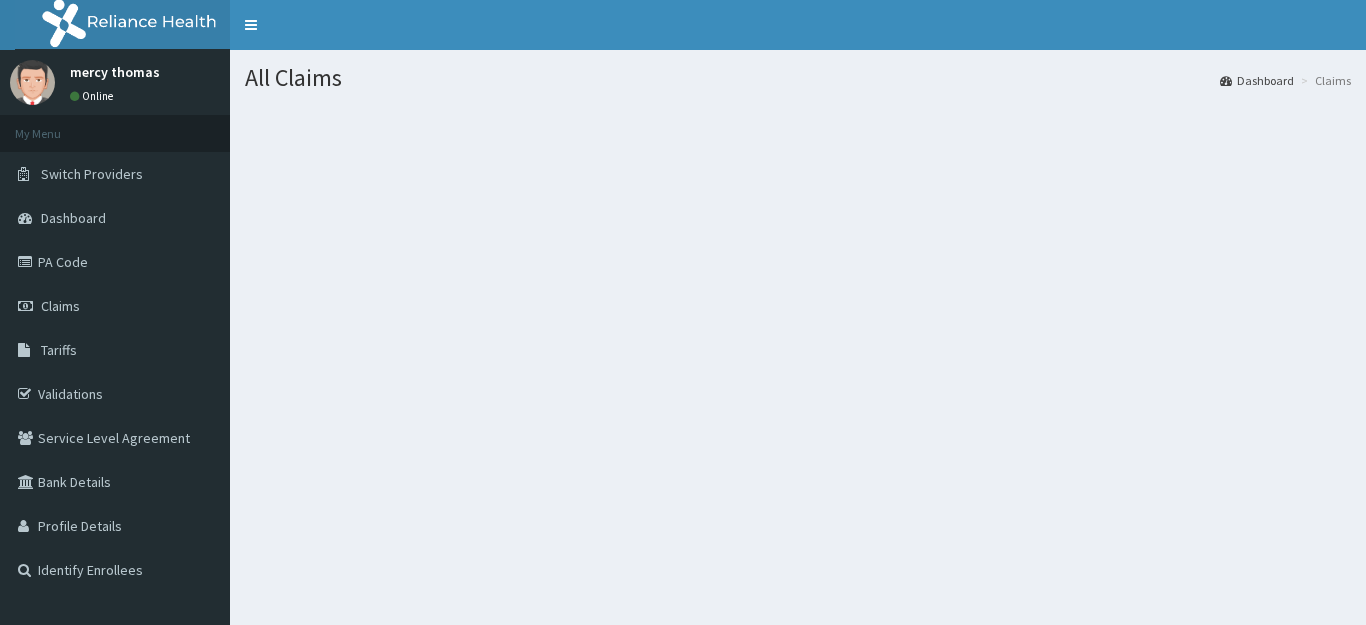 scroll, scrollTop: 0, scrollLeft: 0, axis: both 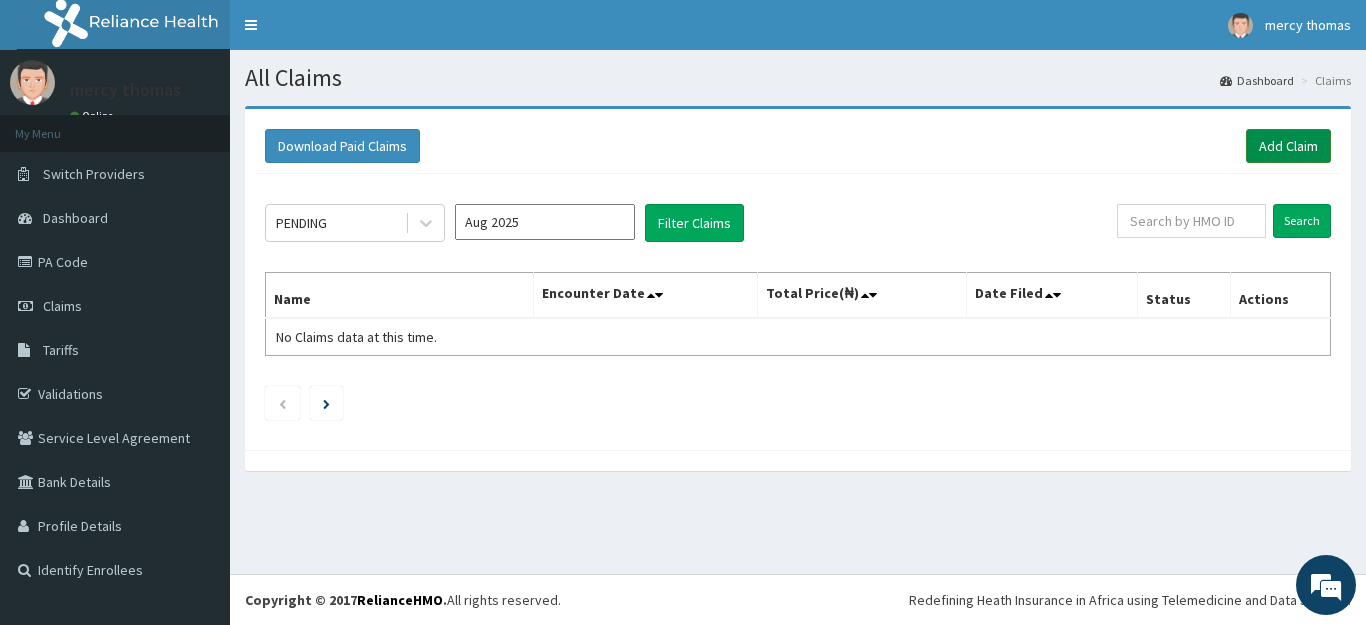 click on "Add Claim" at bounding box center (1288, 146) 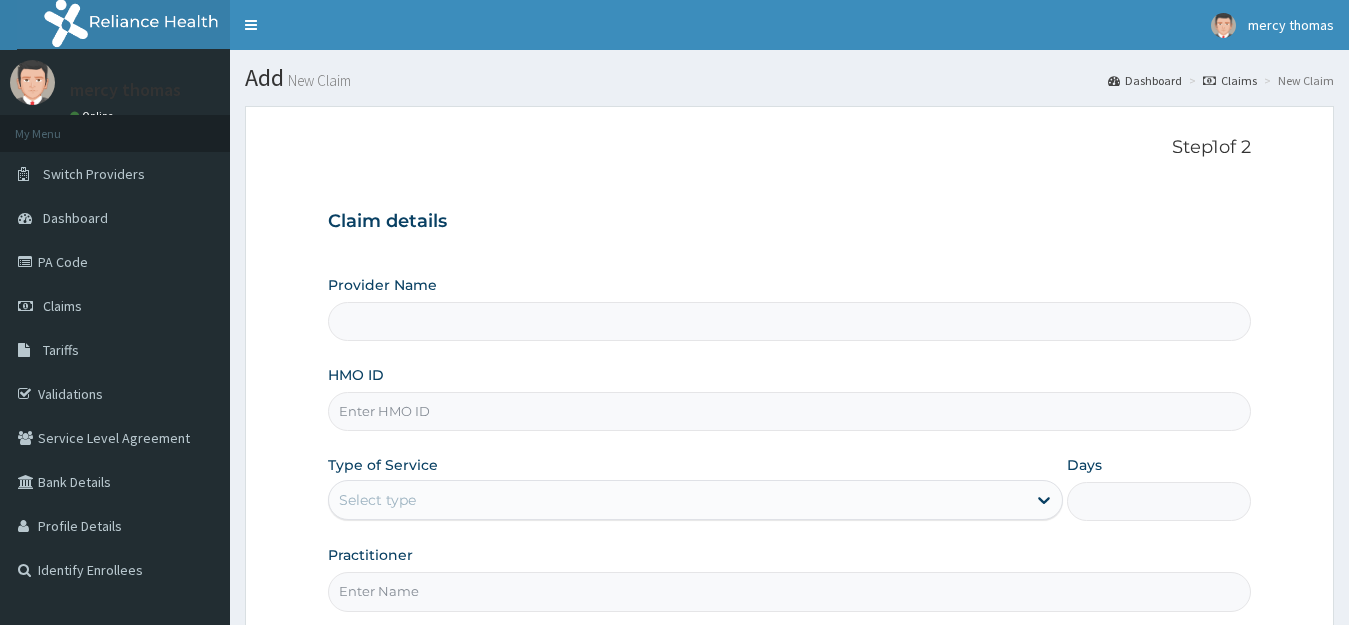 type on "Mercy Thomas Oredugba Medical And Dental Centre" 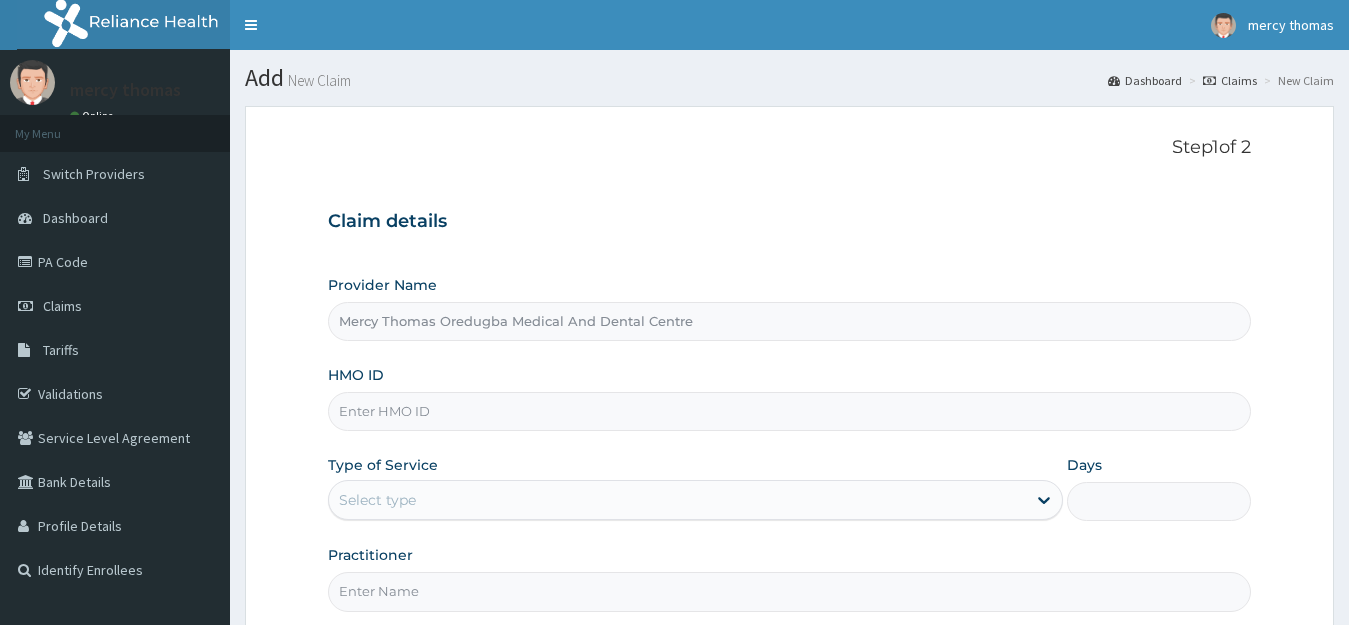 scroll, scrollTop: 0, scrollLeft: 0, axis: both 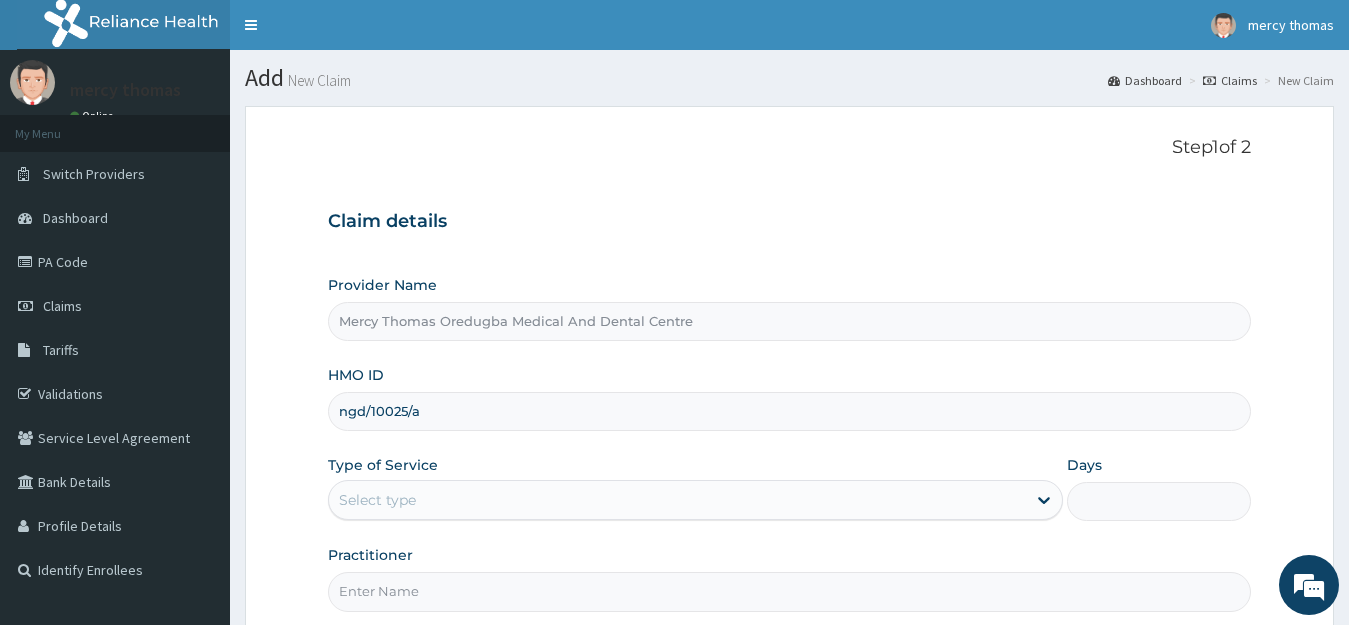 type on "ngd/10025/a" 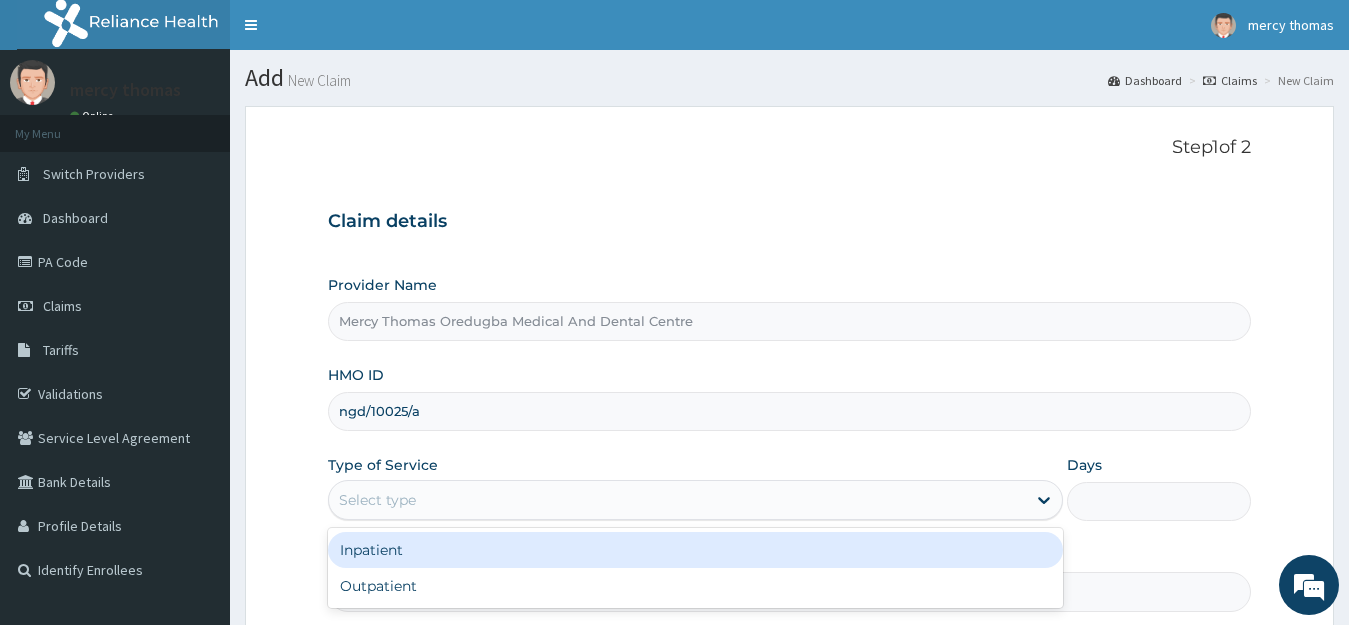 click on "Select type" at bounding box center (678, 500) 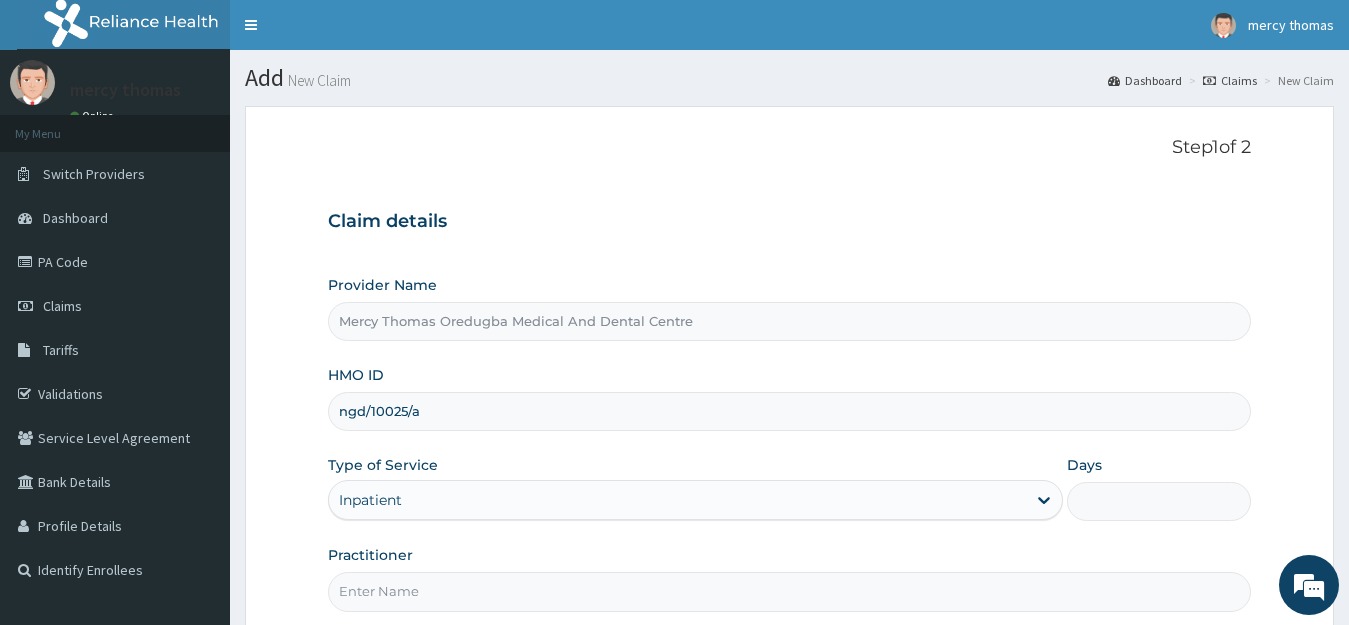 click on "Days" at bounding box center (1159, 501) 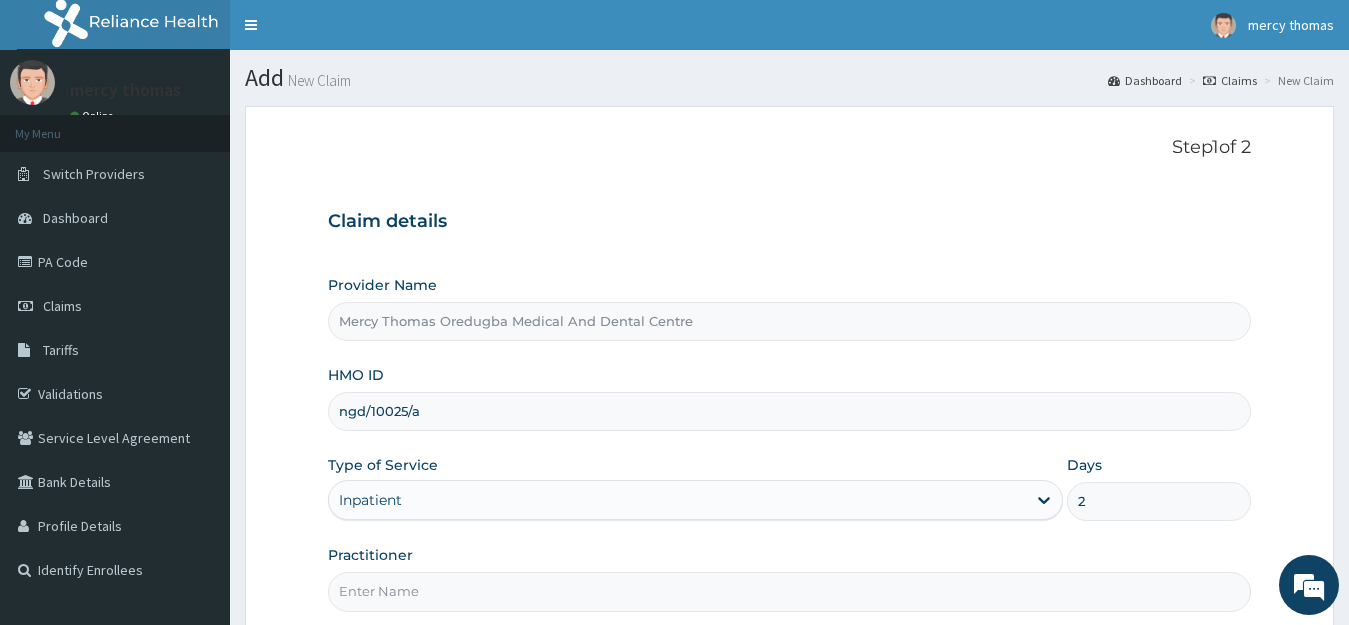 type on "2" 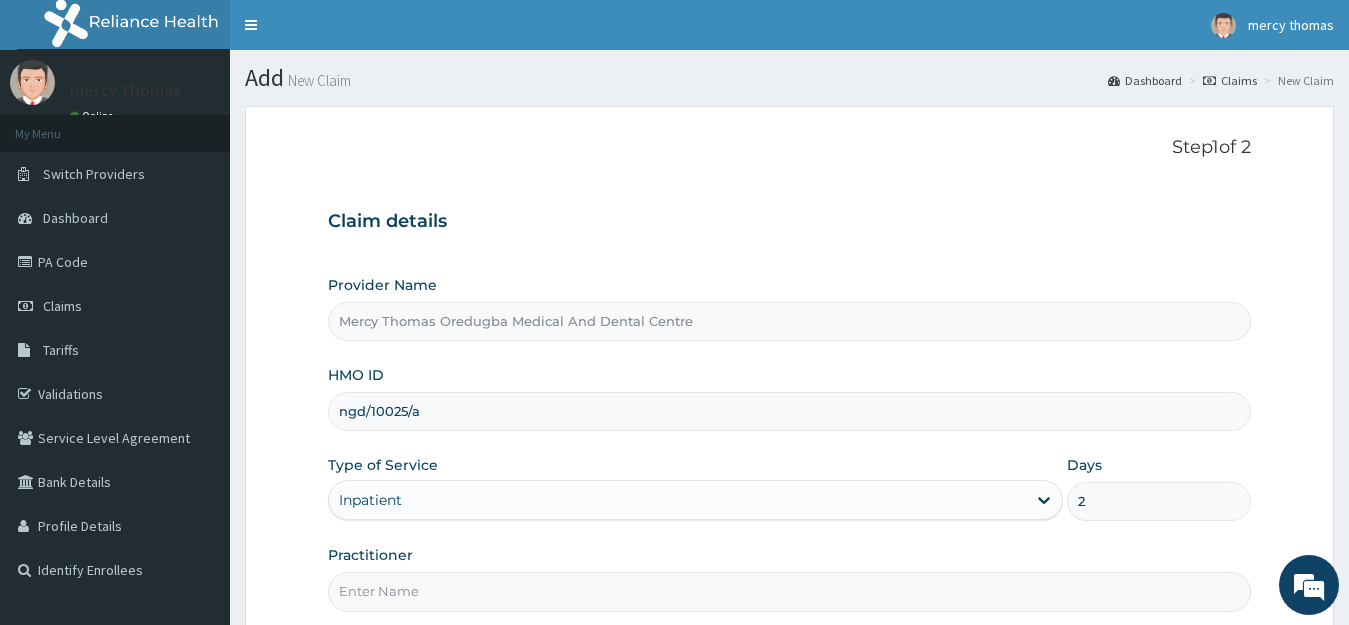 type on "Oredugba" 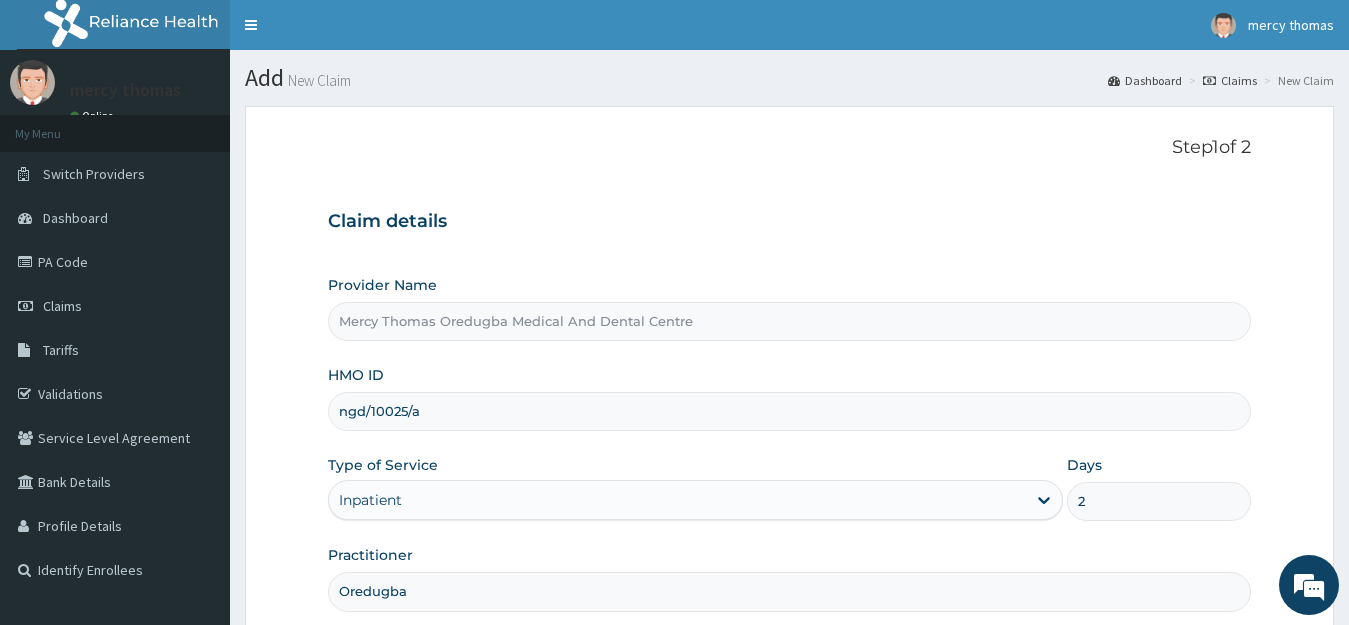scroll, scrollTop: 197, scrollLeft: 0, axis: vertical 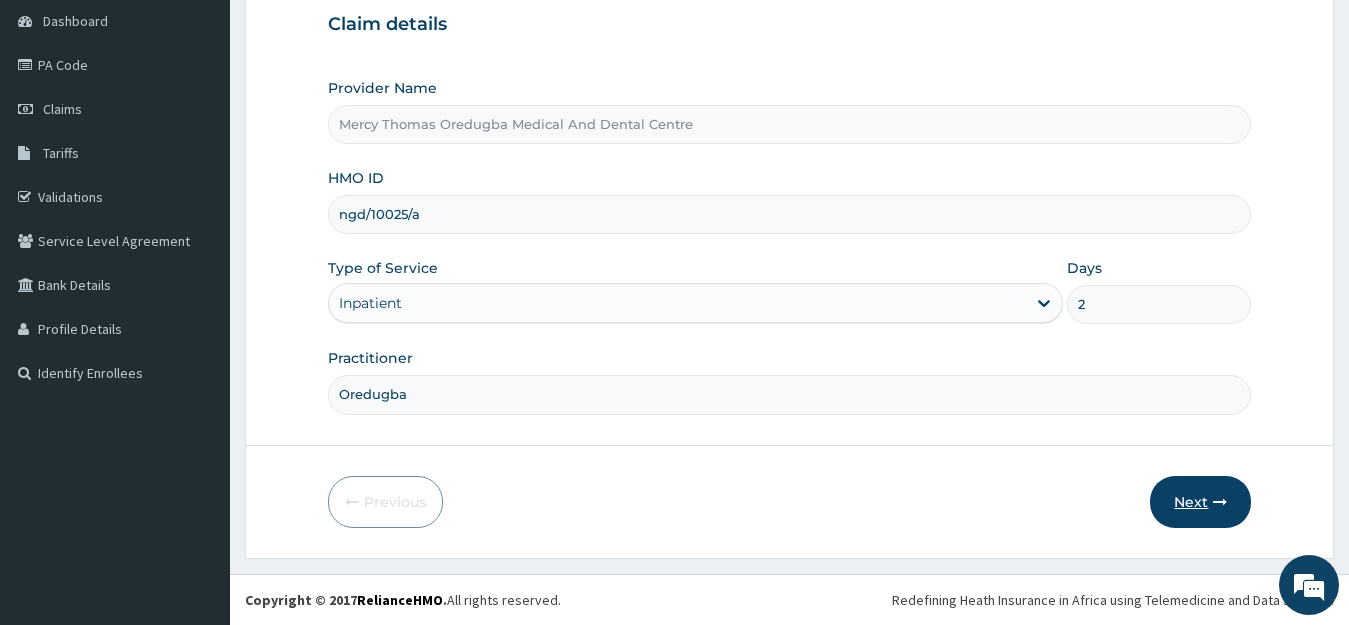 click on "Next" at bounding box center [1200, 502] 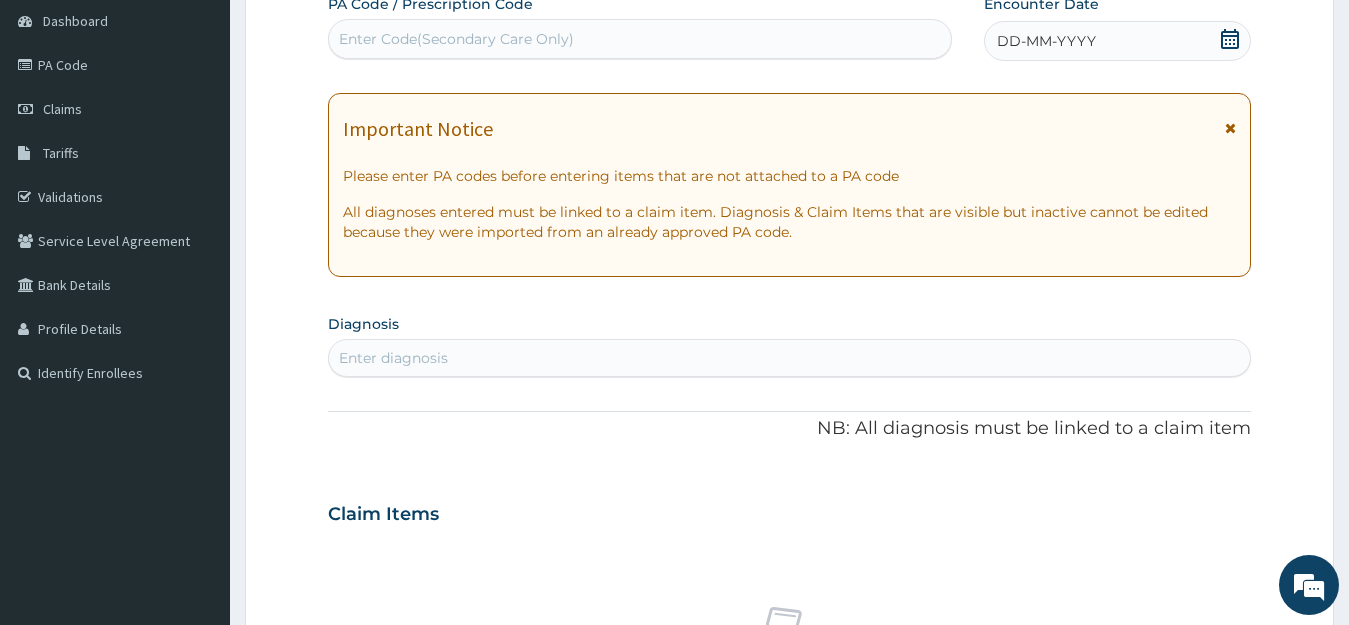 click on "Enter Code(Secondary Care Only)" at bounding box center (640, 39) 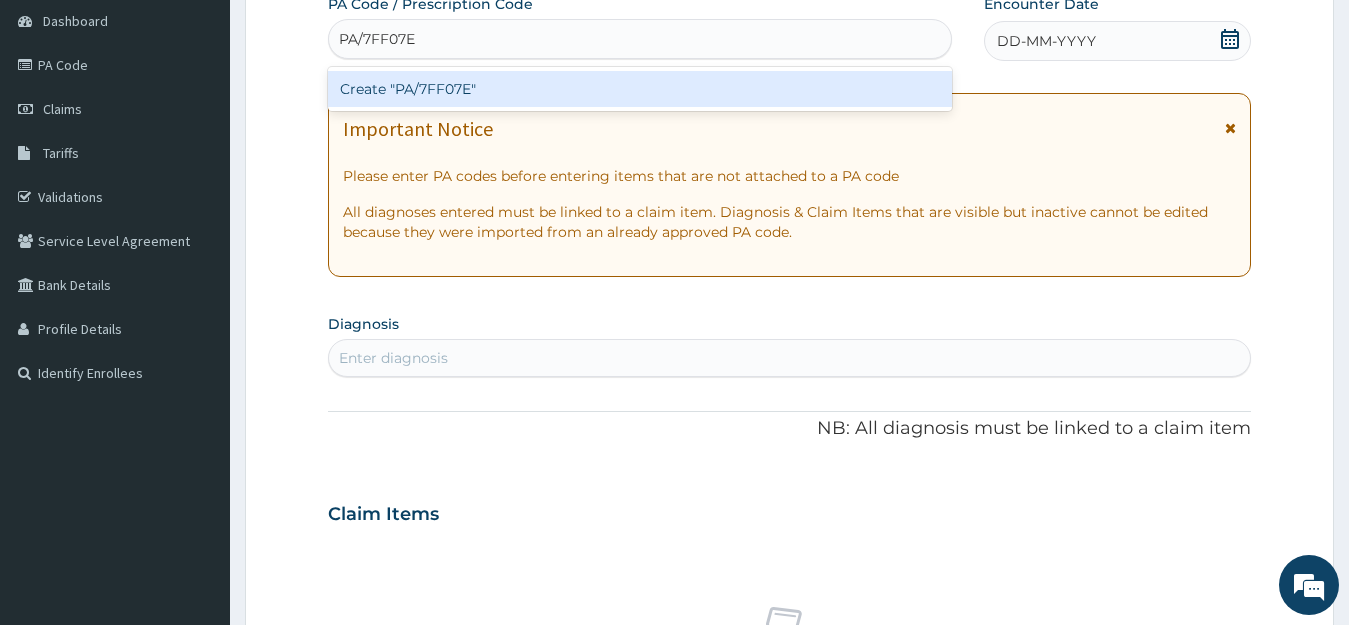 type on "PA/7FF07E" 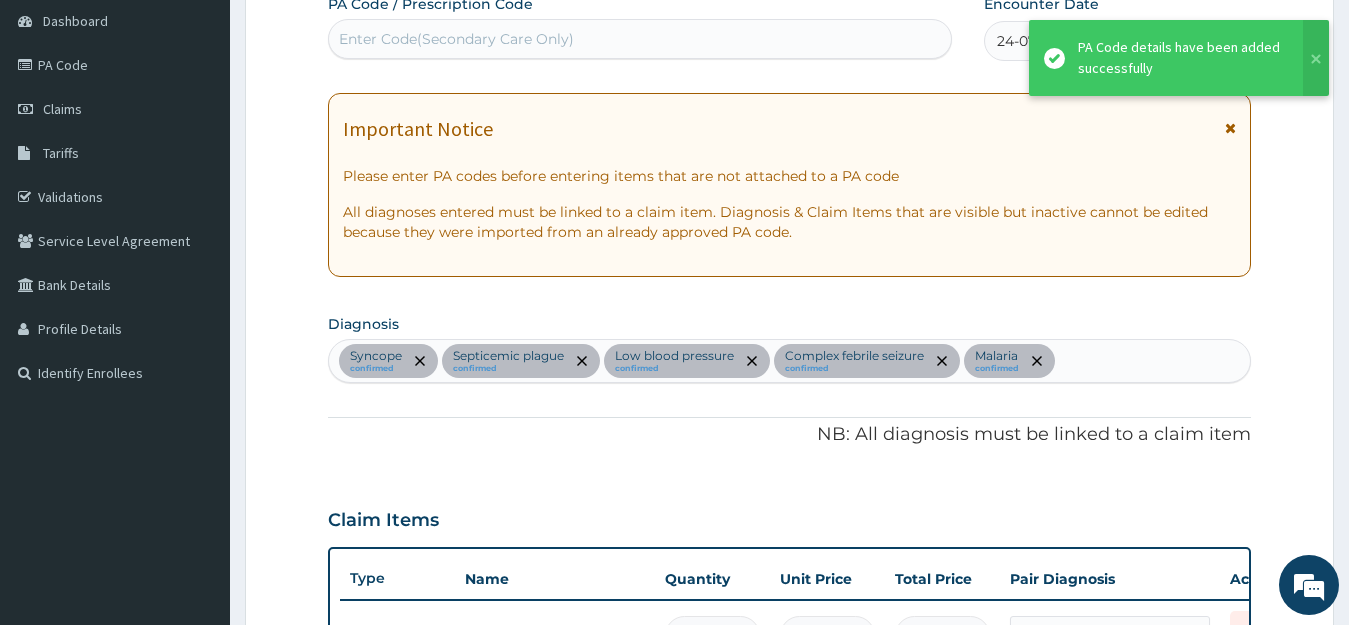 scroll, scrollTop: 592, scrollLeft: 0, axis: vertical 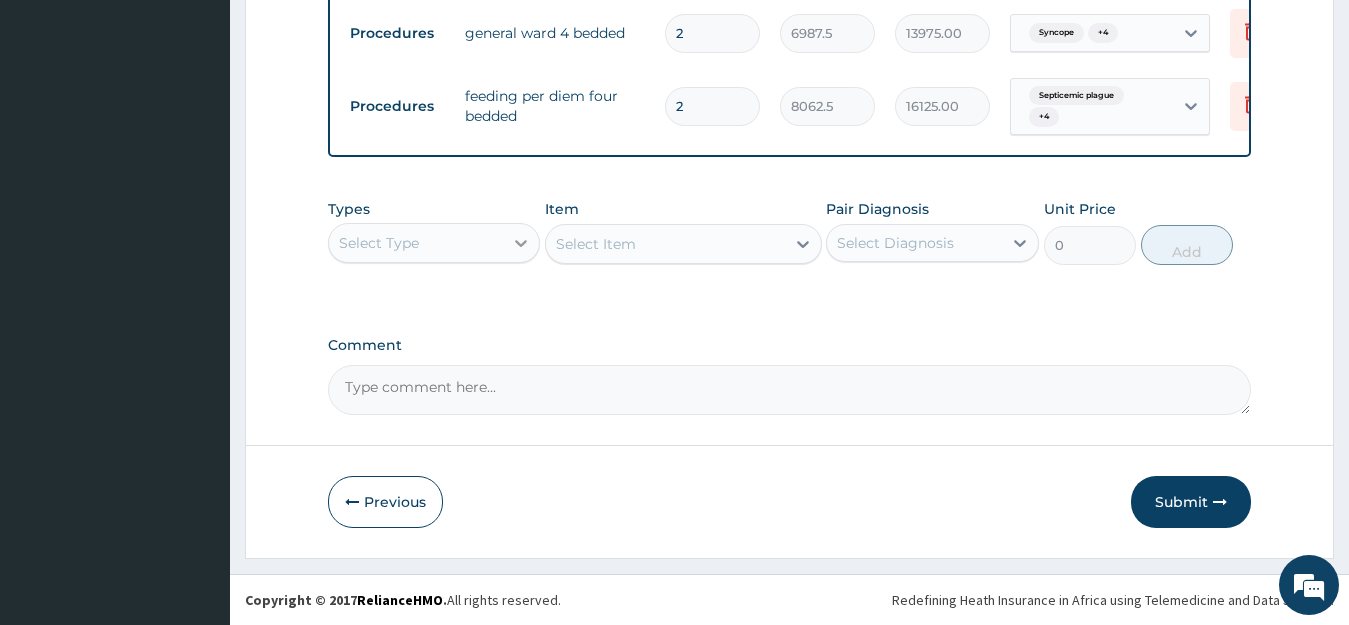 click 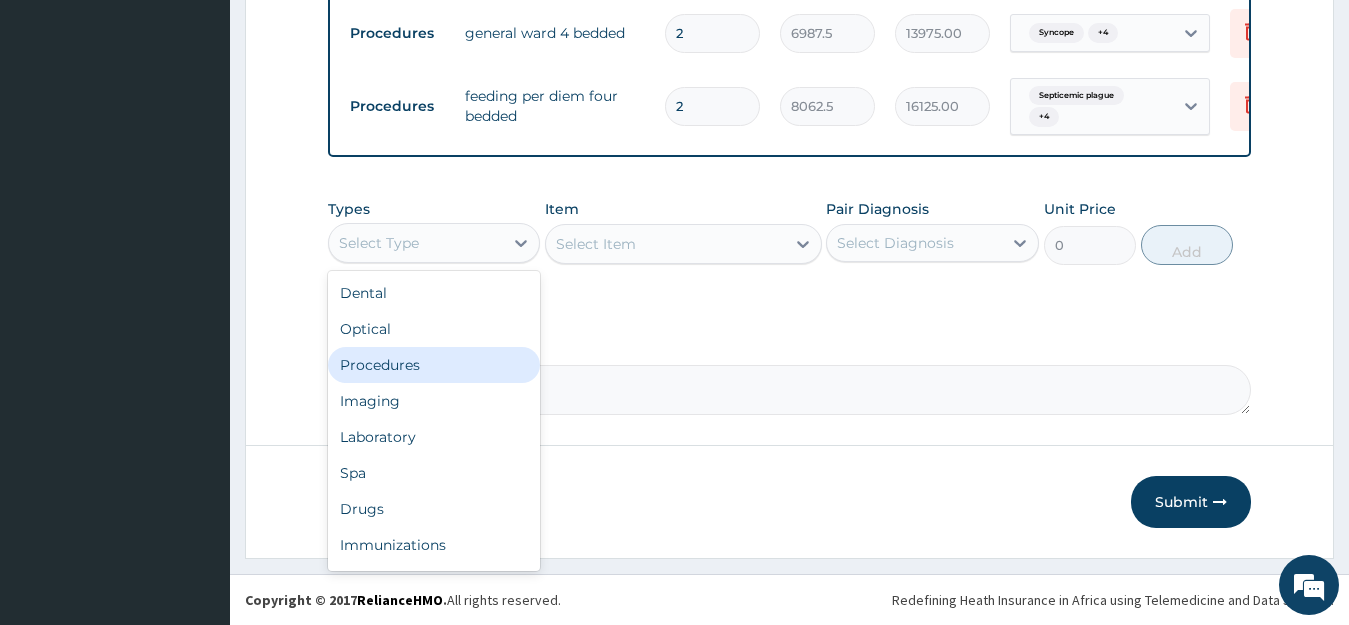 click on "Procedures" at bounding box center [434, 365] 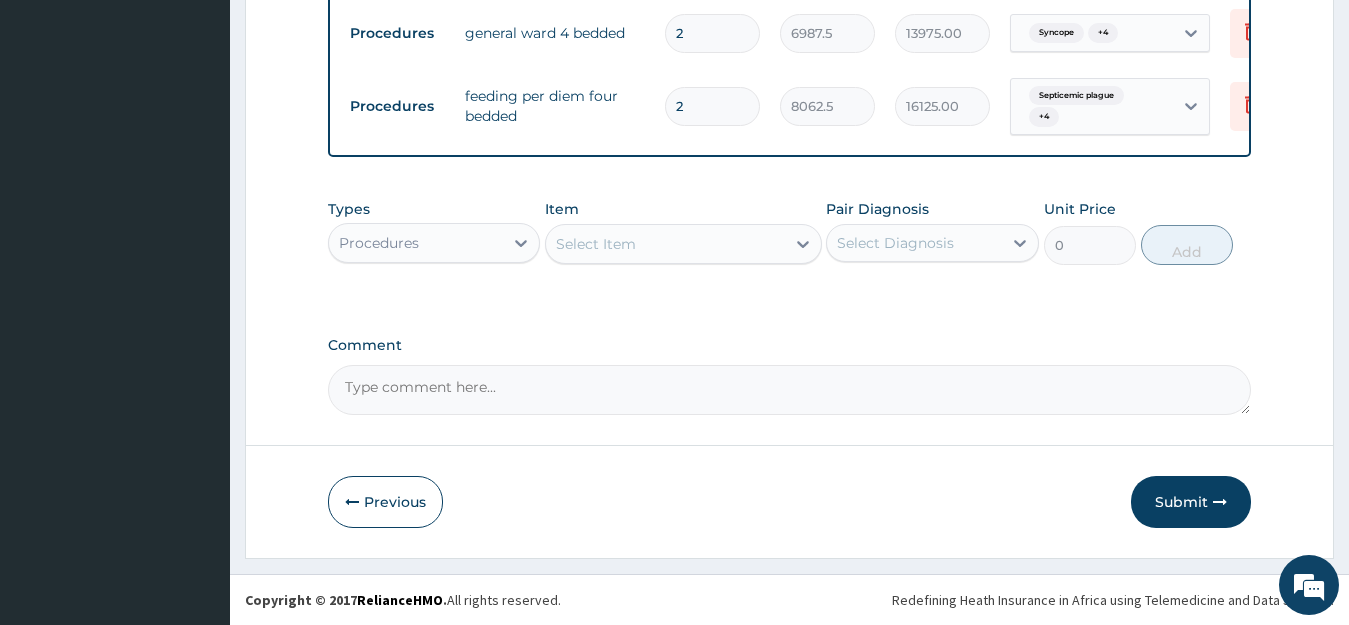 click on "Select Item" at bounding box center (665, 244) 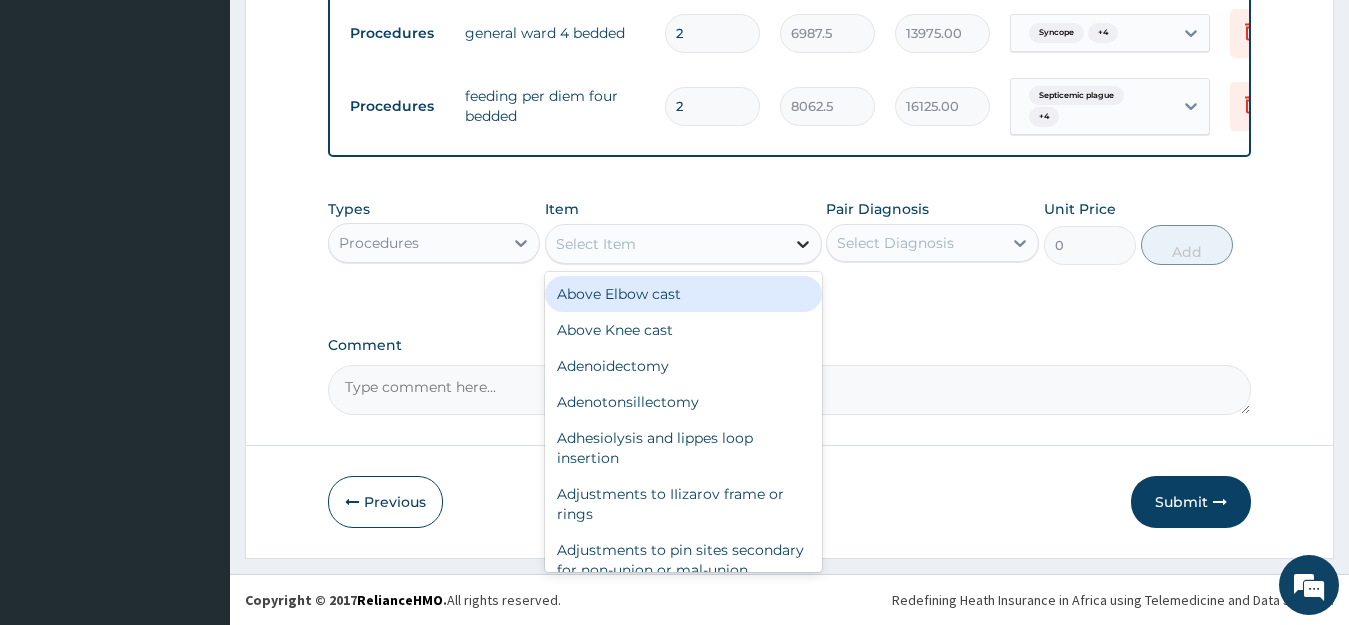 type on "c" 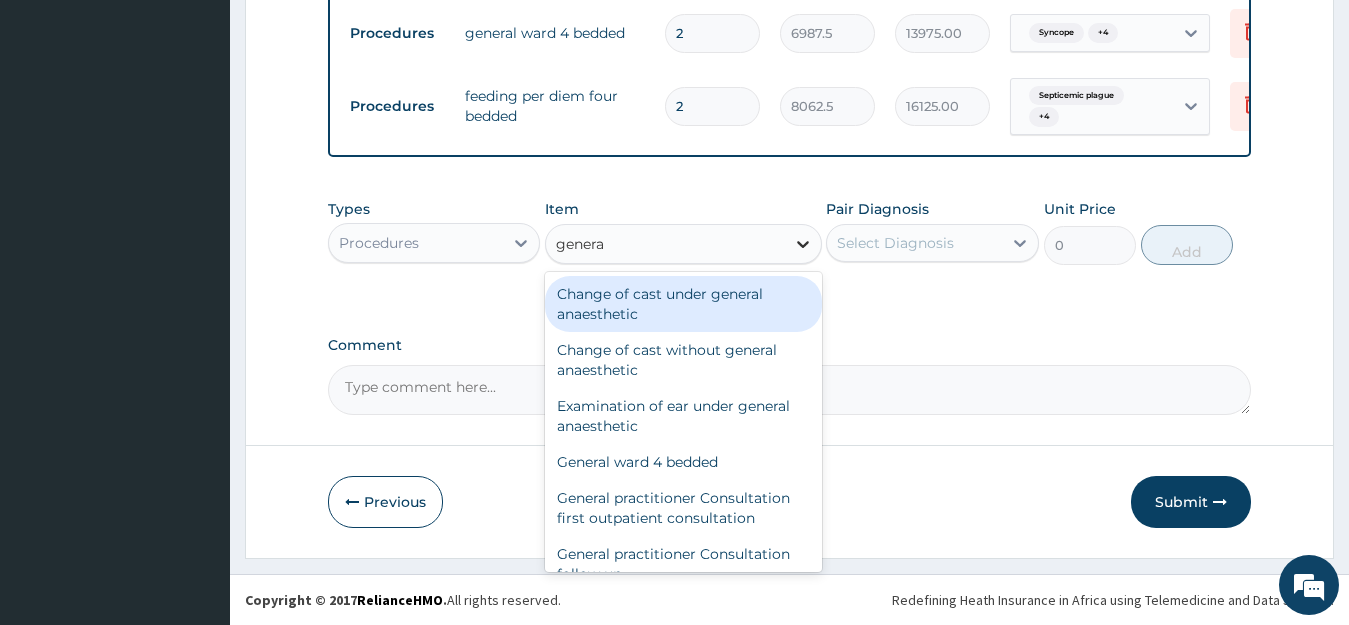 type on "general" 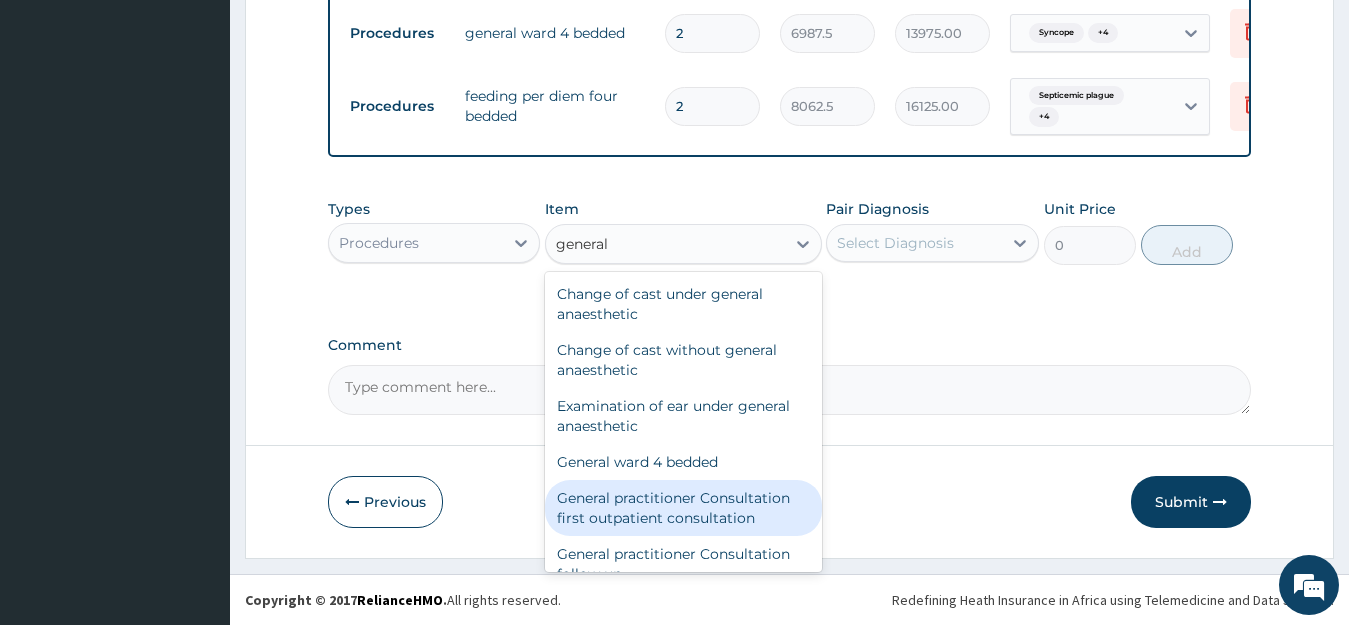 click on "General practitioner Consultation first outpatient consultation" at bounding box center [683, 508] 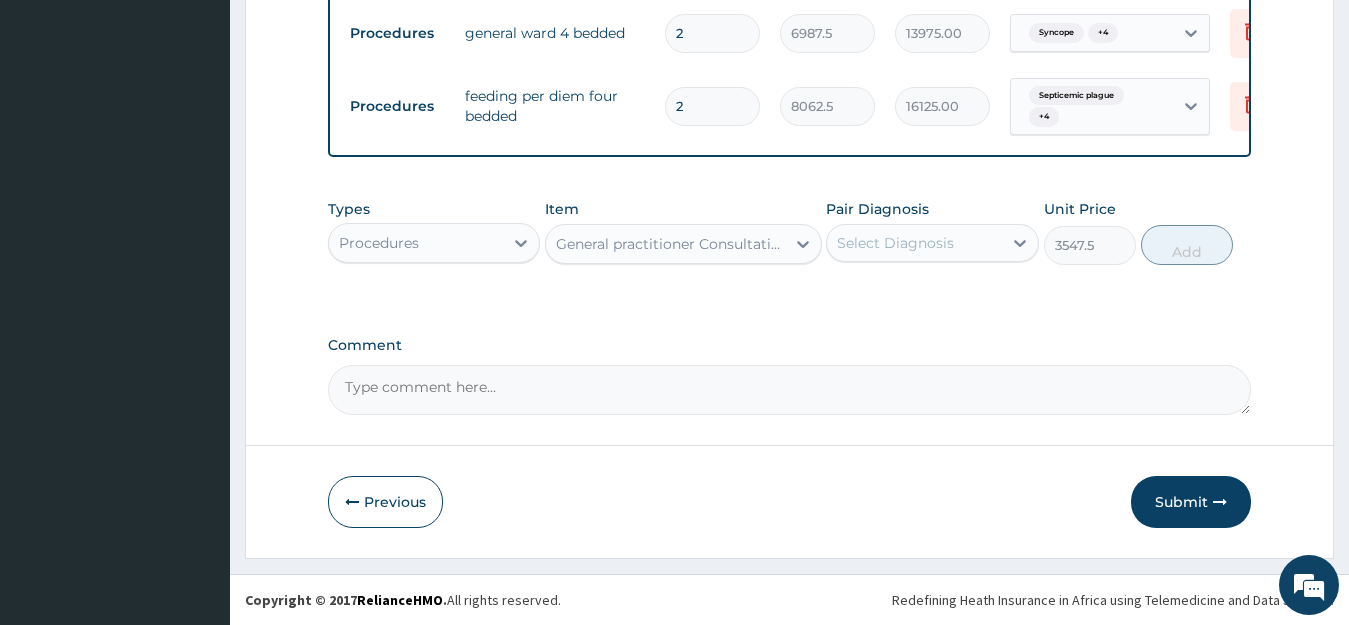 click on "Select Diagnosis" at bounding box center [914, 243] 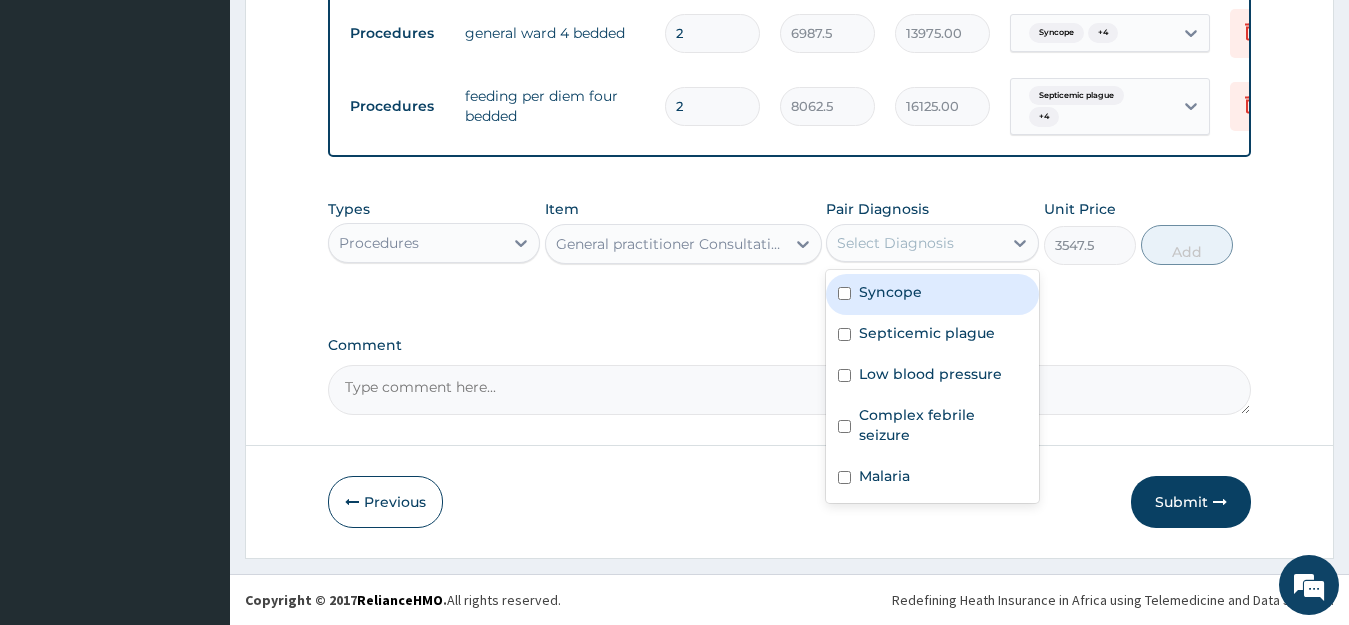click at bounding box center [844, 293] 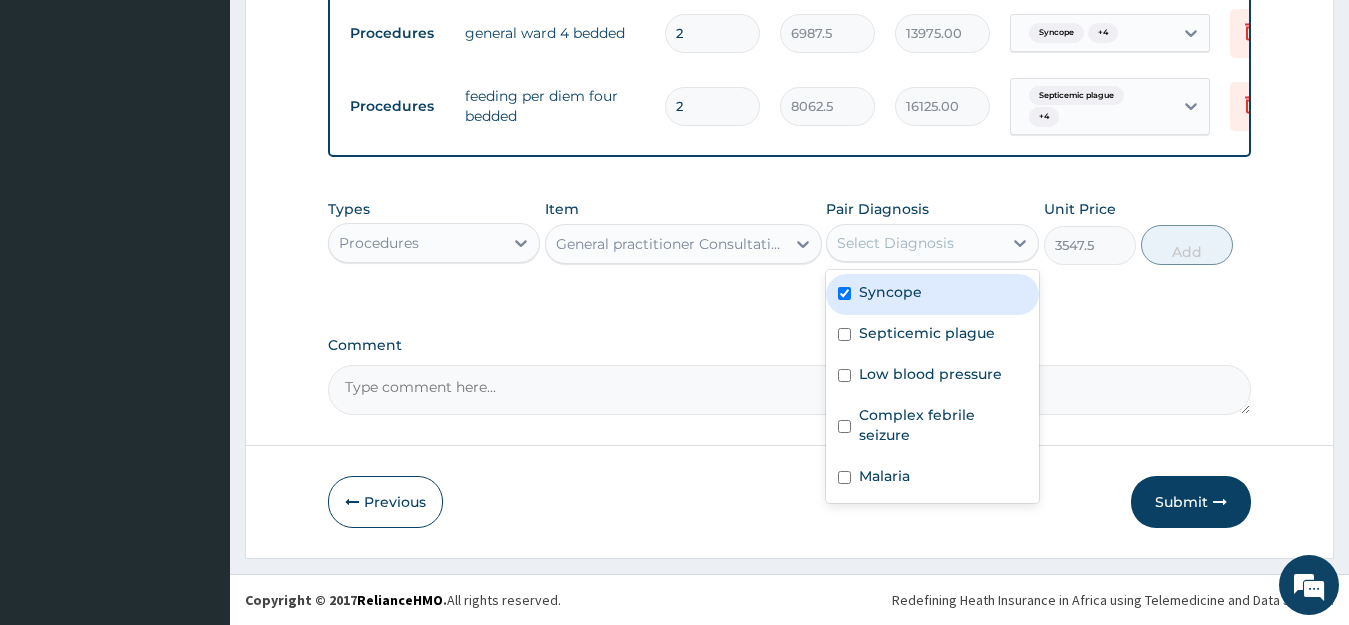 checkbox on "true" 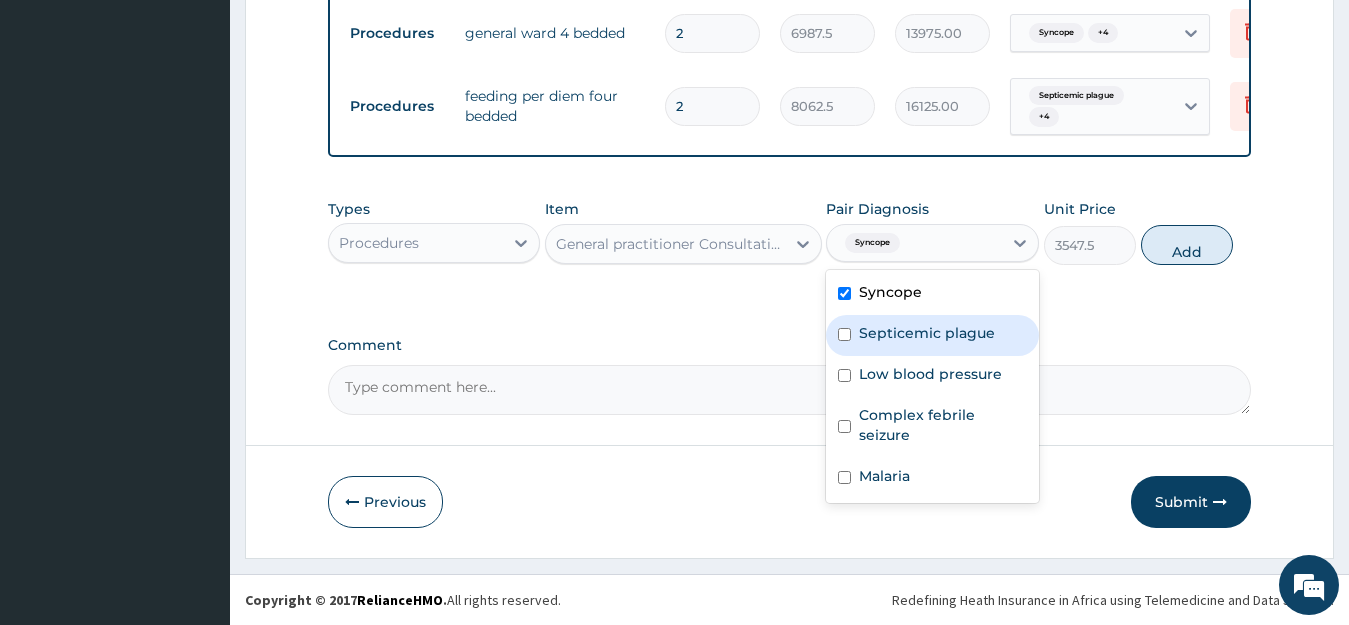 click at bounding box center [844, 334] 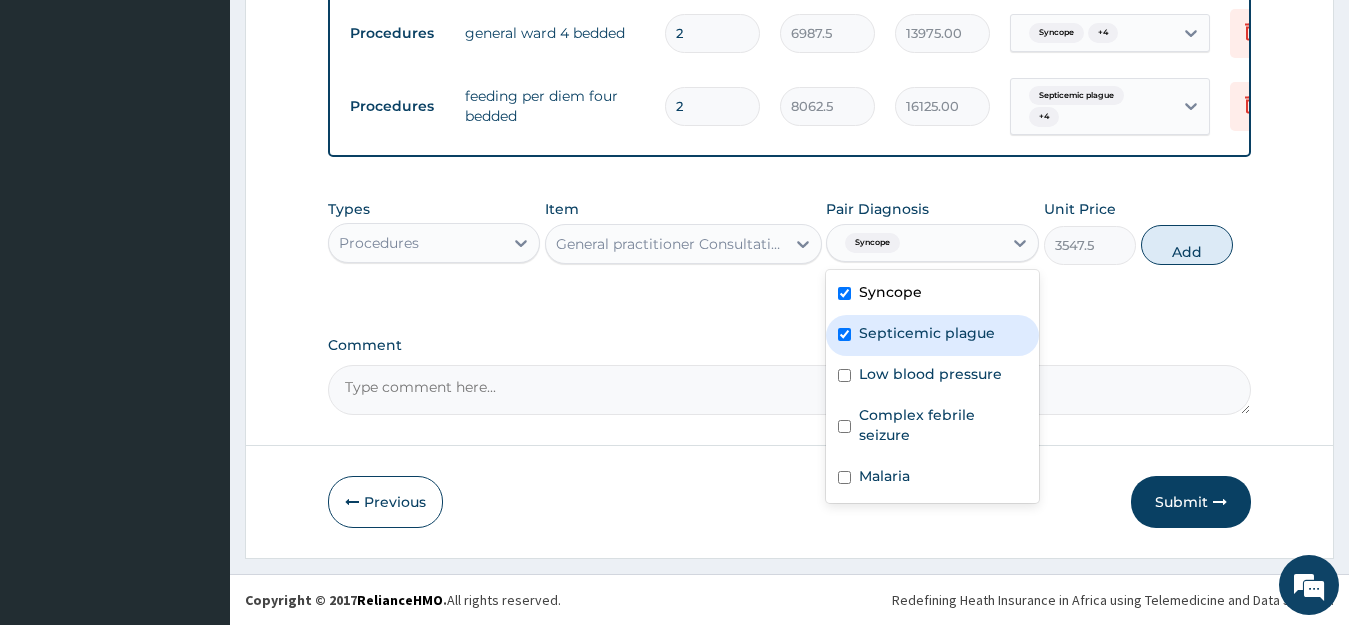 checkbox on "true" 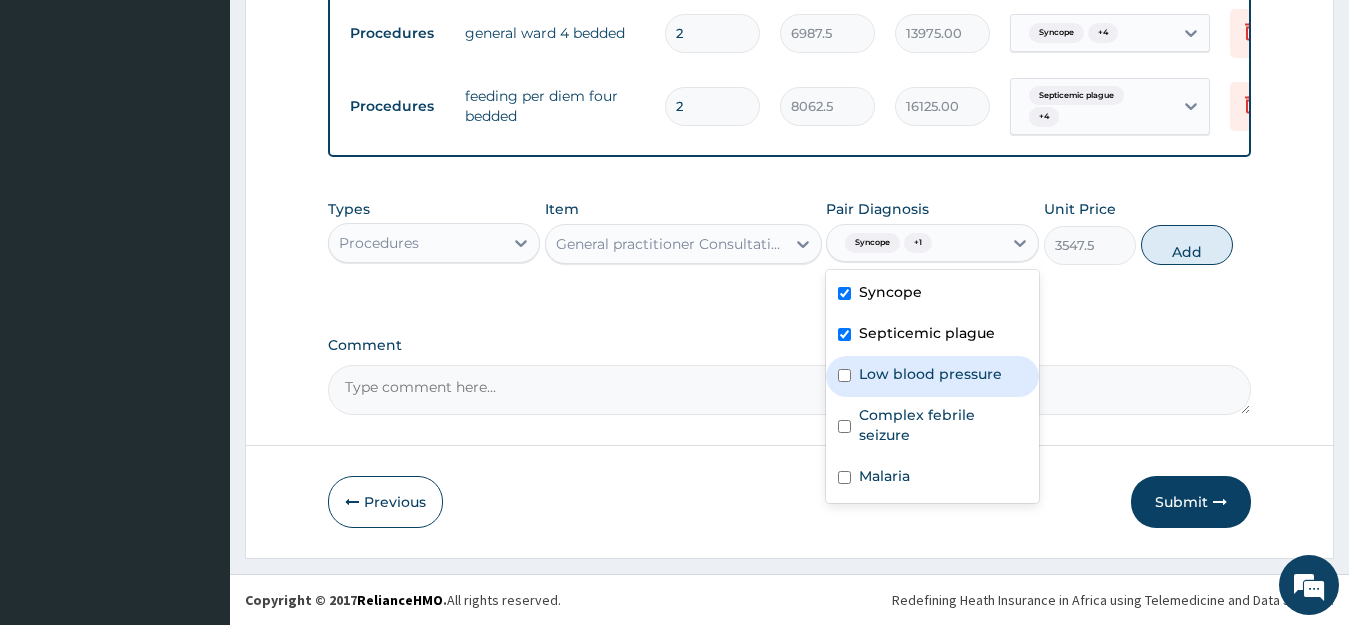 click on "Low blood pressure" at bounding box center (932, 376) 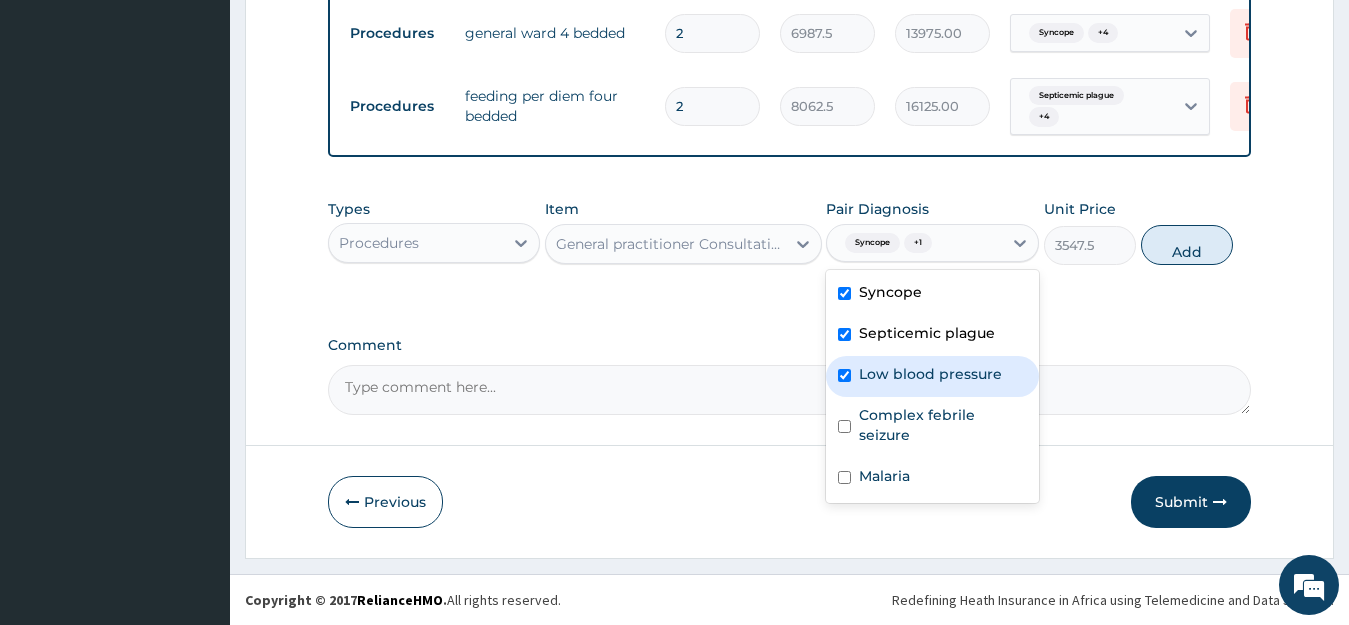 checkbox on "true" 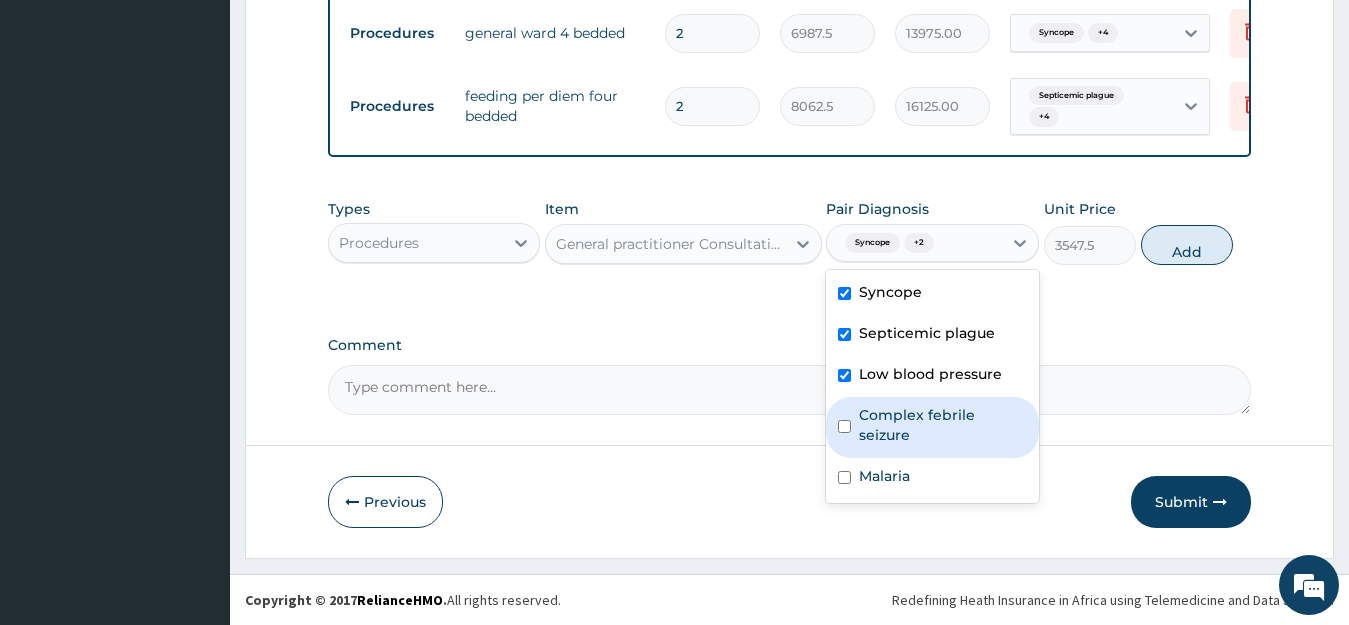 click on "Complex febrile seizure" at bounding box center [932, 427] 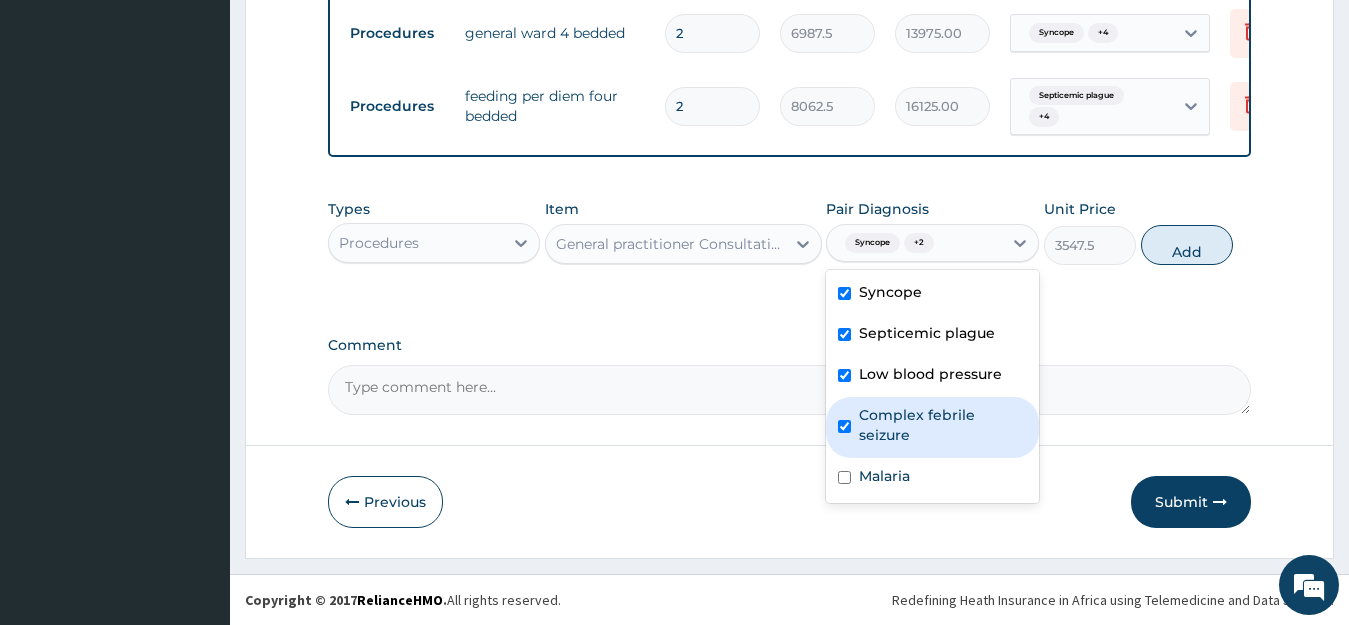 checkbox on "true" 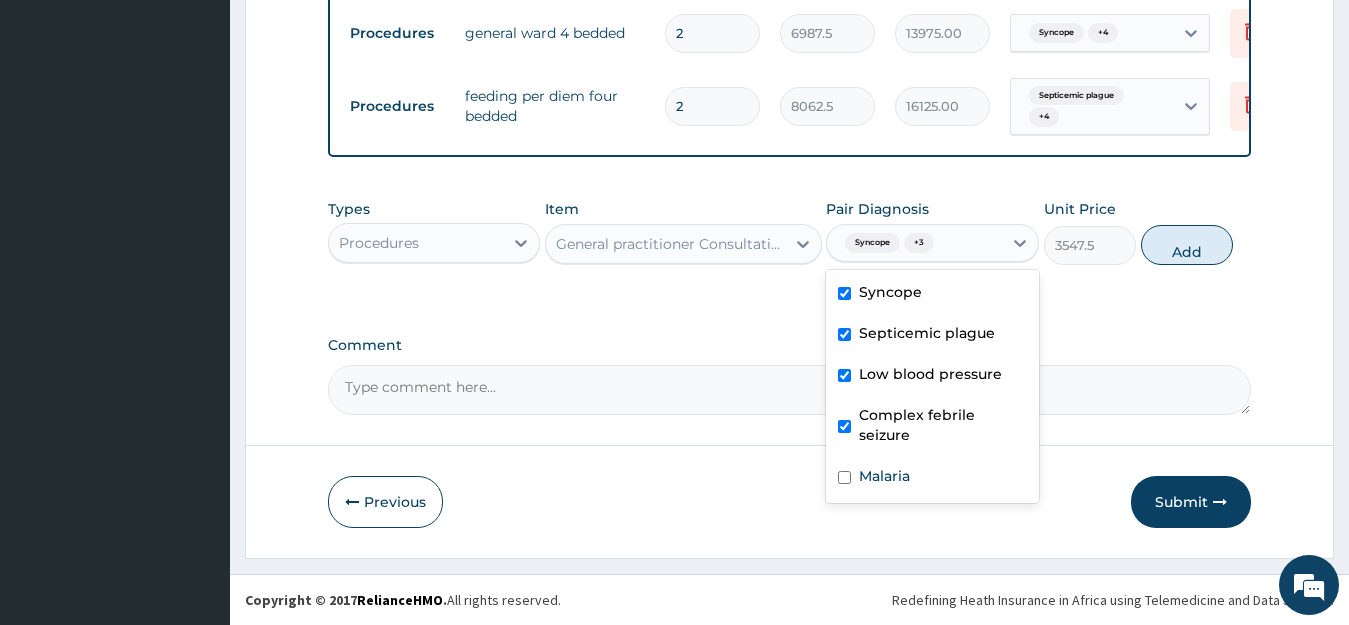 drag, startPoint x: 852, startPoint y: 472, endPoint x: 1000, endPoint y: 360, distance: 185.60173 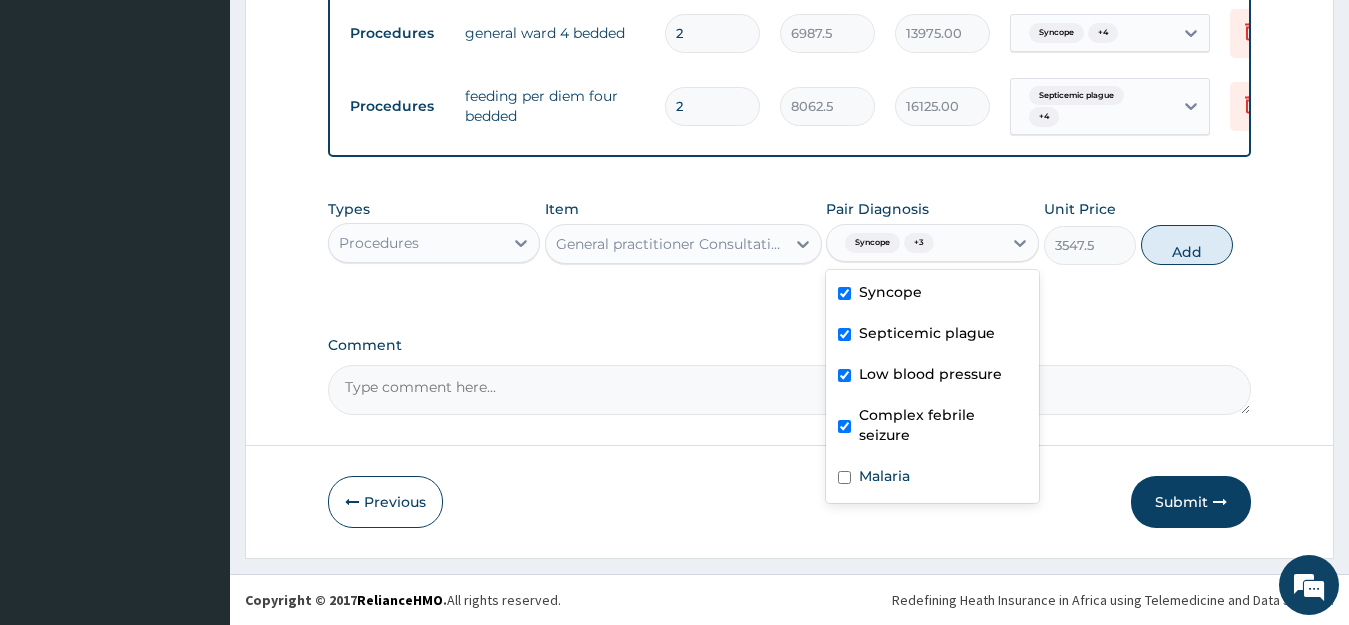 click on "Syncope Septicemic plague Low blood pressure Complex febrile seizure Malaria" at bounding box center [932, 386] 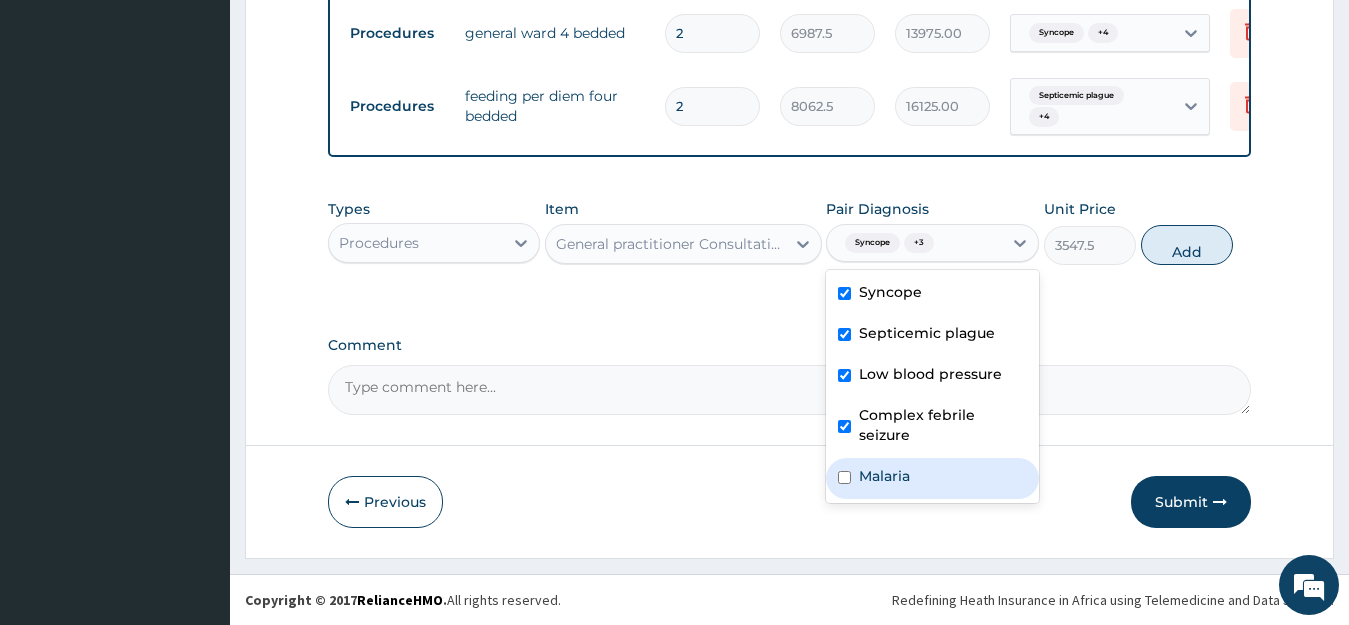 click on "Malaria" at bounding box center [932, 478] 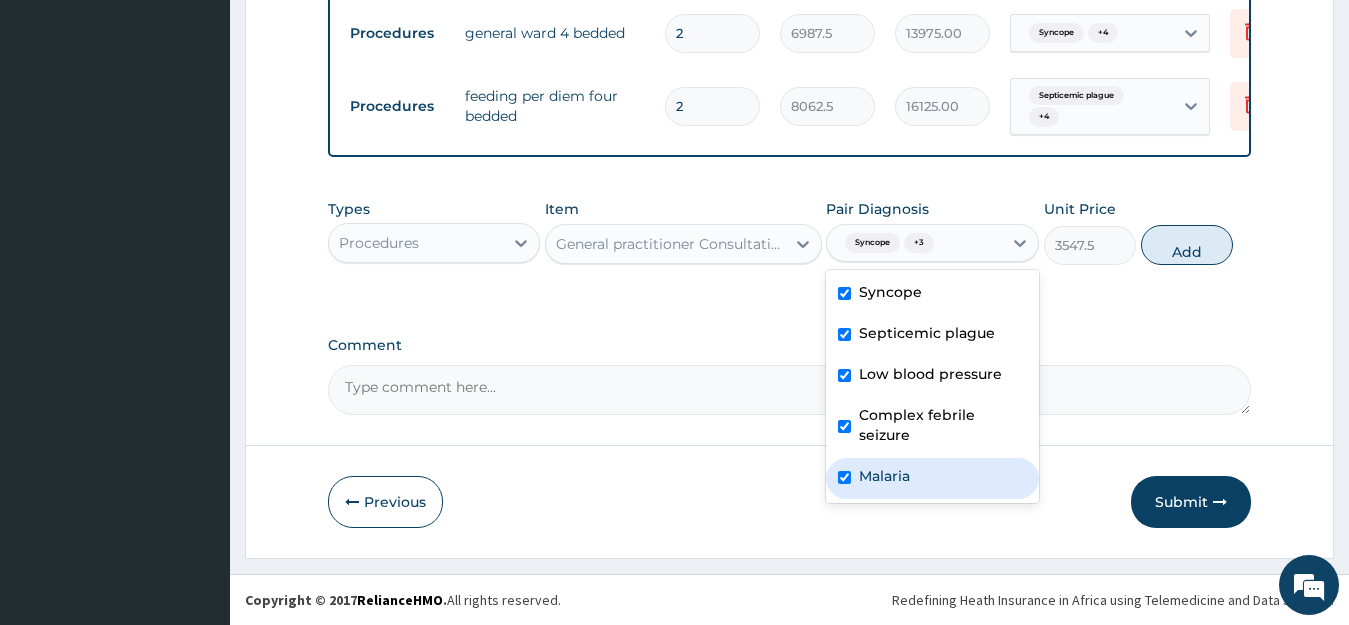 checkbox on "true" 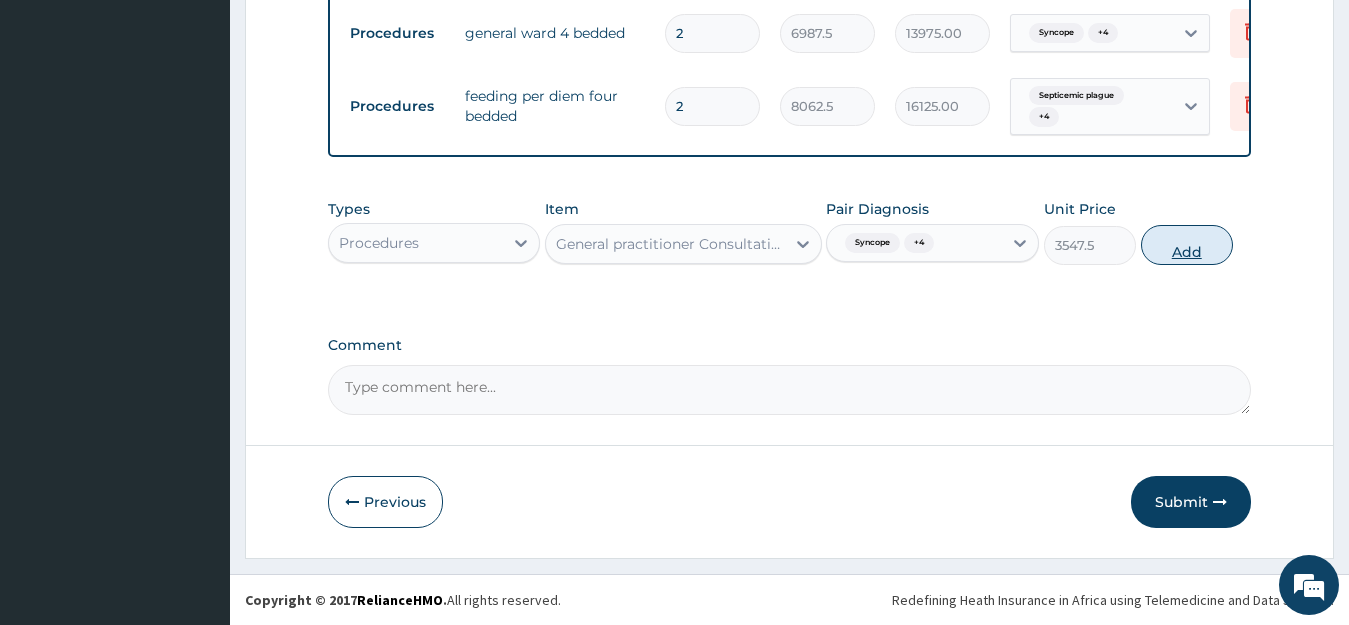 click on "Add" at bounding box center (1187, 245) 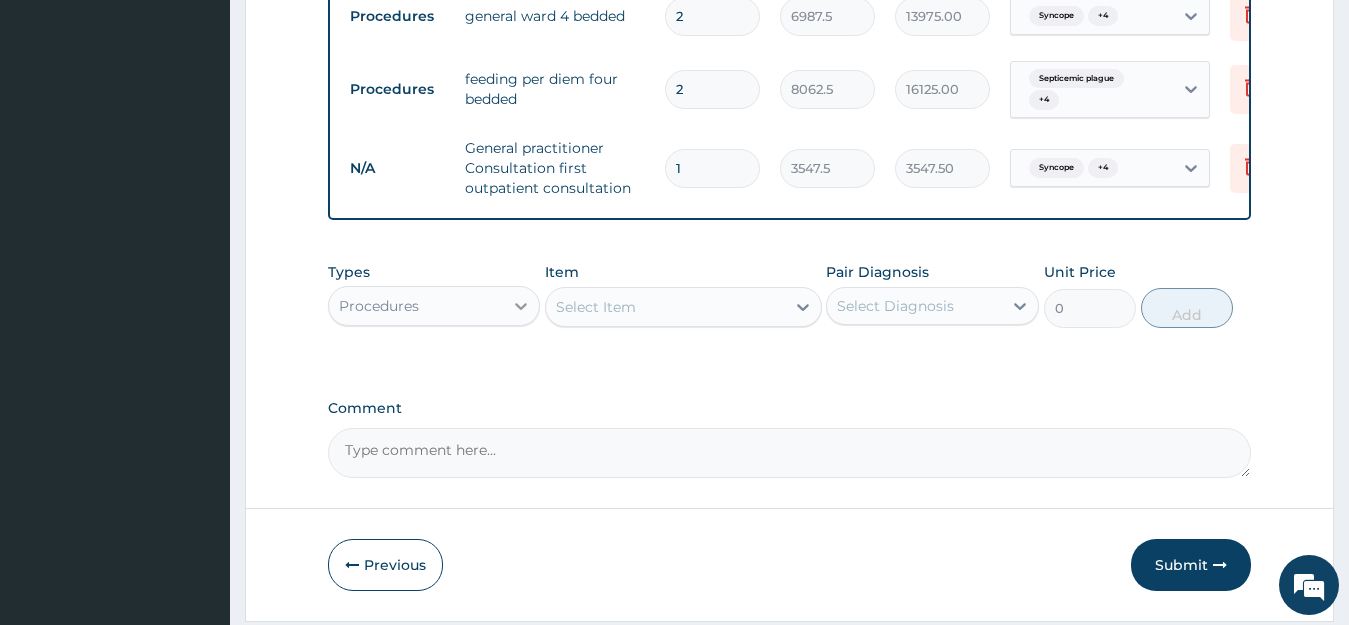 click at bounding box center [521, 306] 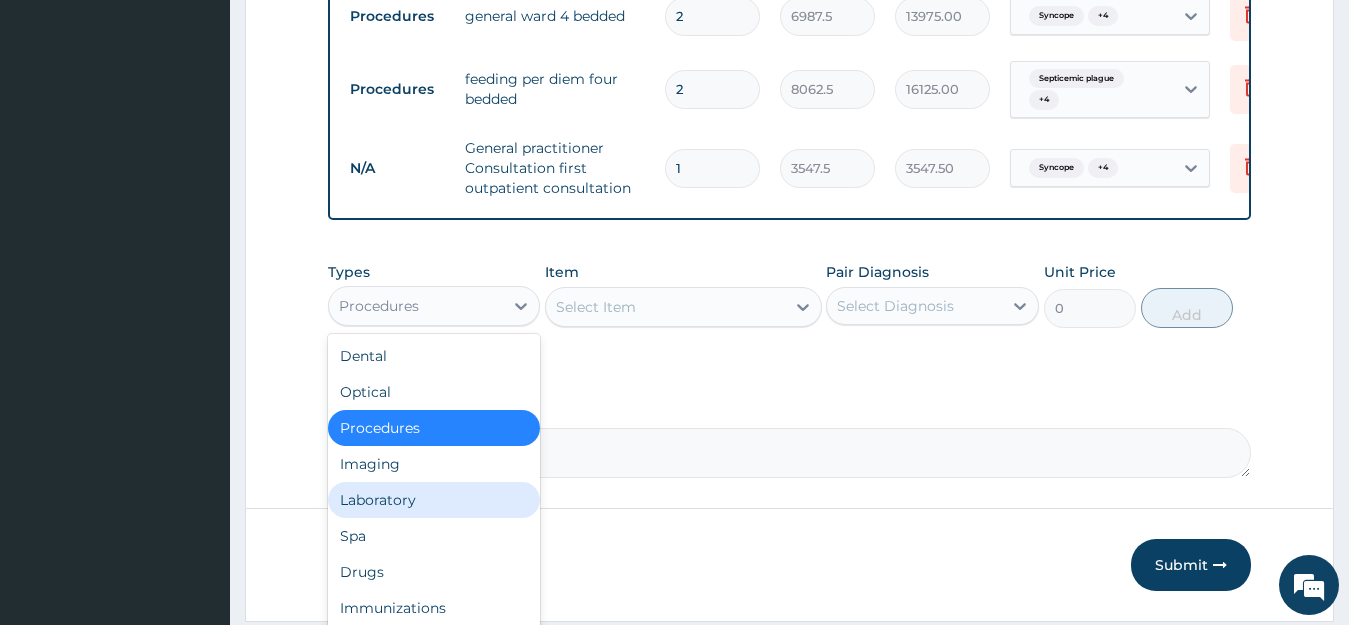 click on "Laboratory" at bounding box center [434, 500] 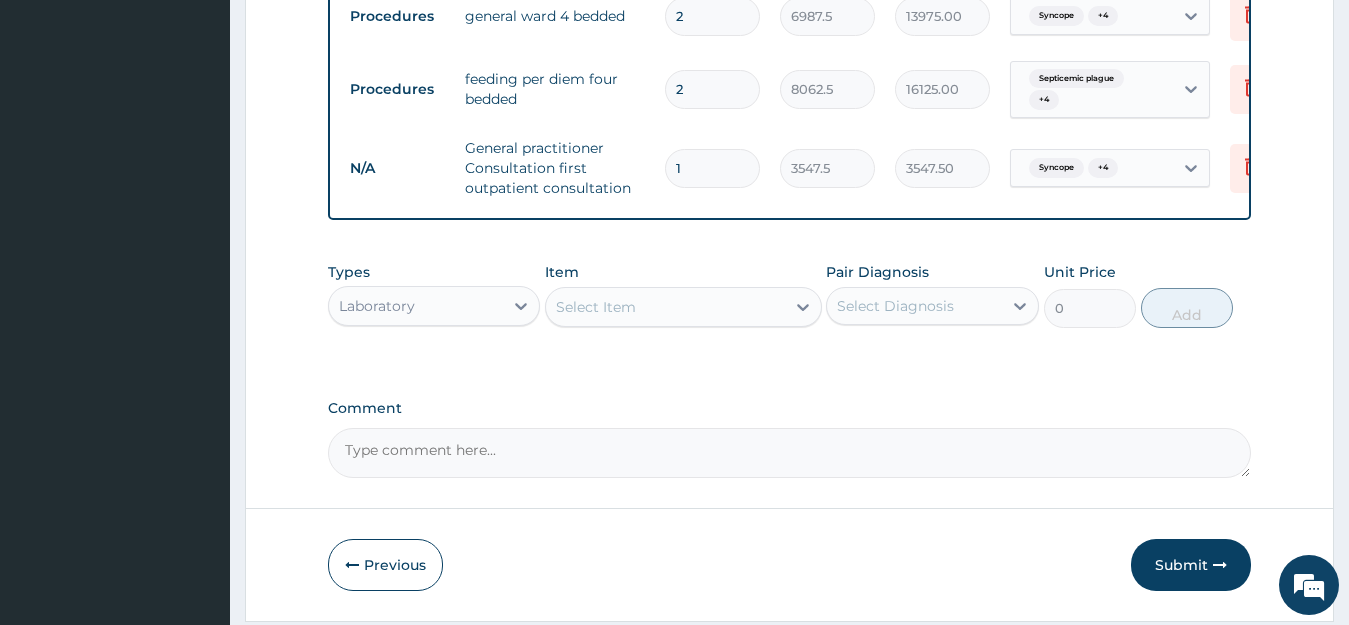 click at bounding box center [803, 307] 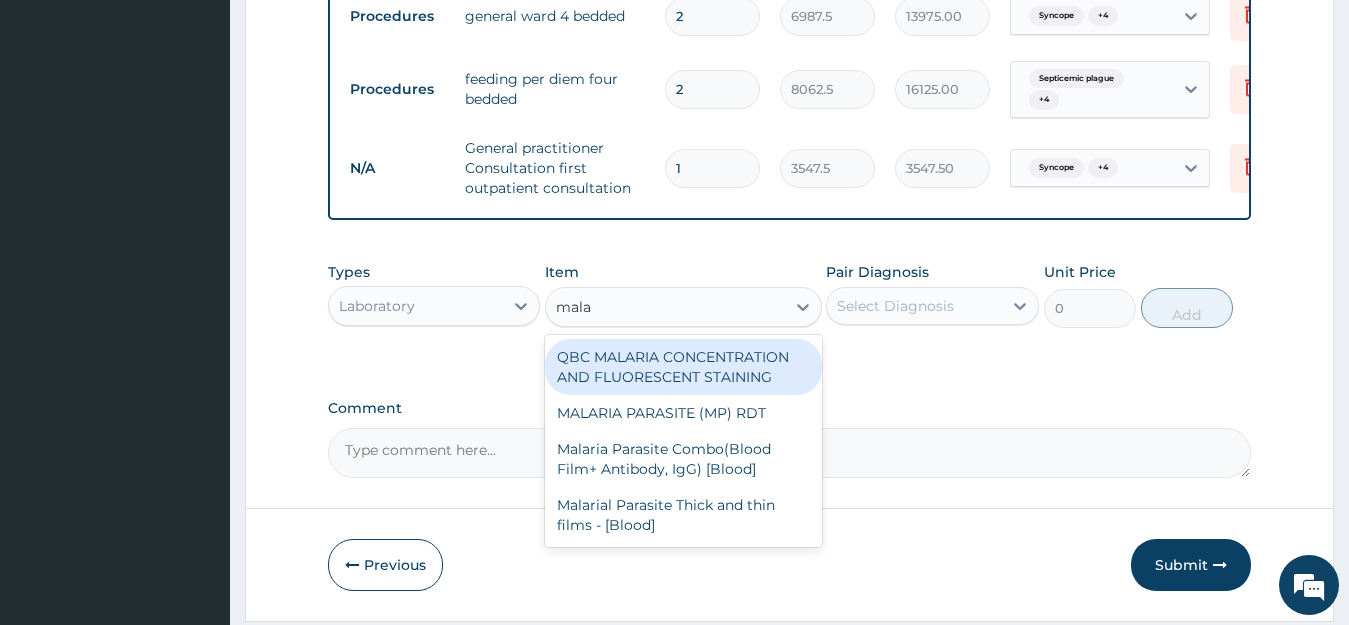 type on "malar" 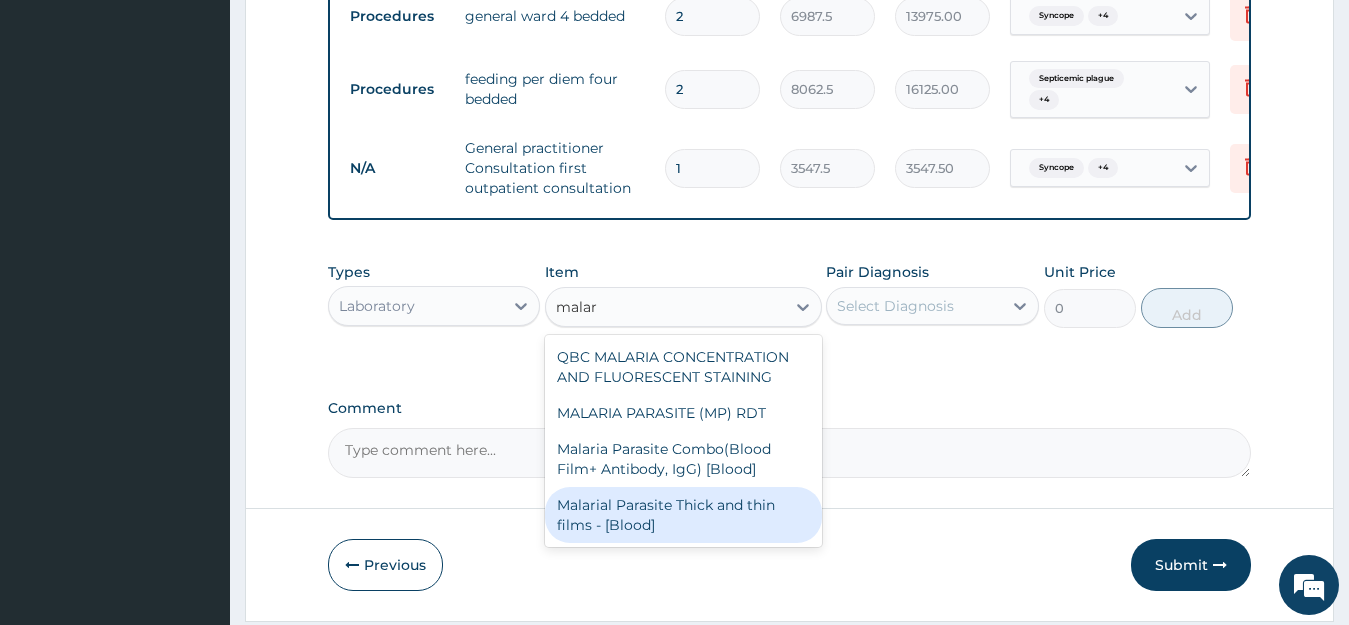 click on "Malarial Parasite Thick and thin films - [Blood]" at bounding box center [683, 515] 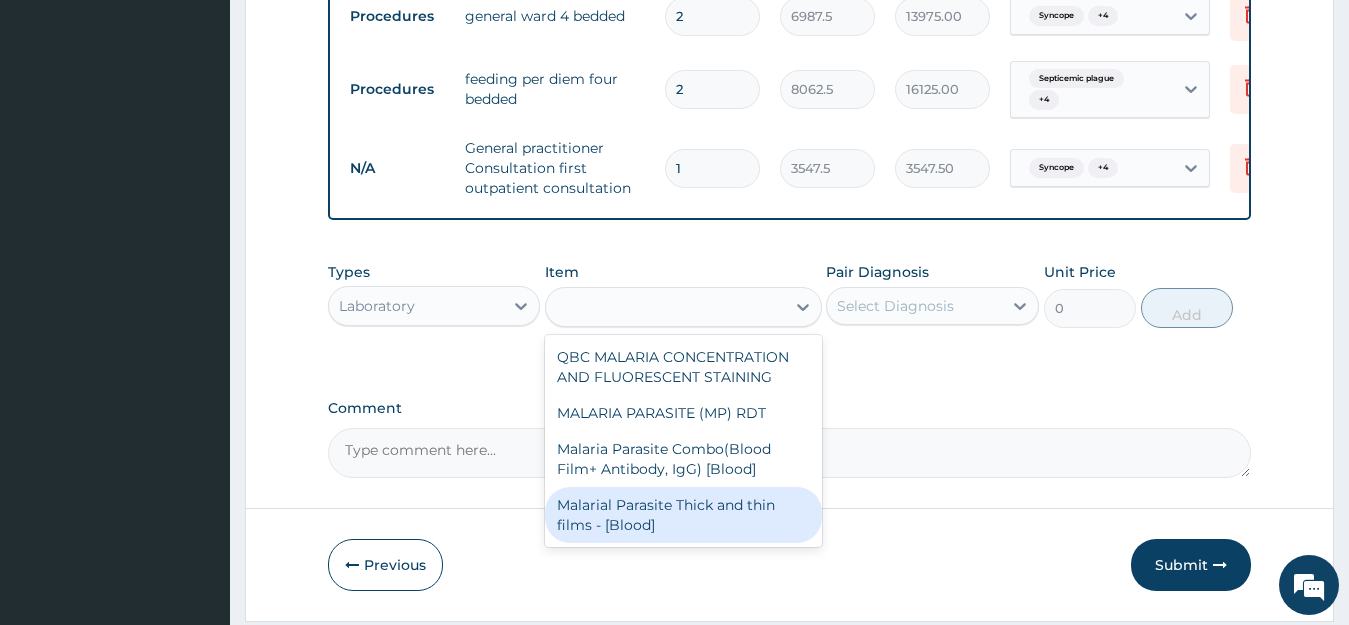 type on "1612.5" 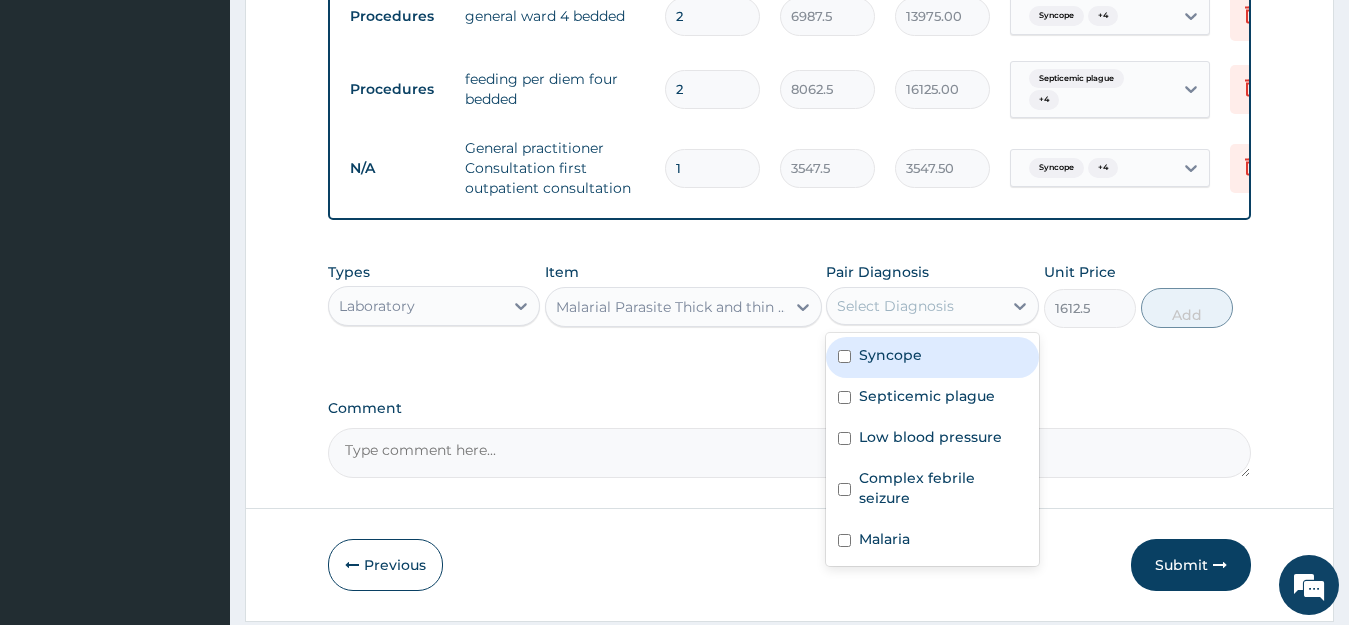 click on "Select Diagnosis" at bounding box center [914, 306] 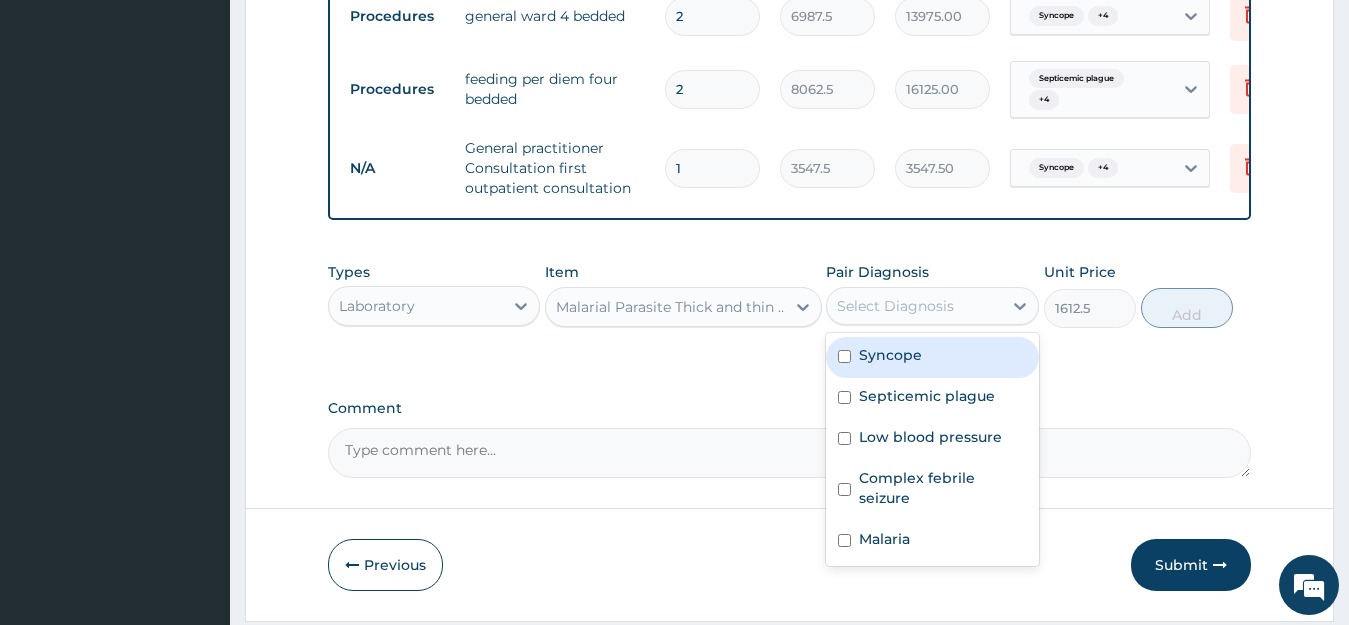 click on "Syncope" at bounding box center (932, 357) 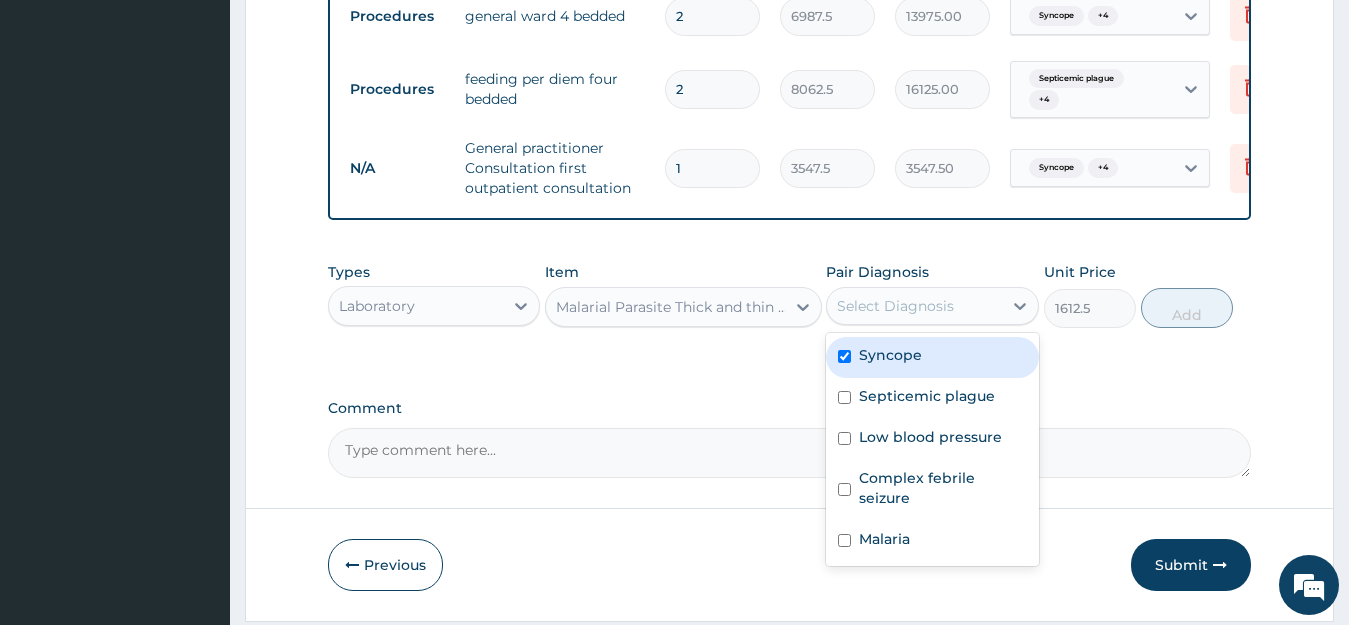 checkbox on "true" 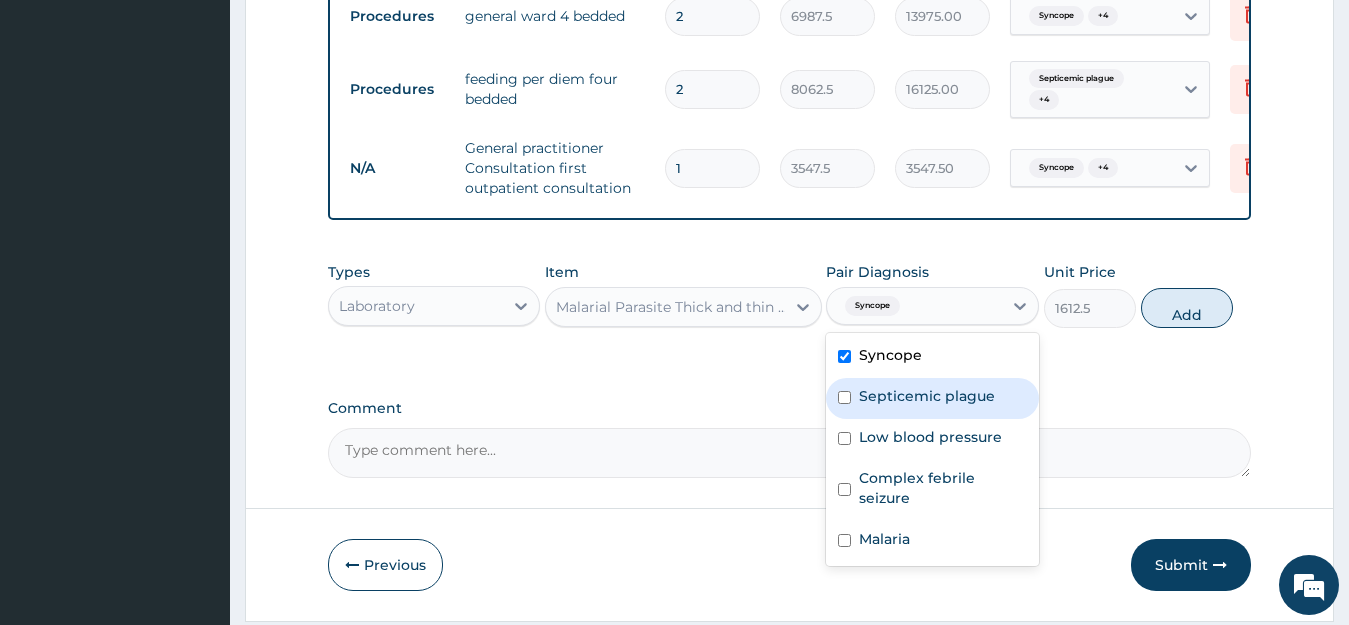 click on "Septicemic plague" at bounding box center (932, 398) 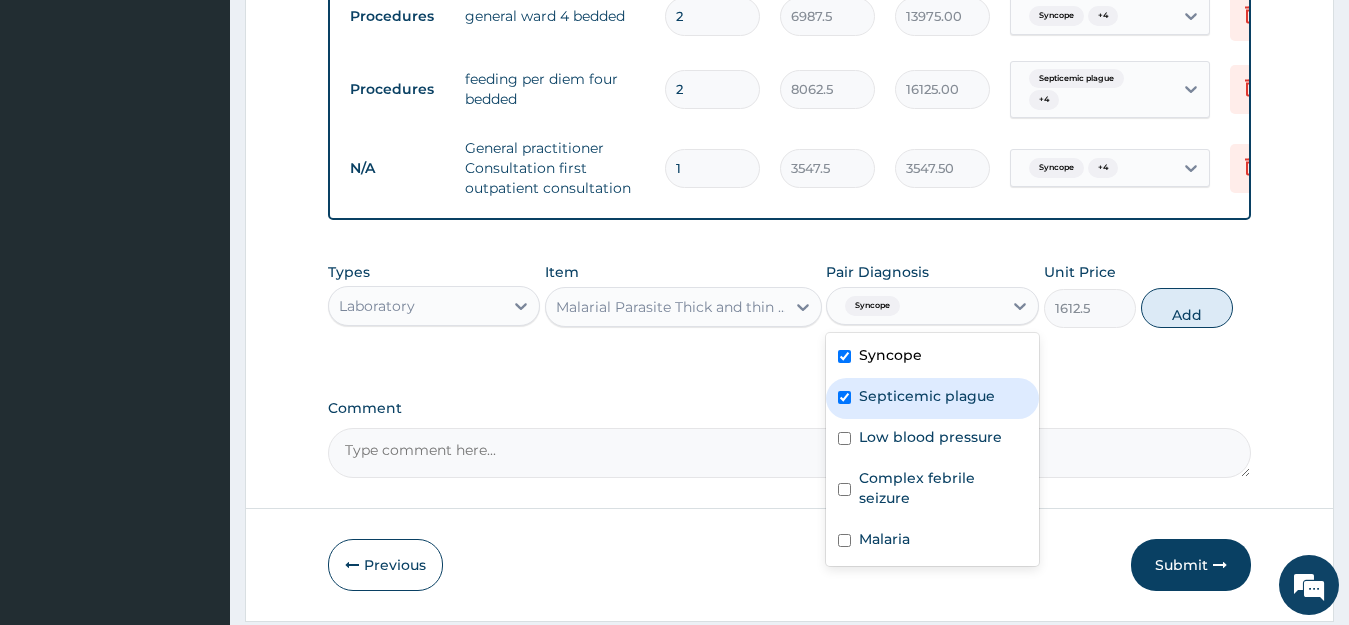 checkbox on "true" 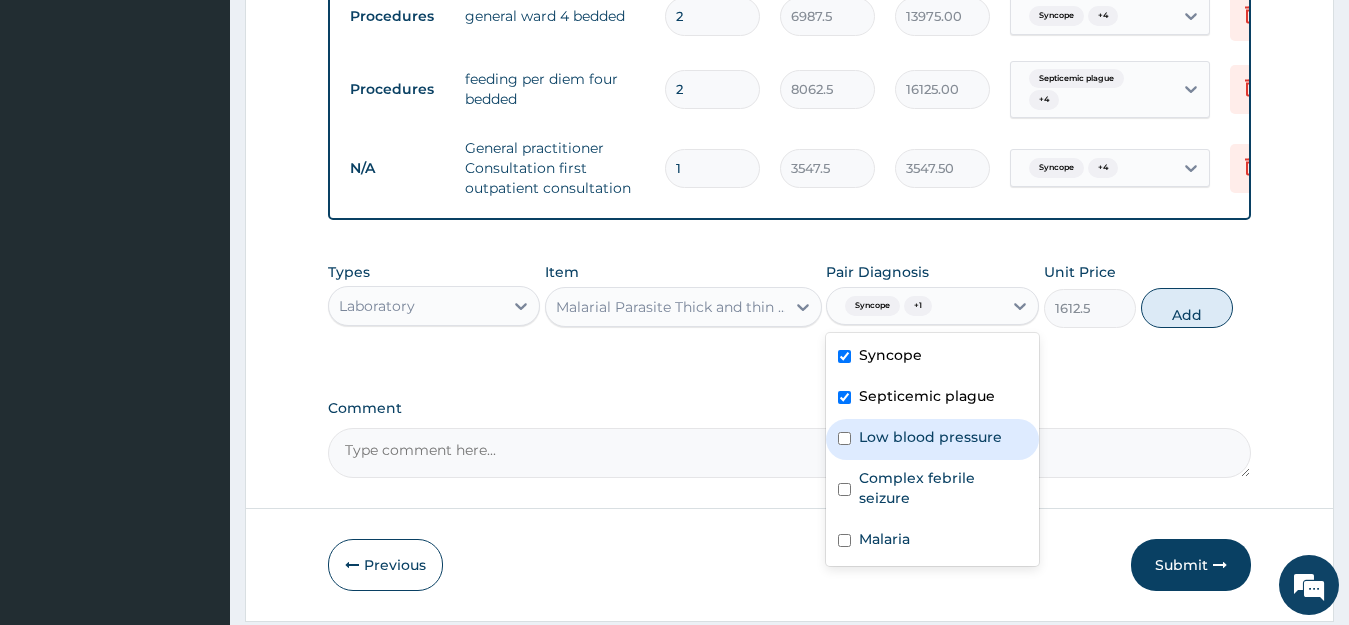 click on "Low blood pressure" at bounding box center (932, 439) 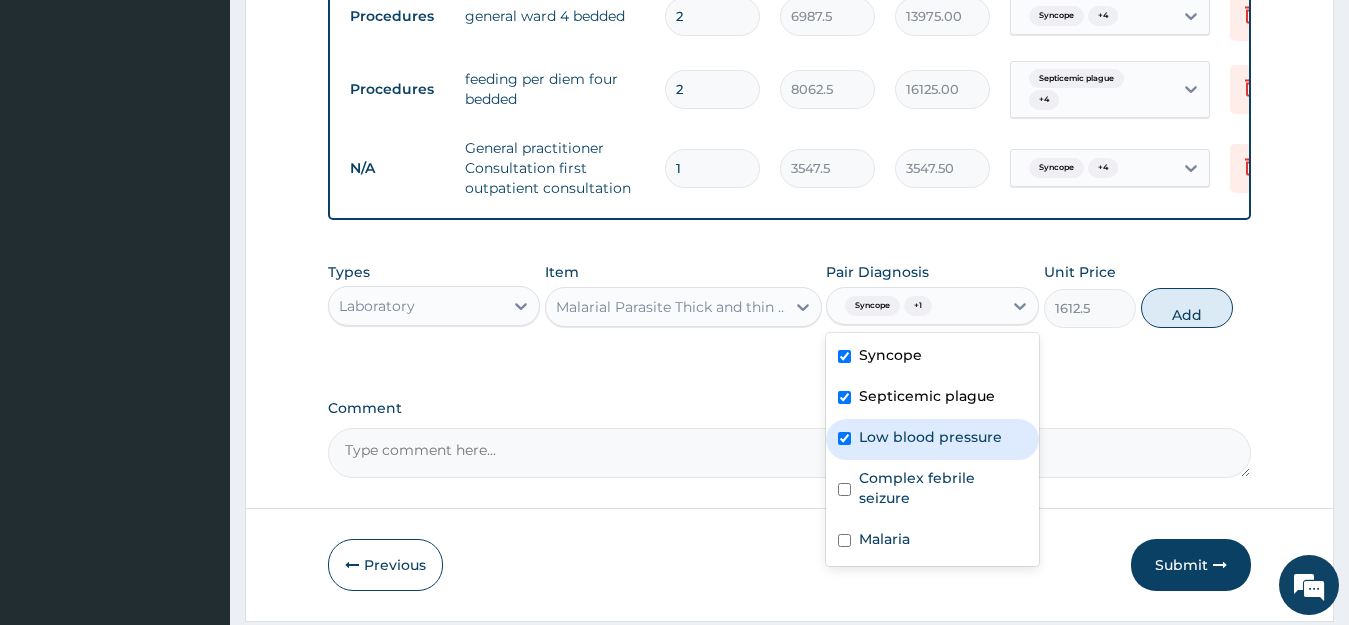checkbox on "true" 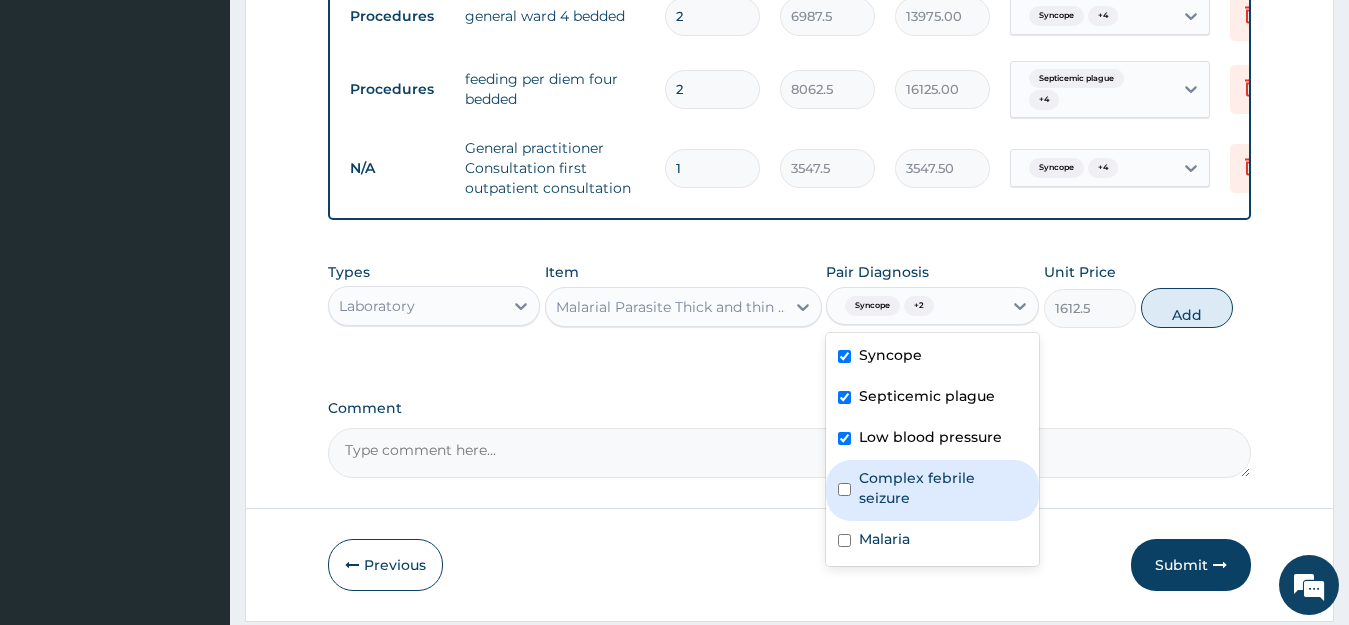click on "Complex febrile seizure" at bounding box center [932, 490] 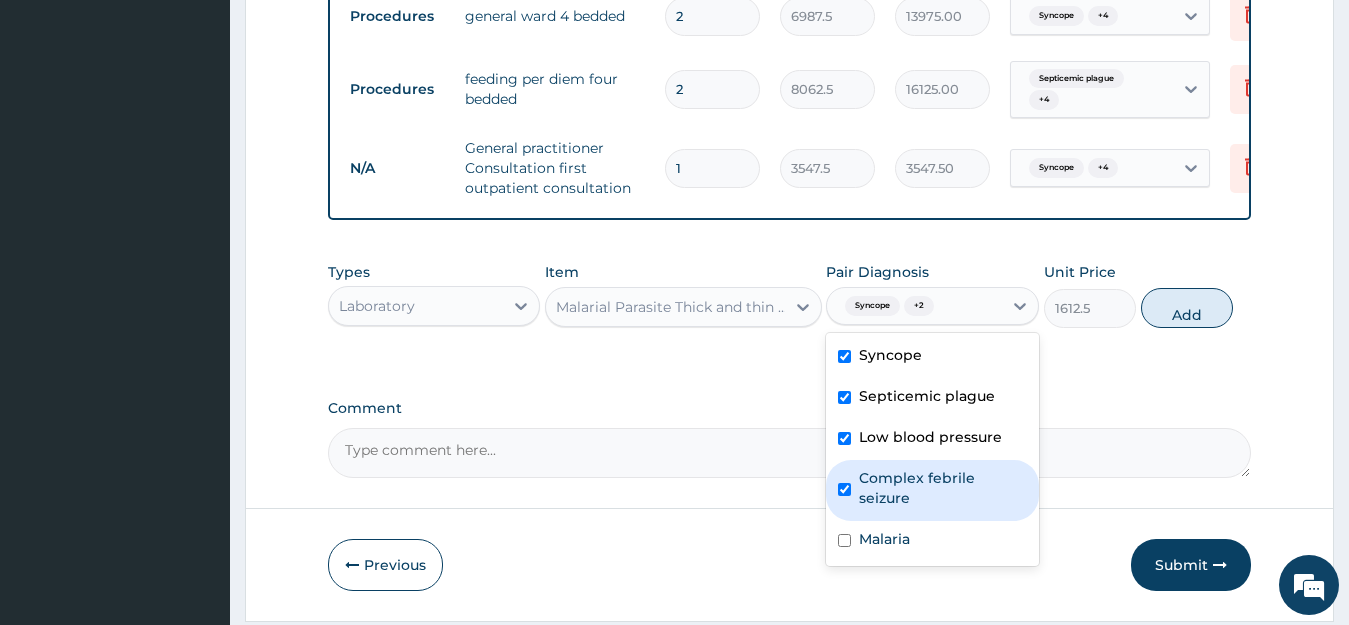 checkbox on "true" 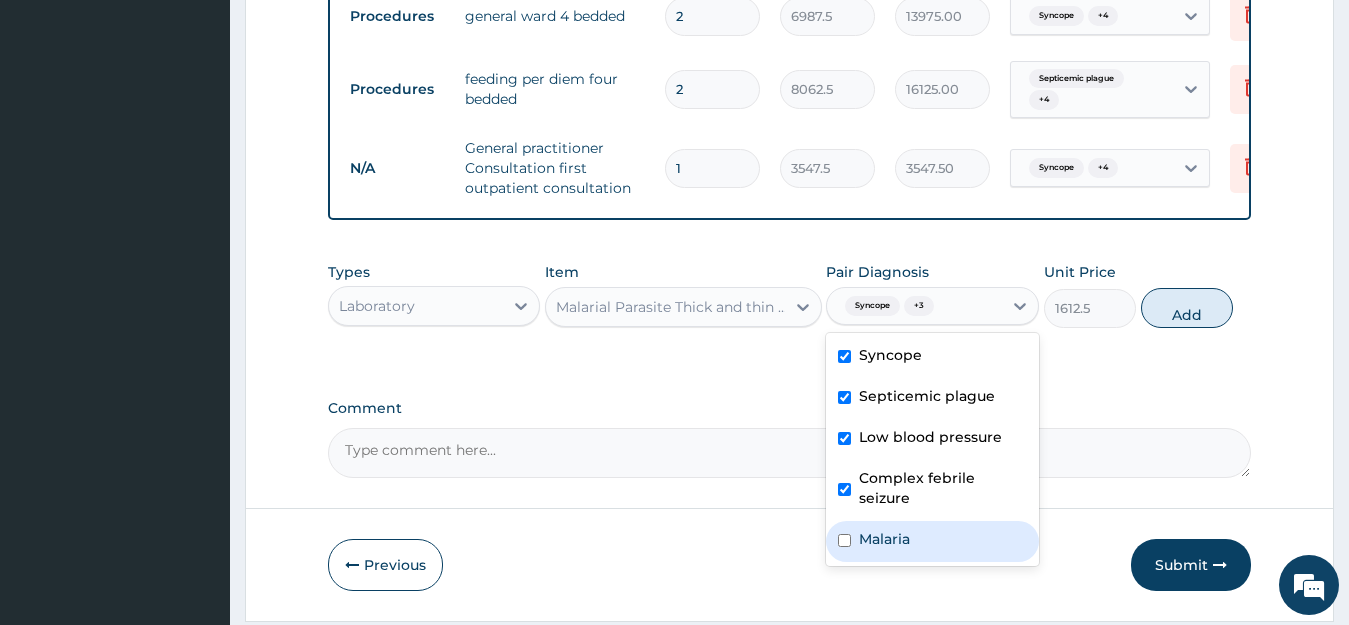 click on "Malaria" at bounding box center [884, 539] 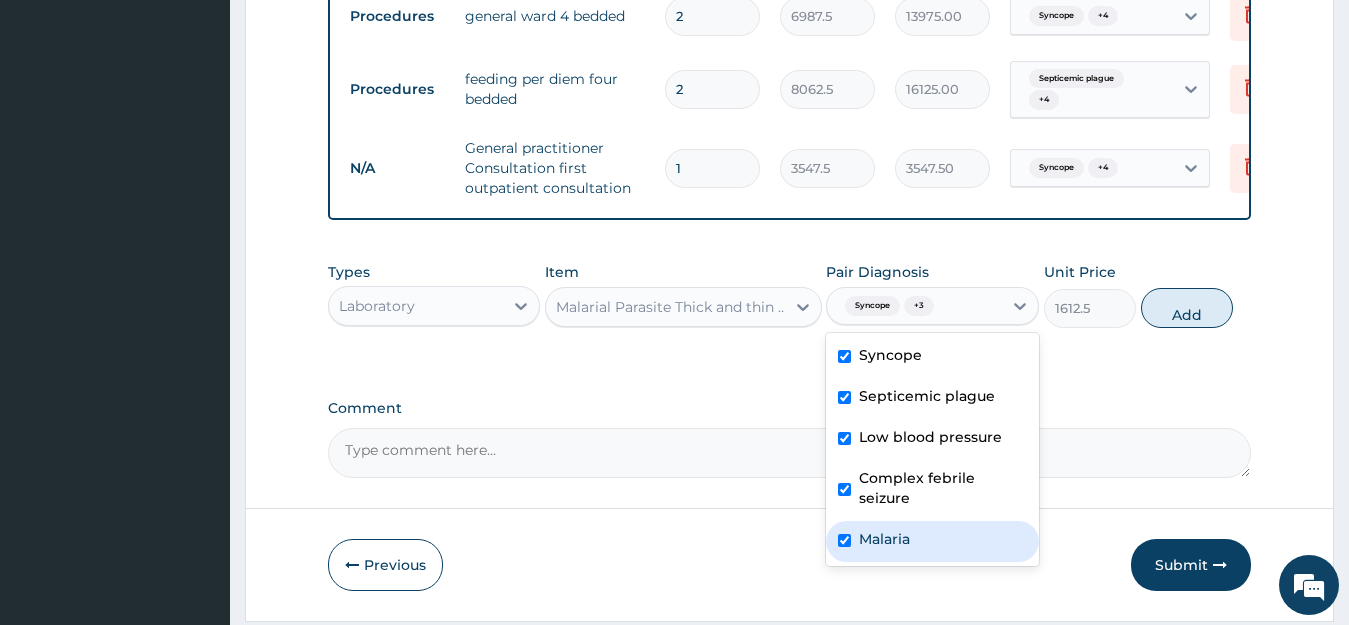 checkbox on "true" 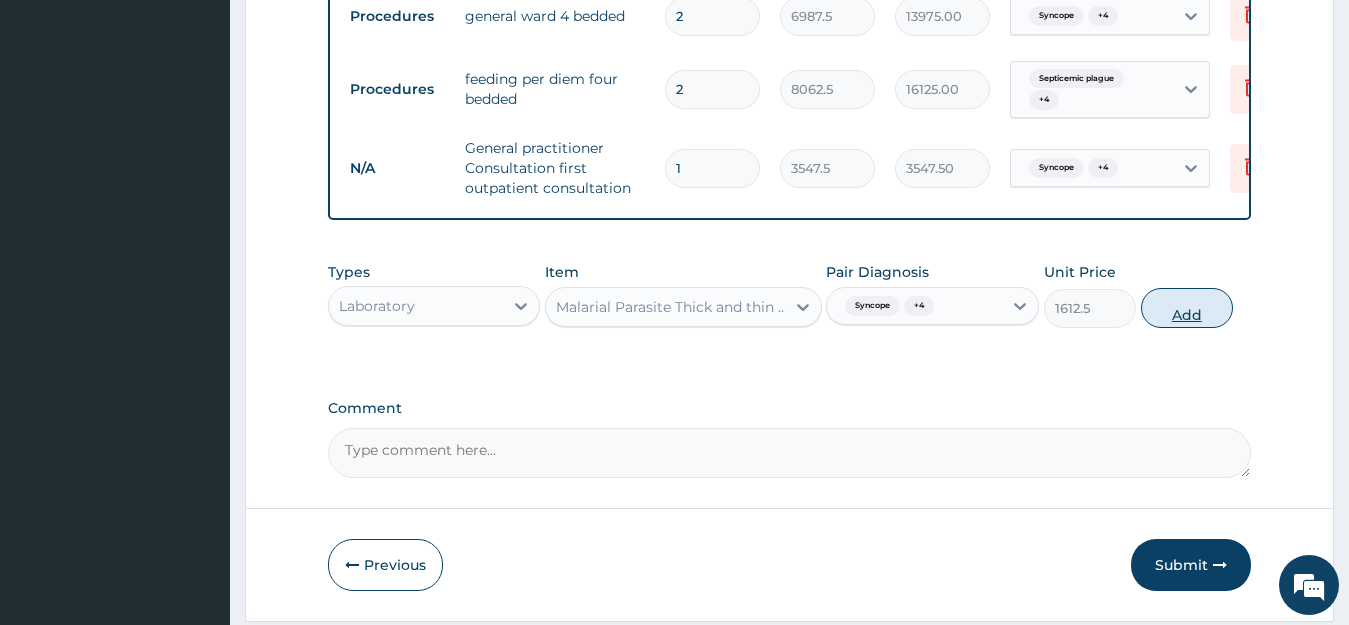 click on "Add" at bounding box center (1187, 308) 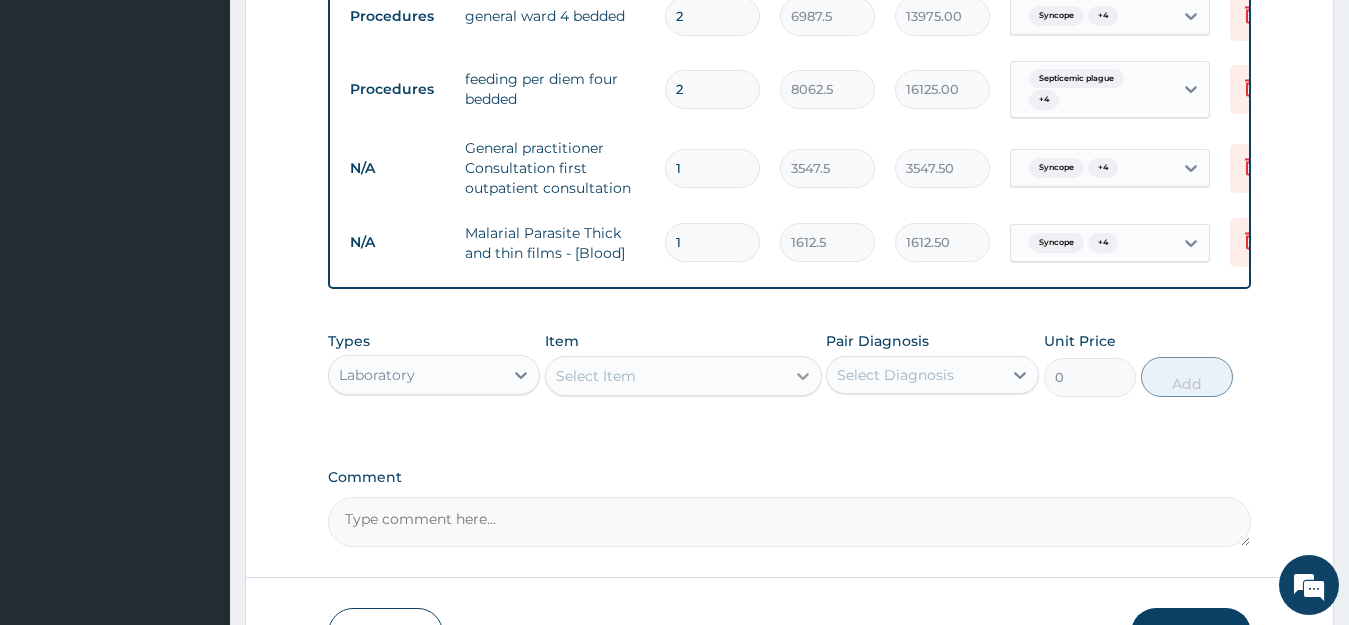 click at bounding box center (803, 376) 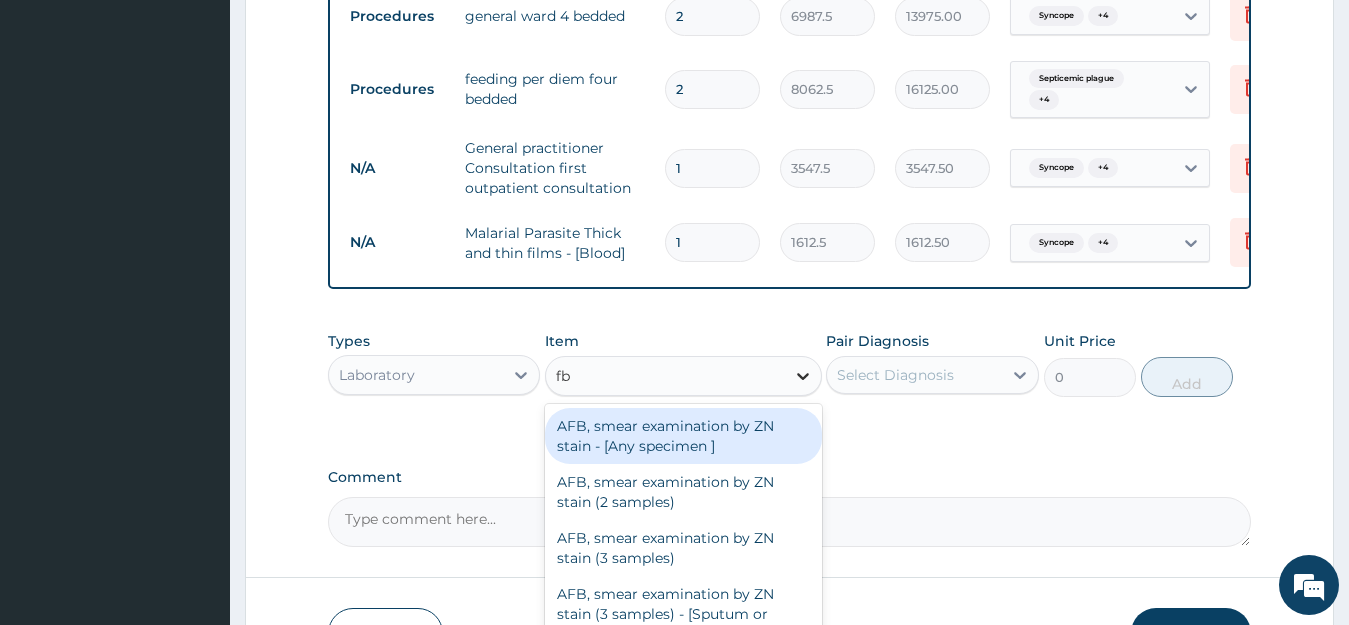 type on "fbc" 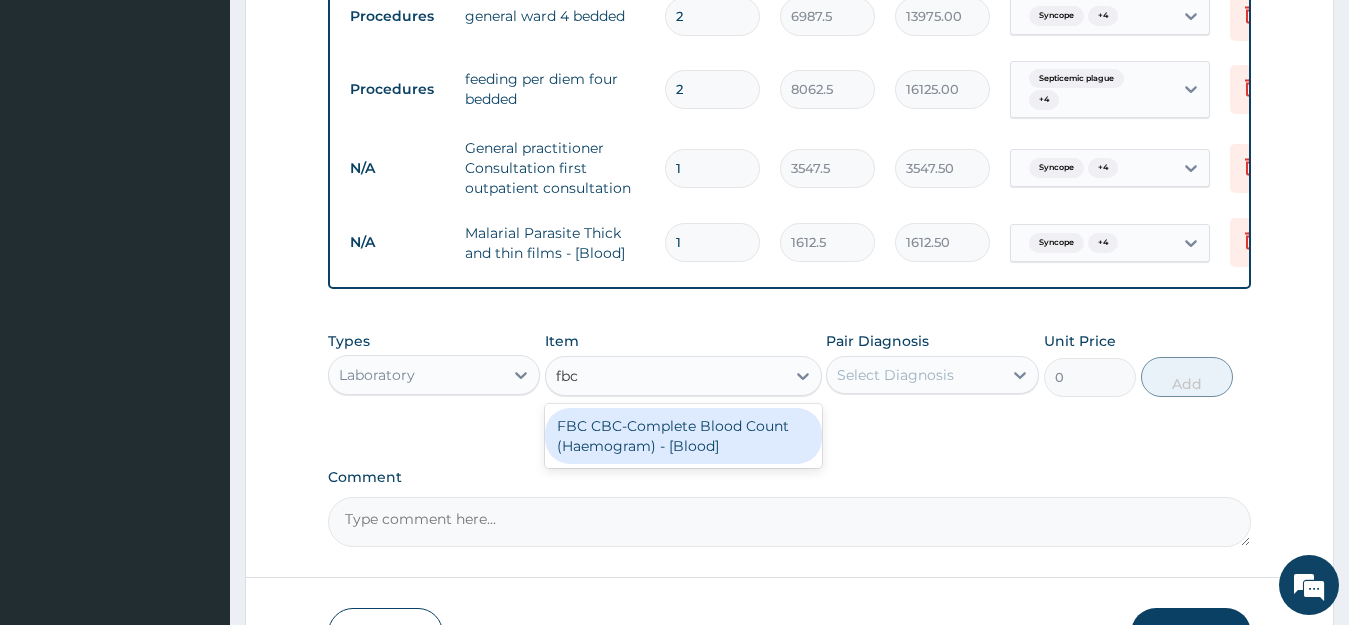 click on "FBC CBC-Complete Blood Count (Haemogram) - [Blood]" at bounding box center [683, 436] 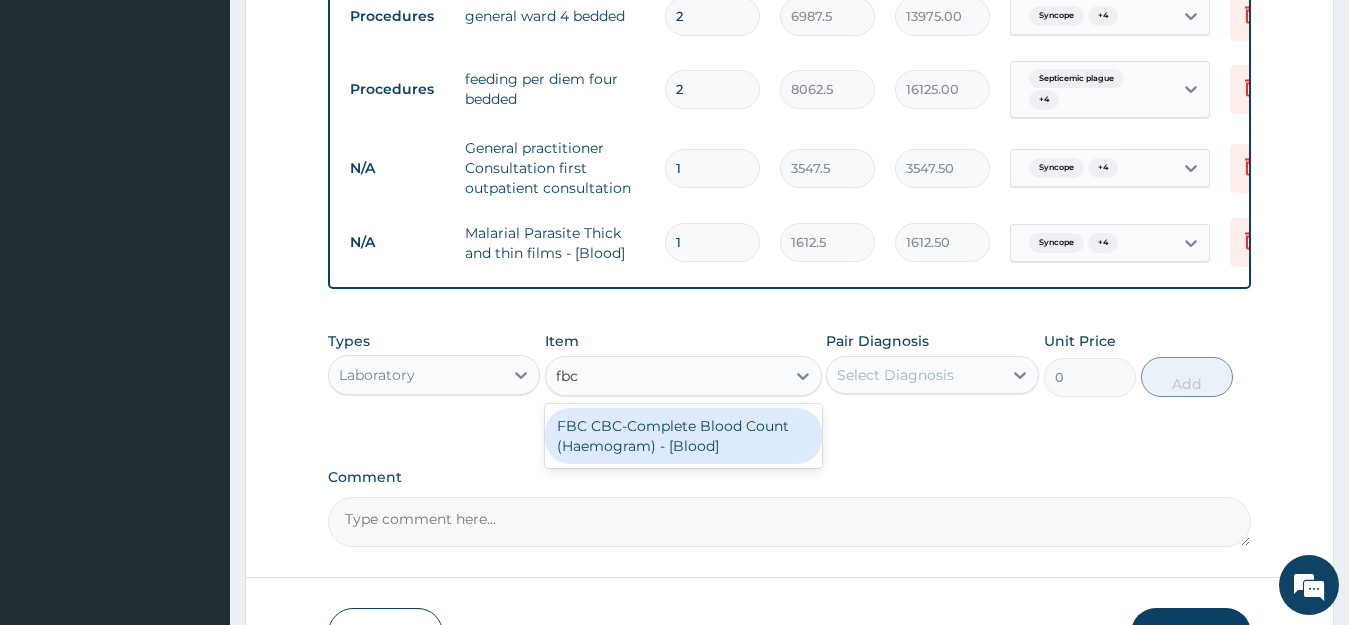 type 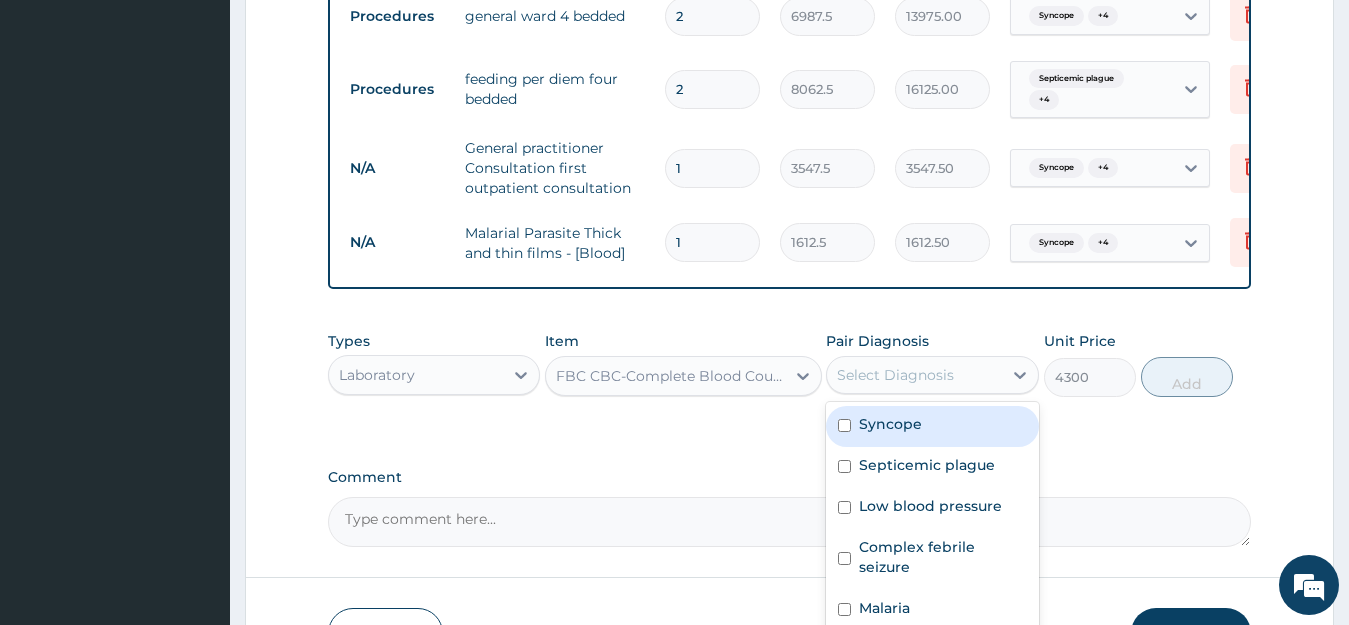 click on "Select Diagnosis" at bounding box center (914, 375) 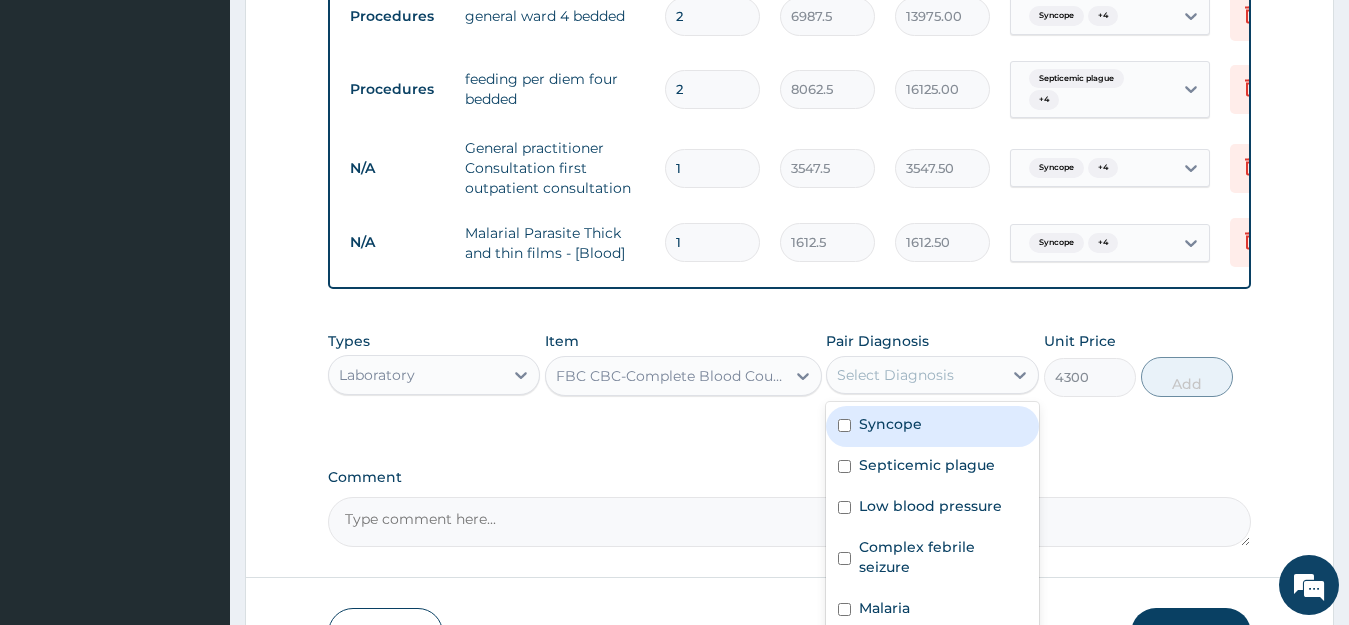 click on "Syncope" at bounding box center [890, 424] 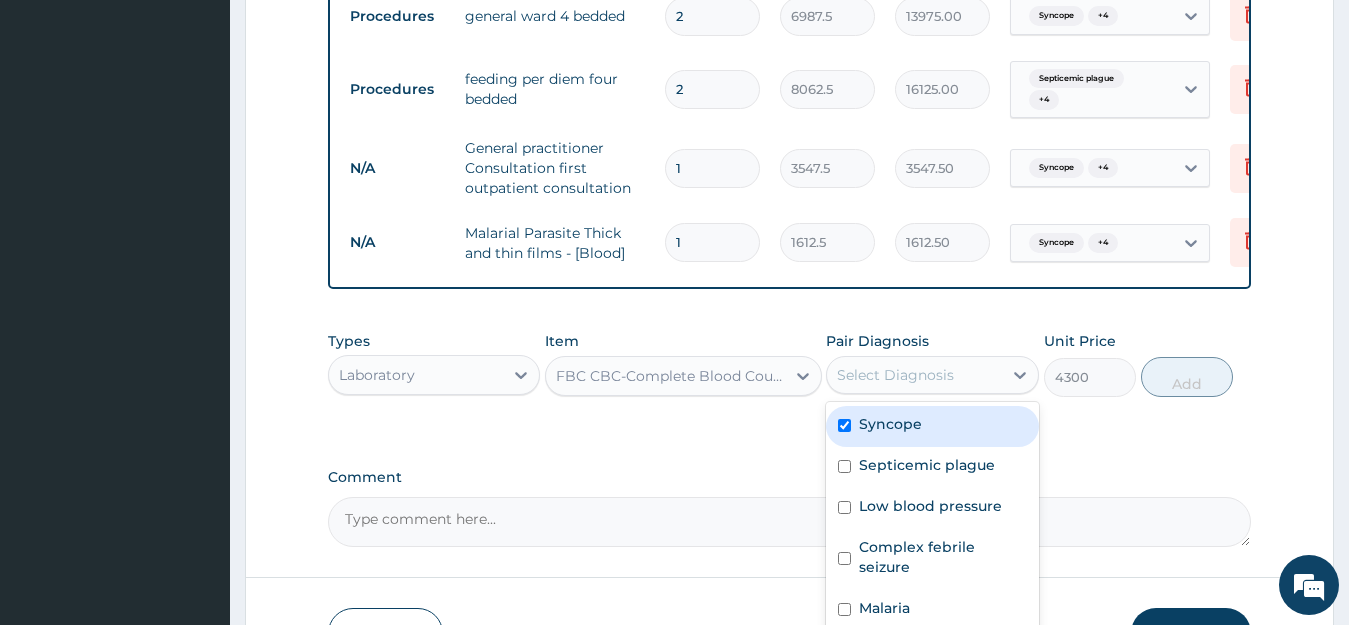 checkbox on "true" 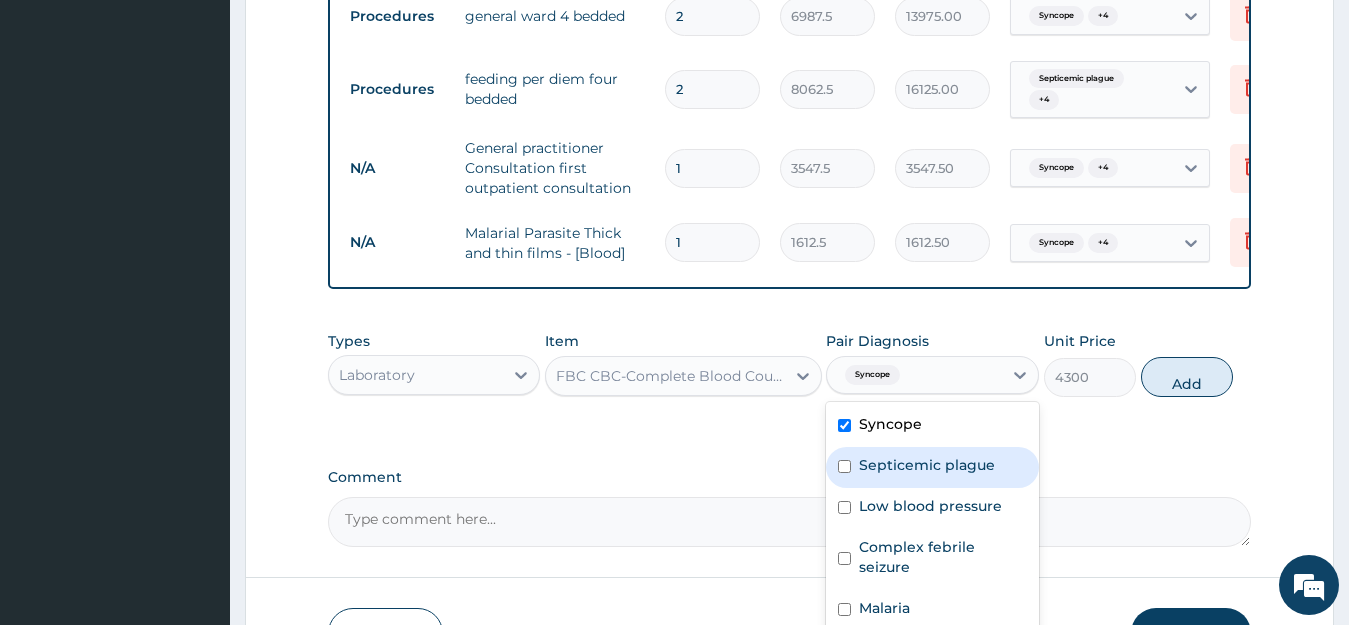 click on "Septicemic plague" at bounding box center (927, 465) 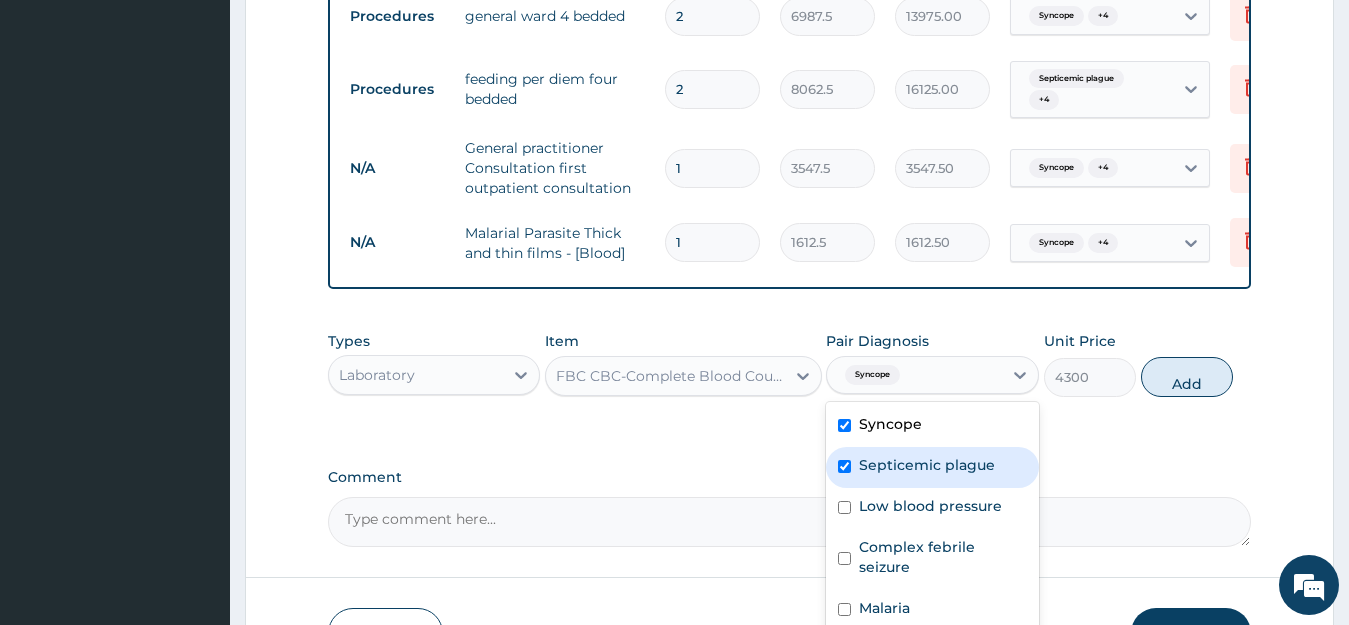 checkbox on "true" 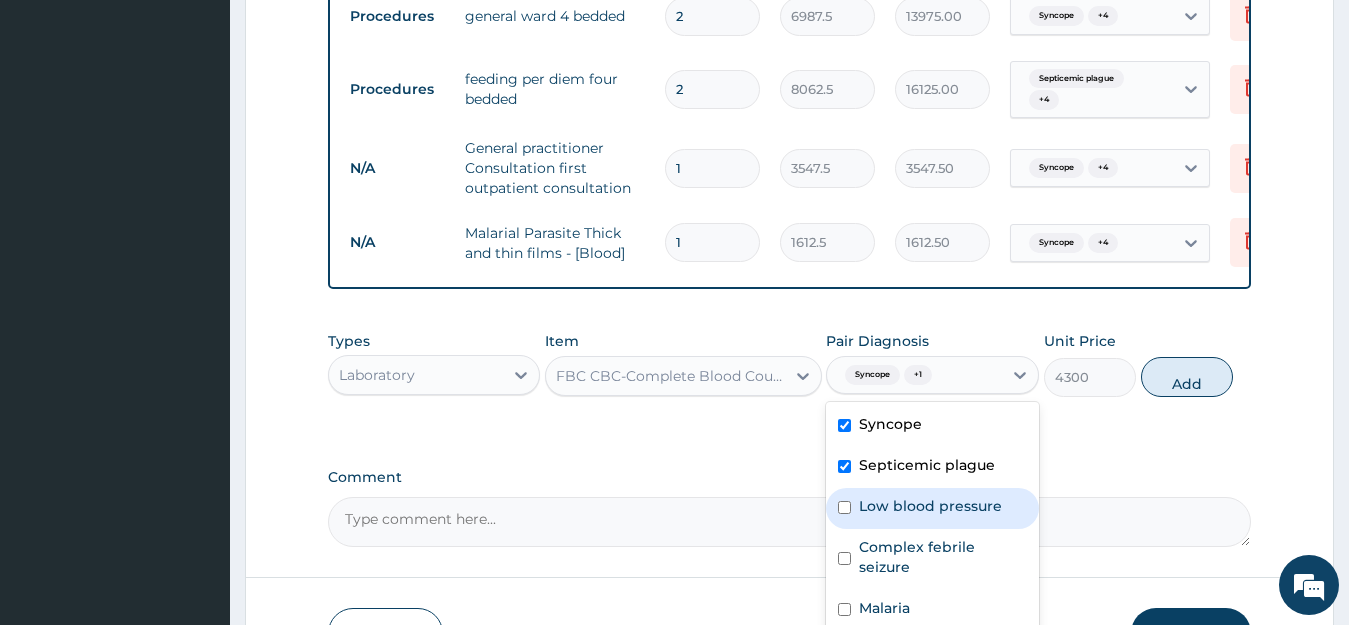 click on "Low blood pressure" at bounding box center (930, 506) 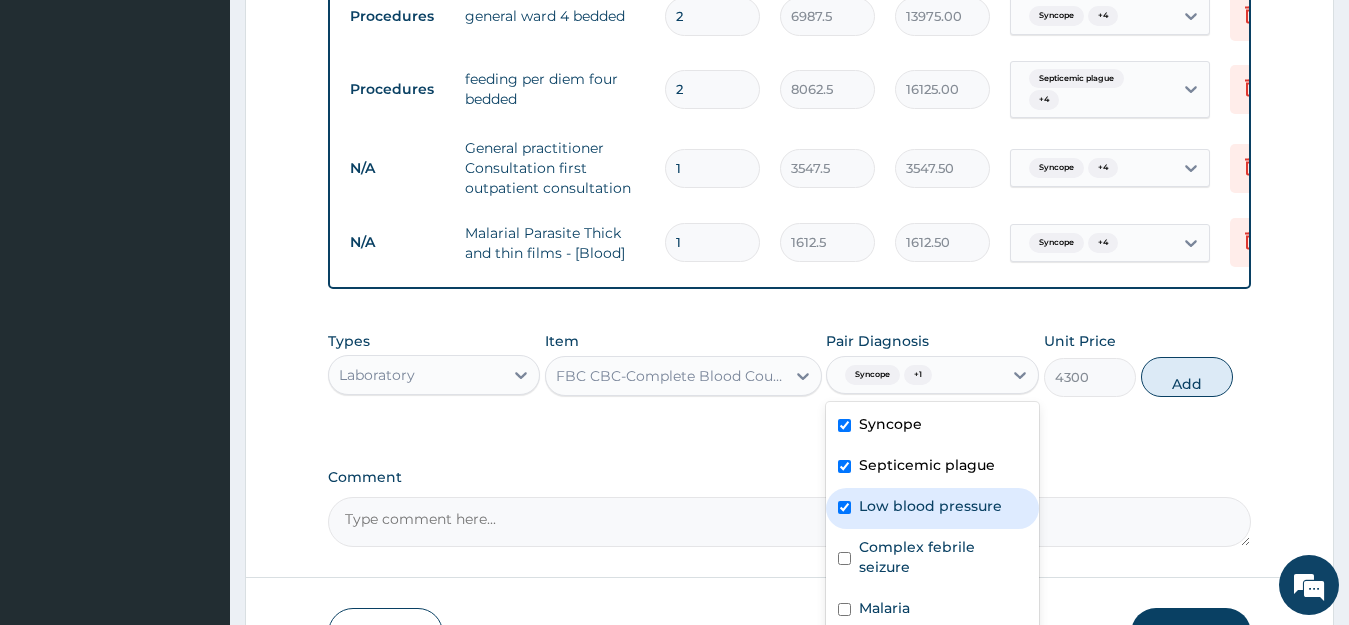 checkbox on "true" 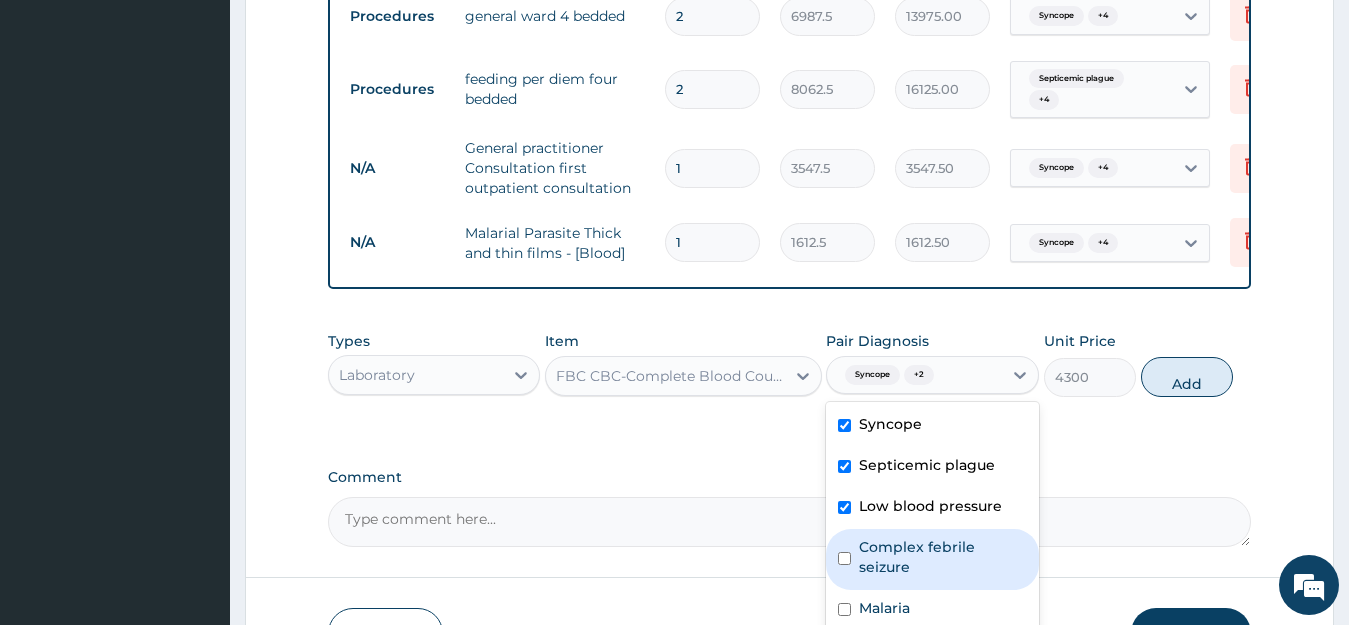click on "Complex febrile seizure" at bounding box center (943, 557) 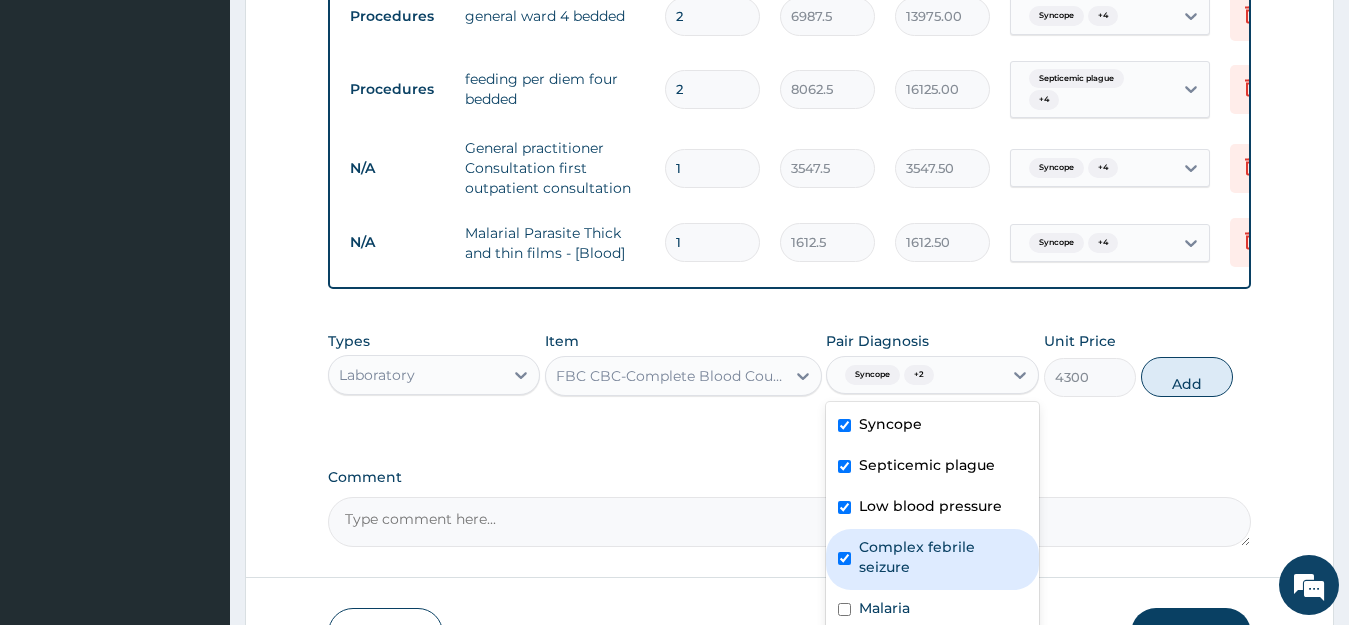 checkbox on "true" 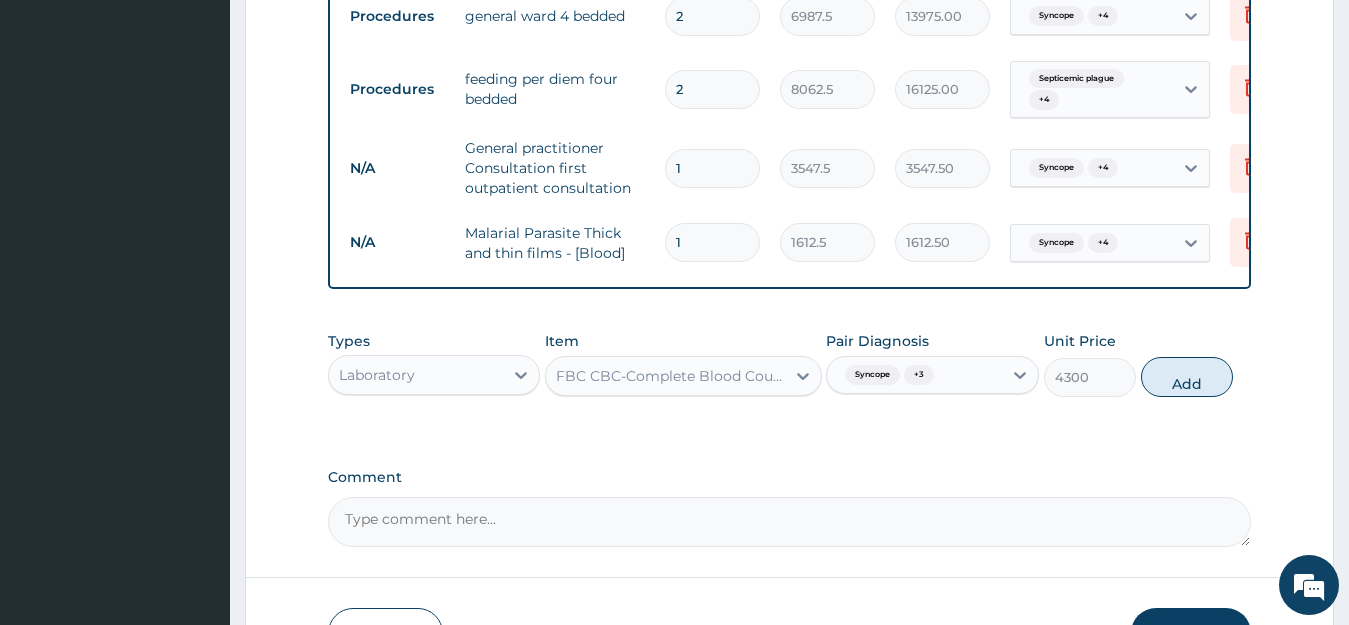 click on "Syncope  + 3" at bounding box center [914, 375] 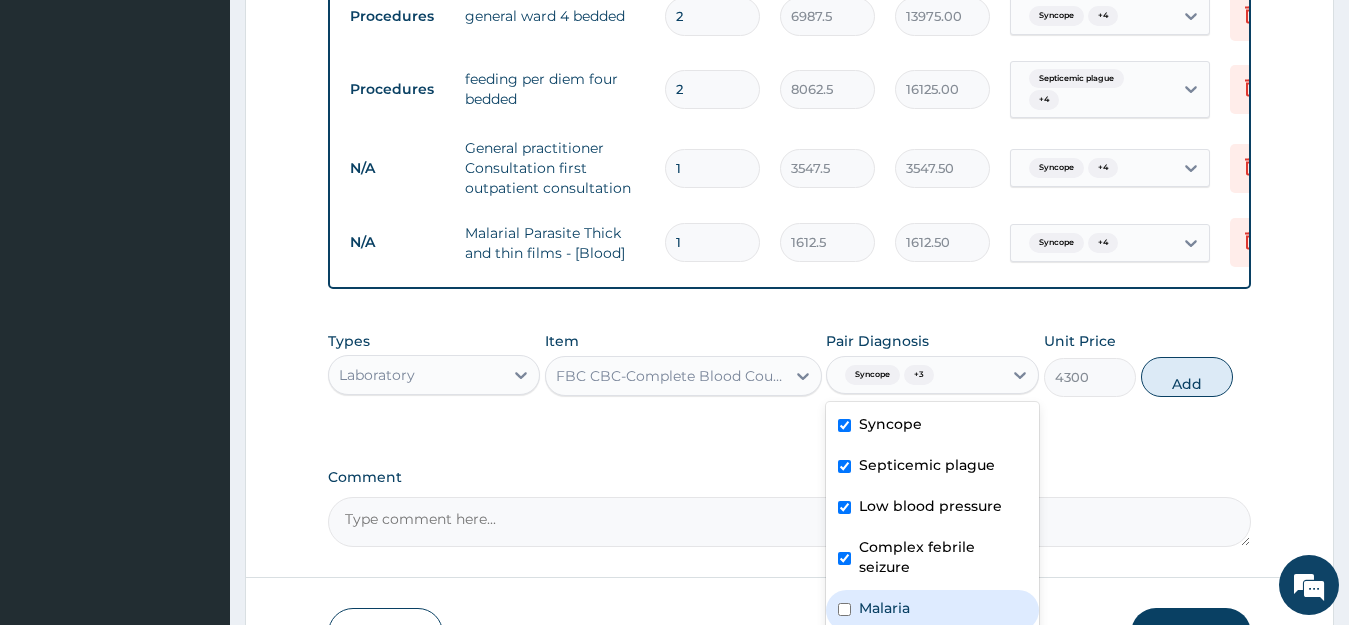 click on "Malaria" at bounding box center [932, 610] 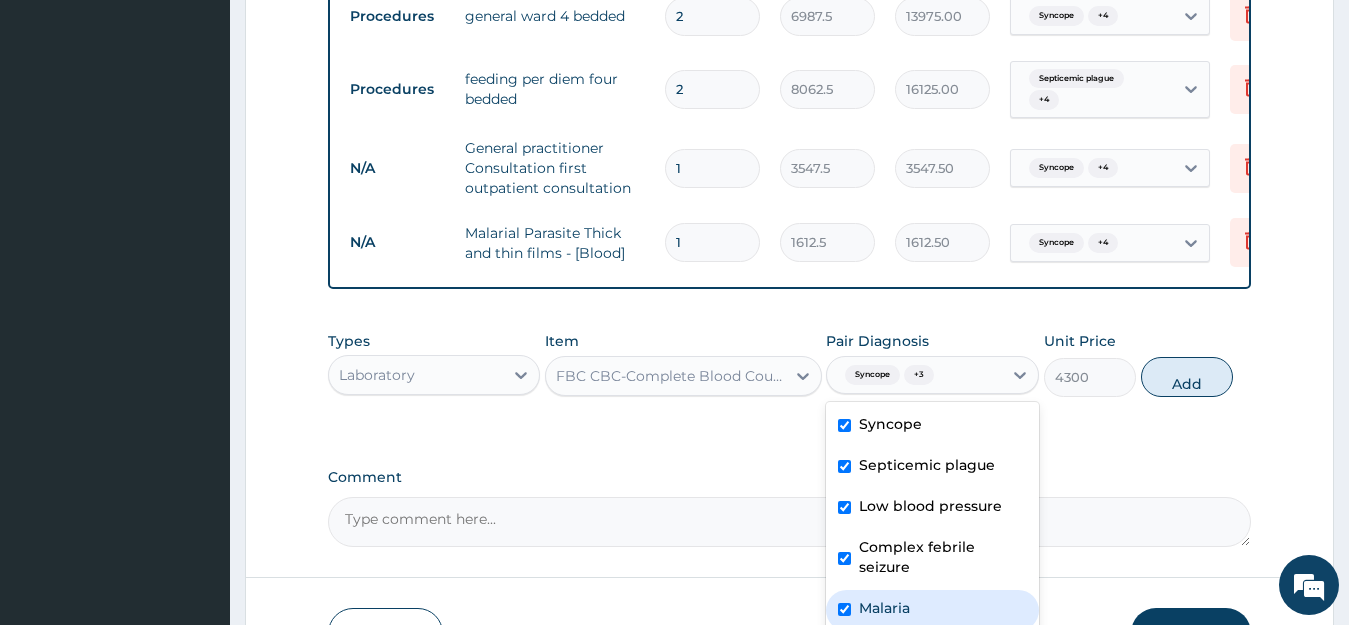 checkbox on "true" 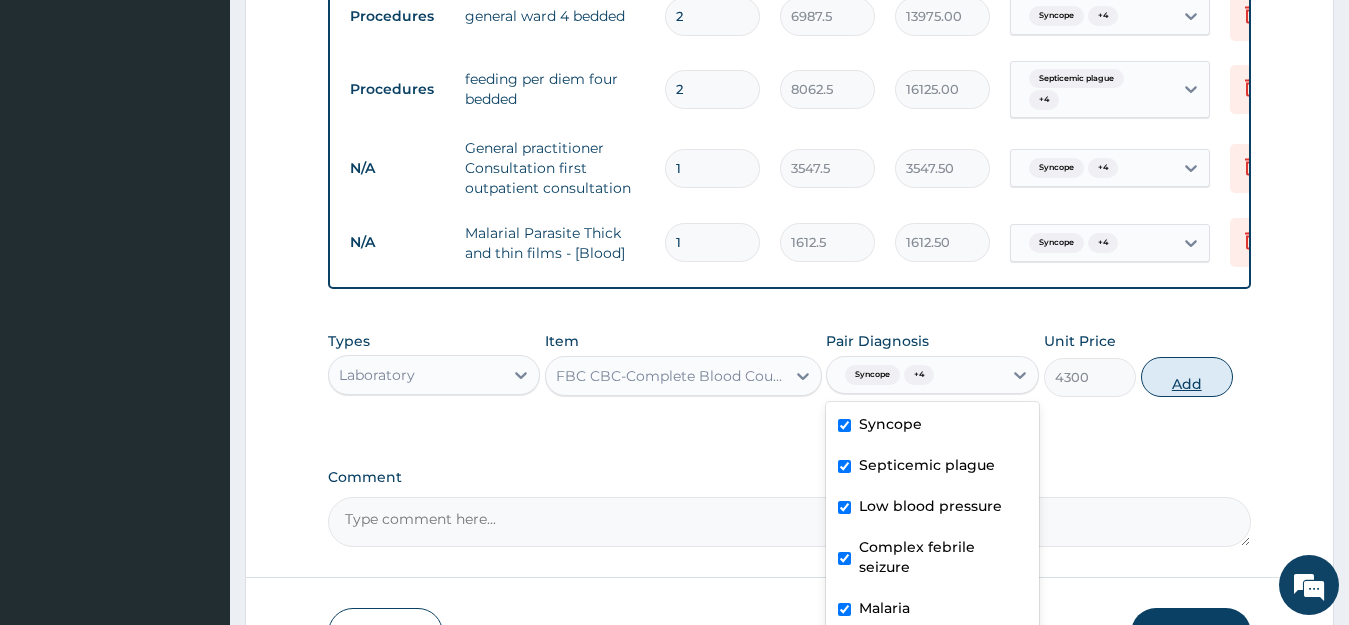 click on "Add" at bounding box center [1187, 377] 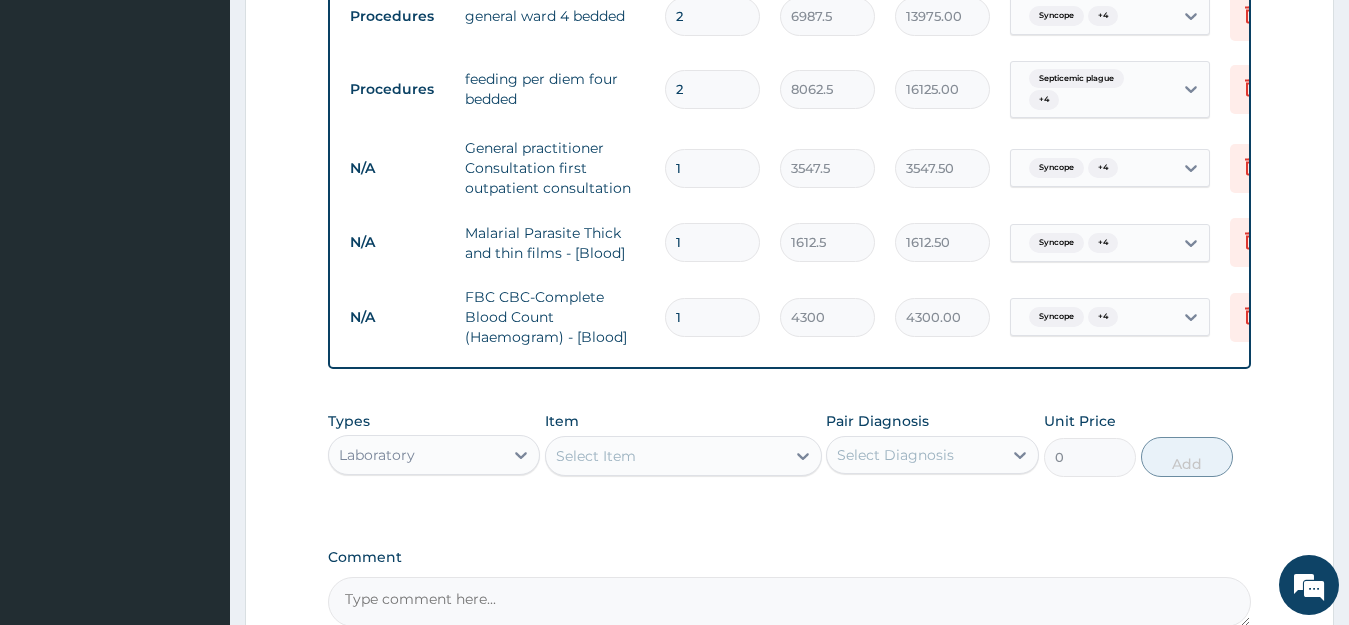 scroll, scrollTop: 1045, scrollLeft: 0, axis: vertical 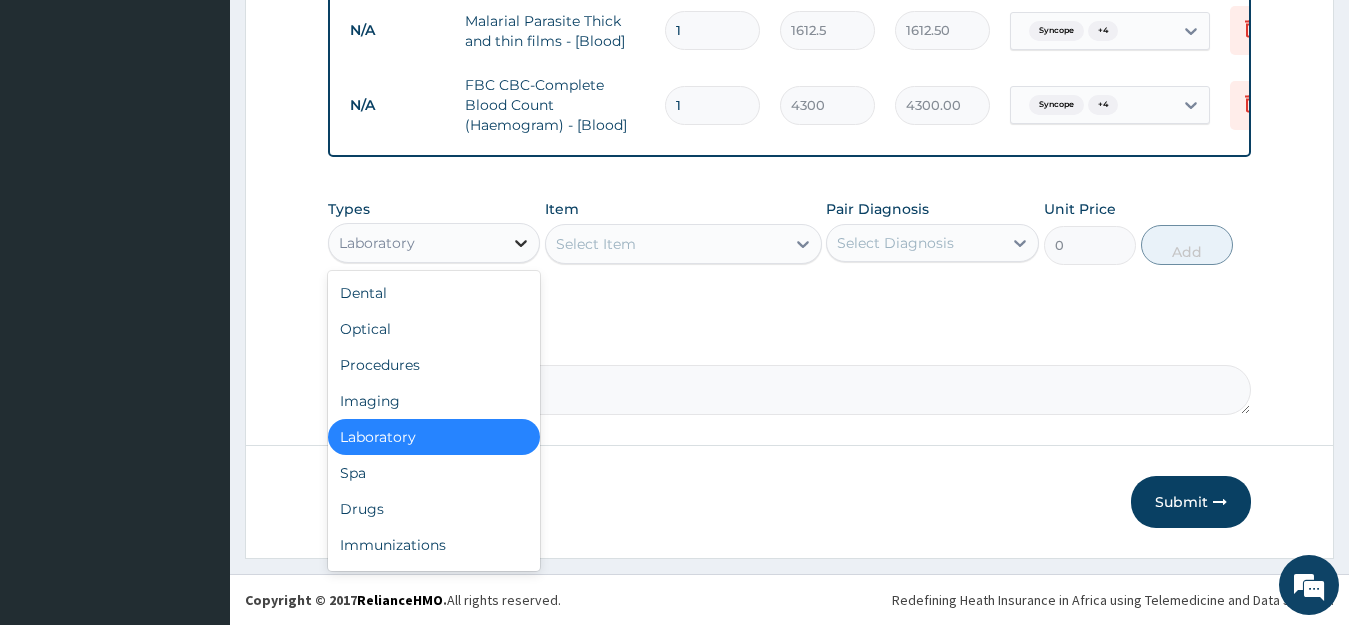 click 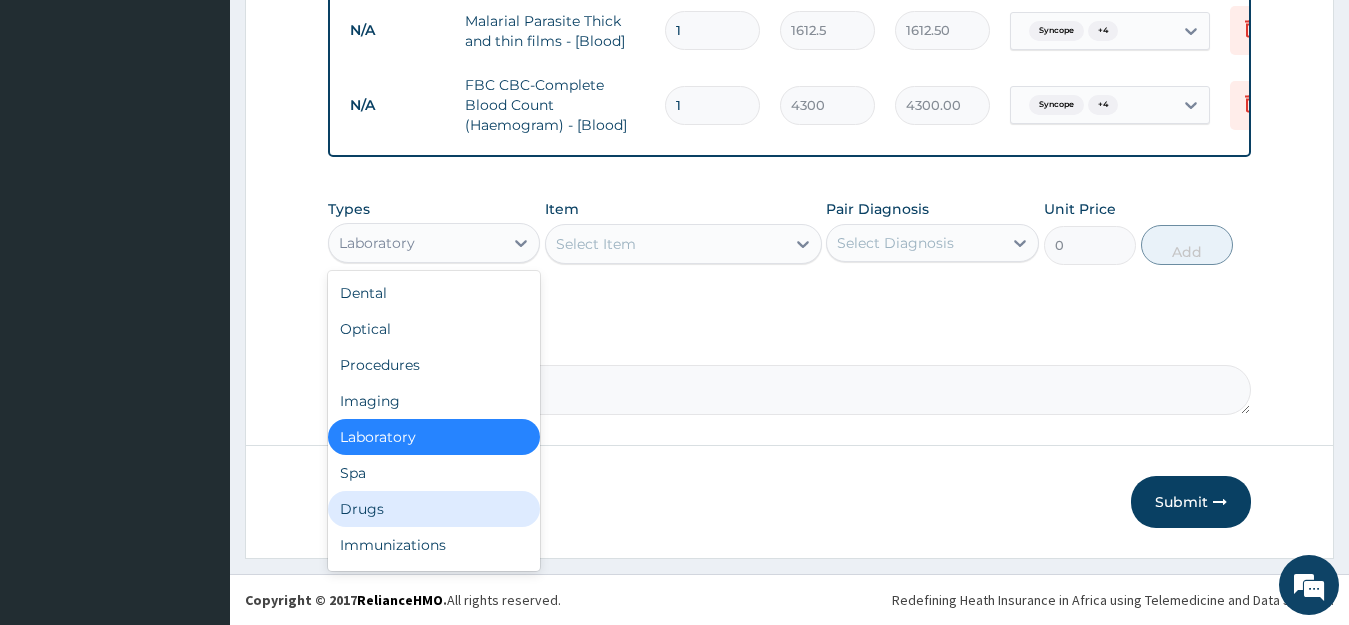 click on "Drugs" at bounding box center (434, 509) 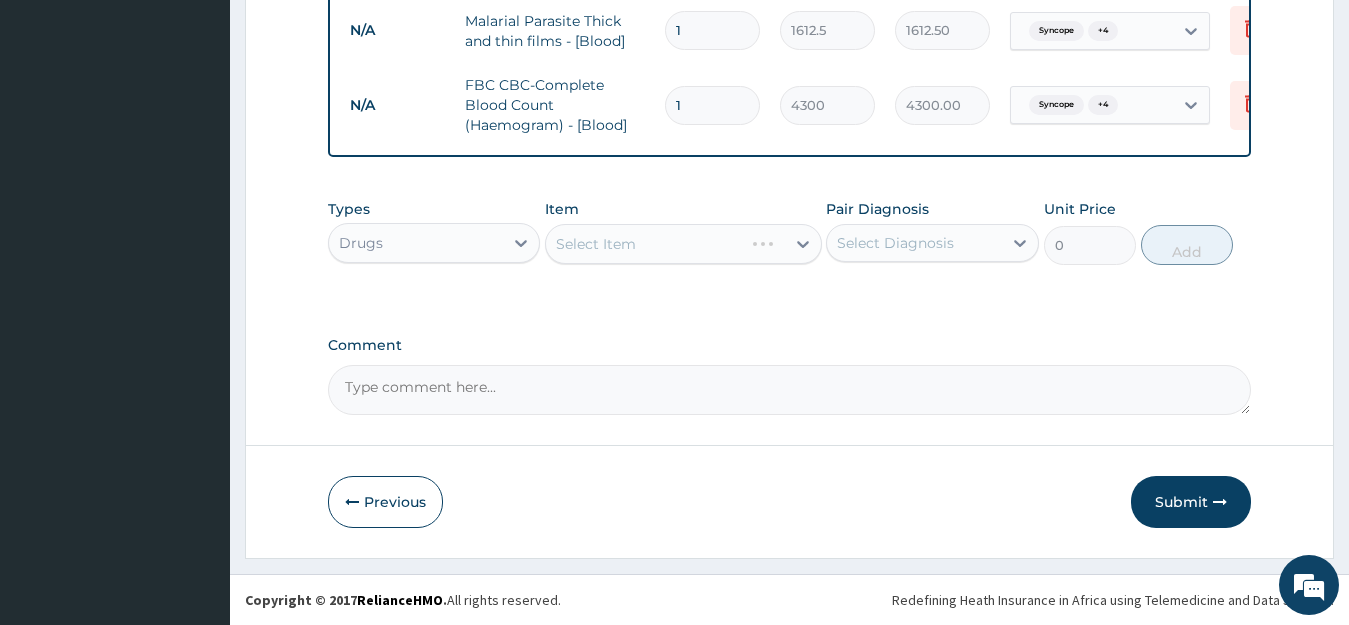click on "Select Item" at bounding box center [683, 244] 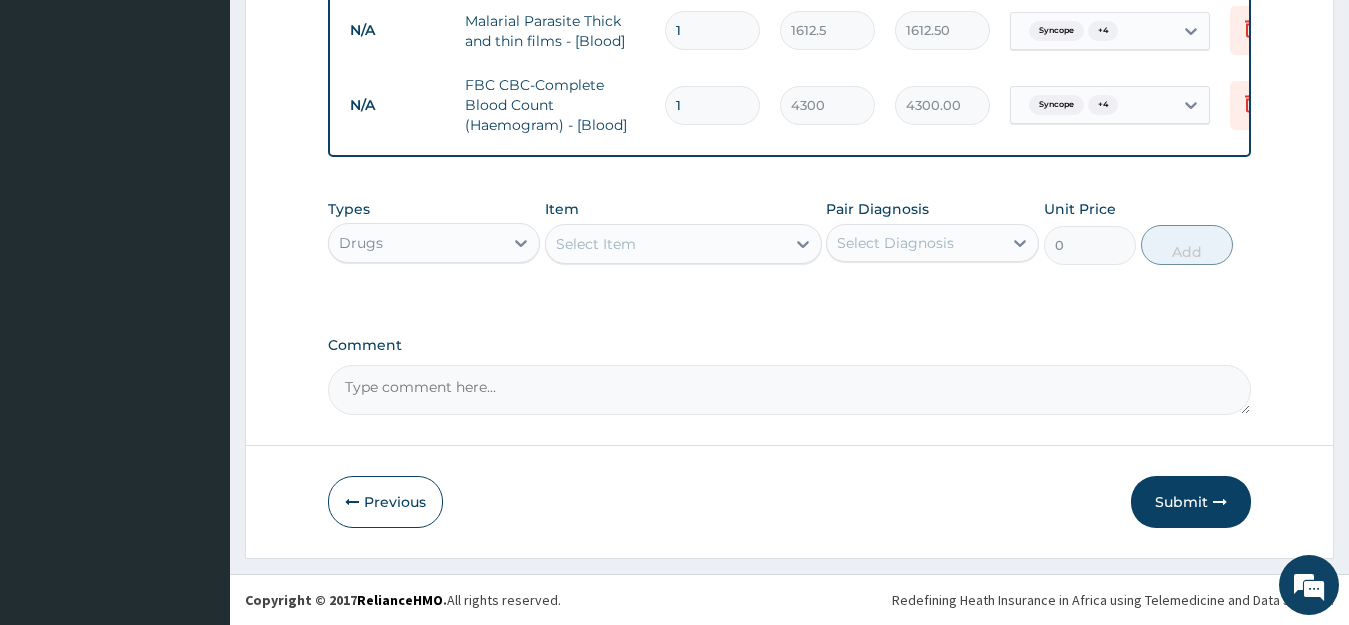 click 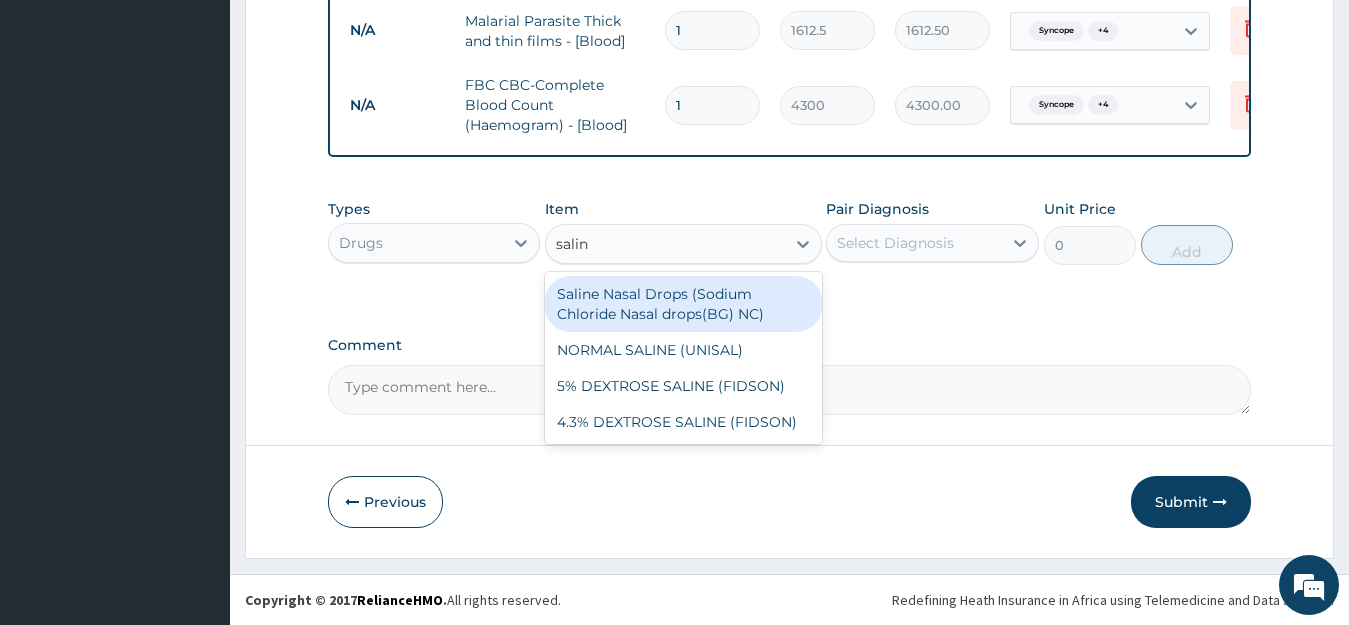 type on "saline" 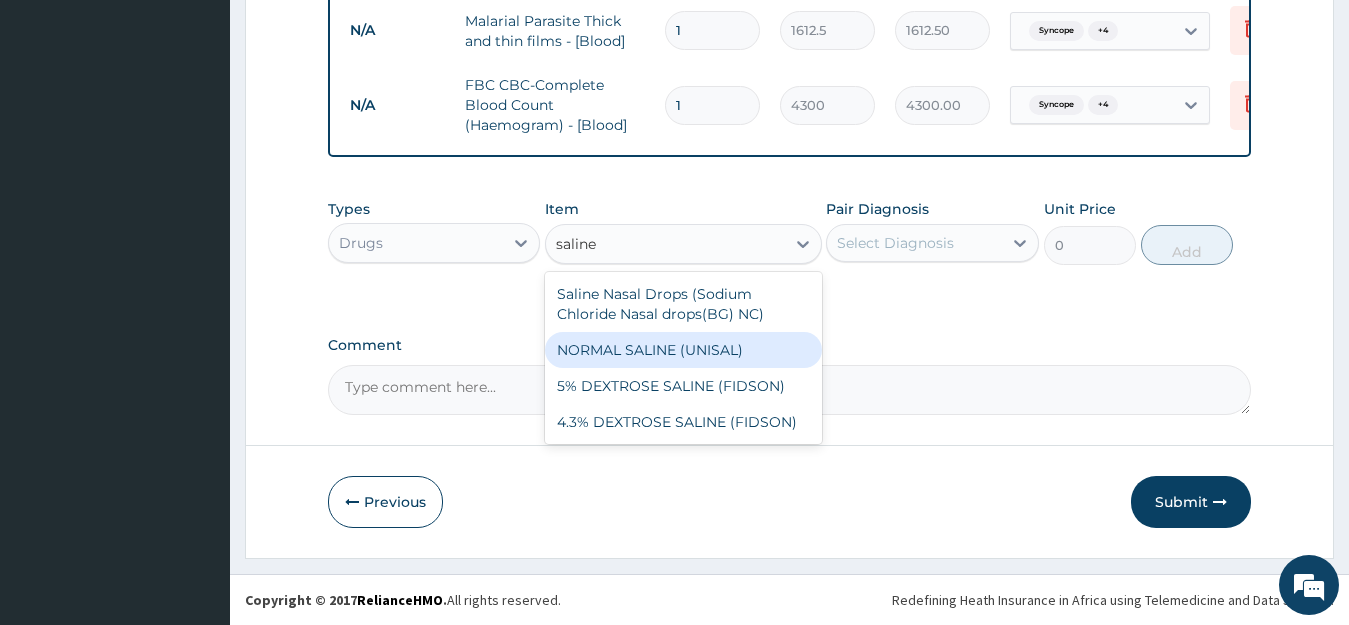 click on "NORMAL SALINE (UNISAL)" at bounding box center (683, 350) 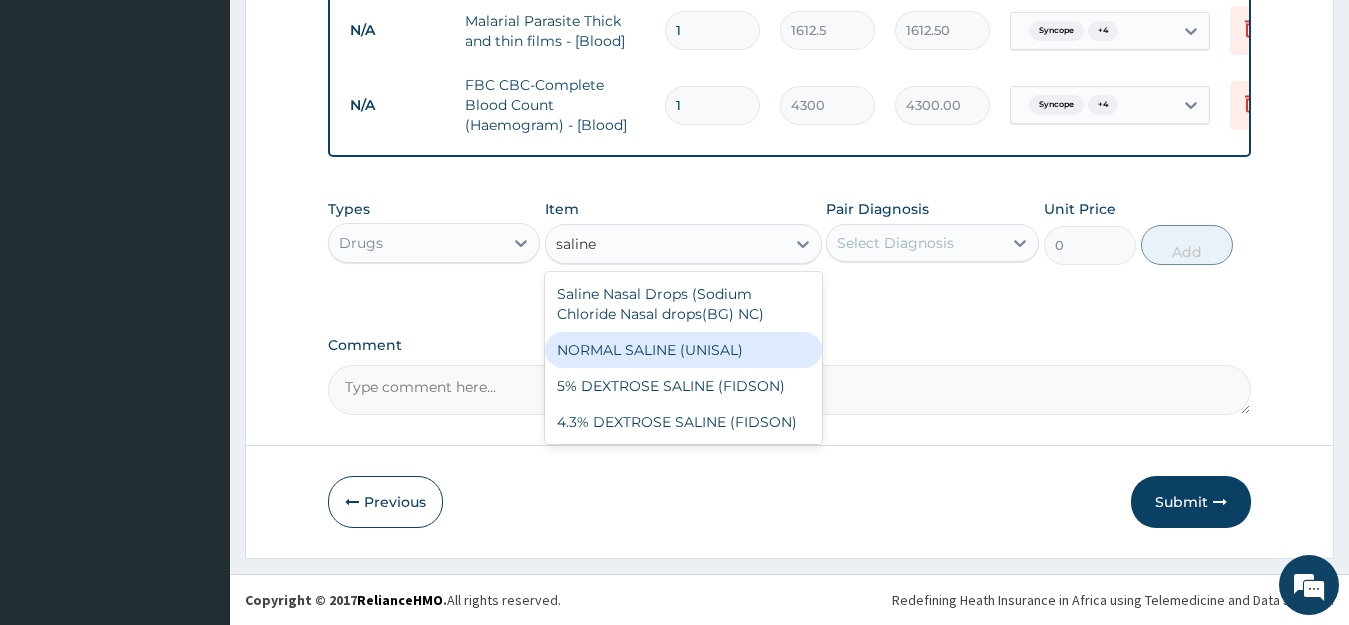 type 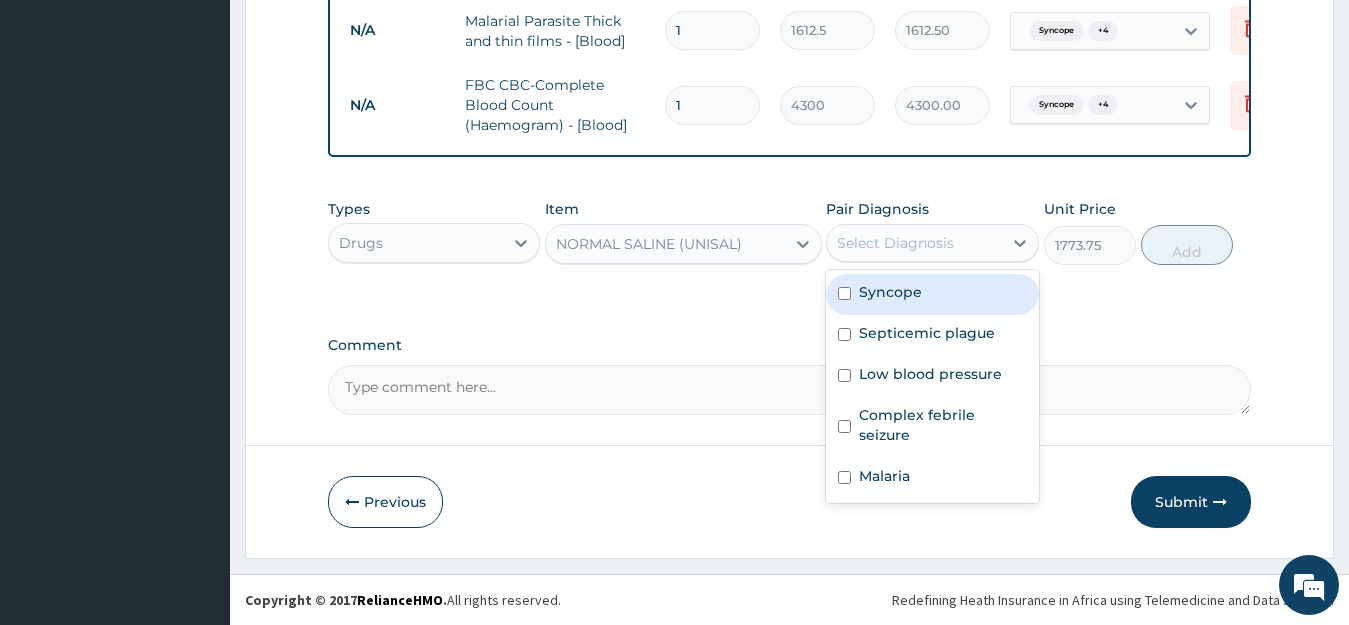 click on "Select Diagnosis" at bounding box center [895, 243] 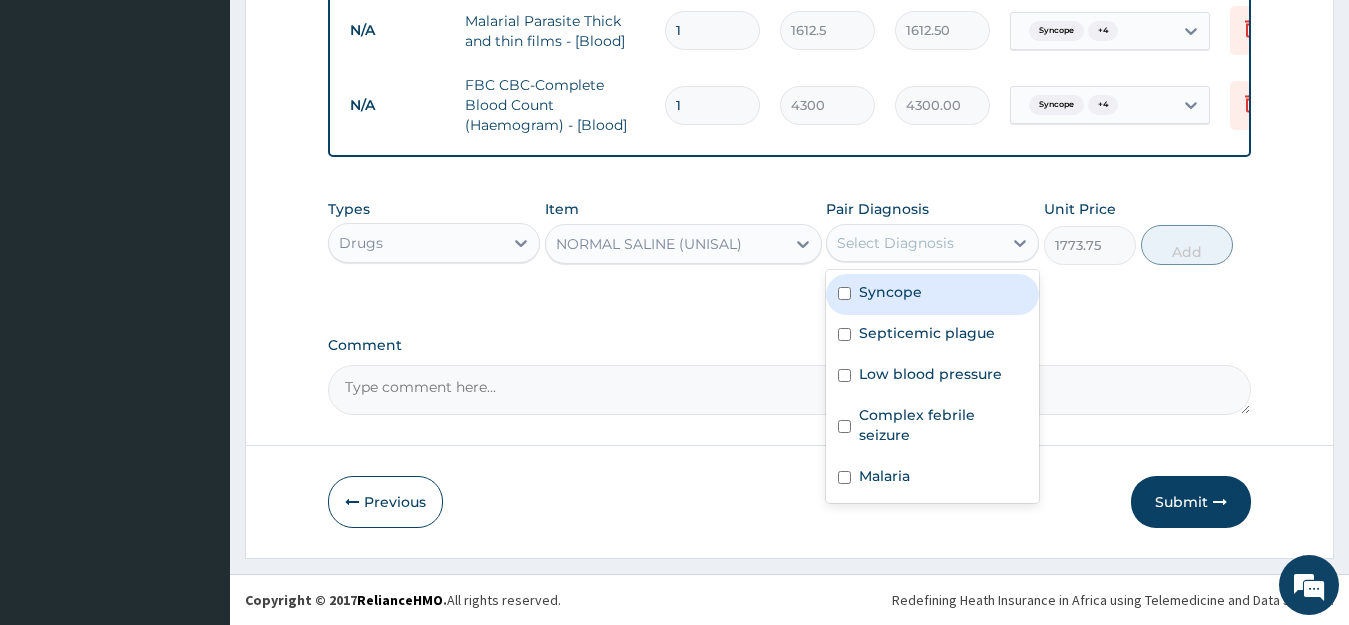 click on "Syncope" at bounding box center (890, 292) 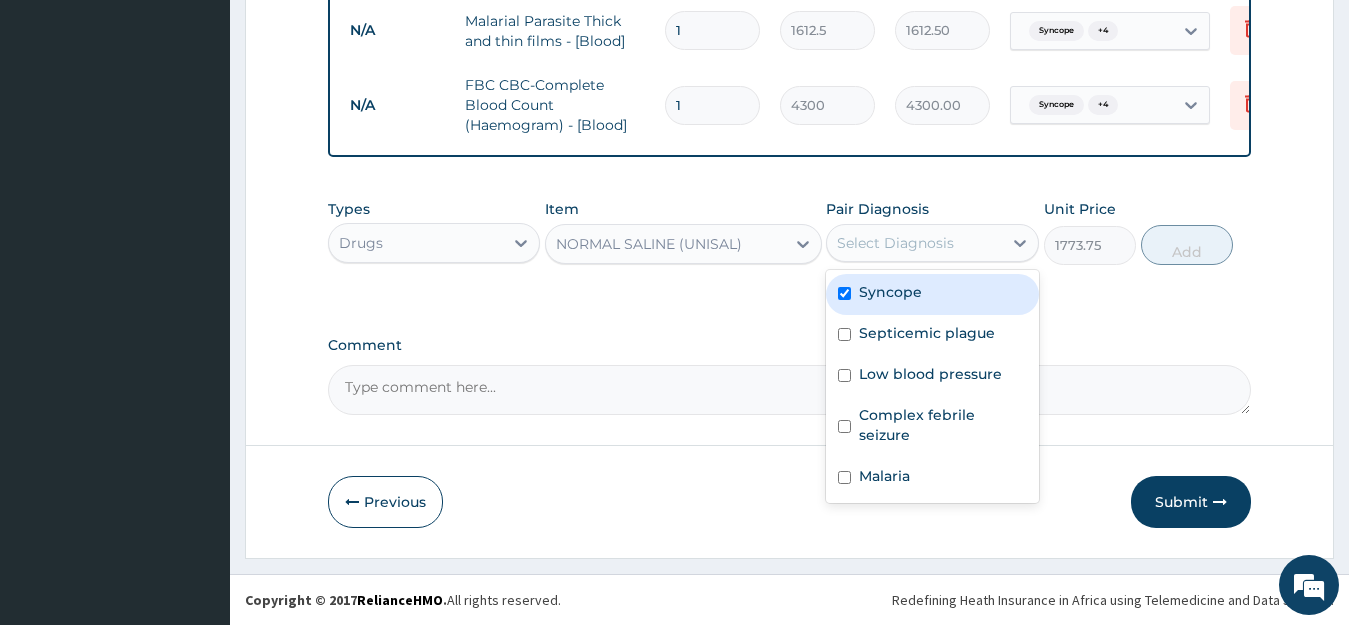 checkbox on "true" 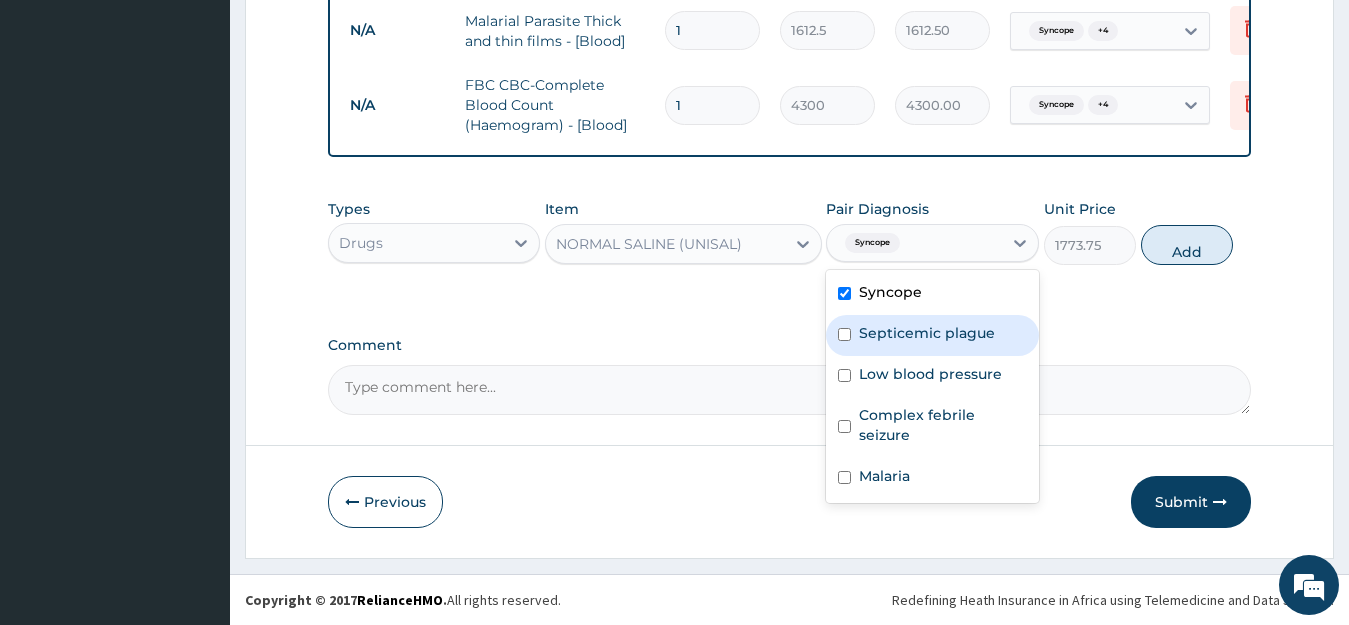 click on "Septicemic plague" at bounding box center (927, 333) 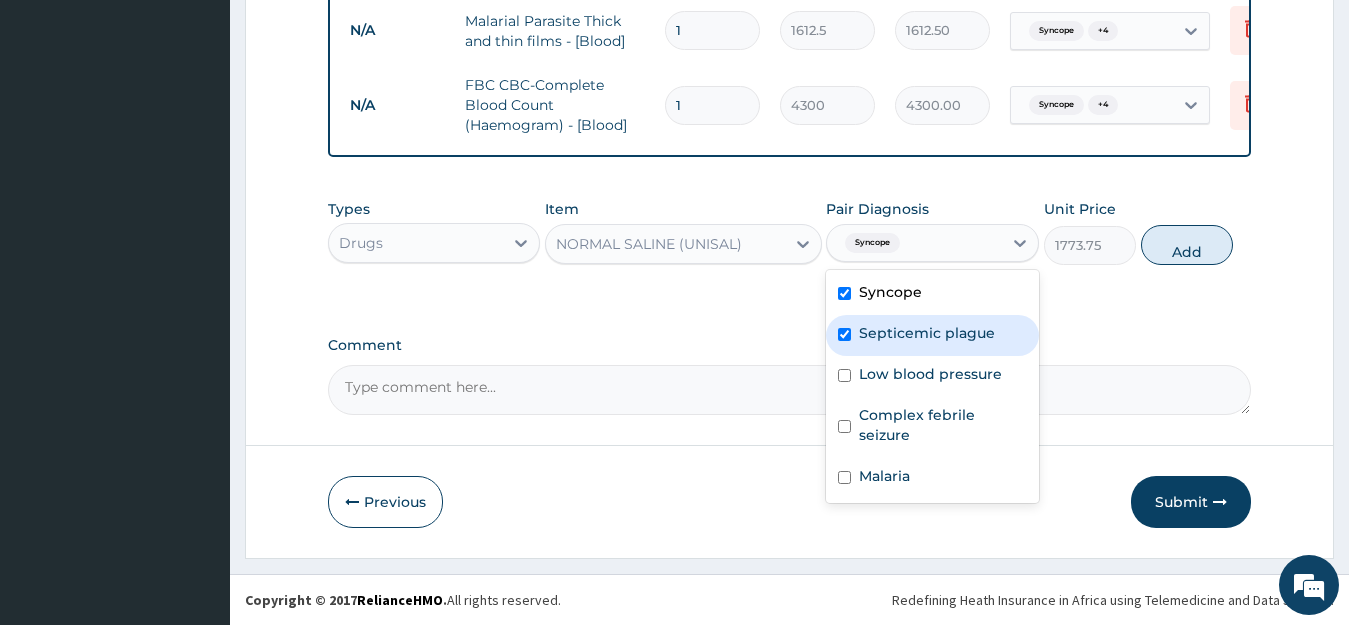 checkbox on "true" 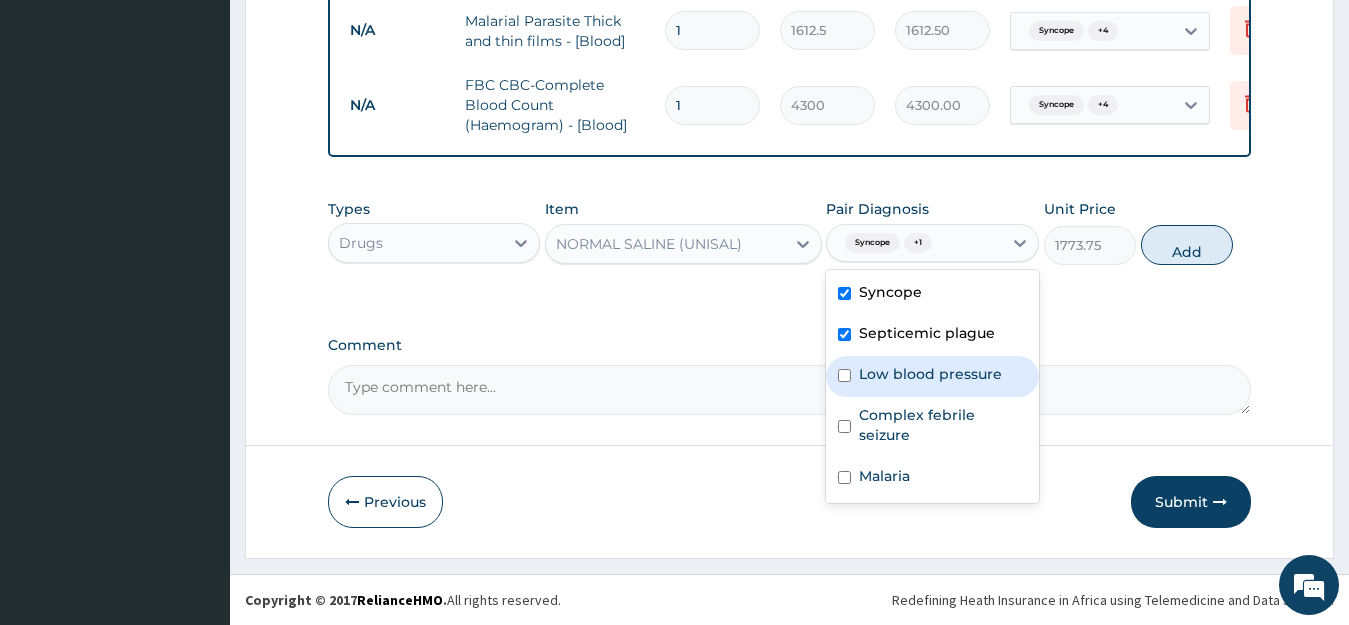 click on "Low blood pressure" at bounding box center (932, 376) 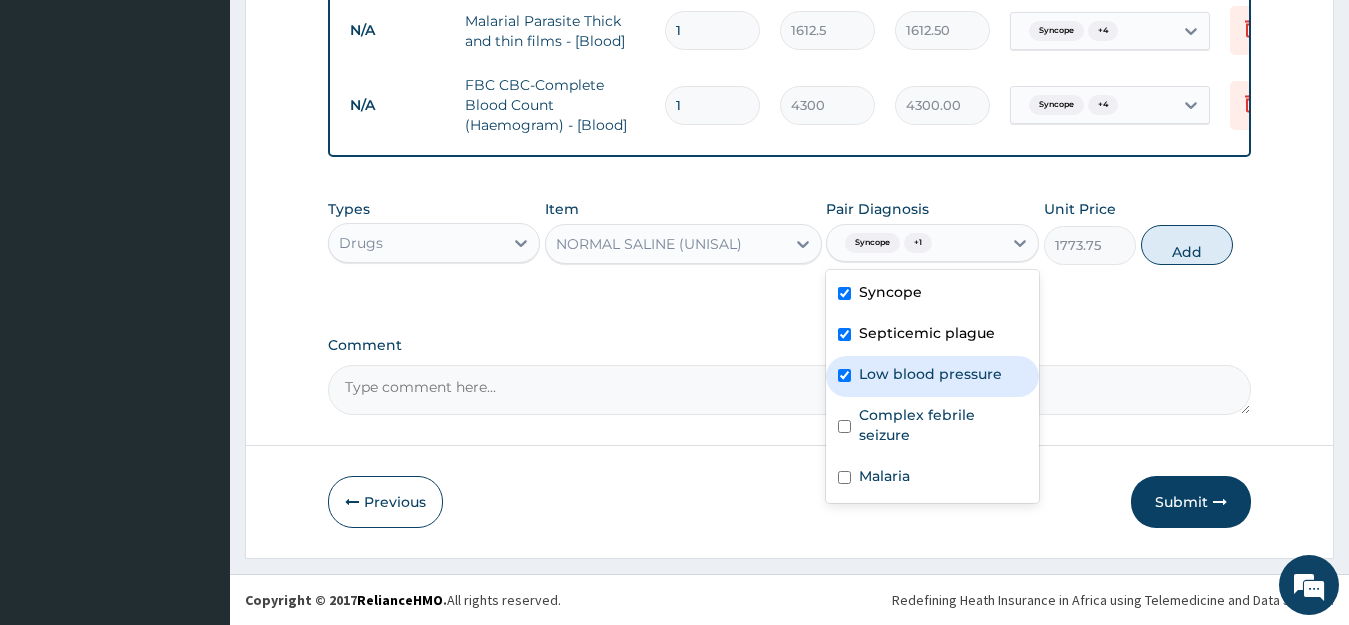 checkbox on "true" 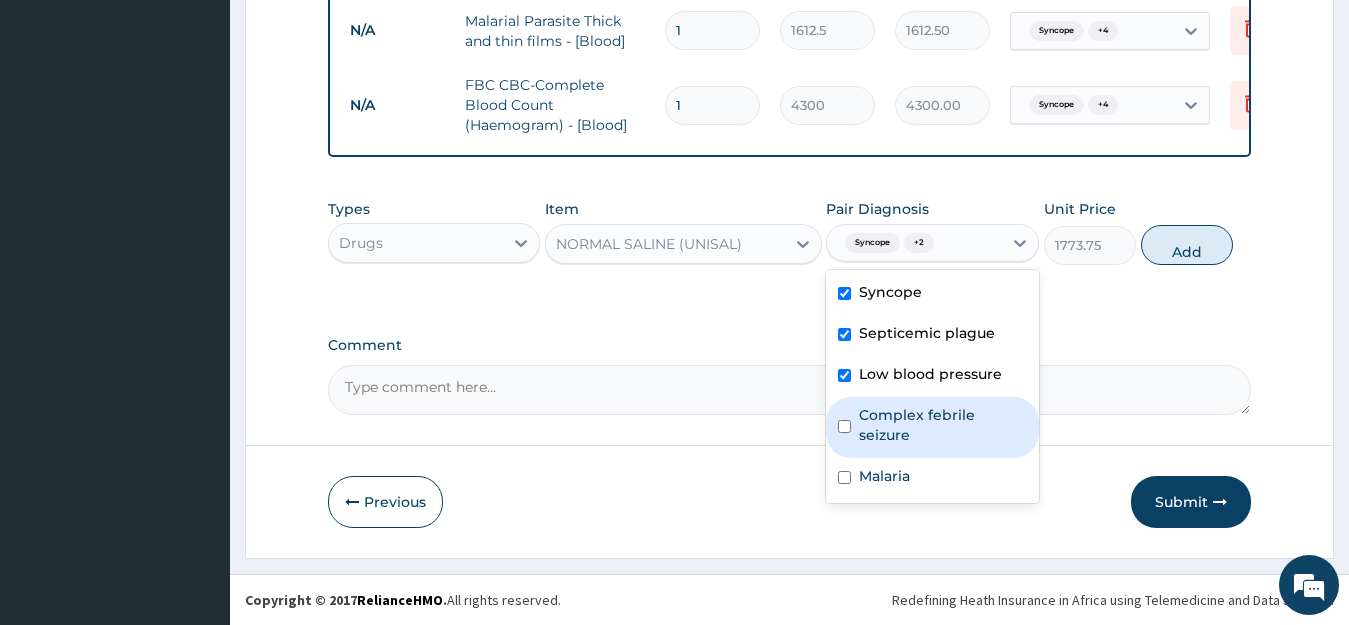 click on "Complex febrile seizure" at bounding box center (943, 425) 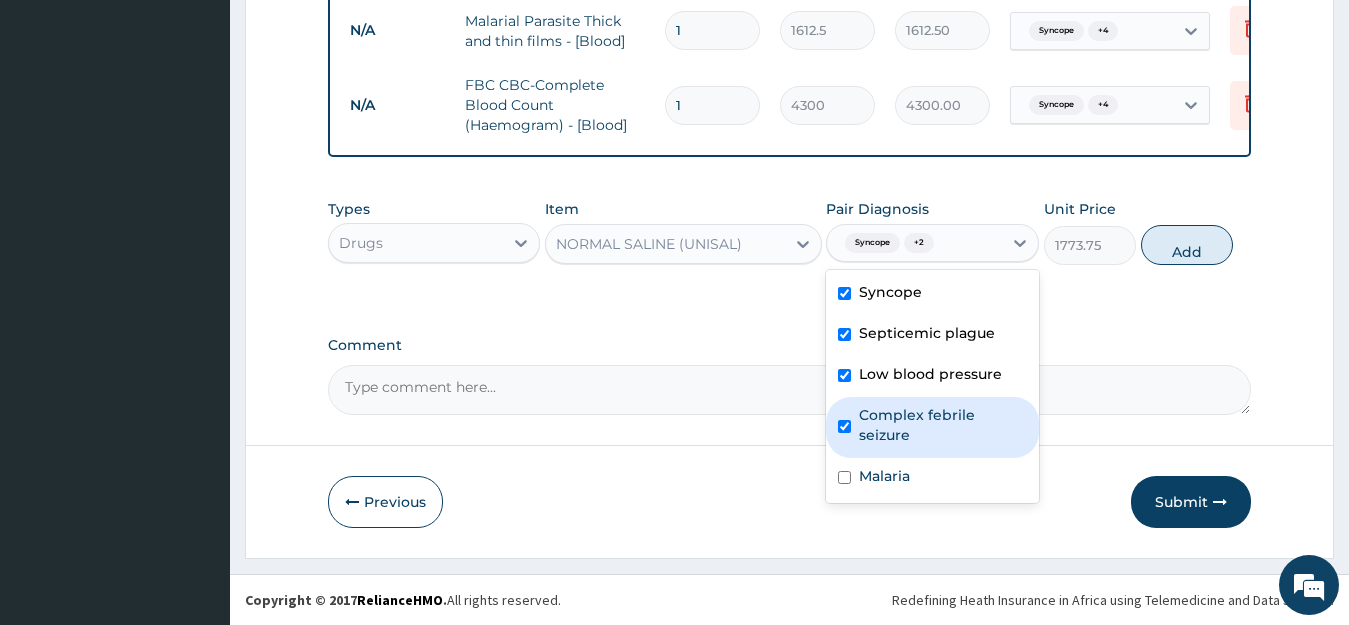 checkbox on "true" 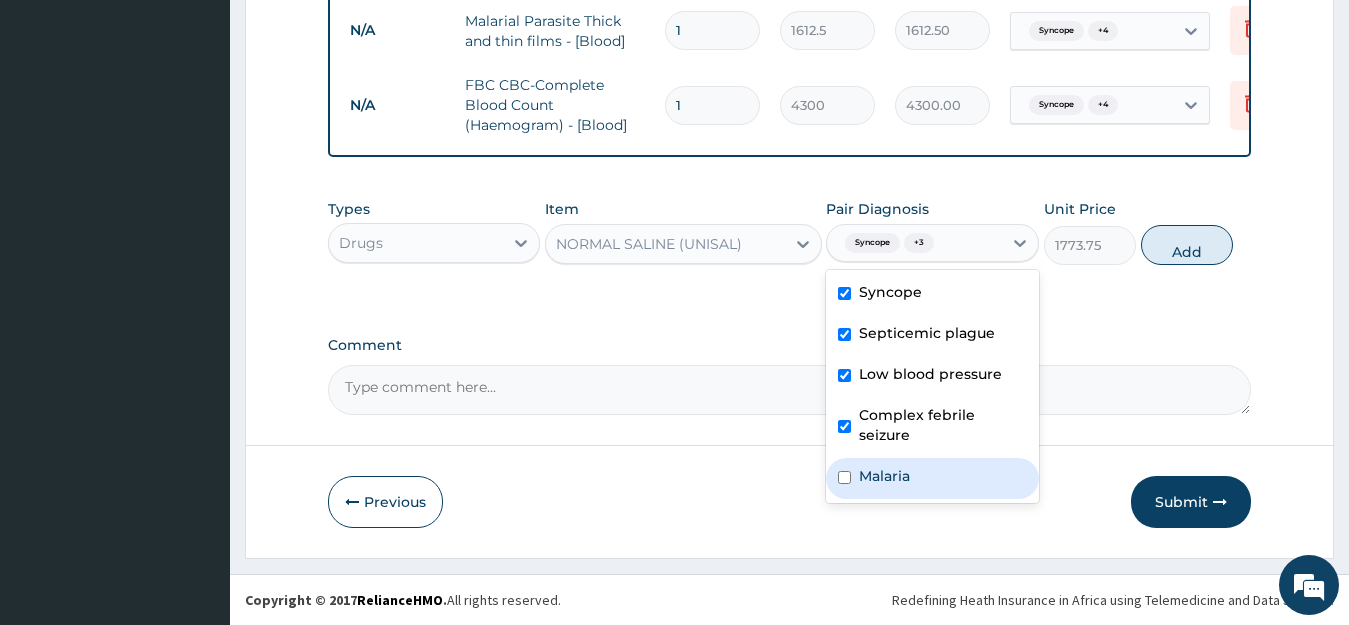 click on "Malaria" at bounding box center [884, 476] 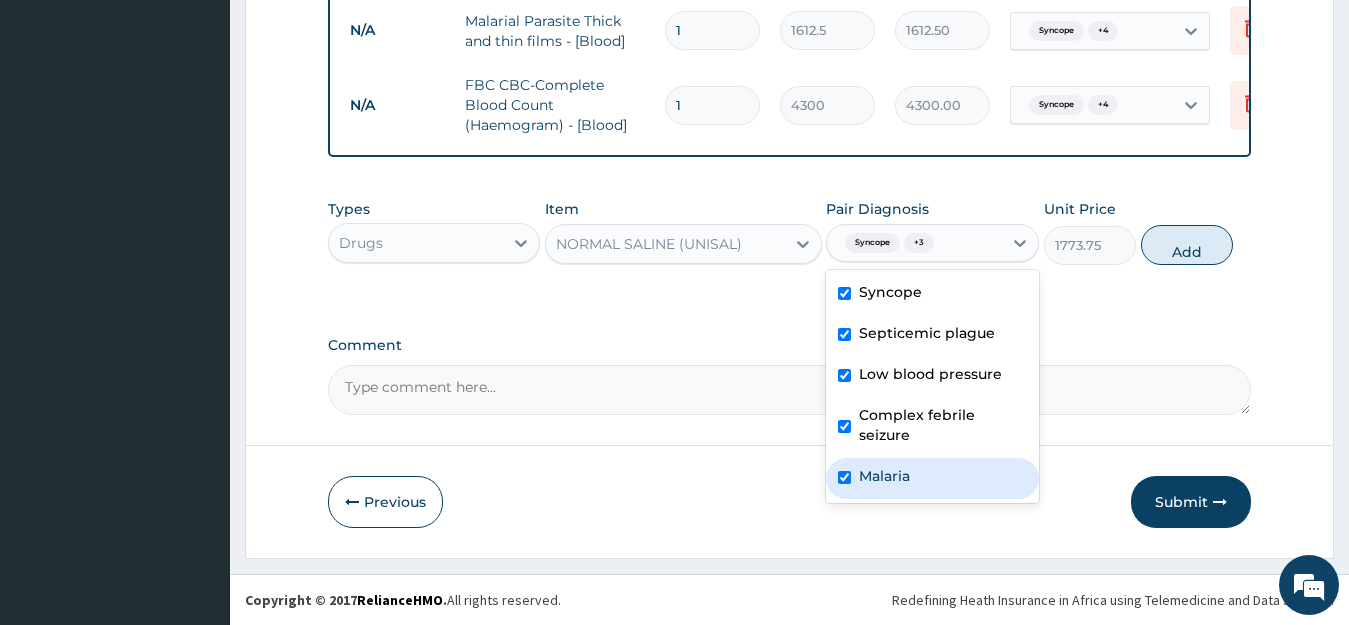 checkbox on "true" 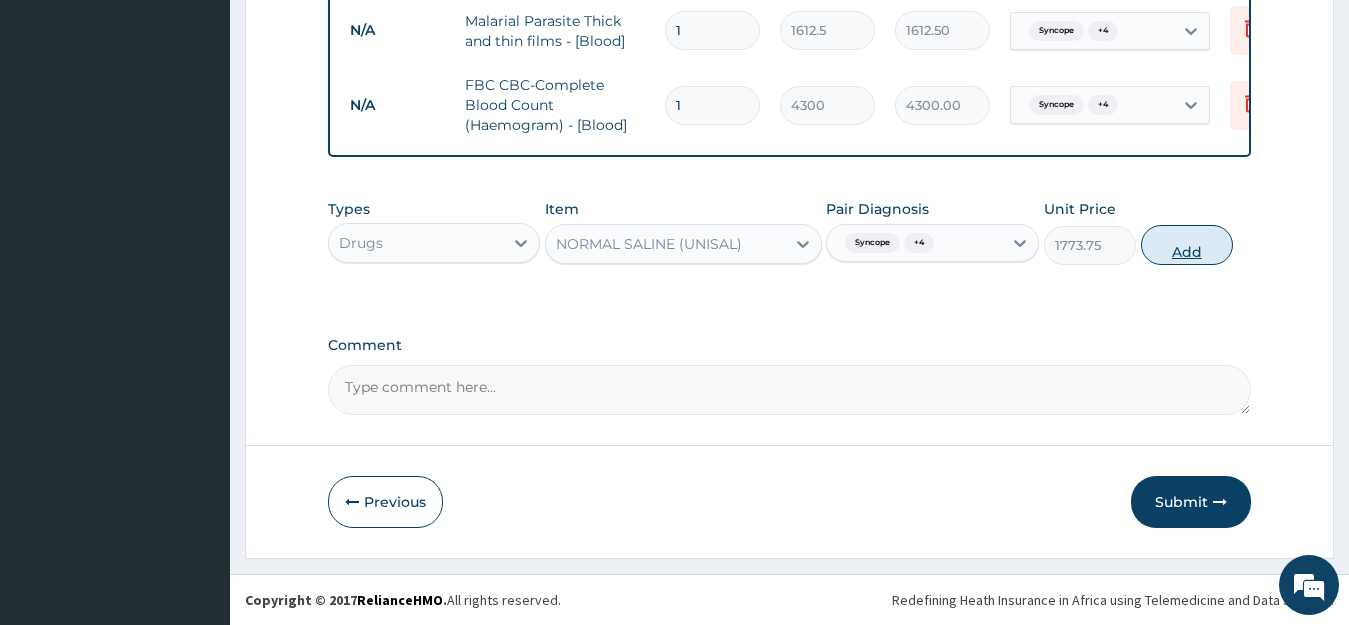 click on "Add" at bounding box center (1187, 245) 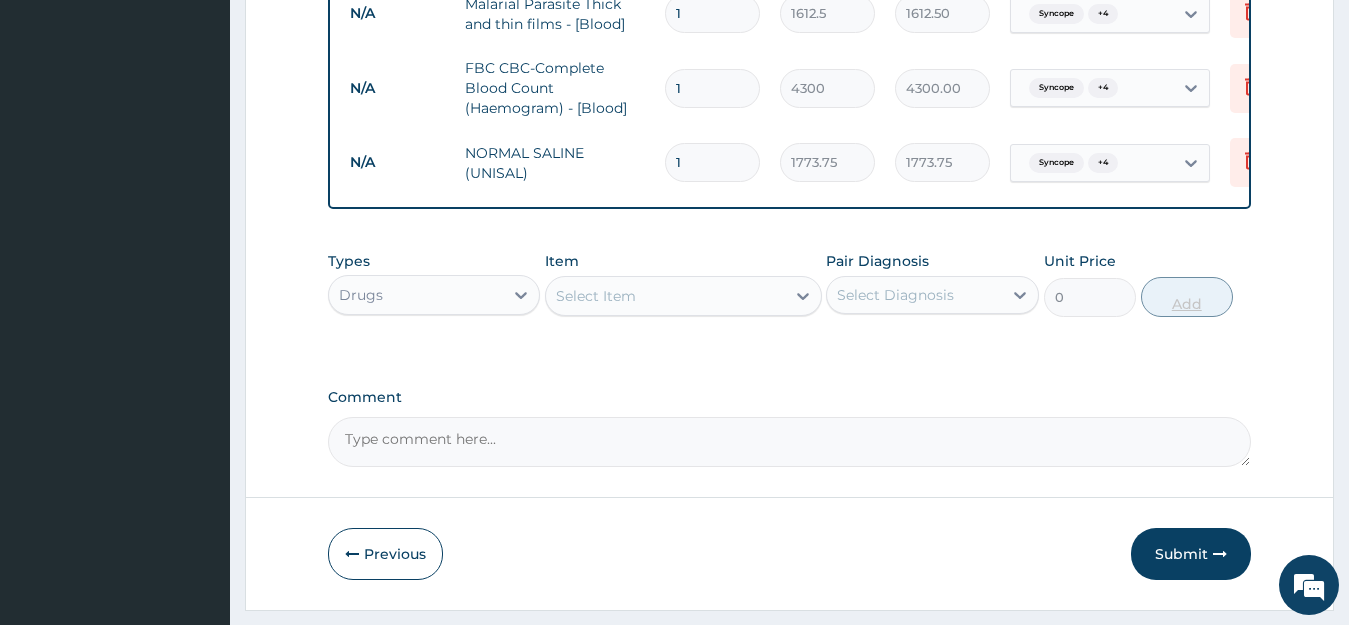 type 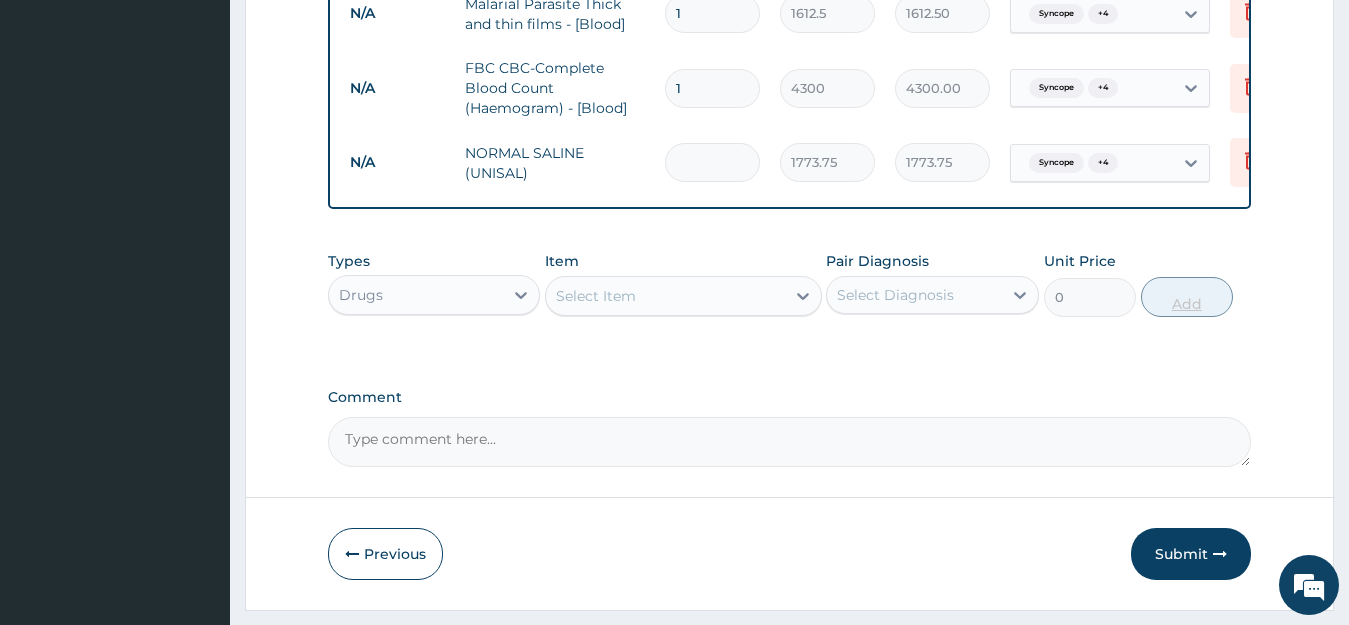 type on "0.00" 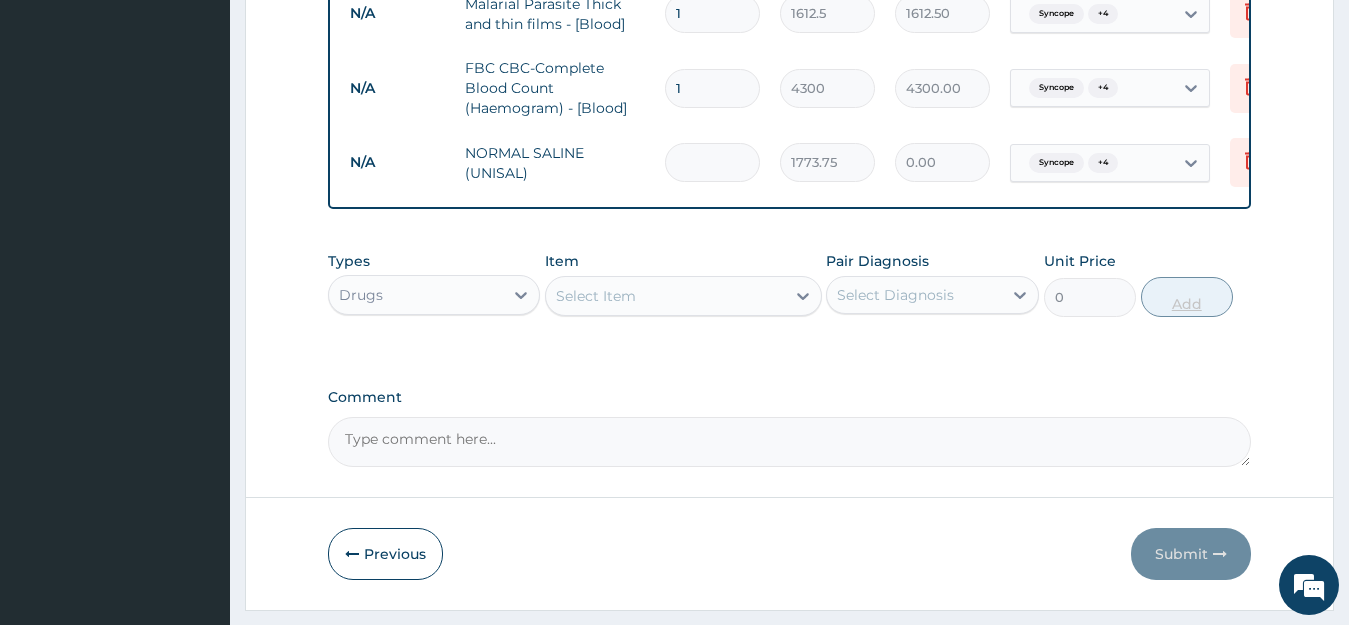 type on "3" 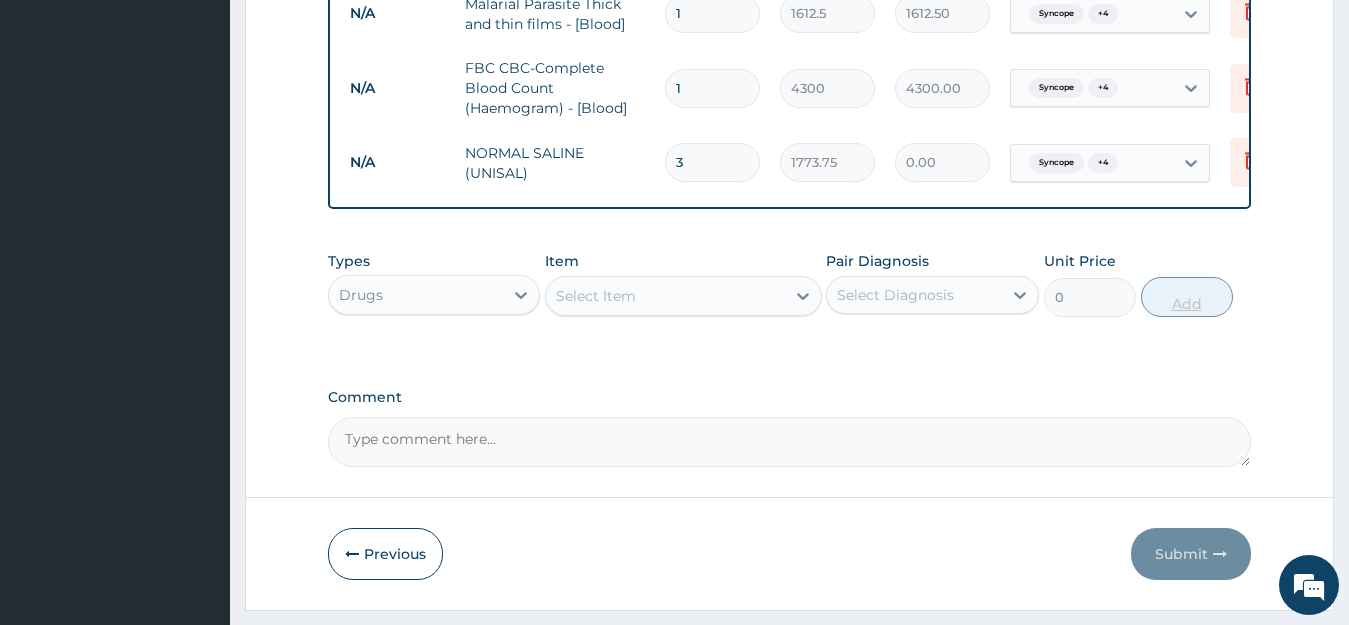 type on "5321.25" 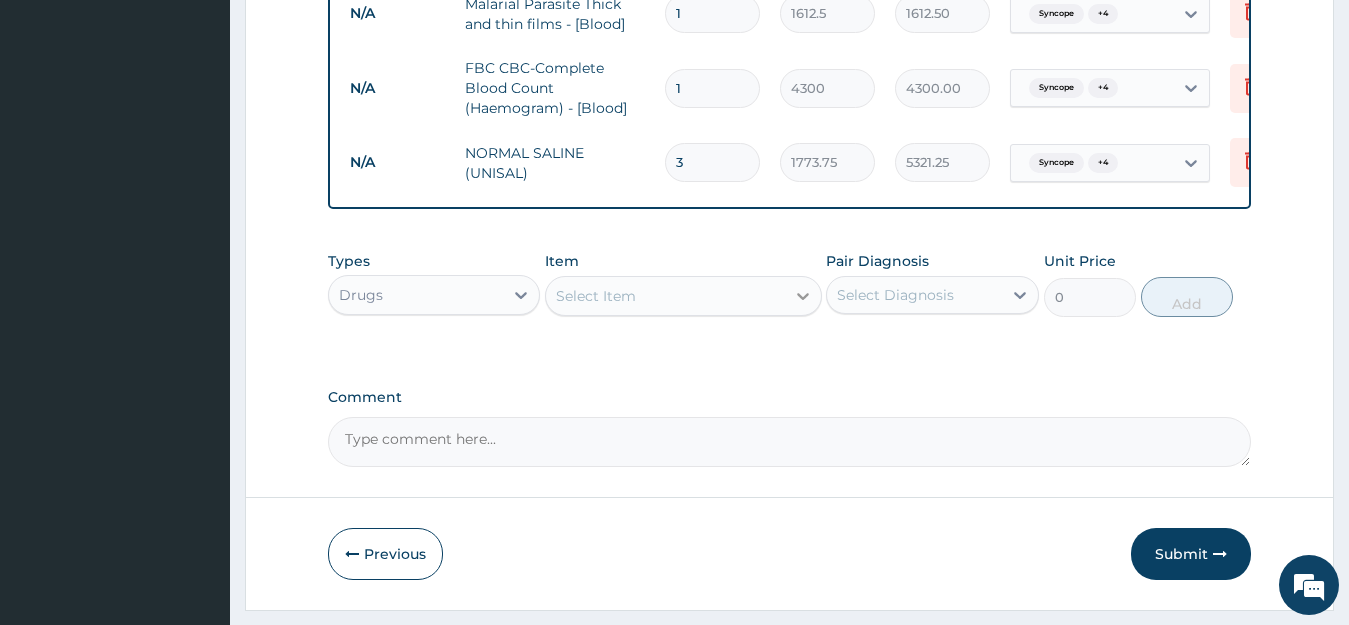 type on "3" 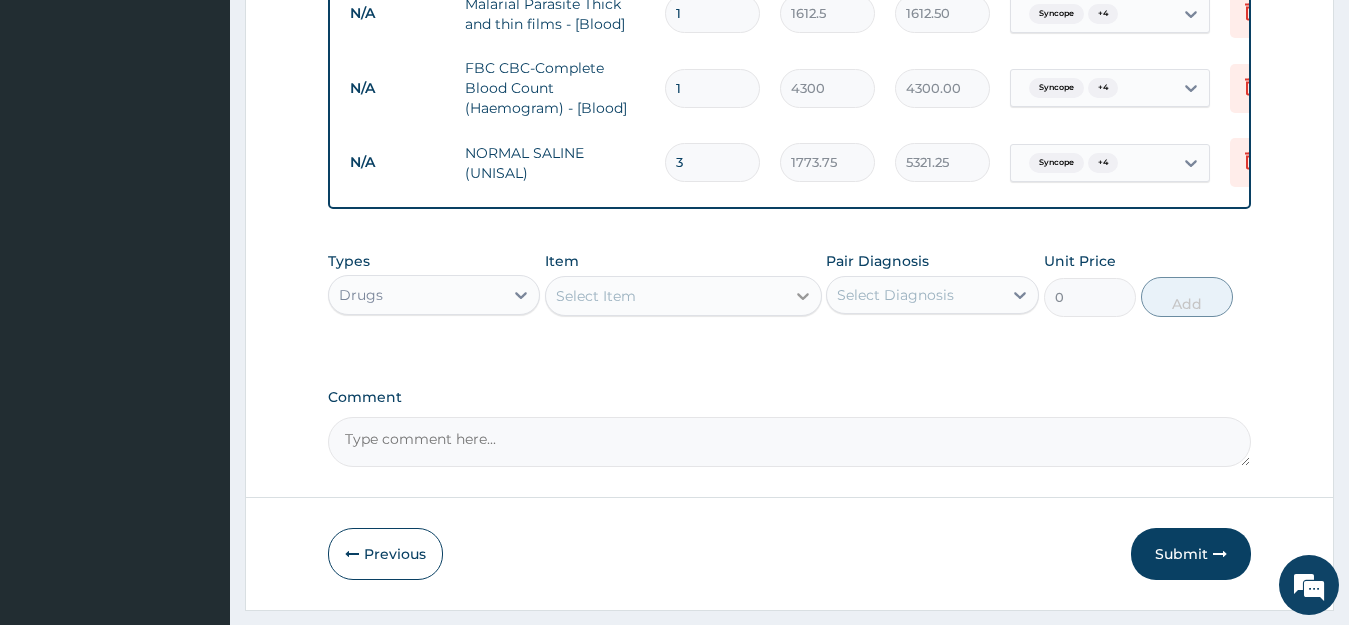 click at bounding box center (803, 296) 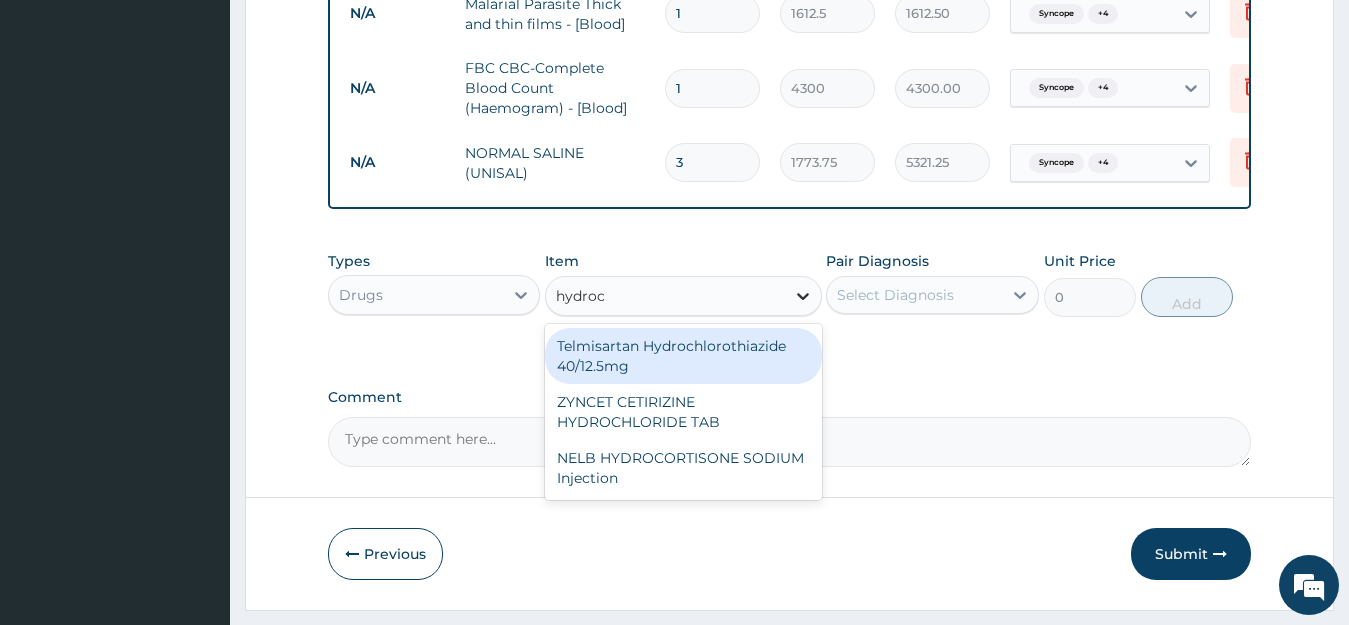 type on "hydroco" 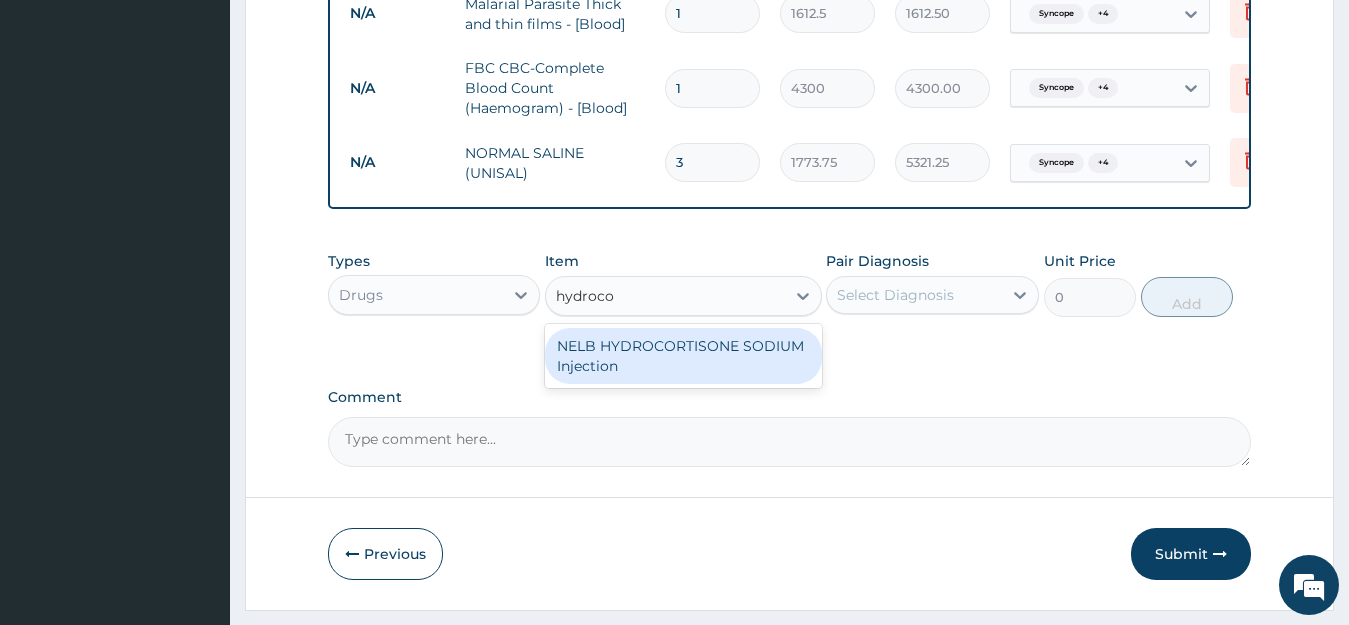 click on "NELB HYDROCORTISONE SODIUM Injection" at bounding box center [683, 356] 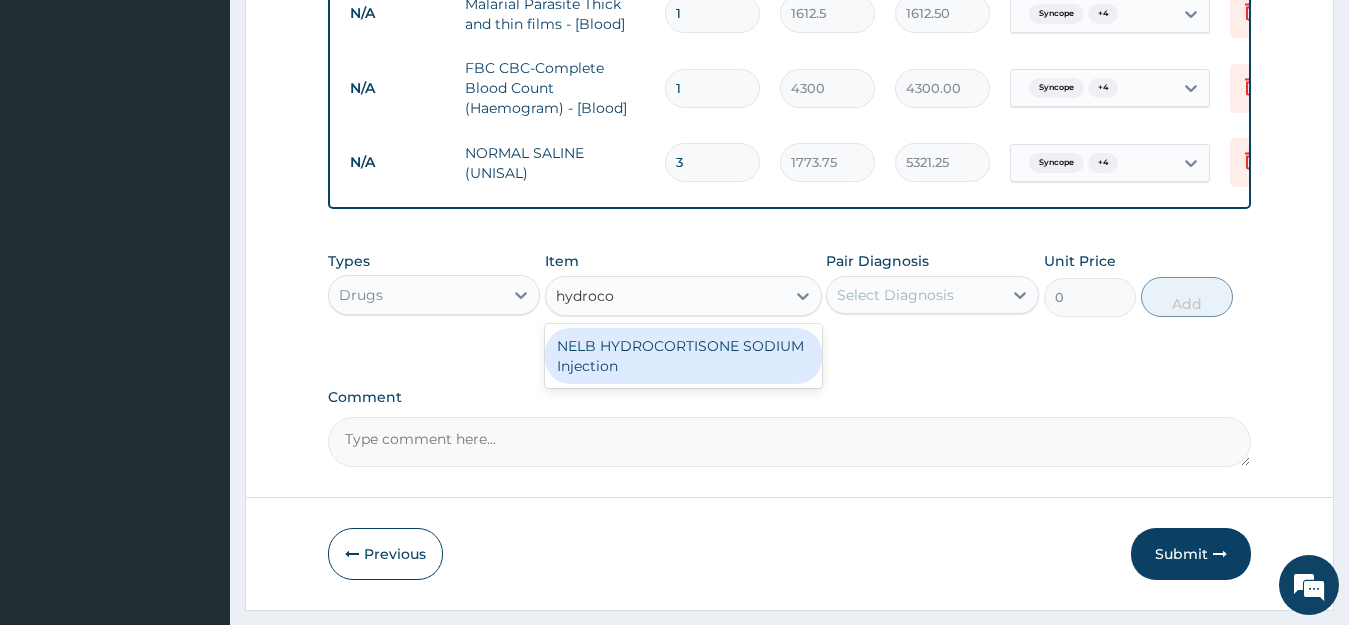 type 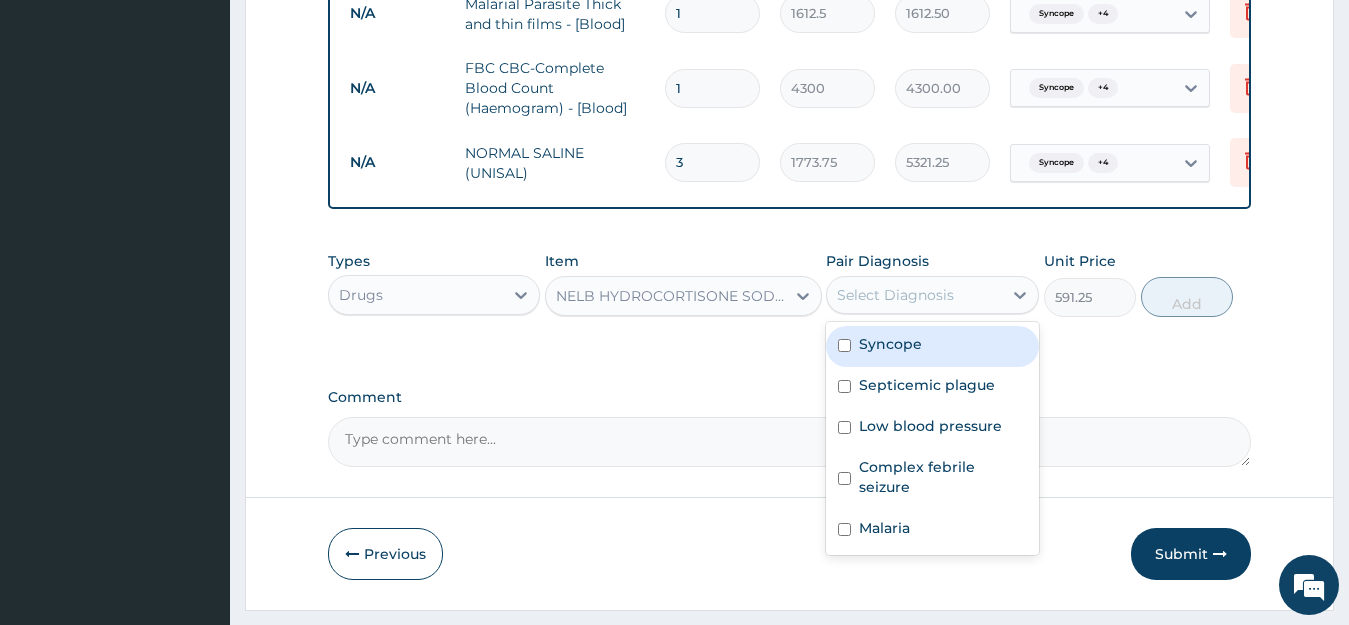 click on "Select Diagnosis" at bounding box center [895, 295] 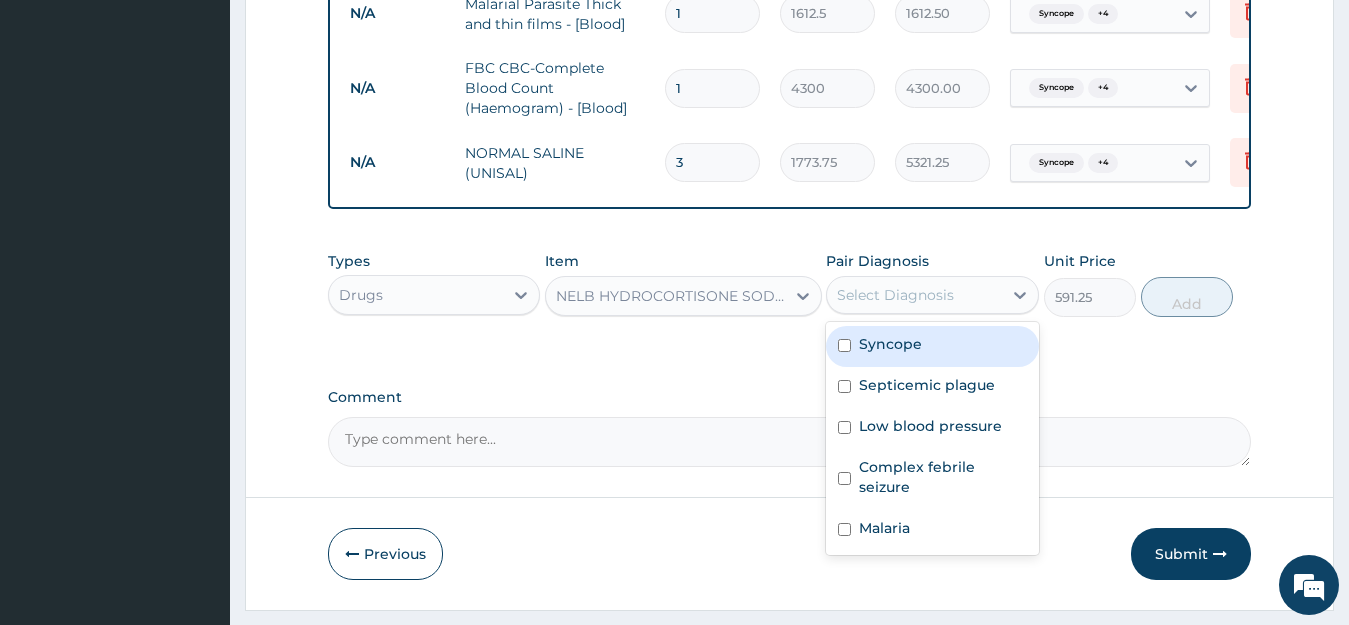 click on "Syncope" at bounding box center (890, 344) 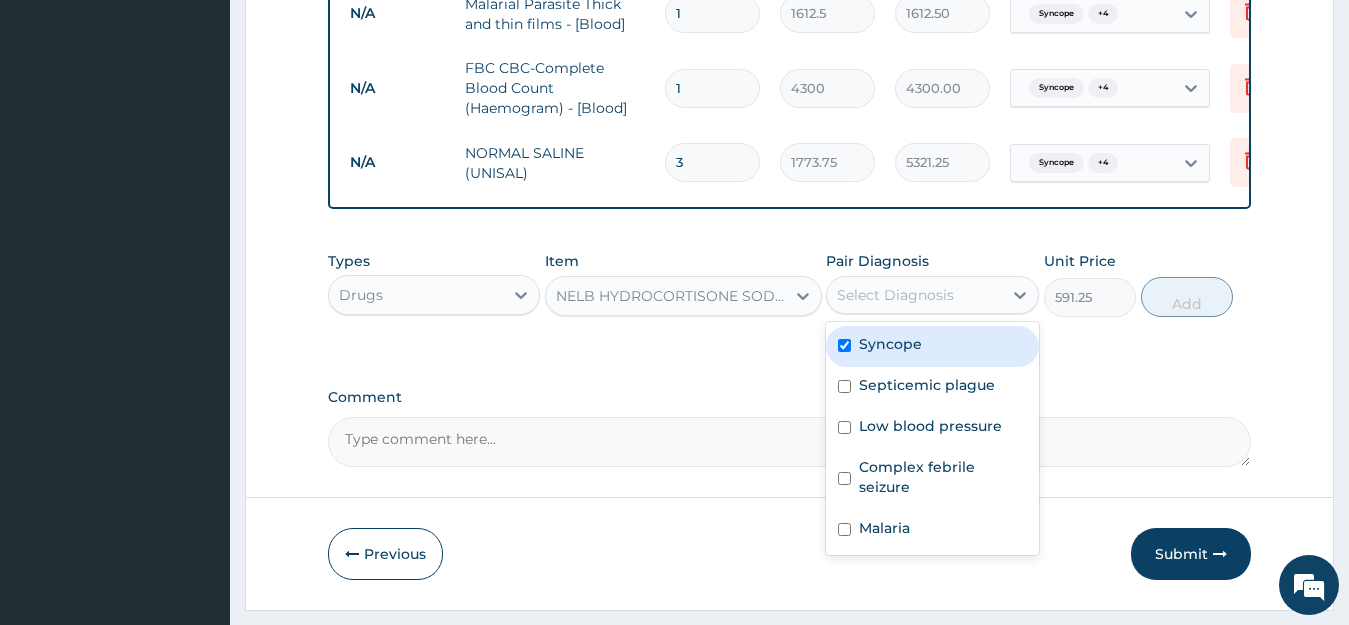 checkbox on "true" 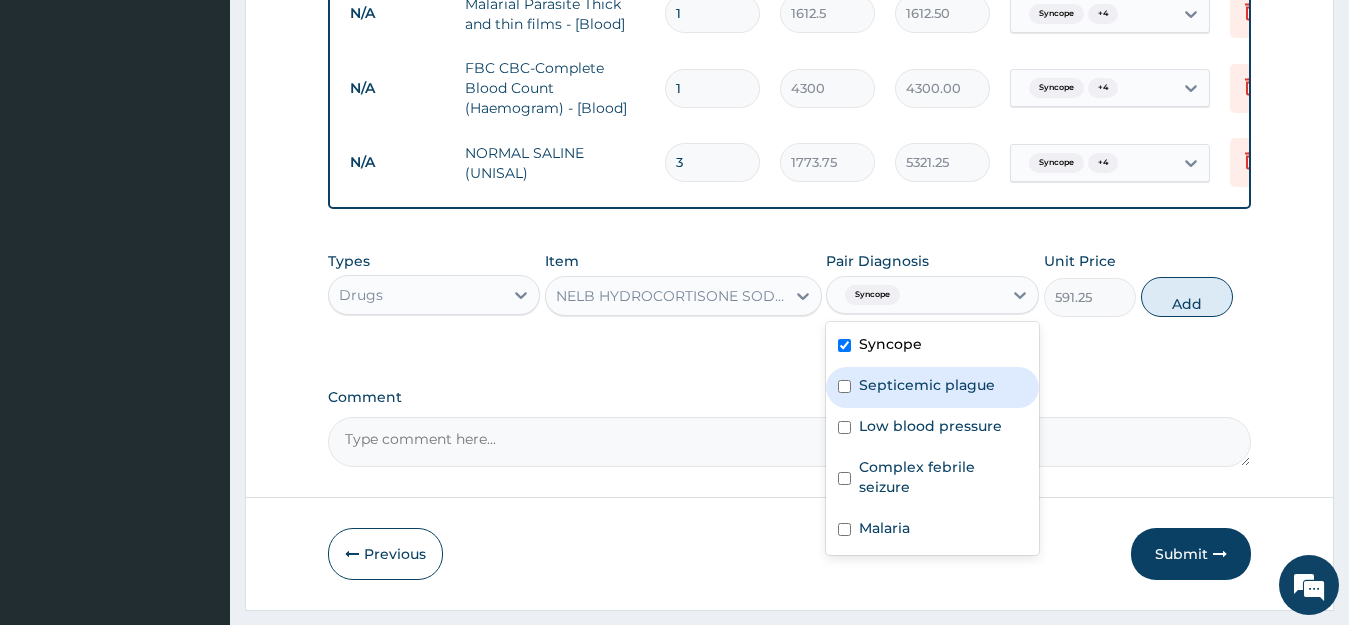 click on "Septicemic plague" at bounding box center (927, 385) 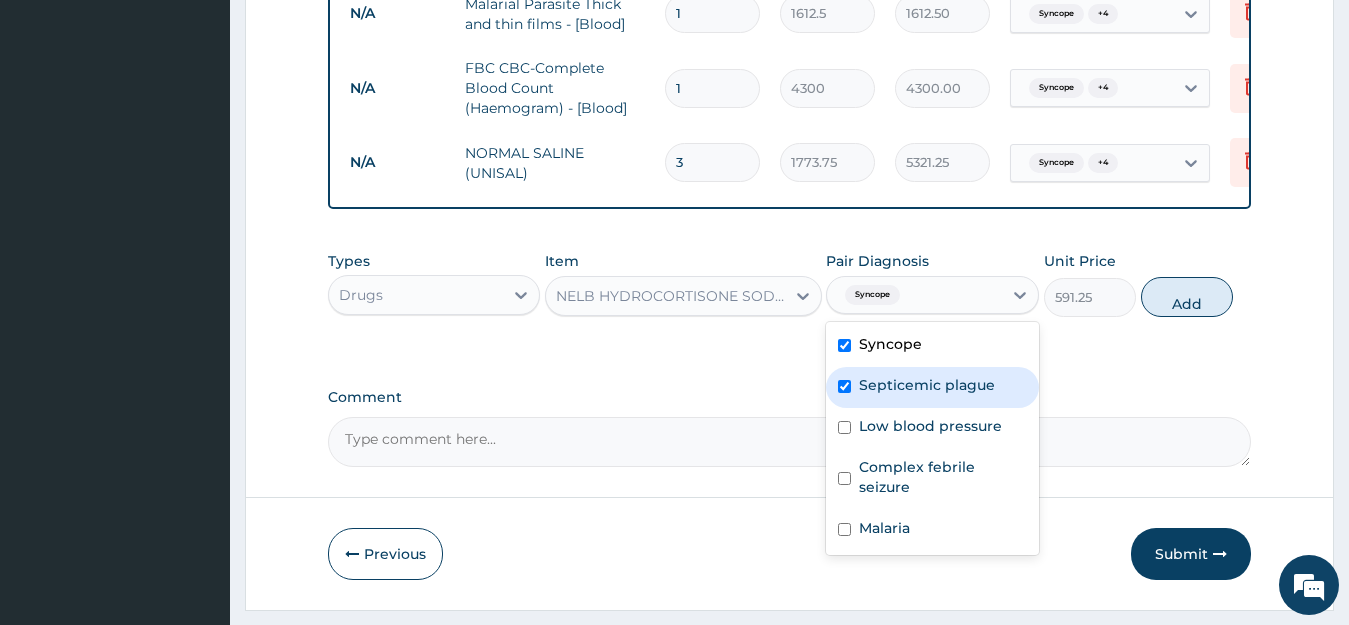 checkbox on "true" 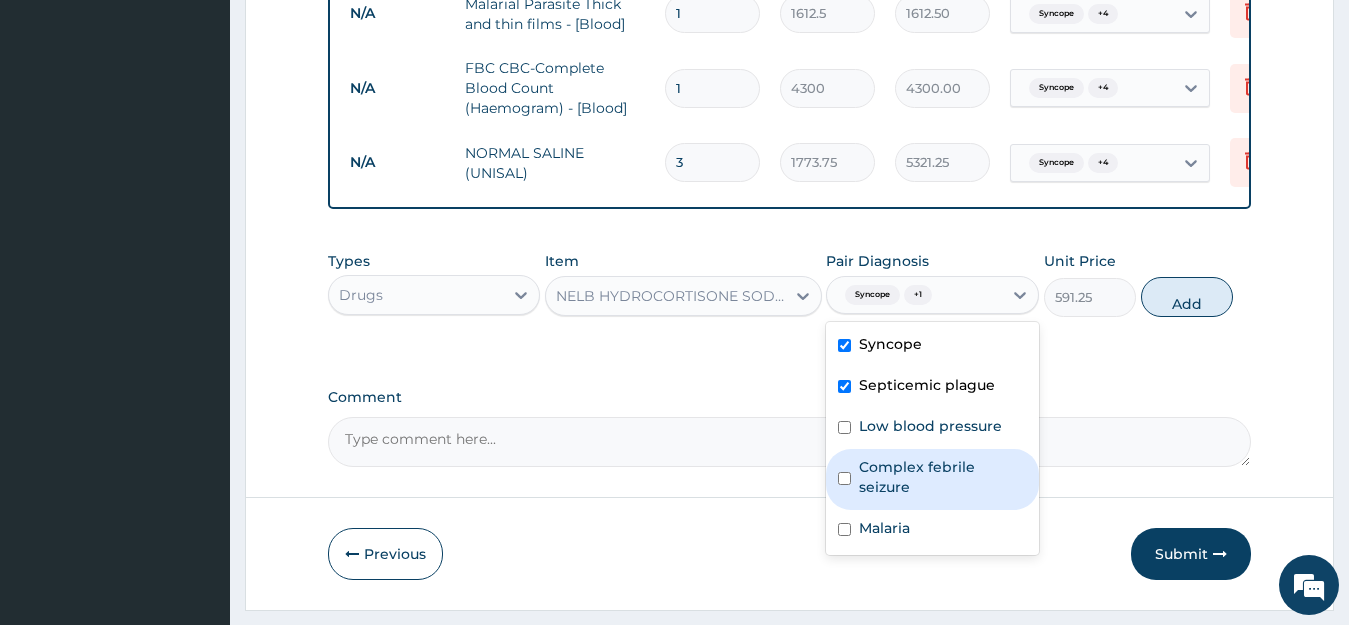 click on "Complex febrile seizure" at bounding box center (932, 479) 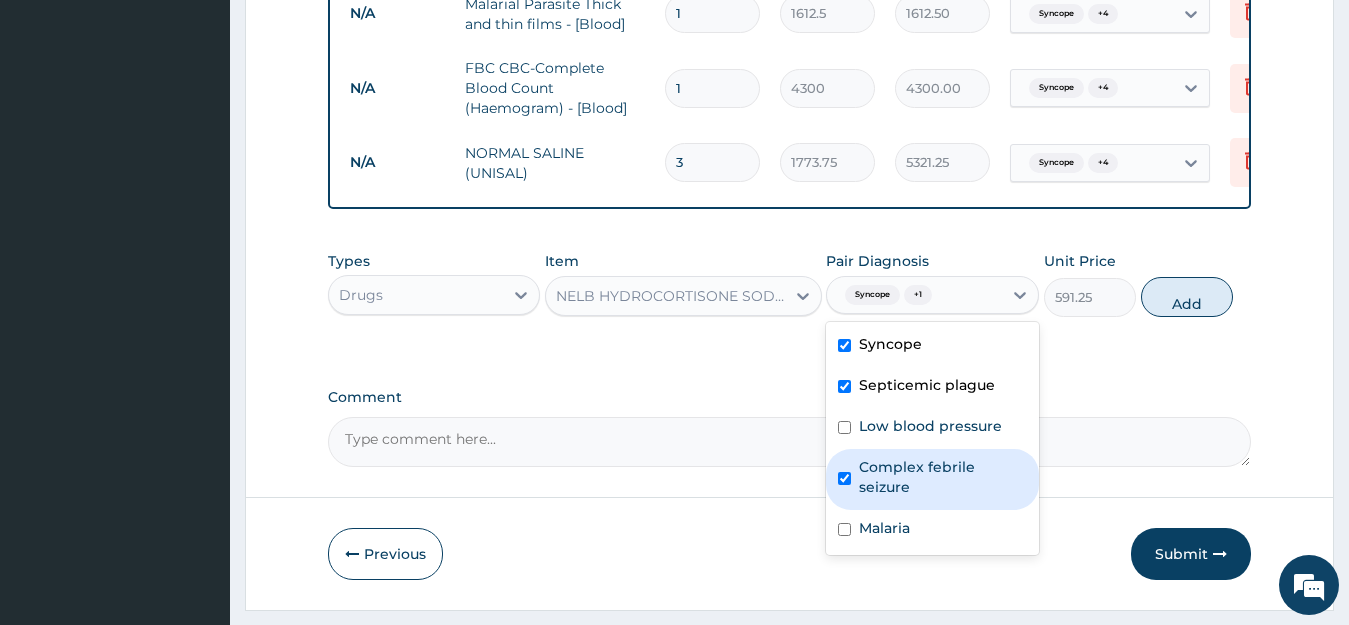 checkbox on "true" 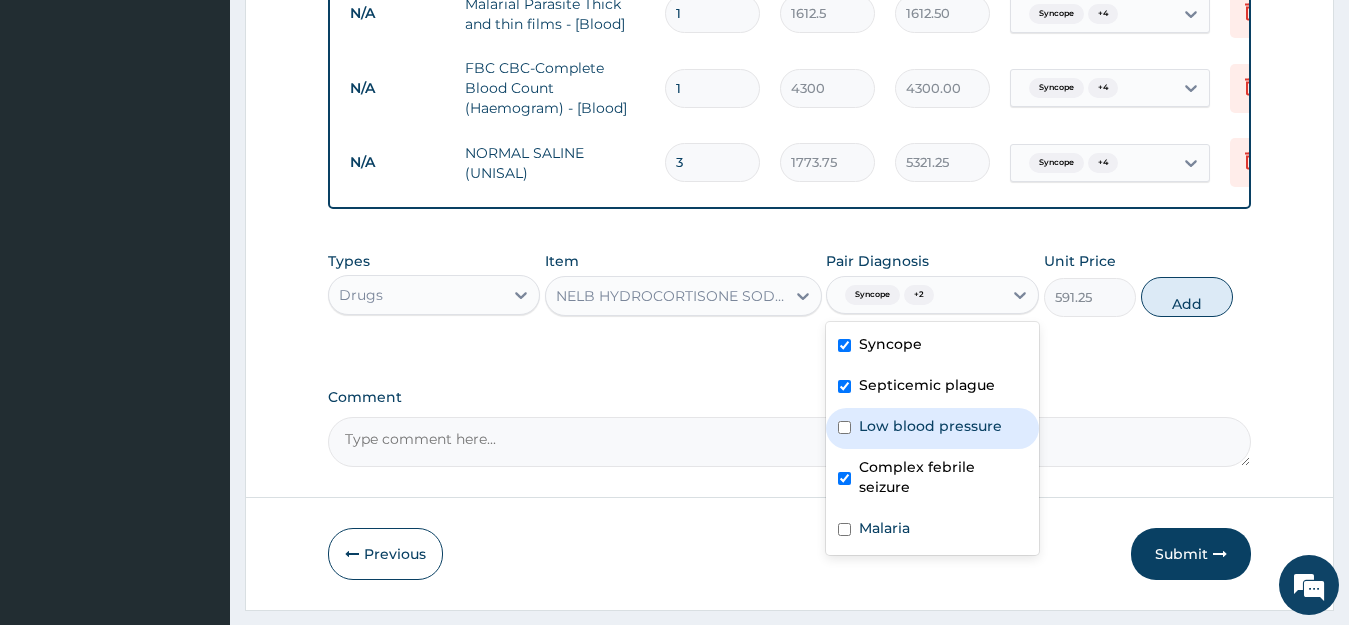 click on "Low blood pressure" at bounding box center [930, 426] 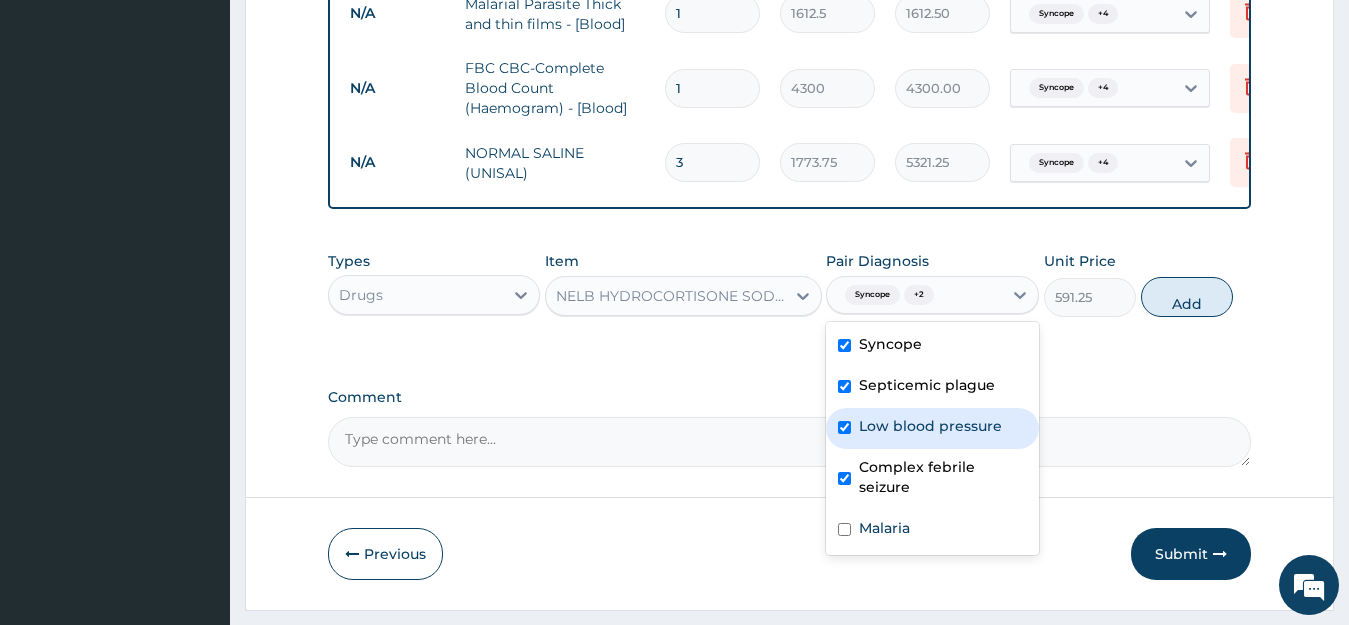 checkbox on "true" 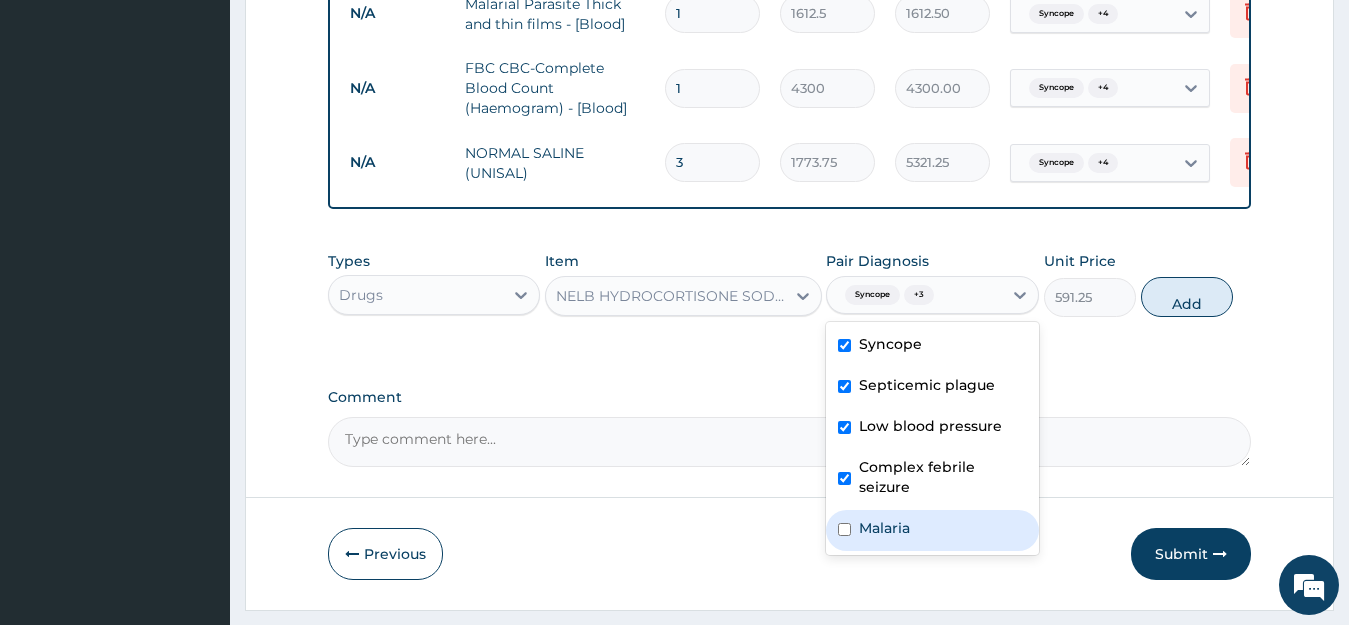 click on "Malaria" at bounding box center (884, 528) 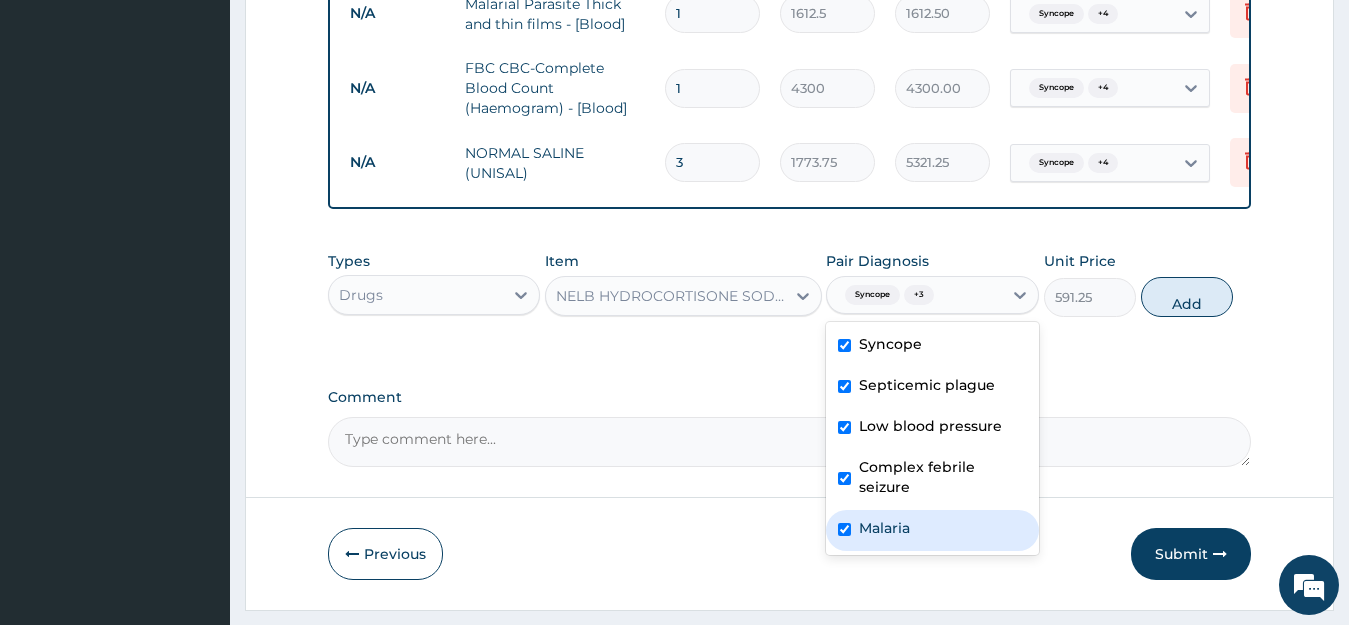 checkbox on "true" 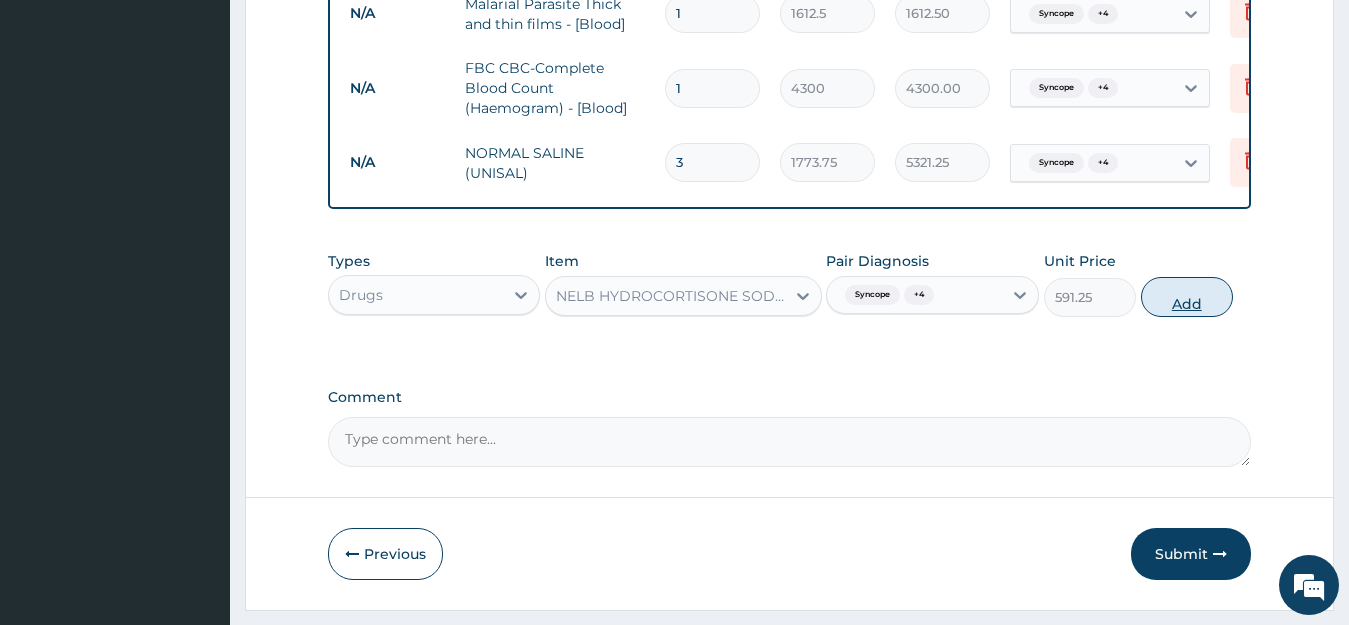 click on "Add" at bounding box center [1187, 297] 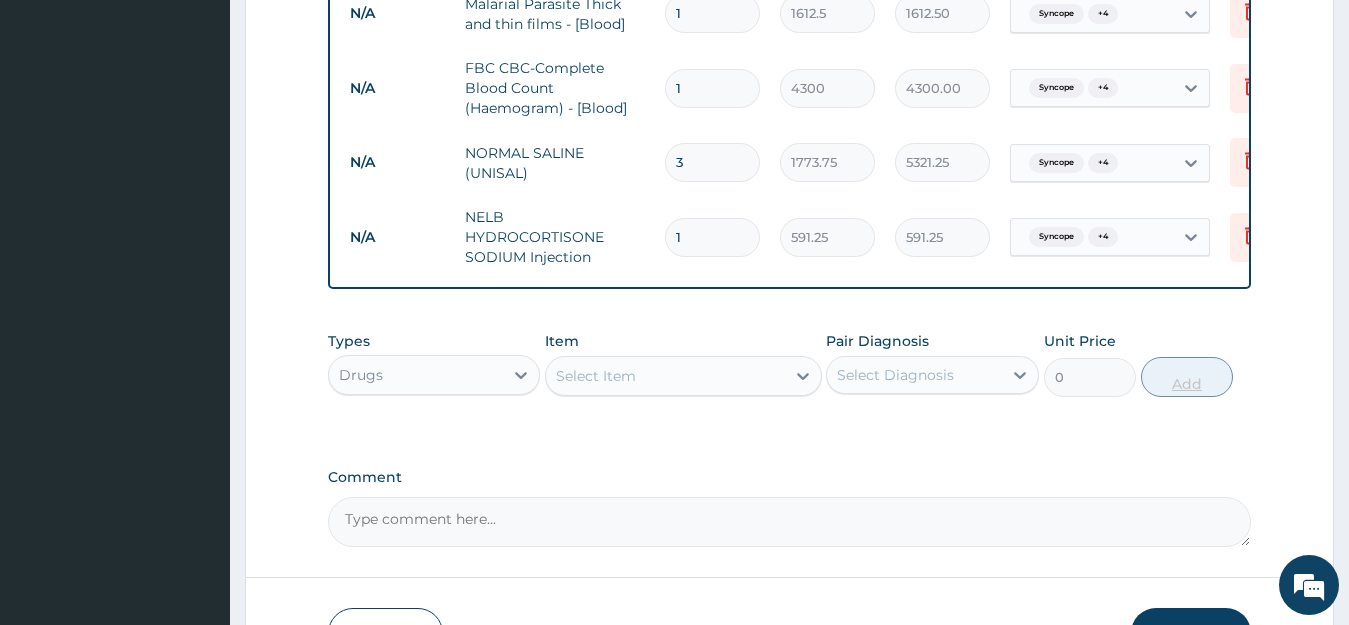 type 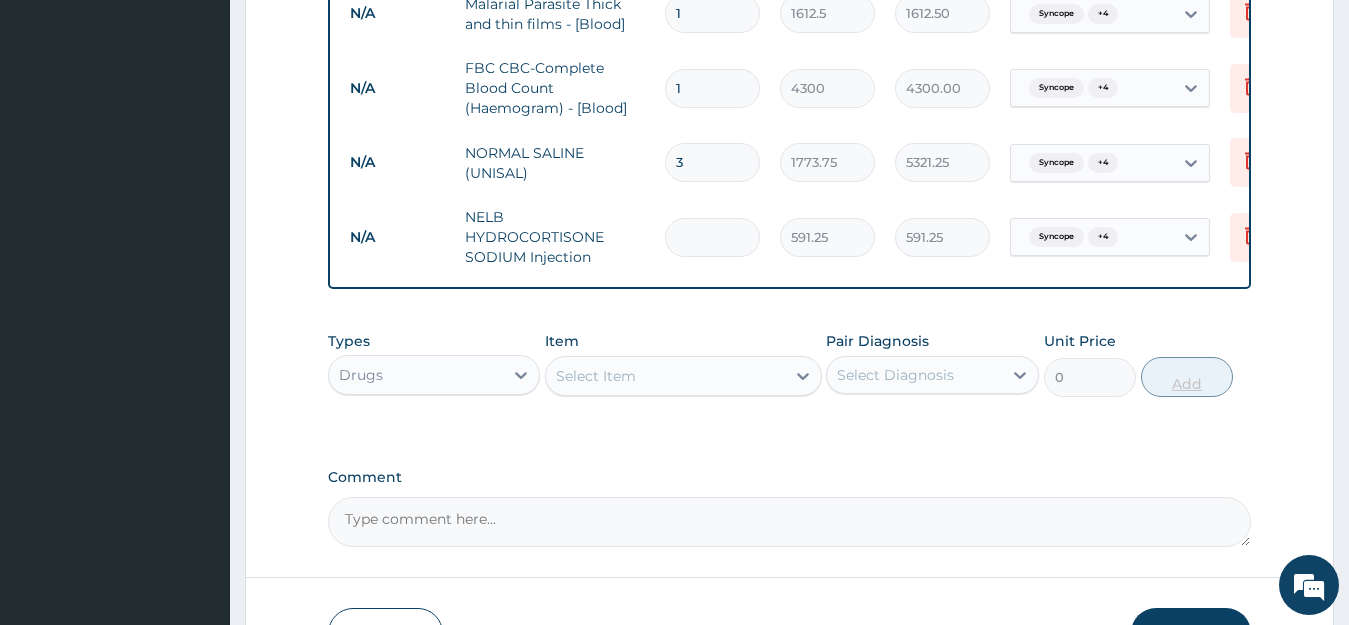 type on "0.00" 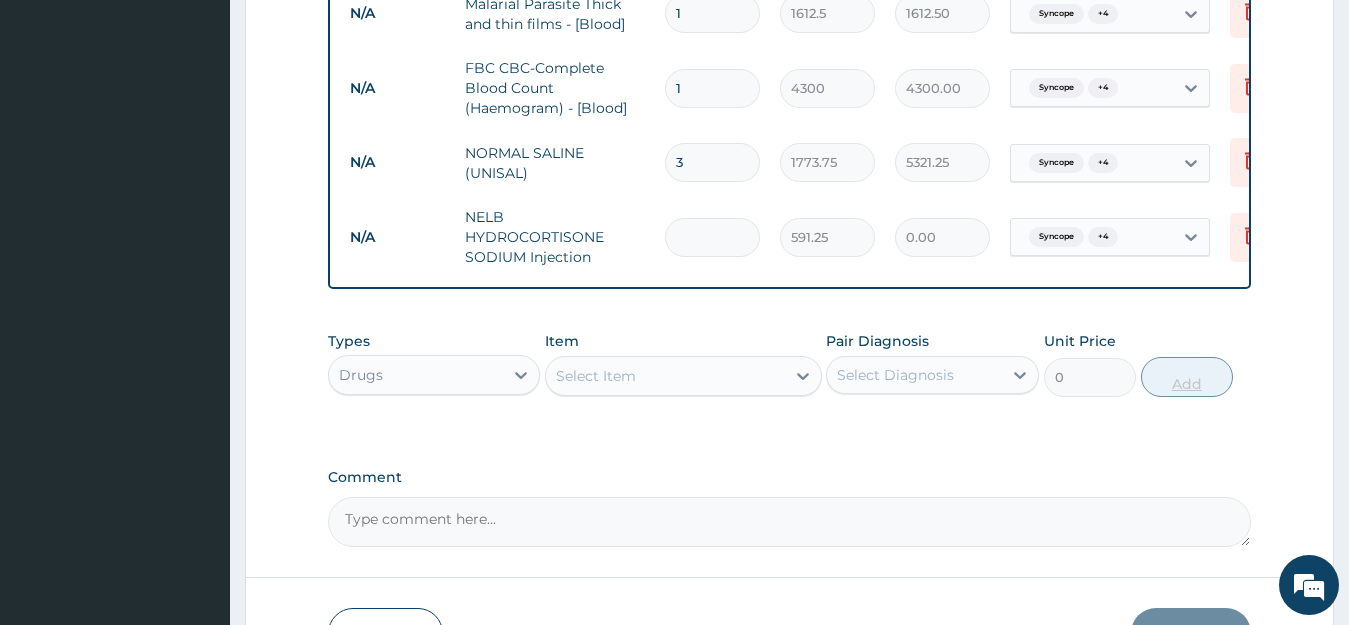 type on "2" 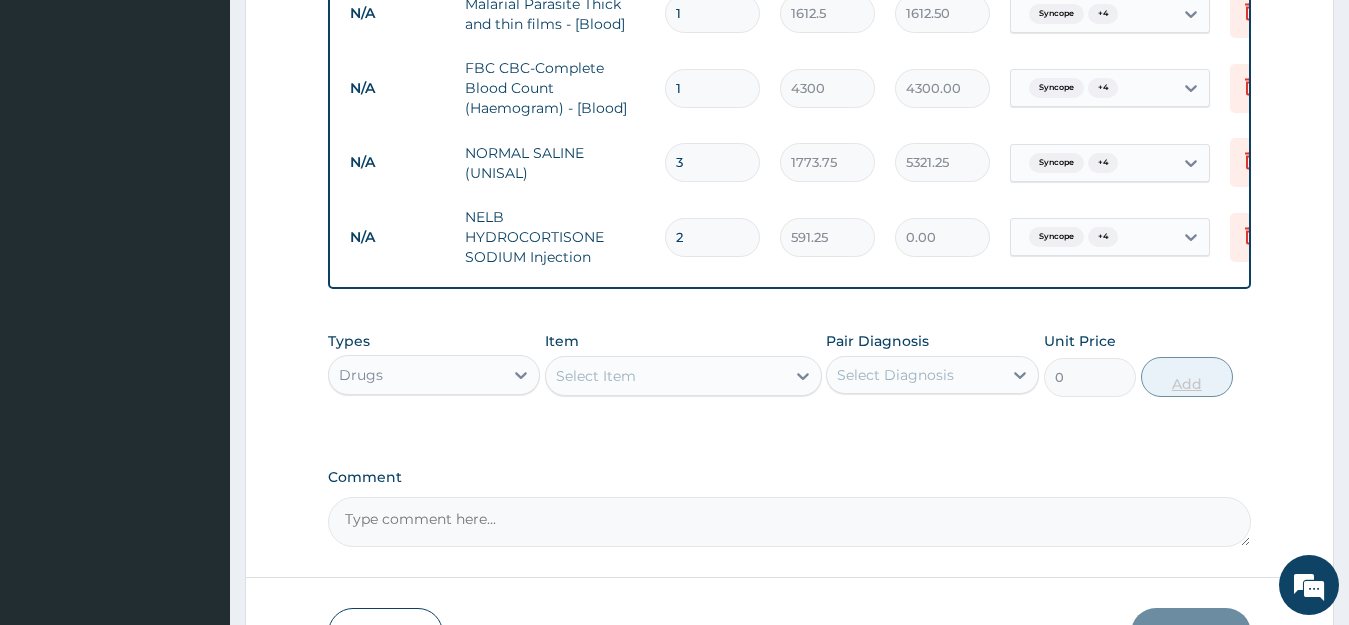 type on "1182.50" 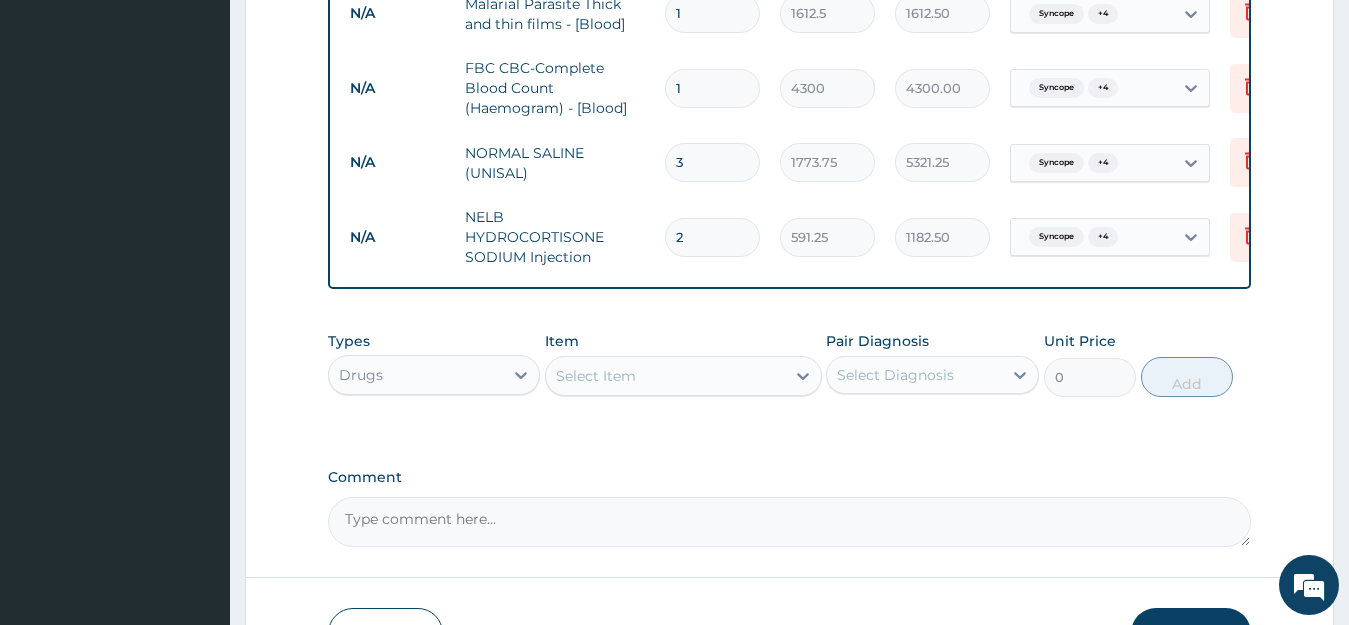 scroll, scrollTop: 1194, scrollLeft: 0, axis: vertical 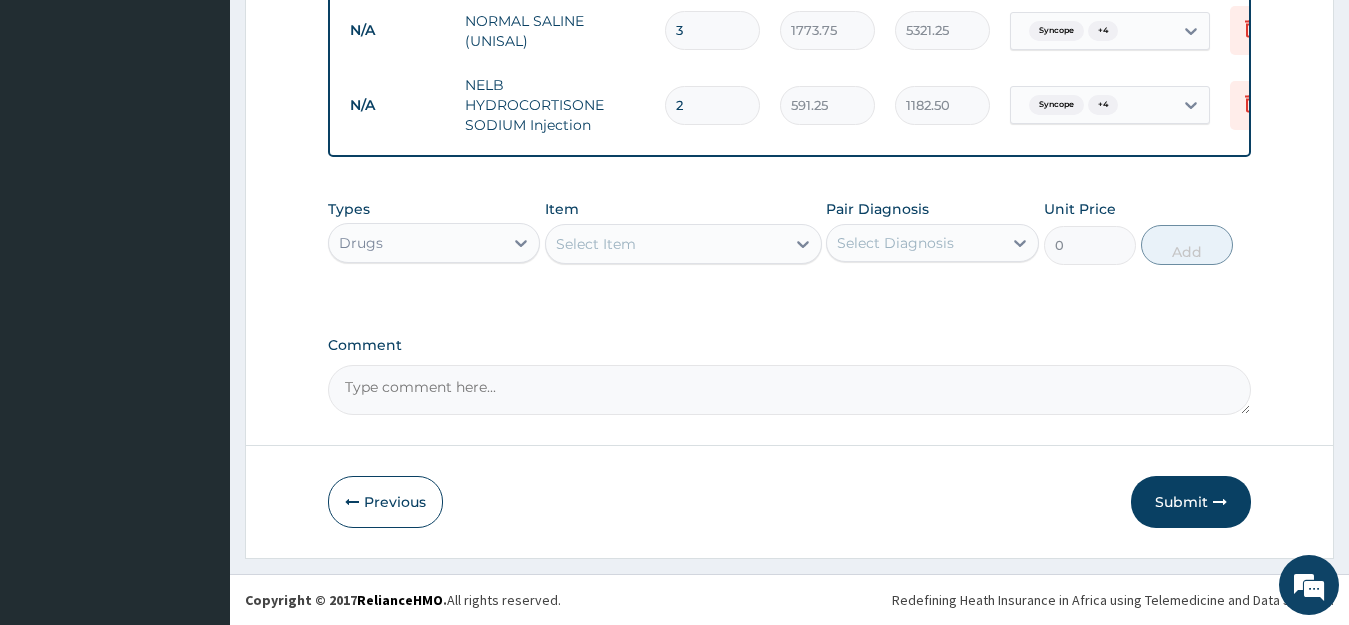 type on "2" 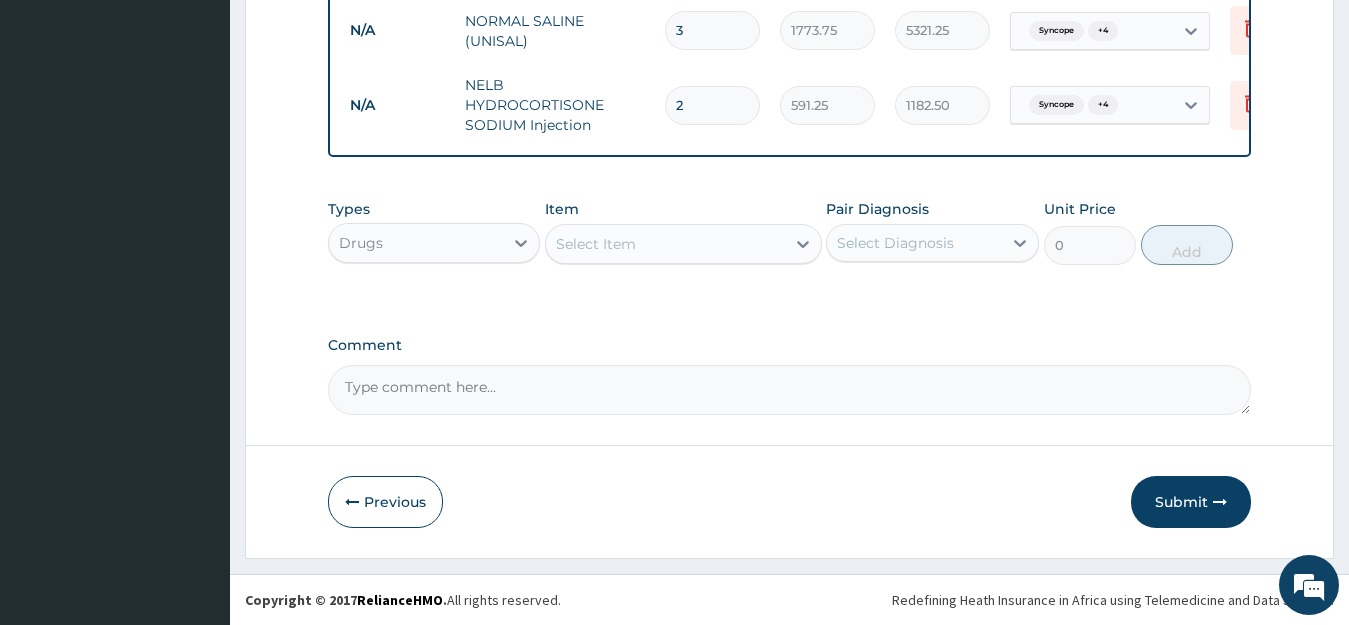 click on "Select Item" at bounding box center [665, 244] 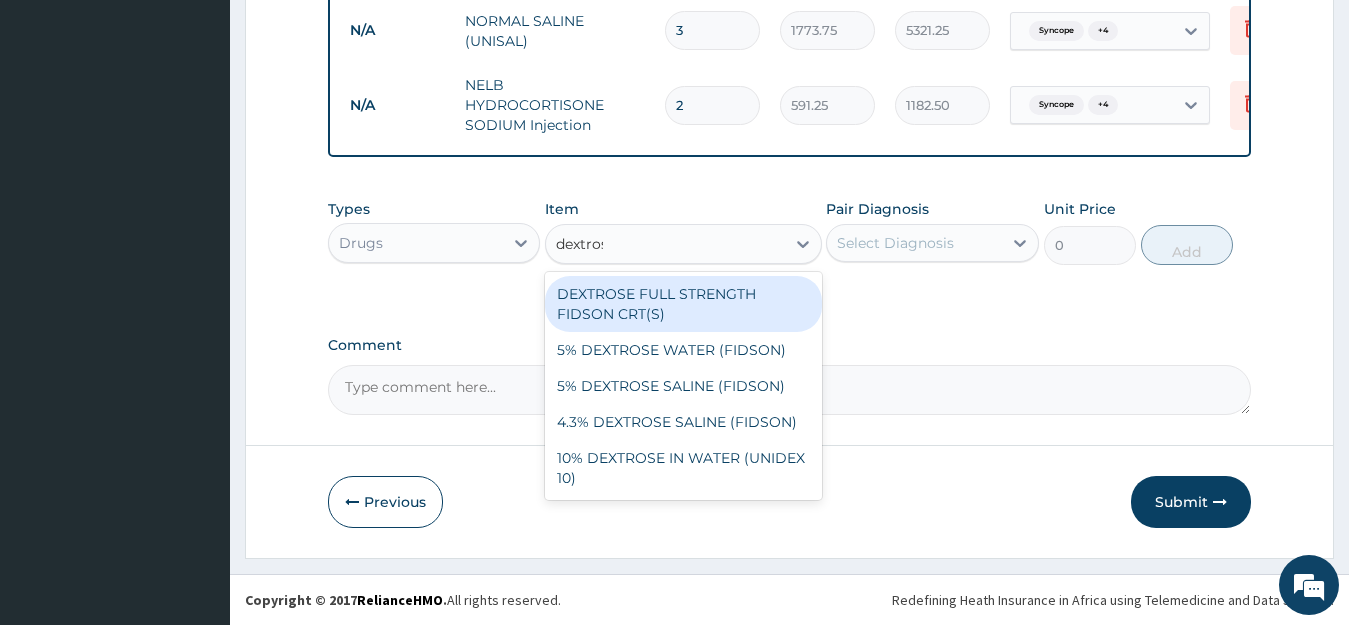 type on "dextrose" 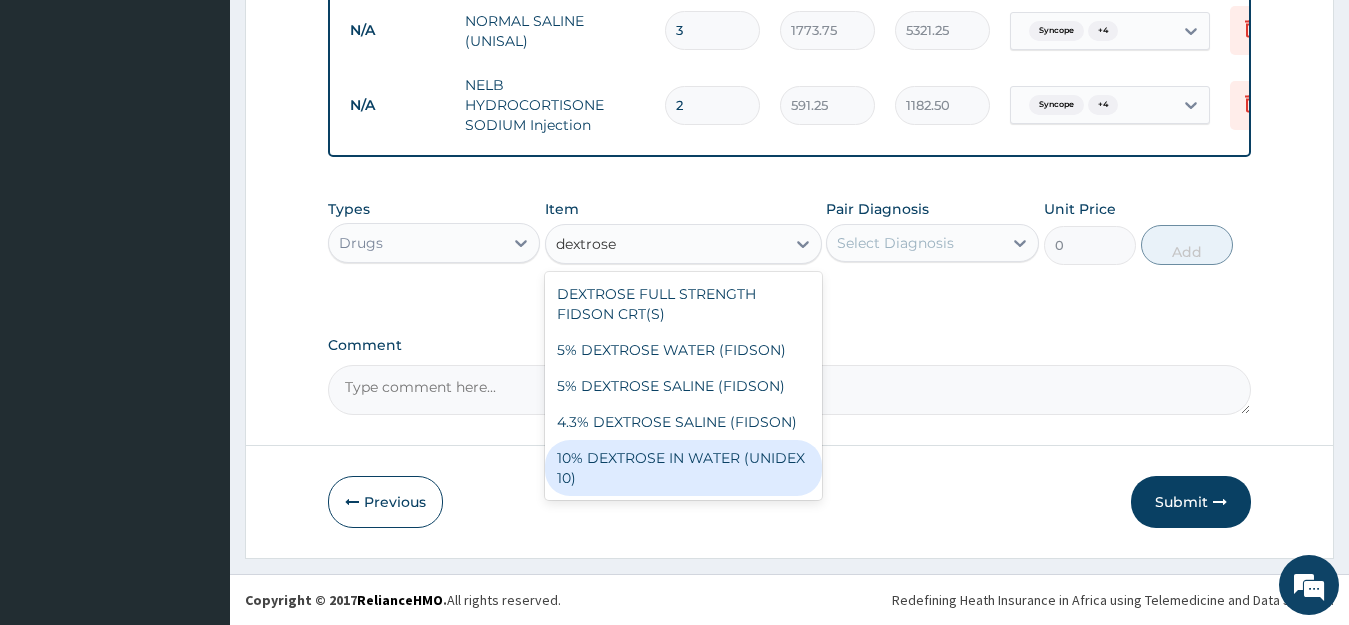 click on "10% DEXTROSE IN WATER (UNIDEX 10)" at bounding box center [683, 468] 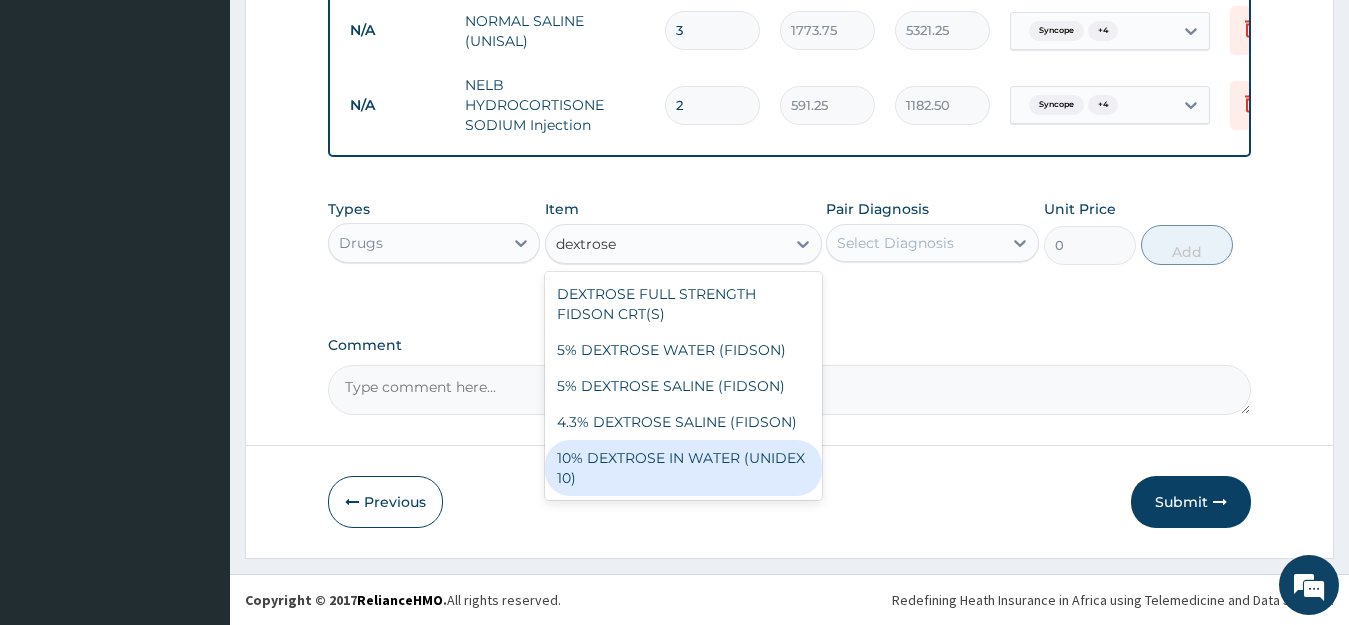 type 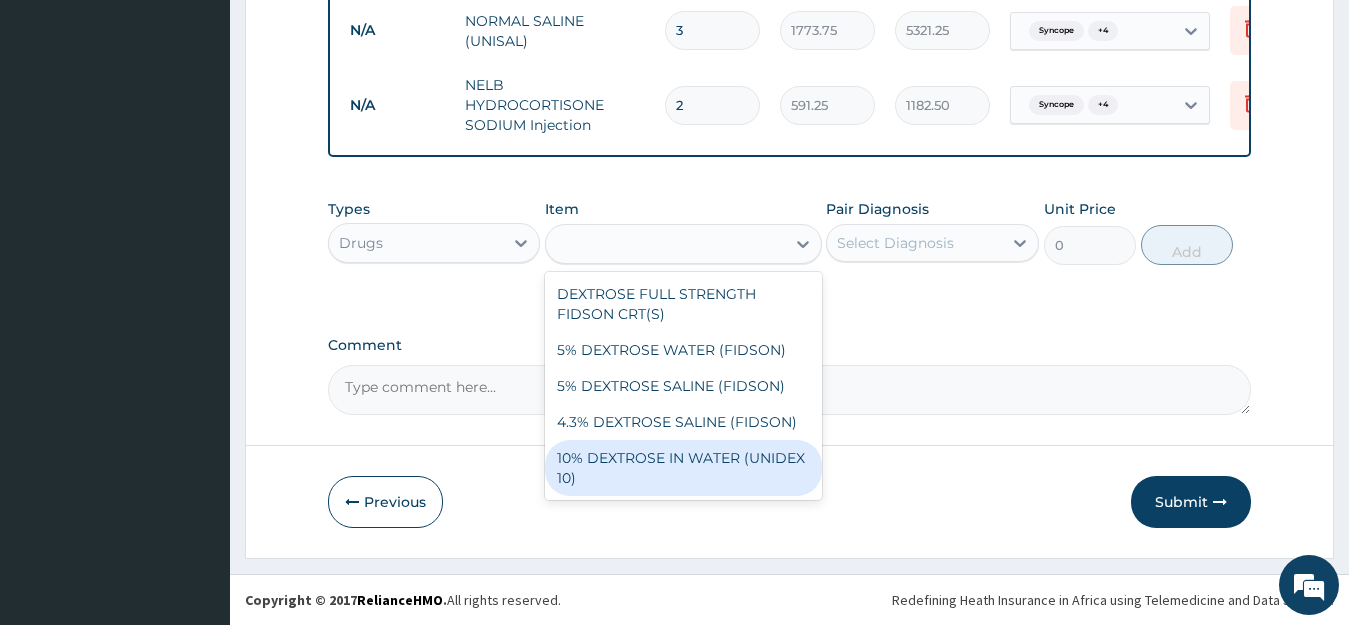 type on "1773.75" 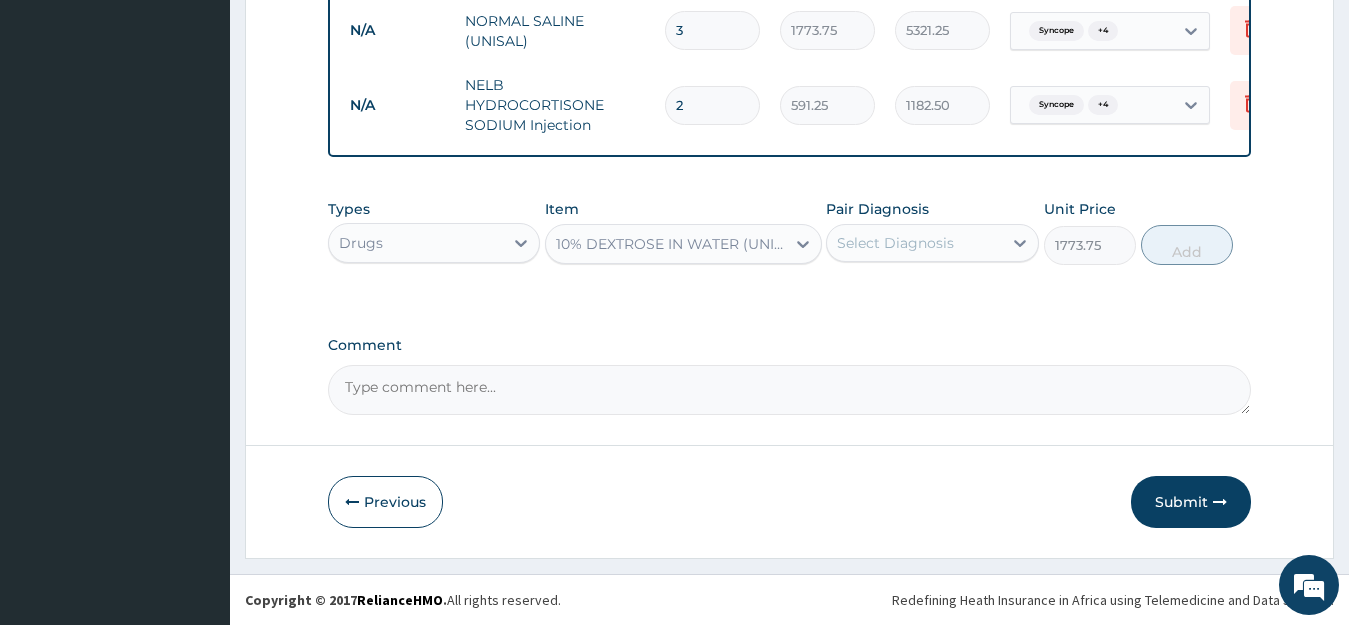 click on "Select Diagnosis" at bounding box center [895, 243] 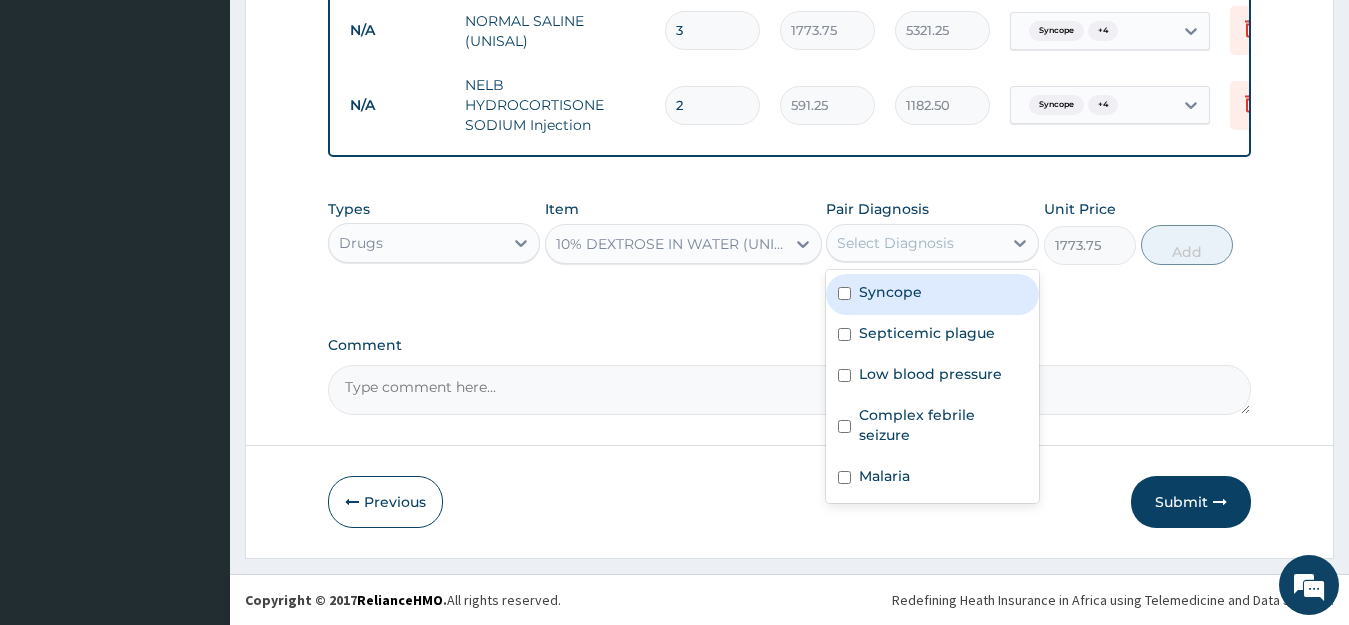 click on "Syncope" at bounding box center (890, 292) 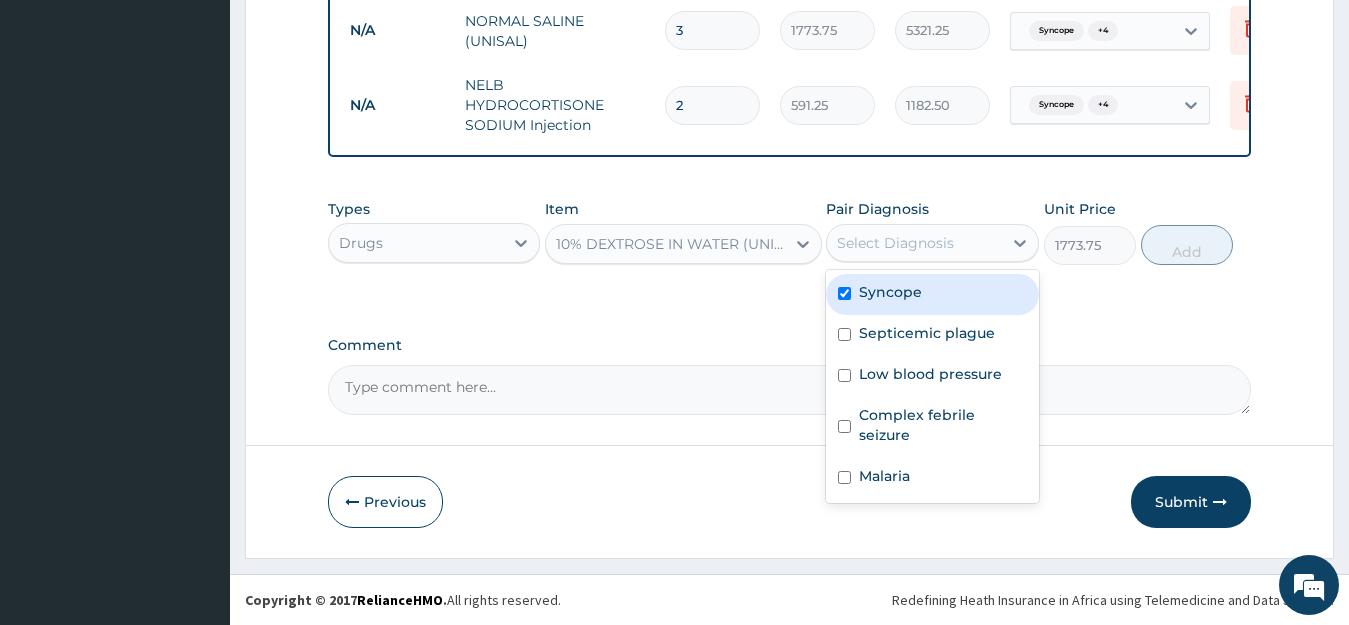 checkbox on "true" 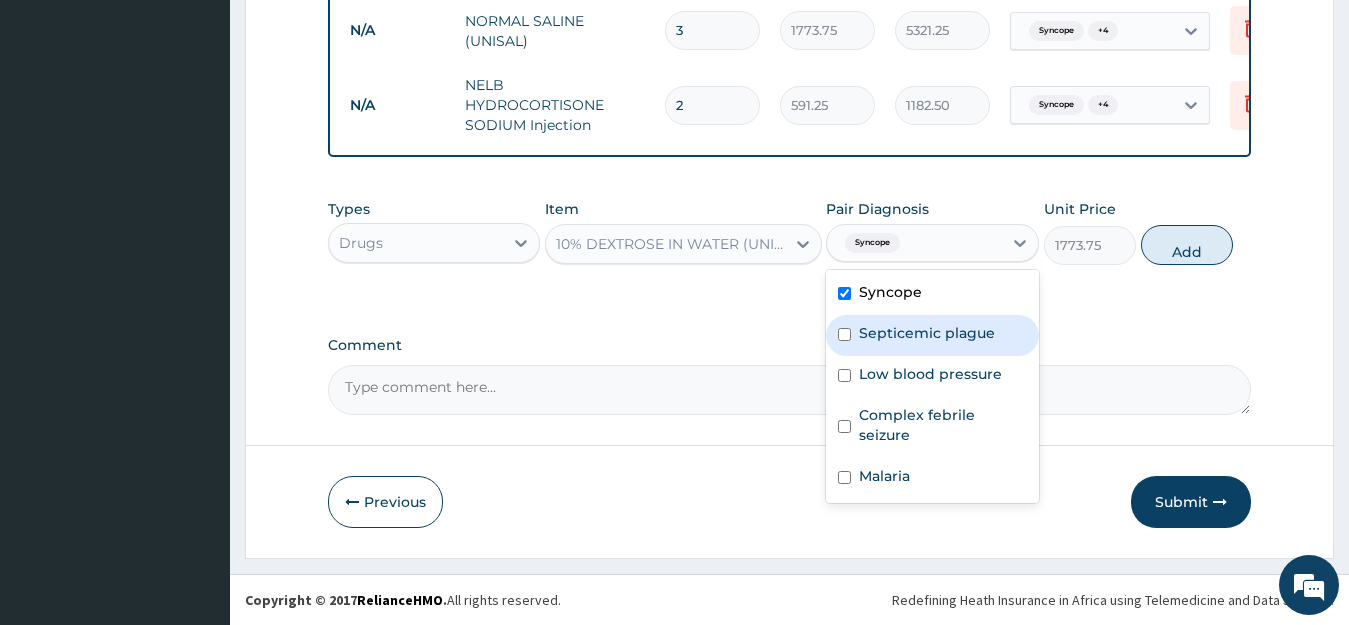 click on "Septicemic plague" at bounding box center [927, 333] 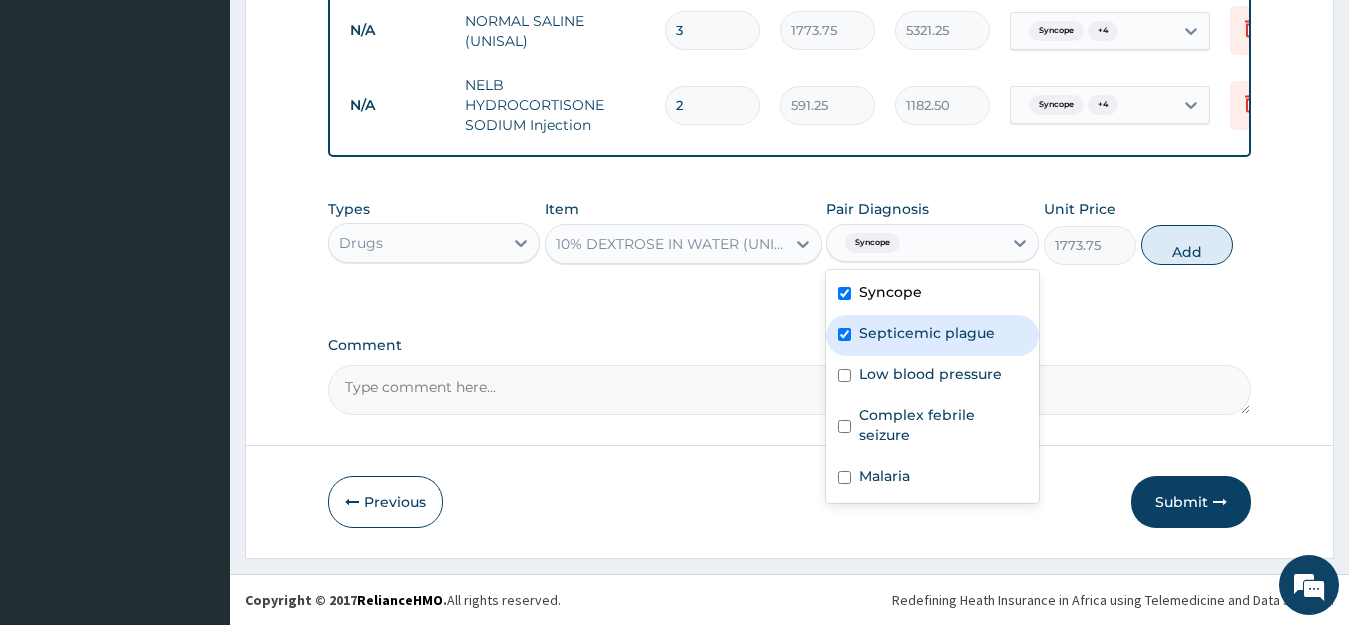 checkbox on "true" 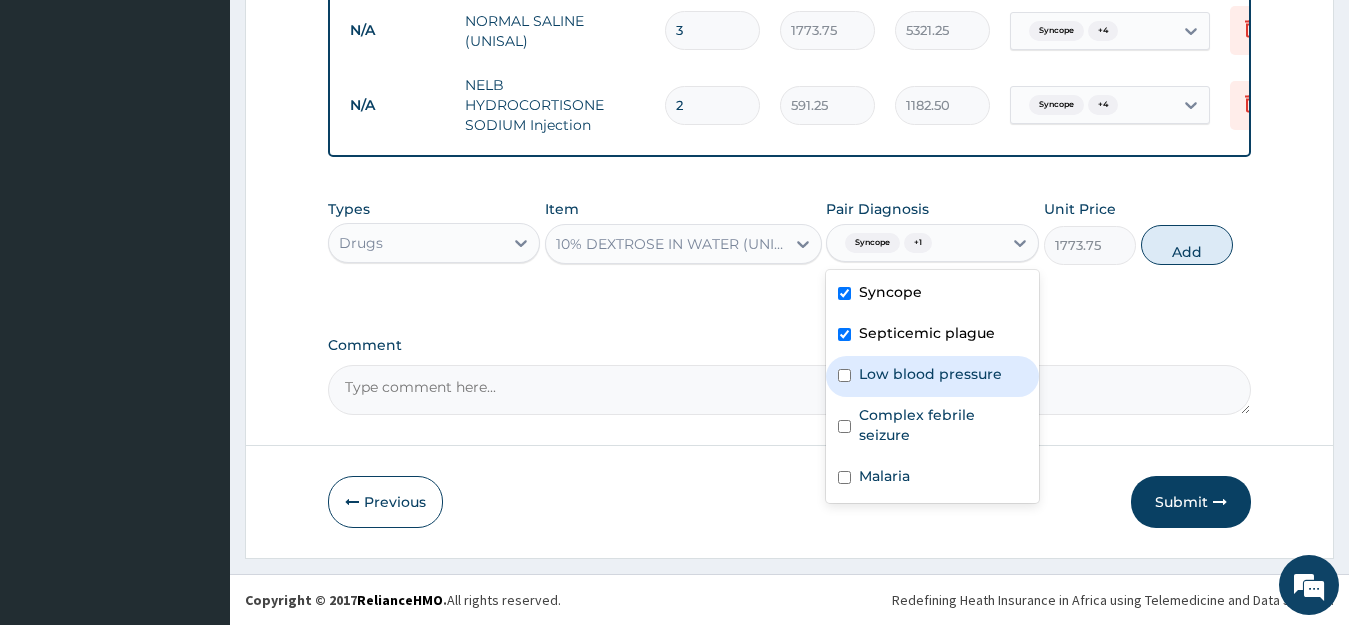 click on "Low blood pressure" at bounding box center [930, 374] 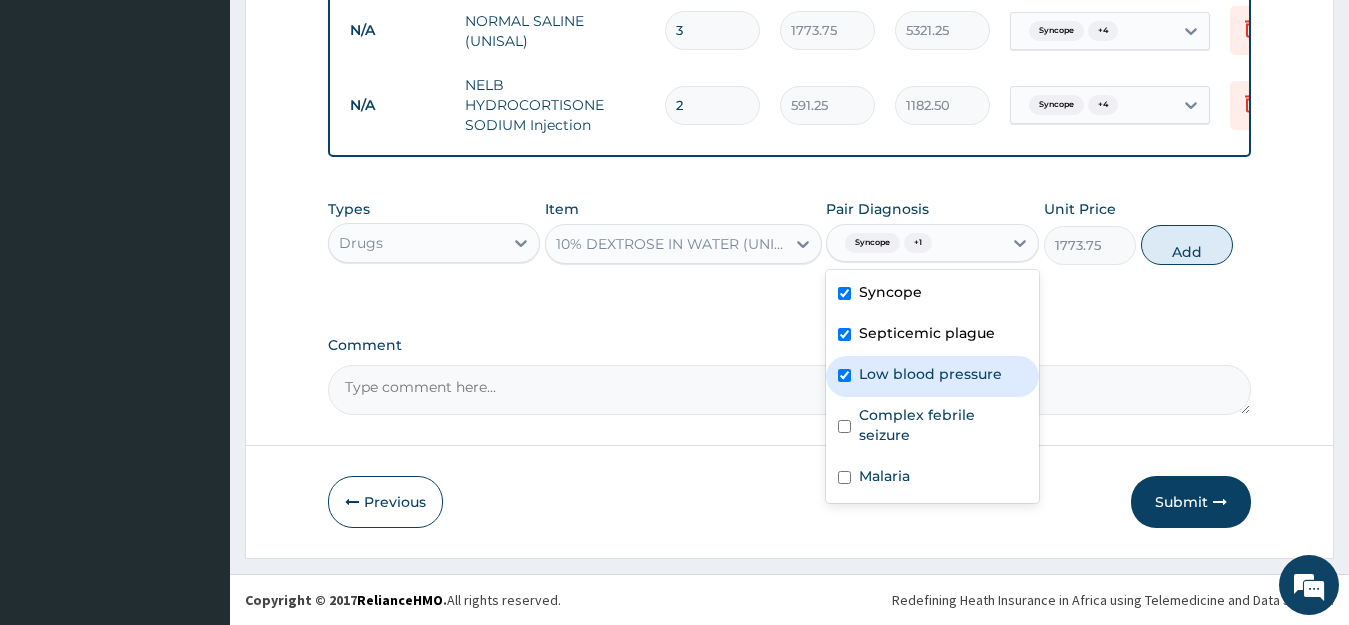 checkbox on "true" 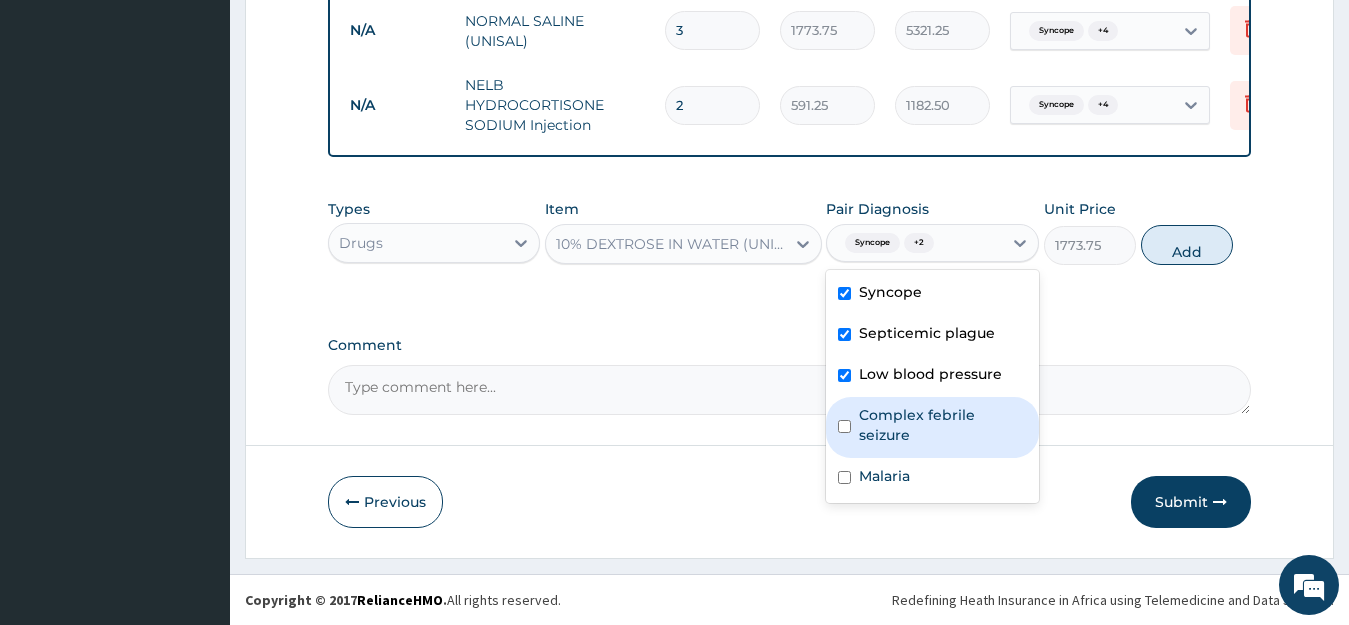 click on "Complex febrile seizure" at bounding box center (943, 425) 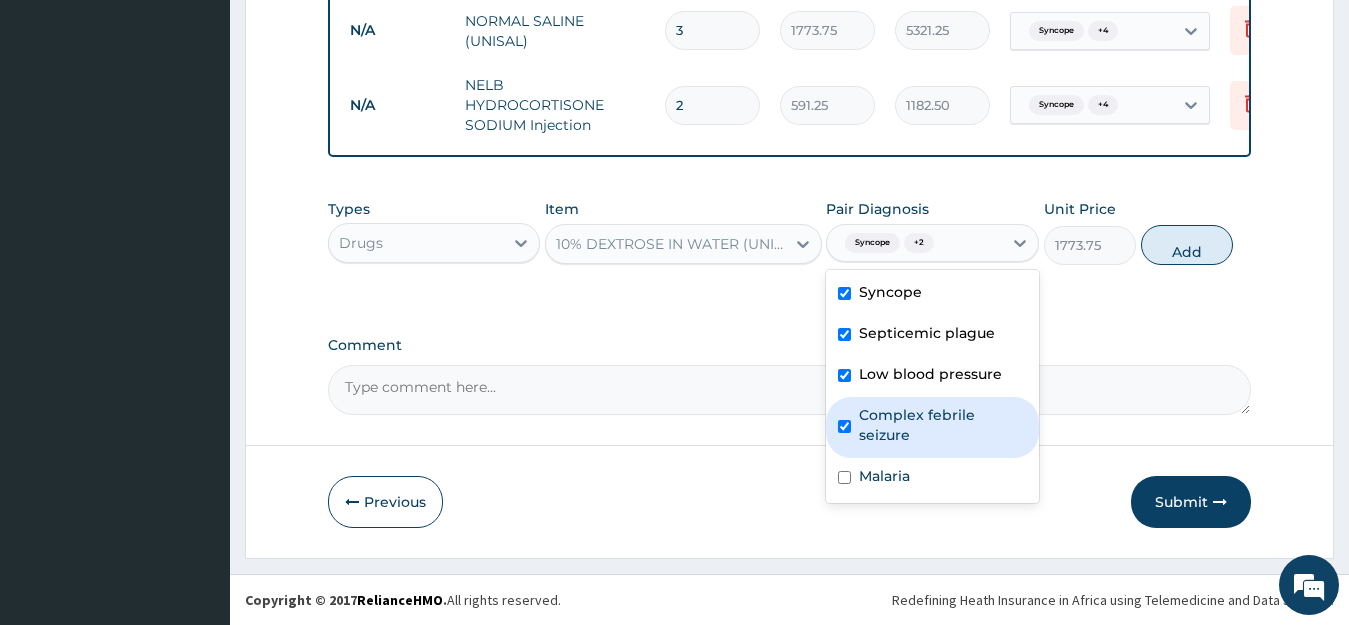checkbox on "true" 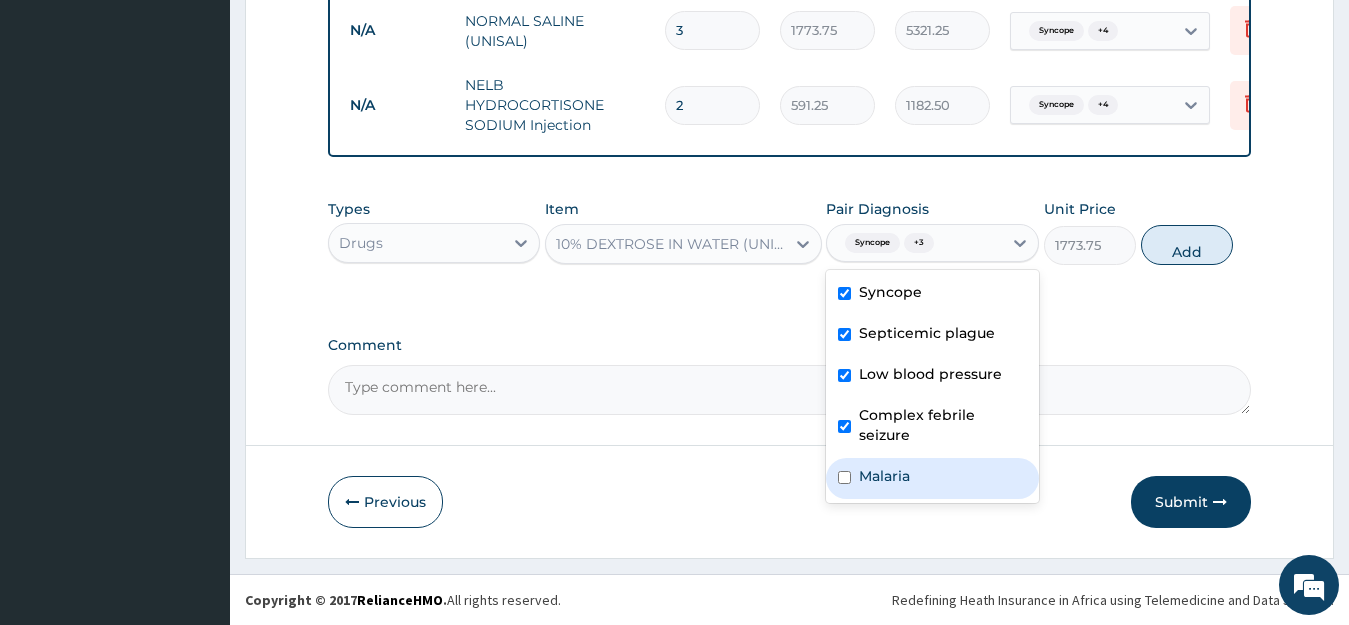 click on "Malaria" at bounding box center (884, 476) 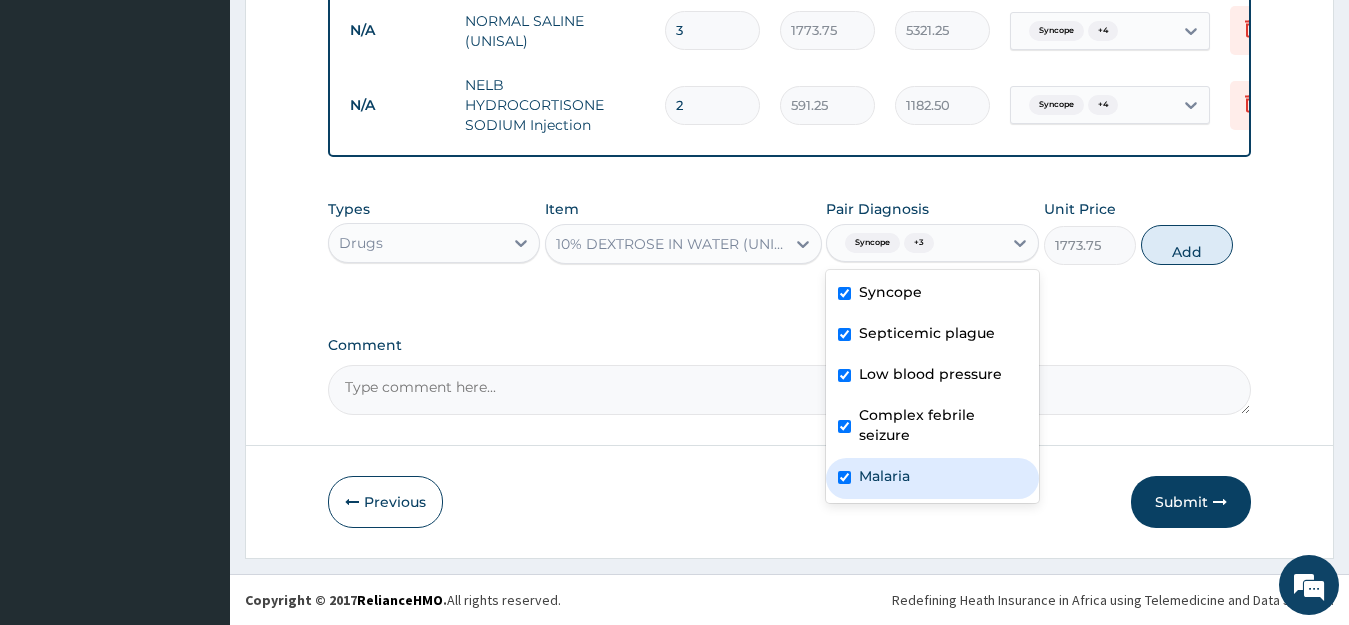 checkbox on "true" 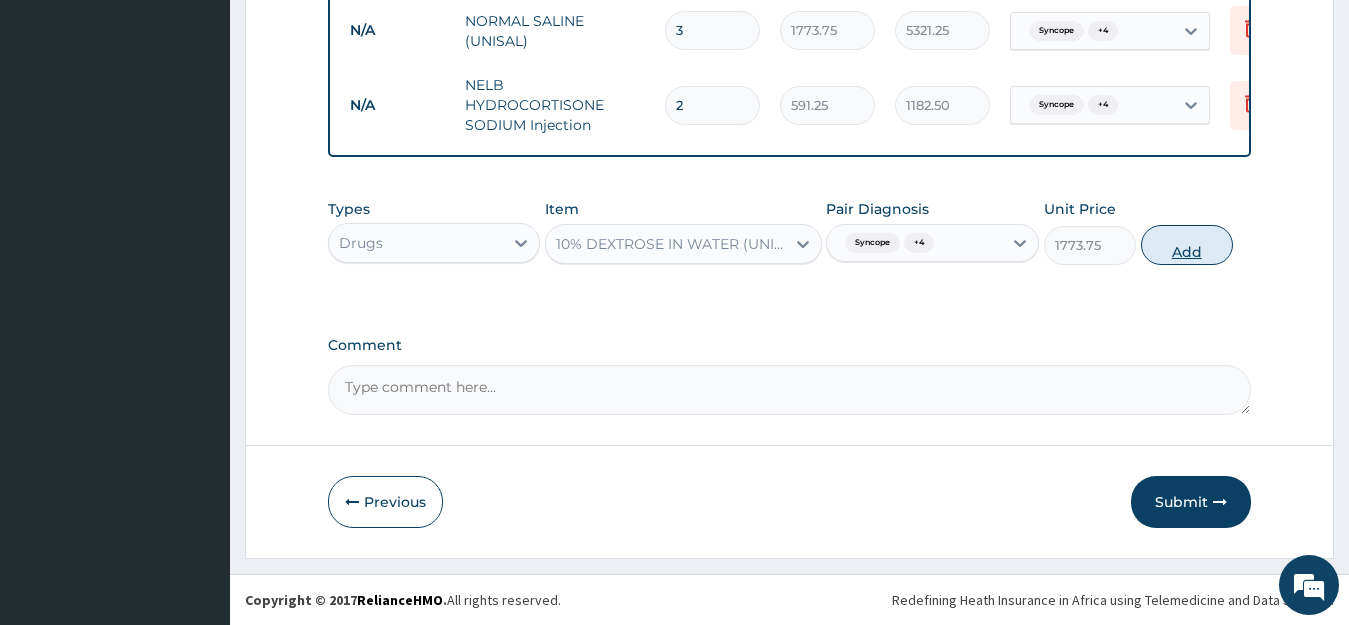 click on "Add" at bounding box center [1187, 245] 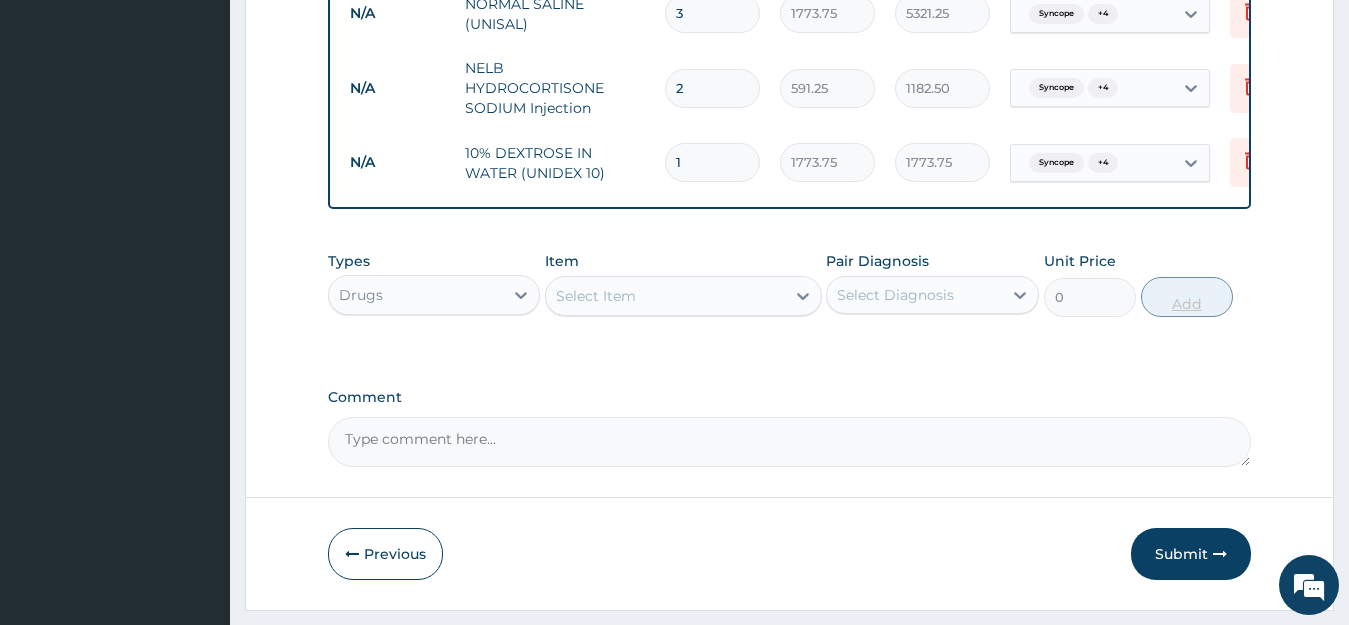 type 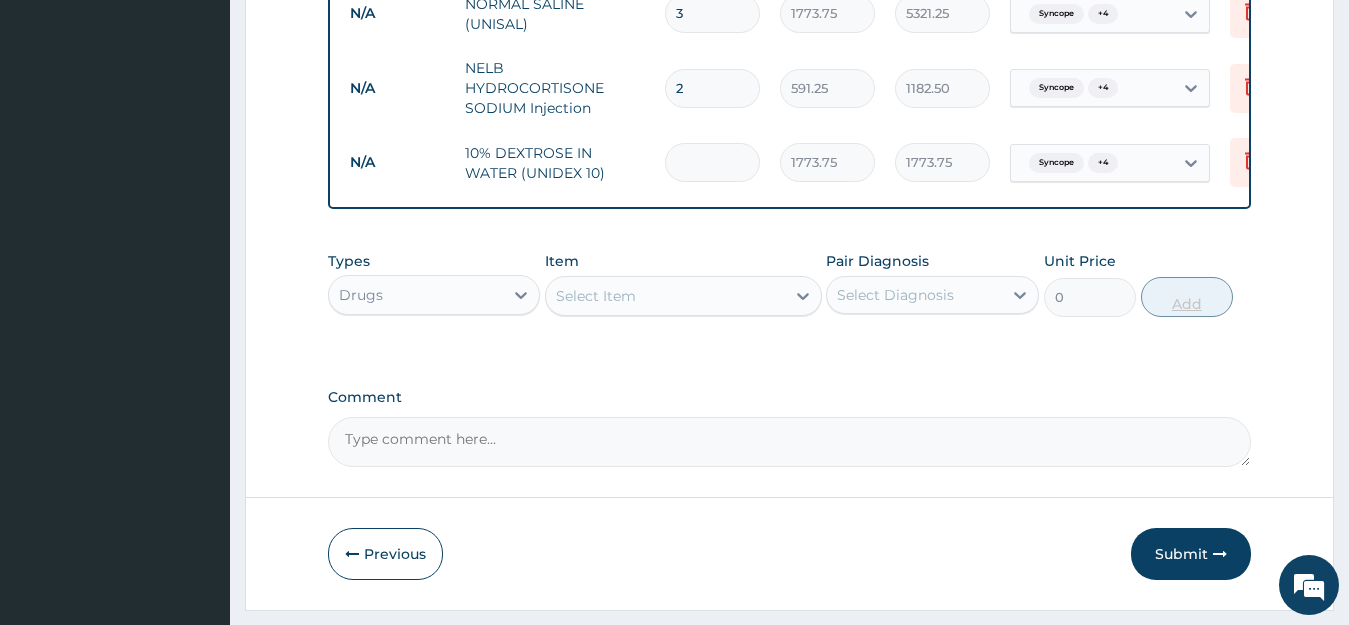 type on "0.00" 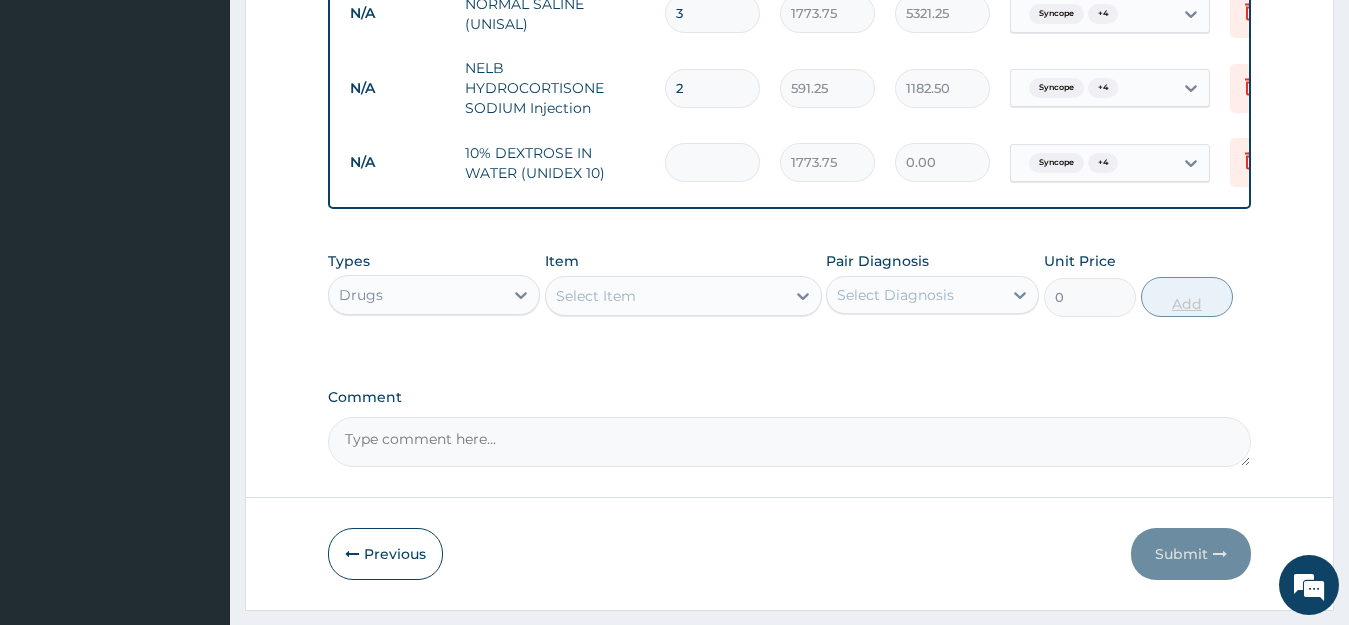 type on "3" 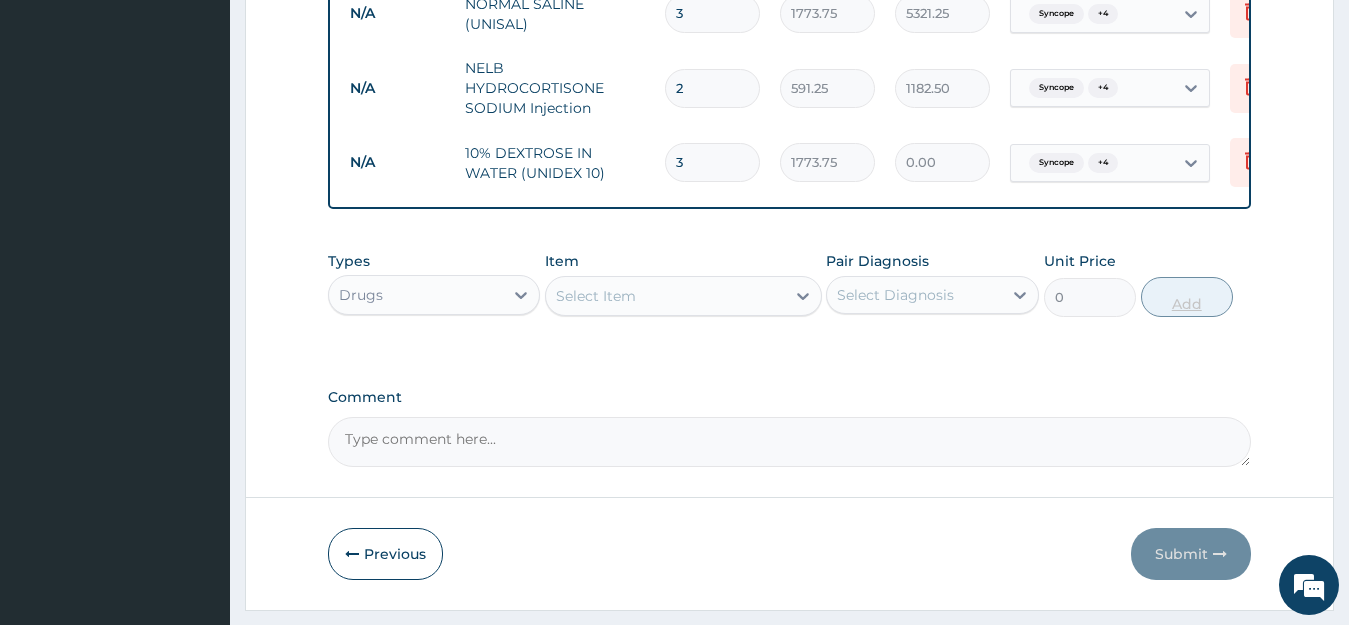 type on "5321.25" 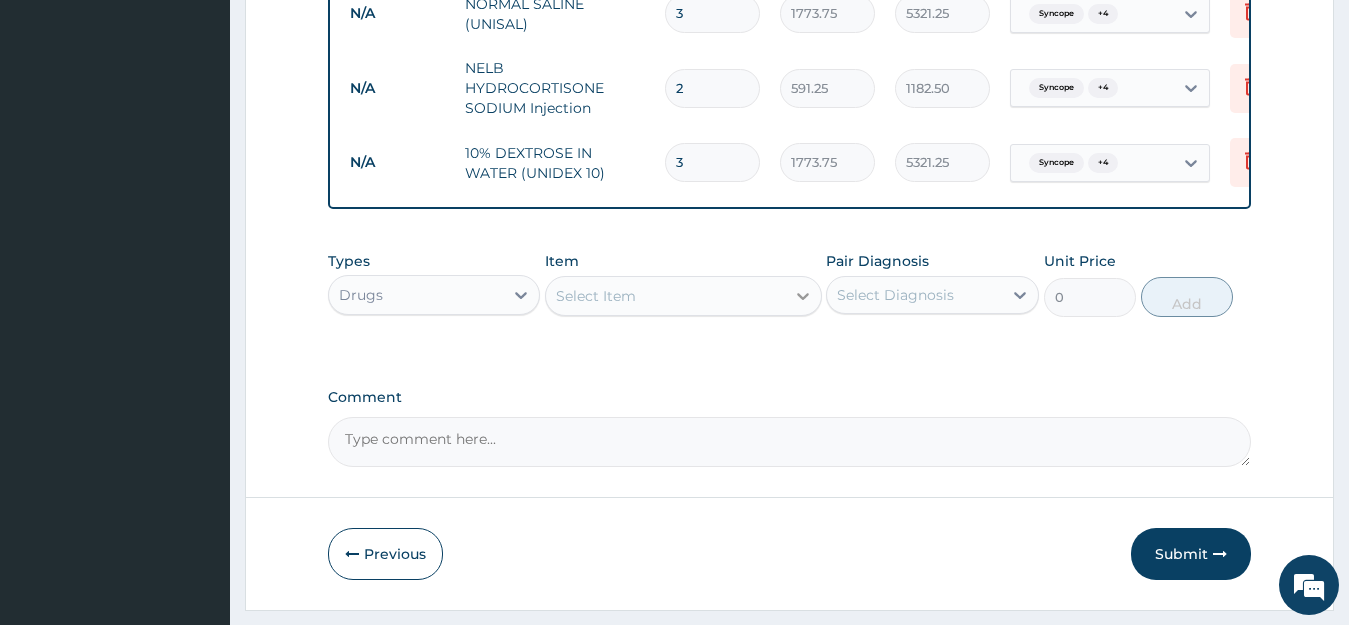 type on "3" 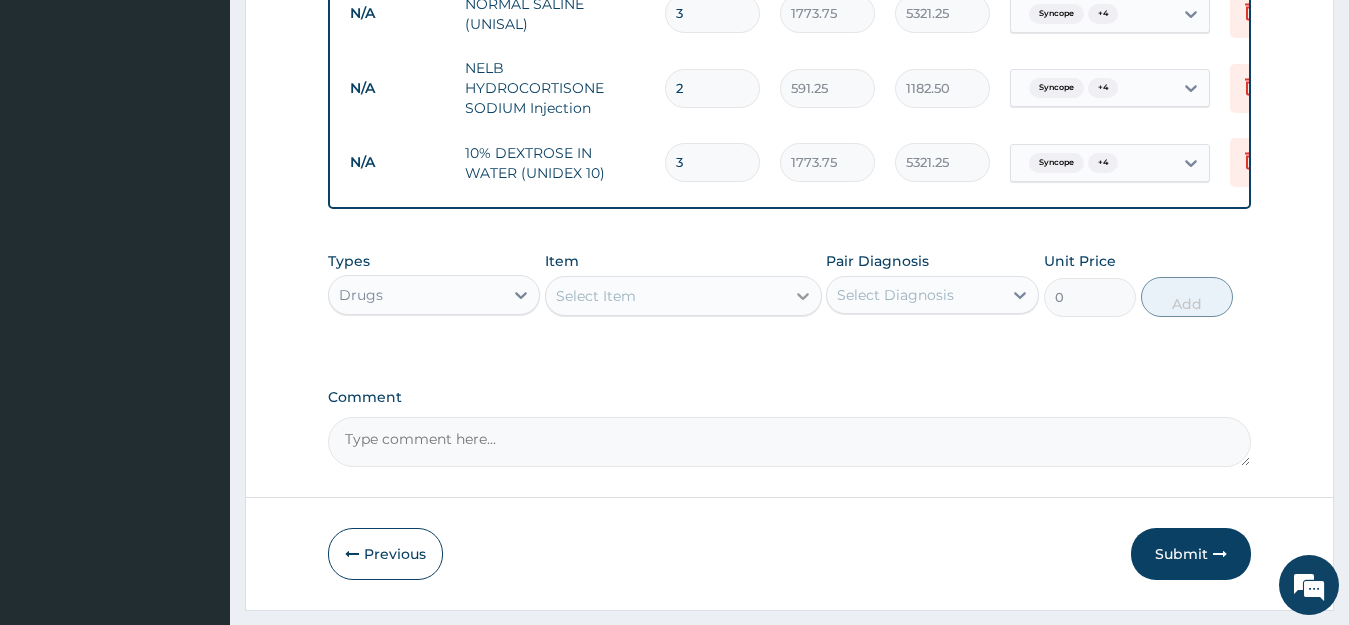click at bounding box center [803, 296] 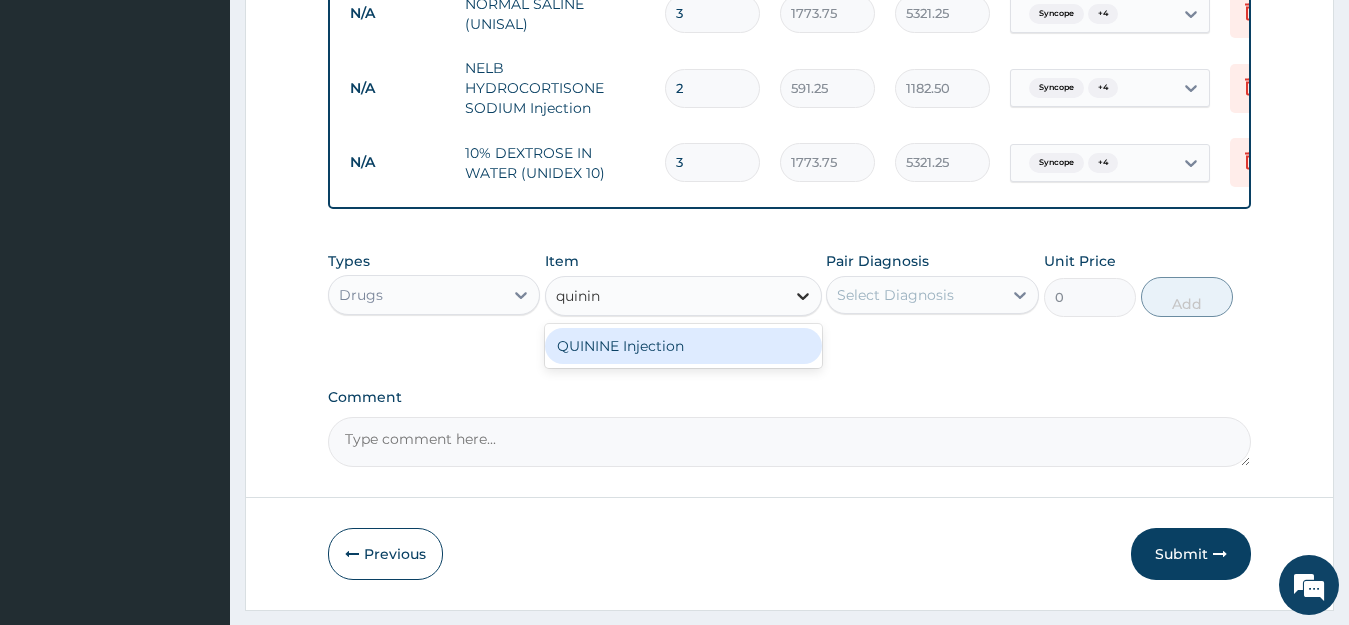type on "quinine" 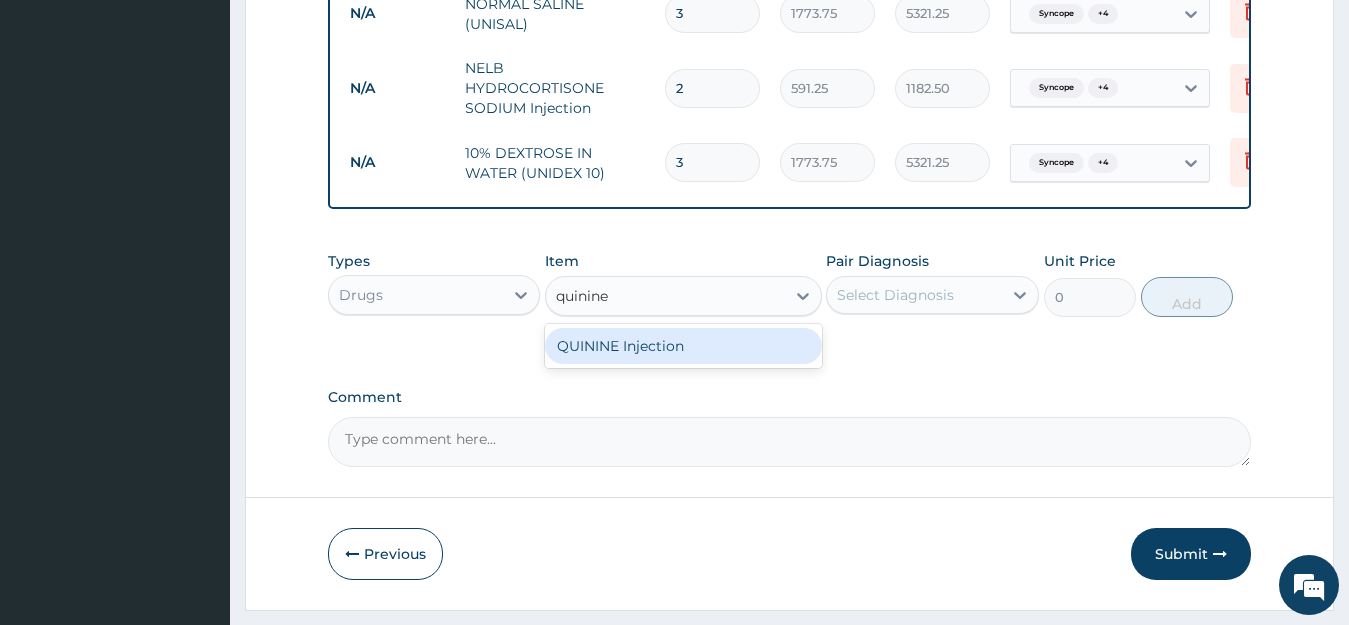 click on "QUININE Injection" at bounding box center (683, 346) 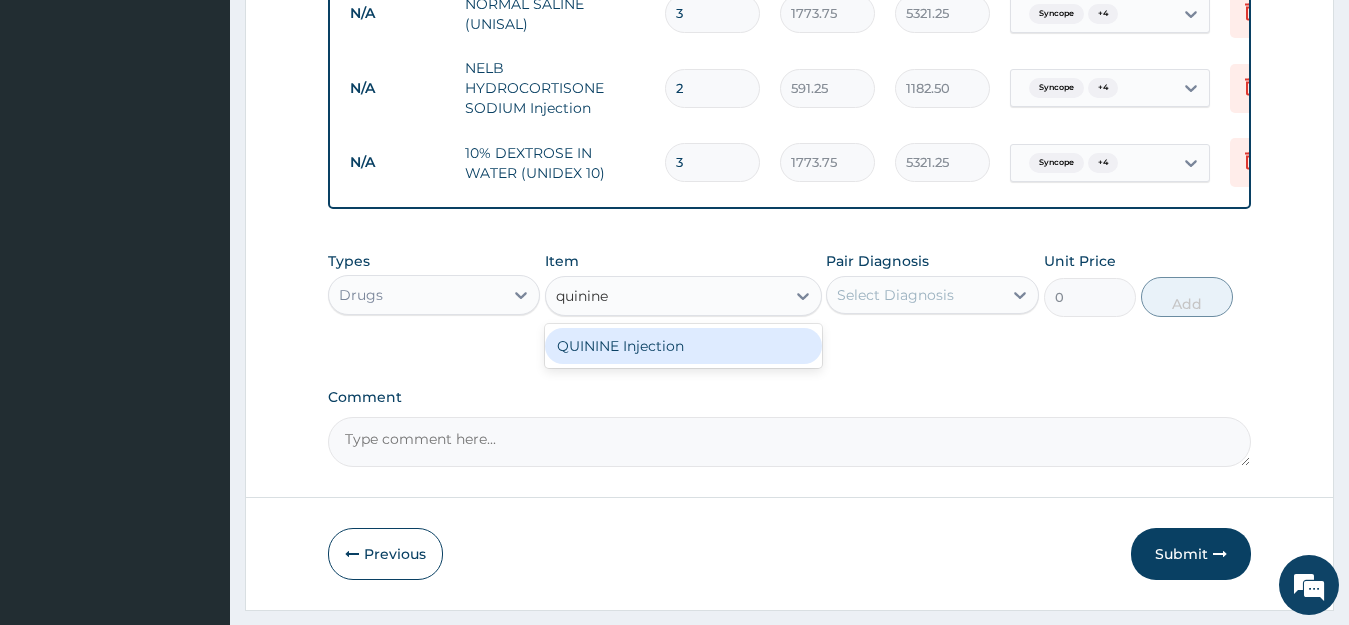 type 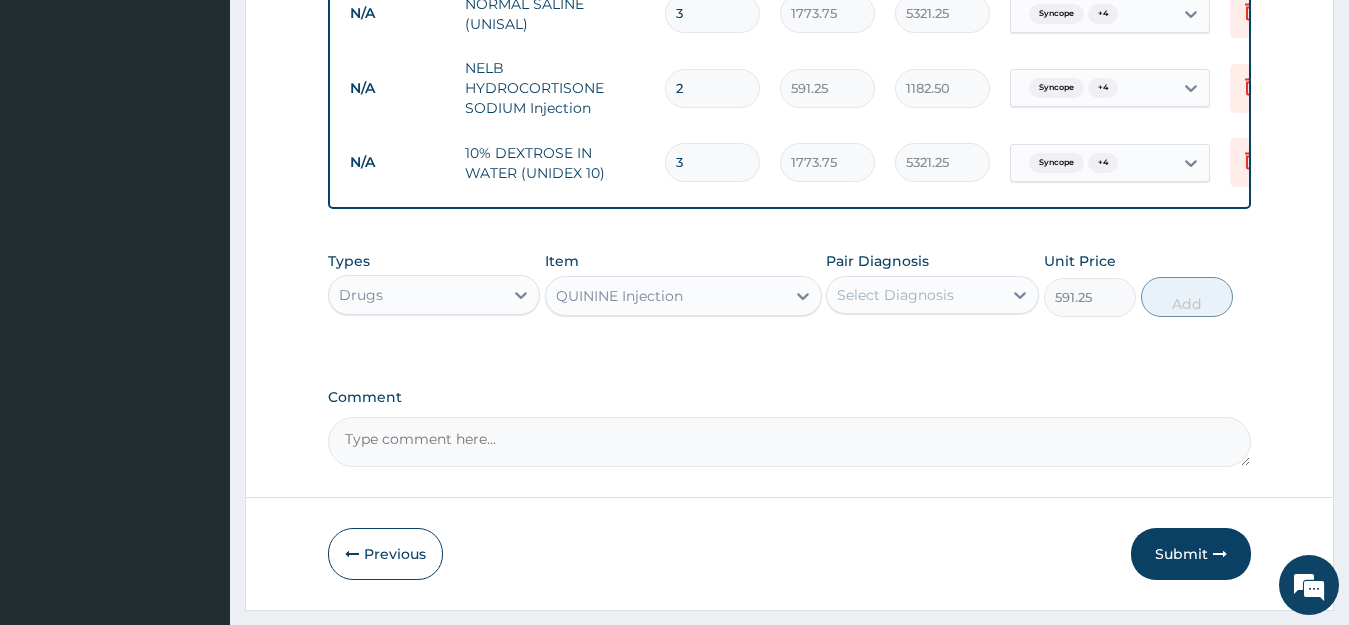 click on "Select Diagnosis" at bounding box center (895, 295) 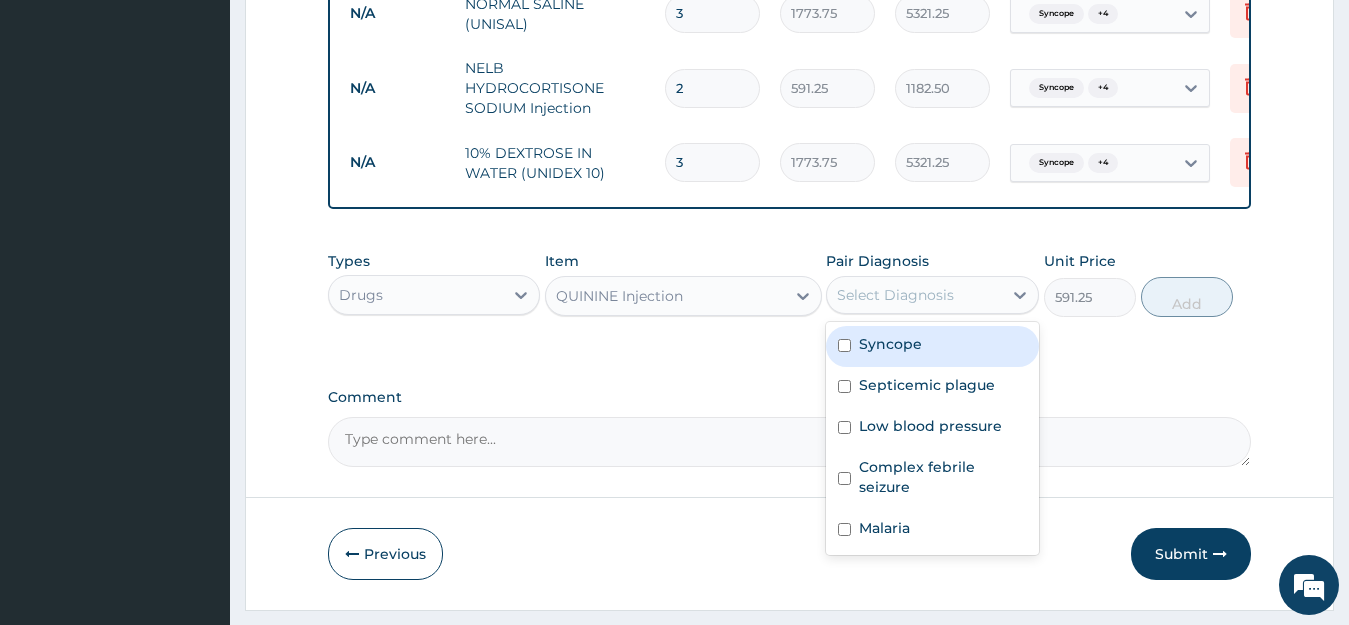 click on "Syncope" at bounding box center [890, 344] 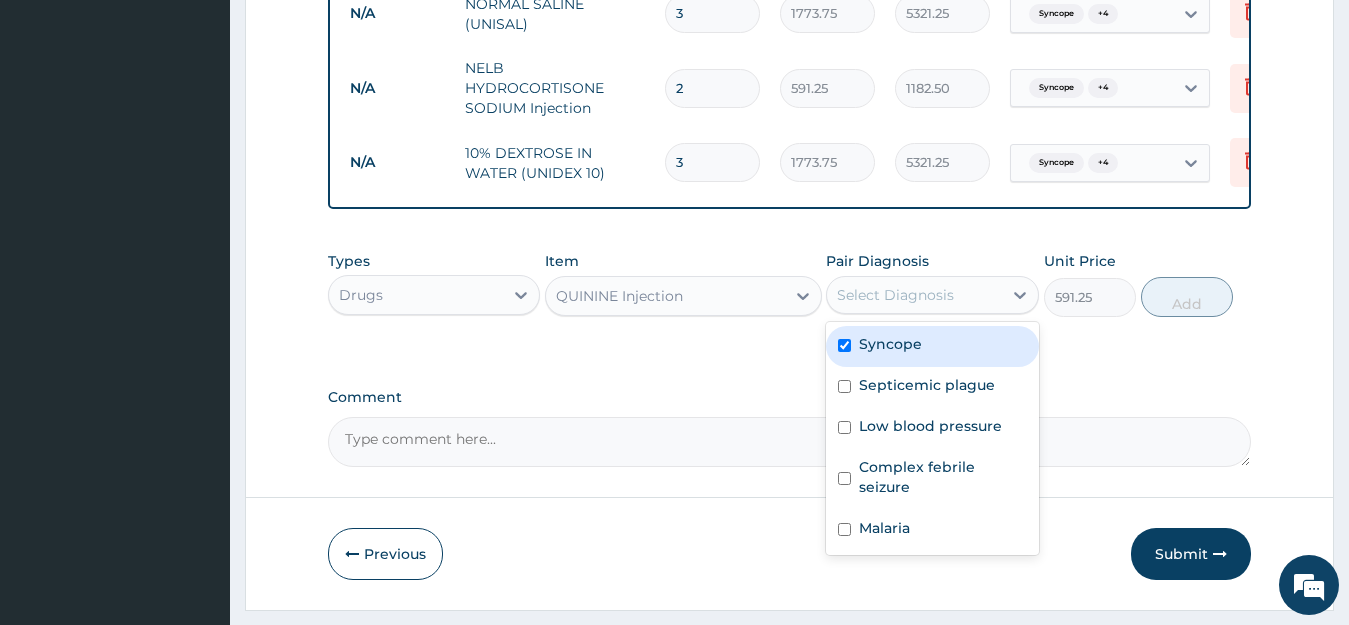 checkbox on "true" 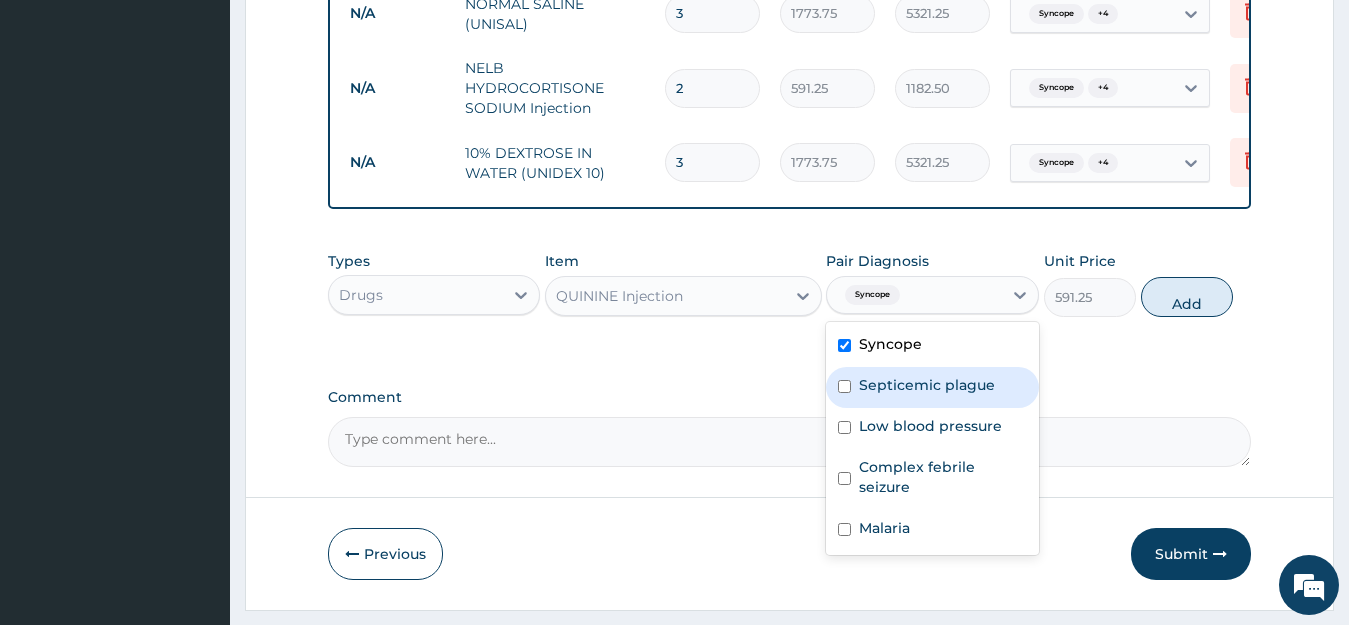 click on "Septicemic plague" at bounding box center (932, 387) 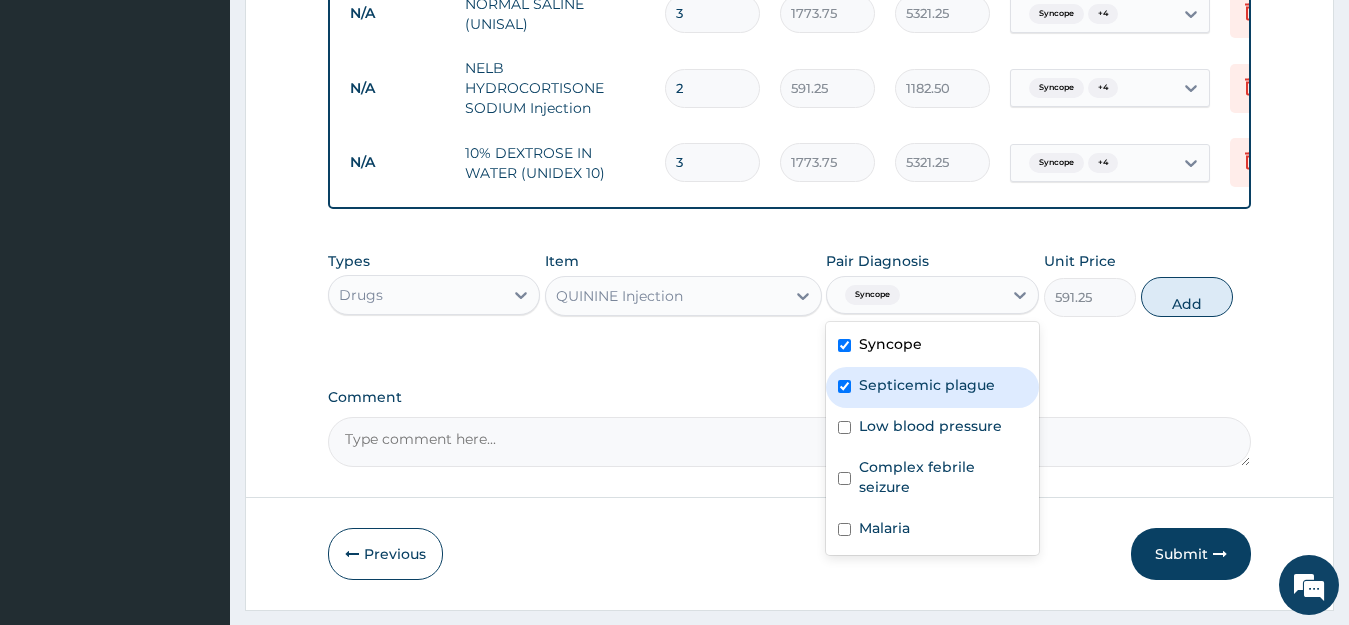 checkbox on "true" 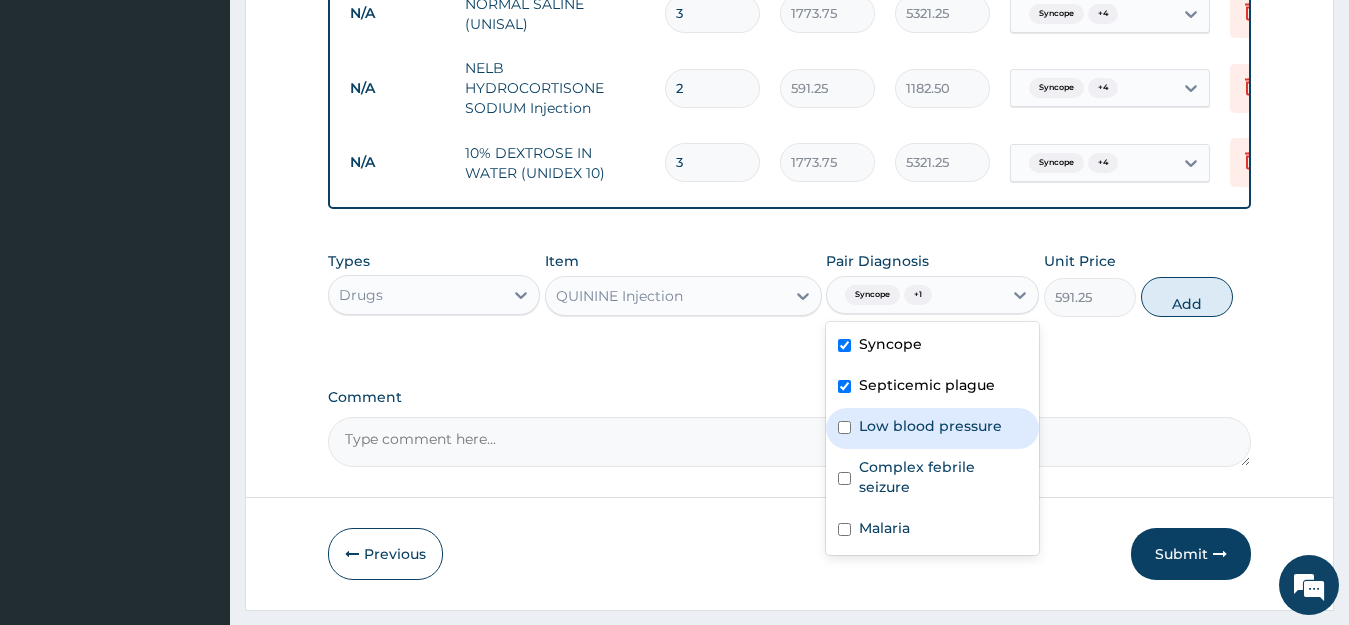 click on "Low blood pressure" at bounding box center [930, 426] 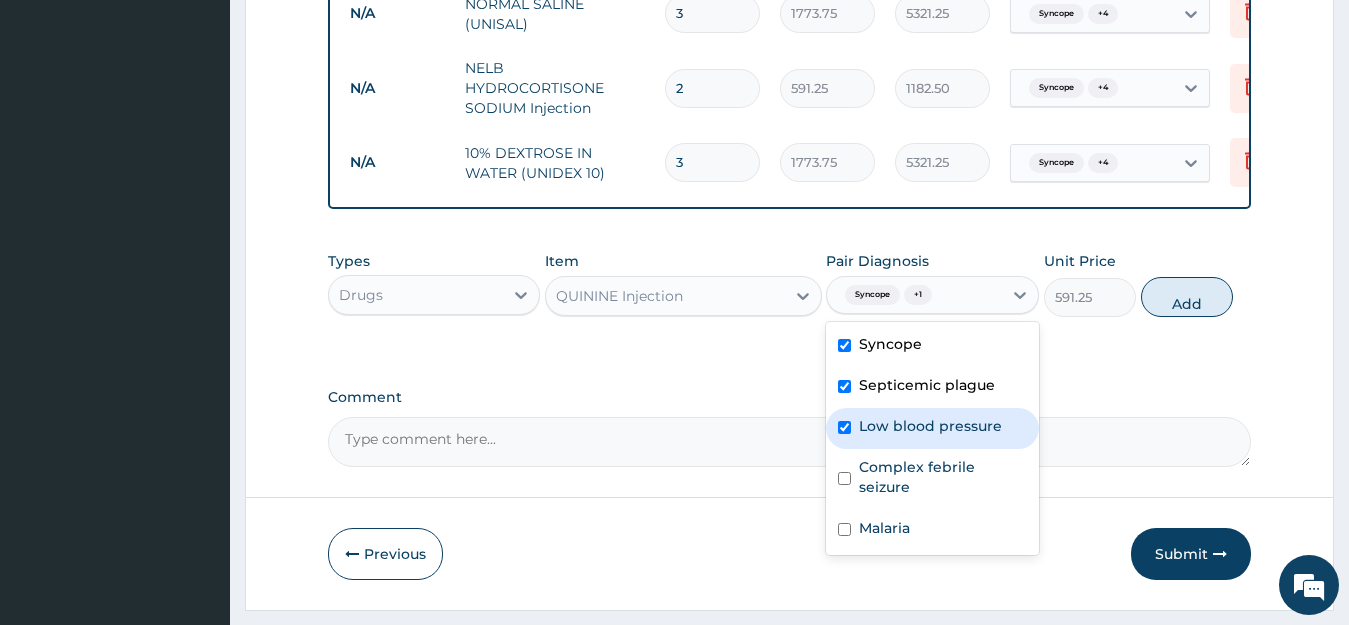 checkbox on "true" 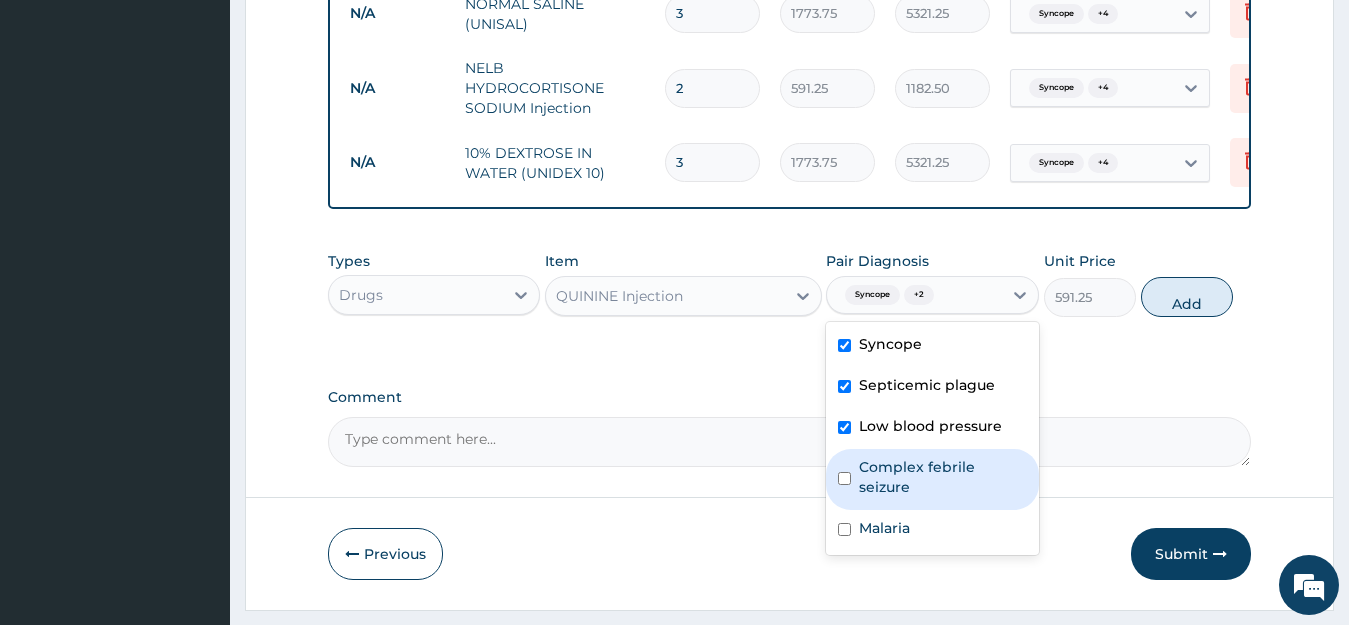 click on "Complex febrile seizure" at bounding box center [943, 477] 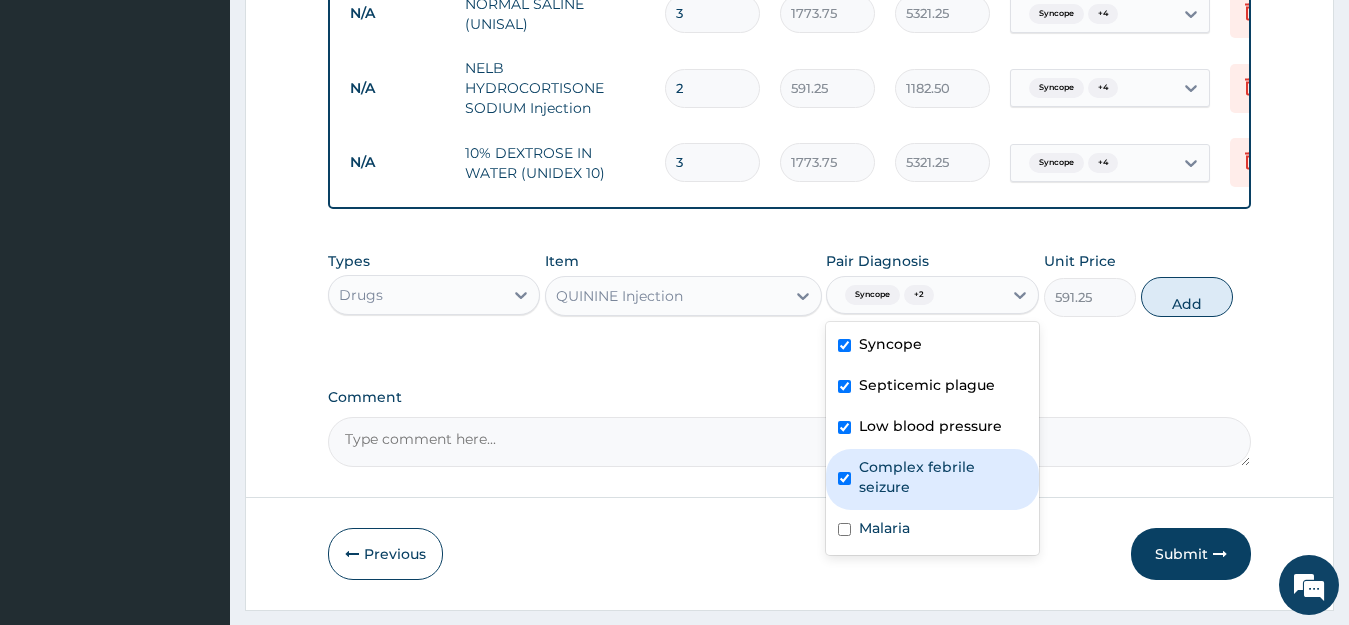 checkbox on "true" 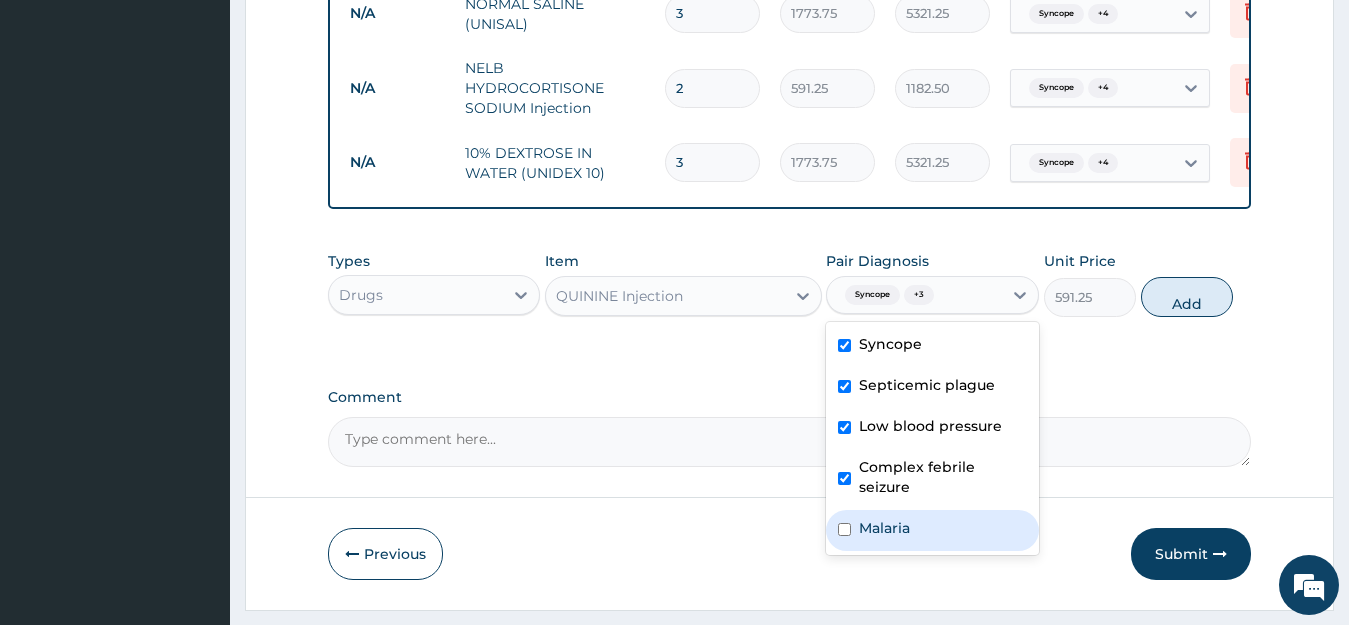 click on "Malaria" at bounding box center [884, 528] 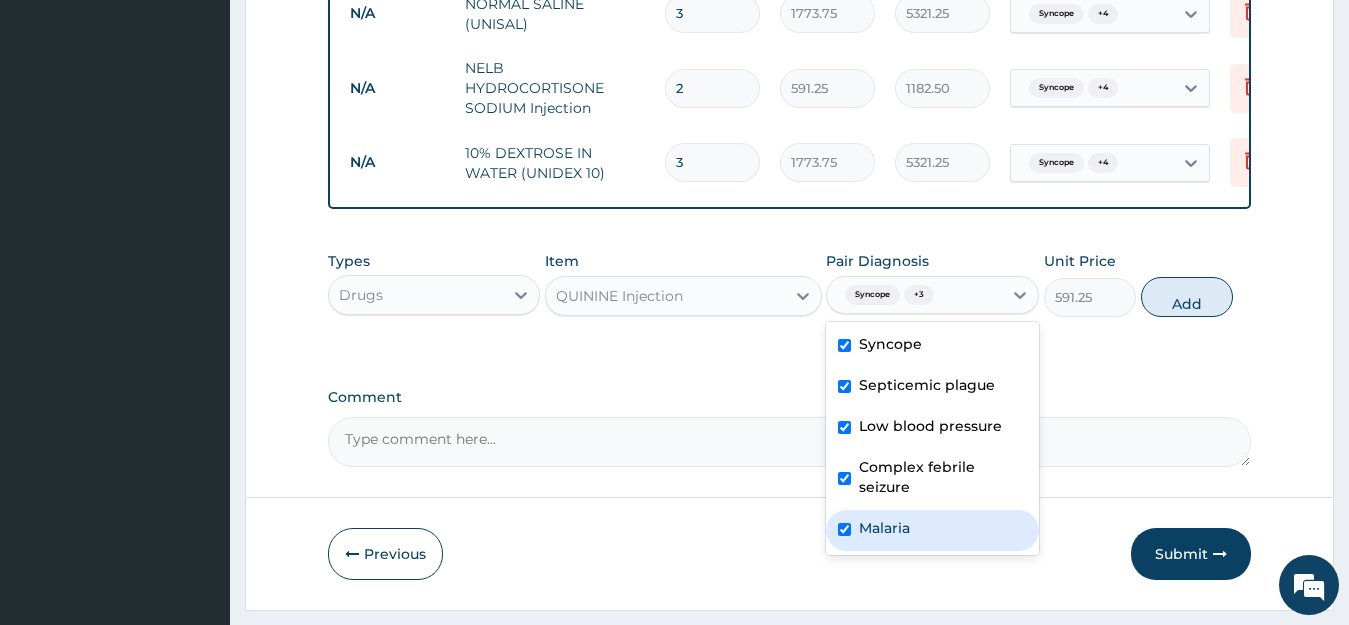 checkbox on "true" 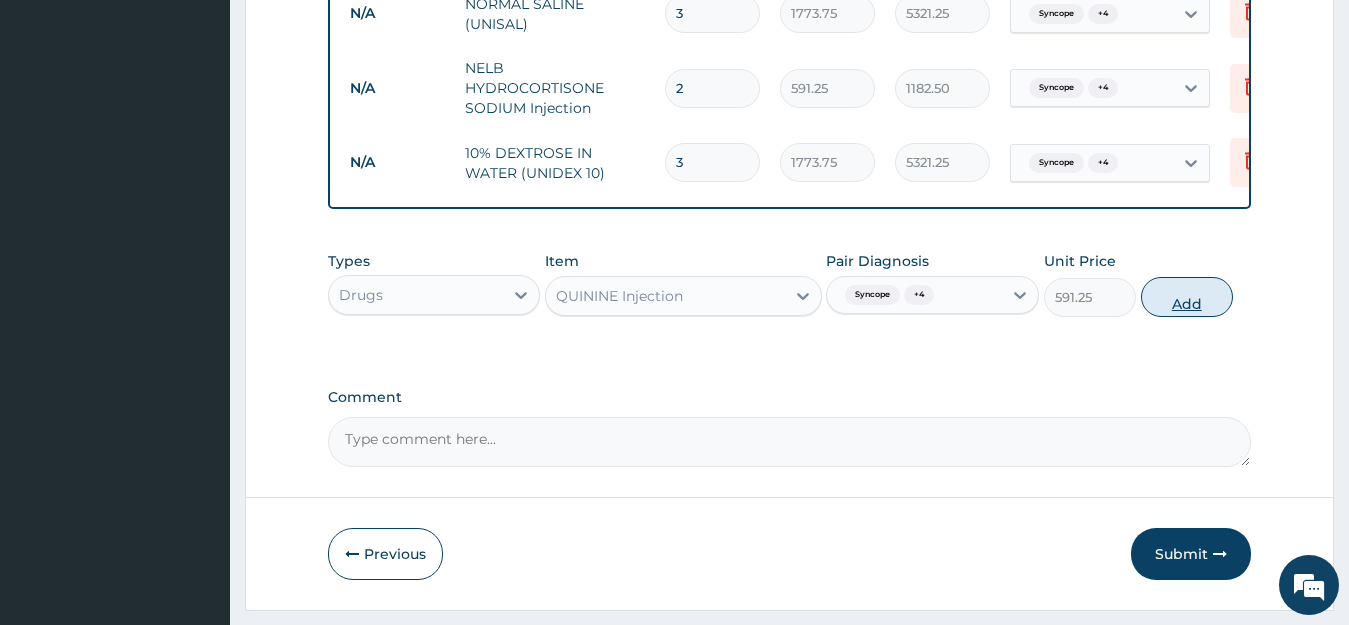 click on "Add" at bounding box center (1187, 297) 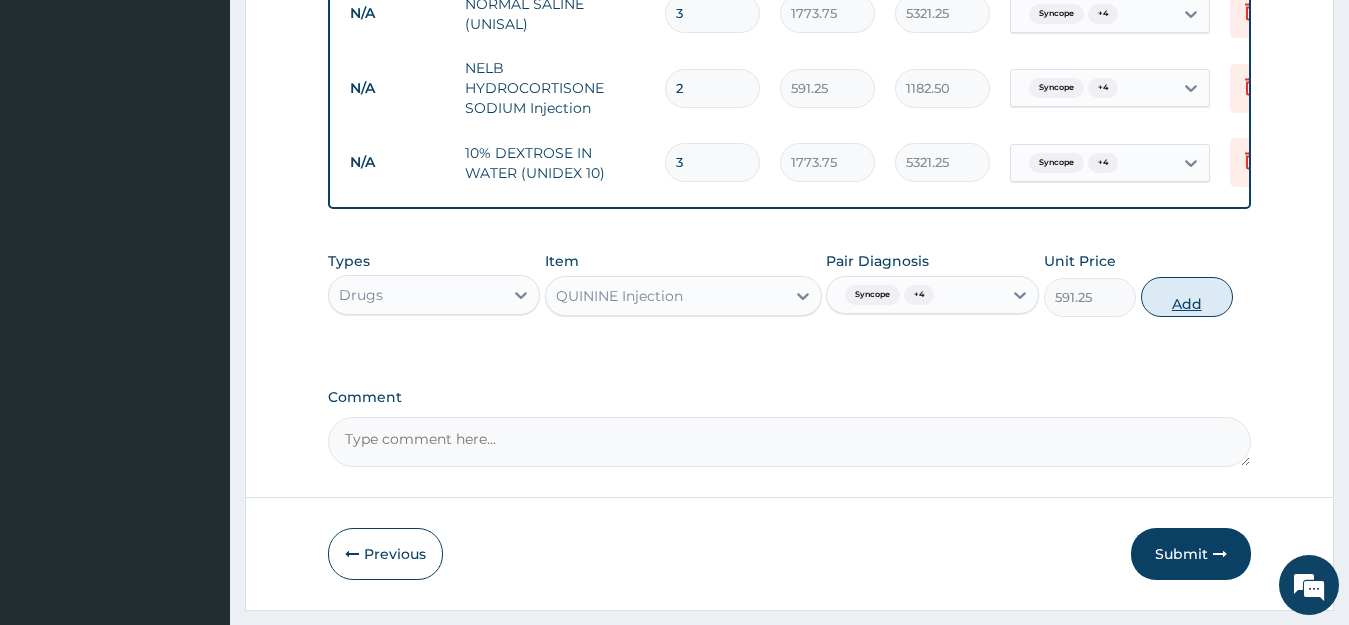 type on "0" 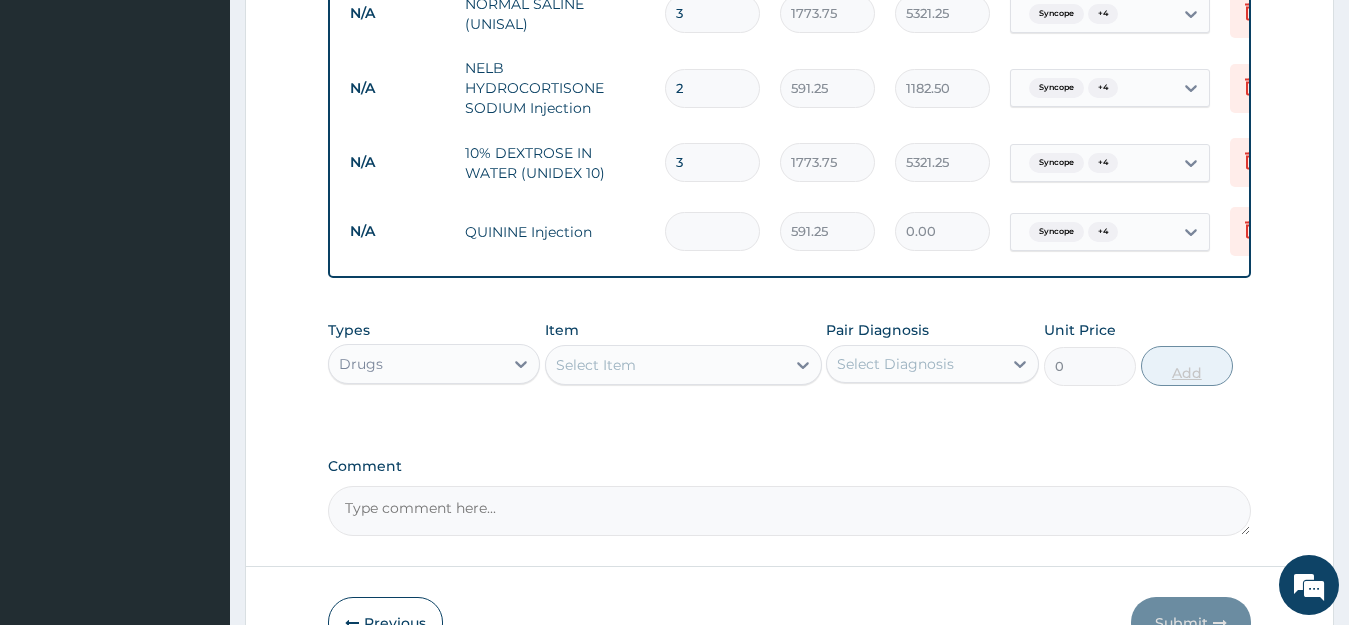 type on "3" 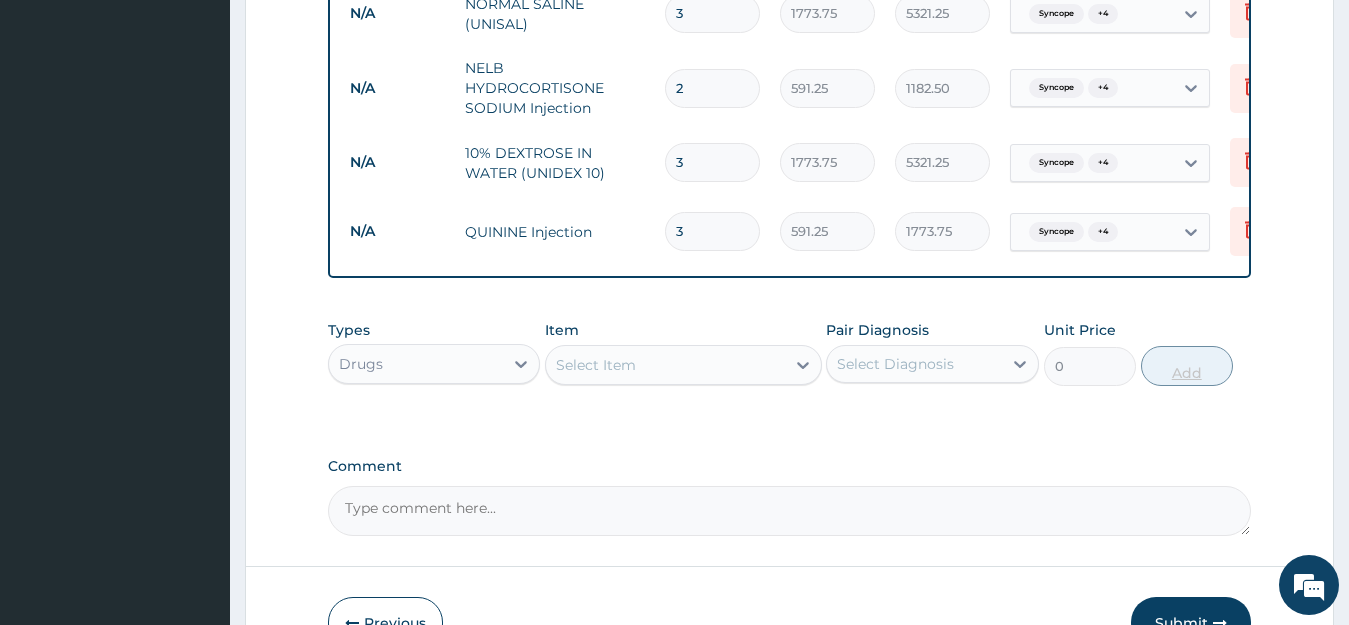 type on "1773.75" 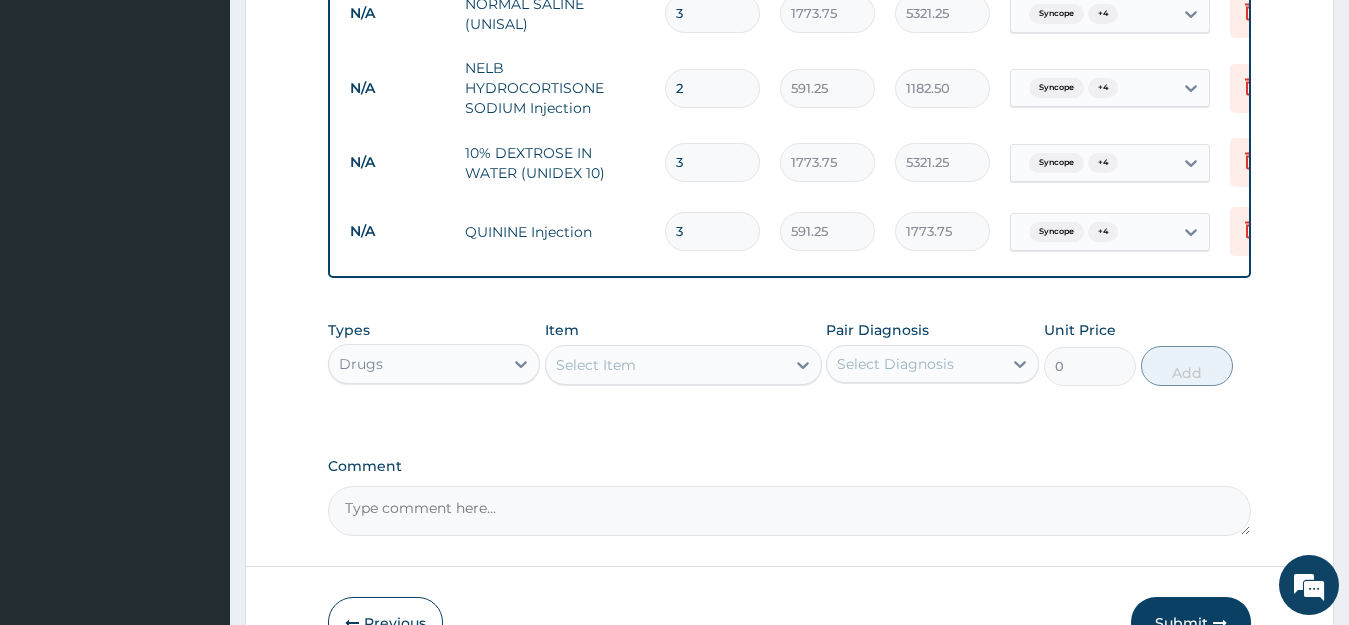 type on "3" 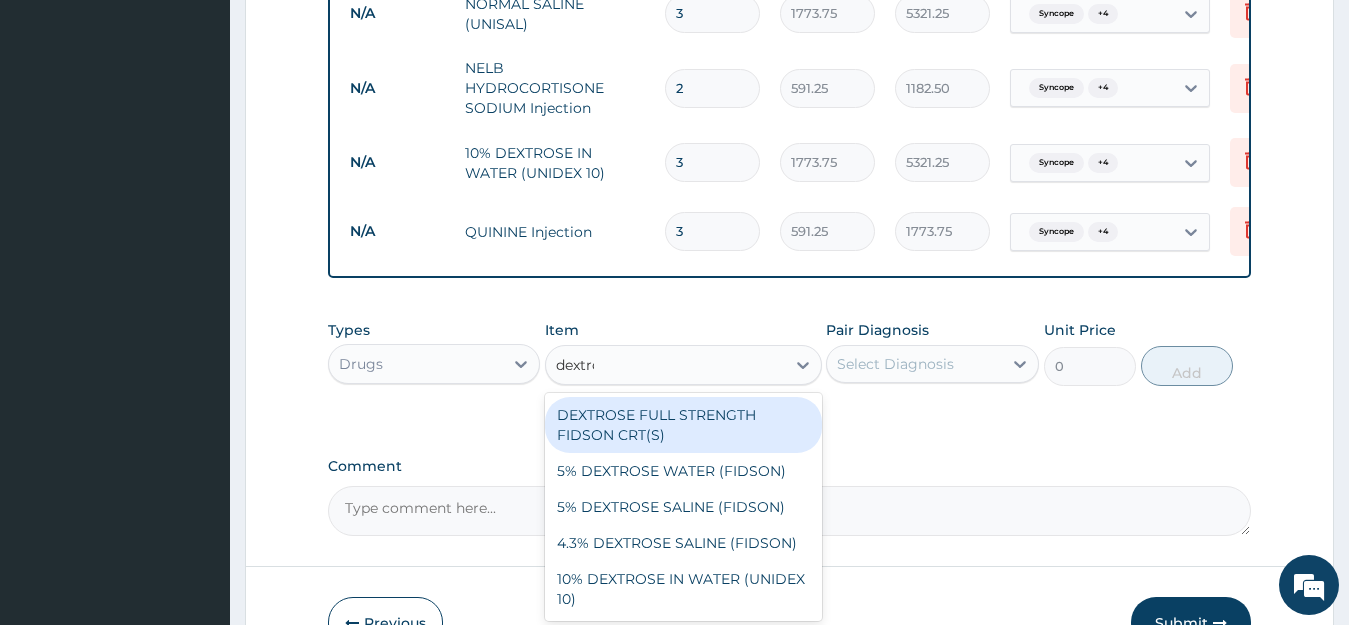 type on "dextrose" 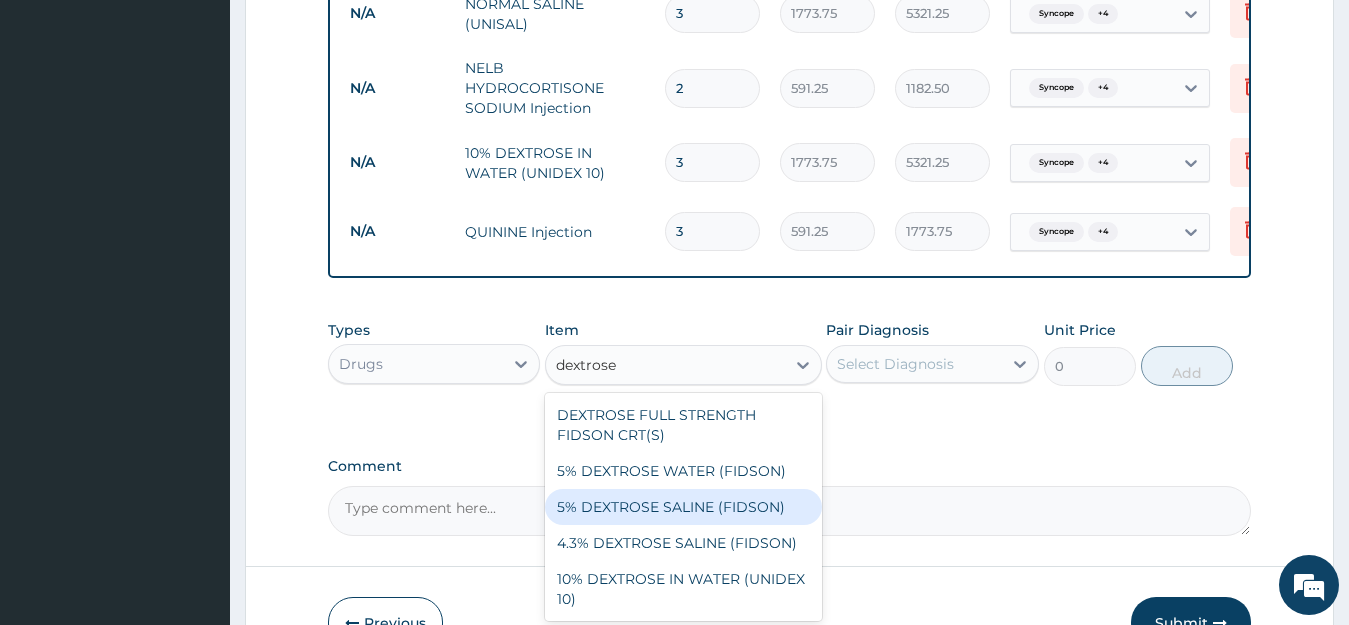 click on "5% DEXTROSE SALINE (FIDSON)" at bounding box center [683, 507] 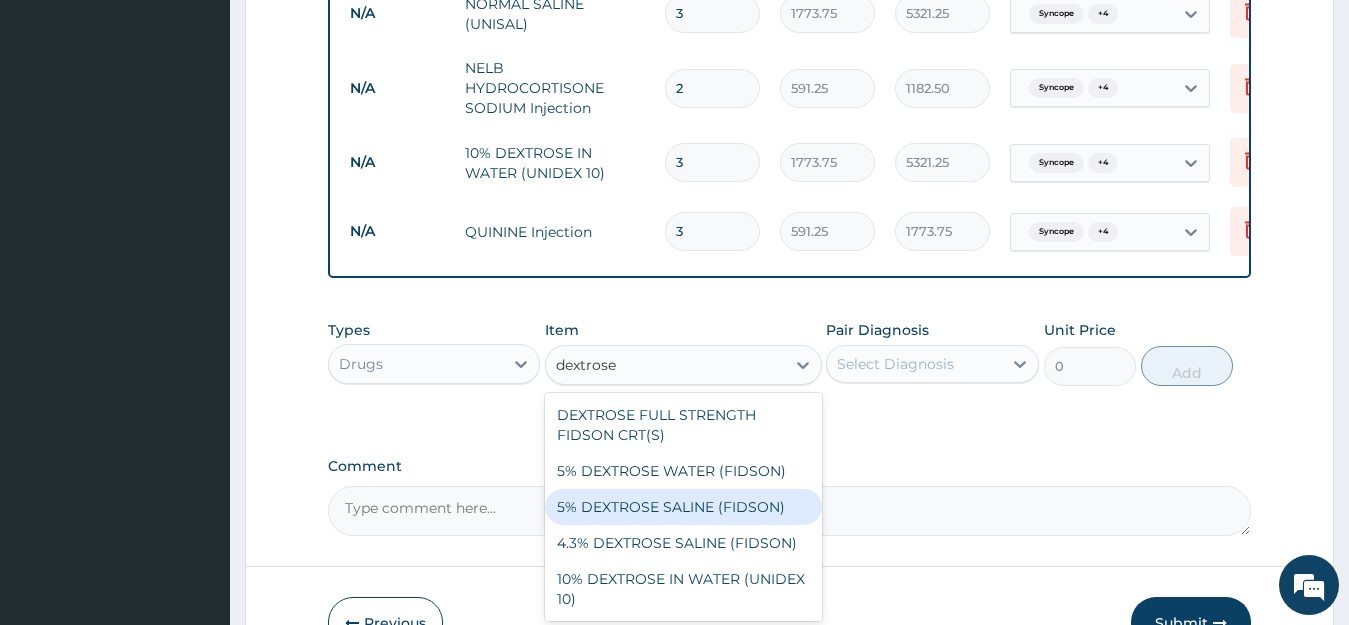 type 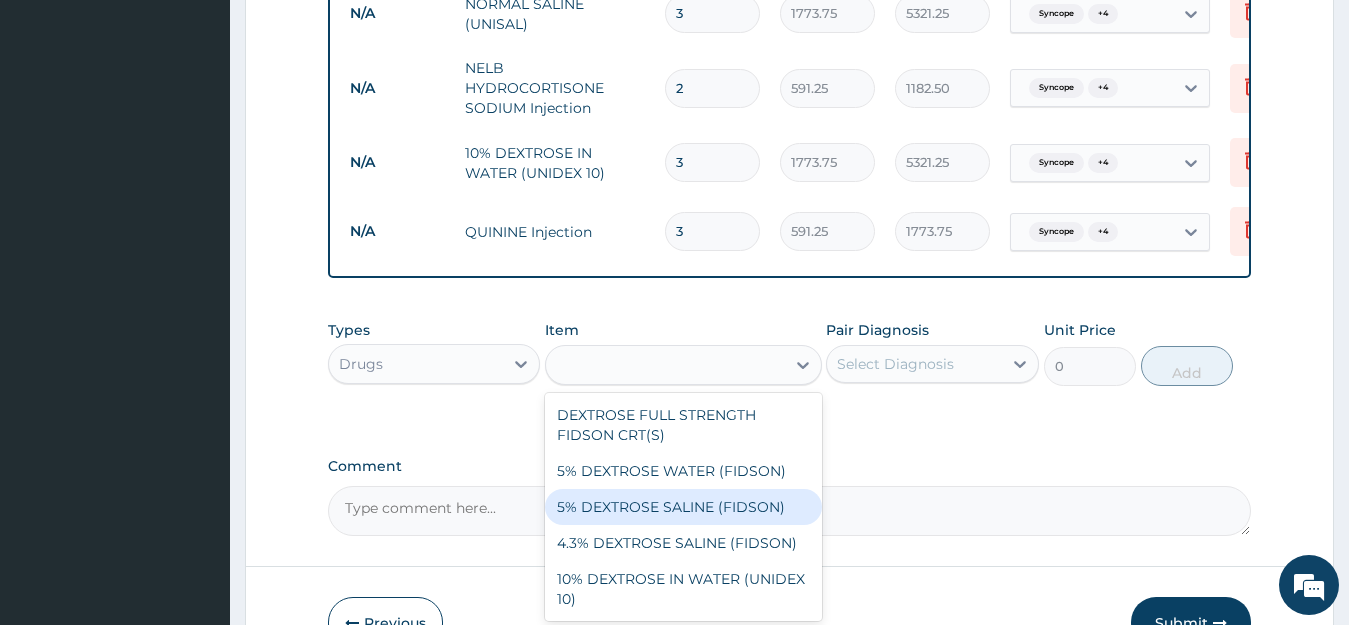 type on "1773.75" 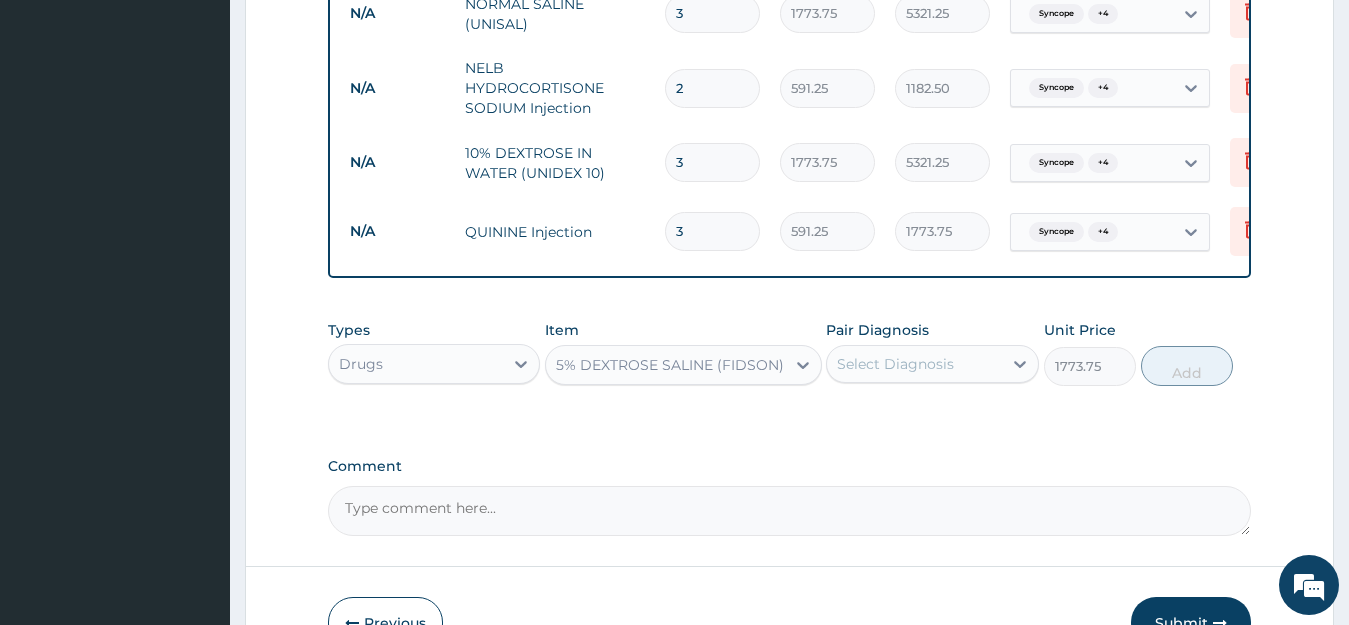 click on "Select Diagnosis" at bounding box center (895, 364) 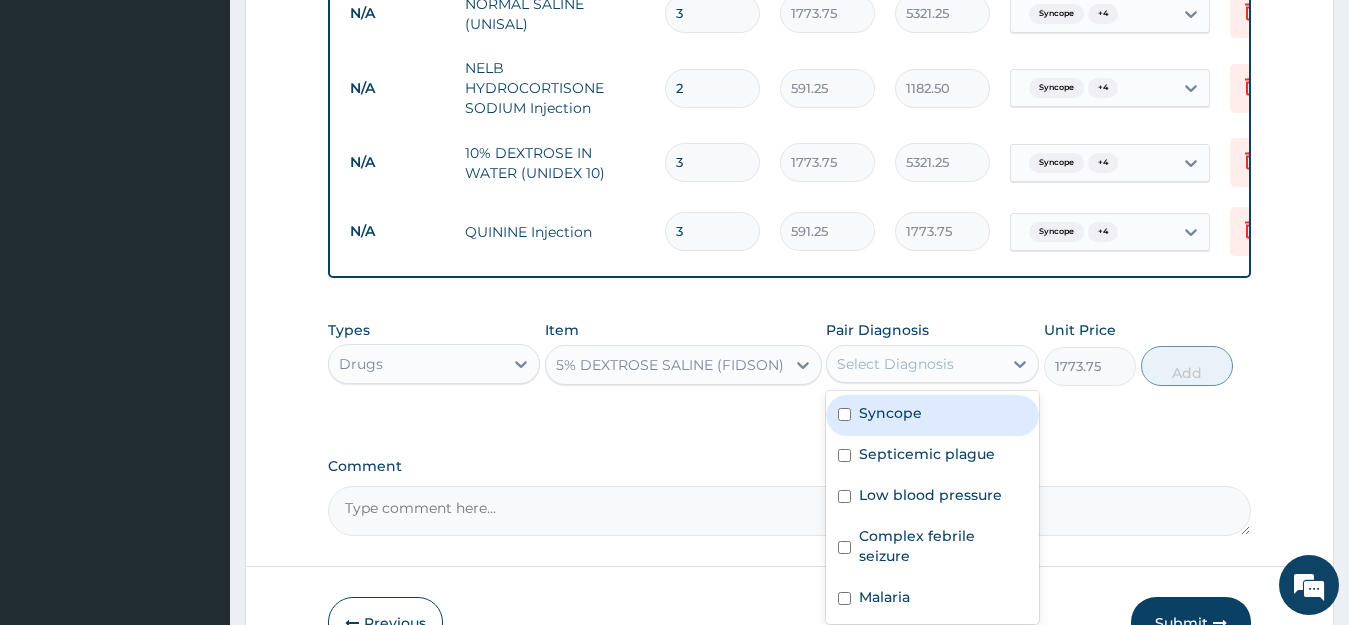 click on "Syncope" at bounding box center [890, 413] 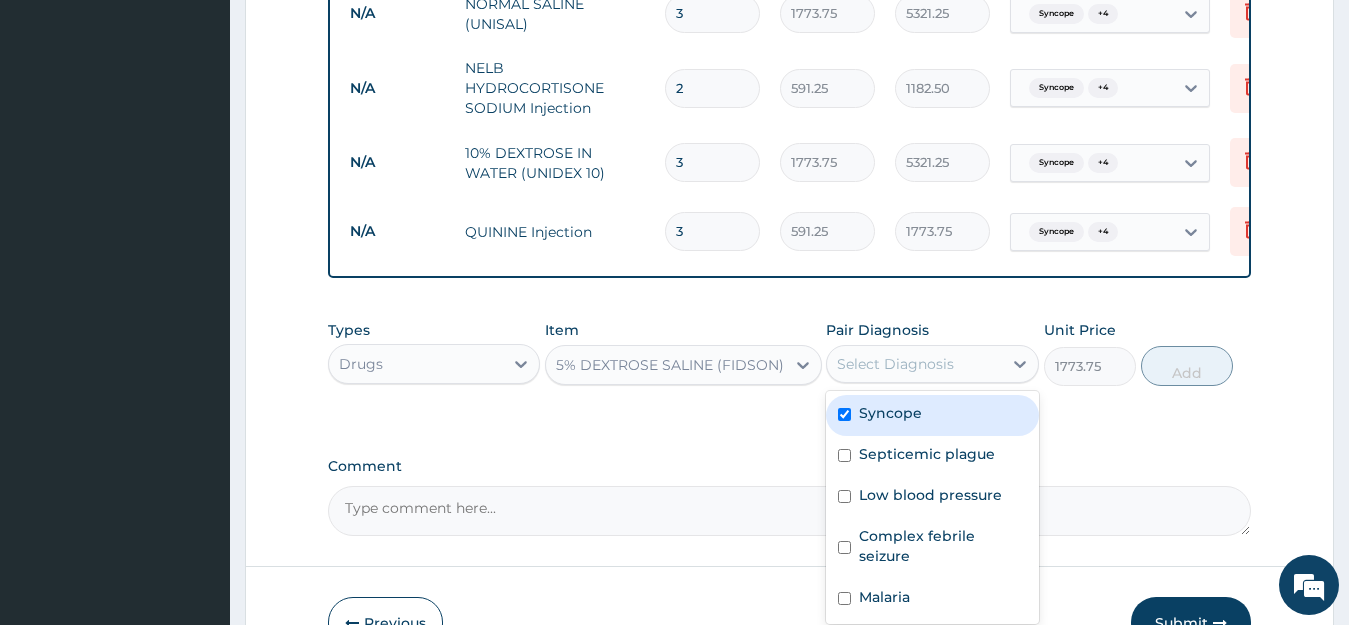 checkbox on "true" 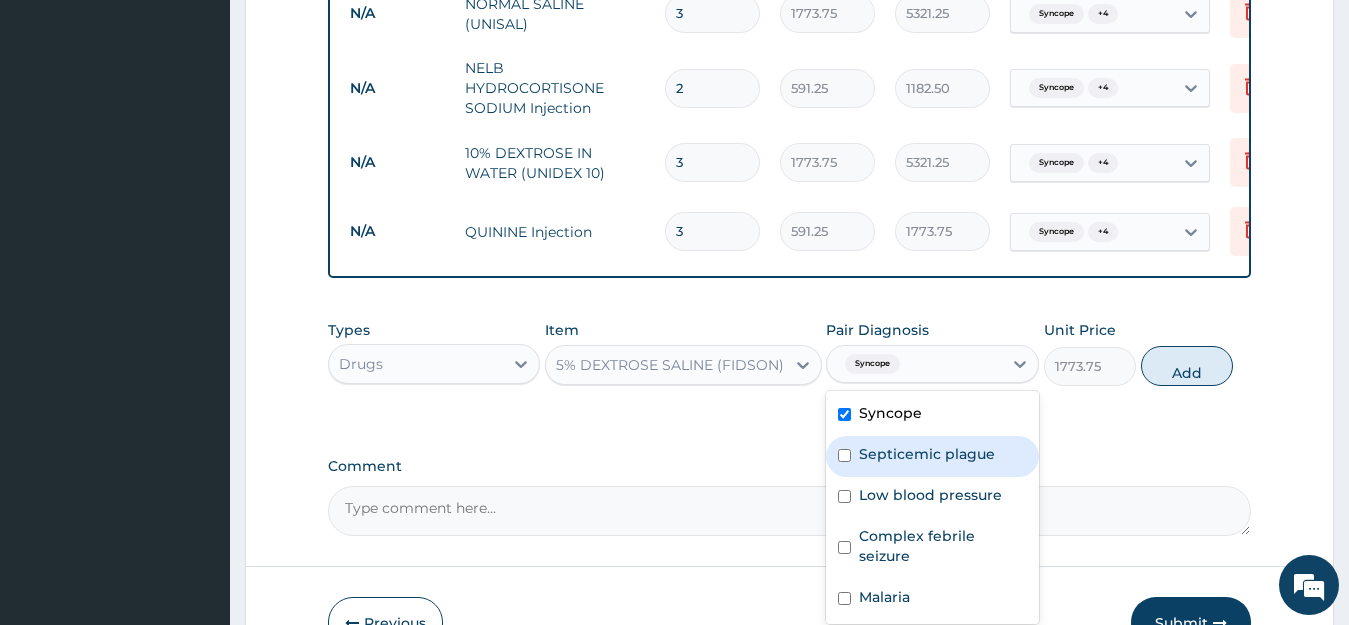 click on "Septicemic plague" at bounding box center (927, 454) 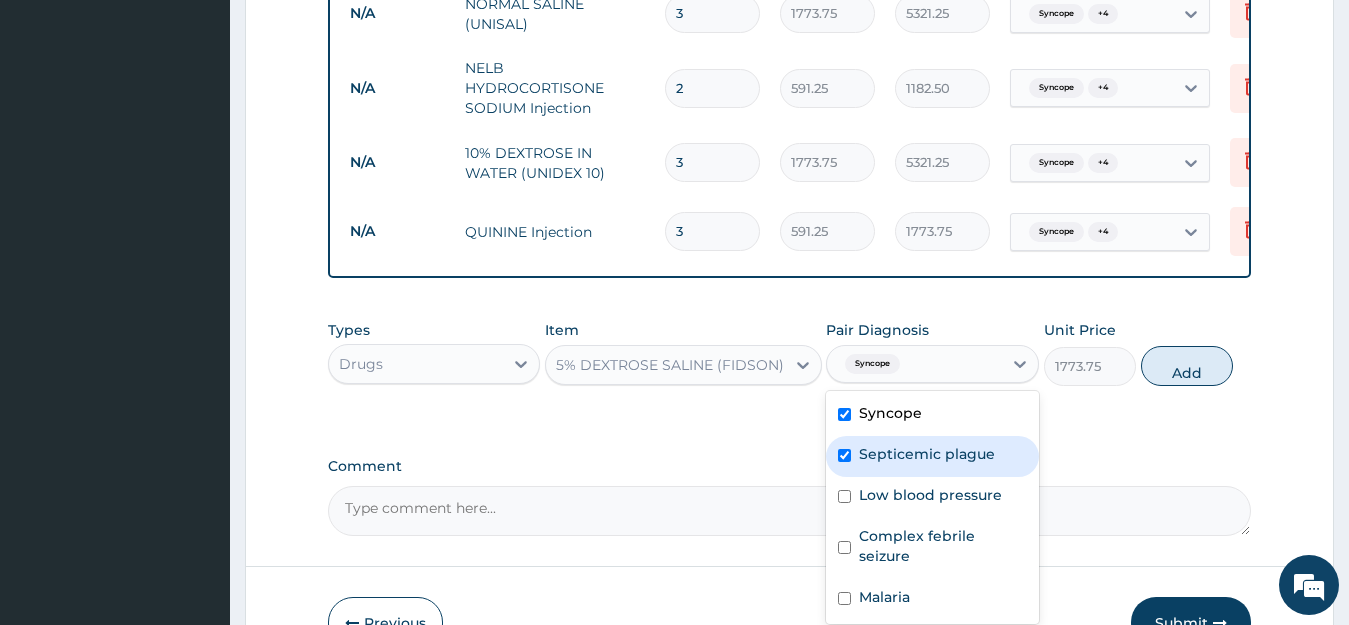 checkbox on "true" 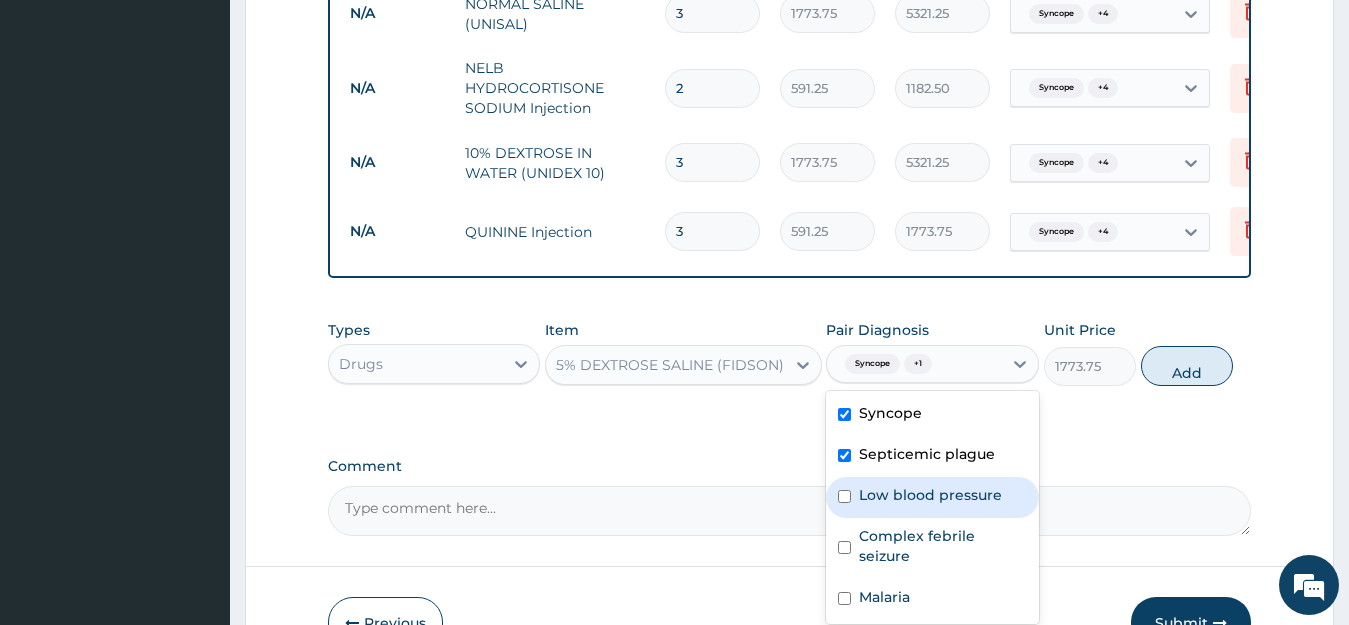 click on "Low blood pressure" at bounding box center [930, 495] 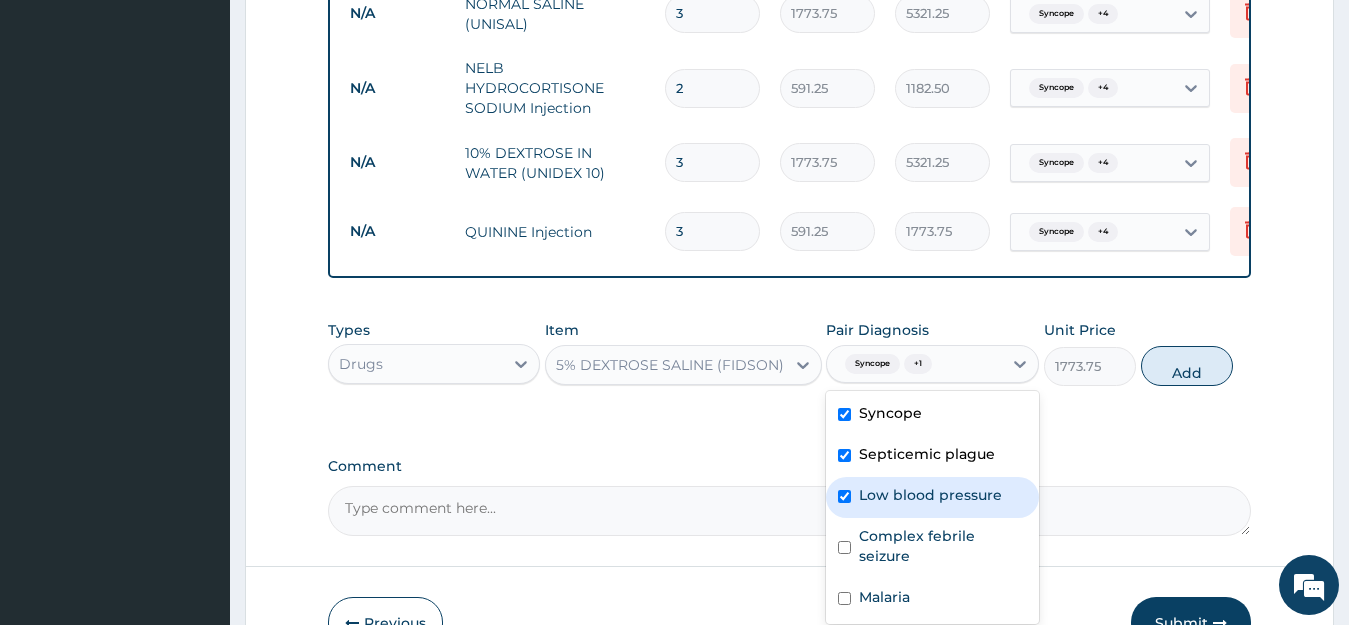 checkbox on "true" 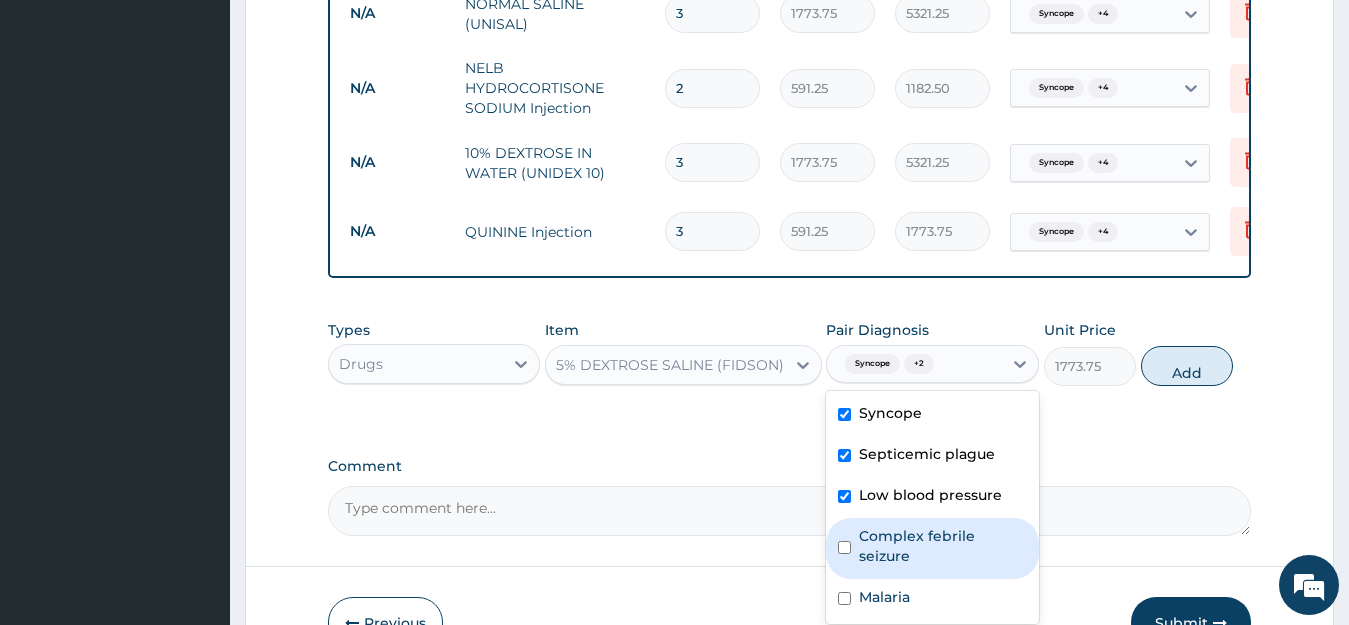 click on "Complex febrile seizure" at bounding box center [943, 546] 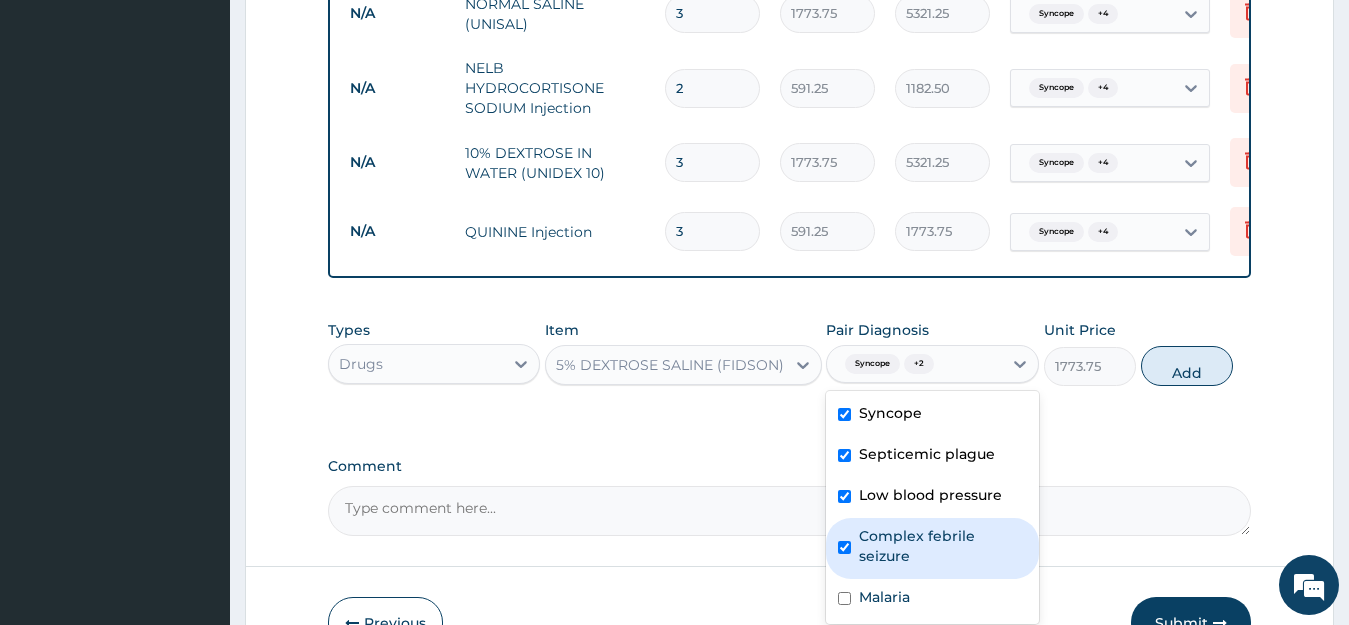 checkbox on "true" 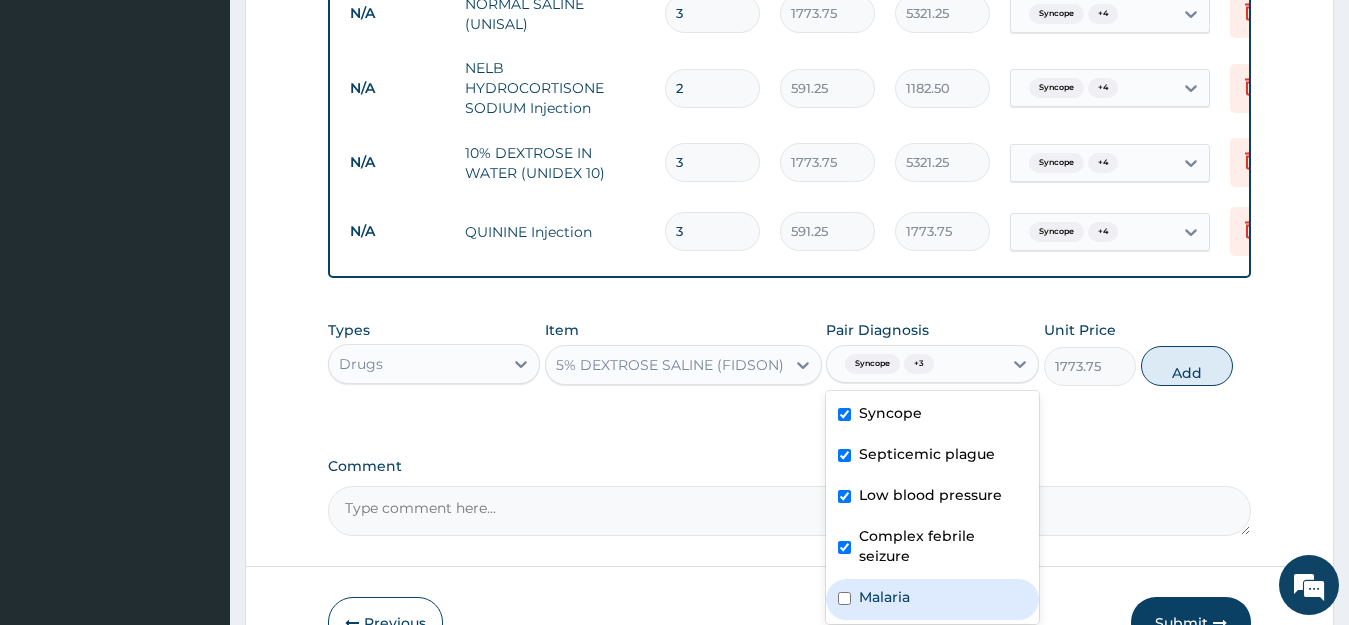 click on "Malaria" at bounding box center [884, 597] 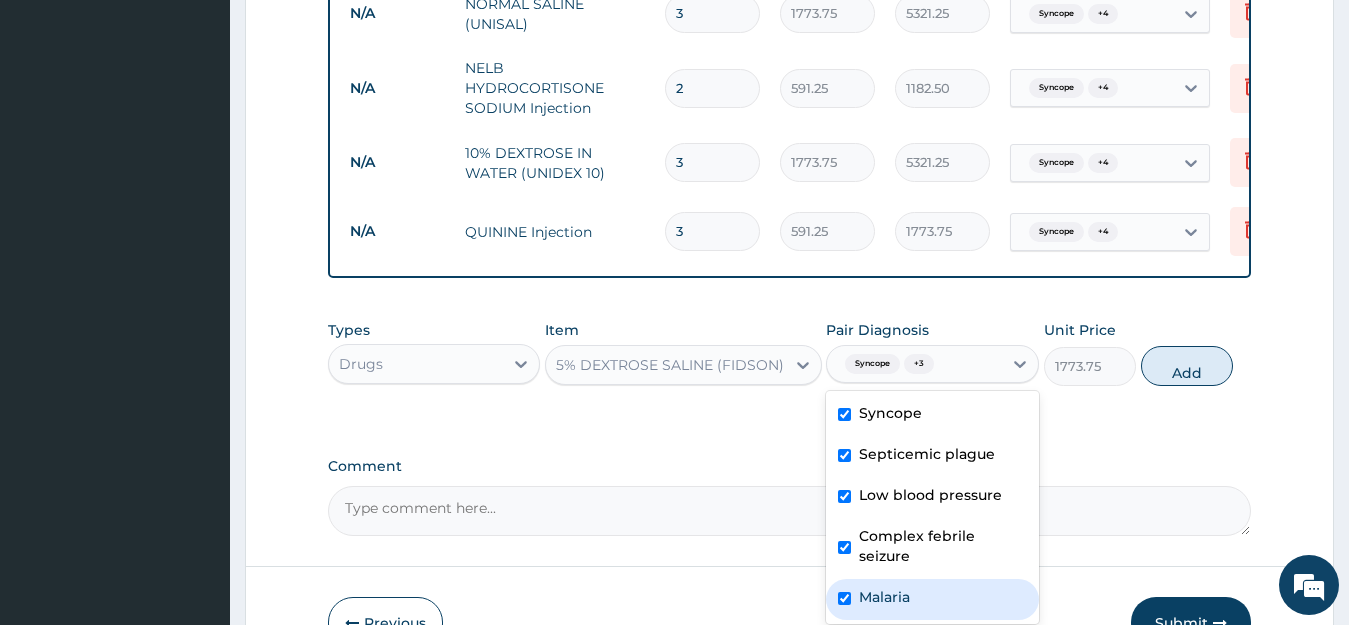 checkbox on "true" 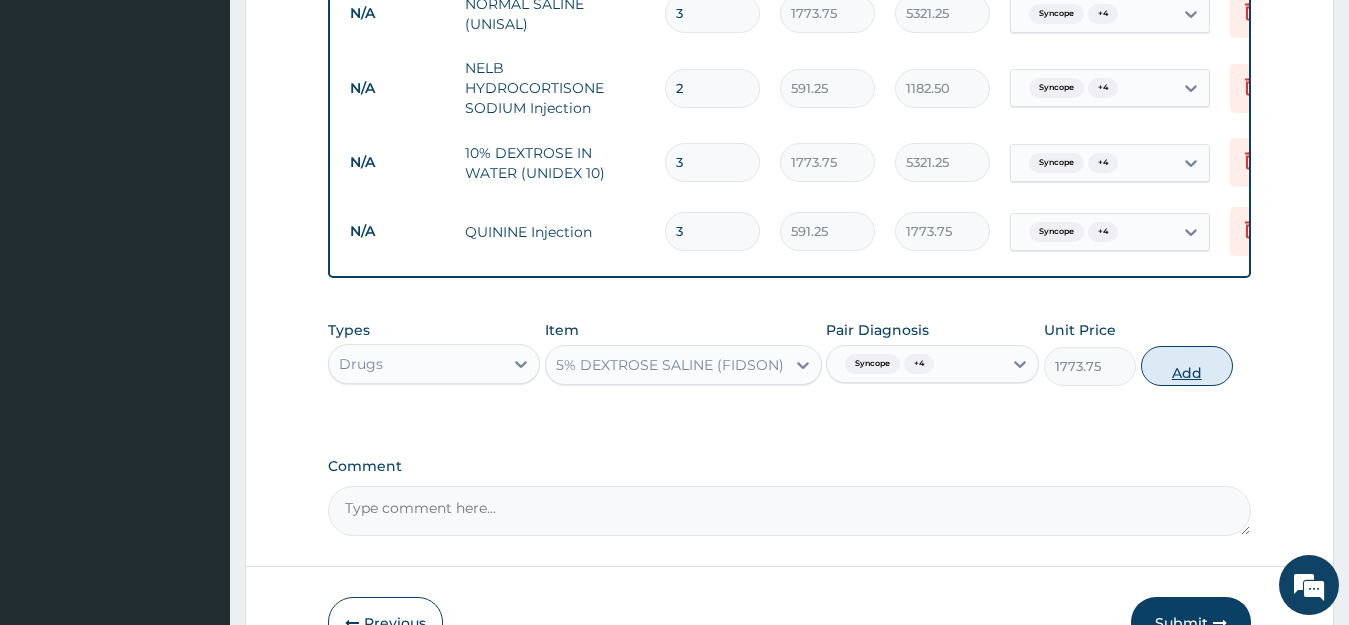 click on "Add" at bounding box center [1187, 366] 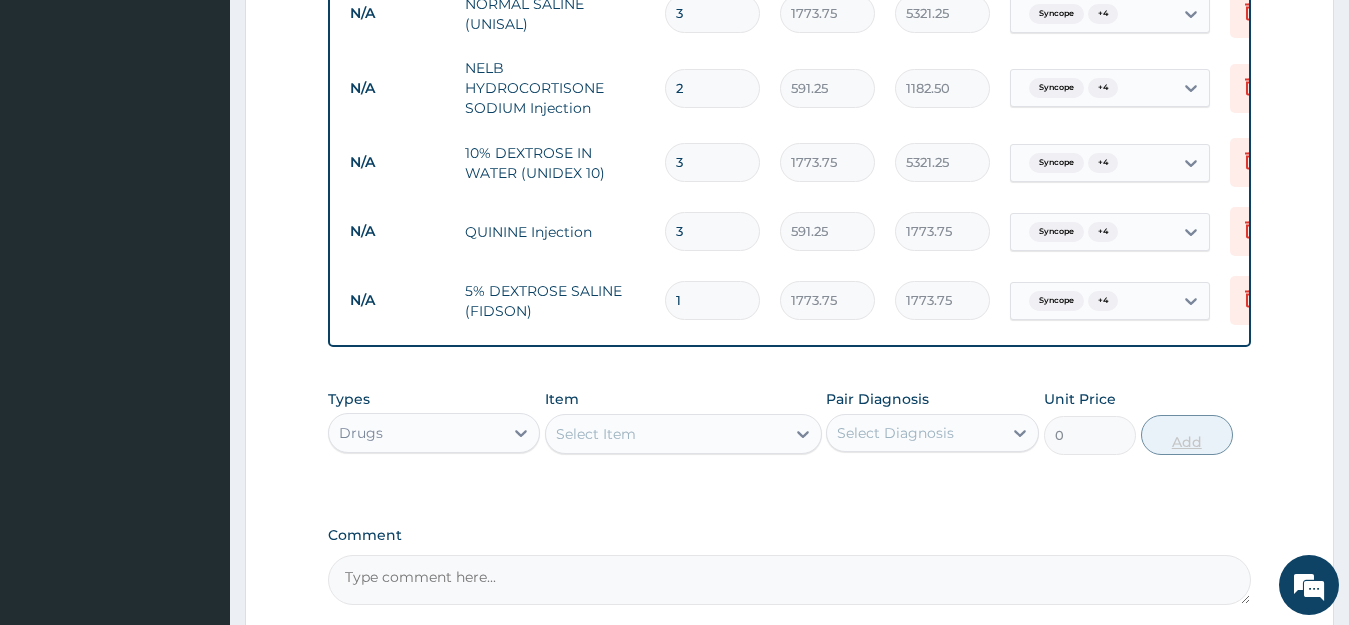 type 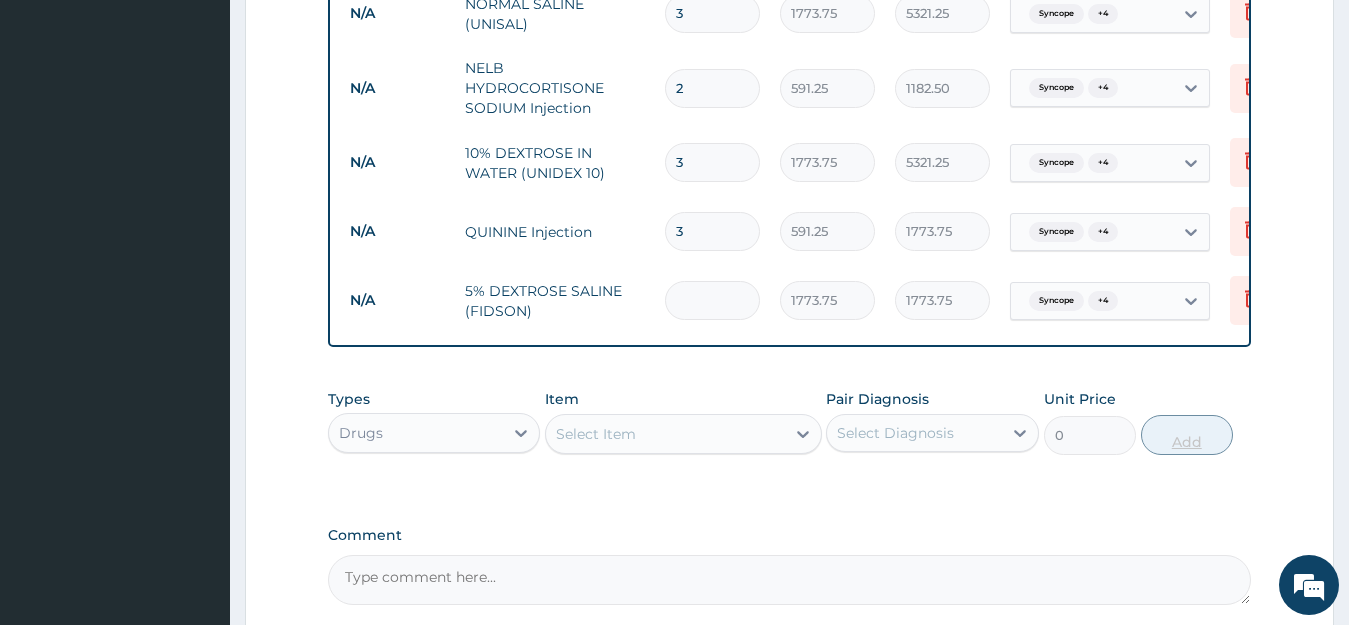 type on "0.00" 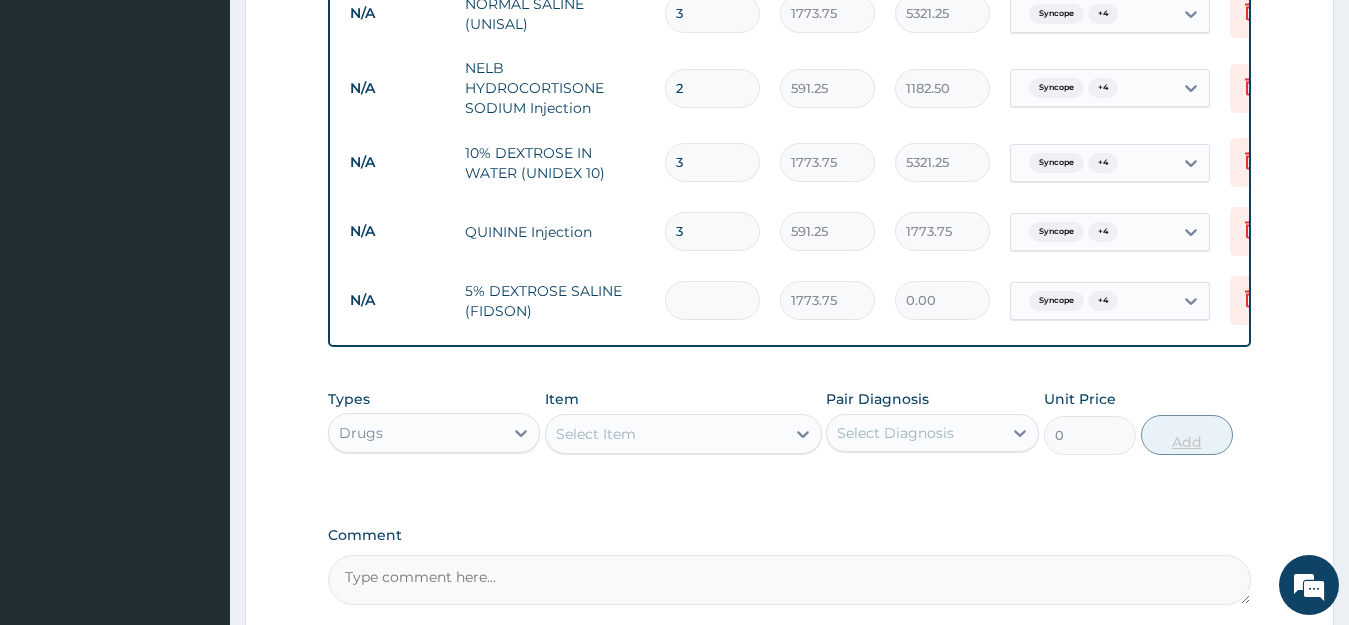 type on "2" 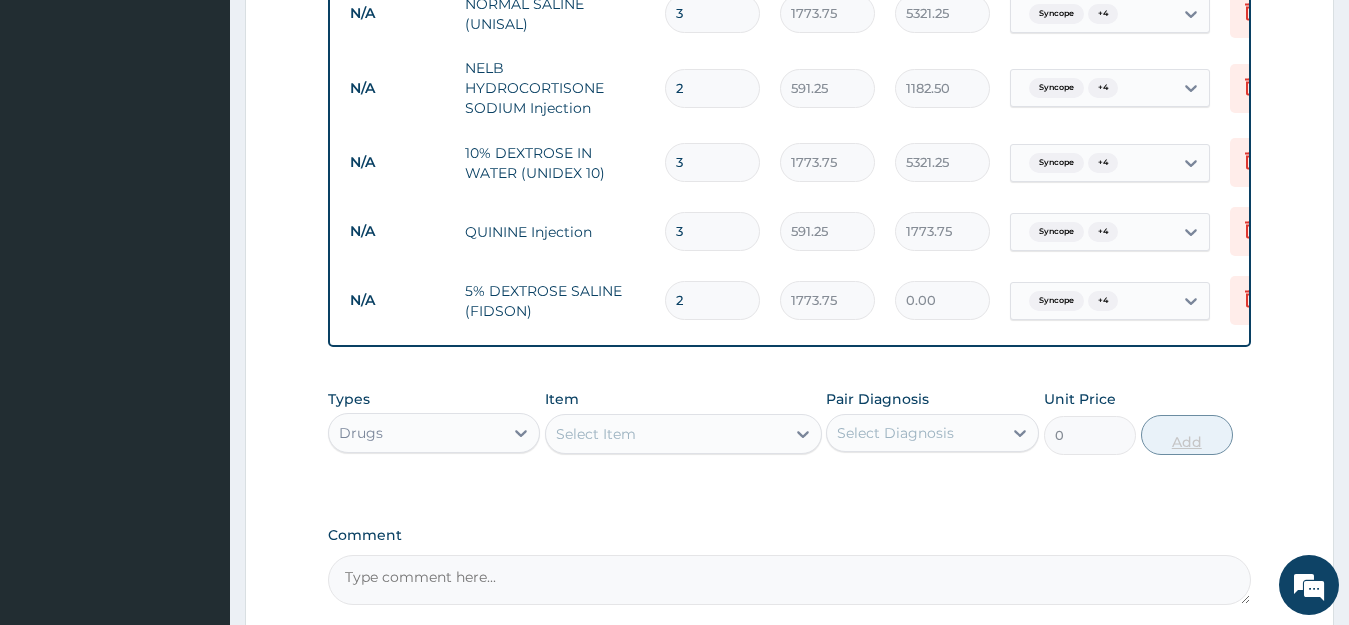 type on "3547.50" 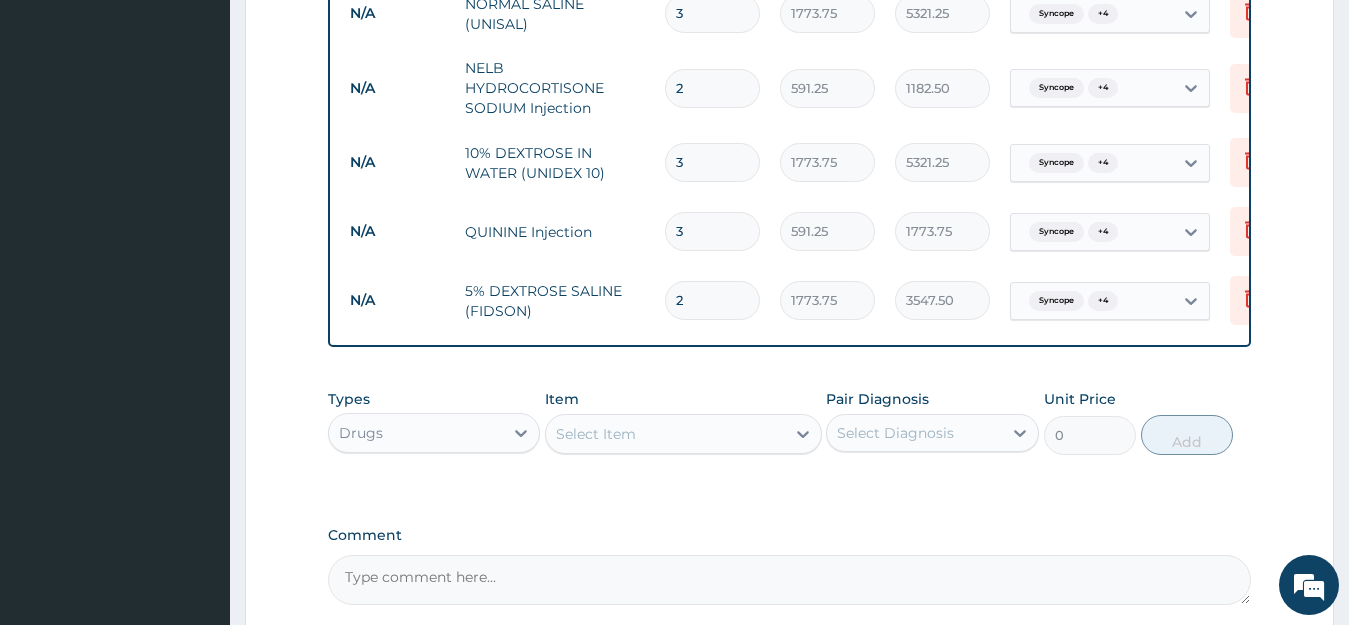 type on "2" 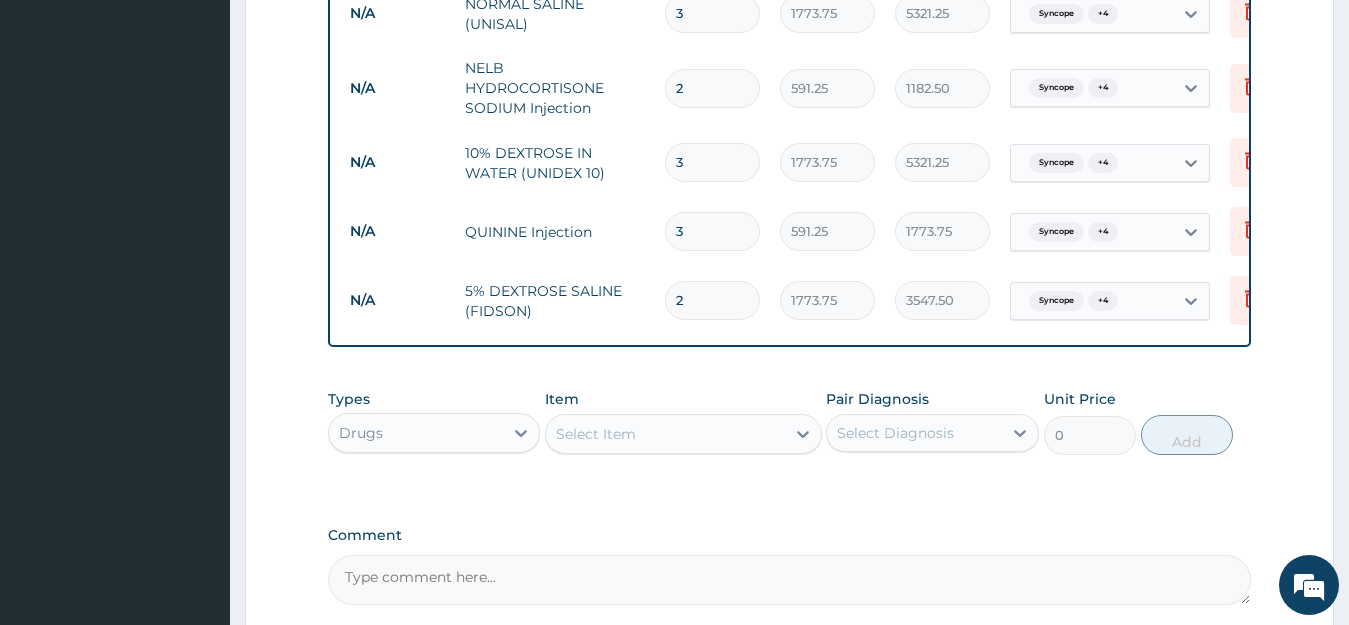 click on "3" at bounding box center (712, 13) 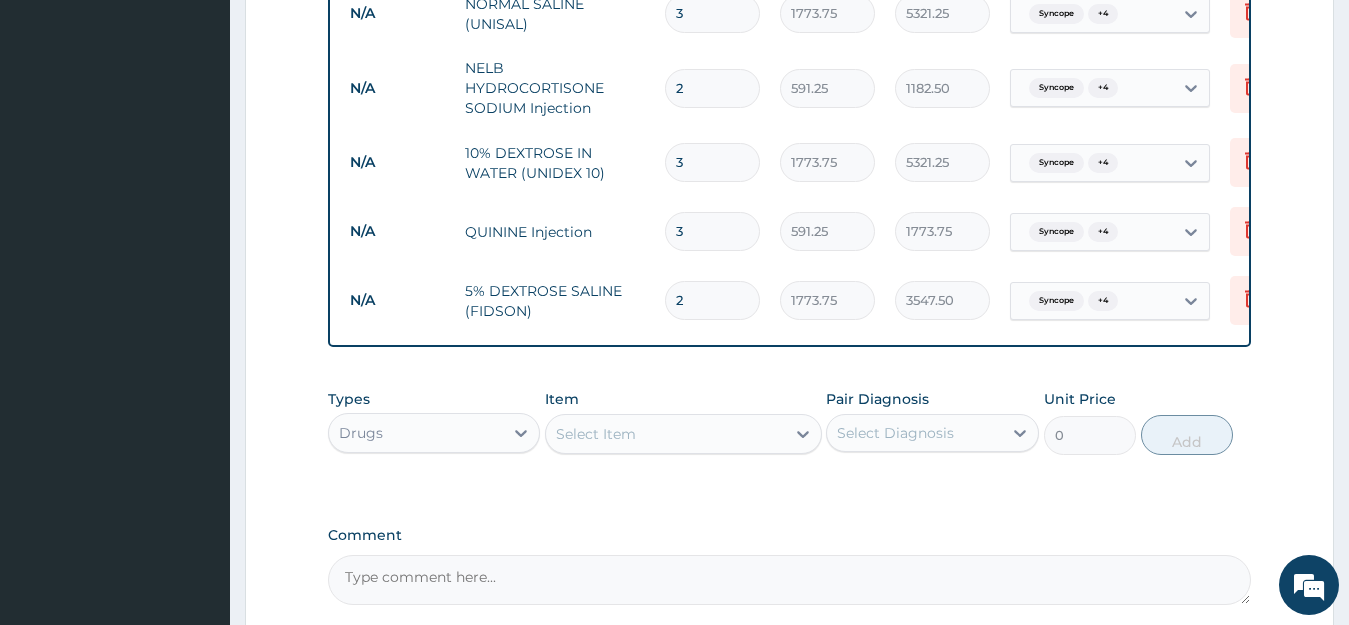 type 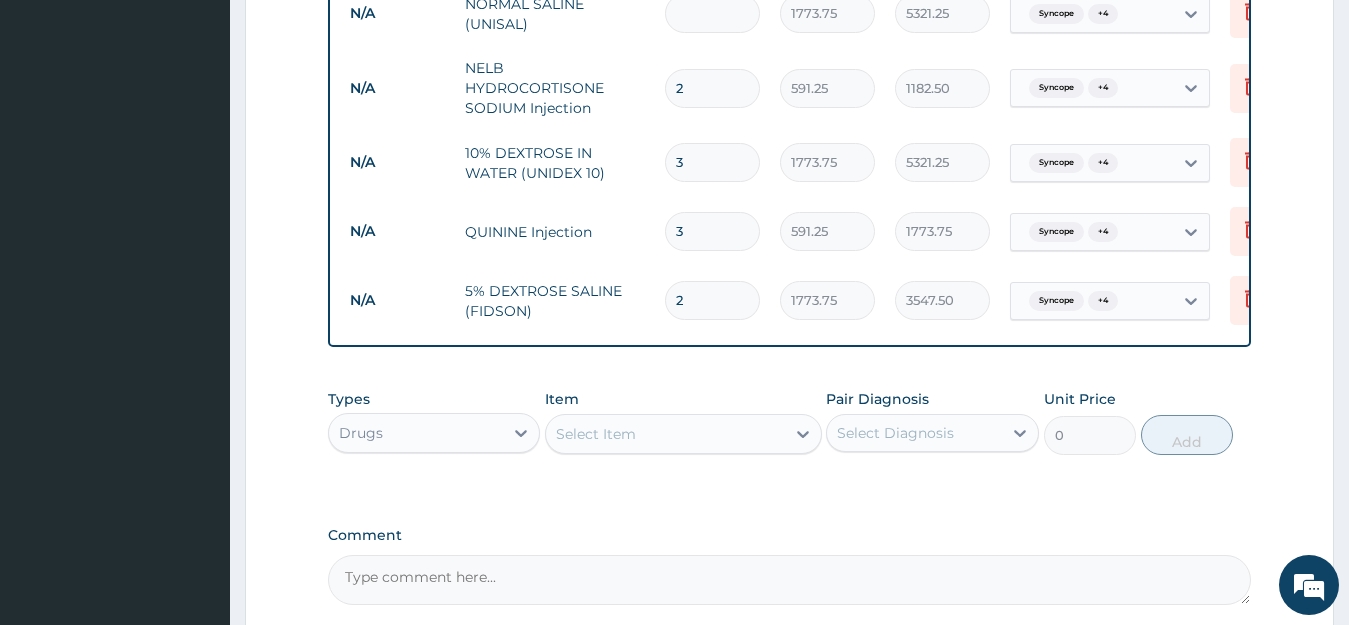 type on "0.00" 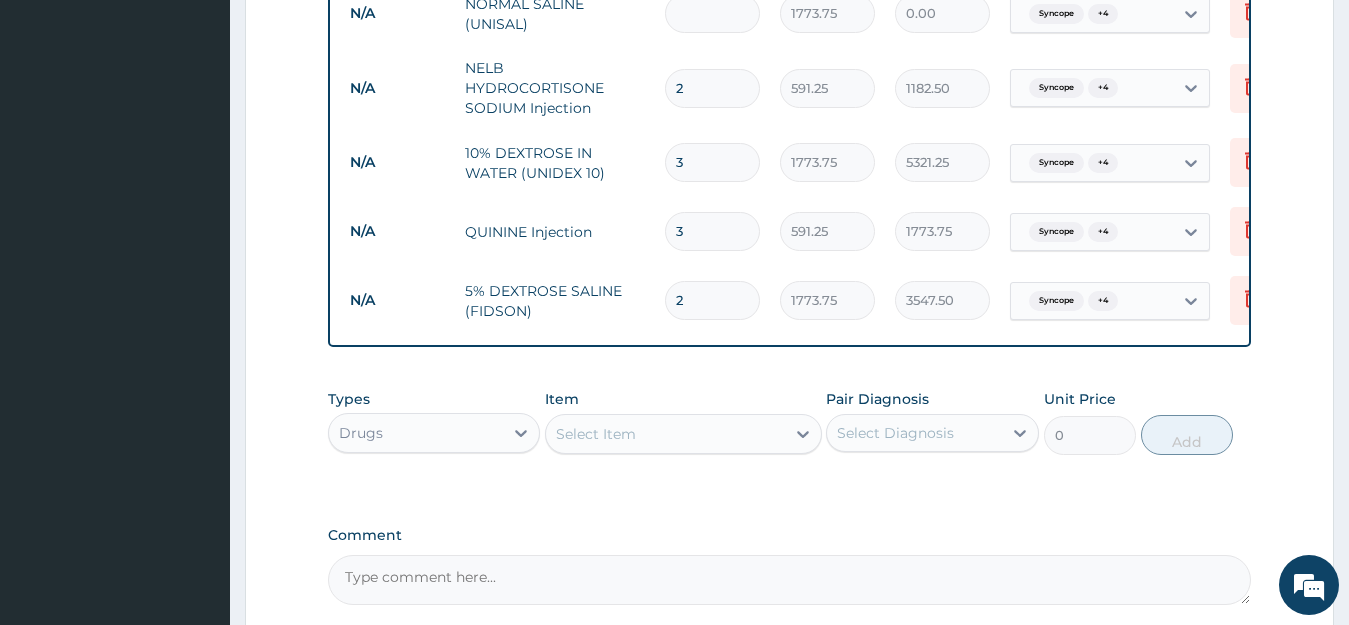 type on "2" 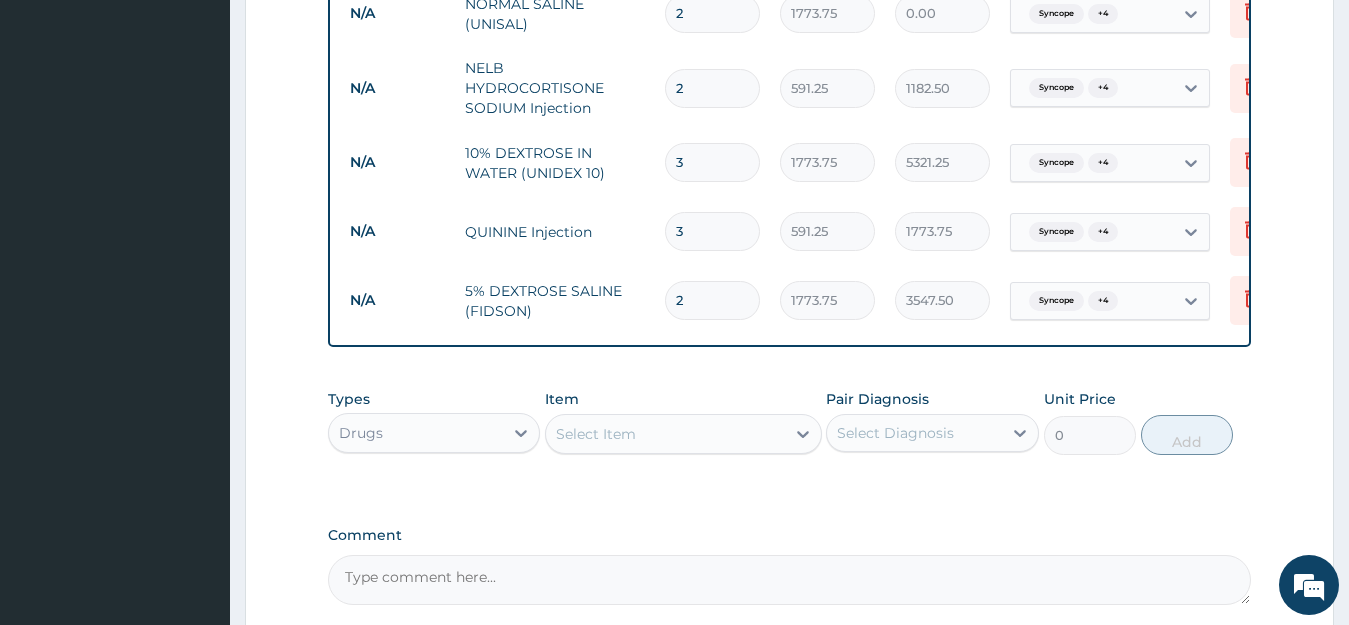 type on "3547.50" 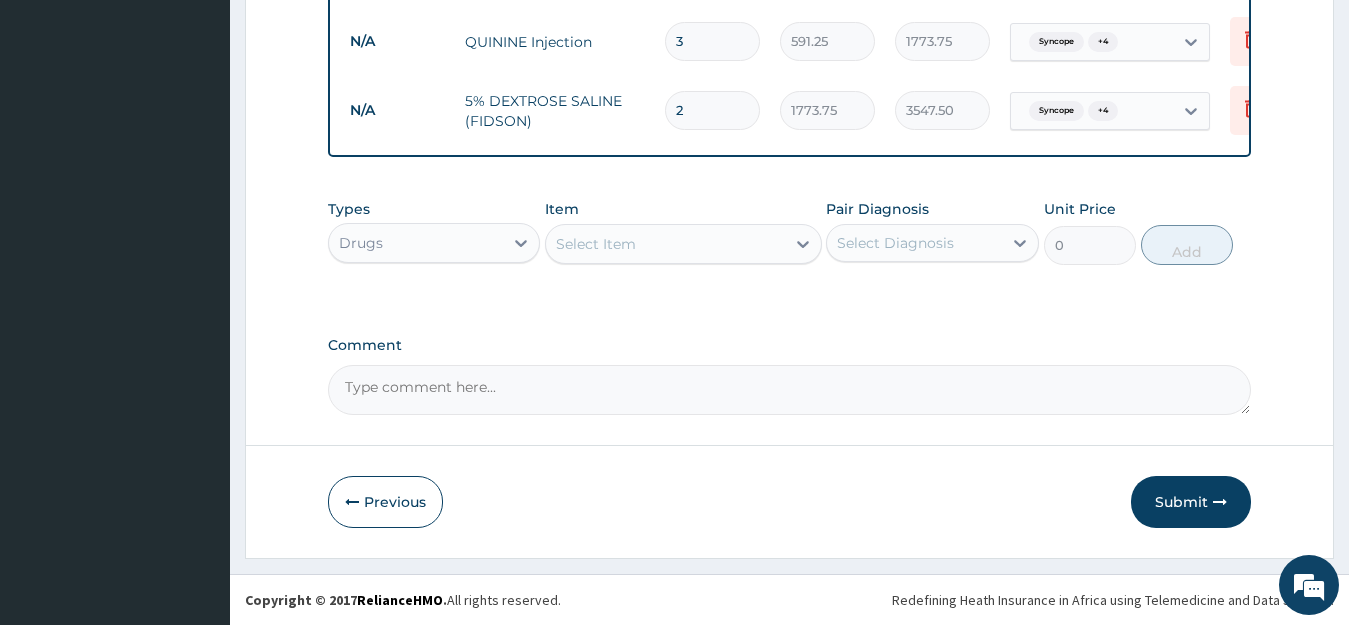 scroll, scrollTop: 1401, scrollLeft: 0, axis: vertical 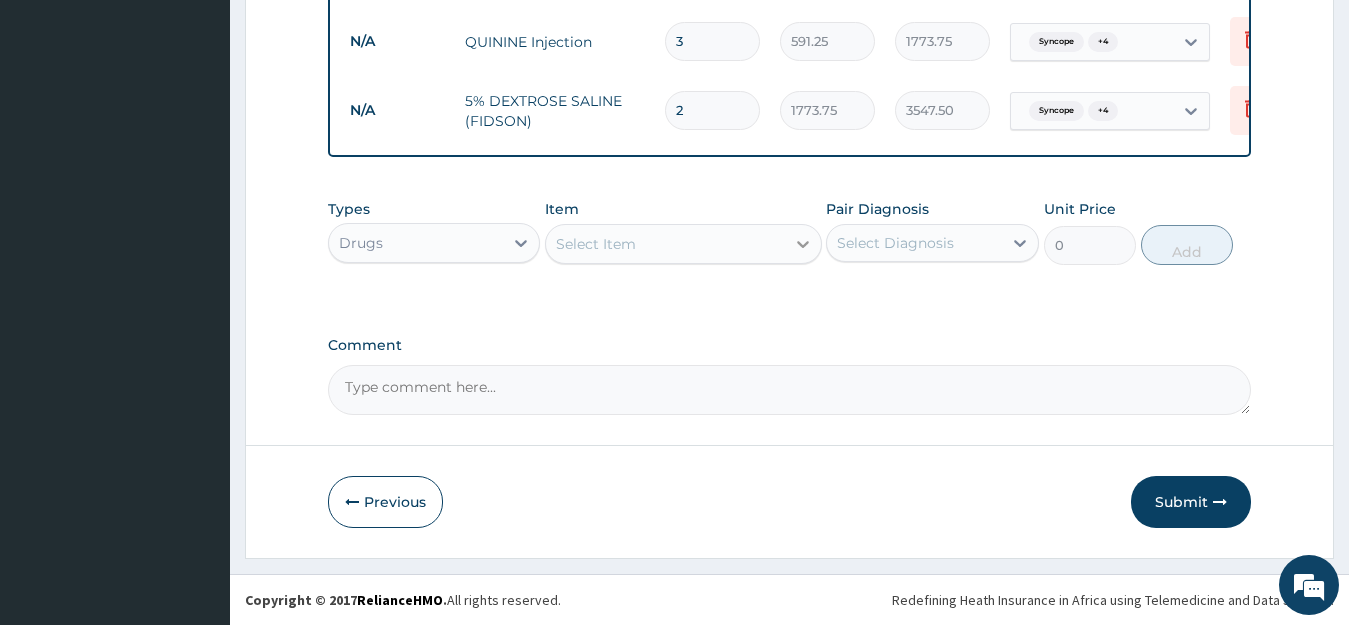 type on "2" 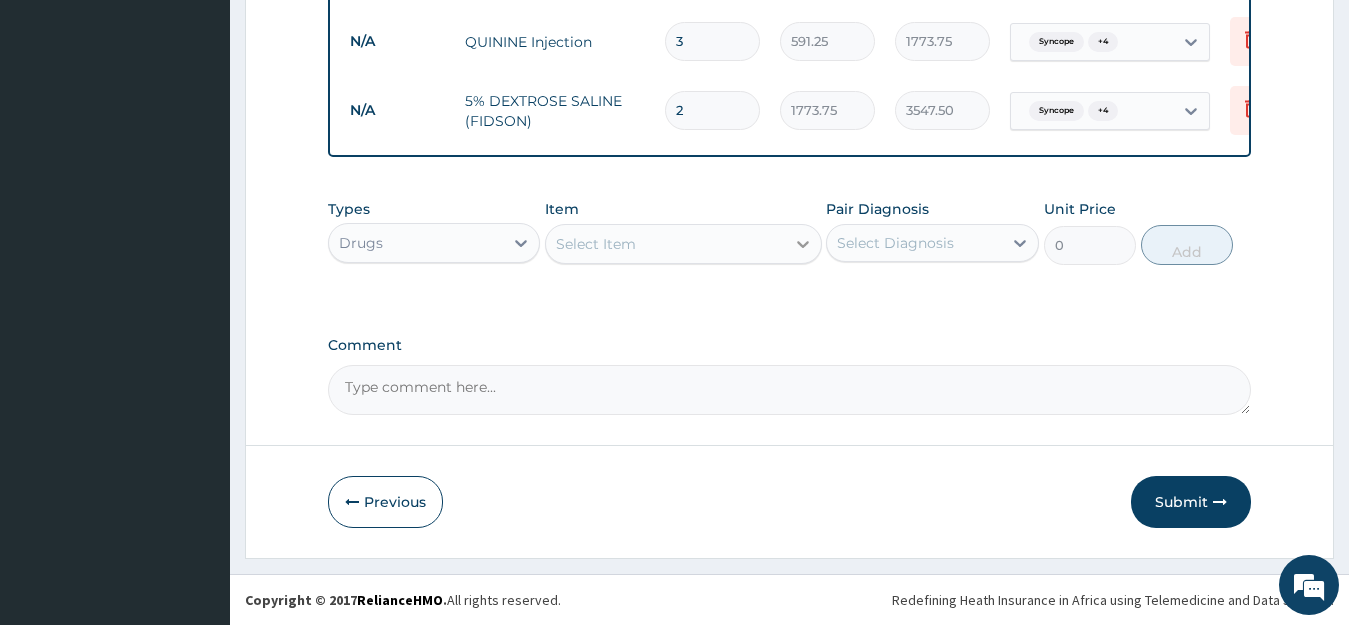 click at bounding box center (803, 244) 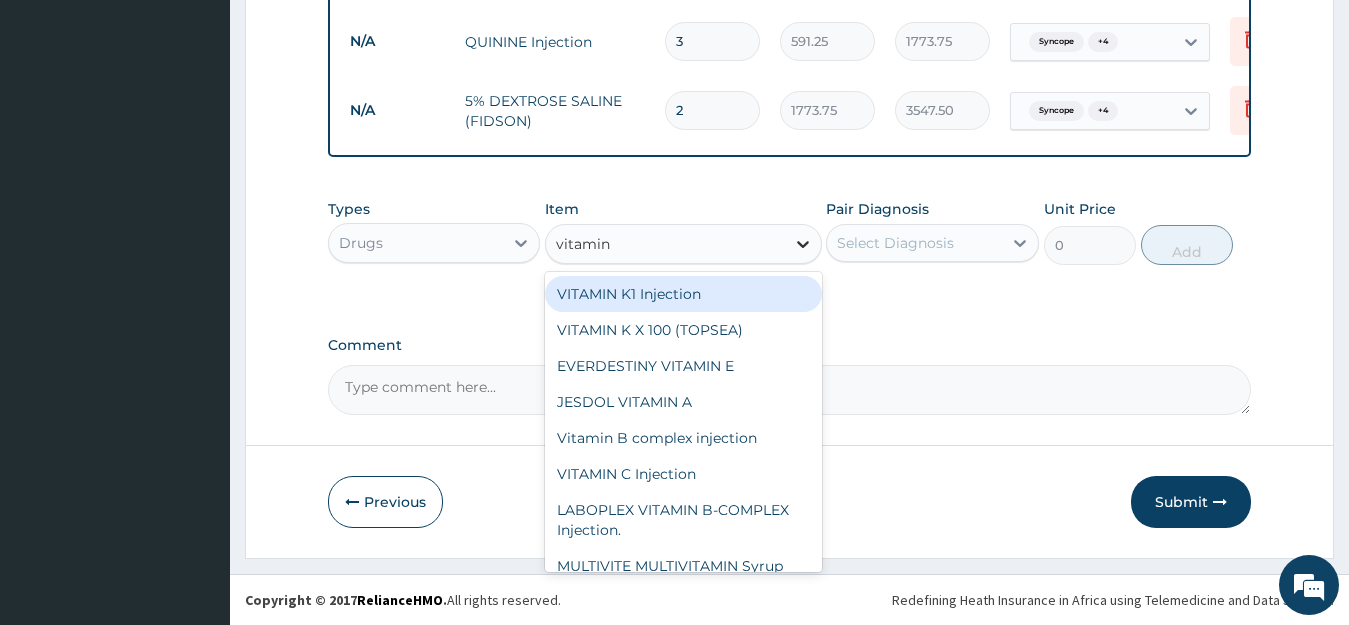type on "vitamin" 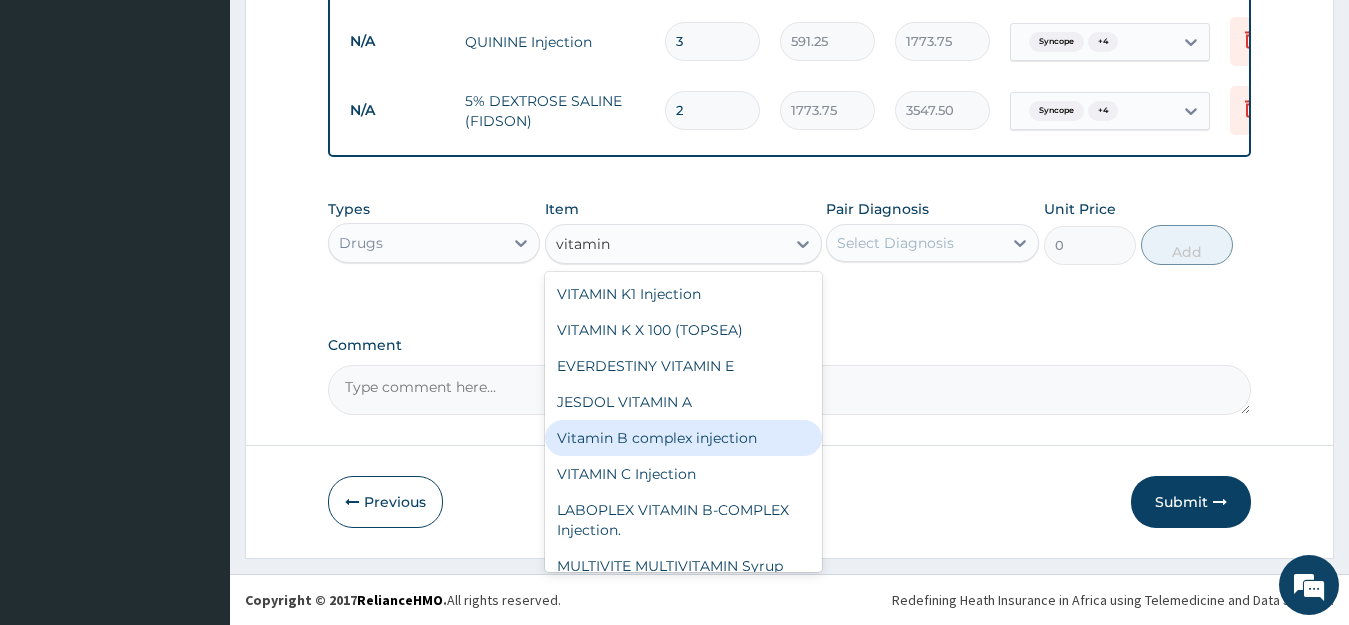 click on "Vitamin B complex injection" at bounding box center (683, 438) 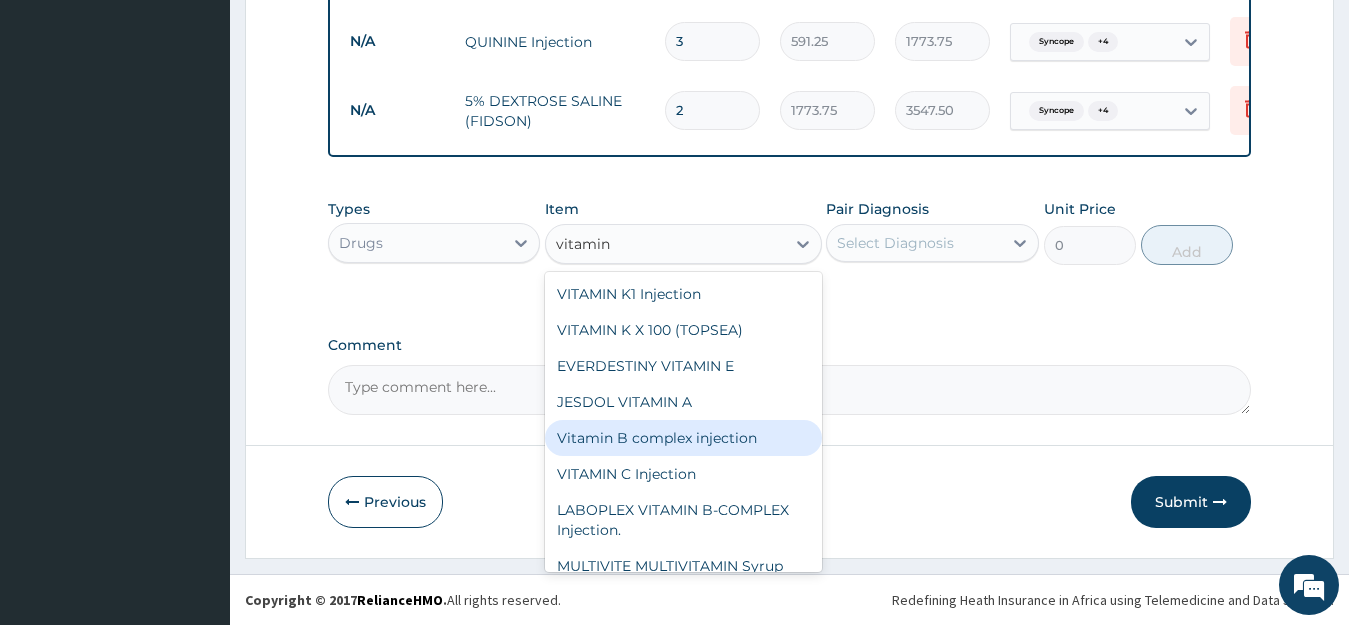 type 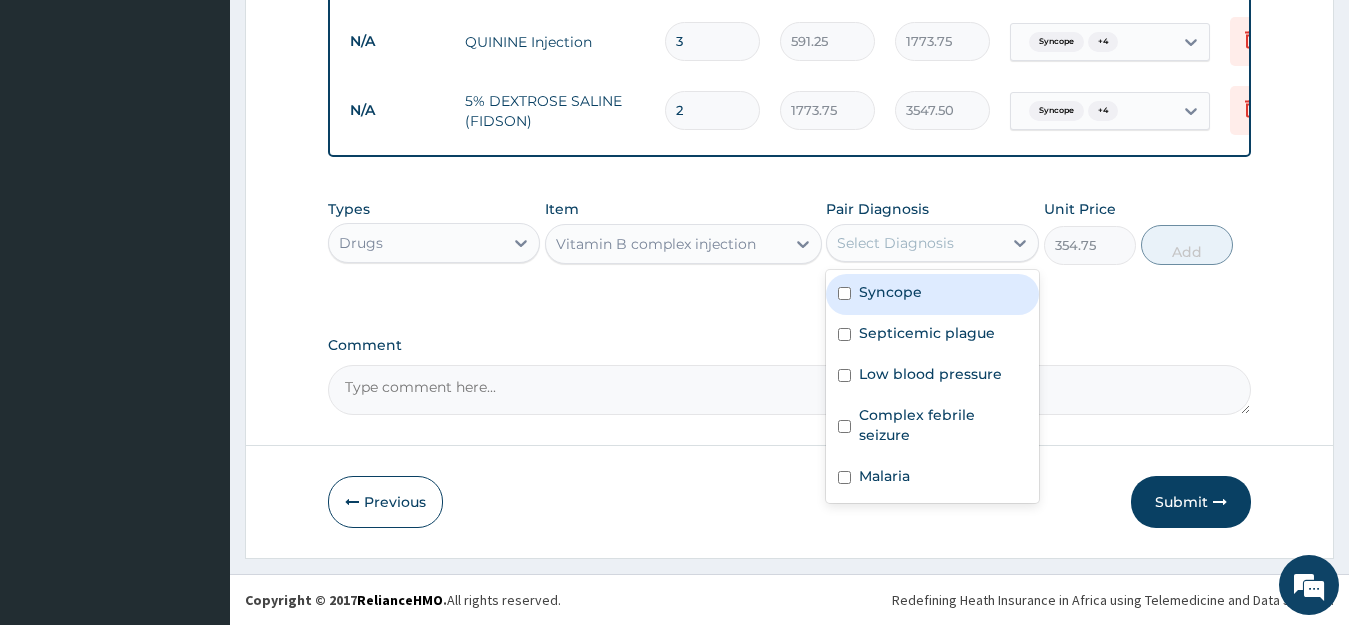 click on "Select Diagnosis" at bounding box center (895, 243) 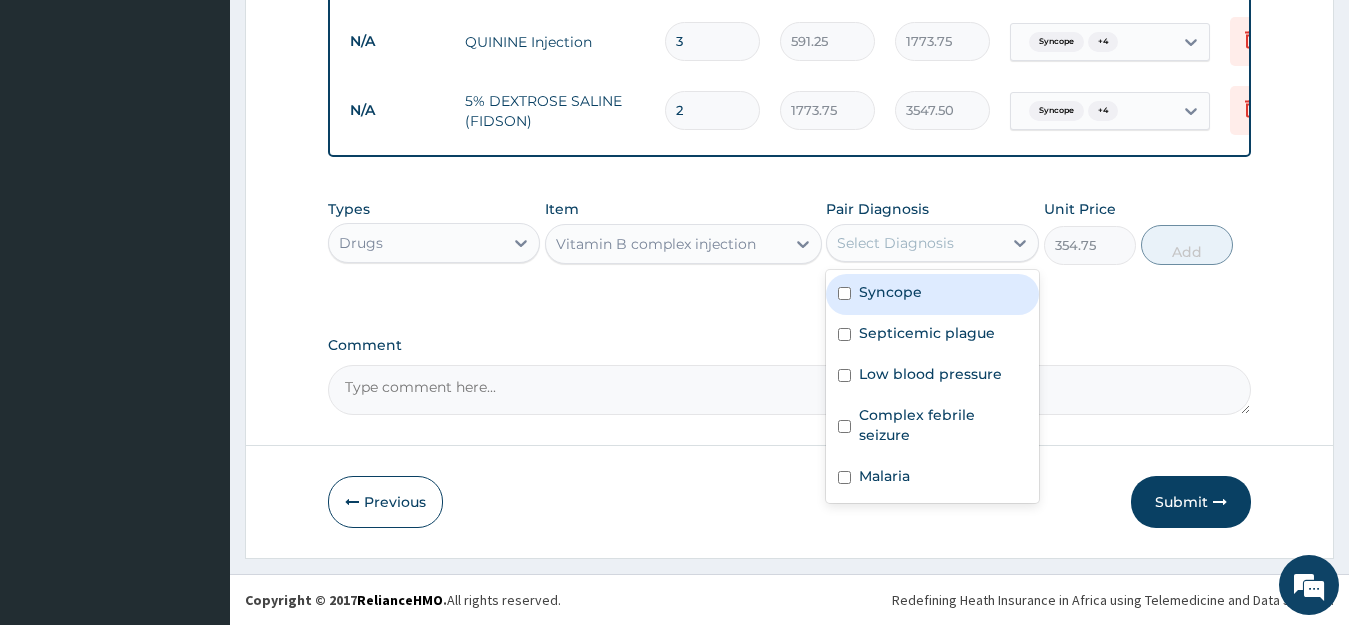 click on "Syncope" at bounding box center [890, 292] 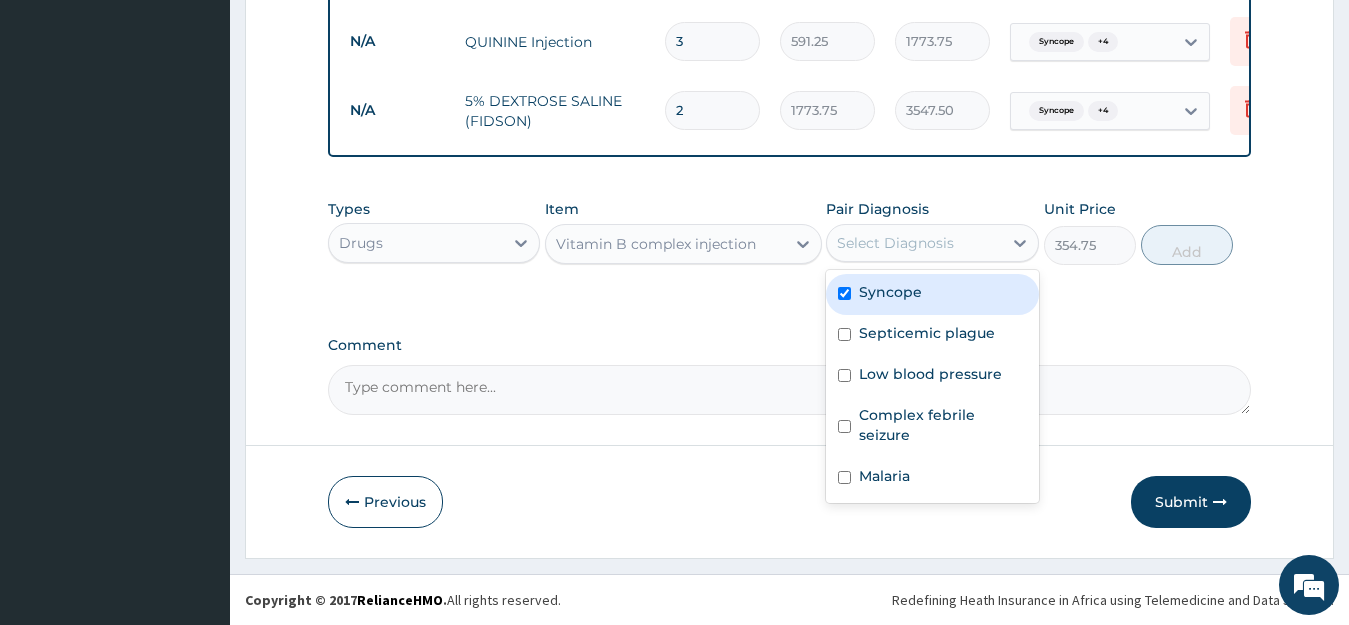 checkbox on "true" 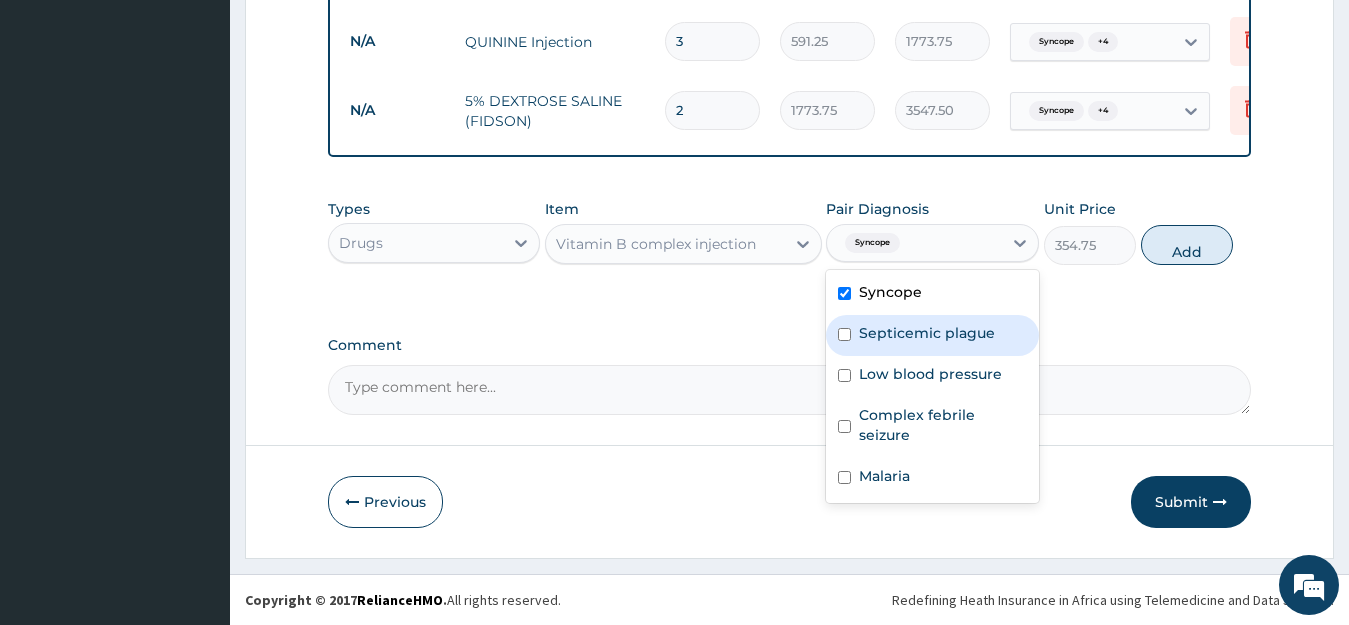 click on "Septicemic plague" at bounding box center [927, 333] 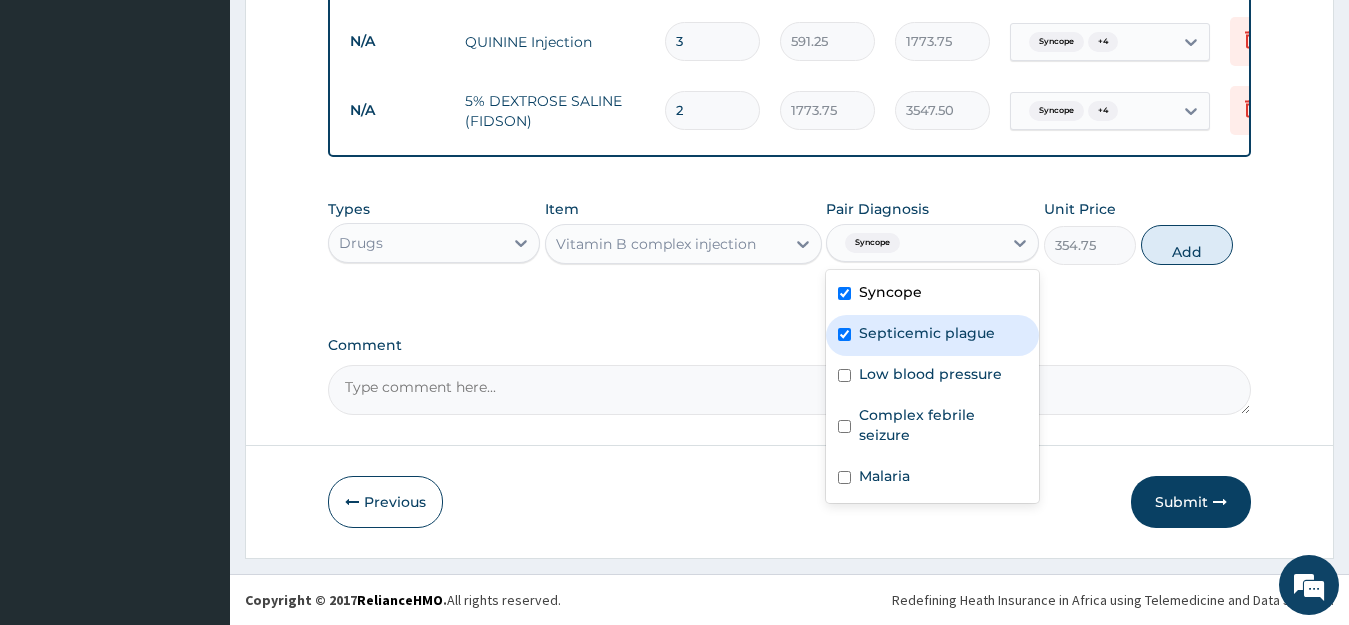 checkbox on "true" 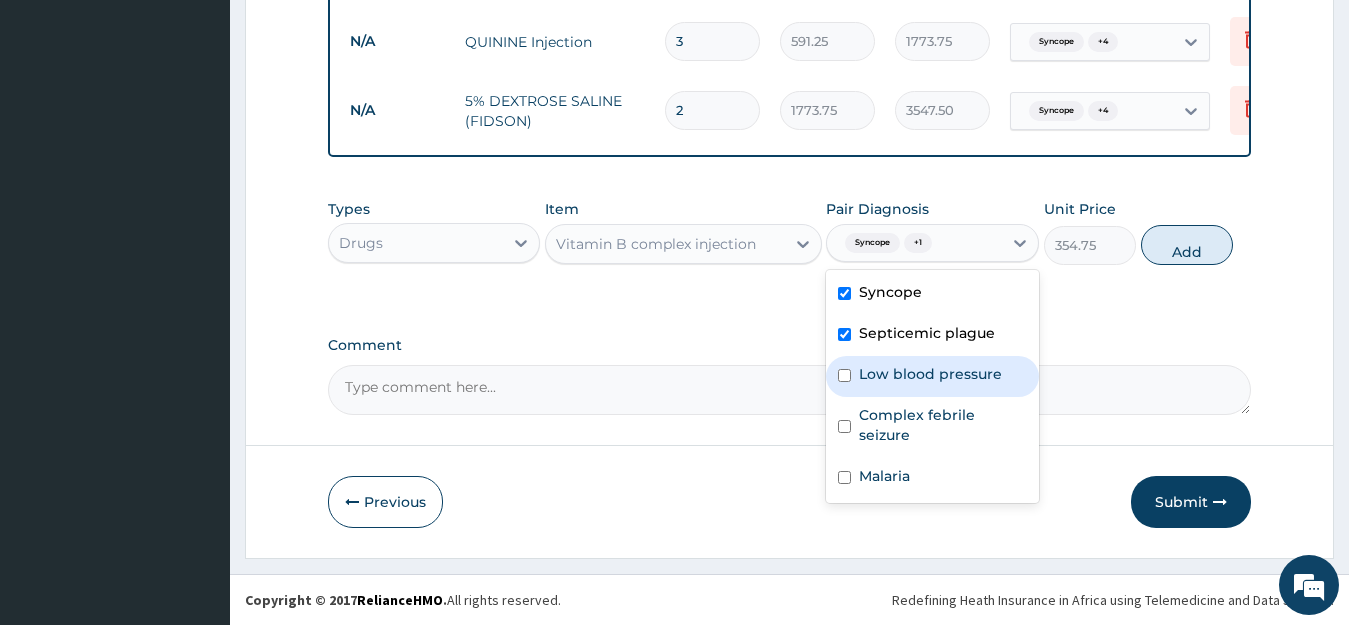 click on "Low blood pressure" at bounding box center [930, 374] 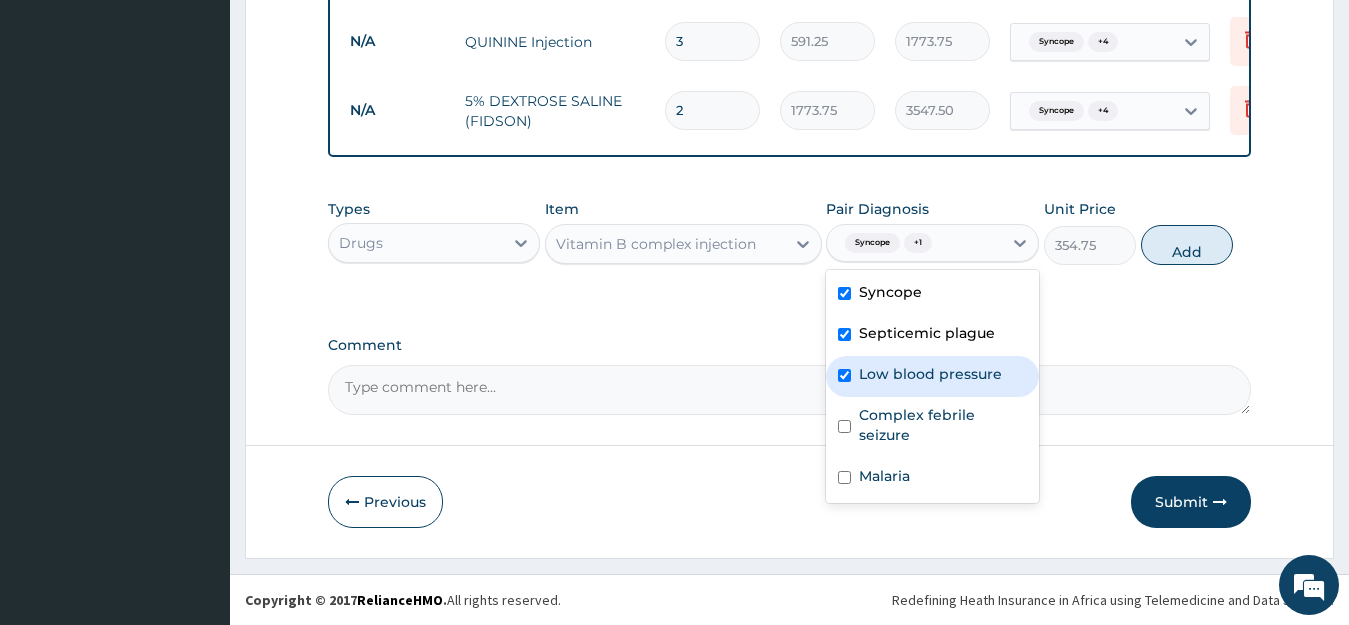 checkbox on "true" 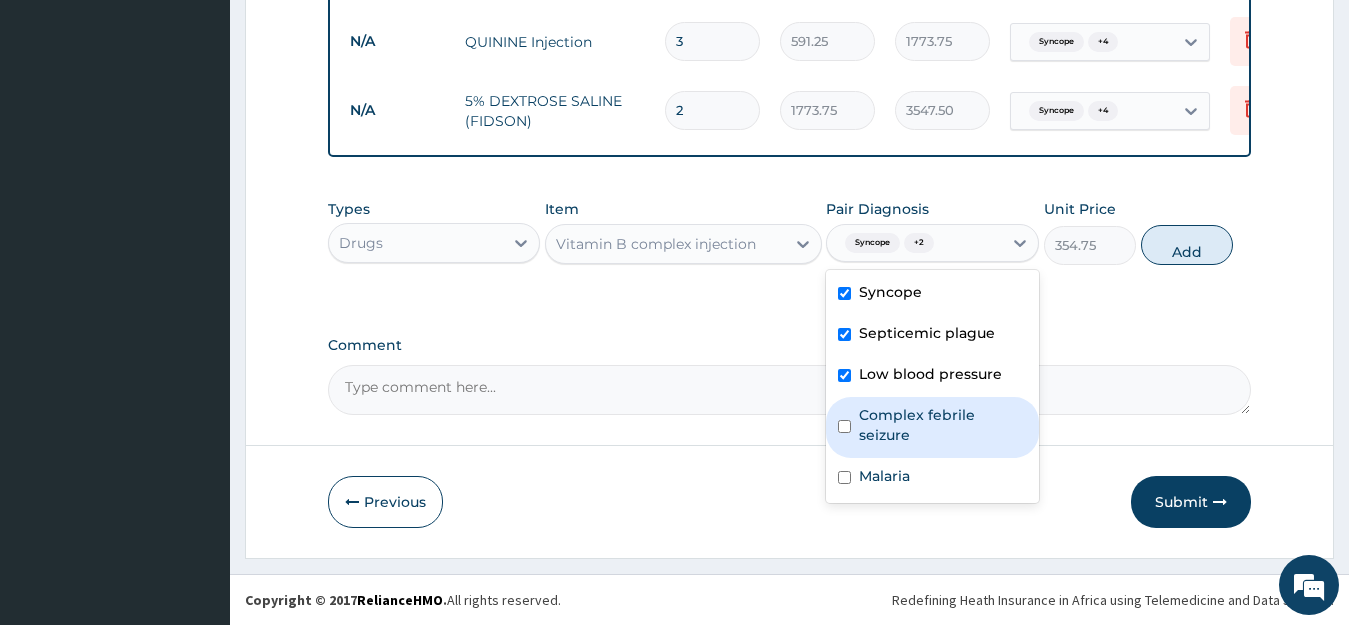 click on "Complex febrile seizure" at bounding box center (943, 425) 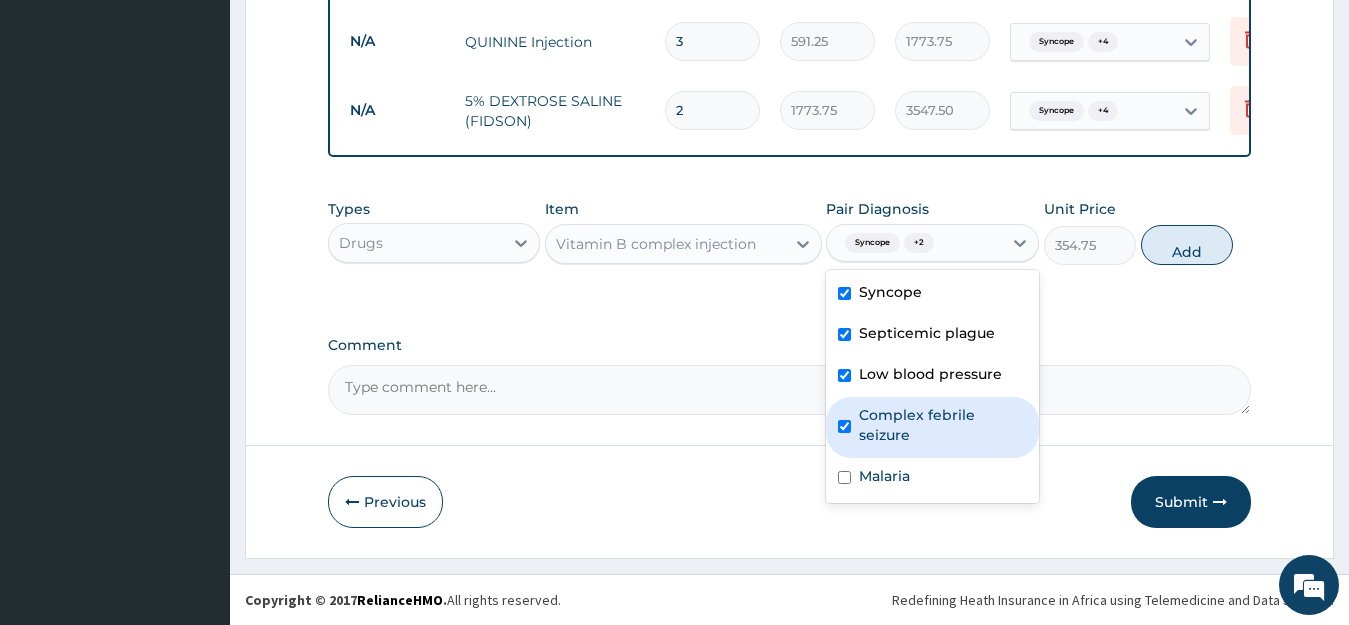 checkbox on "true" 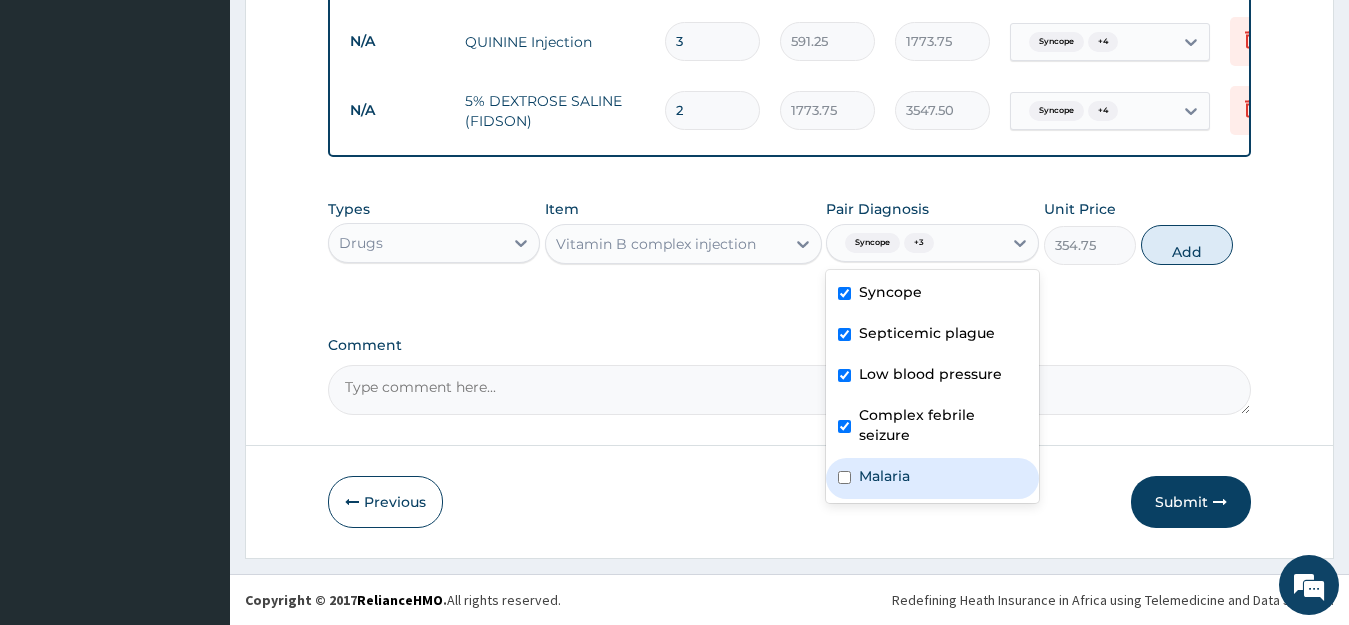 click on "Malaria" at bounding box center [932, 478] 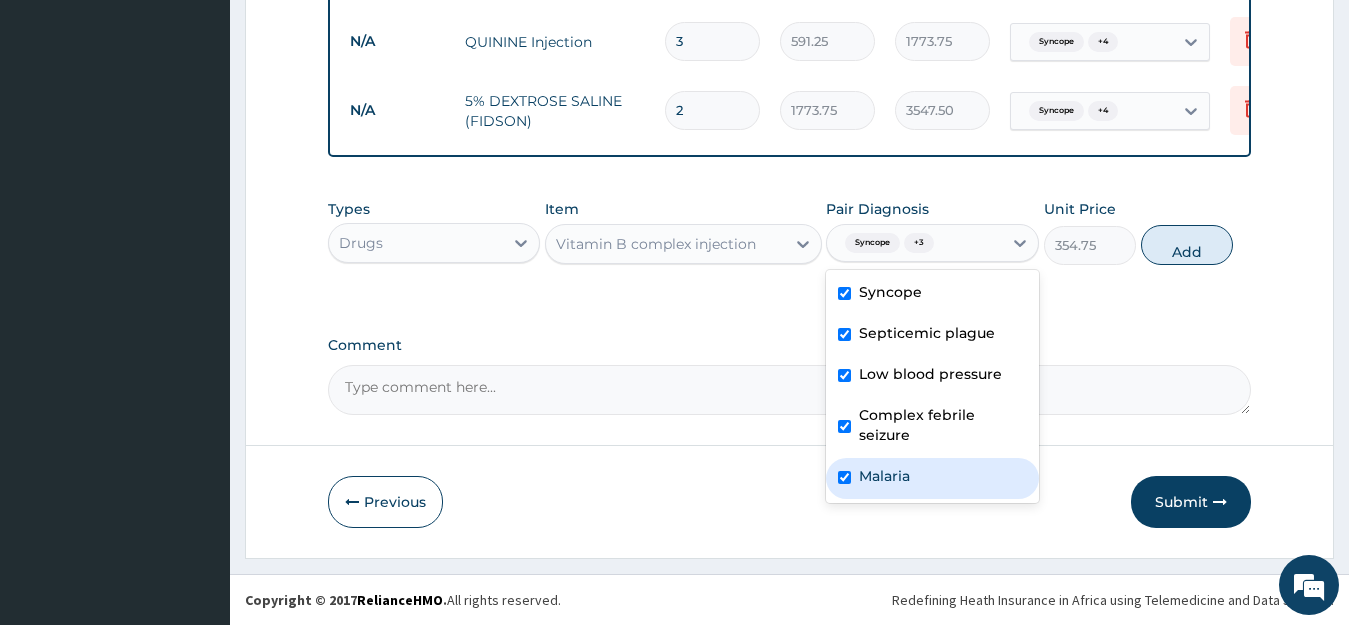 checkbox on "true" 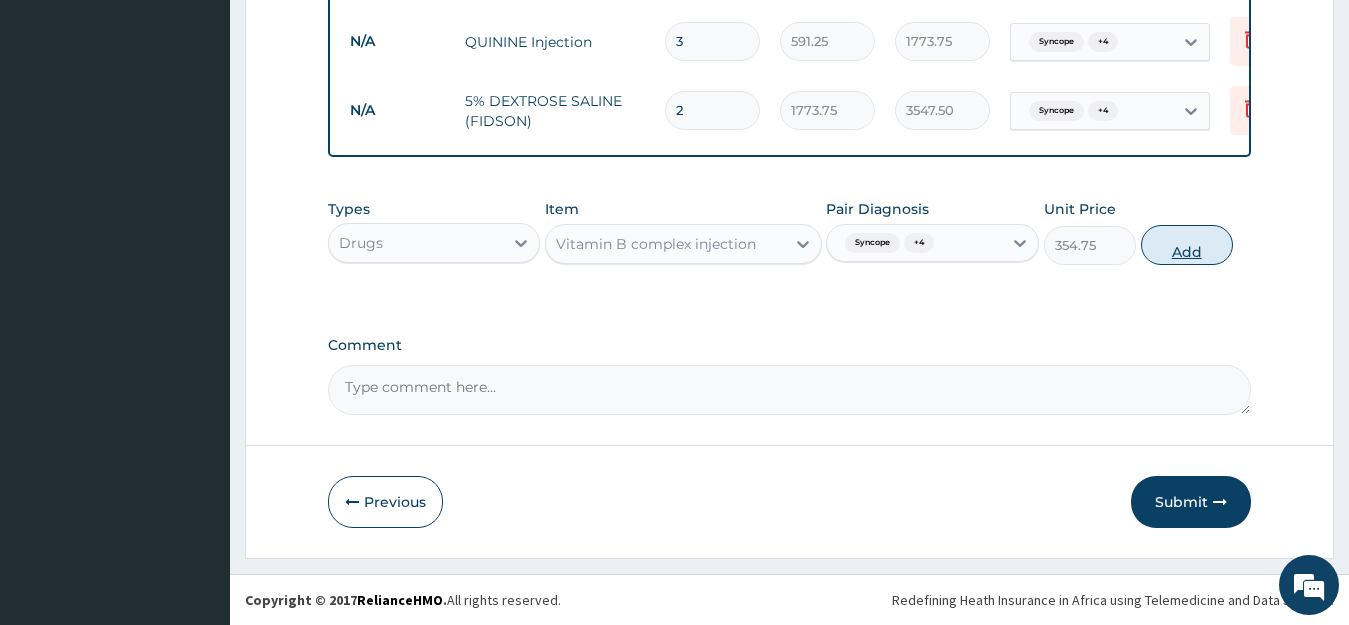 click on "Add" at bounding box center (1187, 245) 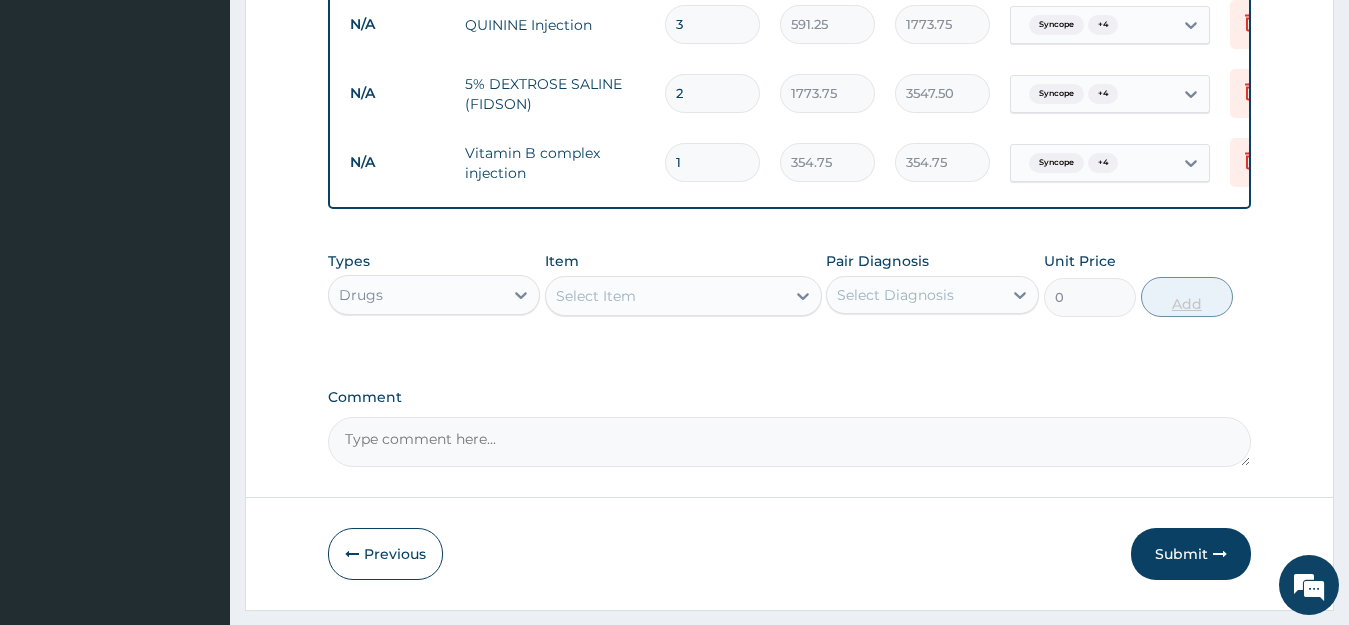 type 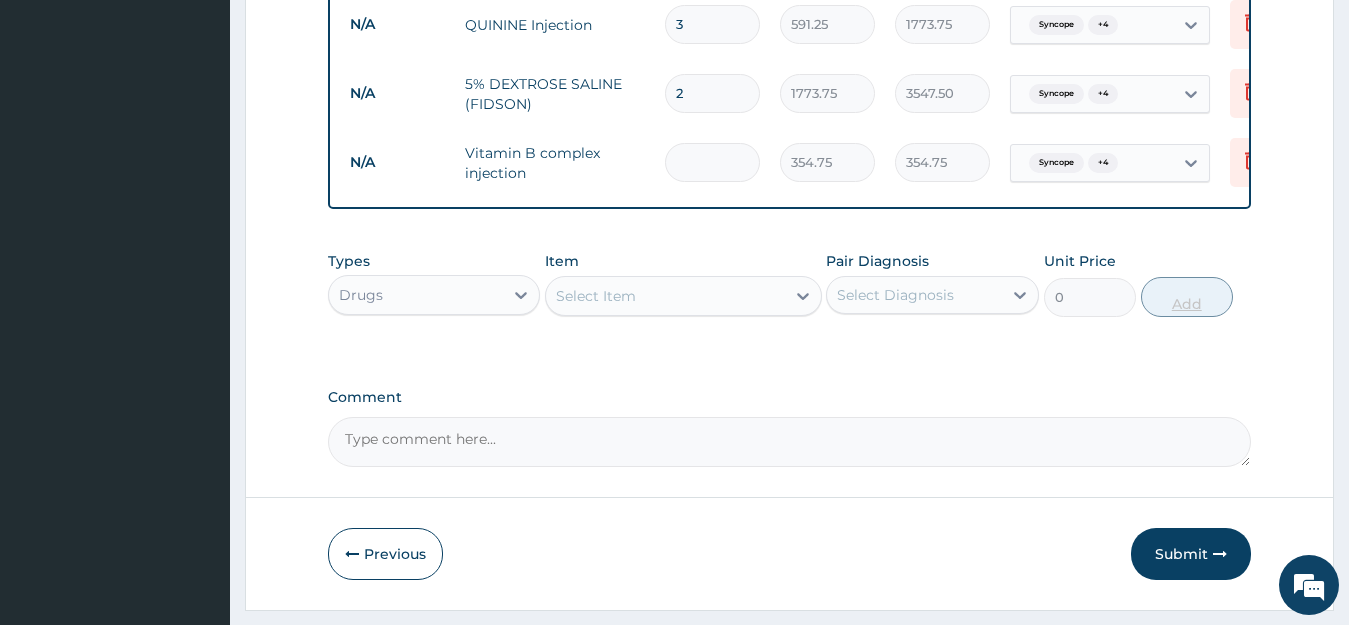 type on "0.00" 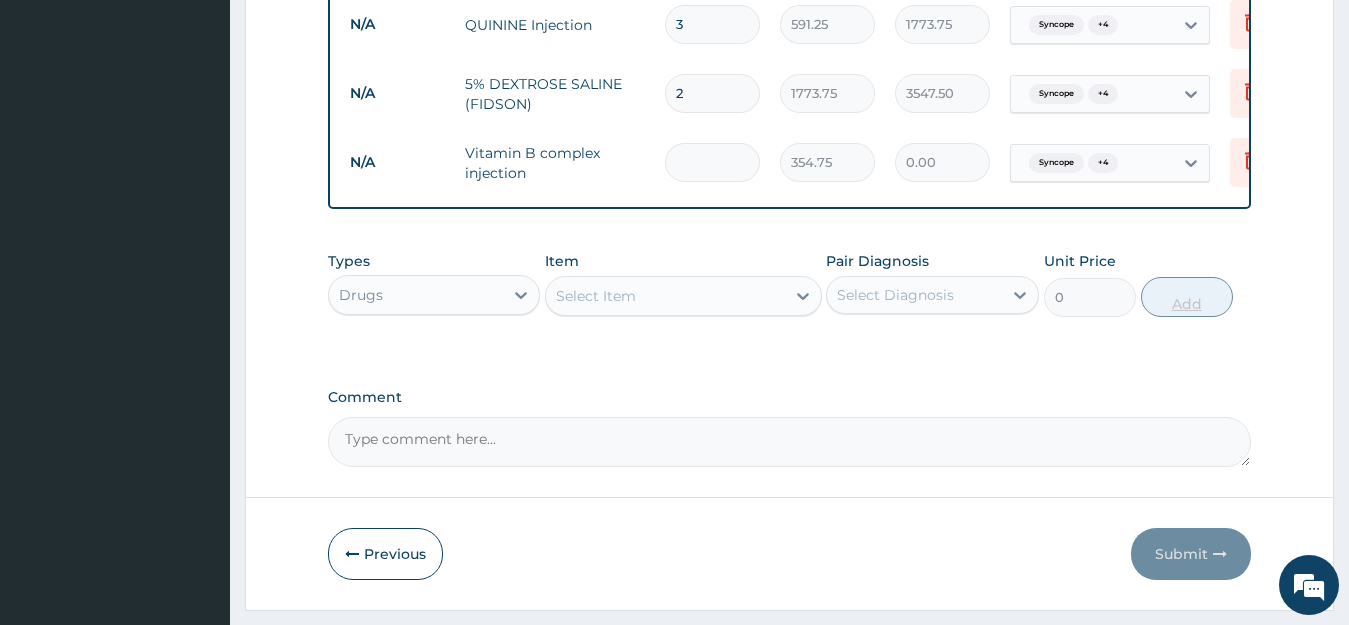 type on "2" 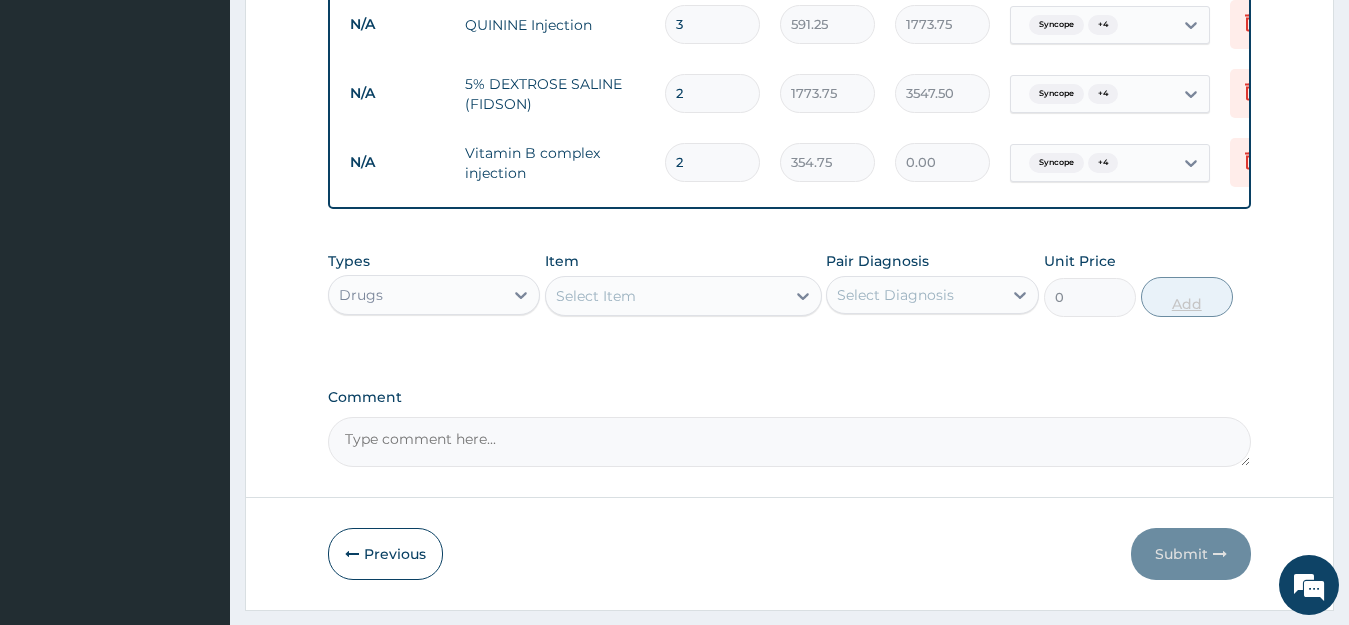 type on "709.50" 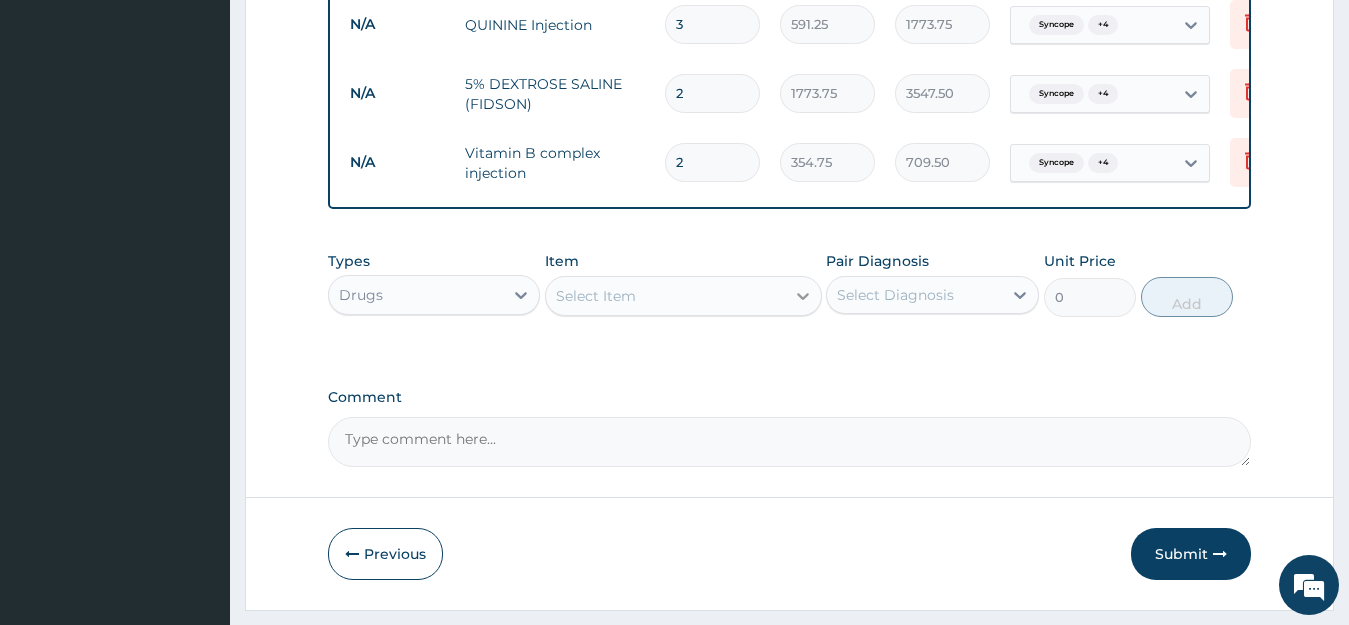 type on "2" 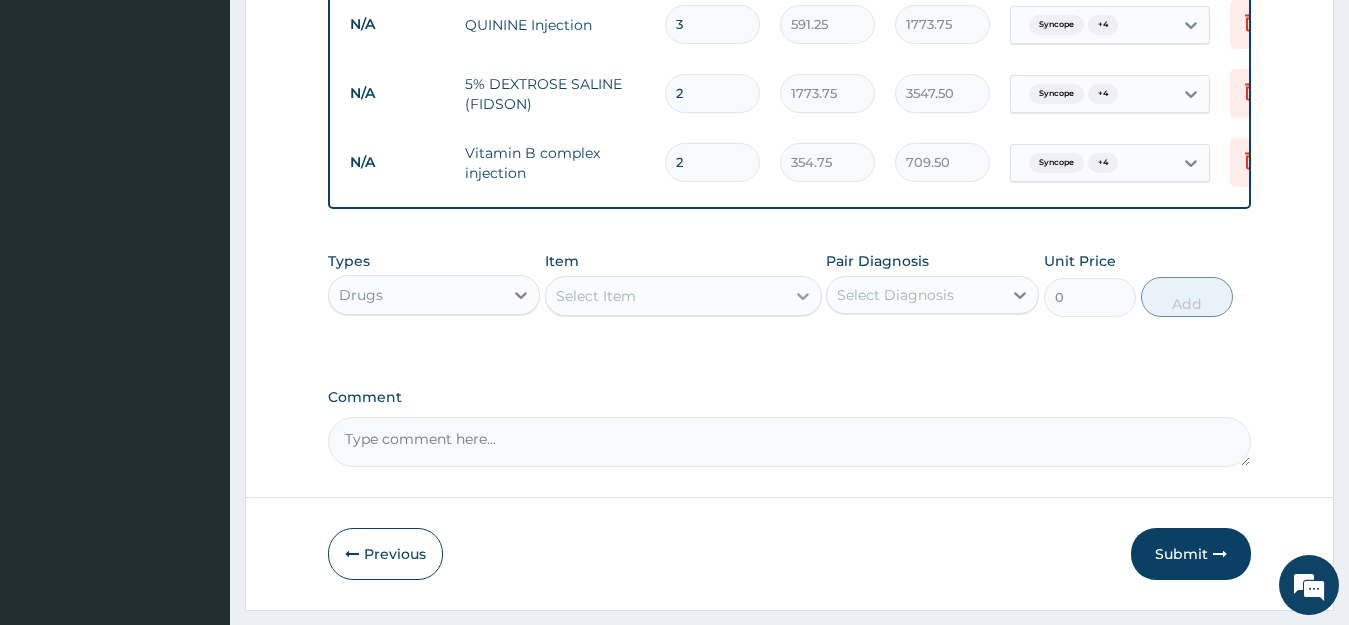 click 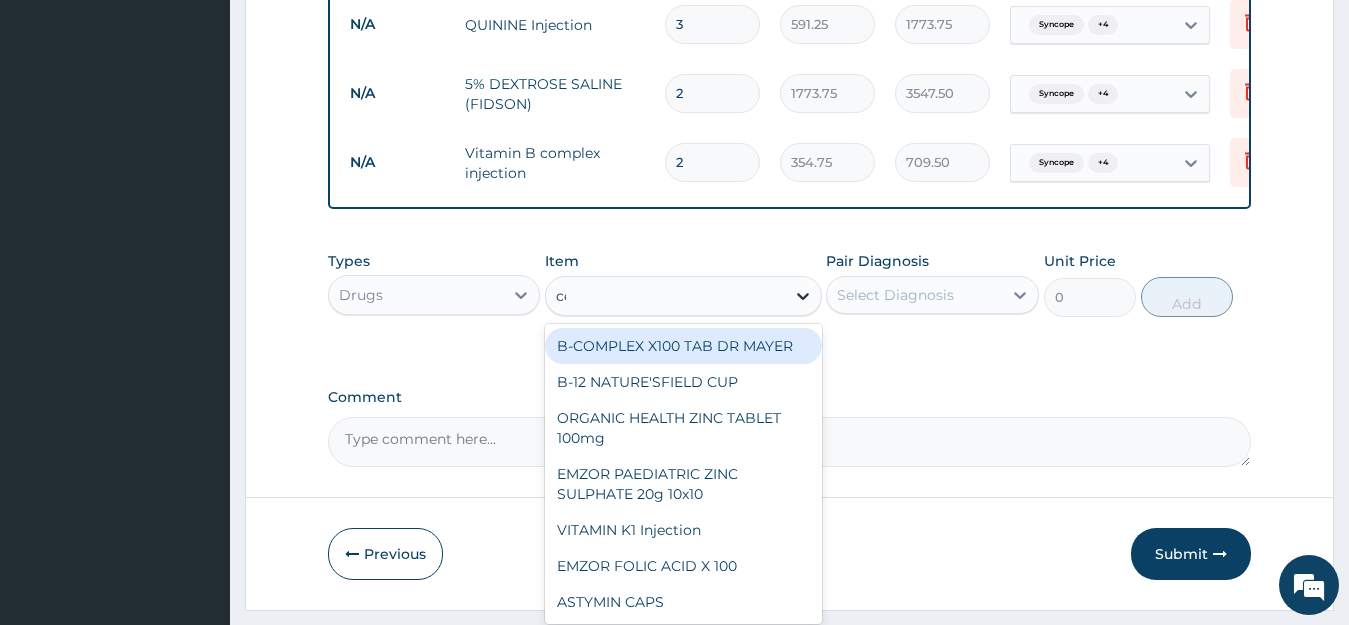 type on "ceft" 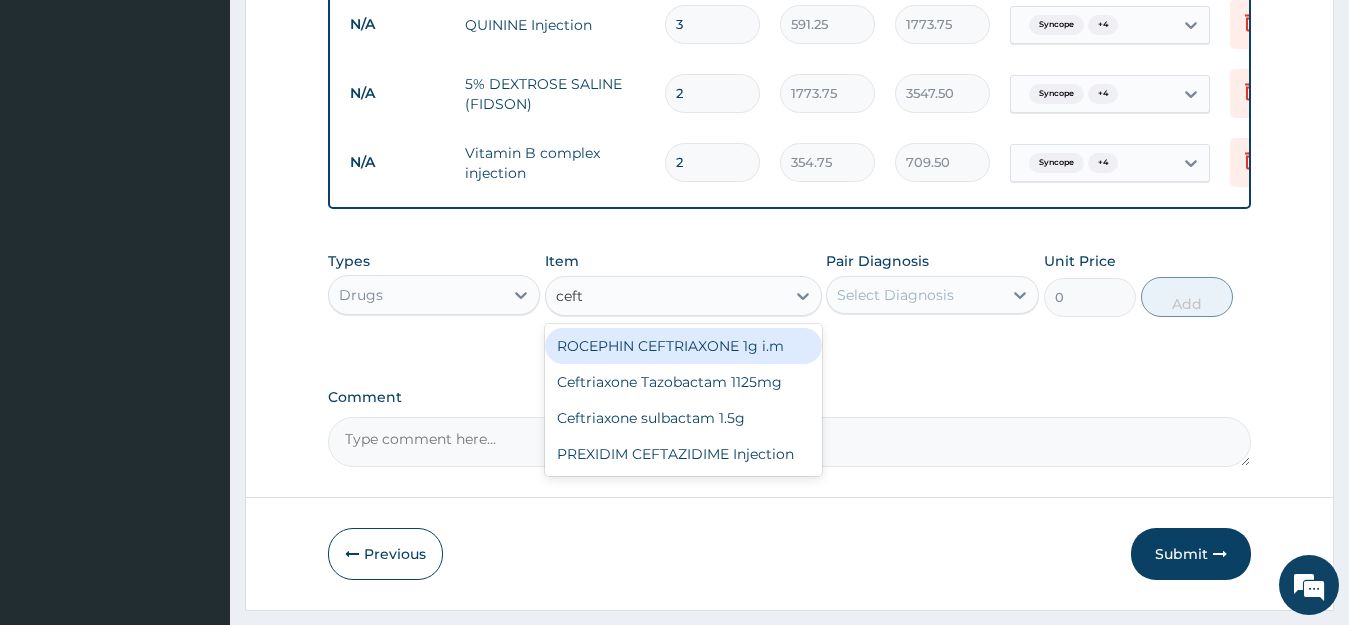 click on "ROCEPHIN CEFTRIAXONE 1g i.m" at bounding box center [683, 346] 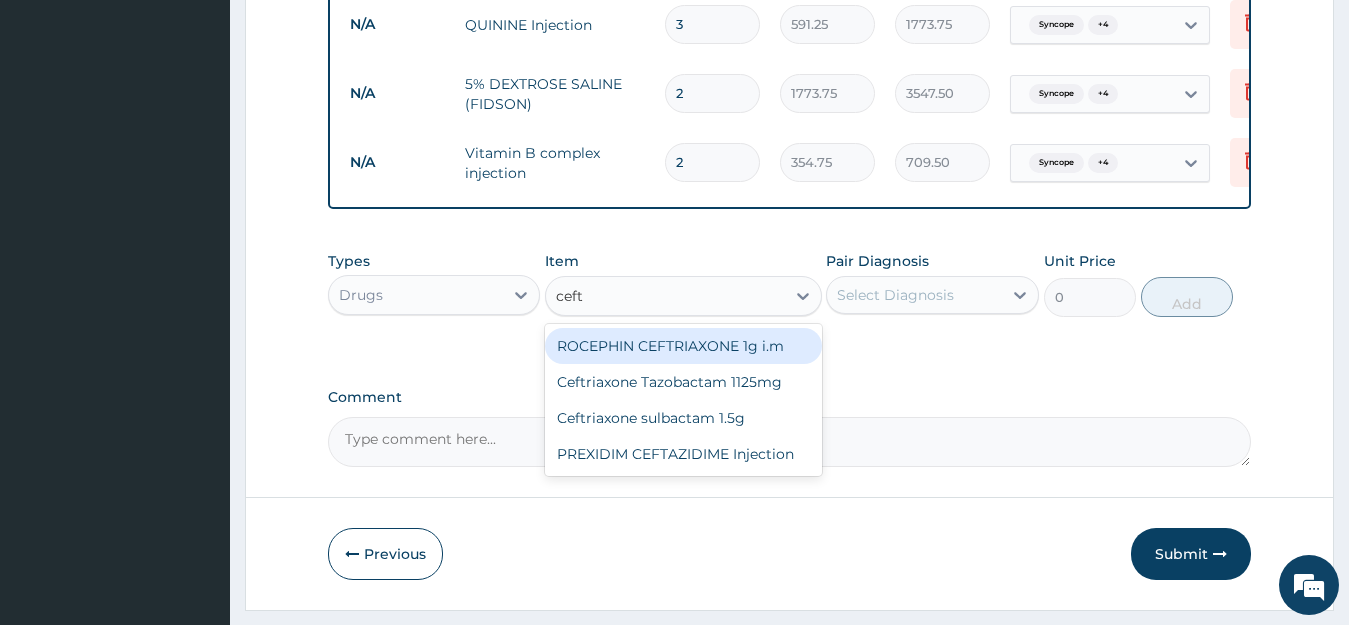 type 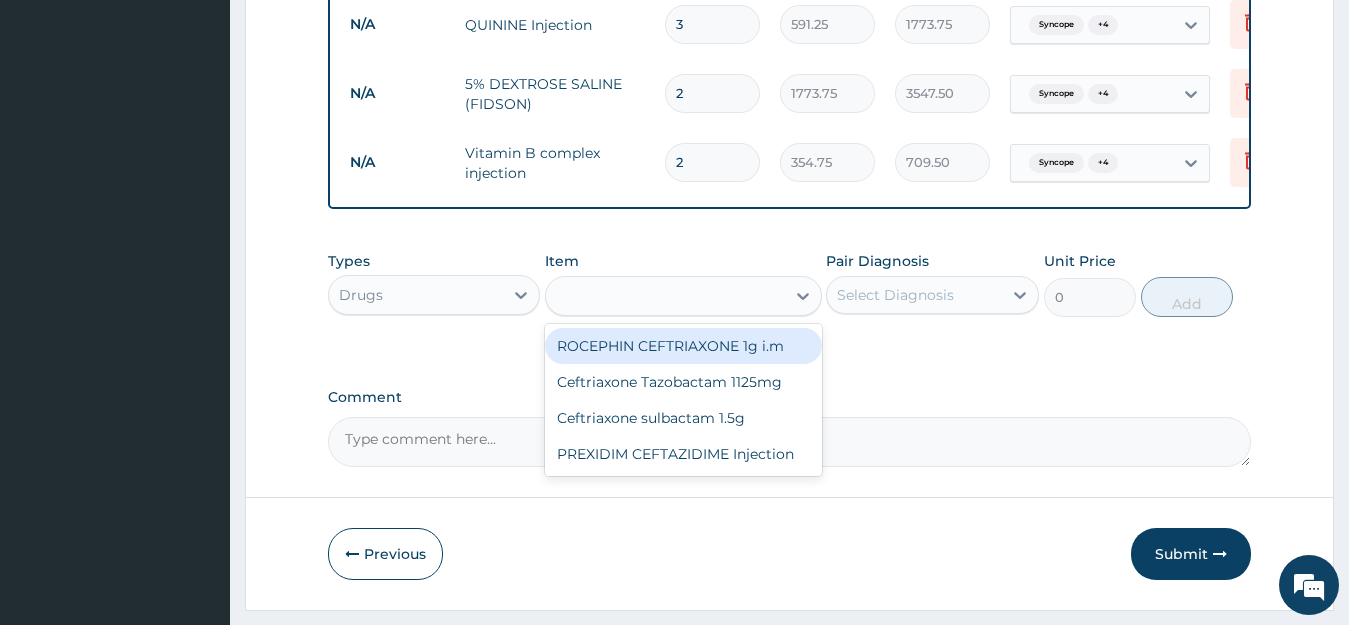 type on "8277.5" 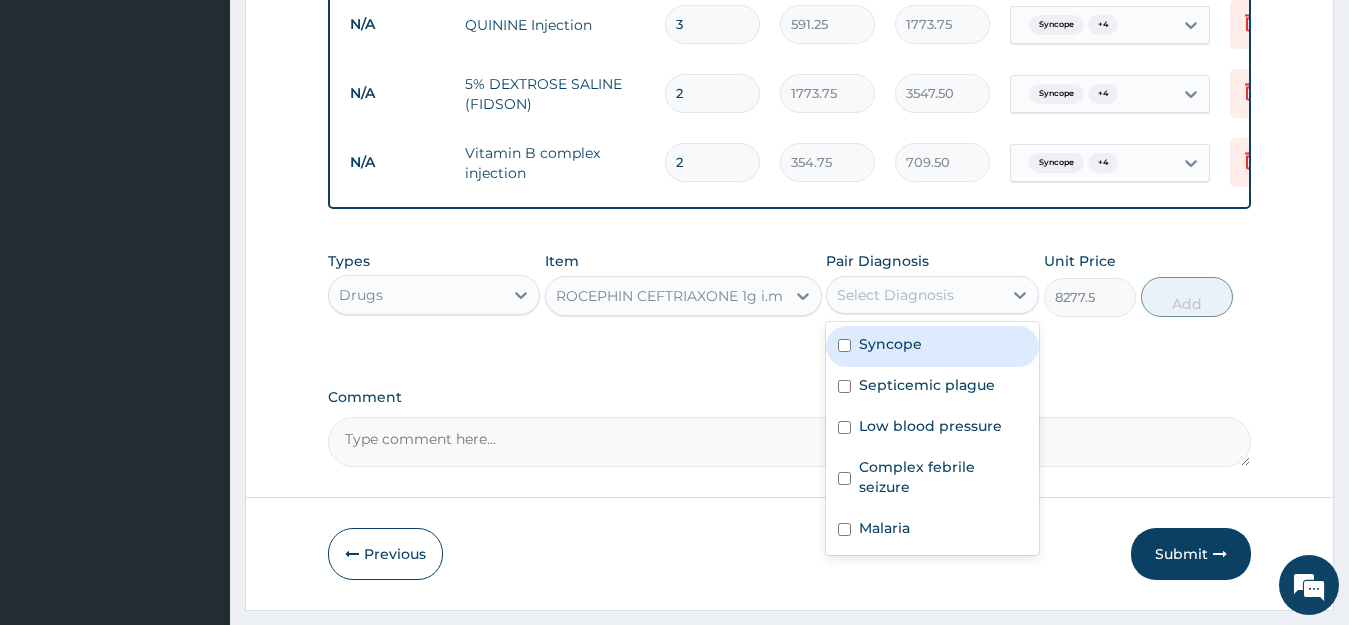click on "Select Diagnosis" at bounding box center (895, 295) 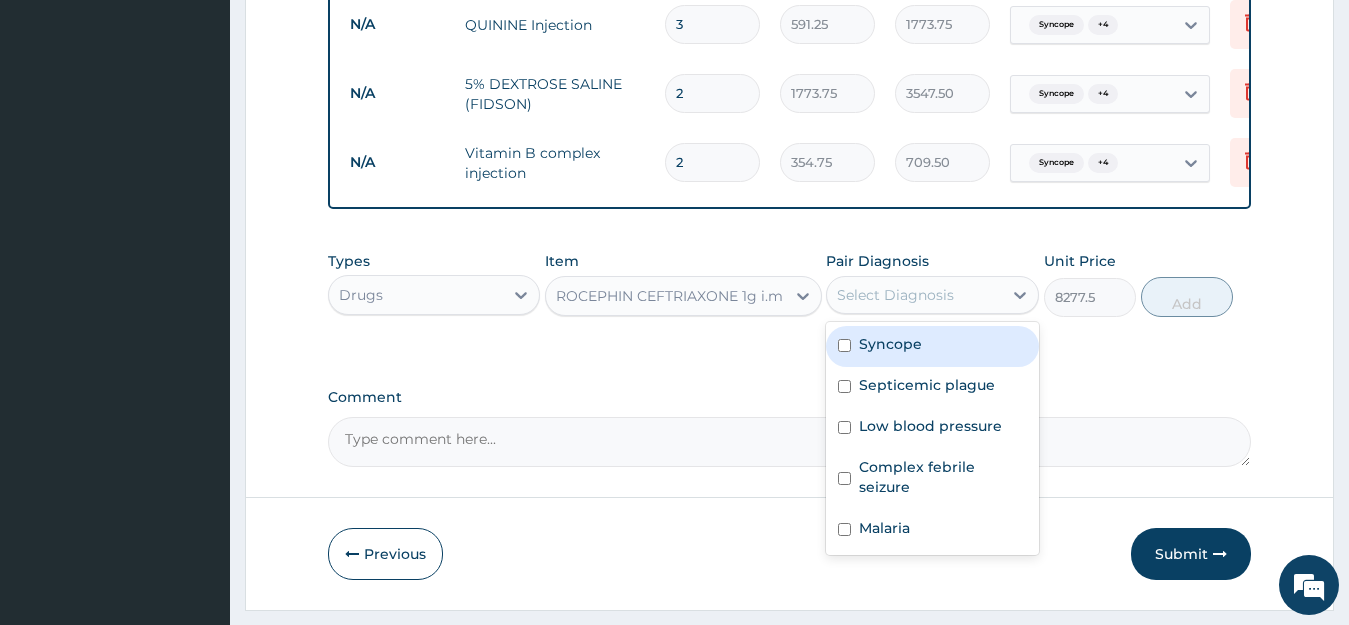 click on "Syncope" at bounding box center [890, 344] 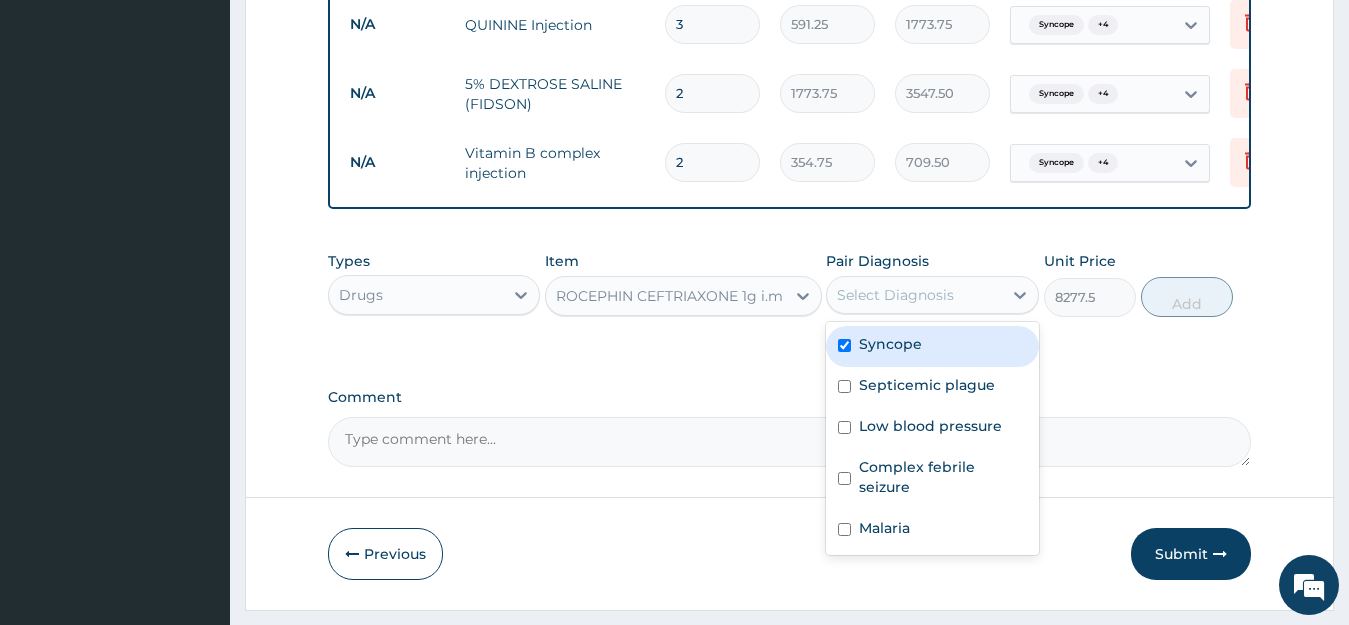checkbox on "true" 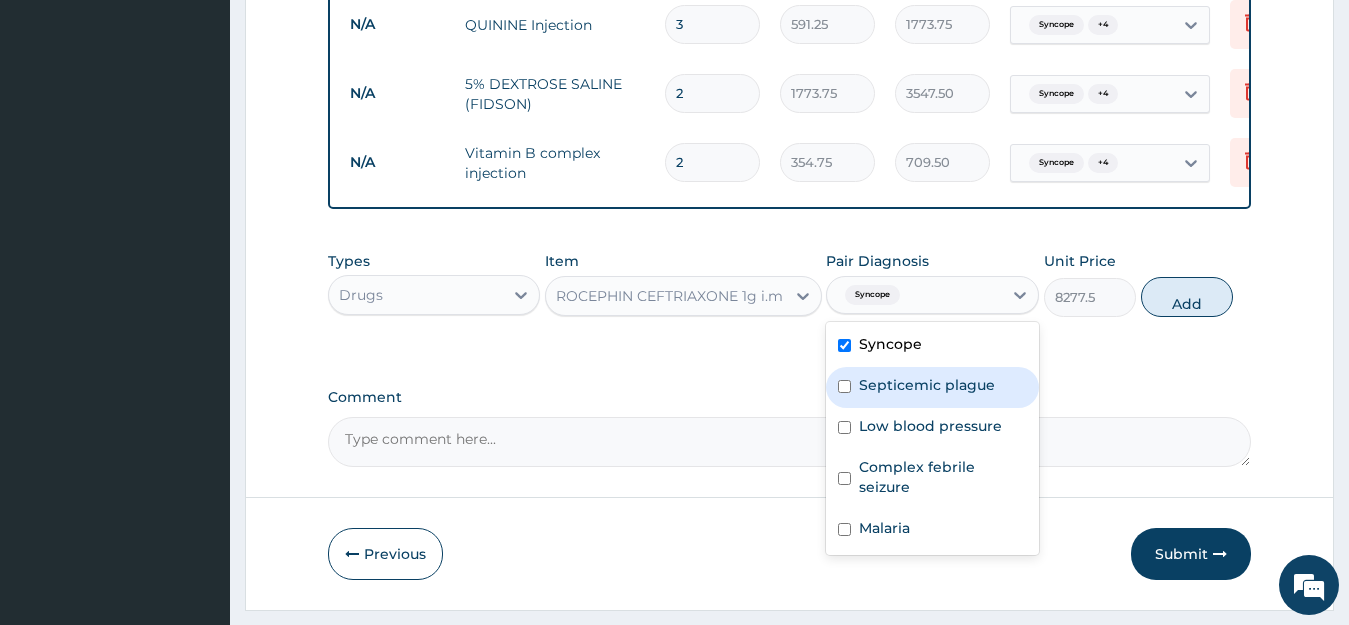 click on "Septicemic plague" at bounding box center [927, 385] 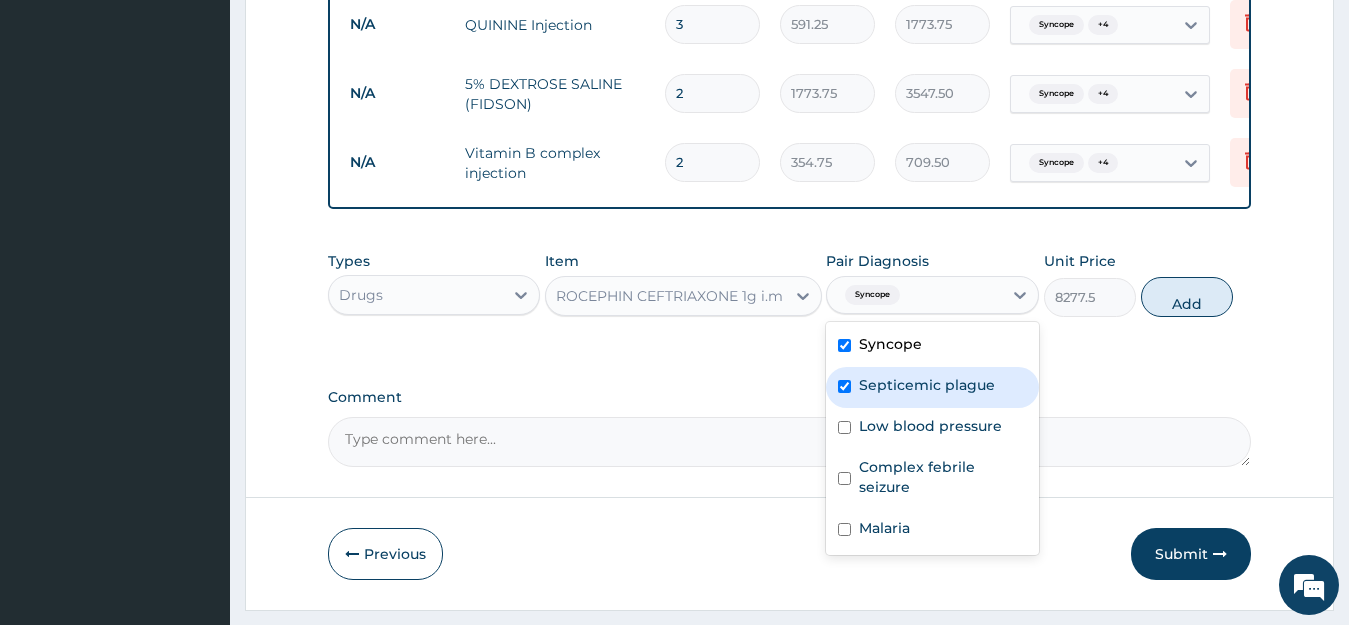 checkbox on "true" 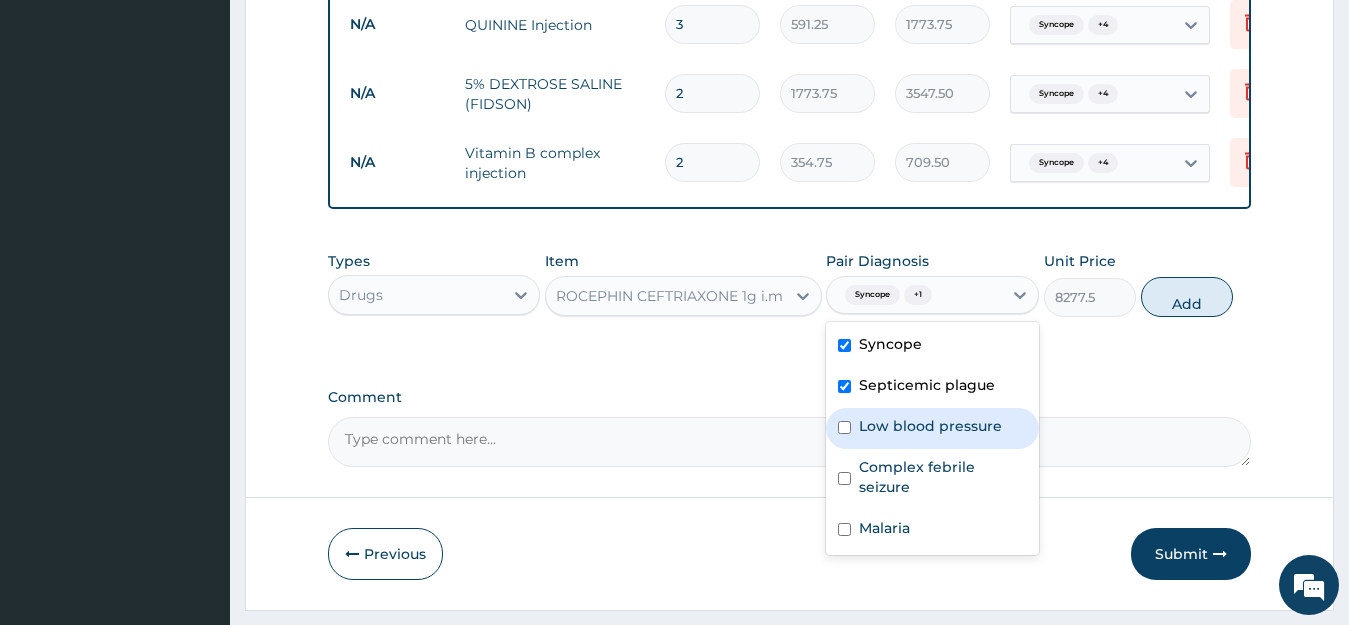 click on "Low blood pressure" at bounding box center (930, 426) 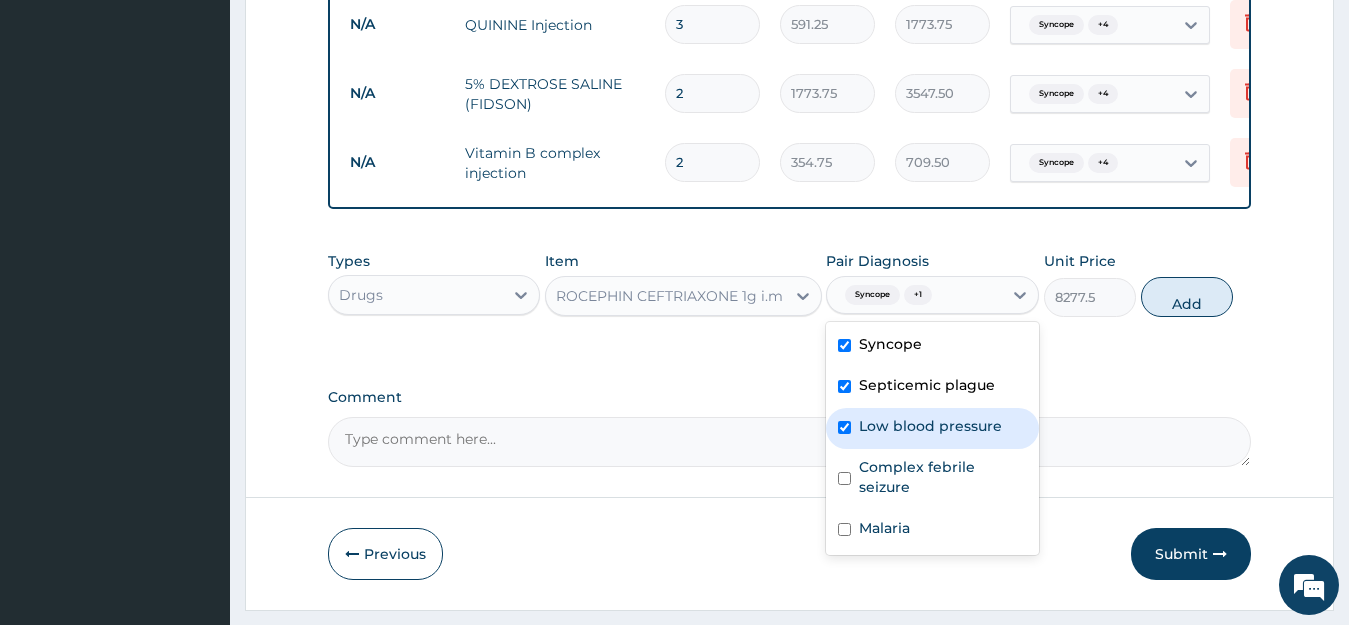 checkbox on "true" 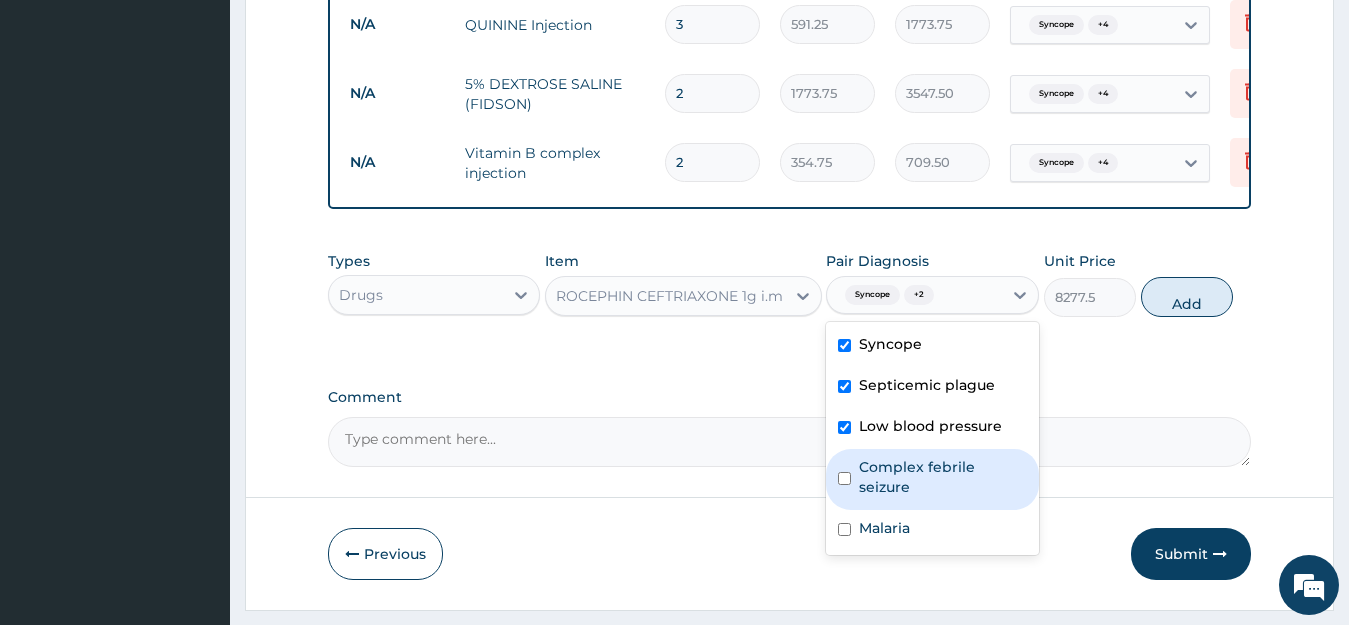 click on "Complex febrile seizure" at bounding box center [943, 477] 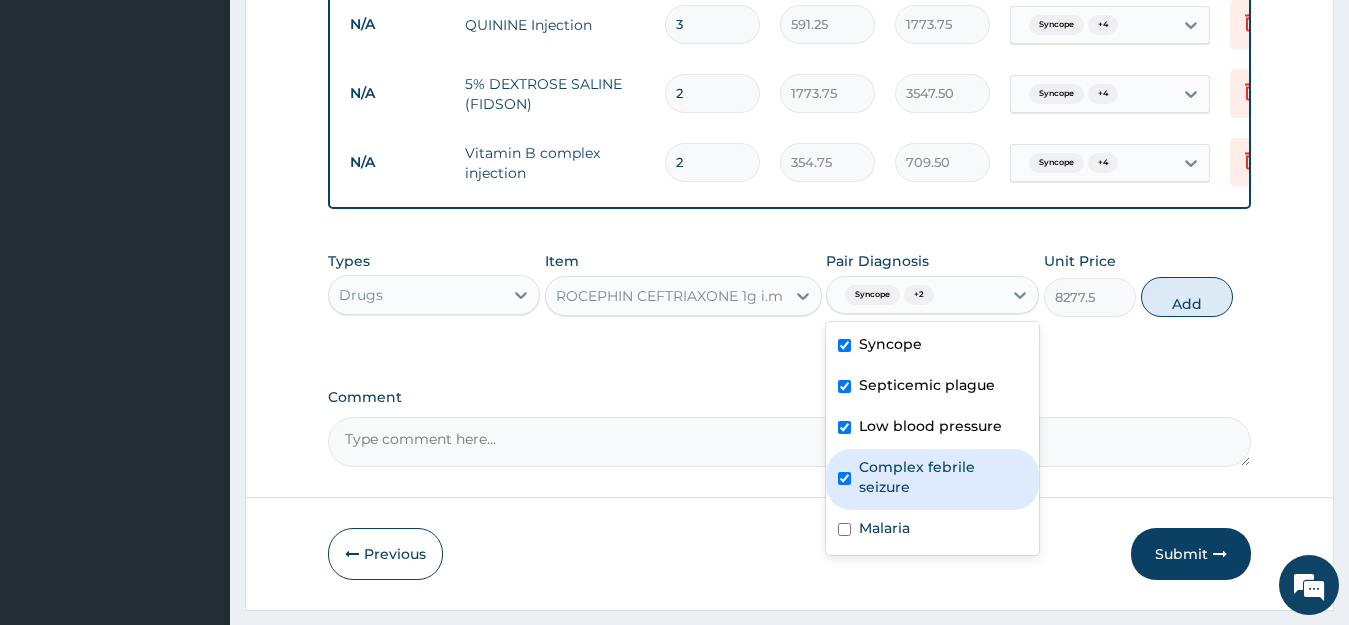 checkbox on "true" 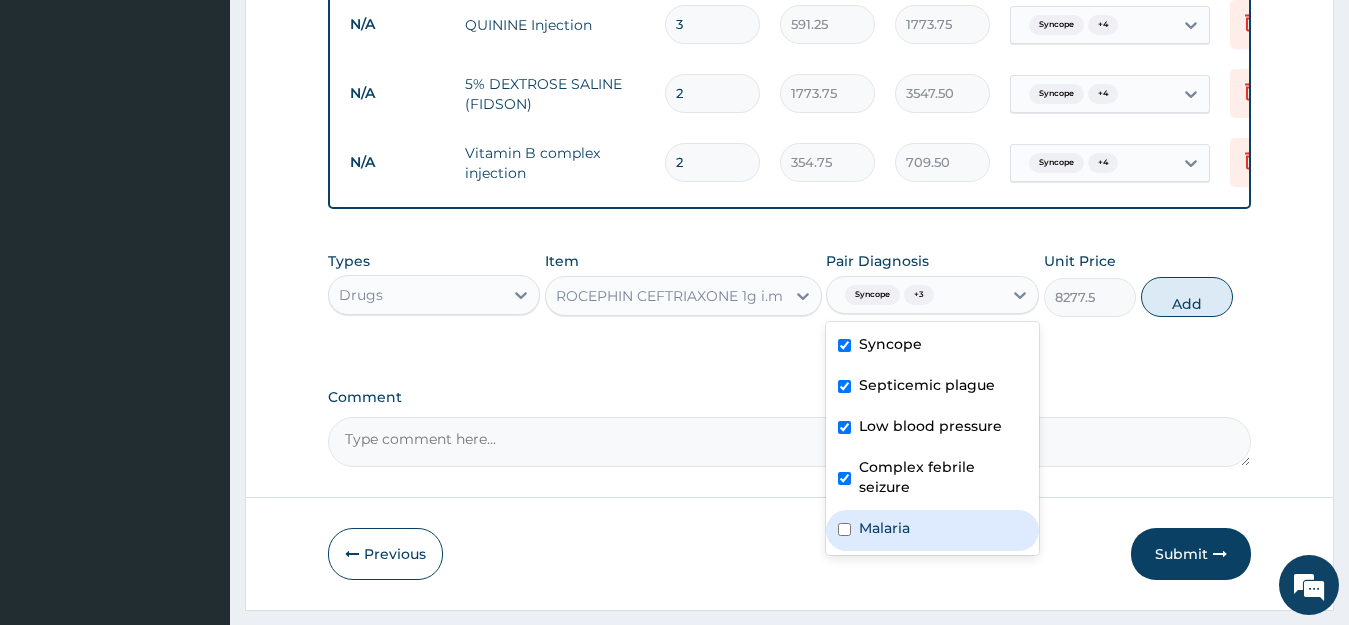 click on "Malaria" at bounding box center (884, 528) 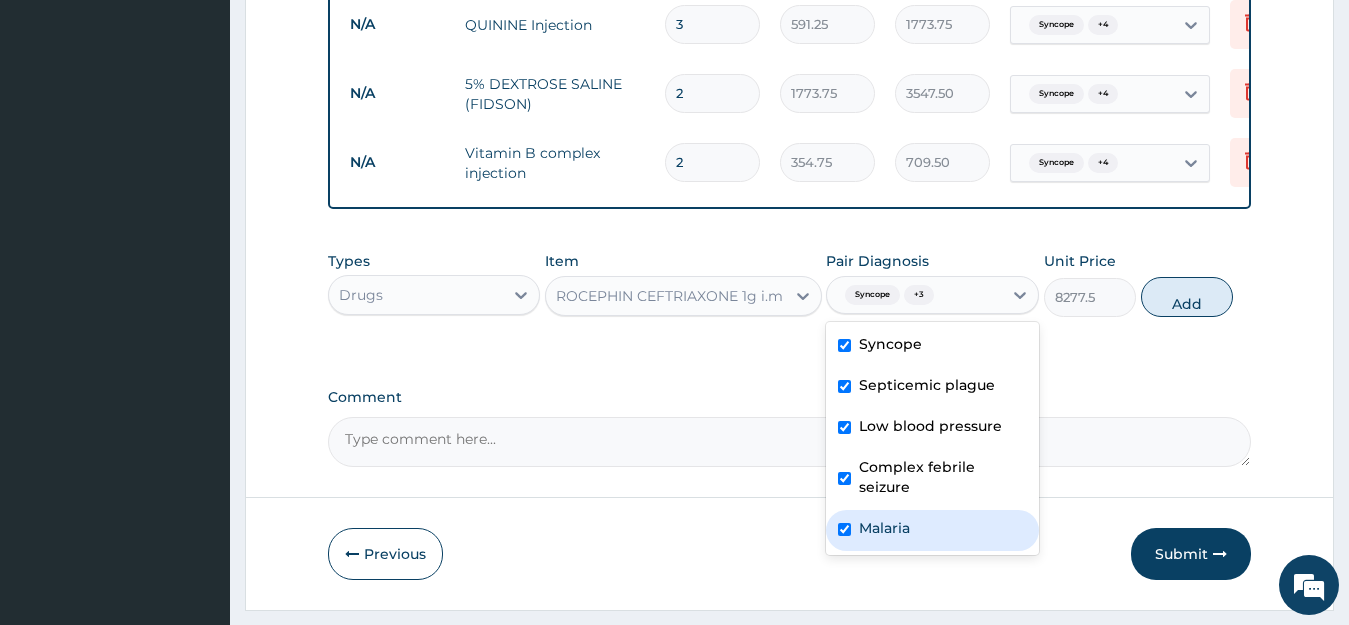 checkbox on "true" 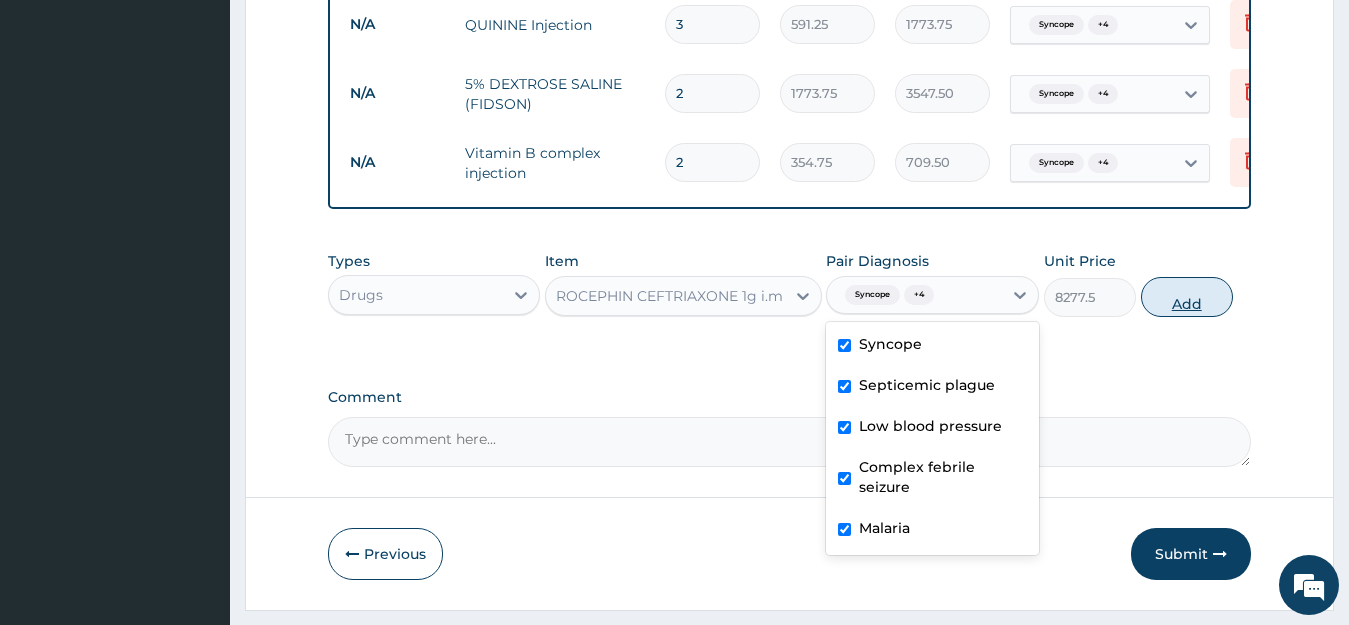 click on "Add" at bounding box center (1187, 297) 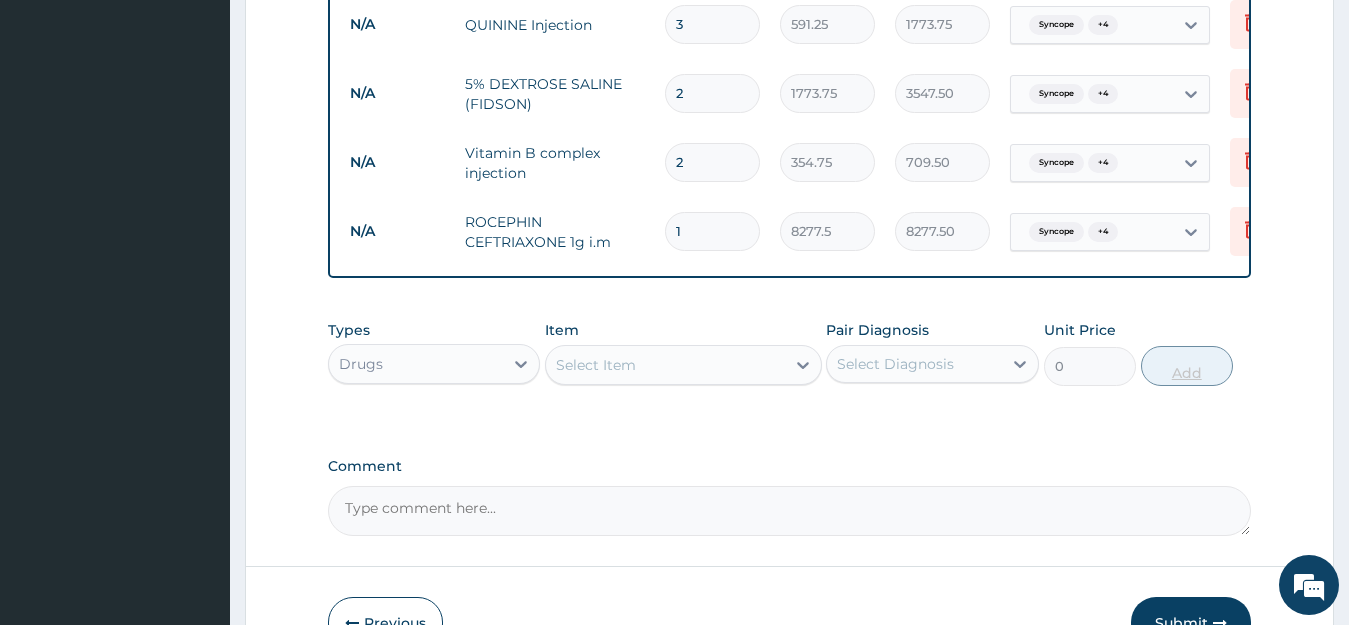 type 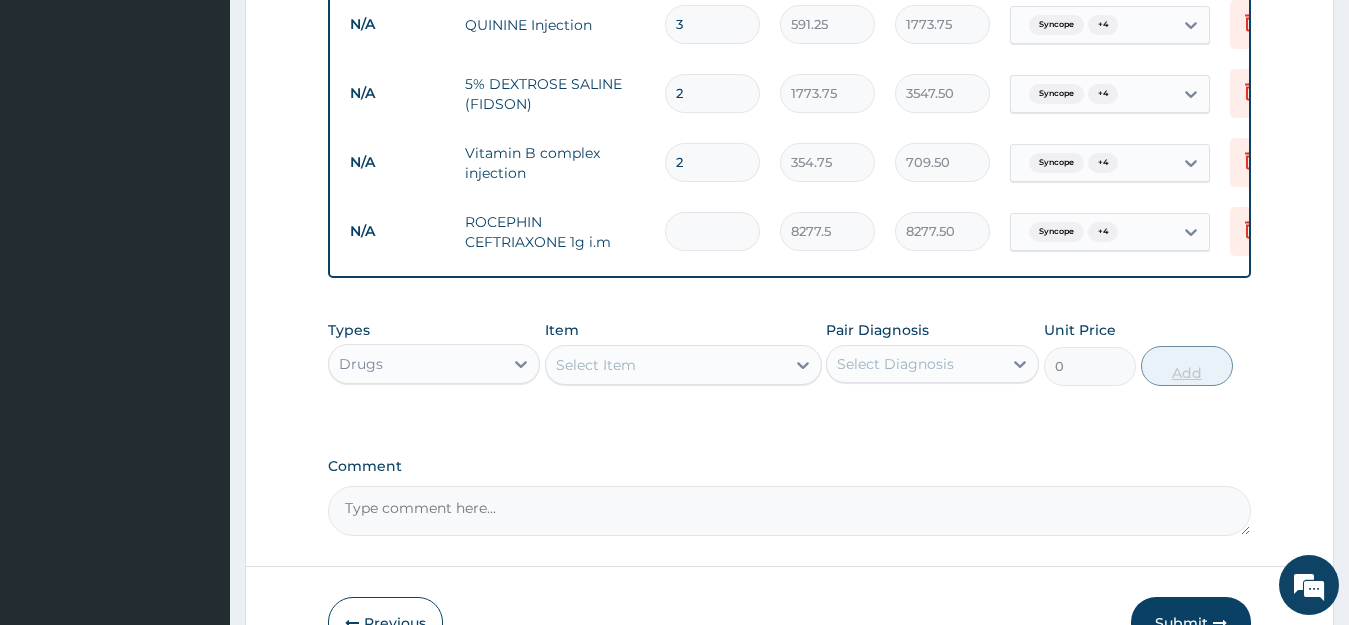 type on "0.00" 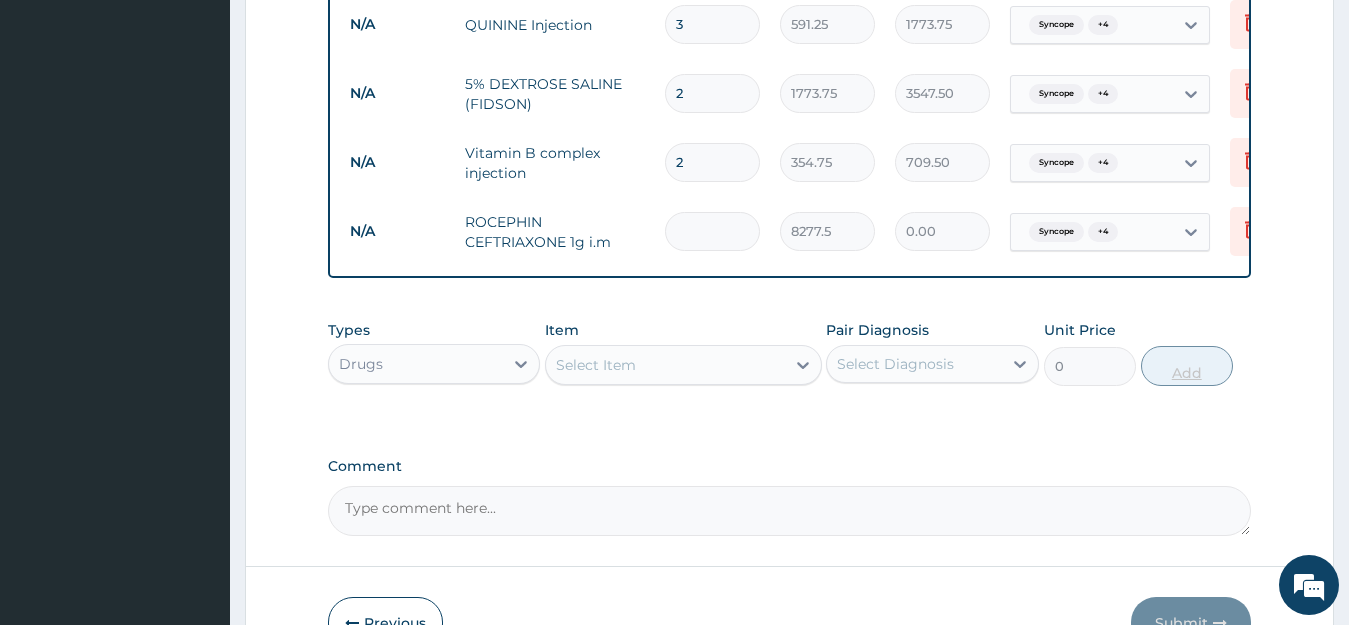 type on "4" 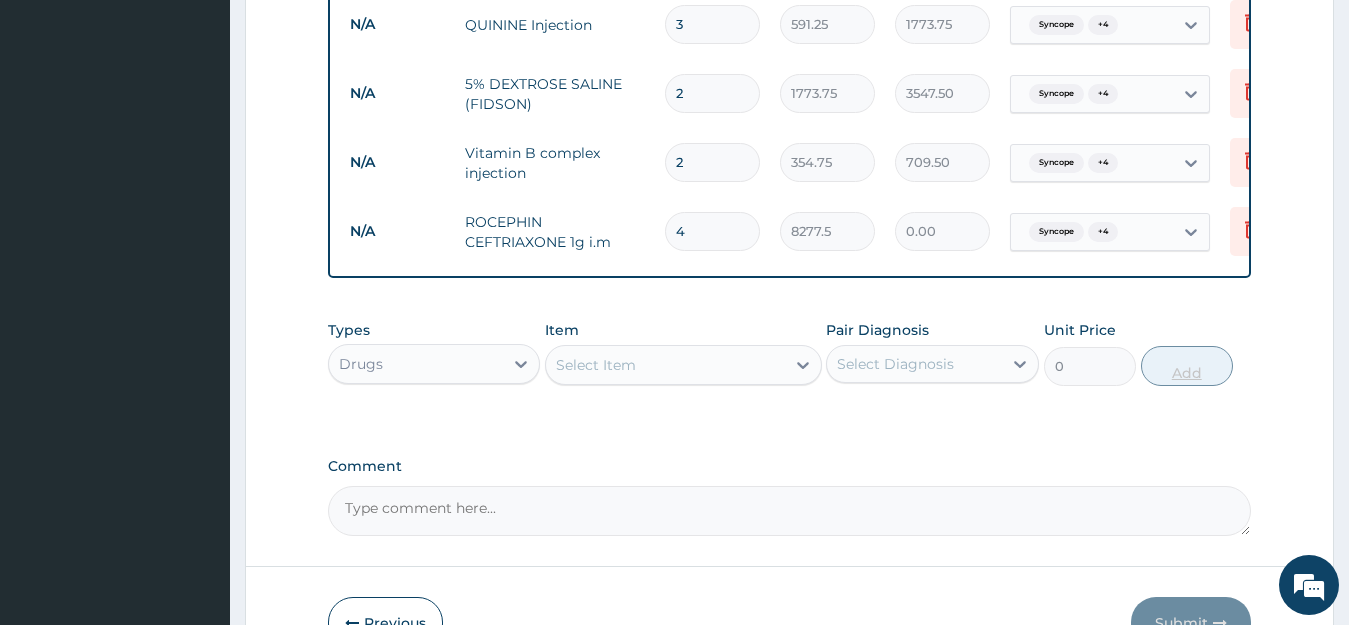 type on "33110.00" 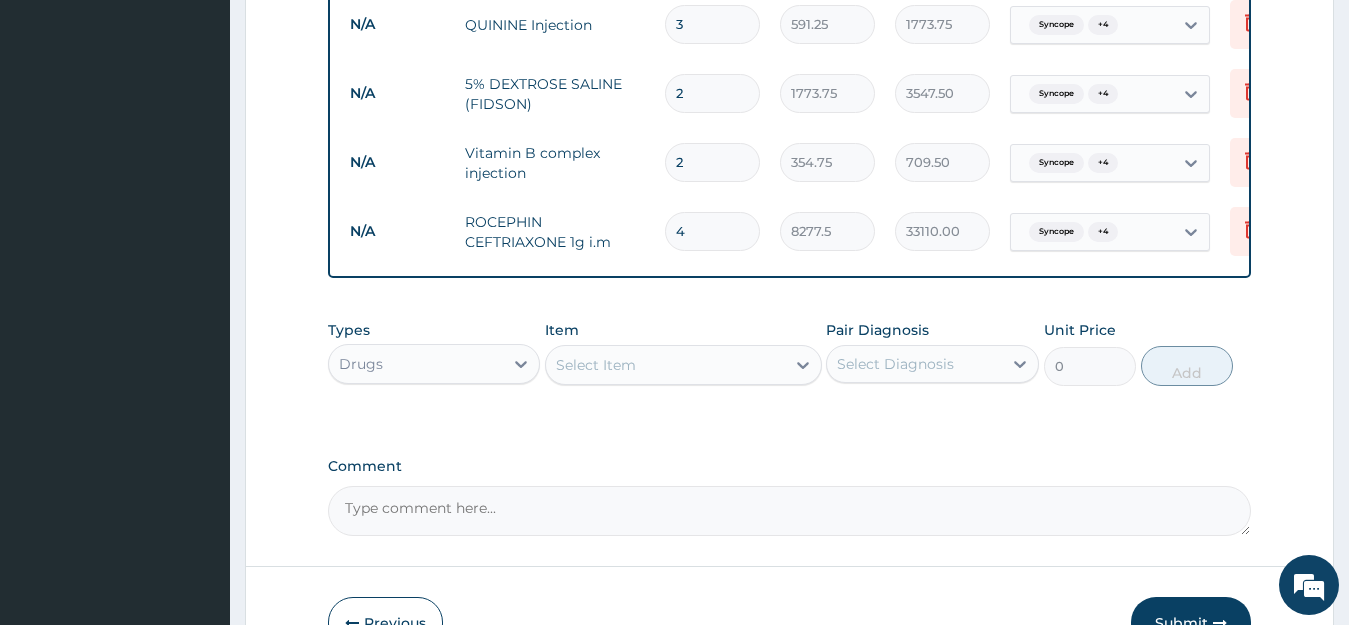 type on "4" 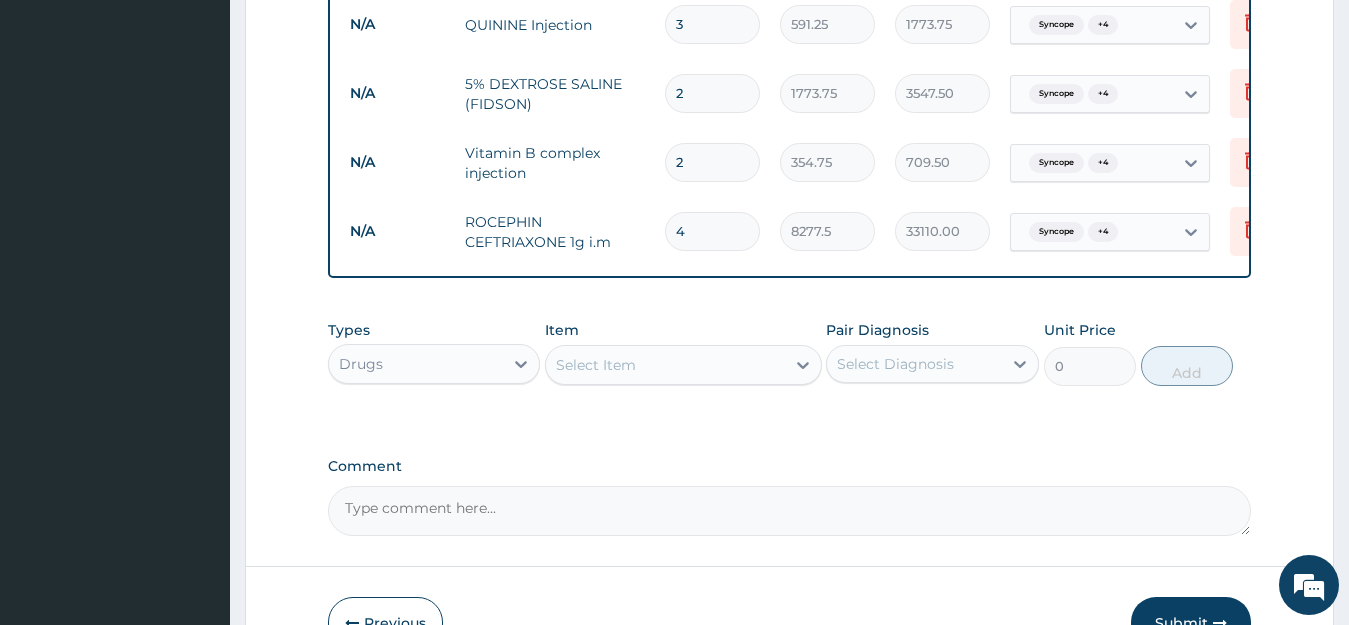 click on "Select Item" at bounding box center (665, 365) 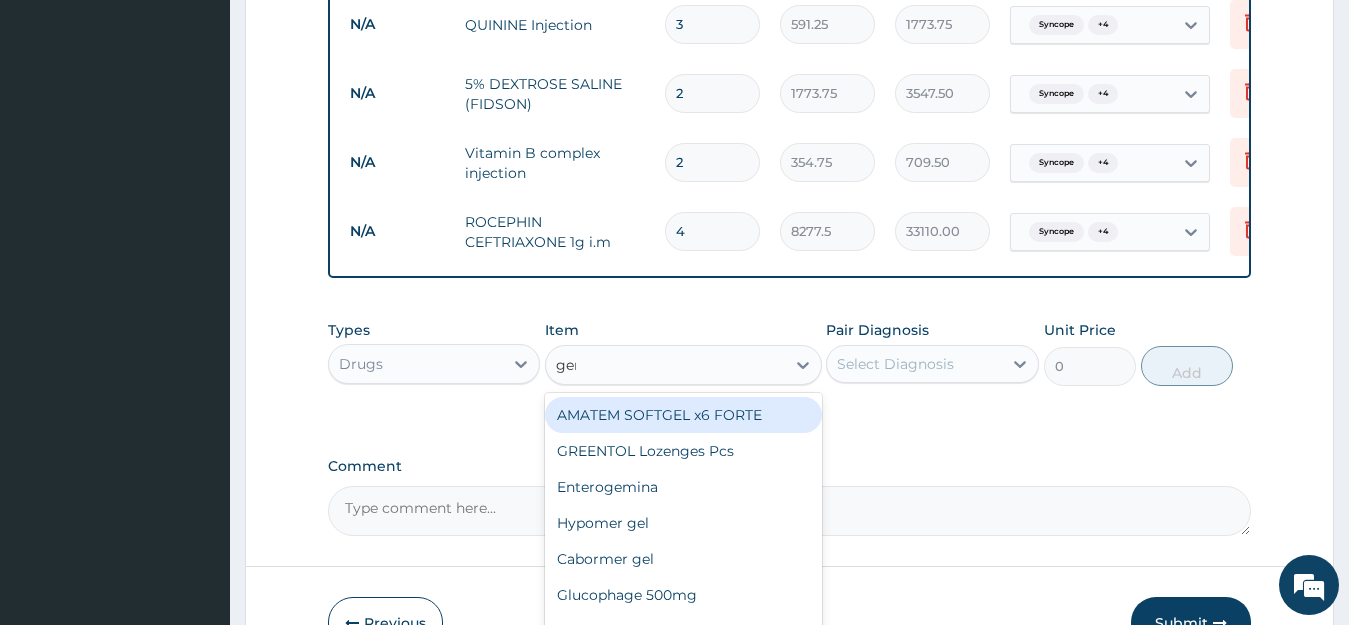 type on "gent" 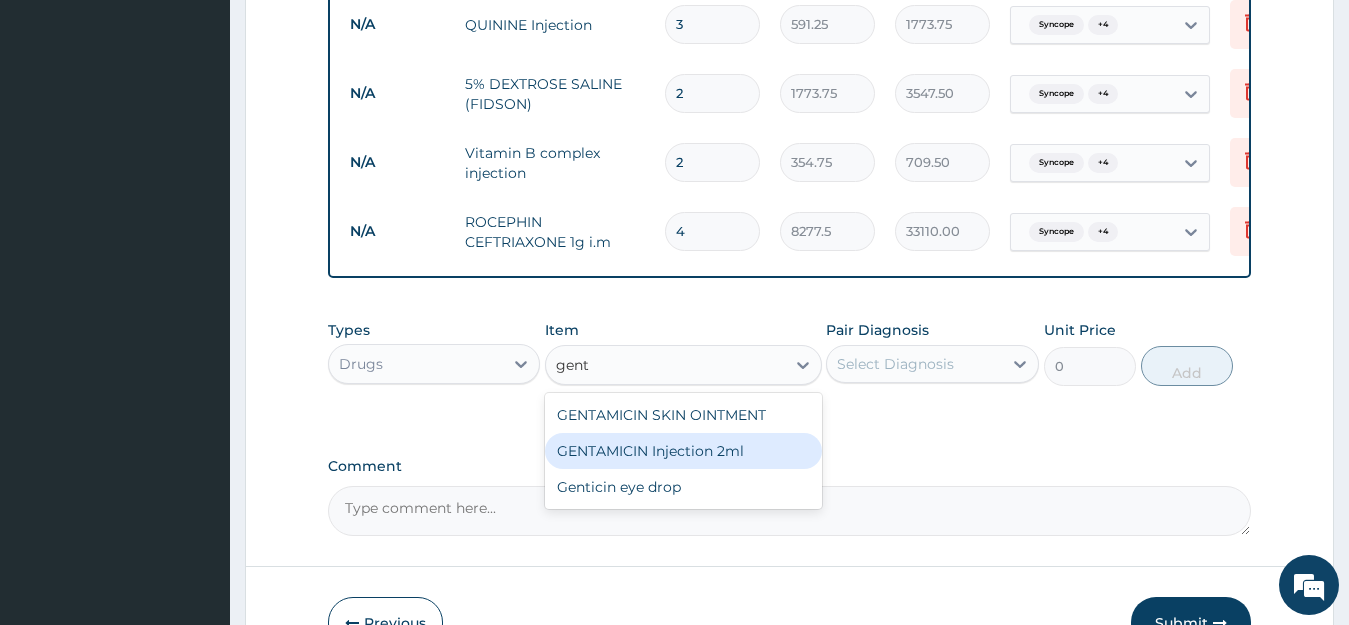 click on "GENTAMICIN Injection 2ml" at bounding box center [683, 451] 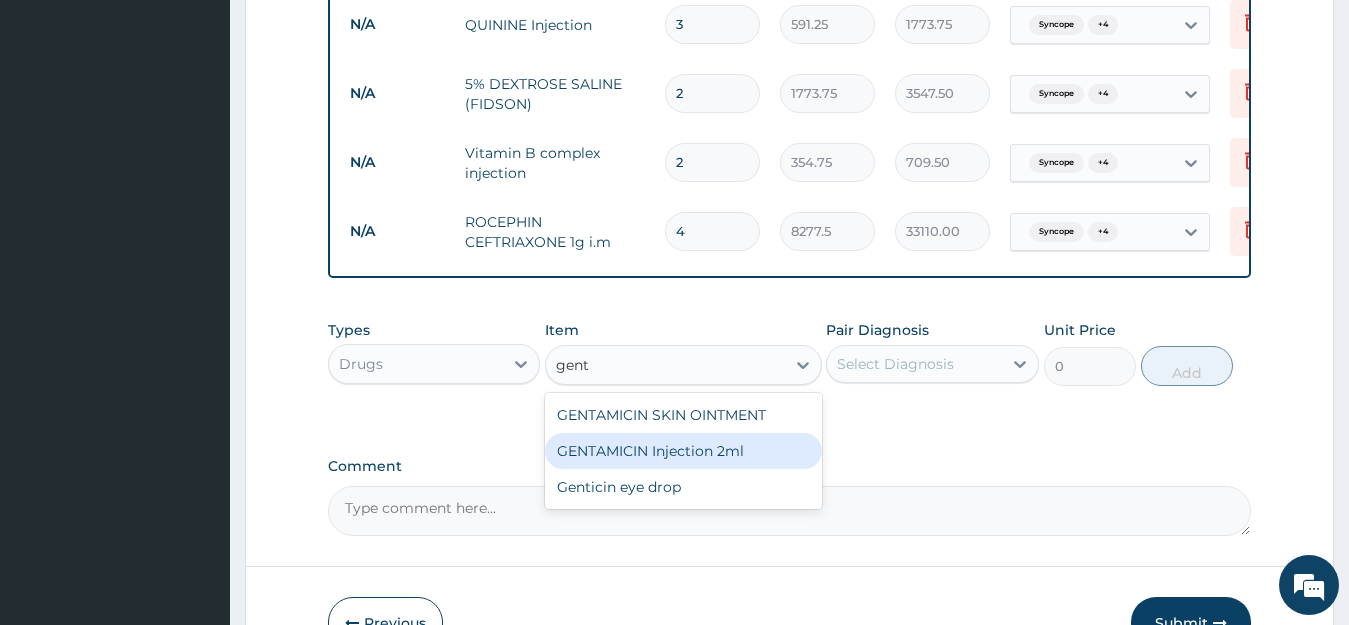 type 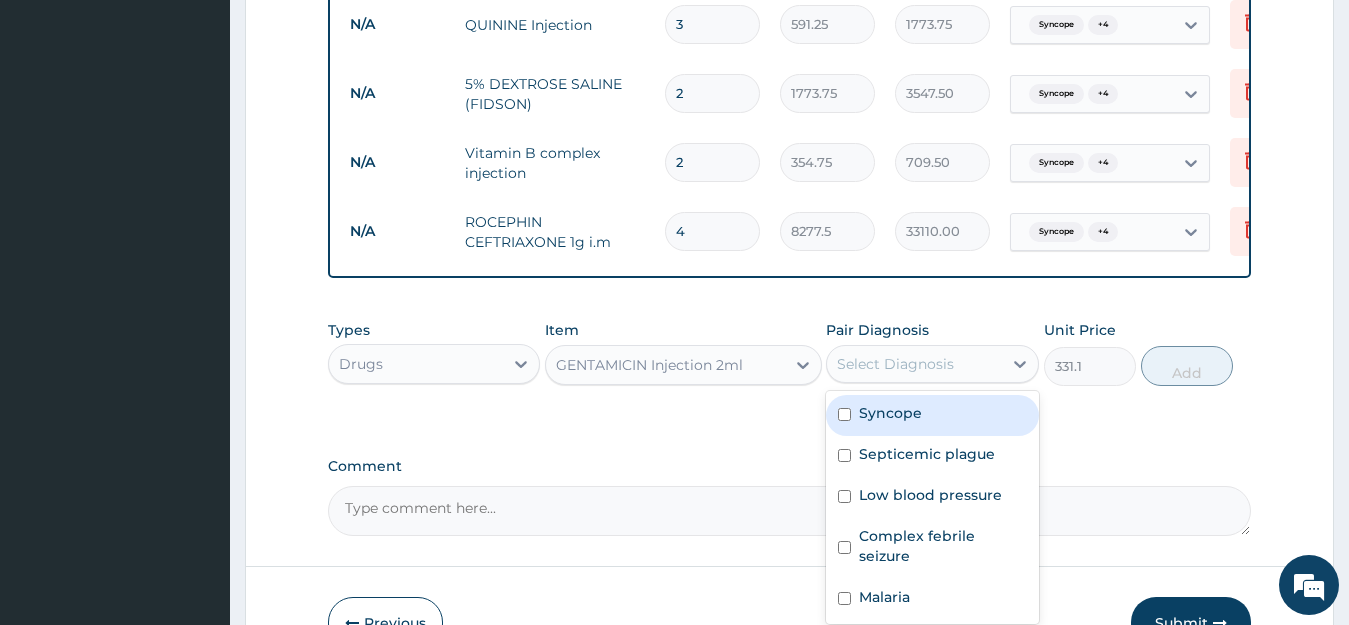 click on "Select Diagnosis" at bounding box center [895, 364] 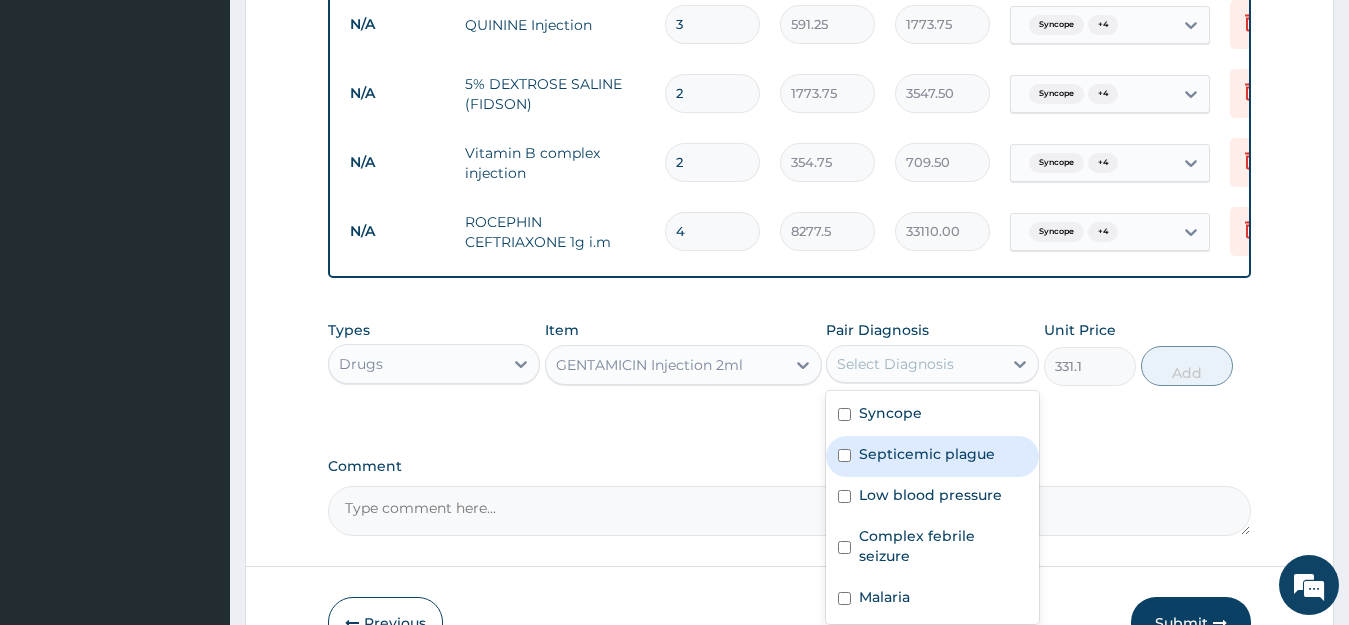 click on "Septicemic plague" at bounding box center (932, 456) 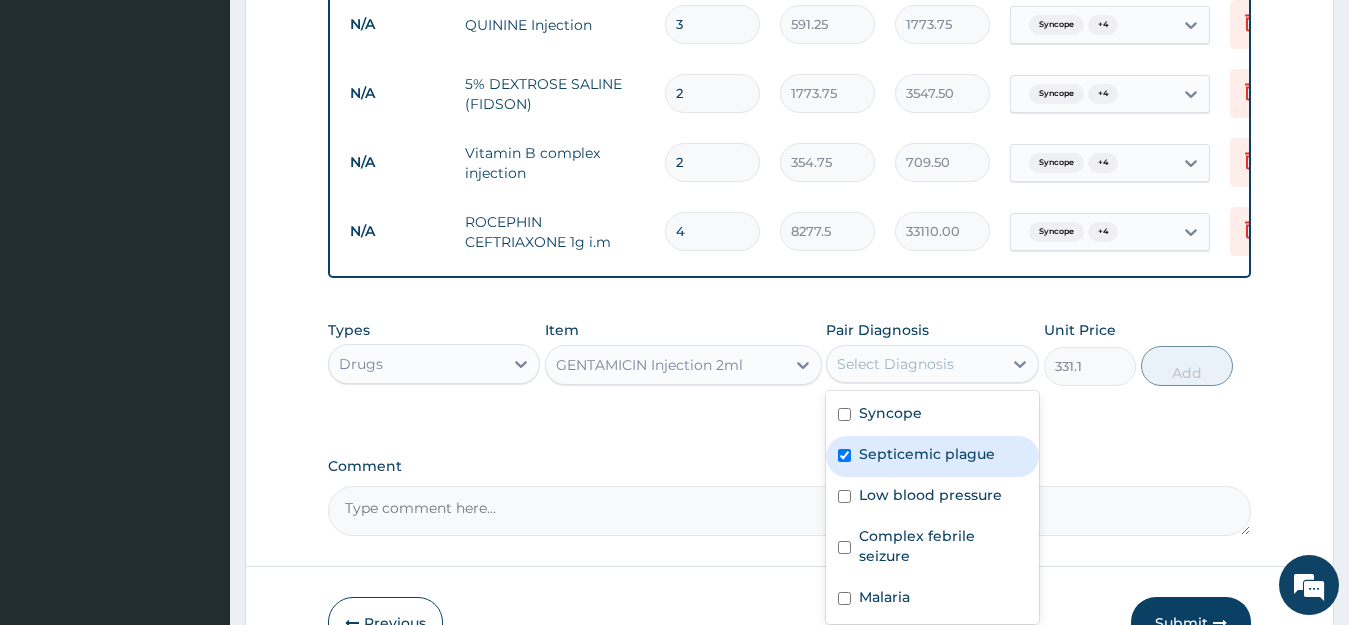 checkbox on "true" 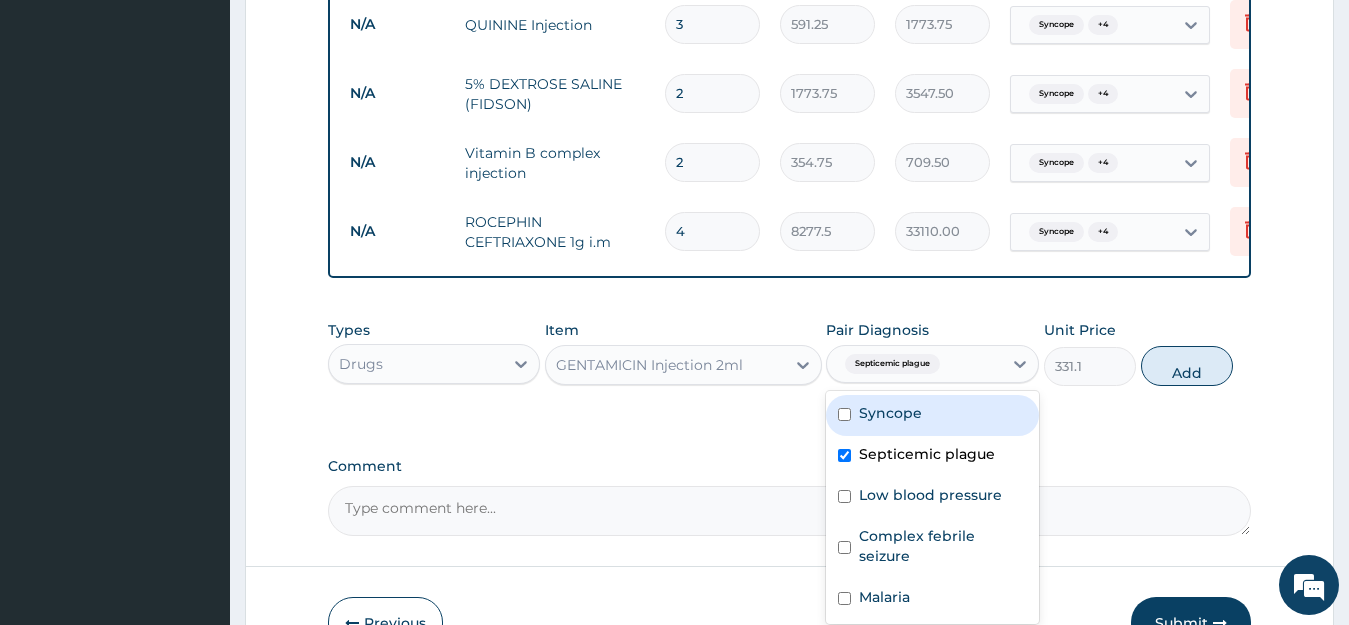 click on "Syncope" at bounding box center [932, 415] 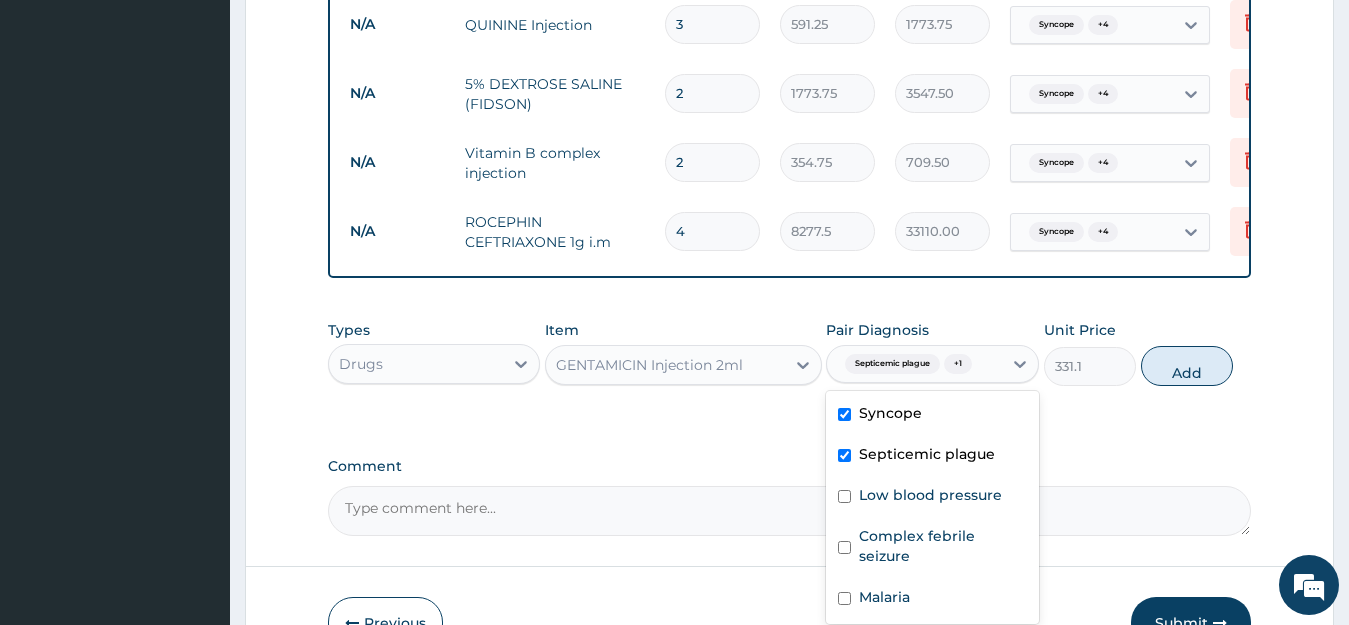 checkbox on "true" 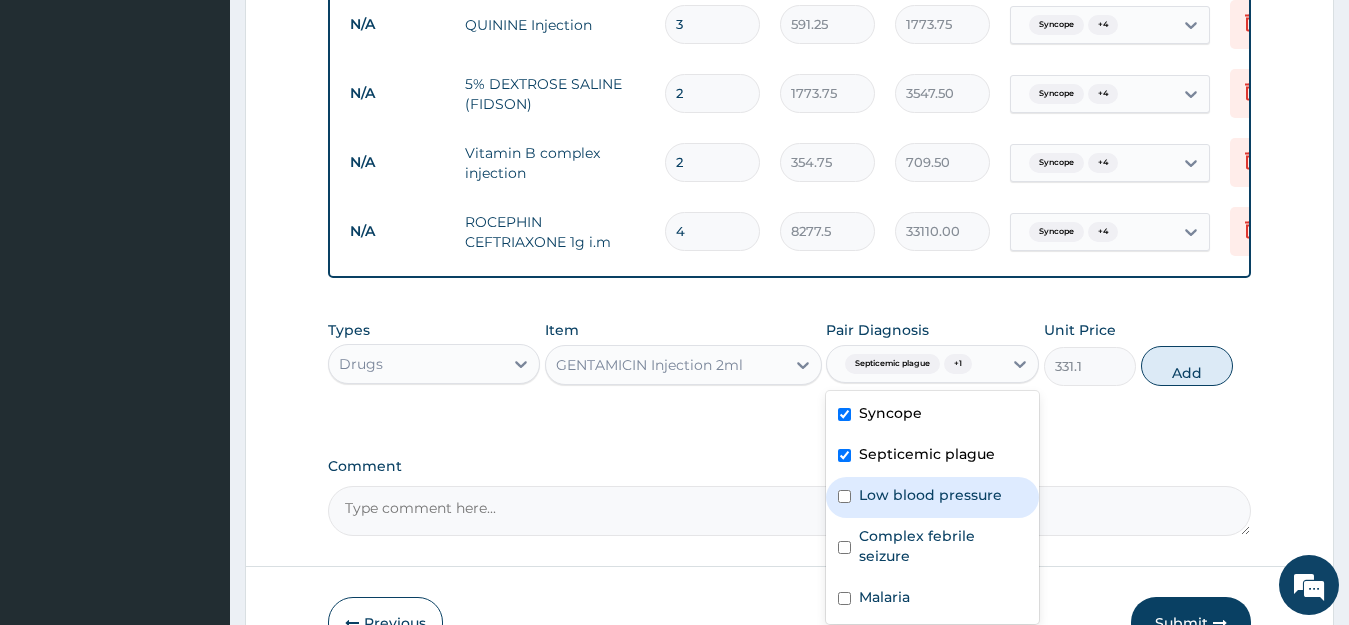 click on "Low blood pressure" at bounding box center [930, 495] 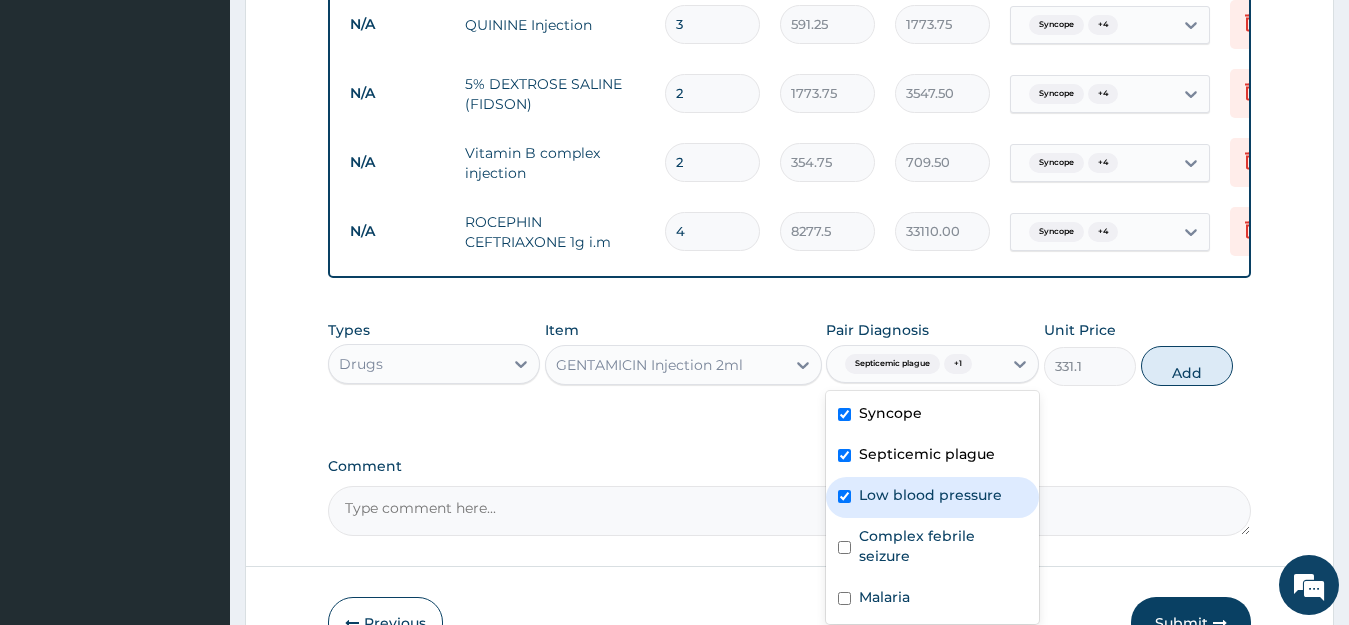 checkbox on "true" 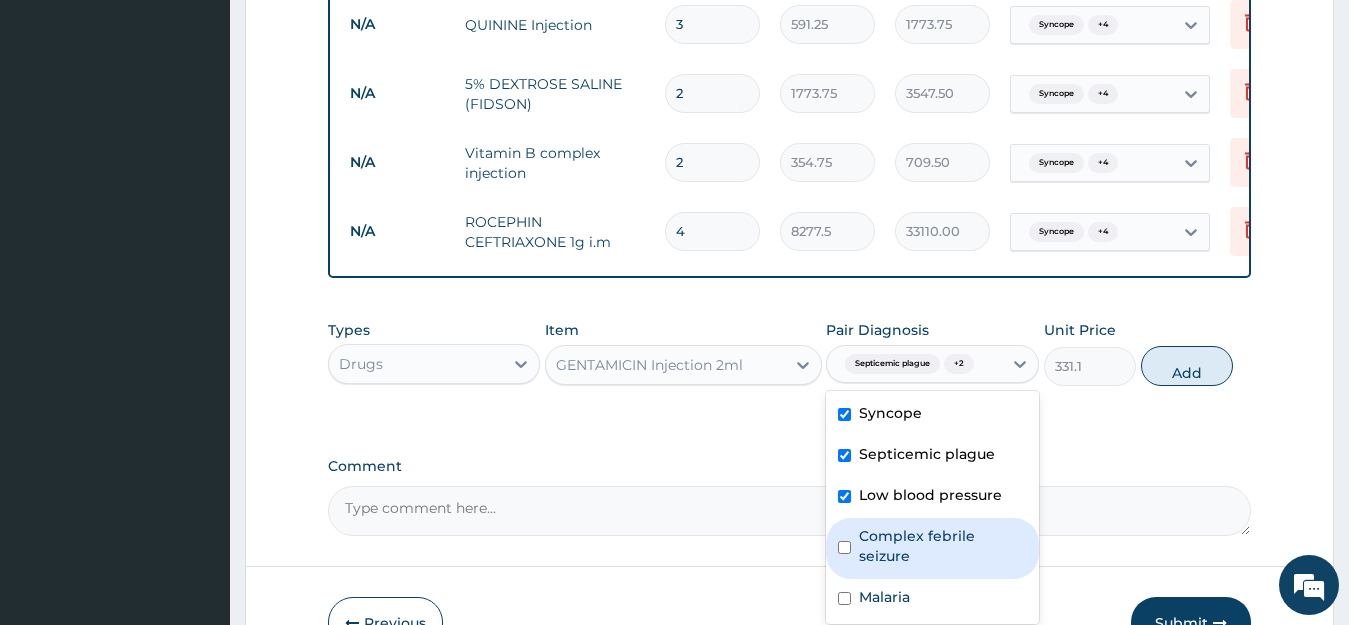 click on "Complex febrile seizure" at bounding box center (943, 546) 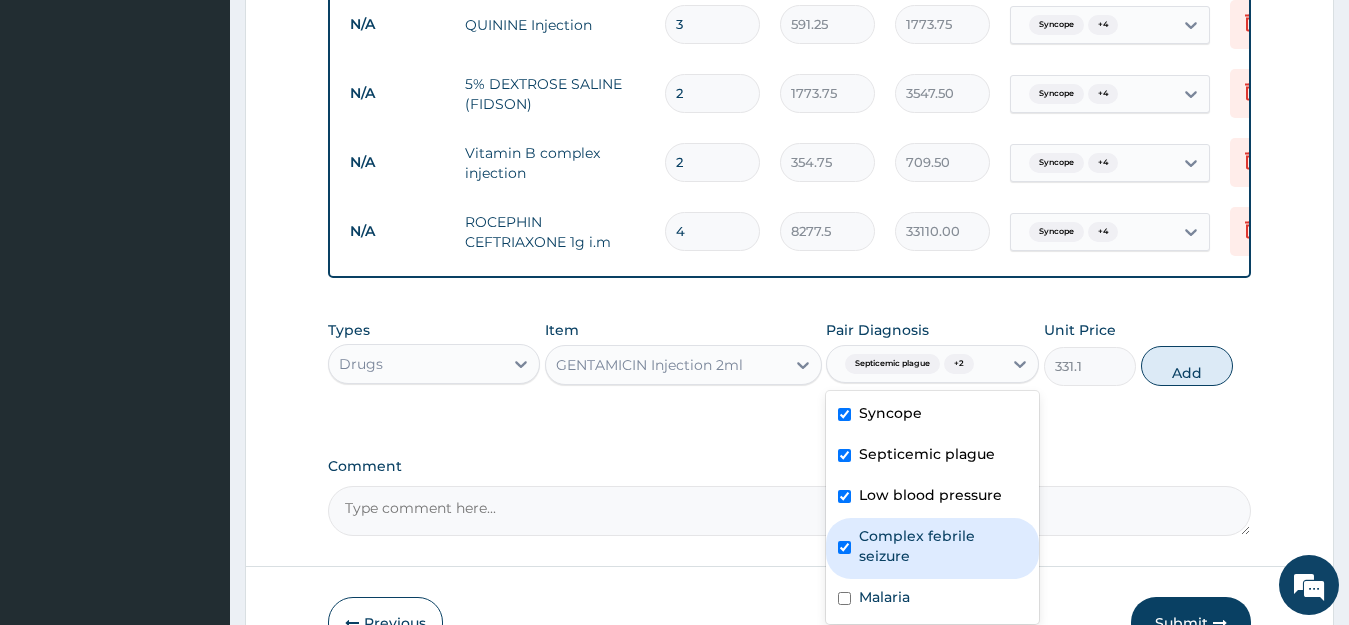 checkbox on "true" 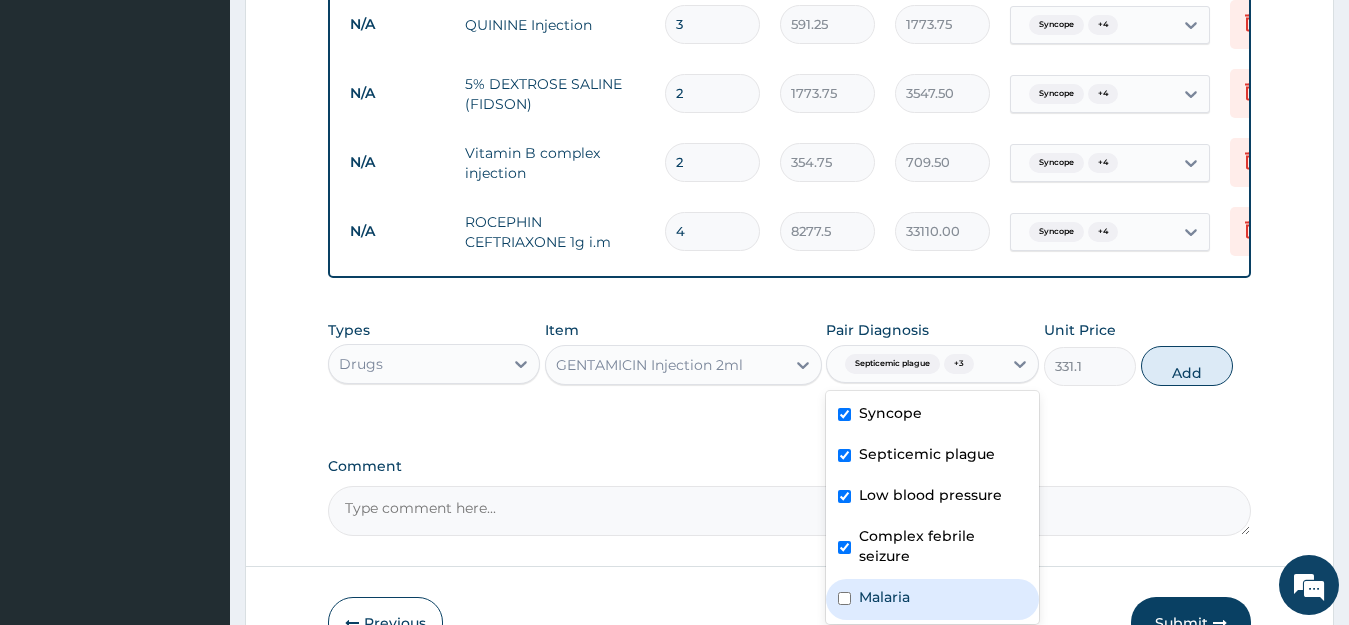 click on "Malaria" at bounding box center [884, 597] 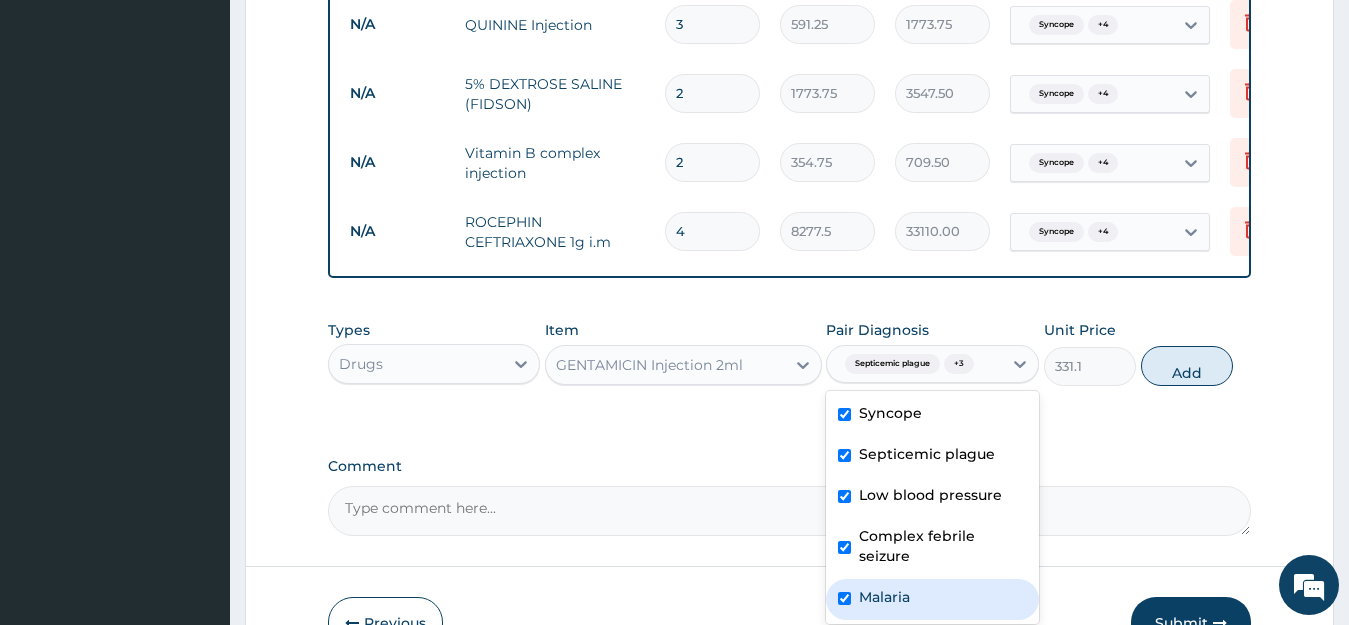 checkbox on "true" 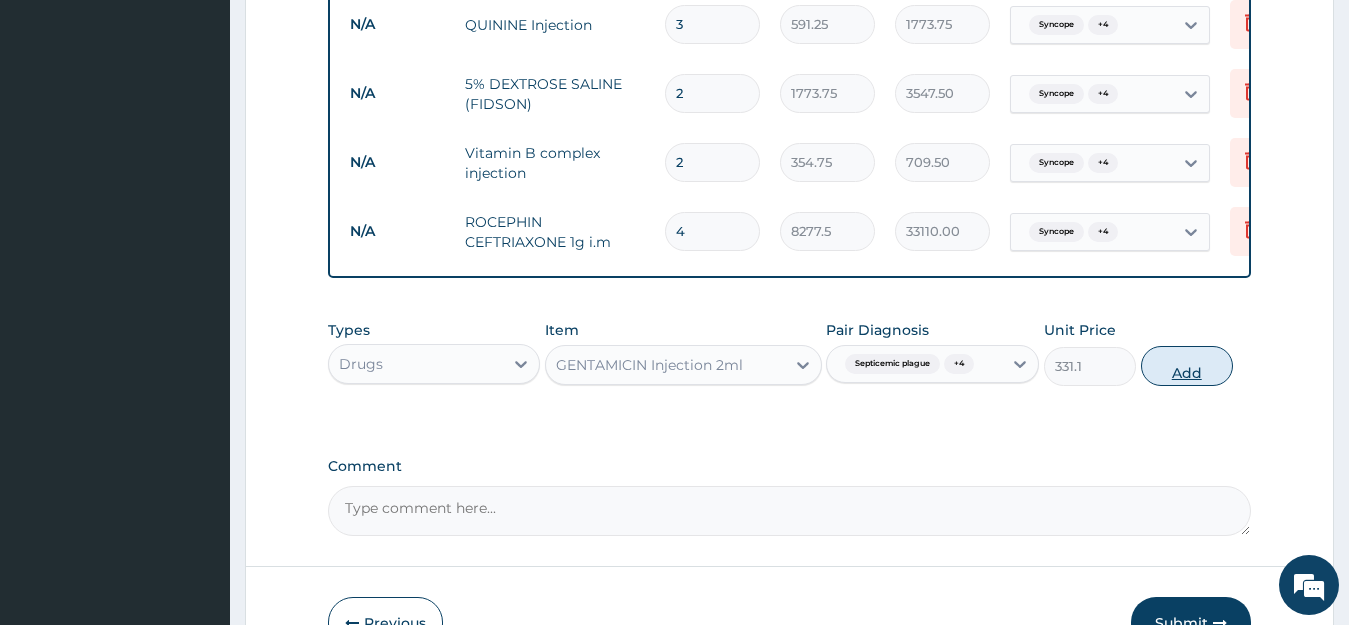 click on "Add" at bounding box center [1187, 366] 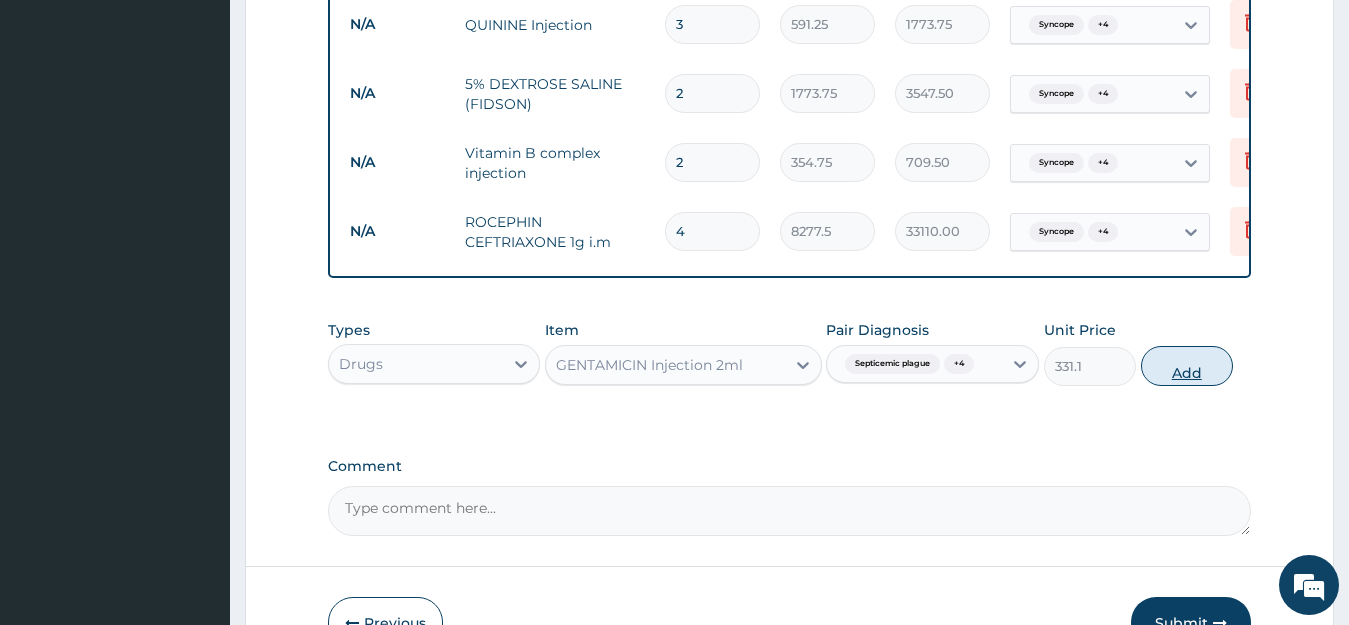 type on "0" 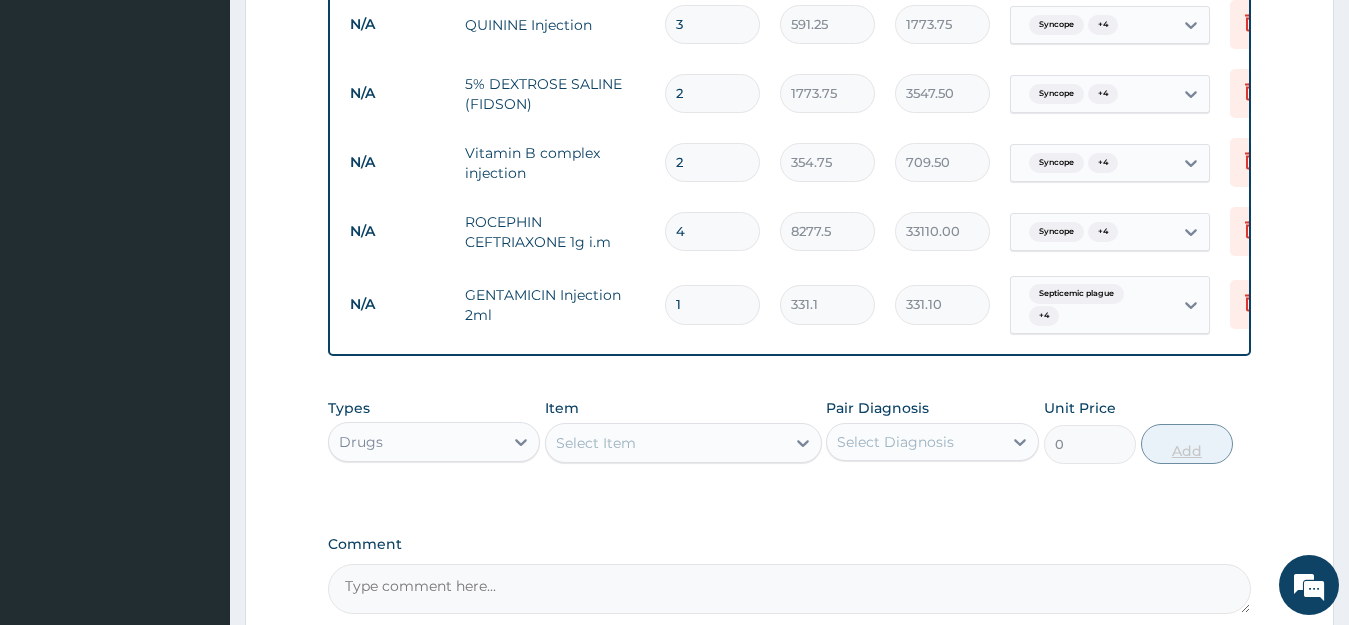 type 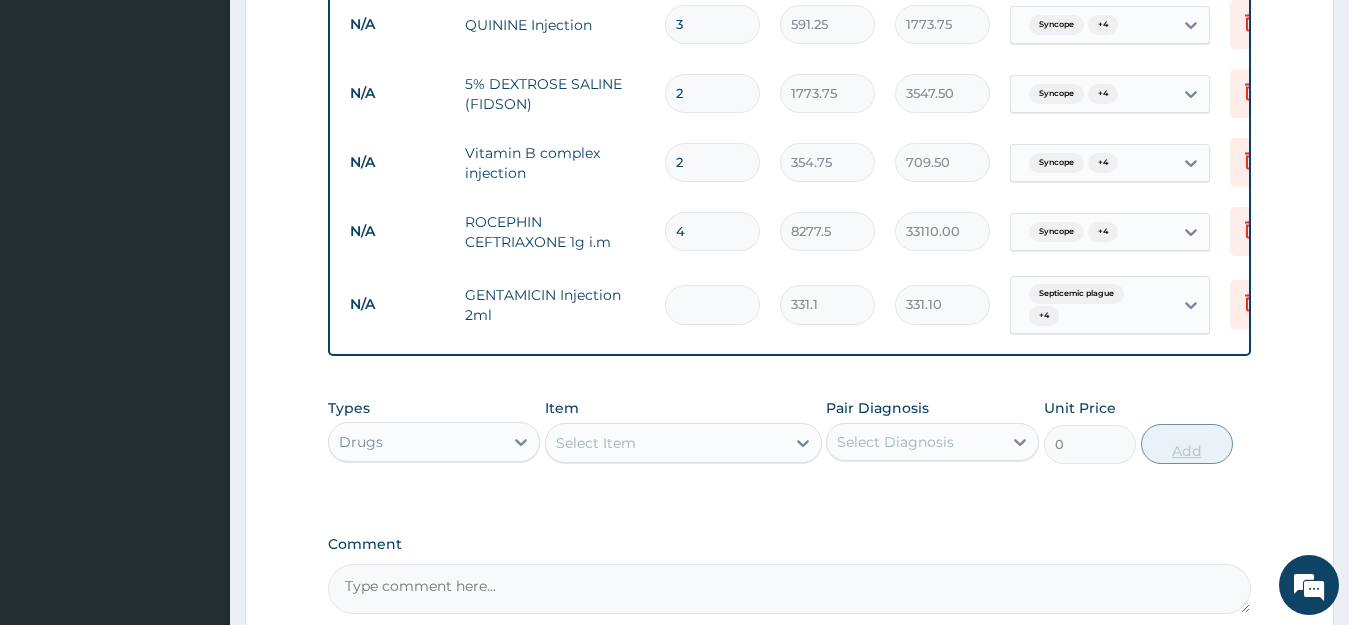 type on "0.00" 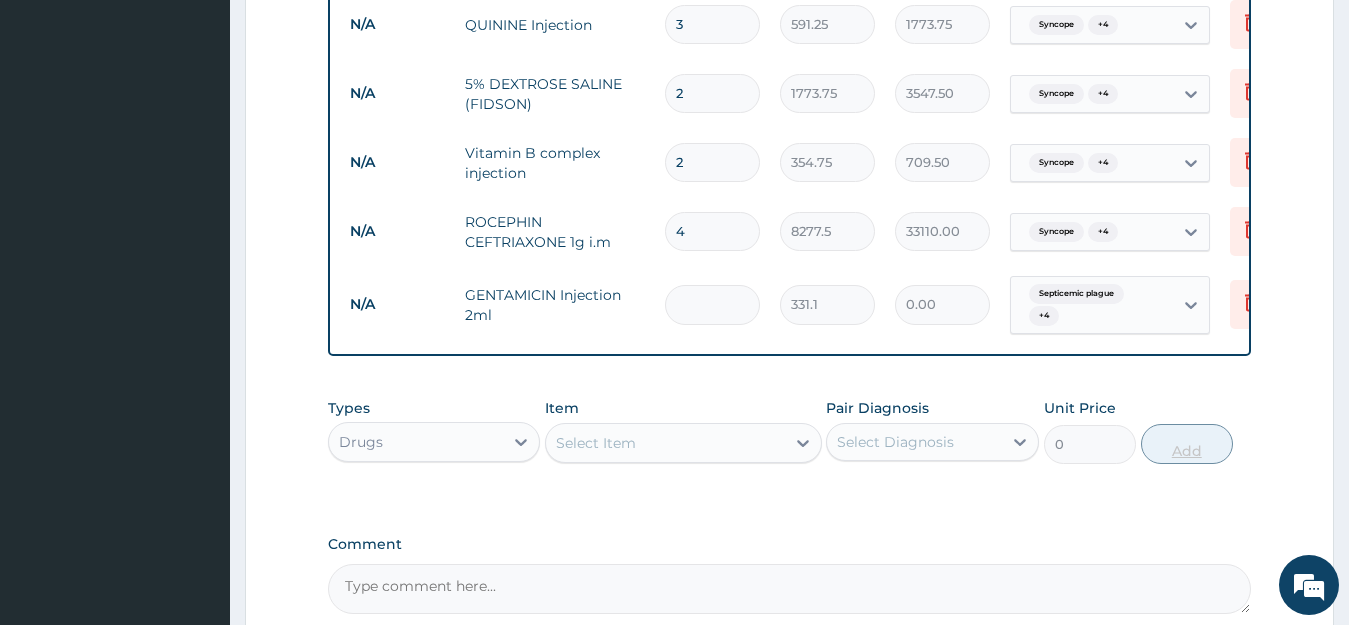type on "6" 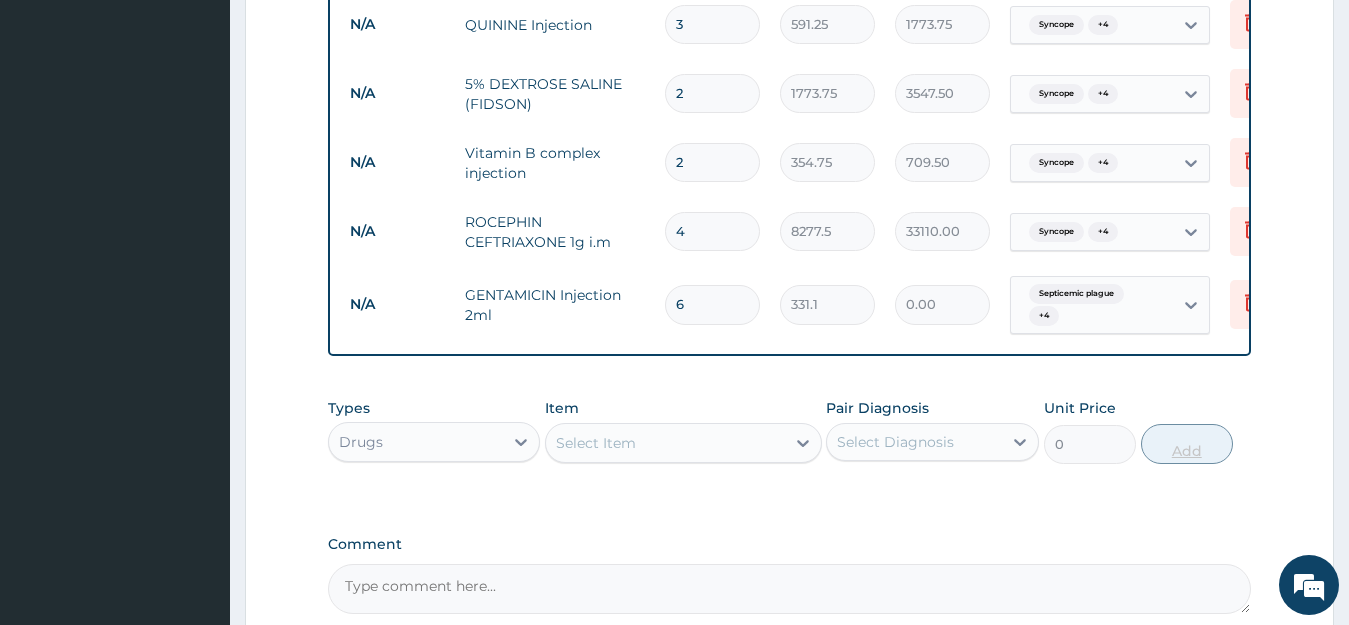 type on "1986.60" 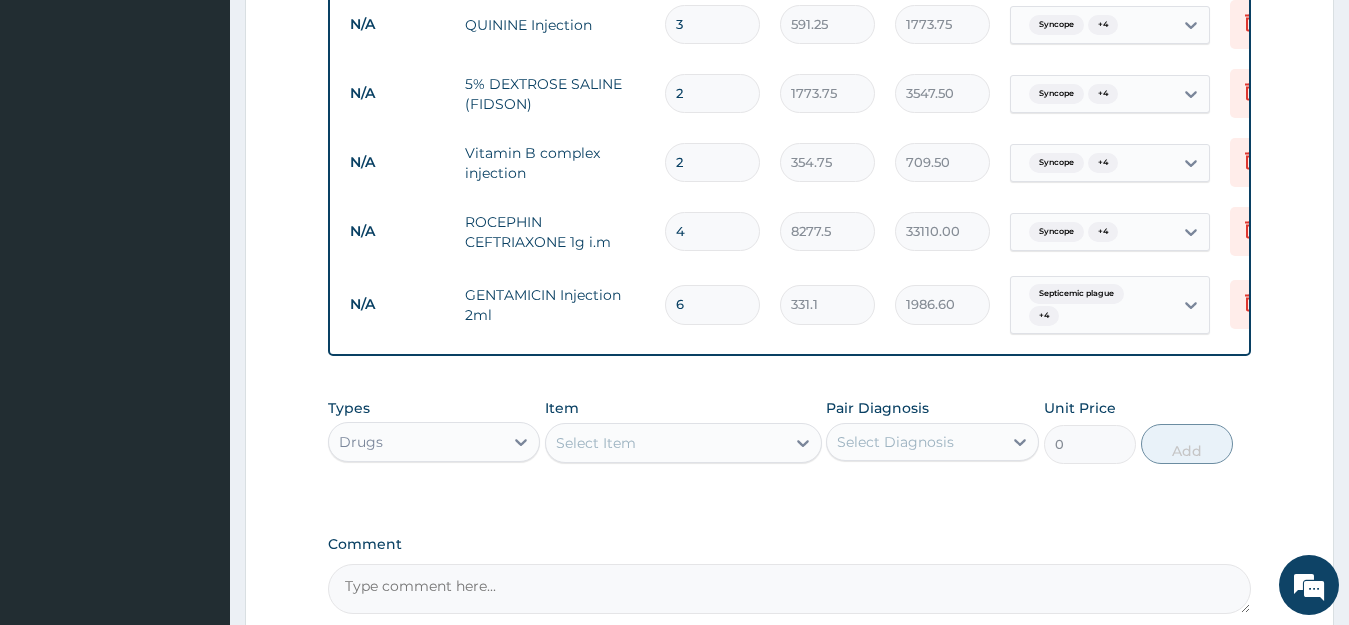 scroll, scrollTop: 1617, scrollLeft: 0, axis: vertical 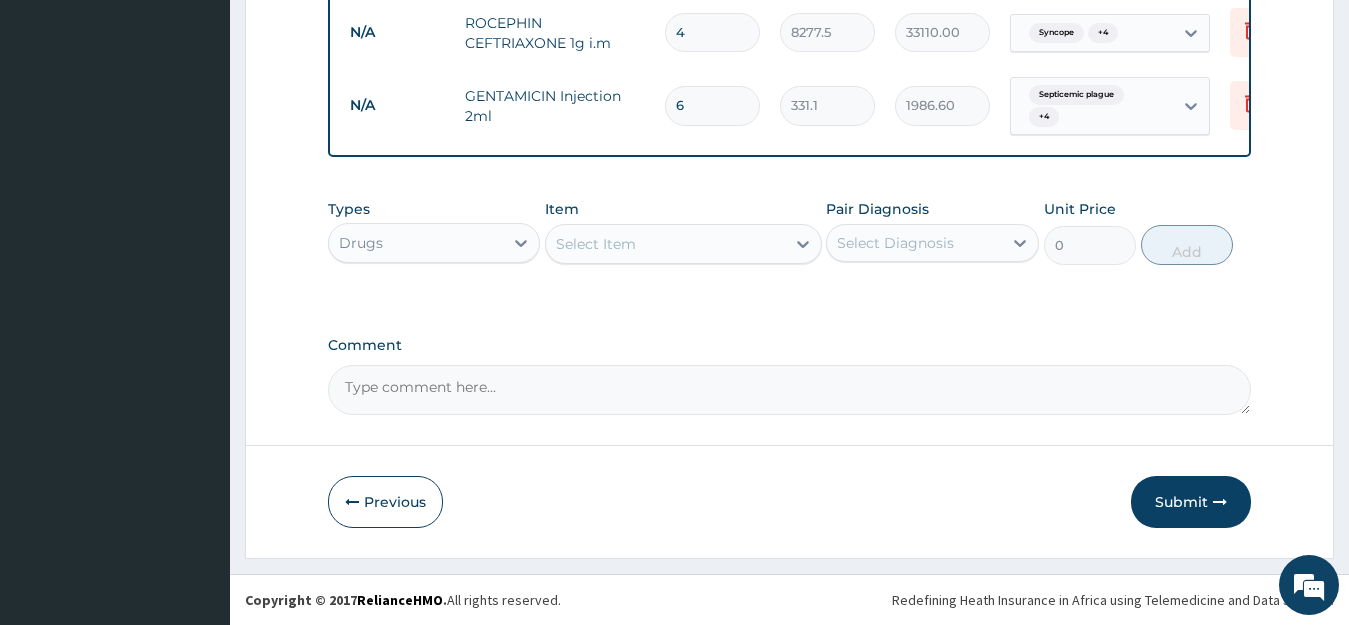 type on "6" 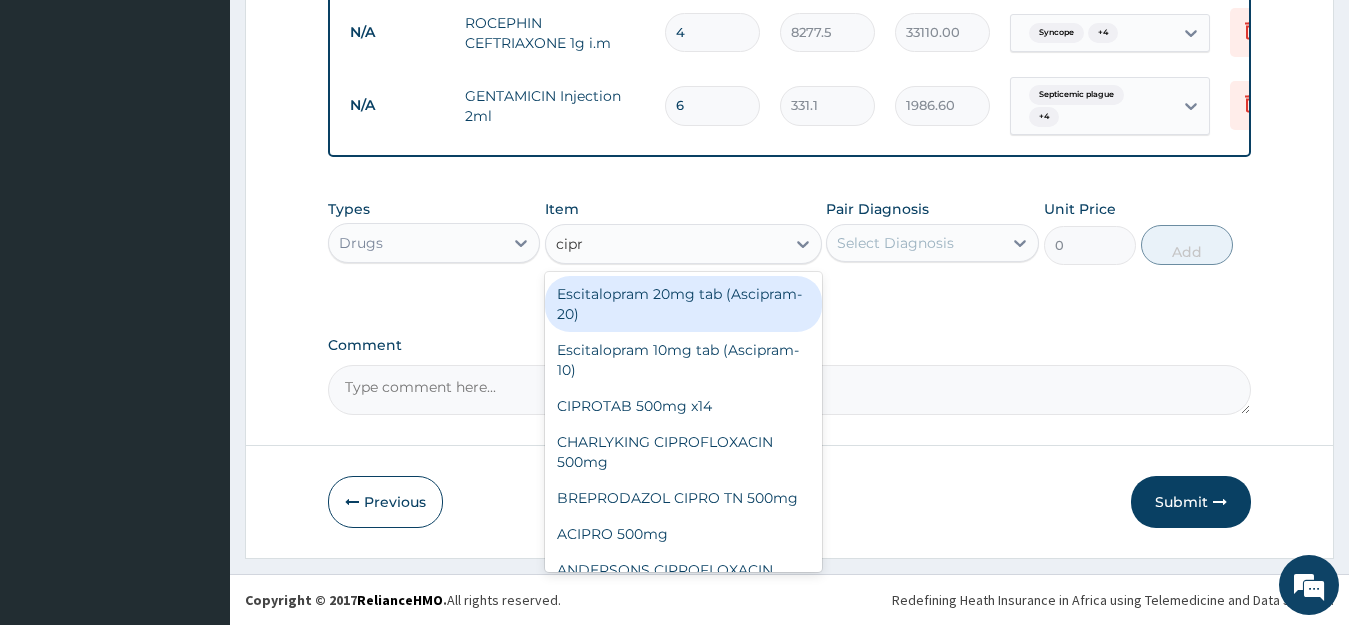 type on "cipro" 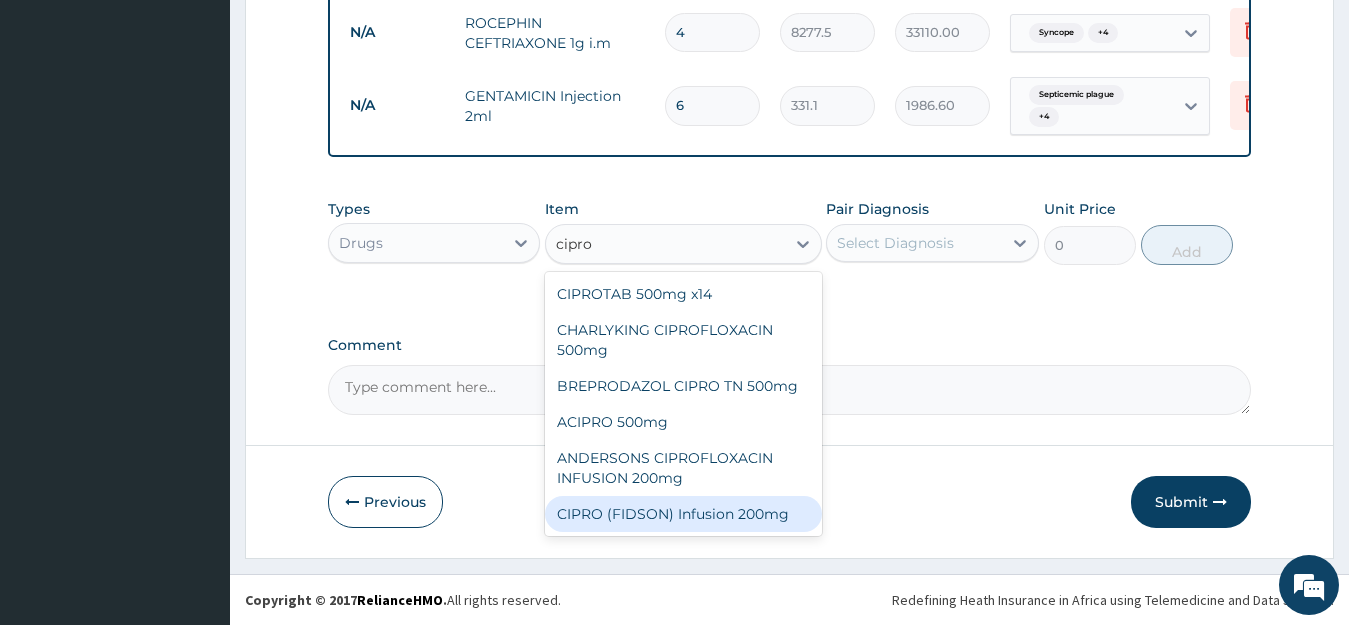 click on "CIPRO (FIDSON) Infusion 200mg" at bounding box center [683, 514] 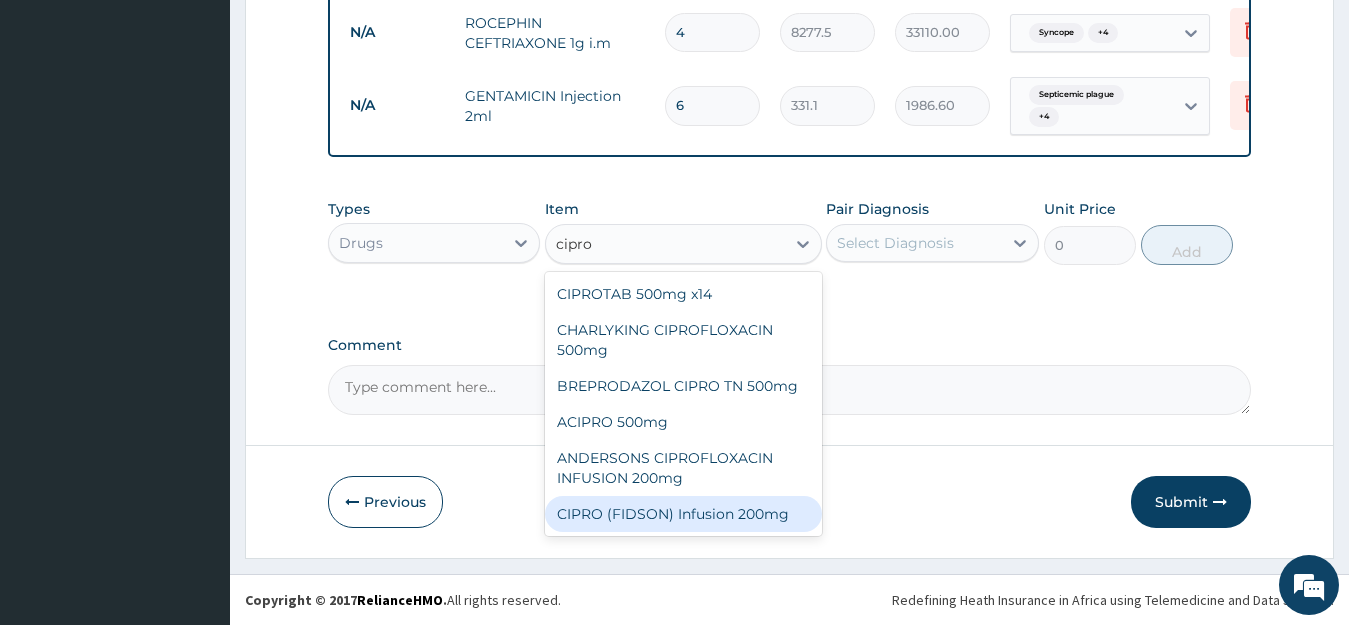 type 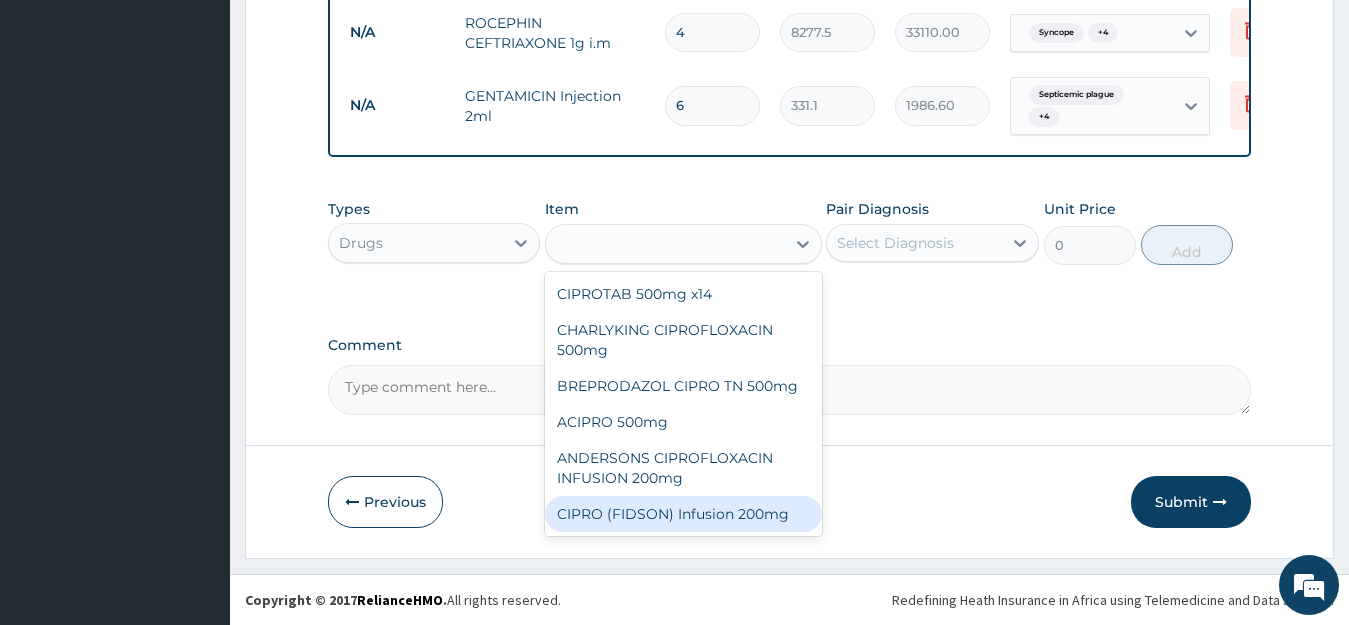 type on "1182.5" 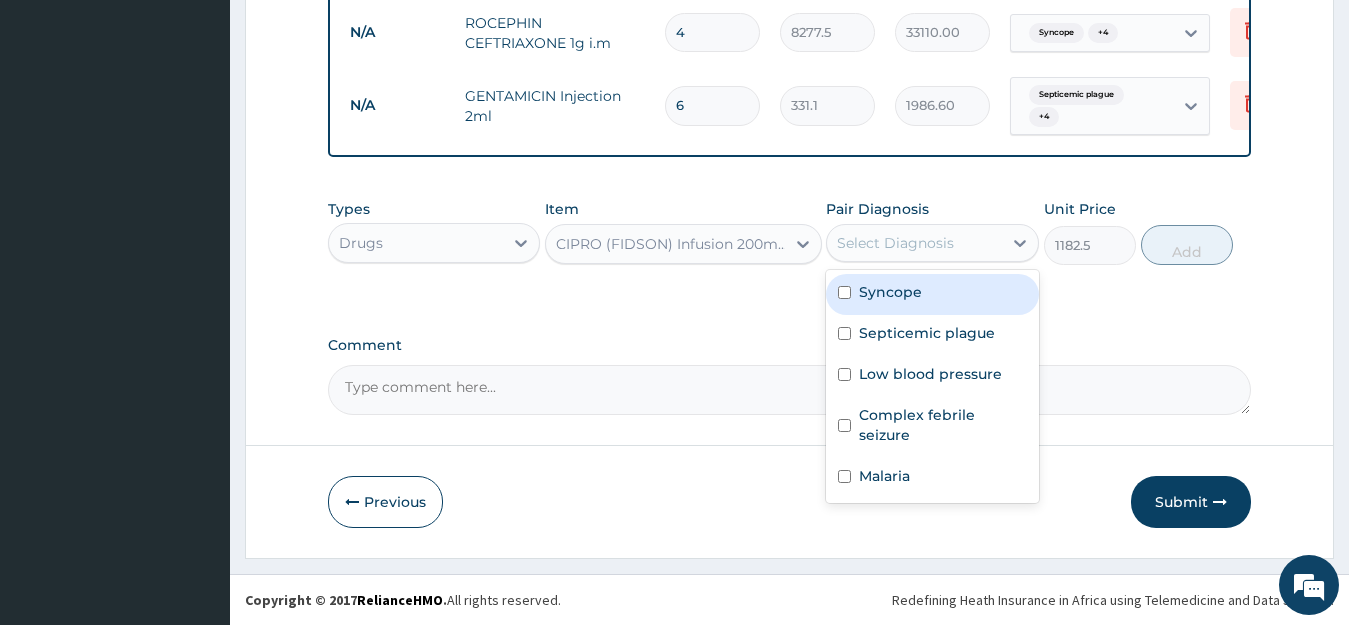 click on "Select Diagnosis" at bounding box center [895, 243] 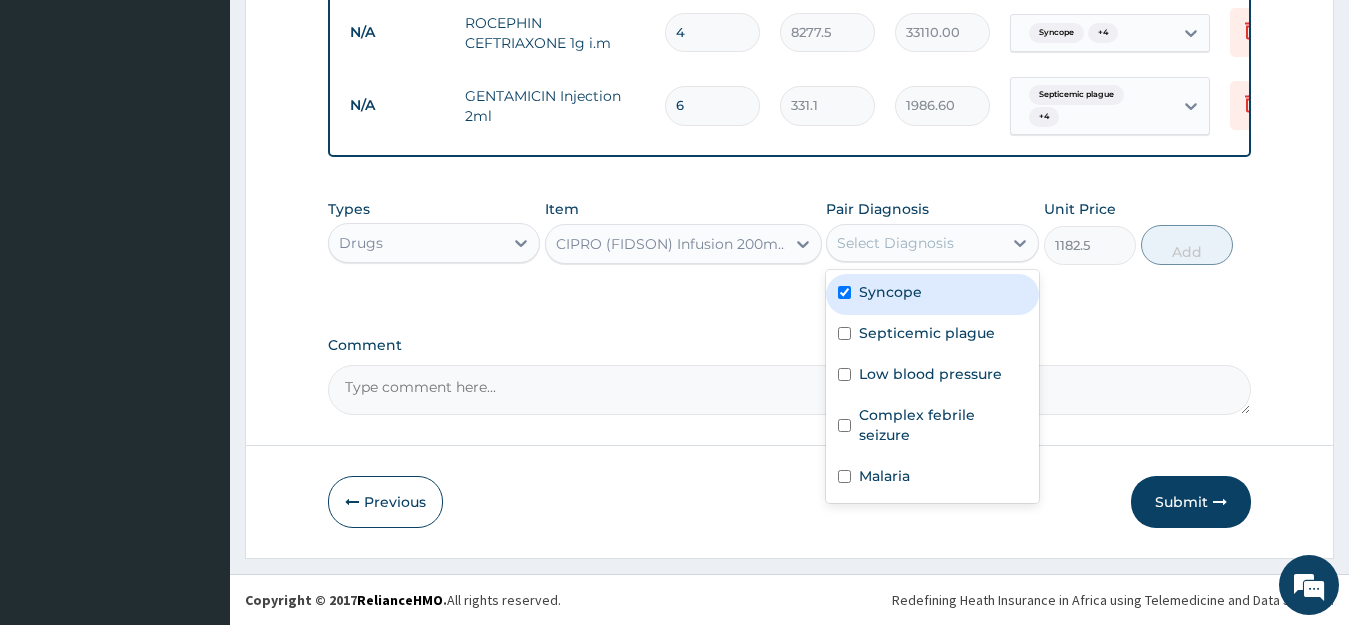 checkbox on "true" 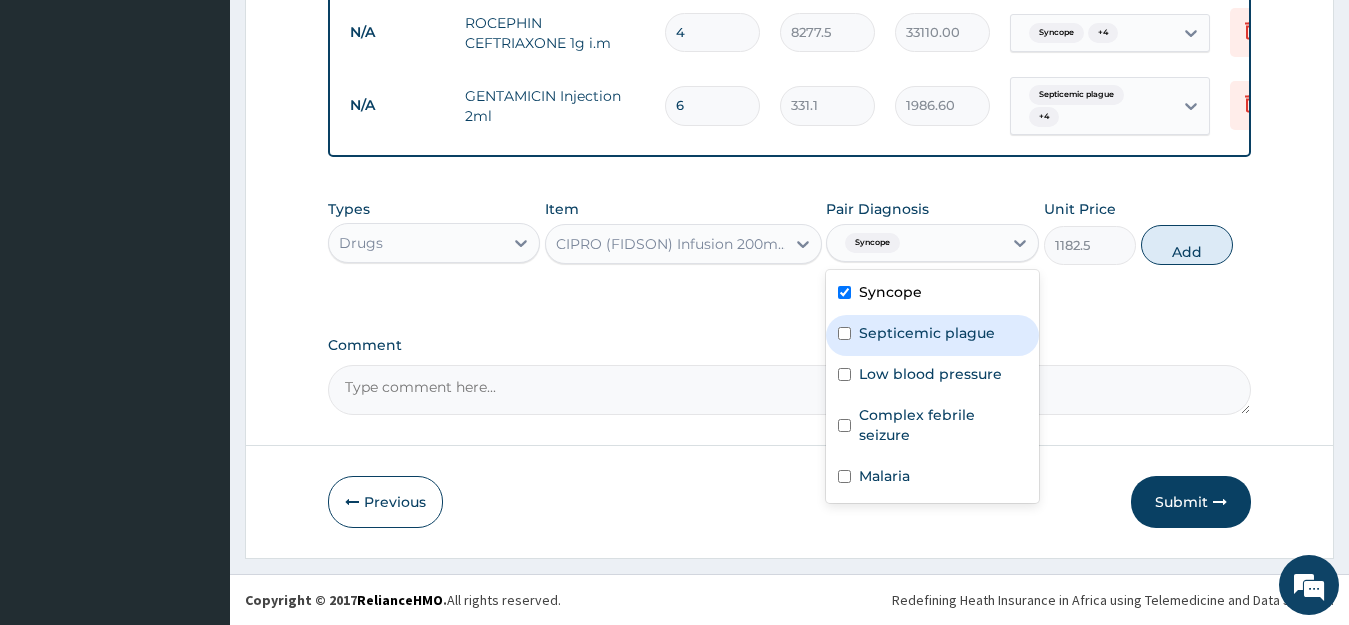 click on "Septicemic plague" at bounding box center [927, 333] 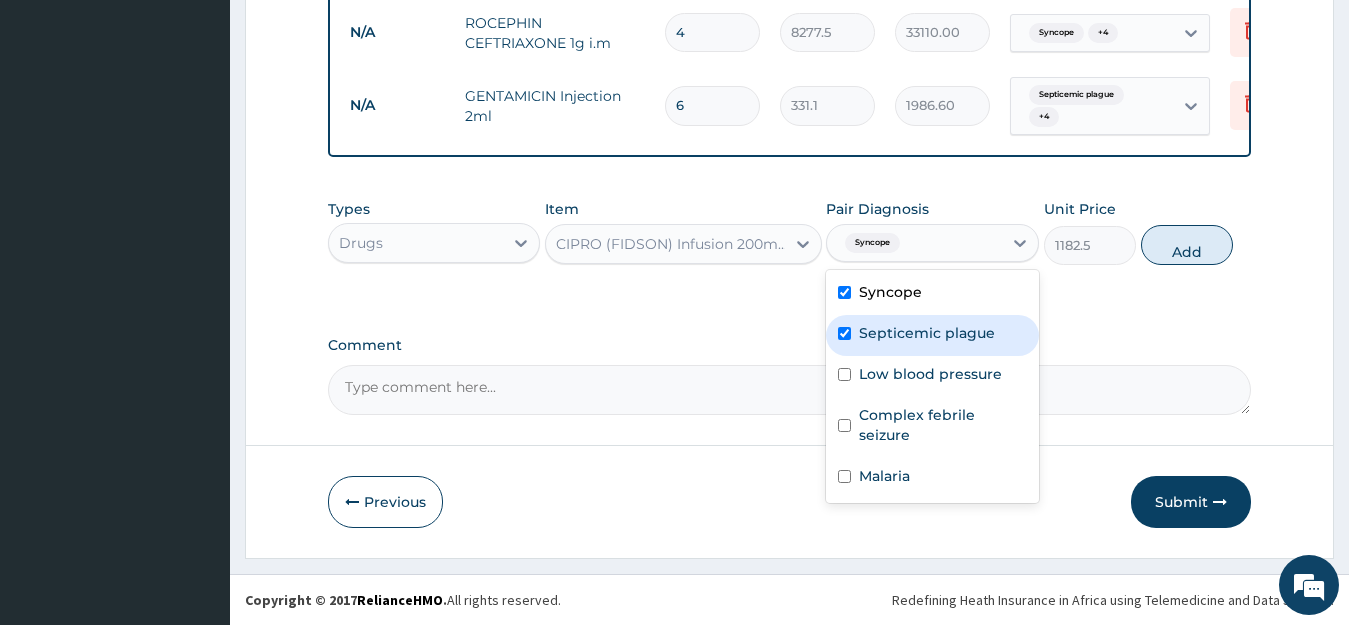 checkbox on "true" 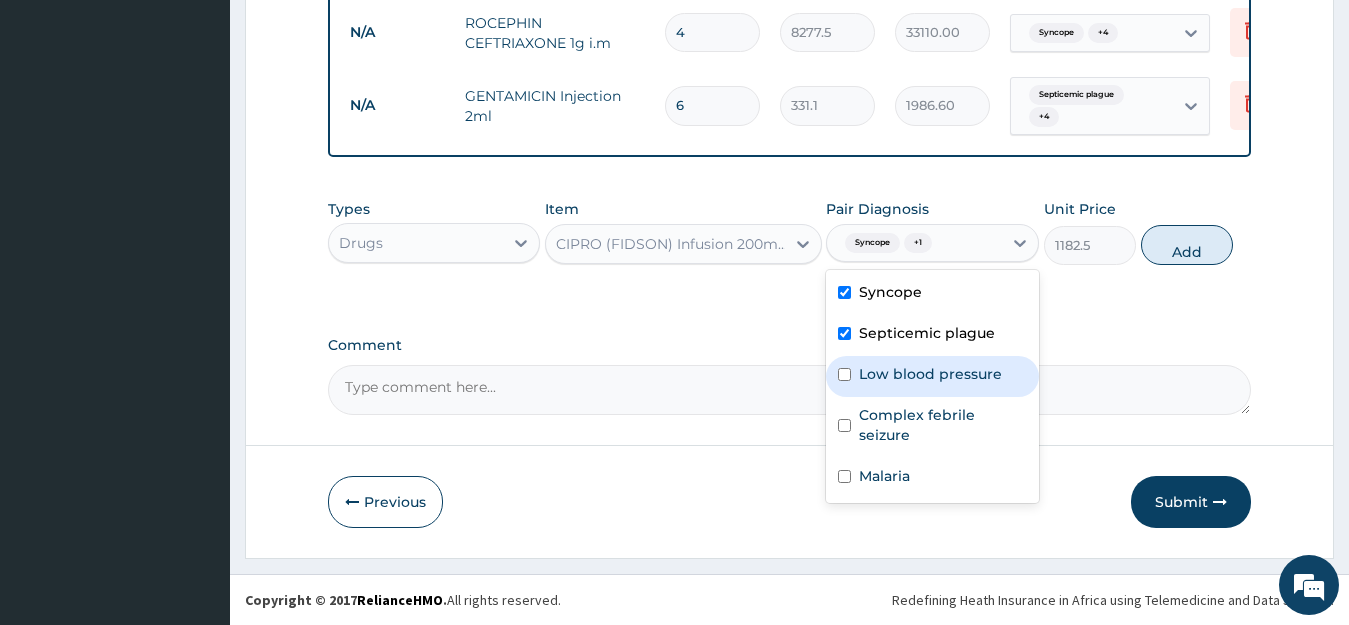 click on "Low blood pressure" at bounding box center [930, 374] 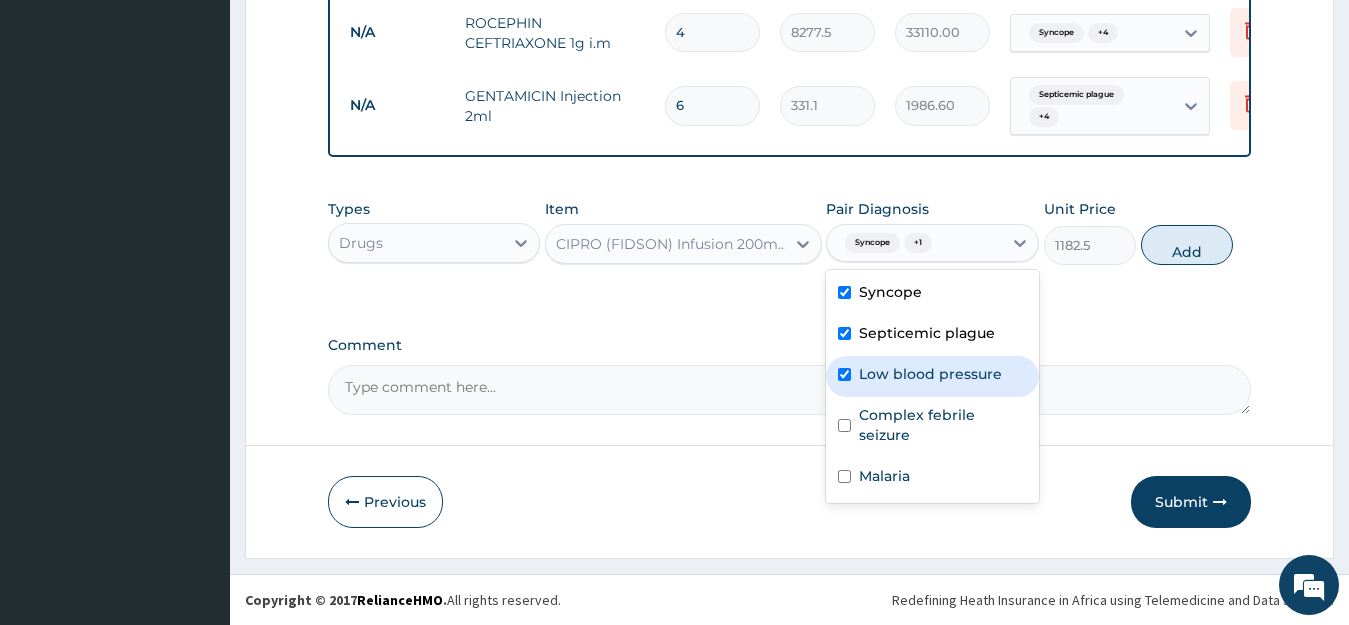 checkbox on "true" 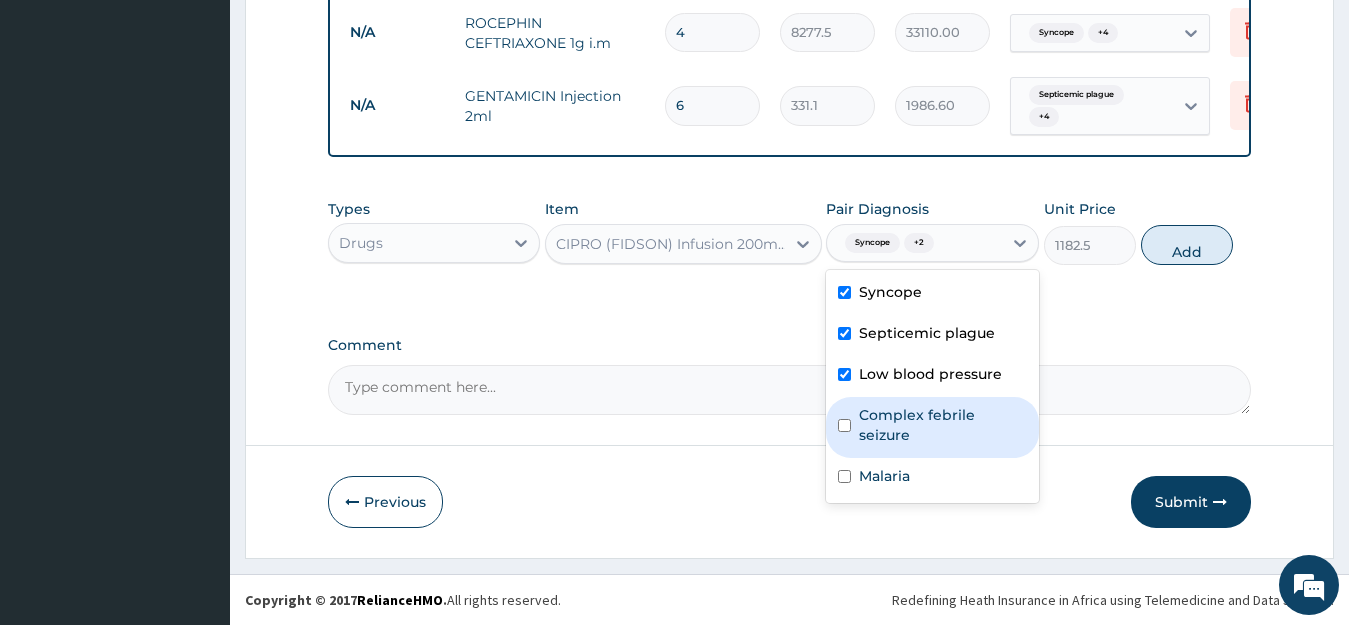 click on "Complex febrile seizure" at bounding box center [943, 425] 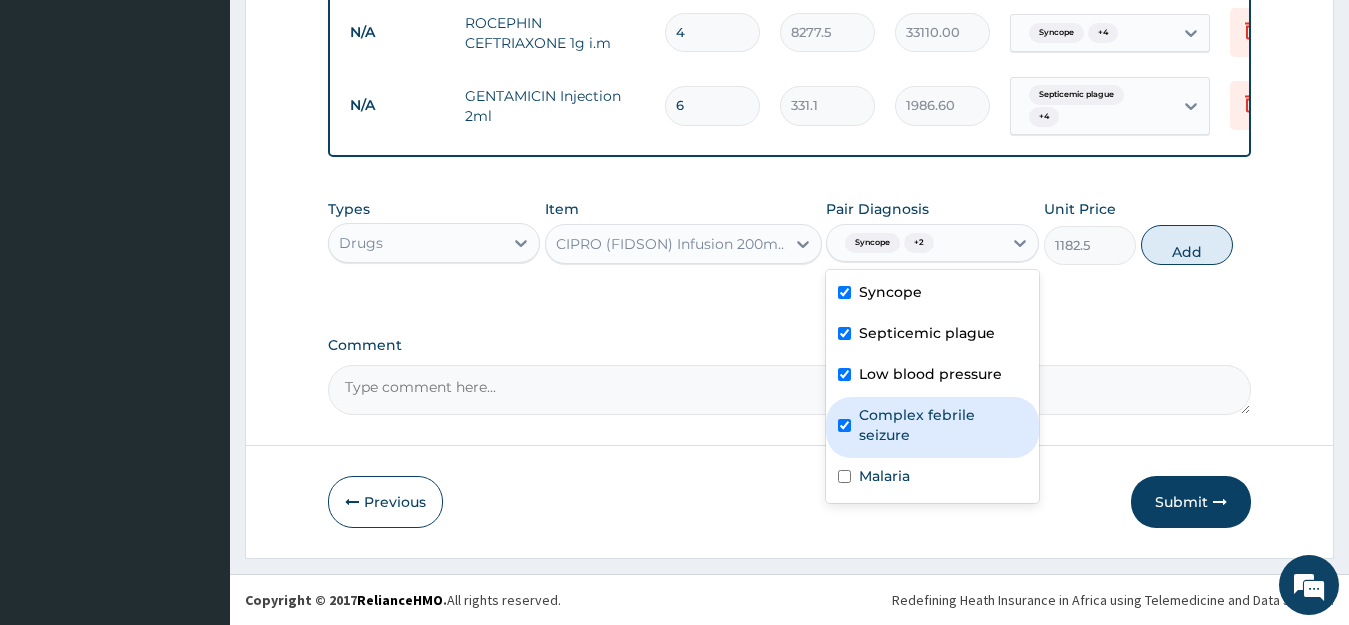 checkbox on "true" 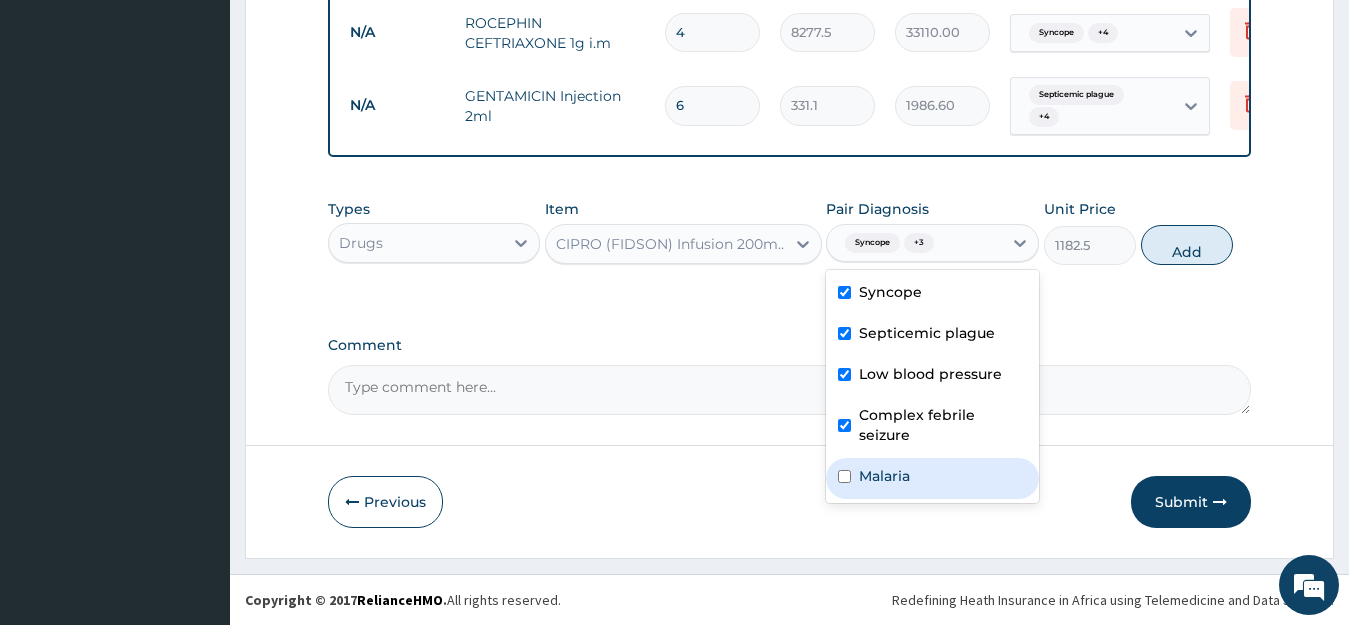 click on "Malaria" at bounding box center (932, 478) 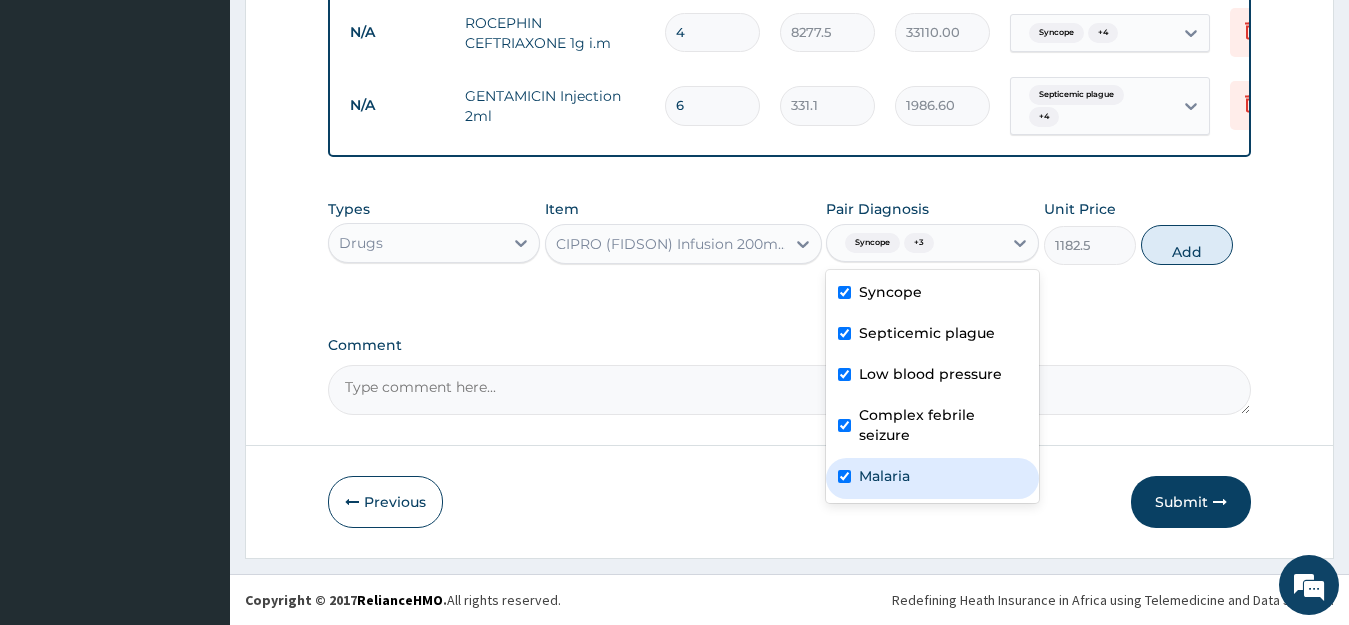 checkbox on "true" 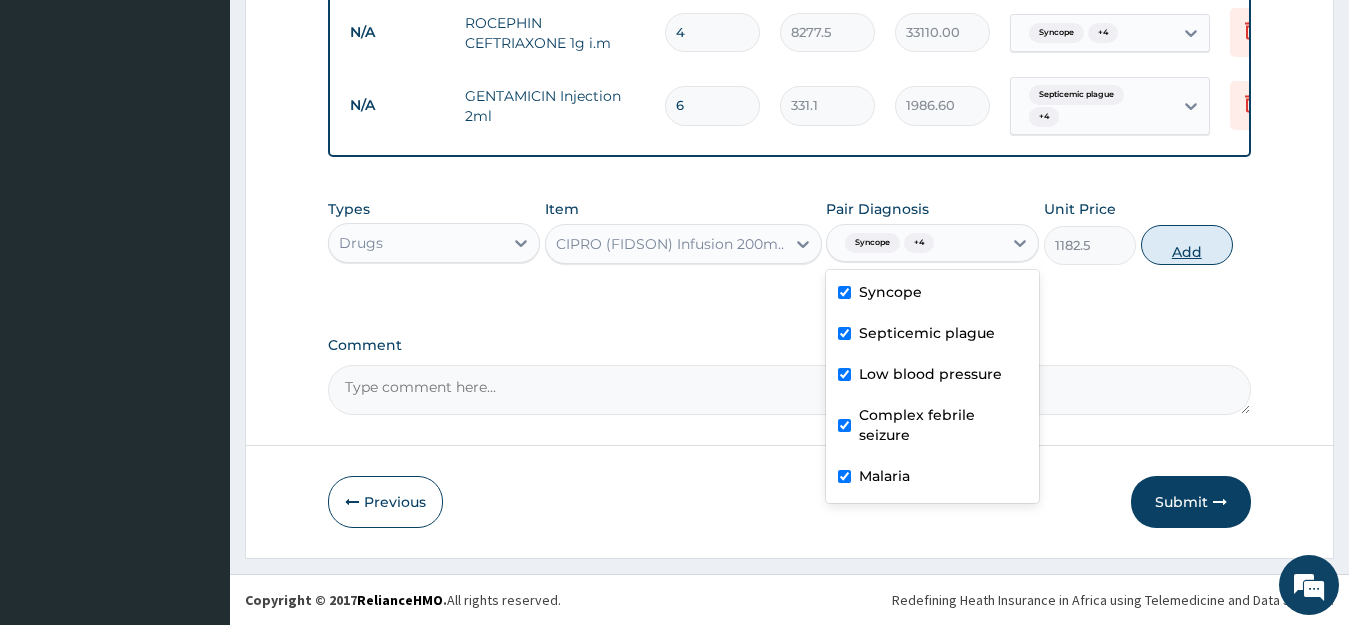 click on "Add" at bounding box center [1187, 245] 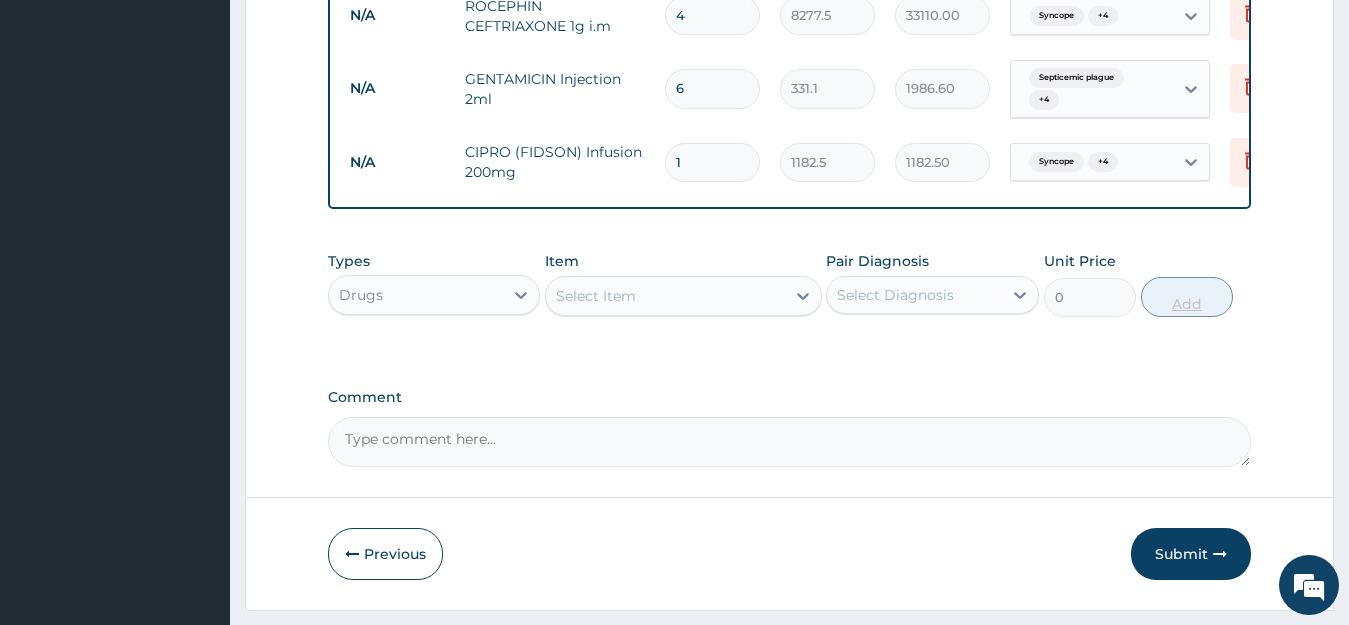 type 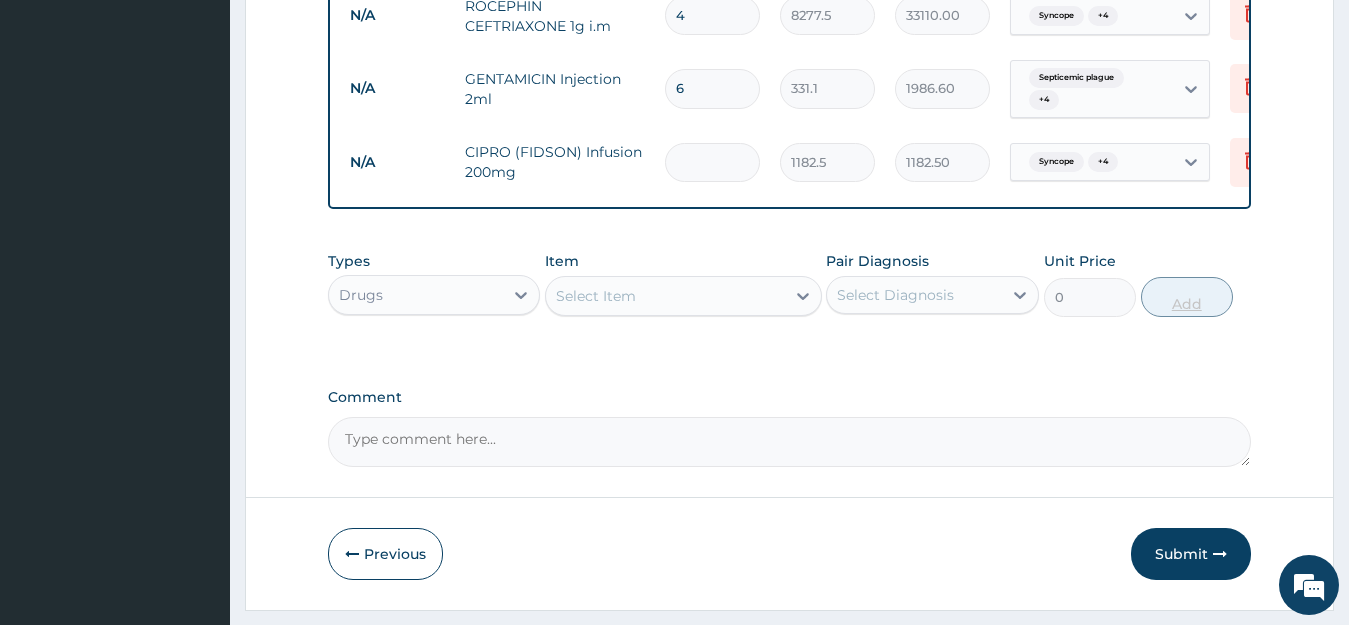 type on "0.00" 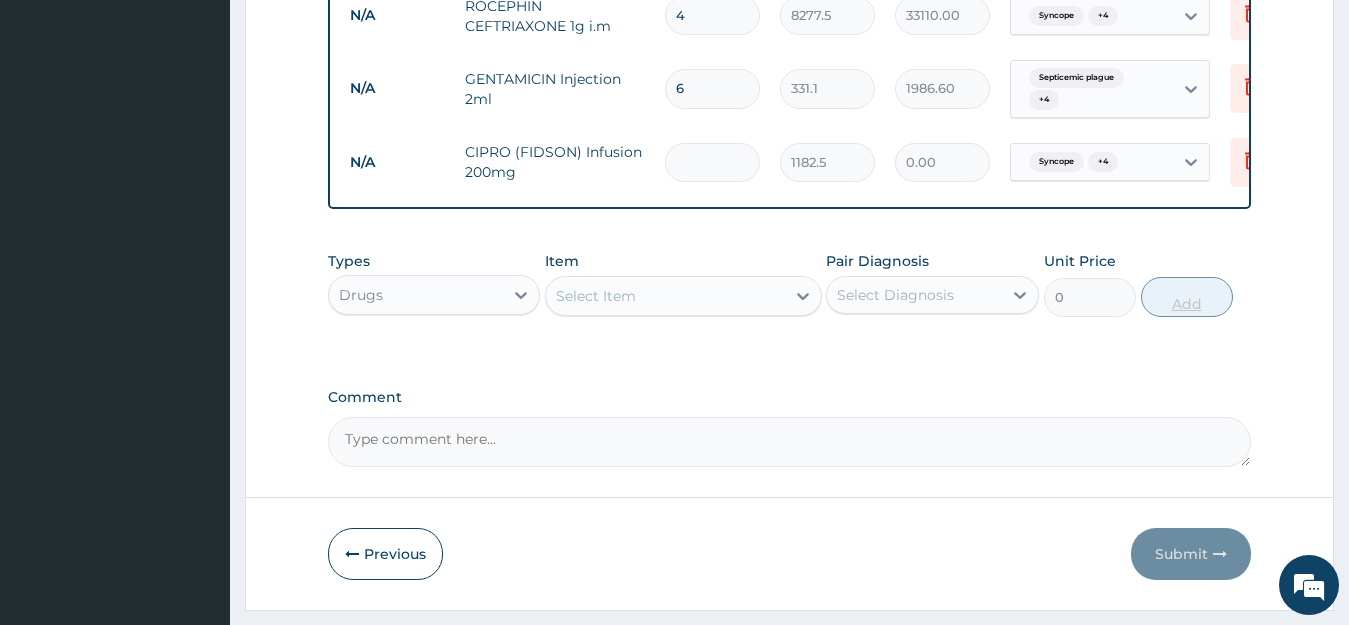 type on "4" 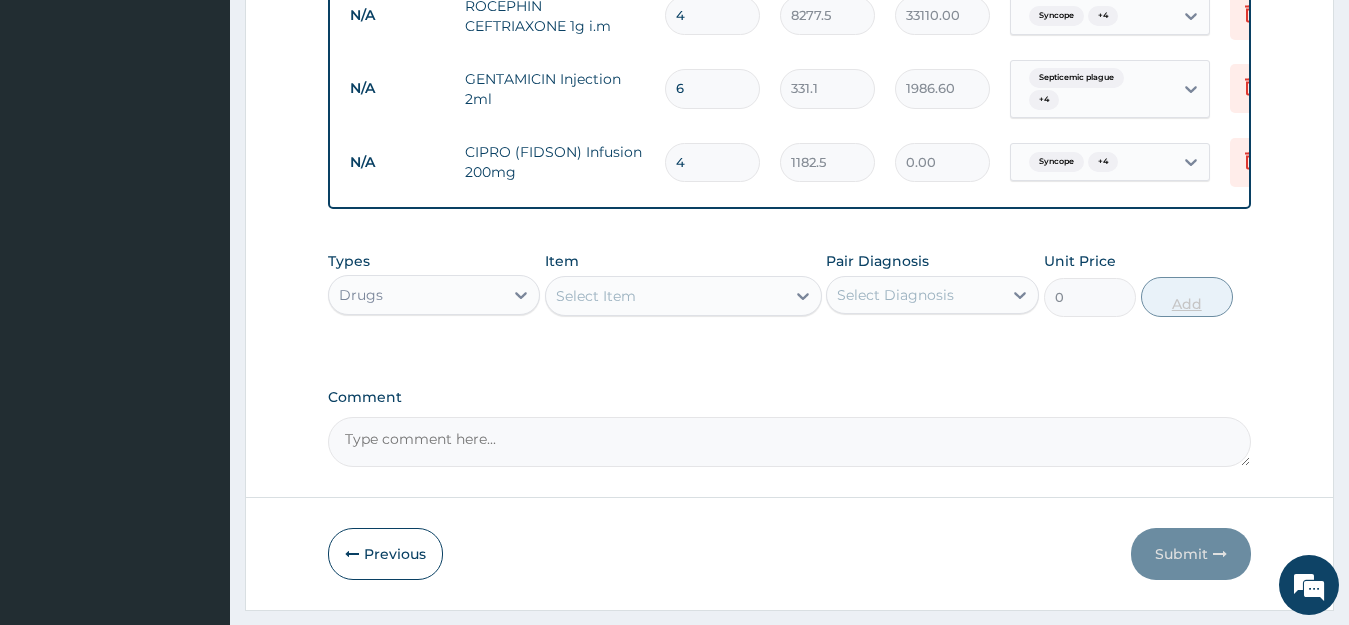 type on "4730.00" 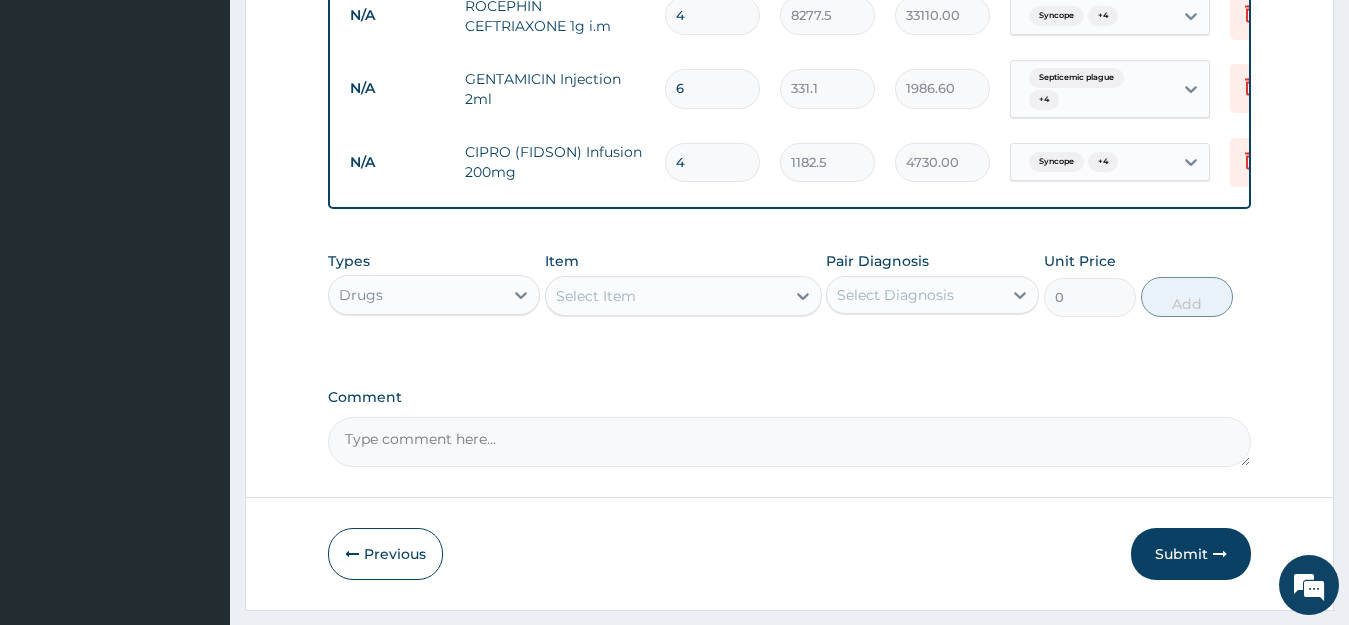 type on "4" 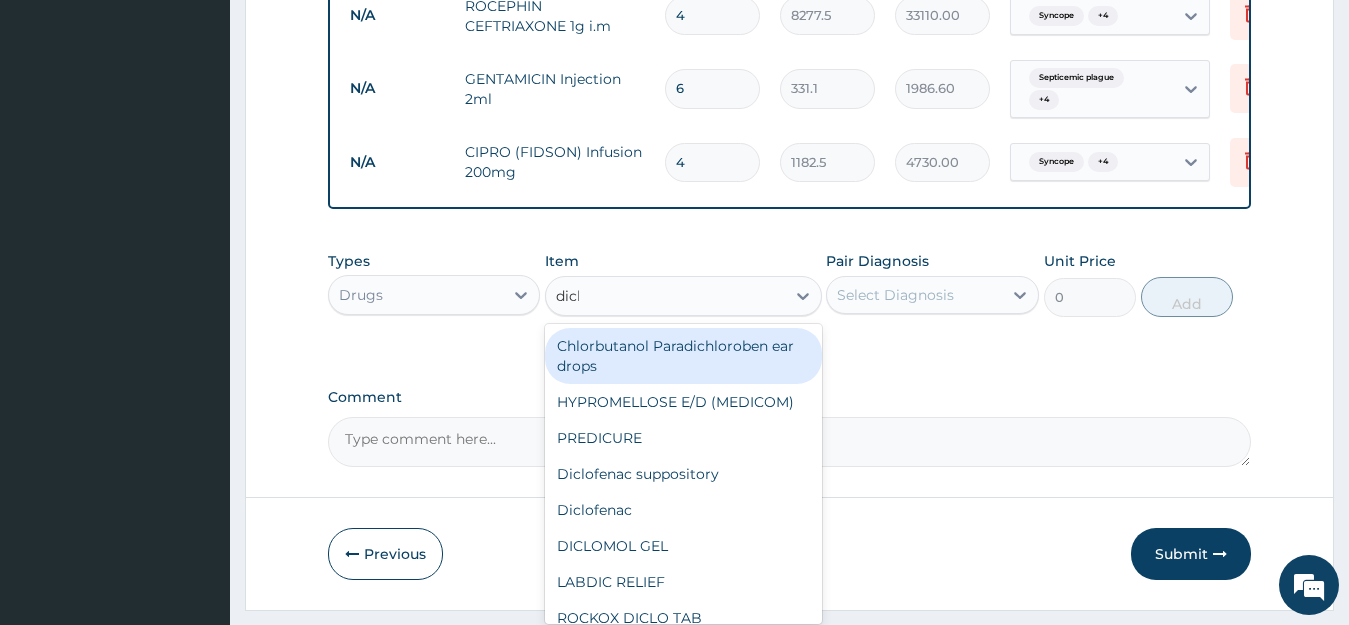 type on "diclo" 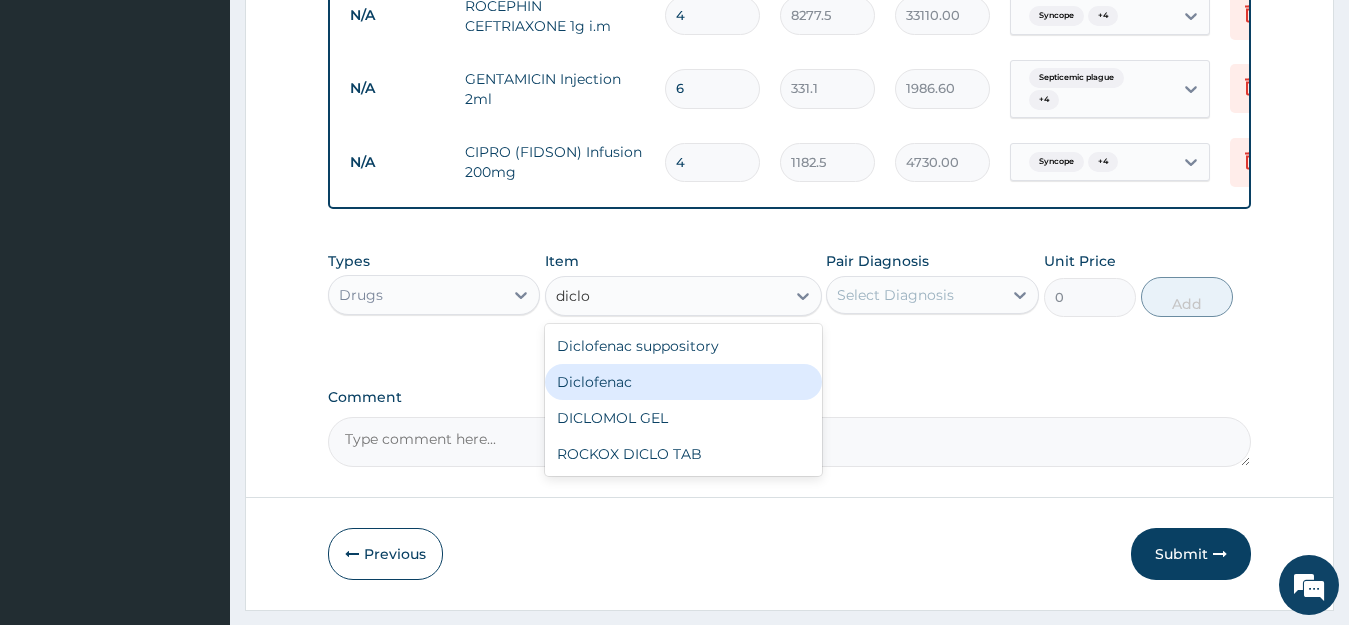 click on "Diclofenac" at bounding box center (683, 382) 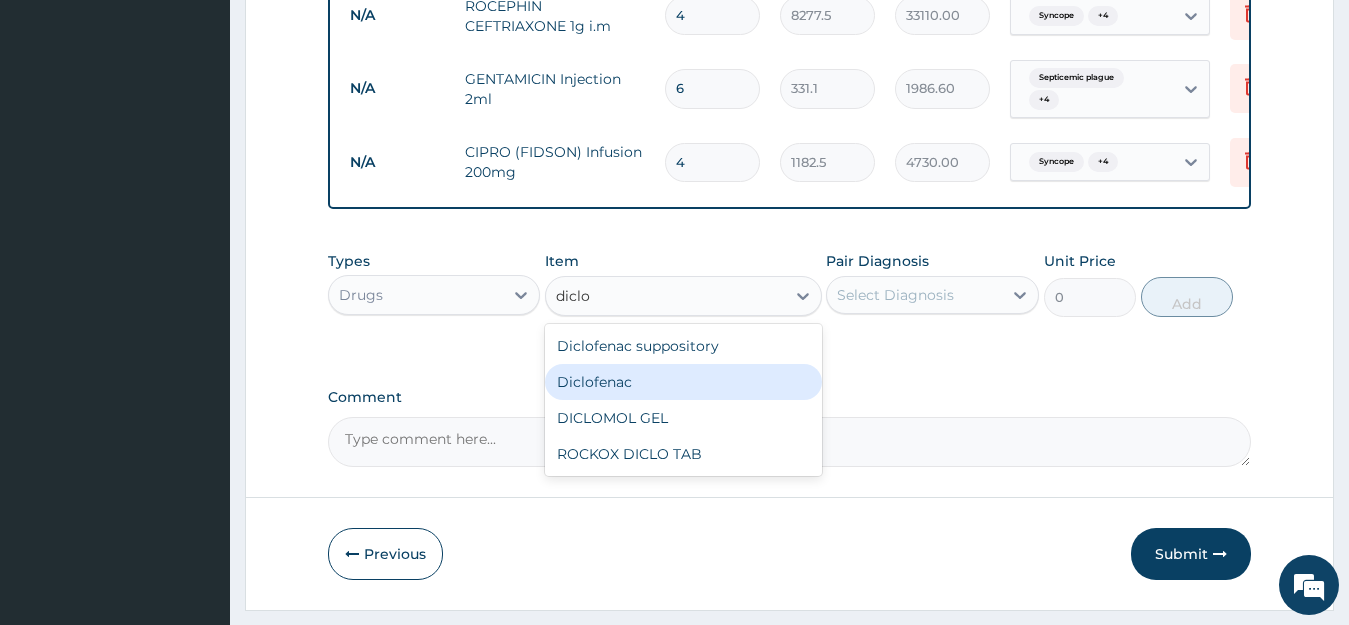 type 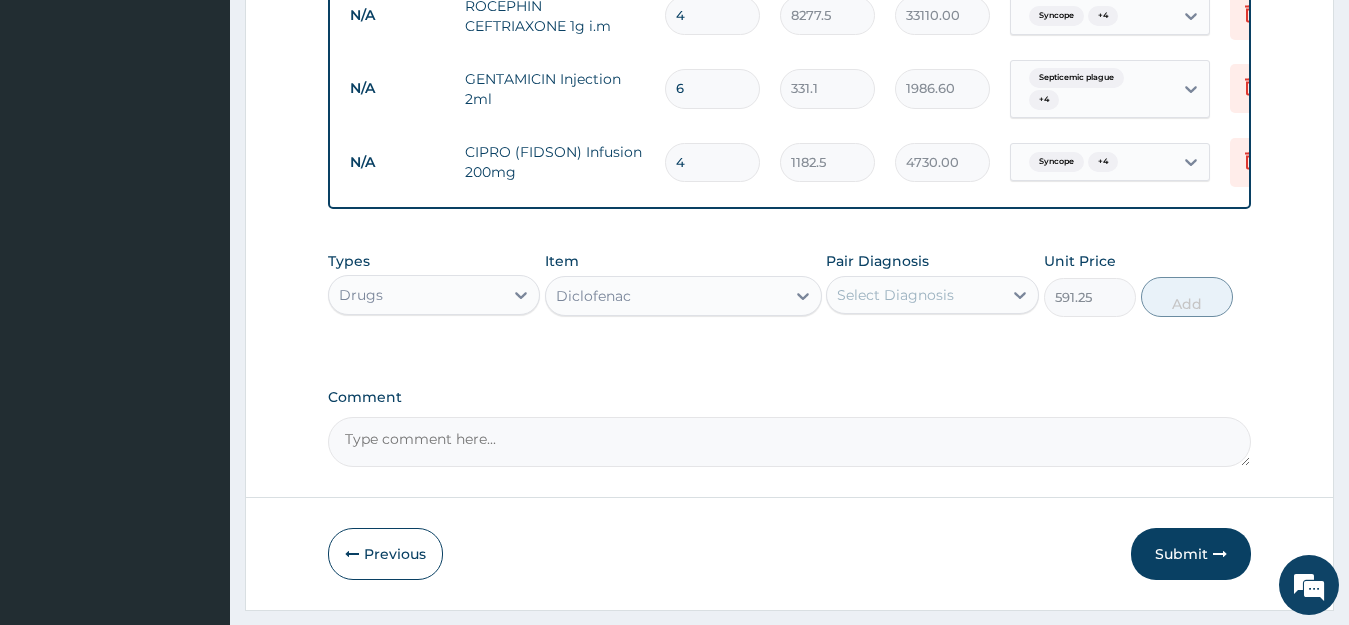 click on "Select Diagnosis" at bounding box center (895, 295) 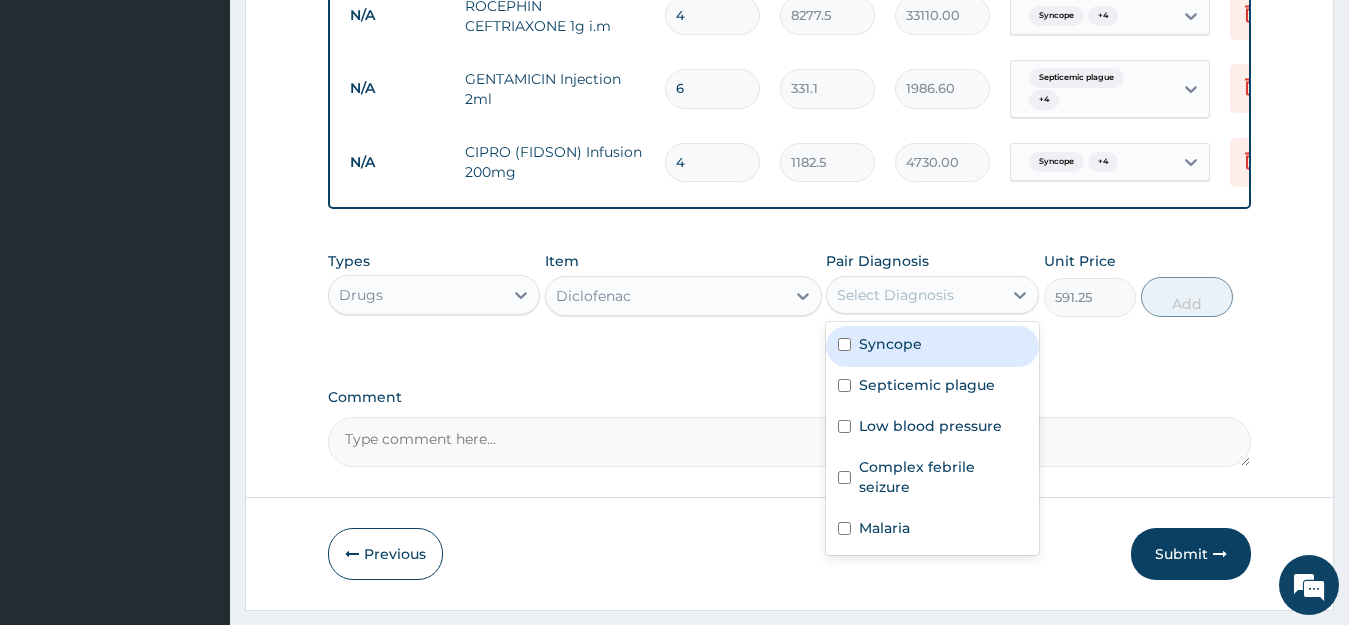 click on "Syncope" at bounding box center [890, 344] 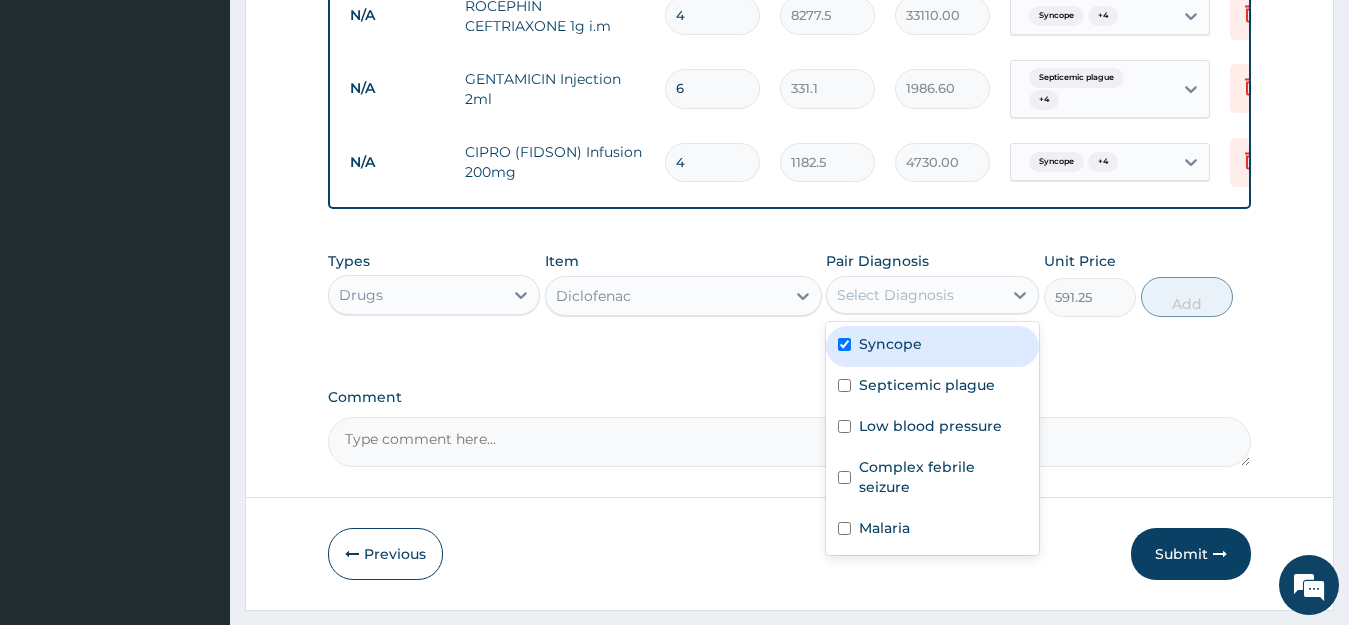 checkbox on "true" 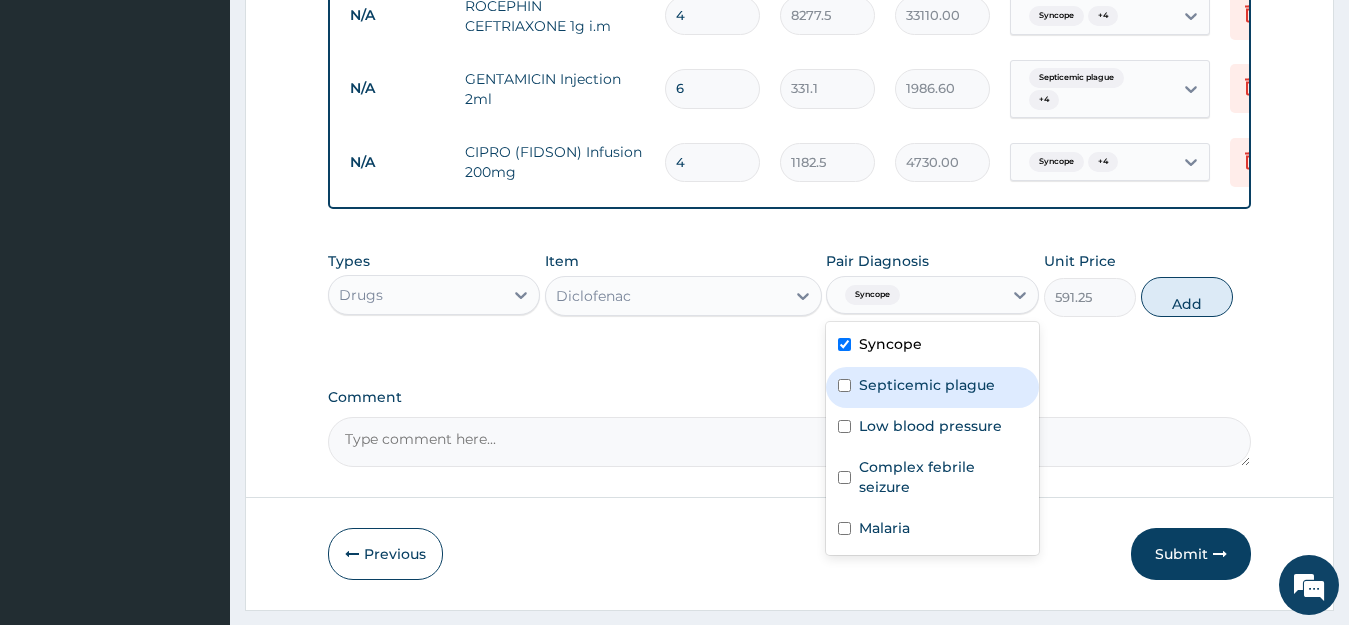 click on "Septicemic plague" at bounding box center (927, 385) 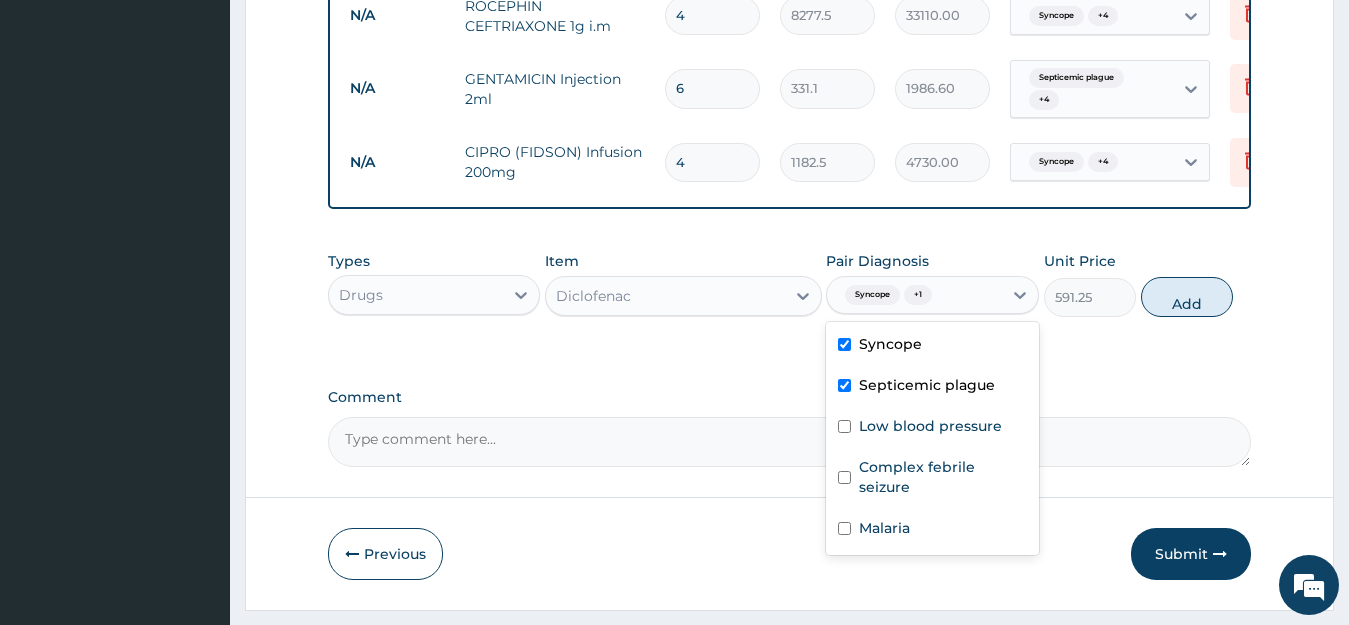 checkbox on "true" 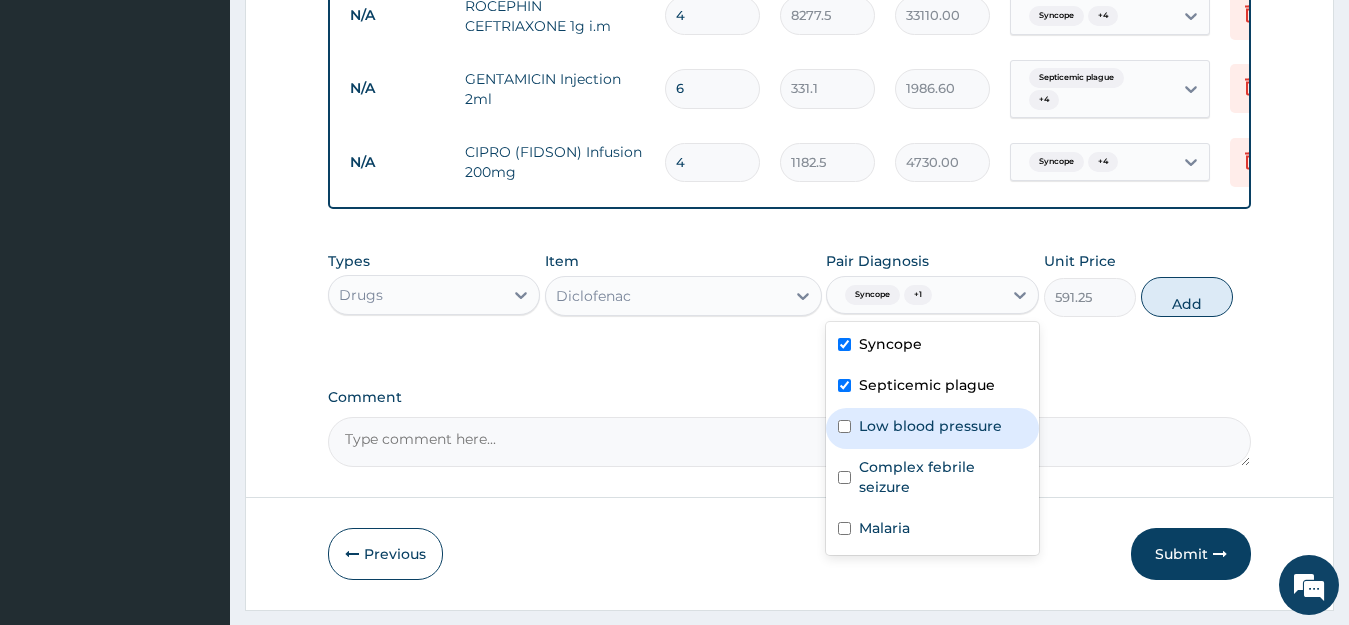 click on "Low blood pressure" at bounding box center [930, 426] 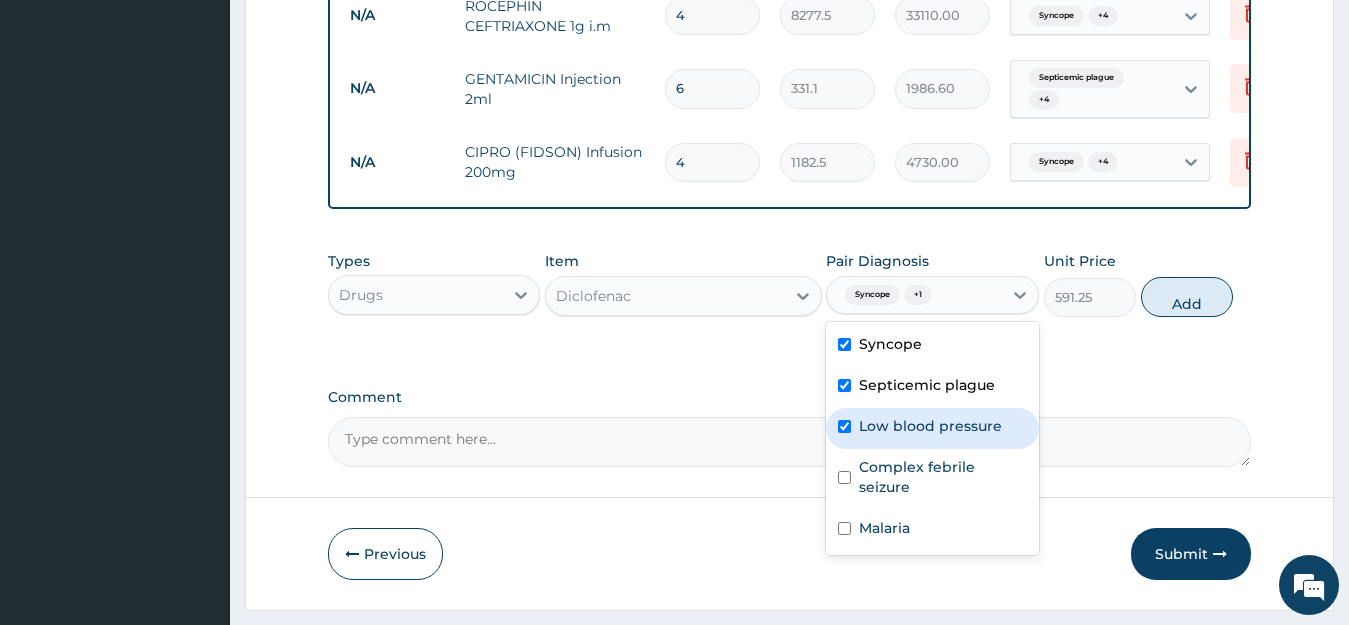 checkbox on "true" 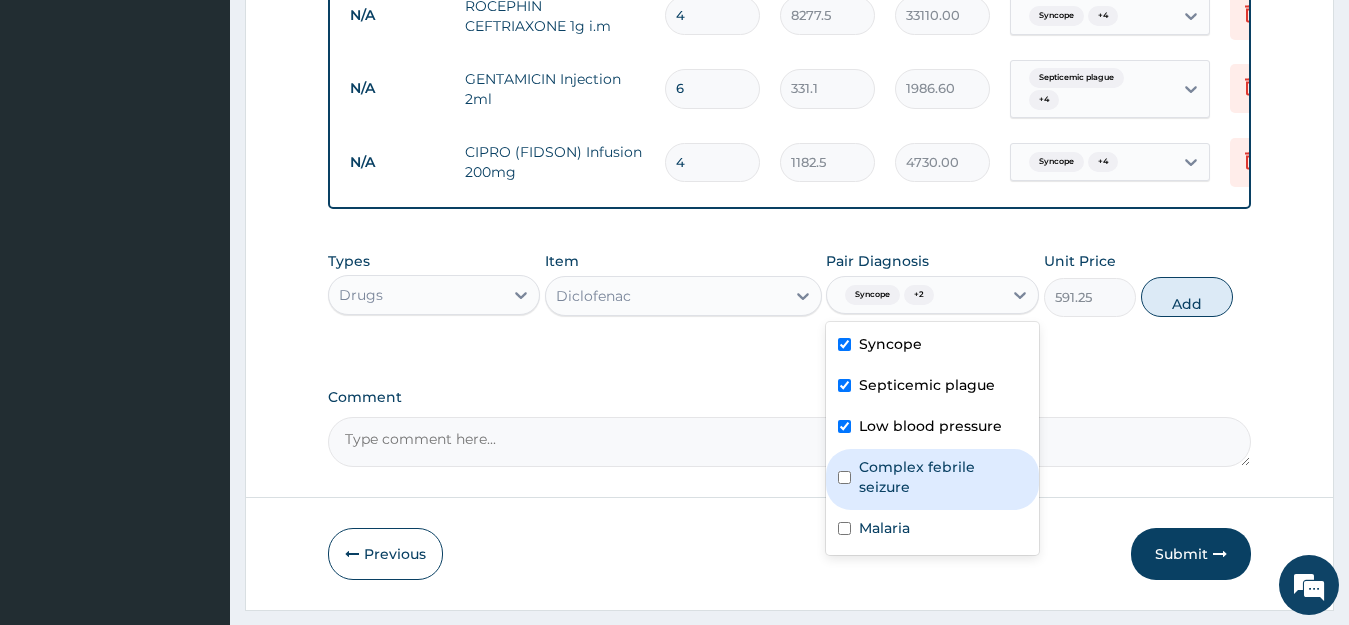 click on "Complex febrile seizure" at bounding box center (943, 477) 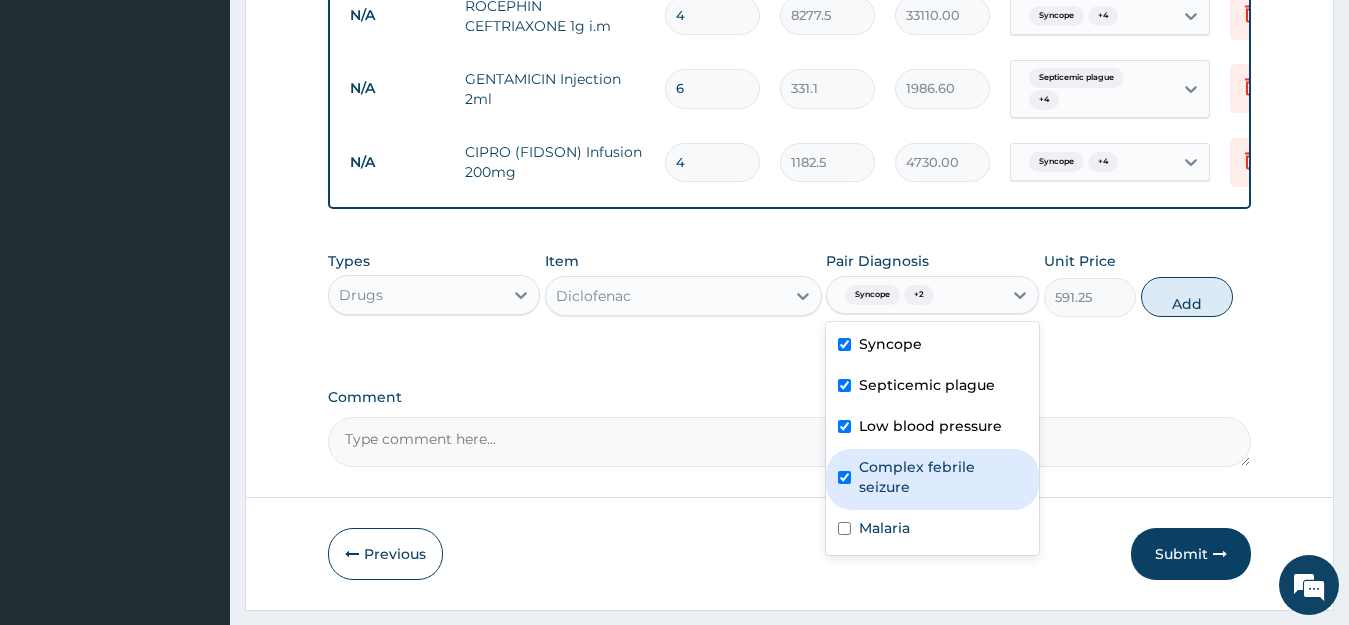 checkbox on "true" 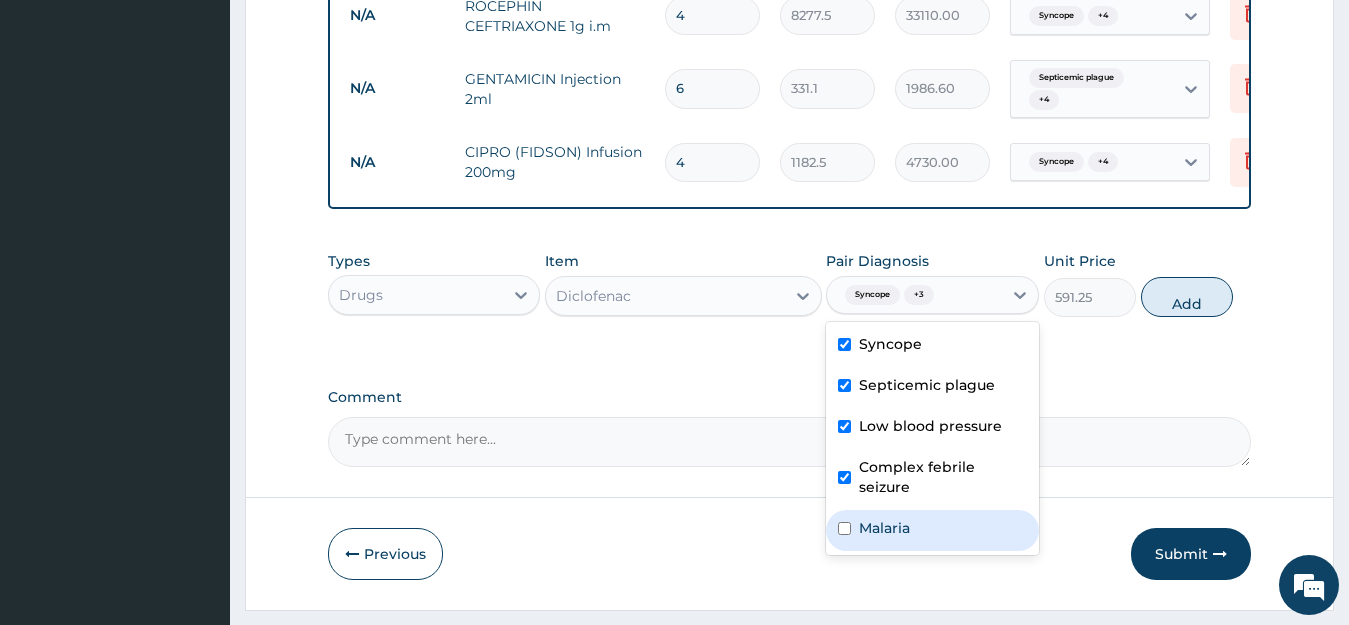 click on "Malaria" at bounding box center (932, 530) 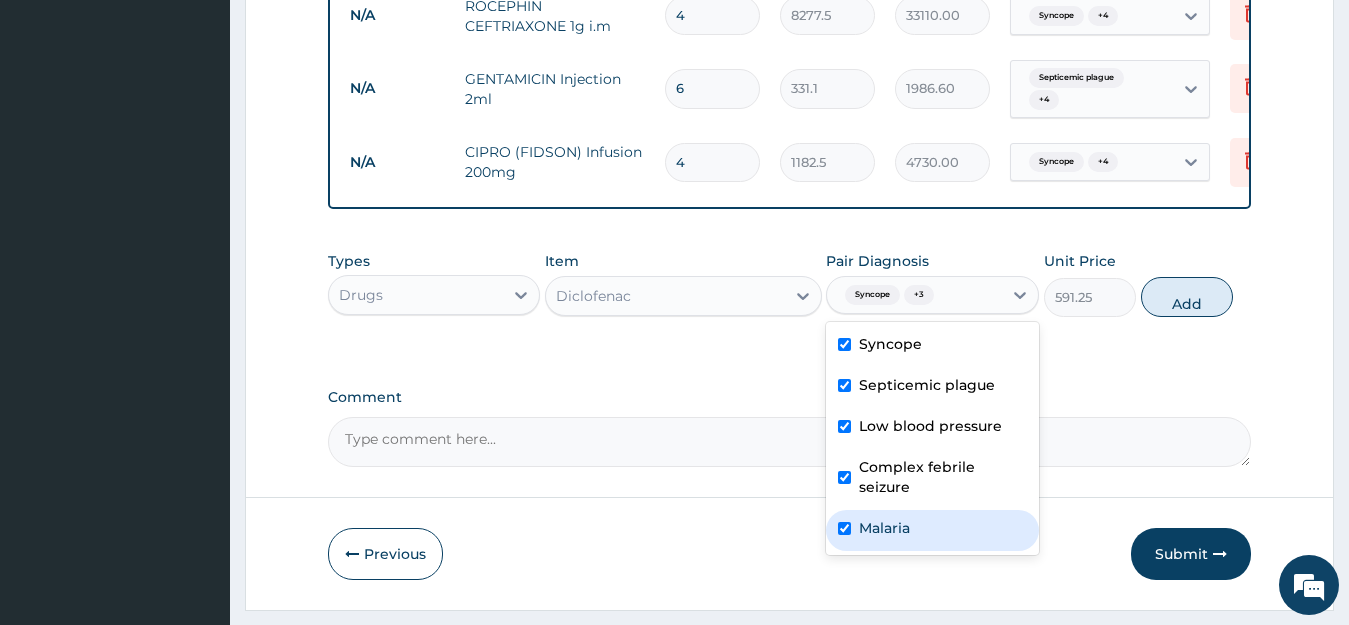 checkbox on "true" 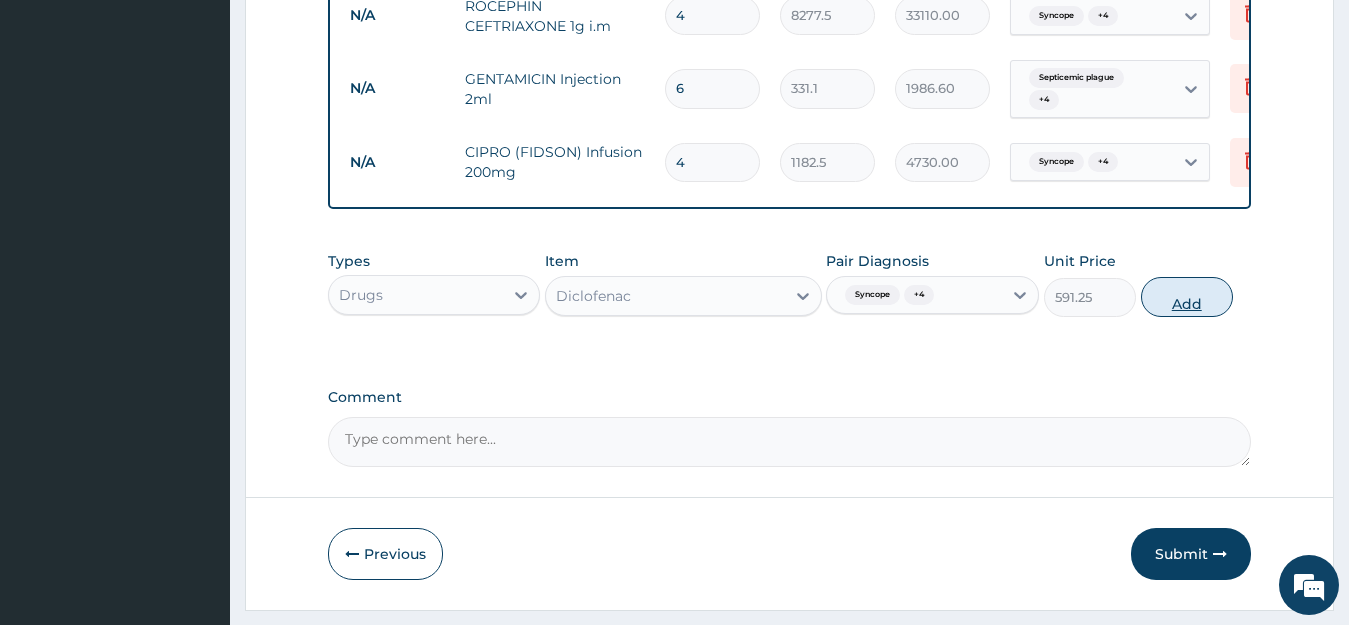 click on "Add" at bounding box center (1187, 297) 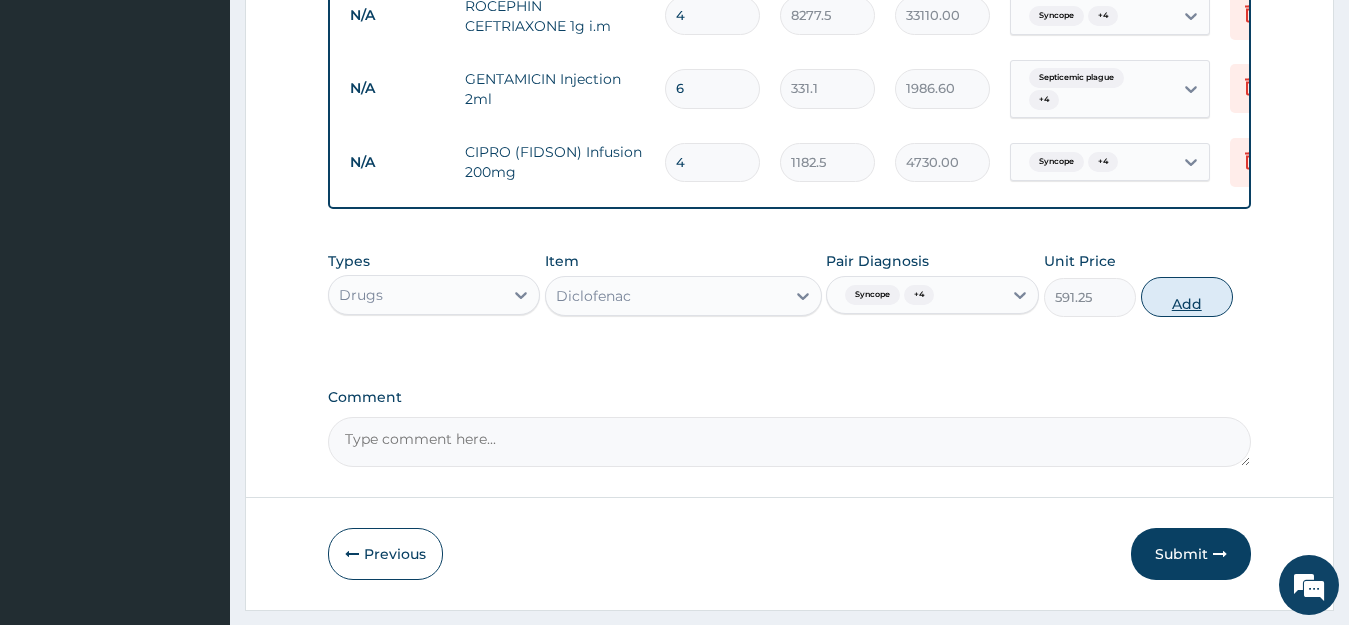 type on "0" 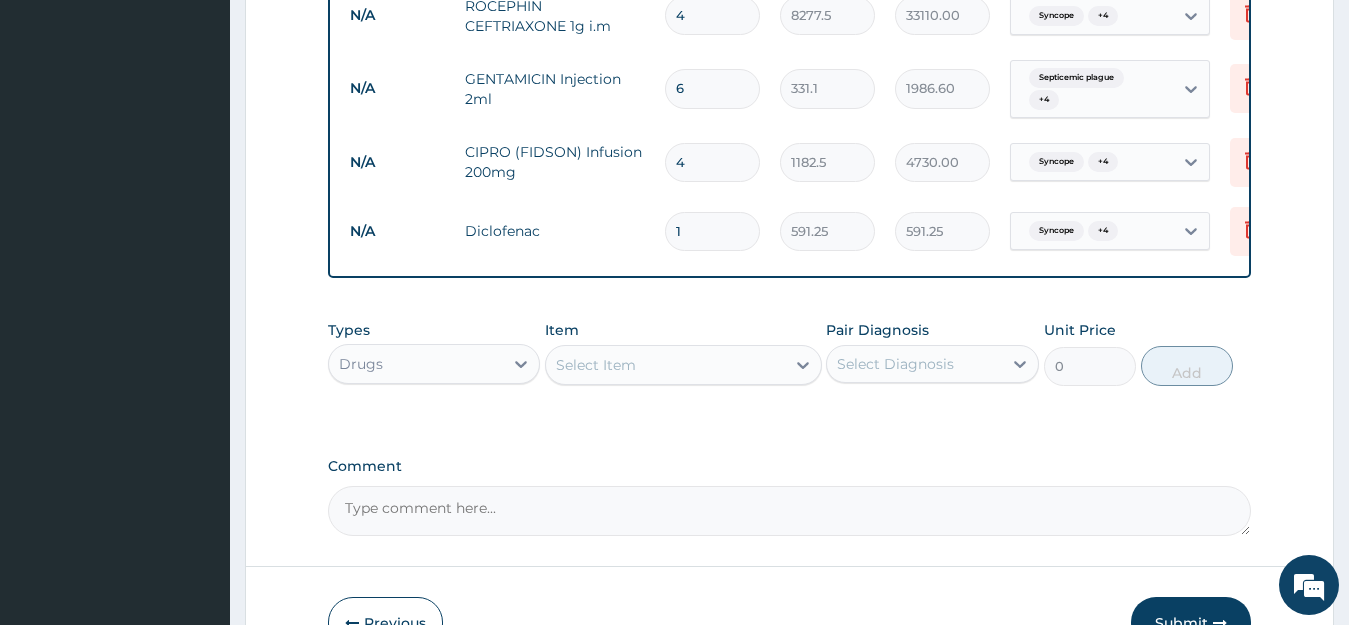 click on "Select Item" at bounding box center [665, 365] 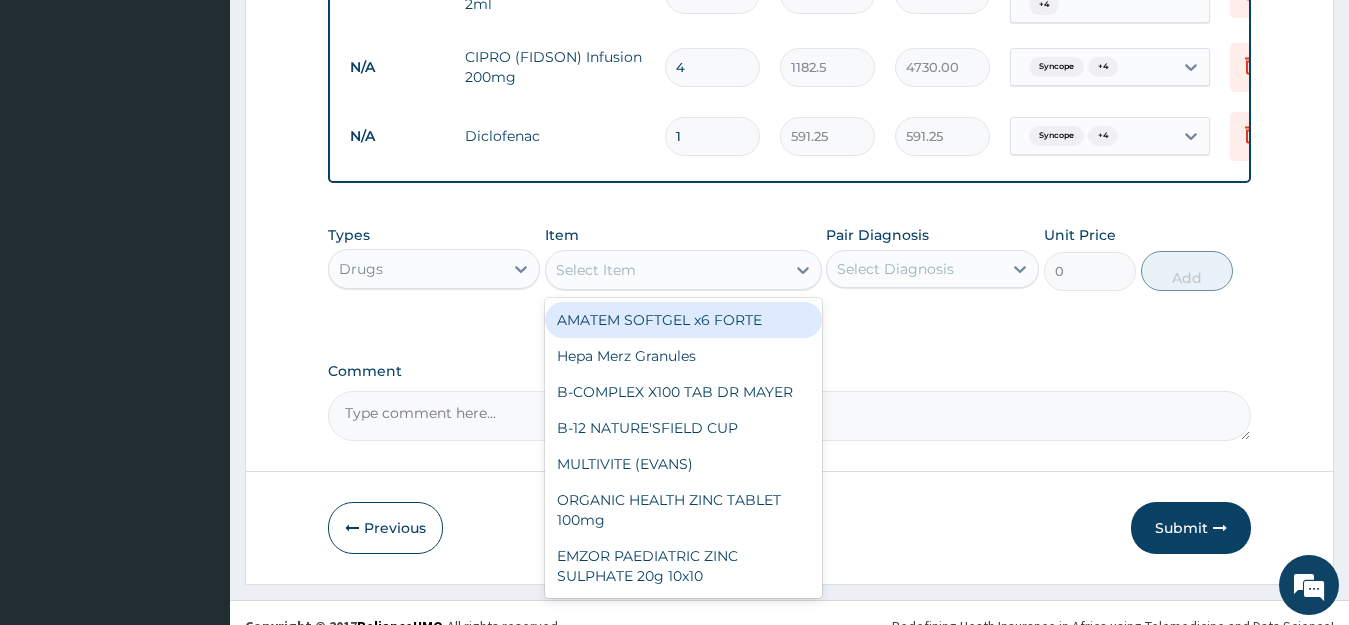 scroll, scrollTop: 1755, scrollLeft: 0, axis: vertical 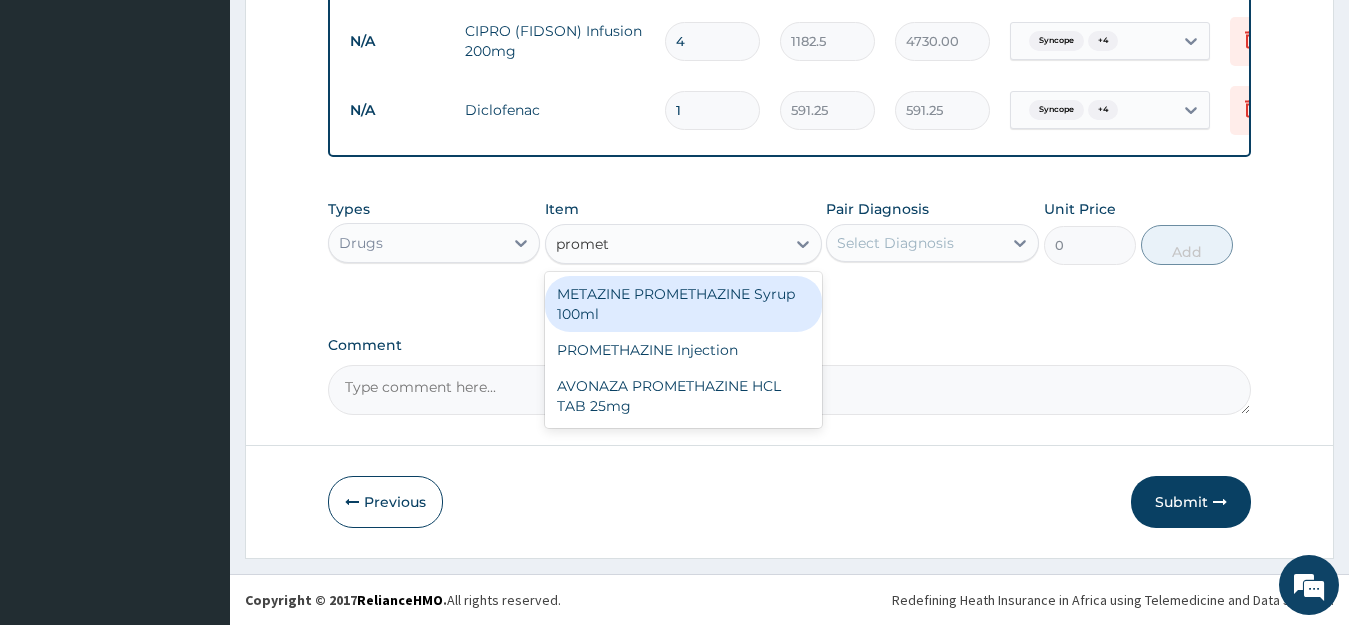 type on "prometh" 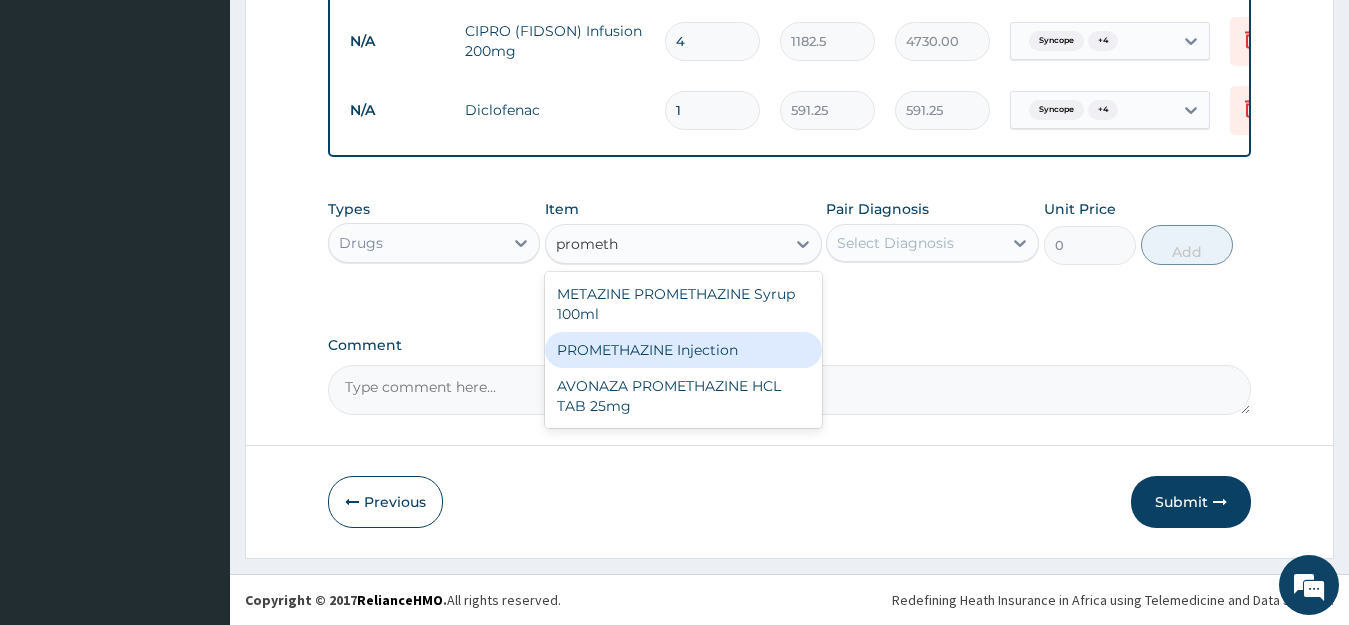 click on "PROMETHAZINE Injection" at bounding box center [683, 350] 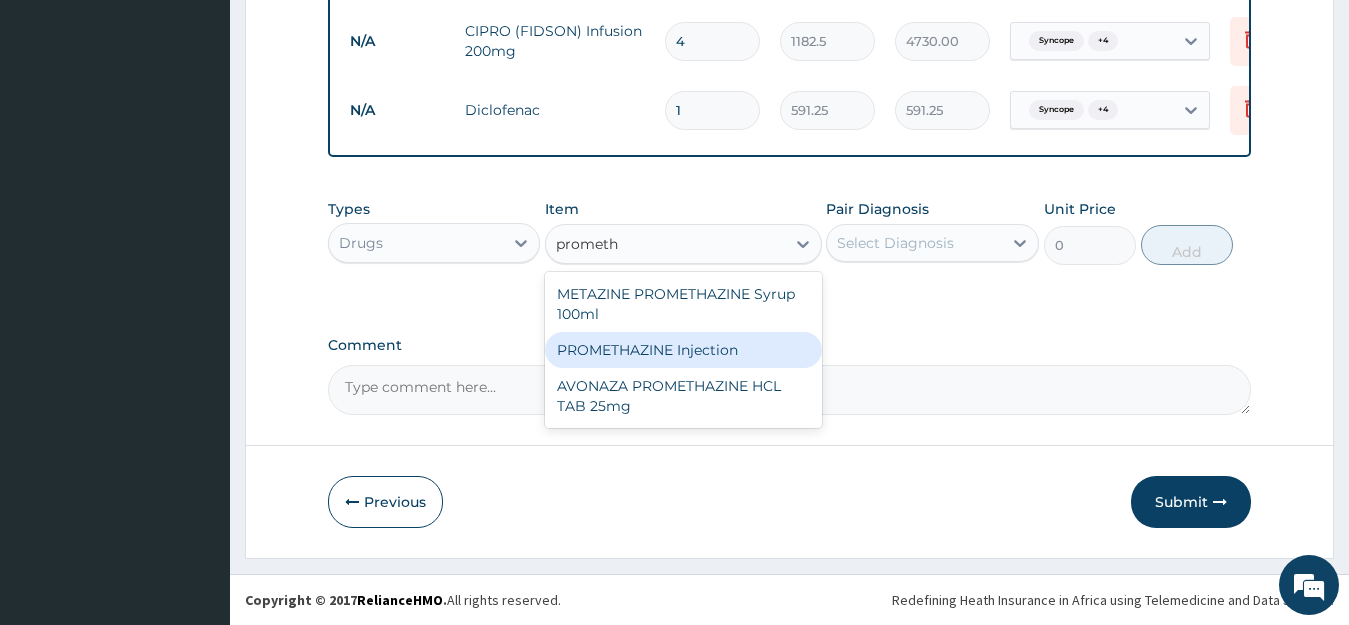 type 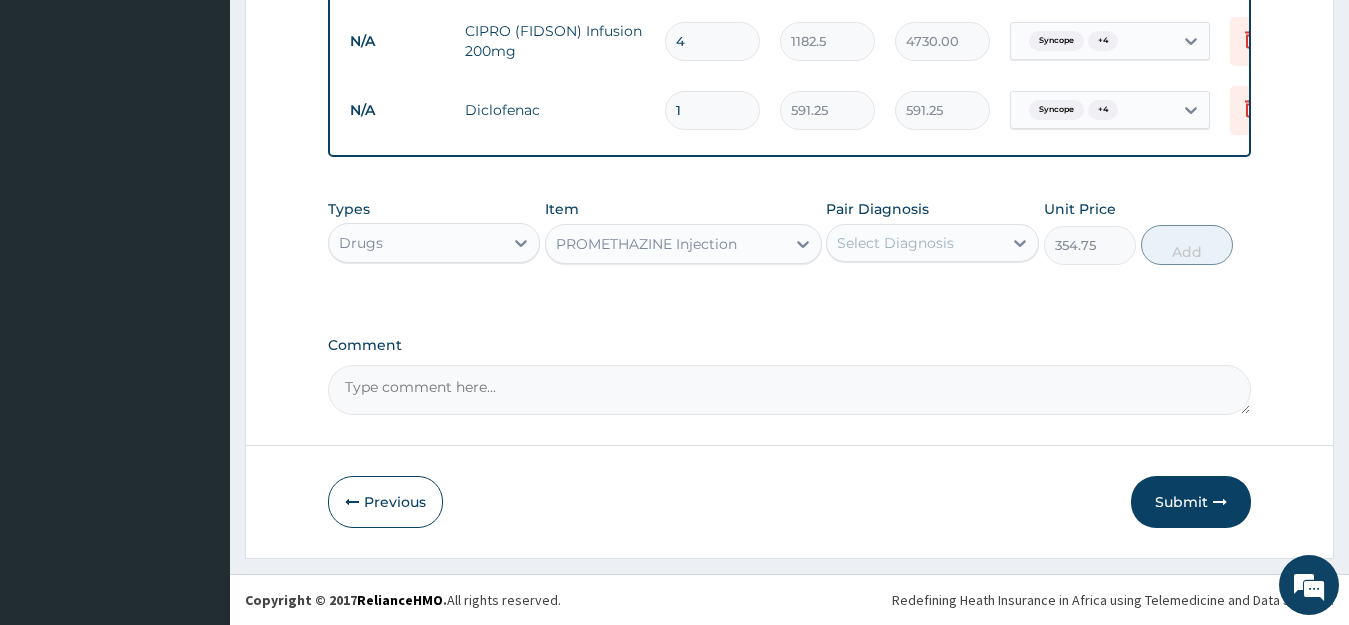 click on "Select Diagnosis" at bounding box center (895, 243) 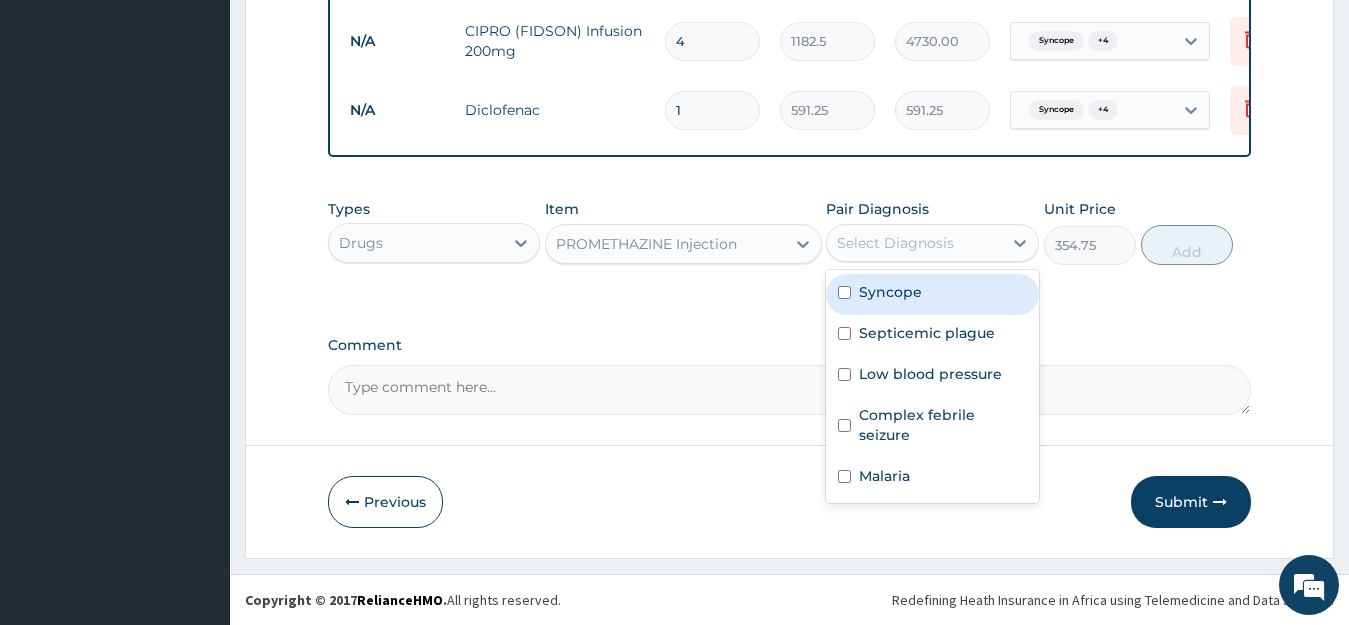 click on "Syncope" at bounding box center (890, 292) 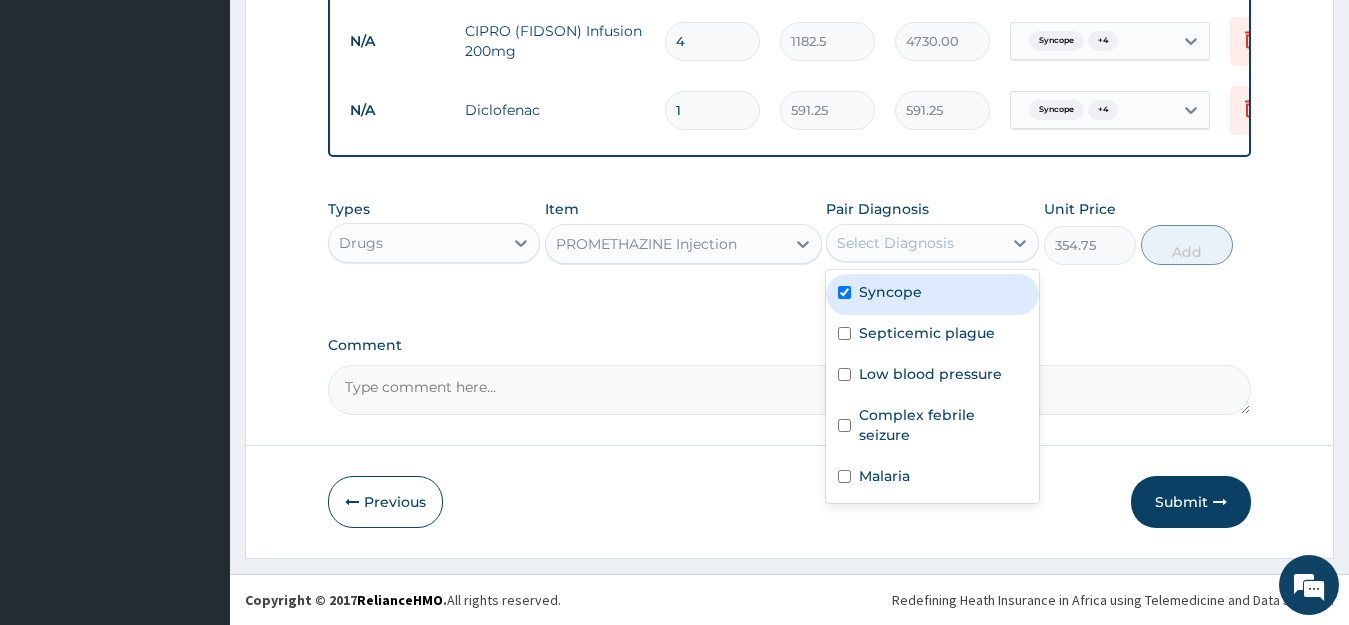 checkbox on "true" 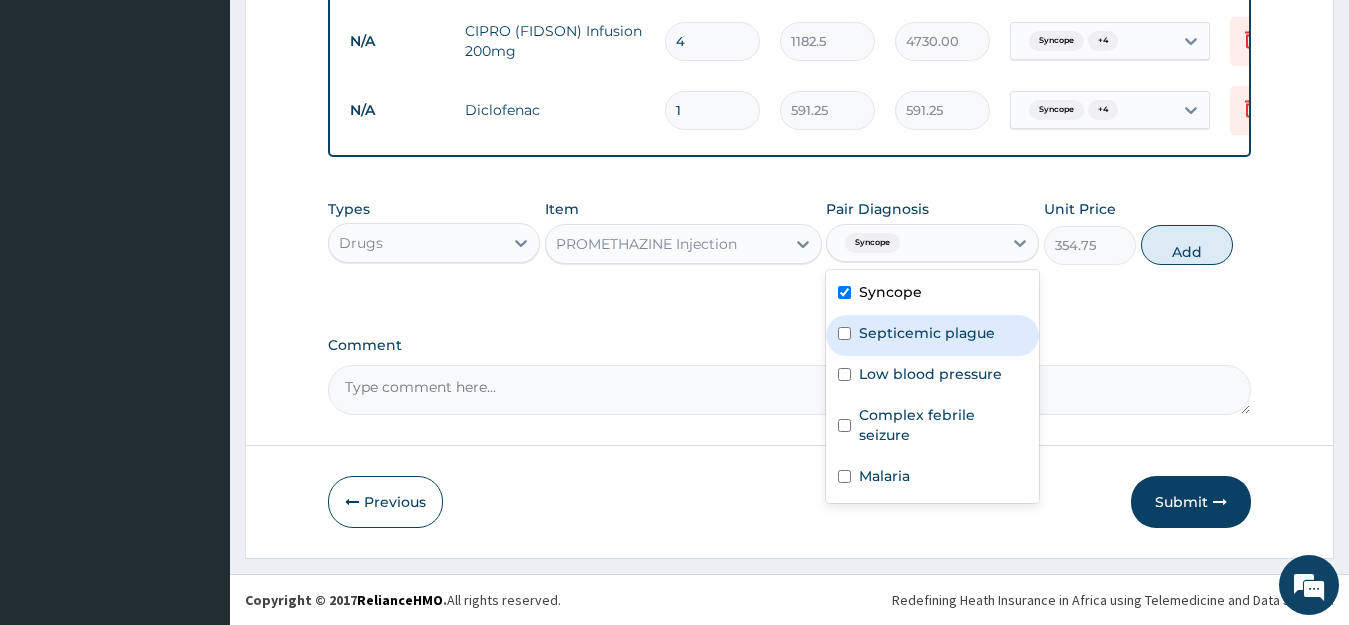 click on "Septicemic plague" at bounding box center [927, 333] 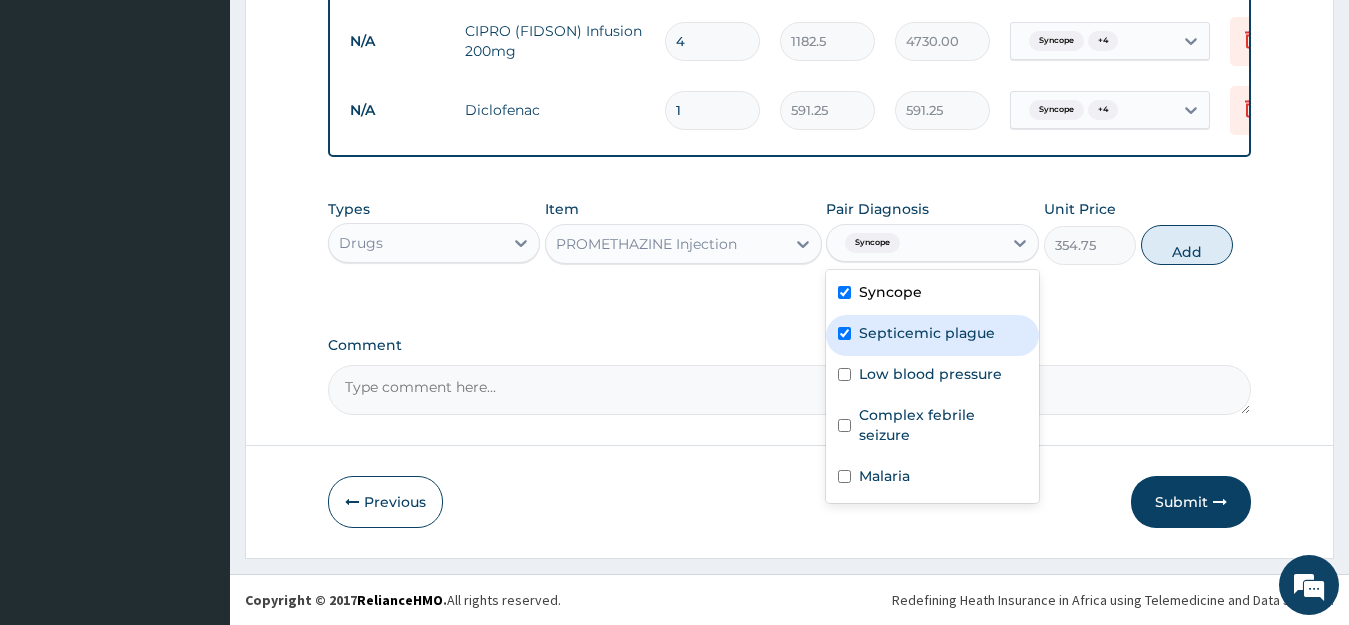 checkbox on "true" 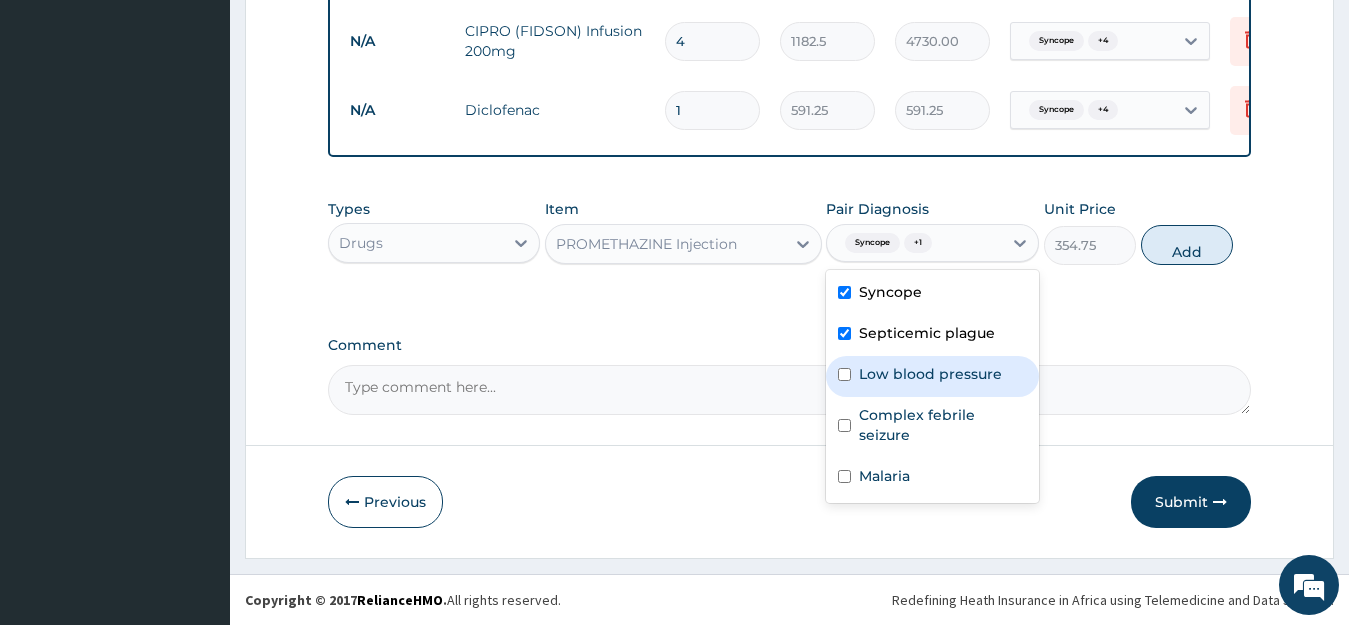 click on "Low blood pressure" at bounding box center (930, 374) 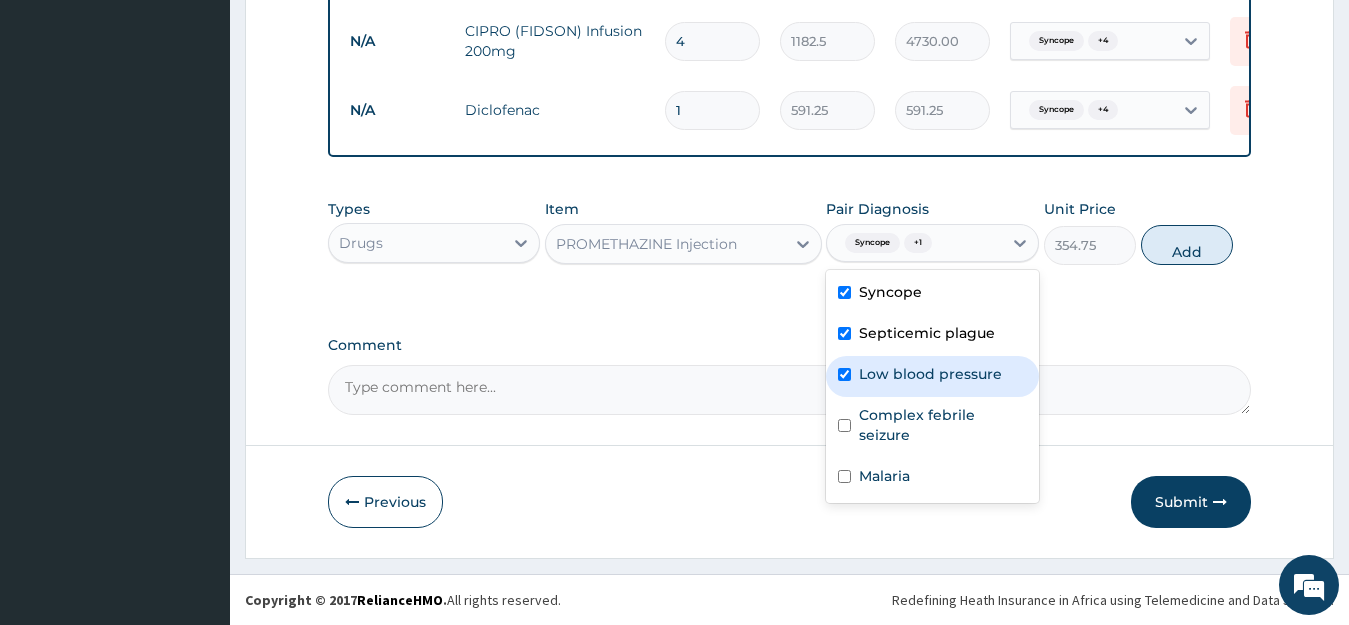 checkbox on "true" 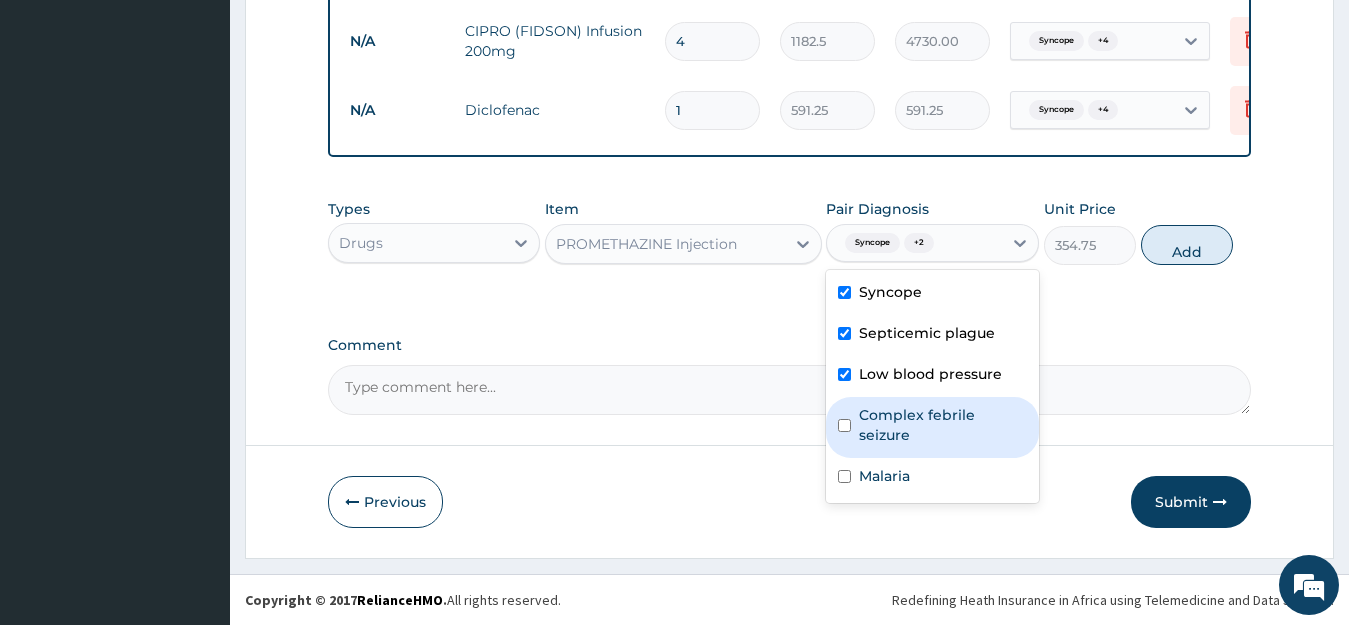 click on "Complex febrile seizure" at bounding box center [943, 425] 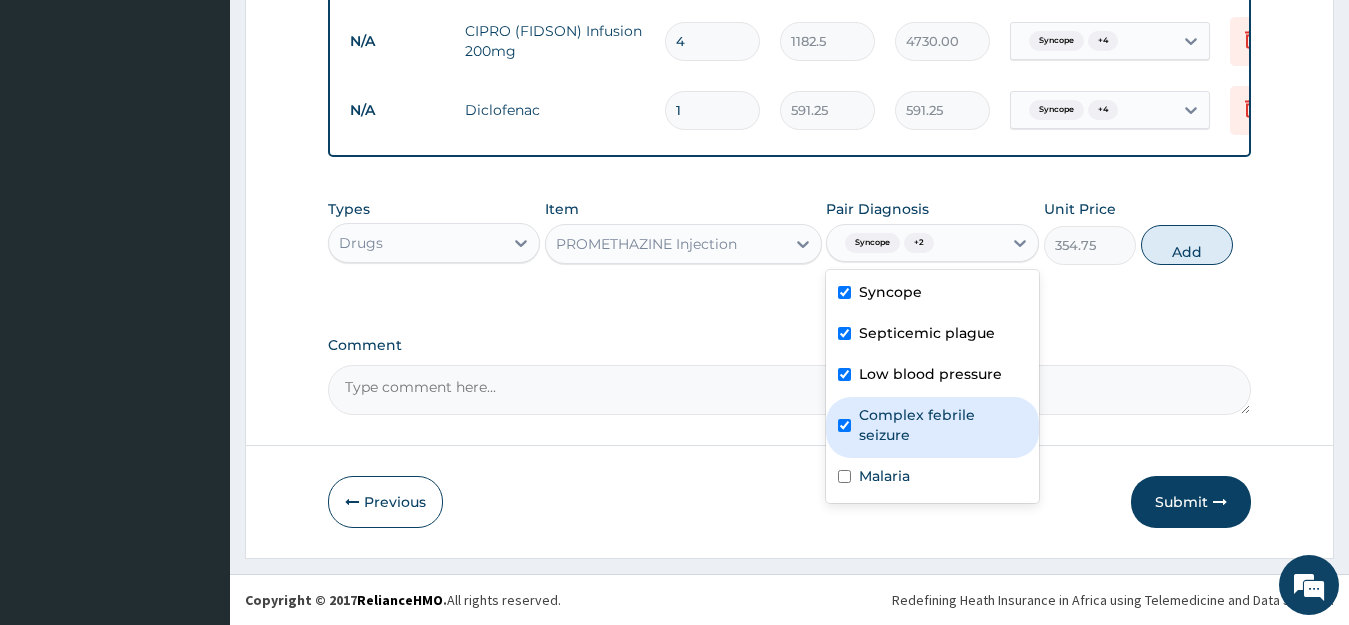checkbox on "true" 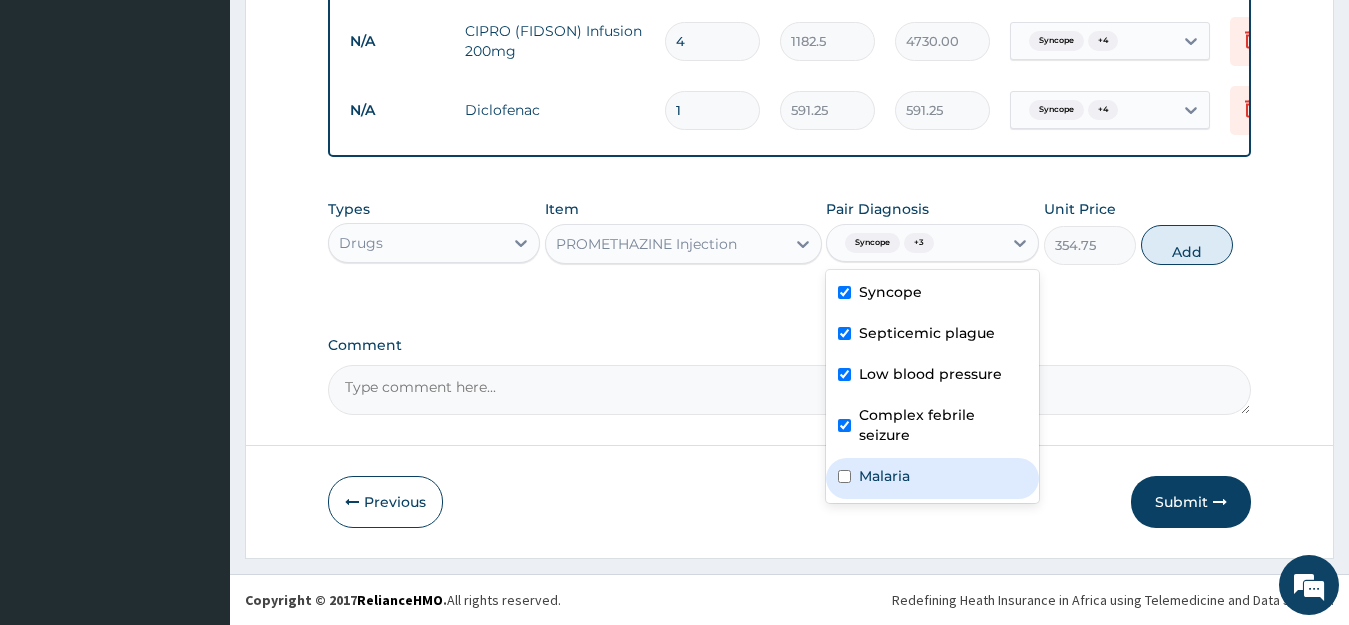 click on "Malaria" at bounding box center (884, 476) 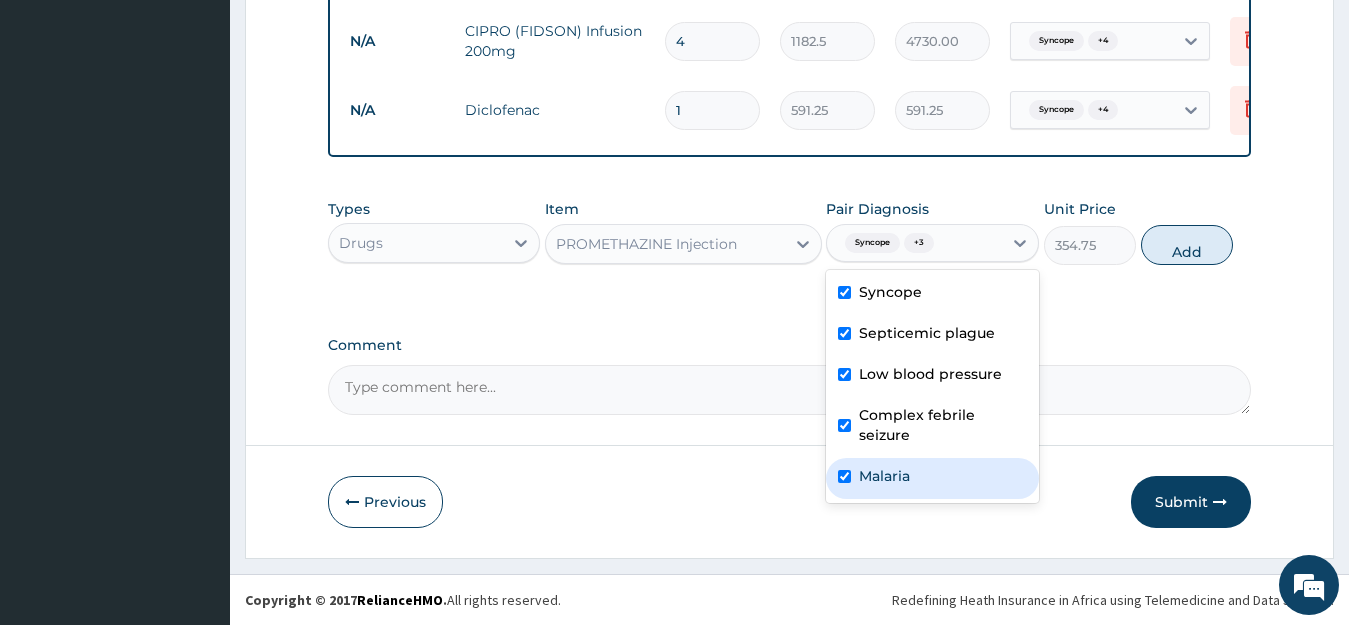 checkbox on "true" 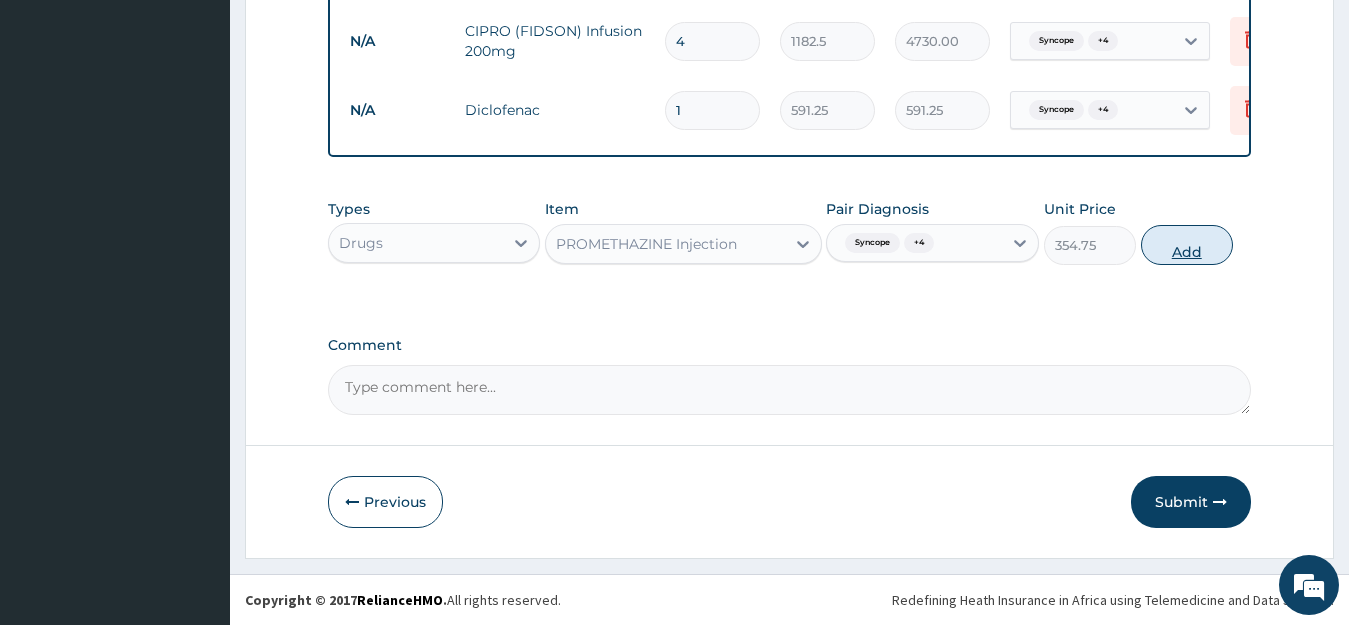 click on "Add" at bounding box center (1187, 245) 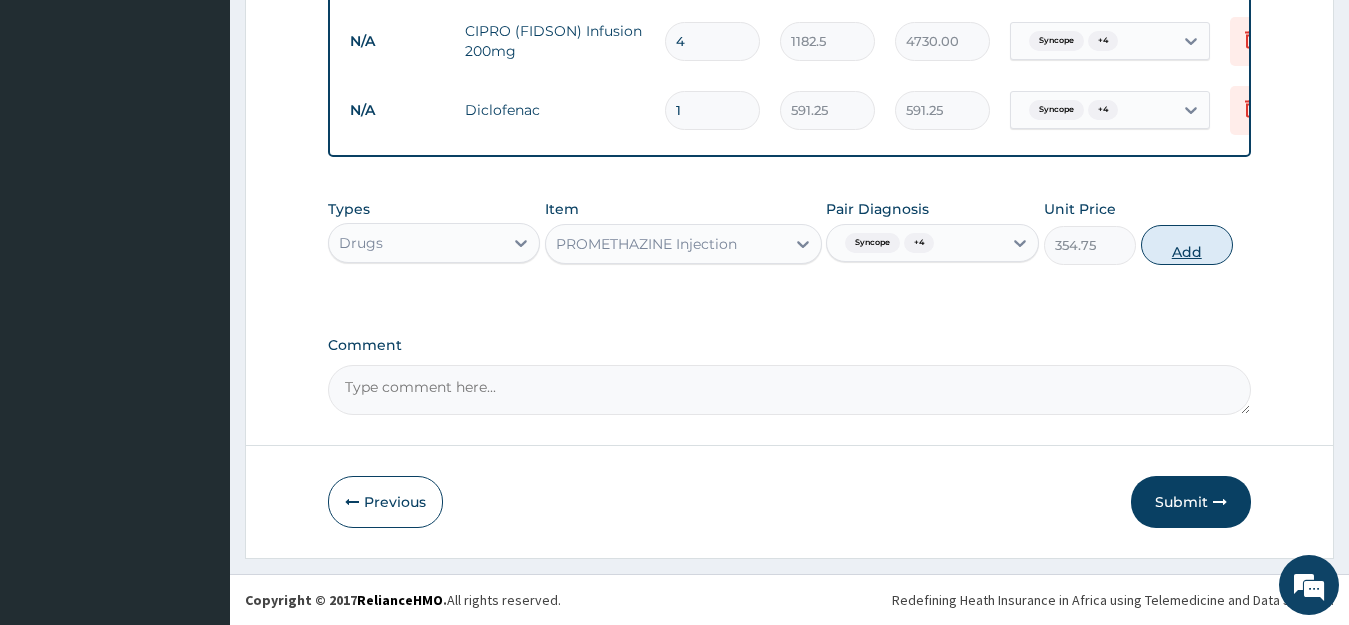 type on "0" 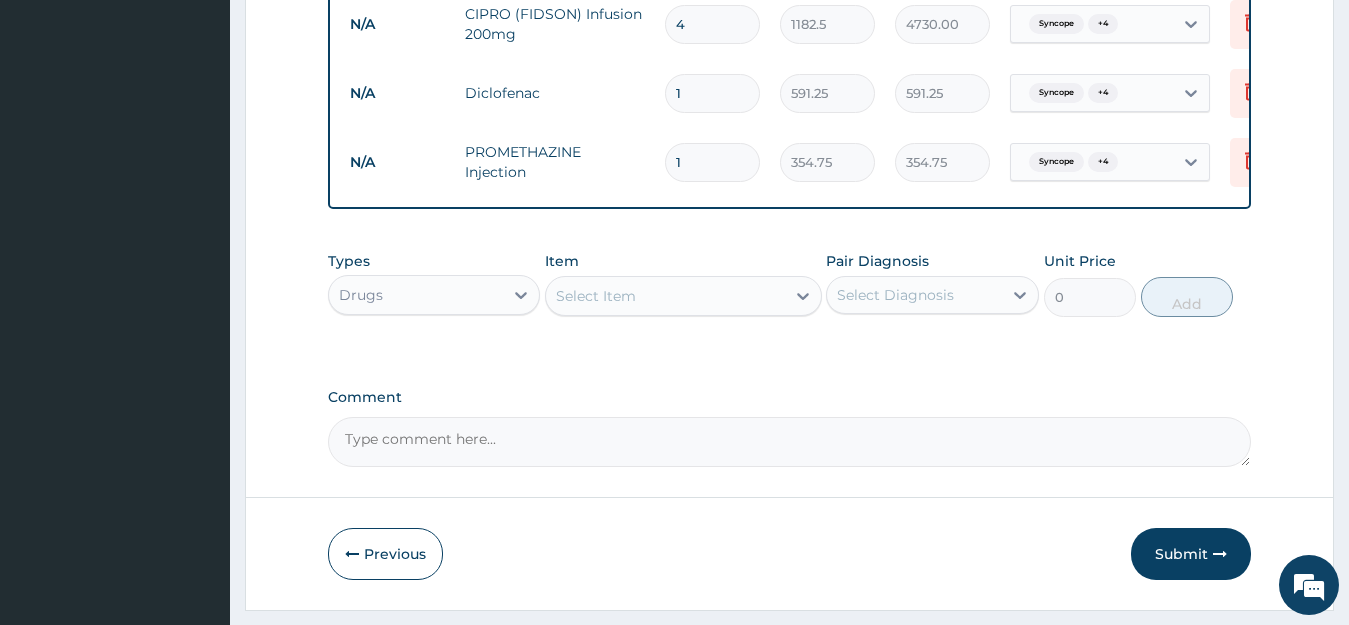 click on "Select Item" at bounding box center [665, 296] 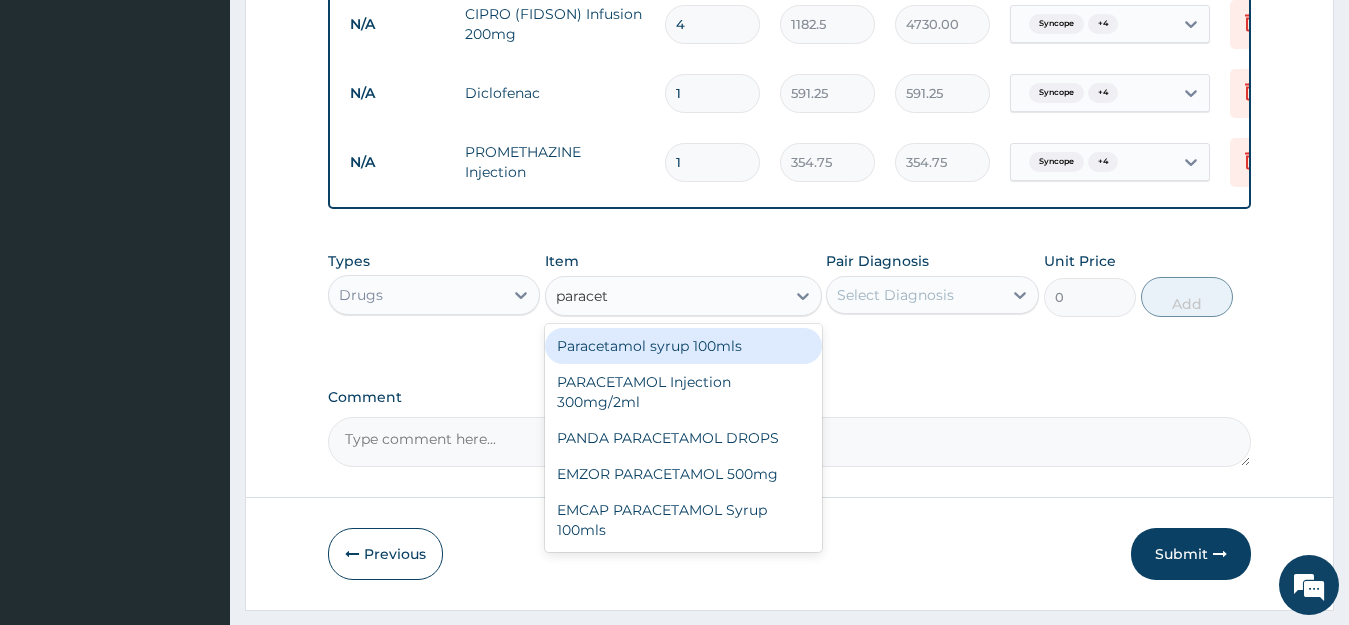 type on "paraceta" 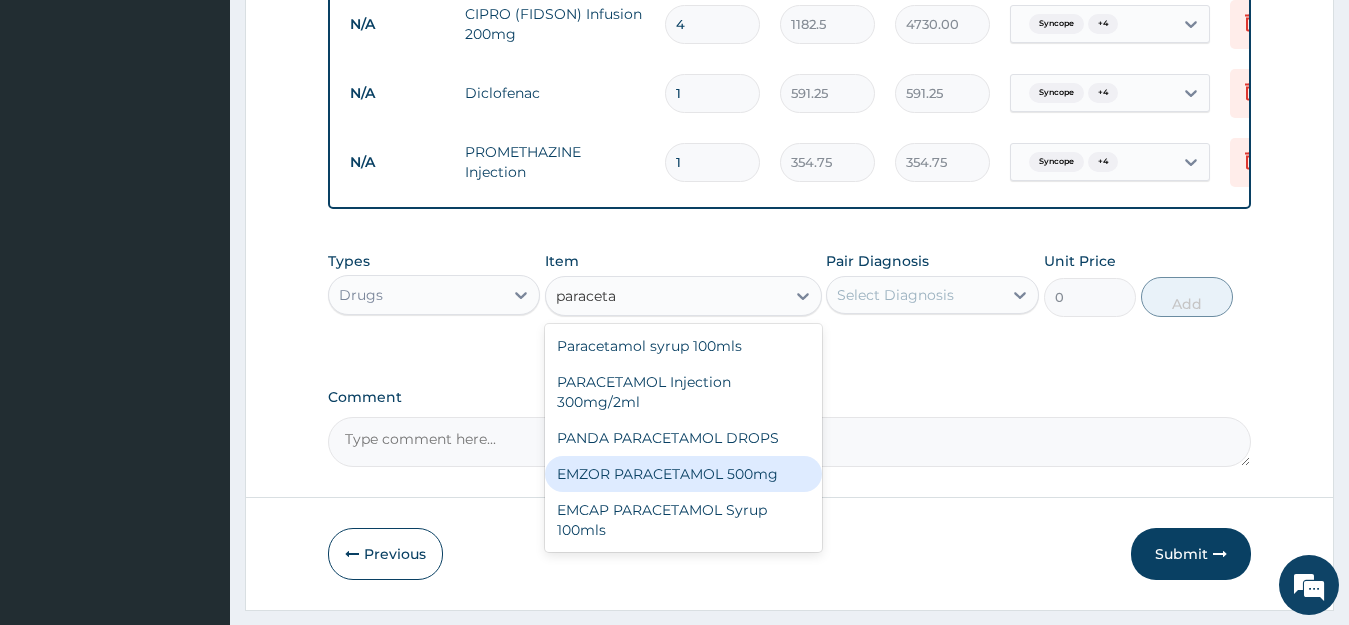 click on "EMZOR PARACETAMOL 500mg" at bounding box center (683, 474) 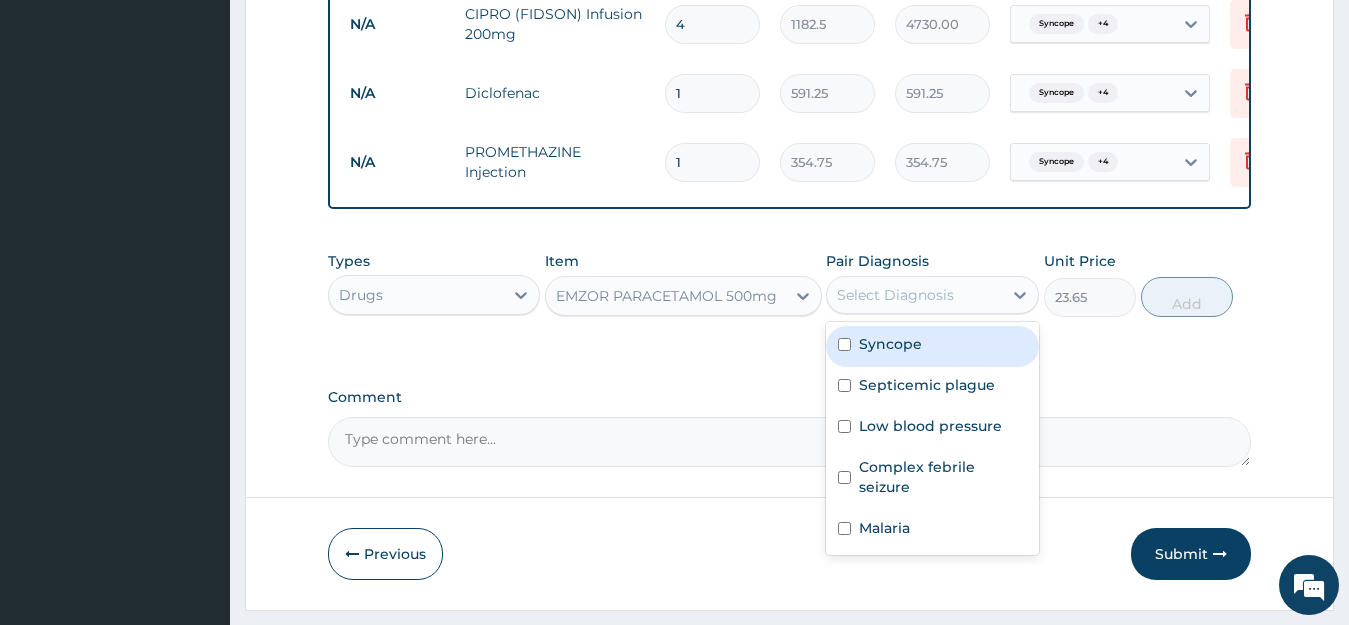 click on "Select Diagnosis" at bounding box center (914, 295) 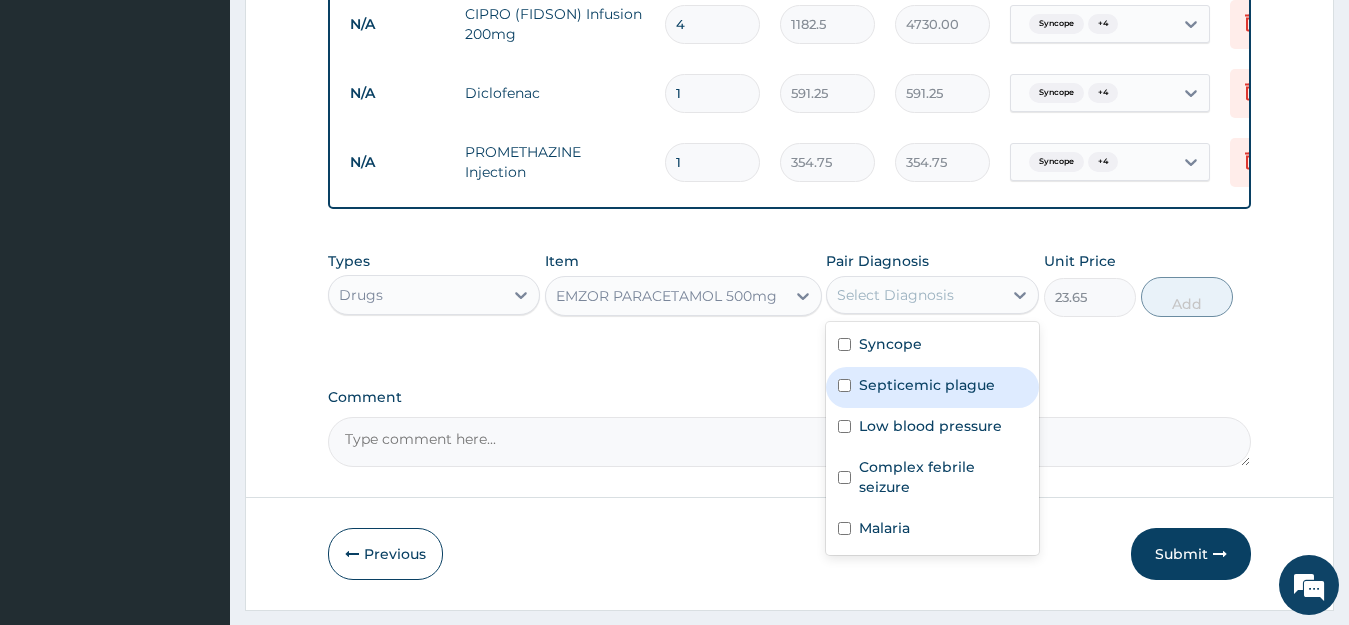 click on "Septicemic plague" at bounding box center (932, 387) 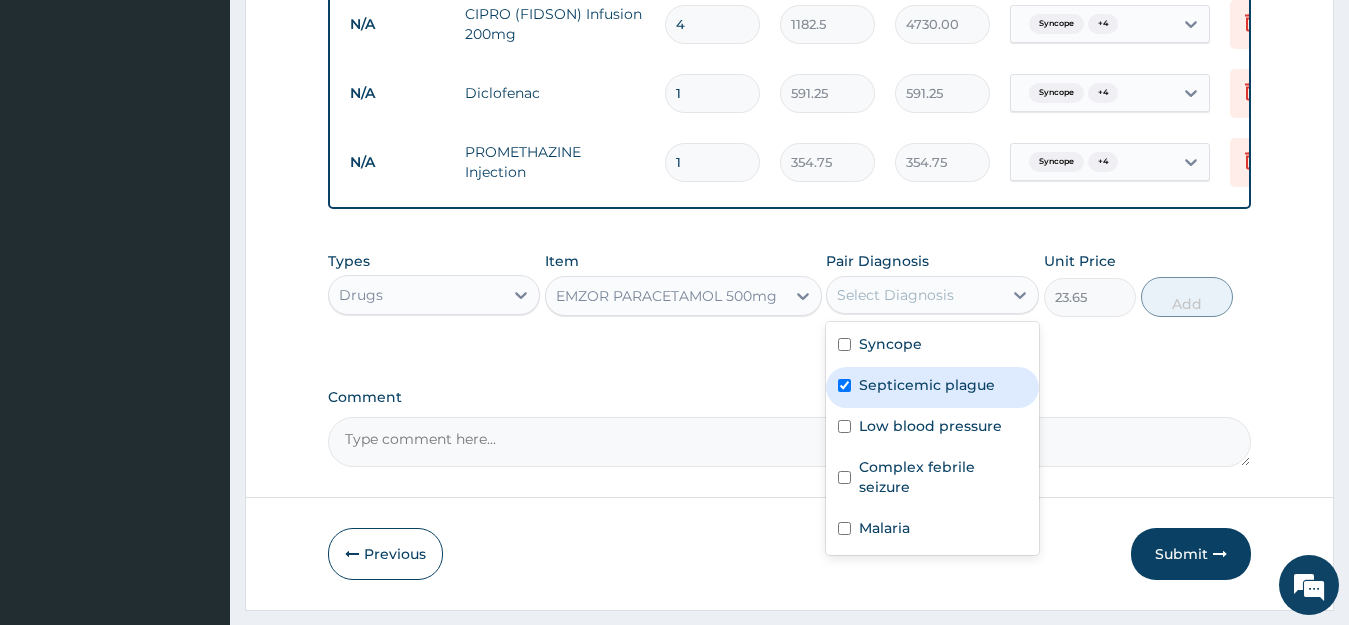 checkbox on "true" 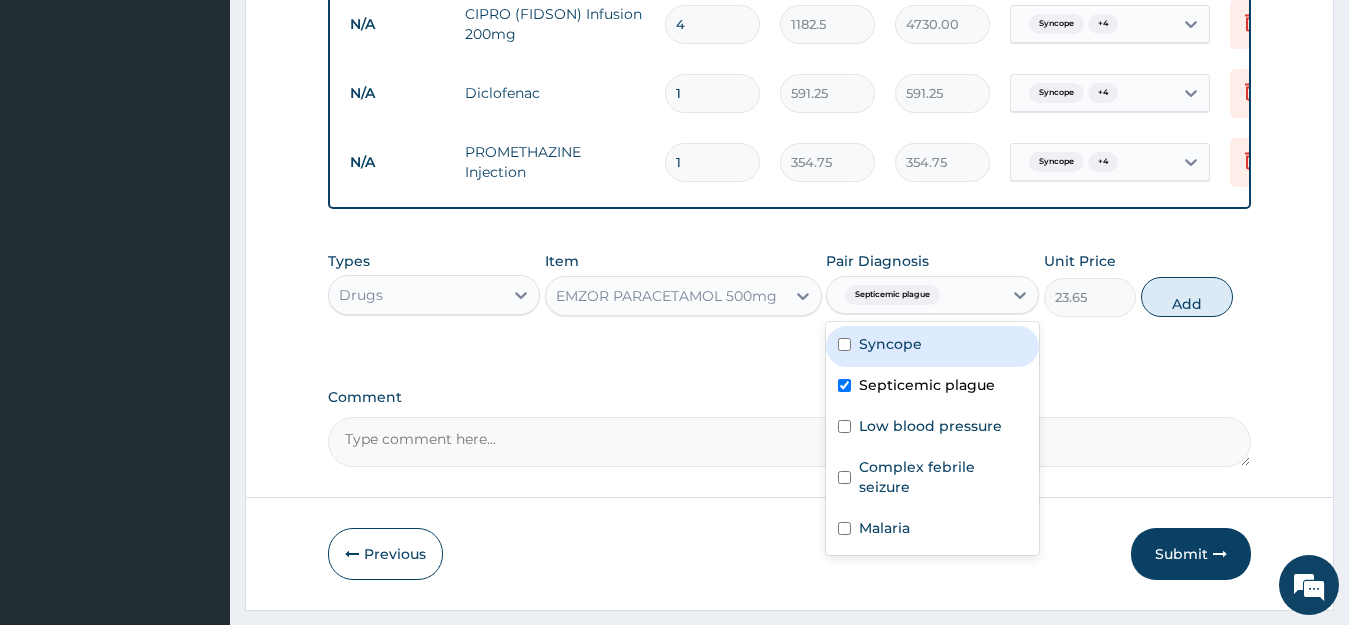 click on "Syncope" at bounding box center (932, 346) 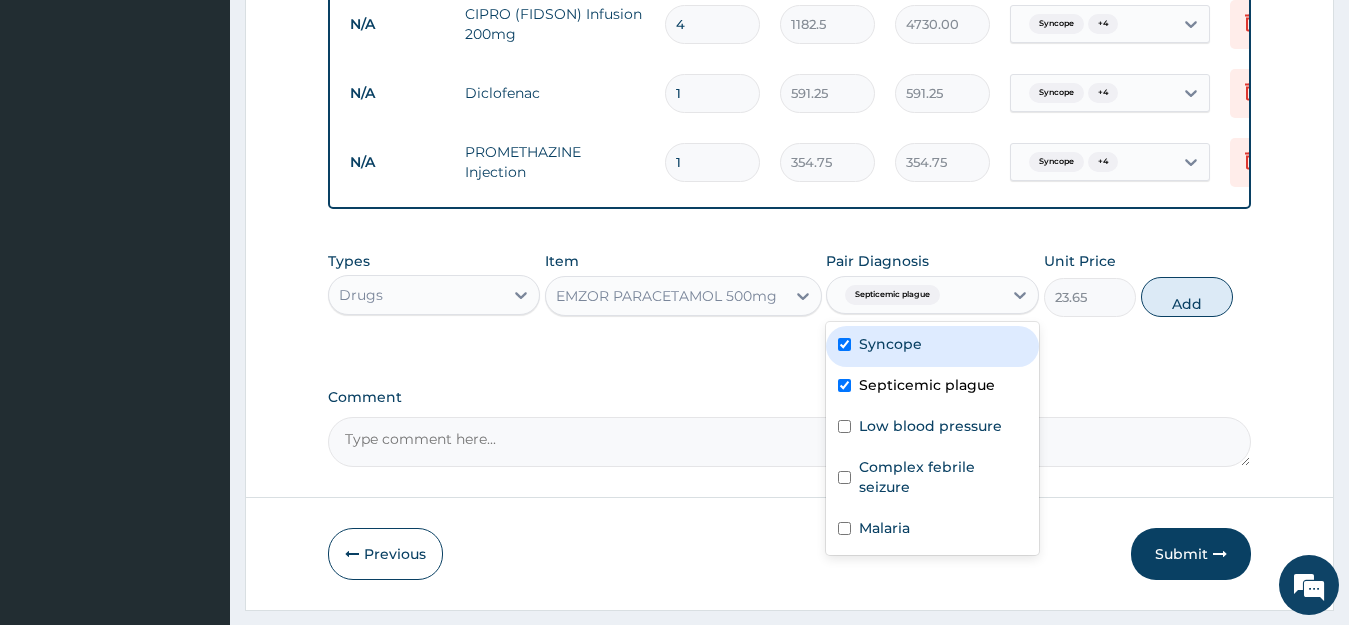 checkbox on "true" 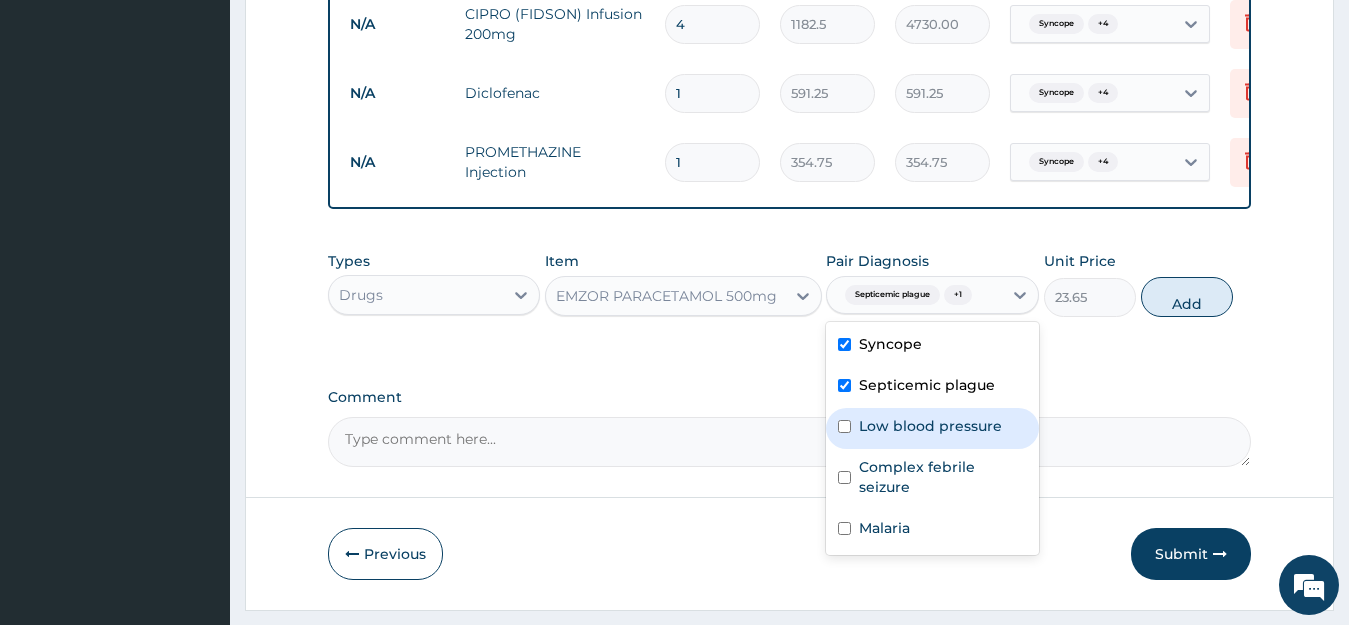 click on "Low blood pressure" at bounding box center [930, 426] 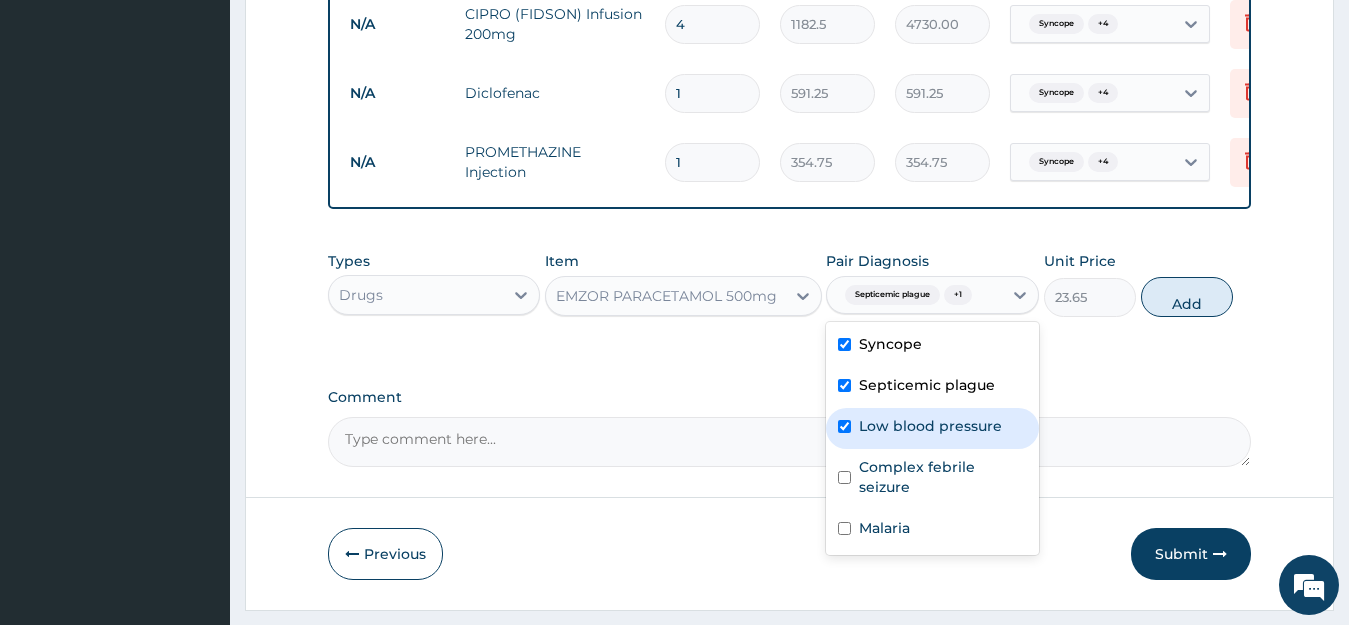 checkbox on "true" 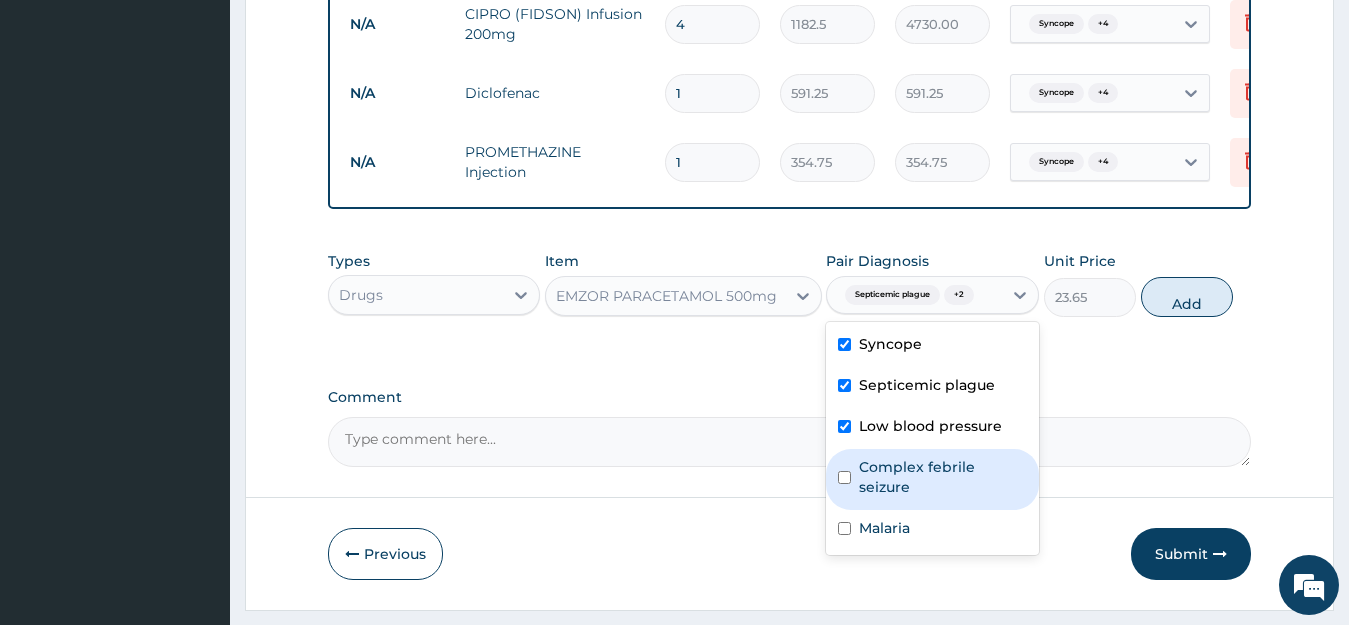 click on "Complex febrile seizure" at bounding box center (943, 477) 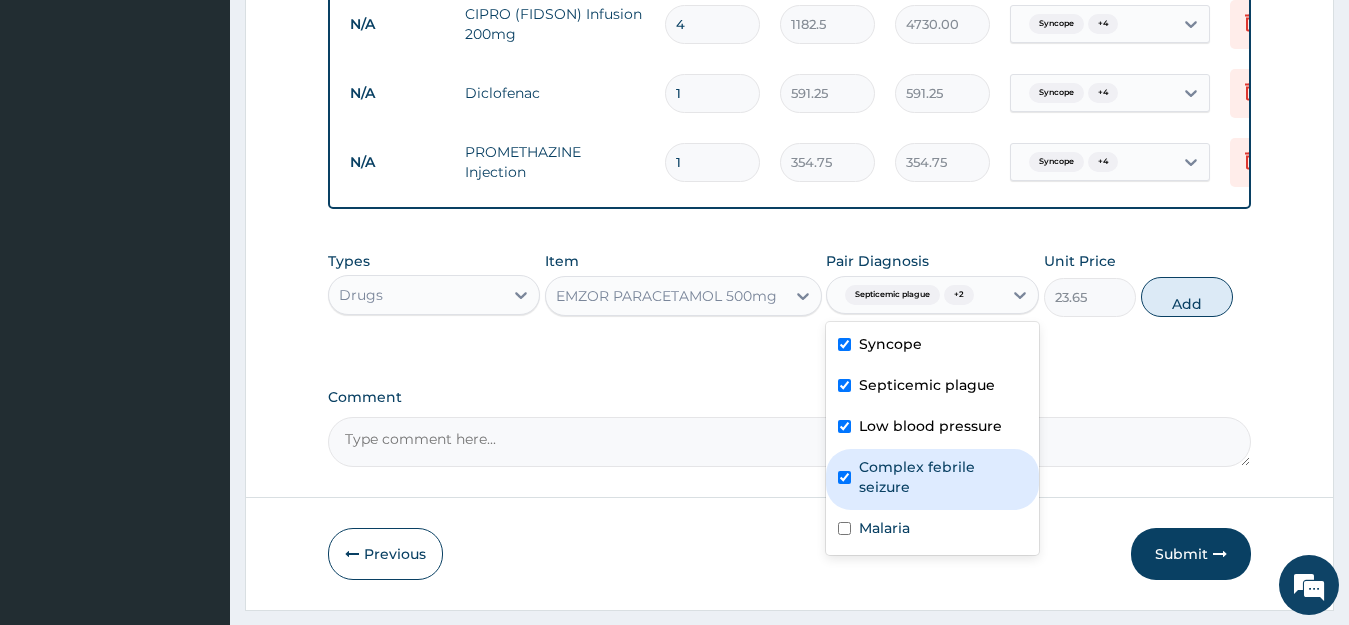 checkbox on "true" 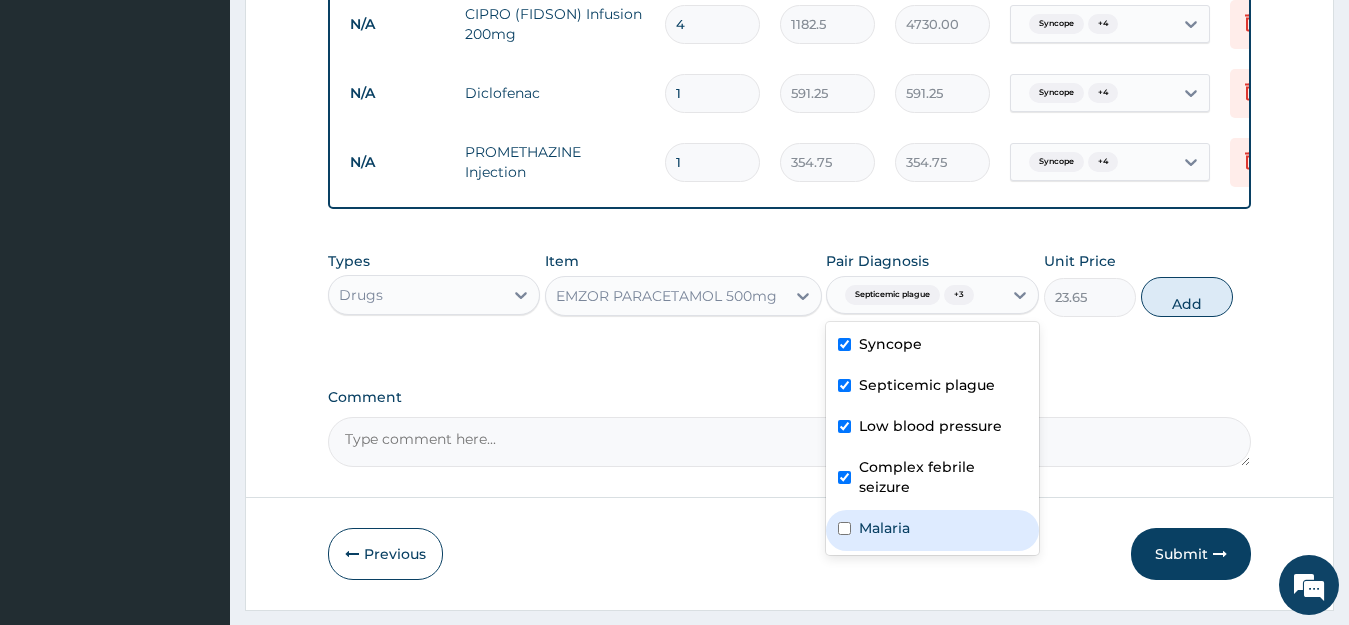 click on "Malaria" at bounding box center (932, 530) 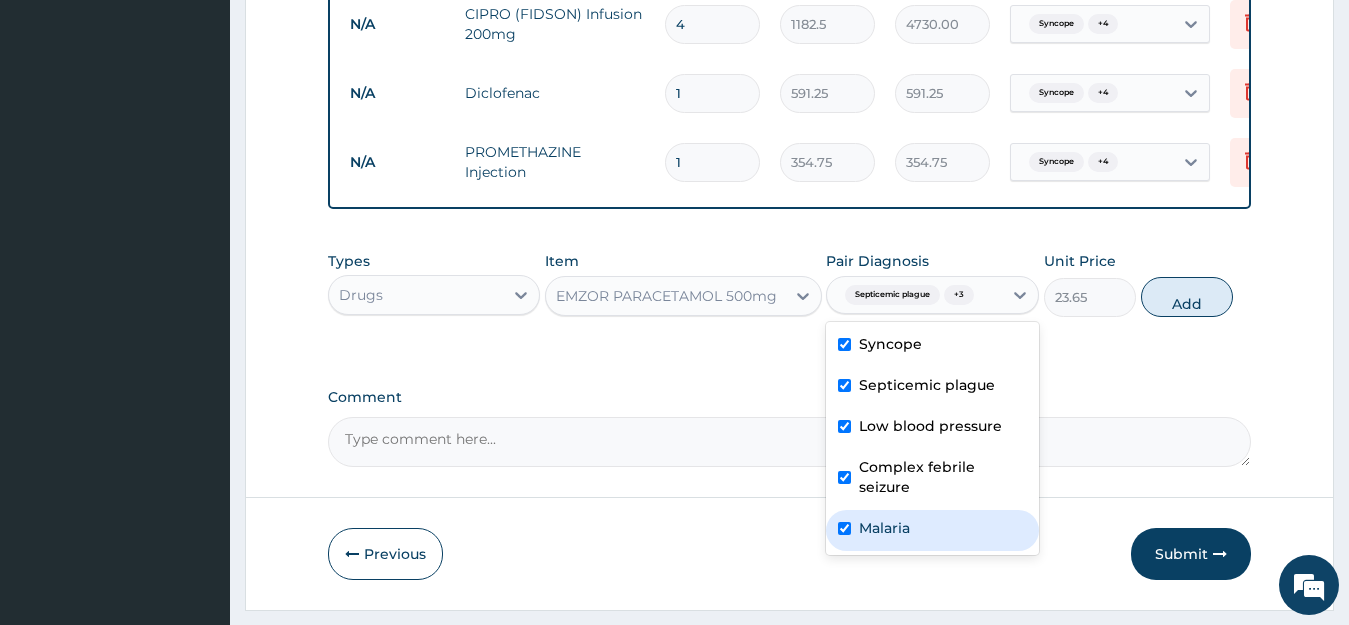 checkbox on "true" 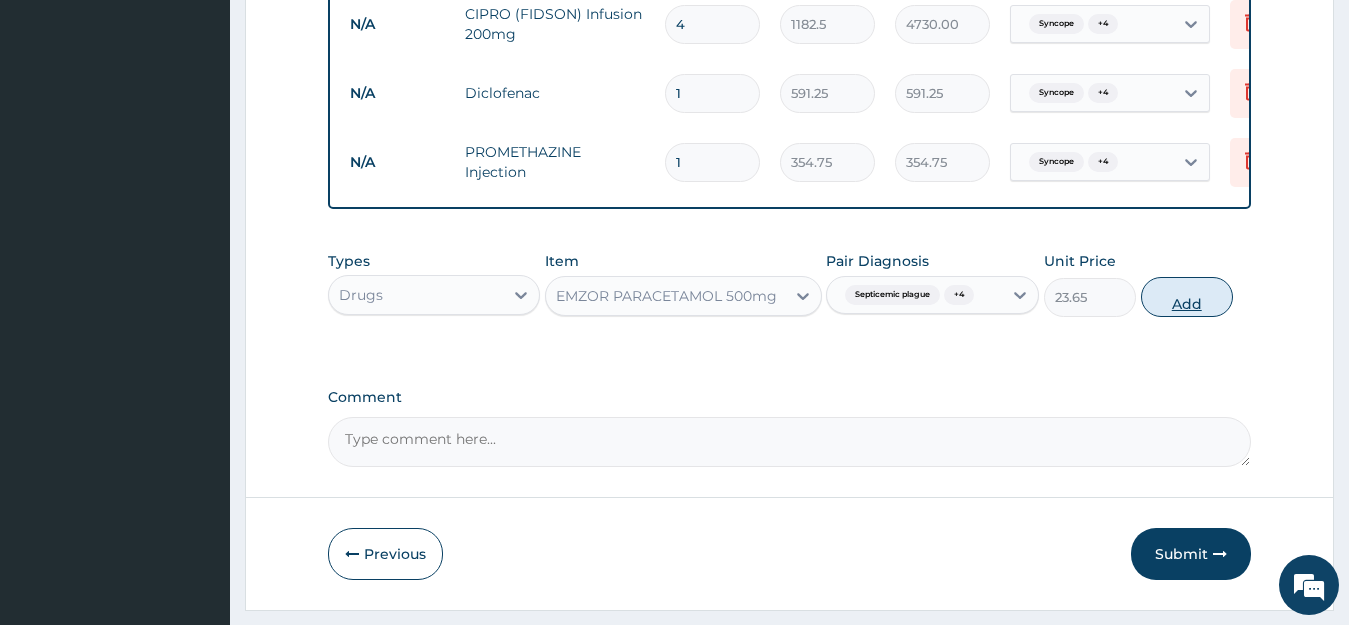 click on "Add" at bounding box center [1187, 297] 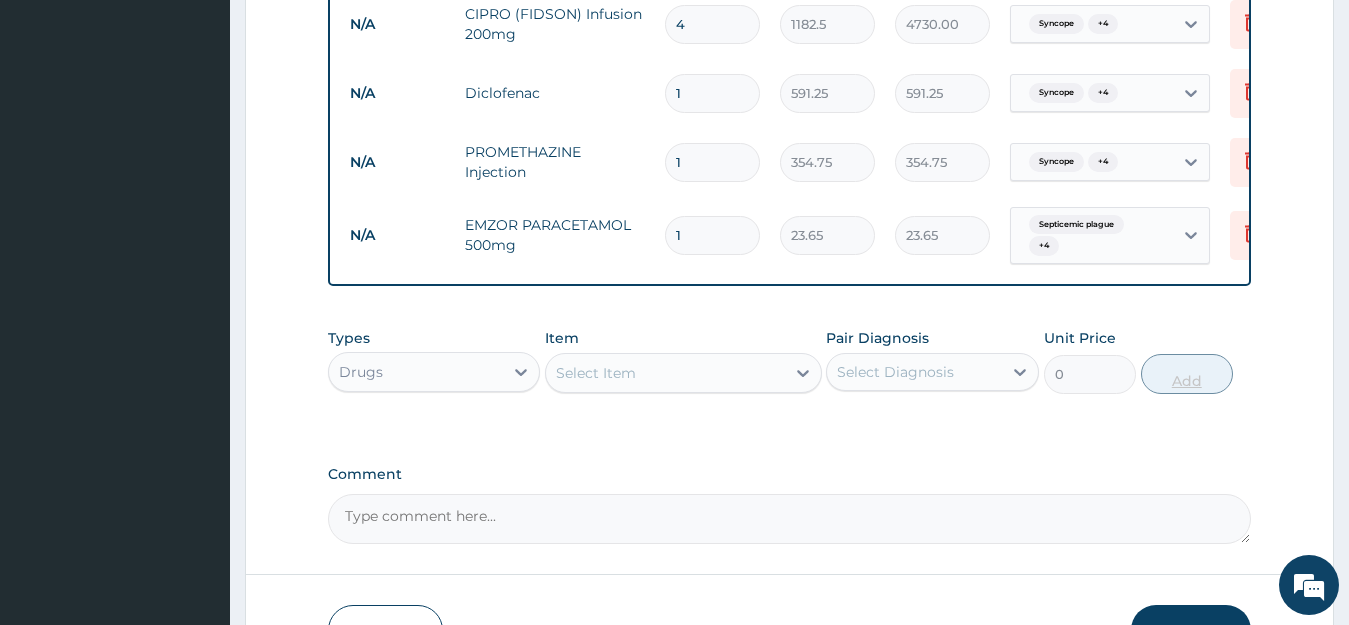 type 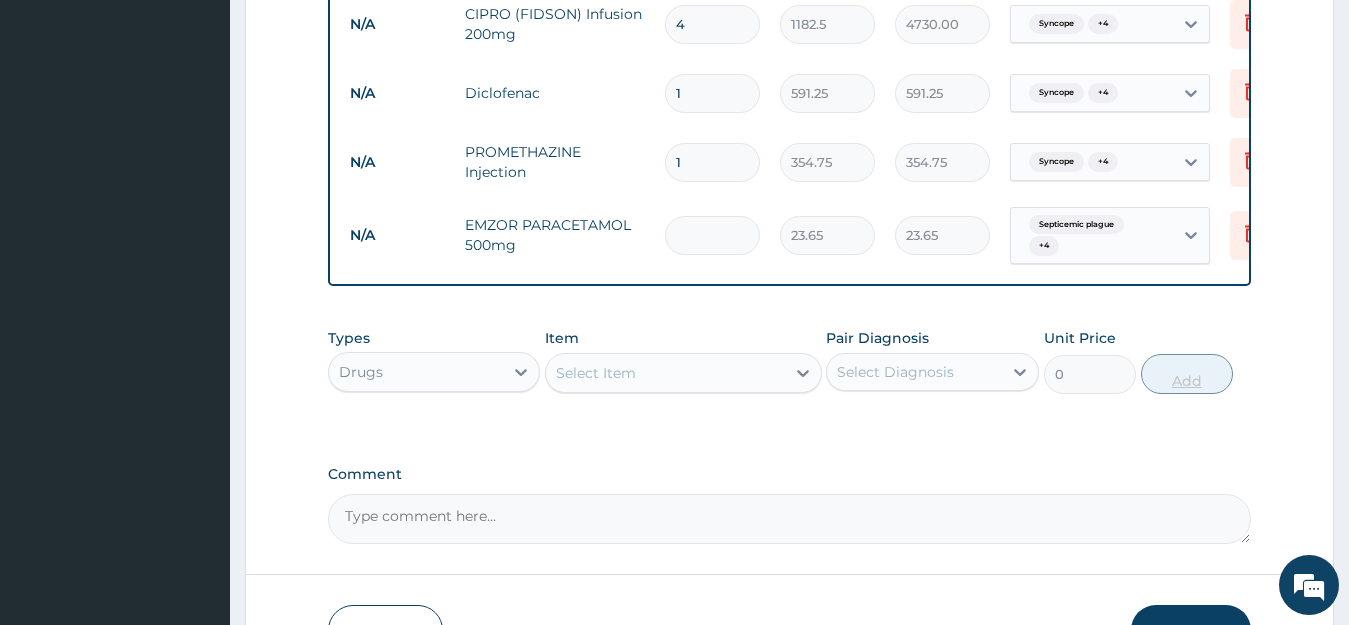 type on "0.00" 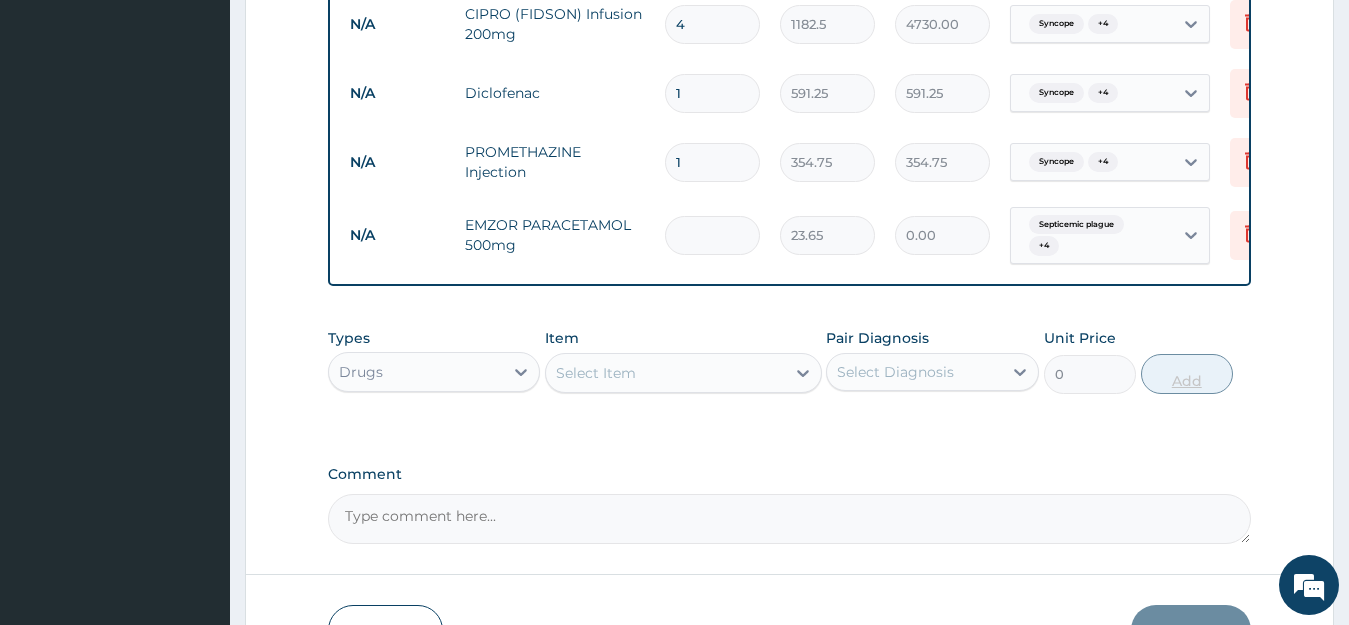 type on "2" 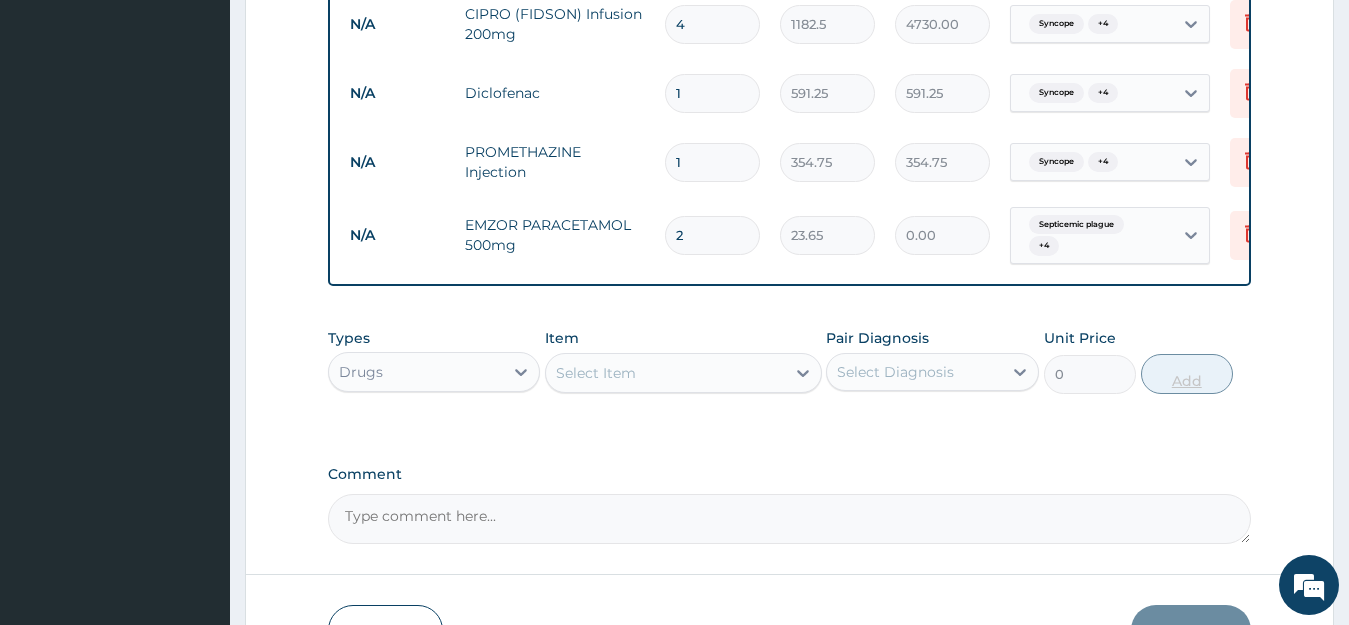 type on "47.30" 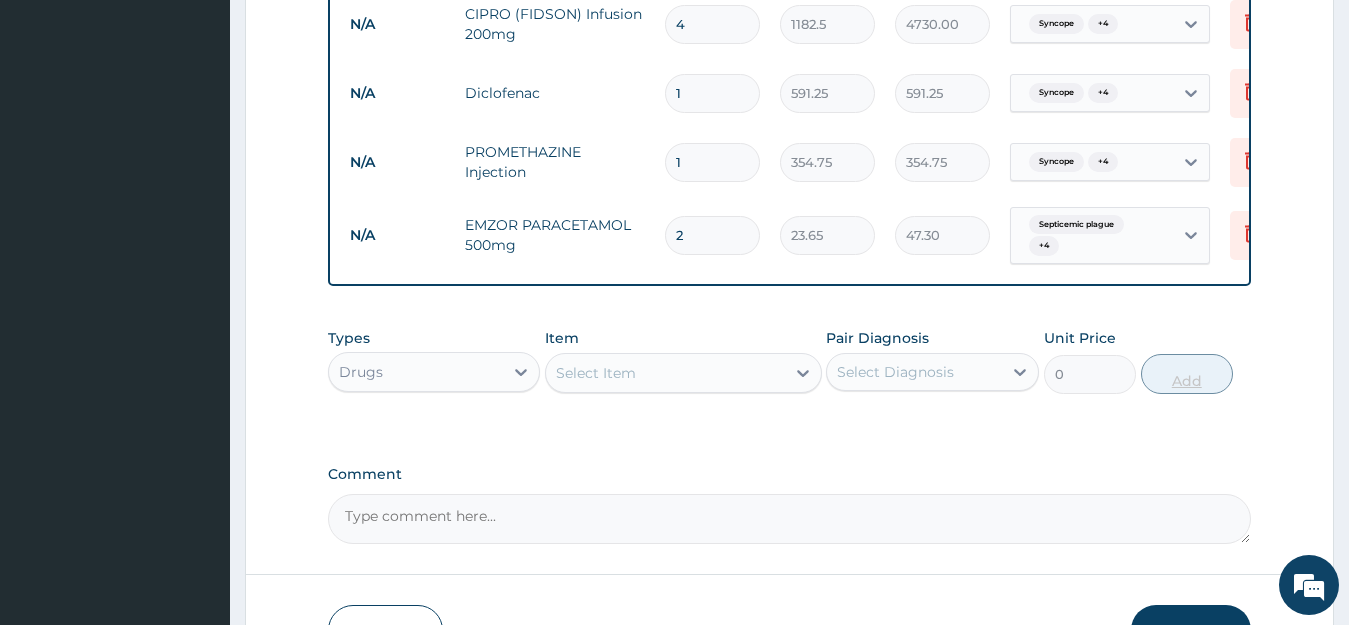 type on "20" 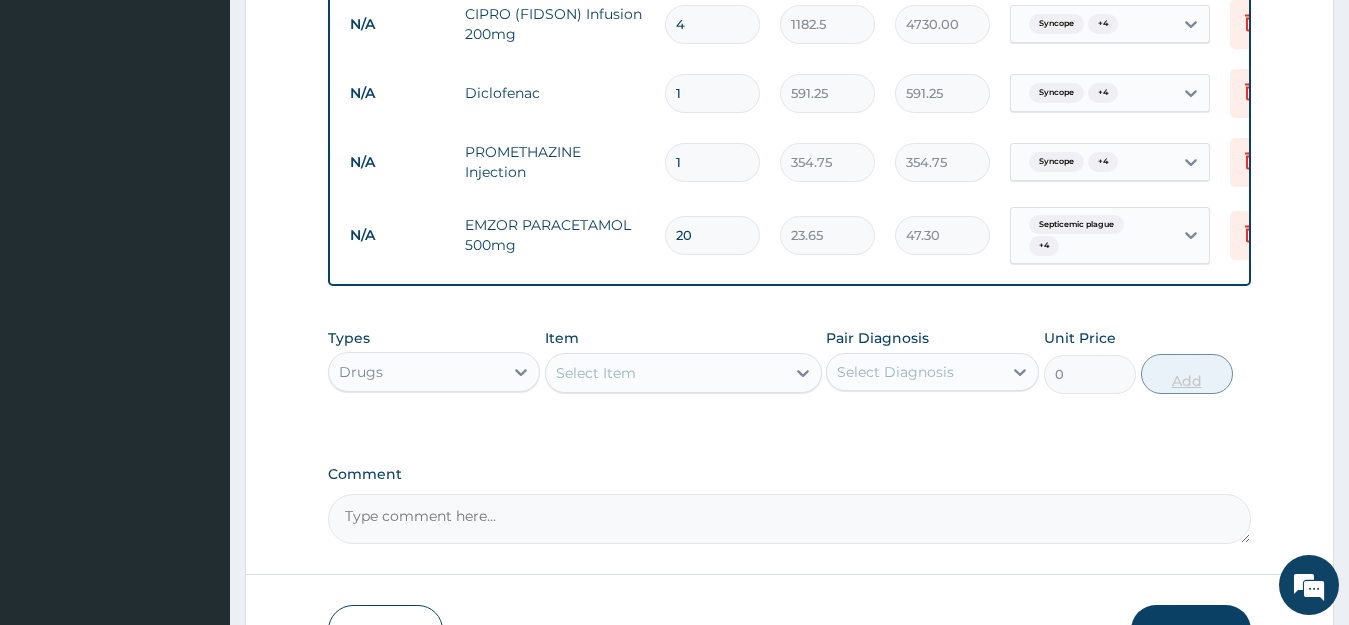 type on "473.00" 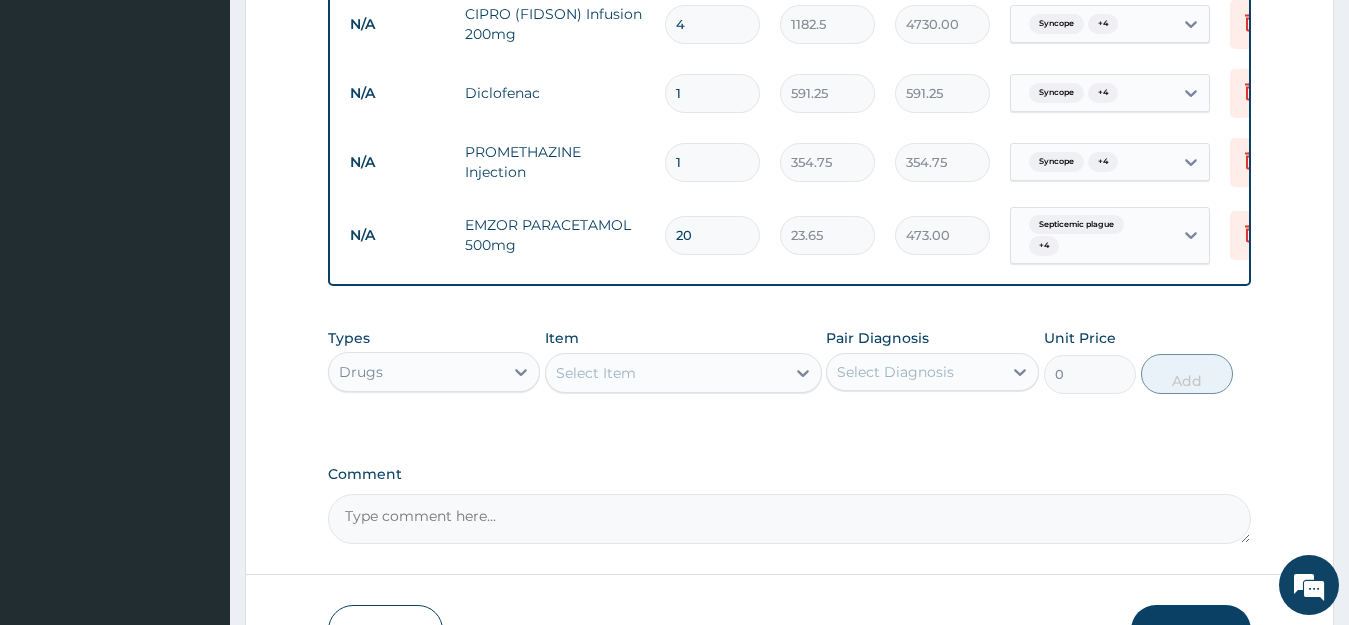 type on "20" 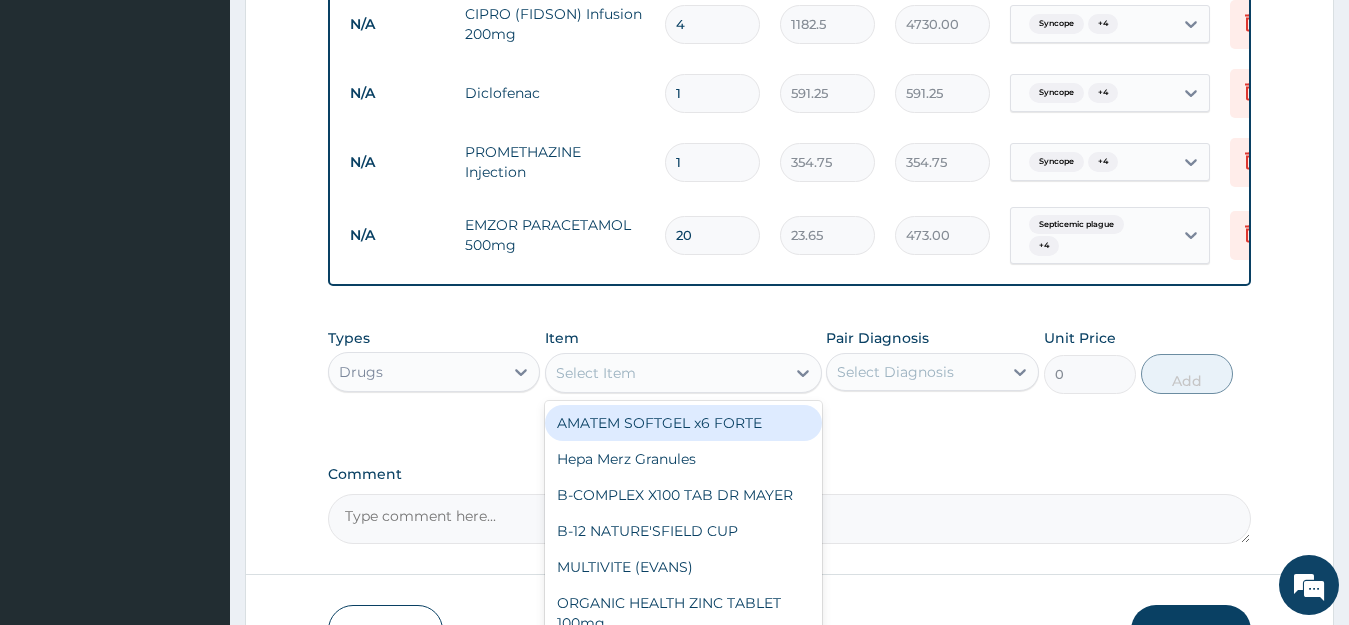 type on "b" 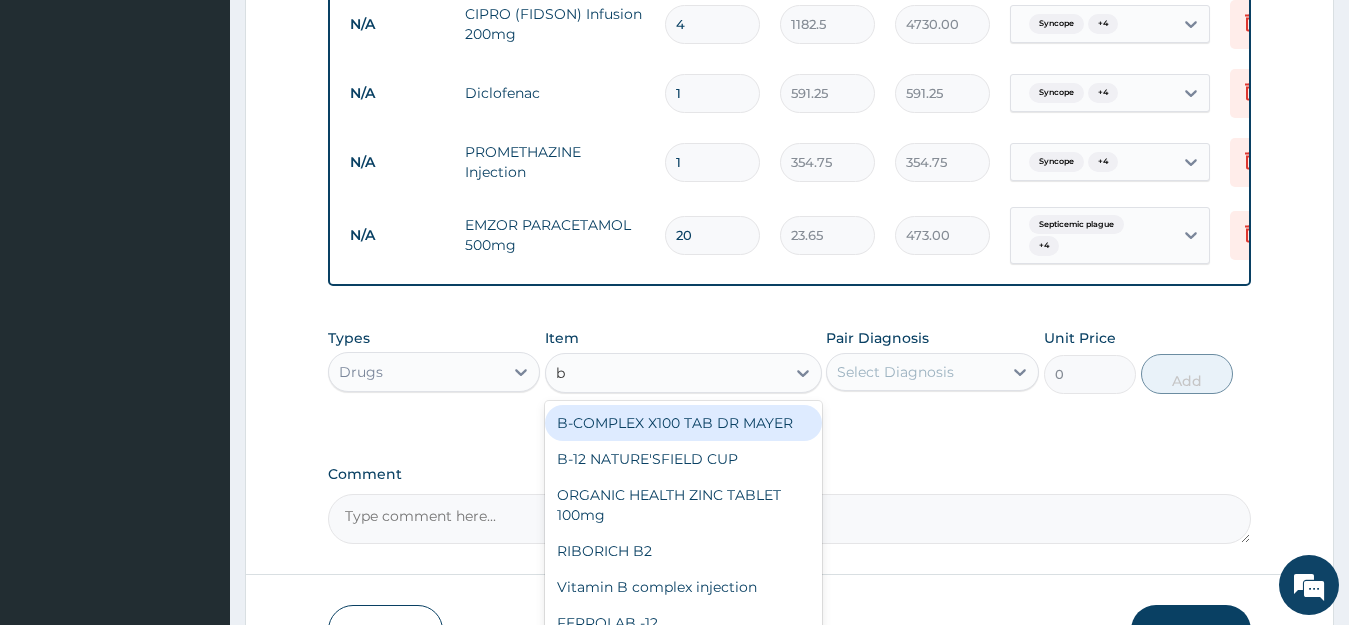 click on "B-COMPLEX X100 TAB DR MAYER" at bounding box center [683, 423] 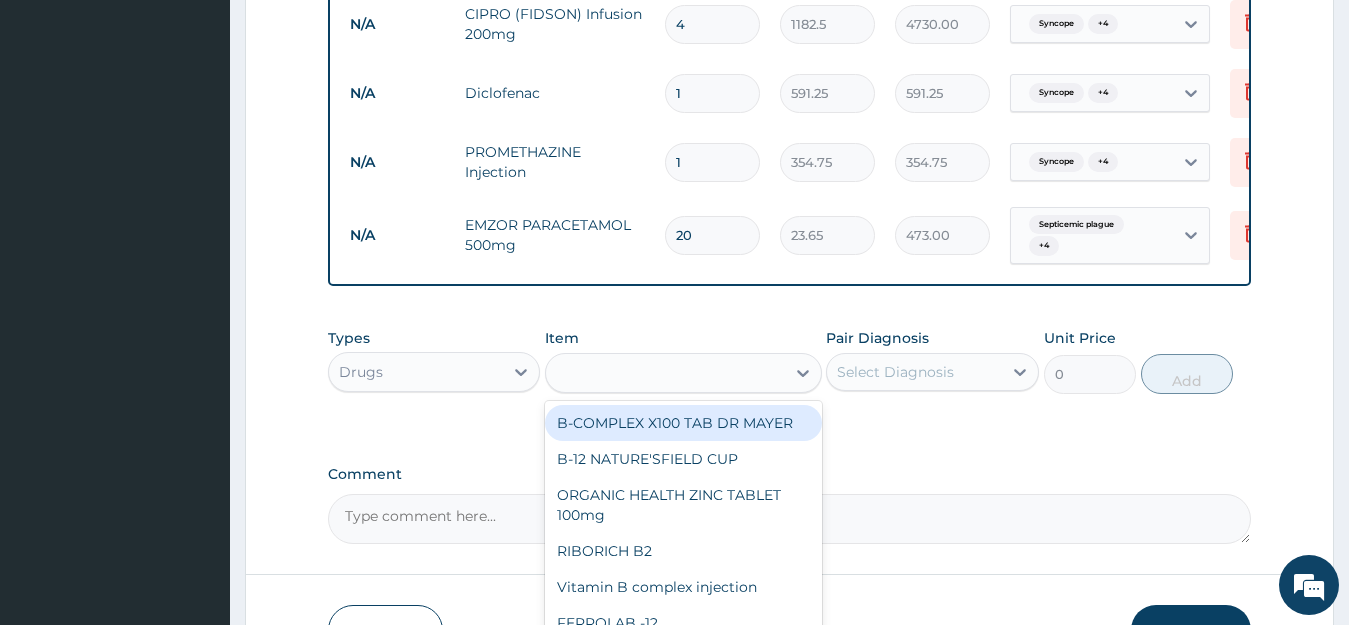 type on "23.65" 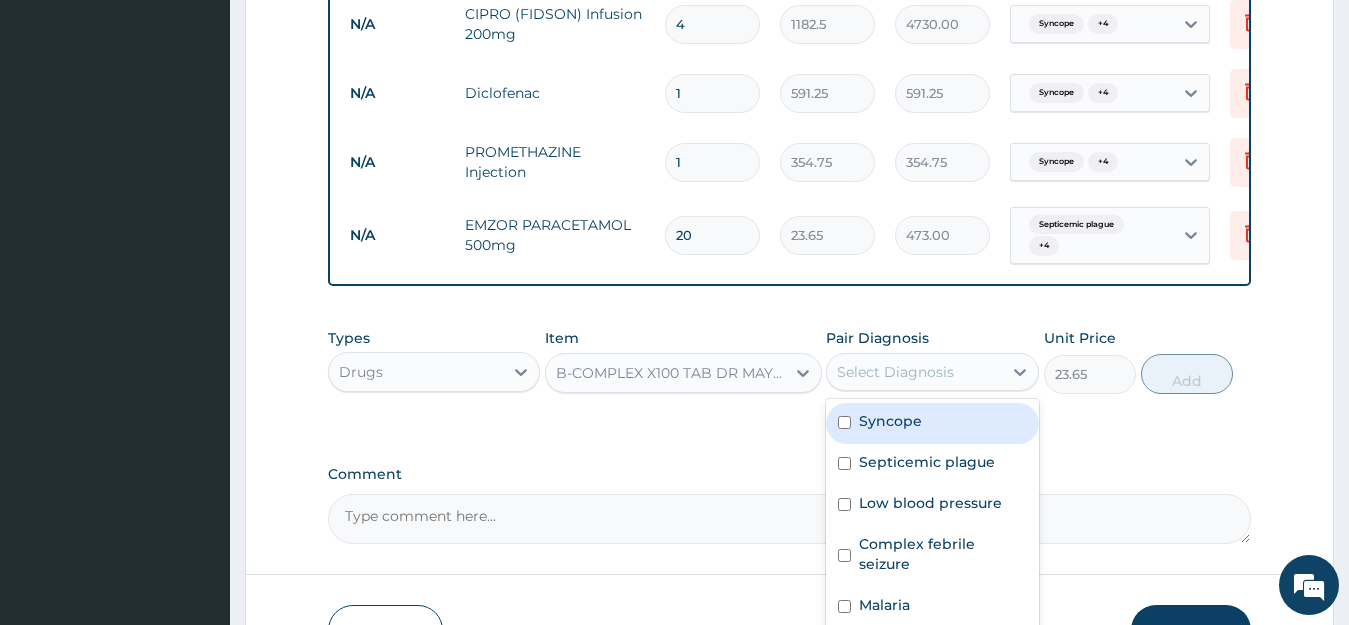 click on "Select Diagnosis" at bounding box center [895, 372] 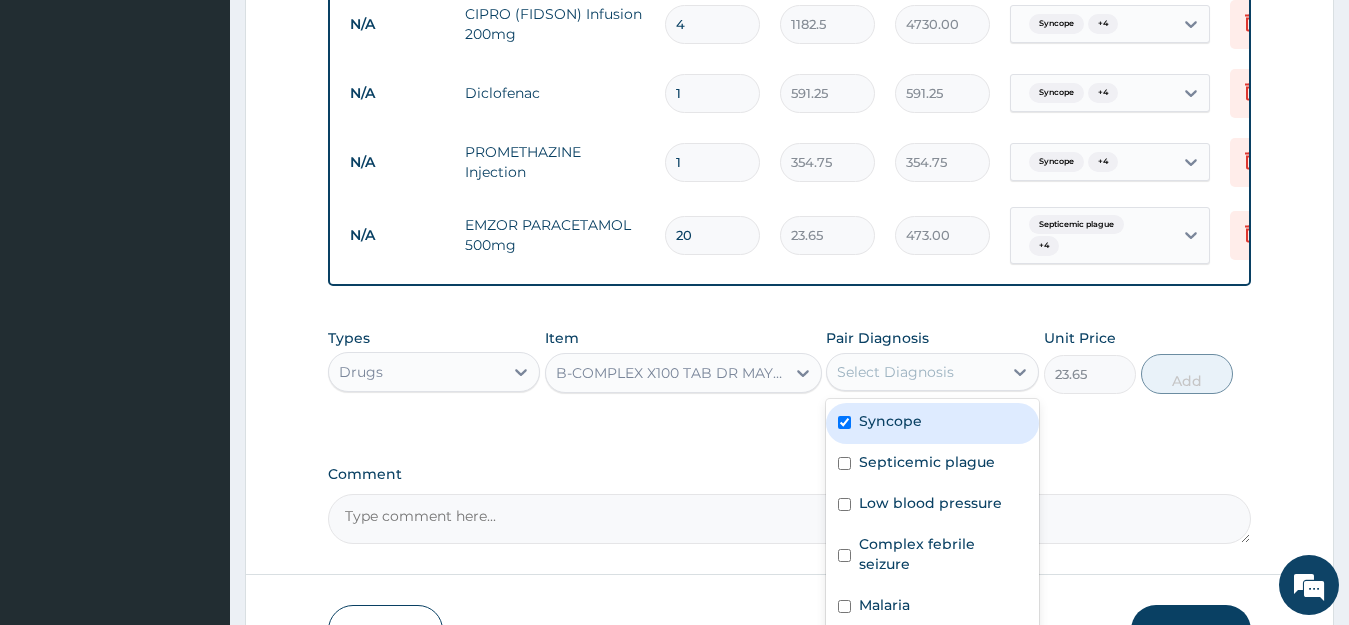 type 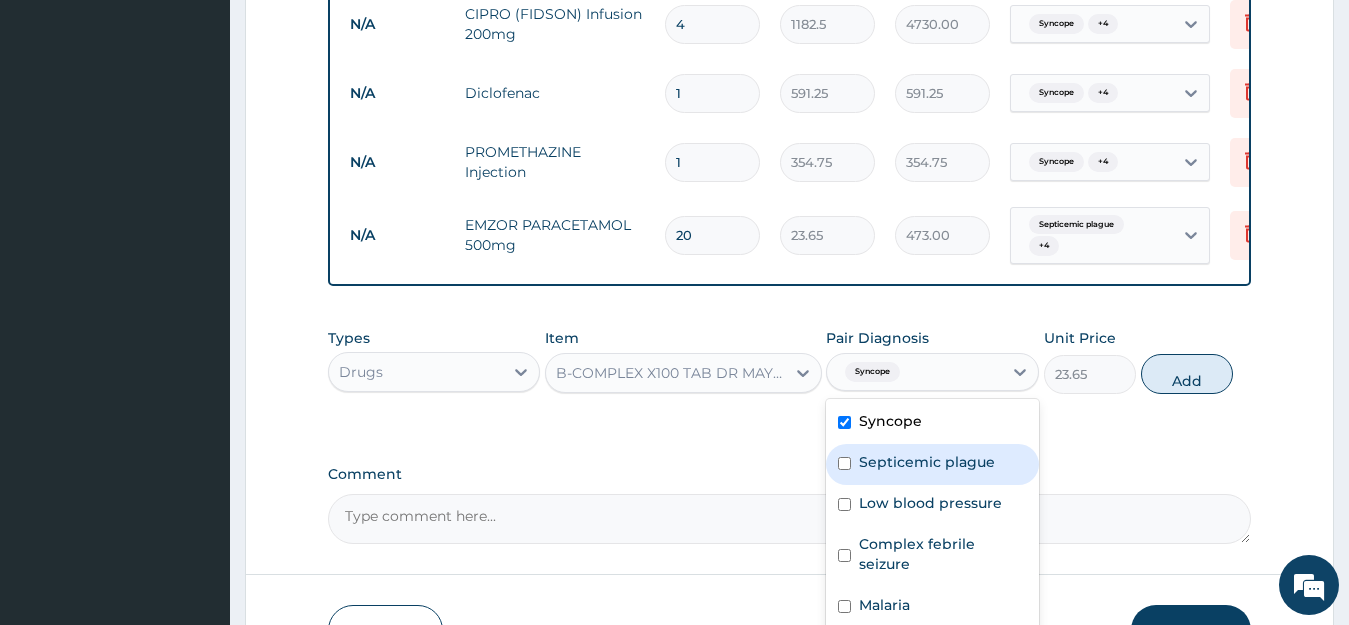 click on "Septicemic plague" at bounding box center (927, 462) 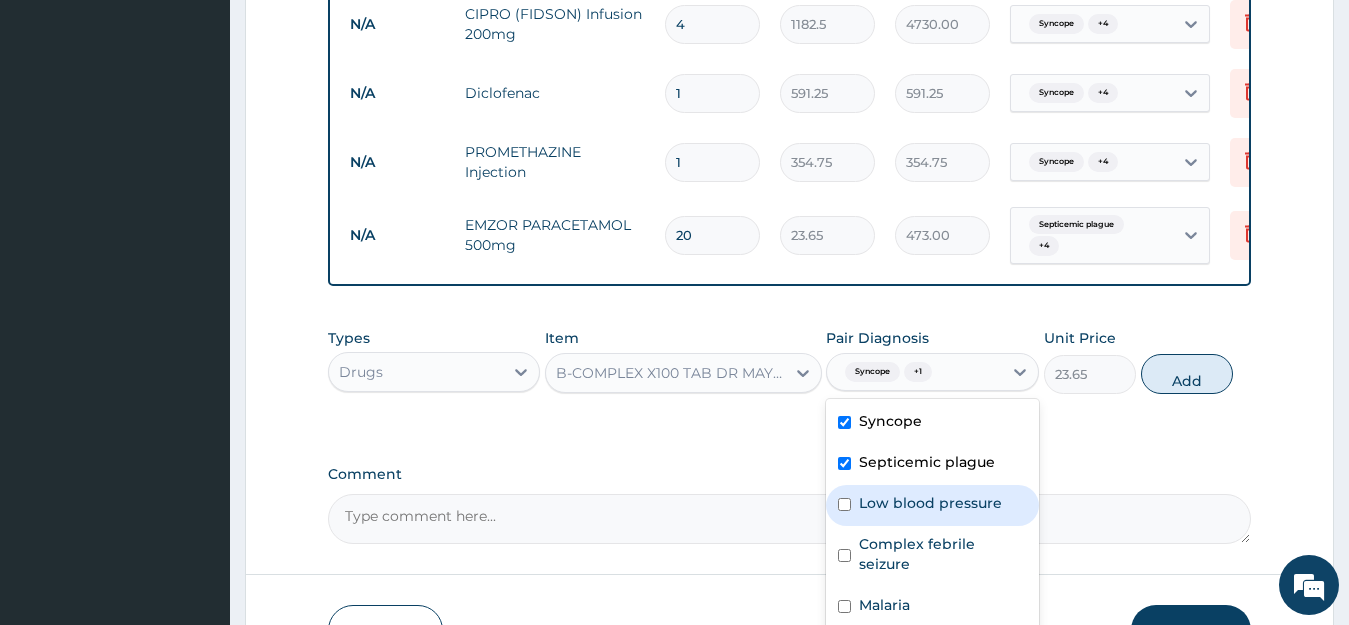 click on "Low blood pressure" at bounding box center (930, 503) 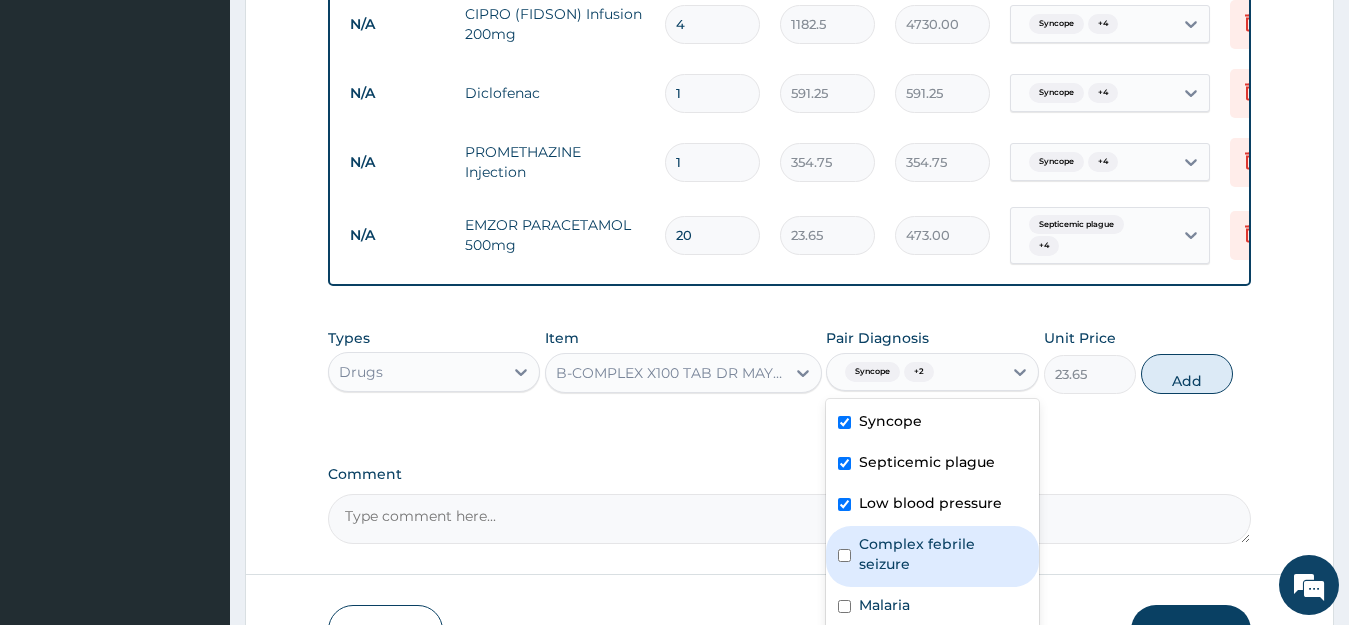 click on "Complex febrile seizure" at bounding box center (943, 554) 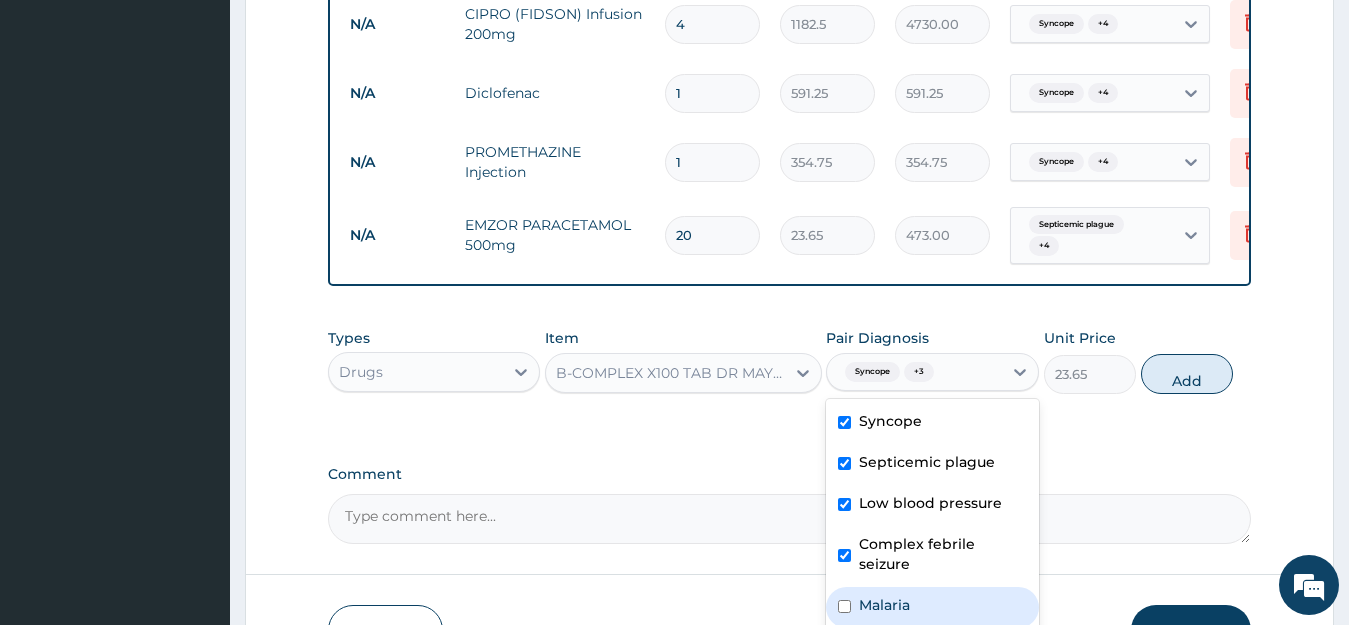 click on "Malaria" at bounding box center (884, 605) 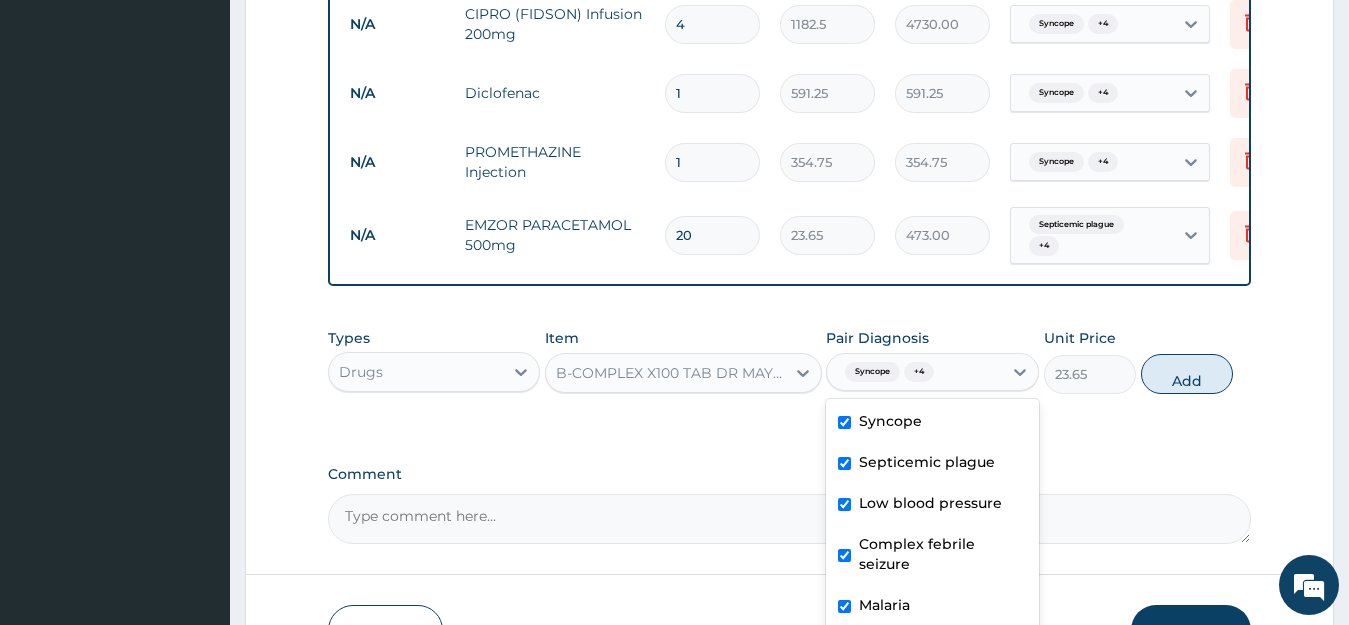scroll, scrollTop: 1901, scrollLeft: 0, axis: vertical 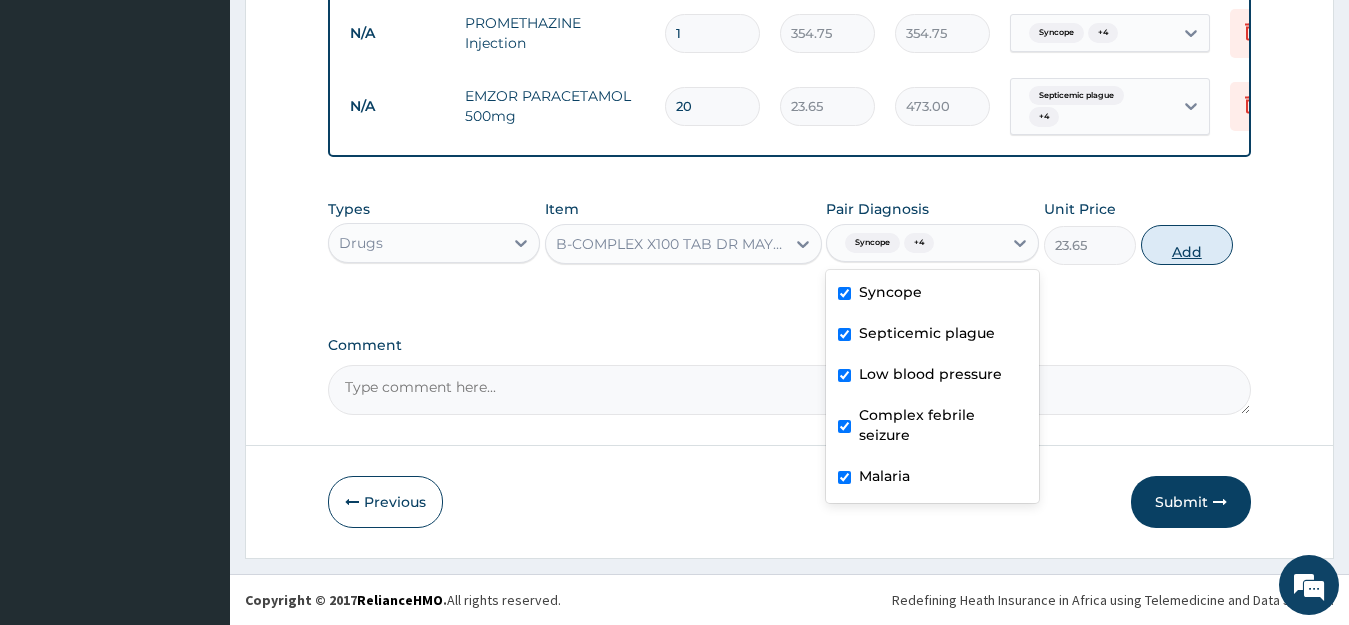 click on "Add" at bounding box center [1187, 245] 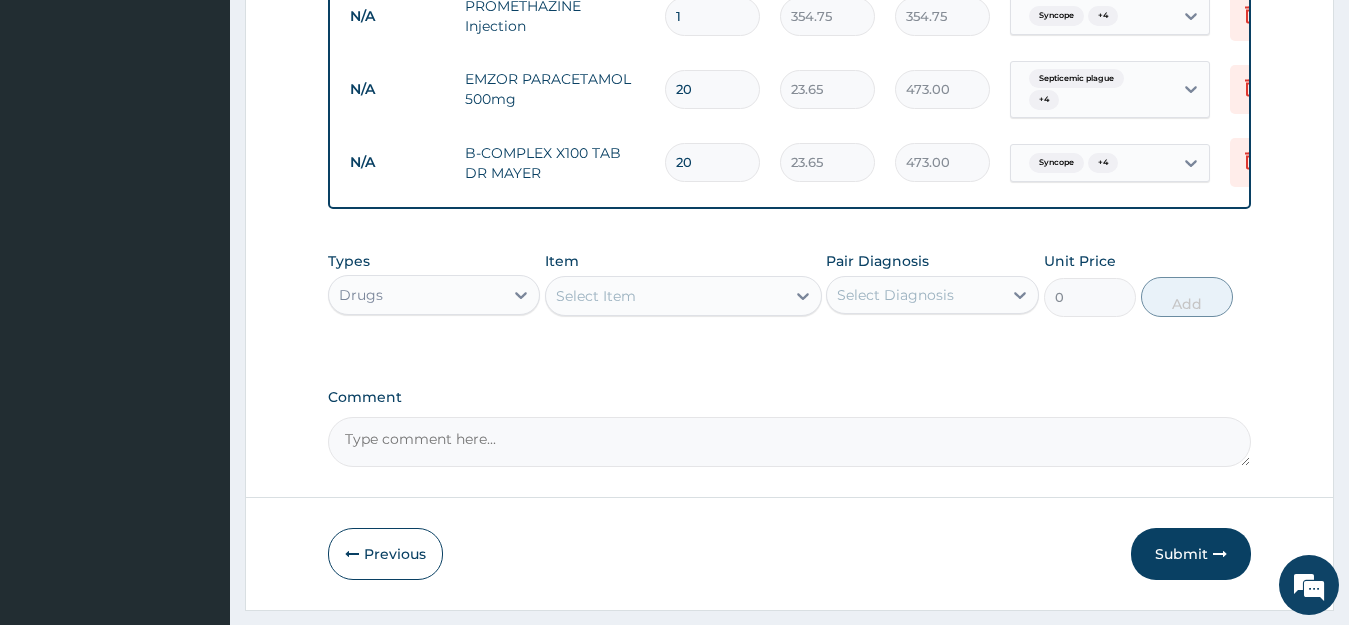 click on "Select Item" at bounding box center [665, 296] 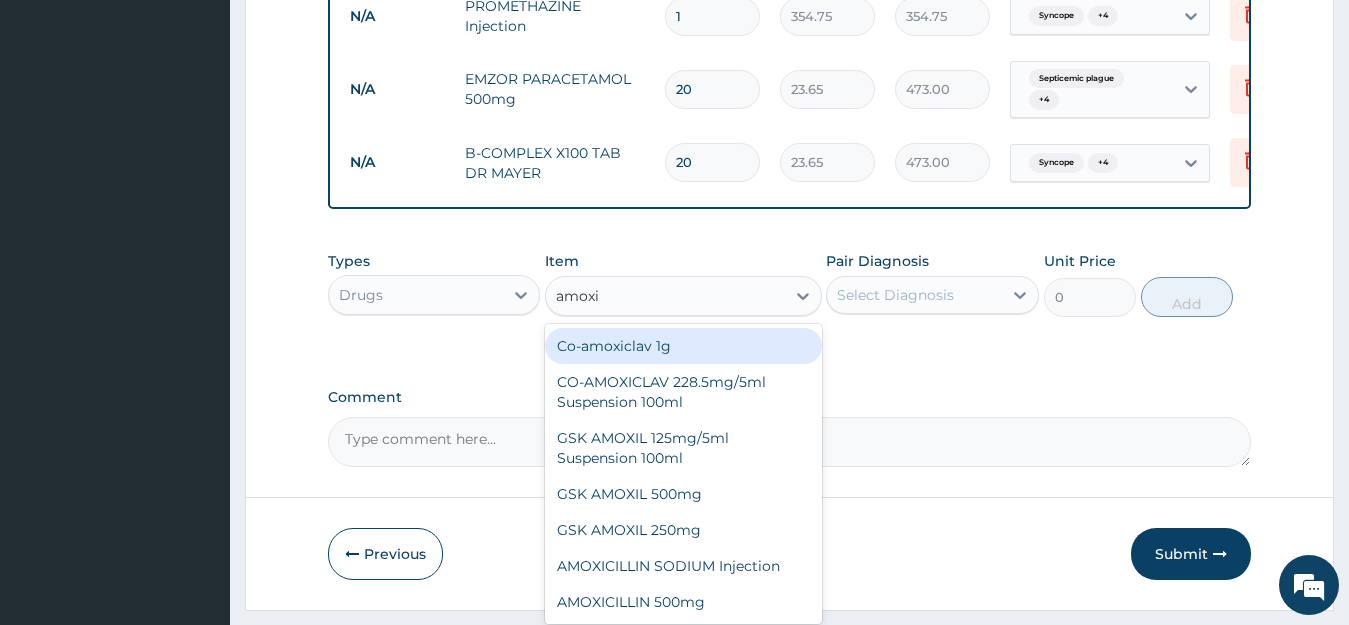click on "Co-amoxiclav 1g" at bounding box center (683, 346) 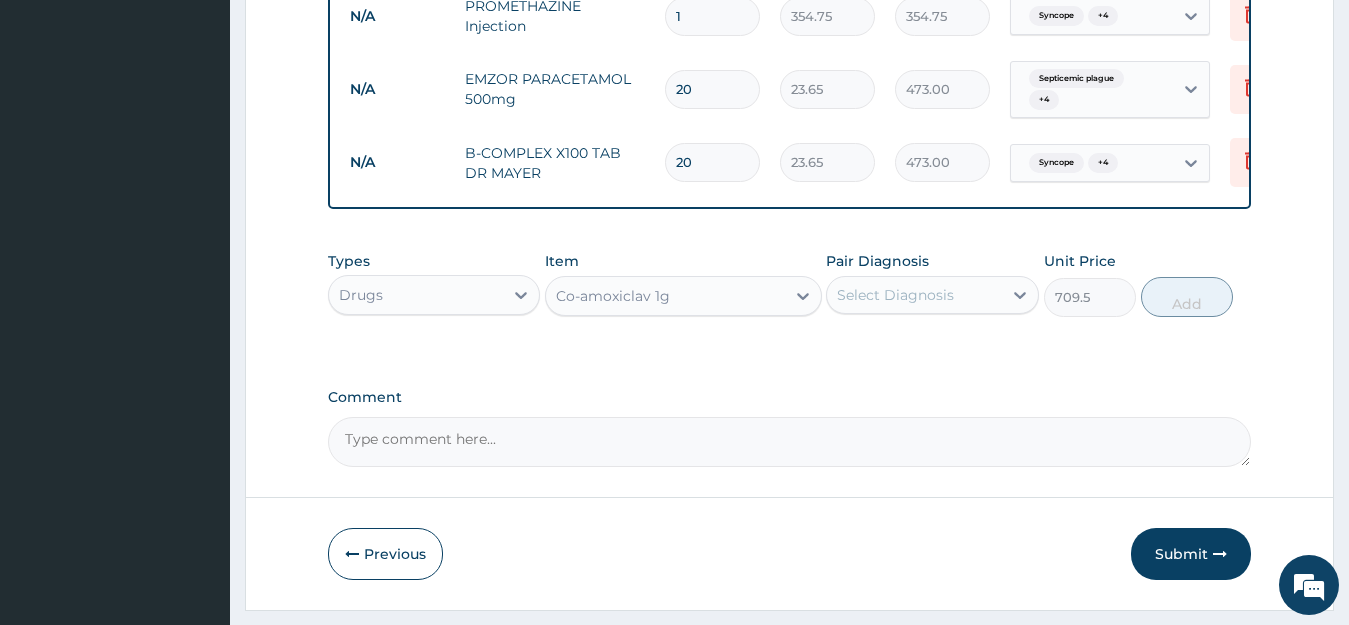 click on "Select Diagnosis" at bounding box center [895, 295] 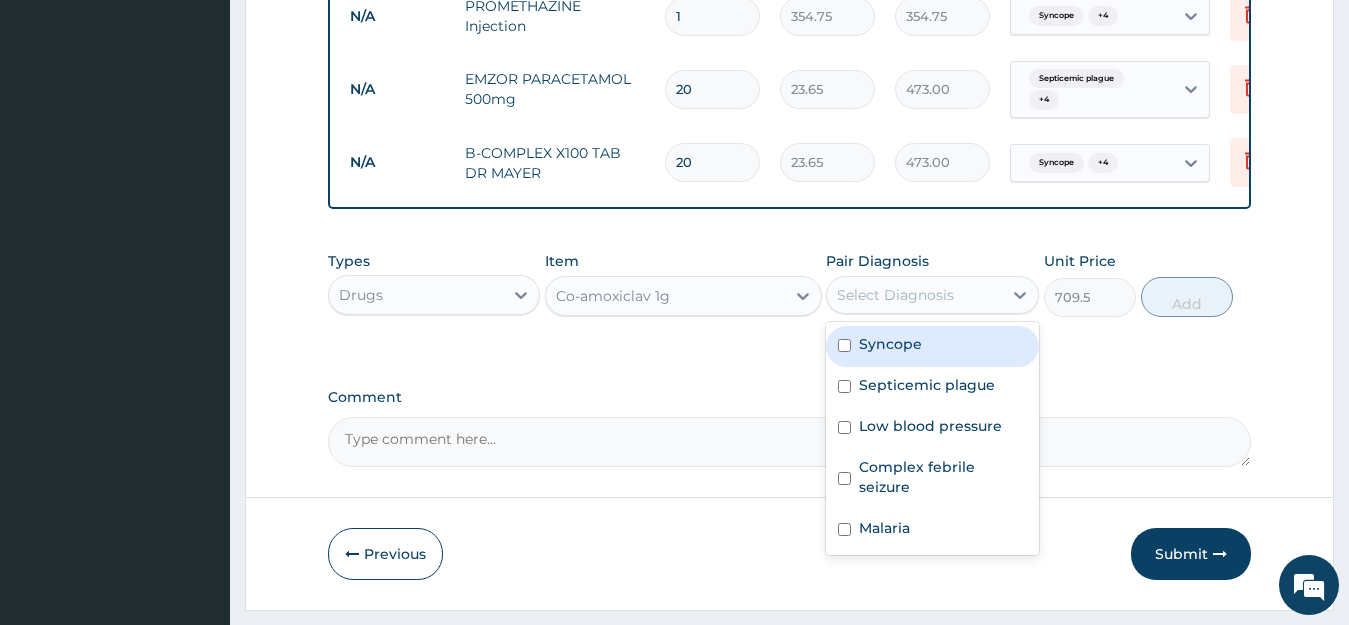 click on "Syncope" at bounding box center (890, 344) 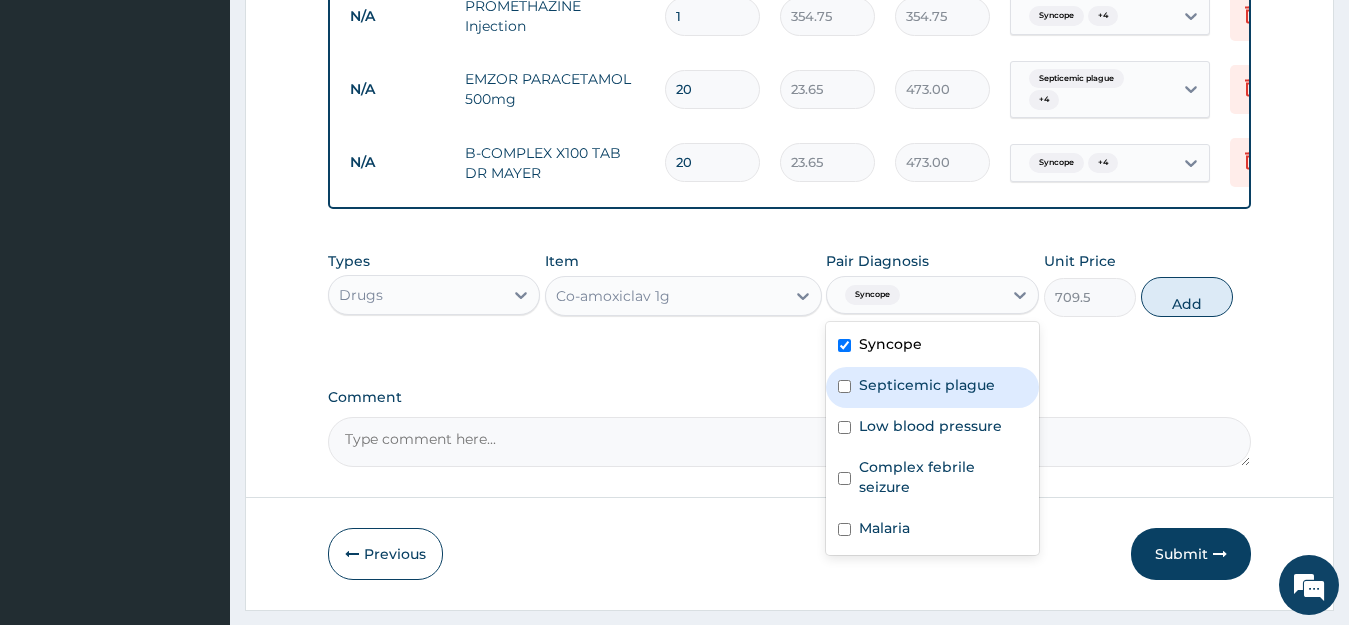 click on "Septicemic plague" at bounding box center (932, 387) 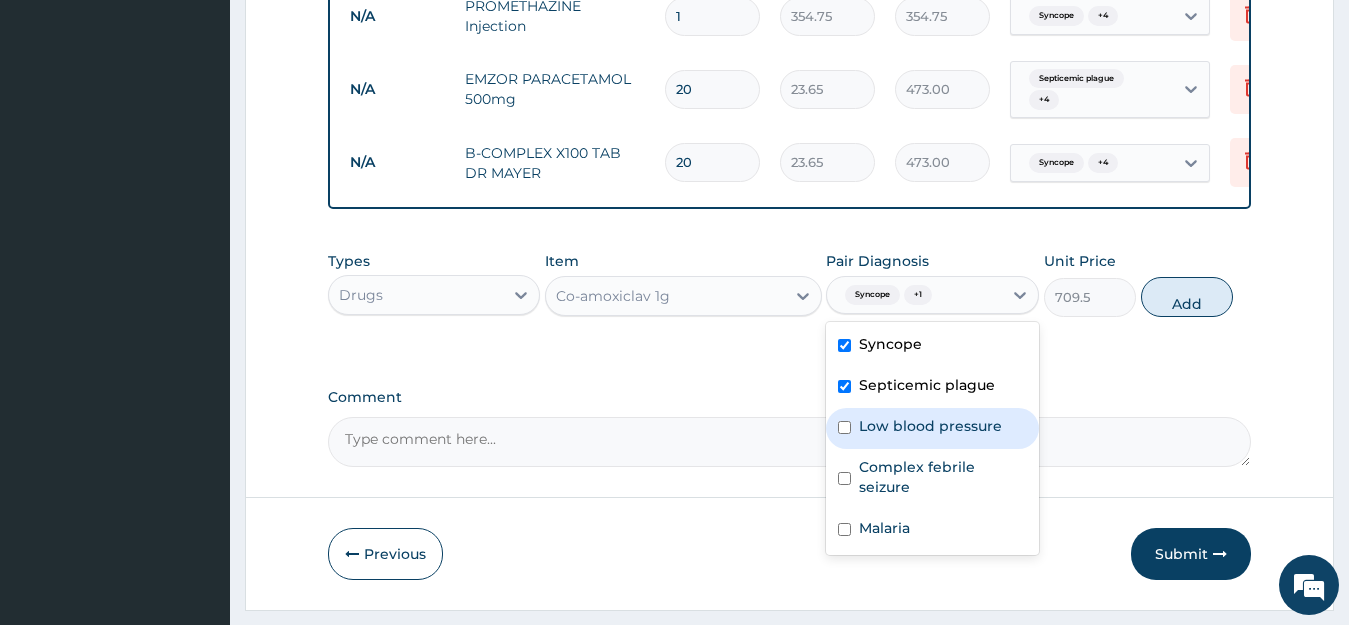 click on "Low blood pressure" at bounding box center (930, 426) 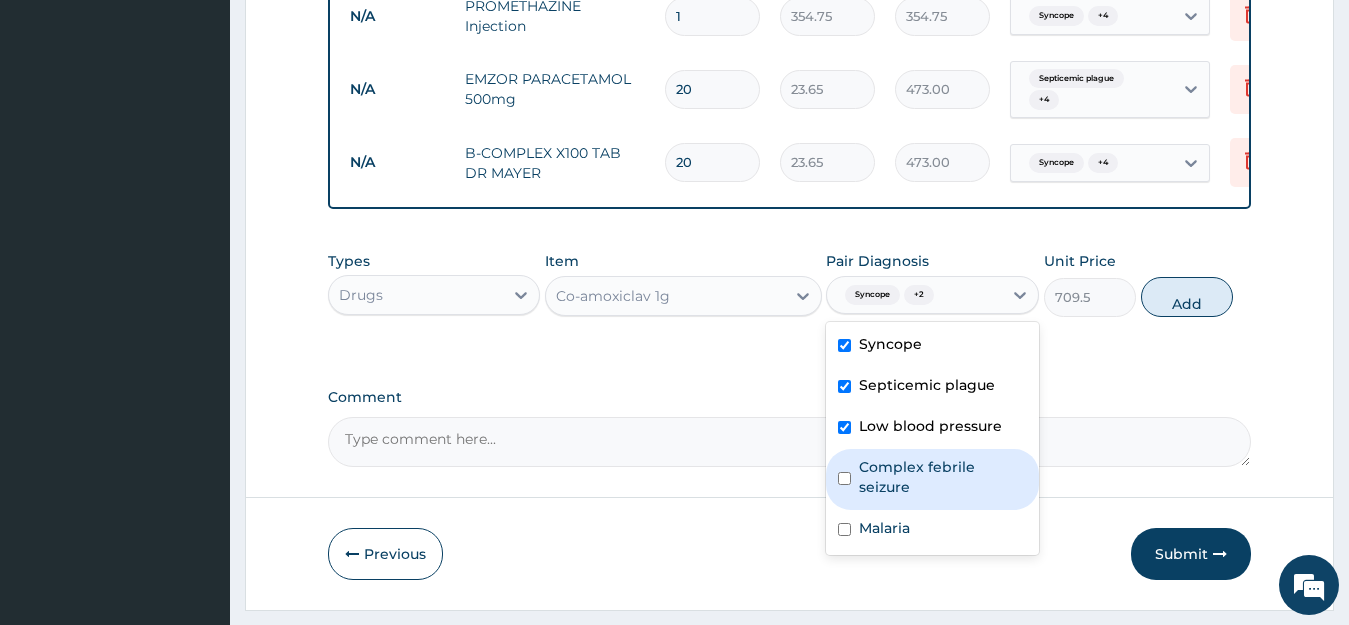 click on "Complex febrile seizure" at bounding box center [943, 477] 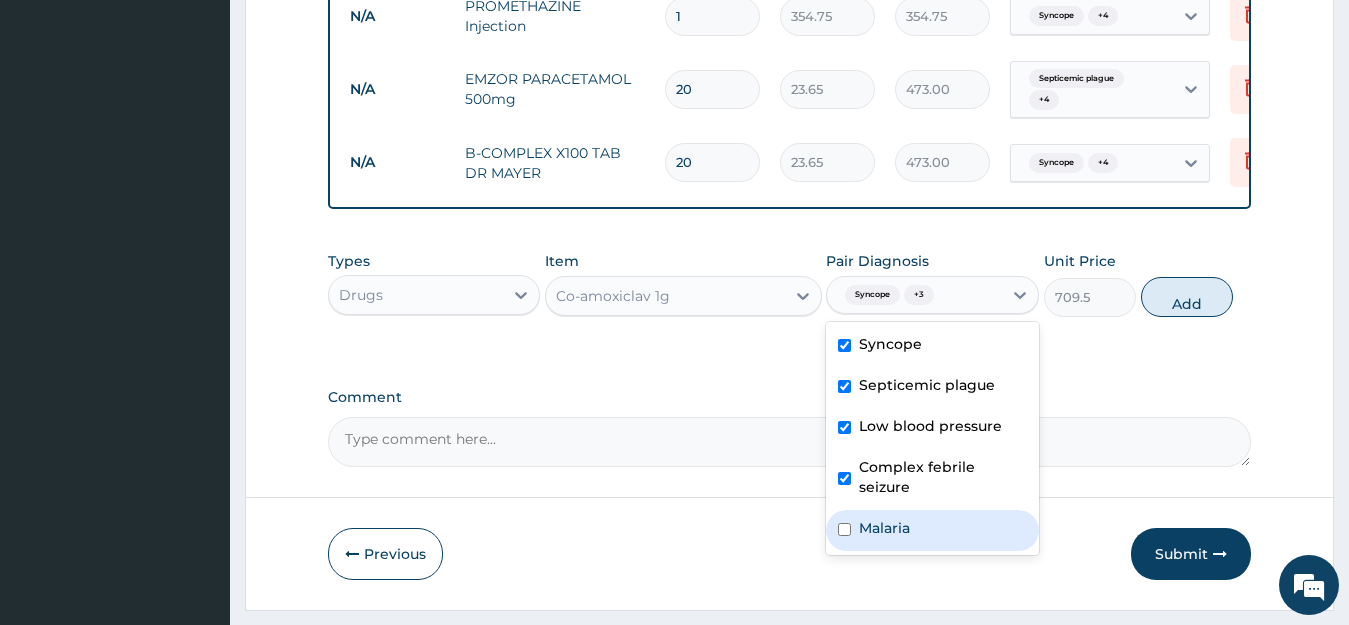 click on "Malaria" at bounding box center [884, 528] 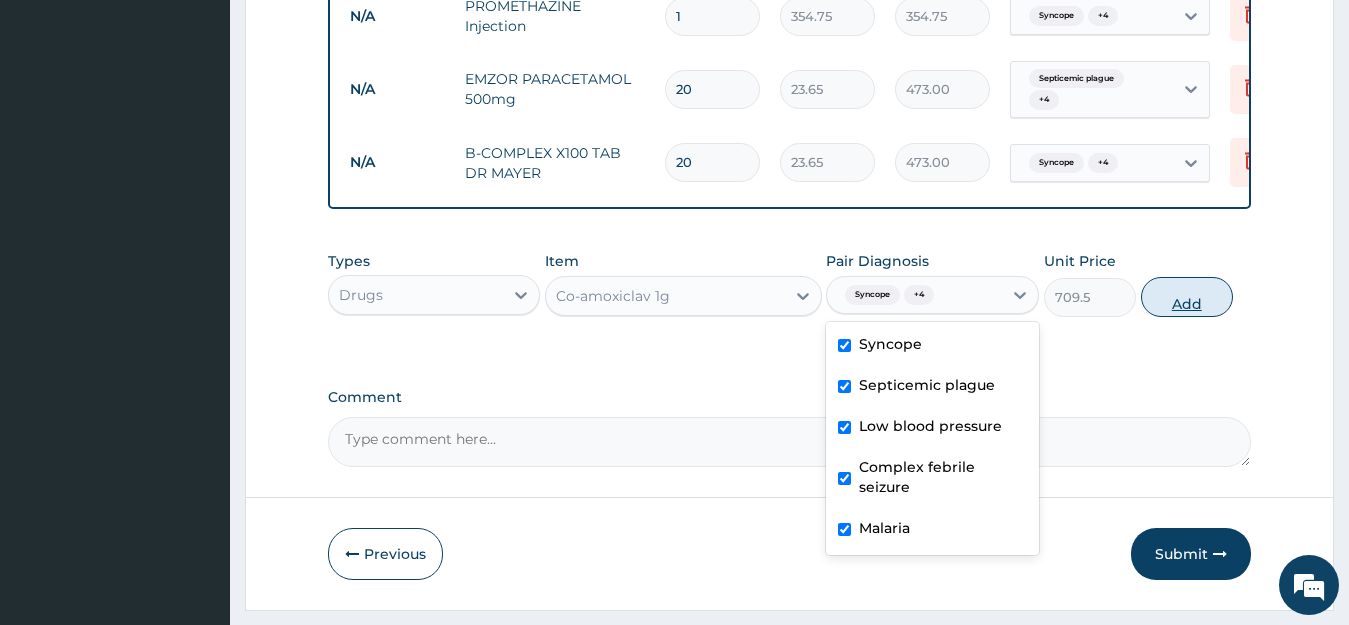 click on "Add" at bounding box center (1187, 297) 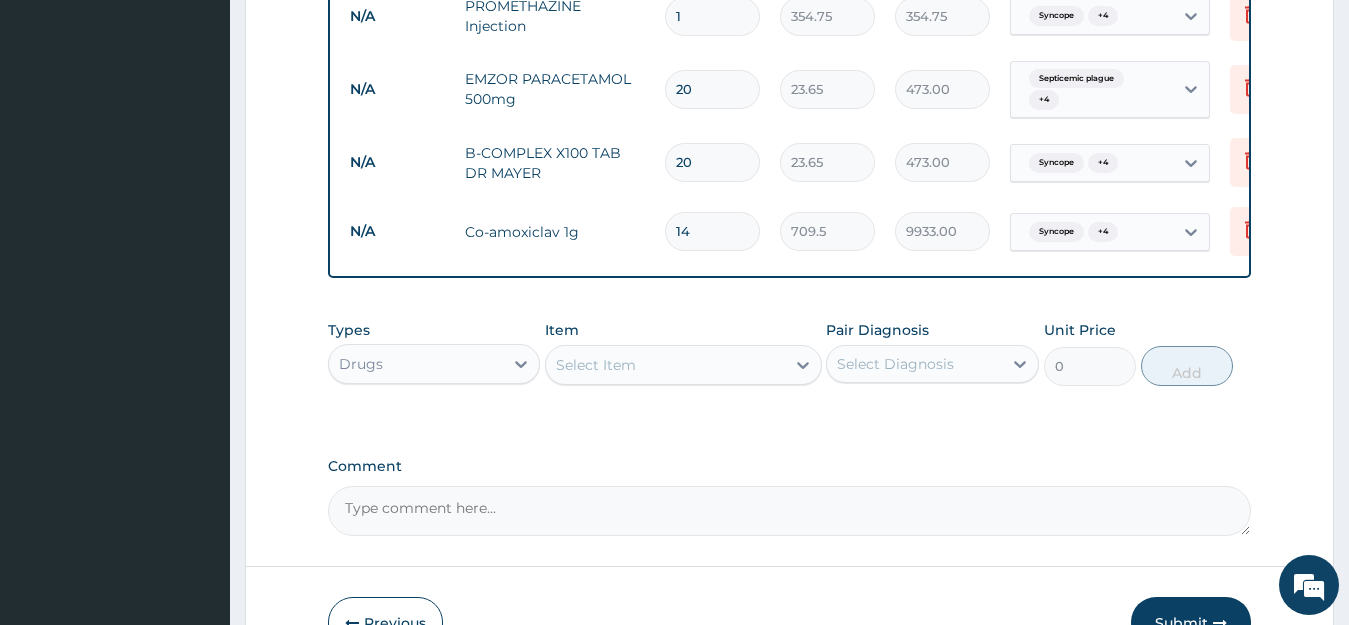 scroll, scrollTop: 2039, scrollLeft: 0, axis: vertical 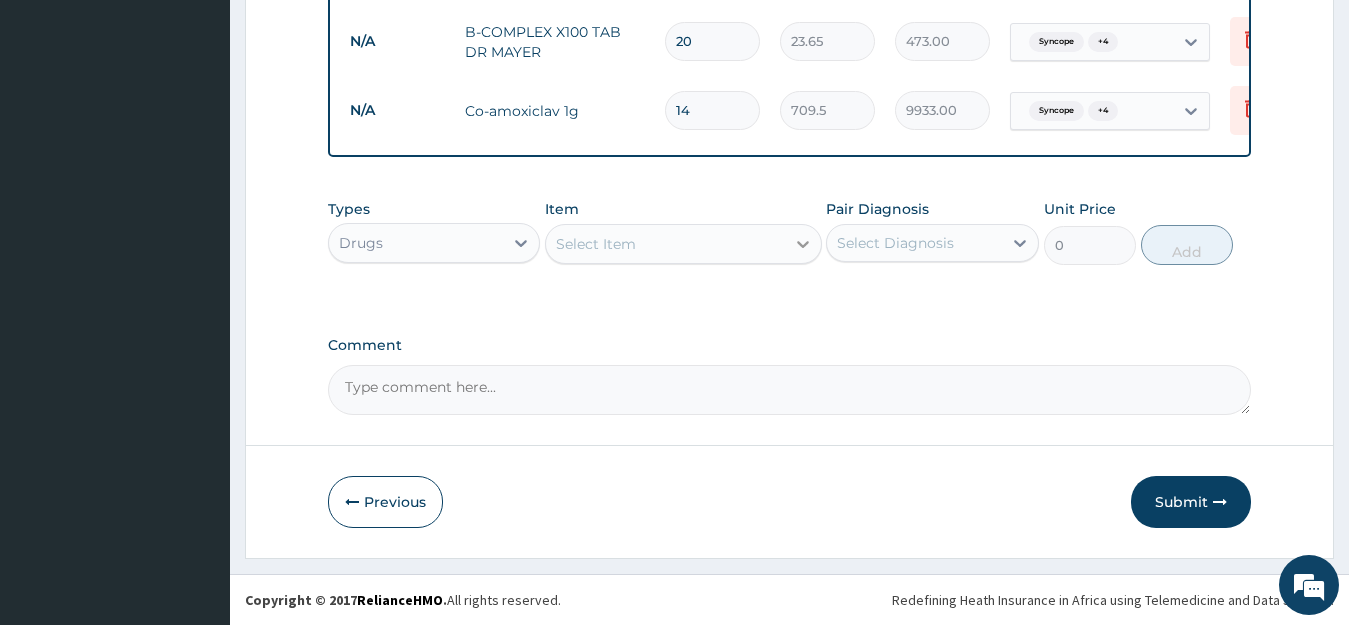 click at bounding box center [803, 244] 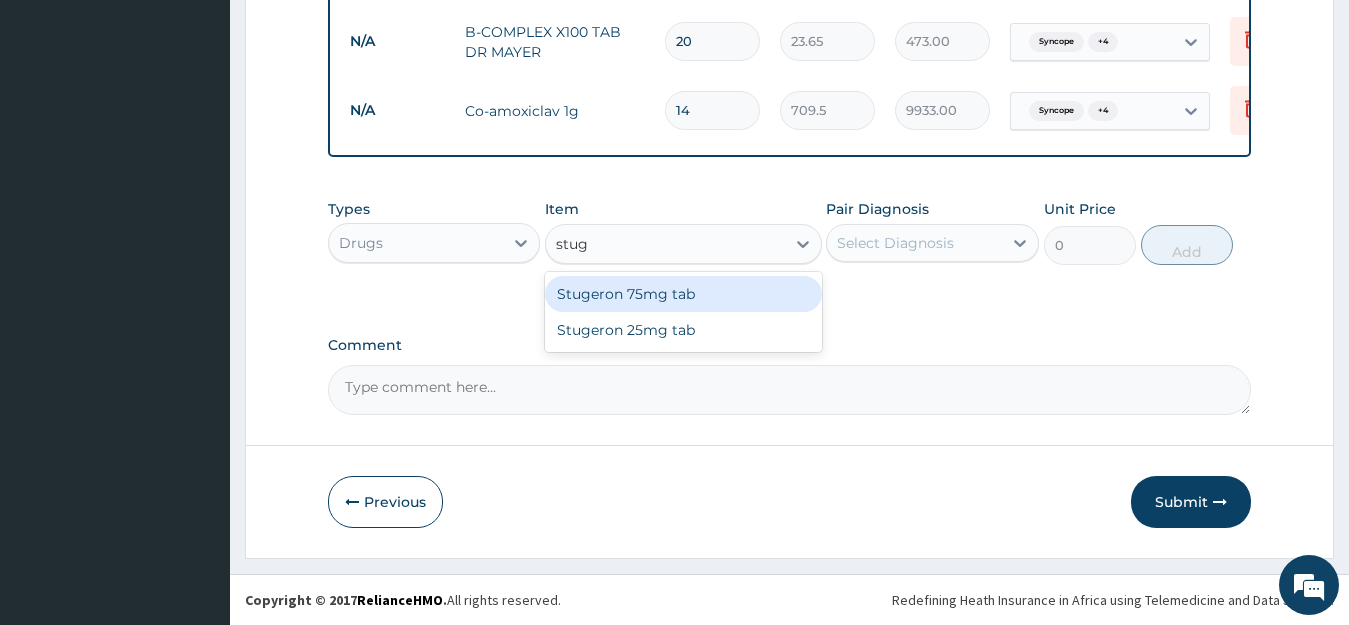 click on "Stugeron 75mg tab" at bounding box center [683, 294] 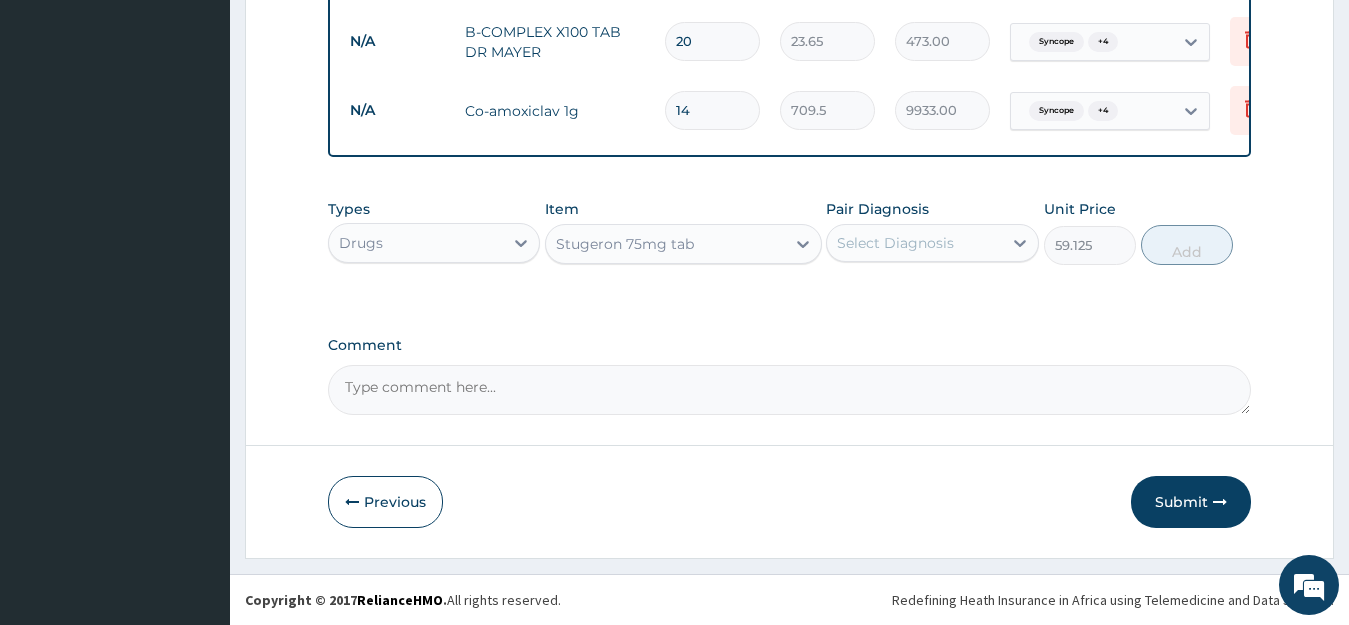 click on "Select Diagnosis" at bounding box center [895, 243] 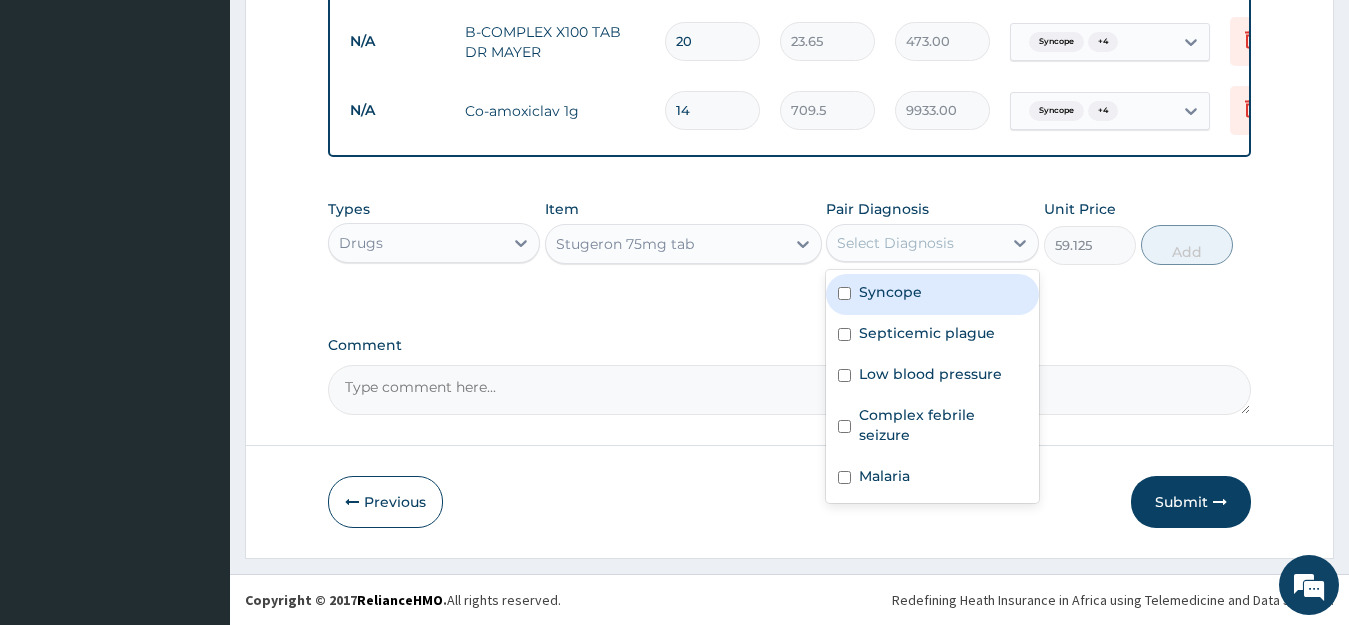 click on "Syncope" at bounding box center [890, 292] 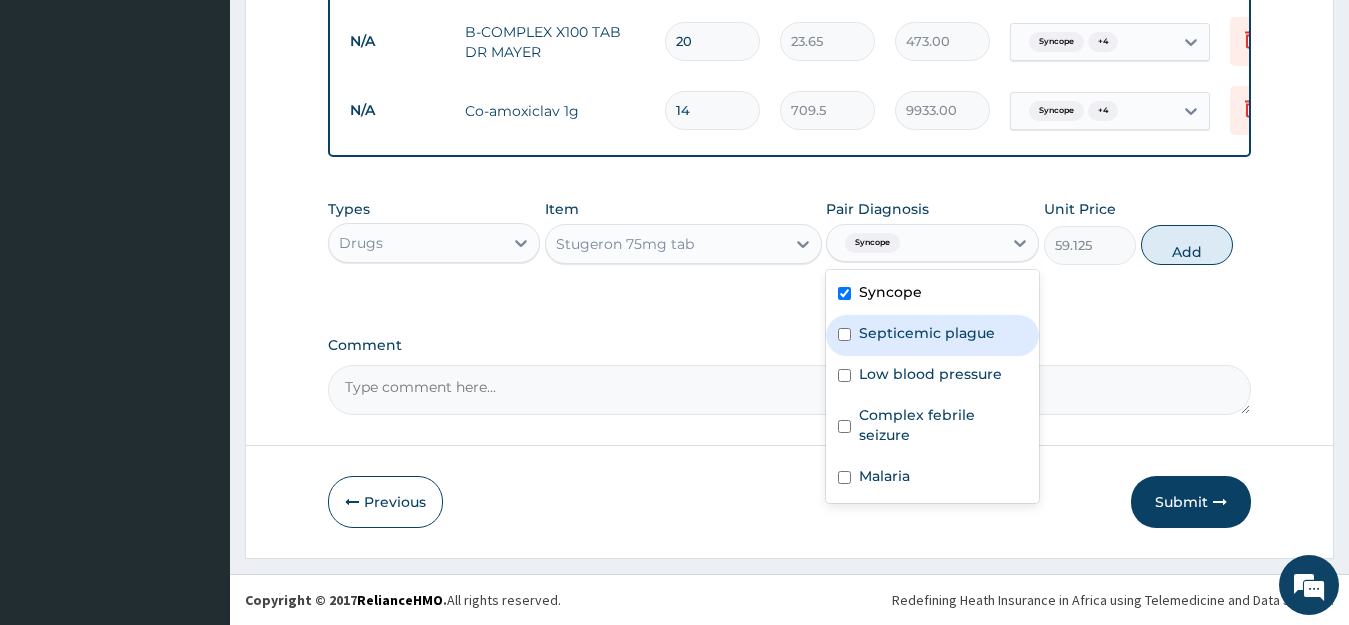 click on "Septicemic plague" at bounding box center [927, 333] 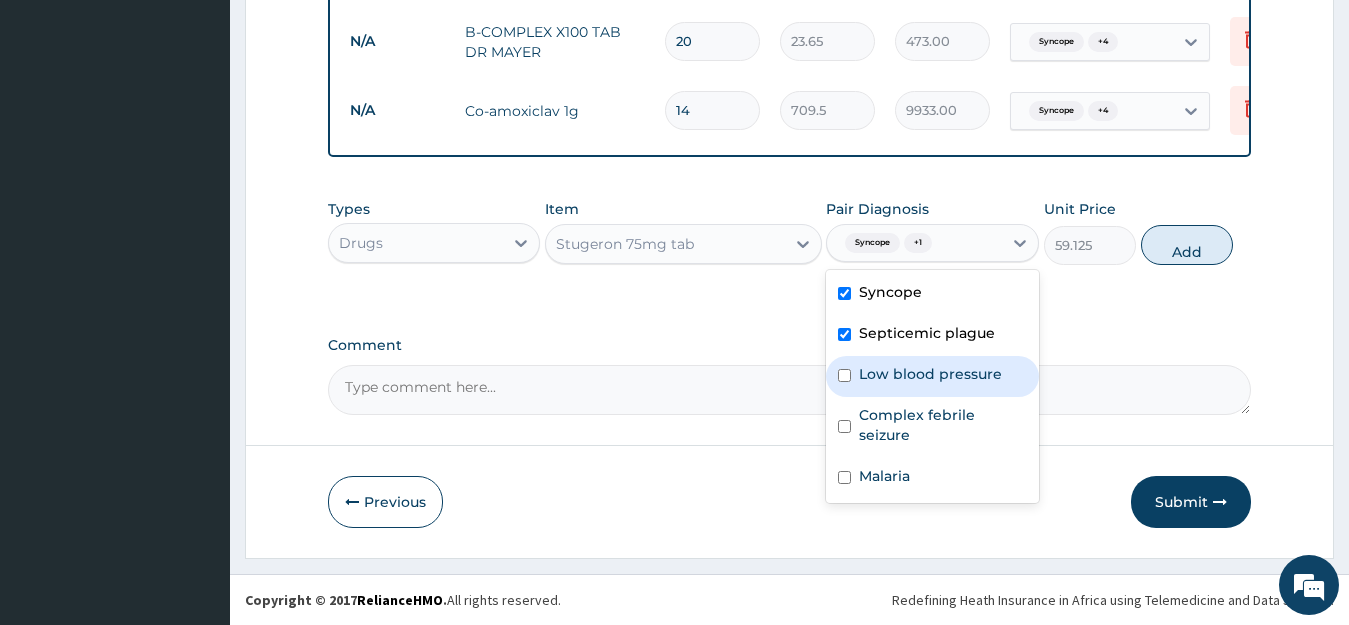 click on "Low blood pressure" at bounding box center (930, 374) 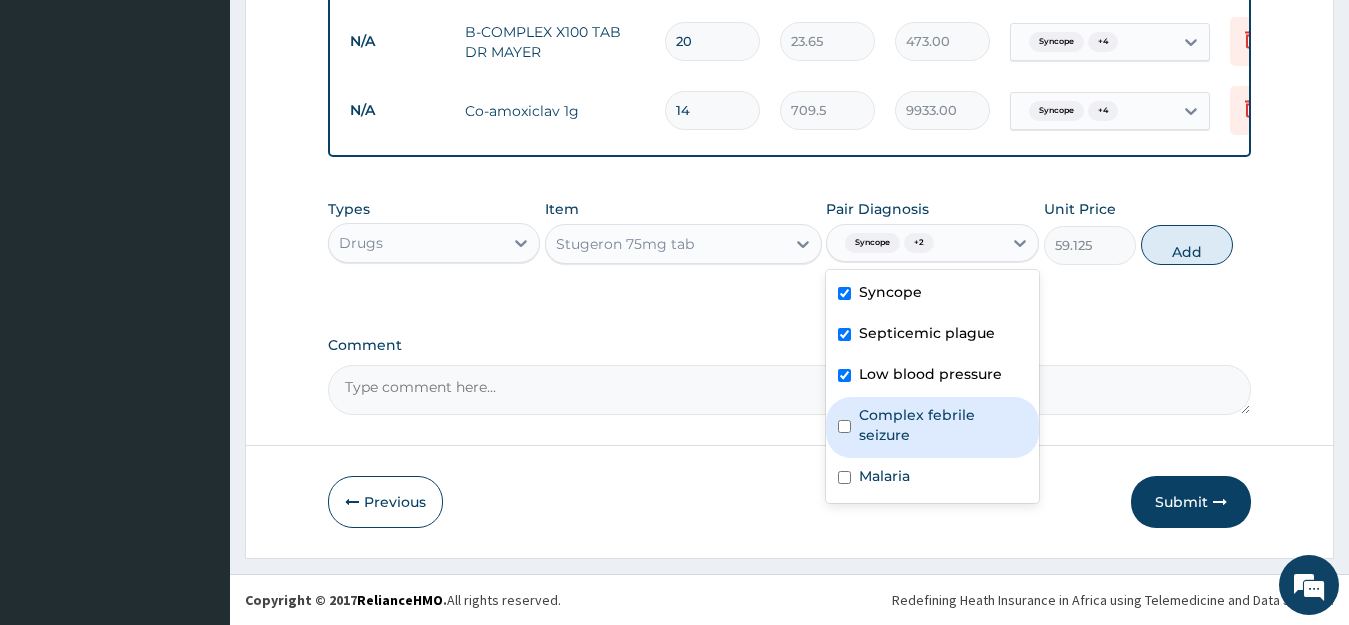 click on "Complex febrile seizure" at bounding box center (943, 425) 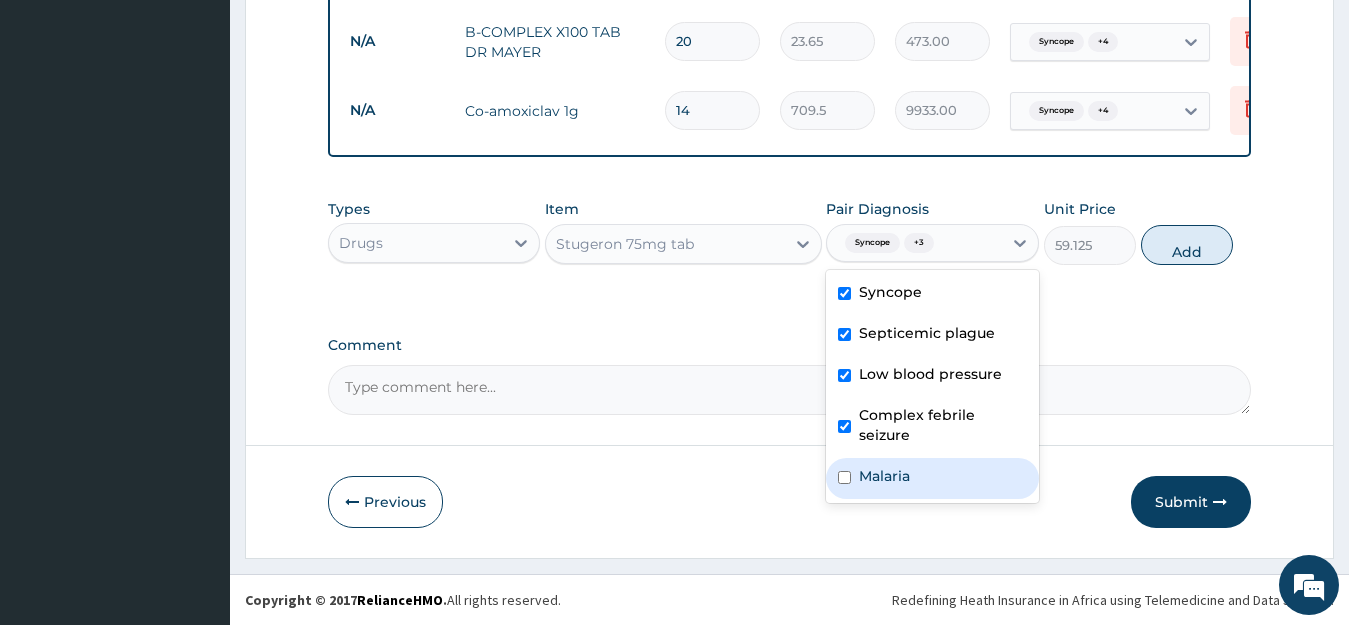 click on "Malaria" at bounding box center (932, 478) 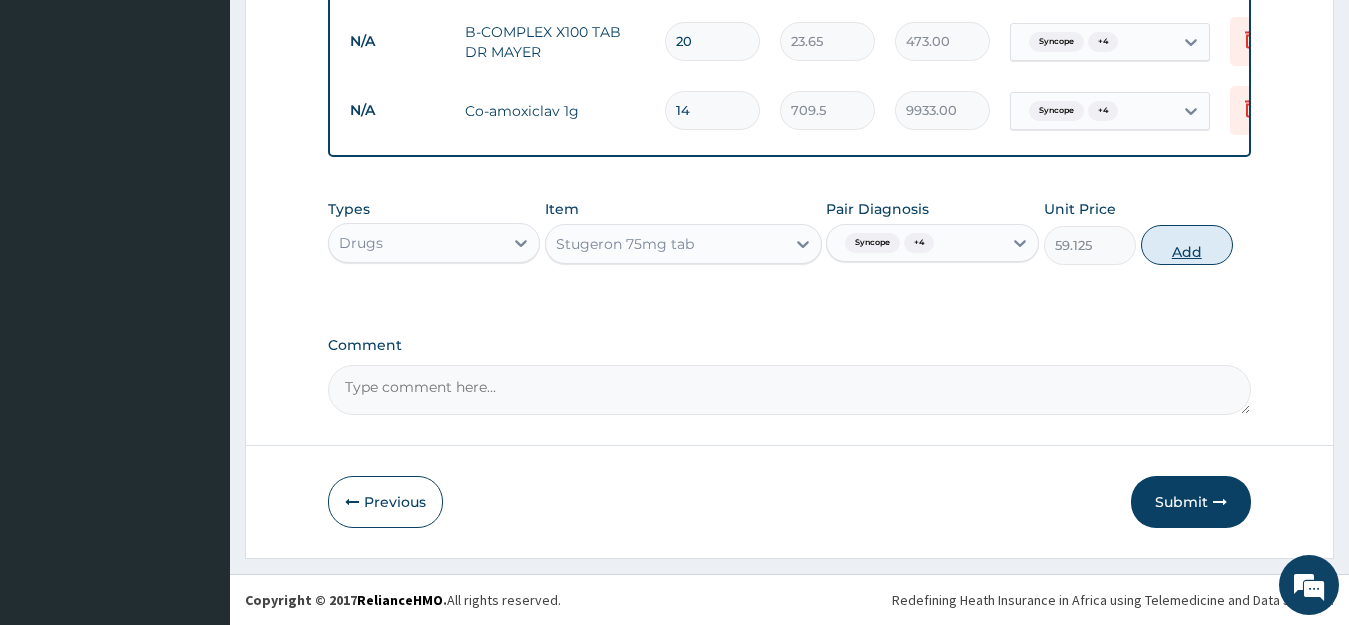 click on "Add" at bounding box center (1187, 245) 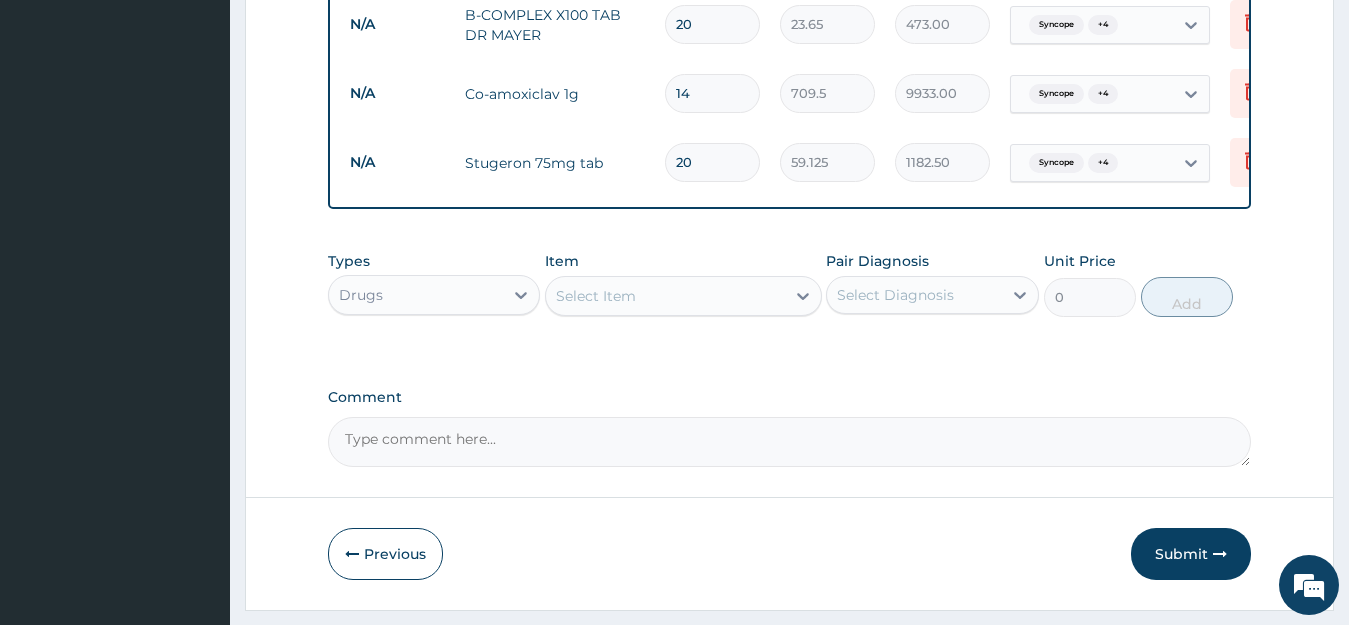 scroll, scrollTop: 2108, scrollLeft: 0, axis: vertical 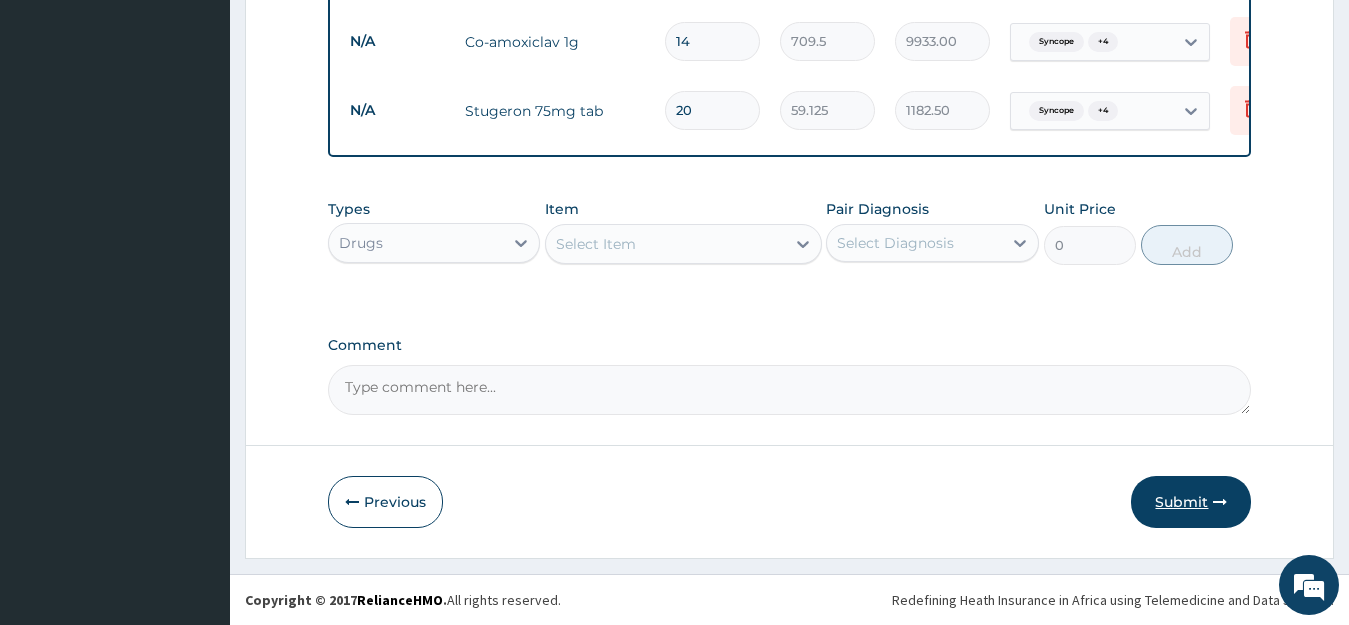 click on "Submit" at bounding box center [1191, 502] 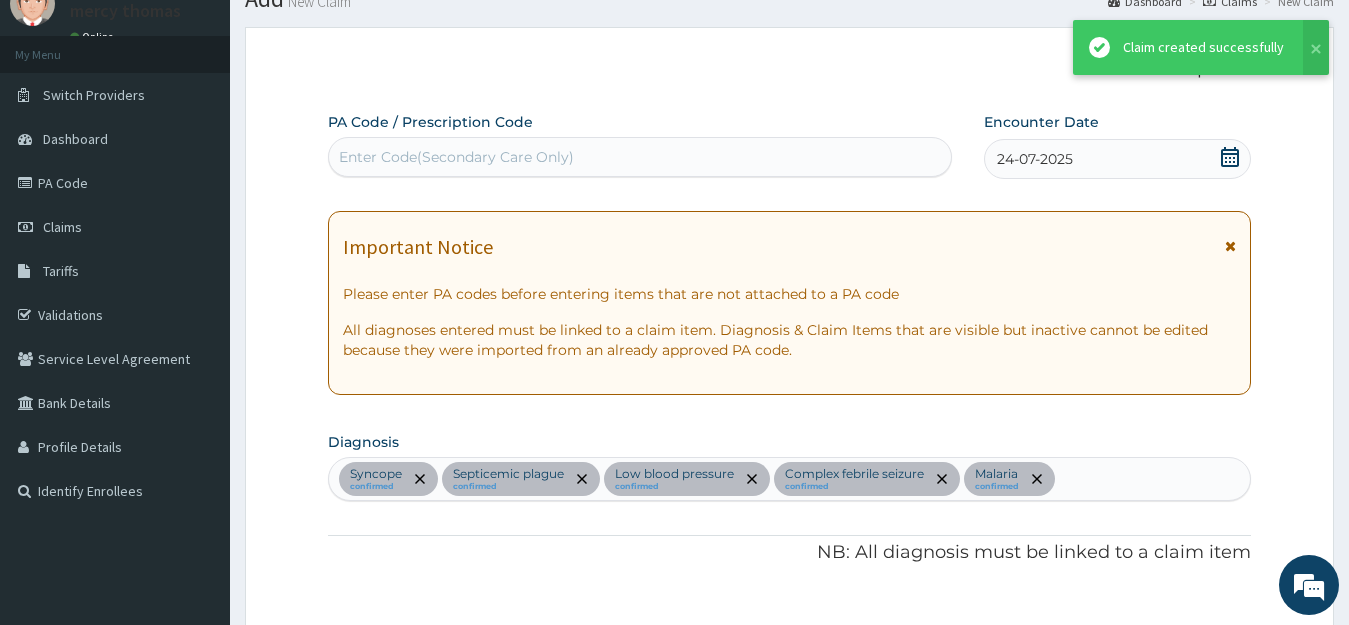 scroll, scrollTop: 2108, scrollLeft: 0, axis: vertical 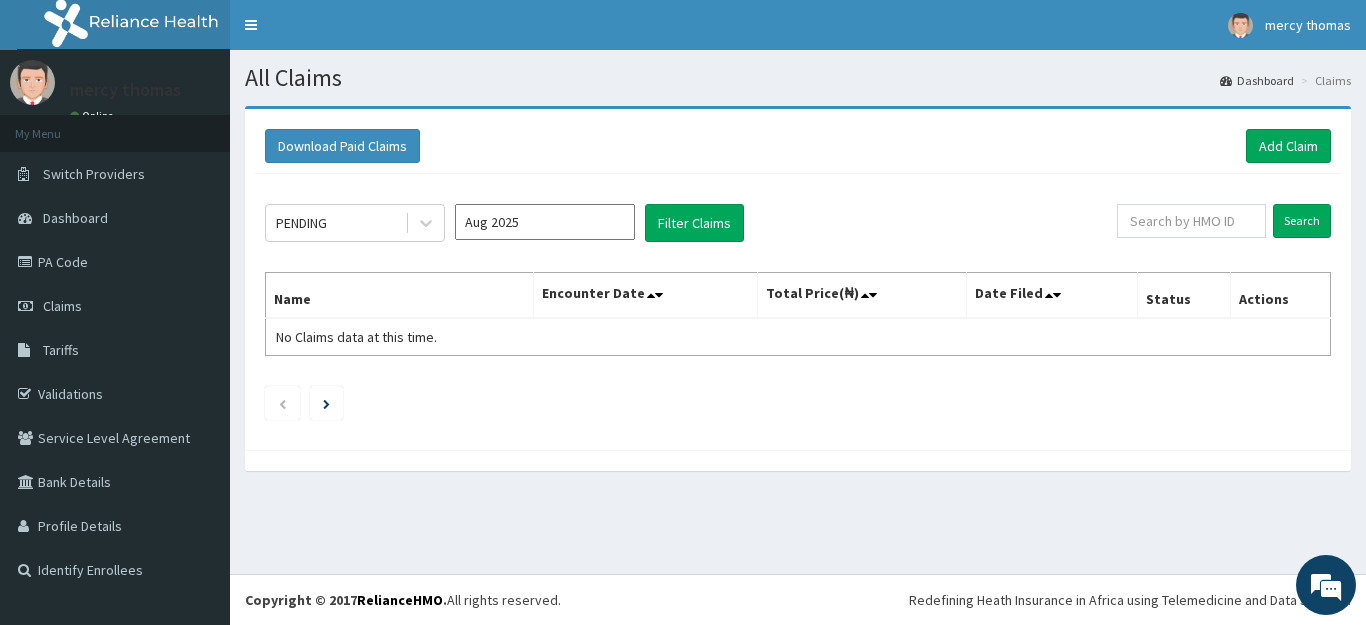 click on "Aug 2025" at bounding box center (545, 222) 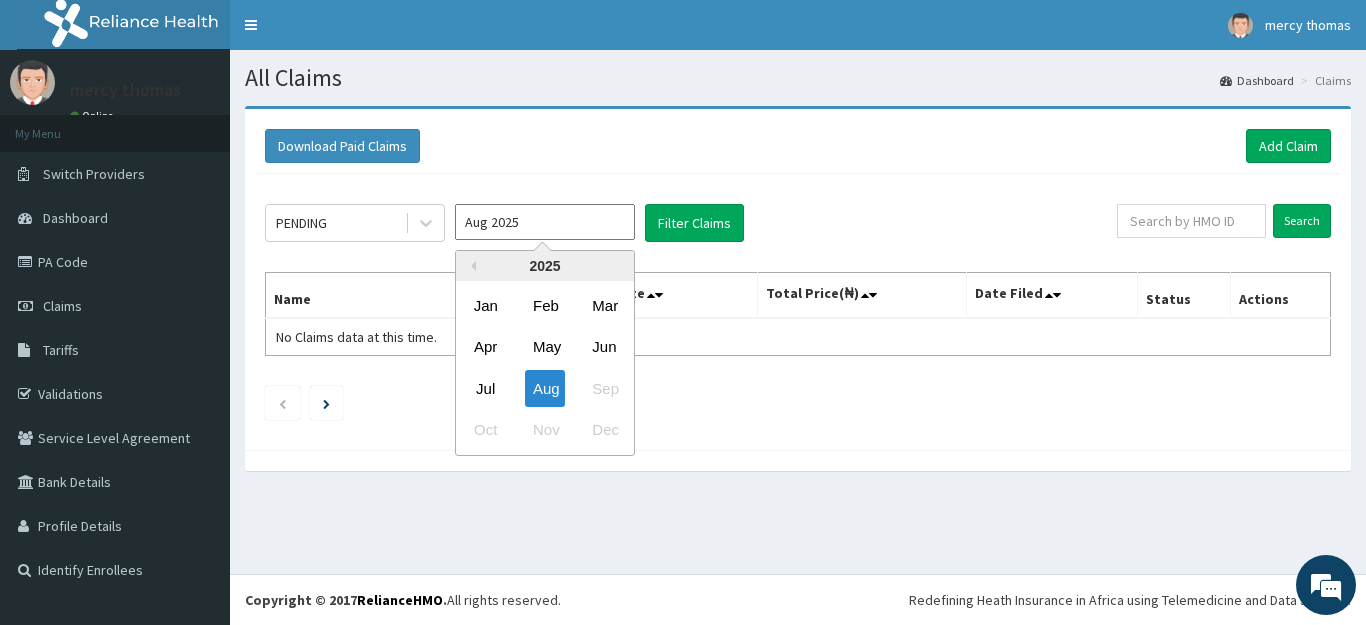 scroll, scrollTop: 0, scrollLeft: 0, axis: both 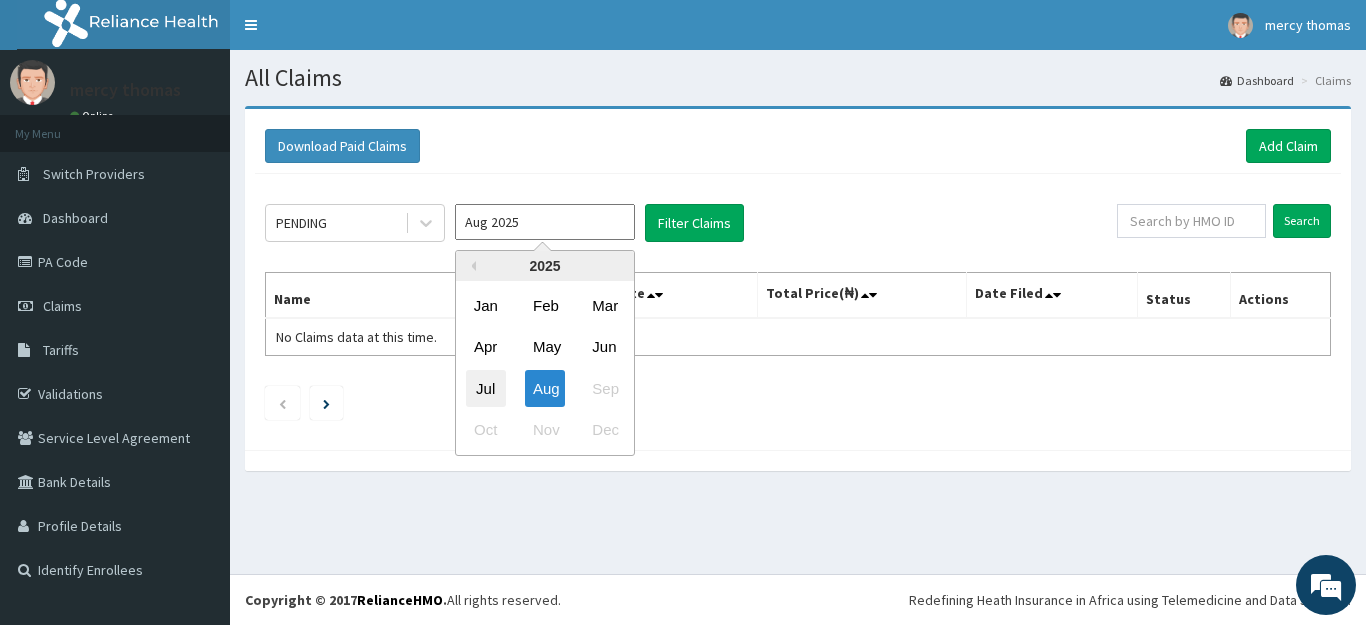 click on "Jul" at bounding box center [486, 388] 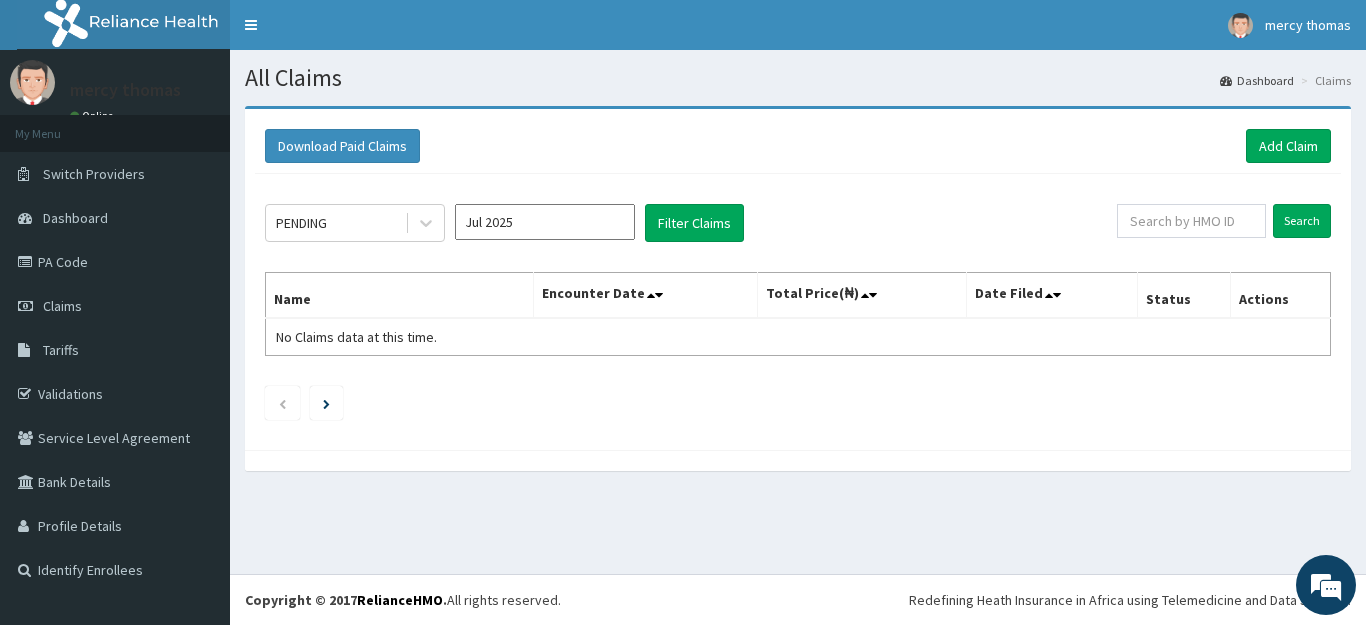 type on "Jul 2025" 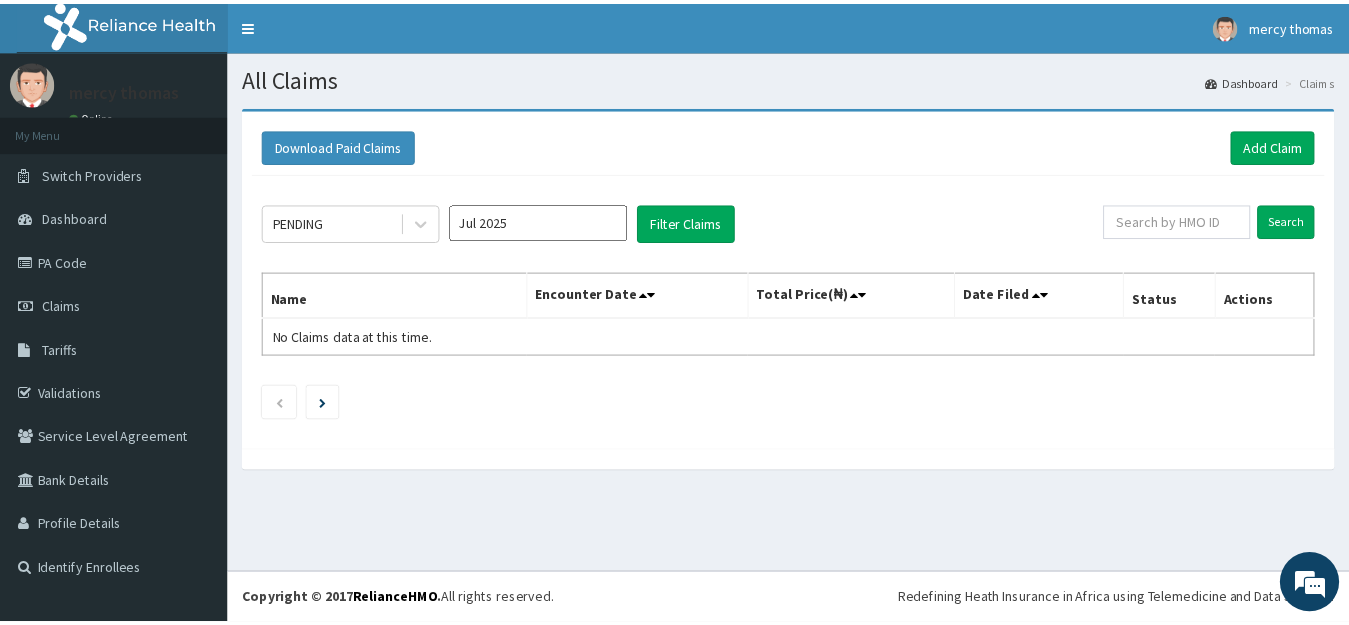 scroll, scrollTop: 0, scrollLeft: 0, axis: both 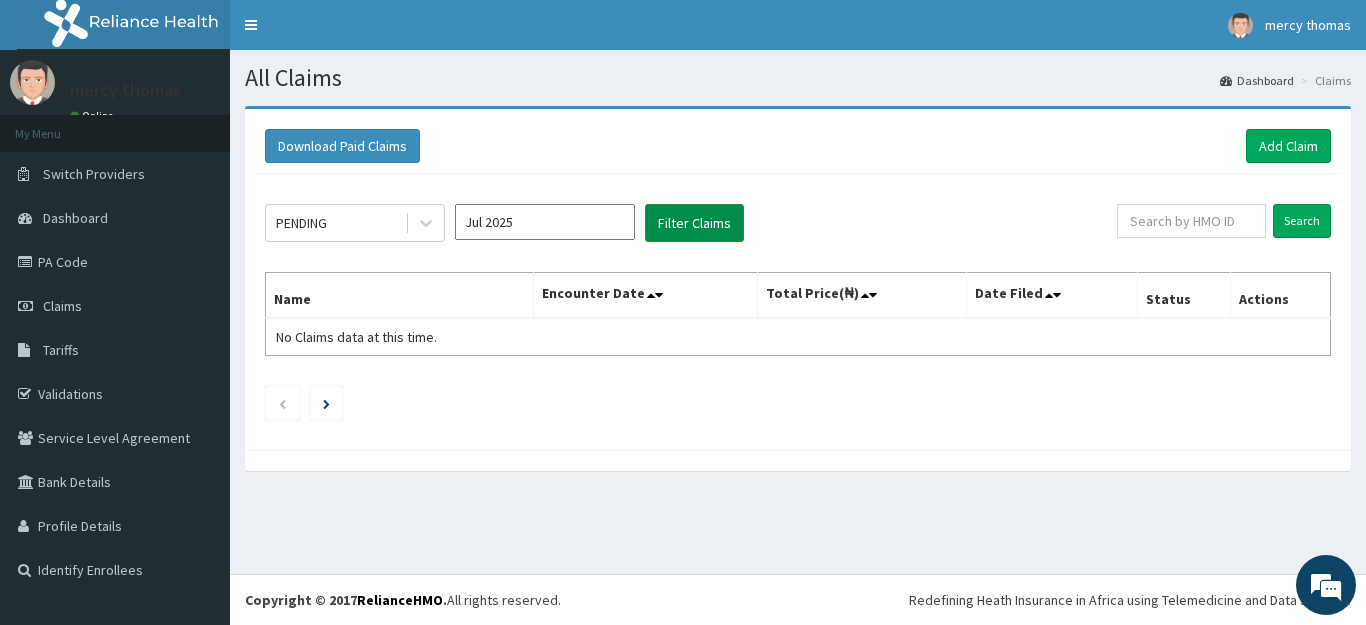 click on "Filter Claims" at bounding box center (694, 223) 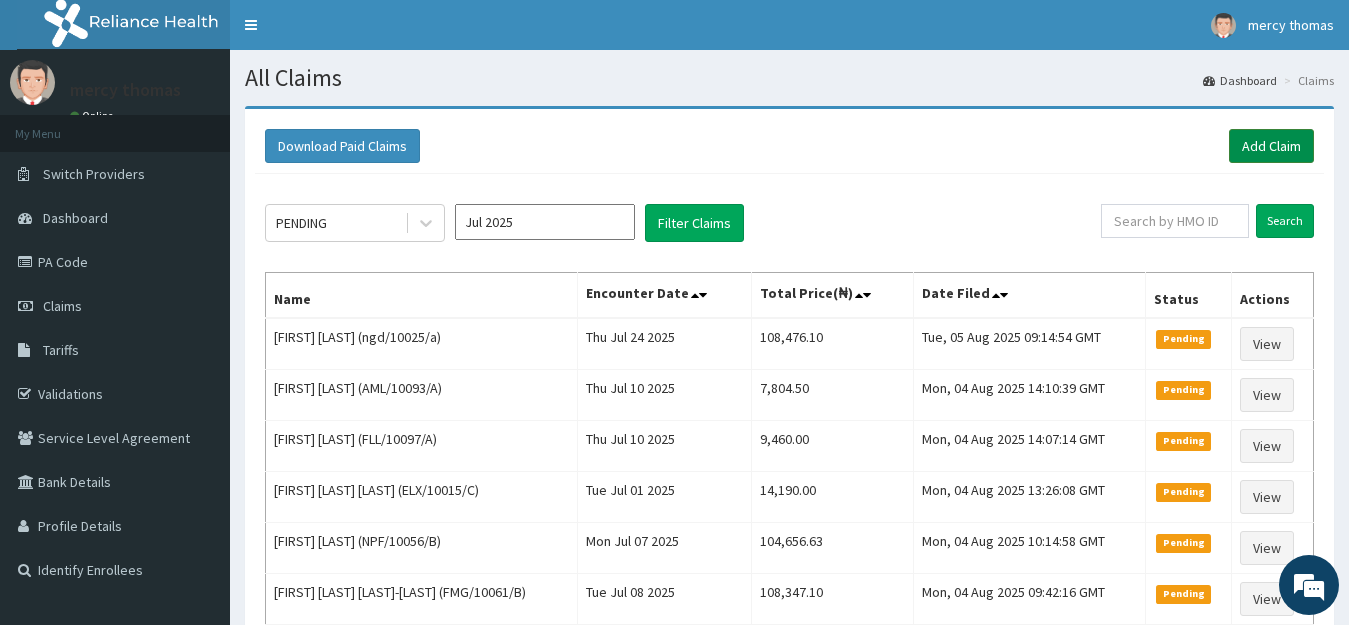 click on "Add Claim" at bounding box center [1271, 146] 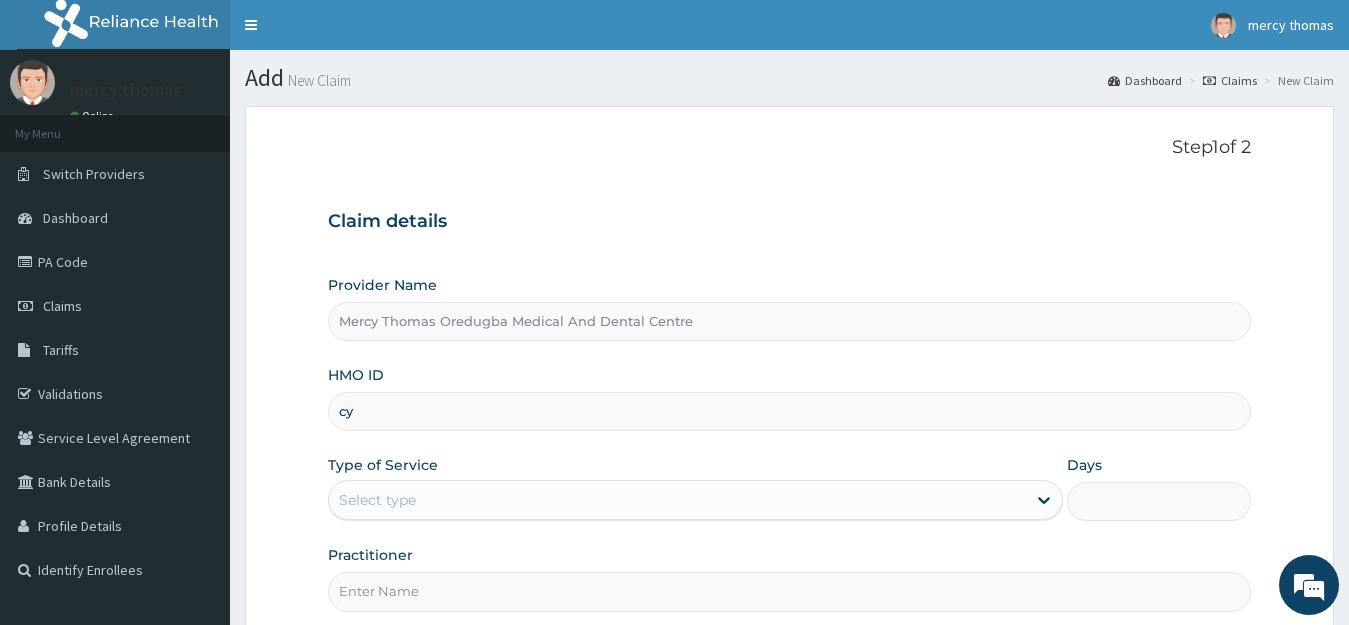 scroll, scrollTop: 0, scrollLeft: 0, axis: both 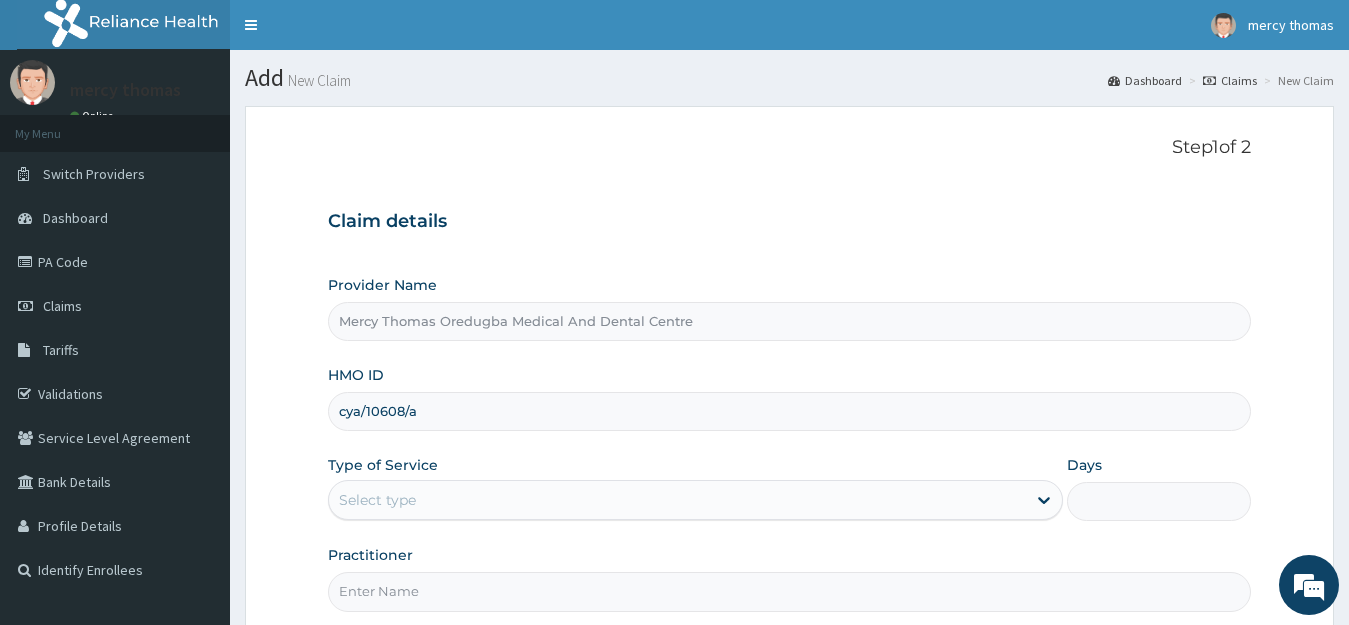 type on "cya/10608/a" 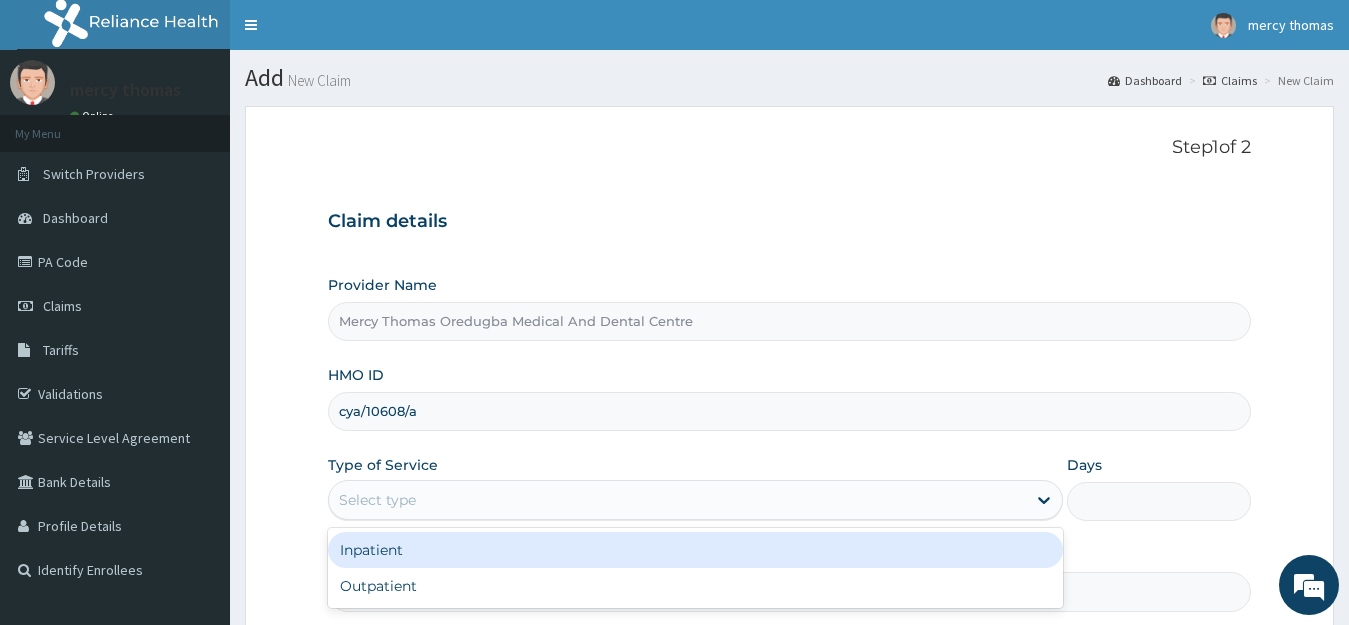 click on "Inpatient" at bounding box center [696, 550] 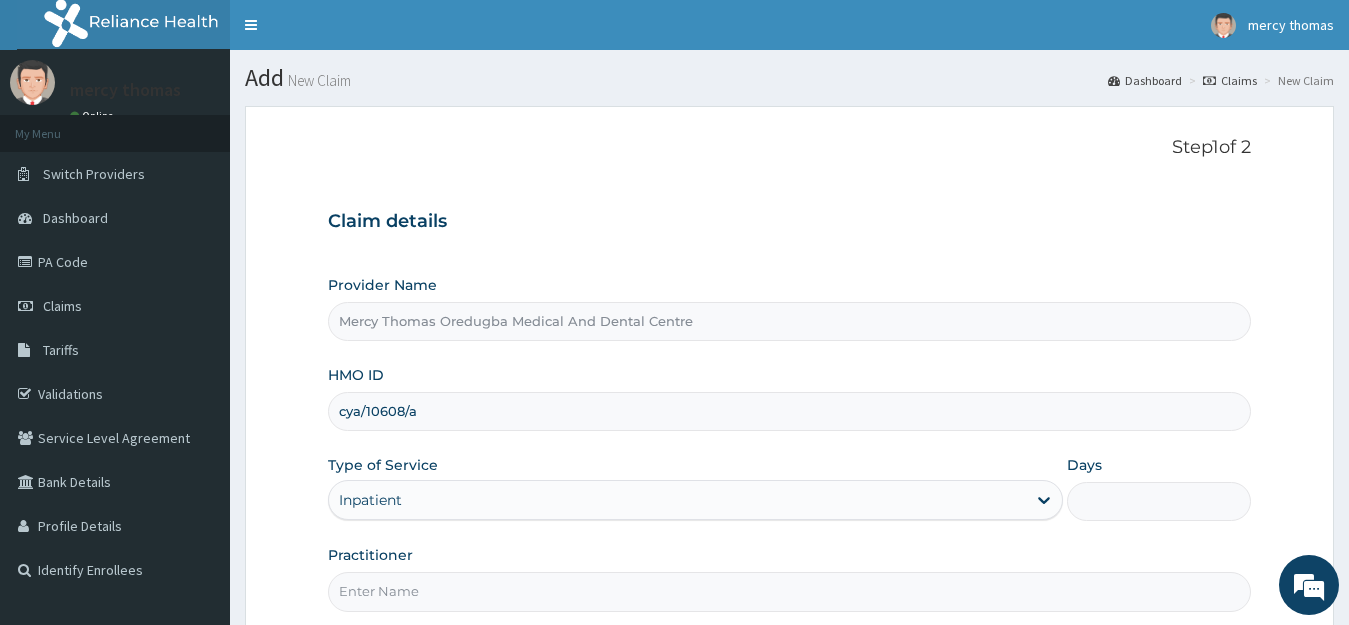 click on "Days" at bounding box center (1159, 501) 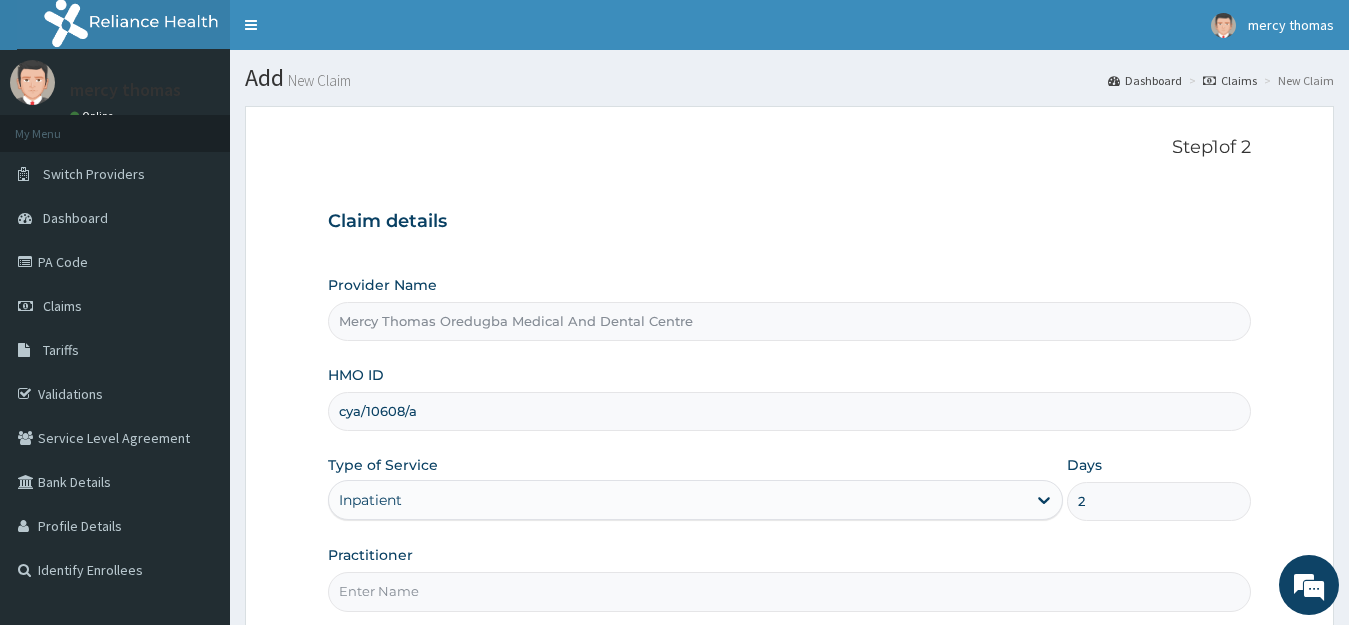 type on "2" 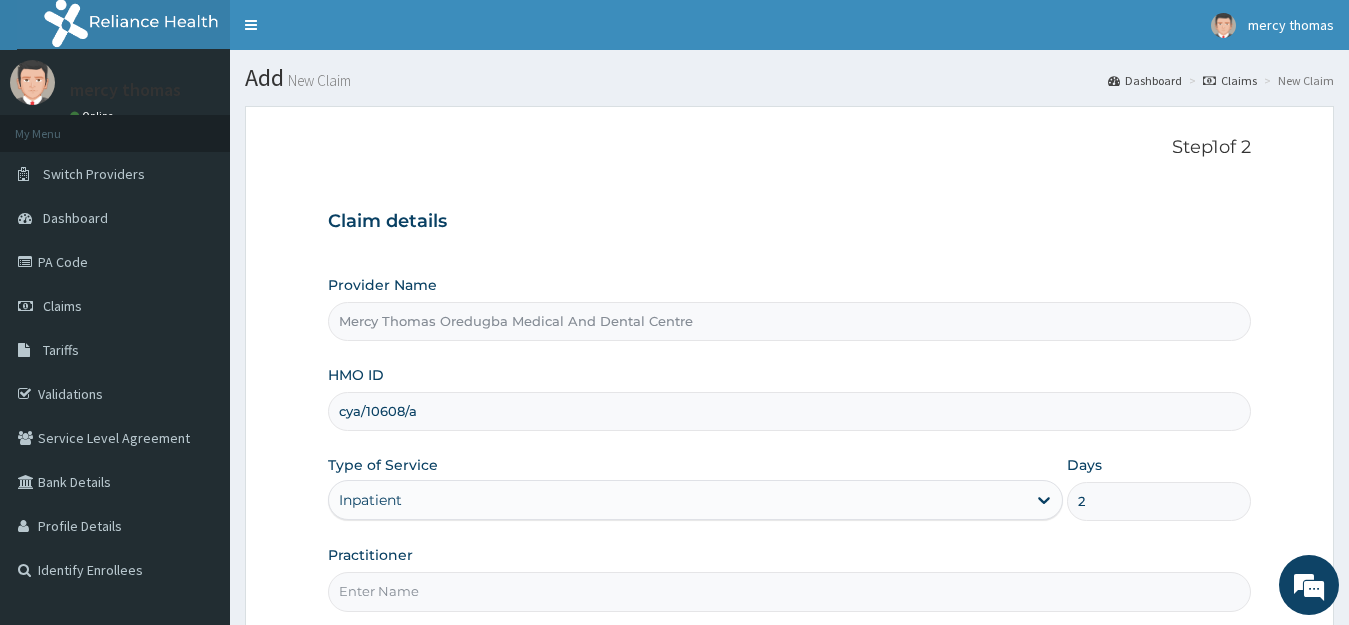type on "Oredugba" 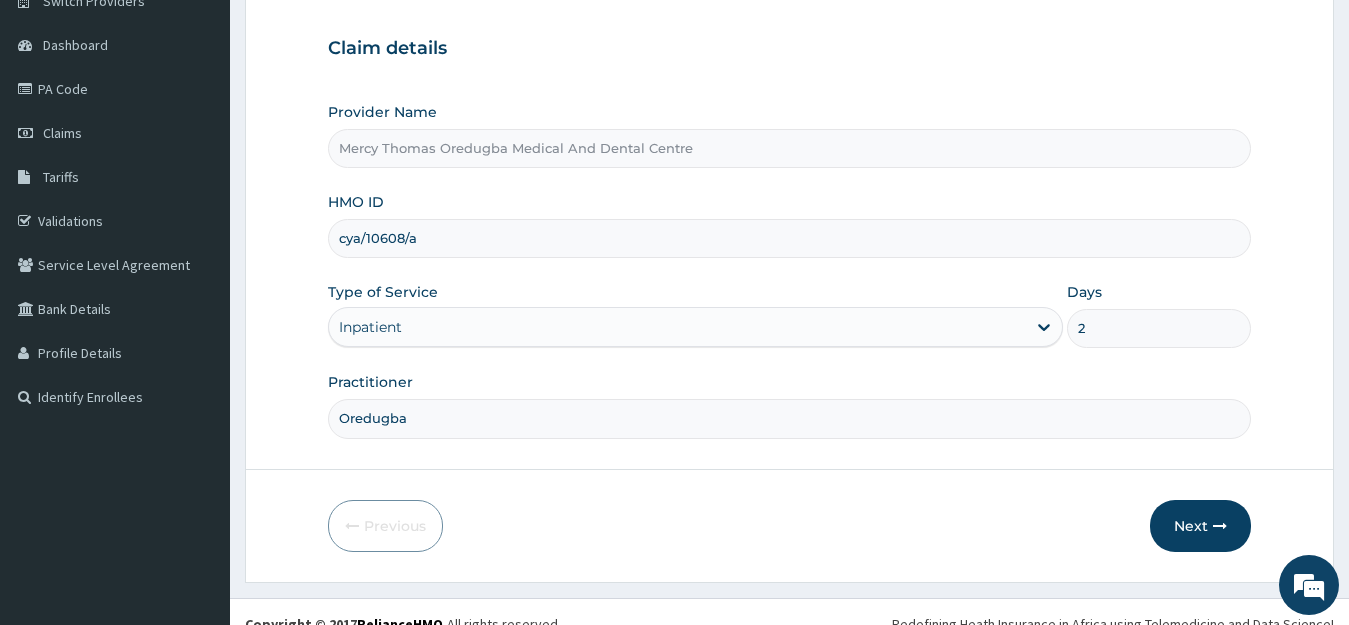 scroll, scrollTop: 197, scrollLeft: 0, axis: vertical 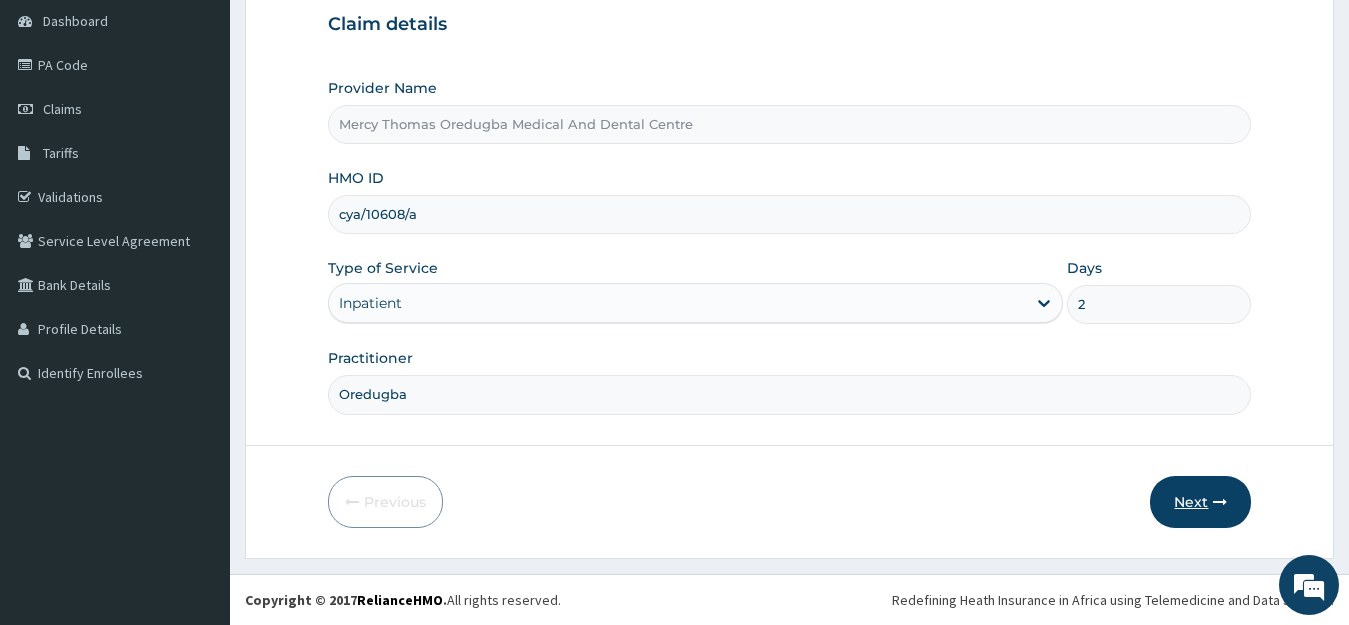 click on "Next" at bounding box center [1200, 502] 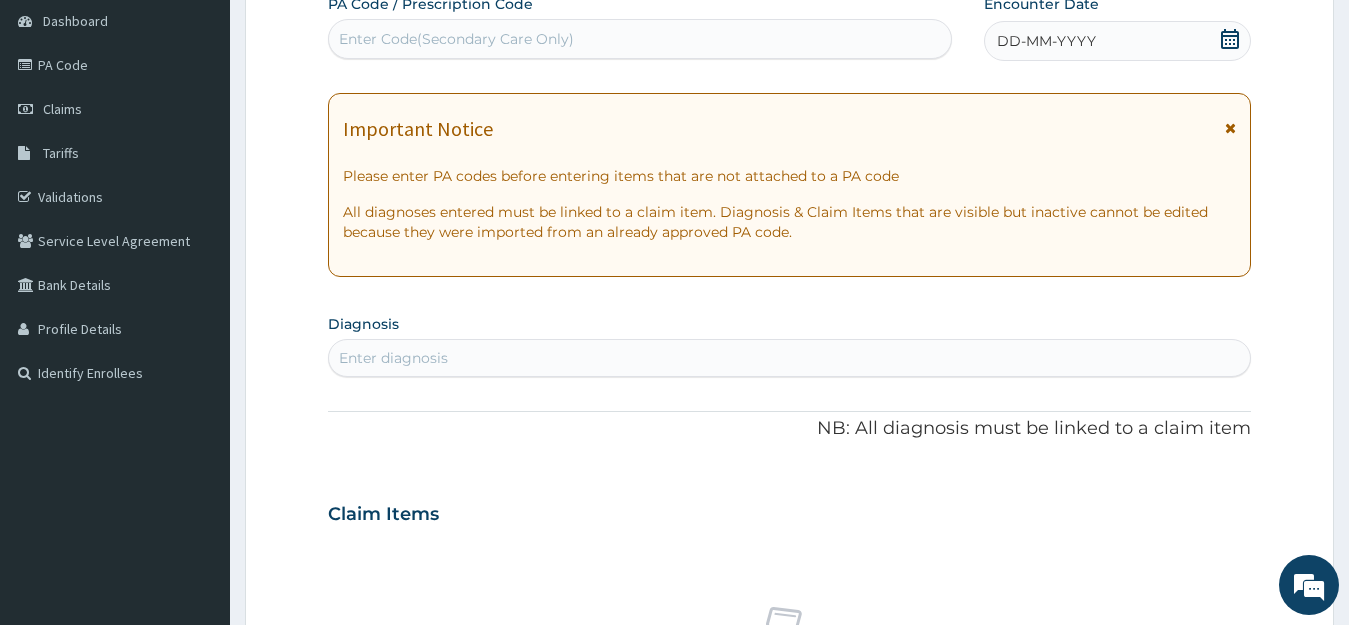 click on "Enter Code(Secondary Care Only)" at bounding box center [640, 39] 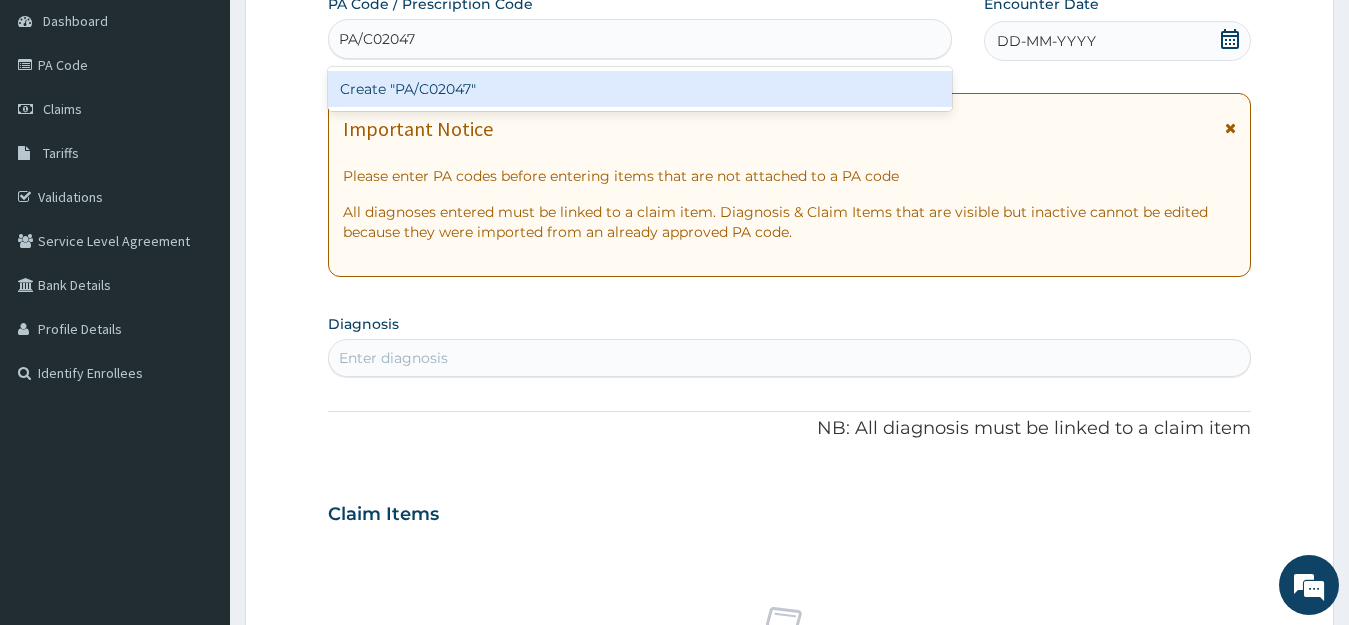 type on "PA/C02047" 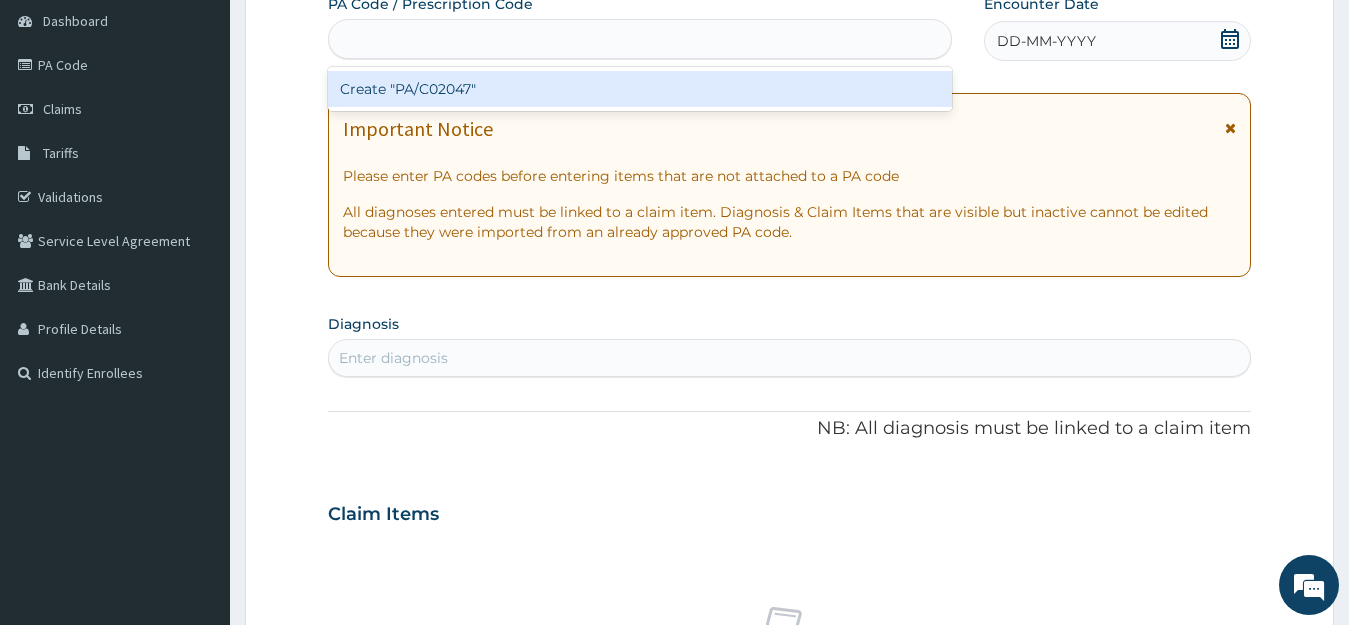 click on "PA Code / Prescription Code option Create "PA/C02047" focused, 1 of 1. 1 result available for search term PA/C02047. Use Up and Down to choose options, press Enter to select the currently focused option, press Escape to exit the menu, press Tab to select the option and exit the menu. PA/C02047 Create "PA/C02047" Encounter Date DD-MM-YYYY Important Notice Please enter PA codes before entering items that are not attached to a PA code   All diagnoses entered must be linked to a claim item. Diagnosis & Claim Items that are visible but inactive cannot be edited because they were imported from an already approved PA code. Diagnosis Enter diagnosis NB: All diagnosis must be linked to a claim item Claim Items No claim item Types Select Type Item Select Item Pair Diagnosis Select Diagnosis Unit Price 0 Add Comment" at bounding box center (790, 511) 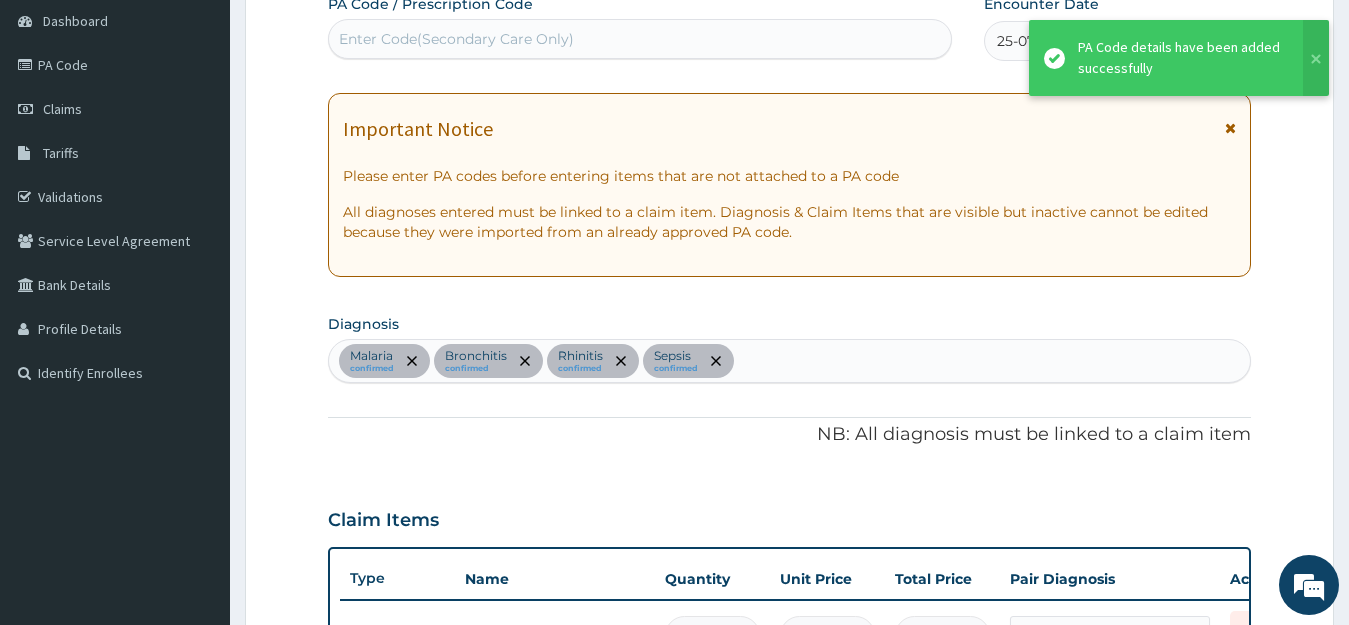 scroll, scrollTop: 588, scrollLeft: 0, axis: vertical 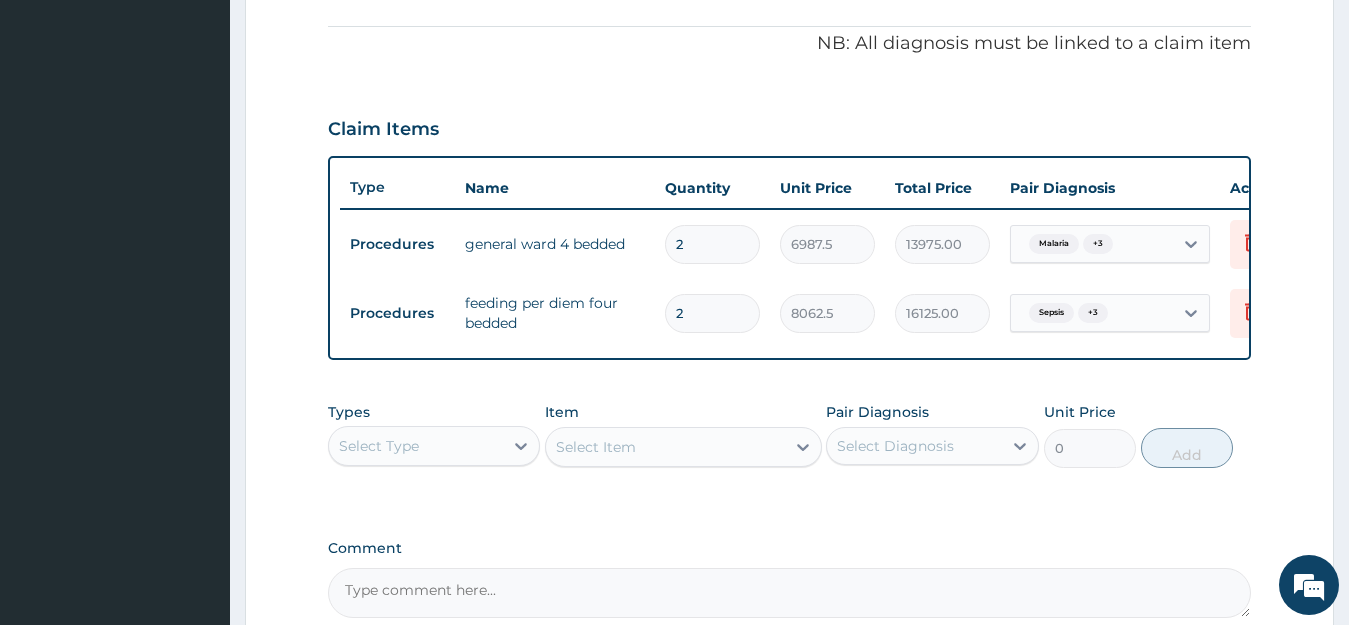 click on "Select Type" at bounding box center (434, 446) 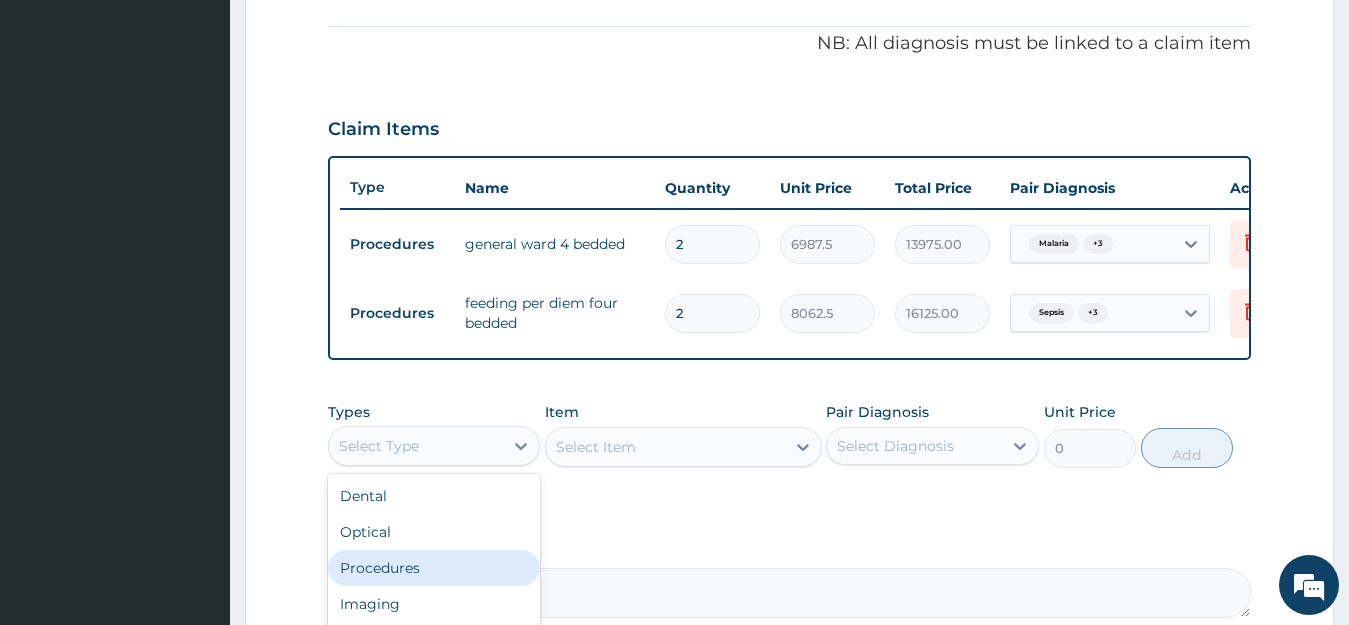 click on "Procedures" at bounding box center (434, 568) 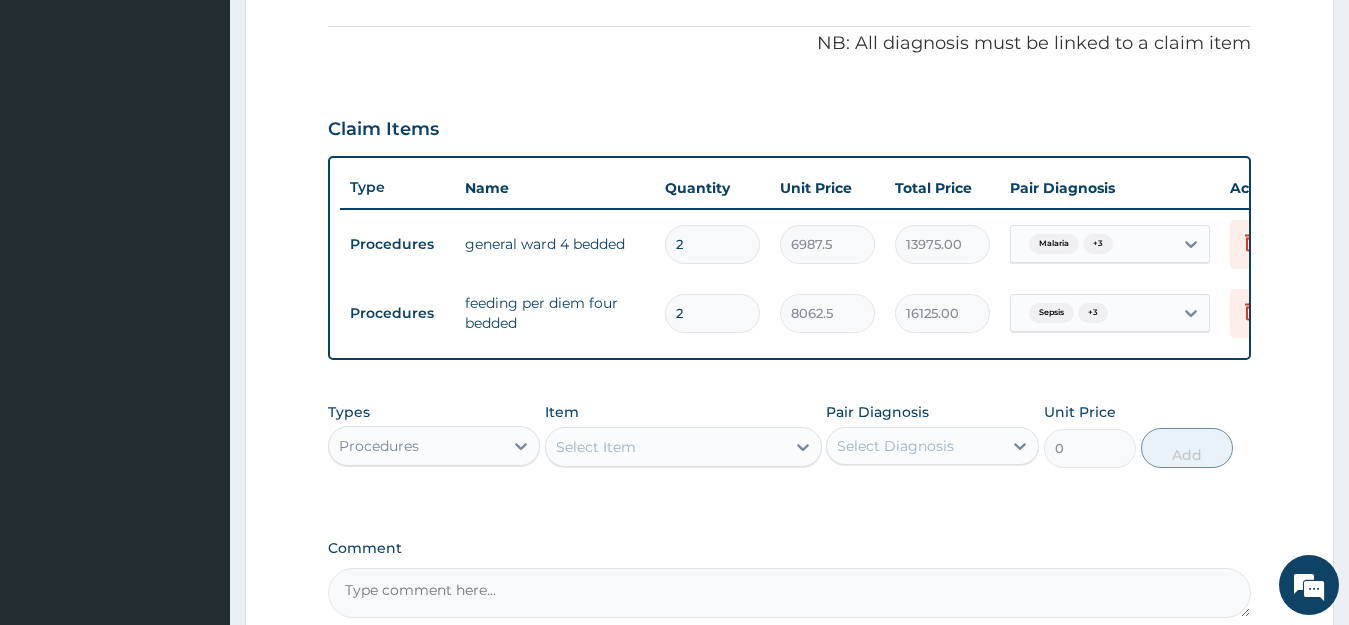click 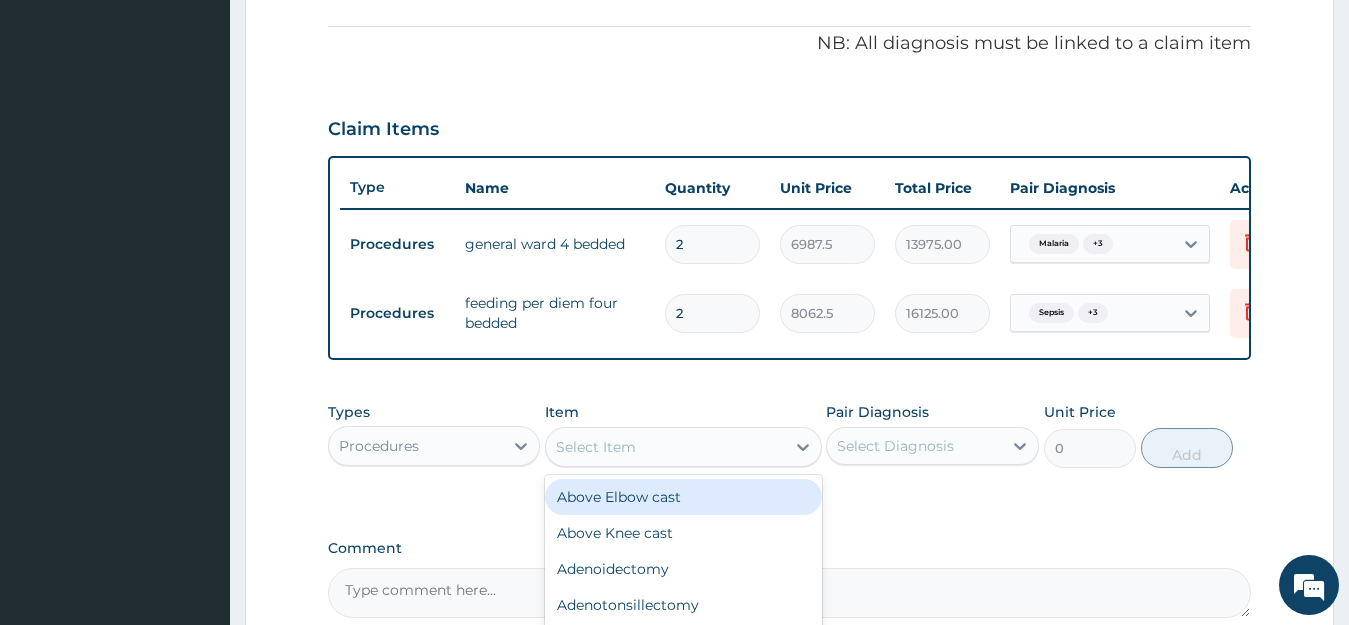 type on "c" 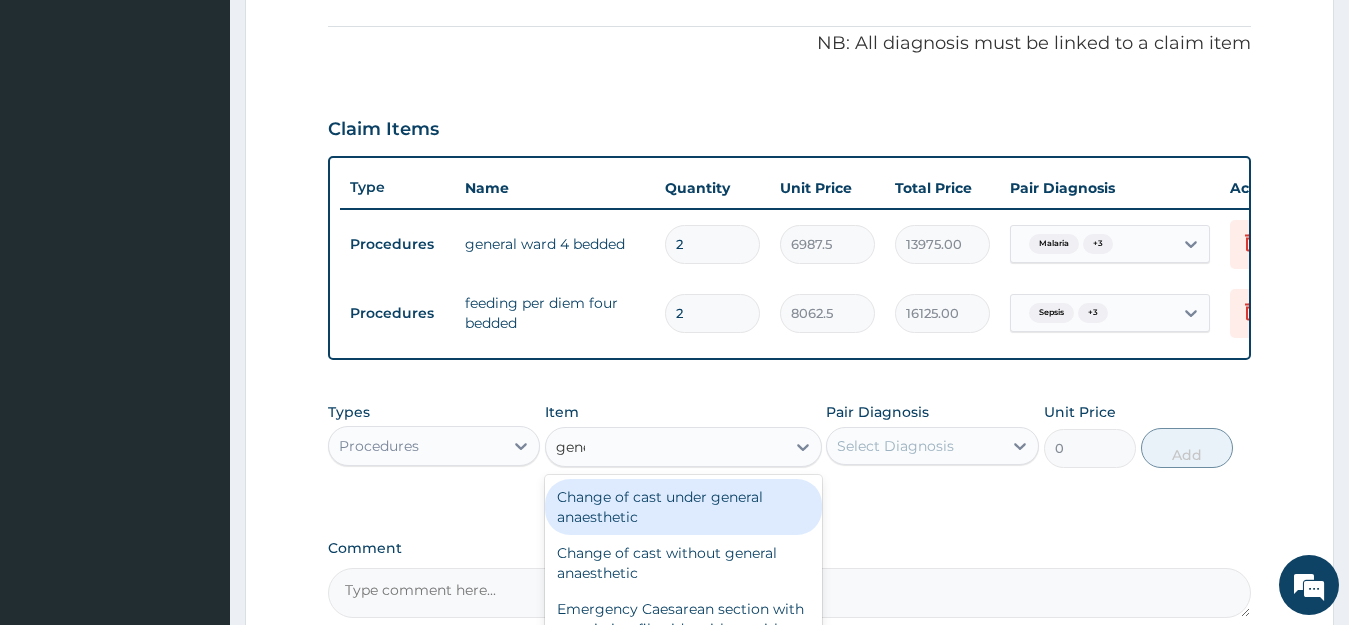 type on "gener" 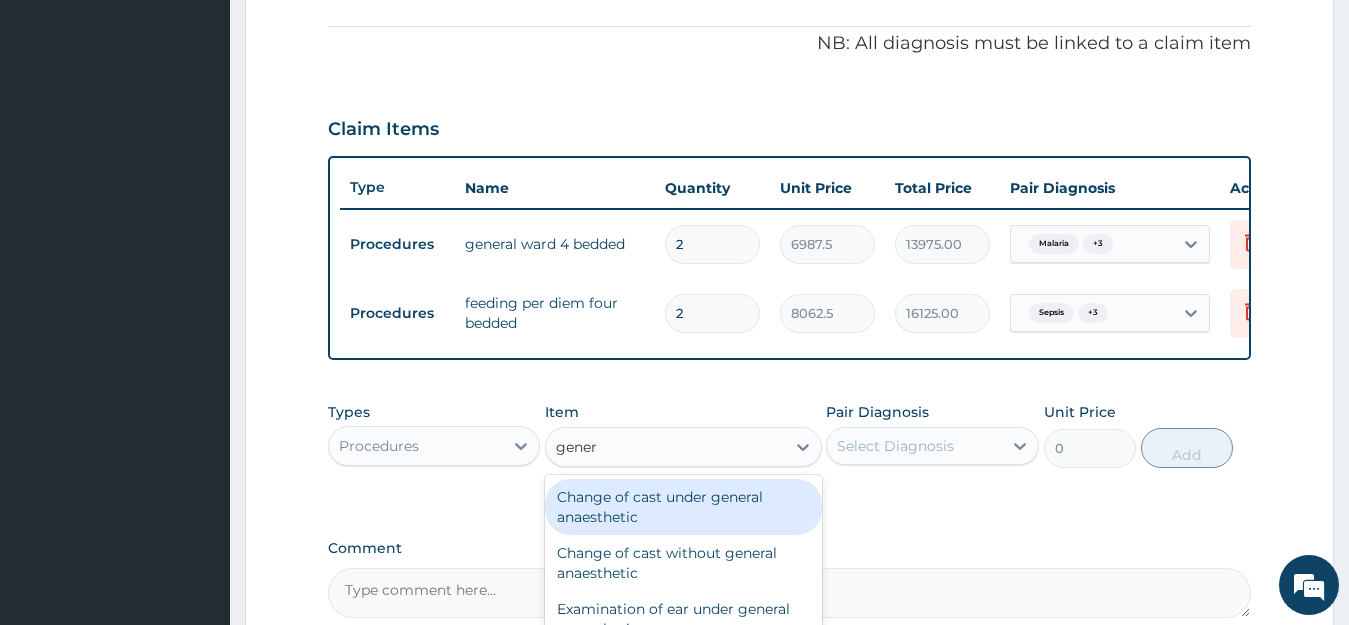 scroll, scrollTop: 808, scrollLeft: 0, axis: vertical 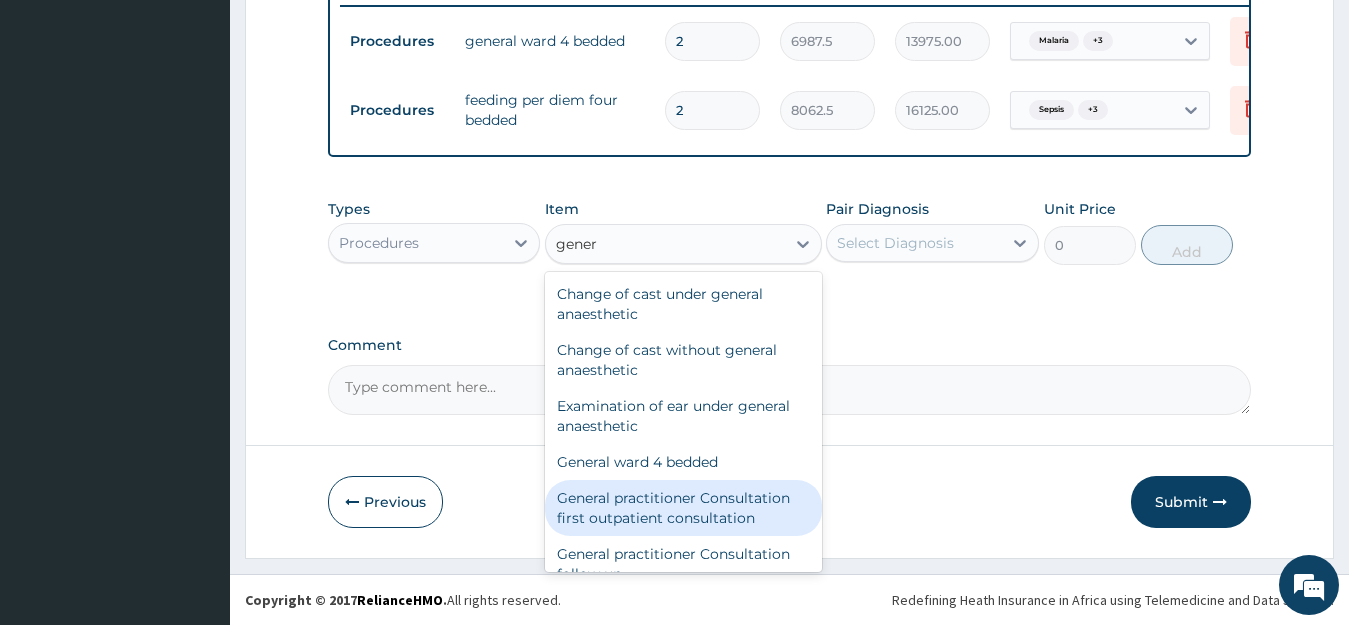 click on "General practitioner Consultation first outpatient consultation" at bounding box center [683, 508] 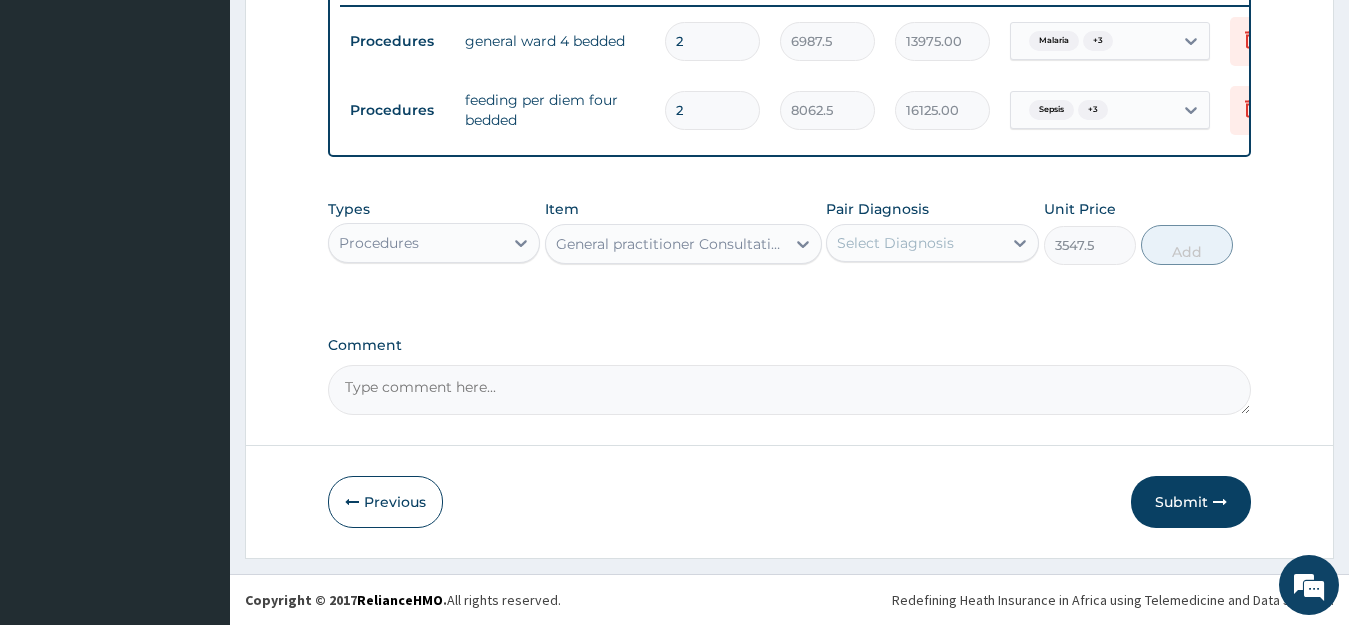 click on "Select Diagnosis" at bounding box center [914, 243] 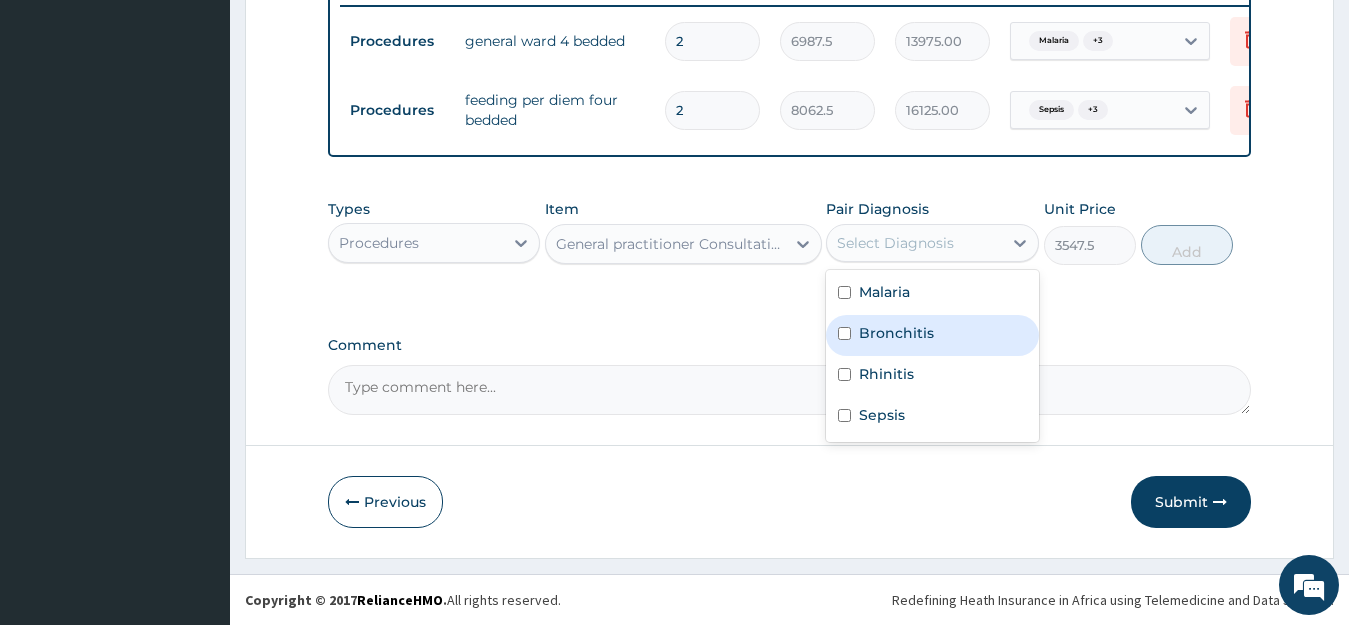 click on "Bronchitis" at bounding box center (896, 333) 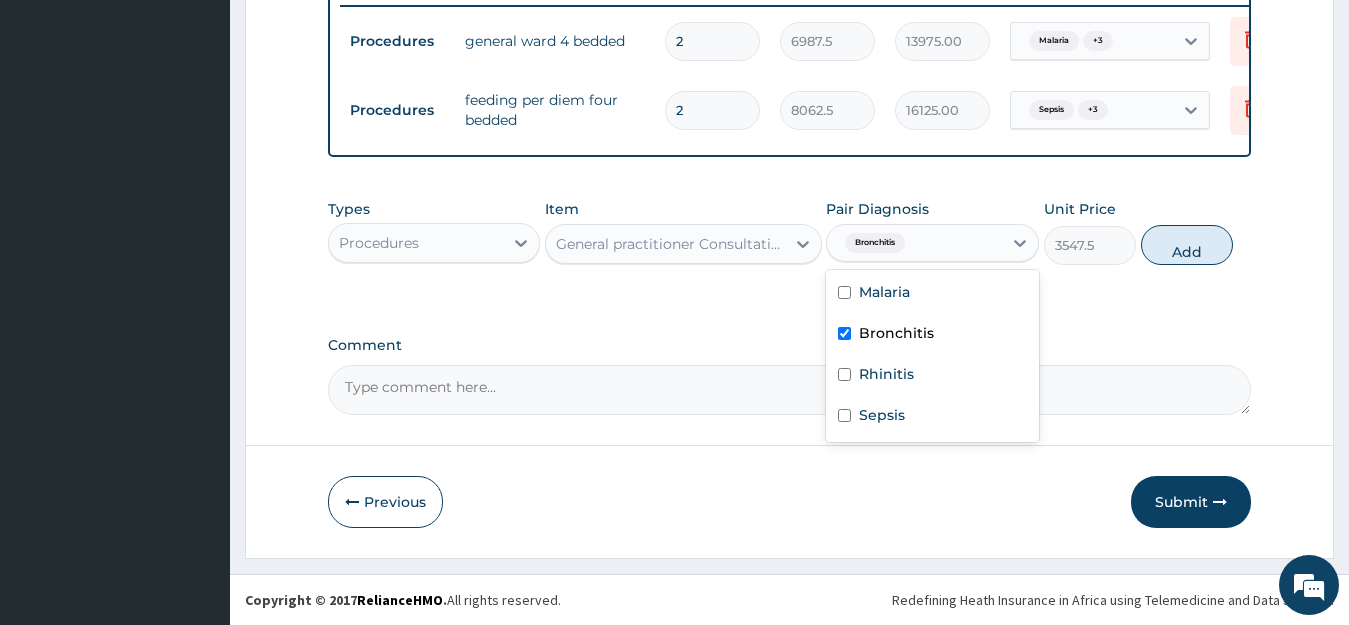 checkbox on "true" 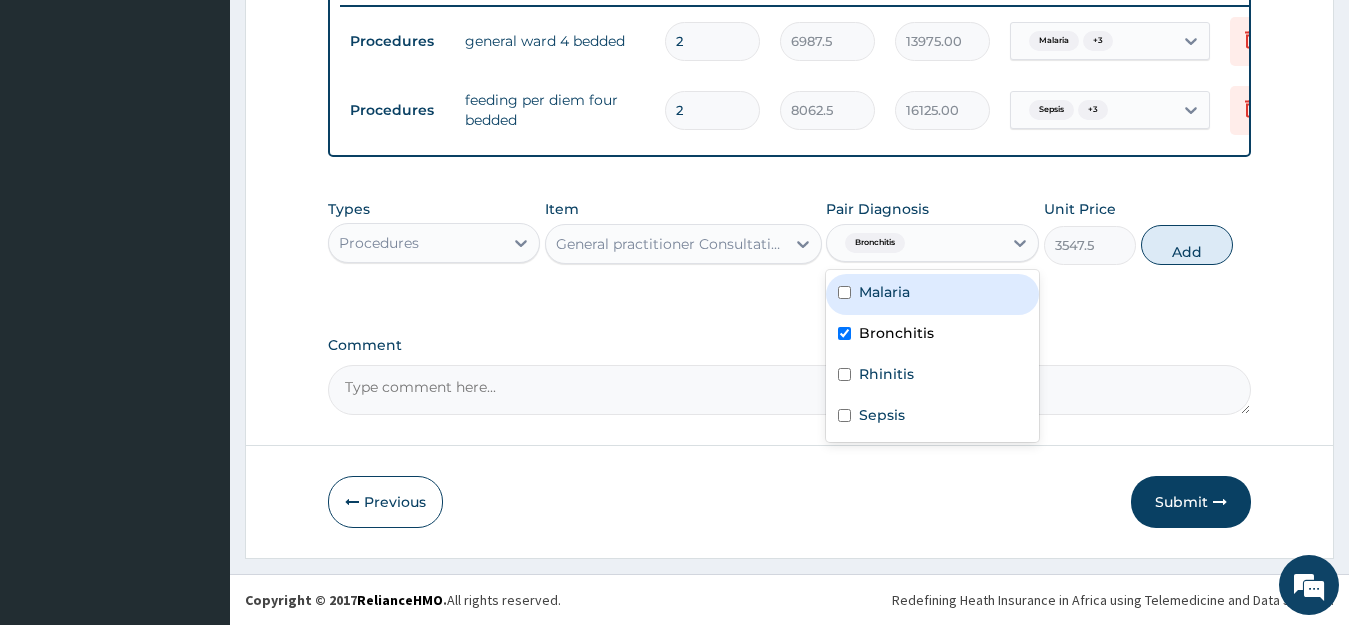 click on "Malaria" at bounding box center (884, 292) 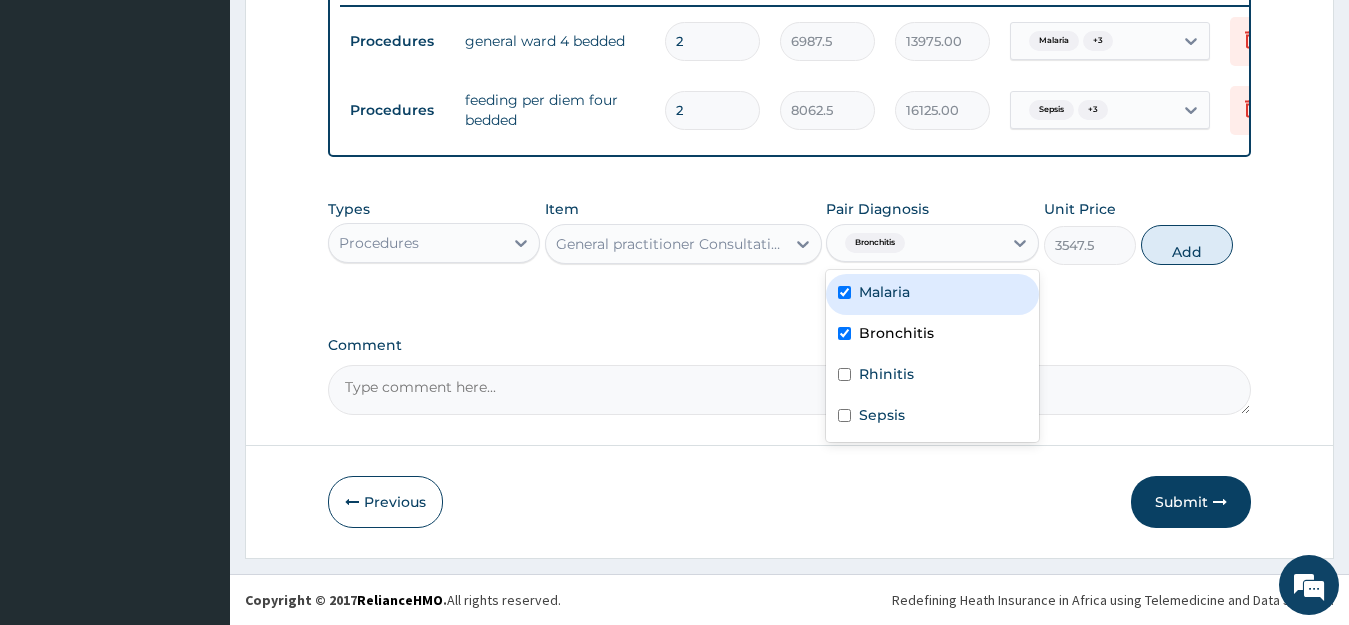 checkbox on "true" 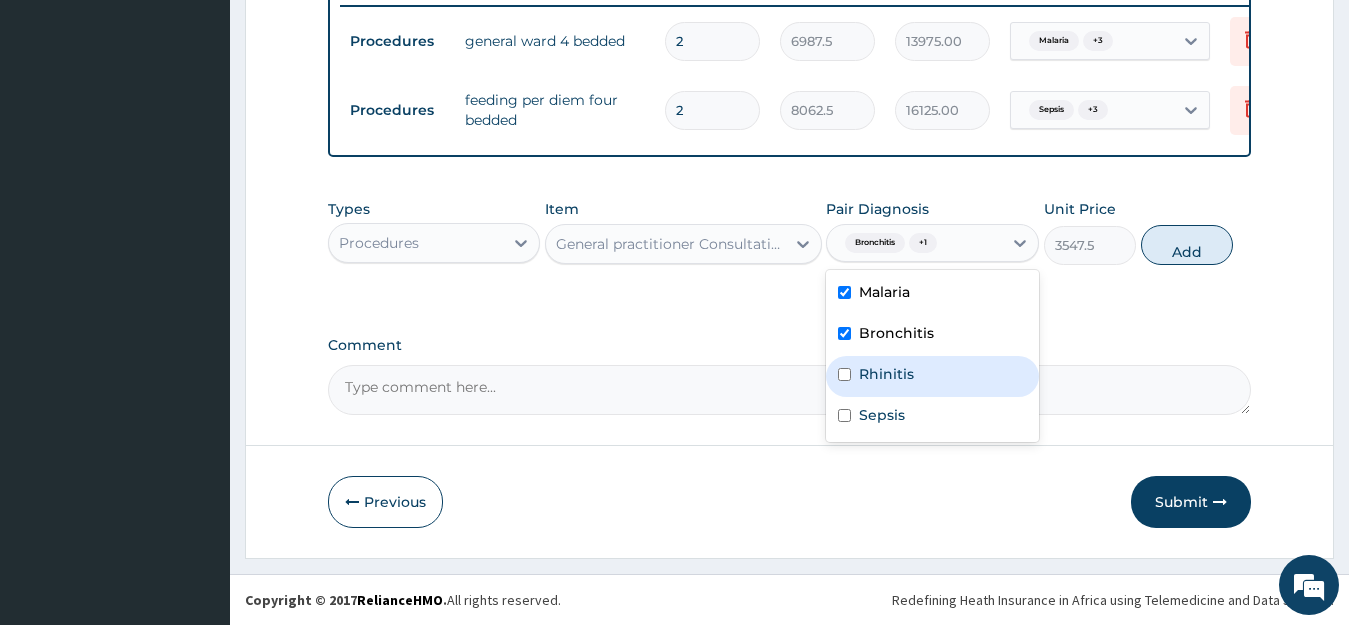 click on "Rhinitis" at bounding box center (886, 374) 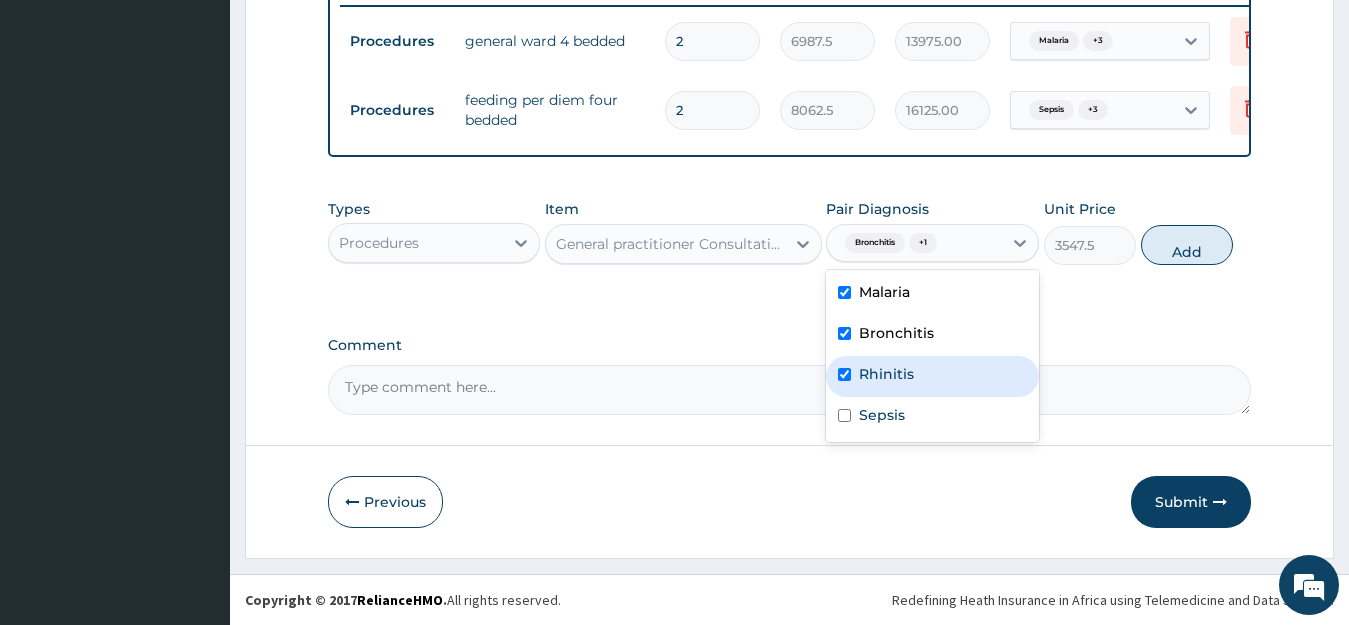 checkbox on "true" 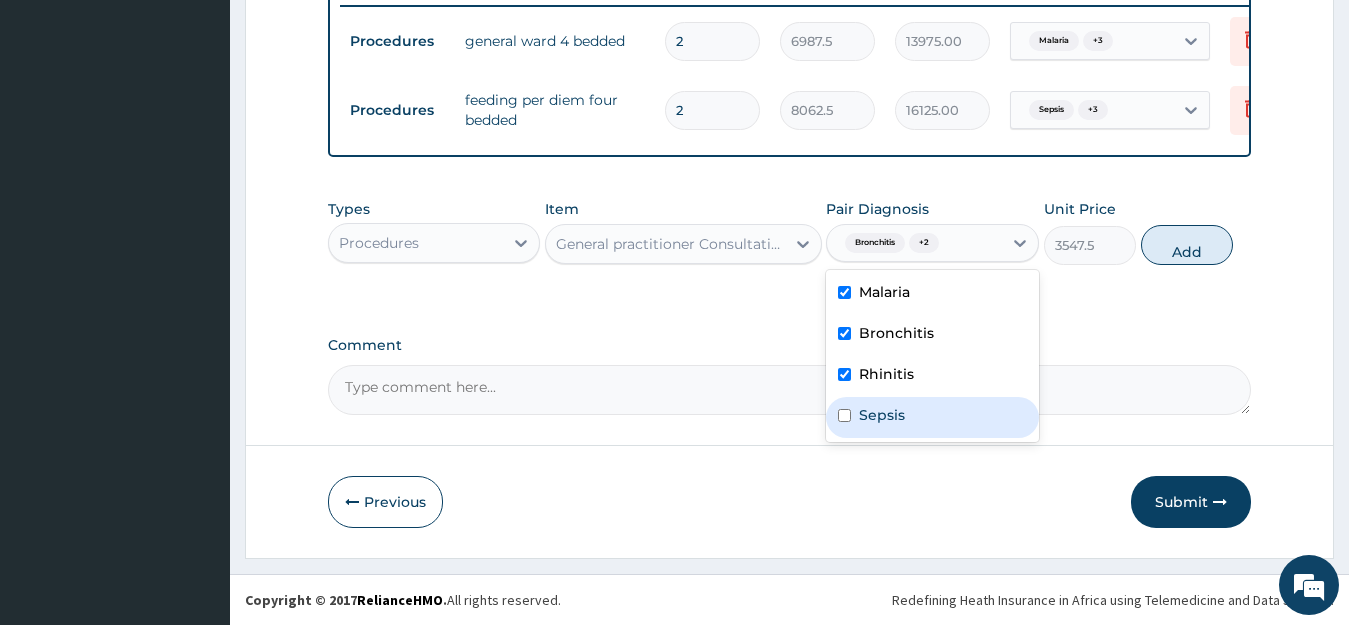 click on "Sepsis" at bounding box center [882, 415] 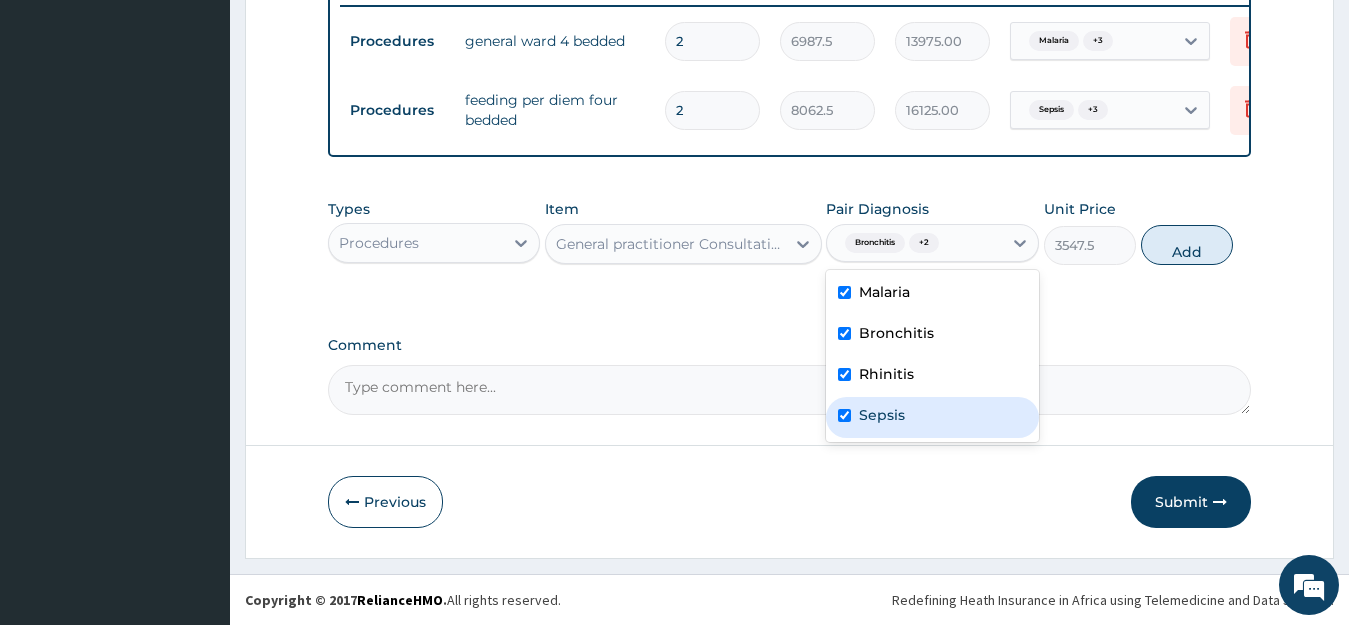 checkbox on "true" 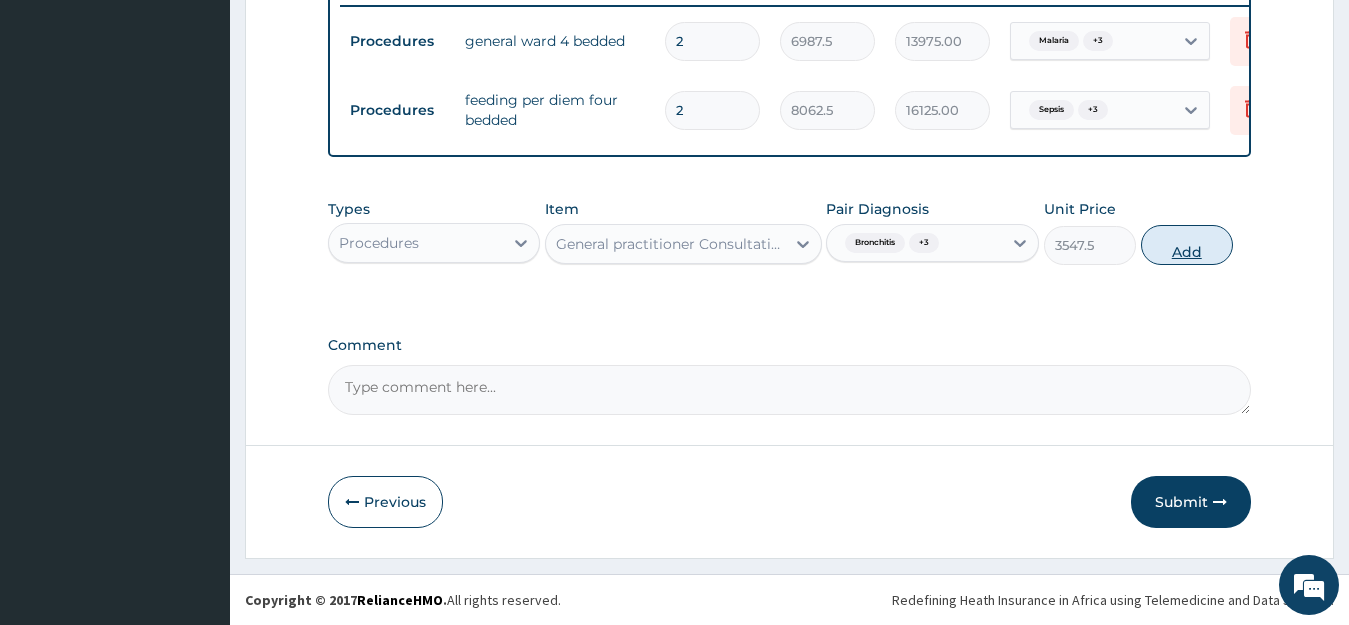 click on "Add" at bounding box center [1187, 245] 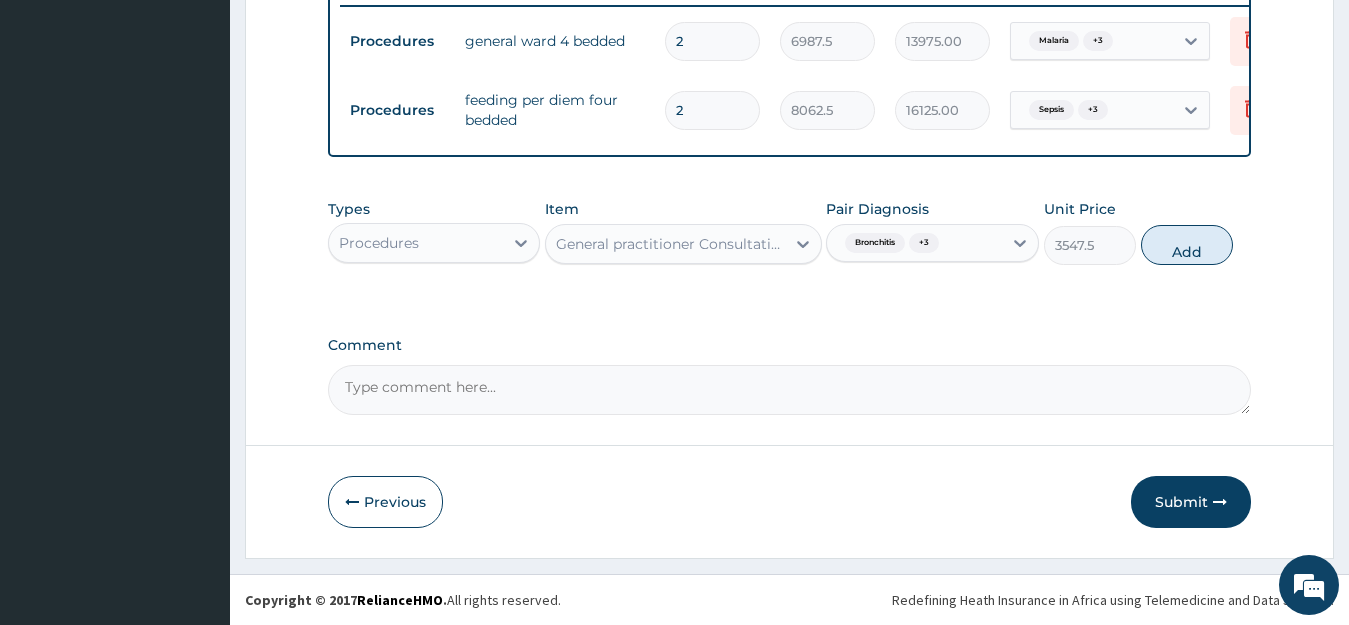 type on "0" 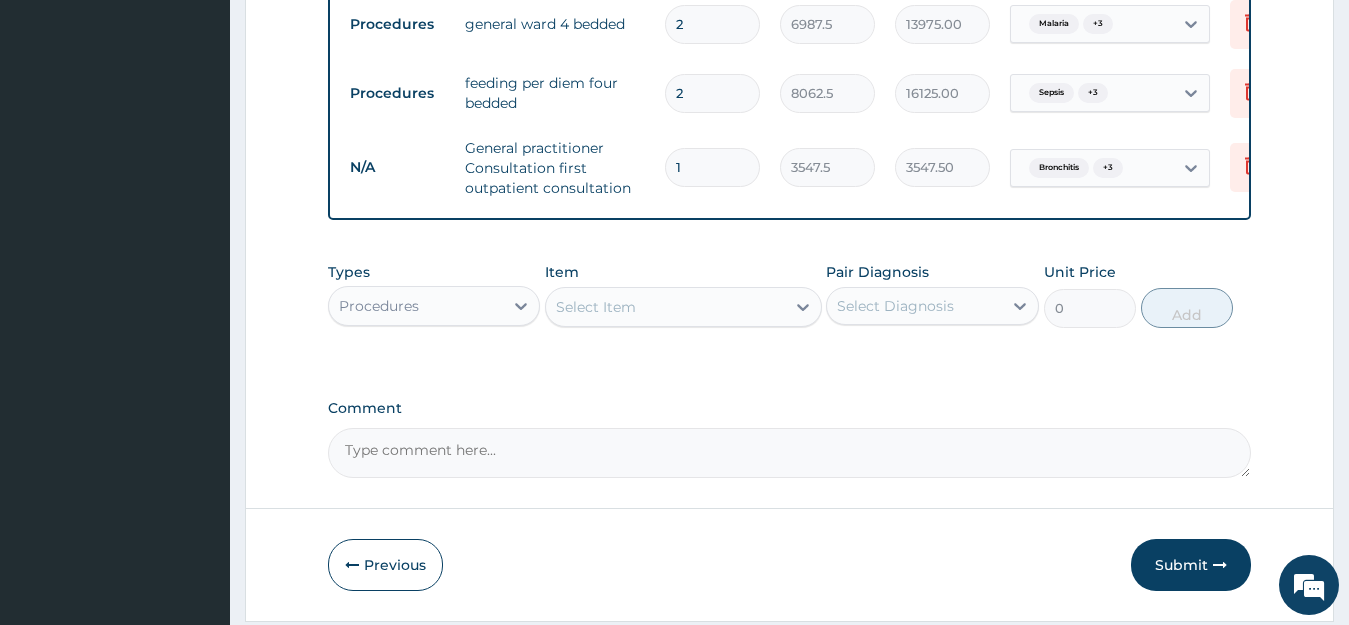 click on "Select Item" at bounding box center (665, 307) 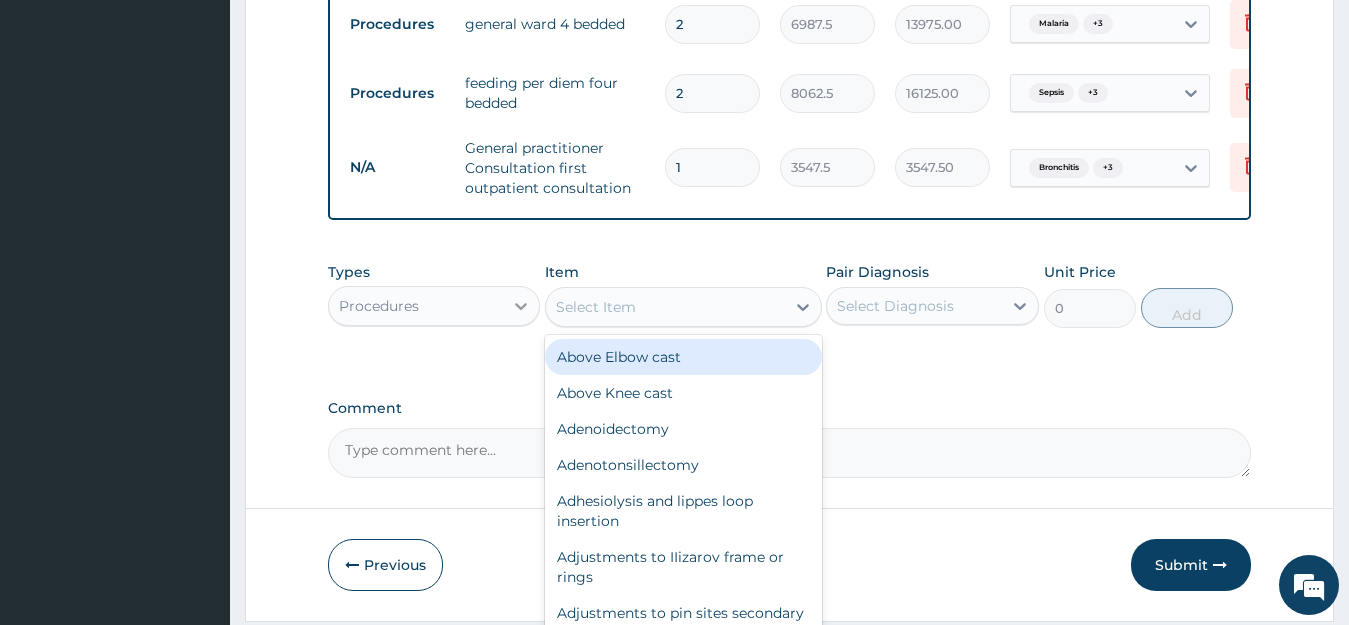 click at bounding box center (521, 306) 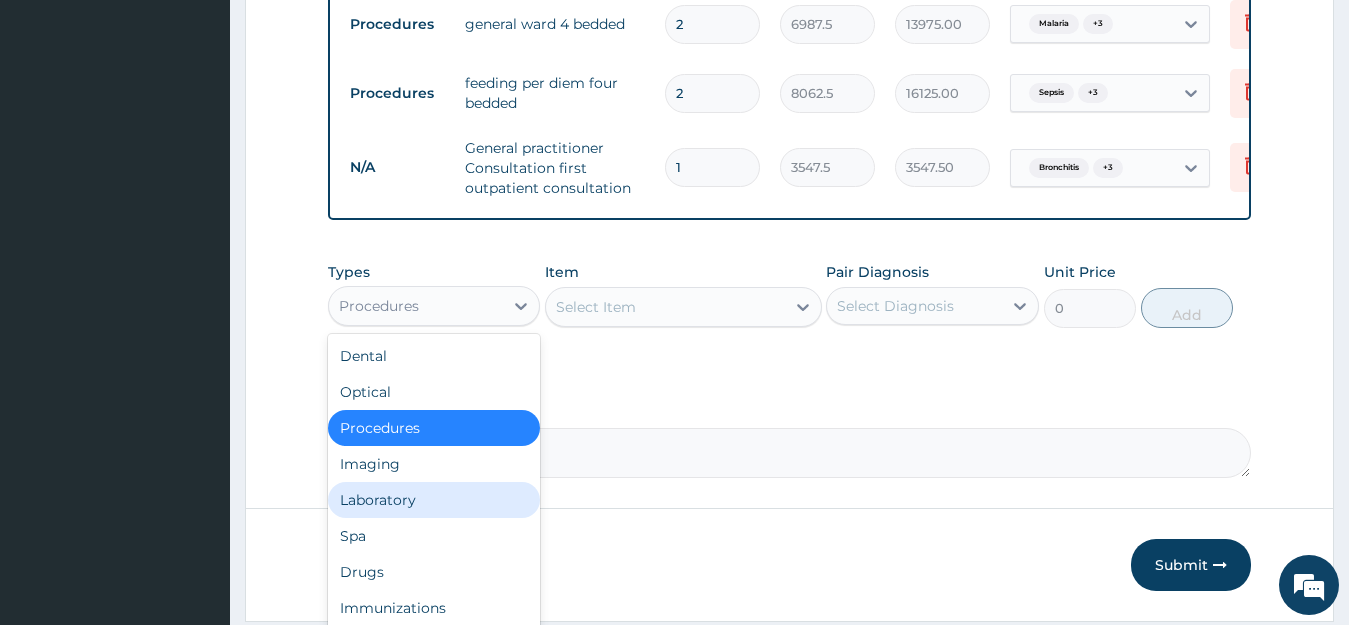 click on "Laboratory" at bounding box center [434, 500] 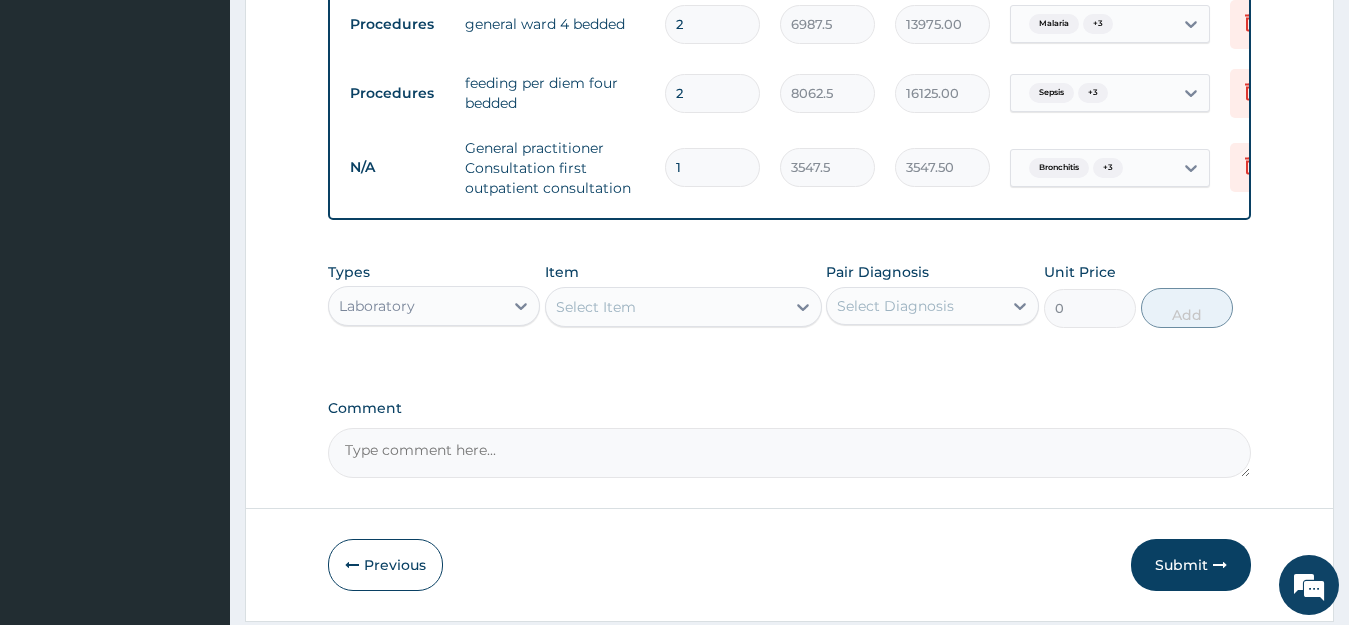 click 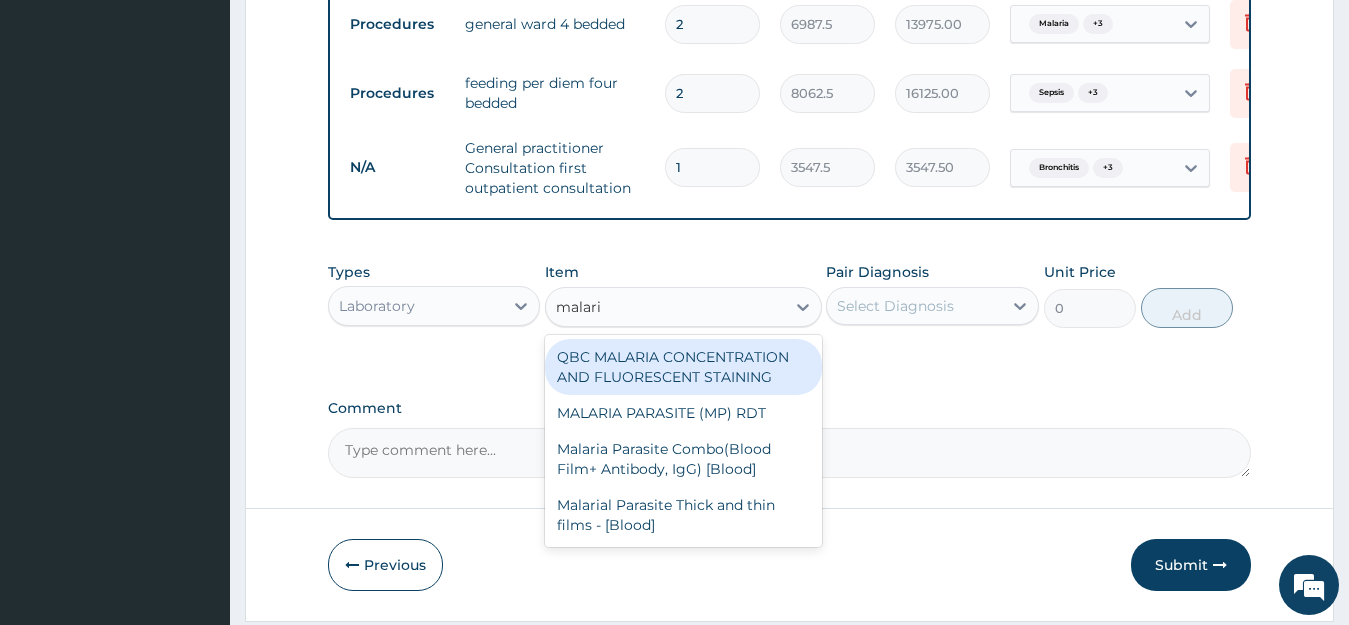 type on "malaria" 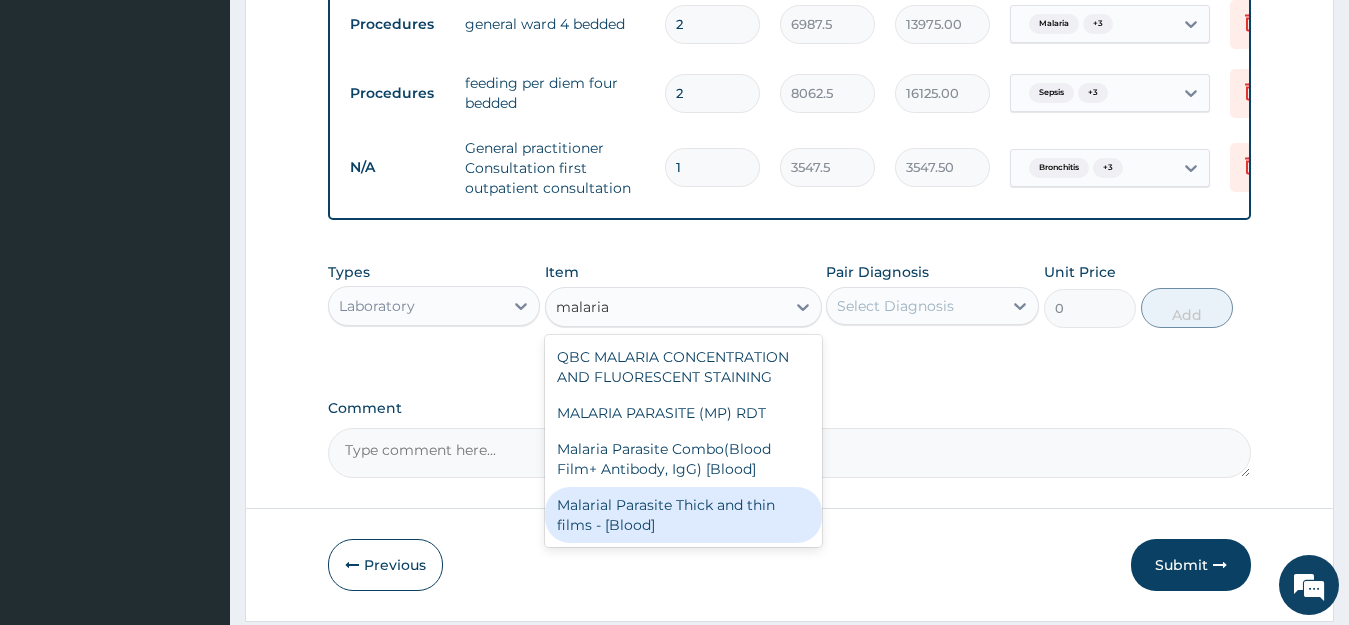 click on "Malarial Parasite Thick and thin films - [Blood]" at bounding box center (683, 515) 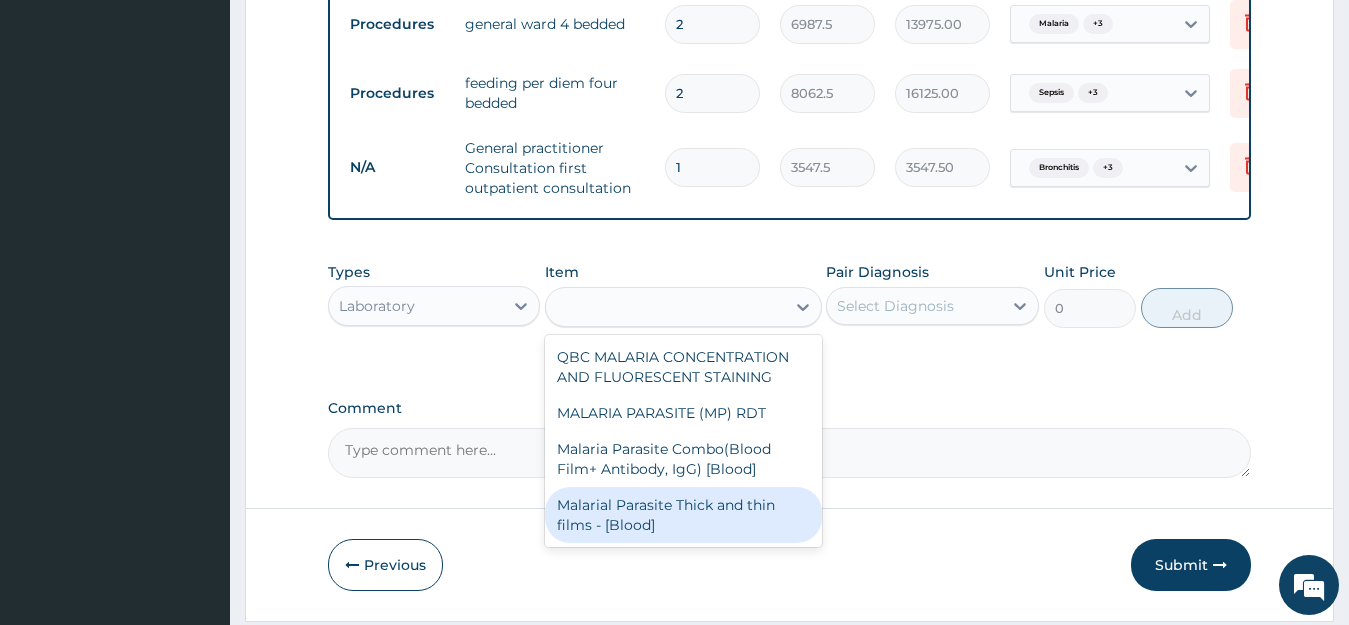 type on "1612.5" 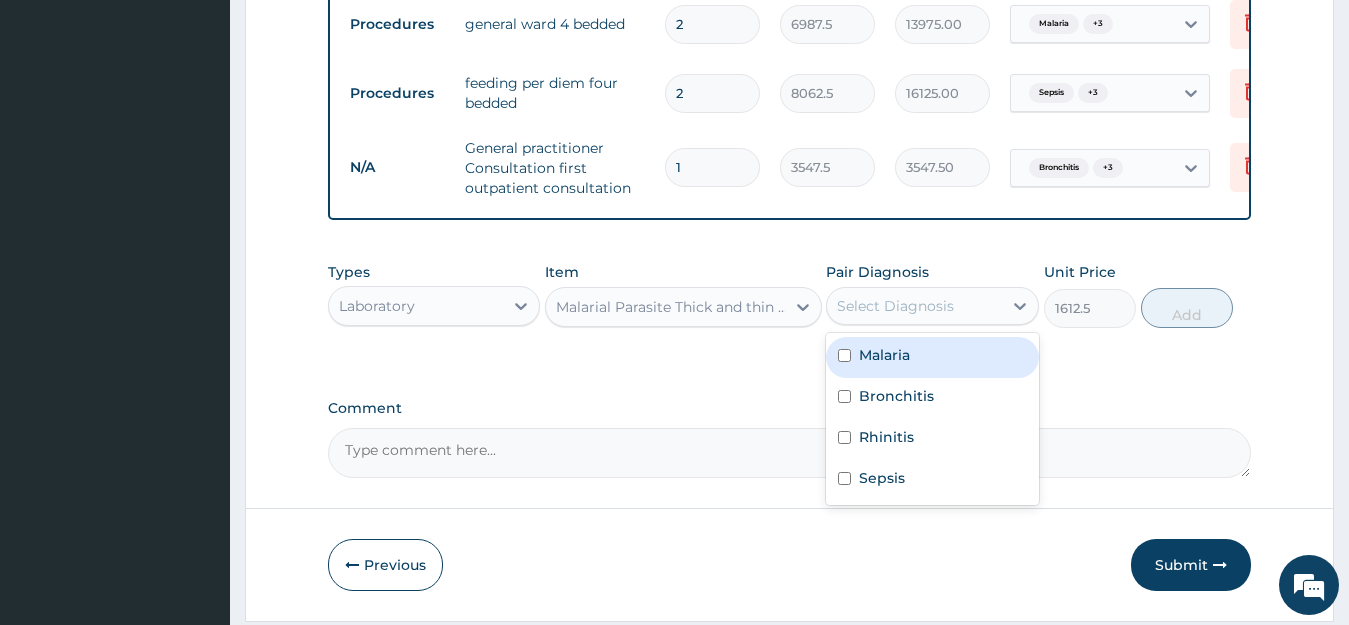 click on "Select Diagnosis" at bounding box center [914, 306] 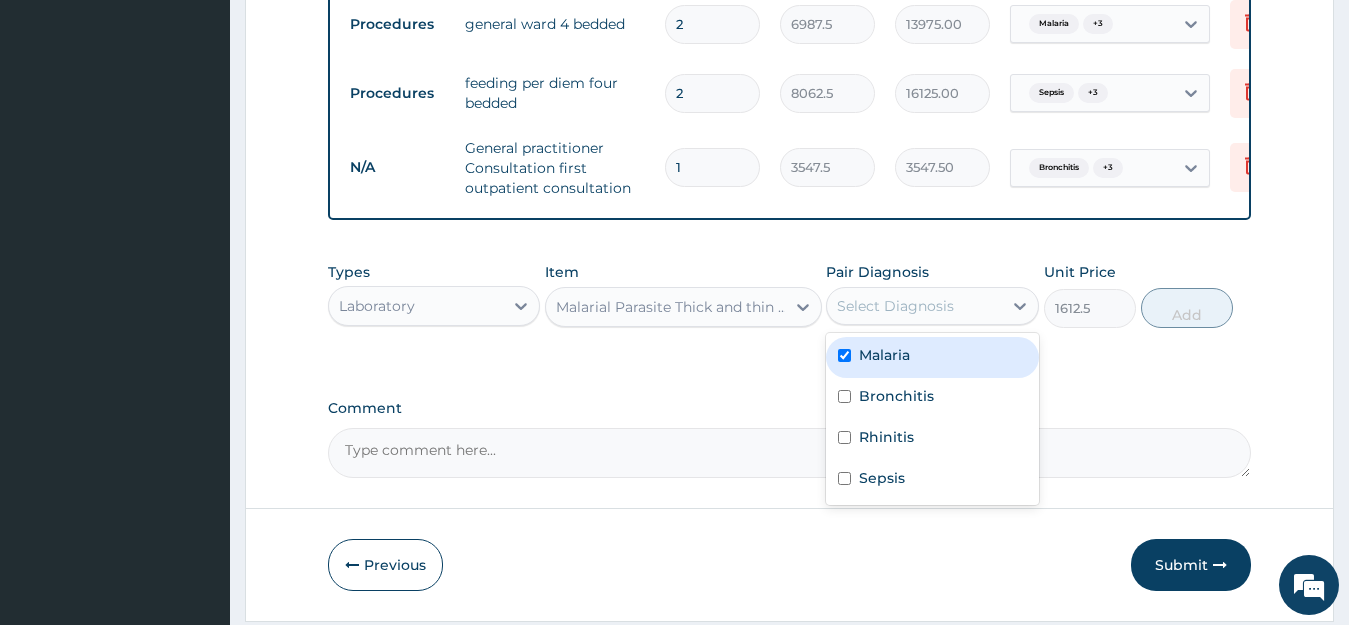 checkbox on "true" 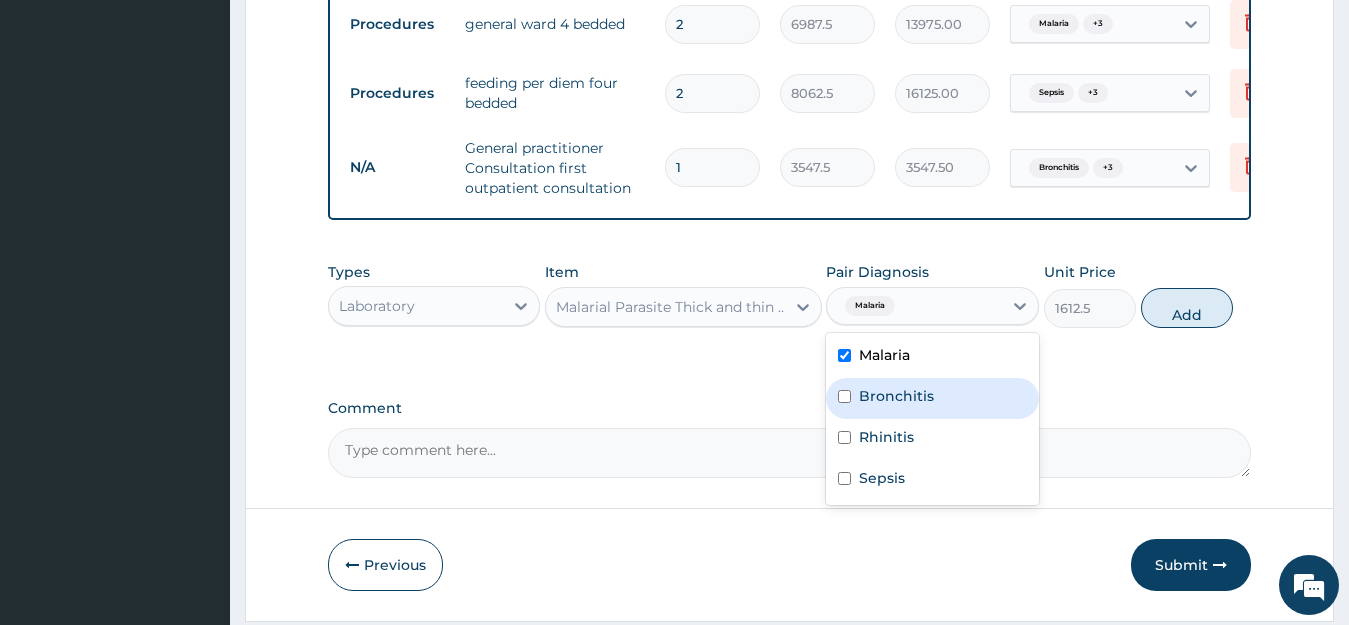 click on "Bronchitis" at bounding box center (896, 396) 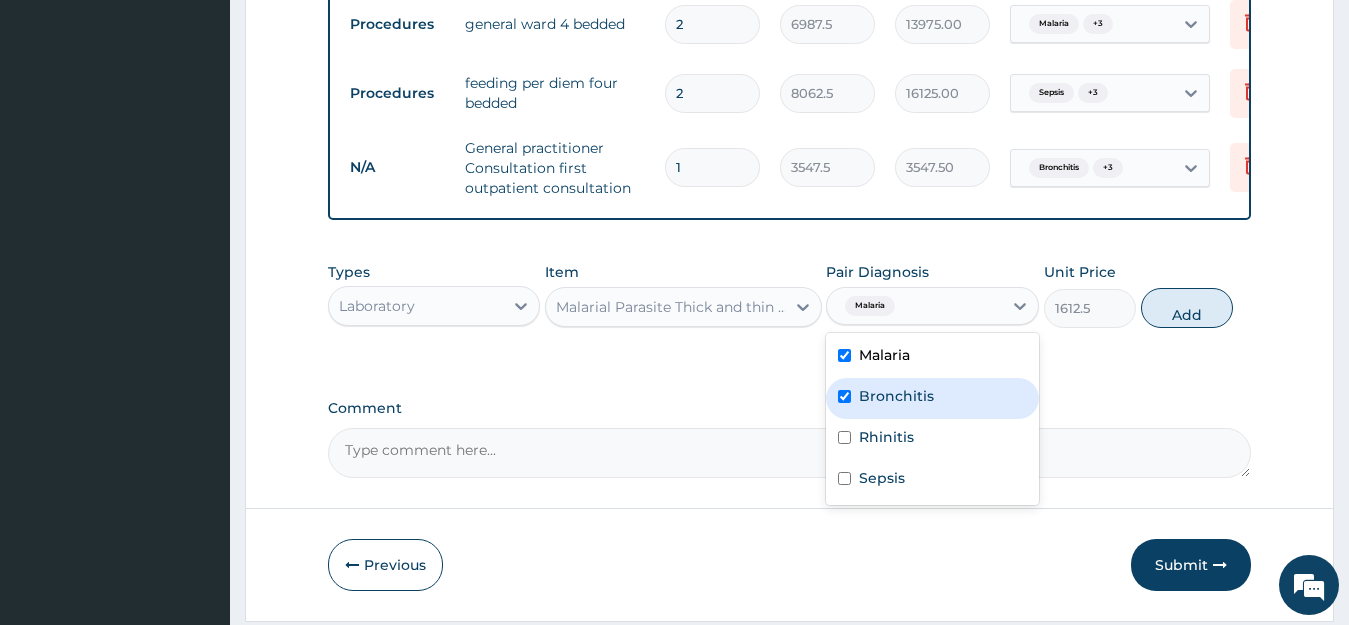 checkbox on "true" 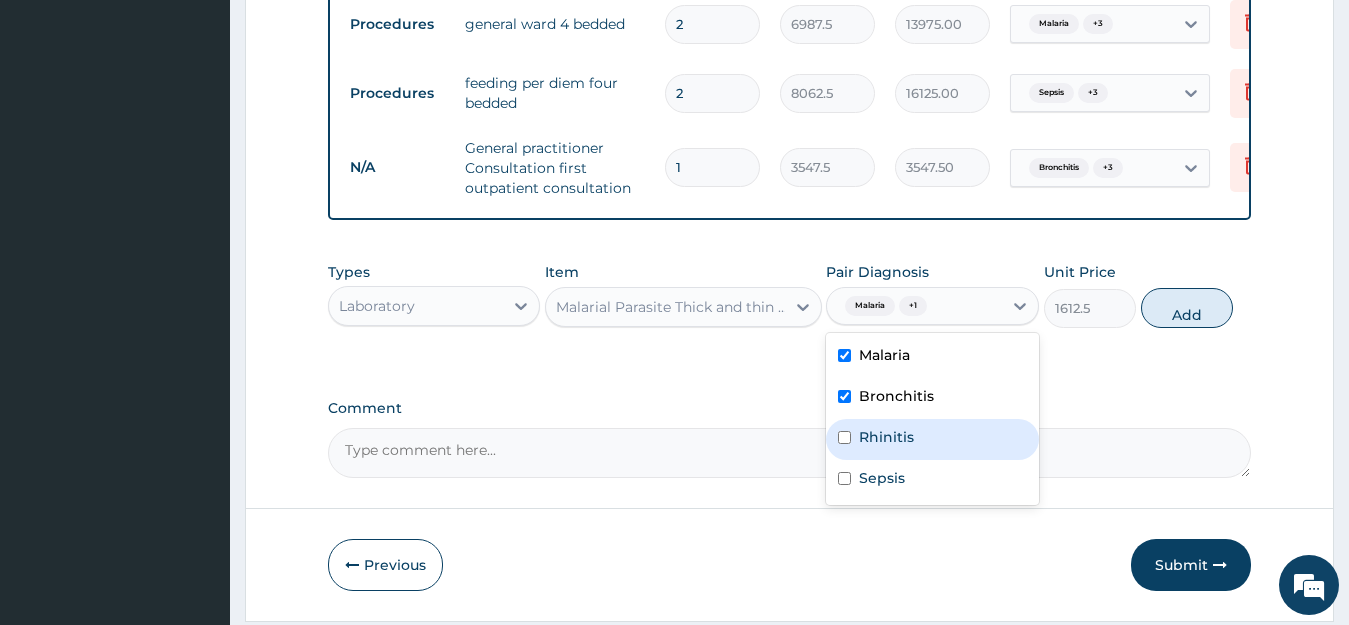 click on "Rhinitis" at bounding box center [886, 437] 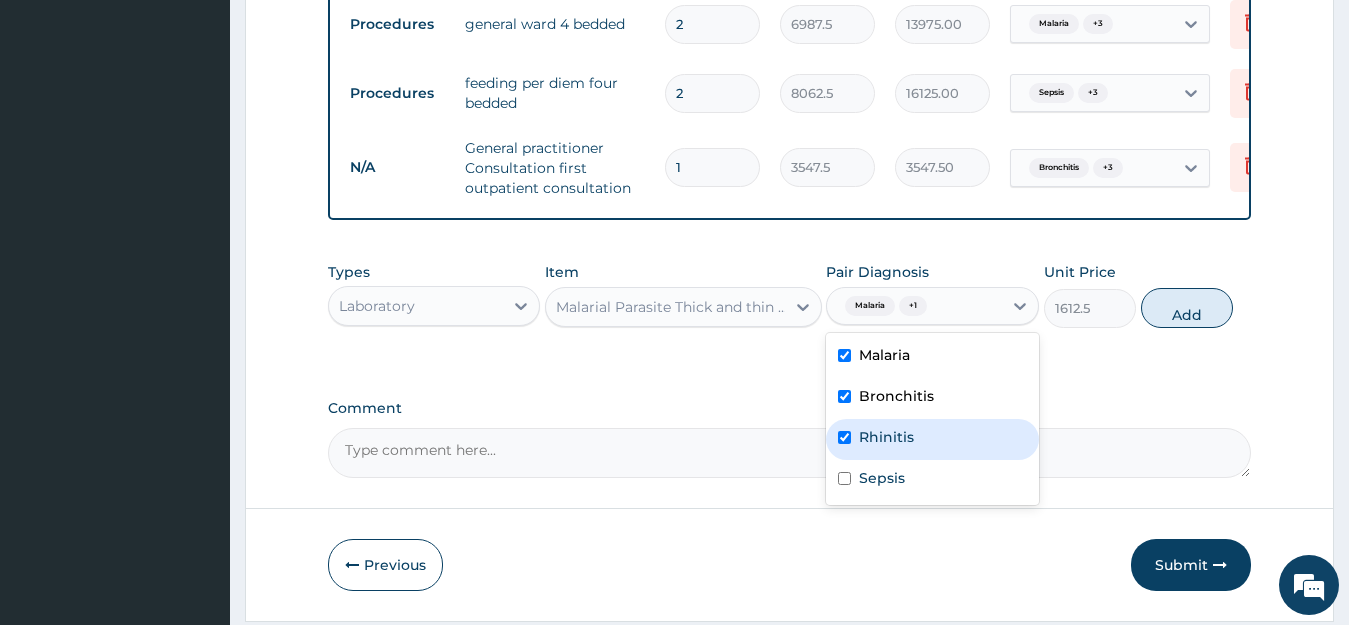 checkbox on "true" 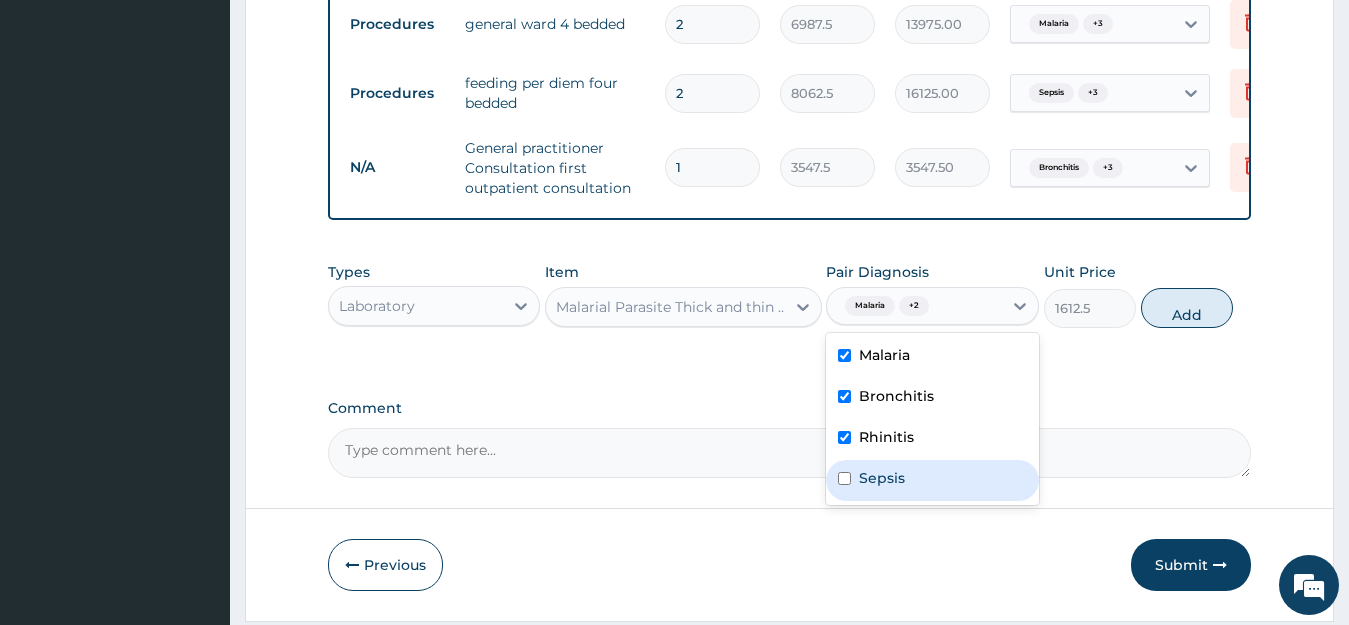 click on "Sepsis" at bounding box center [882, 478] 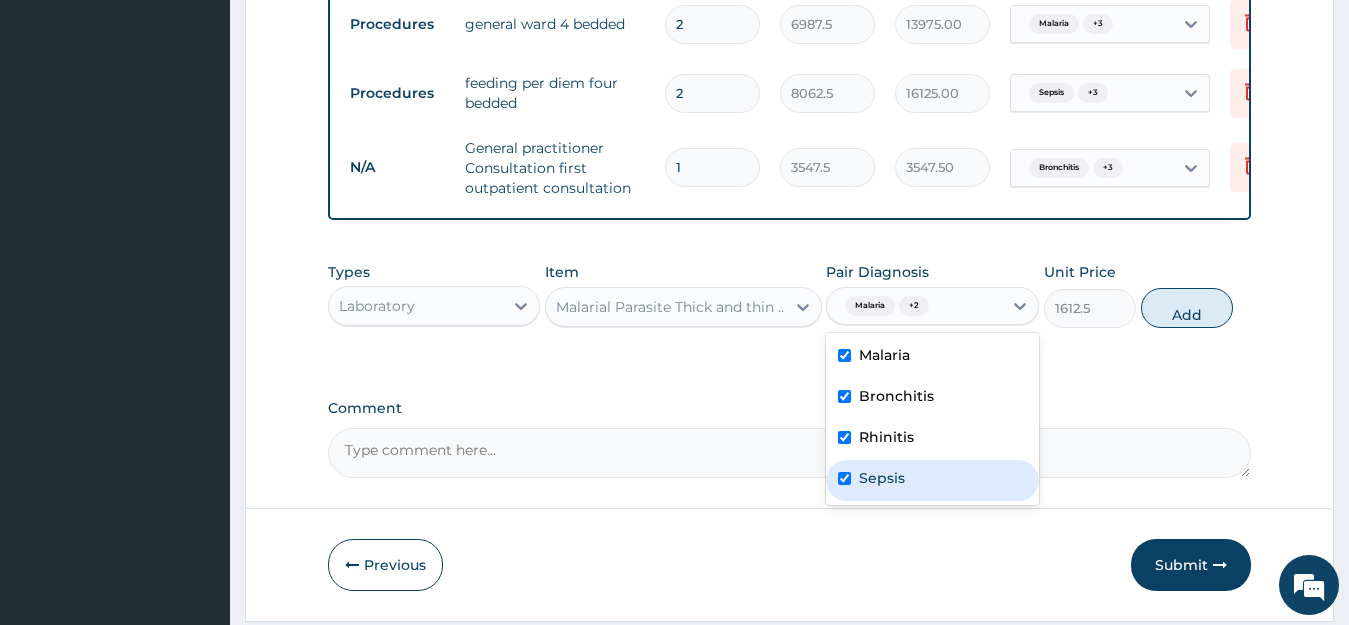 checkbox on "true" 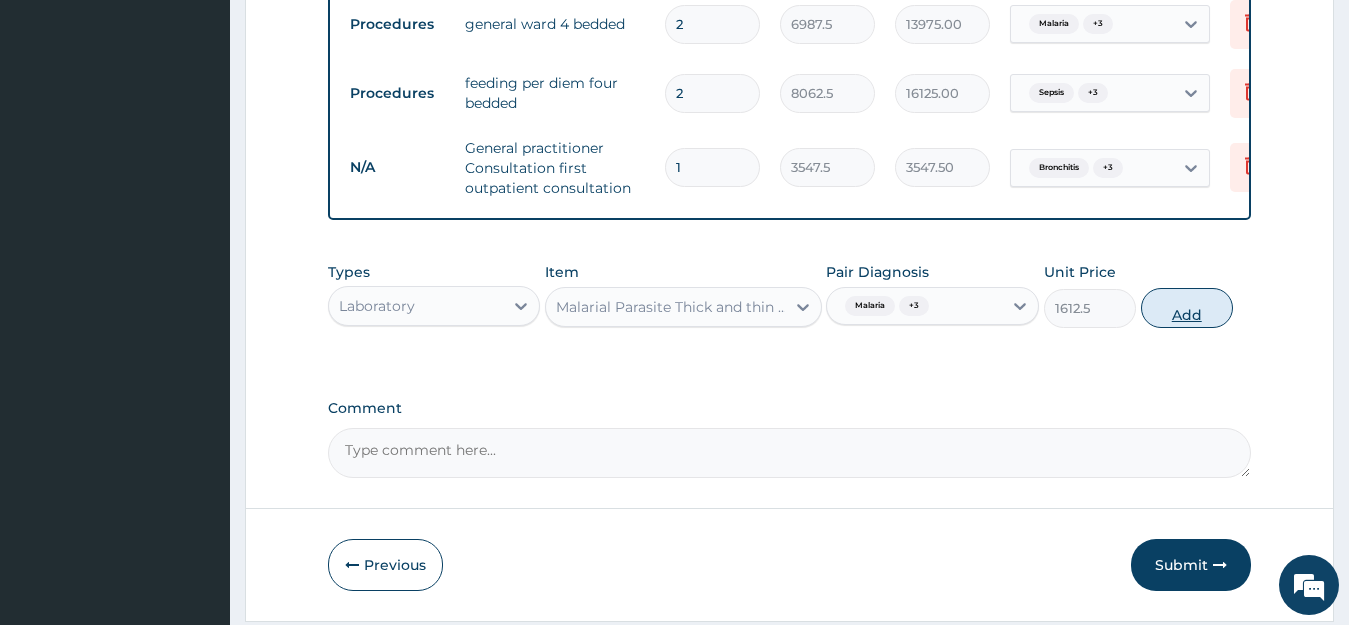 click on "Add" at bounding box center (1187, 308) 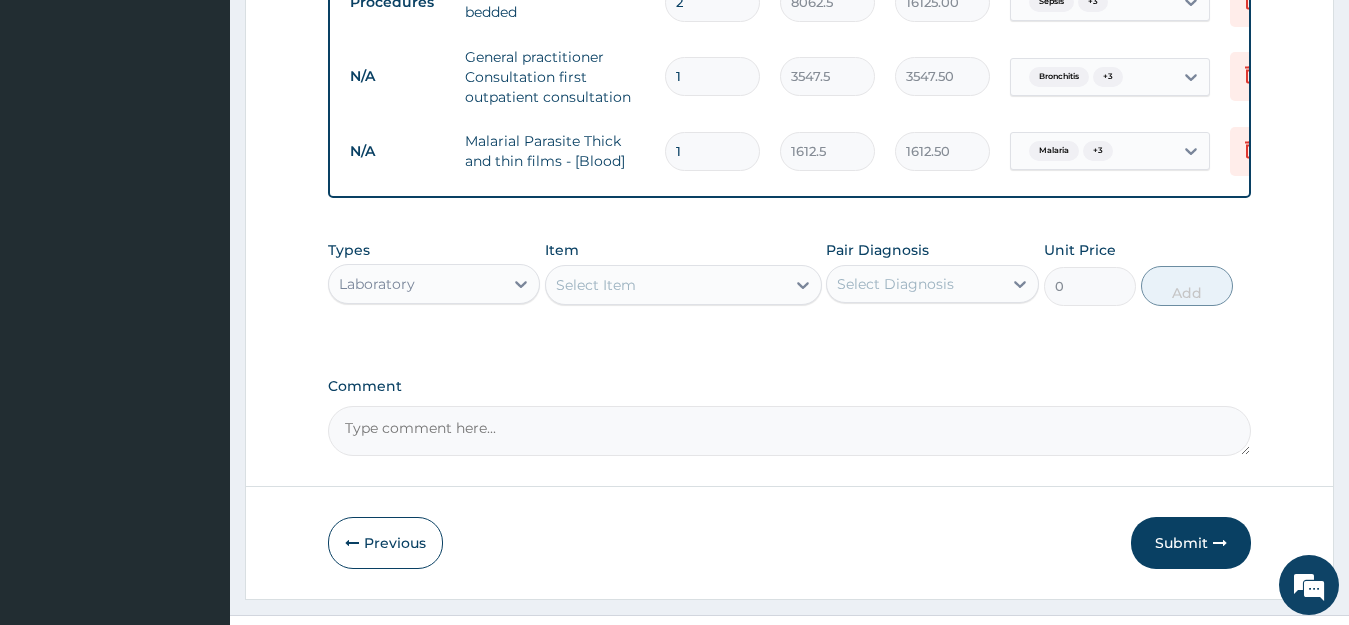 scroll, scrollTop: 957, scrollLeft: 0, axis: vertical 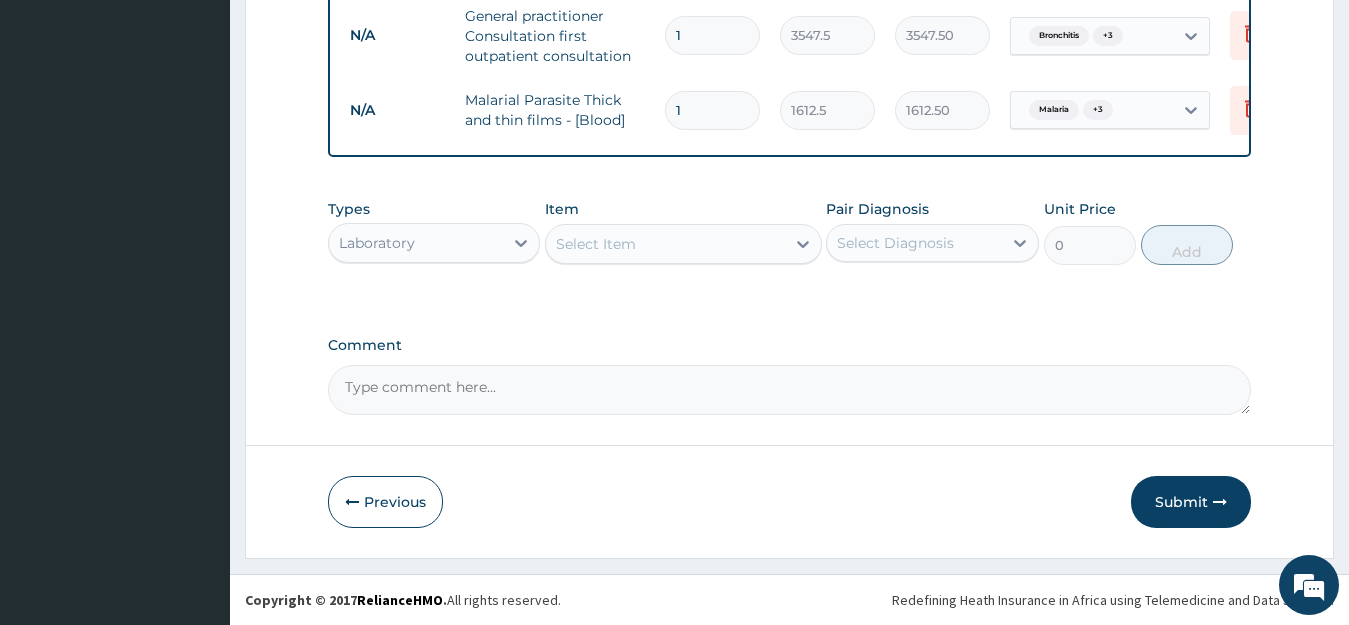 click on "Select Item" at bounding box center [665, 244] 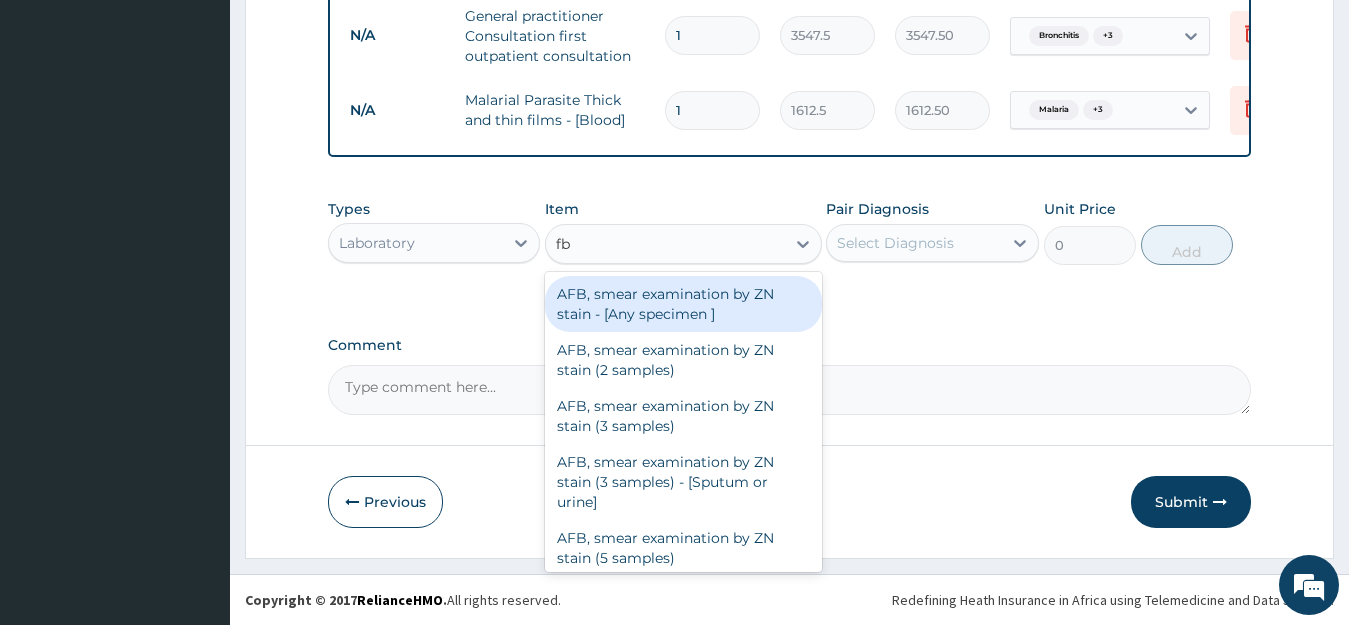 type on "fbc" 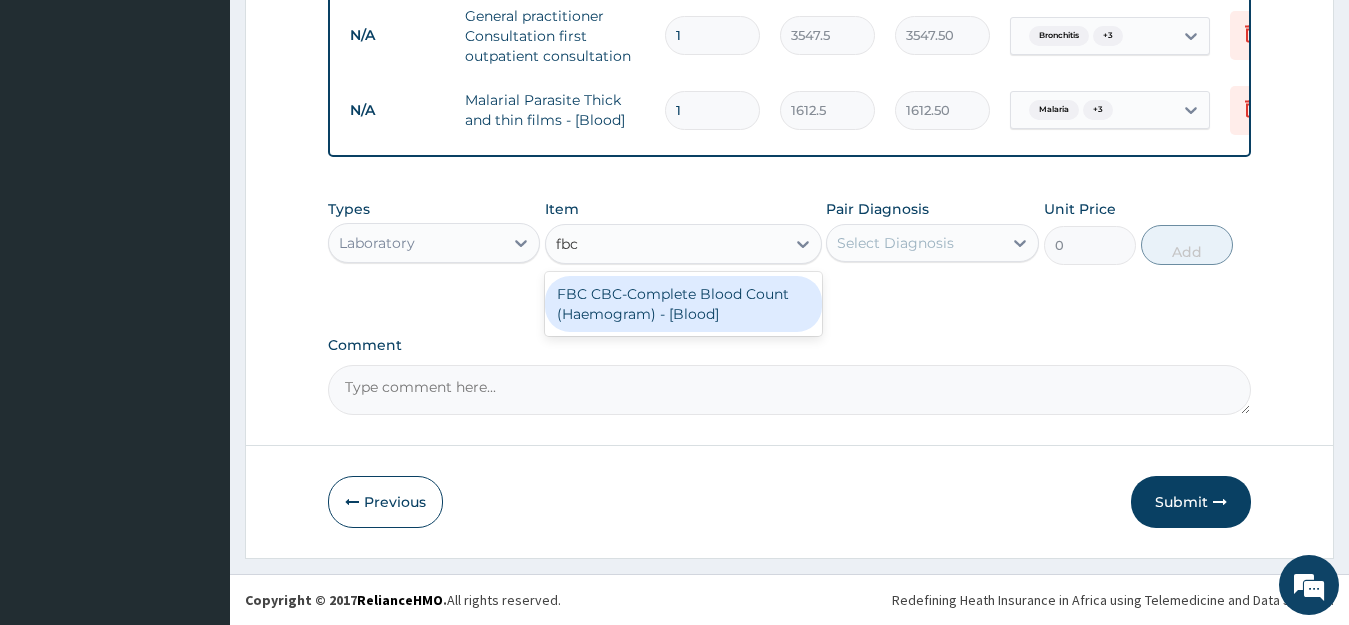 click on "FBC CBC-Complete Blood Count (Haemogram) - [Blood]" at bounding box center [683, 304] 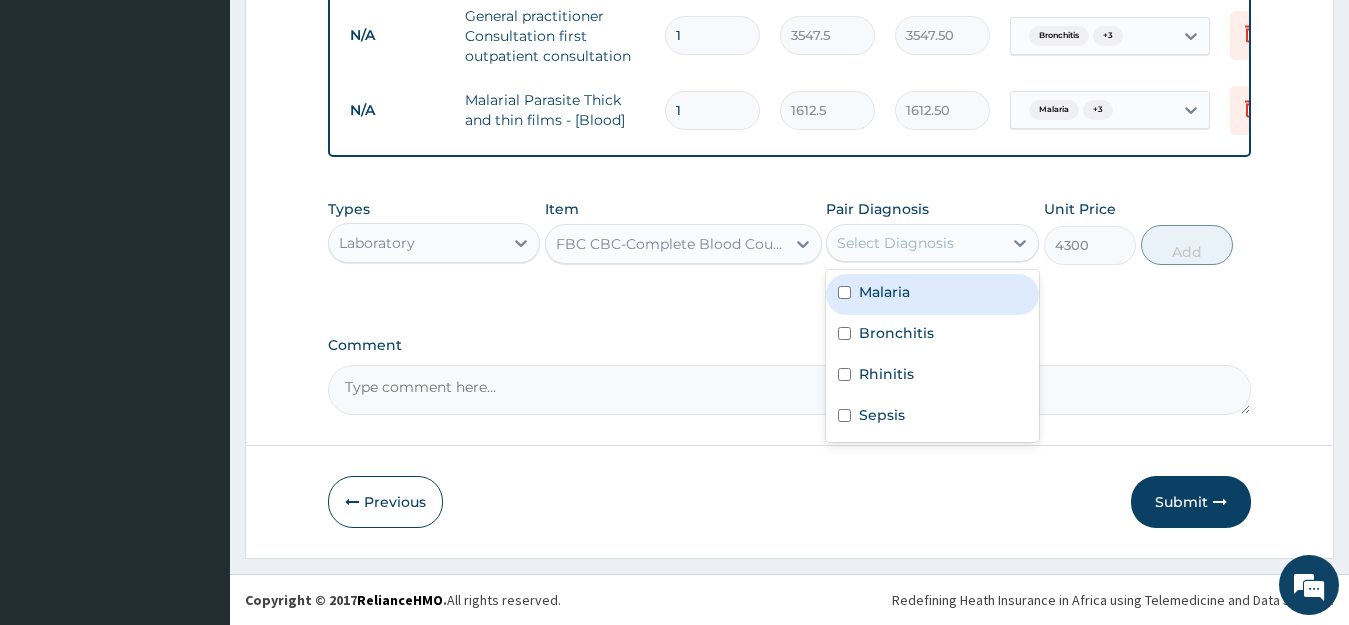 click on "Select Diagnosis" at bounding box center (895, 243) 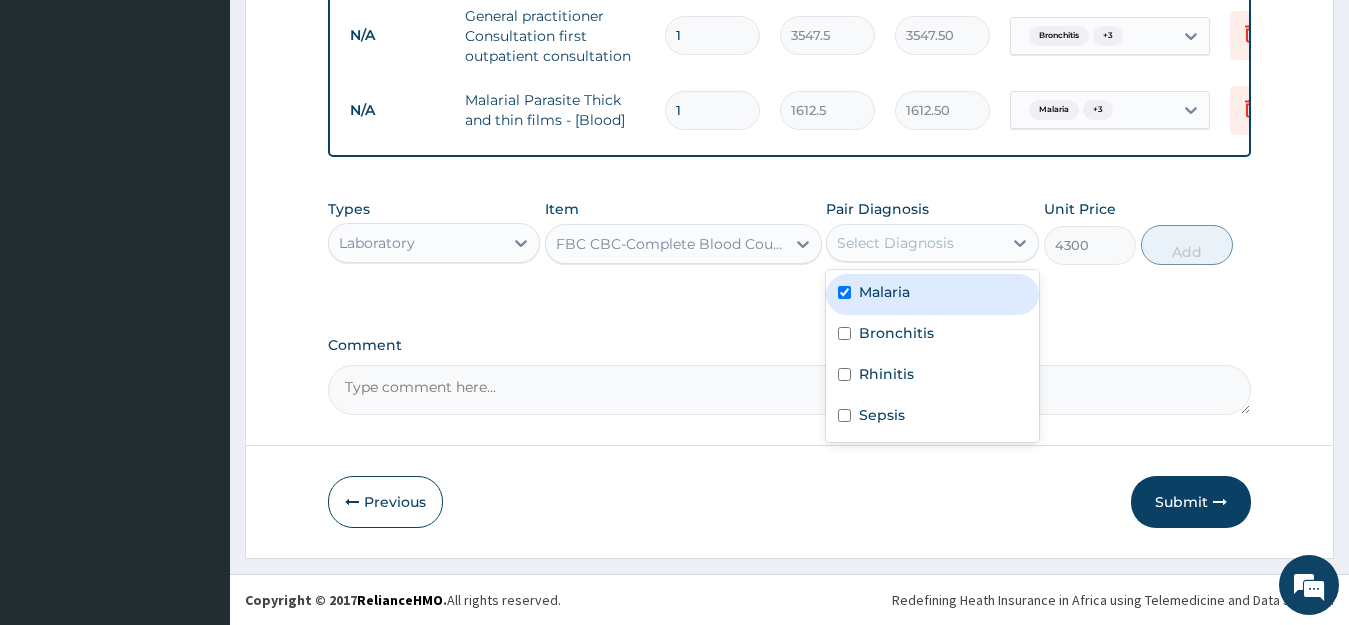 checkbox on "true" 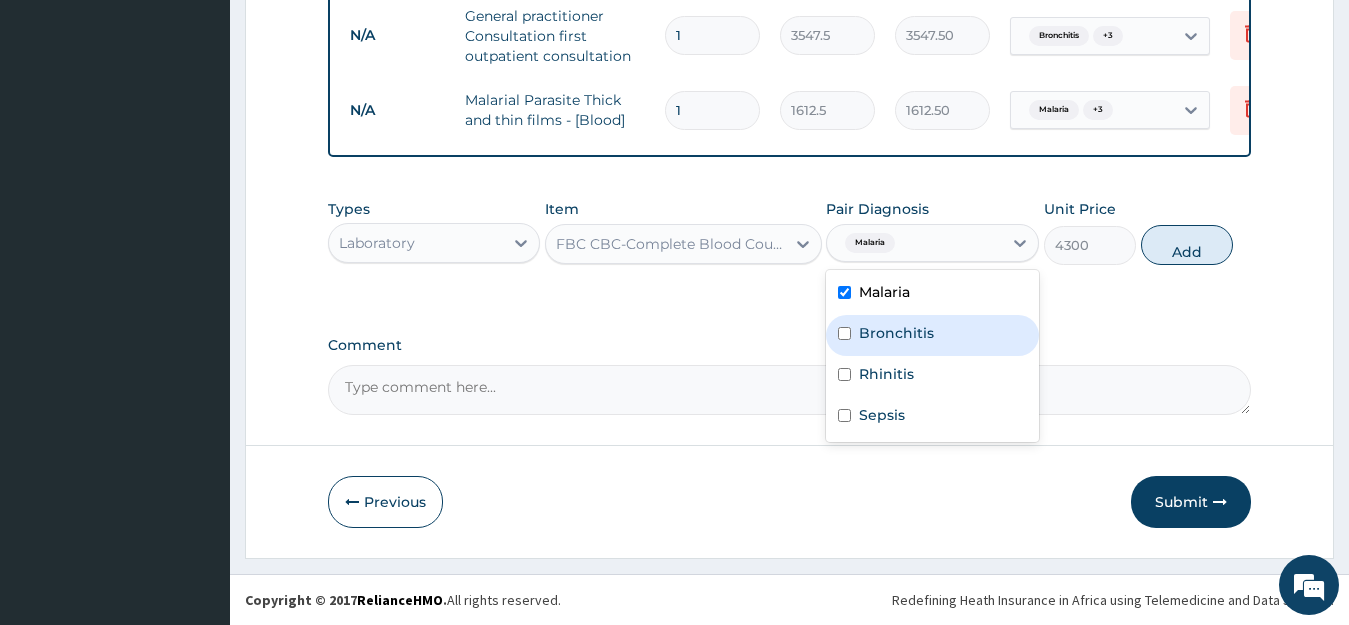 click on "Bronchitis" at bounding box center [896, 333] 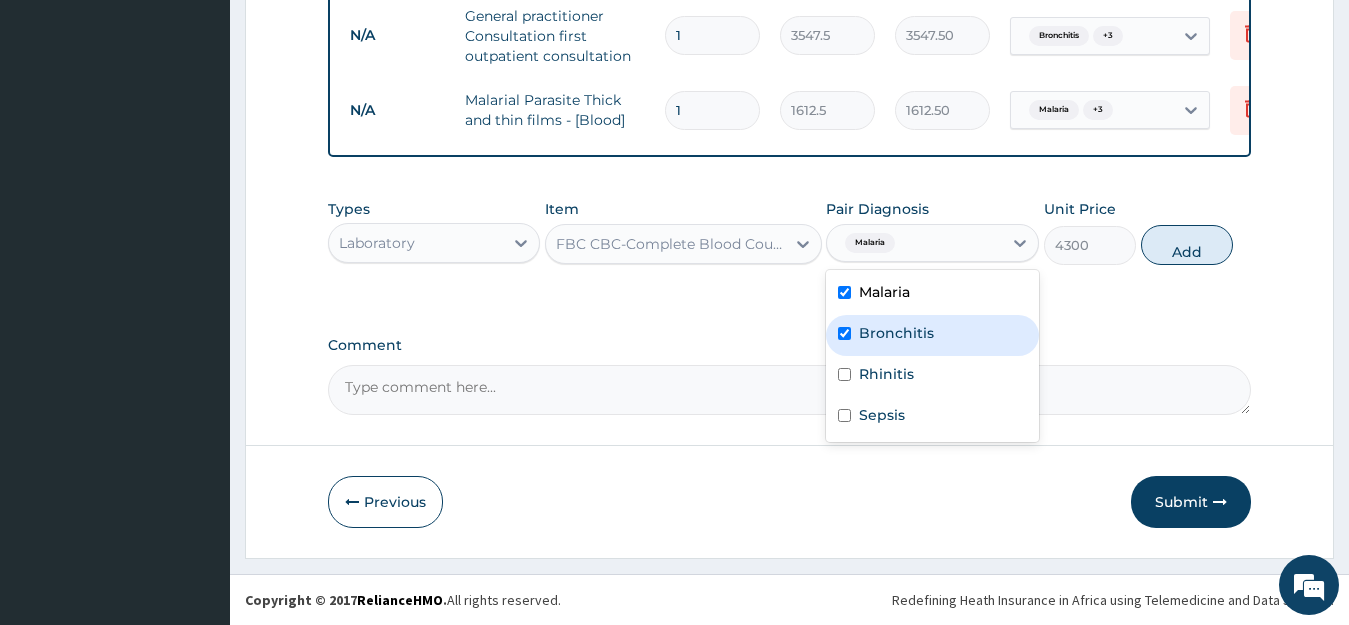 checkbox on "true" 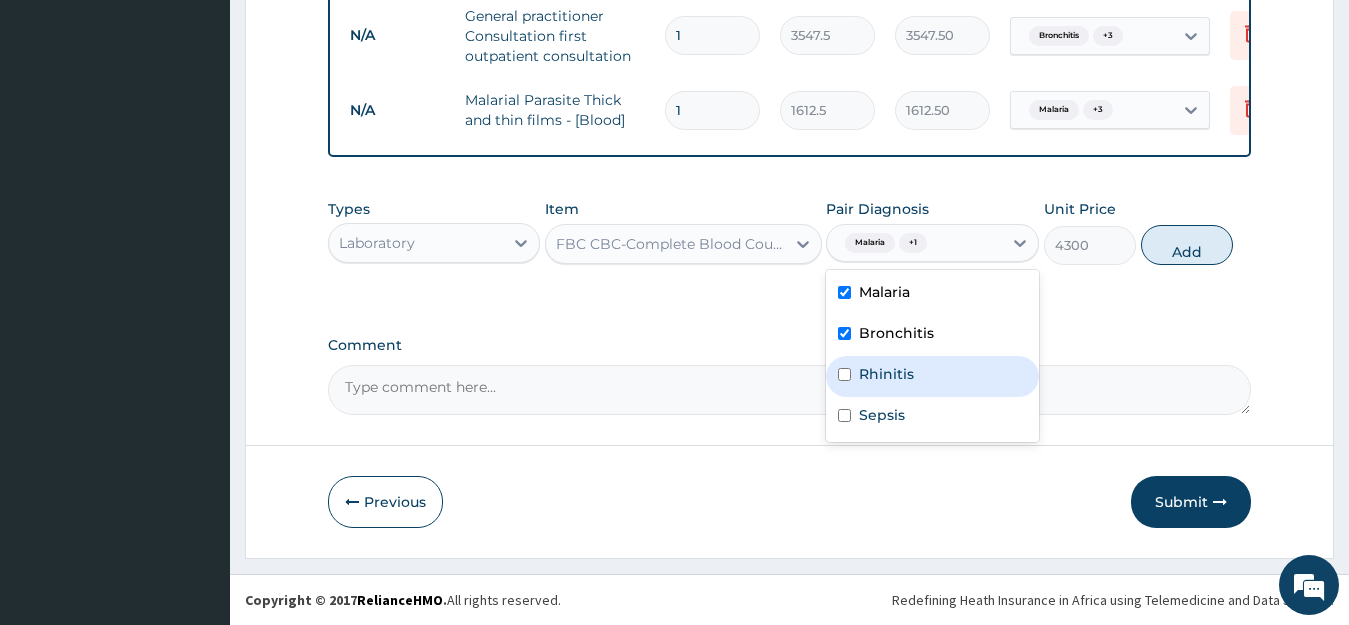 click on "Rhinitis" at bounding box center [886, 374] 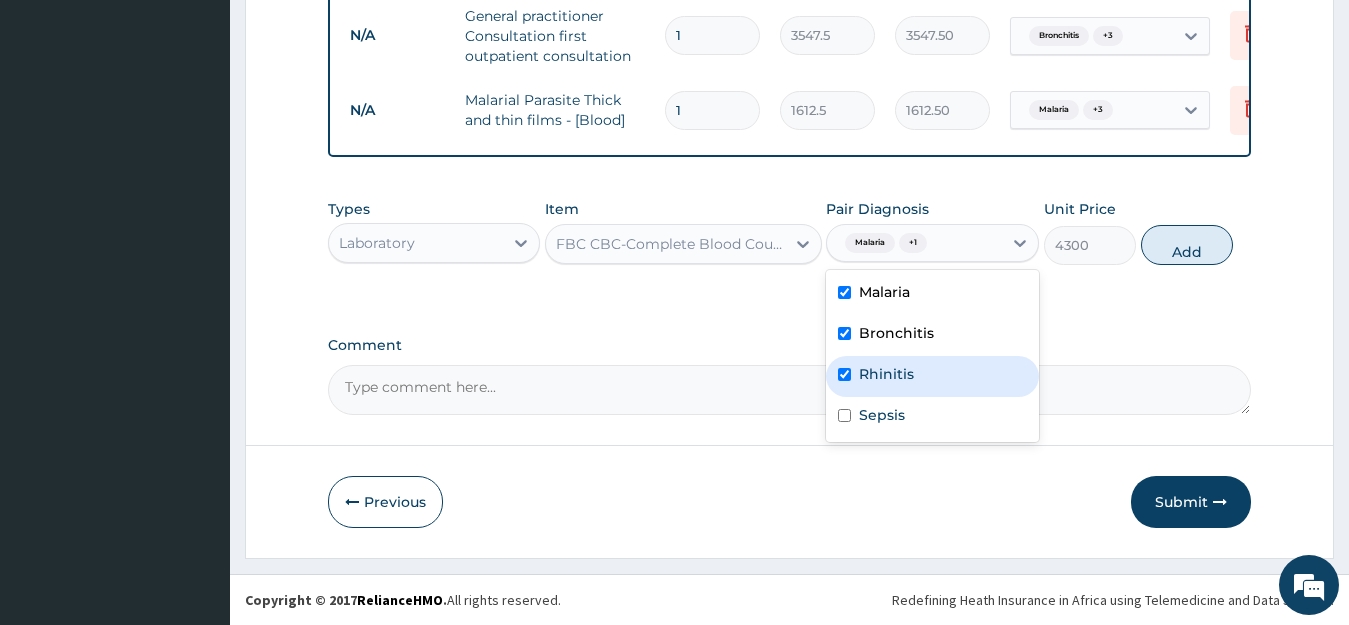 checkbox on "true" 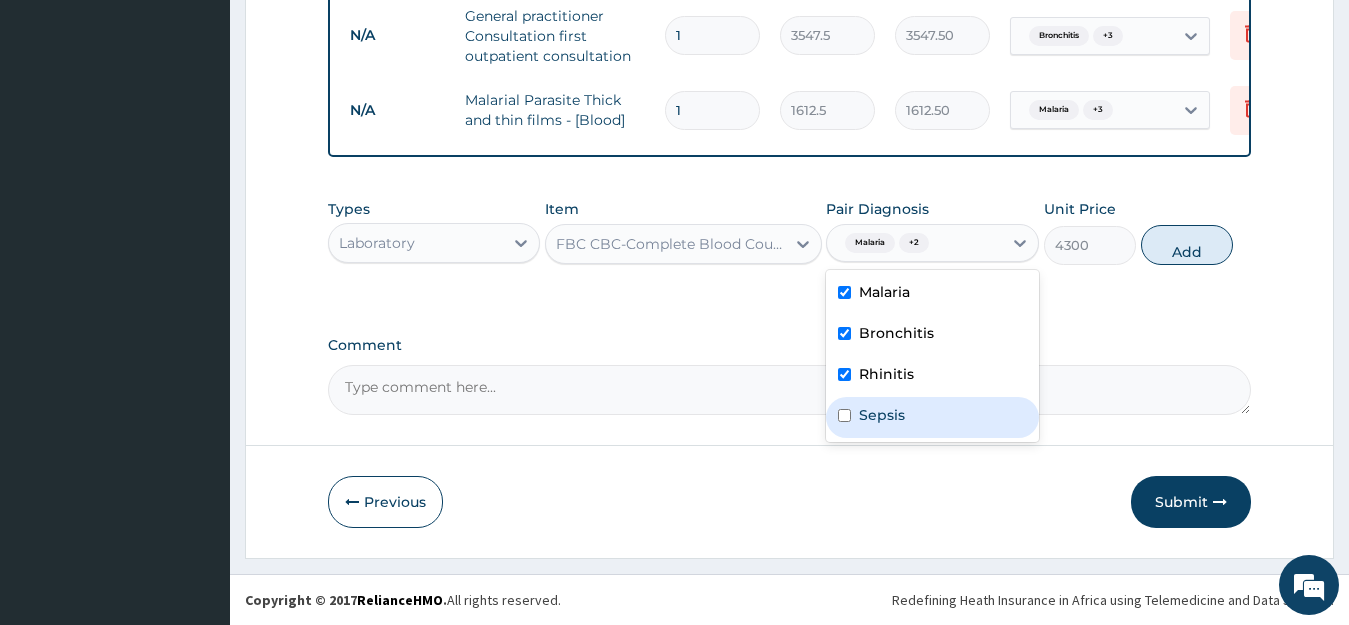 click on "Sepsis" at bounding box center [882, 415] 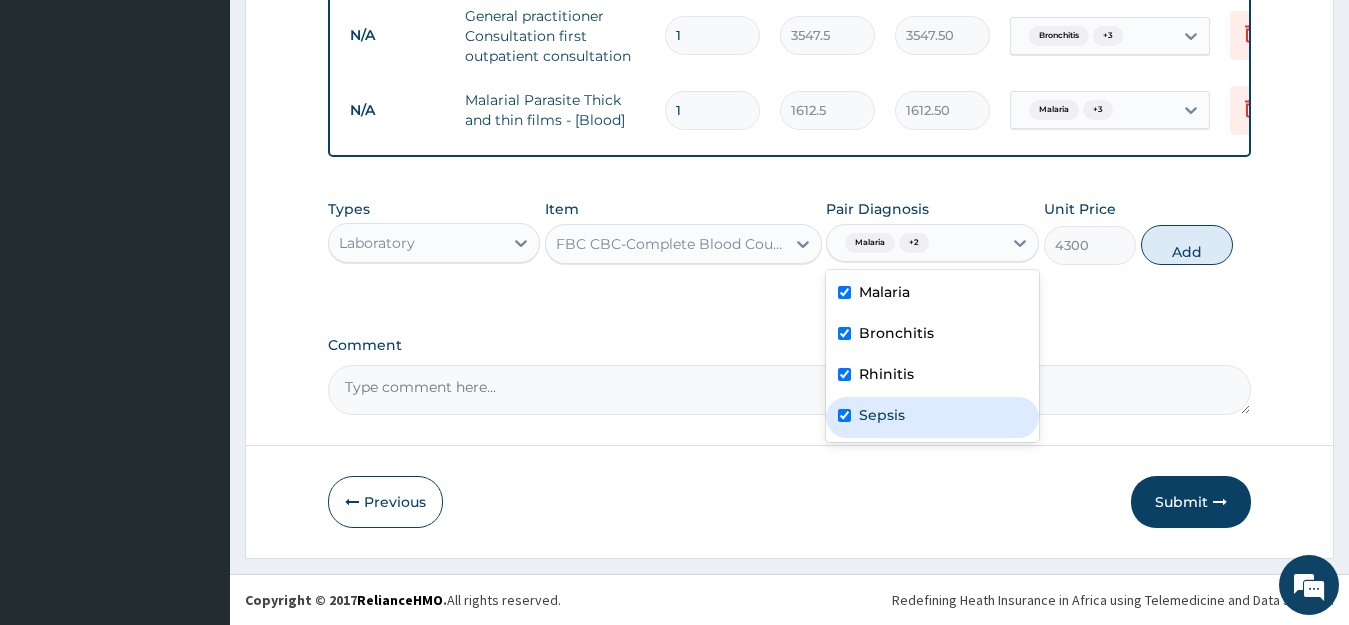 checkbox on "true" 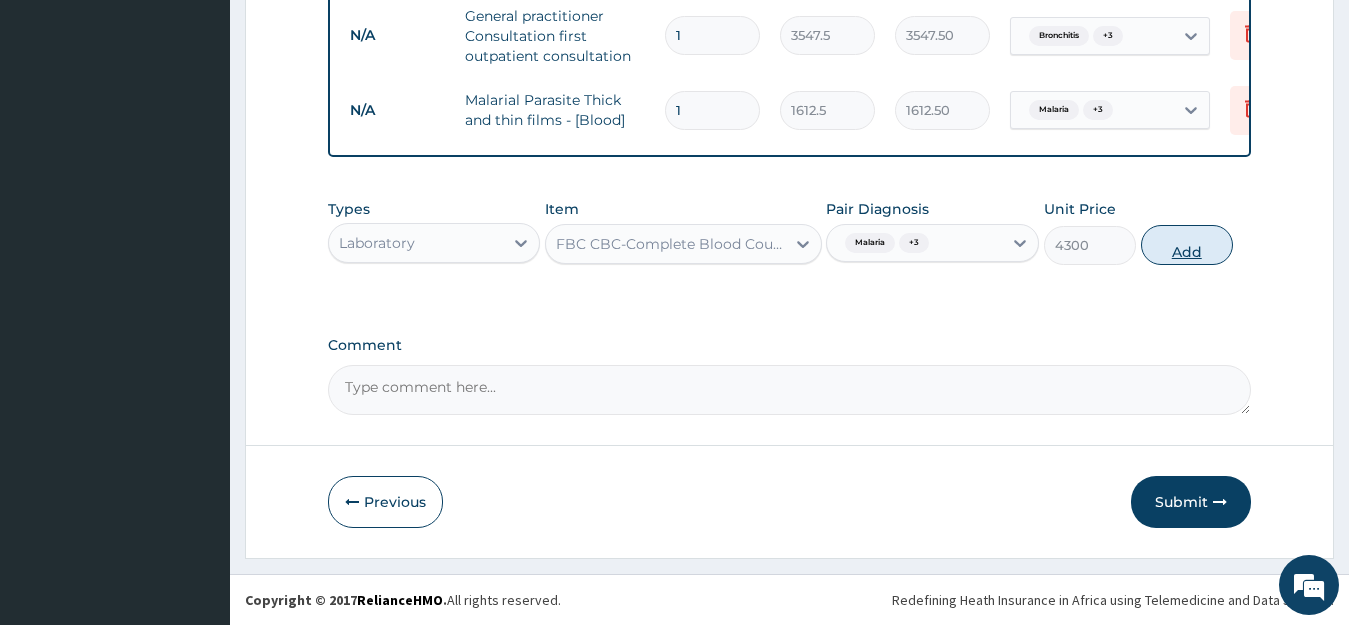 click on "Add" at bounding box center [1187, 245] 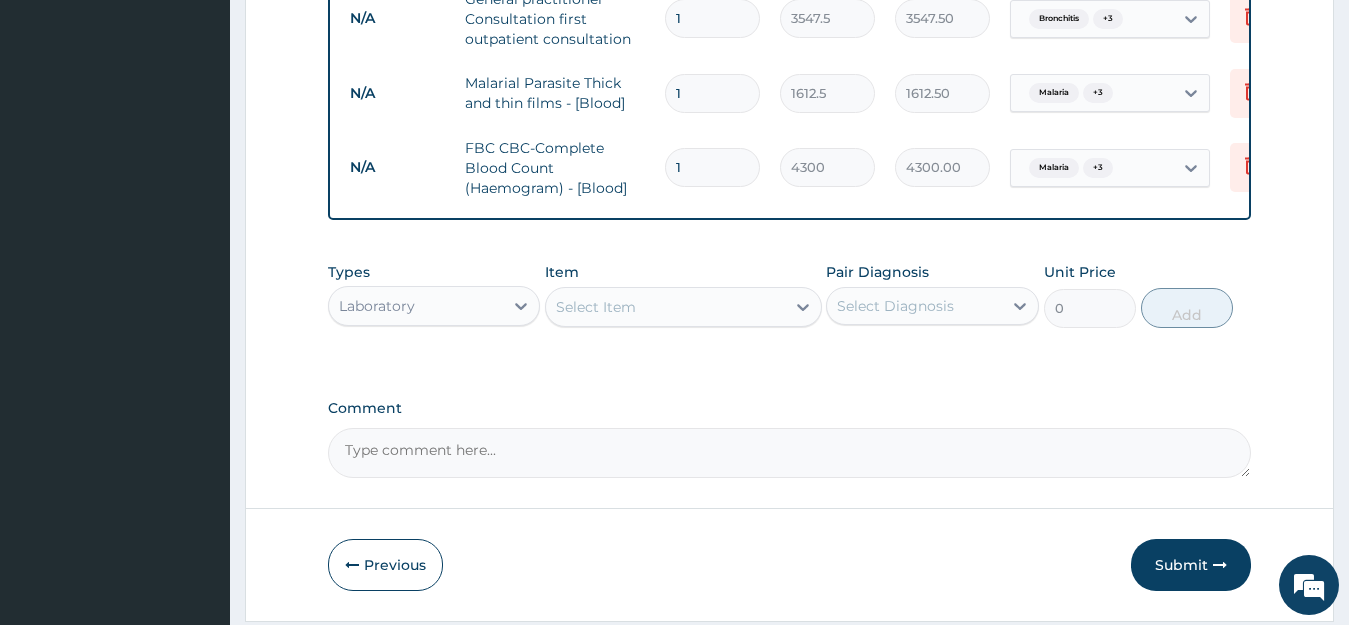 click on "Select Item" at bounding box center (665, 307) 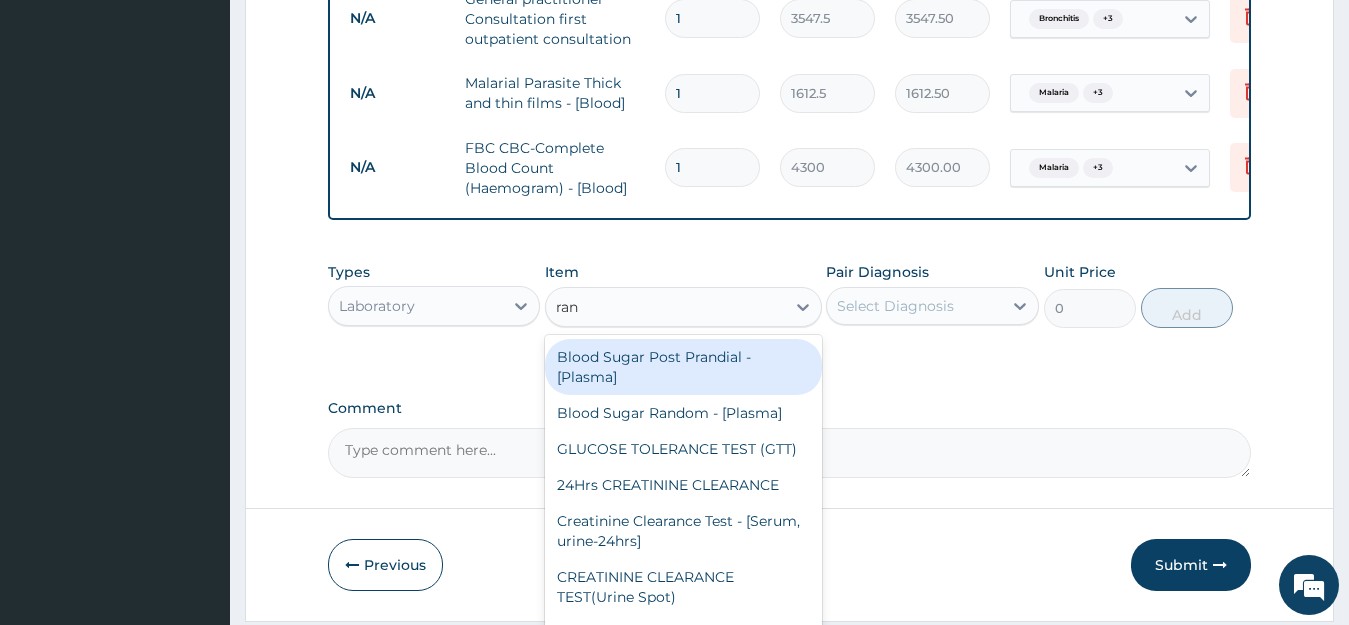 type on "rand" 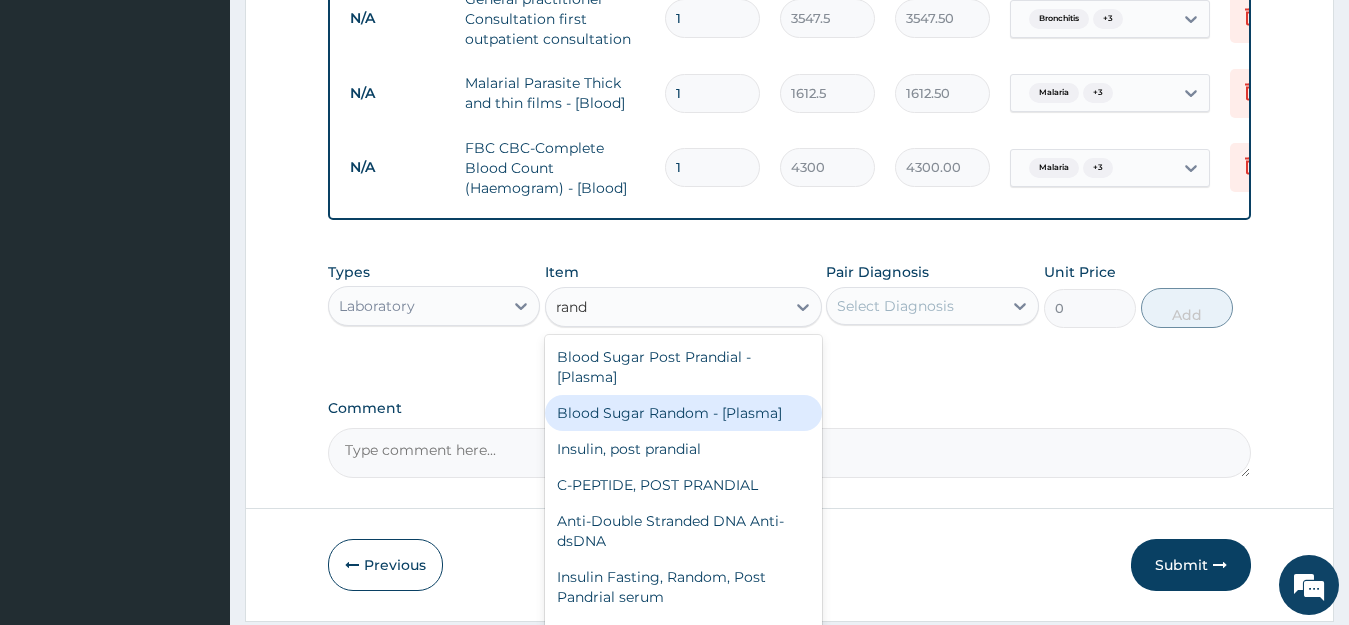 click on "Blood Sugar Random - [Plasma]" at bounding box center (683, 413) 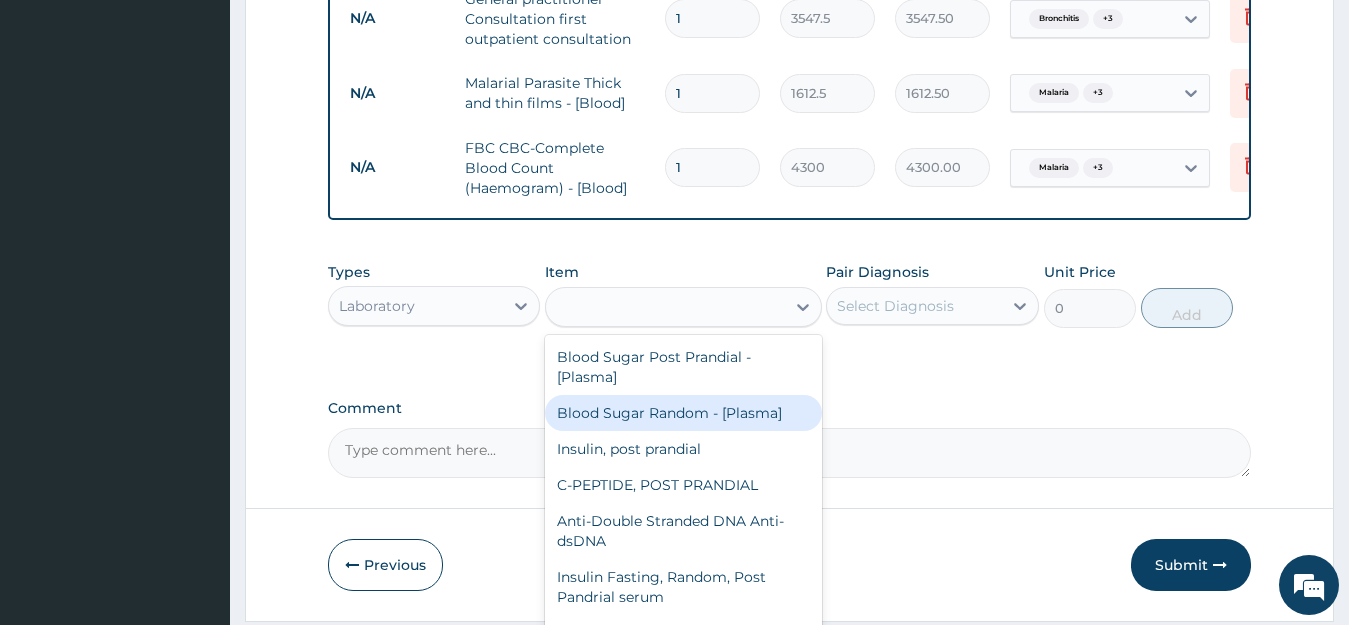 type on "1290" 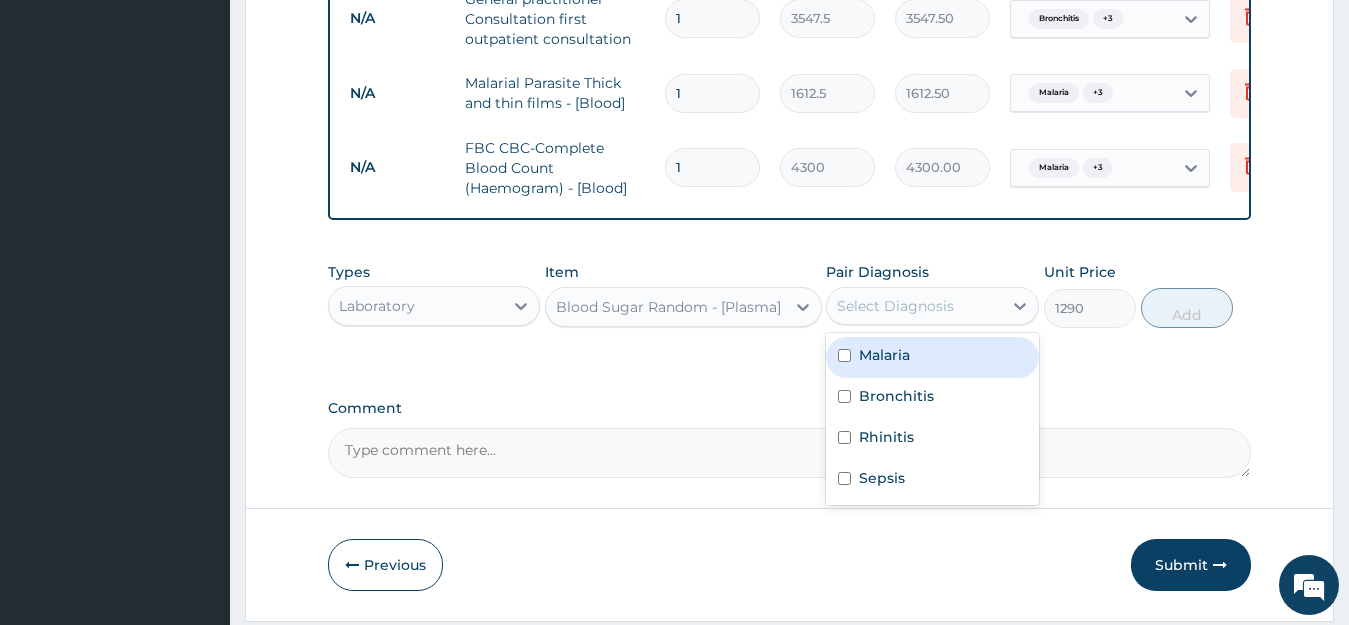 click on "Select Diagnosis" at bounding box center [895, 306] 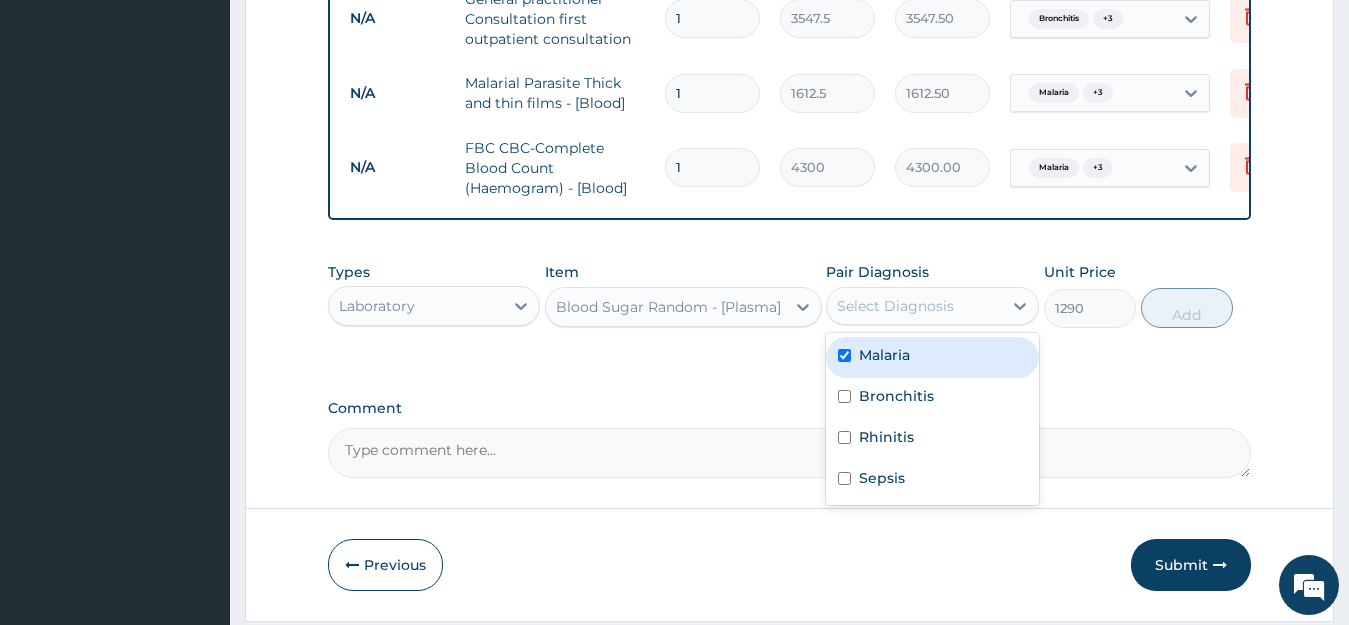 checkbox on "true" 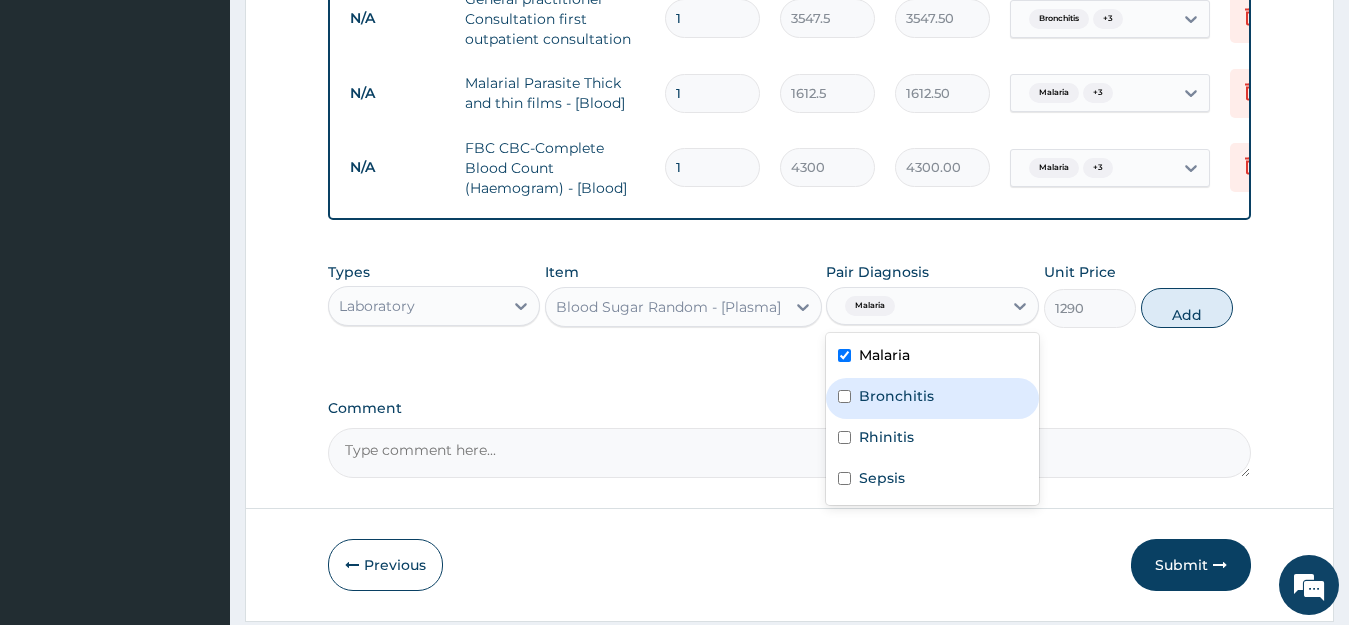 click on "Bronchitis" at bounding box center [896, 396] 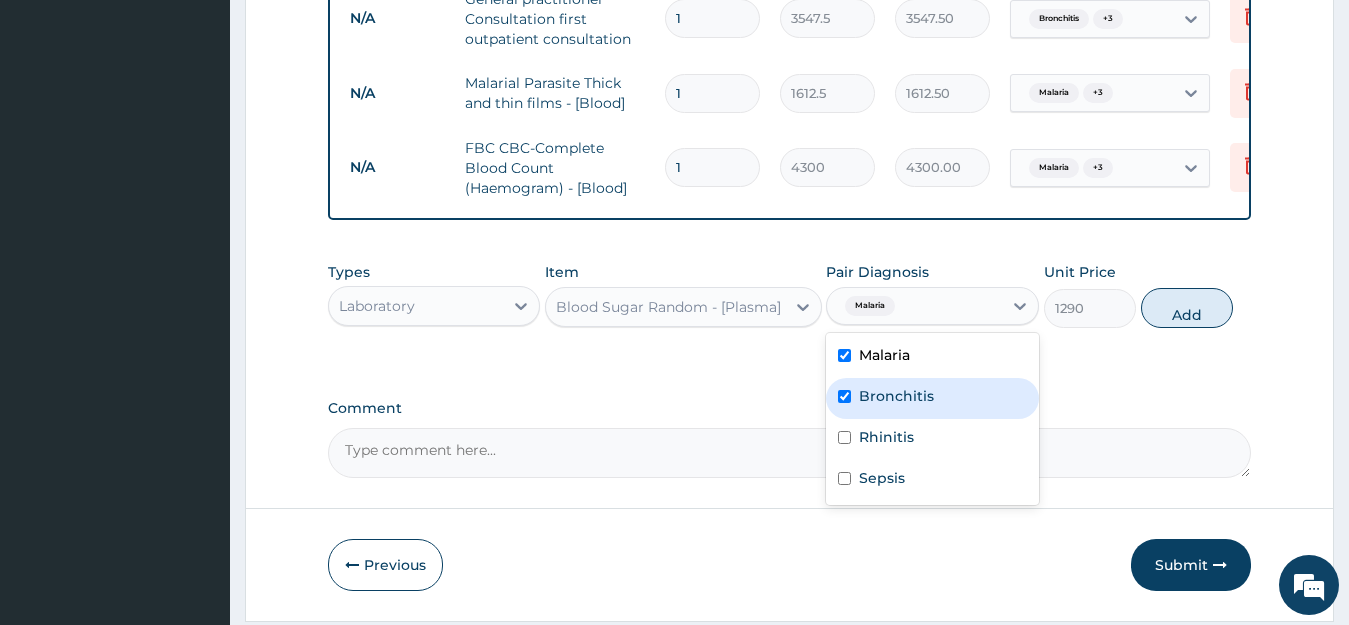 checkbox on "true" 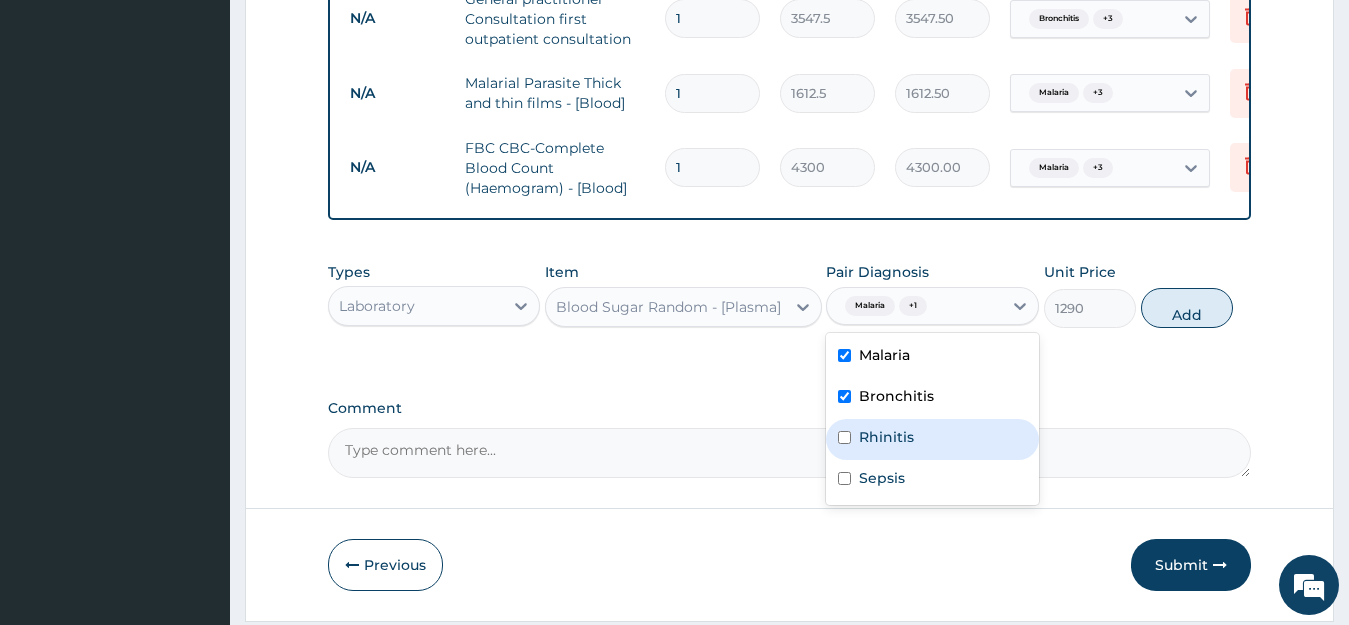 click on "Rhinitis" at bounding box center [932, 439] 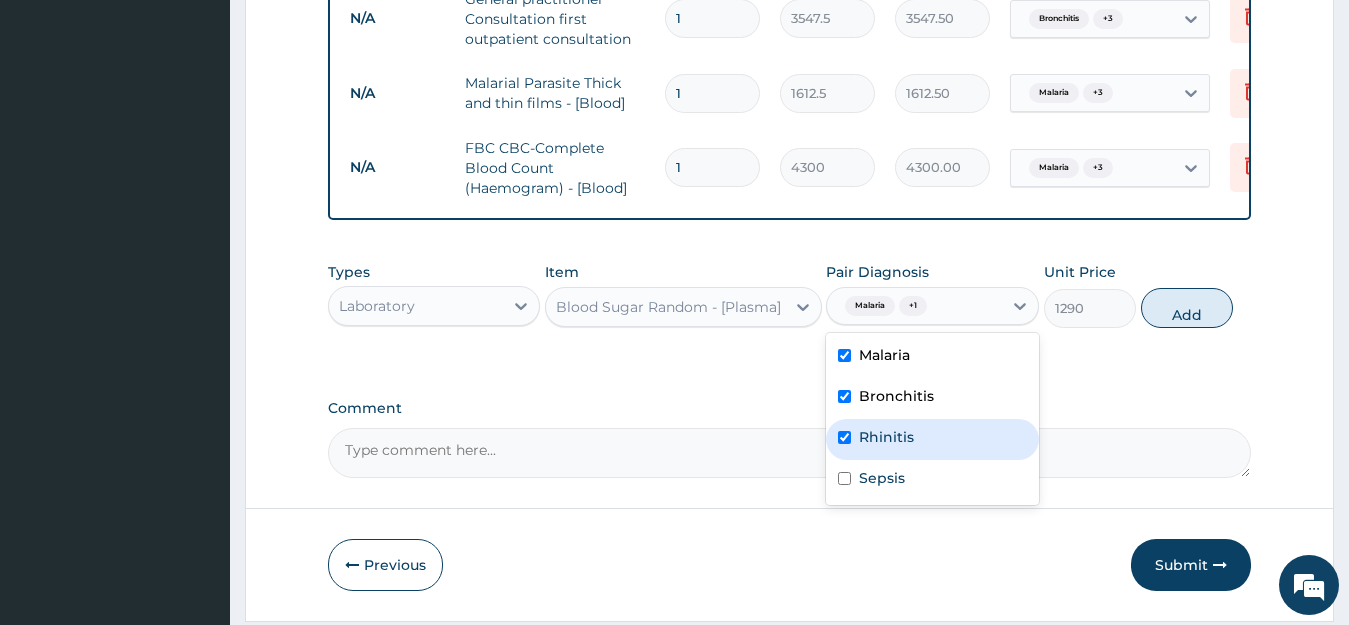 checkbox on "true" 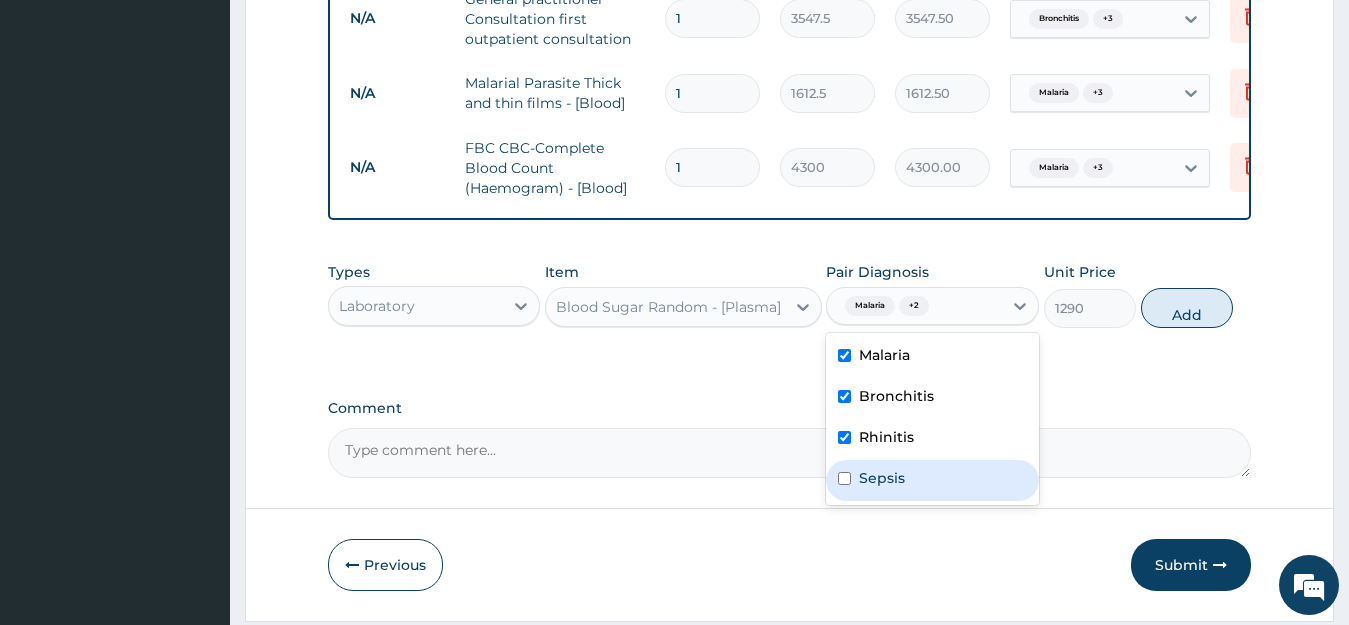 click on "Sepsis" at bounding box center [882, 478] 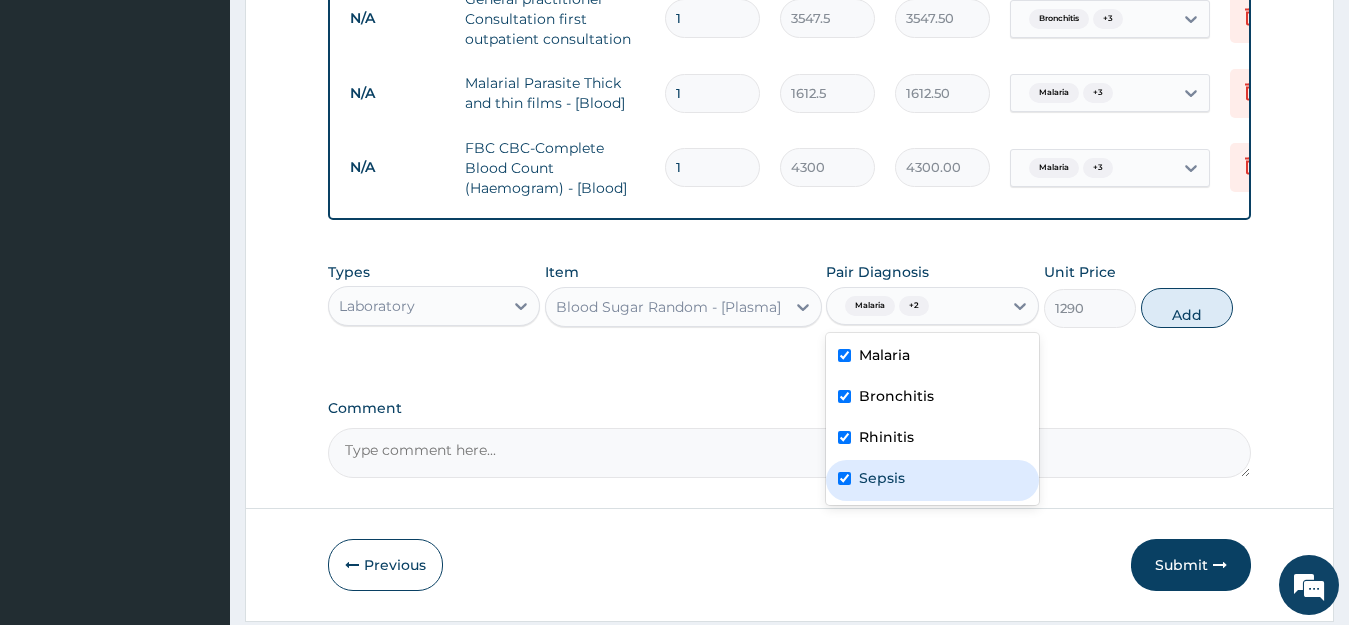 checkbox on "true" 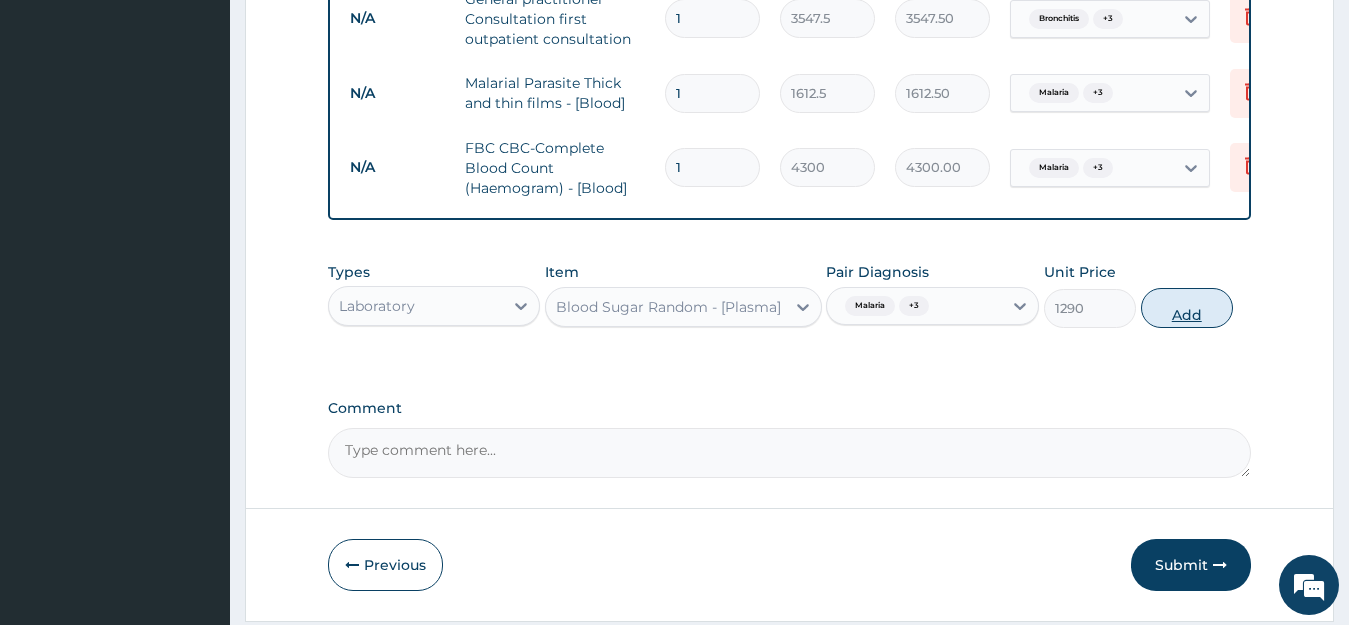 click on "Add" at bounding box center [1187, 308] 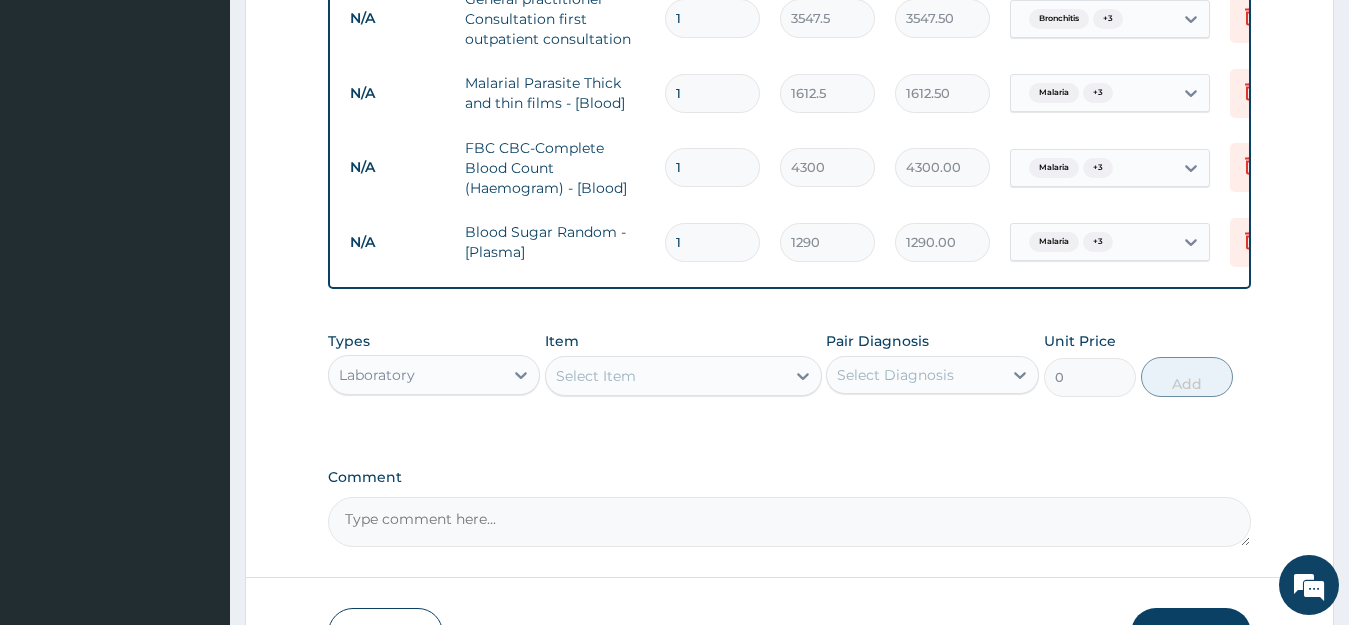 scroll, scrollTop: 1106, scrollLeft: 0, axis: vertical 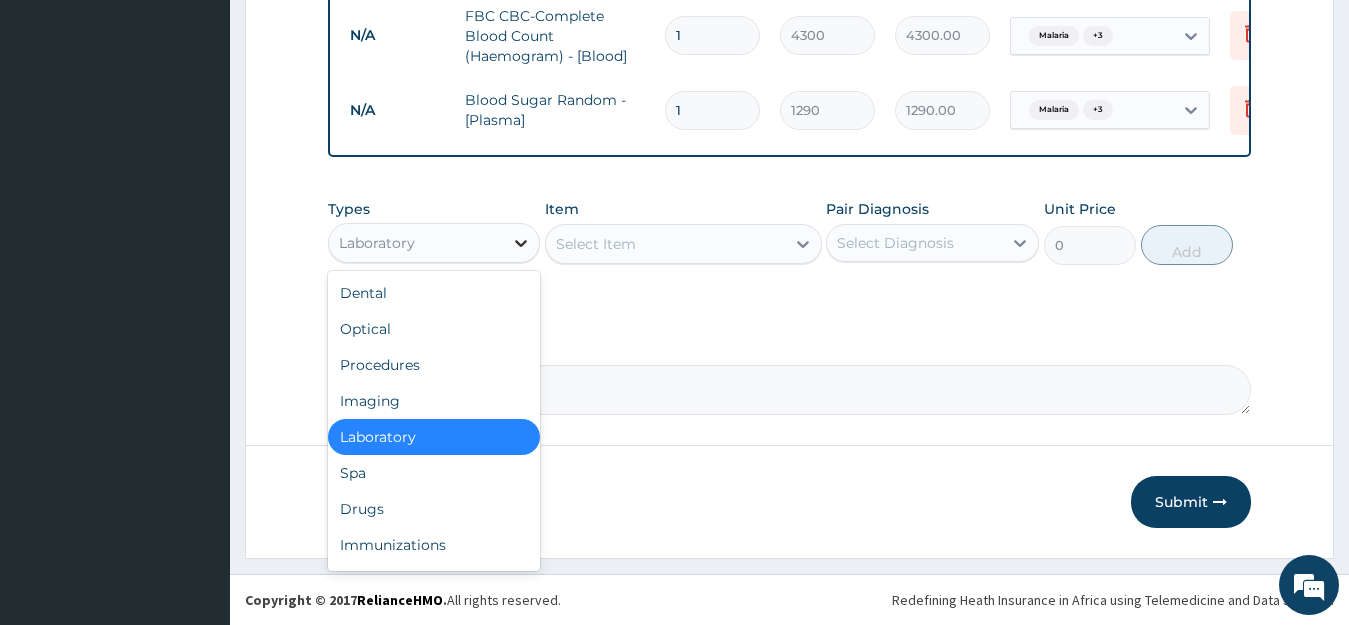 click 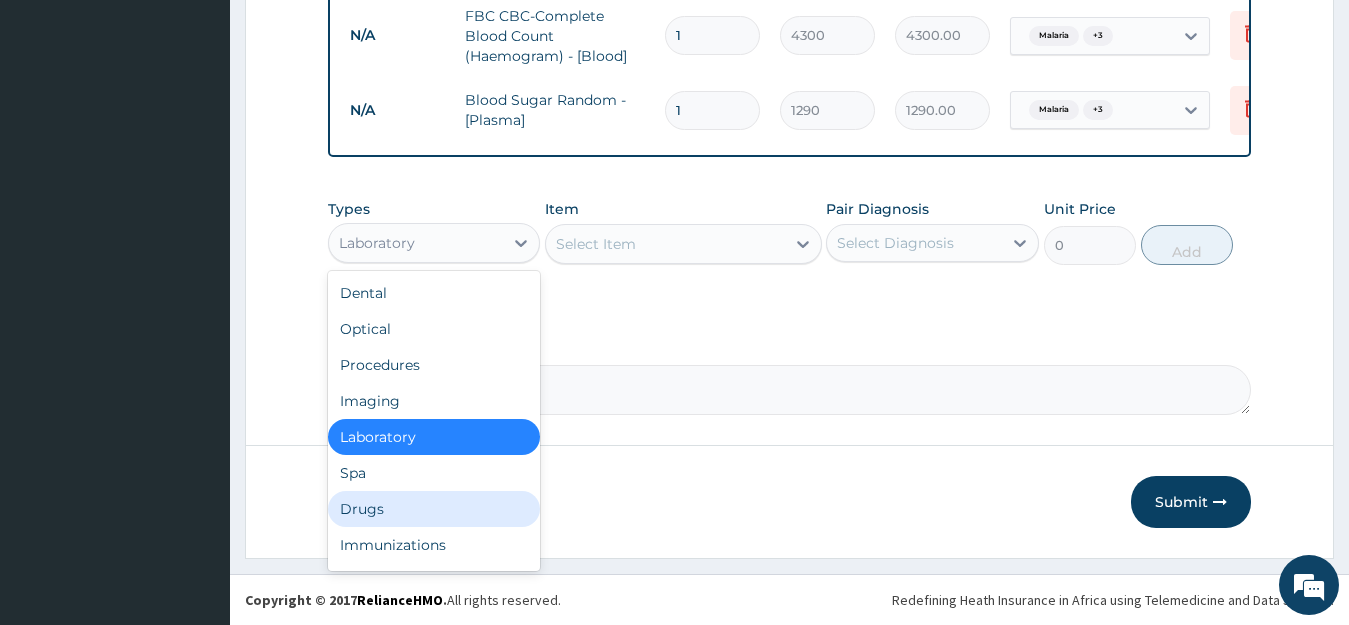 click on "Drugs" at bounding box center [434, 509] 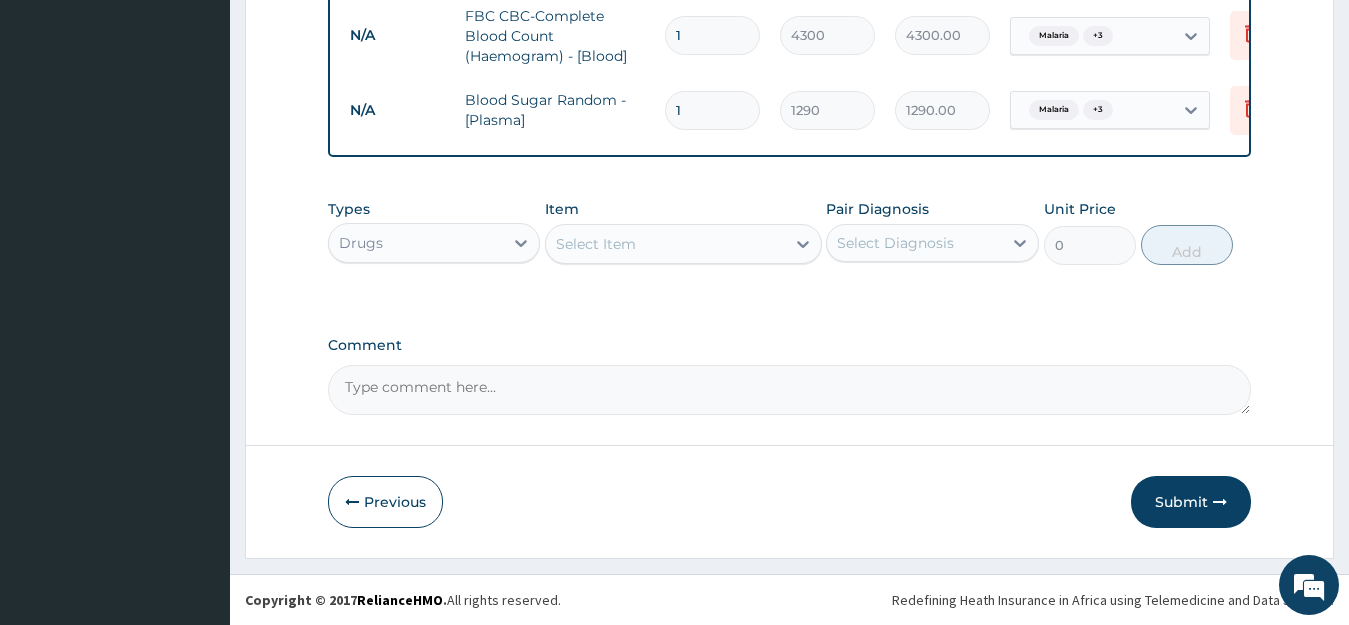 click on "Select Item" at bounding box center (665, 244) 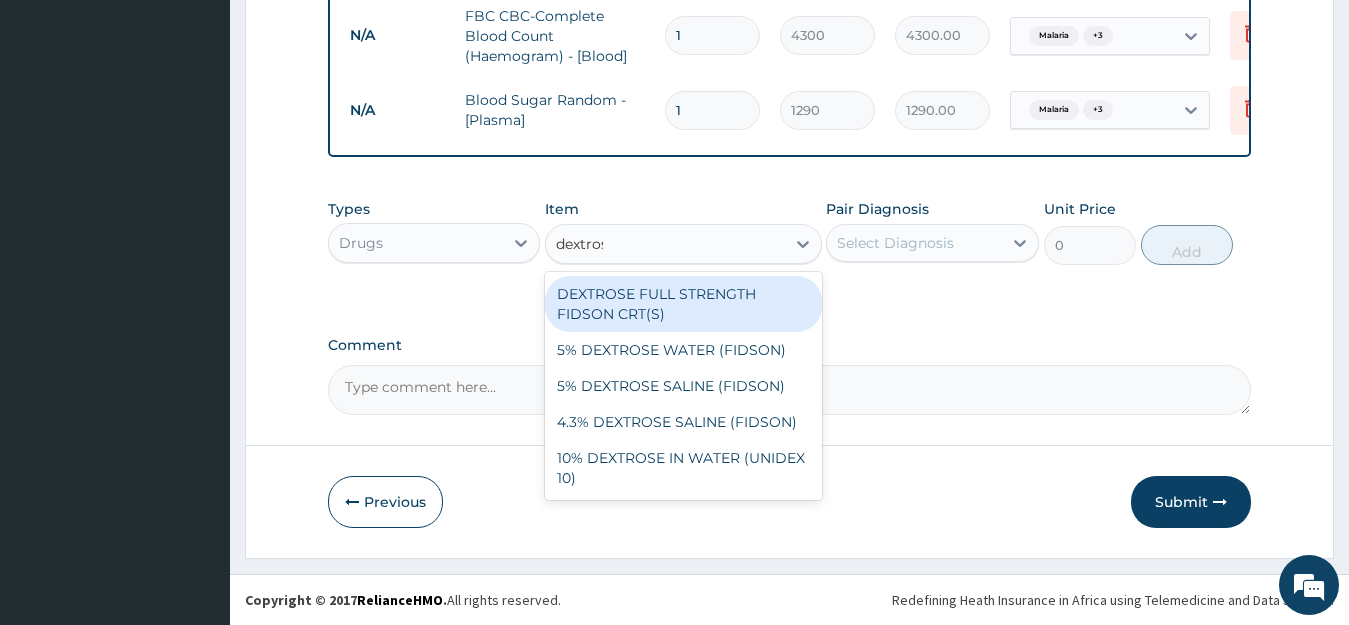 type on "dextrose" 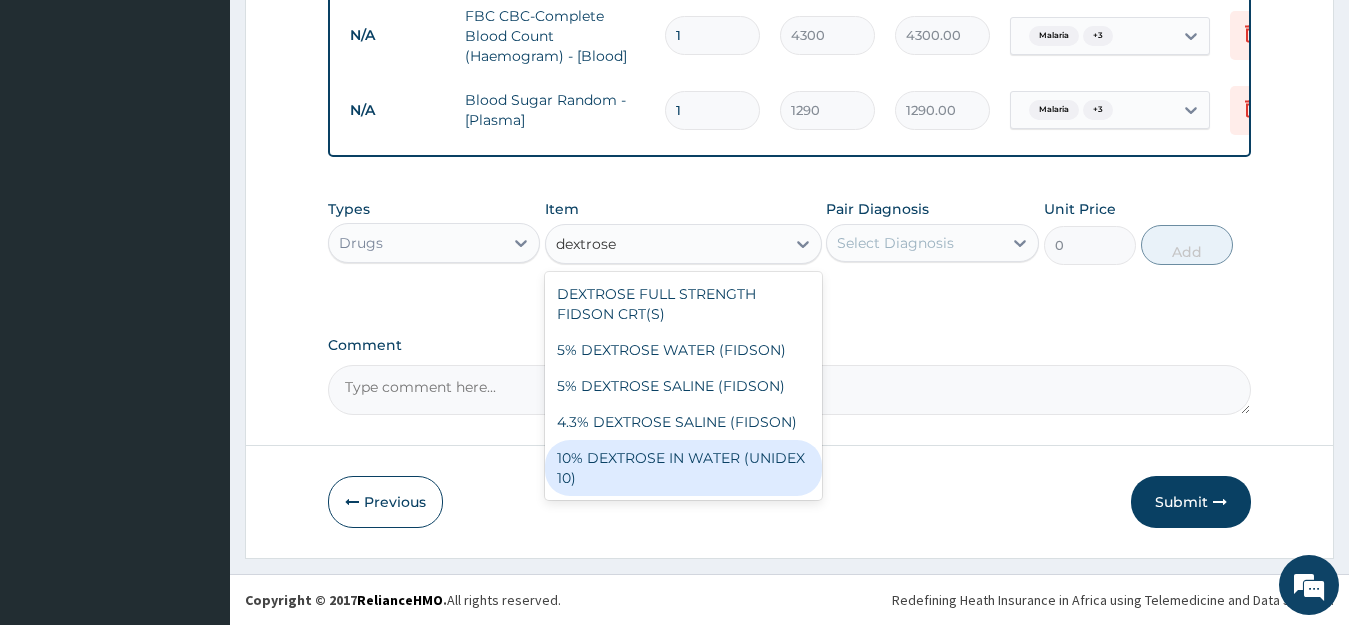 click on "10% DEXTROSE IN WATER (UNIDEX 10)" at bounding box center [683, 468] 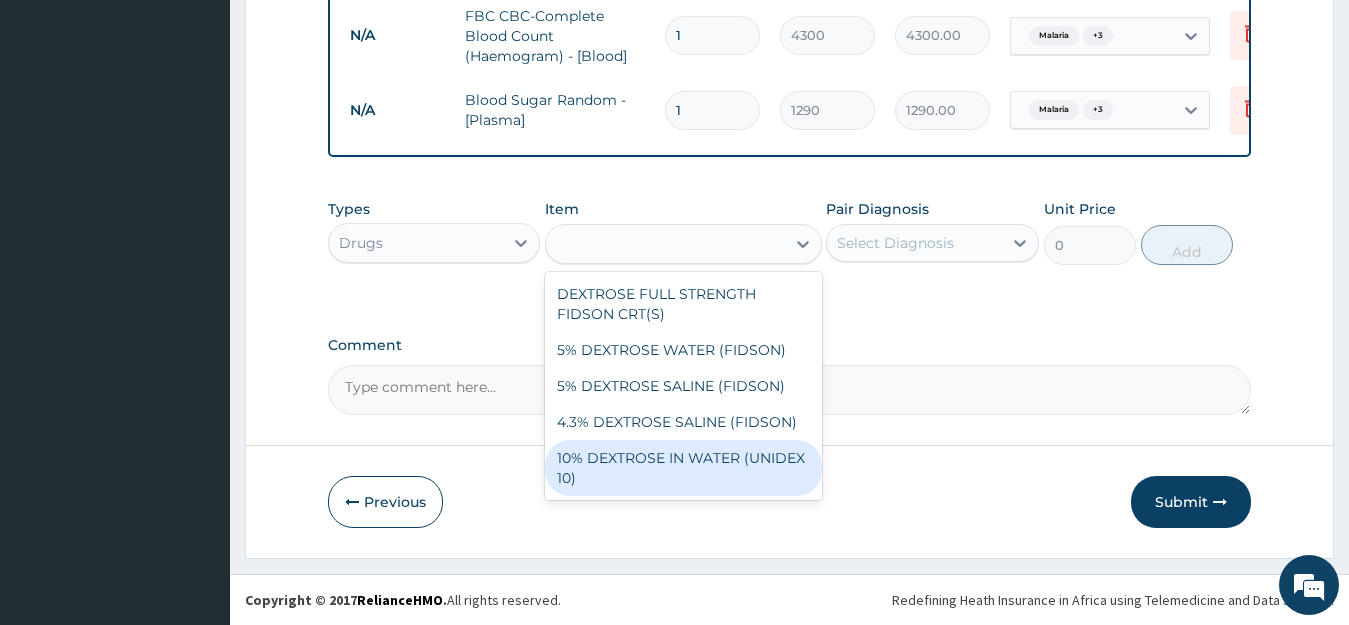type on "1773.75" 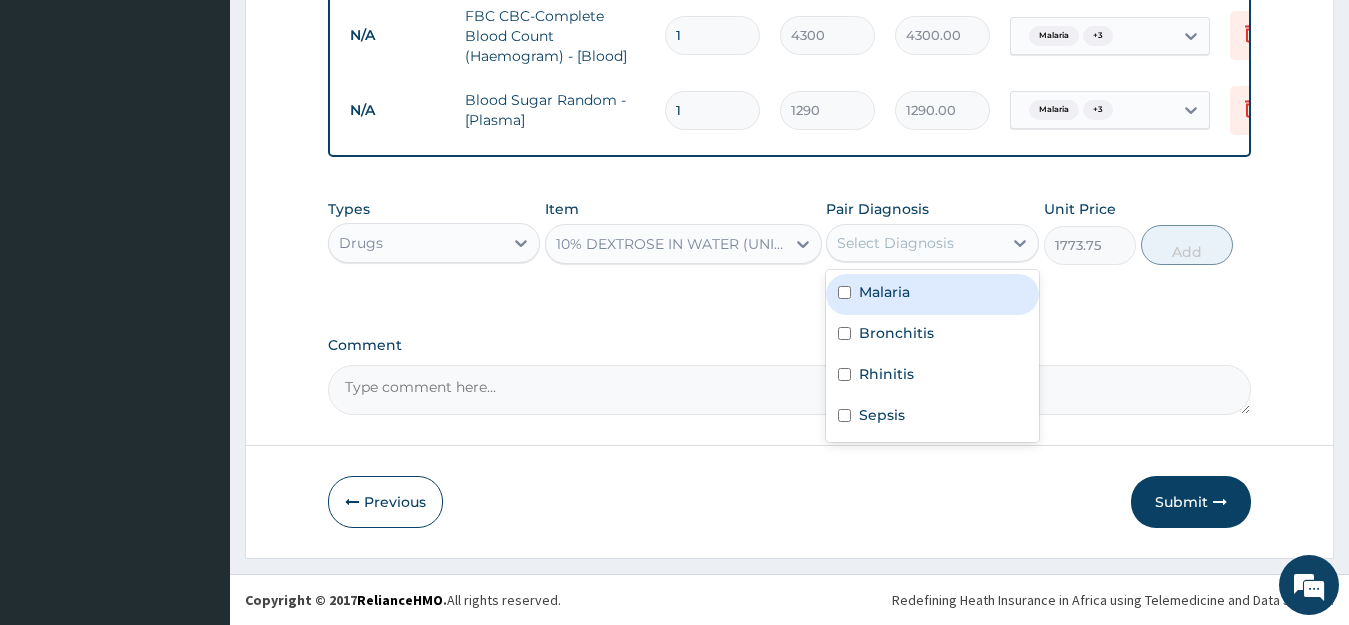 click on "Select Diagnosis" at bounding box center (914, 243) 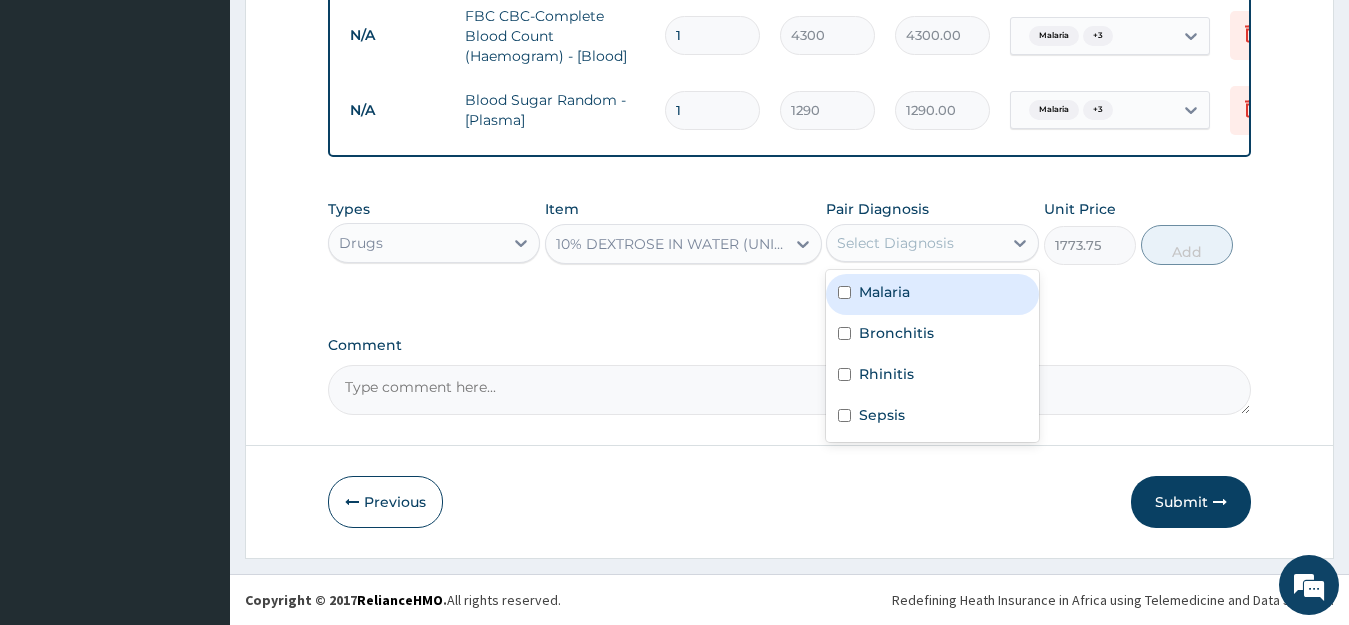 click on "Malaria" at bounding box center [932, 294] 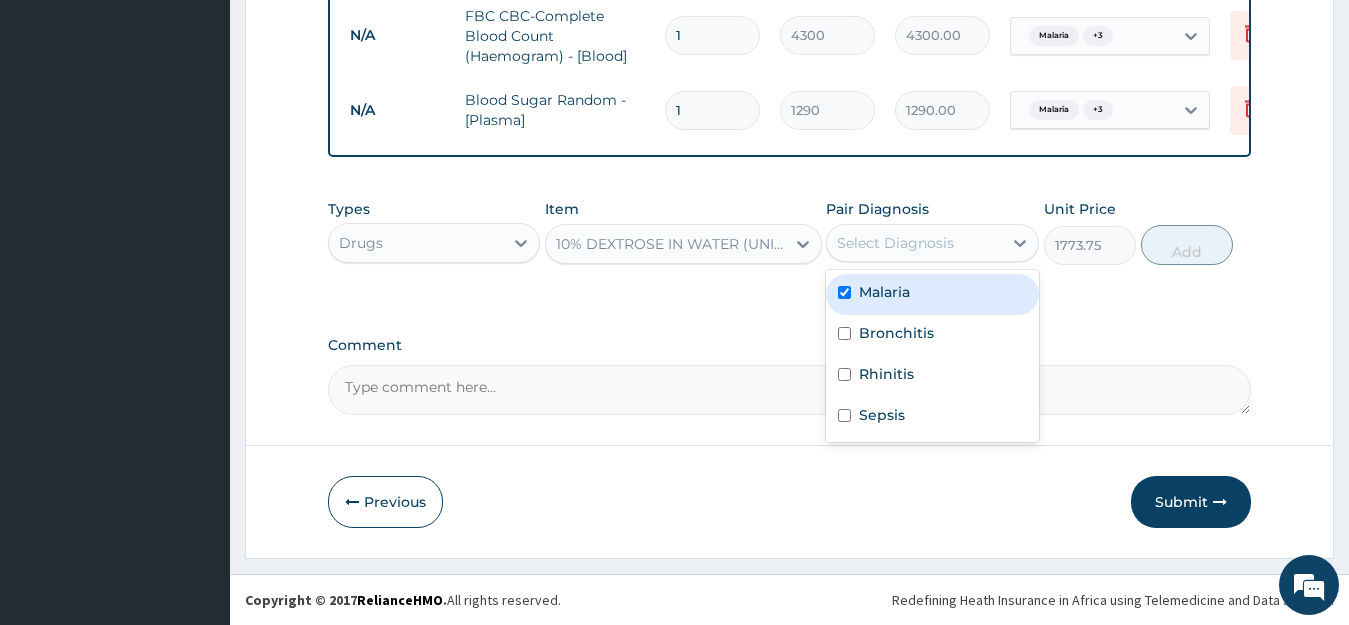 checkbox on "true" 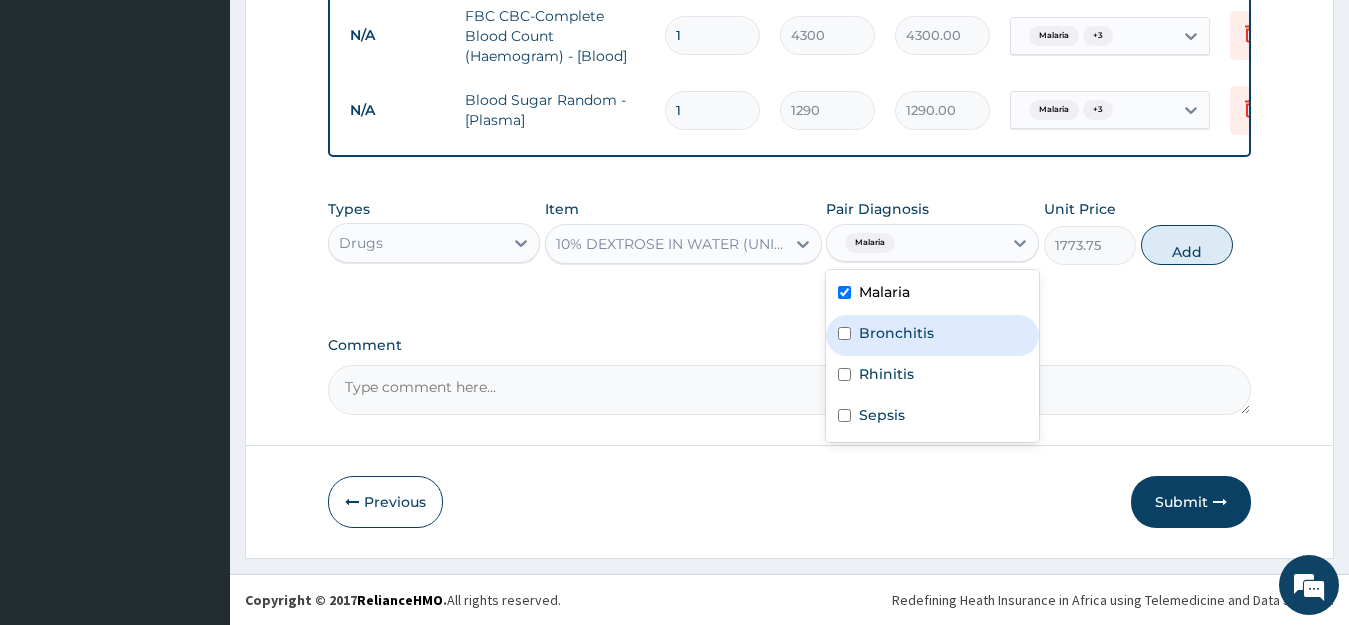 click on "Bronchitis" at bounding box center [932, 335] 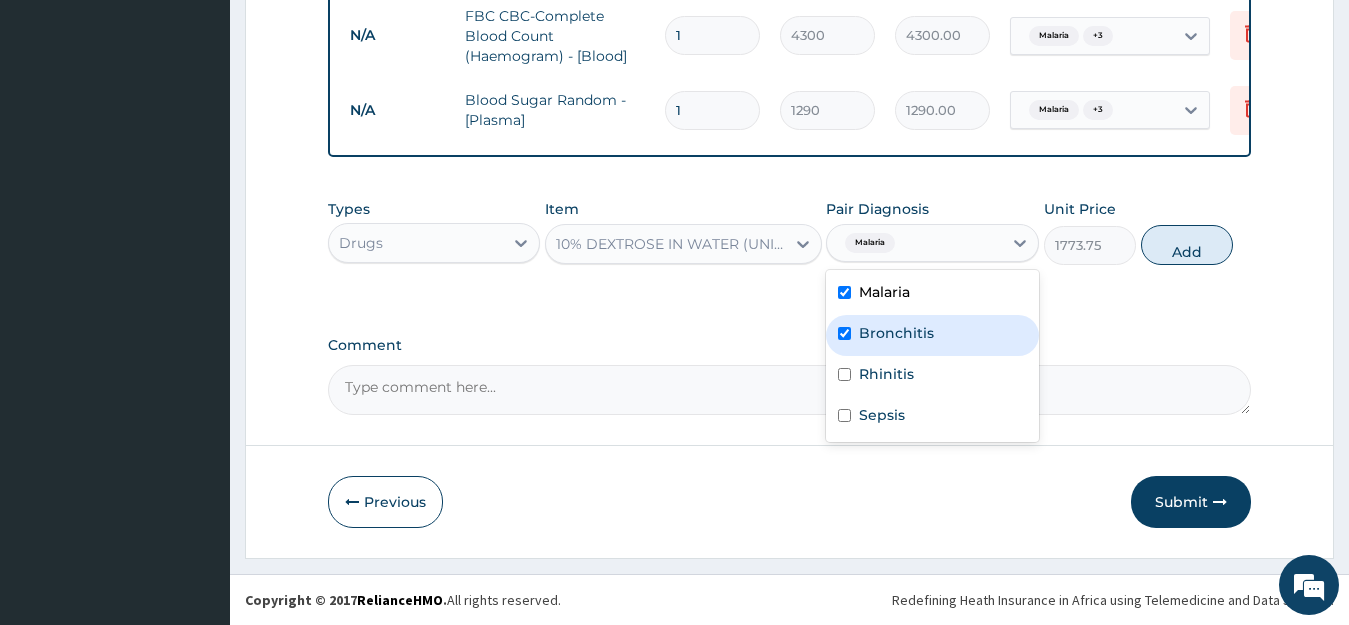 checkbox on "true" 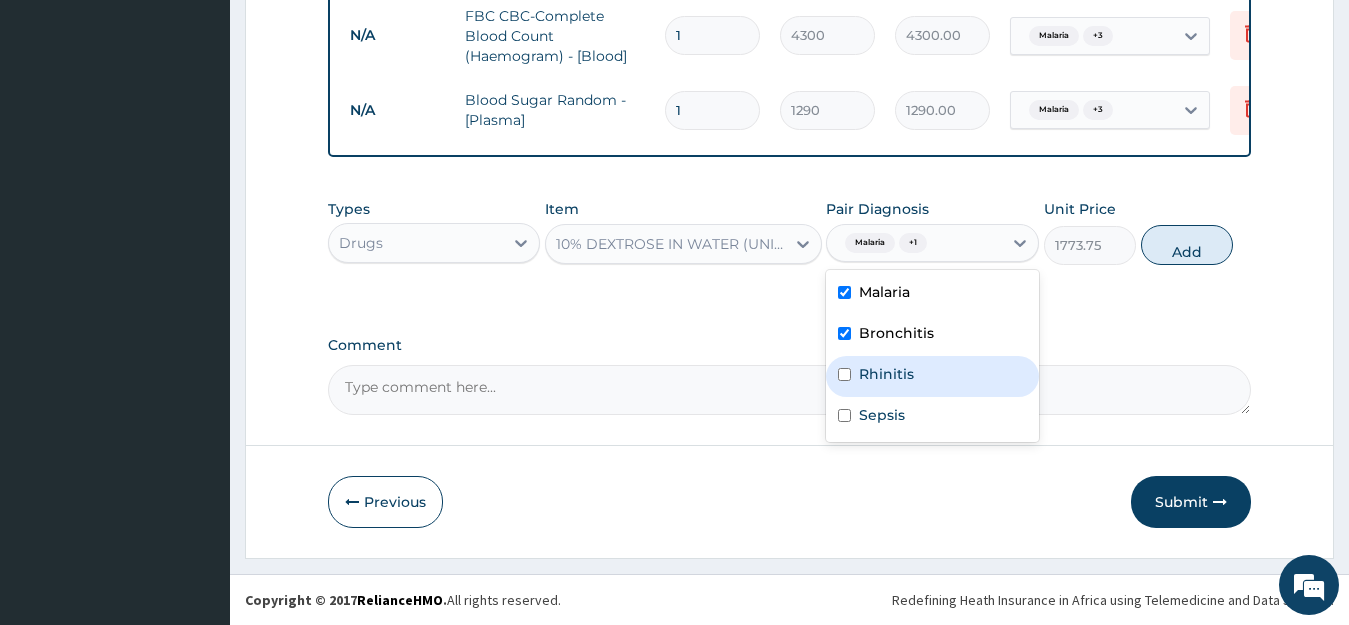 click on "Rhinitis" at bounding box center [932, 376] 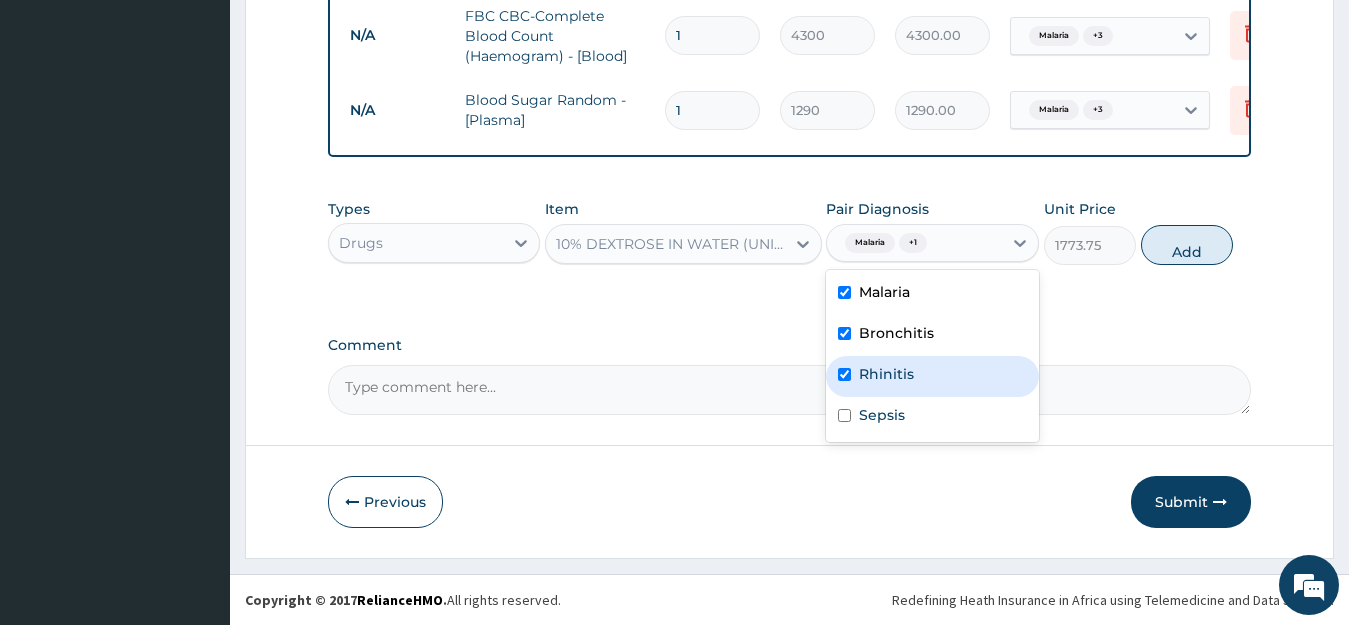 checkbox on "true" 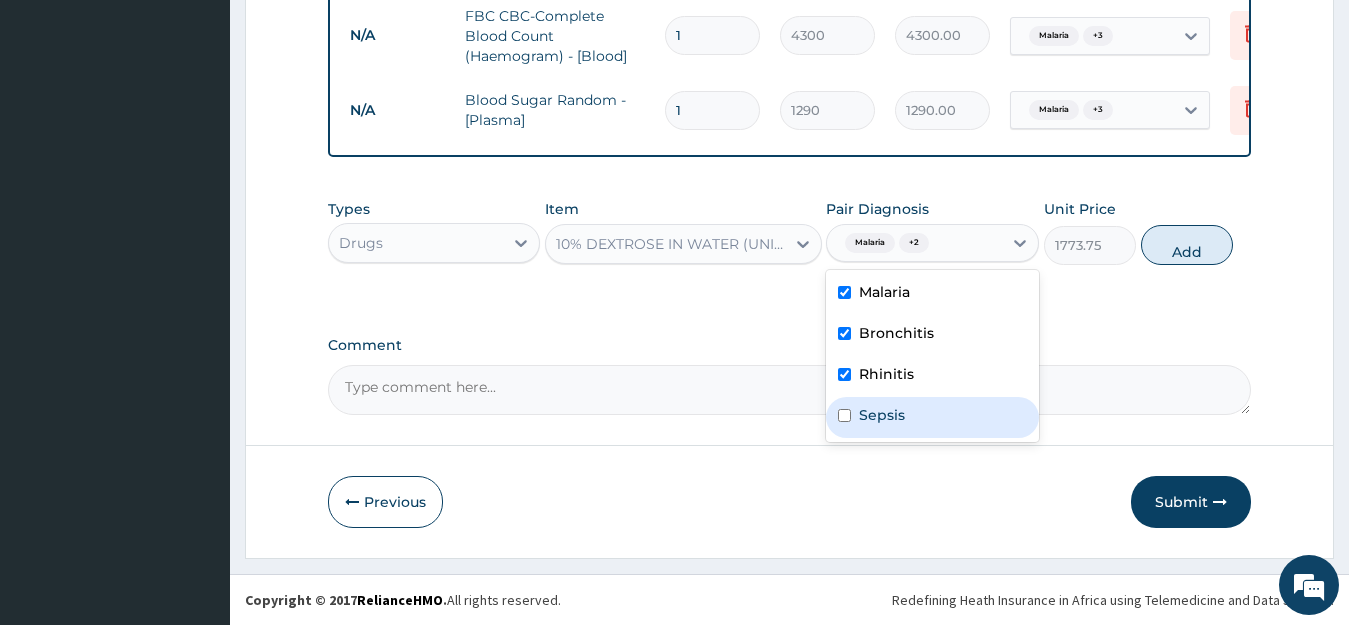 click on "Sepsis" at bounding box center (932, 417) 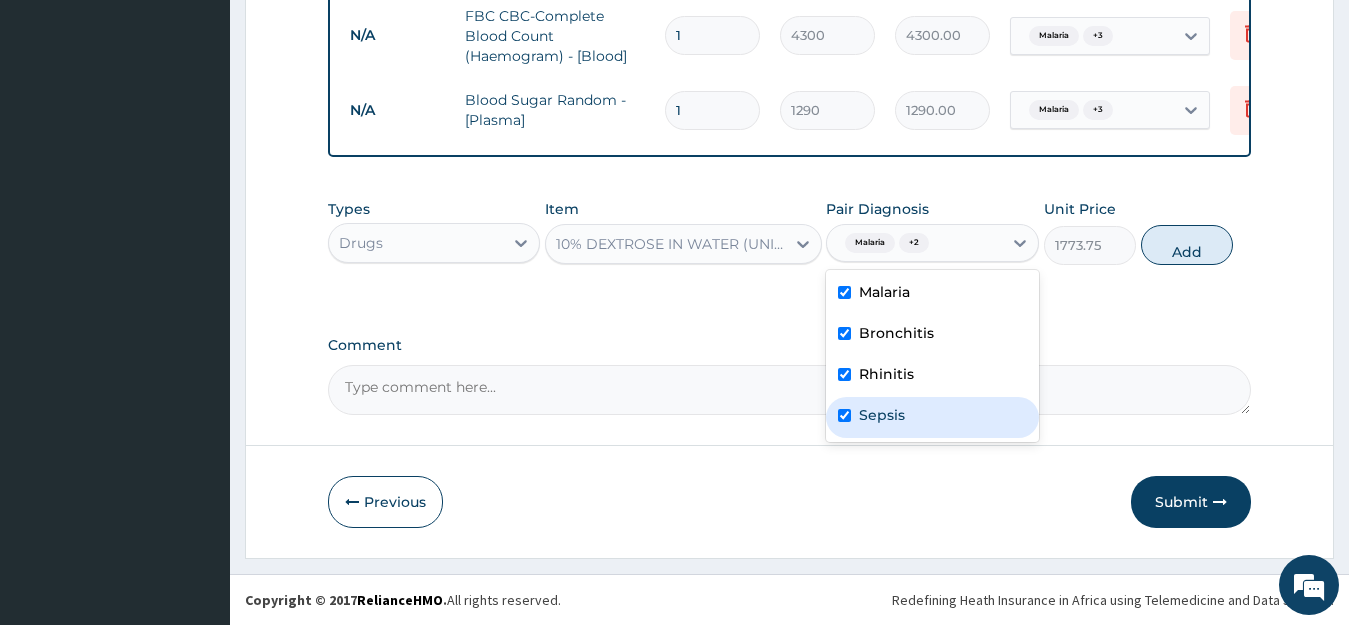 checkbox on "true" 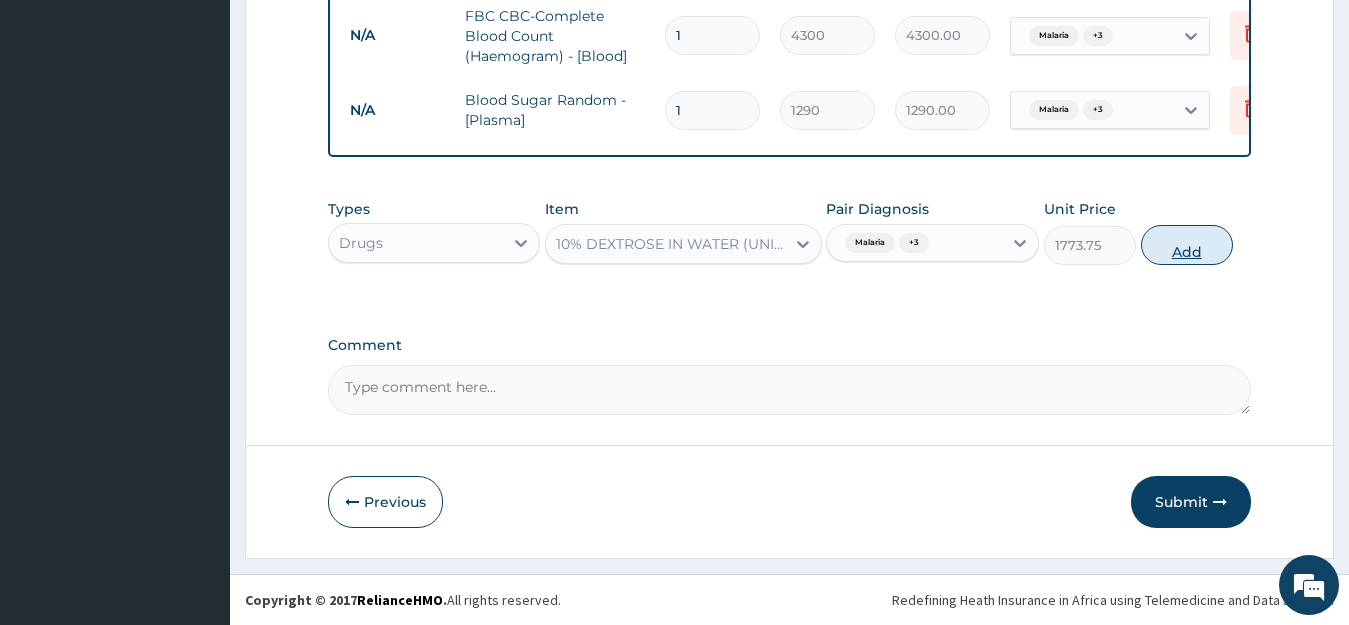 click on "Add" at bounding box center (1187, 245) 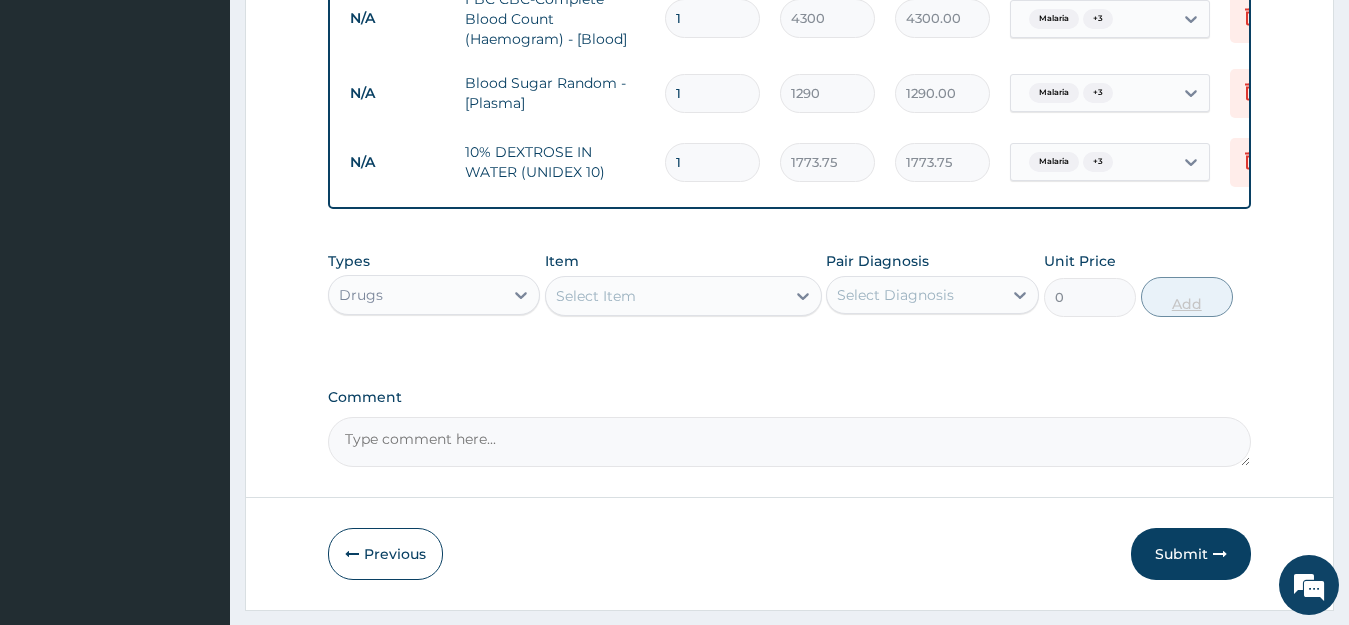 type 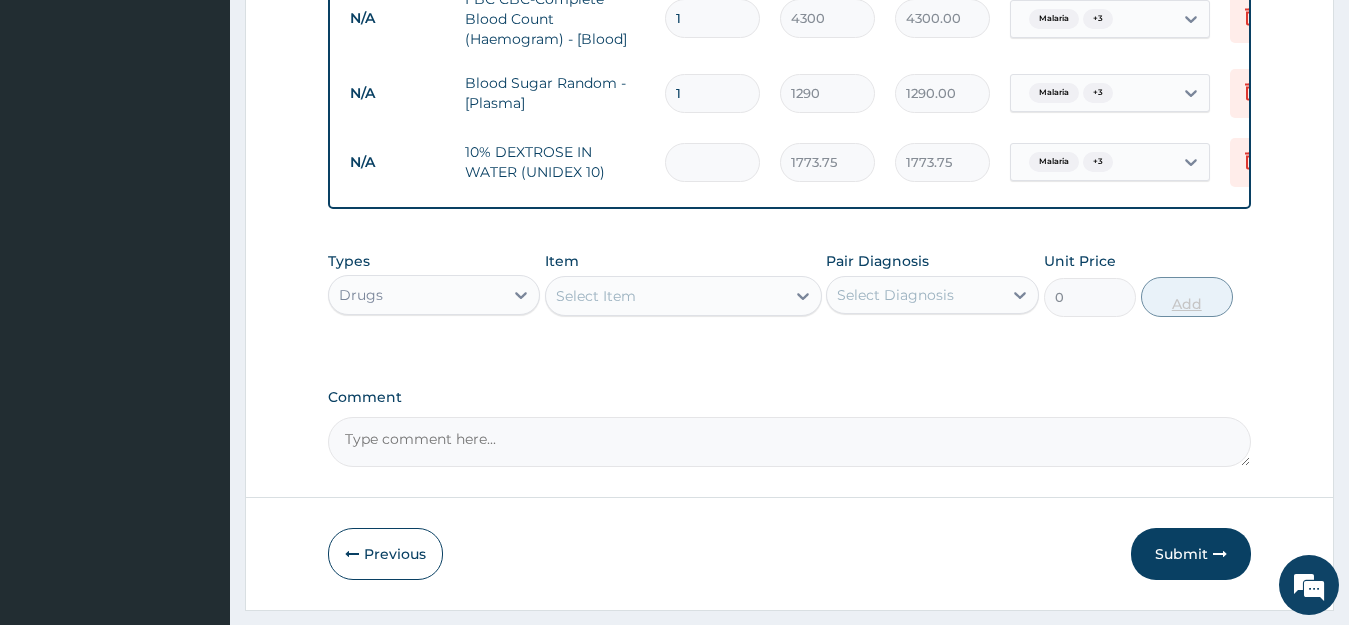 type on "0.00" 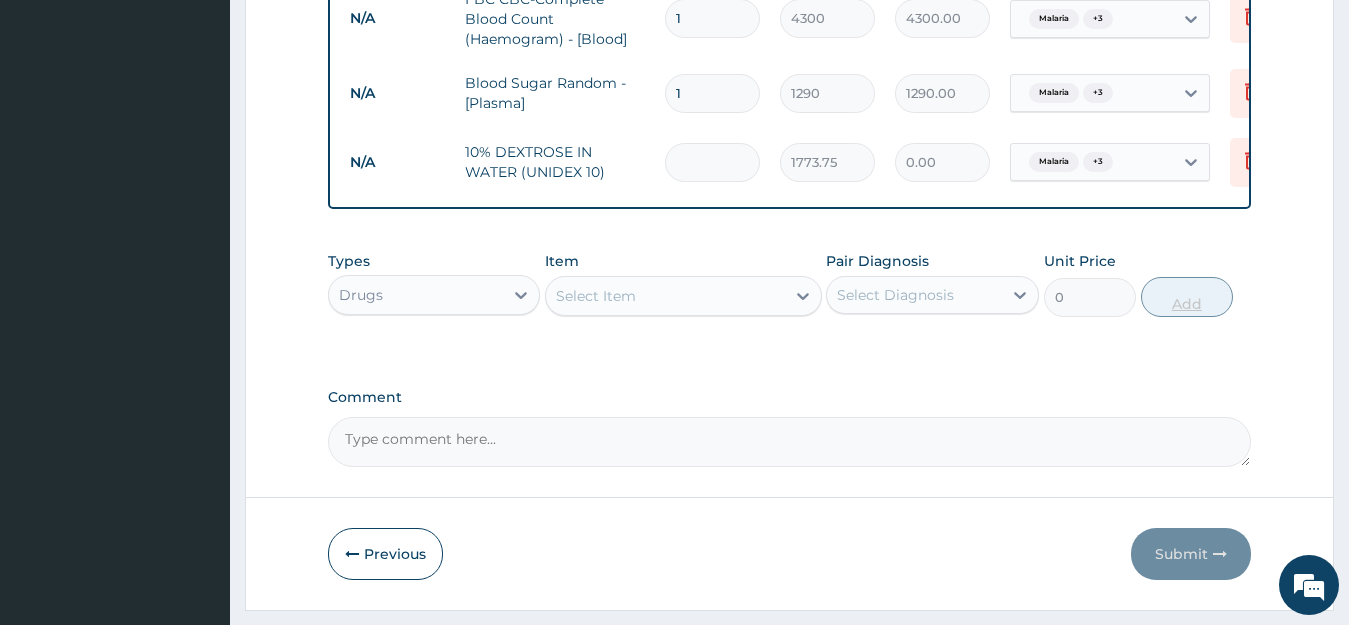 type on "3" 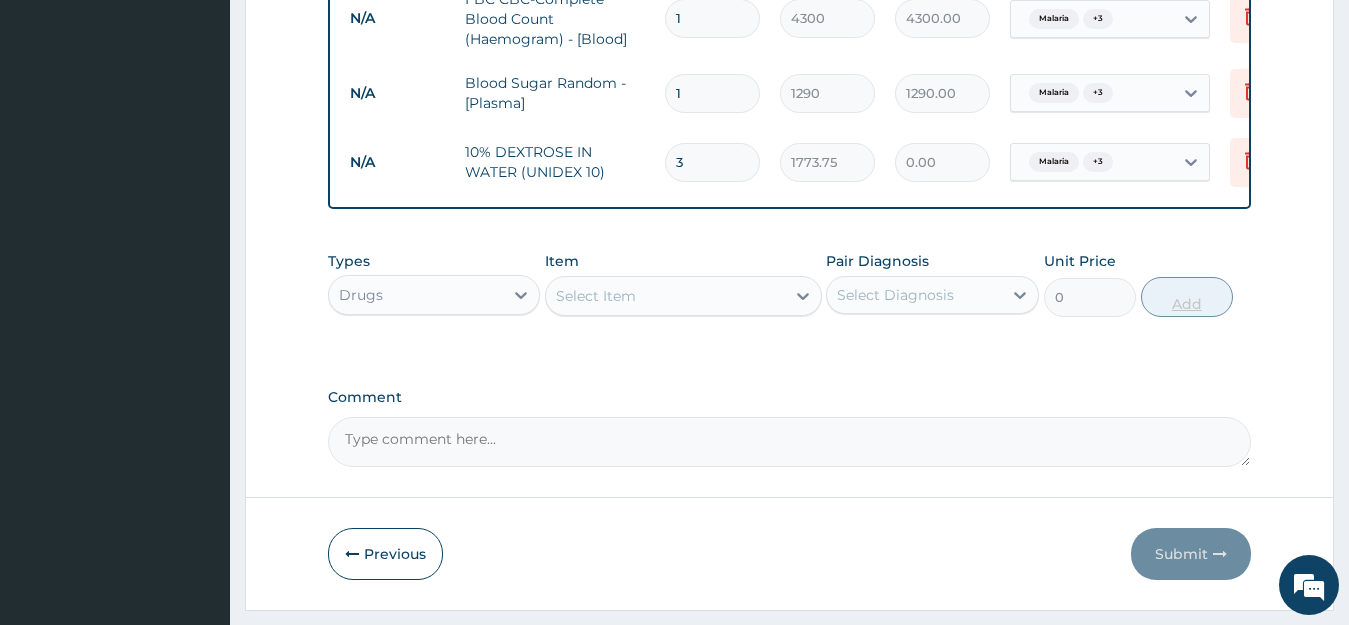 type on "5321.25" 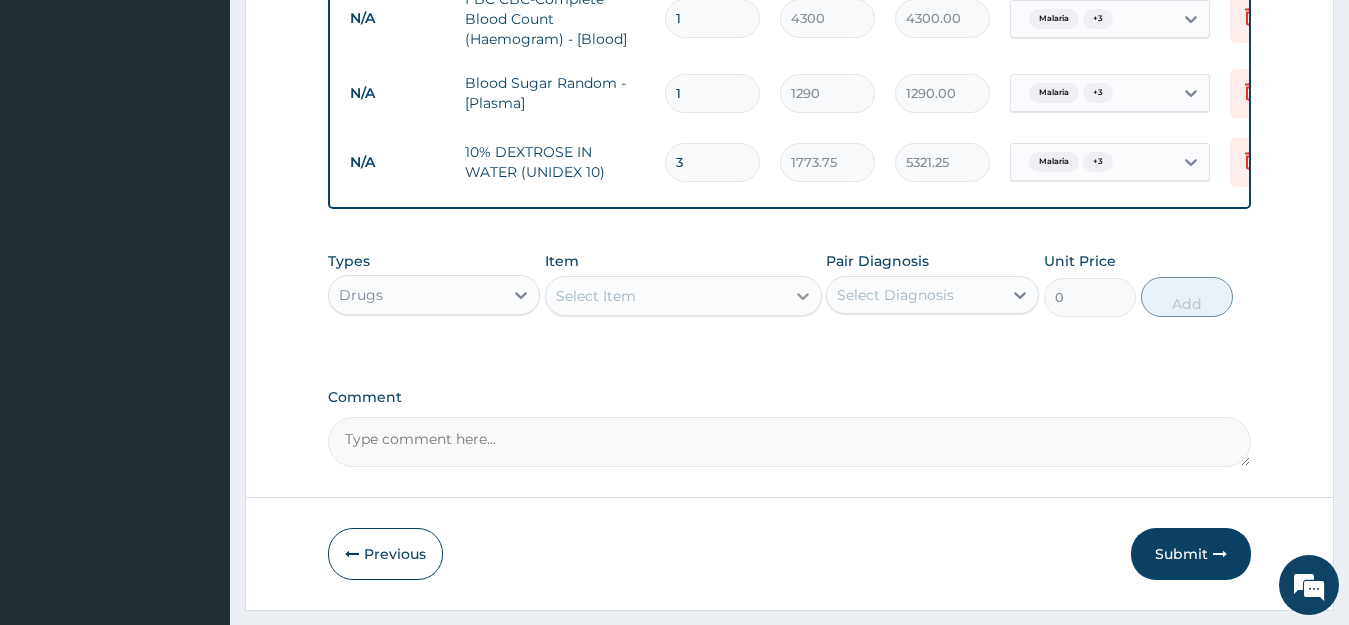 type on "3" 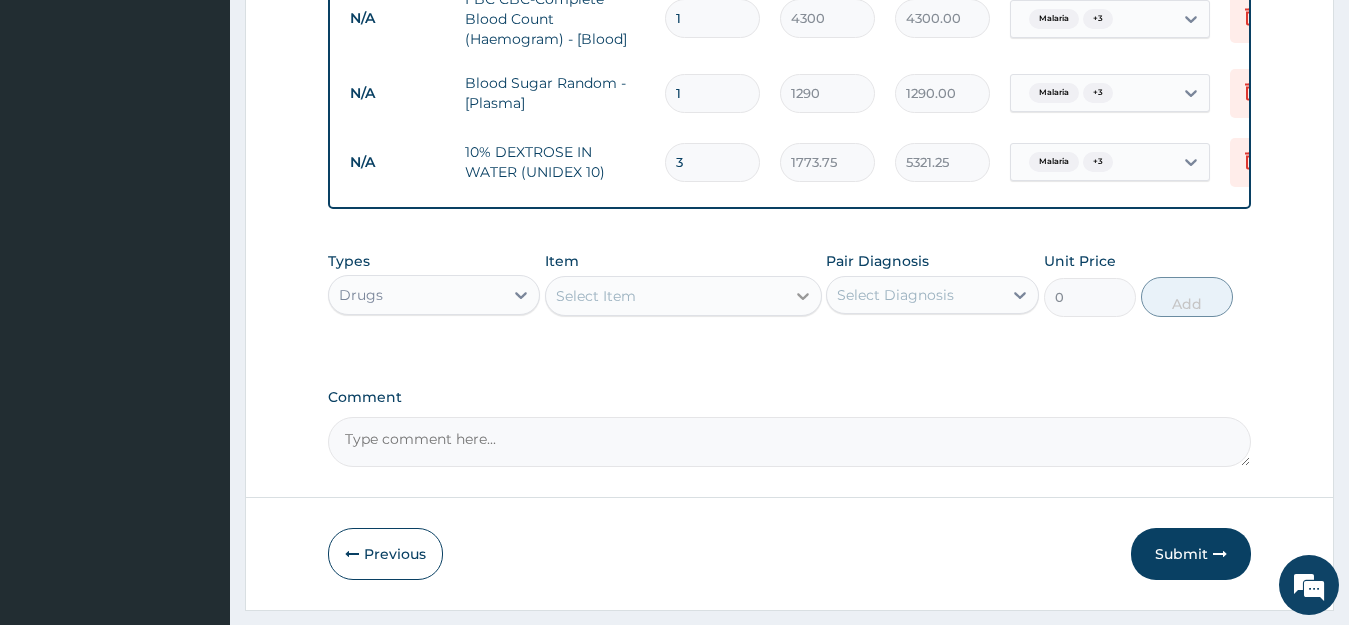 click at bounding box center (803, 296) 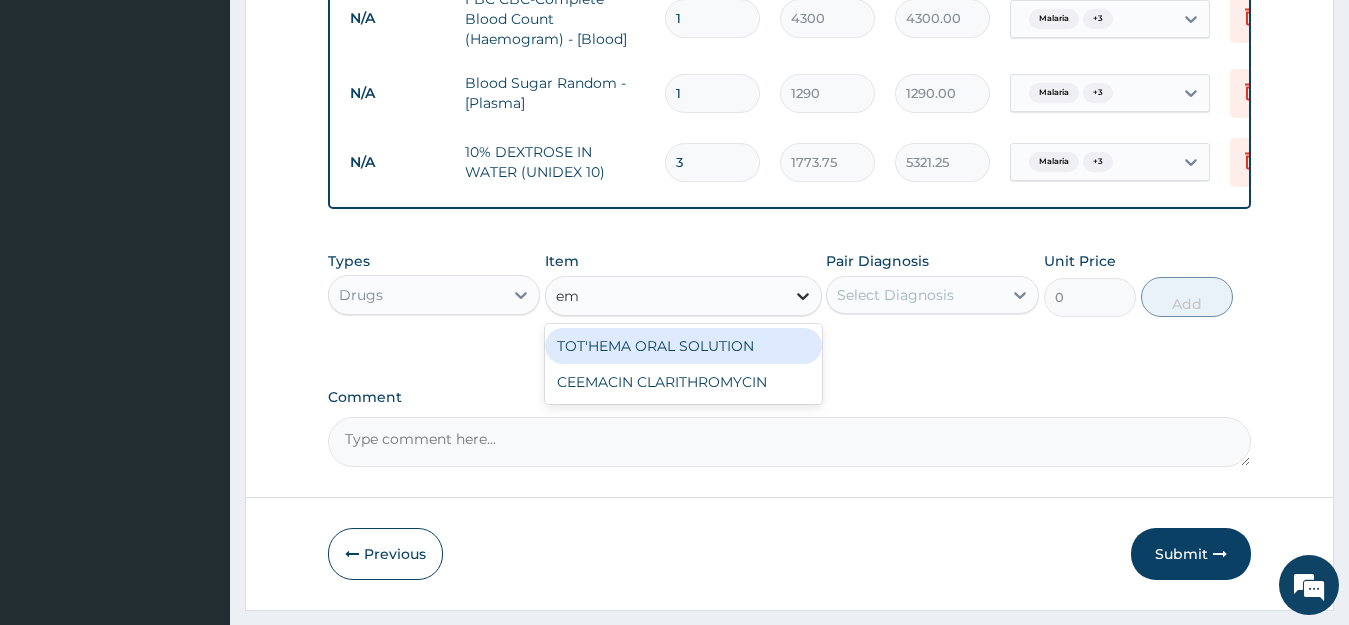 type on "e" 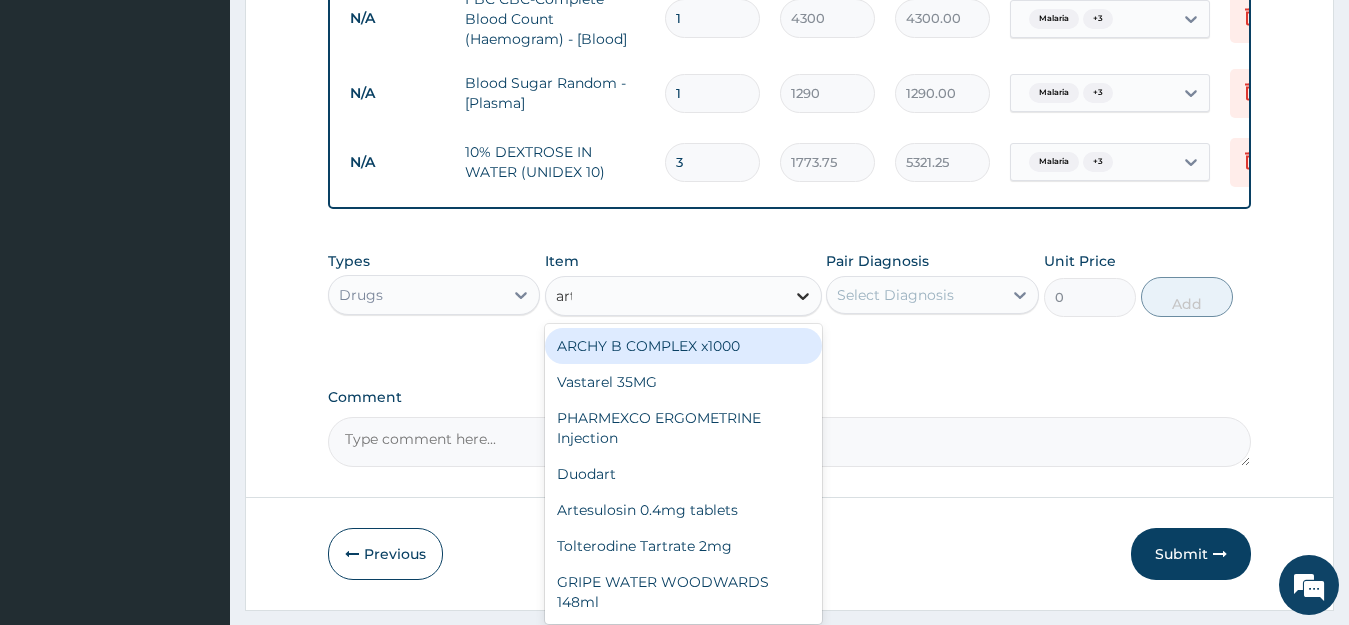 type on "arte" 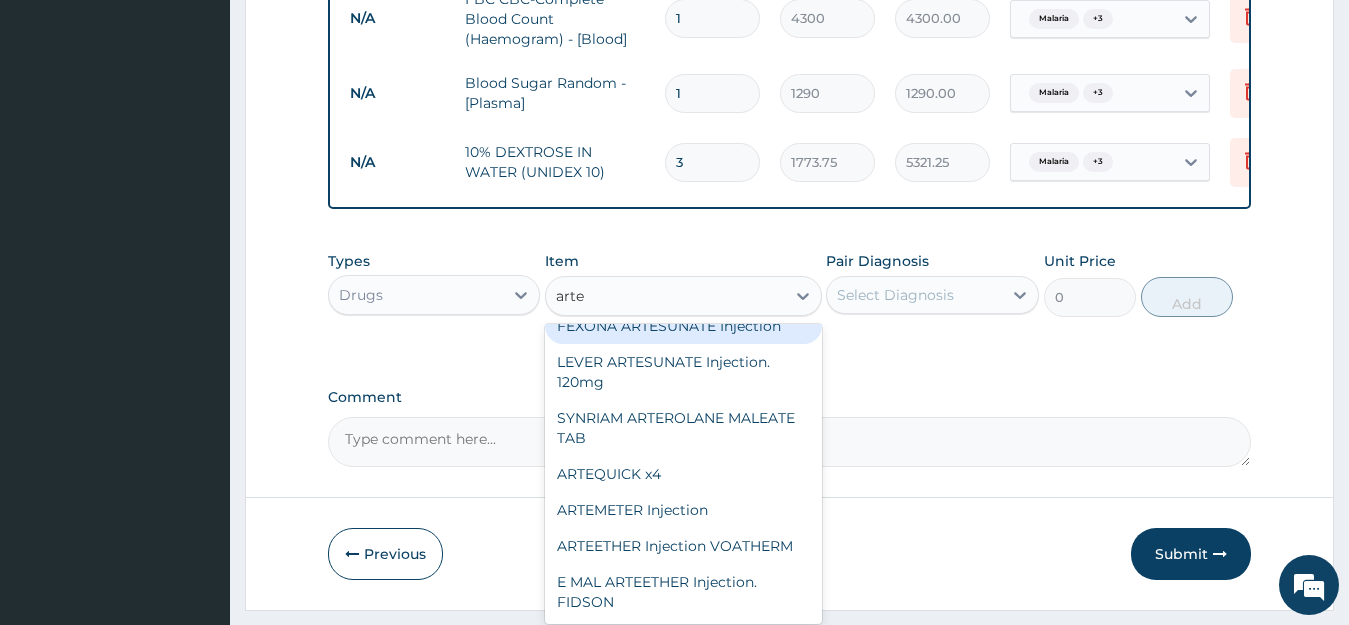 scroll, scrollTop: 220, scrollLeft: 0, axis: vertical 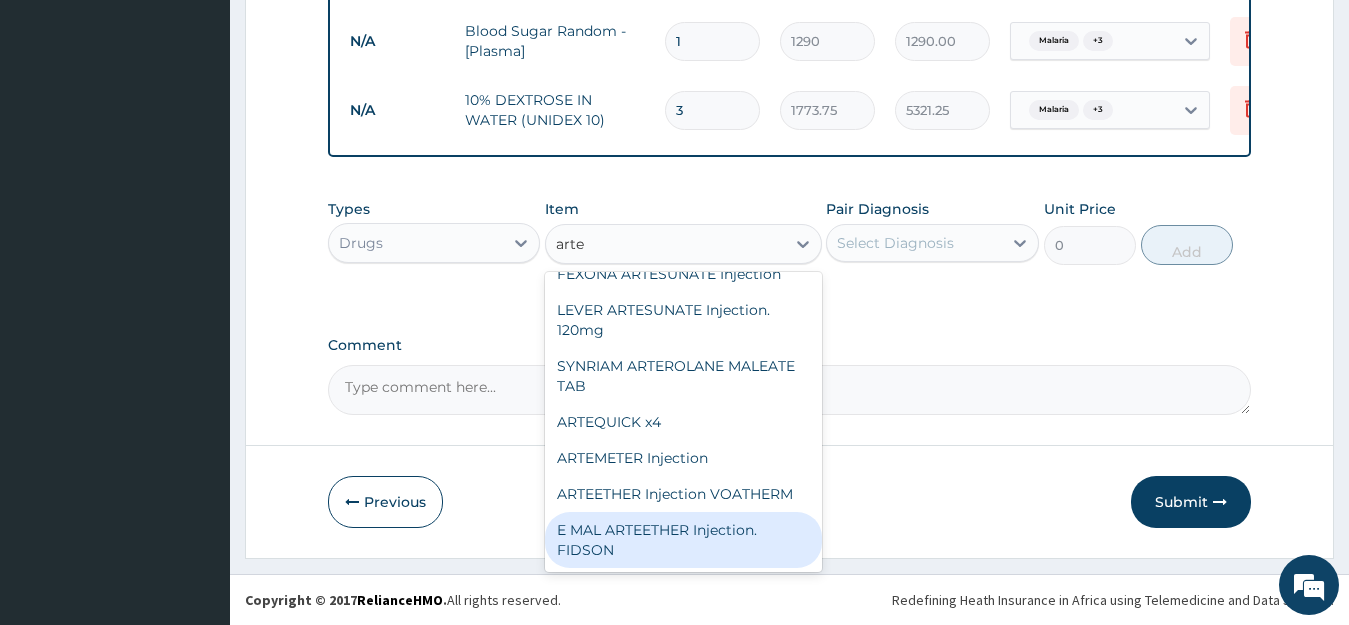 click on "E MAL ARTEETHER Injection. FIDSON" at bounding box center [683, 540] 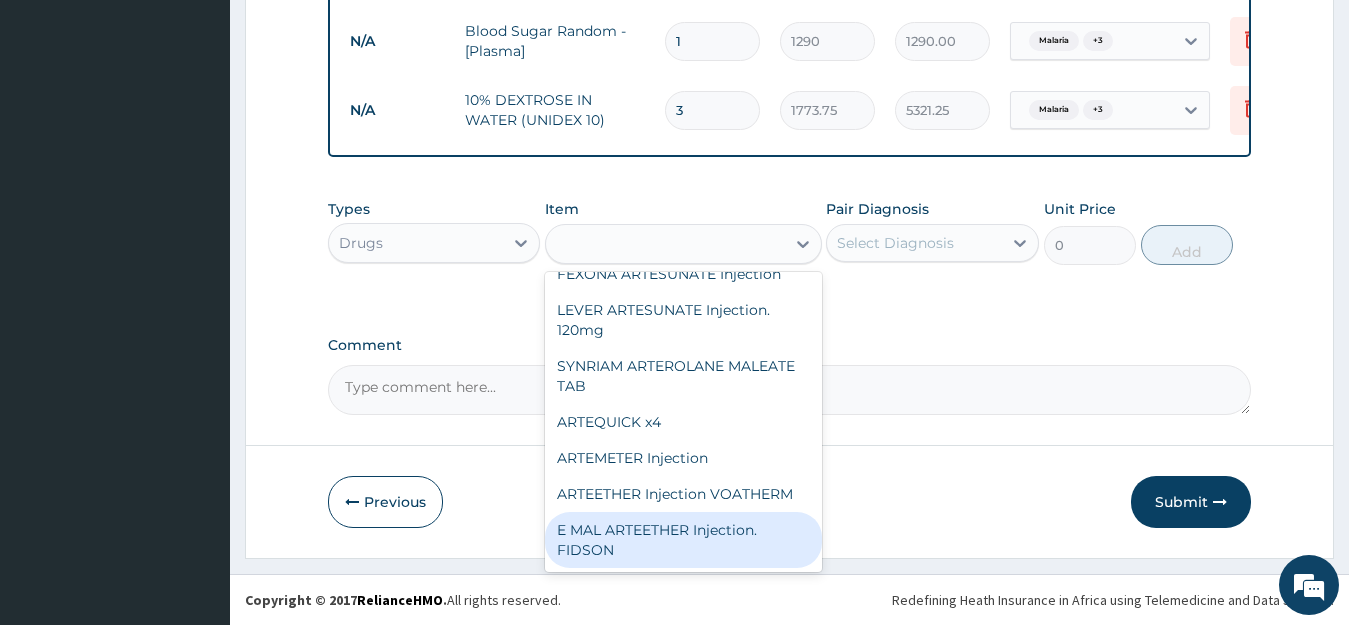 type on "1773.75" 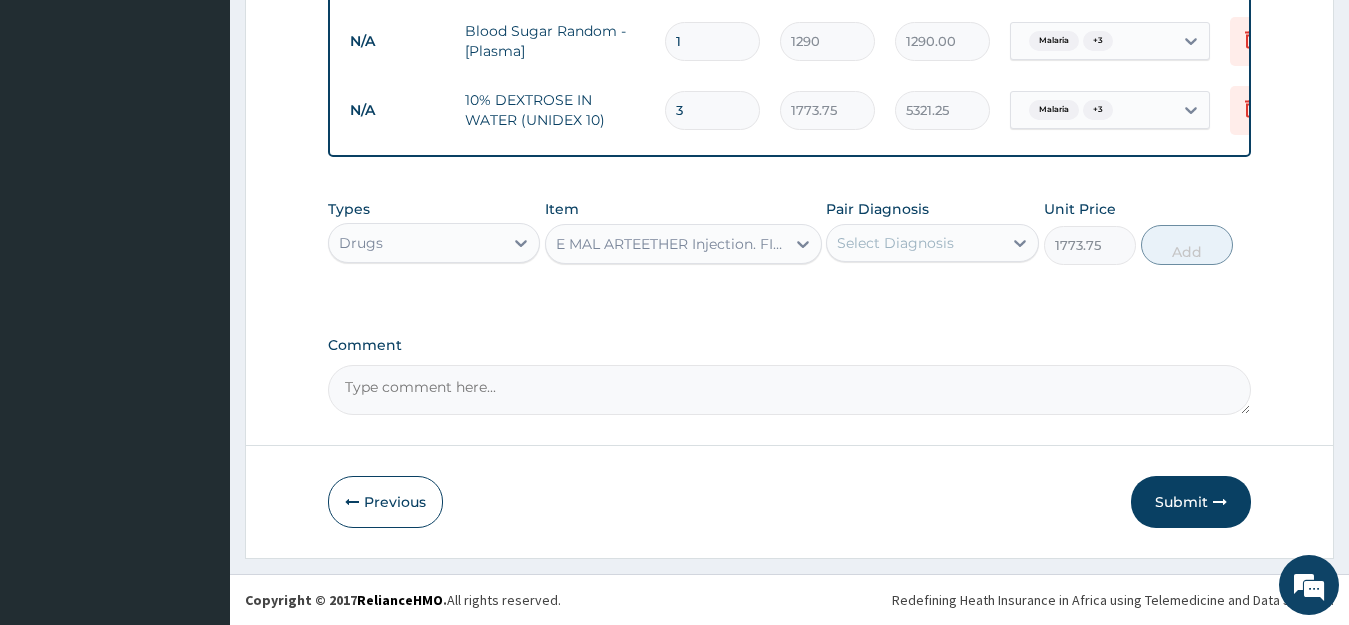 click on "Select Diagnosis" at bounding box center (914, 243) 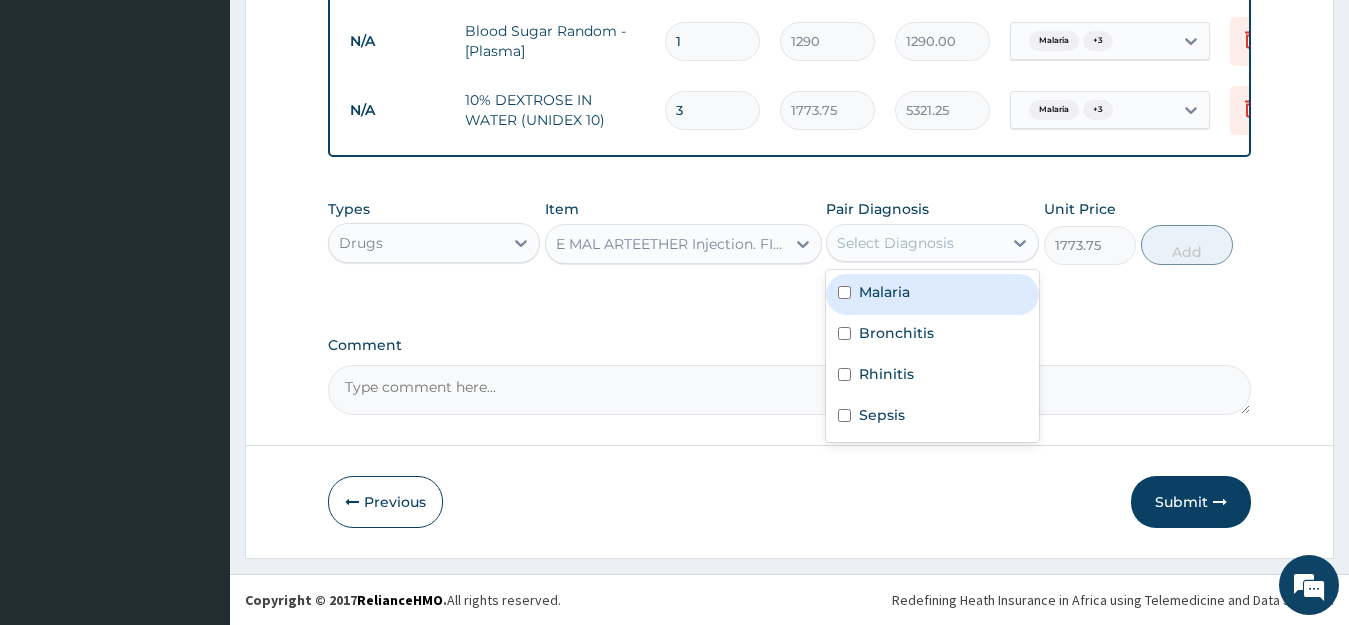 click on "Malaria" at bounding box center [932, 294] 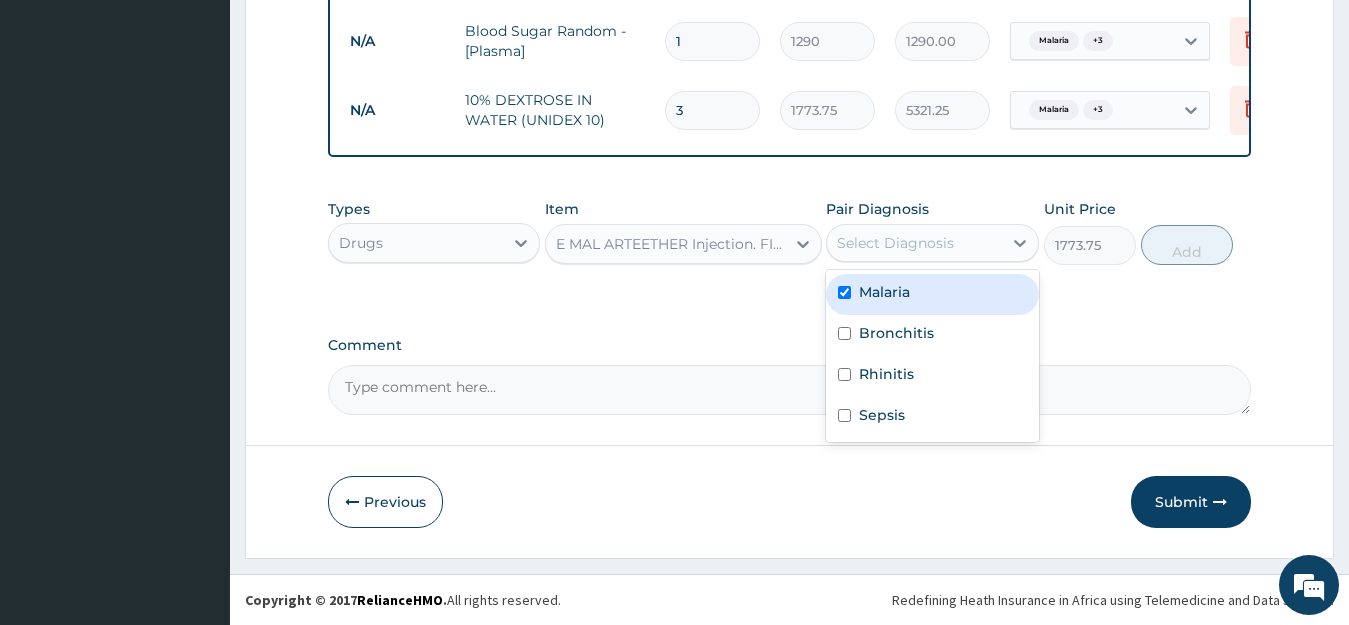 checkbox on "true" 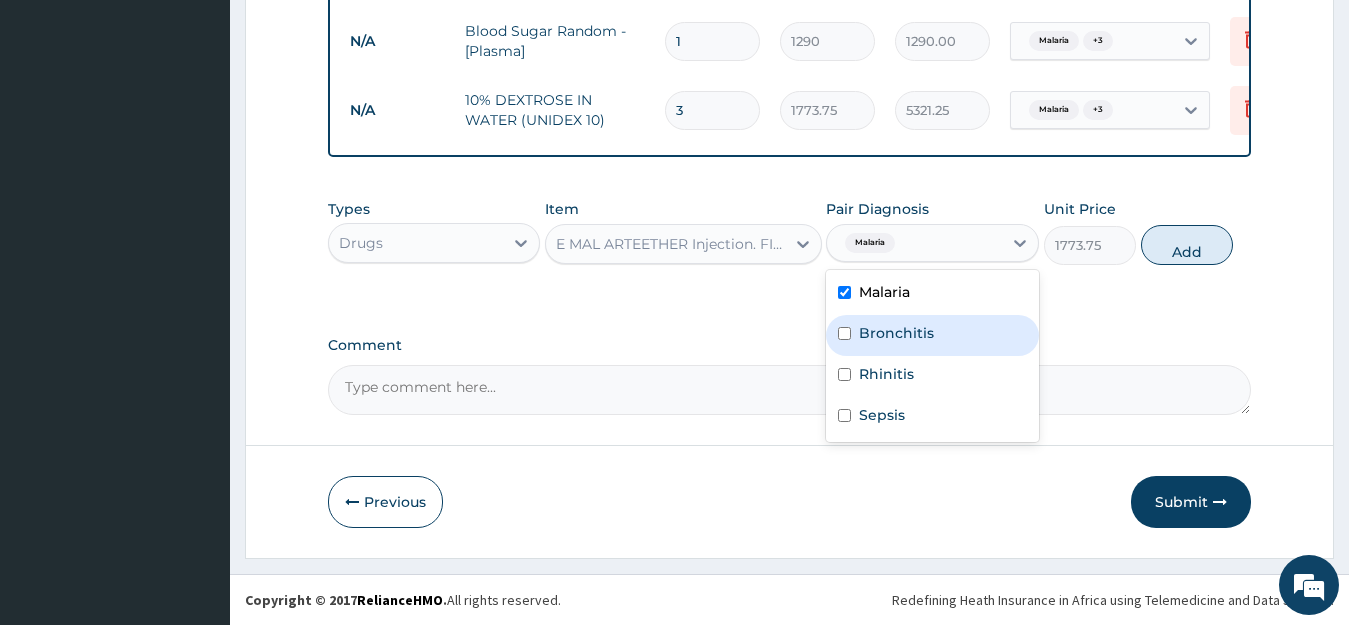 click on "Bronchitis" at bounding box center (896, 333) 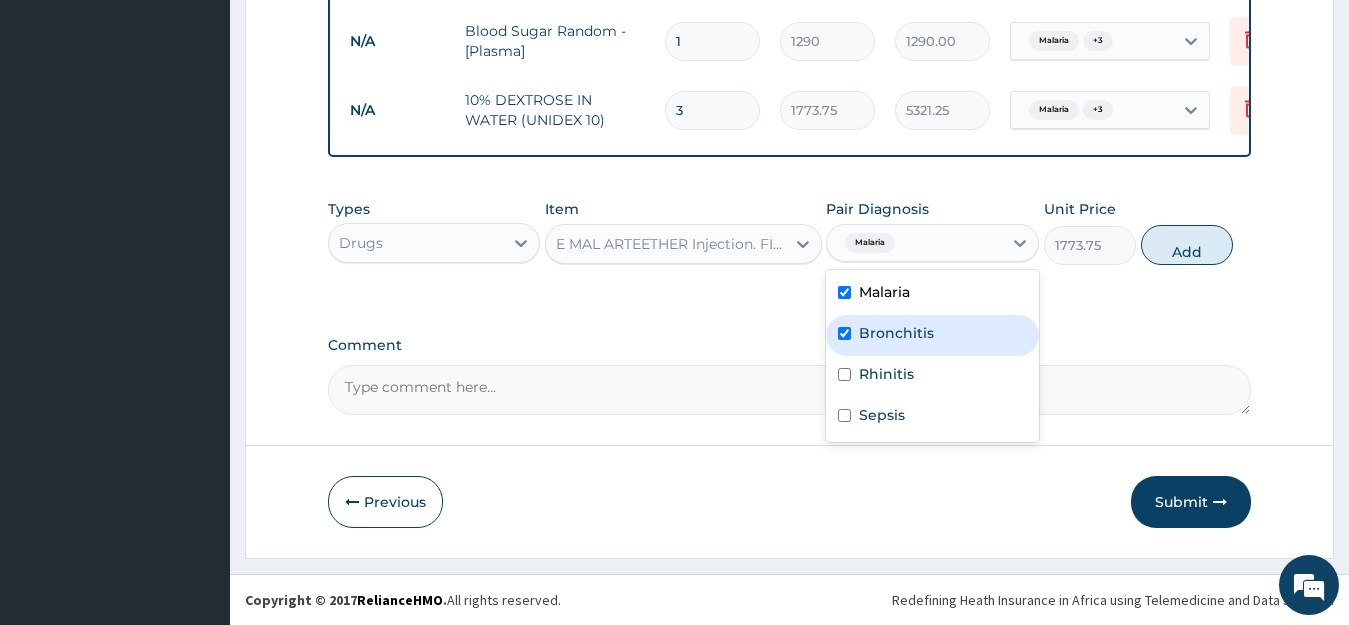 checkbox on "true" 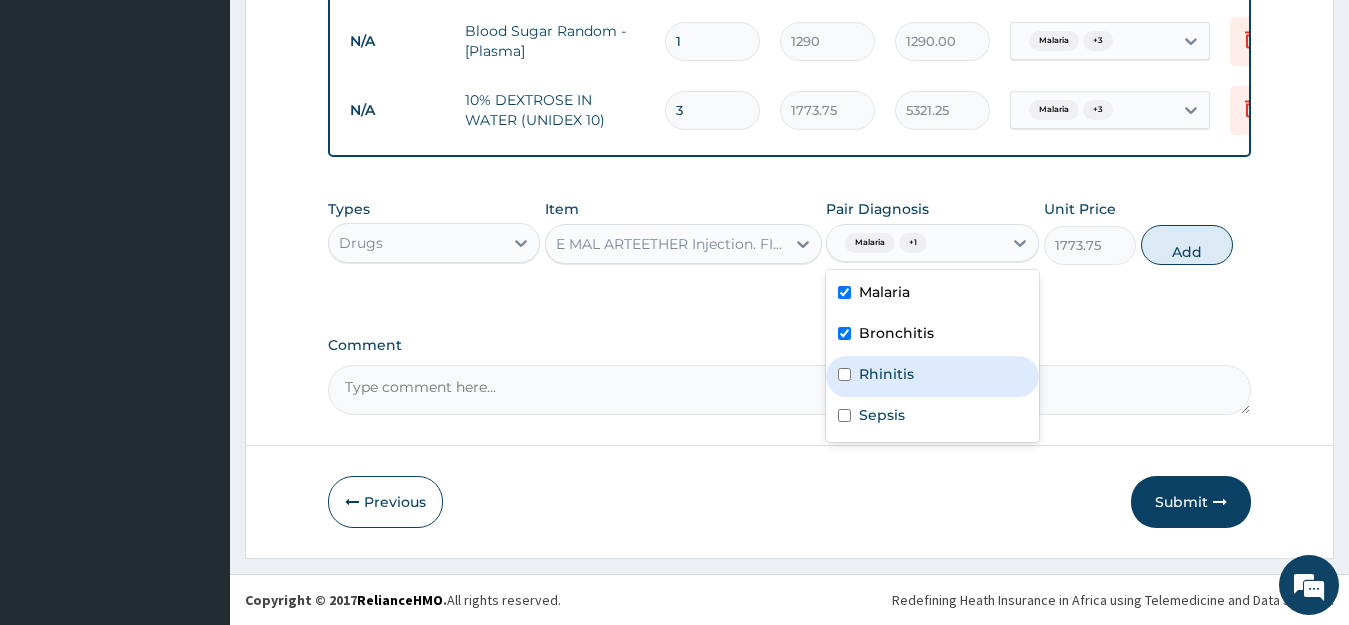 click on "Rhinitis" at bounding box center (932, 376) 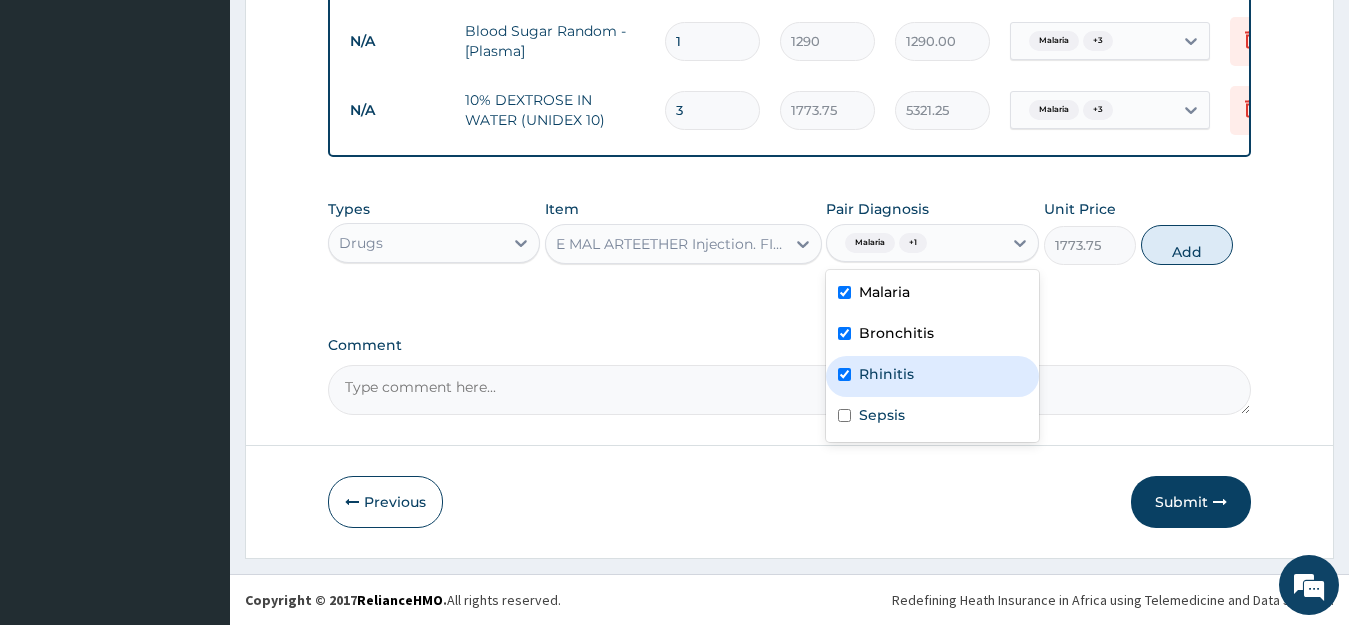 checkbox on "true" 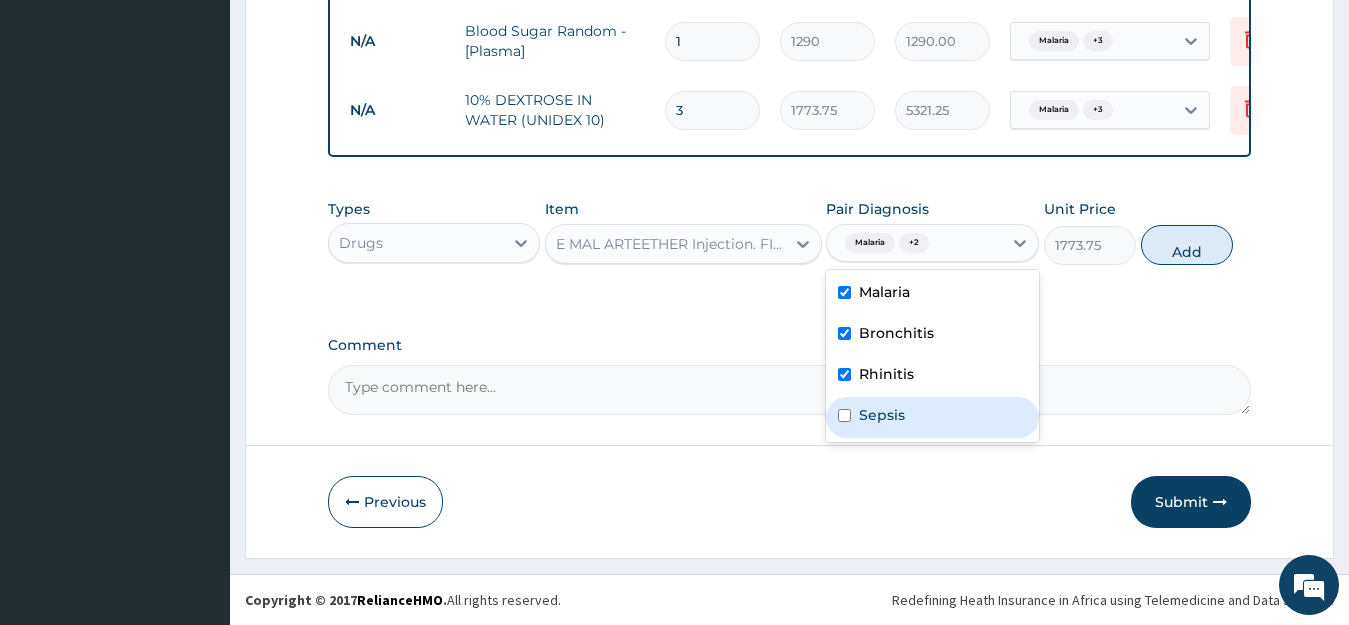 click on "Sepsis" at bounding box center [932, 417] 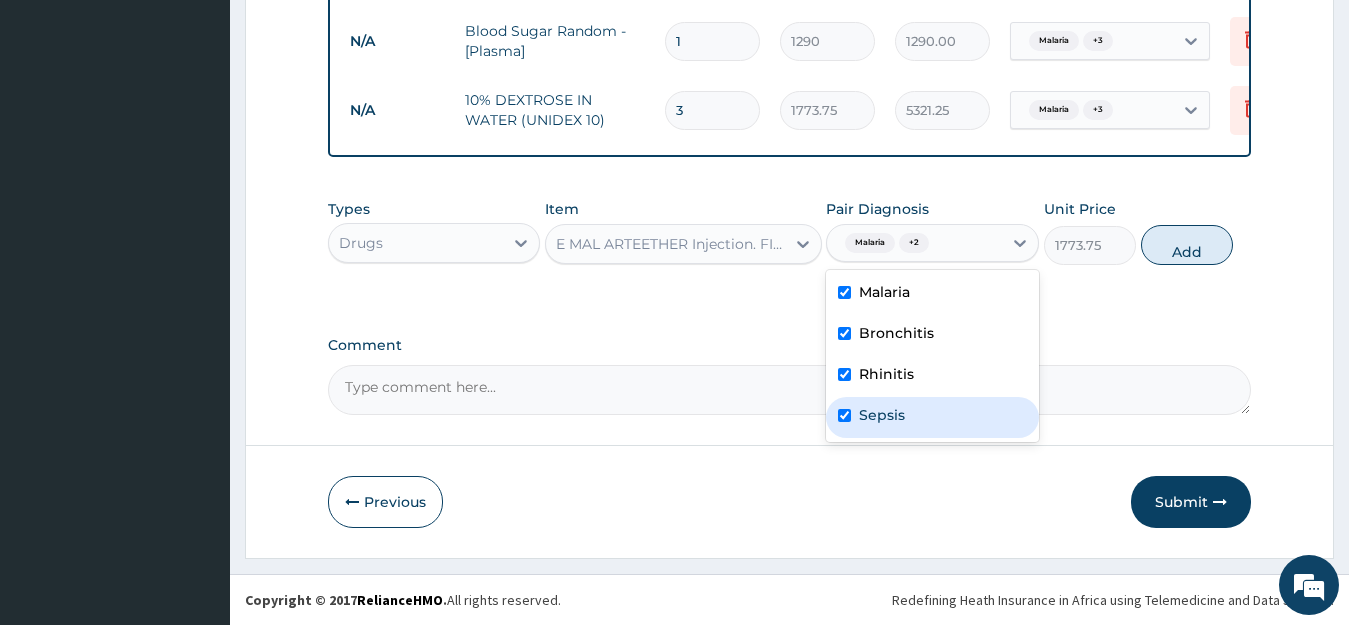 checkbox on "true" 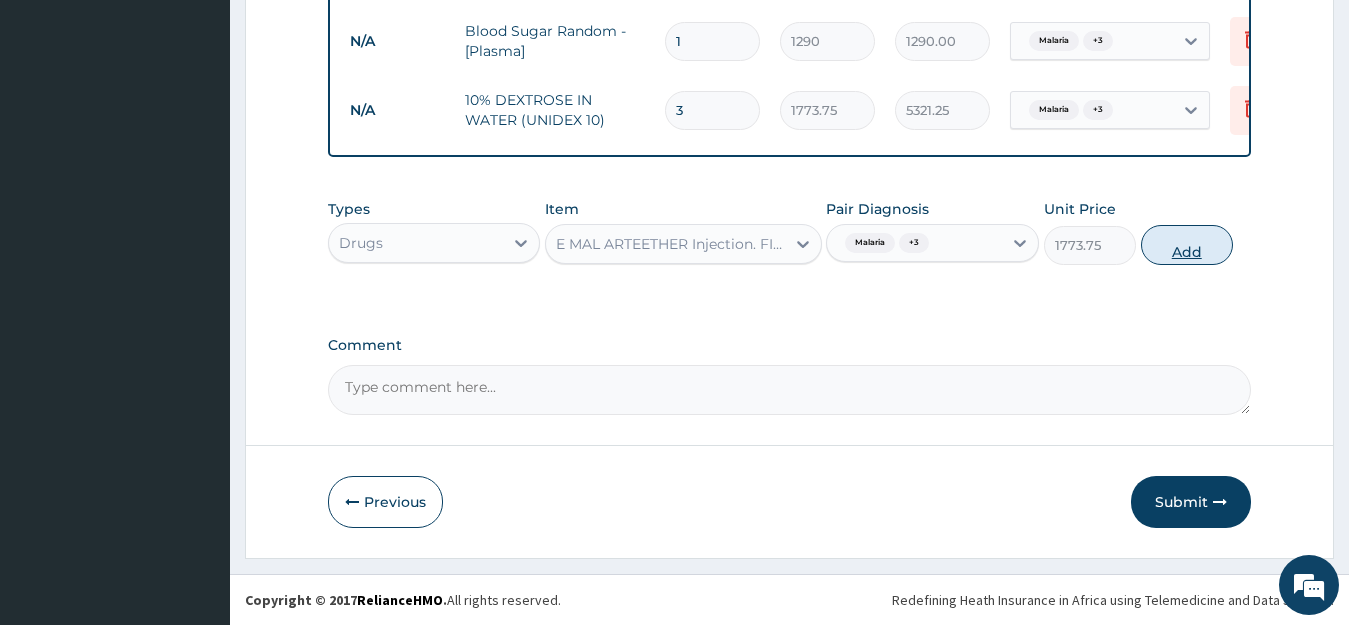 click on "Add" at bounding box center (1187, 245) 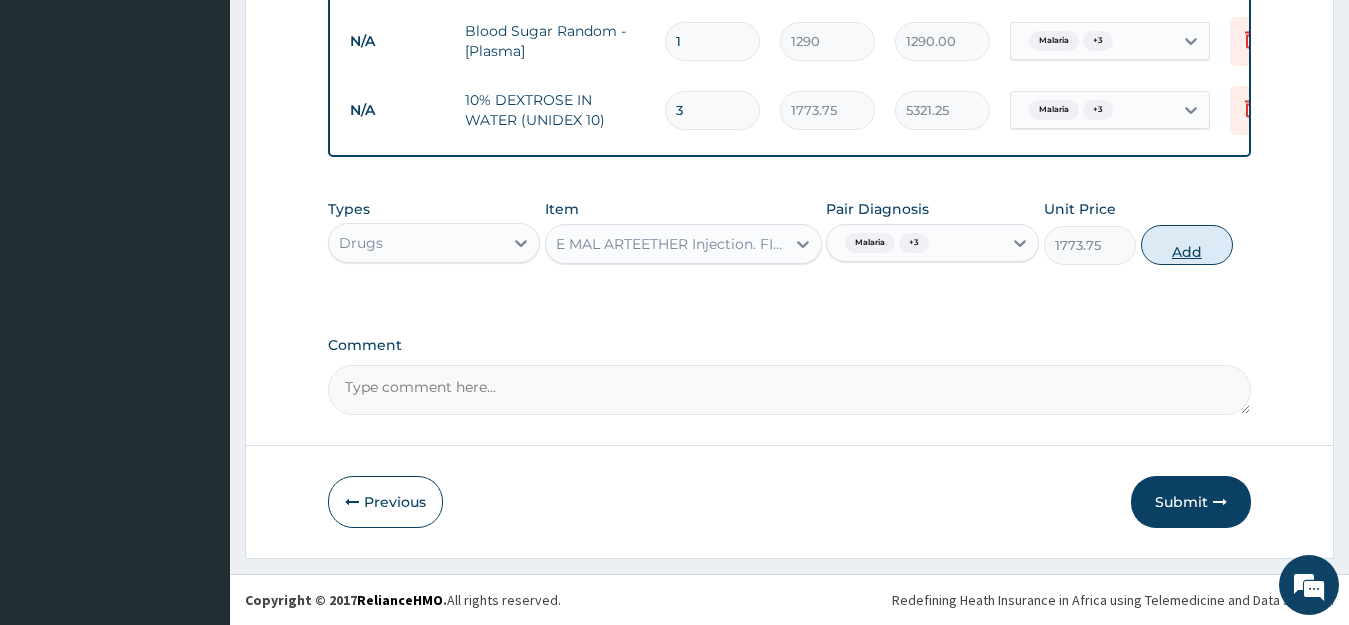 type on "0" 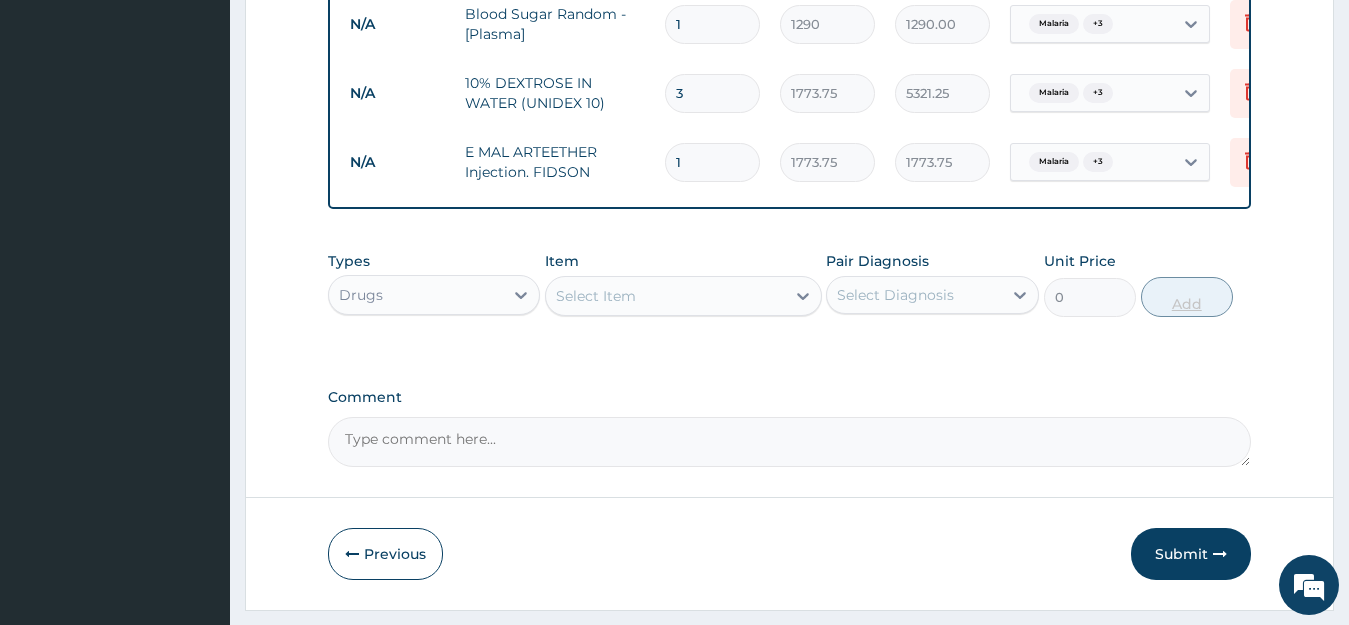 type 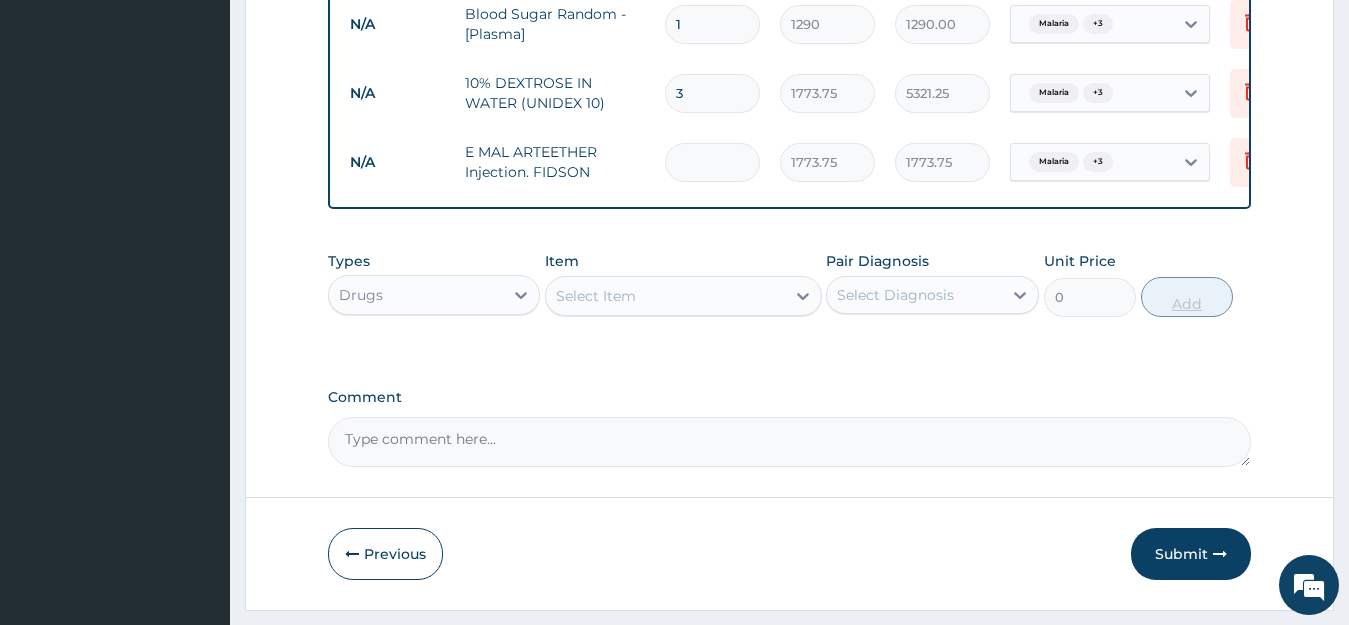 type on "0.00" 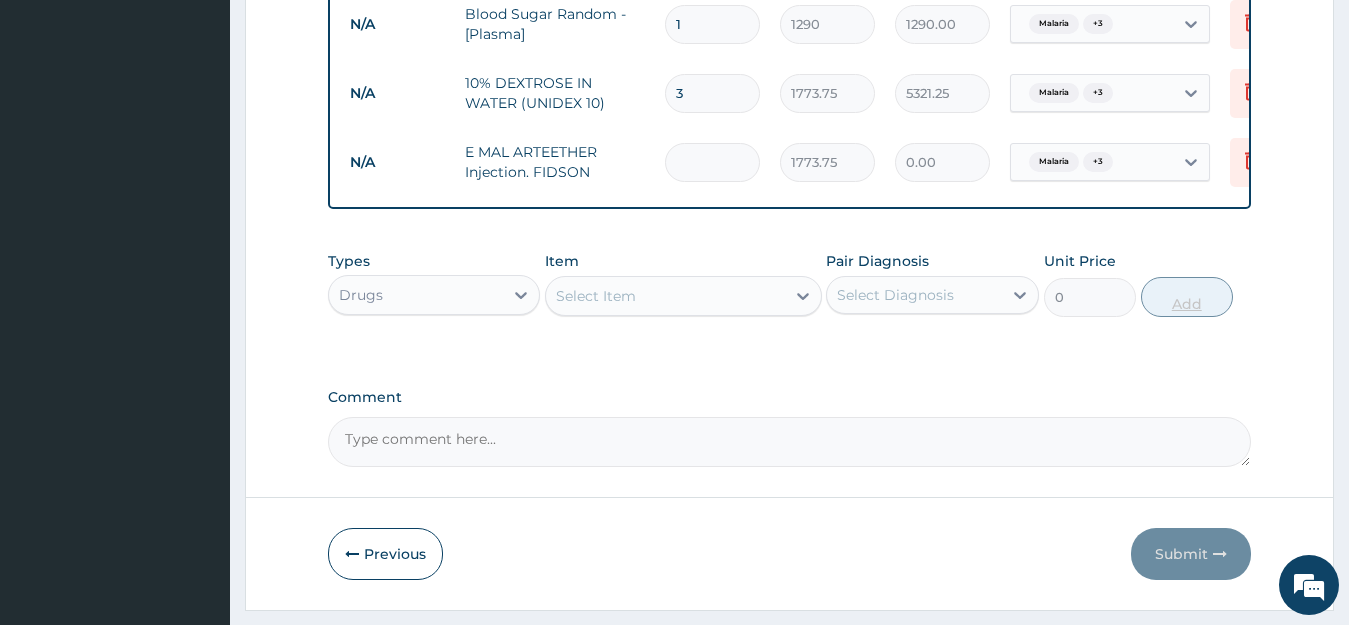 type on "3" 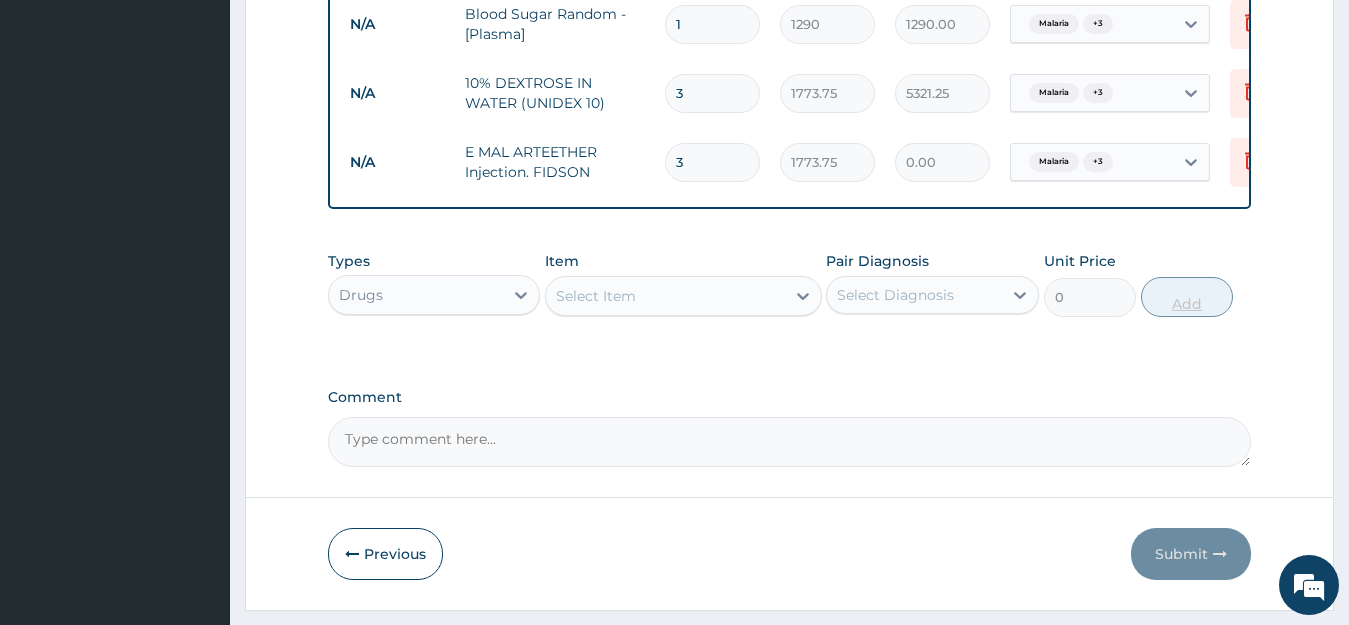 type on "5321.25" 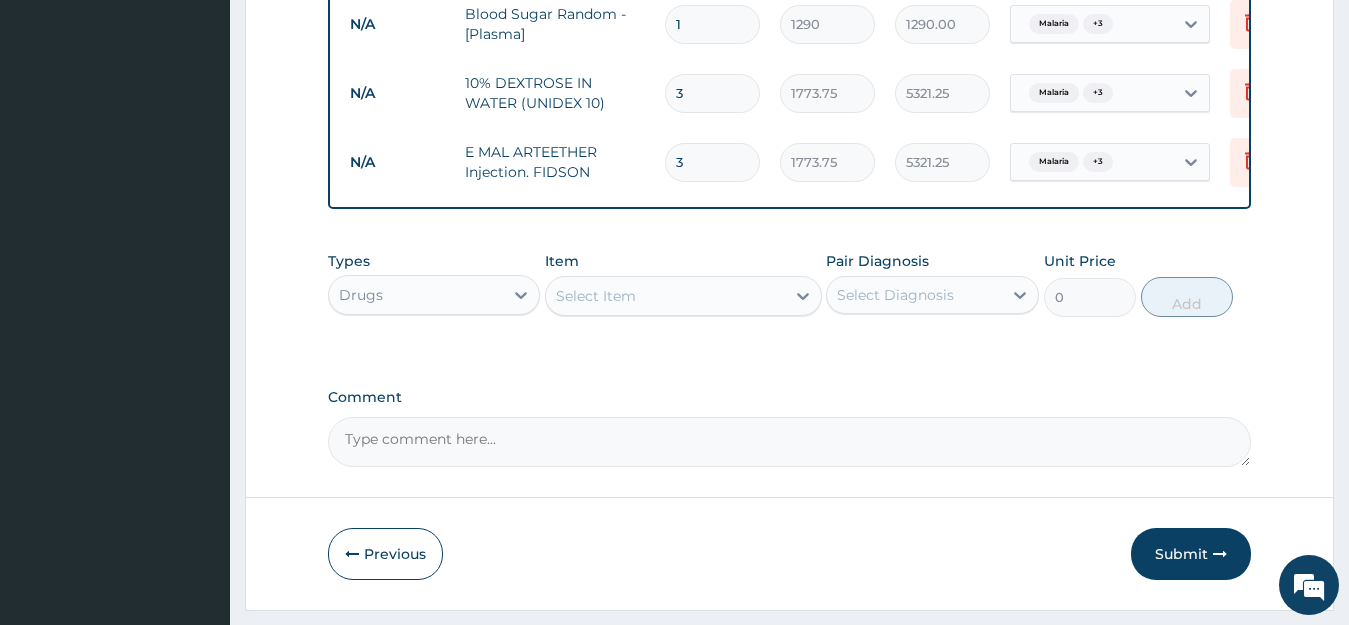 type on "3" 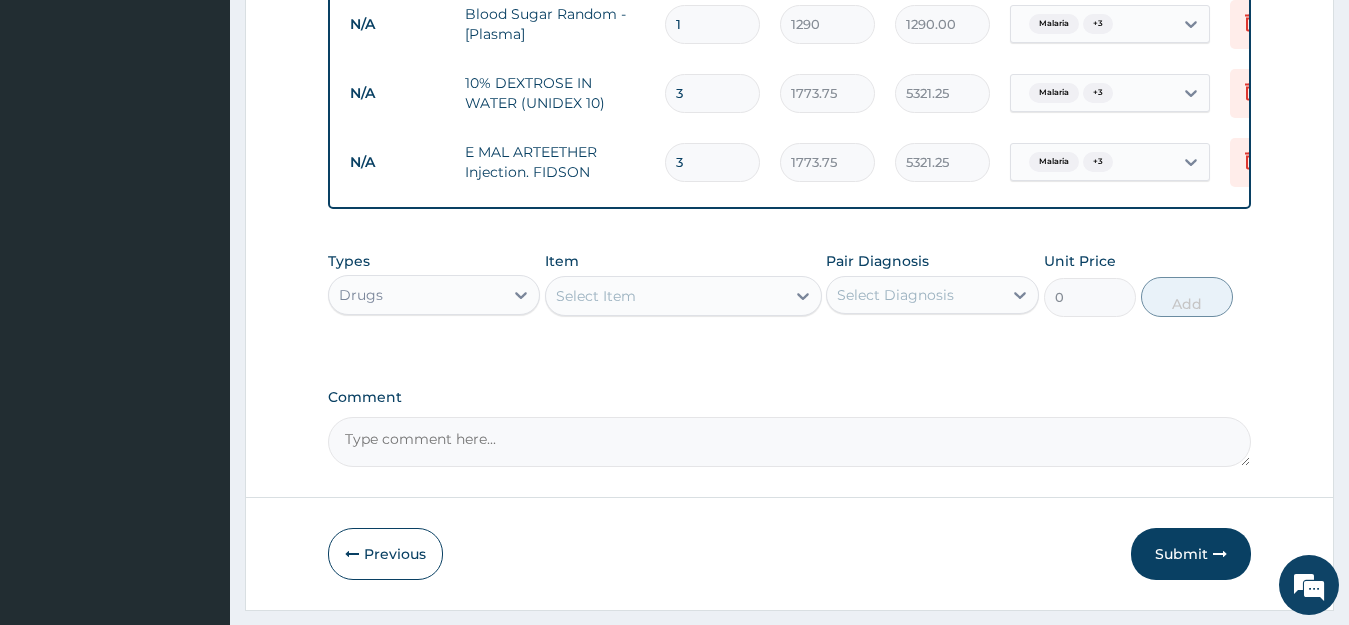 click on "Select Item" at bounding box center (665, 296) 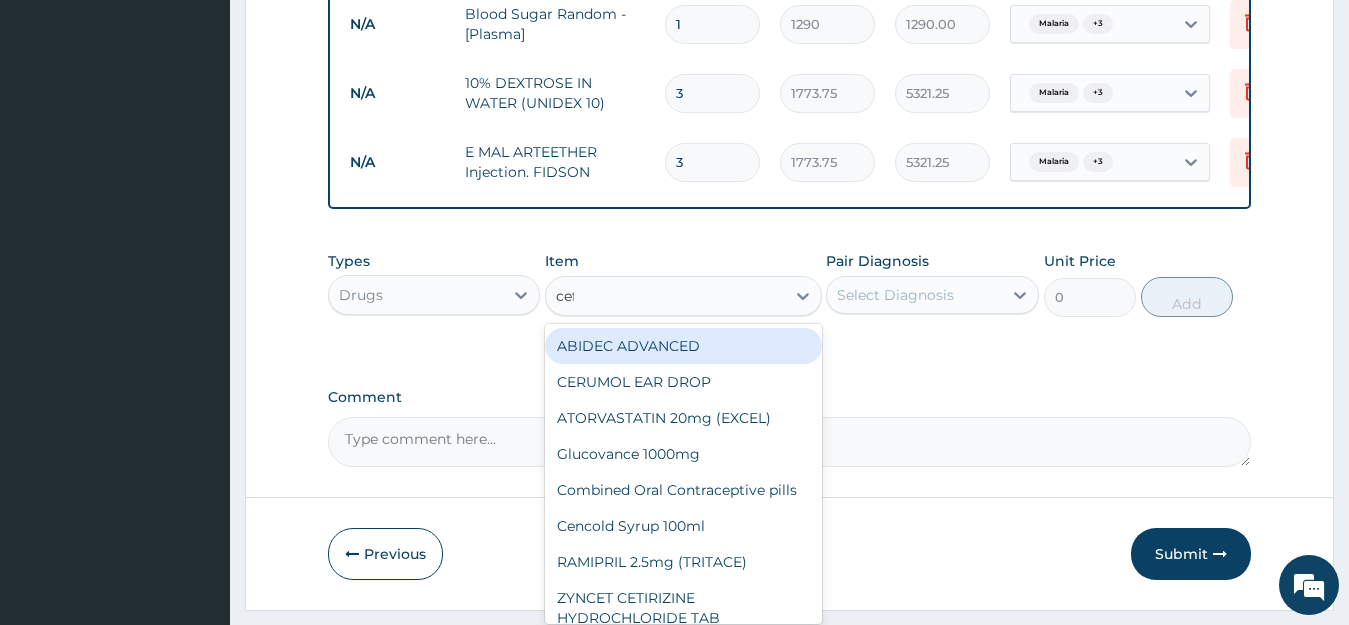 type on "ceft" 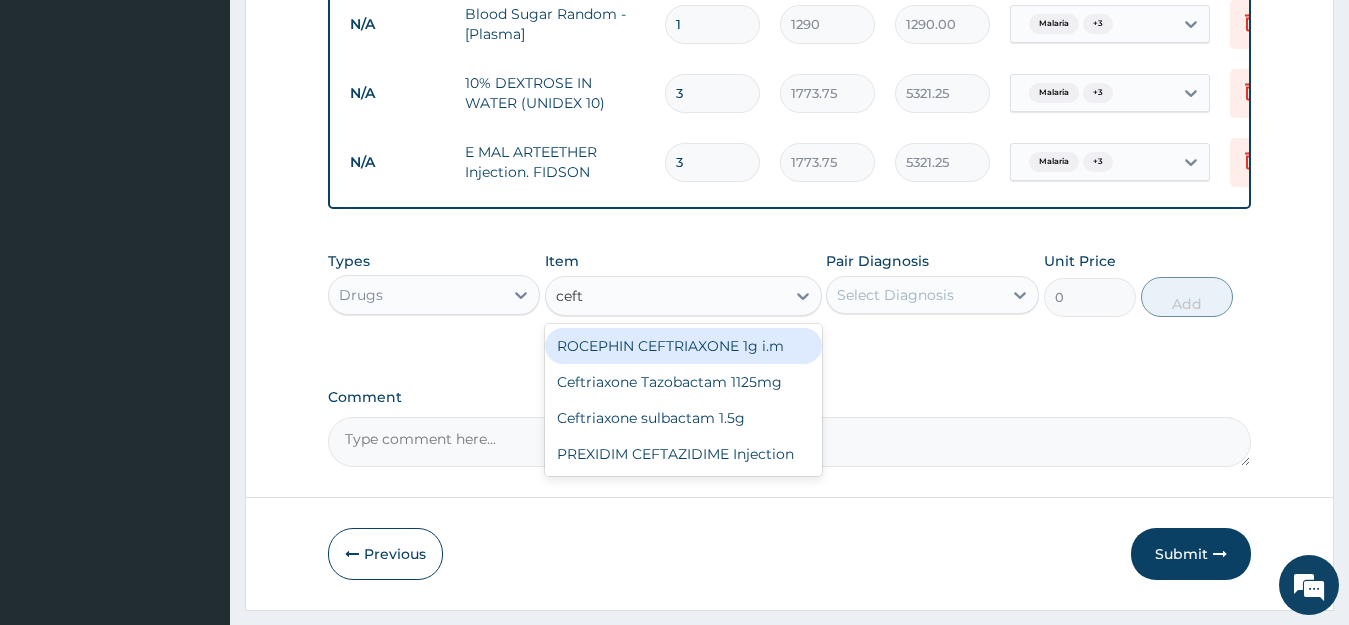 click on "ROCEPHIN CEFTRIAXONE 1g i.m" at bounding box center [683, 346] 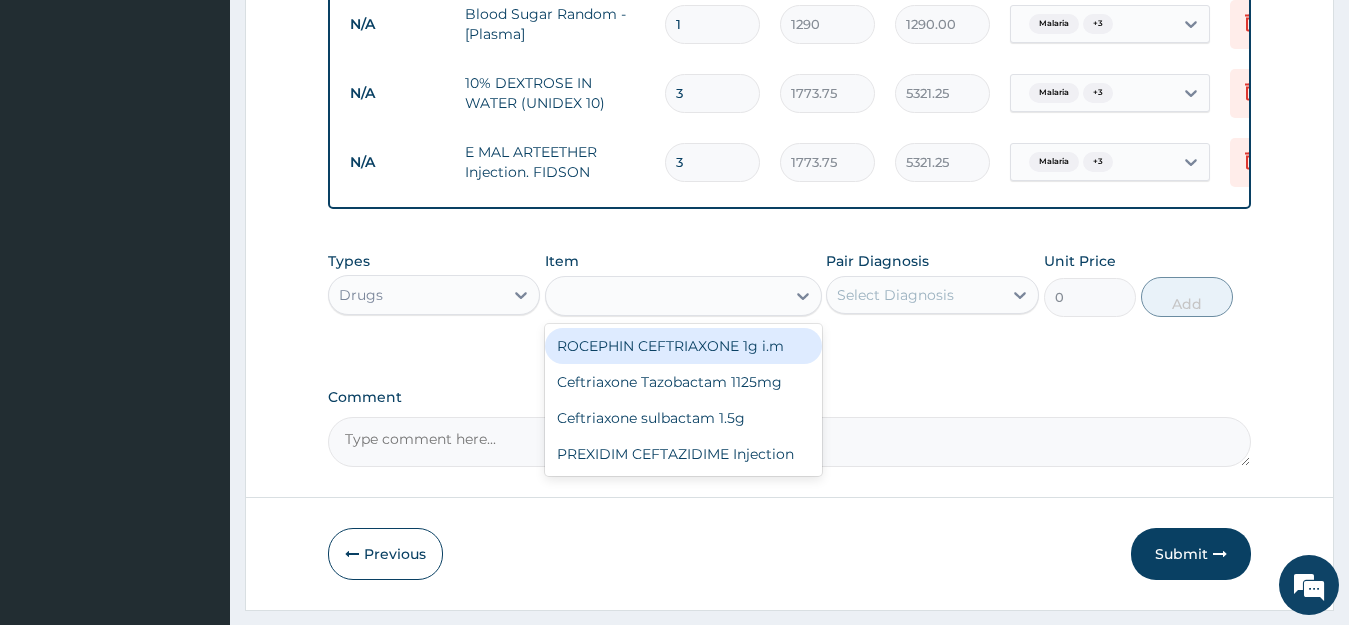 type on "8277.5" 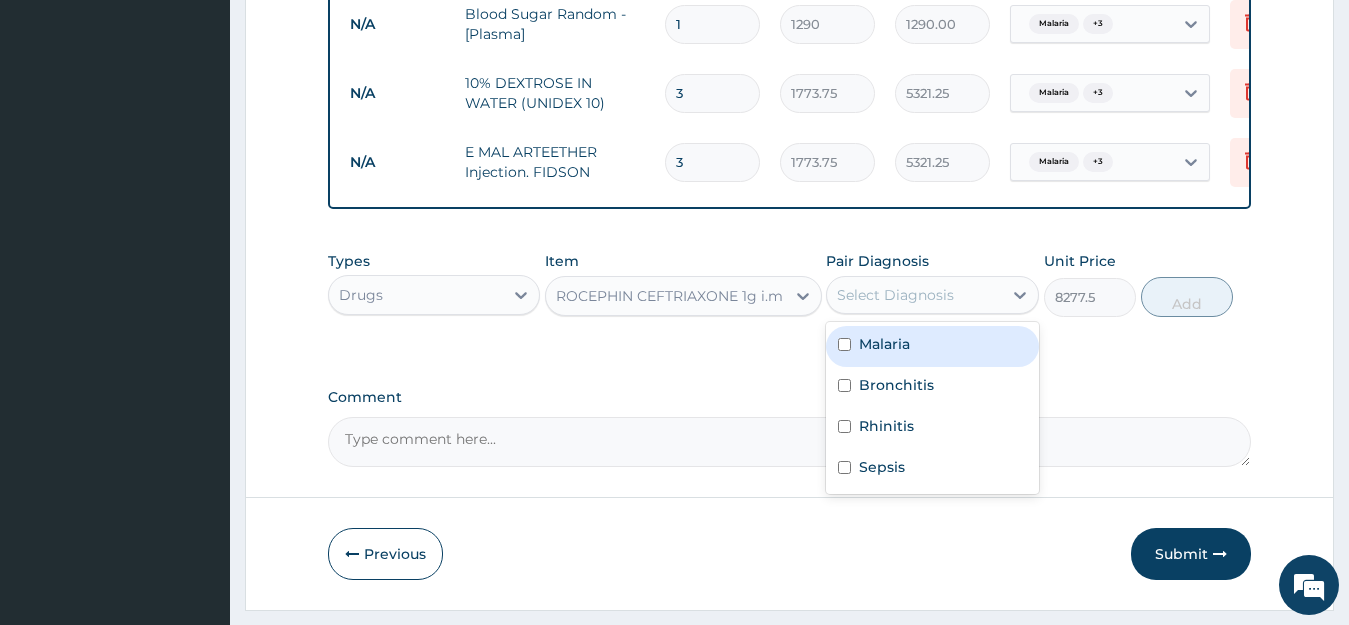click on "Select Diagnosis" at bounding box center (895, 295) 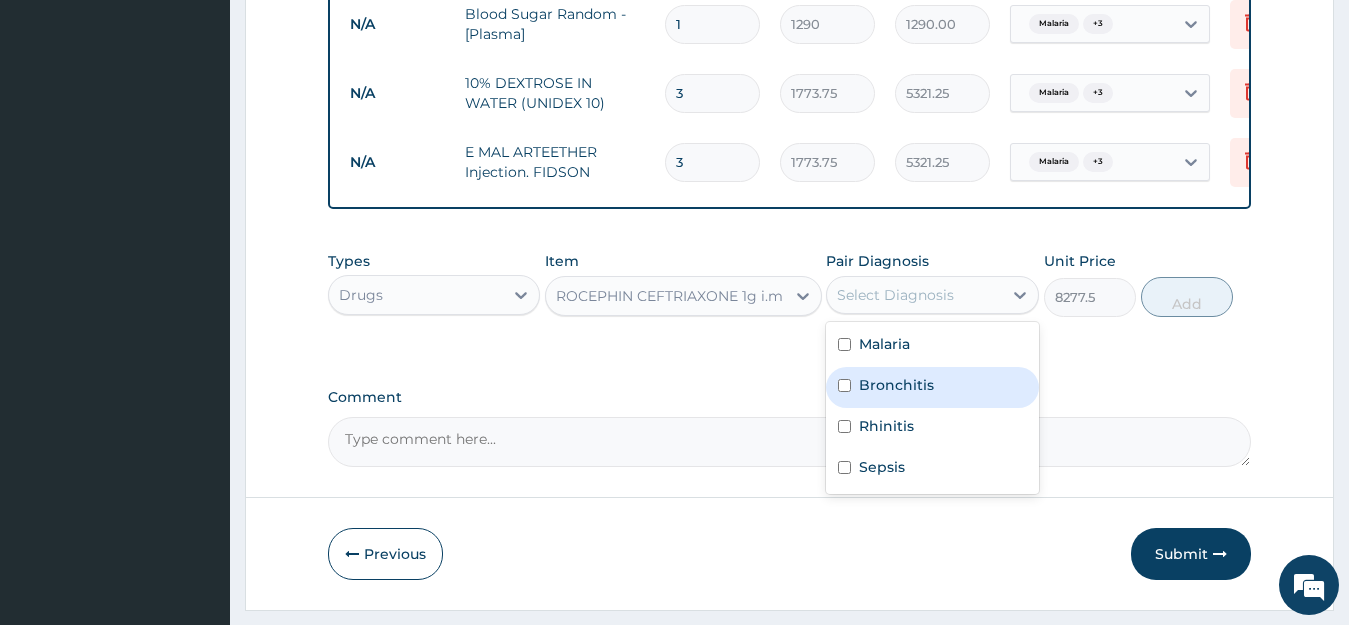 click on "Bronchitis" at bounding box center (896, 385) 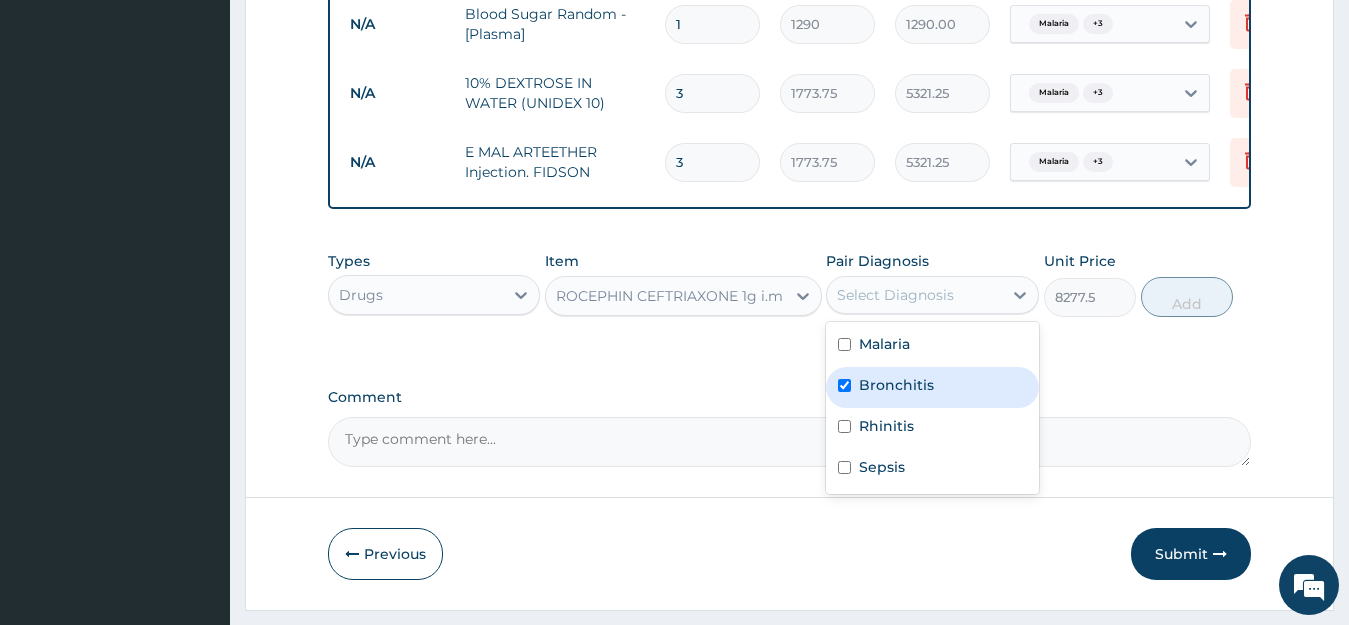 checkbox on "true" 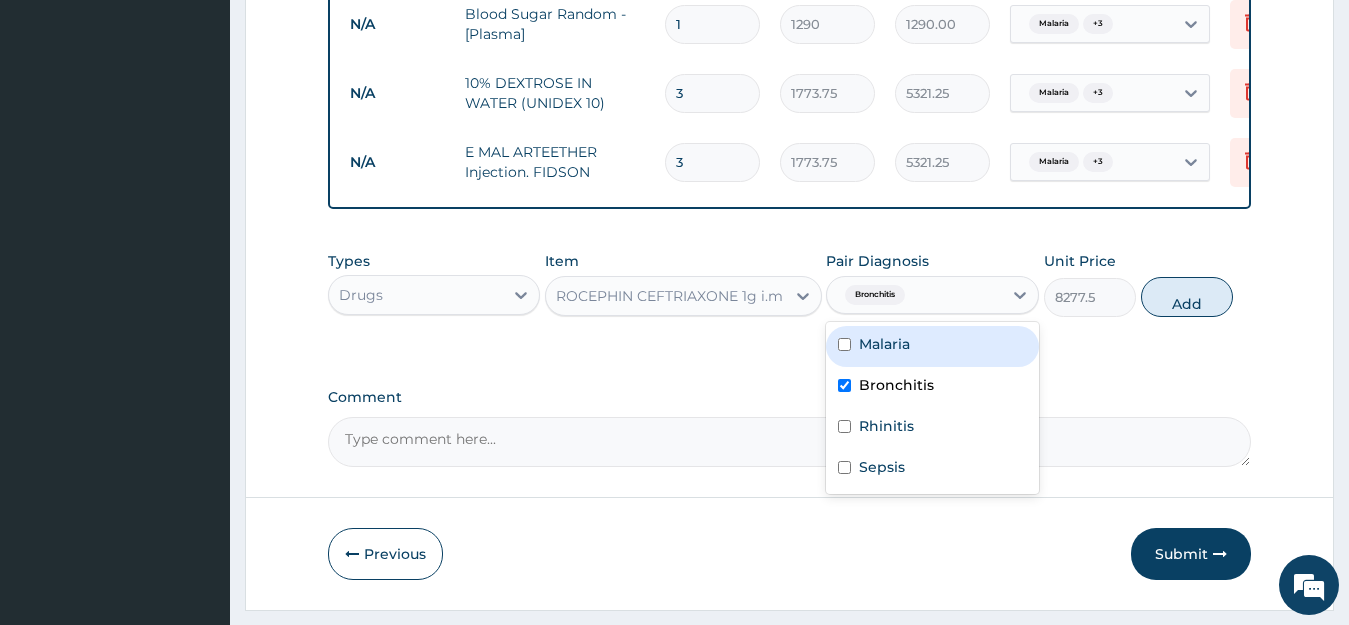 click on "Malaria" at bounding box center [884, 344] 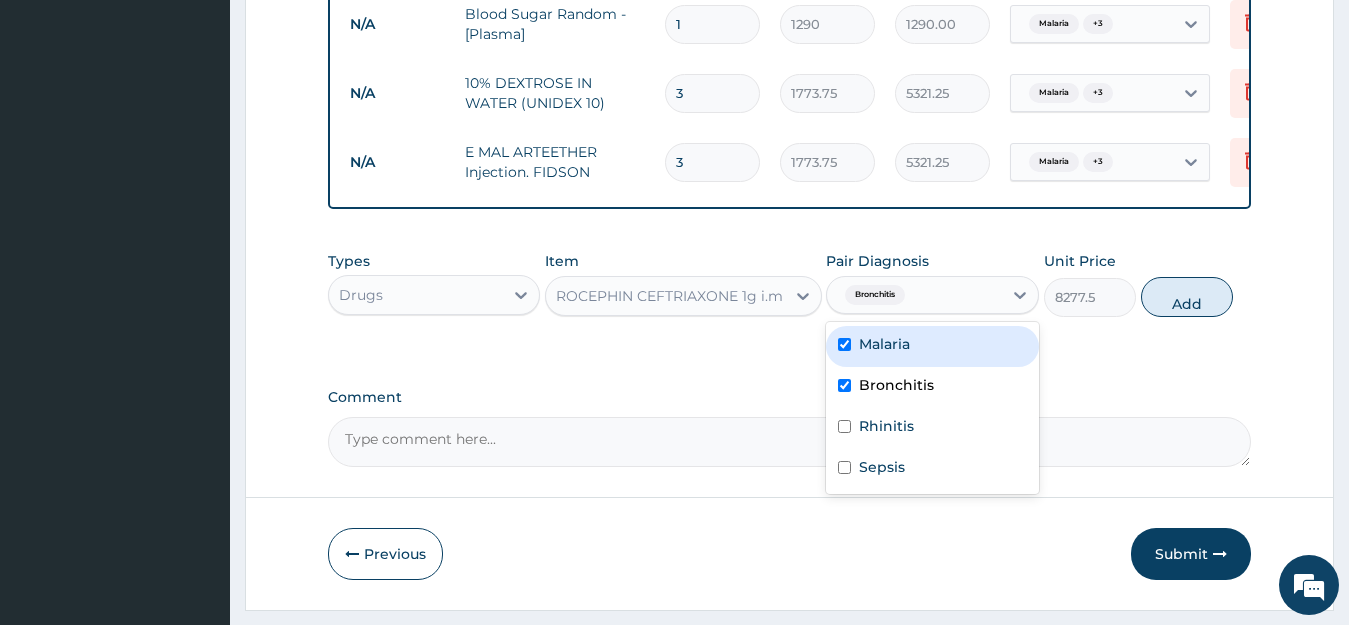 checkbox on "true" 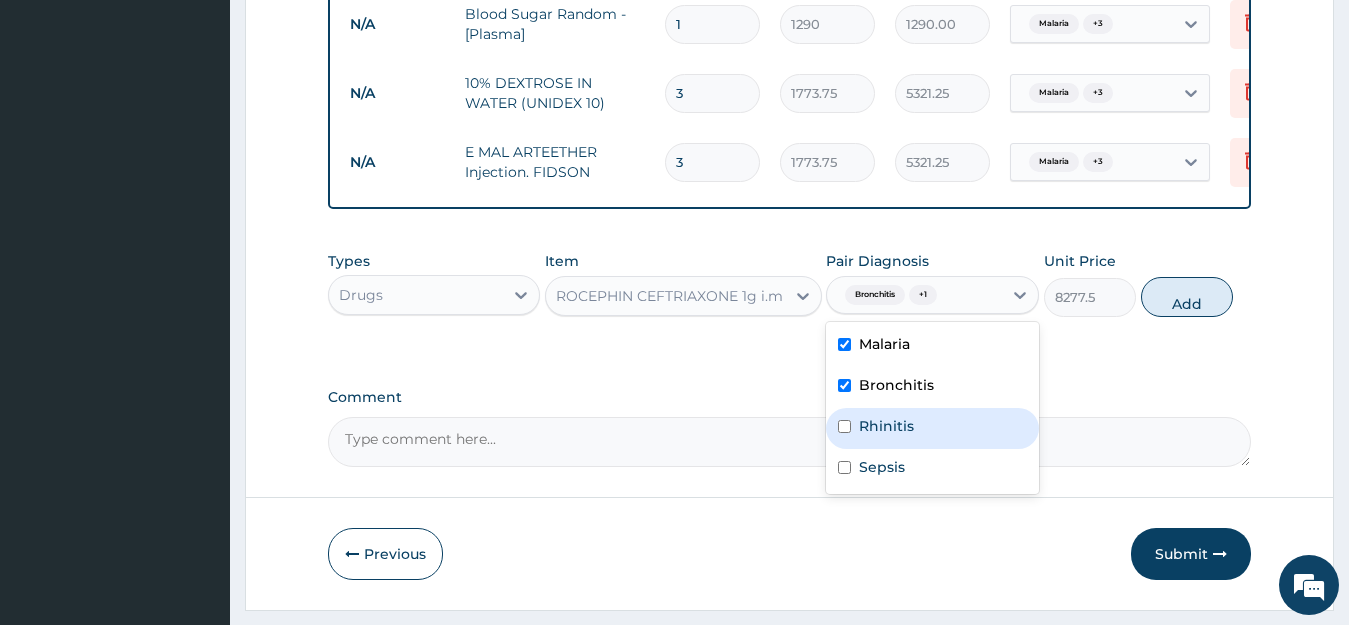 click on "Rhinitis" at bounding box center [886, 426] 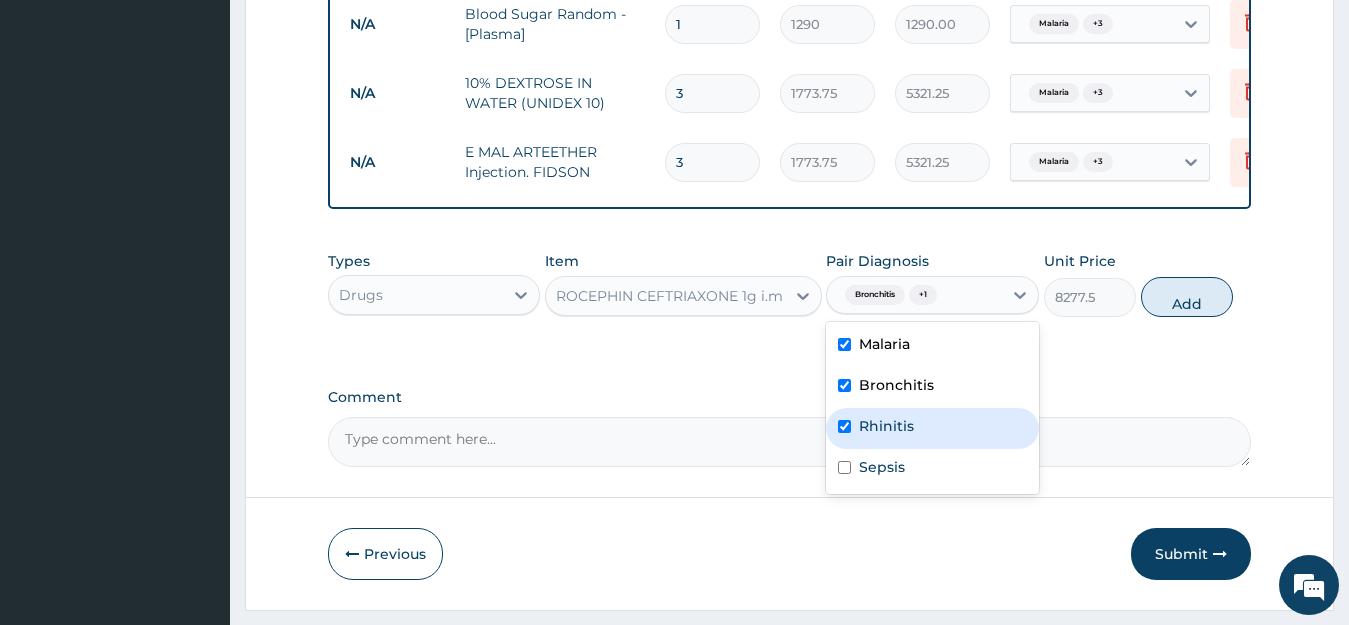 checkbox on "true" 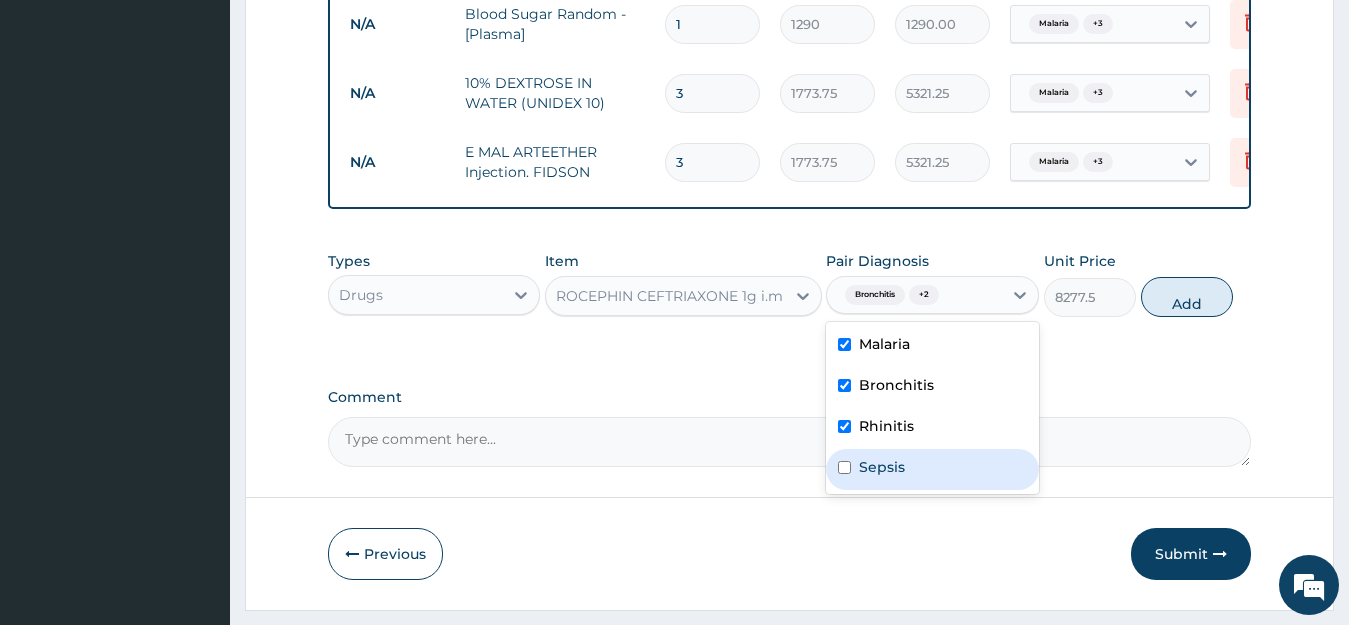 click on "Sepsis" at bounding box center [932, 469] 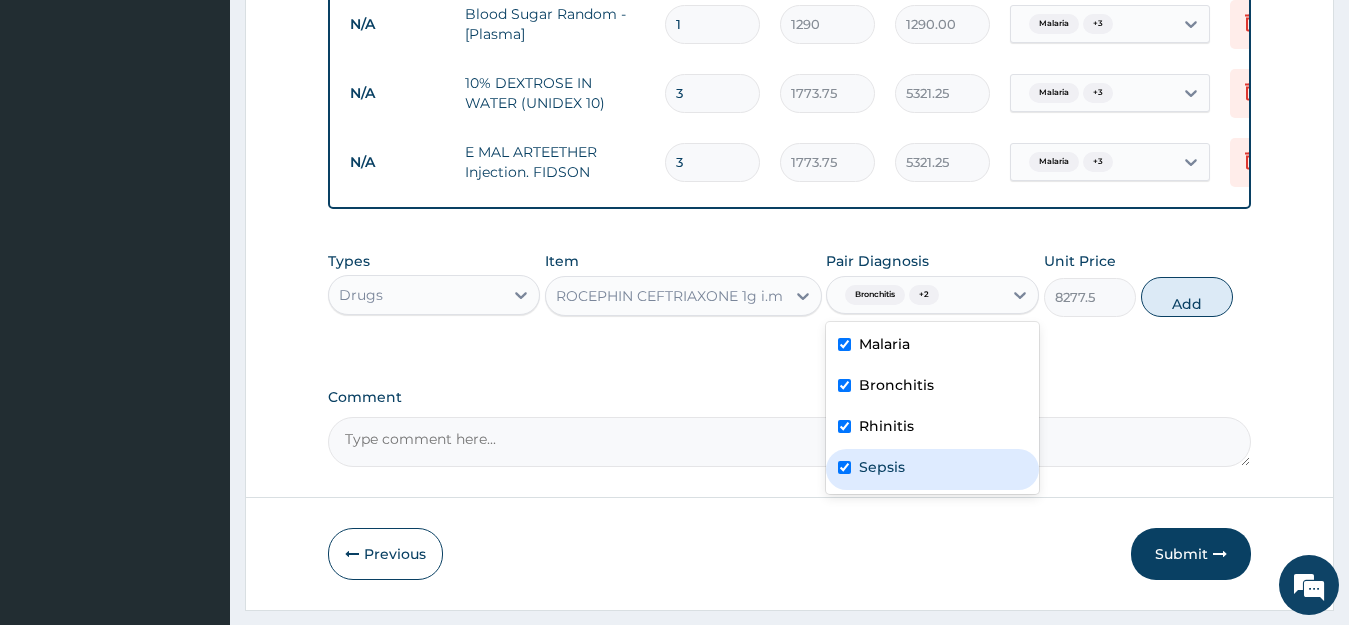 checkbox on "true" 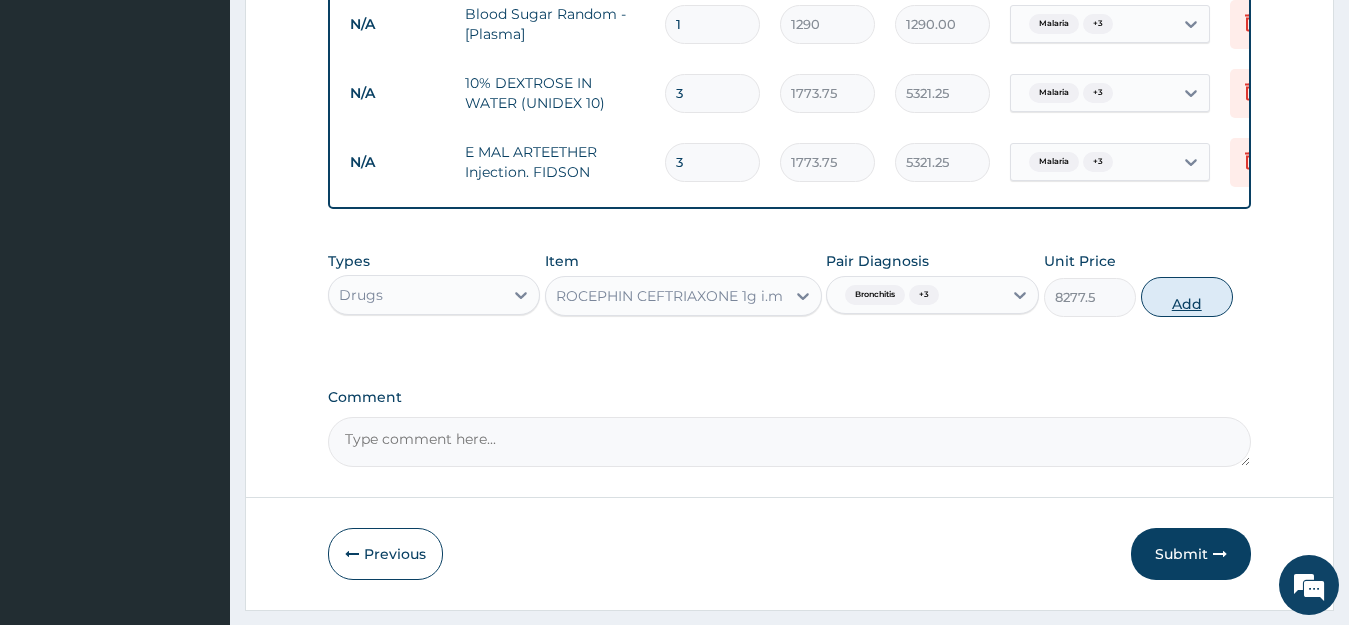 click on "Add" at bounding box center [1187, 297] 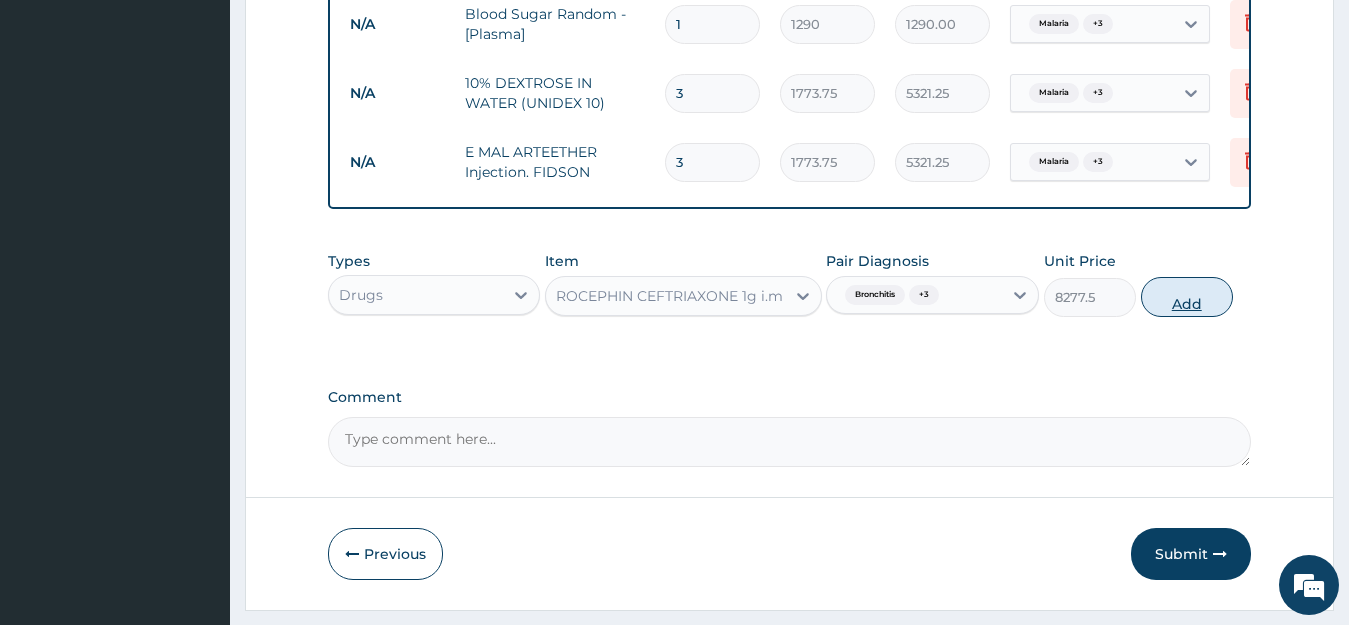 type on "0" 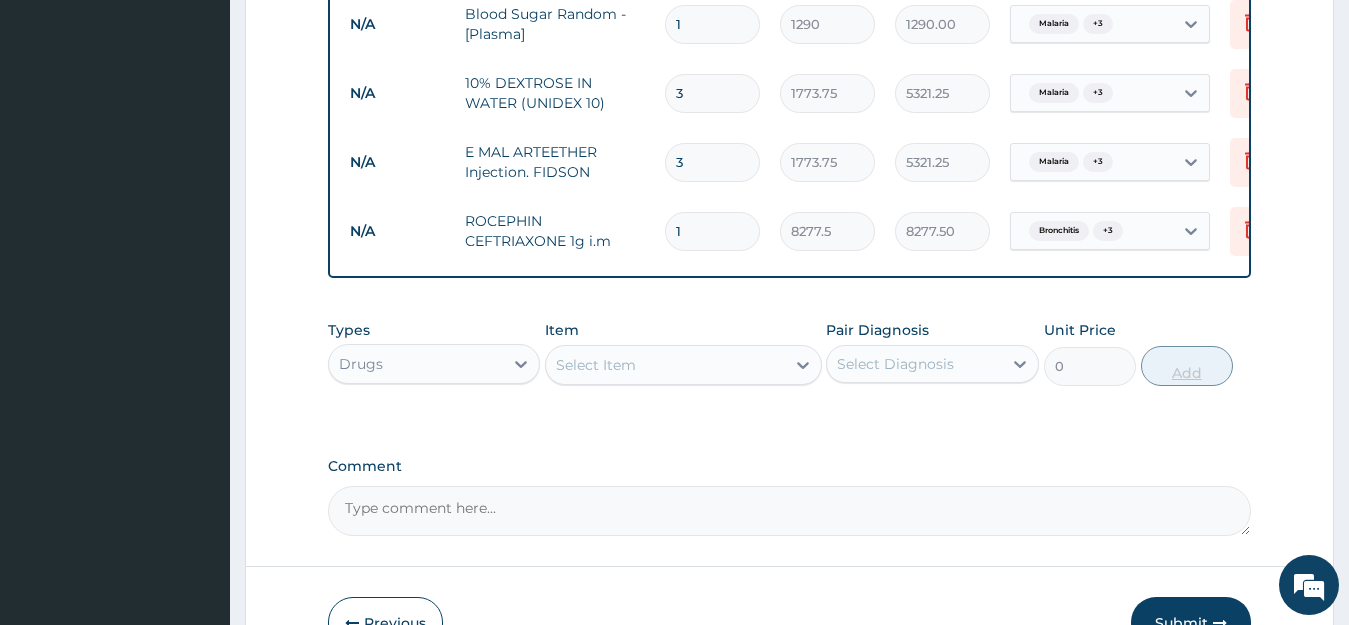 type 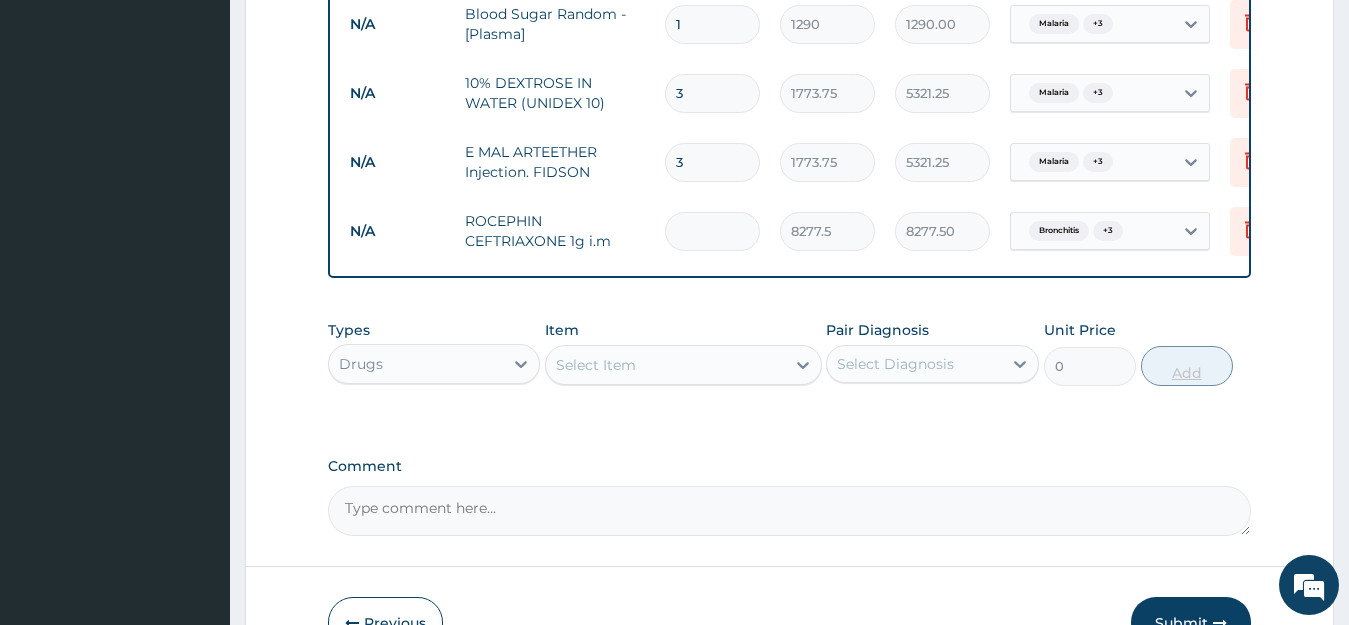 type on "0.00" 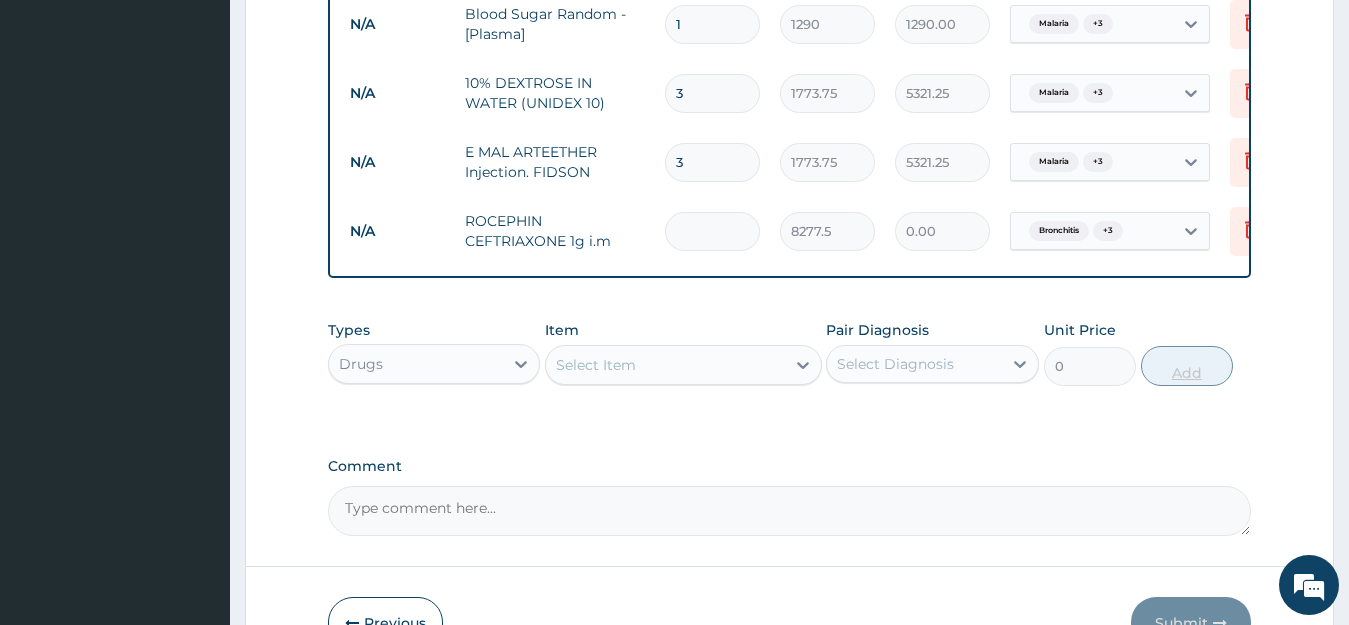 type on "4" 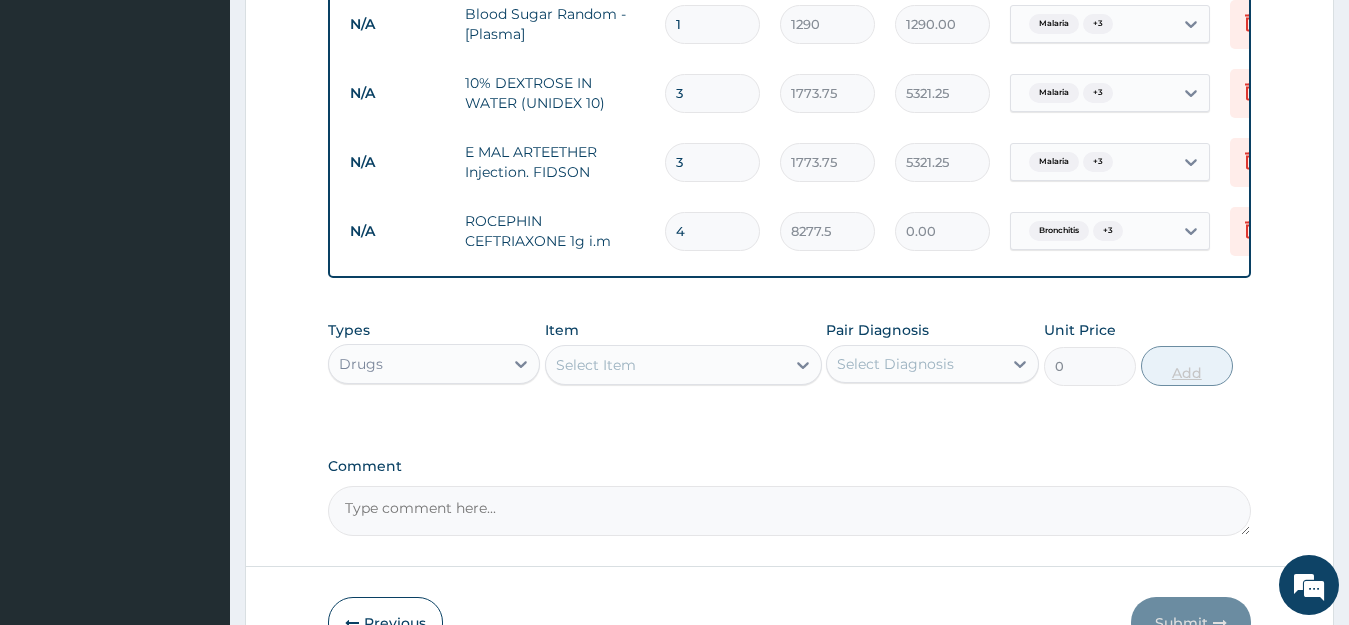 type on "33110.00" 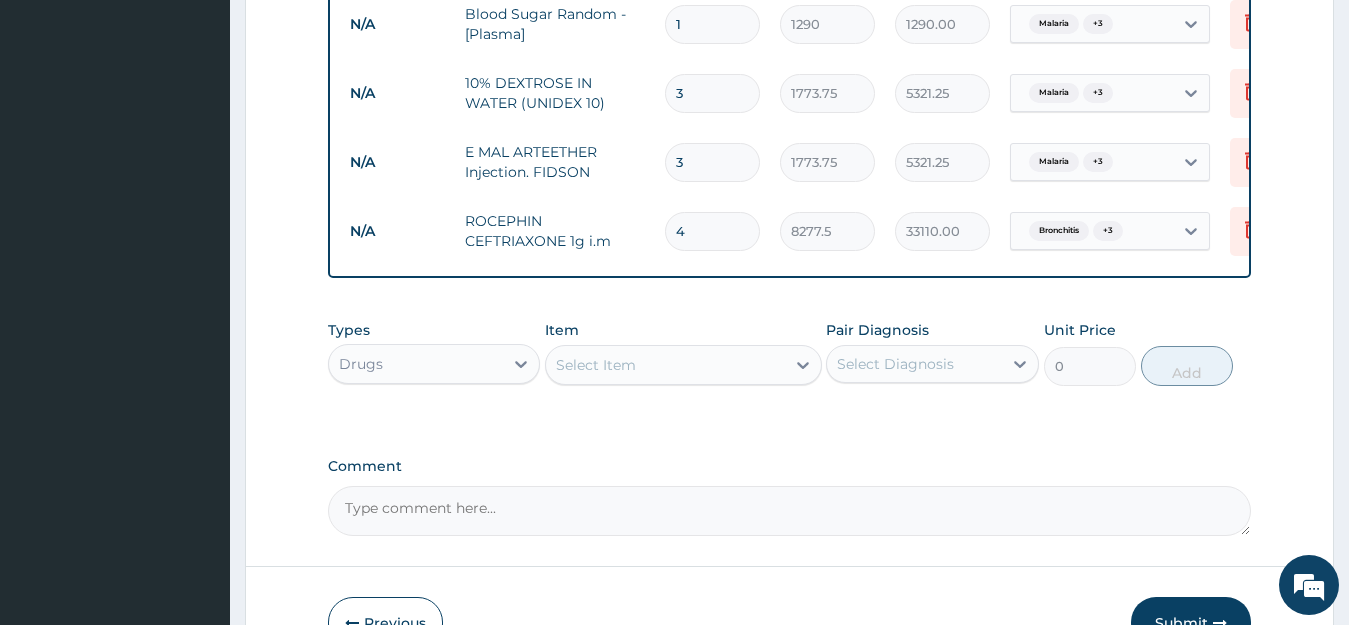 type on "4" 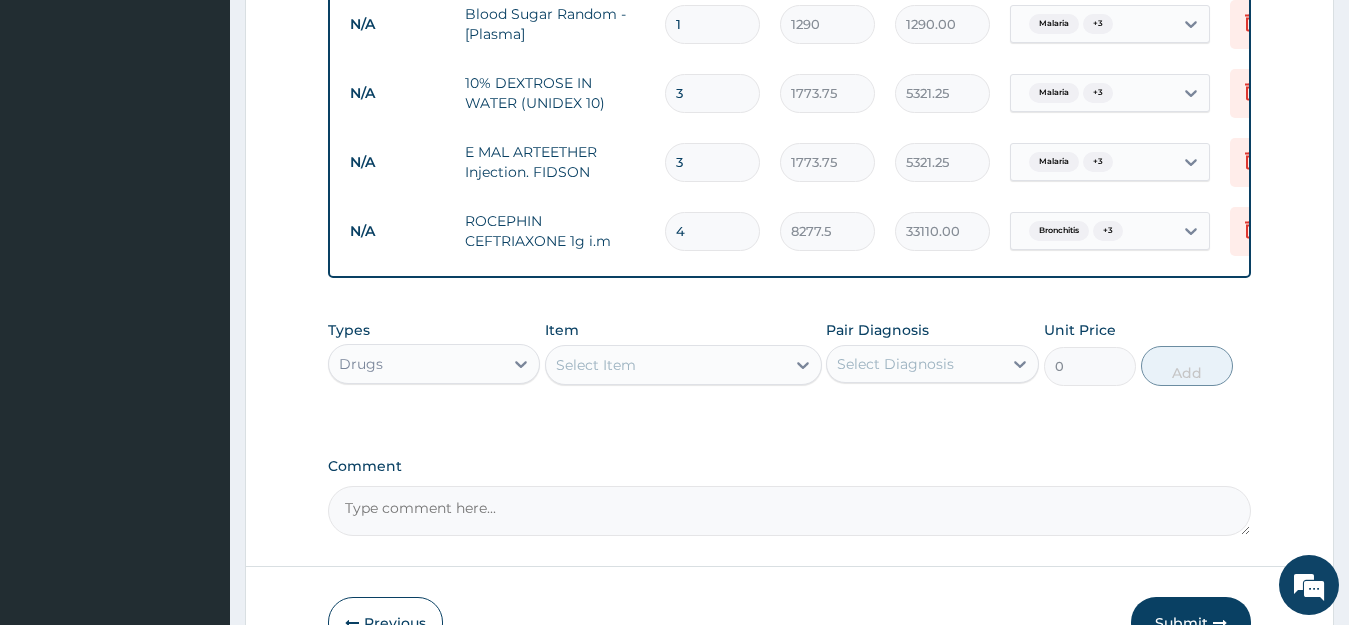 click on "Select Item" at bounding box center (665, 365) 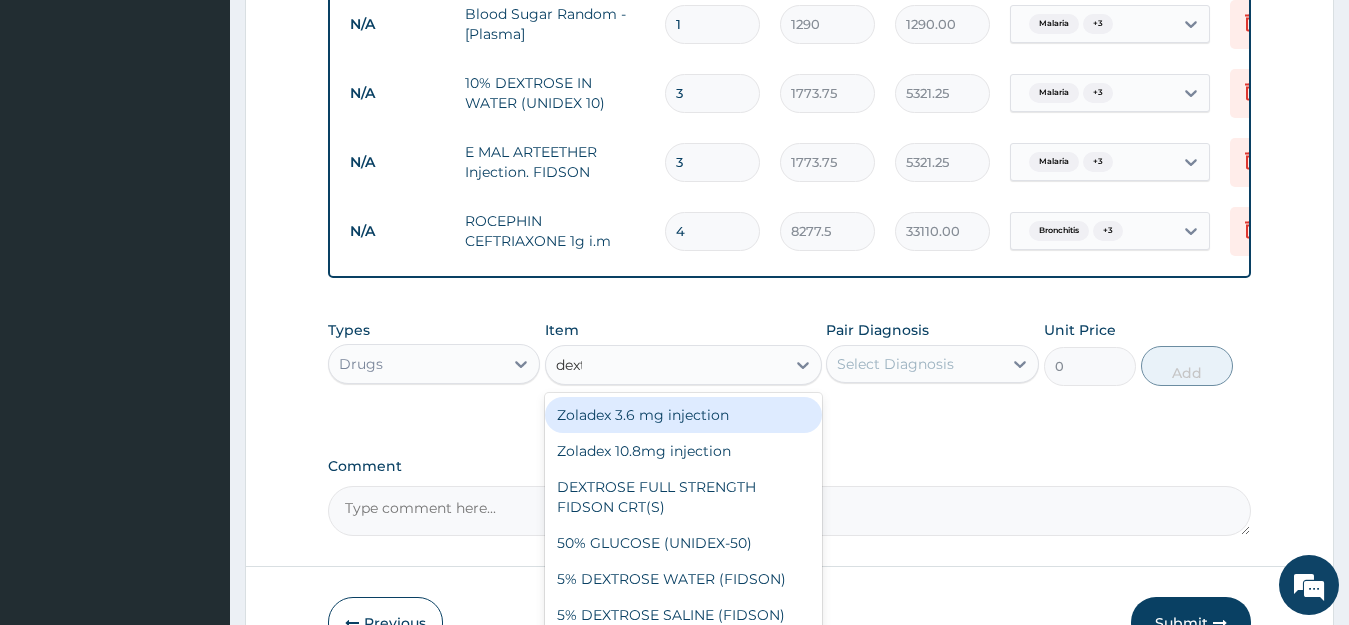 type on "dextr" 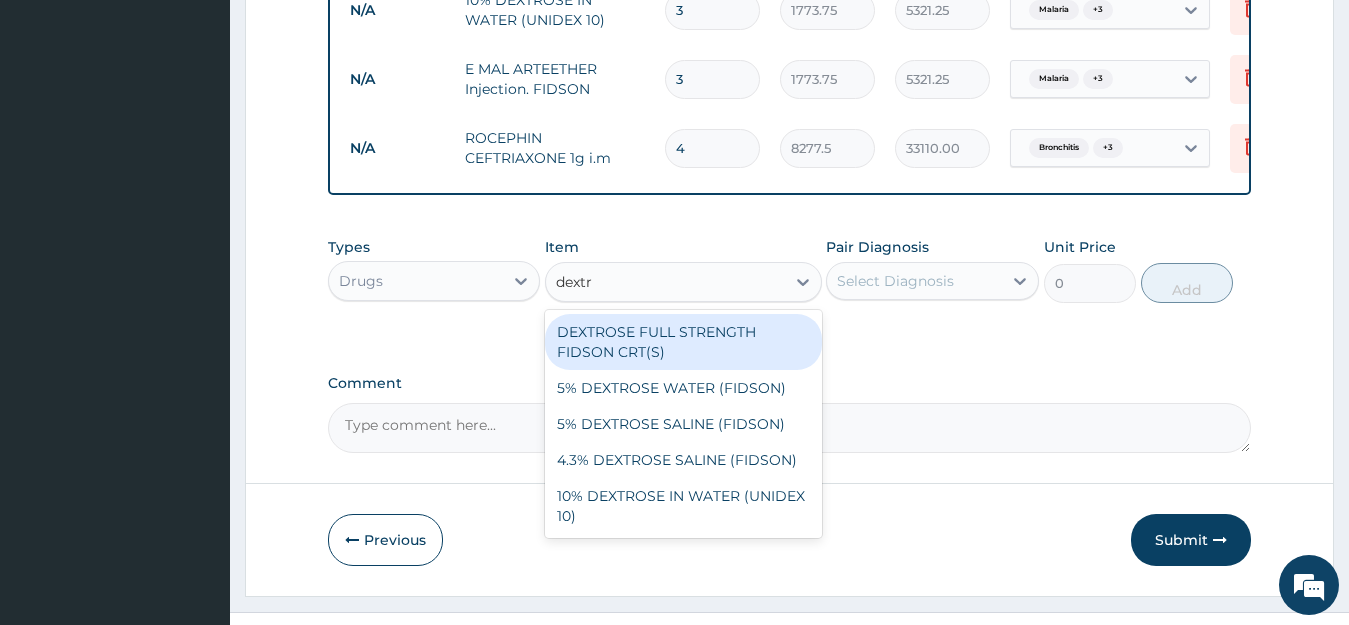 scroll, scrollTop: 1313, scrollLeft: 0, axis: vertical 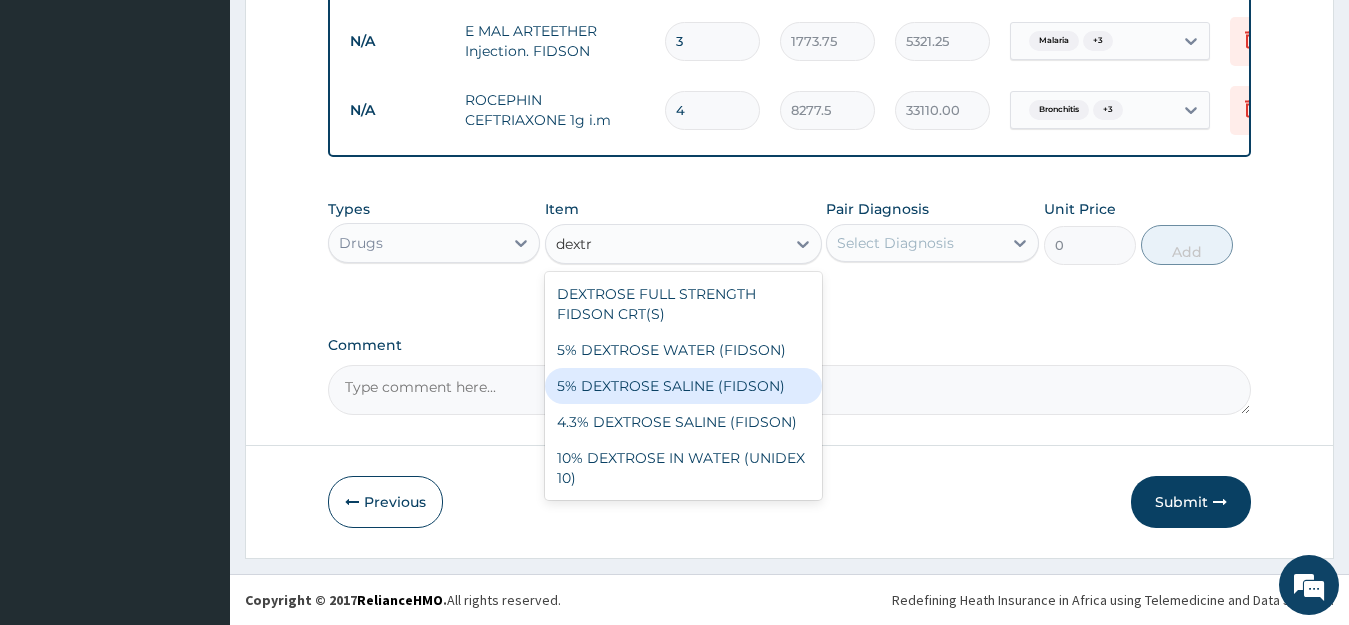 click on "5% DEXTROSE SALINE (FIDSON)" at bounding box center [683, 386] 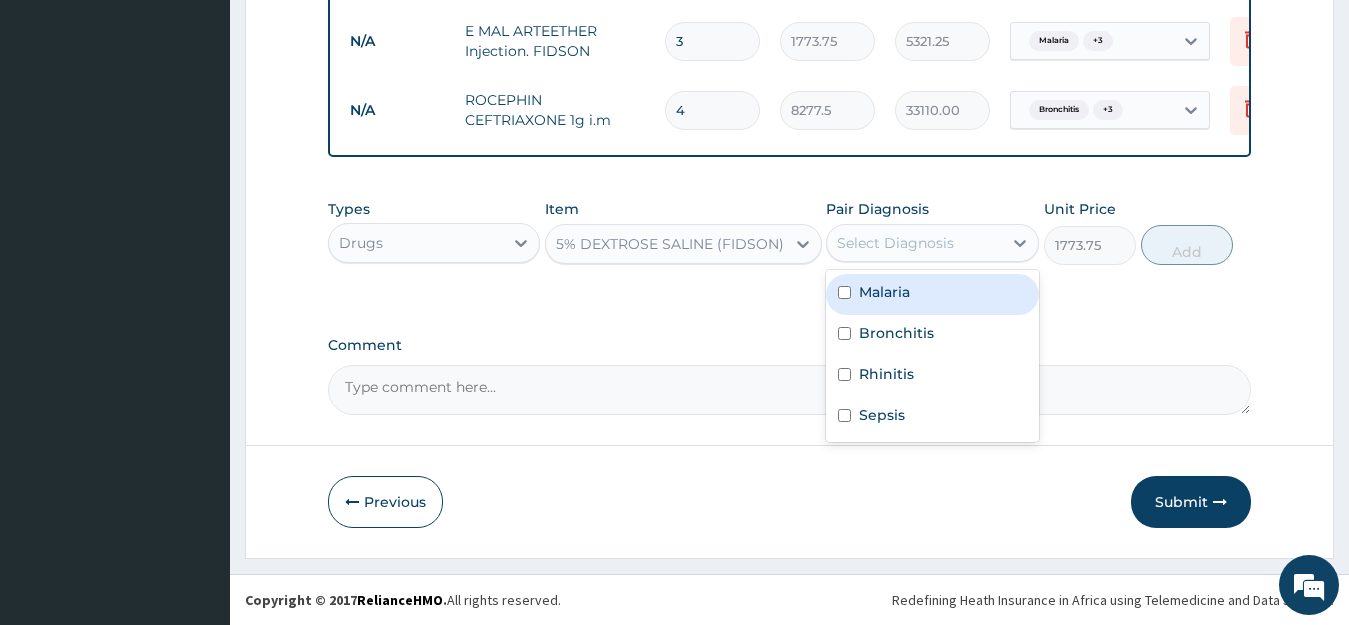 click on "Select Diagnosis" at bounding box center [895, 243] 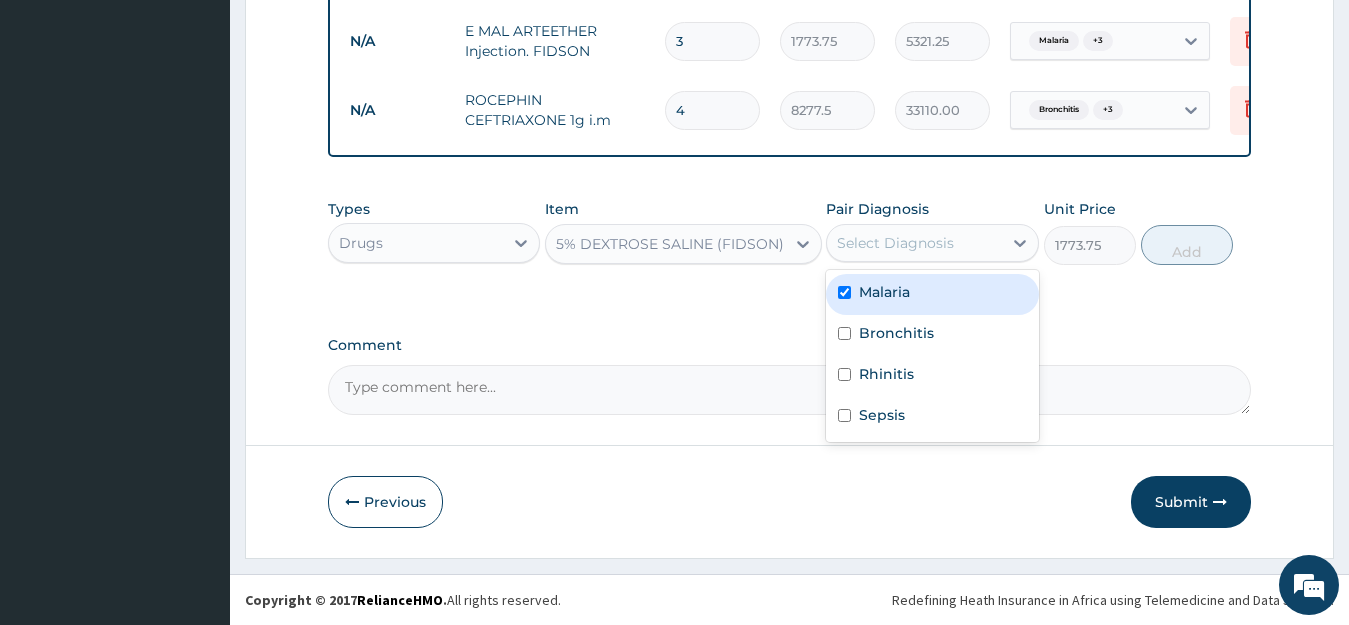 checkbox on "true" 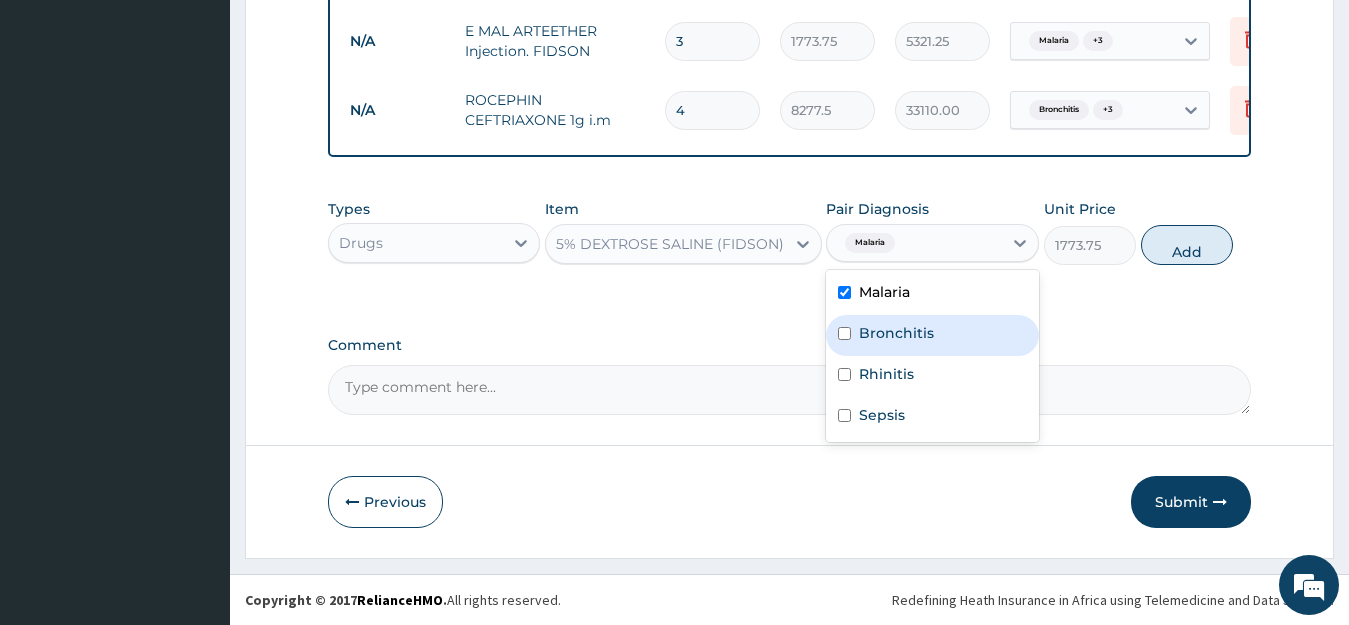 click on "Bronchitis" at bounding box center (932, 335) 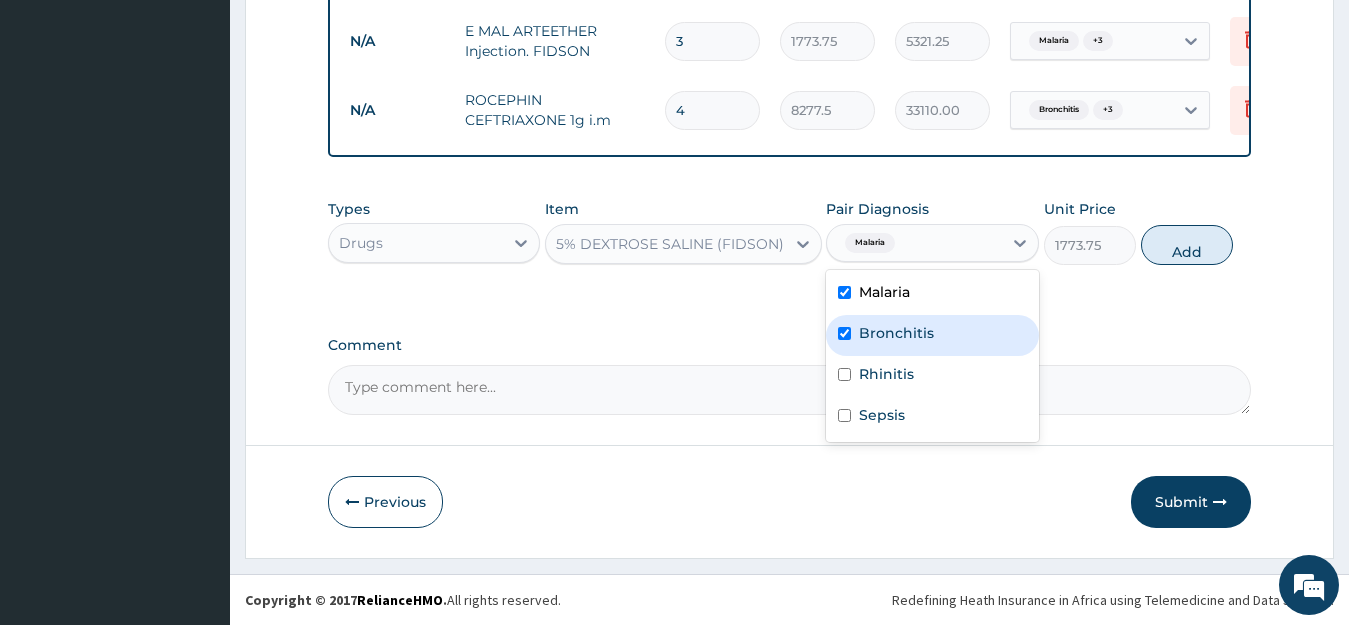 checkbox on "true" 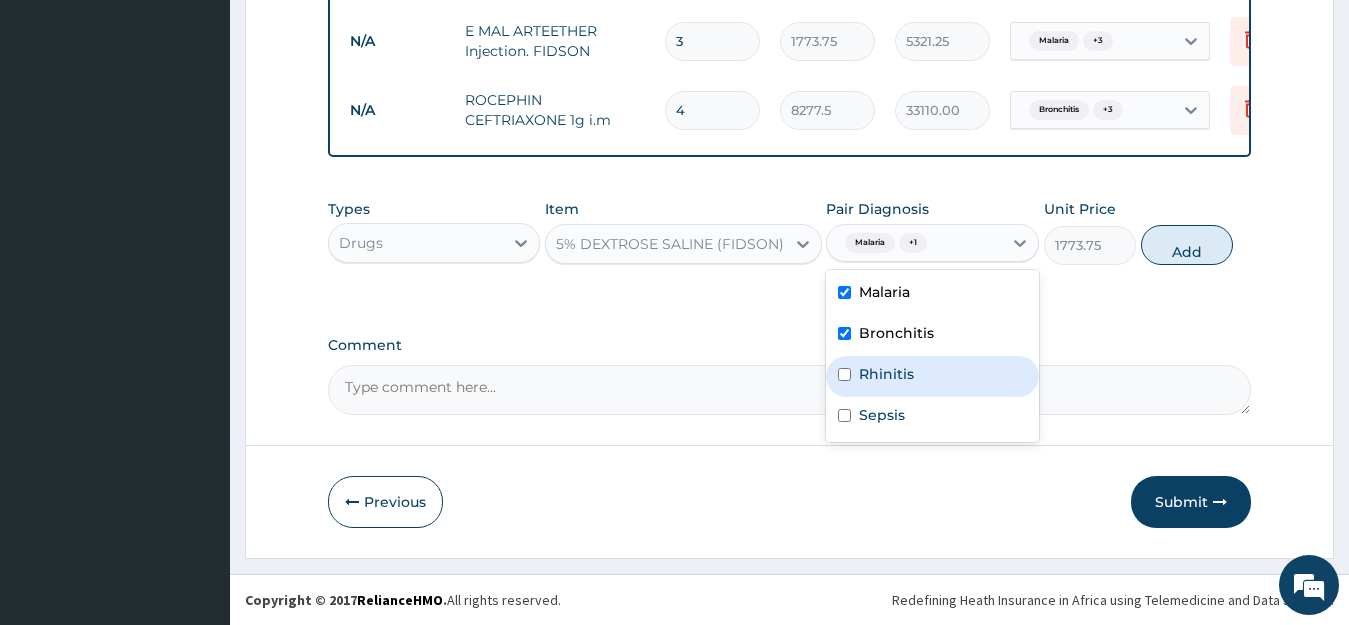 click on "Rhinitis" at bounding box center (886, 374) 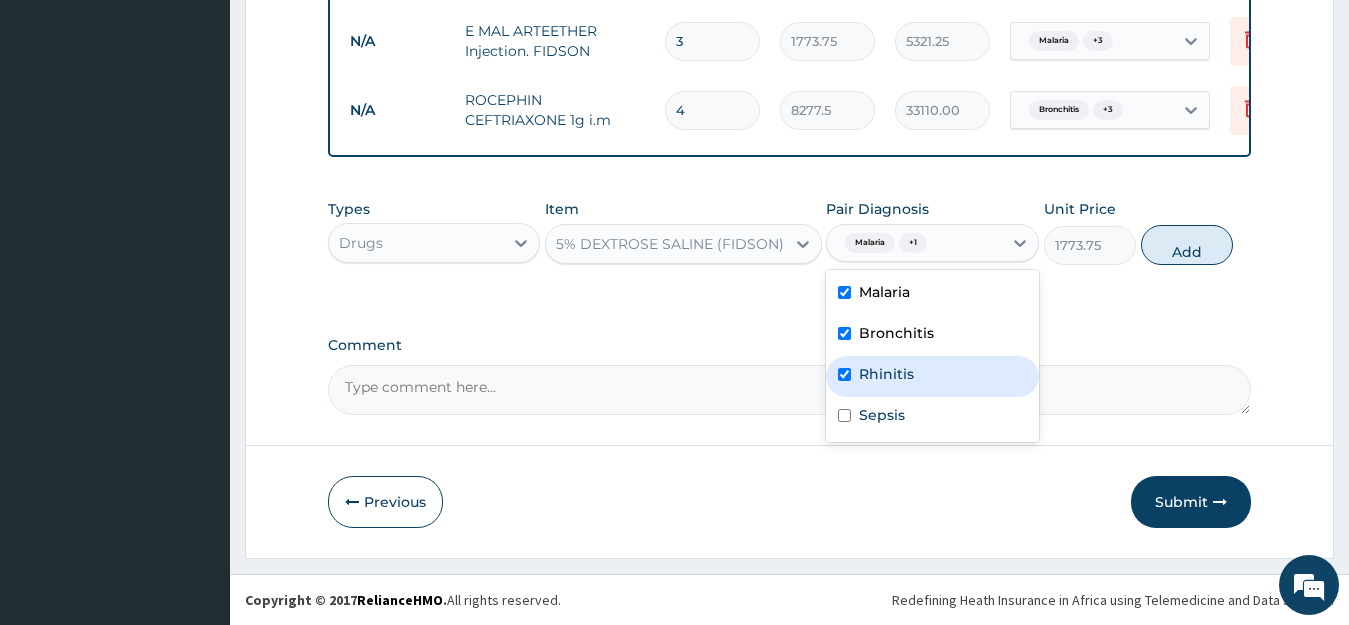 checkbox on "true" 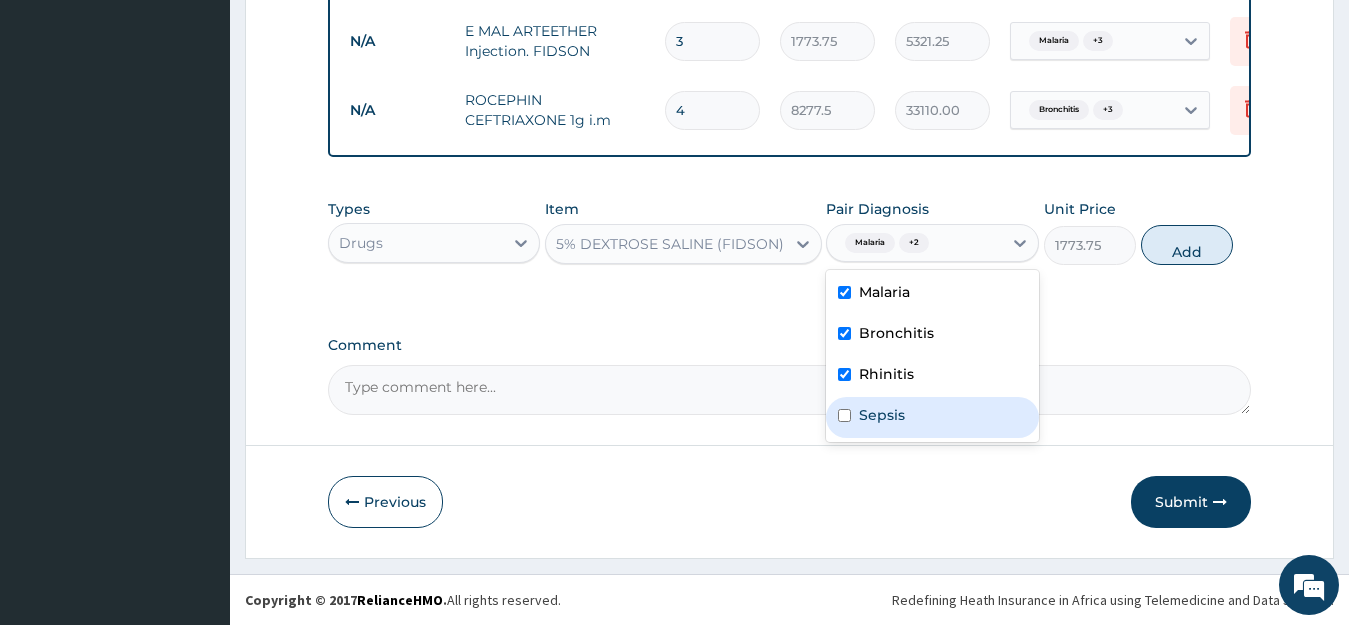 click on "Sepsis" at bounding box center (882, 415) 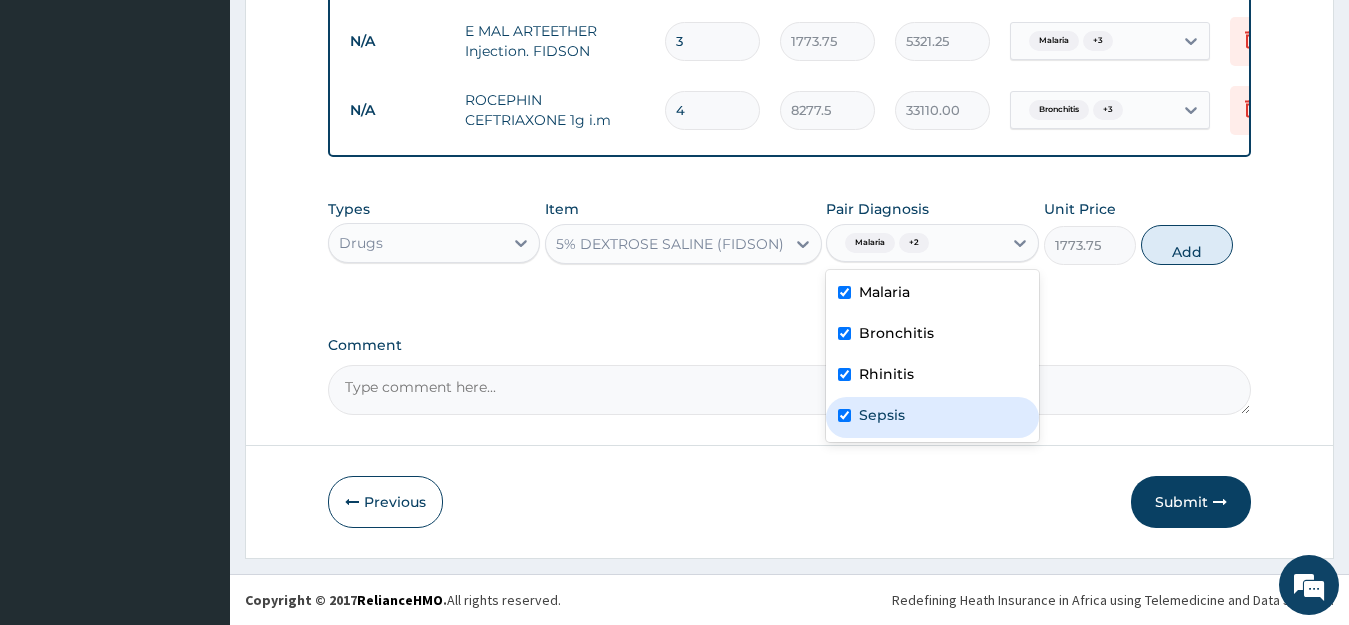 checkbox on "true" 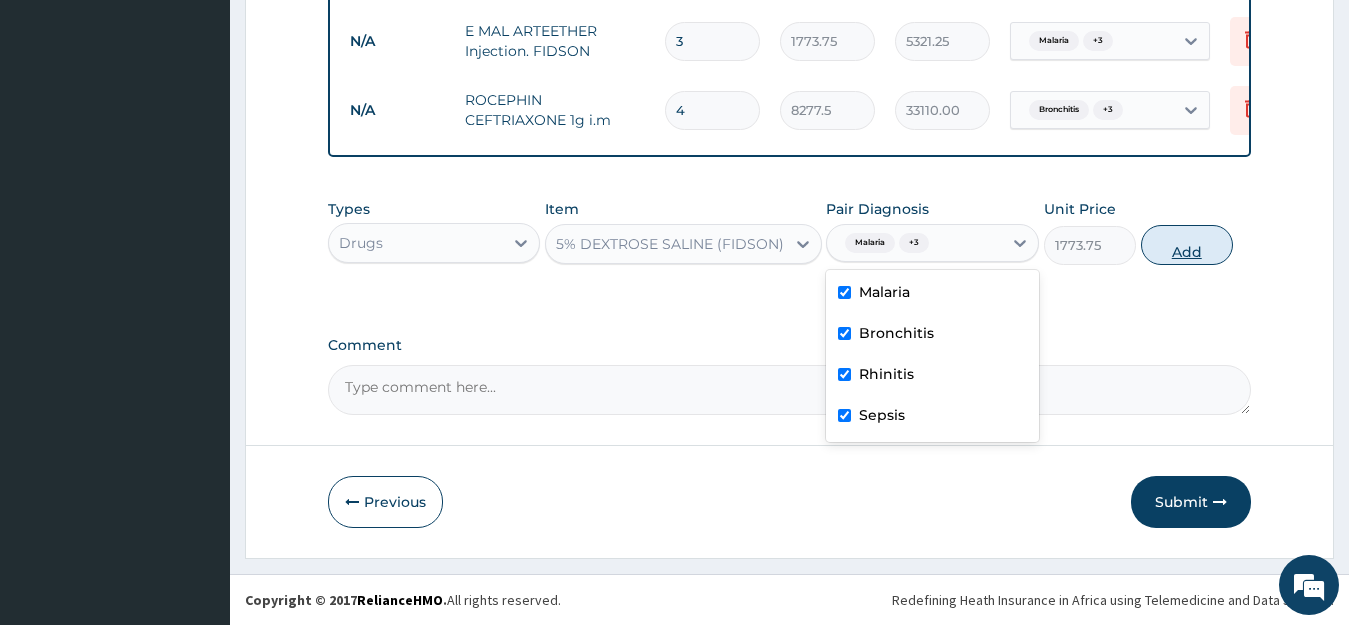 click on "Add" at bounding box center [1187, 245] 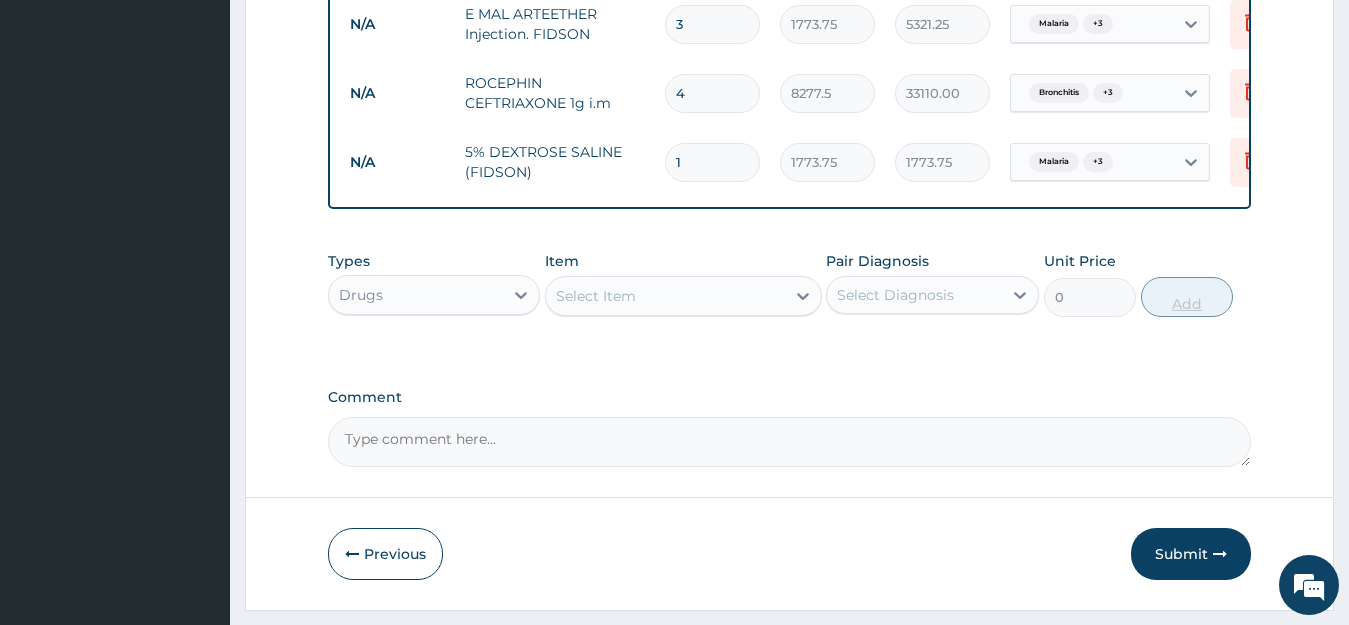 type 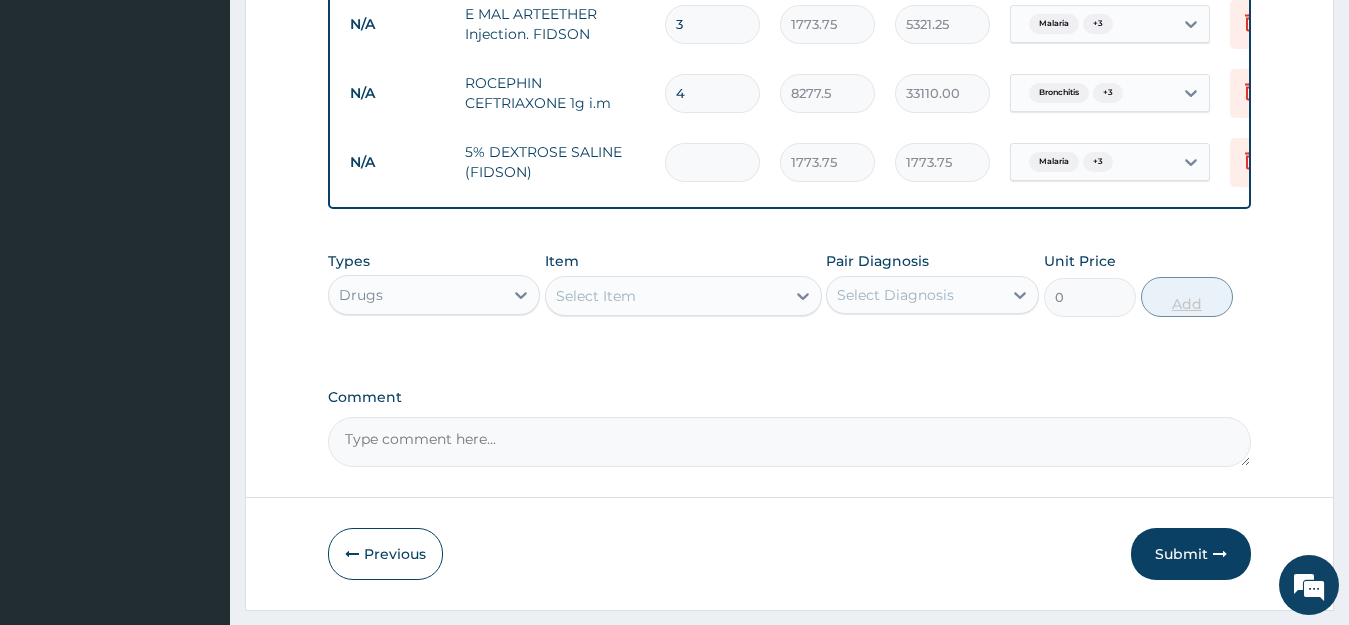 type on "0.00" 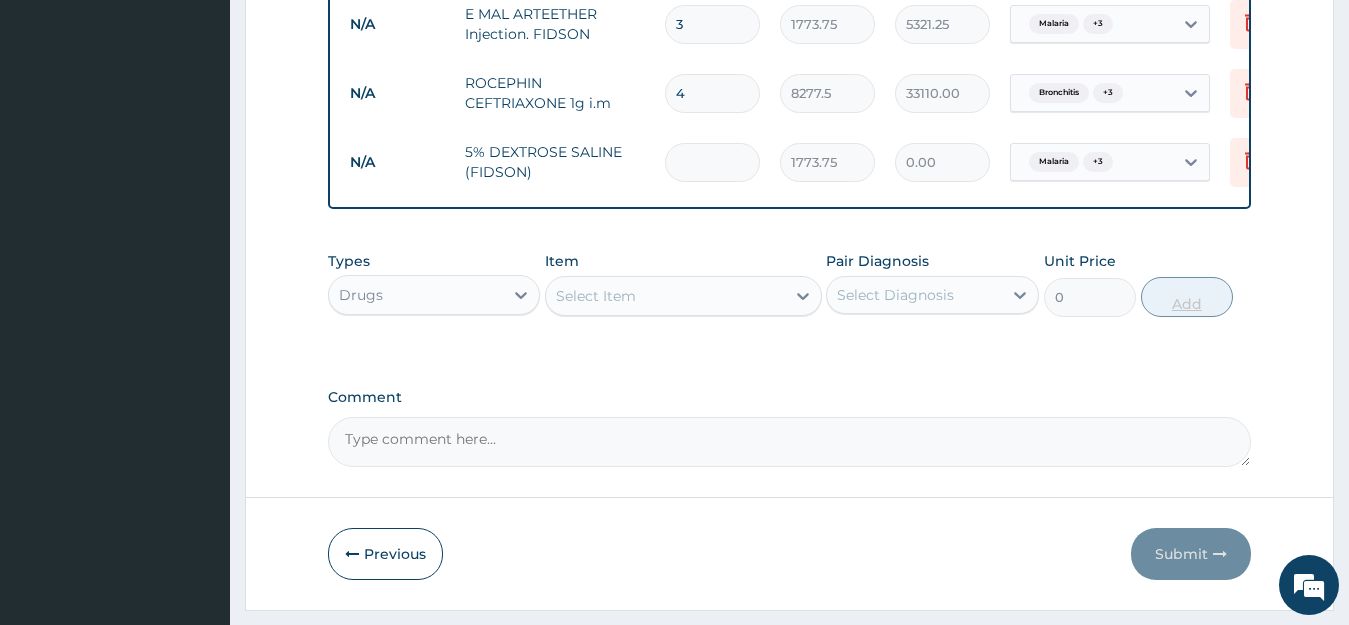 type on "3" 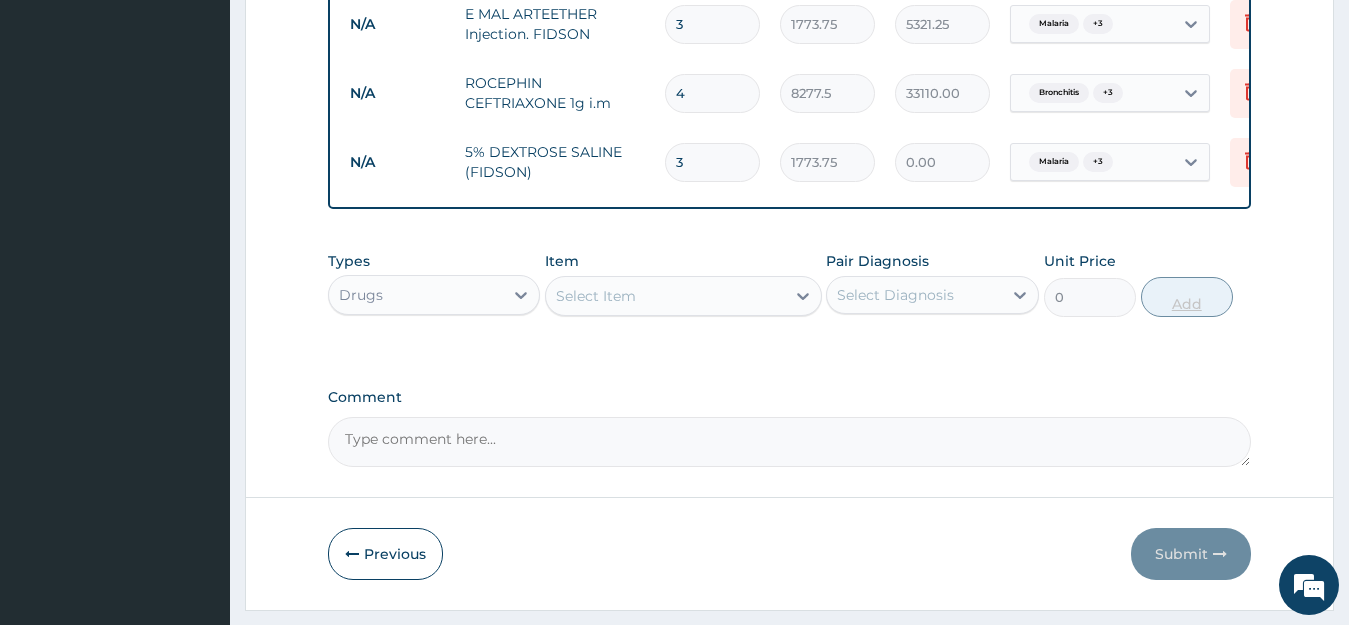 type on "5321.25" 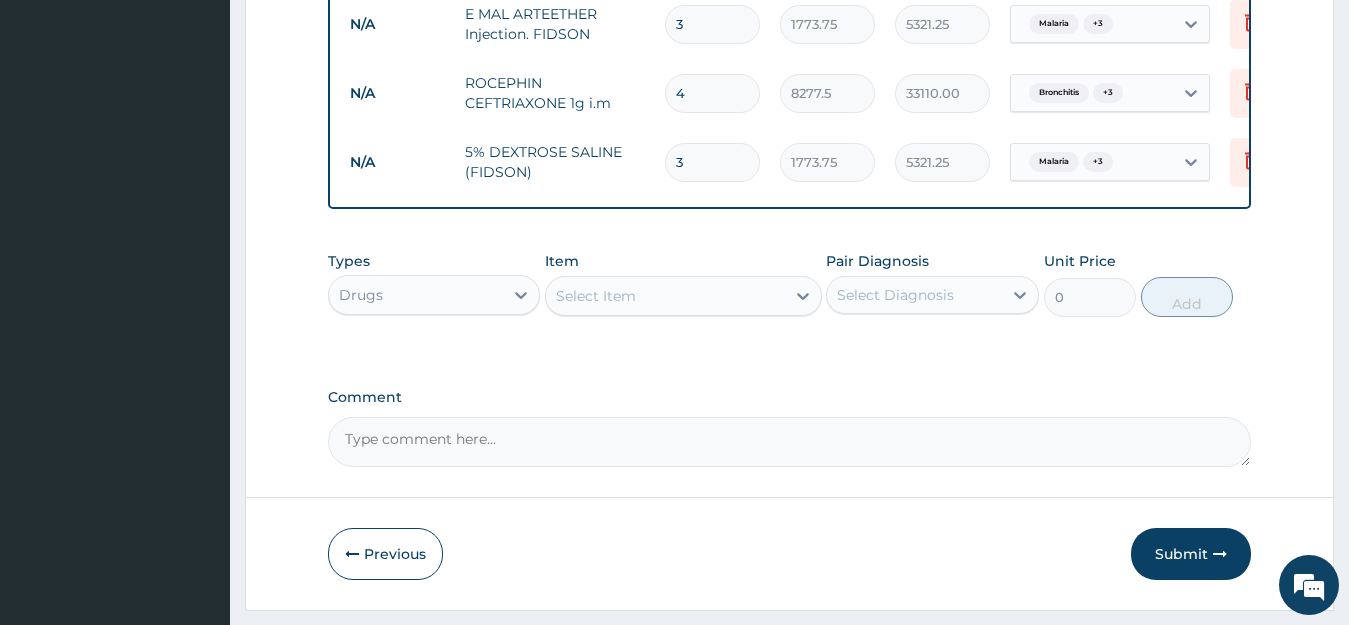 type on "3" 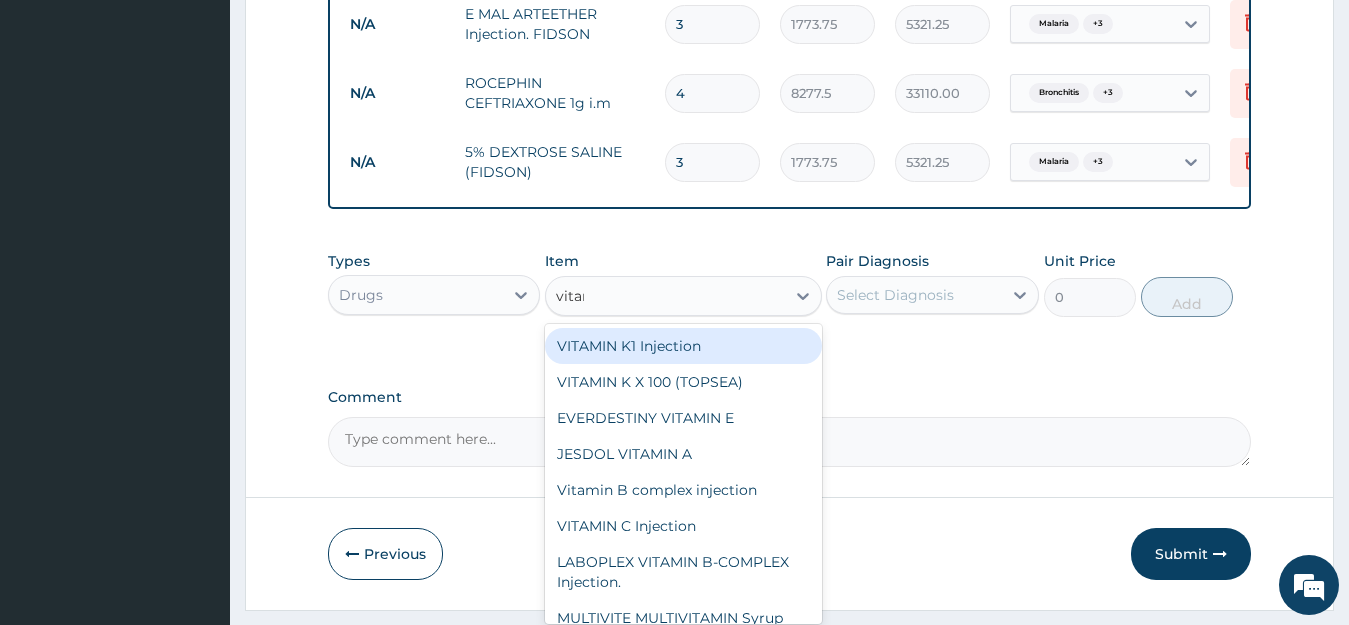 type on "vitamin" 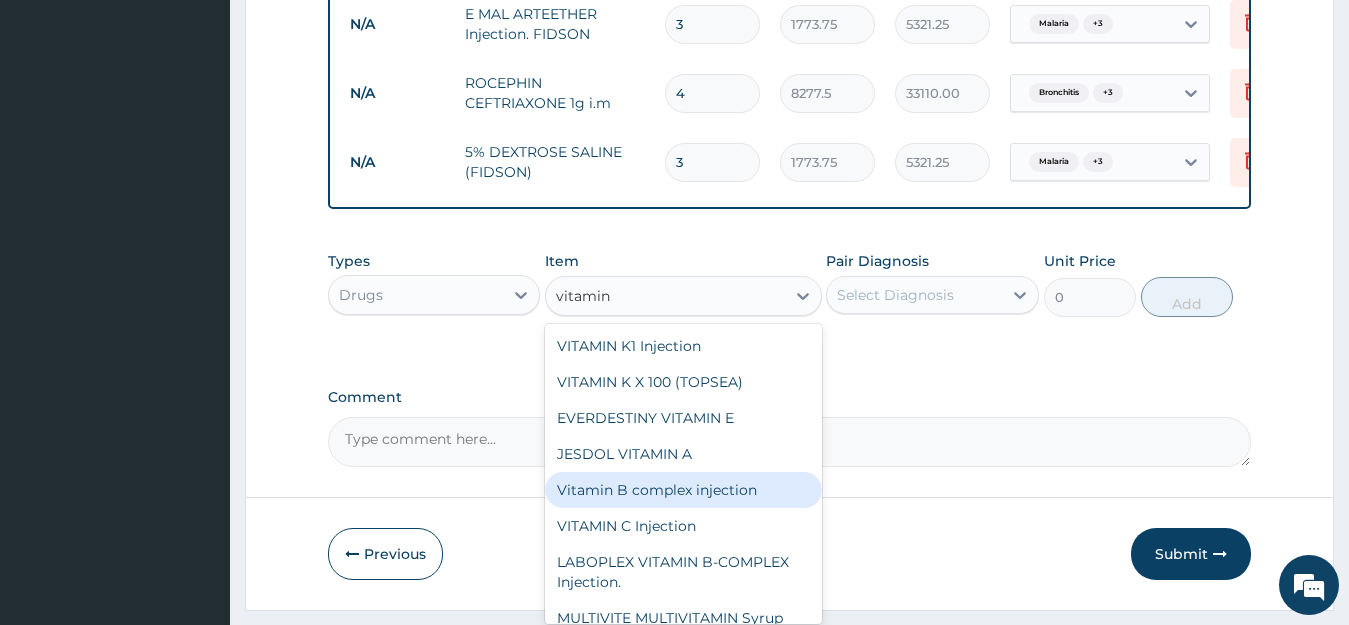 click on "Vitamin B complex injection" at bounding box center (683, 490) 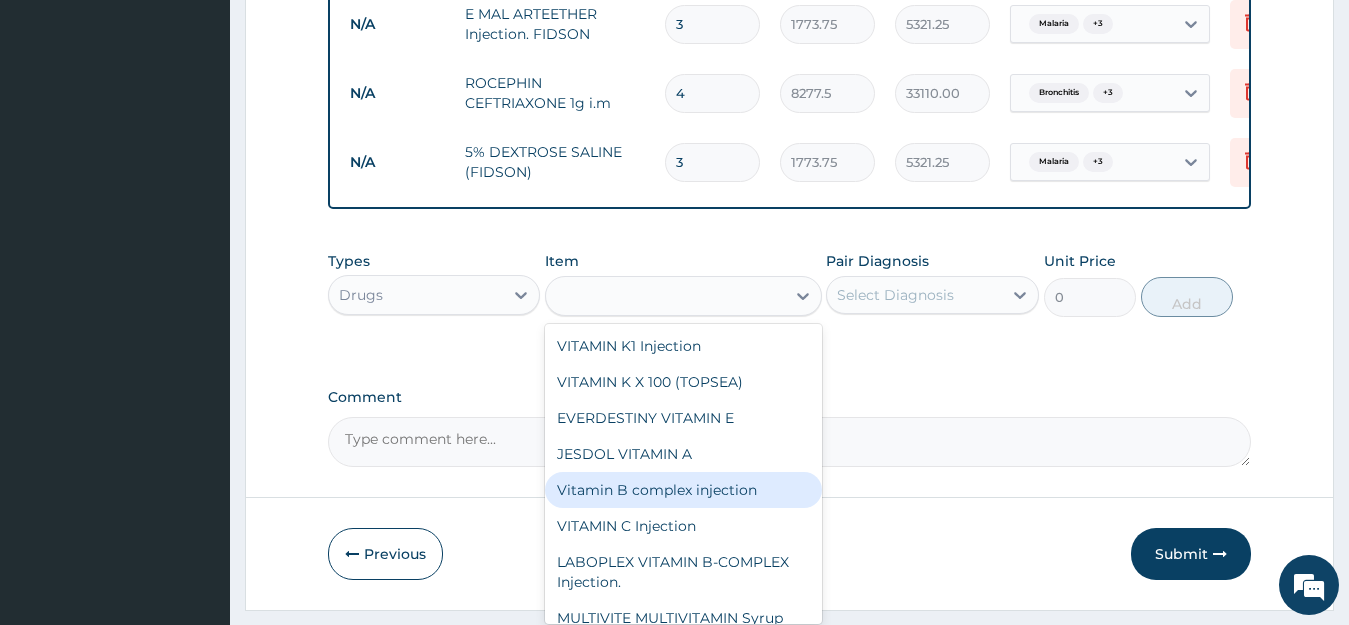 type on "354.75" 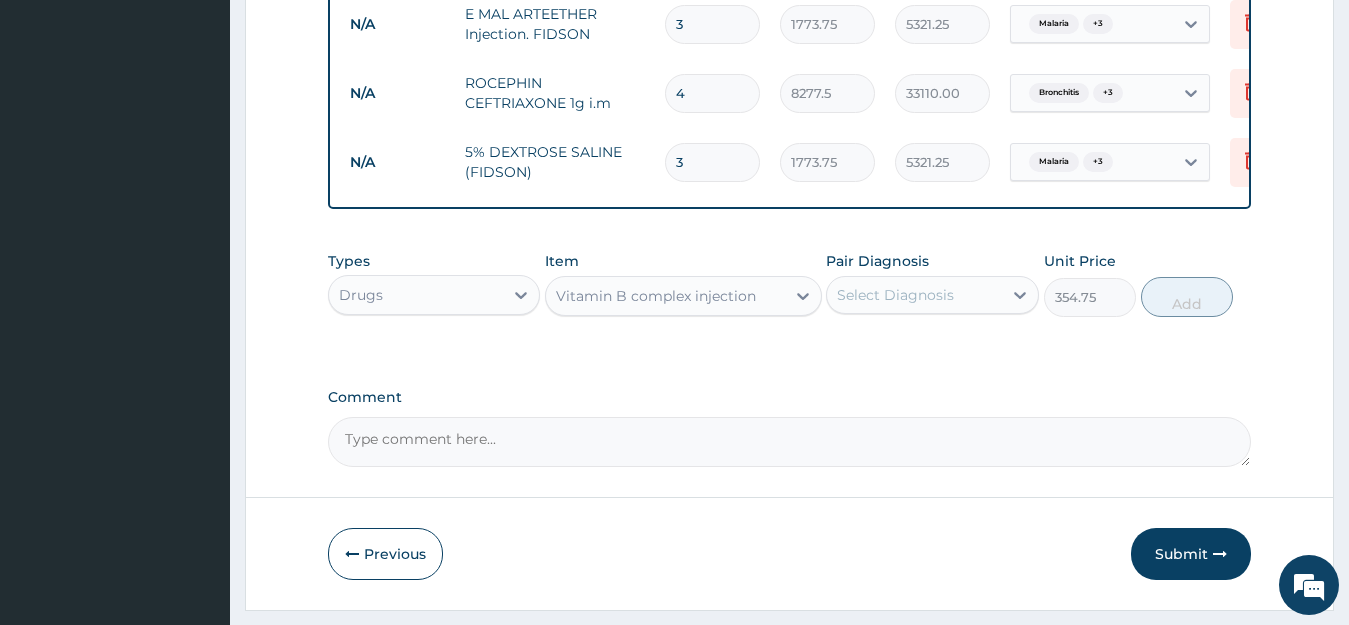 click on "Select Diagnosis" at bounding box center (895, 295) 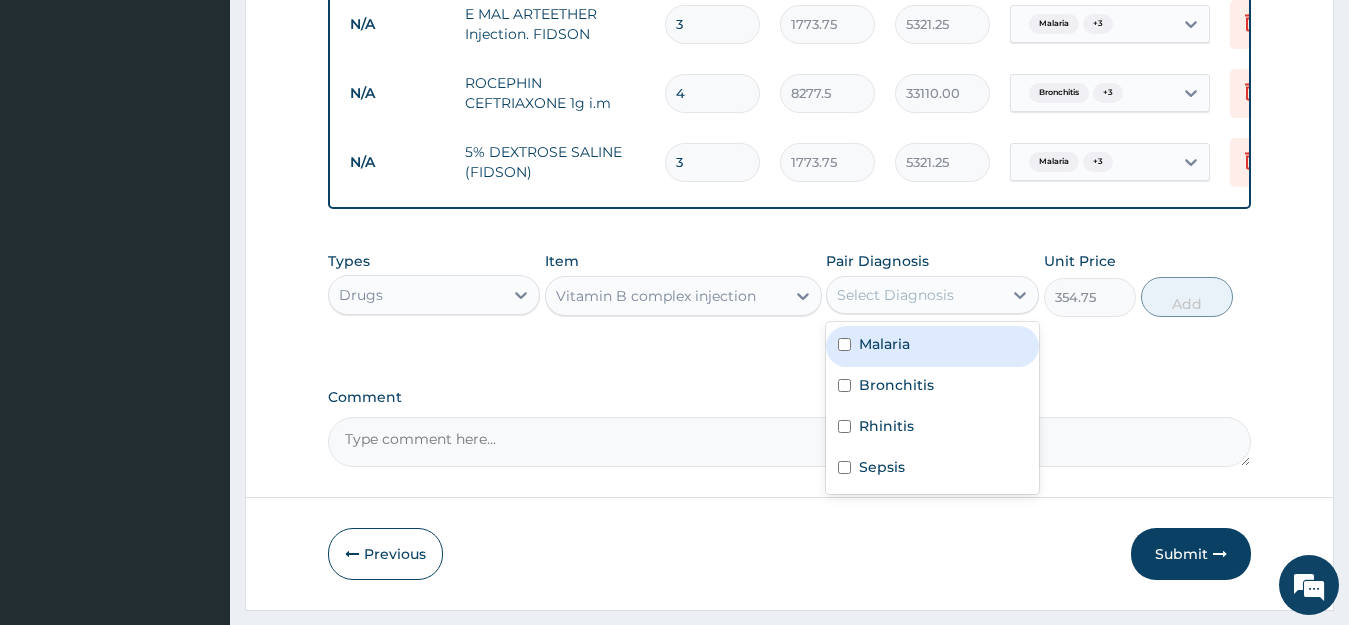 click on "Malaria" at bounding box center [884, 344] 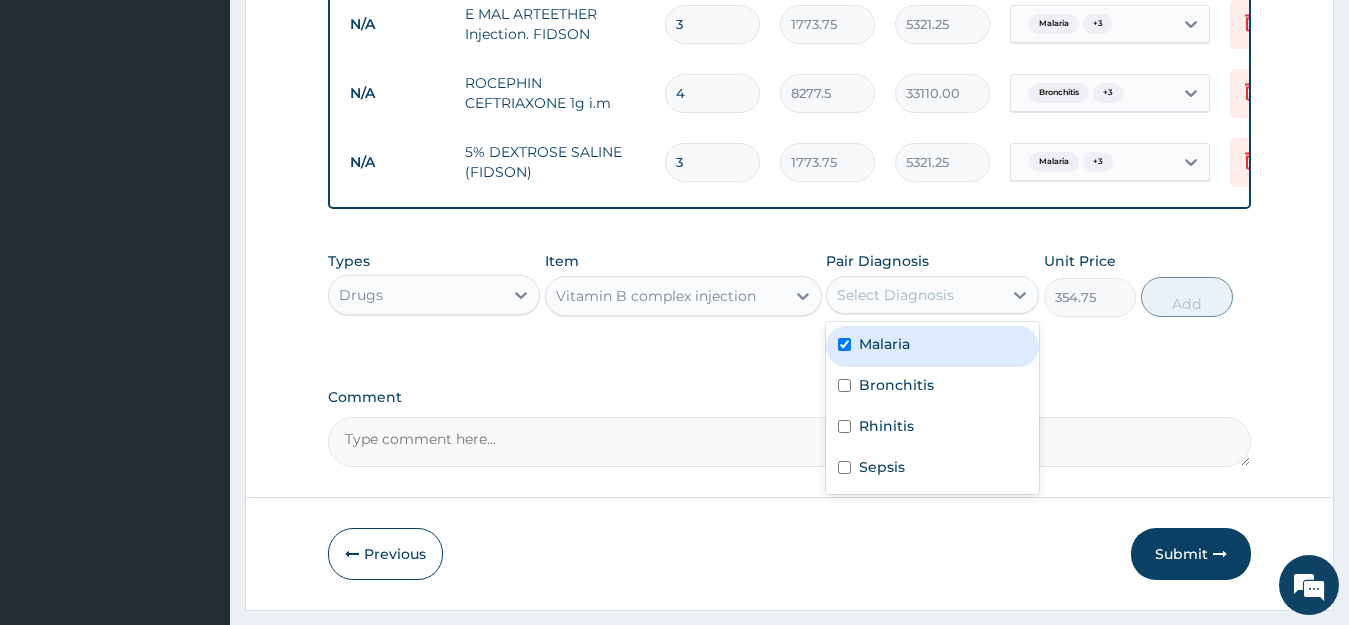 checkbox on "true" 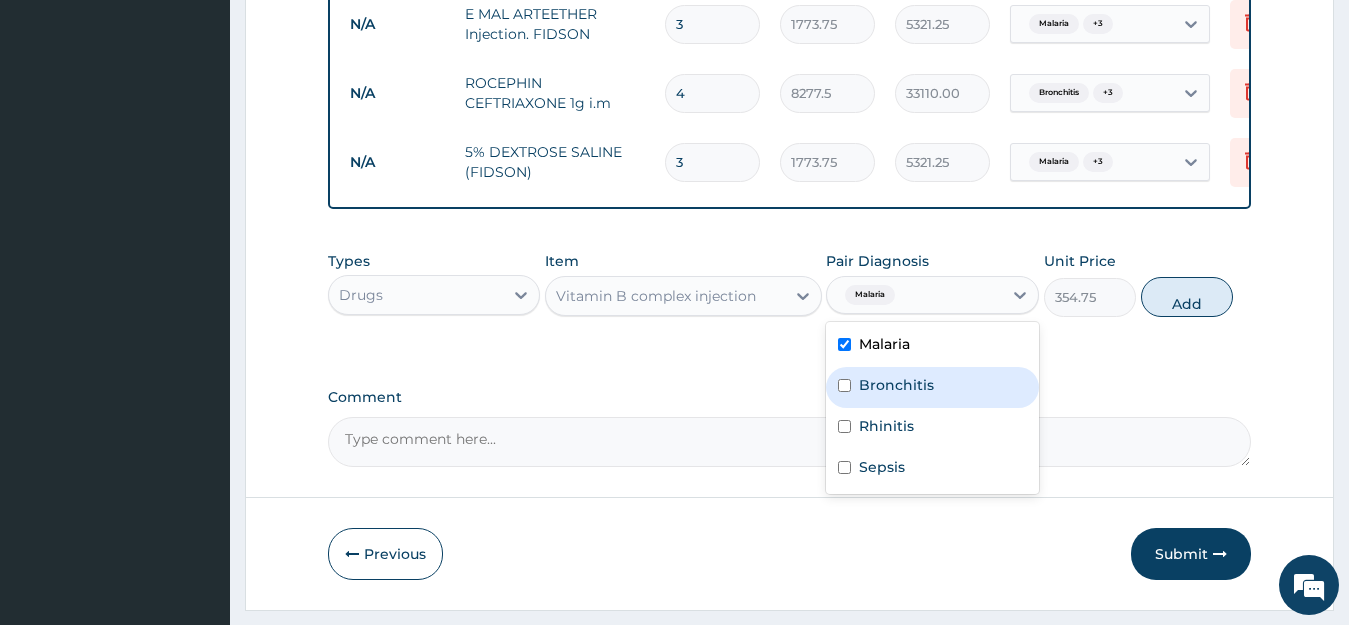 click on "Bronchitis" at bounding box center (896, 385) 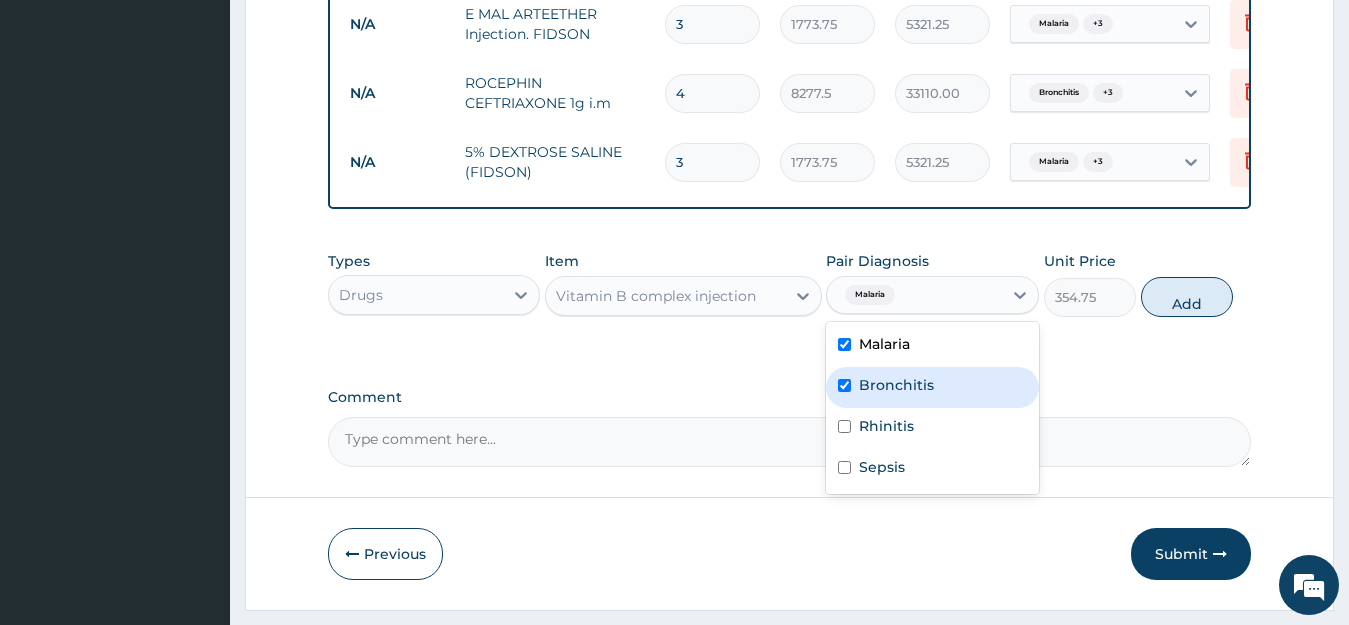 checkbox on "true" 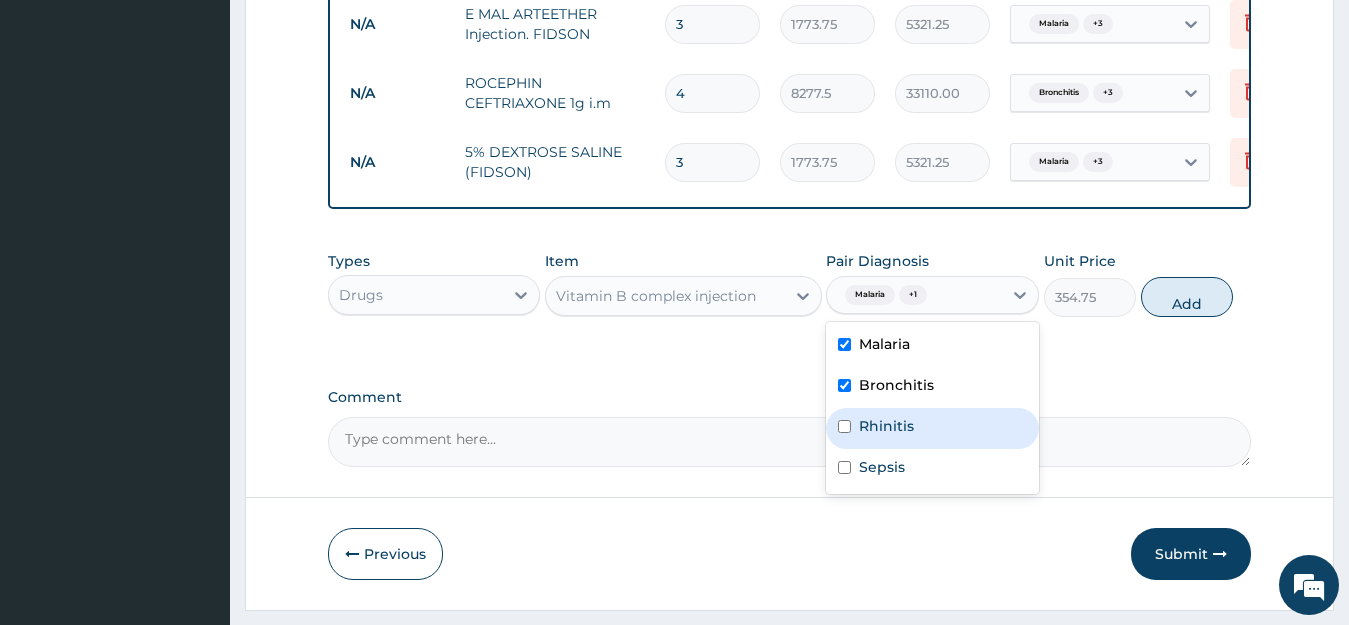 click on "Rhinitis" at bounding box center (886, 426) 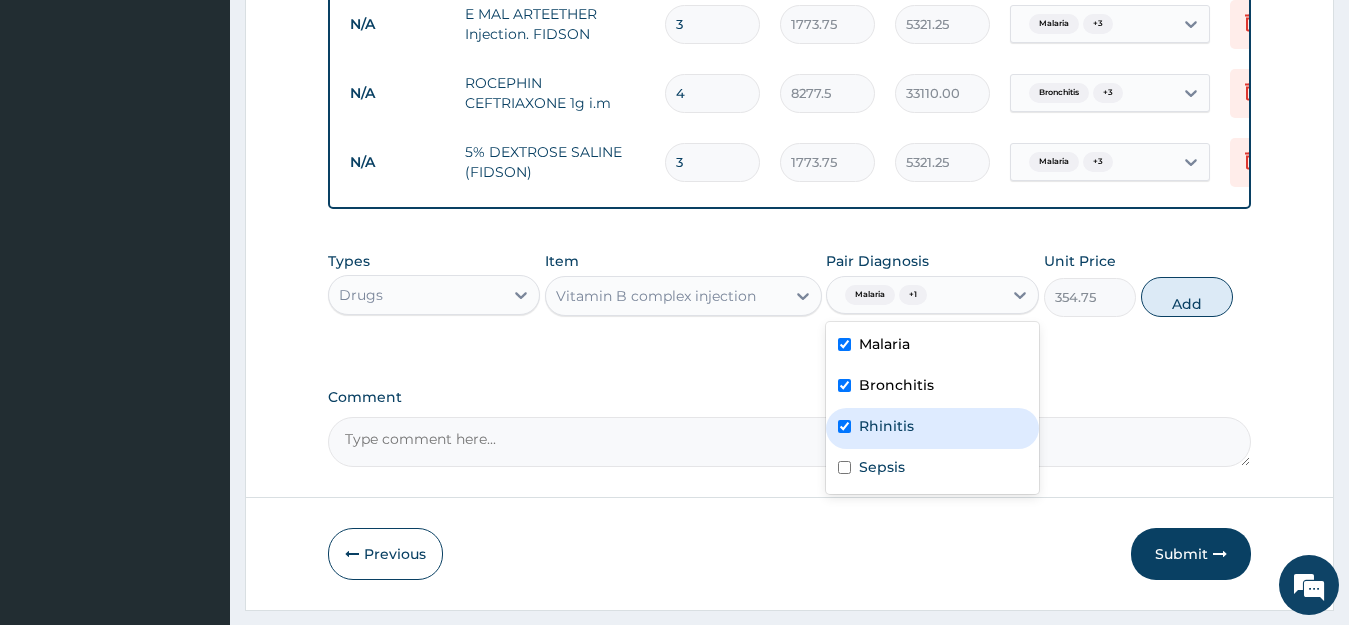 checkbox on "true" 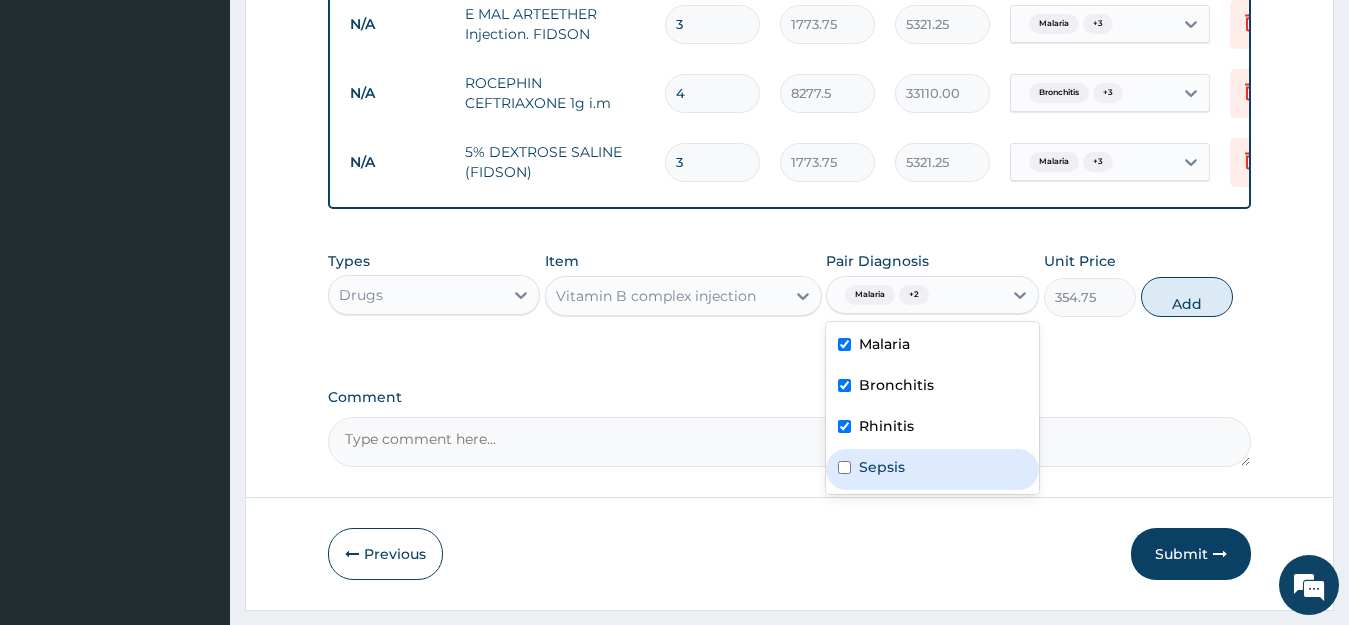 click on "Sepsis" at bounding box center [932, 469] 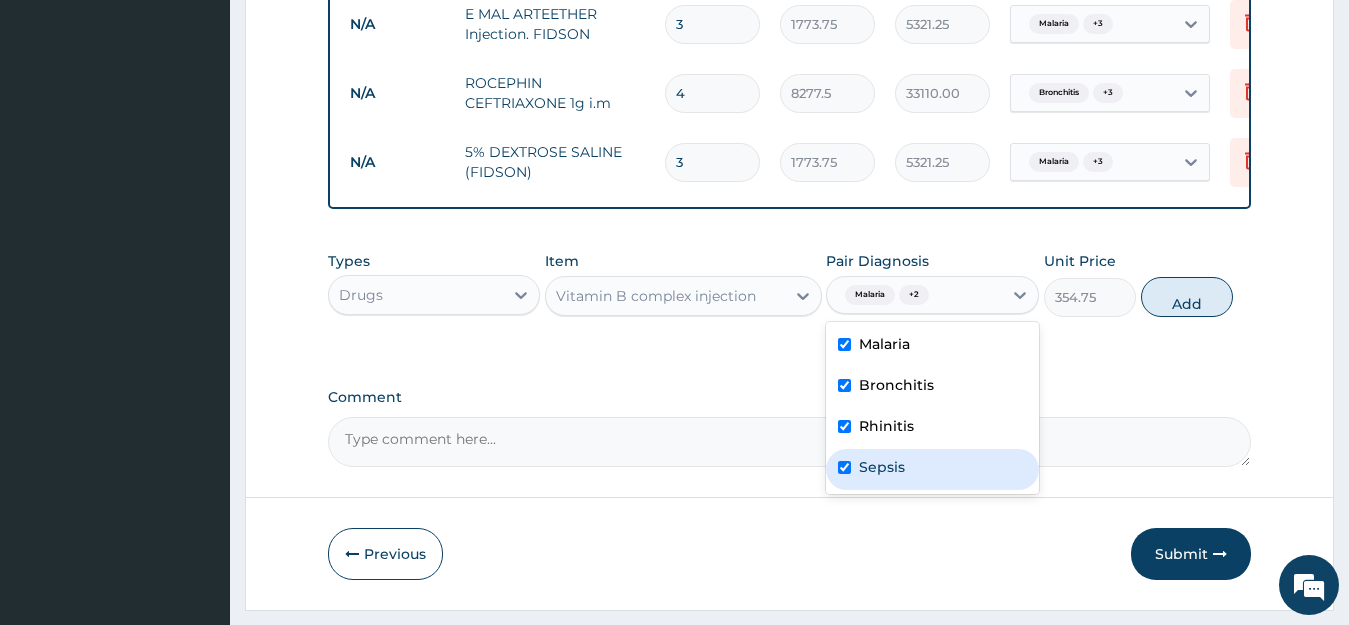 checkbox on "true" 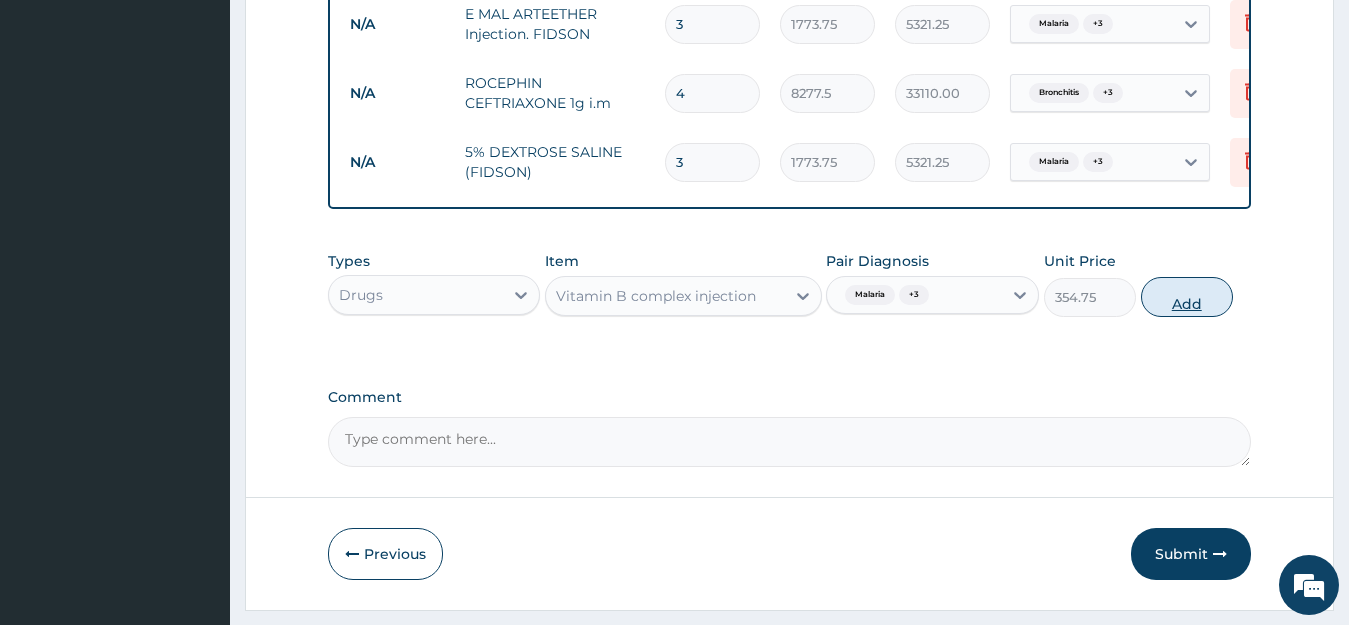 click on "Add" at bounding box center [1187, 297] 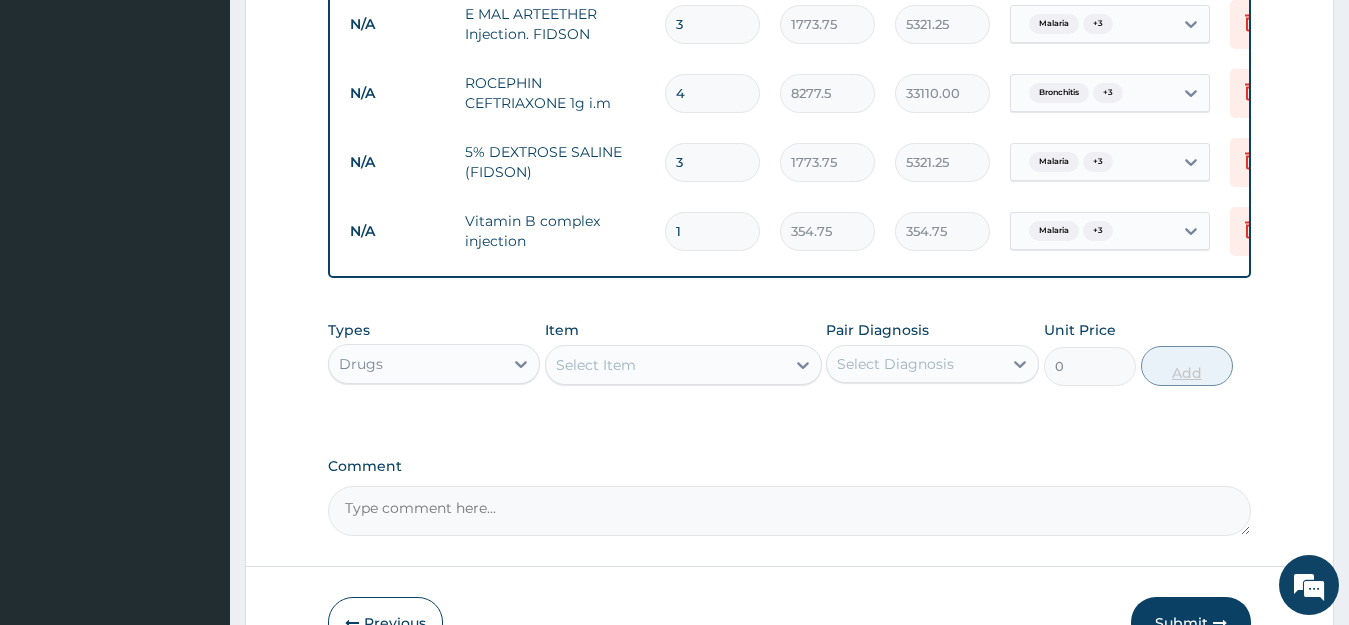 type 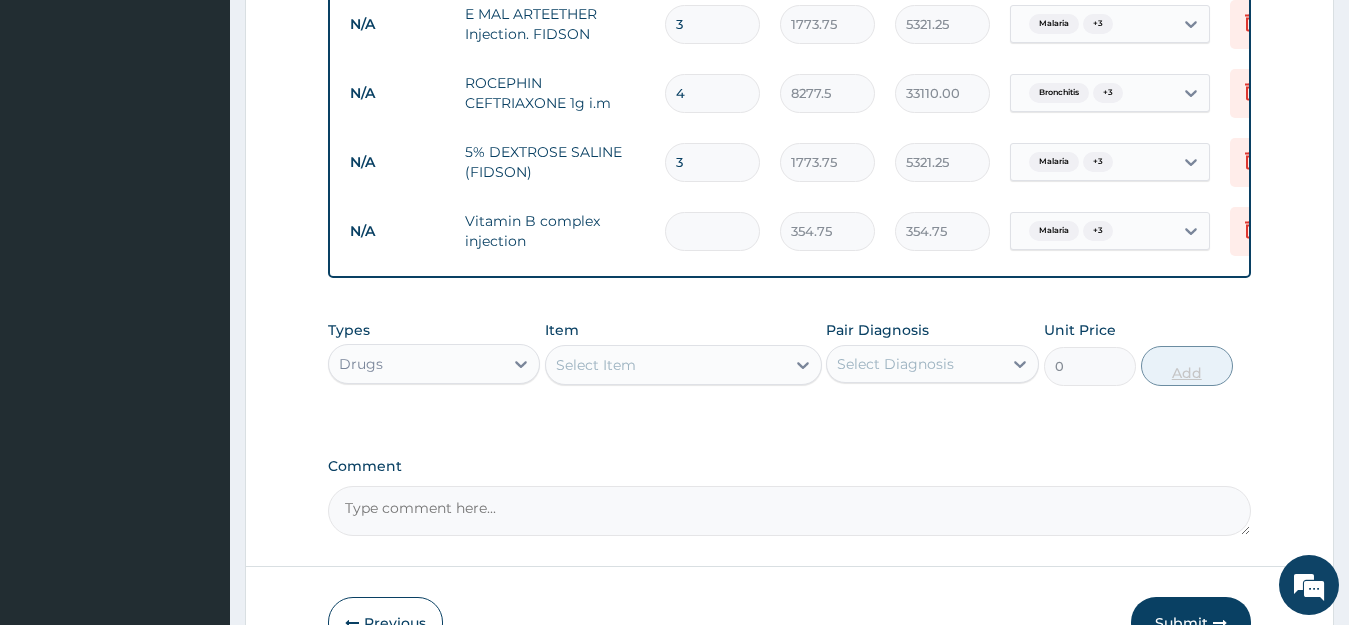 type on "0.00" 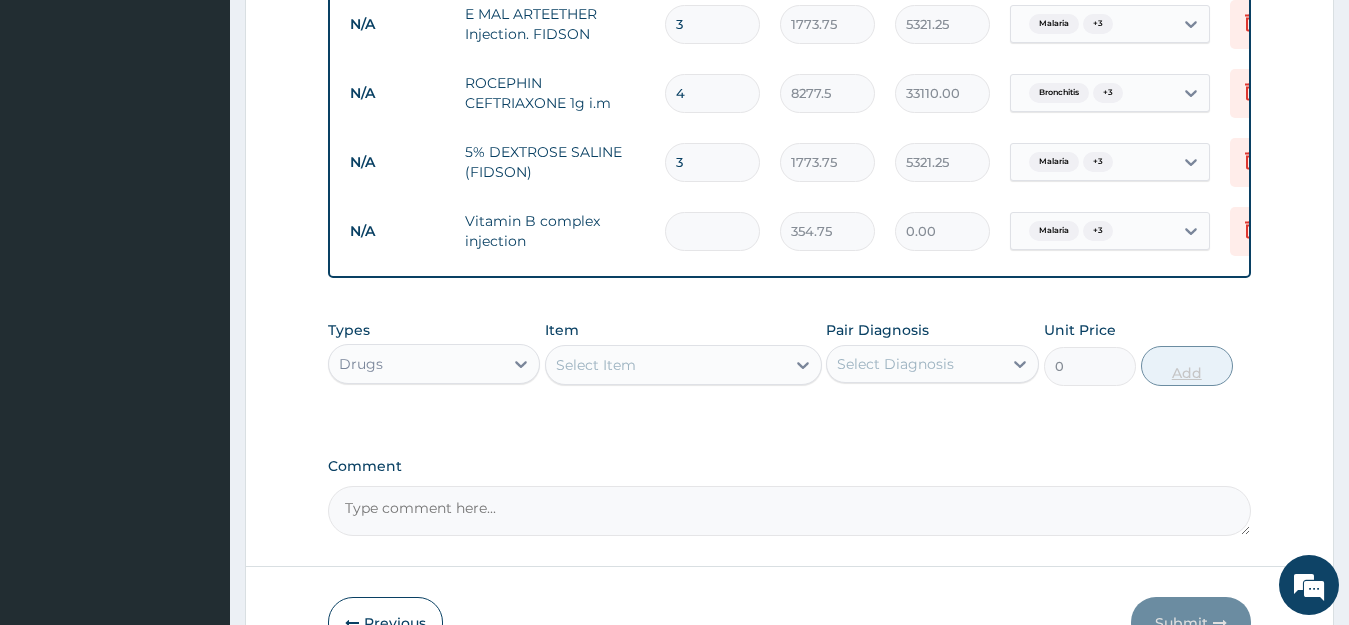 type on "3" 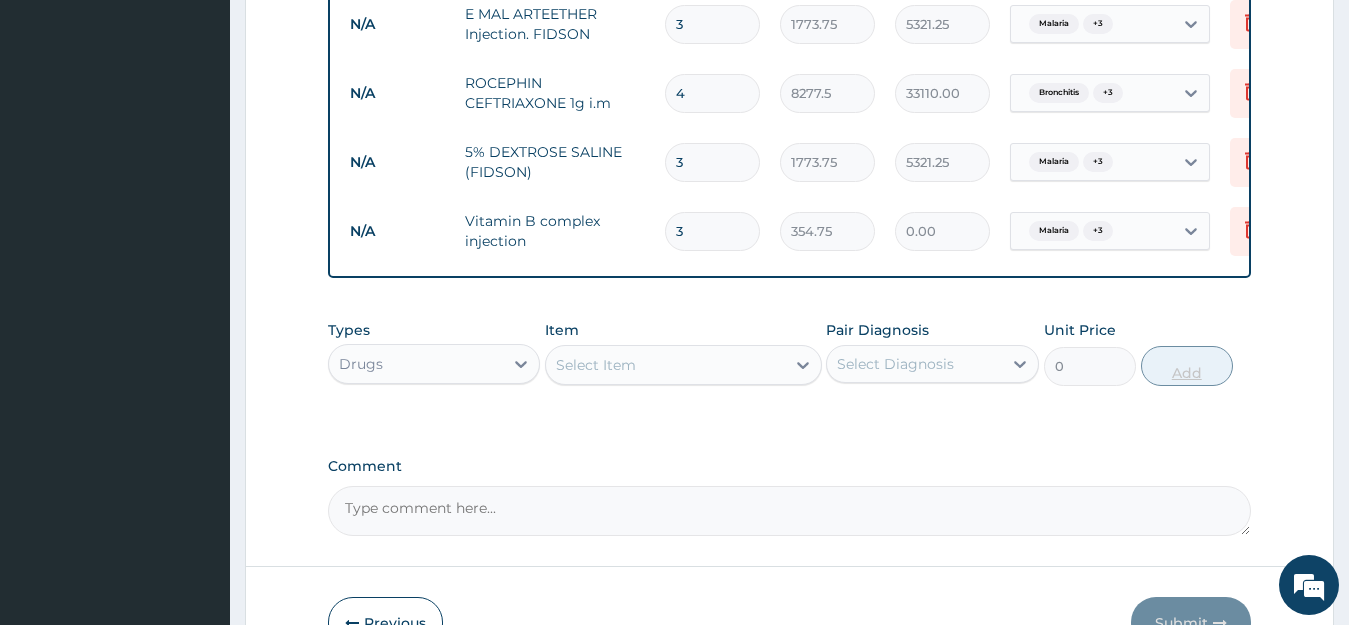type on "1064.25" 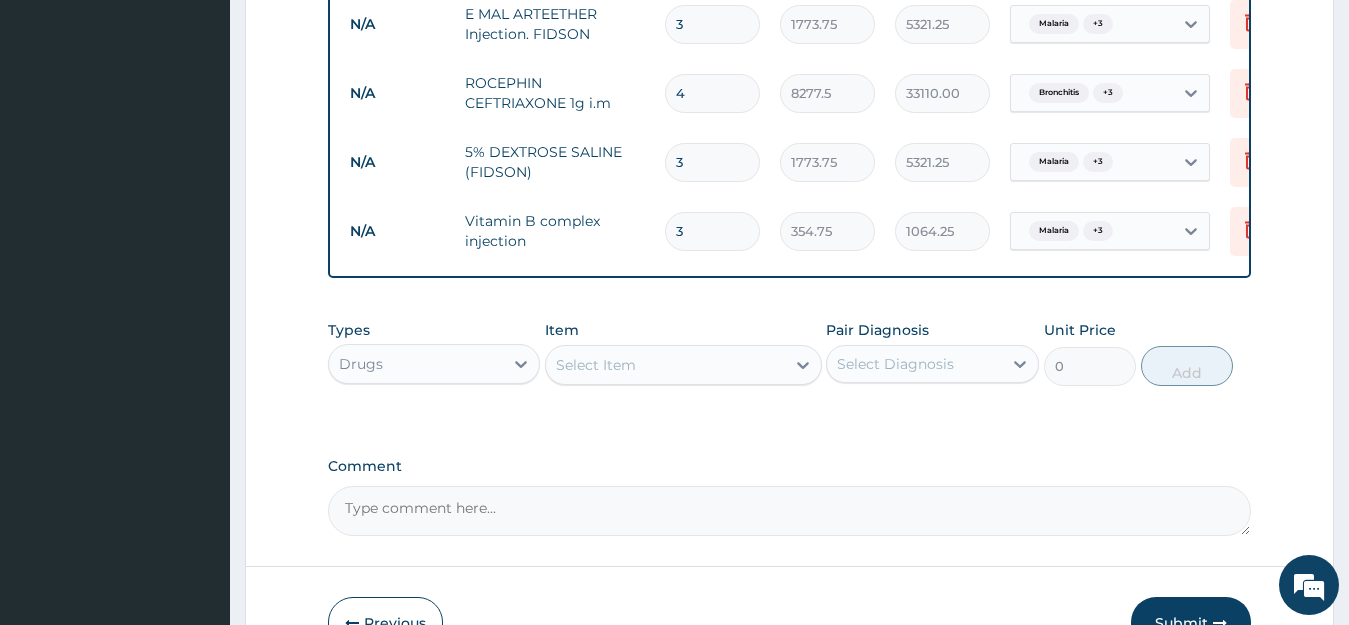 type on "3" 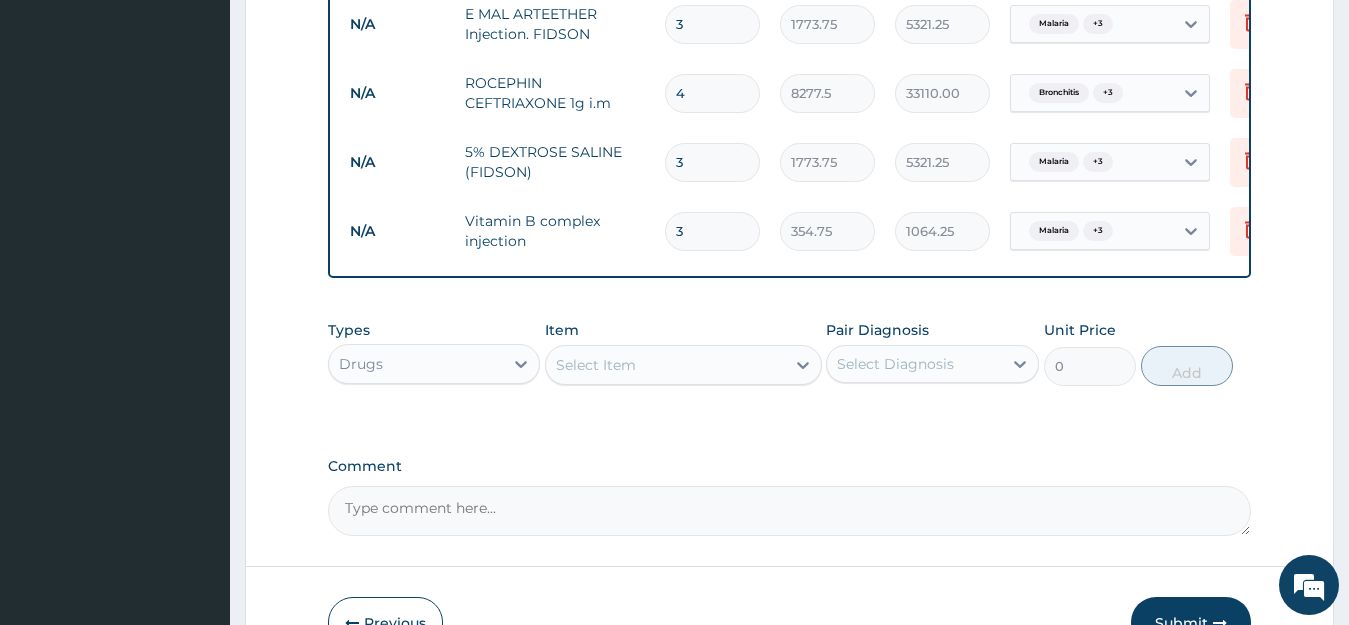 click on "Select Item" at bounding box center (665, 365) 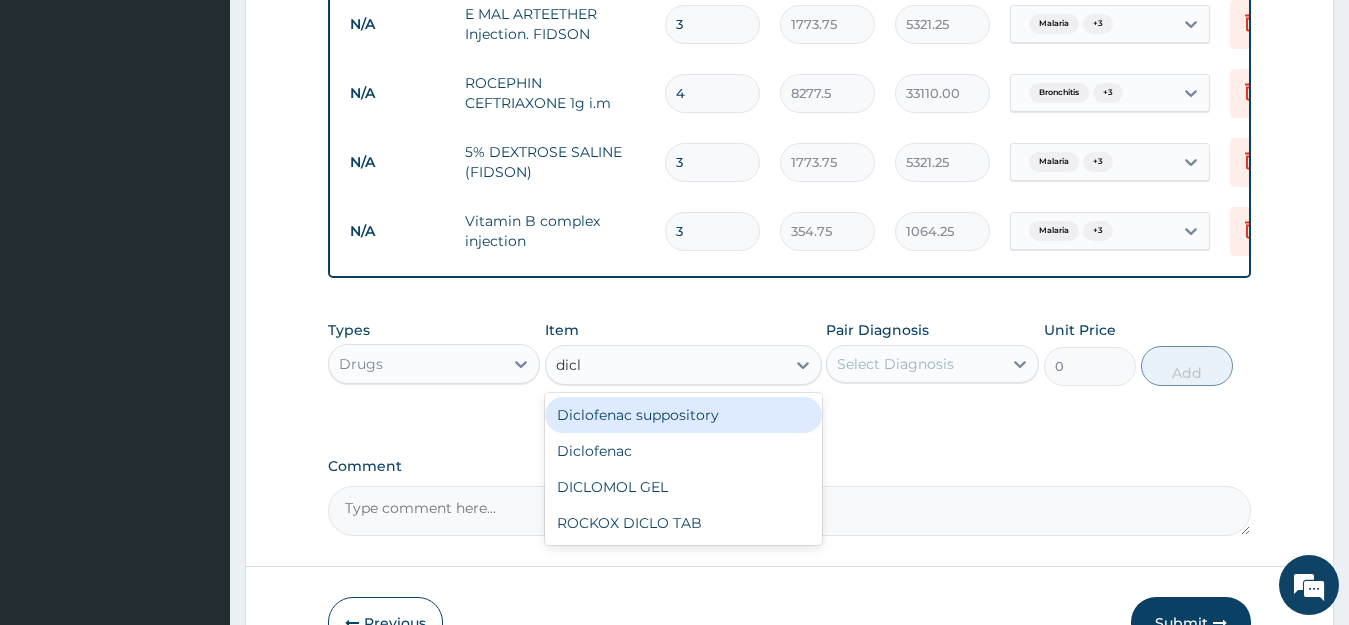 type on "diclo" 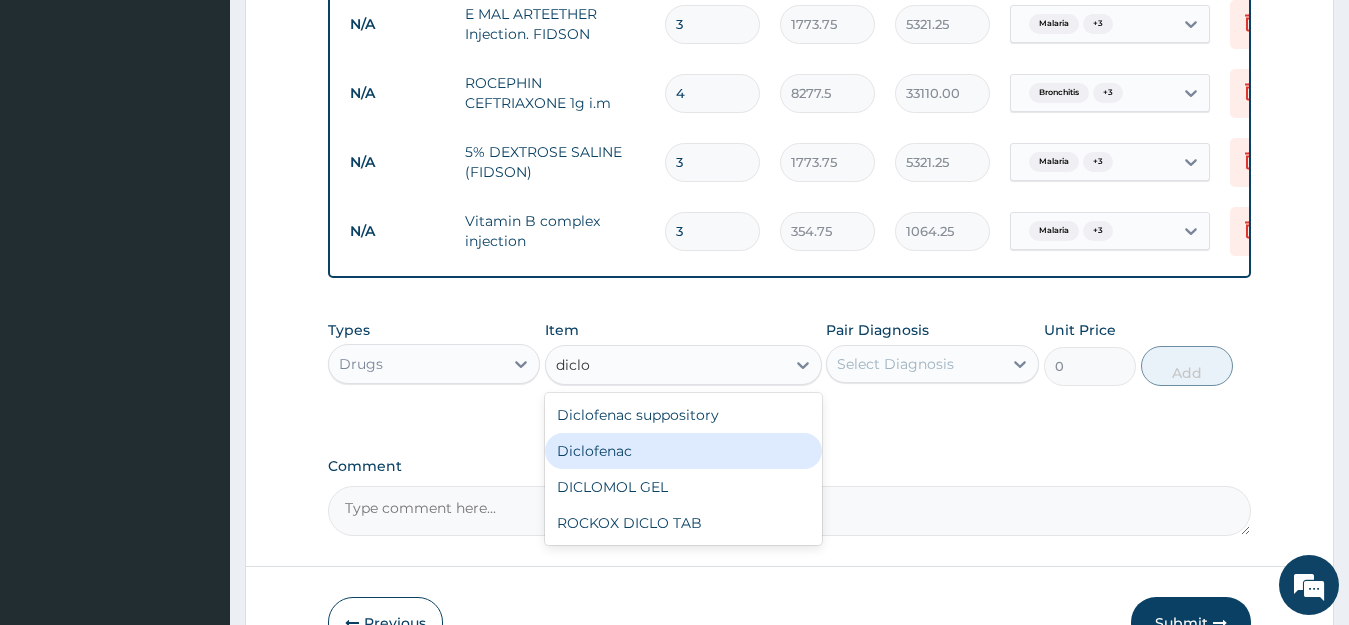 click on "Diclofenac" at bounding box center (683, 451) 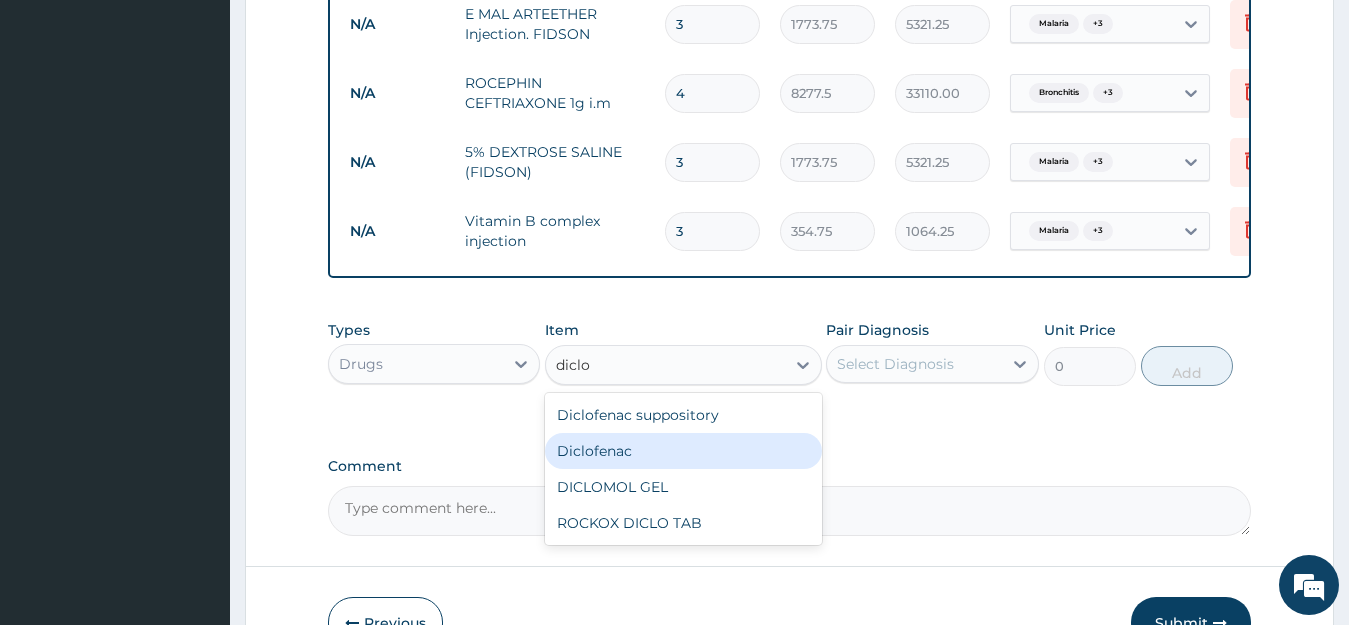 type 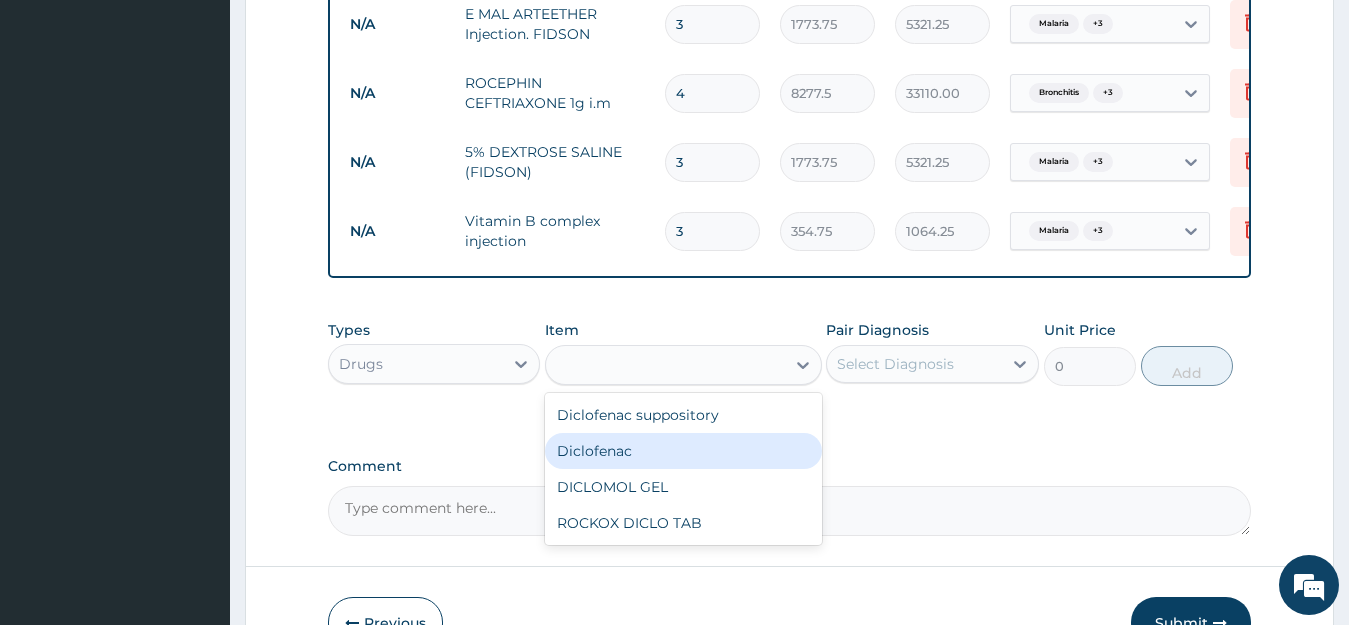 type on "591.25" 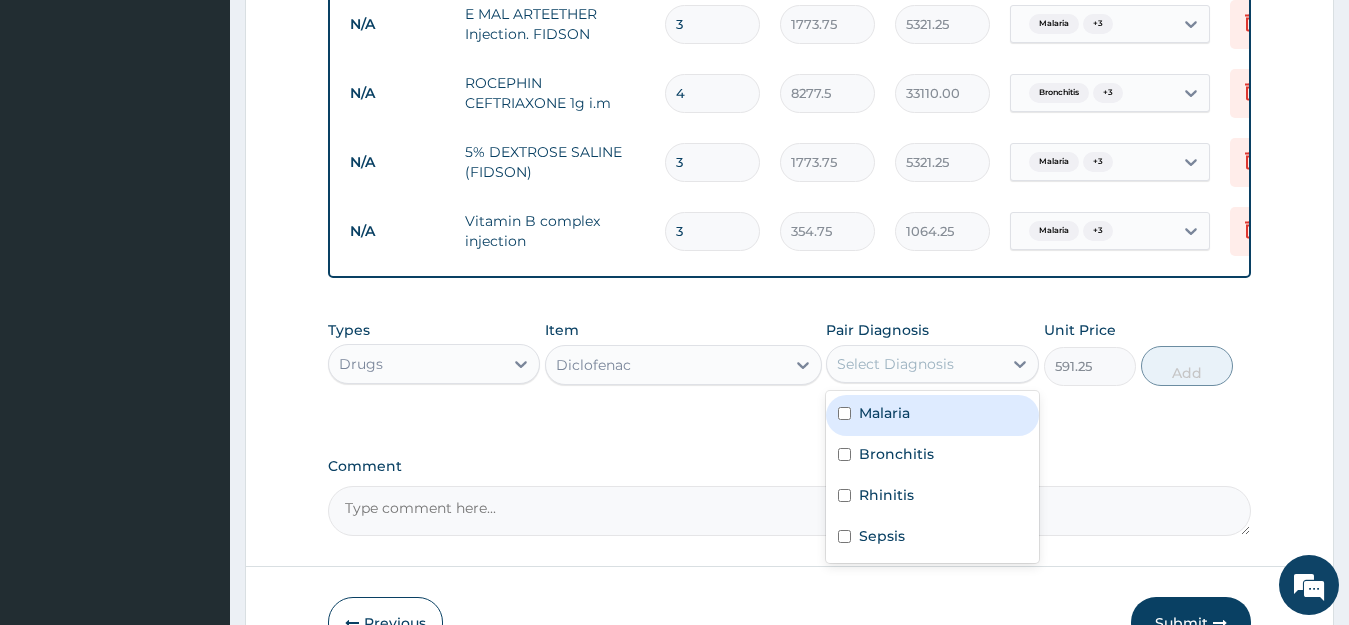 click on "Select Diagnosis" at bounding box center [895, 364] 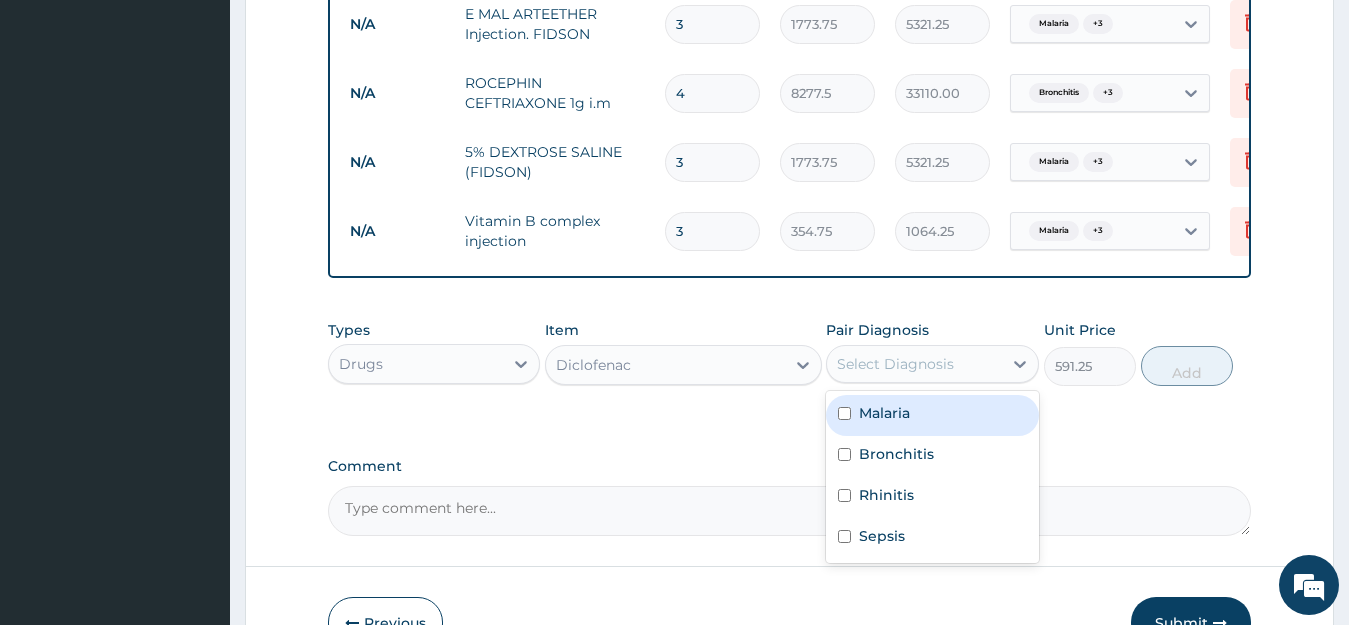 click on "Malaria" at bounding box center (884, 413) 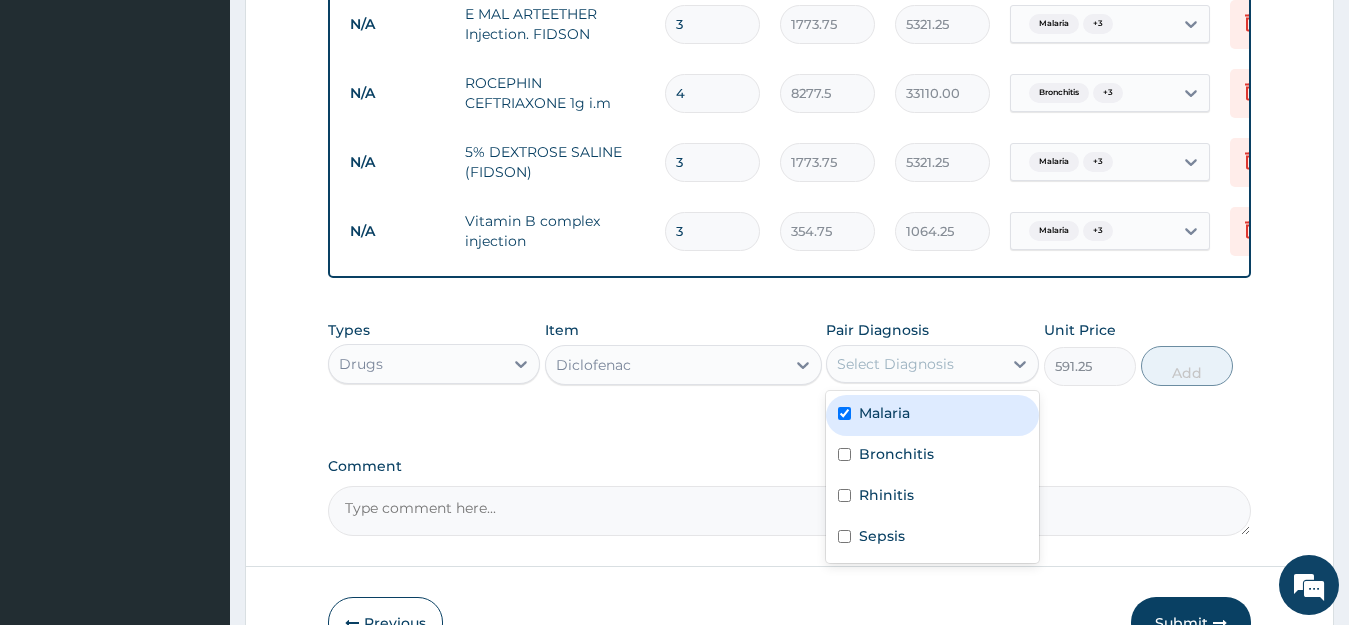 checkbox on "true" 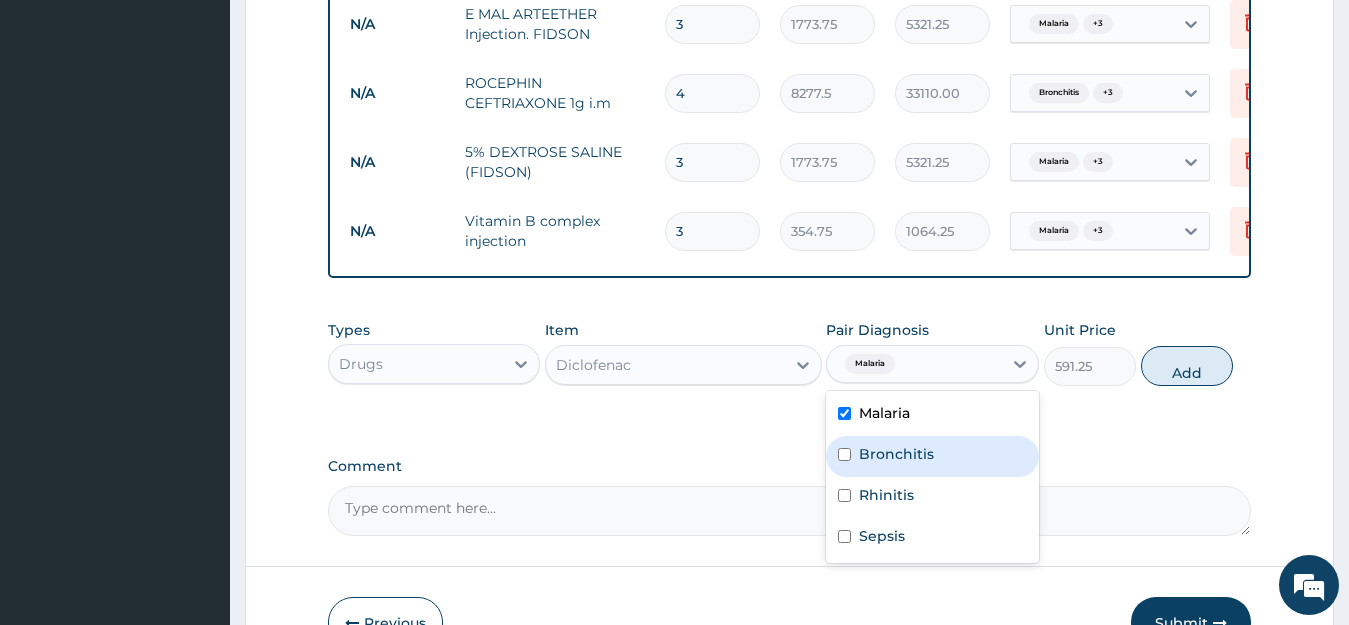 click on "Bronchitis" at bounding box center [896, 454] 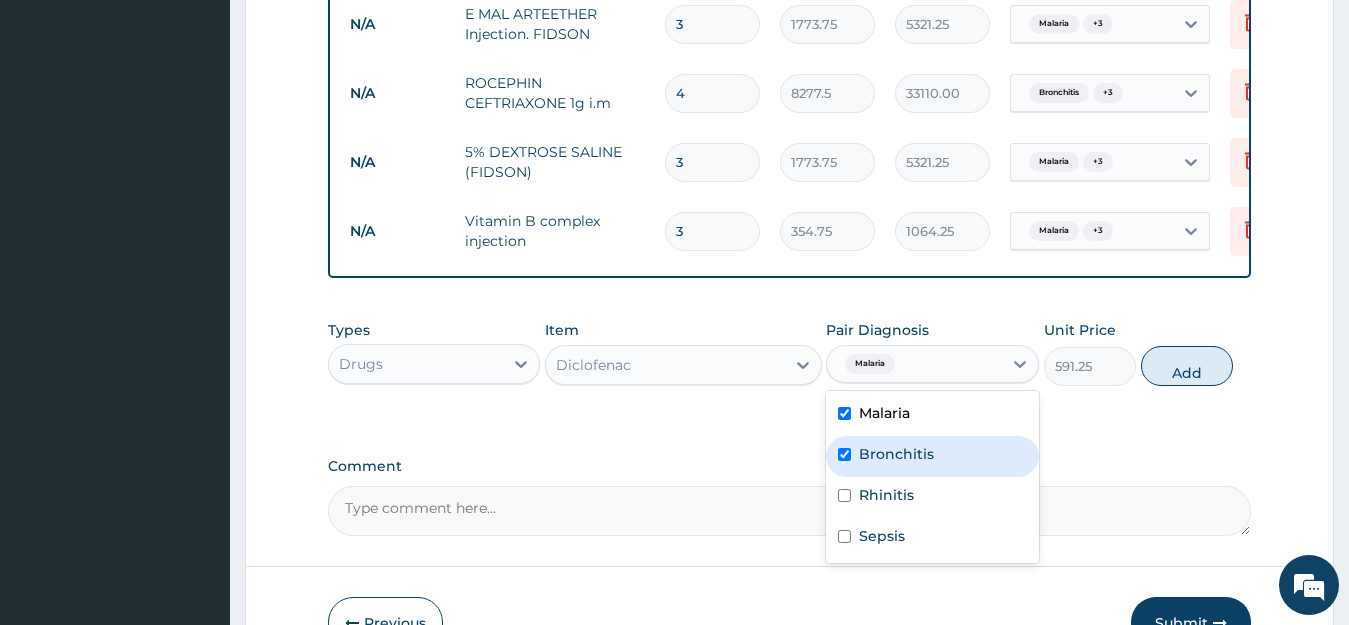 checkbox on "true" 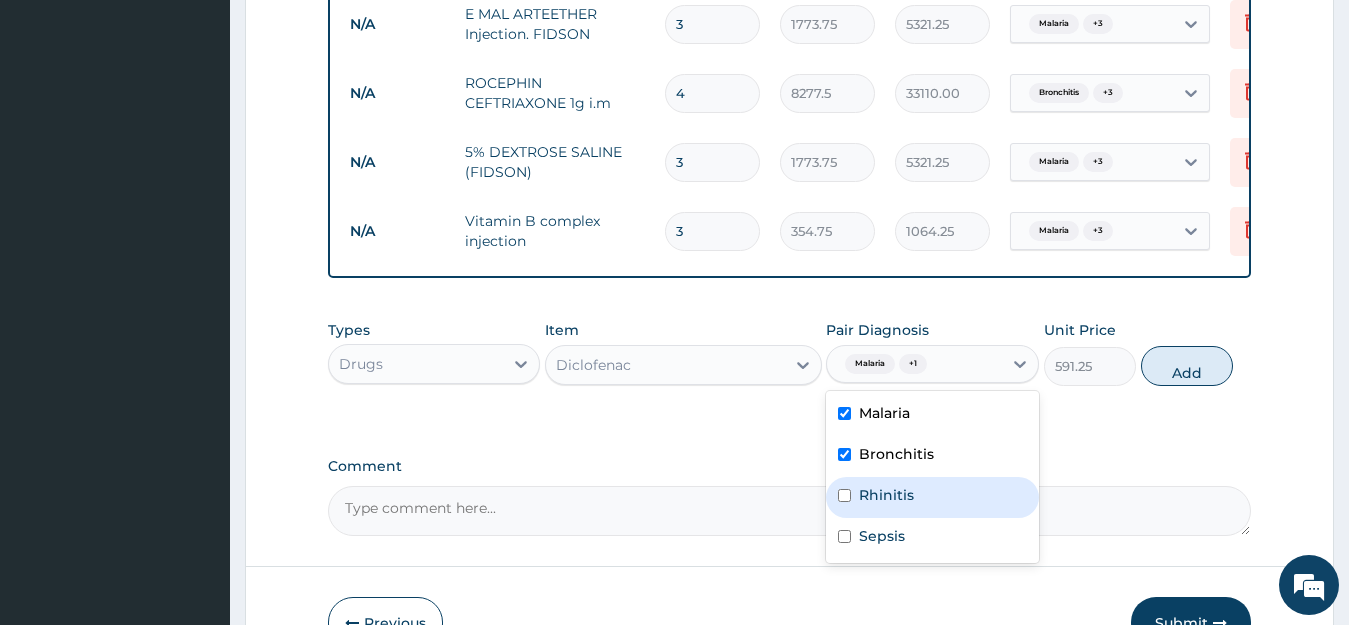 click on "Rhinitis" at bounding box center (886, 495) 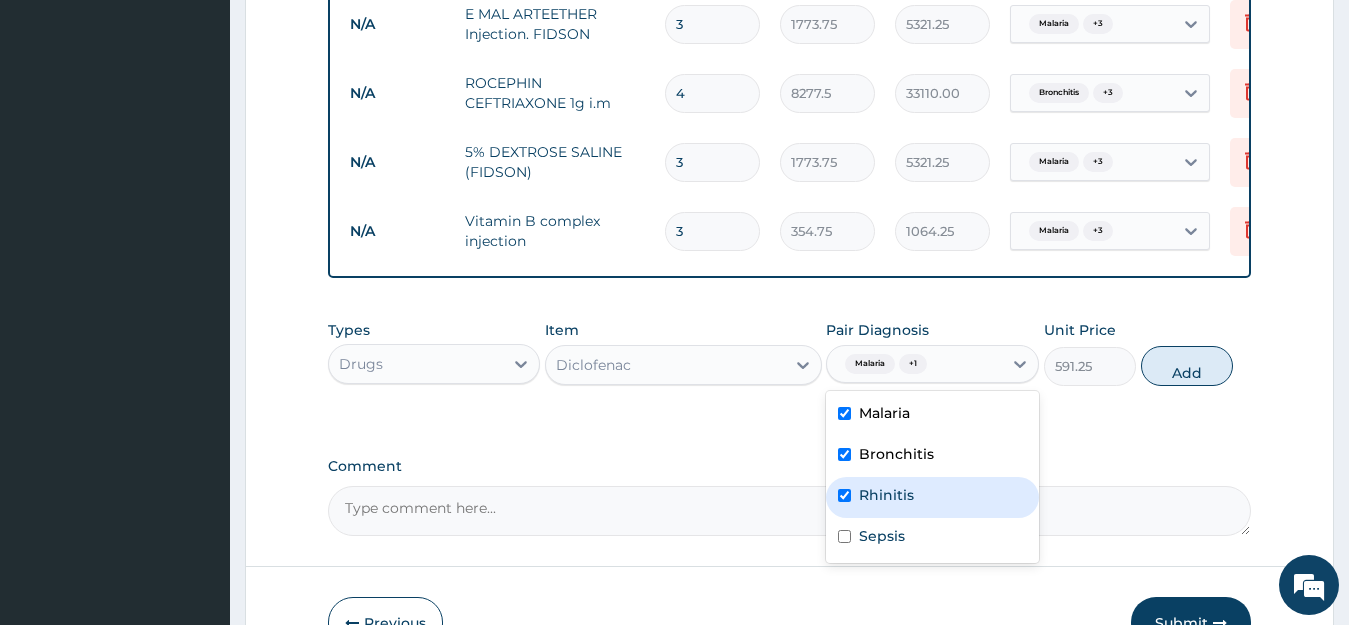 checkbox on "true" 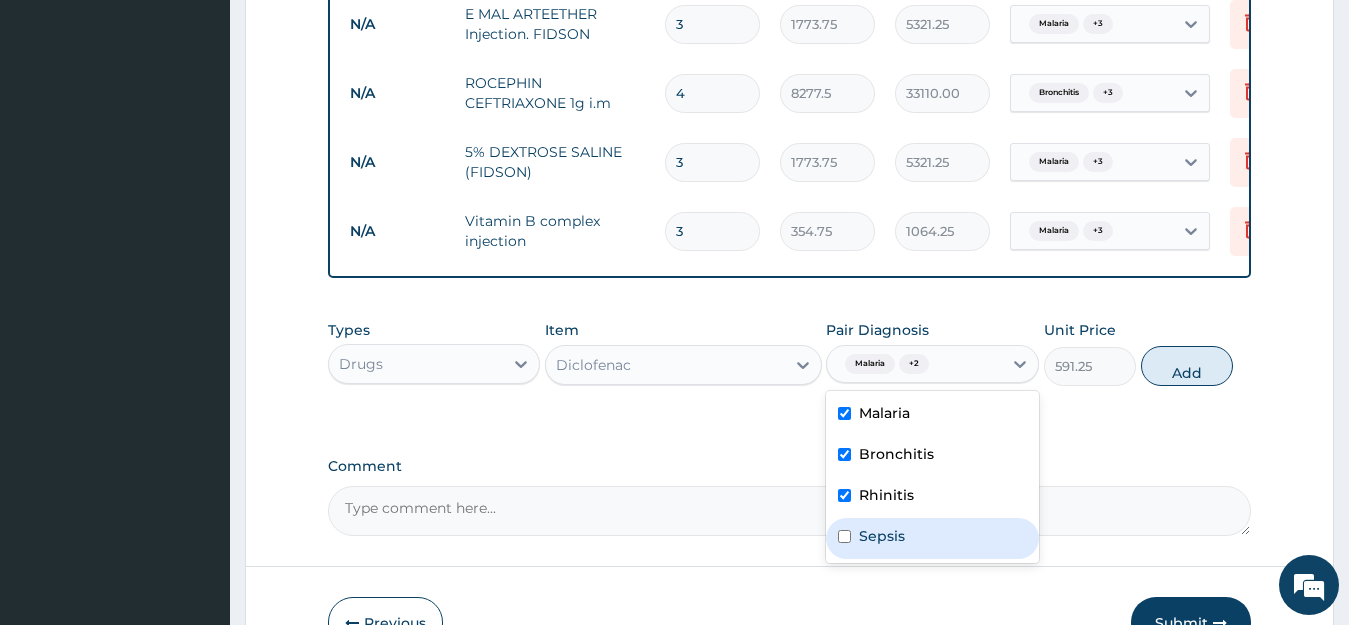 click on "Sepsis" at bounding box center (882, 536) 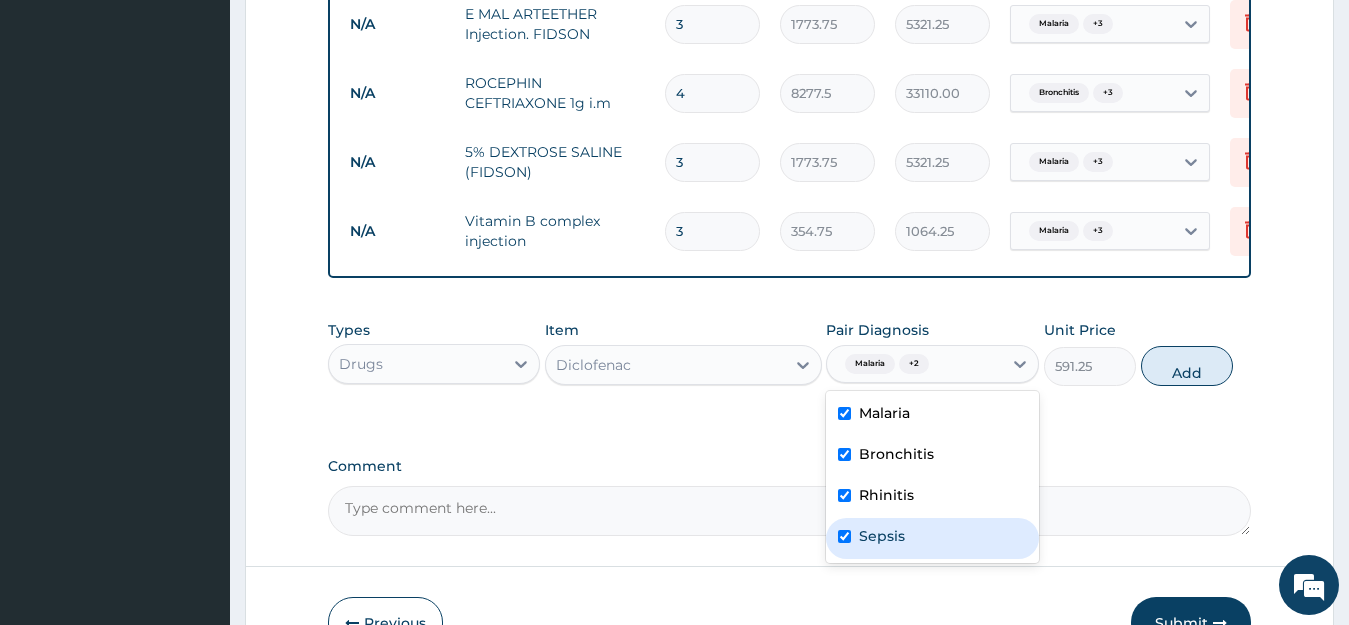 checkbox on "true" 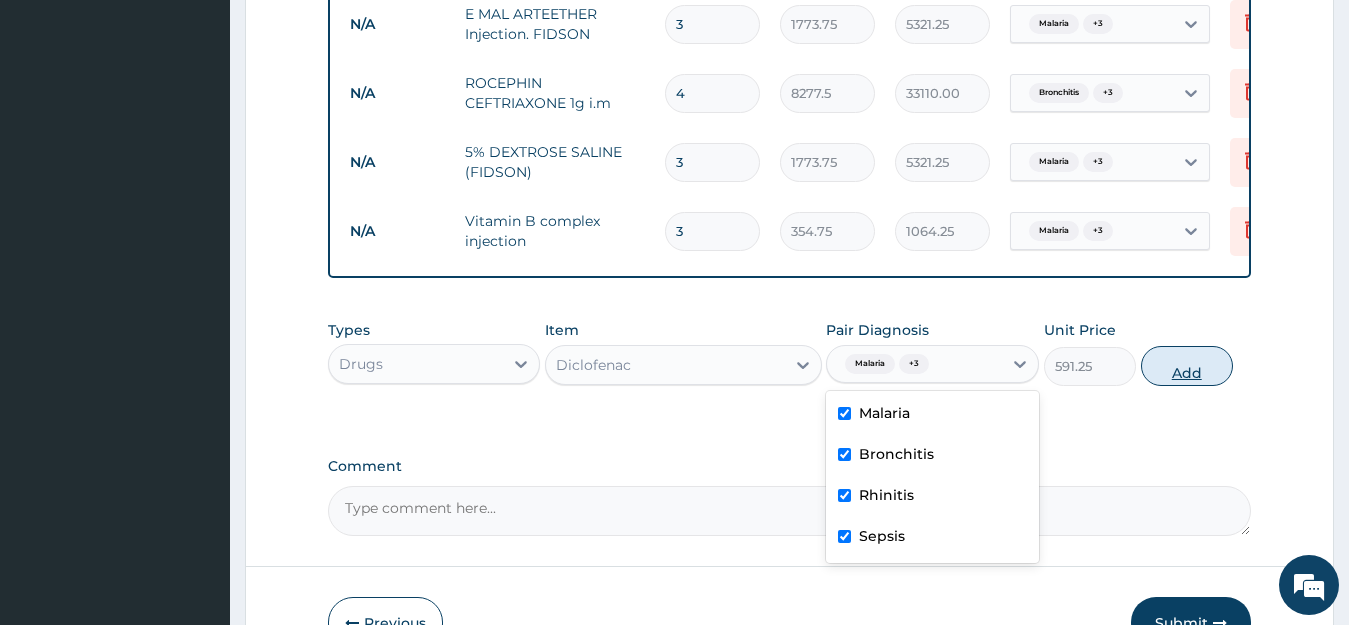 click on "Add" at bounding box center [1187, 366] 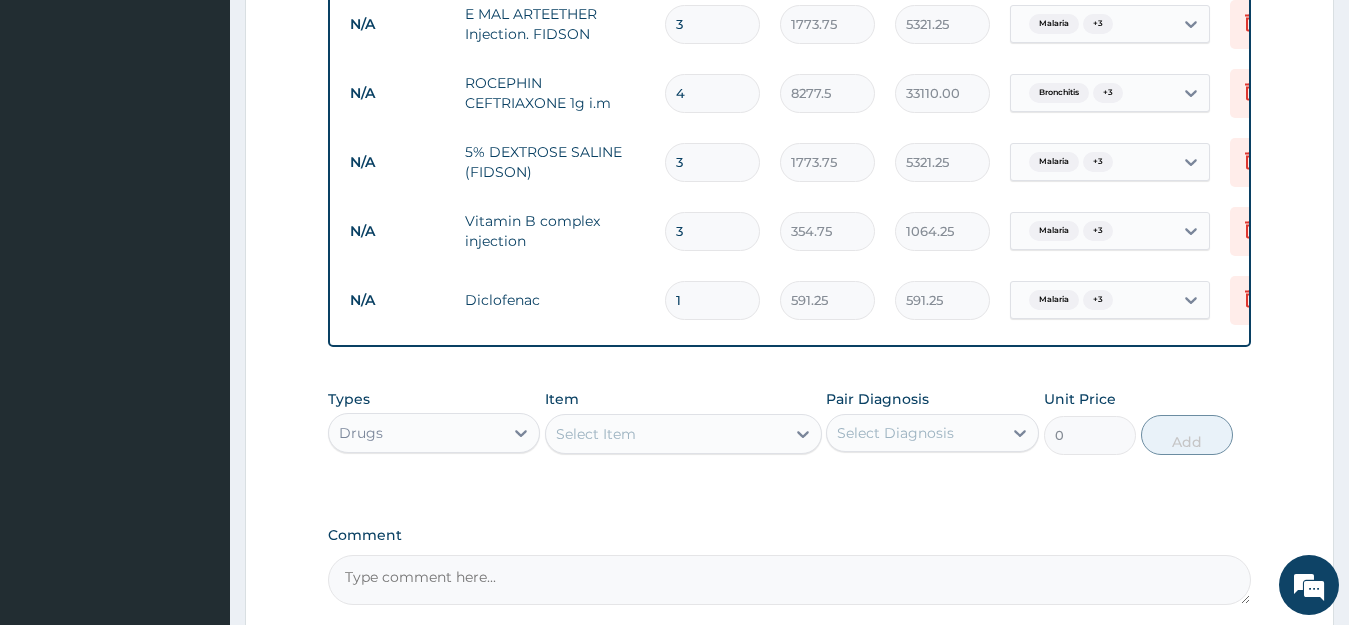 click on "Select Item" at bounding box center (665, 434) 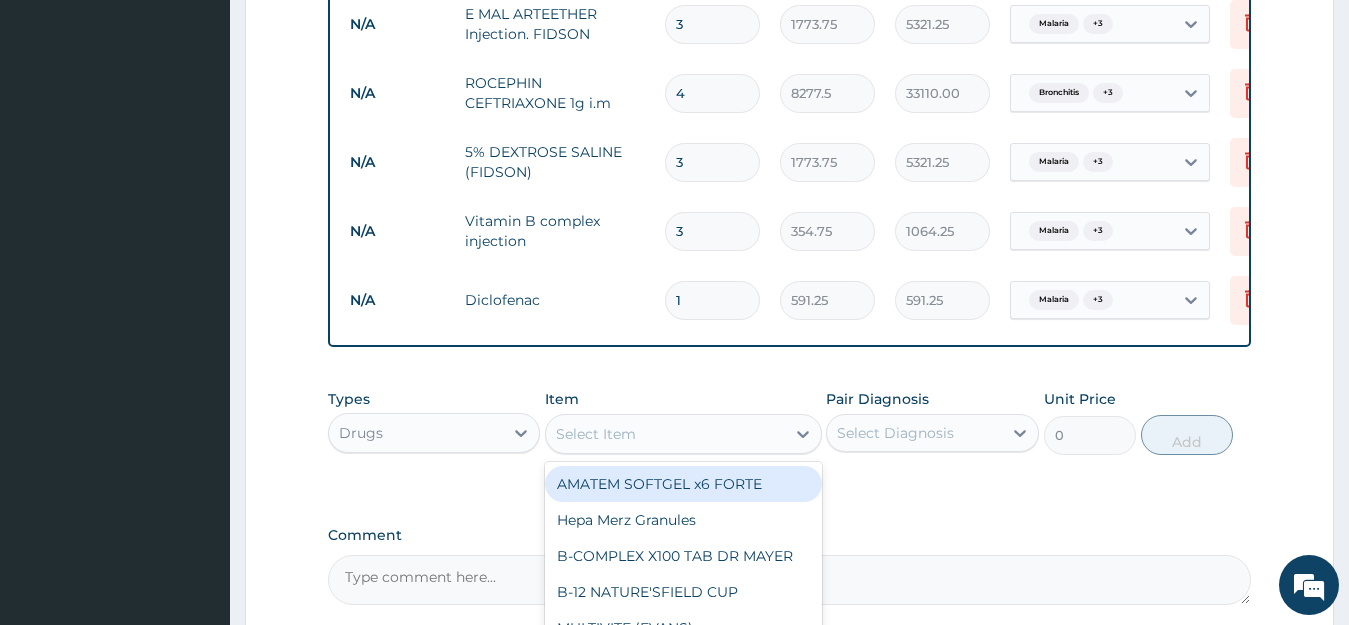 scroll, scrollTop: 1520, scrollLeft: 0, axis: vertical 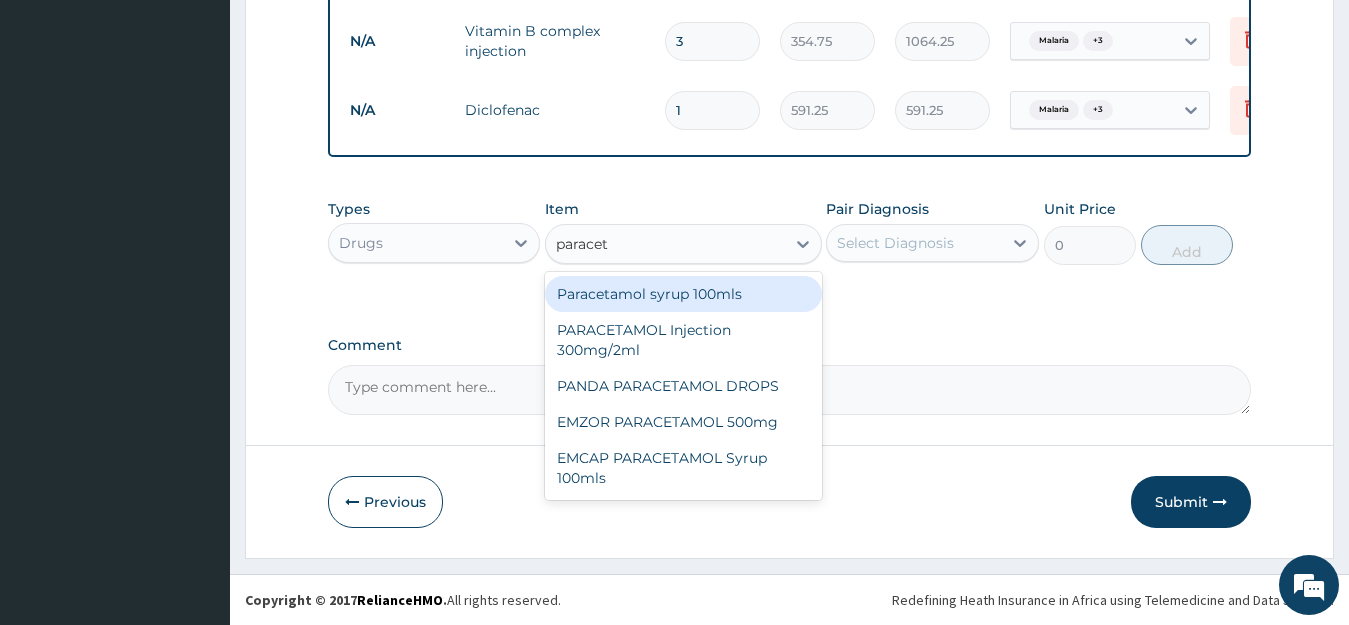type on "paraceta" 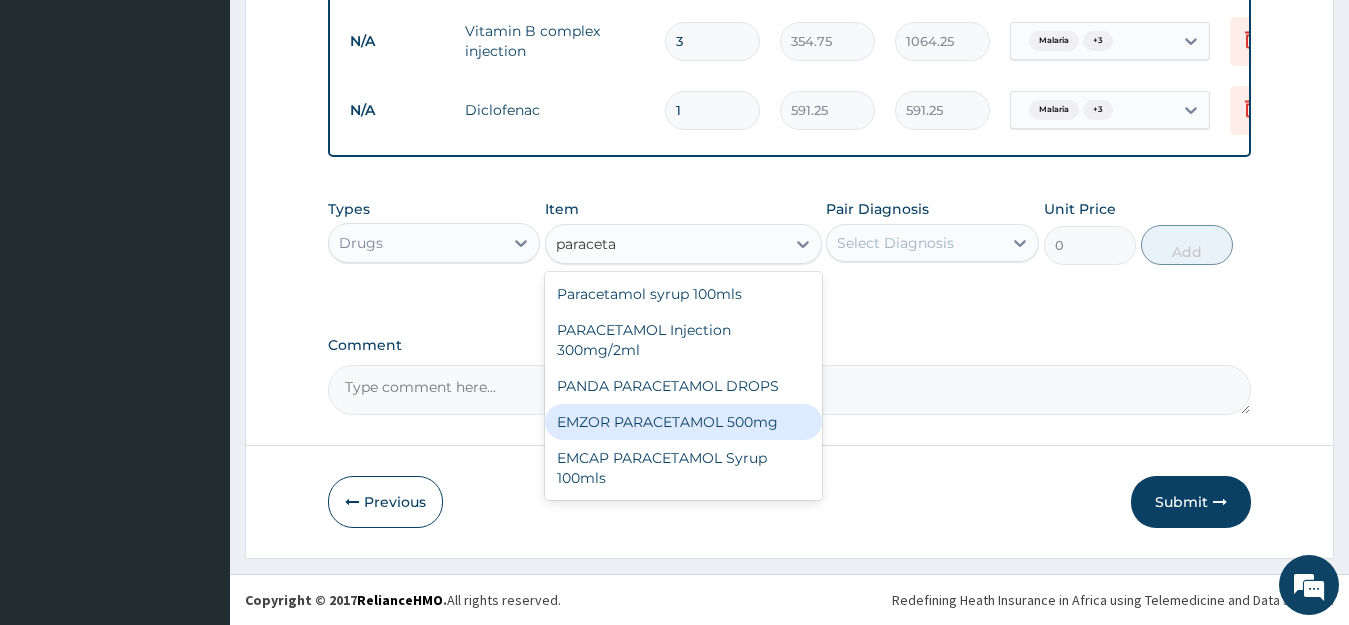 click on "EMZOR PARACETAMOL 500mg" at bounding box center [683, 422] 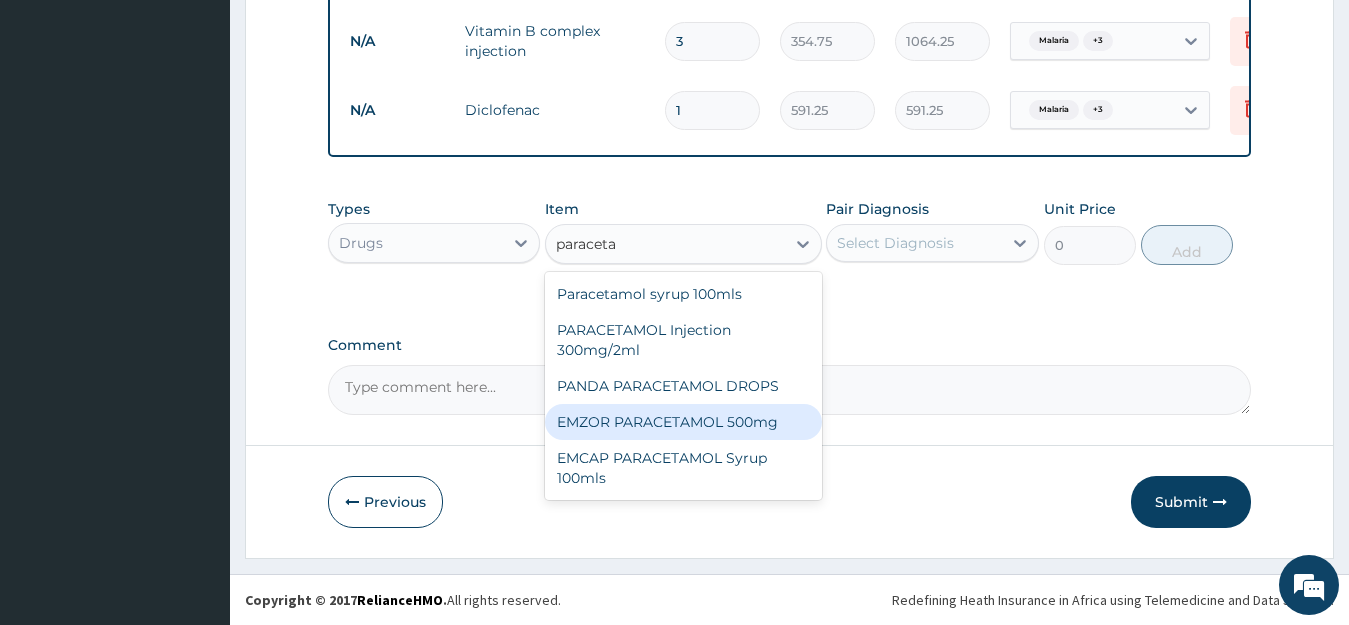 type 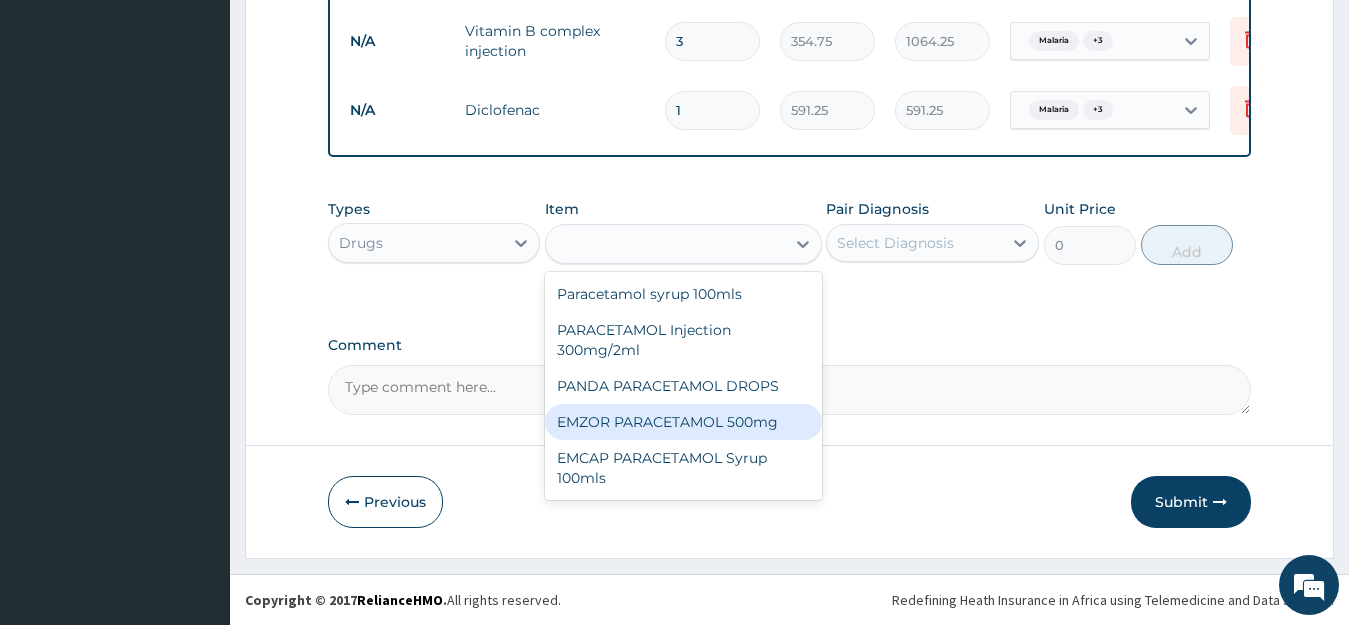 type on "23.65" 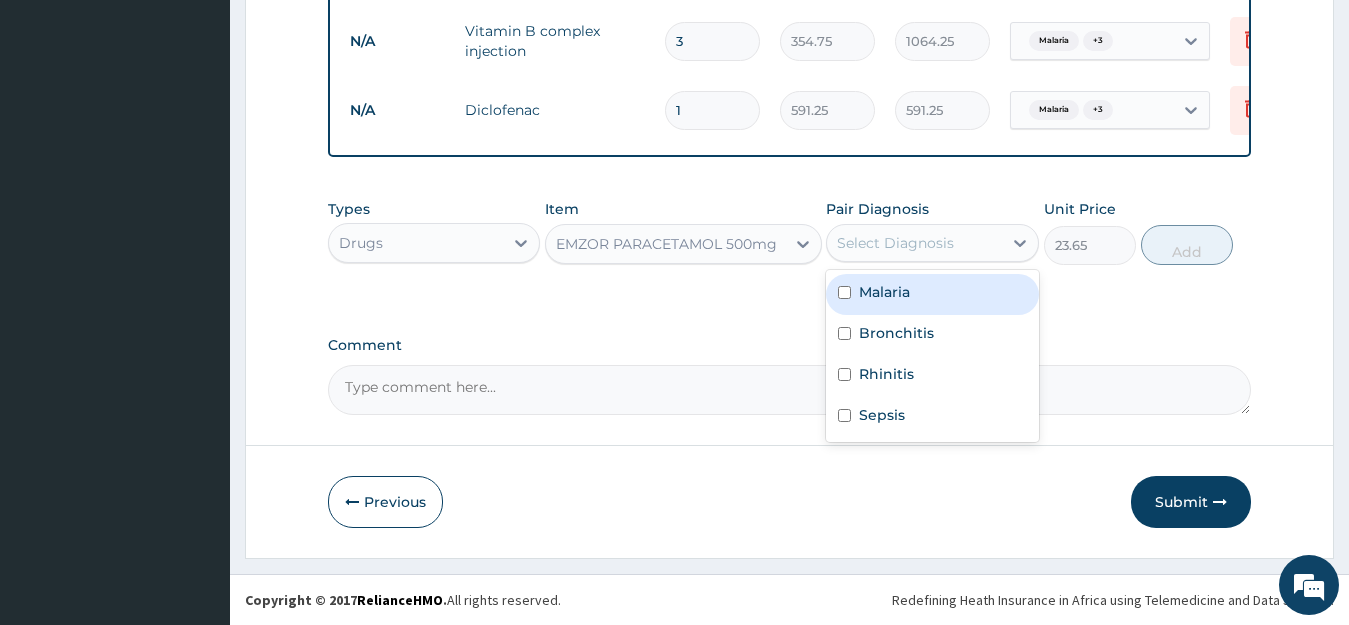 click on "Select Diagnosis" at bounding box center [932, 243] 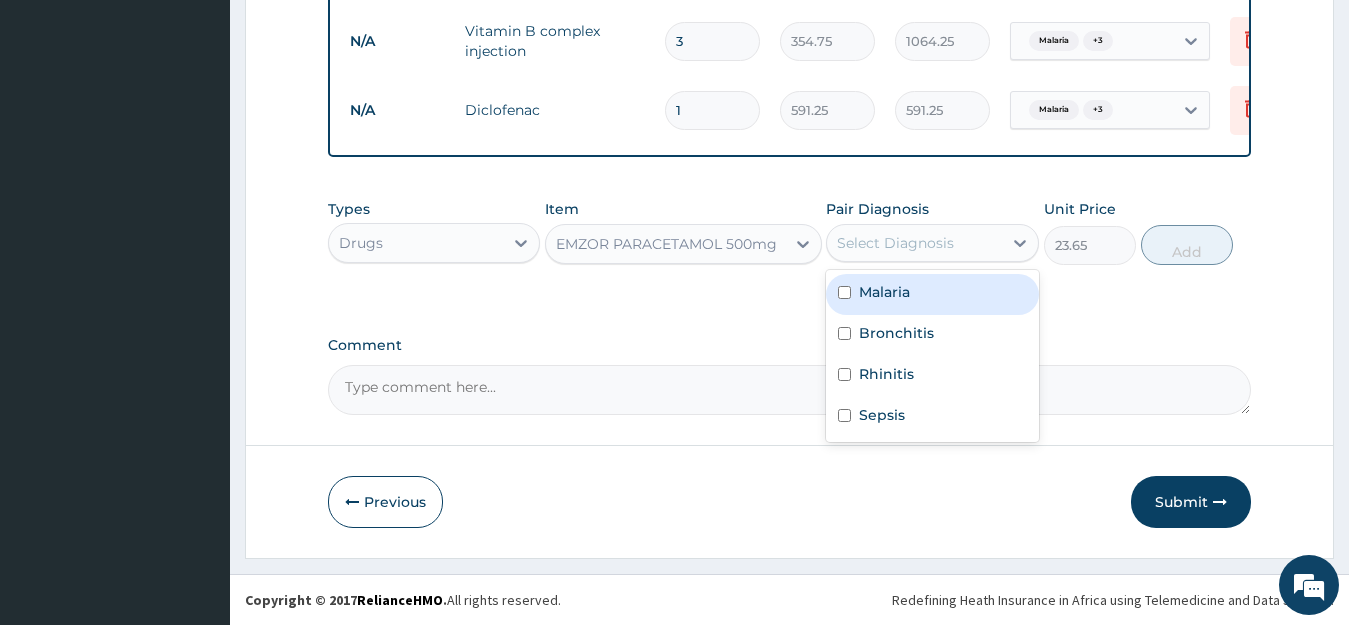 click on "Malaria" at bounding box center [932, 294] 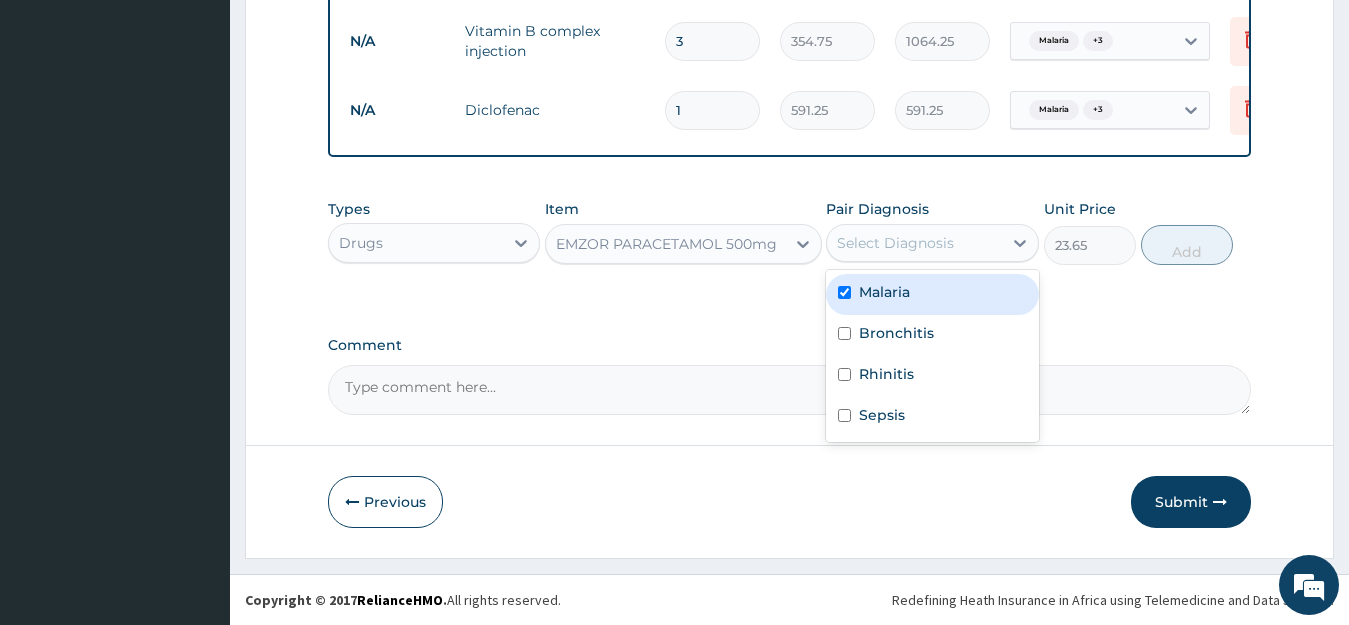 checkbox on "true" 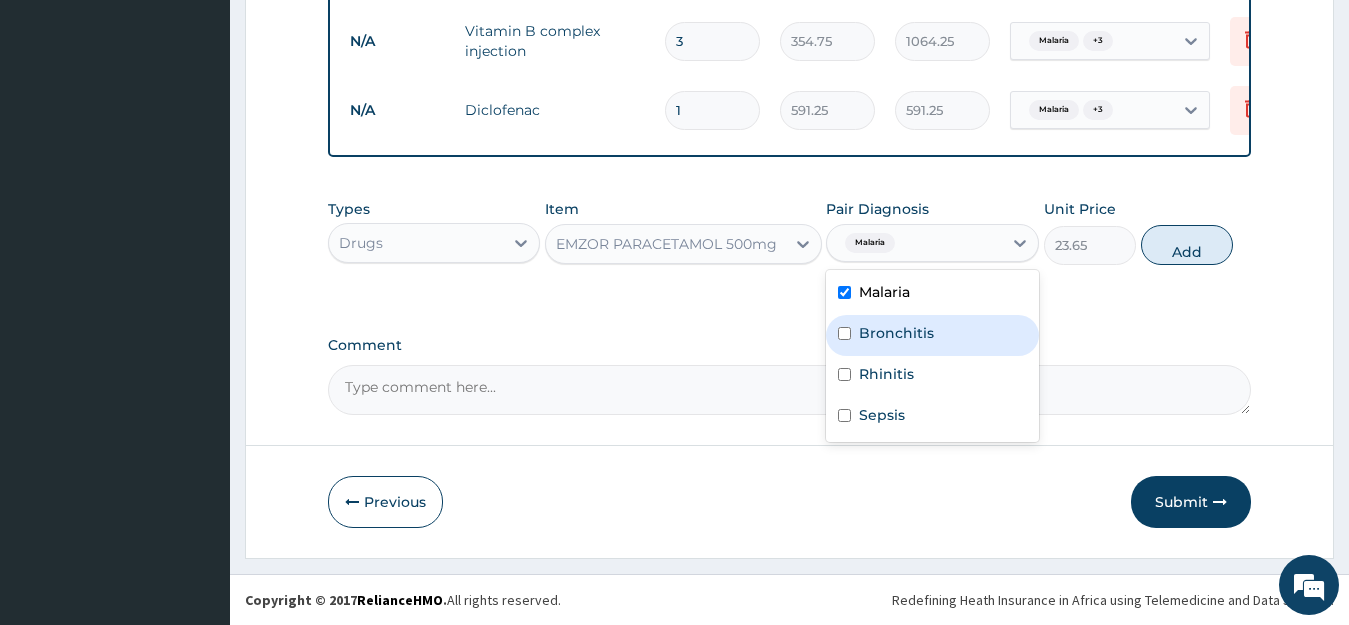 click on "Bronchitis" at bounding box center [932, 335] 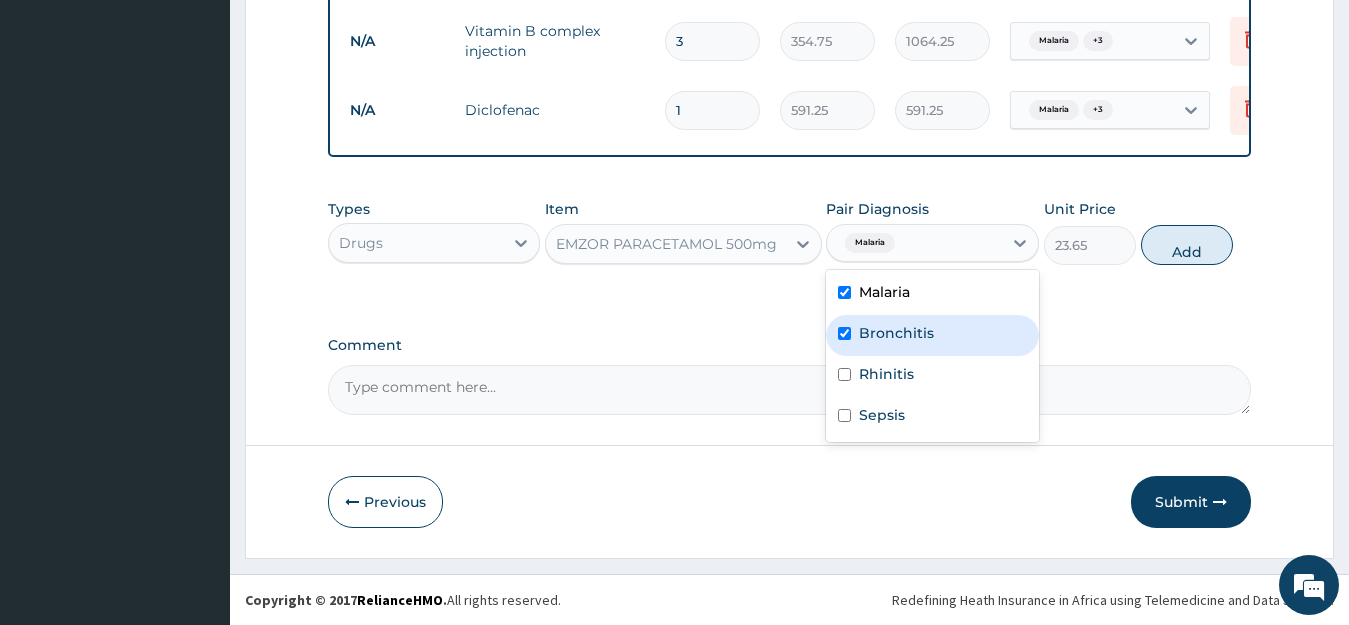checkbox on "true" 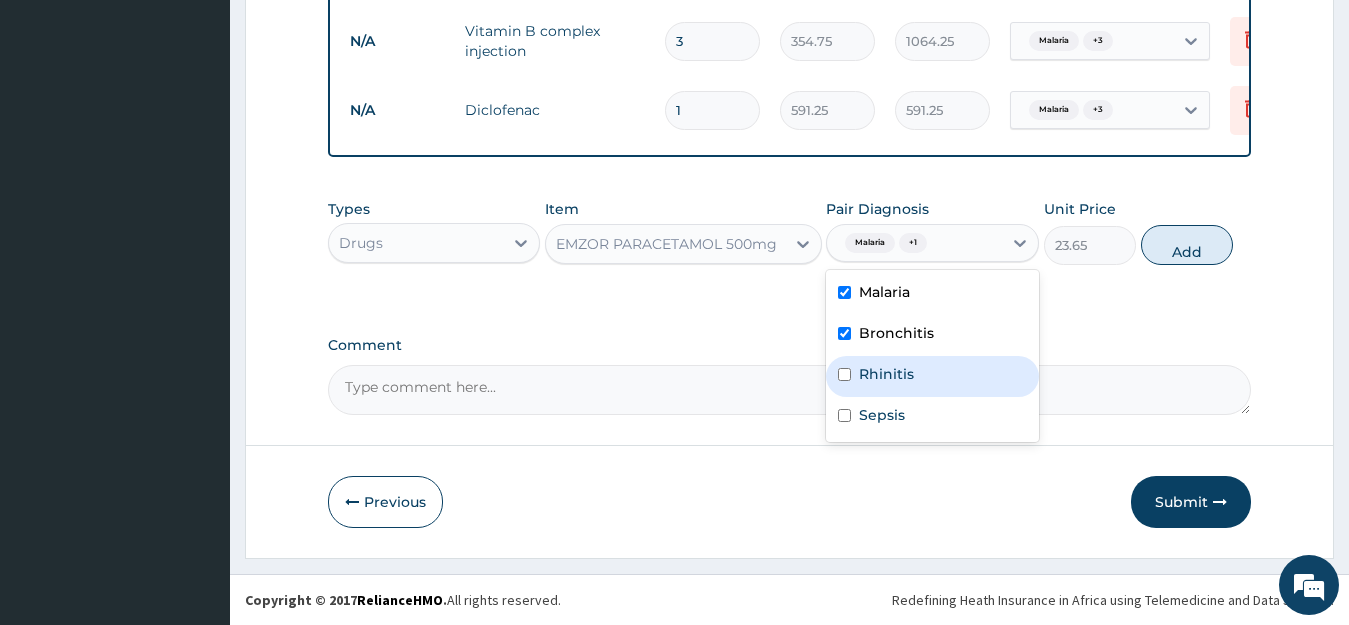 click on "Rhinitis" at bounding box center (886, 374) 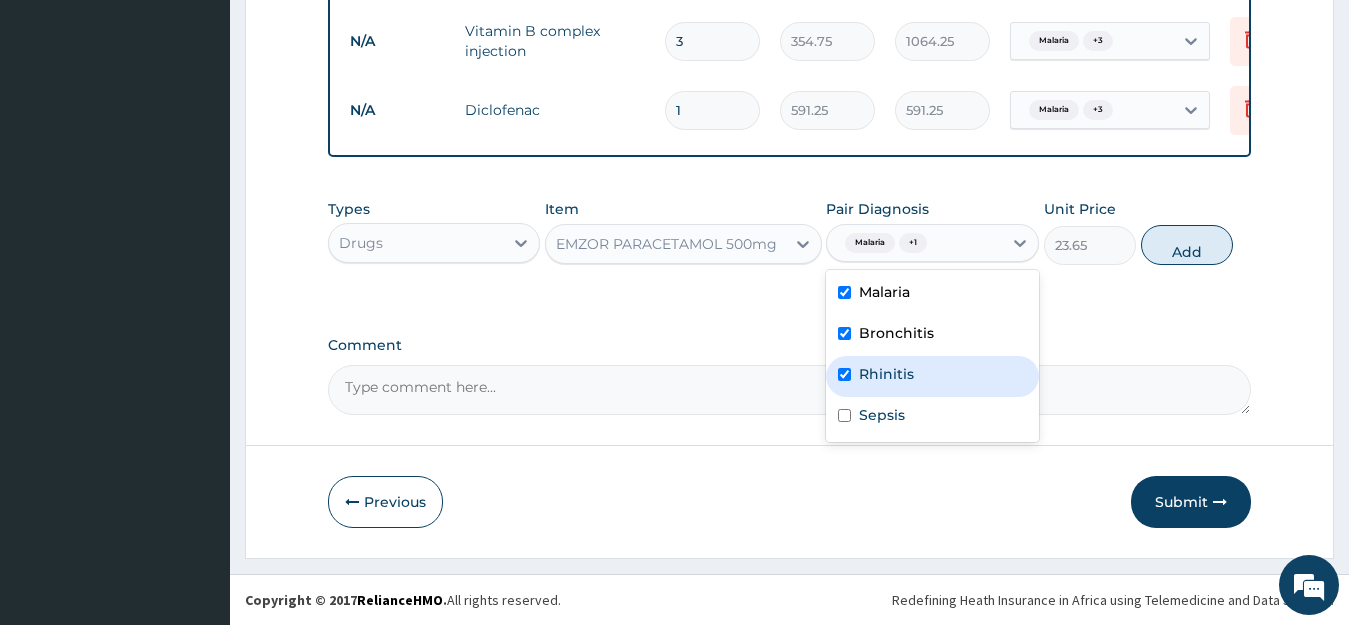 checkbox on "true" 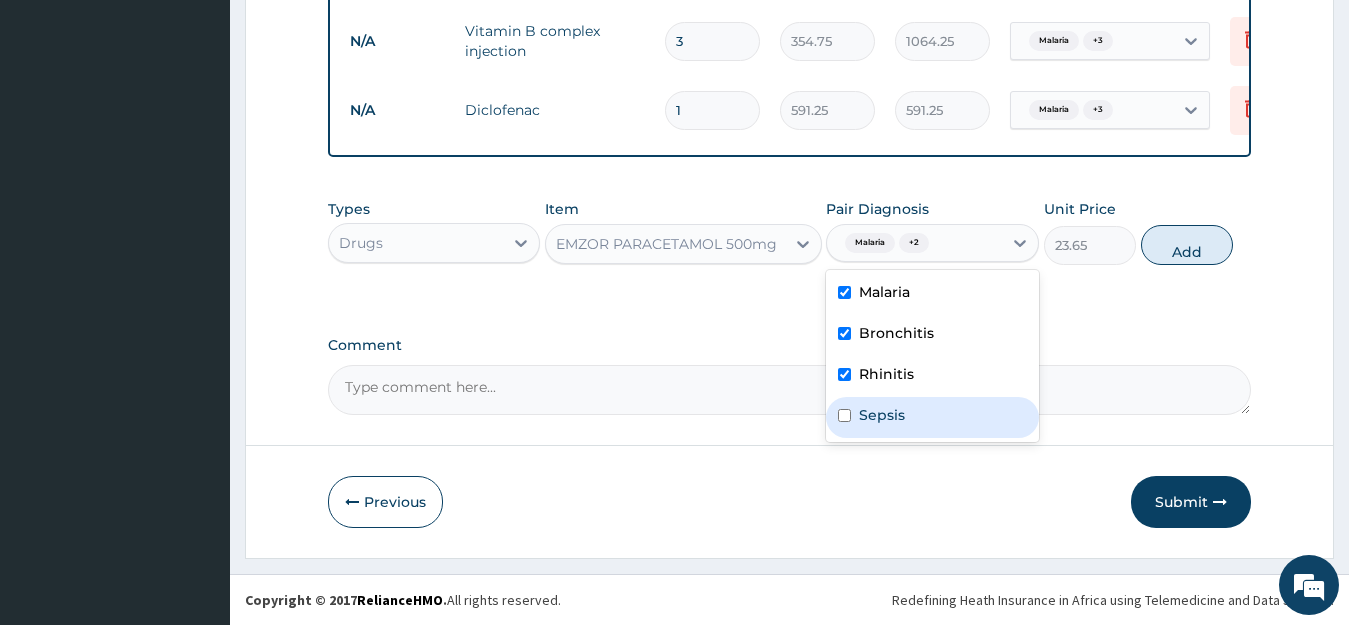 click on "Sepsis" at bounding box center (932, 417) 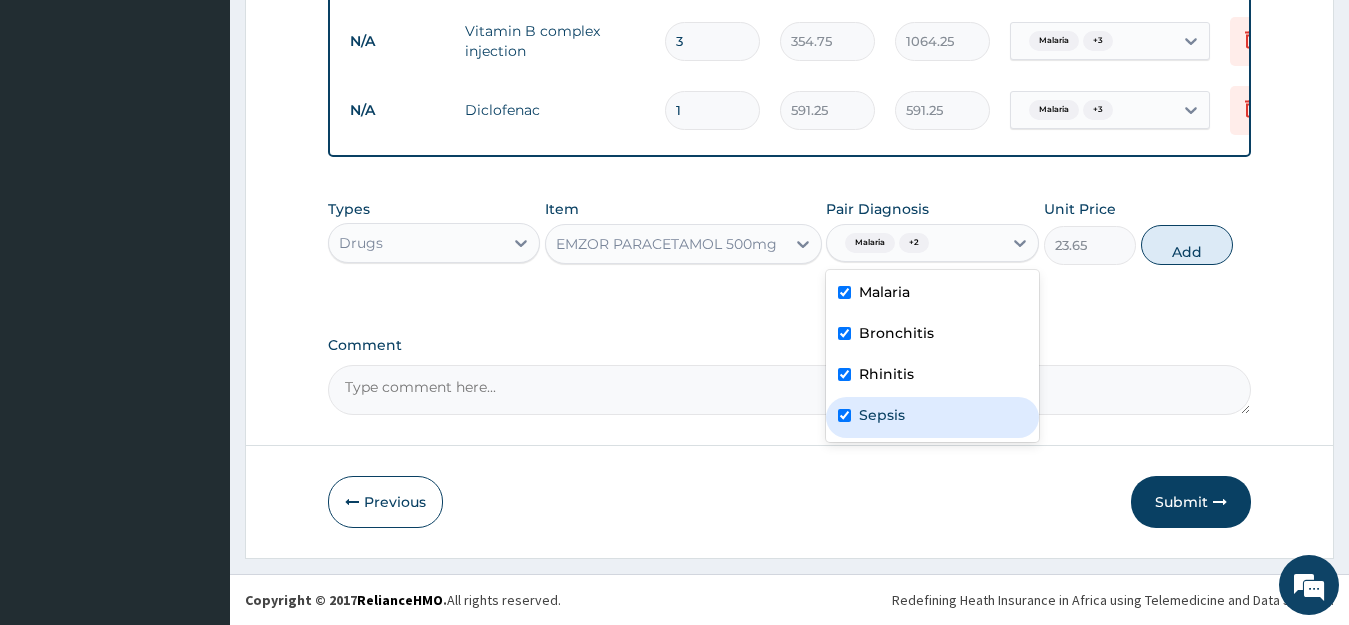 checkbox on "true" 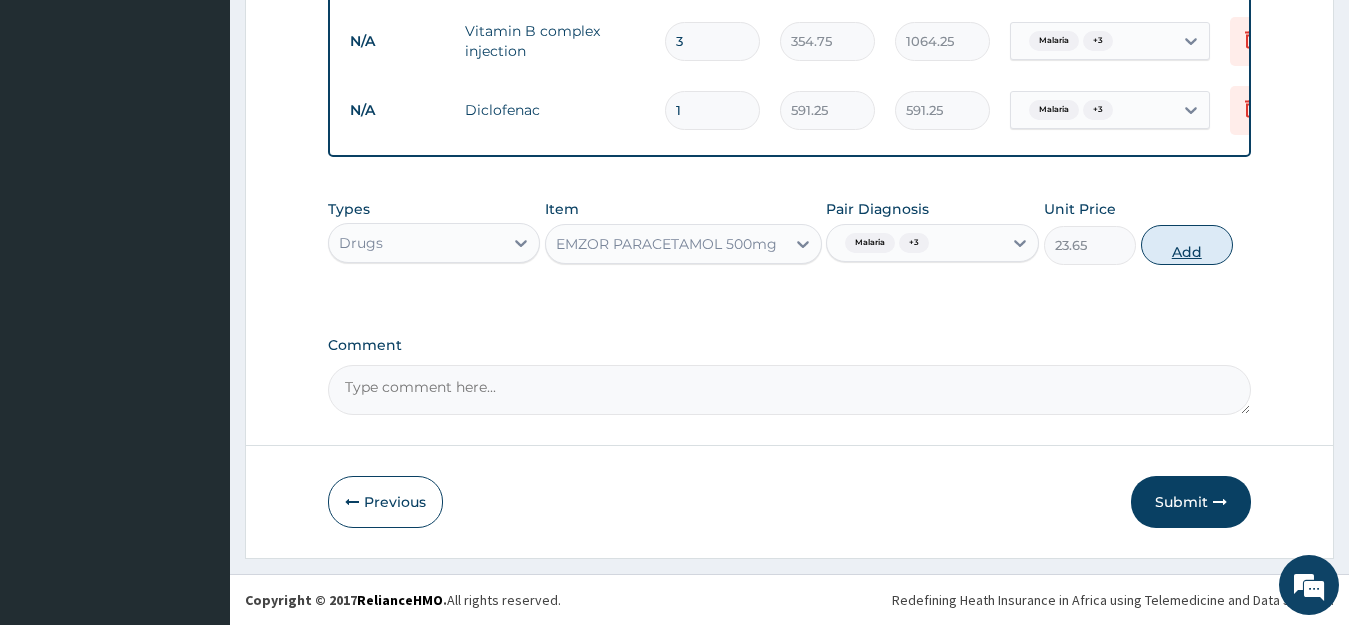 click on "Add" at bounding box center [1187, 245] 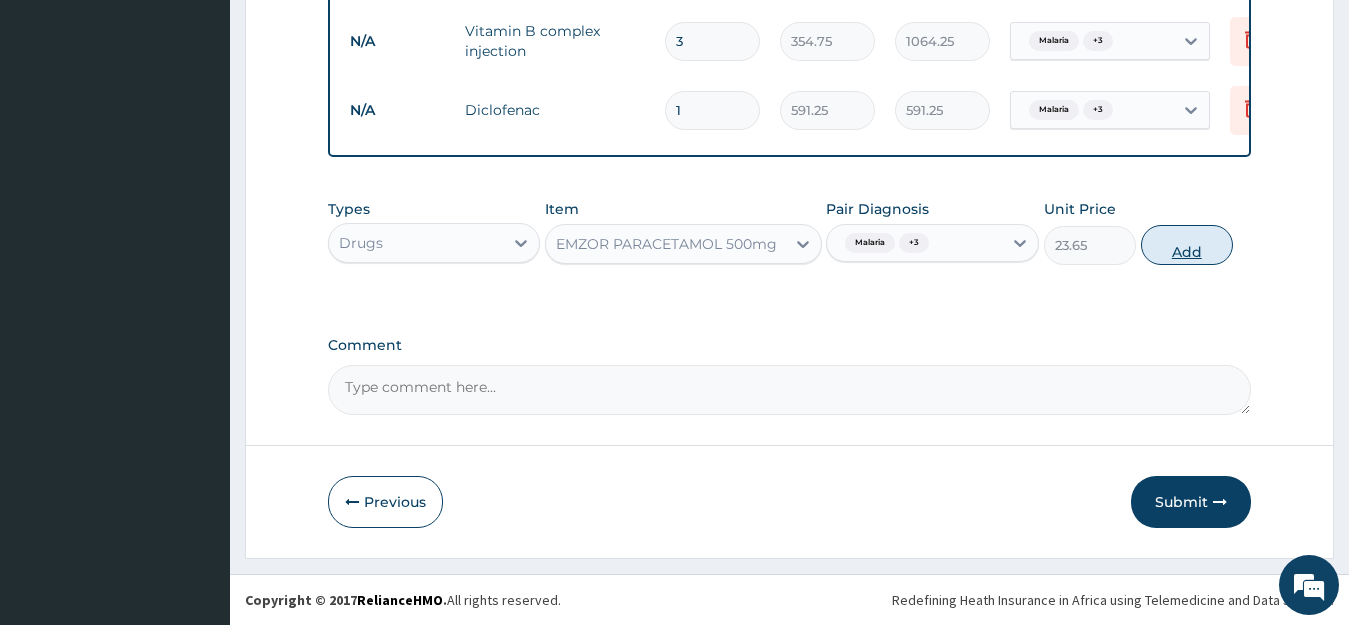 type on "0" 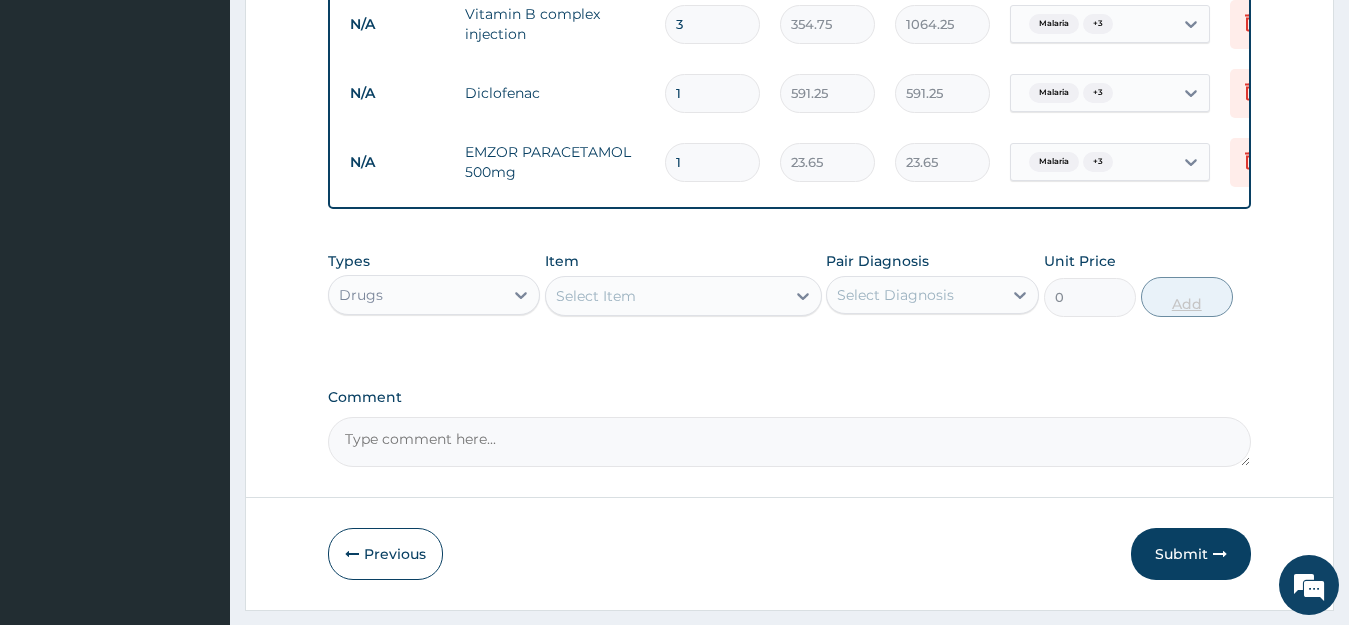 type 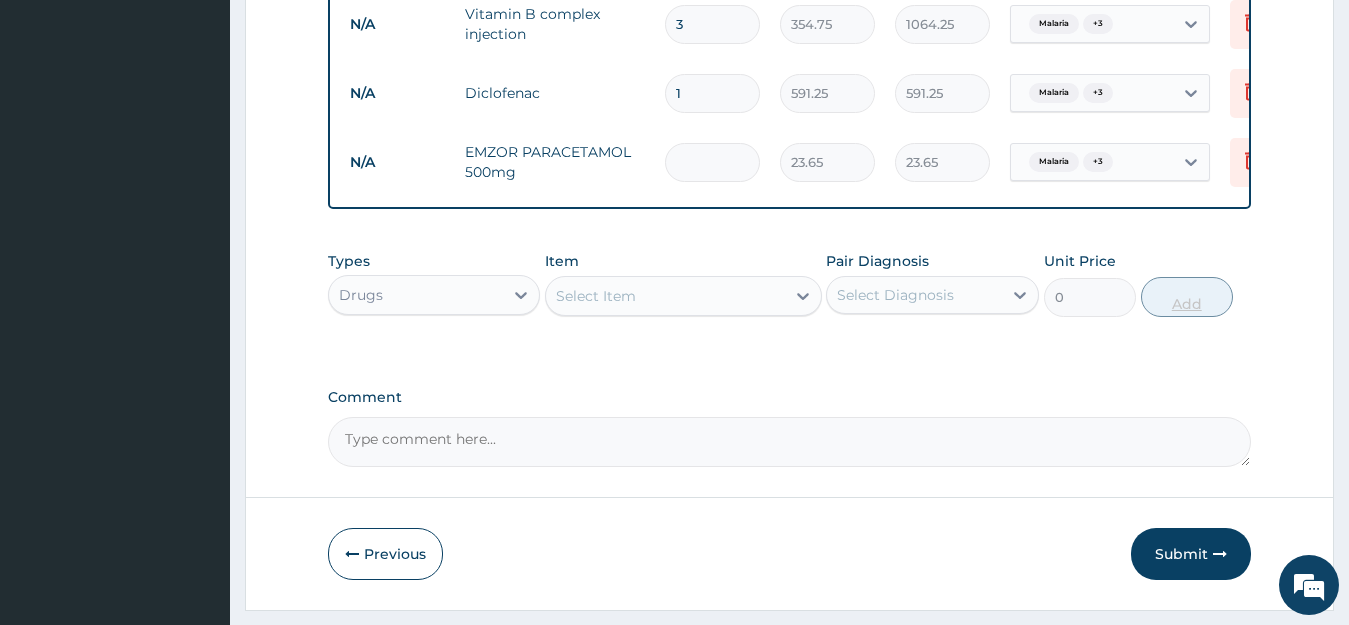 type on "0.00" 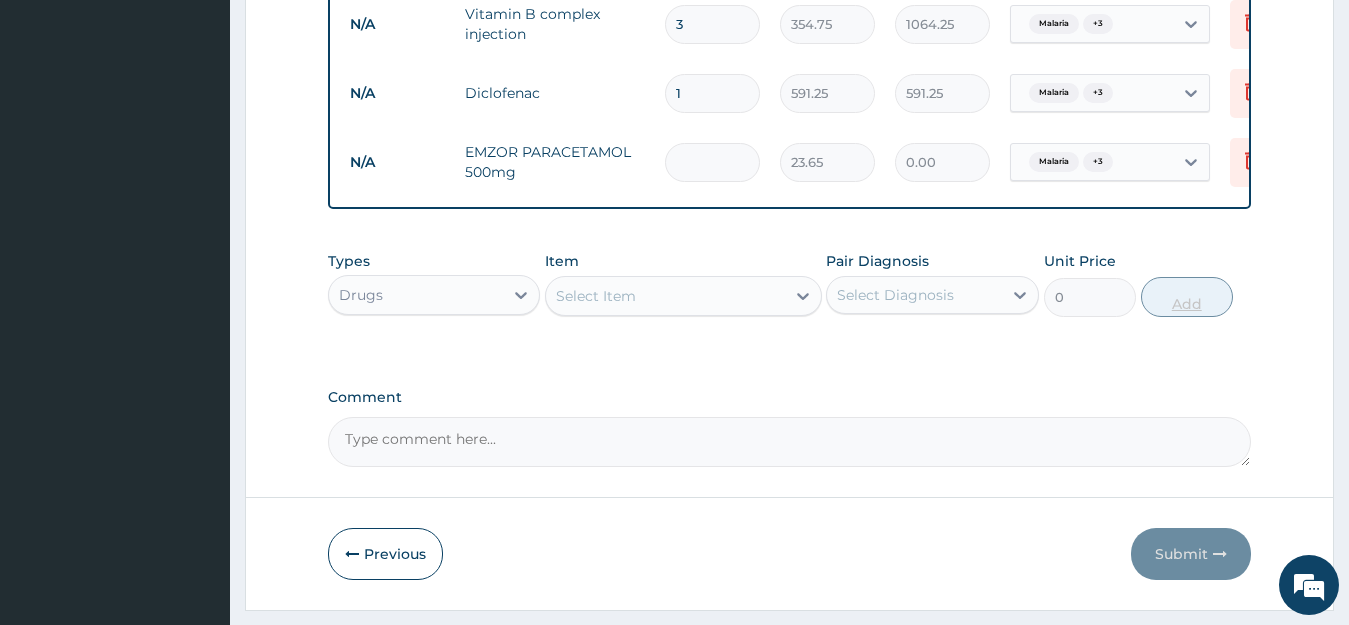 type on "2" 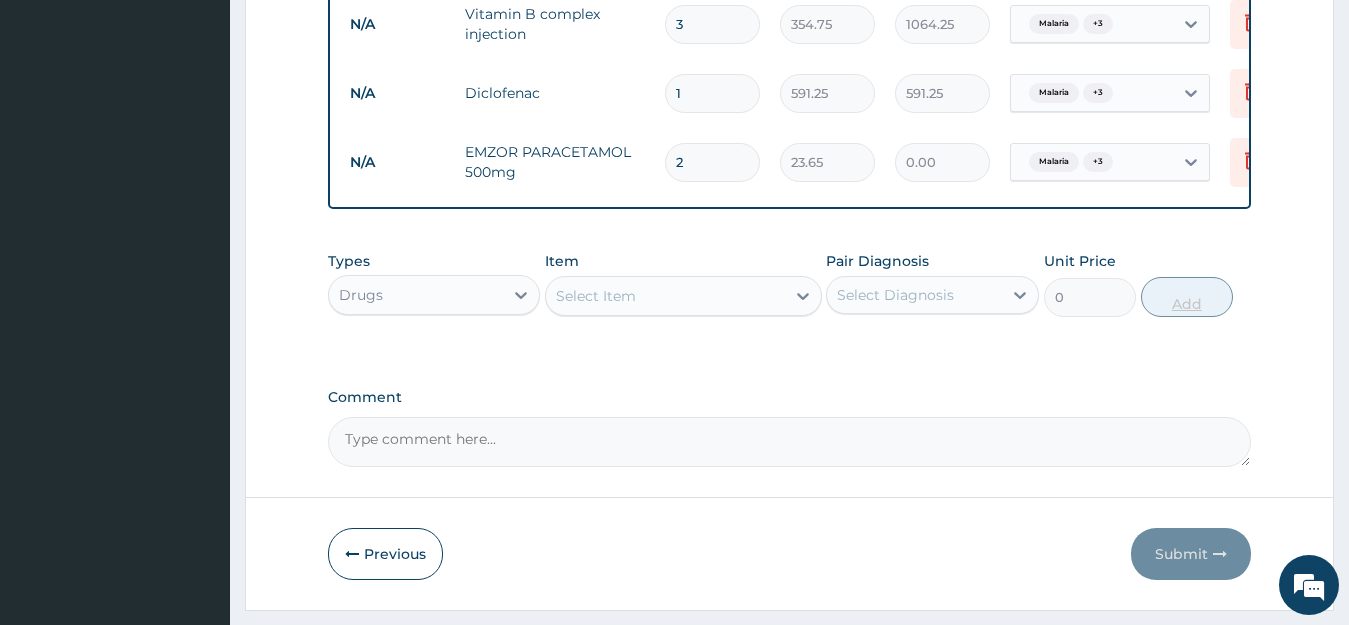 type on "47.30" 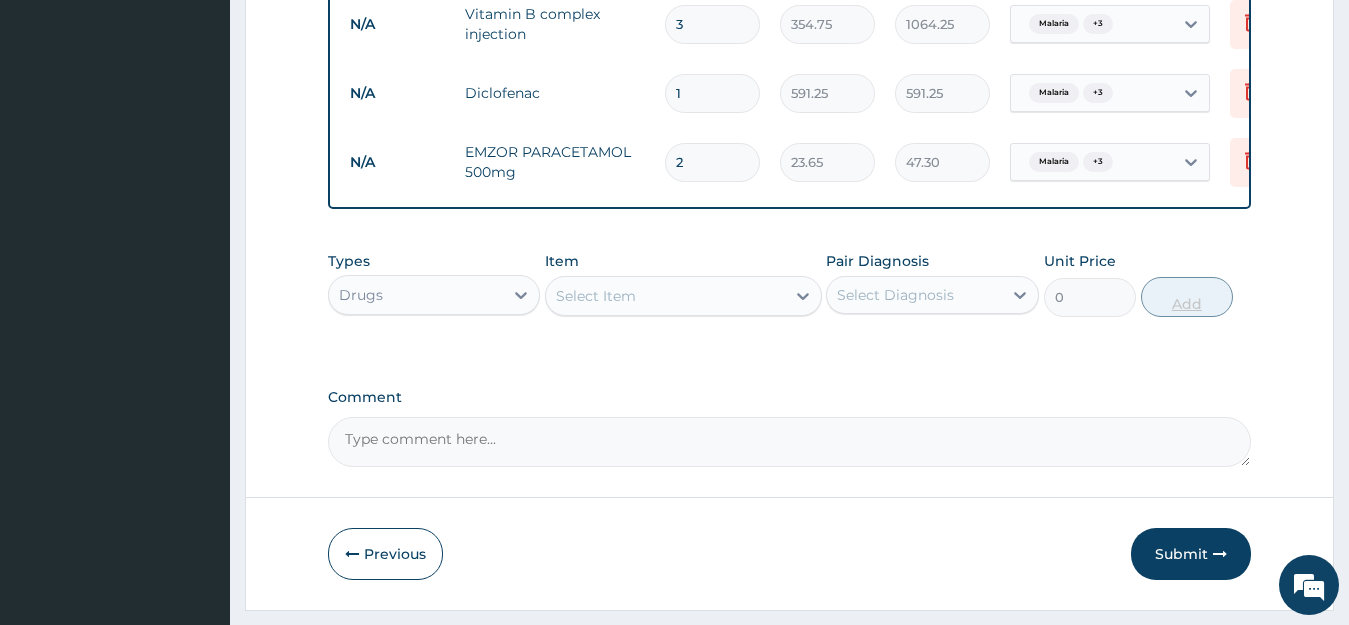 type on "20" 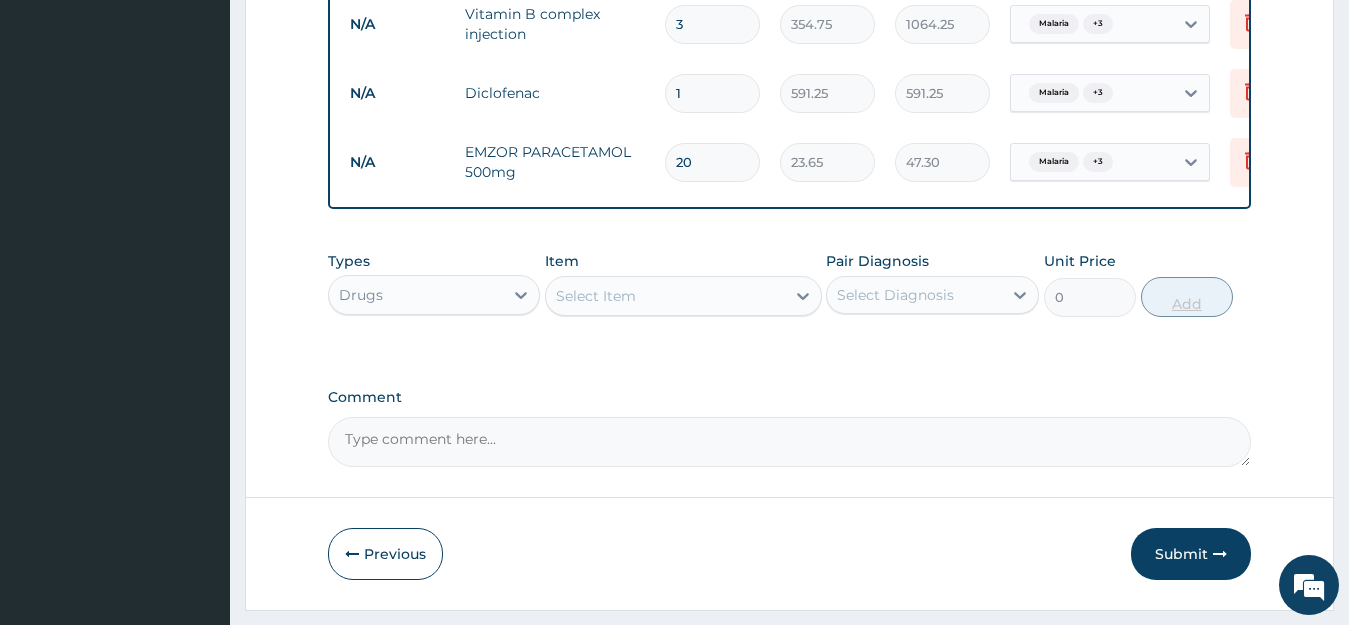 type on "473.00" 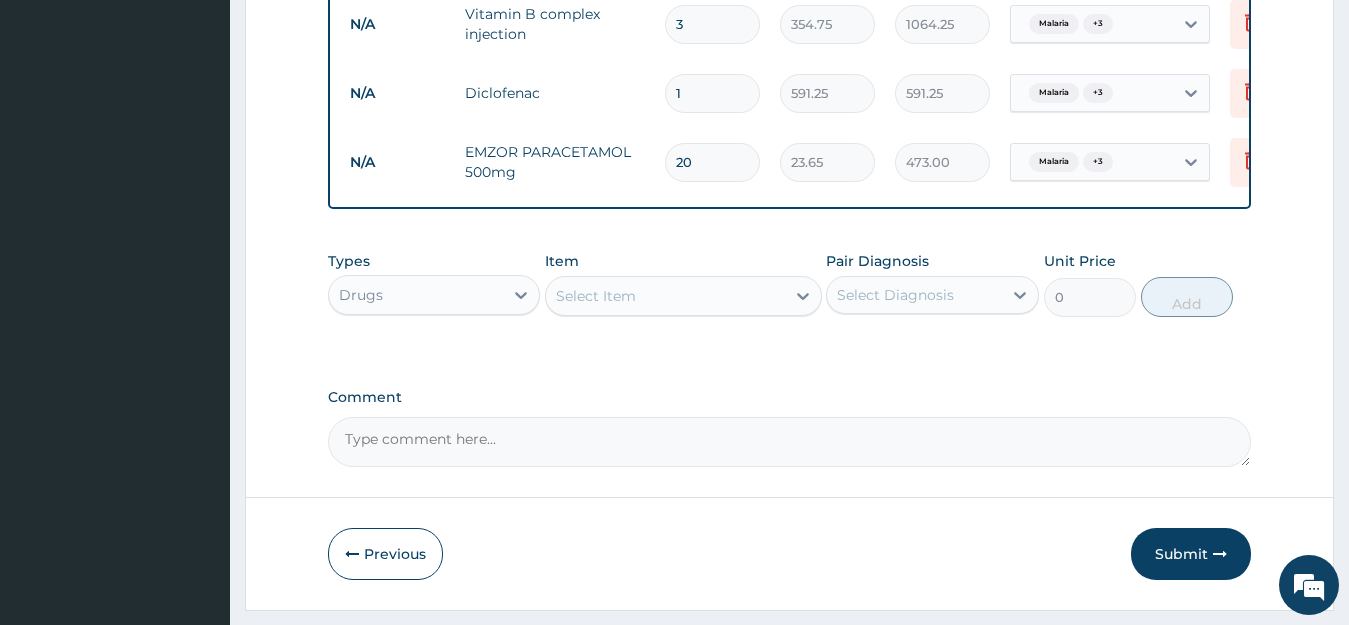 type on "20" 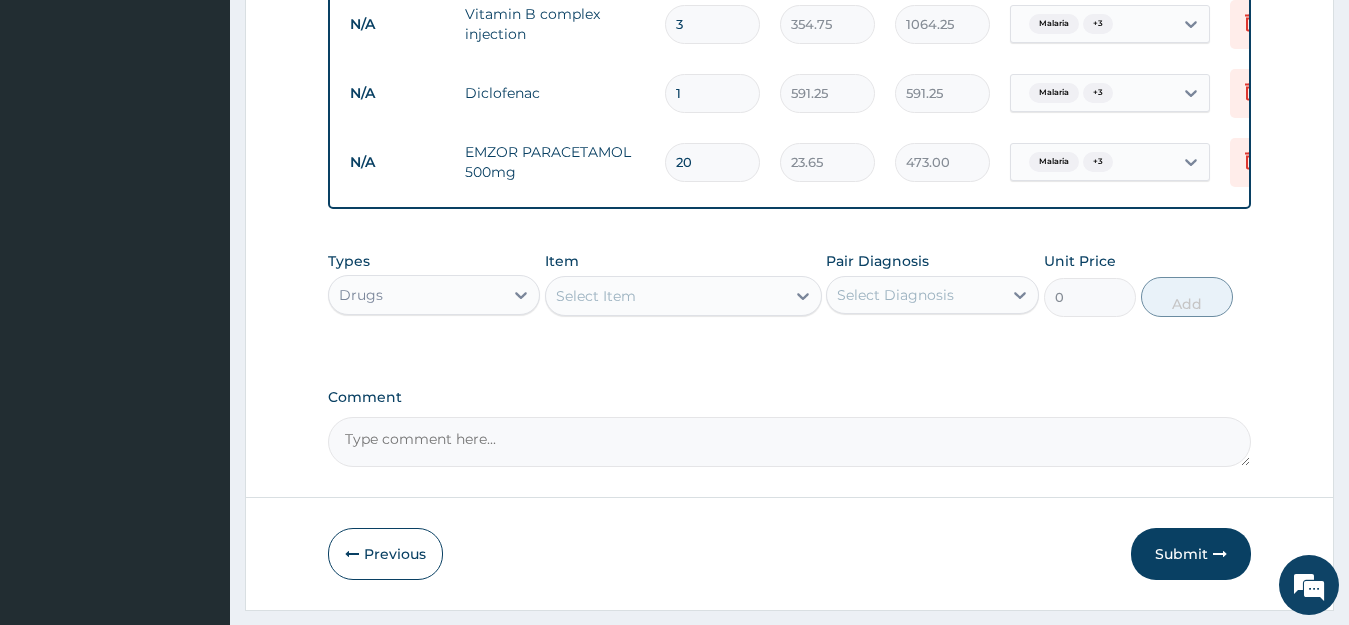 click on "Select Item" at bounding box center (665, 296) 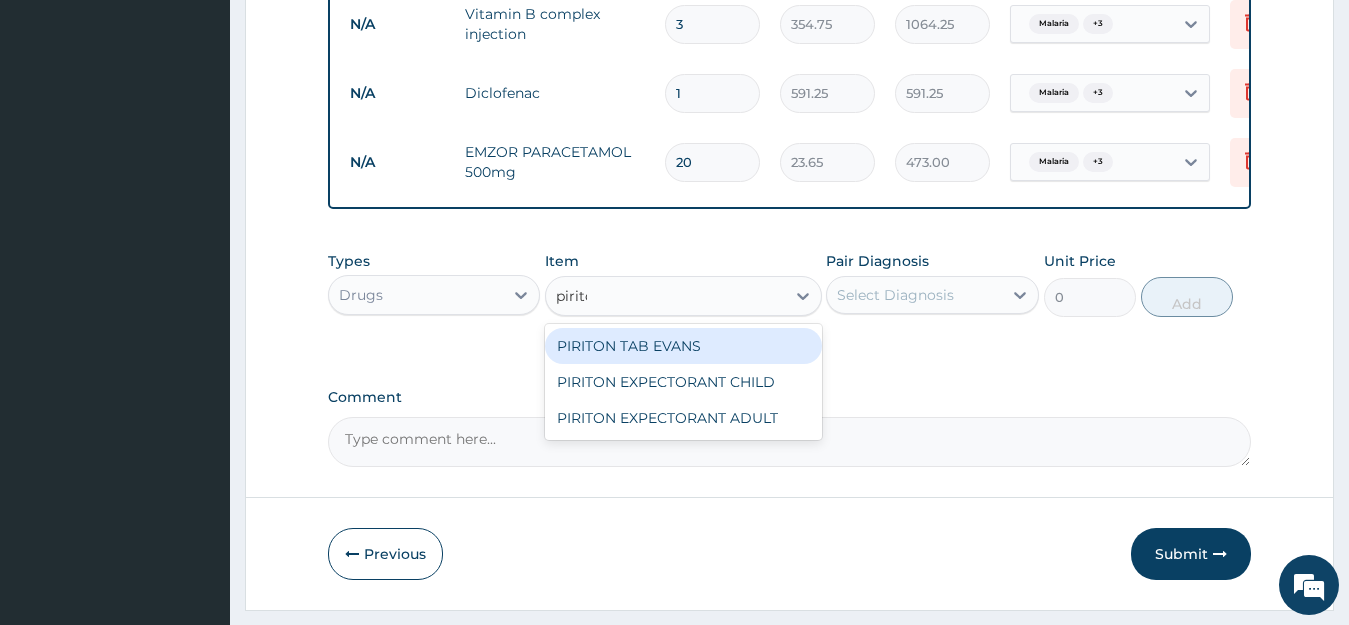 type on "piriton" 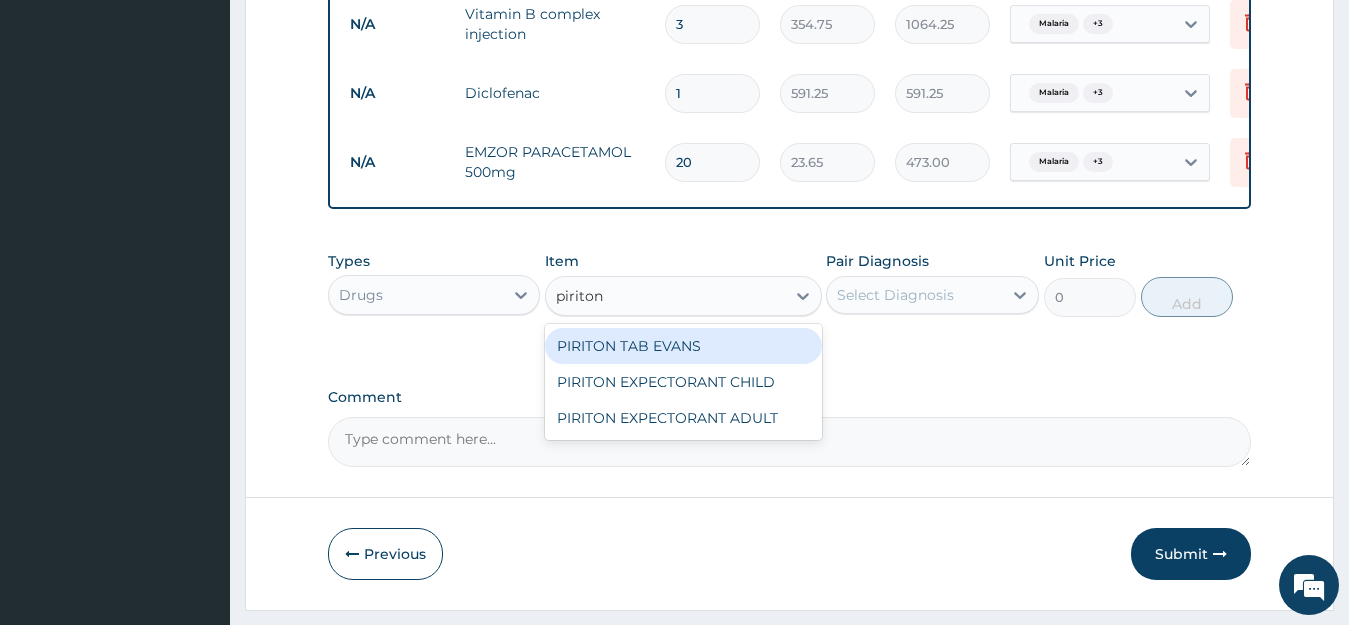 click on "PIRITON TAB EVANS" at bounding box center (683, 346) 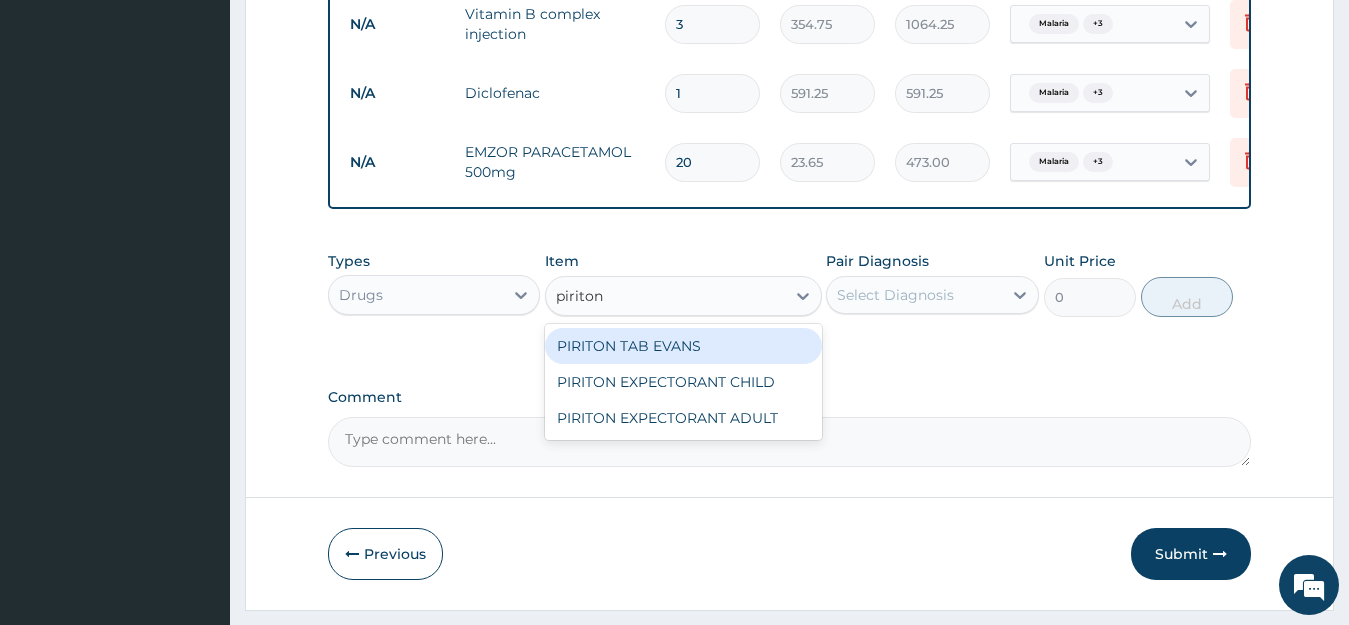 type 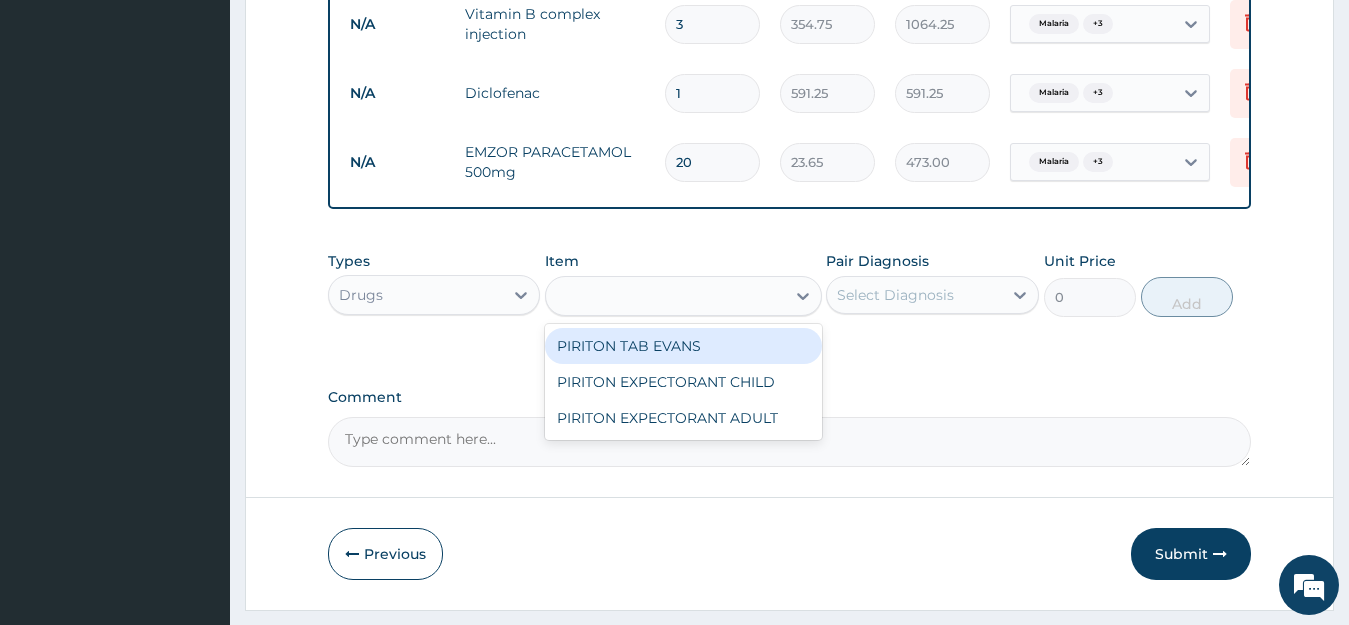 type on "23.65" 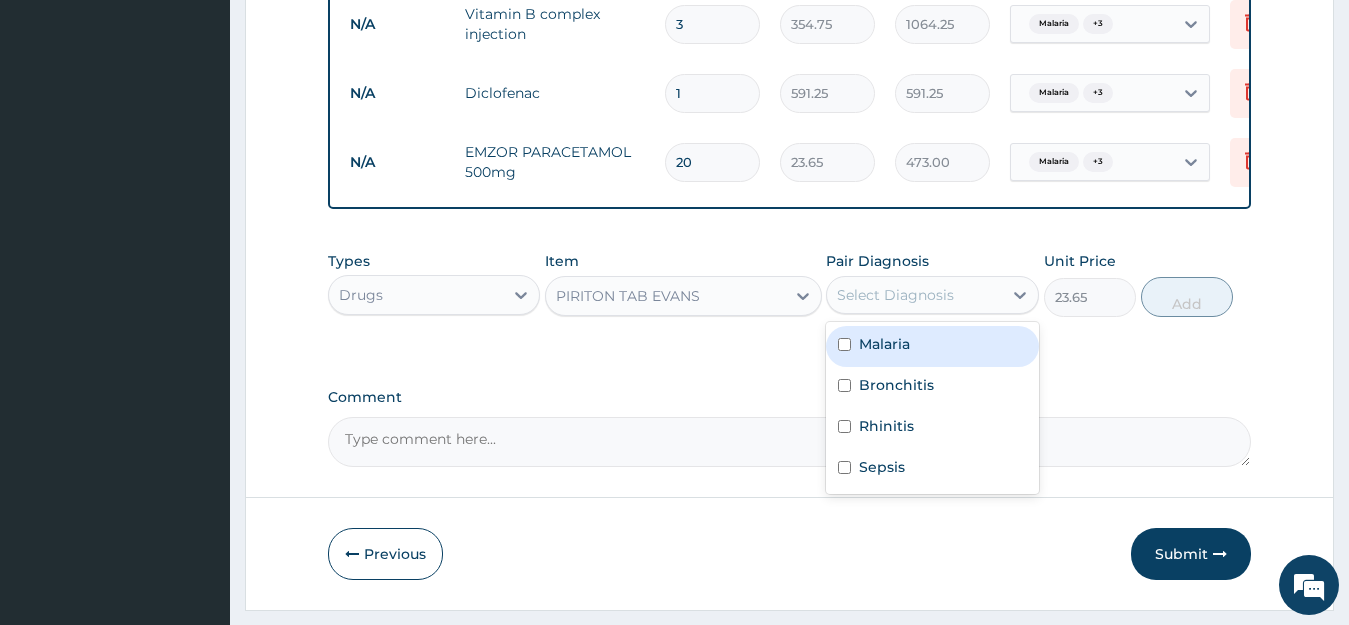 click on "Select Diagnosis" at bounding box center [895, 295] 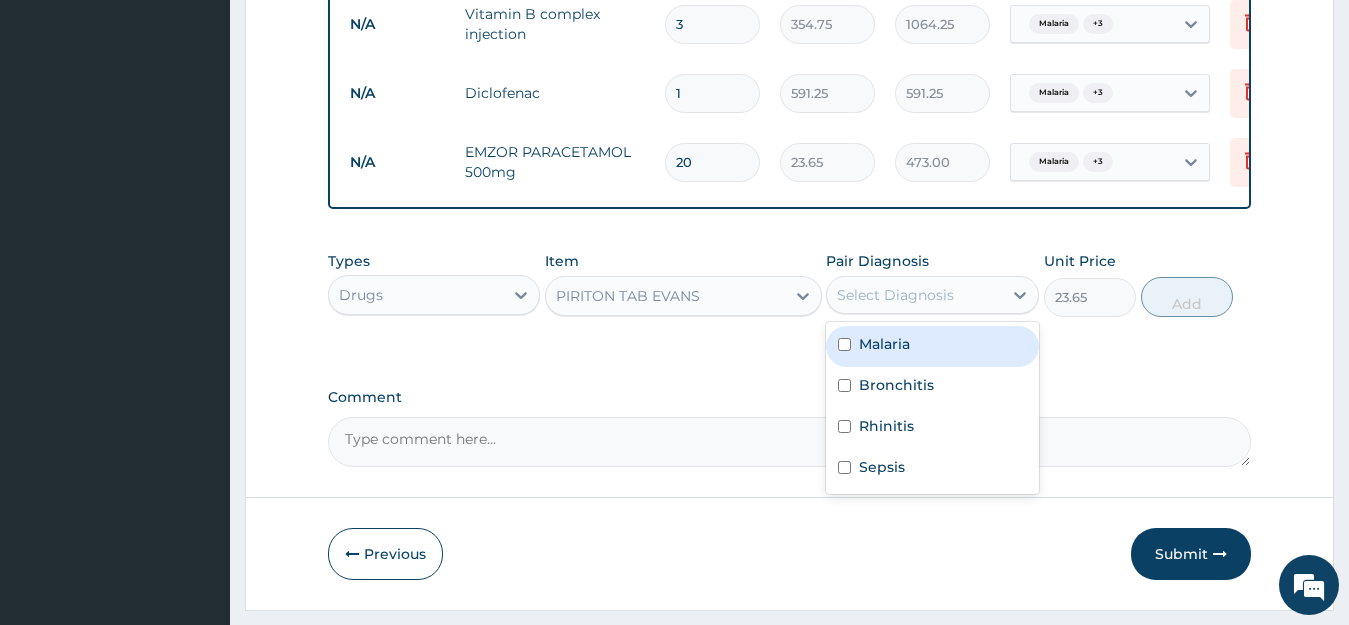 click on "Malaria" at bounding box center (932, 346) 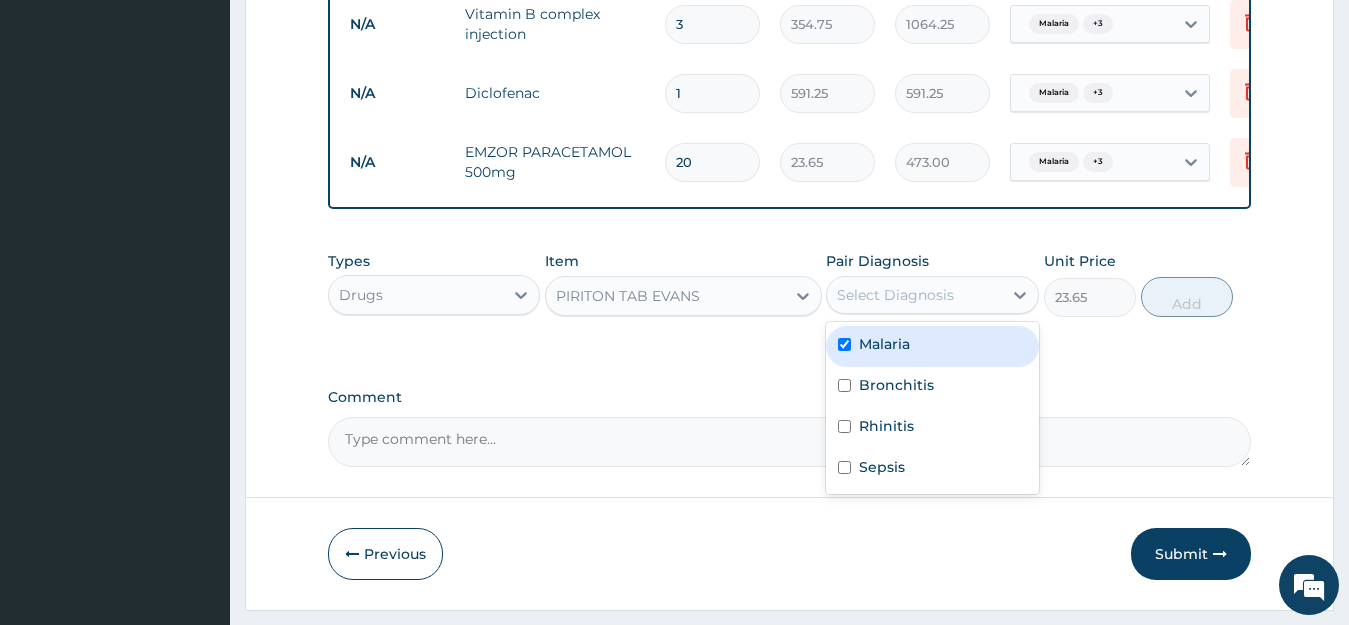 checkbox on "true" 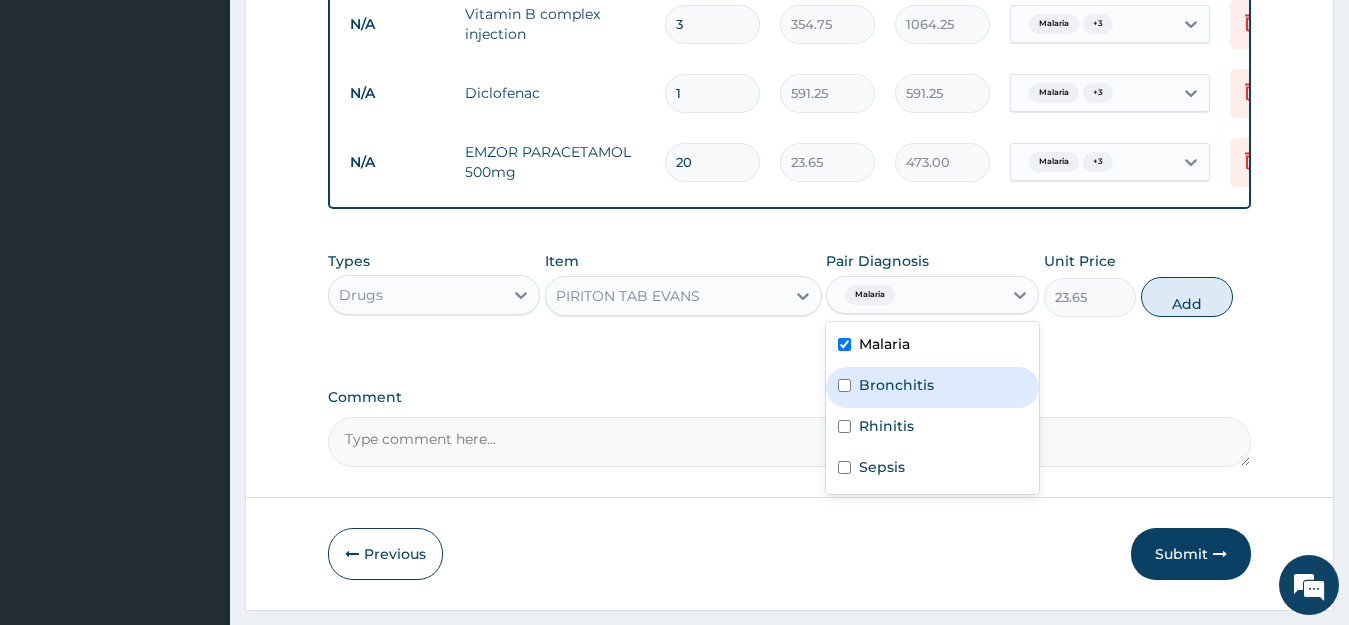 click on "Bronchitis" at bounding box center [896, 385] 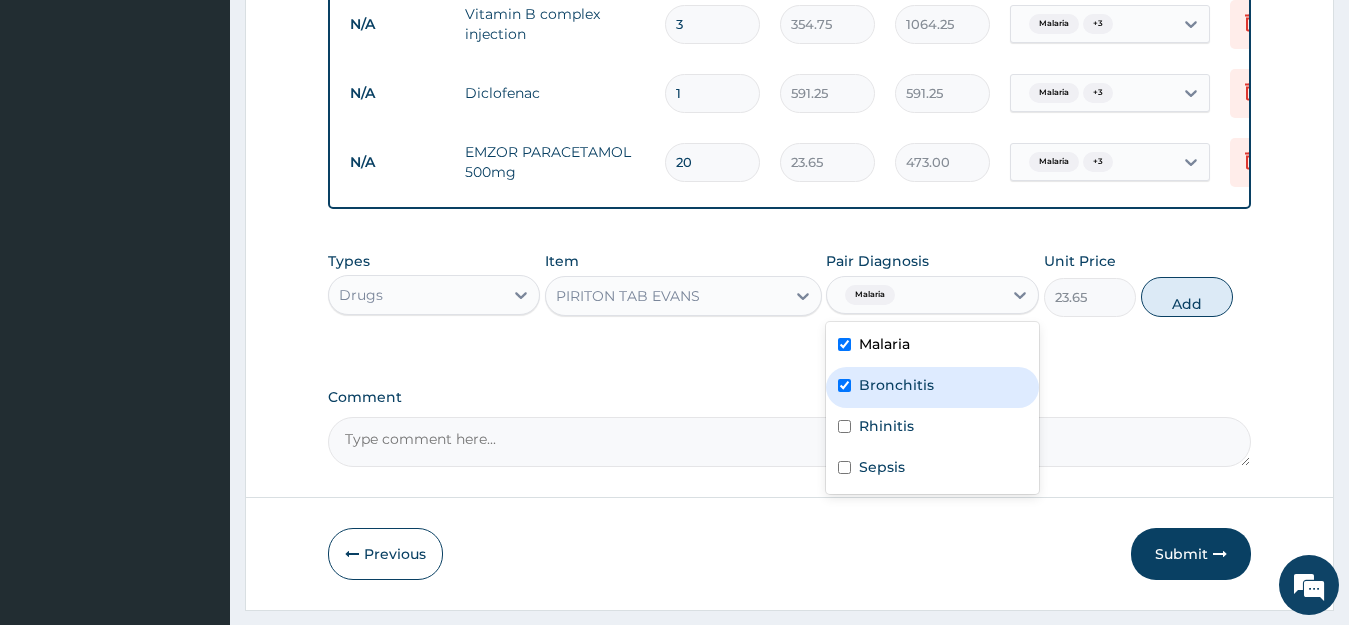 checkbox on "true" 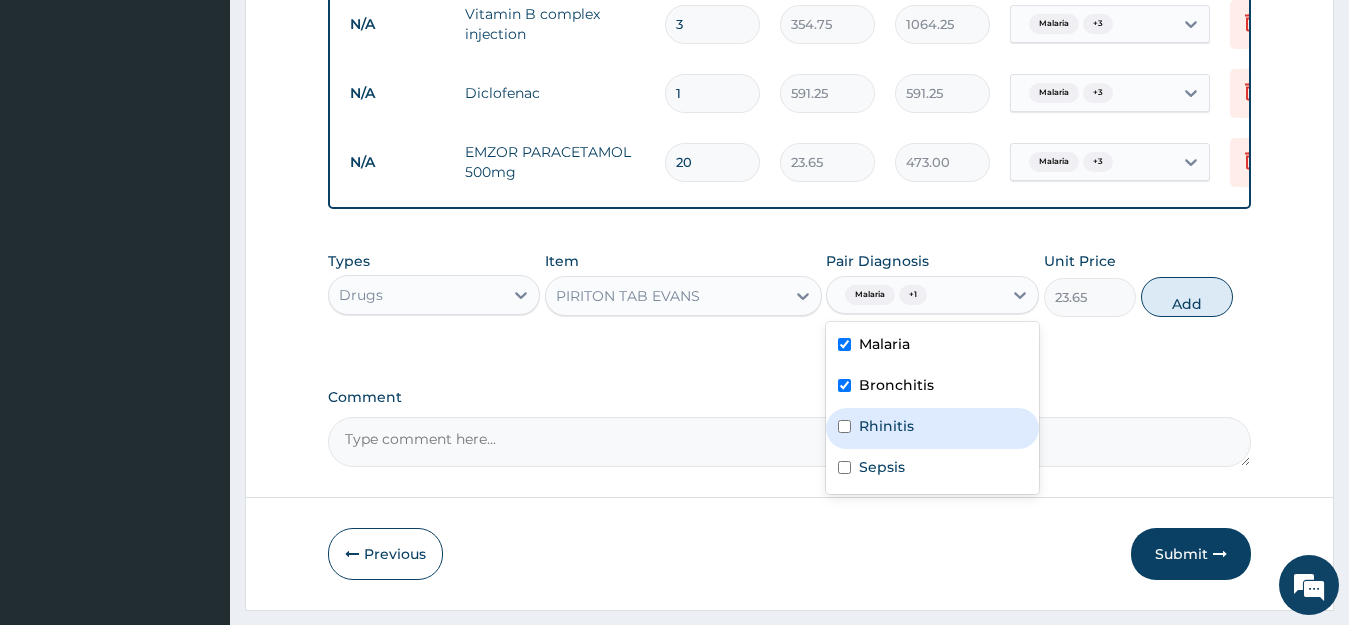 click on "Rhinitis" at bounding box center (886, 426) 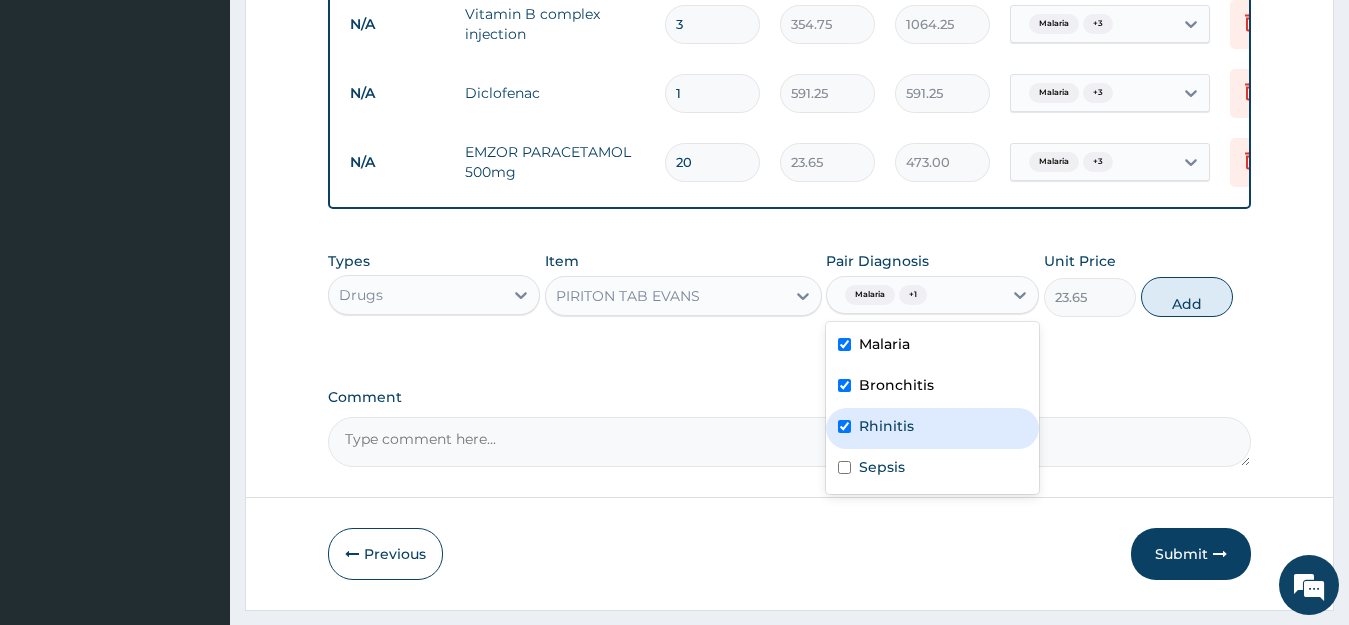 checkbox on "true" 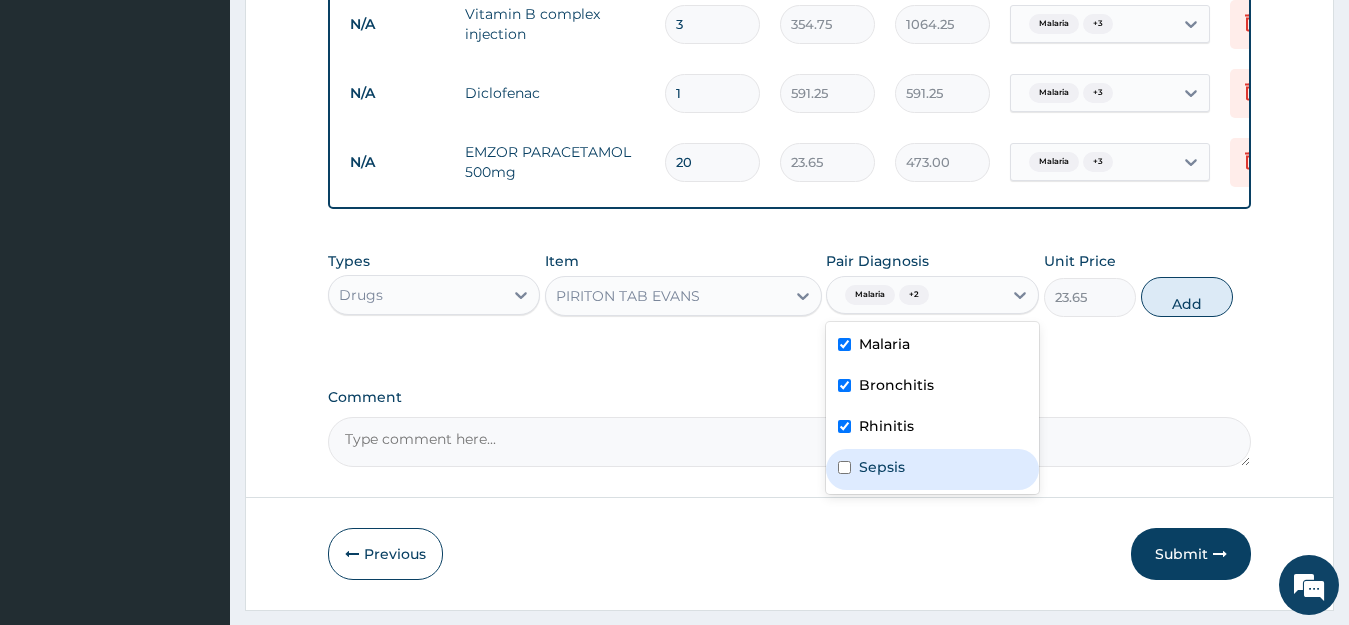 click on "Sepsis" at bounding box center (882, 467) 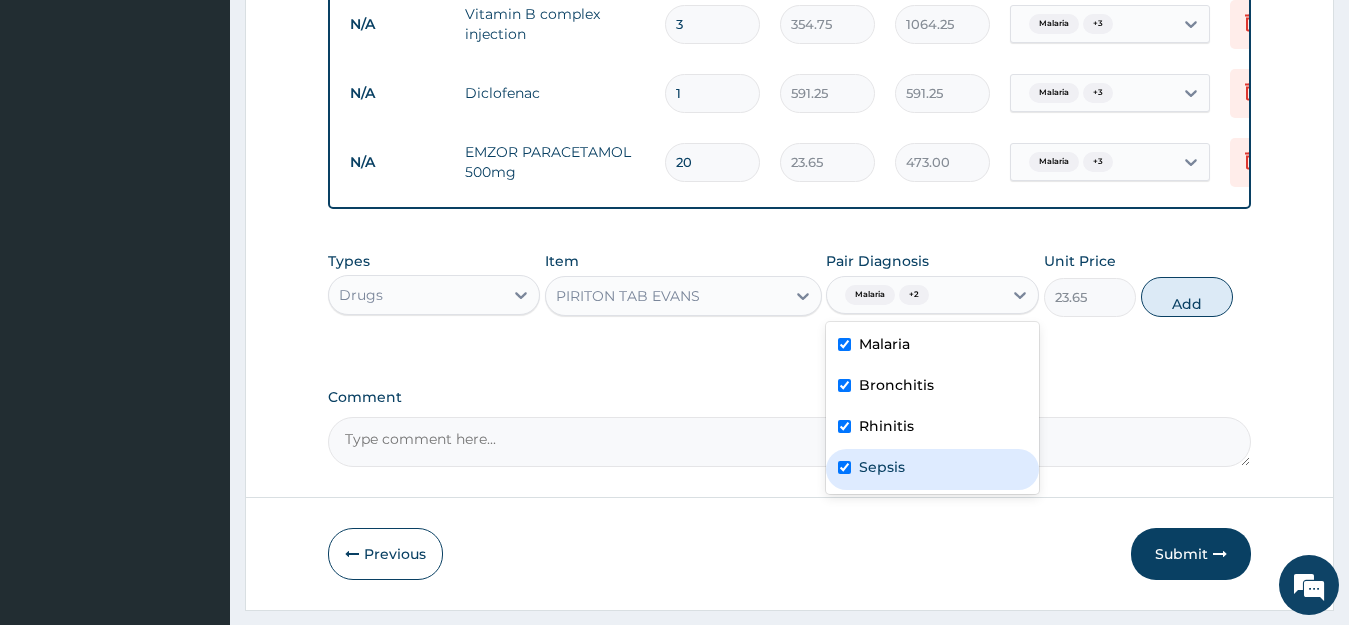 checkbox on "true" 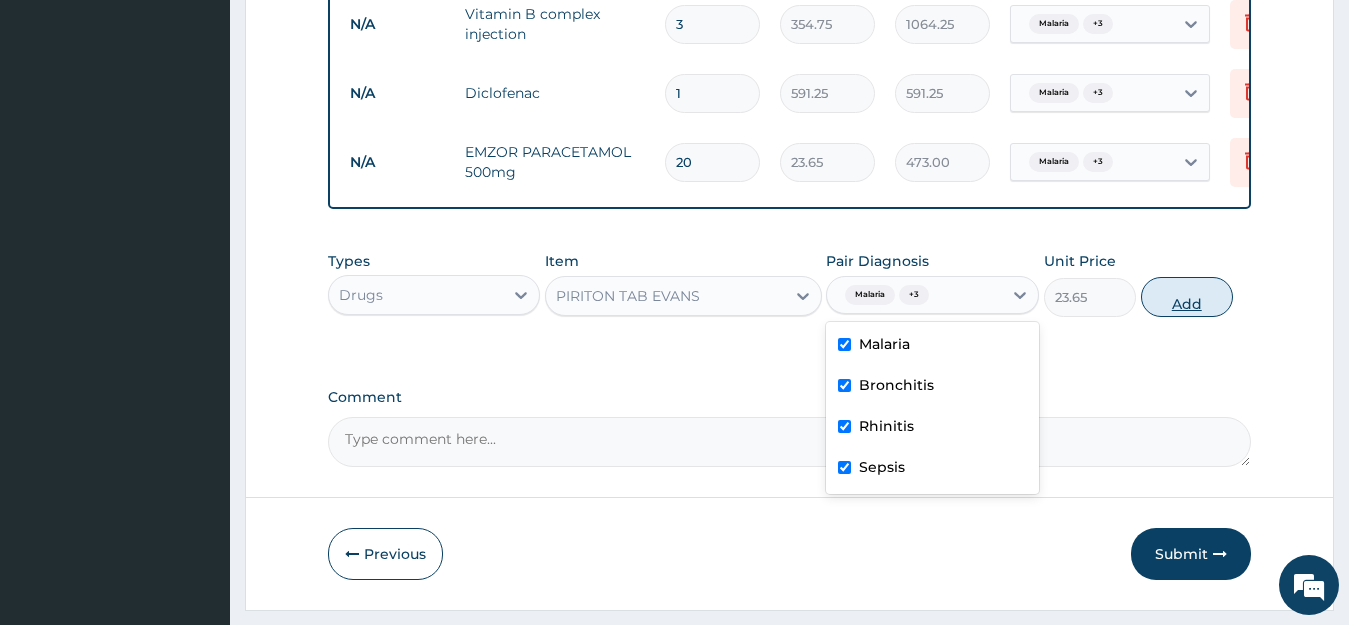 click on "Add" at bounding box center [1187, 297] 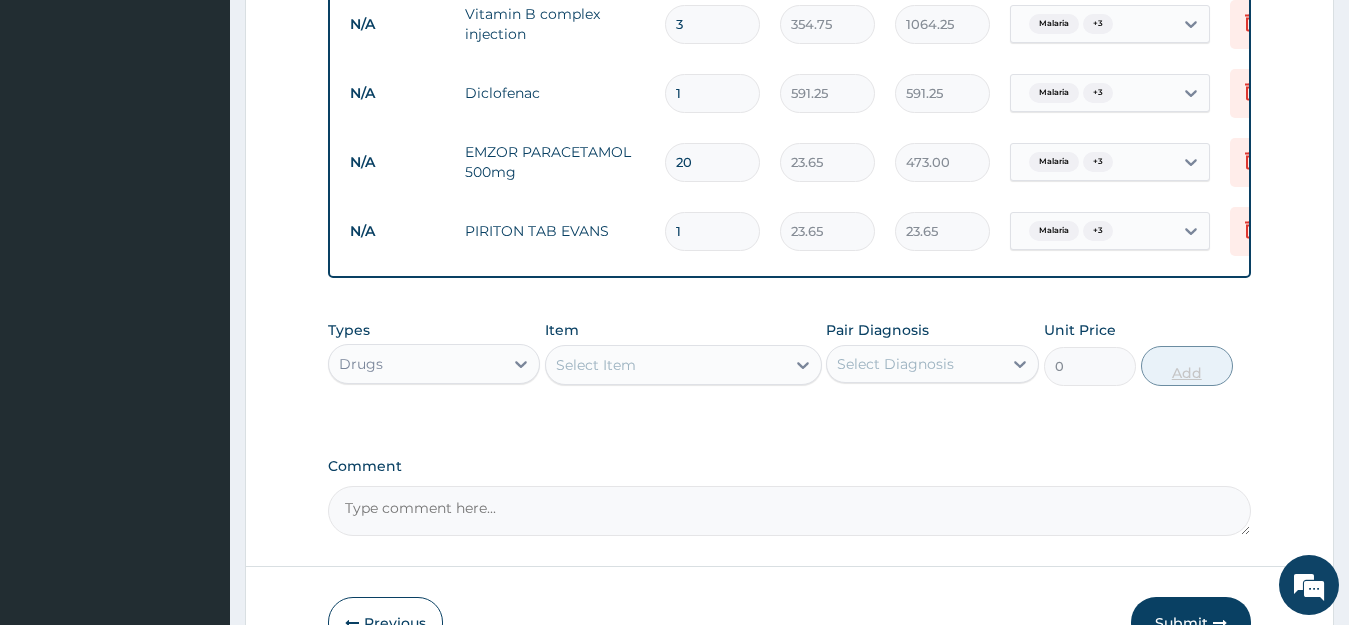 type on "10" 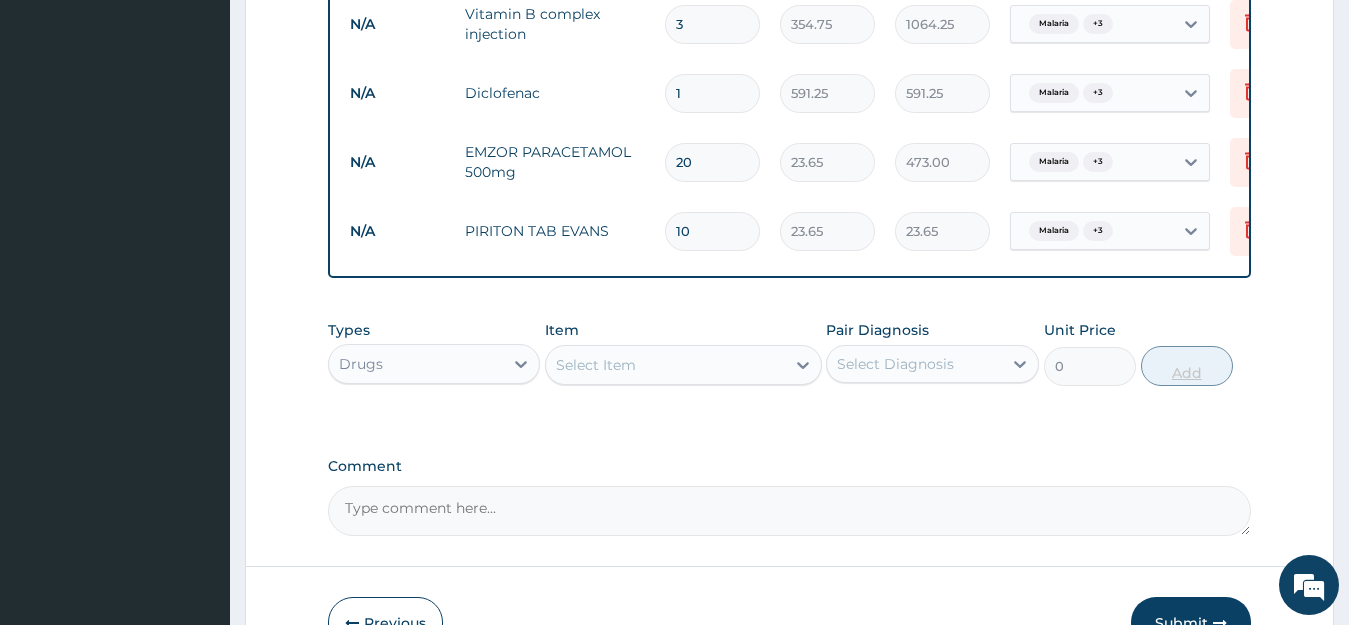 type on "236.50" 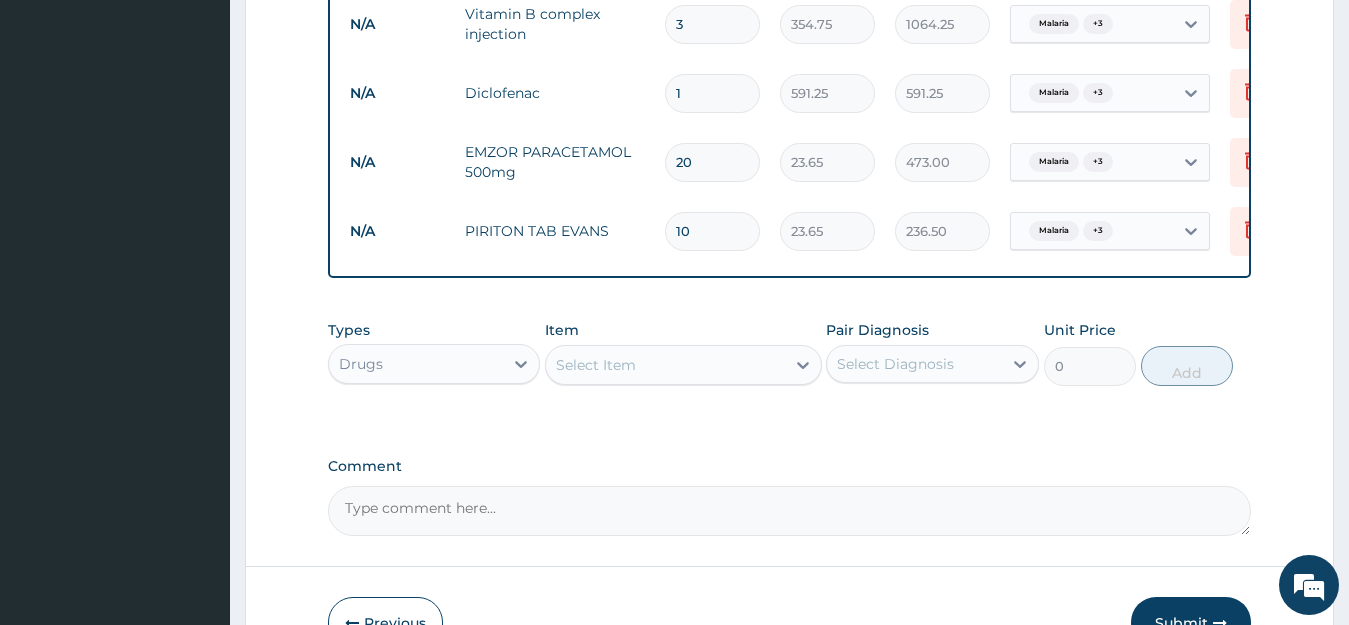 type on "10" 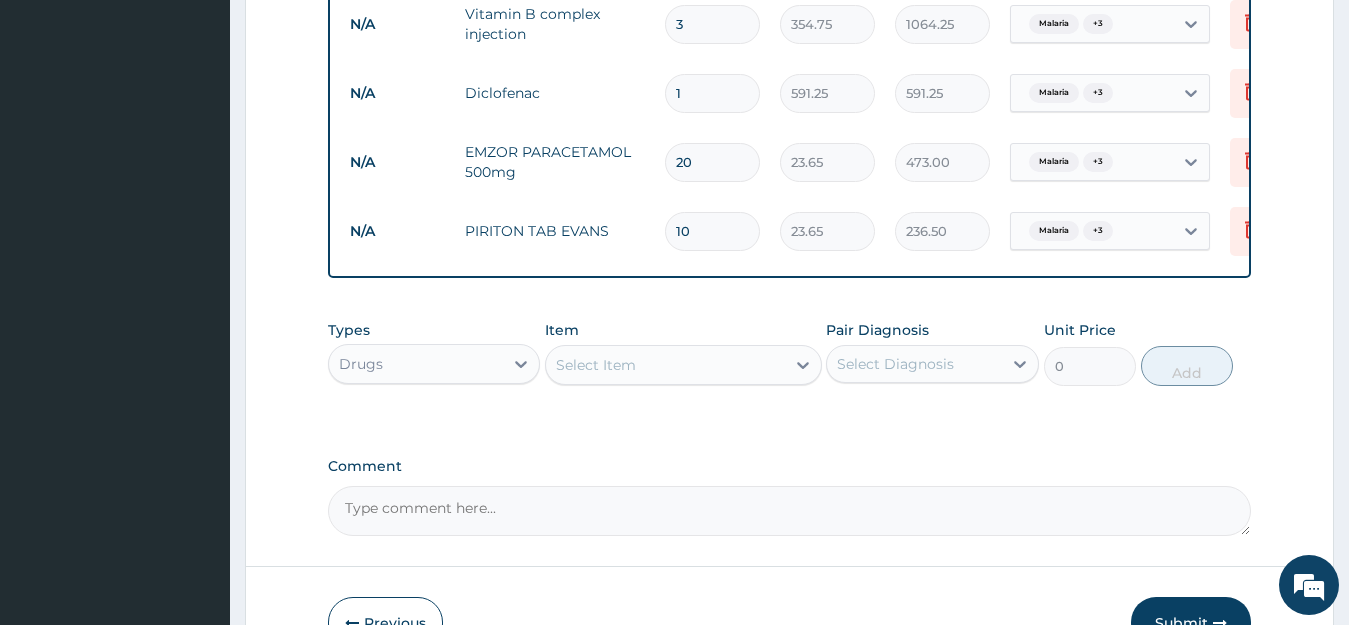 click on "Select Item" at bounding box center [665, 365] 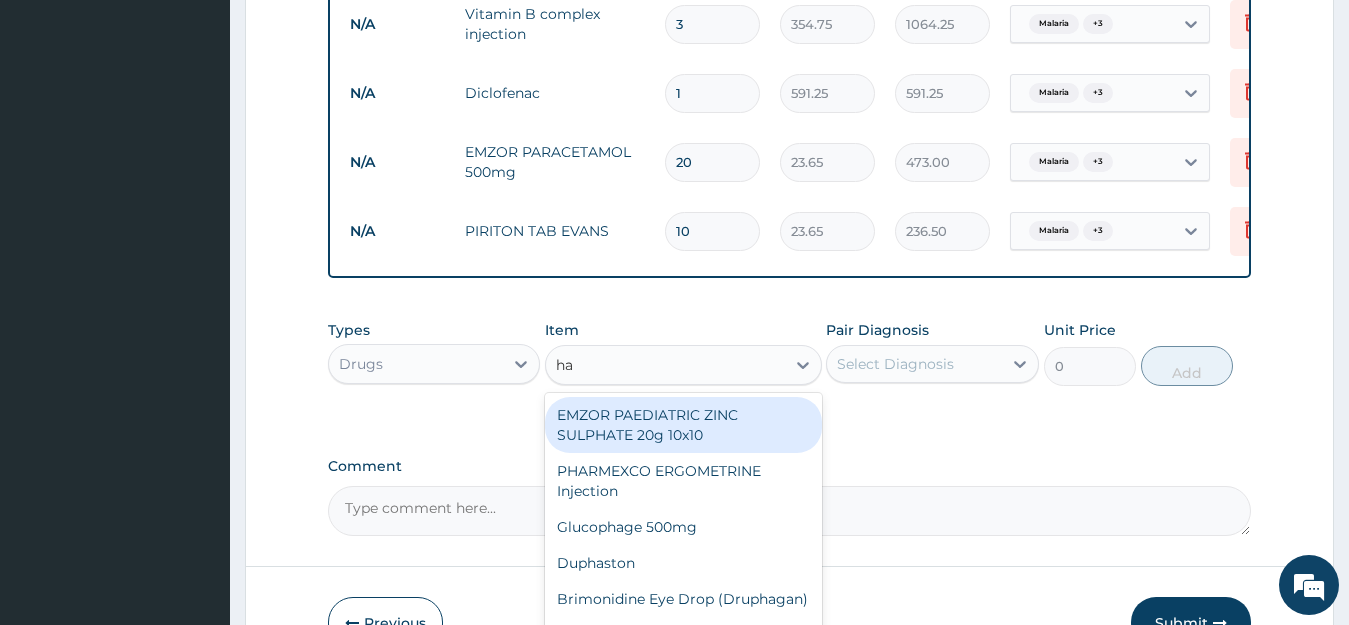 type on "h" 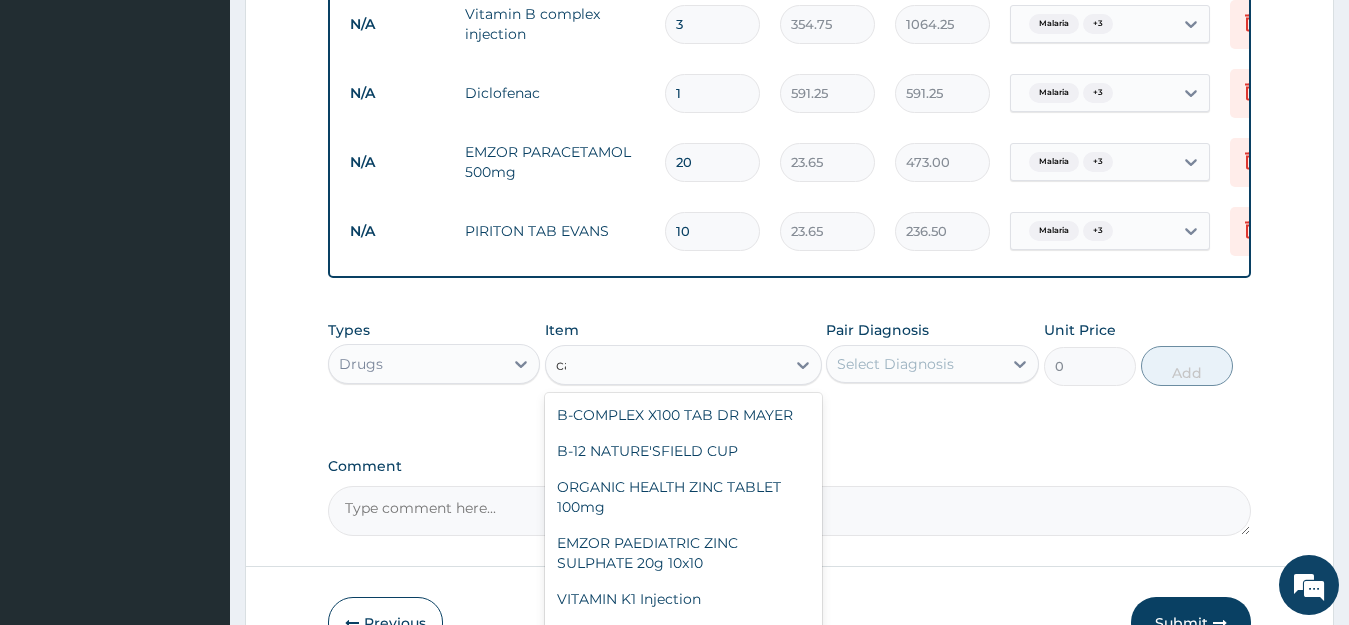 type on "c" 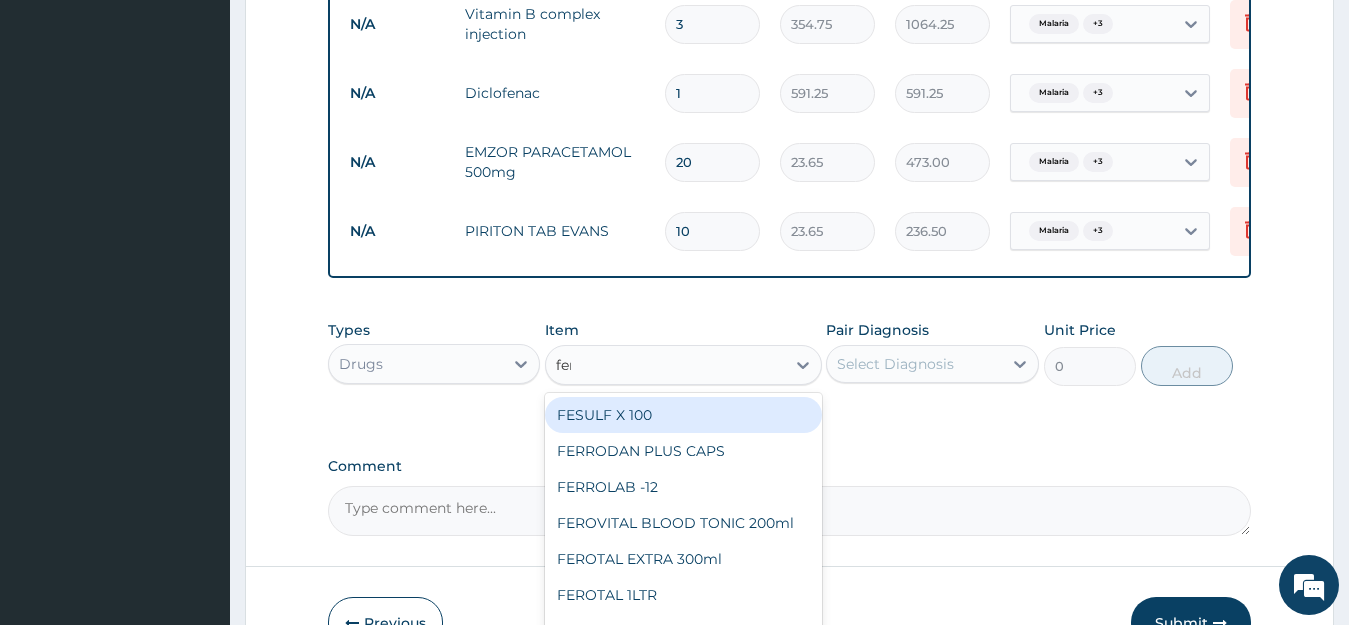 type on "ferr" 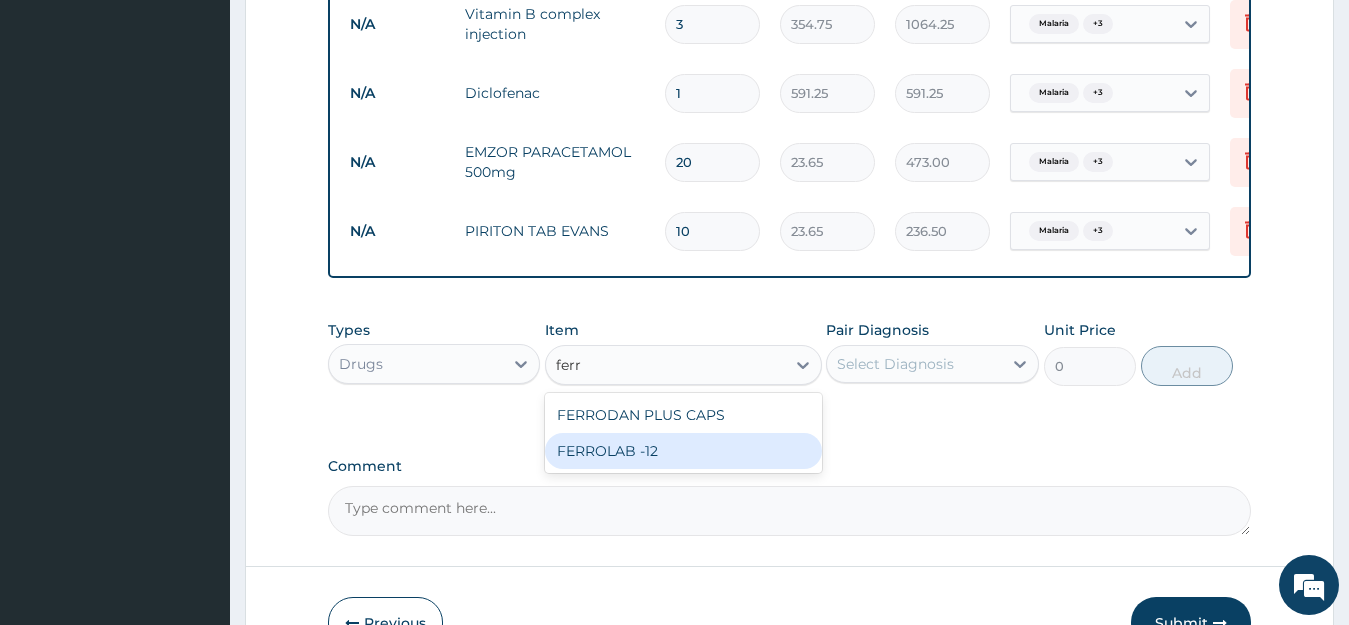 click on "FERROLAB -12" at bounding box center (683, 451) 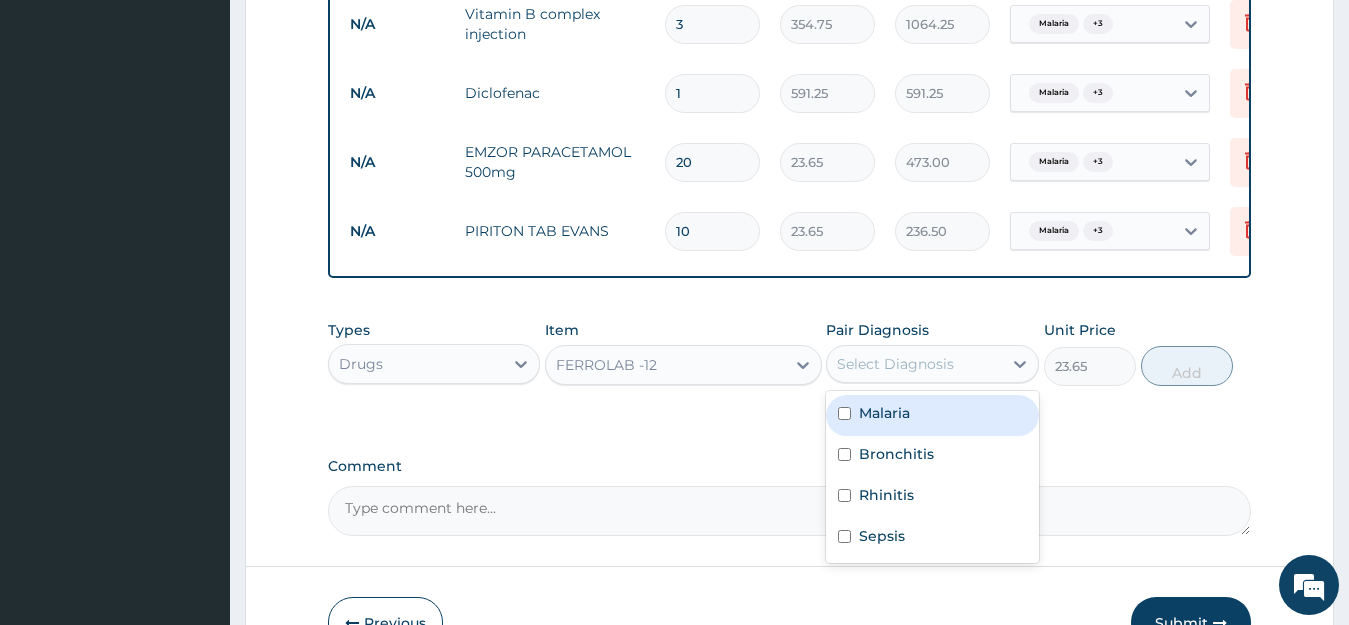 click on "Select Diagnosis" at bounding box center [914, 364] 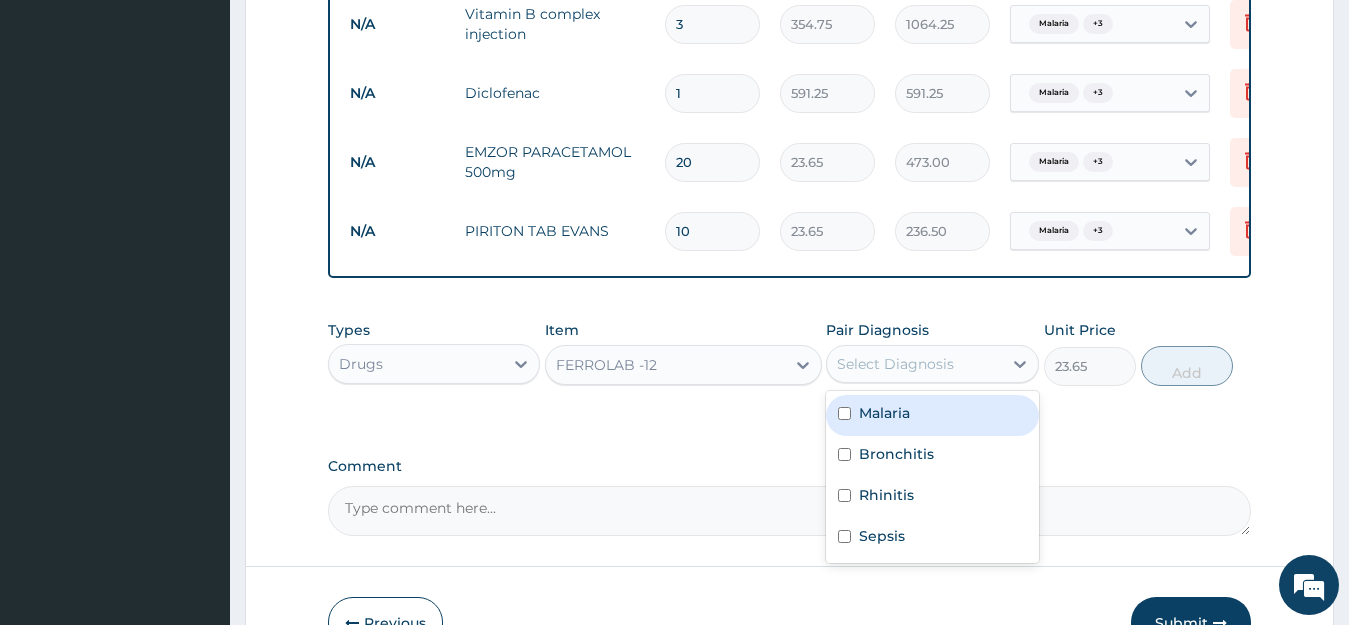 click on "Malaria" at bounding box center (884, 413) 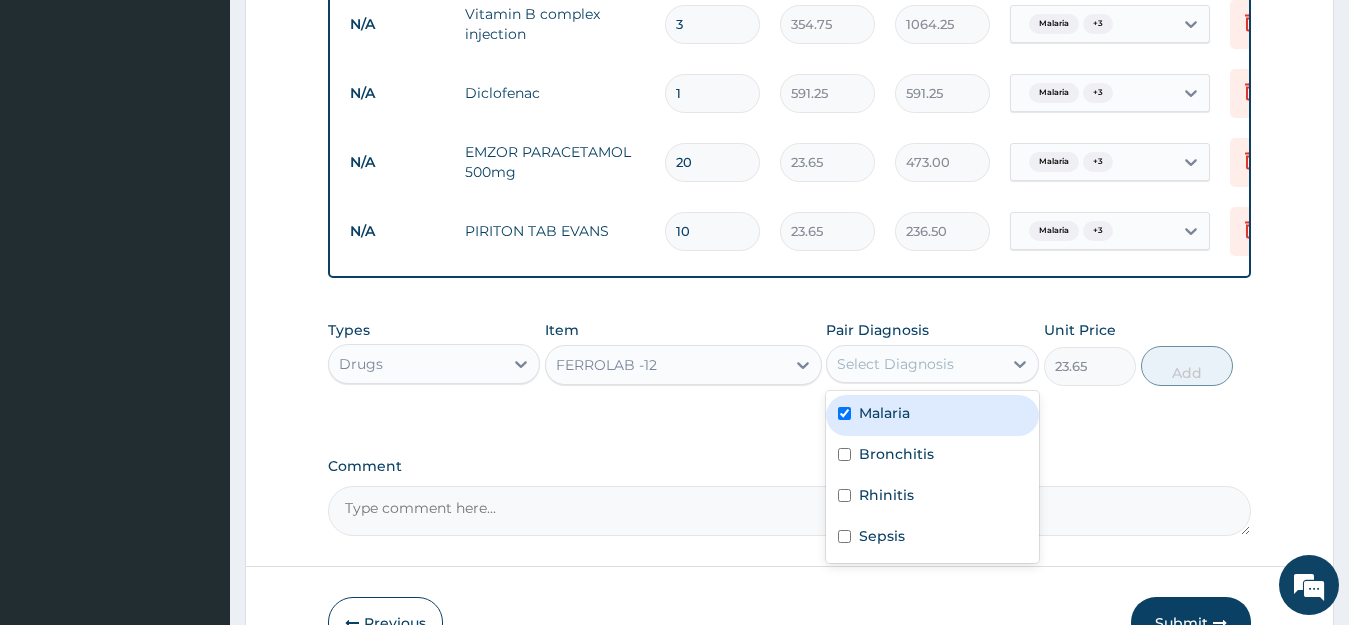 checkbox on "true" 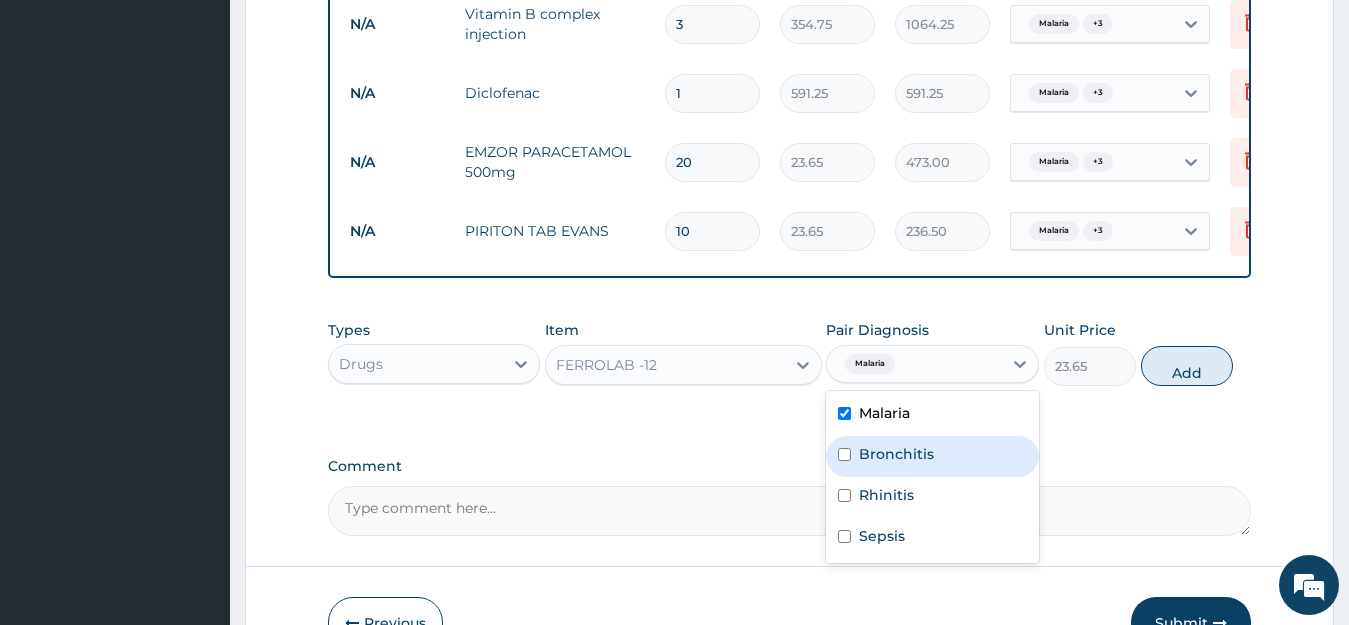 click on "Bronchitis" at bounding box center (896, 454) 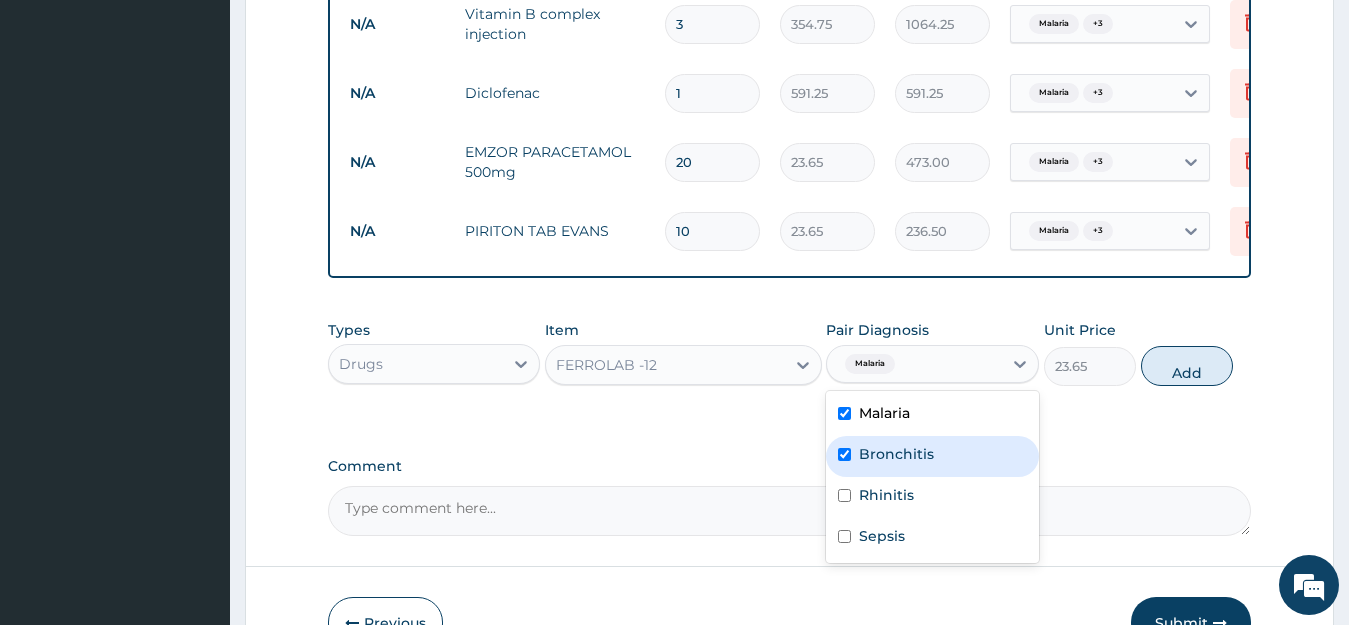 checkbox on "true" 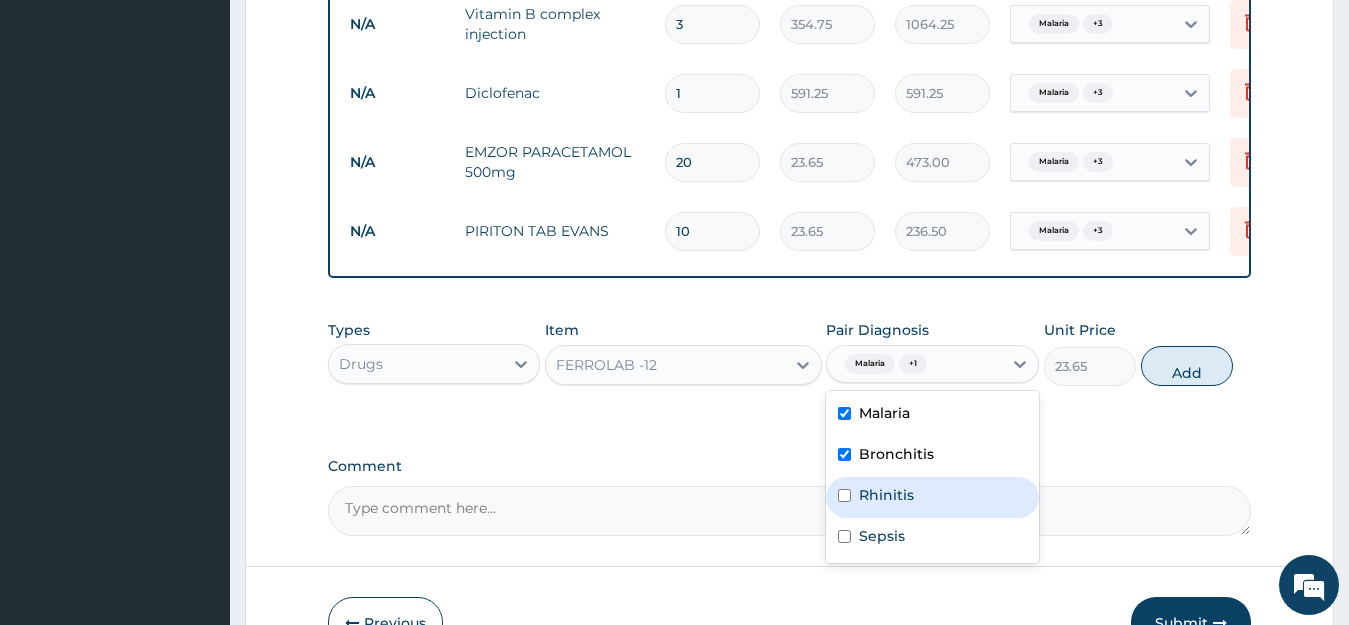 click on "Rhinitis" at bounding box center [886, 495] 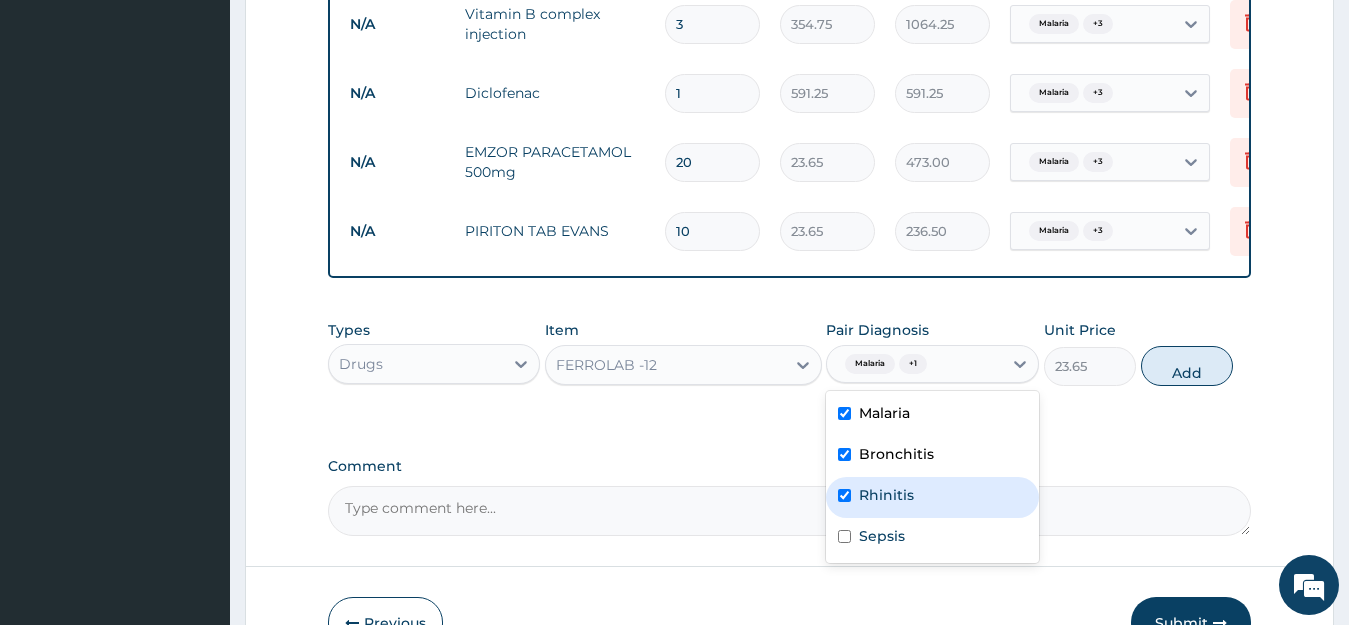 checkbox on "true" 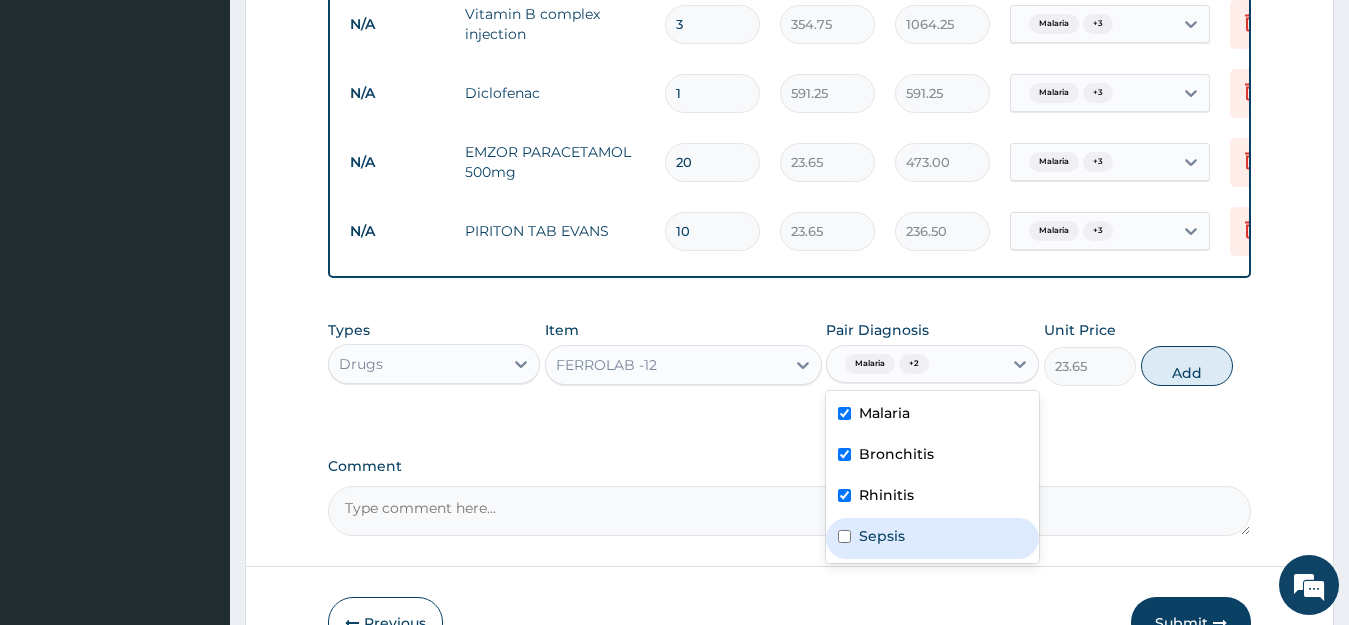 click on "Sepsis" at bounding box center [882, 536] 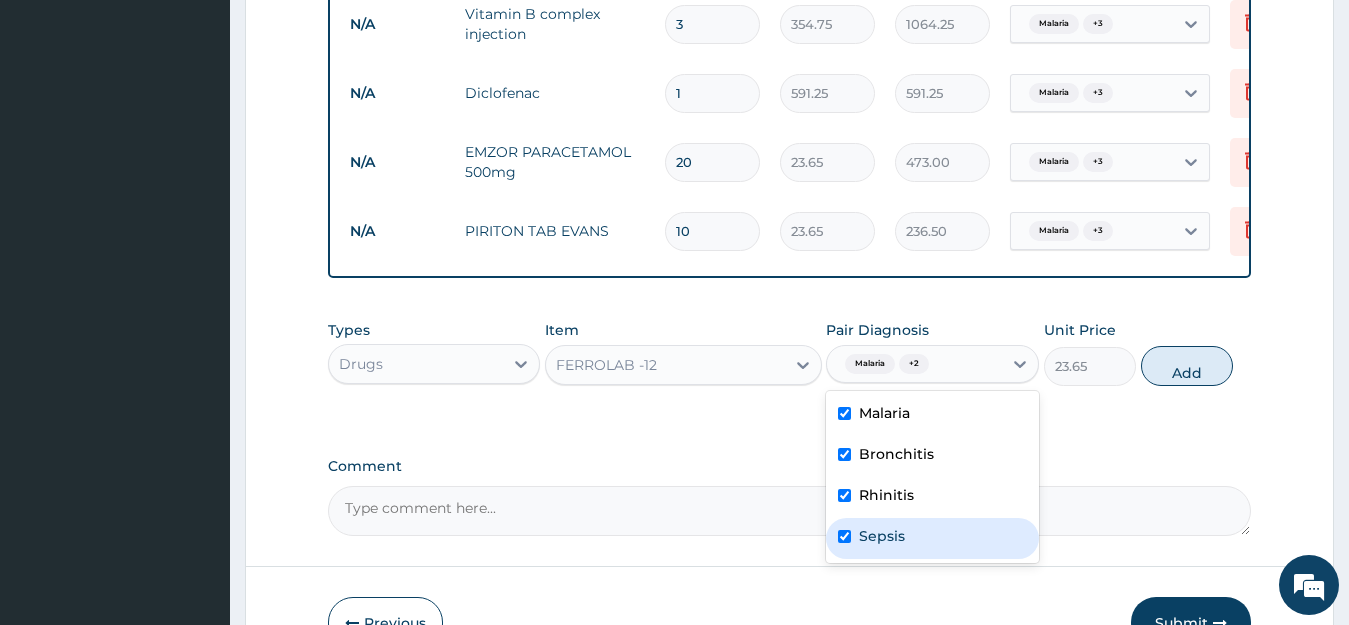 checkbox on "true" 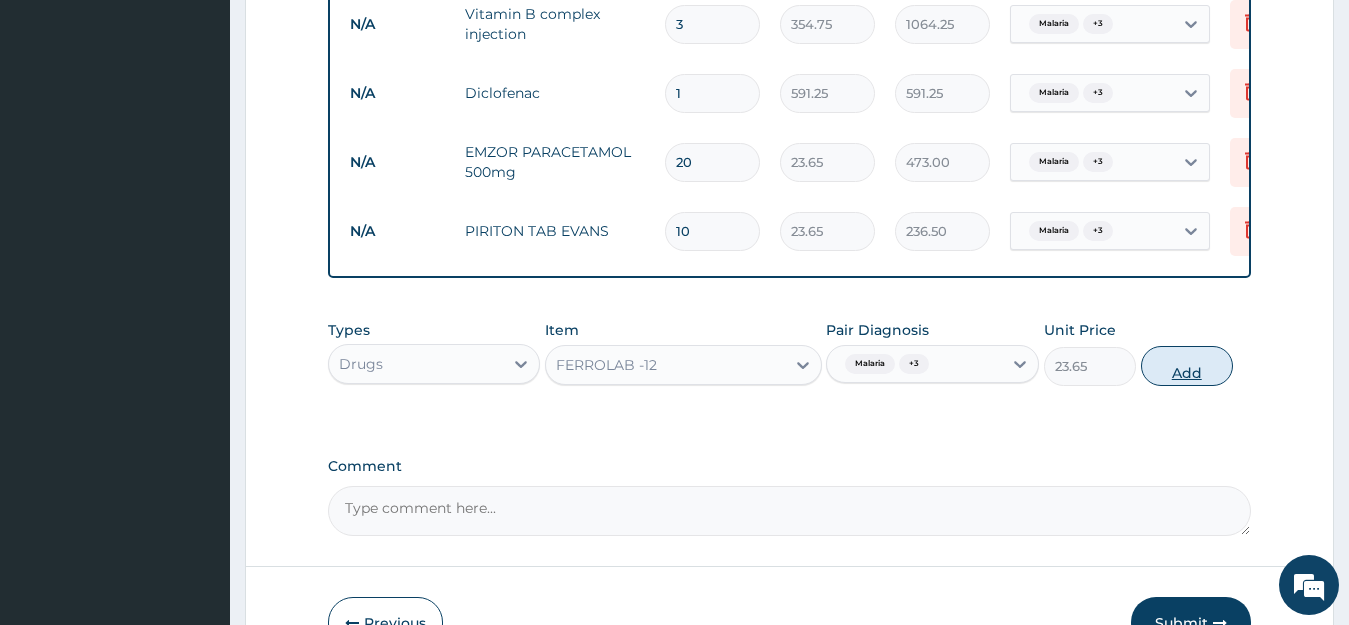 click on "Add" at bounding box center [1187, 366] 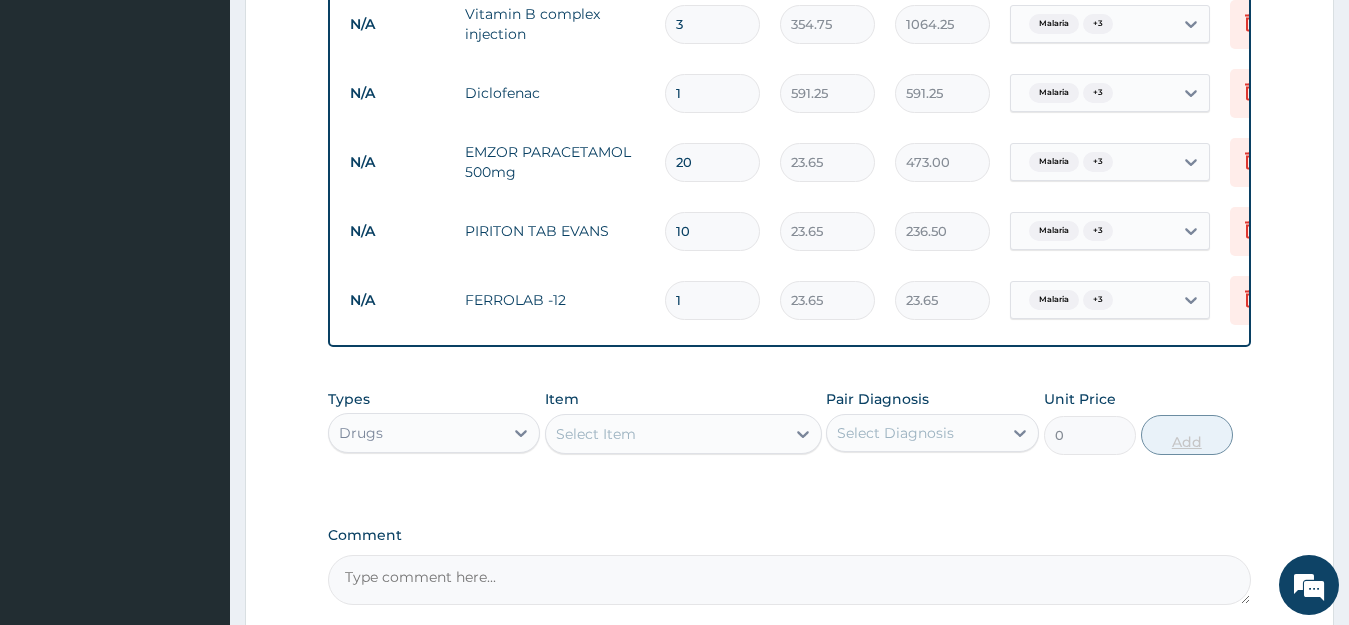 type on "15" 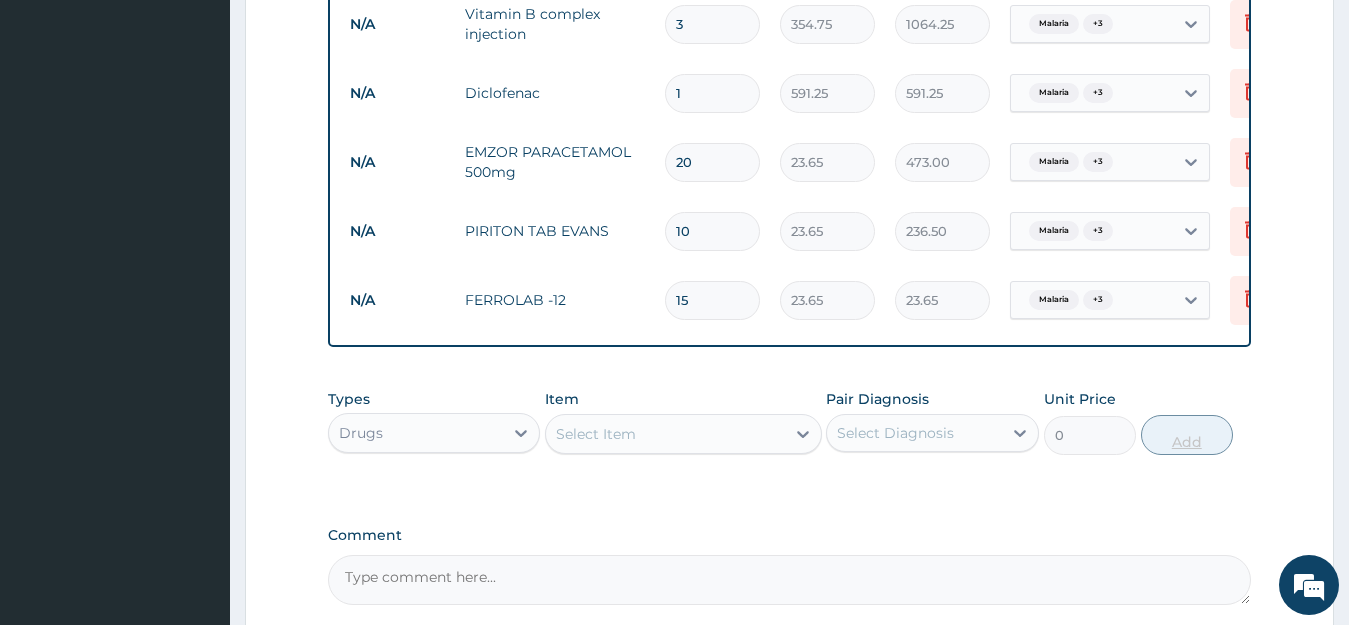 type on "354.75" 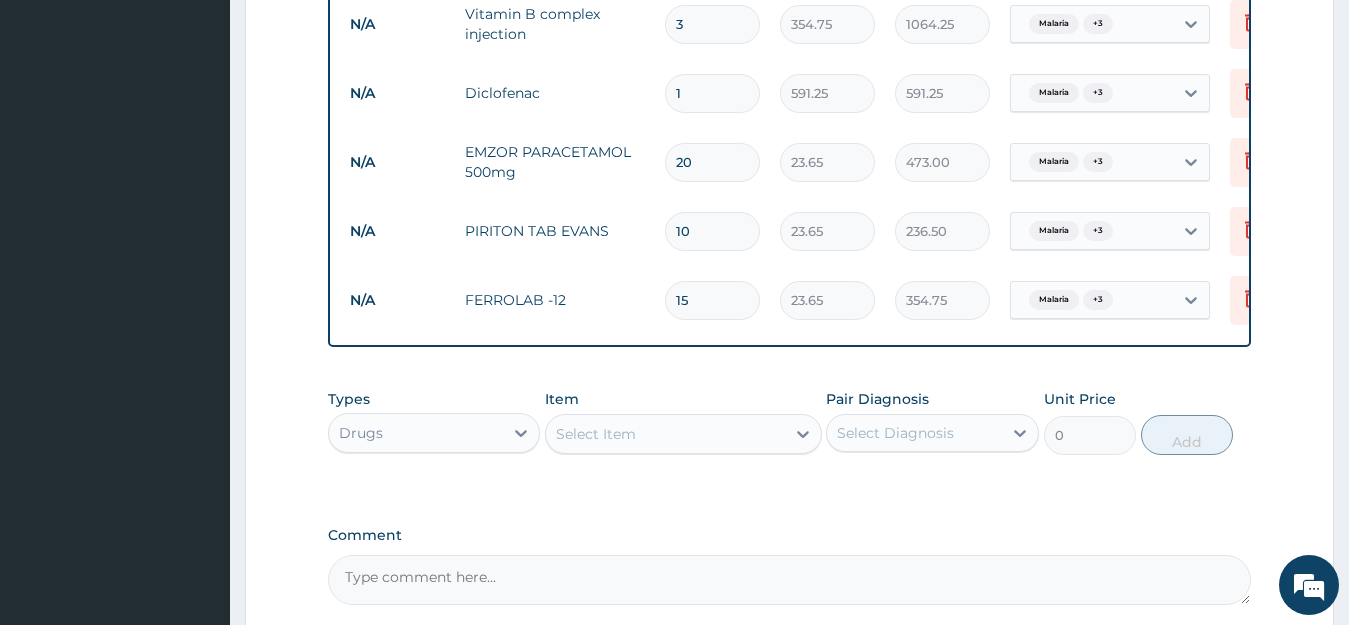 type on "15" 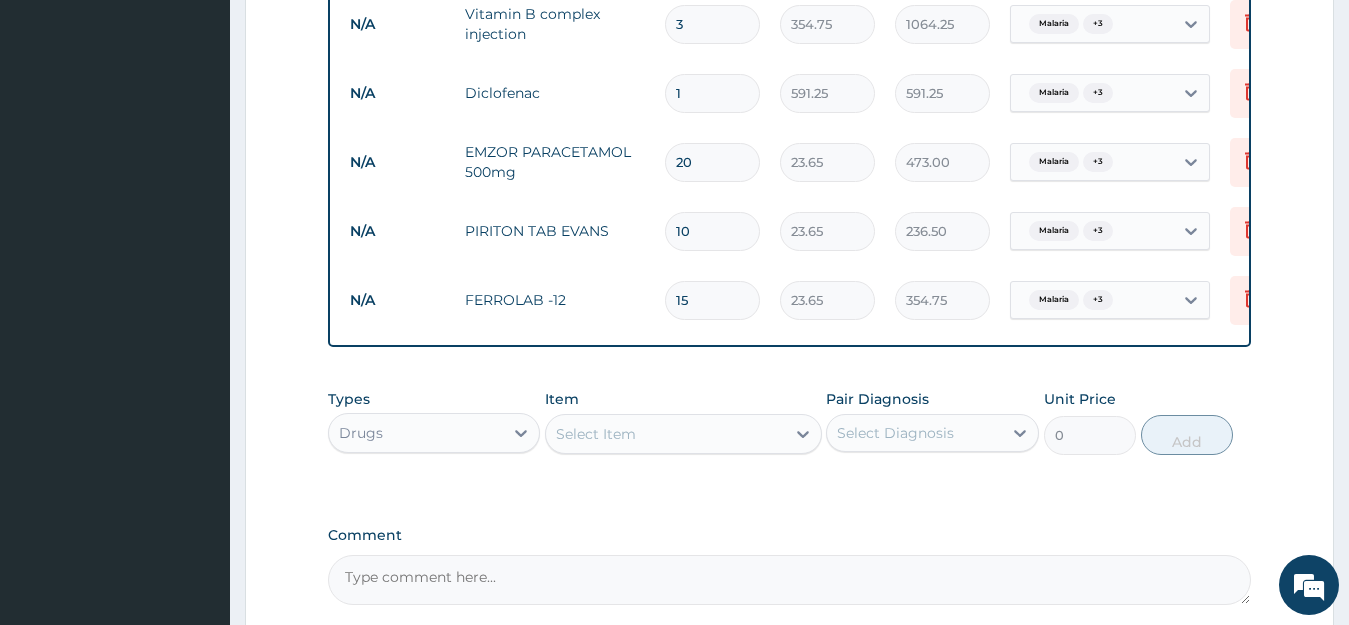 click on "Select Item" at bounding box center [683, 434] 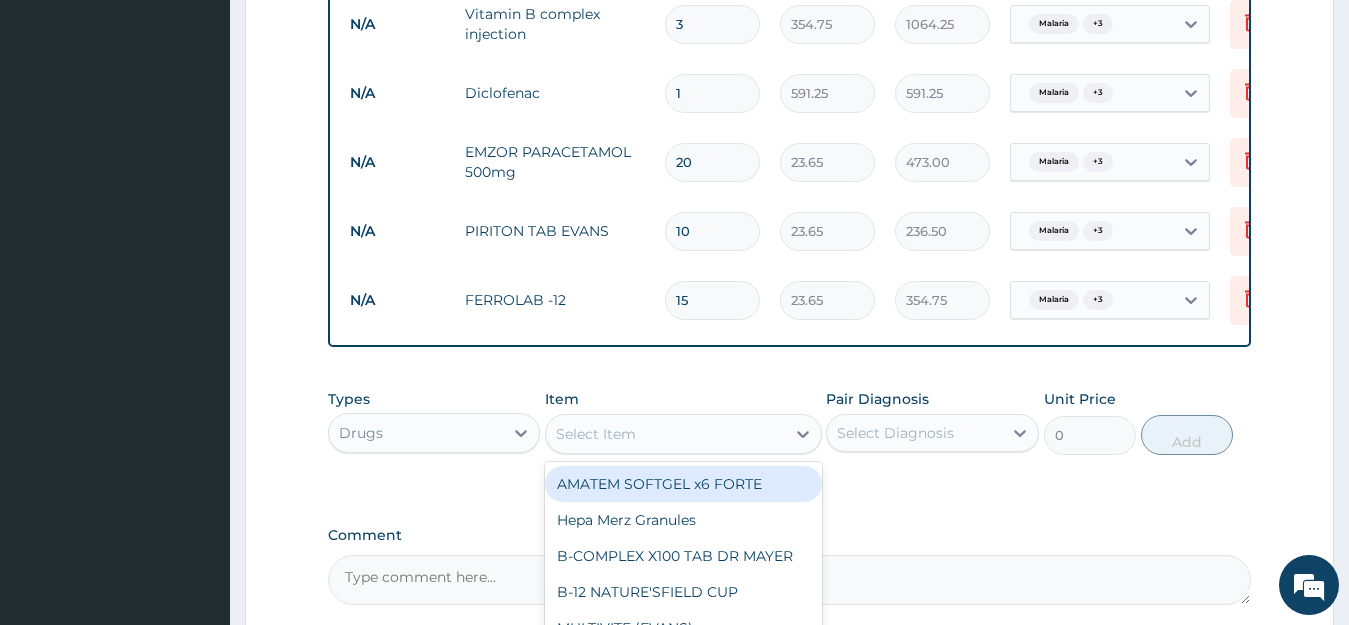 scroll, scrollTop: 1727, scrollLeft: 0, axis: vertical 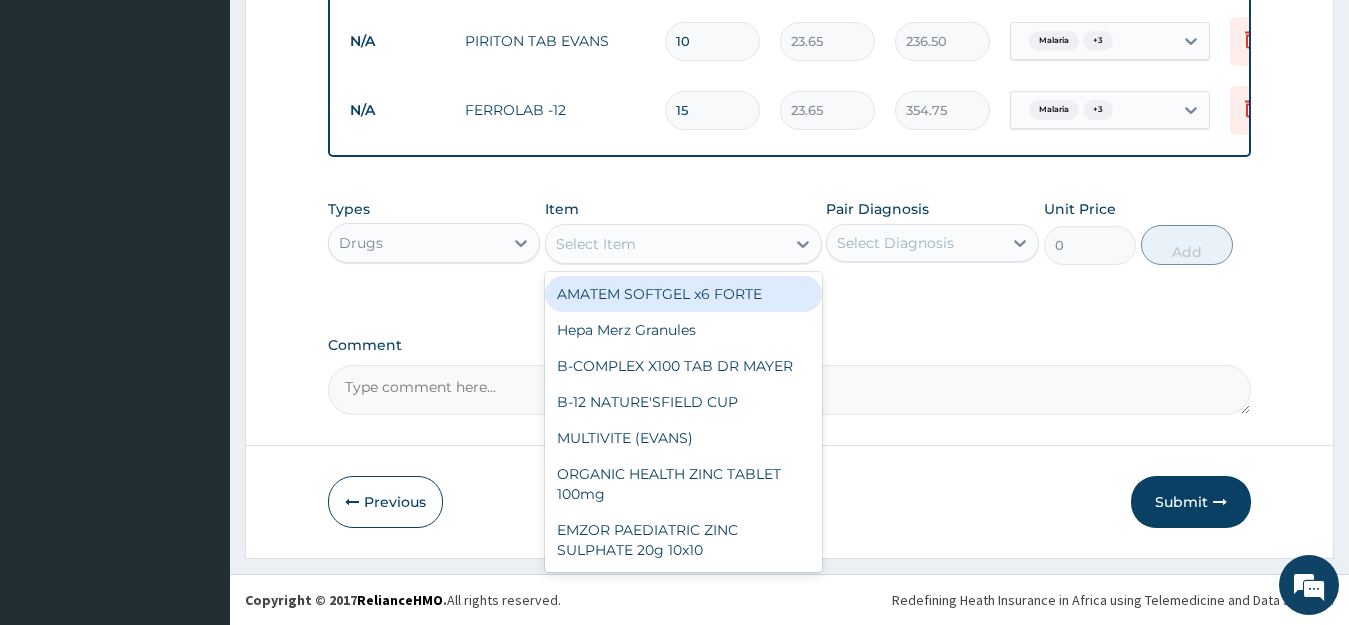 type on "b" 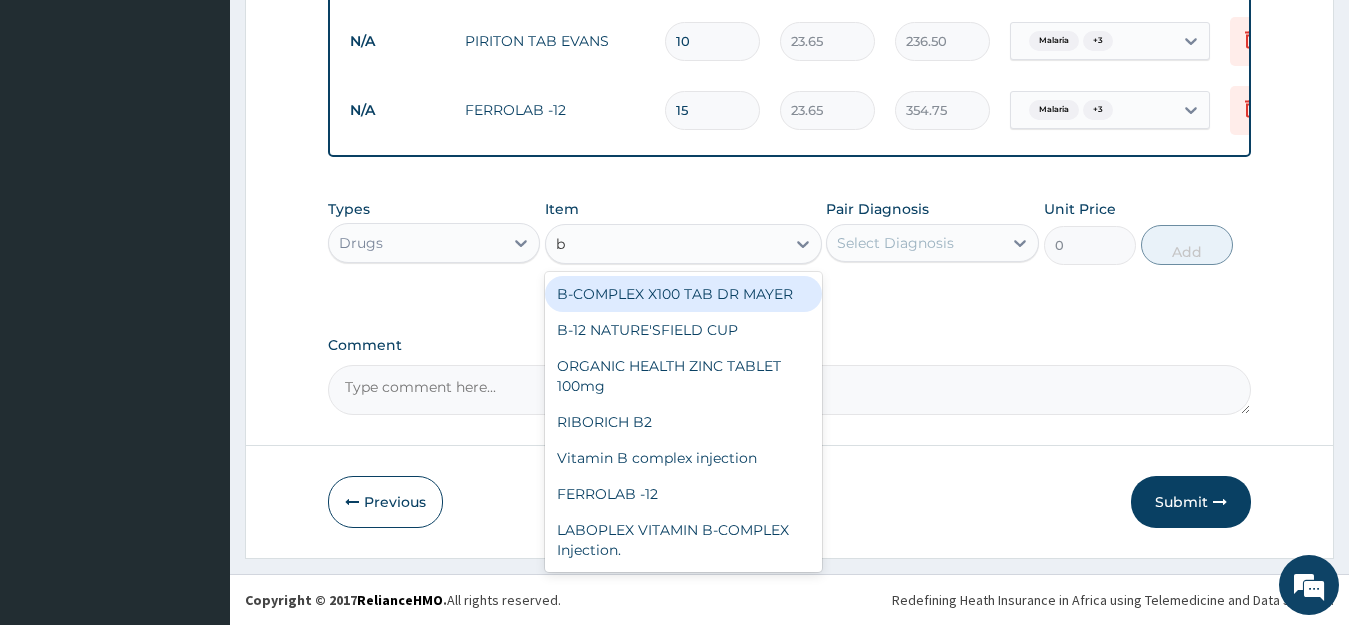 click on "B-COMPLEX X100 TAB DR MAYER" at bounding box center (683, 294) 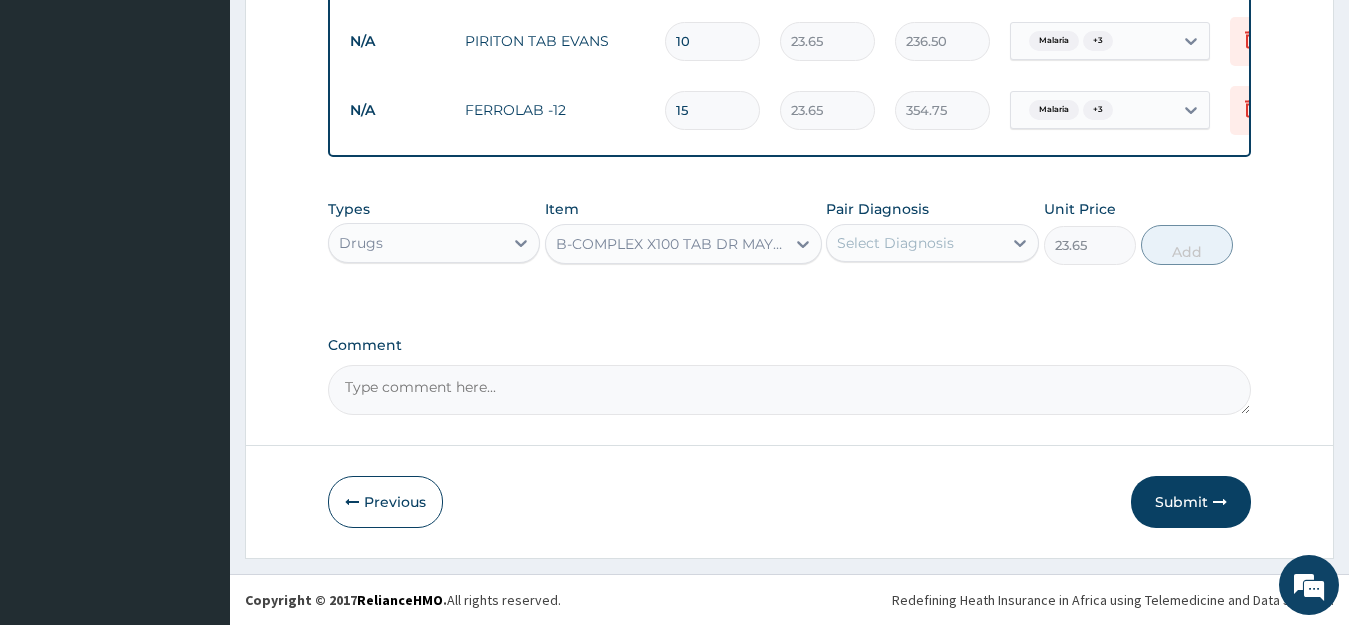 click on "Select Diagnosis" at bounding box center (895, 243) 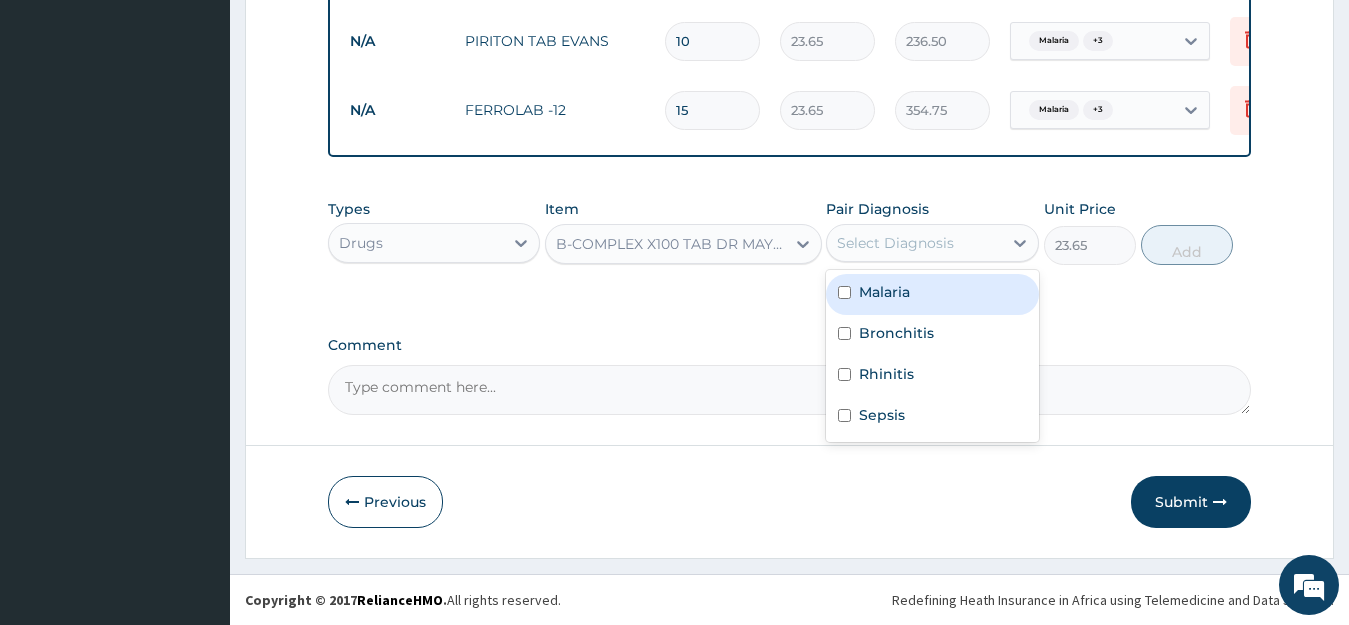 click on "Malaria" at bounding box center [884, 292] 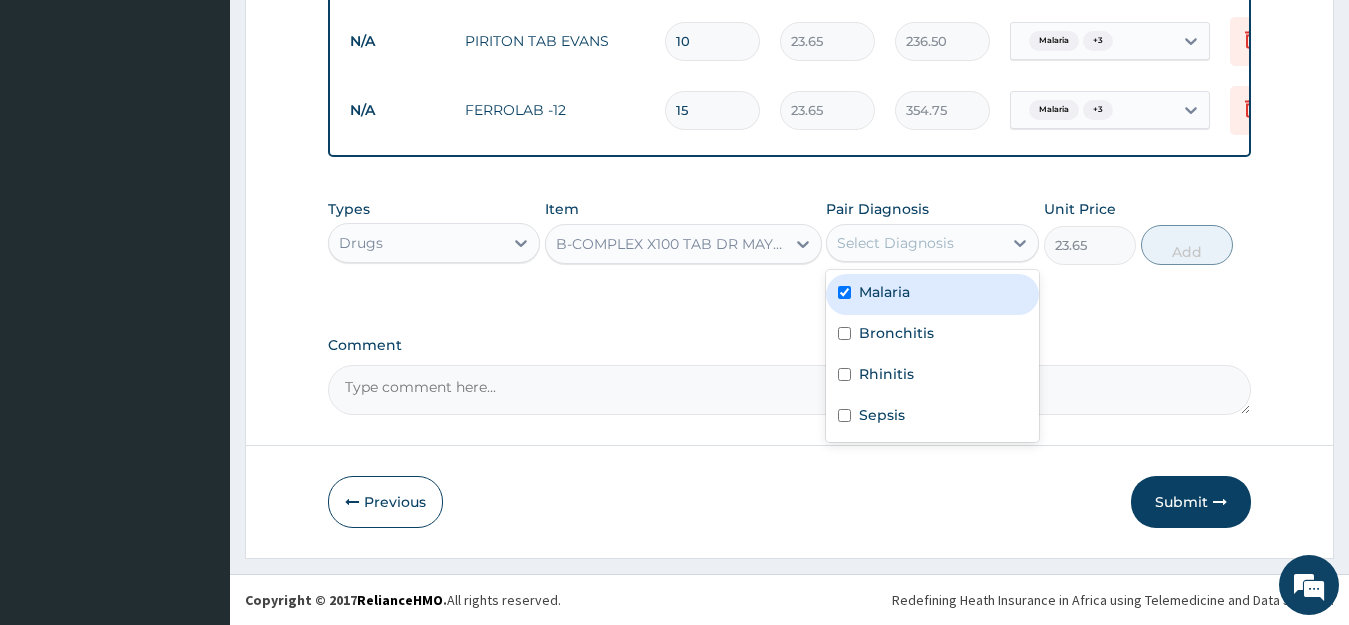 checkbox on "true" 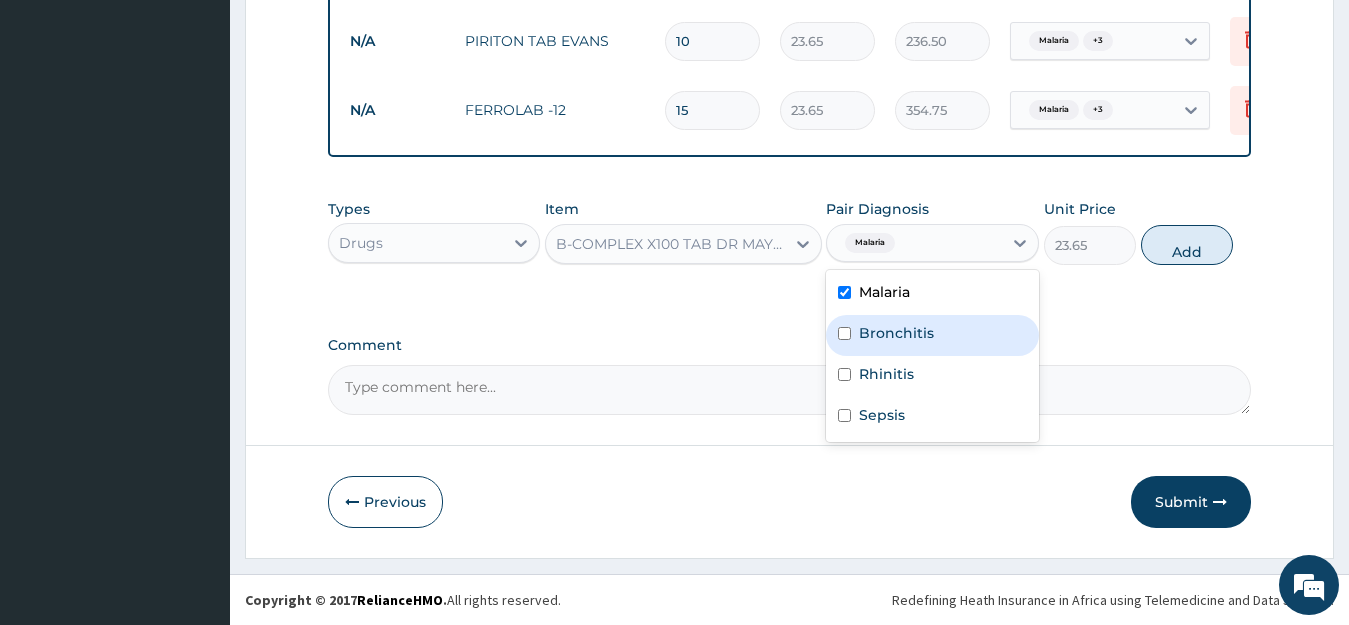 click on "Bronchitis" at bounding box center [896, 333] 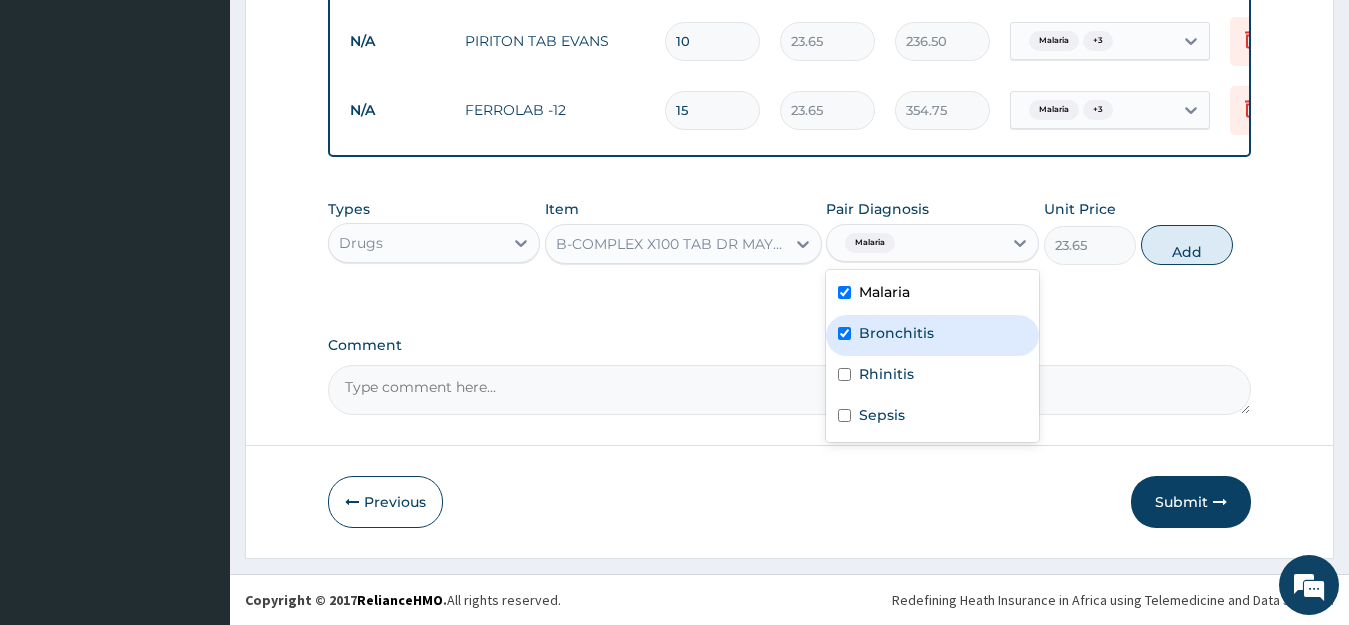 checkbox on "true" 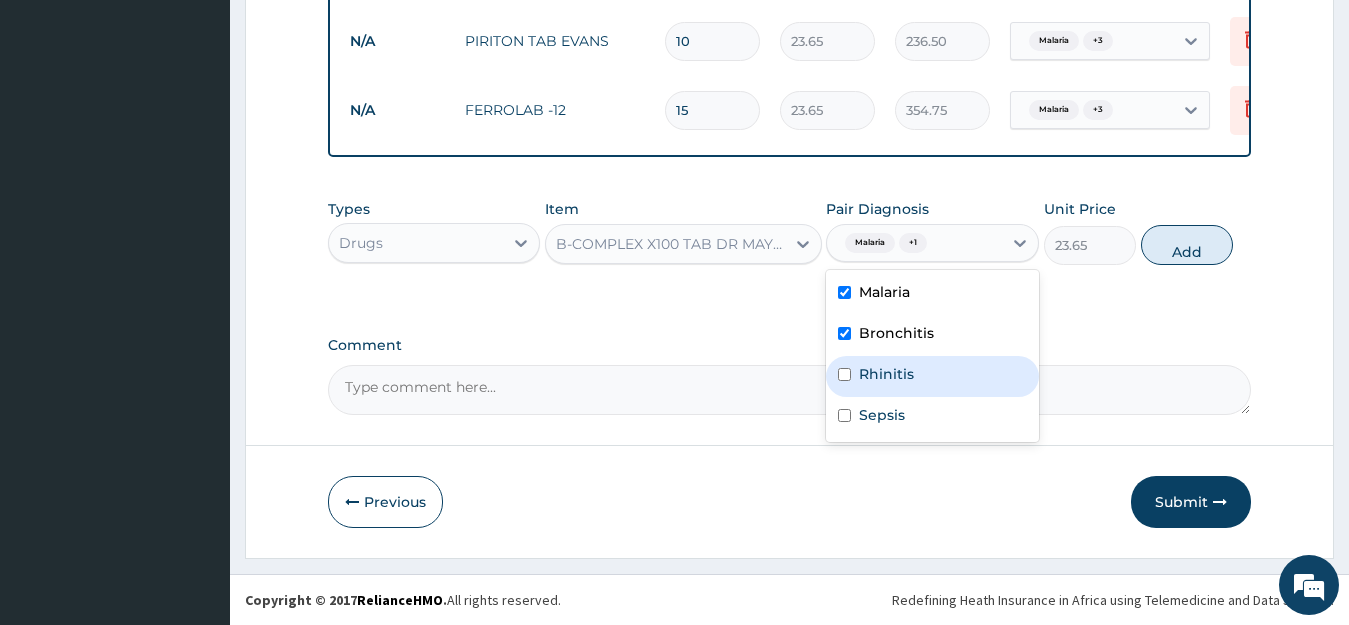 click on "Rhinitis" at bounding box center (886, 374) 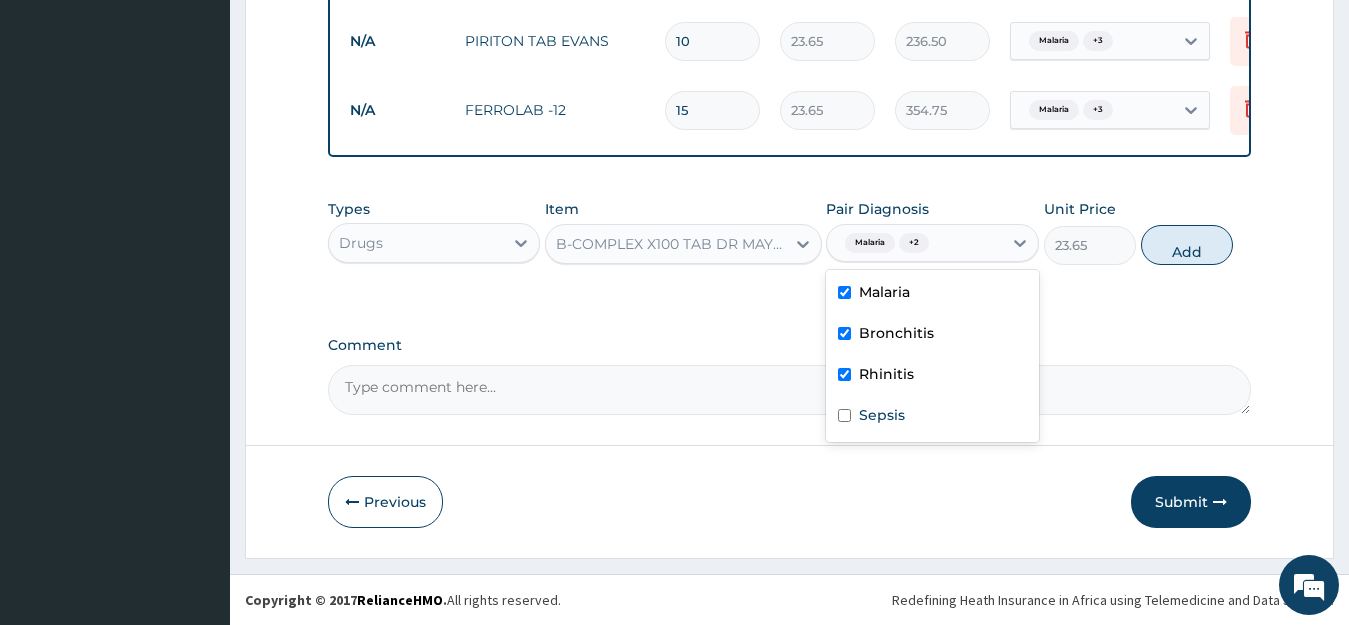 checkbox on "true" 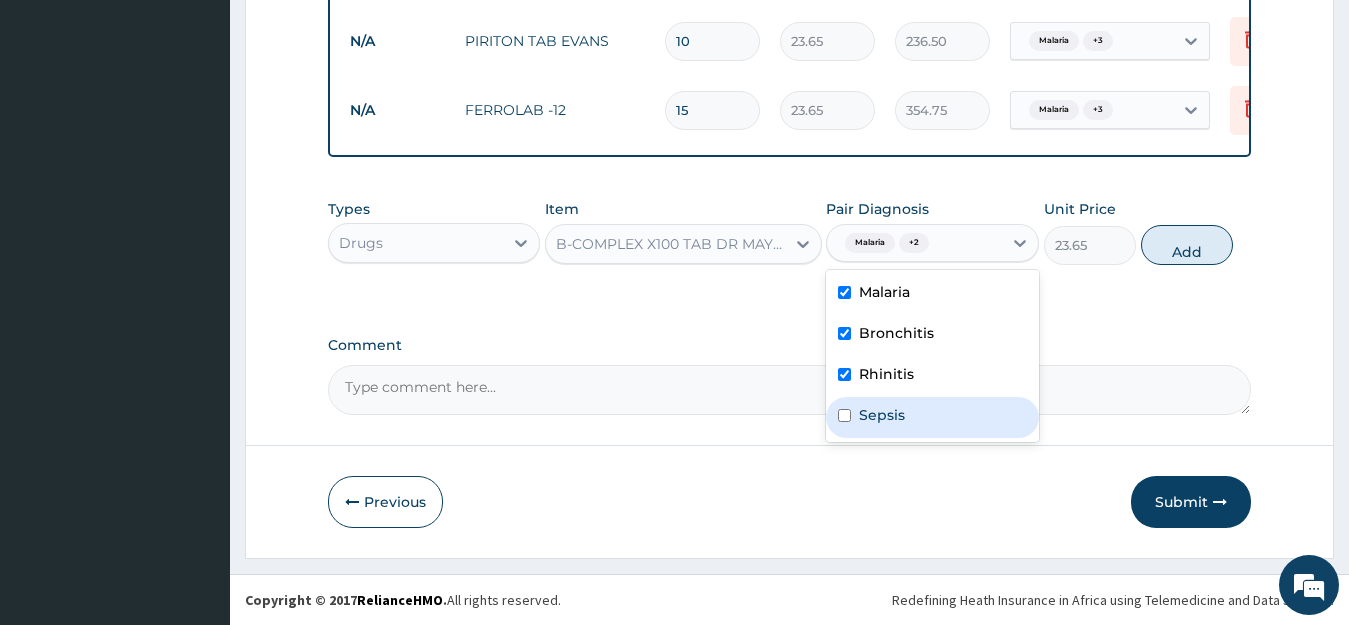 click on "Sepsis" at bounding box center (882, 415) 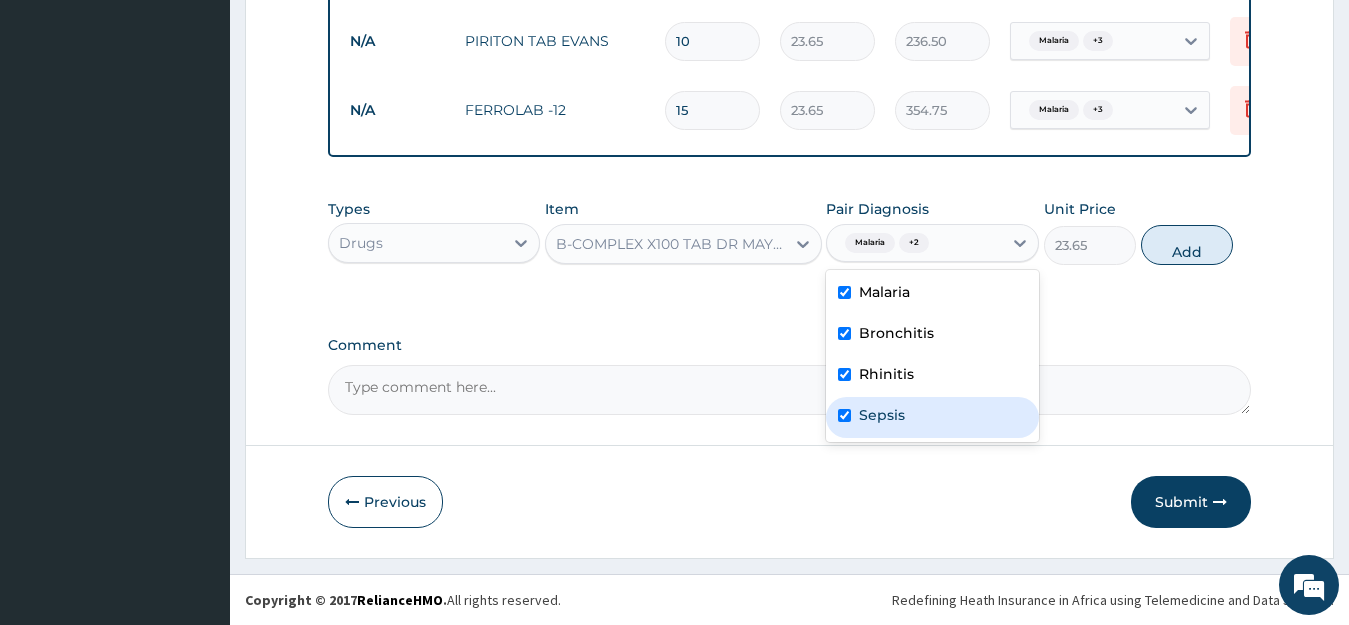 checkbox on "true" 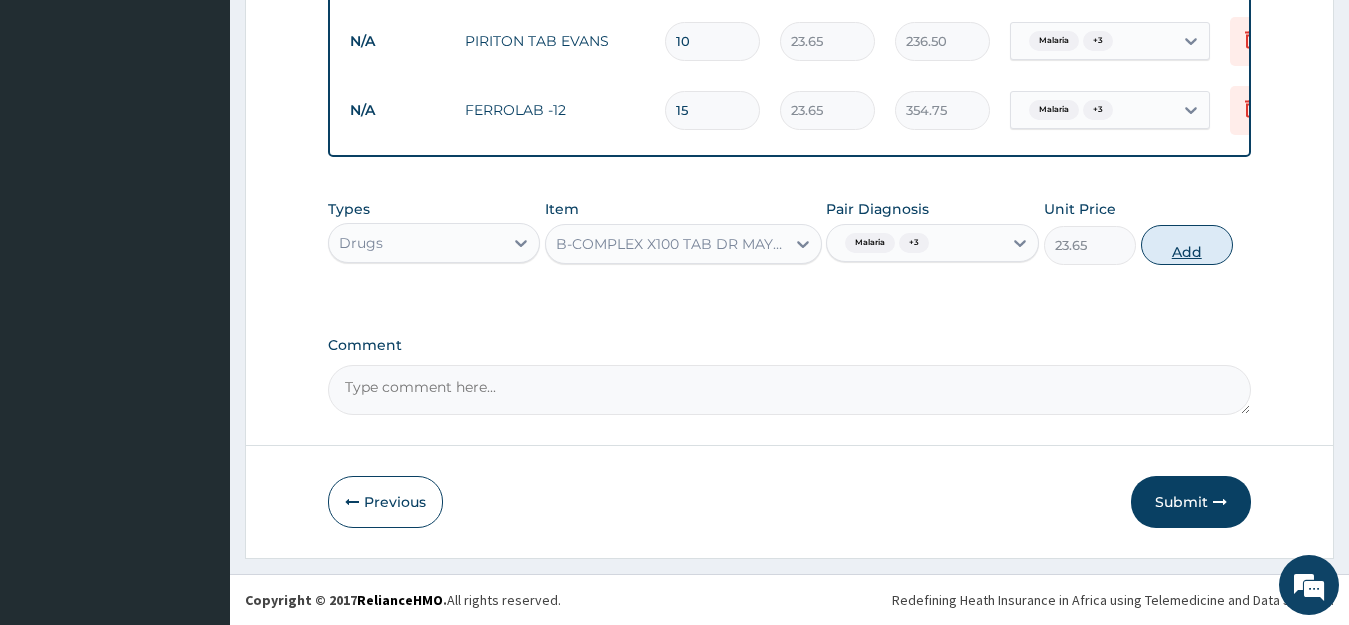 click on "Add" at bounding box center [1187, 245] 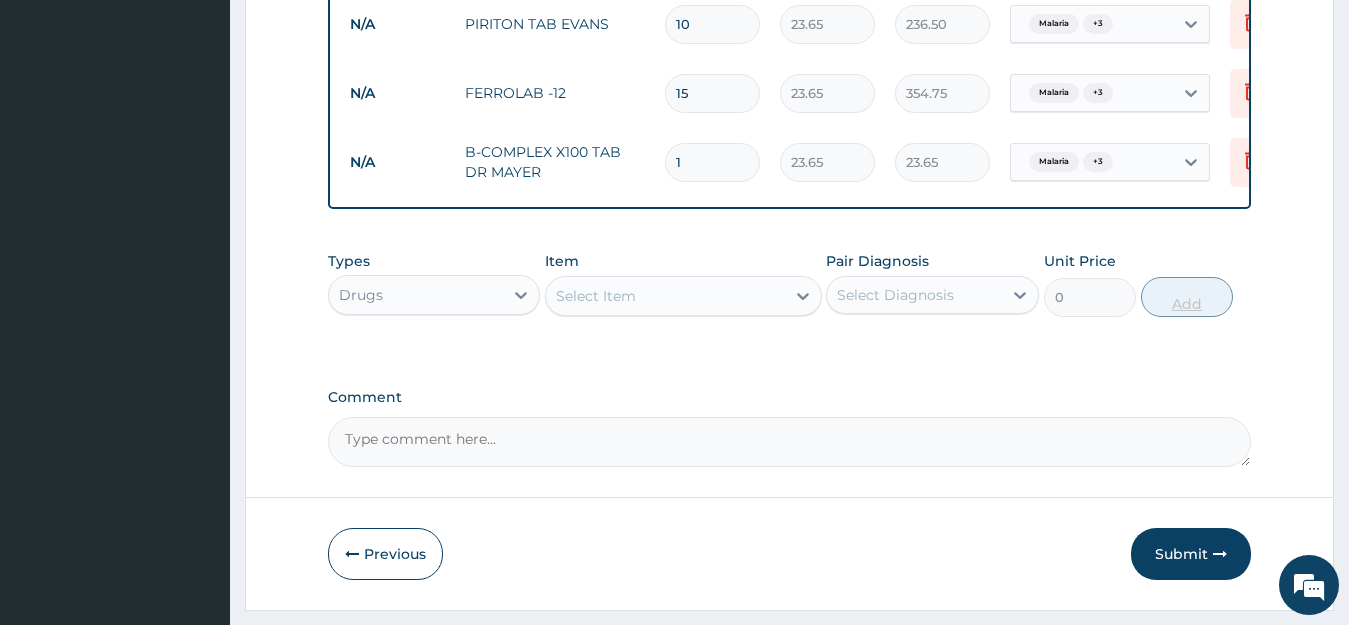 type 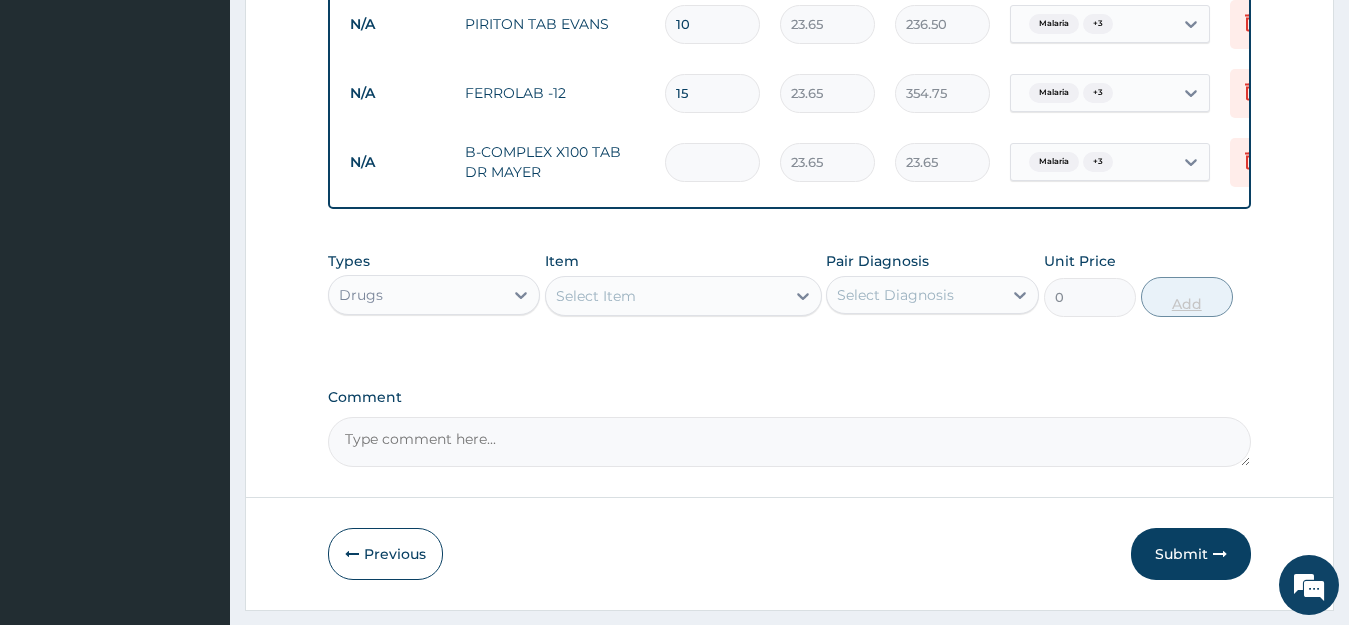 type on "0.00" 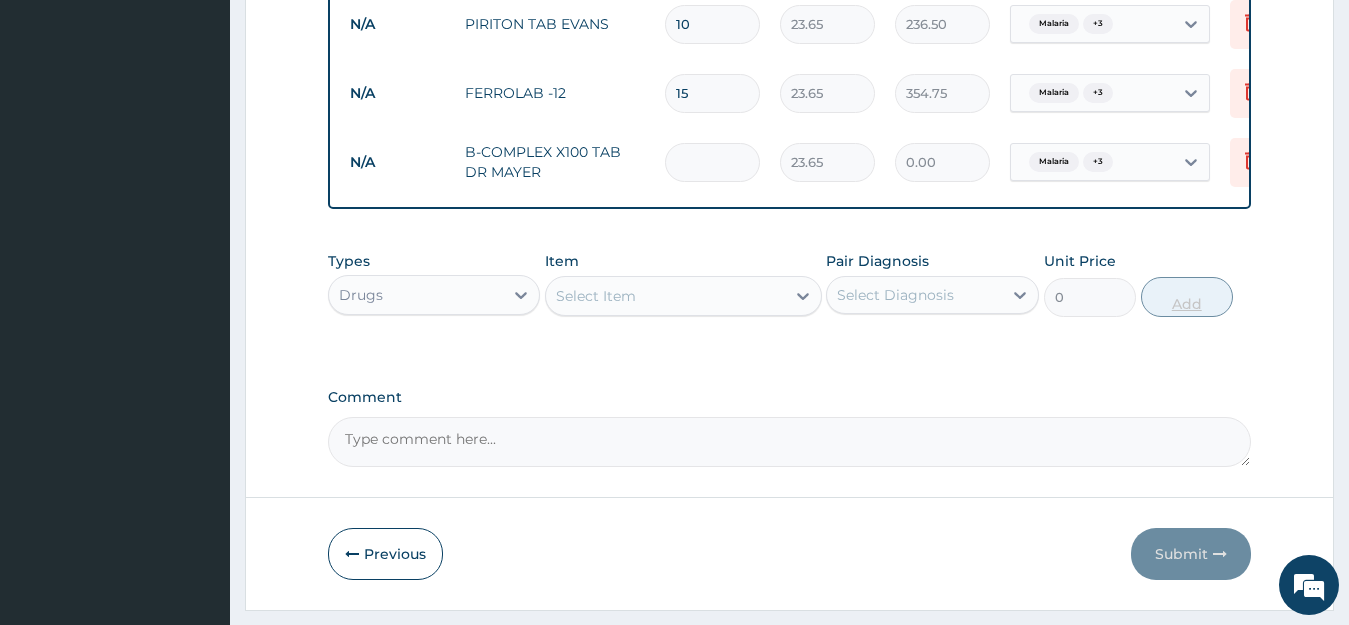 type on "2" 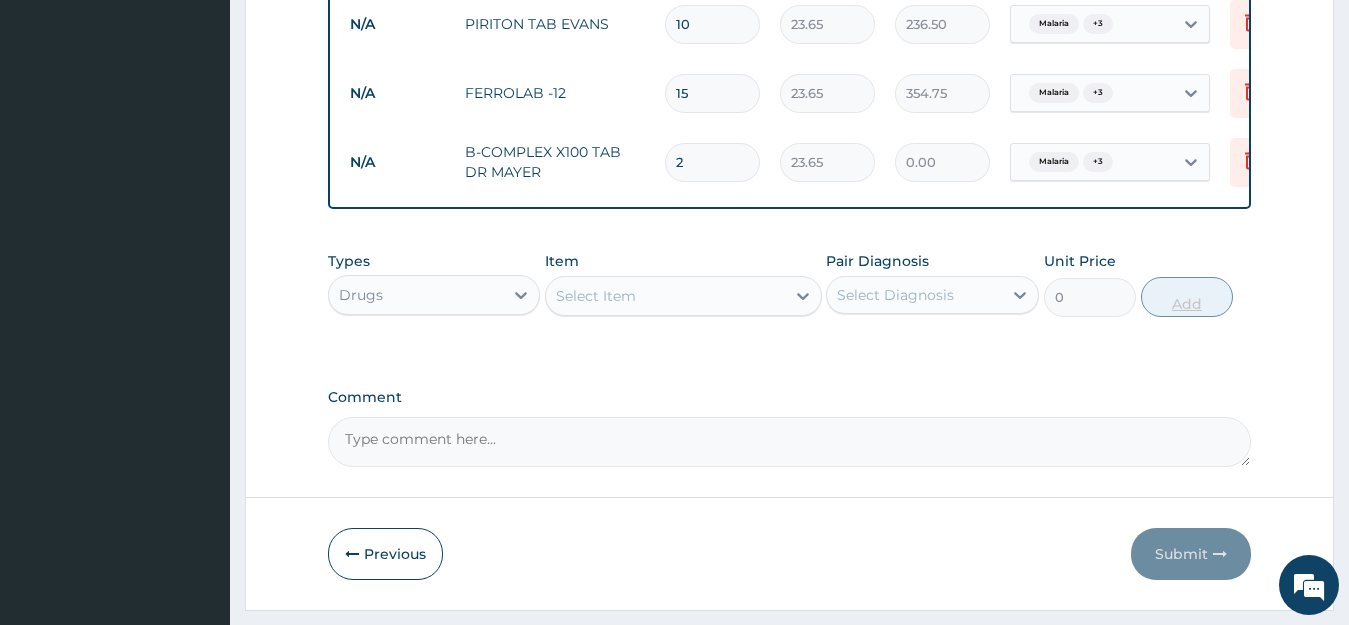 type on "47.30" 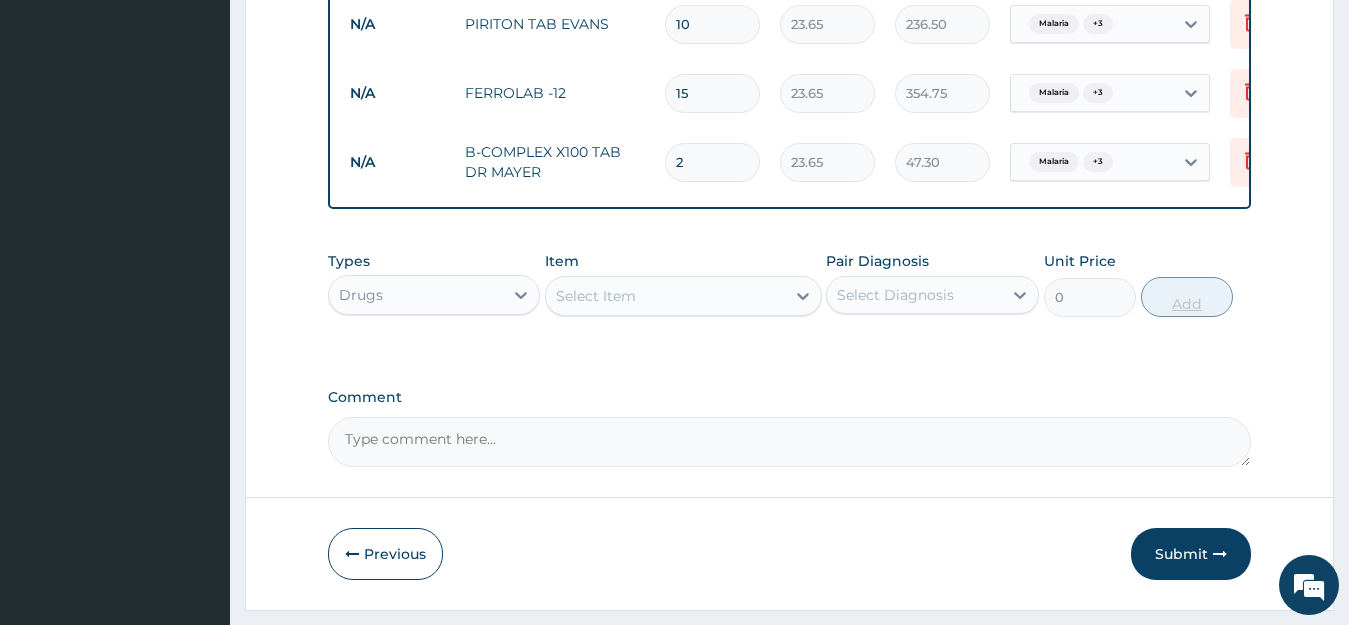 type on "20" 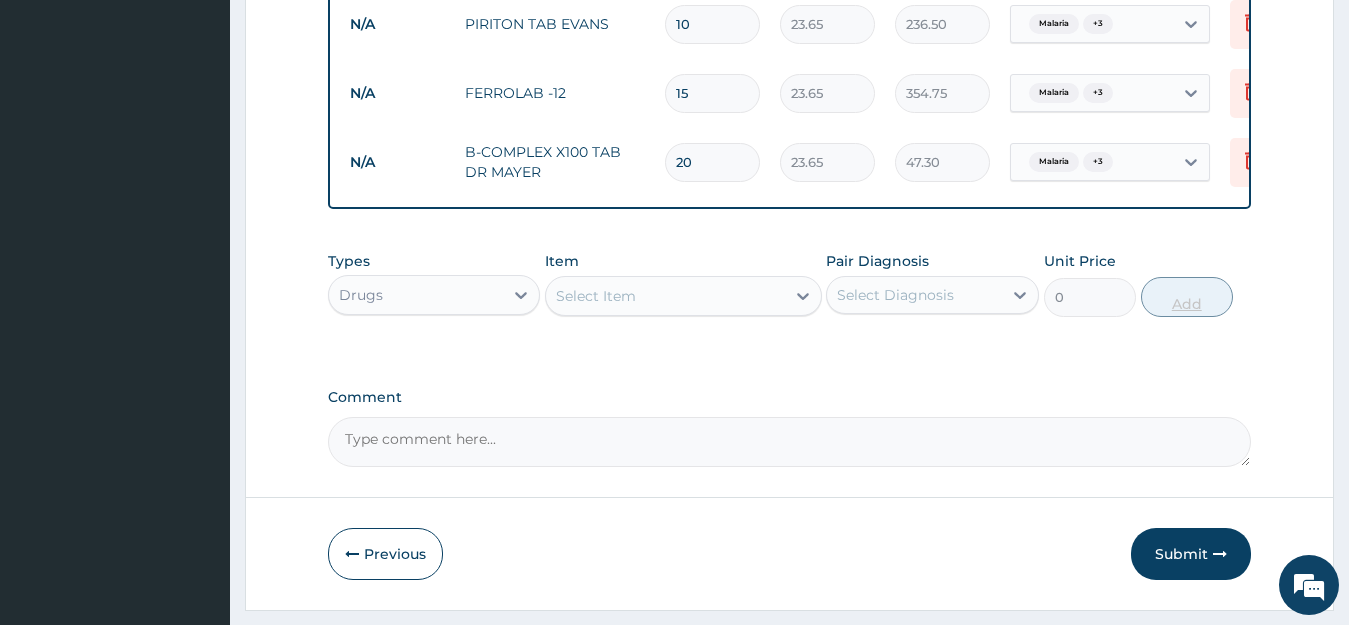 type on "473.00" 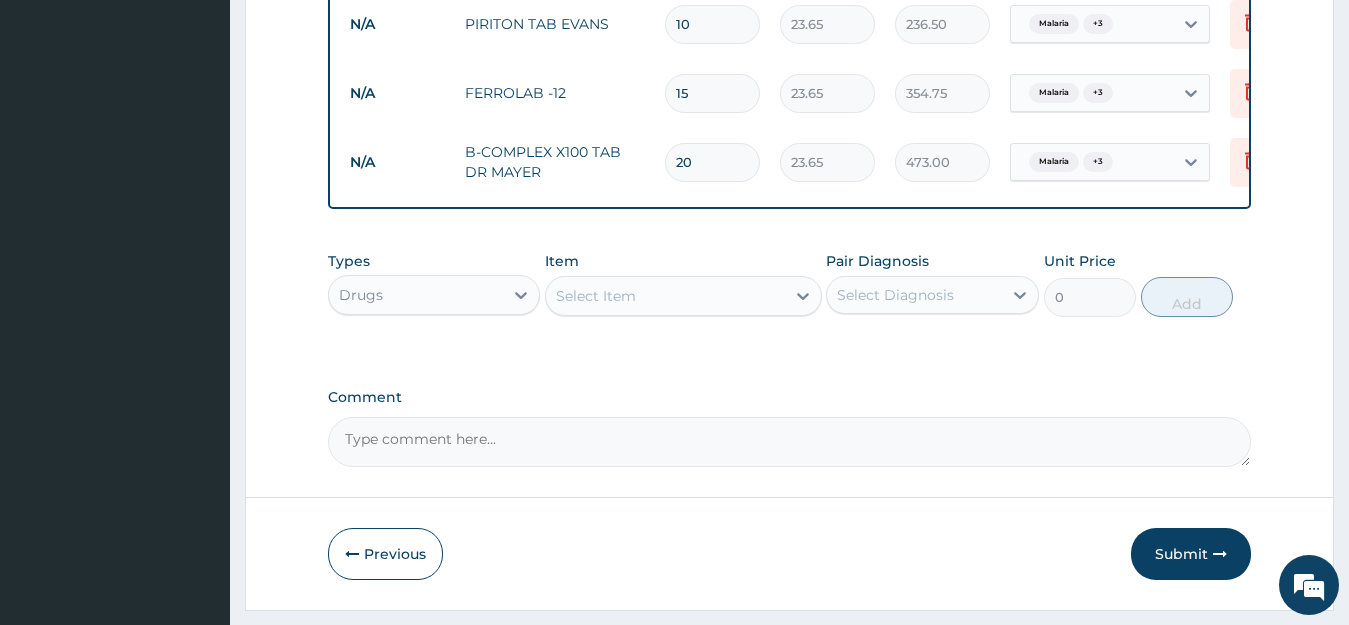 type on "20" 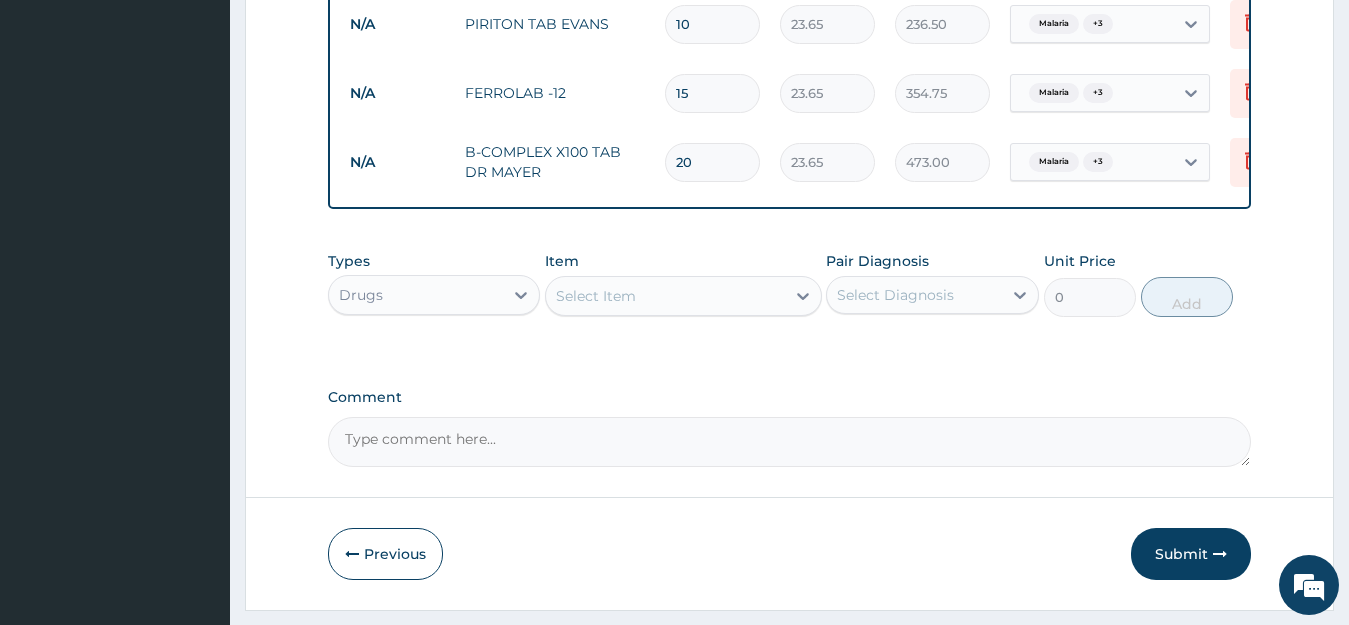 click on "Select Item" at bounding box center [665, 296] 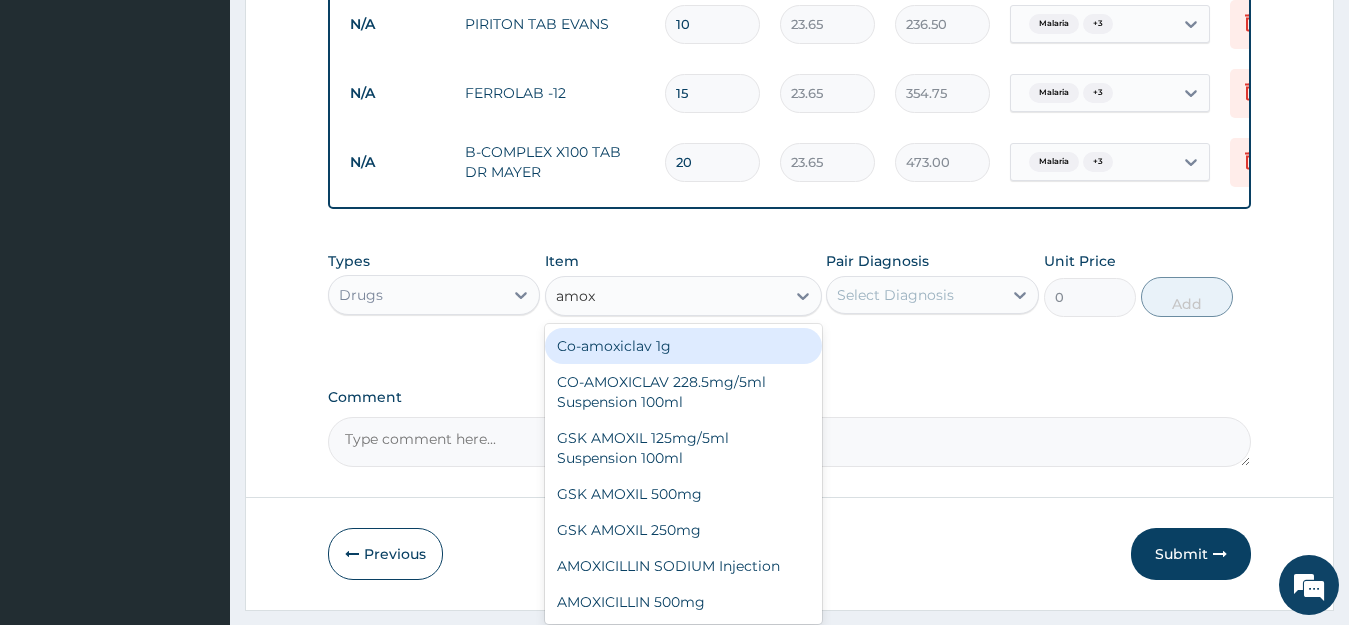 type on "amoxi" 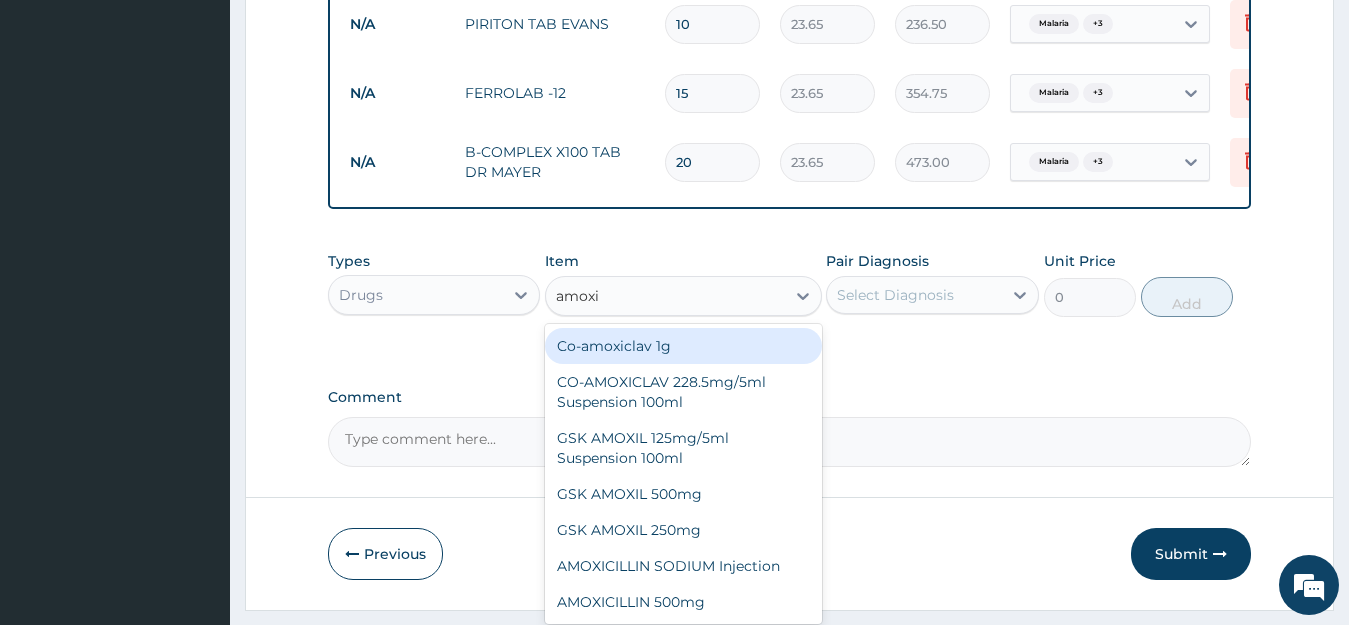 click on "Co-amoxiclav 1g" at bounding box center (683, 346) 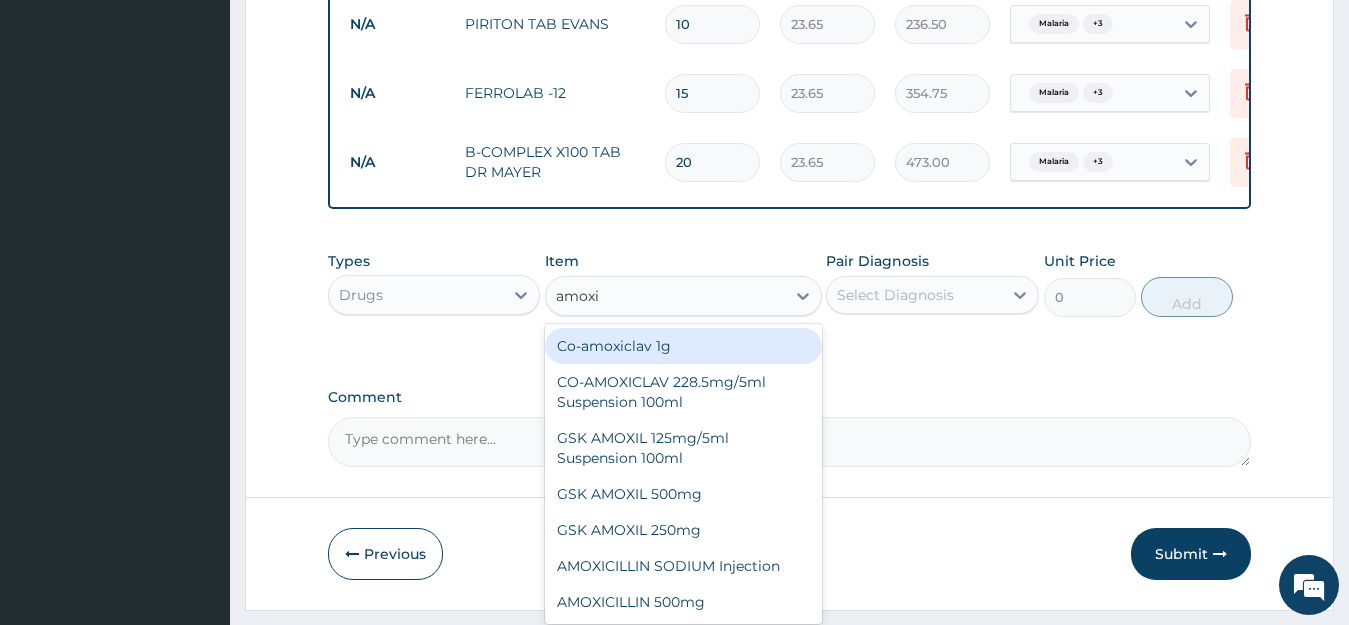 type 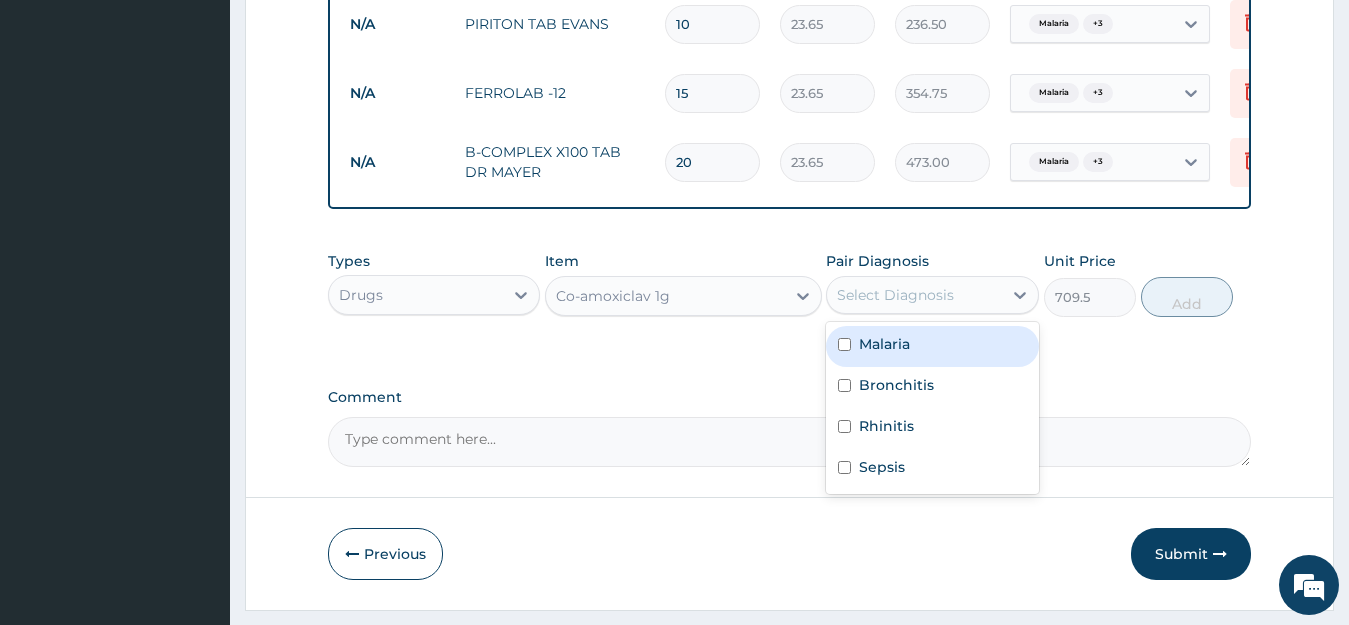 click on "Select Diagnosis" at bounding box center [895, 295] 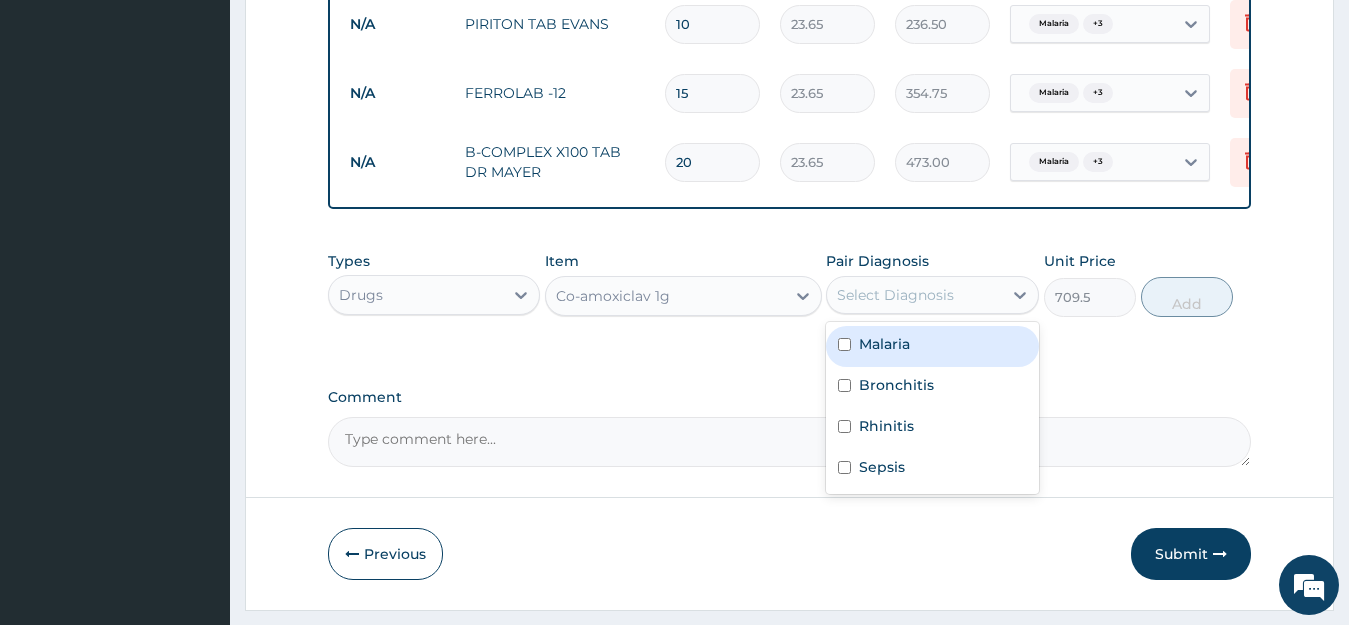 click on "Malaria" at bounding box center (932, 346) 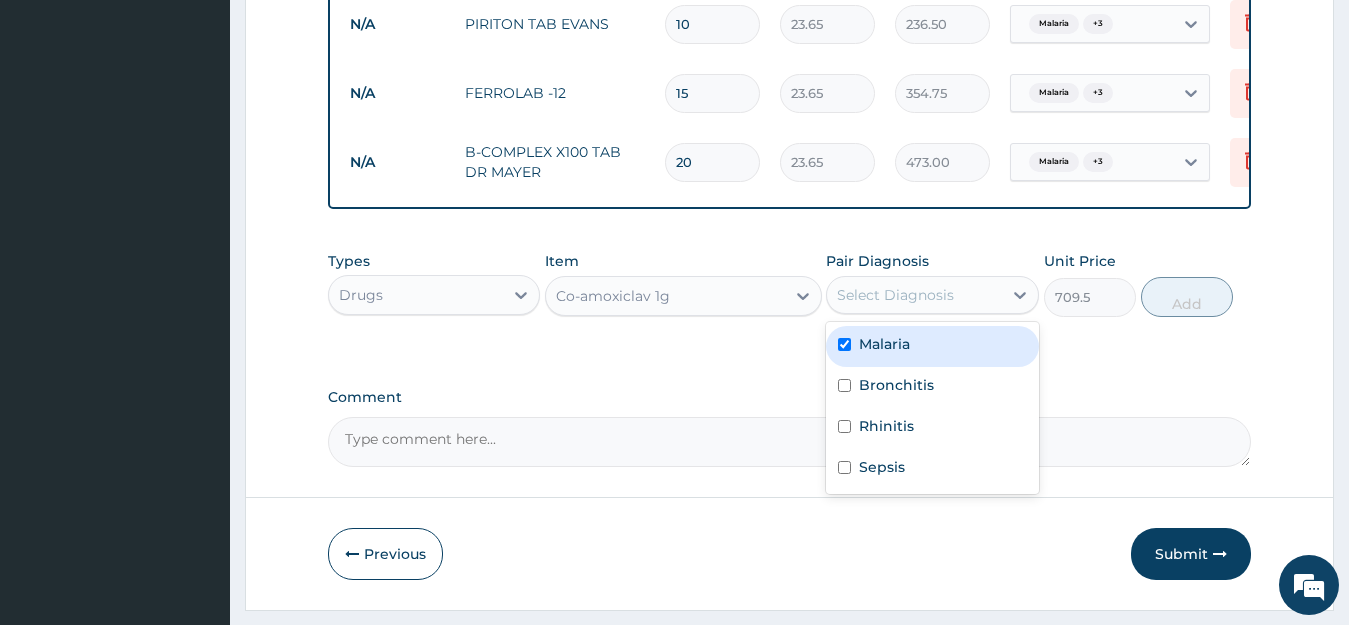 checkbox on "true" 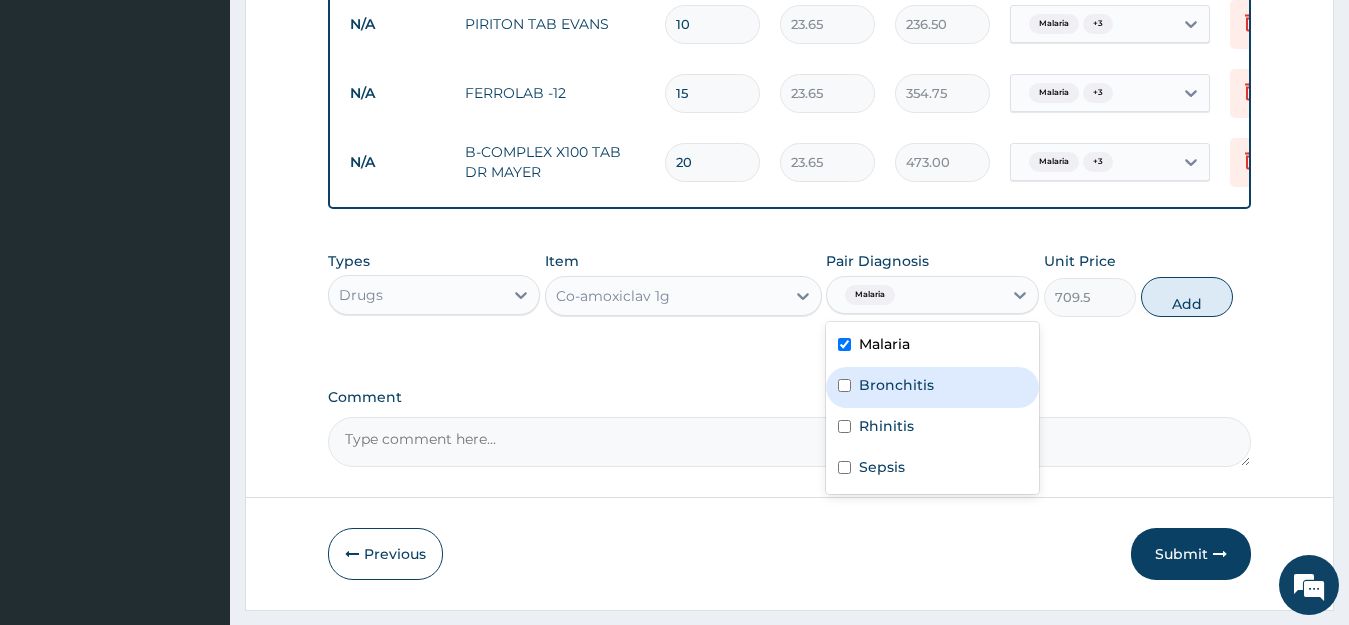 click on "Bronchitis" at bounding box center (896, 385) 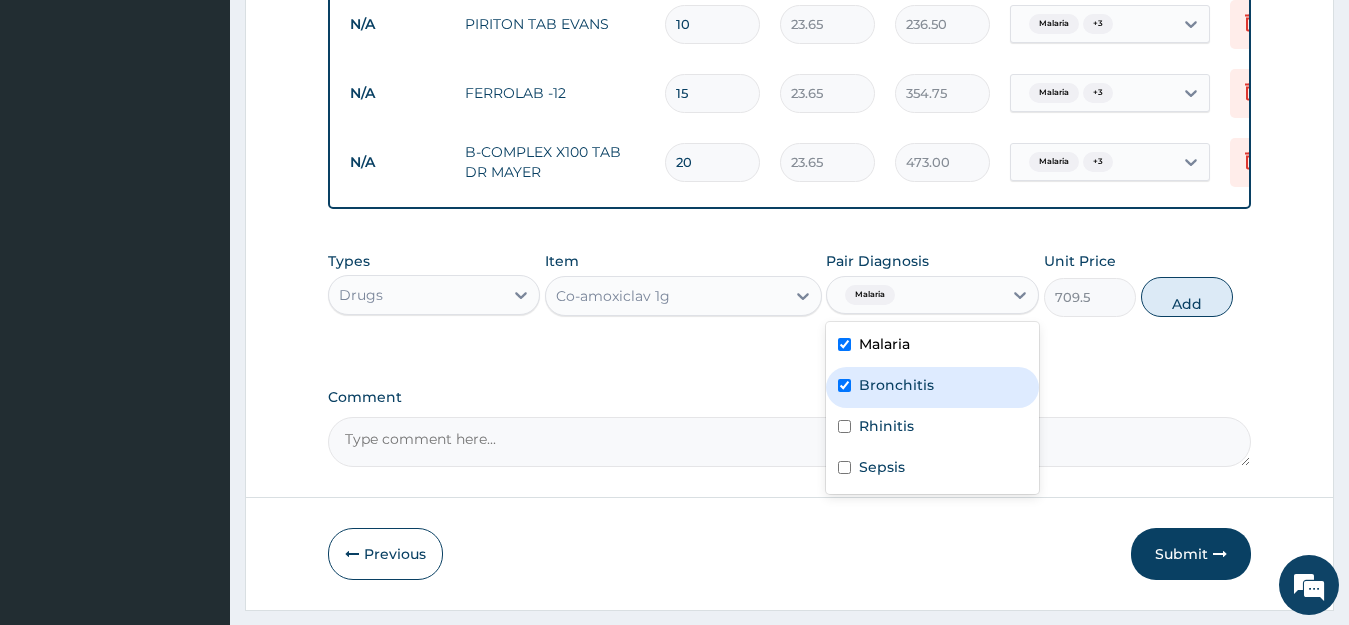 checkbox on "true" 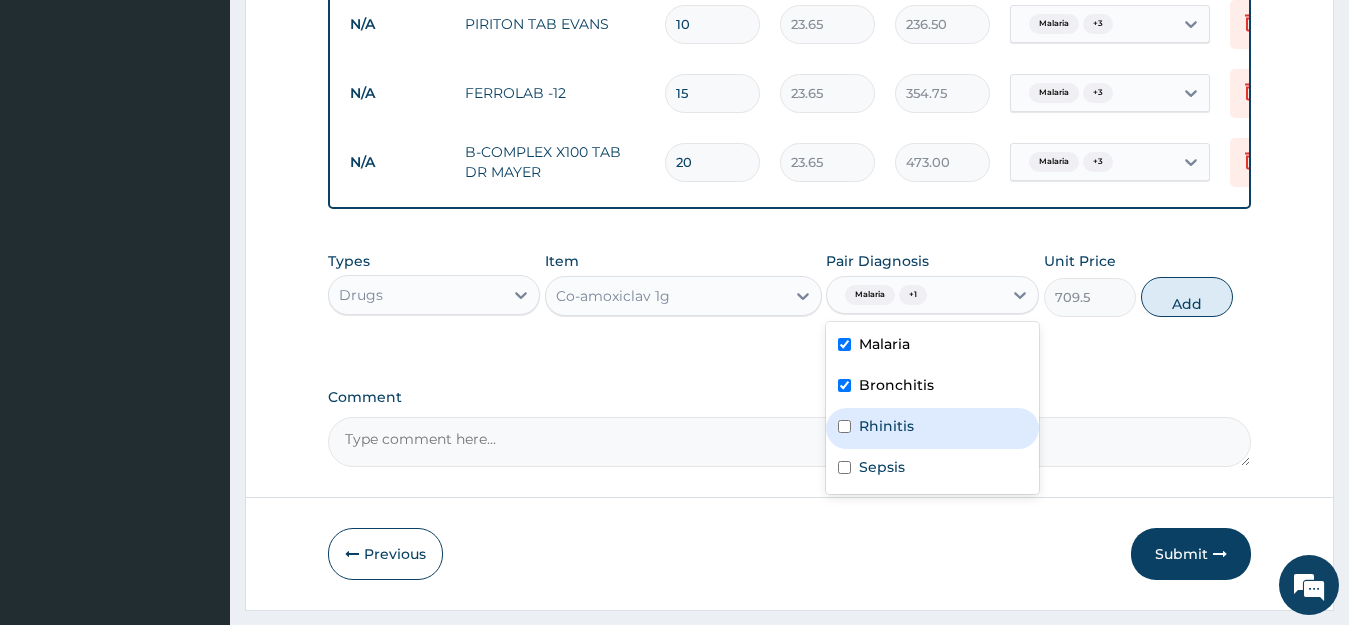 click on "Rhinitis" at bounding box center [886, 426] 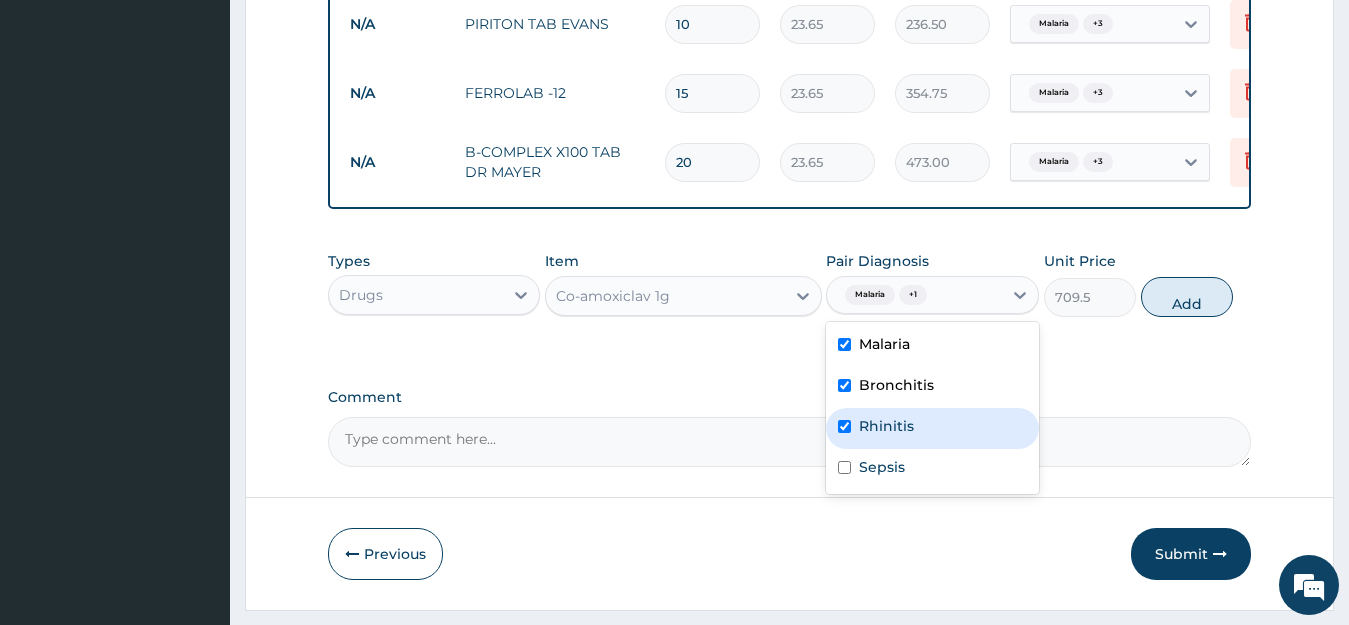 checkbox on "true" 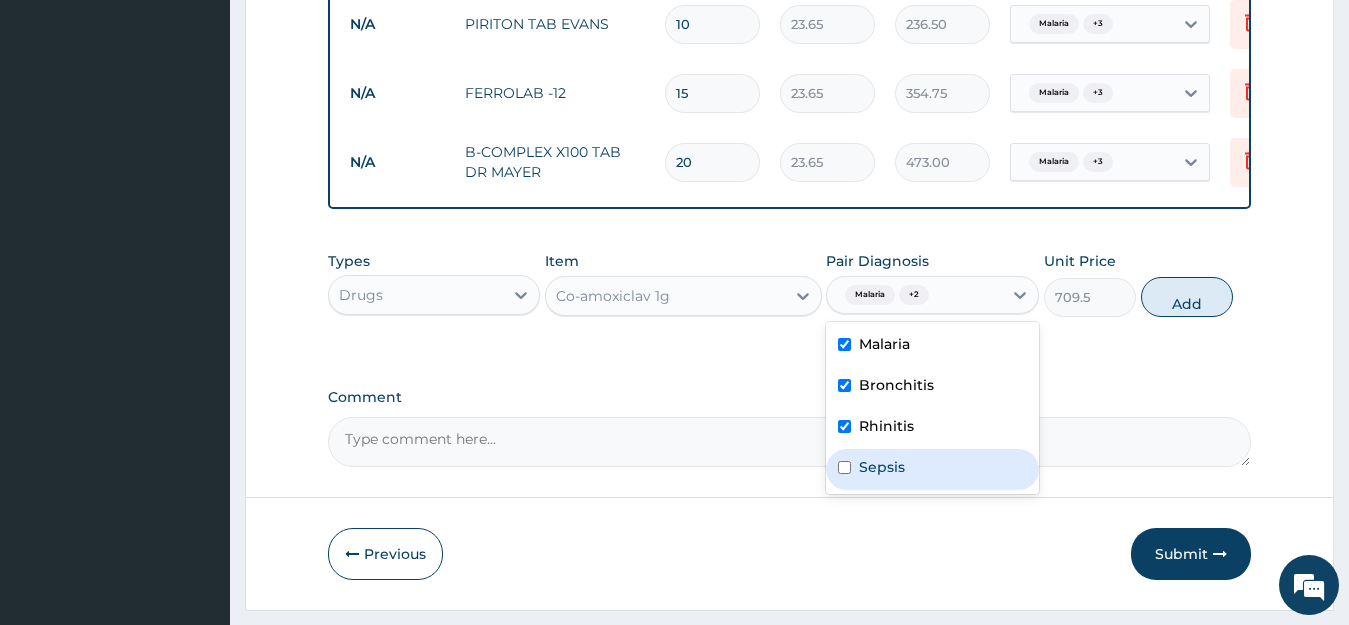 click on "Sepsis" at bounding box center [882, 467] 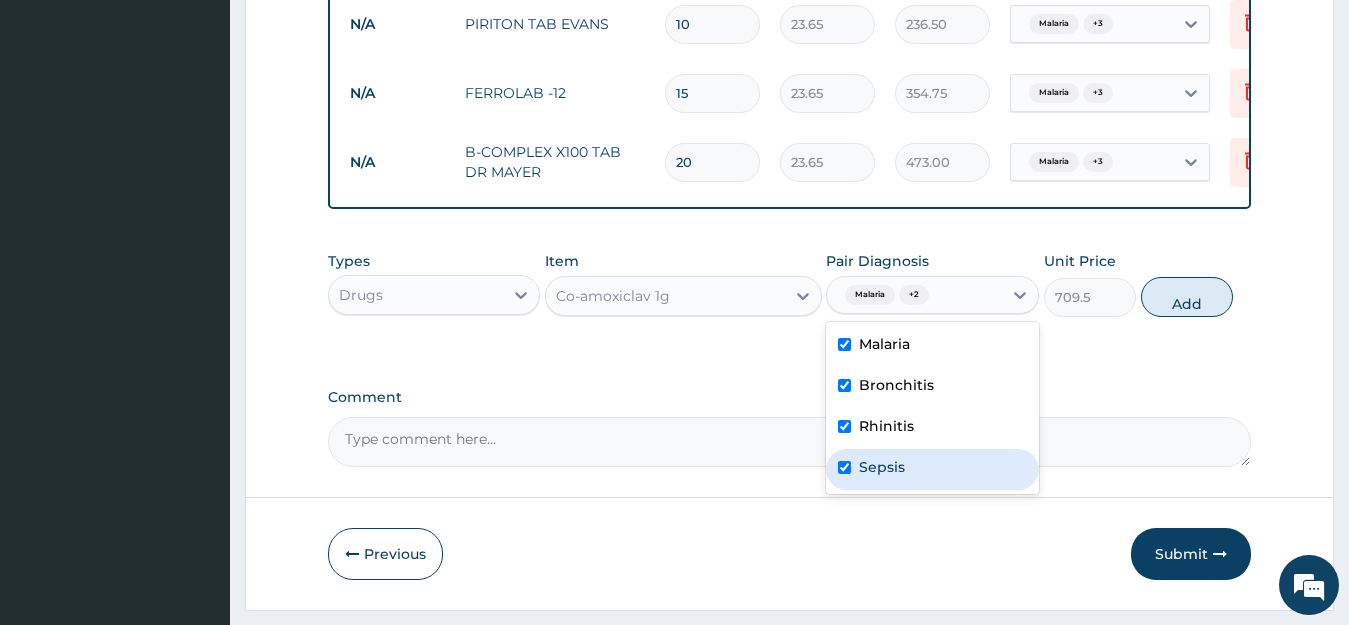 checkbox on "true" 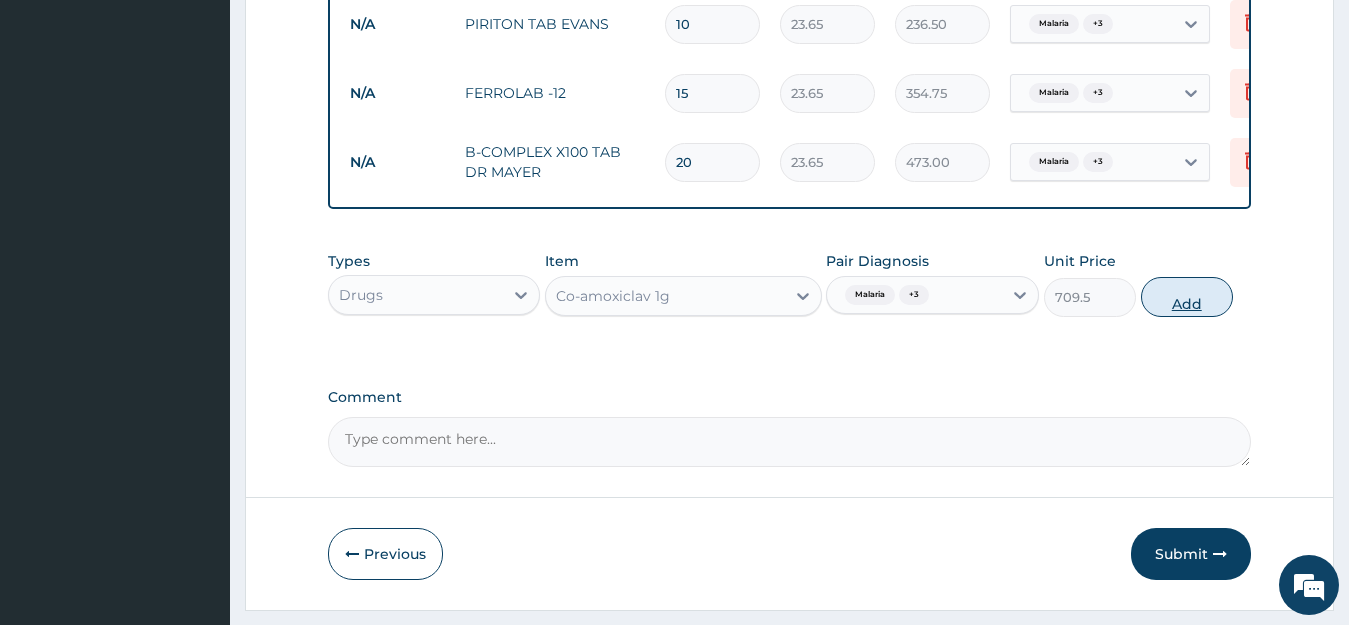 click on "Add" at bounding box center [1187, 297] 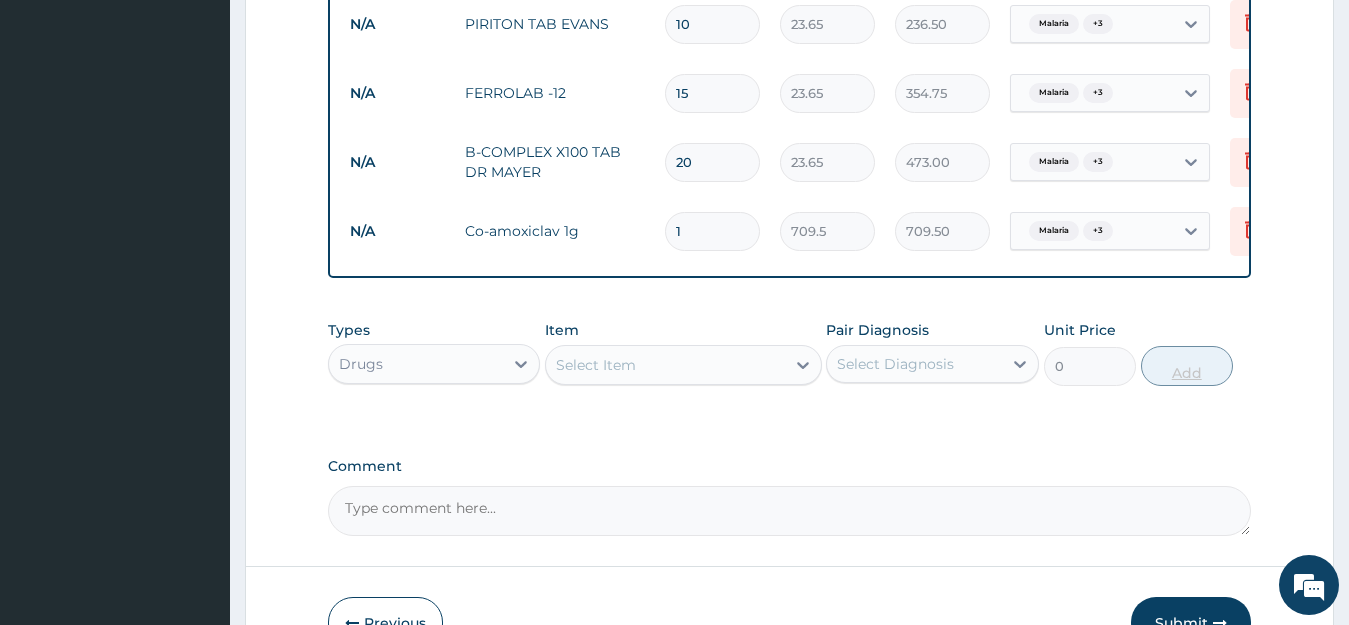 type on "14" 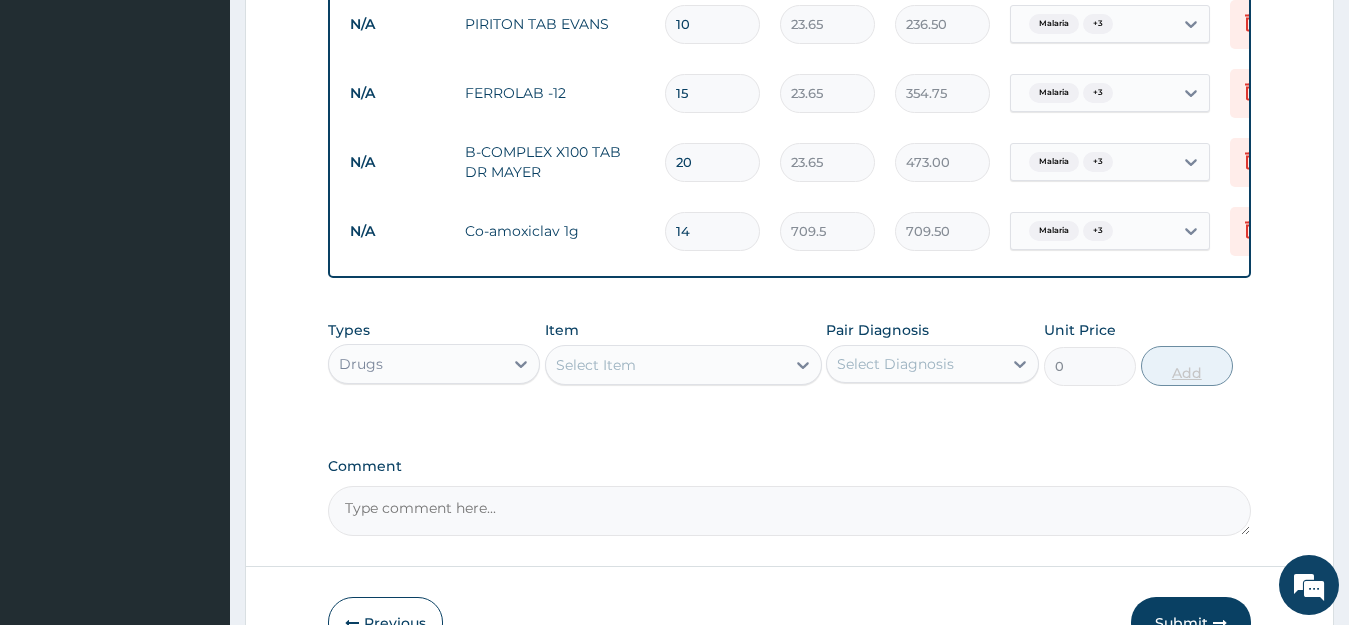 type on "9933.00" 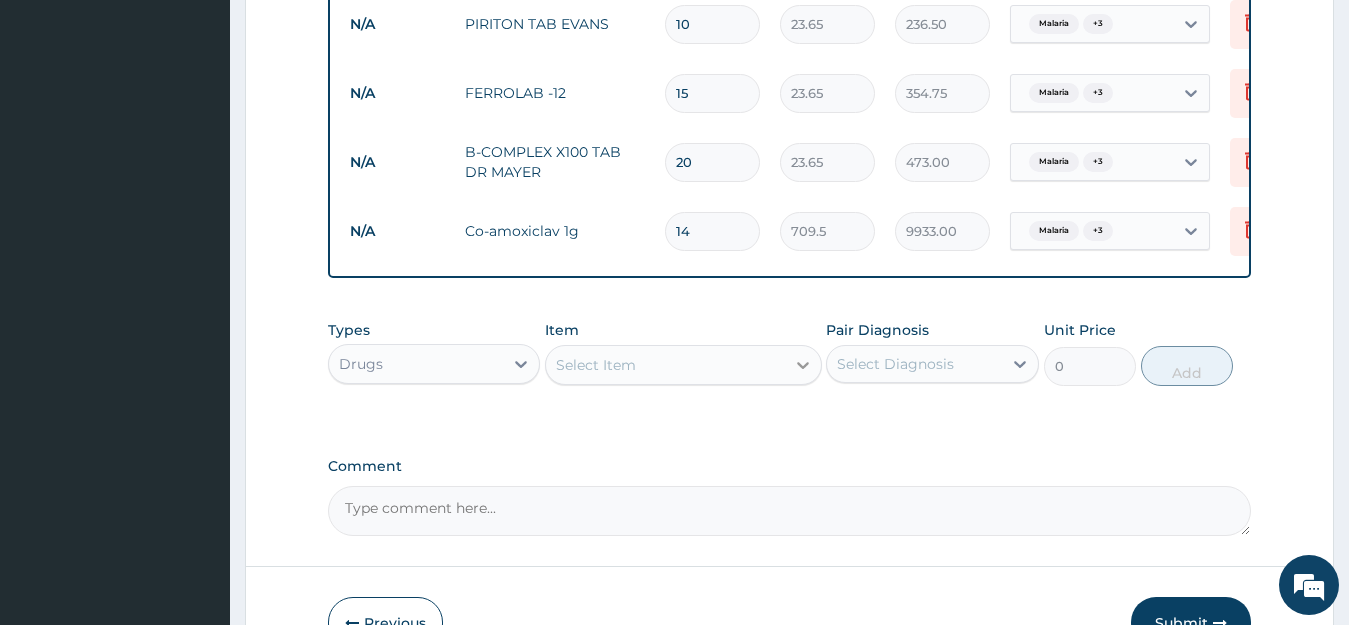 type on "14" 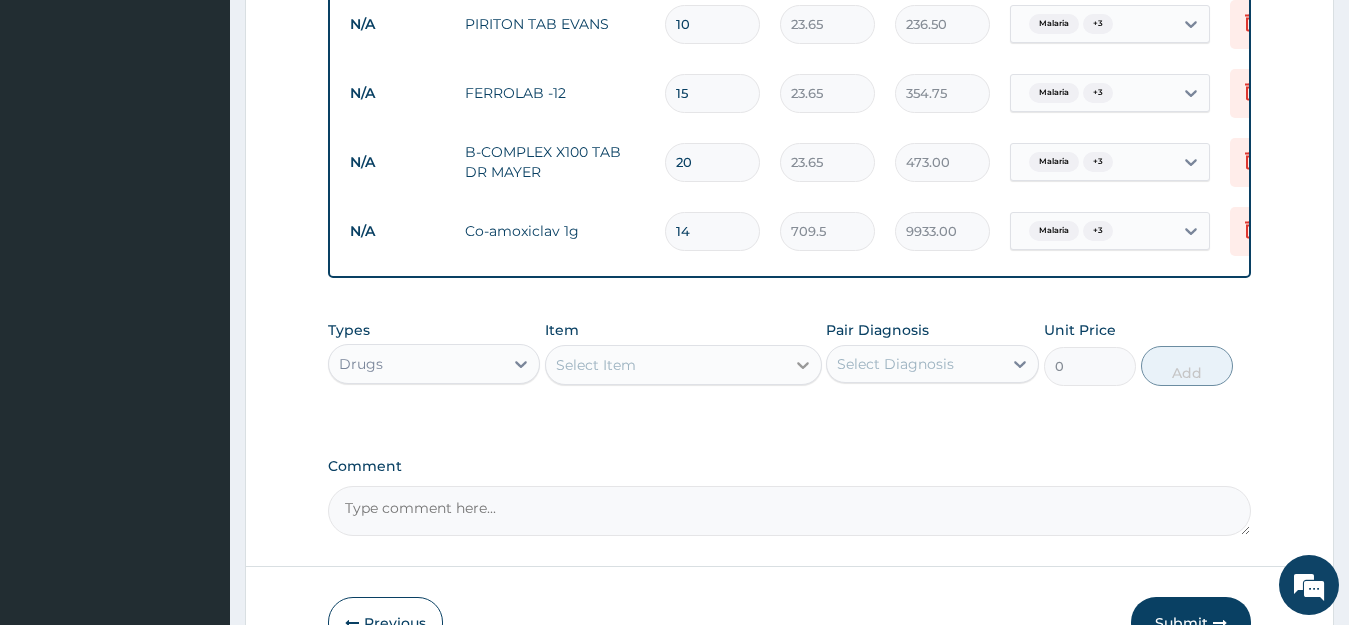 click at bounding box center (803, 365) 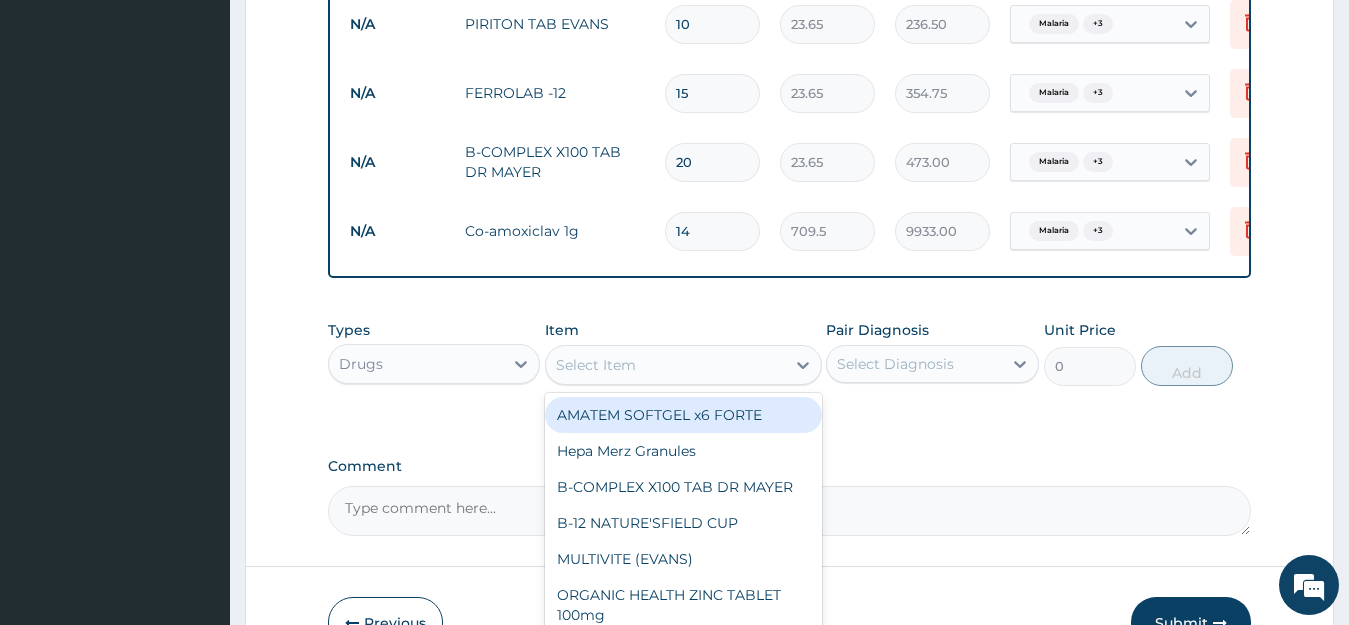 scroll, scrollTop: 1865, scrollLeft: 0, axis: vertical 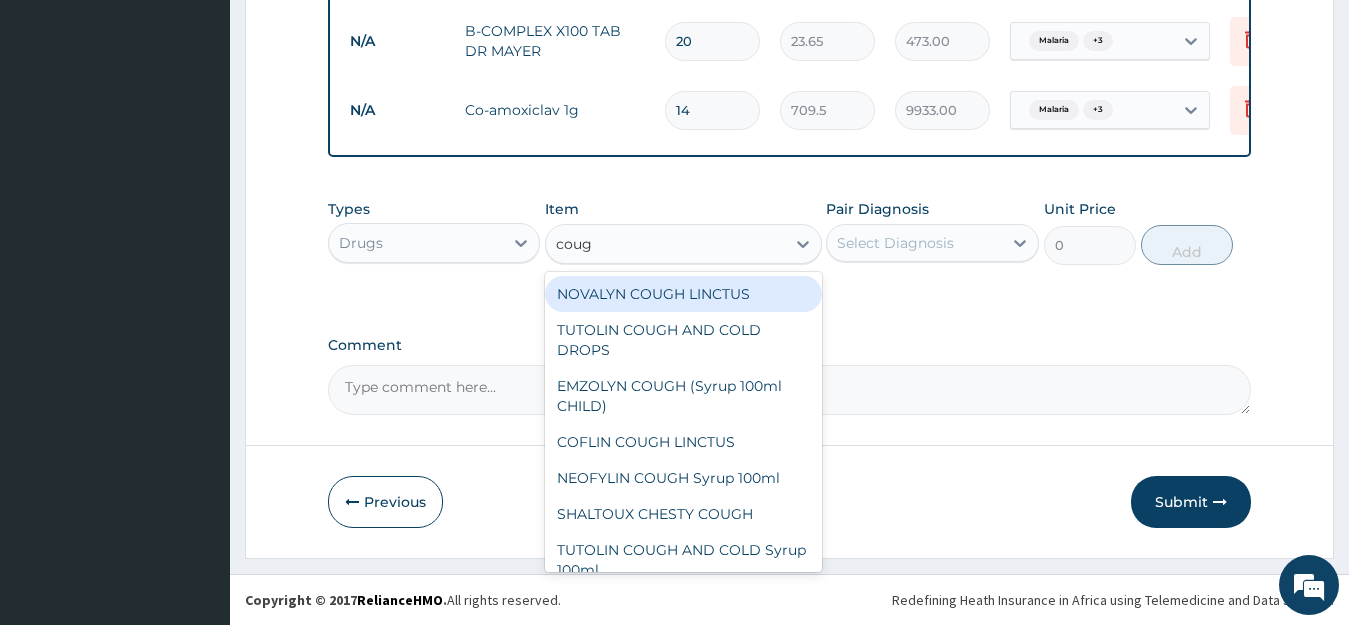 type on "cough" 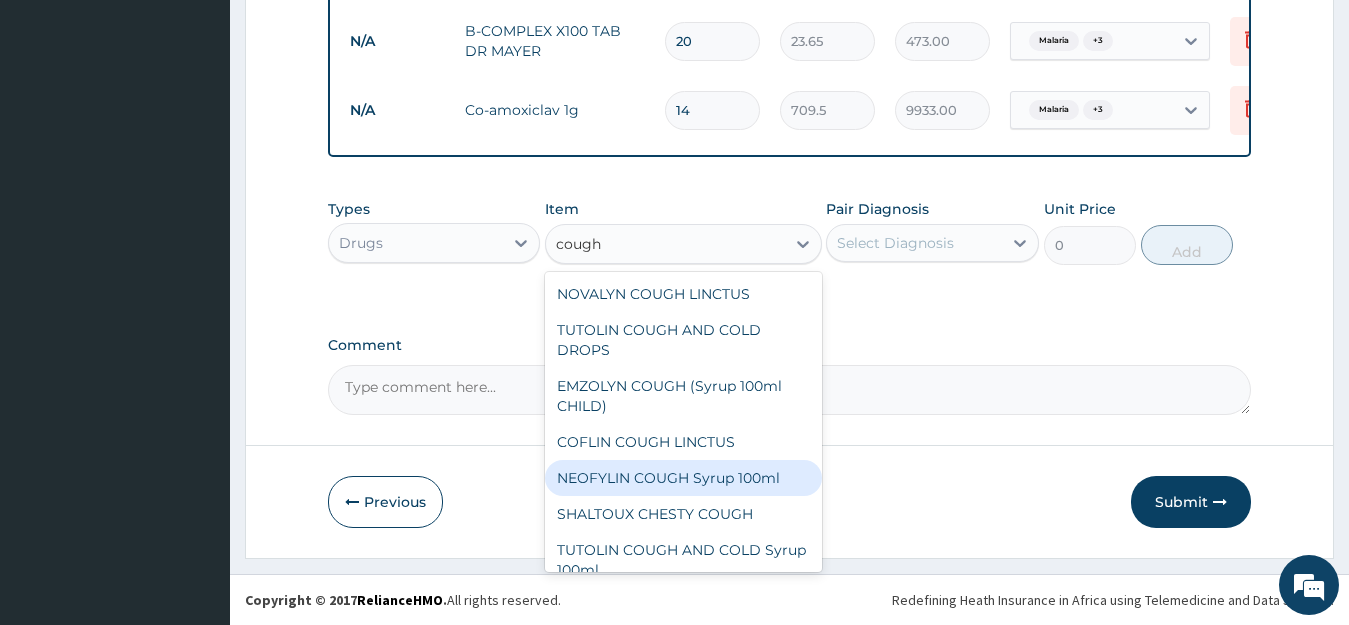 click on "NEOFYLIN COUGH Syrup 100ml" at bounding box center [683, 478] 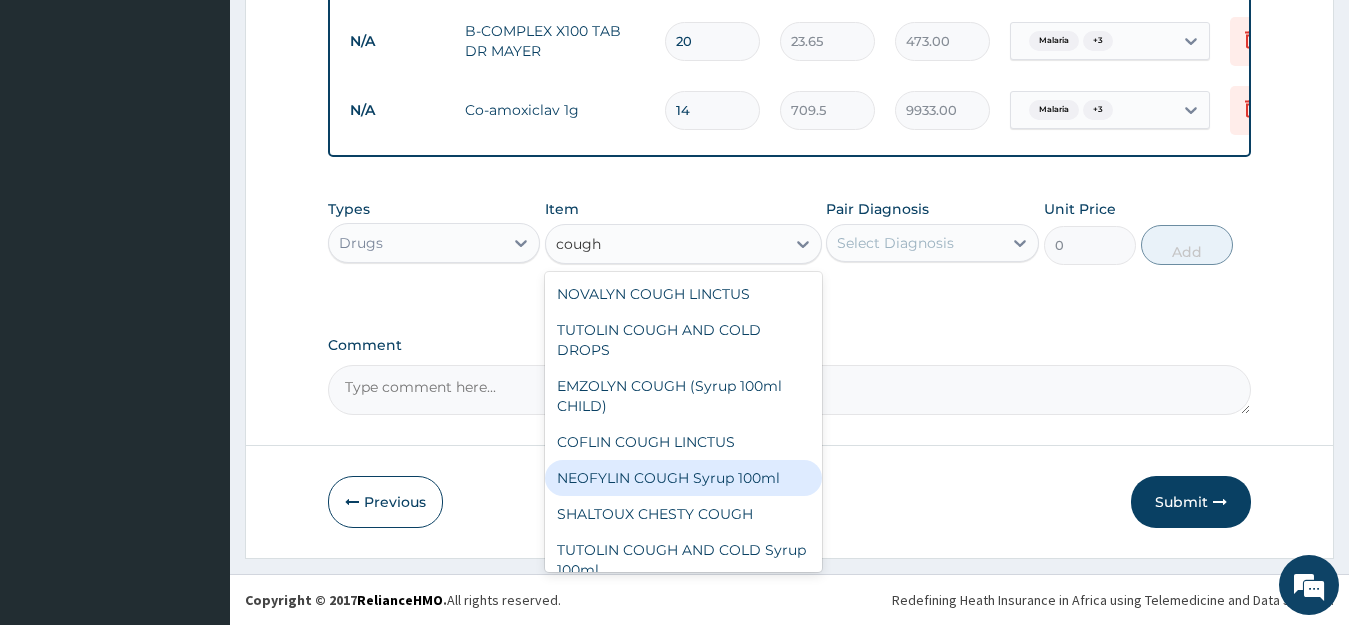 type 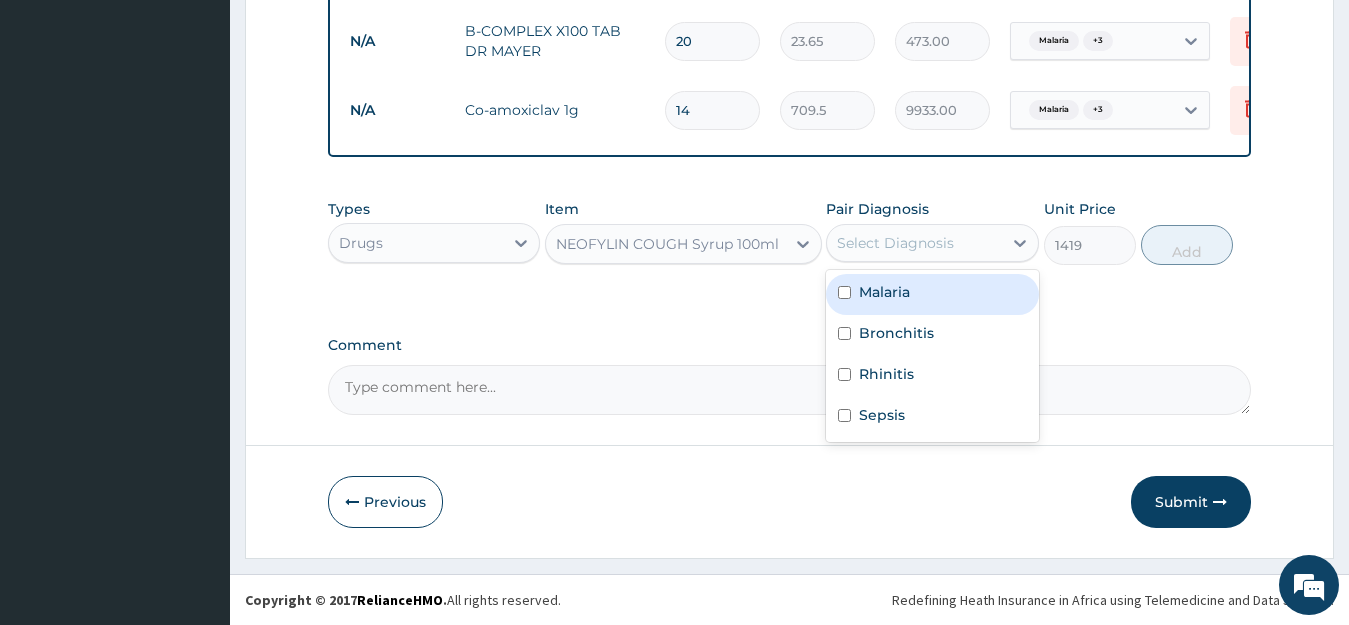 click on "Select Diagnosis" at bounding box center [914, 243] 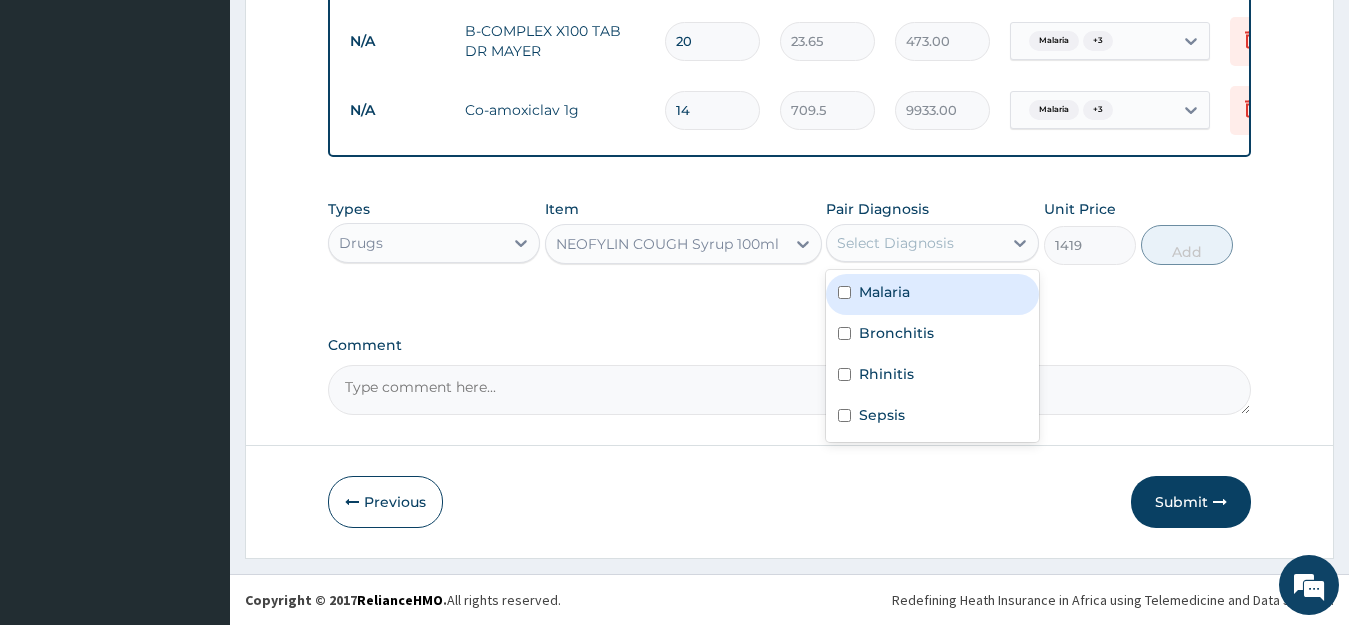 click on "Malaria" at bounding box center (932, 294) 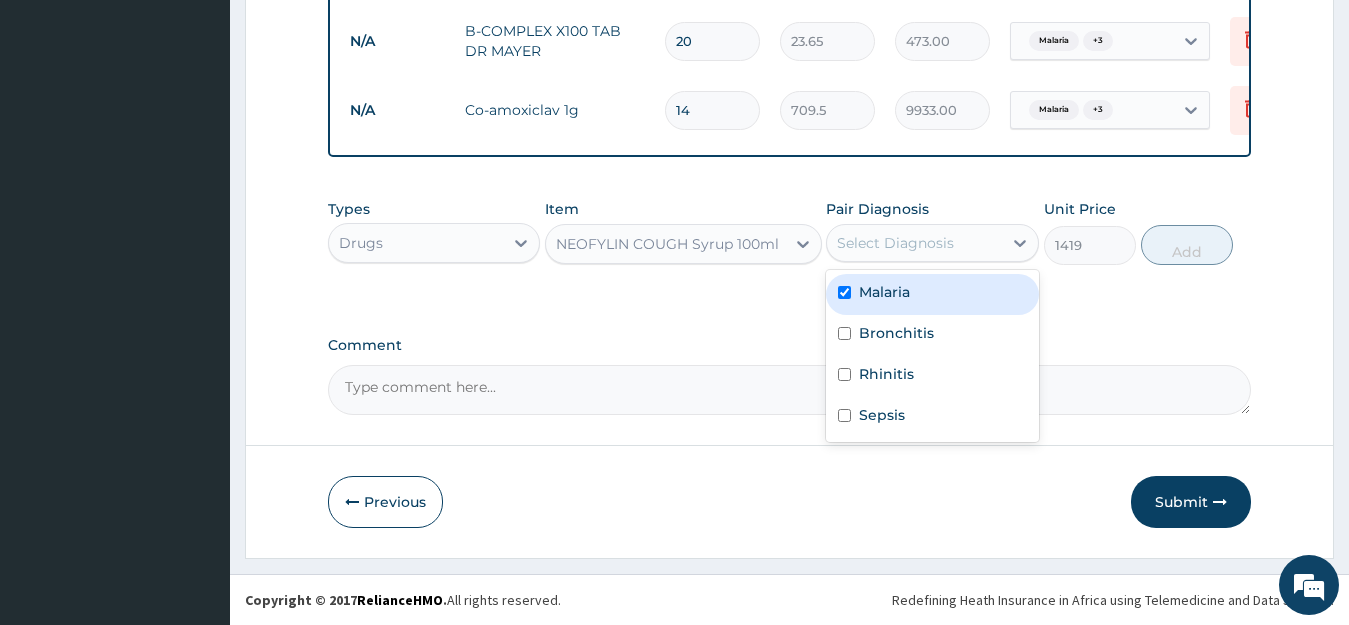 checkbox on "true" 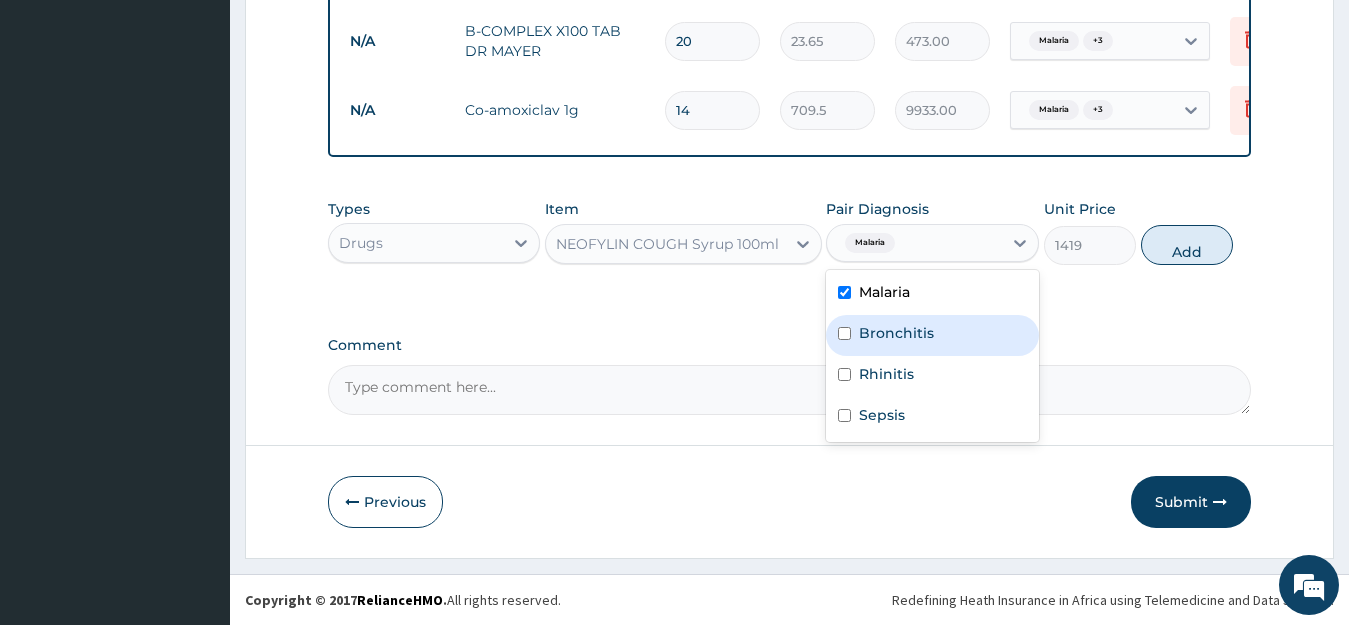click on "Bronchitis" at bounding box center (896, 333) 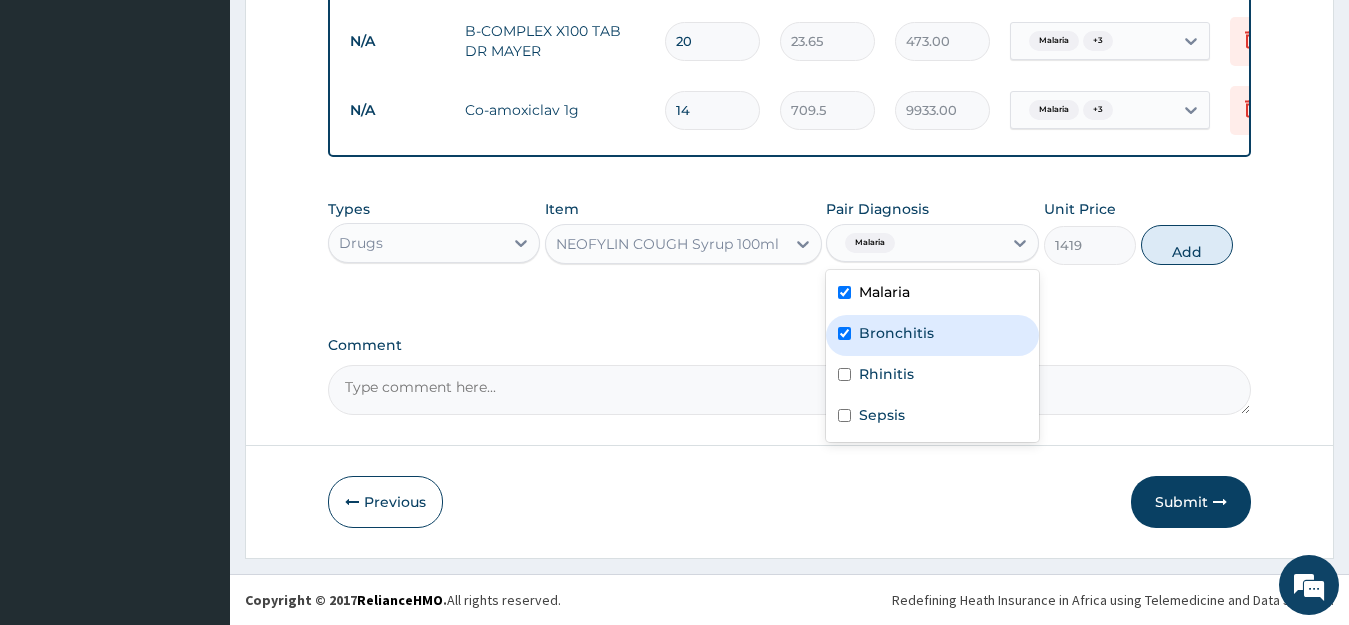 checkbox on "true" 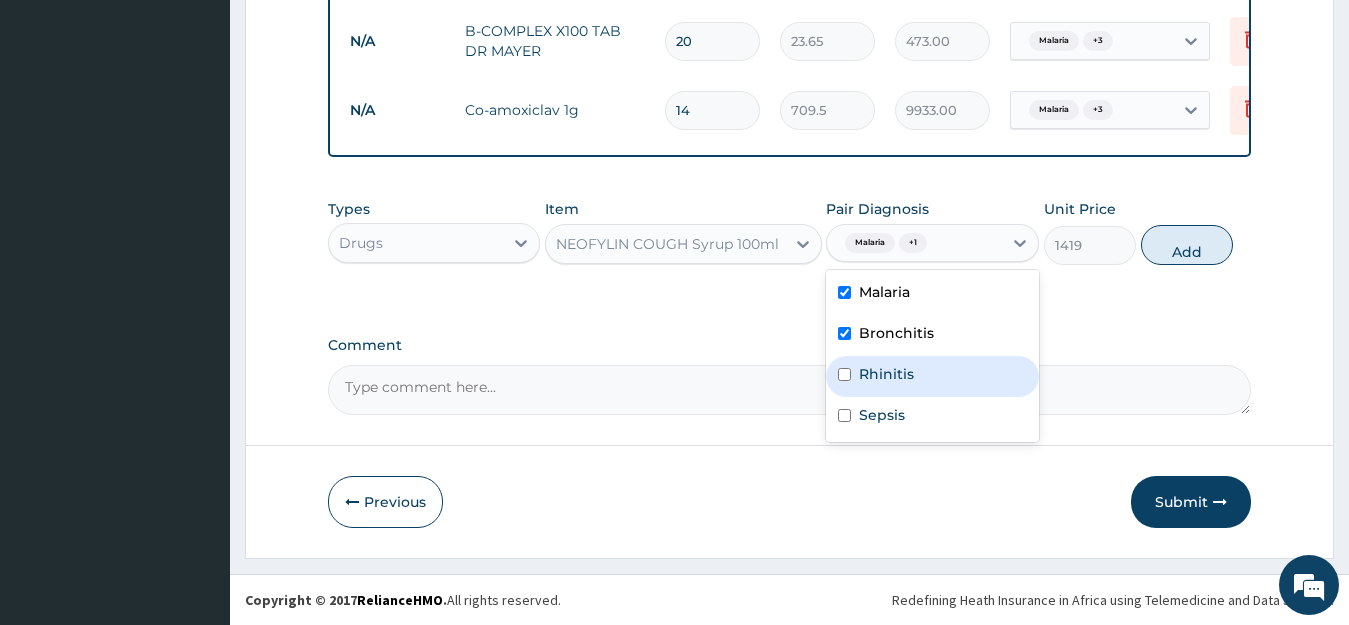 click on "Rhinitis" at bounding box center (886, 374) 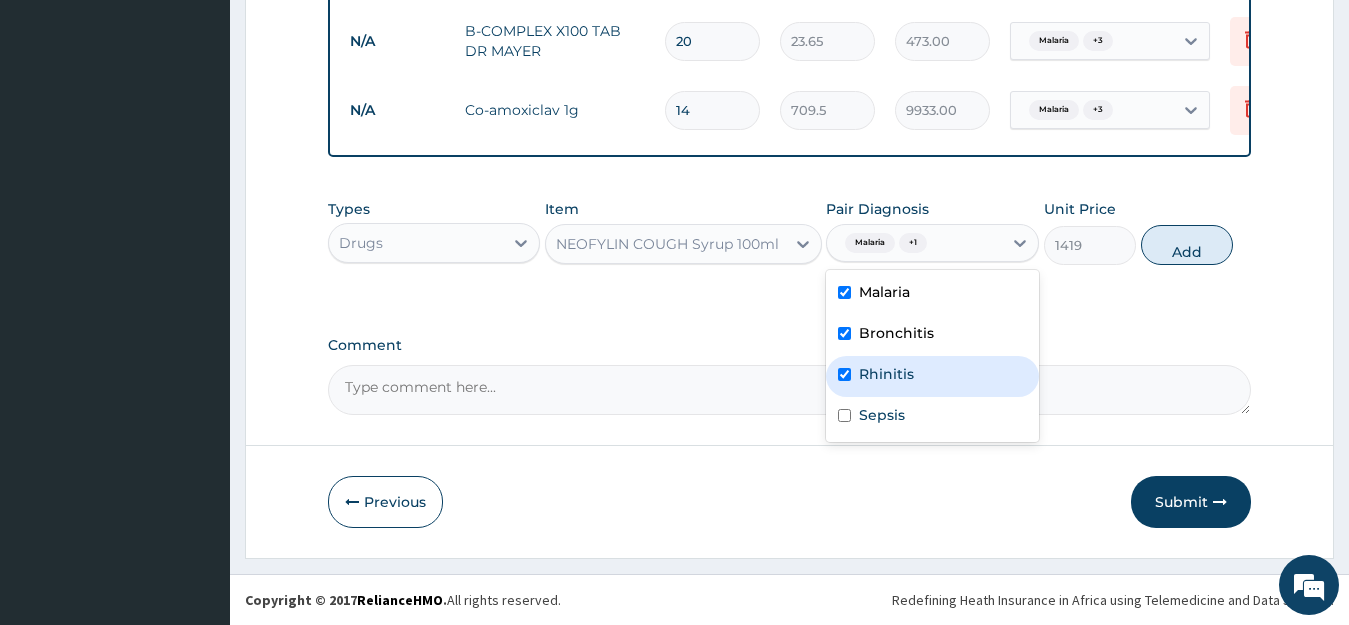 checkbox on "true" 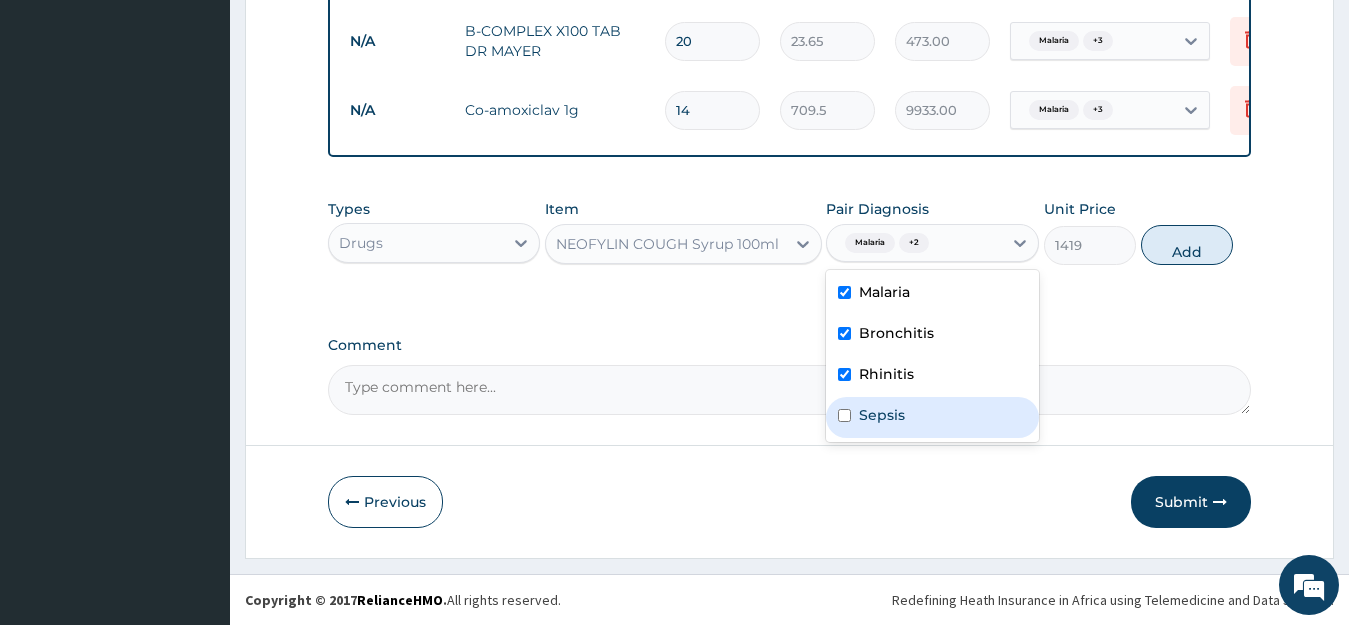 click on "Sepsis" at bounding box center (882, 415) 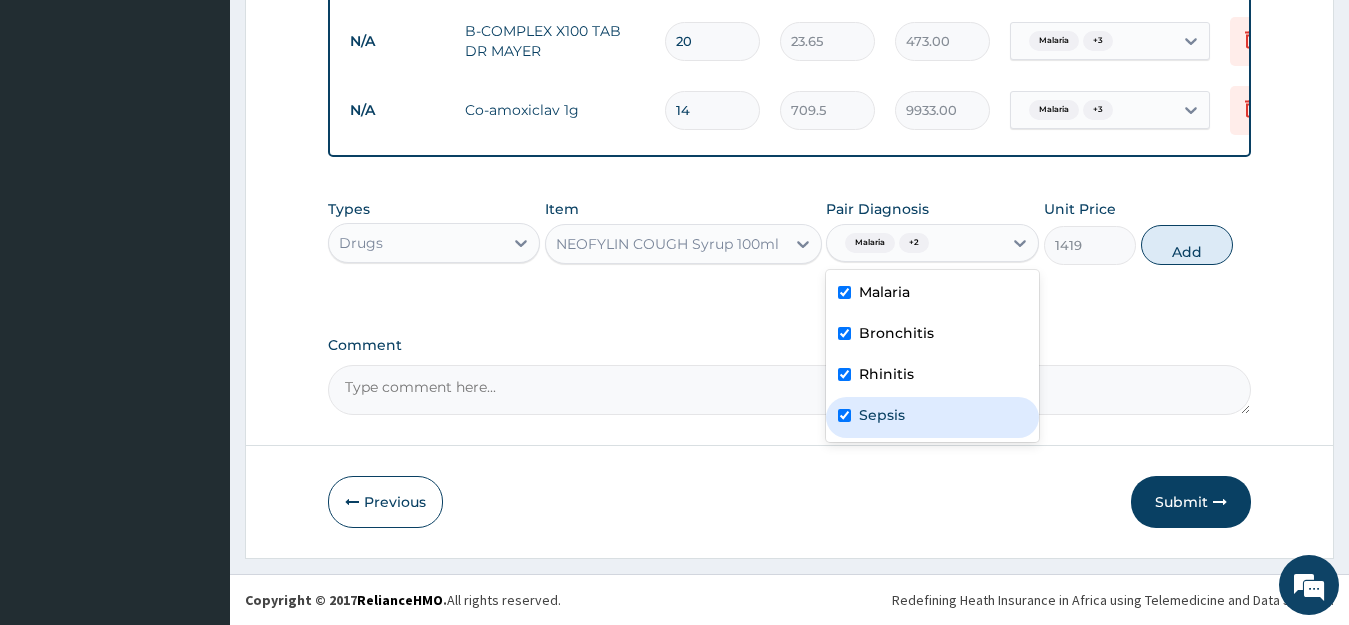 checkbox on "true" 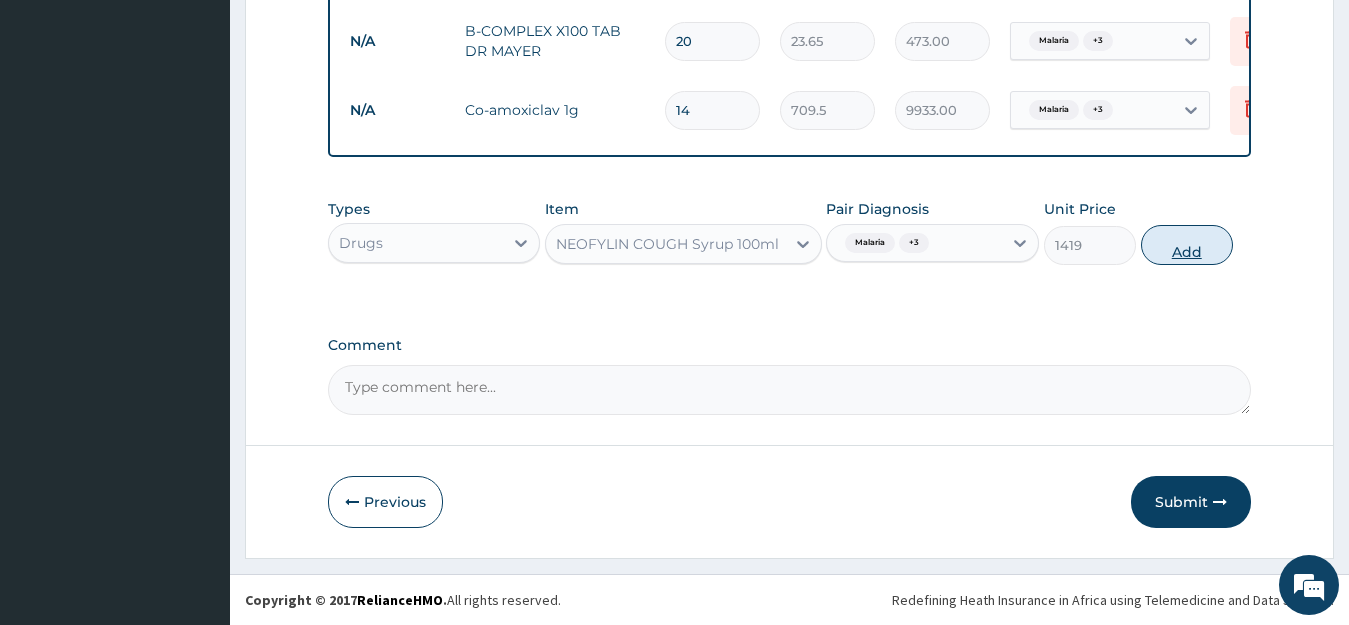 click on "Add" at bounding box center [1187, 245] 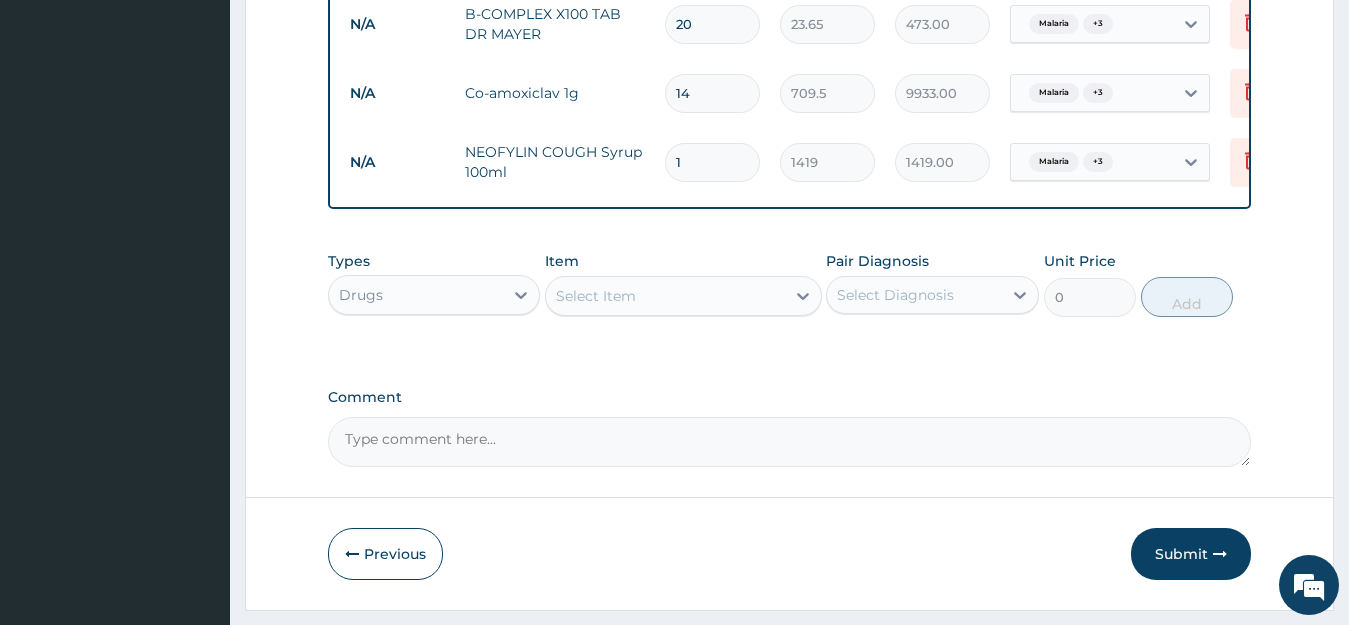 click on "Select Item" at bounding box center [665, 296] 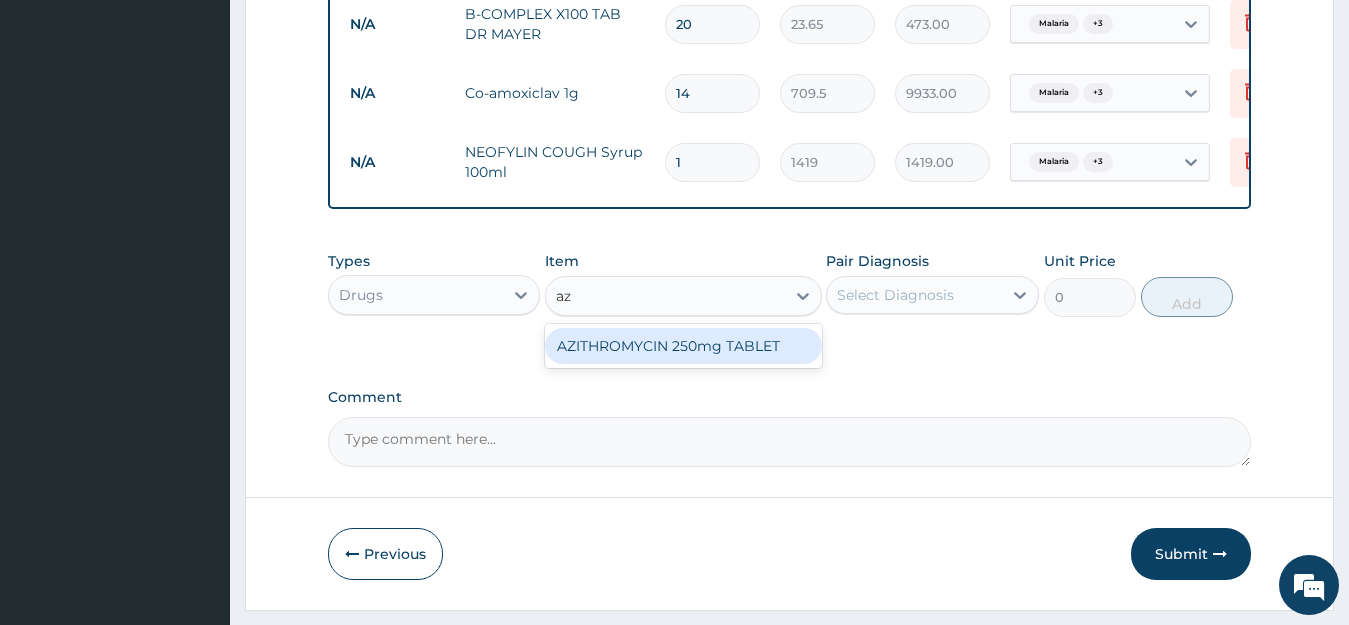 type on "a" 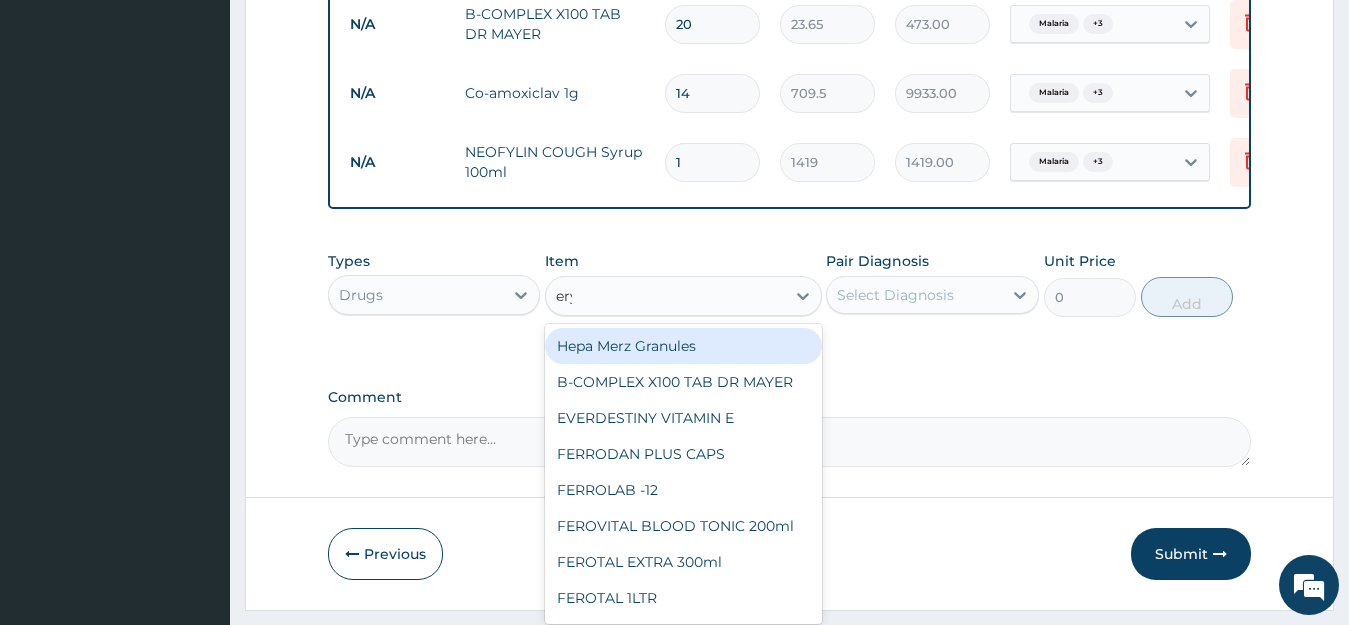 type on "eryth" 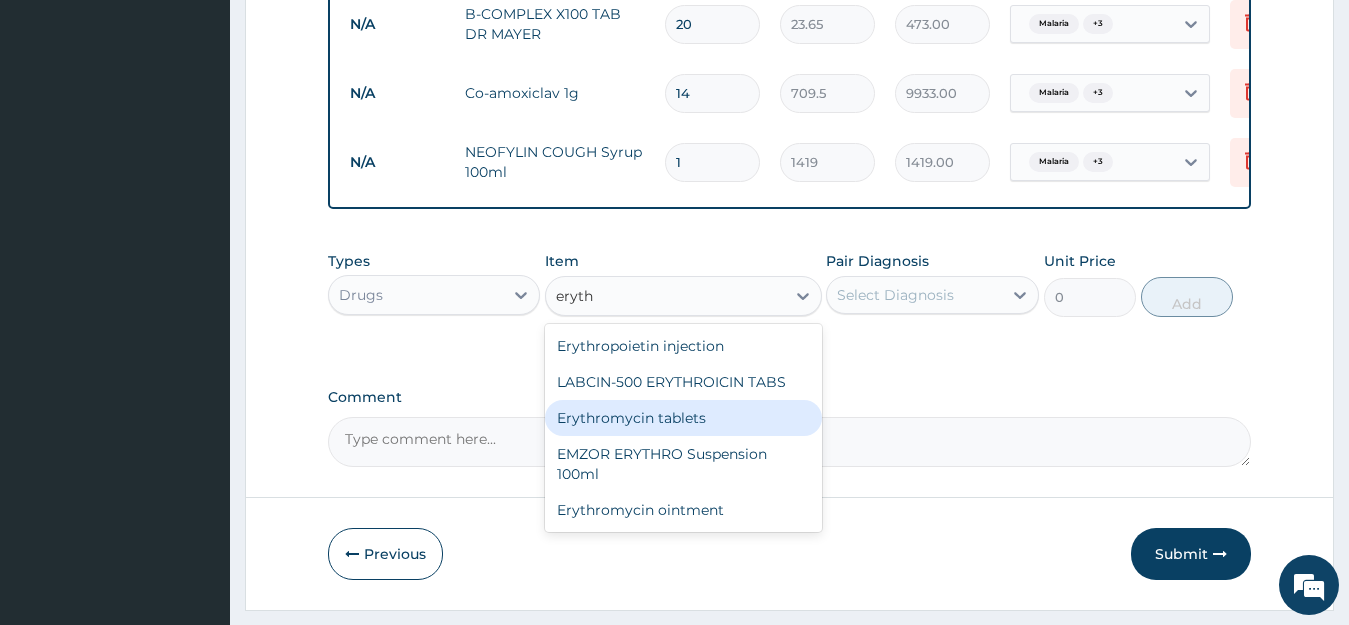 click on "Erythromycin tablets" at bounding box center [683, 418] 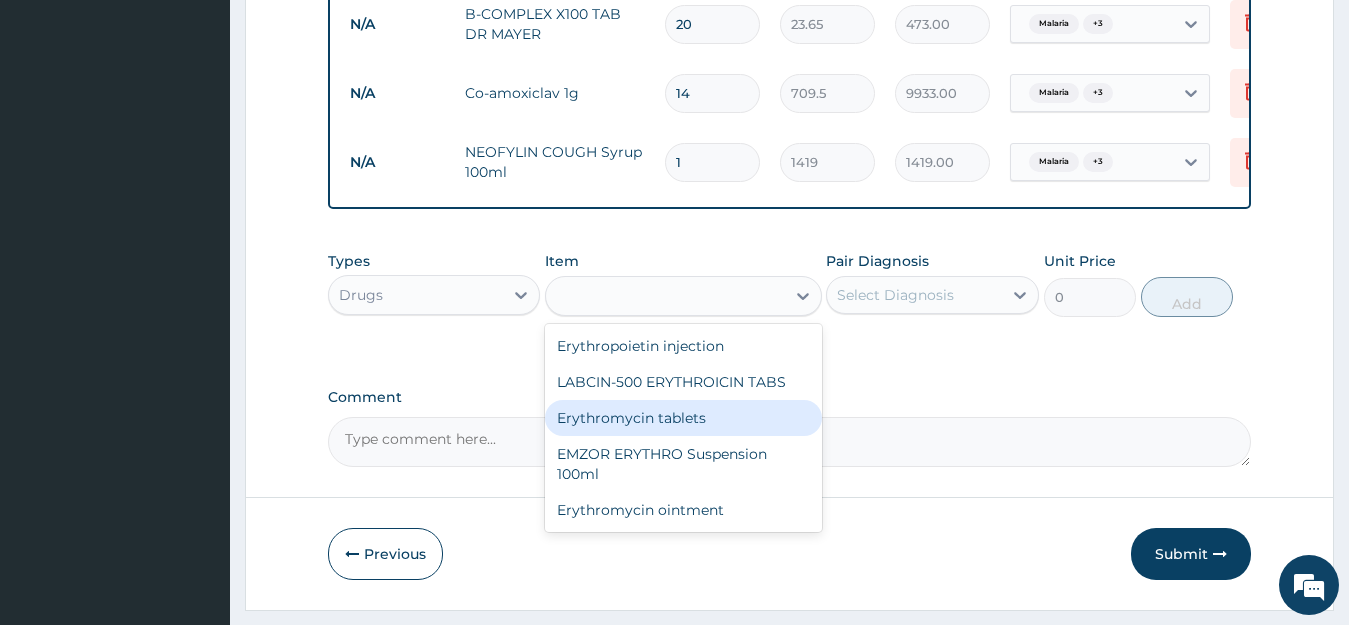 type on "206.9375" 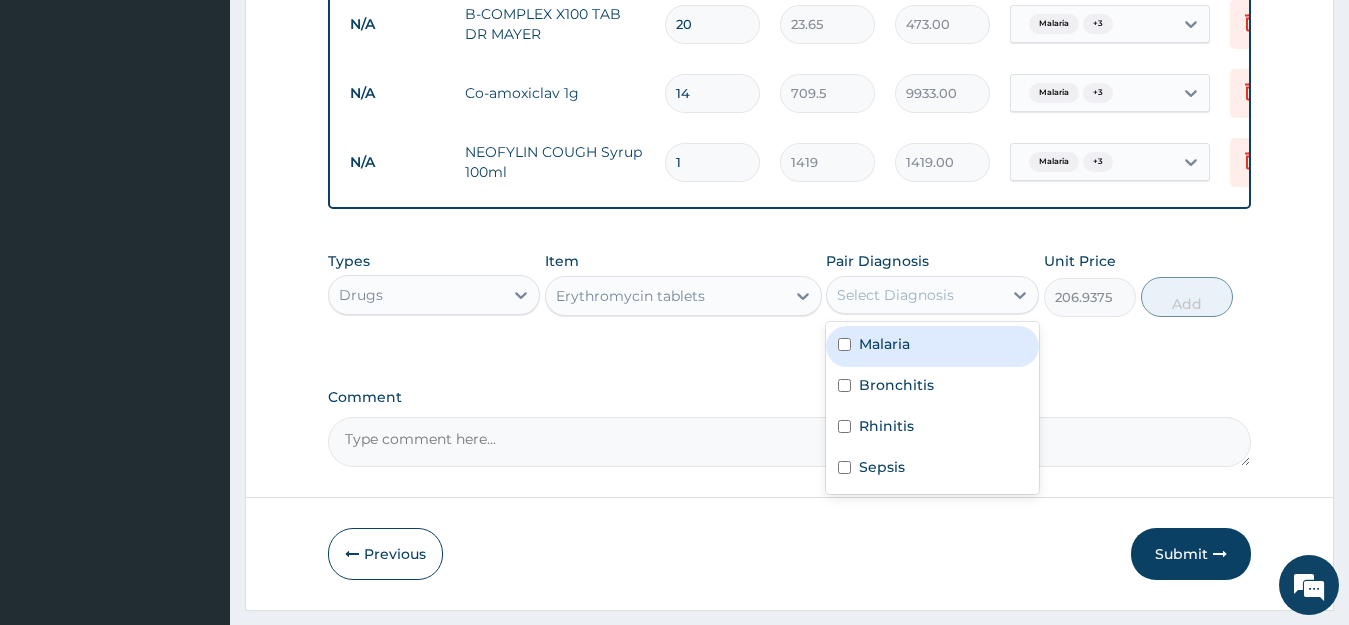 click on "Select Diagnosis" at bounding box center [895, 295] 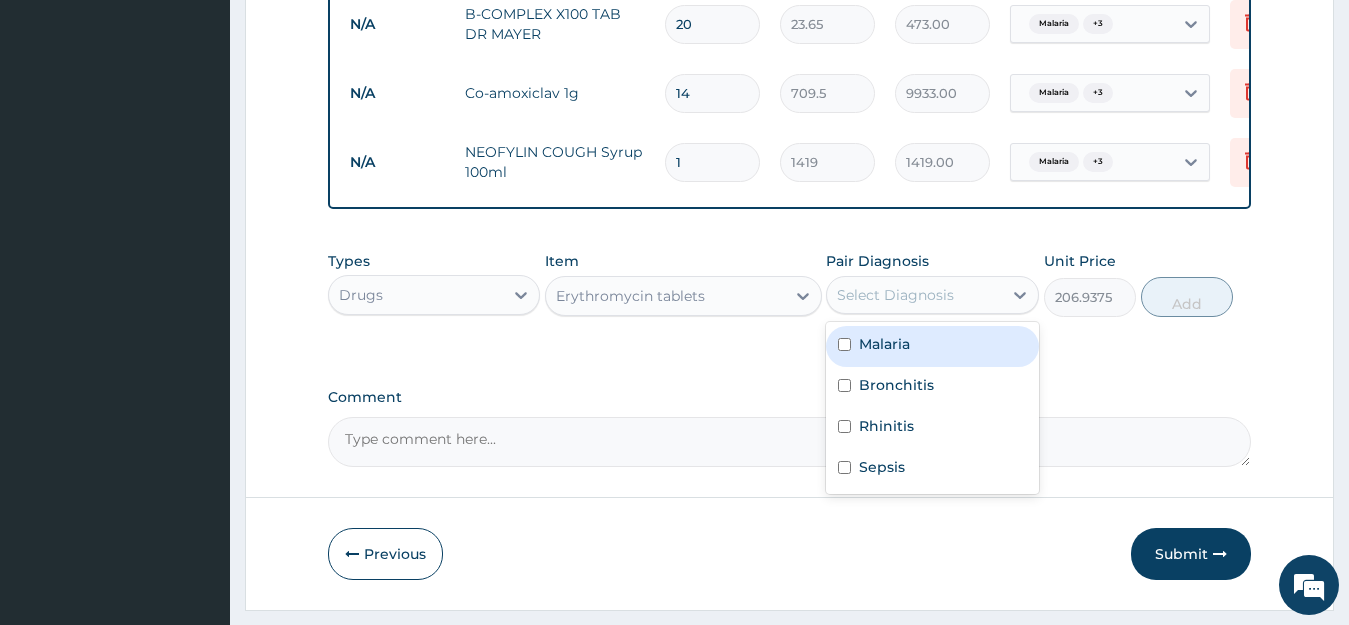 click on "Malaria" at bounding box center (884, 344) 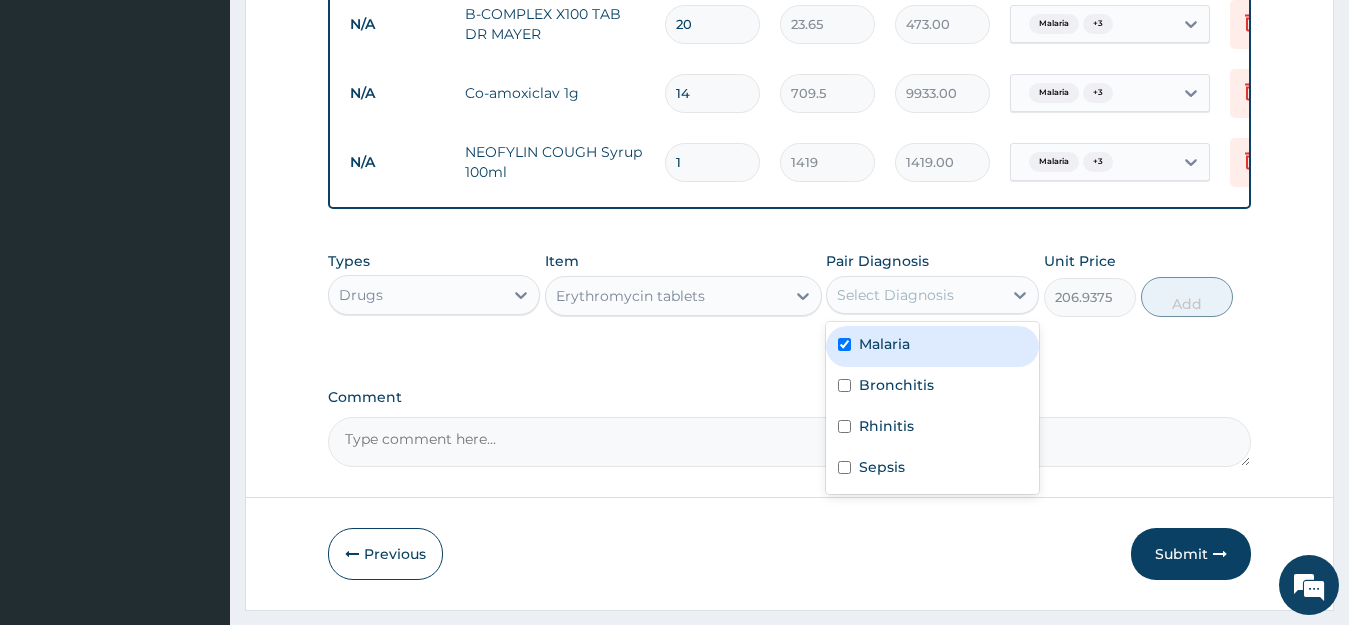 checkbox on "true" 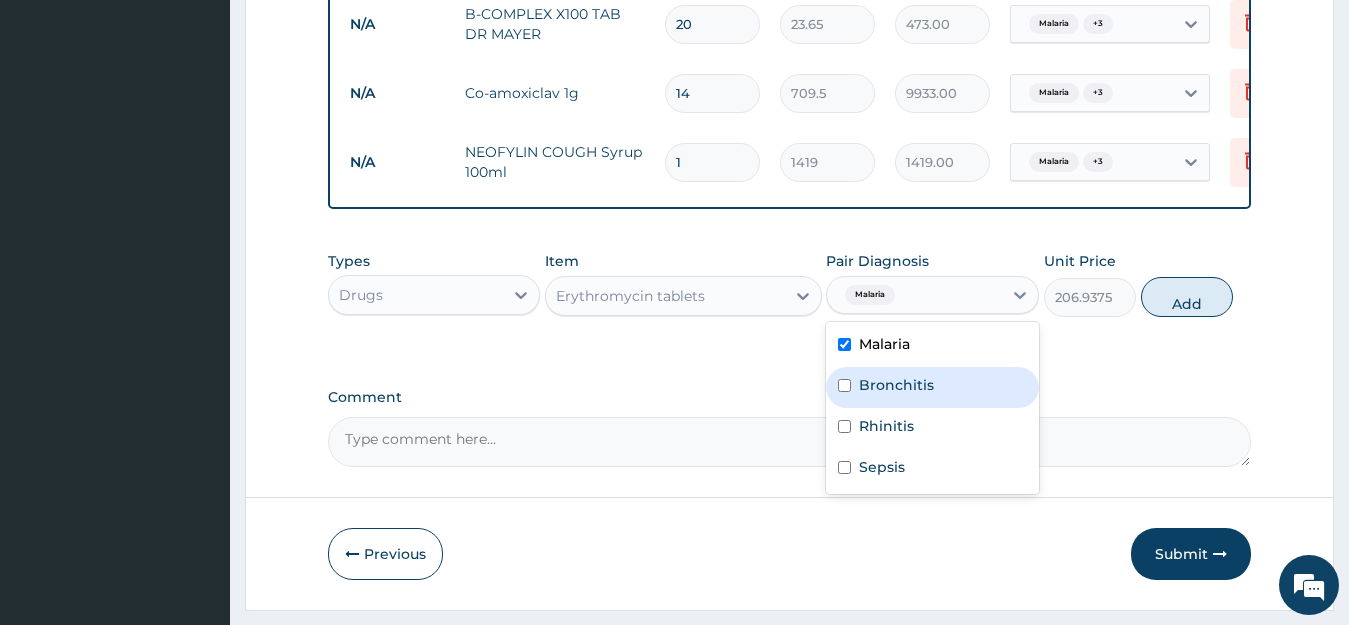 click on "Bronchitis" at bounding box center (896, 385) 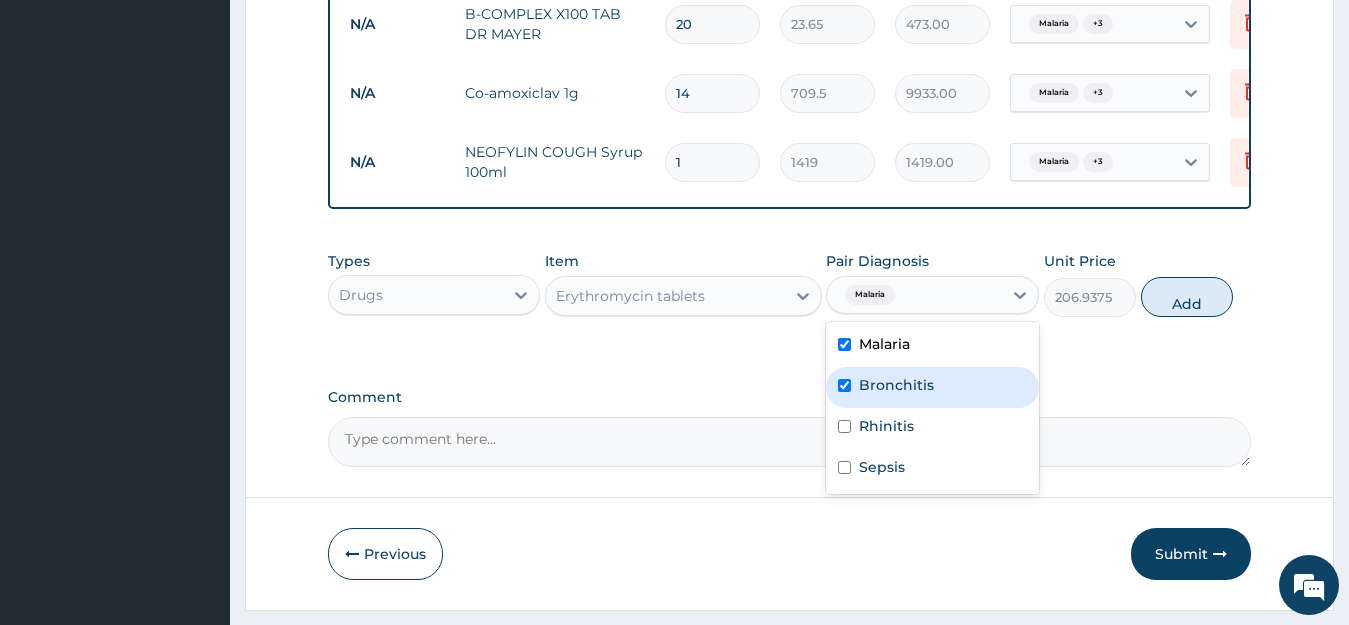 checkbox on "true" 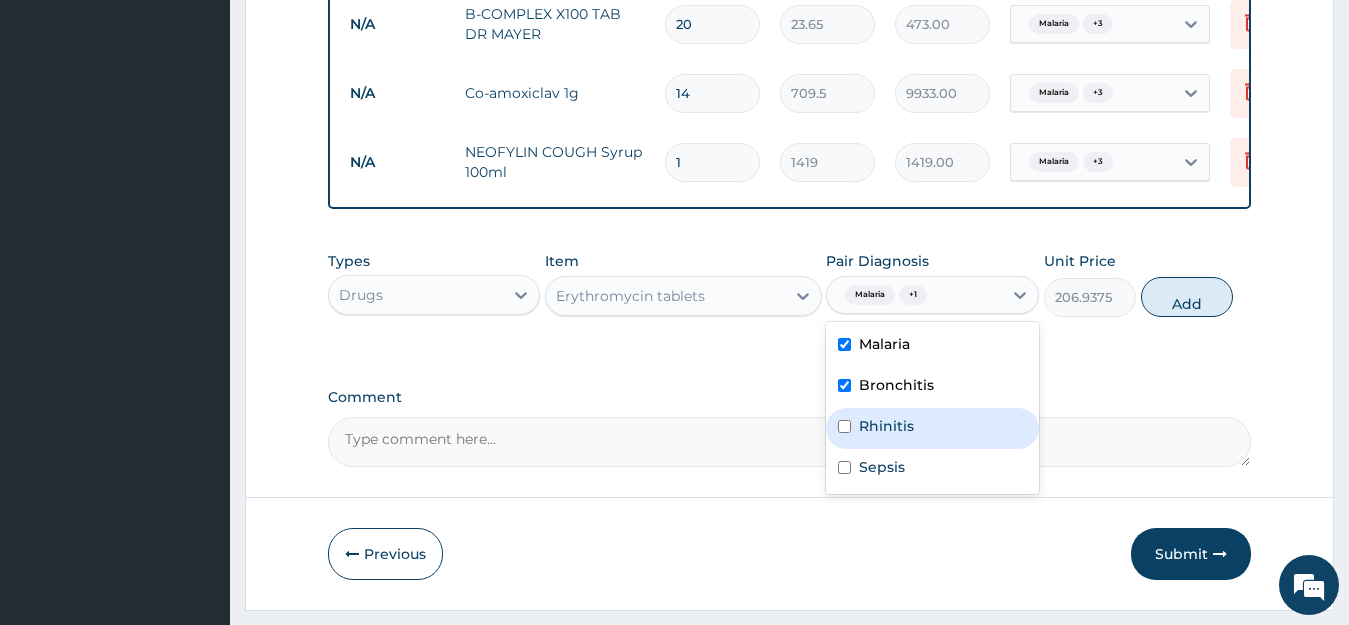 click on "Rhinitis" at bounding box center (886, 426) 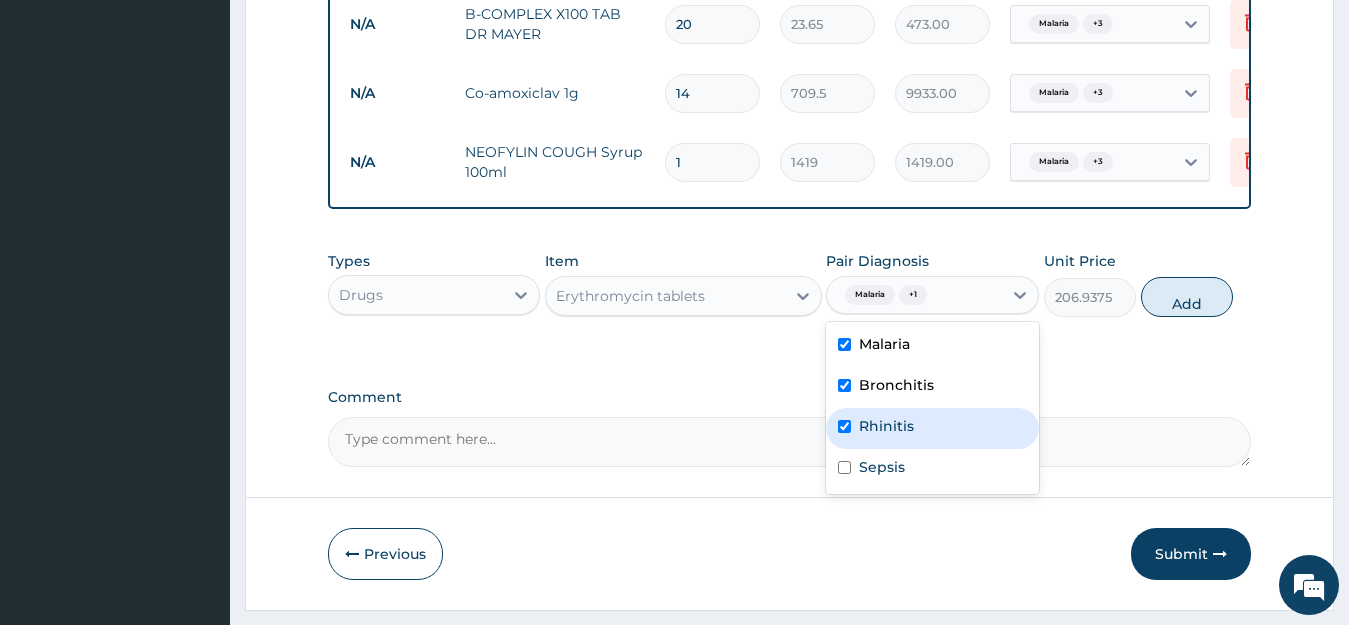 checkbox on "true" 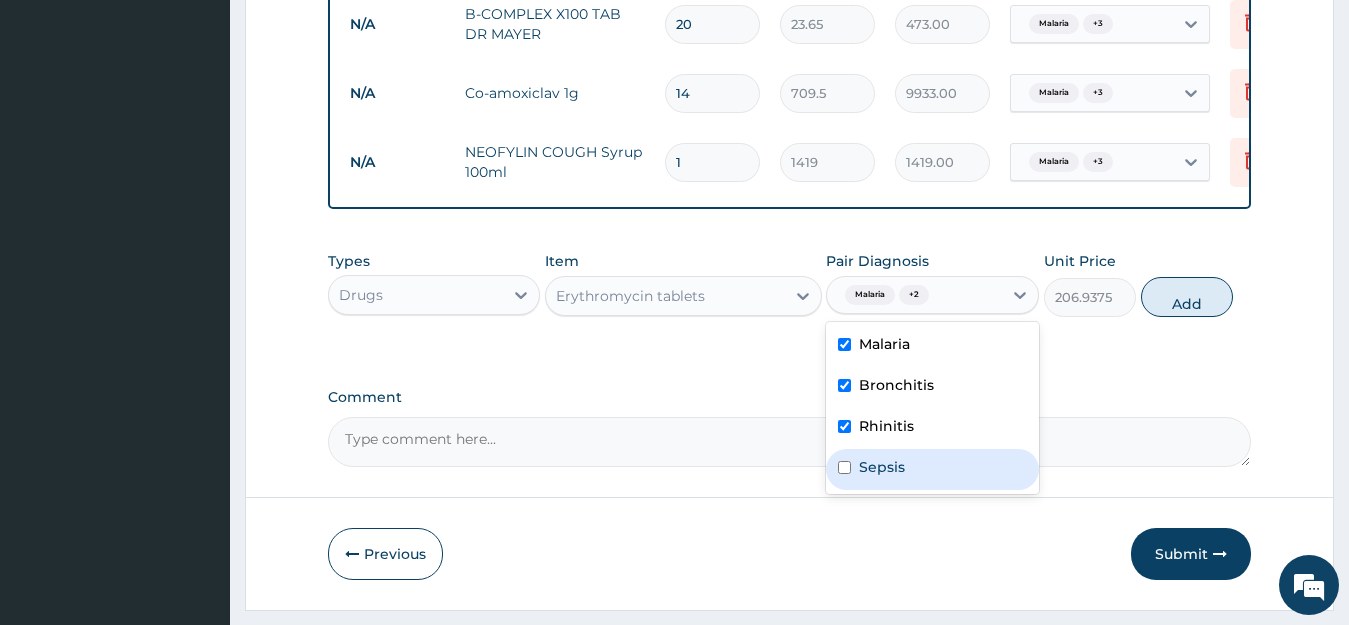click on "Sepsis" at bounding box center (882, 467) 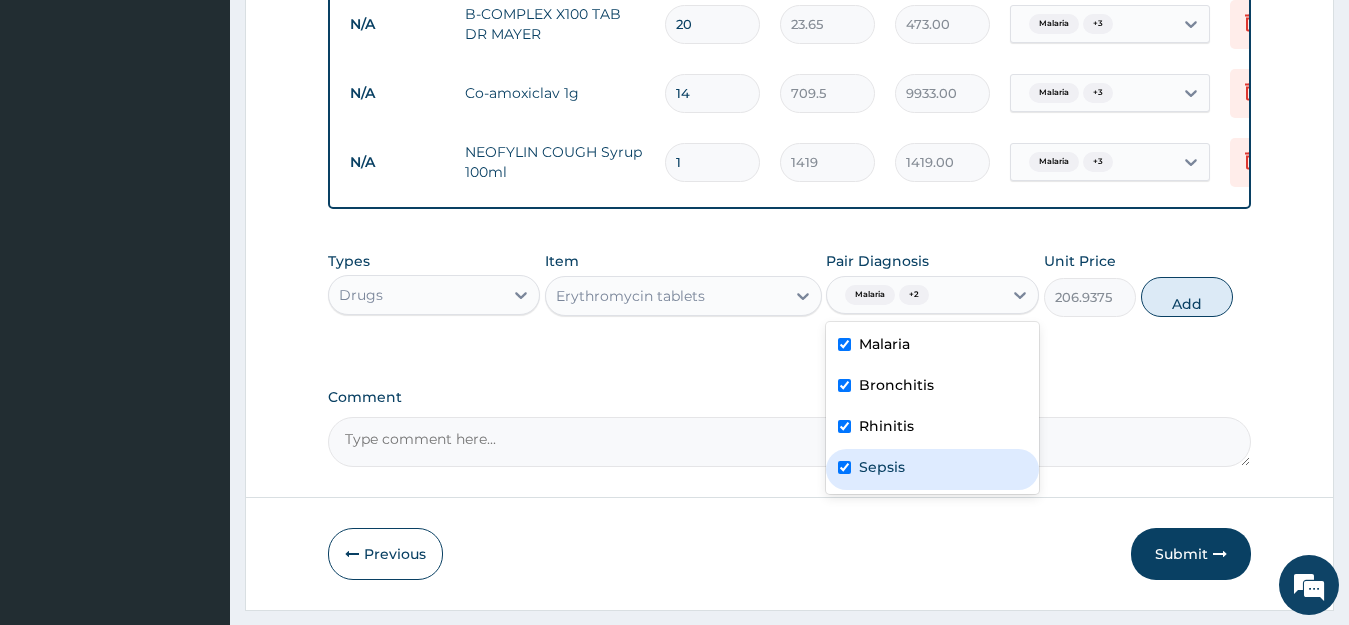 checkbox on "true" 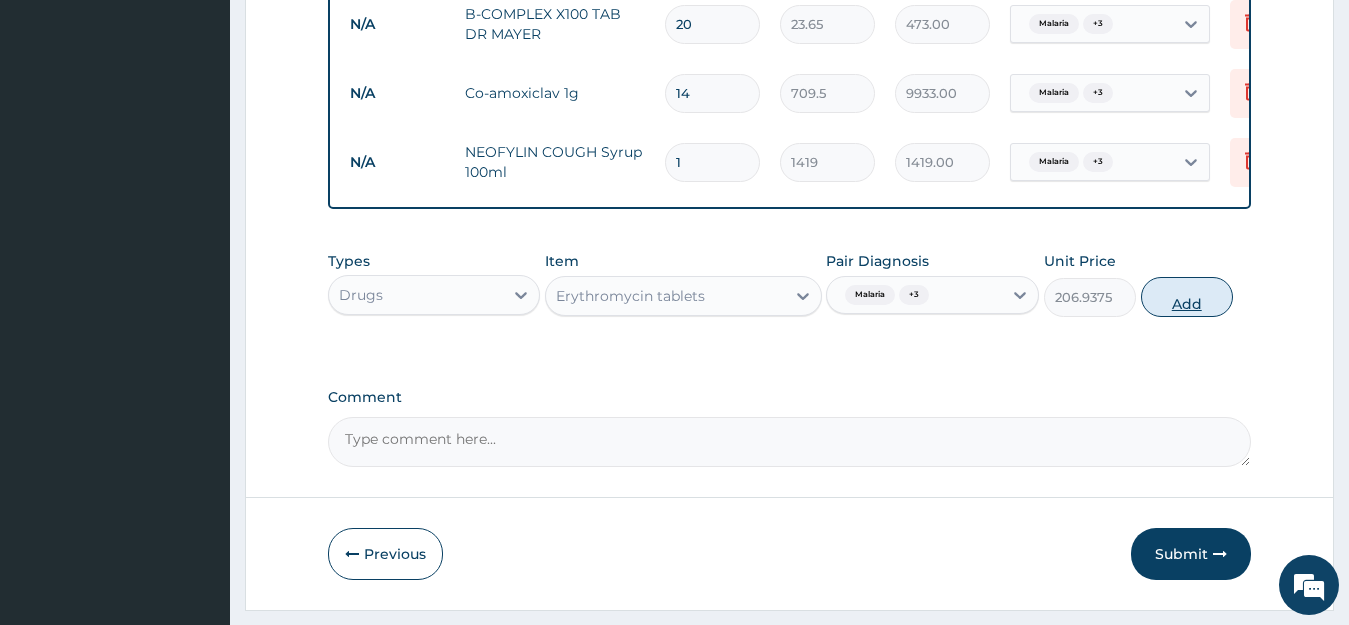 click on "Add" at bounding box center [1187, 297] 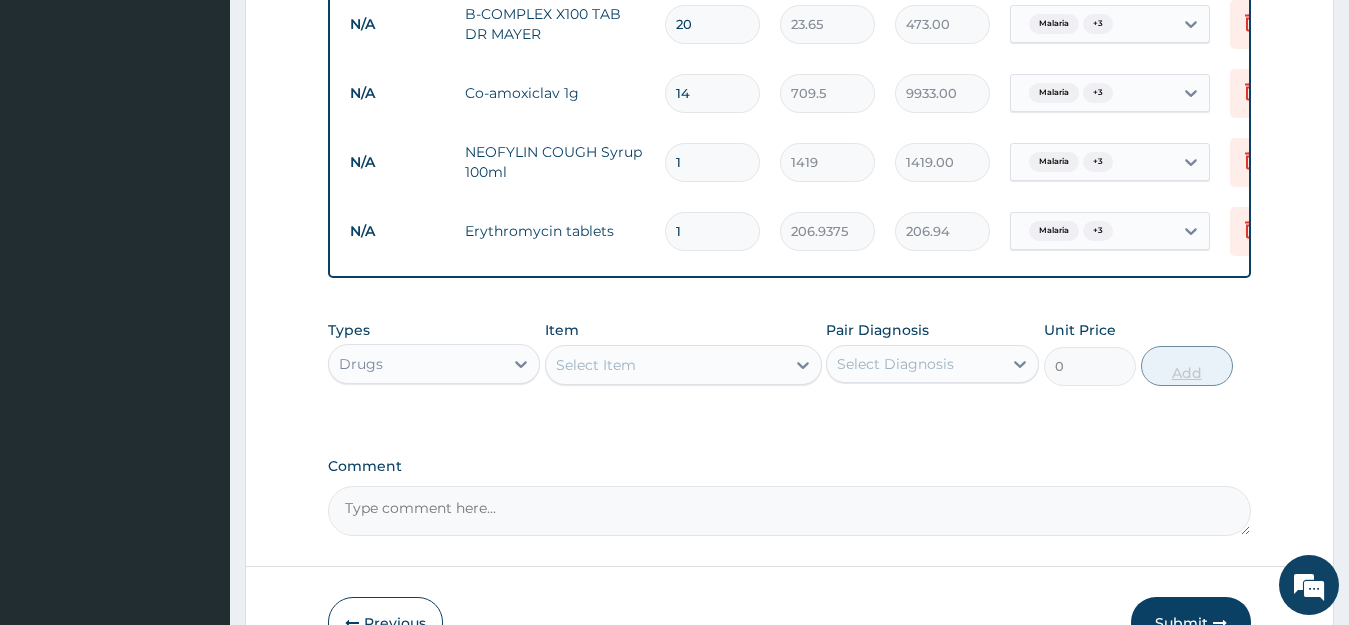 type 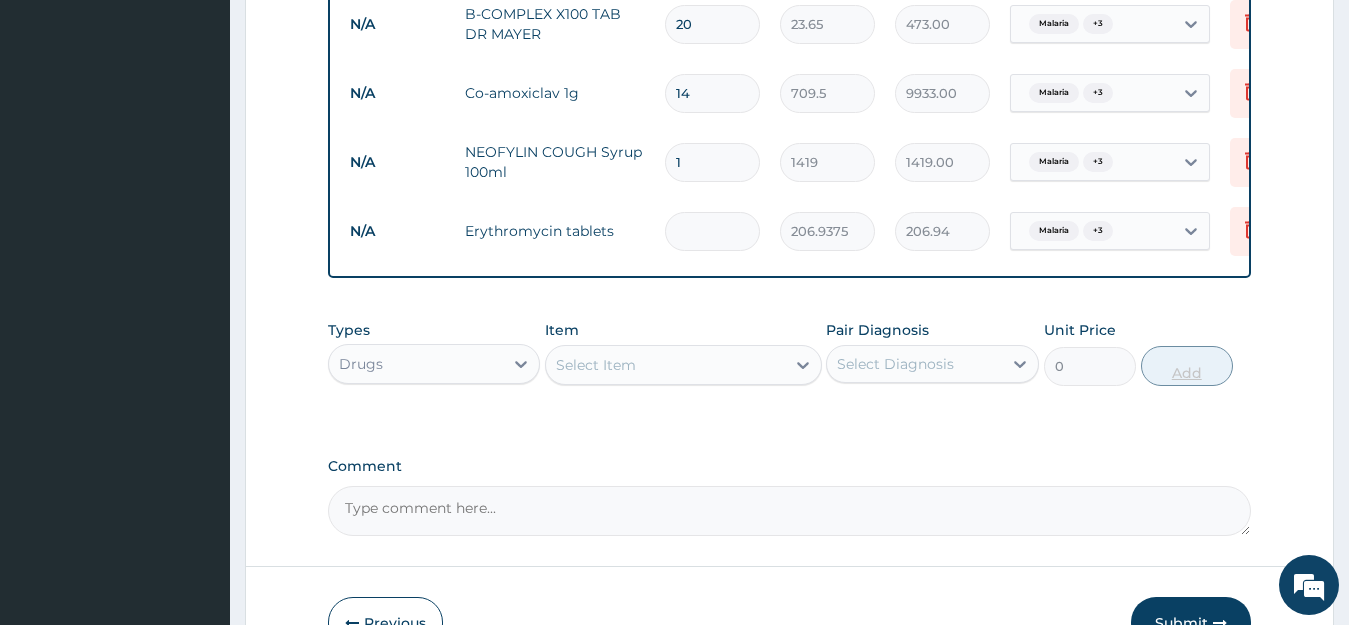 type on "0.00" 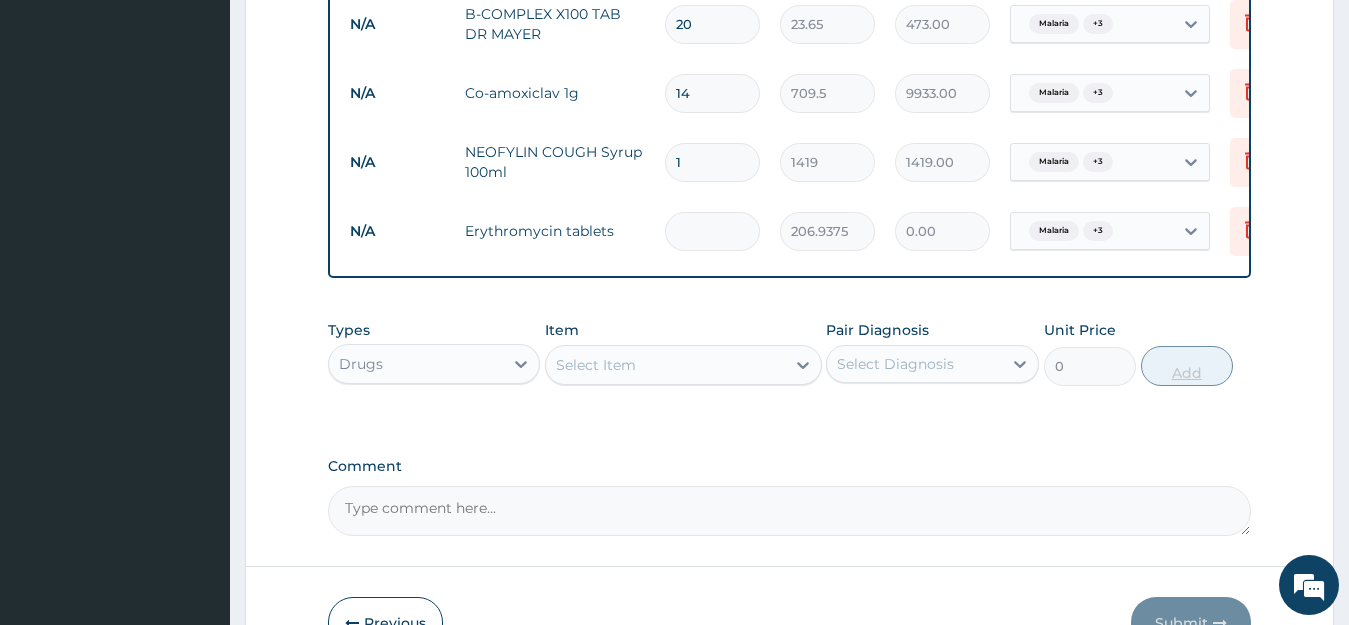 type on "5" 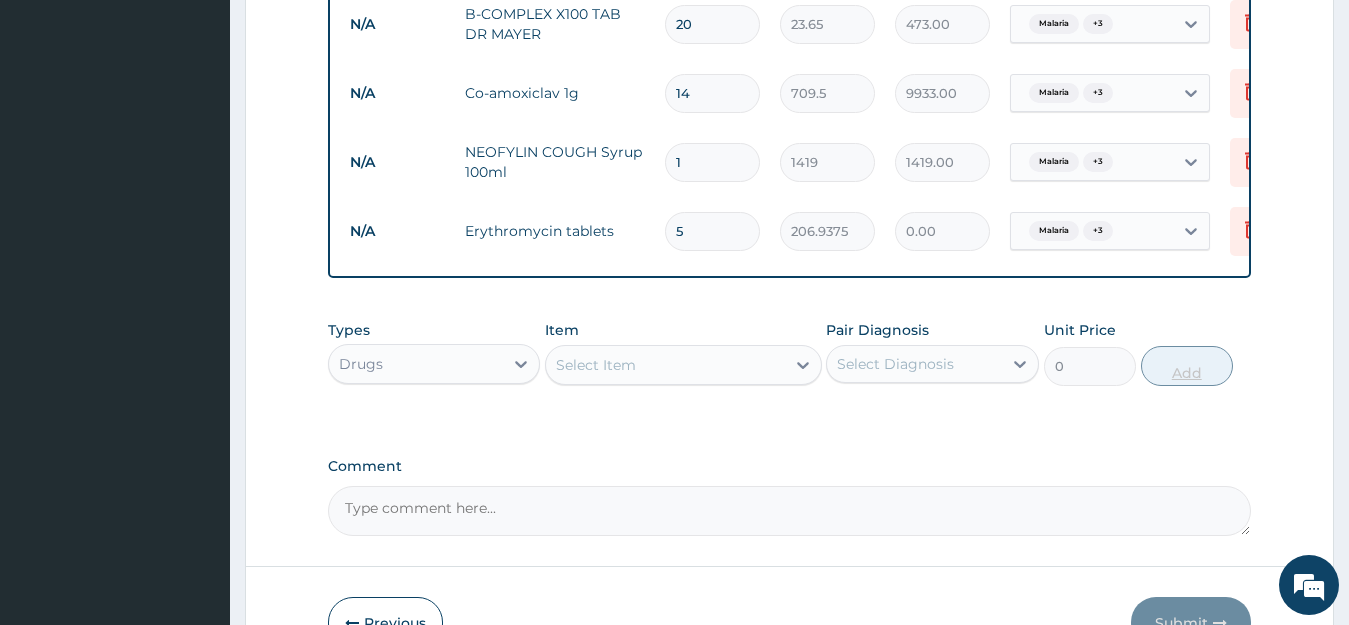 type on "1034.69" 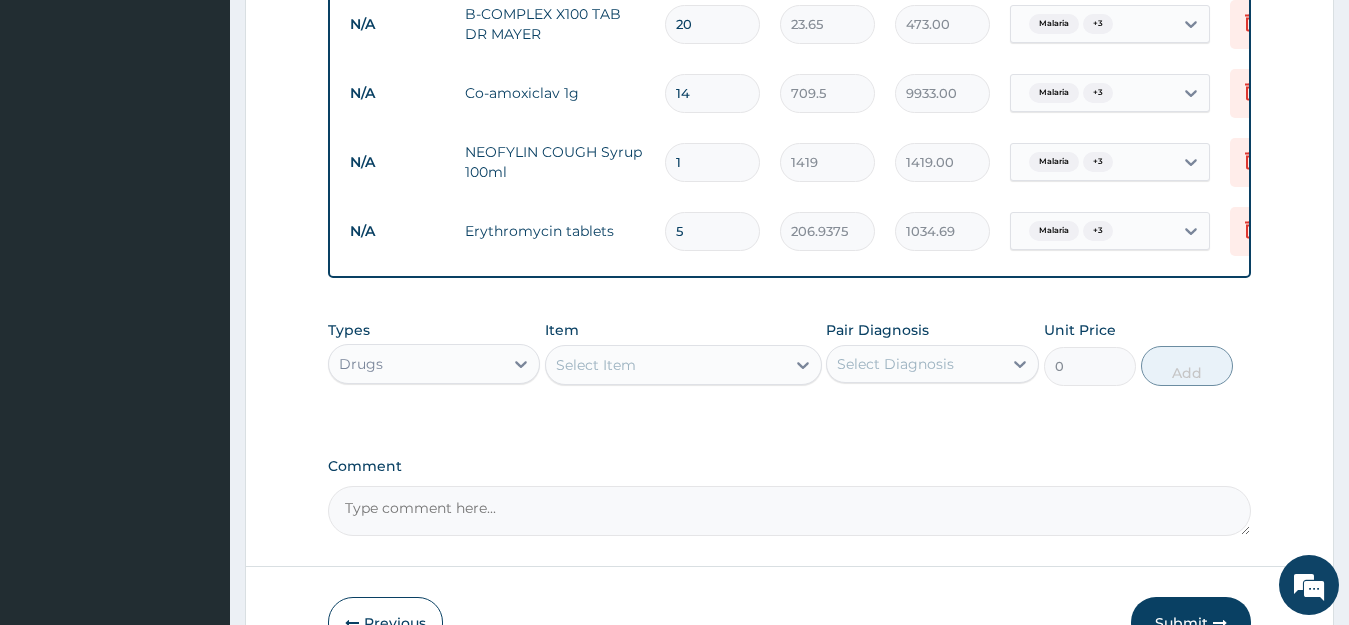 type on "5" 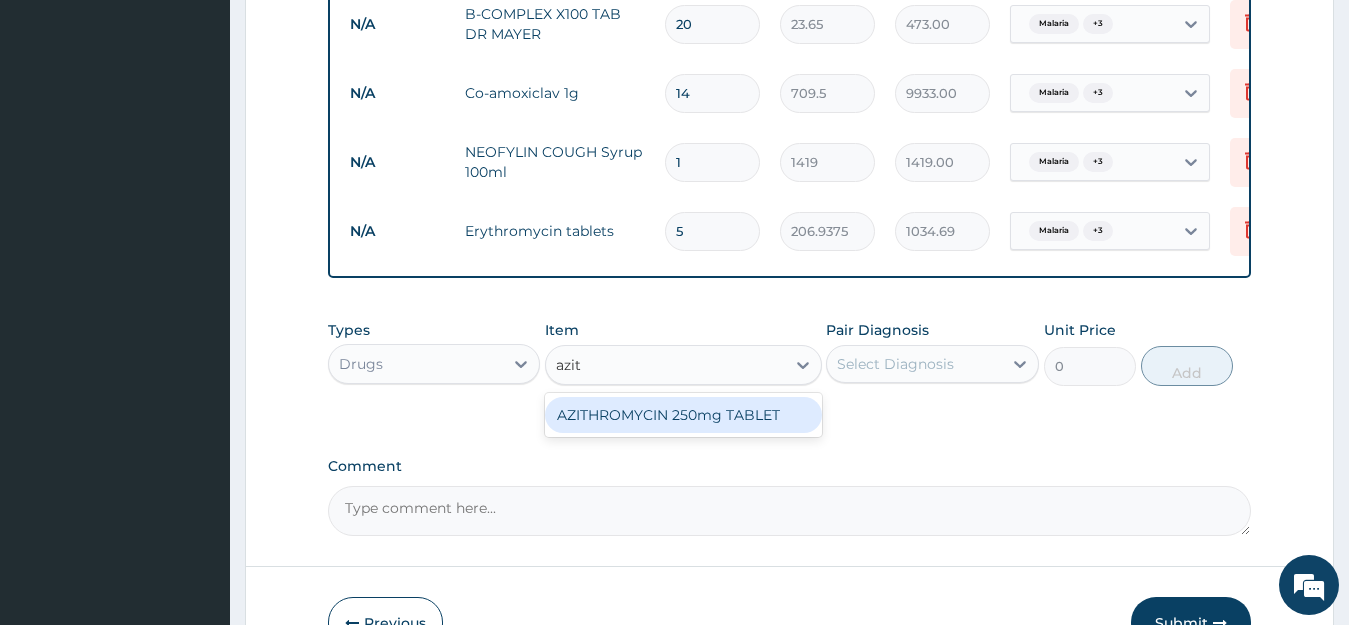 type on "azith" 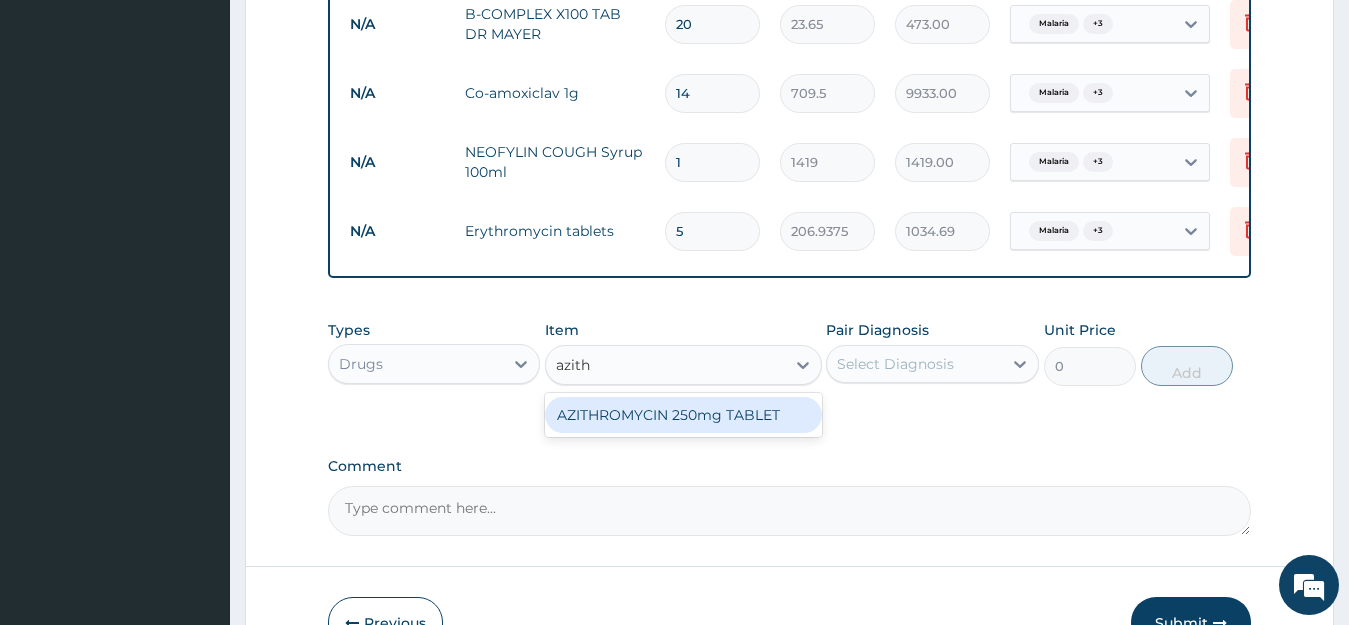 click on "AZITHROMYCIN 250mg TABLET" at bounding box center (683, 415) 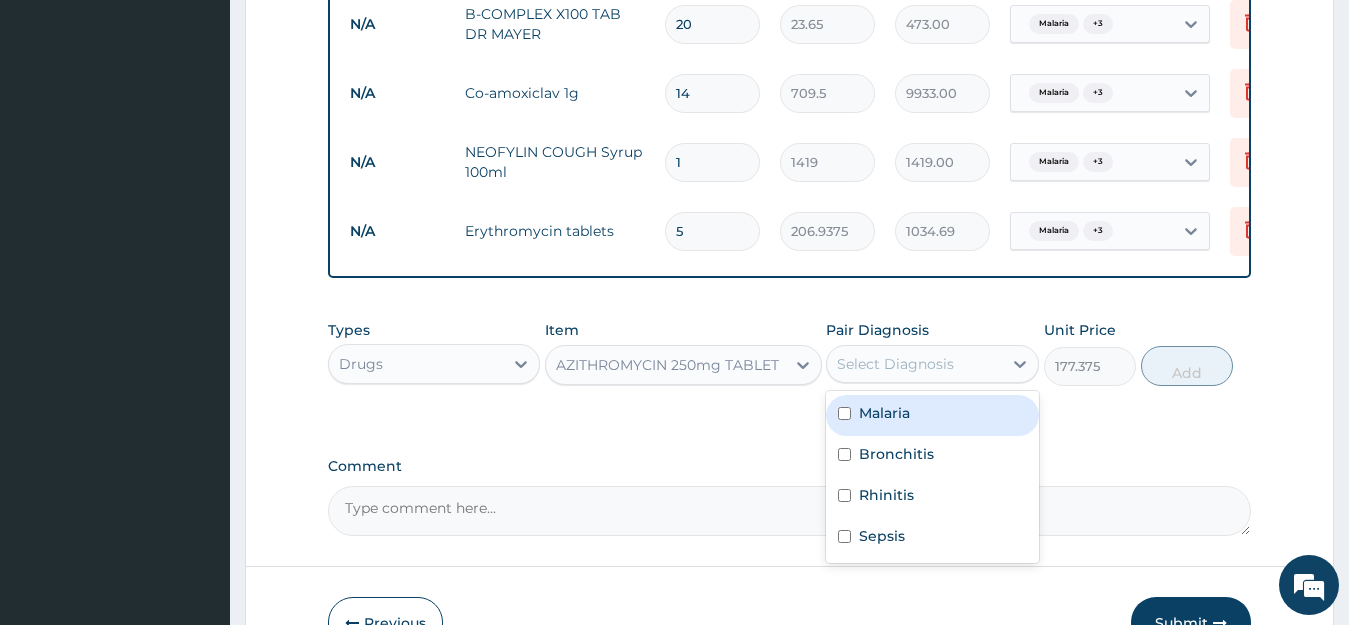 click on "Select Diagnosis" at bounding box center (895, 364) 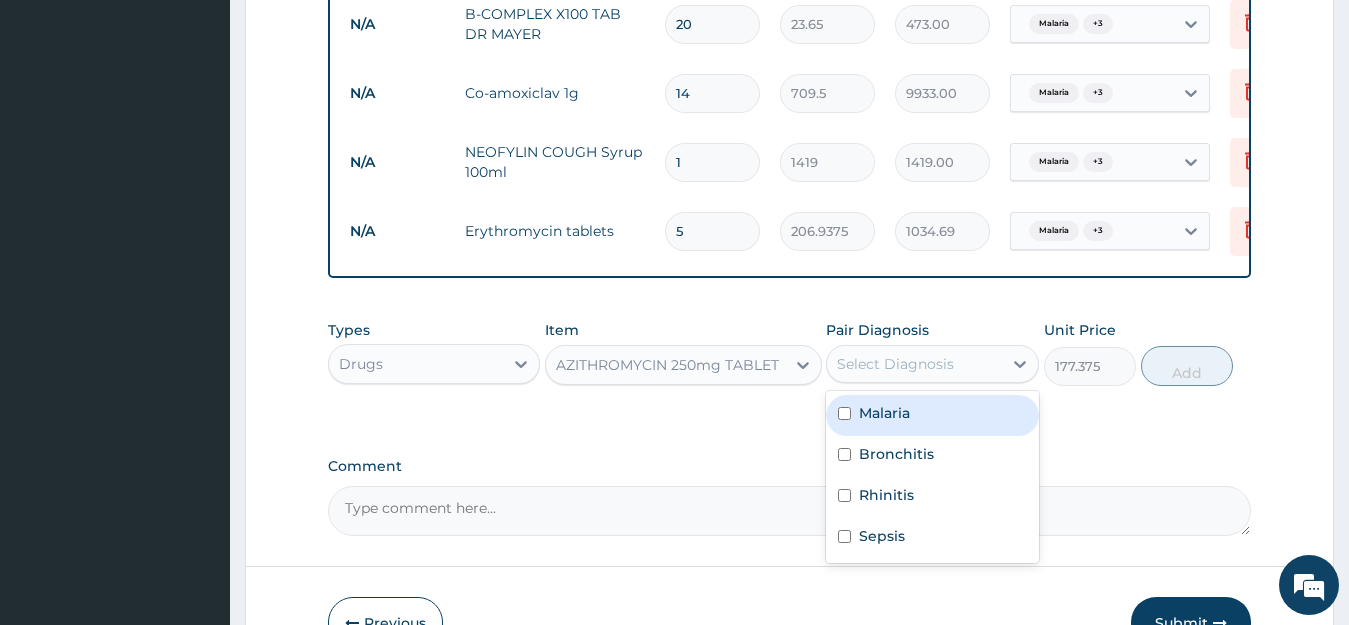 click on "Malaria" at bounding box center [932, 415] 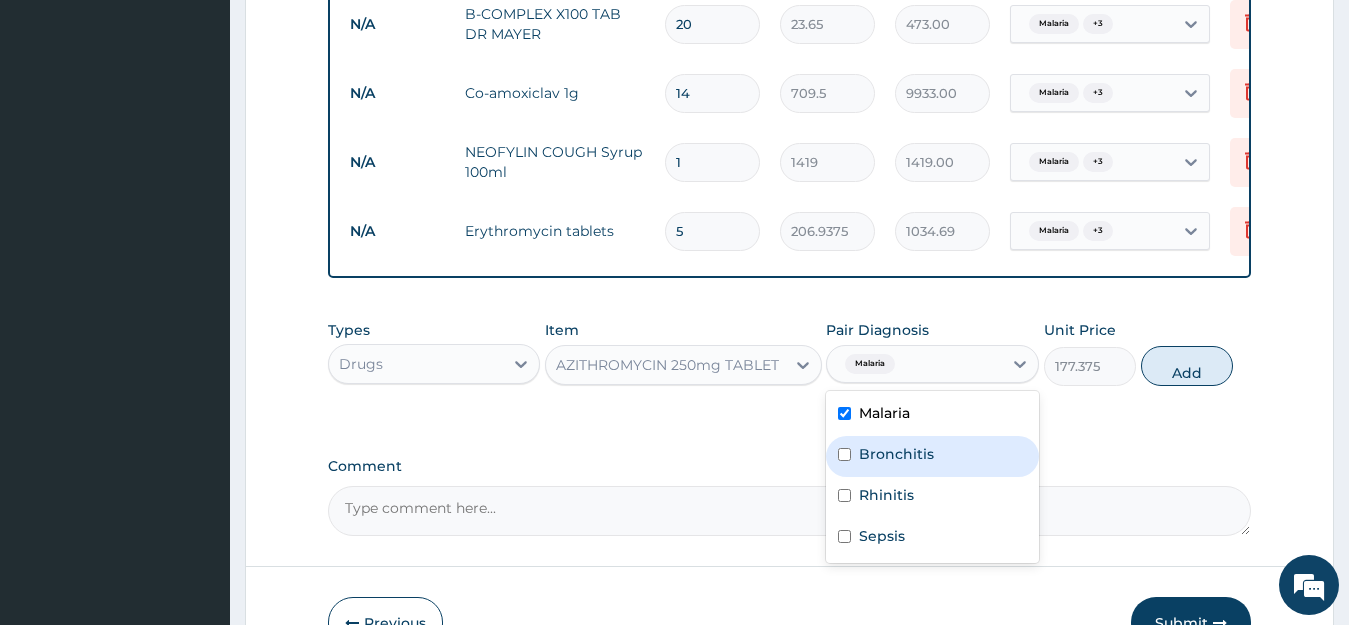 click on "Bronchitis" at bounding box center [932, 456] 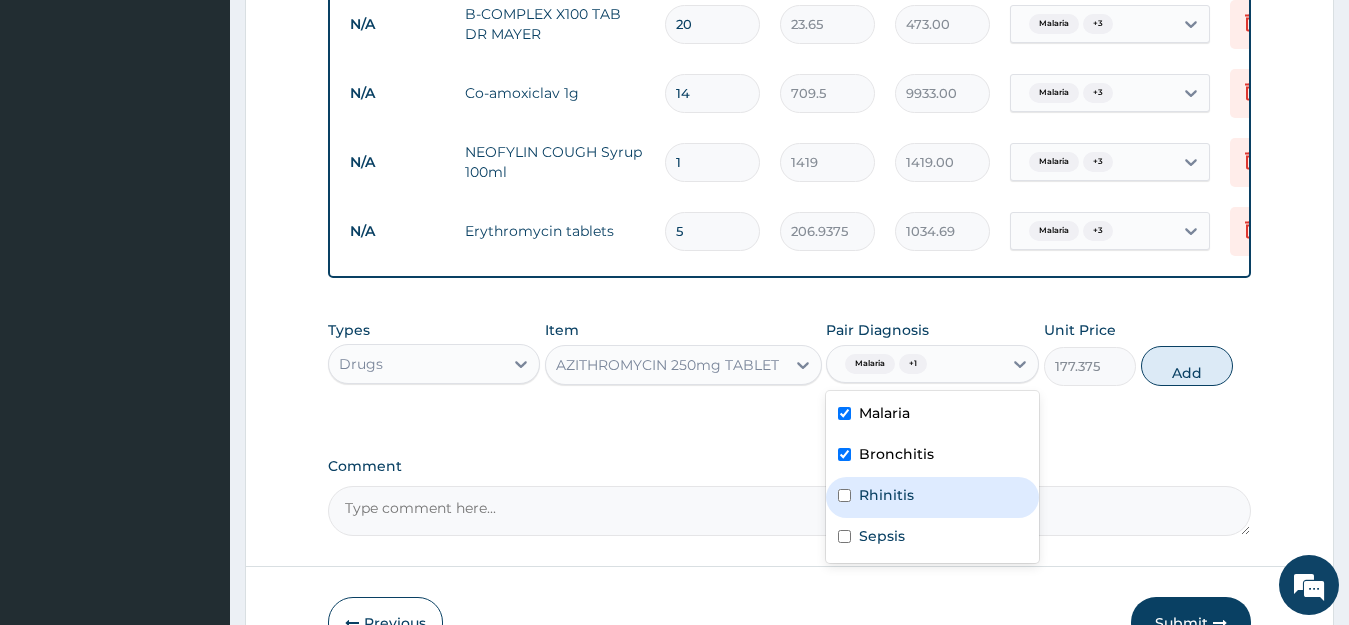 click on "Rhinitis" at bounding box center (886, 495) 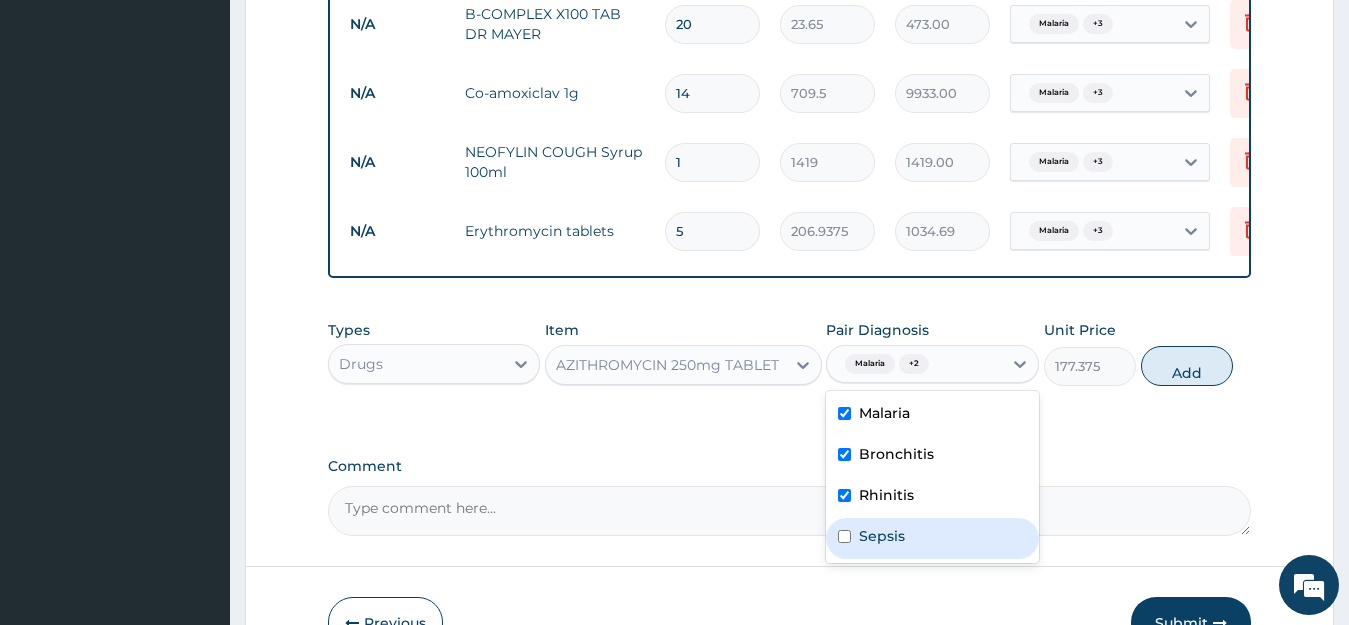 click on "Sepsis" at bounding box center (932, 538) 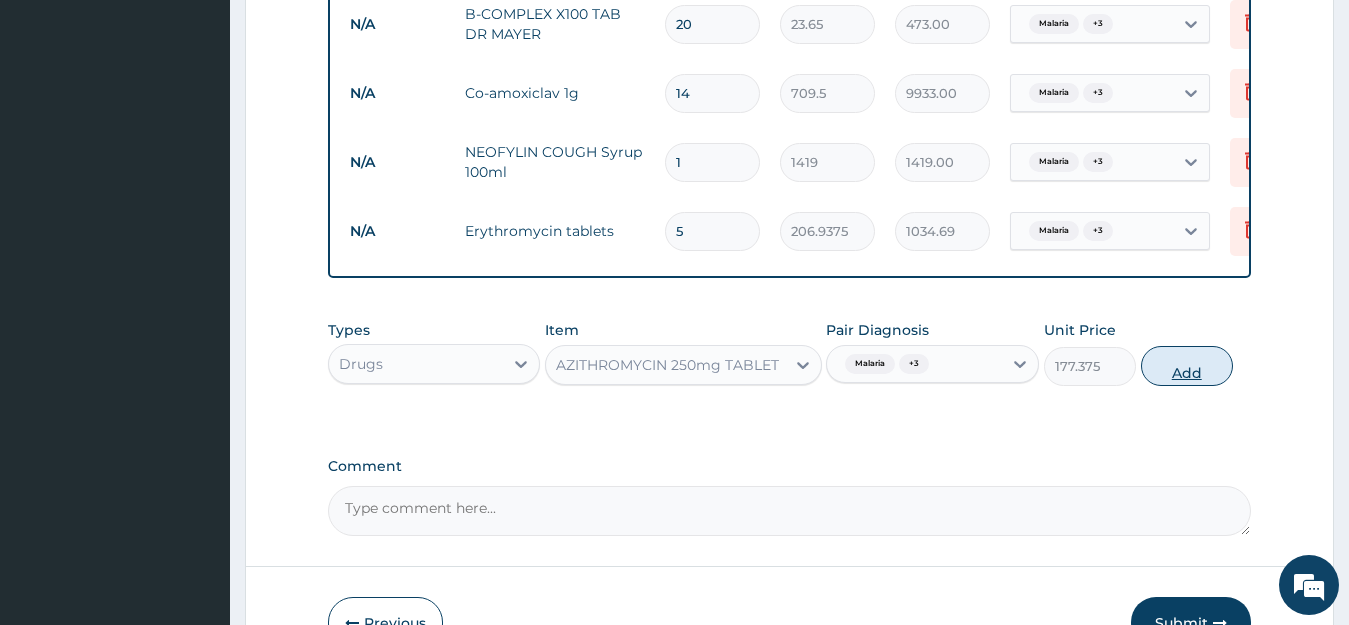 click on "Add" at bounding box center [1187, 366] 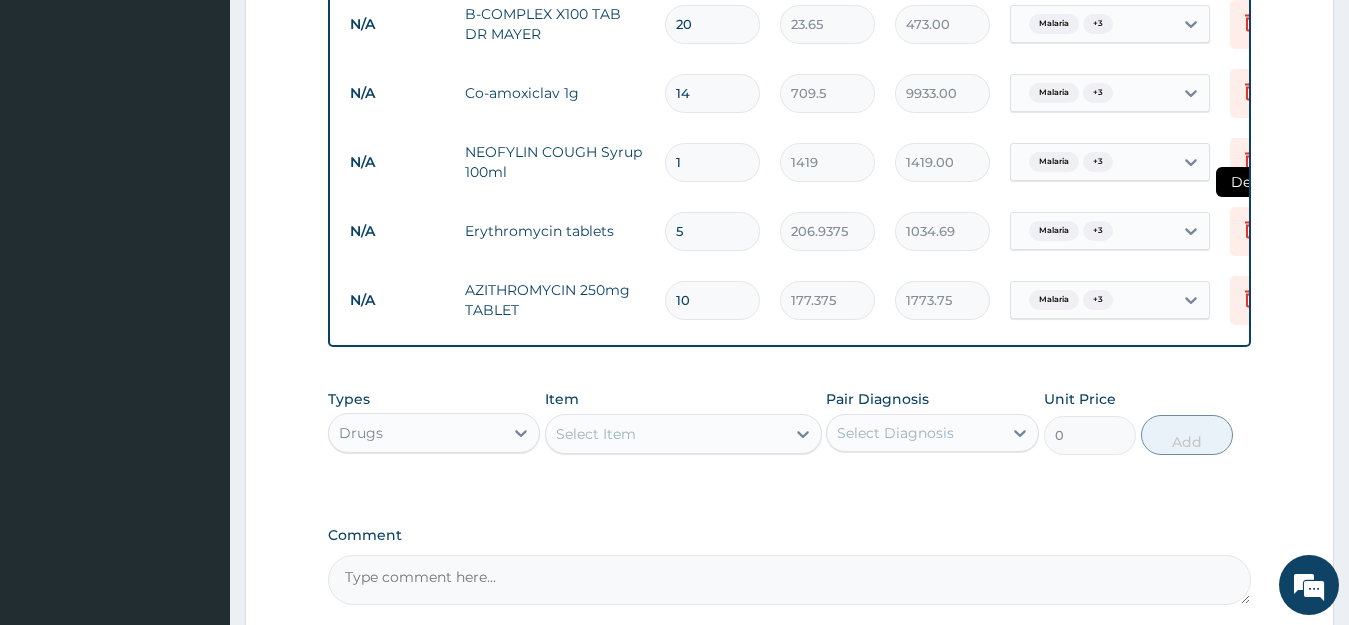 click 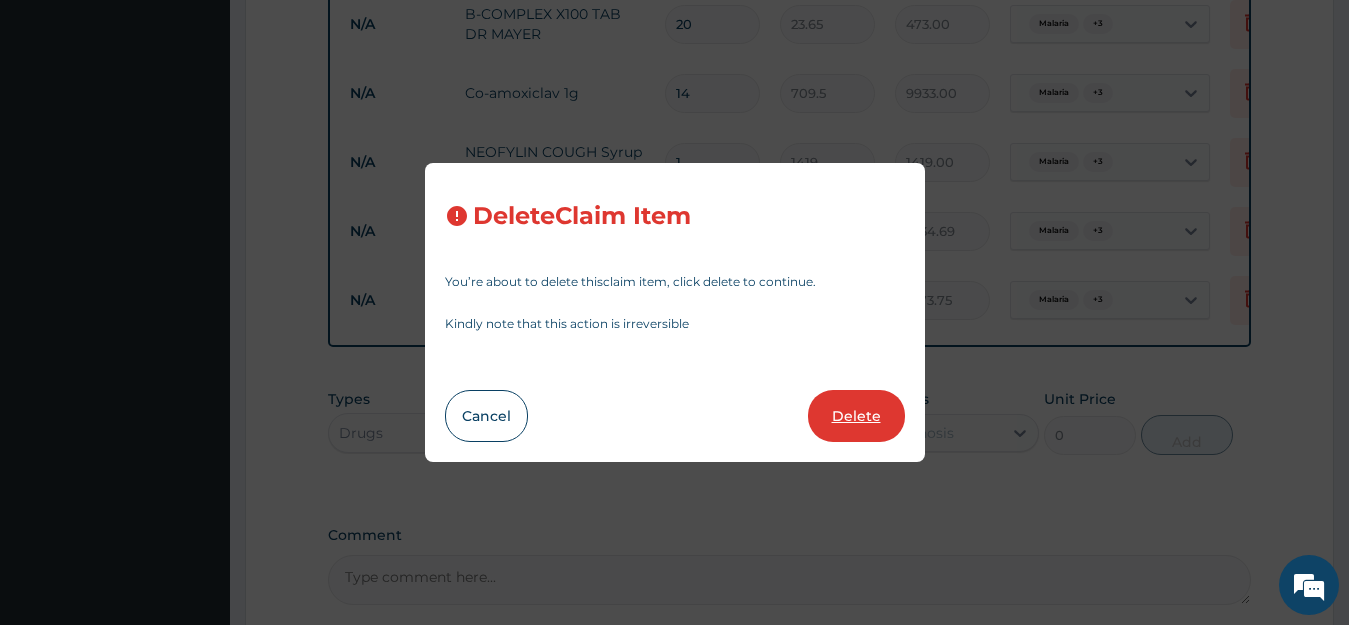 click on "Delete" at bounding box center (856, 416) 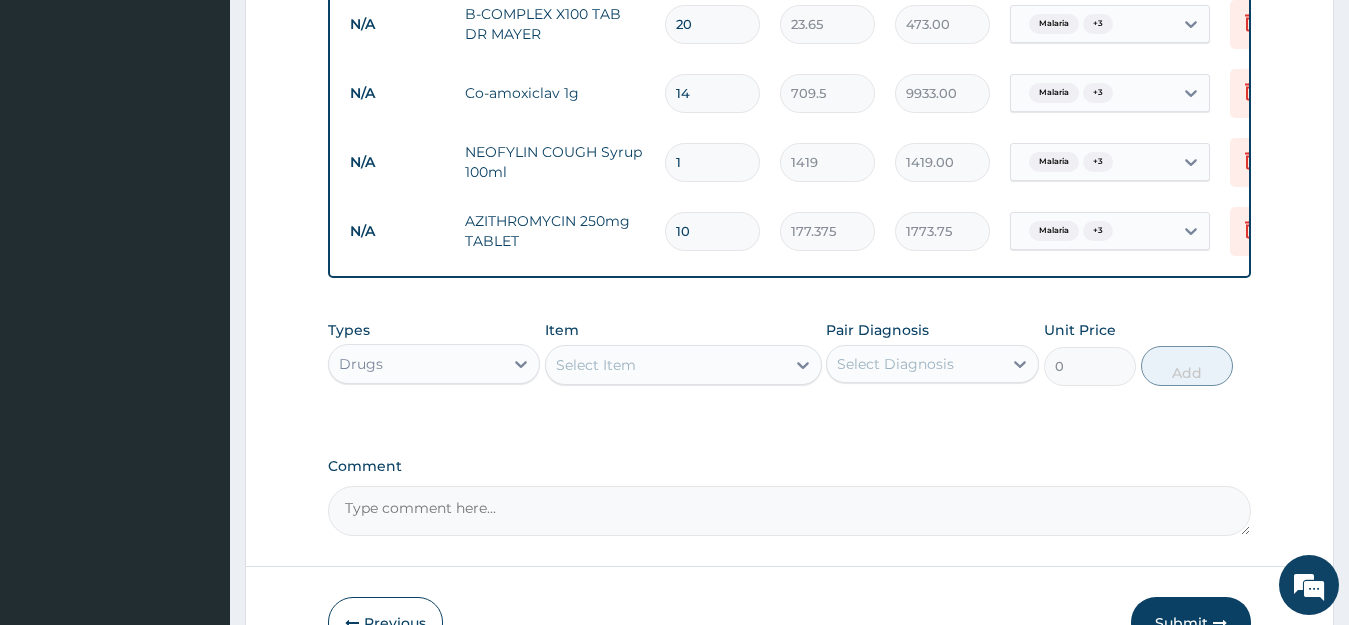 scroll, scrollTop: 0, scrollLeft: 80, axis: horizontal 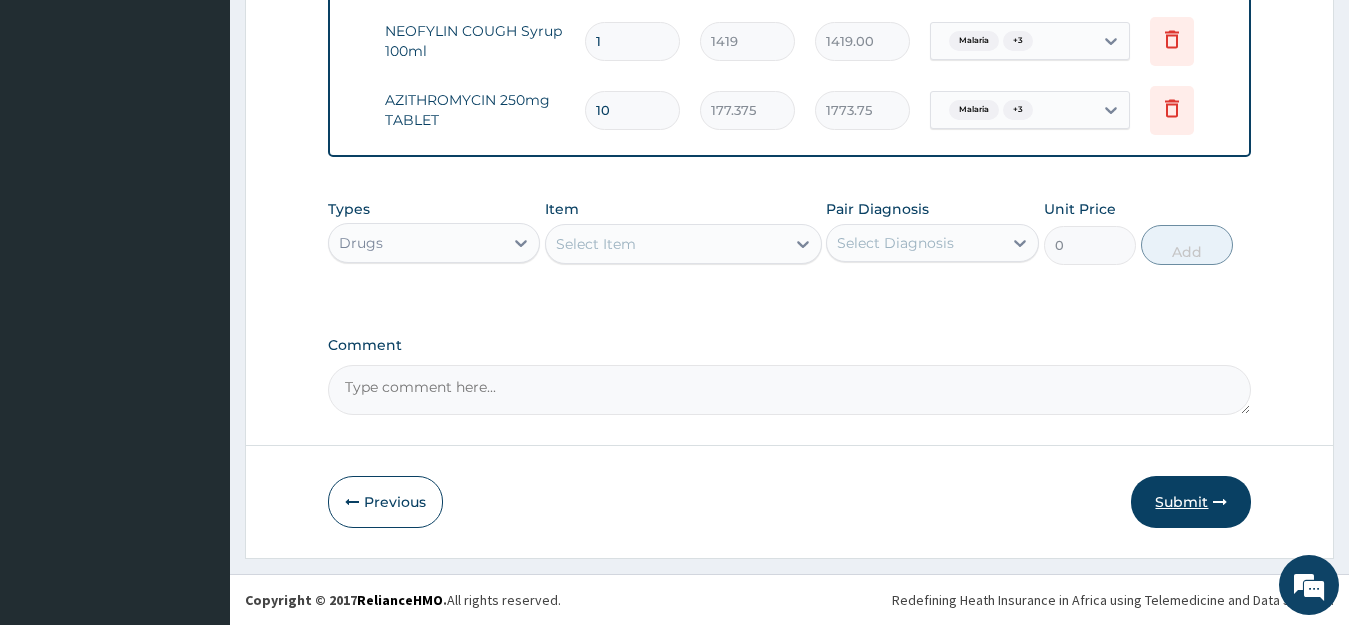 click on "Submit" at bounding box center (1191, 502) 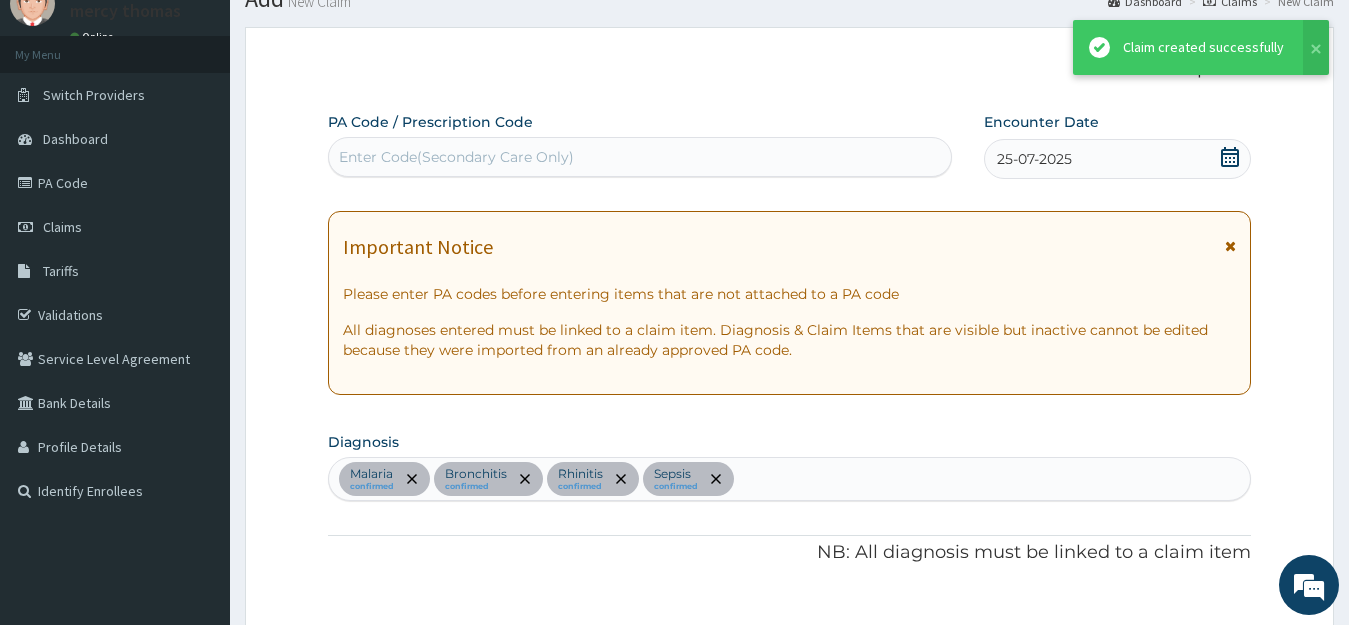 scroll, scrollTop: 2003, scrollLeft: 0, axis: vertical 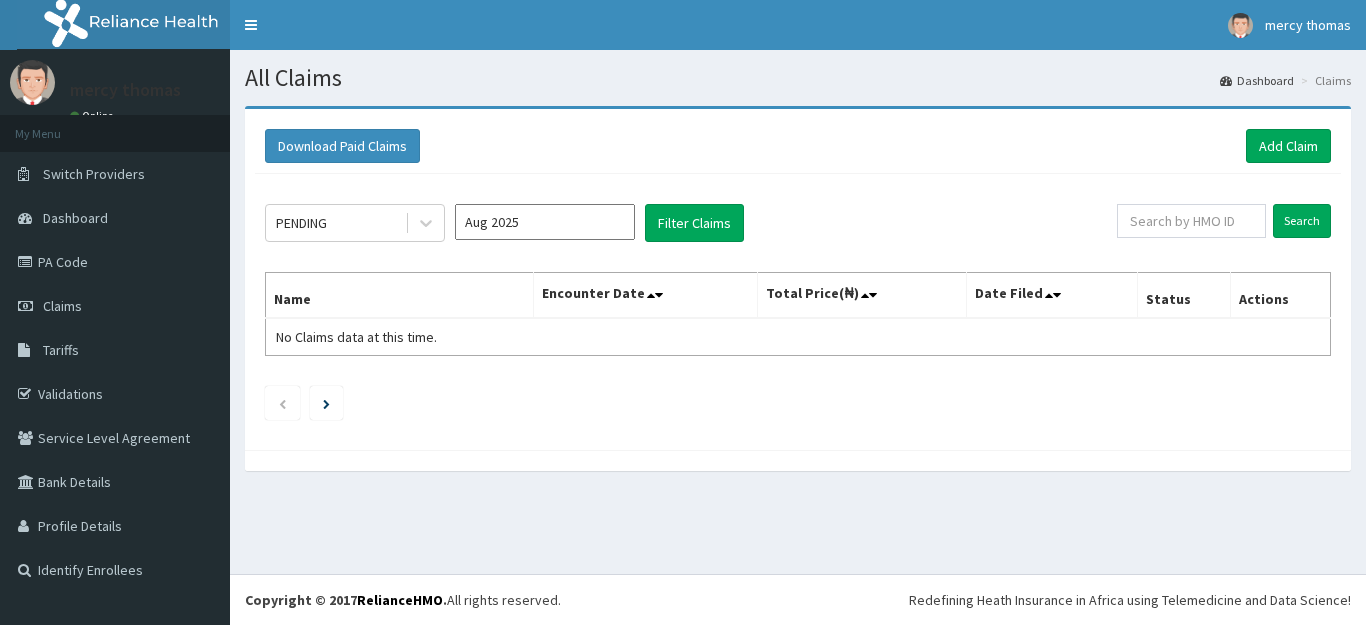 click on "Aug 2025" at bounding box center (545, 222) 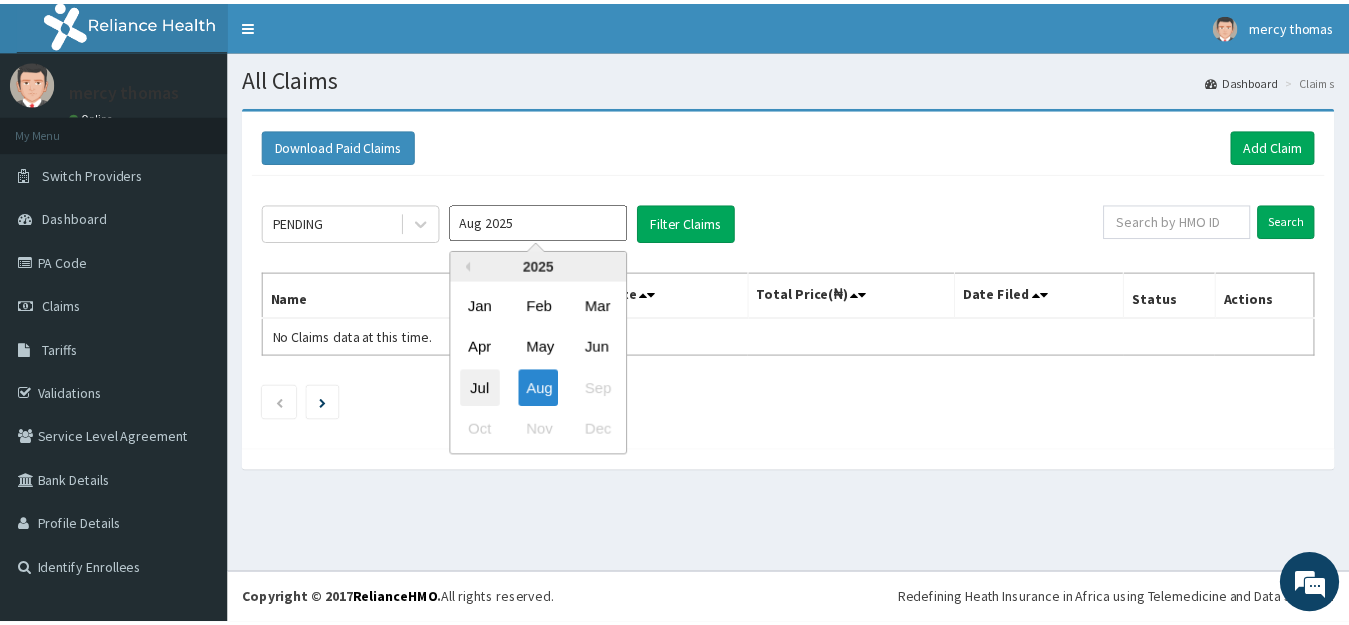 scroll, scrollTop: 0, scrollLeft: 0, axis: both 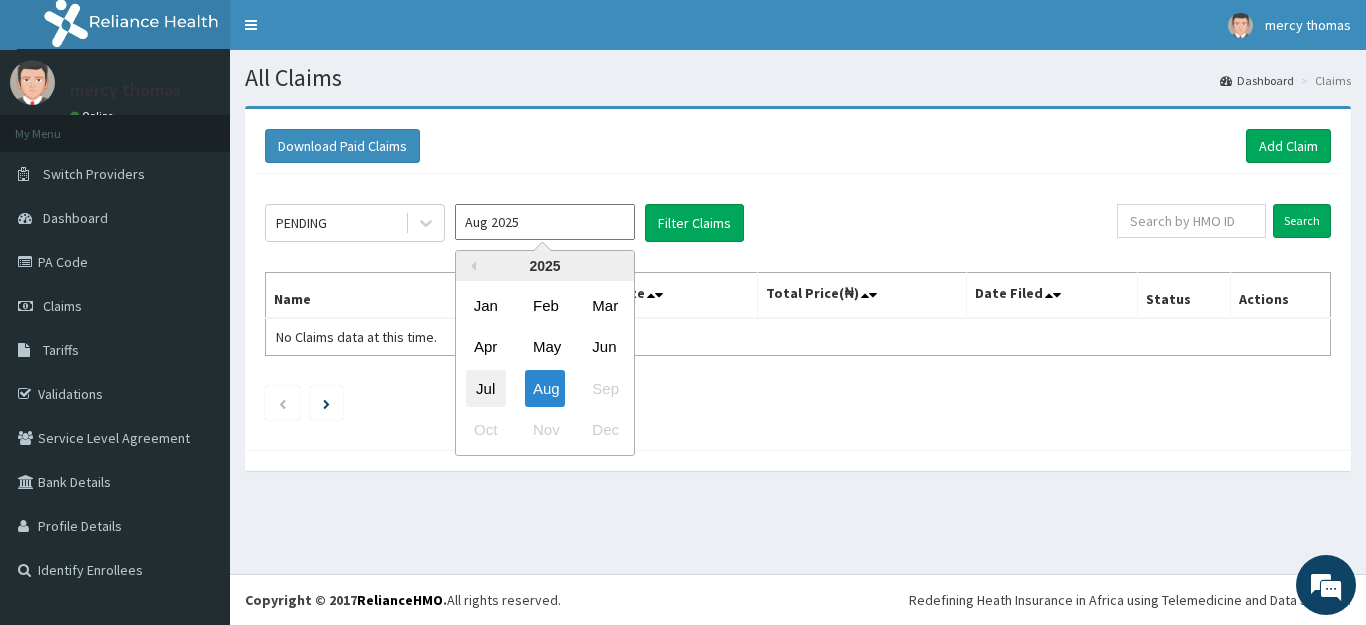 click on "Jul" at bounding box center [486, 388] 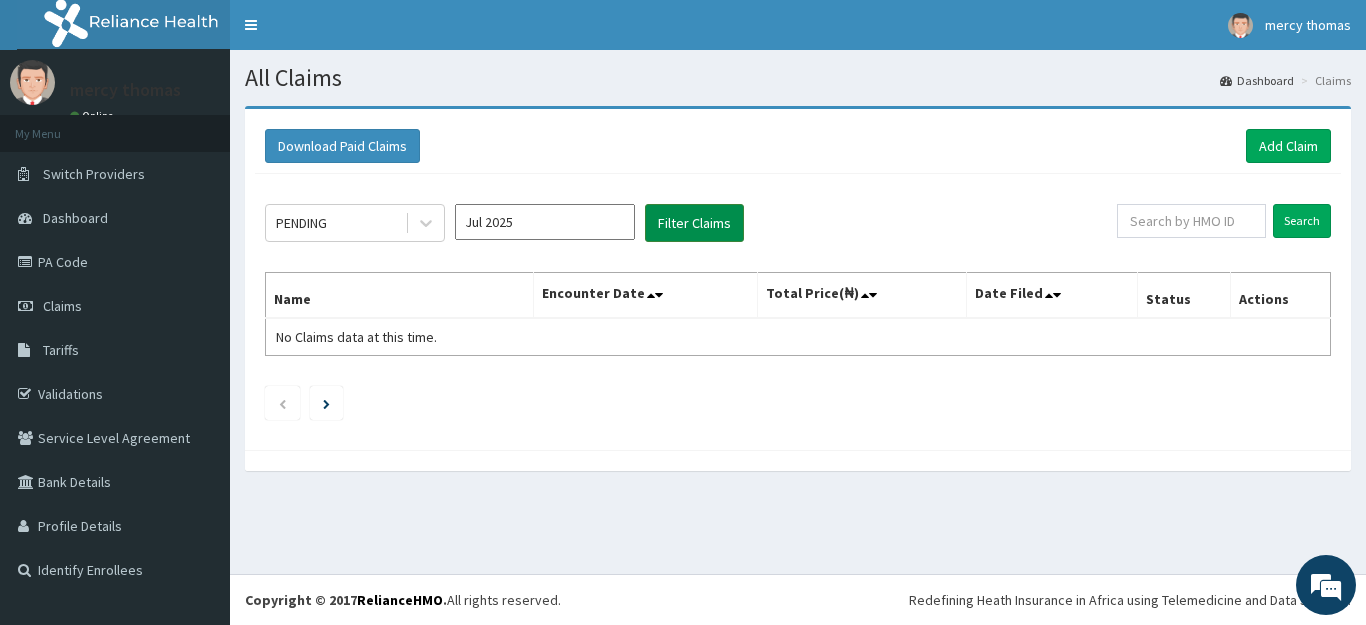 click on "Filter Claims" at bounding box center (694, 223) 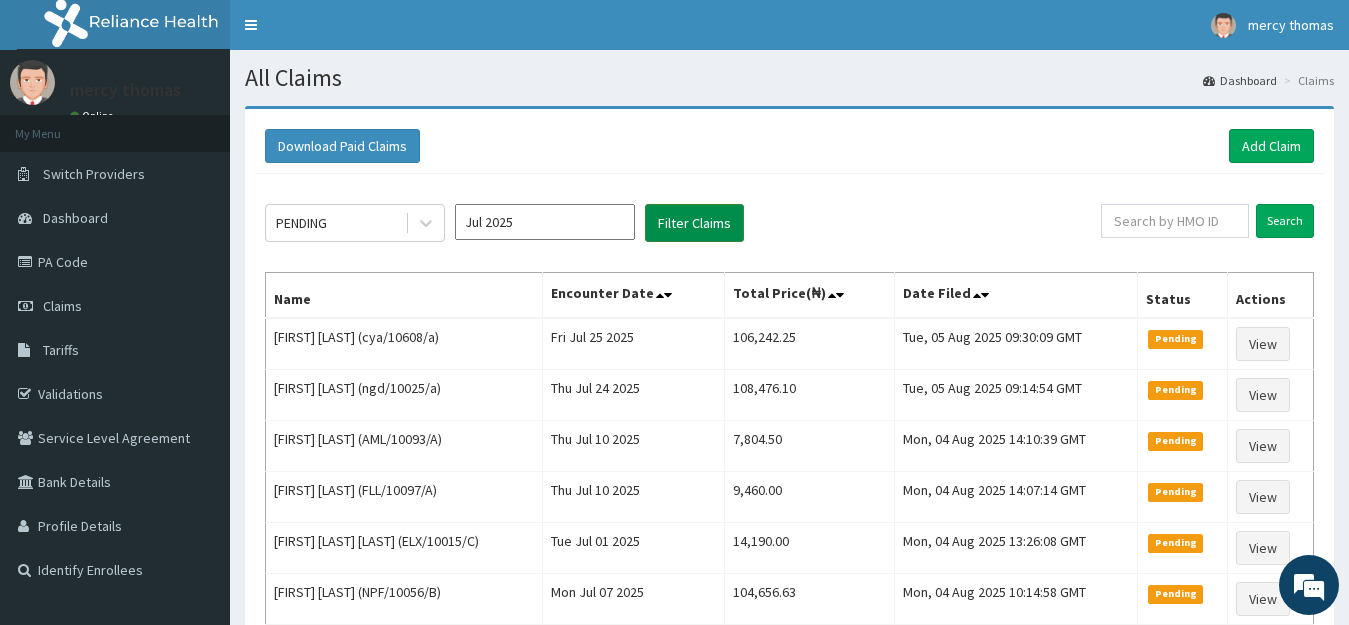 scroll, scrollTop: 0, scrollLeft: 0, axis: both 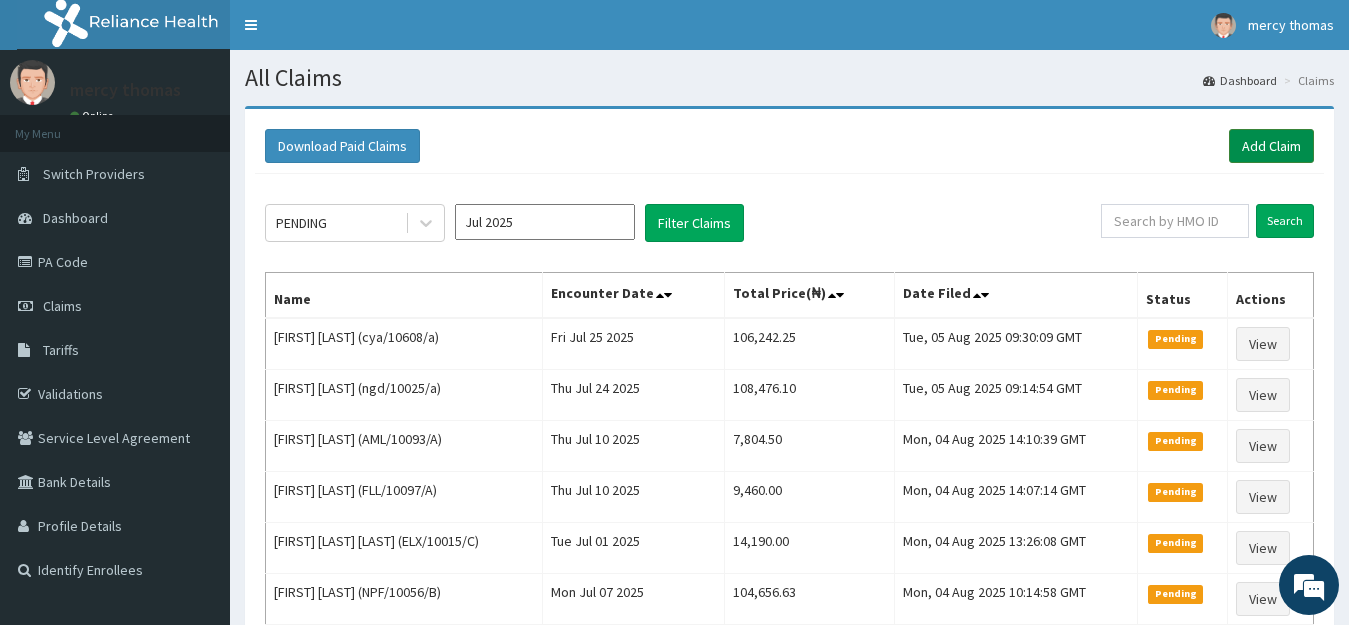 click on "Add Claim" at bounding box center (1271, 146) 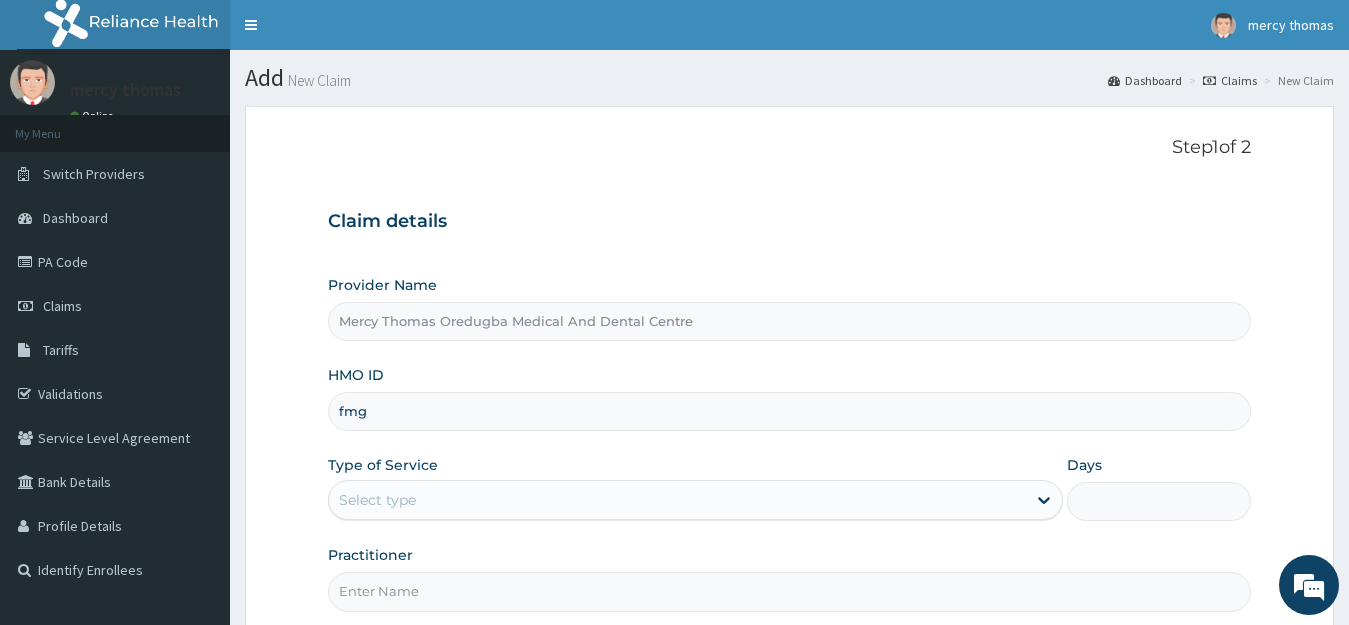 scroll, scrollTop: 0, scrollLeft: 0, axis: both 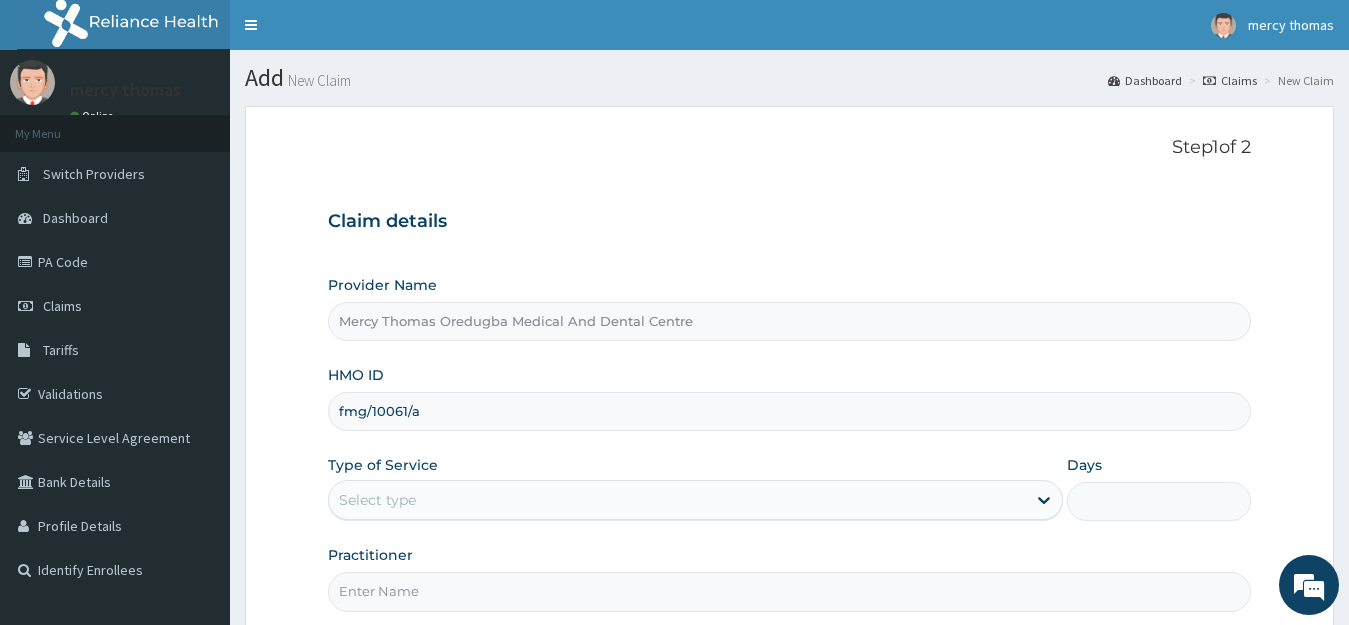 type on "fmg/10061/a" 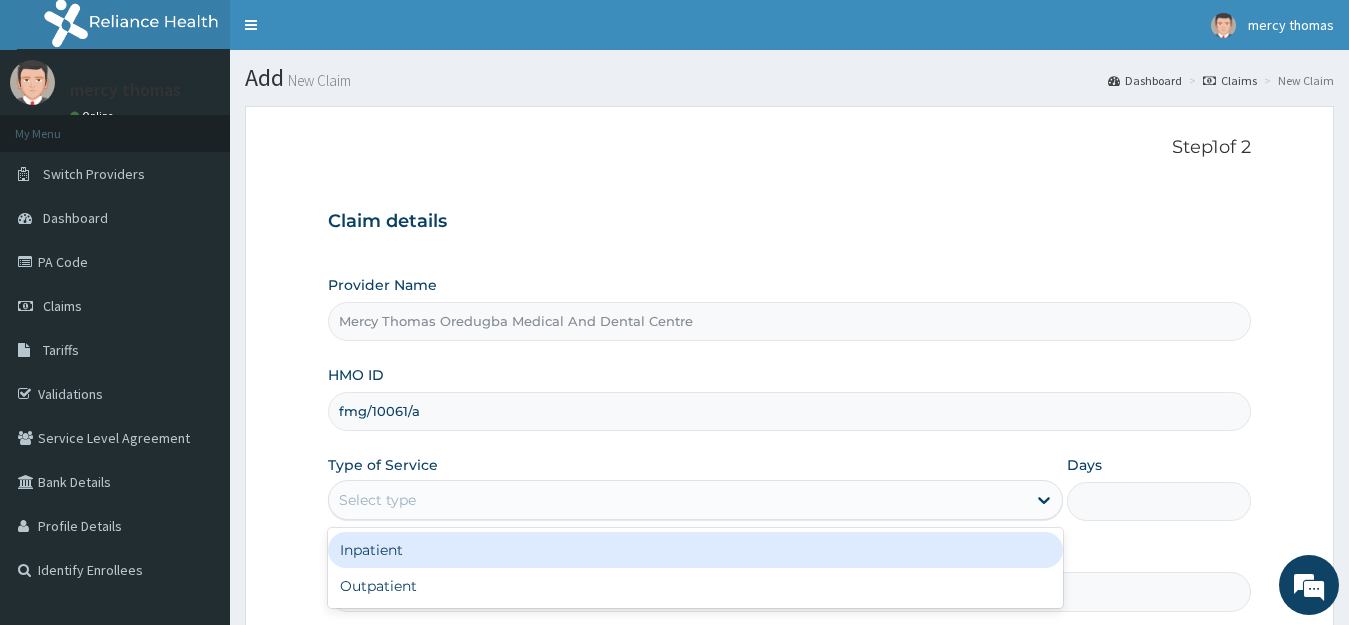 scroll, scrollTop: 0, scrollLeft: 0, axis: both 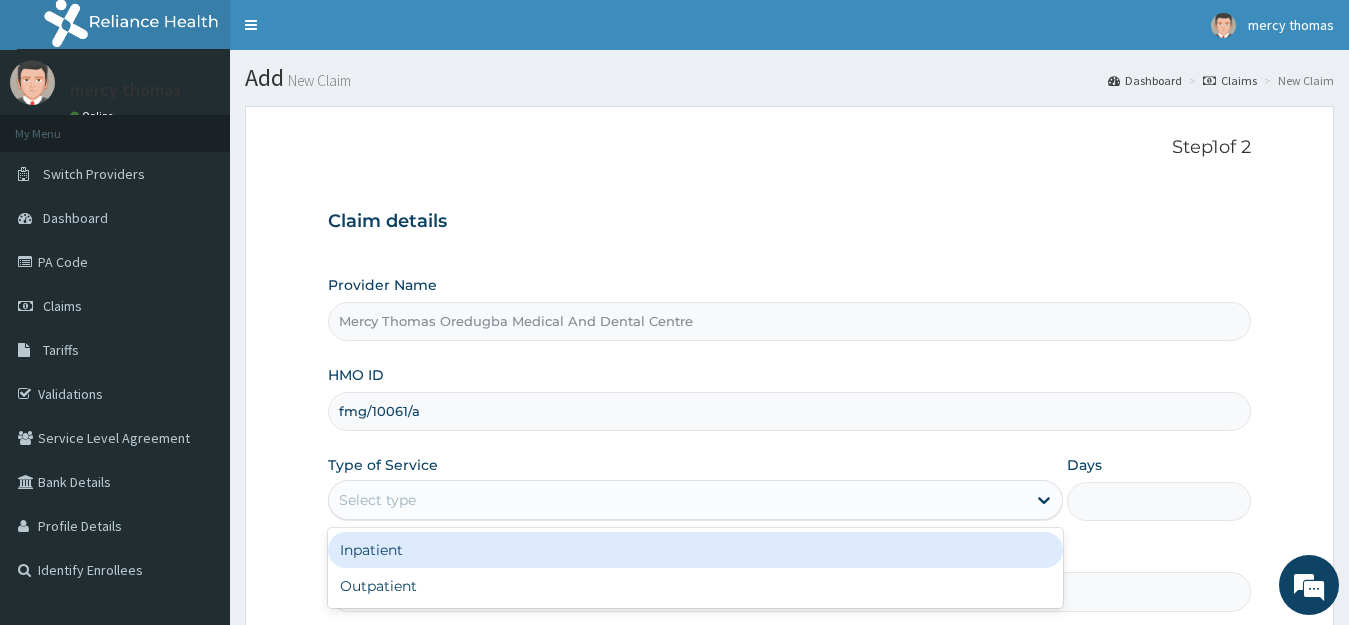 click on "Inpatient" at bounding box center [696, 550] 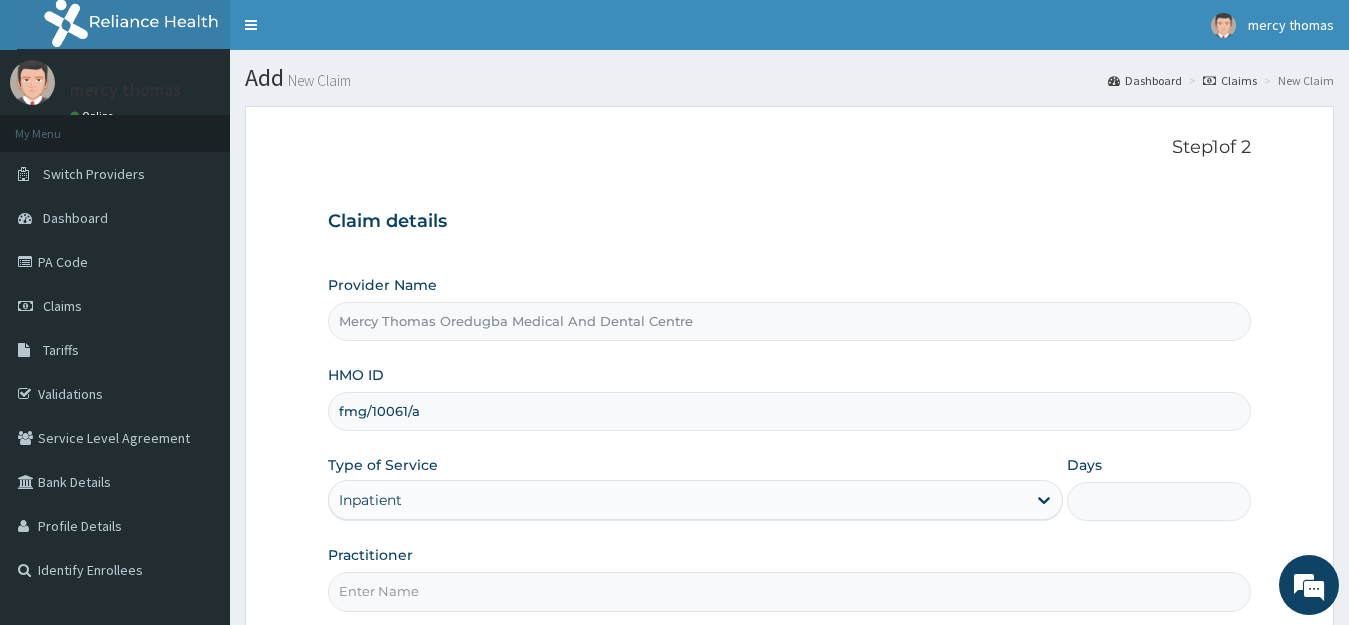 click on "Days" at bounding box center [1159, 501] 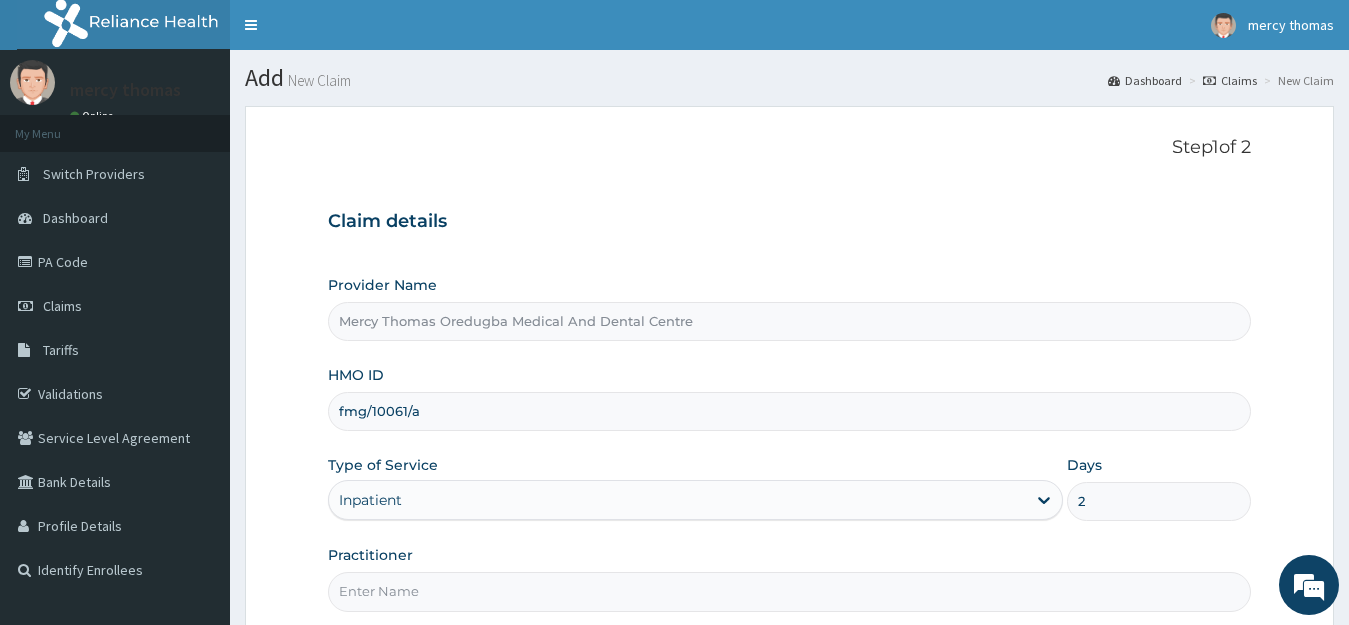 type on "2" 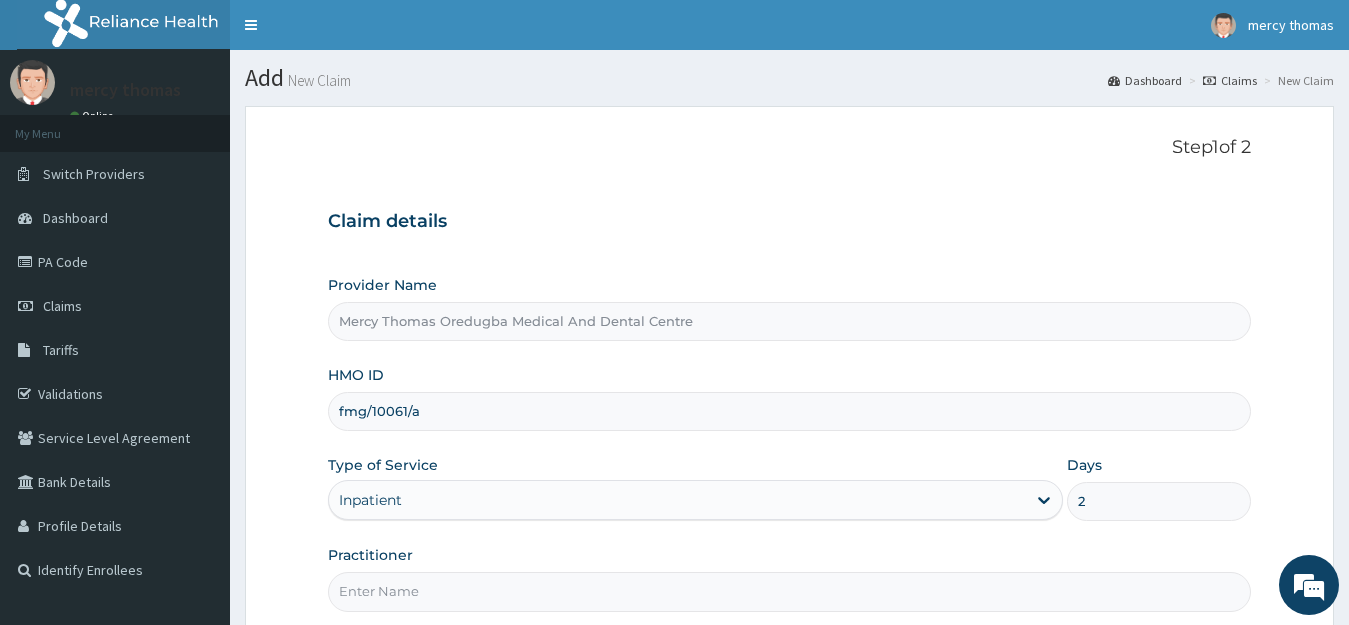 type on "Oredugba" 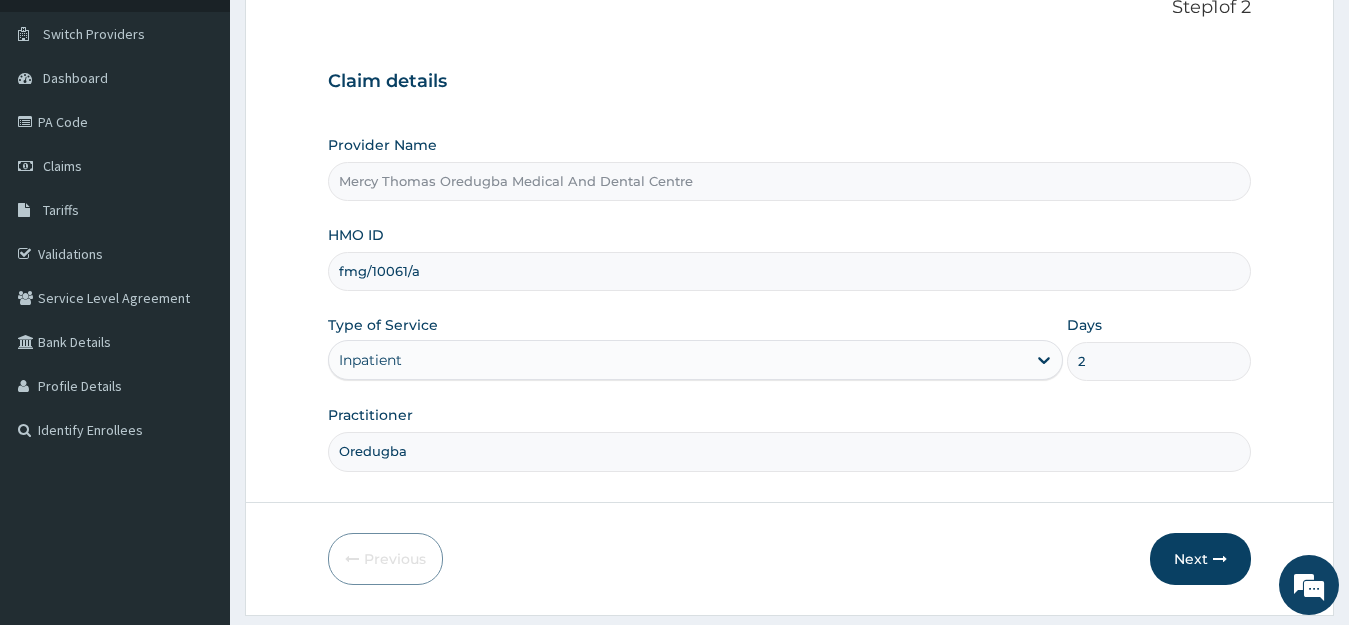 scroll, scrollTop: 197, scrollLeft: 0, axis: vertical 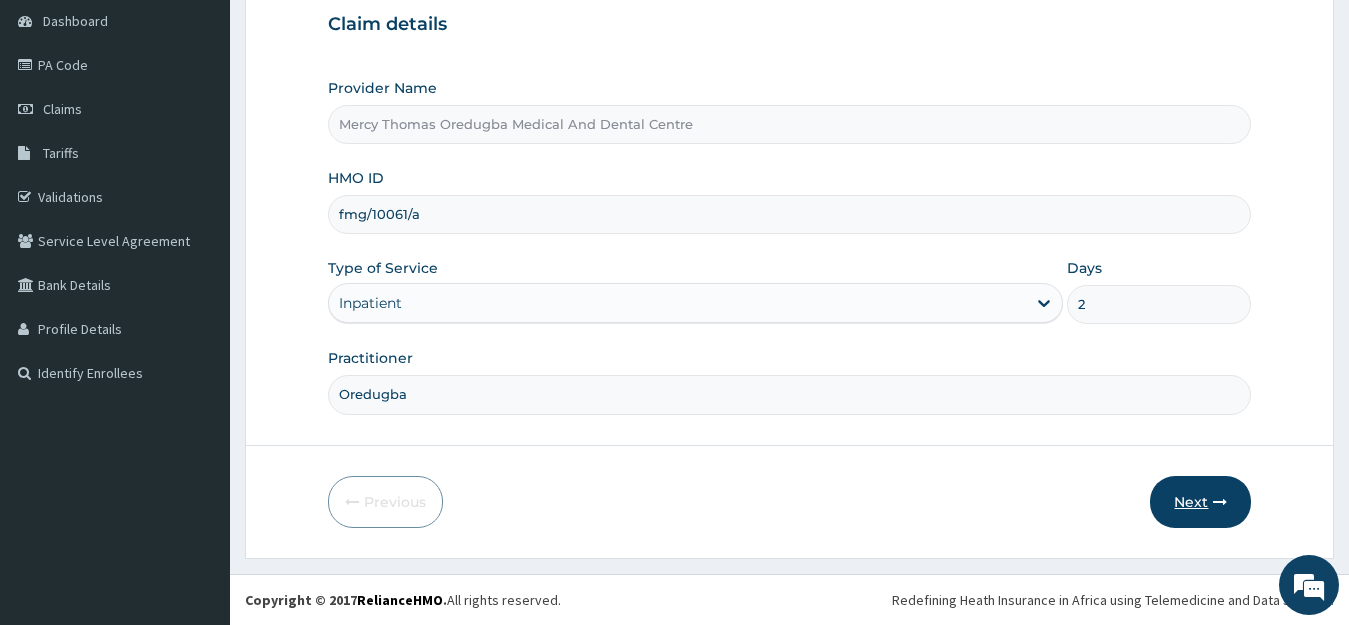 click on "Next" at bounding box center [1200, 502] 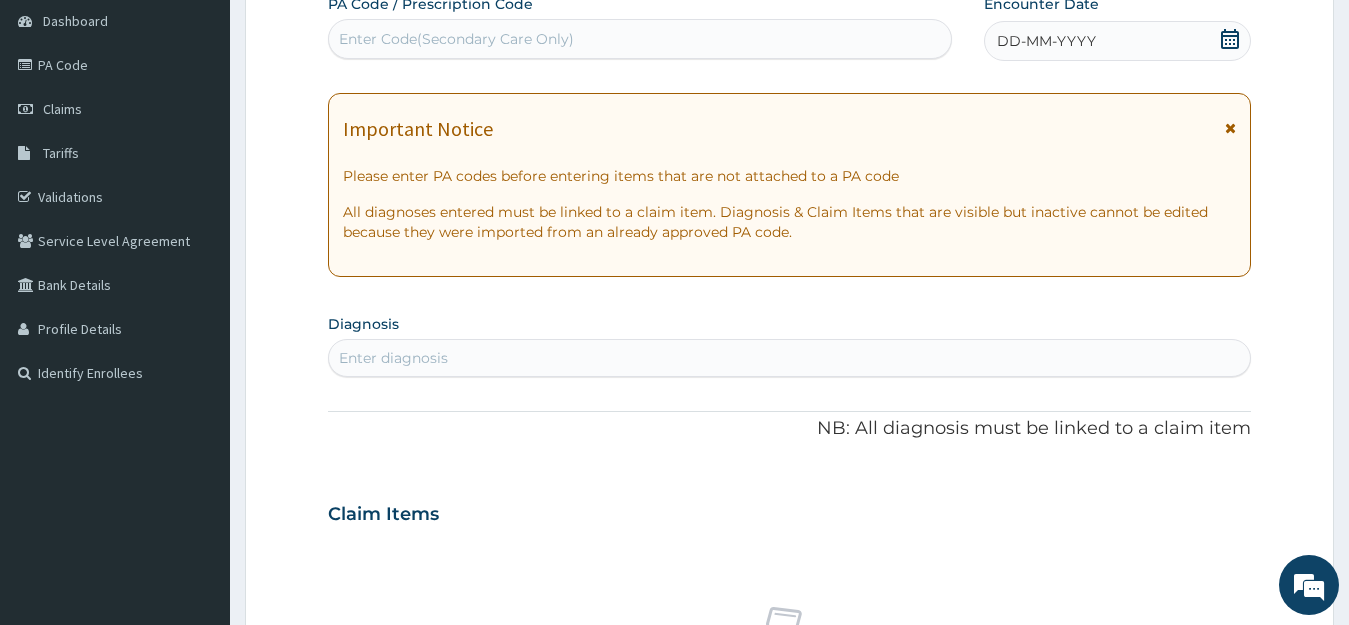 click on "Claim Items" at bounding box center (790, 510) 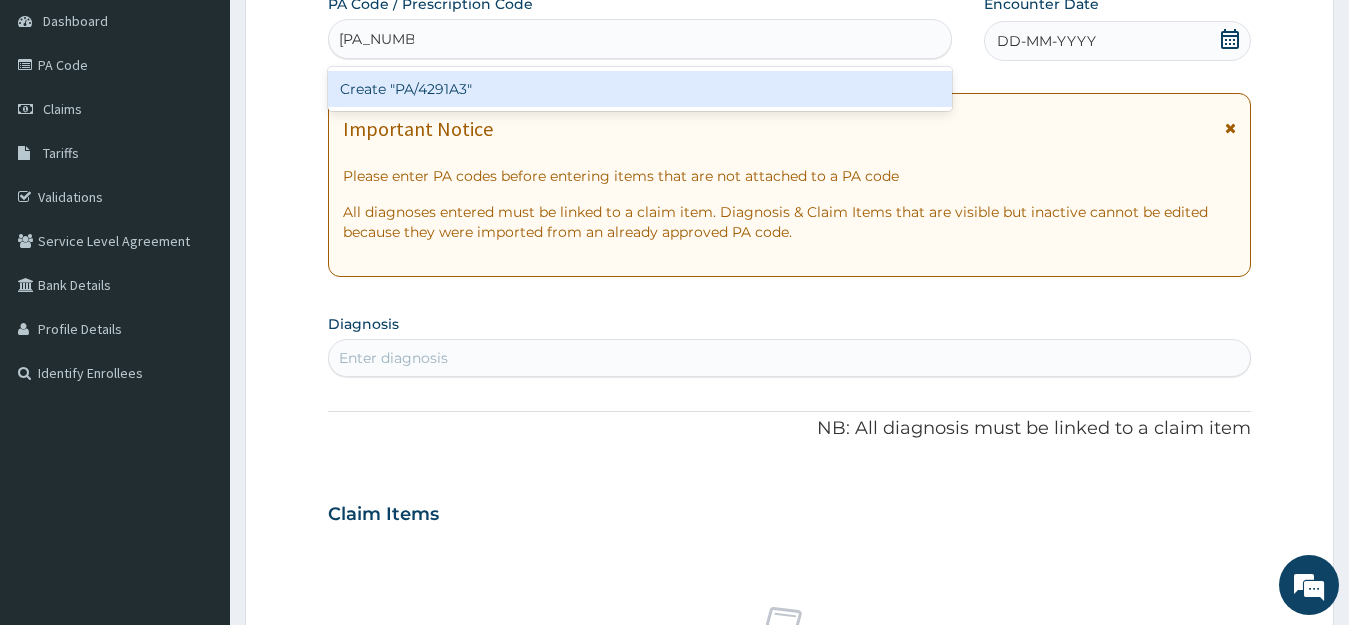 type on "[STATE]/4291A3" 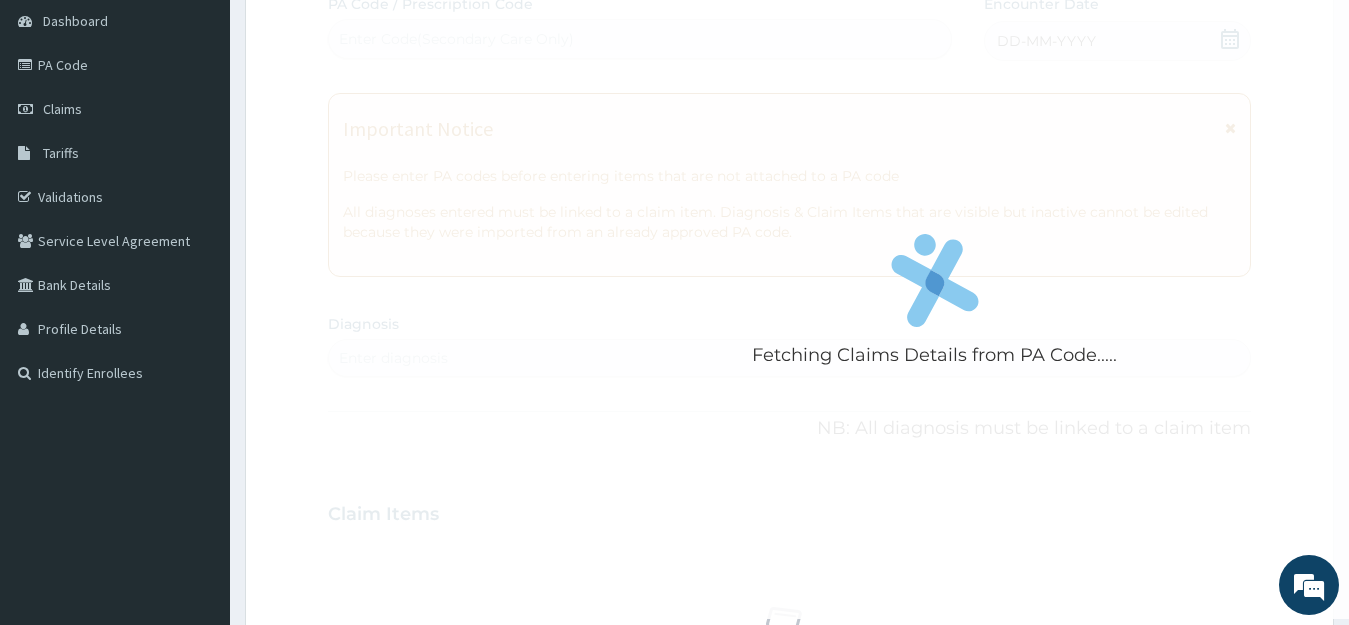 click on "Fetching Claims Details from PA Code..... PA Code / Prescription Code Enter Code(Secondary Care Only) Encounter Date DD-MM-YYYY Important Notice Please enter PA codes before entering items that are not attached to a PA code   All diagnoses entered must be linked to a claim item. Diagnosis & Claim Items that are visible but inactive cannot be edited because they were imported from an already approved PA code. Diagnosis Enter diagnosis NB: All diagnosis must be linked to a claim item Claim Items No claim item Types Select Type Item Select Item Pair Diagnosis Select Diagnosis Unit Price 0 Add Comment" at bounding box center [790, 511] 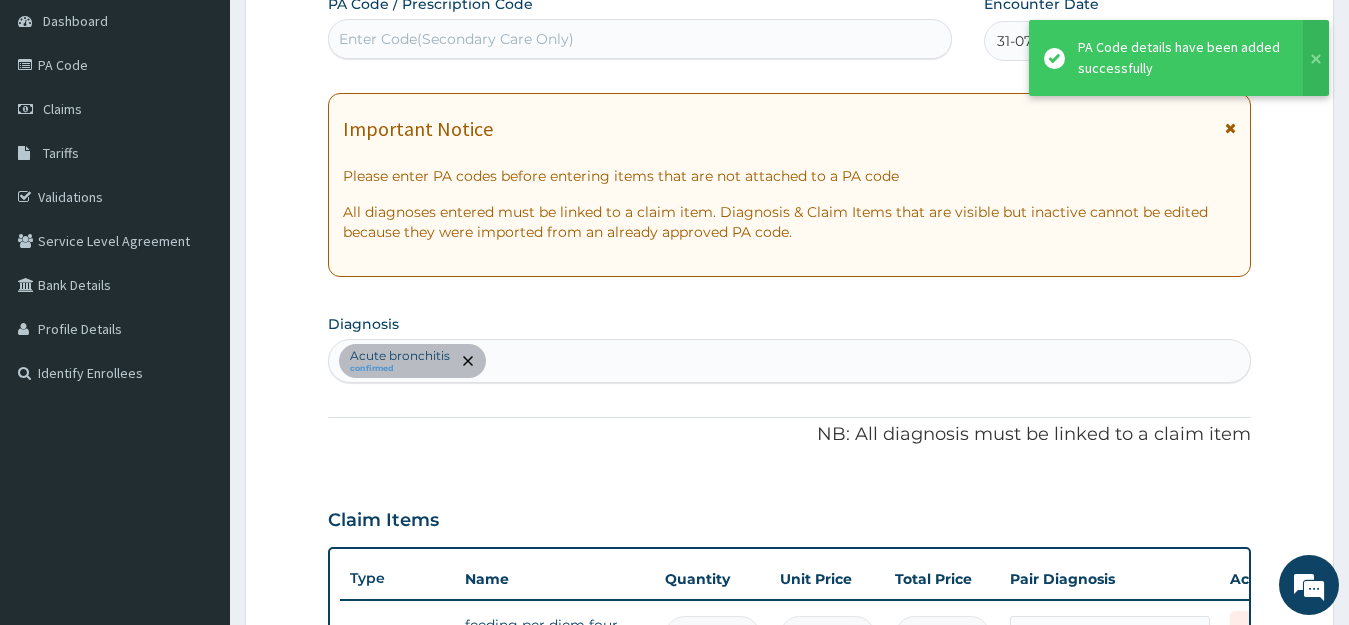 scroll, scrollTop: 588, scrollLeft: 0, axis: vertical 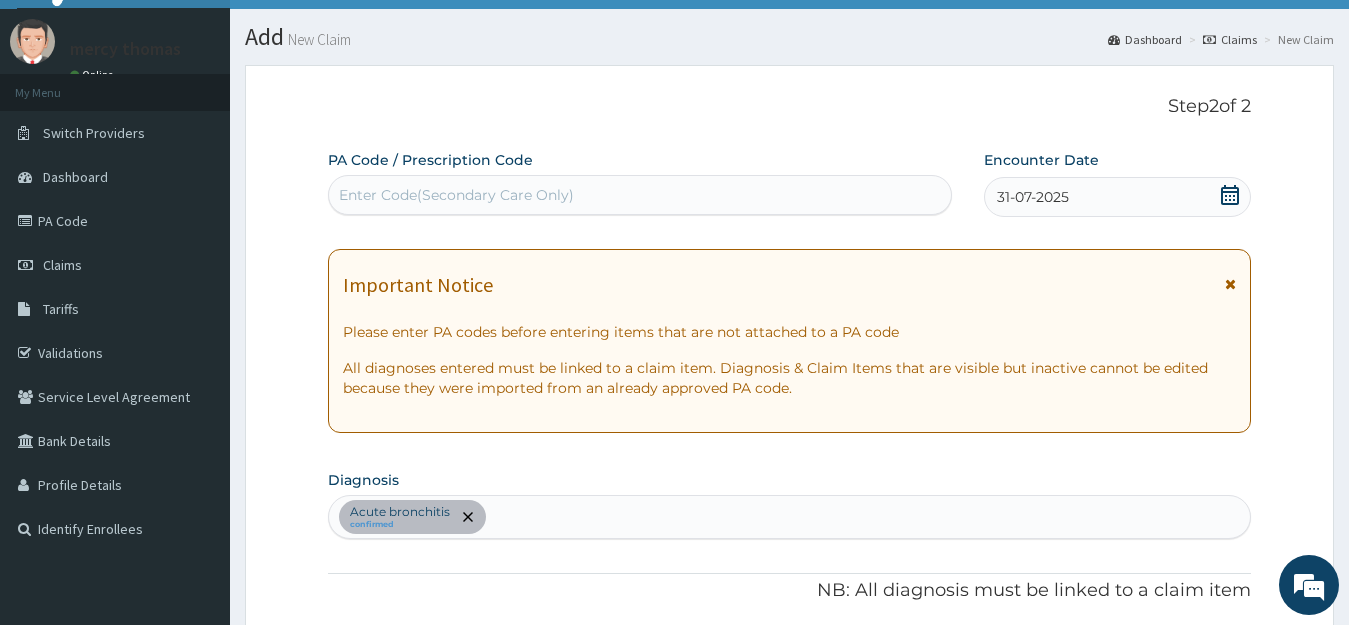 click on "Acute bronchitis confirmed" at bounding box center (790, 517) 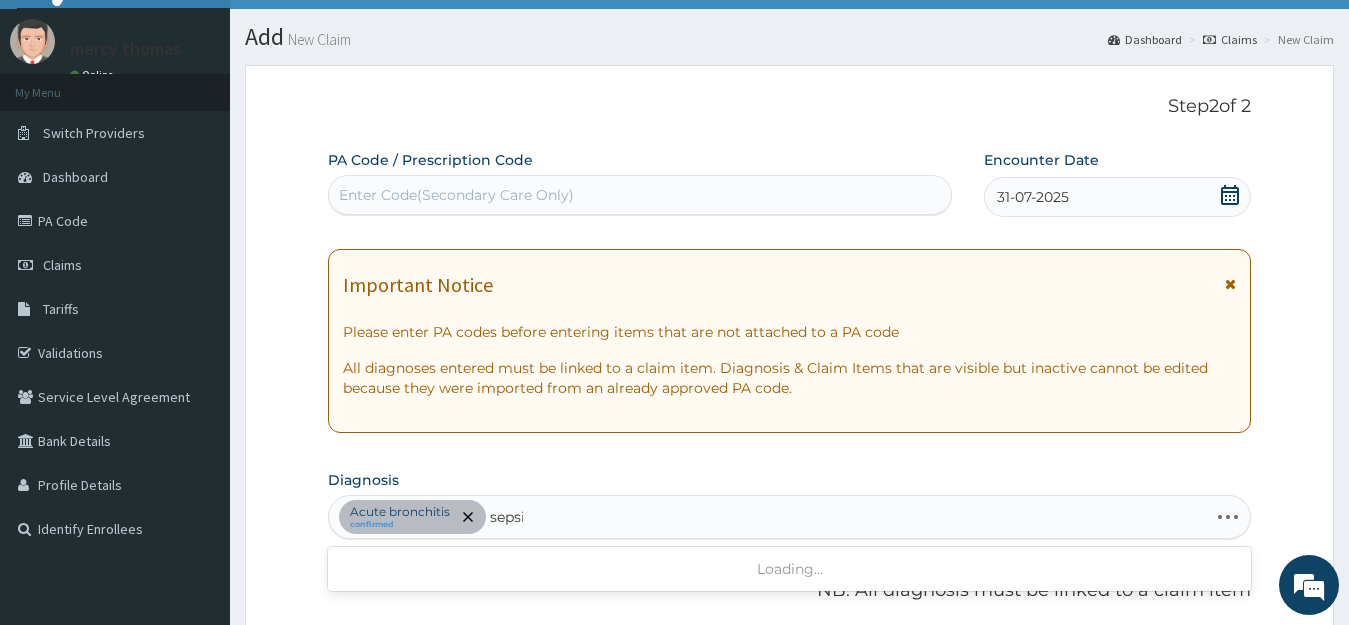 type on "sepsis" 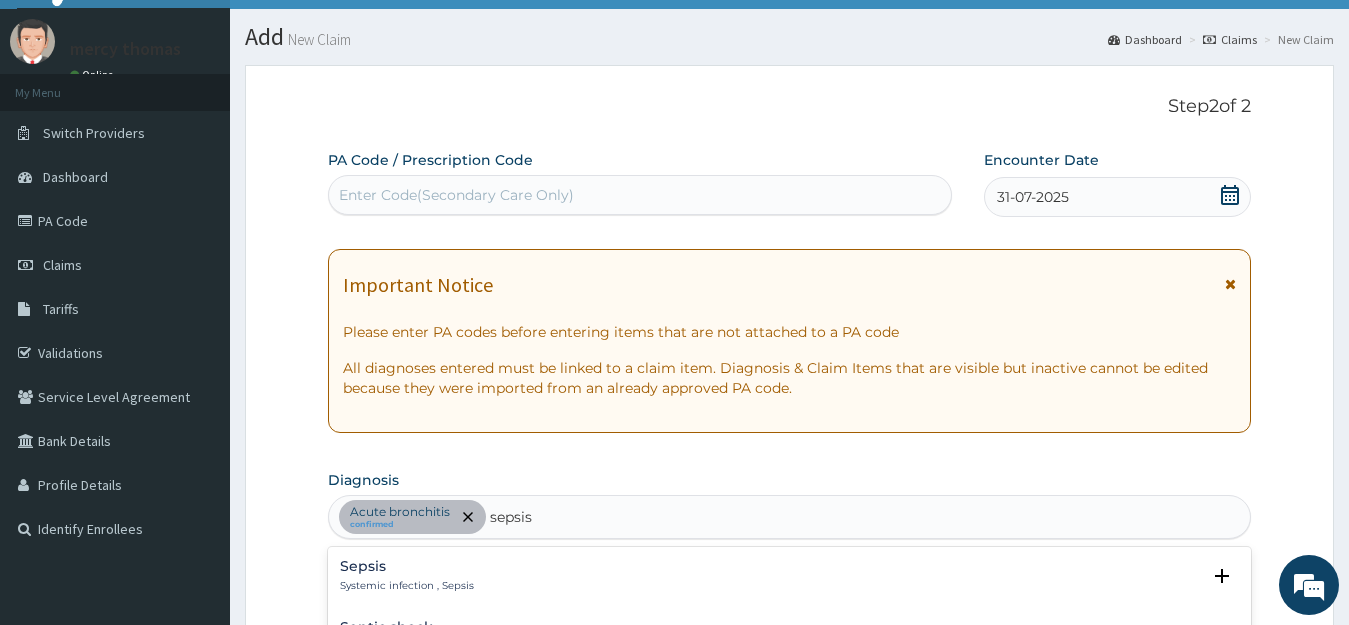 click on "Sepsis Systemic infection , Sepsis" at bounding box center [790, 576] 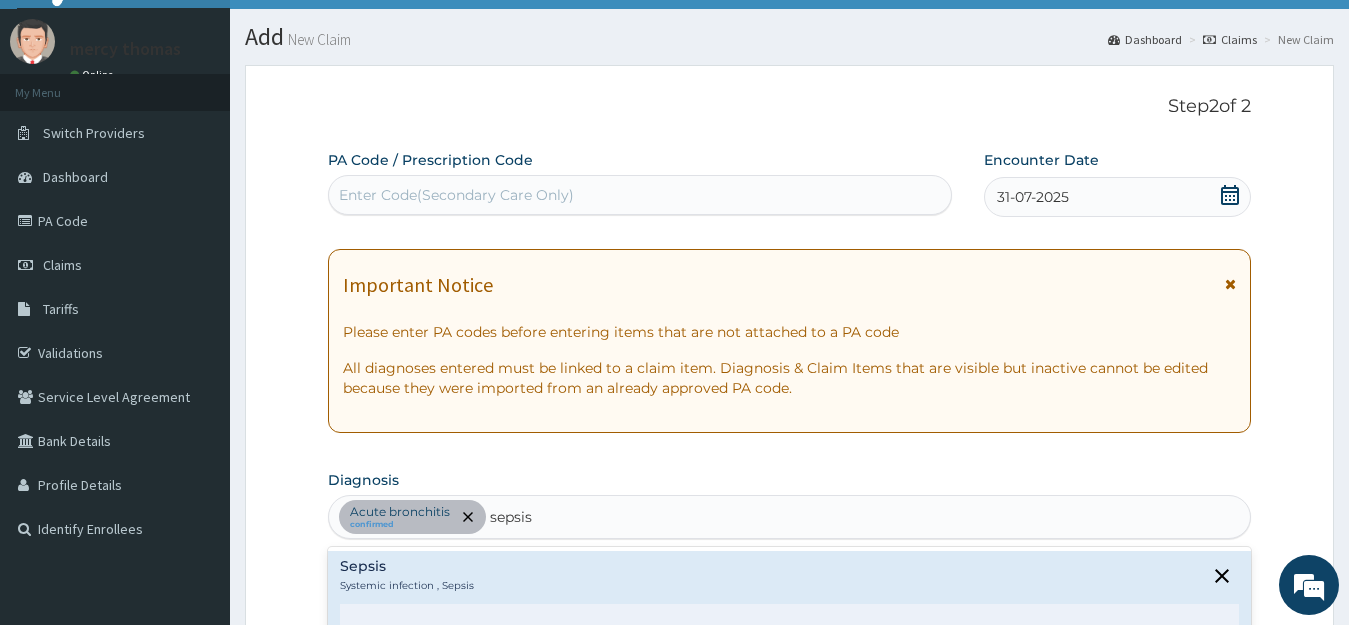 click on "Sepsis Systemic infection , Sepsis" at bounding box center [790, 576] 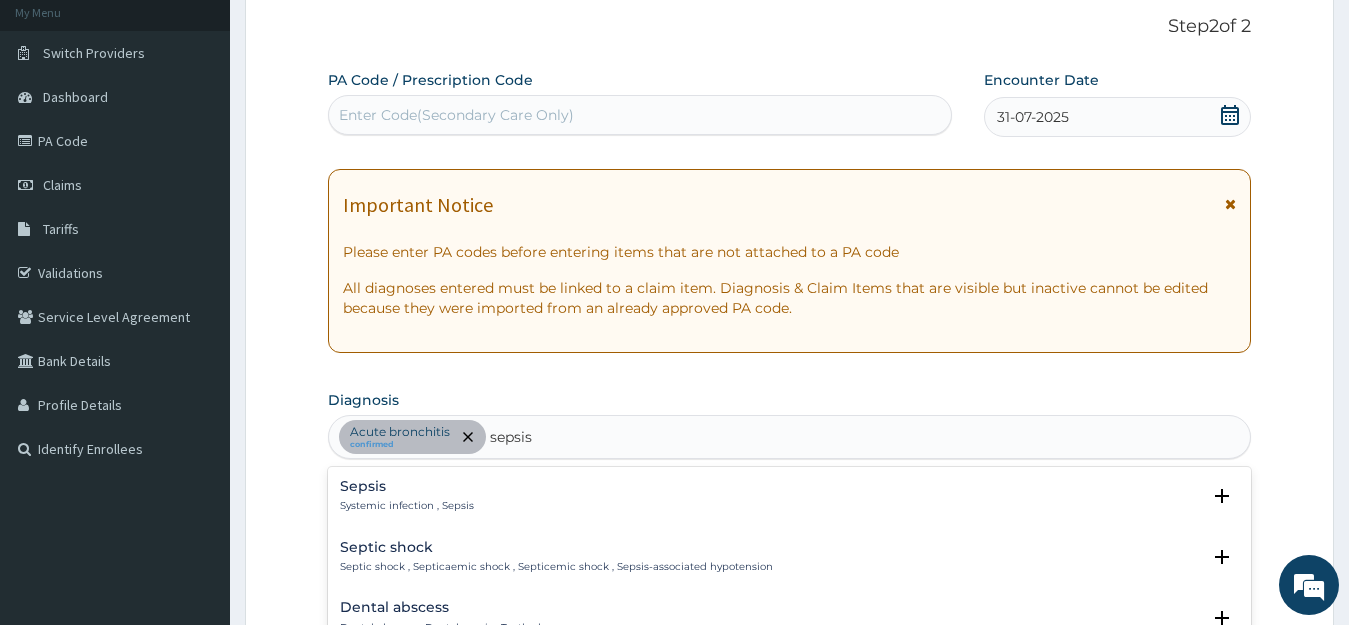 scroll, scrollTop: 161, scrollLeft: 0, axis: vertical 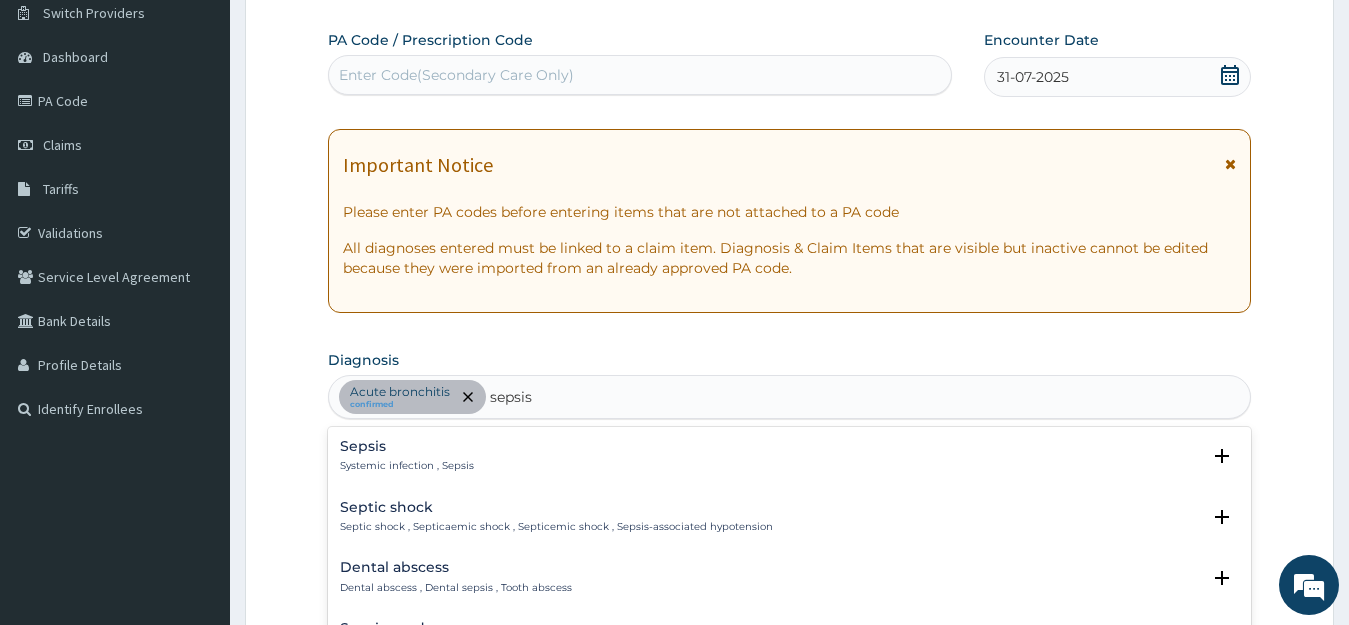 click on "Systemic infection , Sepsis" at bounding box center [407, 466] 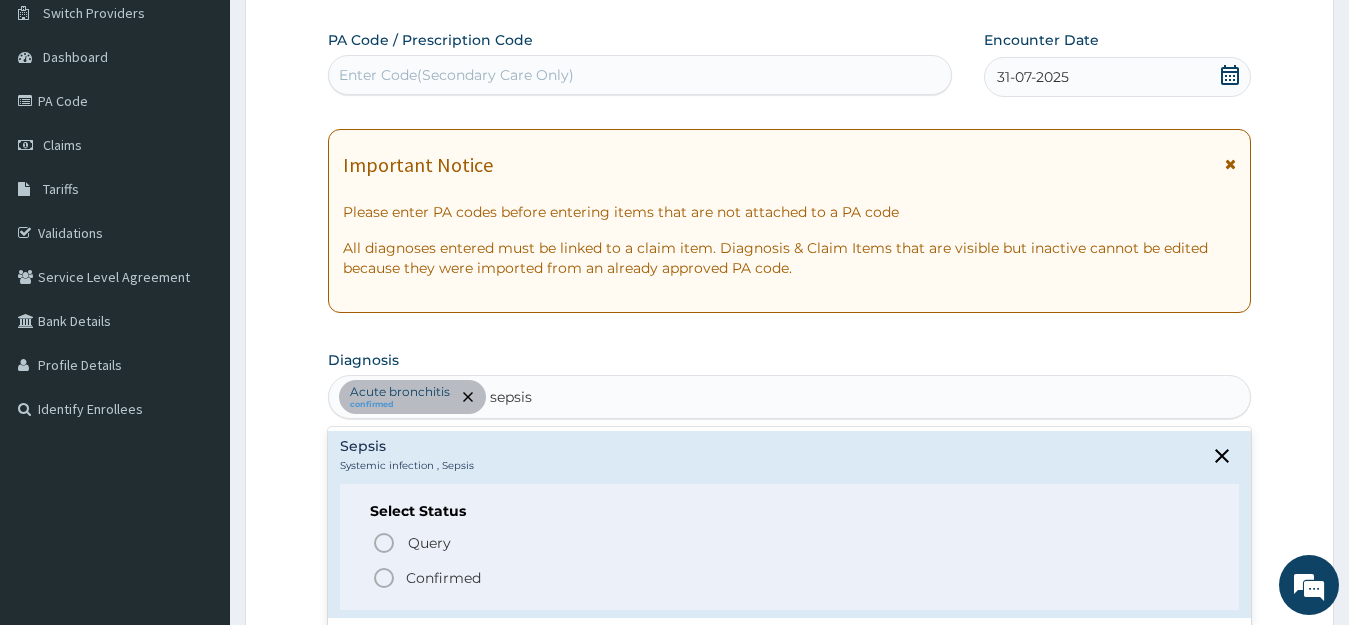 click on "Systemic infection , Sepsis" at bounding box center (407, 466) 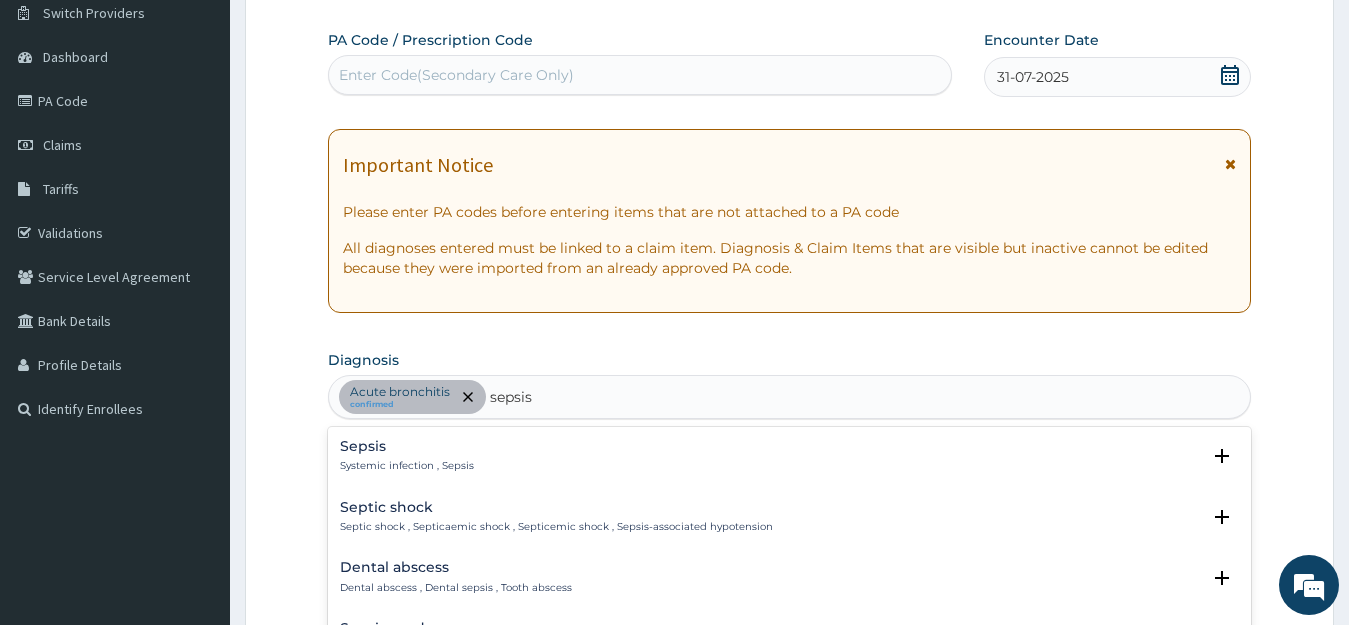 click on "Systemic infection , Sepsis" at bounding box center (407, 466) 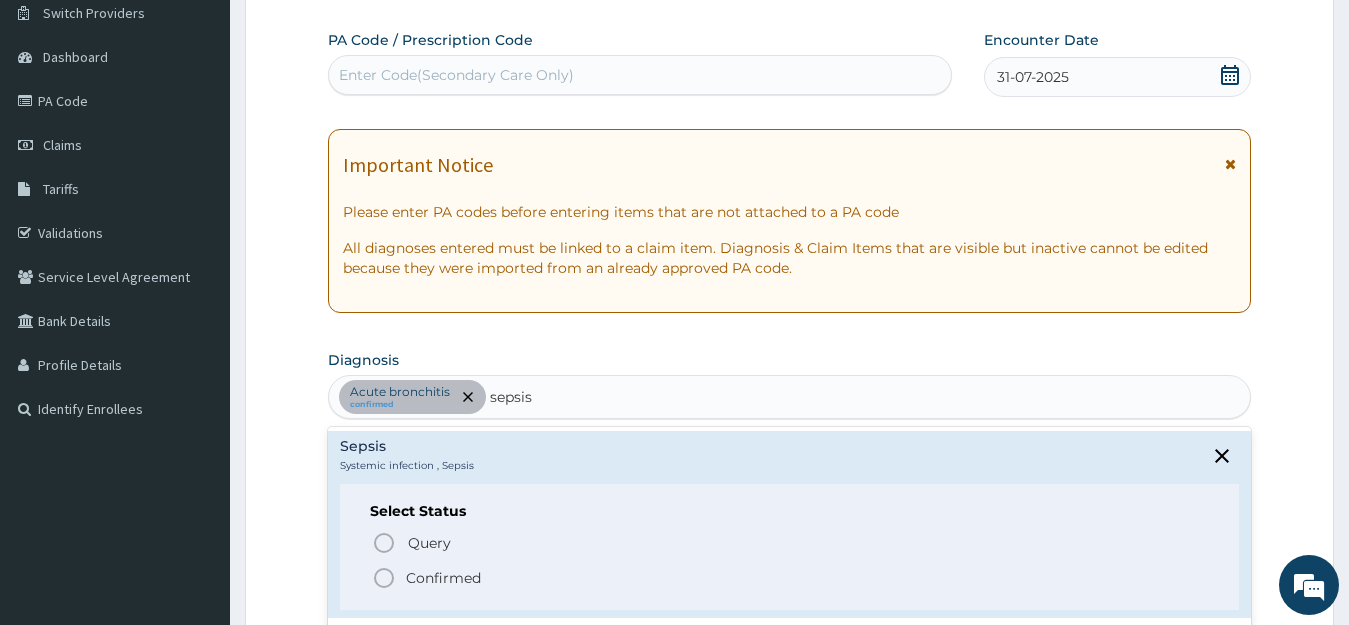 click 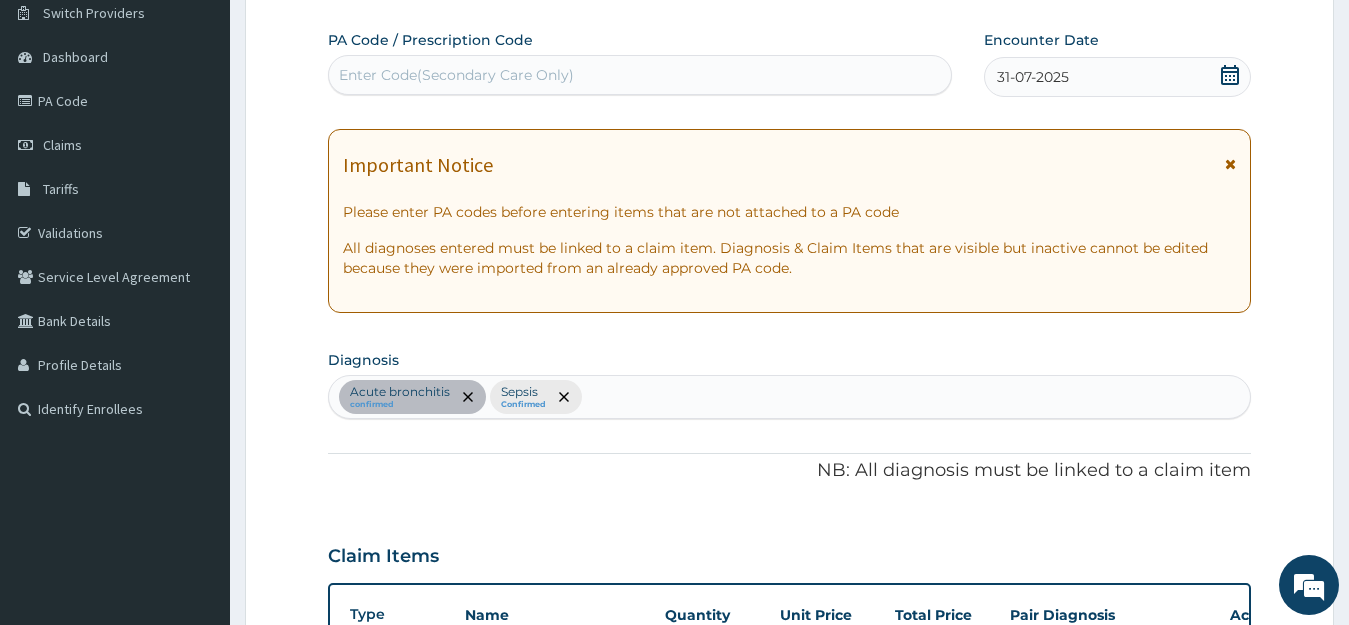 scroll, scrollTop: 708, scrollLeft: 0, axis: vertical 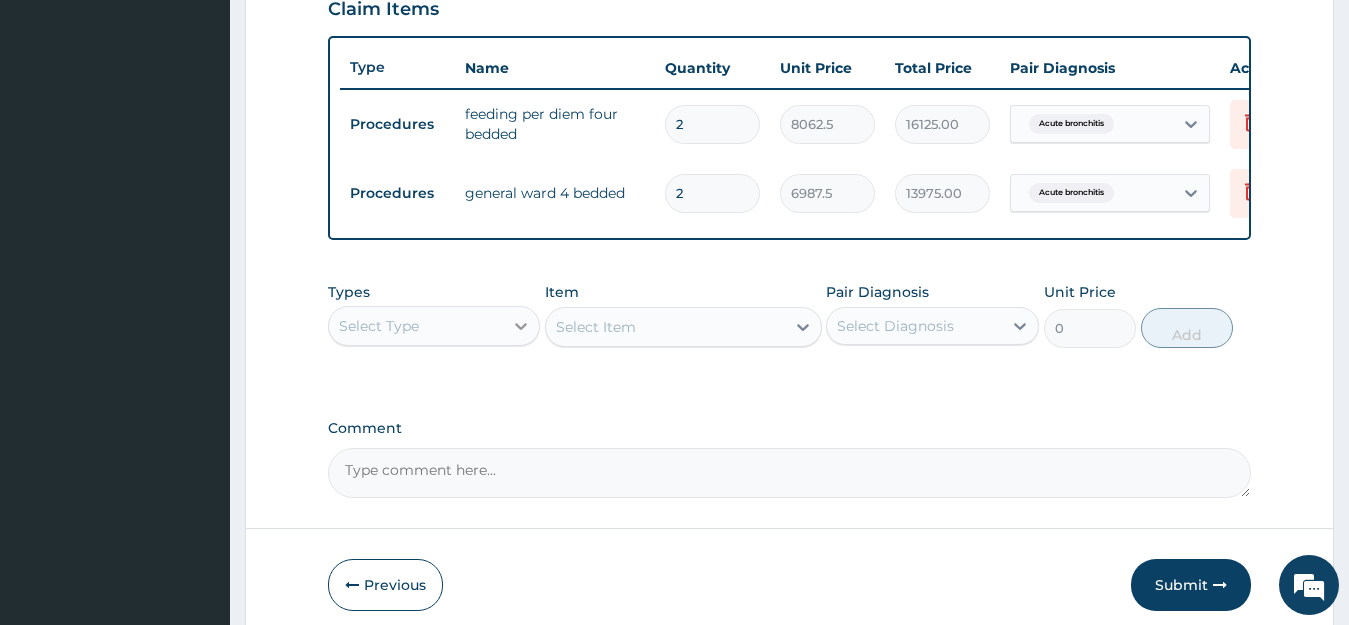 click 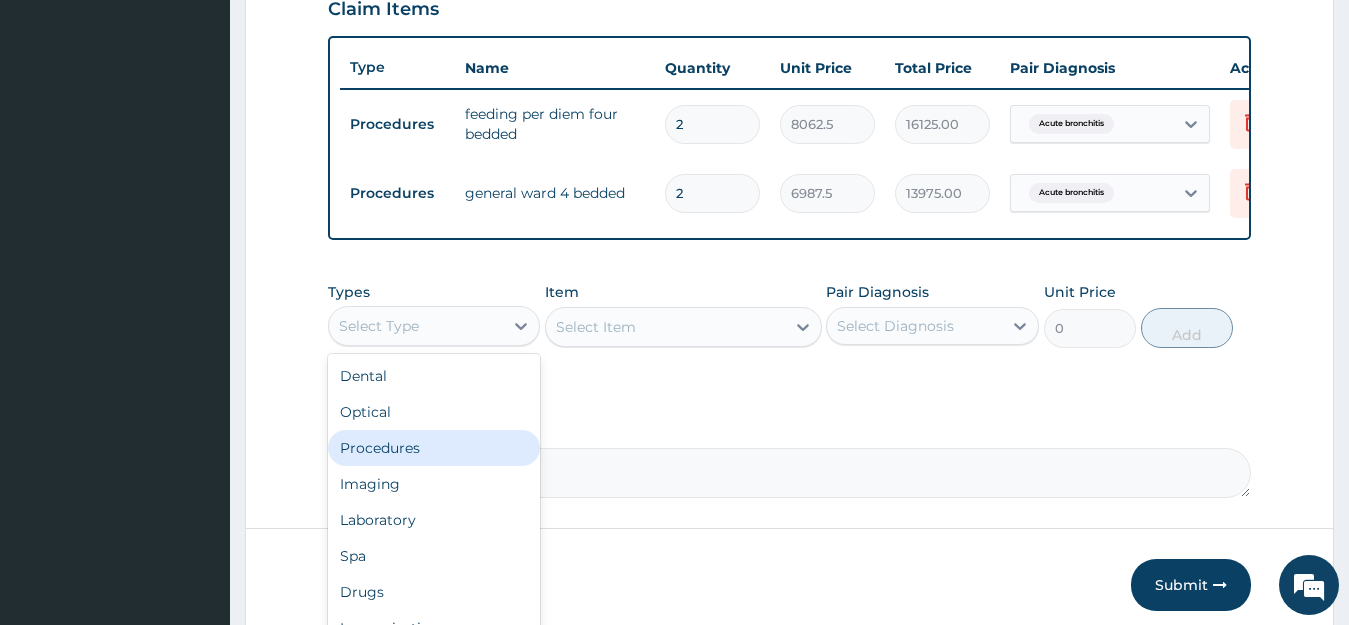 click on "Procedures" at bounding box center [434, 448] 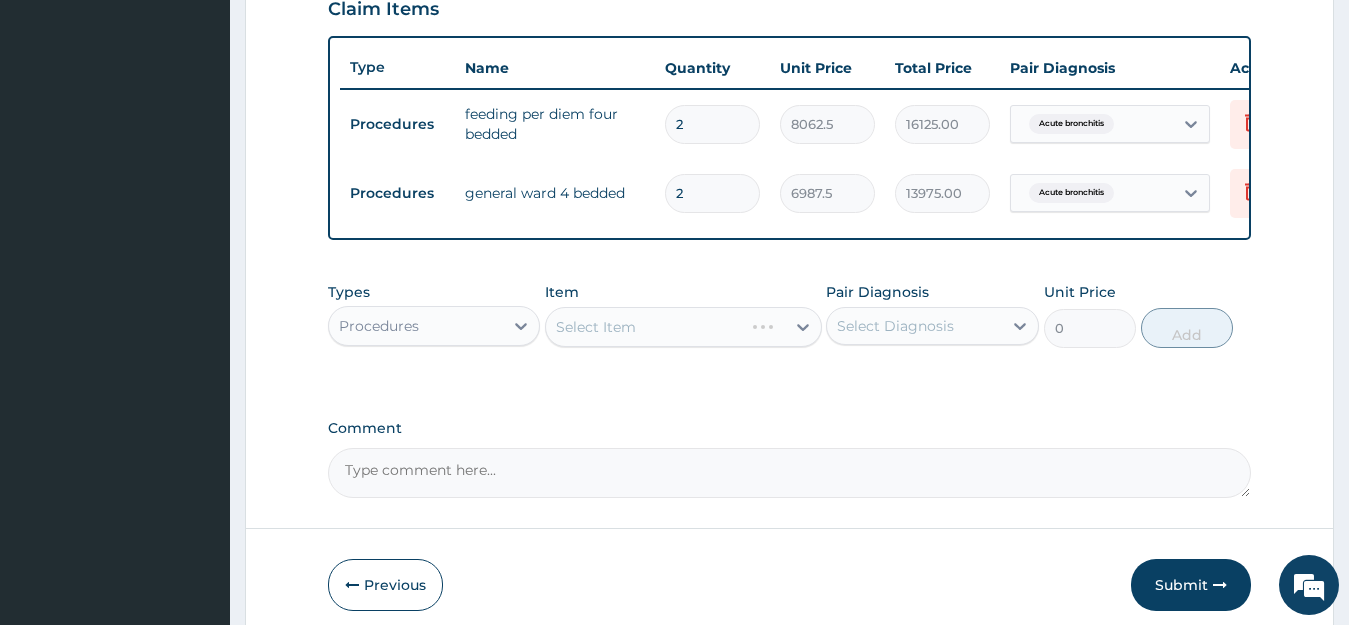 scroll, scrollTop: 161, scrollLeft: 0, axis: vertical 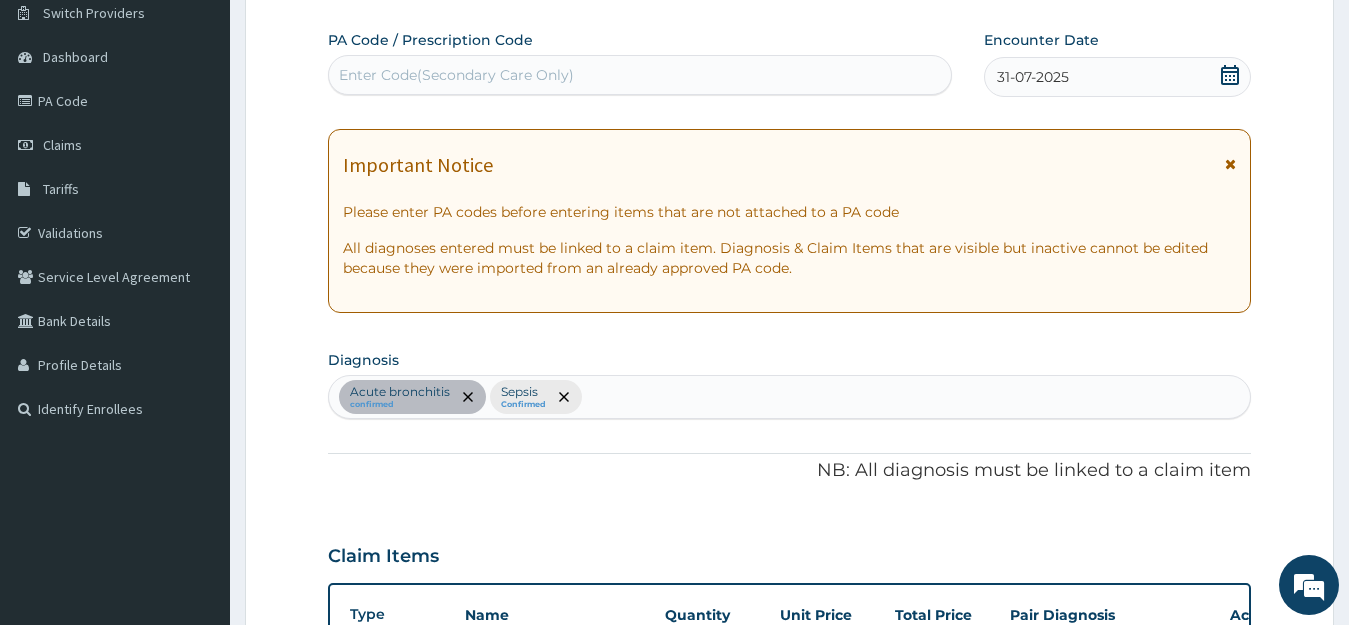click on "Acute bronchitis confirmed Sepsis Confirmed" at bounding box center (790, 397) 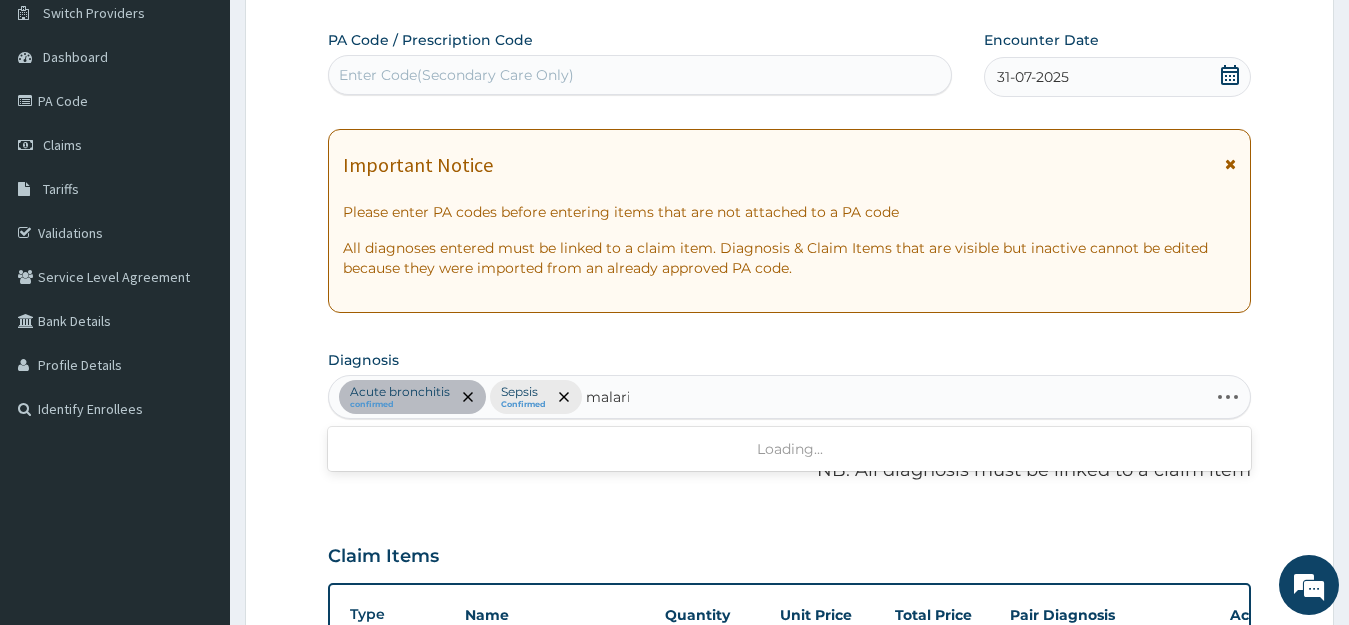 type on "malaria" 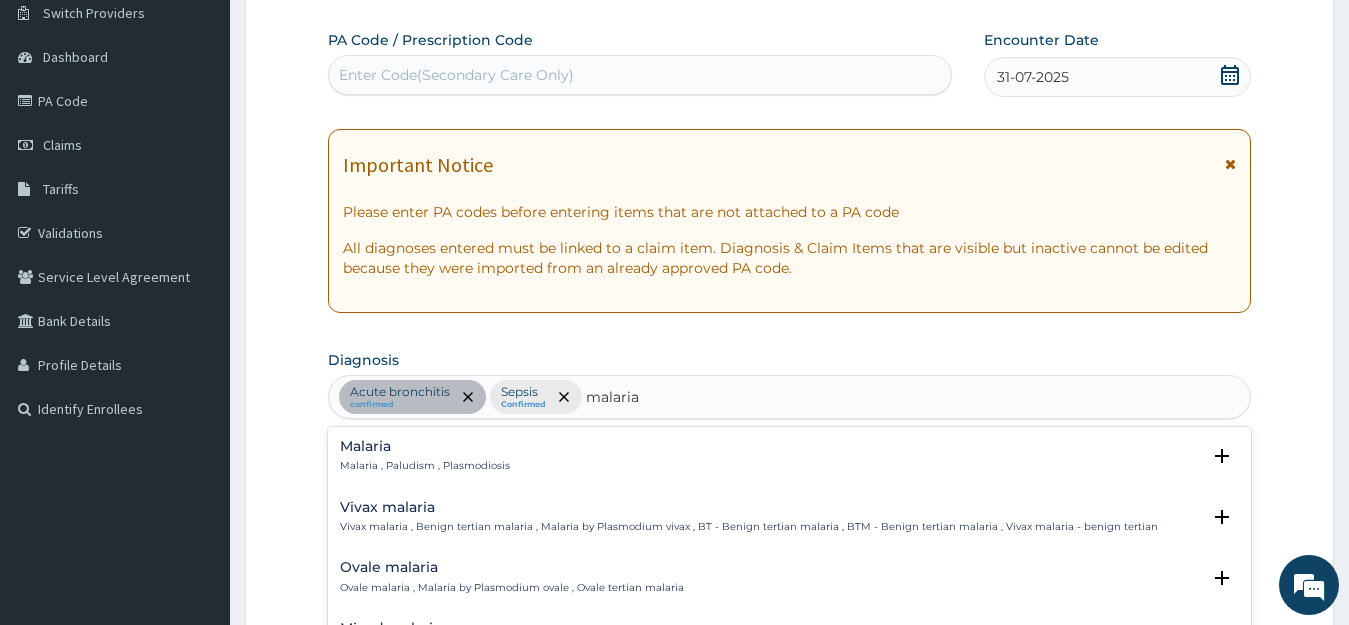 click on "Malaria" at bounding box center (425, 446) 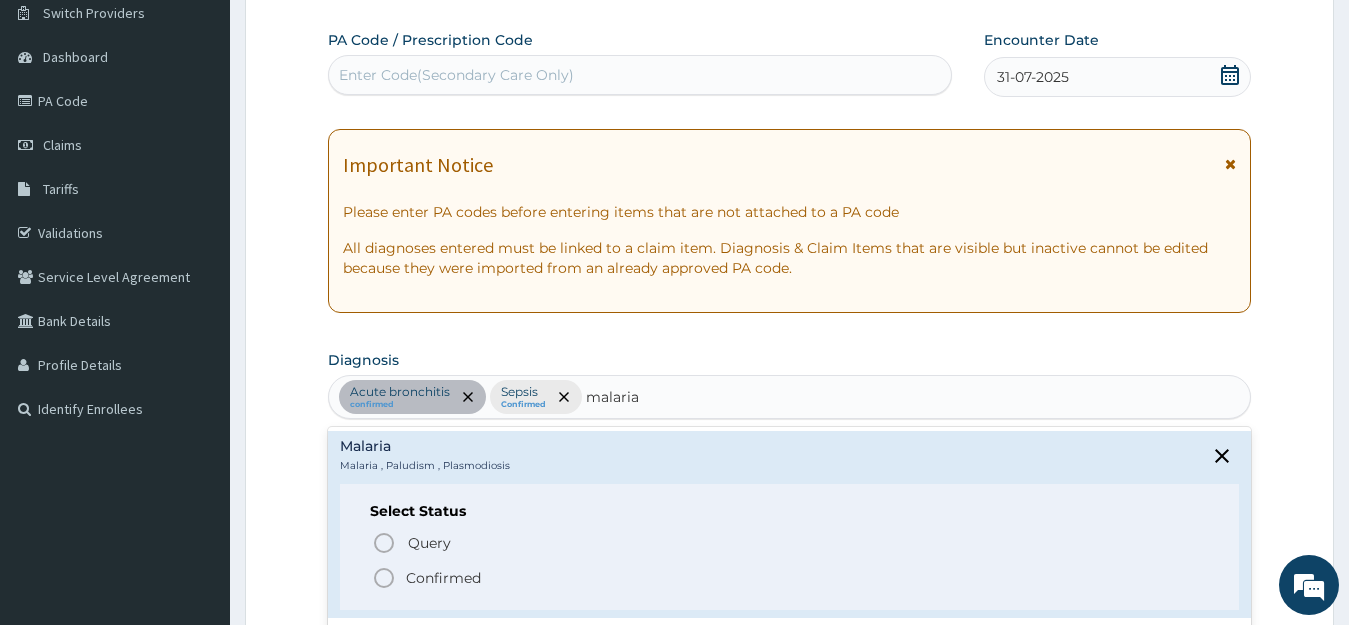 click 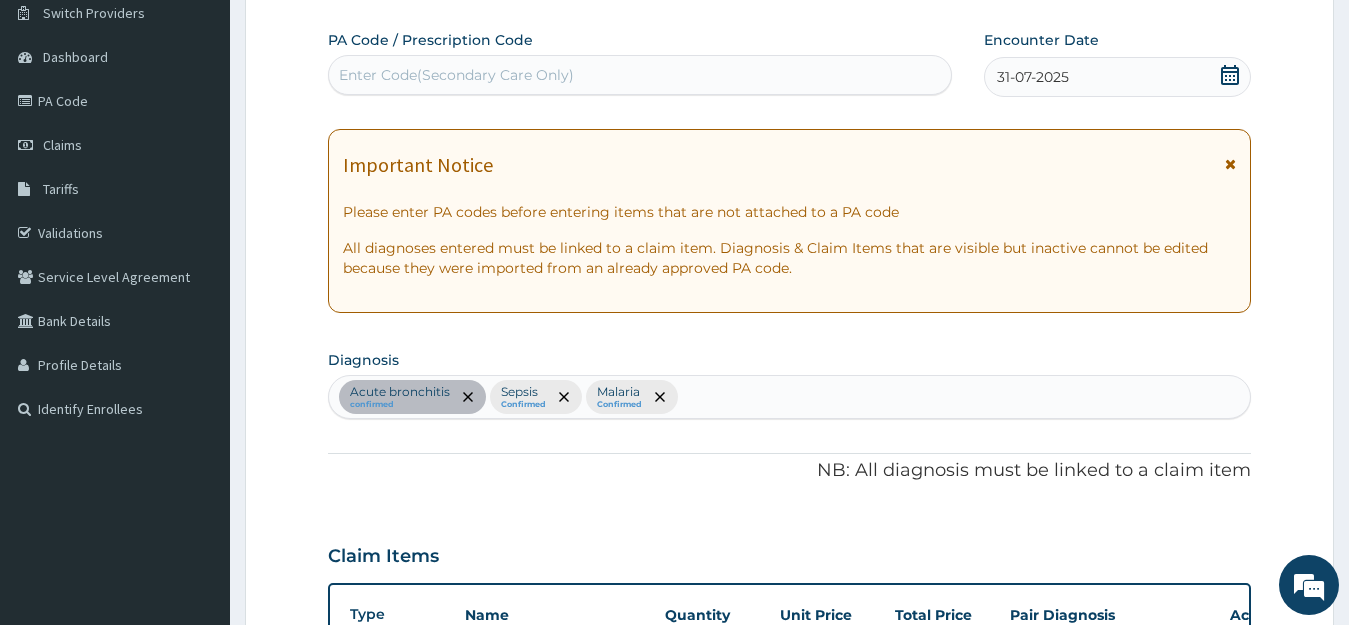 scroll, scrollTop: 708, scrollLeft: 0, axis: vertical 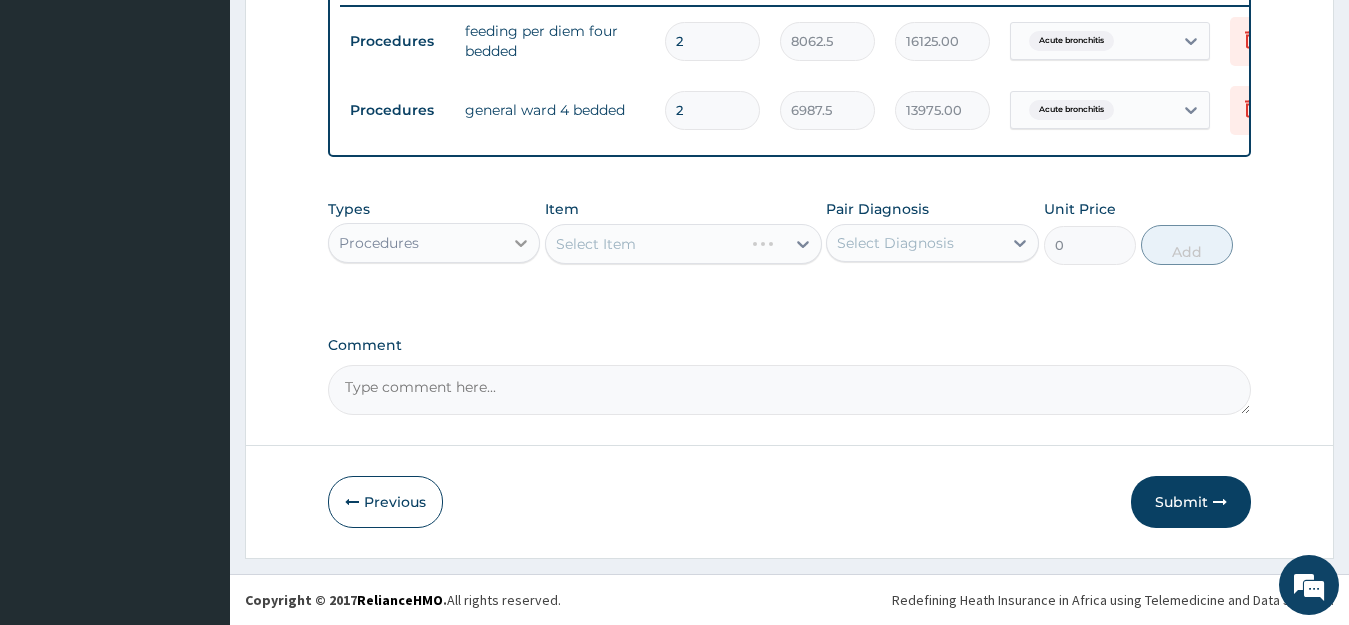 click 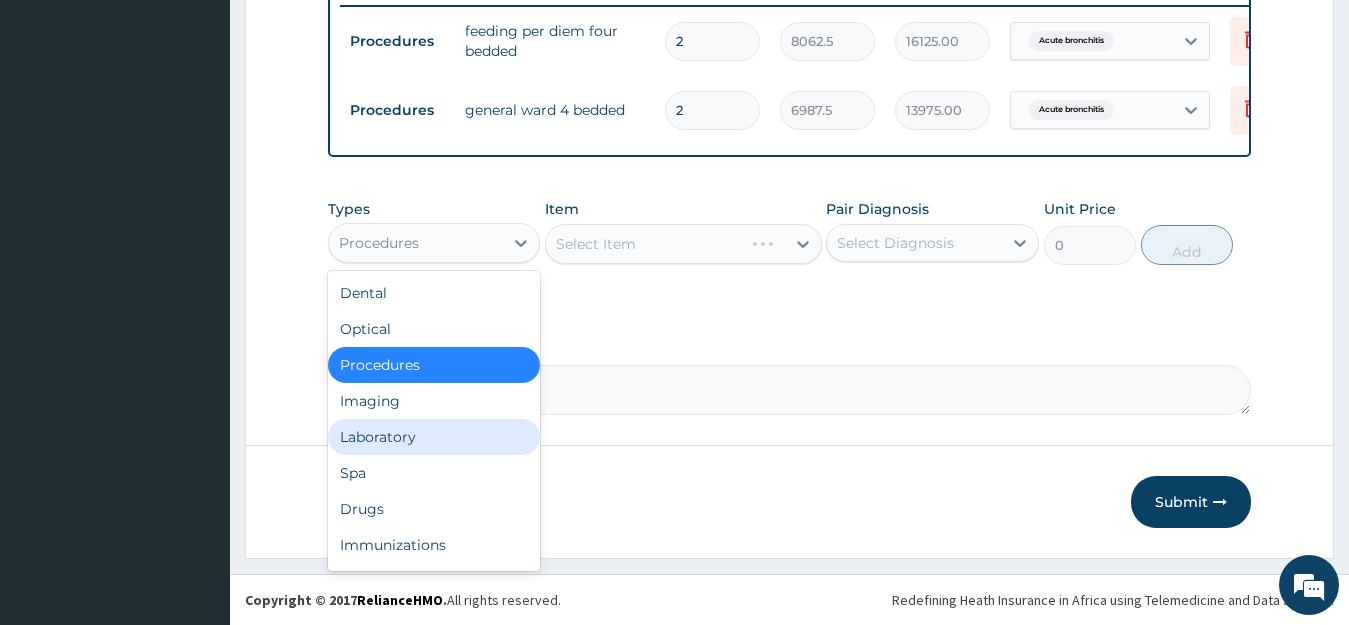 click on "Laboratory" at bounding box center [434, 437] 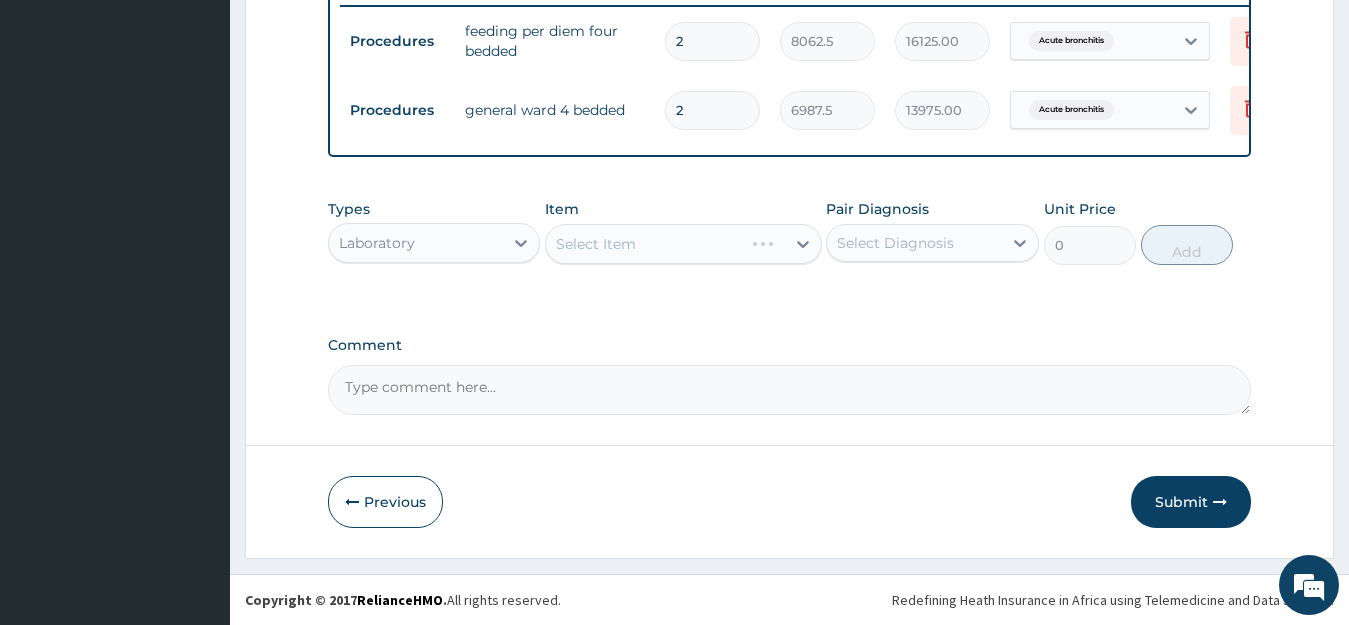 scroll, scrollTop: 261, scrollLeft: 0, axis: vertical 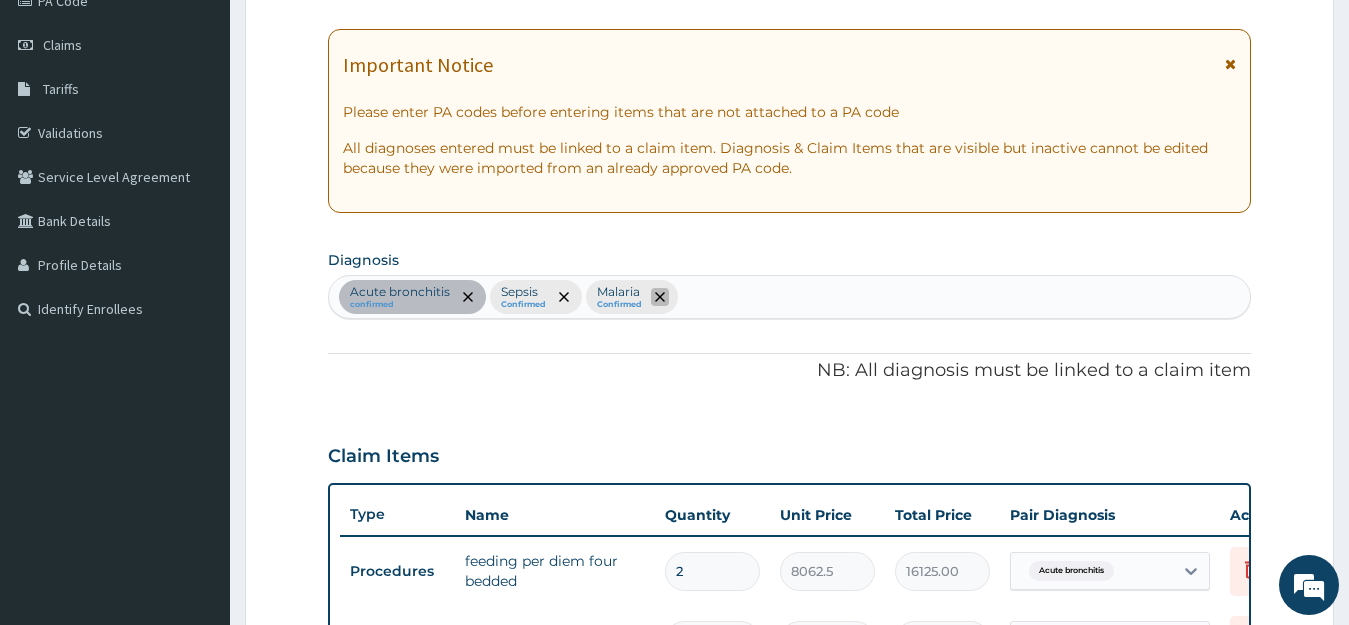 click at bounding box center (660, 297) 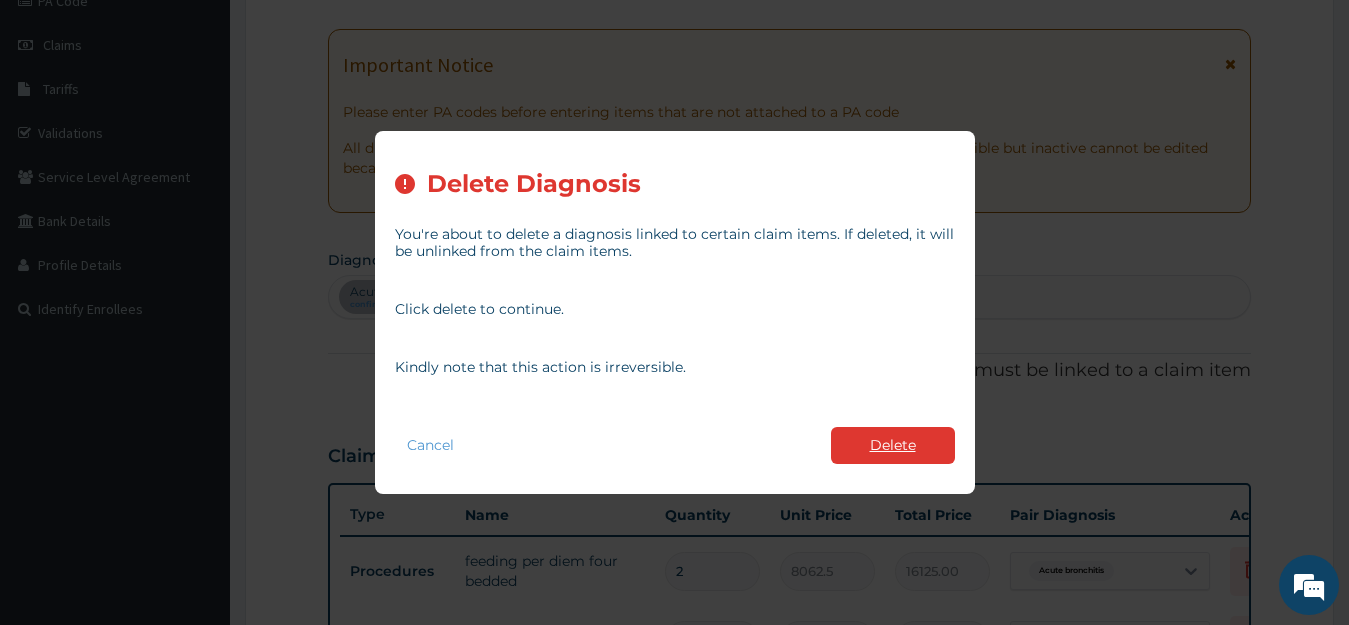 click on "Delete" at bounding box center [893, 445] 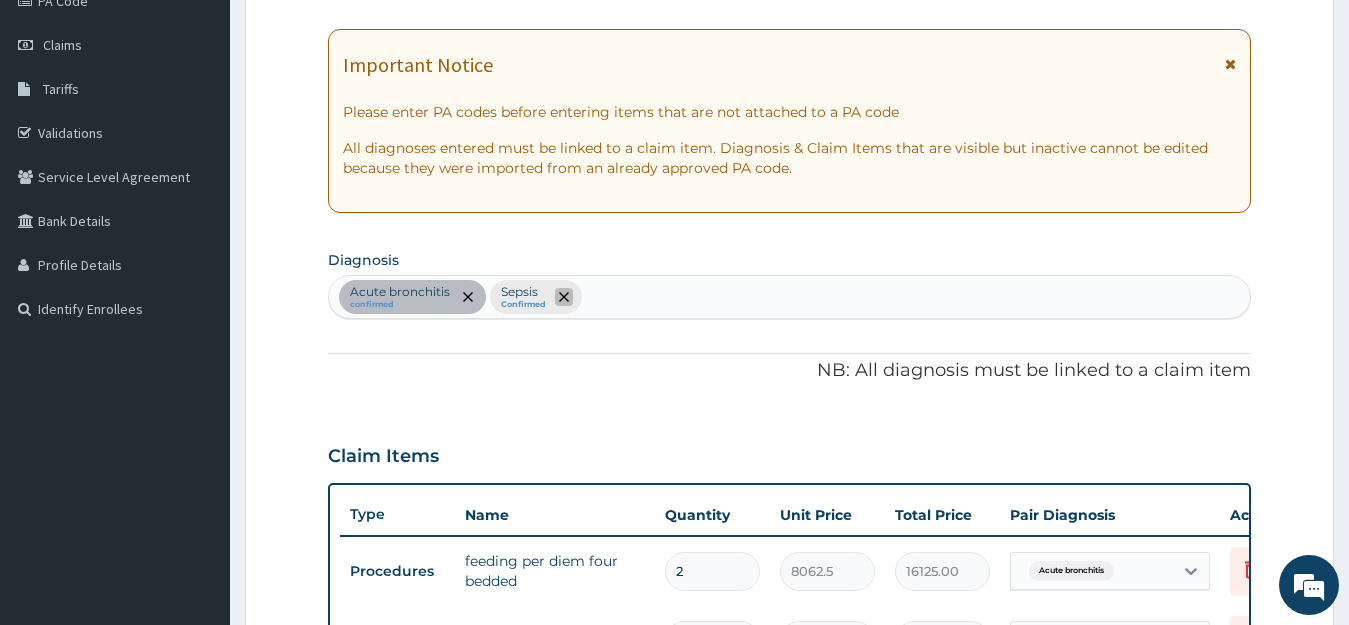 click 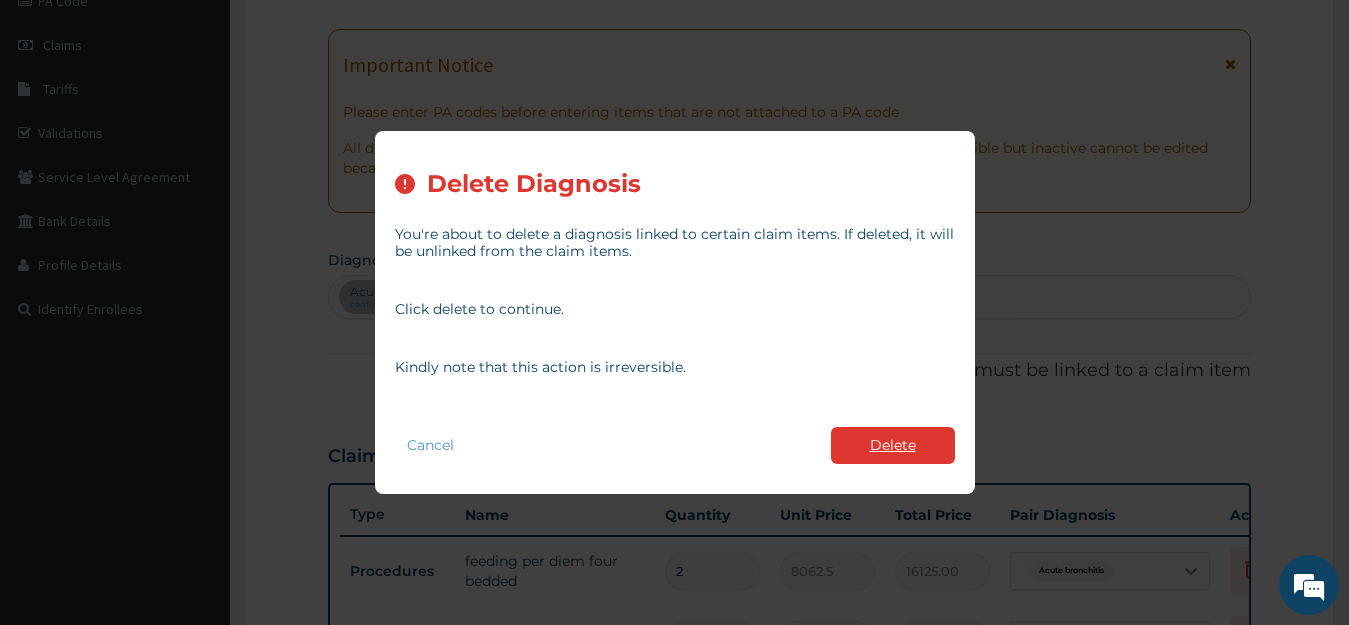 click on "Delete" at bounding box center (893, 445) 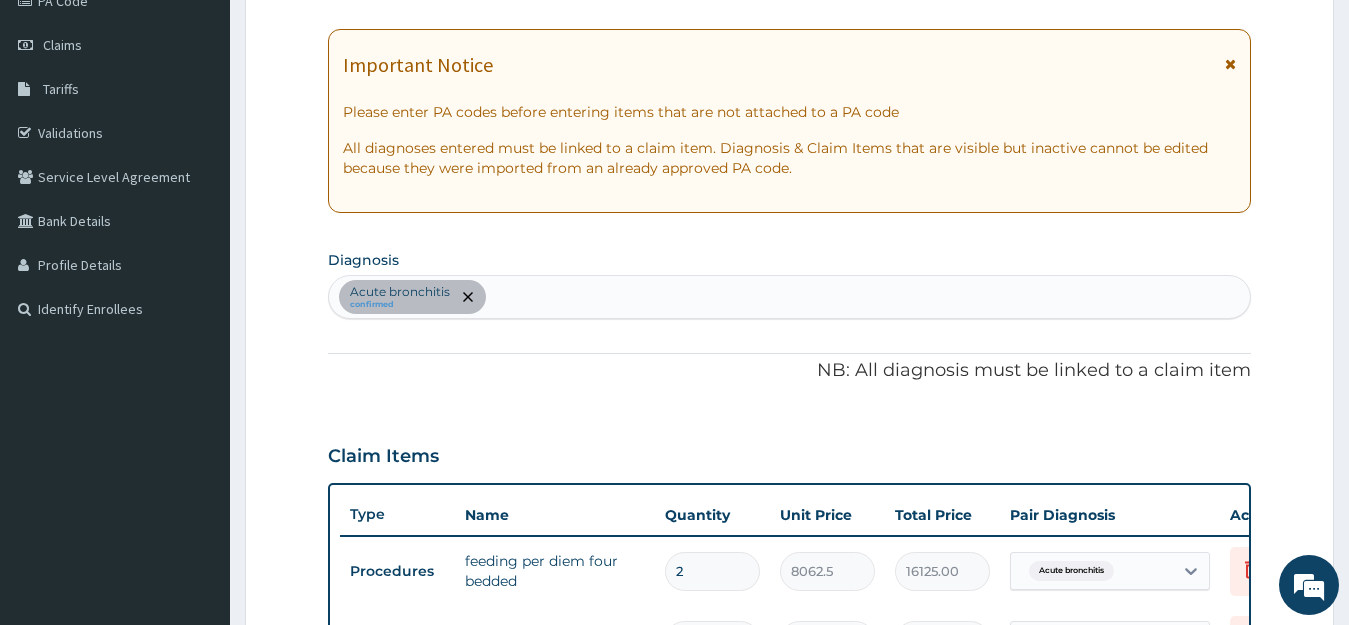scroll, scrollTop: 808, scrollLeft: 0, axis: vertical 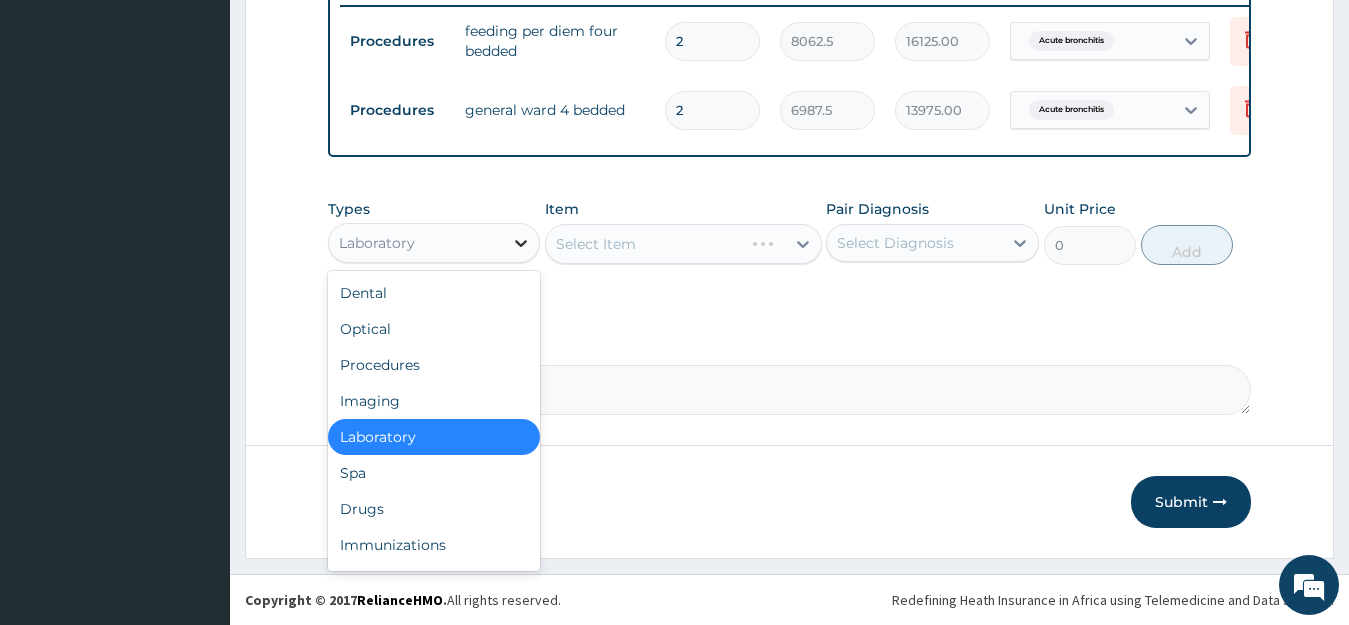 click 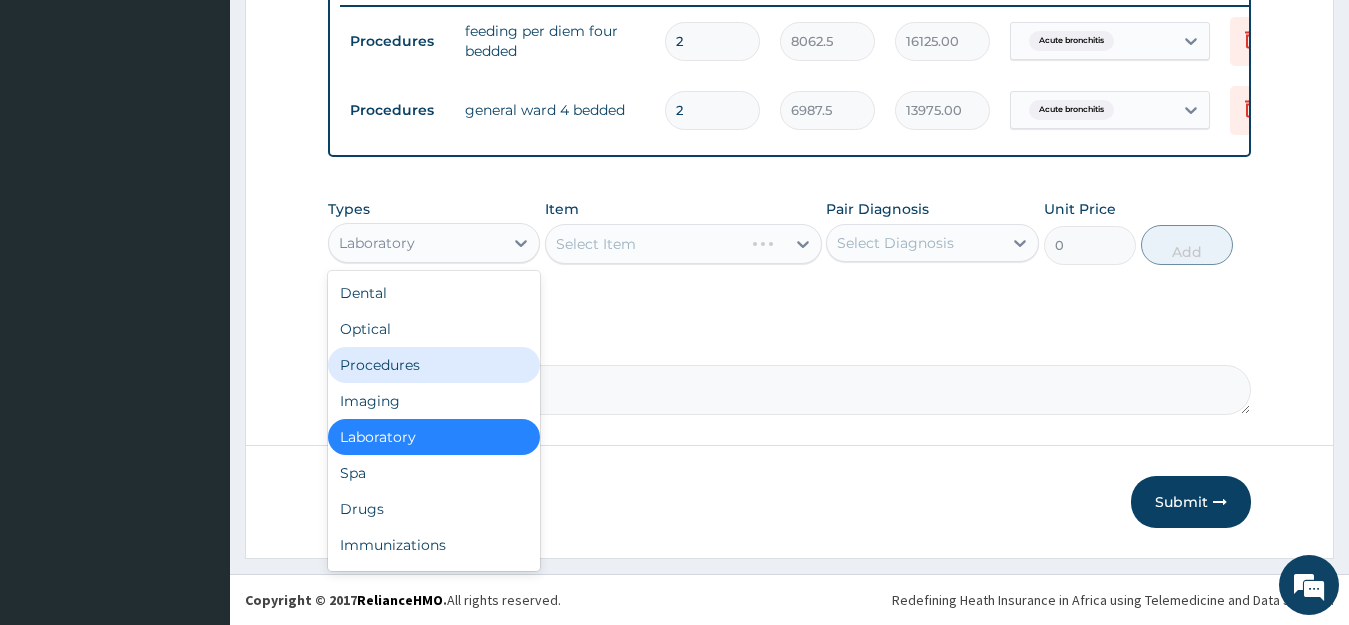 click on "Procedures" at bounding box center (434, 365) 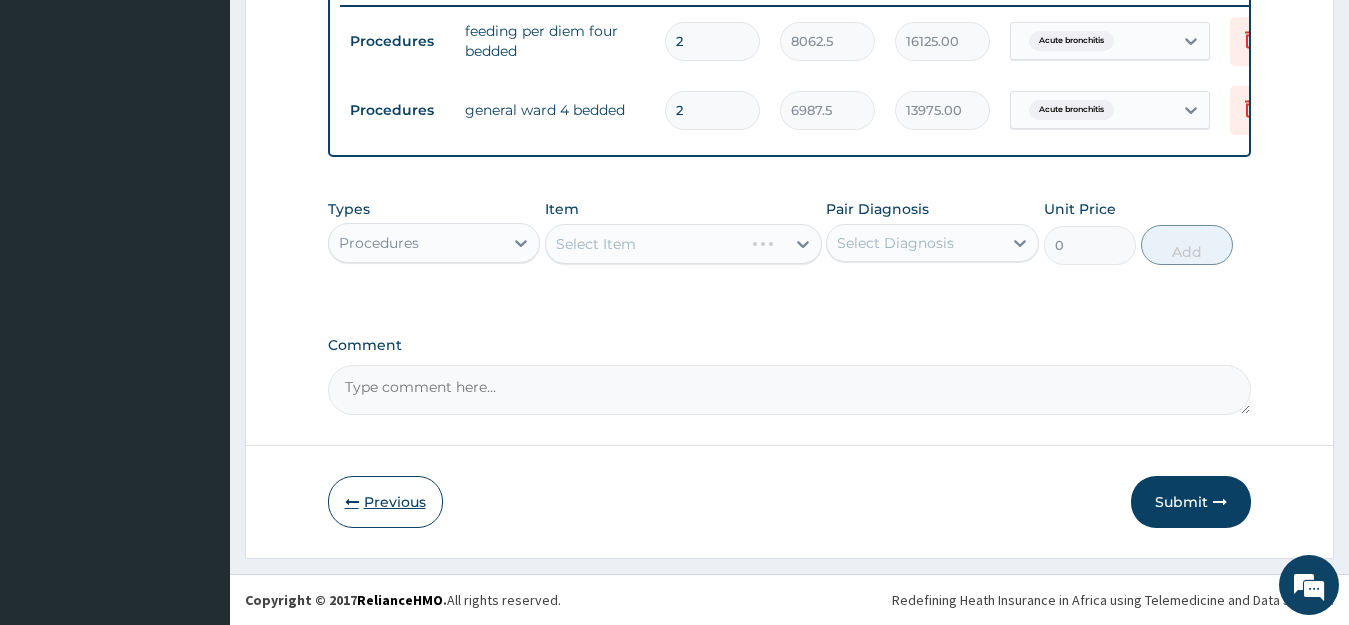 click on "Previous" at bounding box center [385, 502] 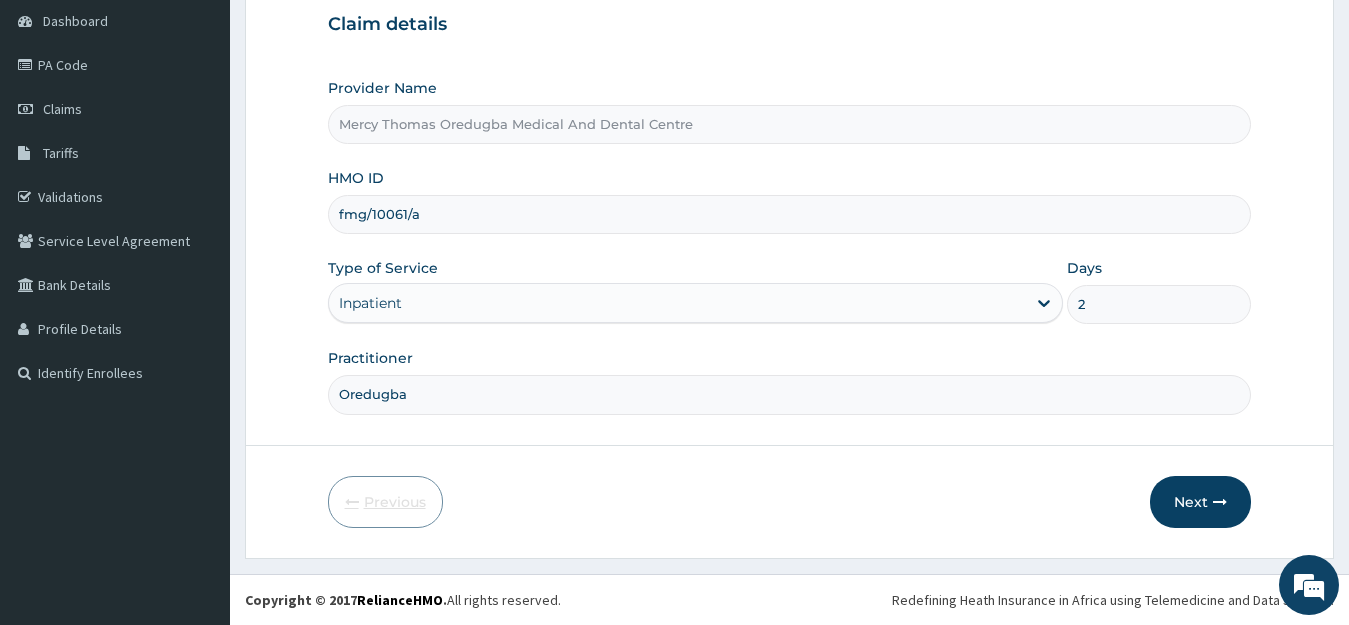 scroll, scrollTop: 197, scrollLeft: 0, axis: vertical 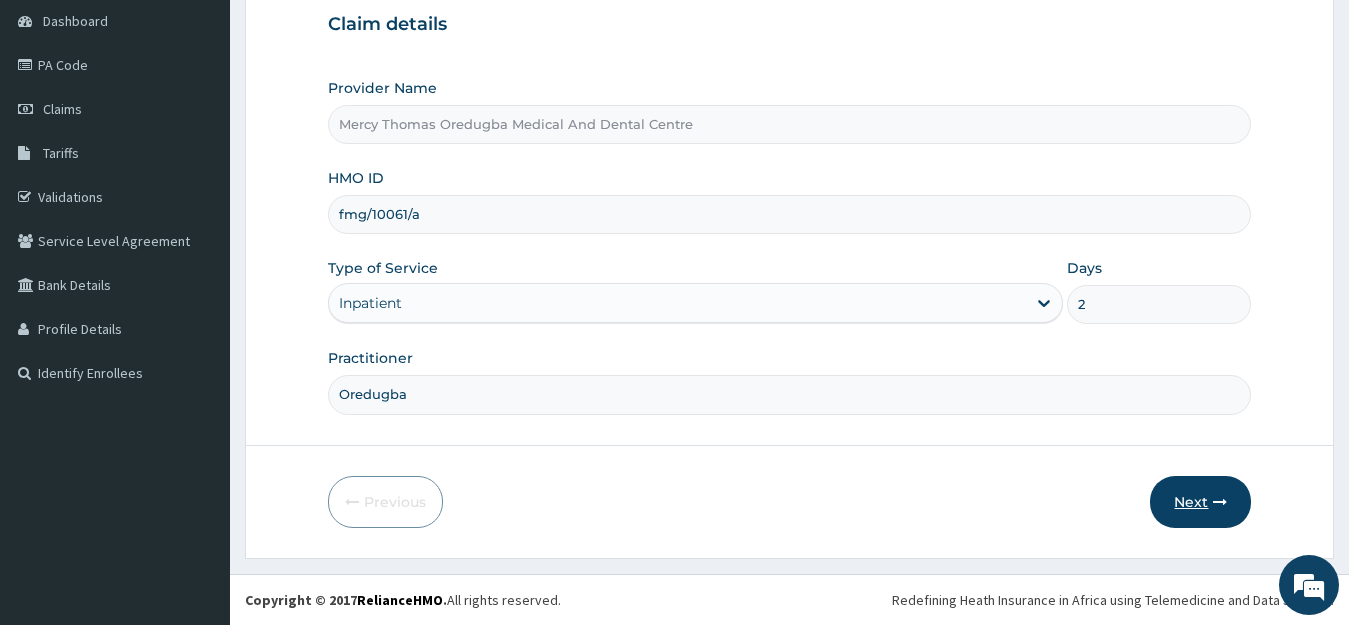 click on "Next" at bounding box center [1200, 502] 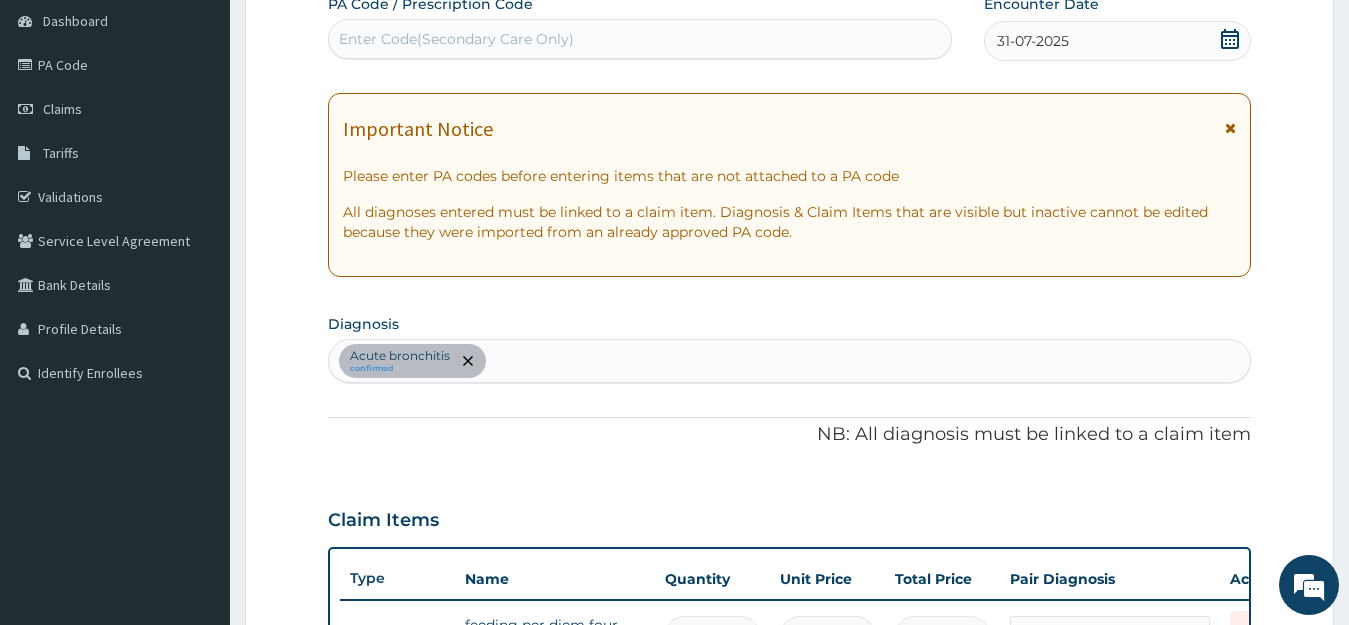 click on "Enter Code(Secondary Care Only)" at bounding box center (640, 39) 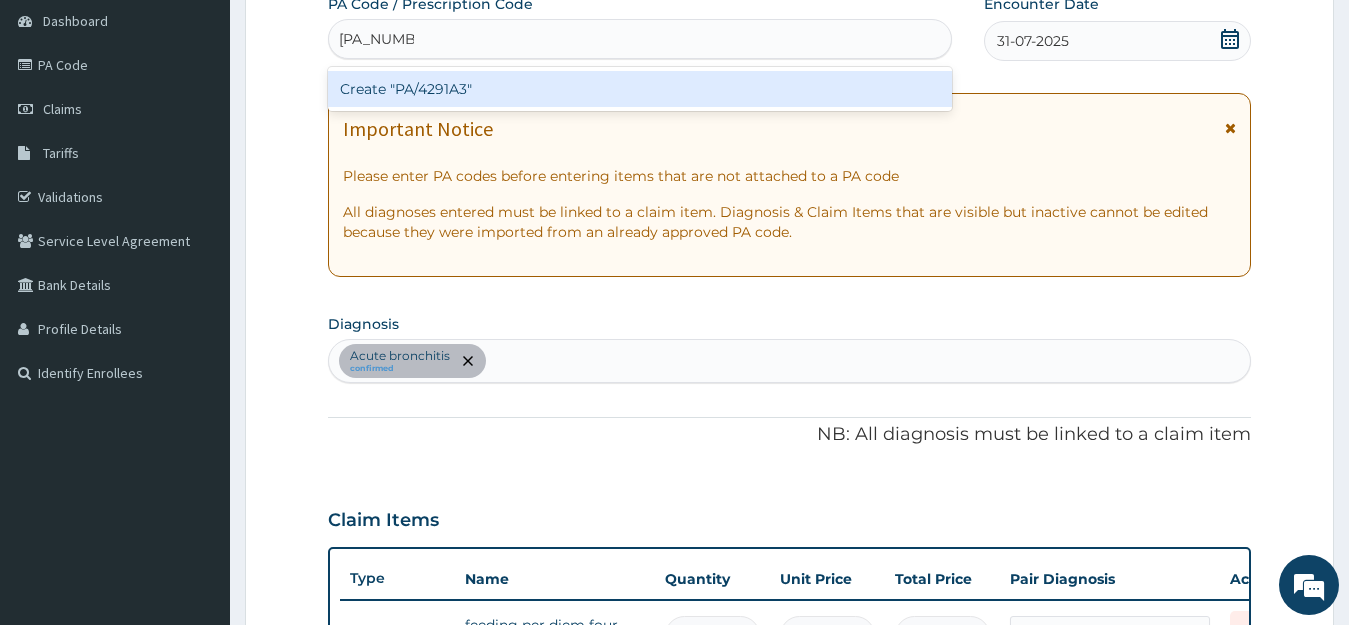 type on "[STATE]/4291A3" 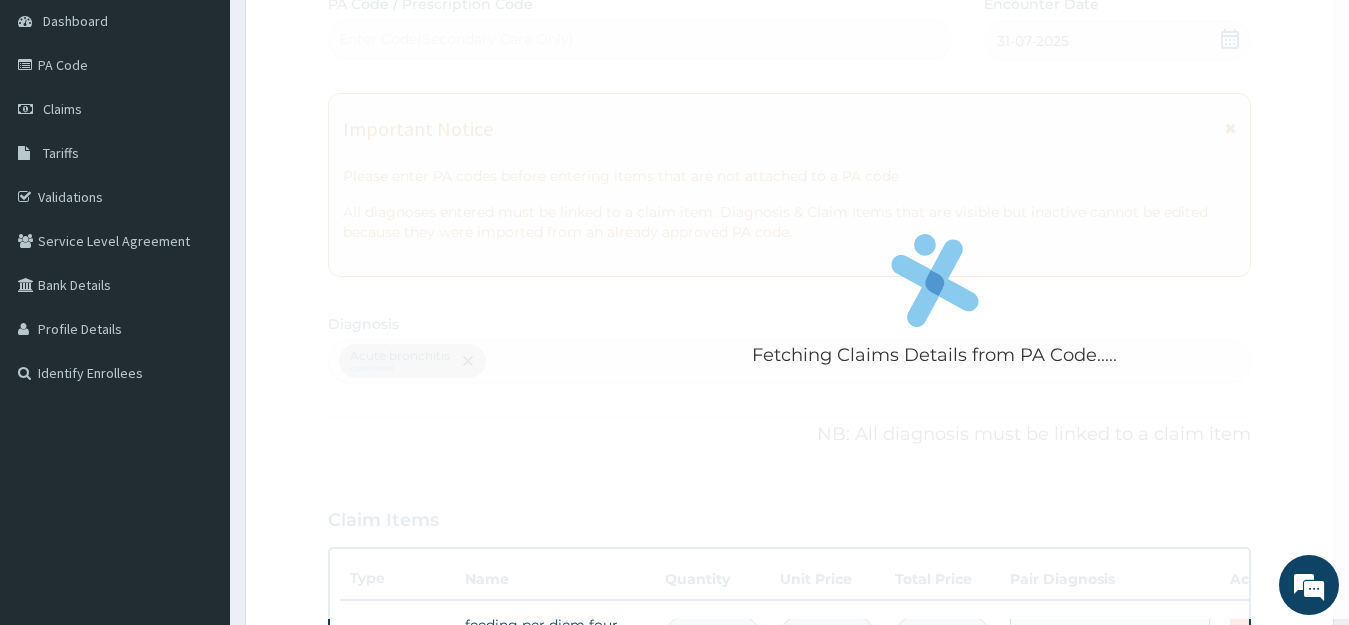 click on "Fetching Claims Details from PA Code..... PA Code / Prescription Code Enter Code(Secondary Care Only) Encounter Date 31-07-2025 Important Notice Please enter PA codes before entering items that are not attached to a PA code   All diagnoses entered must be linked to a claim item. Diagnosis & Claim Items that are visible but inactive cannot be edited because they were imported from an already approved PA code. Diagnosis Acute bronchitis confirmed NB: All diagnosis must be linked to a claim item Claim Items Type Name Quantity Unit Price Total Price Pair Diagnosis Actions Procedures feeding per diem four bedded 2 8062.5 16125.00 Acute bronchitis Delete Procedures general ward 4 bedded 2 6987.5 13975.00 Acute bronchitis Delete Types Select Type Item Select Item Pair Diagnosis Select Diagnosis Unit Price 0 Add Comment" at bounding box center (790, 501) 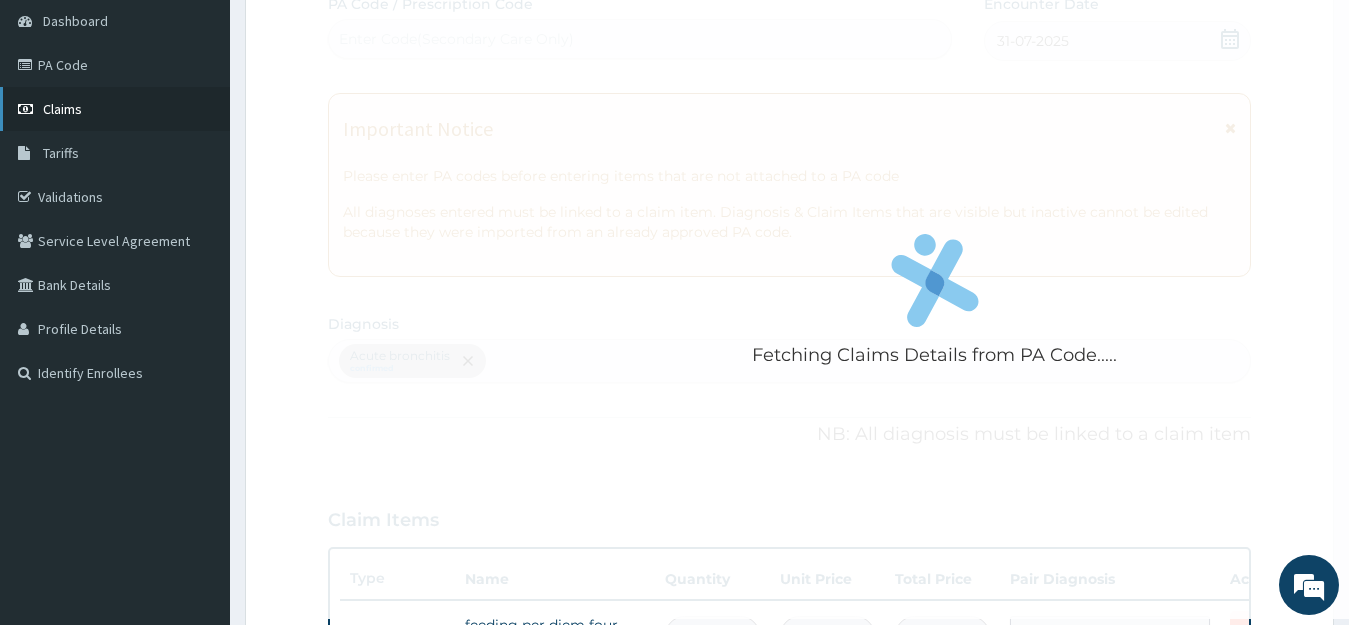 click on "Claims" at bounding box center [62, 109] 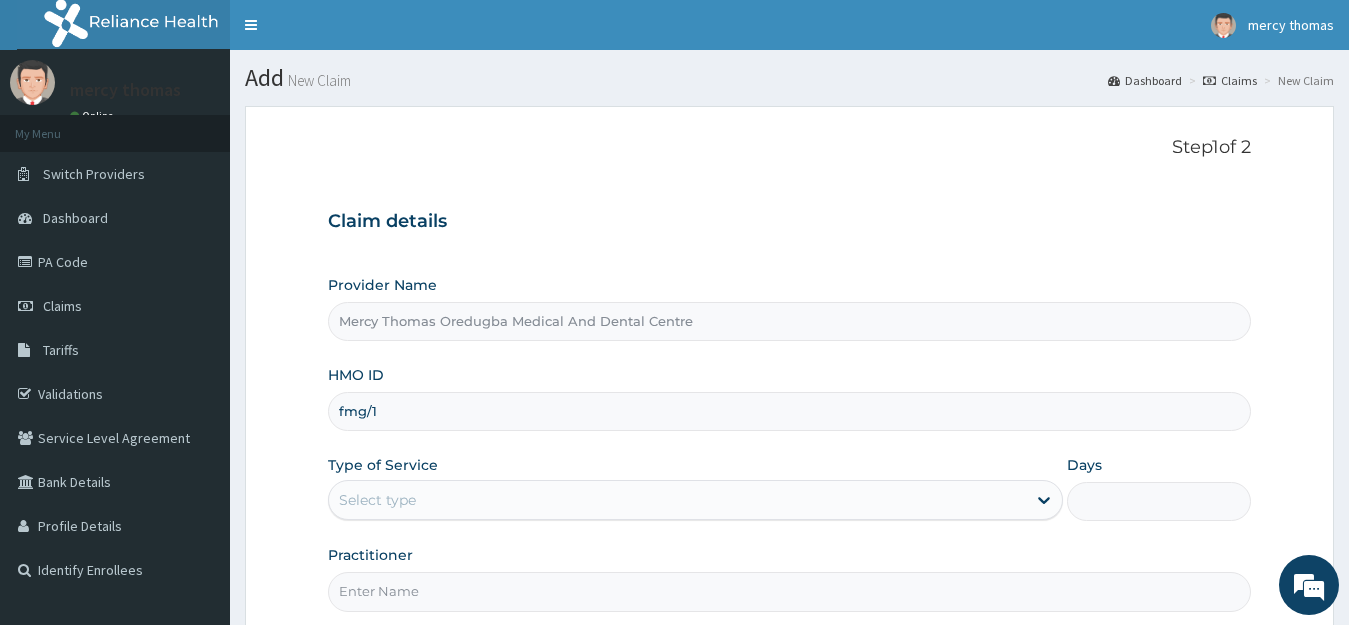 scroll, scrollTop: 0, scrollLeft: 0, axis: both 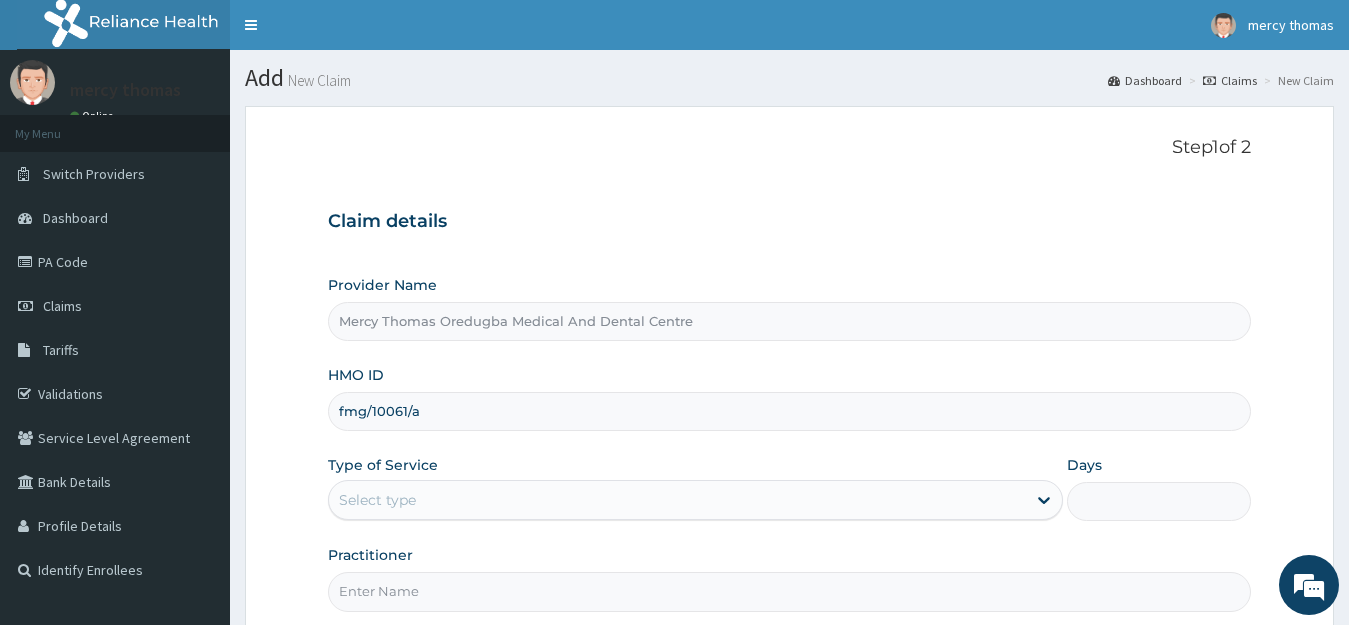 type on "fmg/10061/a" 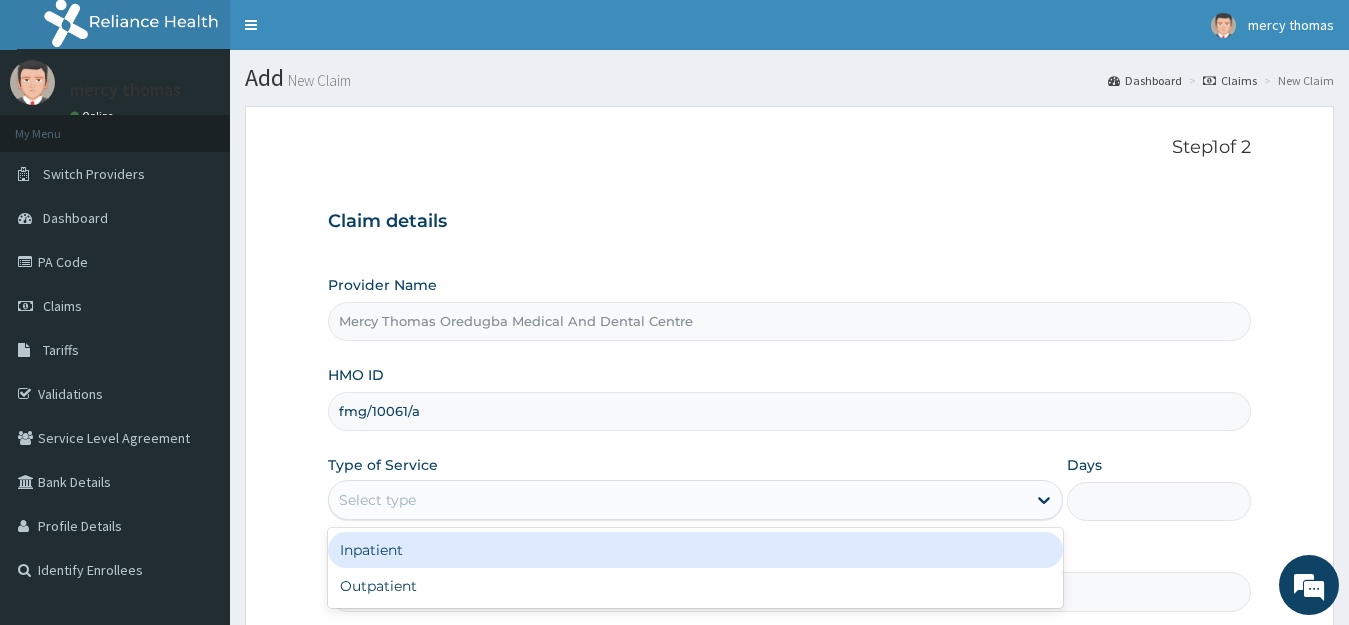 click on "Inpatient" at bounding box center [696, 550] 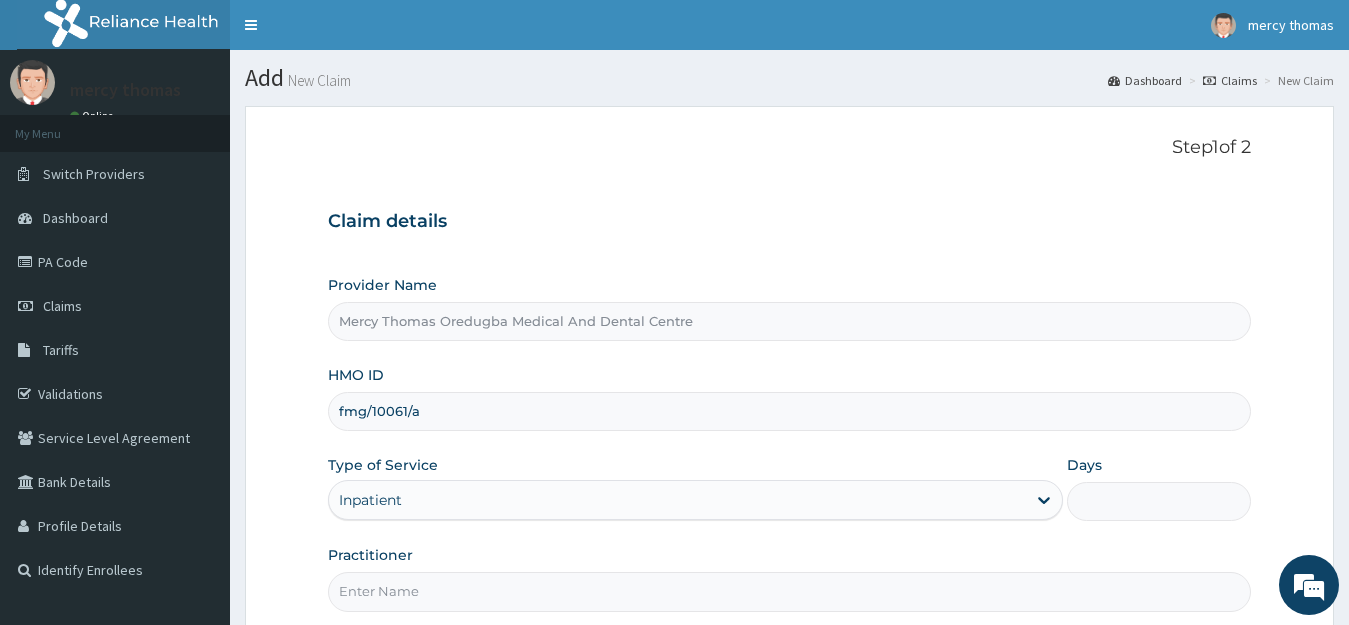 scroll, scrollTop: 0, scrollLeft: 0, axis: both 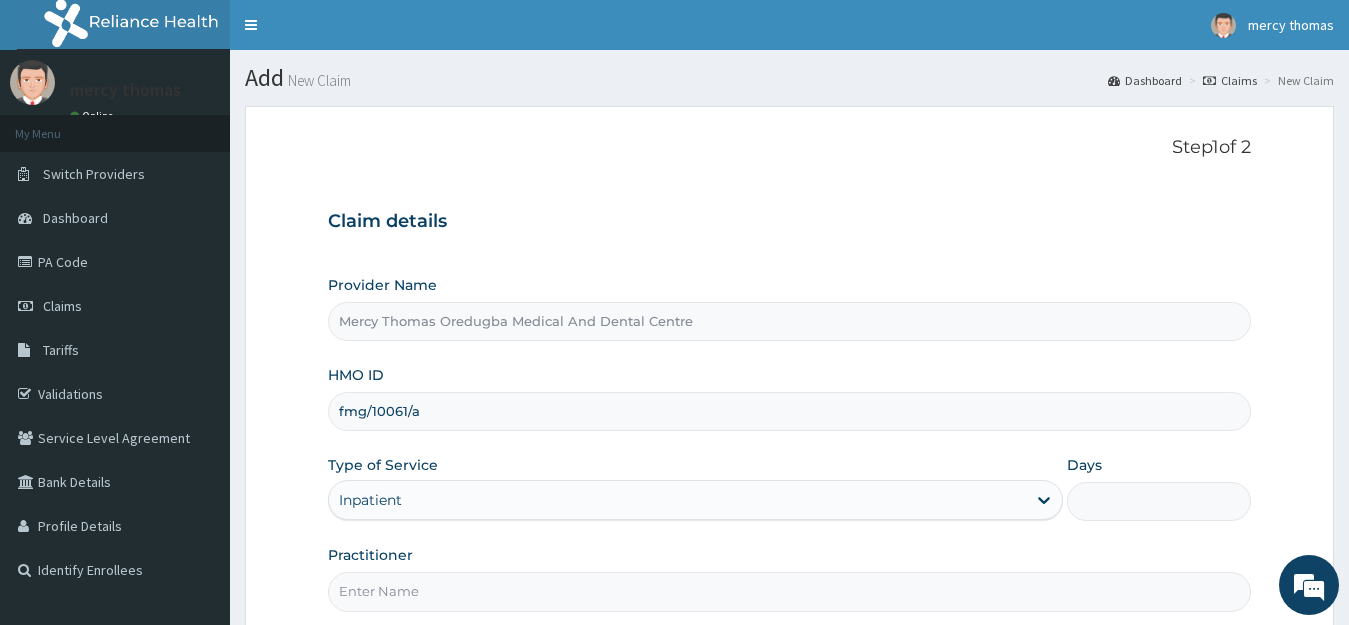 click on "Days" at bounding box center [1159, 501] 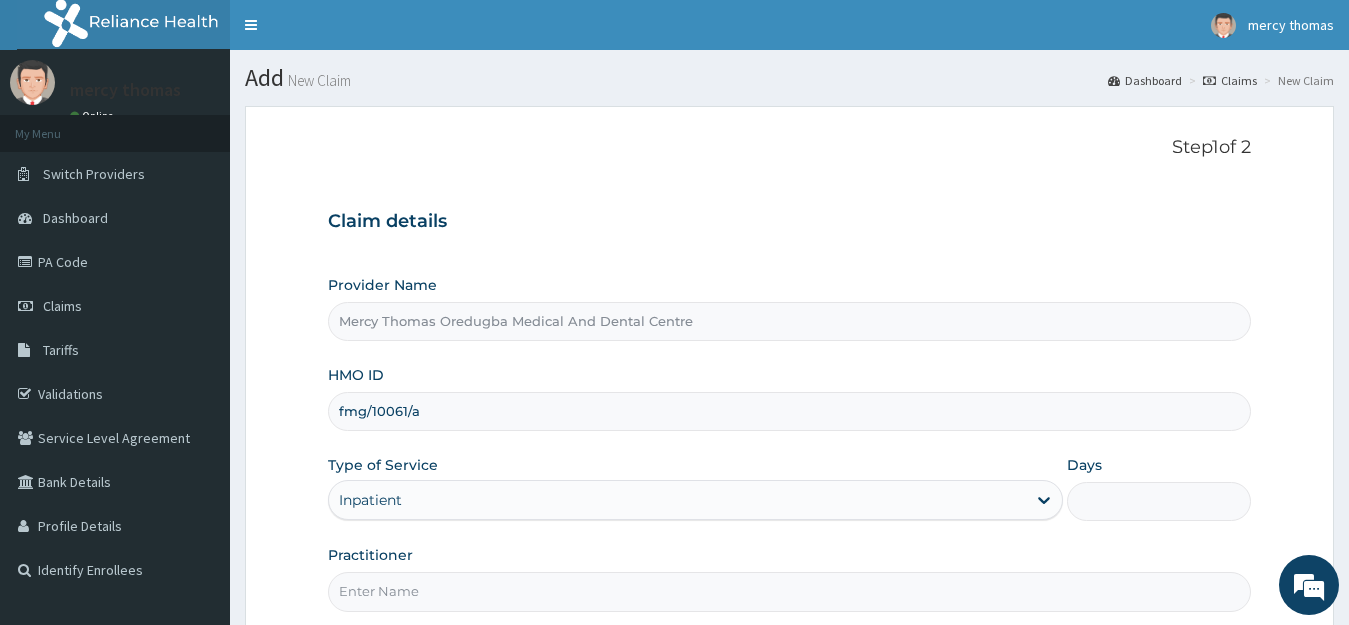 type on "2" 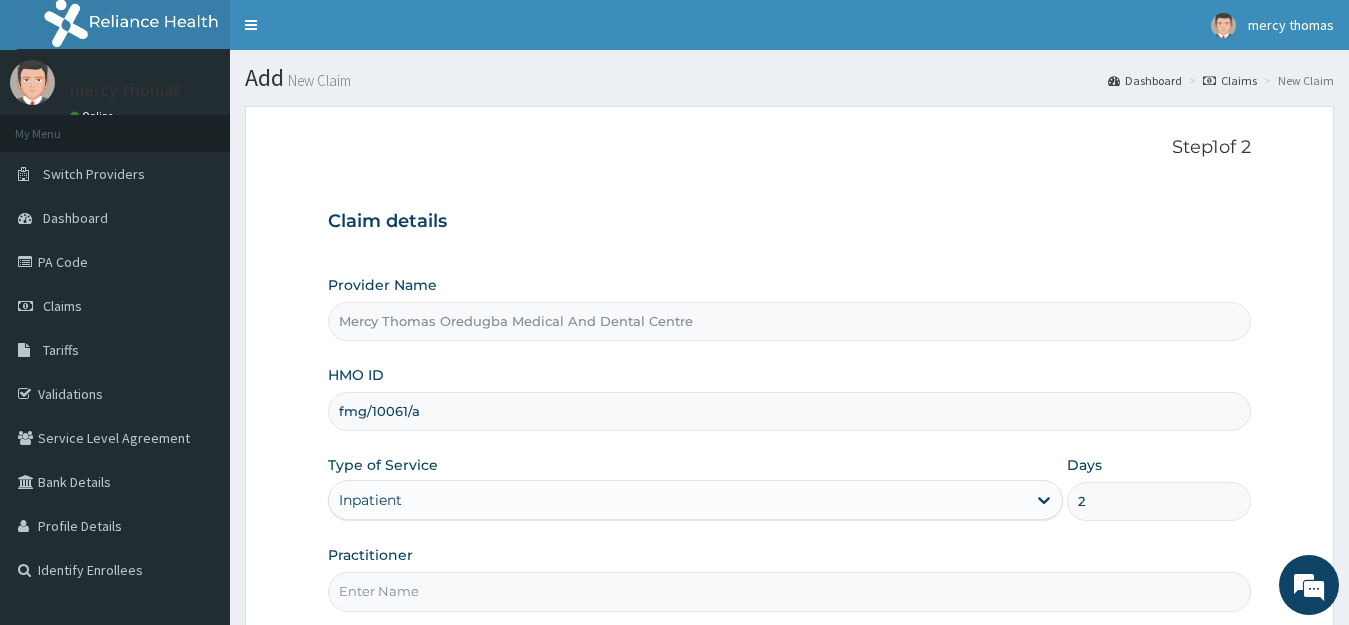 click on "Practitioner" at bounding box center [790, 591] 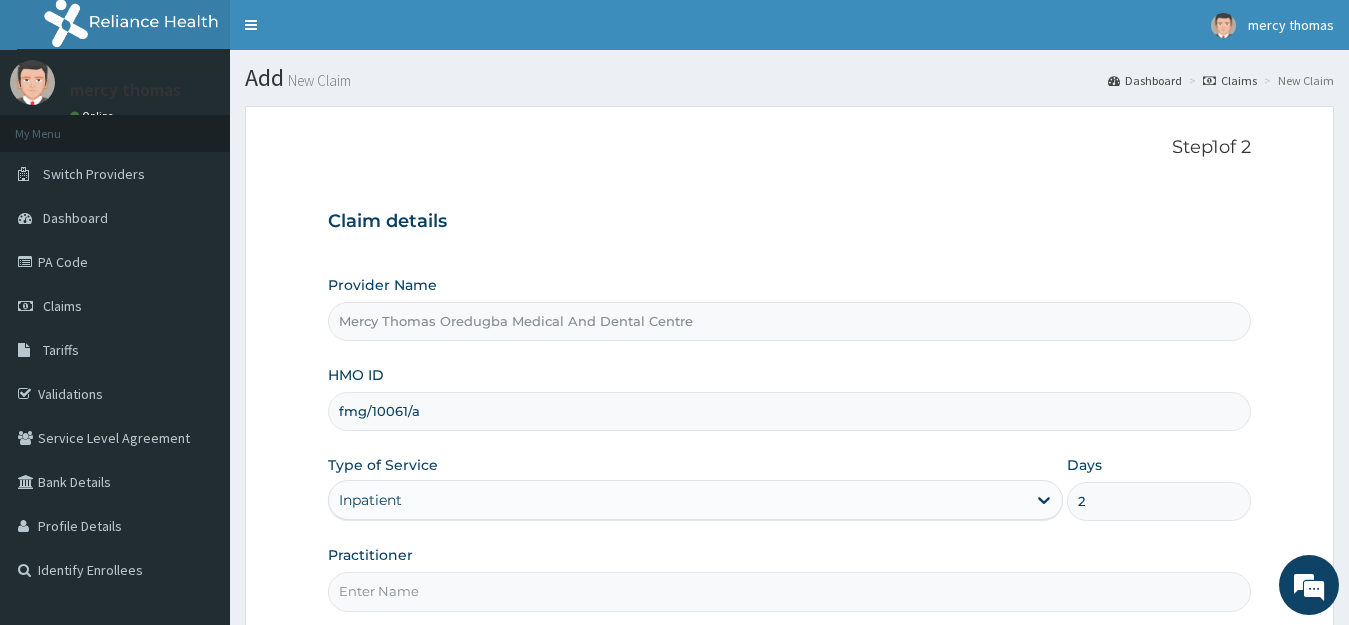 type on "Oredugba" 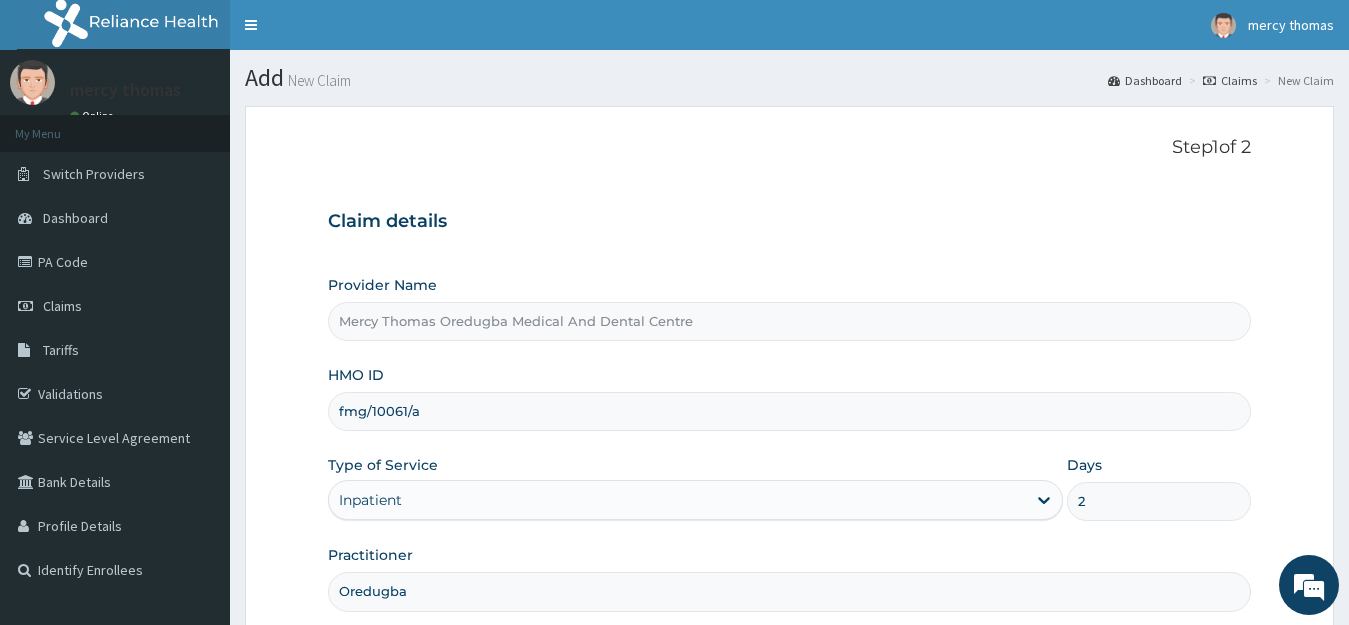 scroll, scrollTop: 197, scrollLeft: 0, axis: vertical 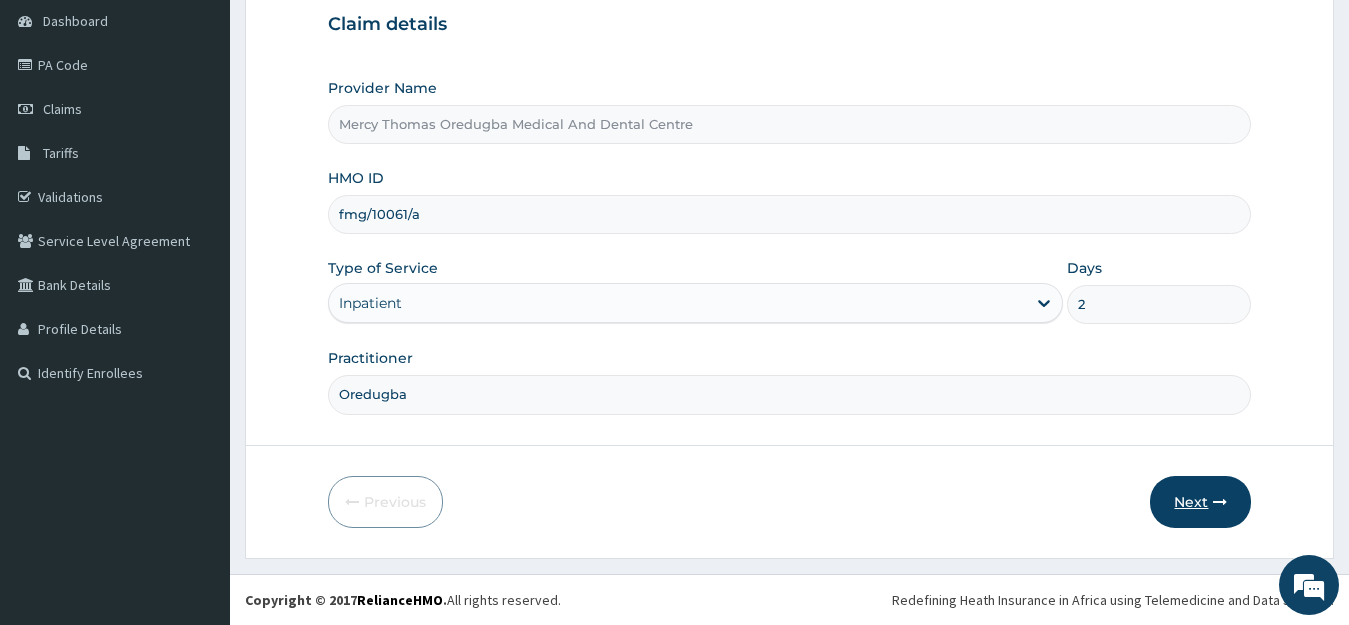 click on "Next" at bounding box center [1200, 502] 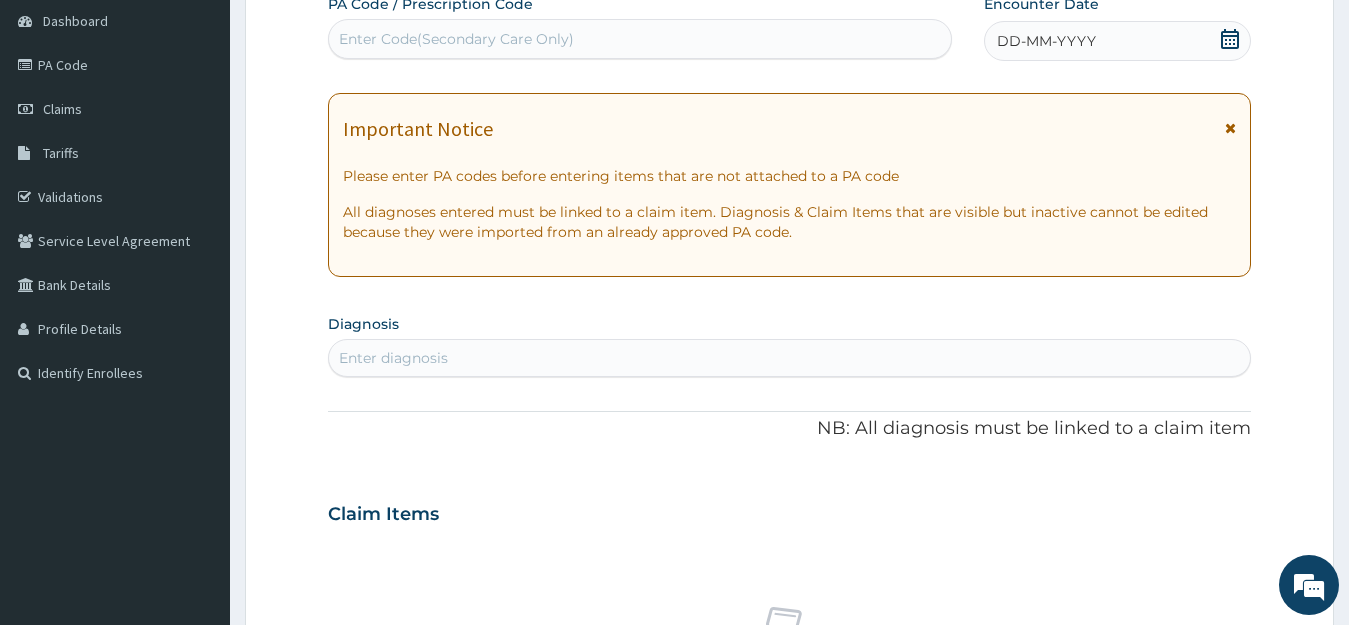 click on "Enter Code(Secondary Care Only)" at bounding box center [640, 39] 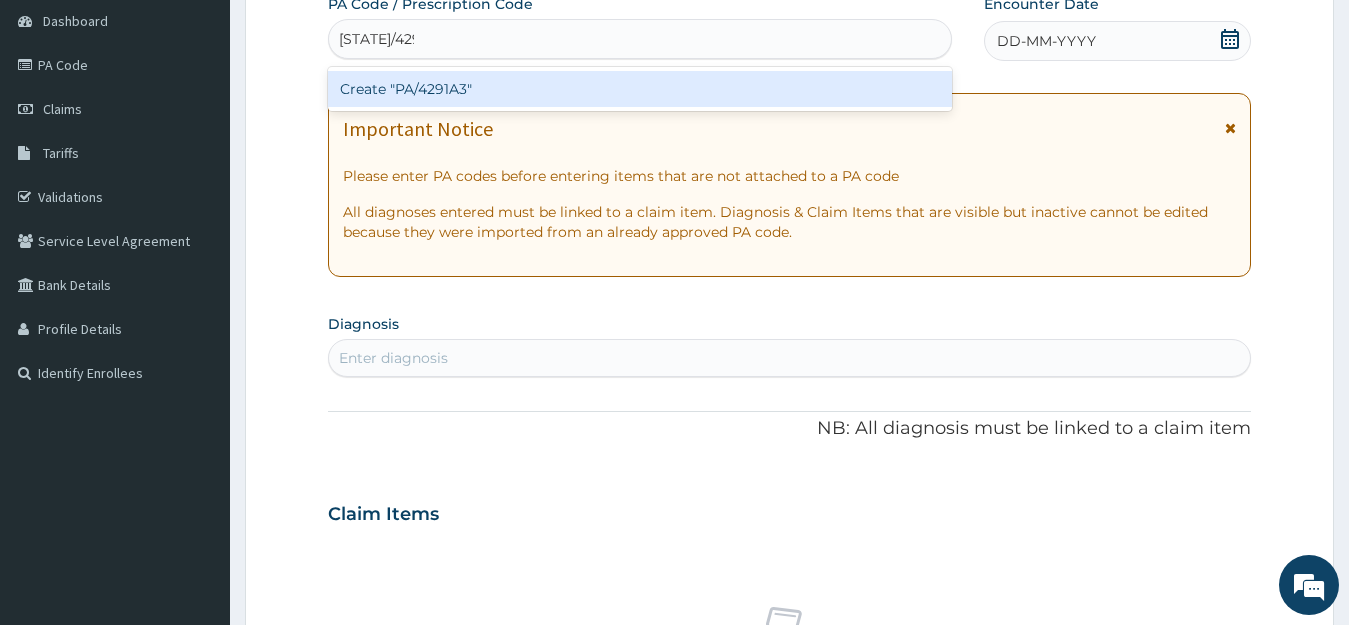 type on "[STATE]/4291A3" 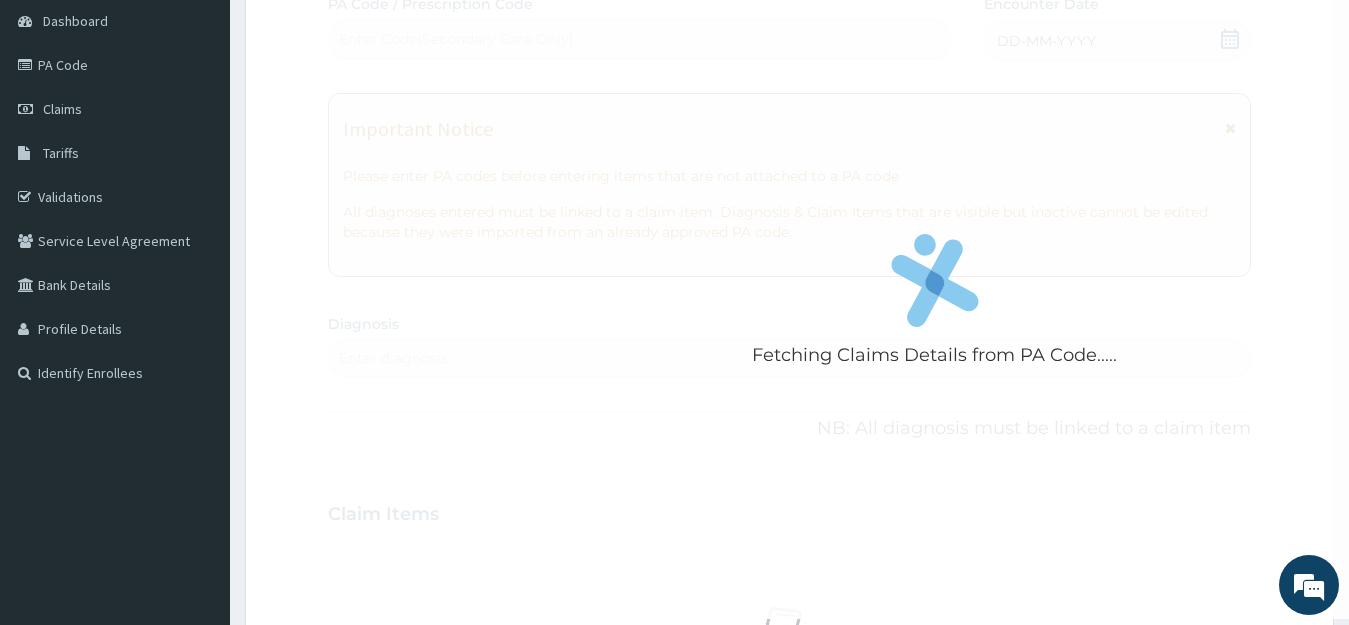 click on "Fetching Claims Details from PA Code..... PA Code / Prescription Code Enter Code(Secondary Care Only) Encounter Date DD-MM-YYYY Important Notice Please enter PA codes before entering items that are not attached to a PA code   All diagnoses entered must be linked to a claim item. Diagnosis & Claim Items that are visible but inactive cannot be edited because they were imported from an already approved PA code. Diagnosis Enter diagnosis NB: All diagnosis must be linked to a claim item Claim Items No claim item Types Select Type Item Select Item Pair Diagnosis Select Diagnosis Unit Price 0 Add Comment" at bounding box center (790, 511) 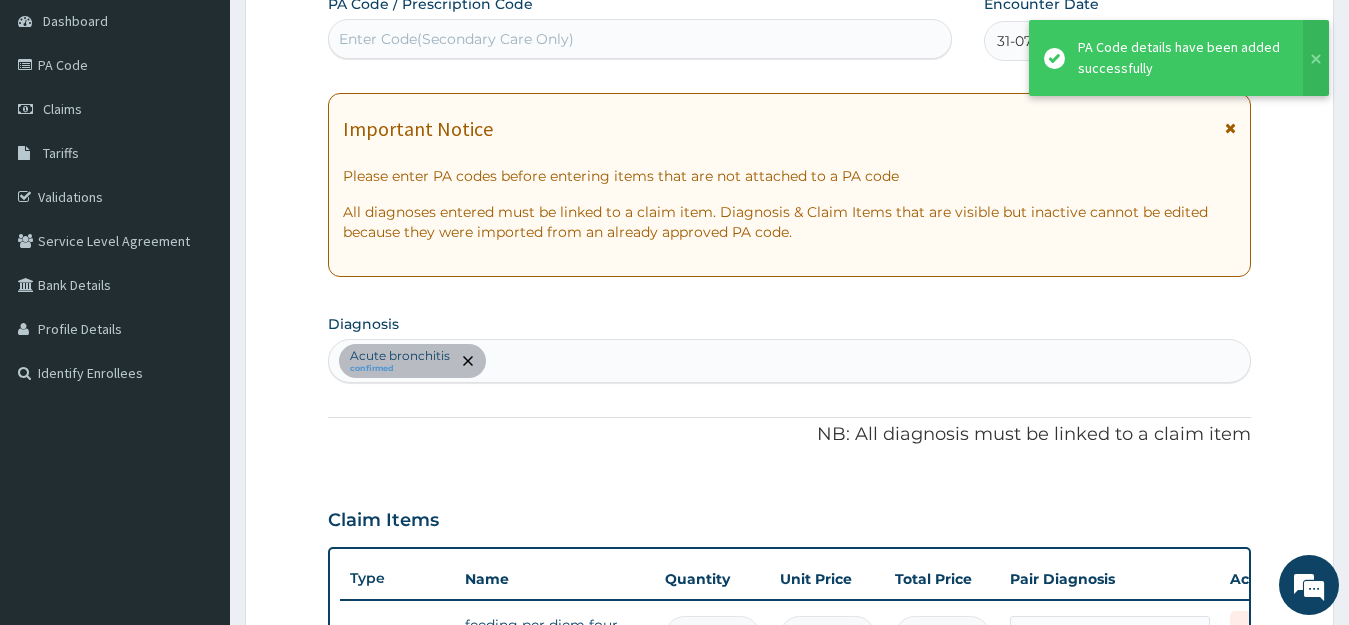 scroll, scrollTop: 588, scrollLeft: 0, axis: vertical 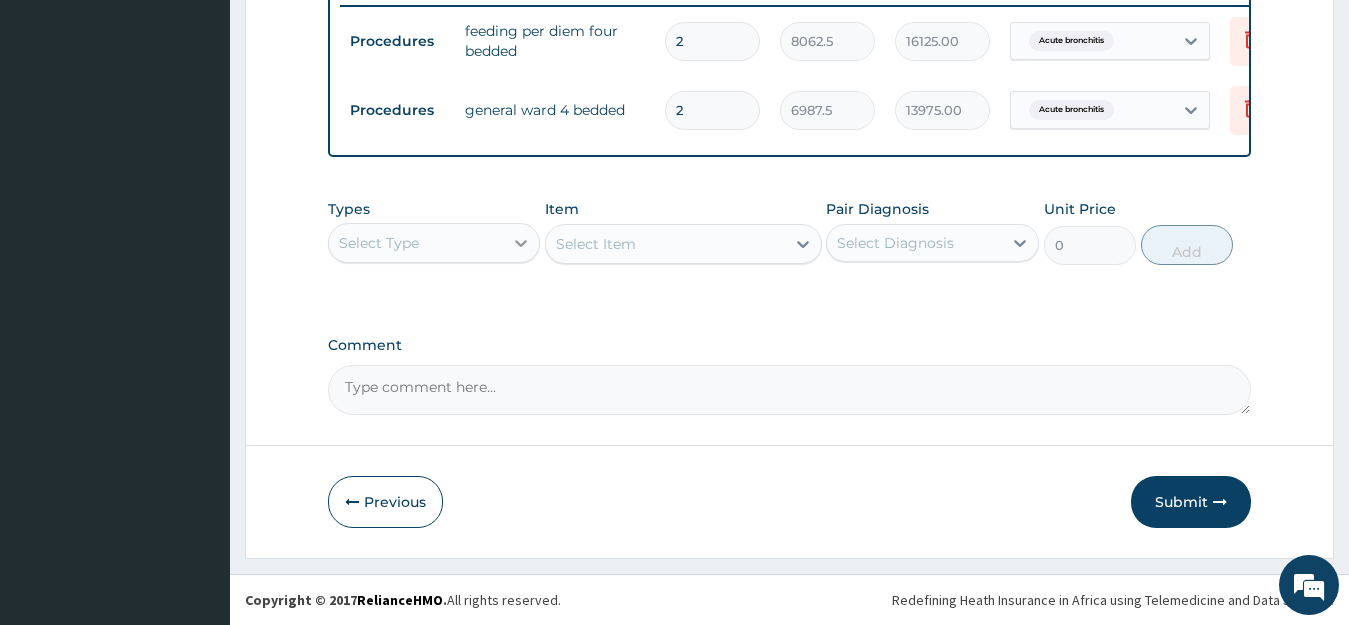 click 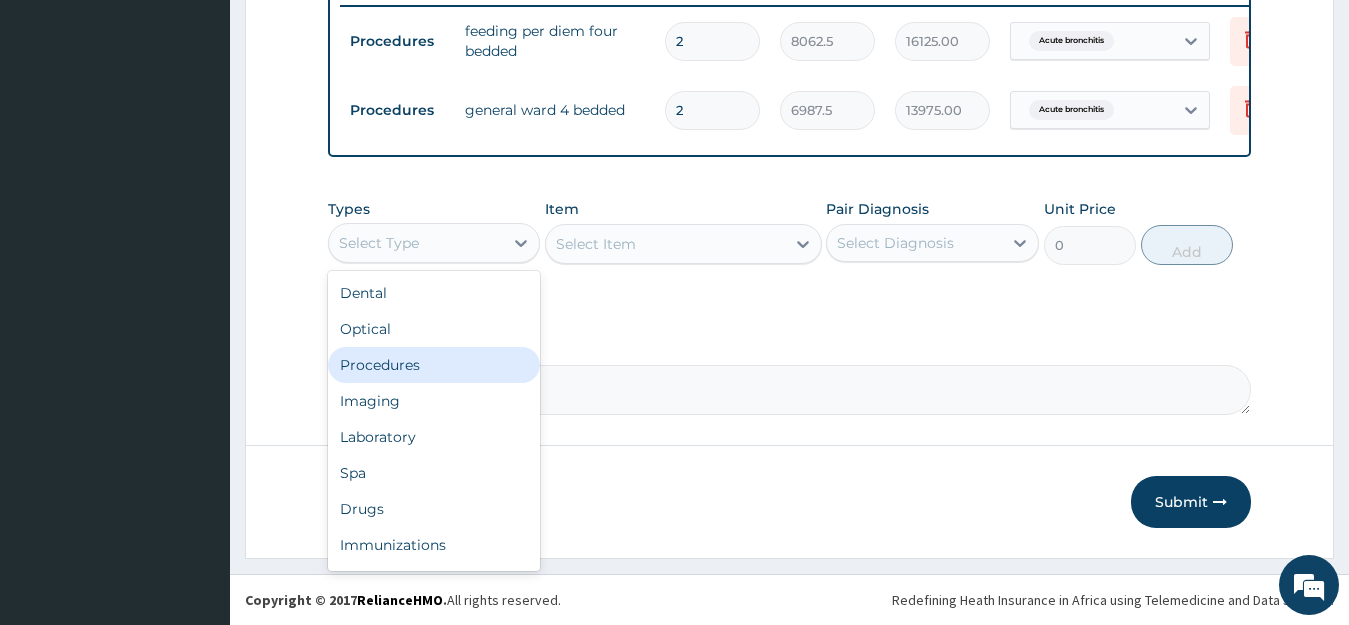 click on "Procedures" at bounding box center (434, 365) 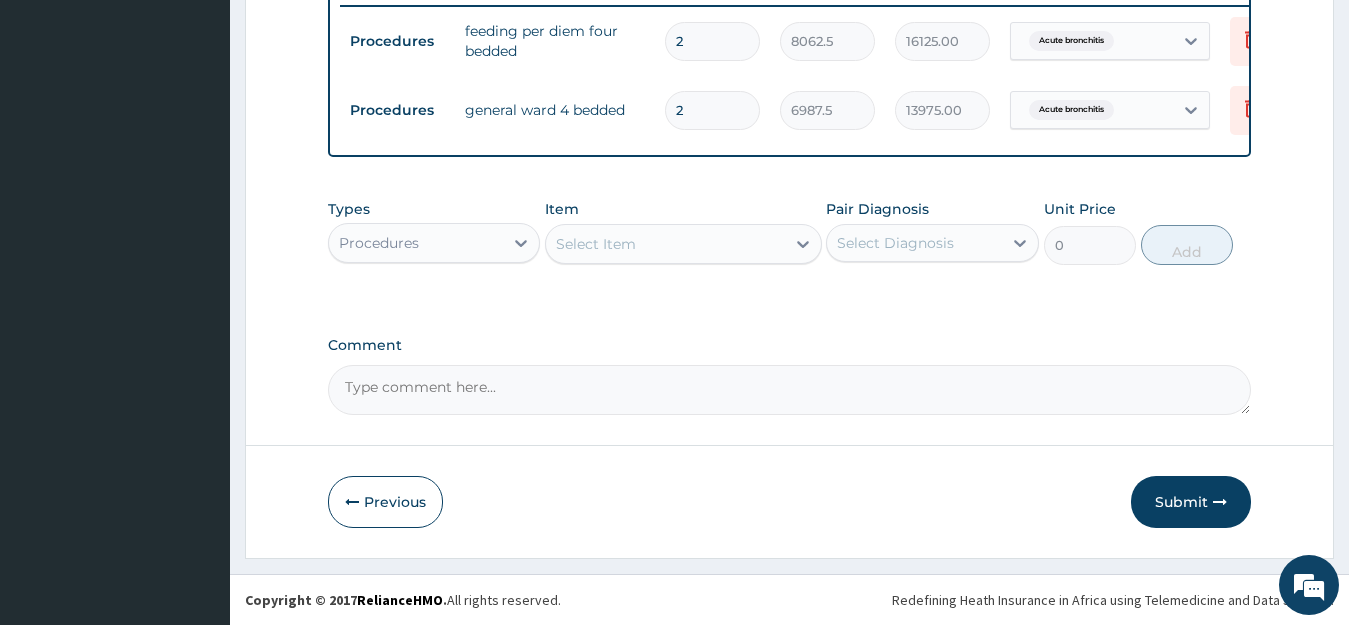 click 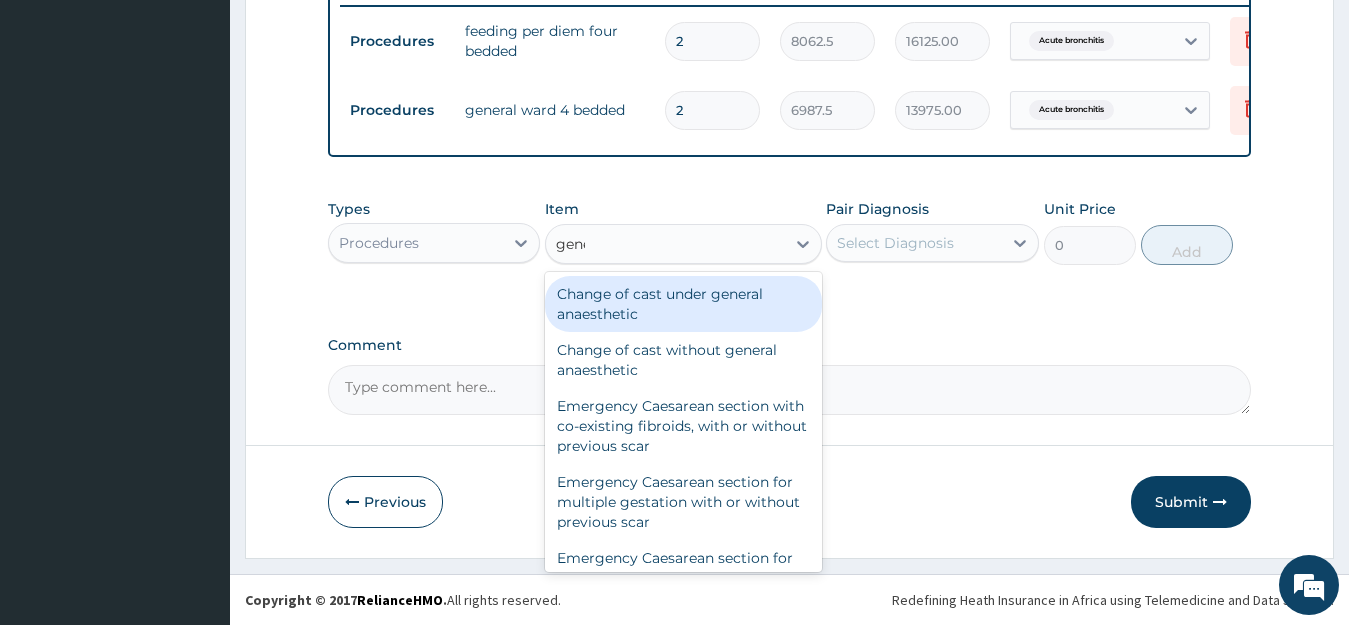 type on "genera" 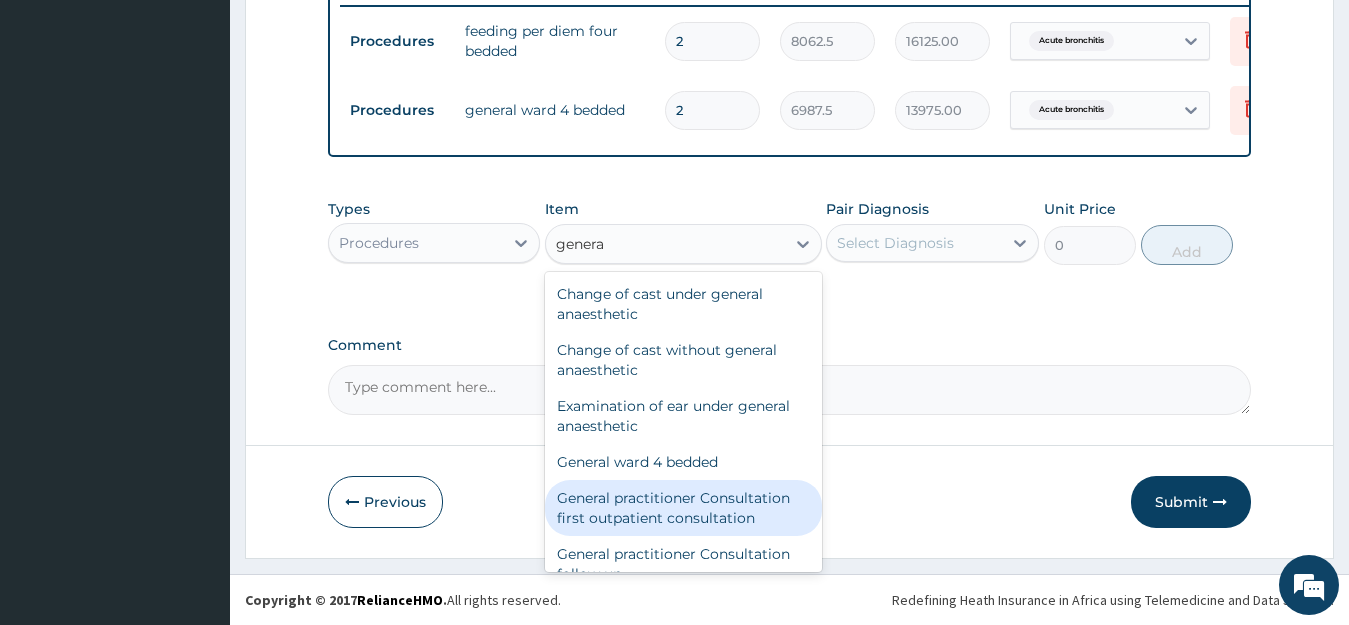 click on "General practitioner Consultation first outpatient consultation" at bounding box center [683, 508] 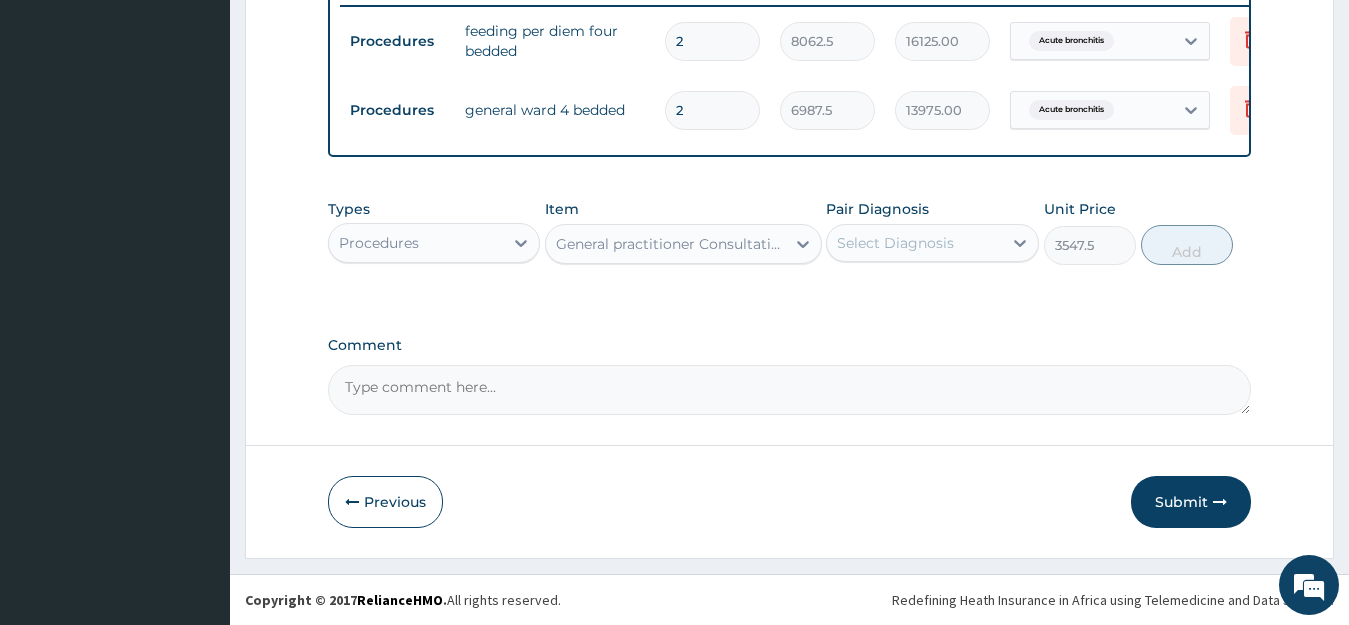 click on "Select Diagnosis" at bounding box center [895, 243] 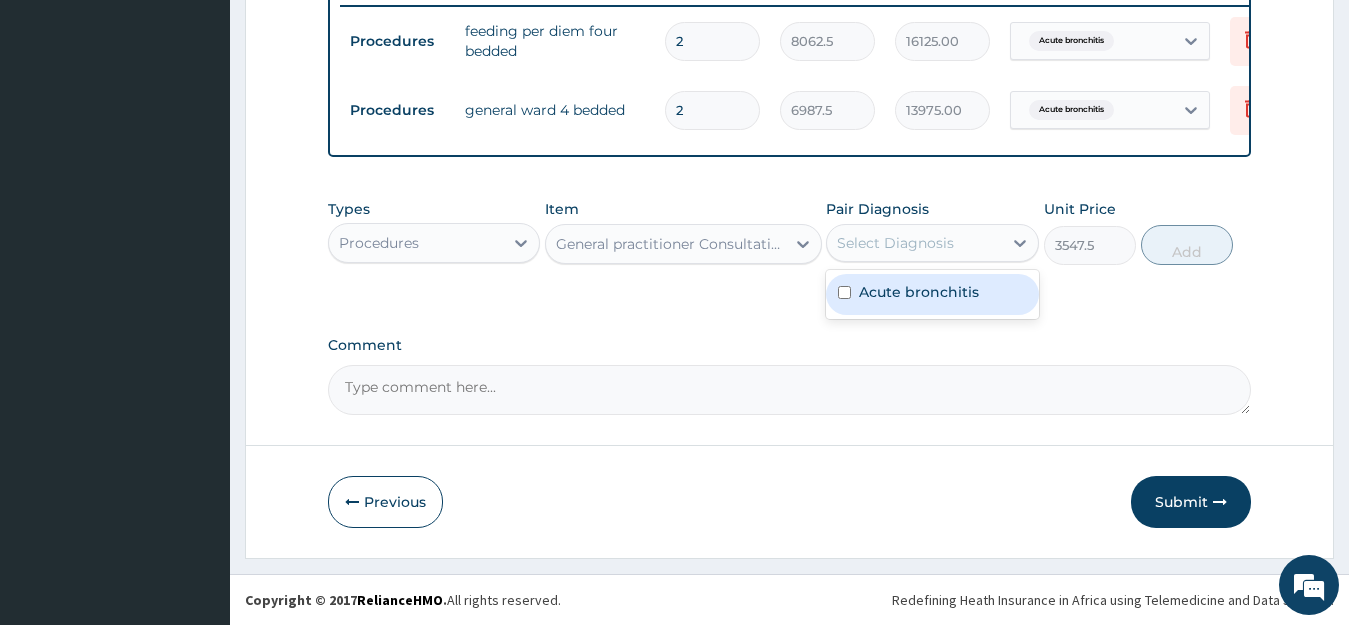 click on "Acute bronchitis" at bounding box center [919, 292] 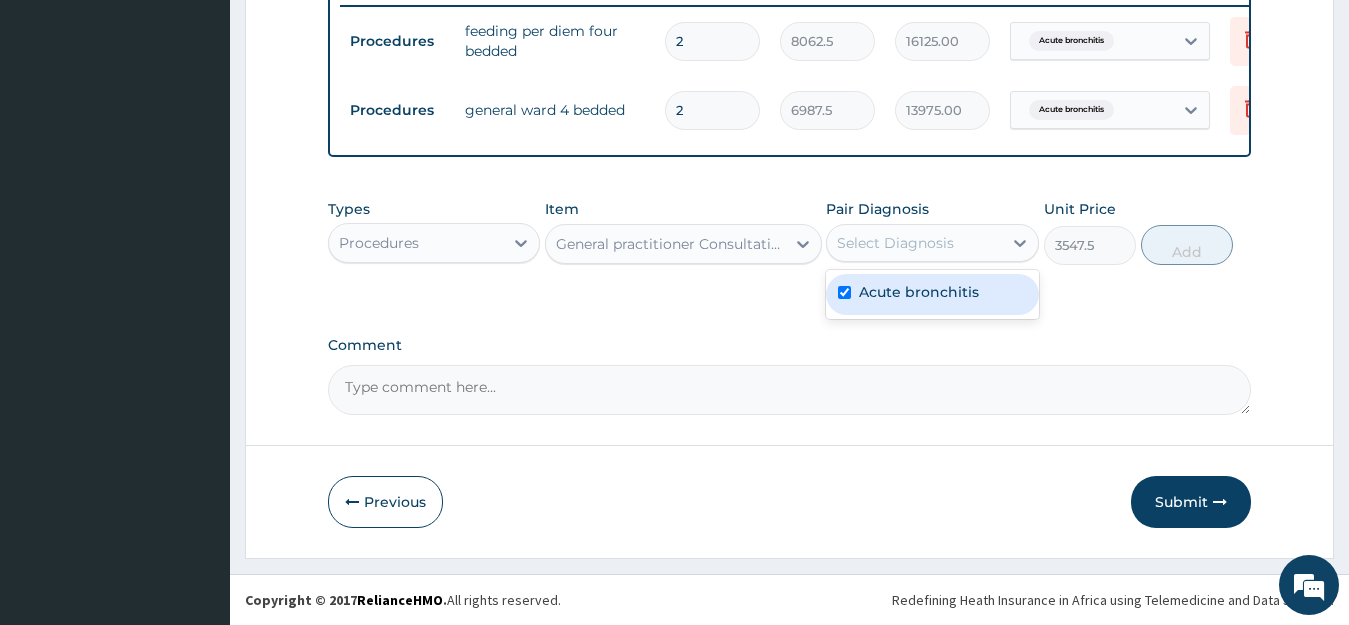 checkbox on "true" 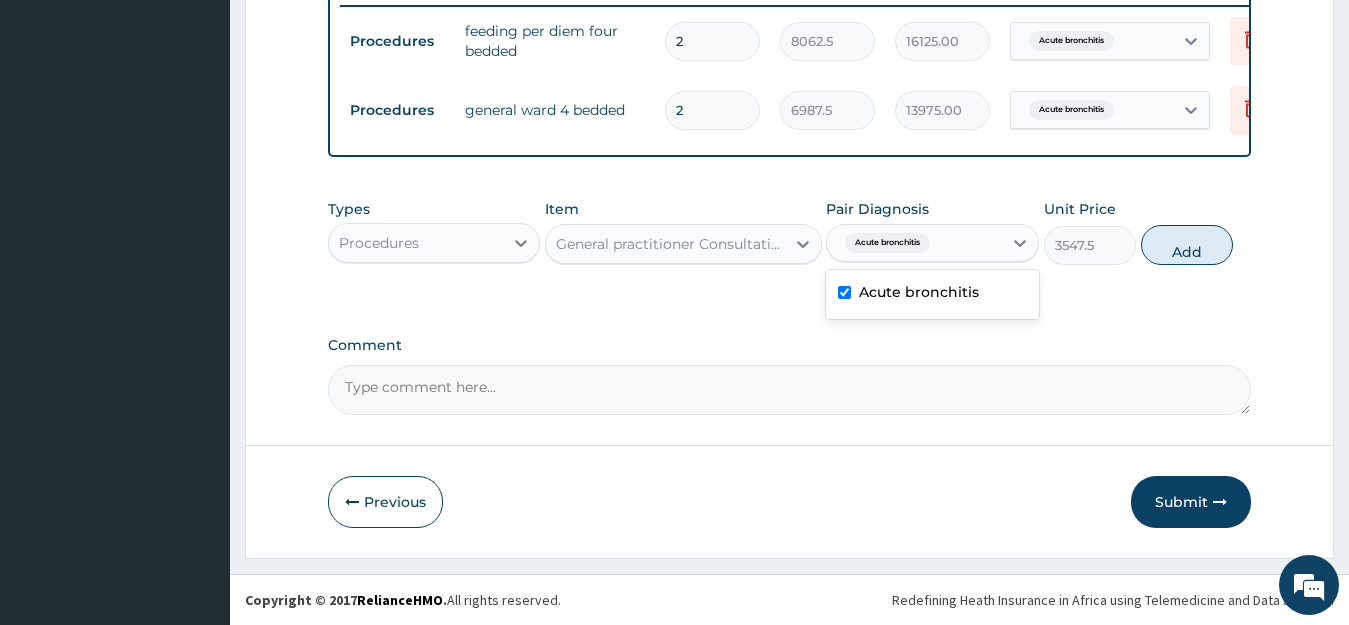 scroll, scrollTop: 261, scrollLeft: 0, axis: vertical 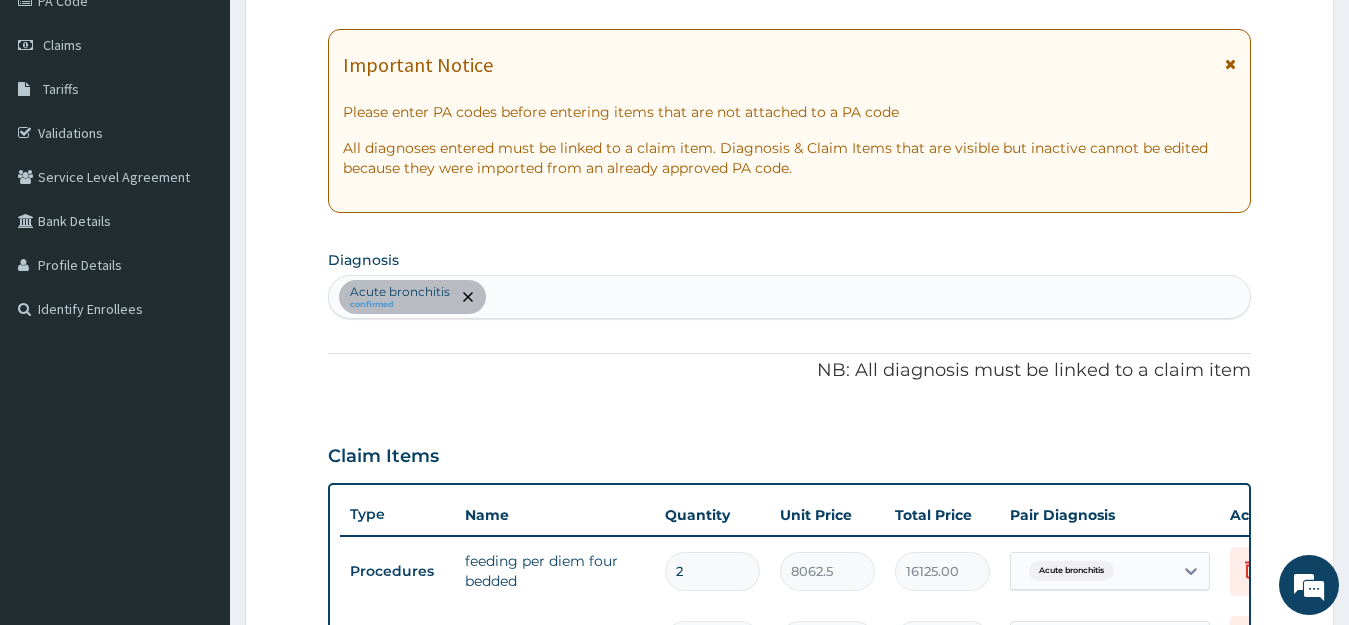 click on "Acute bronchitis confirmed" at bounding box center (790, 297) 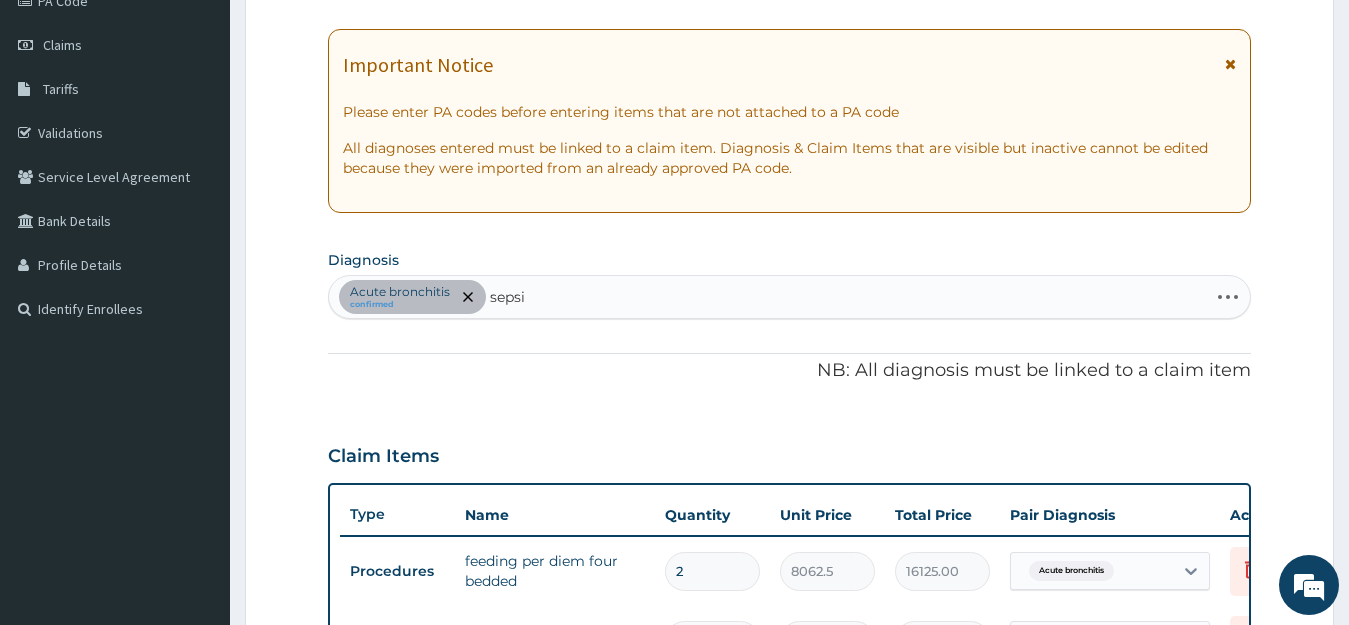 type on "sepsis" 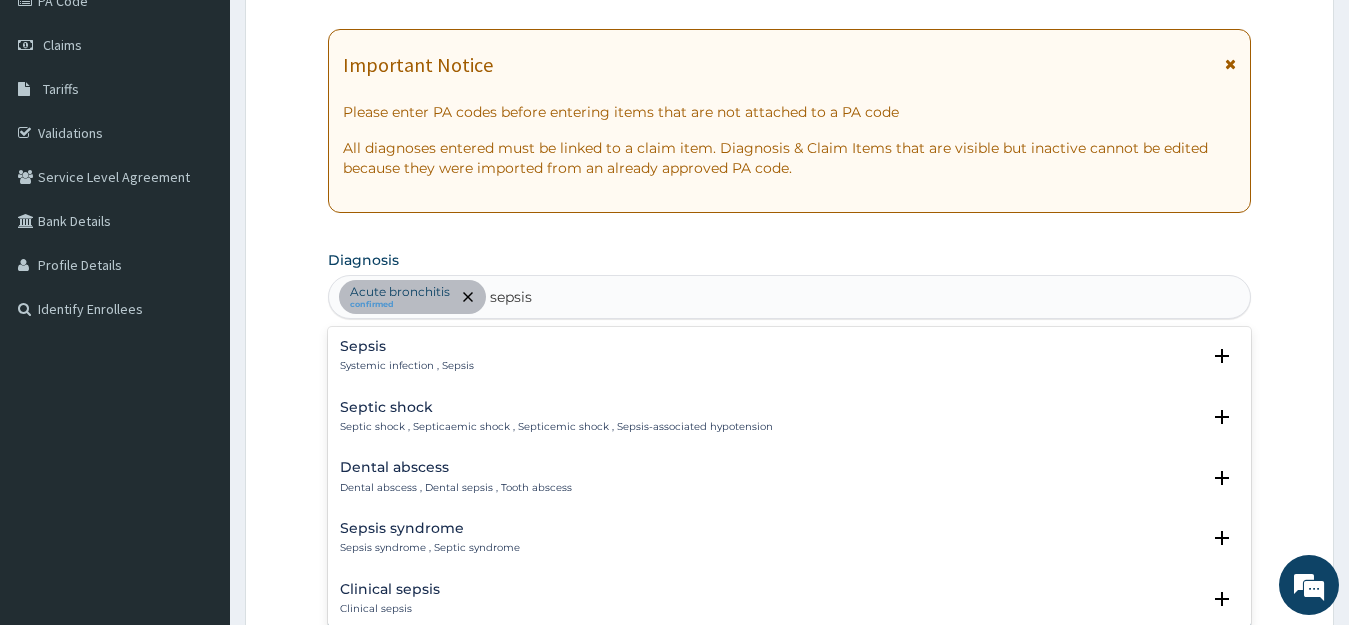 click on "Systemic infection , Sepsis" at bounding box center [407, 366] 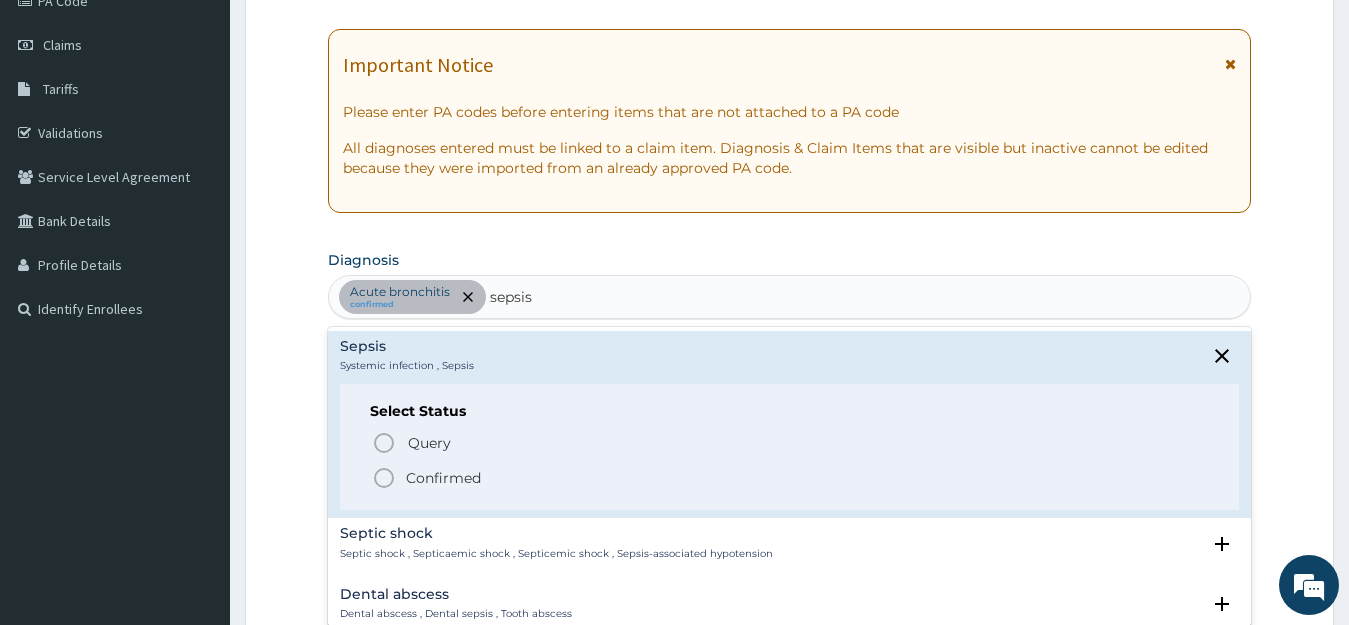 click 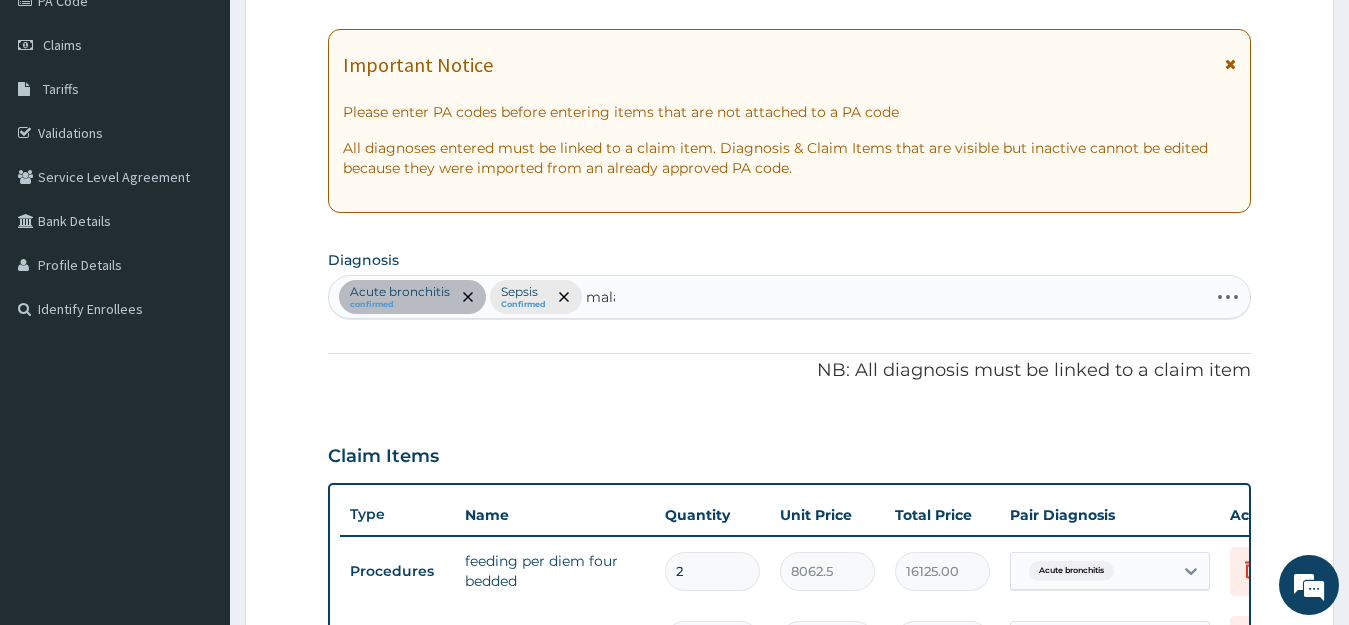 type on "malar" 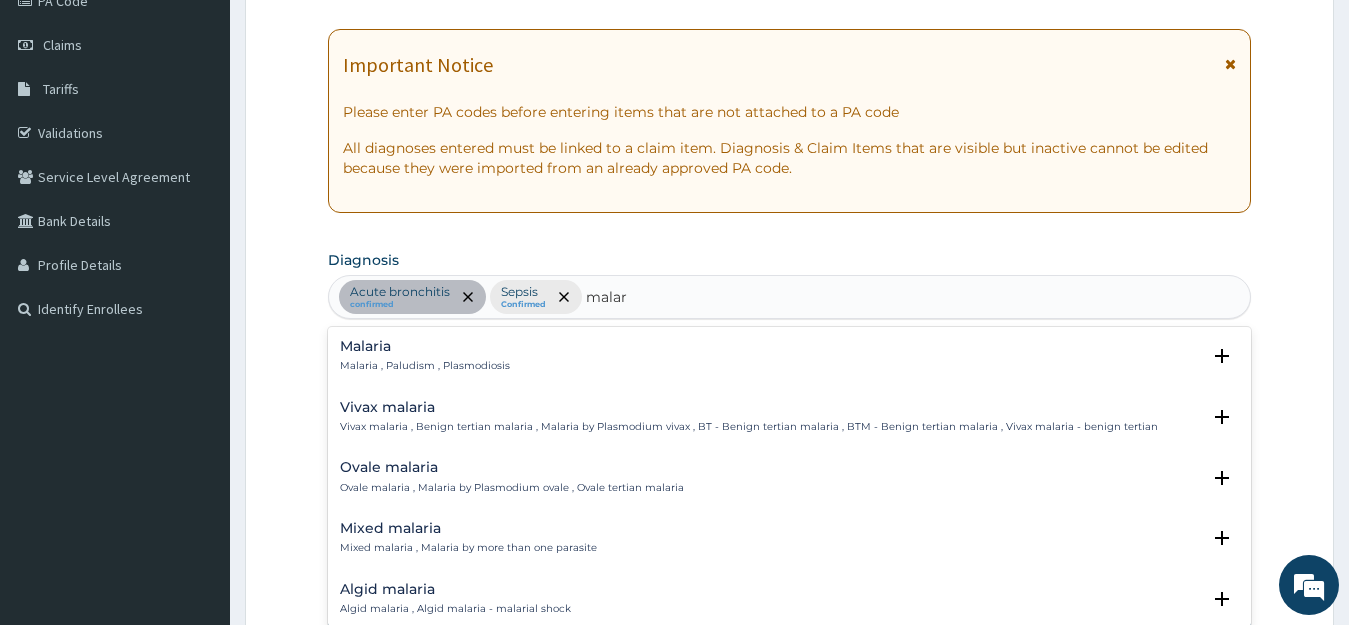 click on "Malaria Malaria , Paludism , Plasmodiosis" at bounding box center (425, 356) 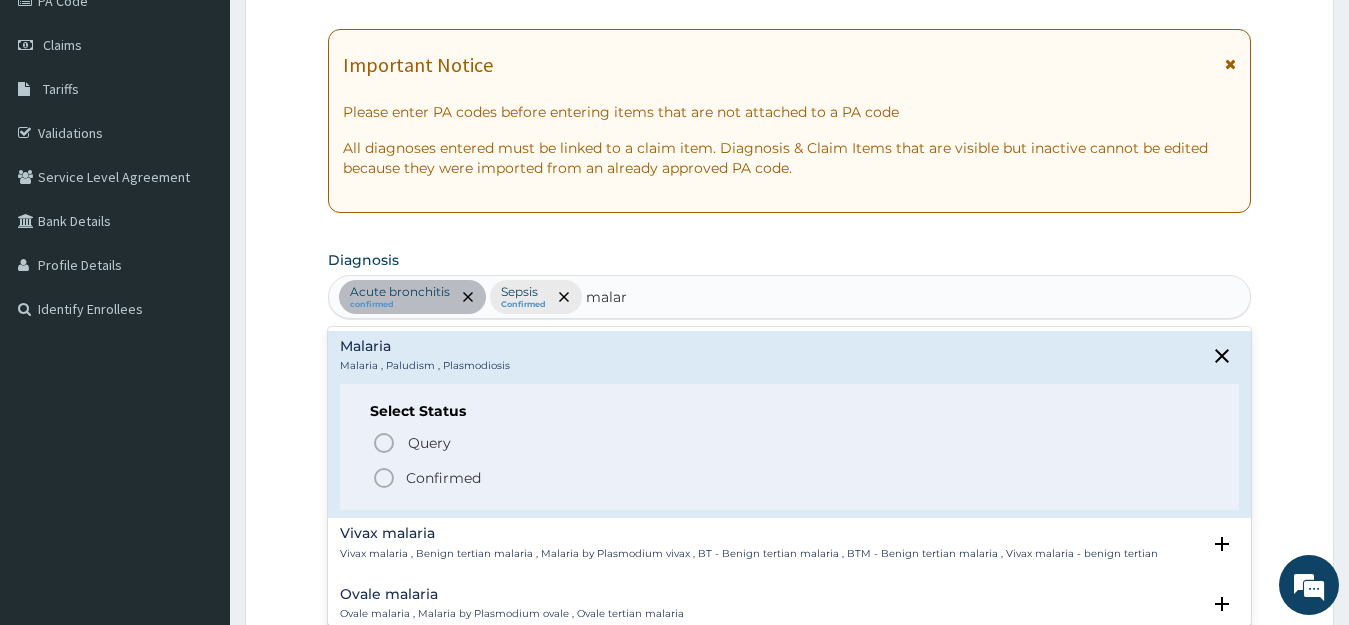 click 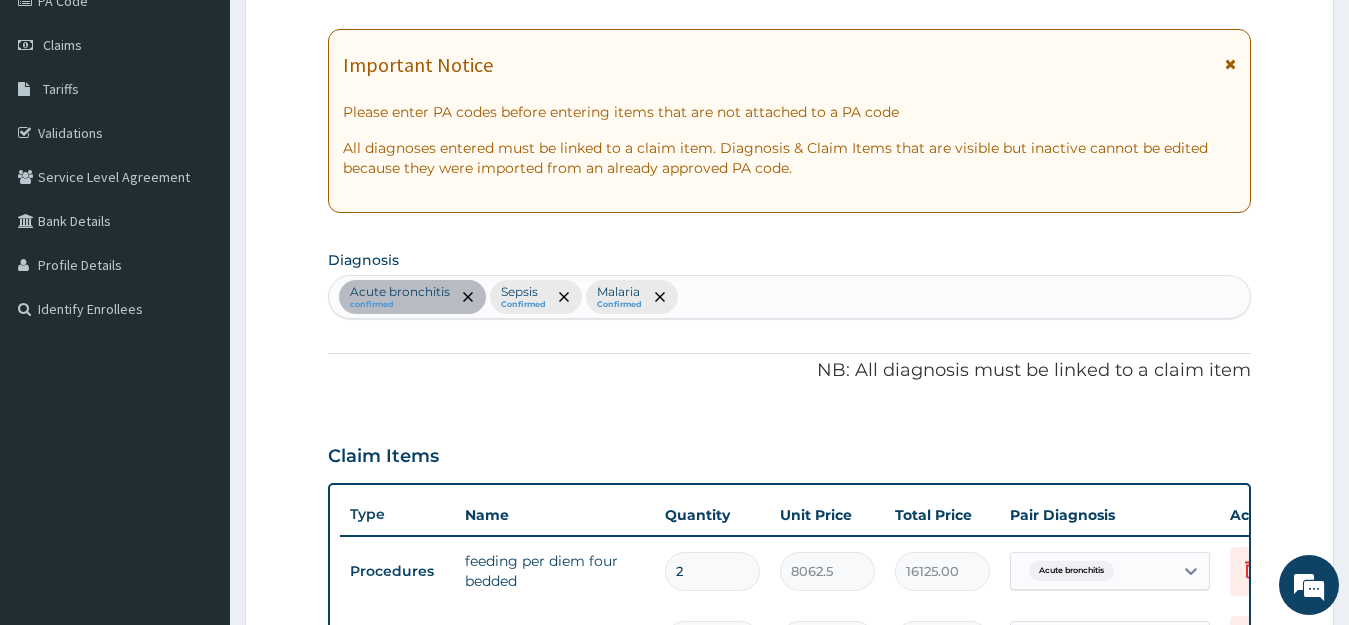 scroll, scrollTop: 808, scrollLeft: 0, axis: vertical 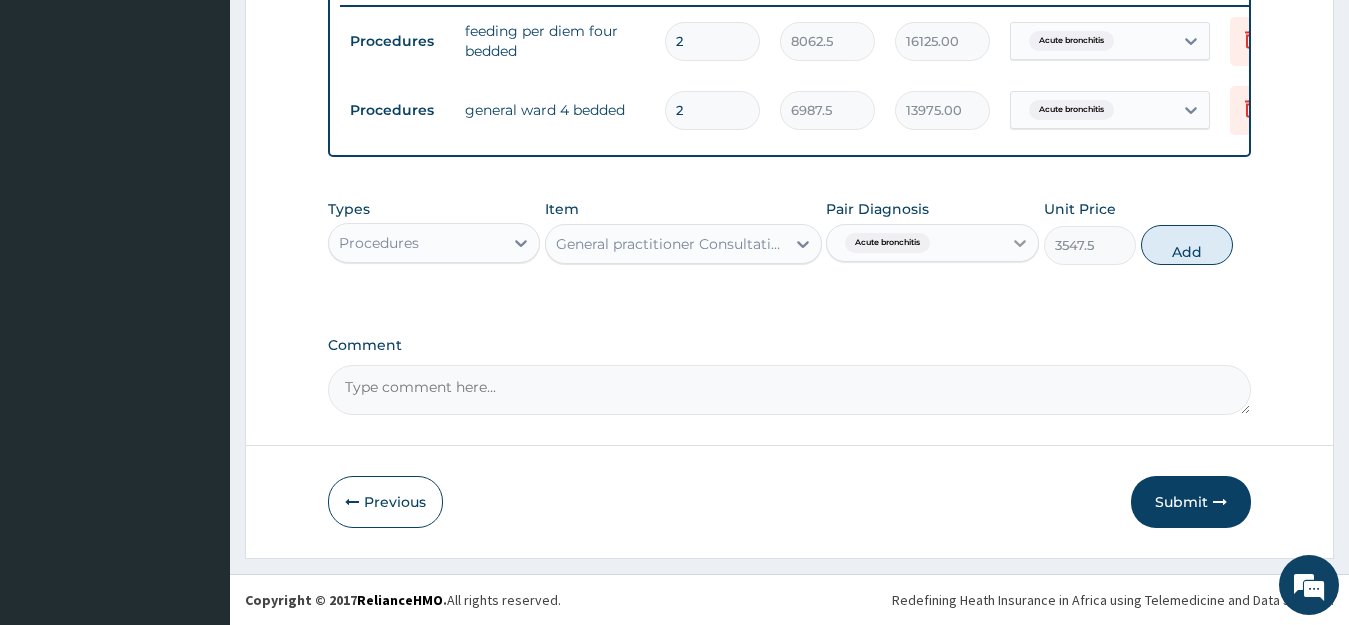 click 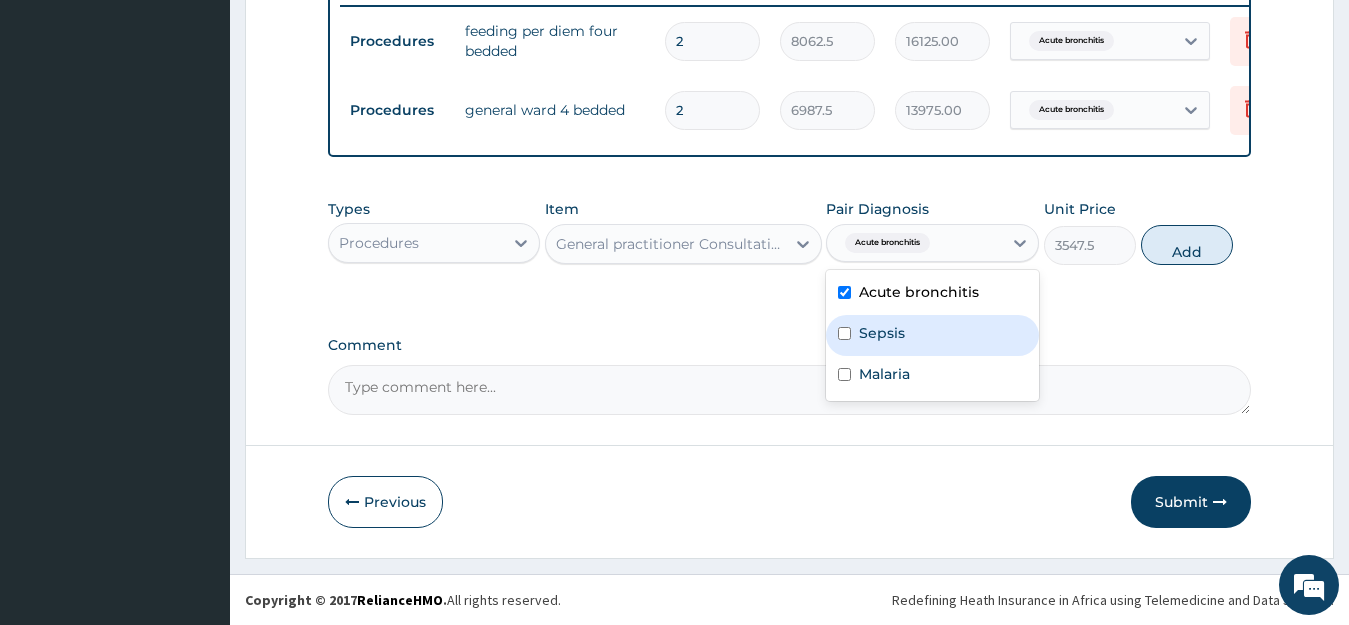 click at bounding box center [844, 333] 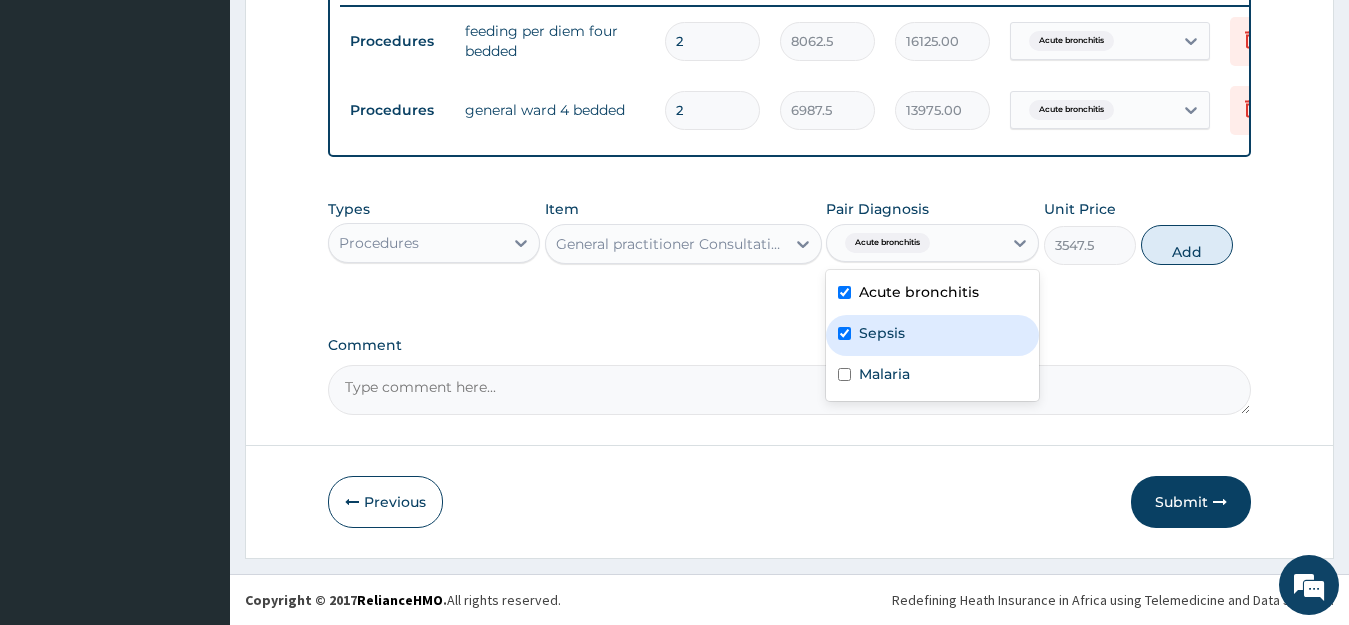 checkbox on "true" 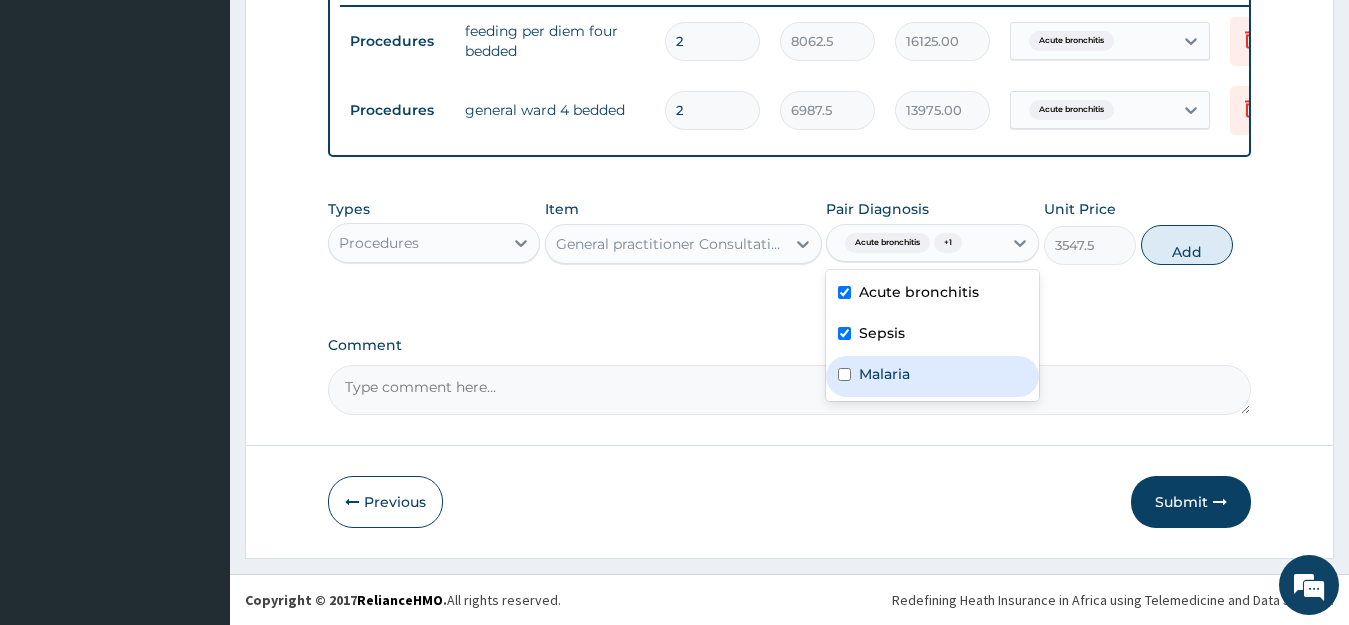 click at bounding box center [844, 374] 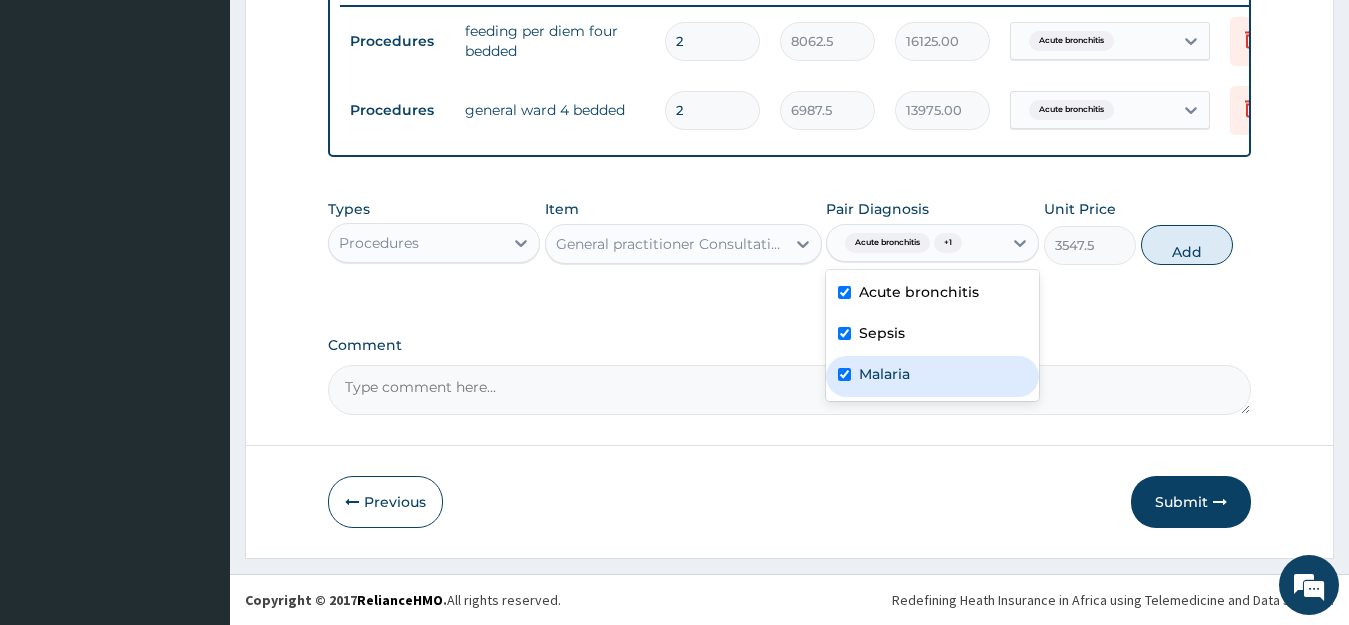 checkbox on "true" 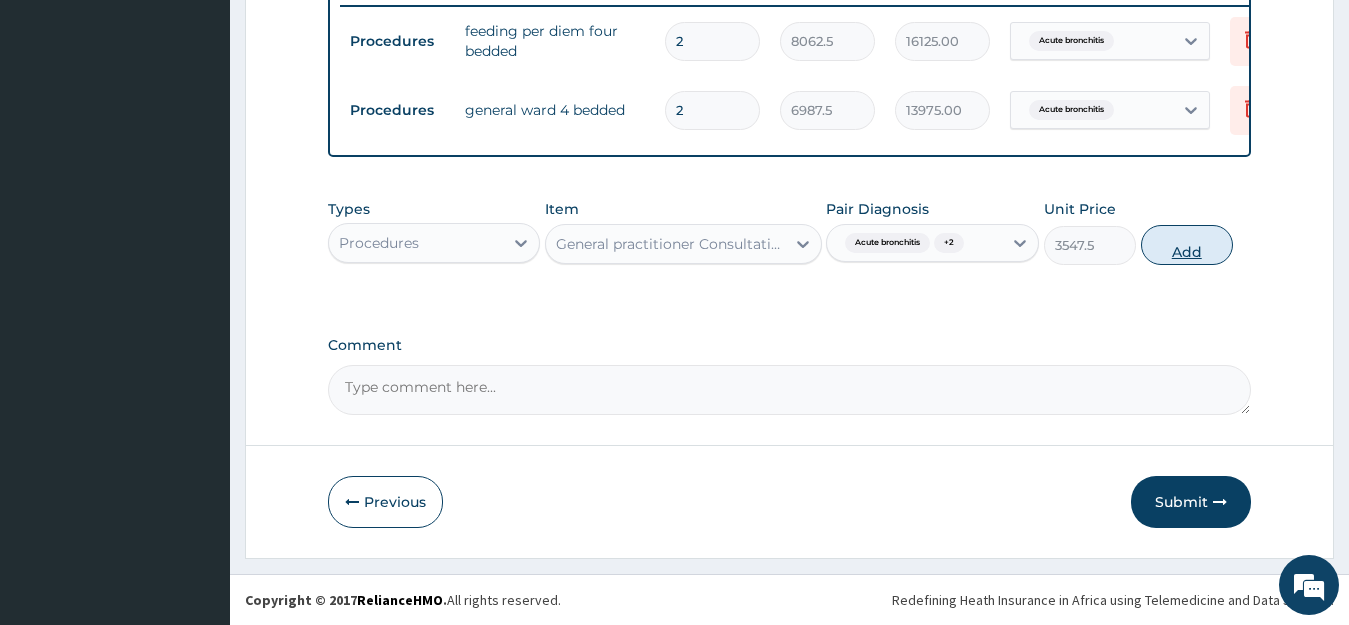 click on "Add" at bounding box center (1187, 245) 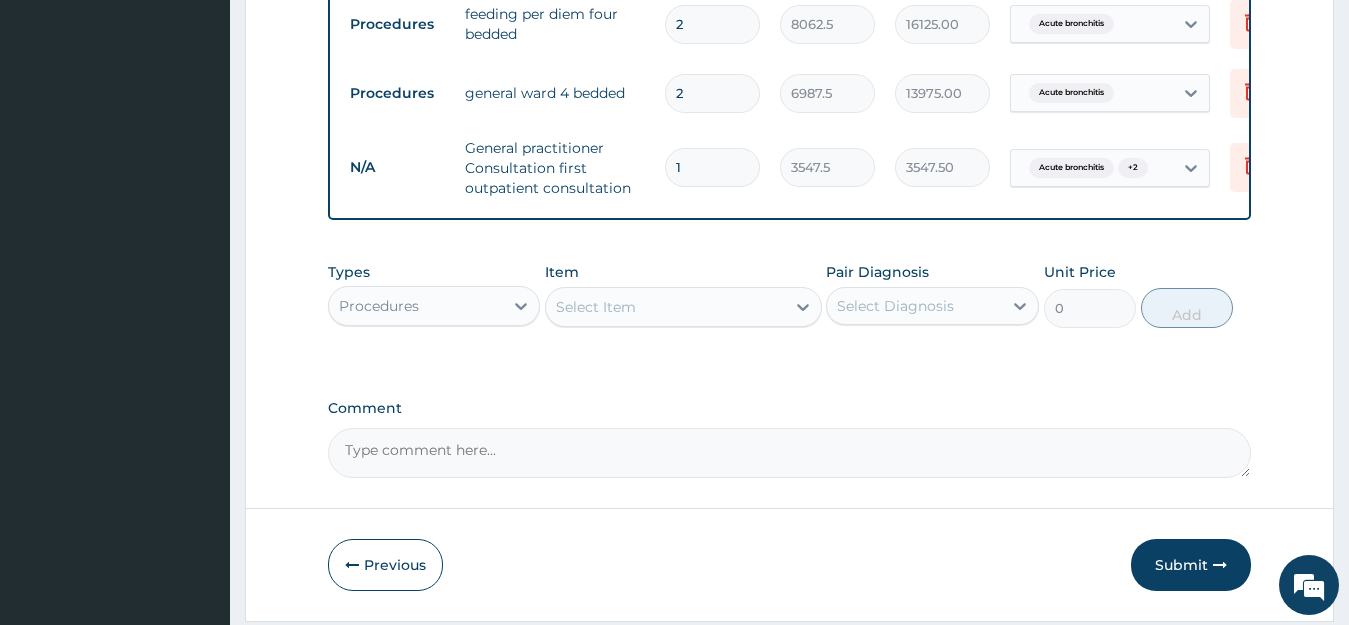click on "Select Item" at bounding box center (665, 307) 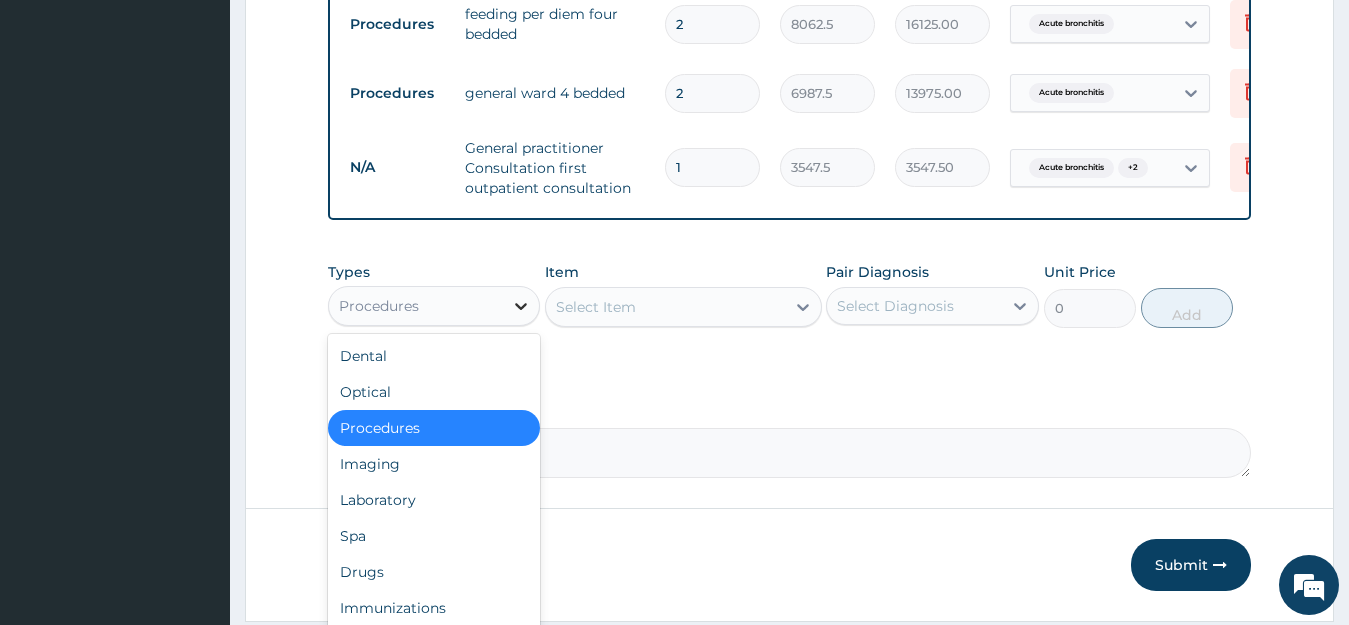 click 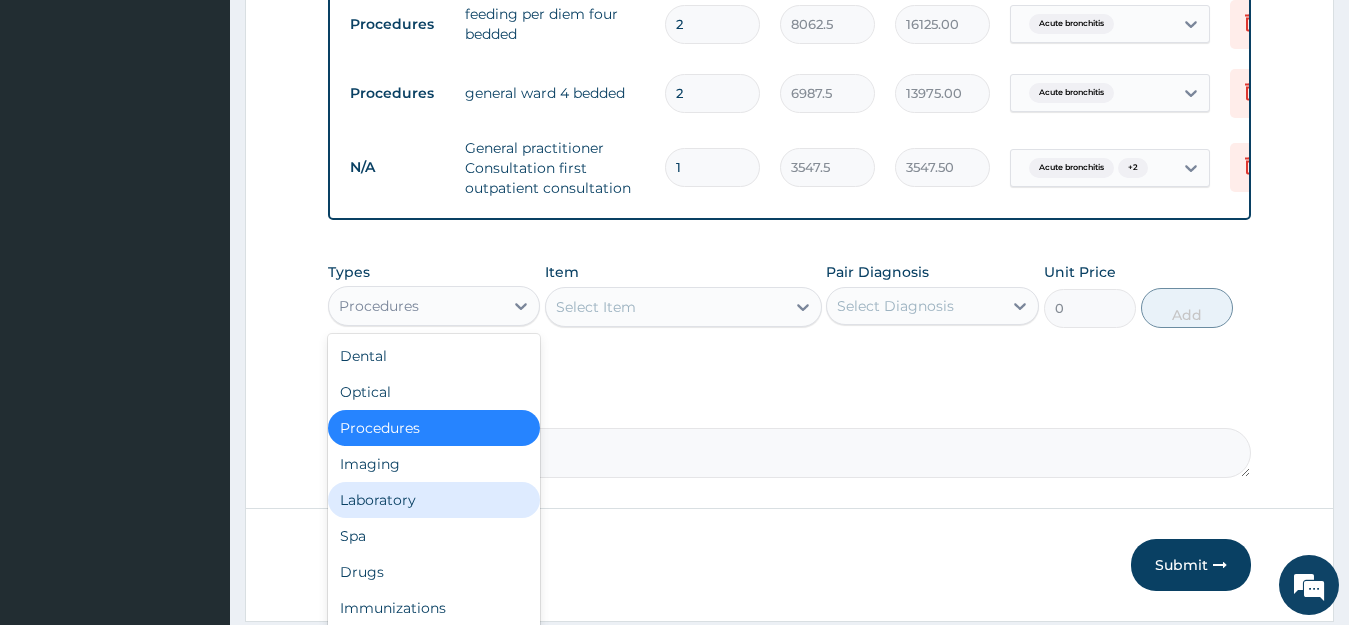 click on "Laboratory" at bounding box center (434, 500) 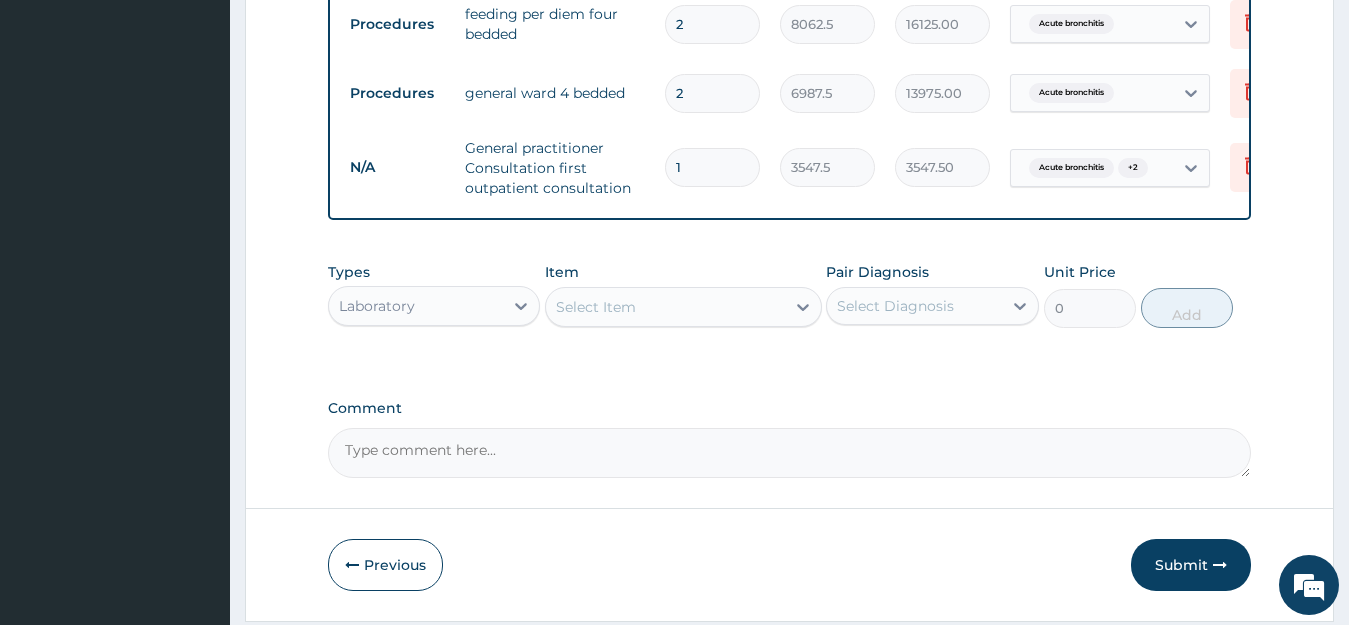 click 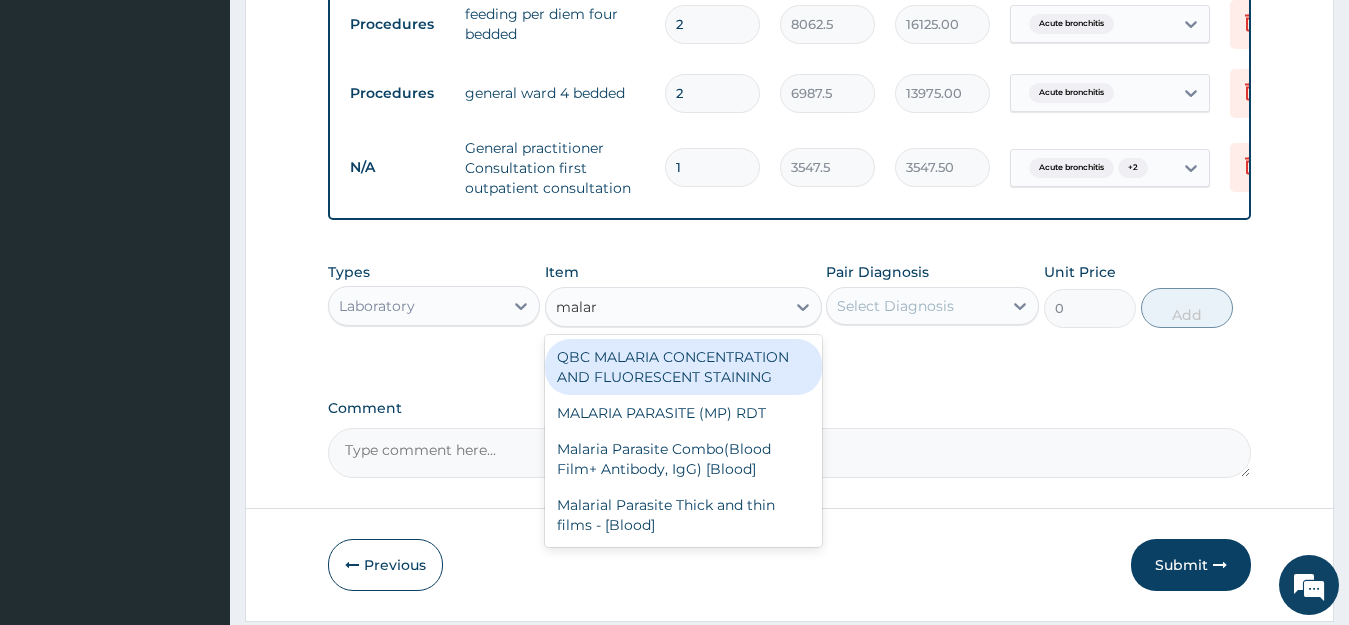 type on "malari" 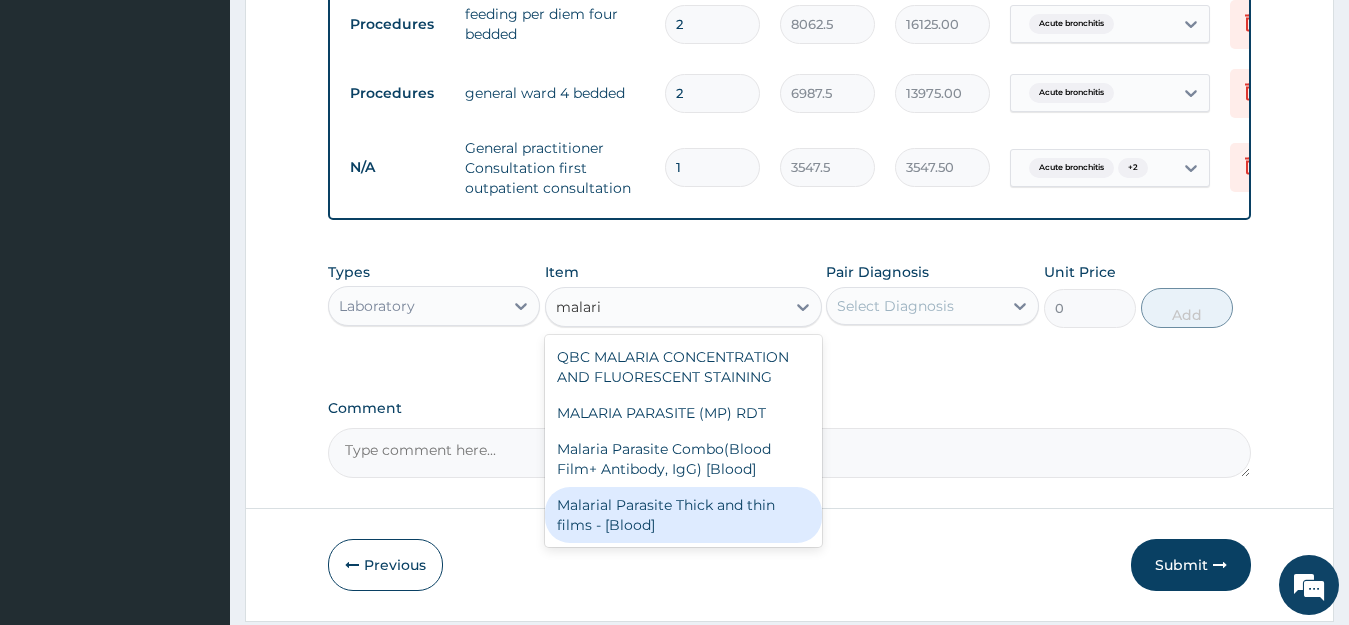 click on "Malarial Parasite Thick and thin films - [Blood]" at bounding box center [683, 515] 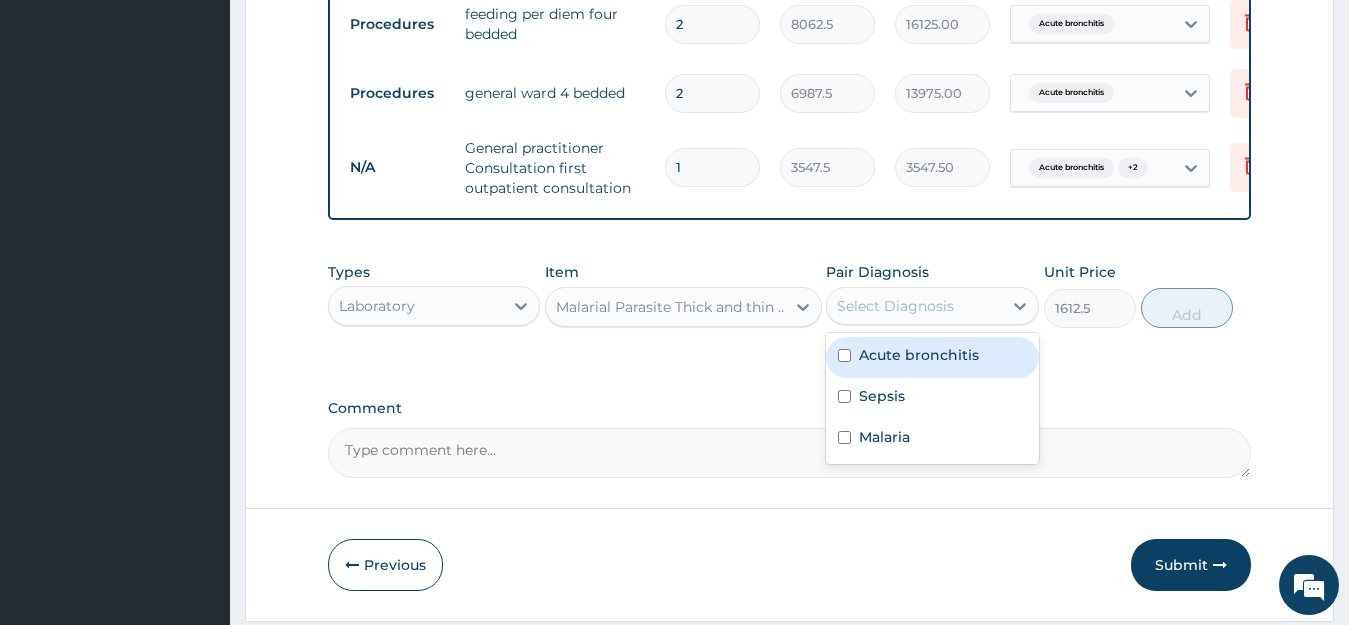 click on "Select Diagnosis" at bounding box center [895, 306] 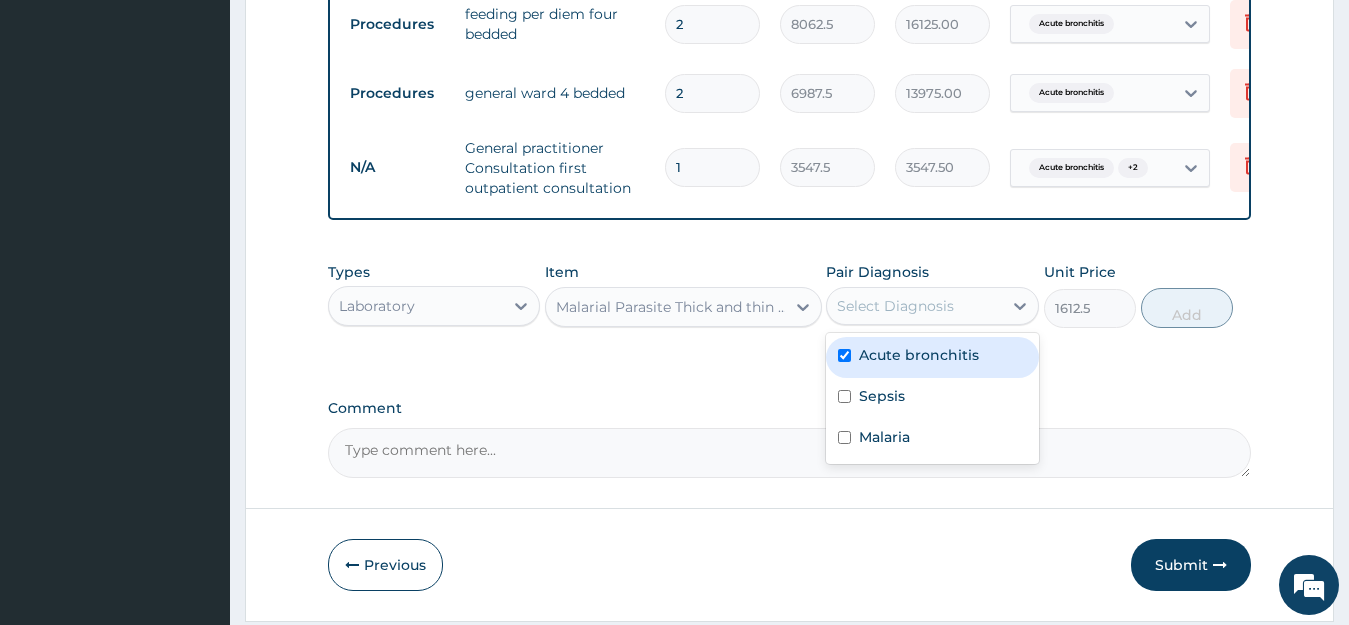 checkbox on "true" 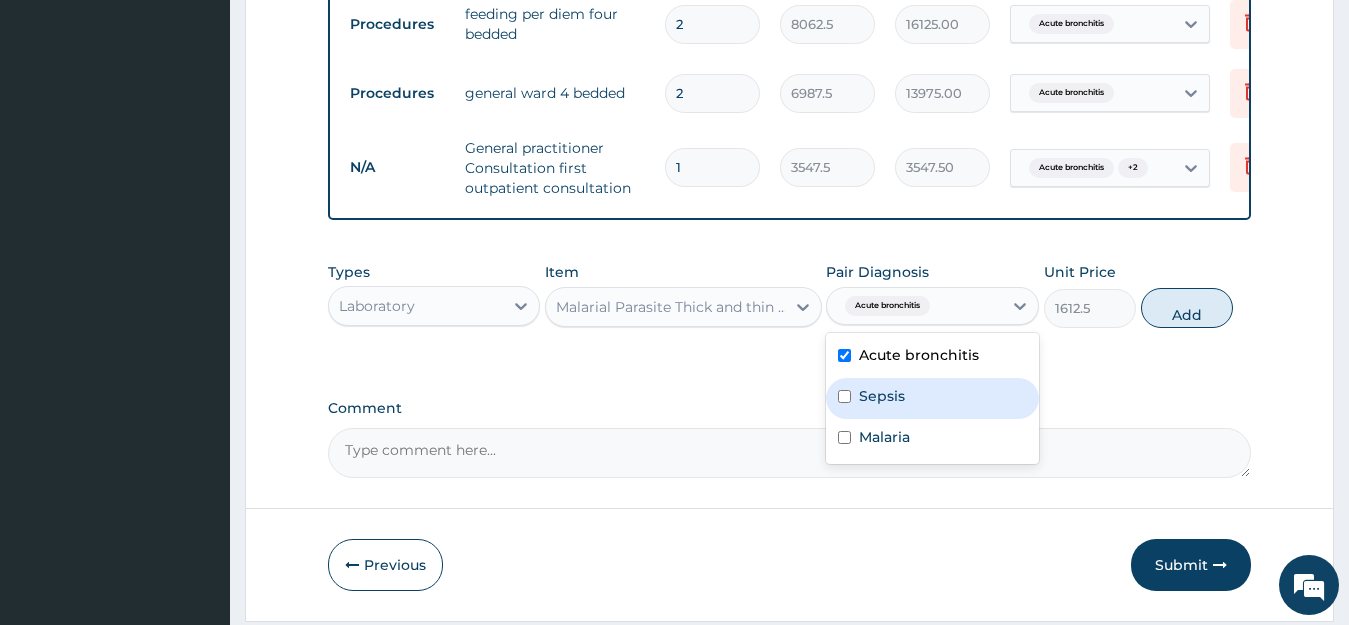 click on "Sepsis" at bounding box center (882, 396) 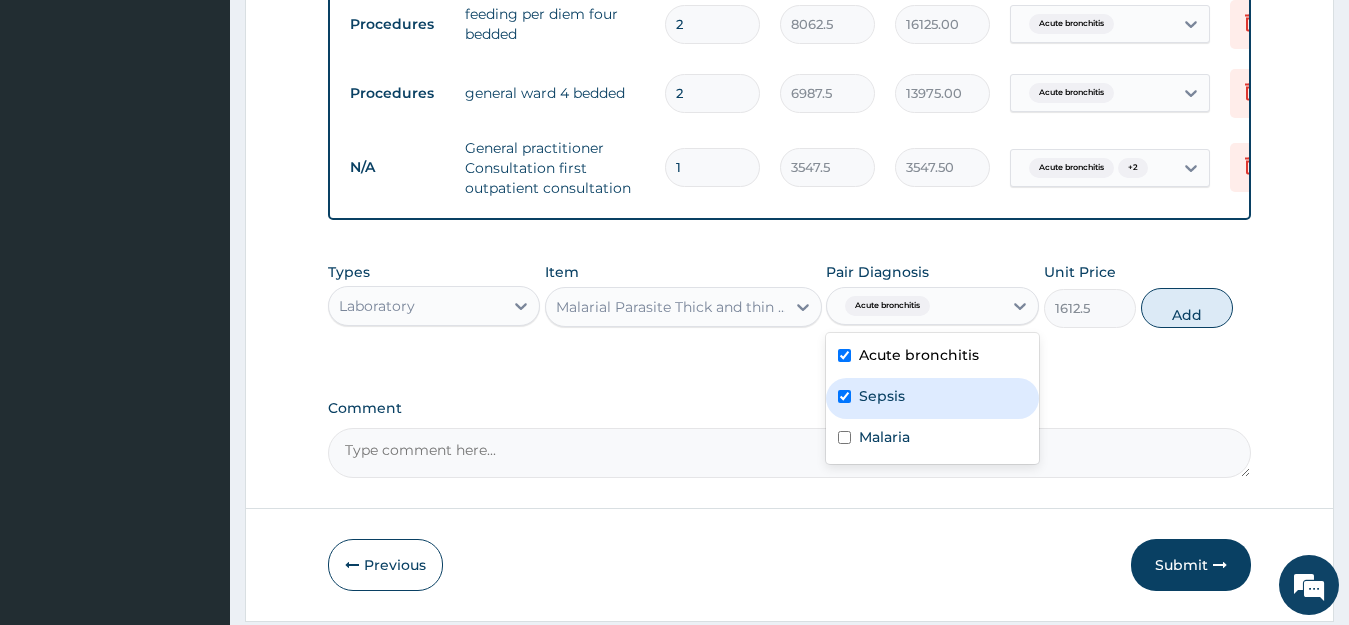 checkbox on "true" 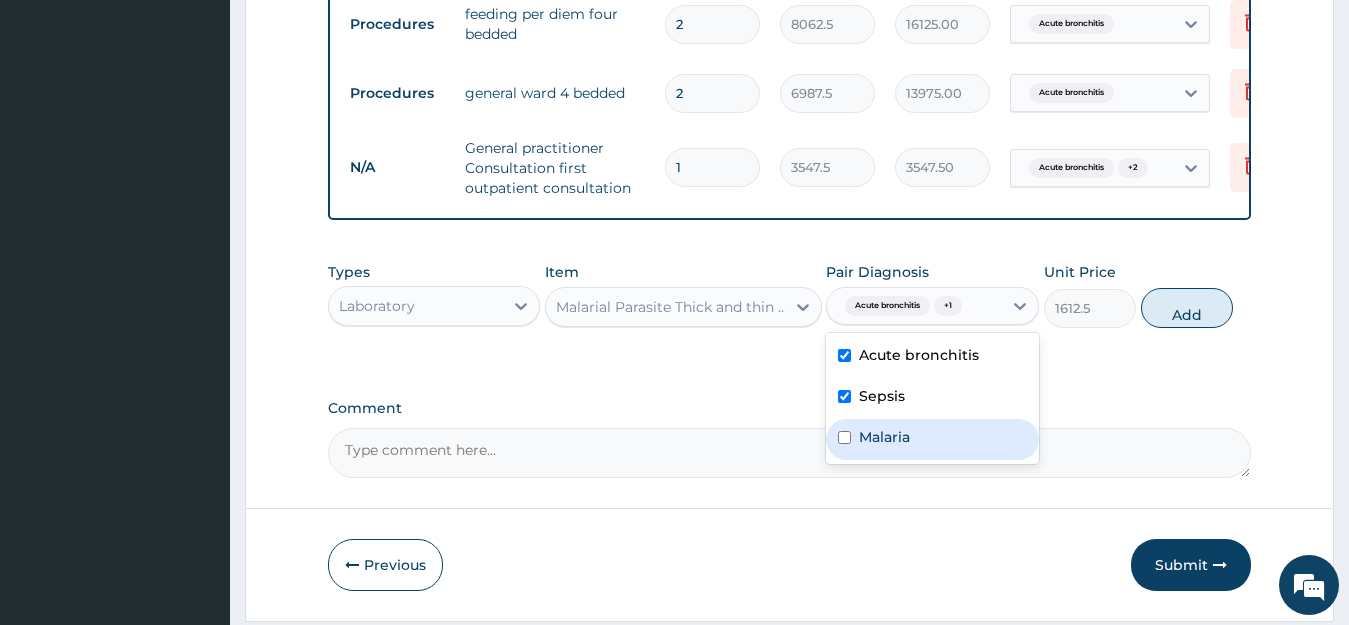 click on "Malaria" at bounding box center [932, 439] 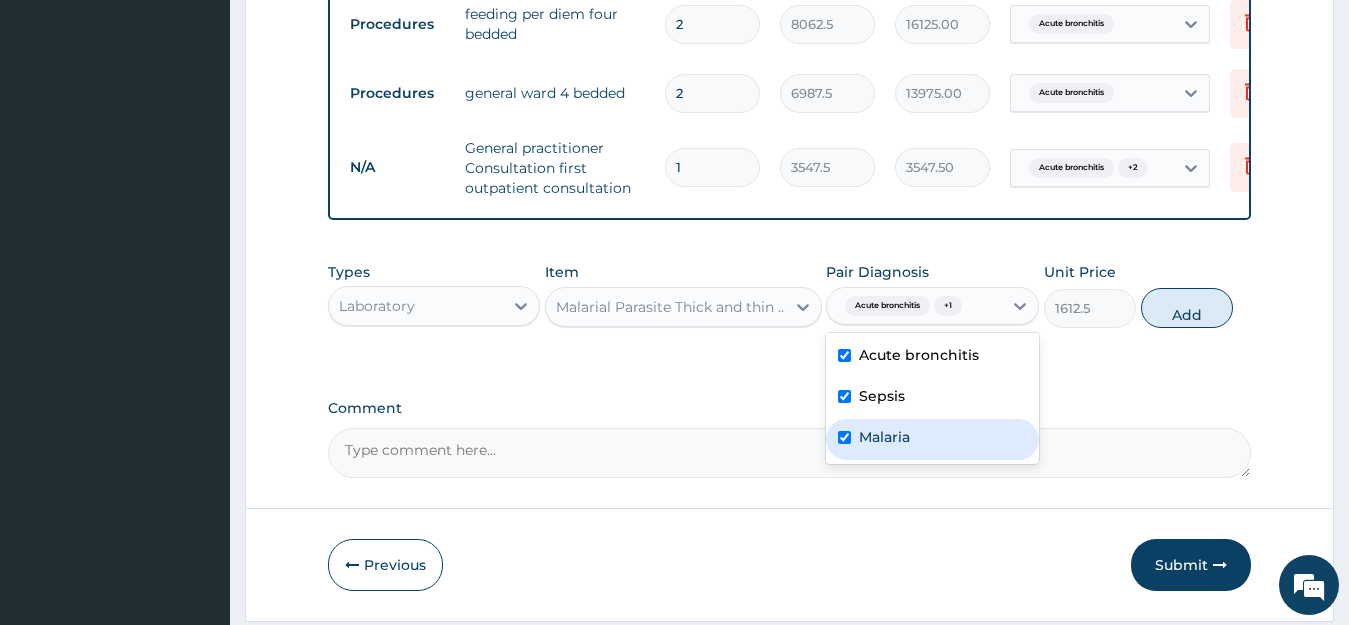 checkbox on "true" 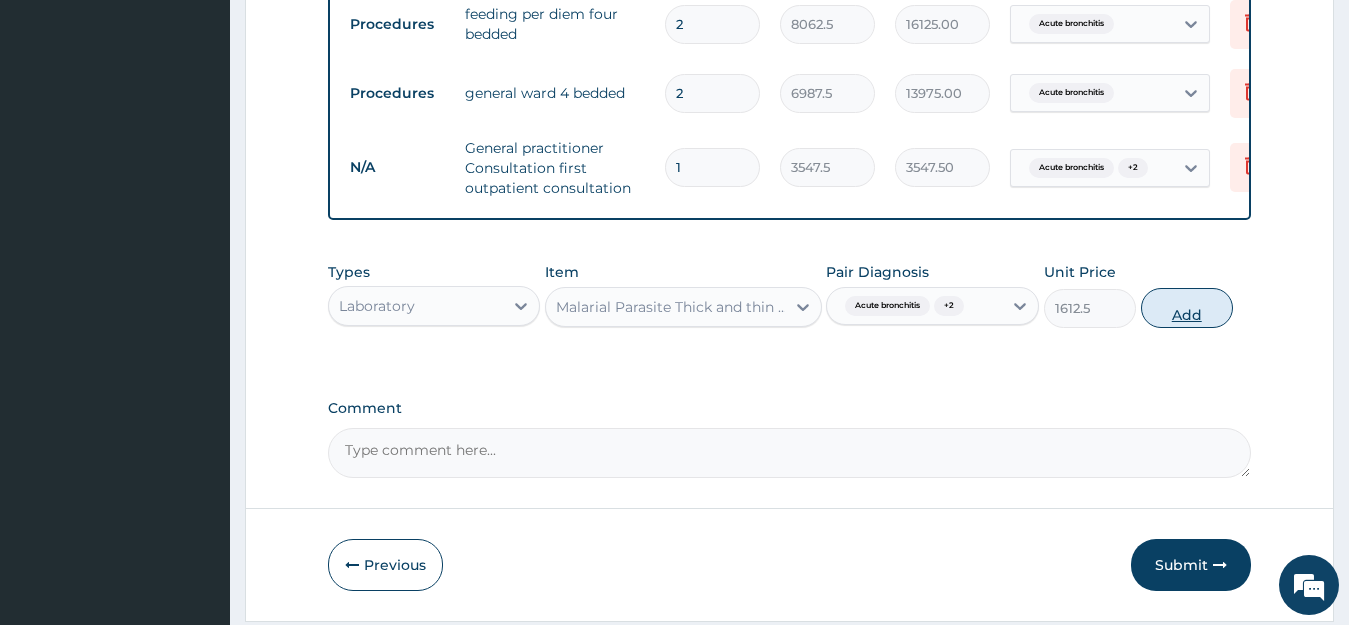 click on "Add" at bounding box center (1187, 308) 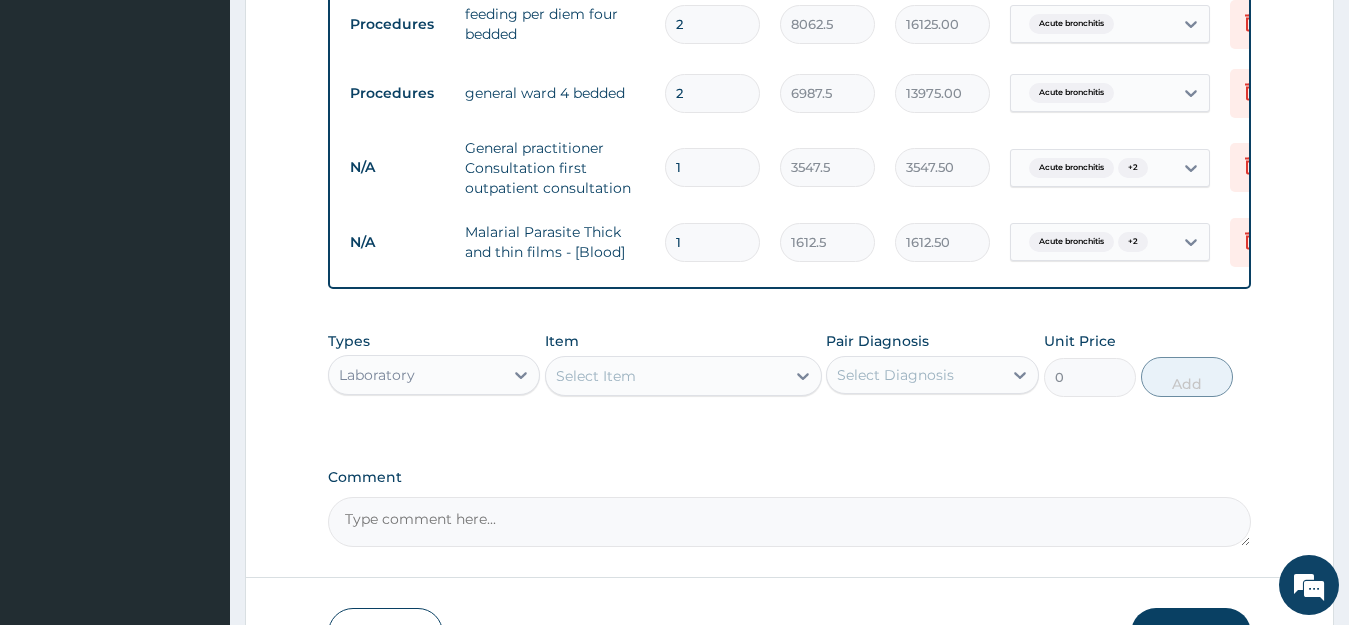 click on "Select Item" at bounding box center [665, 376] 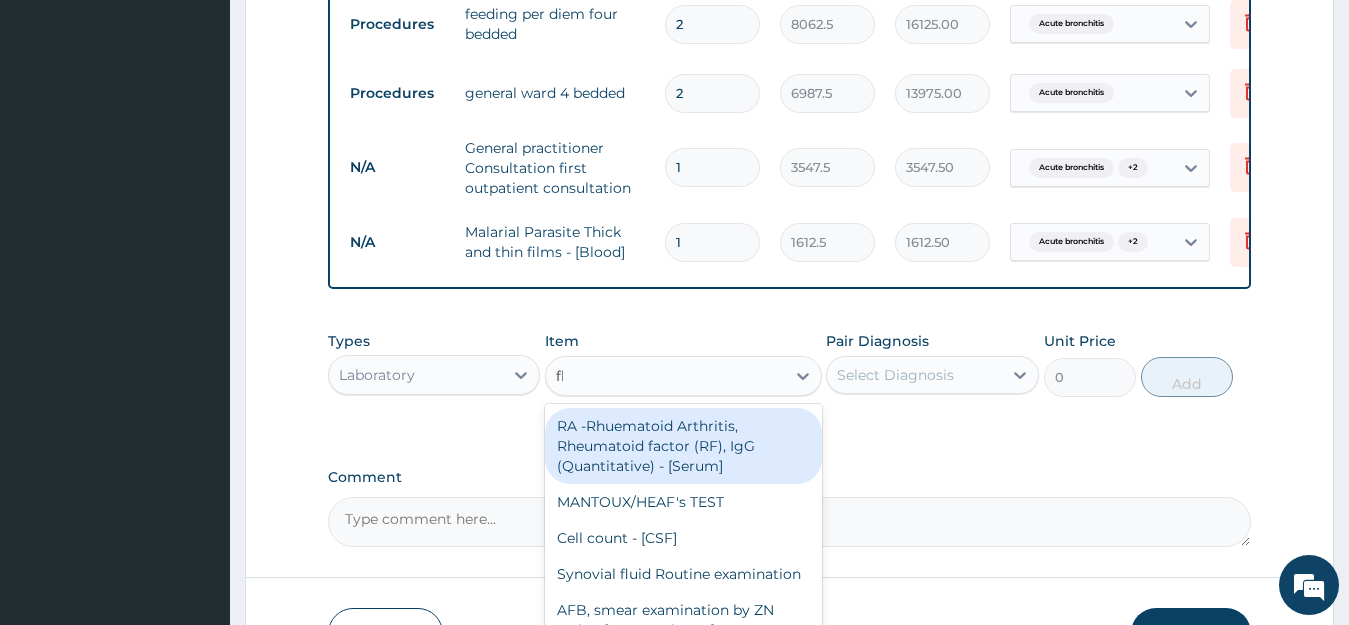 type on "fbc" 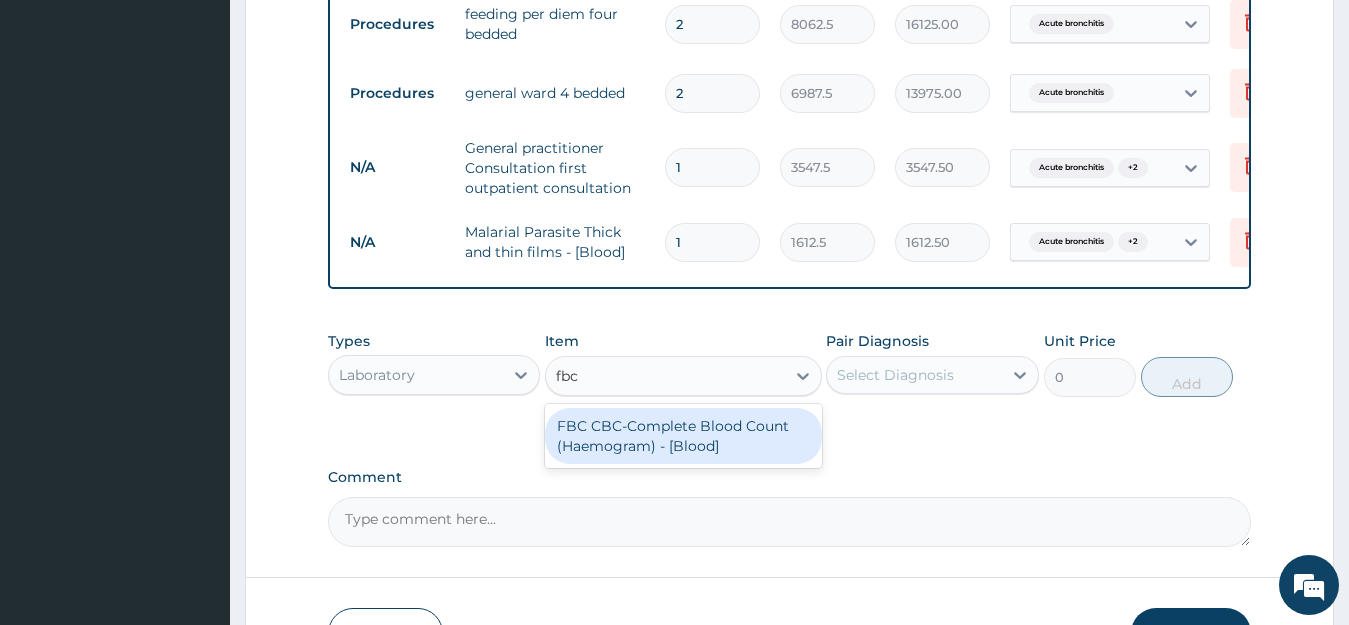 click on "FBC CBC-Complete Blood Count (Haemogram) - [Blood]" at bounding box center (683, 436) 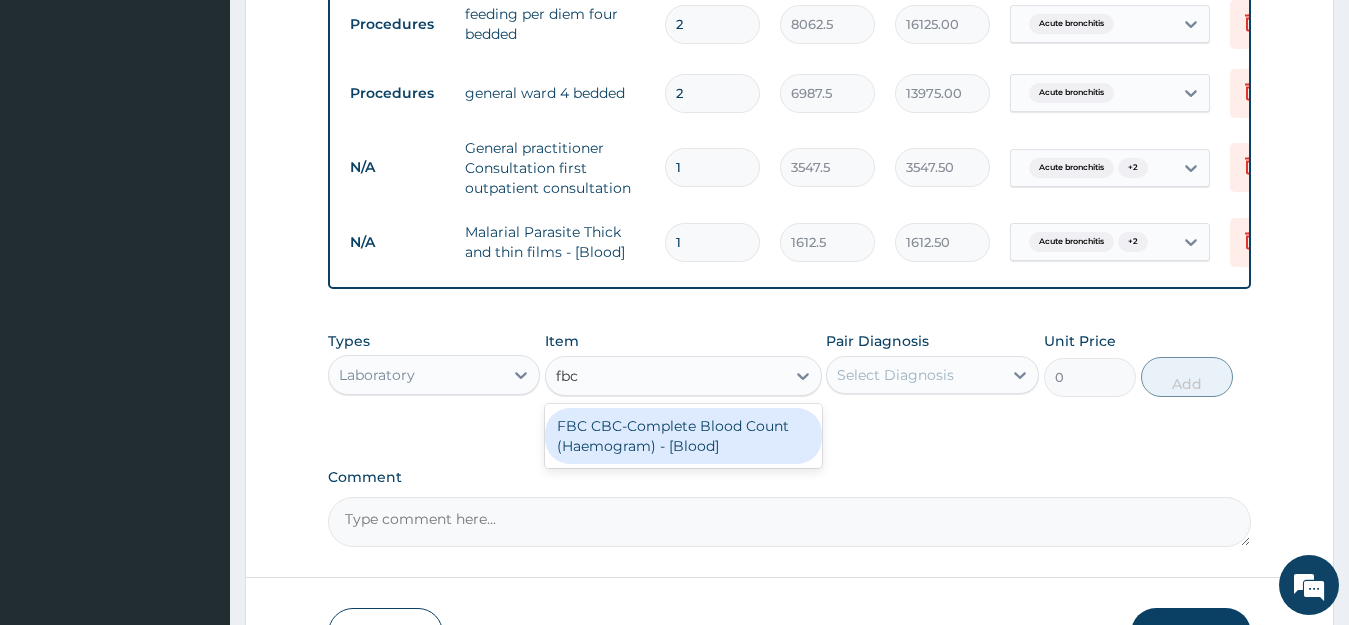 type 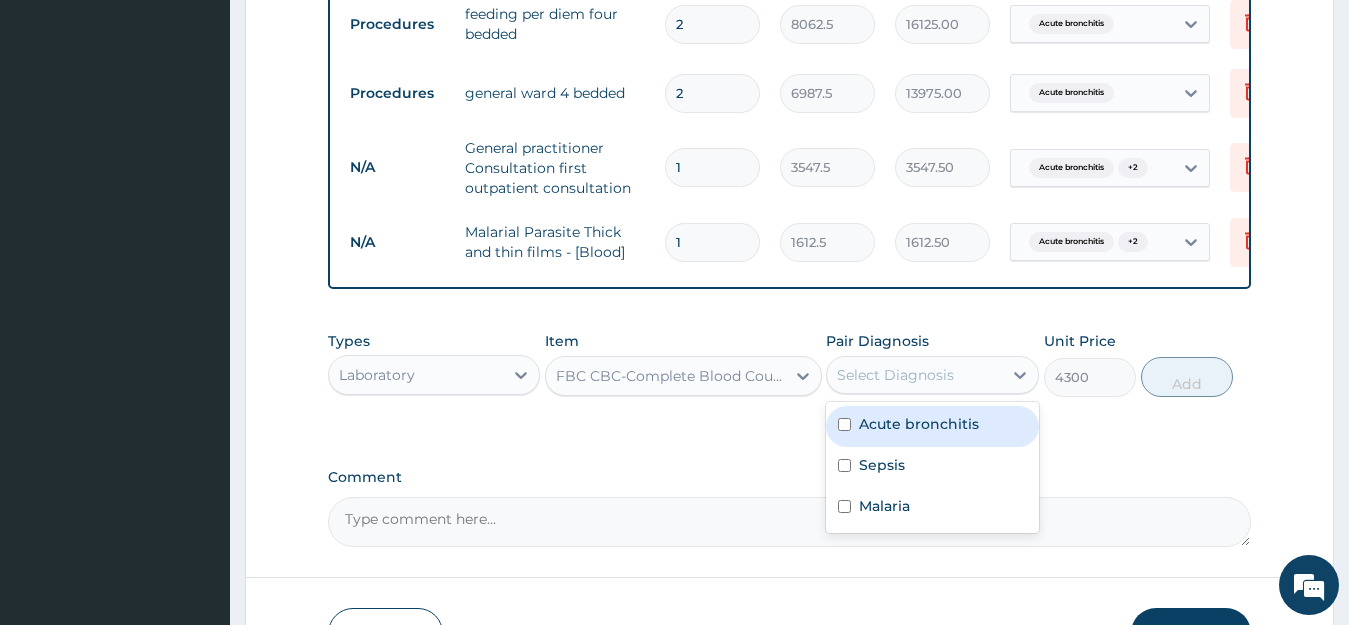 click on "Select Diagnosis" at bounding box center (895, 375) 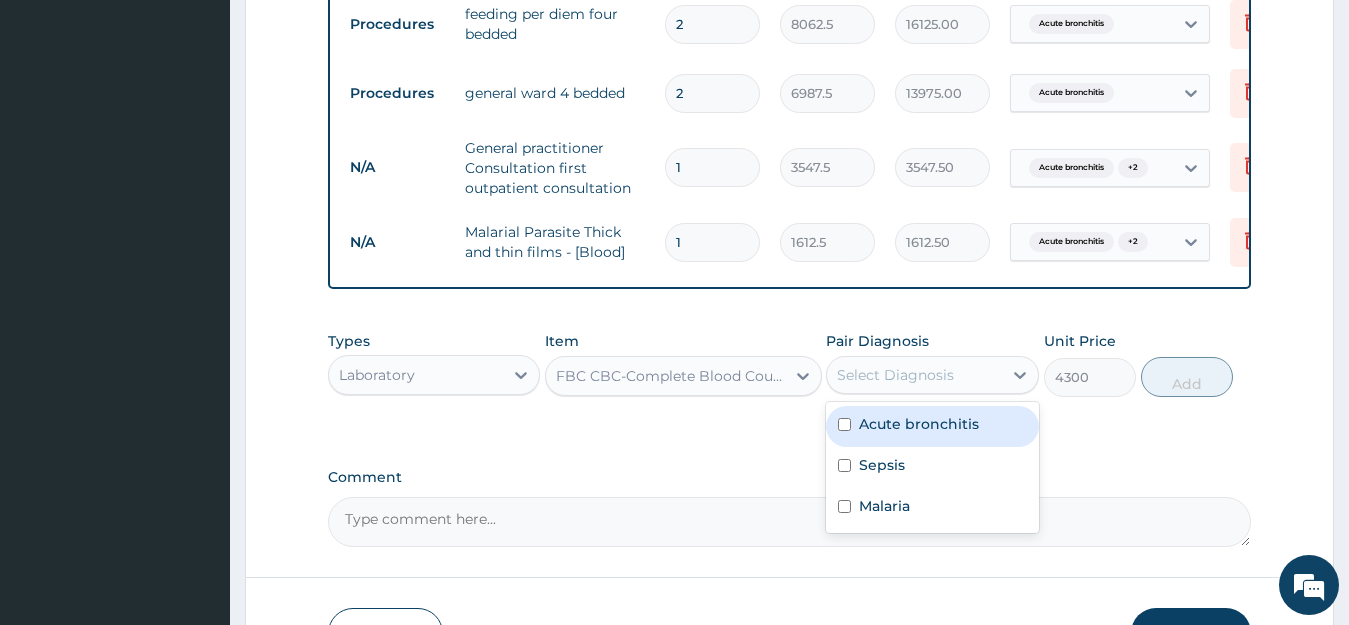 click on "Acute bronchitis" at bounding box center [919, 424] 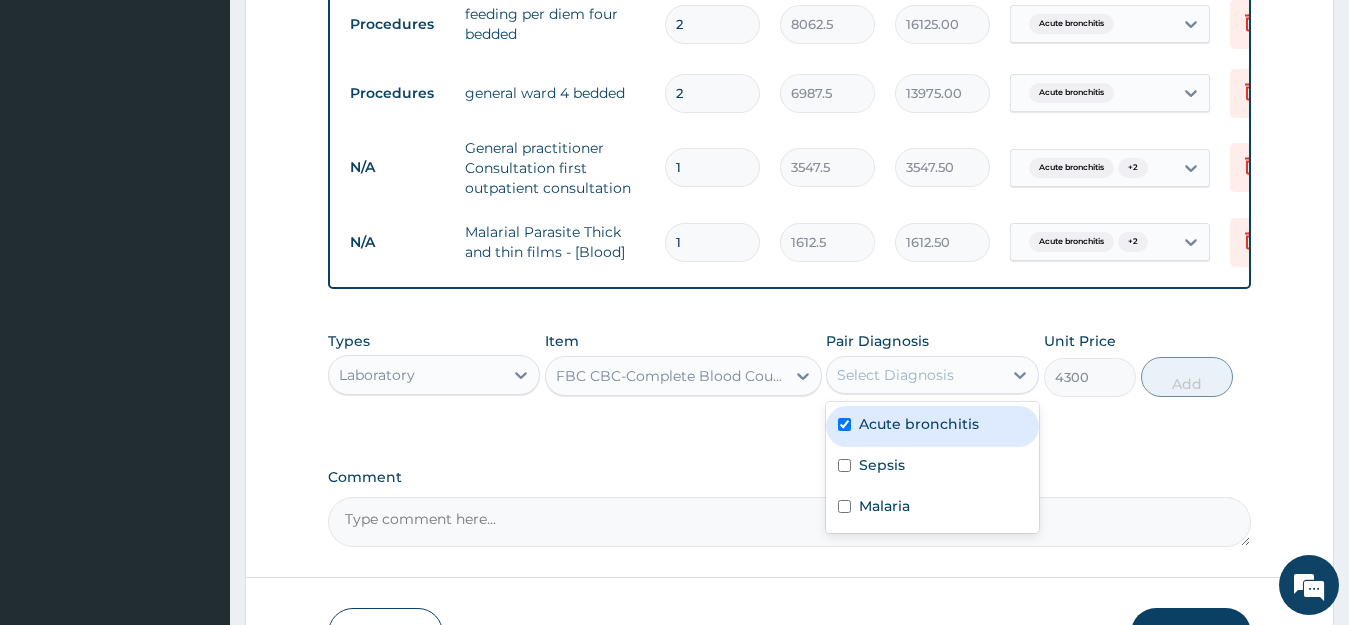 checkbox on "true" 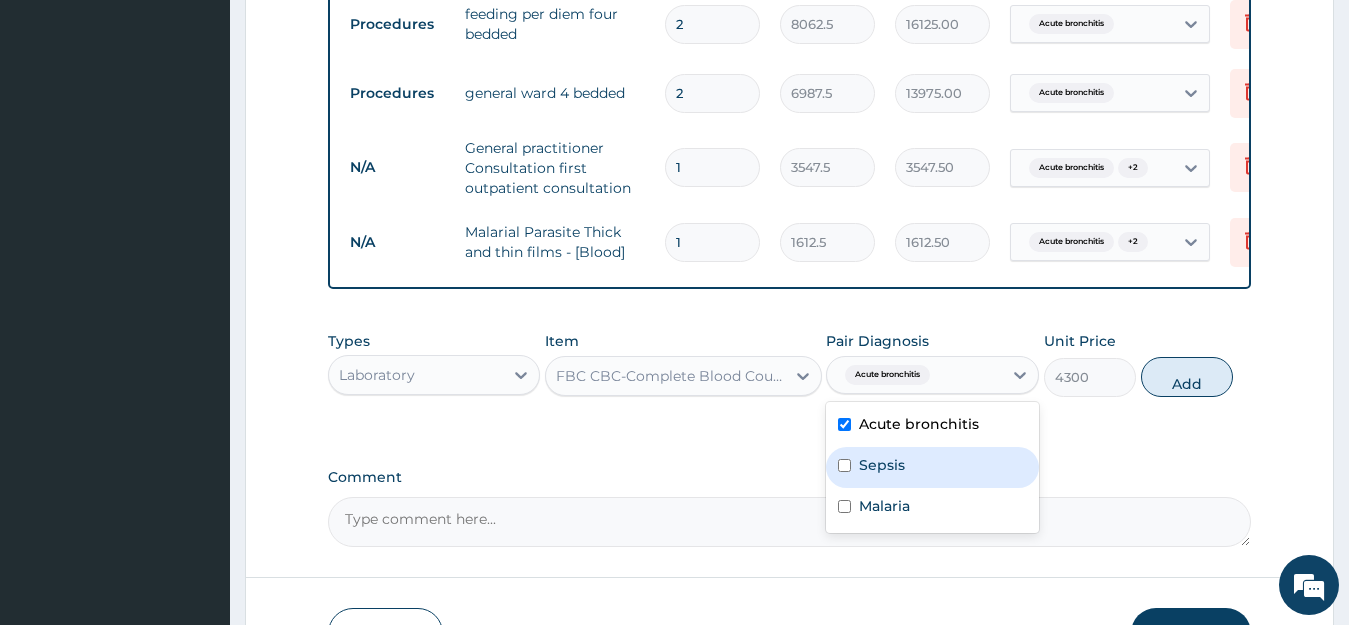 click on "Sepsis" at bounding box center (882, 465) 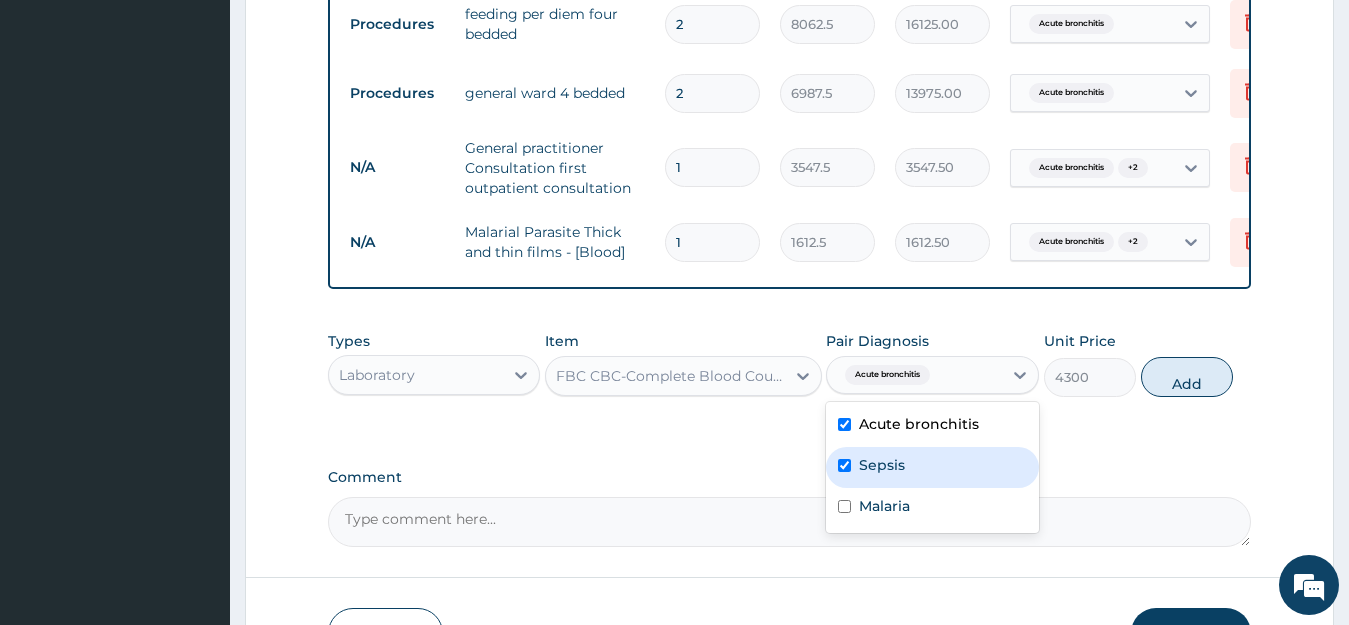 checkbox on "true" 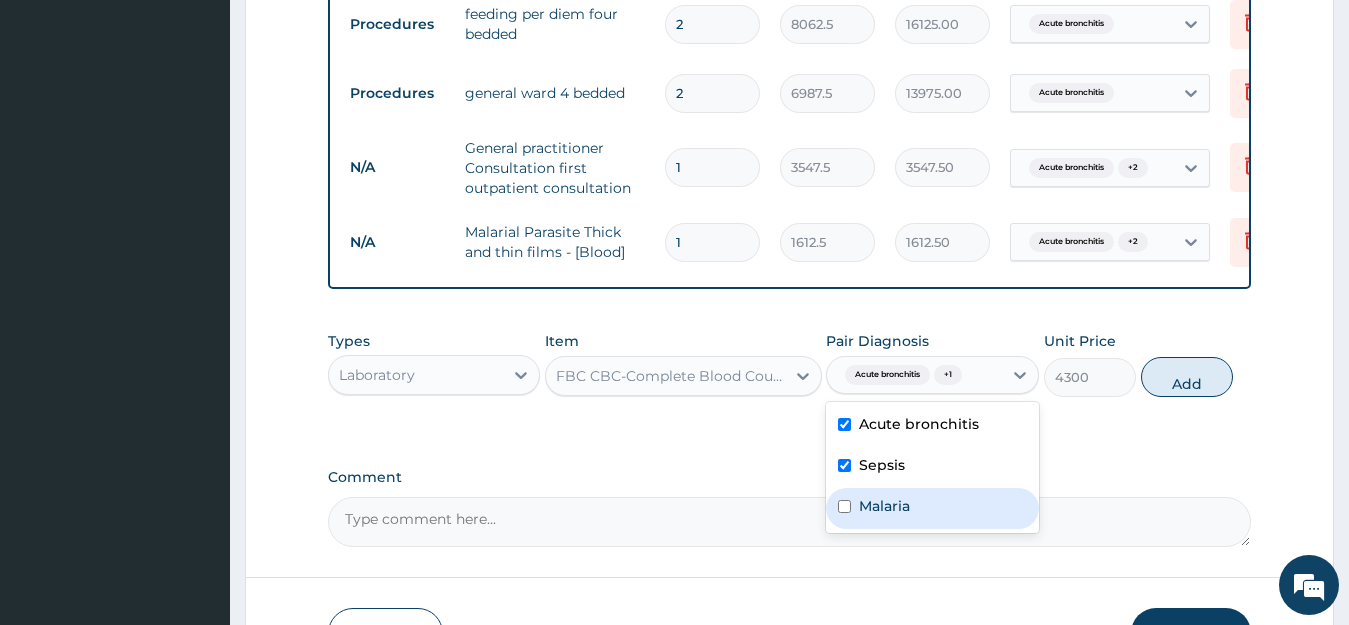 click on "Malaria" at bounding box center (884, 506) 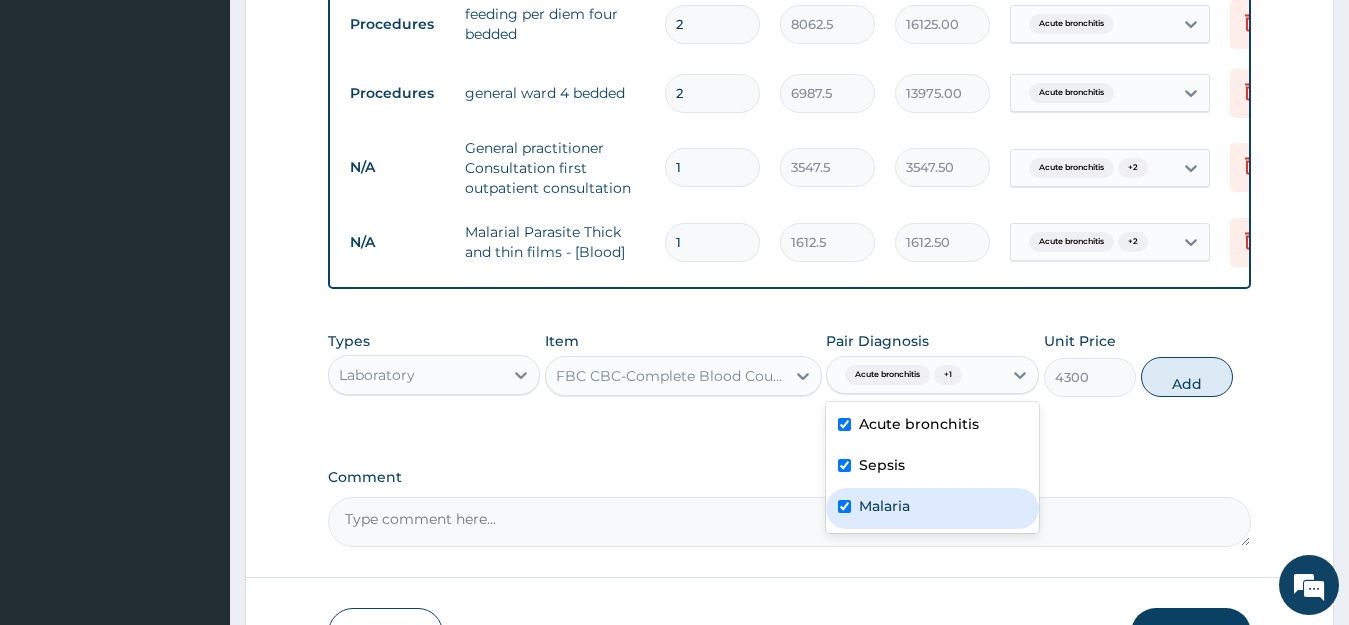 checkbox on "true" 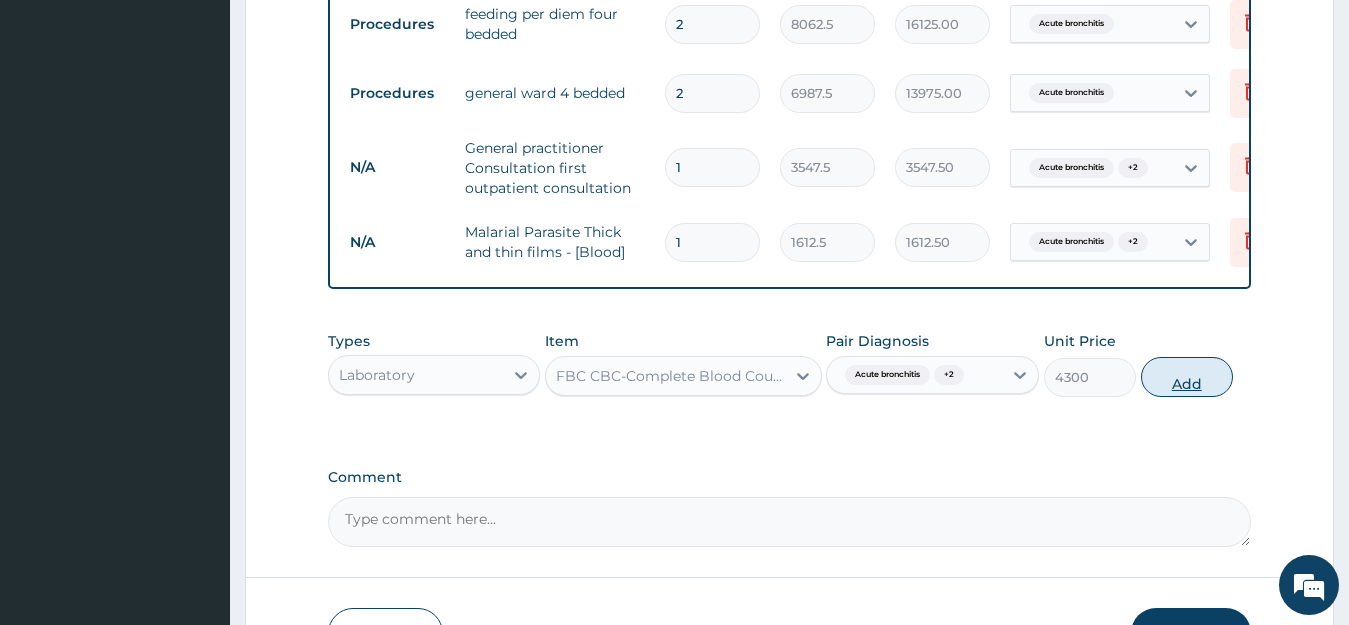 click on "Add" at bounding box center [1187, 377] 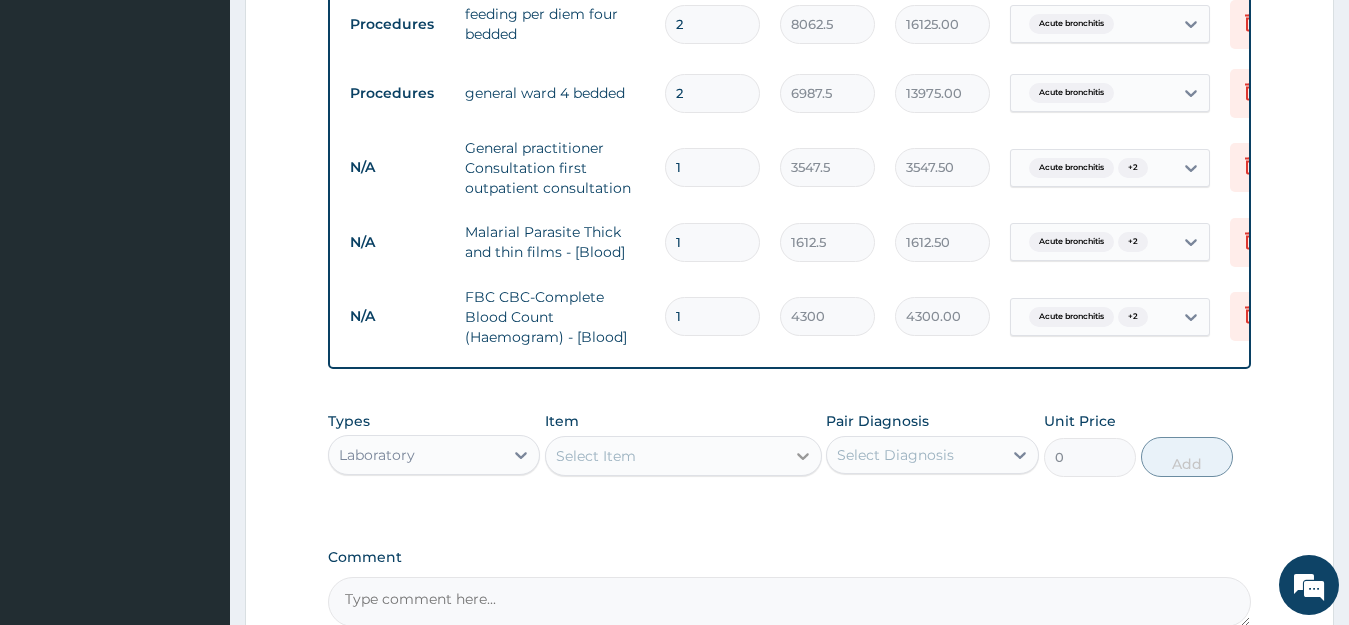 click at bounding box center [803, 456] 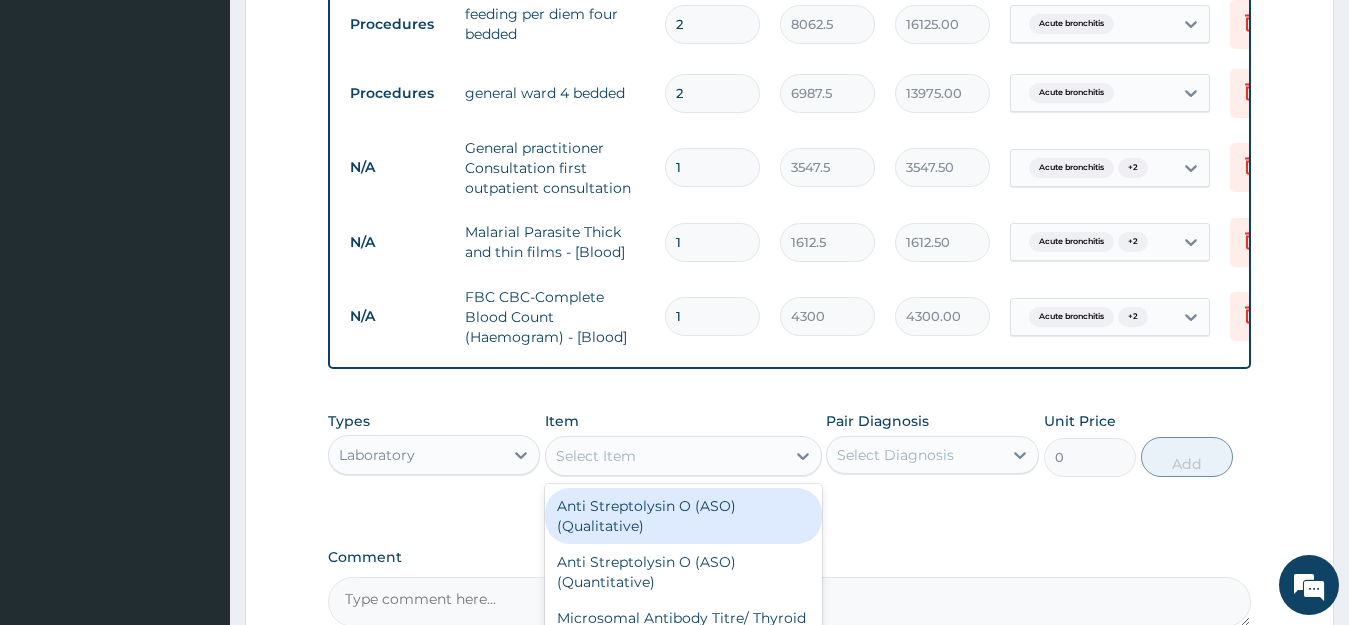 scroll, scrollTop: 1037, scrollLeft: 0, axis: vertical 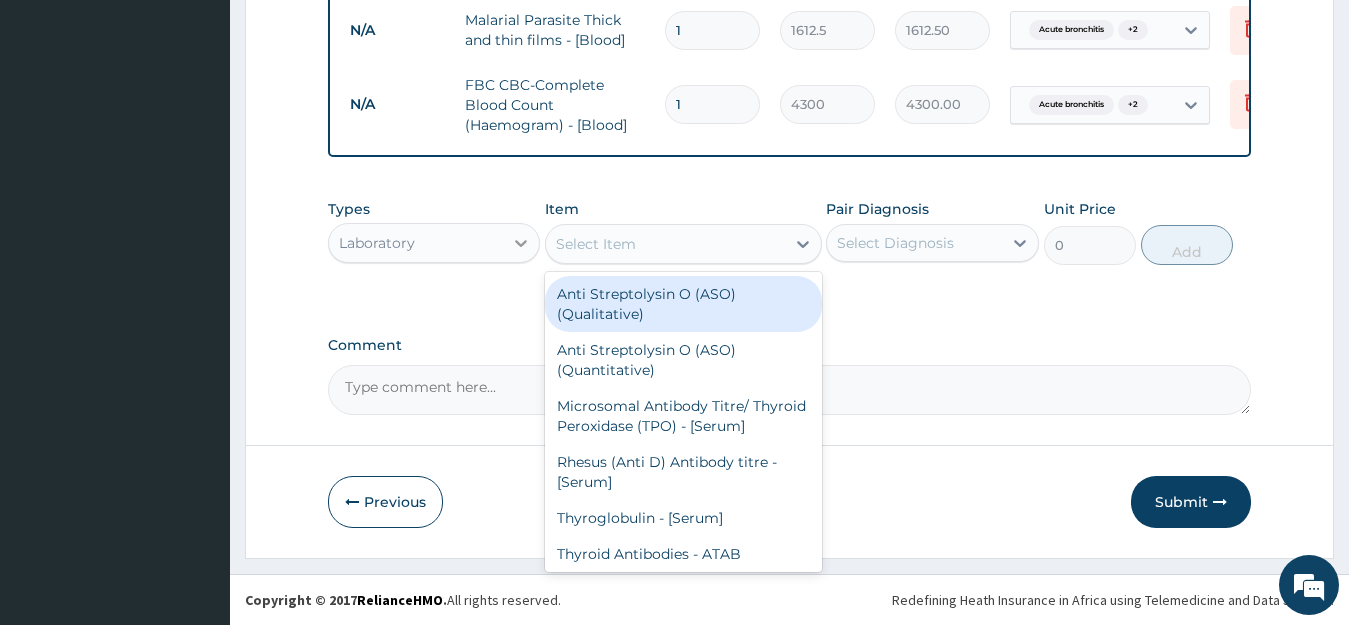 click 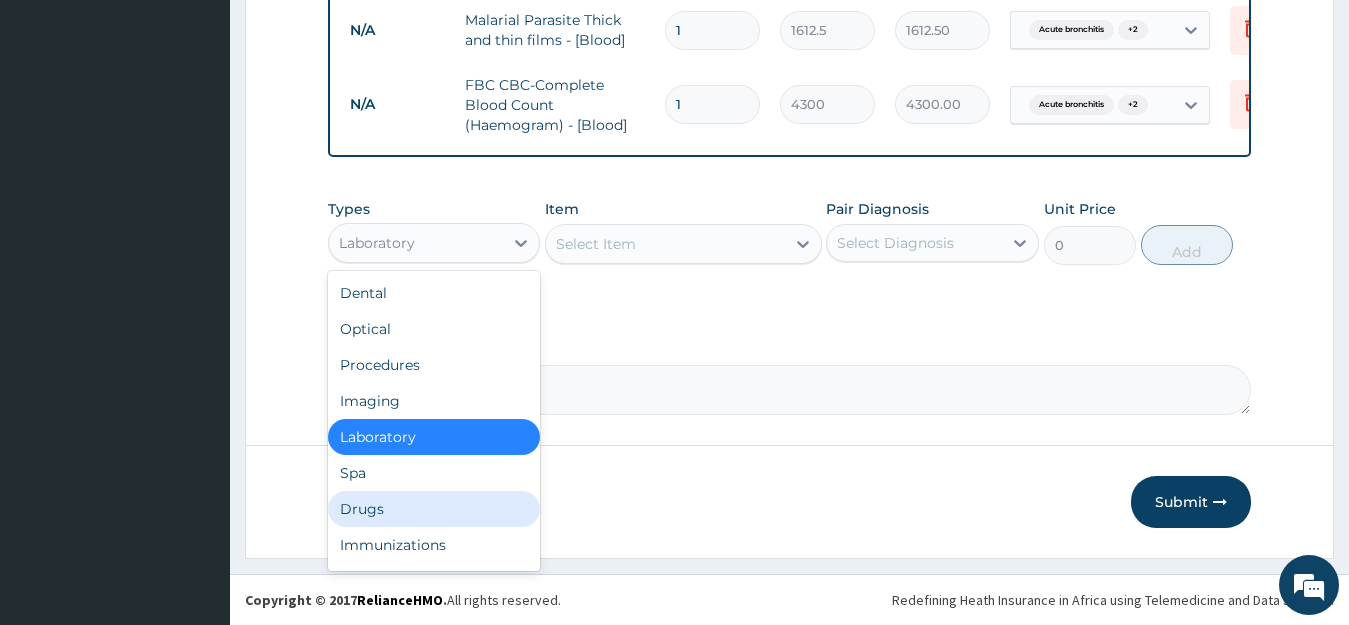 click on "Drugs" at bounding box center (434, 509) 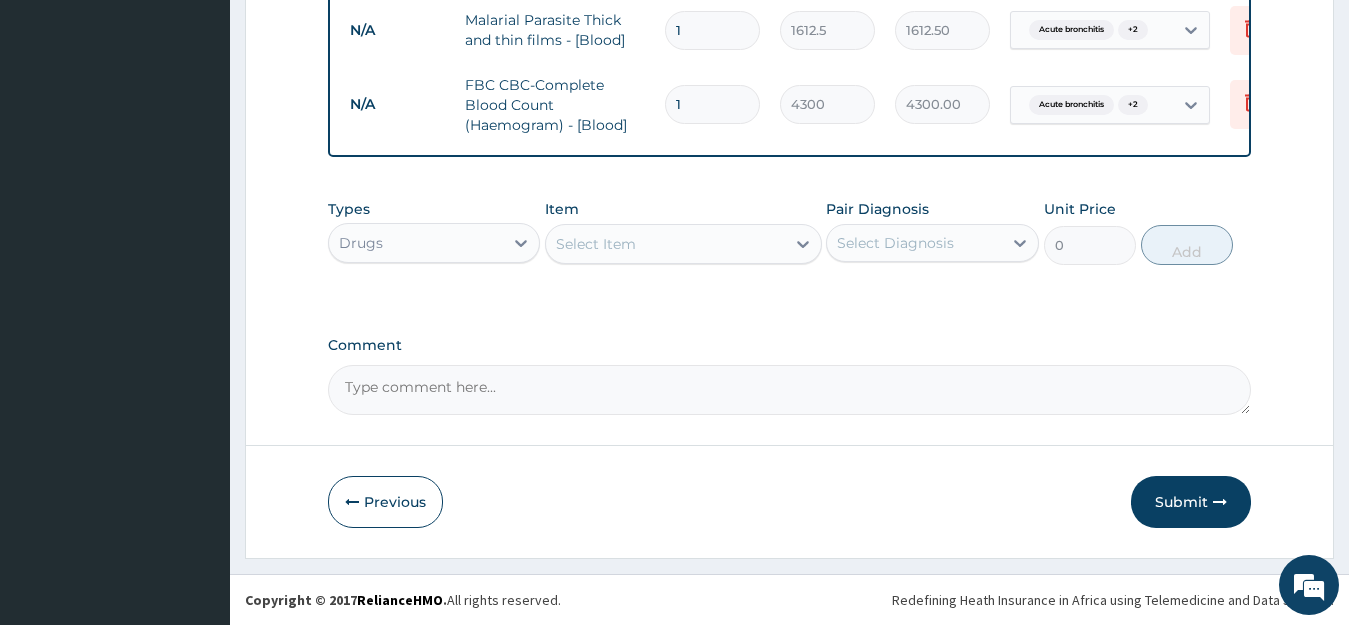 click 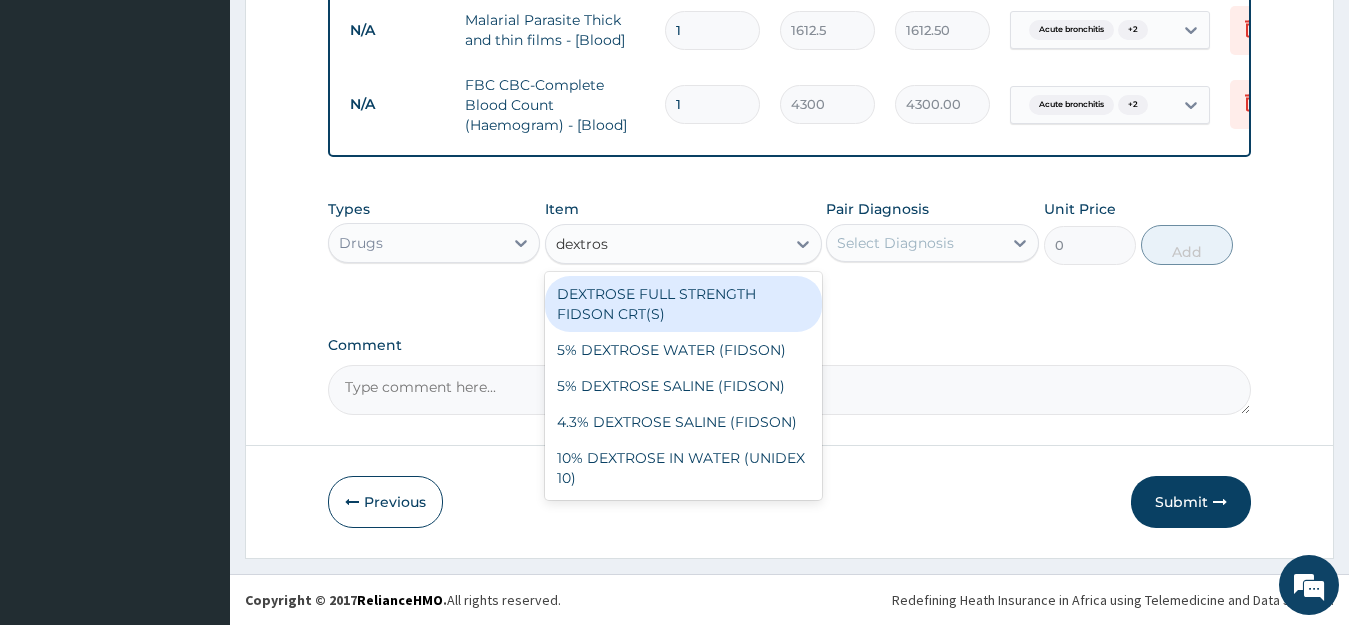 type on "dextrose" 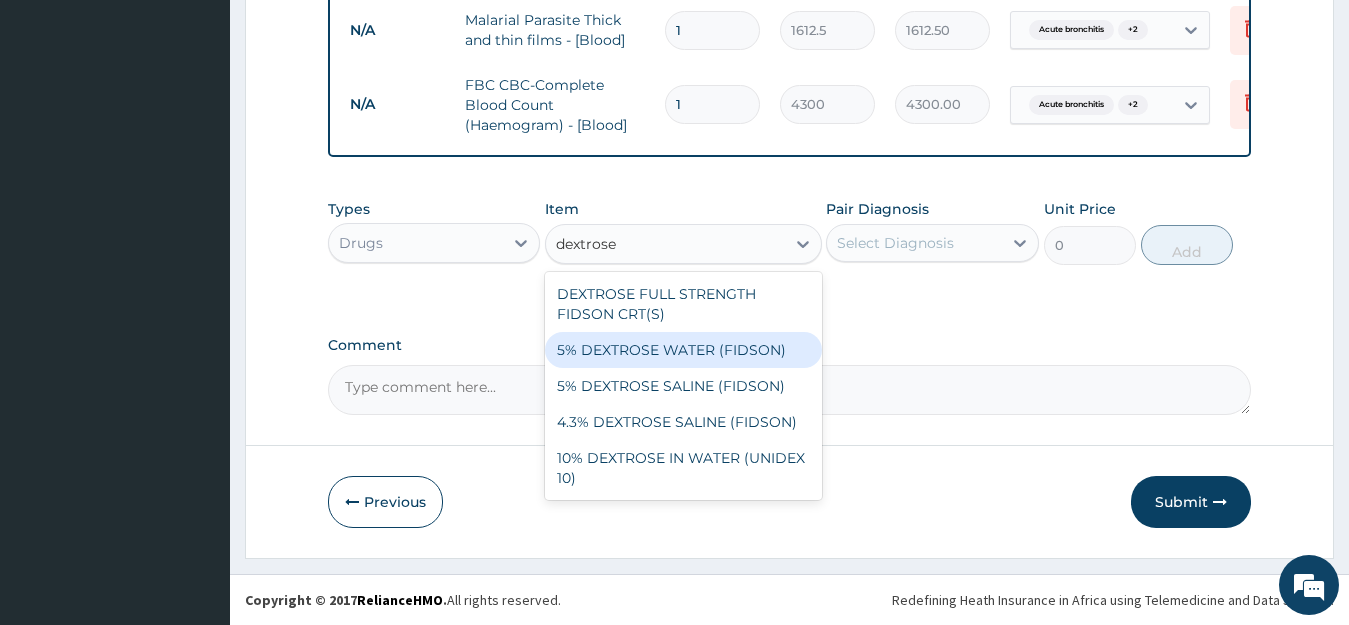 click on "5% DEXTROSE WATER (FIDSON)" at bounding box center [683, 350] 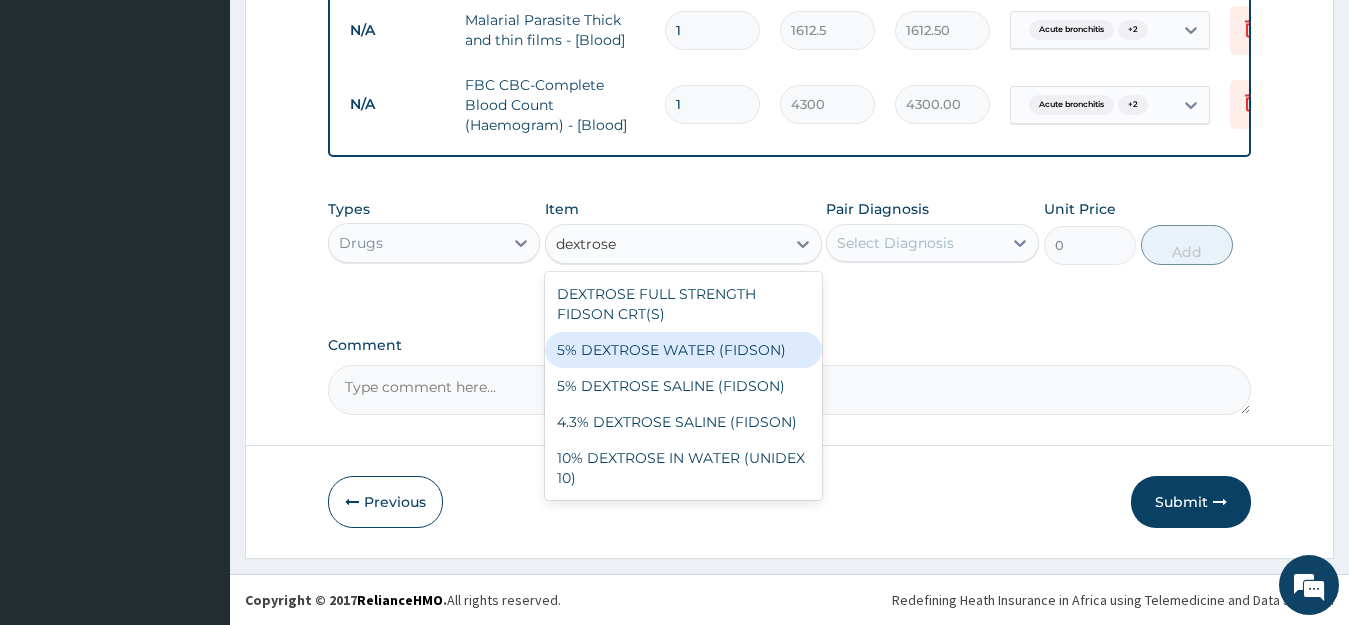 type 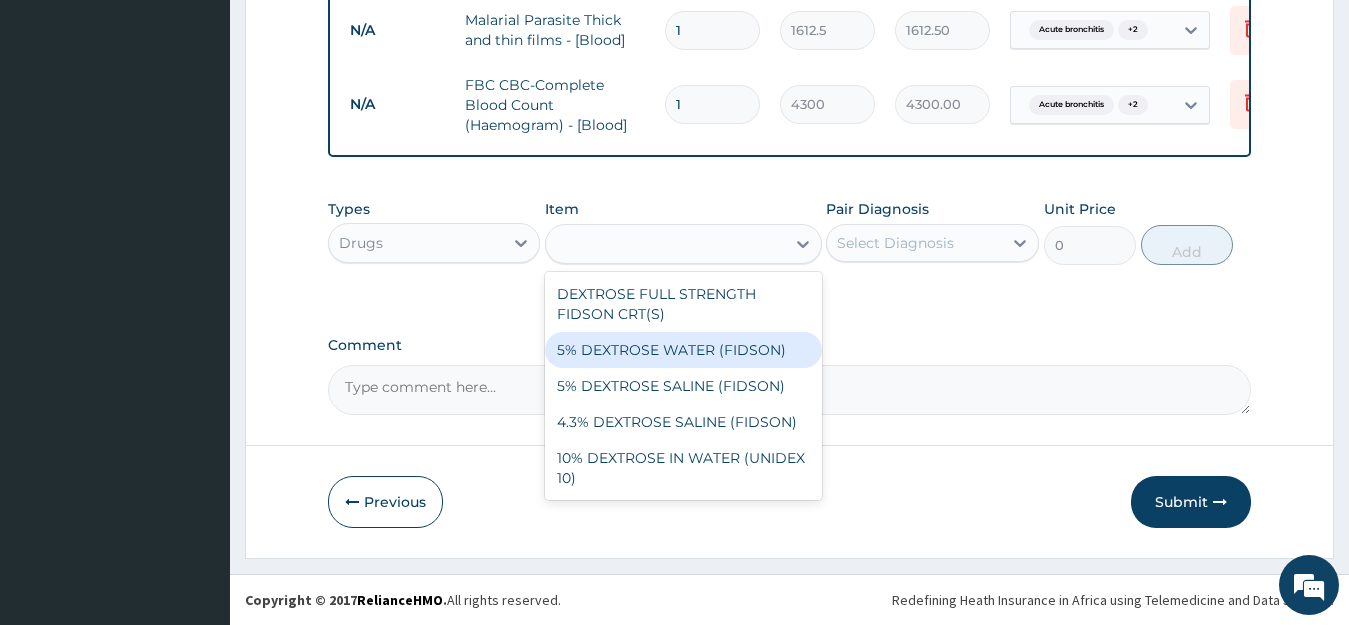 type on "1773.75" 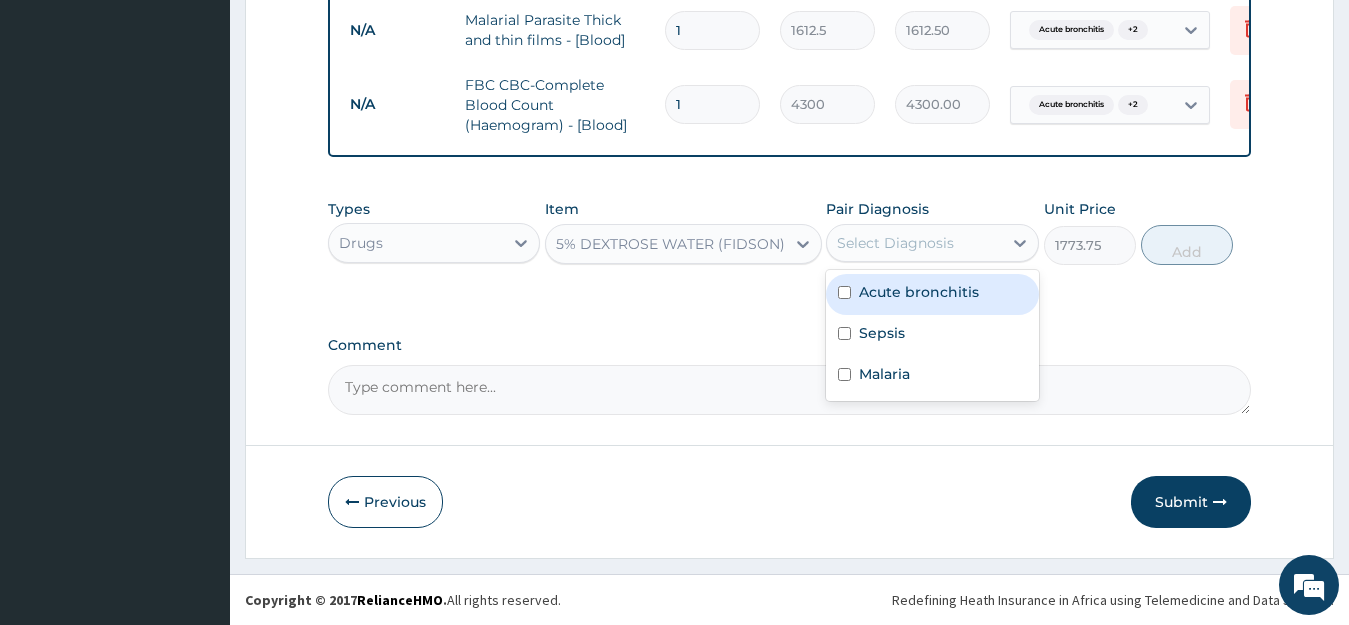 click on "Select Diagnosis" at bounding box center [914, 243] 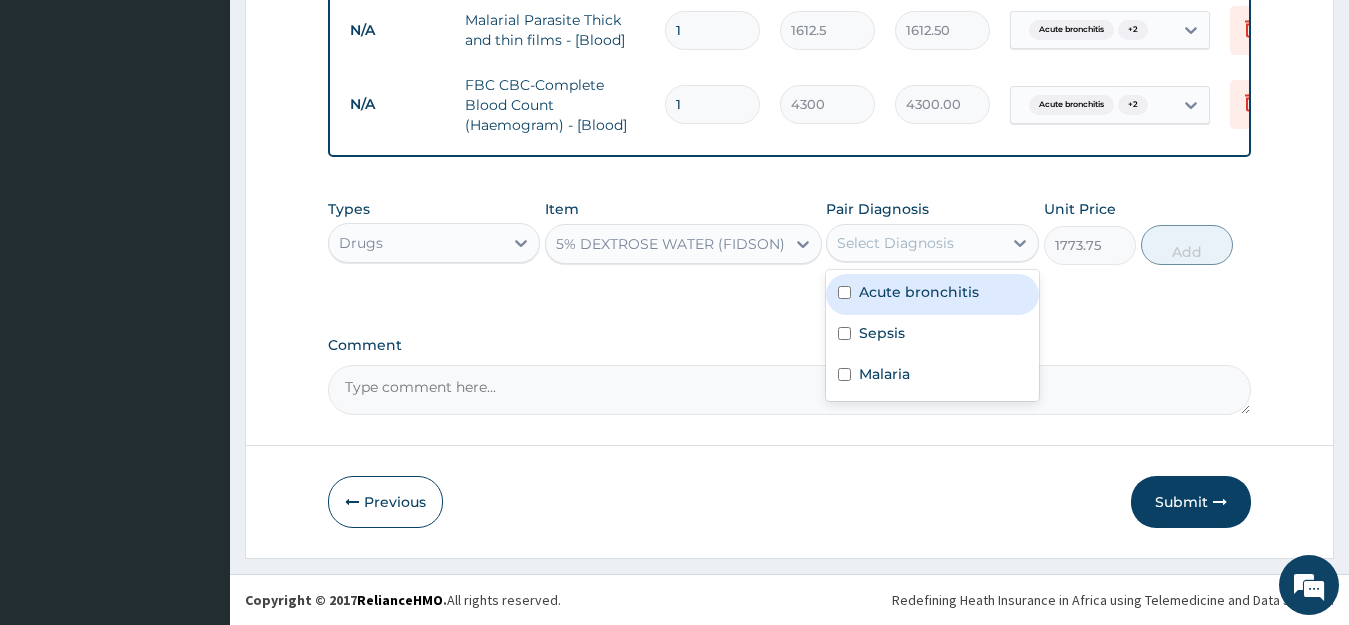 click on "Acute bronchitis" at bounding box center [919, 292] 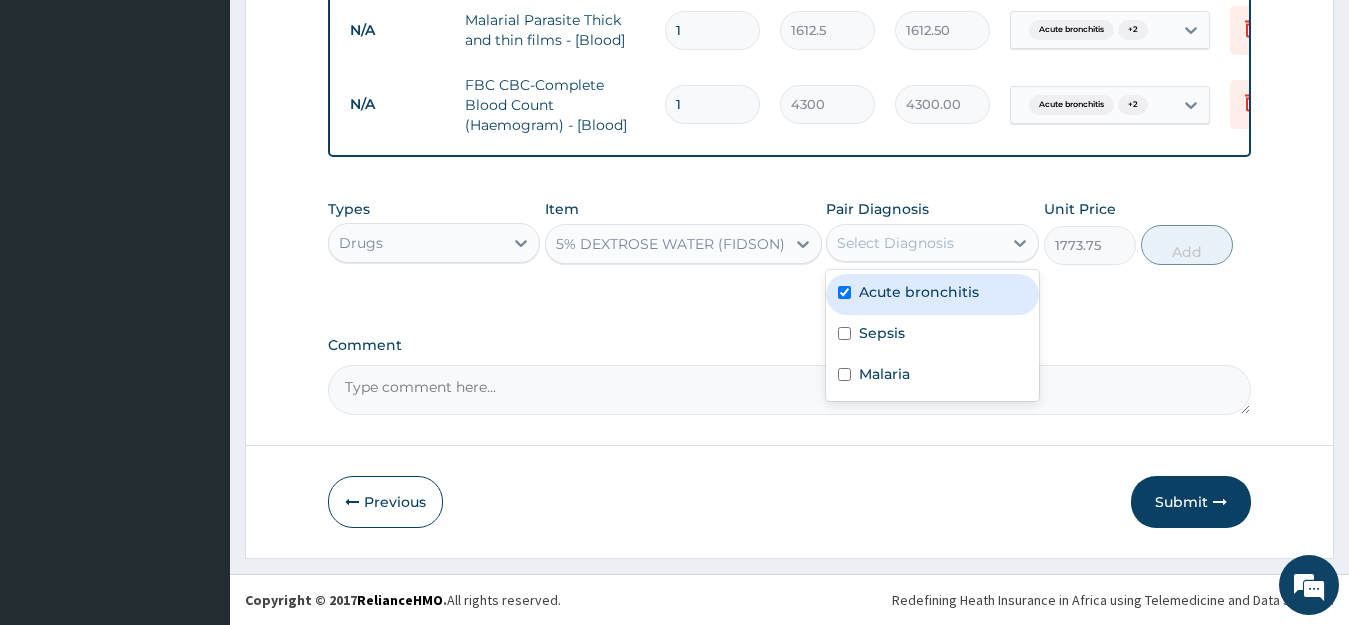 checkbox on "true" 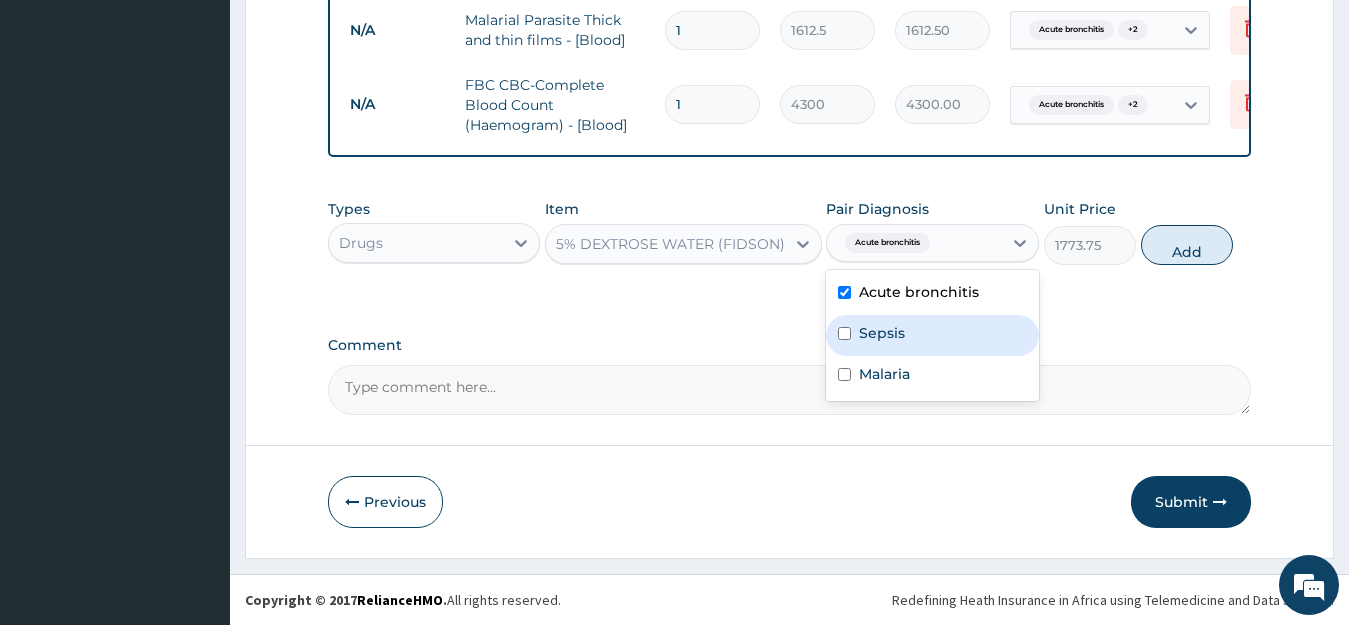 click on "Sepsis" at bounding box center (932, 335) 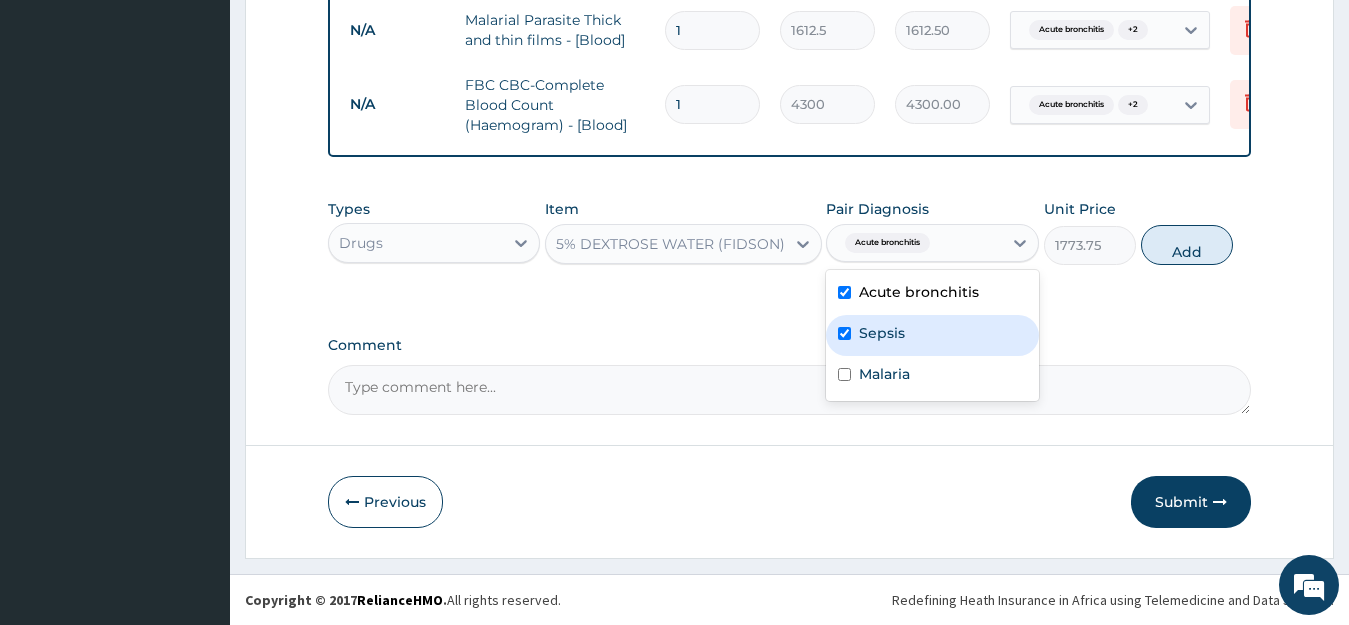 checkbox on "true" 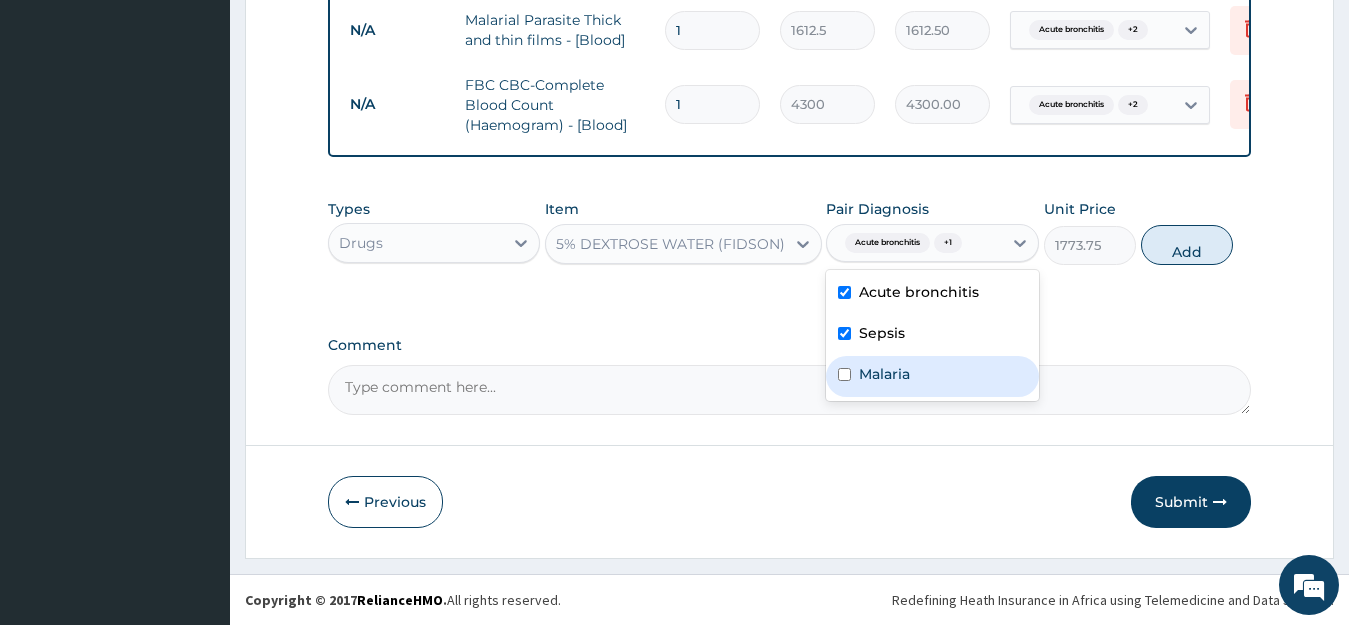 click on "Malaria" at bounding box center [932, 376] 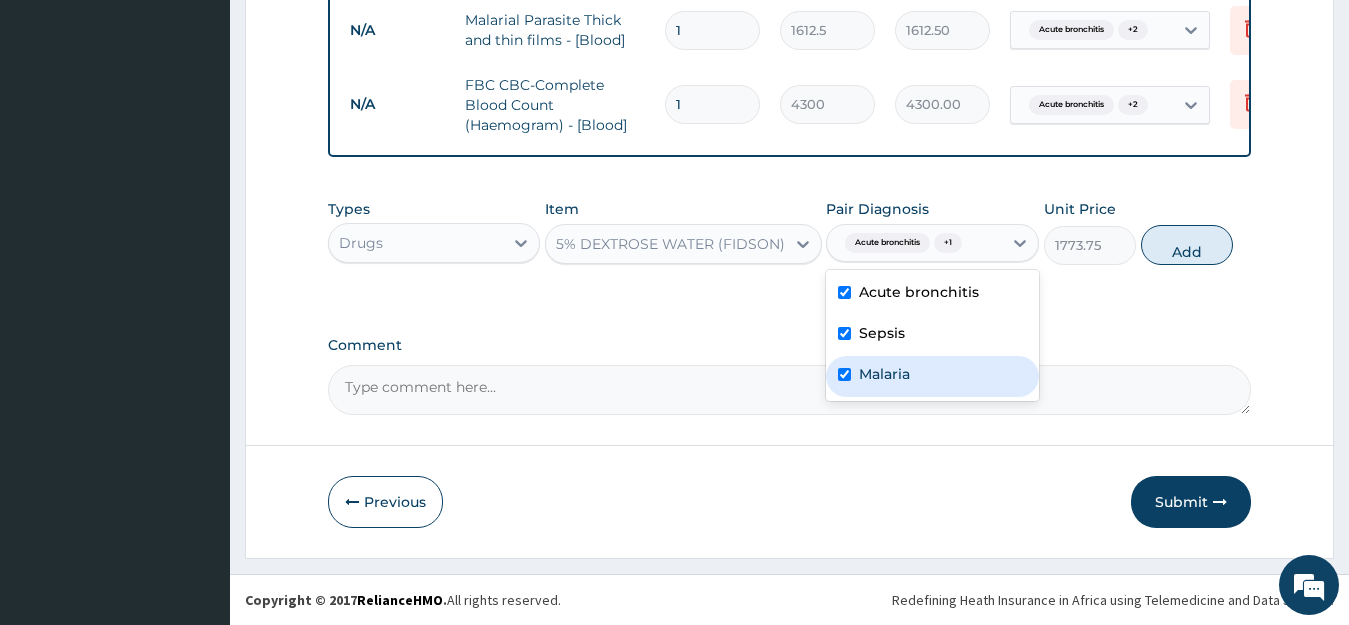 checkbox on "true" 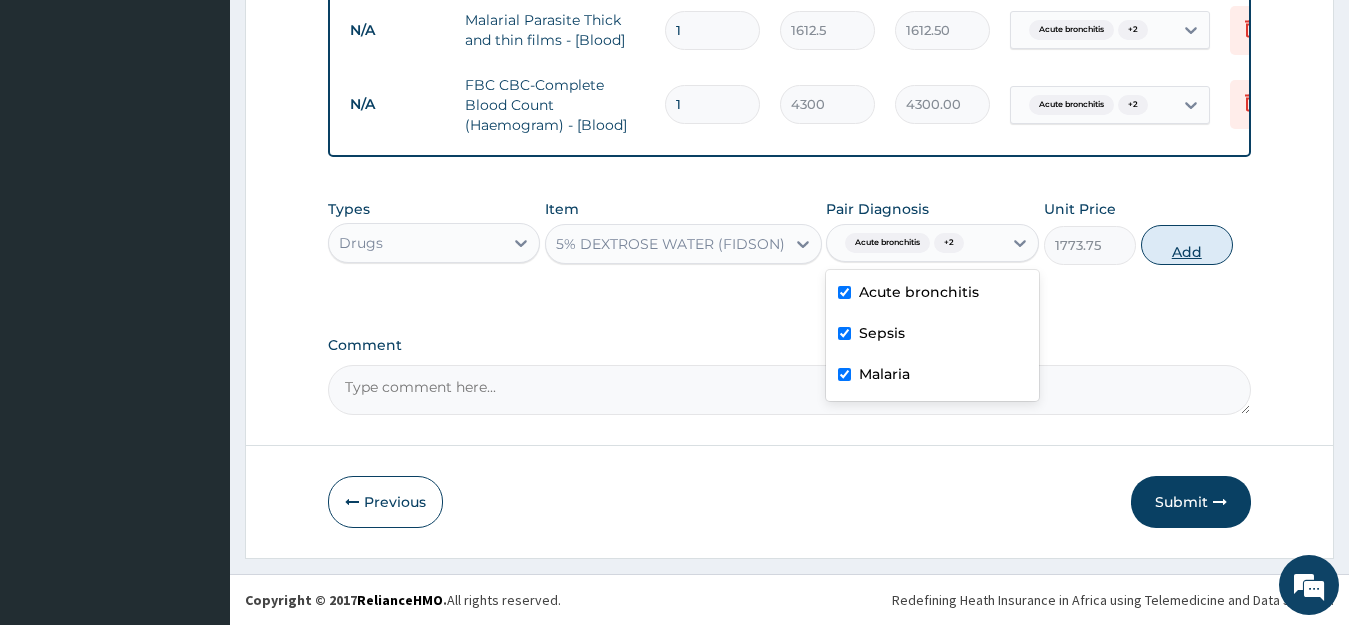 click on "Add" at bounding box center (1187, 245) 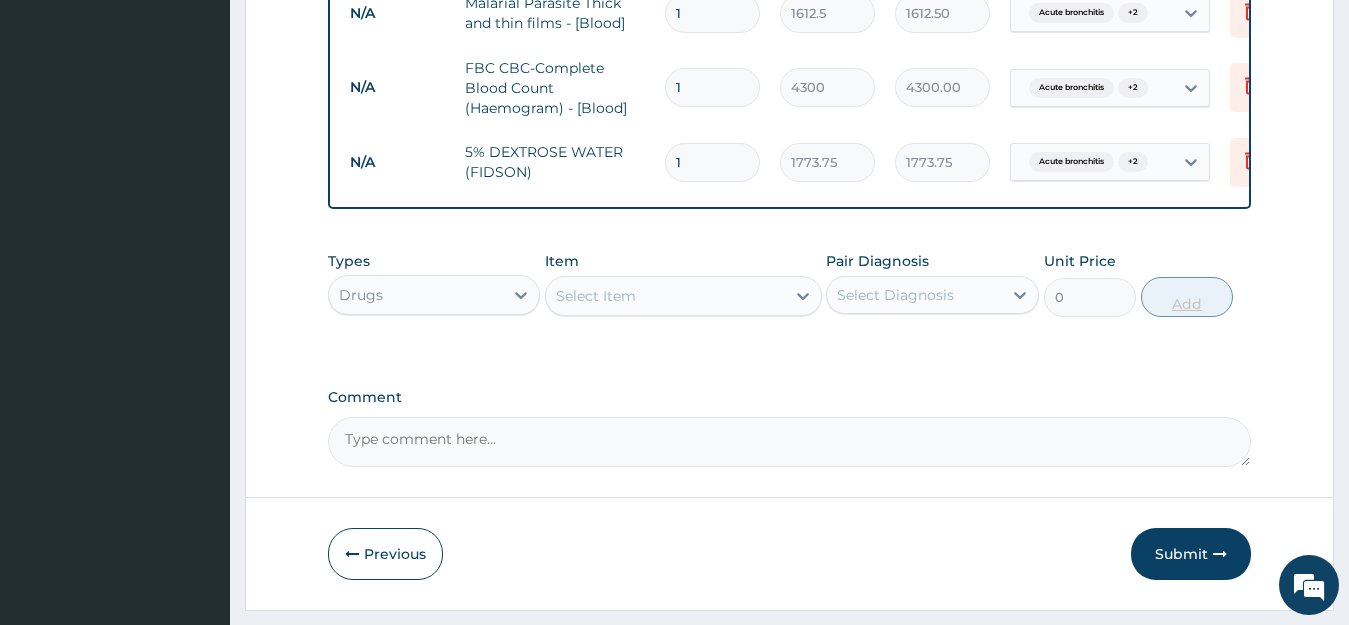 type 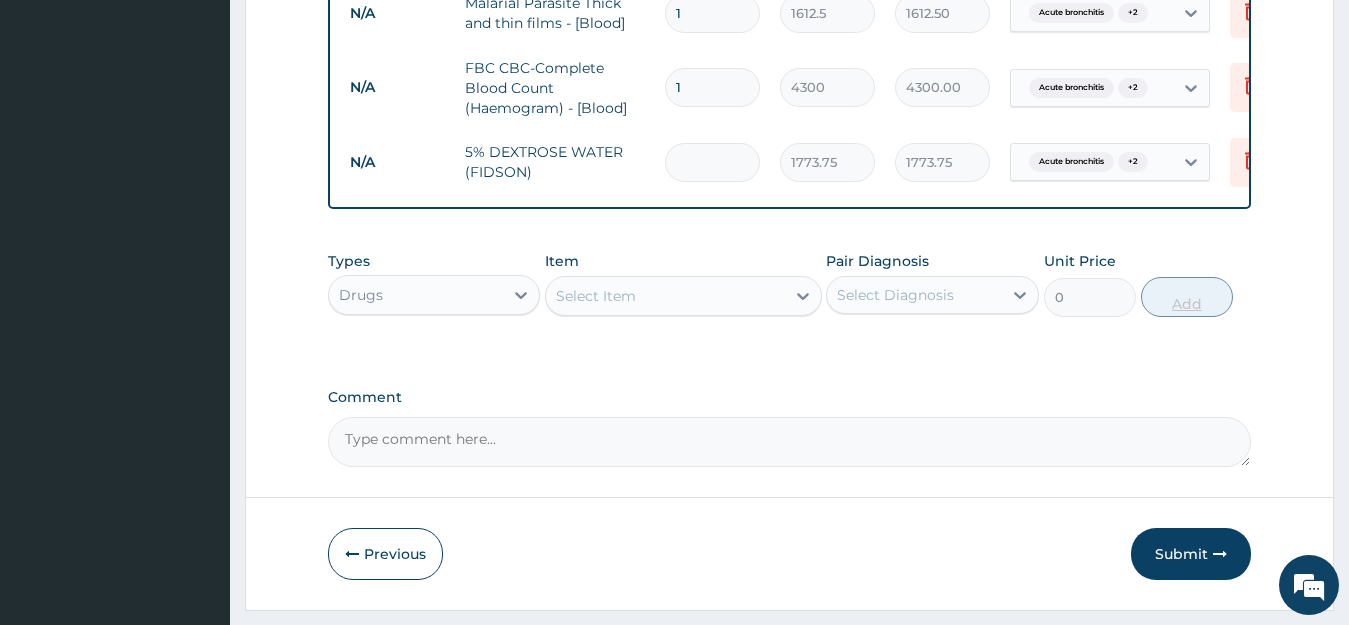 type on "0.00" 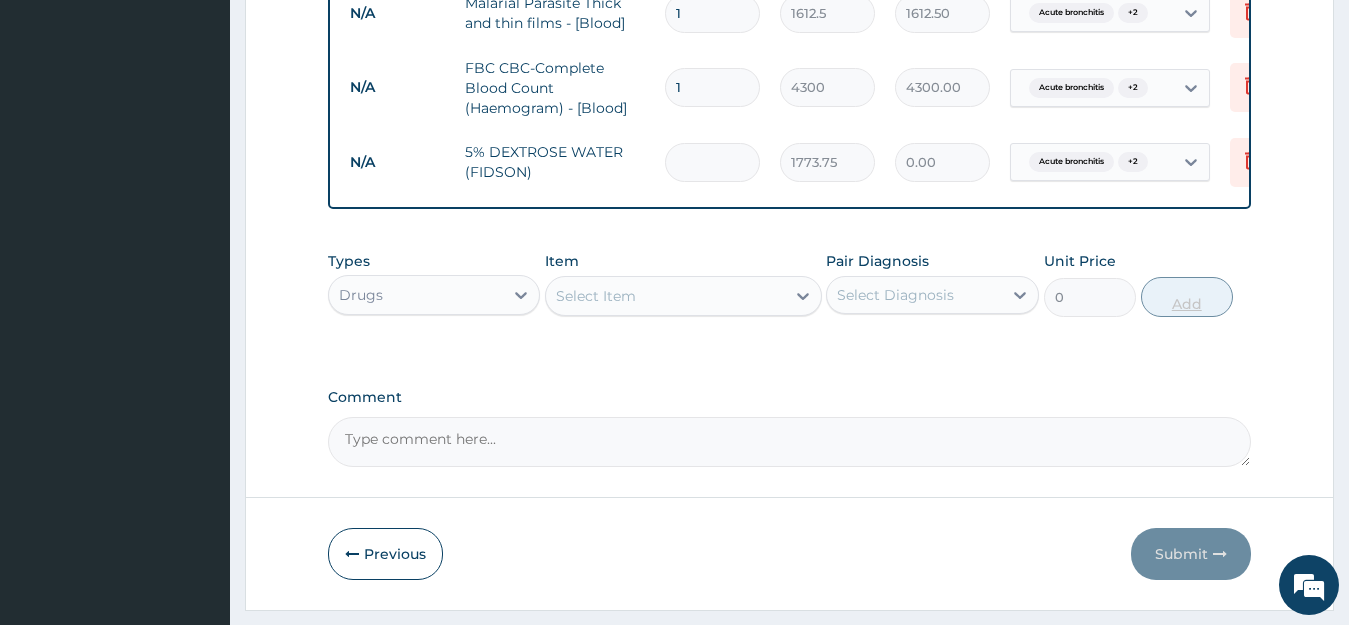 type on "3" 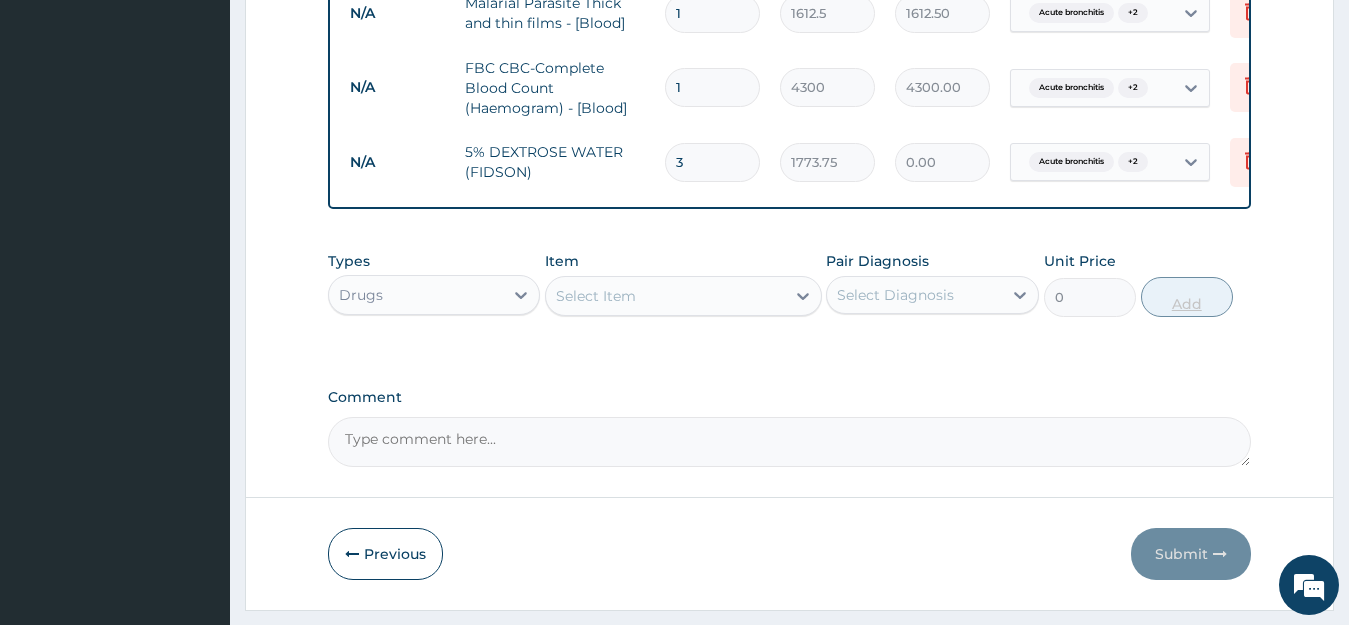 type on "5321.25" 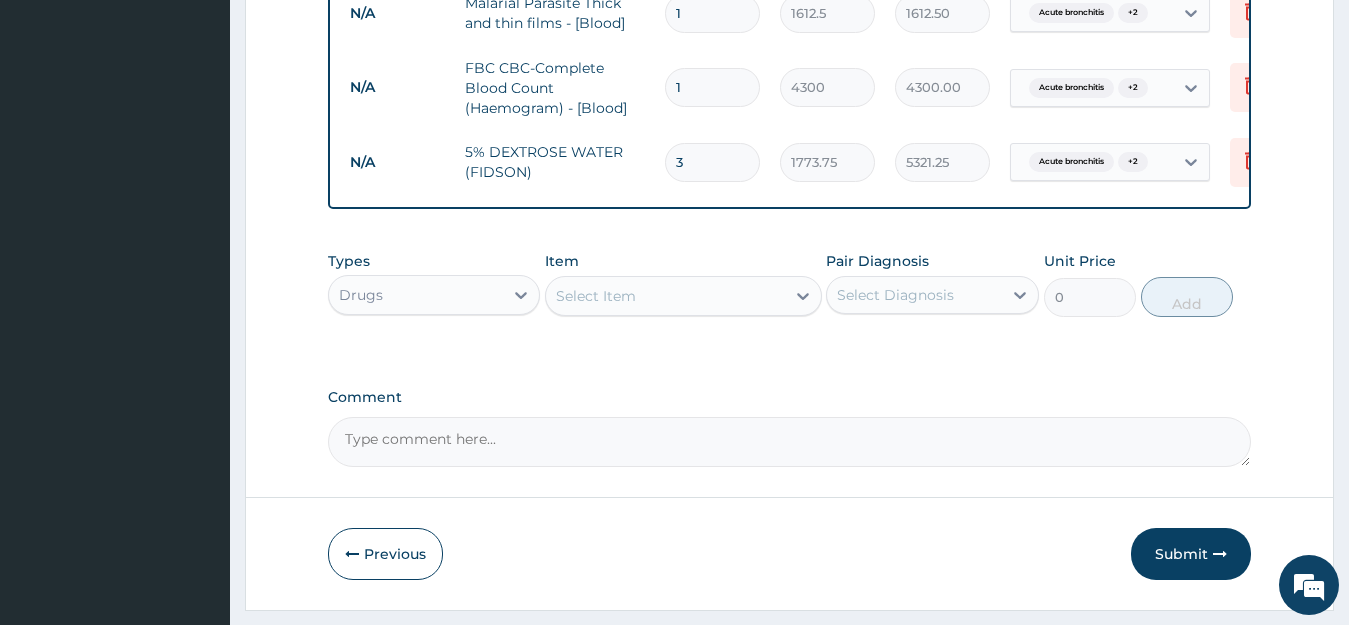 type on "3" 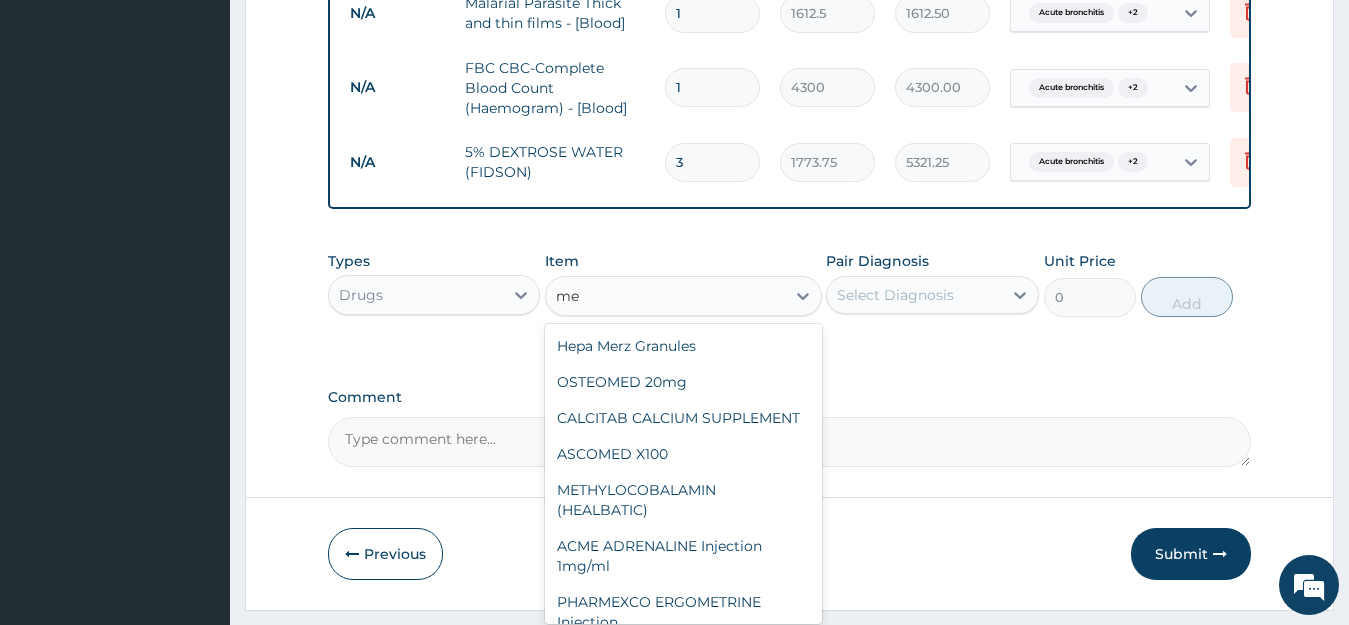 type on "m" 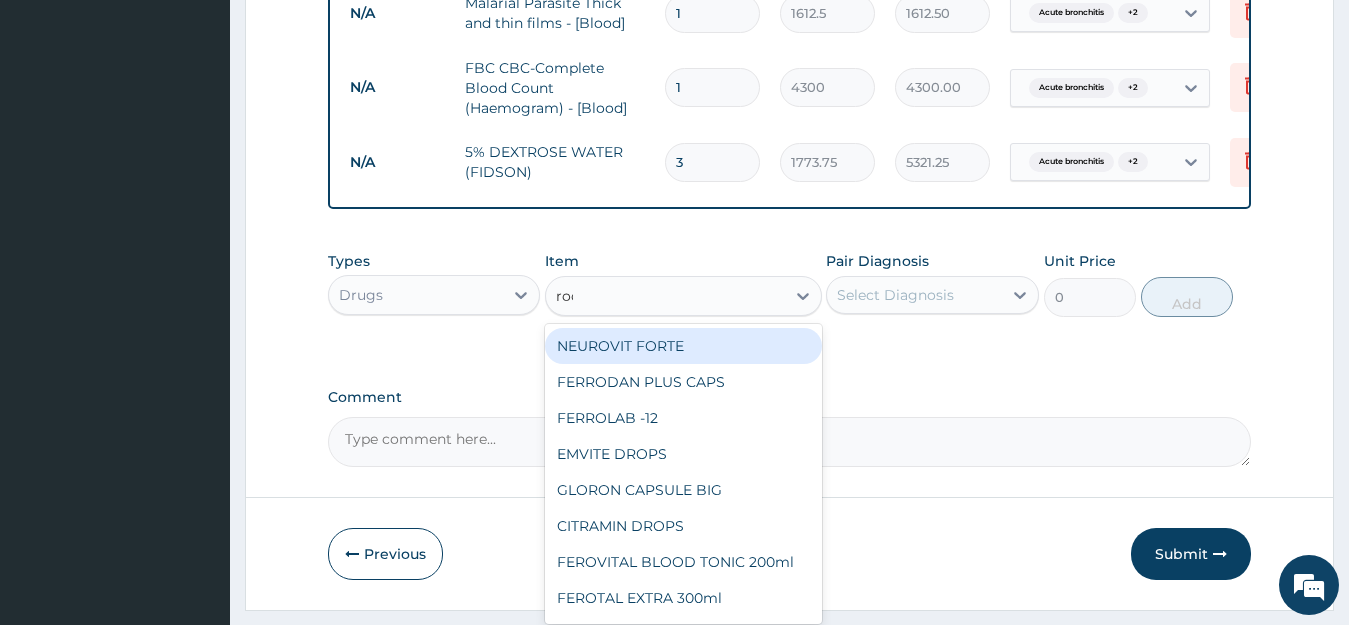 type on "roce" 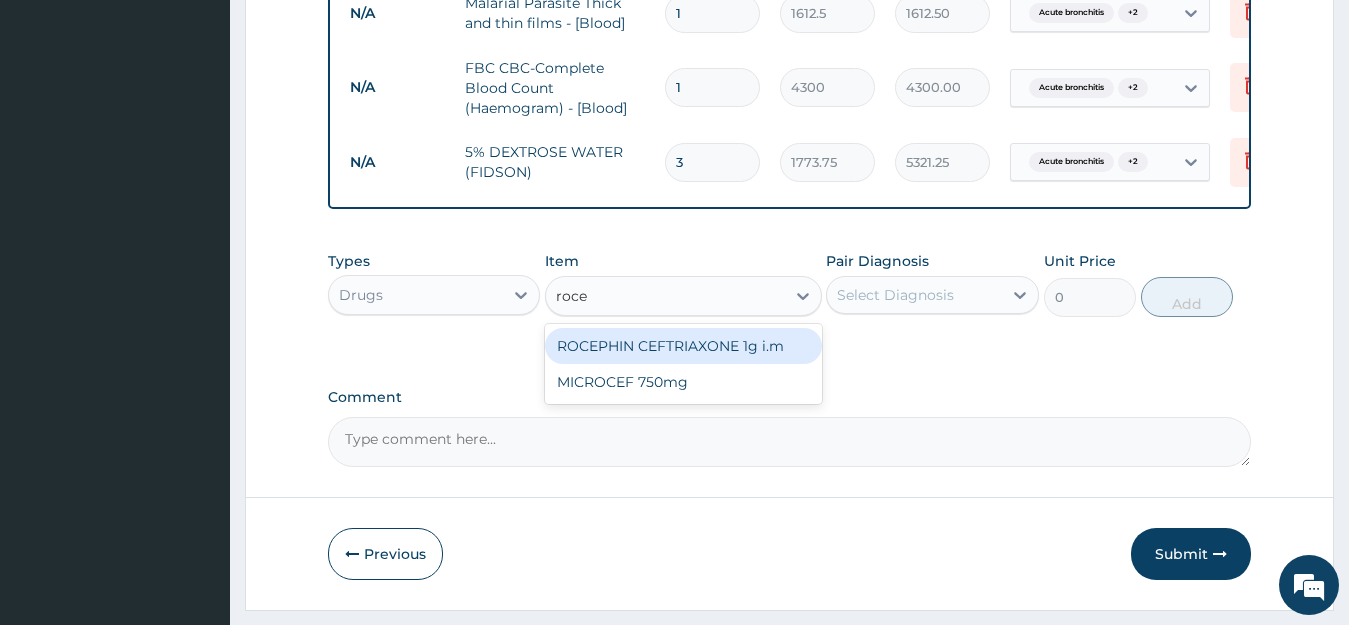 click on "ROCEPHIN CEFTRIAXONE 1g i.m" at bounding box center [683, 346] 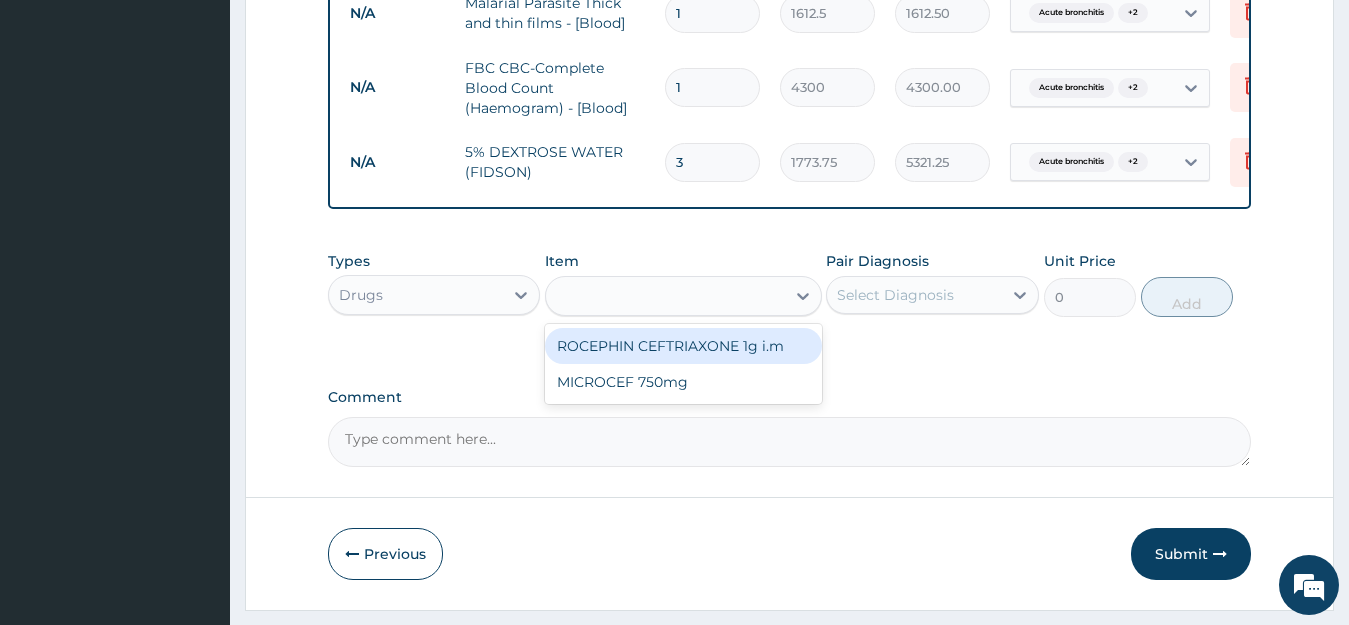 type on "8277.5" 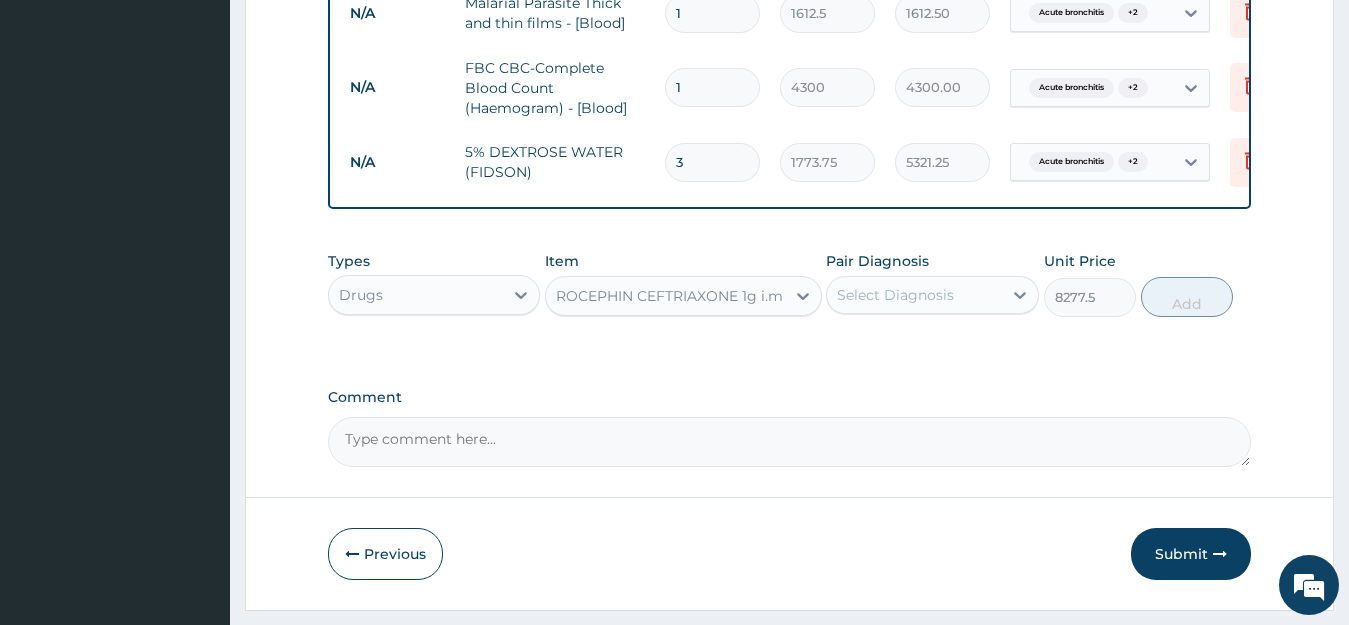click on "Select Diagnosis" at bounding box center (895, 295) 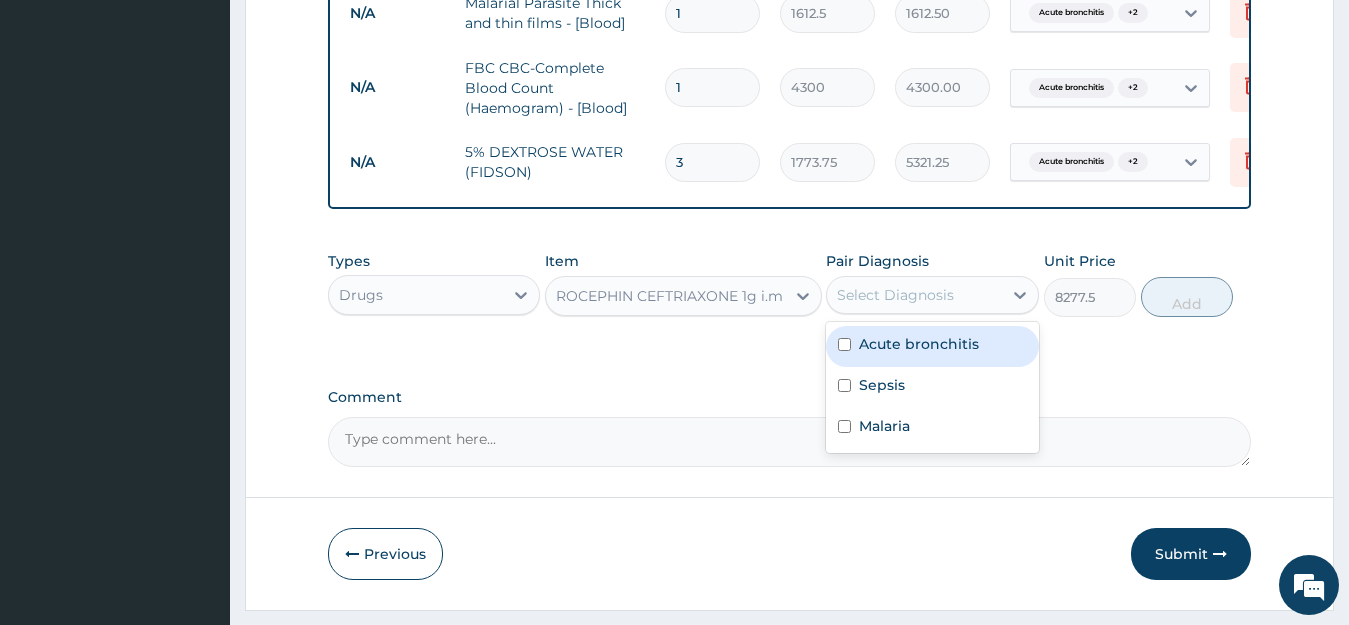 click on "Acute bronchitis" at bounding box center [919, 344] 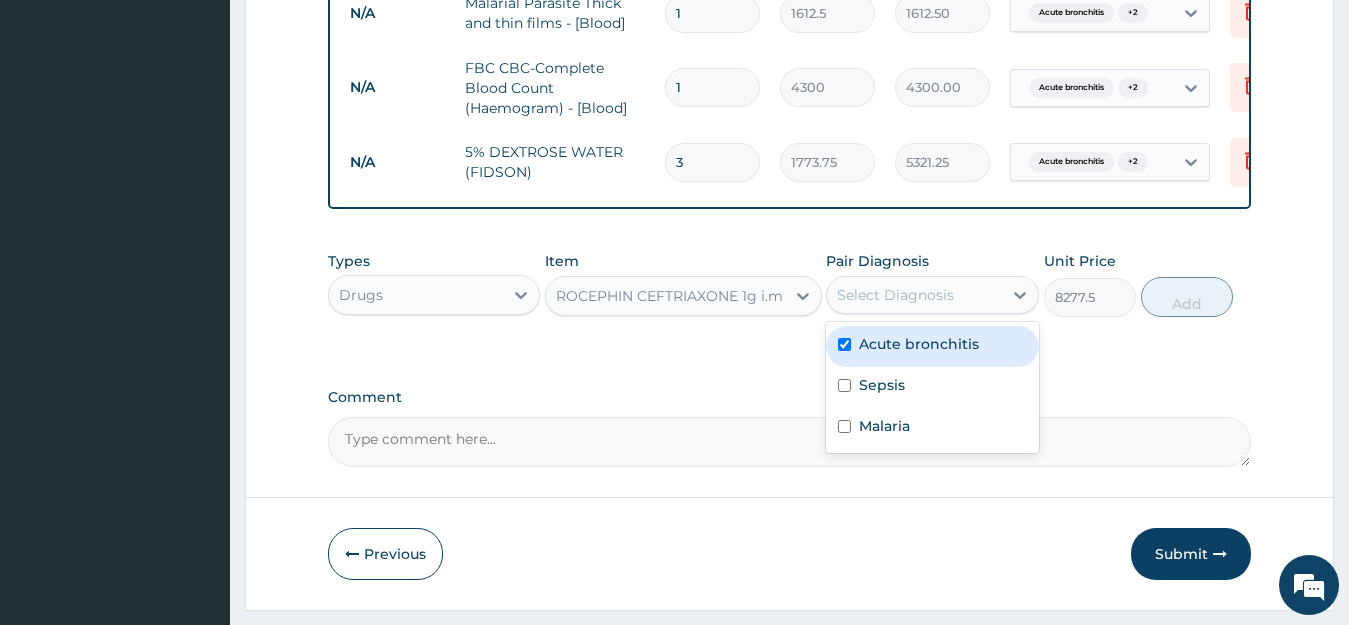 checkbox on "true" 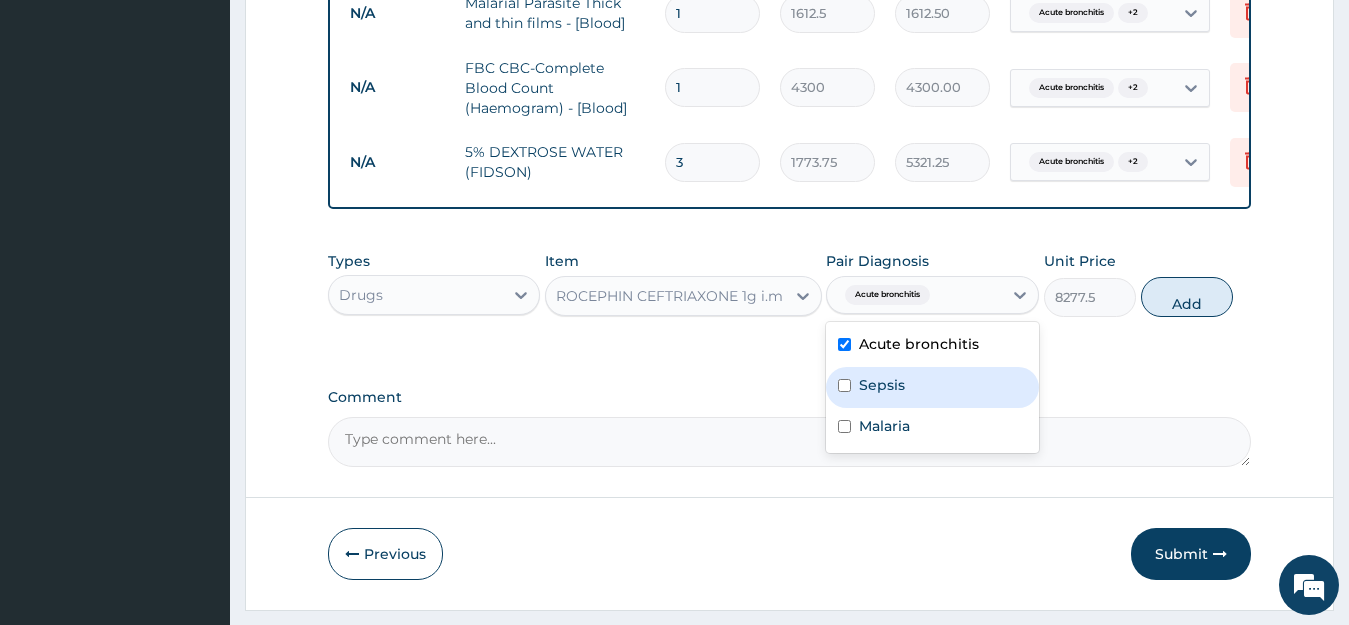 click on "Sepsis" at bounding box center [882, 385] 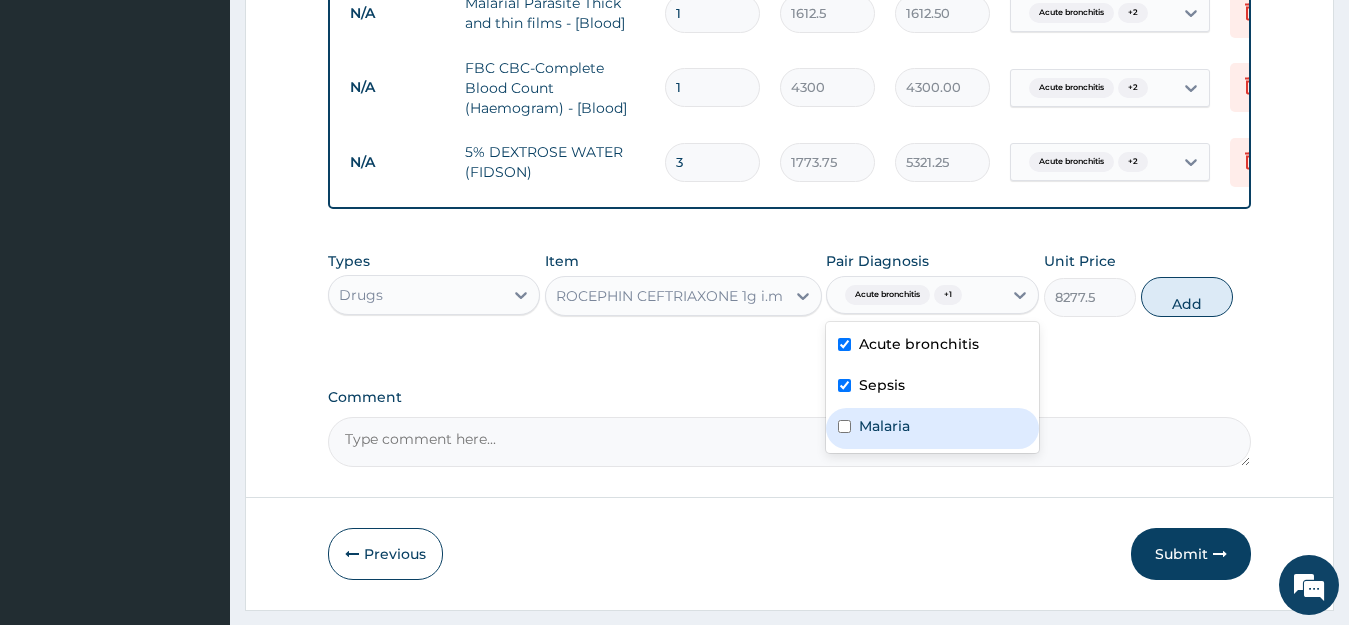 checkbox on "true" 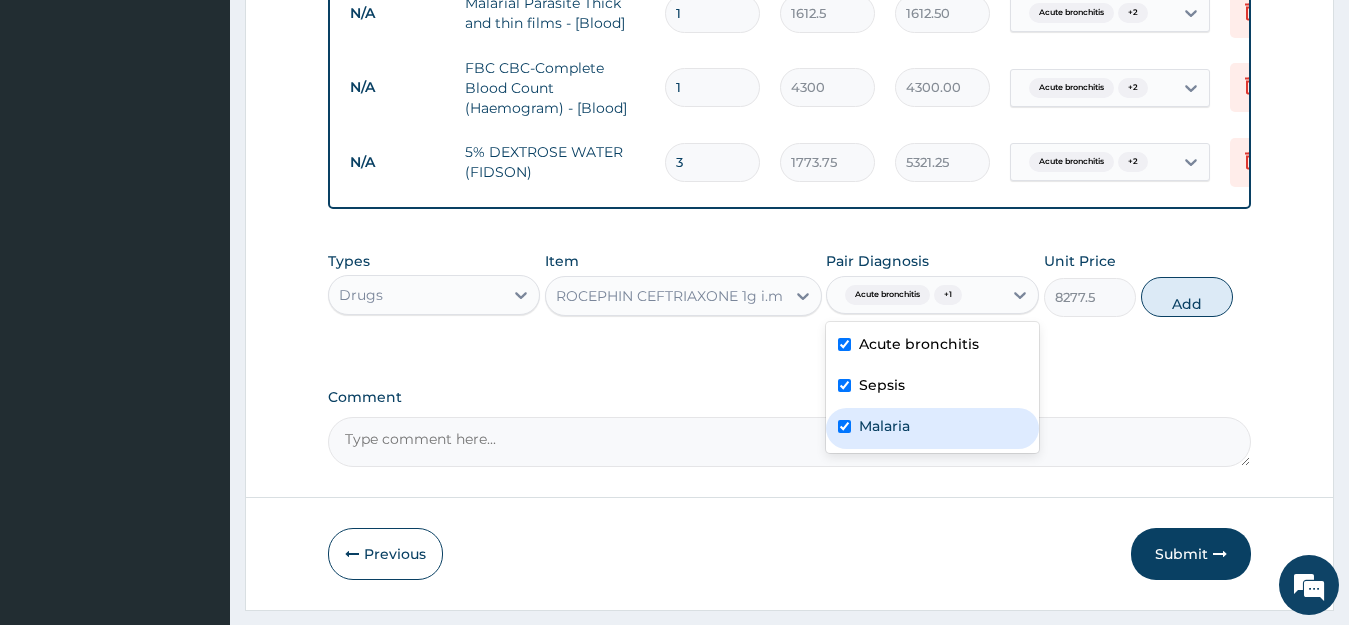 checkbox on "true" 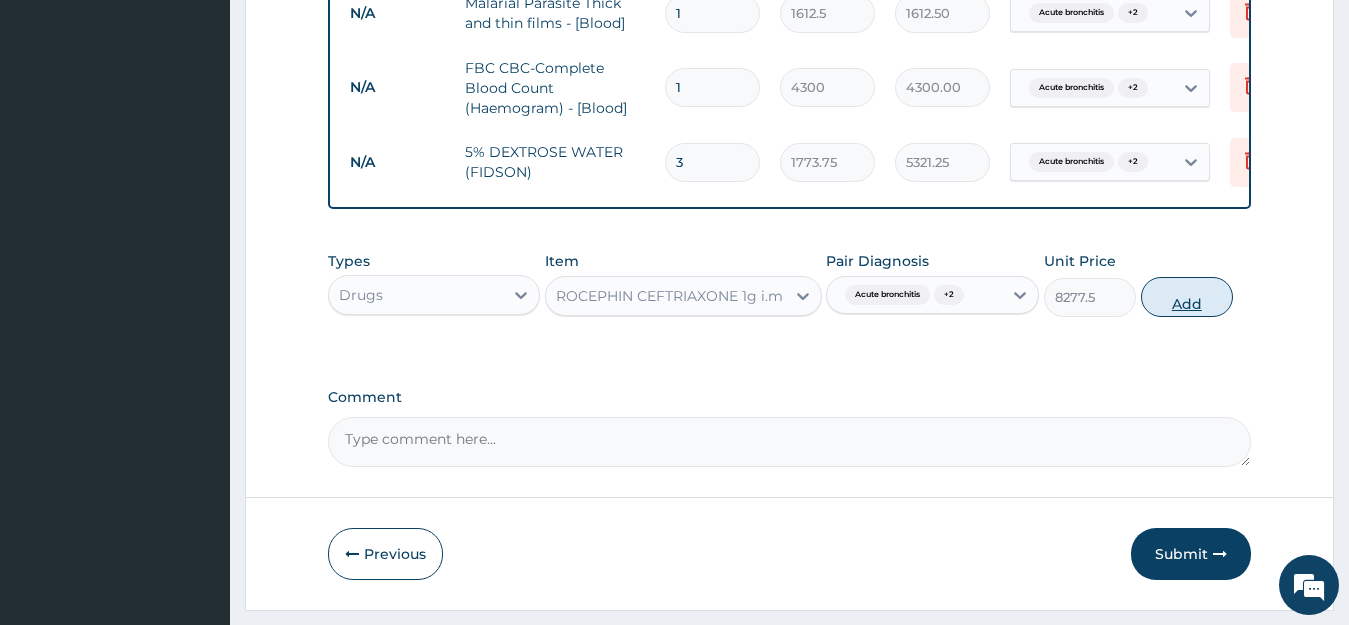 click on "Add" at bounding box center (1187, 297) 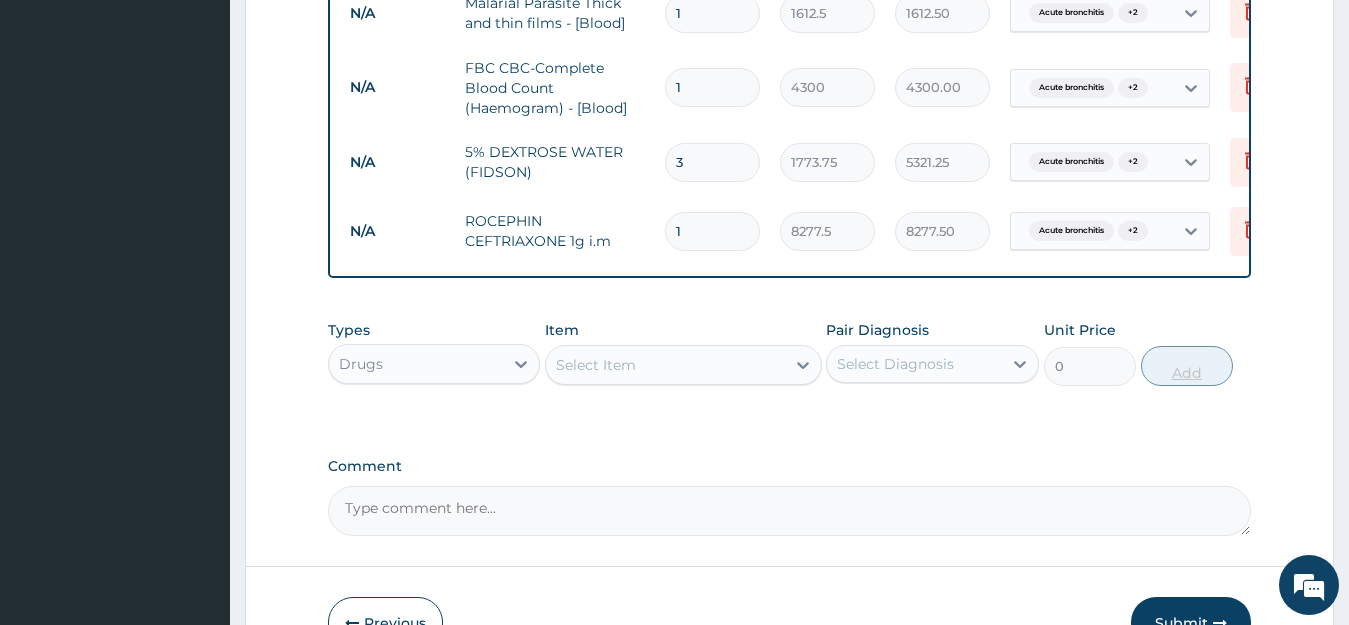 type 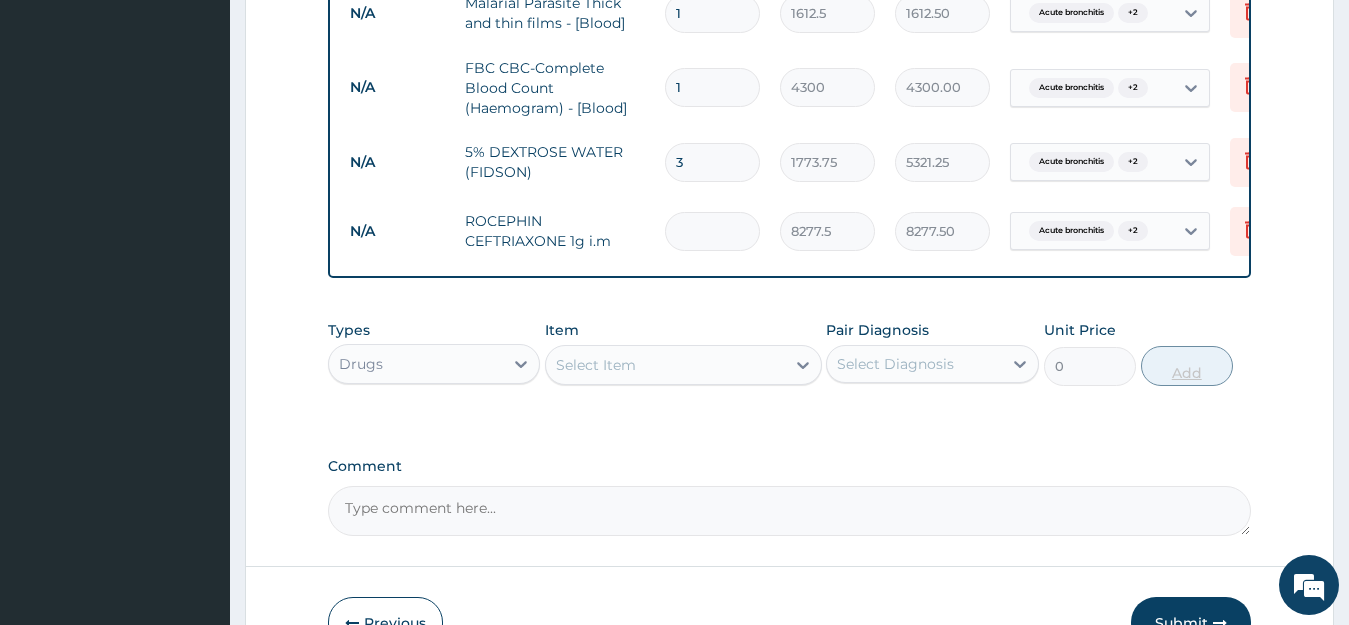 type on "0.00" 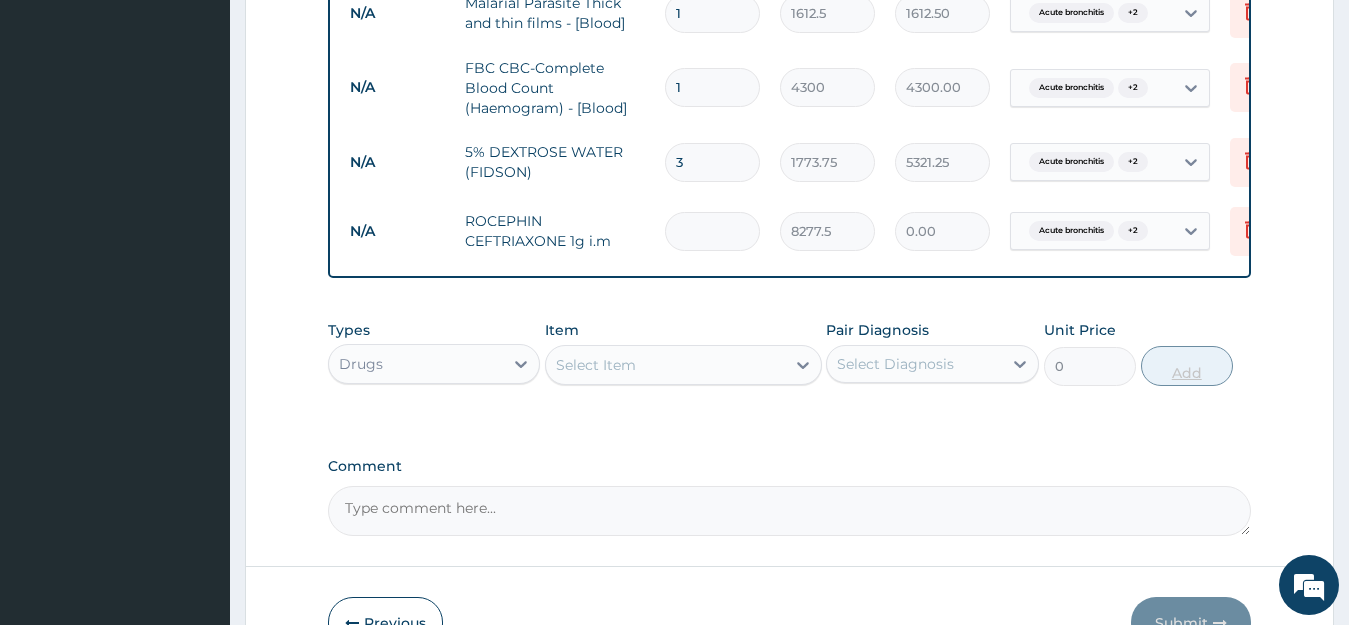 type on "4" 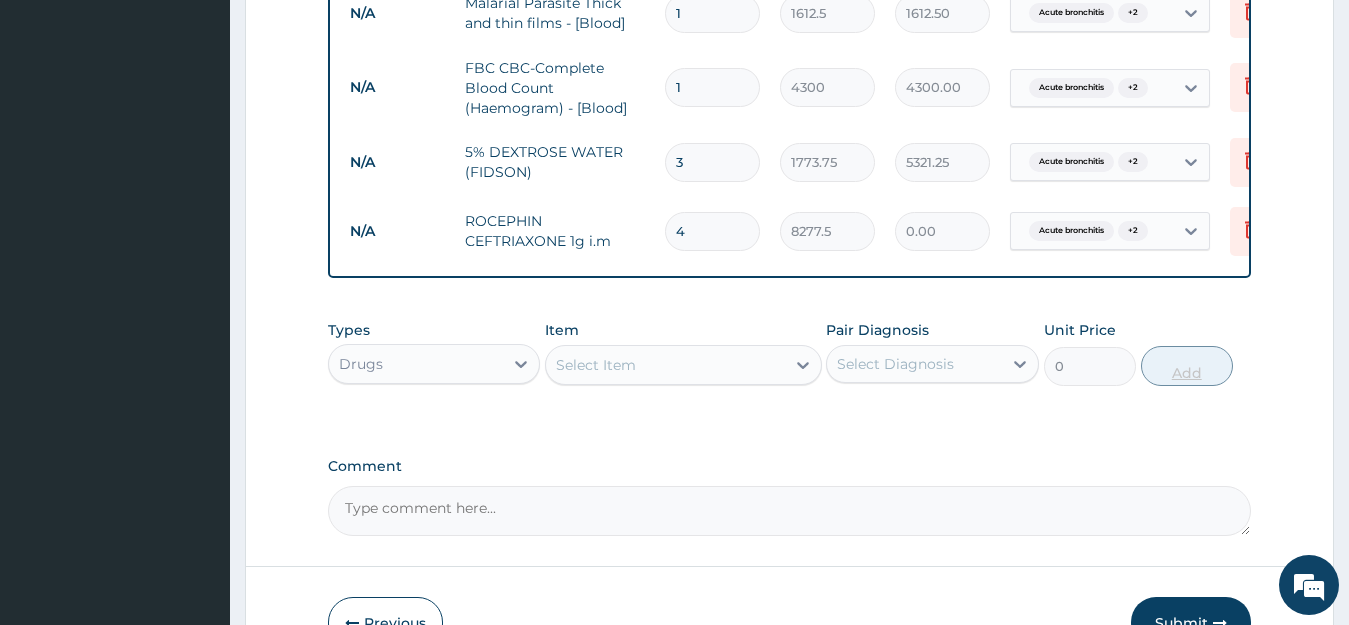 type on "33110.00" 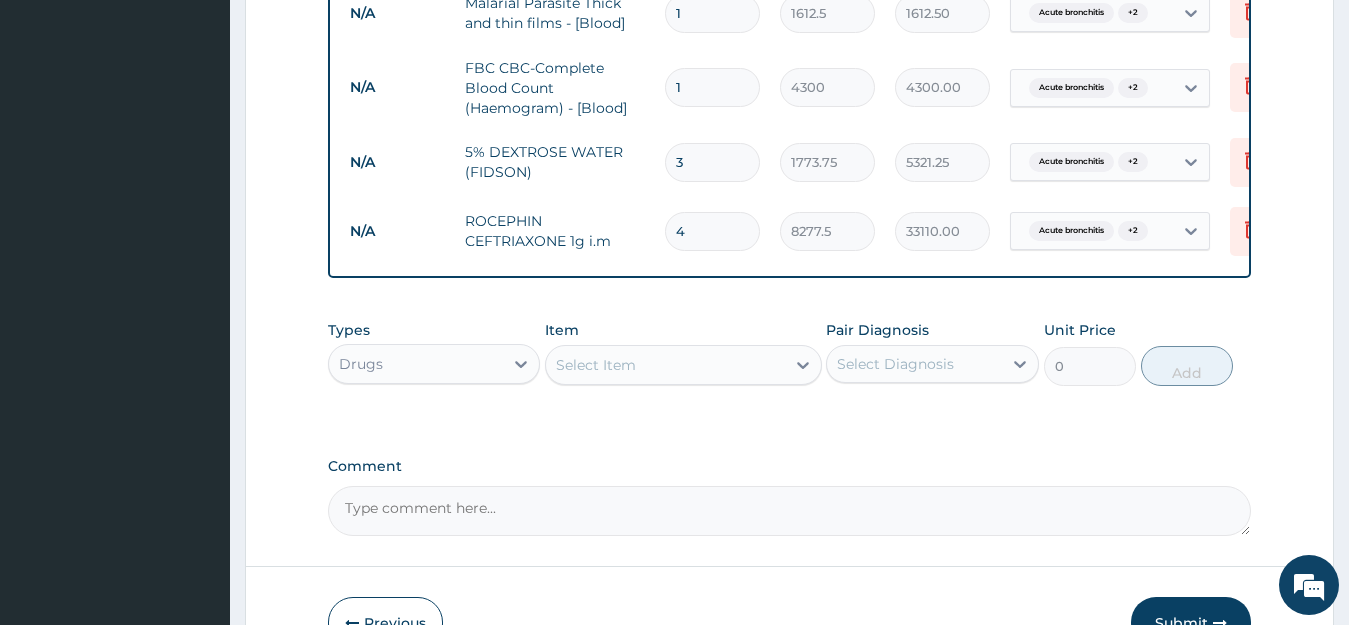 type on "4" 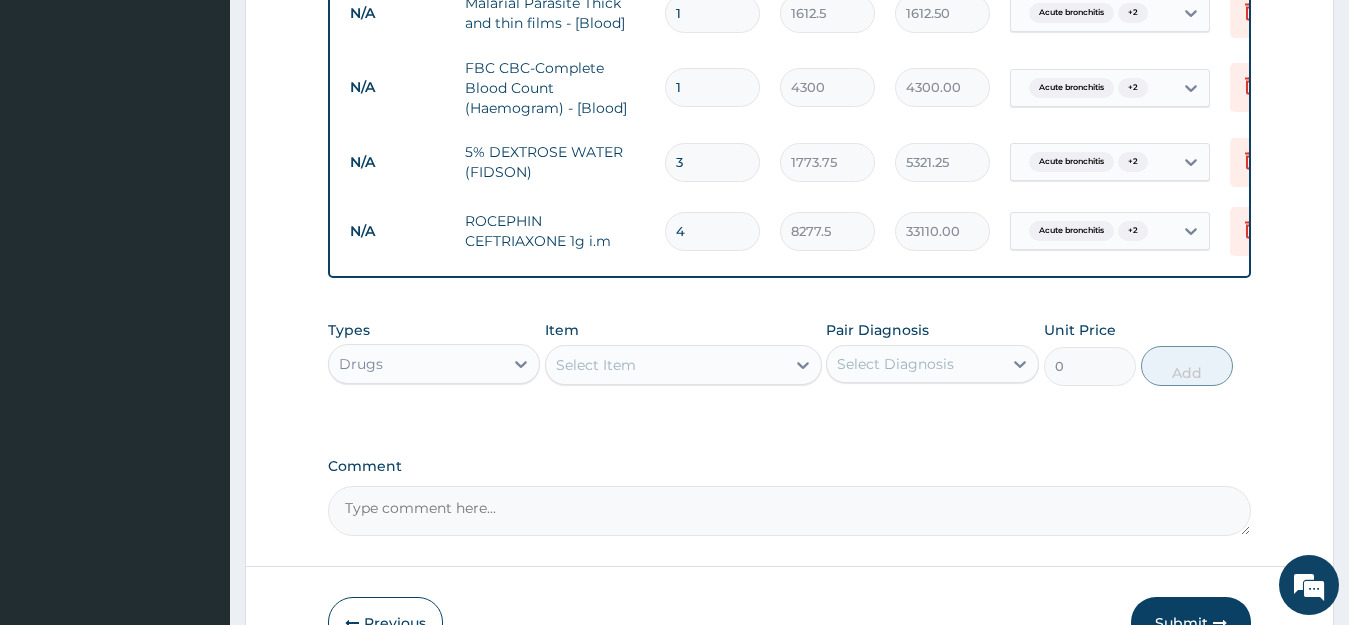 click on "Select Item" at bounding box center [665, 365] 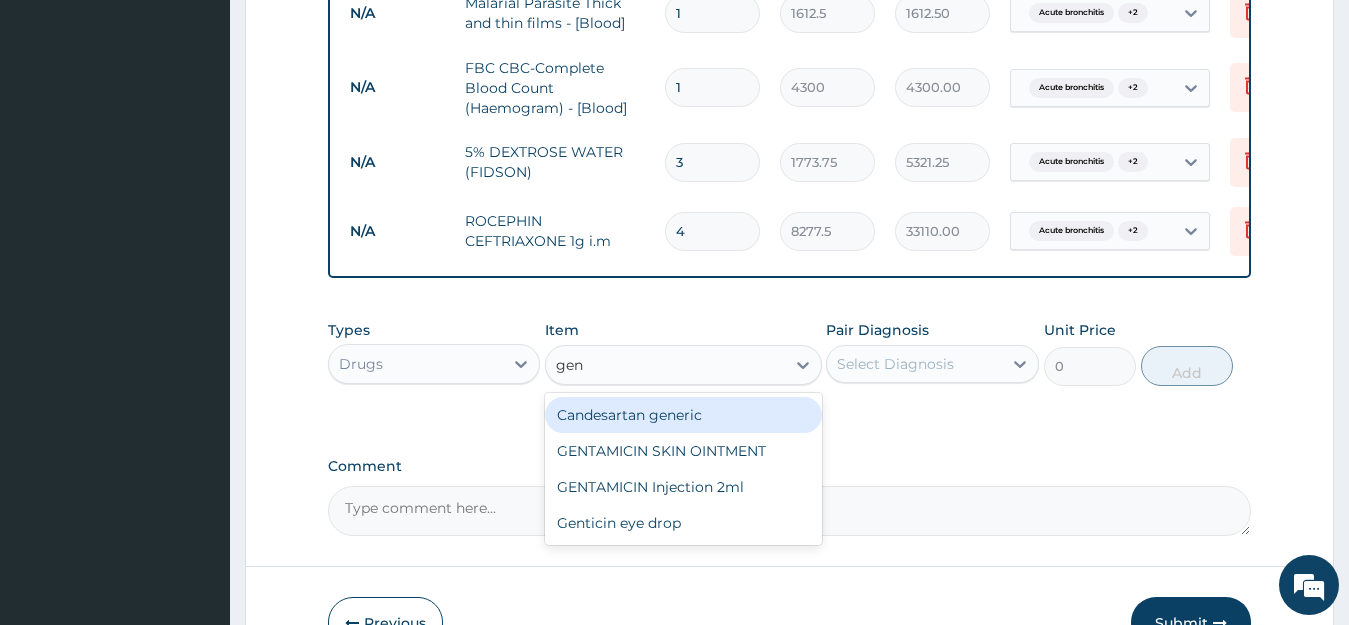 type on "gent" 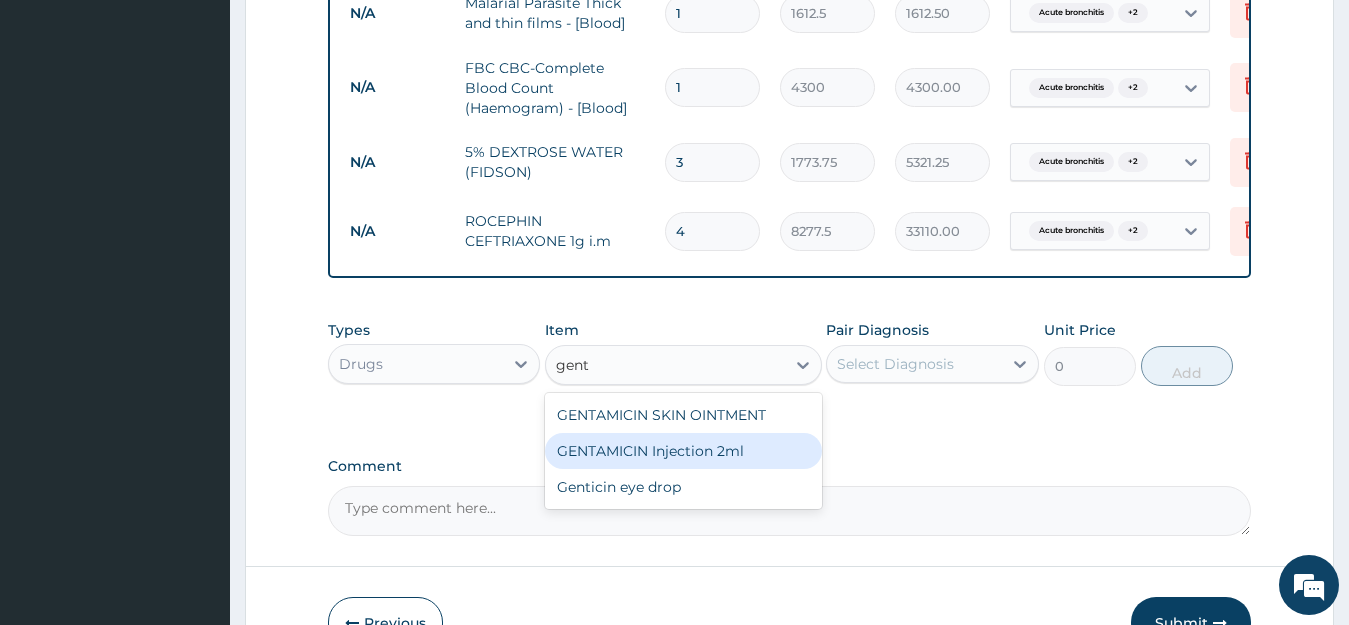 click on "GENTAMICIN Injection 2ml" at bounding box center (683, 451) 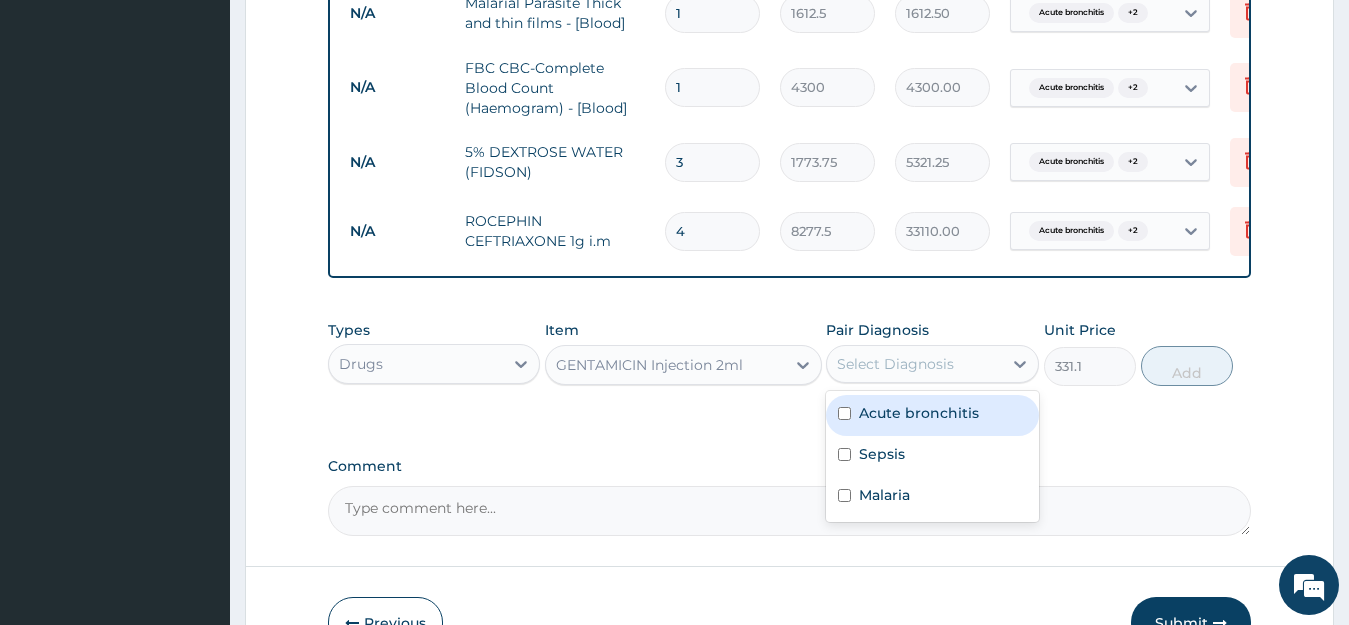 click on "Select Diagnosis" at bounding box center [895, 364] 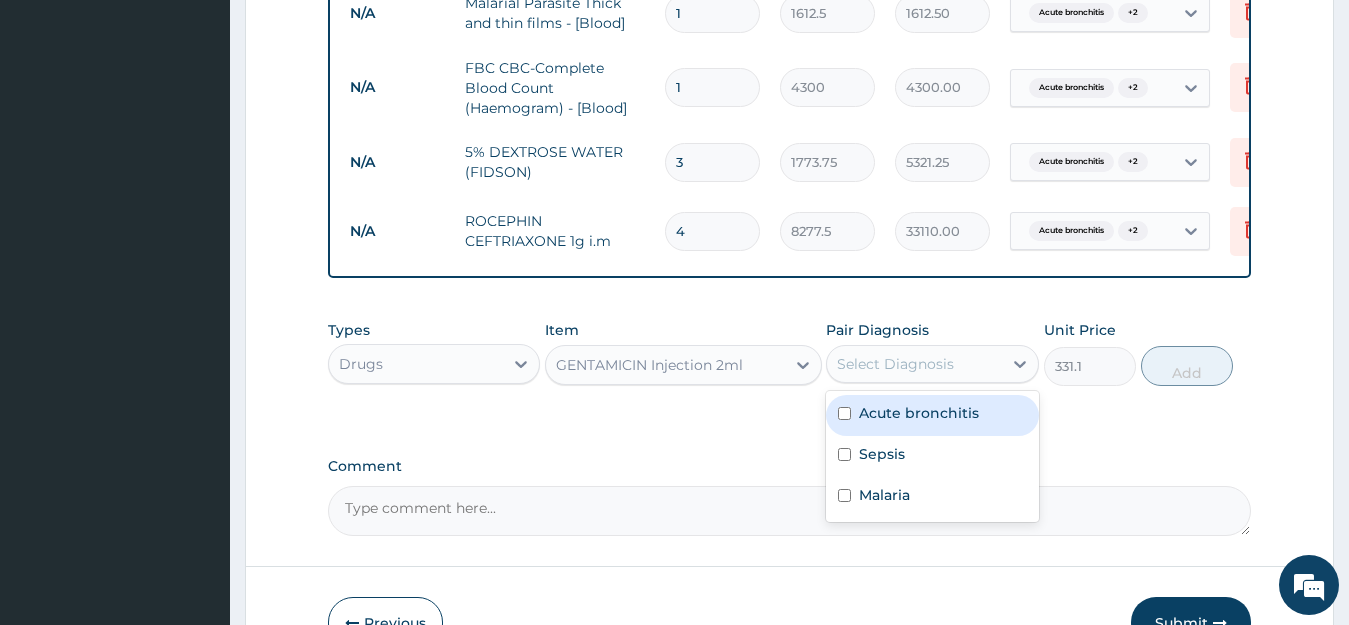 click on "Acute bronchitis" at bounding box center (919, 413) 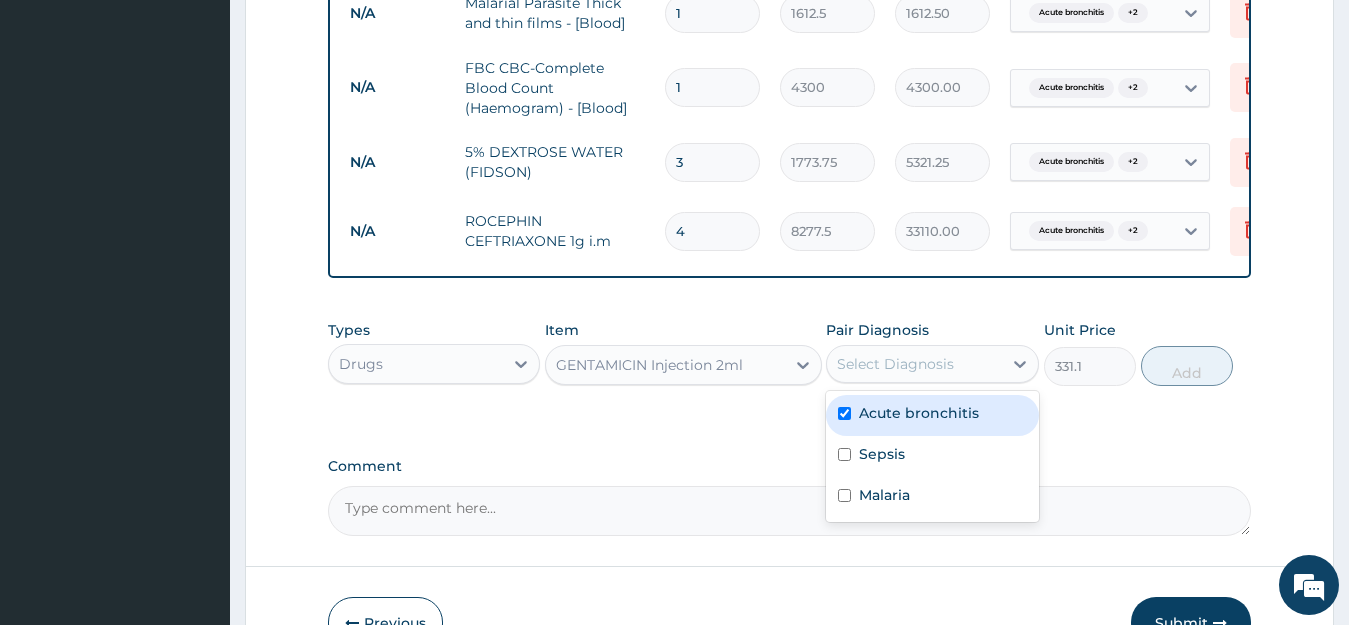 checkbox on "true" 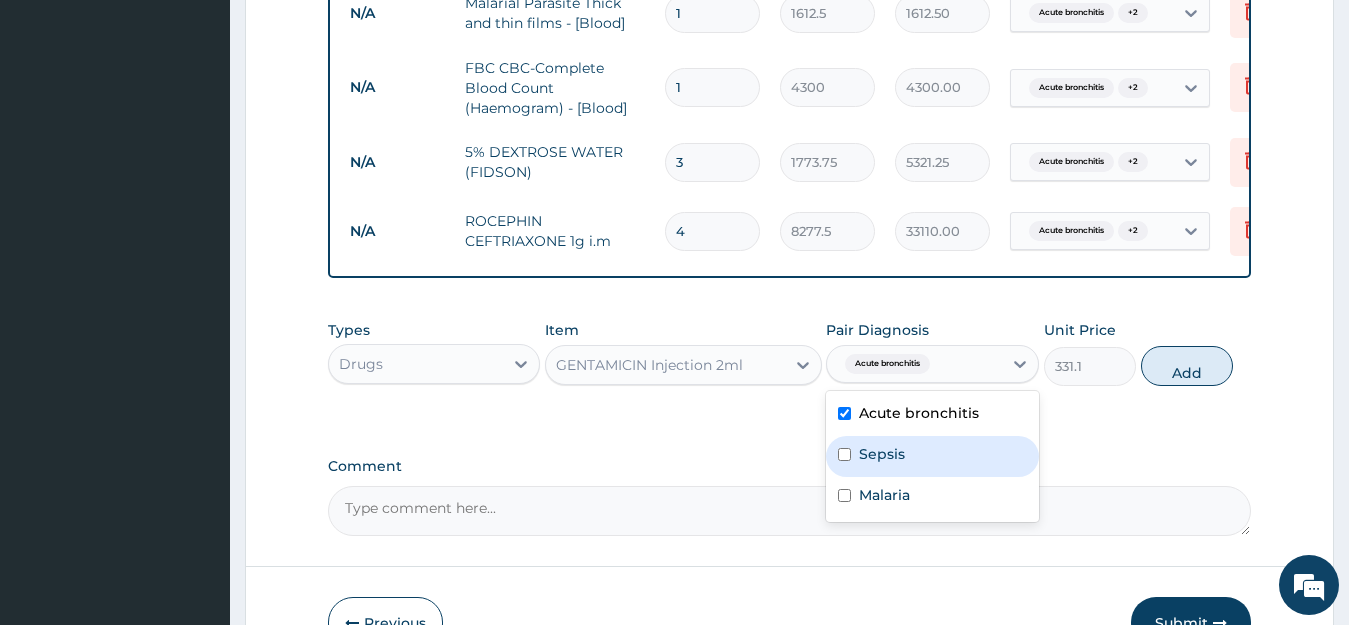 click on "Sepsis" at bounding box center [932, 456] 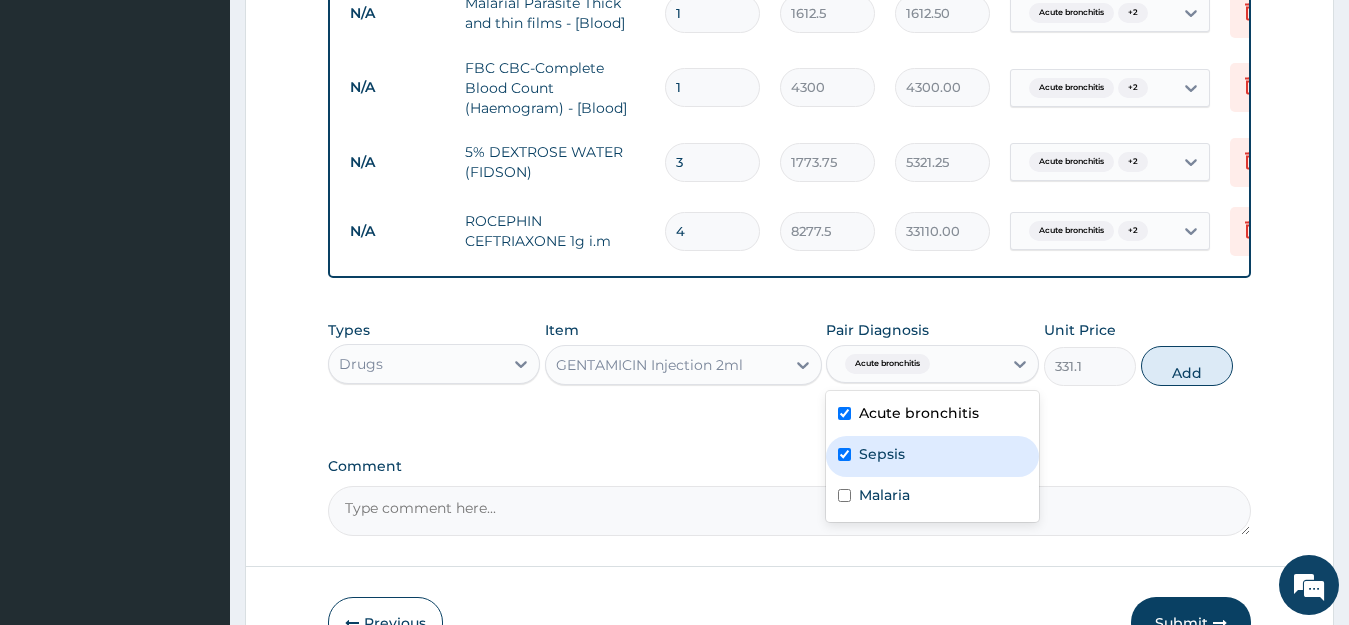 checkbox on "true" 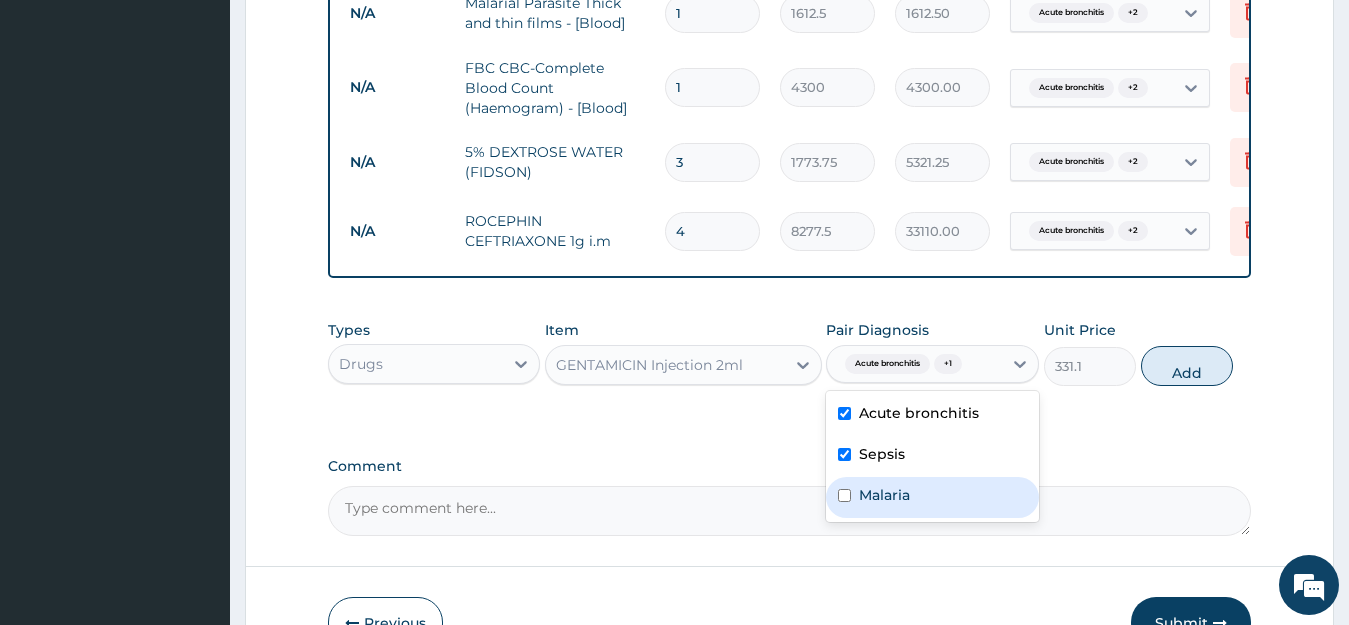 click on "Malaria" at bounding box center (932, 497) 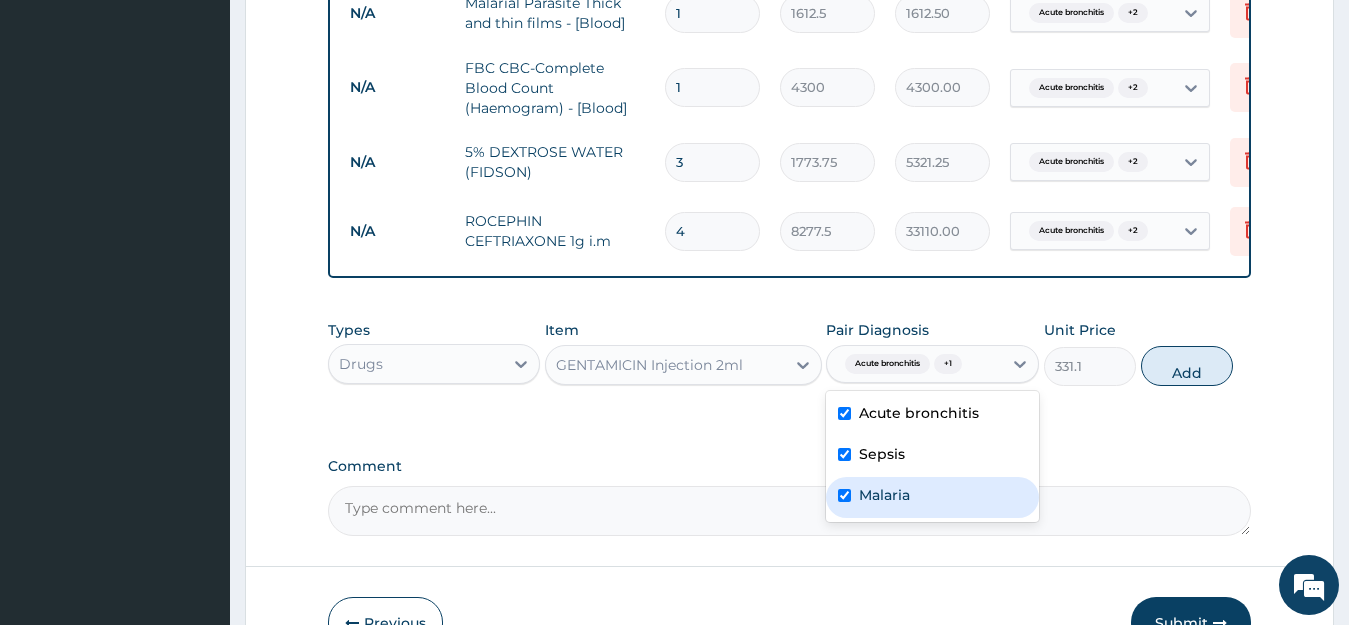 checkbox on "true" 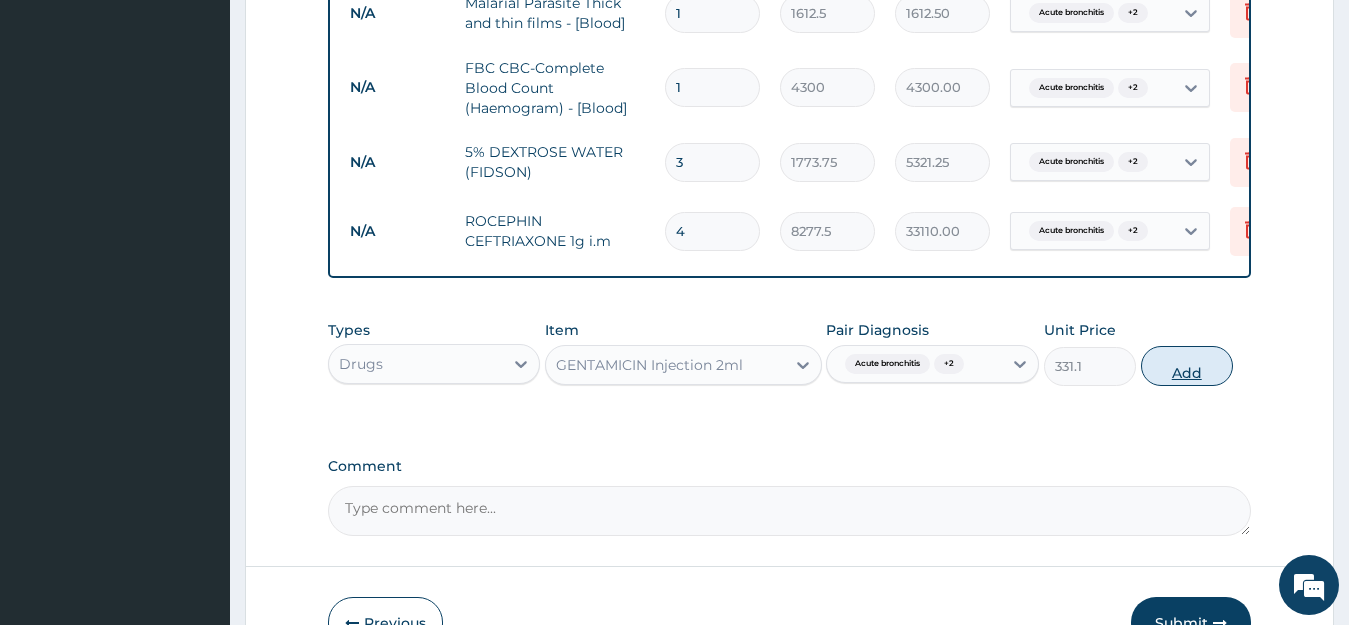 click on "Add" at bounding box center [1187, 366] 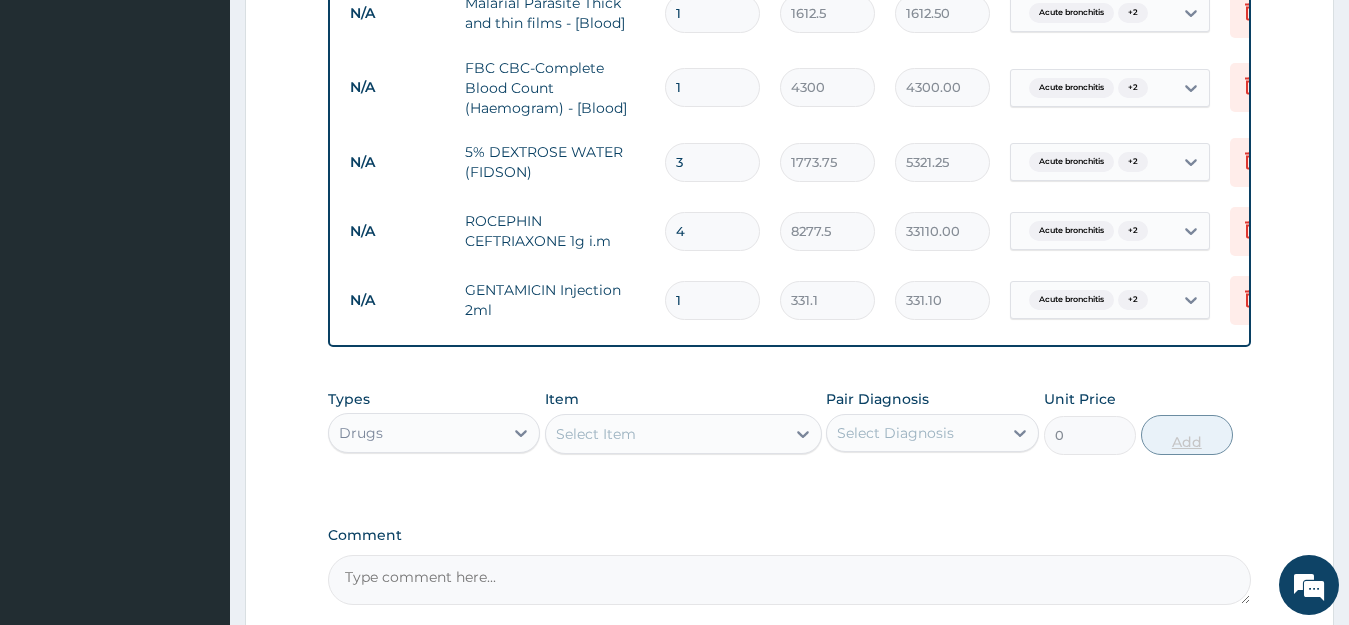 type 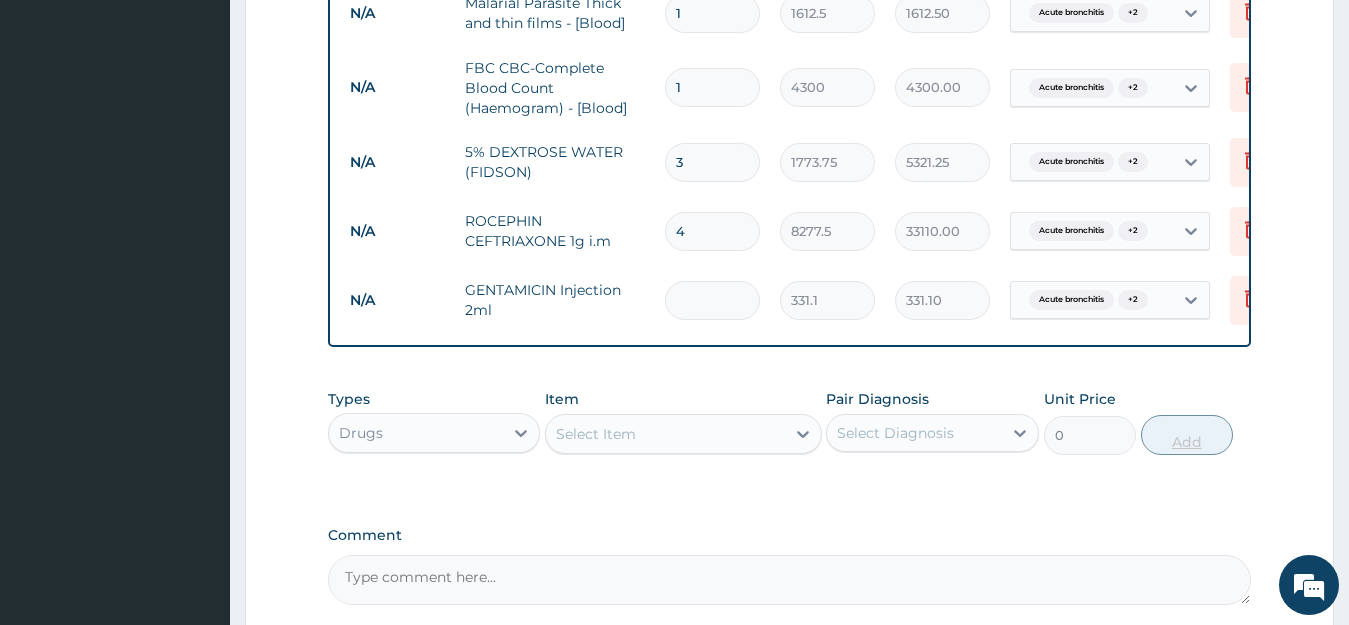 type on "0.00" 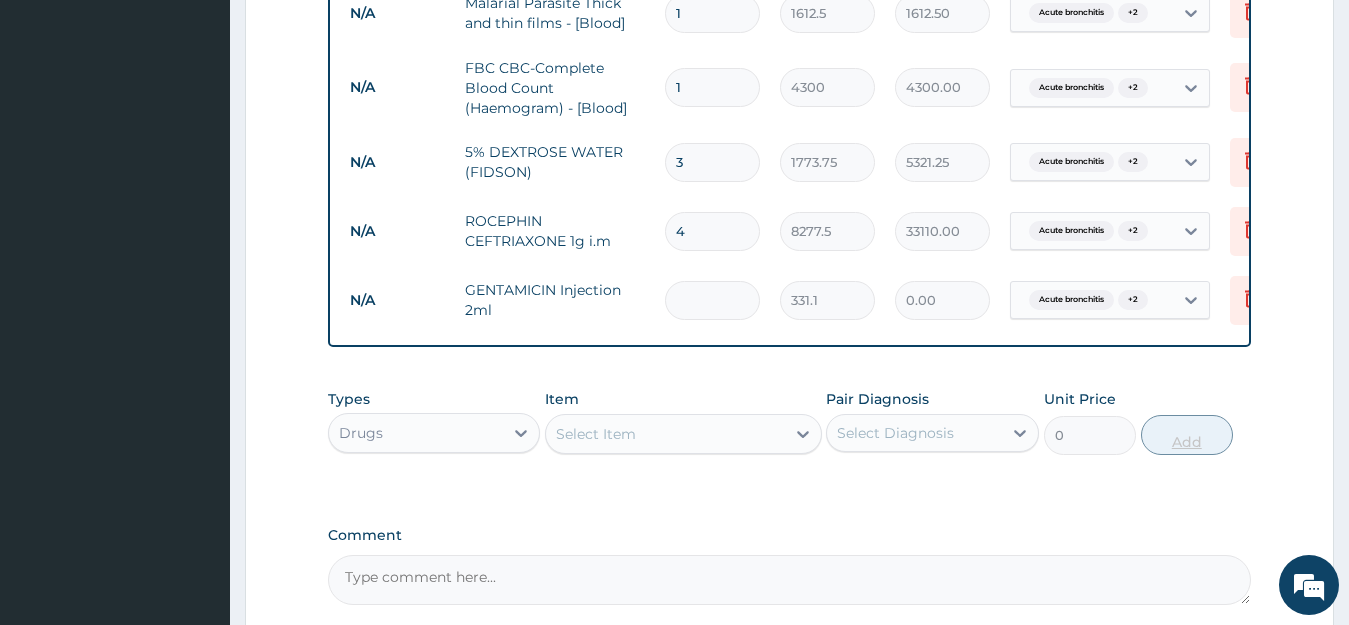 type on "6" 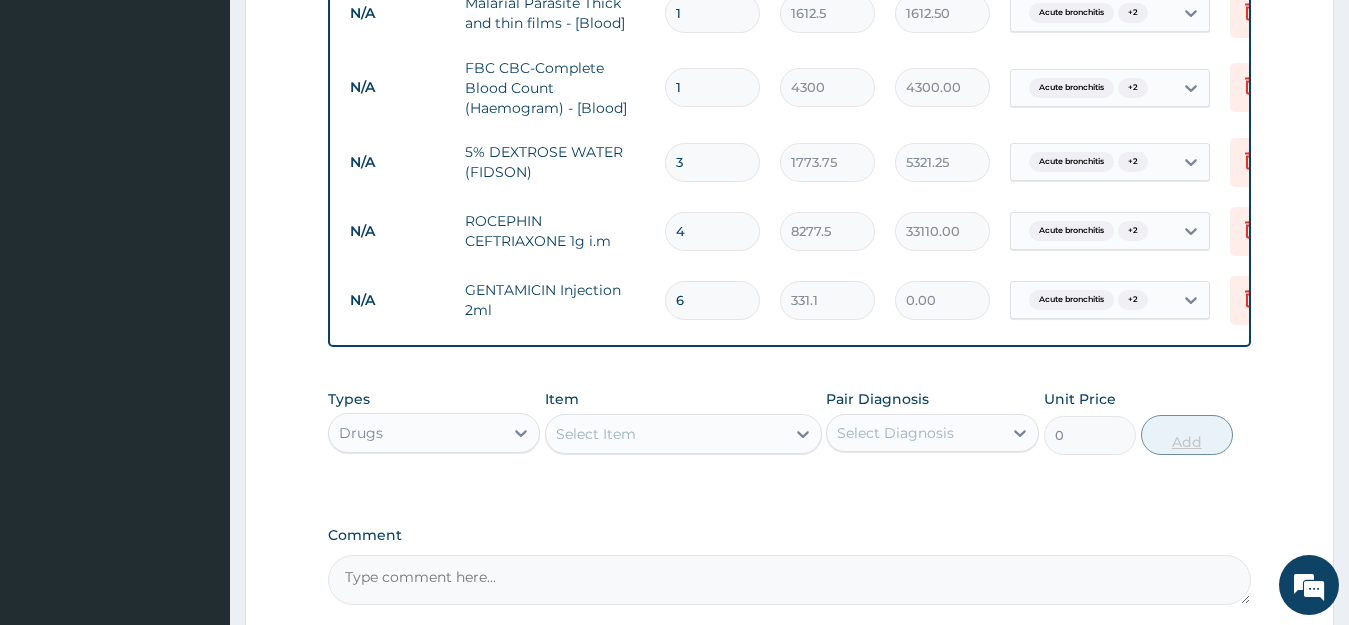 type on "1986.60" 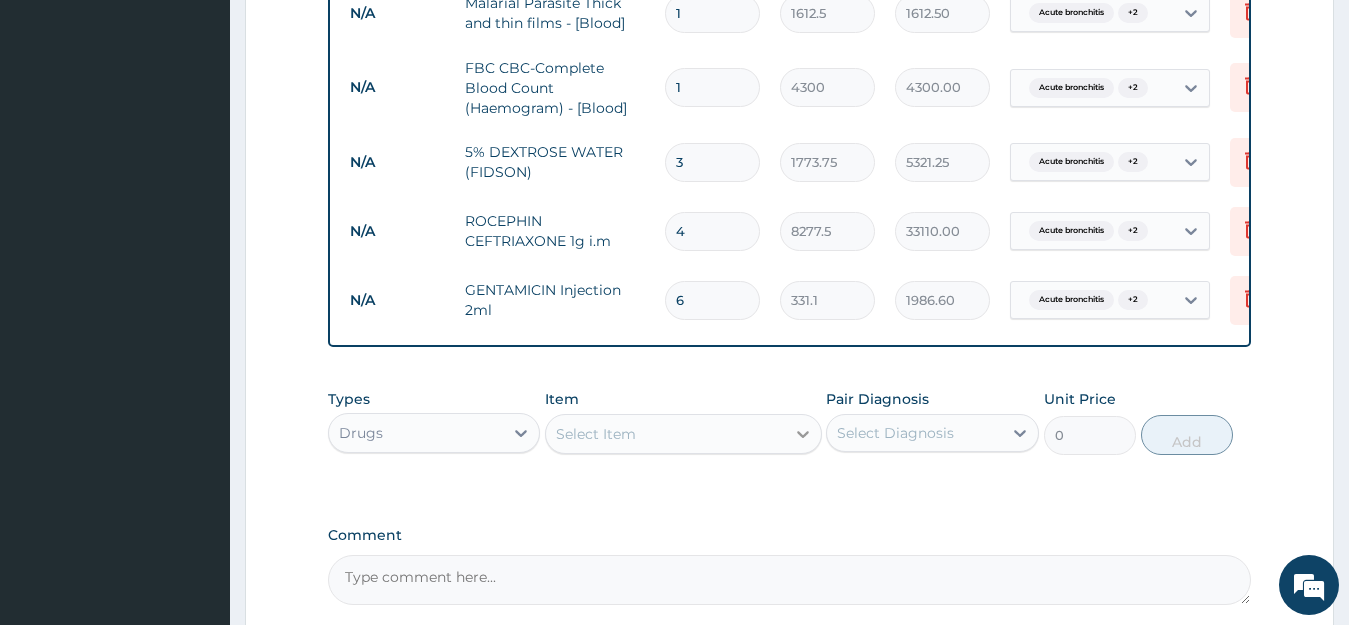 type on "6" 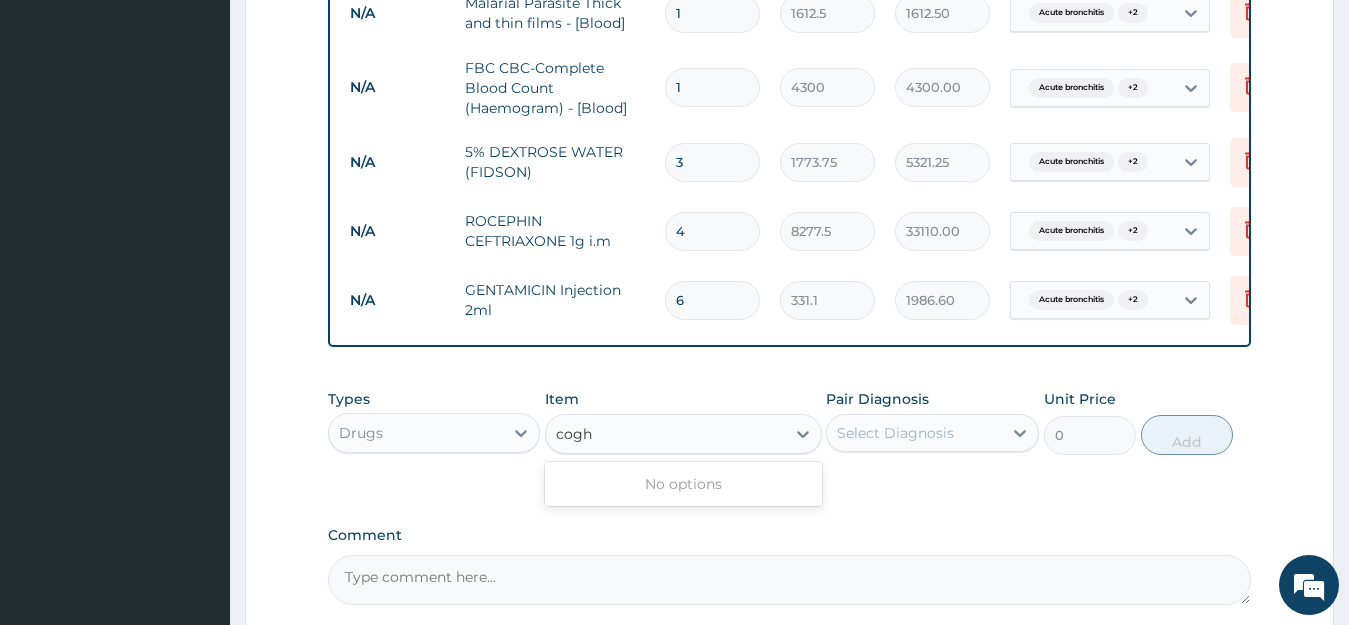 scroll, scrollTop: 1244, scrollLeft: 0, axis: vertical 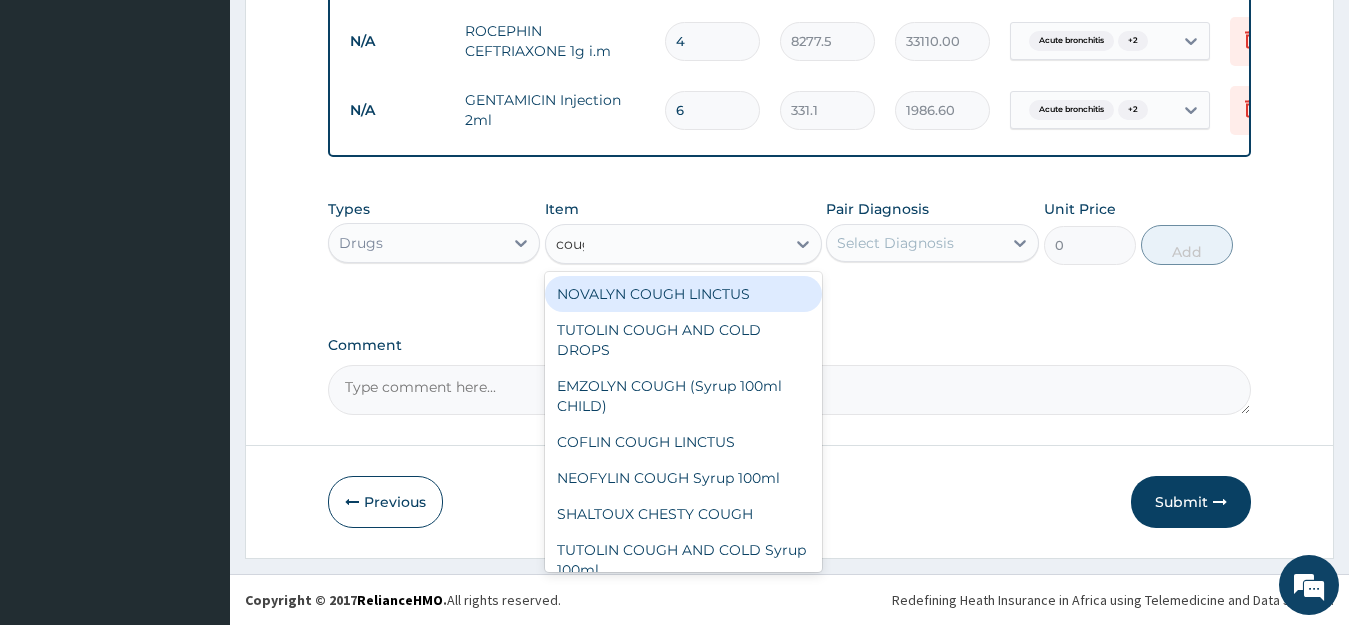 type on "cough" 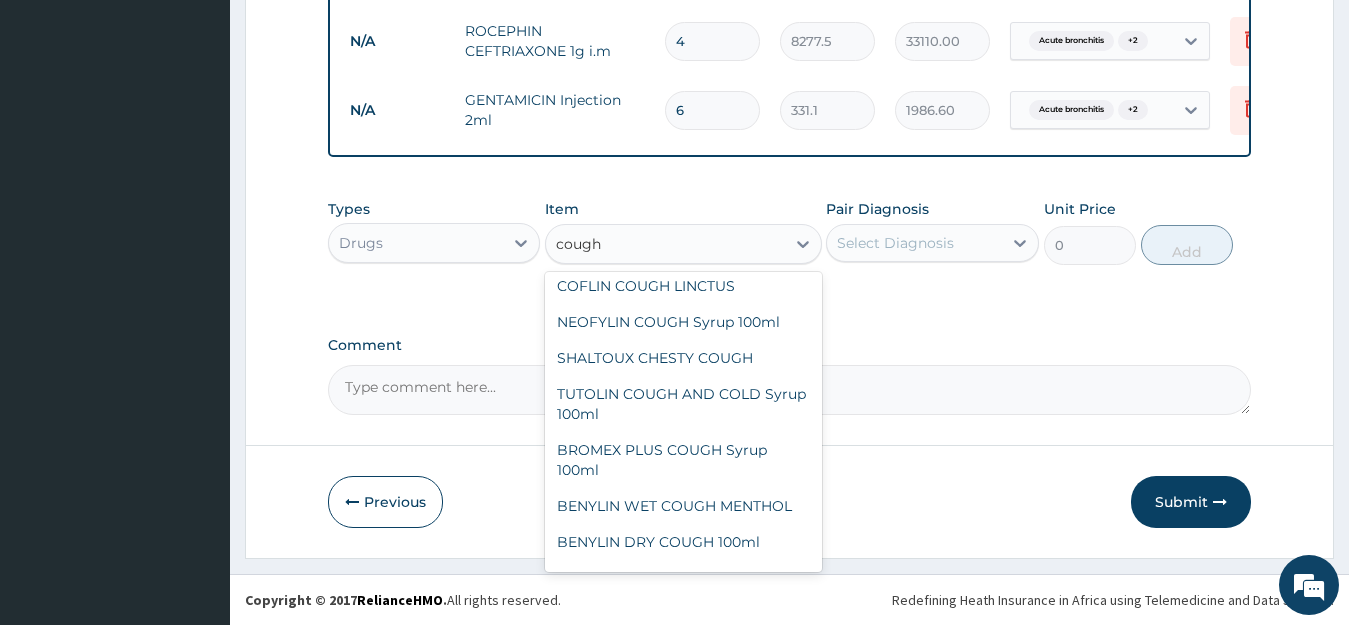 scroll, scrollTop: 116, scrollLeft: 0, axis: vertical 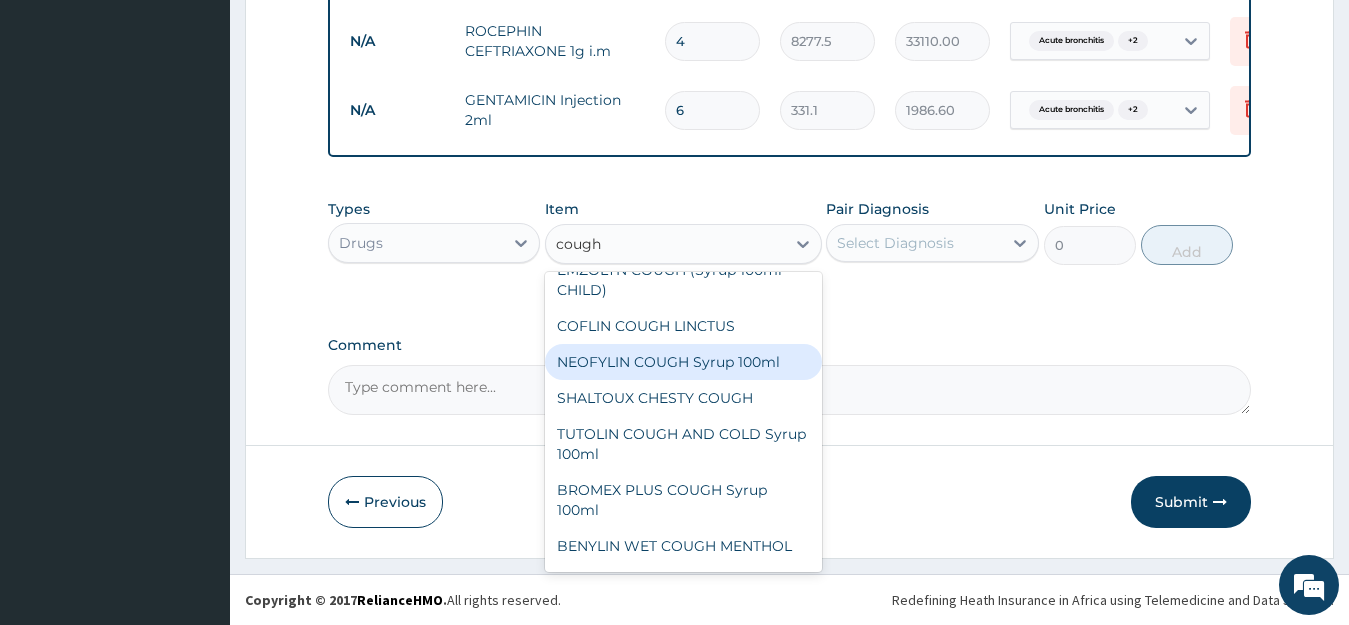 click on "NEOFYLIN COUGH Syrup 100ml" at bounding box center (683, 362) 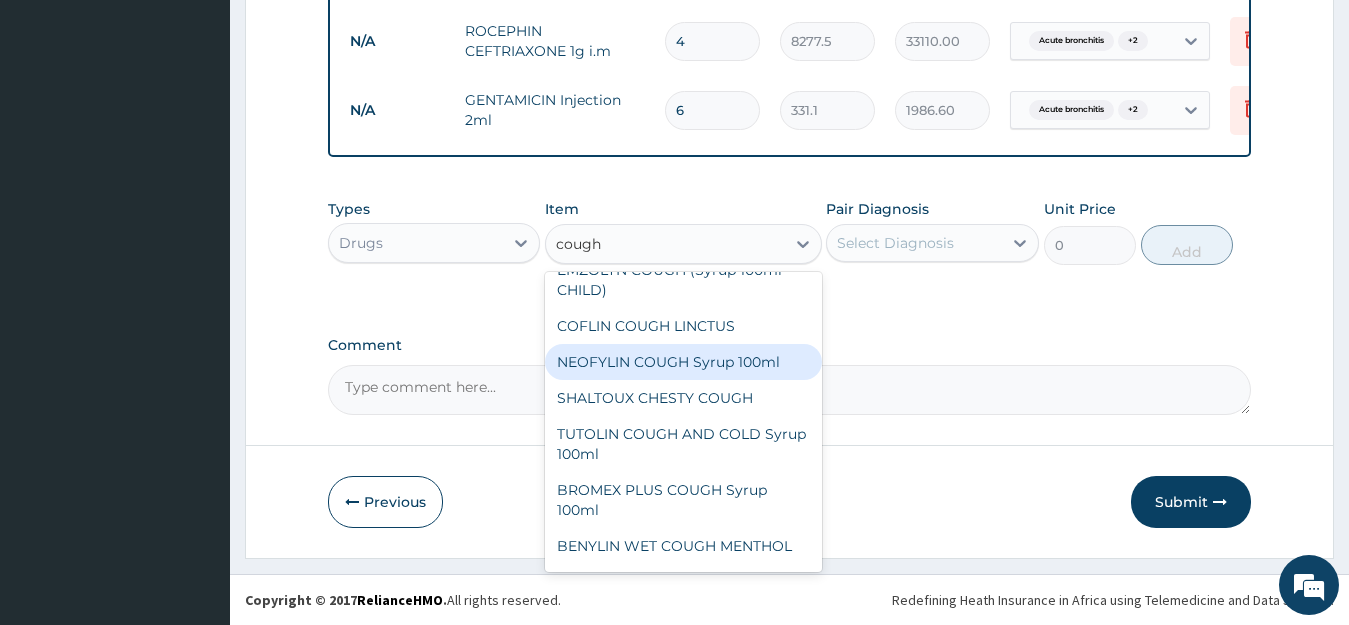 type 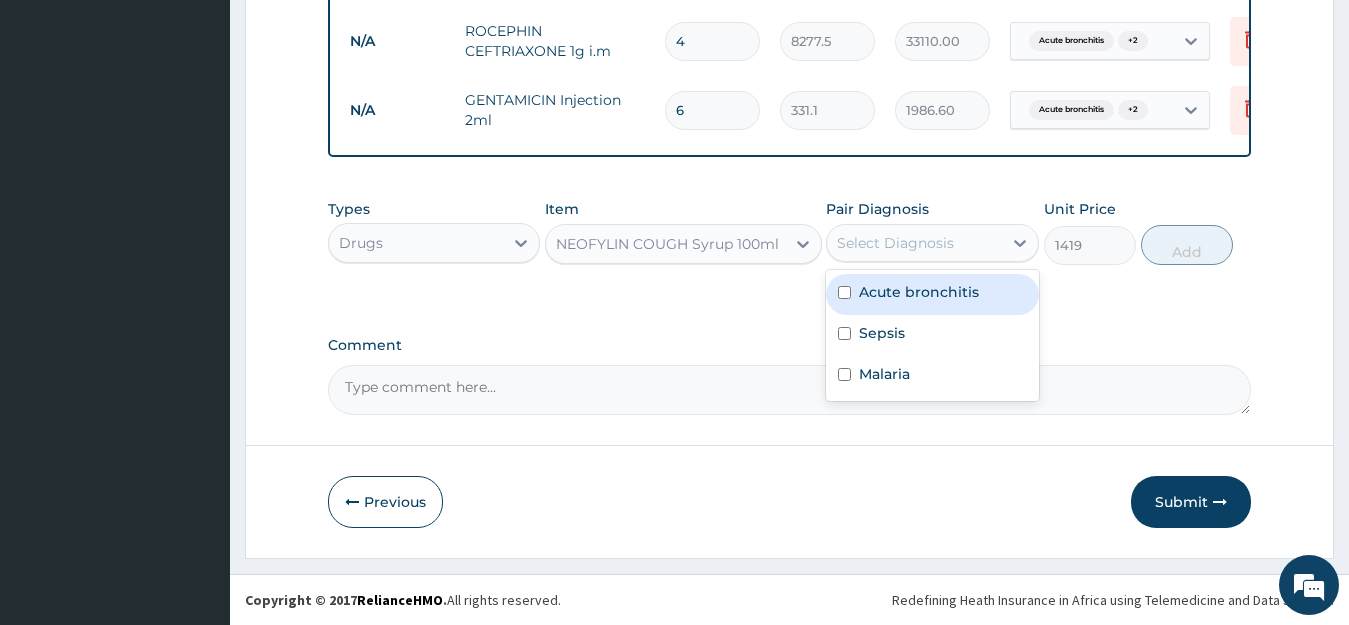 click on "Select Diagnosis" at bounding box center (895, 243) 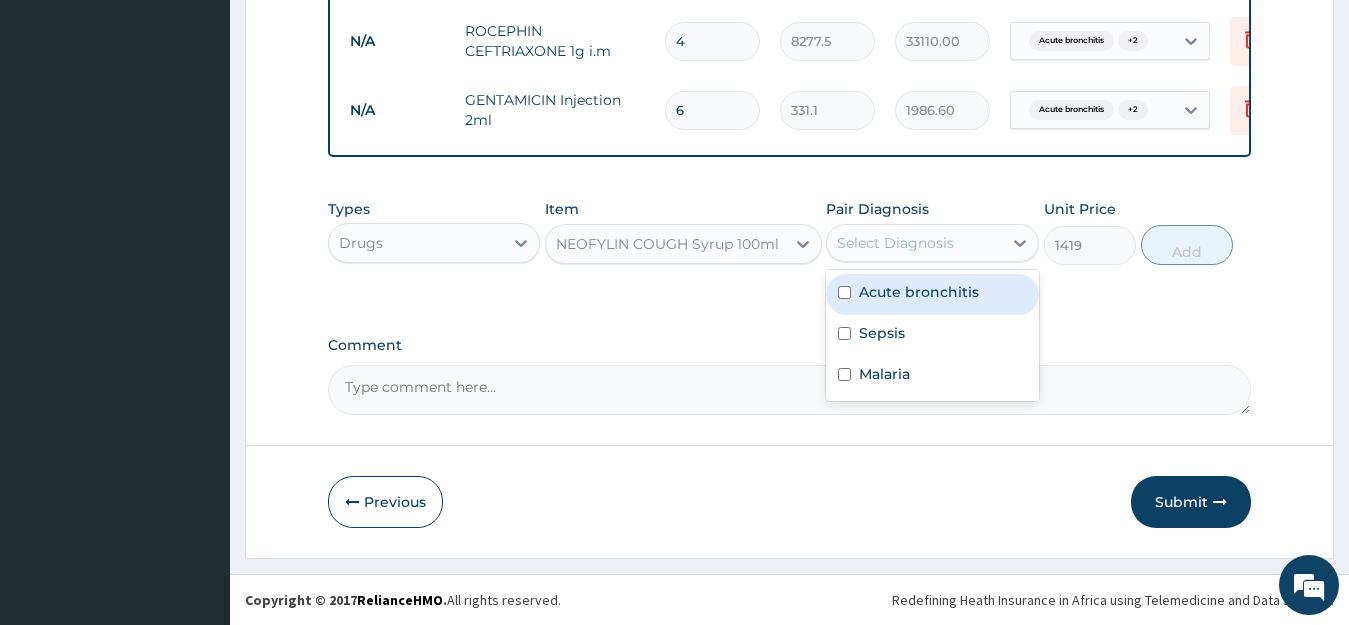 click on "Acute bronchitis" at bounding box center [919, 292] 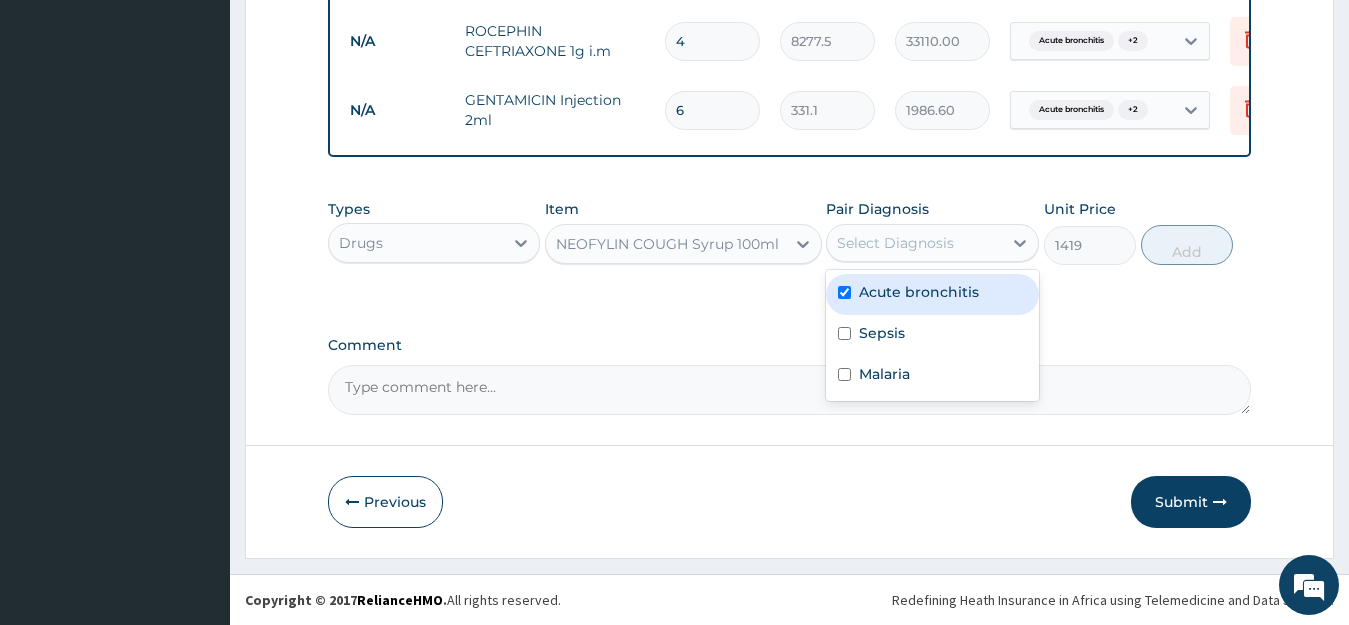 checkbox on "true" 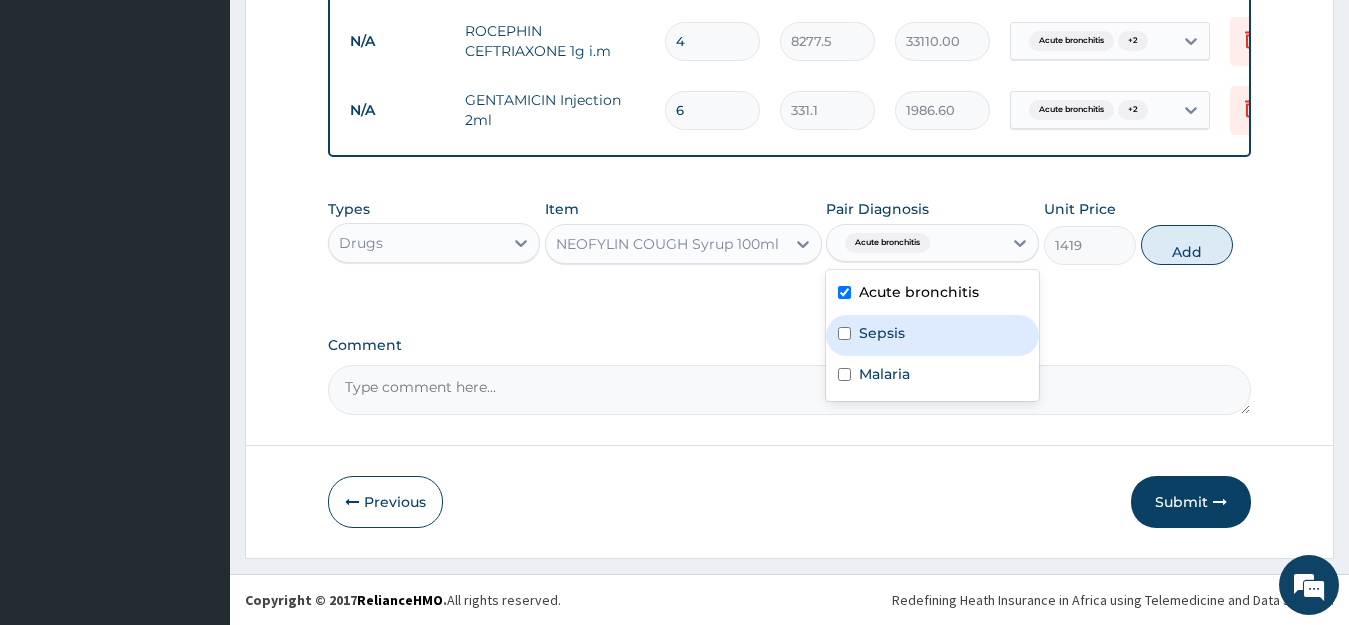 click on "Sepsis" at bounding box center [882, 333] 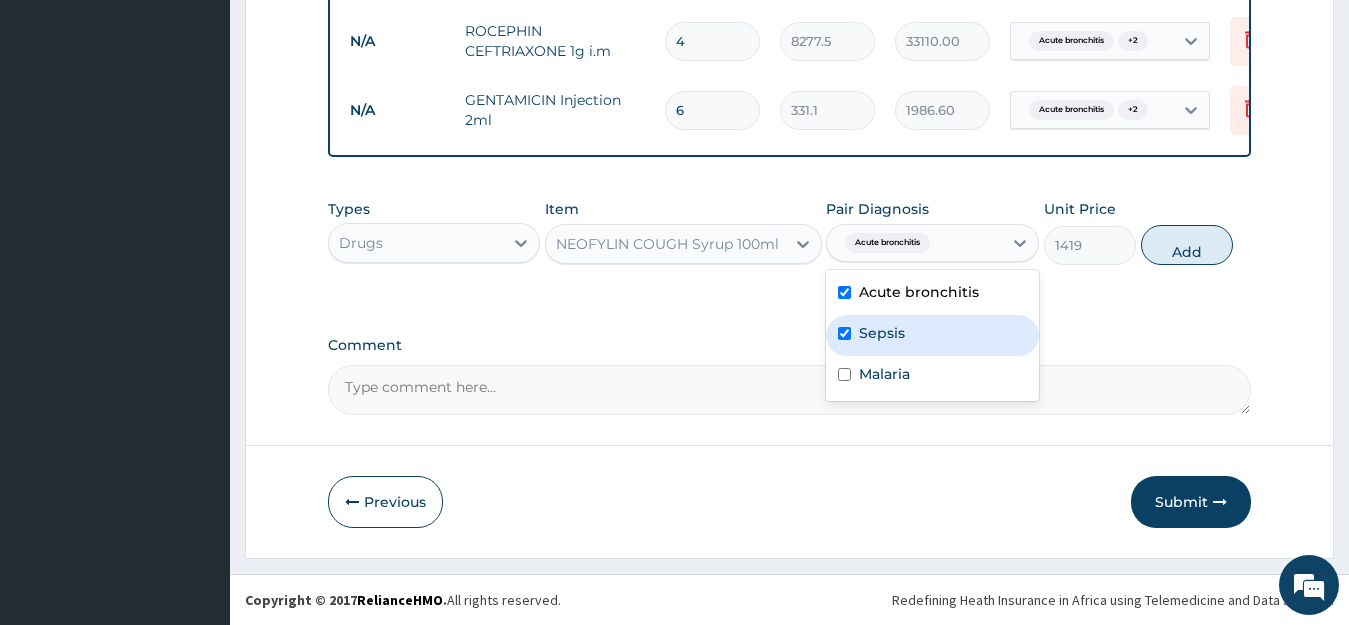 checkbox on "true" 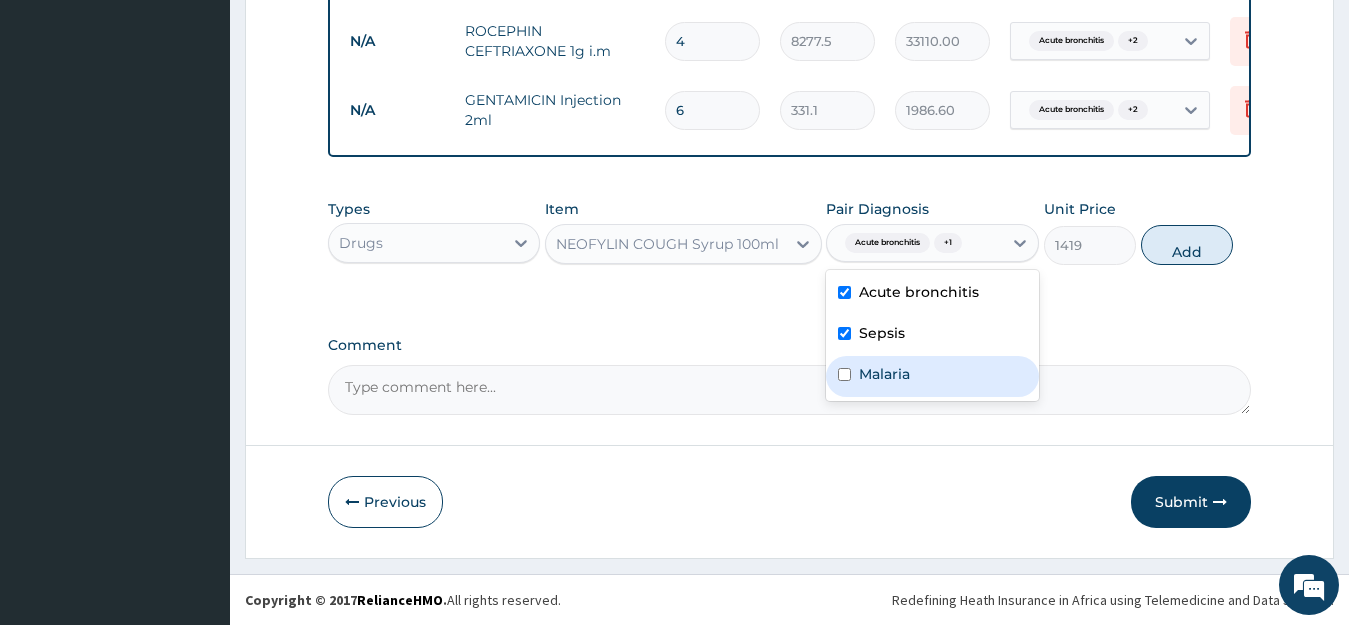 click on "Malaria" at bounding box center [932, 376] 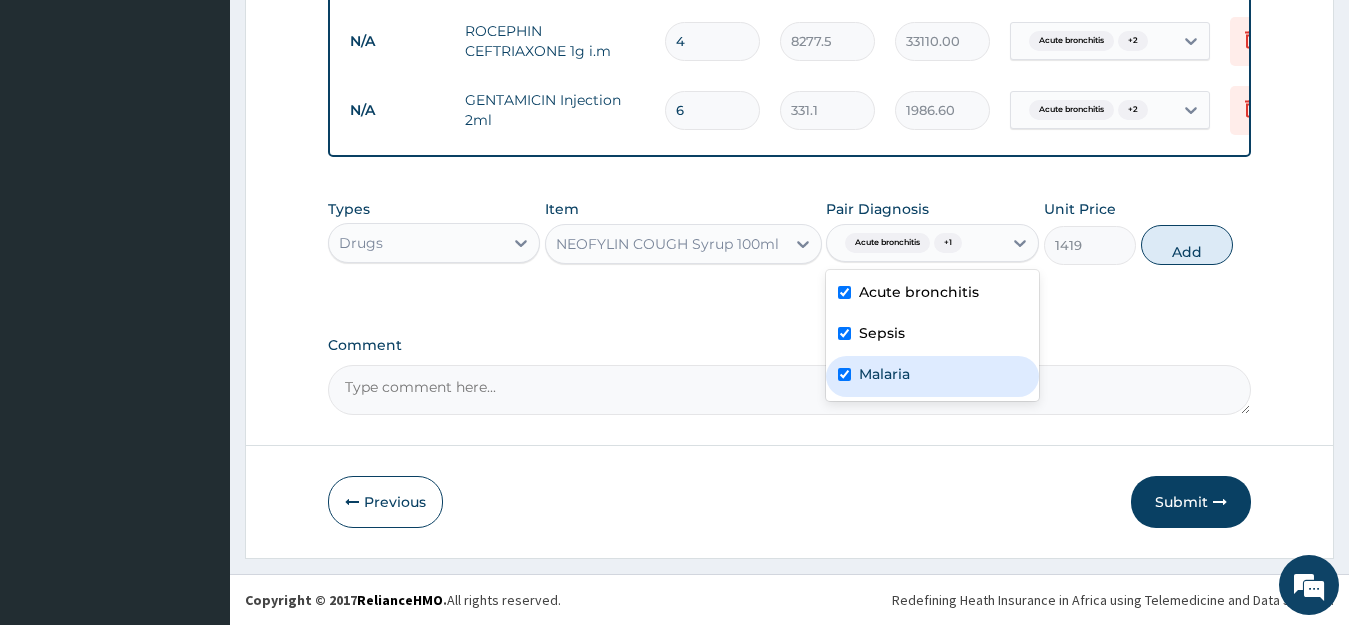 checkbox on "true" 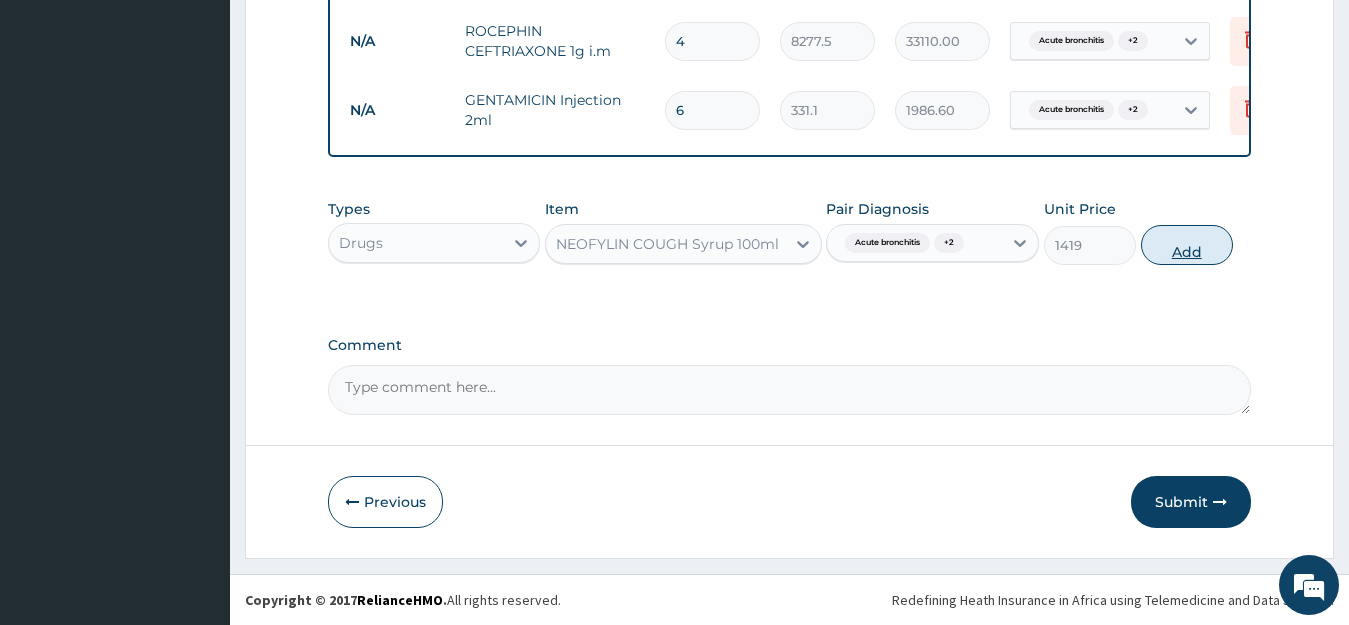 click on "Add" at bounding box center (1187, 245) 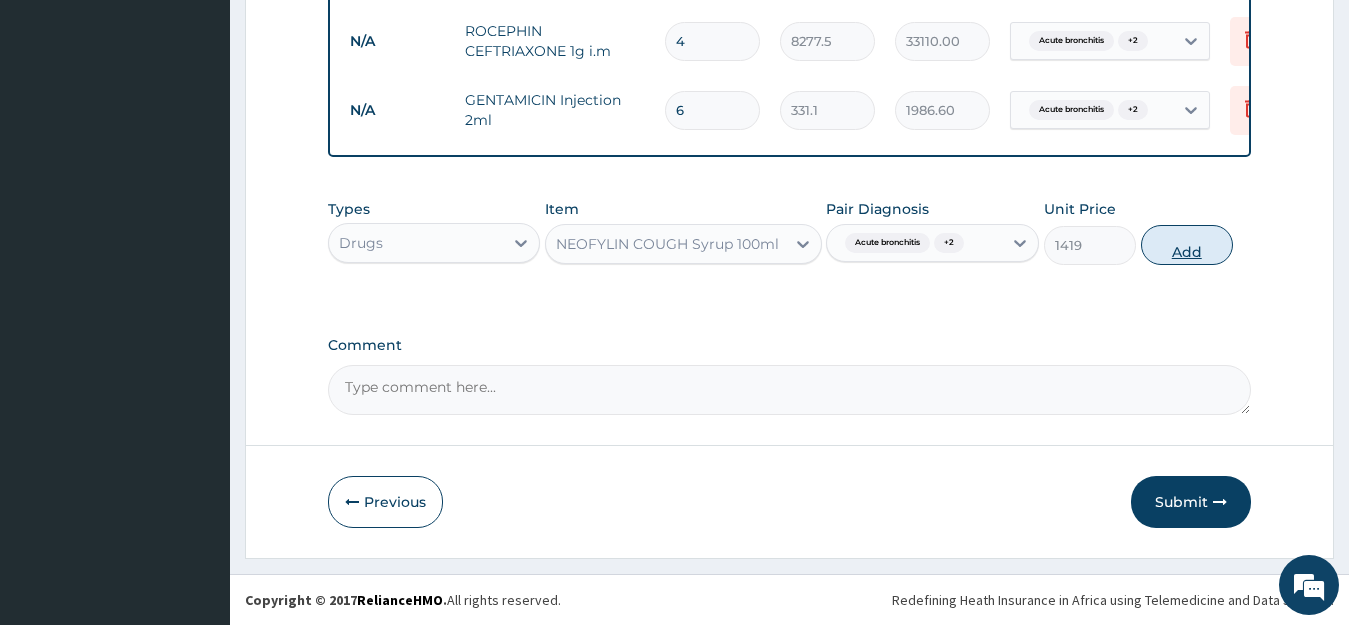 type on "0" 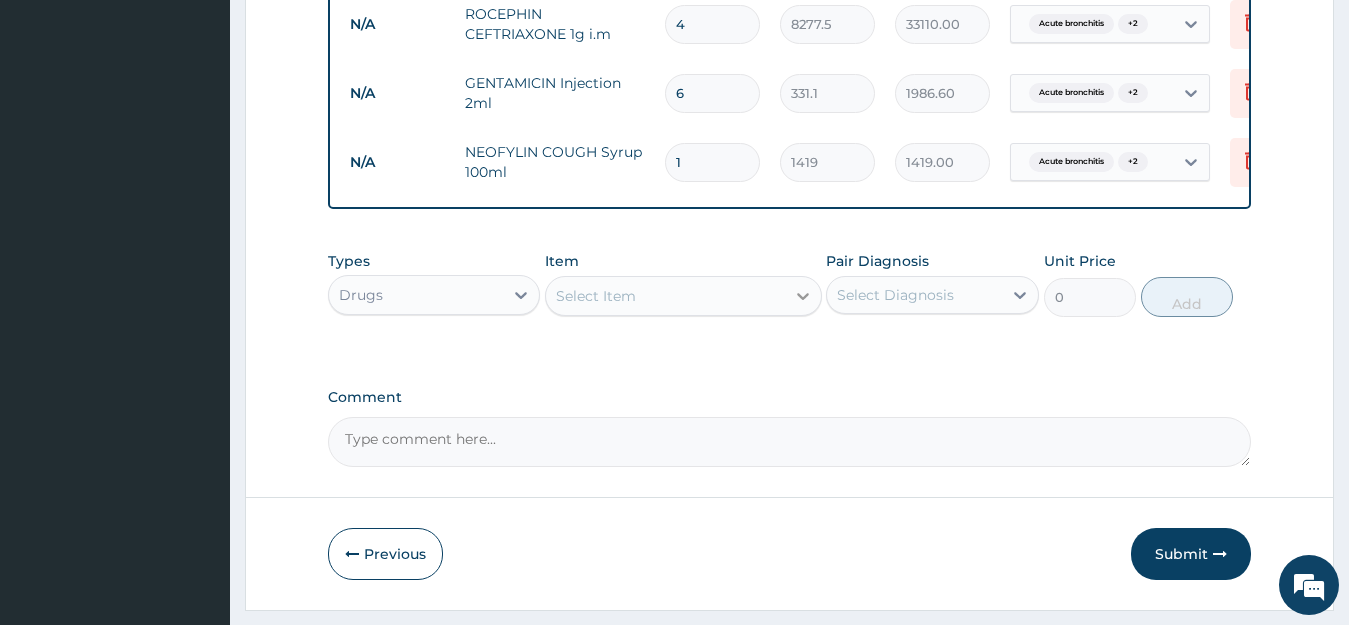 click at bounding box center [803, 296] 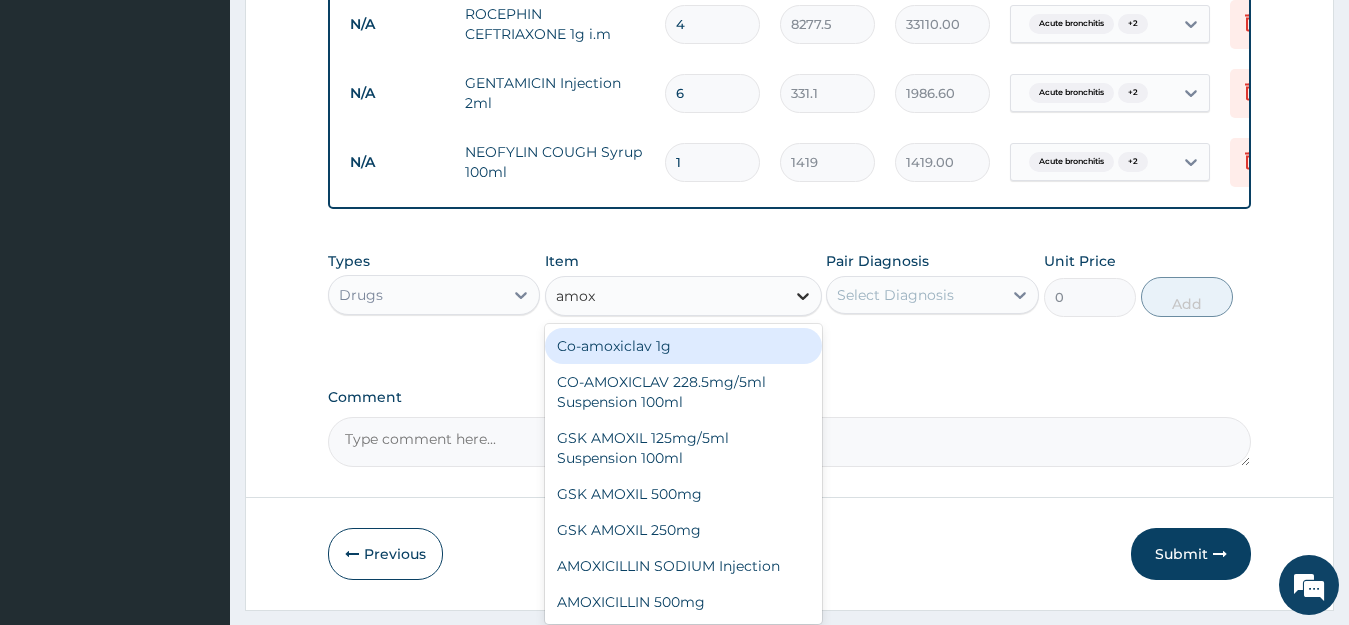 type on "amoxi" 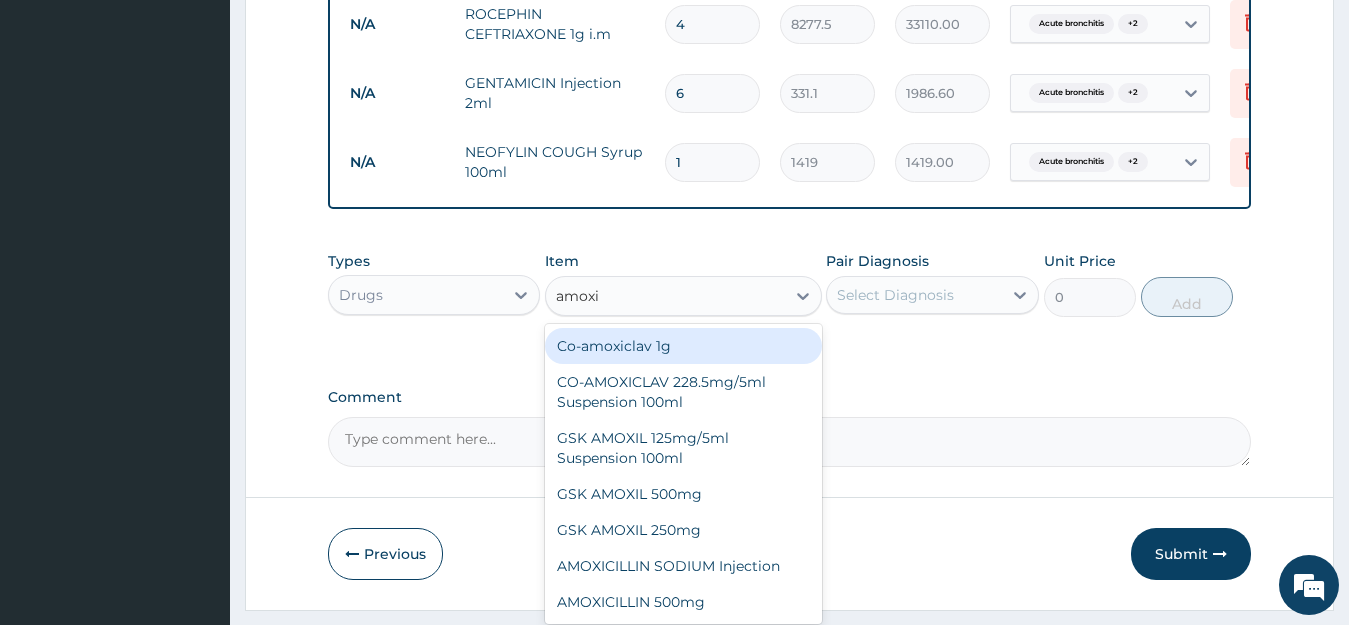 click on "Co-amoxiclav 1g" at bounding box center [683, 346] 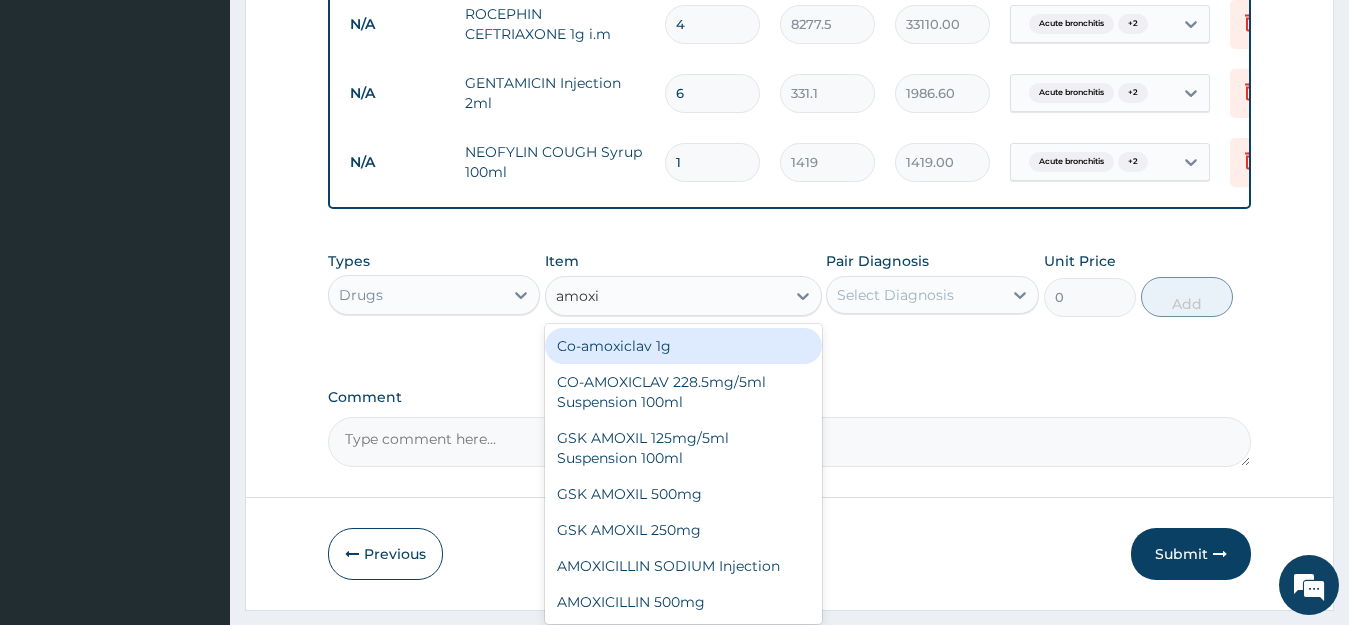 type 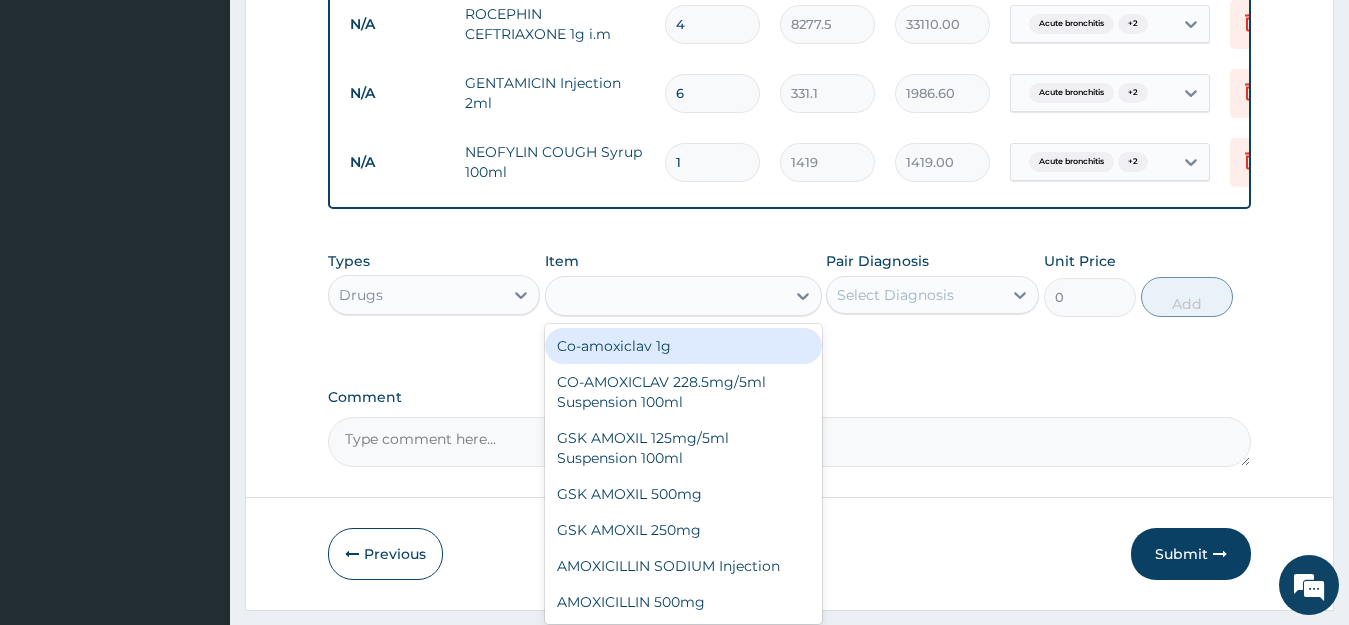 type on "709.5" 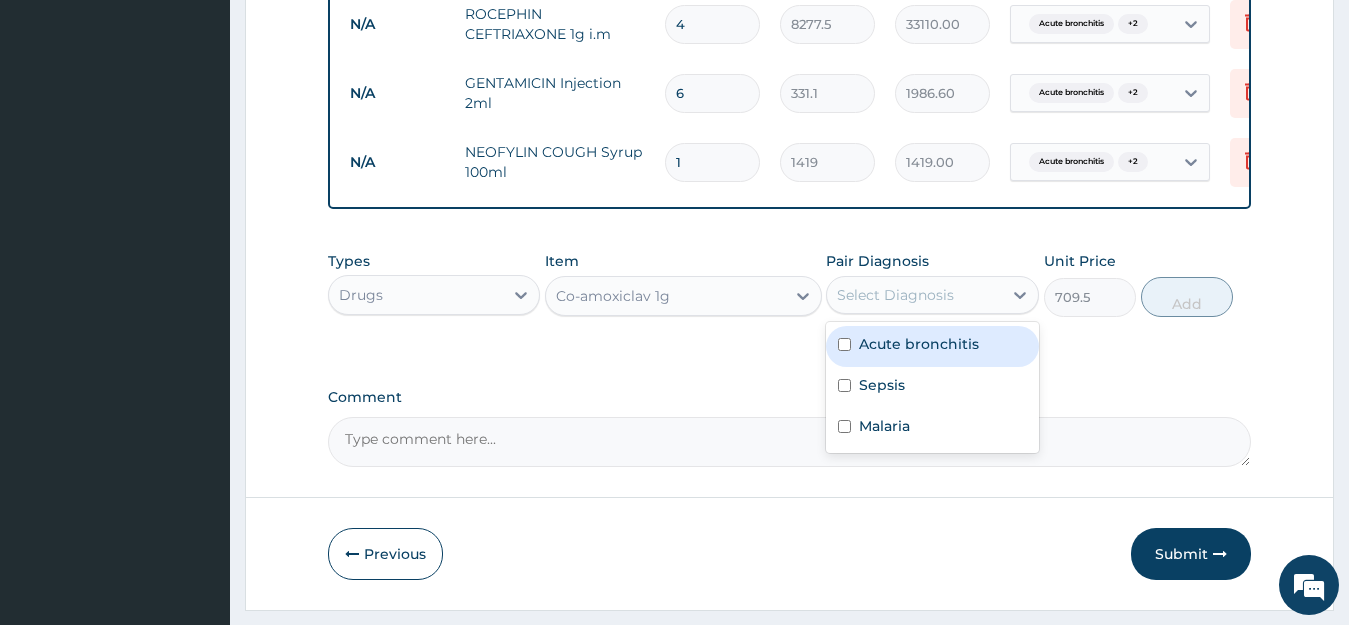 click on "Select Diagnosis" at bounding box center (895, 295) 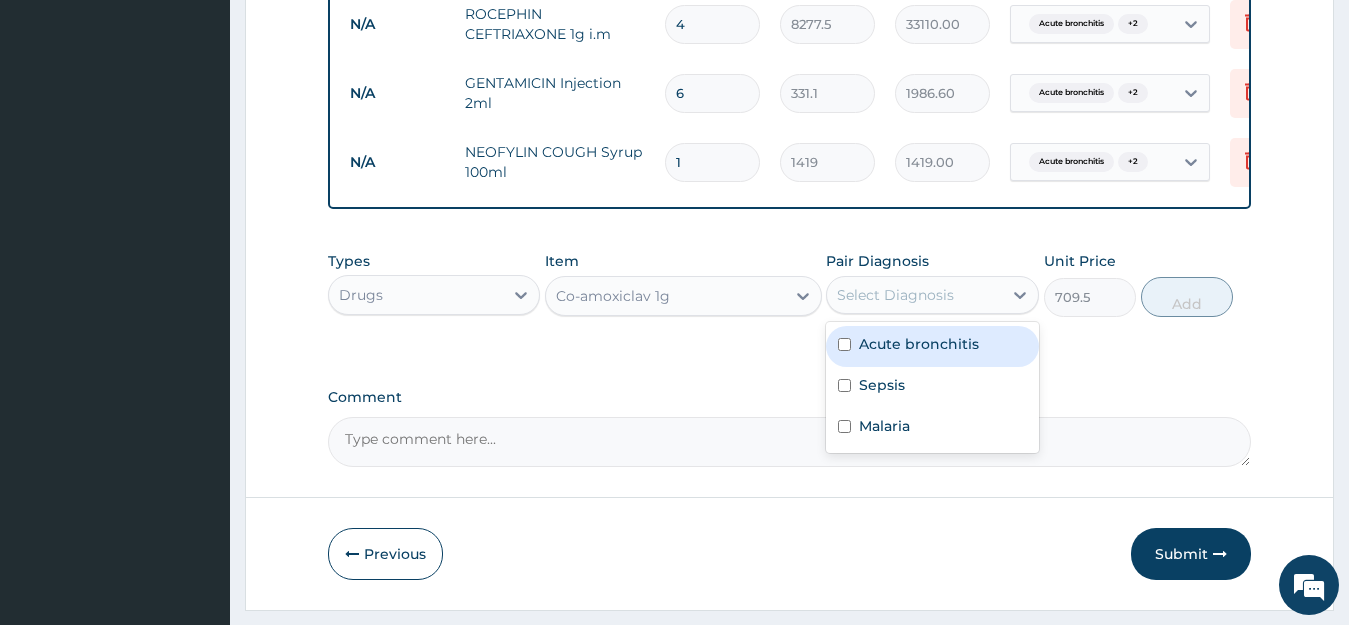 click on "Acute bronchitis" at bounding box center [919, 344] 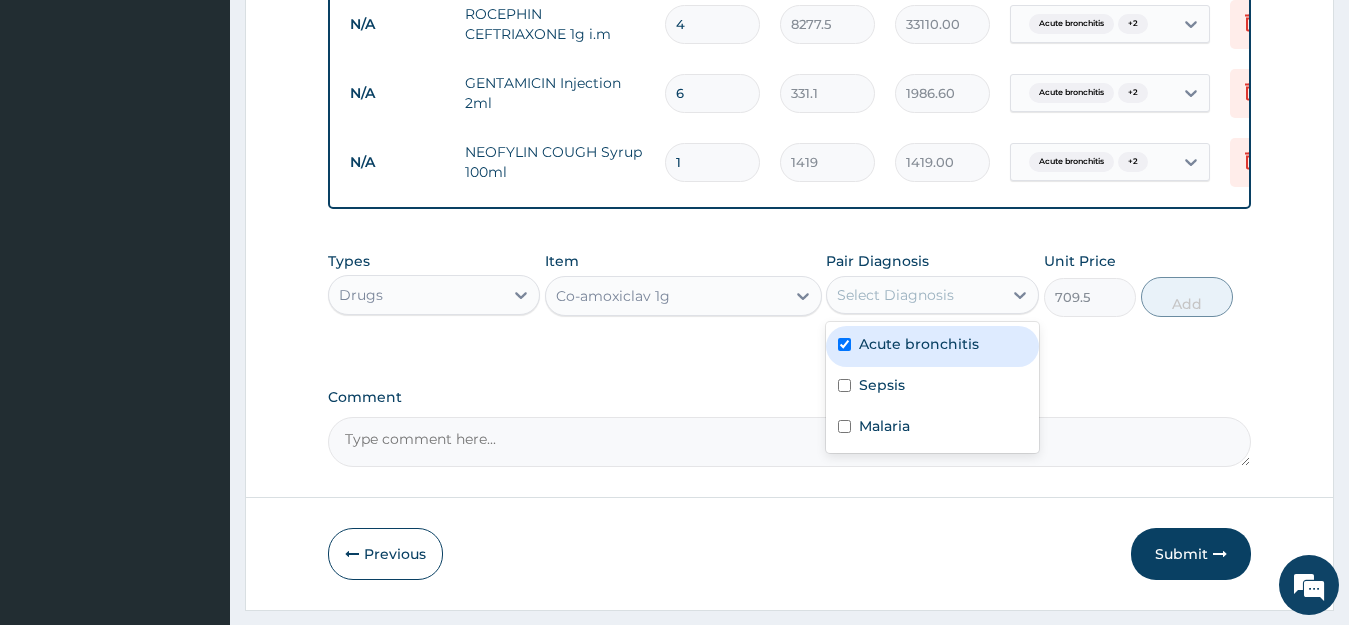 checkbox on "true" 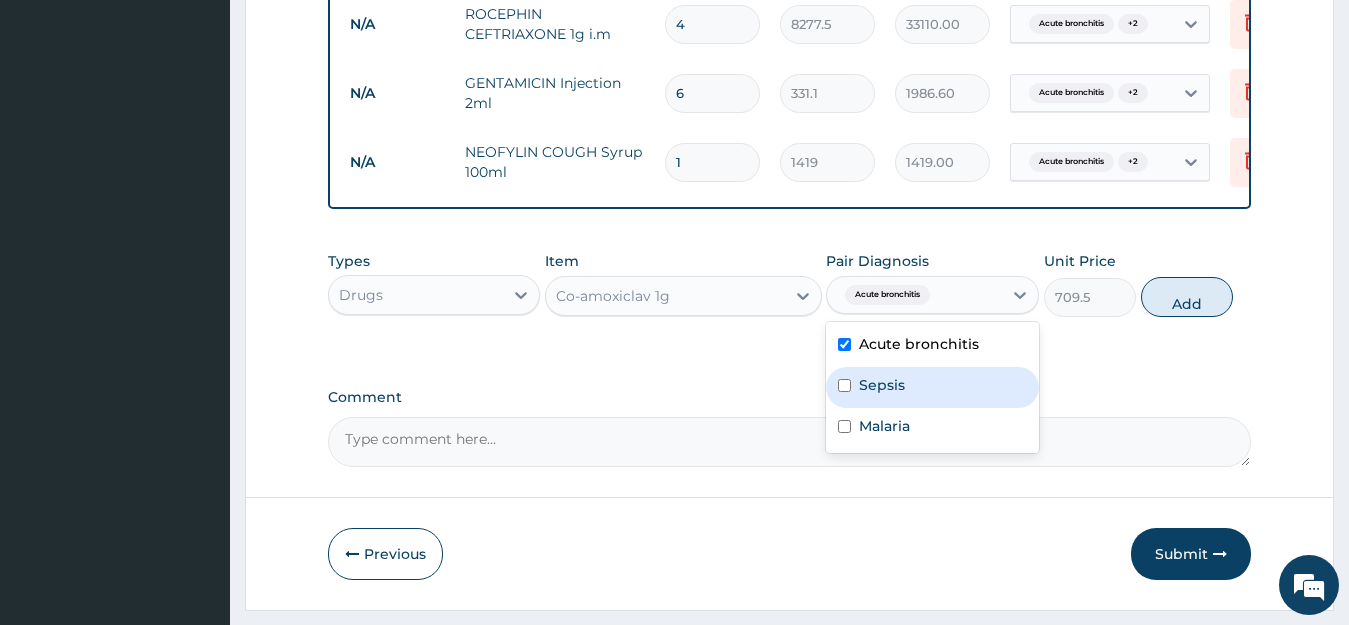 click on "Sepsis" at bounding box center (932, 387) 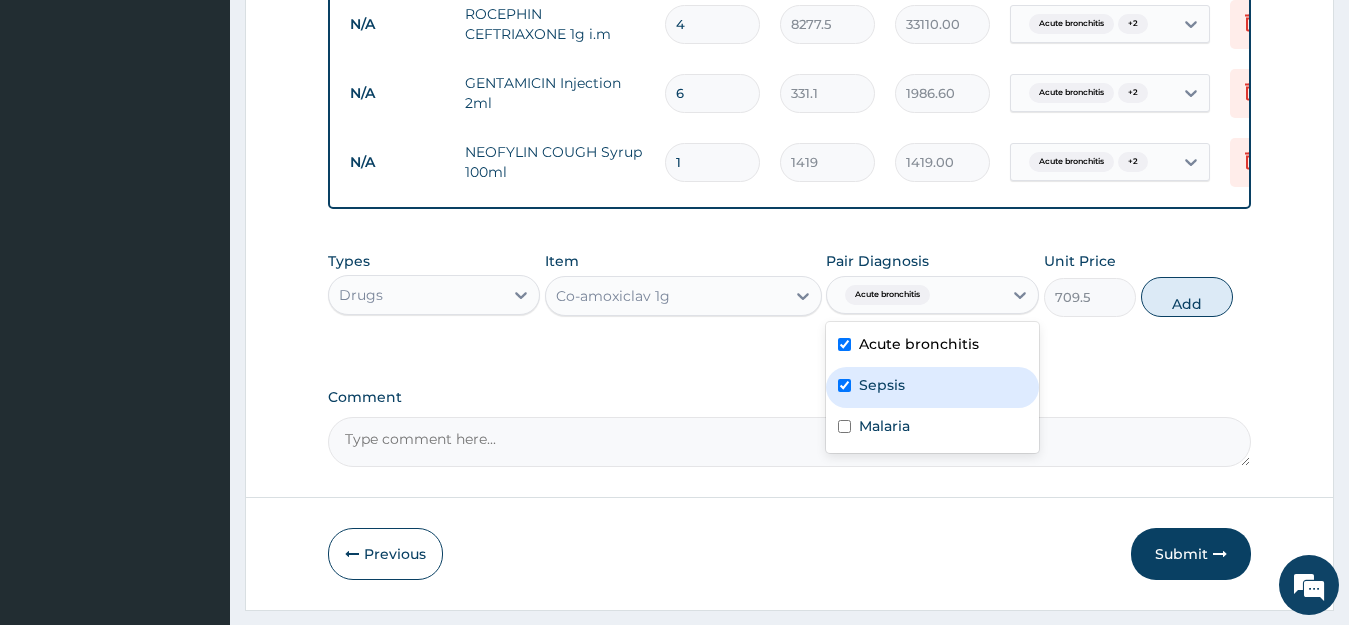checkbox on "true" 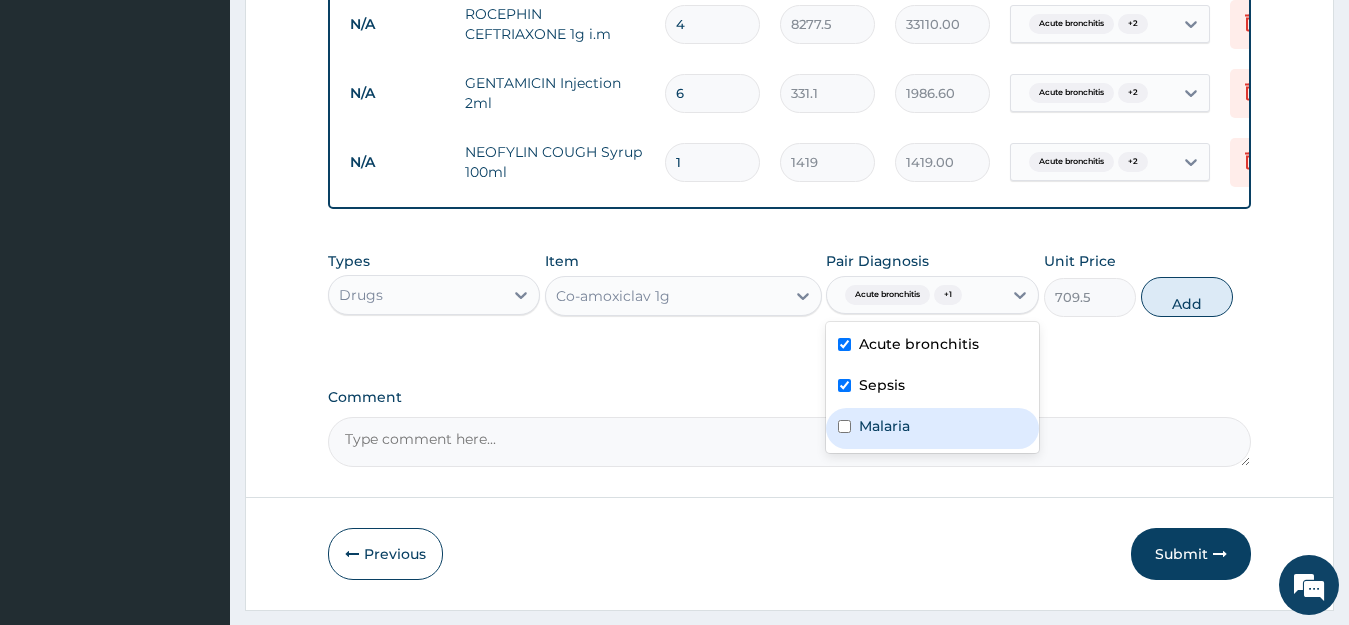 click on "Malaria" at bounding box center (884, 426) 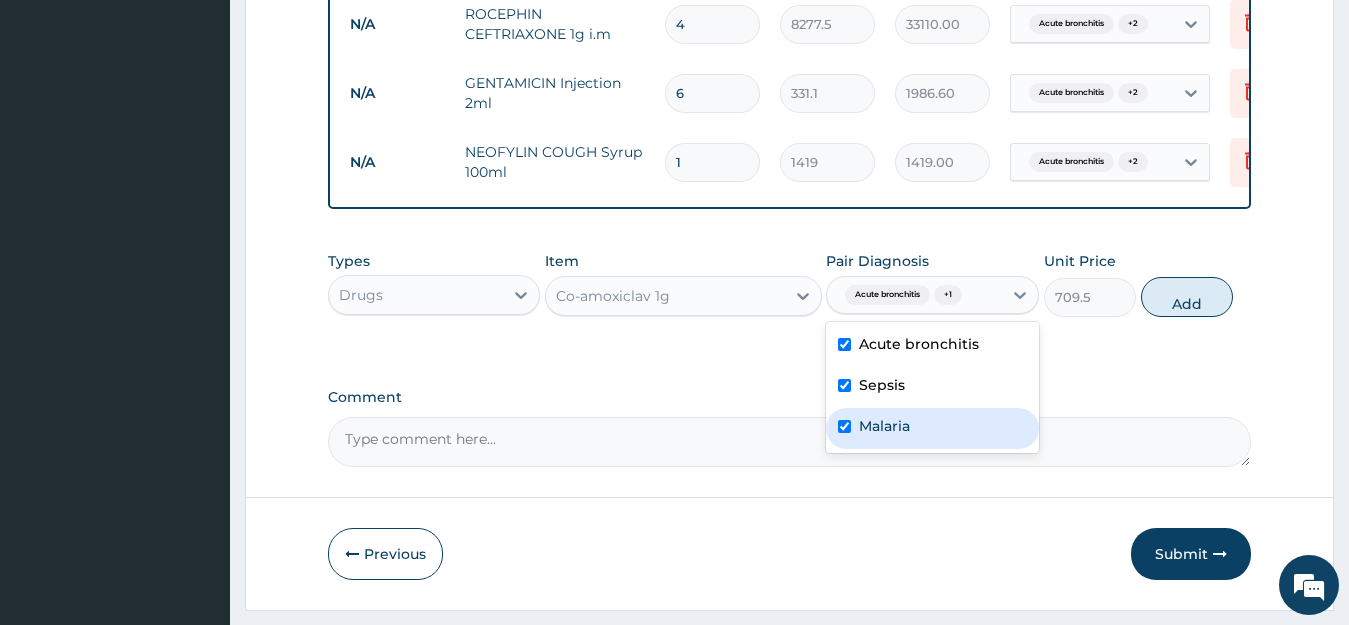 checkbox on "true" 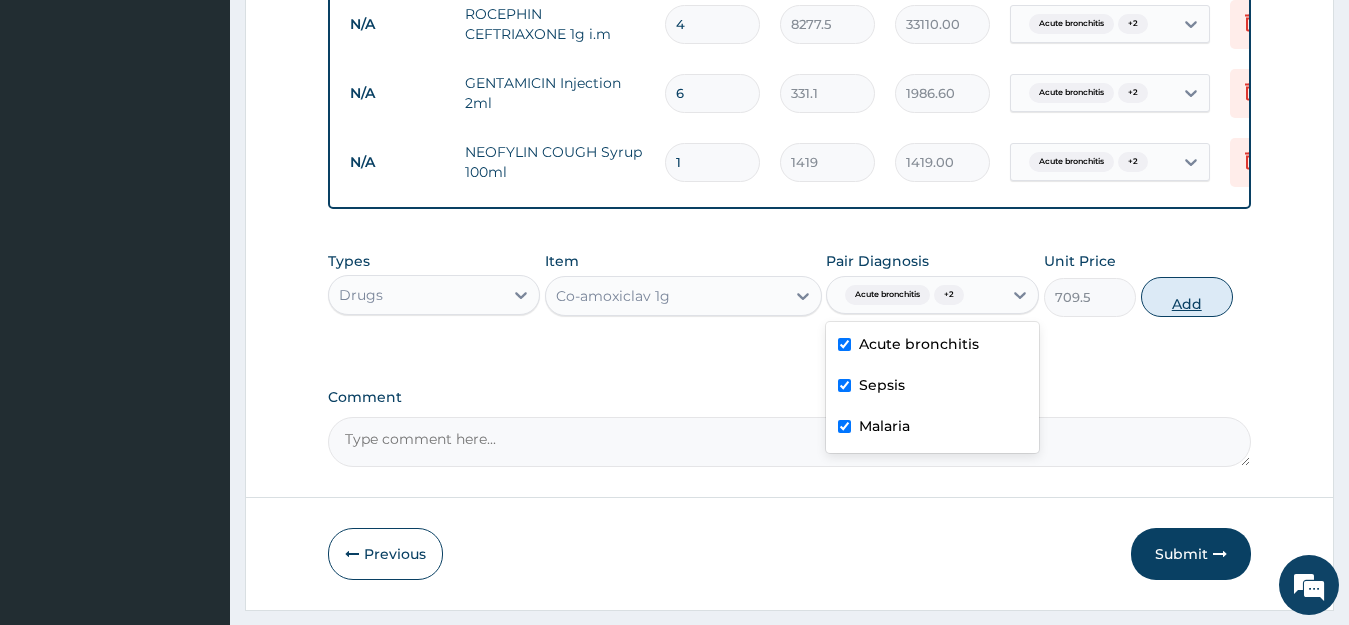 click on "Add" at bounding box center [1187, 297] 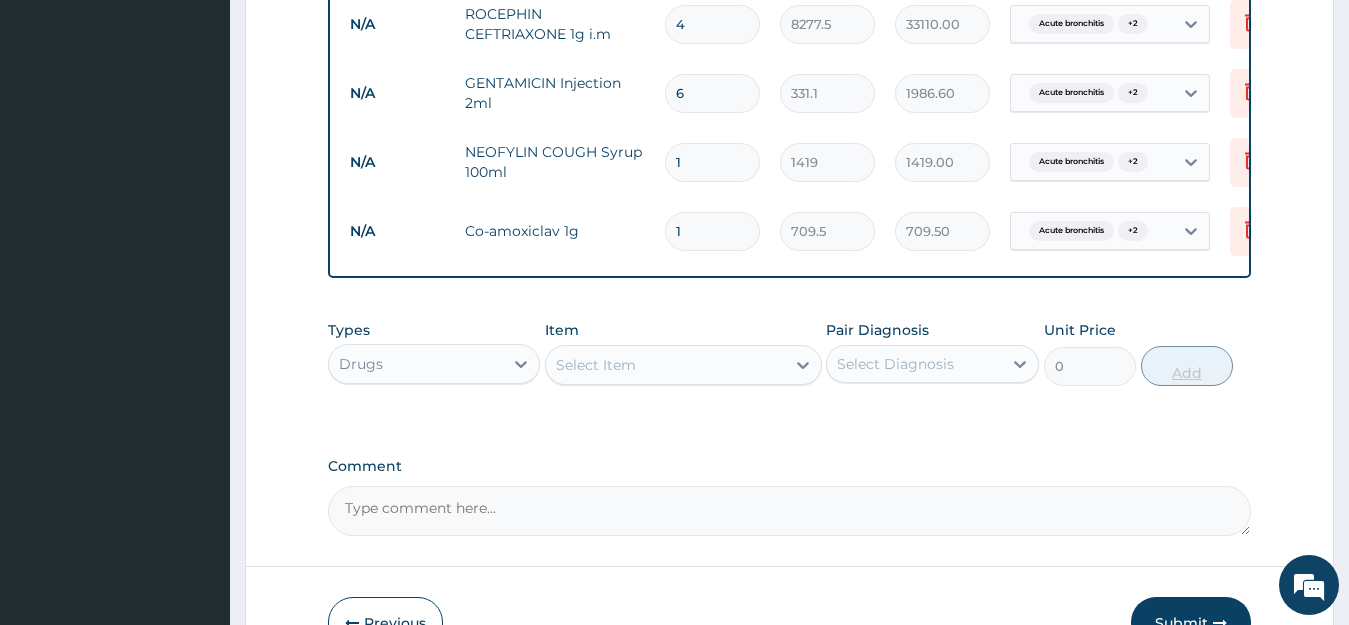 type on "14" 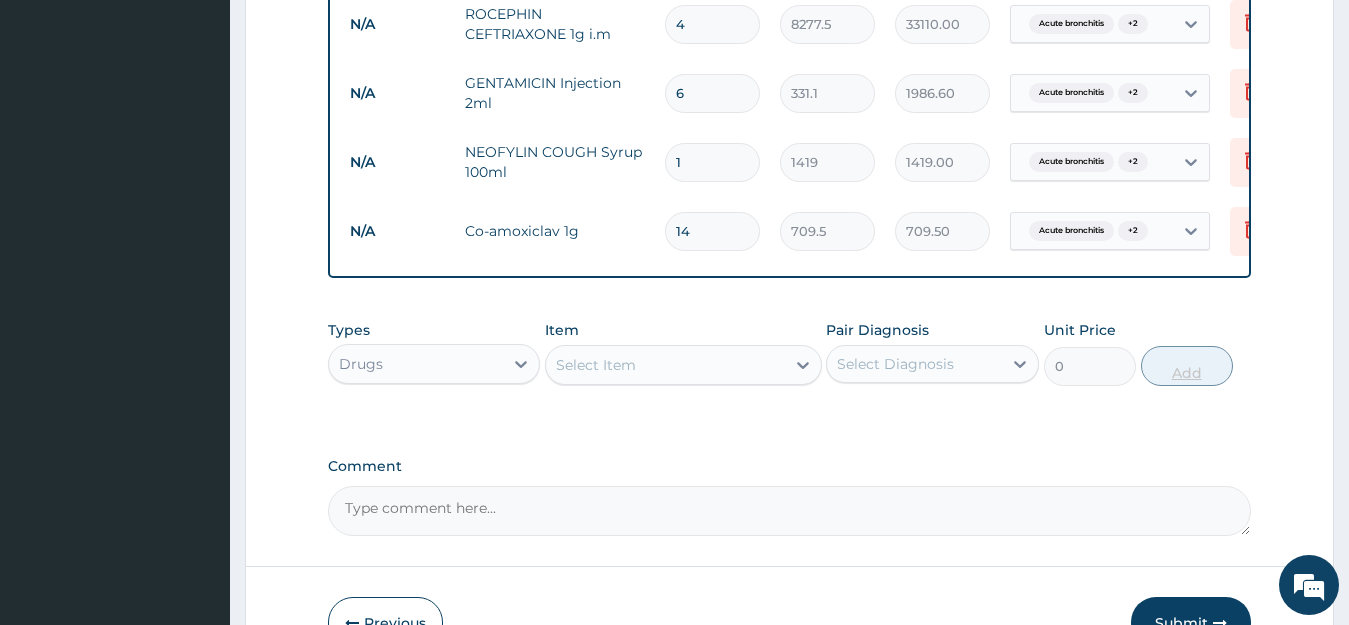 type on "9933.00" 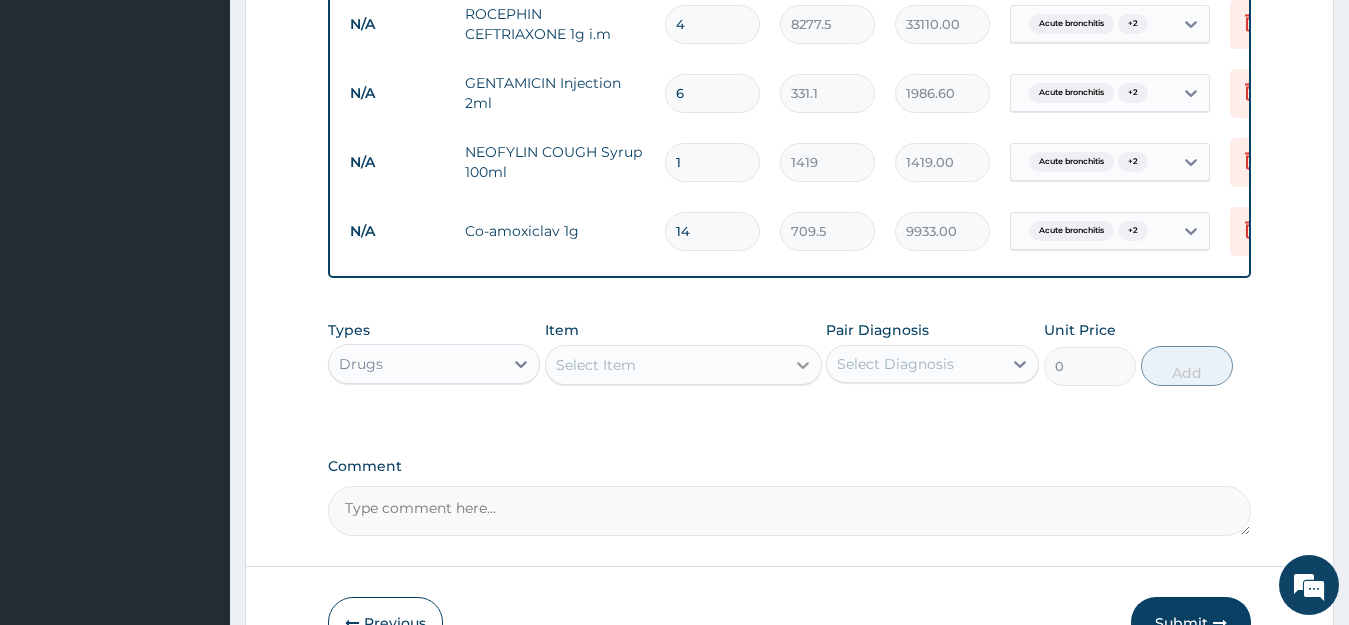 type on "14" 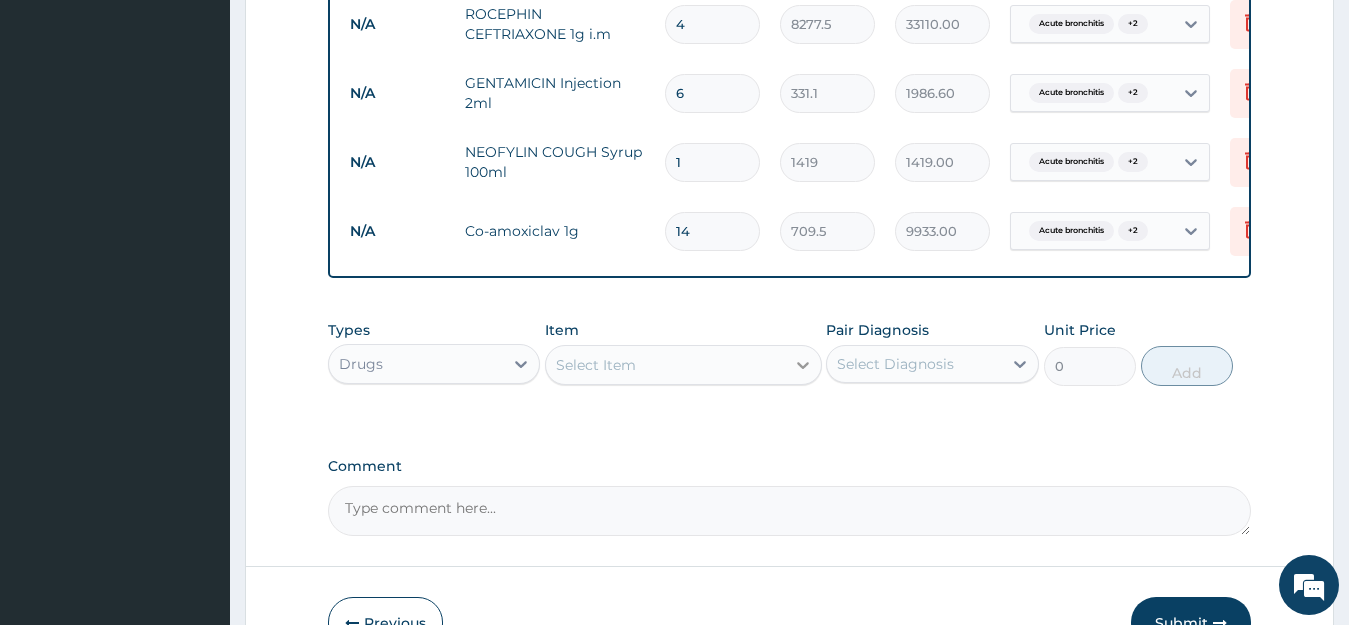 click at bounding box center (803, 365) 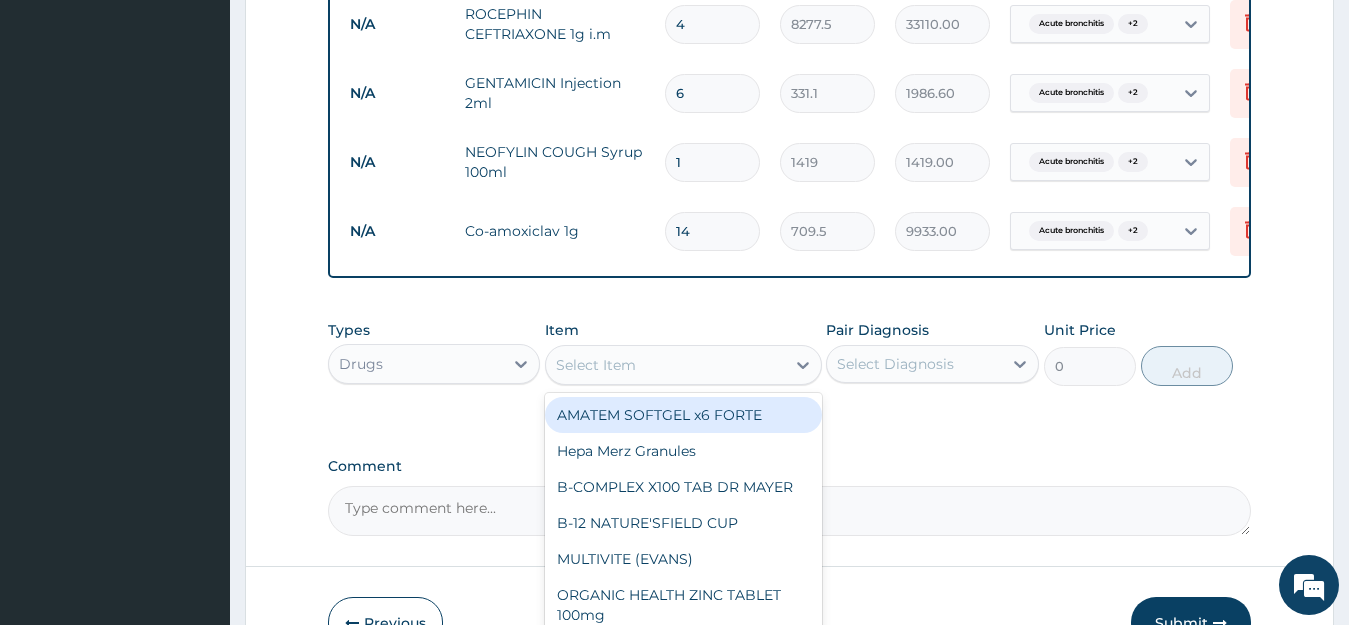 scroll, scrollTop: 1382, scrollLeft: 0, axis: vertical 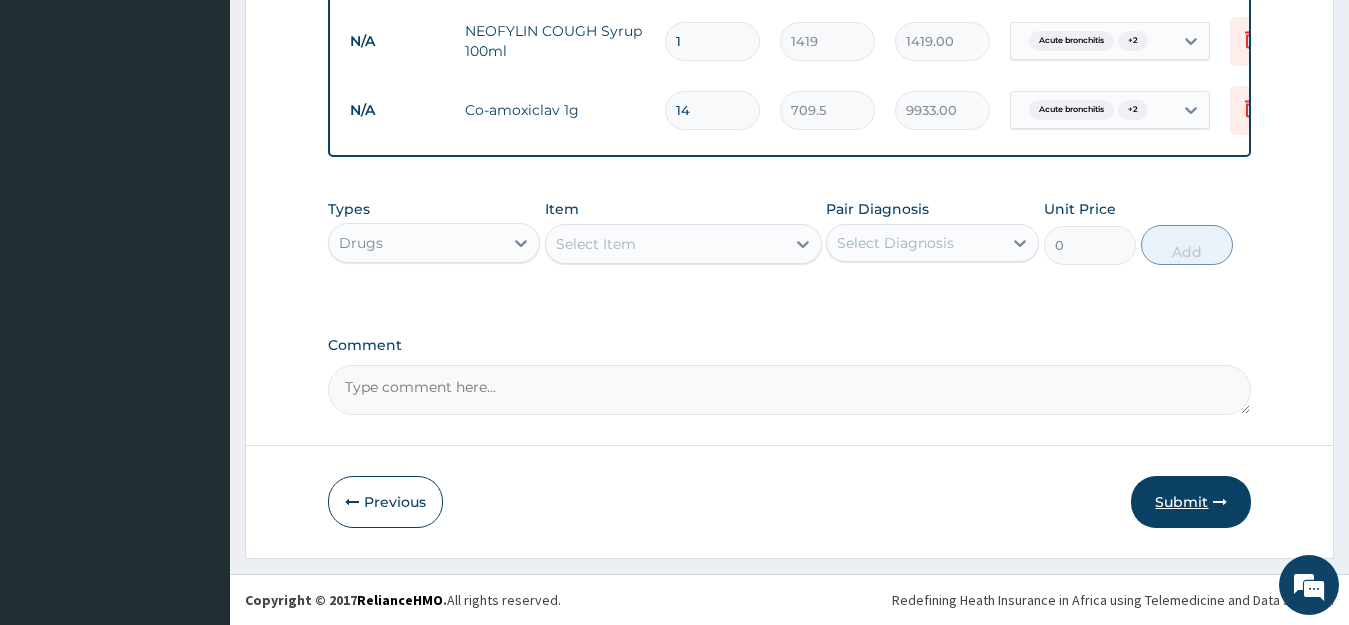 click on "Submit" at bounding box center (1191, 502) 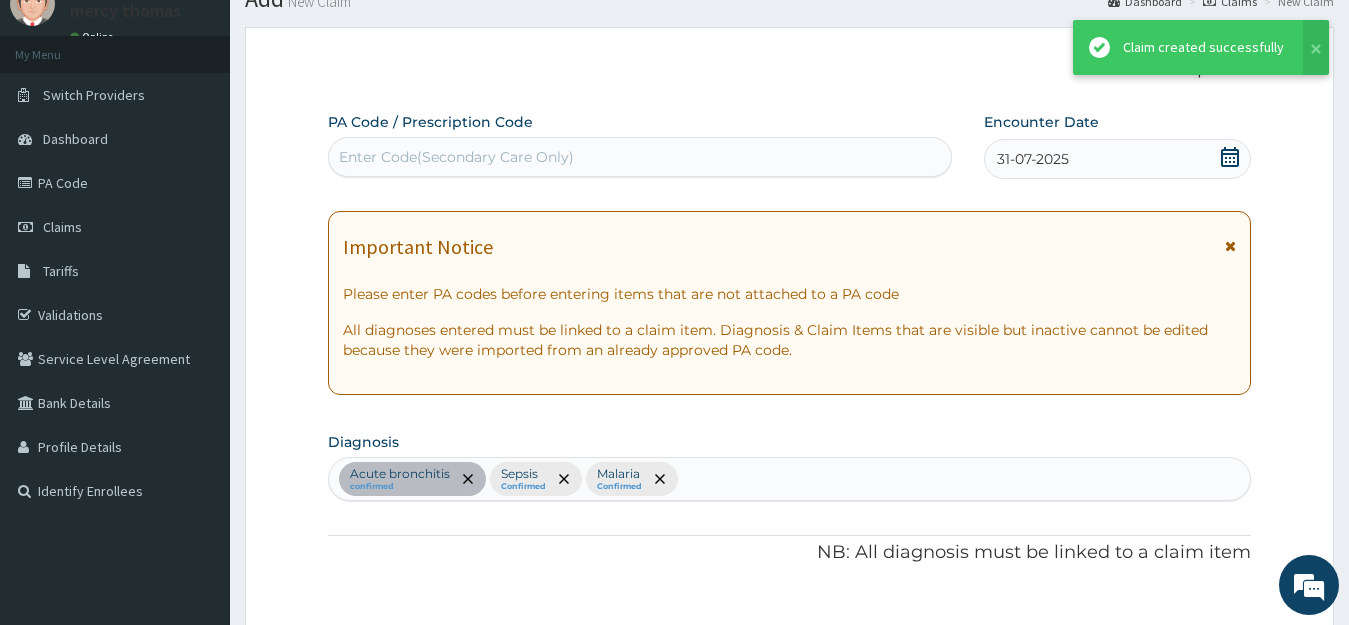 scroll, scrollTop: 1382, scrollLeft: 0, axis: vertical 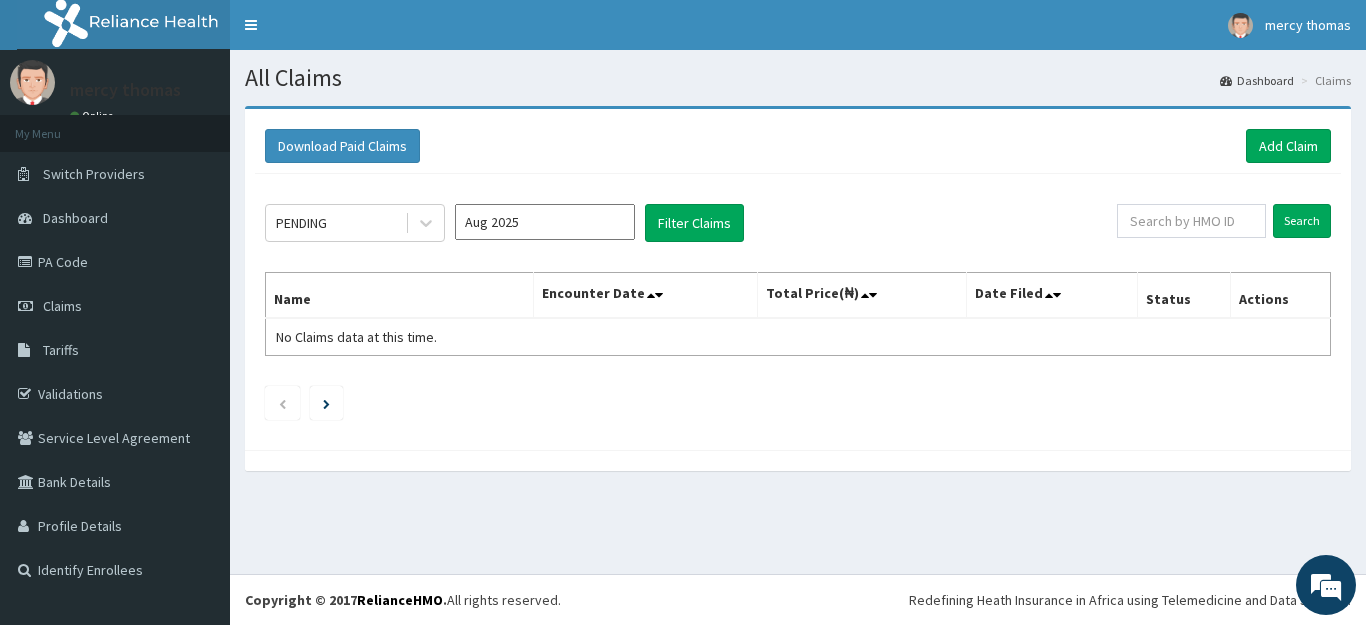 click on "Aug 2025" at bounding box center (545, 222) 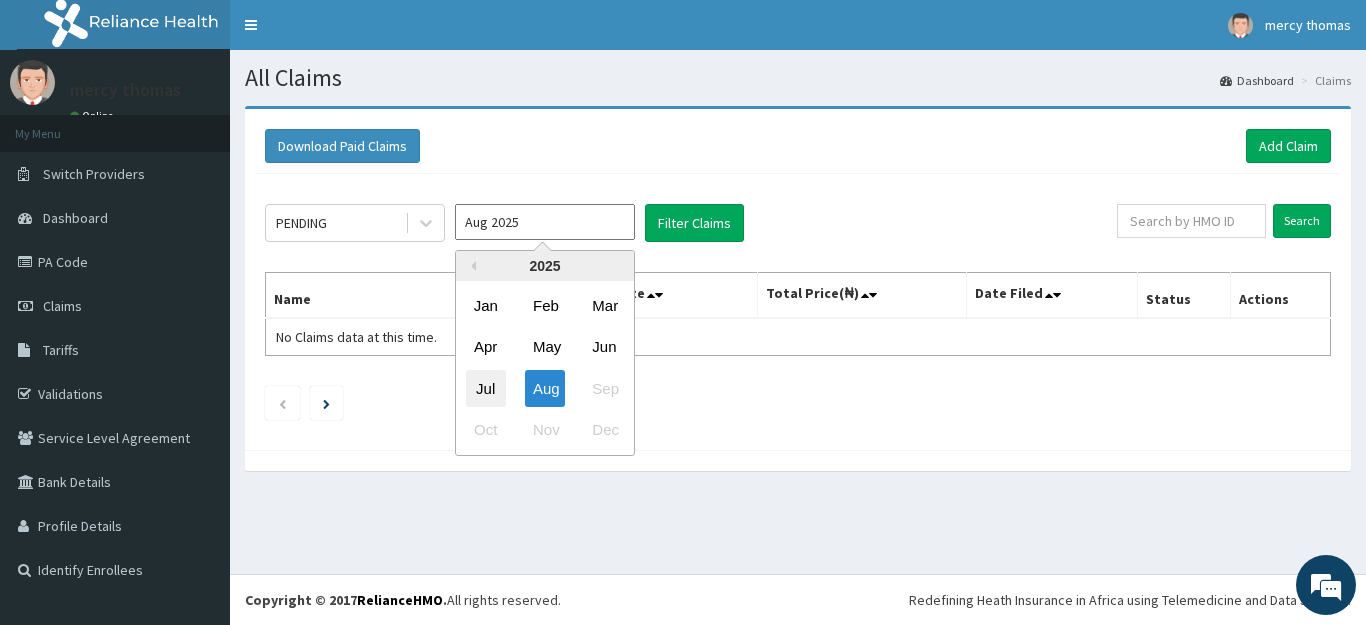click on "Jul" at bounding box center (486, 388) 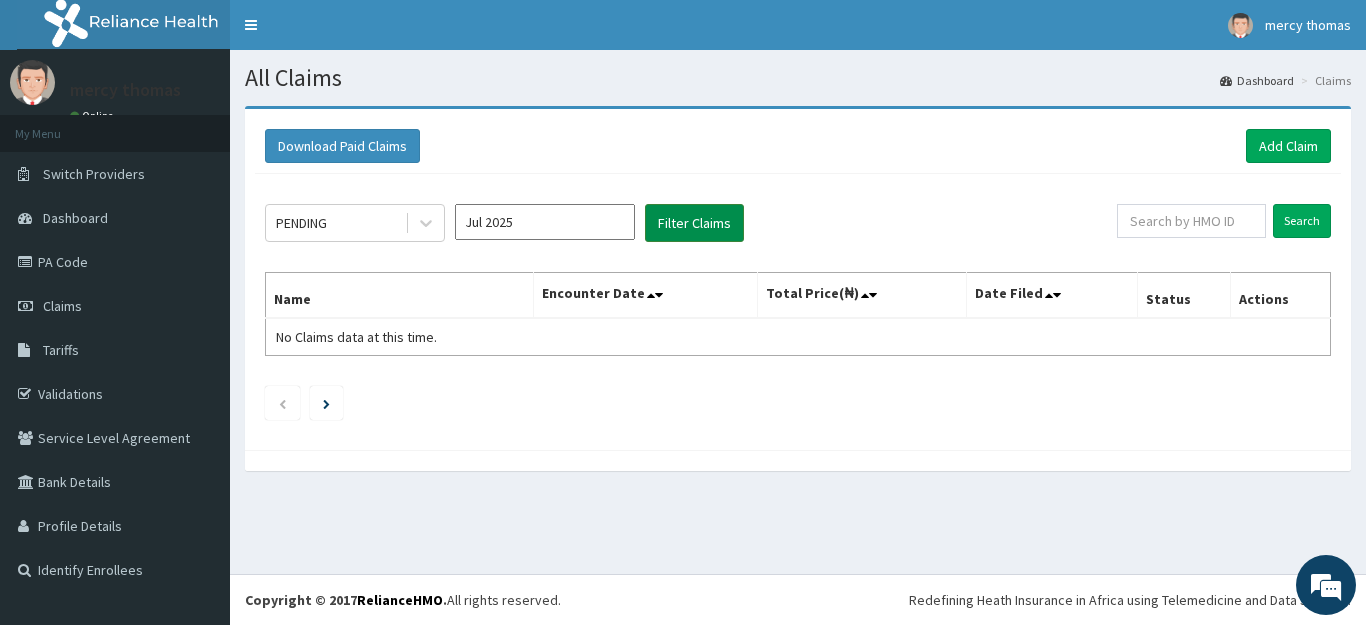click on "Filter Claims" at bounding box center [694, 223] 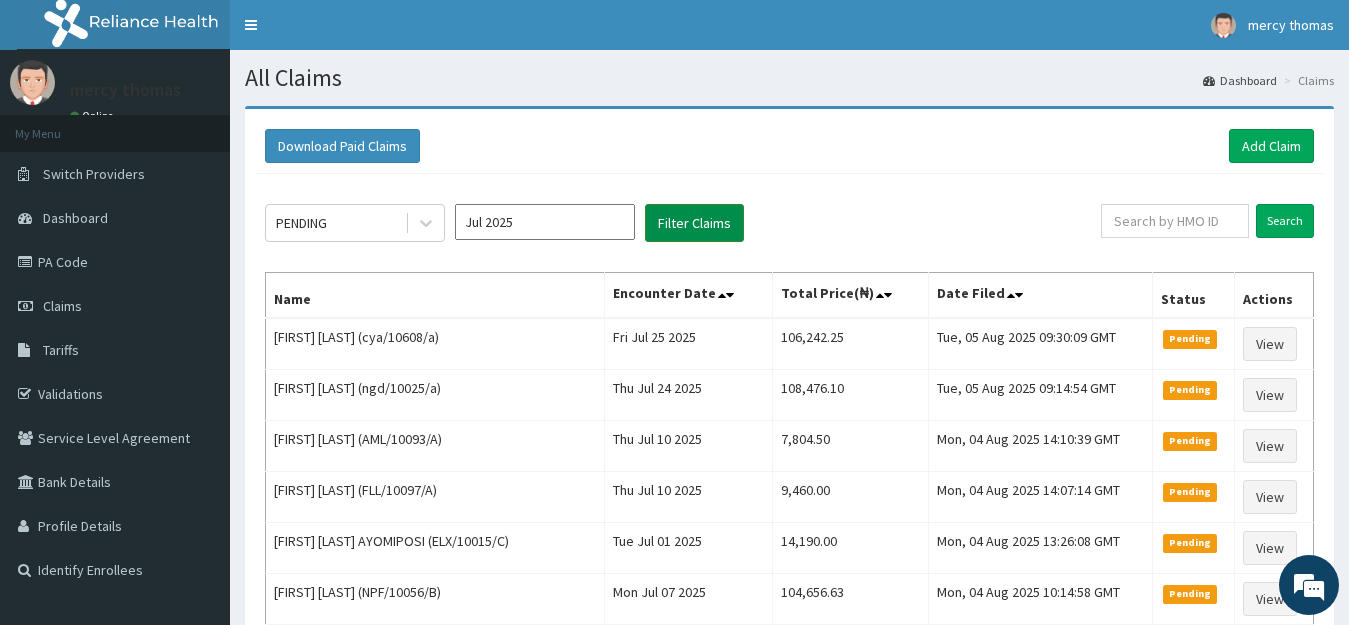 click on "Filter Claims" at bounding box center (694, 223) 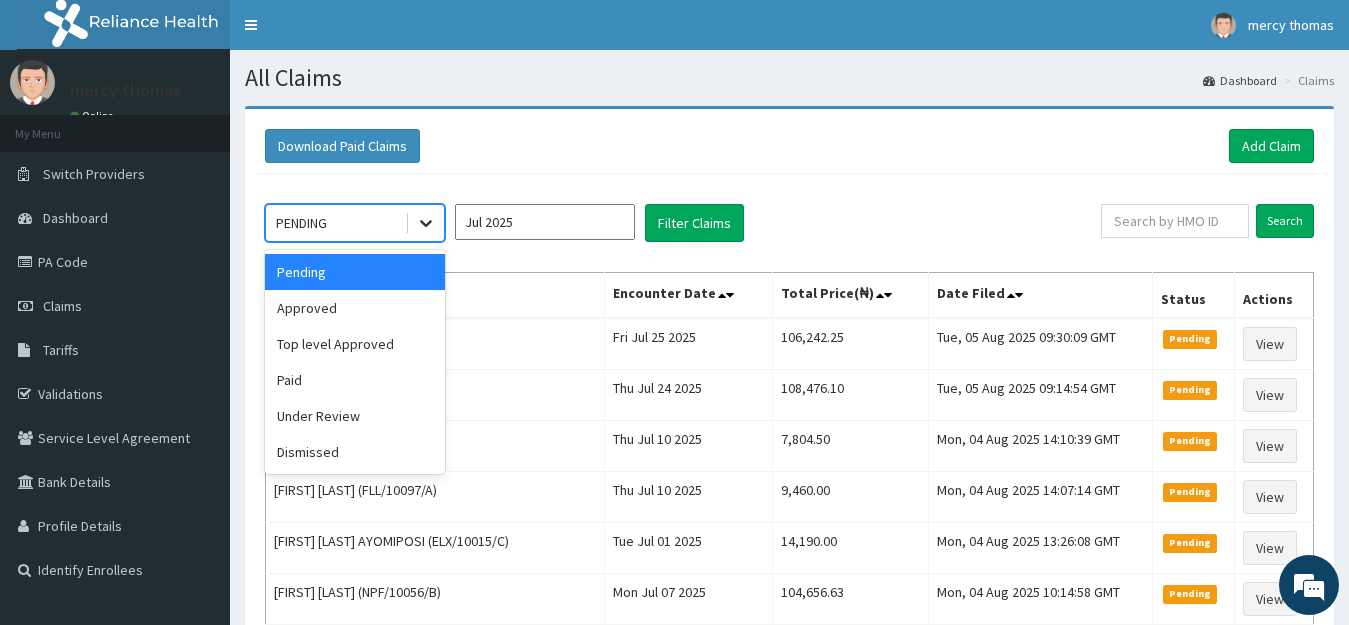 click 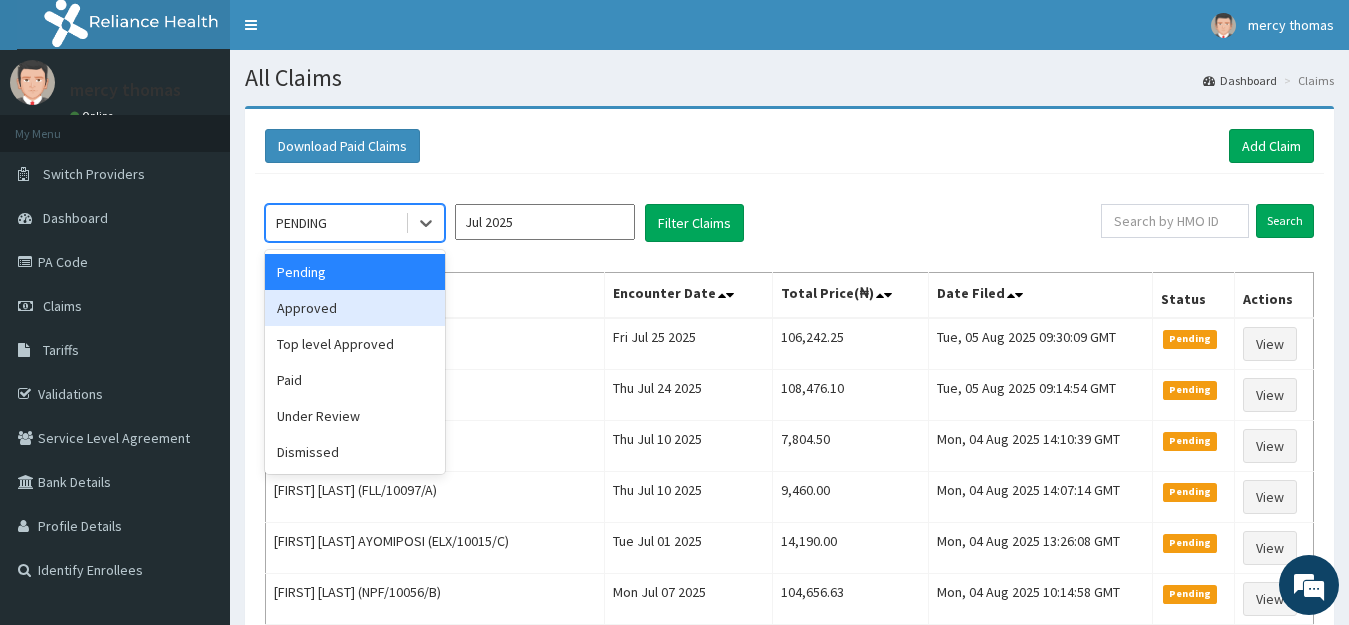 click on "Approved" at bounding box center (355, 308) 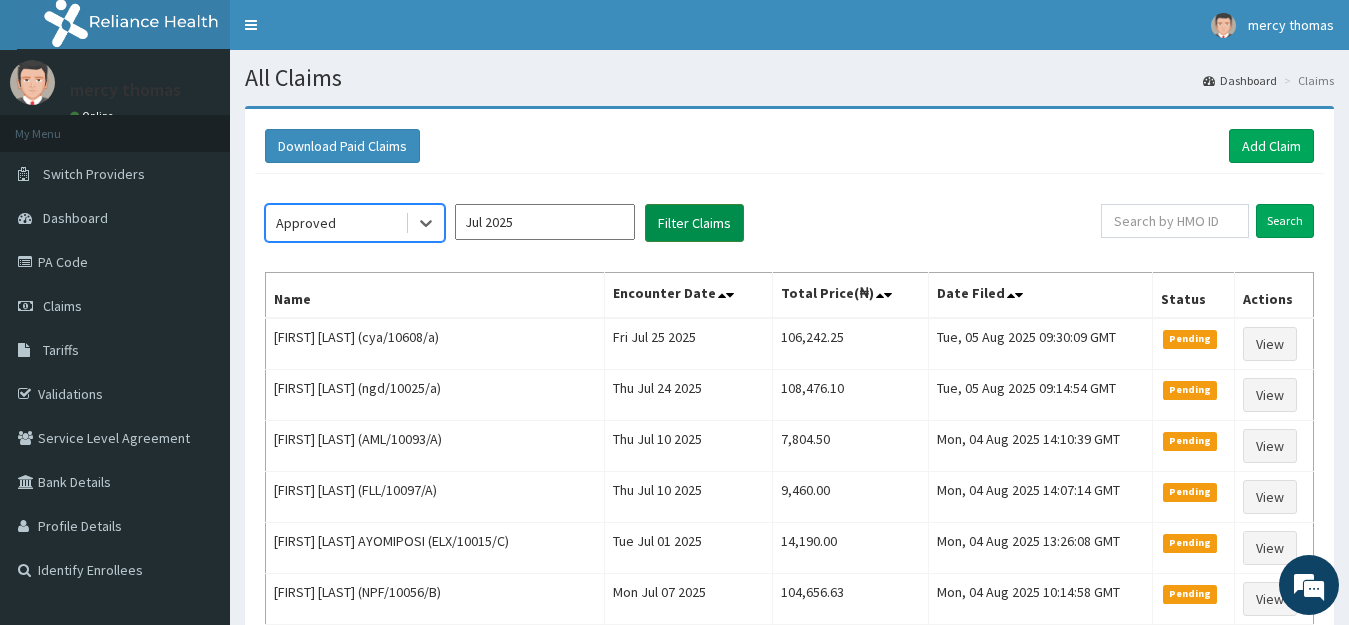 click on "Filter Claims" at bounding box center (694, 223) 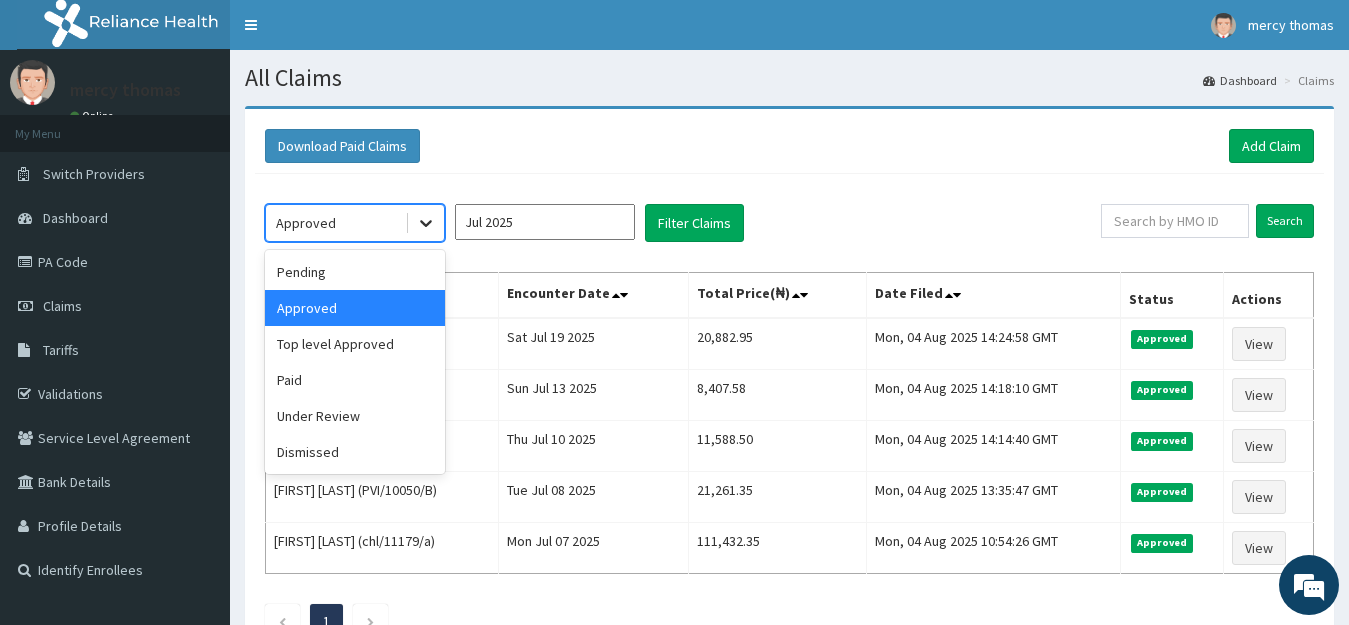 click 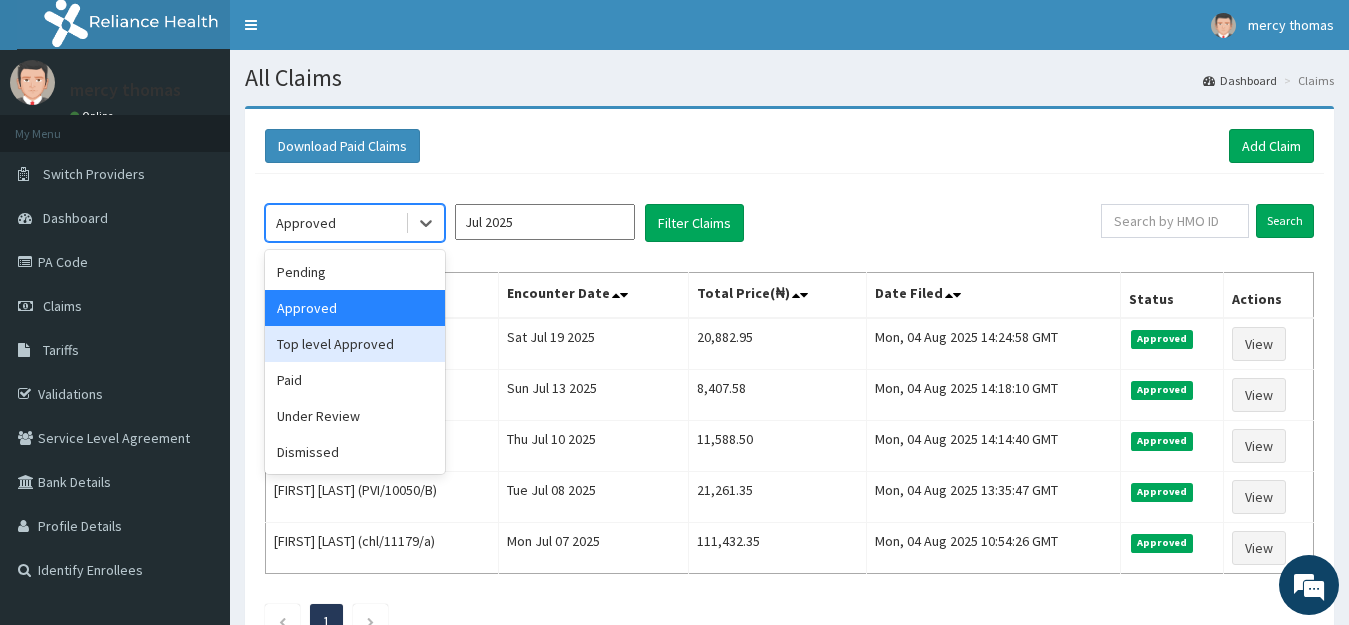 click on "Top level Approved" at bounding box center (355, 344) 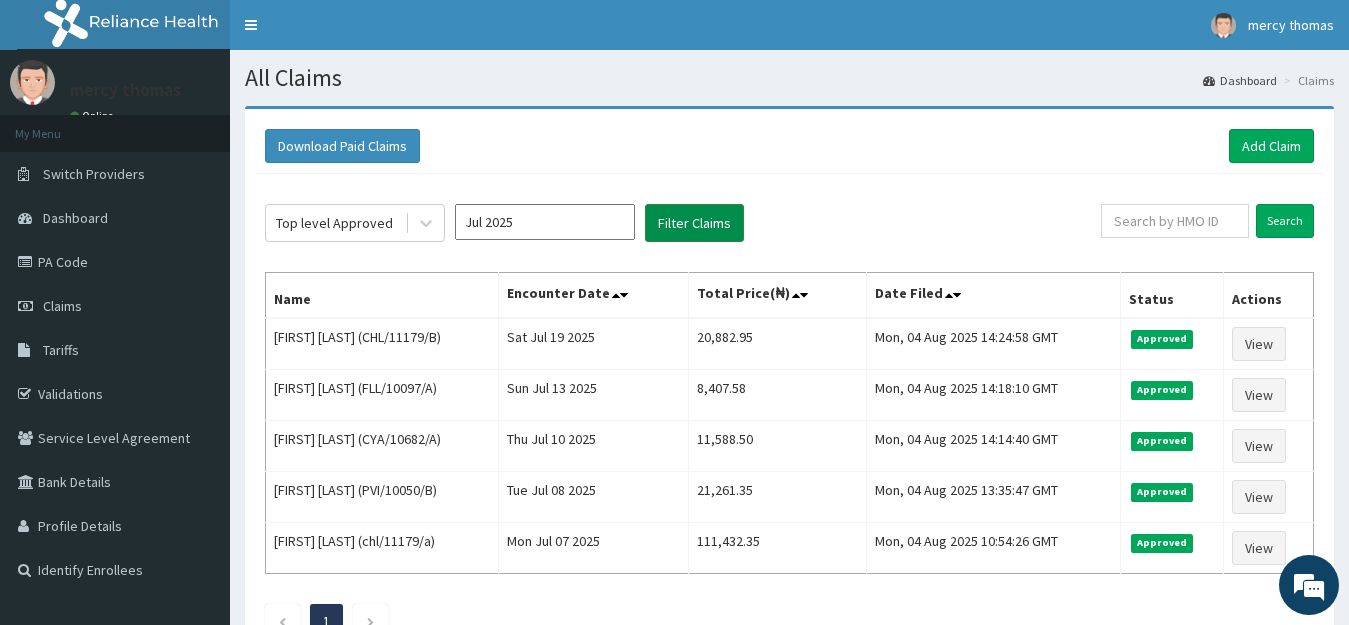 click on "Filter Claims" at bounding box center [694, 223] 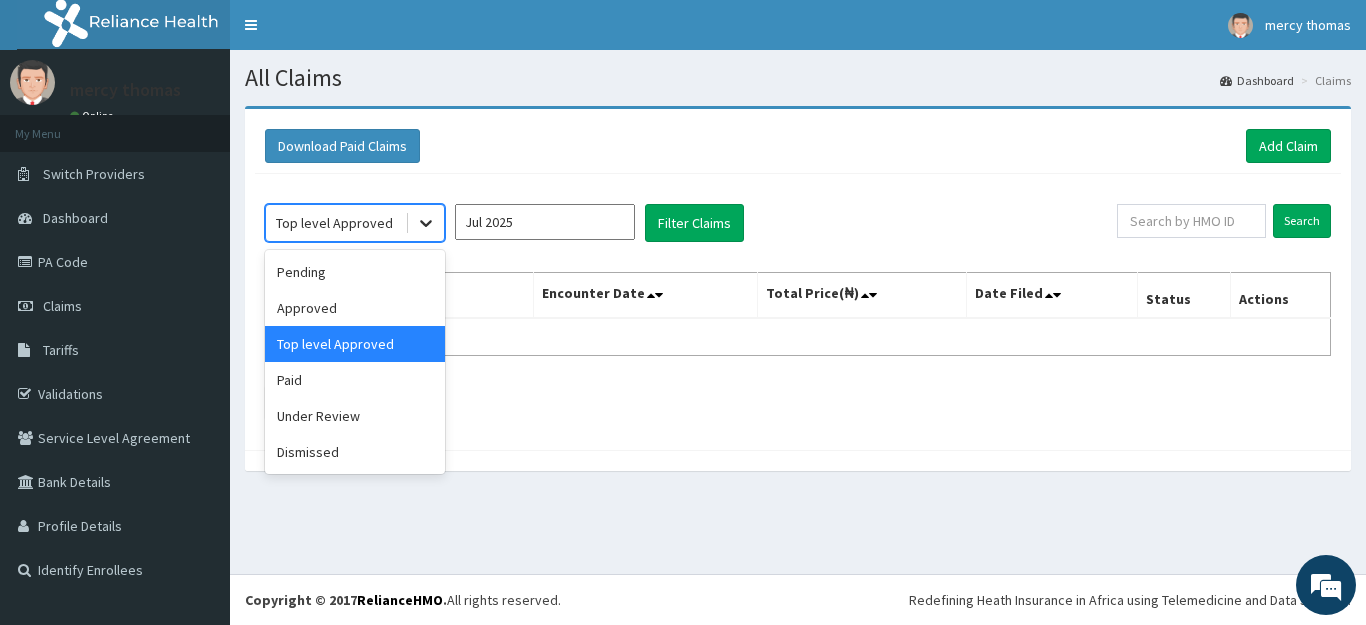 click at bounding box center [426, 223] 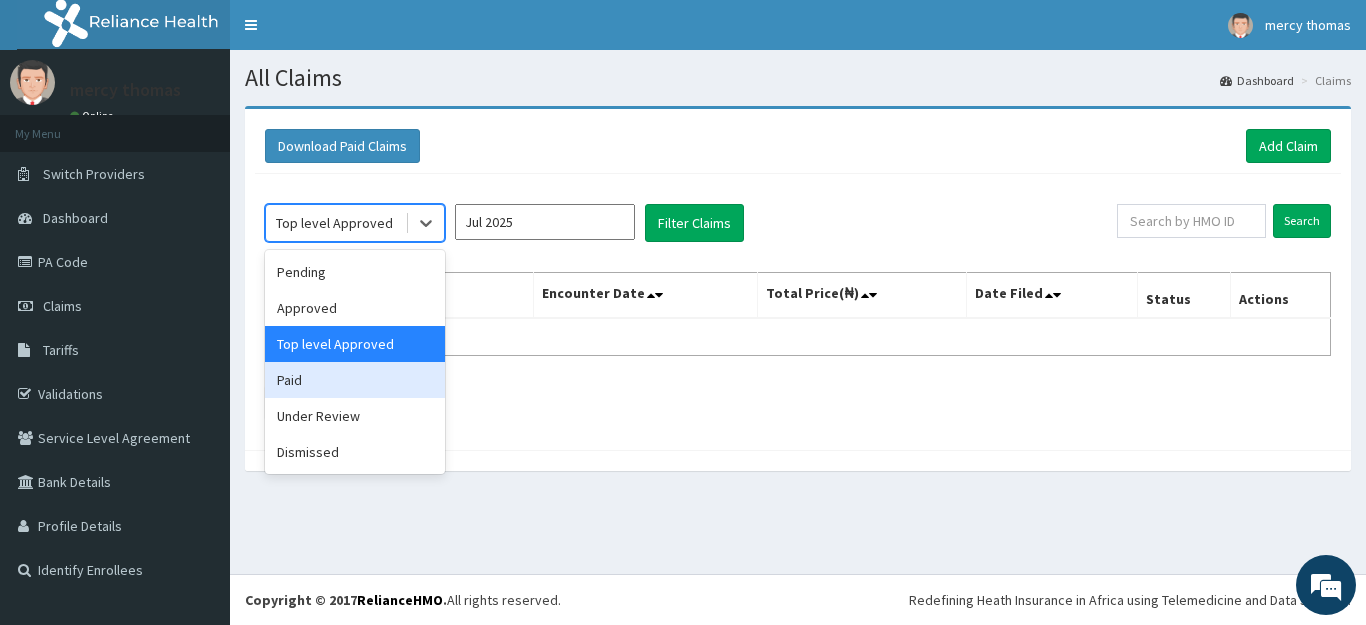 click on "Paid" at bounding box center (355, 380) 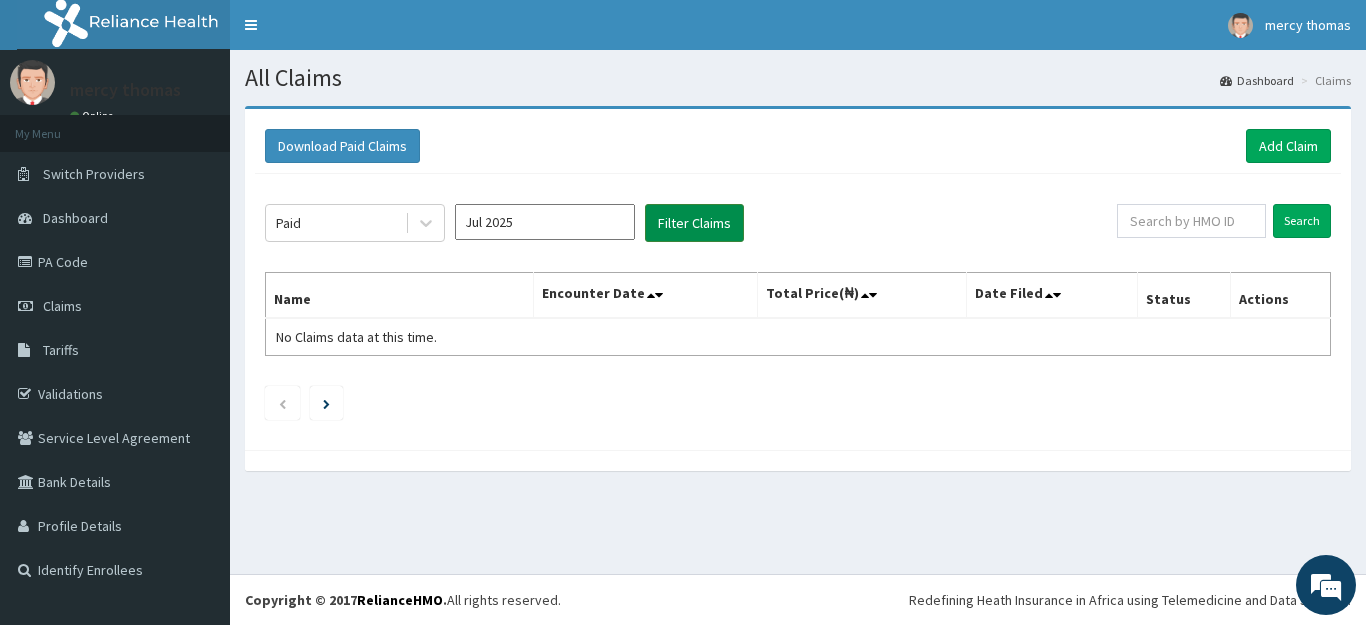 click on "Filter Claims" at bounding box center [694, 223] 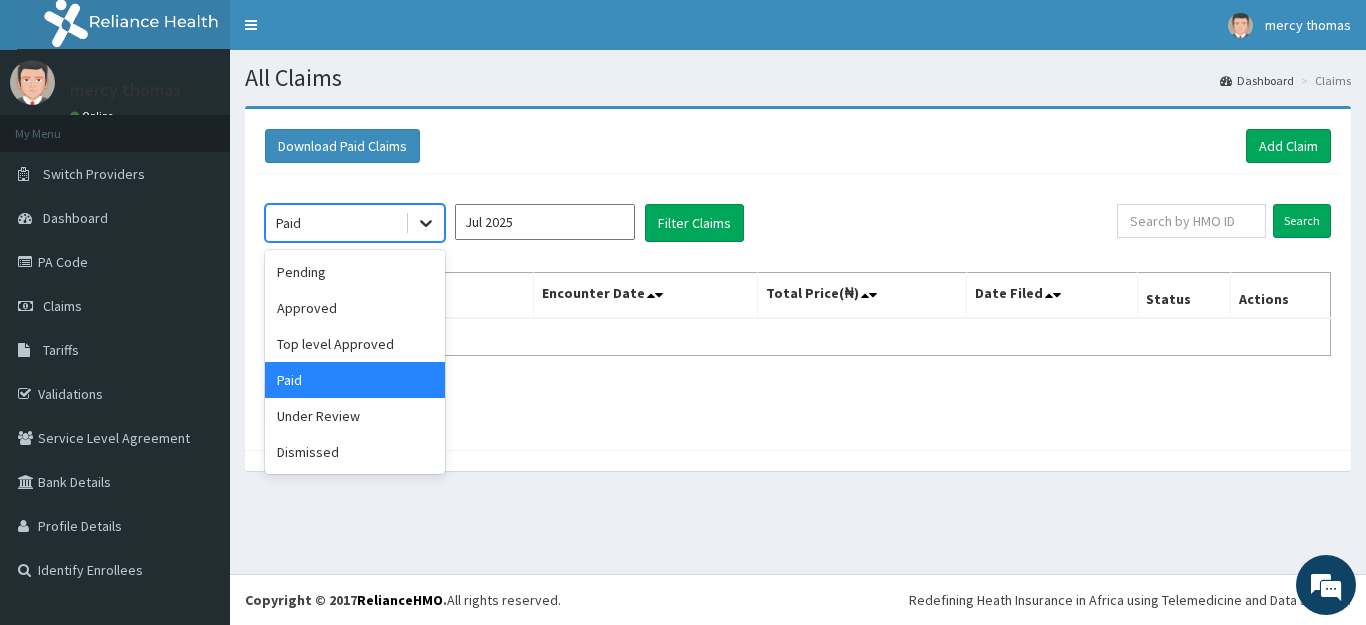 click 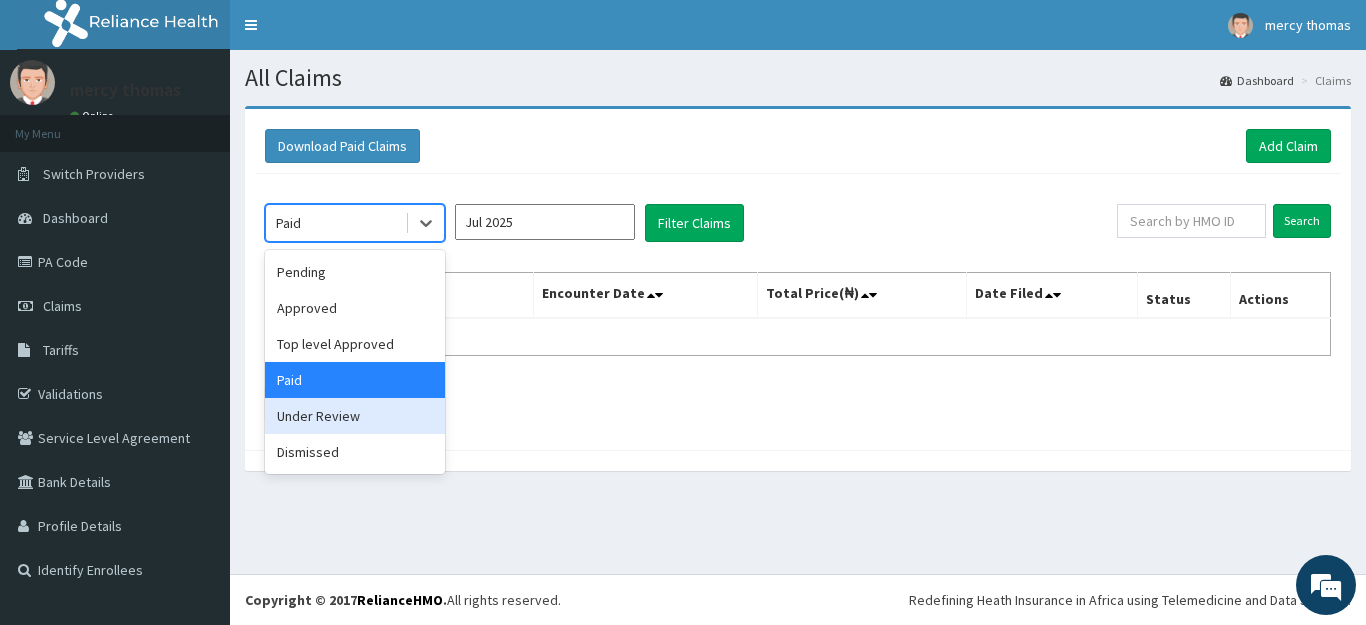 click on "Under Review" at bounding box center [355, 416] 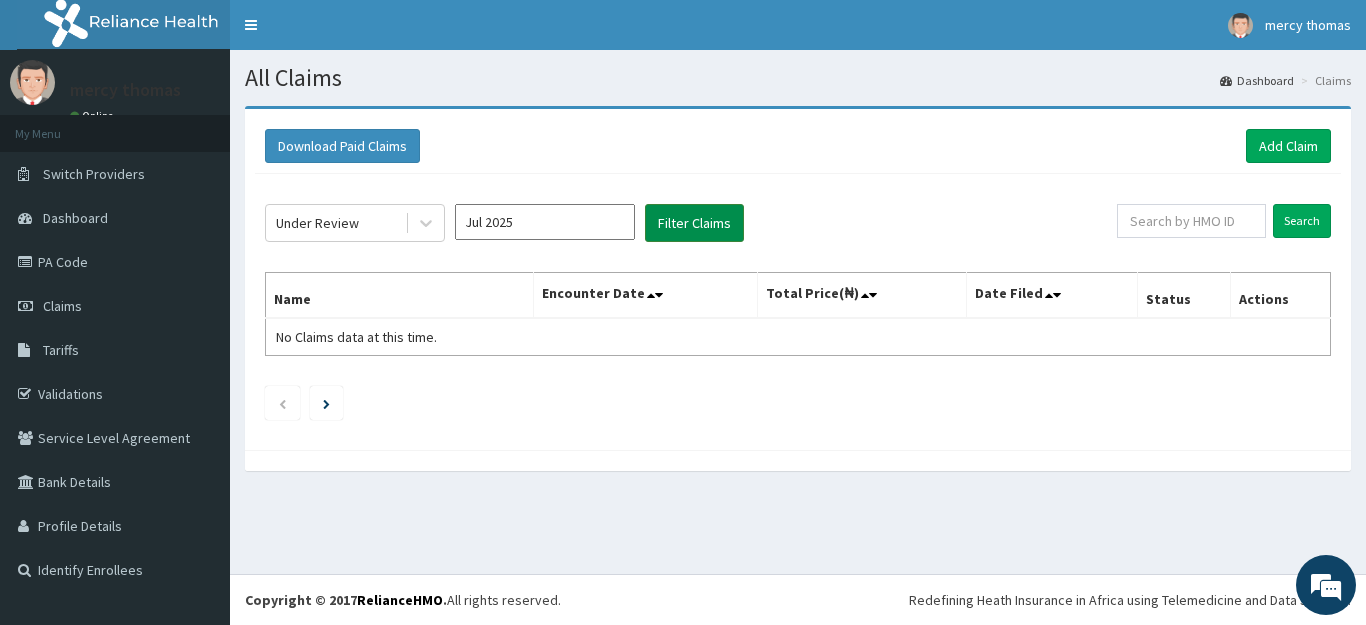 click on "Filter Claims" at bounding box center [694, 223] 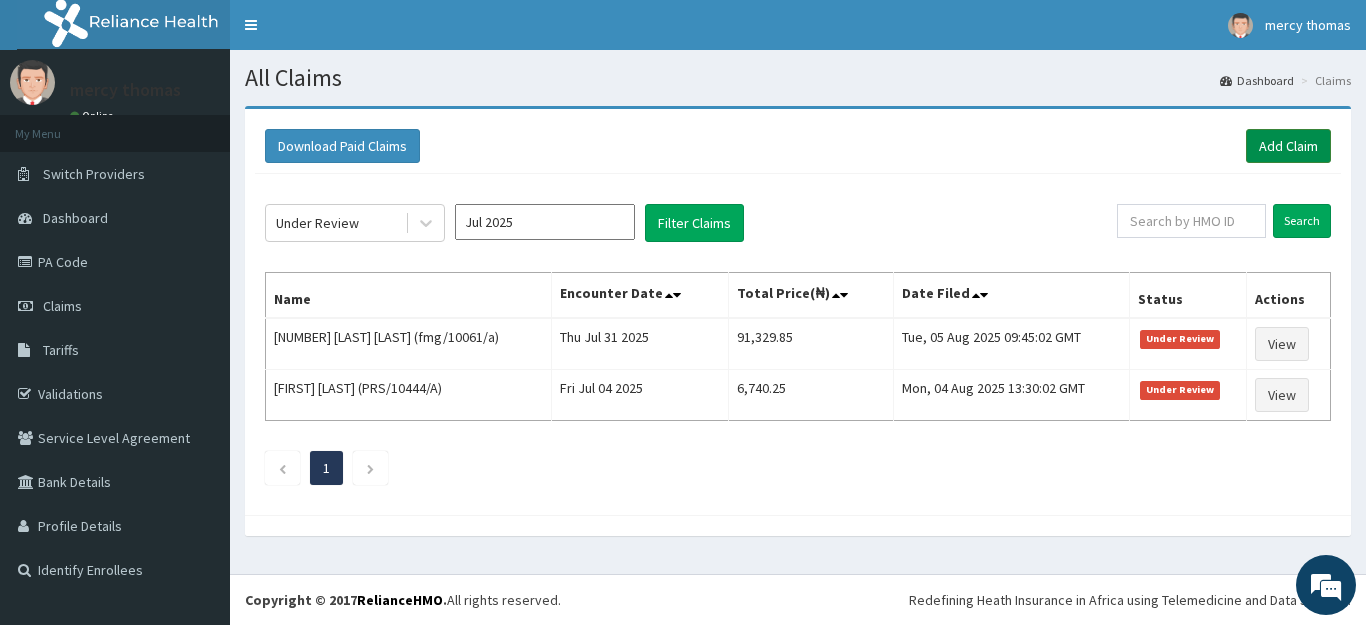 click on "Add Claim" at bounding box center [1288, 146] 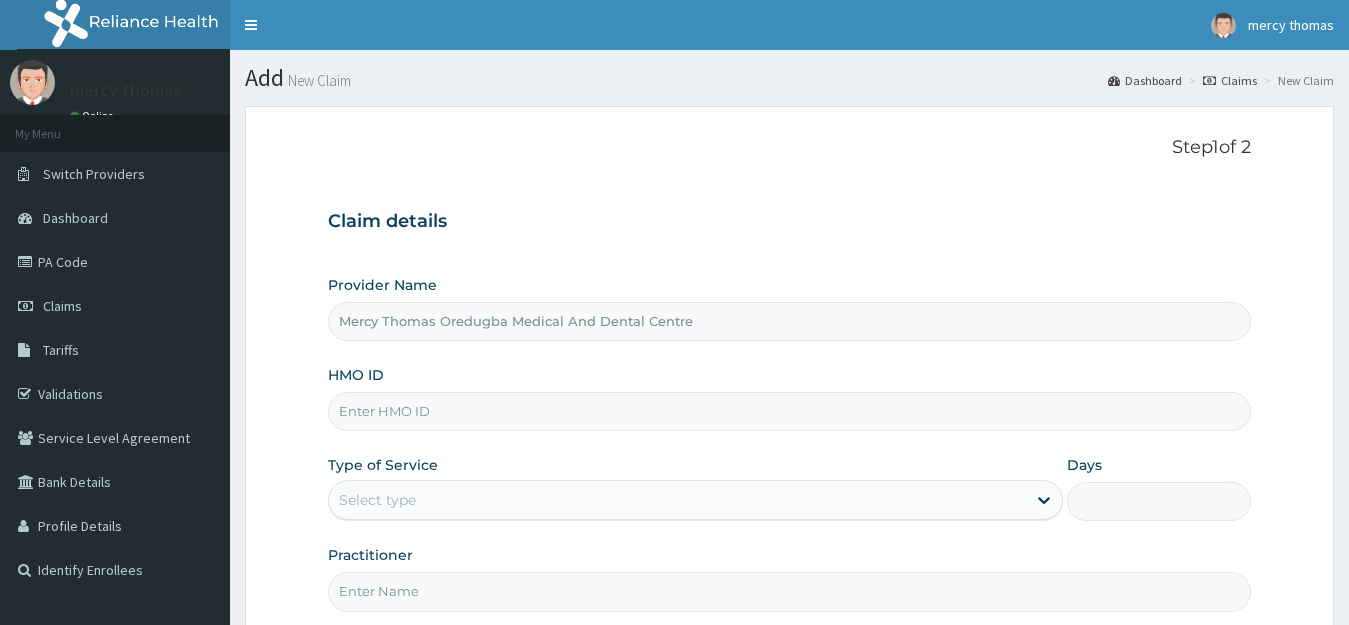 scroll, scrollTop: 0, scrollLeft: 0, axis: both 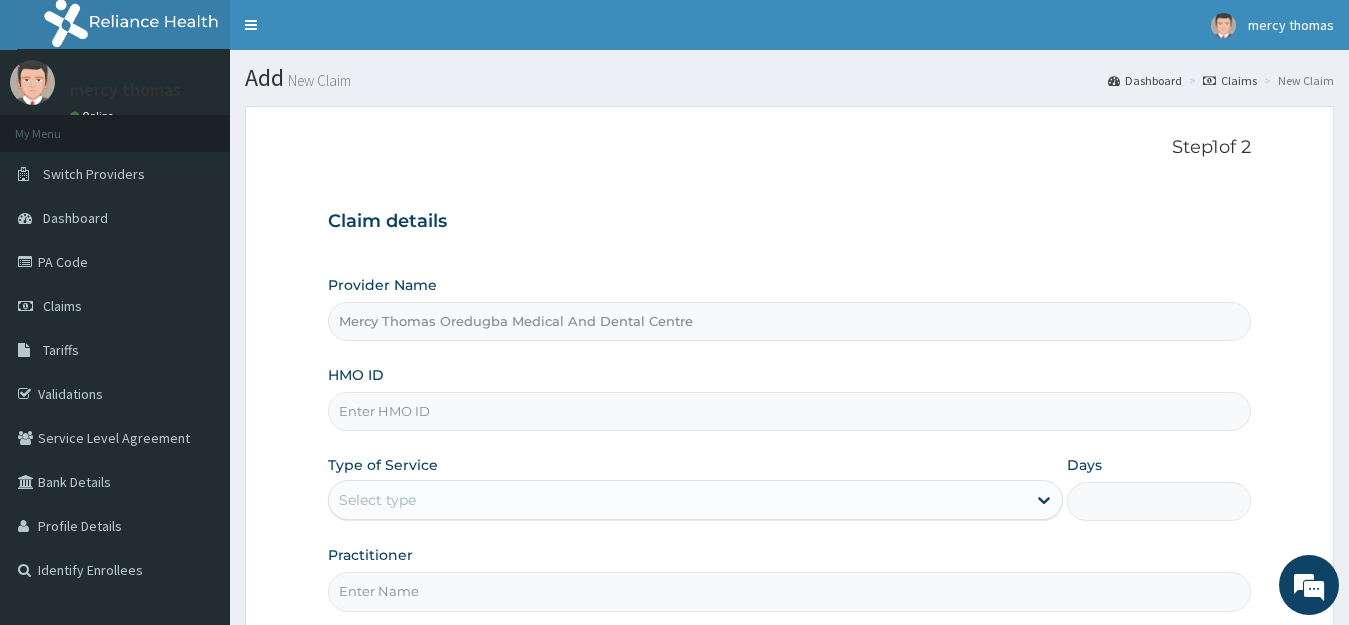 click on "HMO ID" at bounding box center [790, 411] 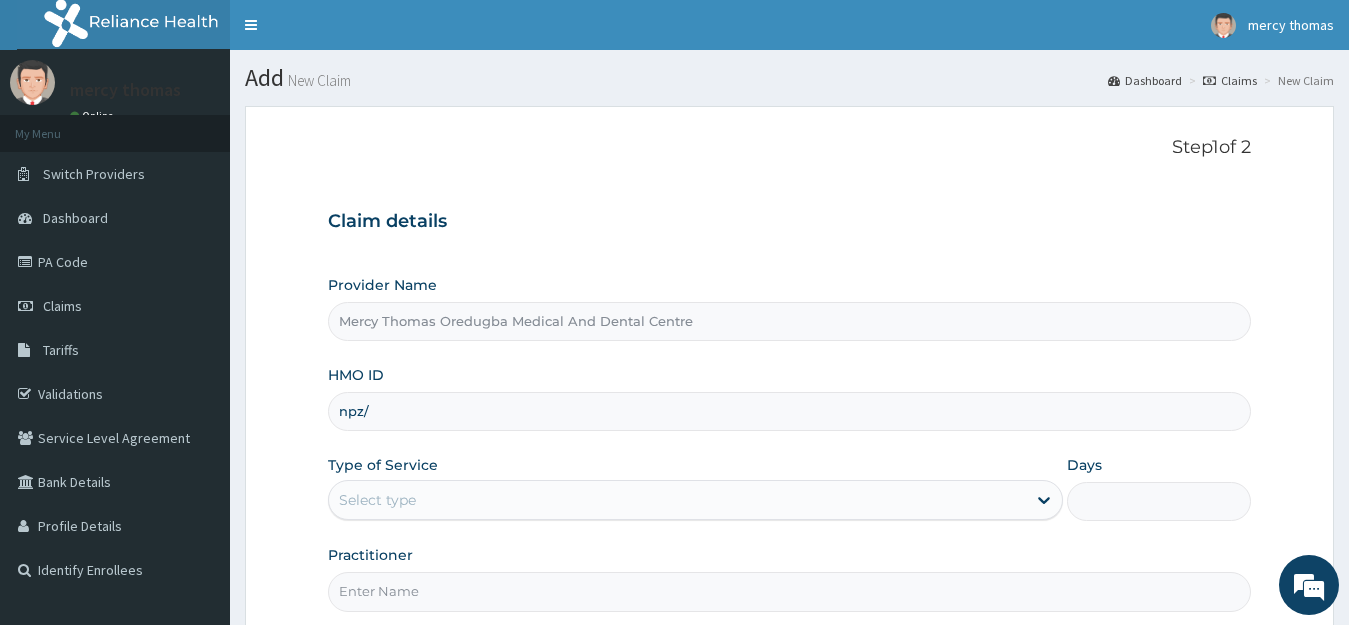 scroll, scrollTop: 0, scrollLeft: 0, axis: both 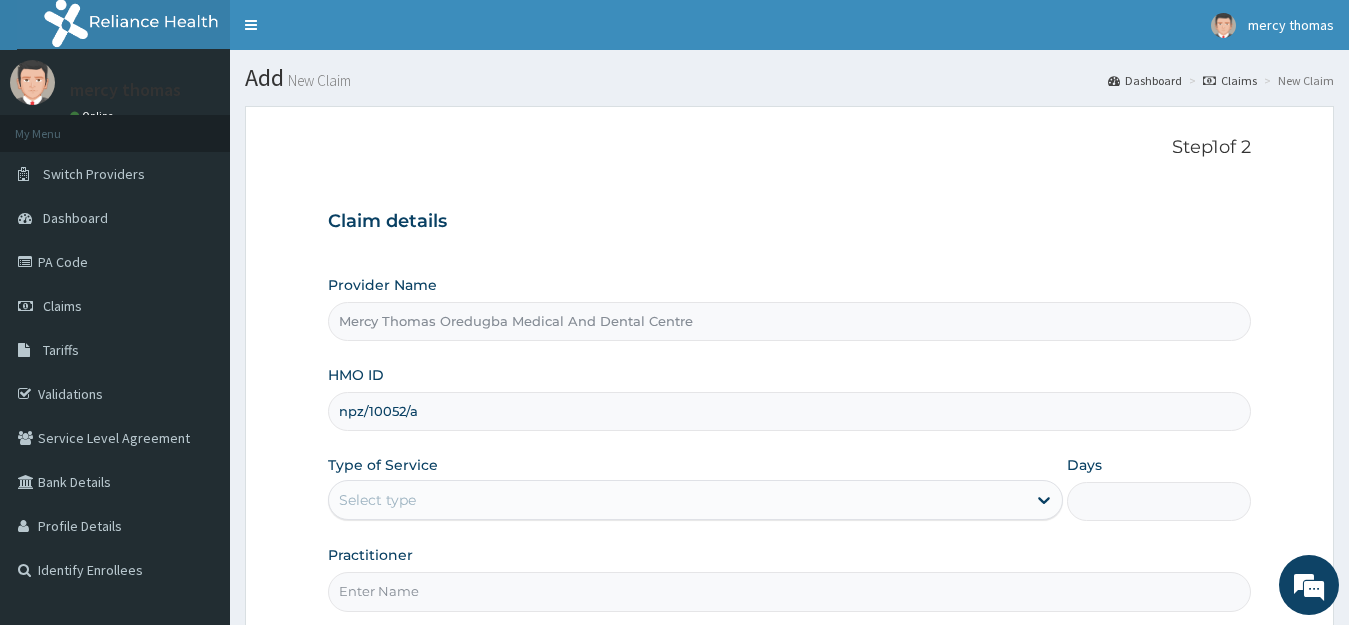 type on "npz/10052/a" 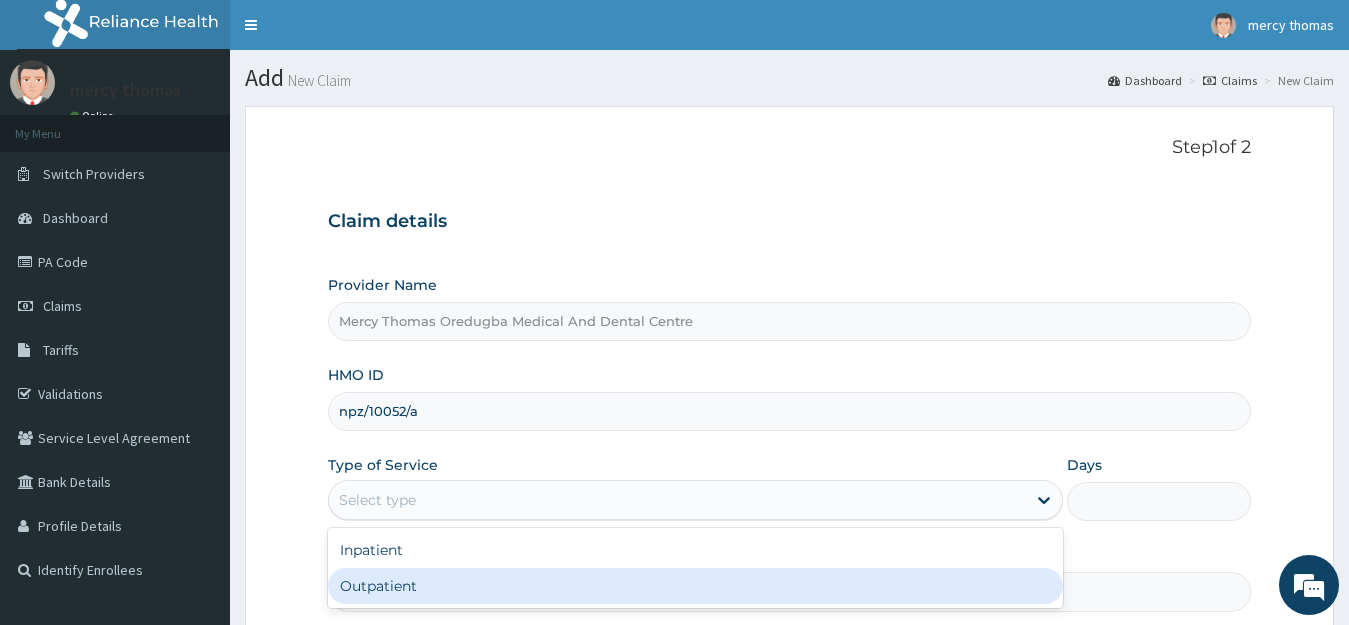 click on "Outpatient" at bounding box center (696, 586) 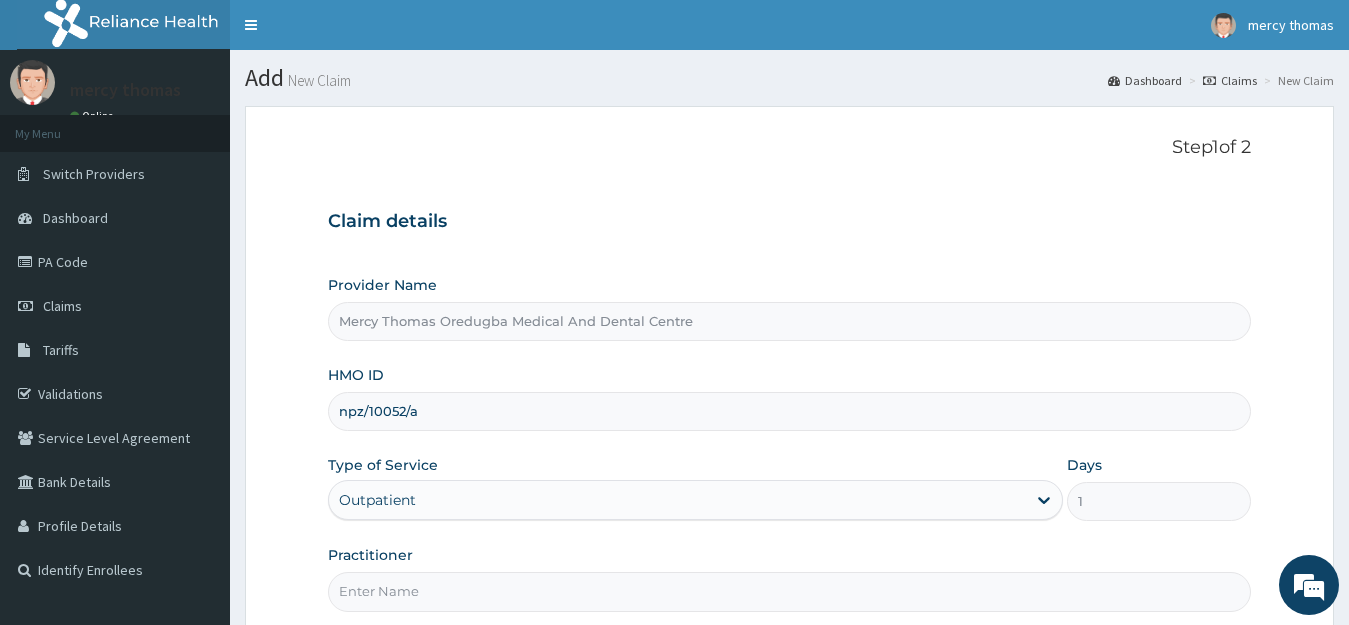 click on "Practitioner" at bounding box center [790, 591] 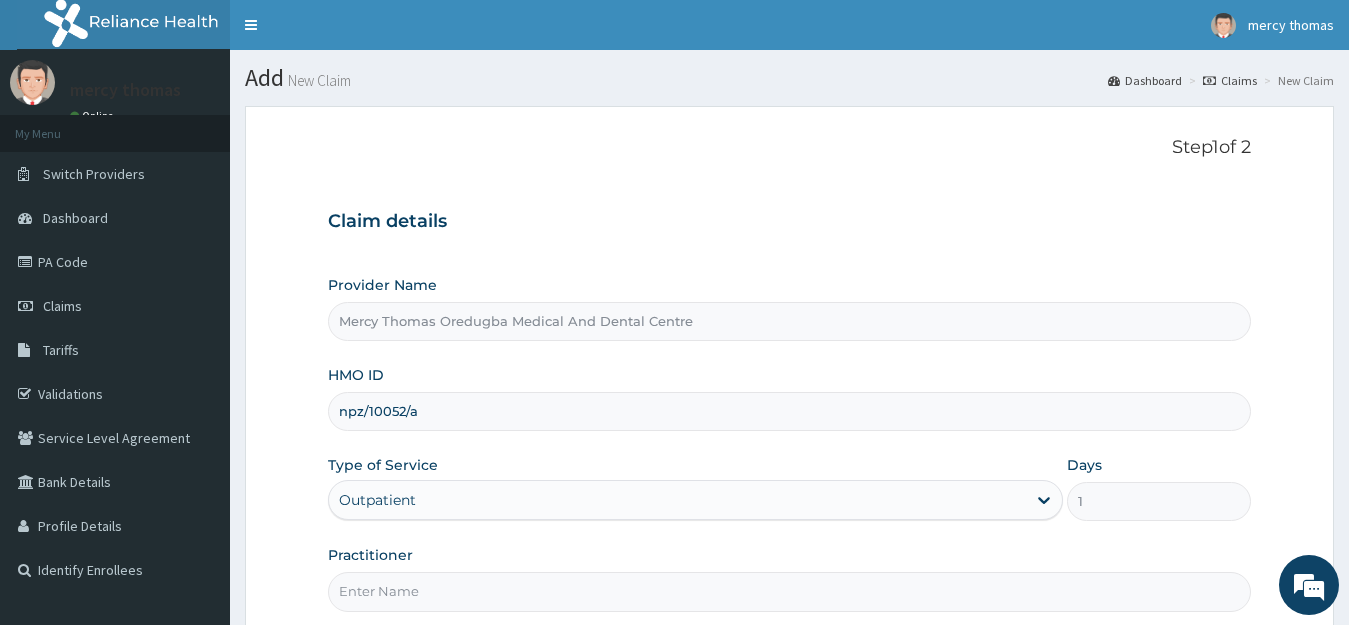 type on "Oredugba" 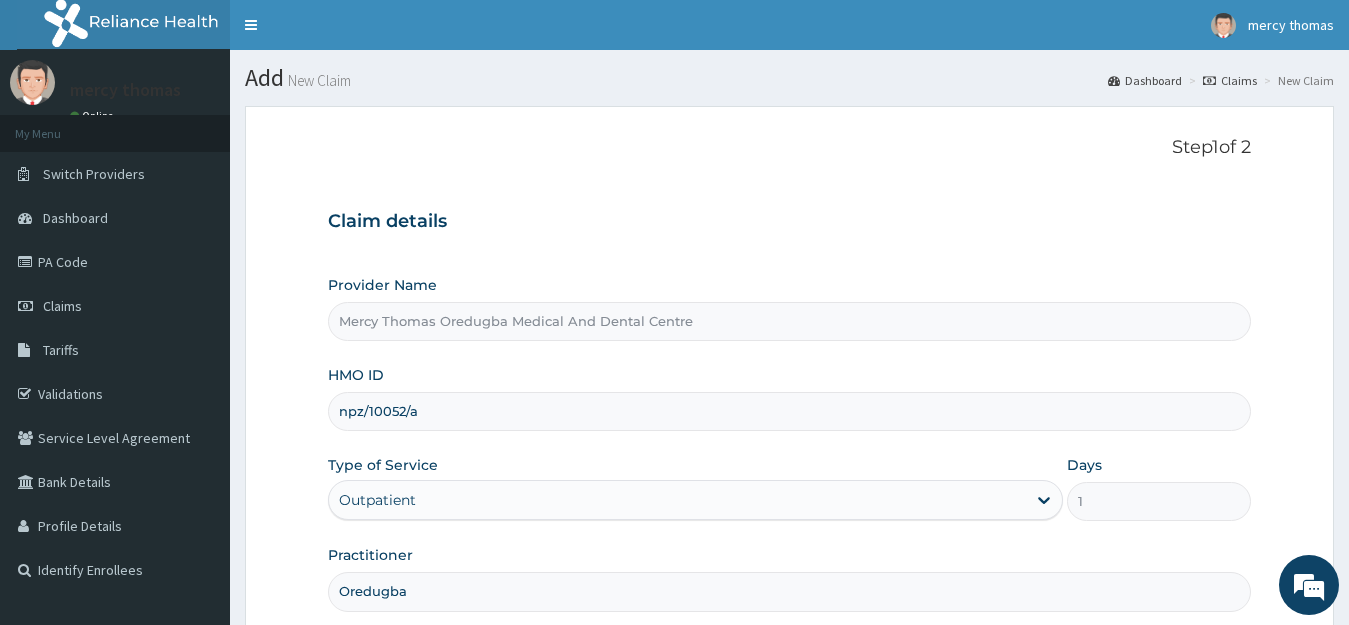 scroll, scrollTop: 197, scrollLeft: 0, axis: vertical 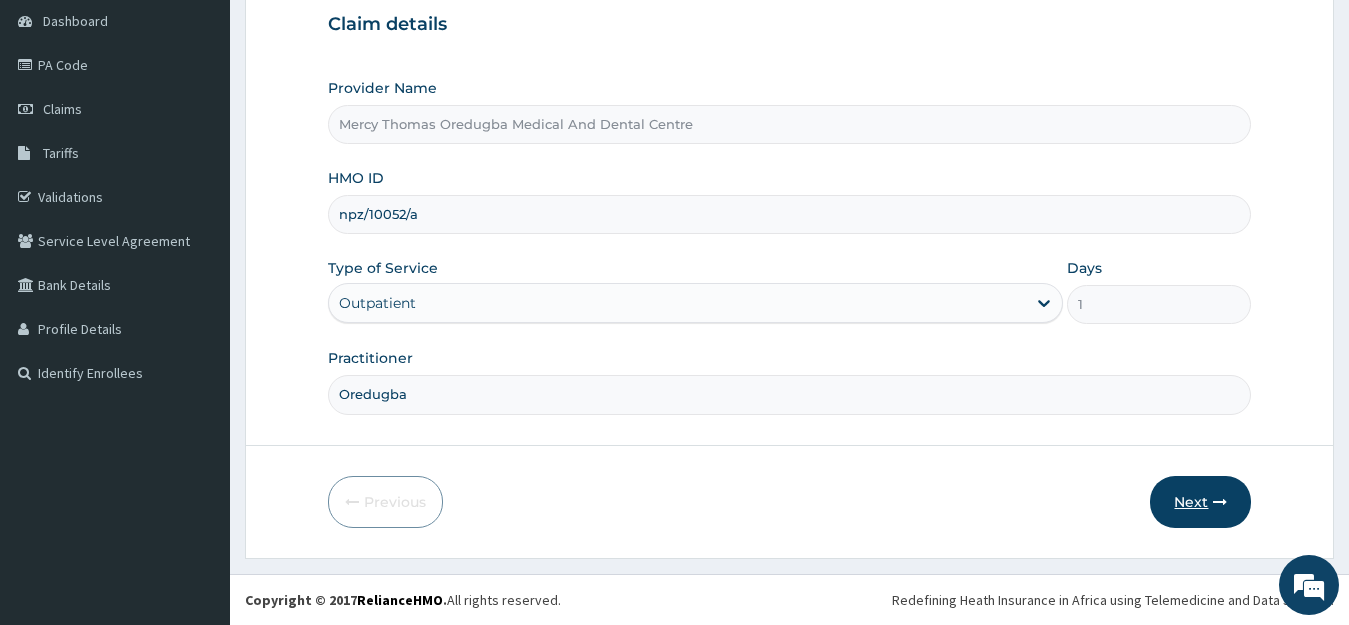 click on "Next" at bounding box center [1200, 502] 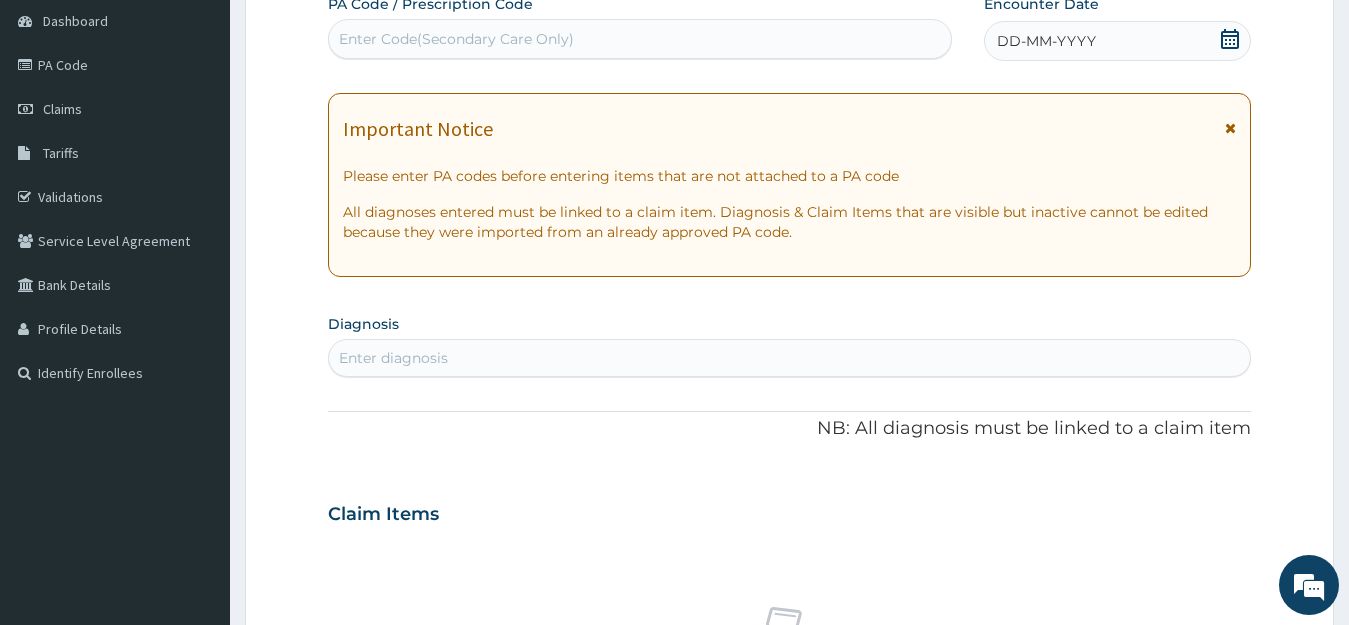click on "Enter Code(Secondary Care Only)" at bounding box center (640, 39) 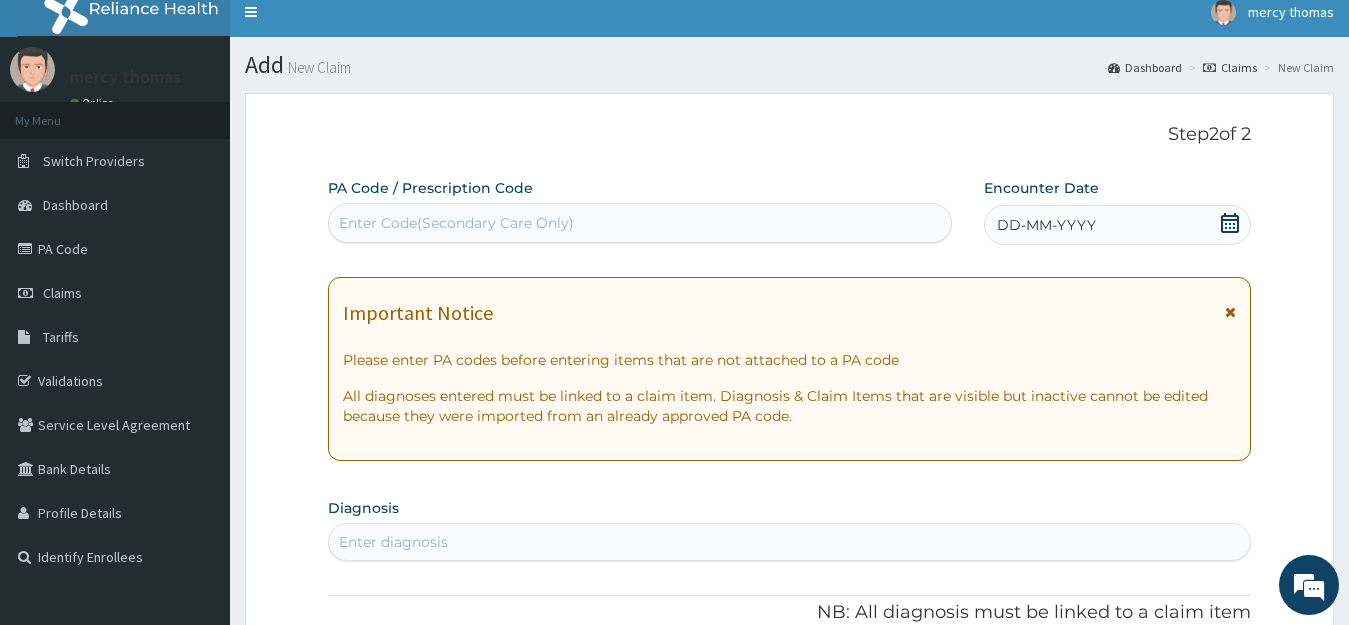 scroll, scrollTop: 0, scrollLeft: 0, axis: both 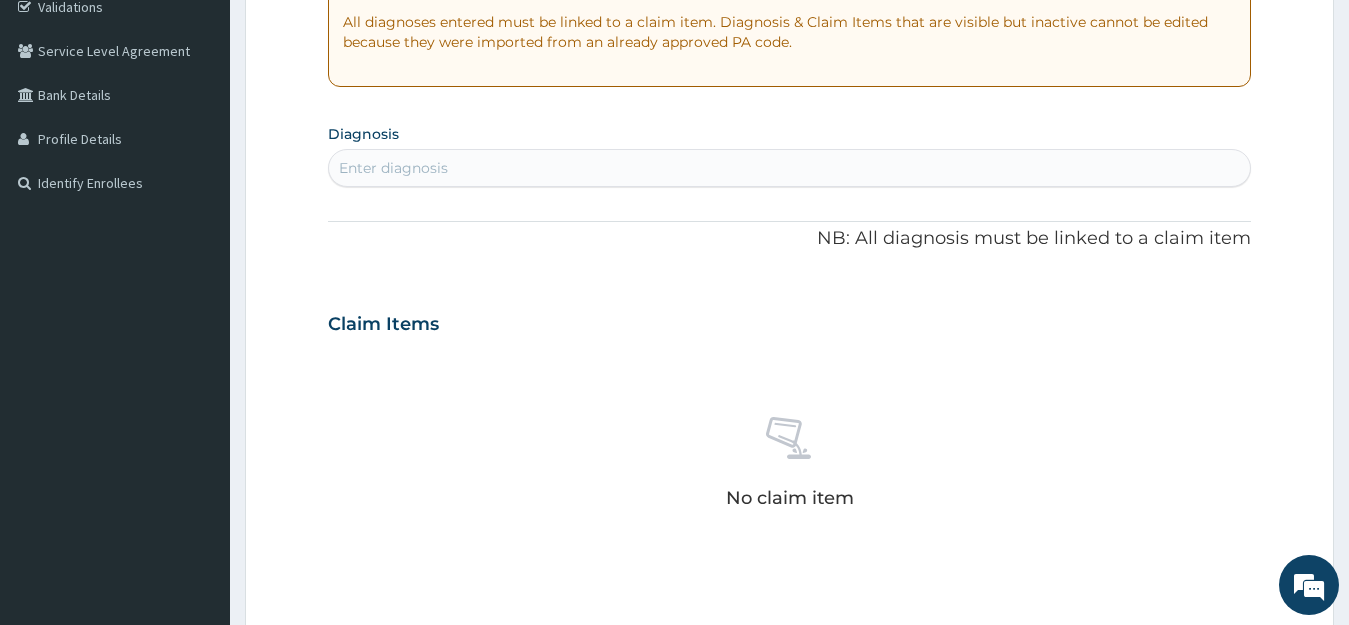click on "Enter diagnosis" at bounding box center [790, 168] 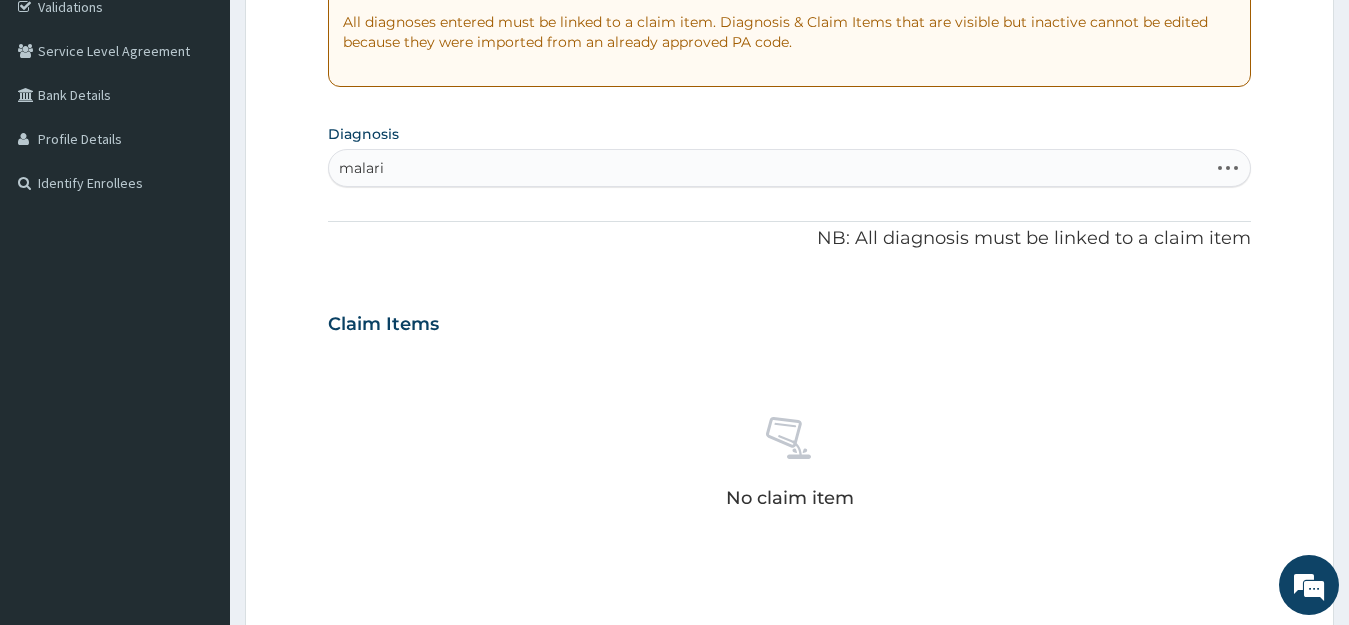 type on "malaria" 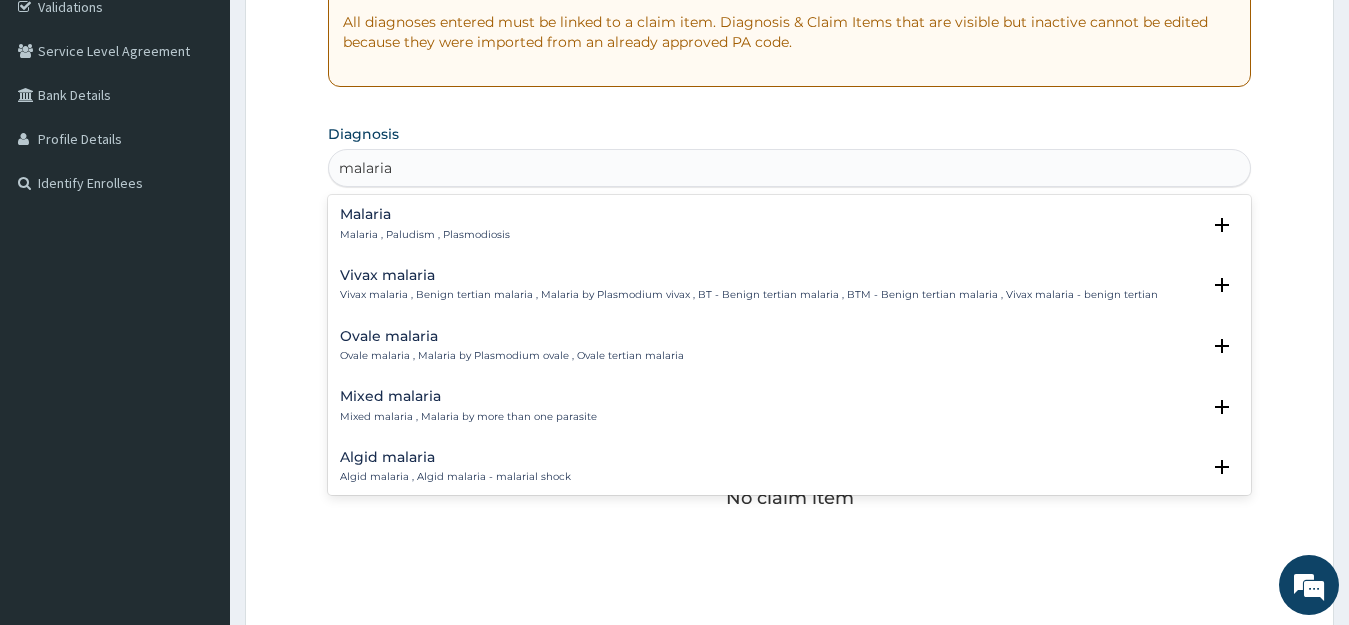 click on "Malaria Malaria , Paludism , Plasmodiosis" at bounding box center [425, 224] 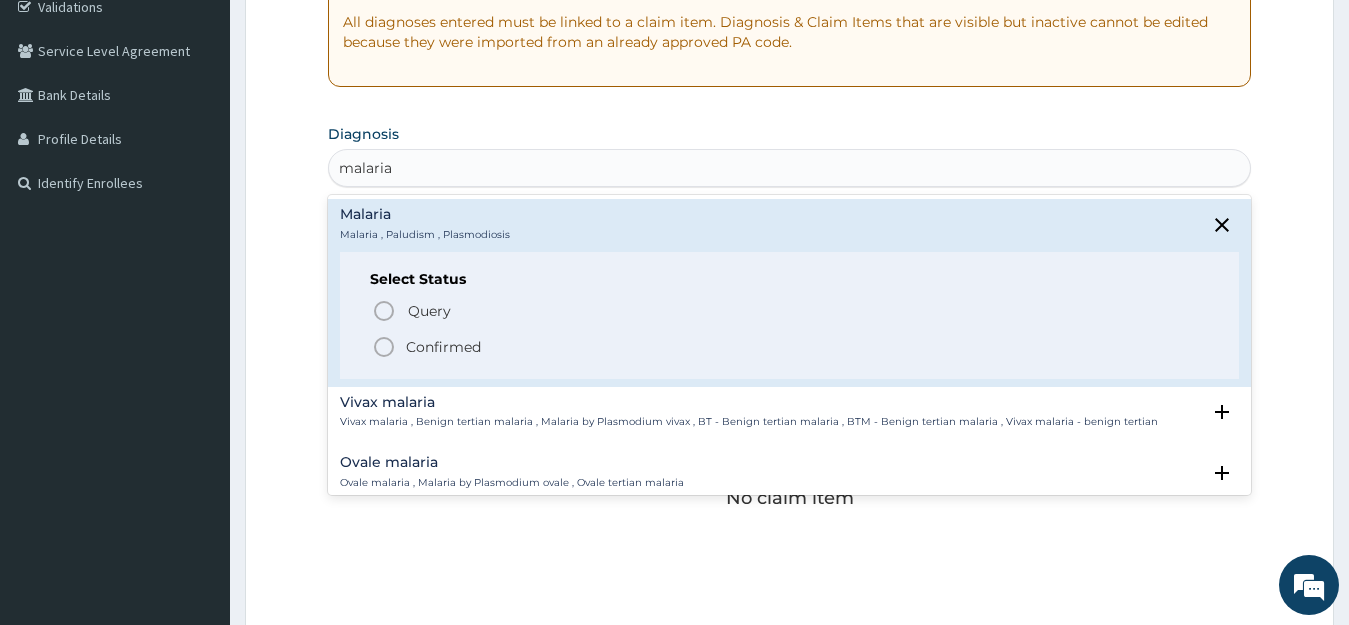 click 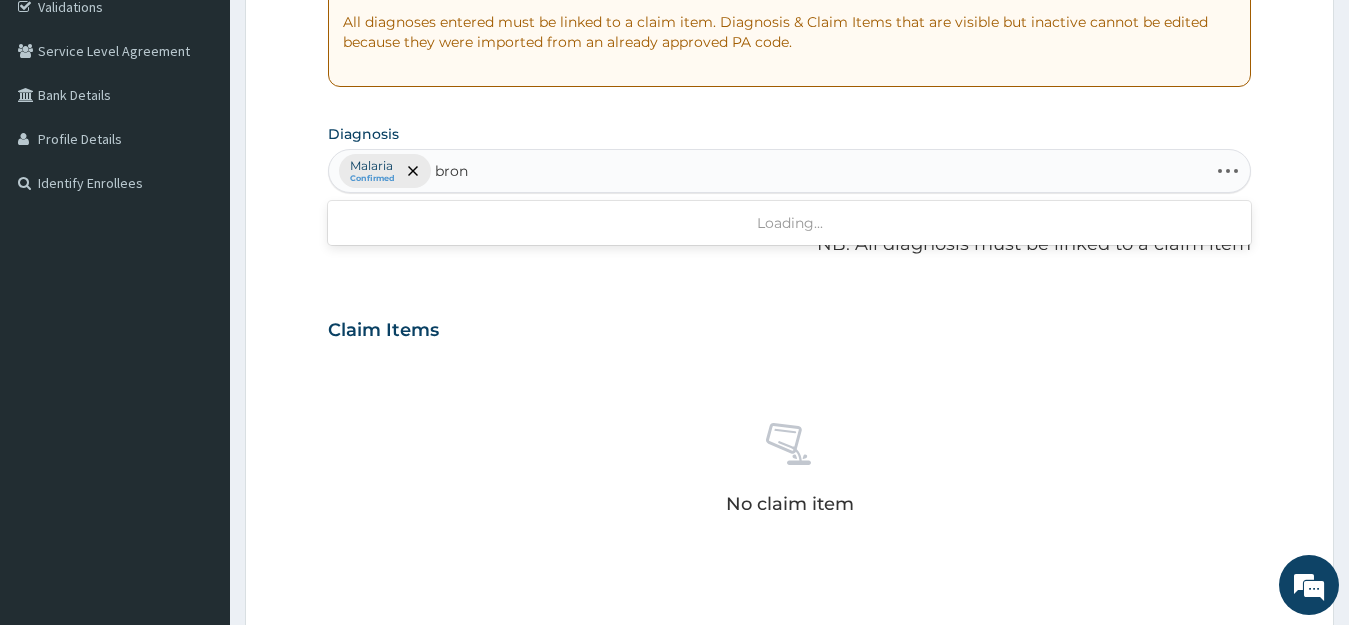 type on "bronc" 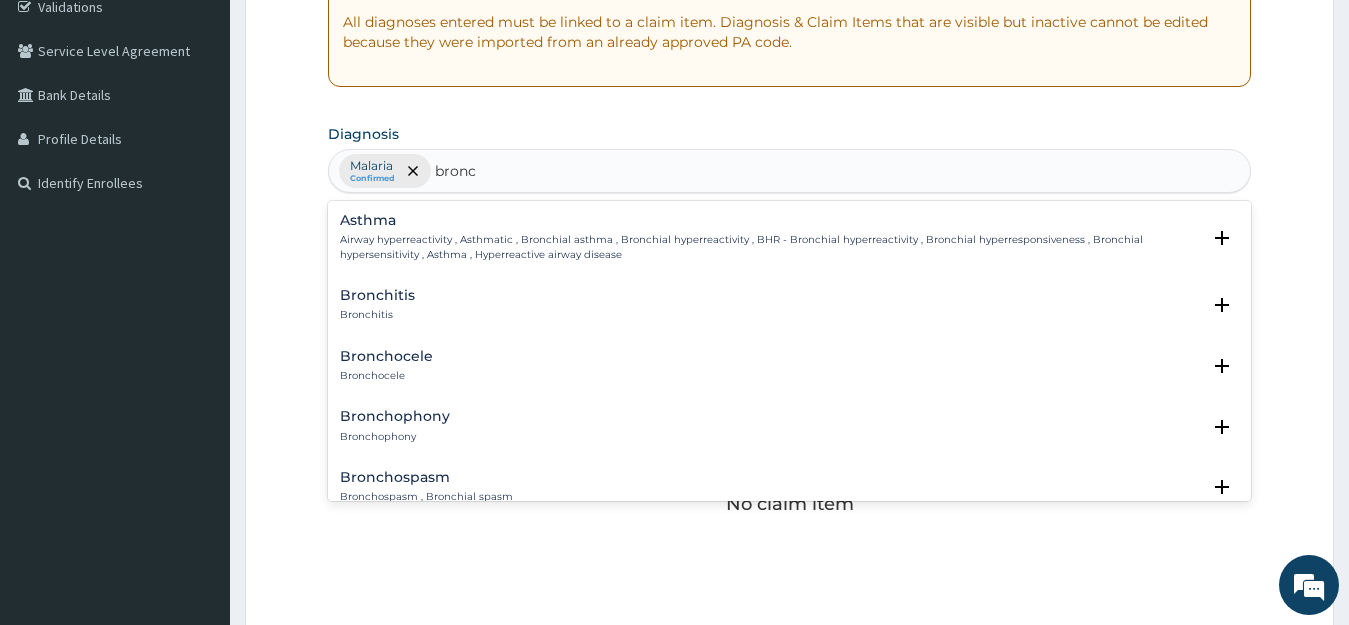 click on "Bronchitis Bronchitis" at bounding box center (377, 305) 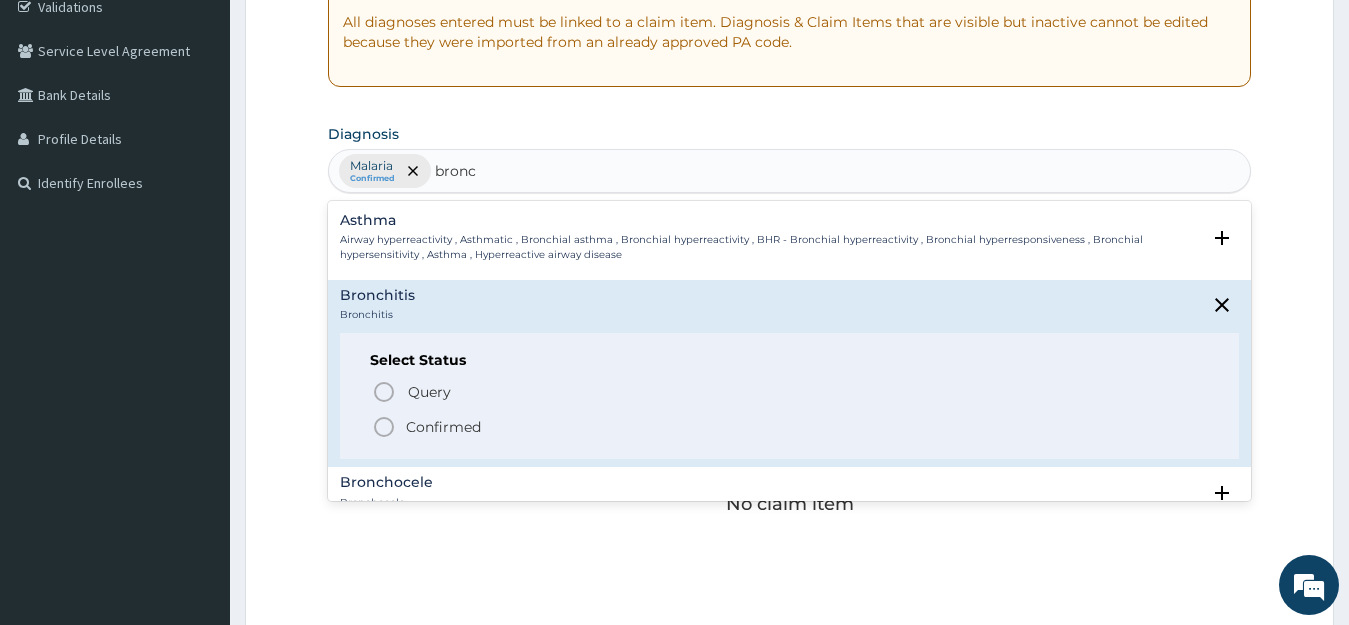 click 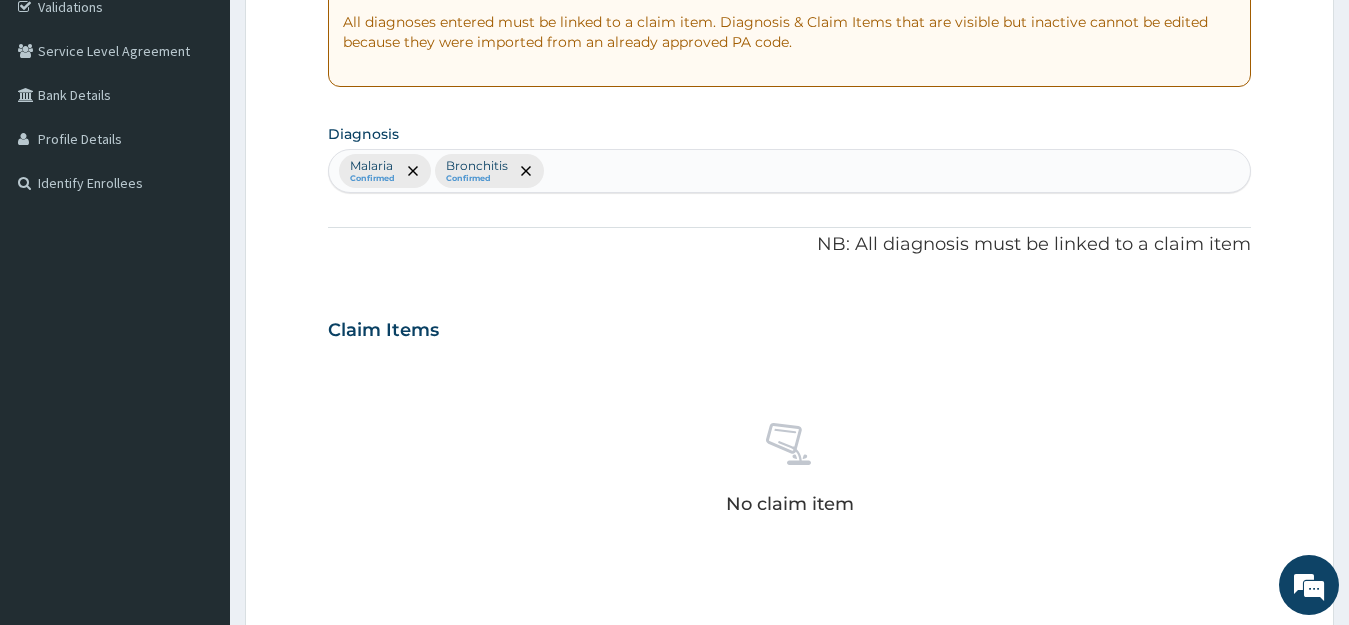 scroll, scrollTop: 817, scrollLeft: 0, axis: vertical 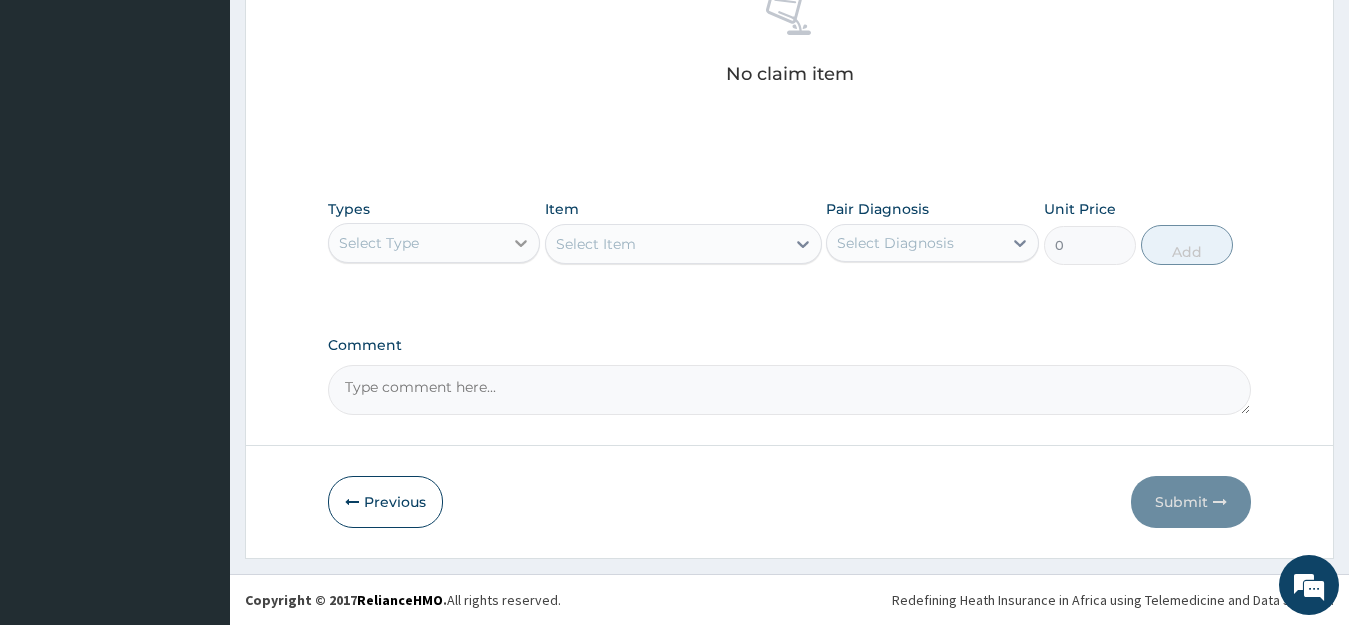 click 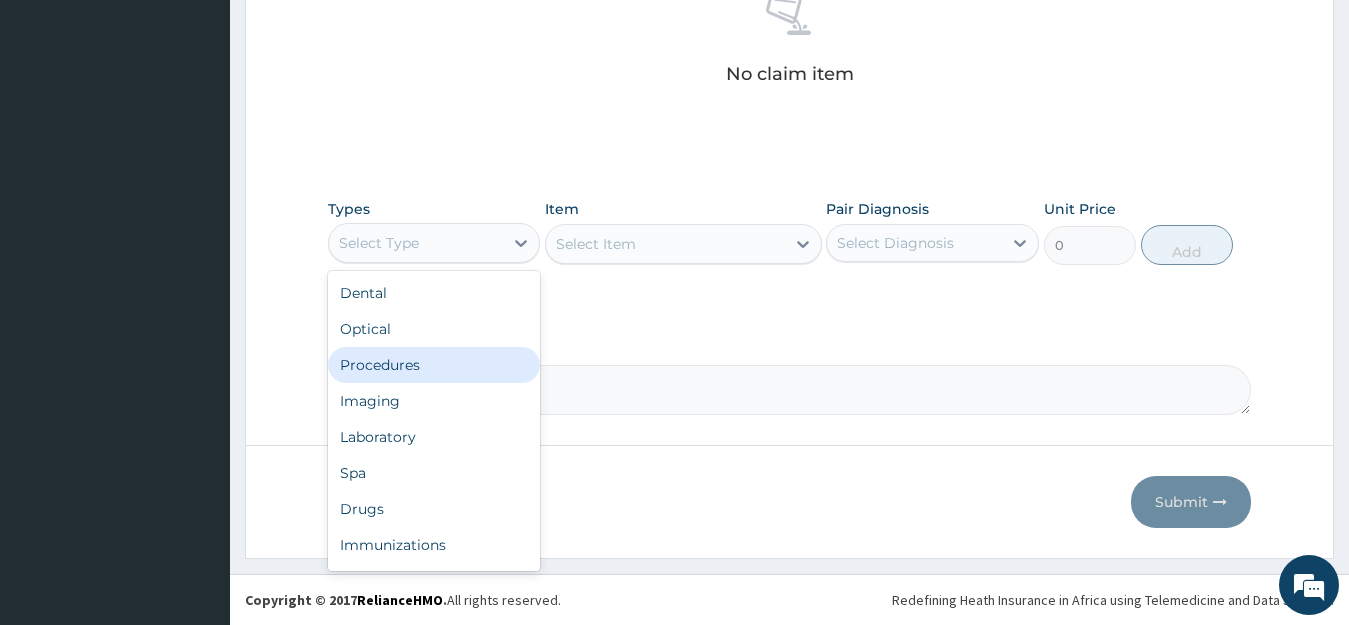 click on "Procedures" at bounding box center [434, 365] 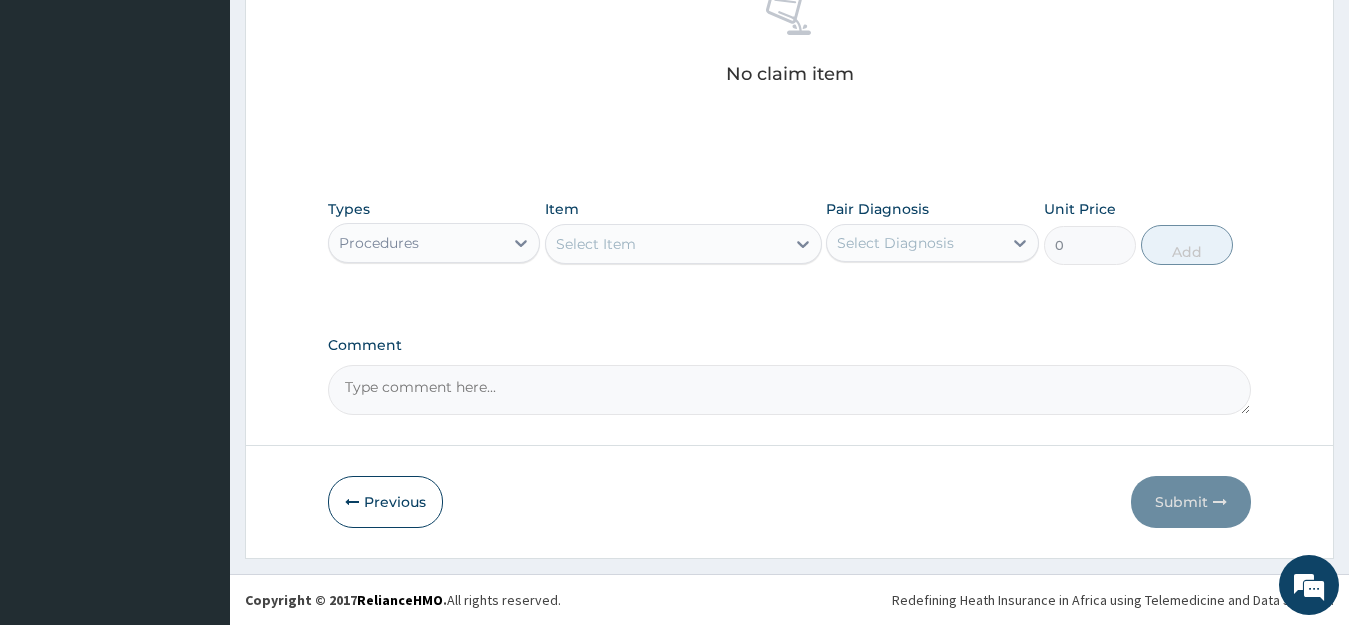 click 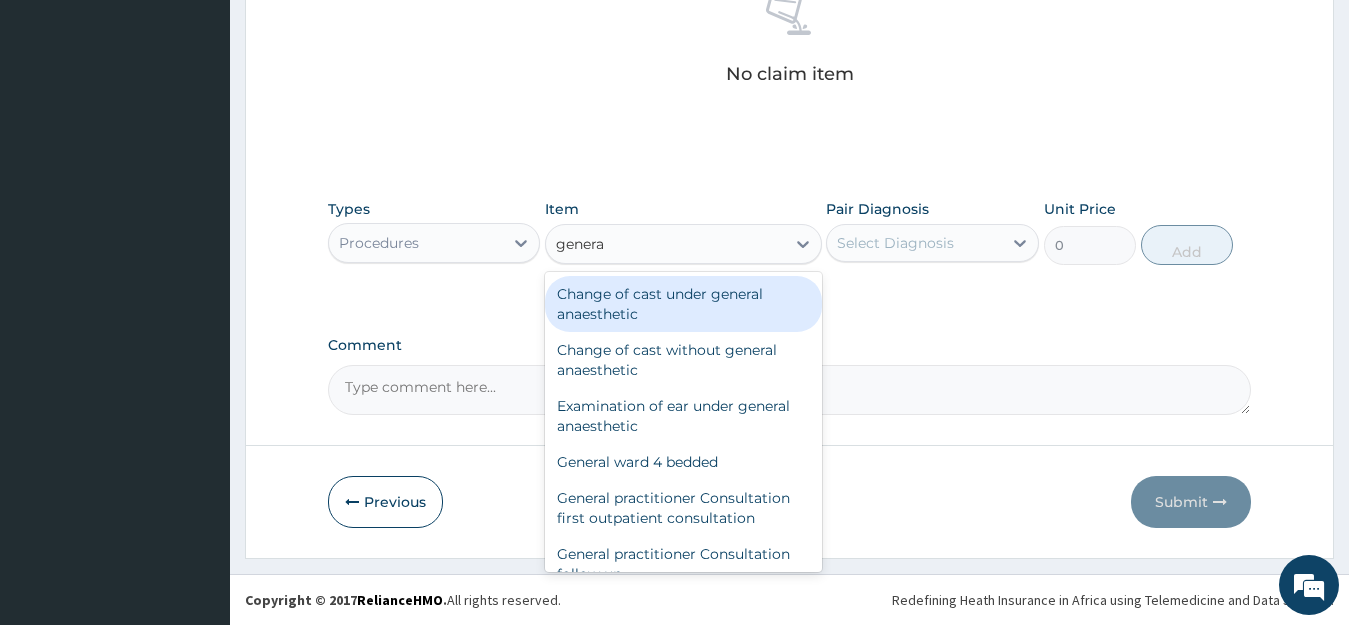 type on "general" 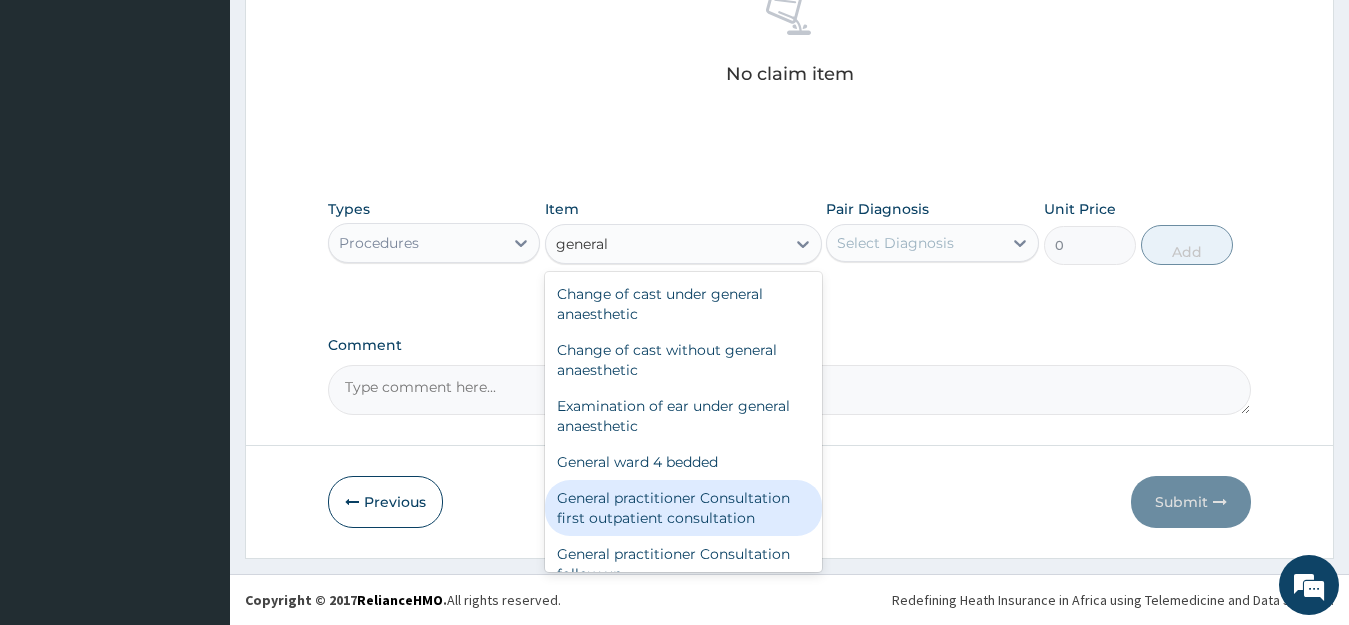 click on "General practitioner Consultation first outpatient consultation" at bounding box center (683, 508) 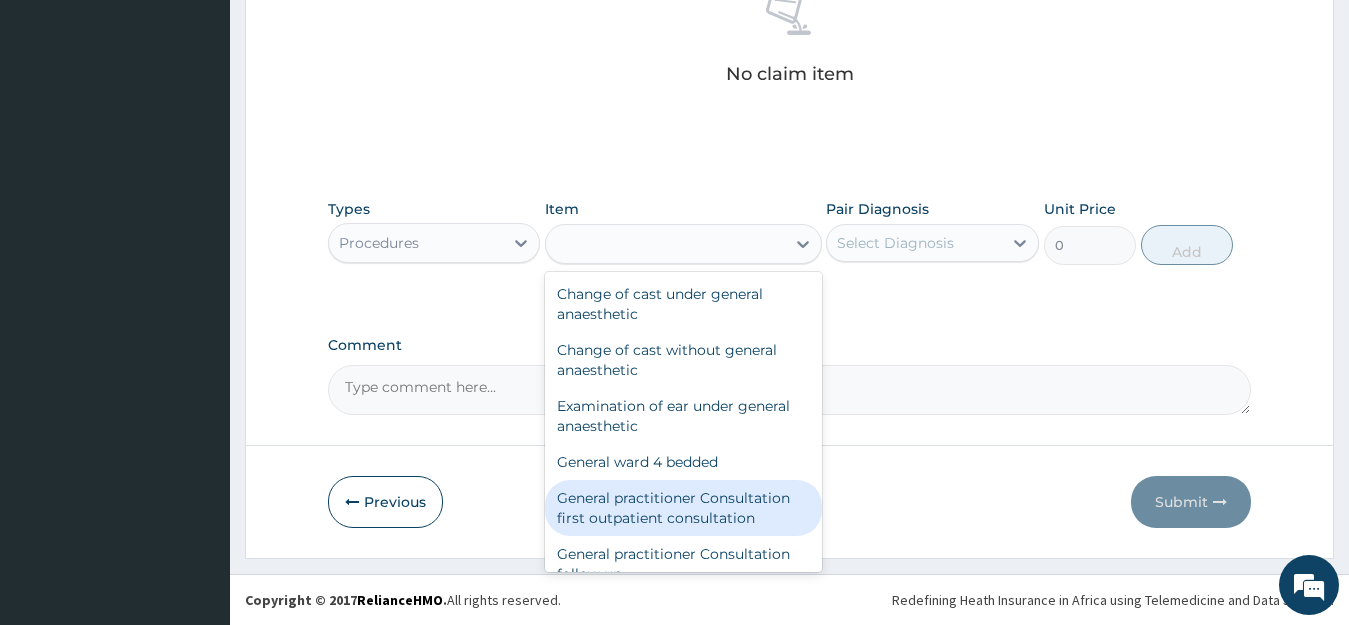 type on "3547.5" 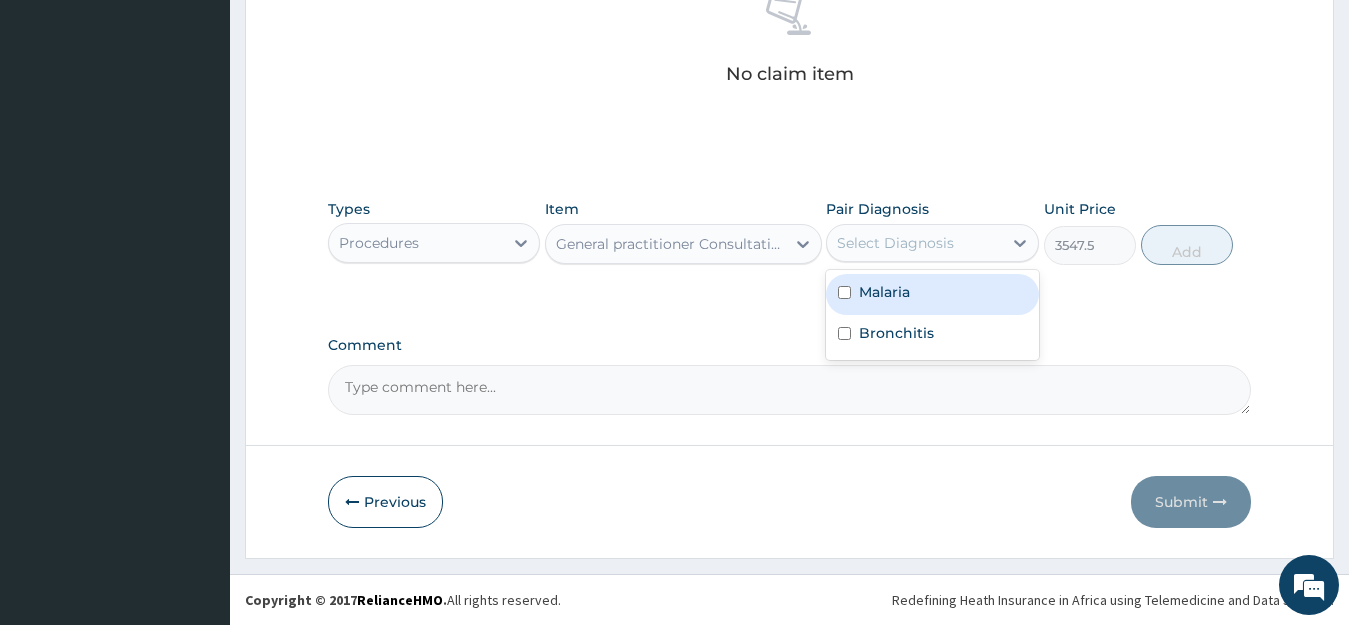 click on "Select Diagnosis" at bounding box center [914, 243] 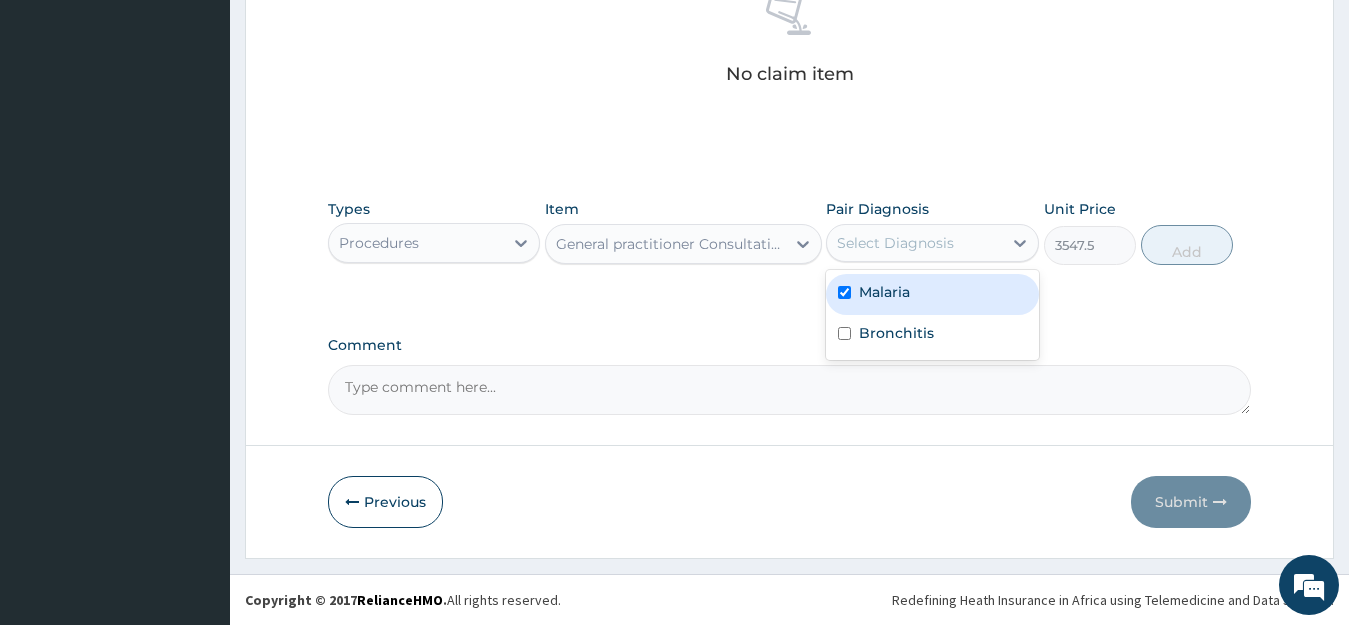 checkbox on "true" 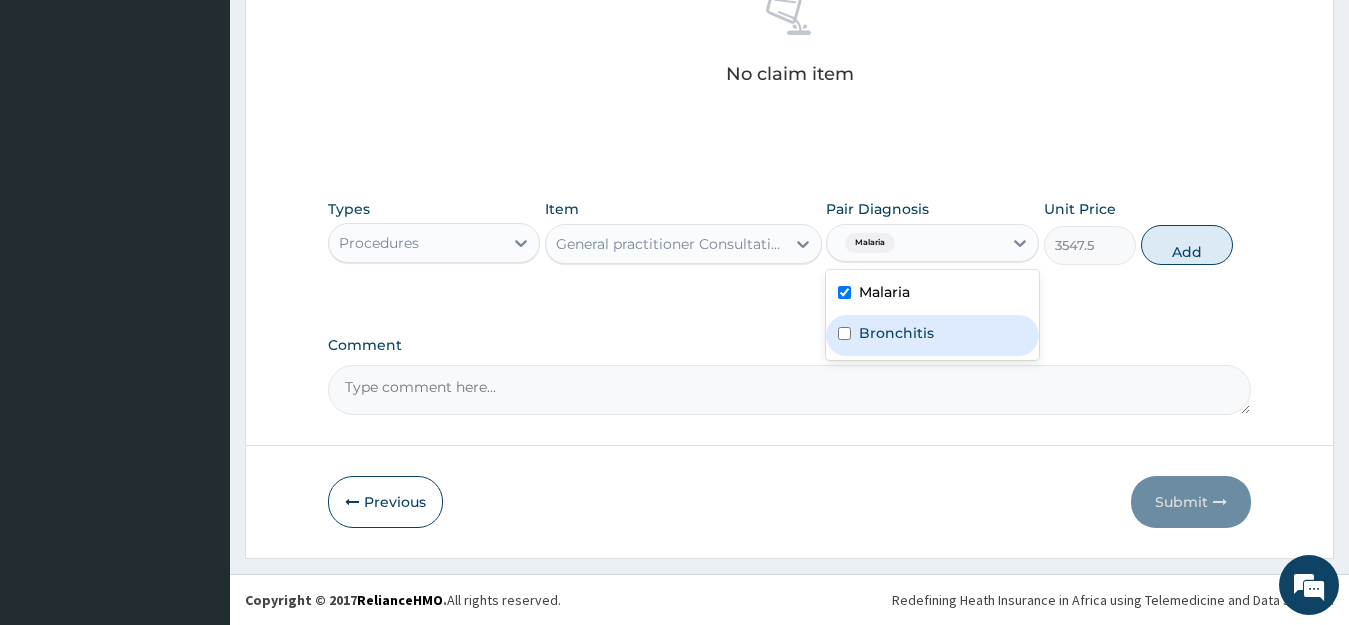 click on "Bronchitis" at bounding box center (932, 335) 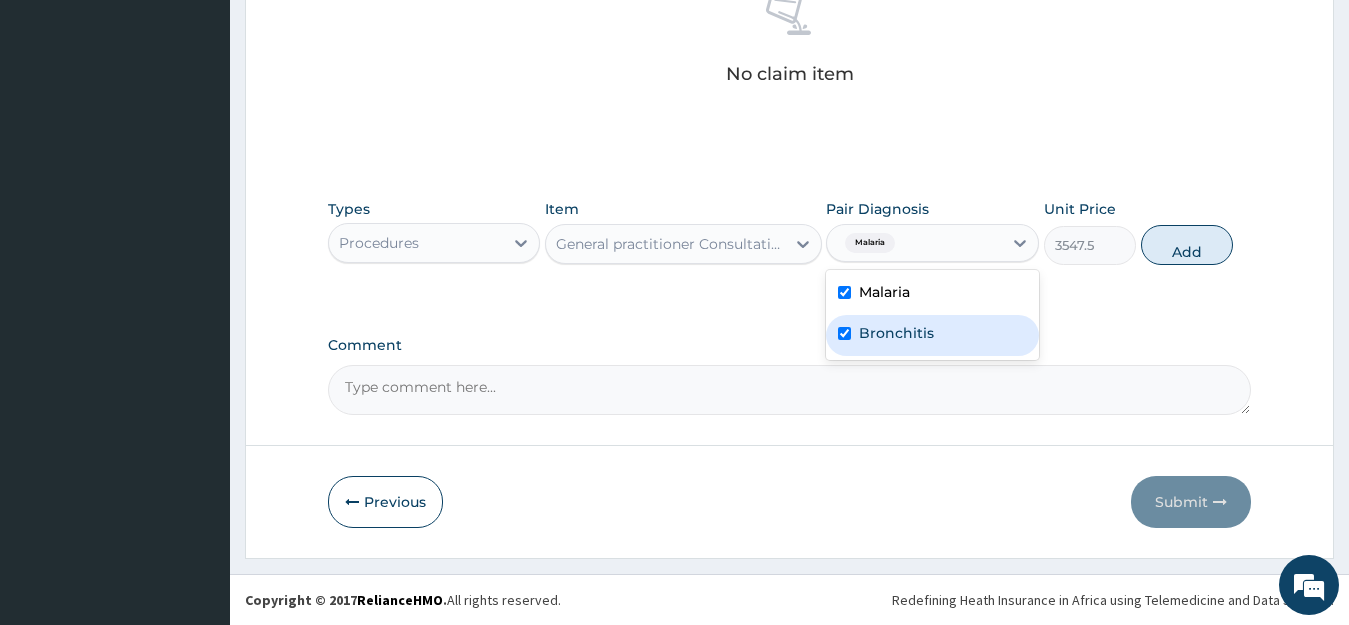 checkbox on "true" 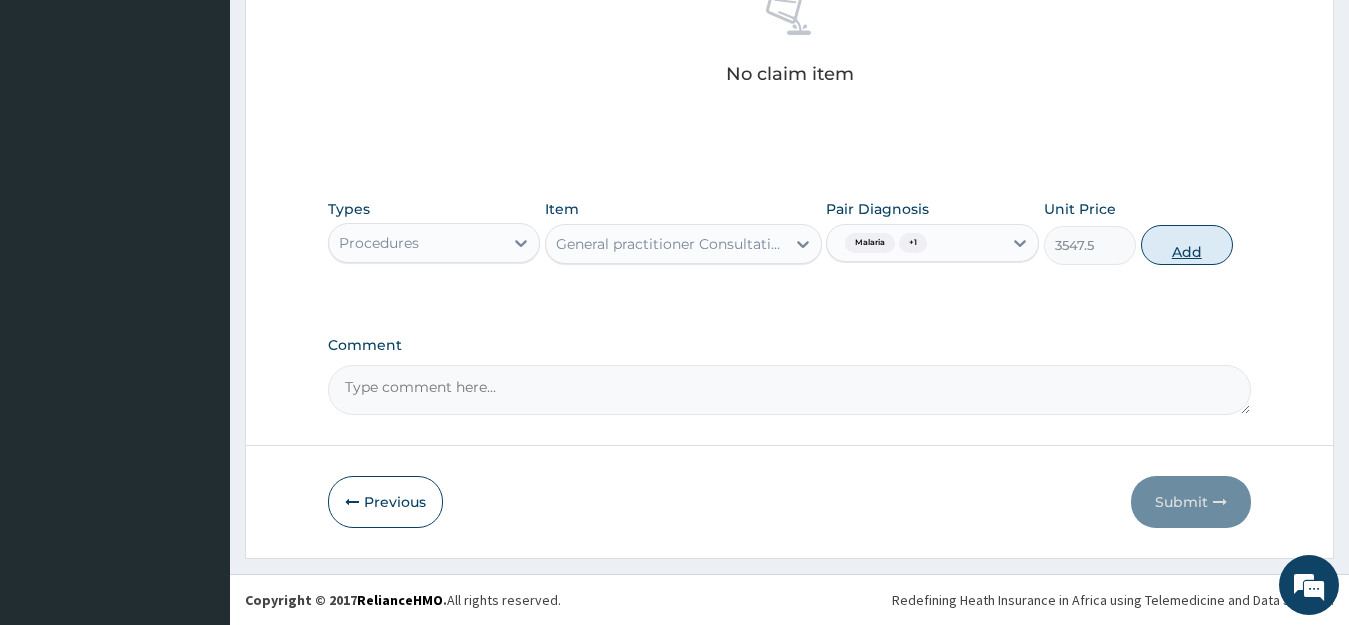 click on "Add" at bounding box center [1187, 245] 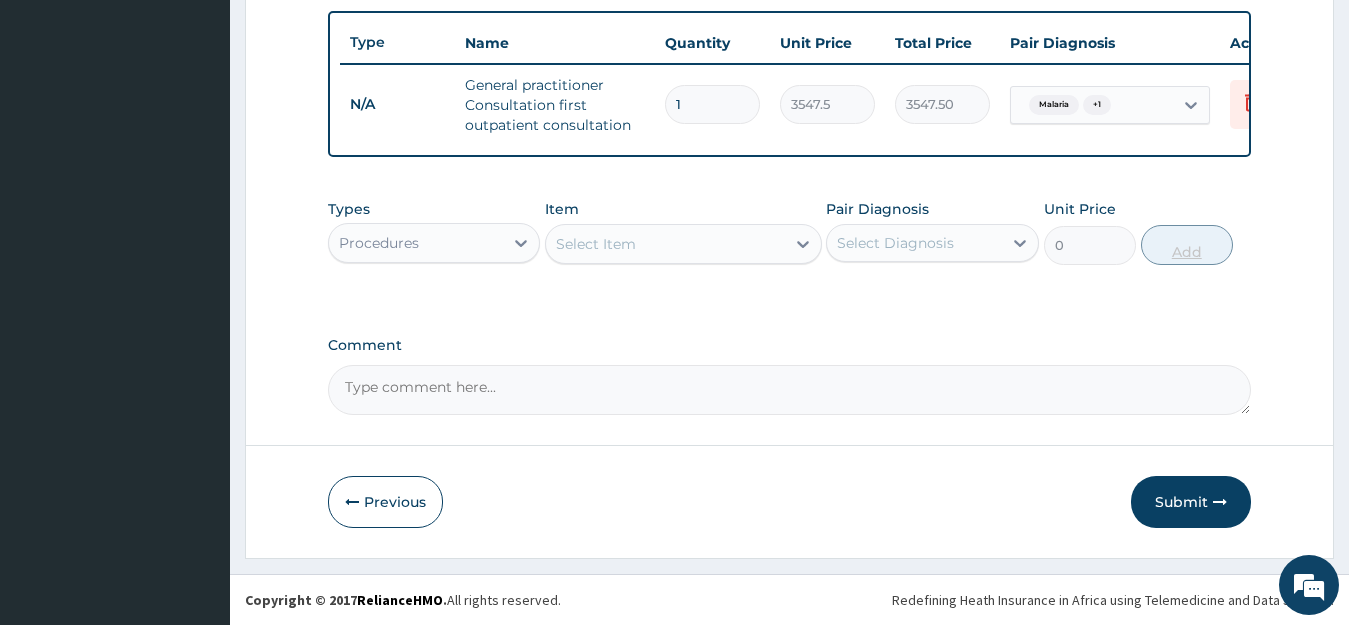 scroll, scrollTop: 750, scrollLeft: 0, axis: vertical 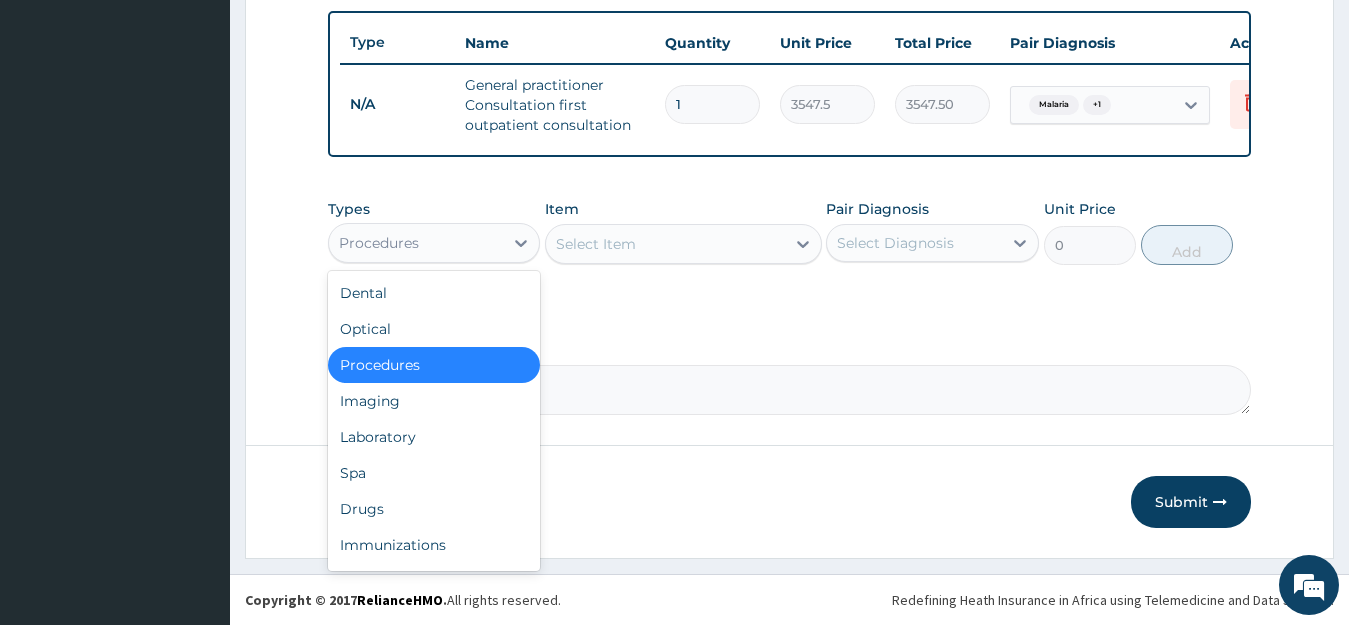 click on "Procedures" at bounding box center (416, 243) 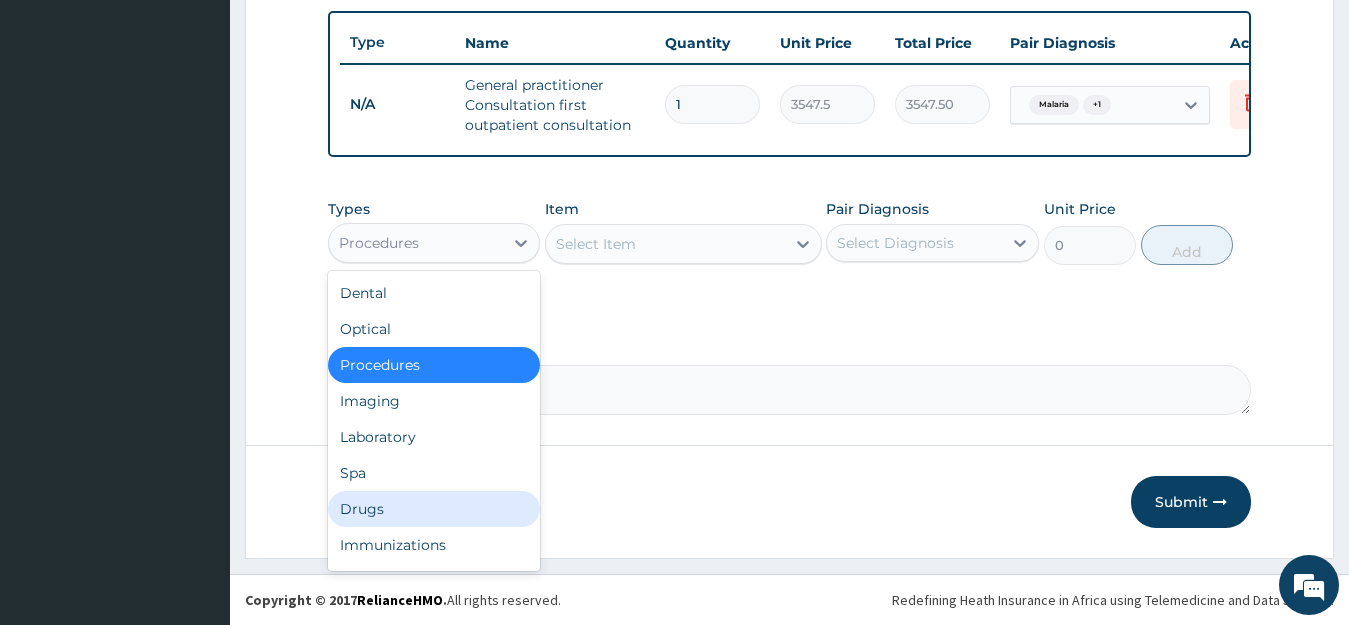 click on "Drugs" at bounding box center (434, 509) 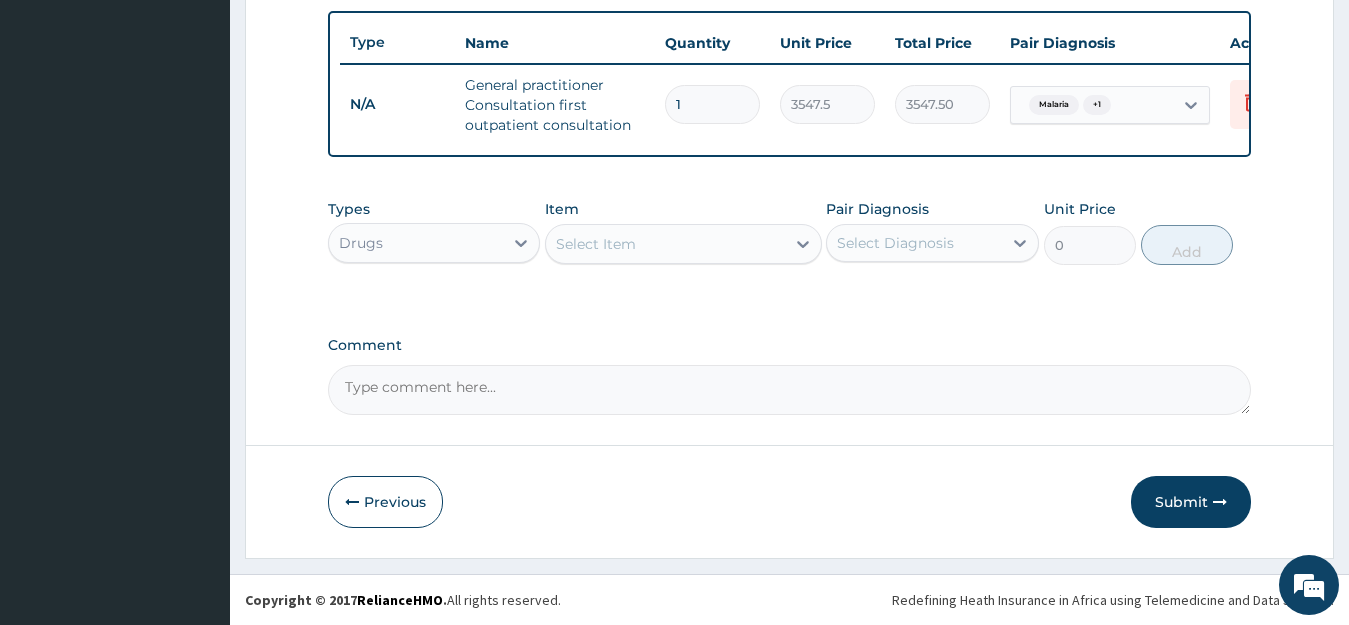 click at bounding box center (803, 244) 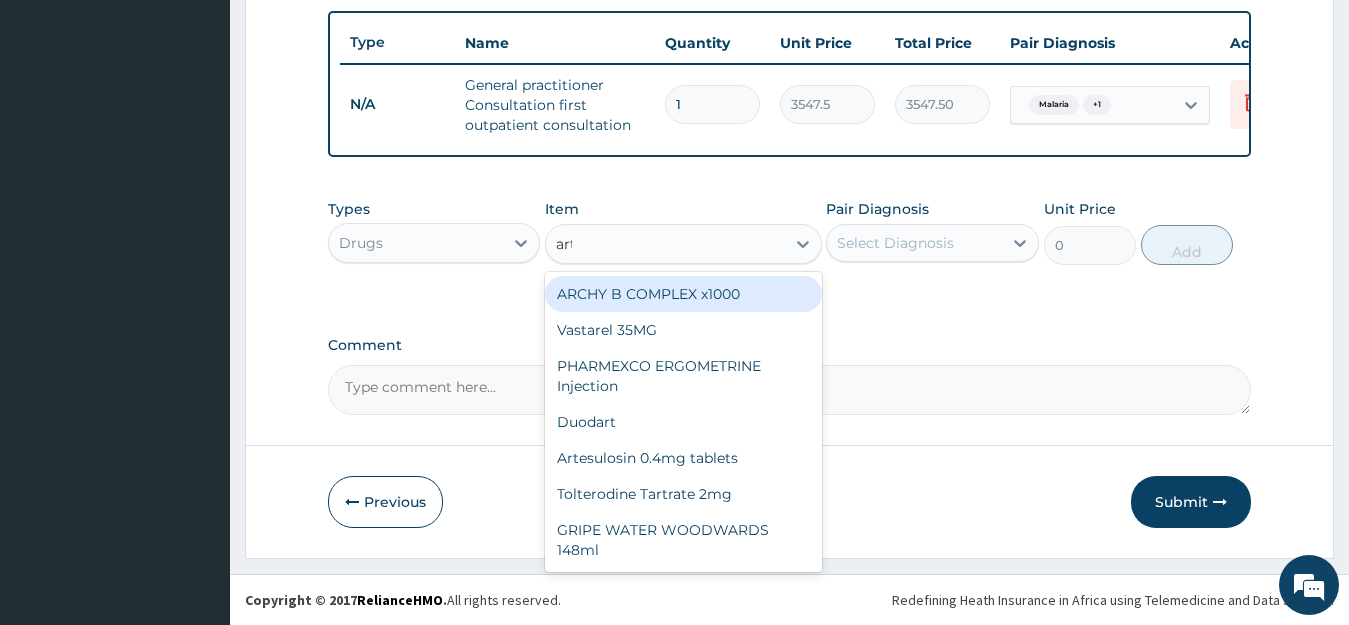 type on "arte" 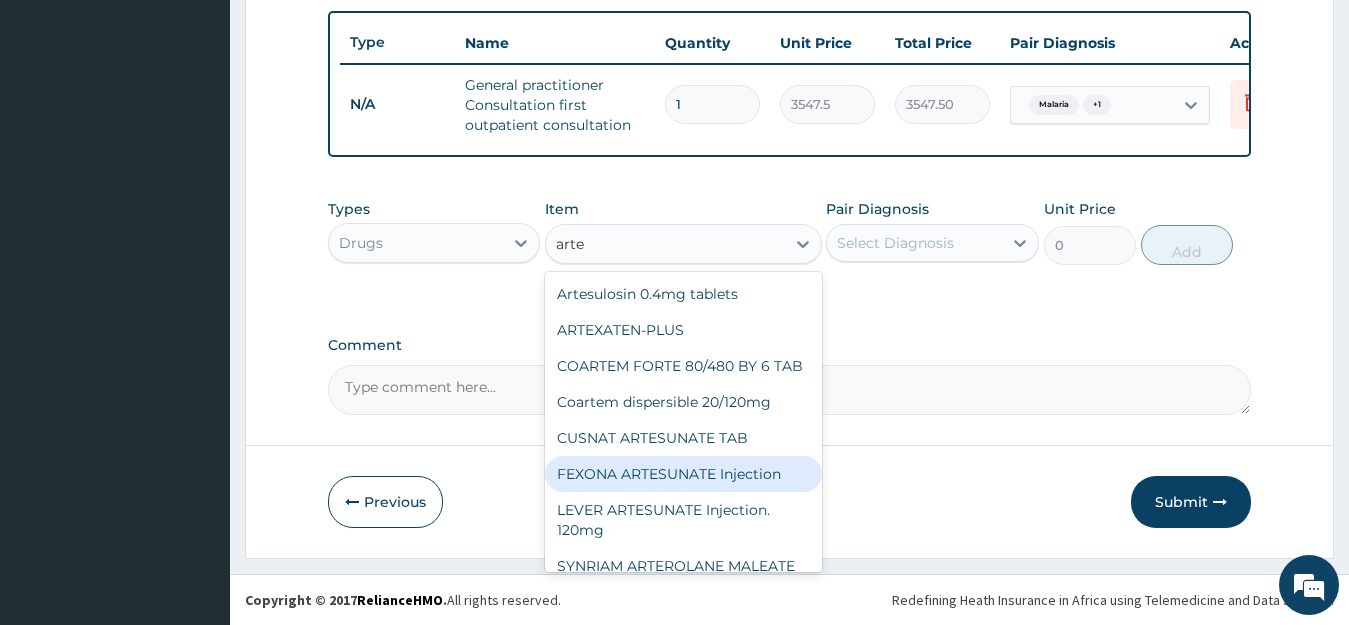 click on "FEXONA ARTESUNATE Injection" at bounding box center (683, 474) 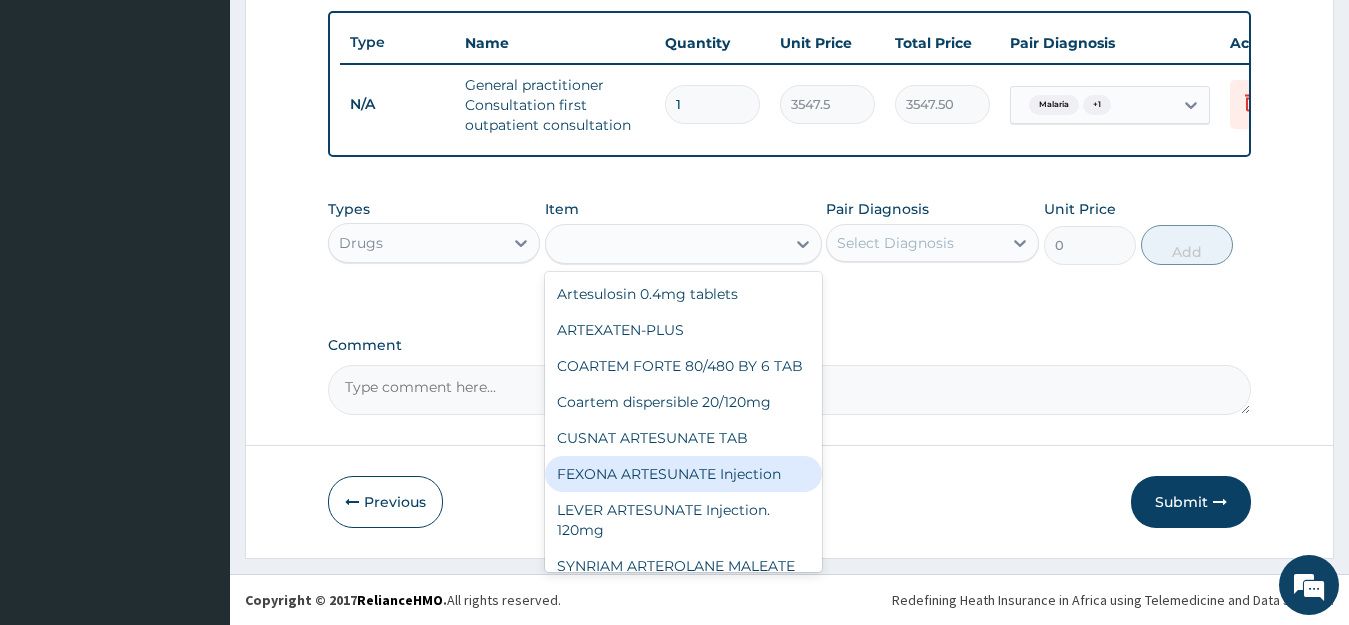 type on "1537.25" 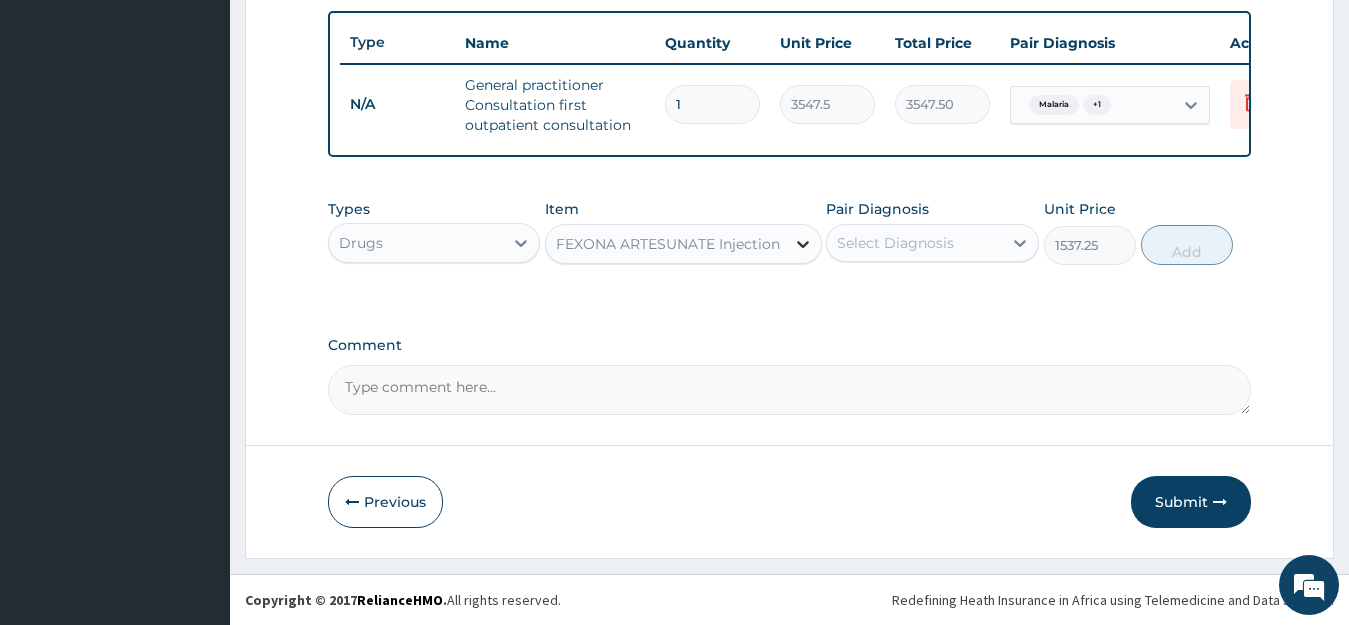 click 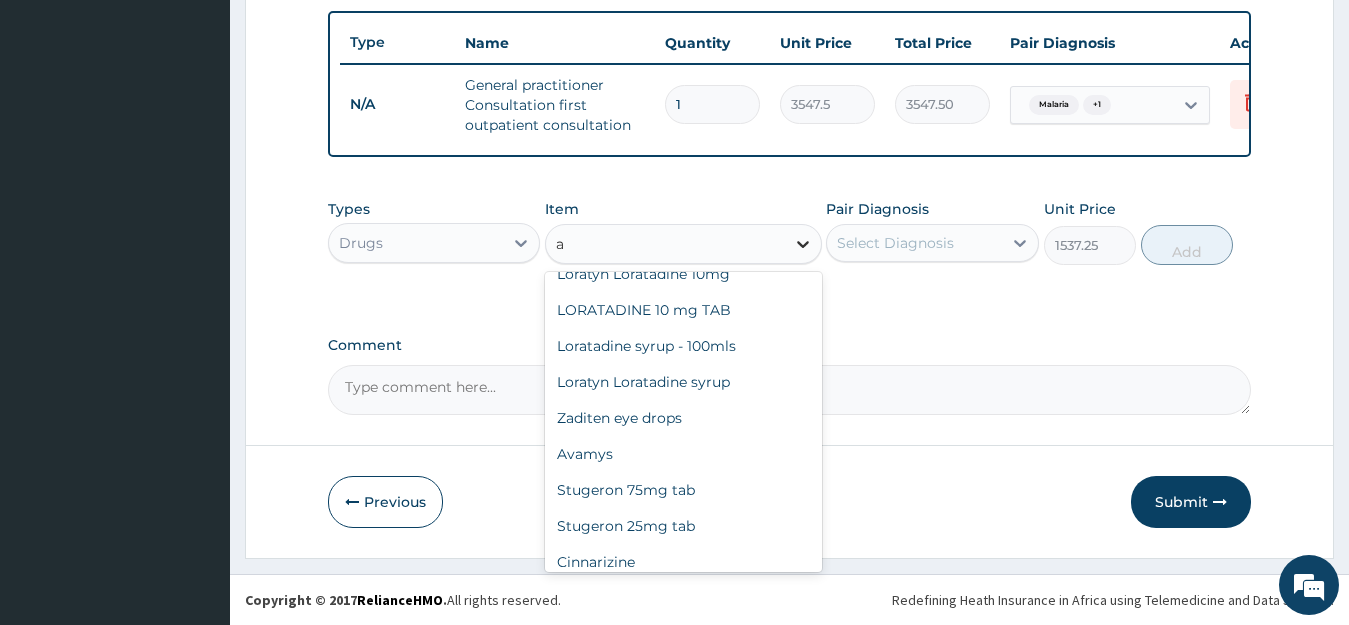 scroll, scrollTop: 8996, scrollLeft: 0, axis: vertical 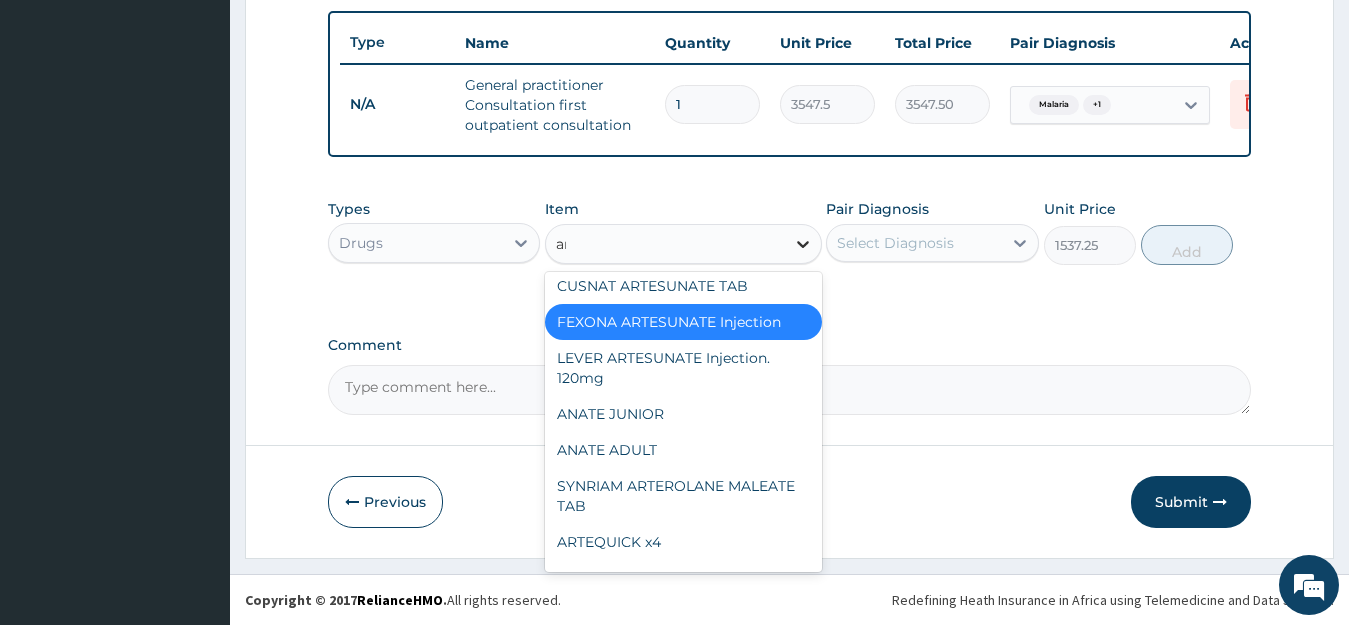 type on "arte" 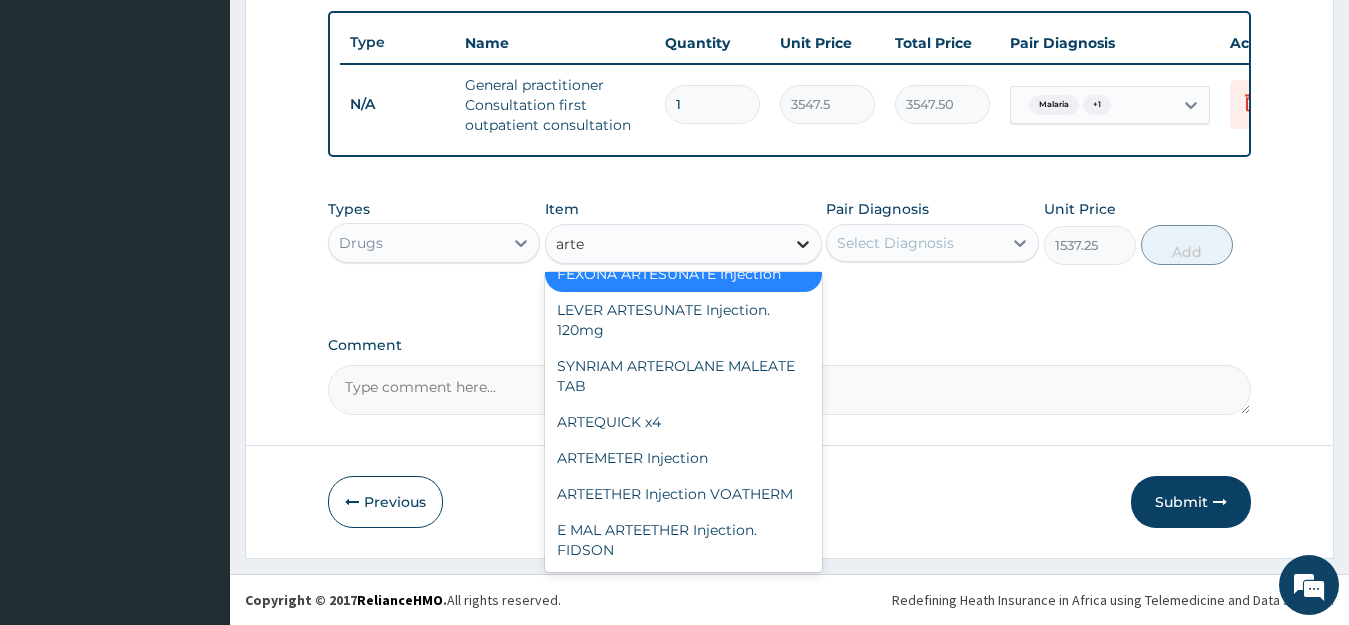 scroll, scrollTop: 152, scrollLeft: 0, axis: vertical 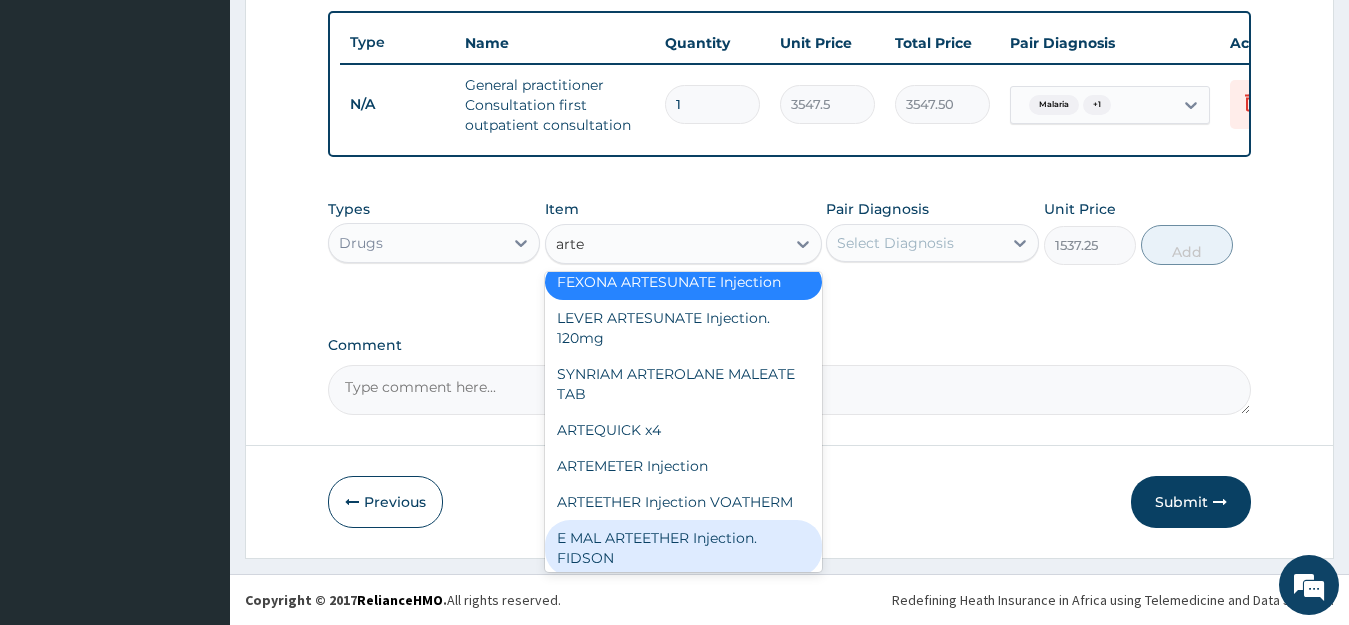 click on "E MAL ARTEETHER Injection. FIDSON" at bounding box center (683, 548) 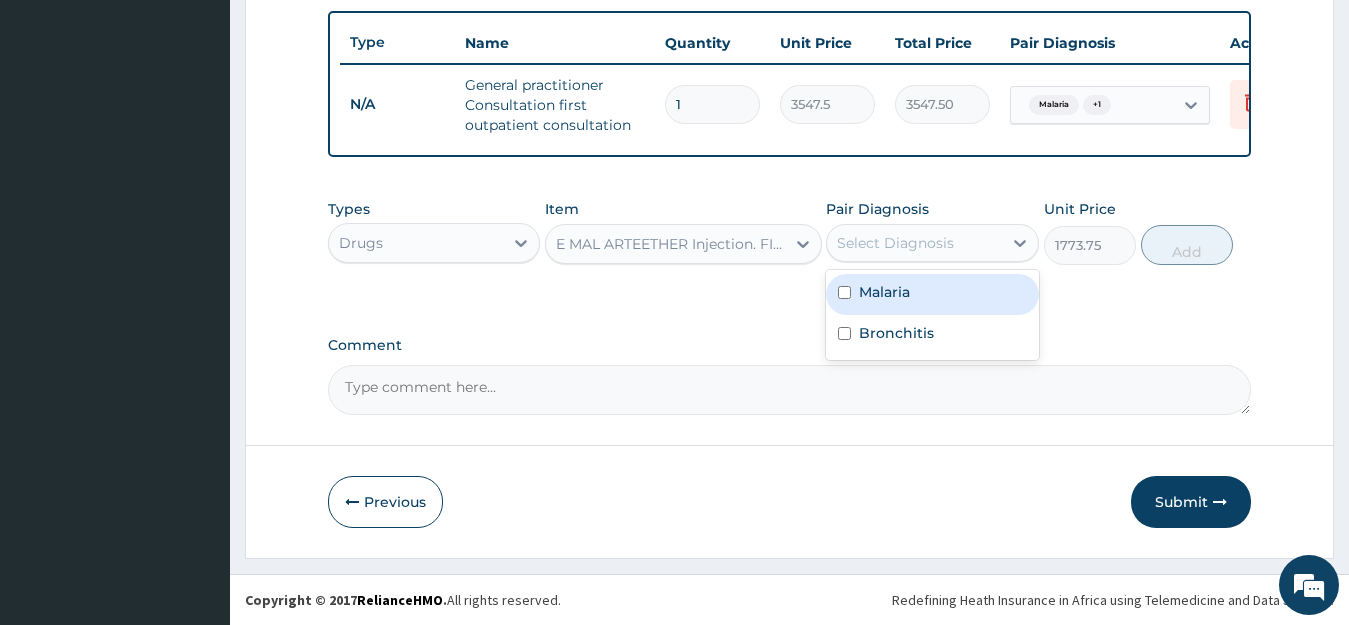 click on "Select Diagnosis" at bounding box center (914, 243) 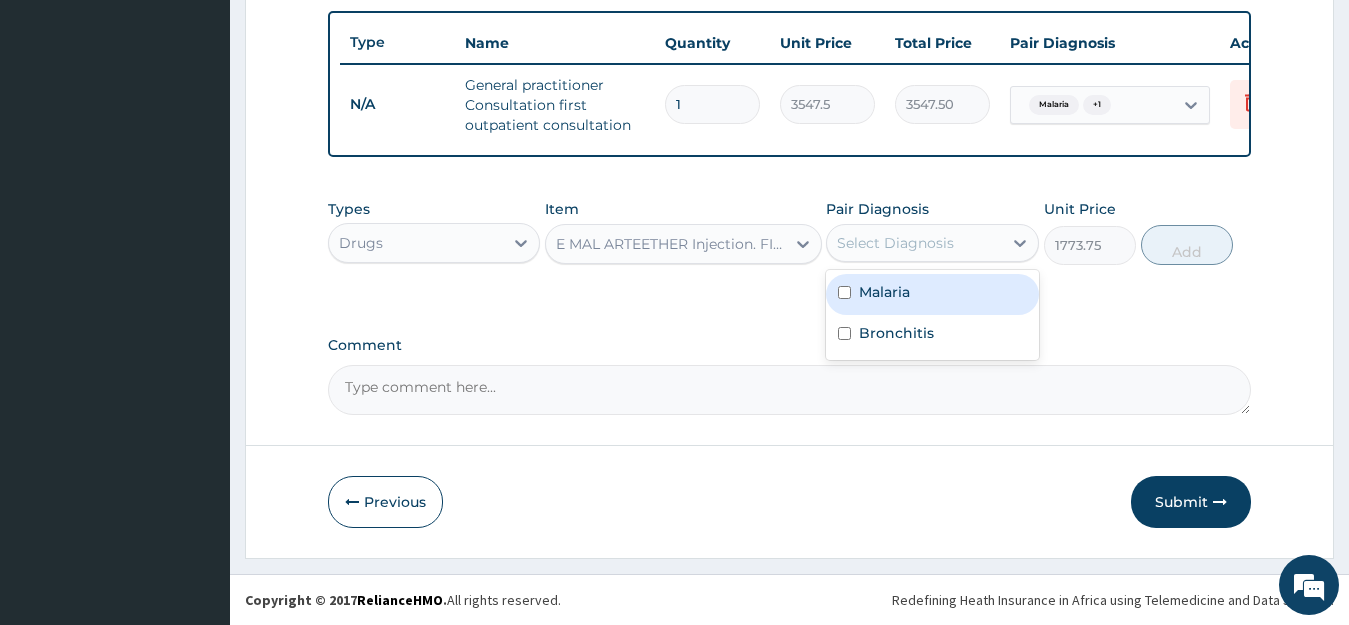 click on "Malaria" at bounding box center (932, 294) 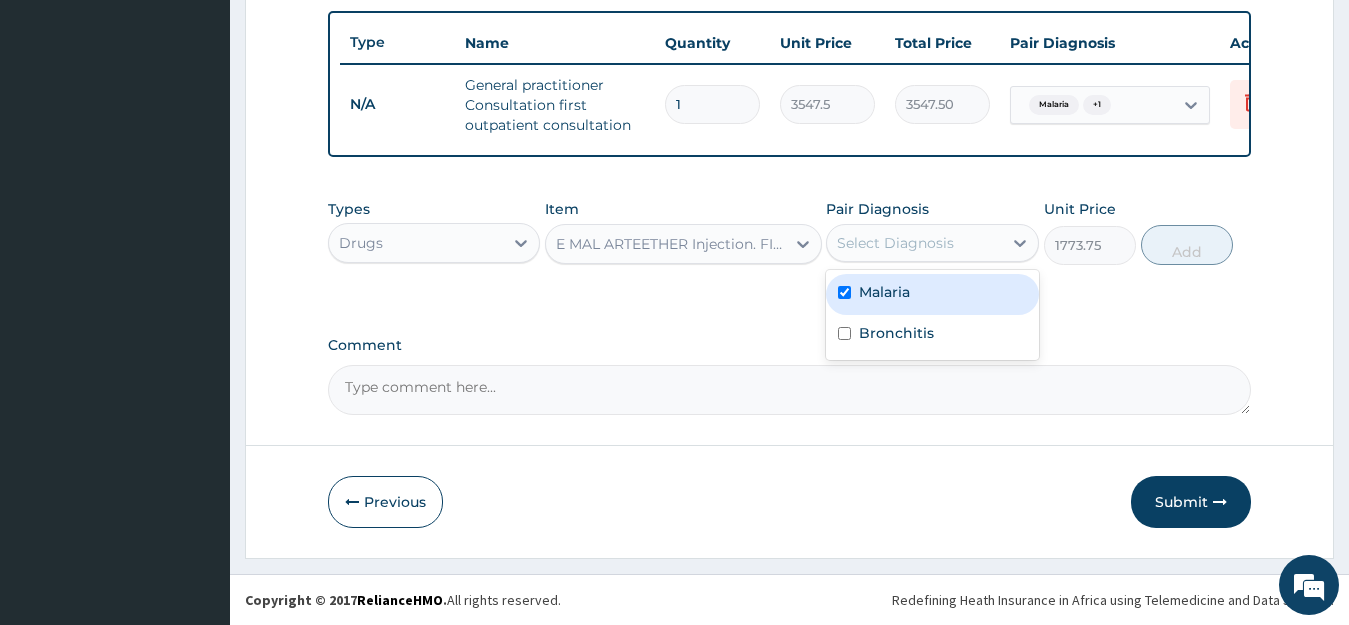 checkbox on "true" 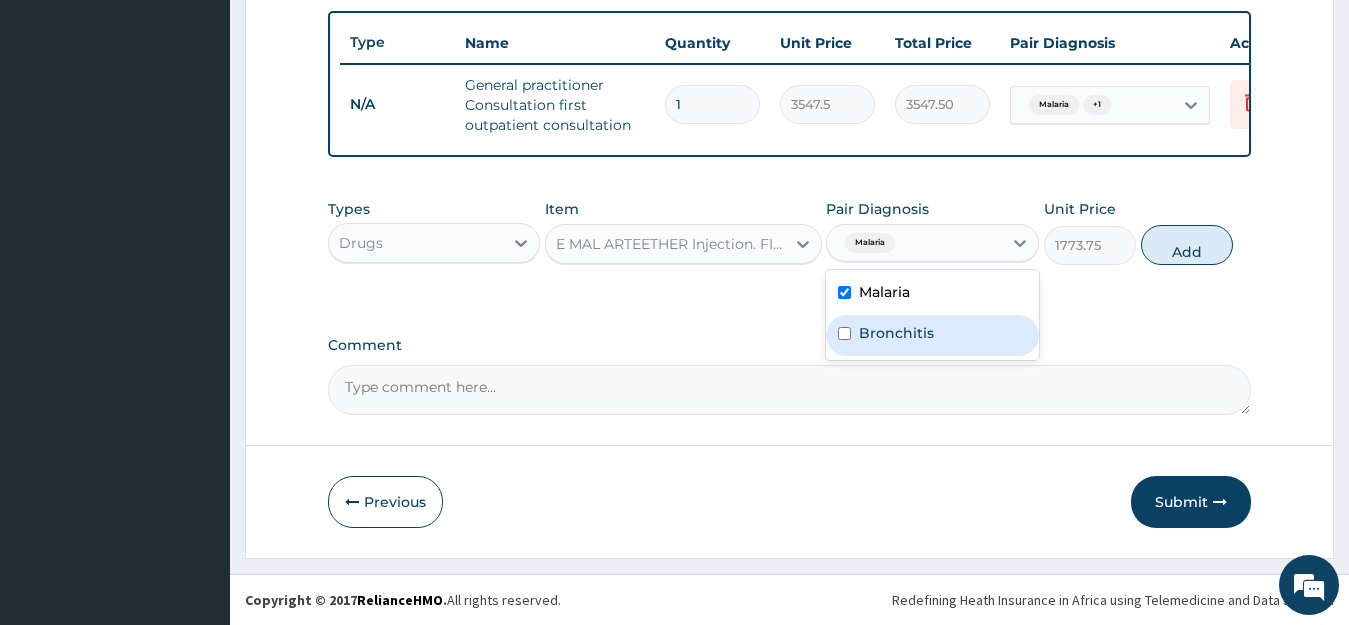 click on "Bronchitis" at bounding box center [896, 333] 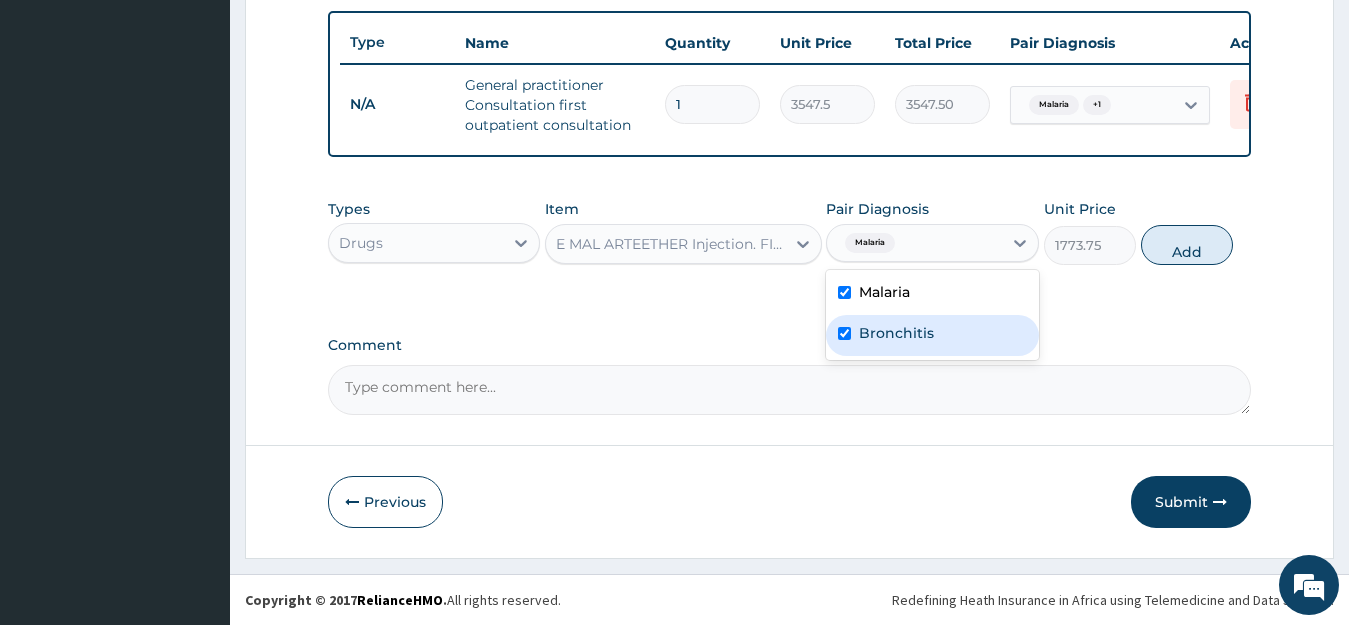 checkbox on "true" 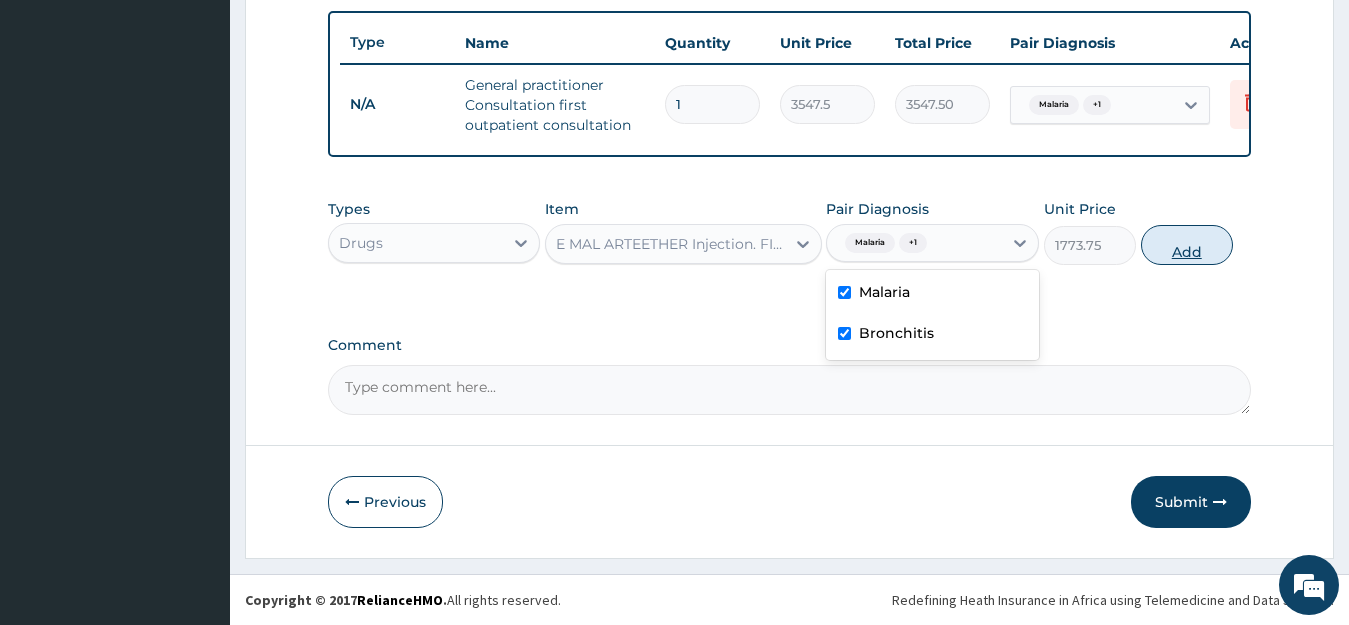 click on "Add" at bounding box center [1187, 245] 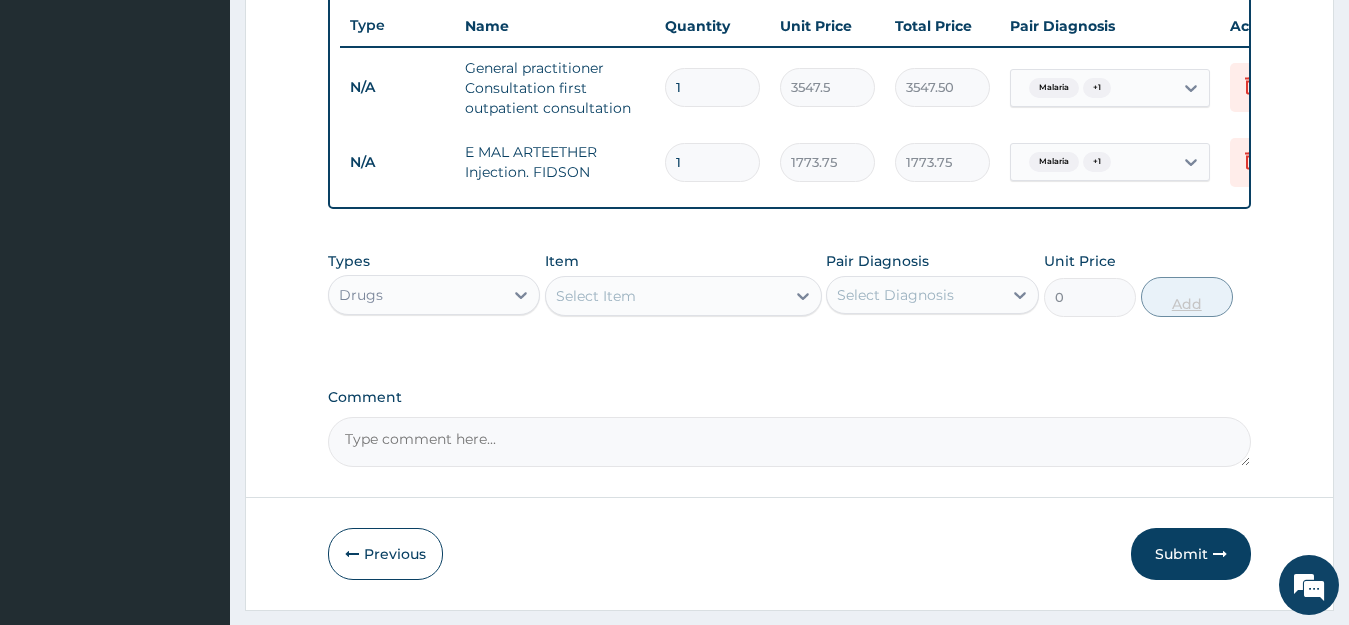 type 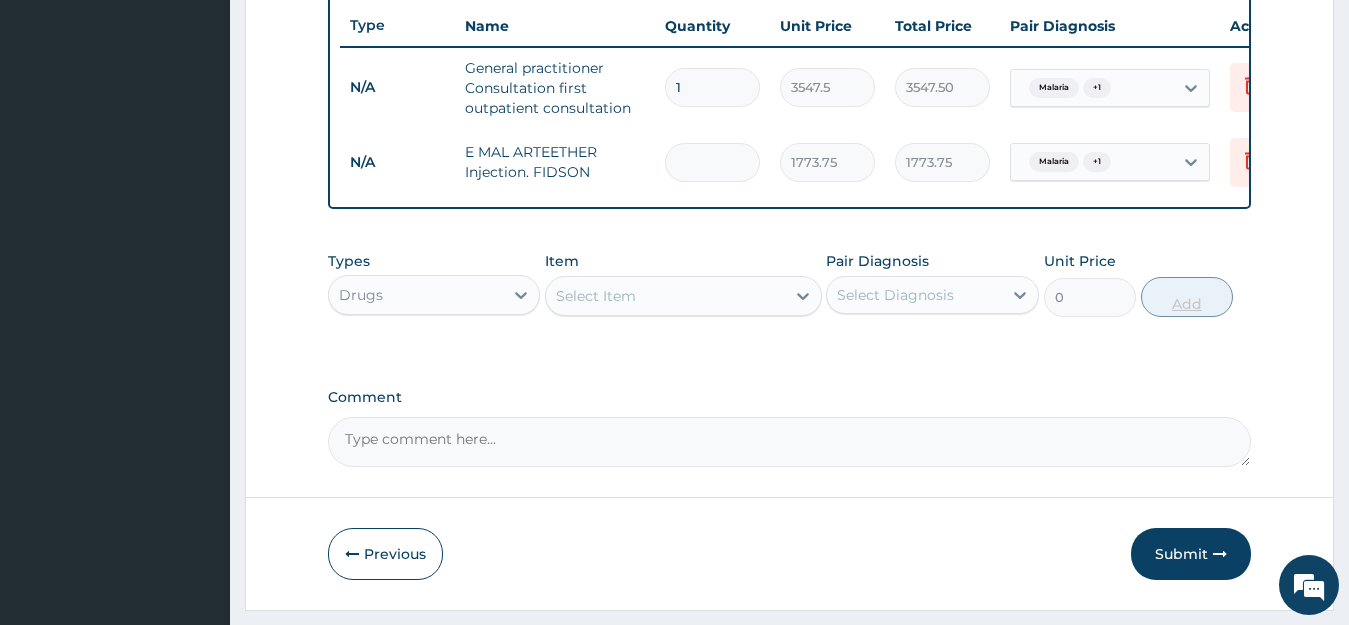 type on "0.00" 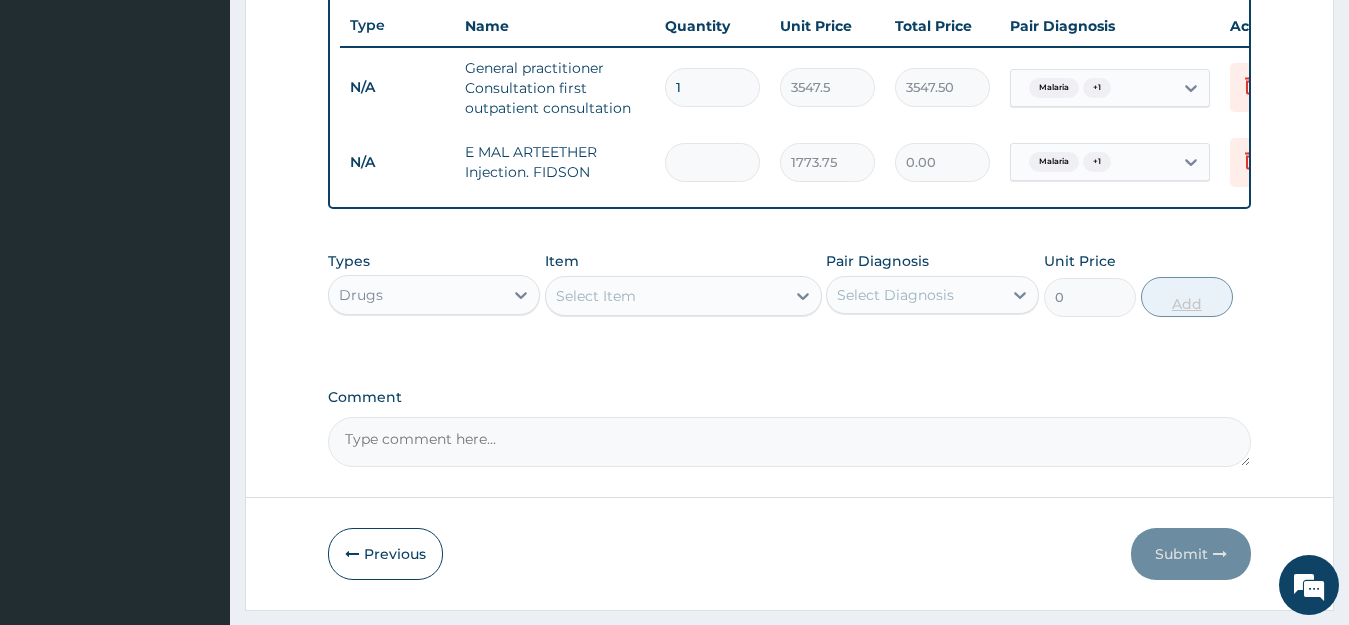 type on "3" 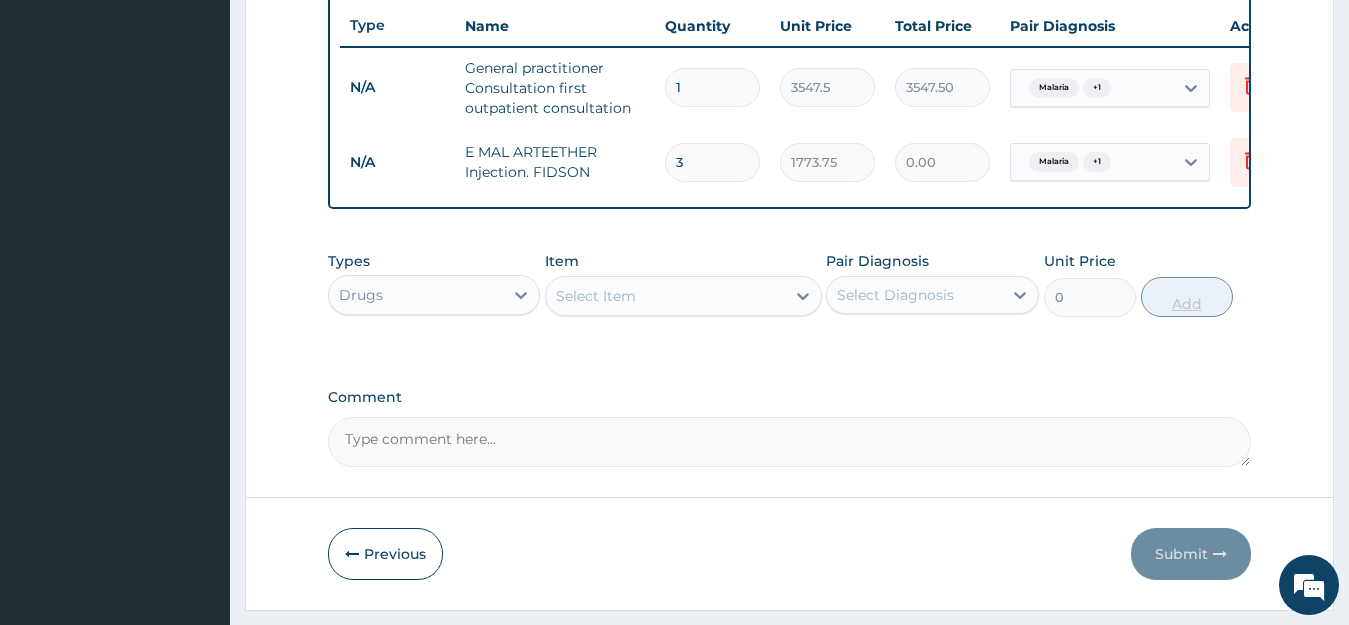 type on "5321.25" 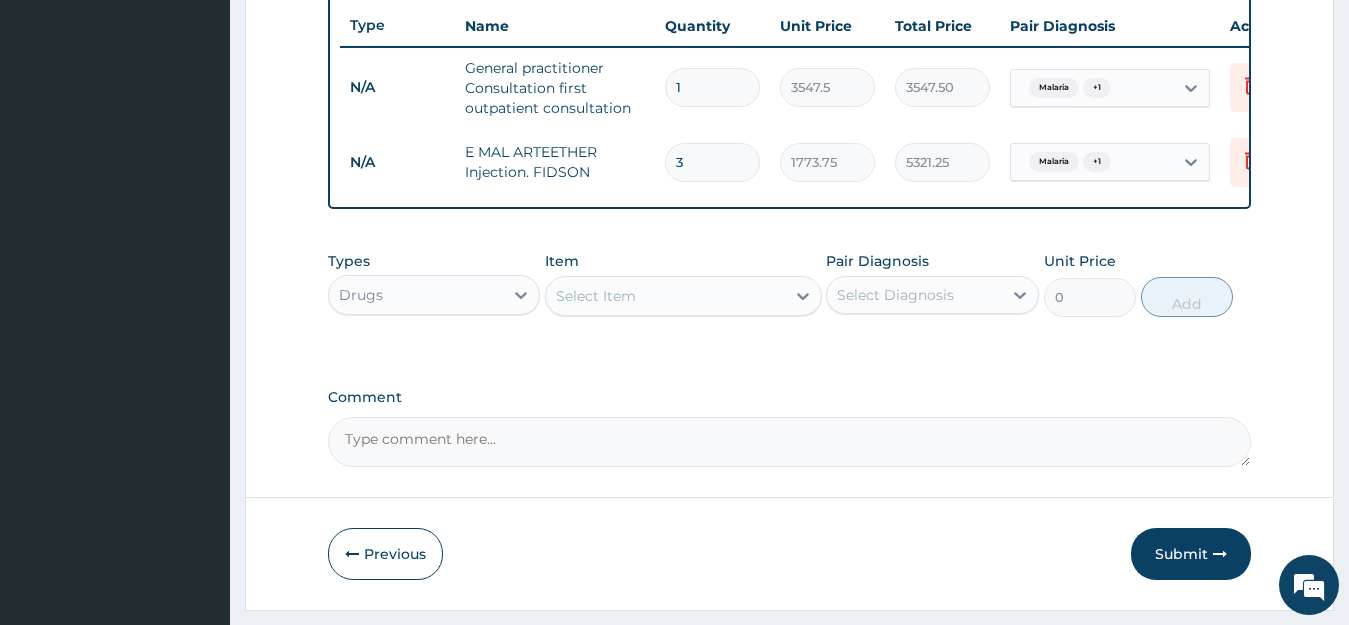 type on "3" 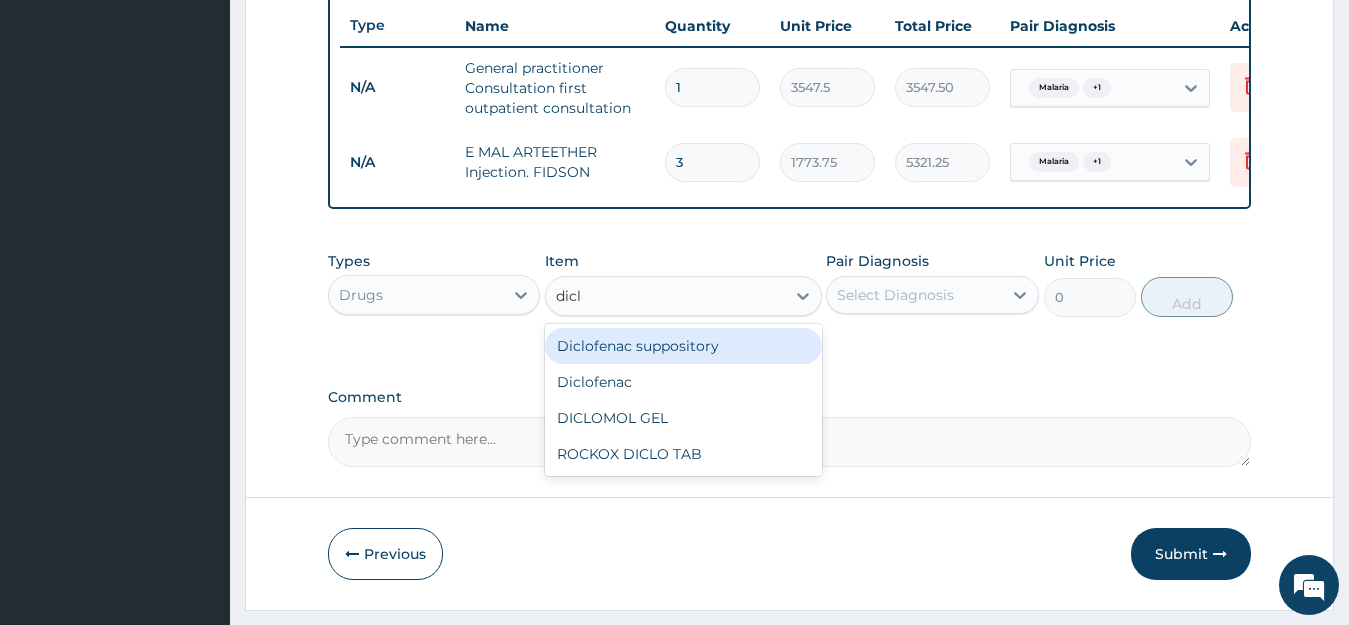 type on "diclo" 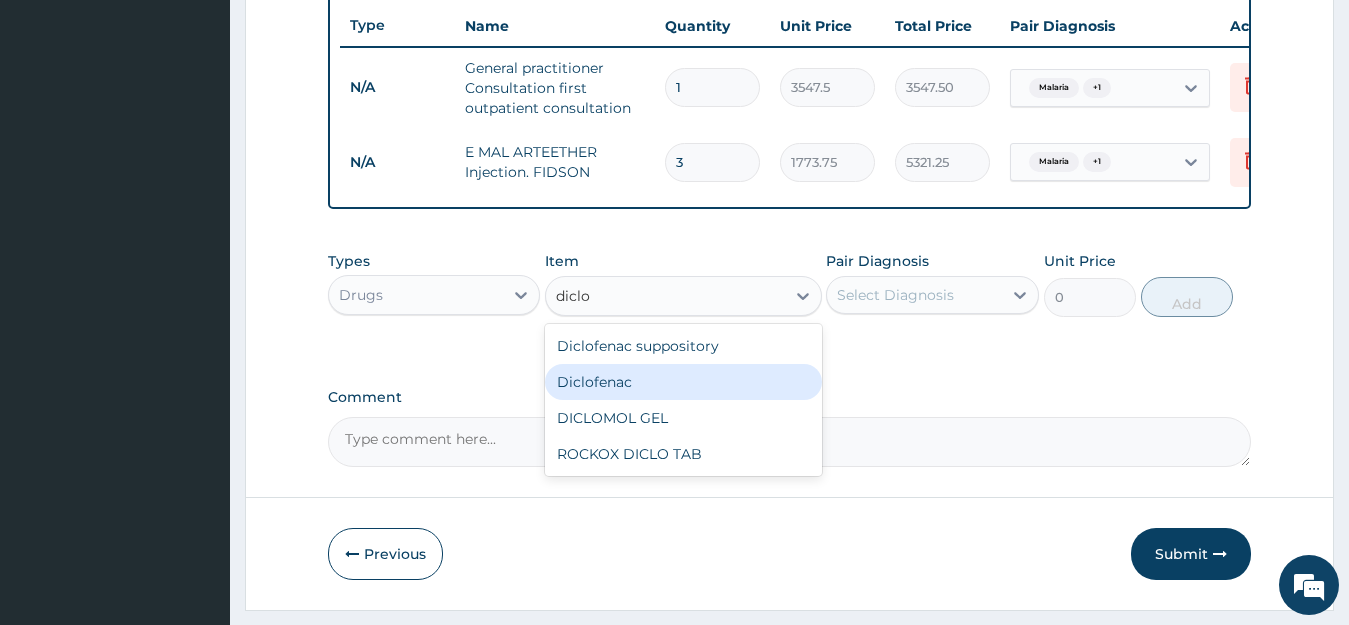 click on "Diclofenac" at bounding box center [683, 382] 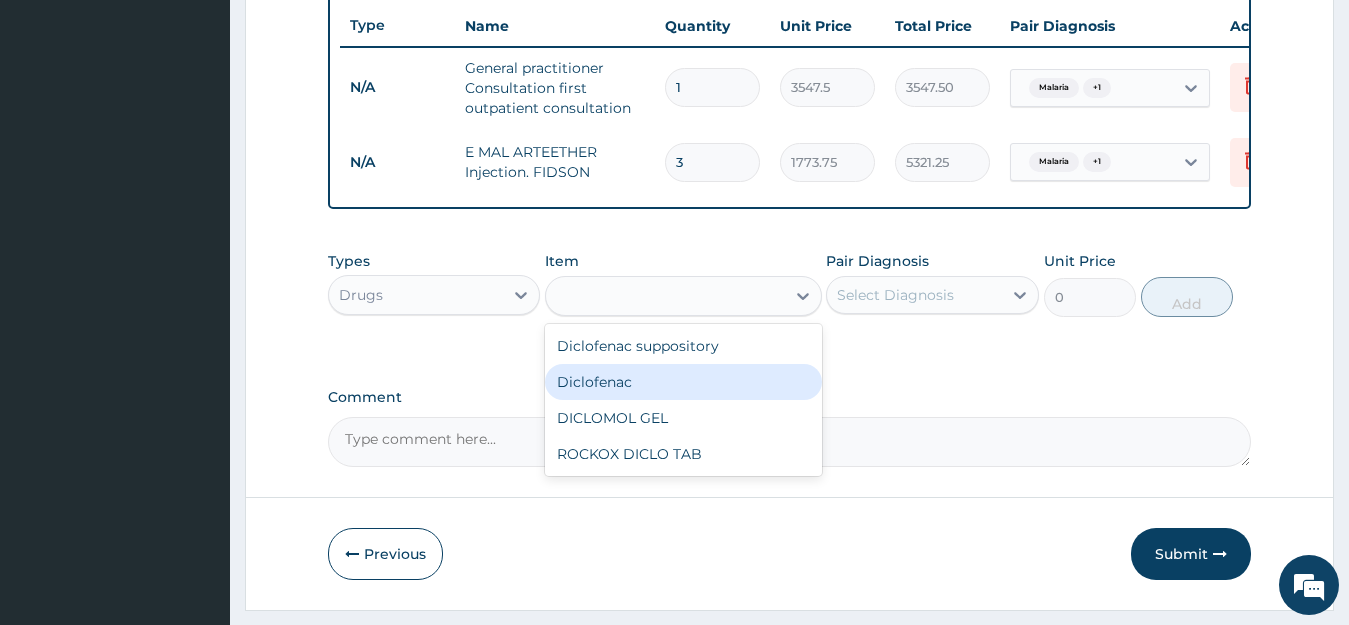 type on "591.25" 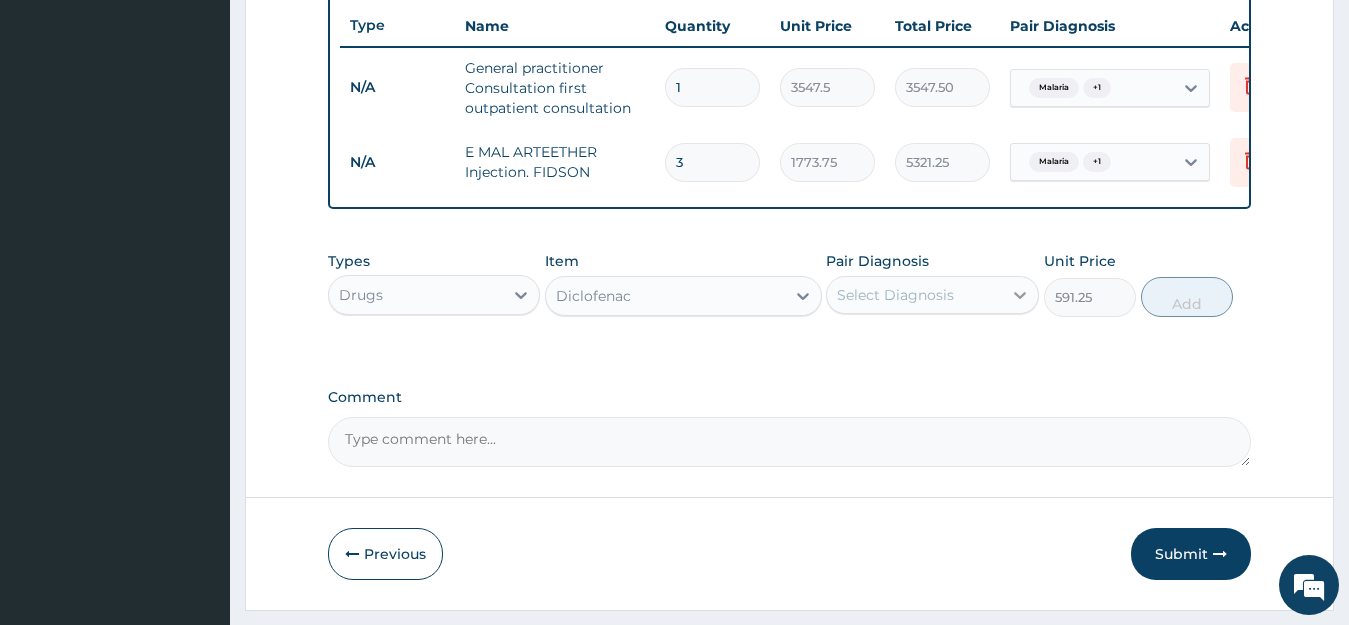 click 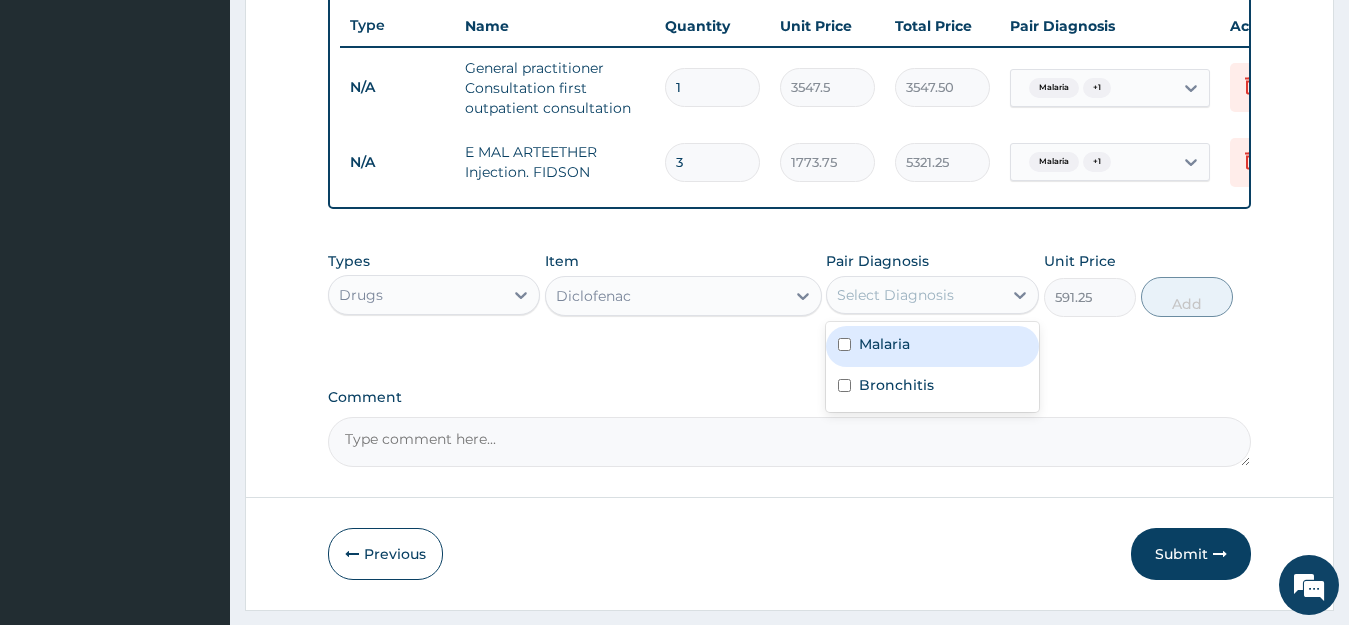 click on "Malaria" at bounding box center [884, 344] 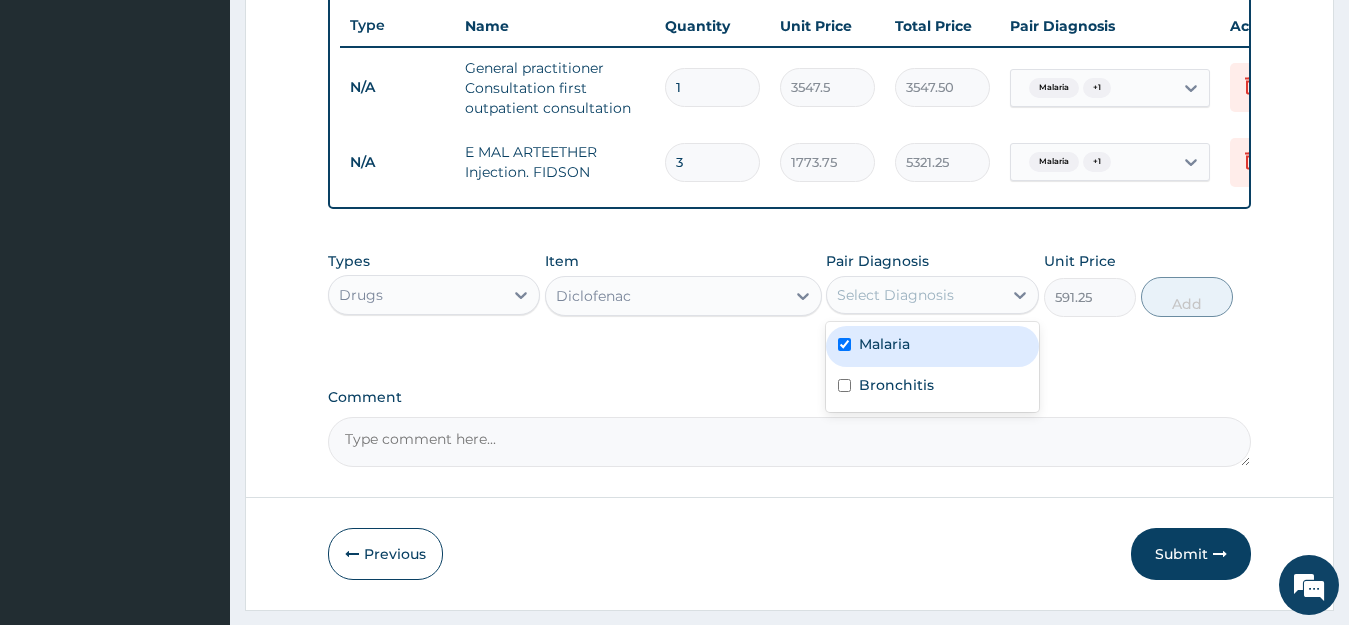 checkbox on "true" 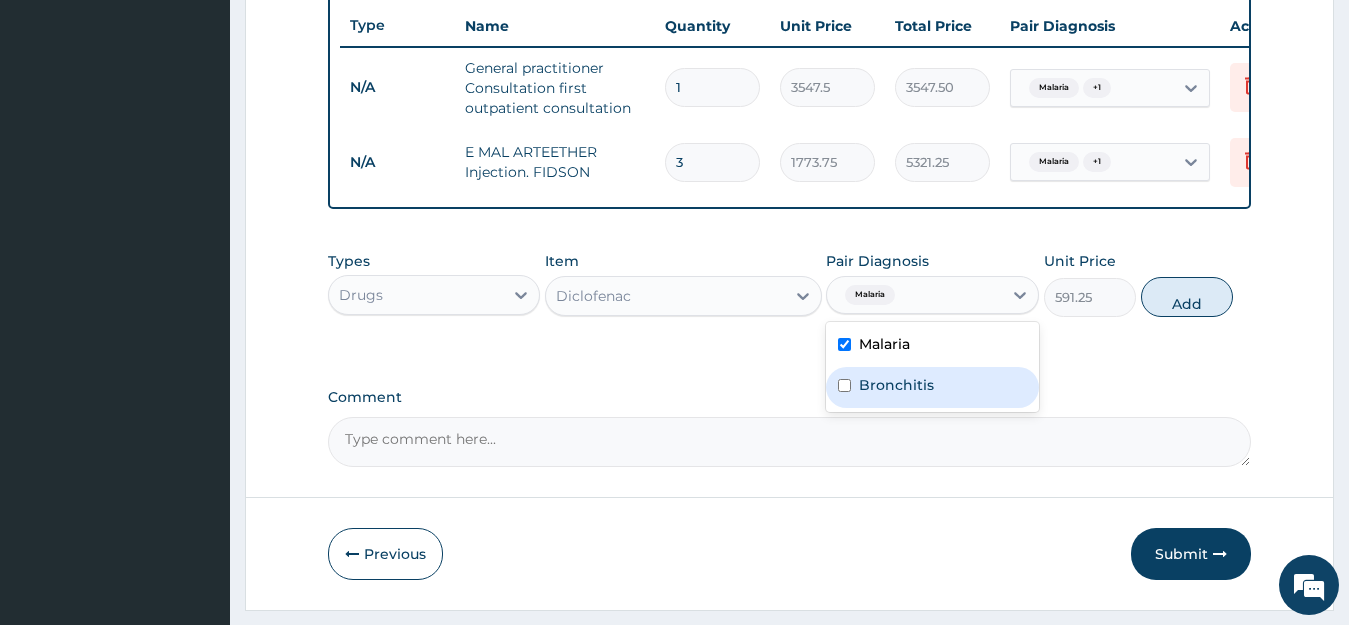 click on "Bronchitis" at bounding box center (896, 385) 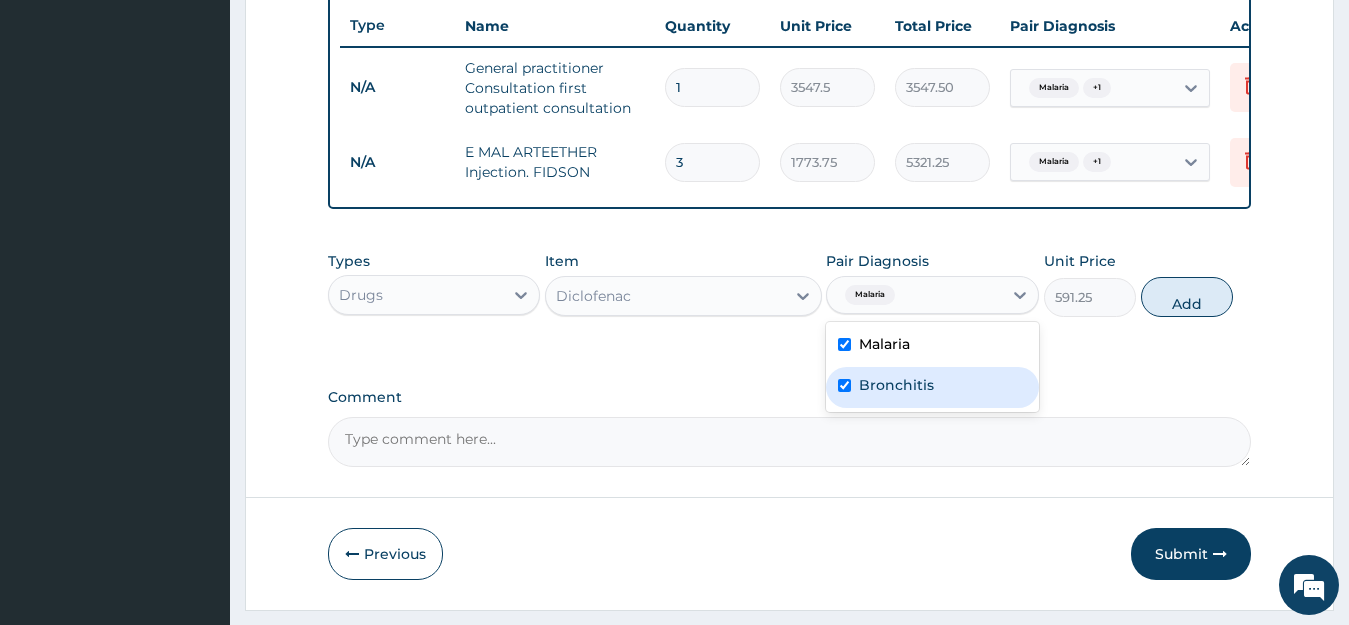 checkbox on "true" 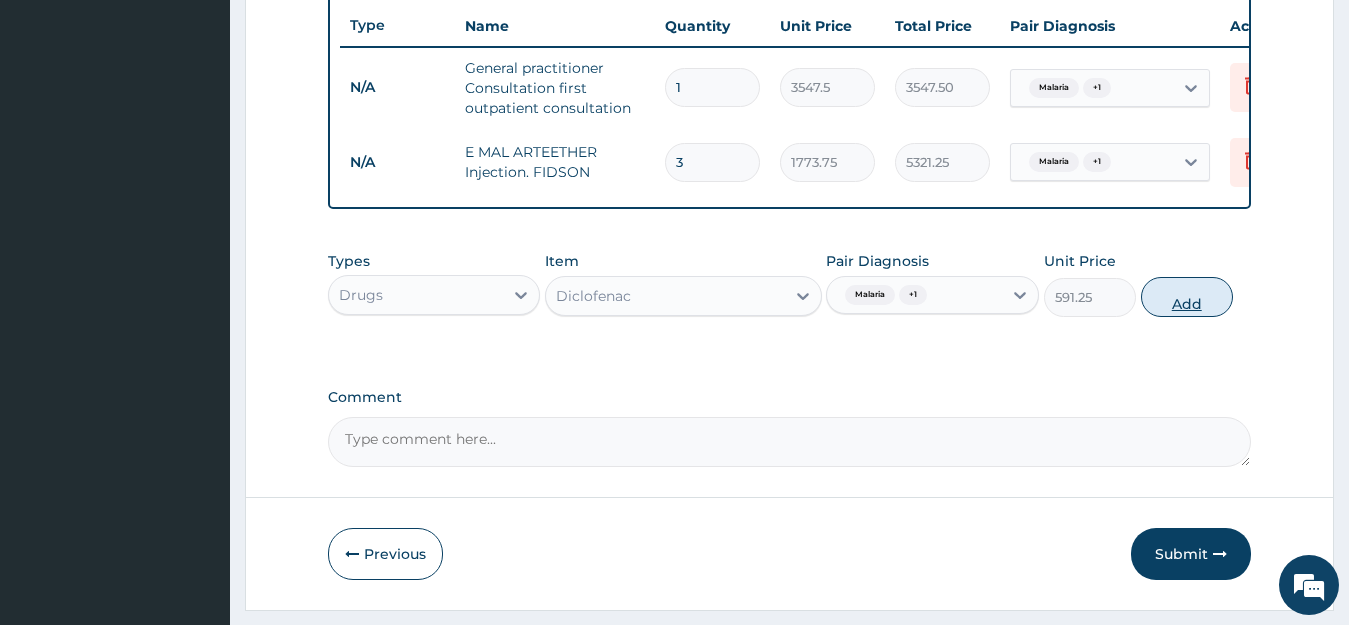 click on "Add" at bounding box center (1187, 297) 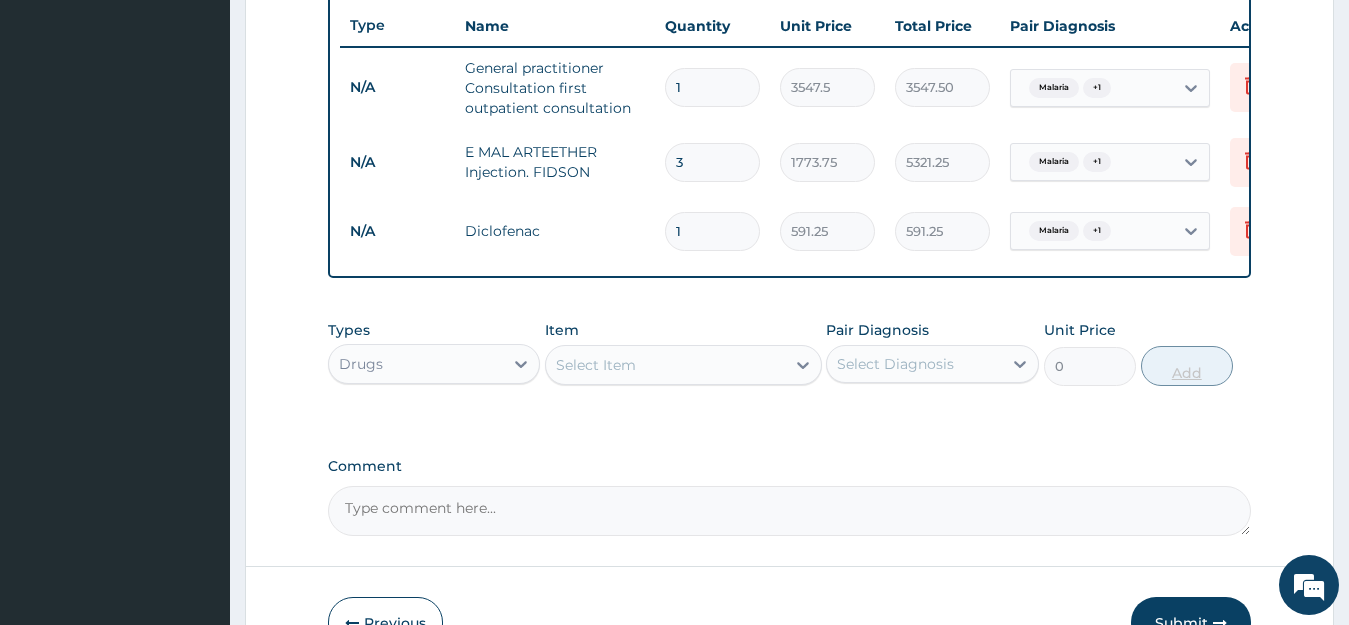 type 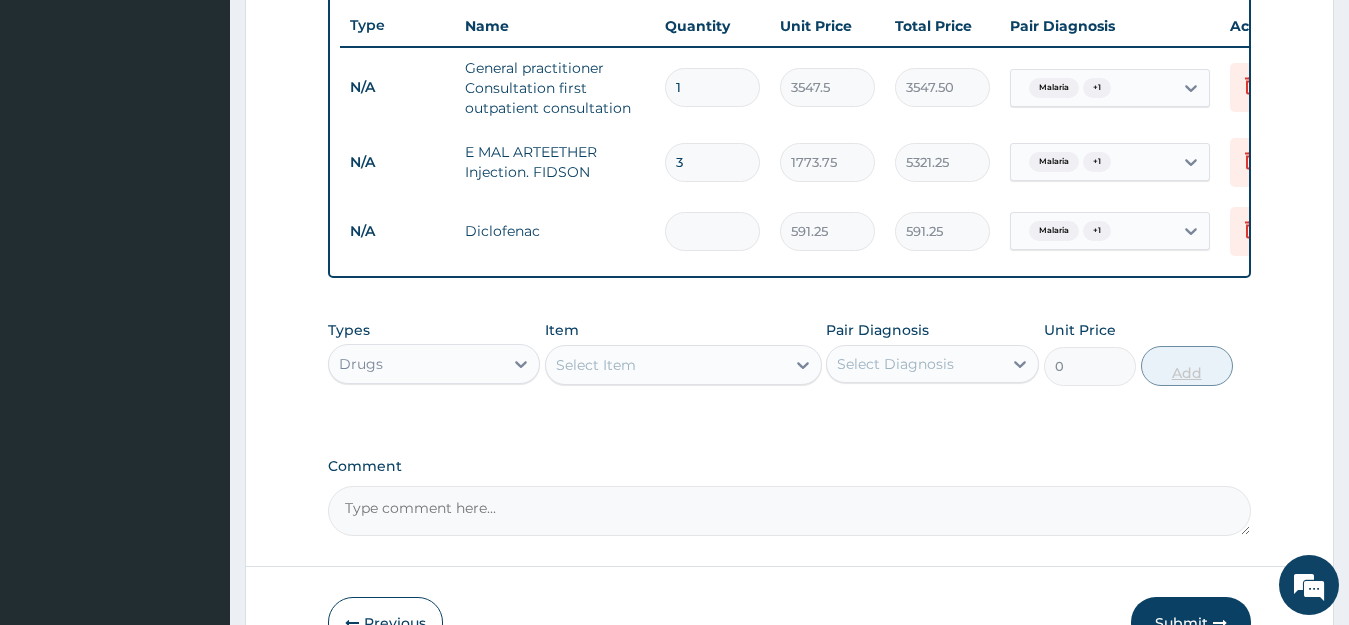 type on "0.00" 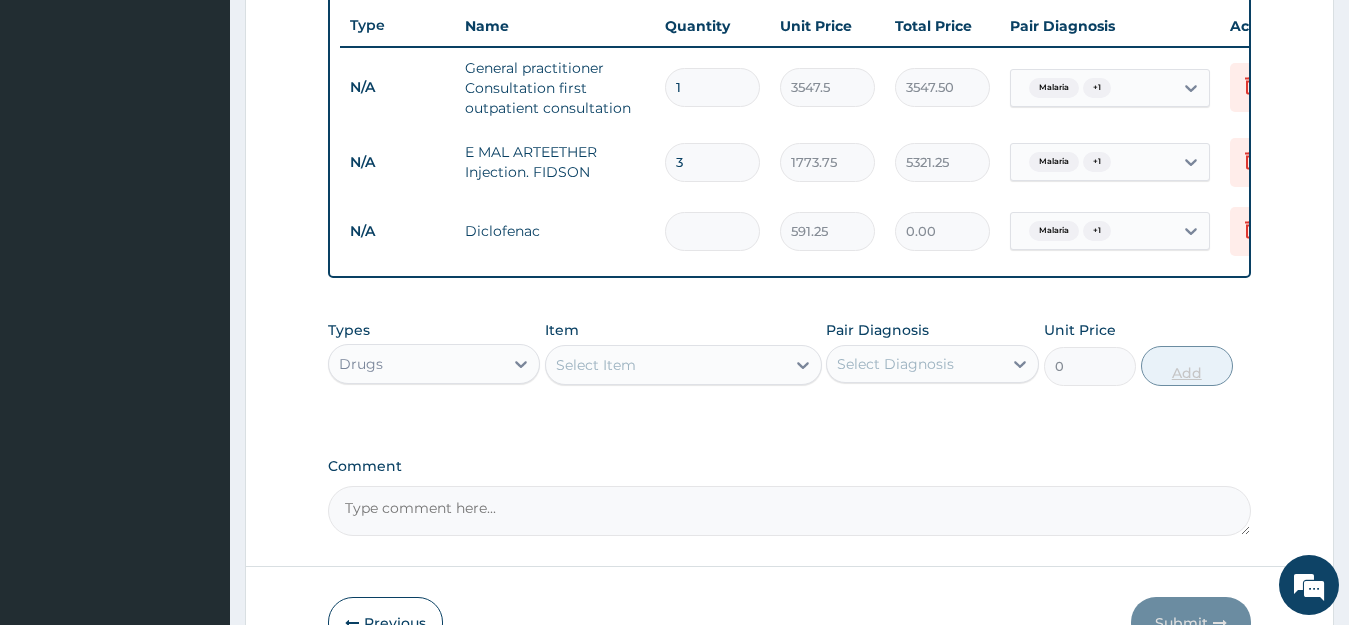 type on "2" 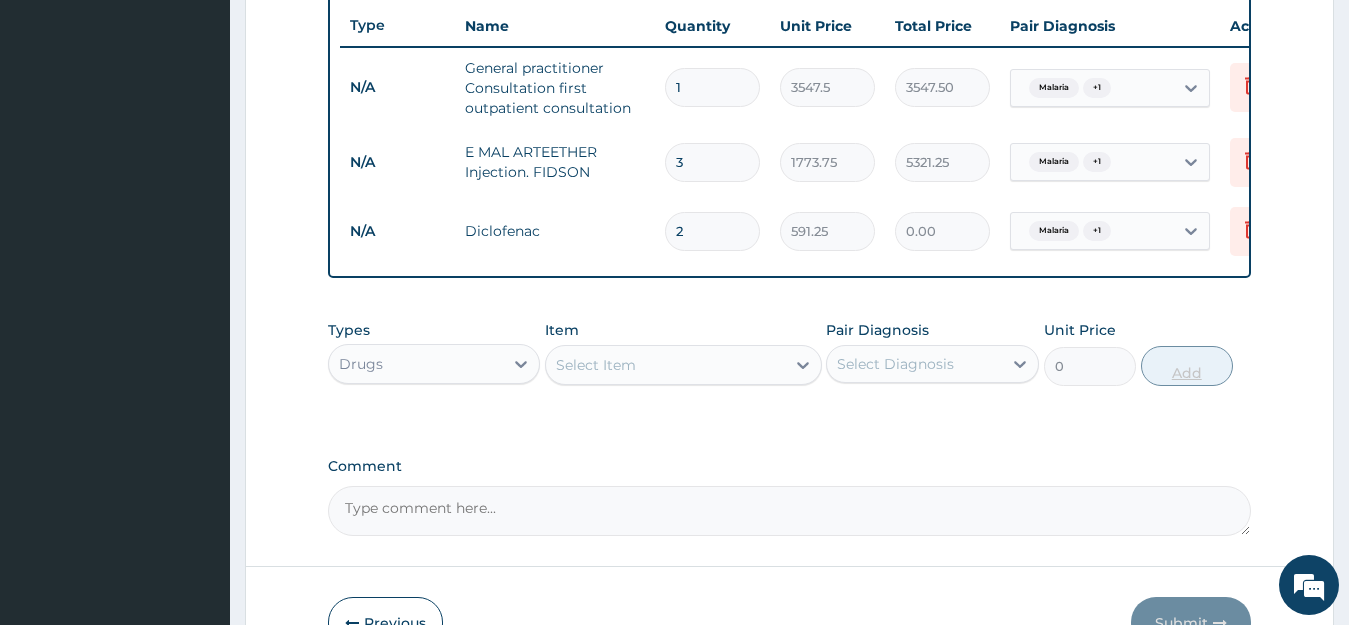 type on "1182.50" 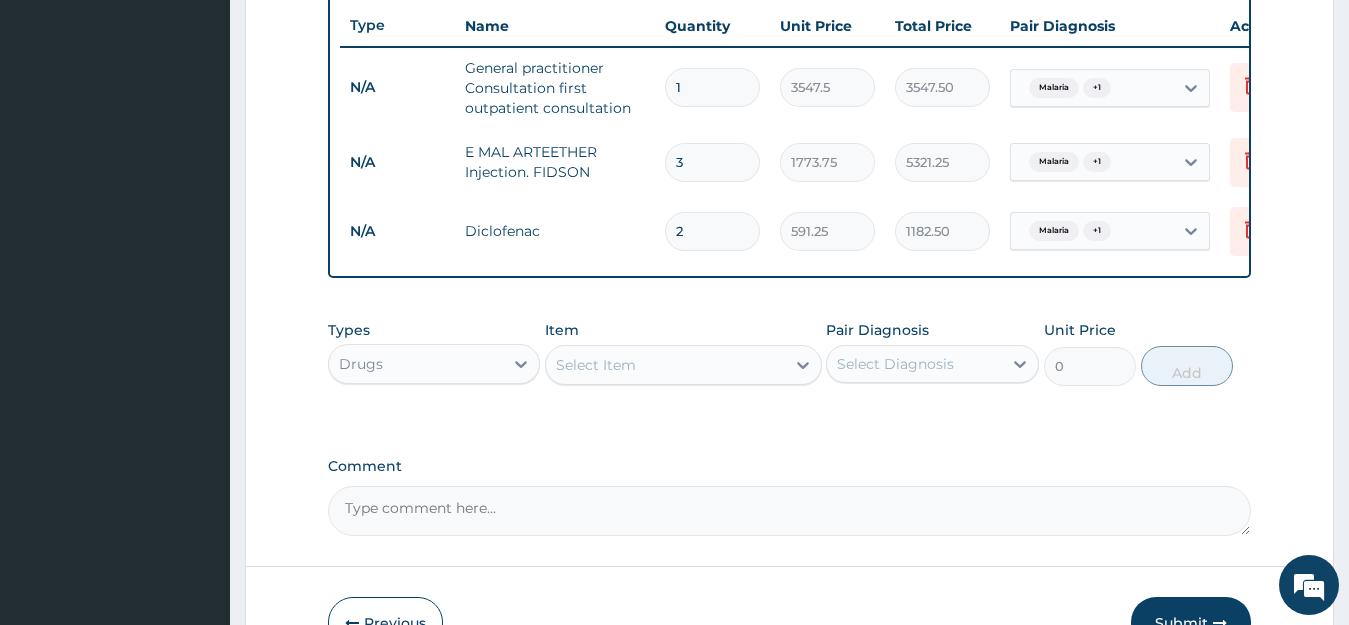 type on "2" 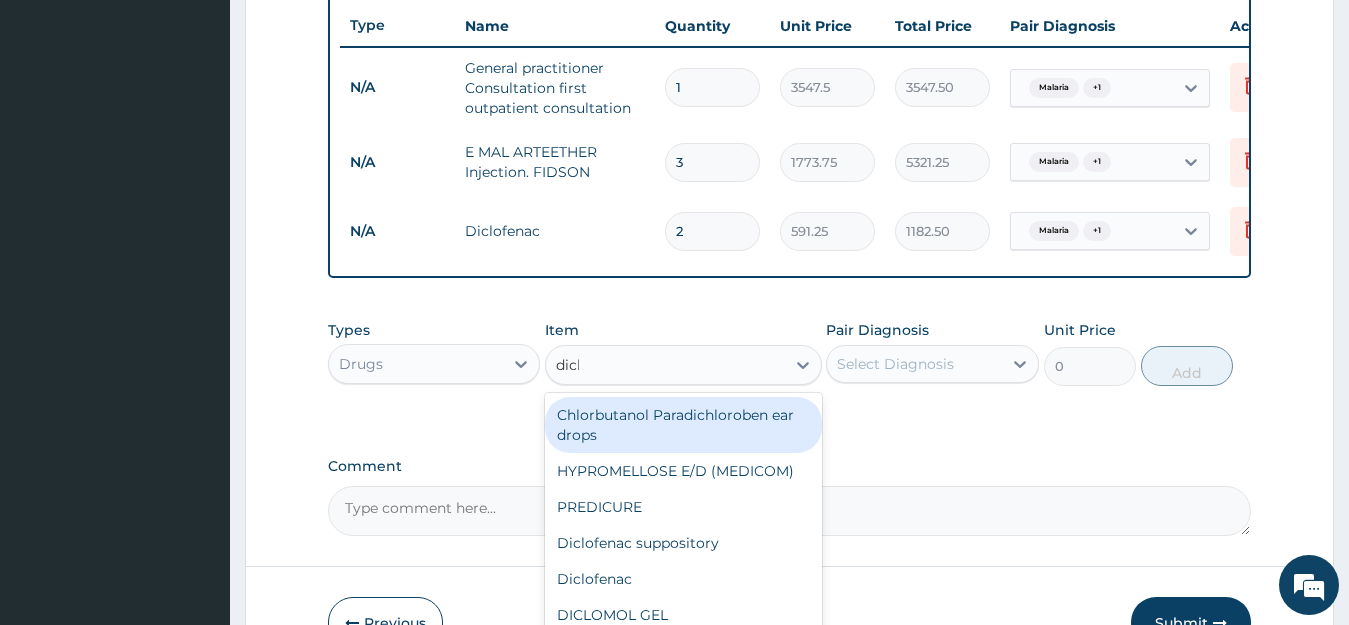 type on "diclo" 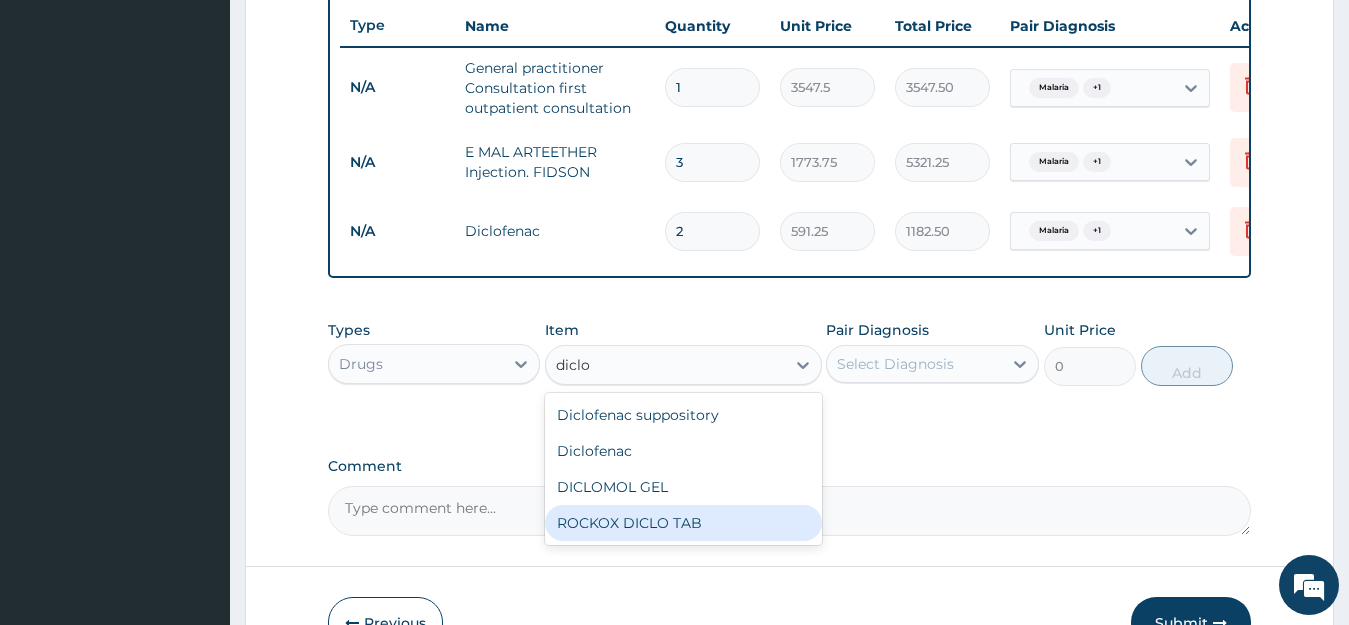 click on "ROCKOX DICLO TAB" at bounding box center [683, 523] 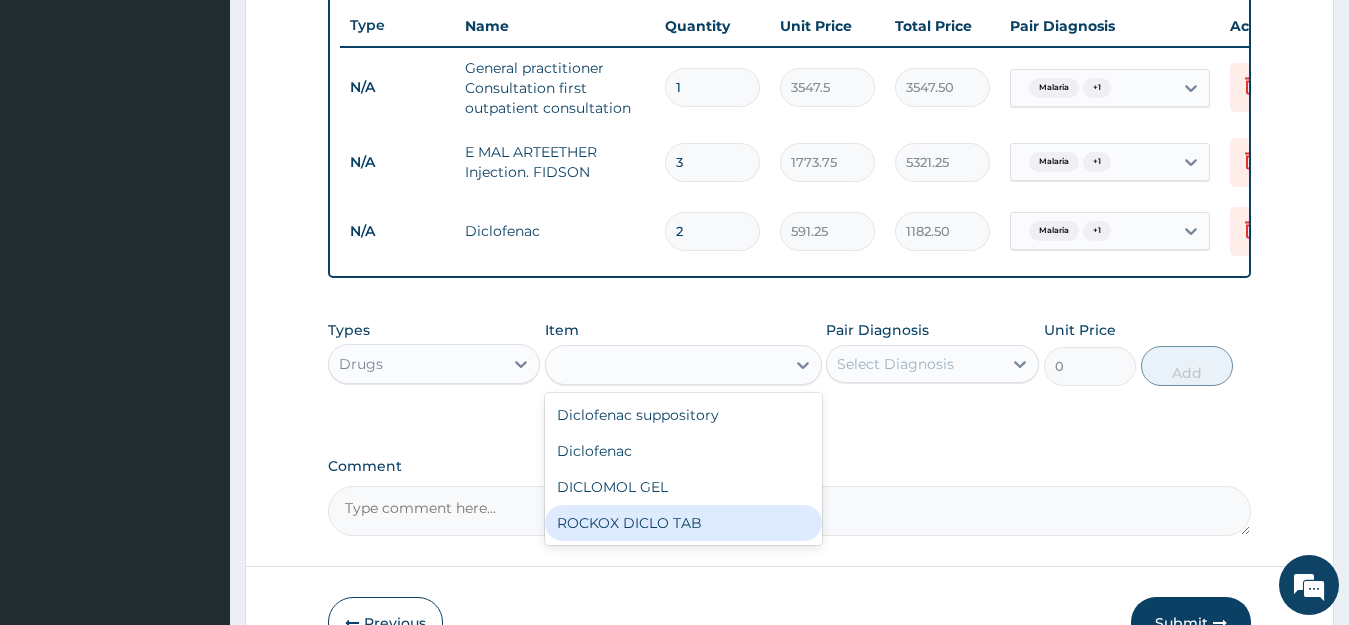 type on "82.775" 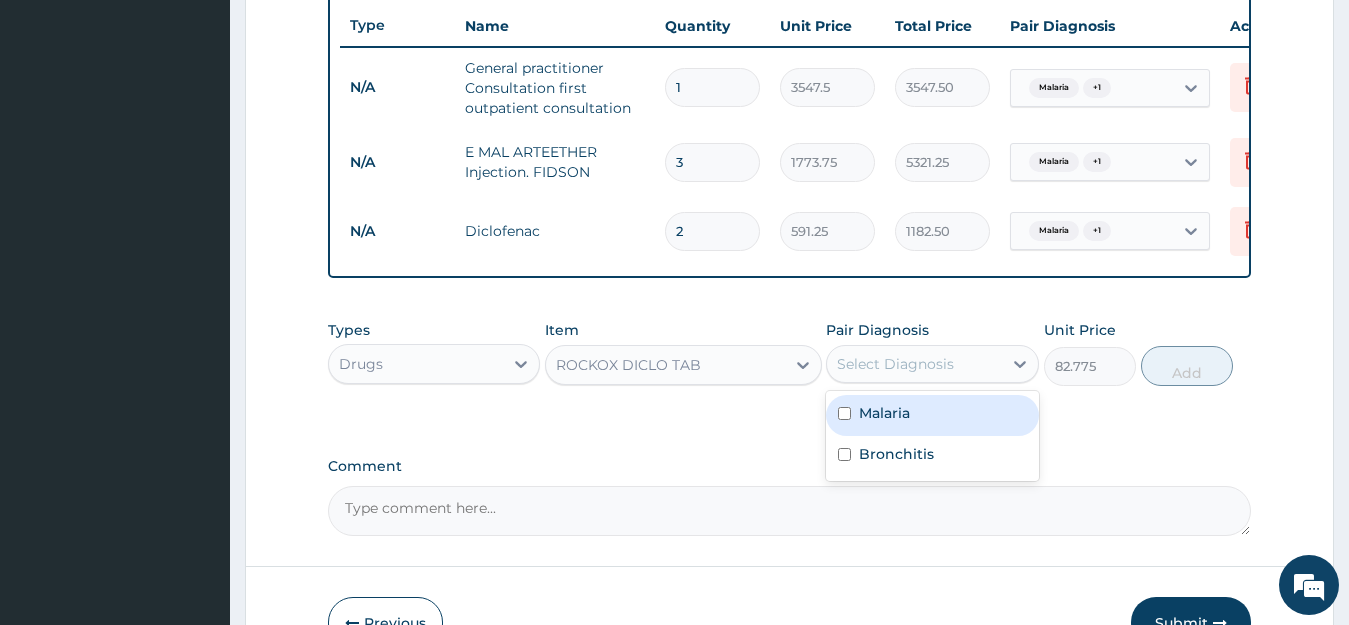 click on "Select Diagnosis" at bounding box center (914, 364) 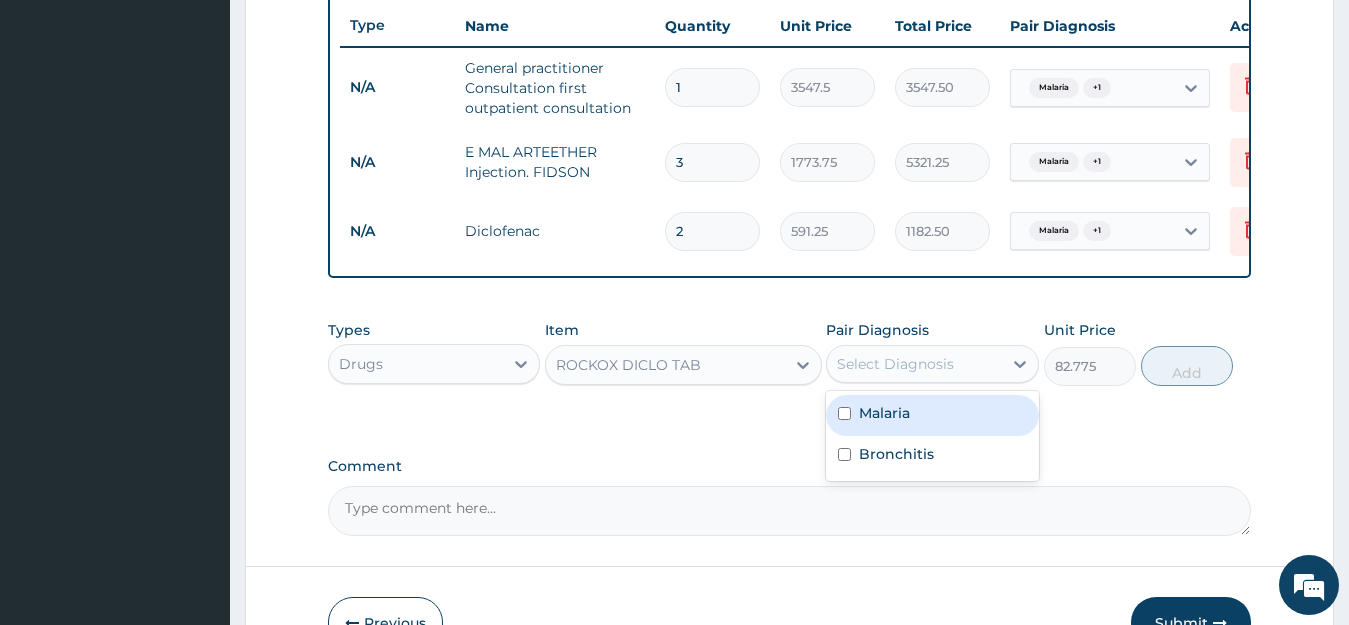 click on "Malaria" at bounding box center [932, 415] 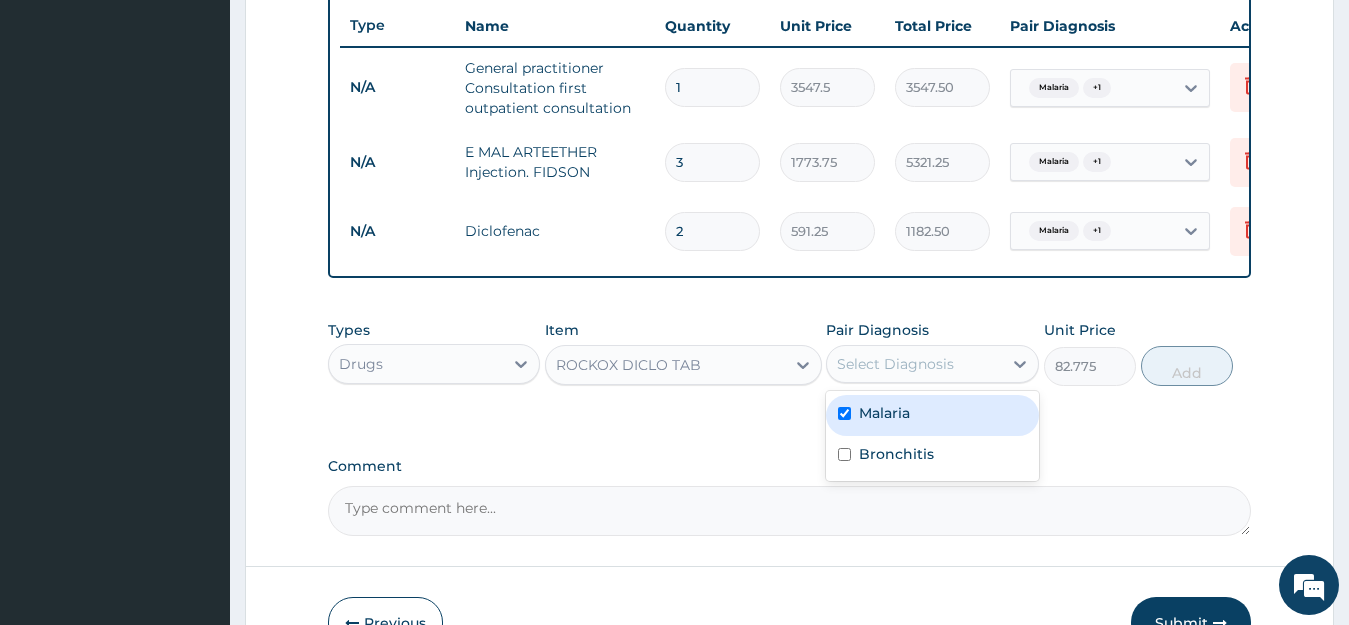checkbox on "true" 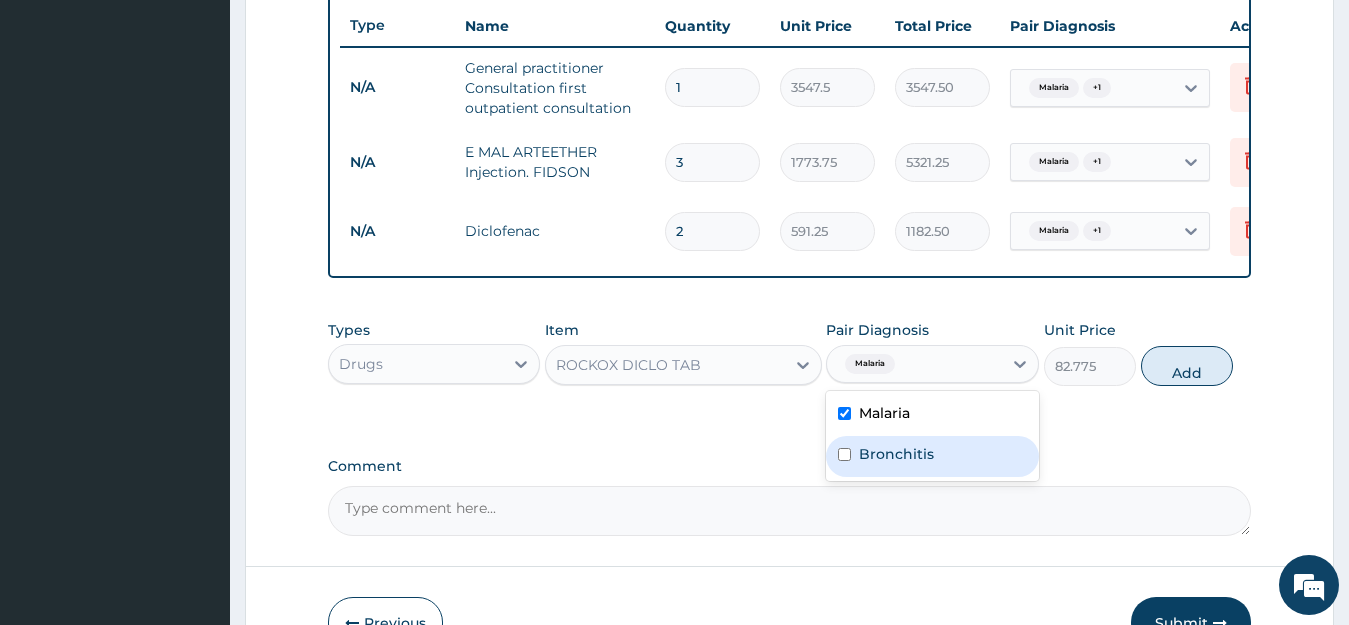 click on "Bronchitis" at bounding box center (896, 454) 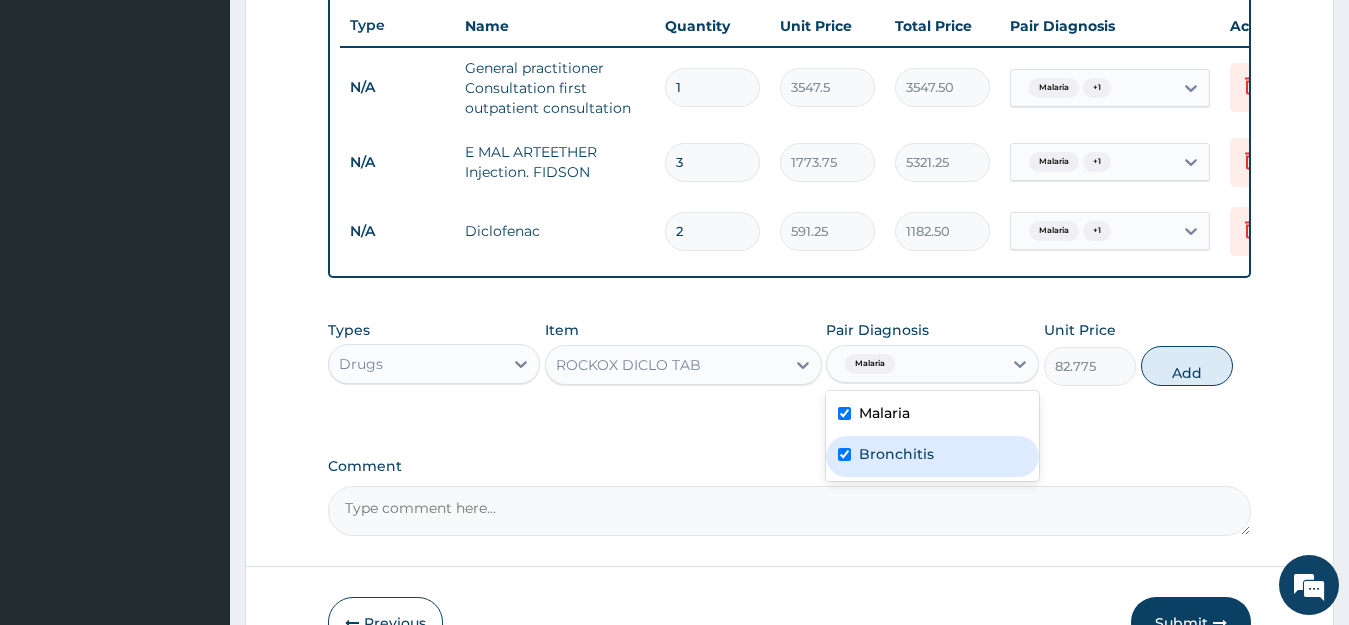 checkbox on "true" 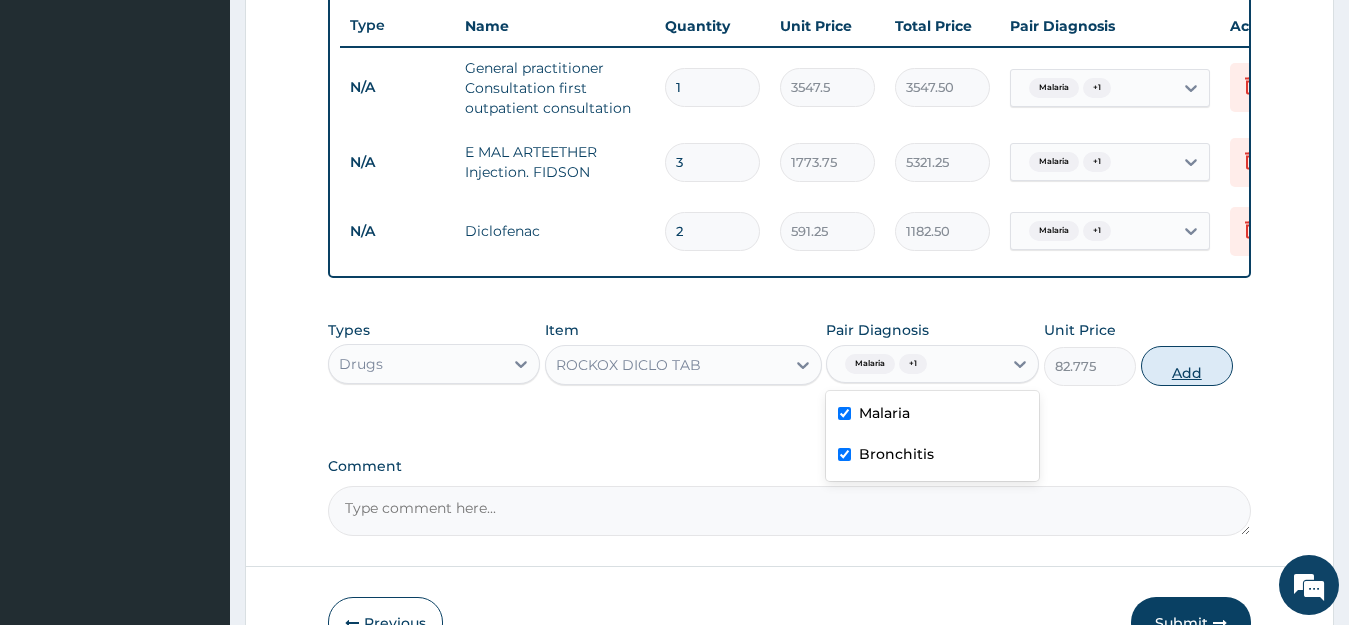 click on "Add" at bounding box center [1187, 366] 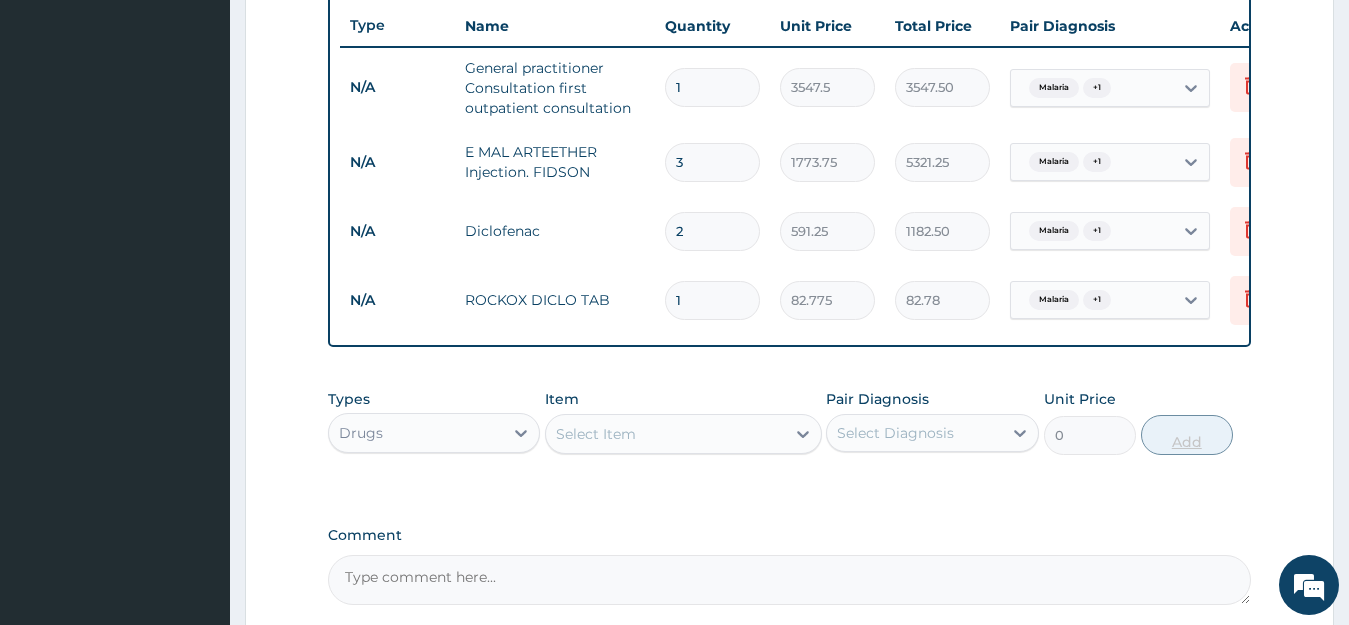 type on "10" 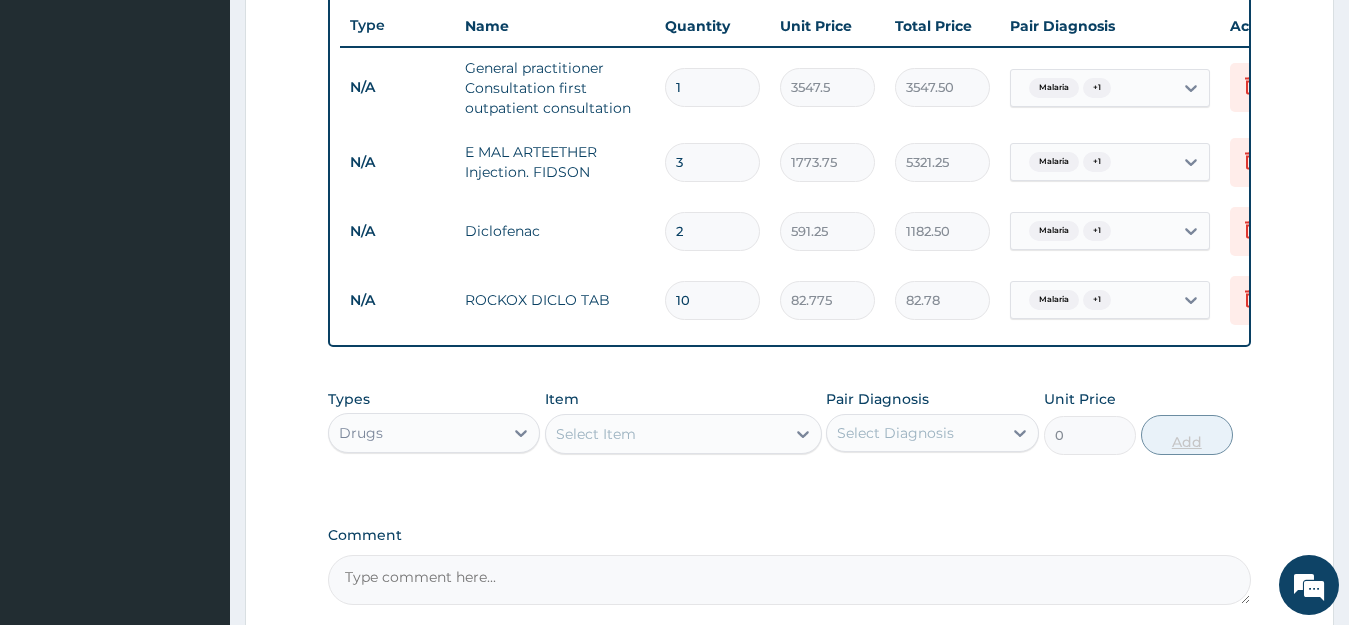 type on "827.75" 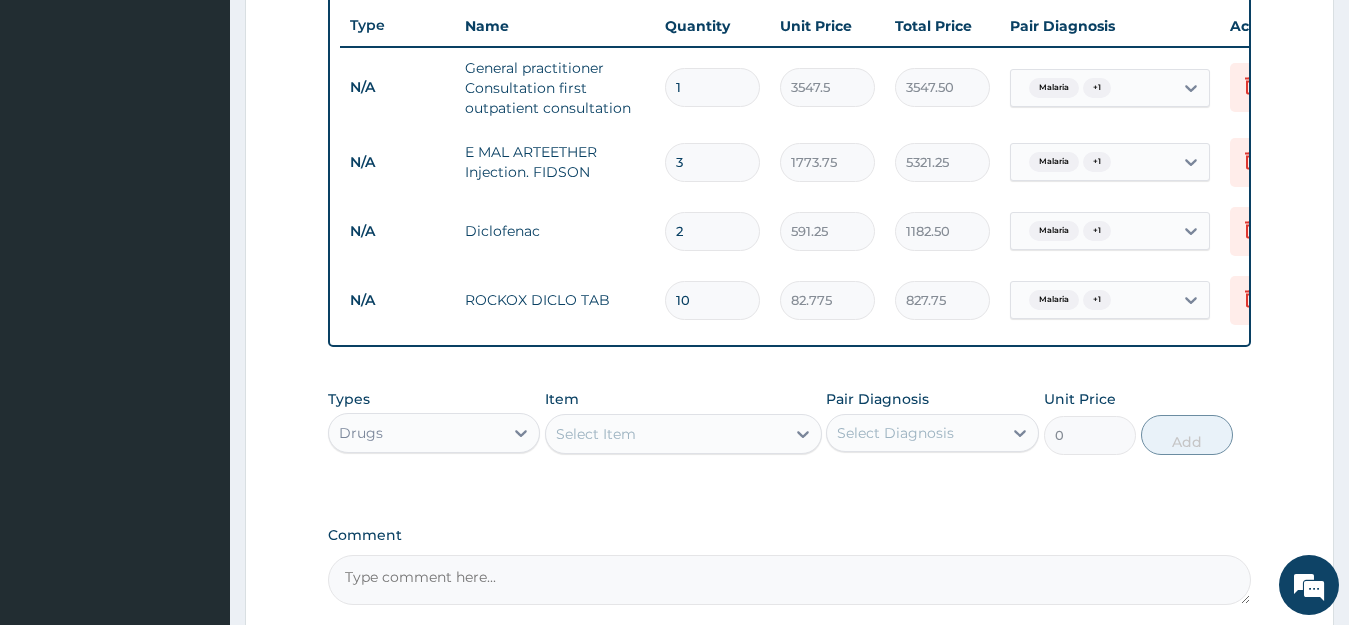 type on "10" 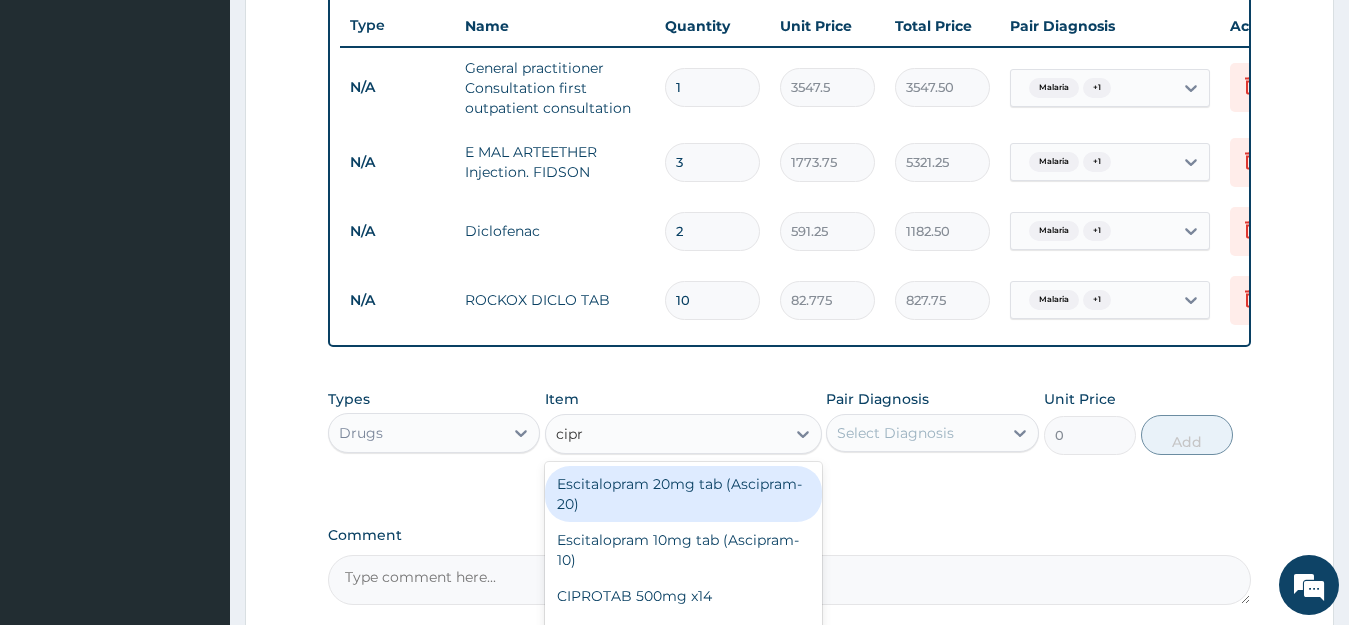 type on "cipro" 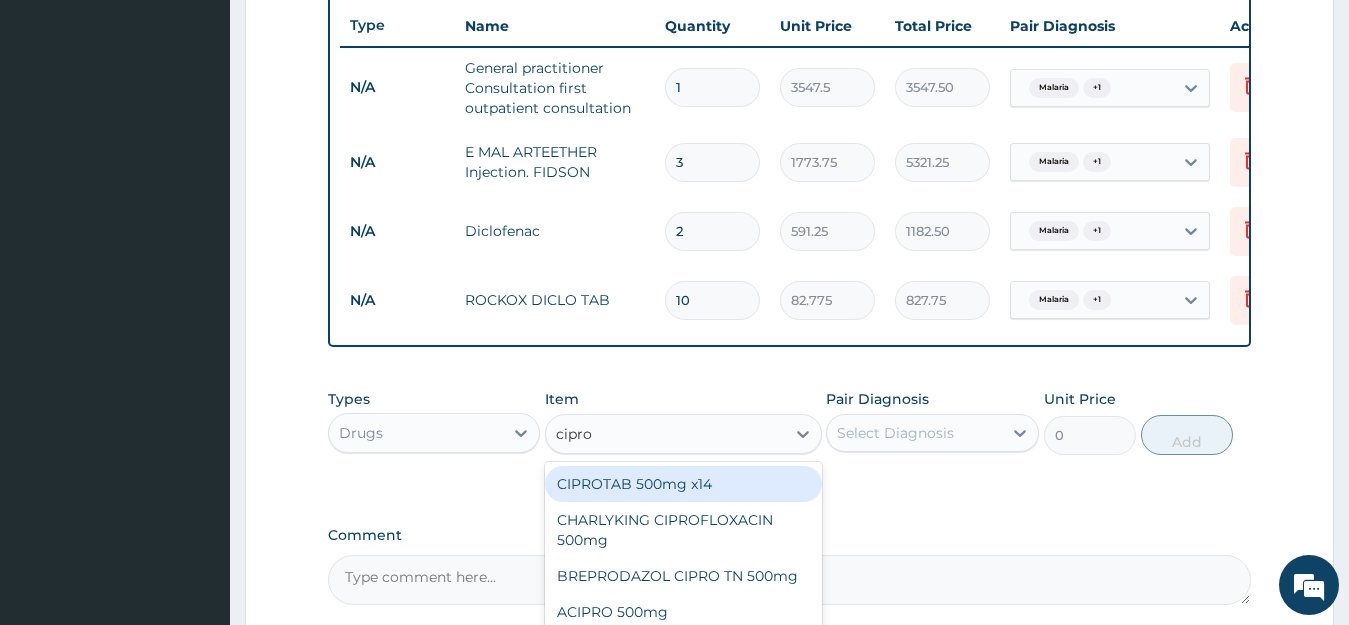 scroll, scrollTop: 957, scrollLeft: 0, axis: vertical 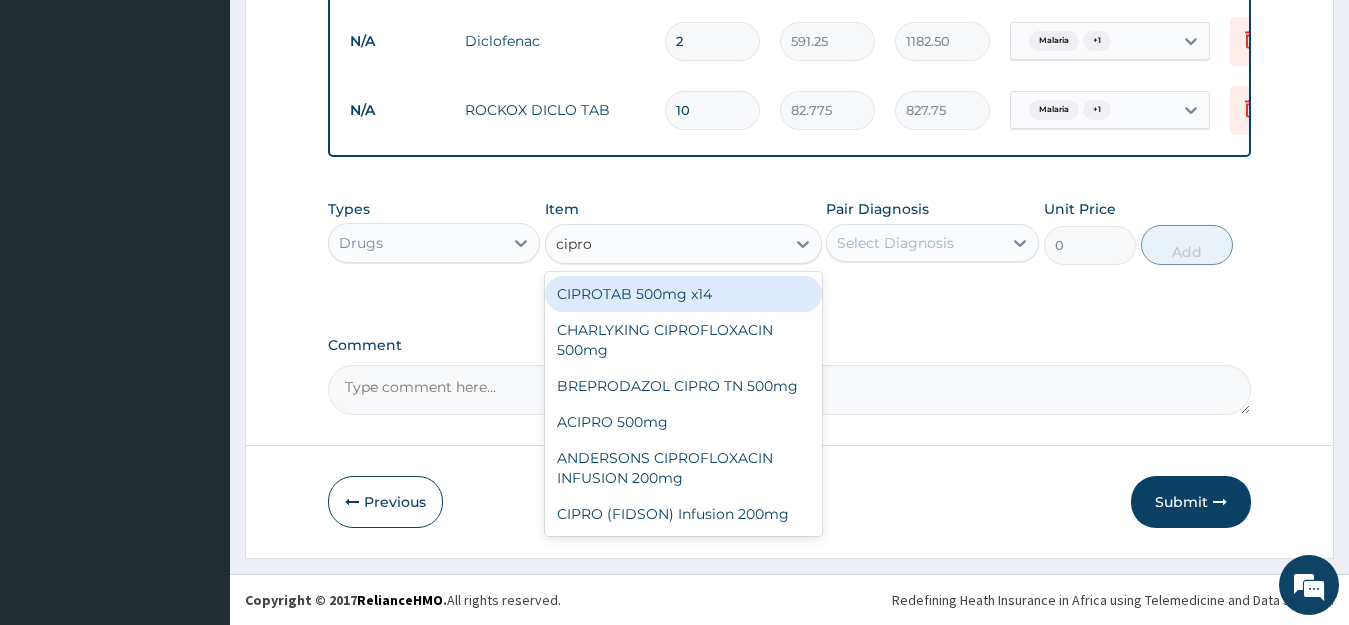 click on "CIPROTAB 500mg x14" at bounding box center (683, 294) 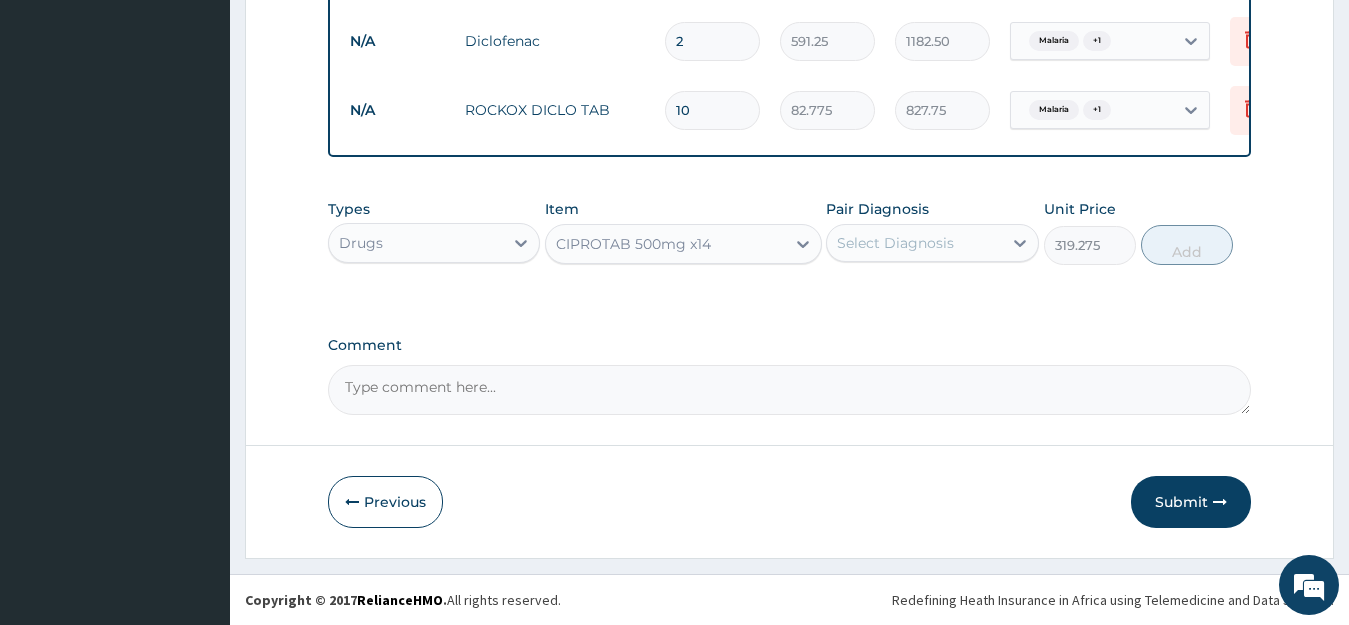 click on "Select Diagnosis" at bounding box center [895, 243] 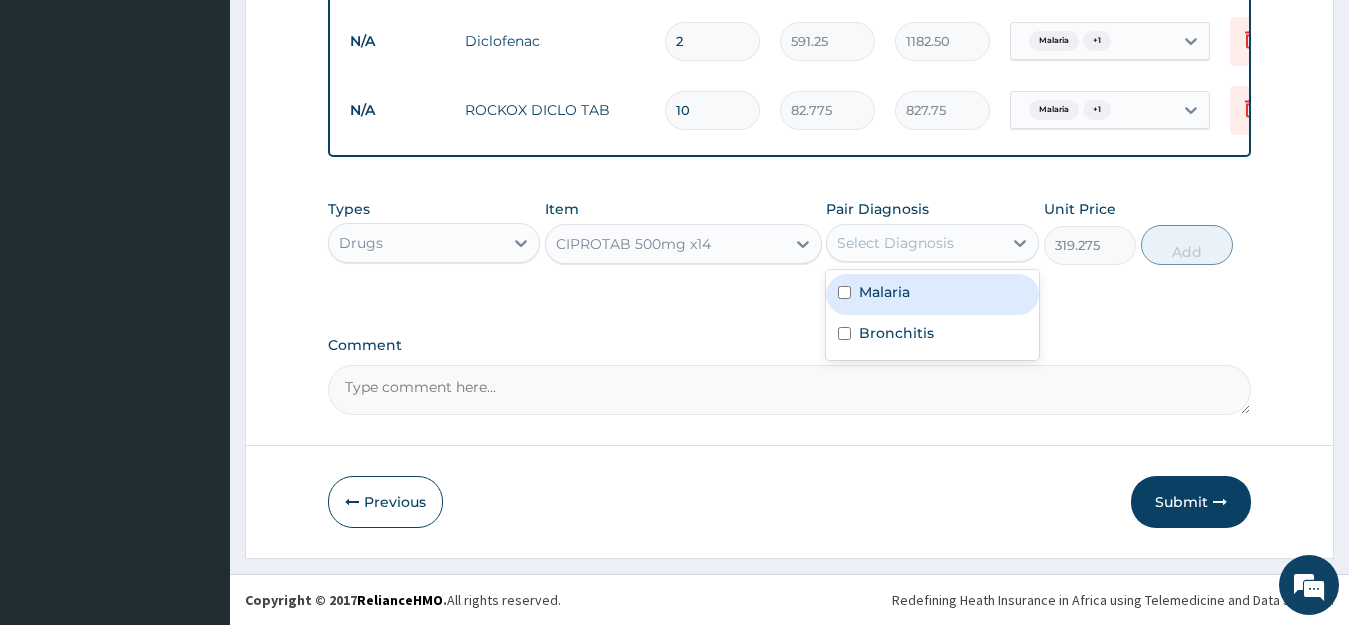 click on "Malaria" at bounding box center (932, 294) 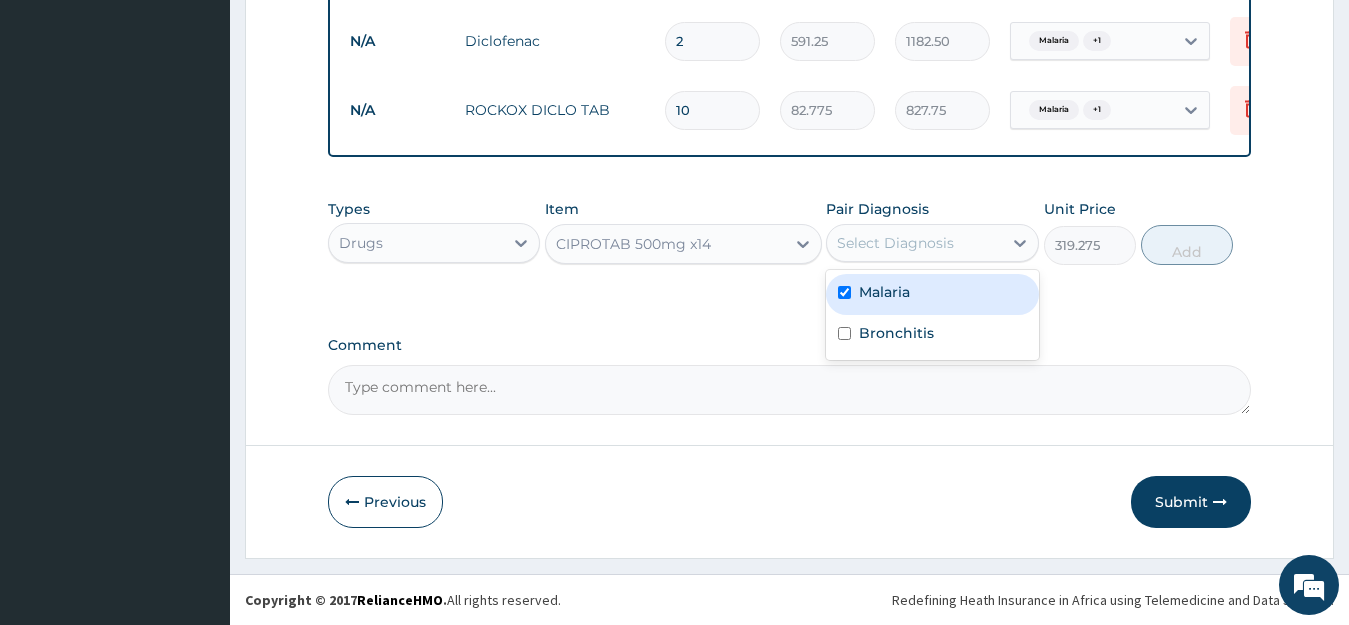 checkbox on "true" 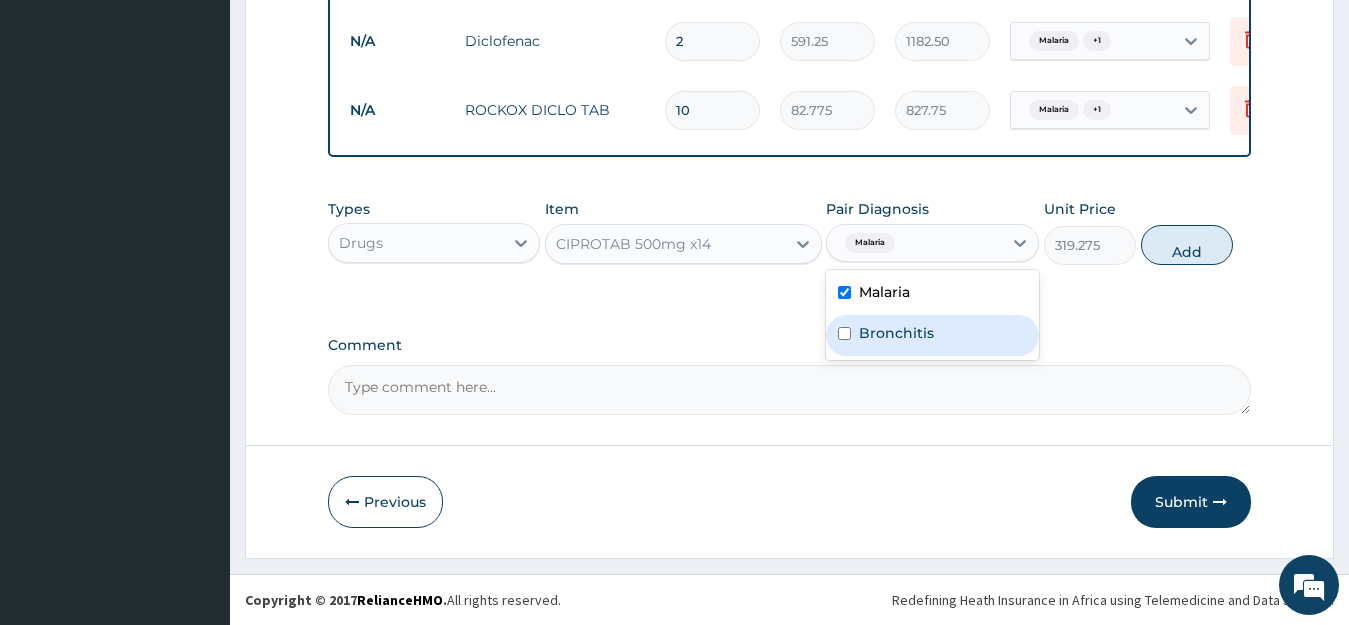 click on "Bronchitis" at bounding box center (896, 333) 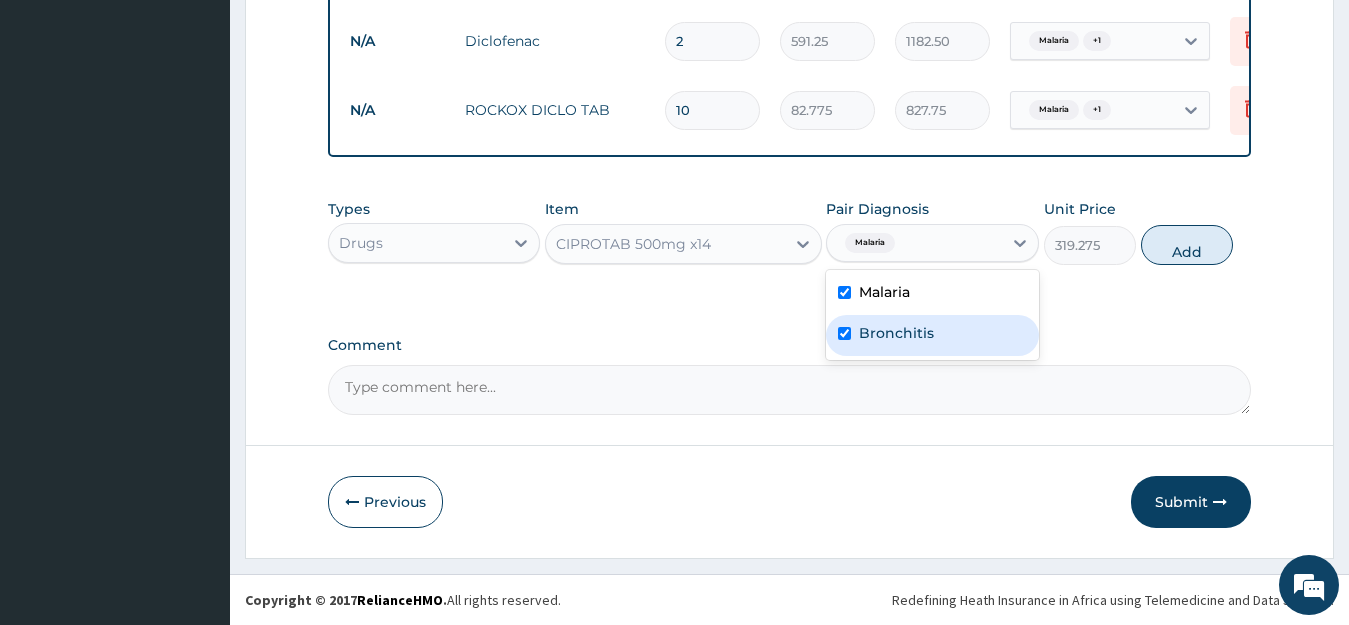 checkbox on "true" 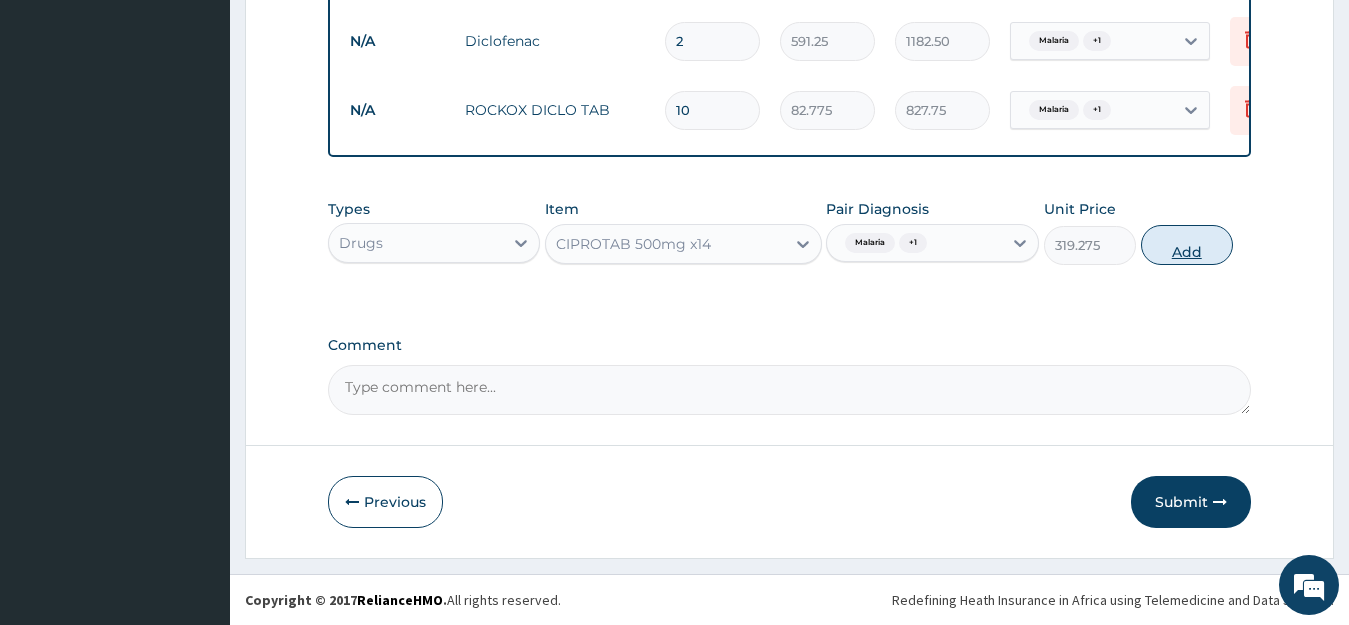 click on "Add" at bounding box center (1187, 245) 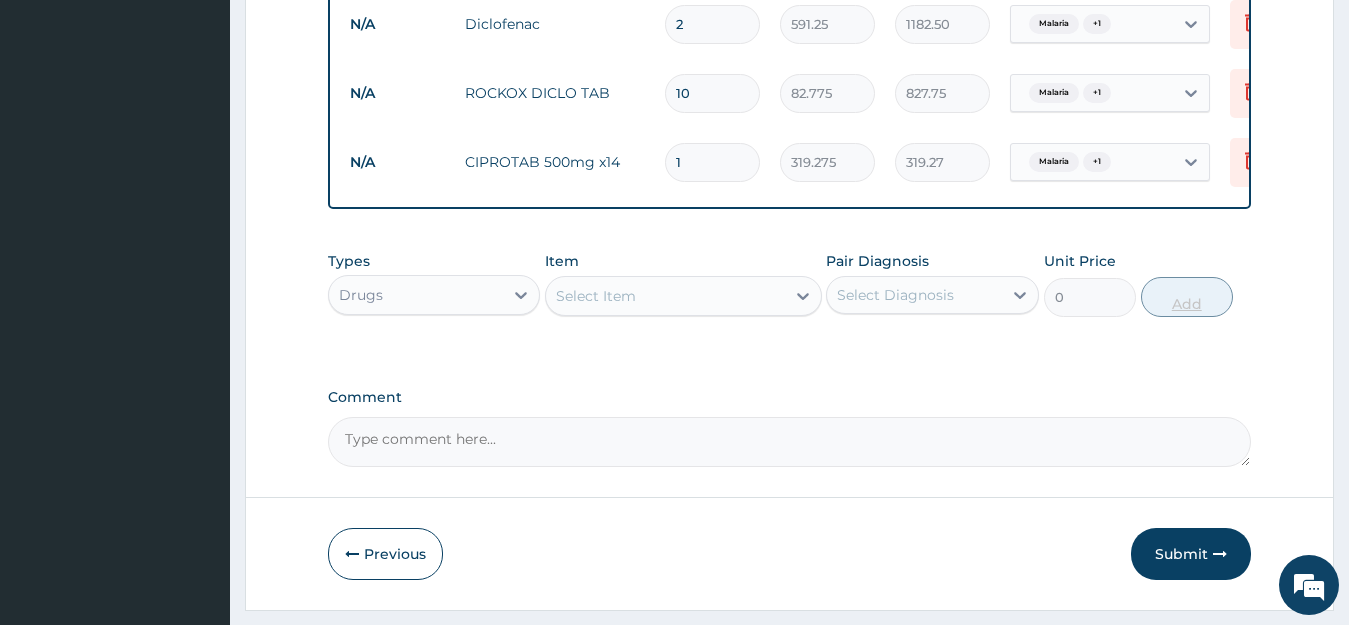 type on "10" 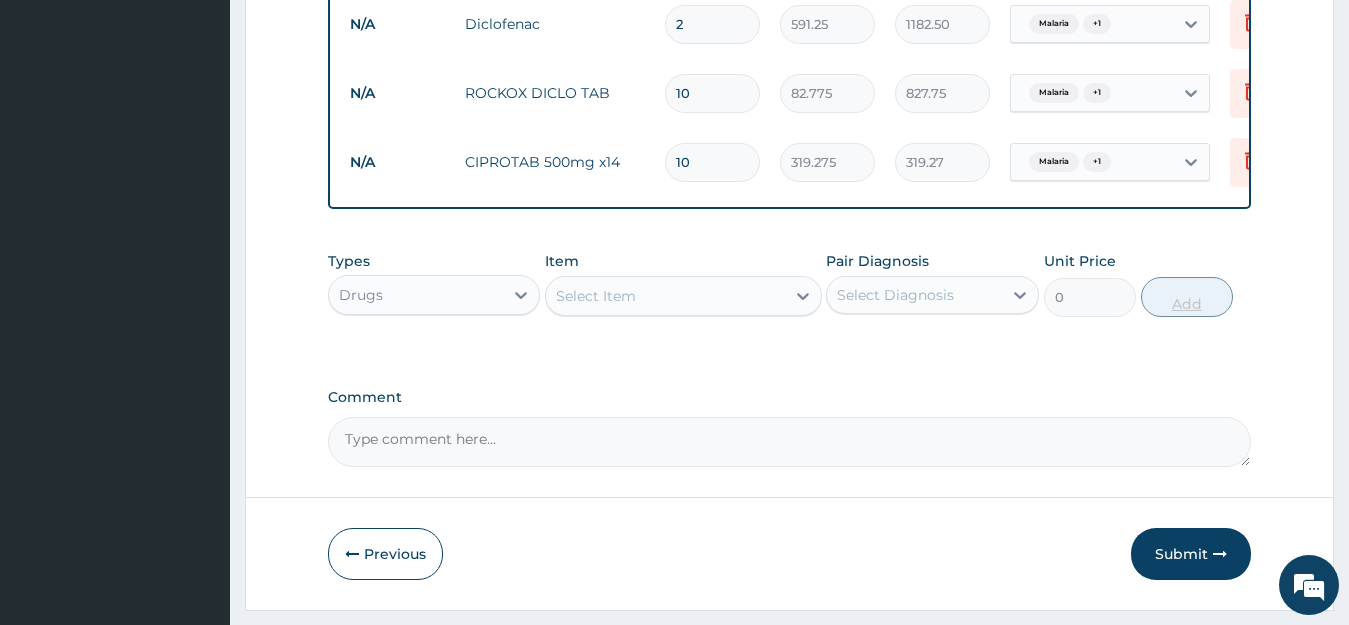 type on "3192.75" 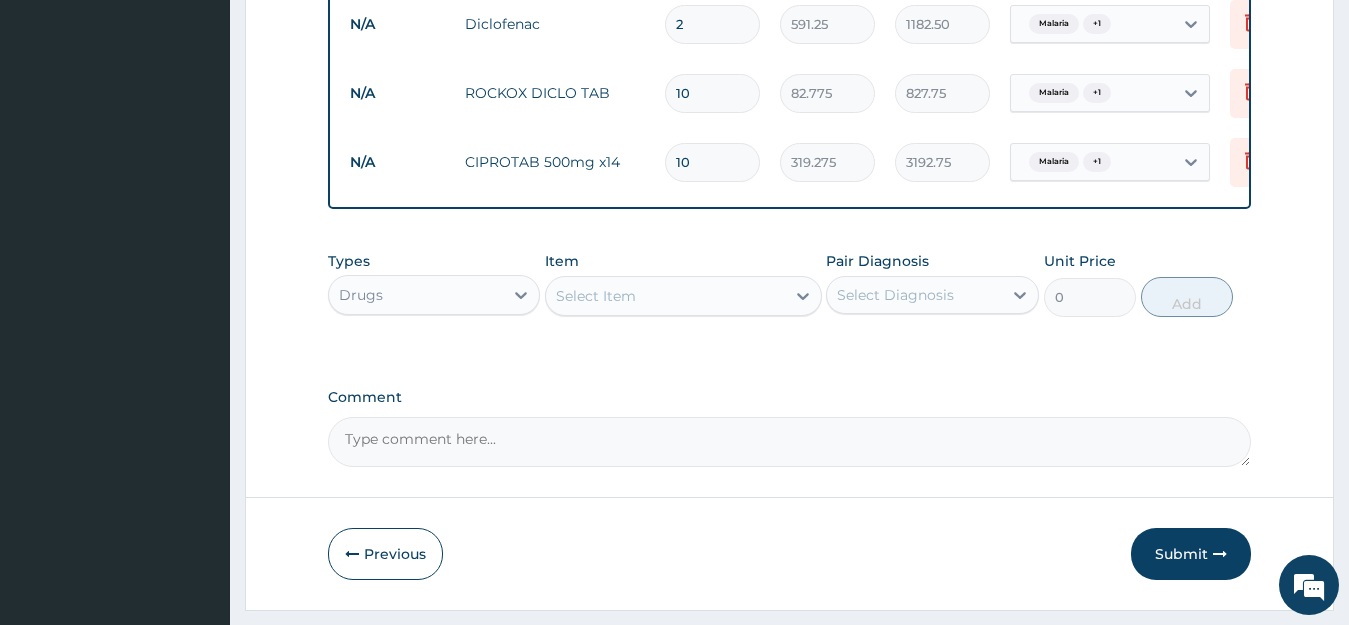 type on "10" 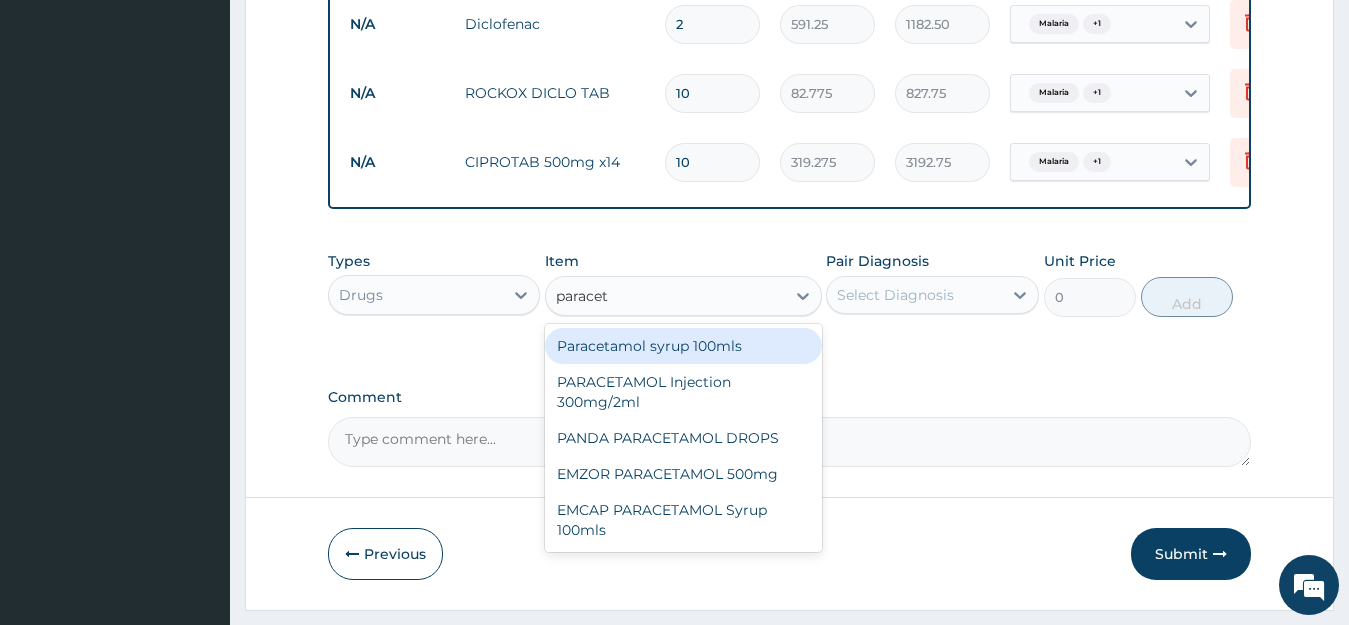 type on "paraceta" 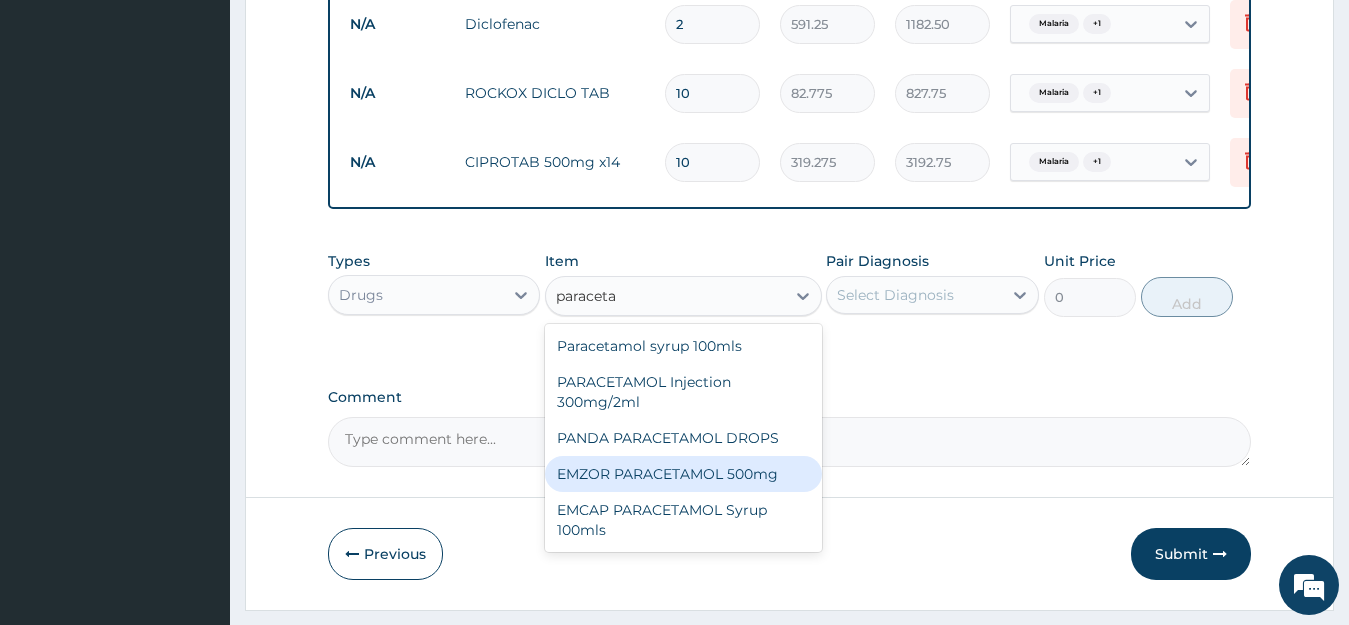 click on "EMZOR PARACETAMOL 500mg" at bounding box center (683, 474) 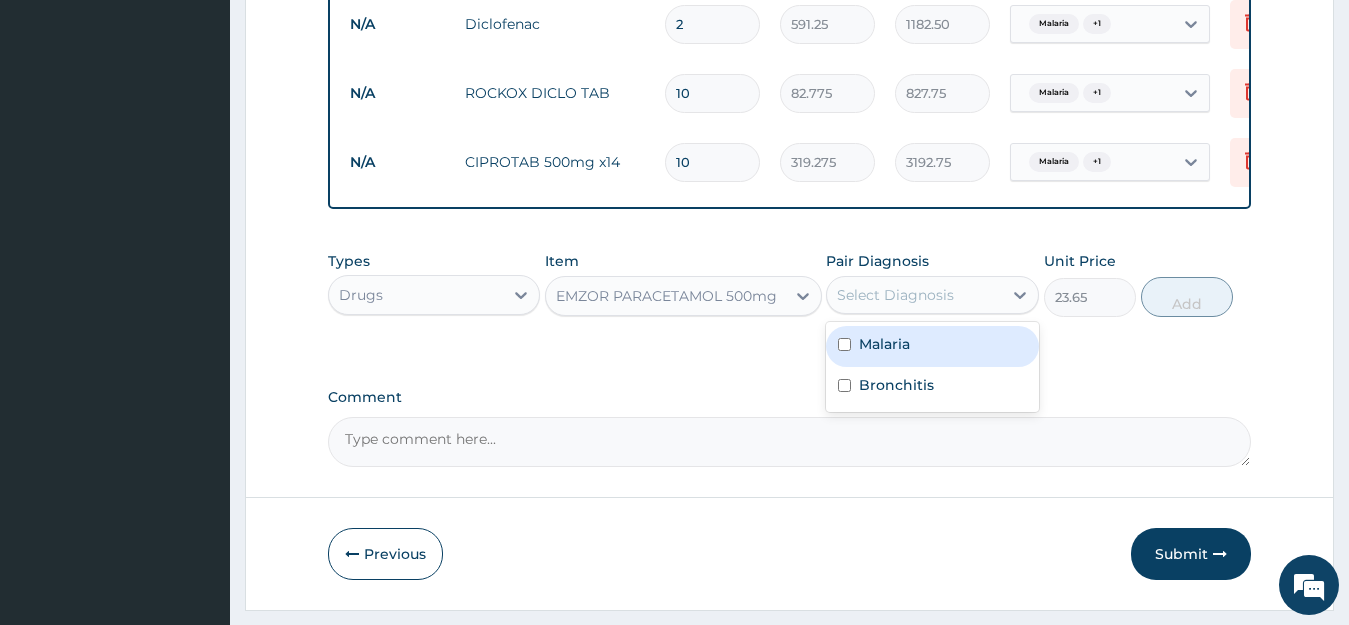 click on "Select Diagnosis" at bounding box center (914, 295) 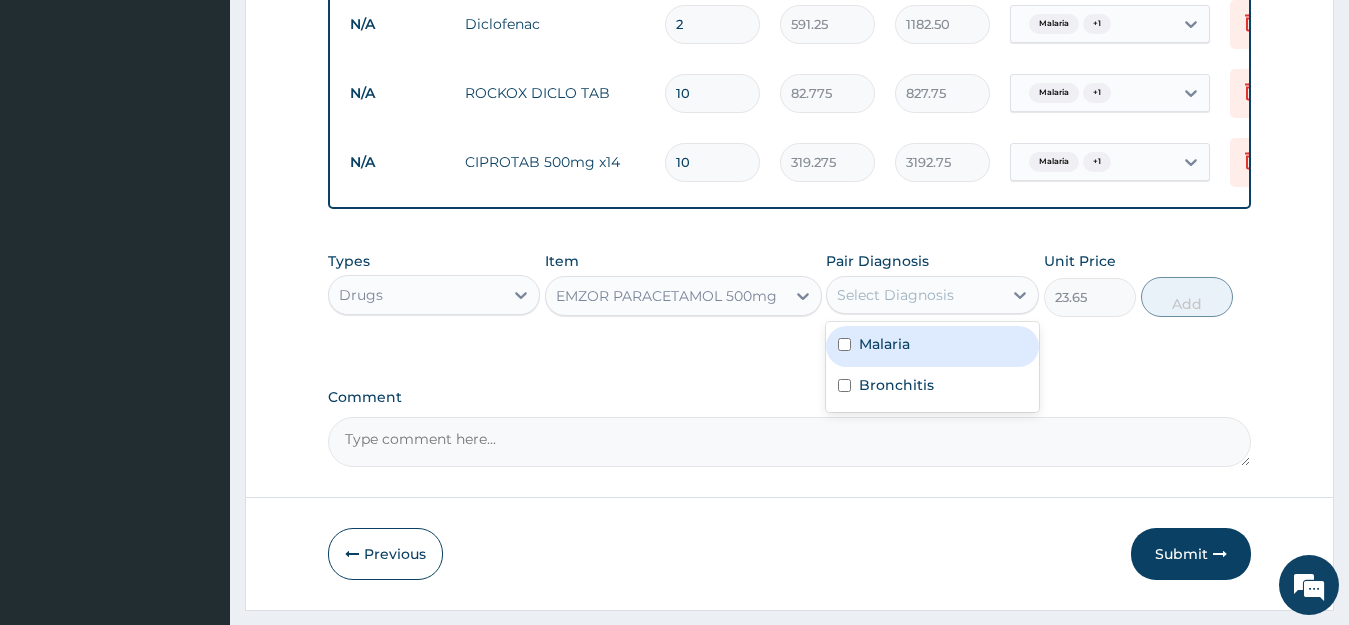 click on "Malaria" at bounding box center (932, 346) 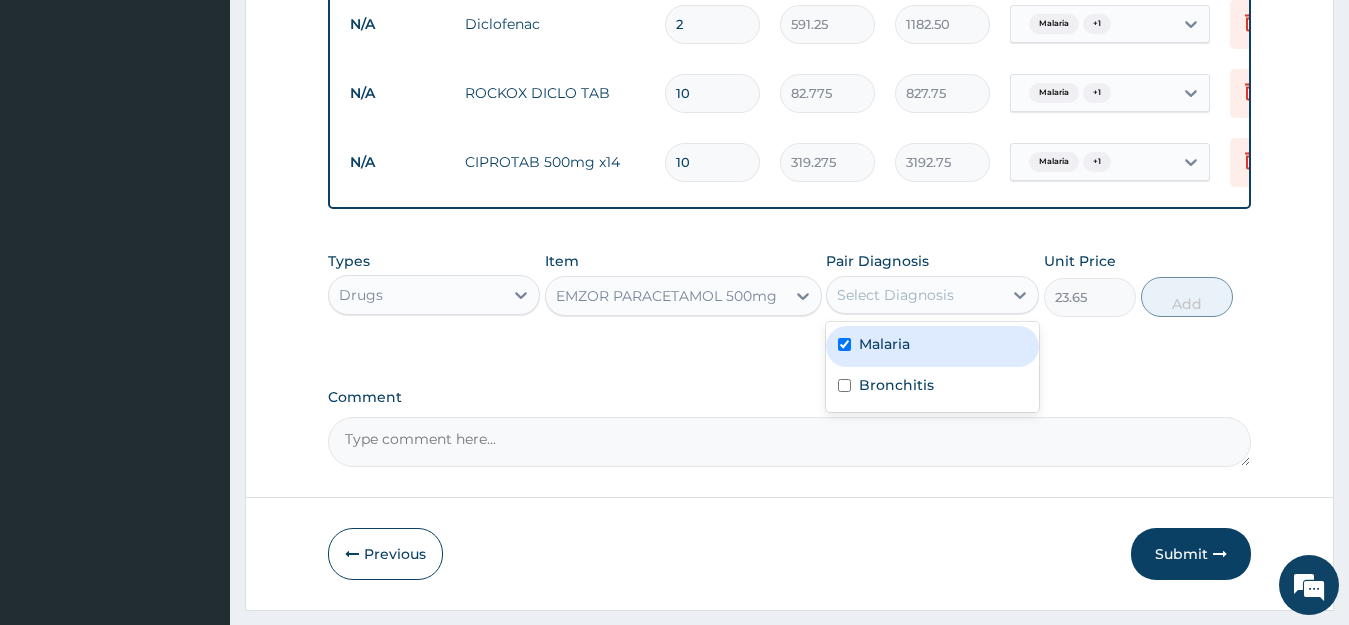 checkbox on "true" 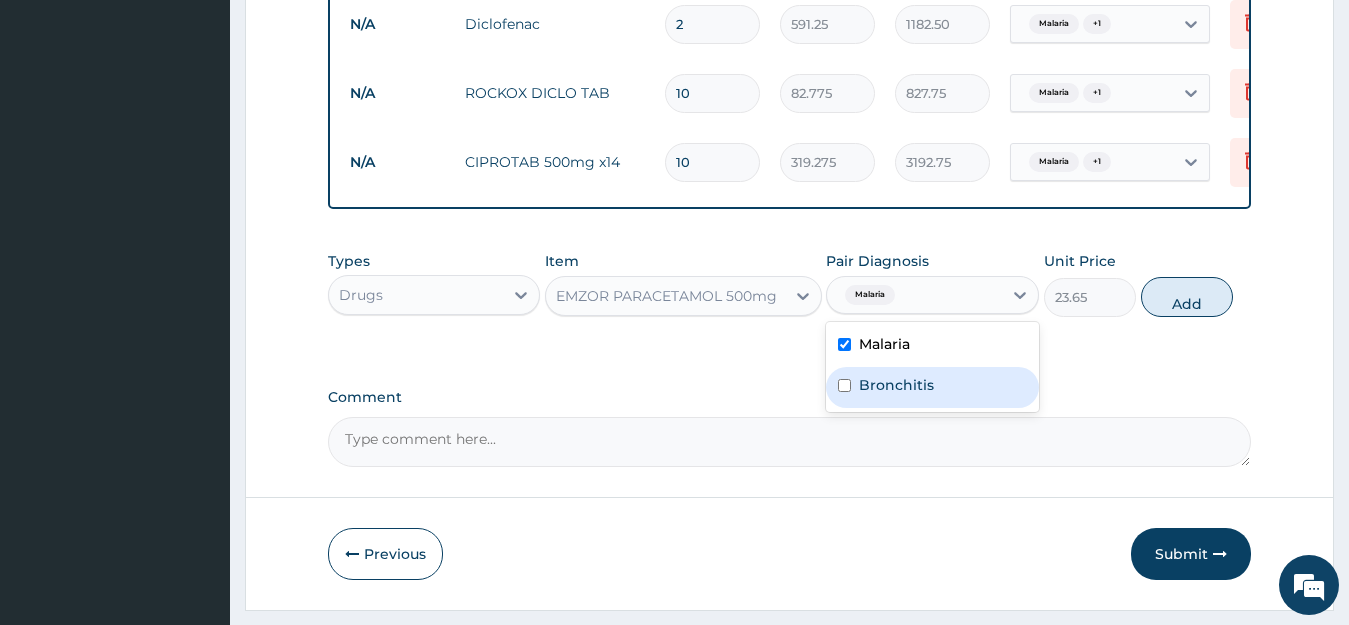 click on "Bronchitis" at bounding box center [932, 387] 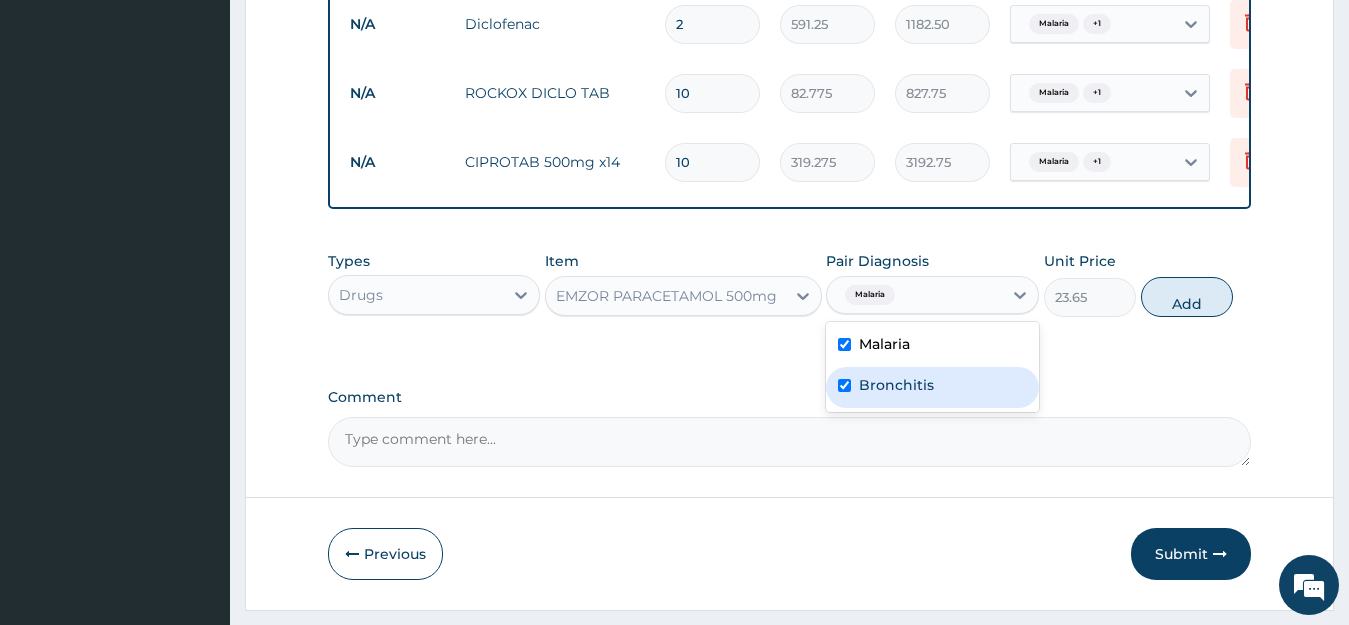 checkbox on "true" 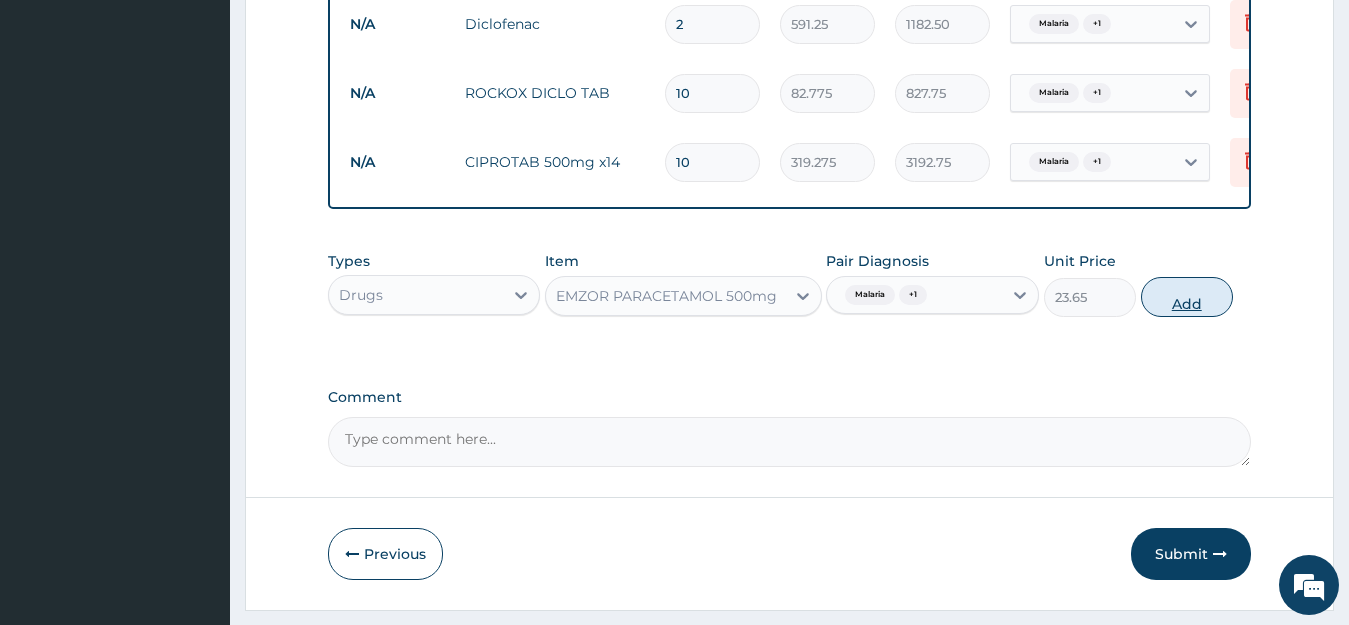 click on "Add" at bounding box center [1187, 297] 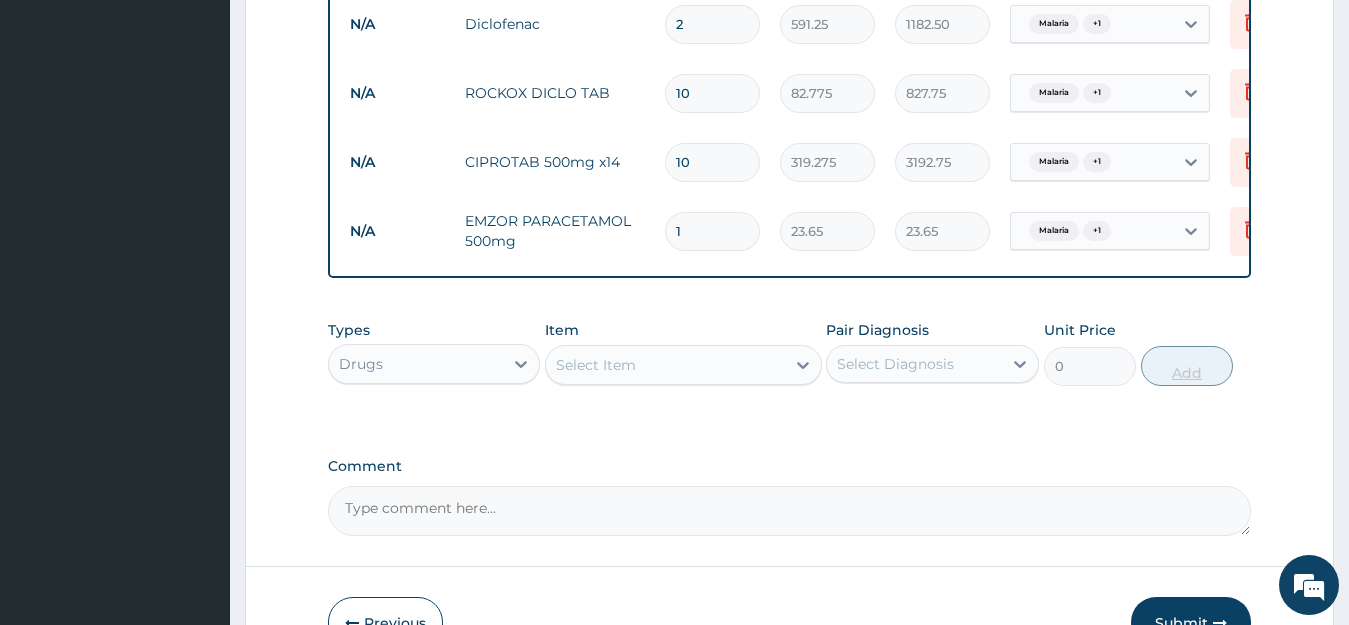 type on "18" 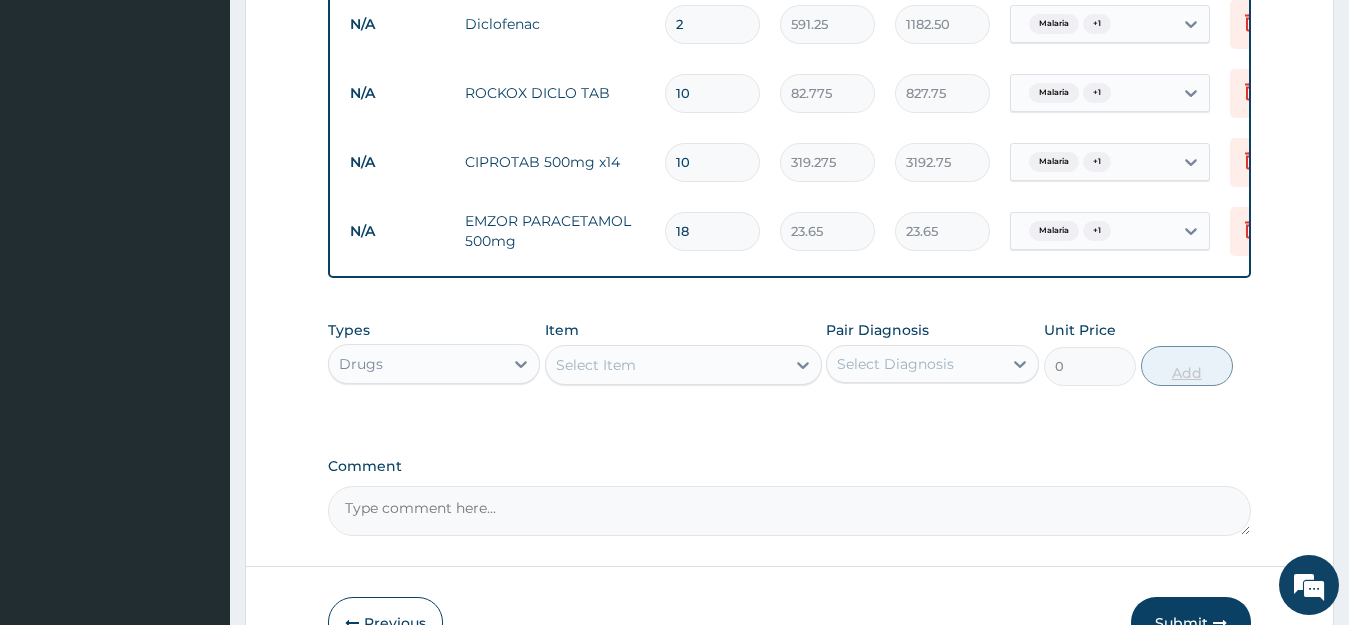 type on "425.70" 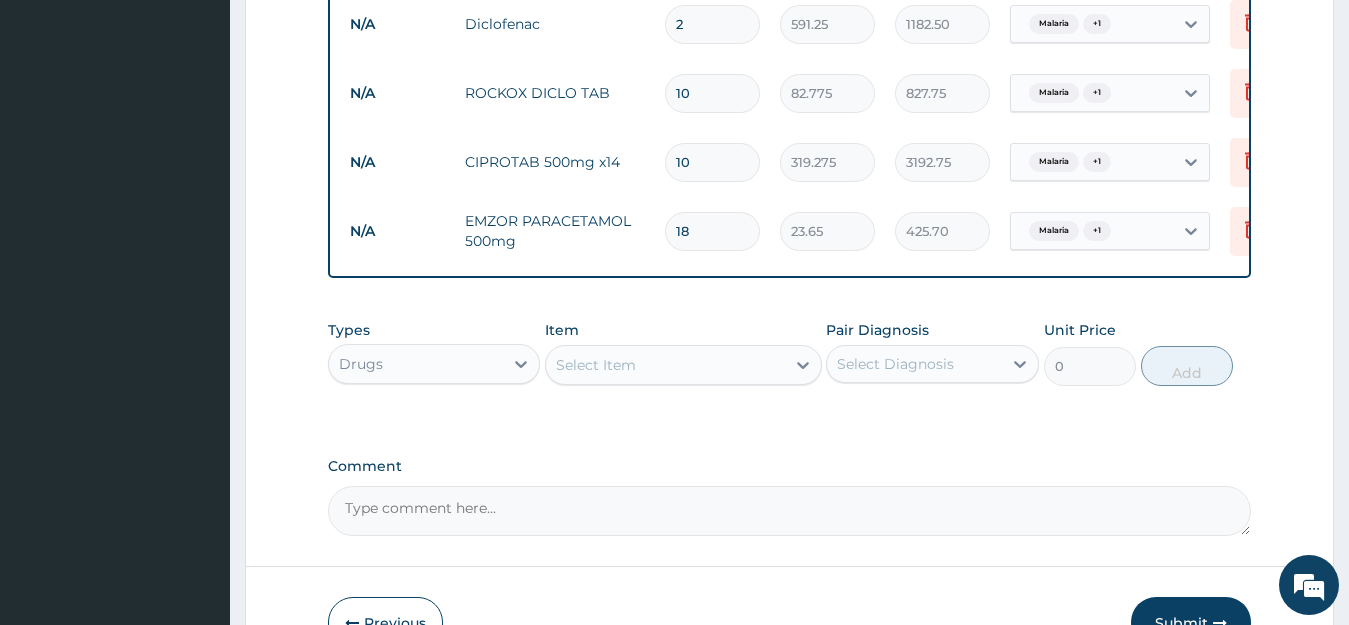 type on "18" 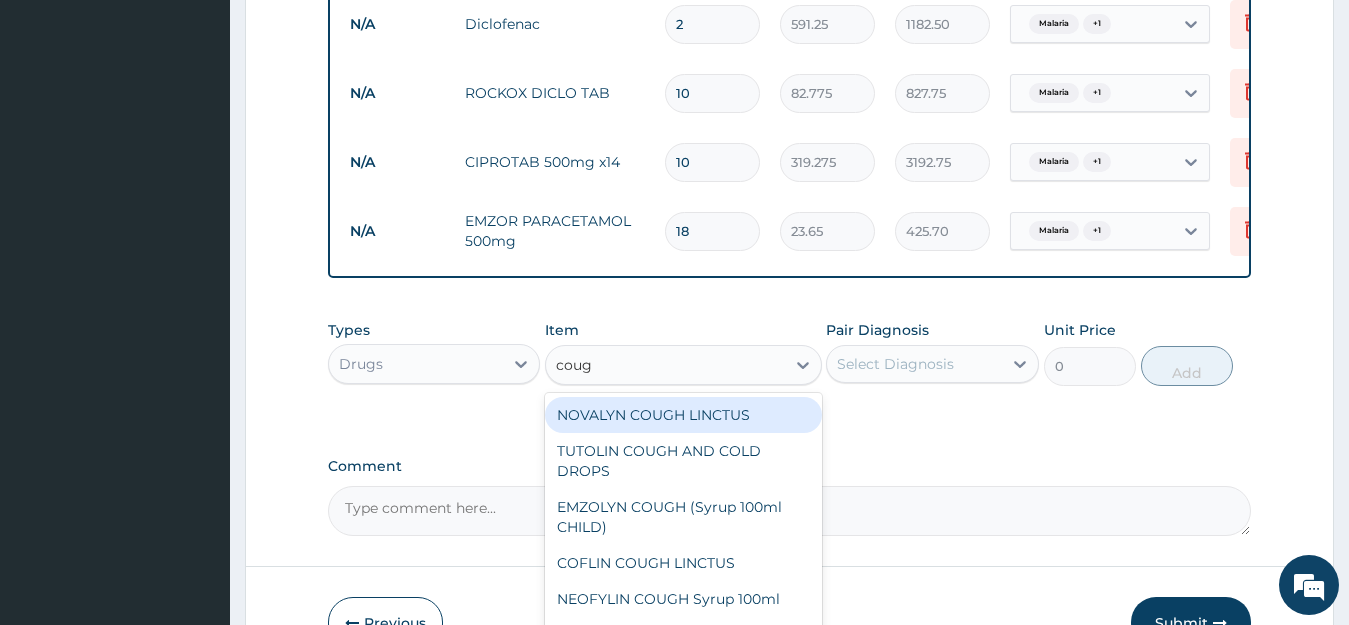 type on "cough" 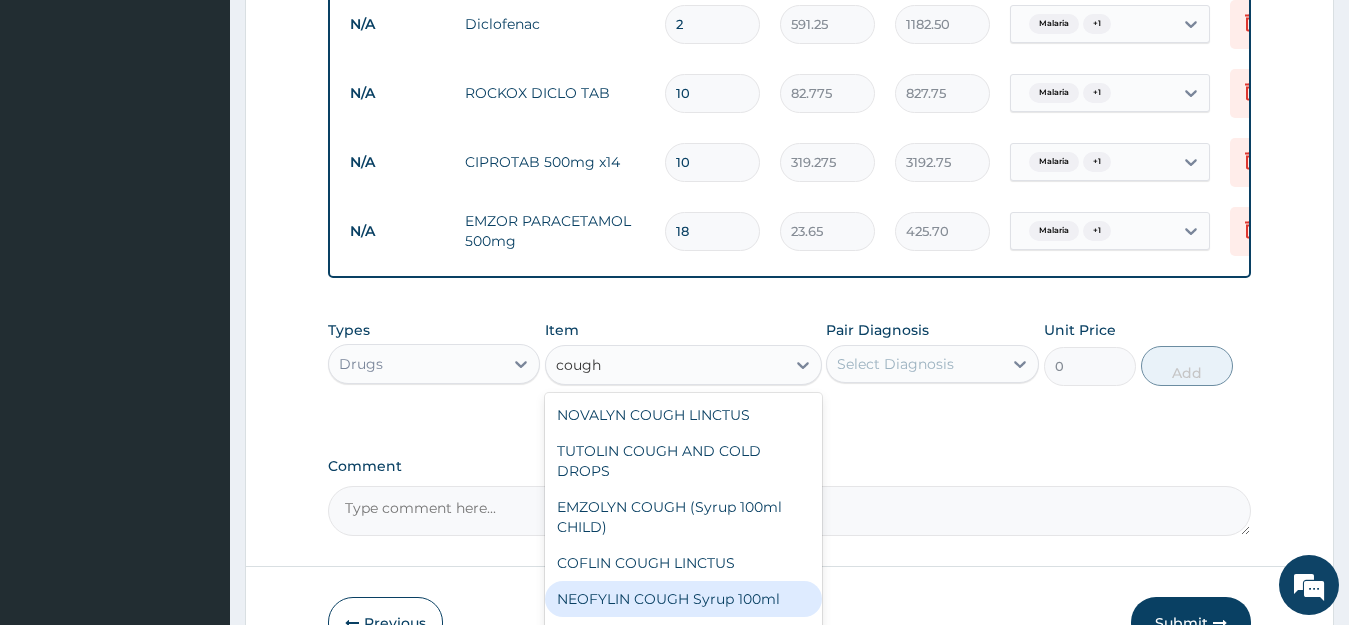click on "NEOFYLIN COUGH Syrup 100ml" at bounding box center (683, 599) 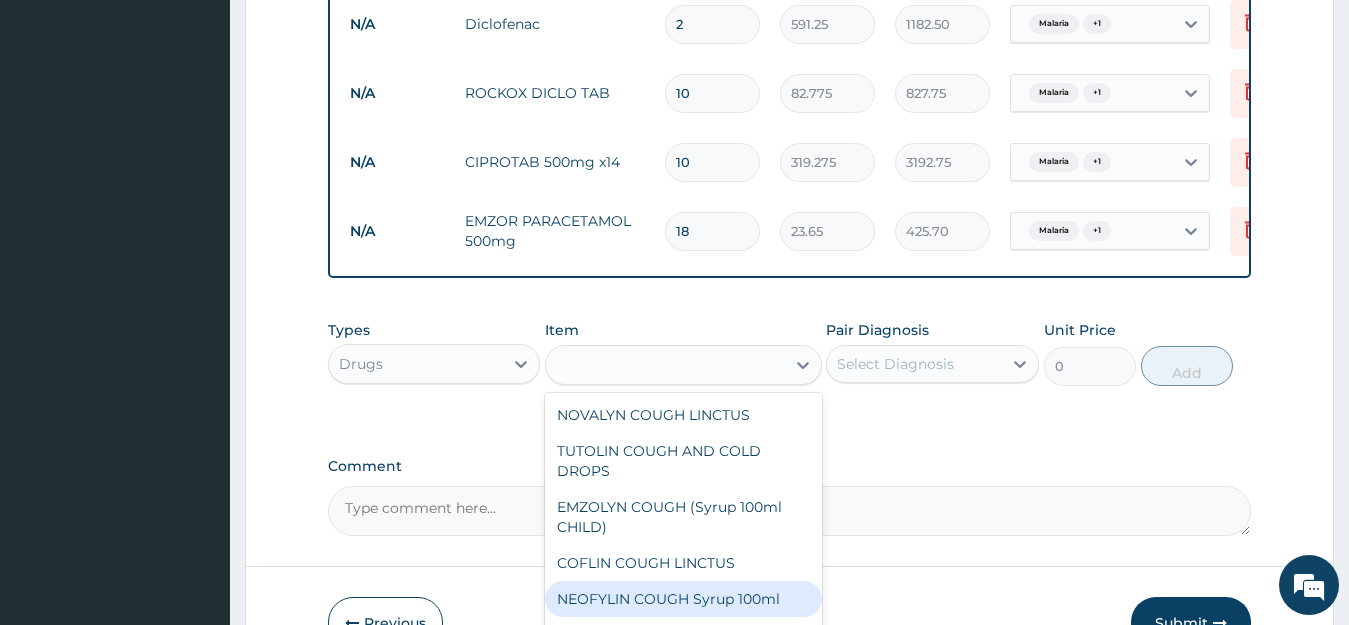 type on "1419" 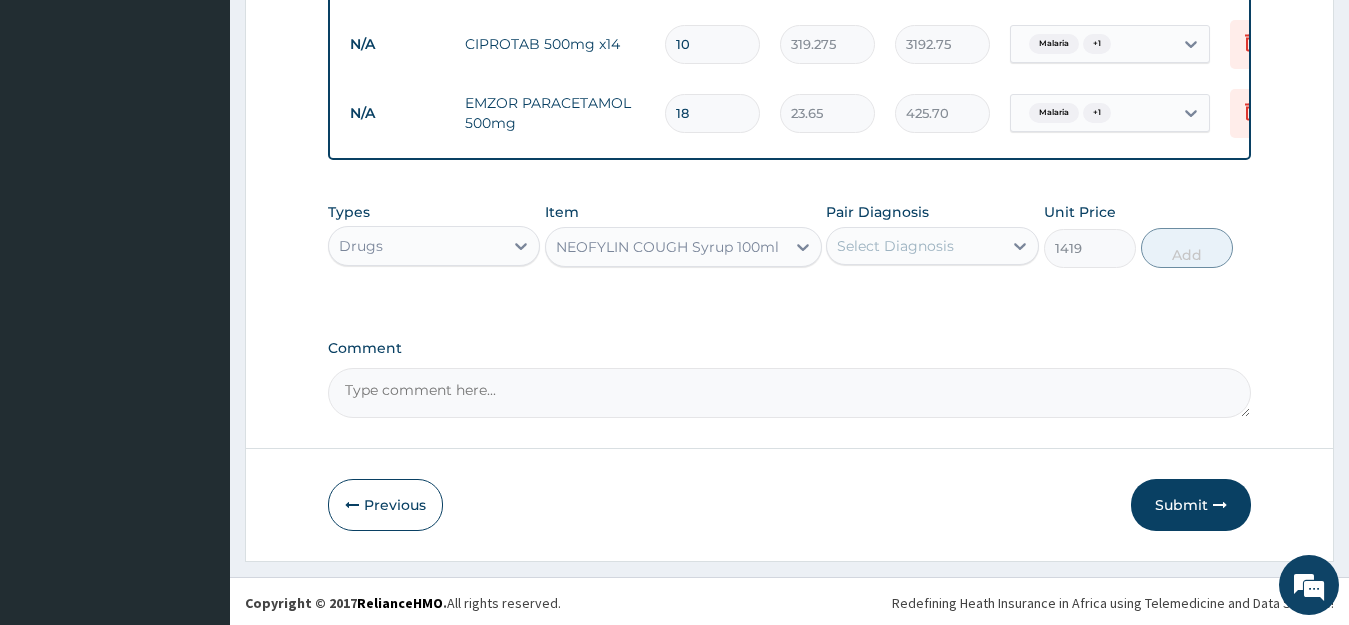 scroll, scrollTop: 1095, scrollLeft: 0, axis: vertical 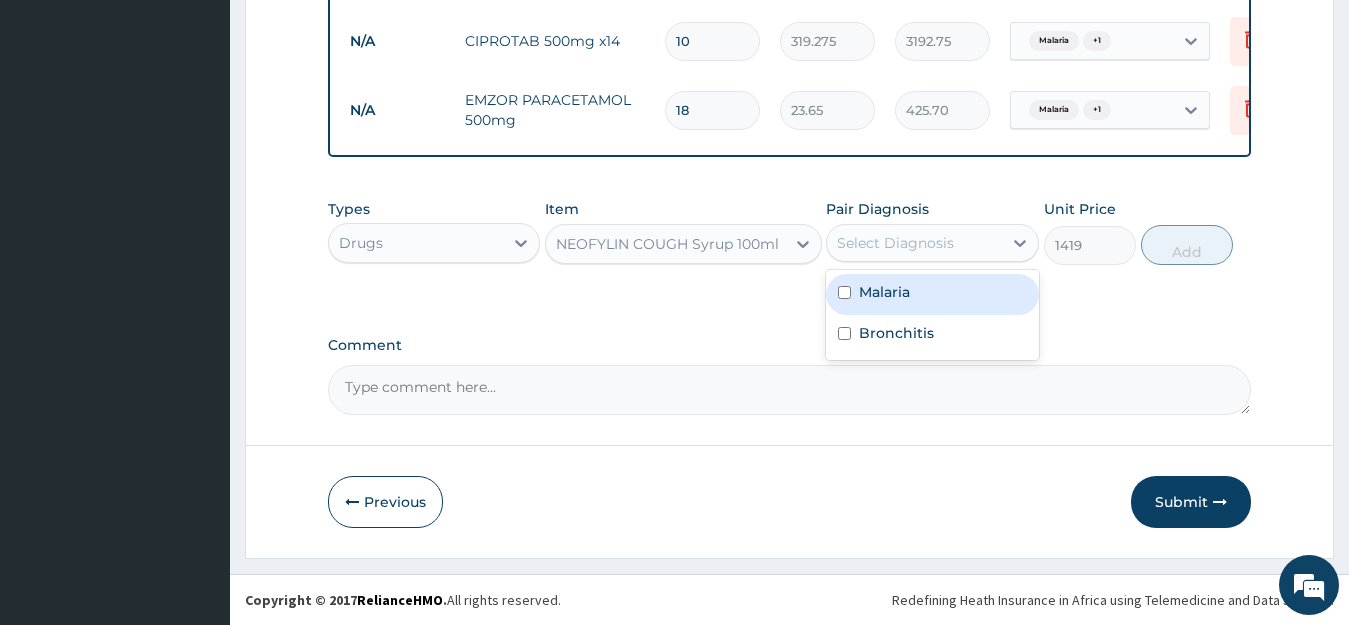 click on "Select Diagnosis" at bounding box center (914, 243) 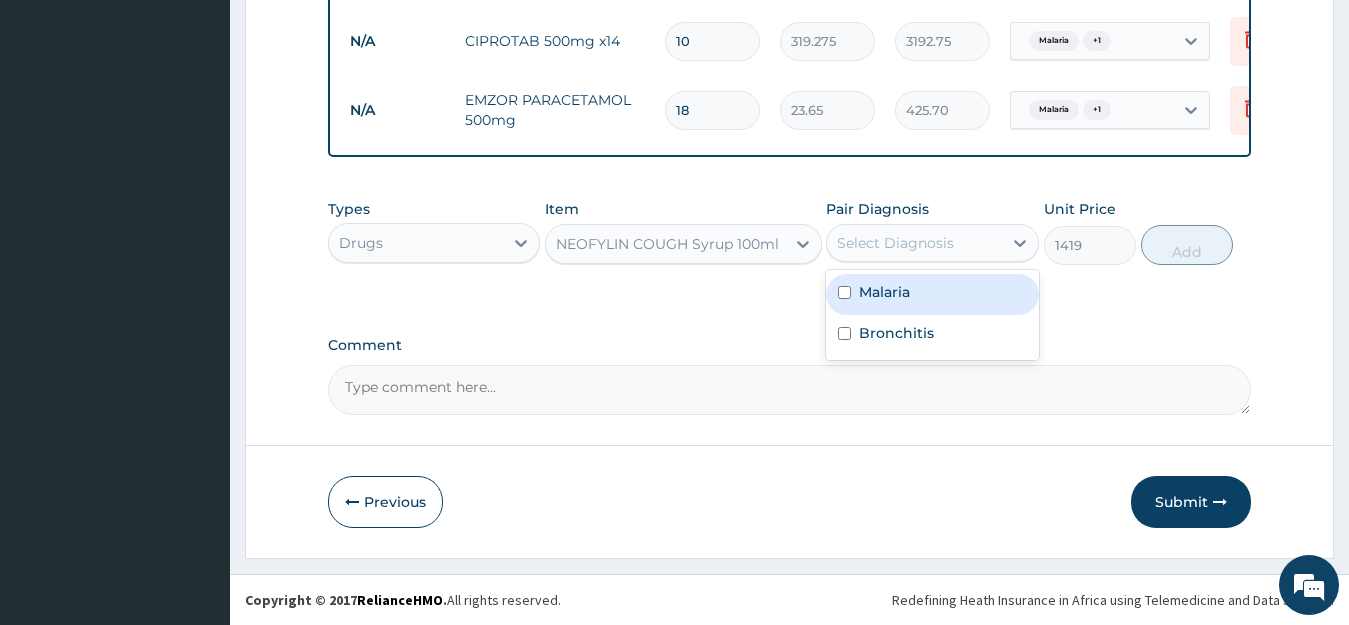 click on "Malaria" at bounding box center (932, 294) 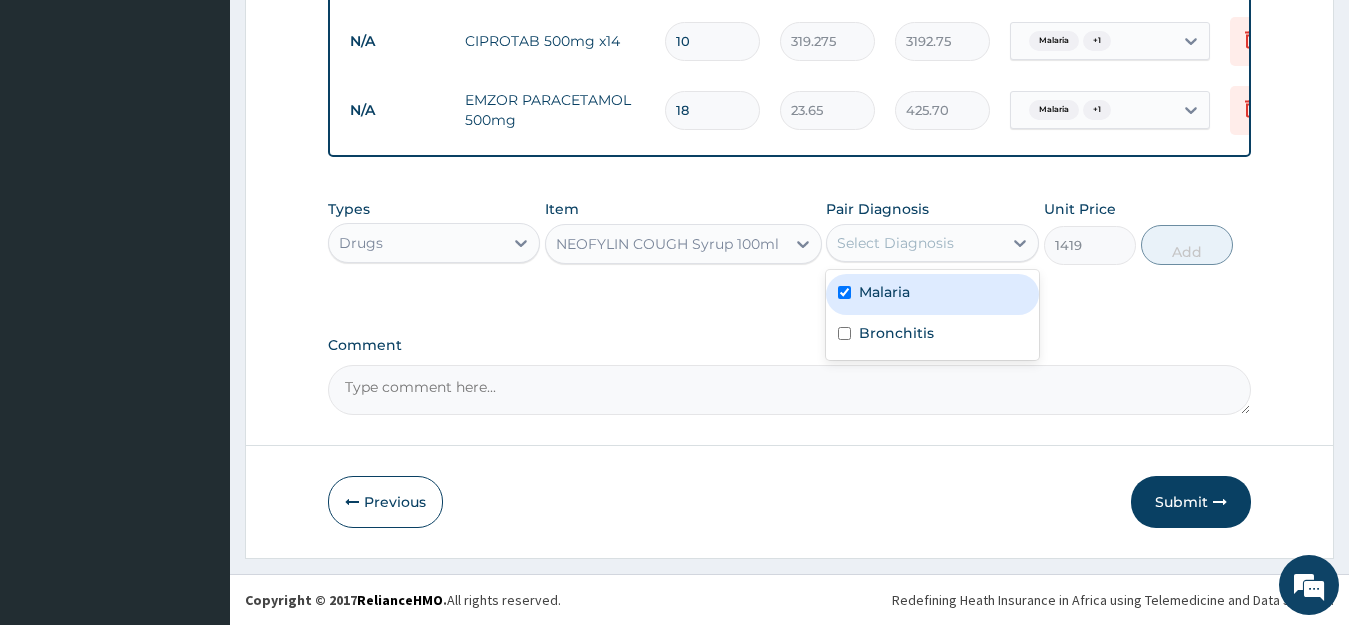 checkbox on "true" 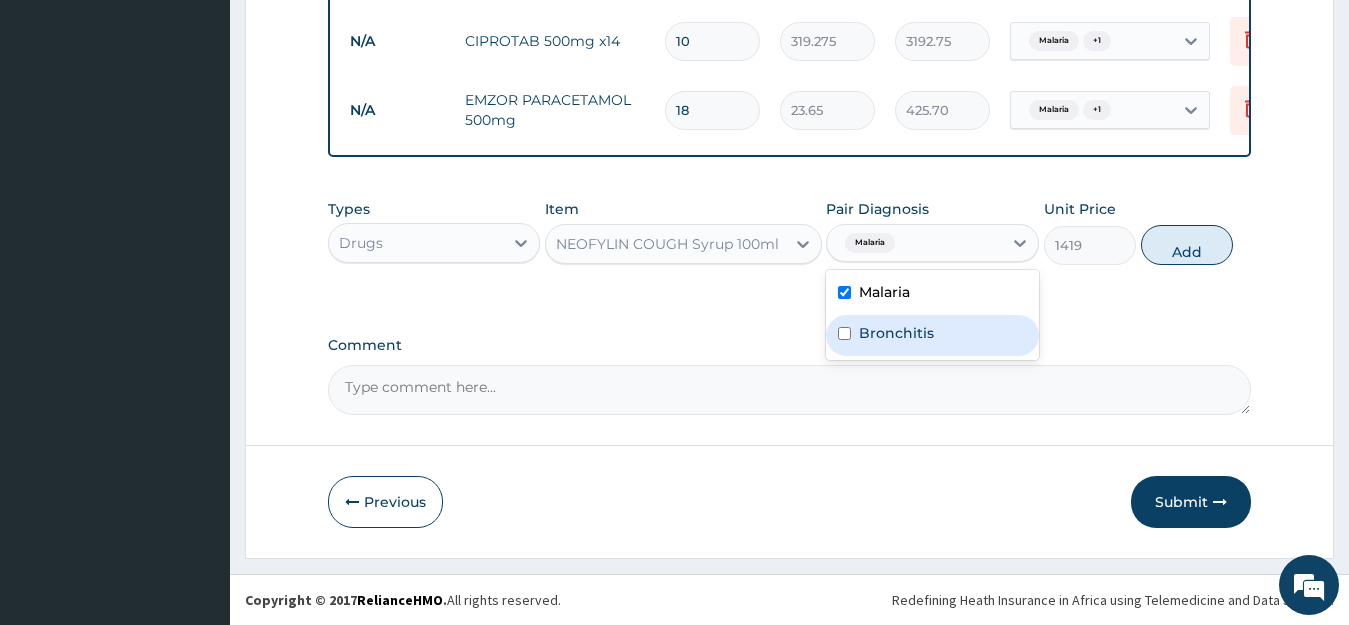 click on "Bronchitis" at bounding box center [896, 333] 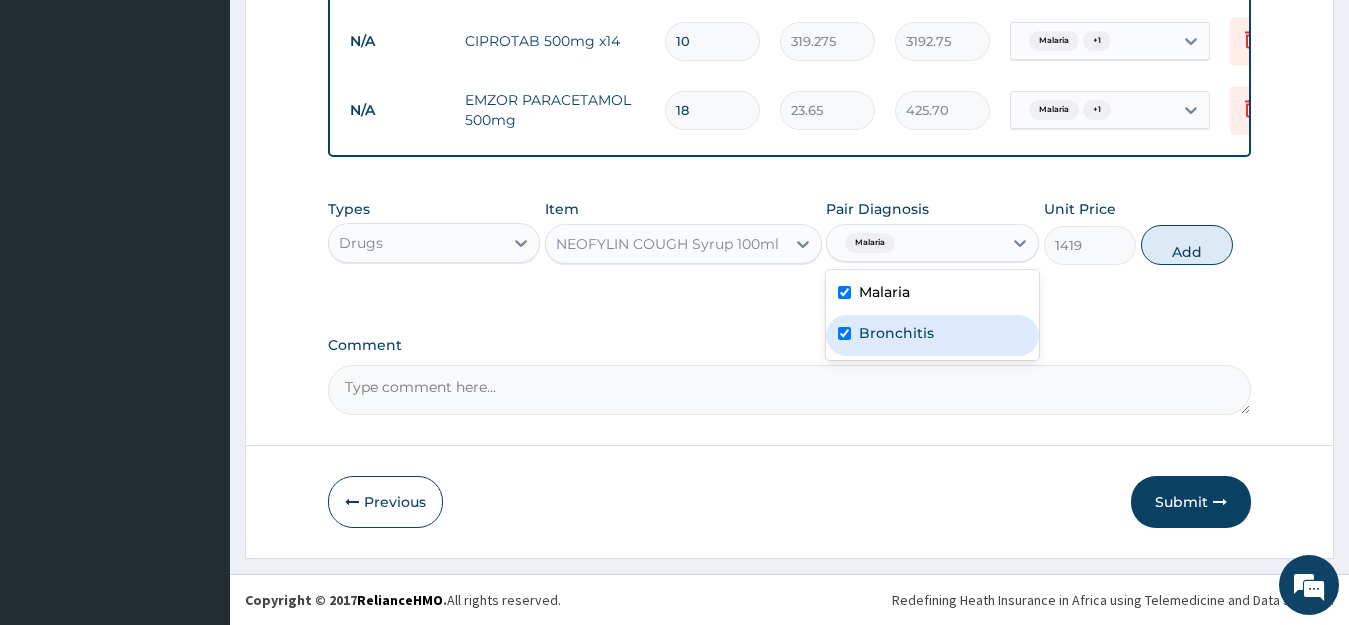 checkbox on "true" 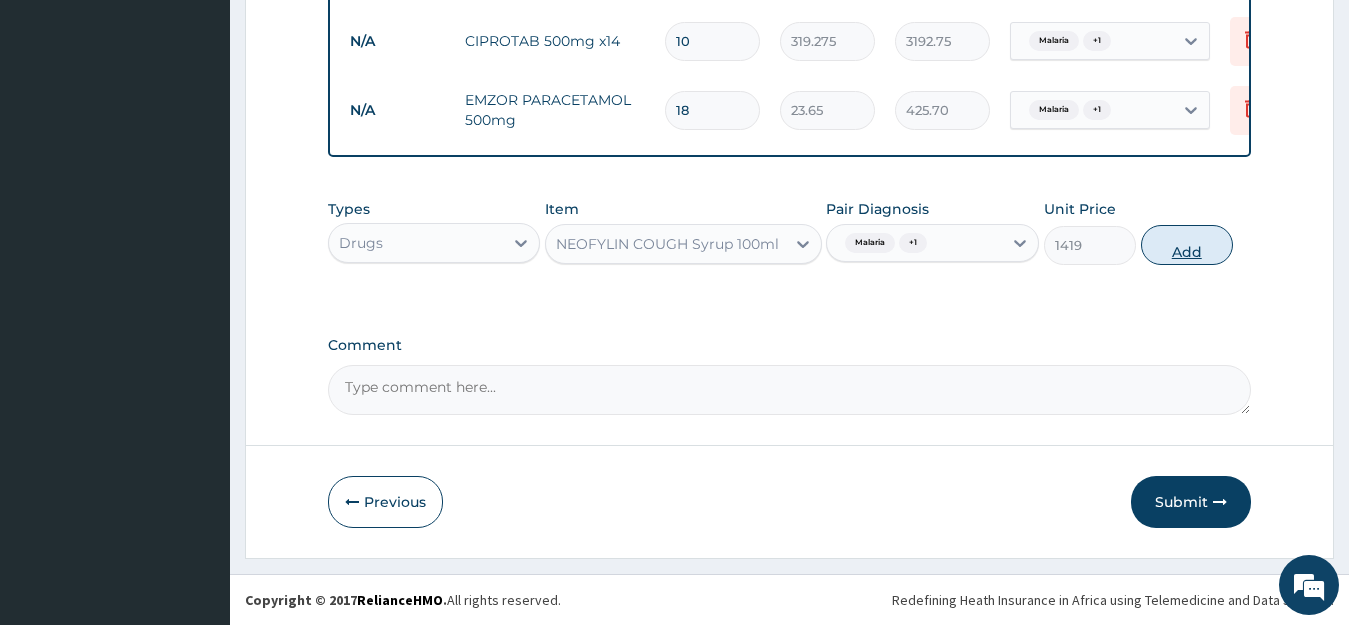 click on "Add" at bounding box center [1187, 245] 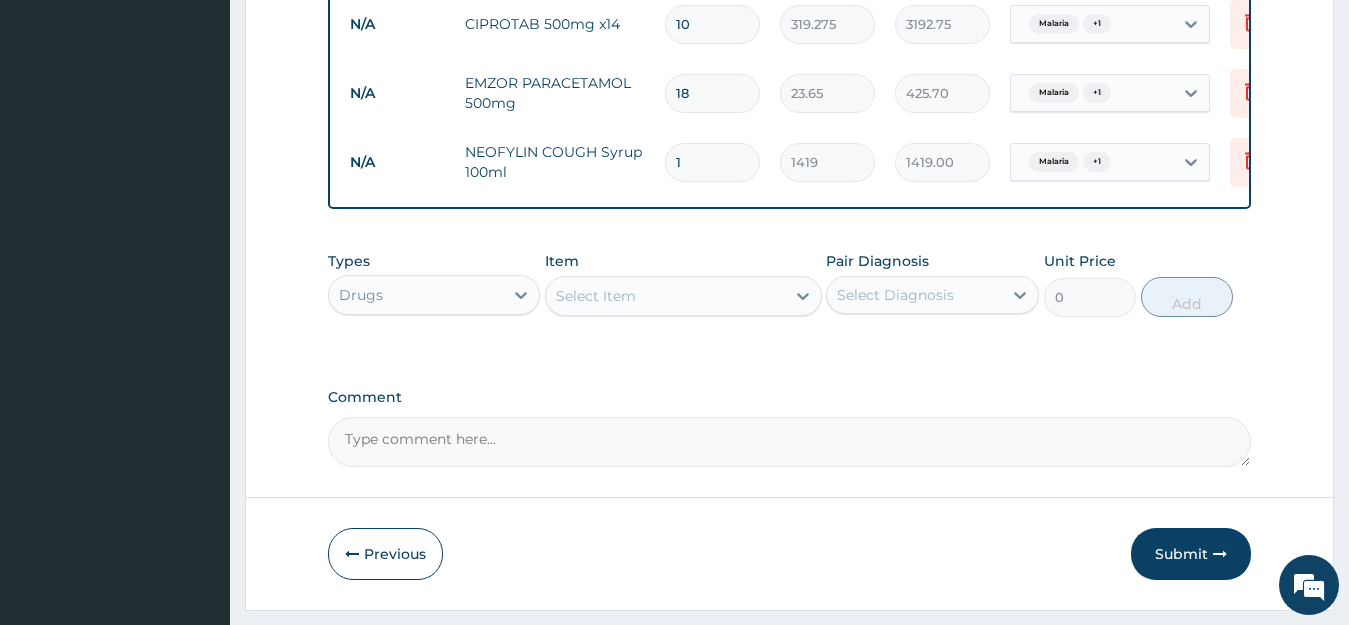 click on "Select Item" at bounding box center [665, 296] 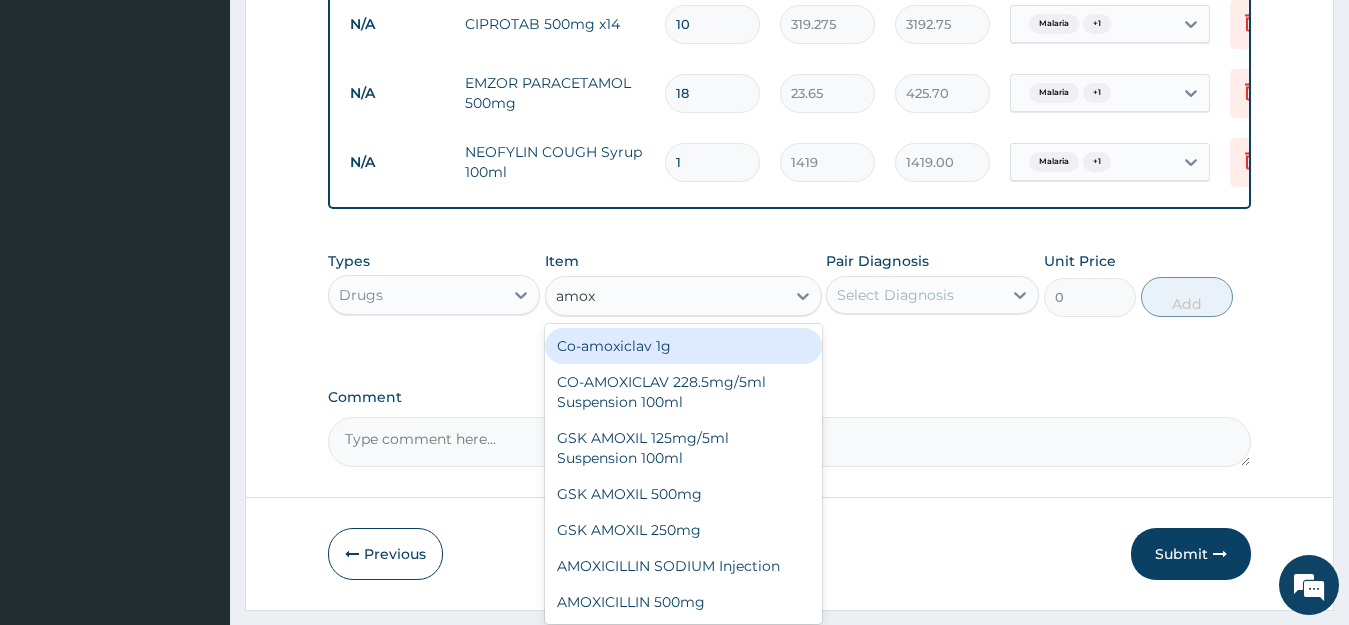 type on "amoxi" 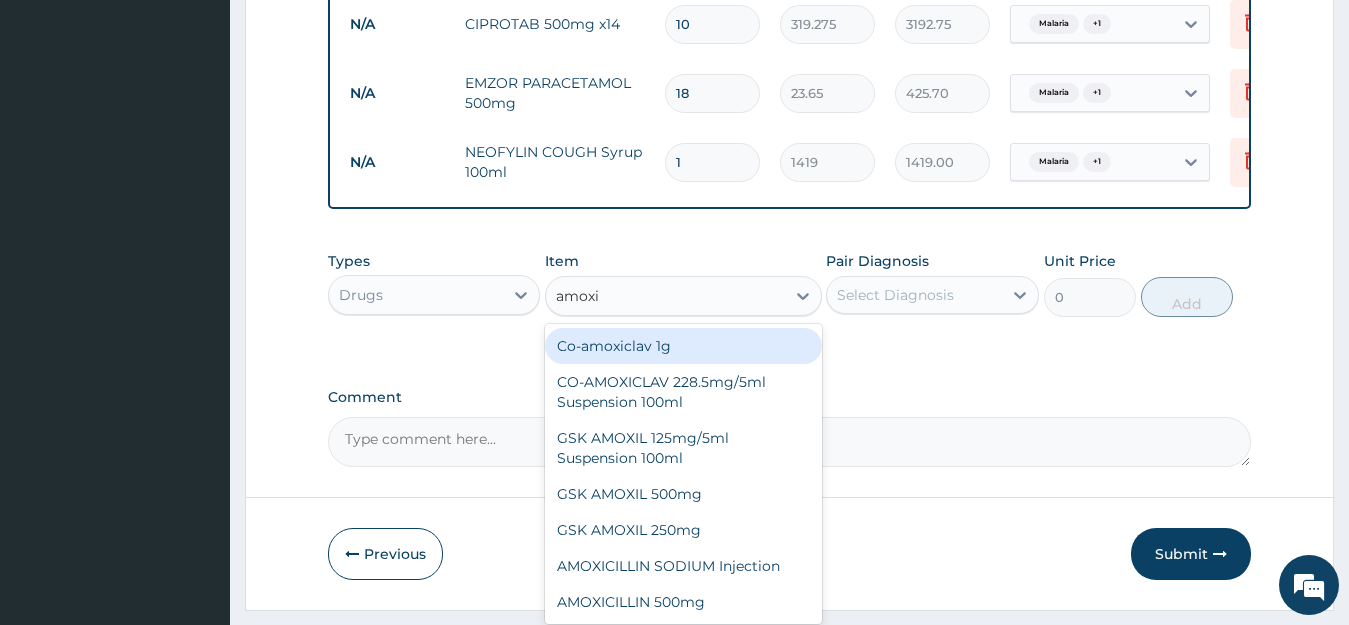 click on "Co-amoxiclav 1g" at bounding box center (683, 346) 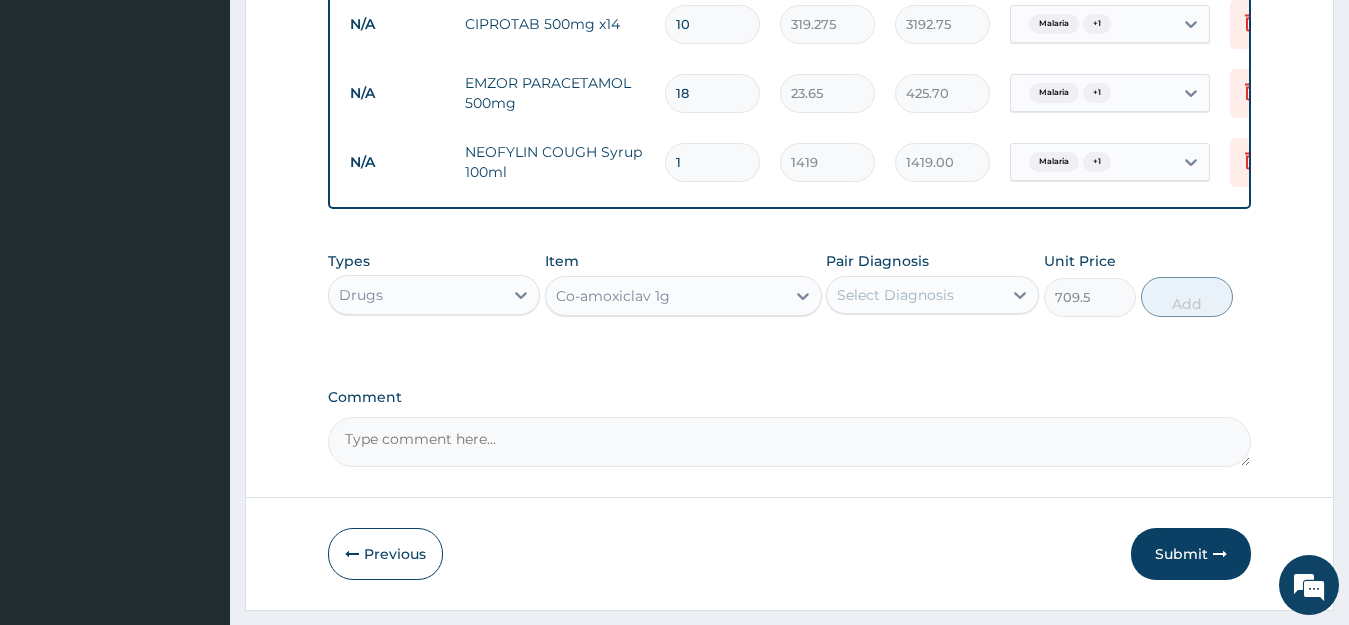 click on "Select Diagnosis" at bounding box center [895, 295] 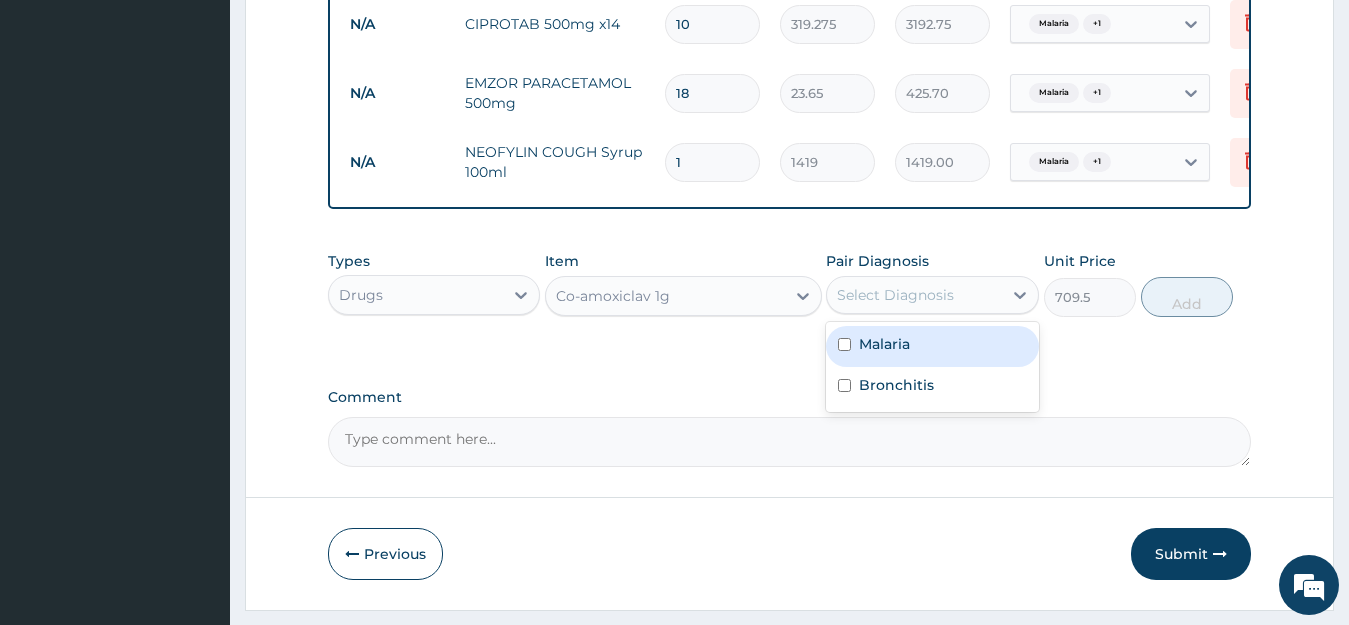 click on "Malaria" at bounding box center [884, 344] 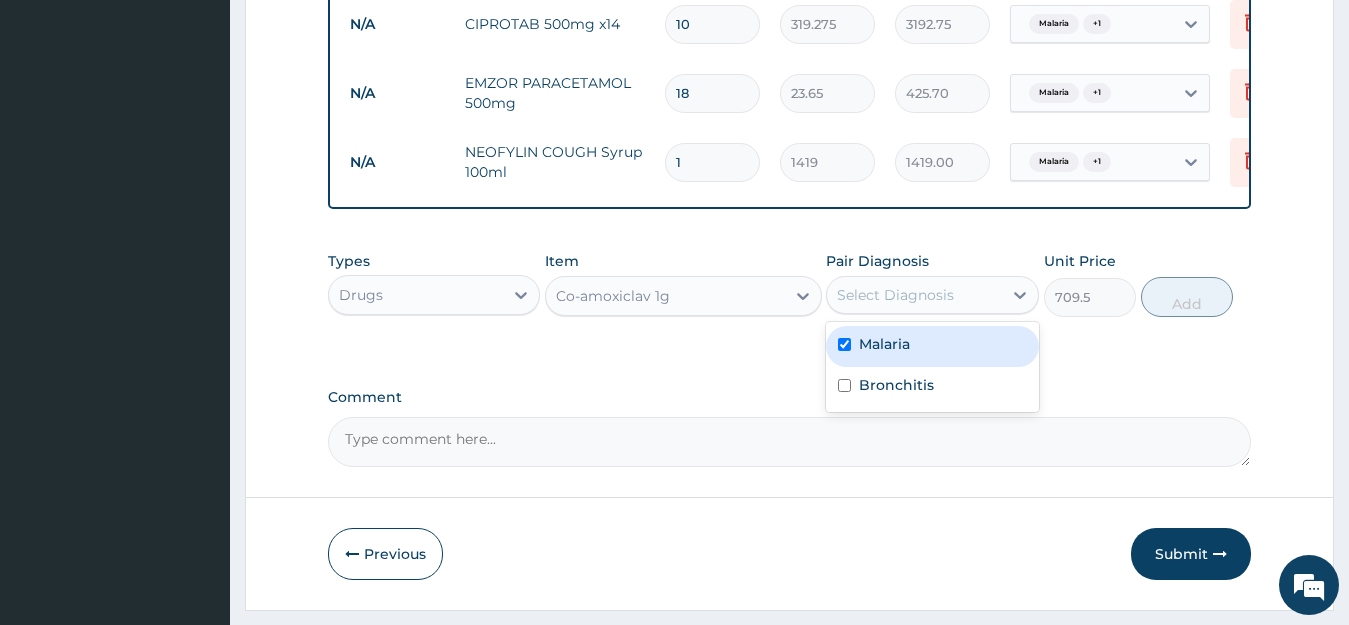 checkbox on "true" 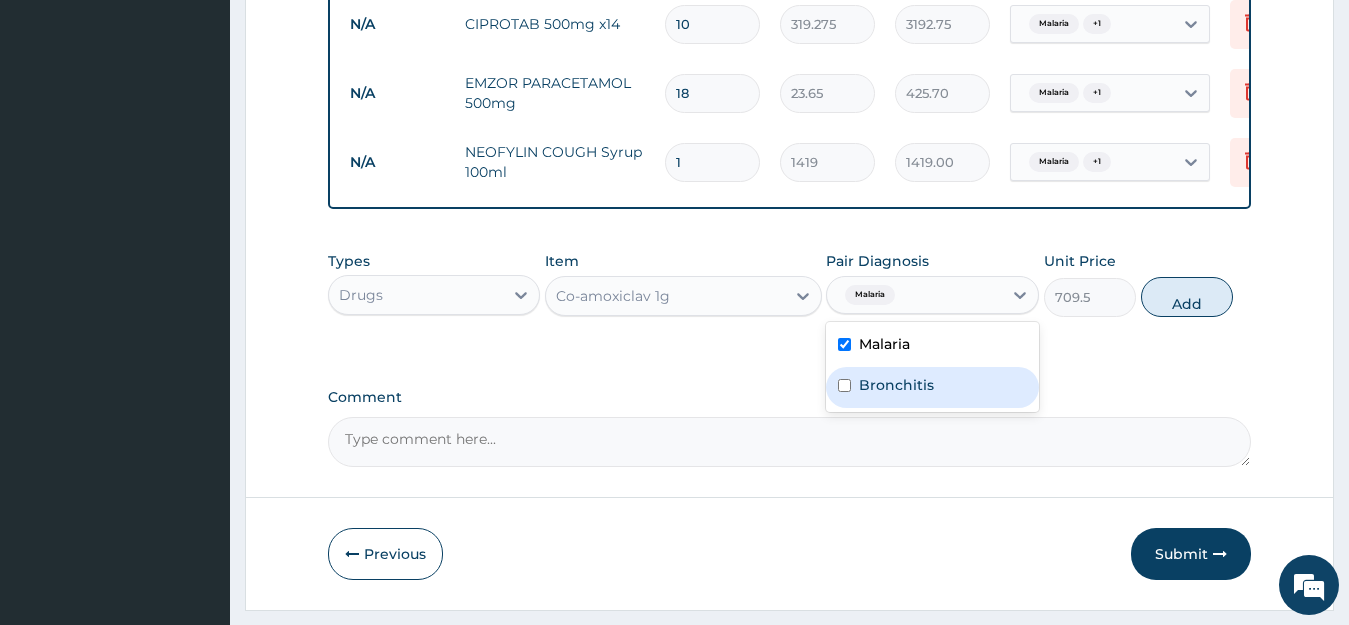 click on "Bronchitis" at bounding box center [896, 385] 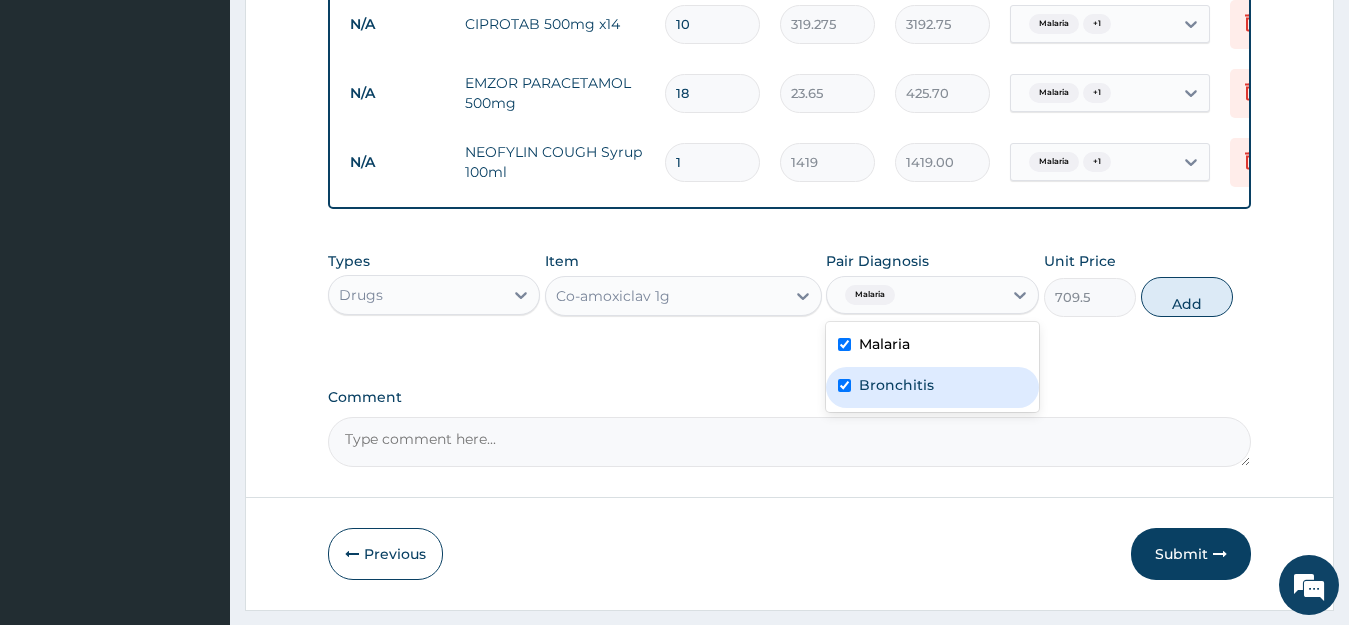 checkbox on "true" 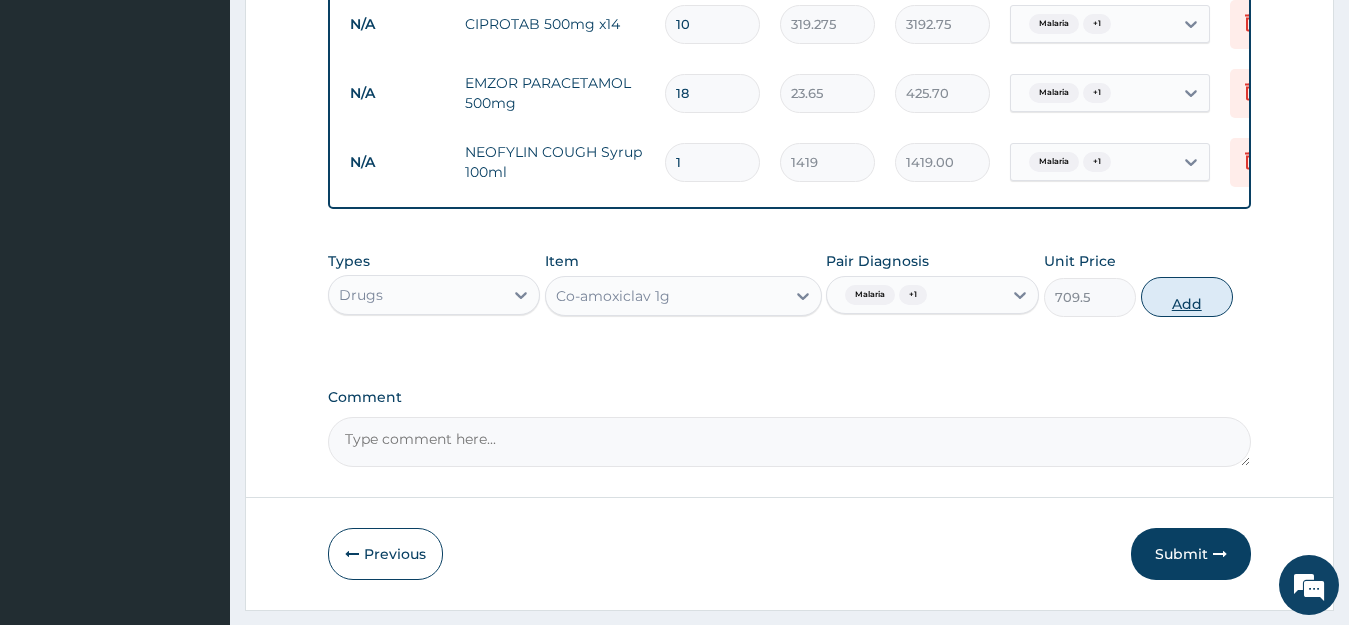 click on "Add" at bounding box center [1187, 297] 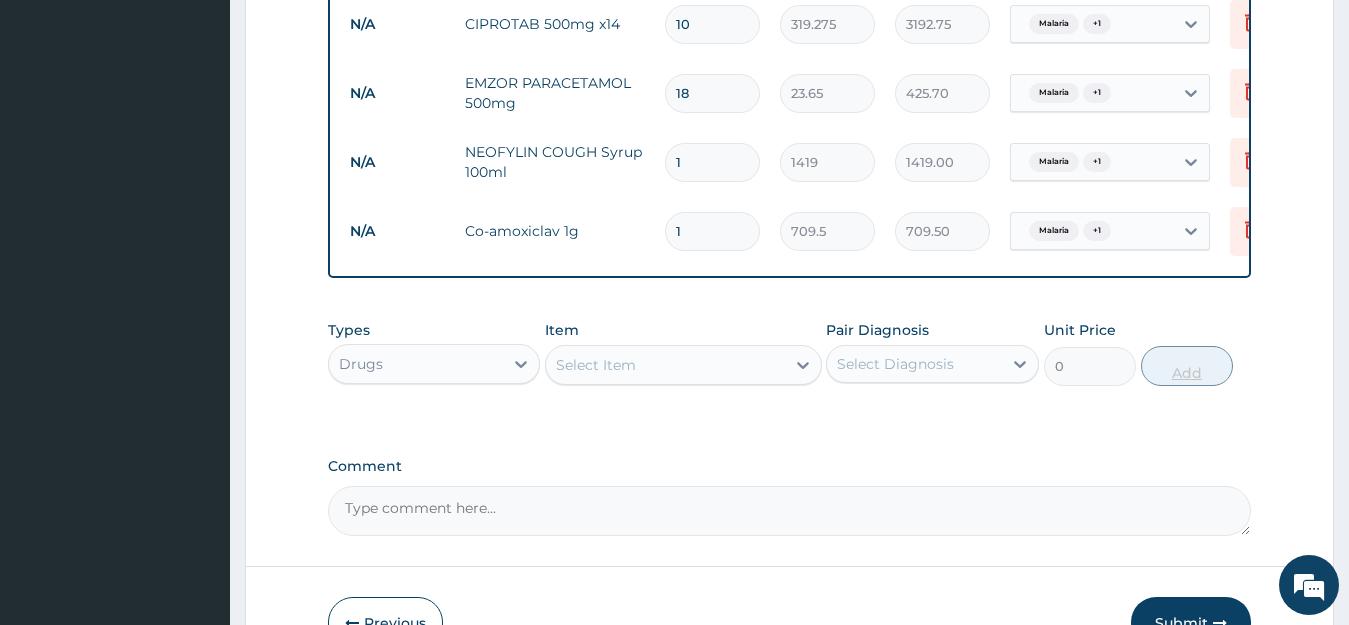 type on "14" 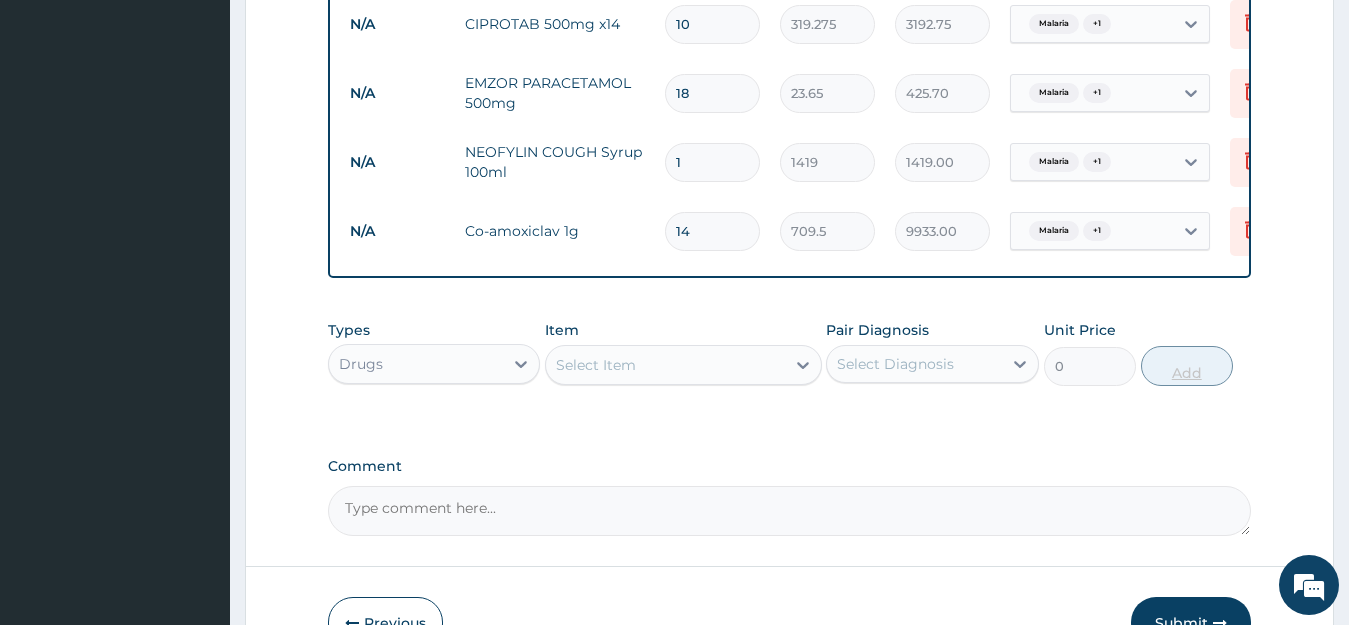 type on "9933.00" 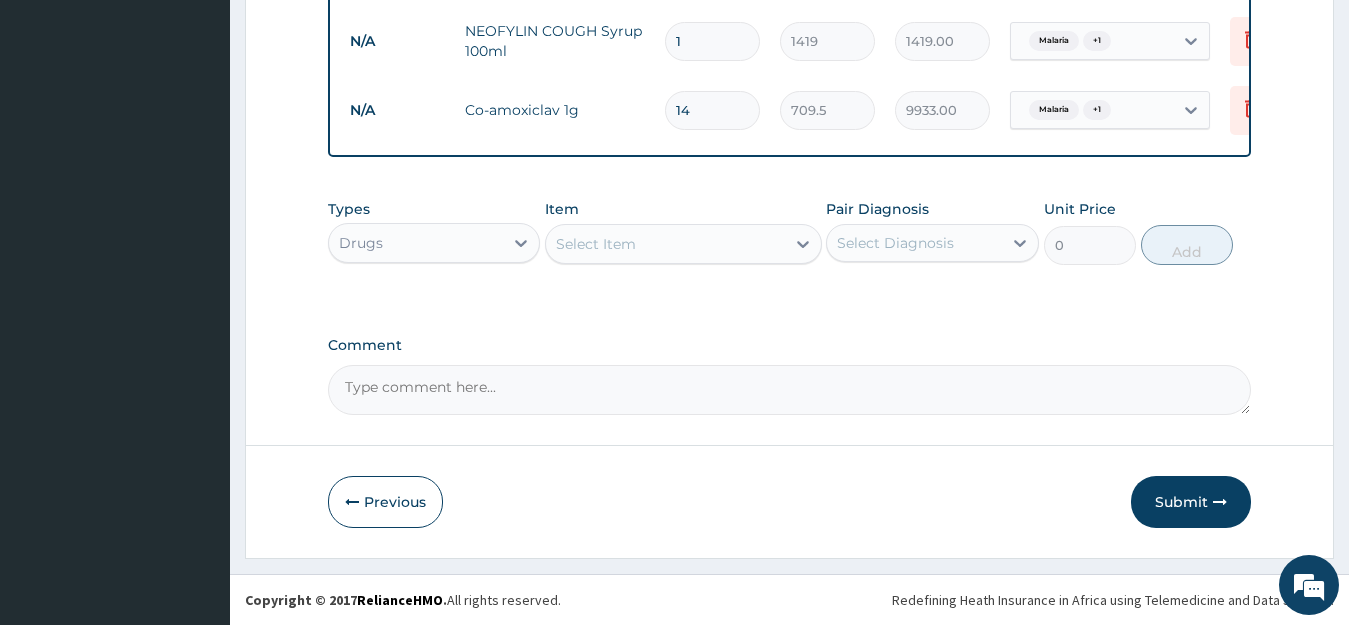 scroll, scrollTop: 1233, scrollLeft: 0, axis: vertical 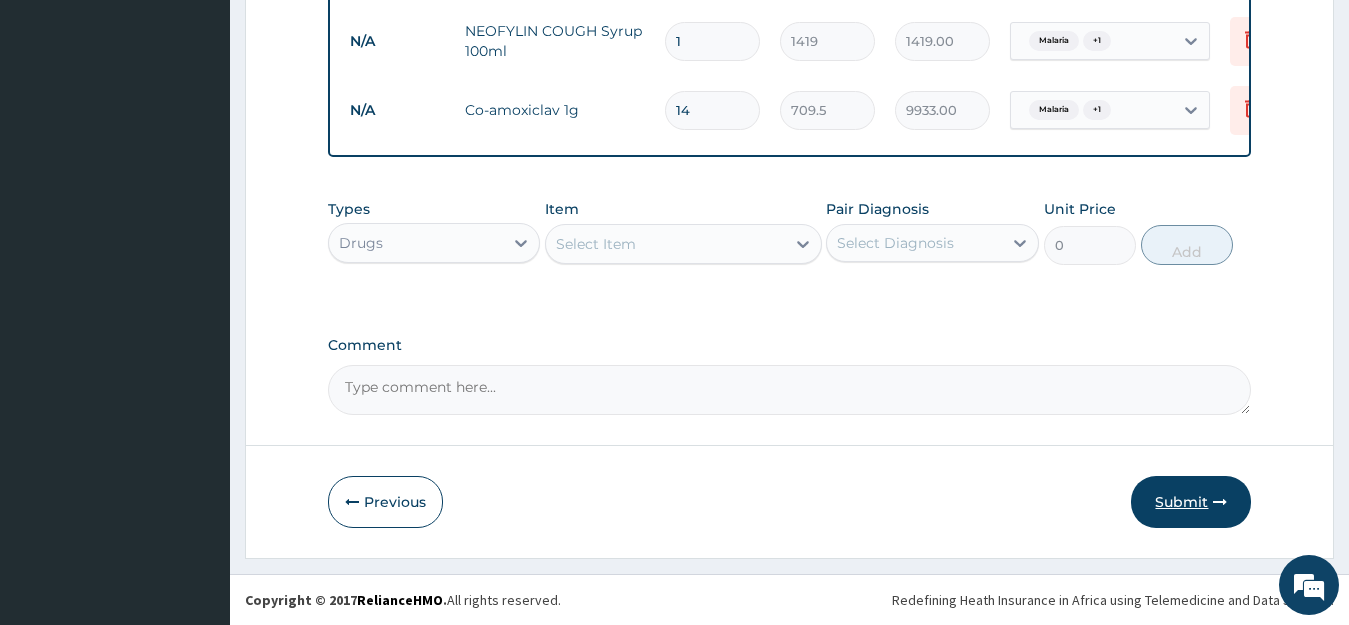 type on "14" 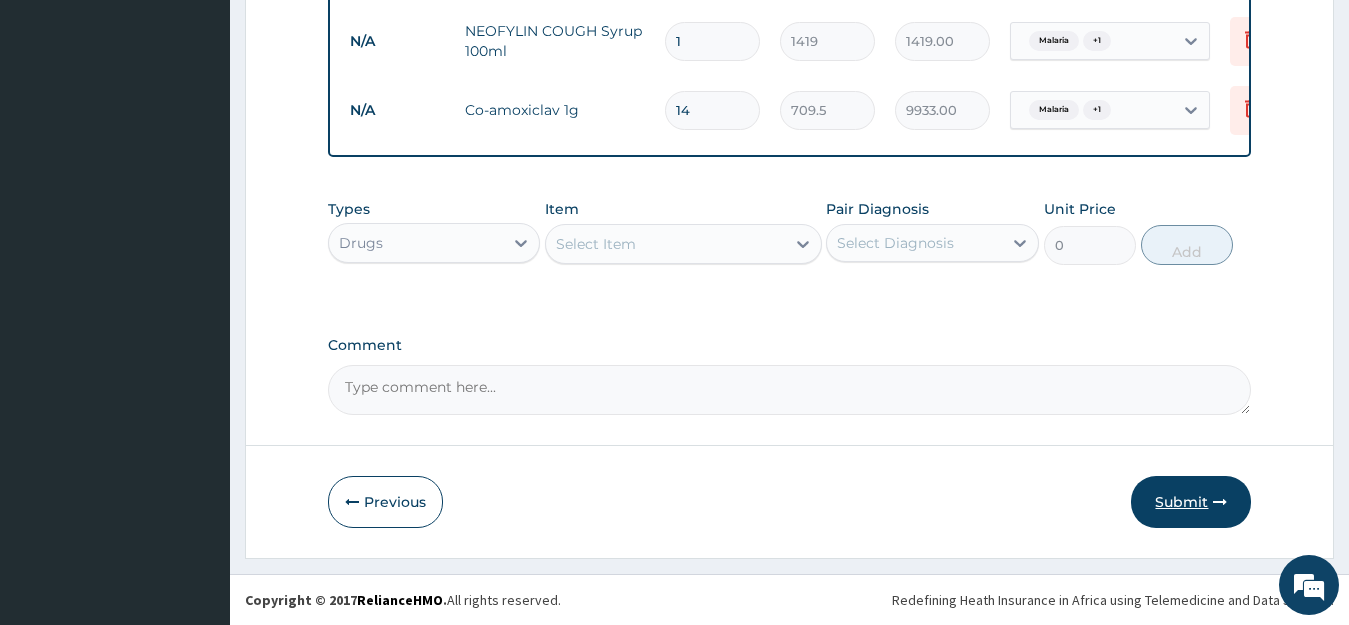 click on "Submit" at bounding box center (1191, 502) 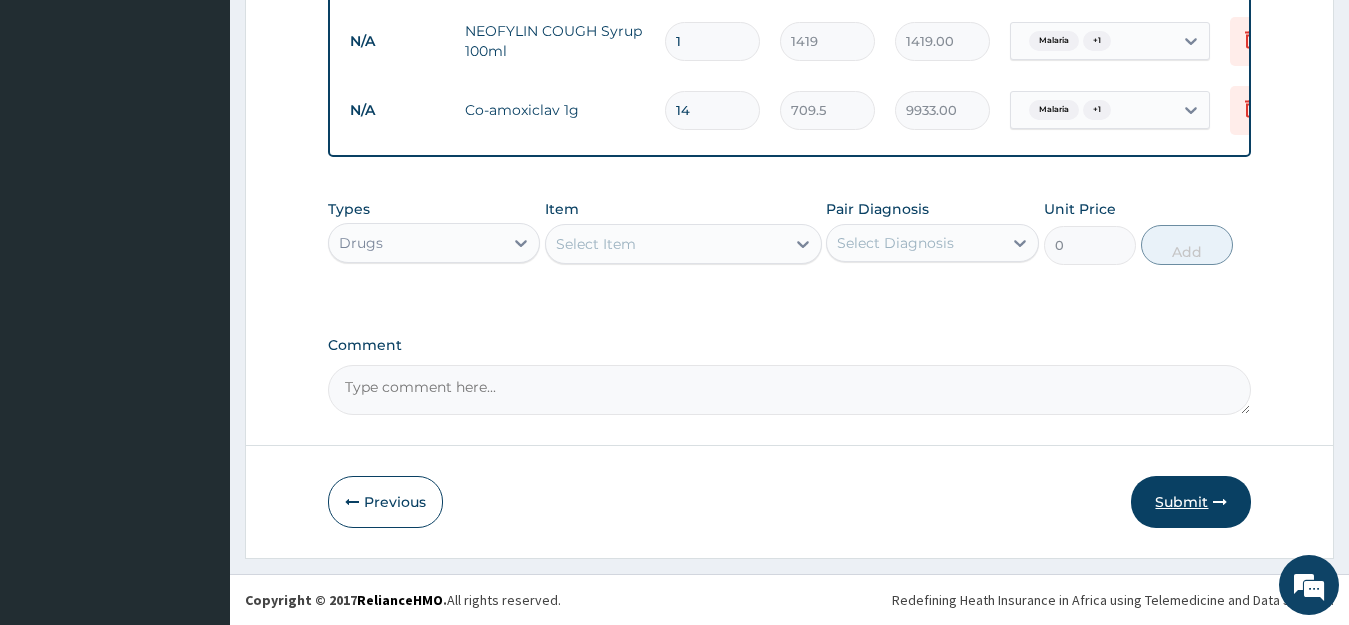 click on "Submit" at bounding box center [1191, 502] 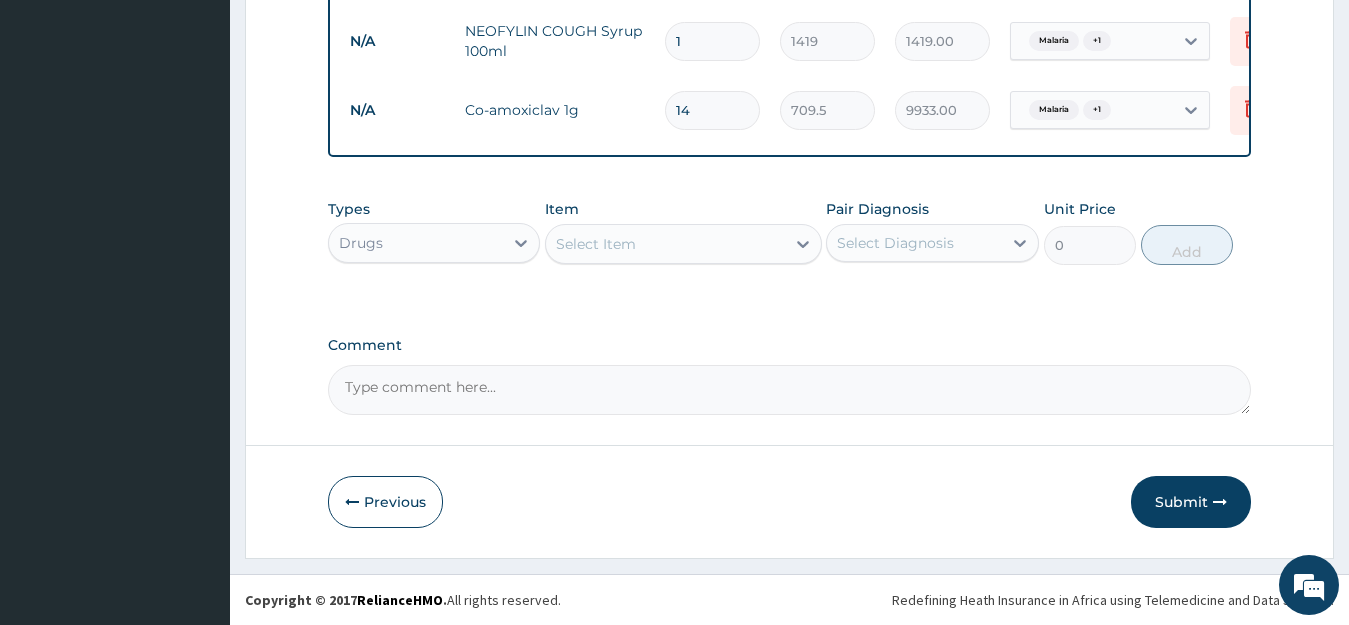 scroll, scrollTop: 686, scrollLeft: 0, axis: vertical 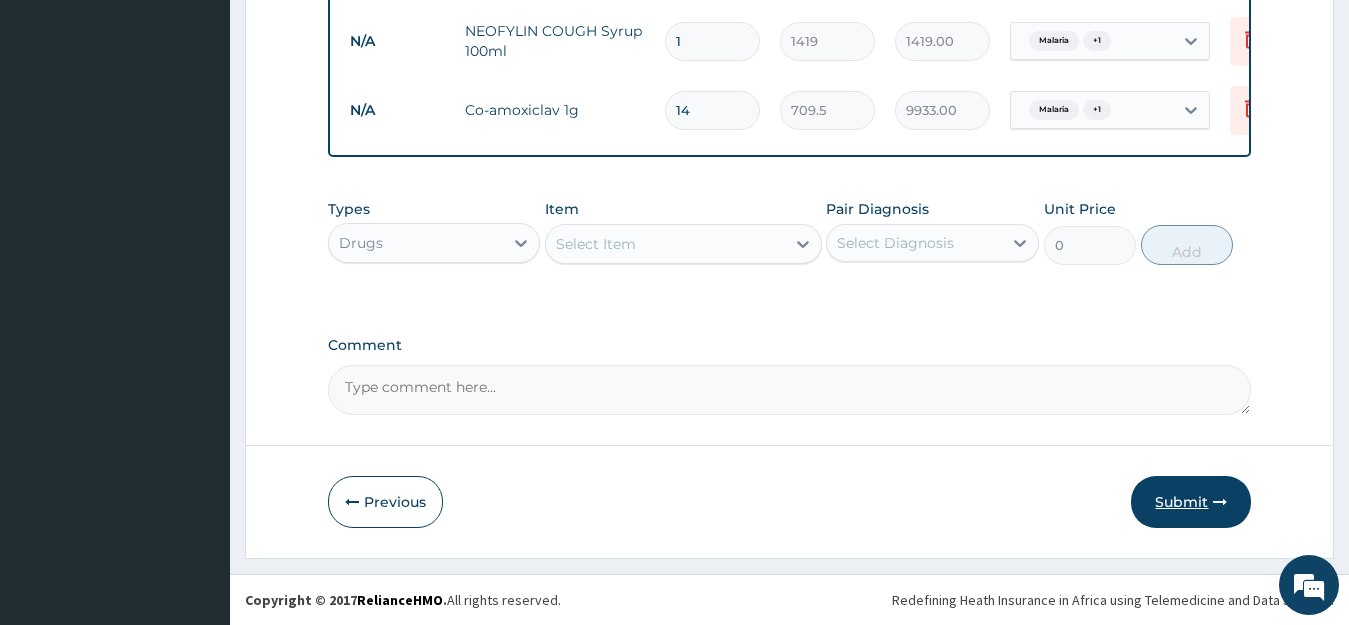 click on "Submit" at bounding box center (1191, 502) 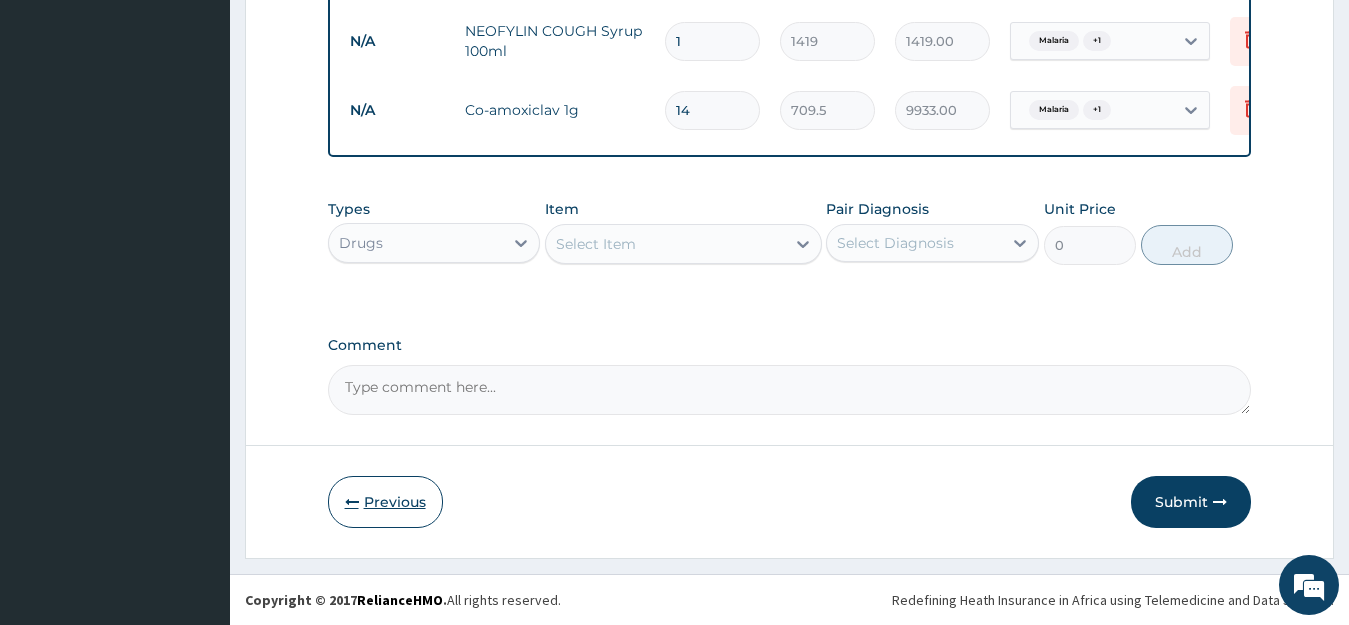 click on "Previous" at bounding box center [385, 502] 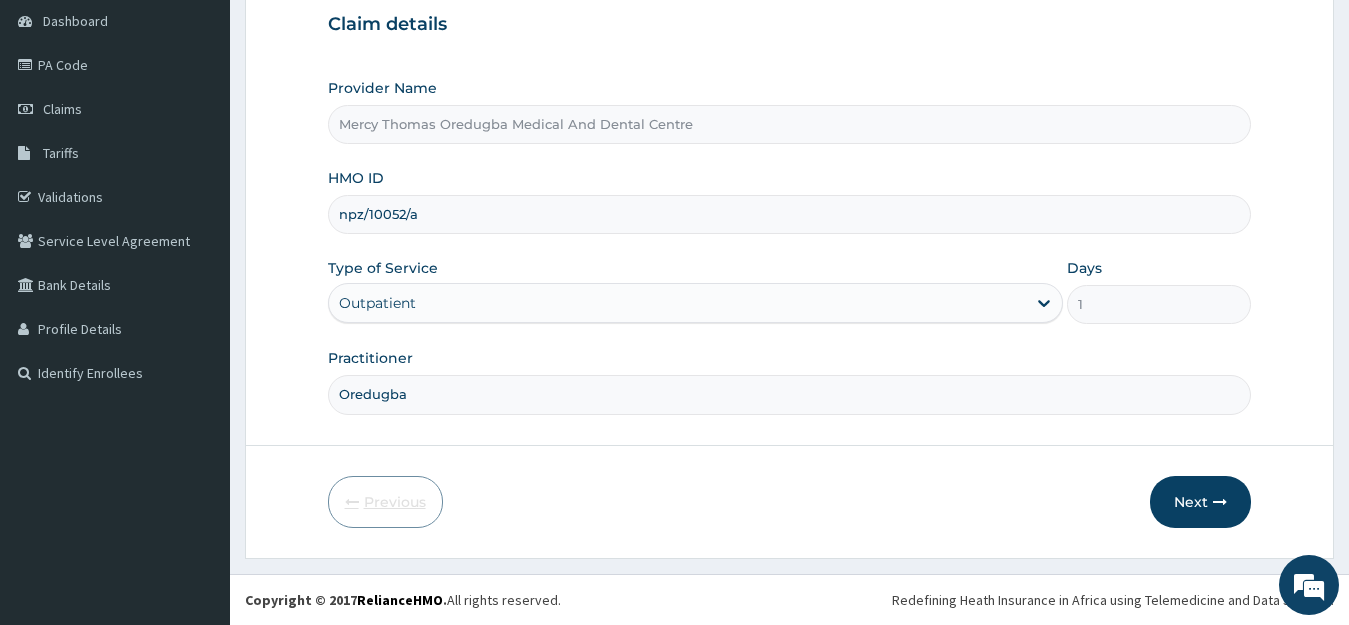 scroll, scrollTop: 197, scrollLeft: 0, axis: vertical 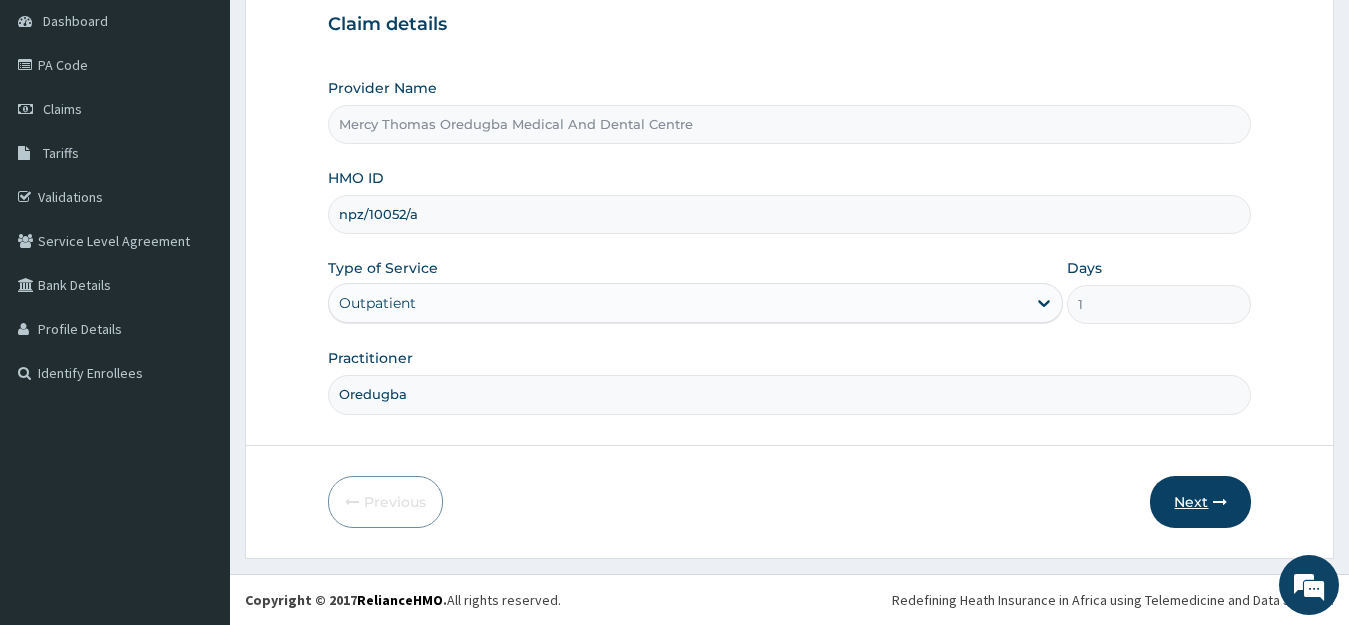 click on "Next" at bounding box center [1200, 502] 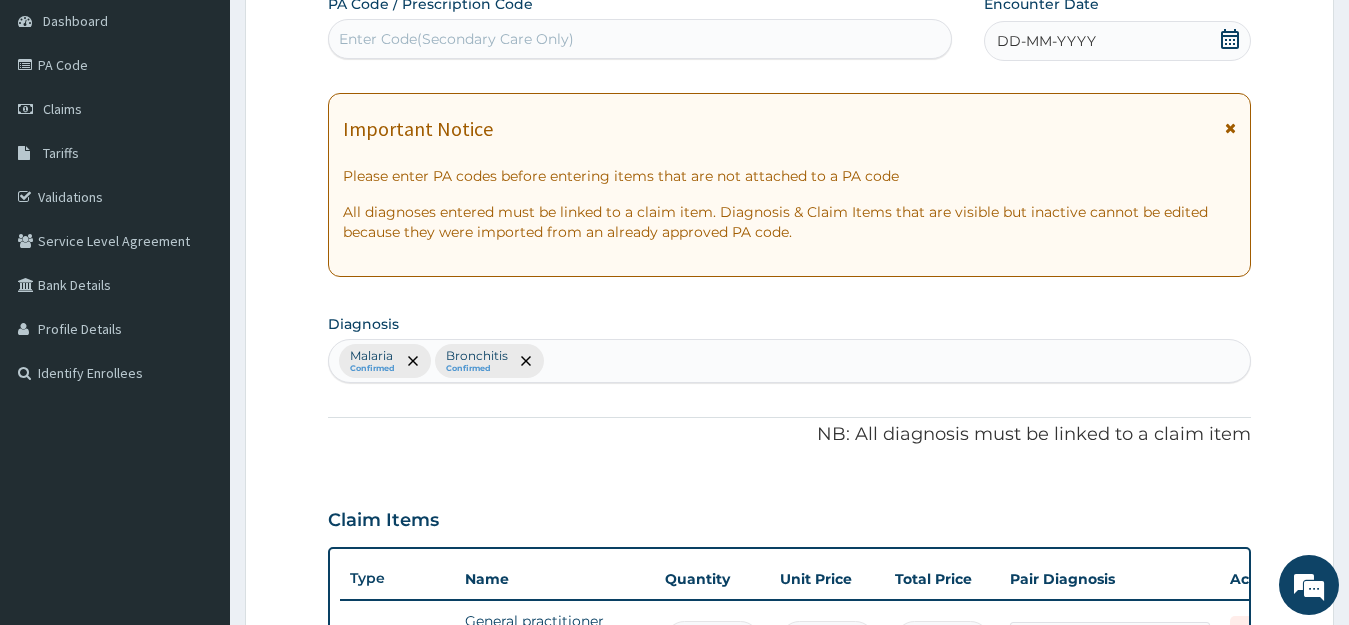 click on "Enter Code(Secondary Care Only)" at bounding box center (640, 39) 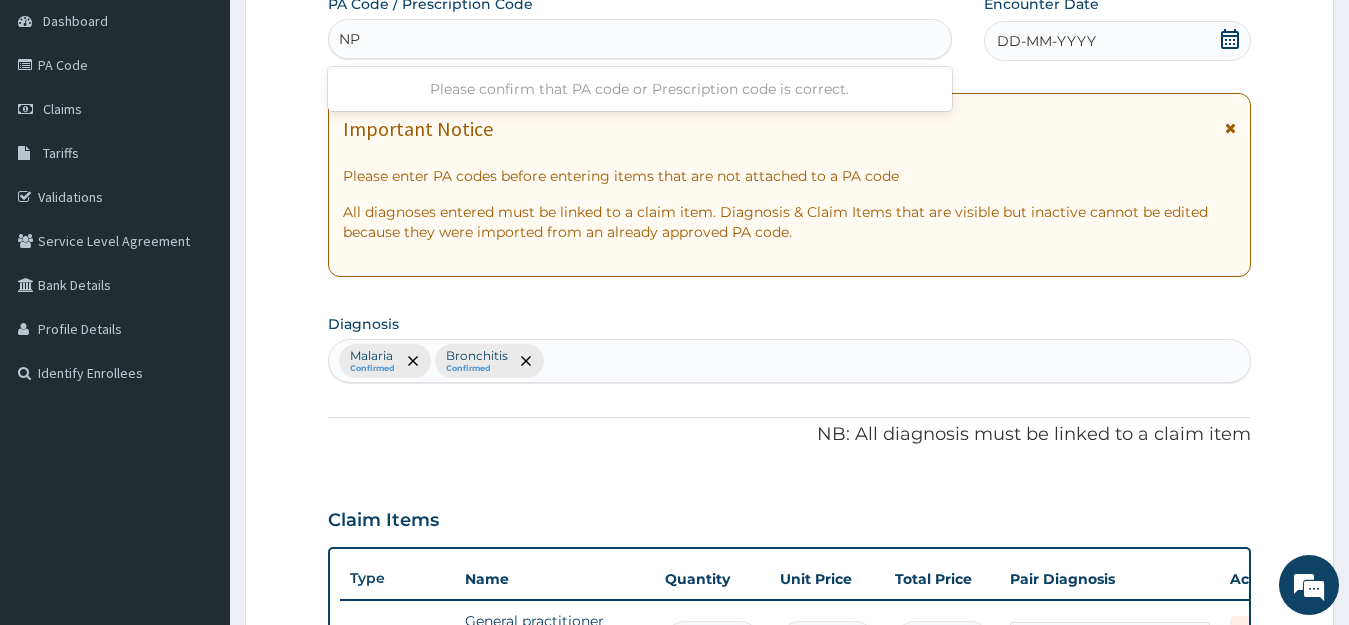 type on "N" 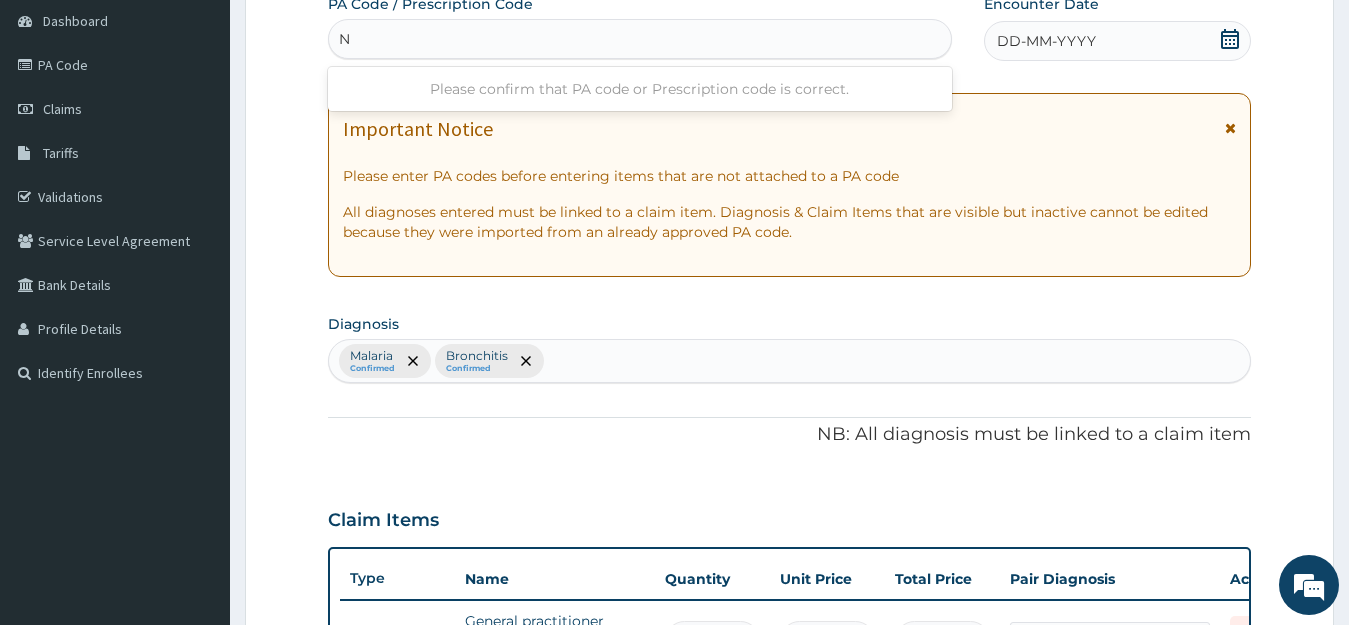type 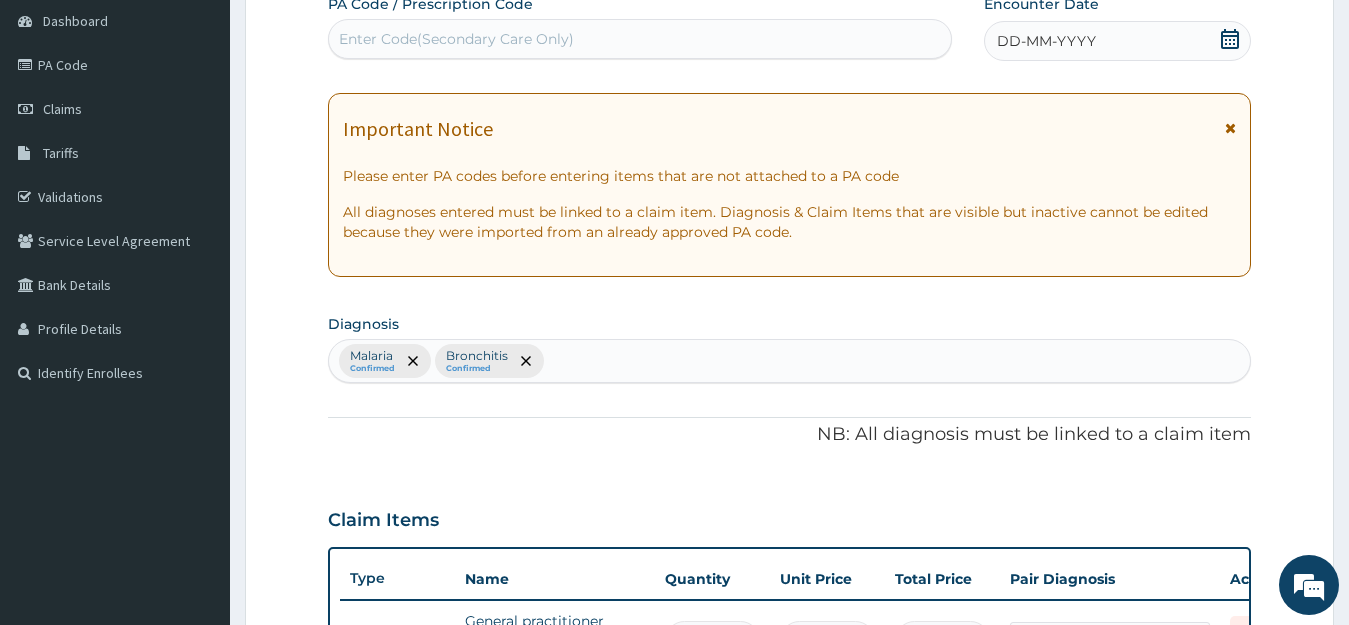 scroll, scrollTop: 744, scrollLeft: 0, axis: vertical 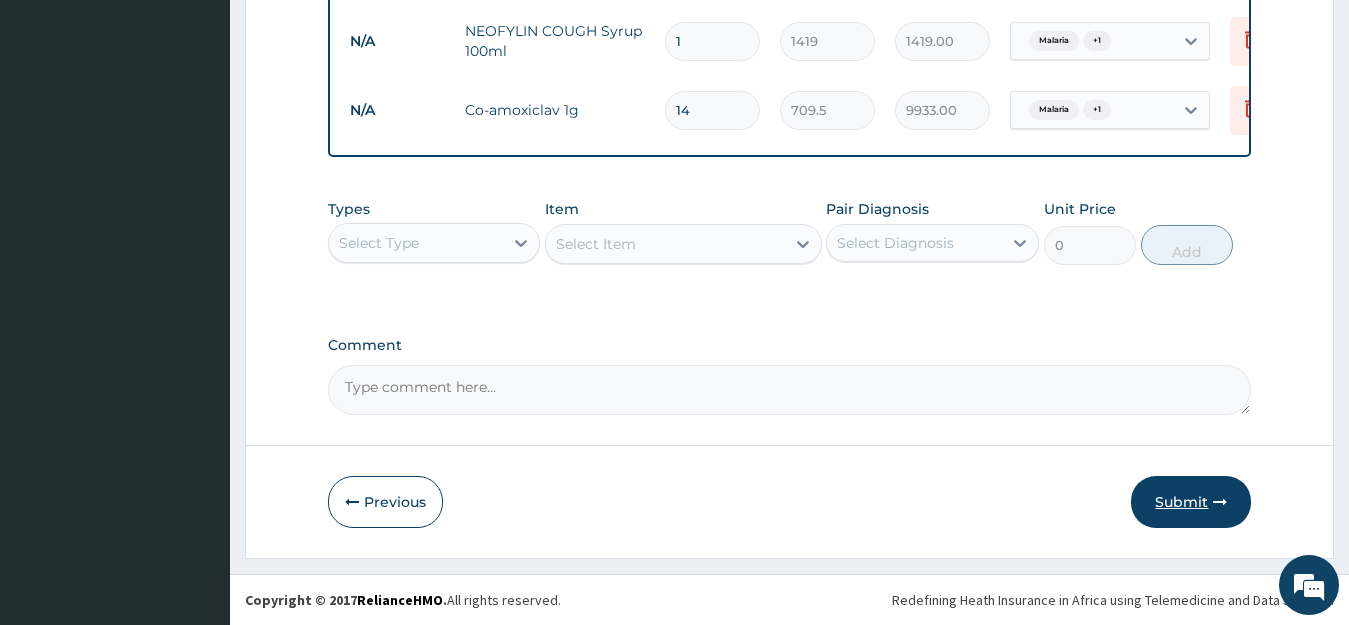 click on "Submit" at bounding box center [1191, 502] 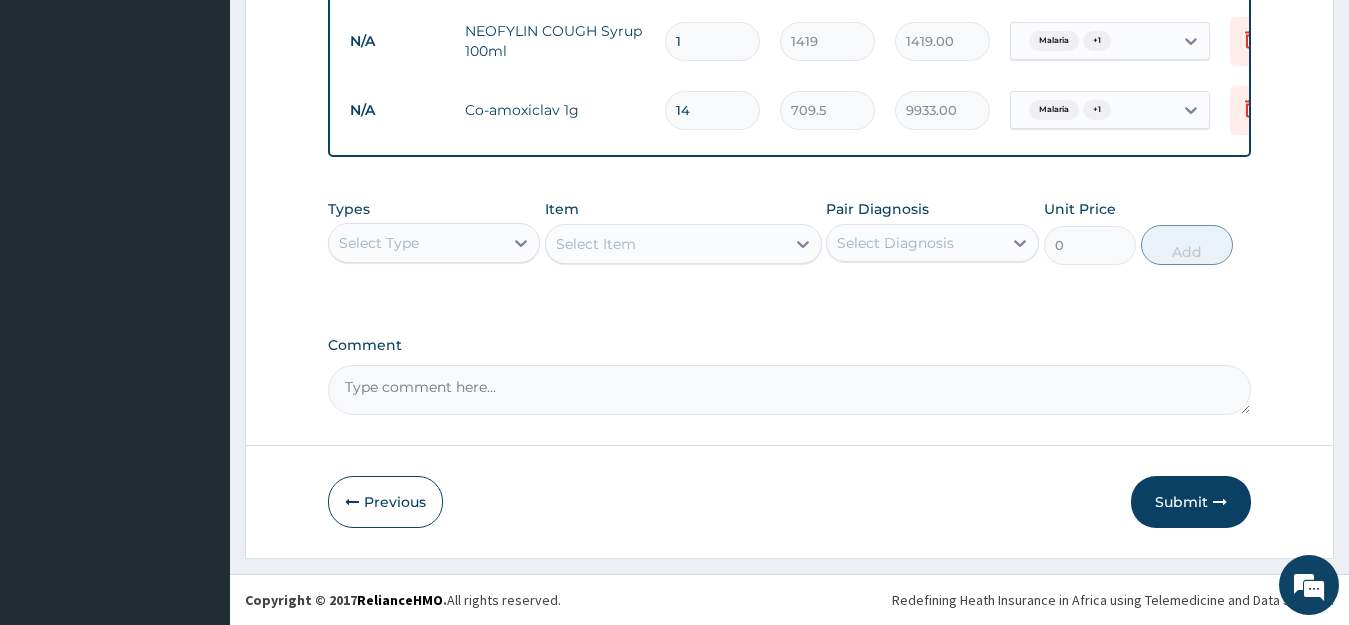 click on "Submit" at bounding box center [1191, 502] 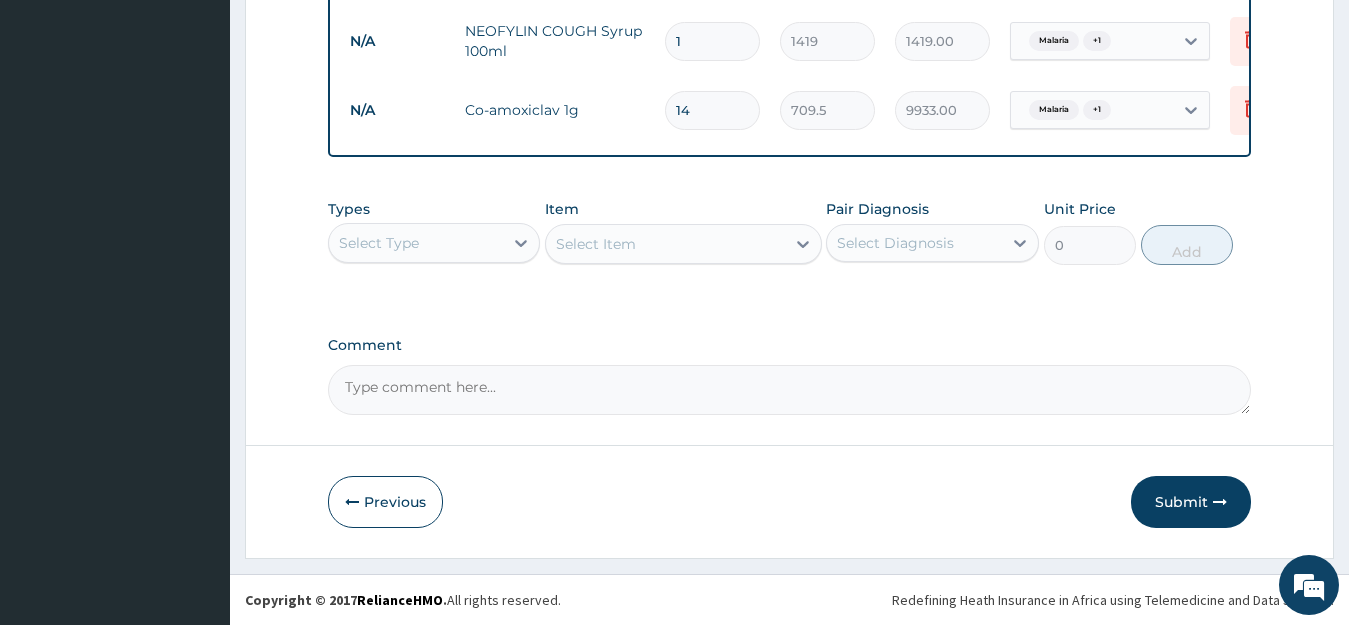 click on "Submit" at bounding box center [1191, 502] 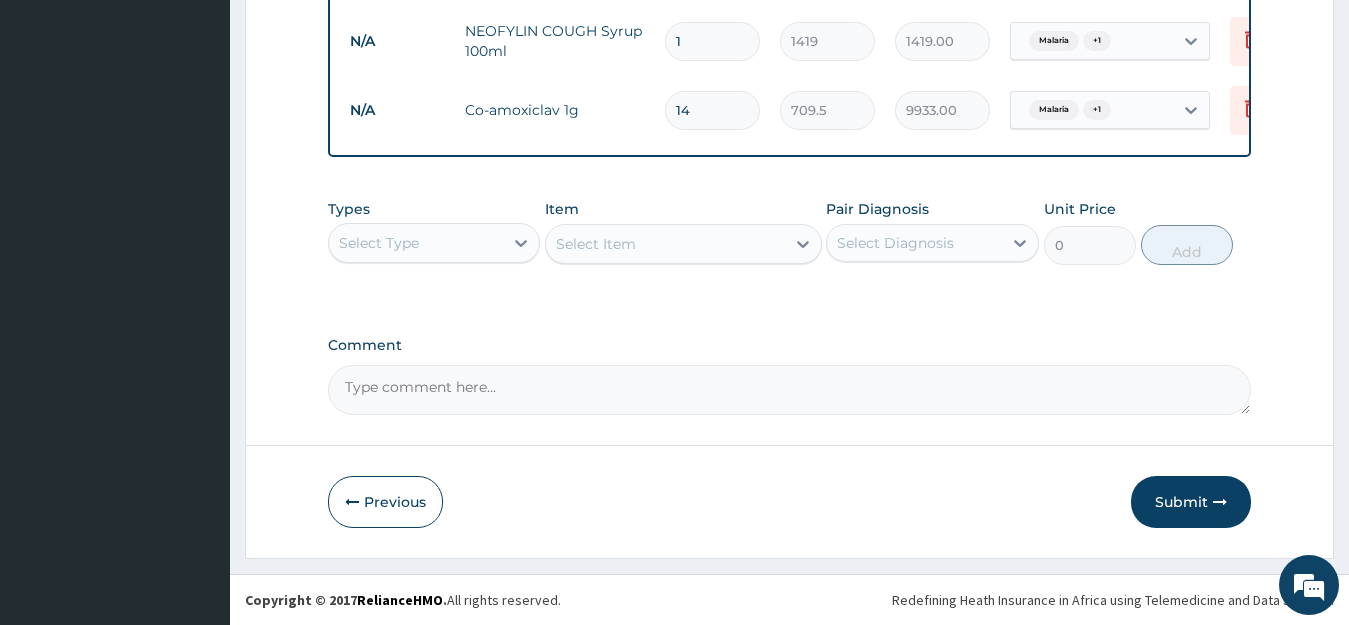 click on "Submit" at bounding box center [1191, 502] 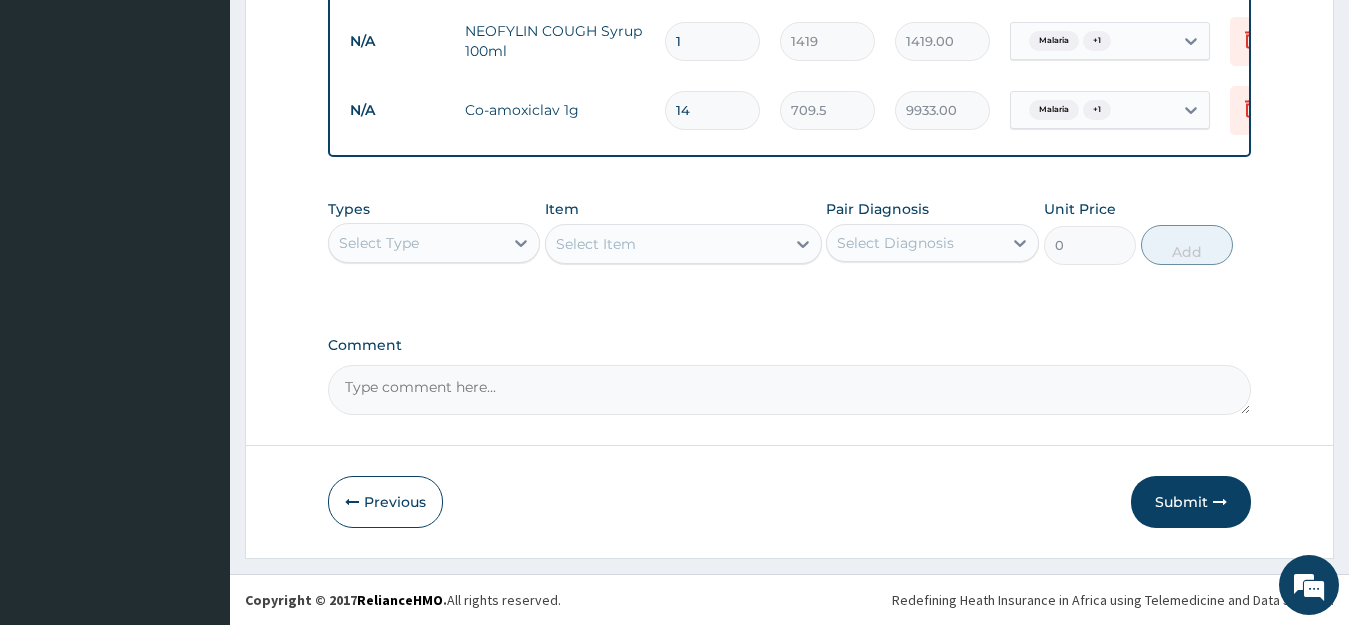 click on "Submit" at bounding box center [1191, 502] 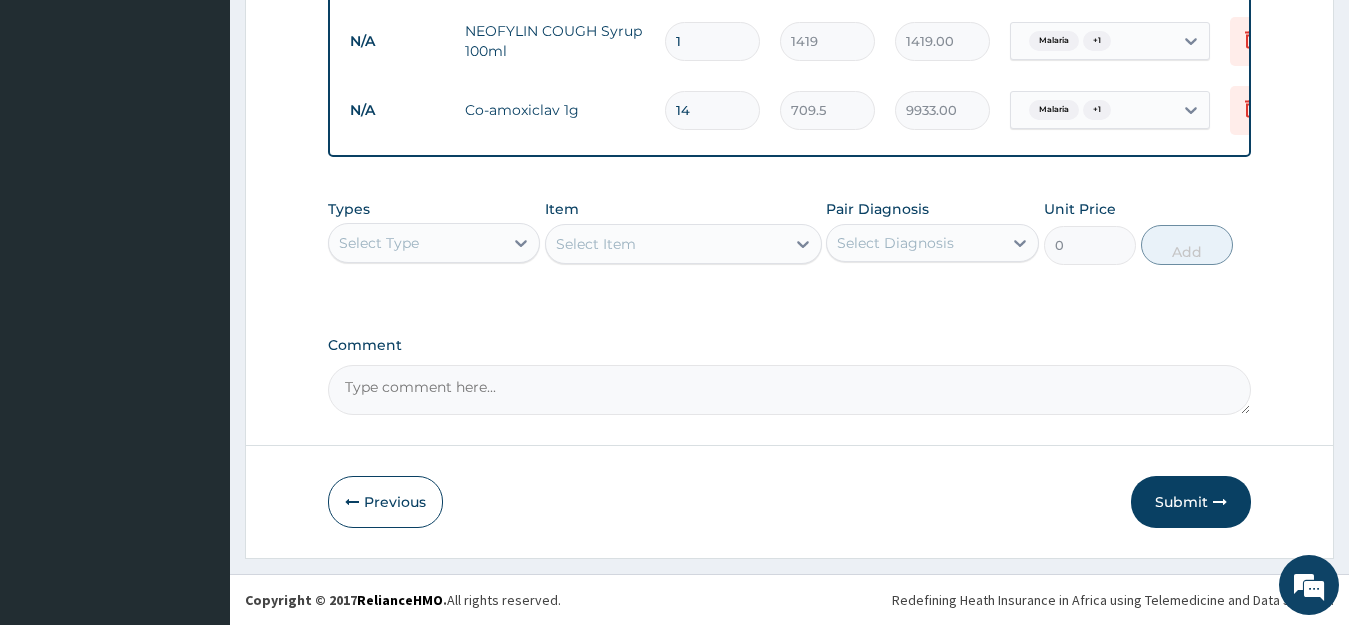 click on "Submit" at bounding box center (1191, 502) 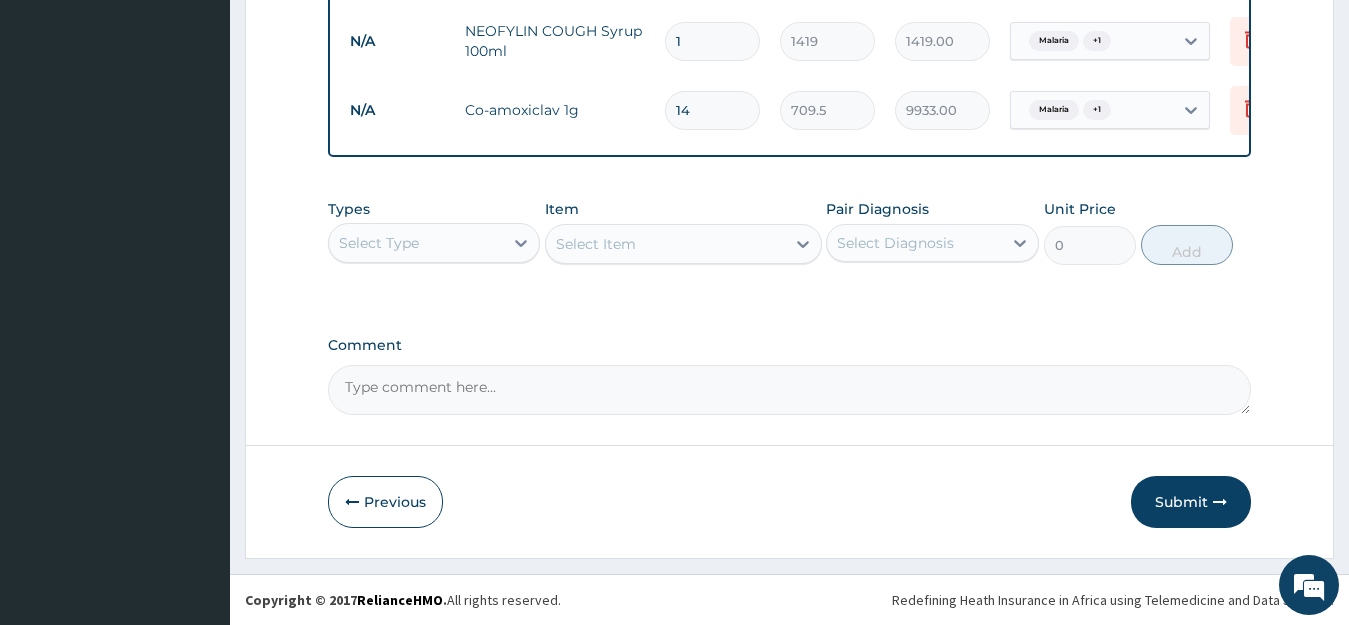 click on "Submit" at bounding box center [1191, 502] 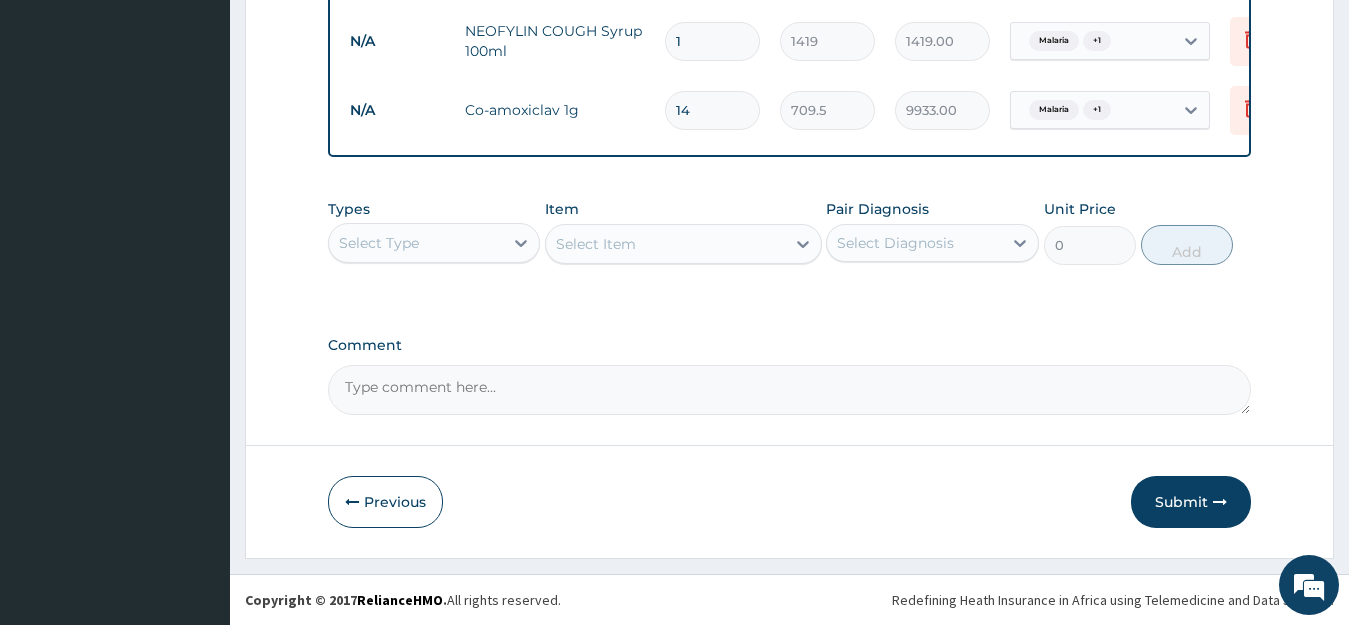 click on "Submit" at bounding box center [1191, 502] 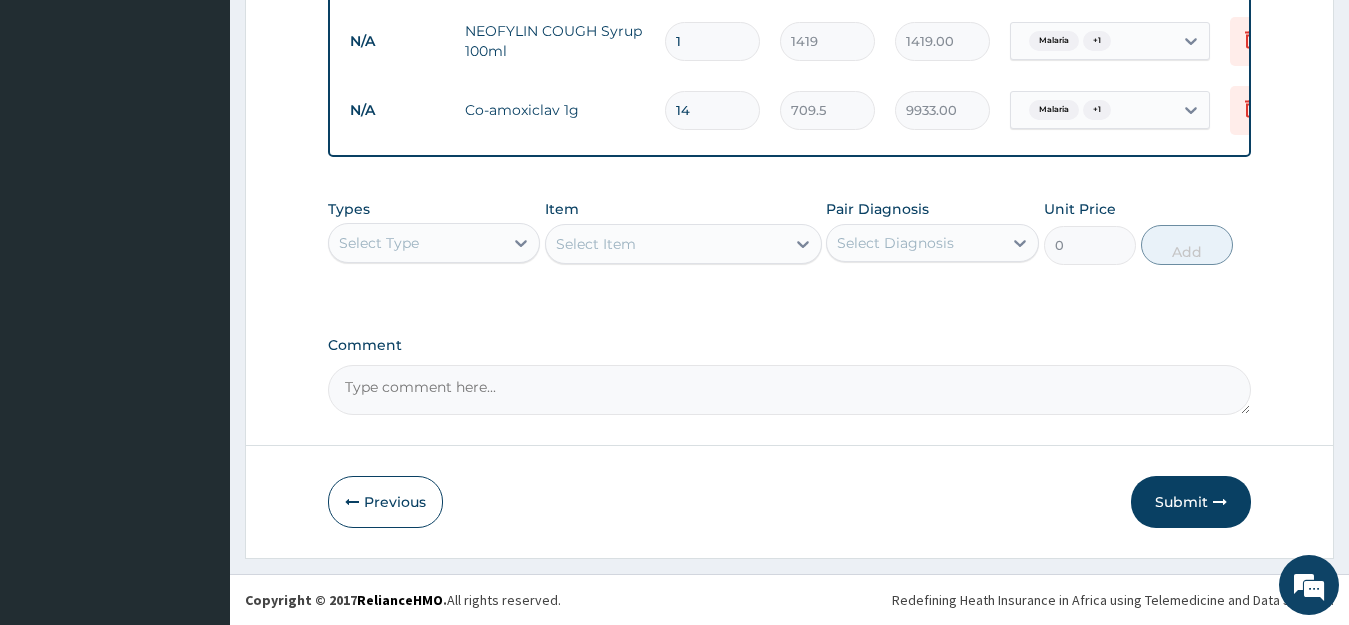 click on "Submit" at bounding box center (1191, 502) 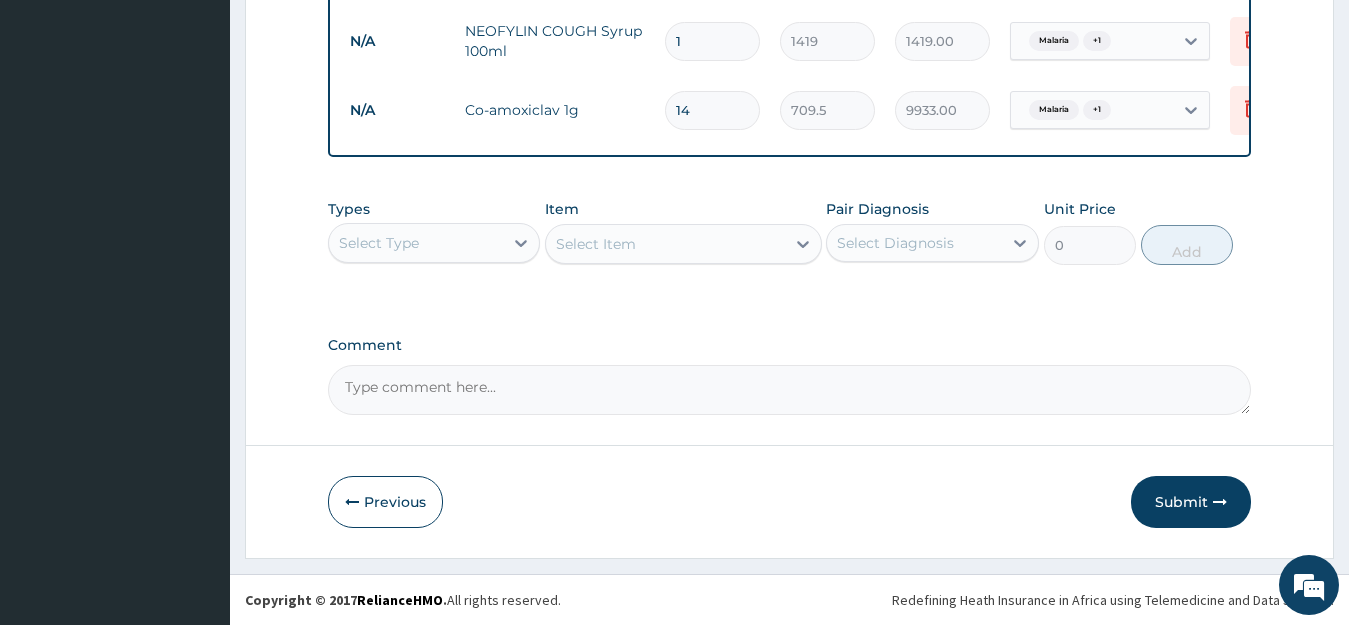 click on "Submit" at bounding box center (1191, 502) 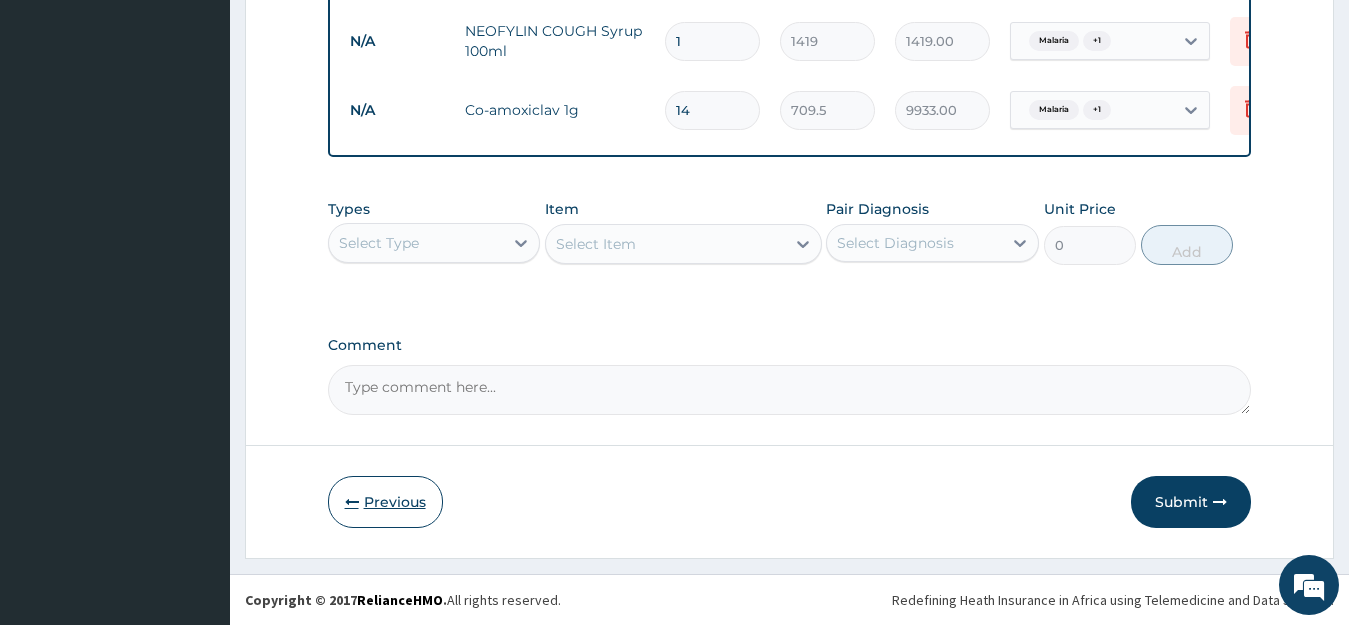 click on "Submit" at bounding box center [1191, 502] 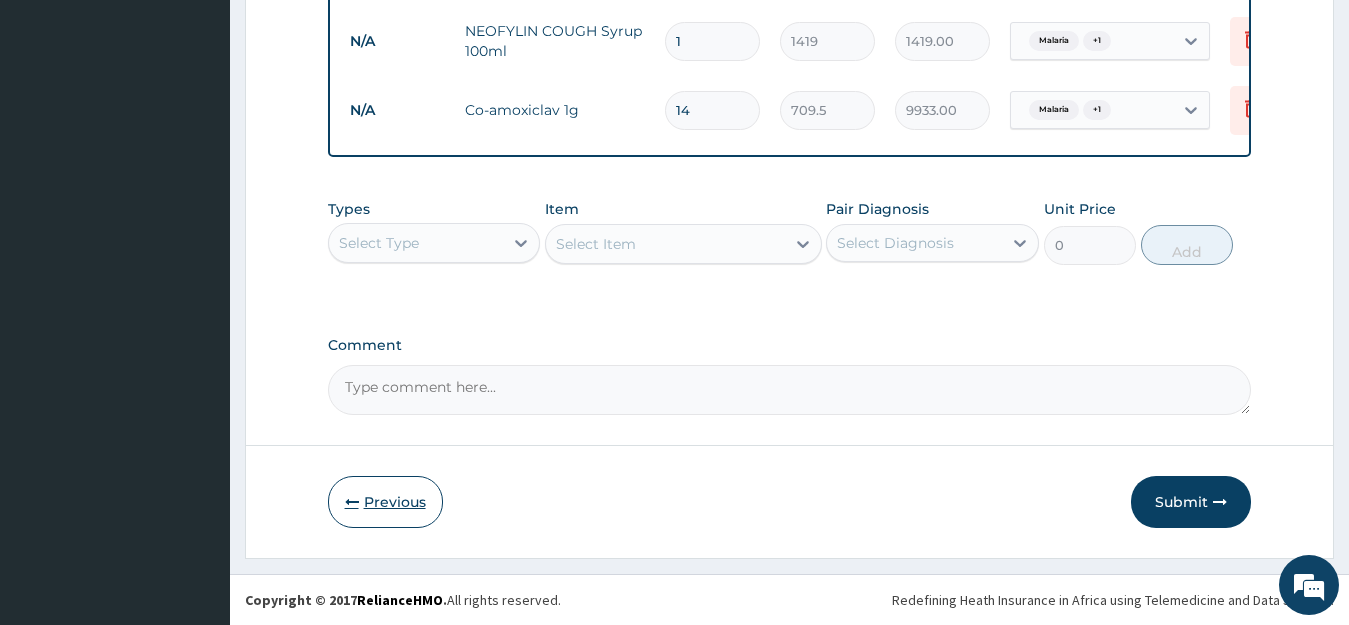 click on "Submit" at bounding box center (1191, 502) 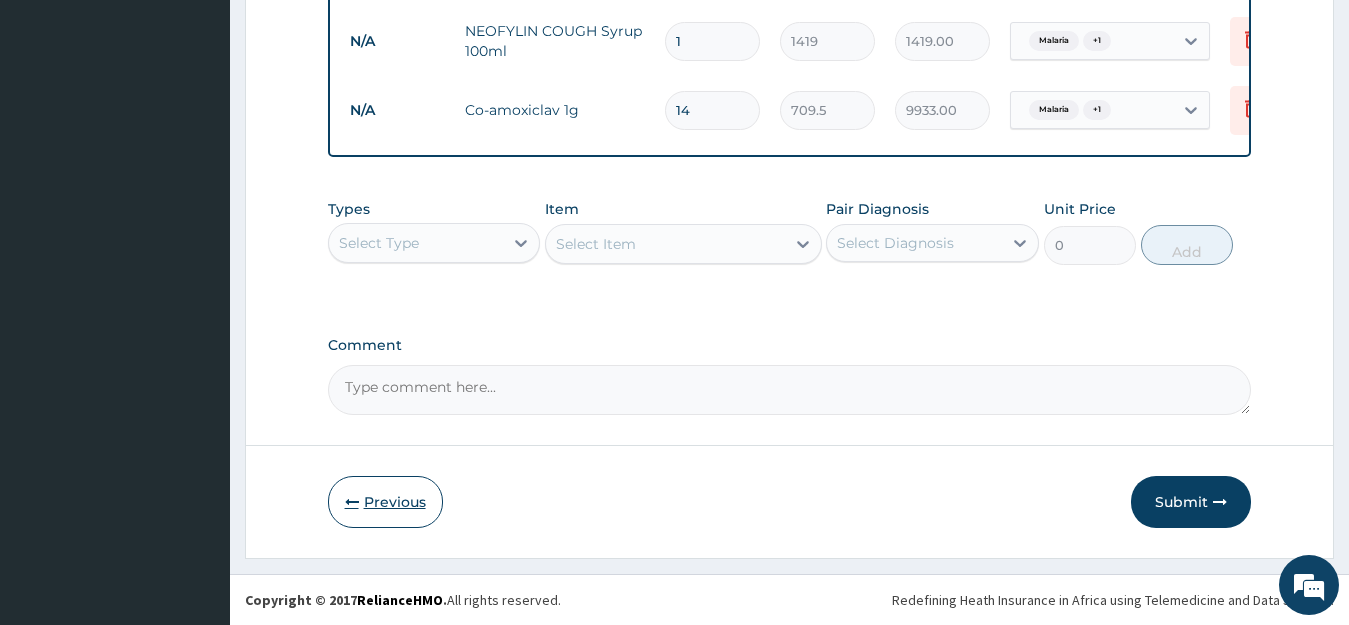 click on "Submit" at bounding box center (1191, 502) 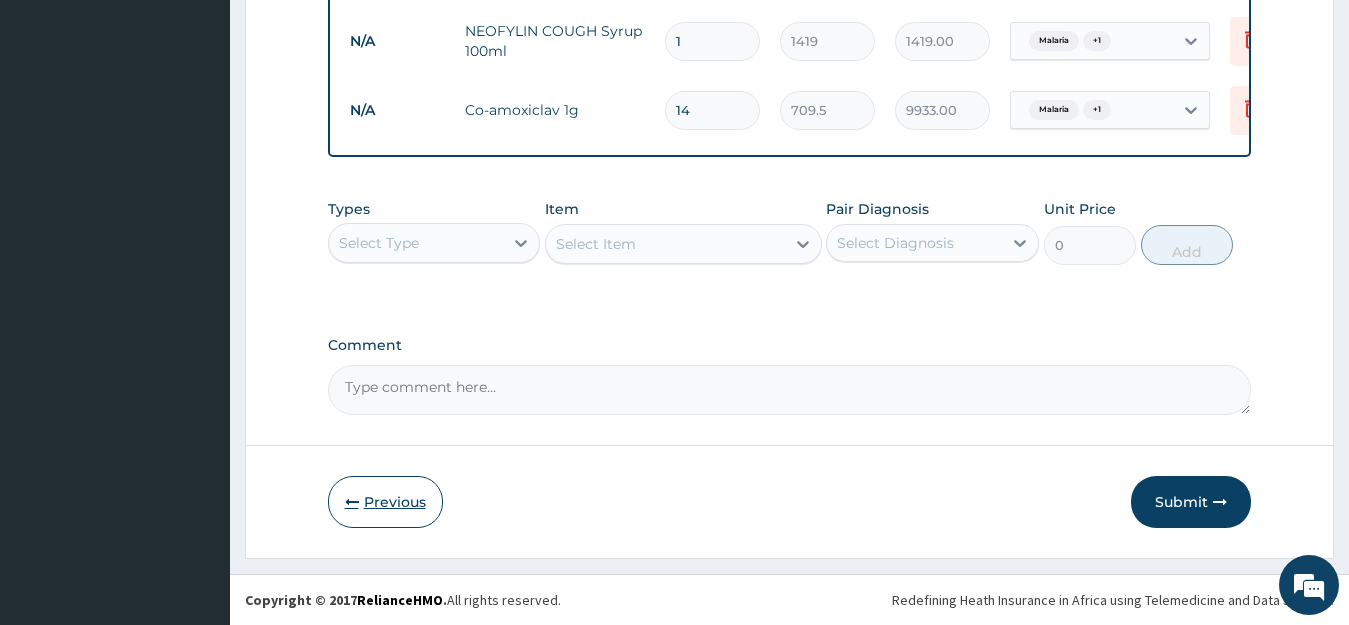 click on "Submit" at bounding box center (1191, 502) 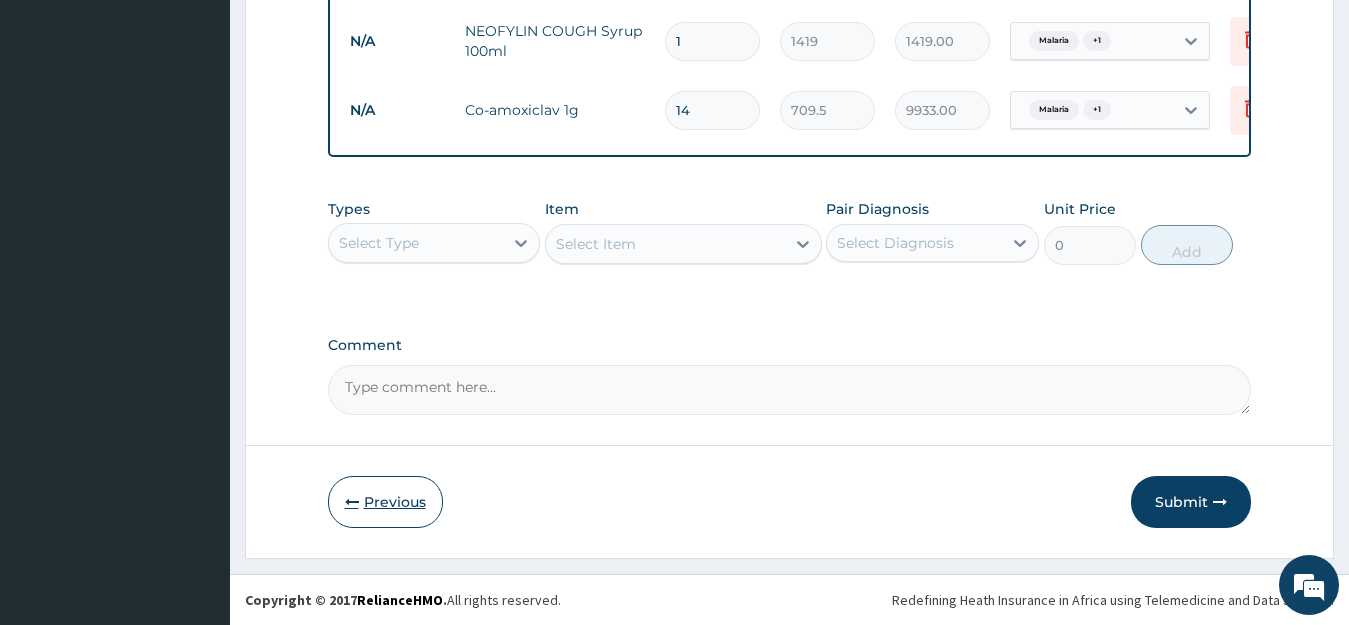 click on "Submit" at bounding box center (1191, 502) 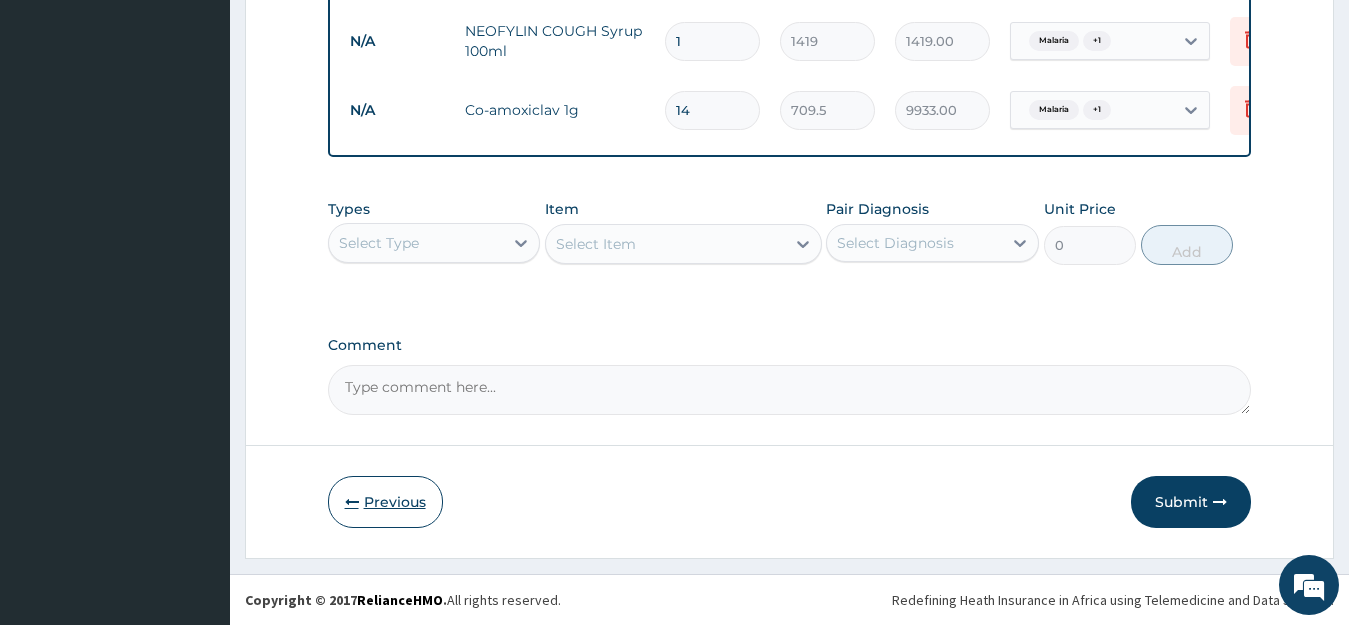 click on "Submit" at bounding box center [1191, 502] 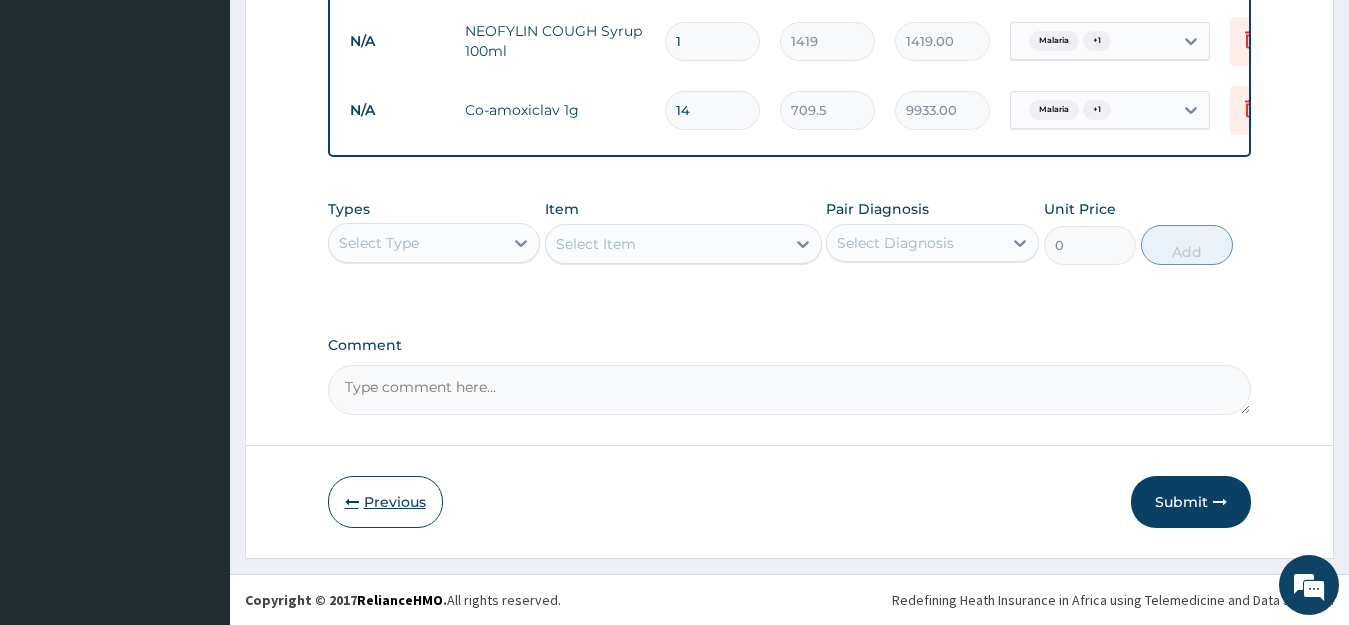 click on "Submit" at bounding box center (1191, 502) 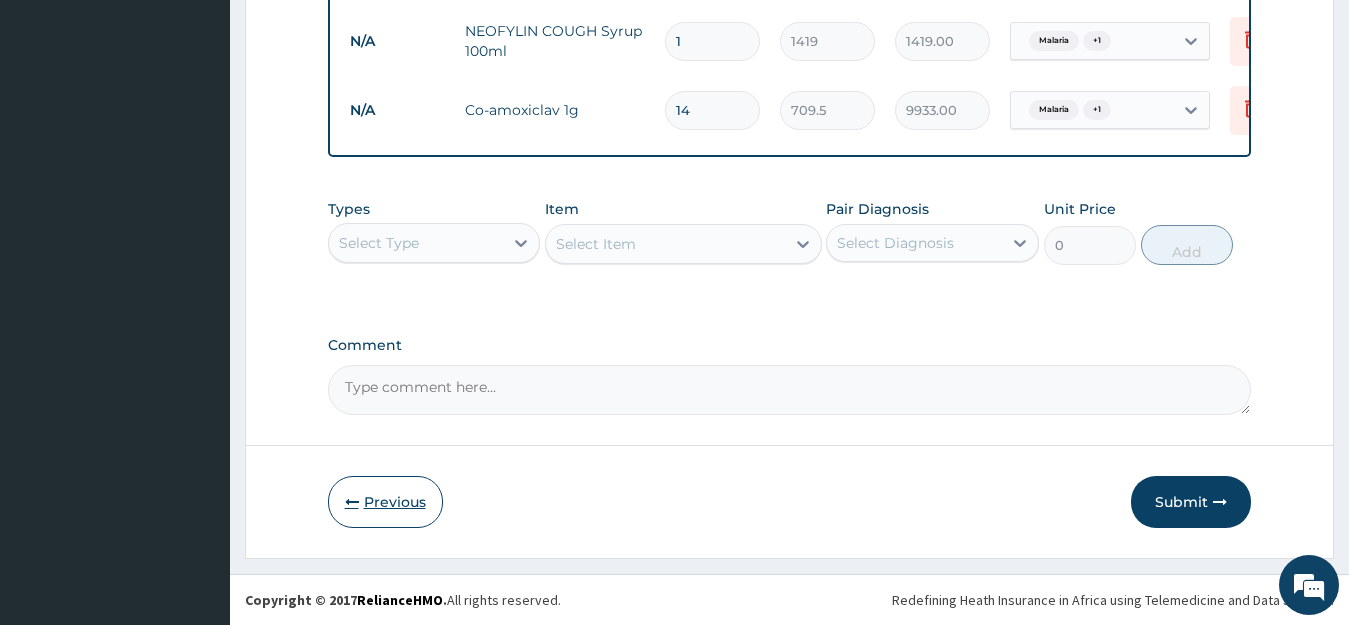 click on "Submit" at bounding box center [1191, 502] 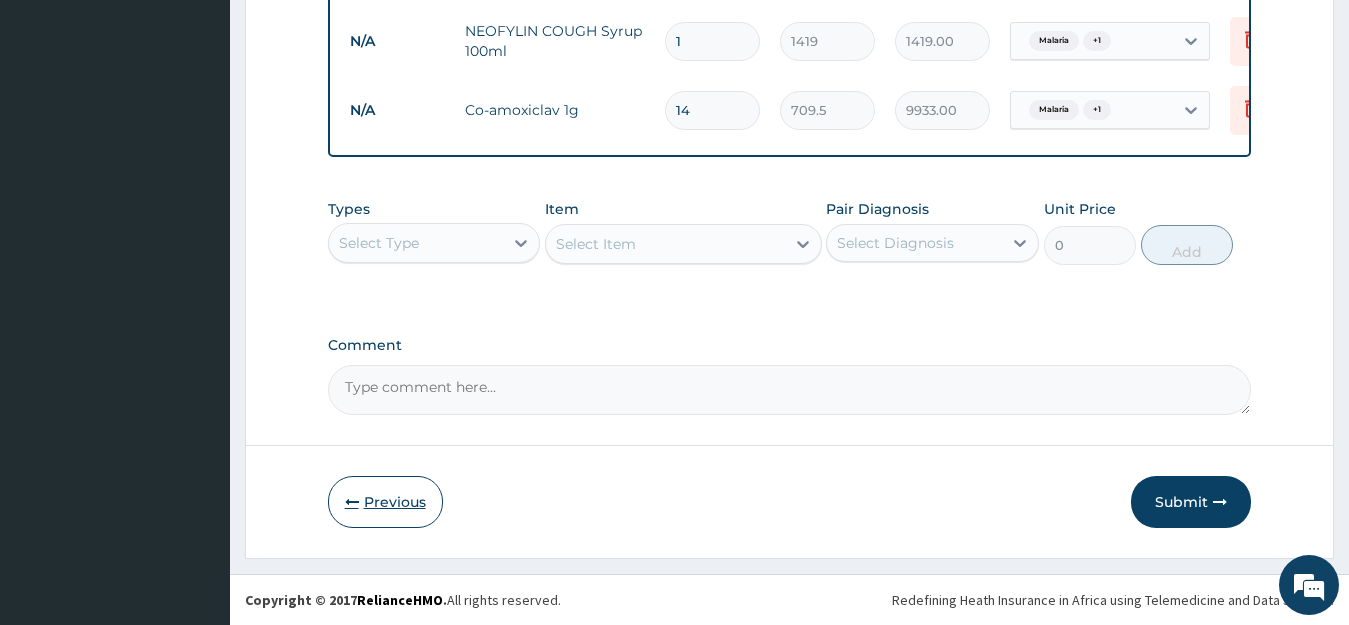 click on "Previous" at bounding box center (385, 502) 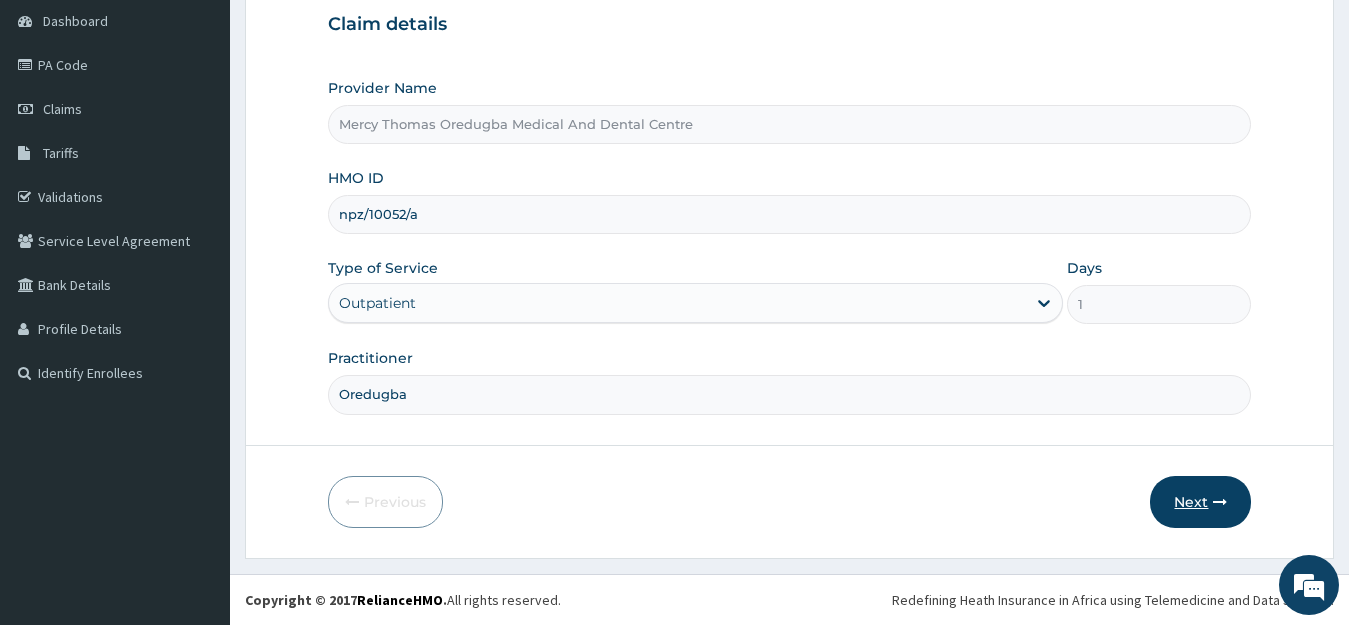 click on "Next" at bounding box center [1200, 502] 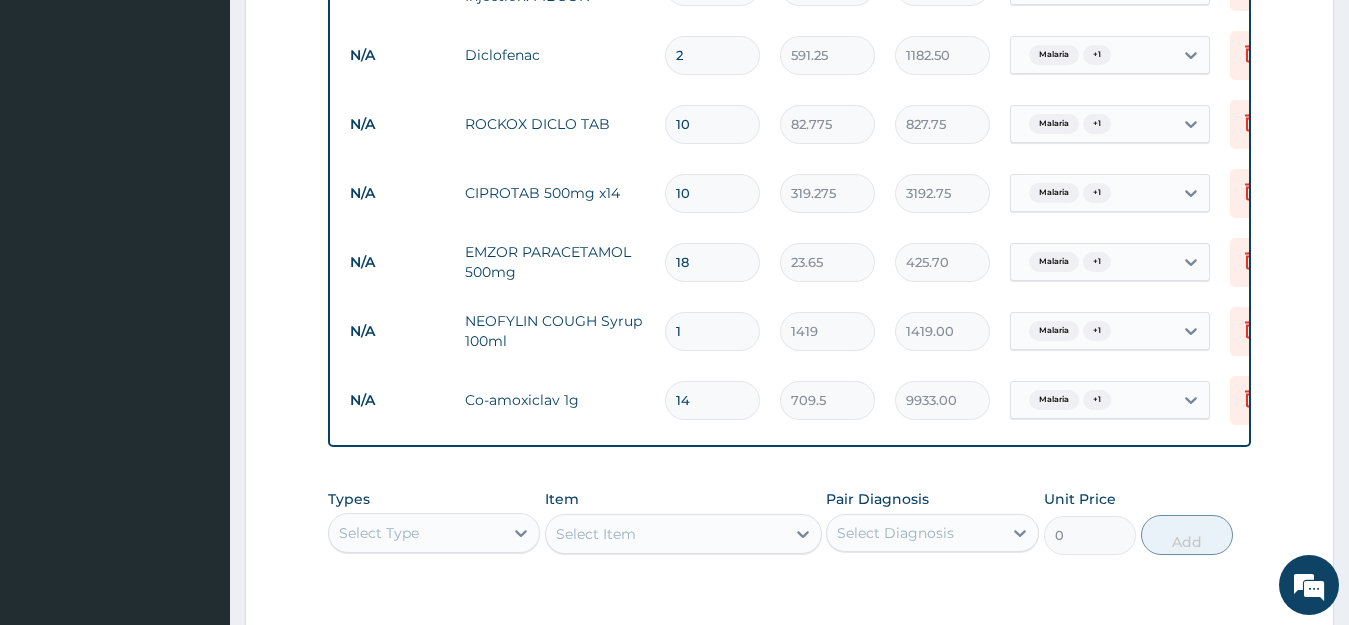 scroll, scrollTop: 1233, scrollLeft: 0, axis: vertical 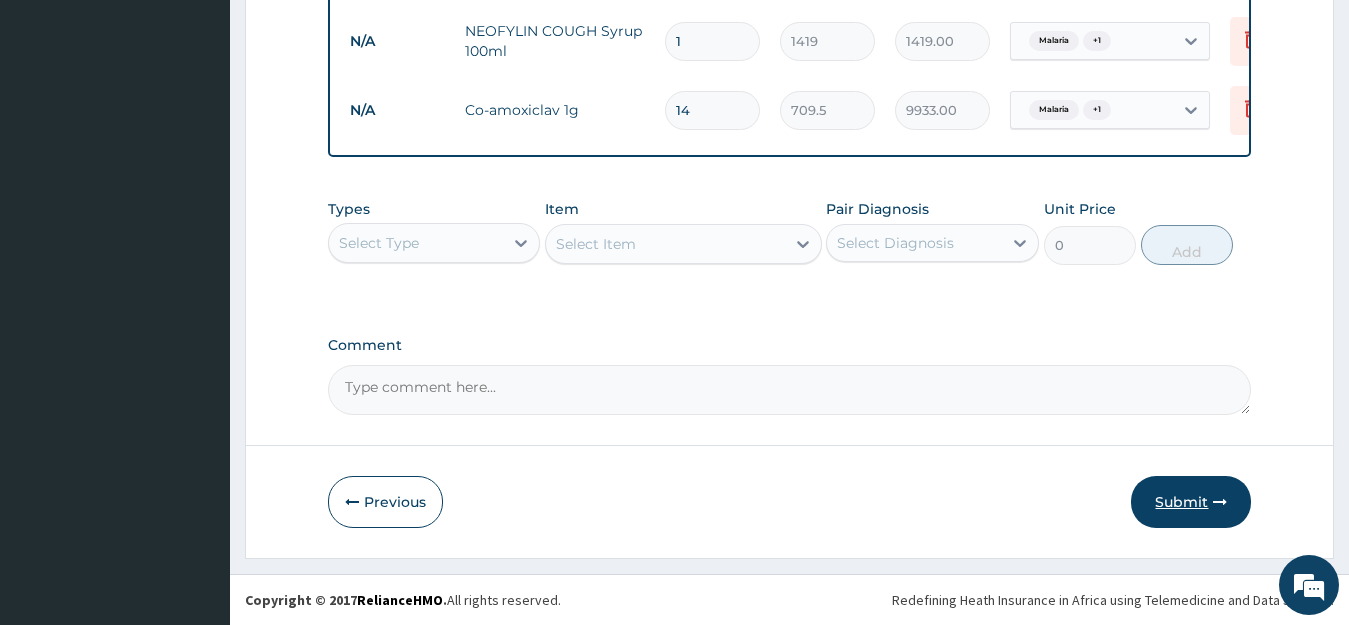 click on "Submit" at bounding box center (1191, 502) 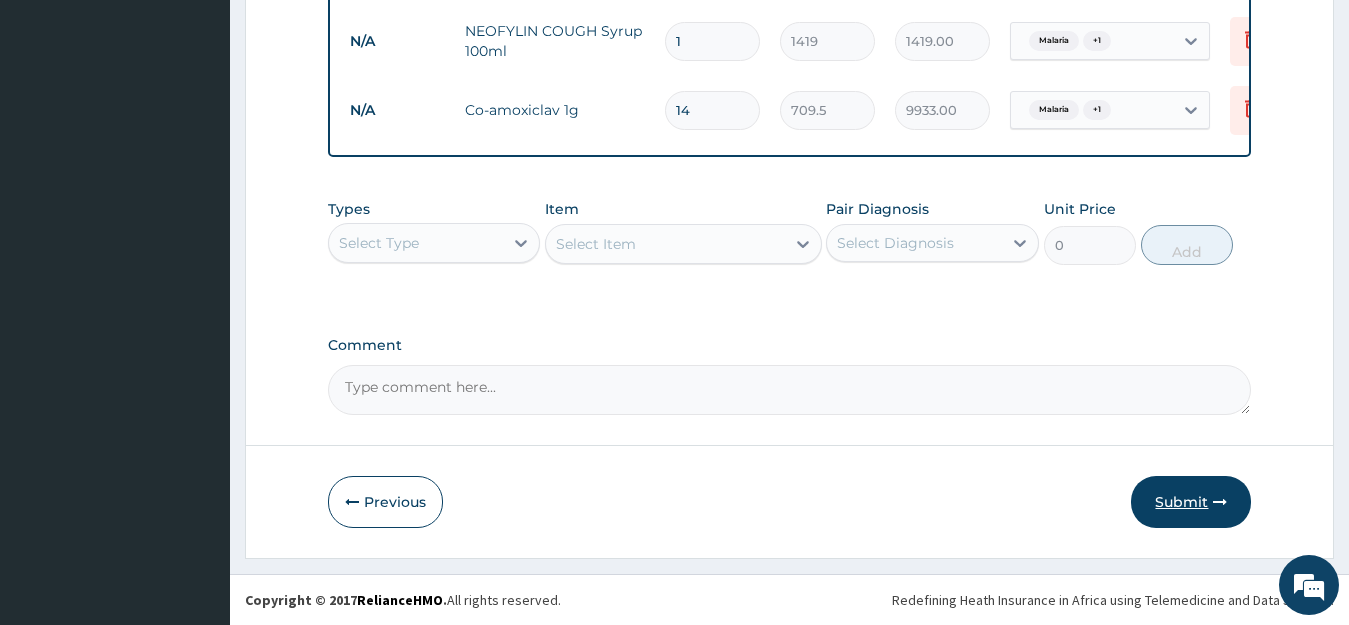 click on "Submit" at bounding box center [1191, 502] 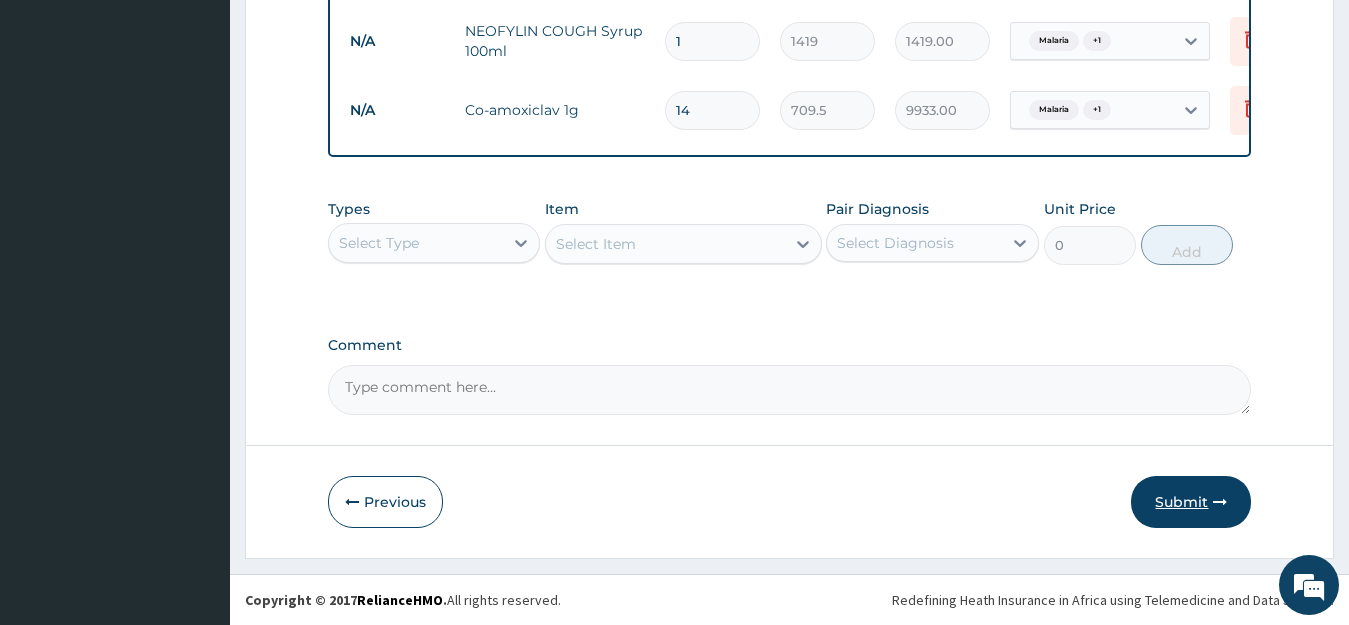 click on "Submit" at bounding box center [1191, 502] 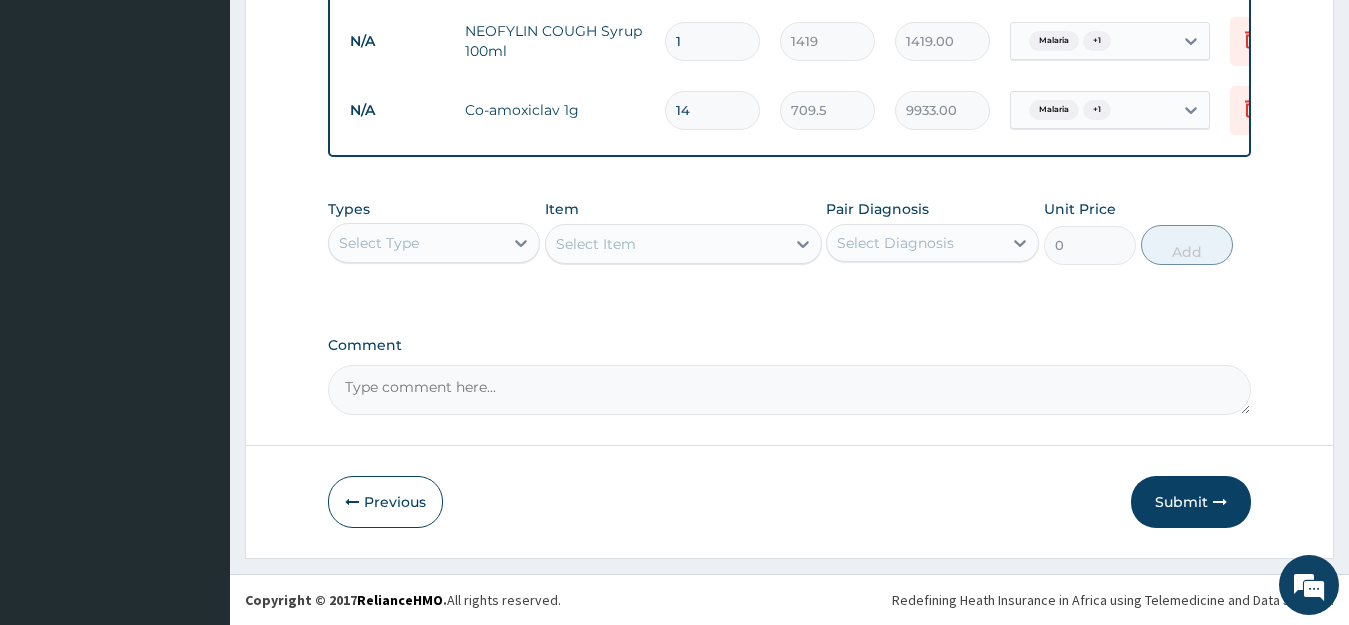 click on "Submit" at bounding box center (1191, 502) 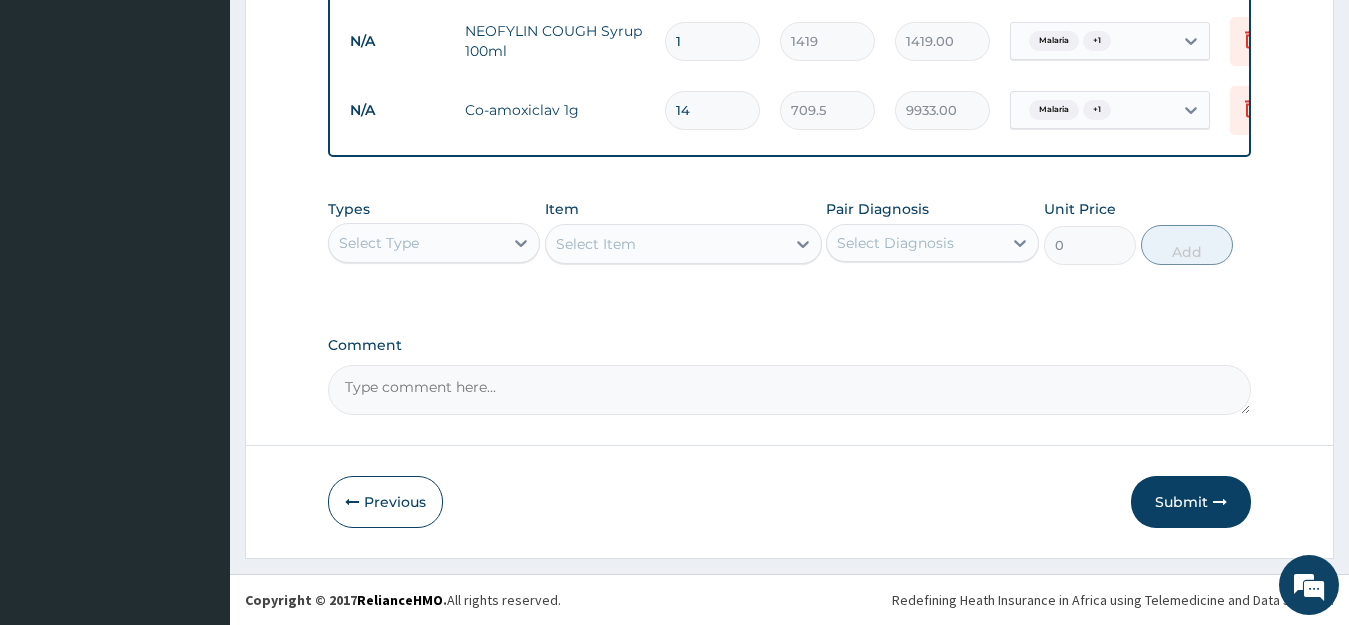 click on "Submit" at bounding box center [1191, 502] 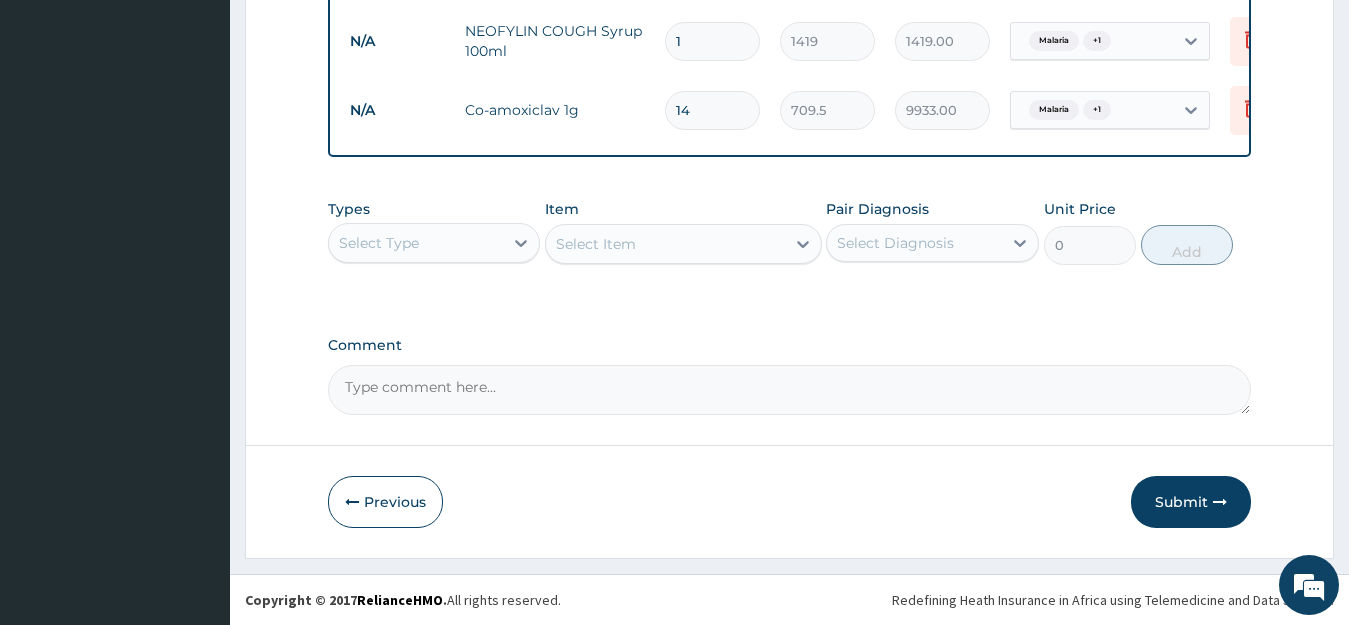 click on "Submit" at bounding box center (1191, 502) 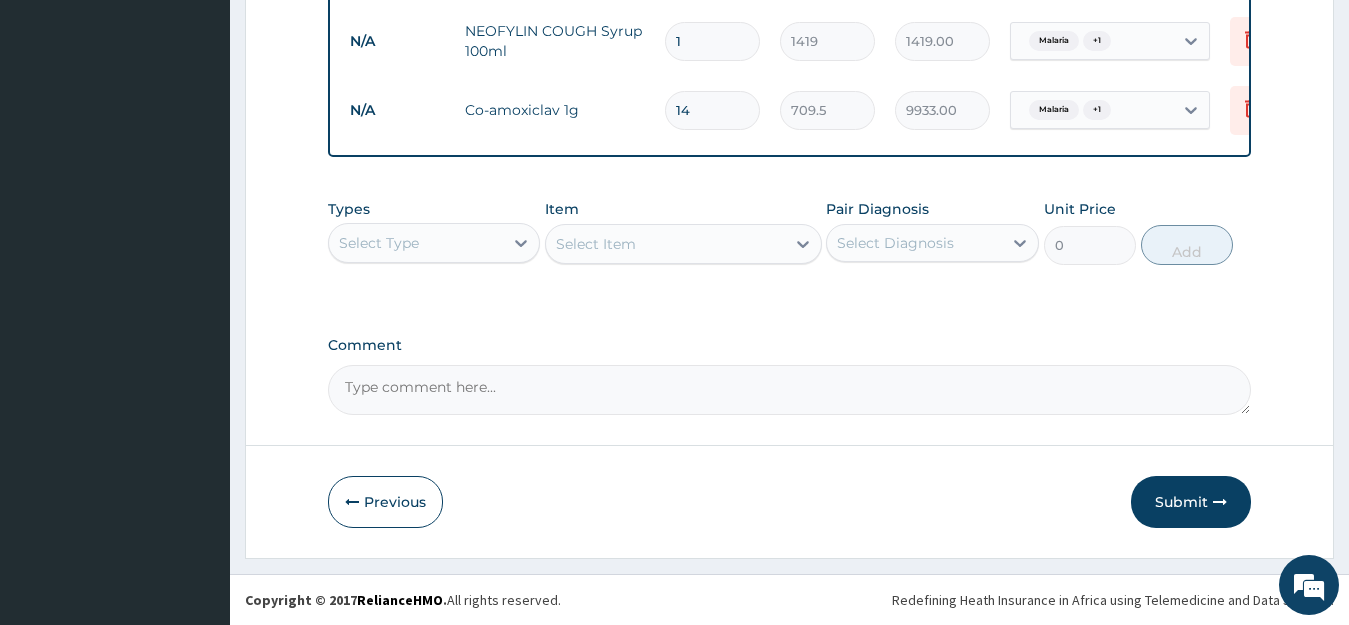 click on "Submit" at bounding box center [1191, 502] 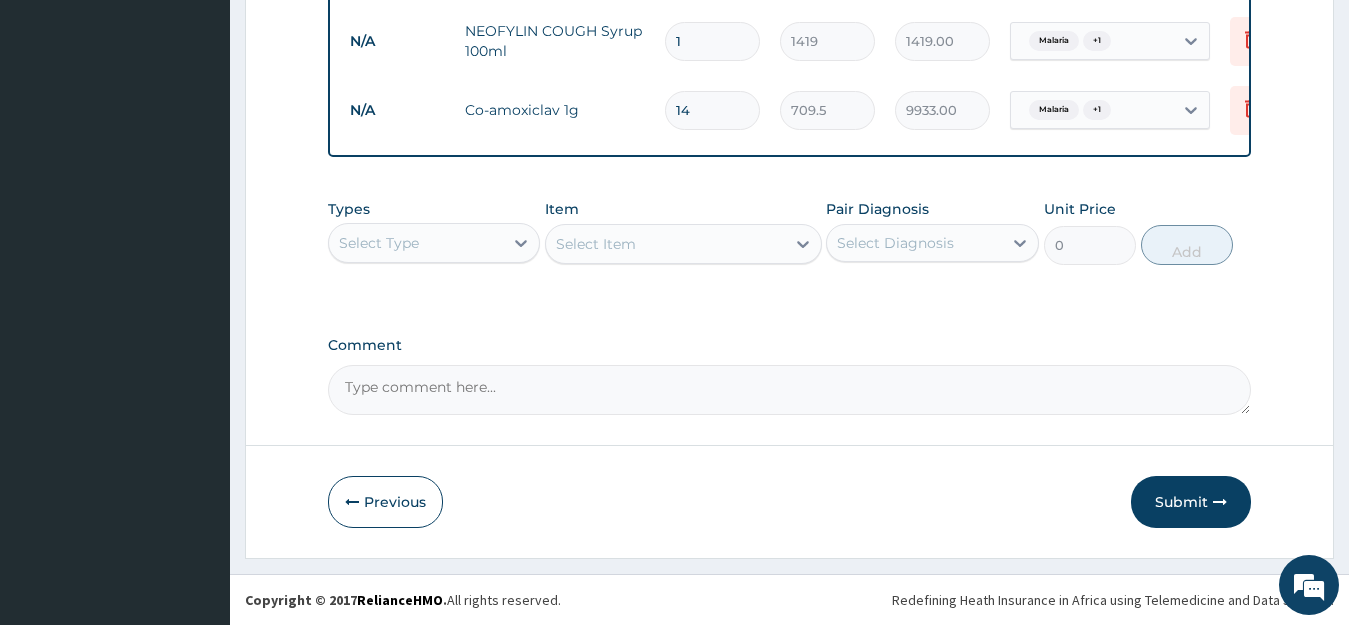 click on "Submit" at bounding box center [1191, 502] 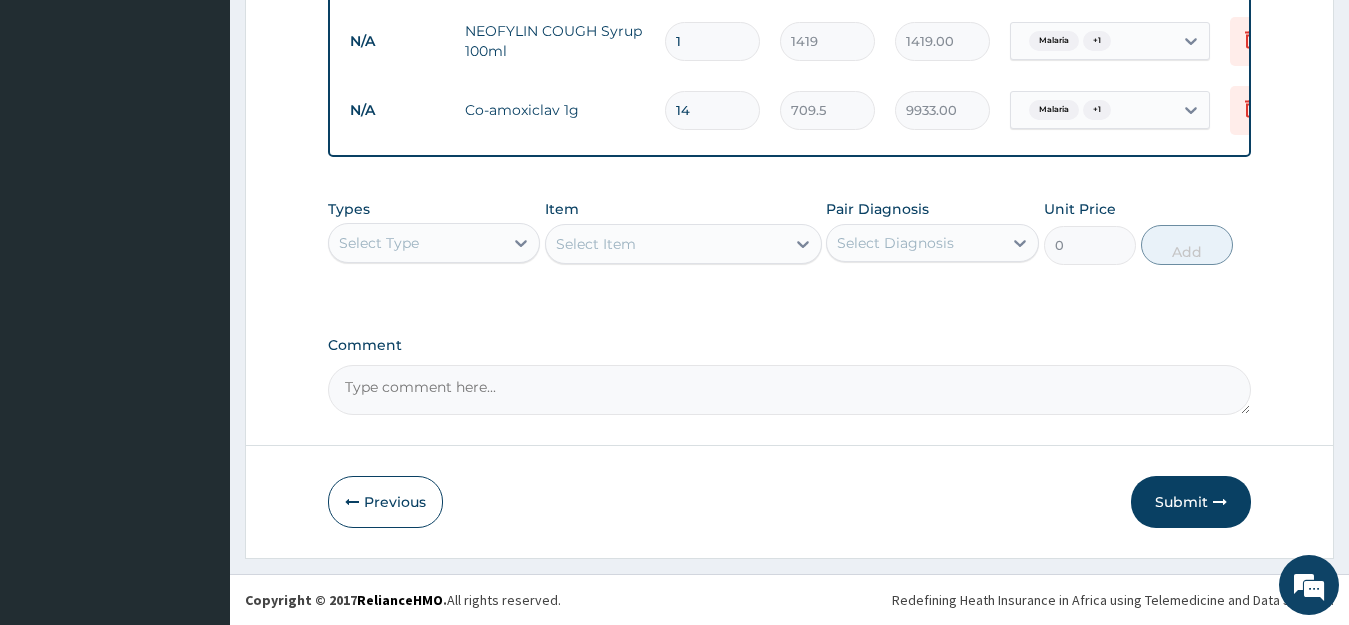 click on "Previous" at bounding box center (385, 502) 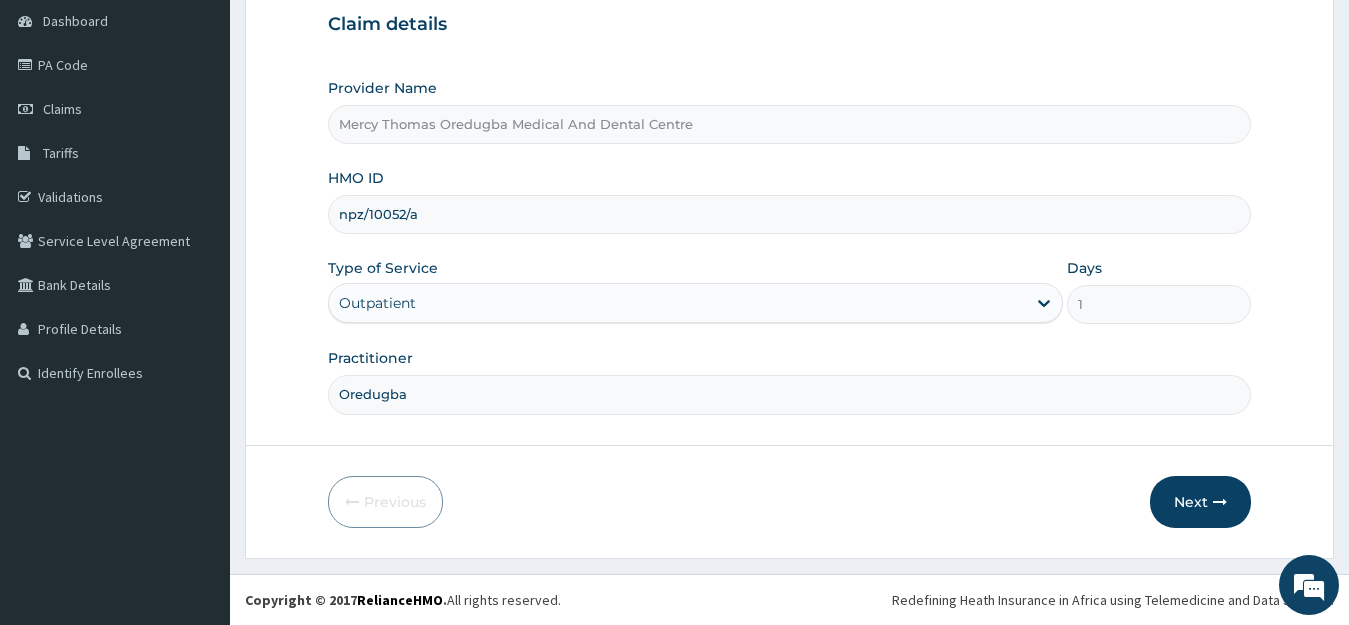 click on "Provider Name Mercy Thomas Oredugba Medical And Dental Centre" at bounding box center (790, 111) 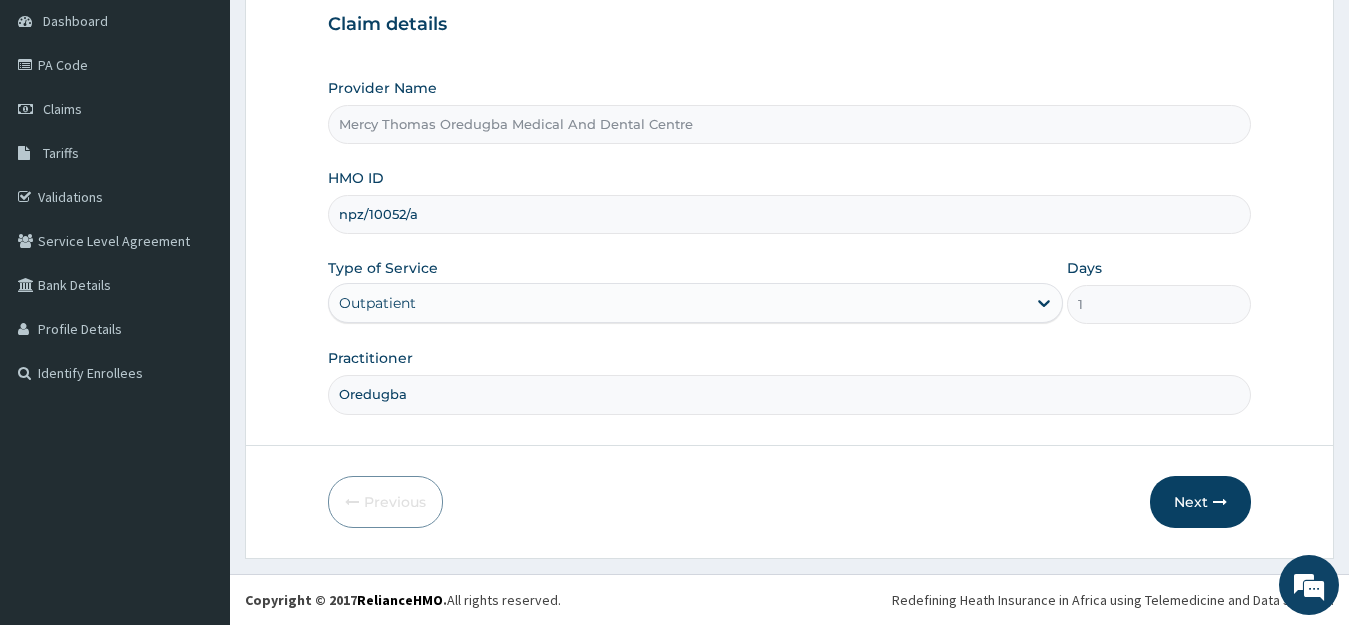 click on "Provider Name Mercy Thomas Oredugba Medical And Dental Centre" at bounding box center (790, 111) 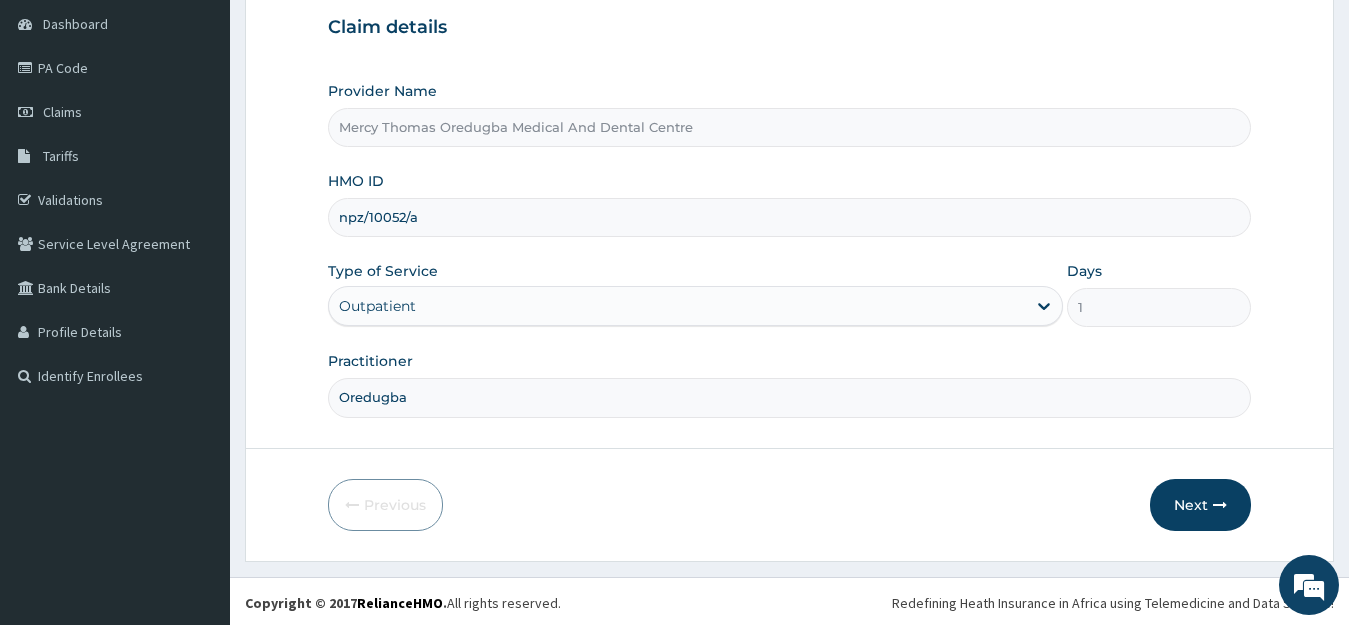 scroll, scrollTop: 197, scrollLeft: 0, axis: vertical 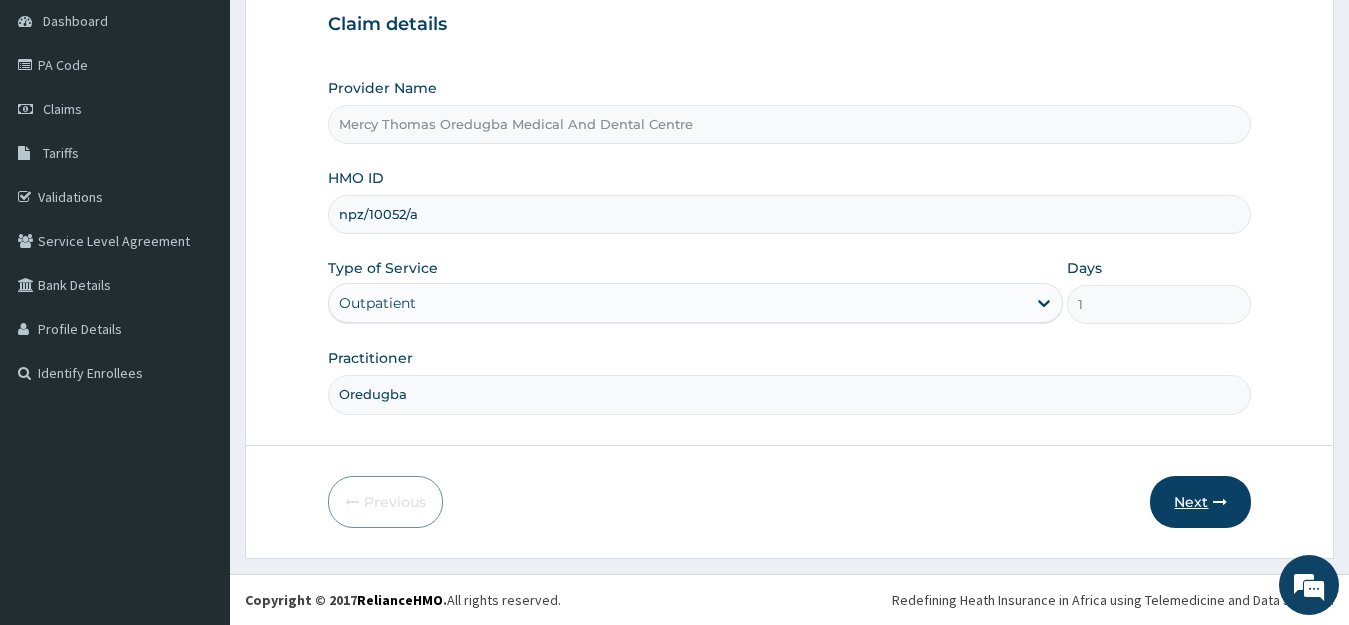 click on "Next" at bounding box center (1200, 502) 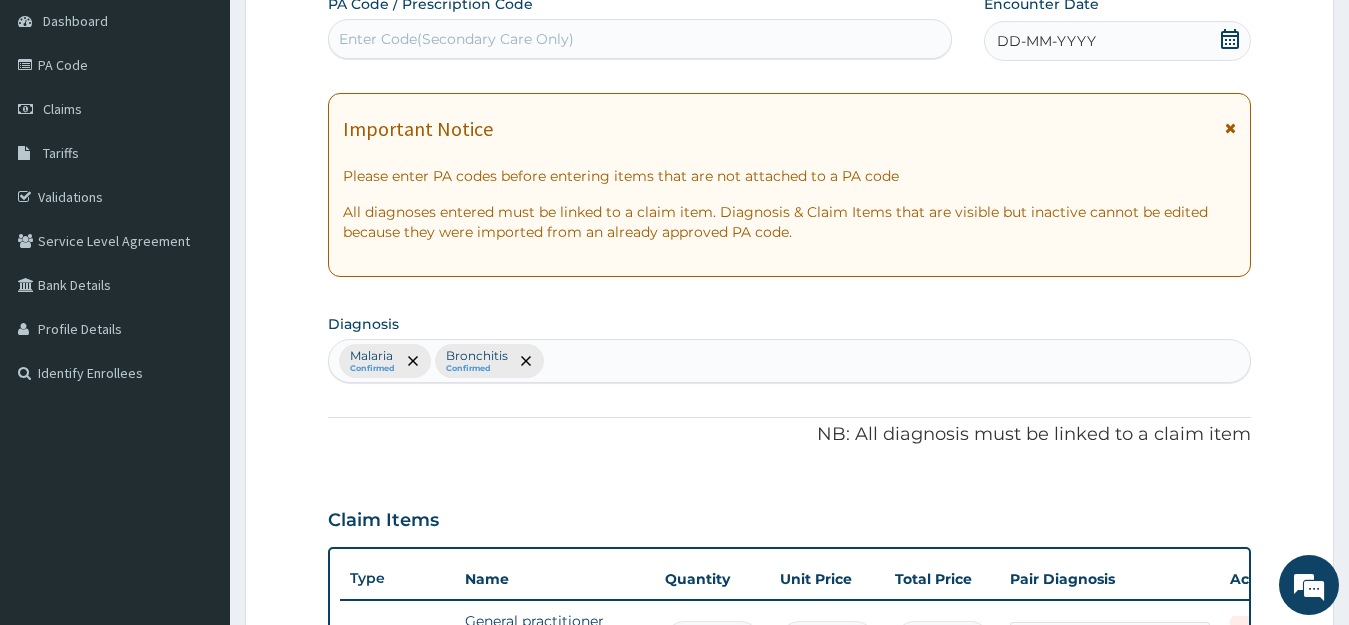click 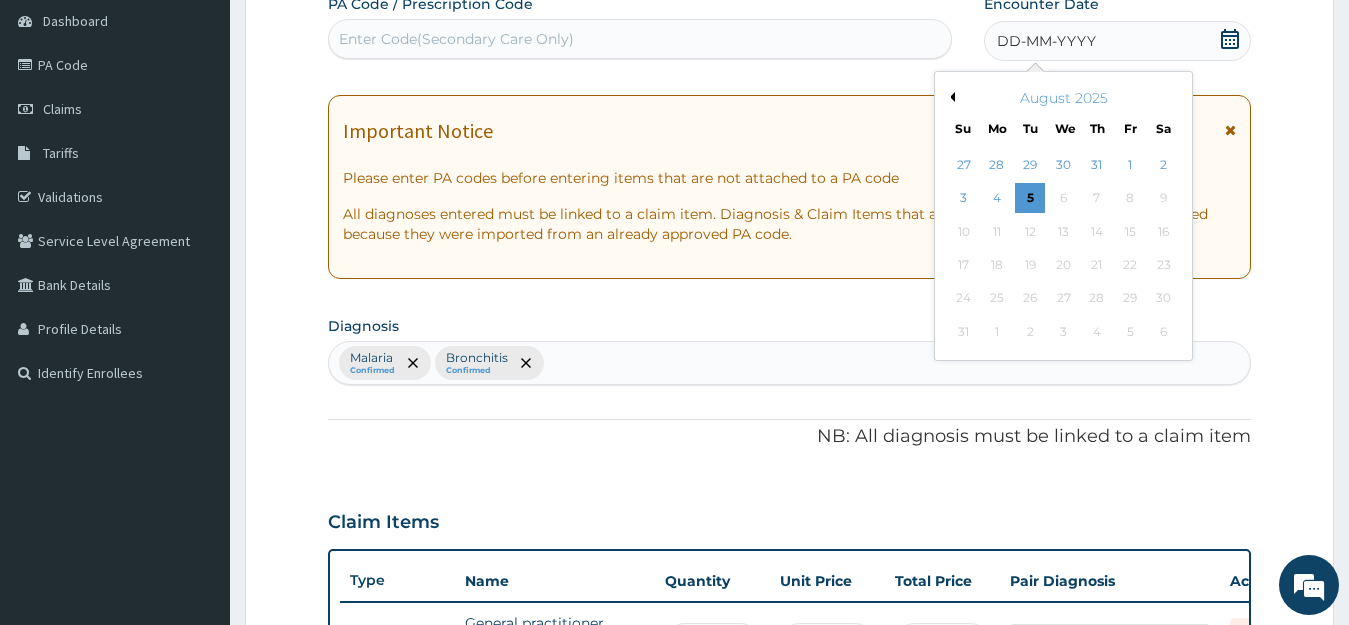 click on "Previous Month" at bounding box center [950, 97] 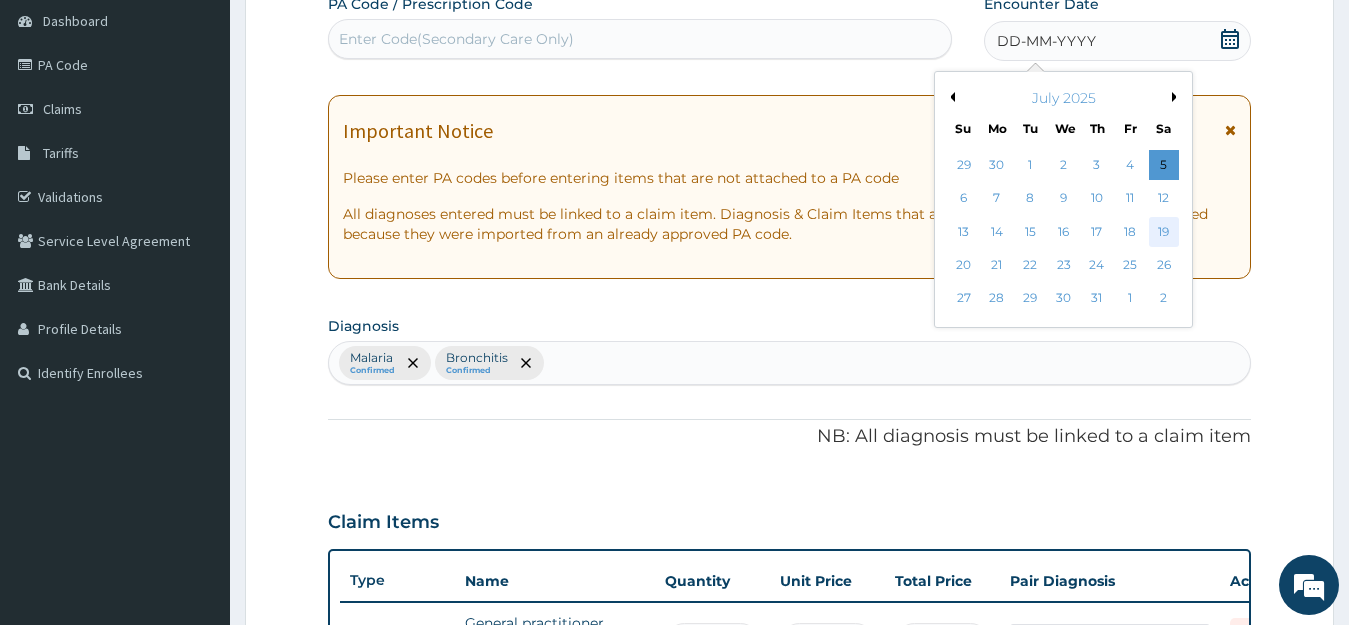 click on "19" at bounding box center [1163, 232] 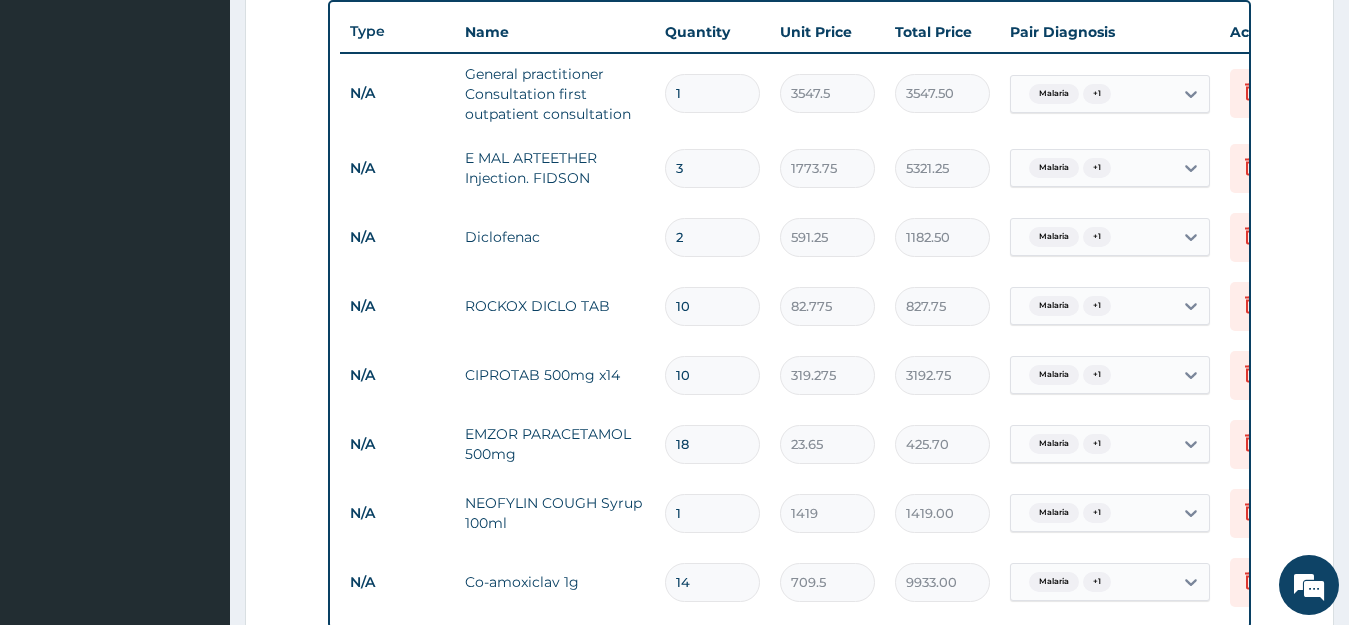 scroll, scrollTop: 1233, scrollLeft: 0, axis: vertical 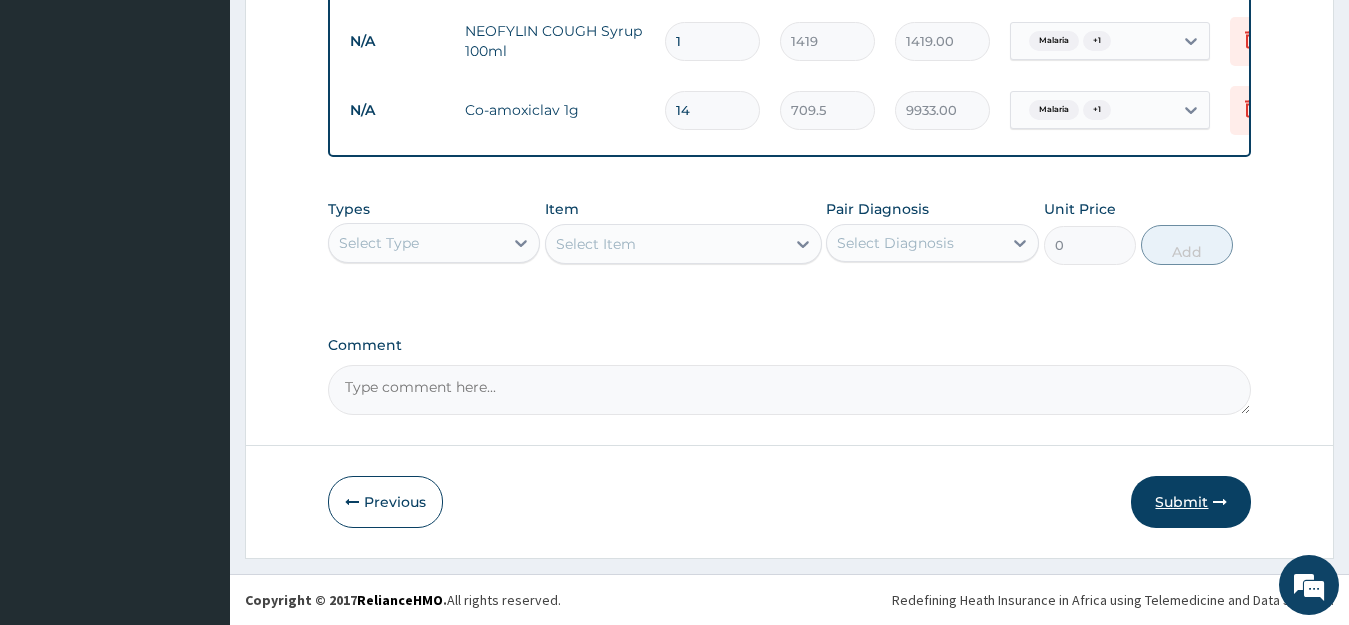 click on "Submit" at bounding box center (1191, 502) 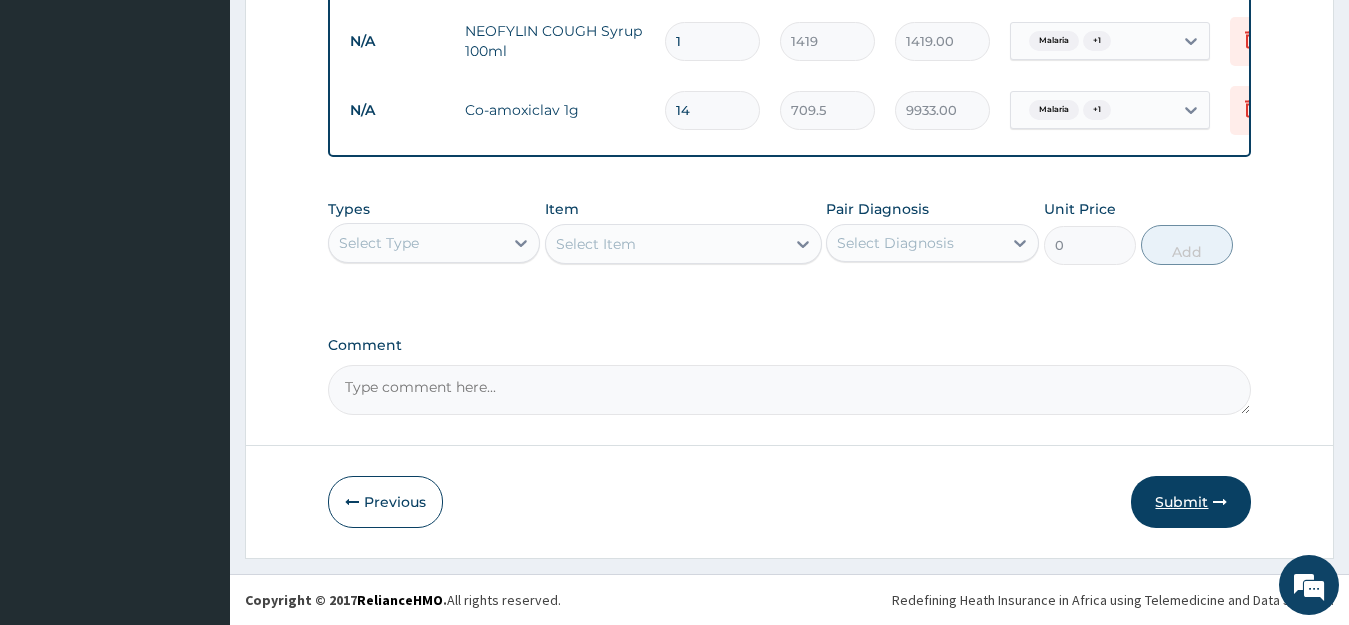 click on "Step  2  of 2 PA Code / Prescription Code Enter Code(Secondary Care Only) Encounter Date 19-07-2025 Important Notice Please enter PA codes before entering items that are not attached to a PA code   All diagnoses entered must be linked to a claim item. Diagnosis & Claim Items that are visible but inactive cannot be edited because they were imported from an already approved PA code. Diagnosis Malaria Confirmed Bronchitis Confirmed NB: All diagnosis must be linked to a claim item Claim Items Type Name Quantity Unit Price Total Price Pair Diagnosis Actions N/A General practitioner Consultation first outpatient consultation 1 3547.5 3547.50 Malaria  + 1 Delete N/A E MAL ARTEETHER Injection. FIDSON 3 1773.75 5321.25 Malaria  + 1 Delete N/A Diclofenac 2 591.25 1182.50 Malaria  + 1 Delete N/A ROCKOX DICLO TAB 10 82.775 827.75 Malaria  + 1 Delete N/A CIPROTAB 500mg x14 10 319.275 3192.75 Malaria  + 1 Delete N/A EMZOR PARACETAMOL 500mg 18 23.65 425.70 Malaria  + 1 Delete N/A NEOFYLIN COUGH Syrup 100ml 1 1419 1419.00  +" at bounding box center (789, -276) 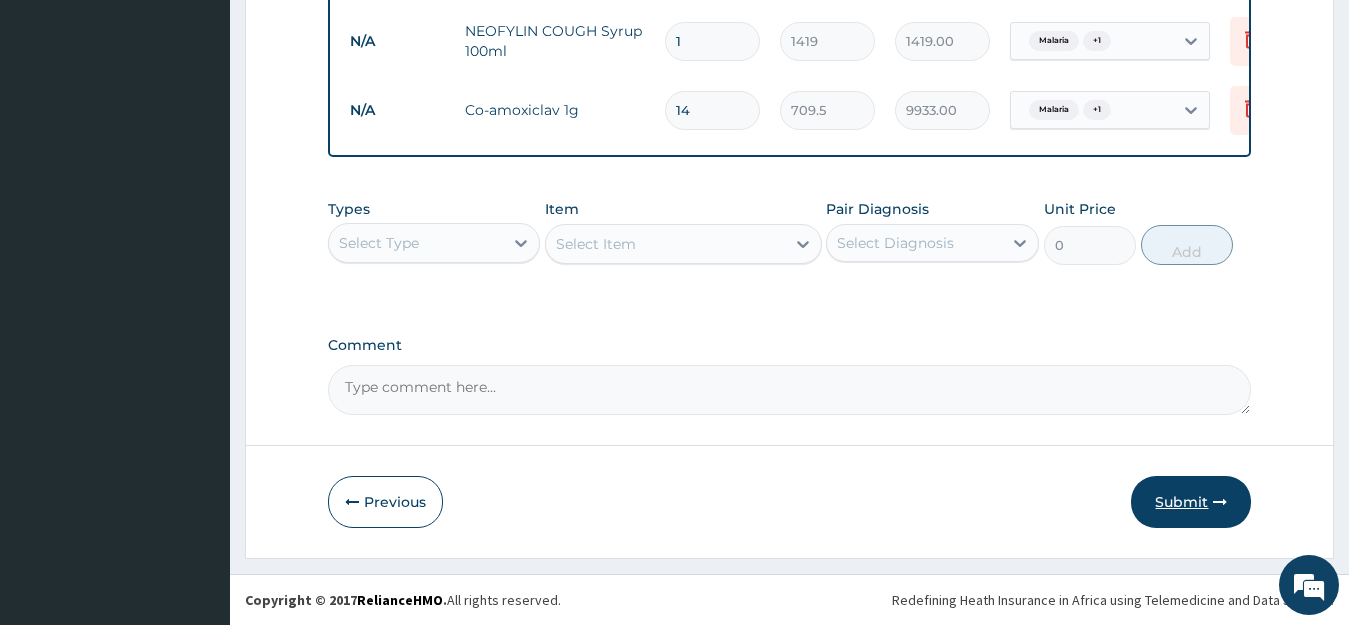click on "Step  2  of 2 PA Code / Prescription Code Enter Code(Secondary Care Only) Encounter Date 19-07-2025 Important Notice Please enter PA codes before entering items that are not attached to a PA code   All diagnoses entered must be linked to a claim item. Diagnosis & Claim Items that are visible but inactive cannot be edited because they were imported from an already approved PA code. Diagnosis Malaria Confirmed Bronchitis Confirmed NB: All diagnosis must be linked to a claim item Claim Items Type Name Quantity Unit Price Total Price Pair Diagnosis Actions N/A General practitioner Consultation first outpatient consultation 1 3547.5 3547.50 Malaria  + 1 Delete N/A E MAL ARTEETHER Injection. FIDSON 3 1773.75 5321.25 Malaria  + 1 Delete N/A Diclofenac 2 591.25 1182.50 Malaria  + 1 Delete N/A ROCKOX DICLO TAB 10 82.775 827.75 Malaria  + 1 Delete N/A CIPROTAB 500mg x14 10 319.275 3192.75 Malaria  + 1 Delete N/A EMZOR PARACETAMOL 500mg 18 23.65 425.70 Malaria  + 1 Delete N/A NEOFYLIN COUGH Syrup 100ml 1 1419 1419.00  +" at bounding box center (789, -276) 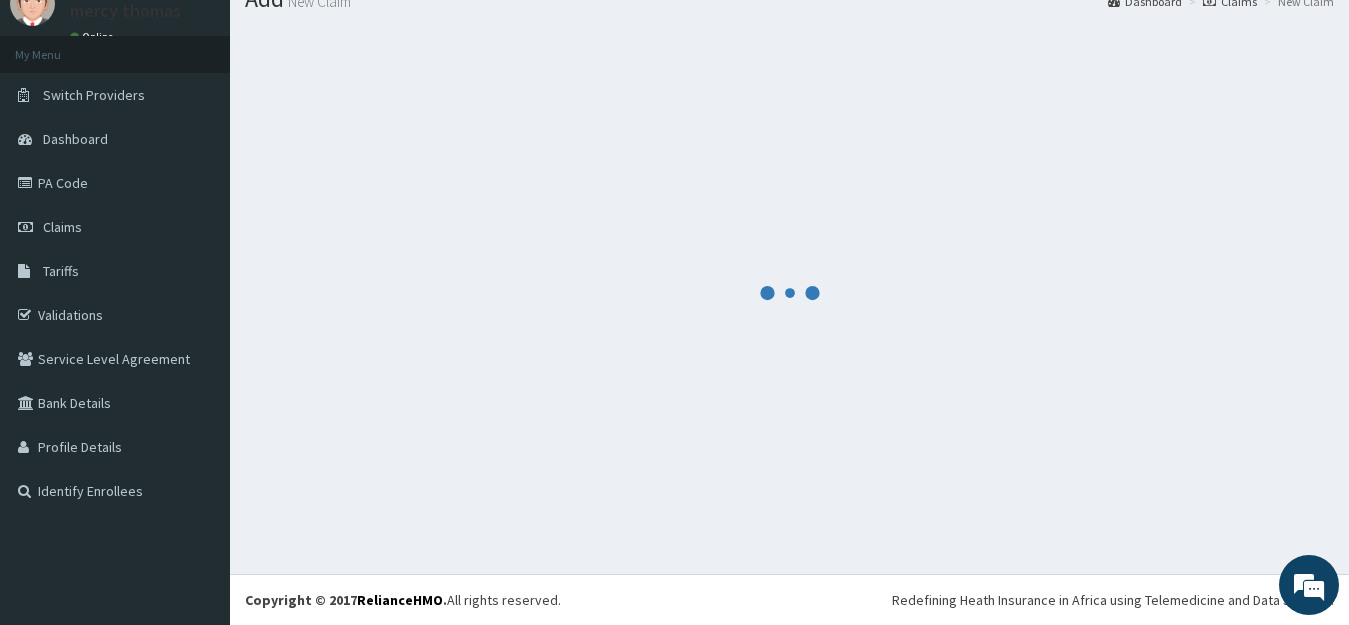 click at bounding box center [789, 292] 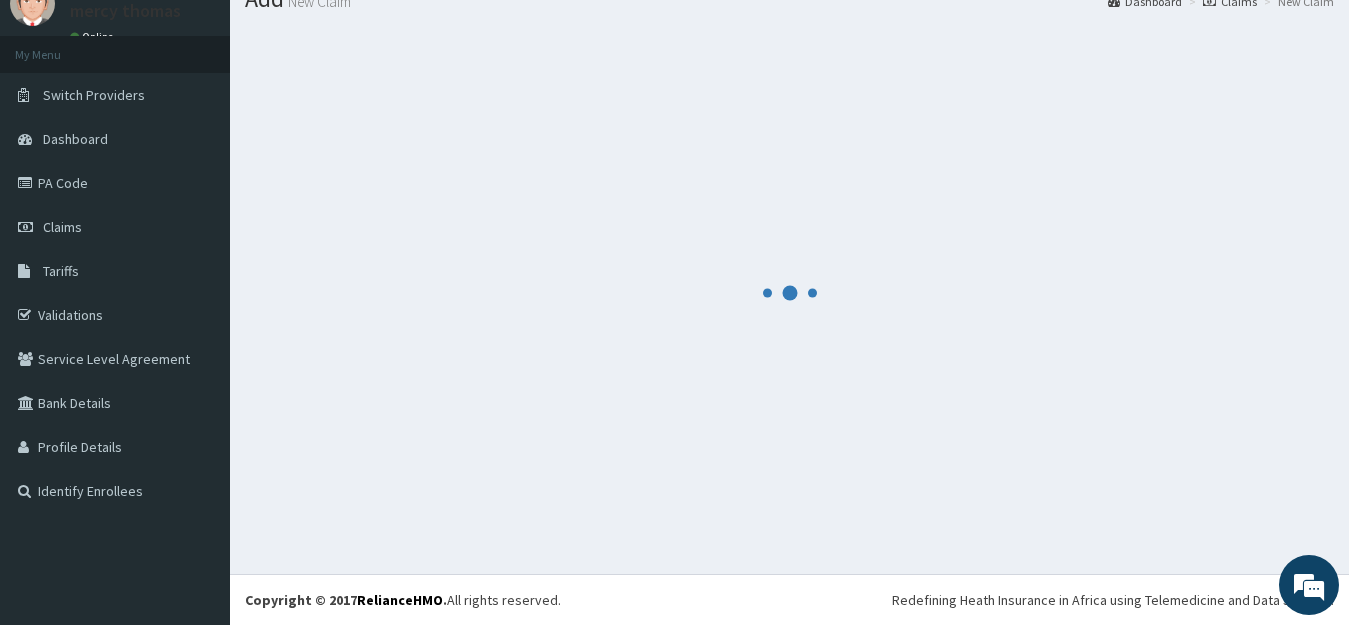 click at bounding box center (789, 292) 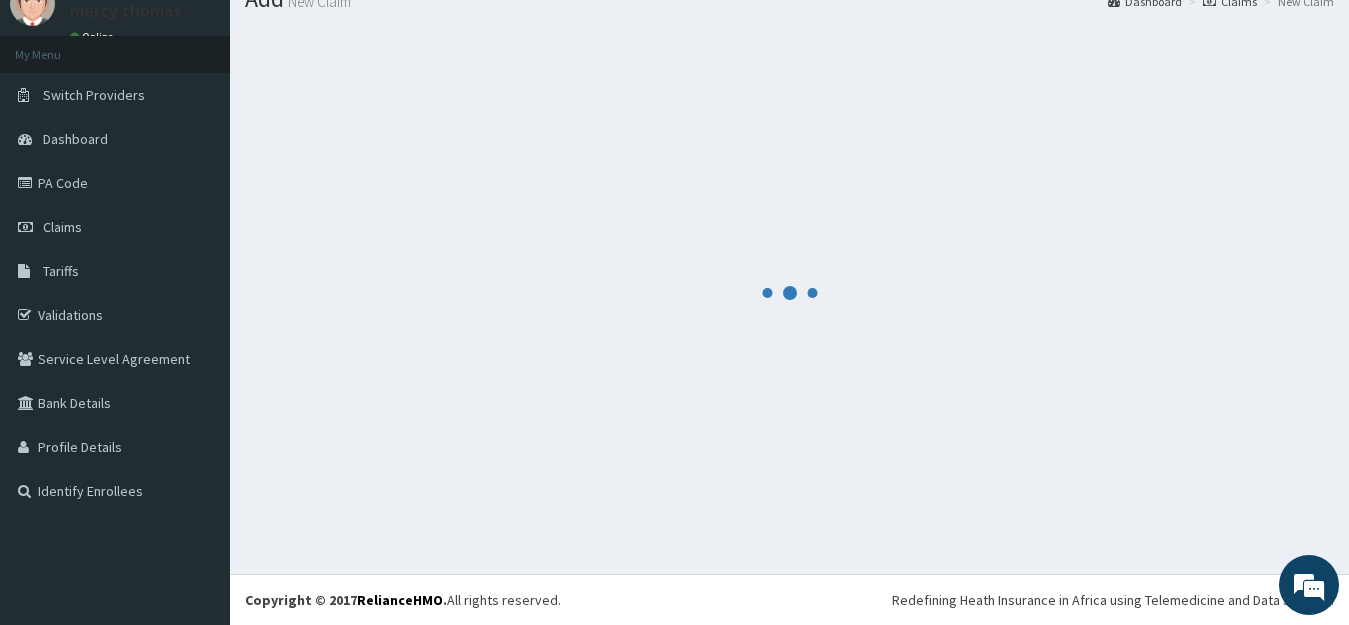 click at bounding box center (789, 292) 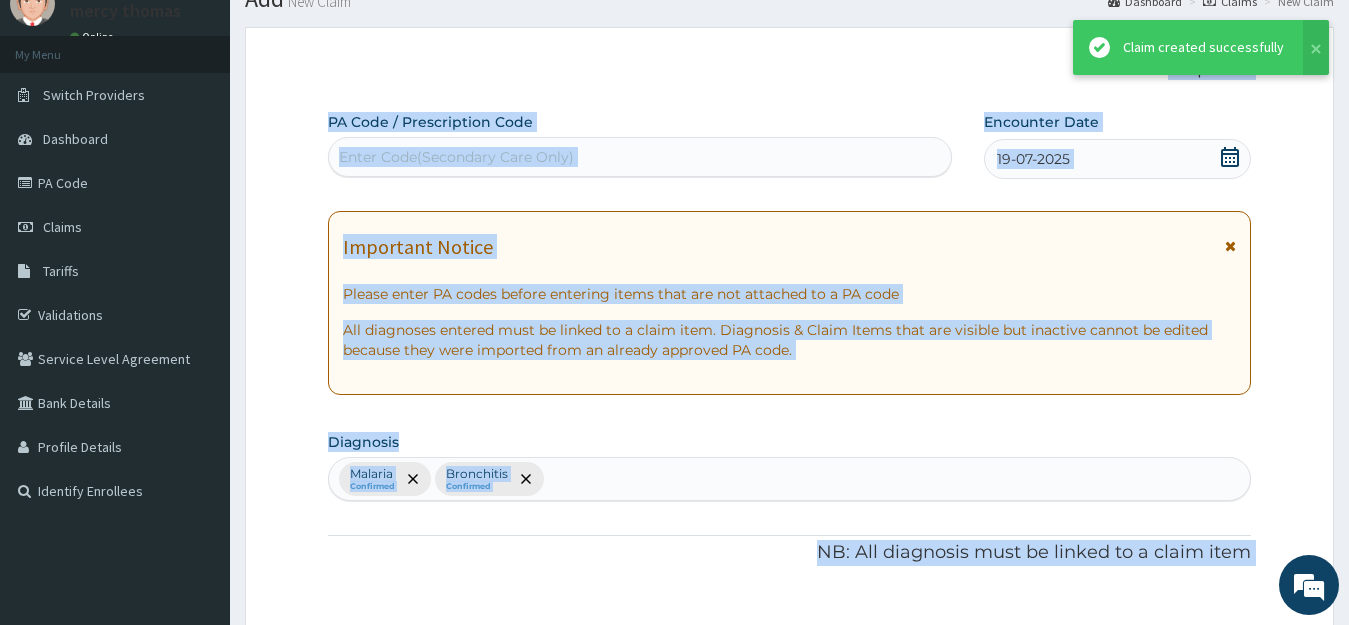 scroll, scrollTop: 1233, scrollLeft: 0, axis: vertical 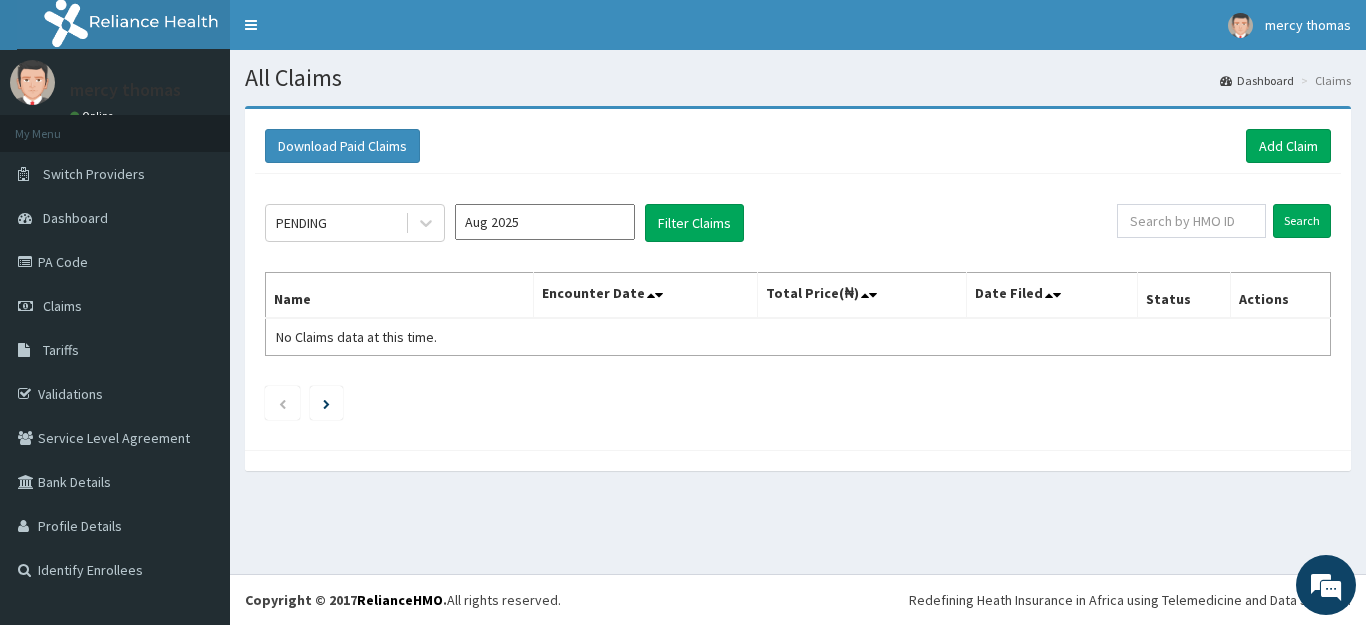 click on "Aug 2025" at bounding box center [545, 222] 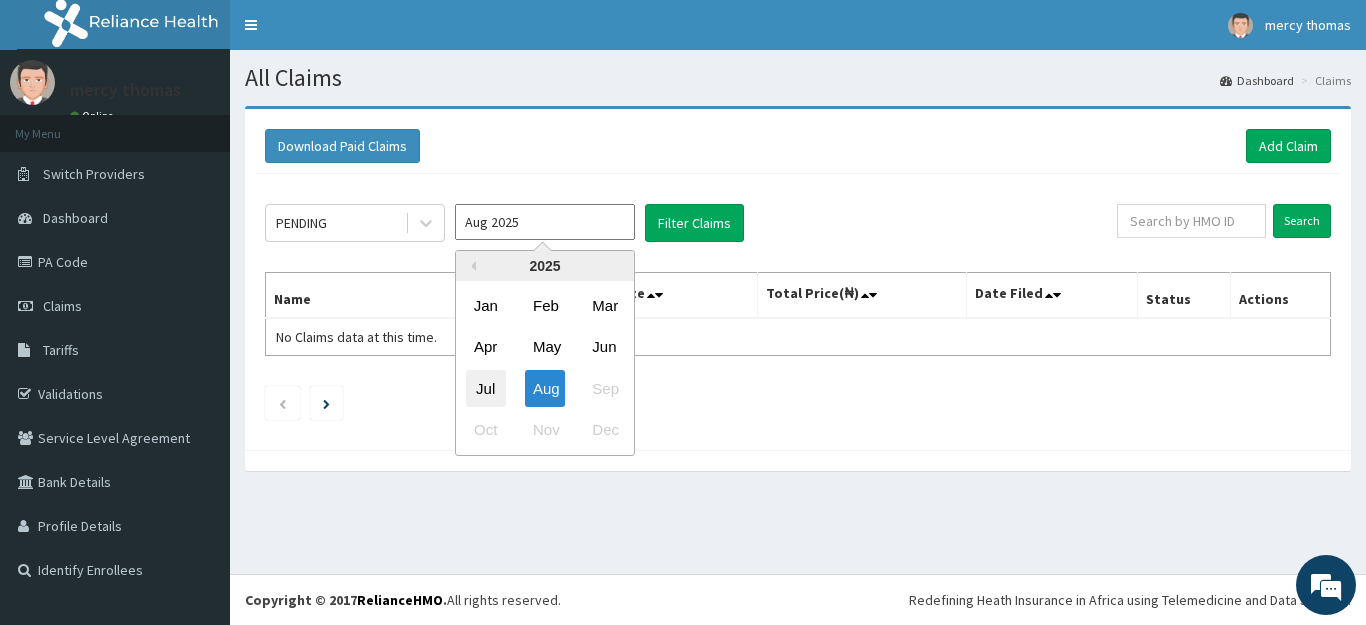 click on "Jul" at bounding box center (486, 388) 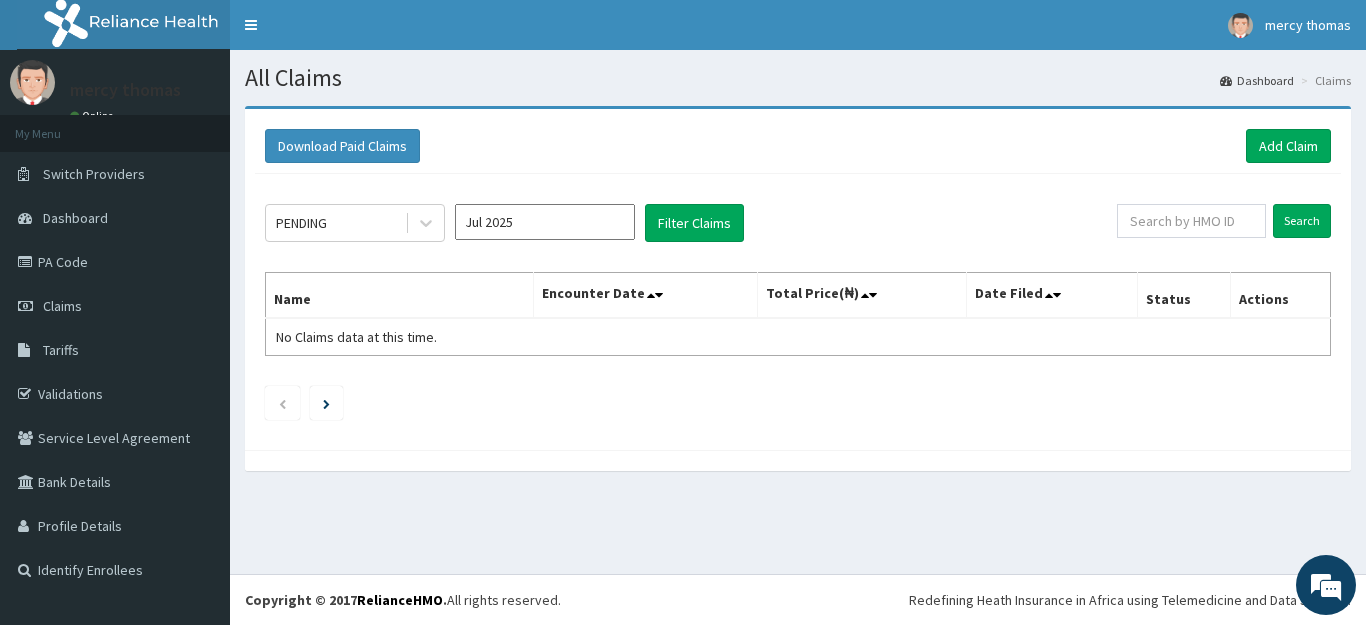 type on "Jul 2025" 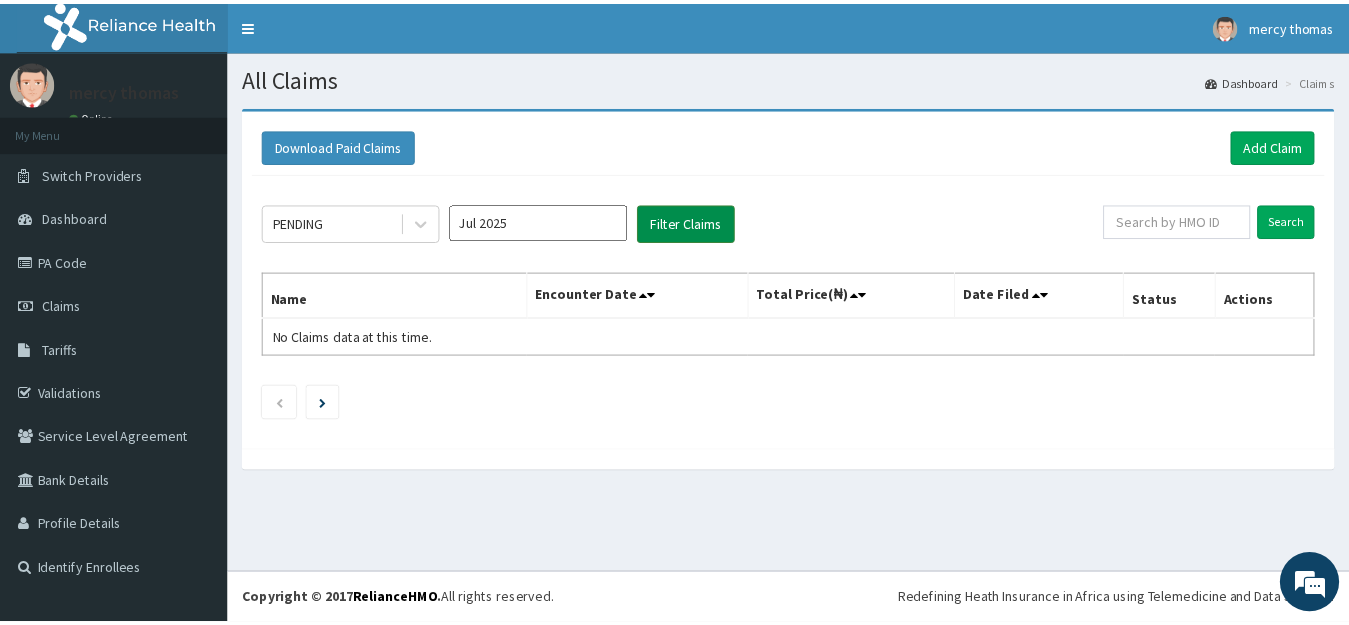 scroll, scrollTop: 0, scrollLeft: 0, axis: both 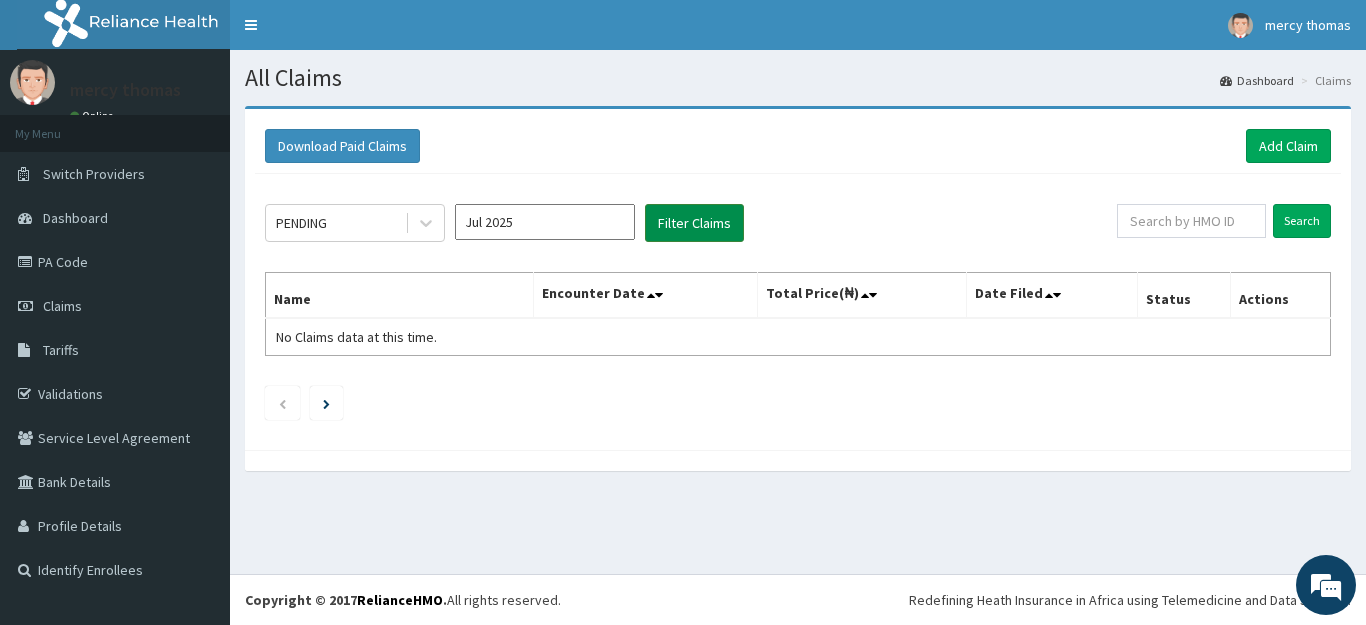 click on "Filter Claims" at bounding box center (694, 223) 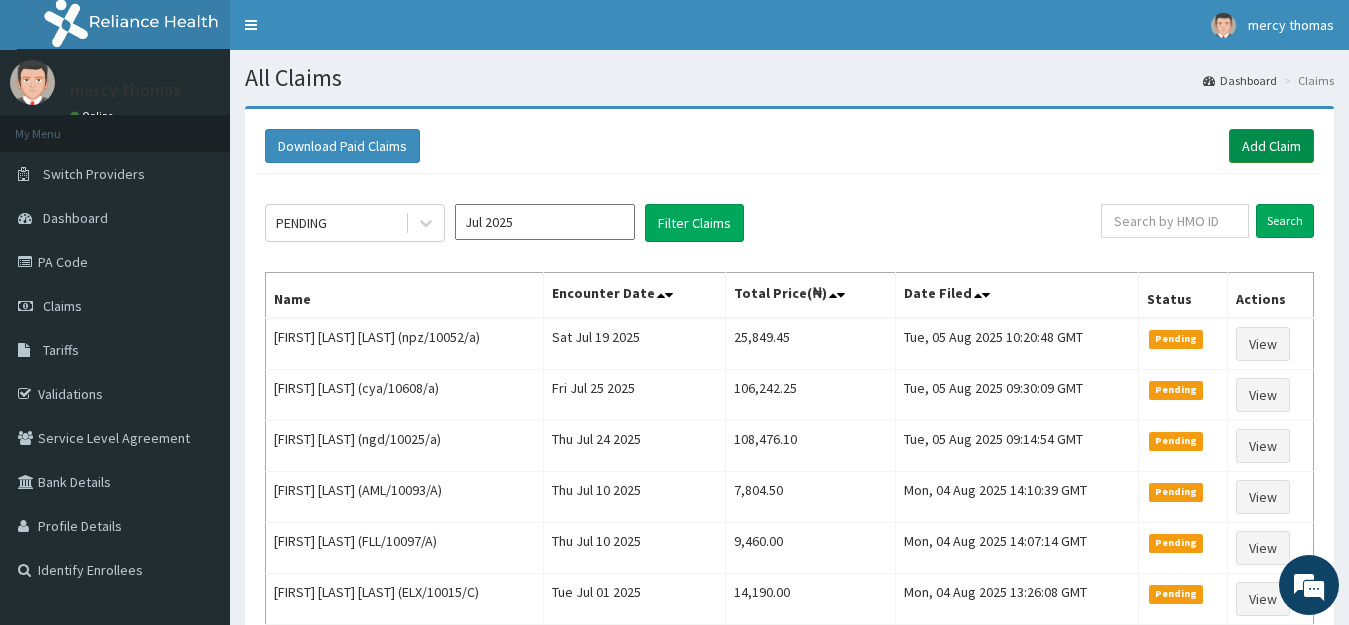 click on "Add Claim" at bounding box center (1271, 146) 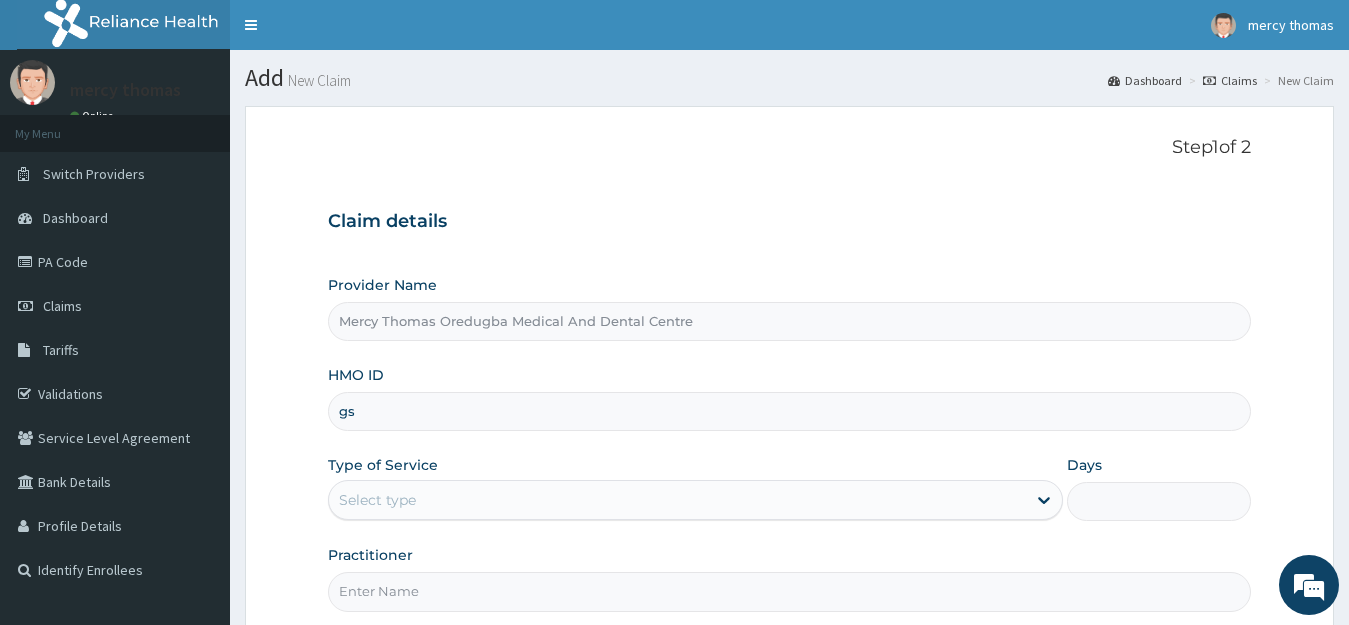 scroll, scrollTop: 0, scrollLeft: 0, axis: both 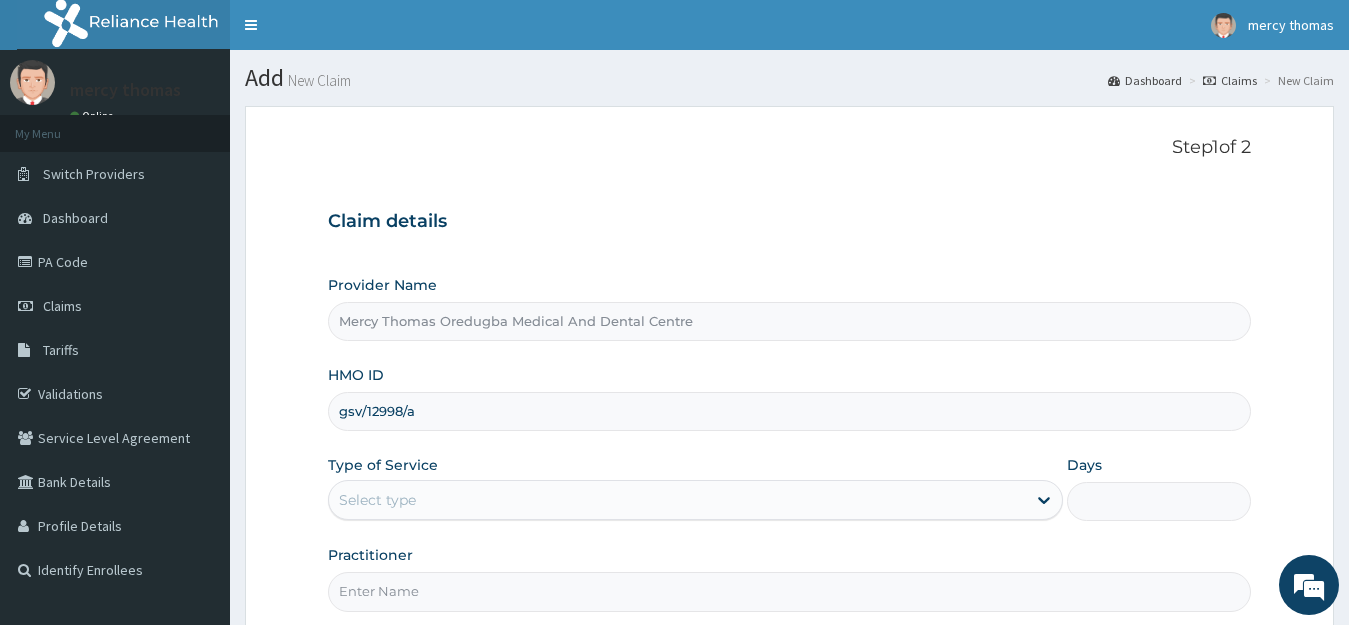 type on "gsv/12998/a" 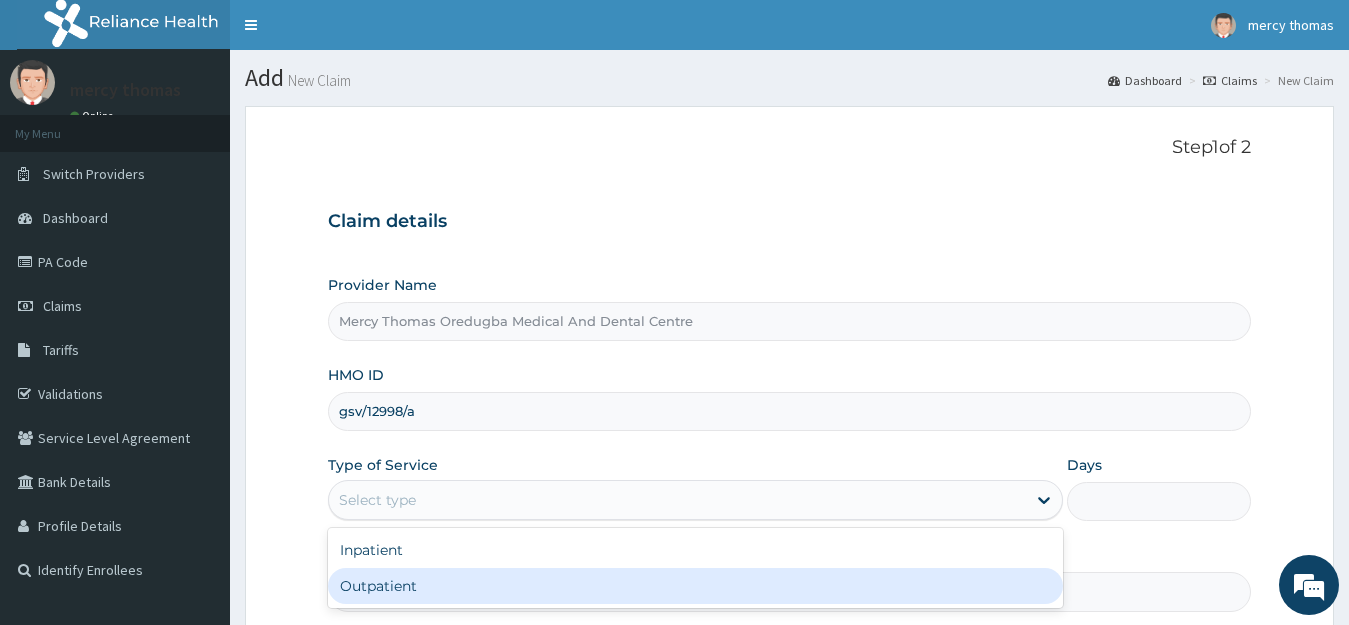 click on "Outpatient" at bounding box center (696, 586) 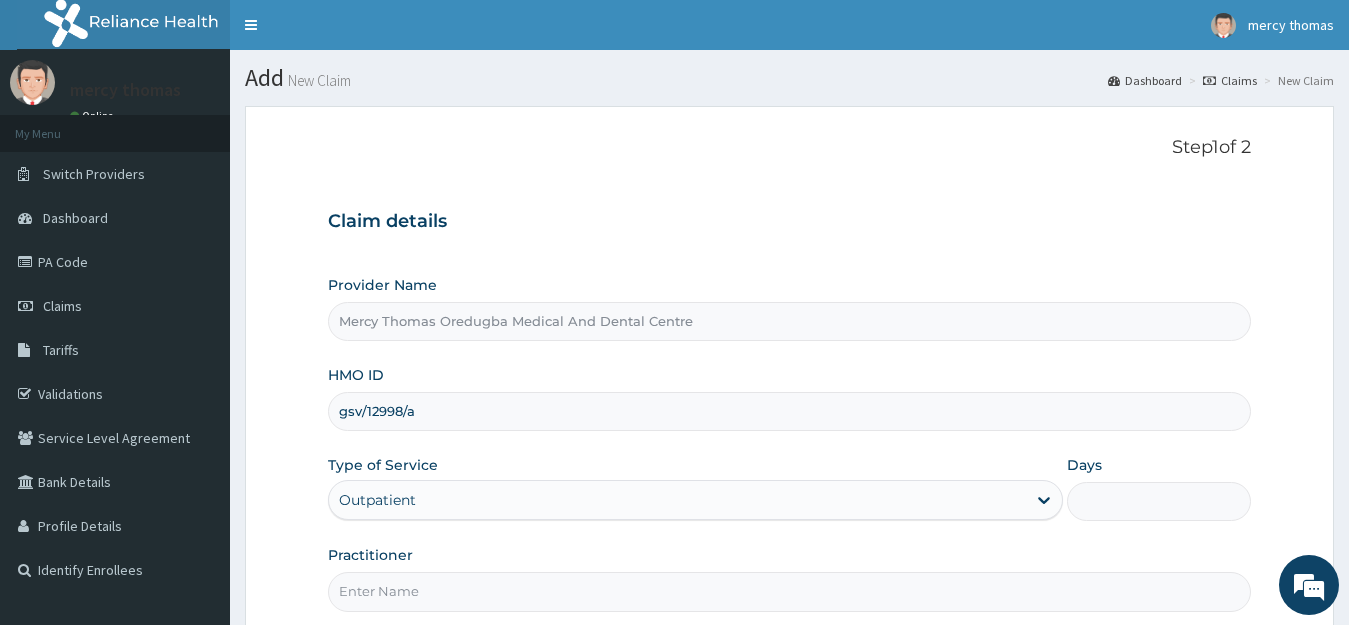 type on "1" 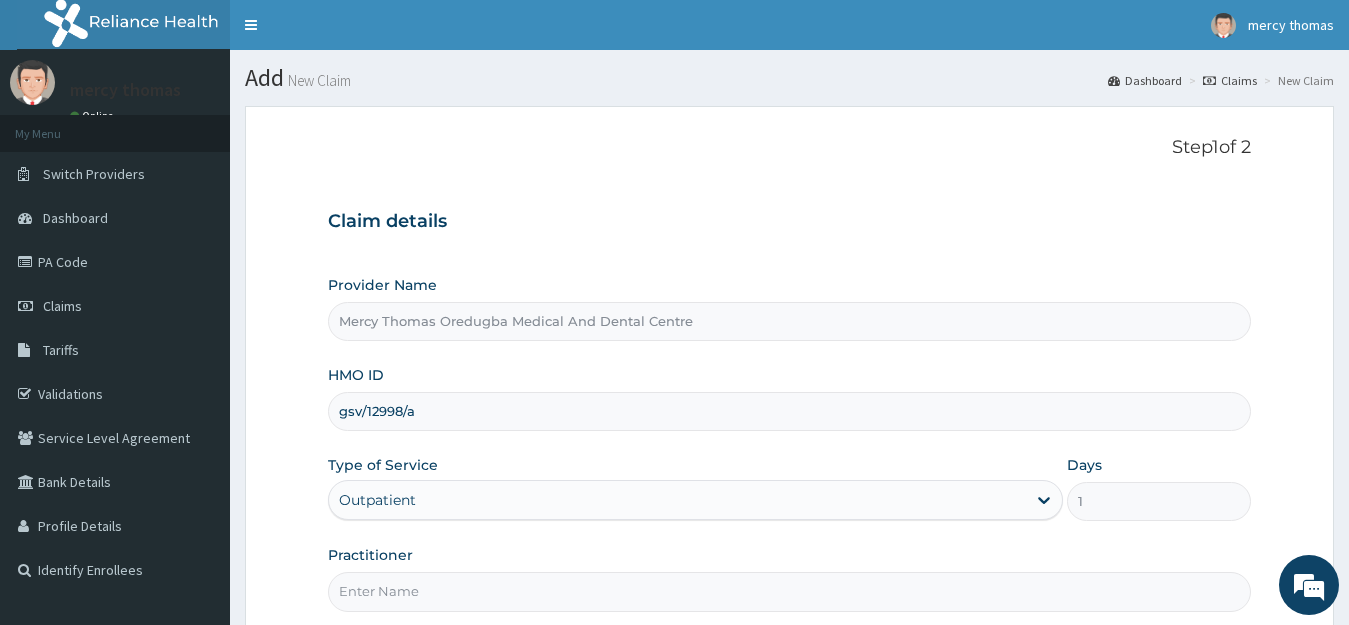 click on "Practitioner" at bounding box center (790, 591) 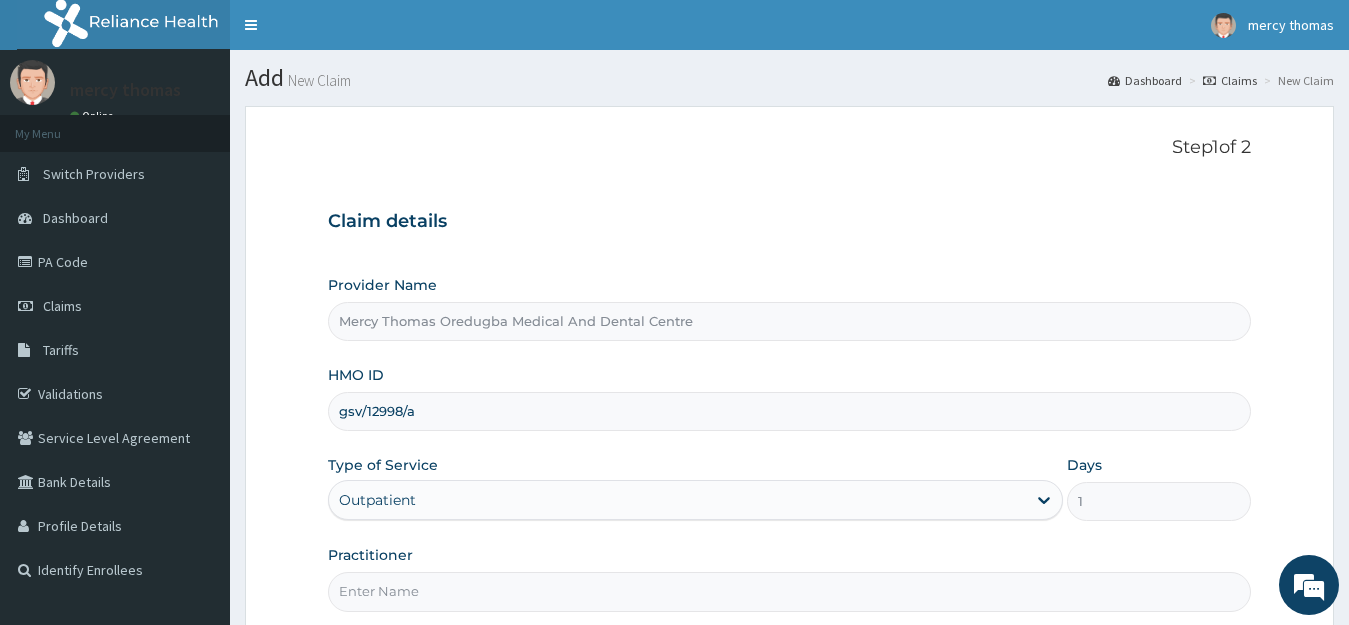 type on "Oredugba" 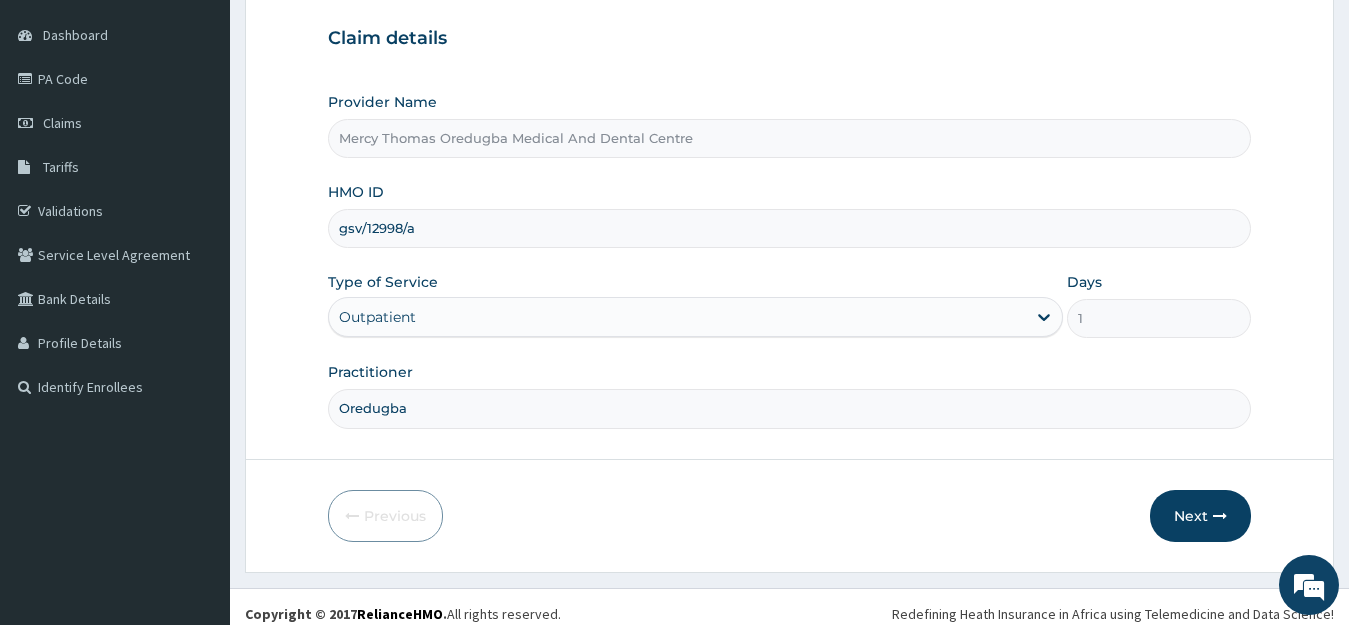scroll, scrollTop: 197, scrollLeft: 0, axis: vertical 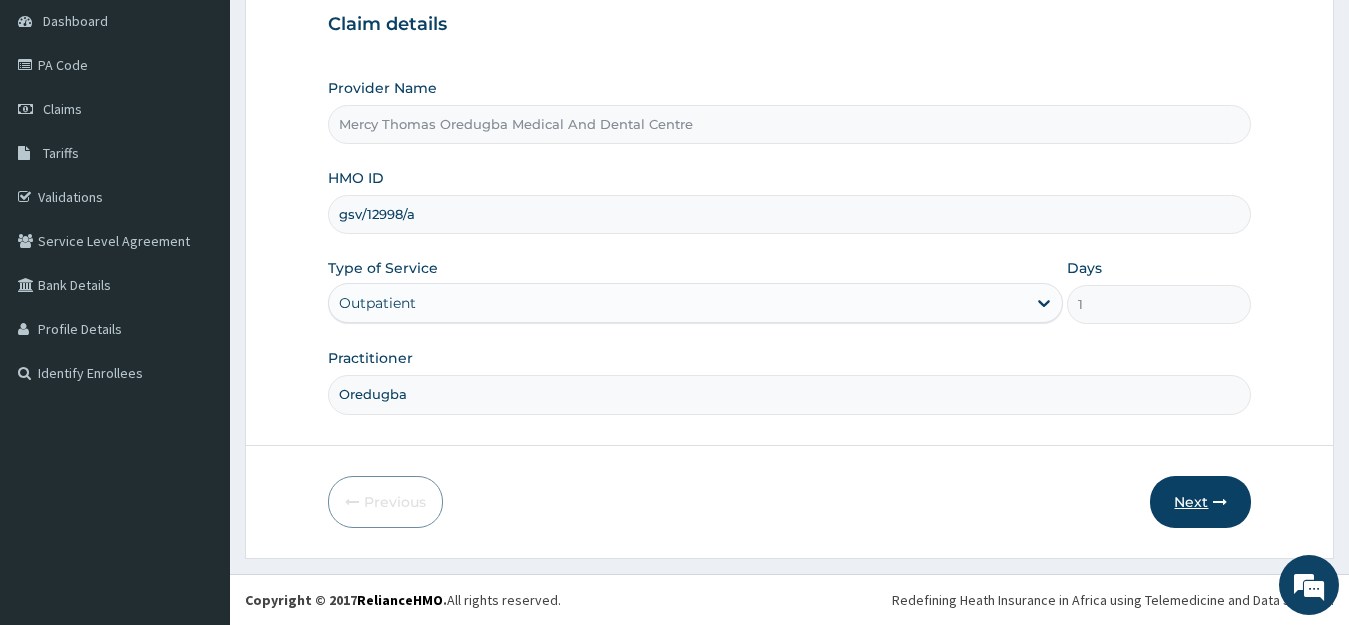 click on "Next" at bounding box center [1200, 502] 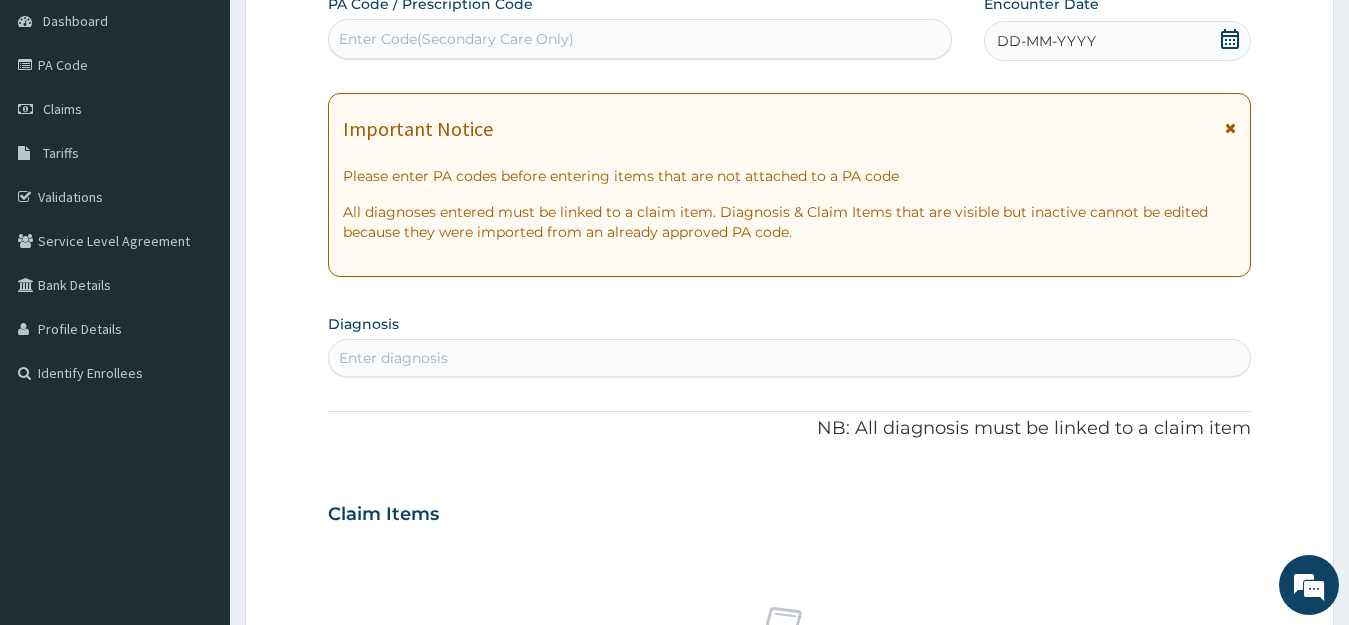 click 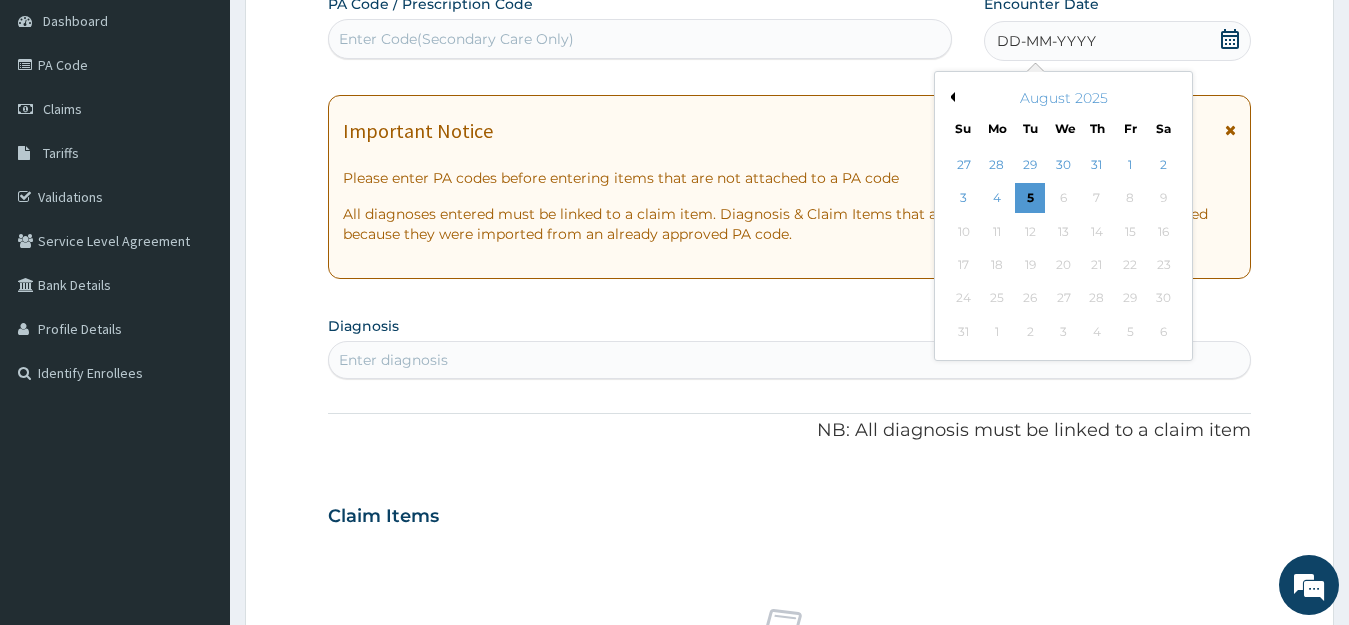 click on "August 2025" at bounding box center [1063, 98] 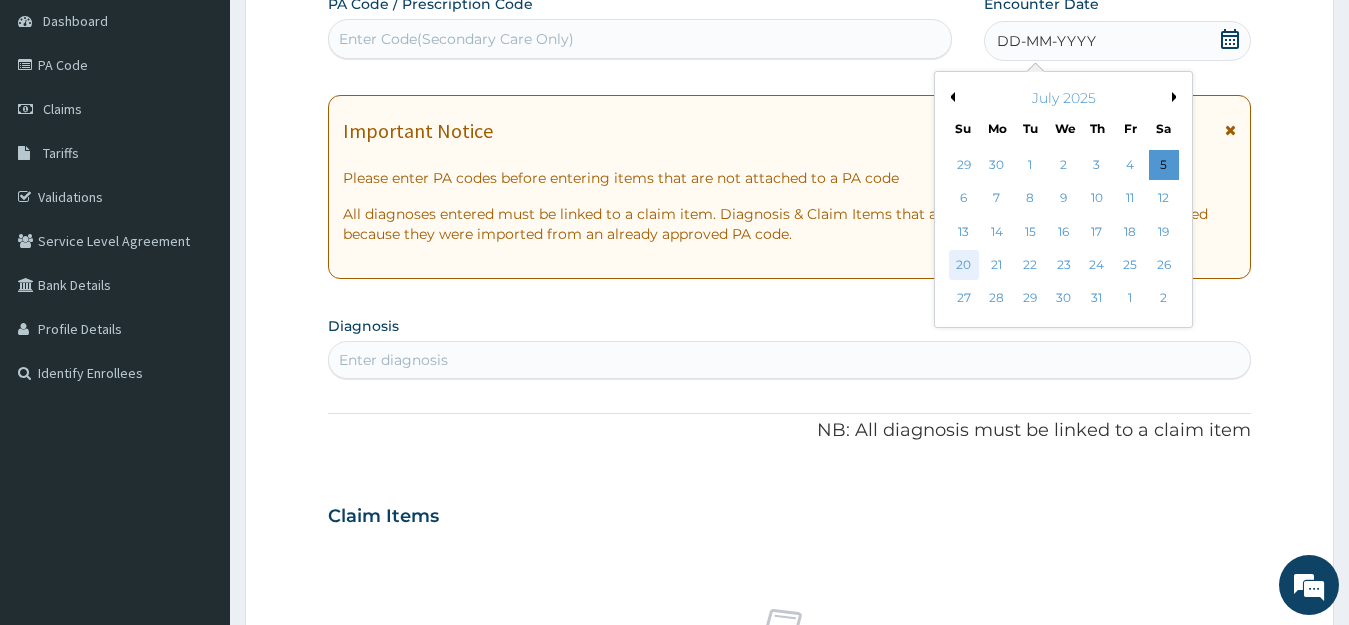 click on "20" at bounding box center (964, 265) 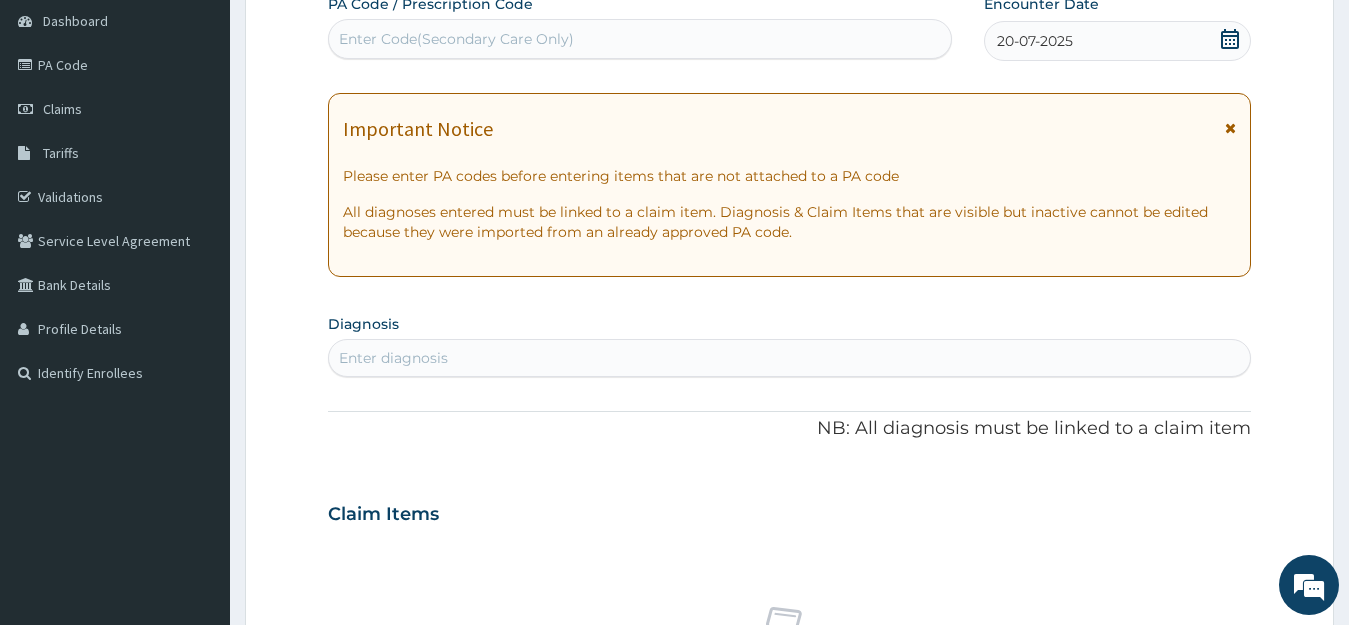 click on "Enter diagnosis" at bounding box center (790, 358) 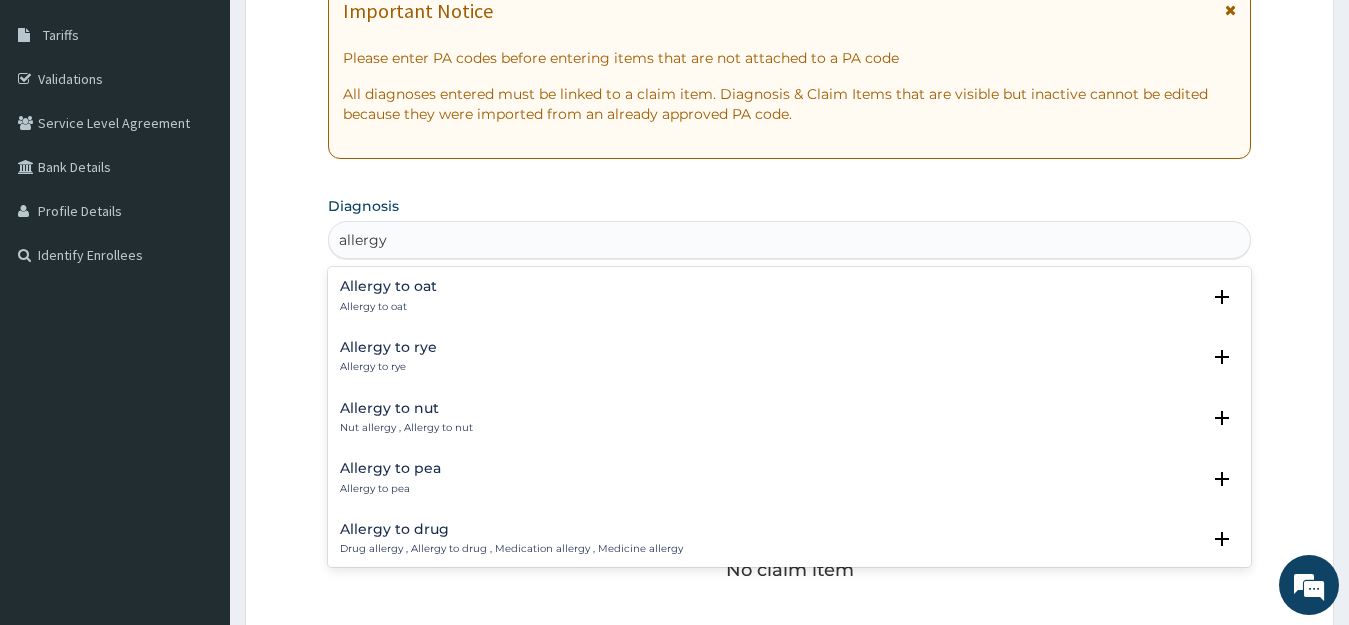 scroll, scrollTop: 317, scrollLeft: 0, axis: vertical 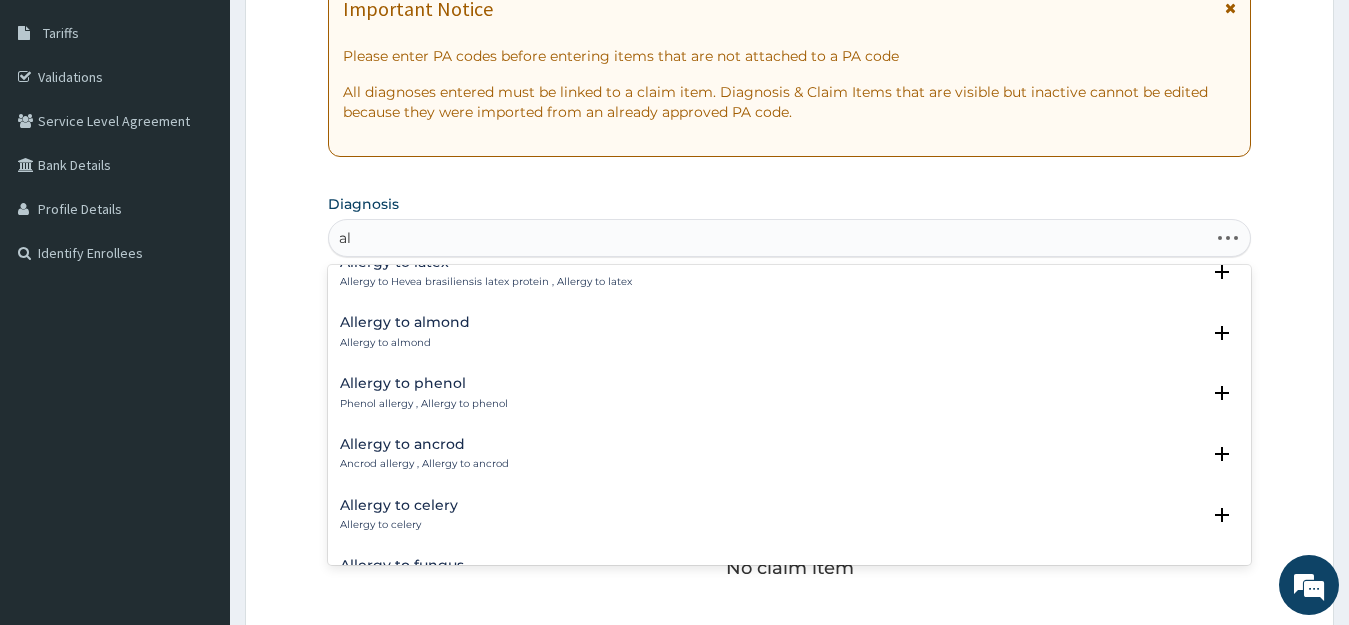 type on "a" 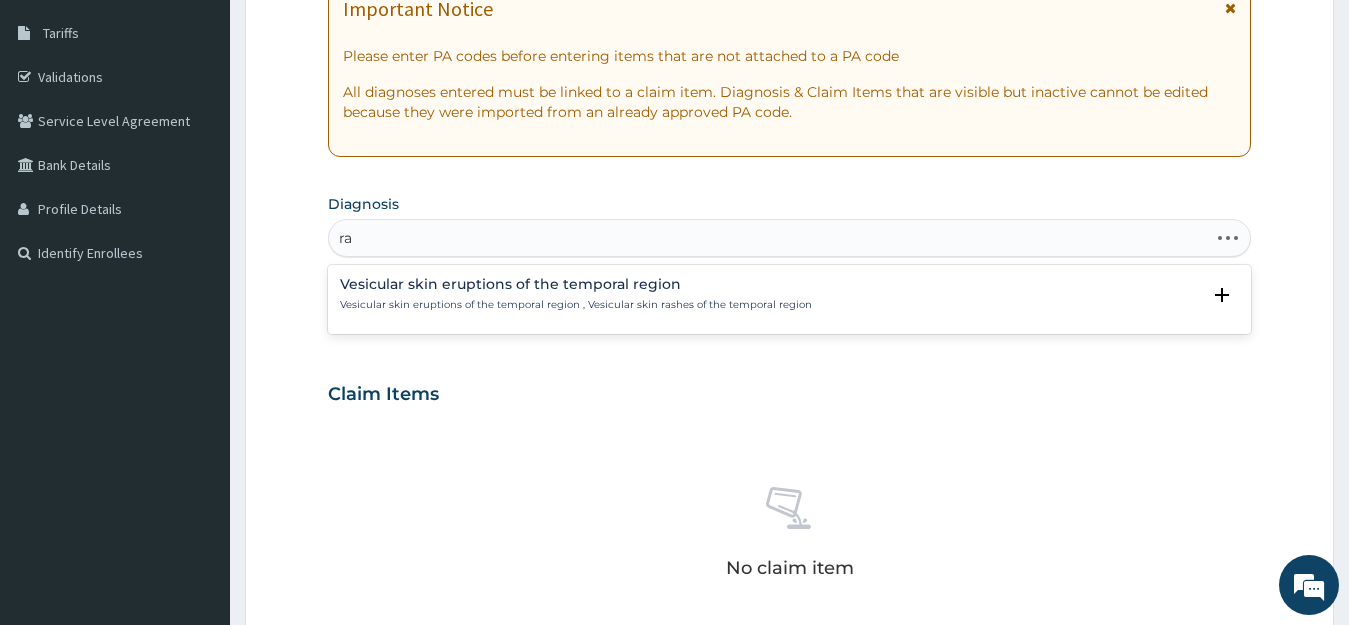 type on "r" 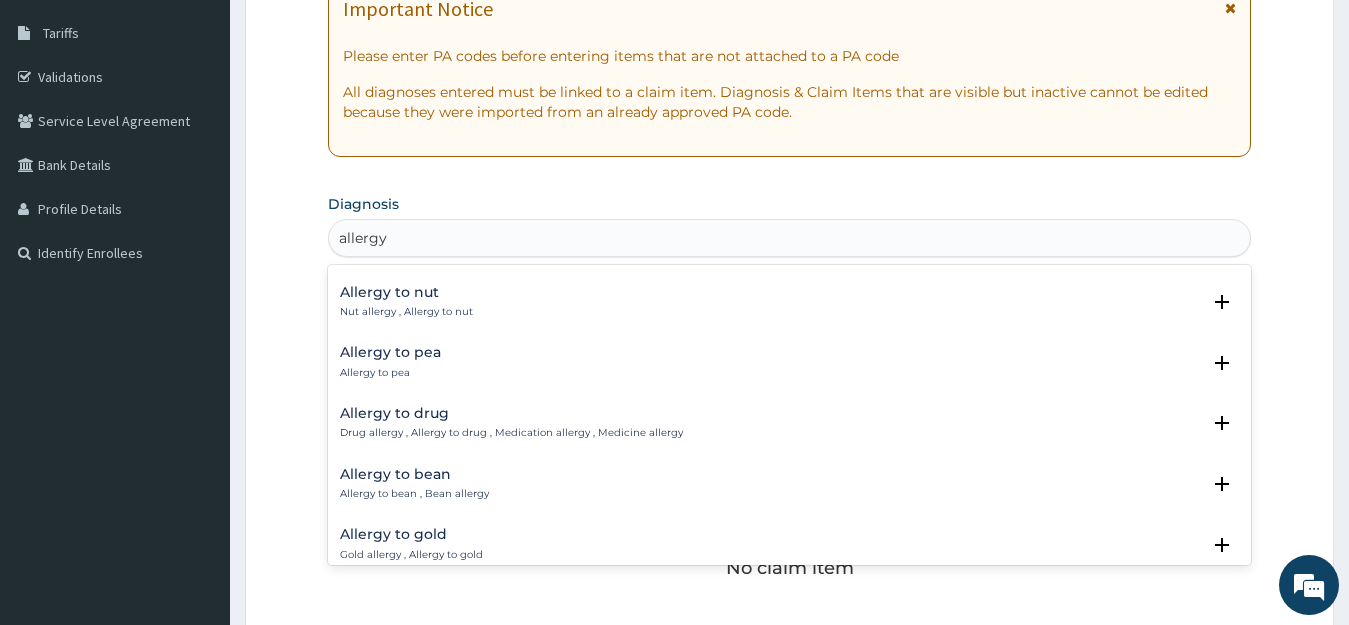 scroll, scrollTop: 160, scrollLeft: 0, axis: vertical 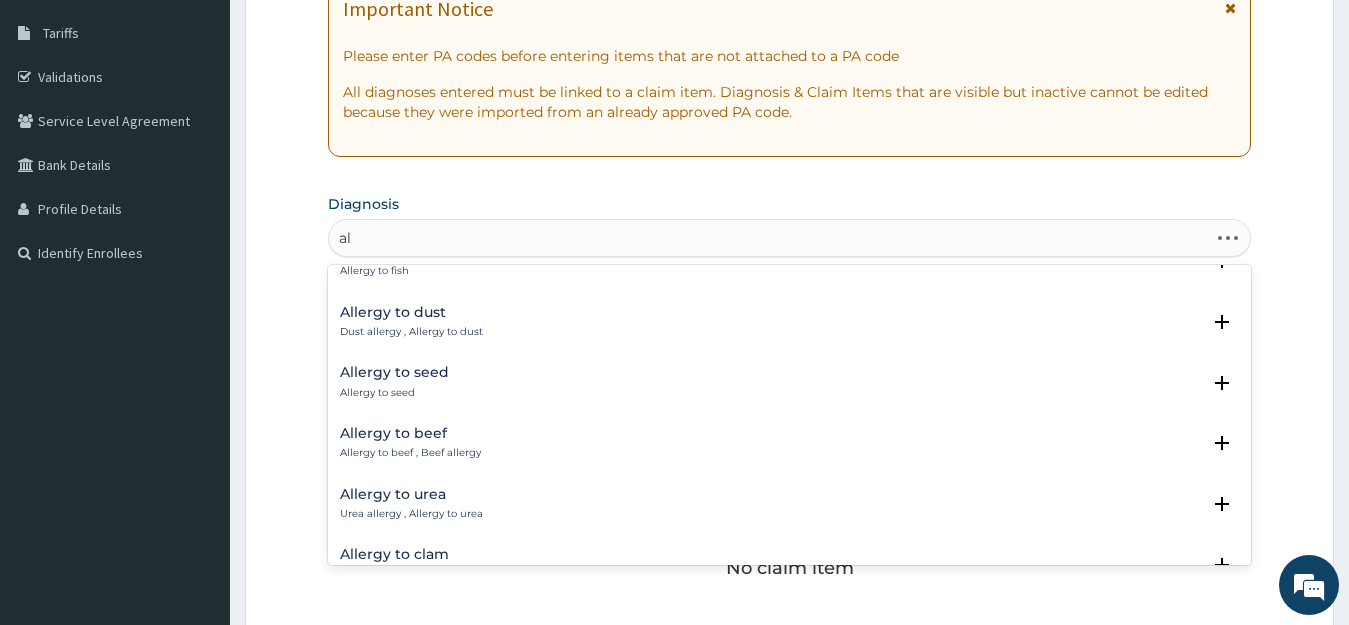 type on "a" 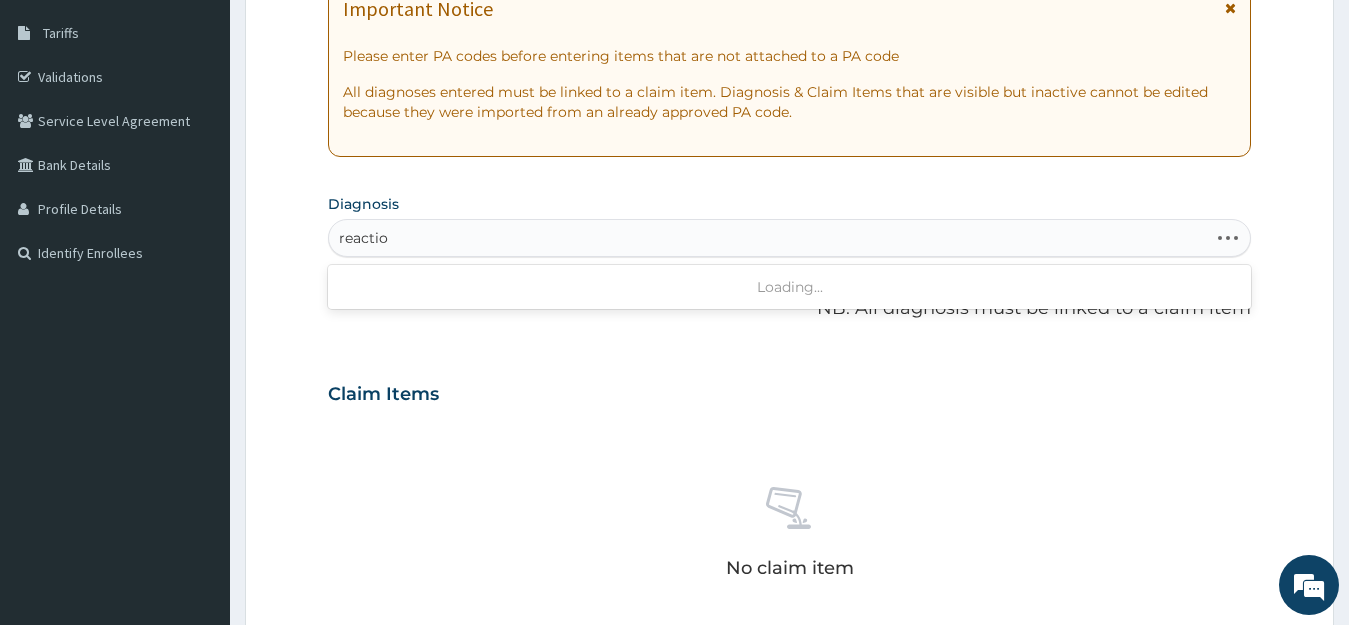 type on "reaction" 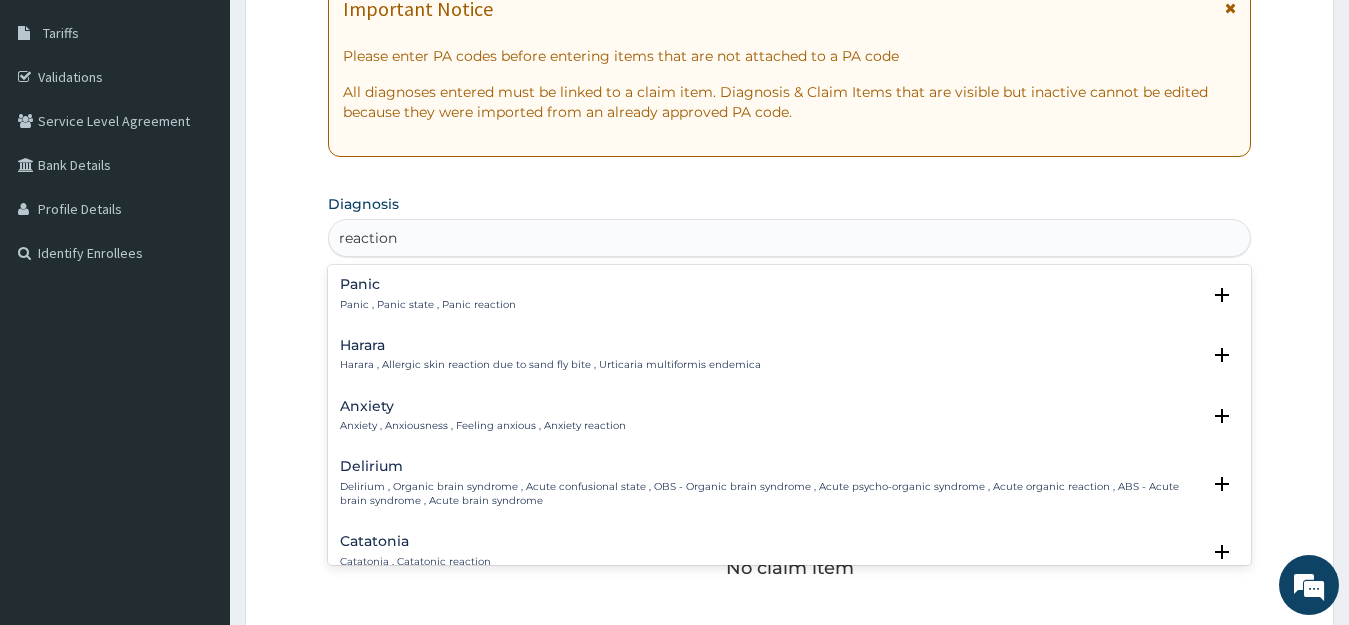scroll, scrollTop: 40, scrollLeft: 0, axis: vertical 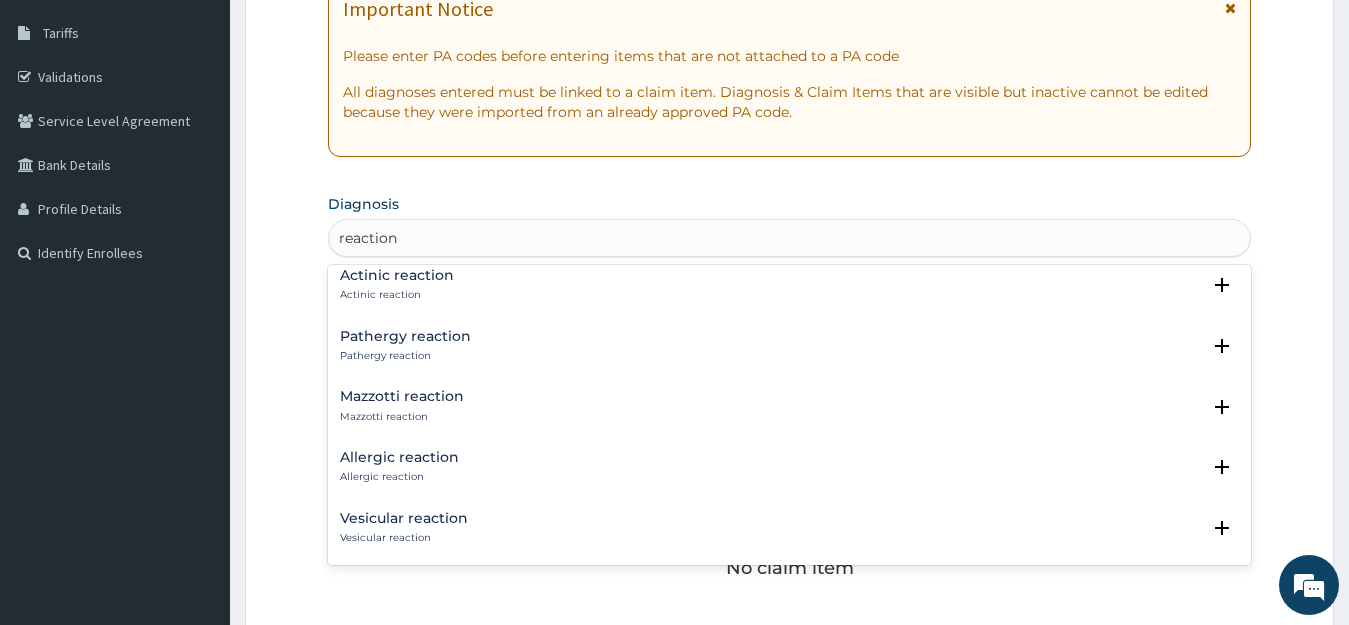 click on "Allergic reaction Allergic reaction" at bounding box center [399, 467] 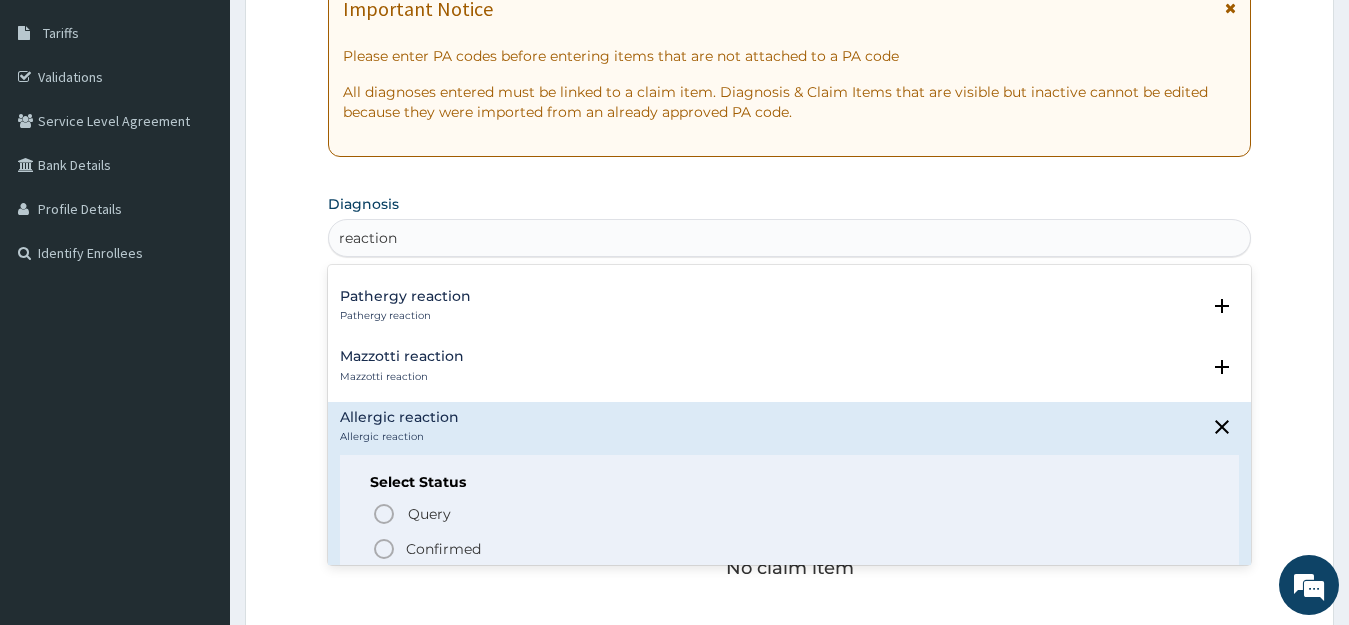scroll, scrollTop: 1210, scrollLeft: 0, axis: vertical 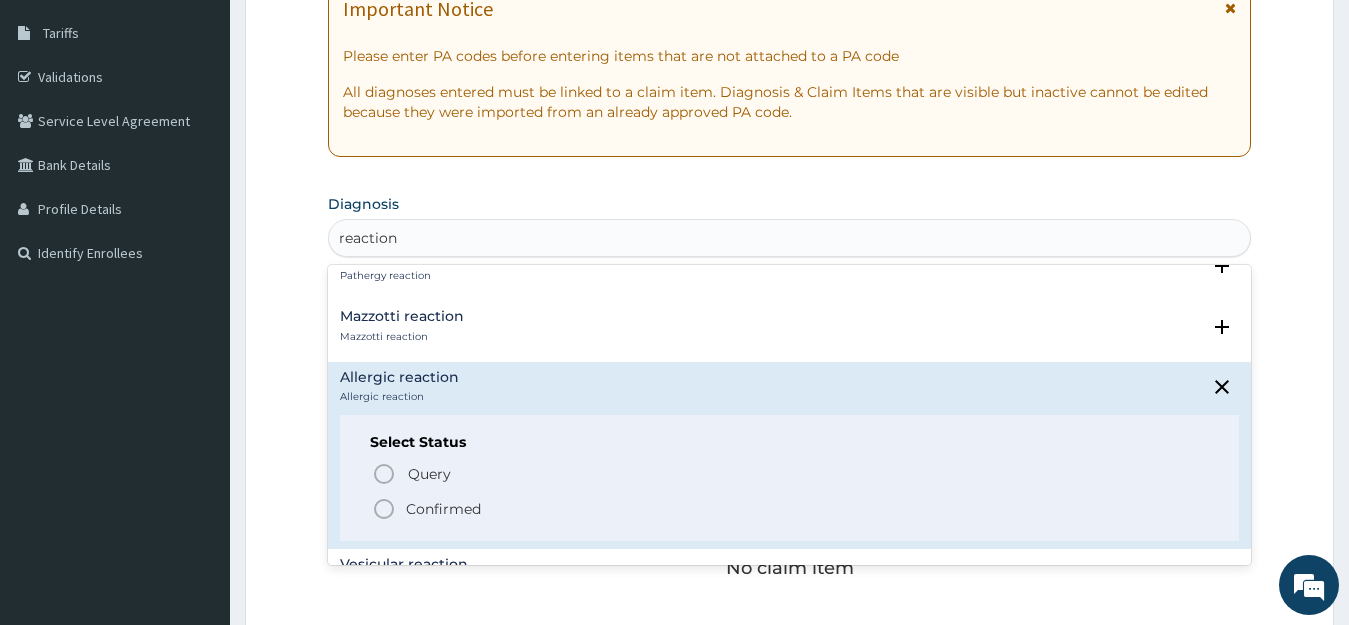 click 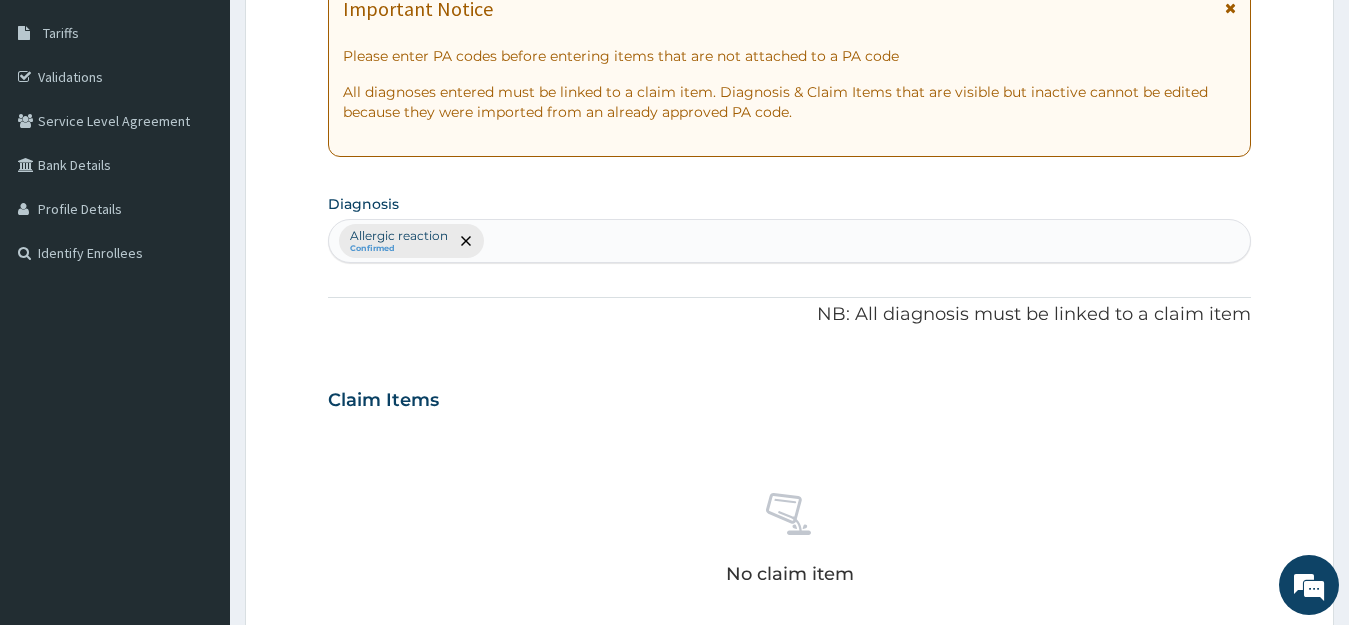 scroll, scrollTop: 817, scrollLeft: 0, axis: vertical 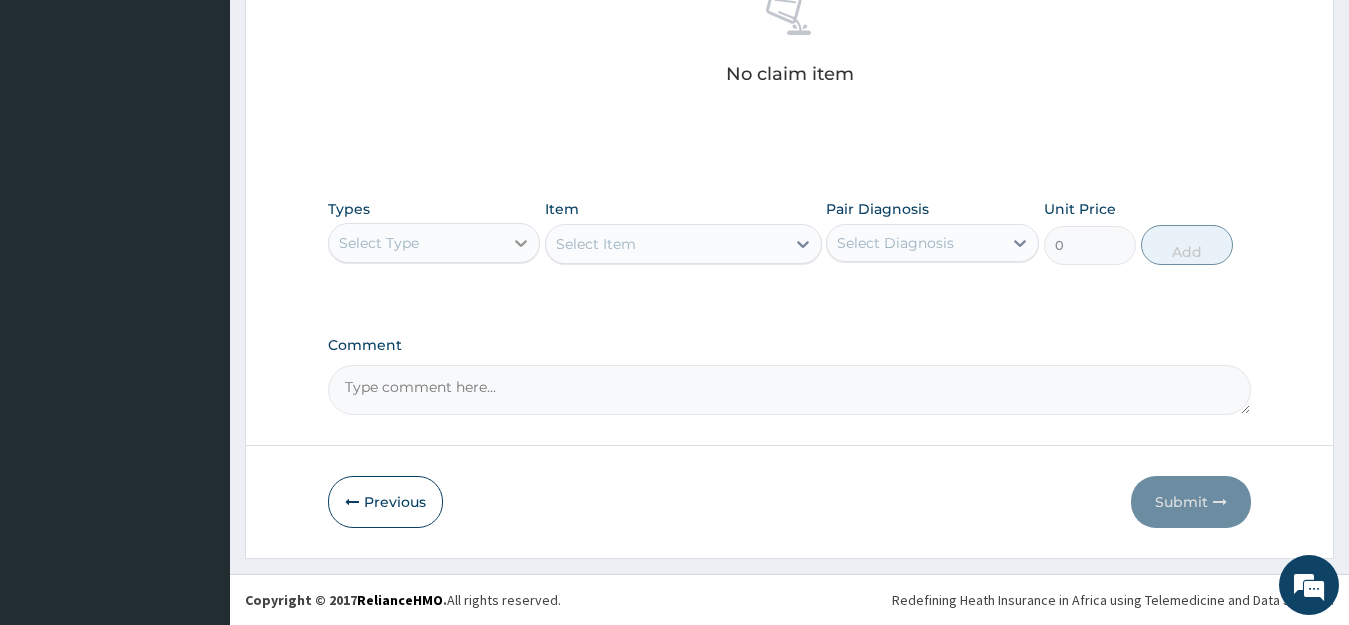 click 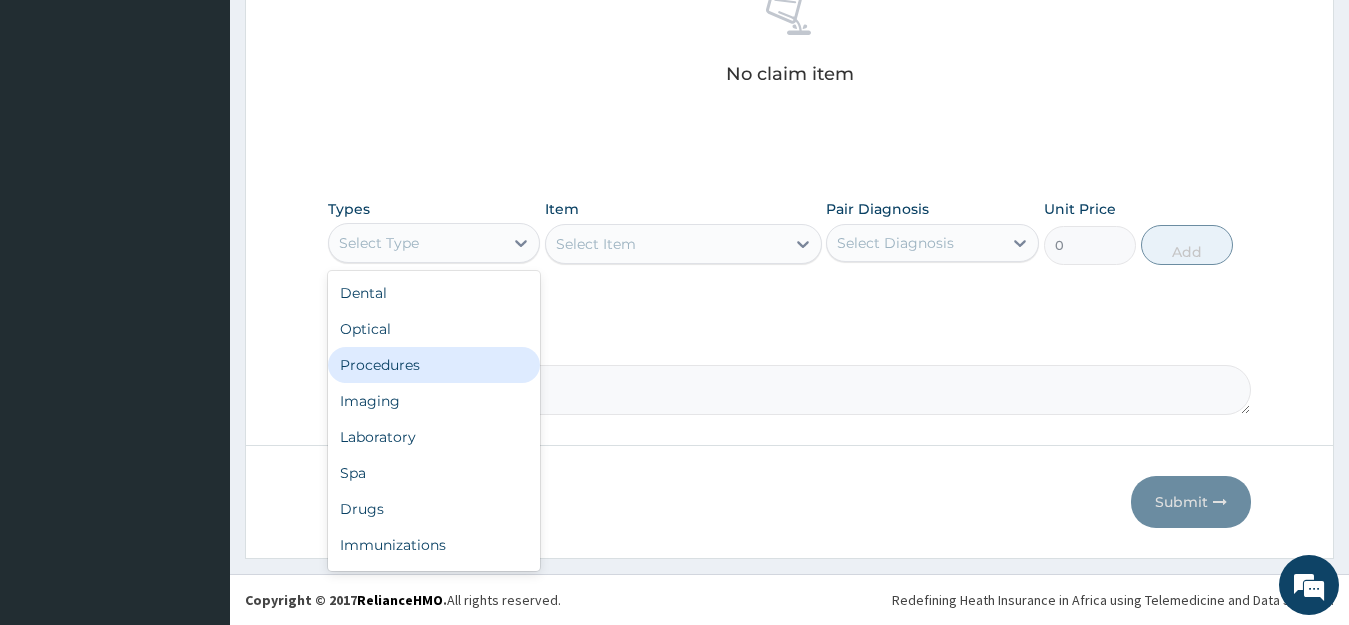 click on "Procedures" at bounding box center [434, 365] 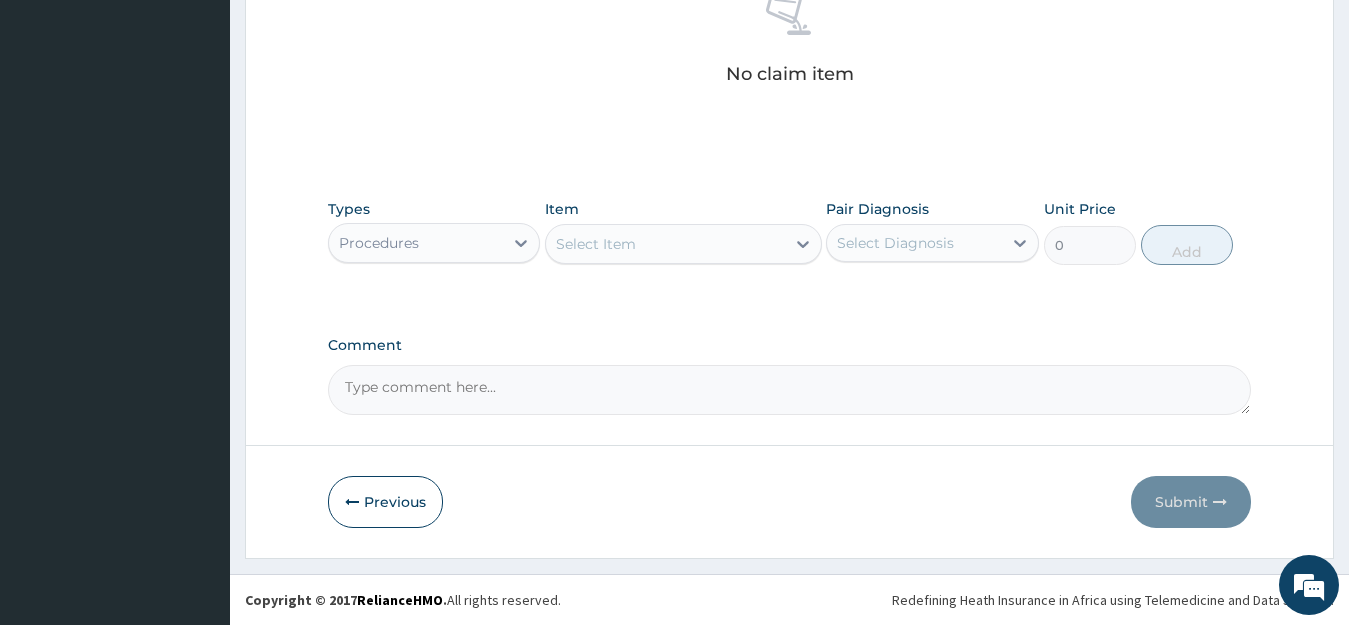 click at bounding box center (803, 244) 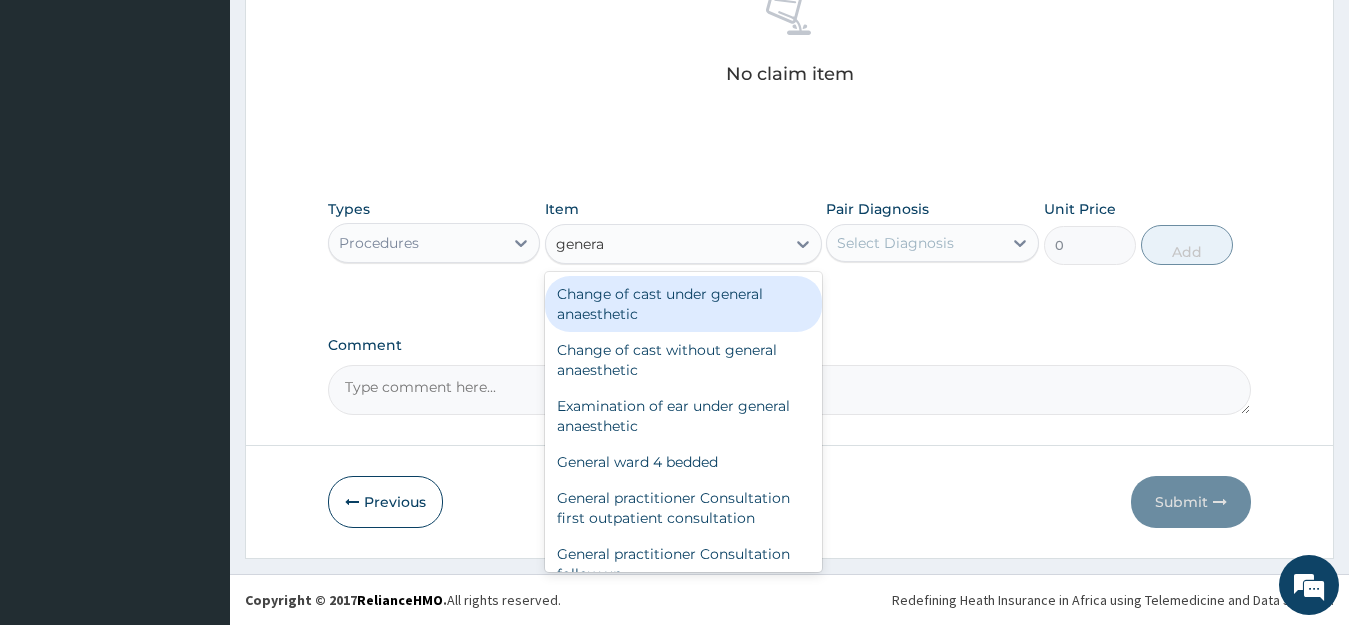 type on "general" 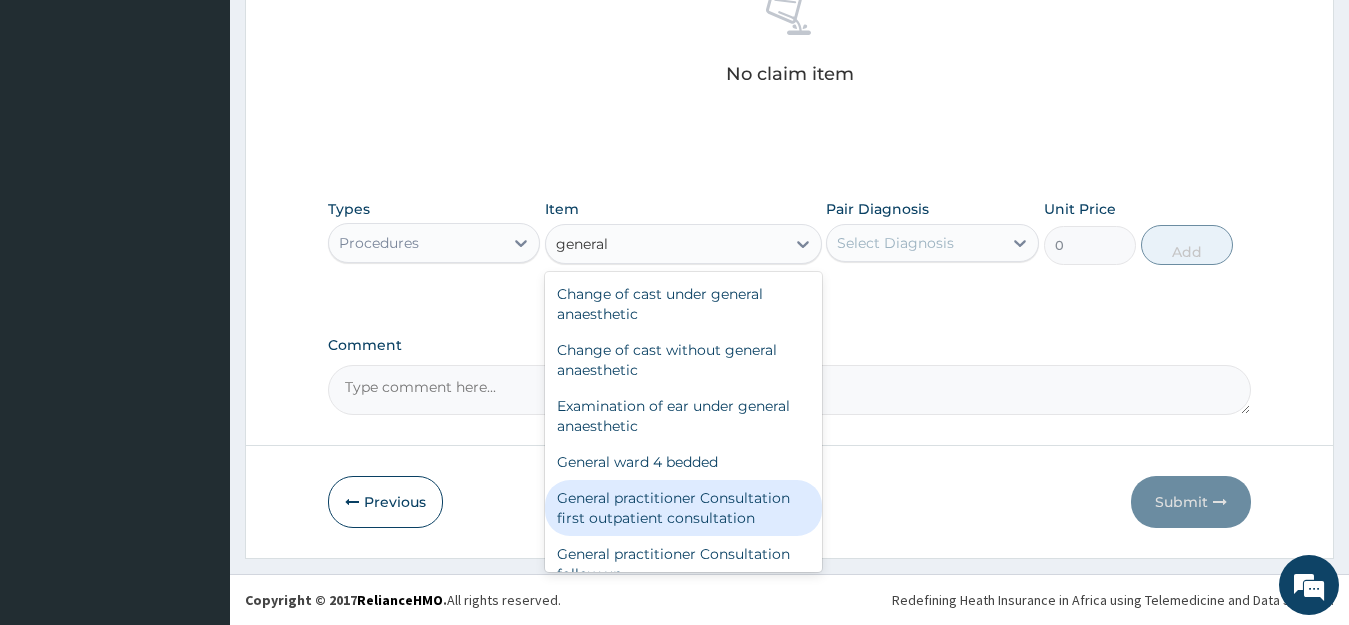 click on "General practitioner Consultation first outpatient consultation" at bounding box center [683, 508] 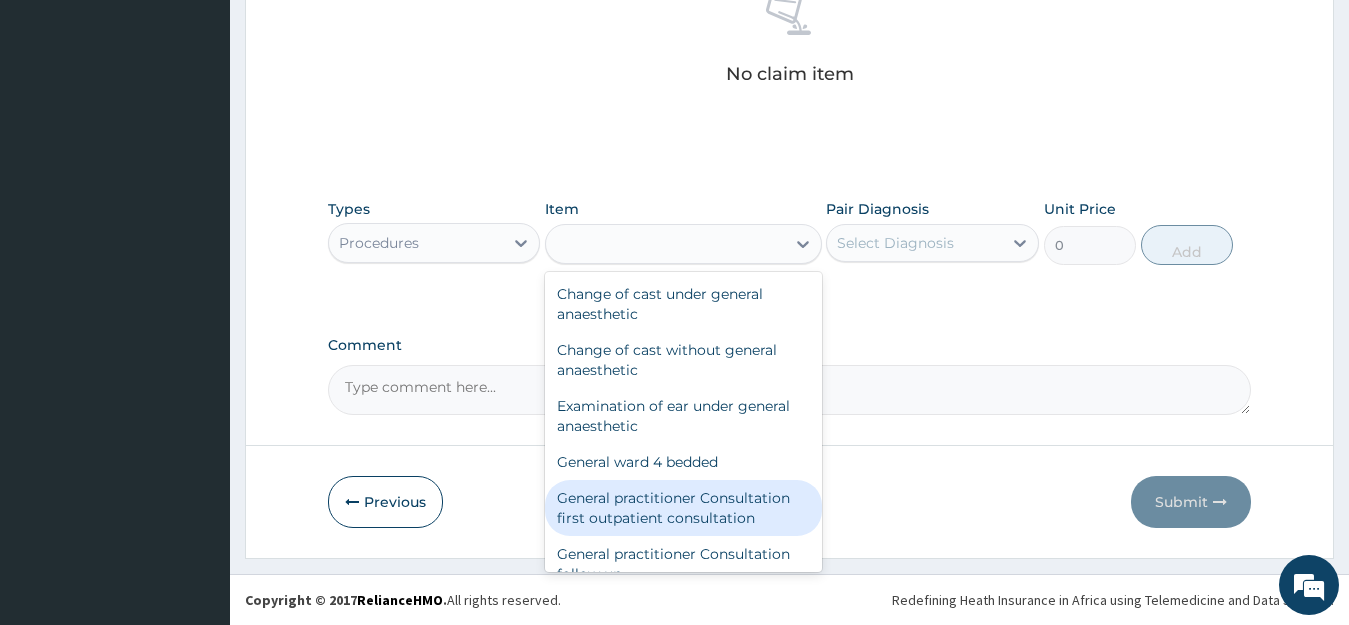 type on "3547.5" 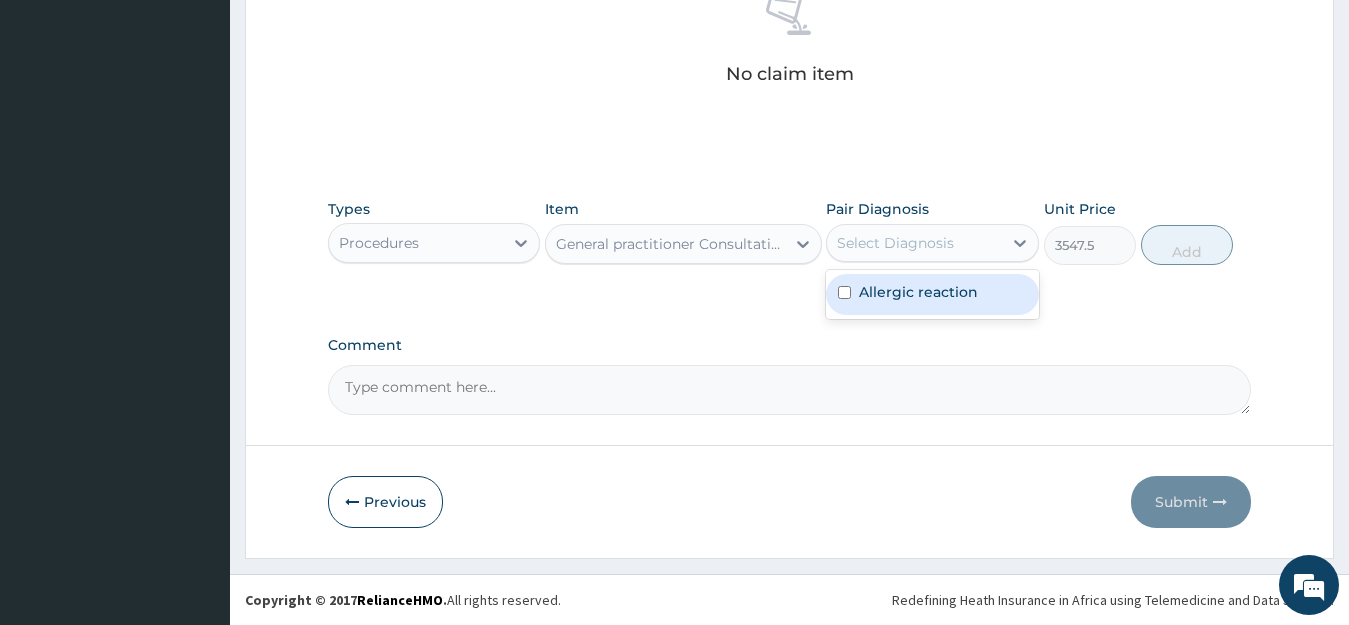 click on "Select Diagnosis" at bounding box center (914, 243) 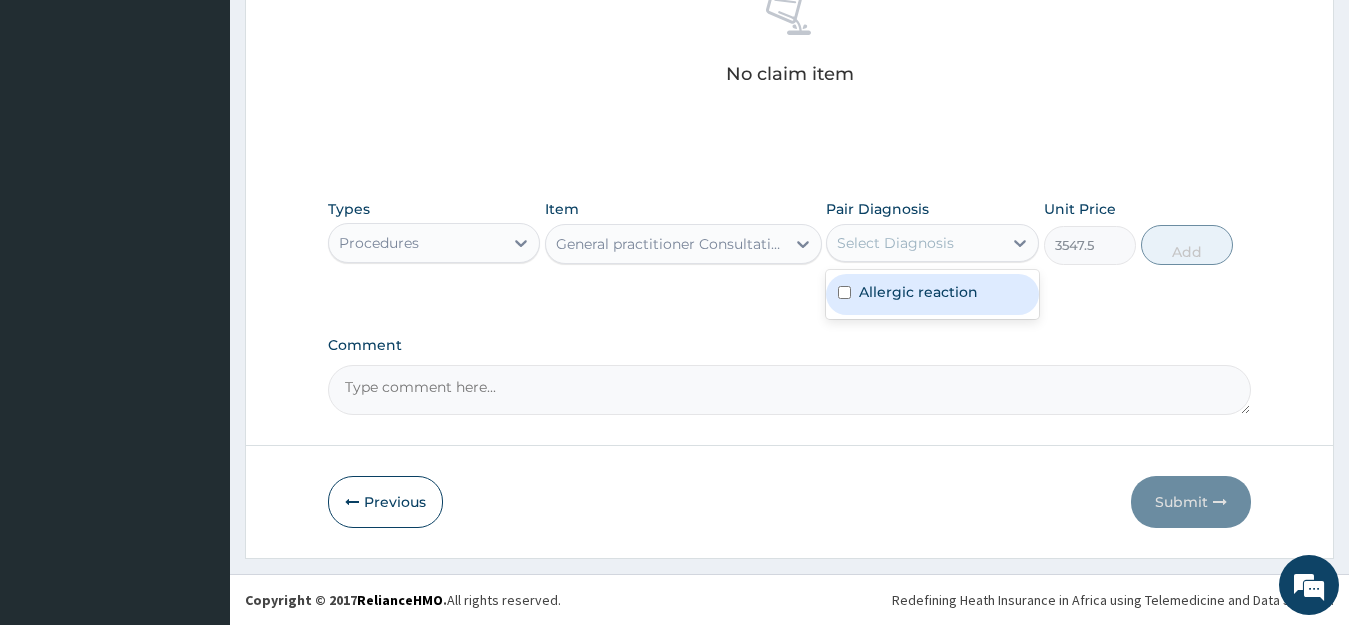 click on "Allergic reaction" at bounding box center [918, 292] 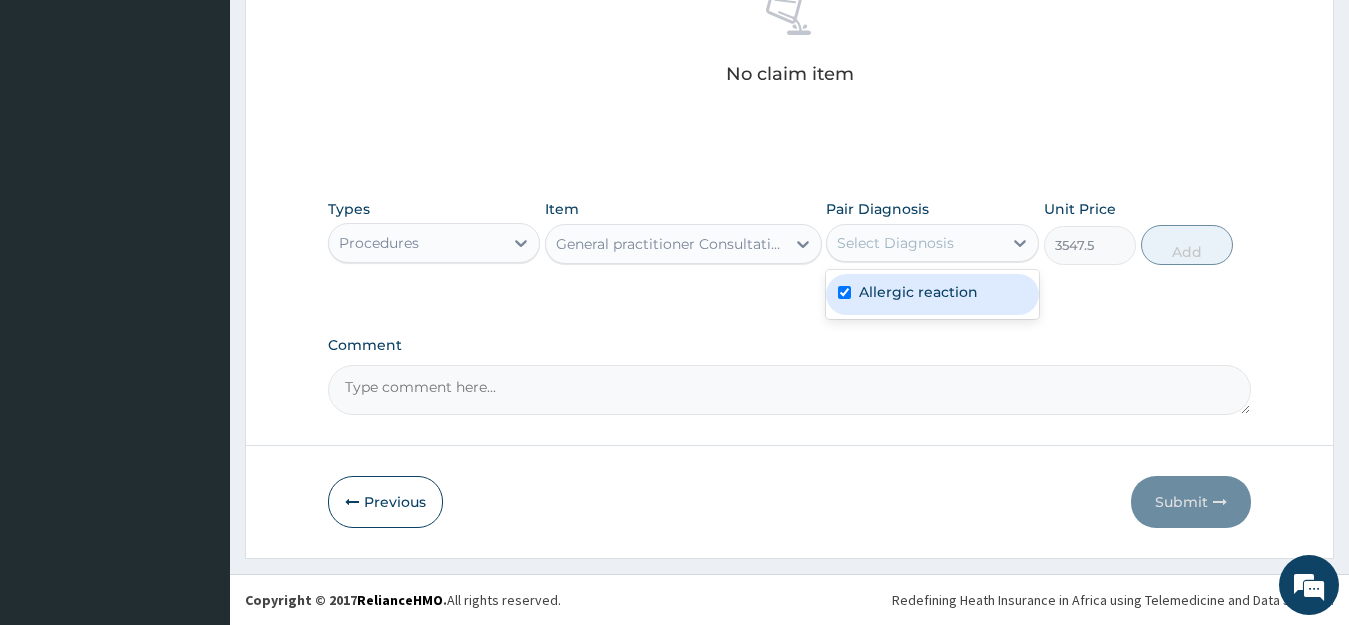 checkbox on "true" 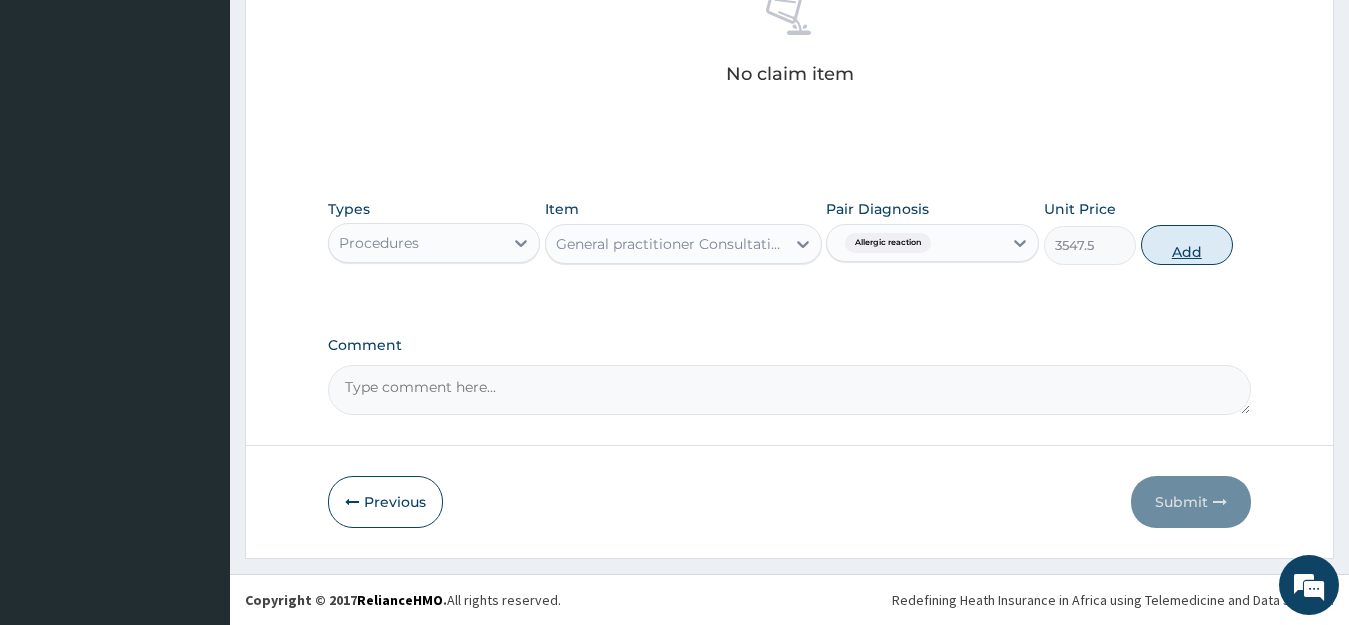 click on "Add" at bounding box center [1187, 245] 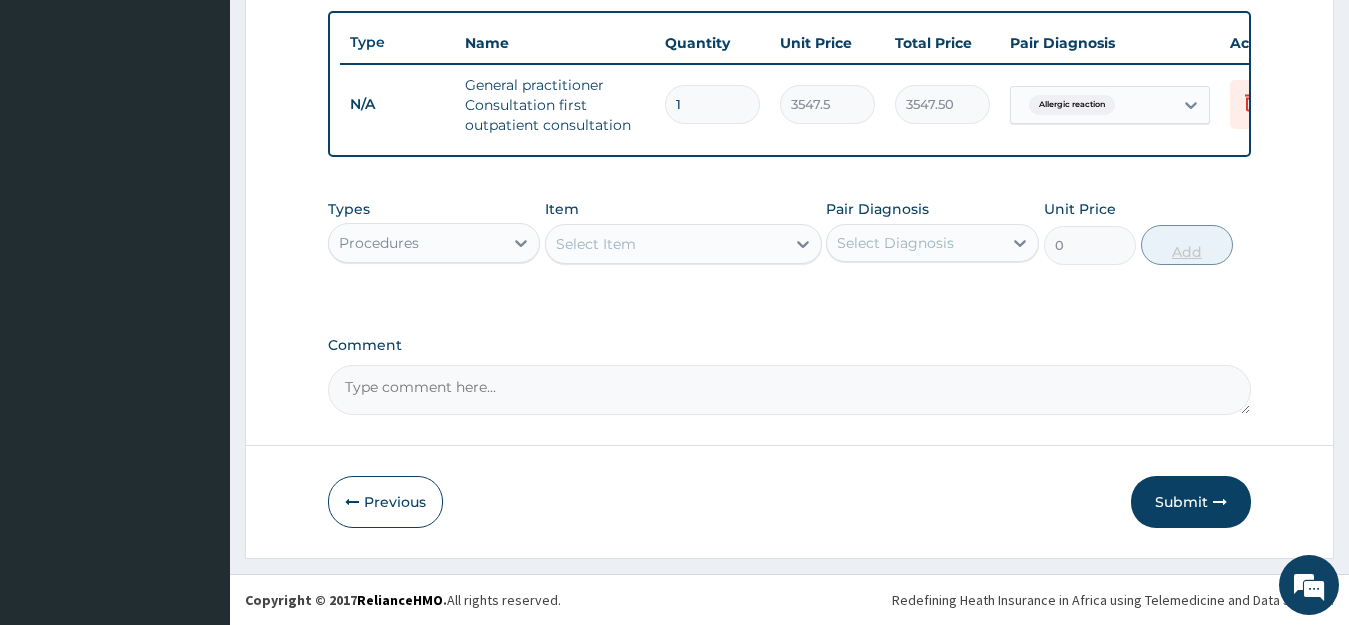 scroll, scrollTop: 750, scrollLeft: 0, axis: vertical 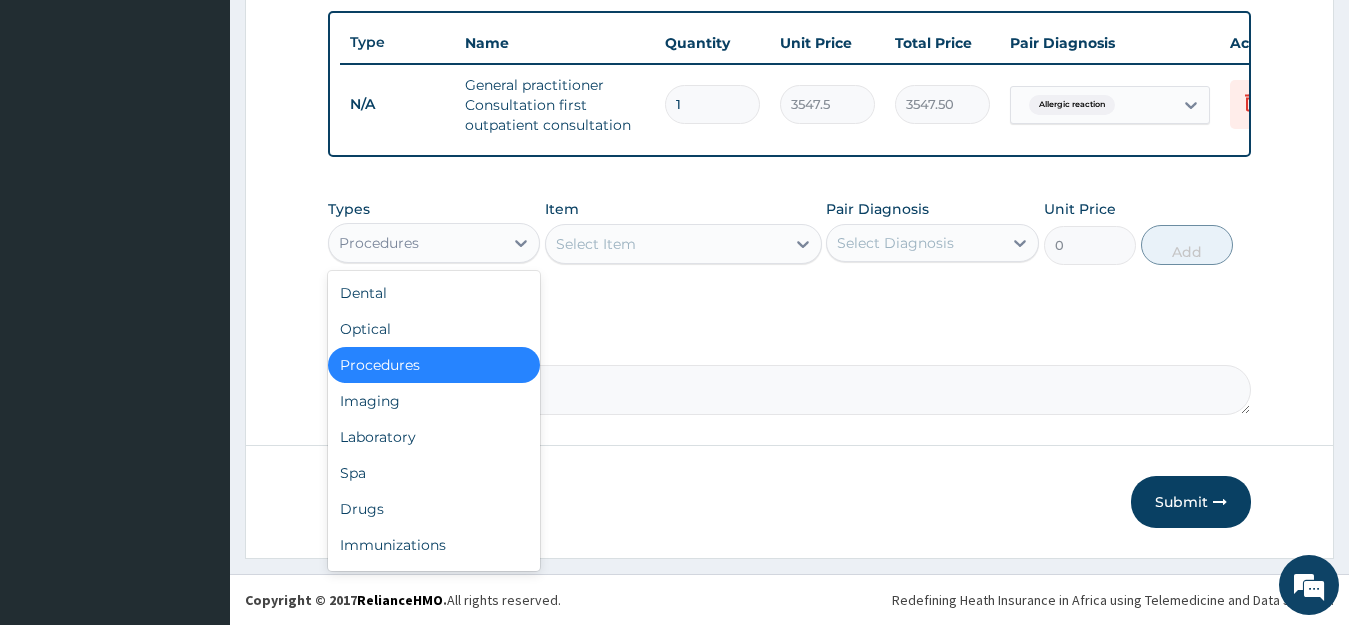 click on "Procedures" at bounding box center (416, 243) 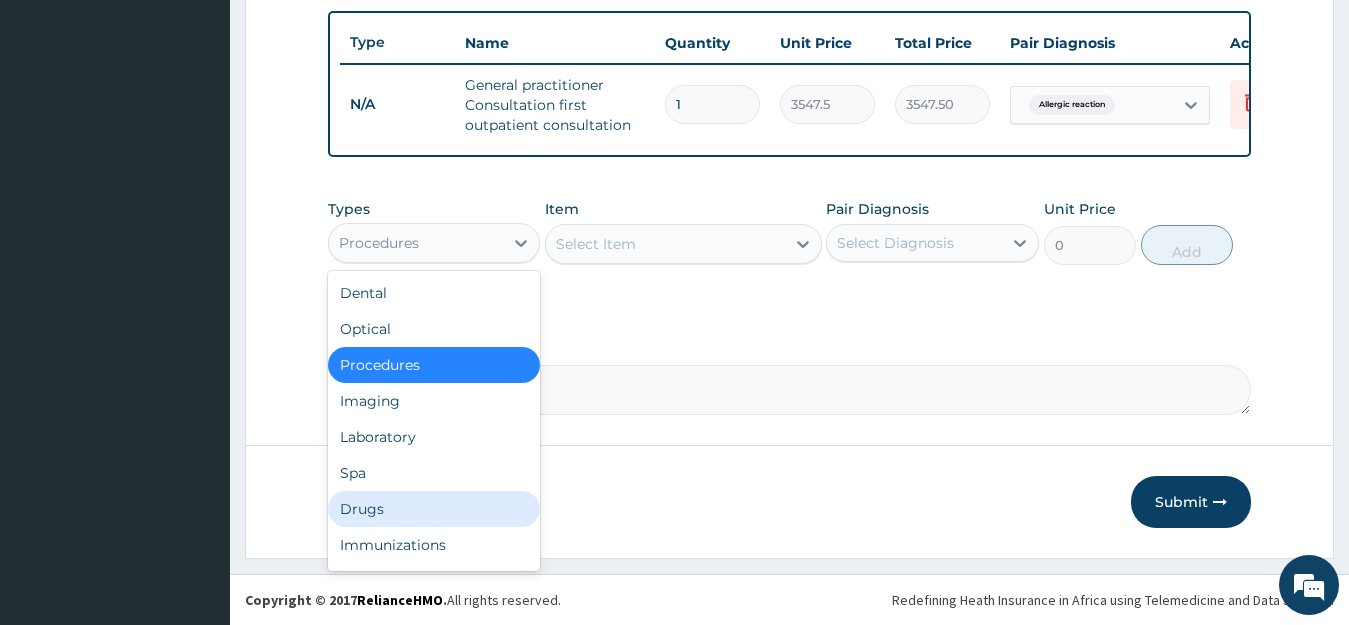 click on "Drugs" at bounding box center [434, 509] 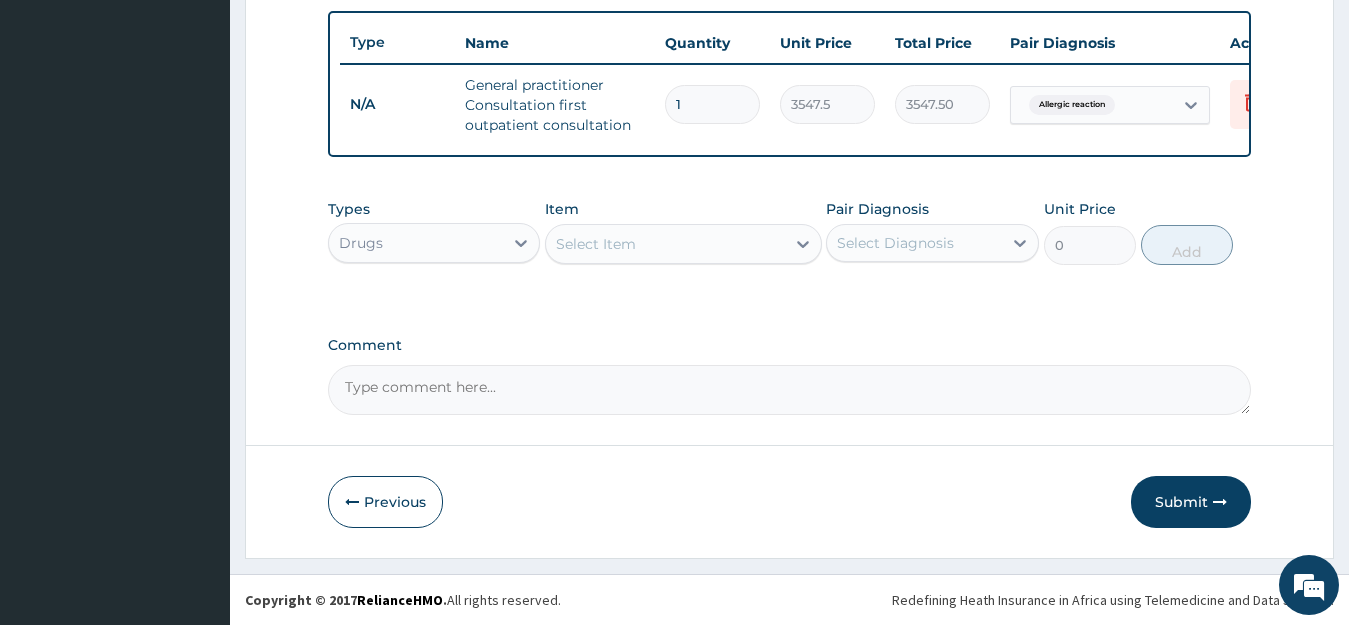 click at bounding box center [803, 244] 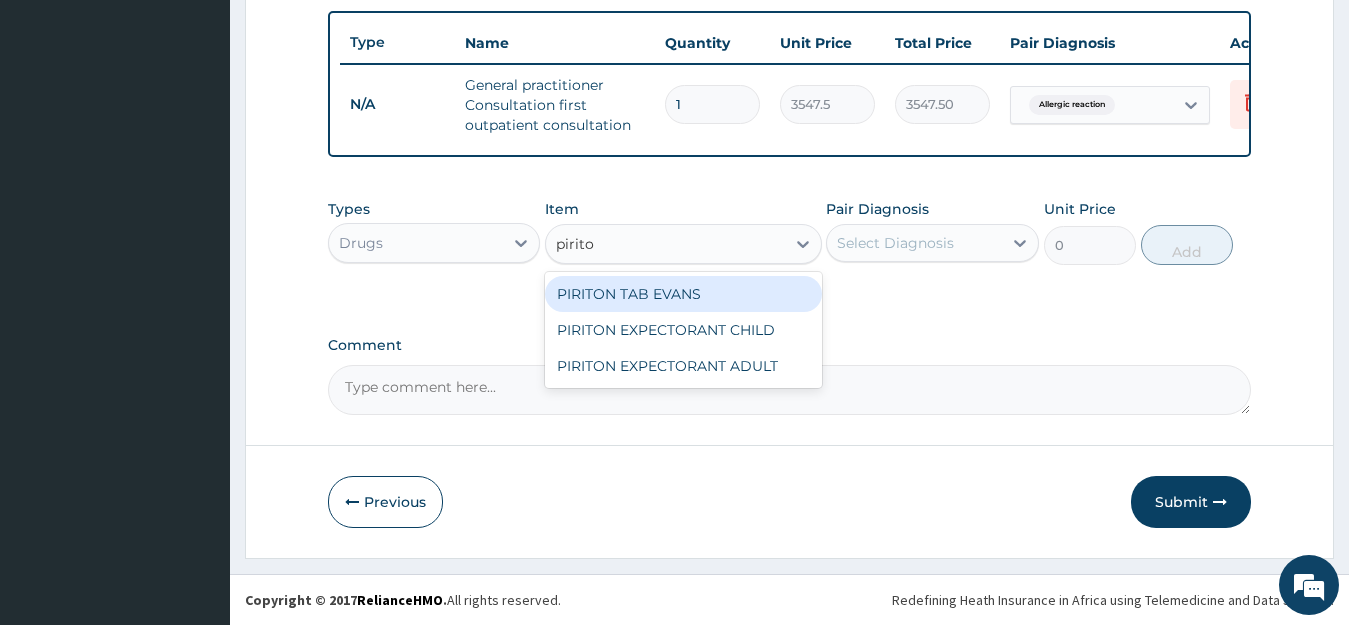 type on "piriton" 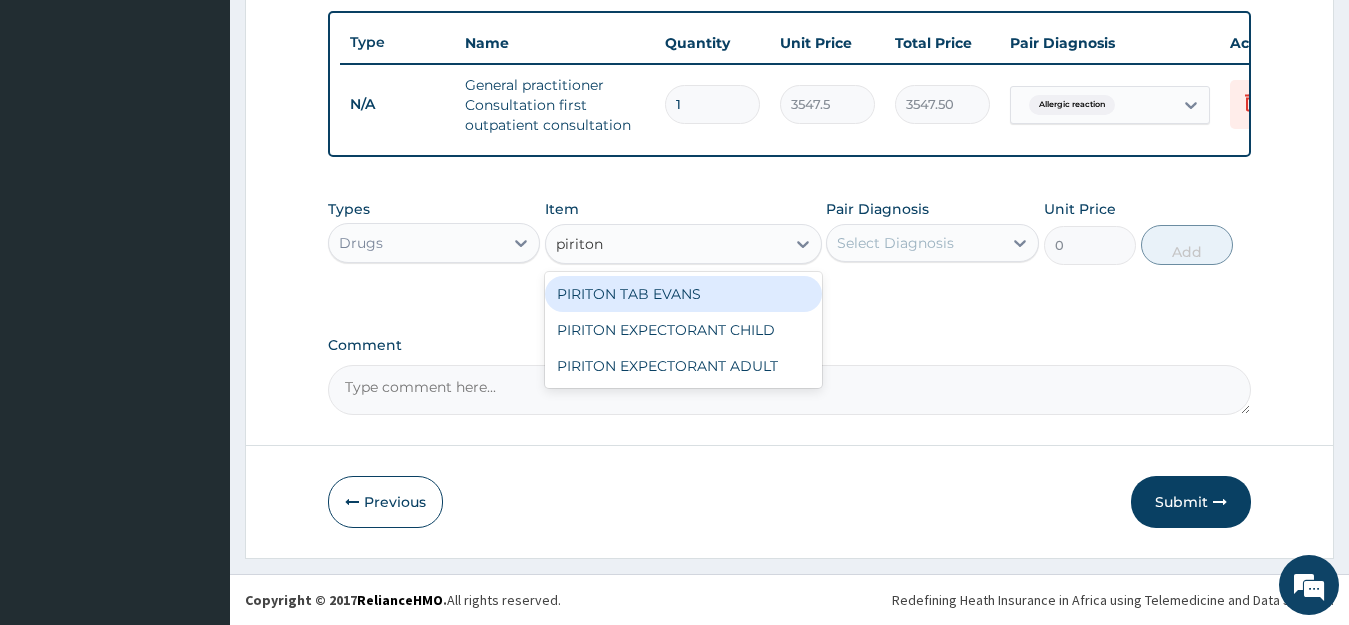 click on "PIRITON TAB EVANS" at bounding box center (683, 294) 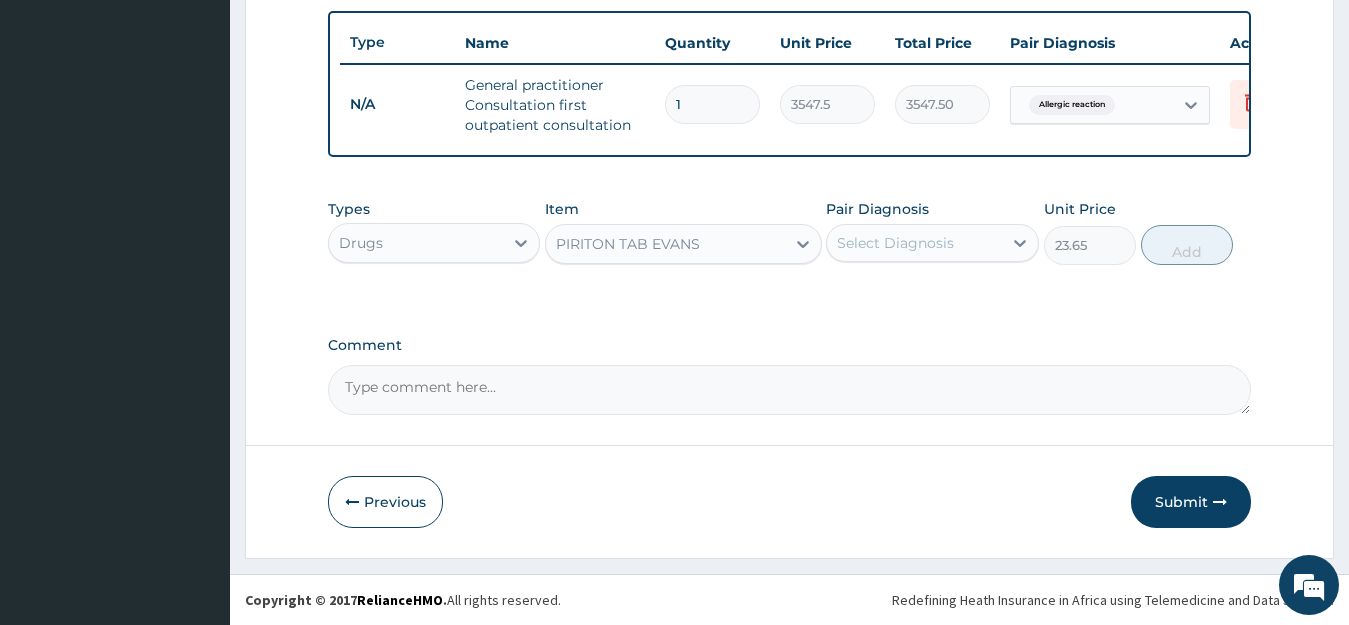 click on "Select Diagnosis" at bounding box center [895, 243] 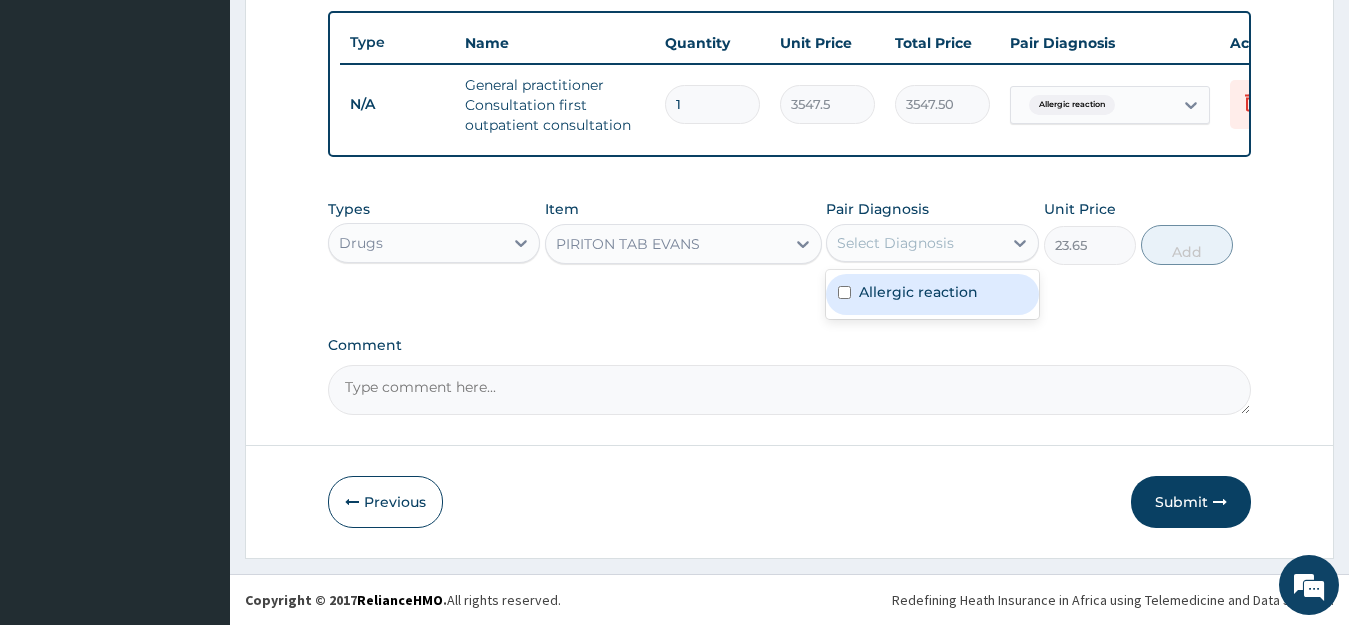 click on "Allergic reaction" at bounding box center (918, 292) 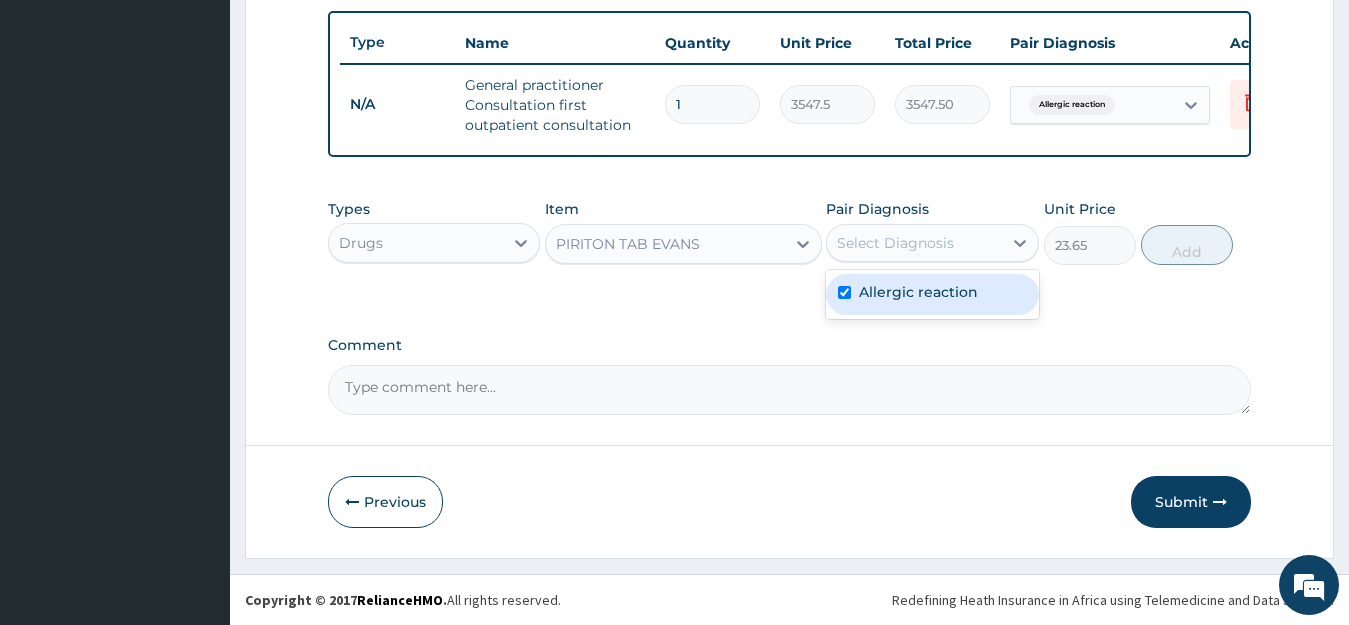 checkbox on "true" 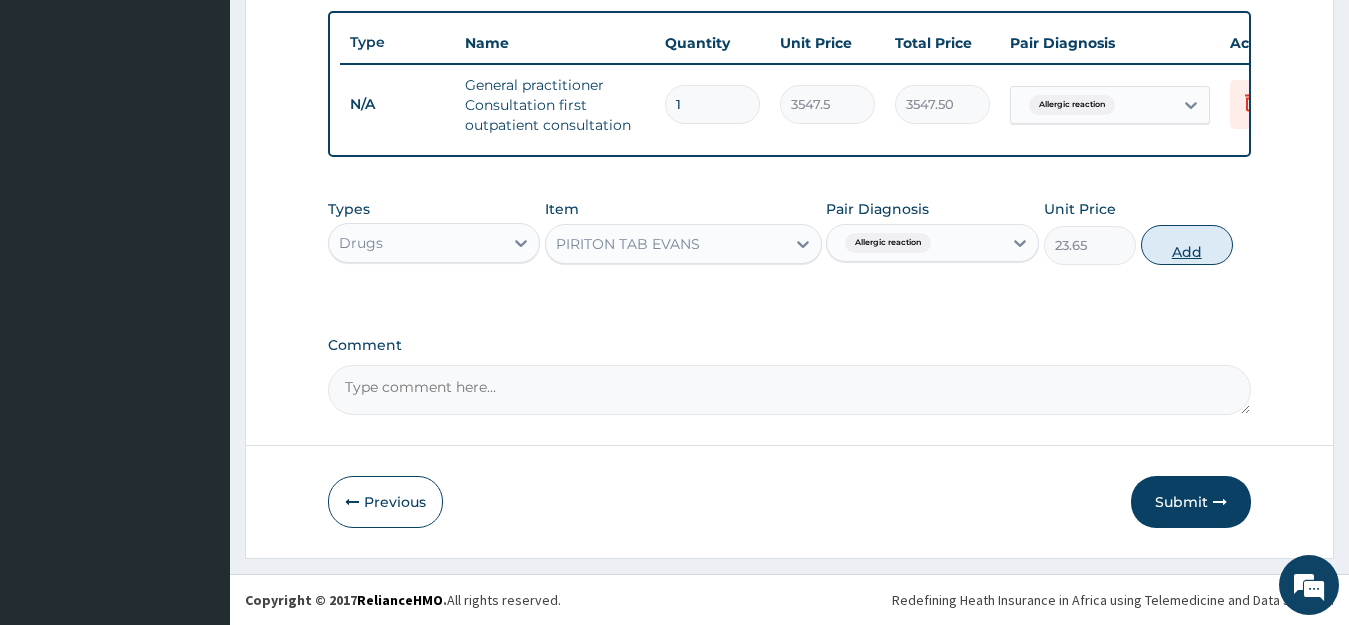 click on "Add" at bounding box center (1187, 245) 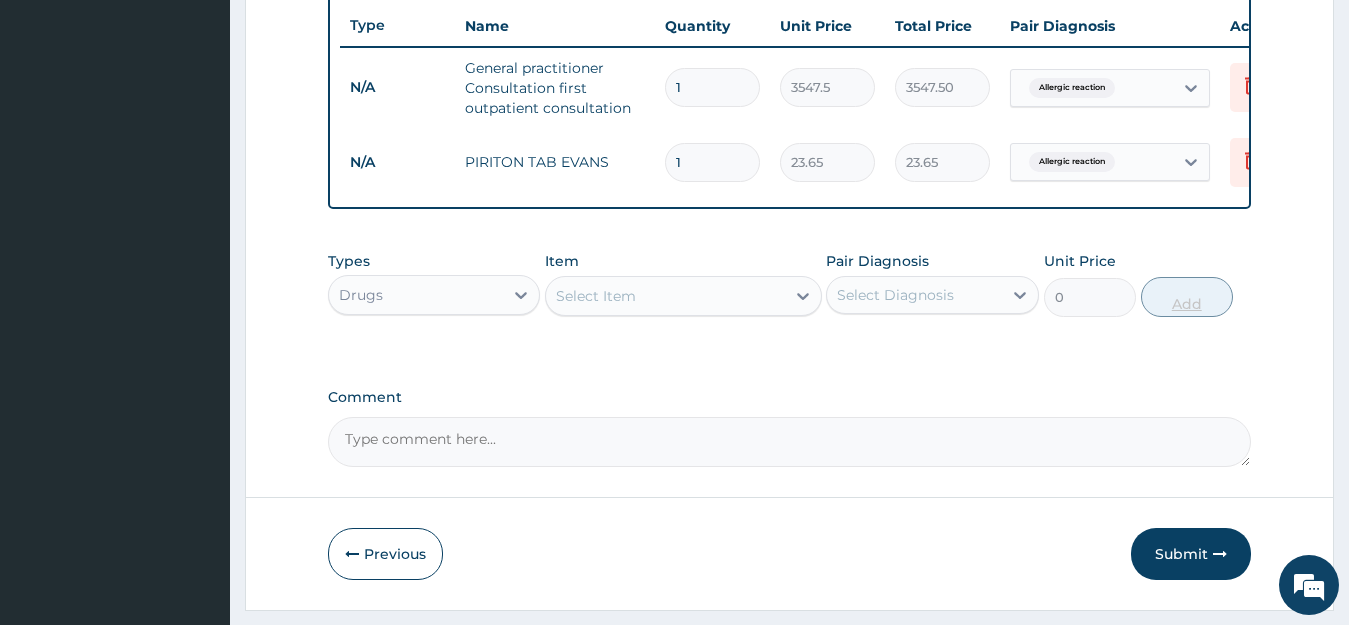 type on "10" 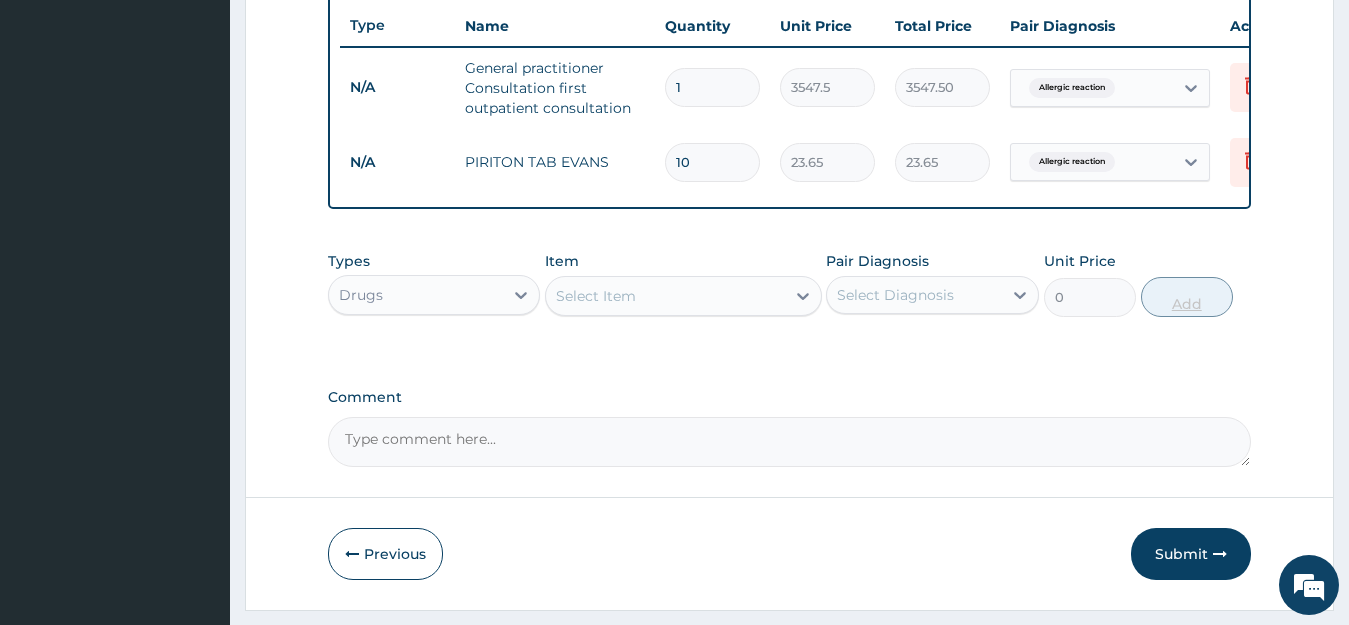 type on "236.50" 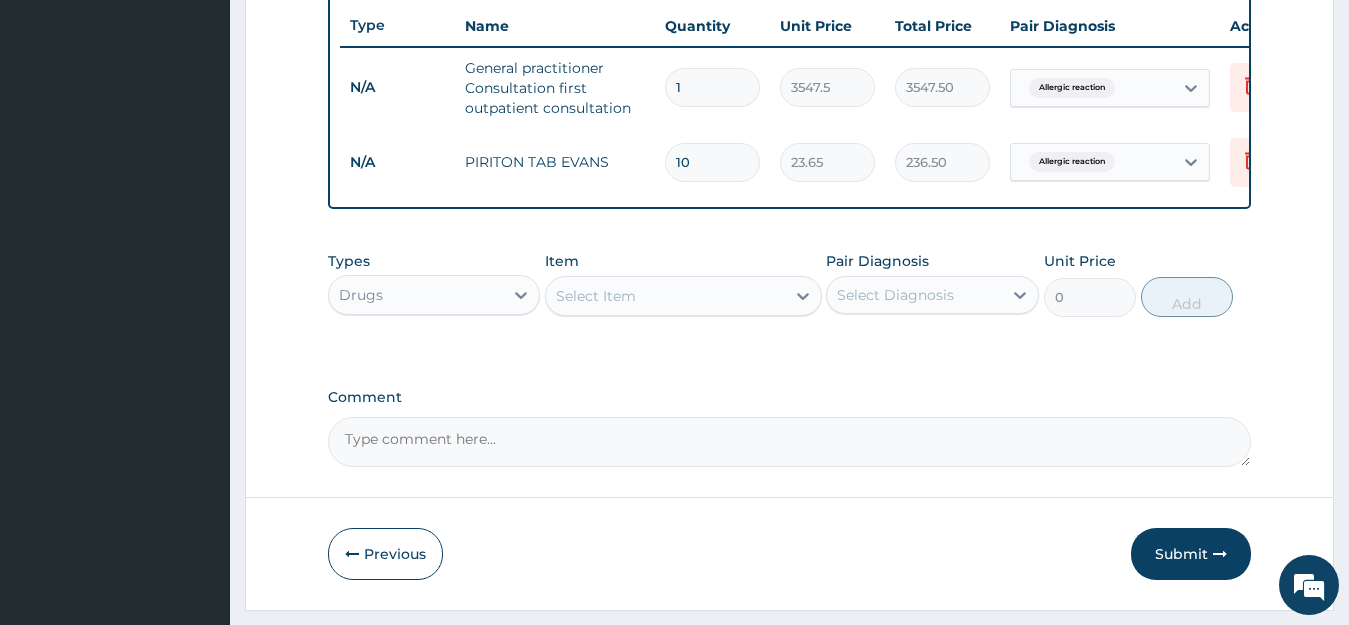 type on "10" 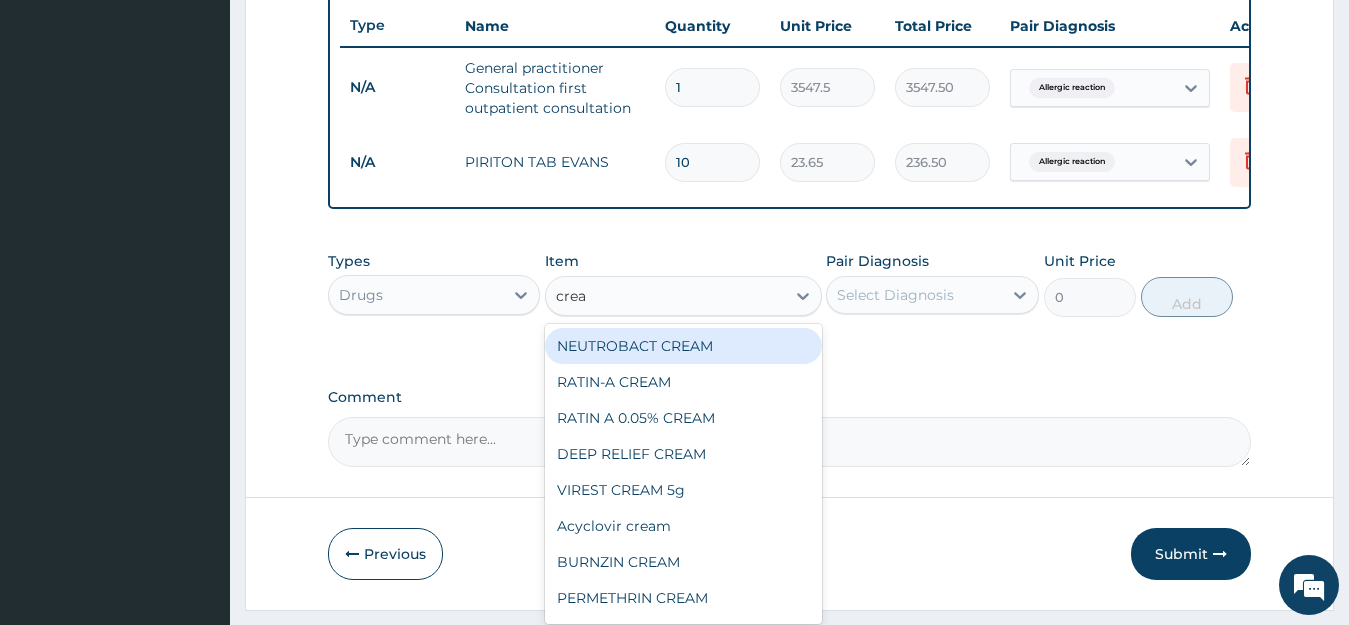 type on "cream" 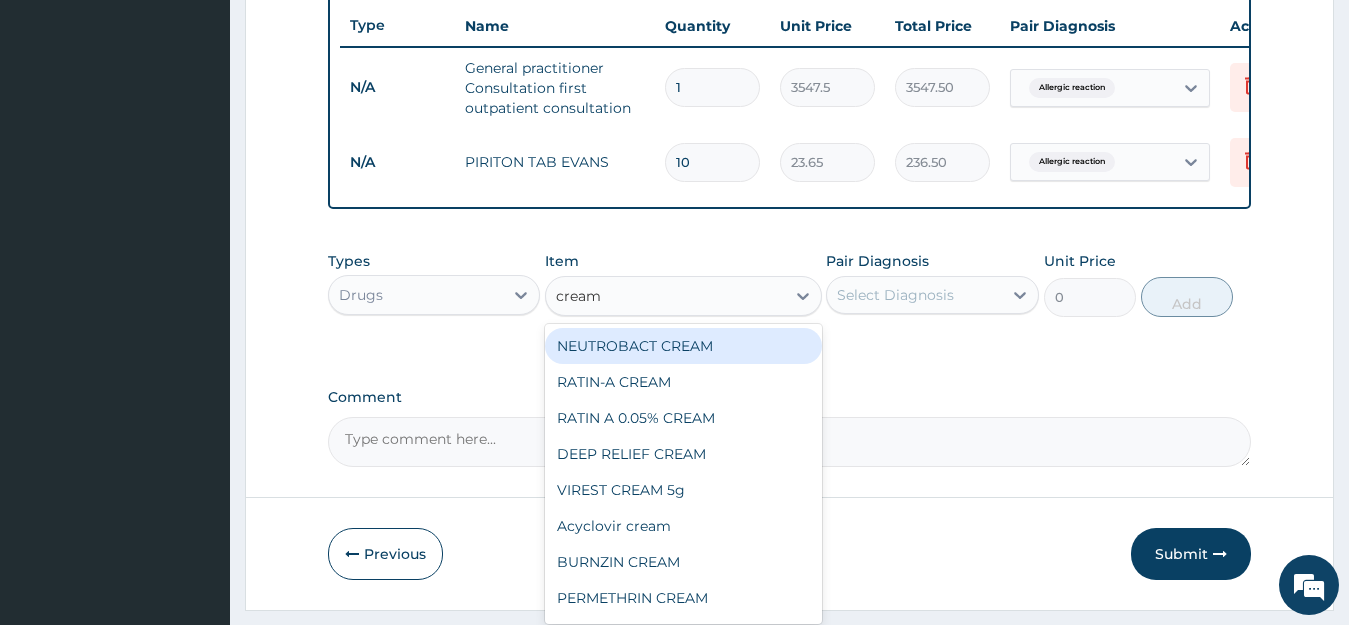 scroll, scrollTop: 819, scrollLeft: 0, axis: vertical 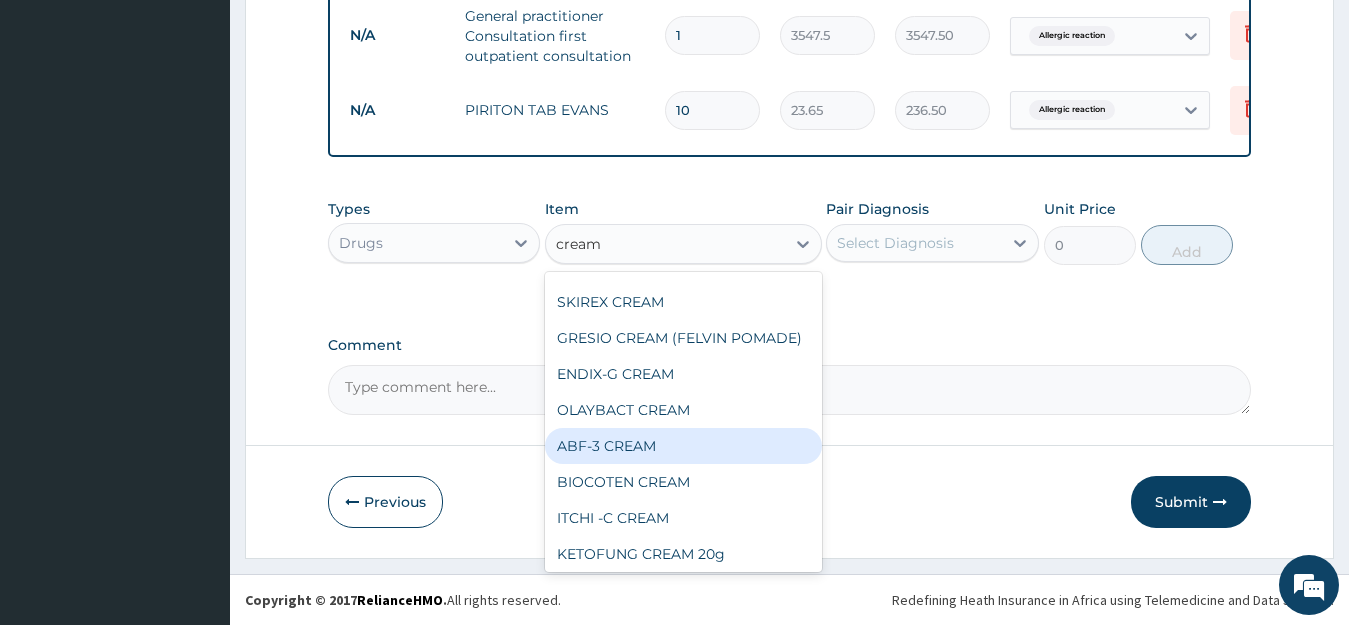 click on "ABF-3 CREAM" at bounding box center [683, 446] 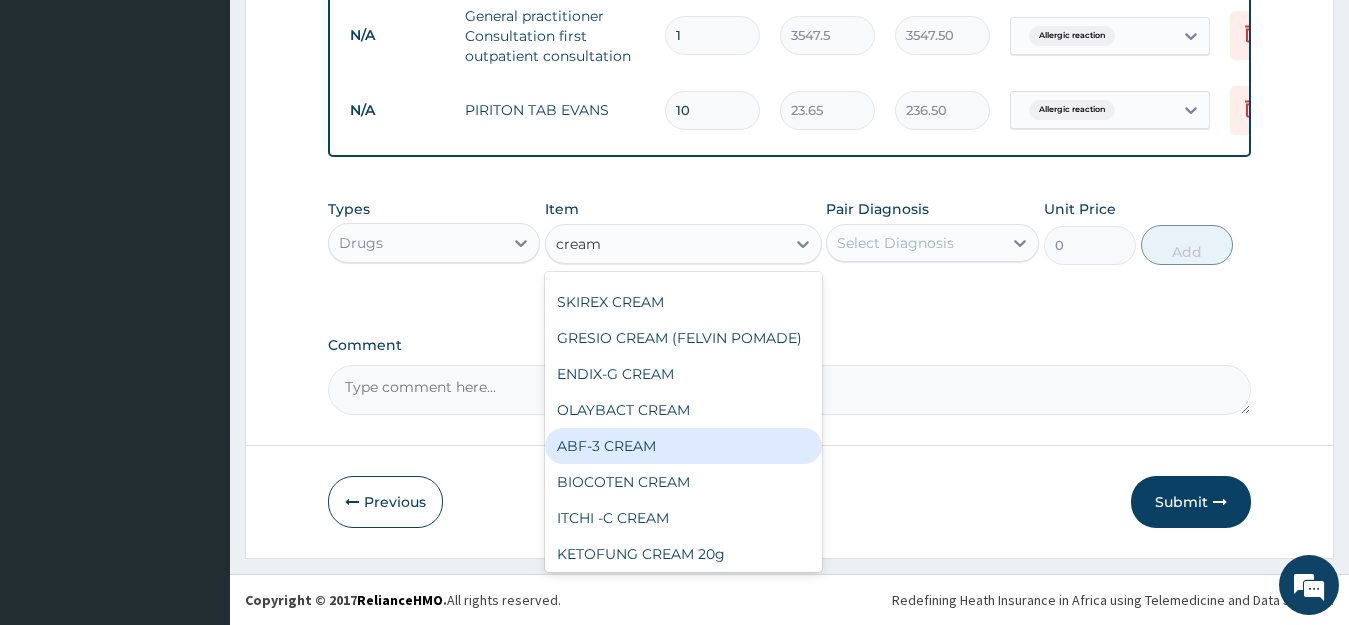 type 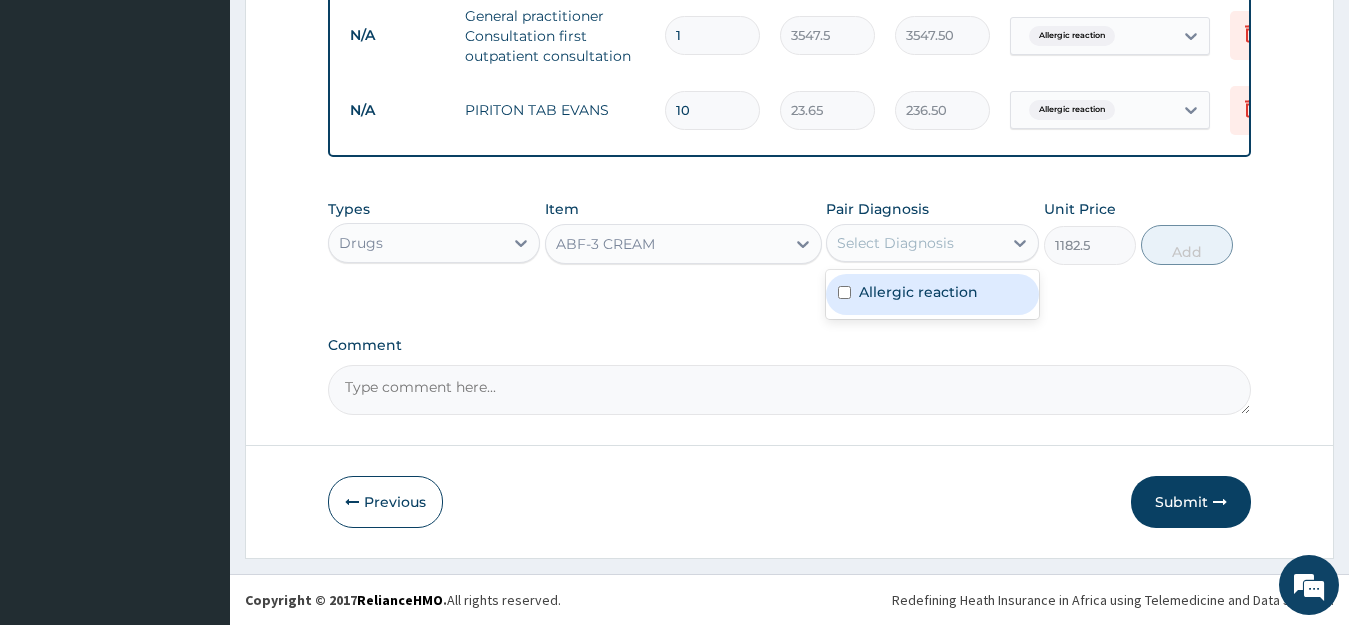 click on "Select Diagnosis" at bounding box center [914, 243] 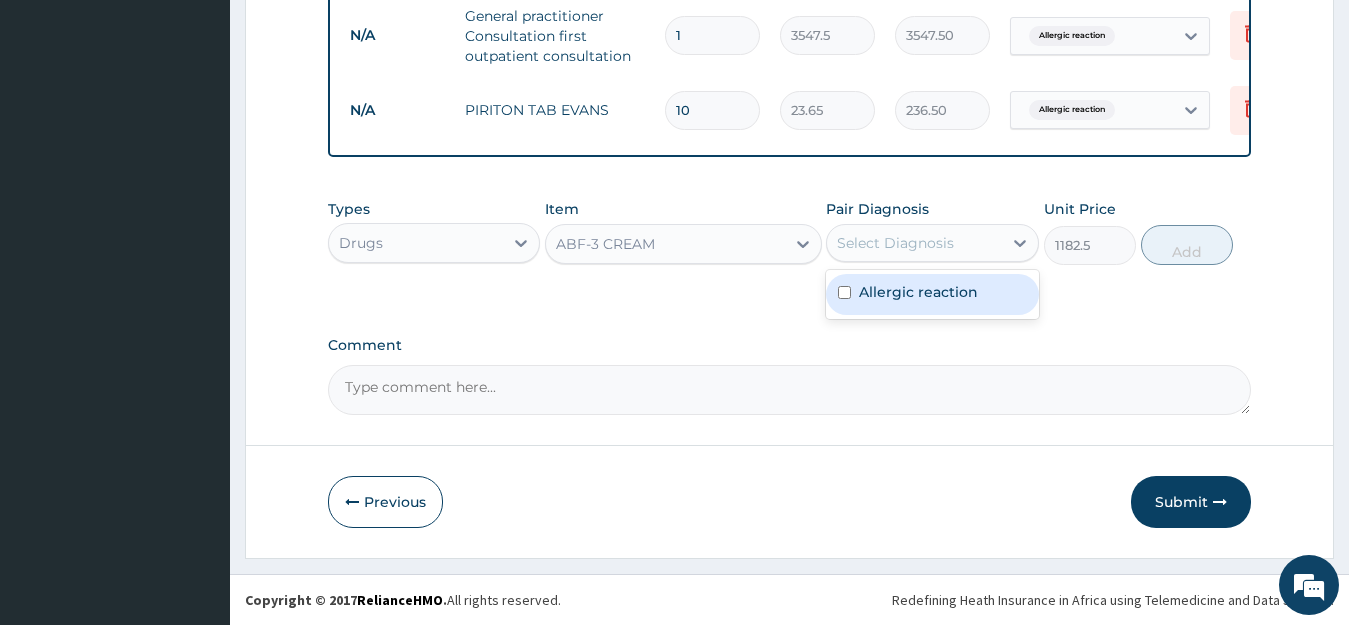 click on "Allergic reaction" at bounding box center [932, 294] 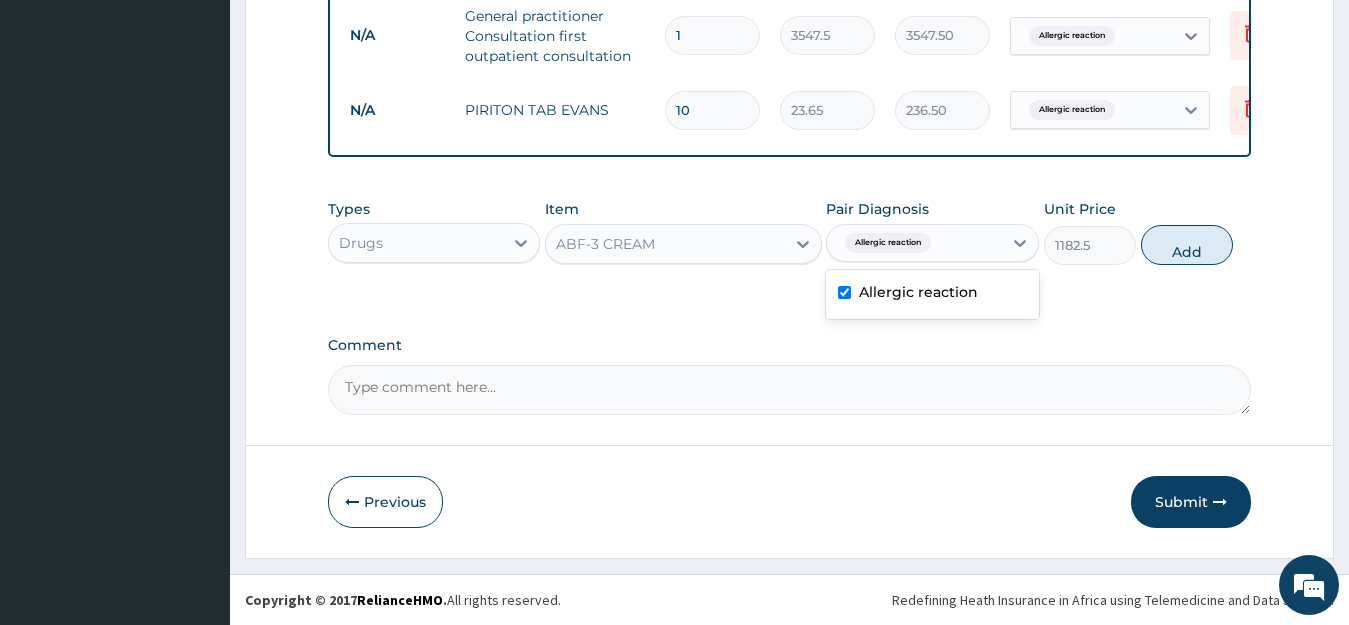 checkbox on "true" 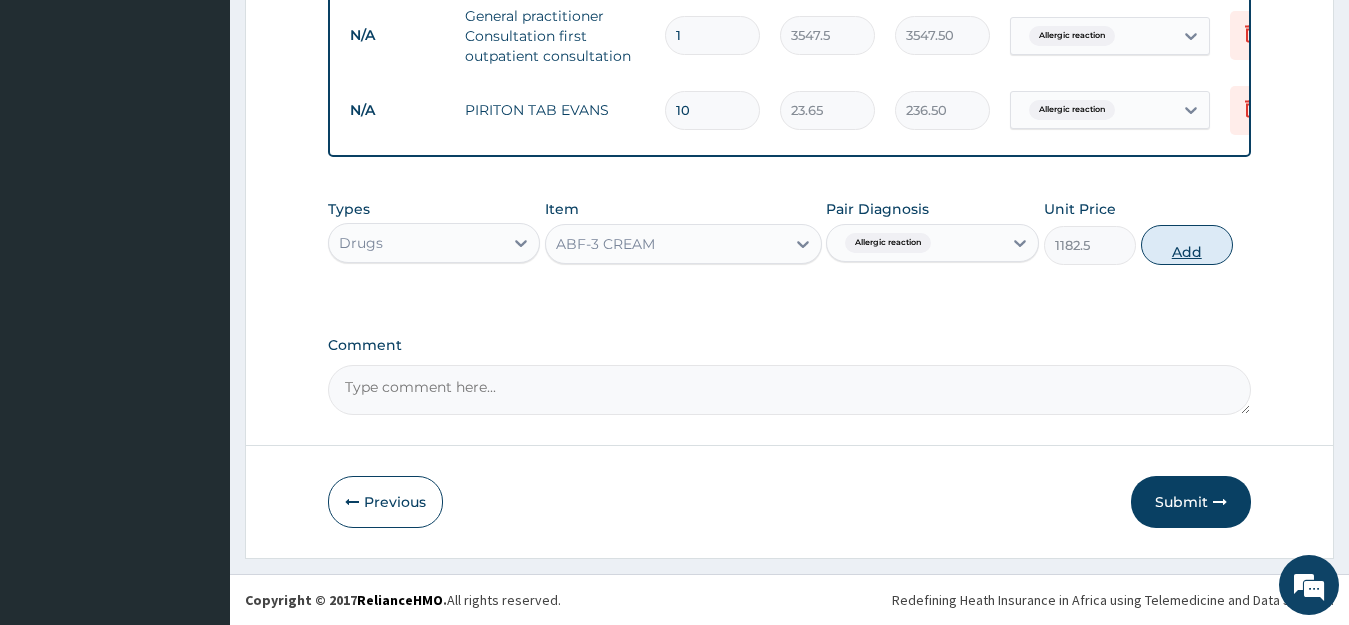 click on "Add" at bounding box center [1187, 245] 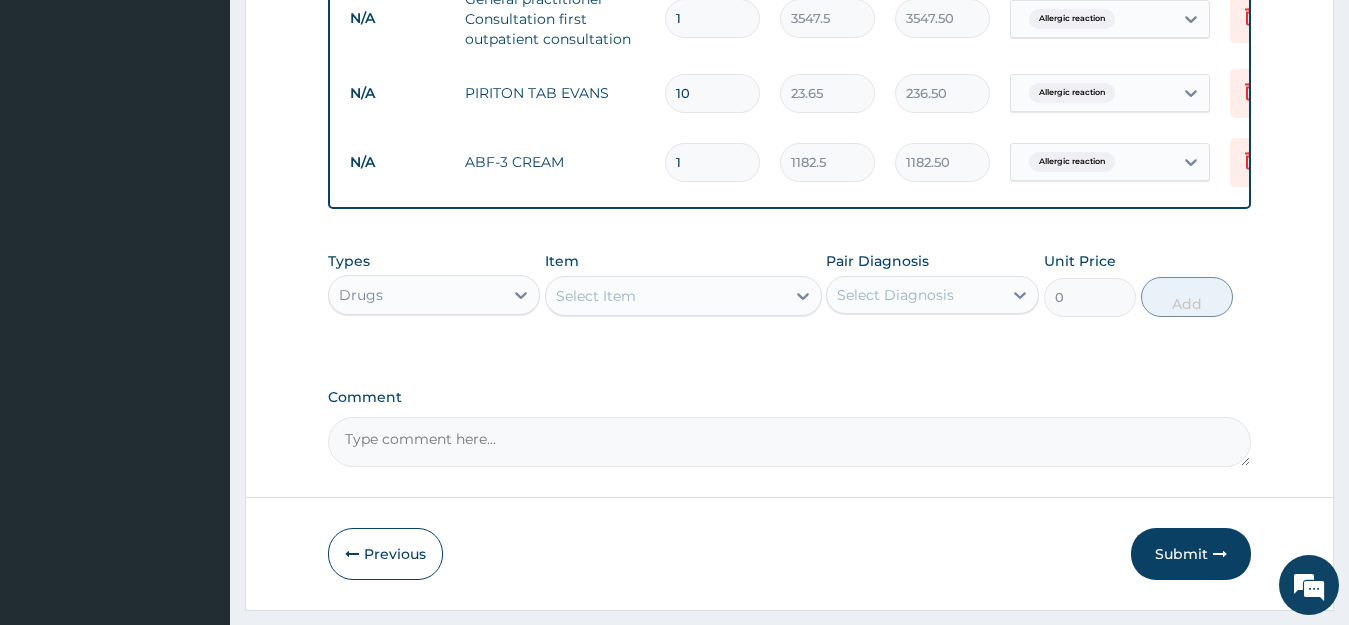 click on "Select Item" at bounding box center [665, 296] 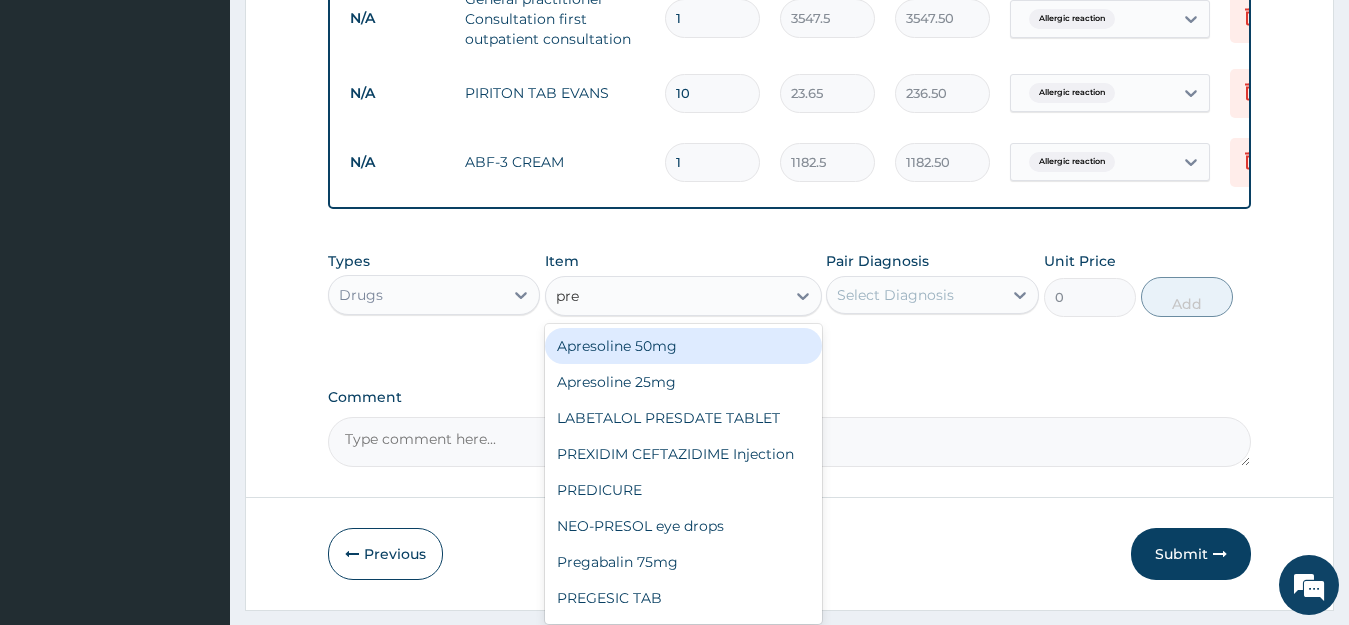 type on "pred" 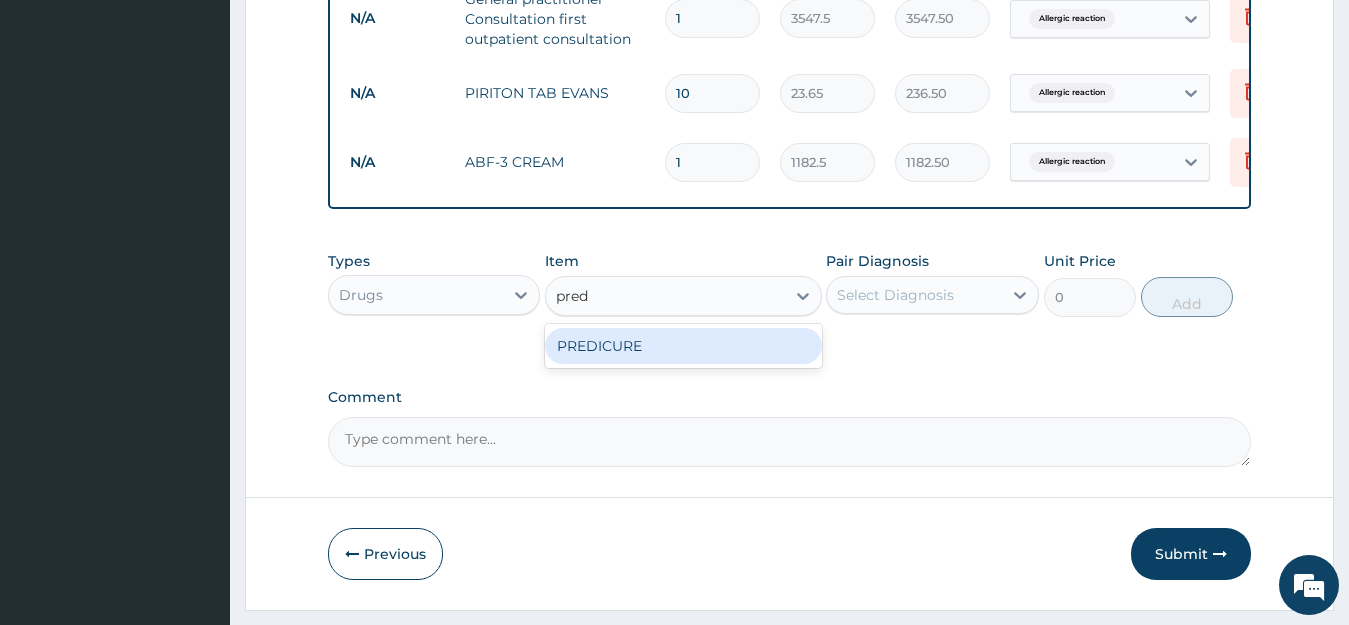 click on "PREDICURE" at bounding box center (683, 346) 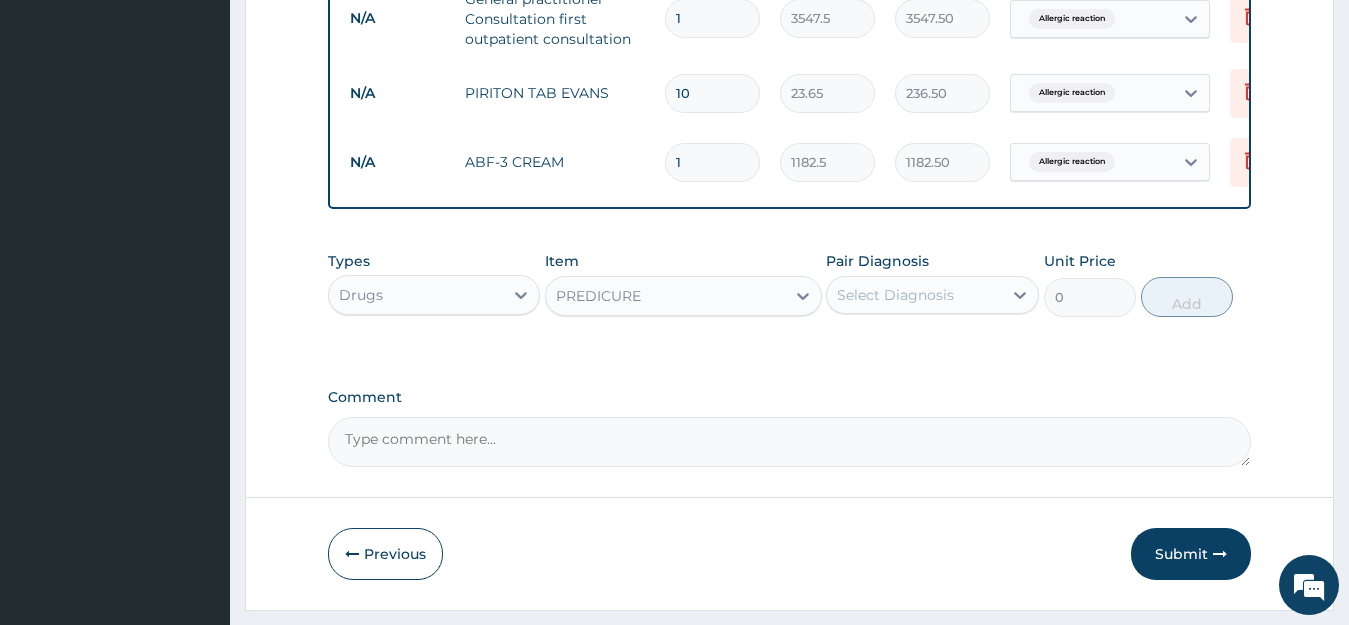 type 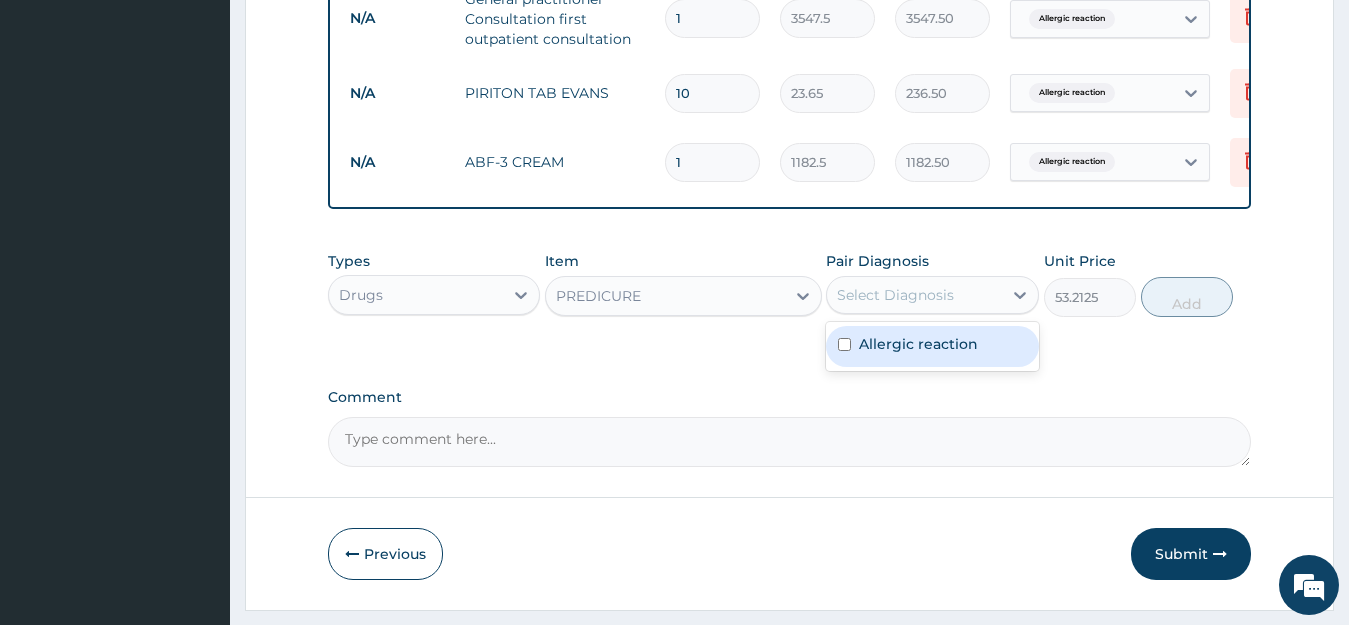click on "Select Diagnosis" at bounding box center (895, 295) 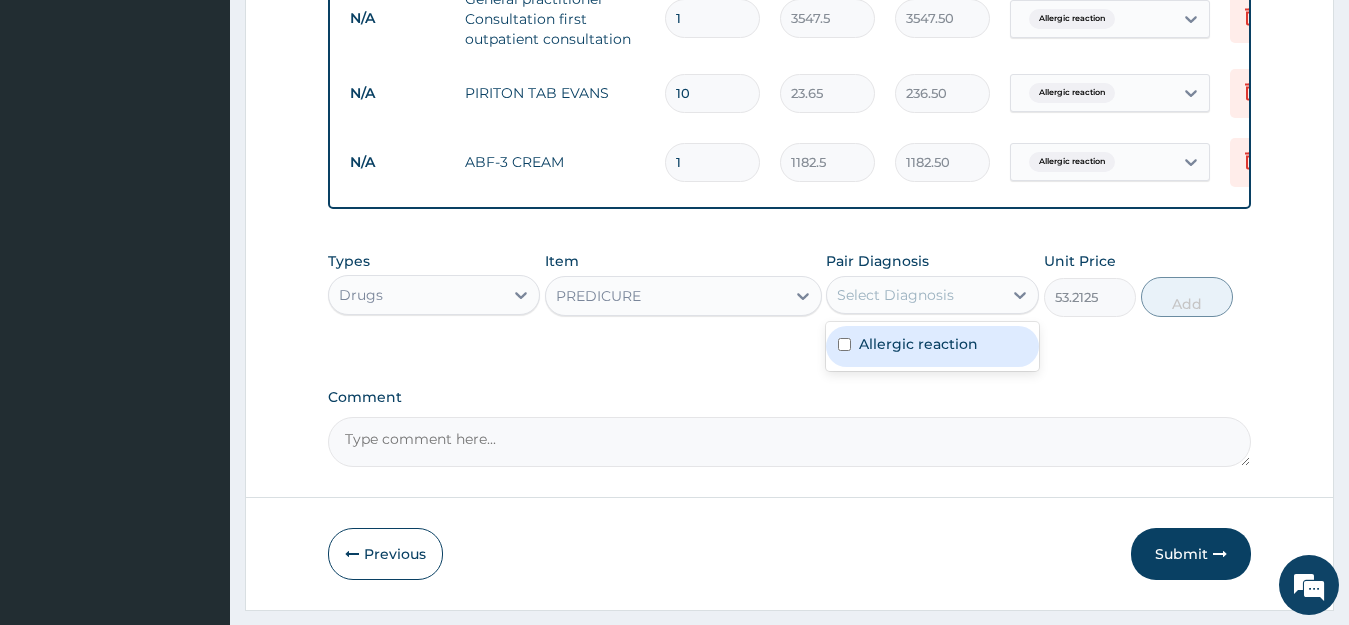 click on "Allergic reaction" at bounding box center (918, 344) 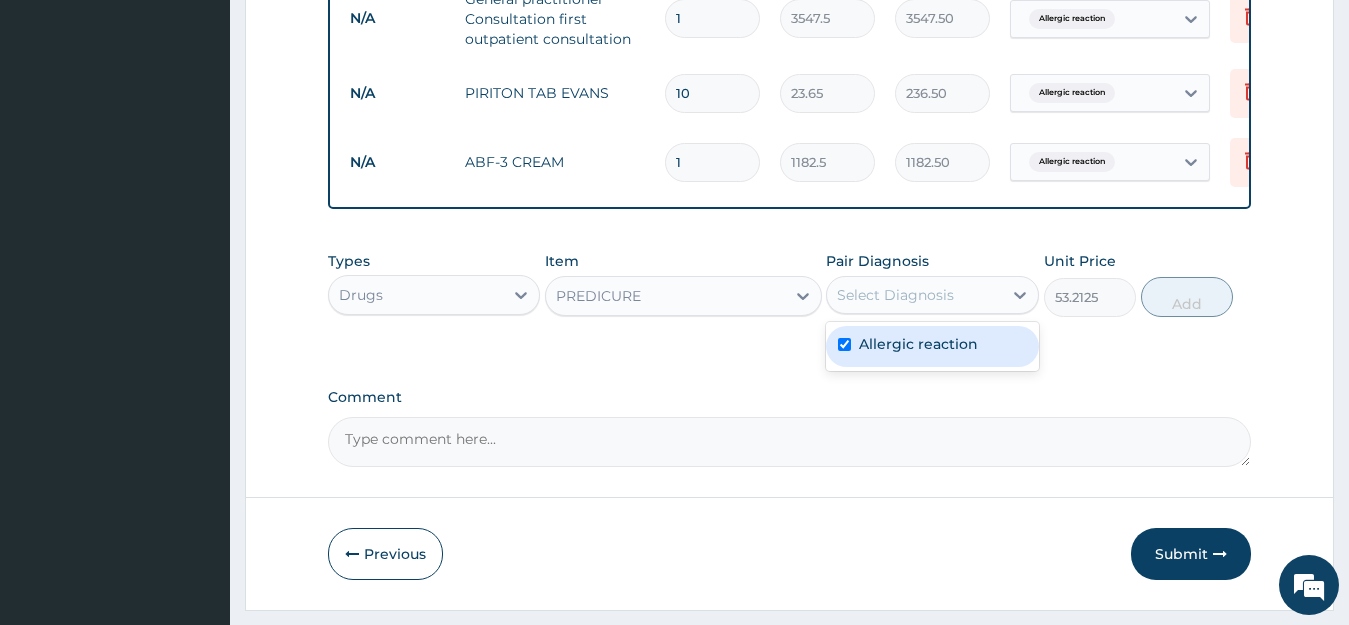 checkbox on "true" 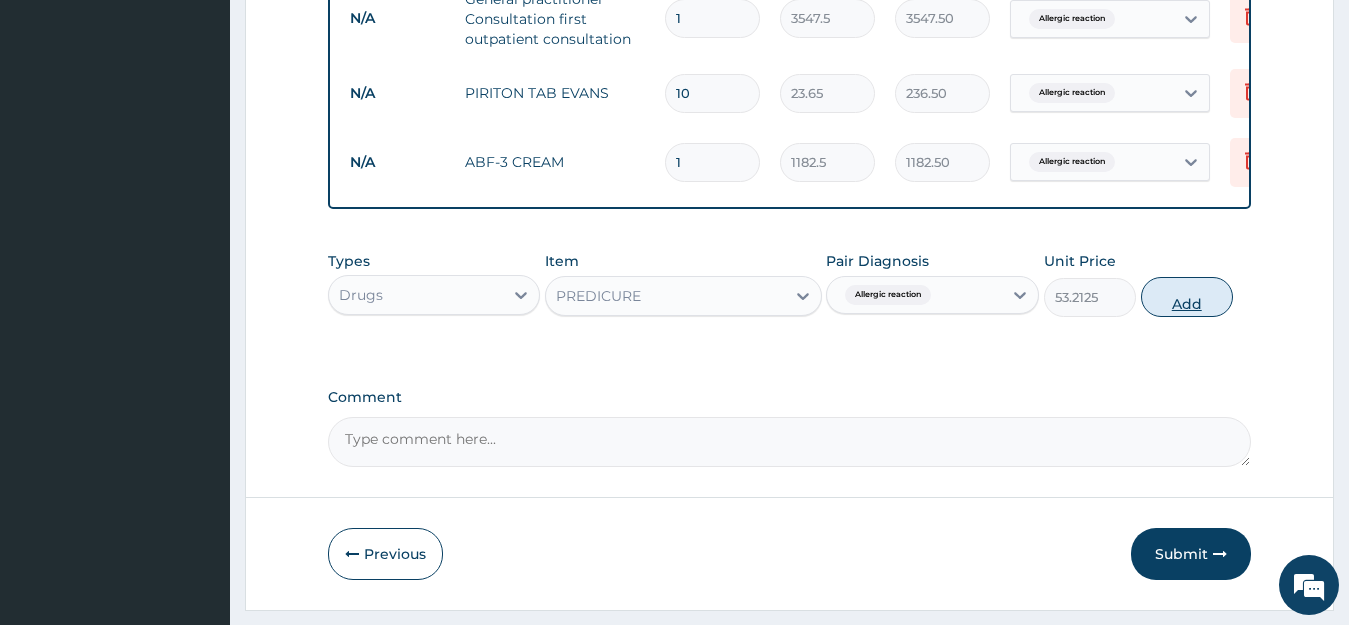 click on "Add" at bounding box center [1187, 297] 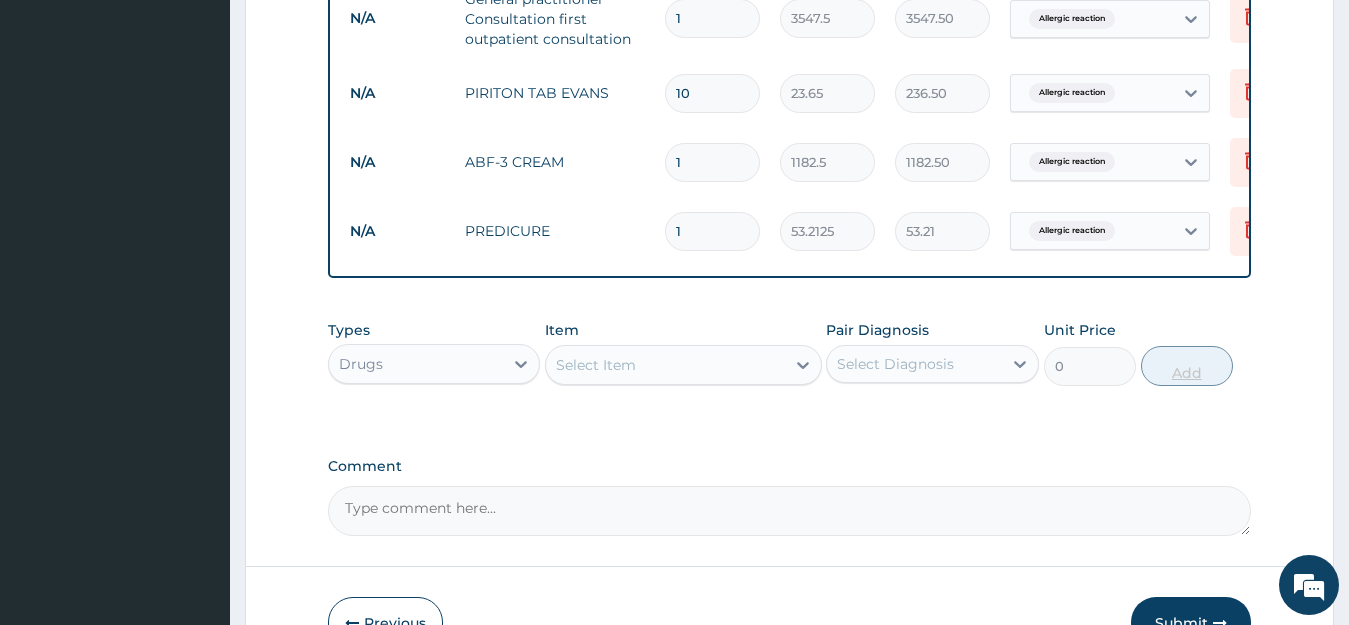 type 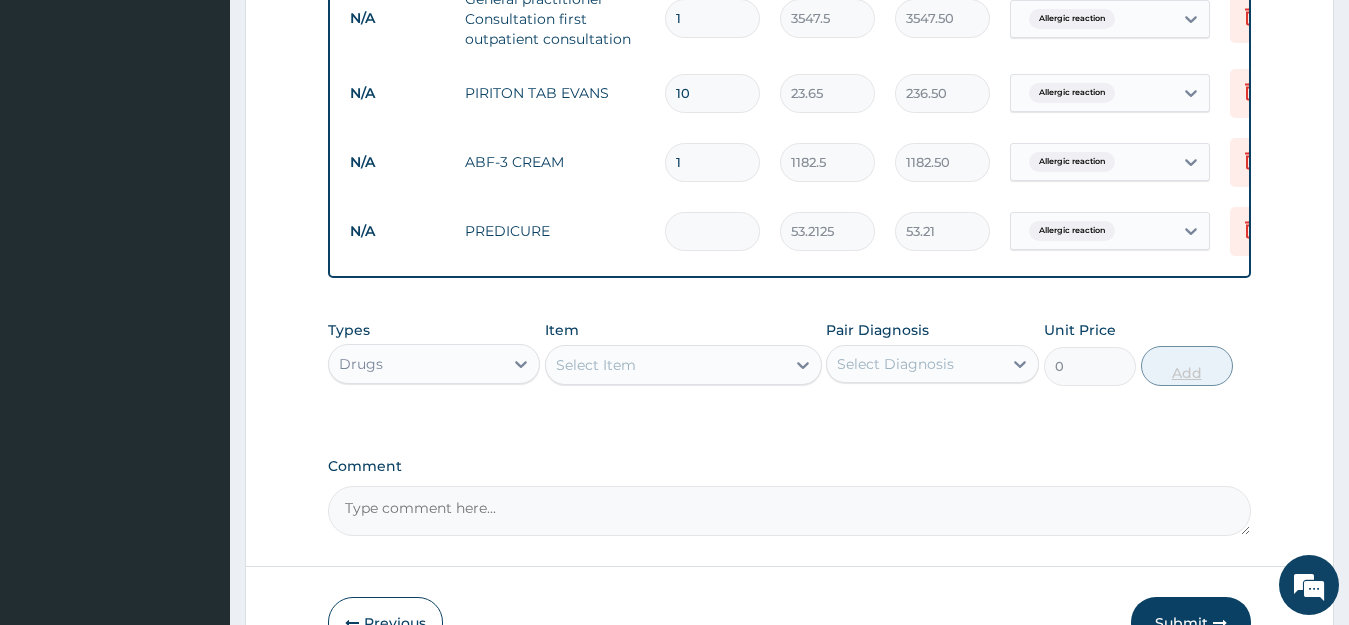 type on "0.00" 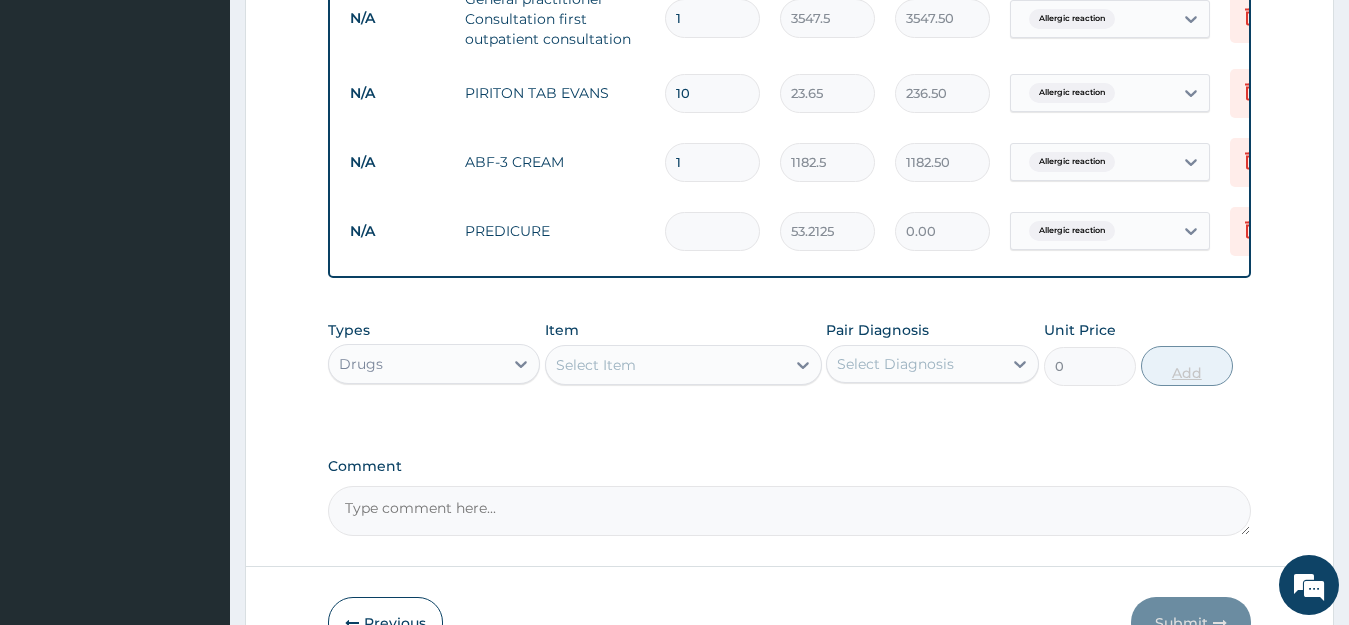 type on "2" 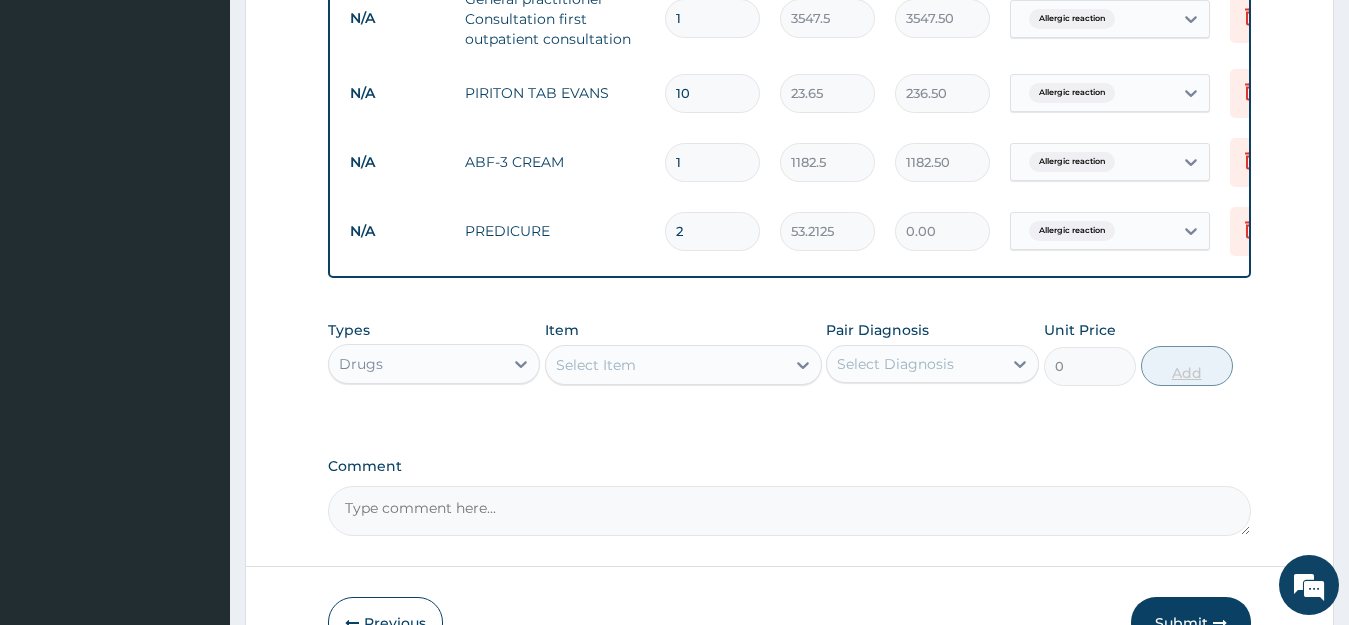 type on "106.42" 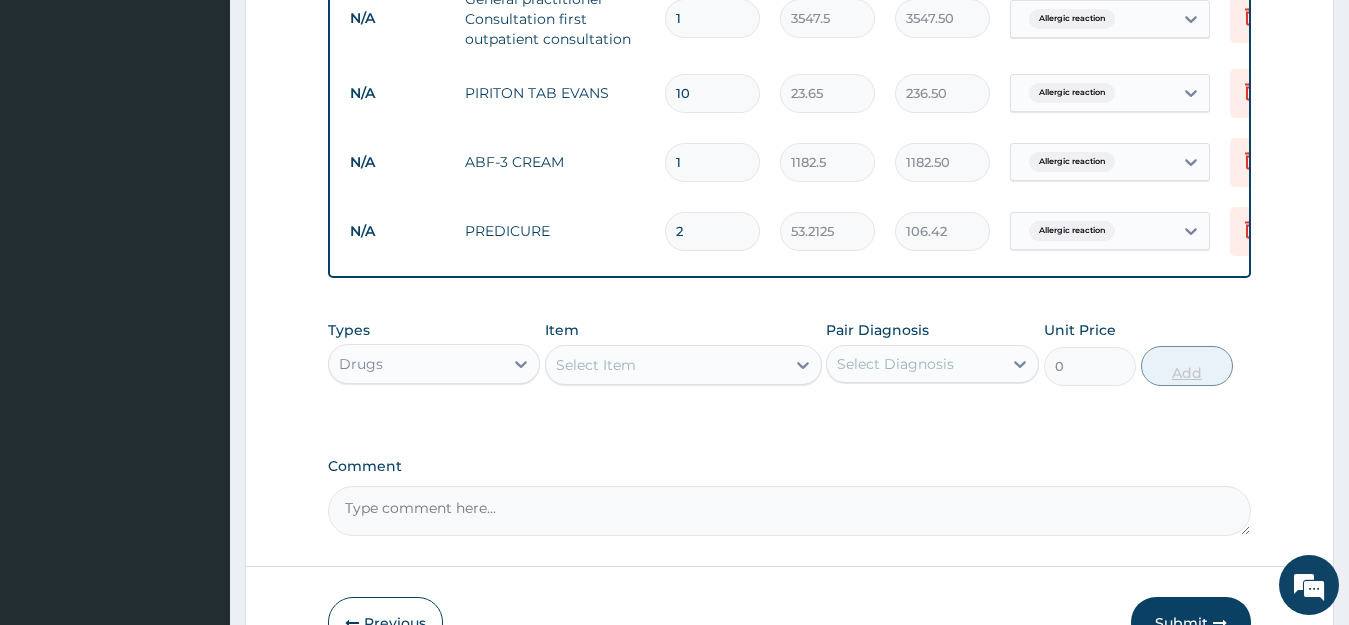 type on "20" 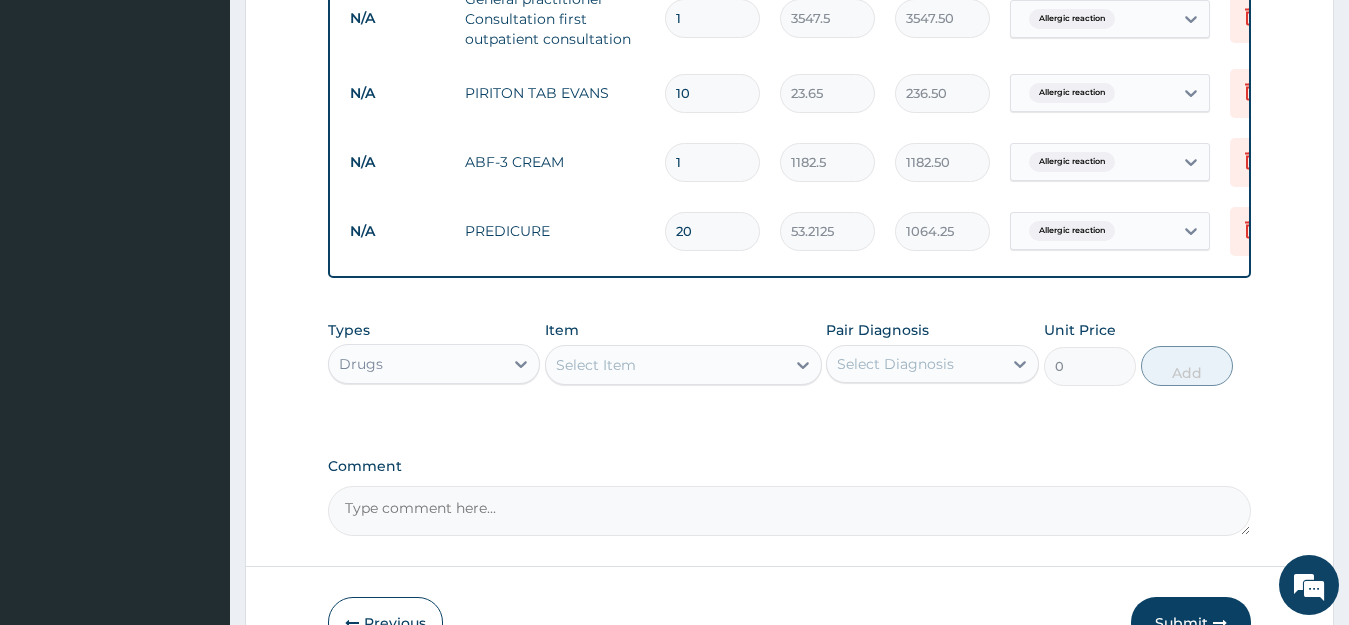 scroll, scrollTop: 957, scrollLeft: 0, axis: vertical 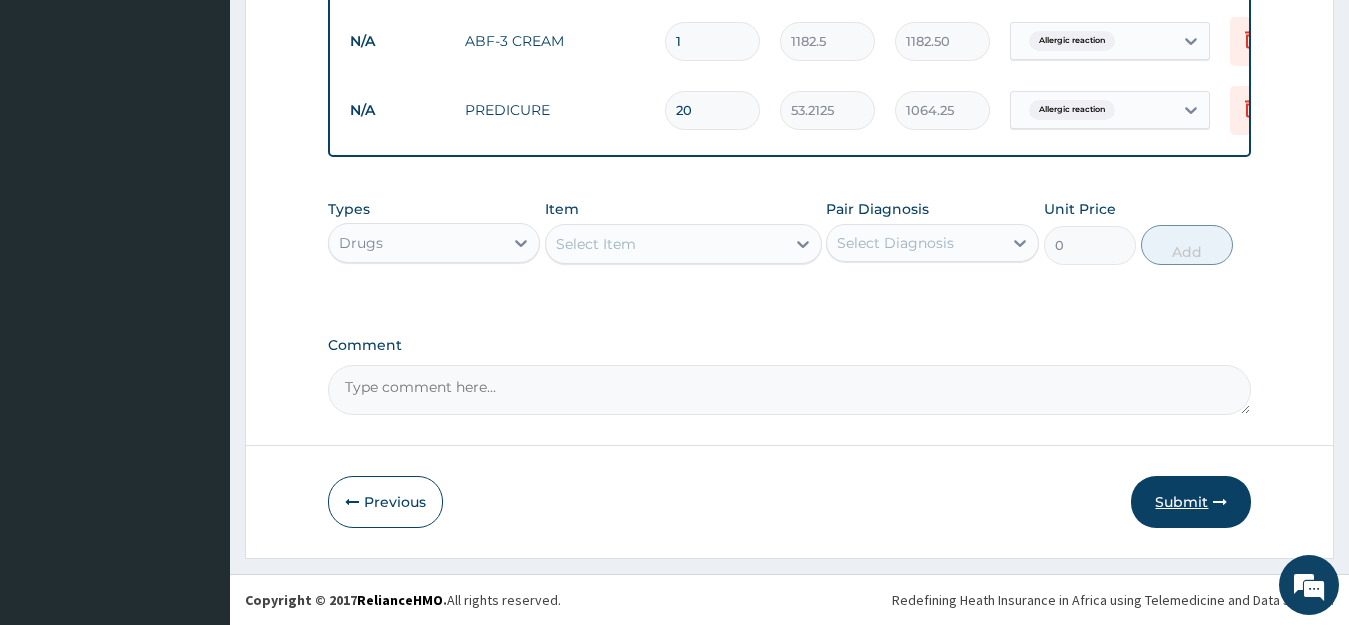 type on "20" 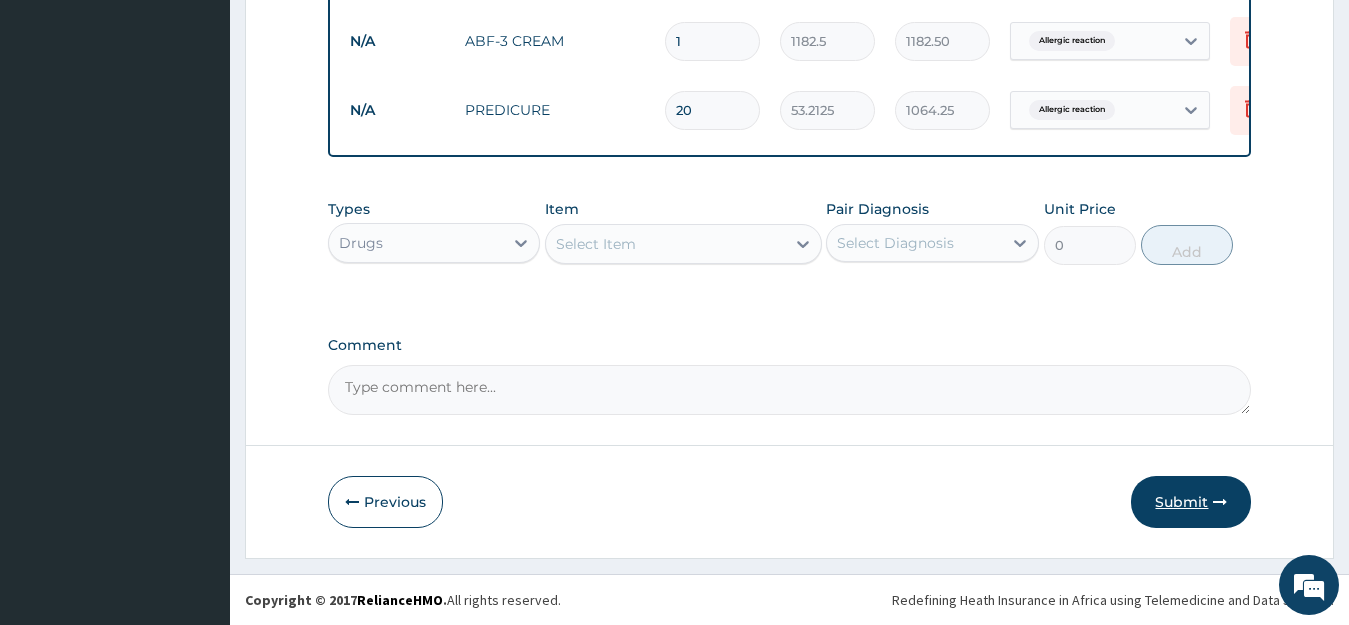 click on "Submit" at bounding box center (1191, 502) 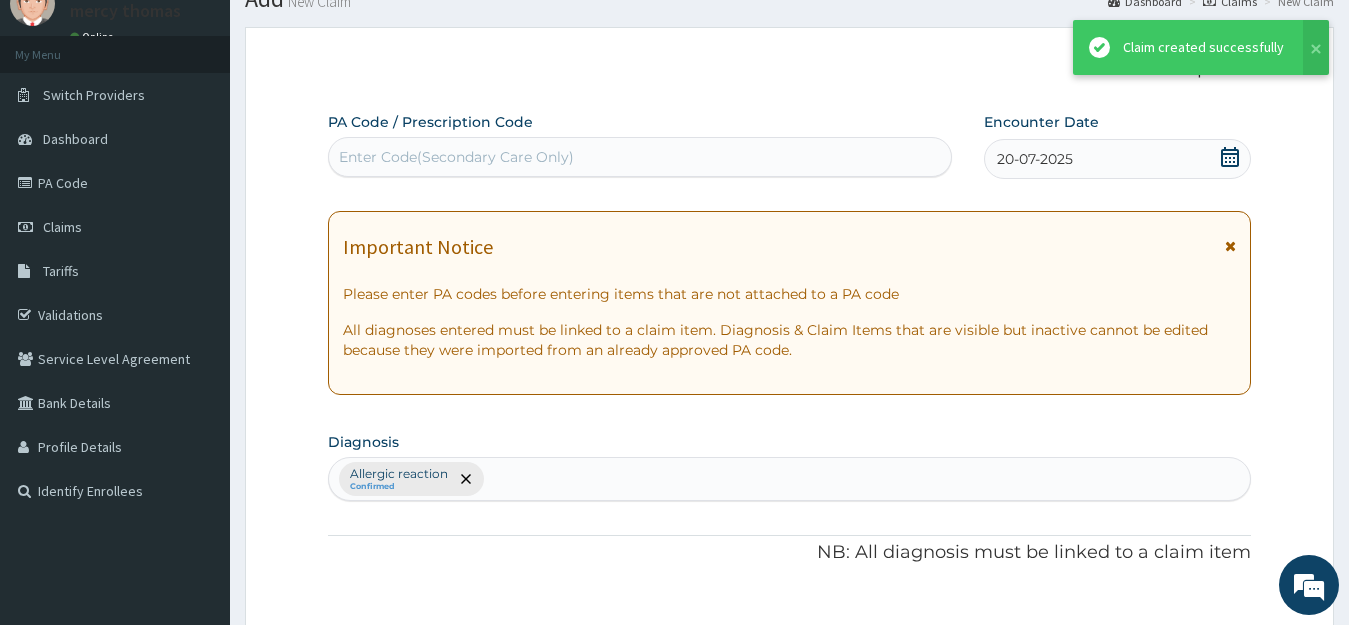 scroll, scrollTop: 957, scrollLeft: 0, axis: vertical 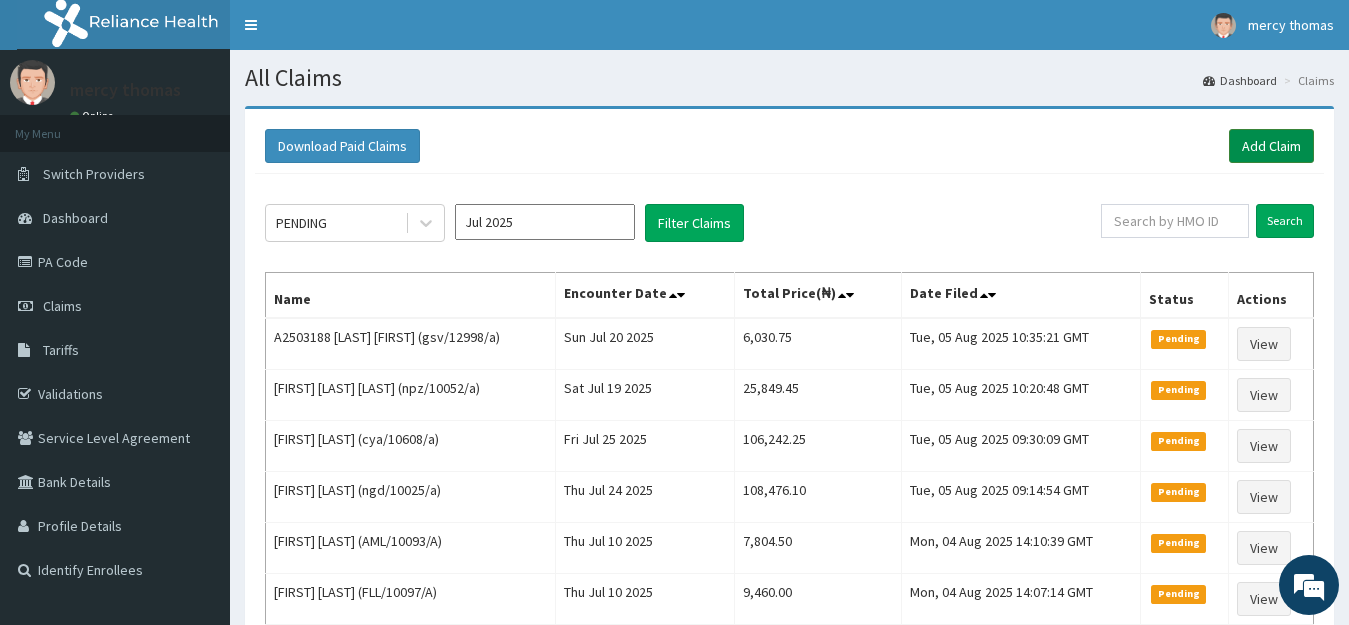 click on "Add Claim" at bounding box center [1271, 146] 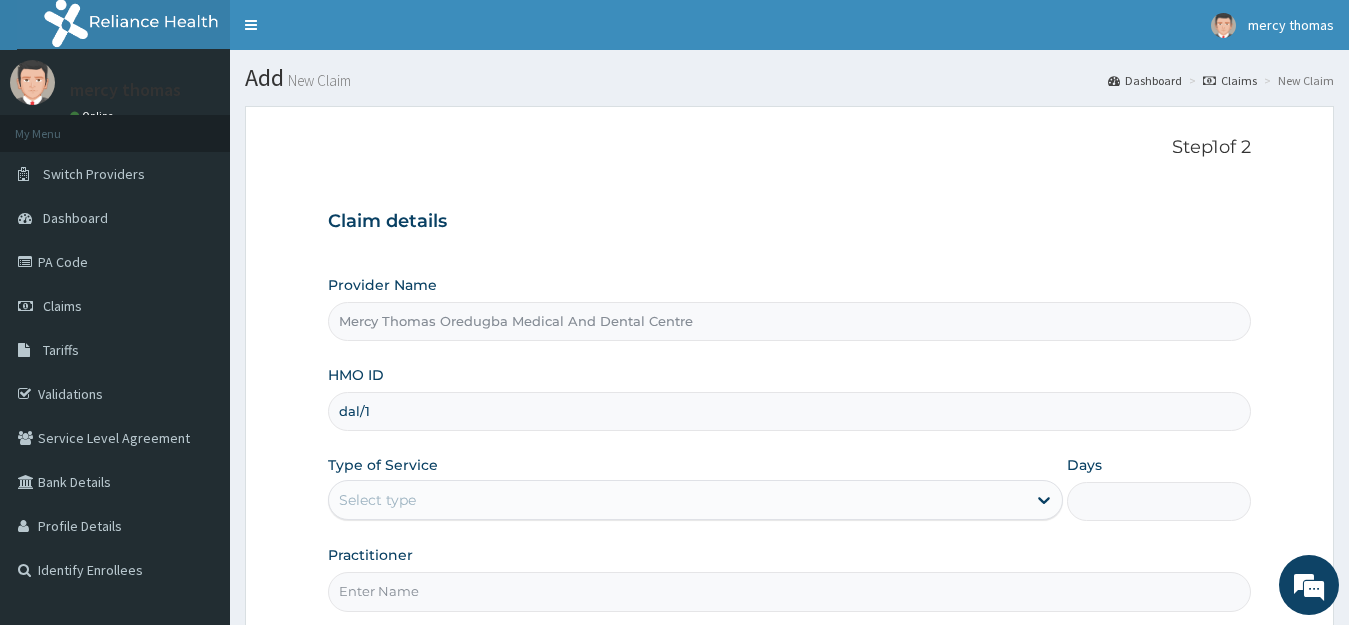 scroll, scrollTop: 0, scrollLeft: 0, axis: both 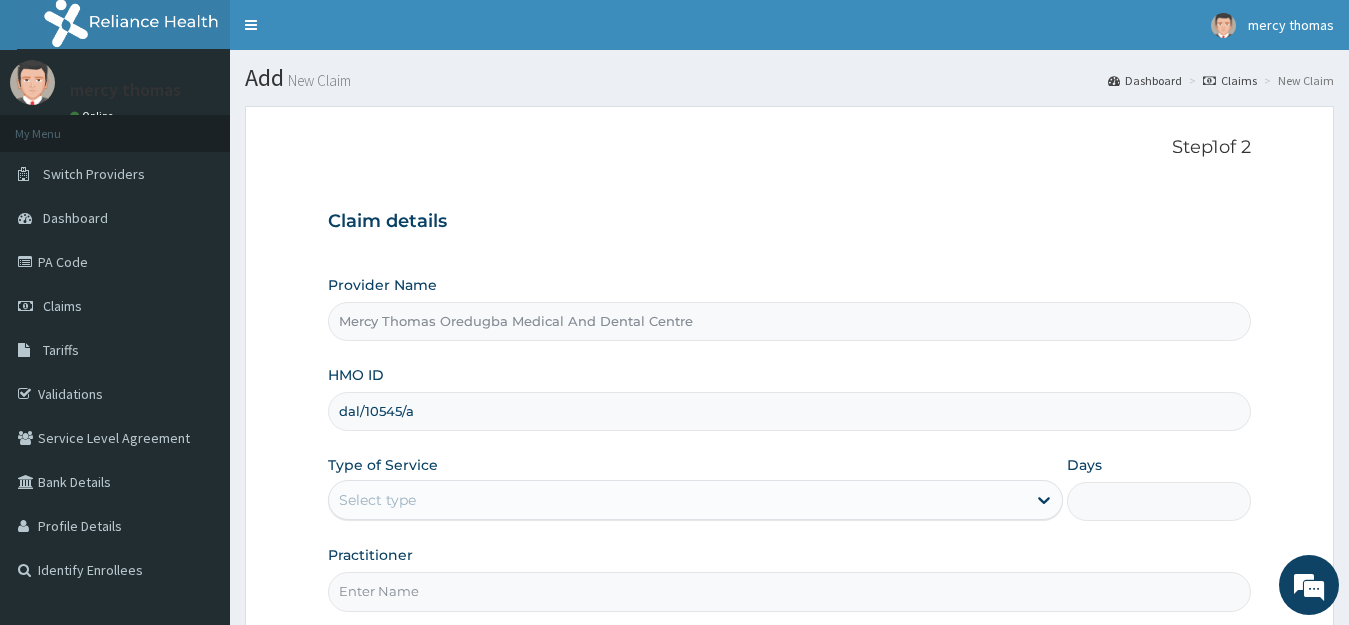 type on "dal/10545/a" 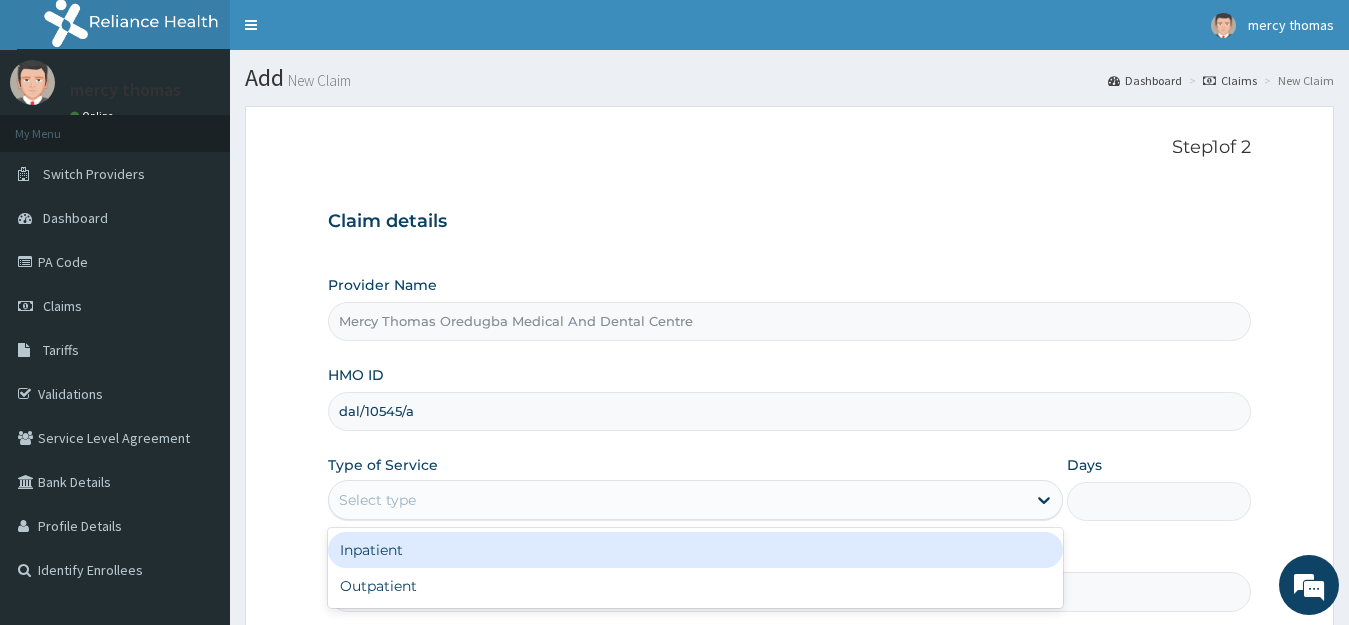 scroll, scrollTop: 0, scrollLeft: 0, axis: both 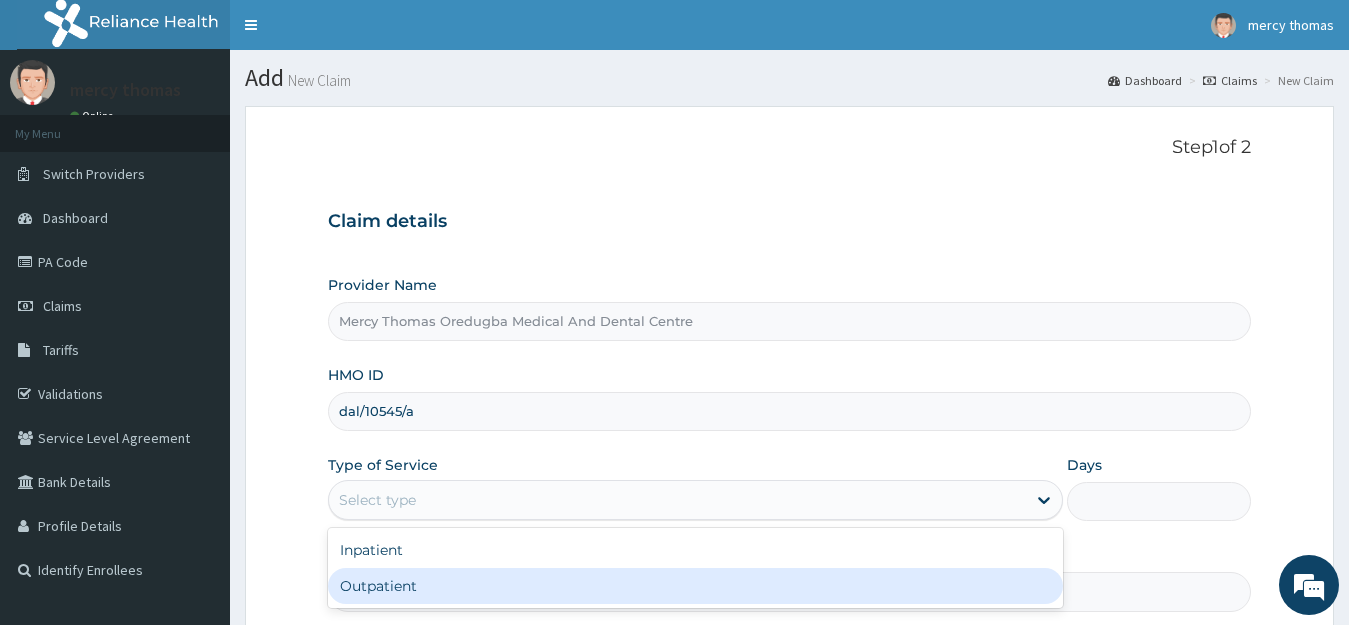 click on "Outpatient" at bounding box center [696, 586] 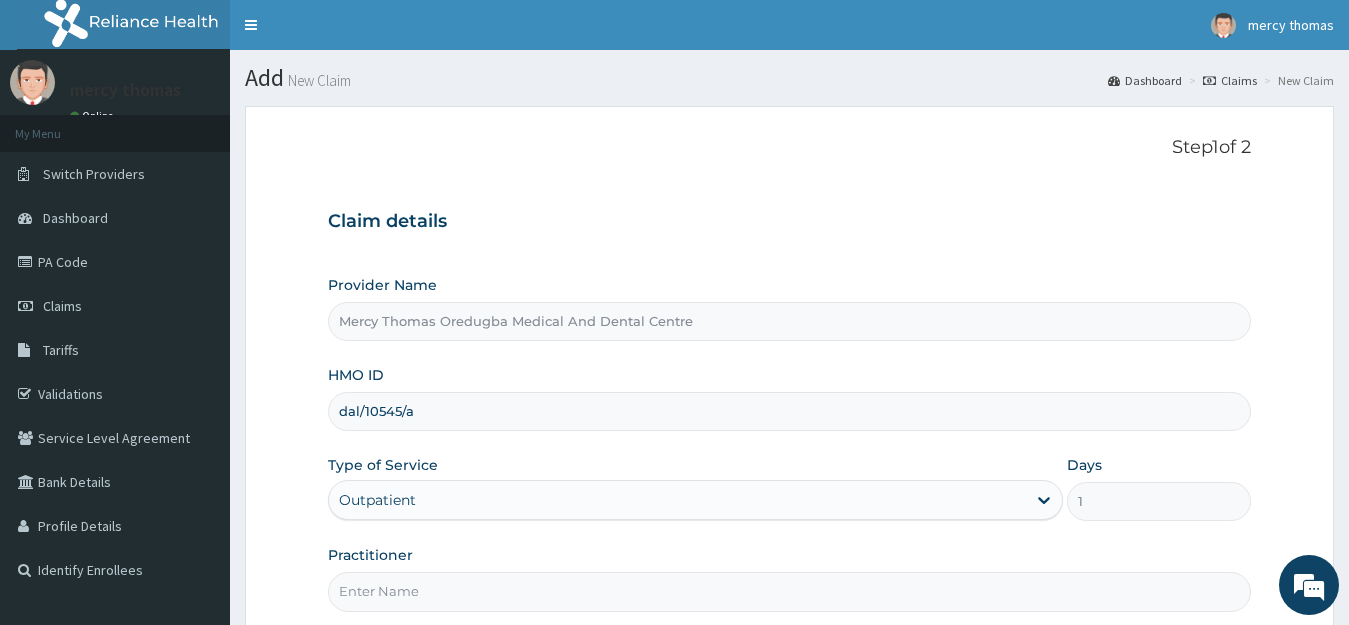 click on "Practitioner" at bounding box center (790, 591) 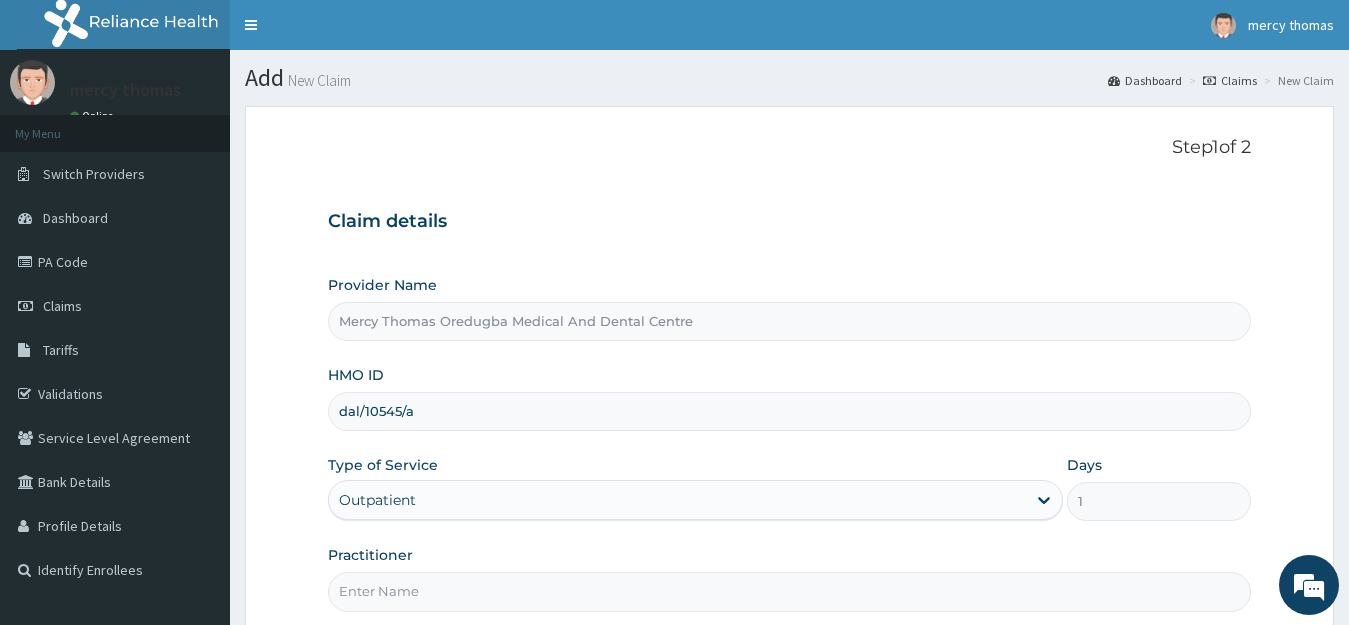 type on "Oredugba" 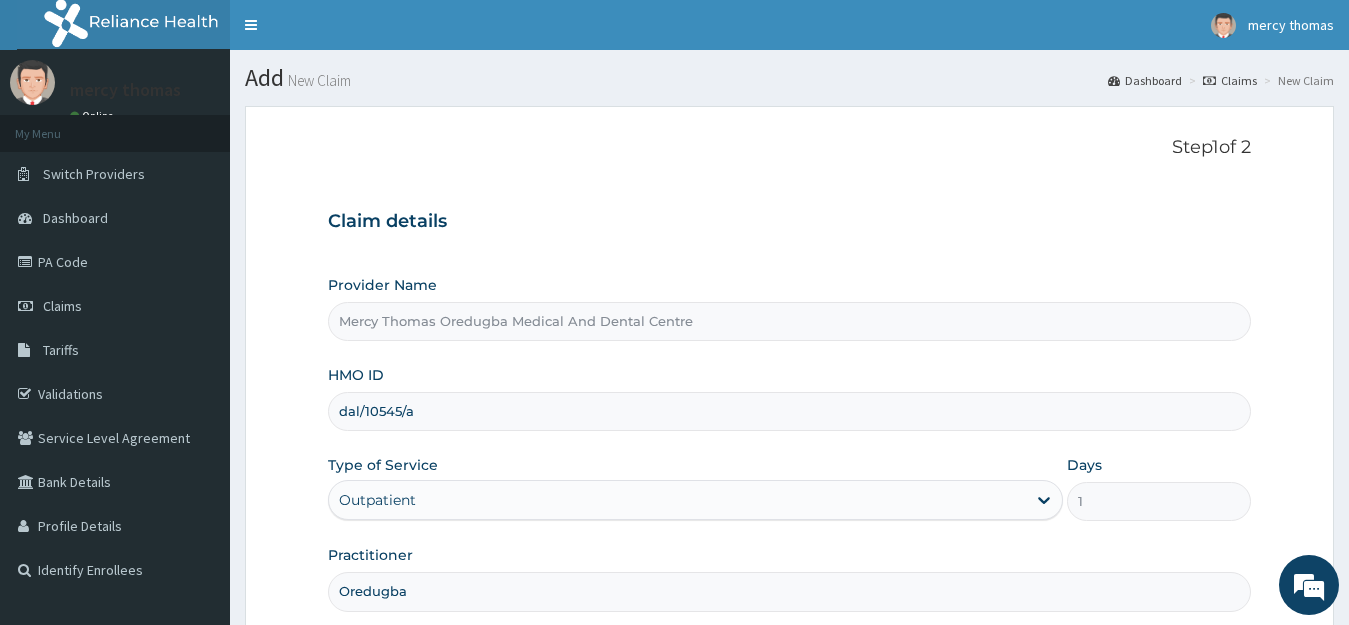 scroll, scrollTop: 197, scrollLeft: 0, axis: vertical 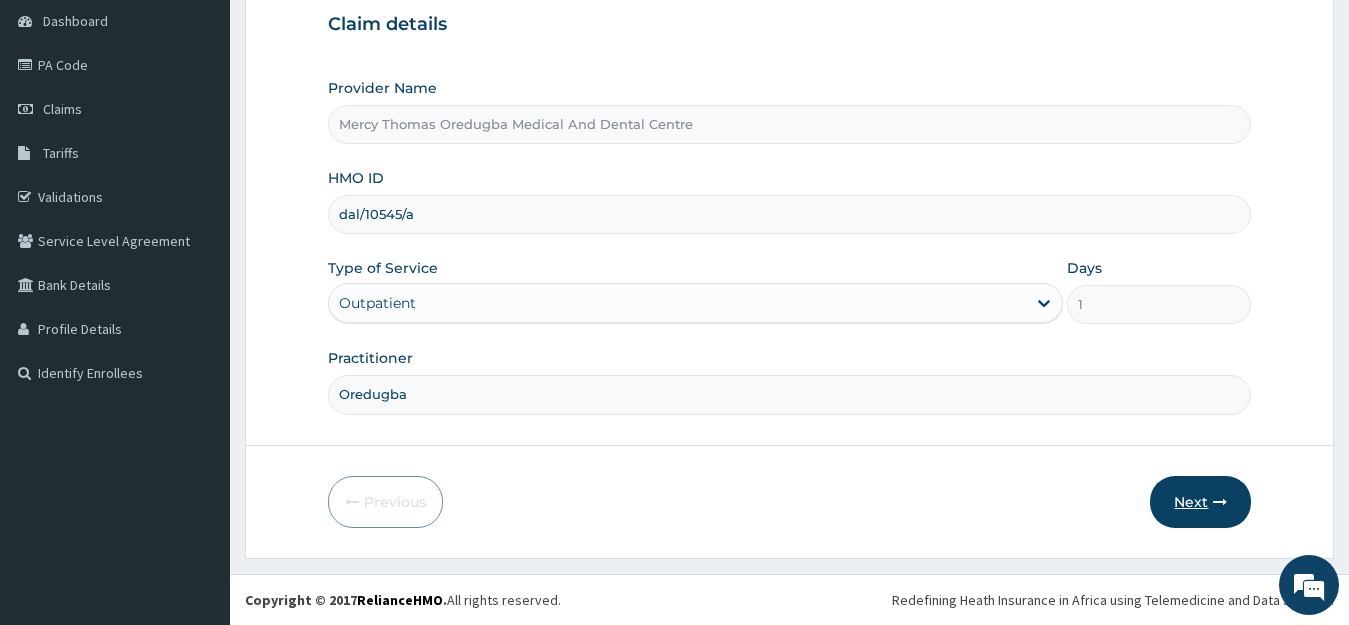 click on "Next" at bounding box center [1200, 502] 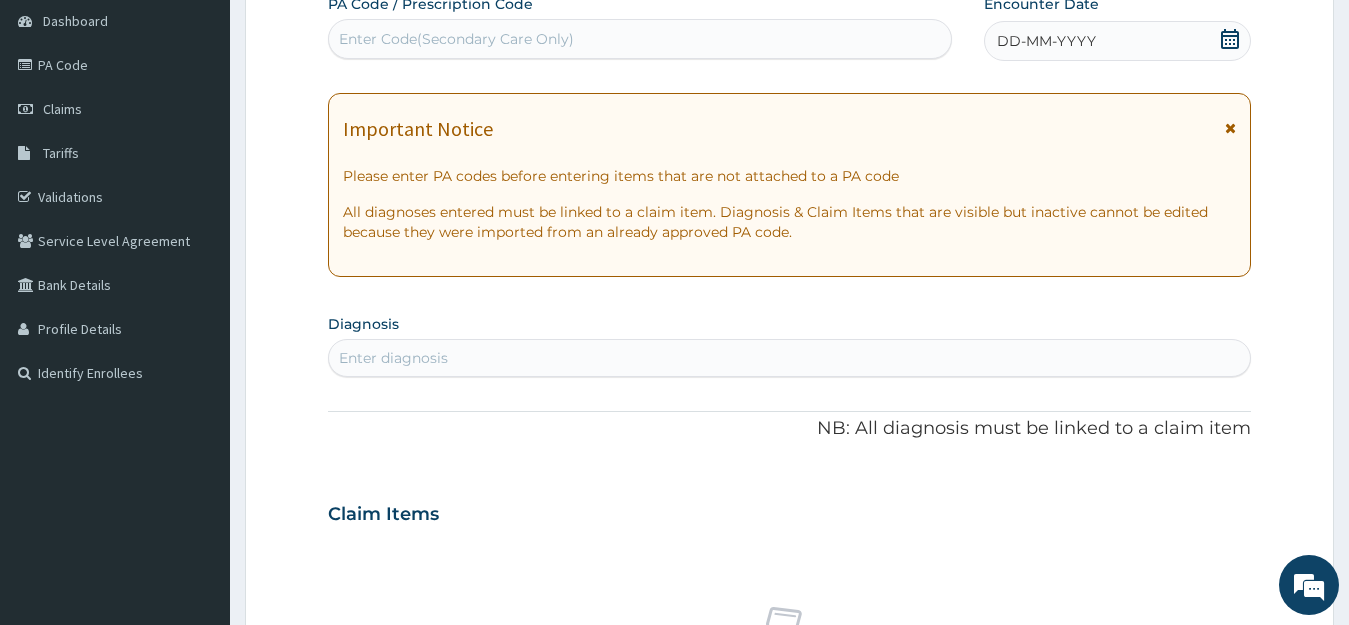 click 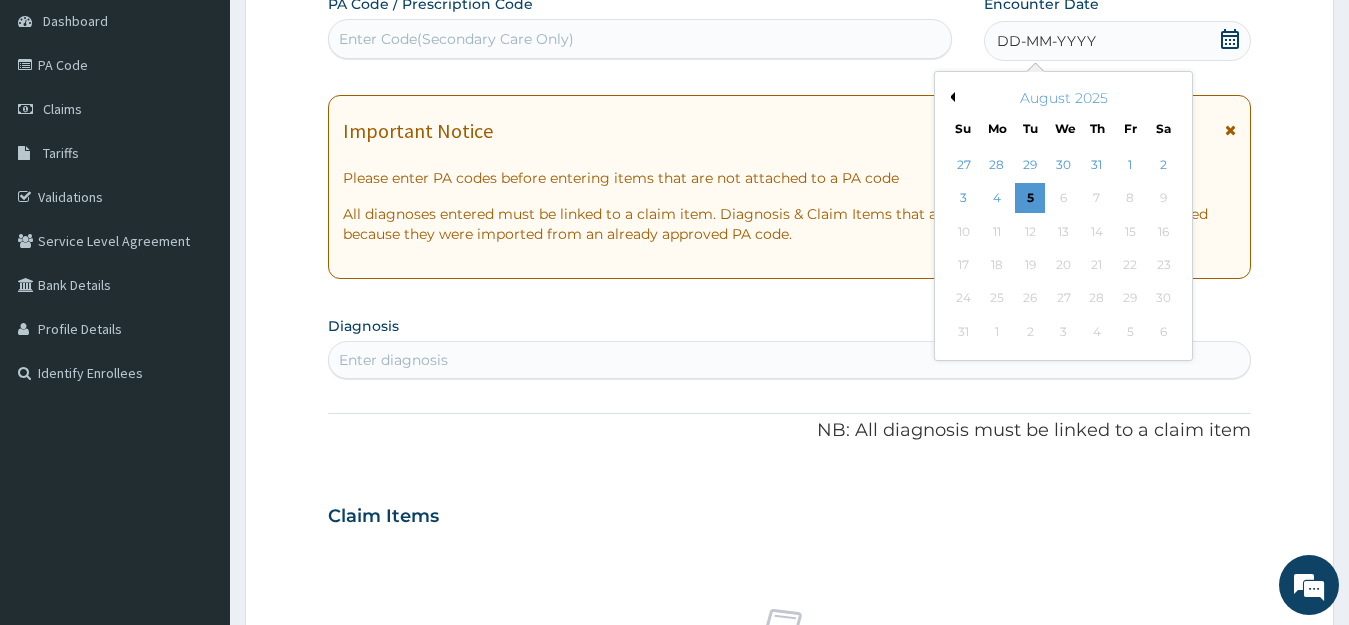 click on "August 2025" at bounding box center [1063, 98] 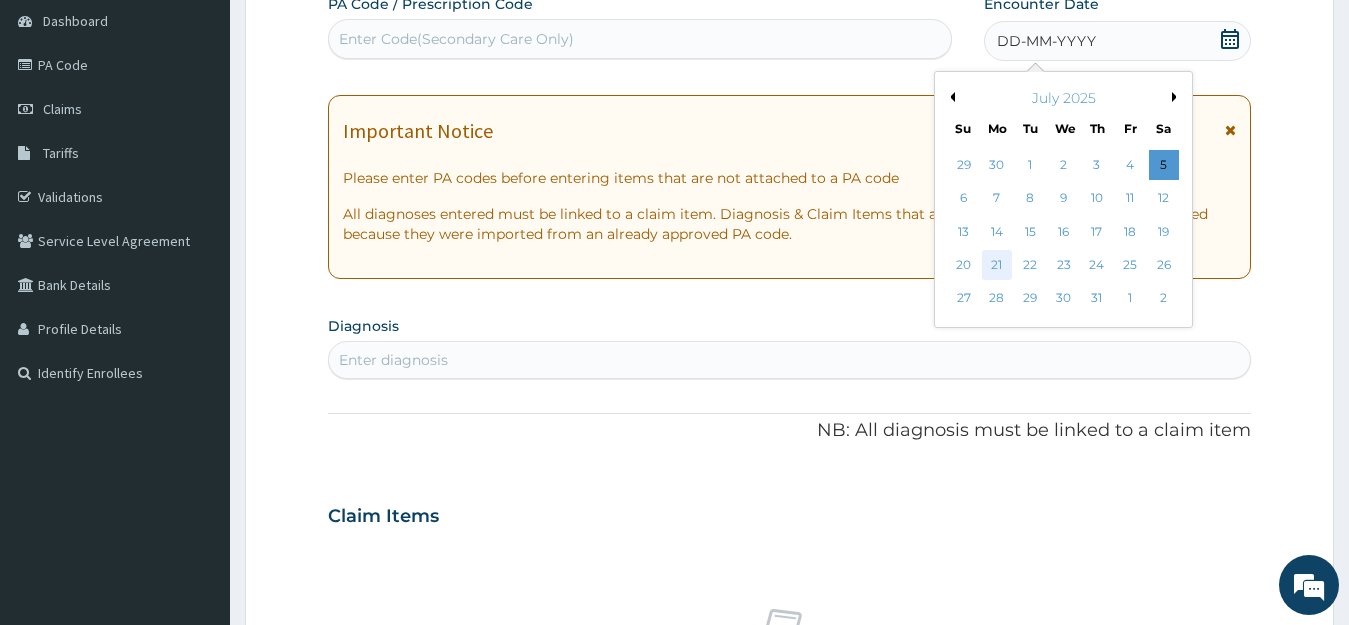 click on "21" at bounding box center (997, 265) 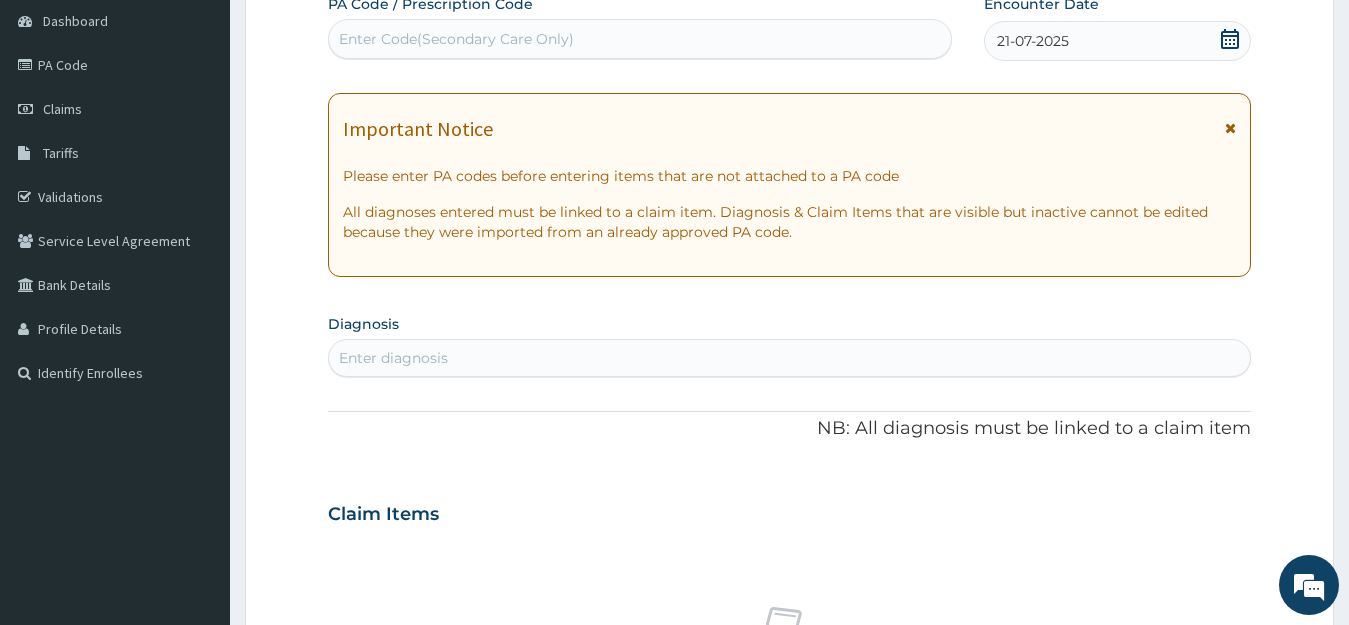 click on "Enter diagnosis" at bounding box center [790, 358] 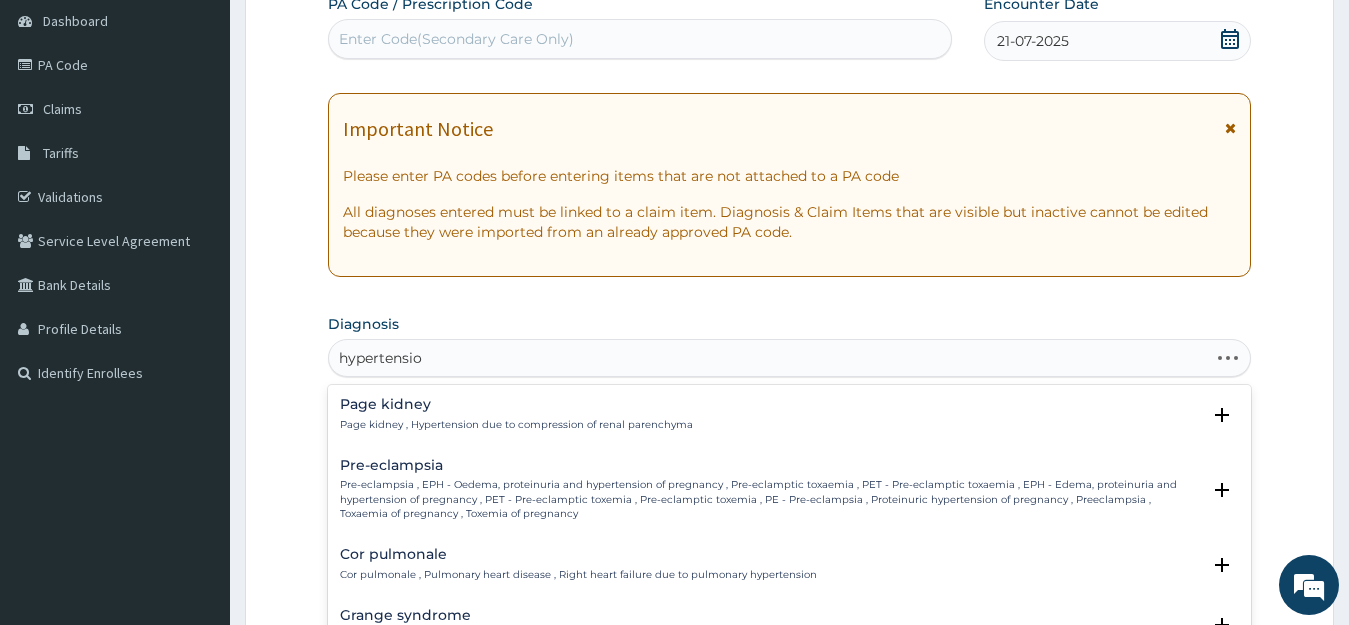 type on "hypertension" 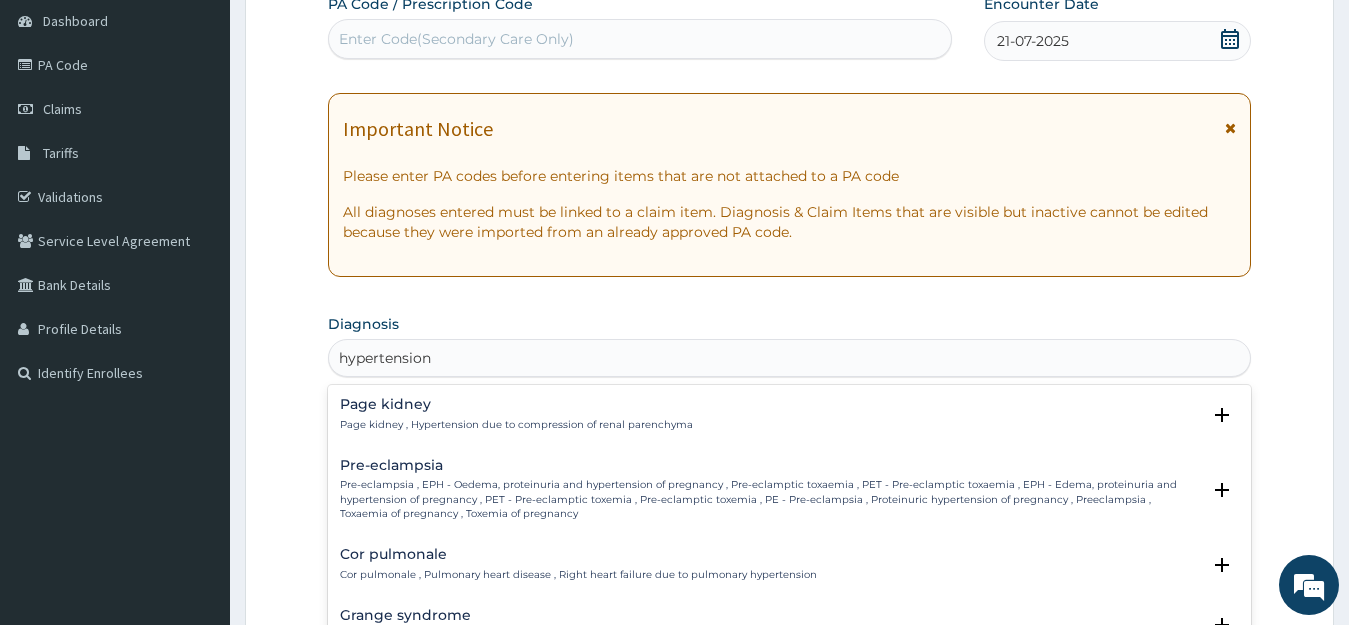 scroll, scrollTop: 744, scrollLeft: 0, axis: vertical 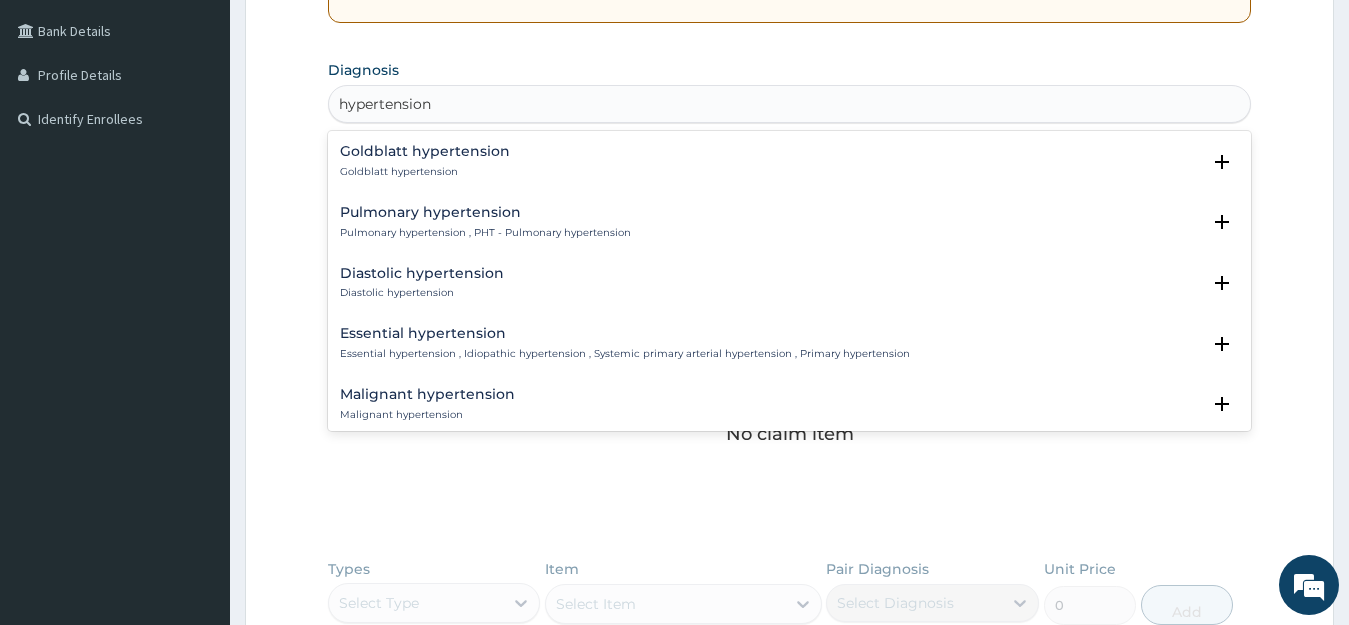 click on "Essential hypertension , Idiopathic hypertension , Systemic primary arterial hypertension , Primary hypertension" at bounding box center [625, 354] 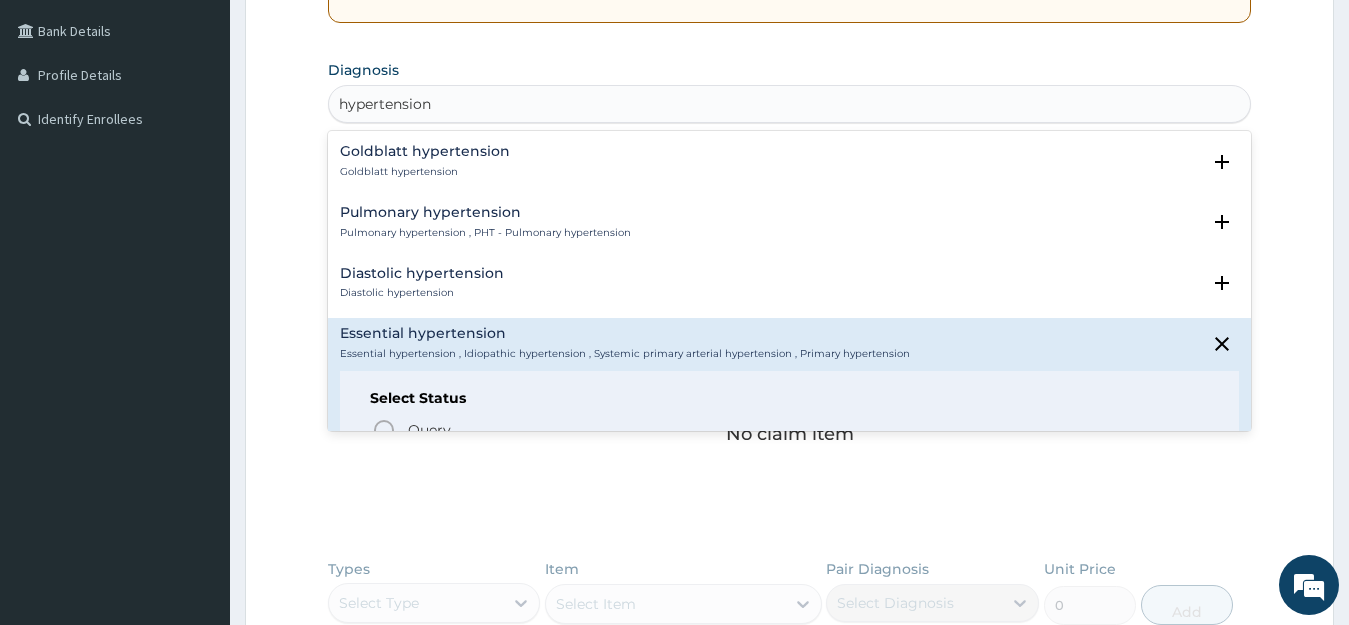 scroll, scrollTop: 1520, scrollLeft: 0, axis: vertical 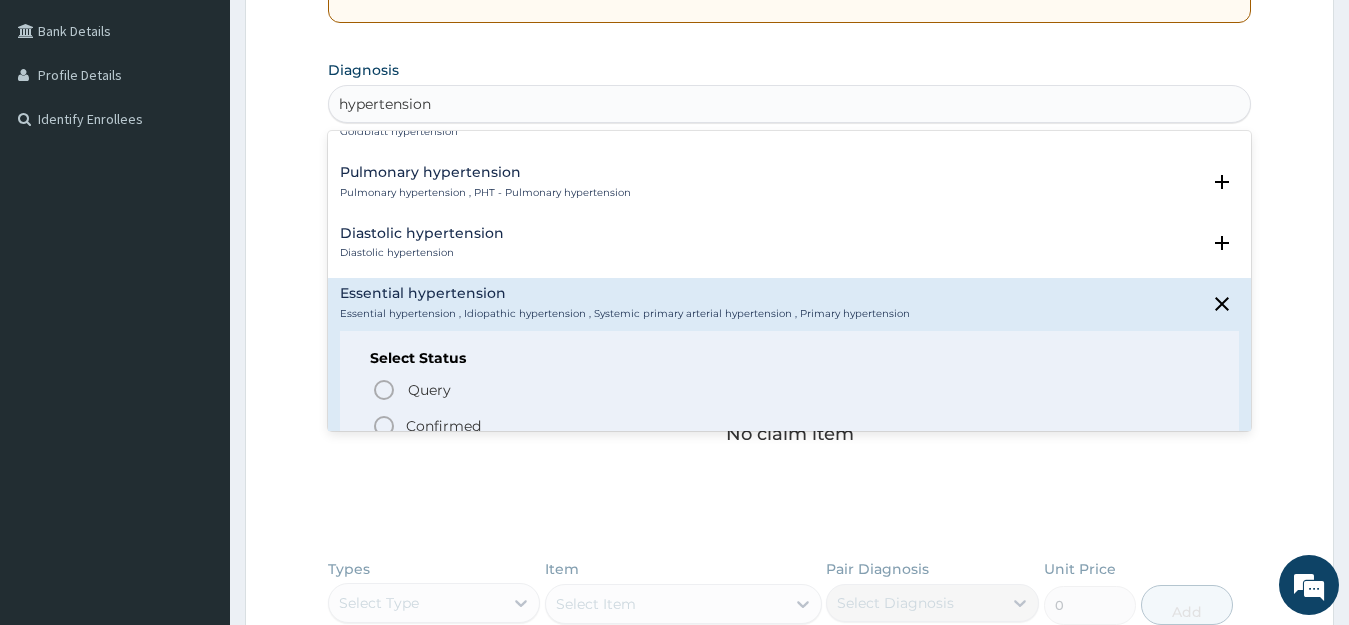 click 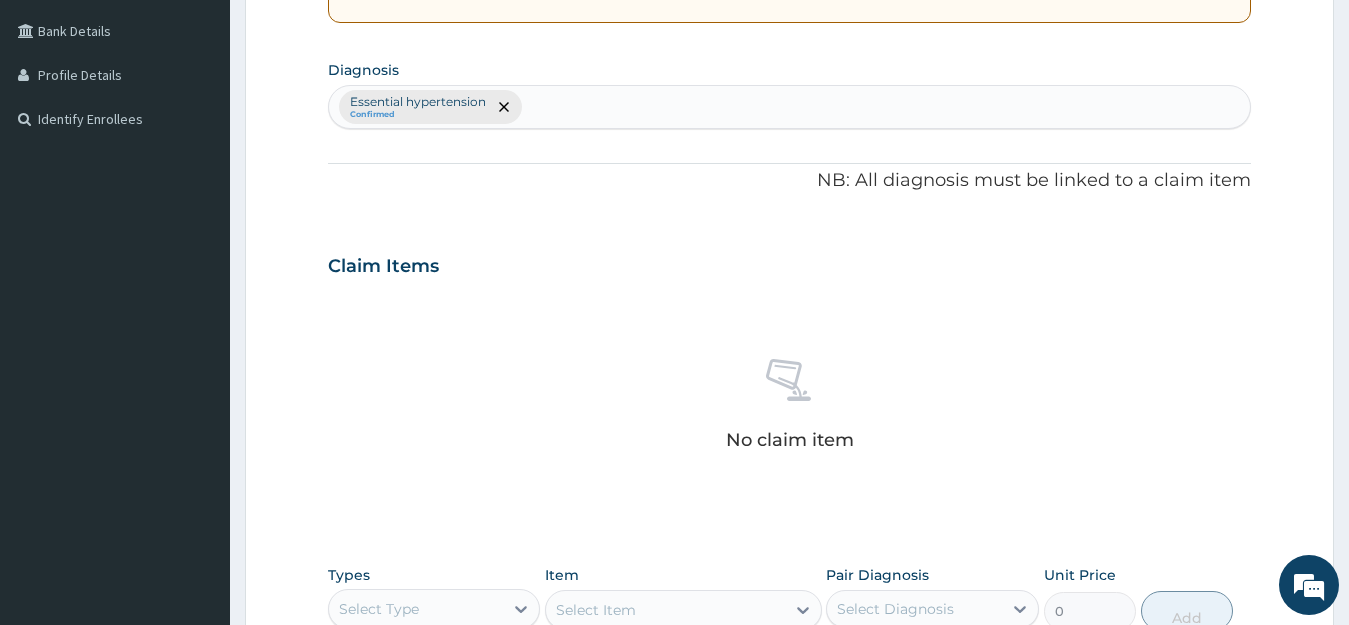 scroll, scrollTop: 817, scrollLeft: 0, axis: vertical 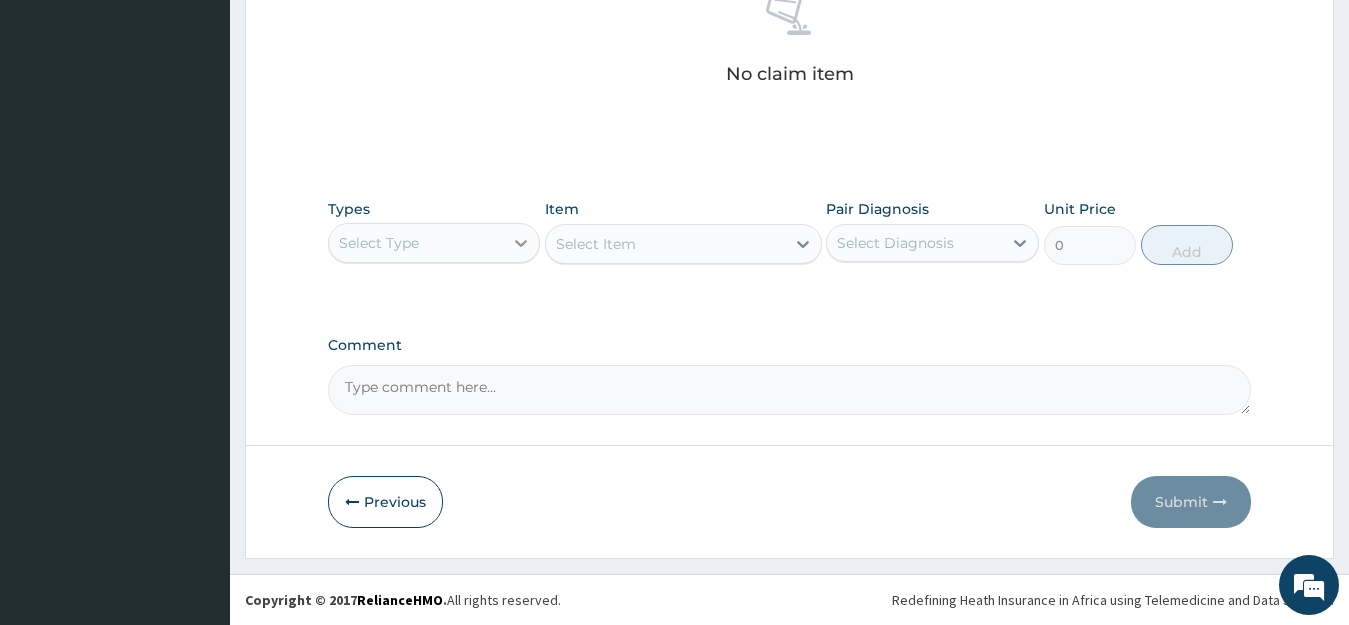 click 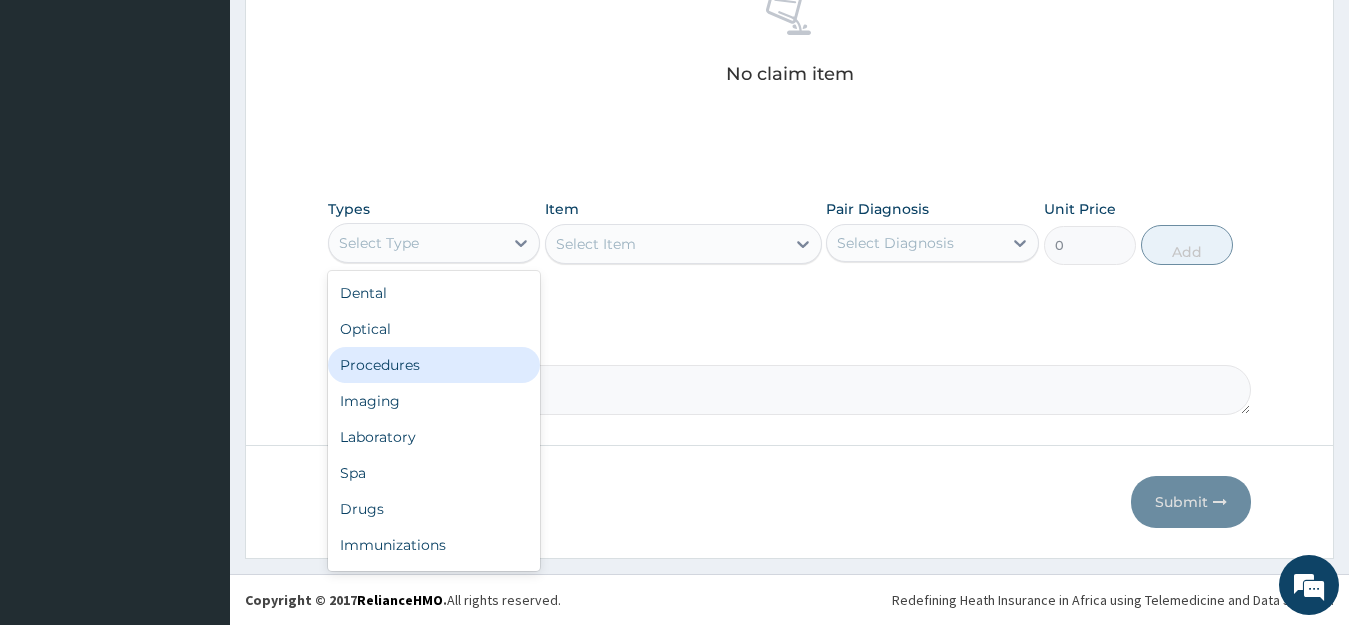 click on "Procedures" at bounding box center (434, 365) 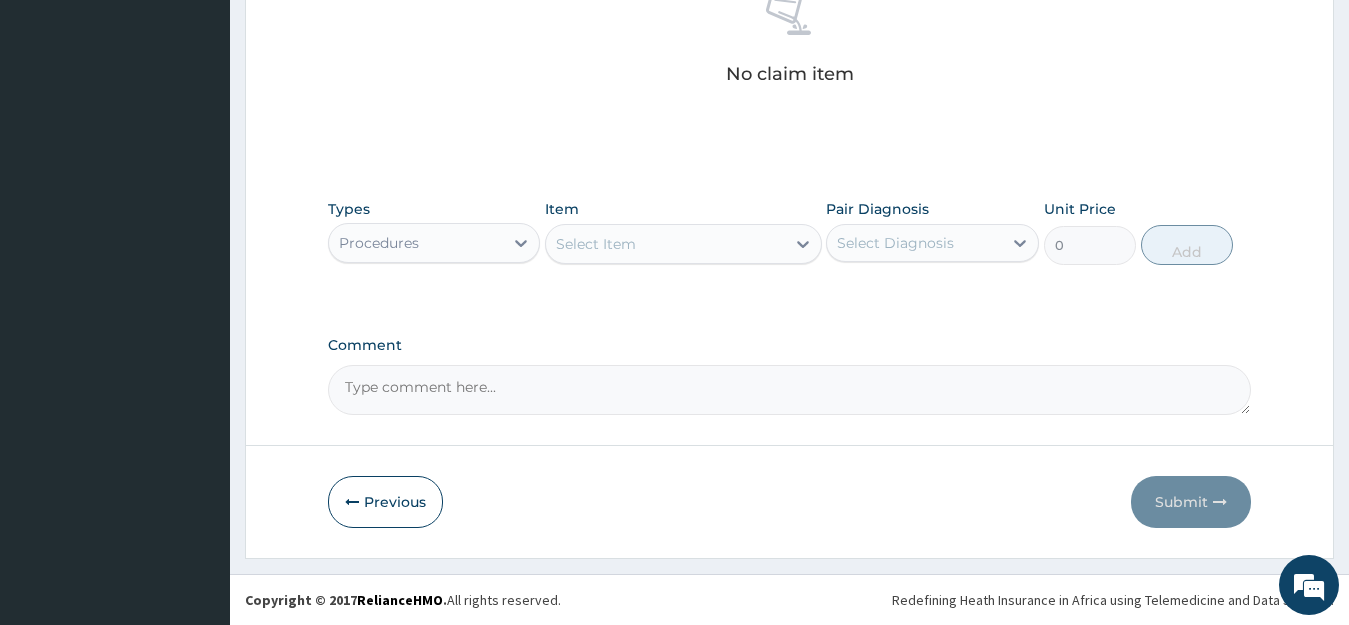 click at bounding box center (803, 244) 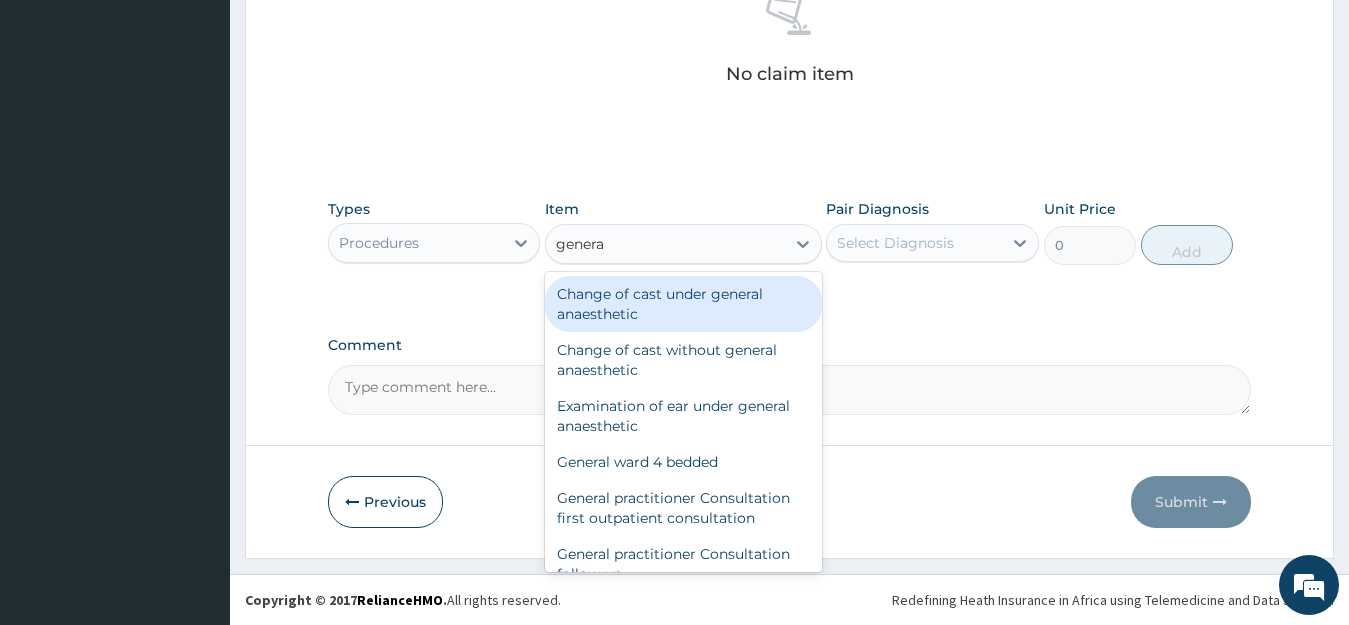 type on "general" 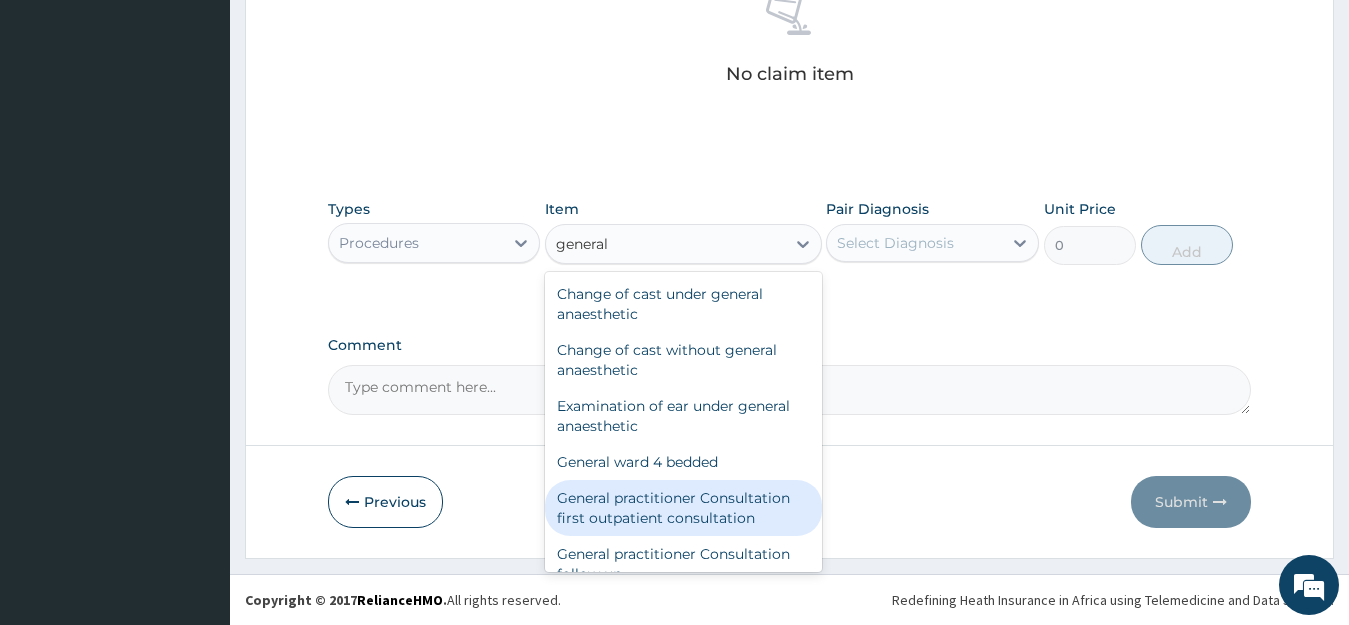 click on "General practitioner Consultation first outpatient consultation" at bounding box center [683, 508] 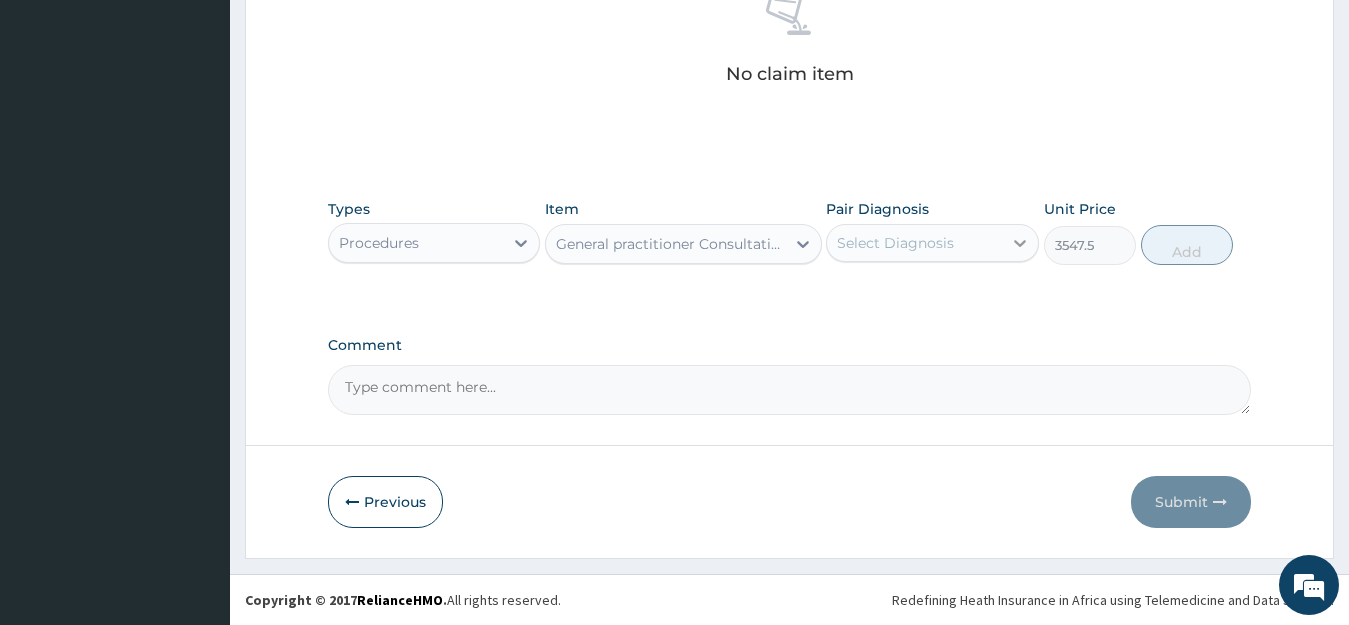 click at bounding box center [1020, 243] 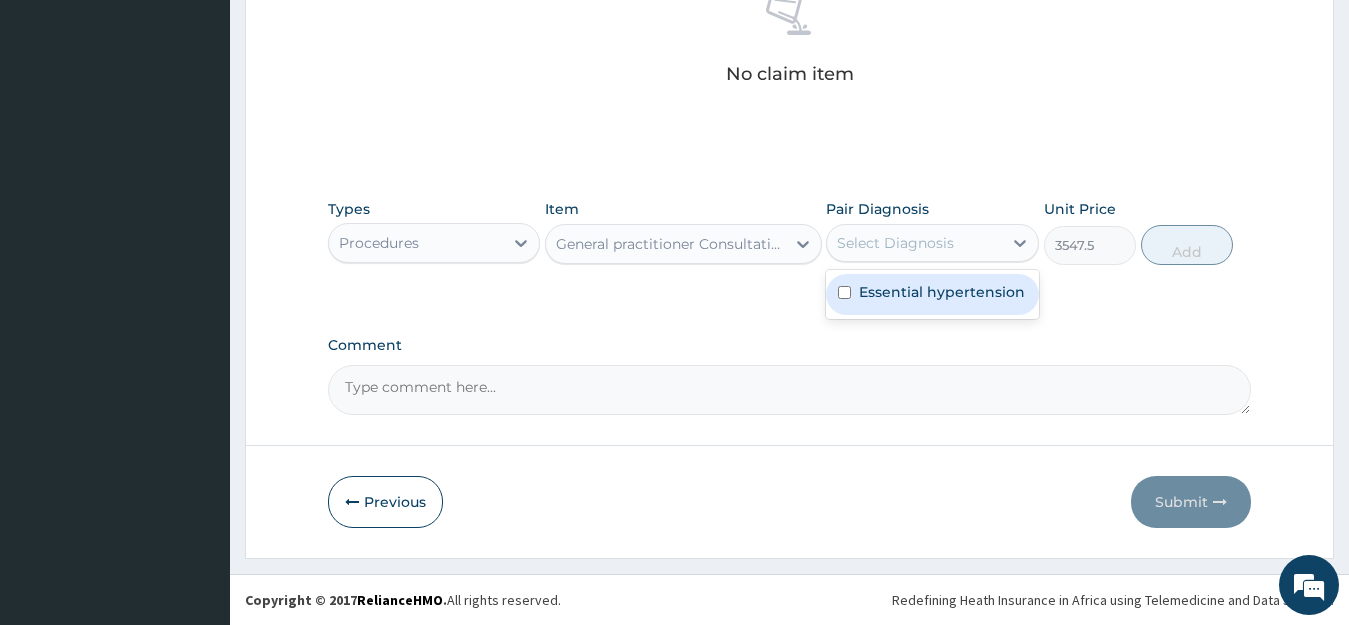 click on "Essential hypertension" at bounding box center [932, 294] 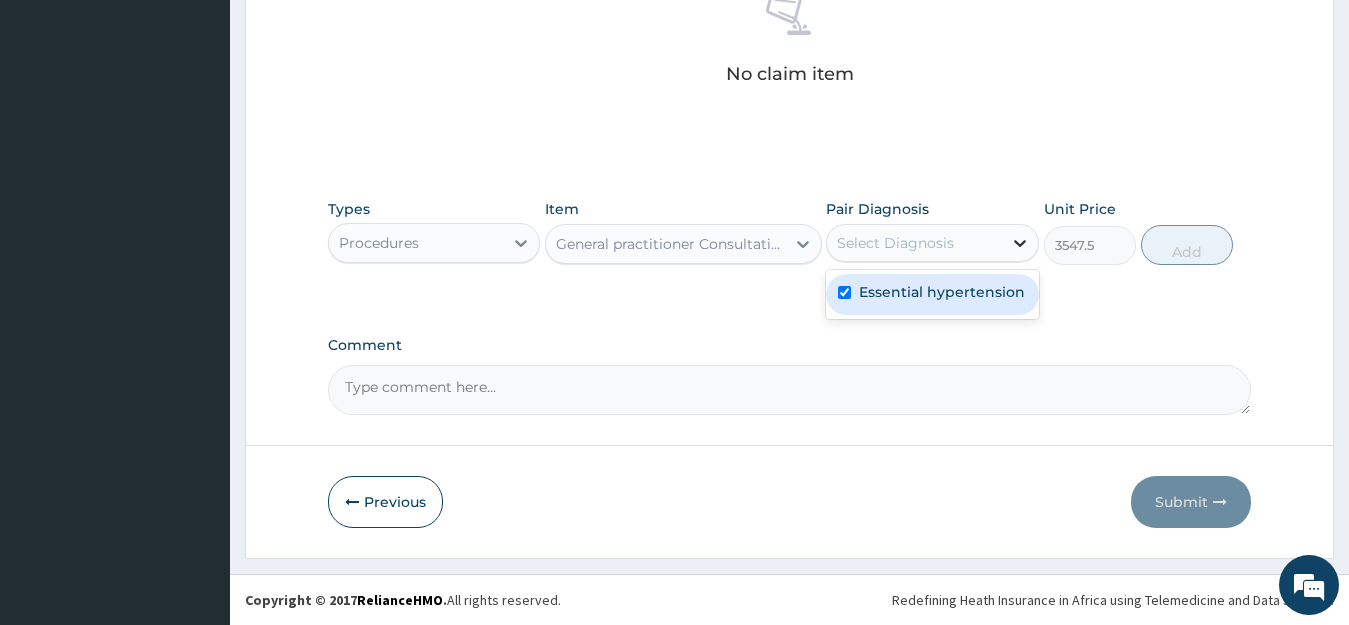 checkbox on "true" 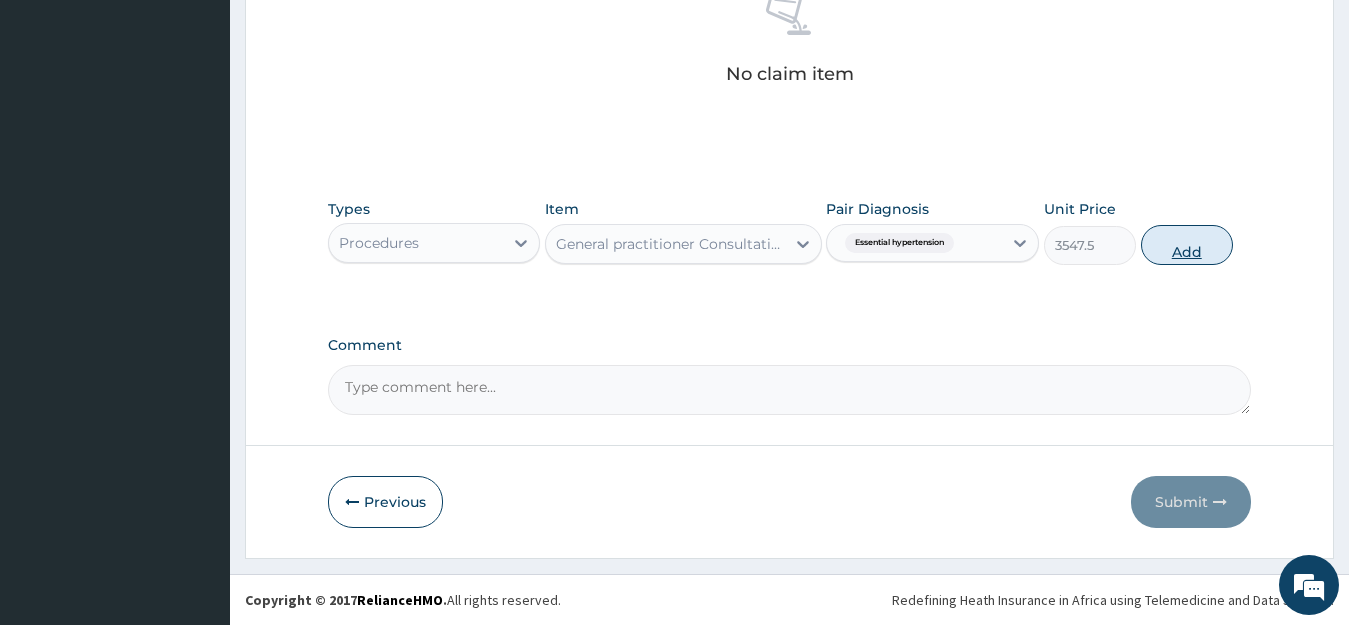 click on "Add" at bounding box center (1187, 245) 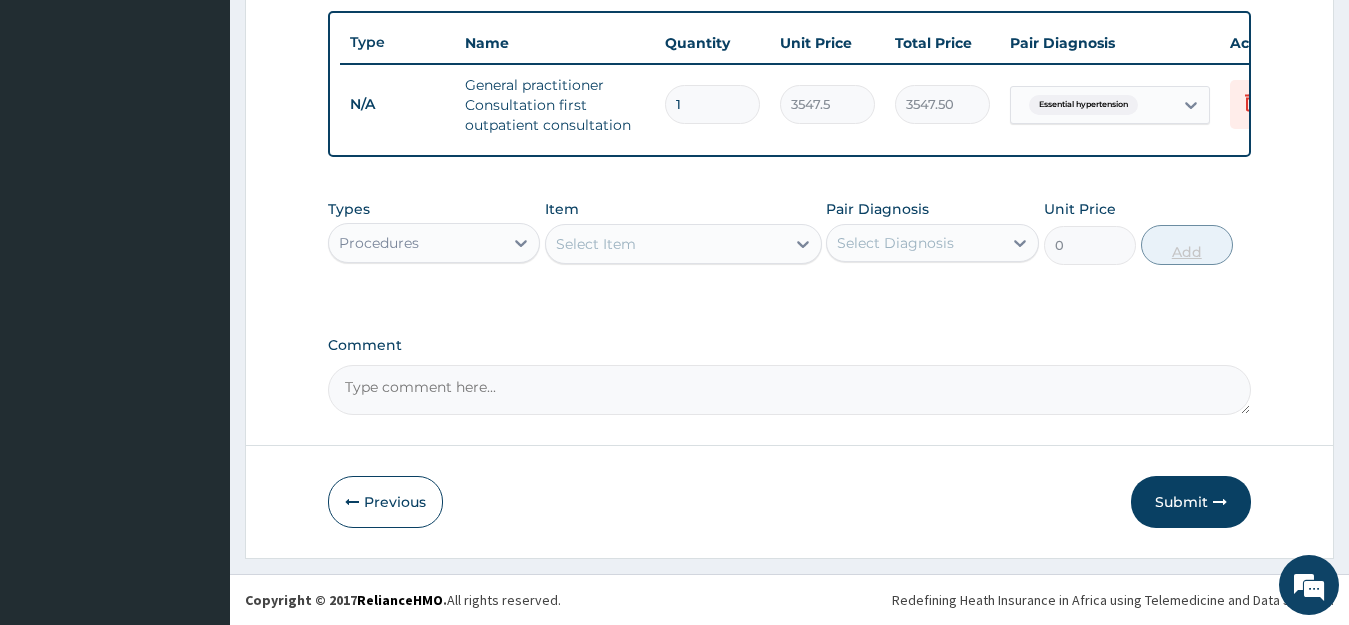 scroll, scrollTop: 750, scrollLeft: 0, axis: vertical 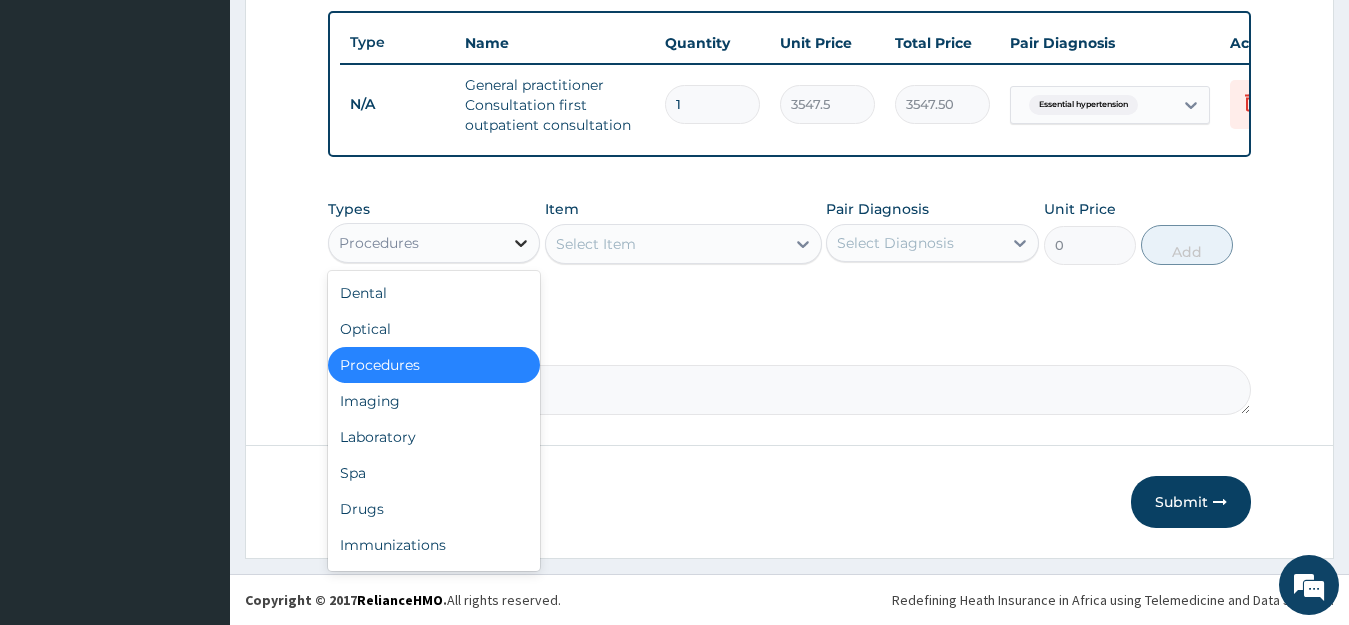 click at bounding box center (521, 243) 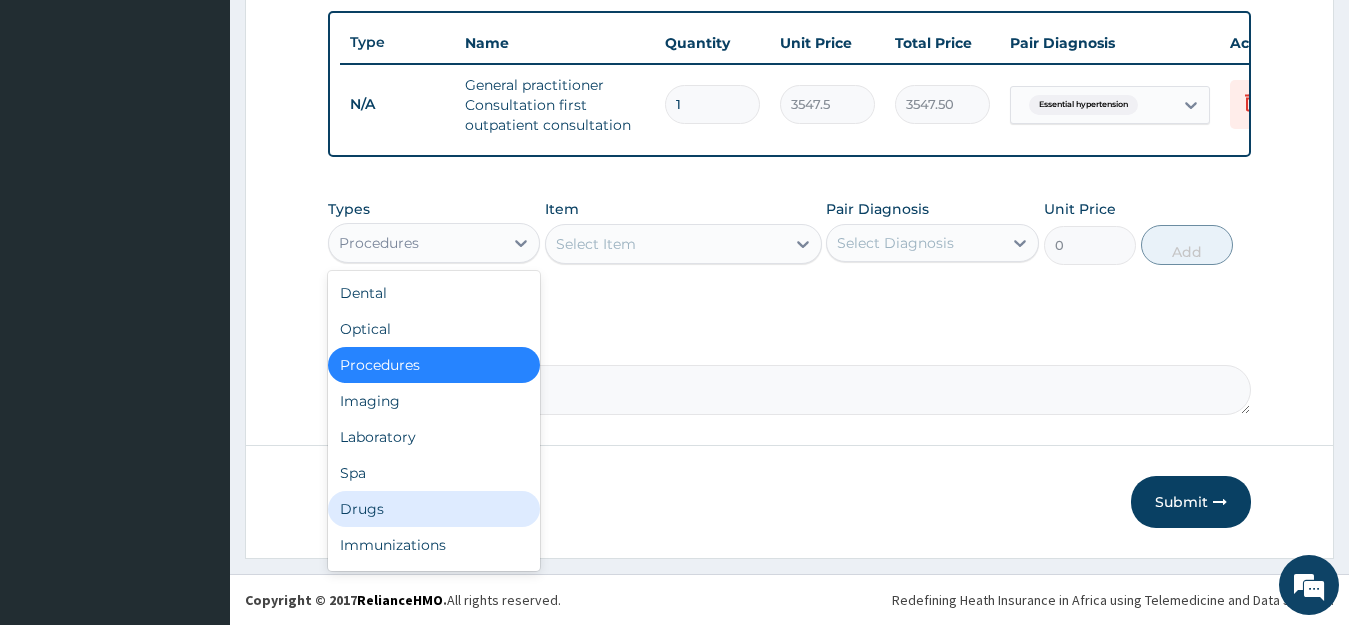 click on "Drugs" at bounding box center [434, 509] 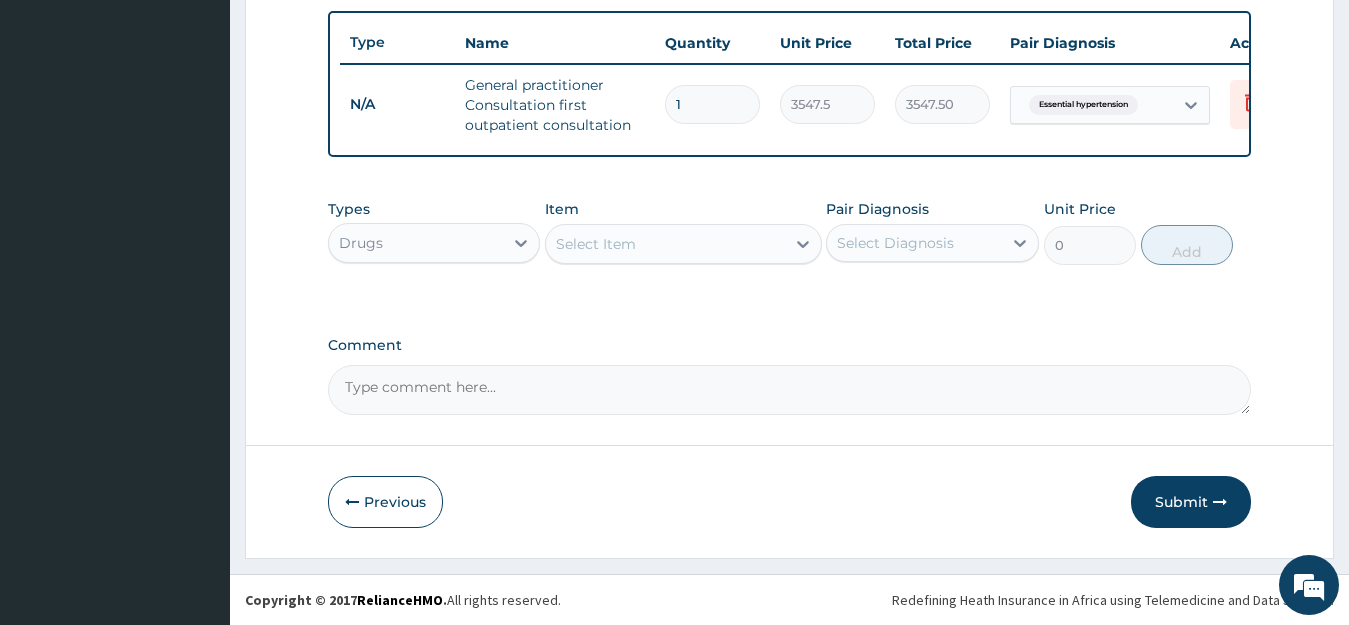 click 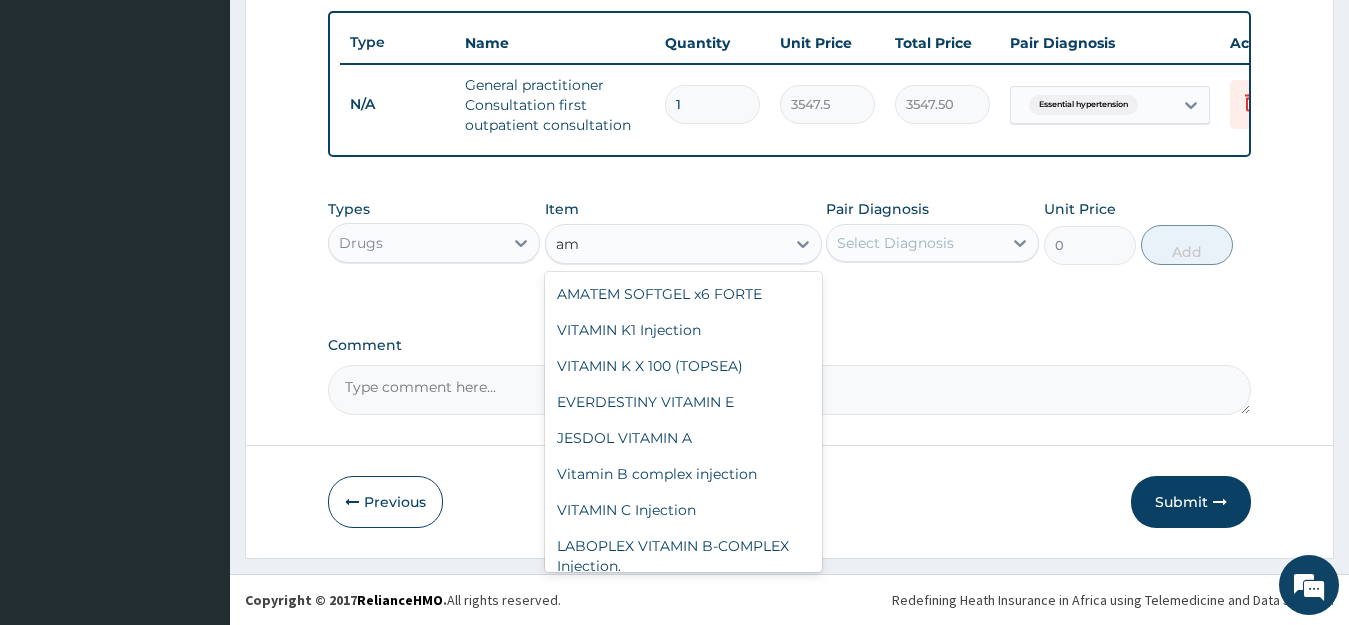 type on "a" 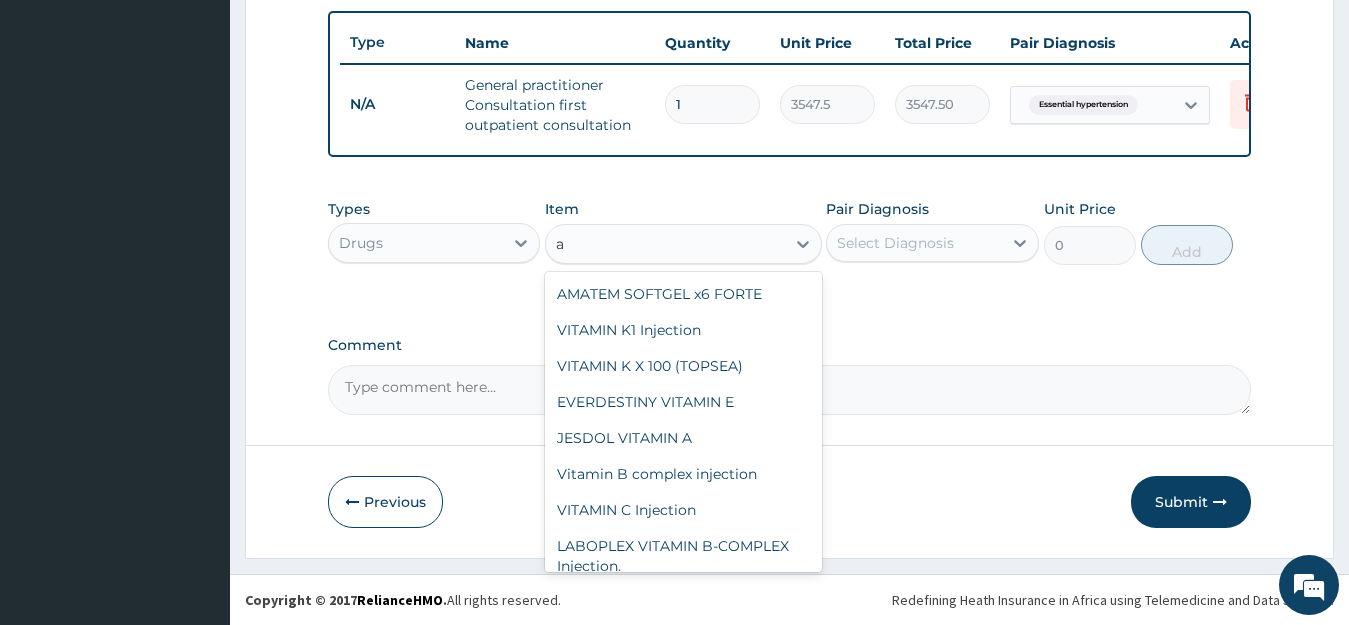 type 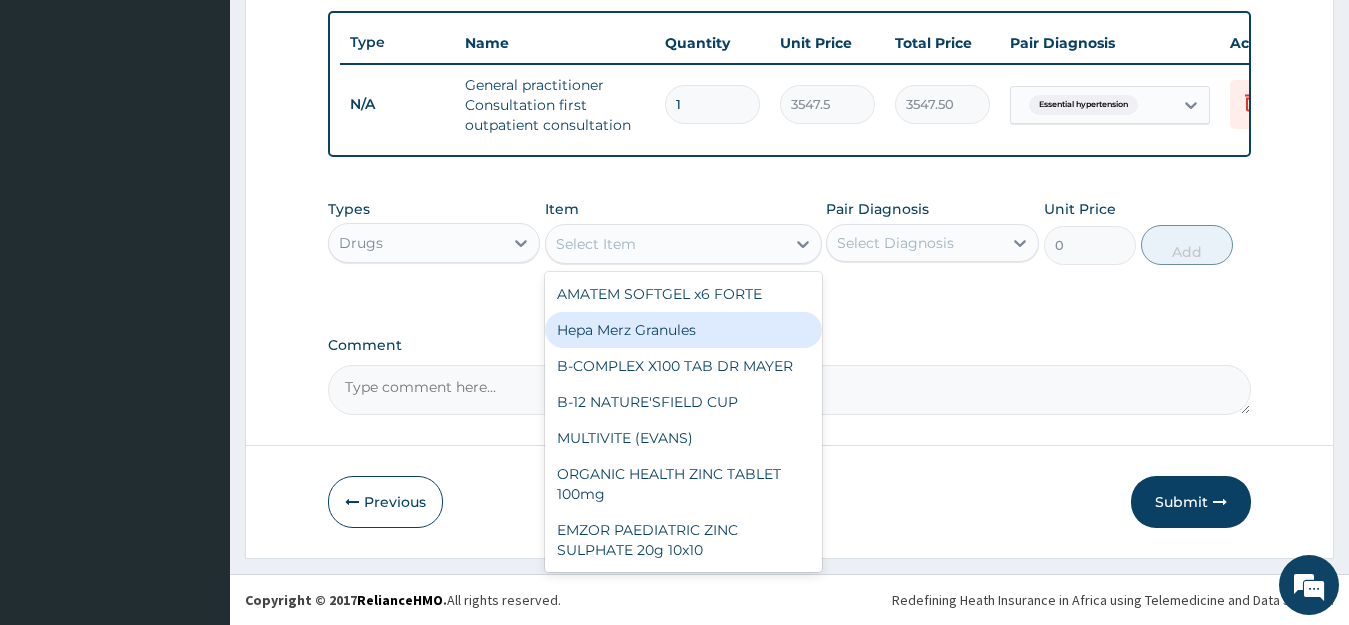 scroll, scrollTop: 203, scrollLeft: 0, axis: vertical 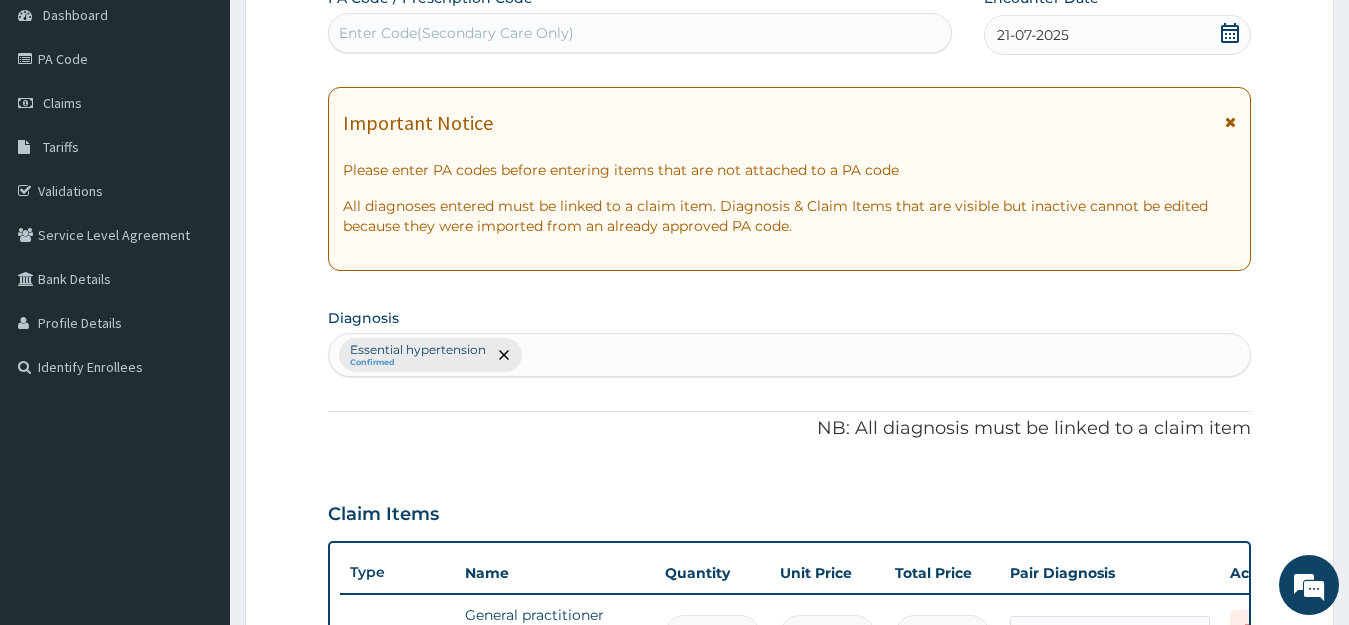 click on "Enter Code(Secondary Care Only)" at bounding box center (640, 33) 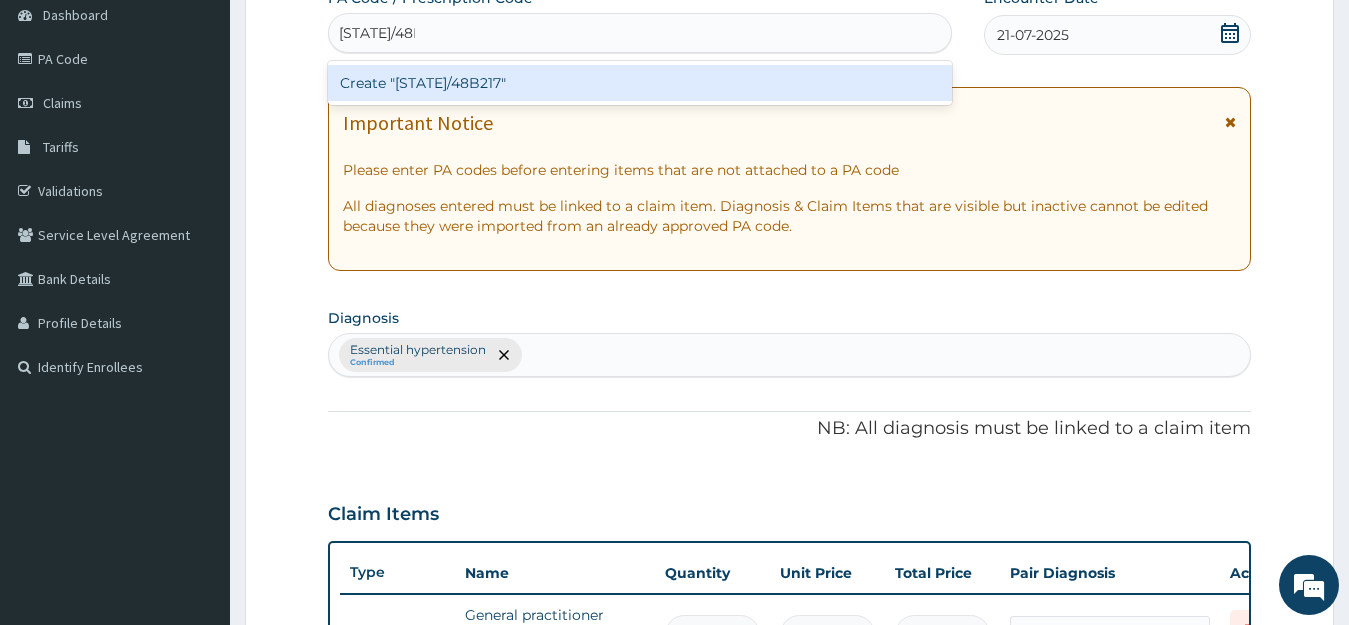 type on "PA/48B217" 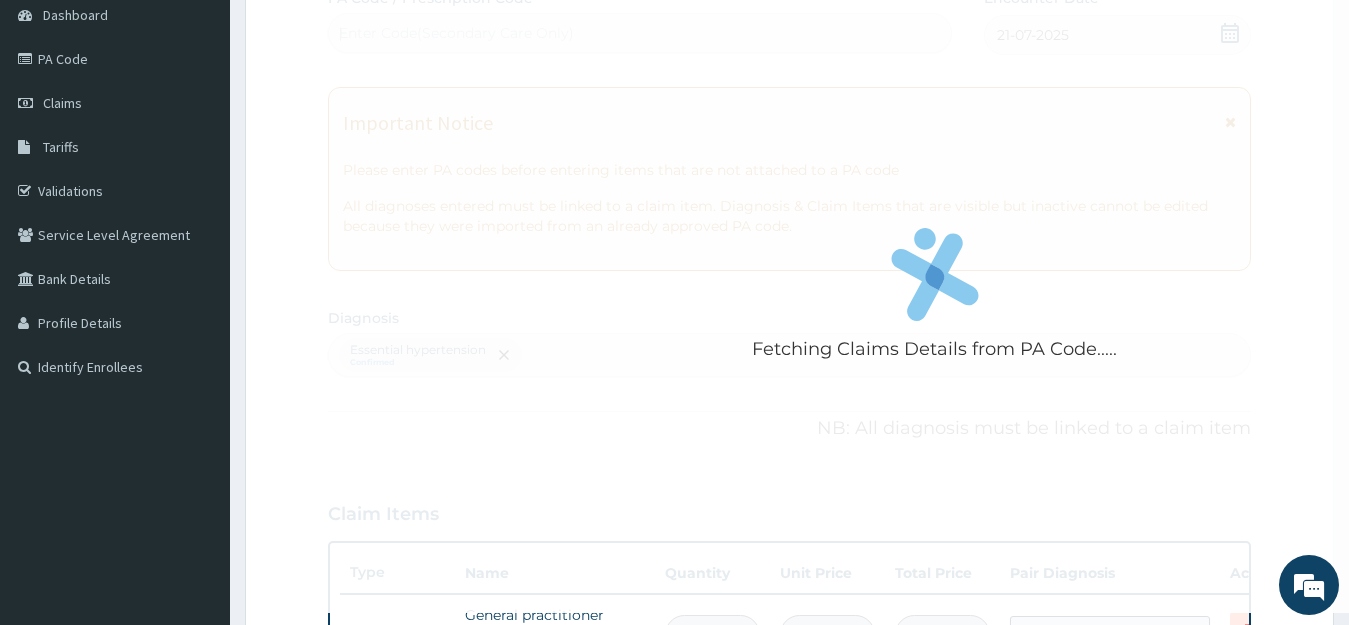 type 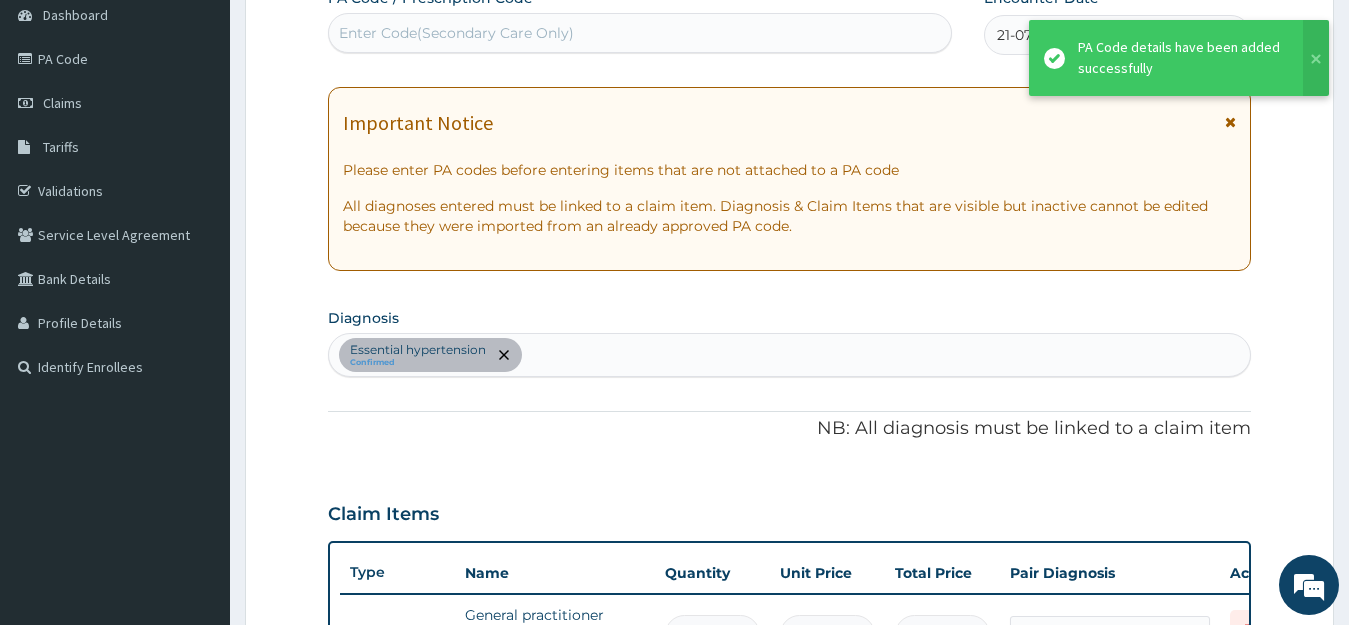 scroll, scrollTop: 668, scrollLeft: 0, axis: vertical 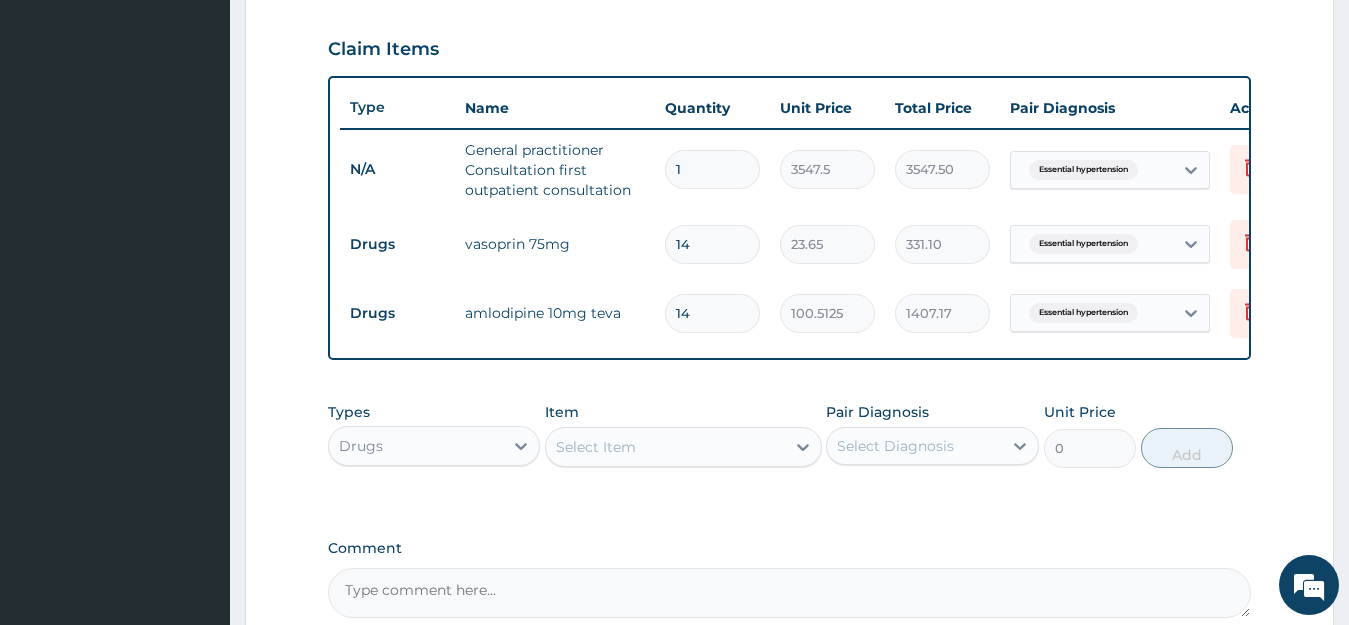 click on "Select Item" at bounding box center (665, 447) 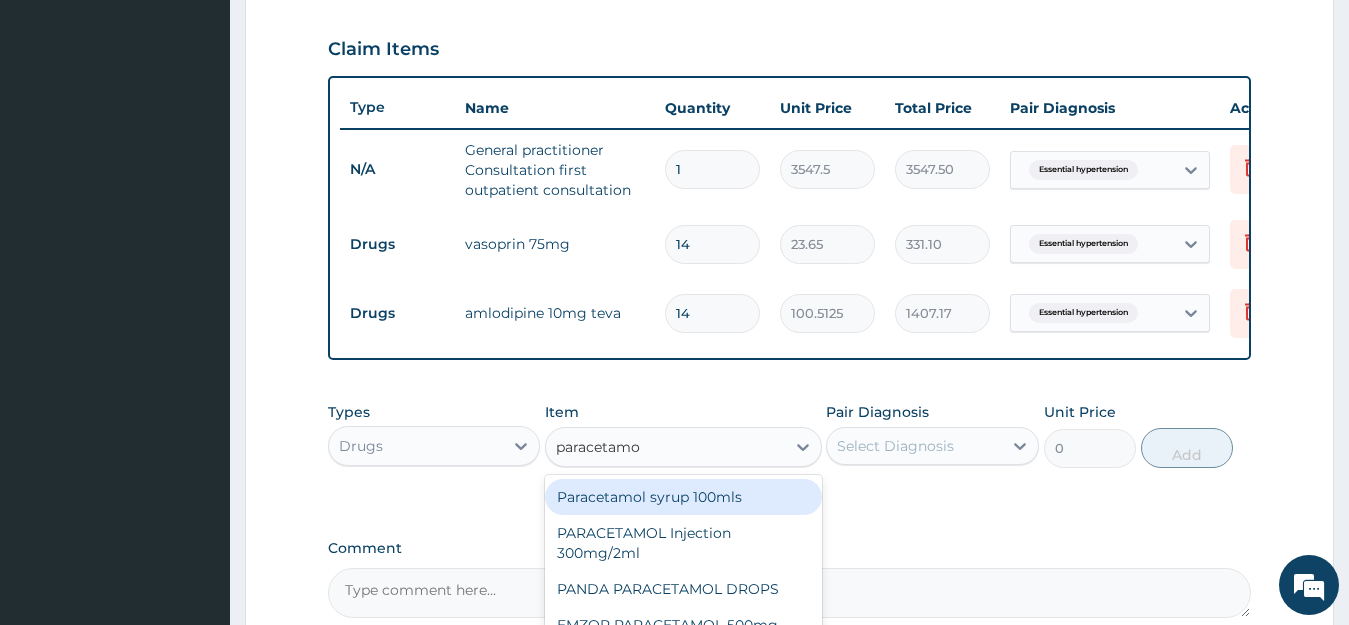 type on "paracetamol" 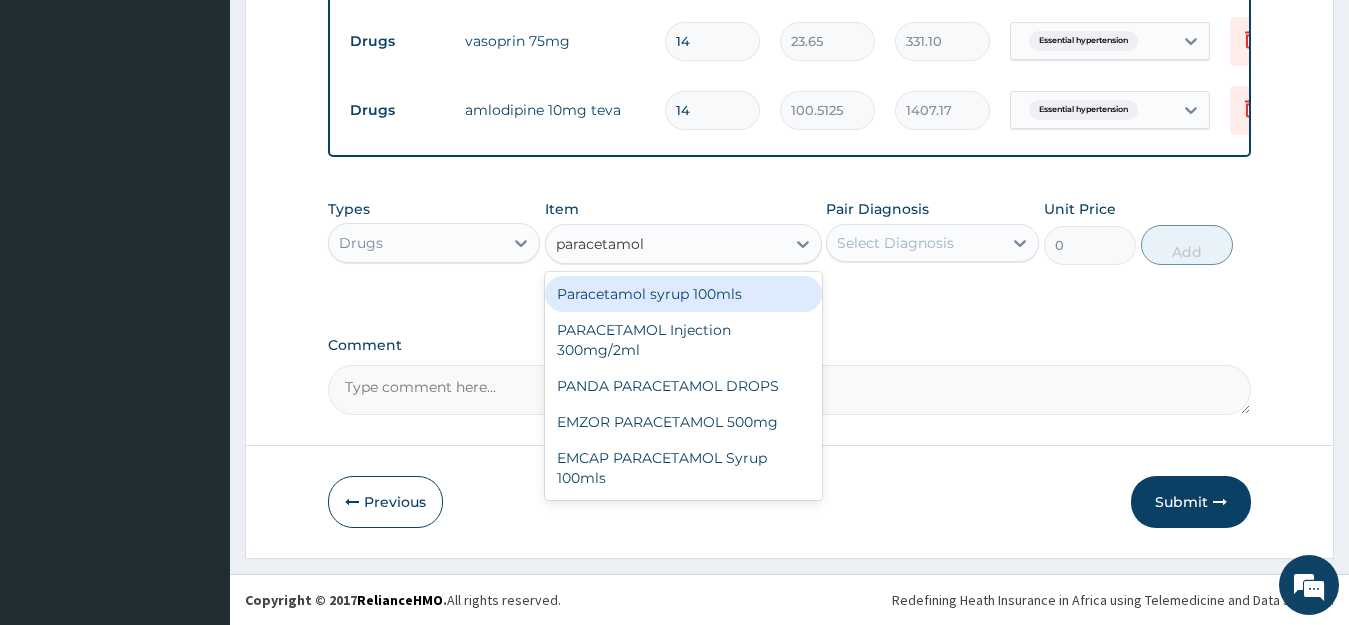 scroll, scrollTop: 888, scrollLeft: 0, axis: vertical 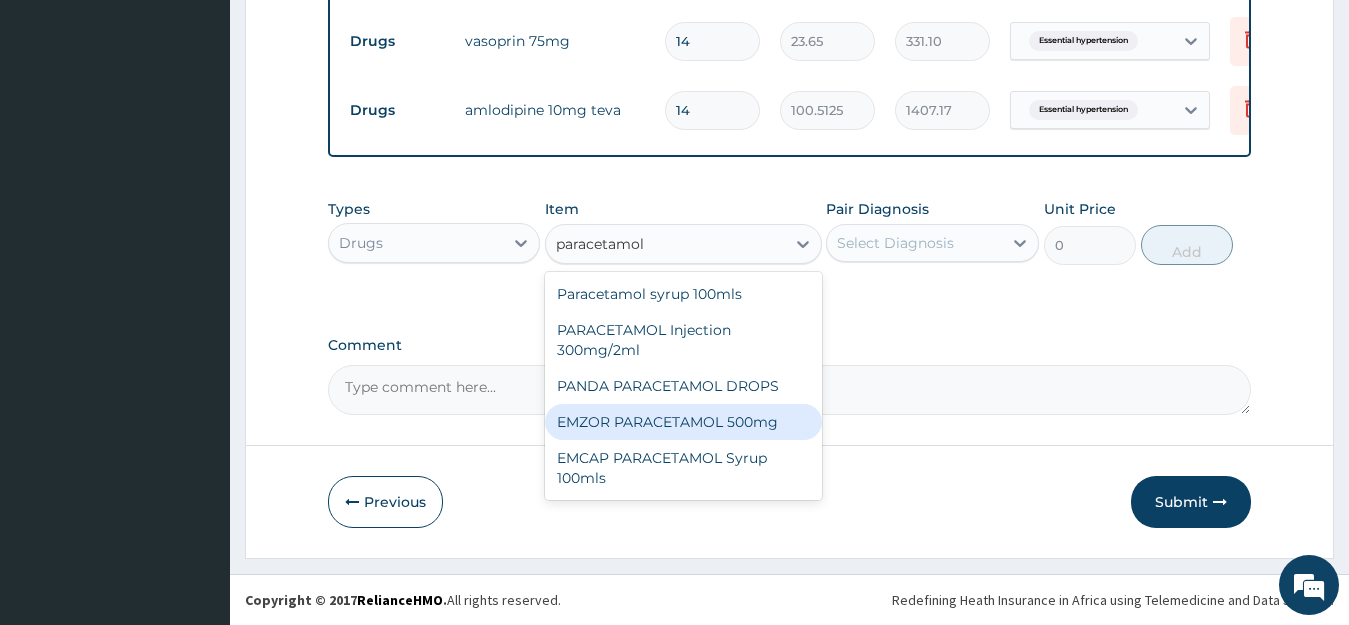 click on "EMZOR PARACETAMOL 500mg" at bounding box center [683, 422] 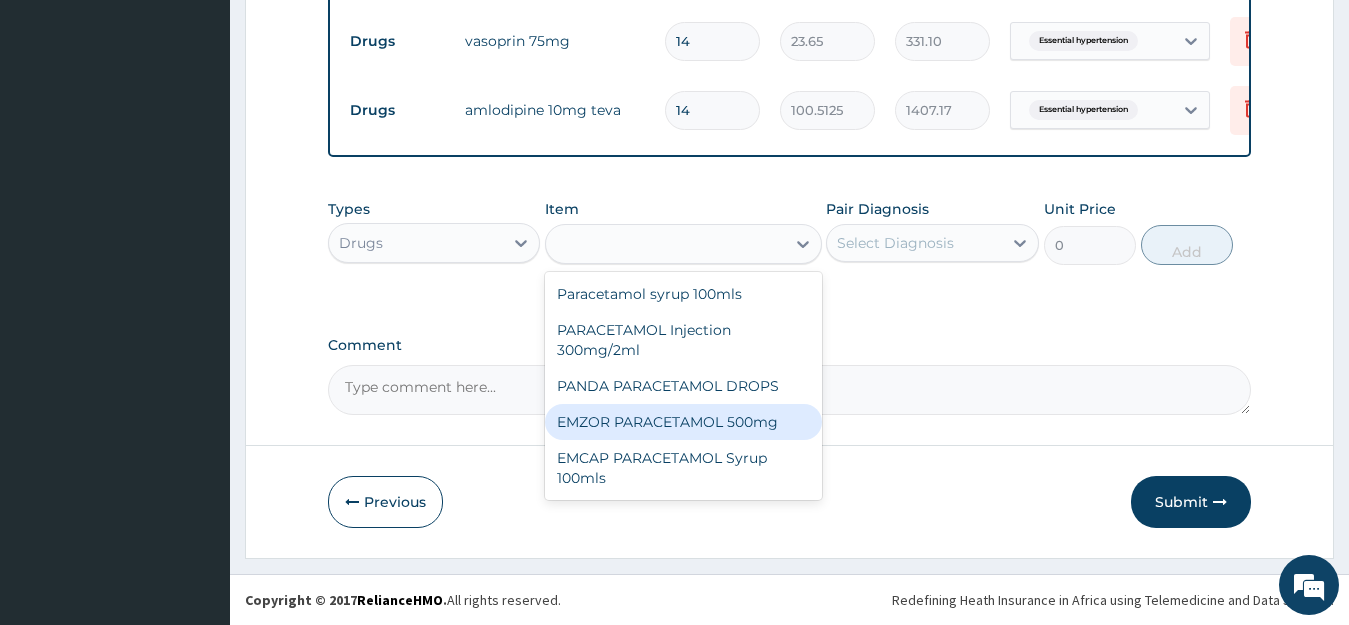 type on "23.65" 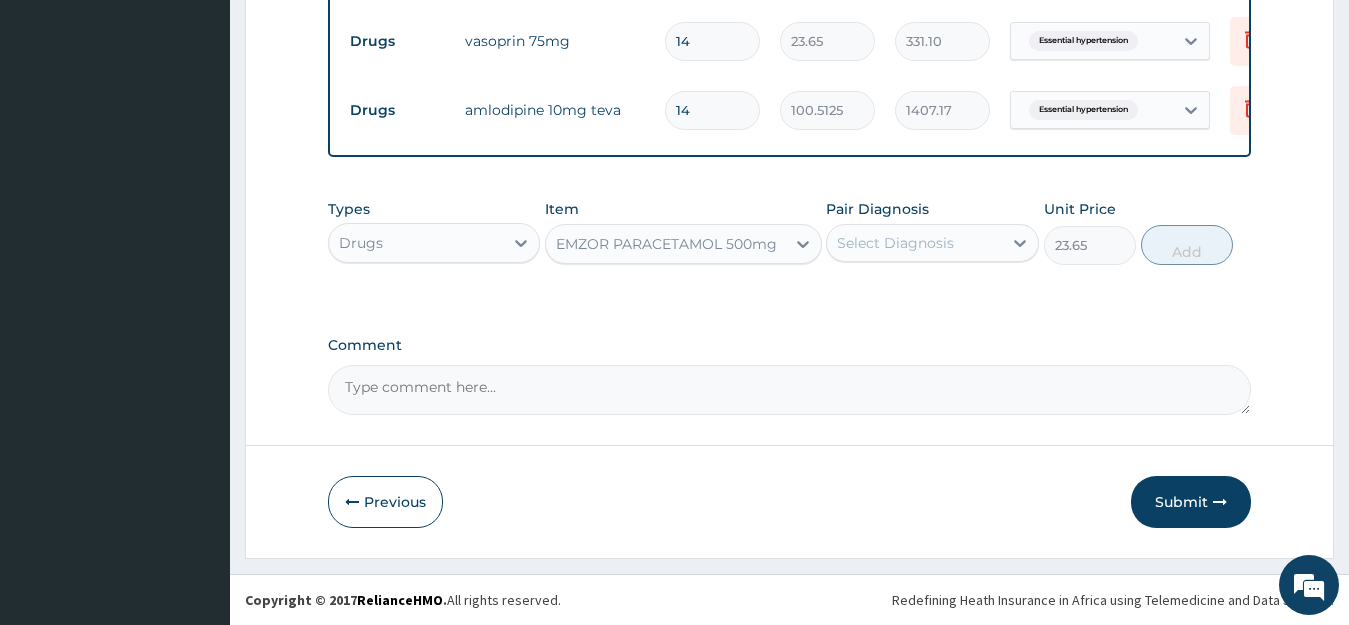 click on "Pair Diagnosis Select Diagnosis" at bounding box center (932, 232) 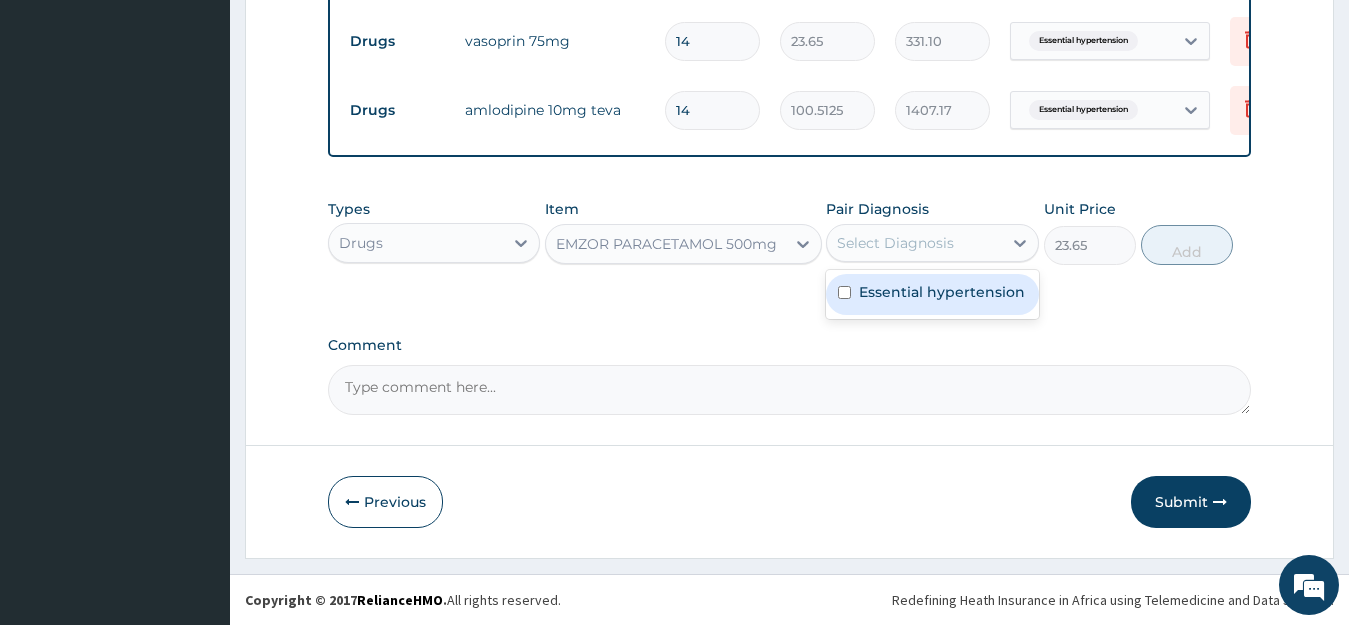 click on "Essential hypertension" at bounding box center [942, 292] 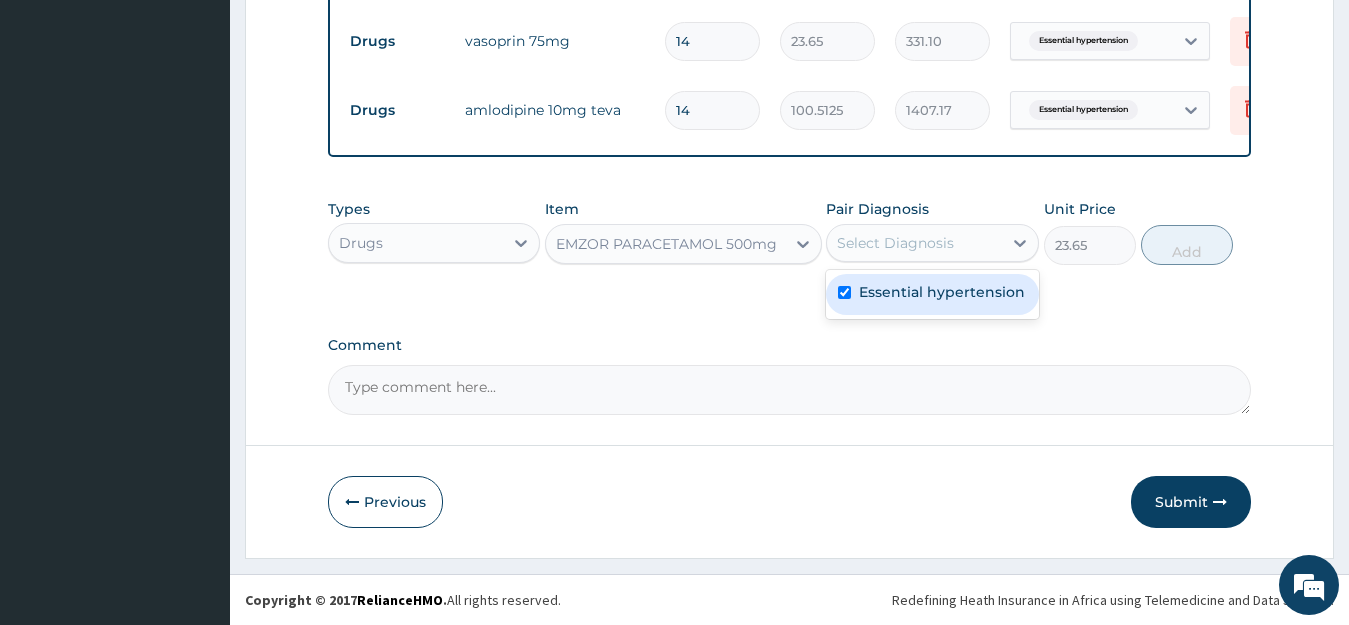 checkbox on "true" 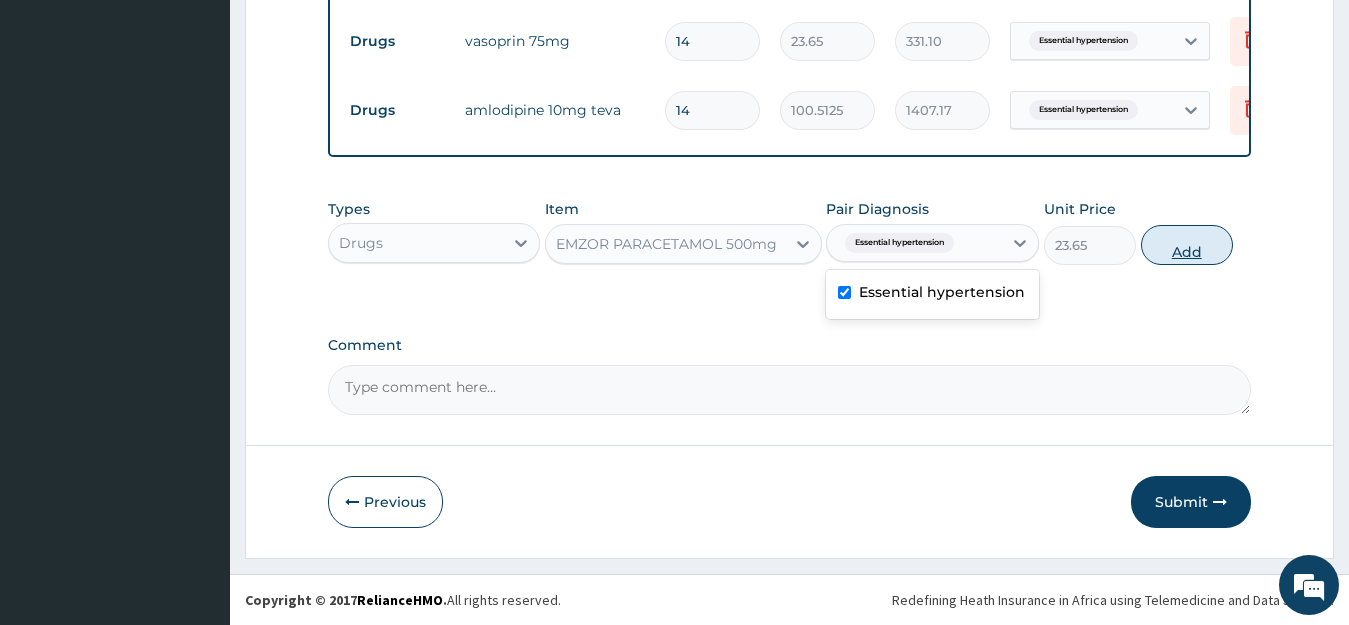 click on "Add" at bounding box center (1187, 245) 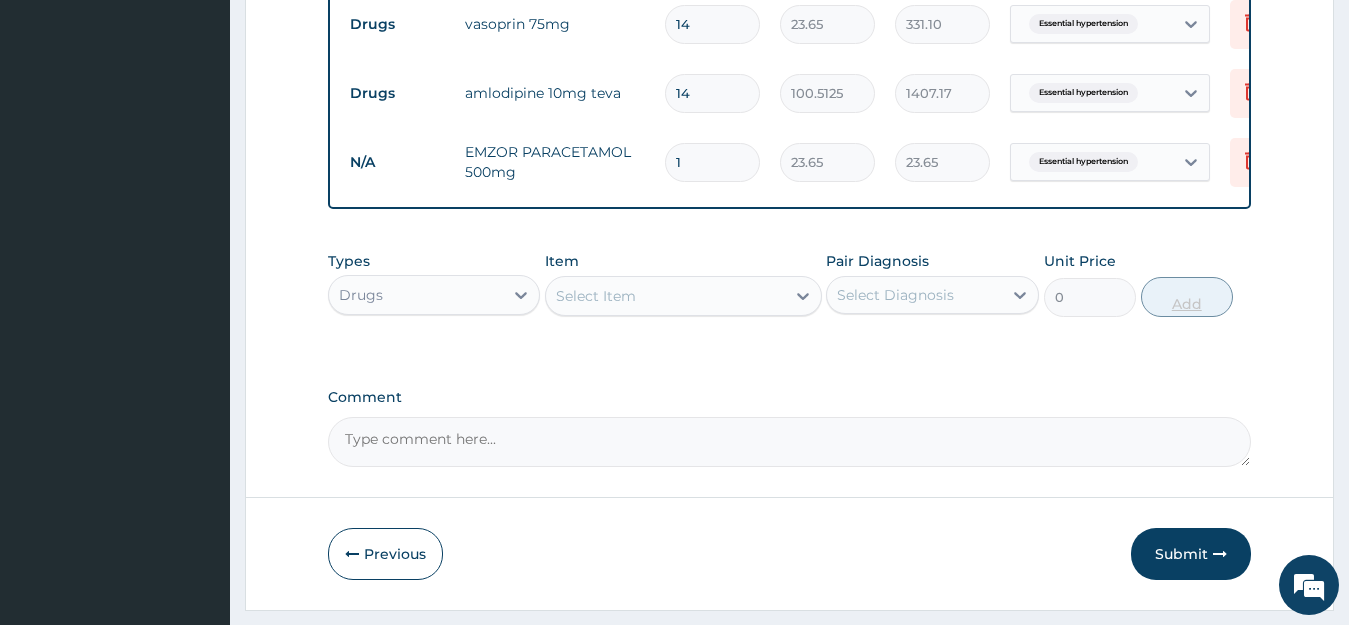 type on "18" 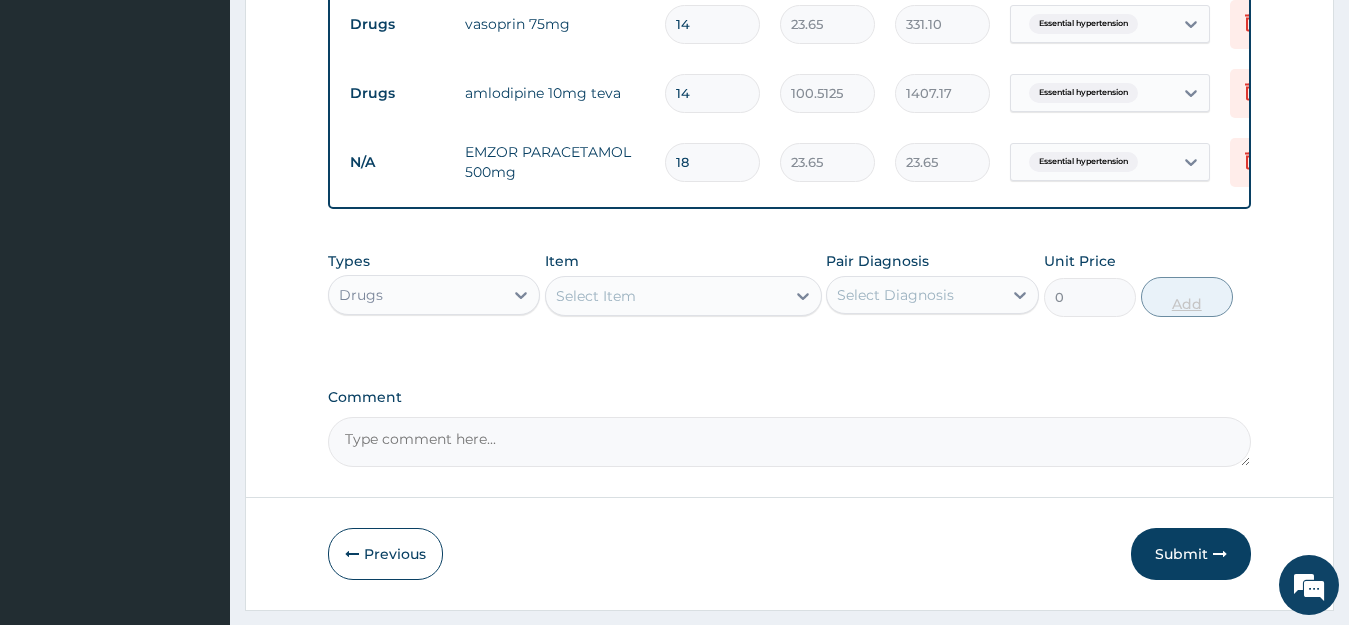 type on "425.70" 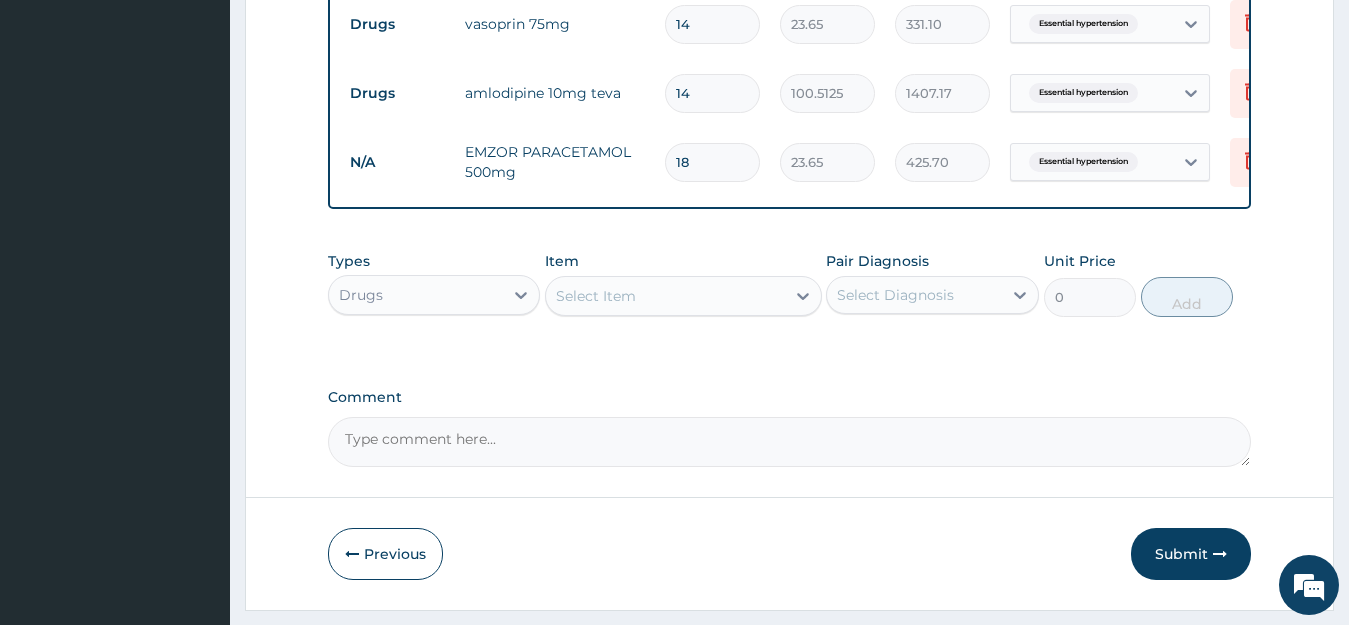 type on "18" 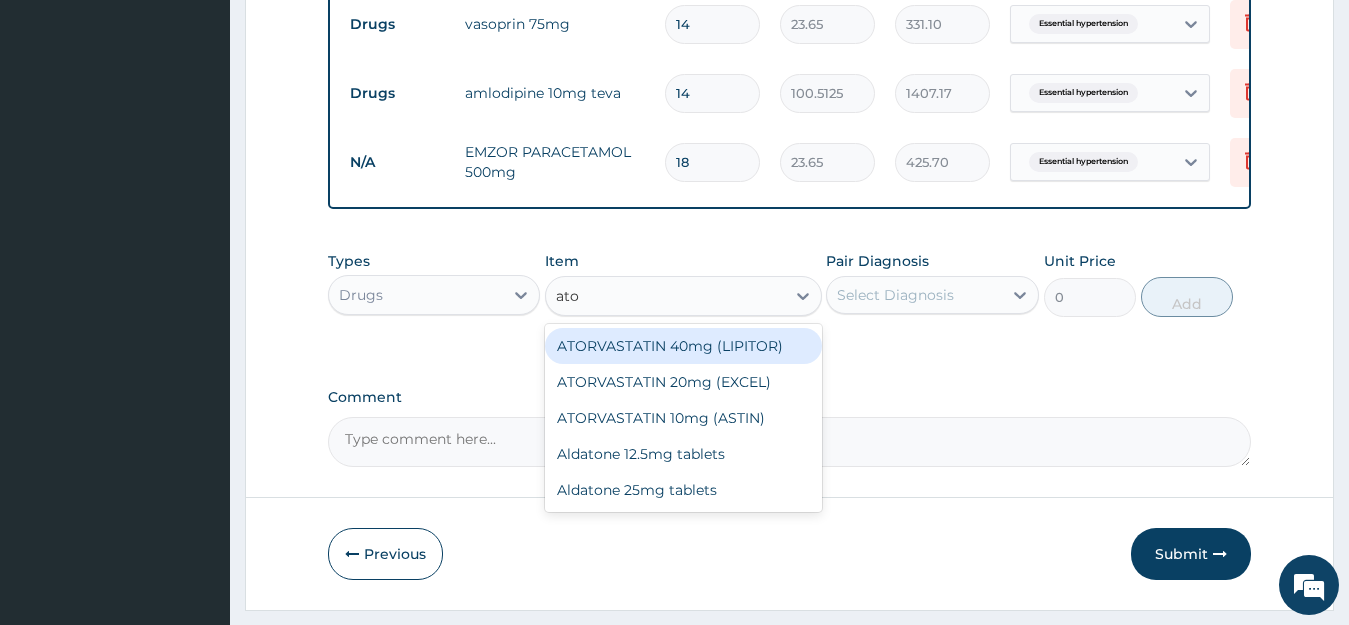 type on "ator" 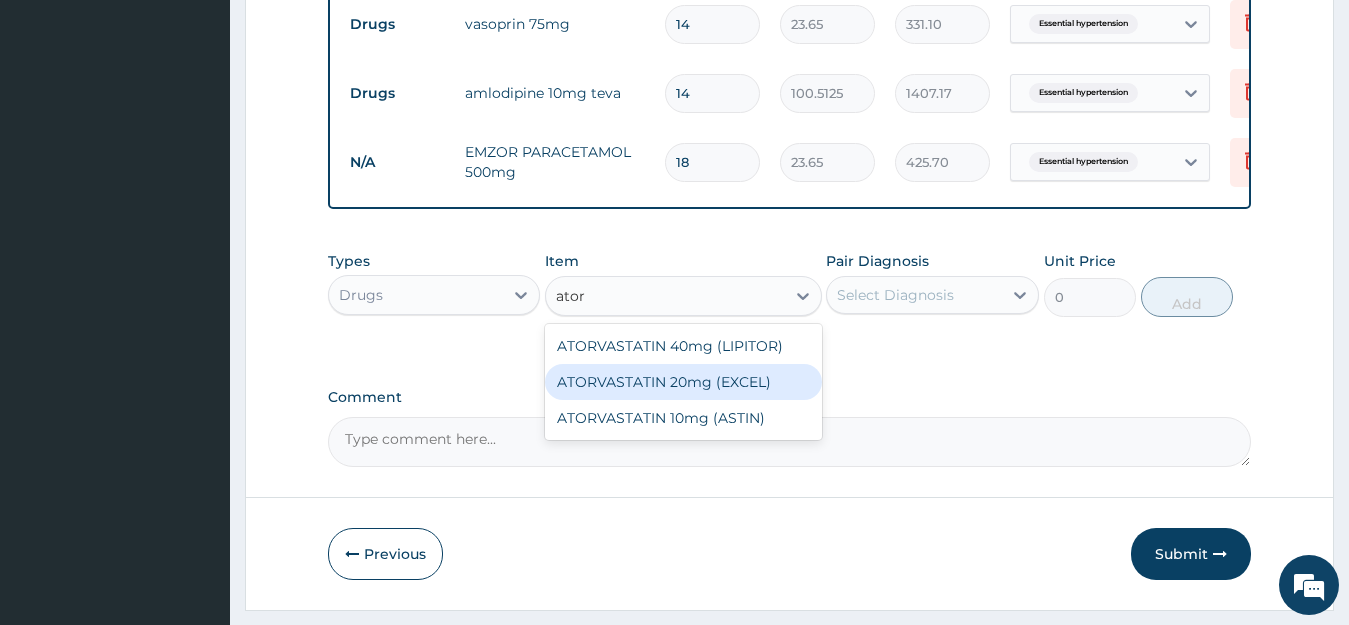 click on "ATORVASTATIN 20mg (EXCEL)" at bounding box center [683, 382] 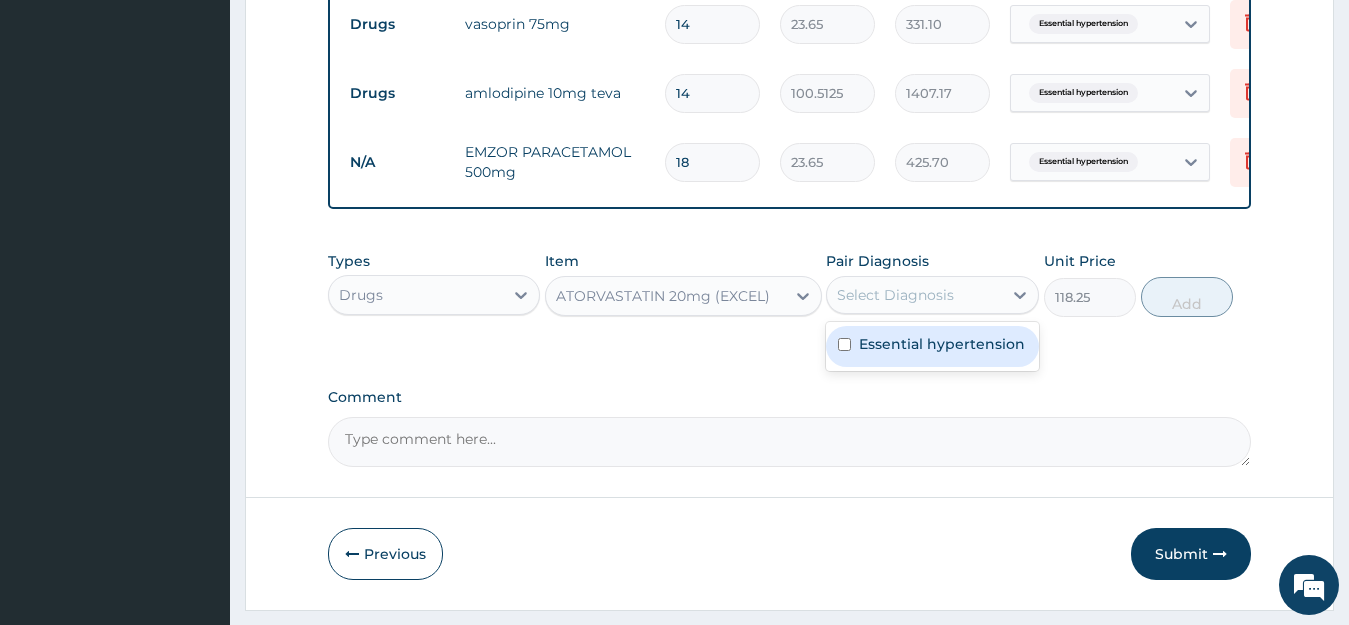 click on "Select Diagnosis" at bounding box center [895, 295] 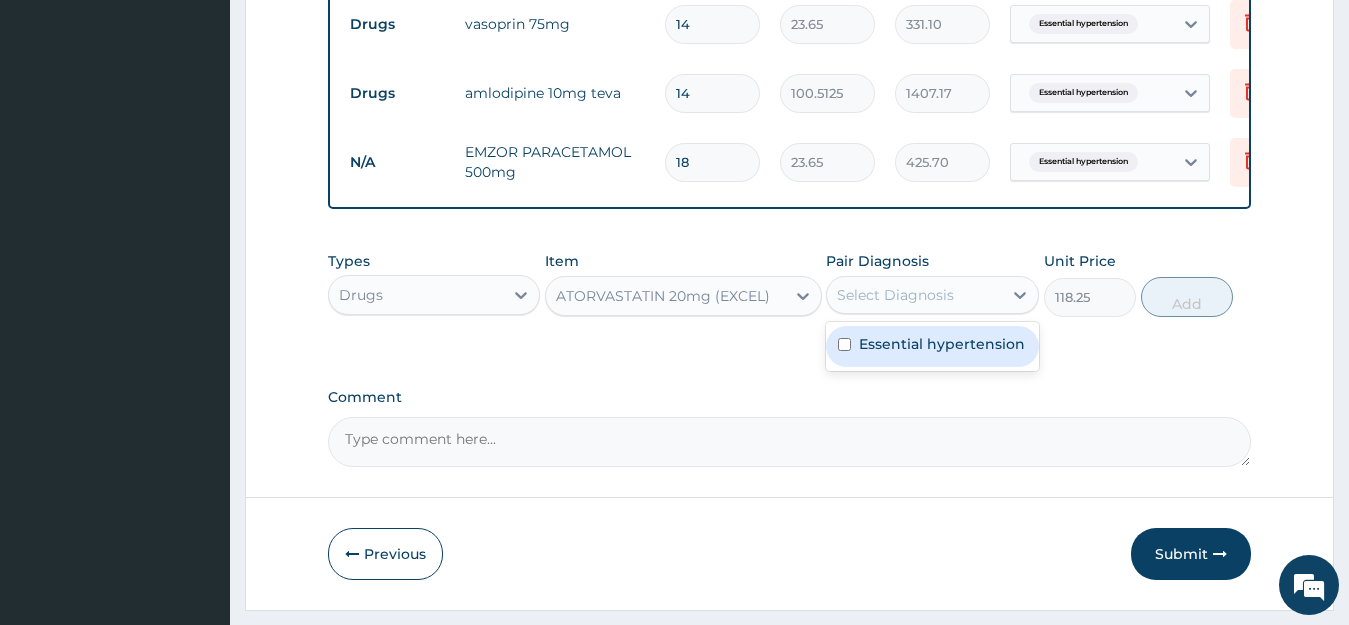 click on "Essential hypertension" at bounding box center [932, 346] 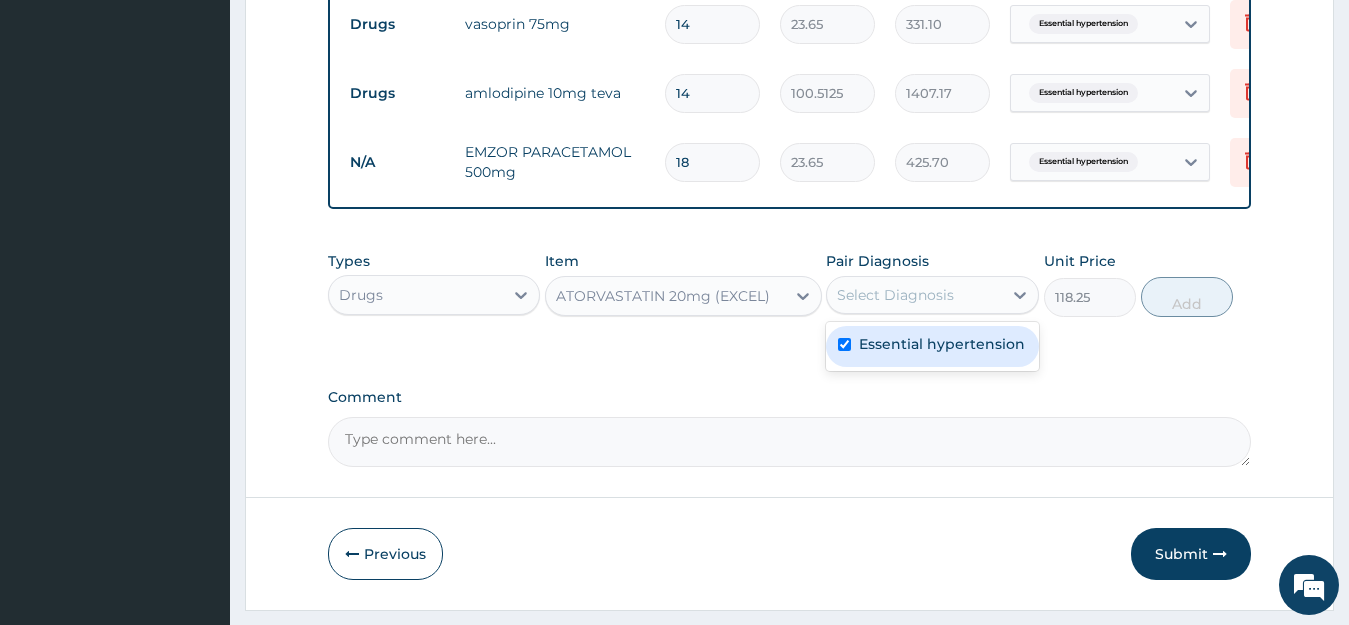 checkbox on "true" 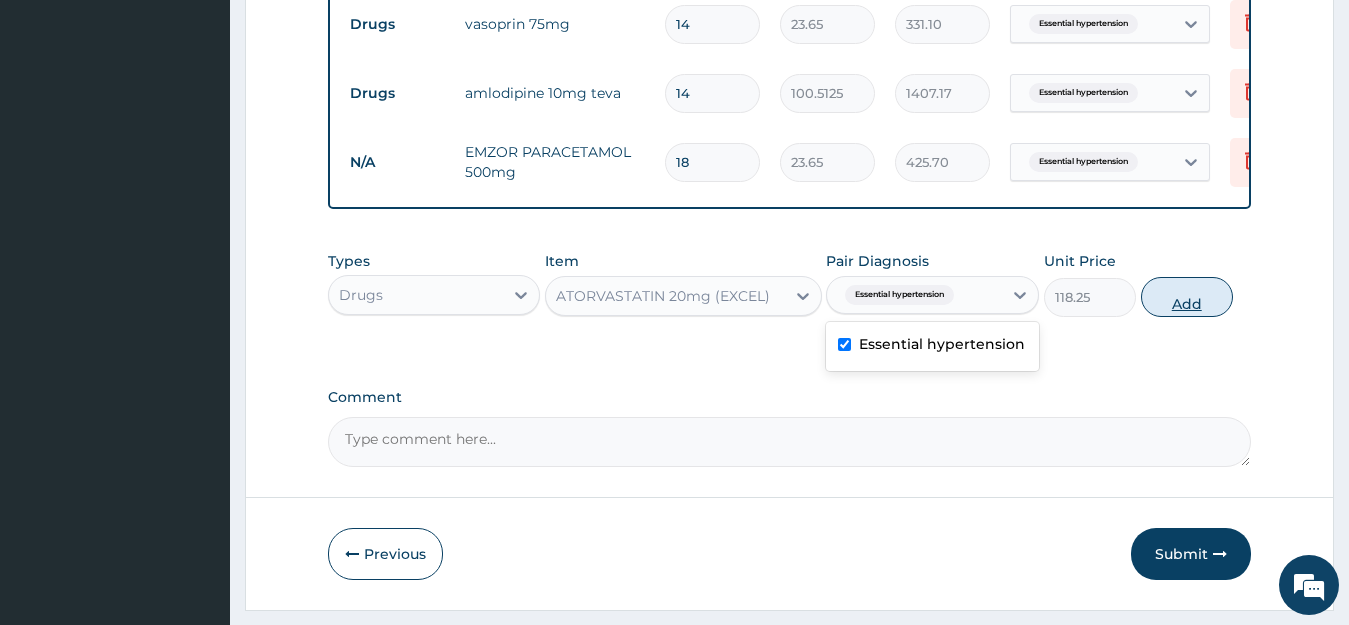 click on "Add" at bounding box center (1187, 297) 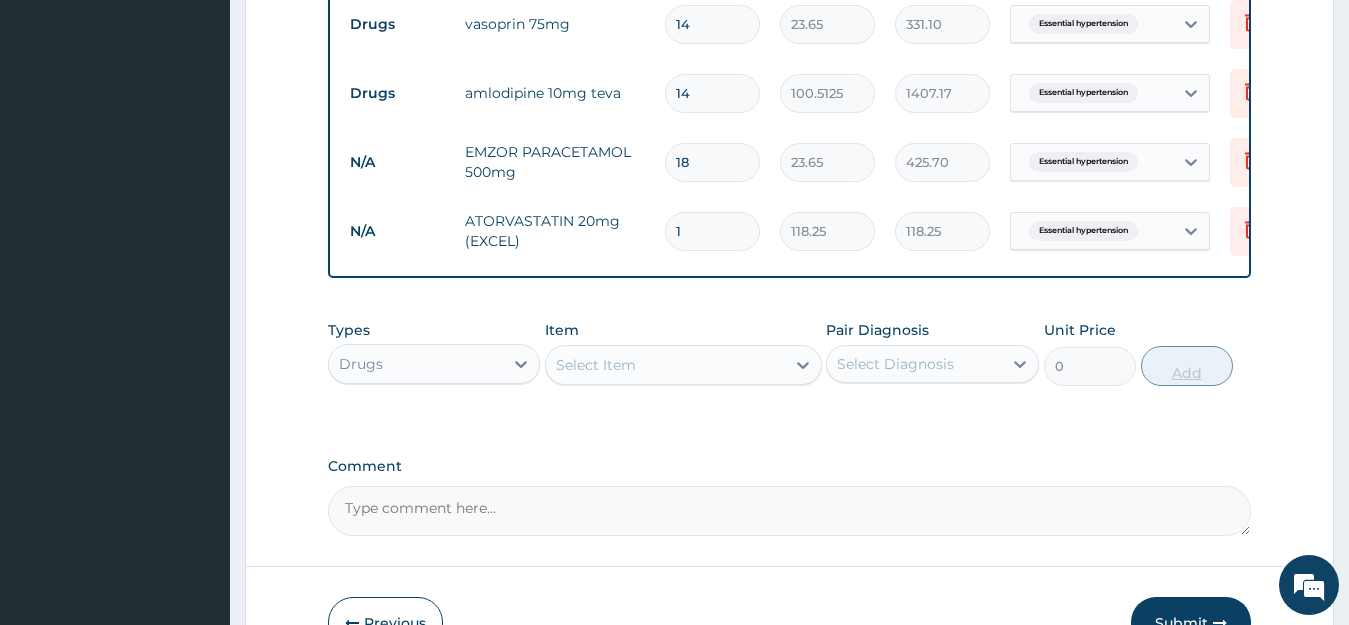 type on "14" 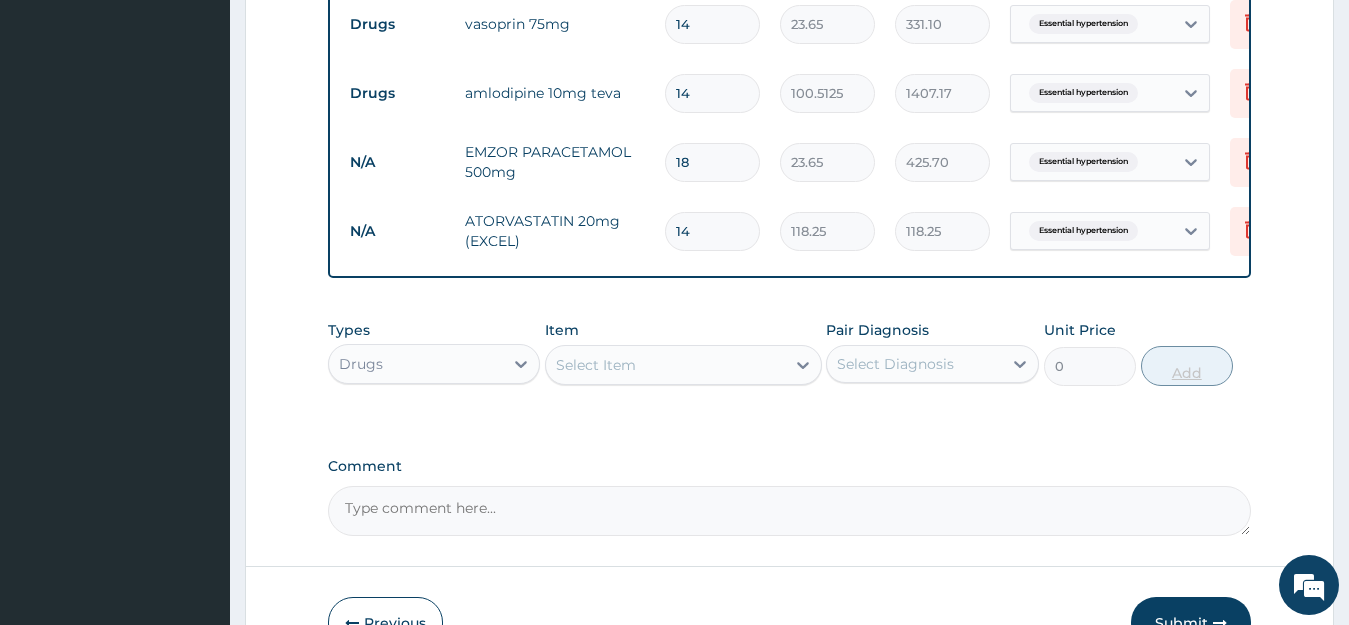 type on "1655.50" 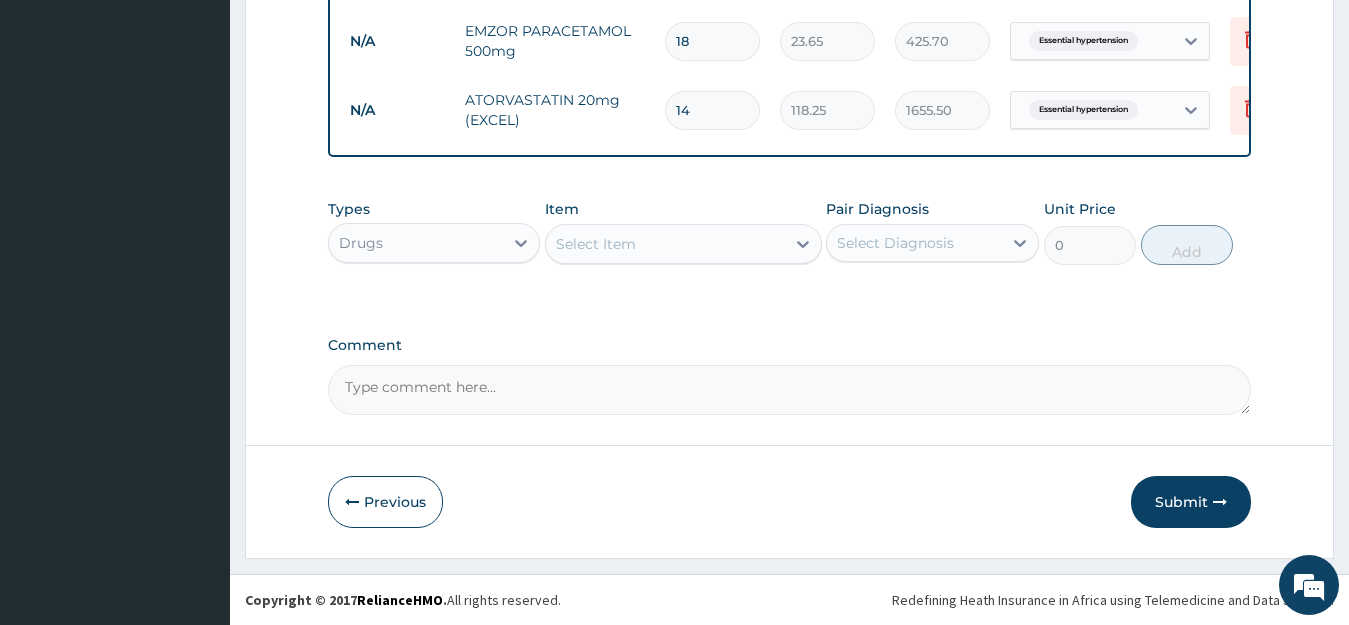 scroll, scrollTop: 1026, scrollLeft: 0, axis: vertical 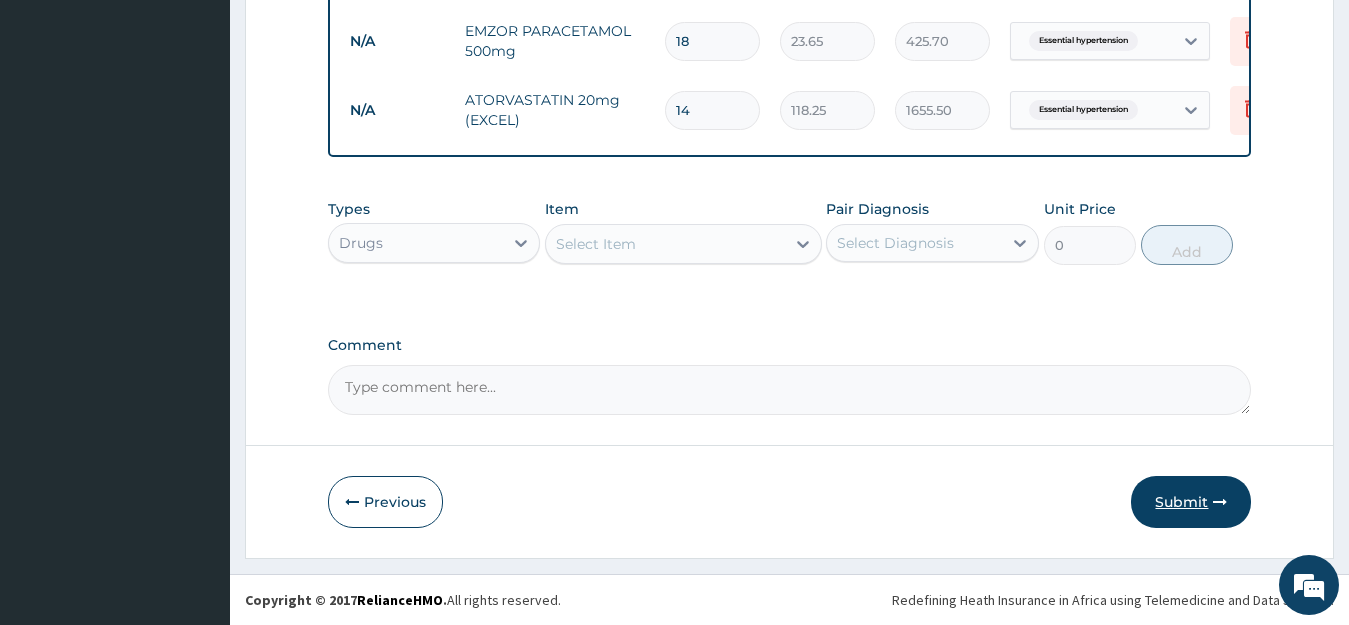 type on "14" 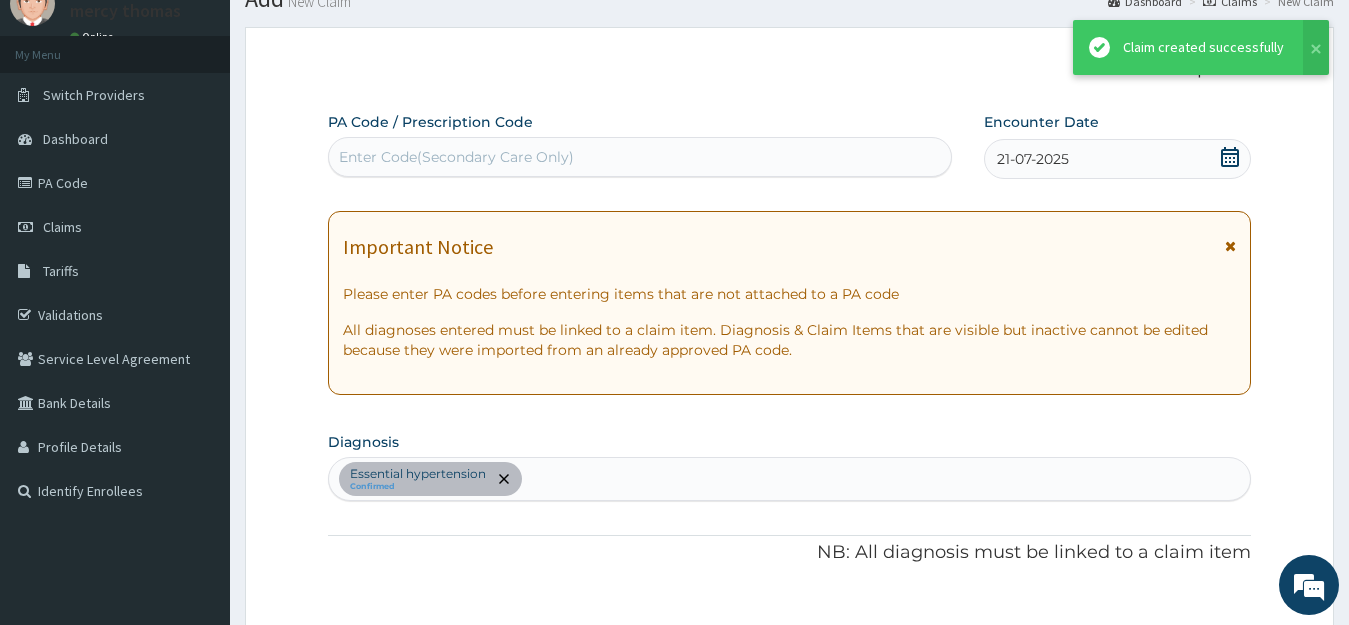 scroll, scrollTop: 1026, scrollLeft: 0, axis: vertical 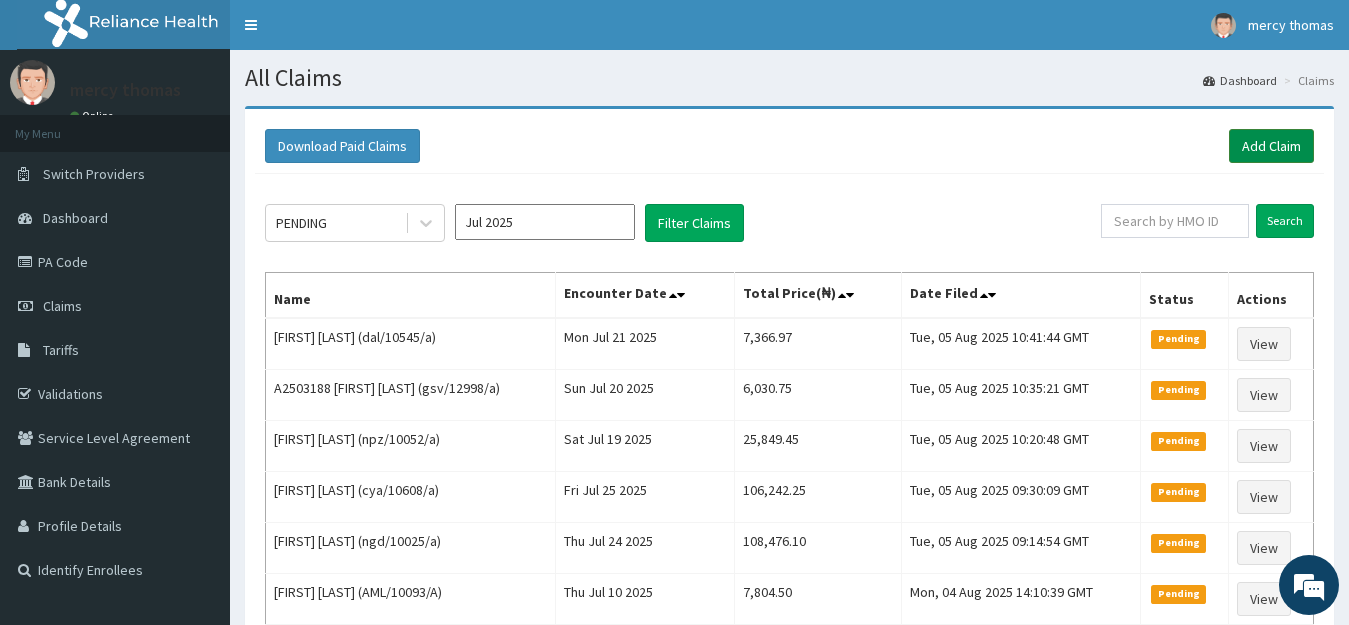 click on "Add Claim" at bounding box center (1271, 146) 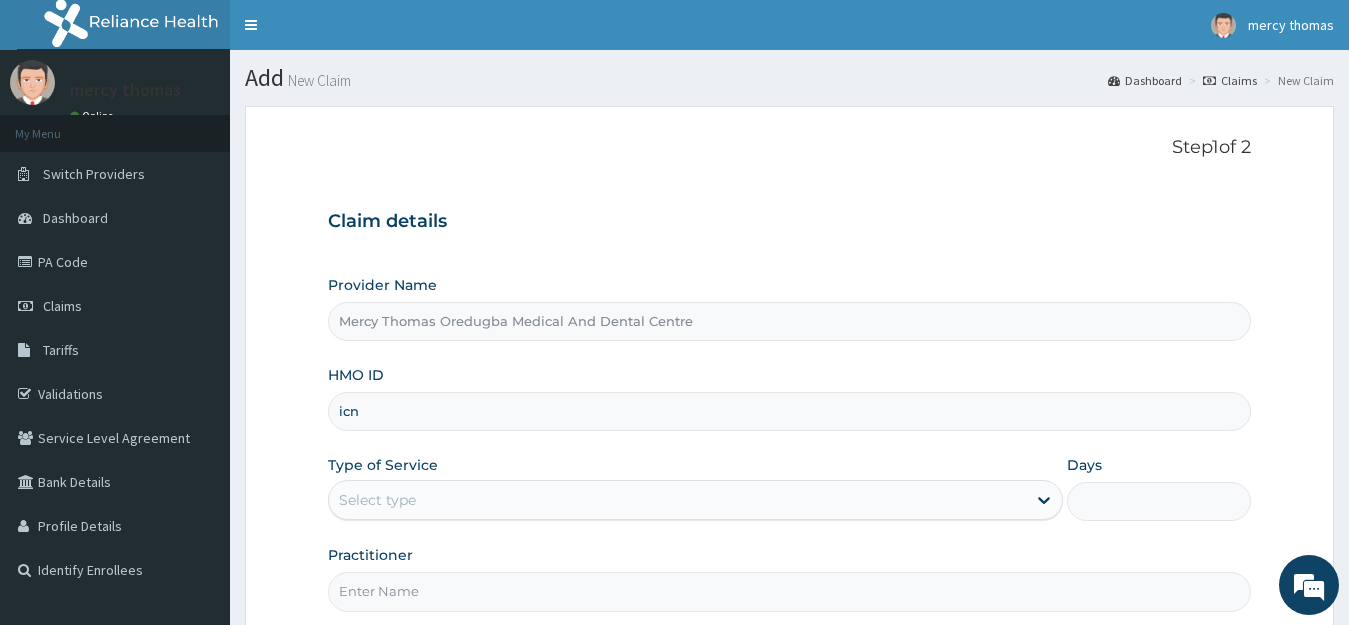 scroll, scrollTop: 0, scrollLeft: 0, axis: both 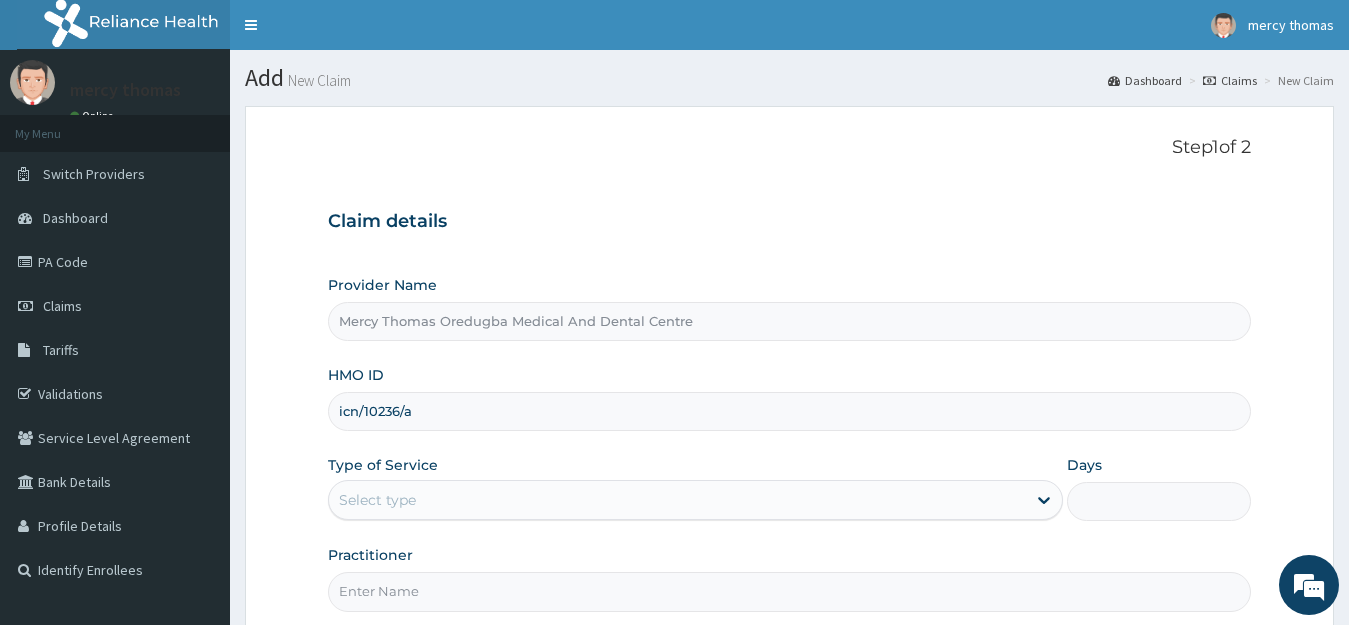 type on "icn/10236/a" 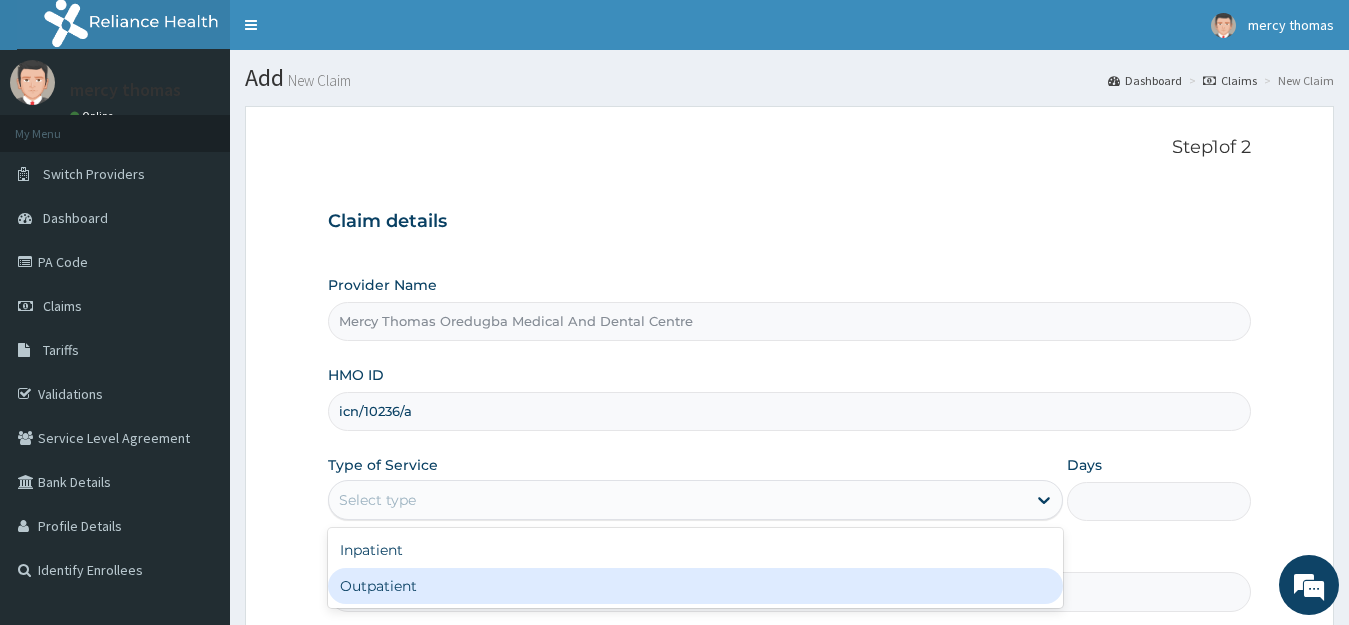 click on "Outpatient" at bounding box center [696, 586] 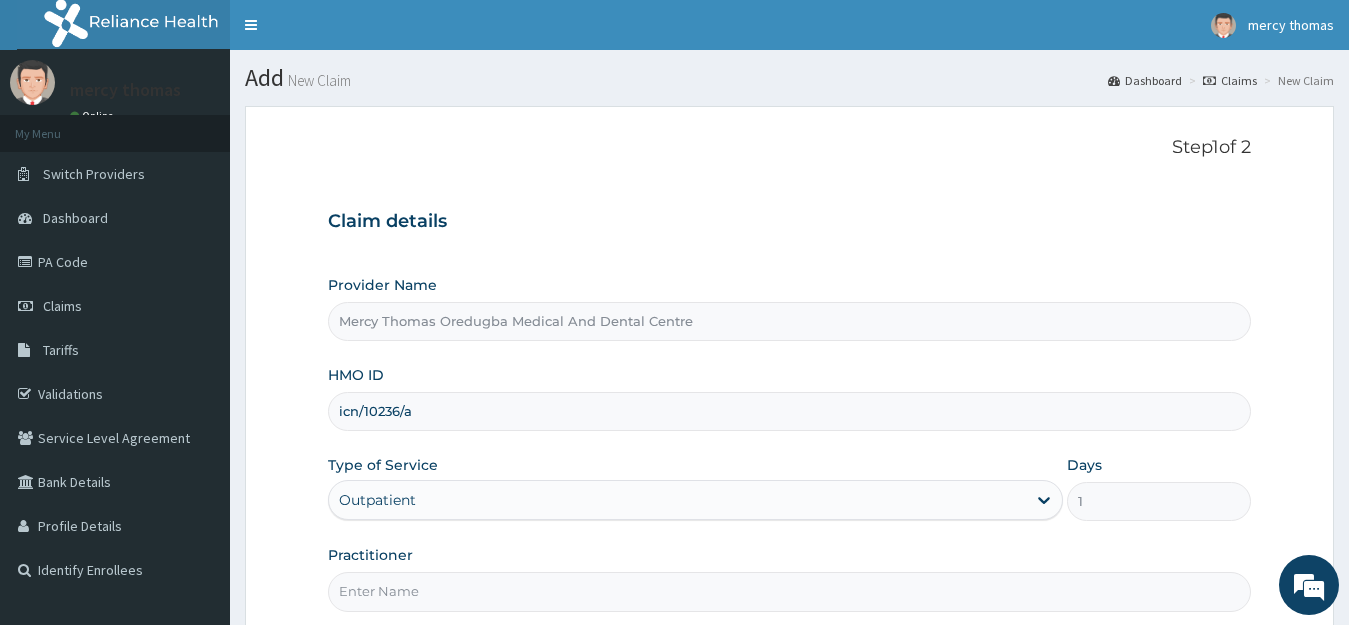 click on "Practitioner" at bounding box center (790, 591) 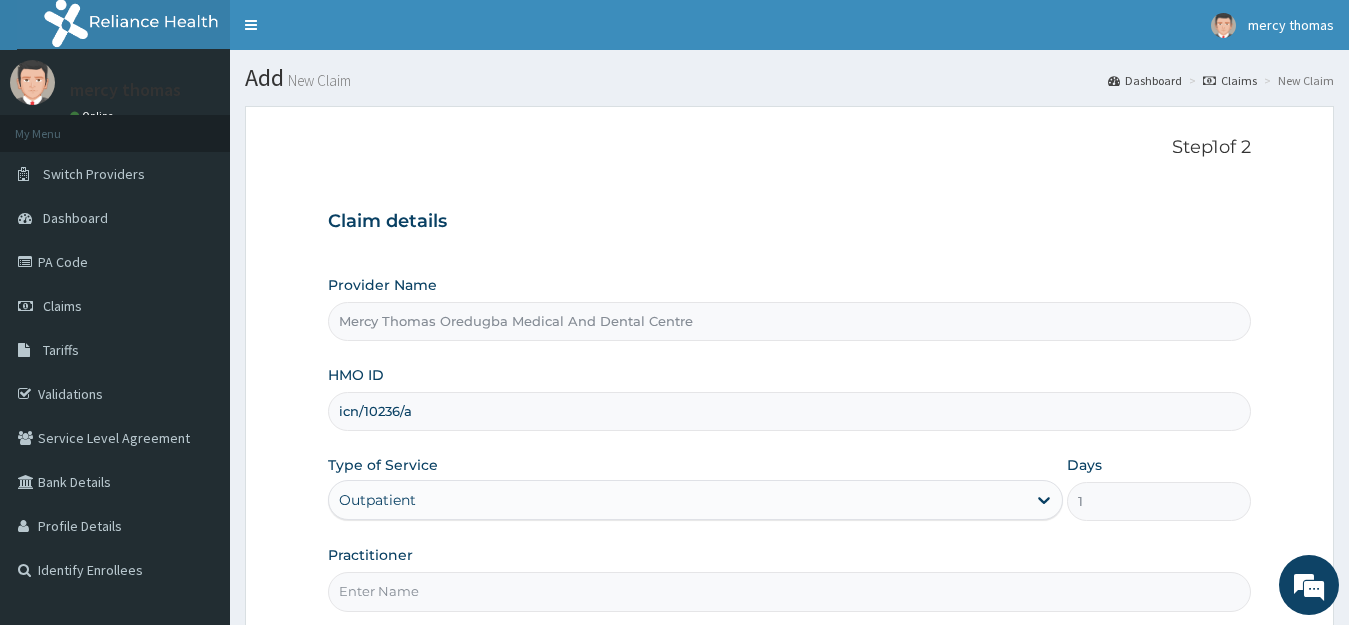 type on "Oredugba" 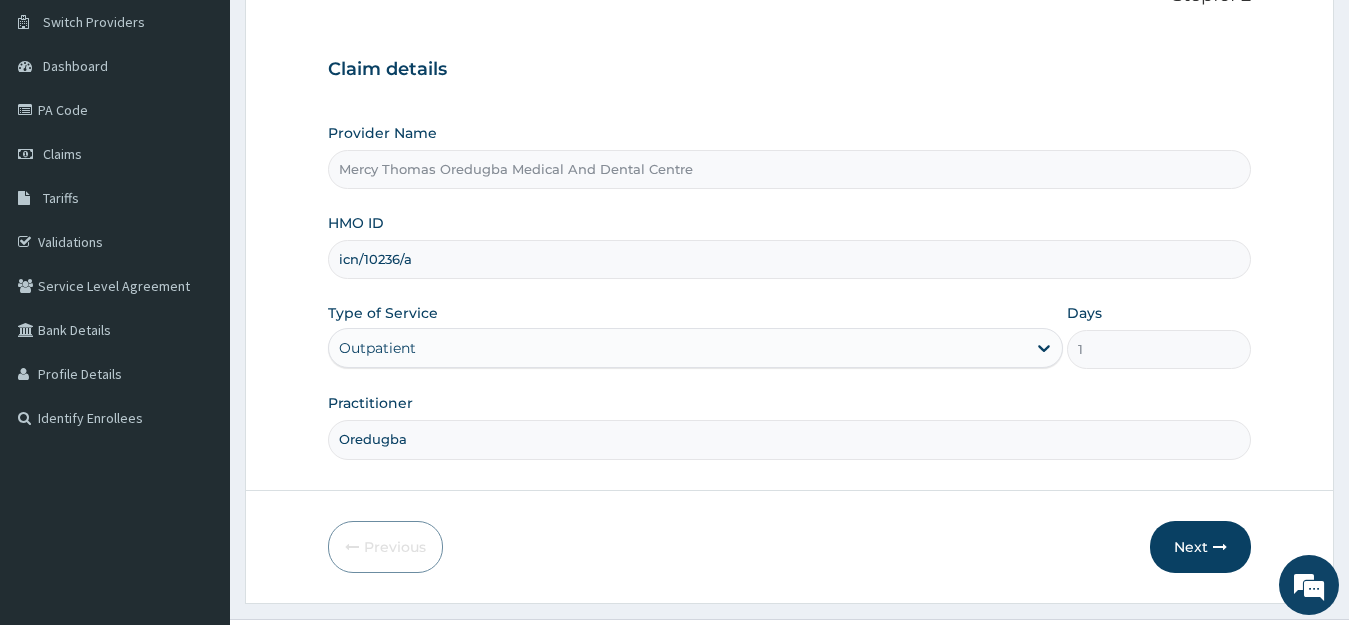 scroll, scrollTop: 197, scrollLeft: 0, axis: vertical 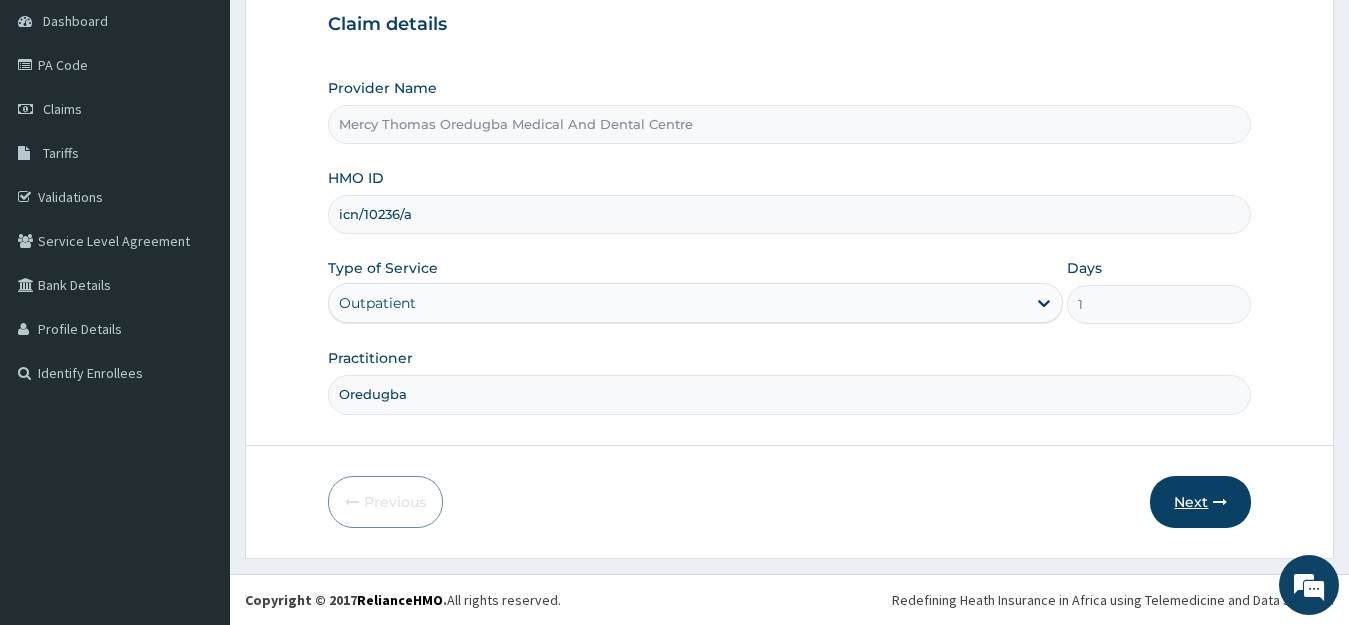 click on "Next" at bounding box center [1200, 502] 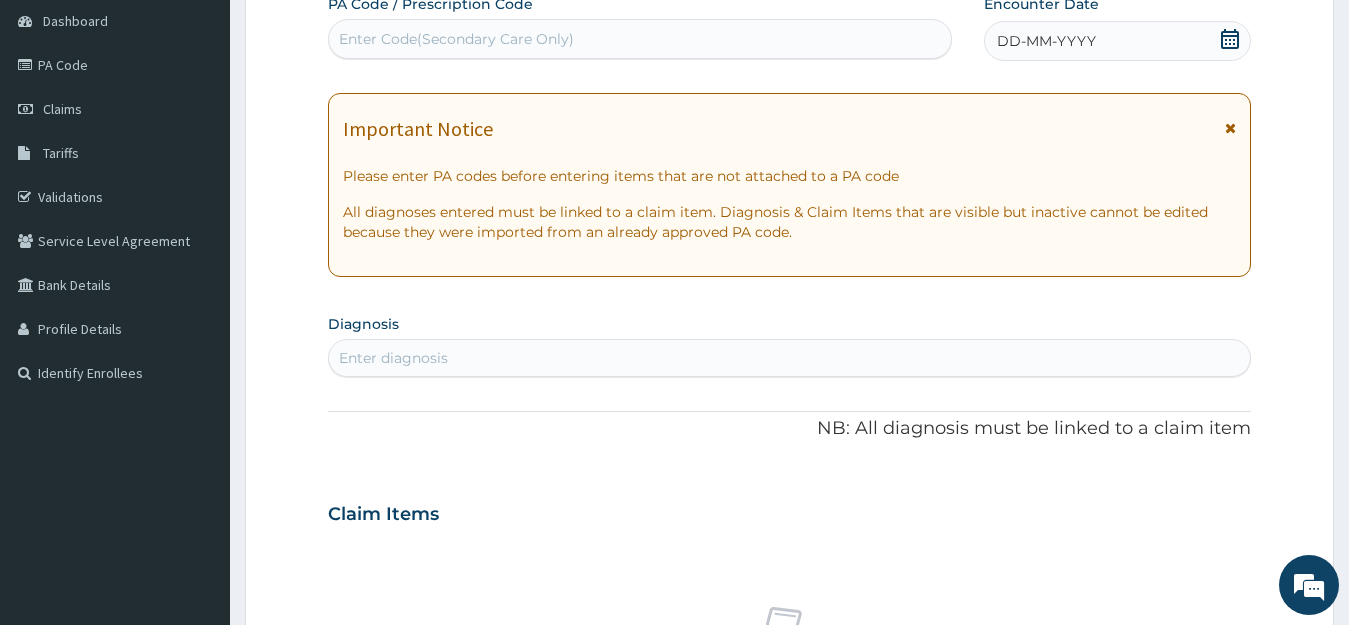 click 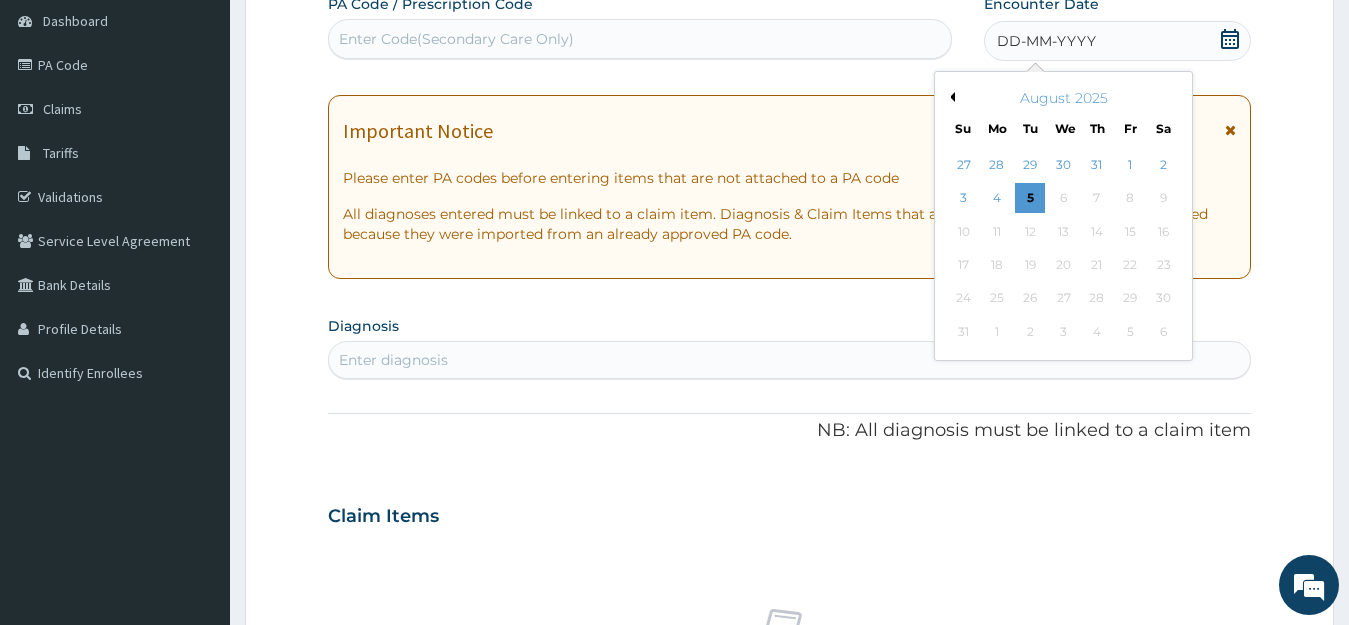 click on "Previous Month" at bounding box center (950, 97) 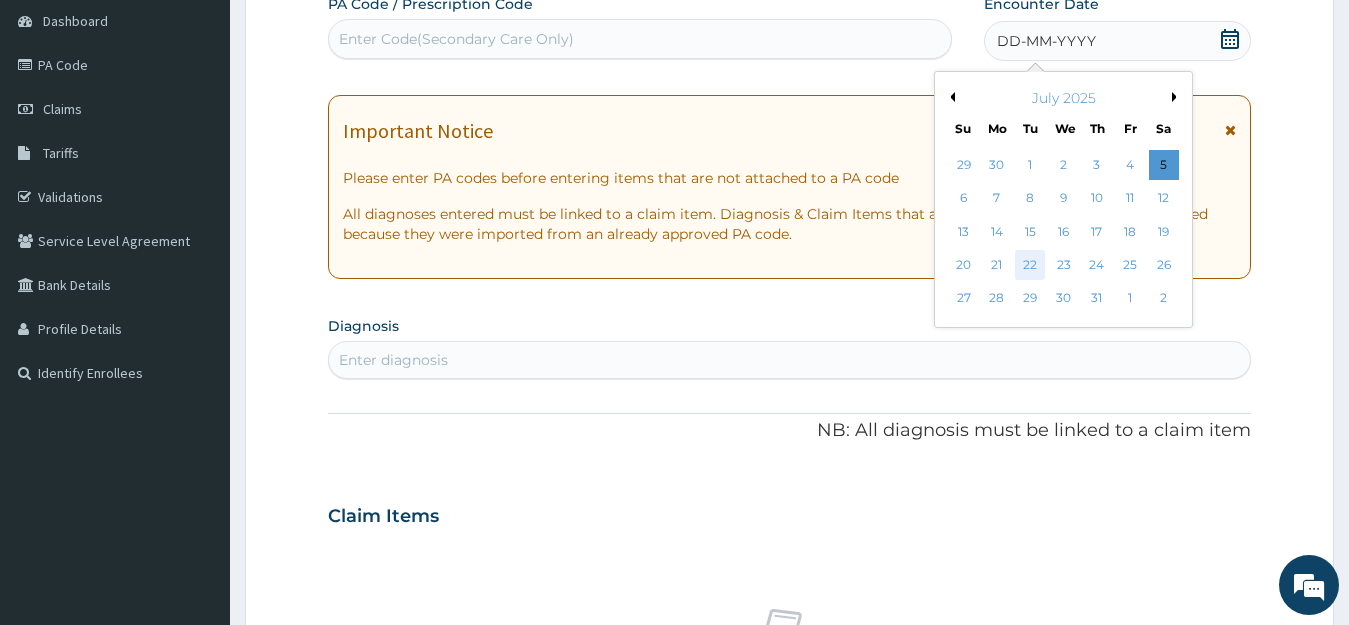 click on "22" at bounding box center [1030, 265] 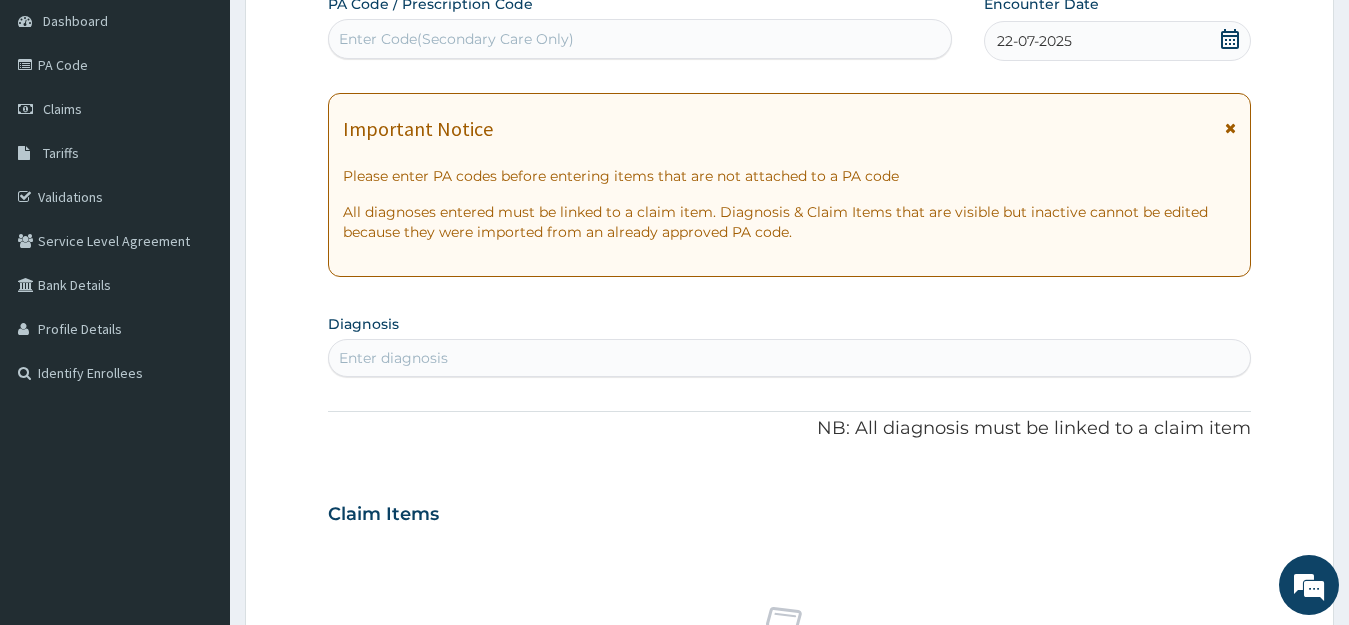 click on "Enter diagnosis" at bounding box center (790, 358) 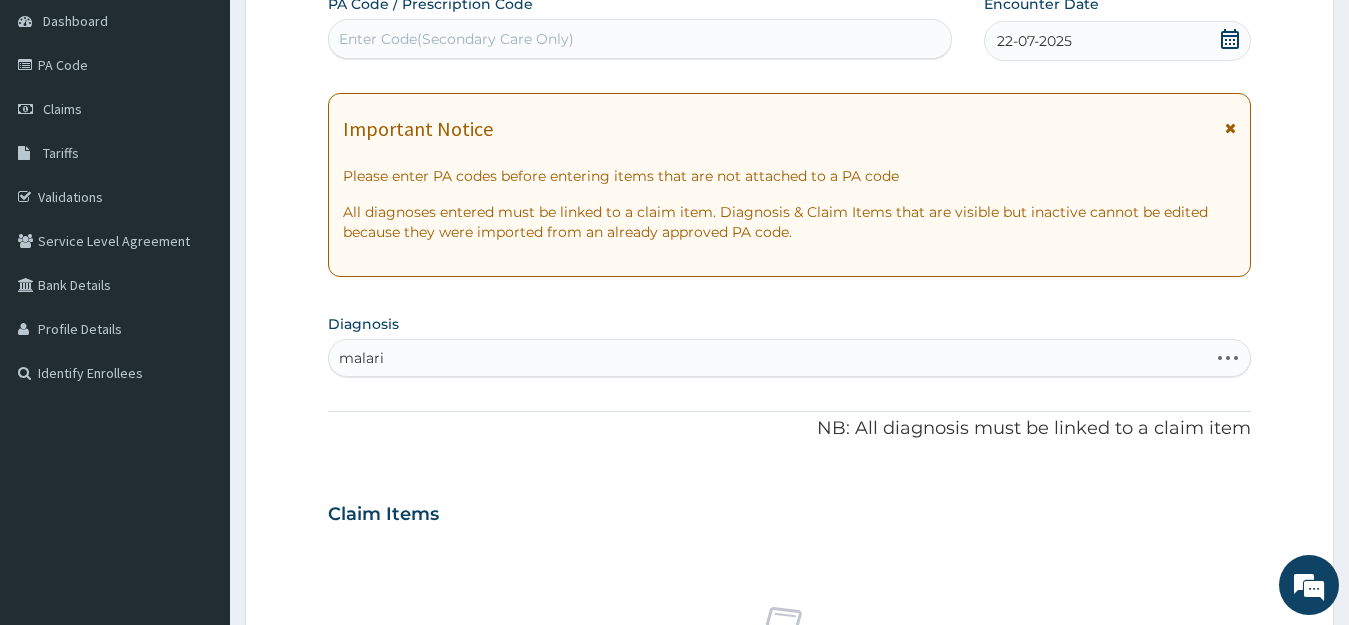 type on "malaria" 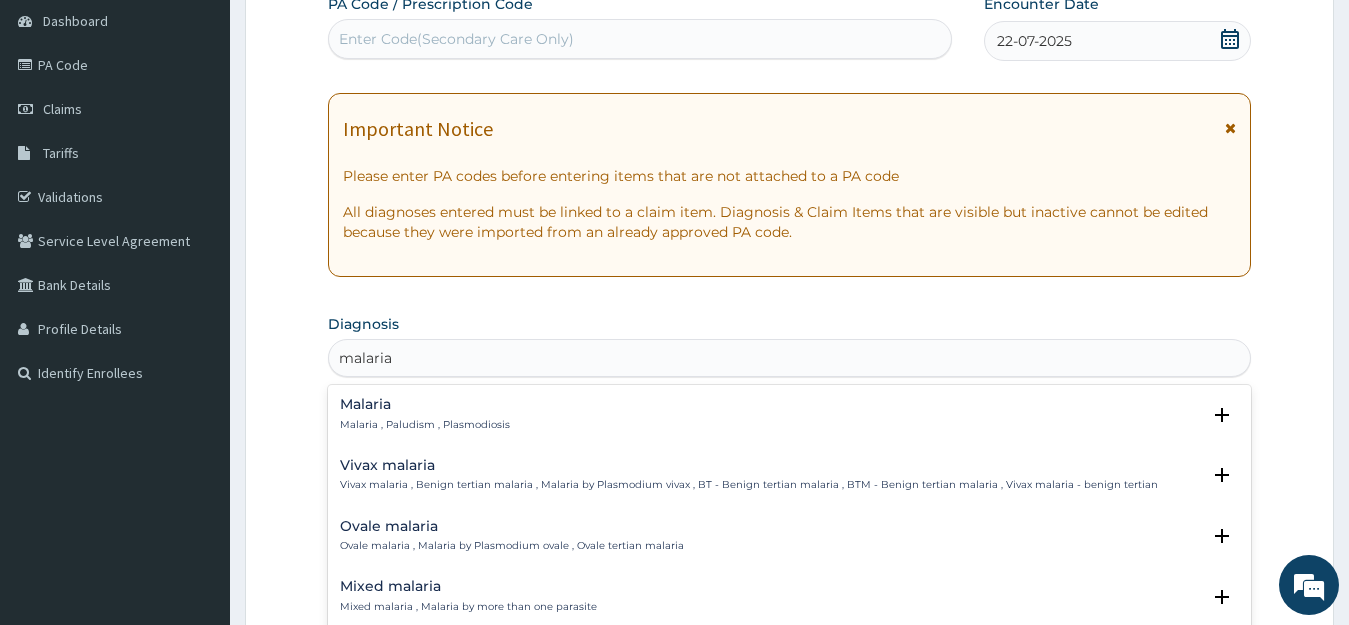 click on "Malaria Malaria , Paludism , Plasmodiosis" at bounding box center (425, 414) 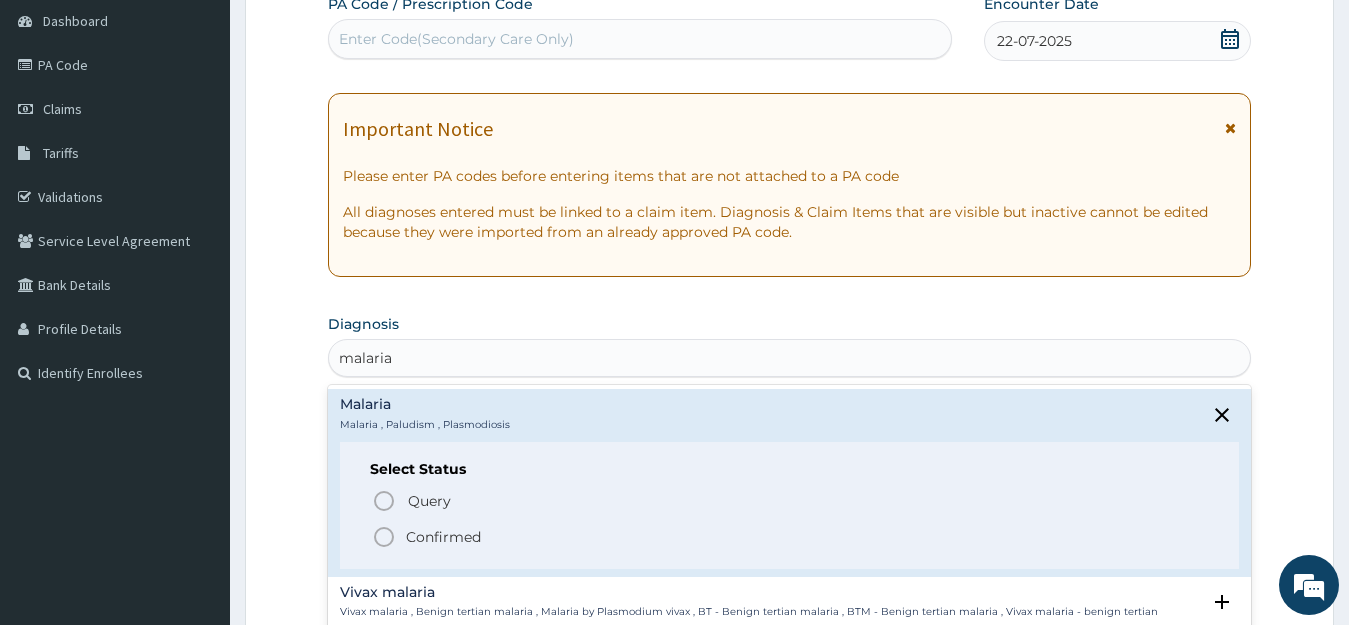 click 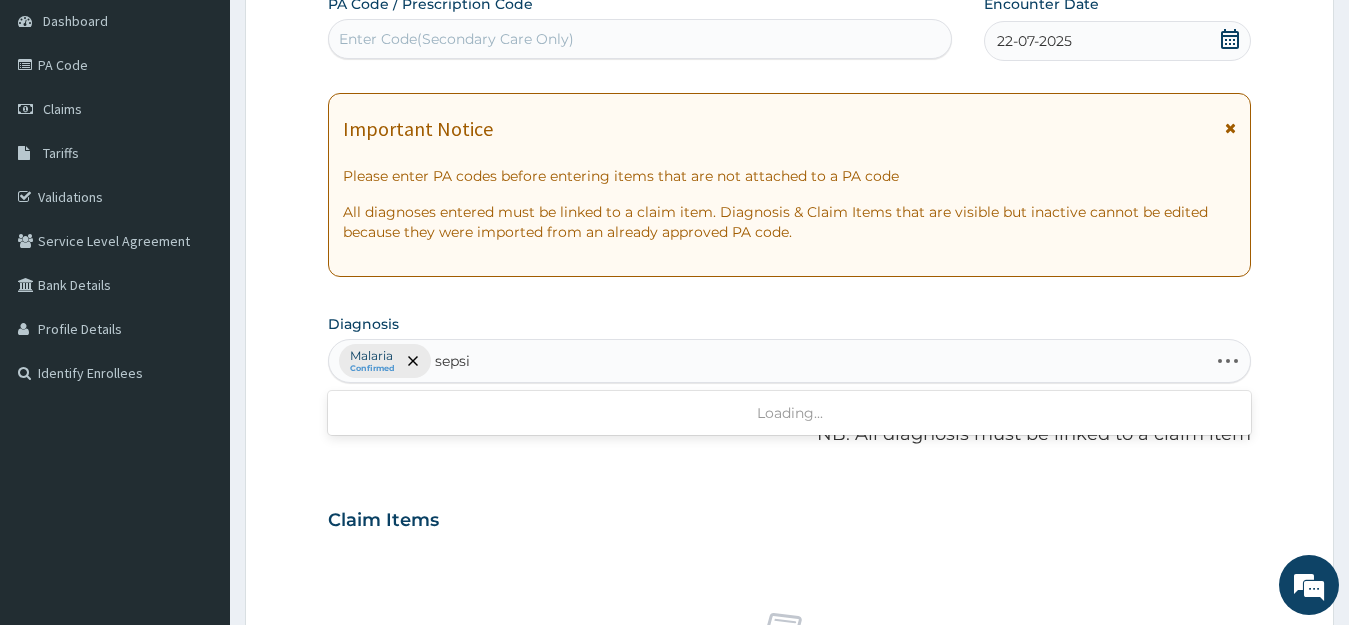 type on "sepsis" 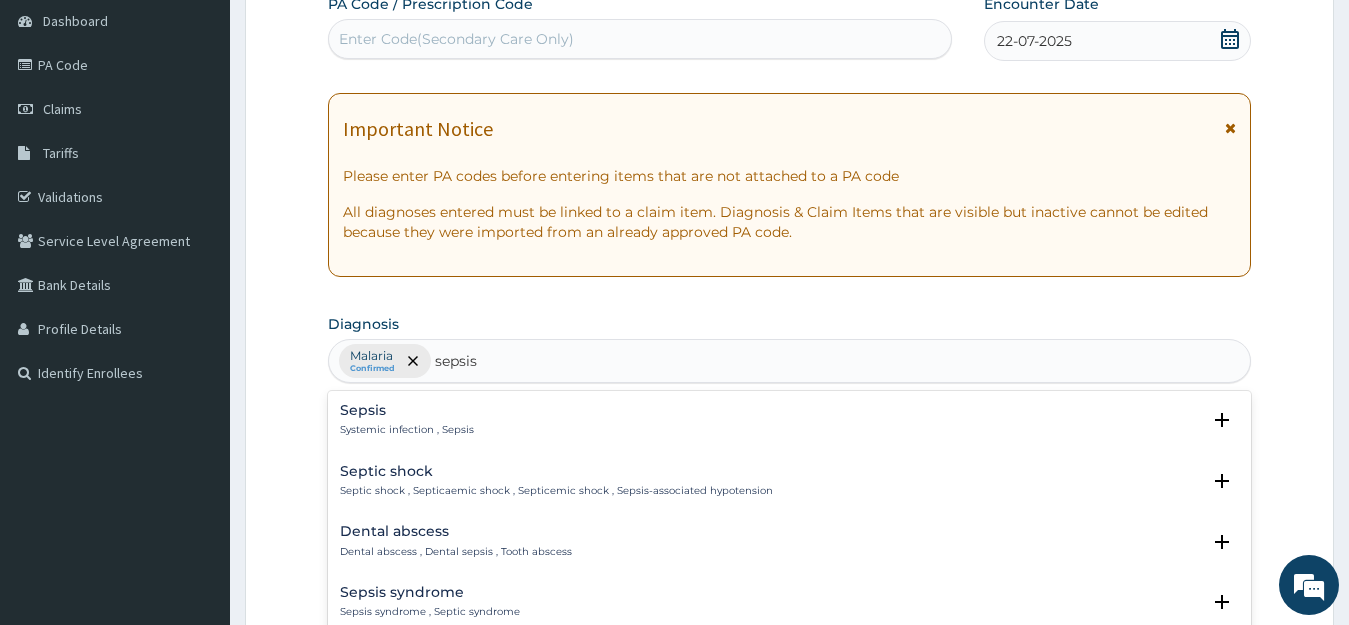 click on "Systemic infection , Sepsis" at bounding box center (407, 430) 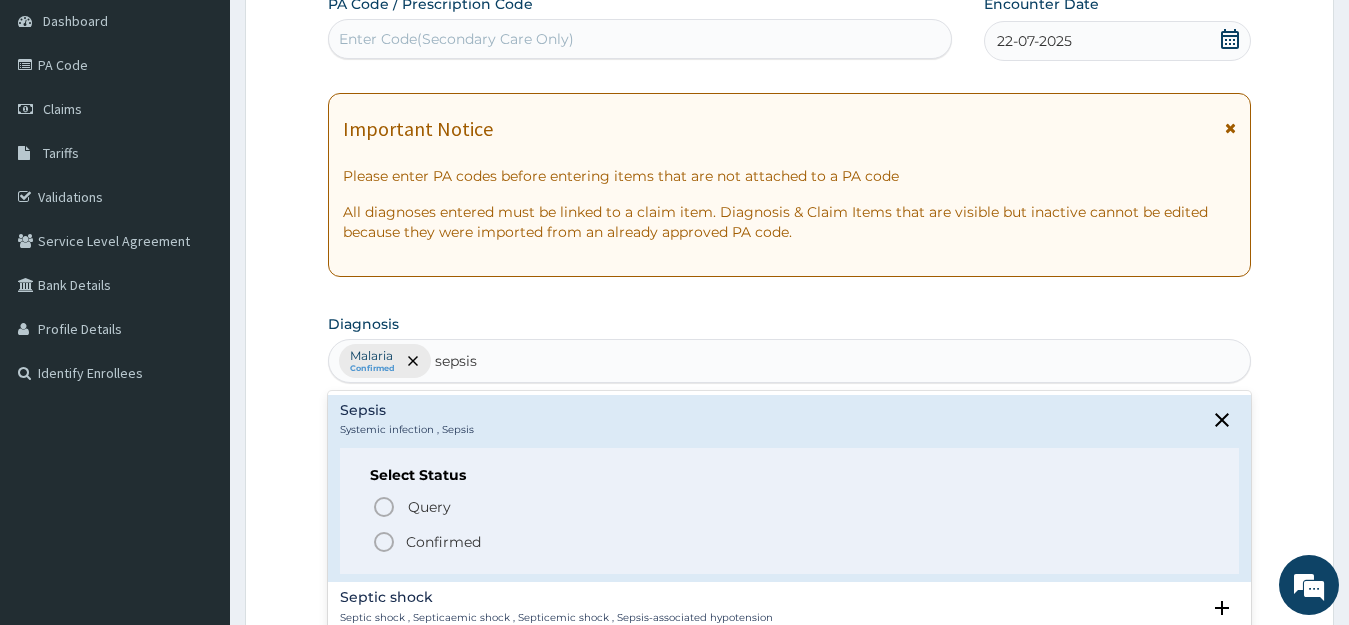 click 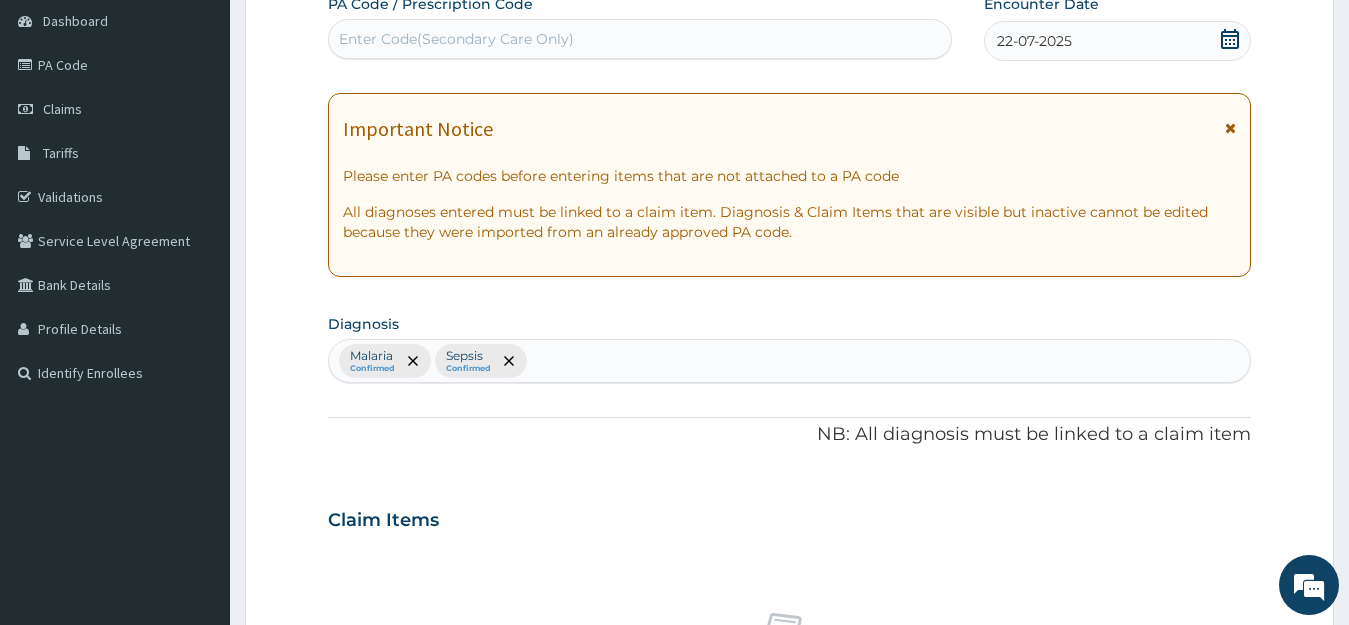 scroll, scrollTop: 744, scrollLeft: 0, axis: vertical 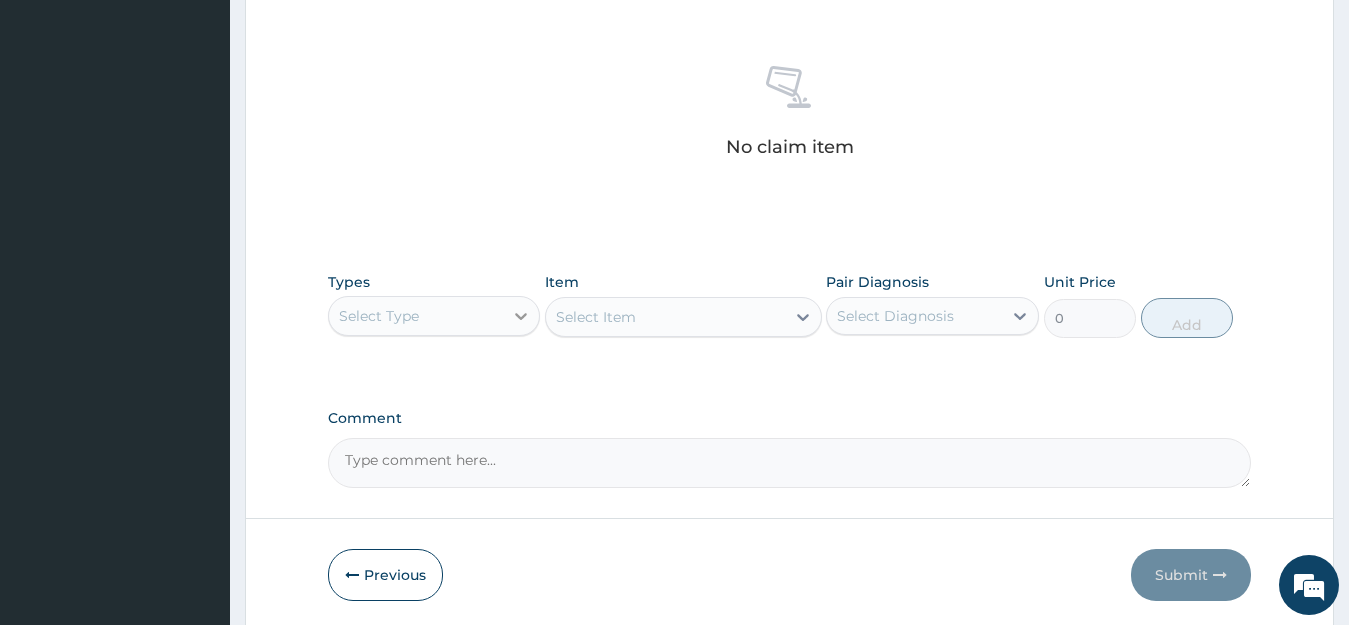 click 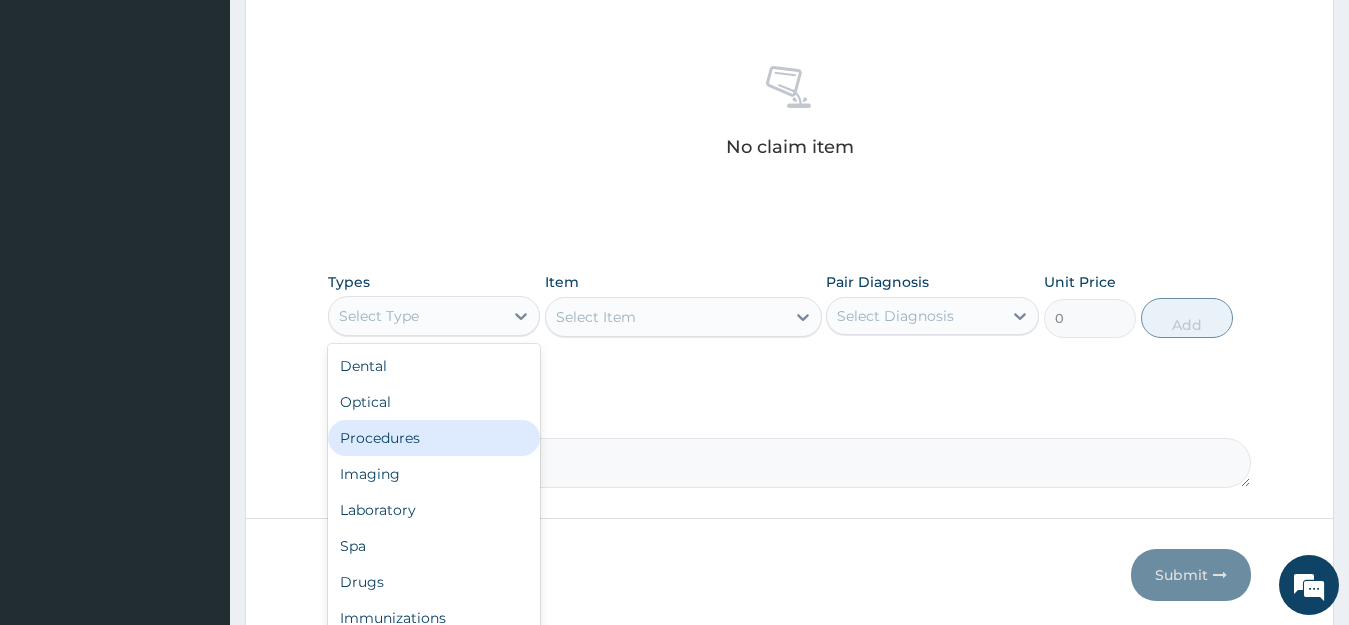 click on "Procedures" at bounding box center [434, 438] 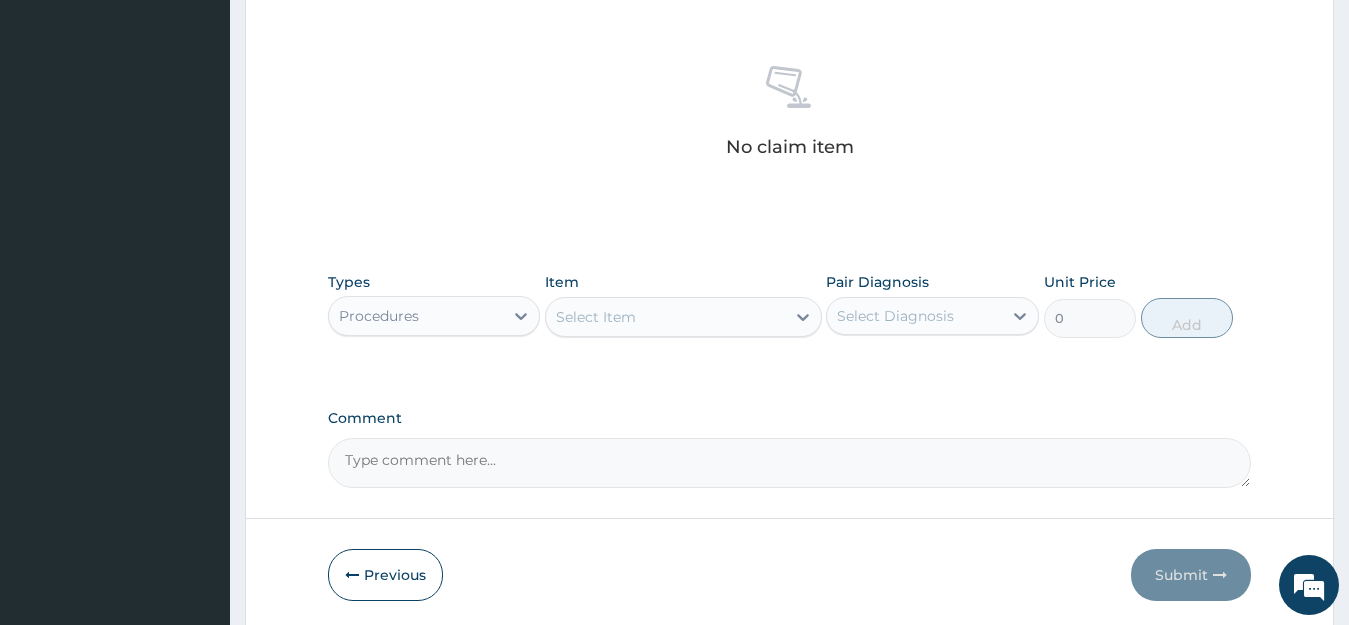 click at bounding box center (803, 317) 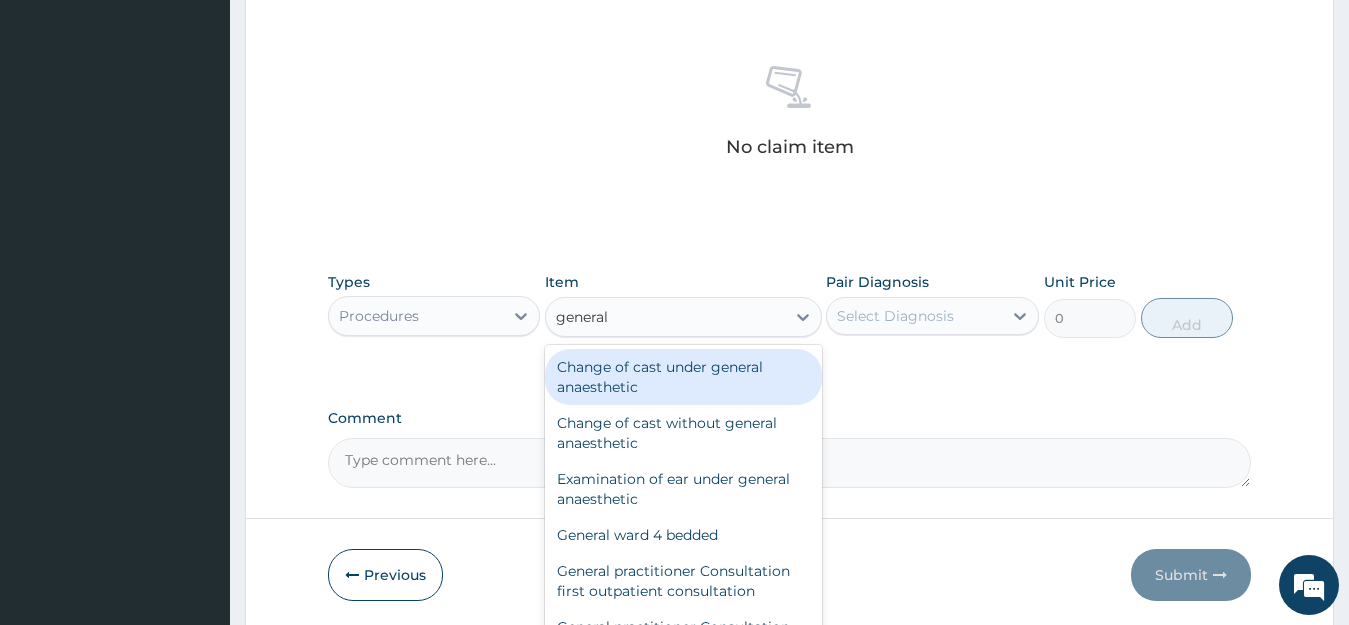 type on "general" 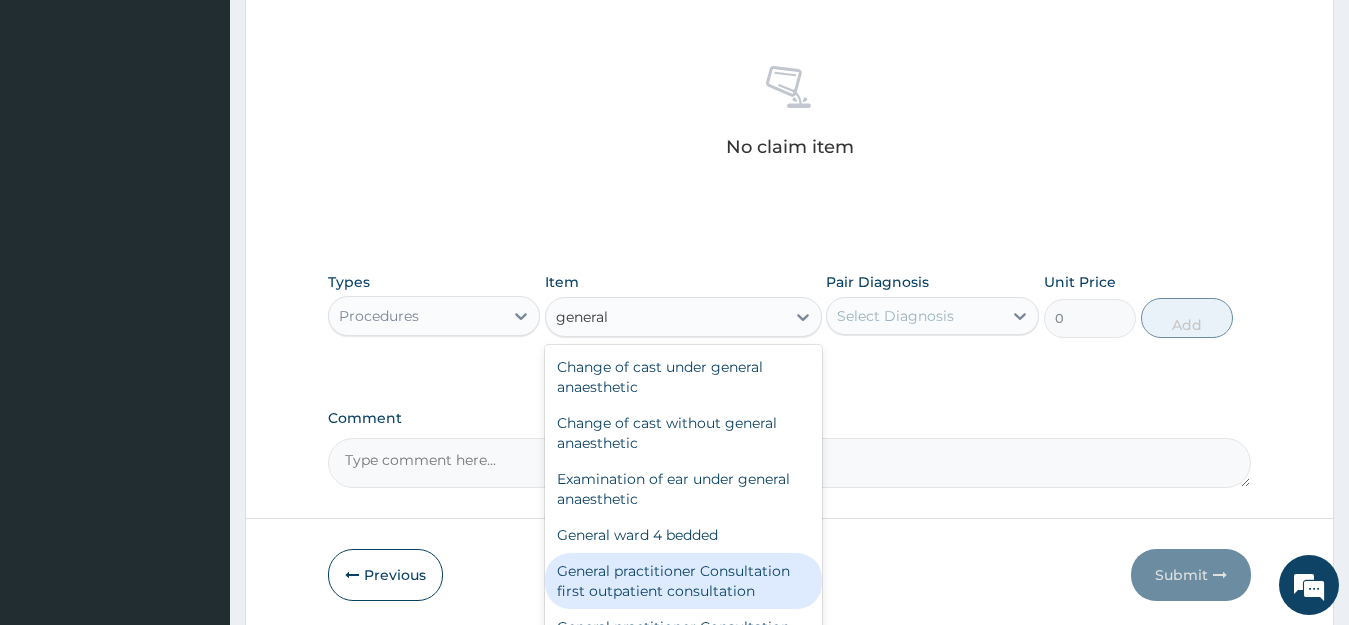 click on "General practitioner Consultation first outpatient consultation" at bounding box center (683, 581) 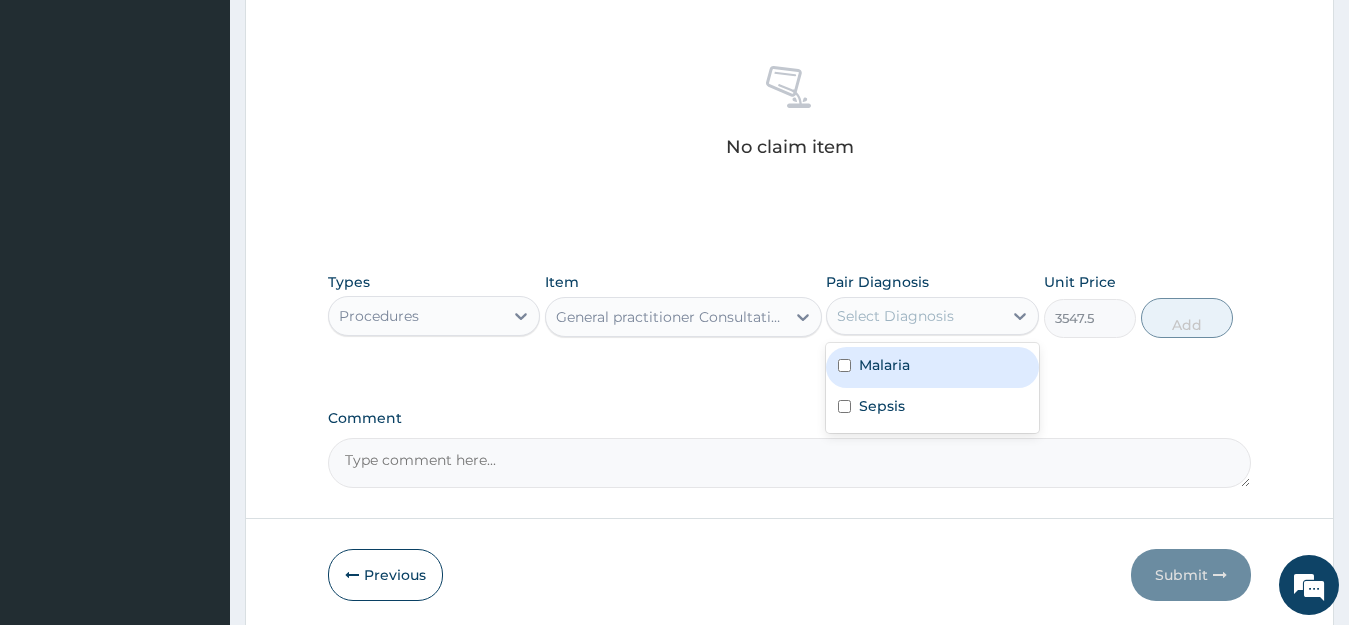 click on "Select Diagnosis" at bounding box center [914, 316] 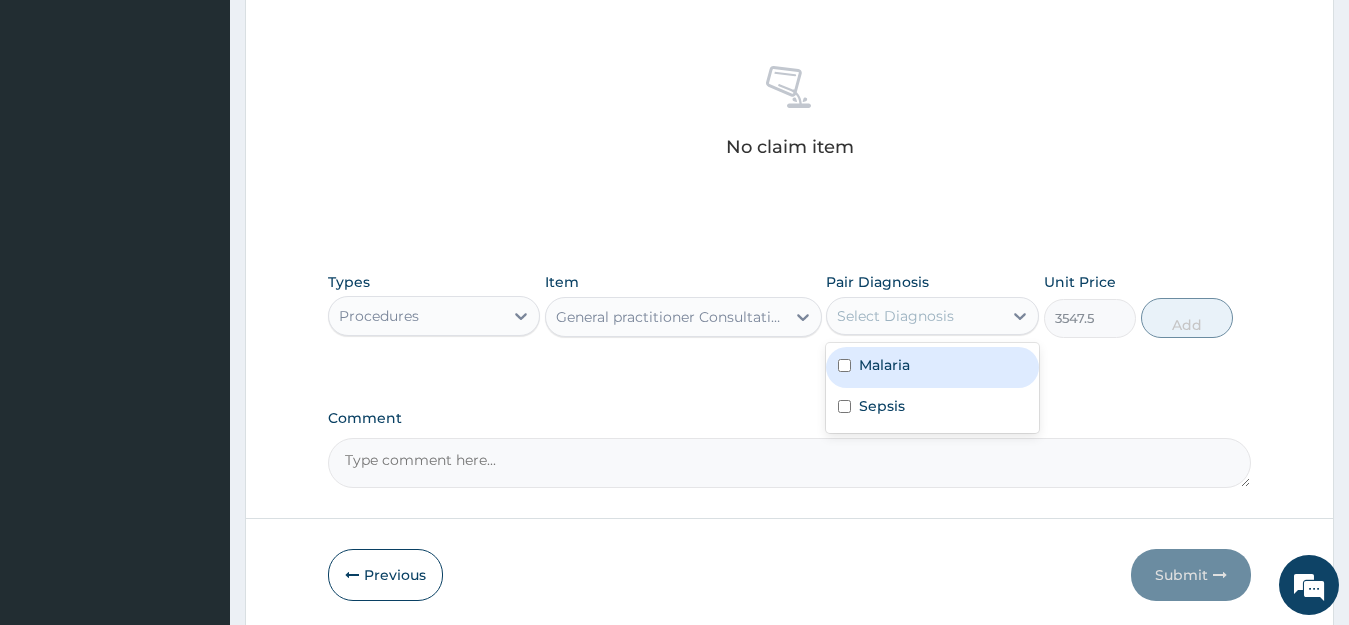 click on "Malaria" at bounding box center (932, 367) 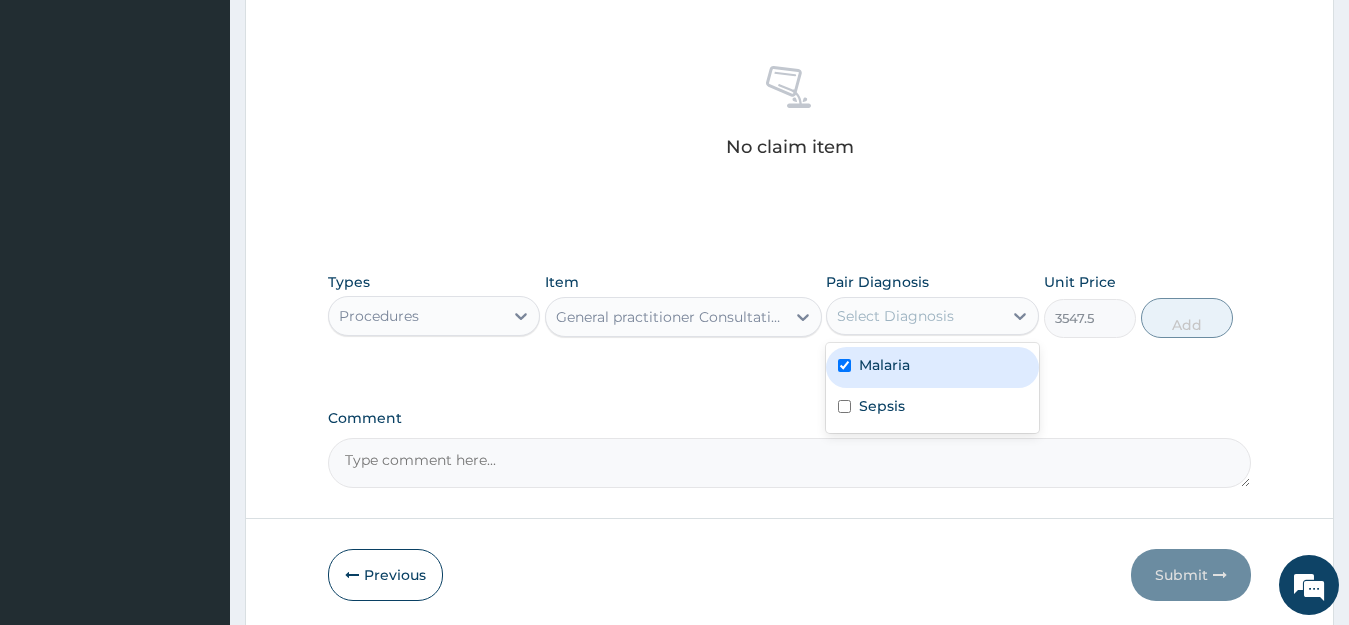 checkbox on "true" 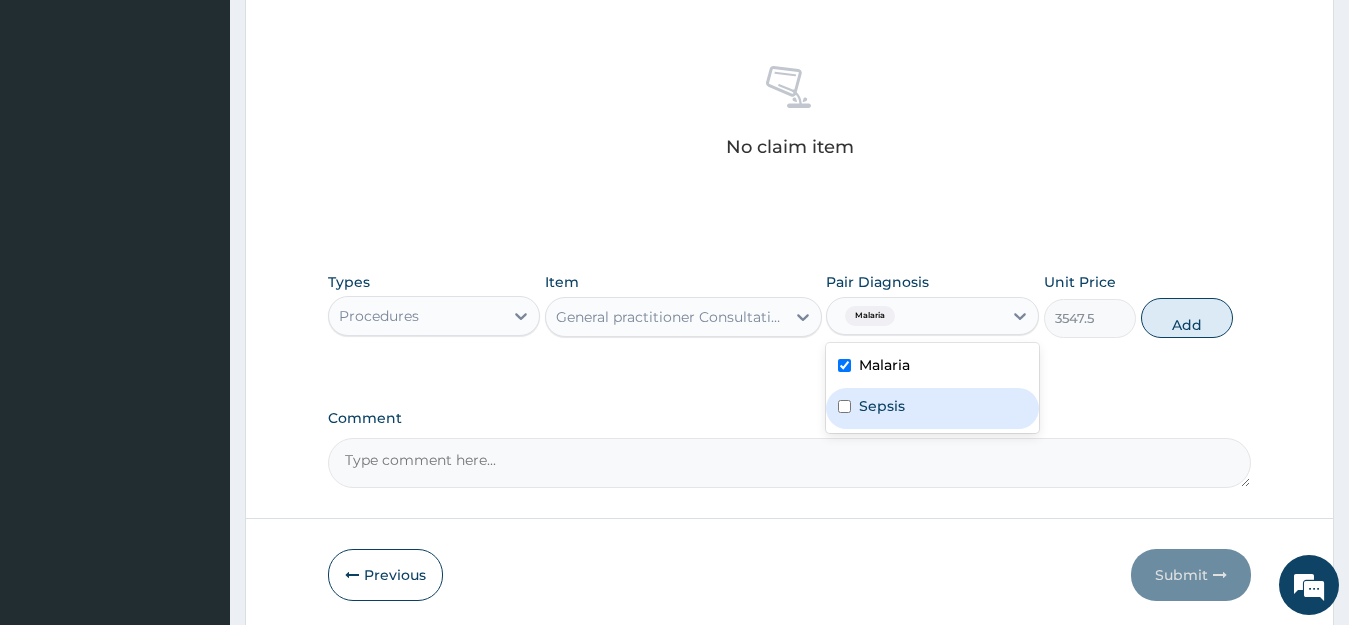 click on "Sepsis" at bounding box center (882, 406) 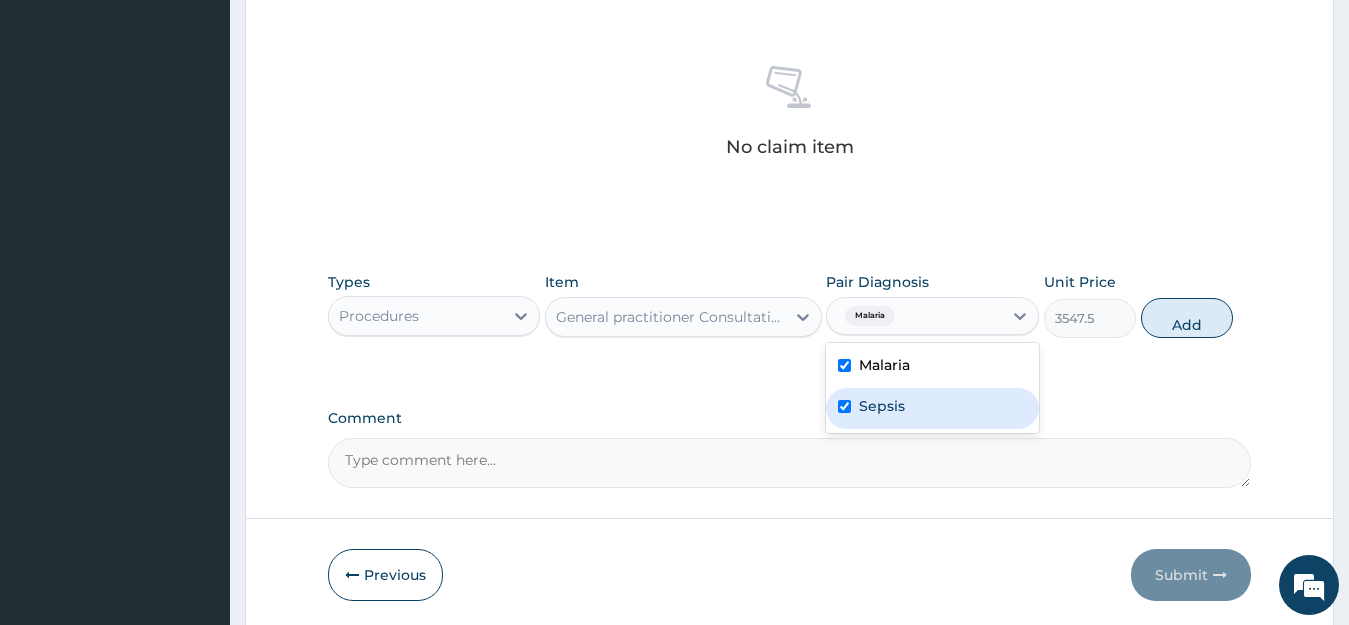 checkbox on "true" 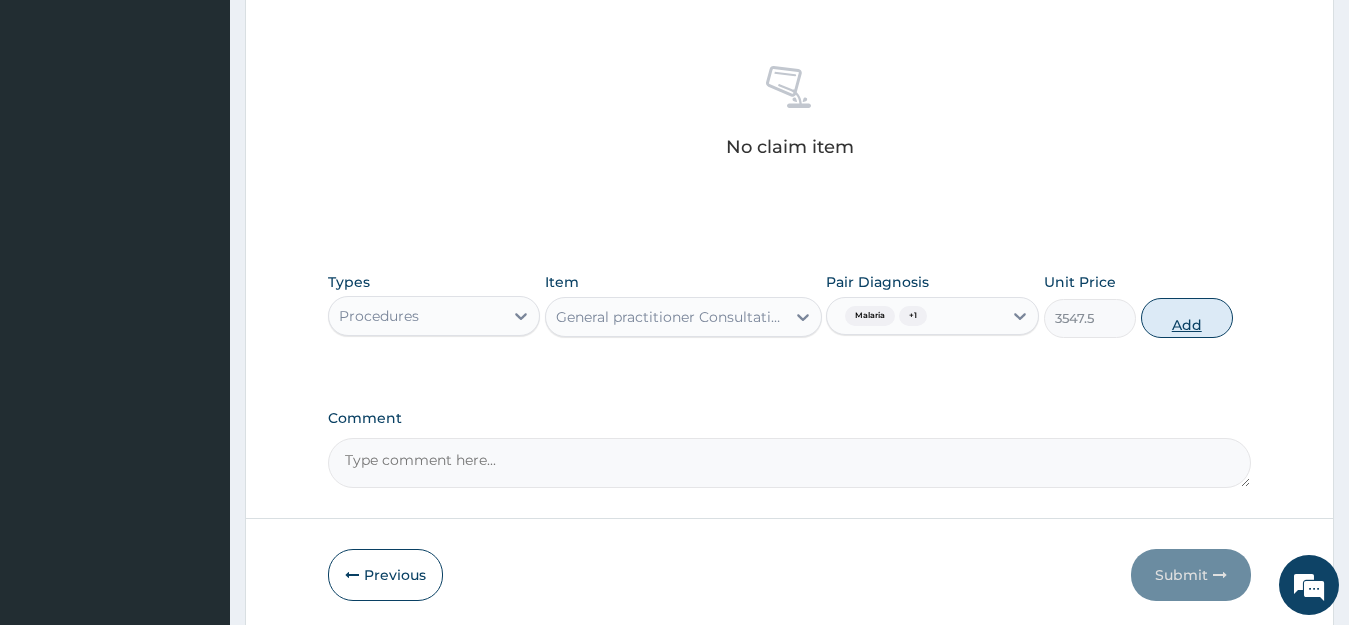 click on "Add" at bounding box center (1187, 318) 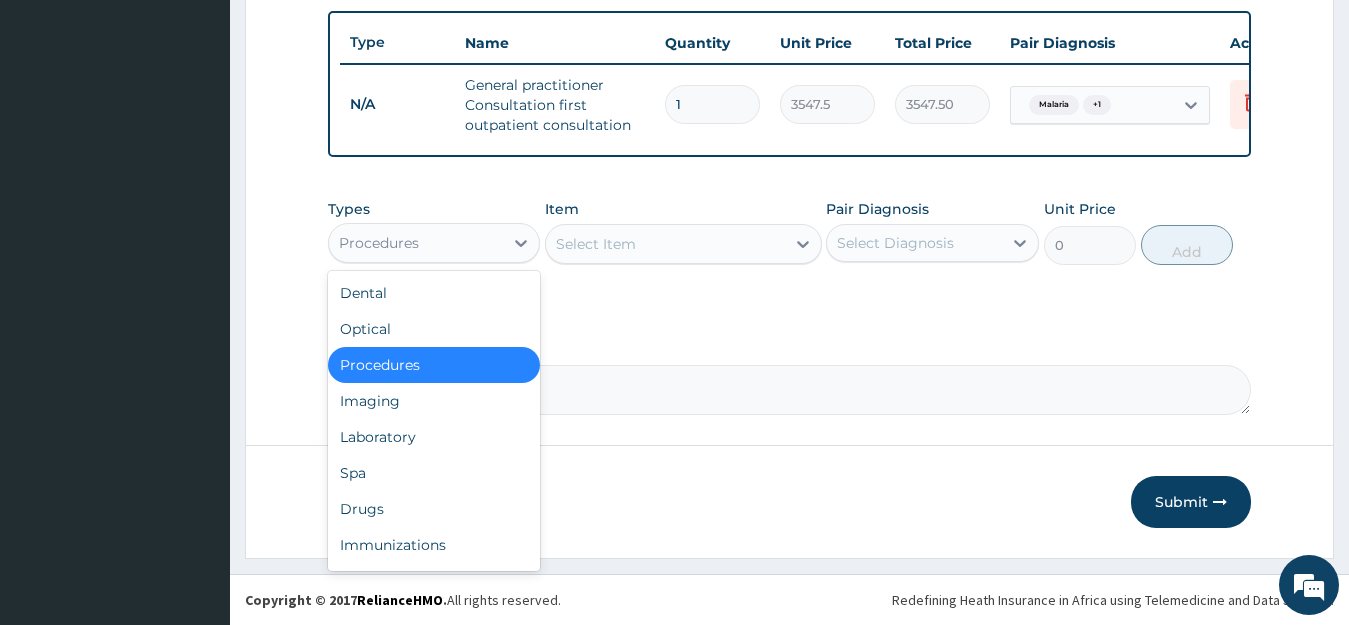 click on "Procedures" at bounding box center [416, 243] 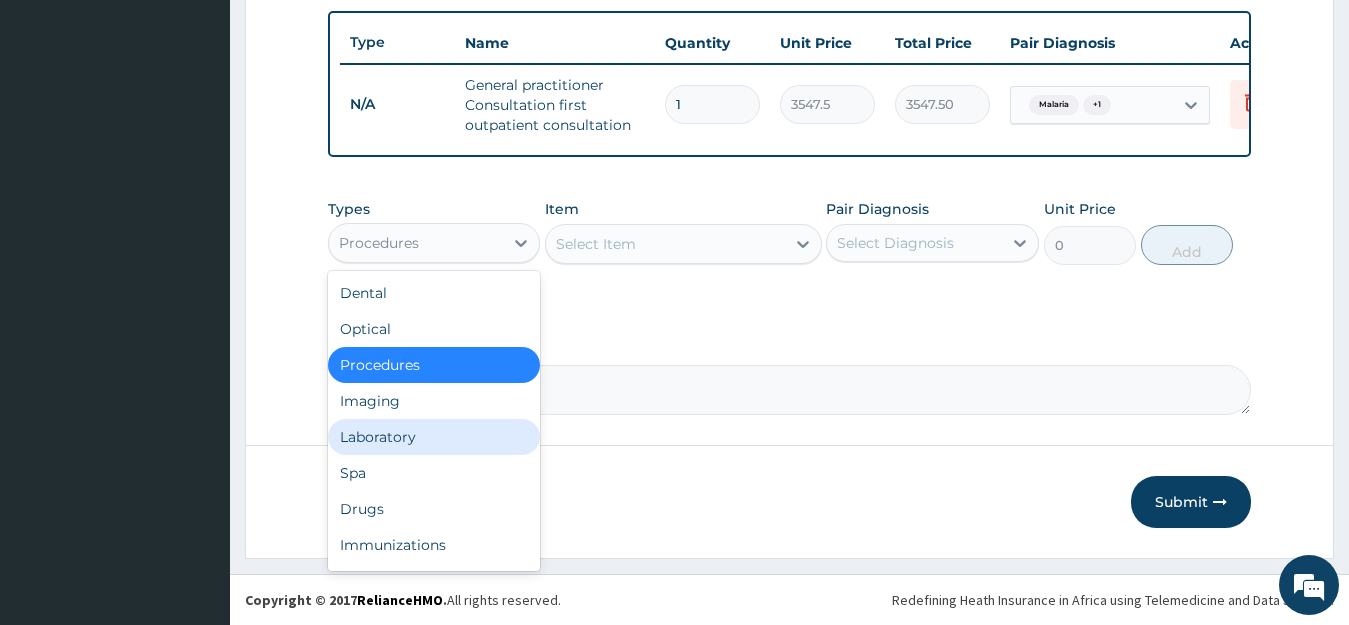 click on "Laboratory" at bounding box center (434, 437) 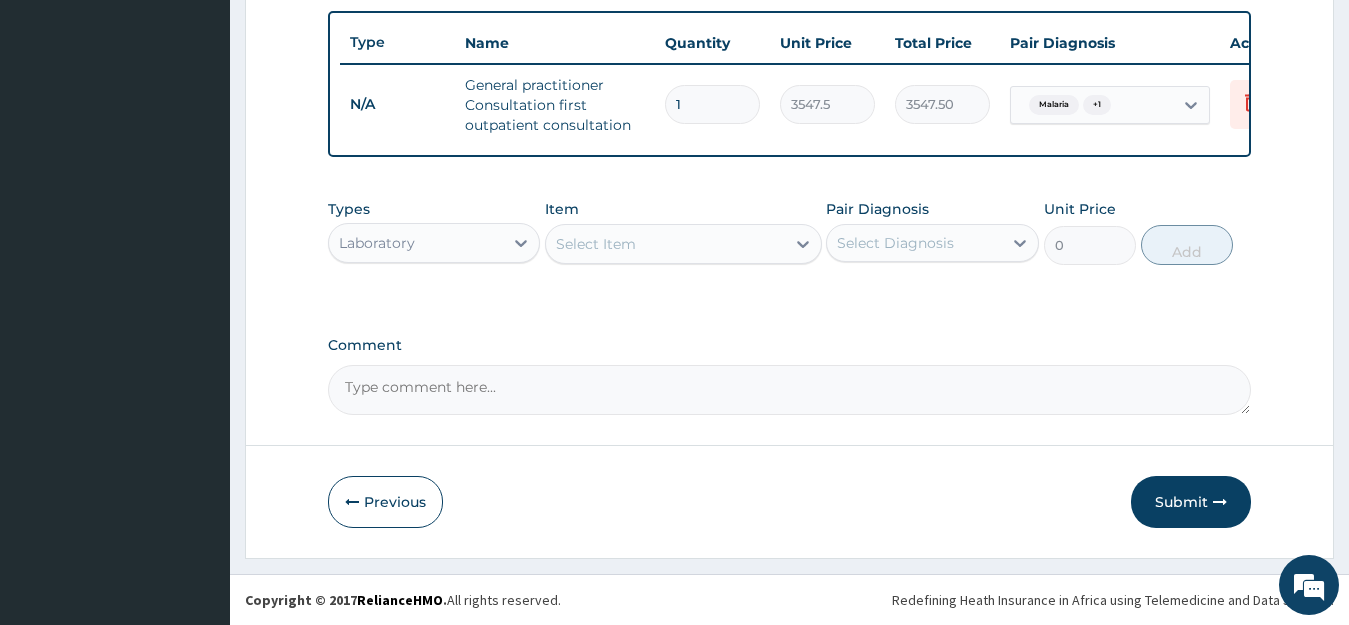 click on "Select Item" at bounding box center (665, 244) 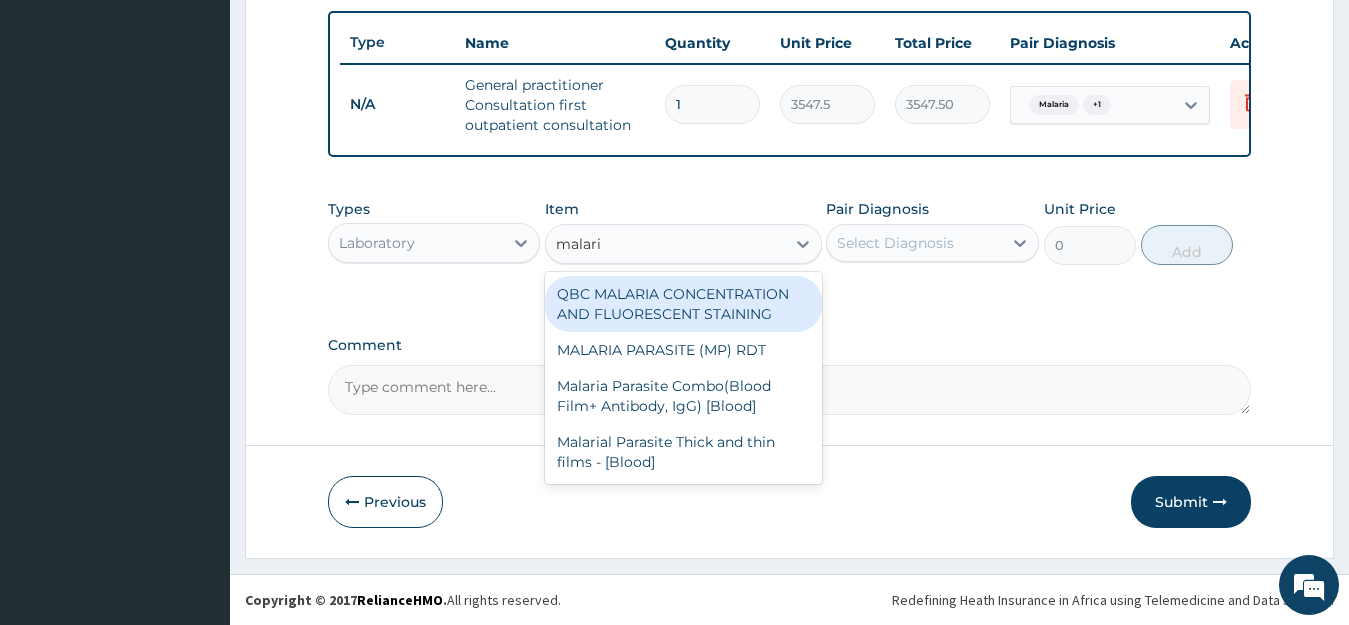 type on "malaria" 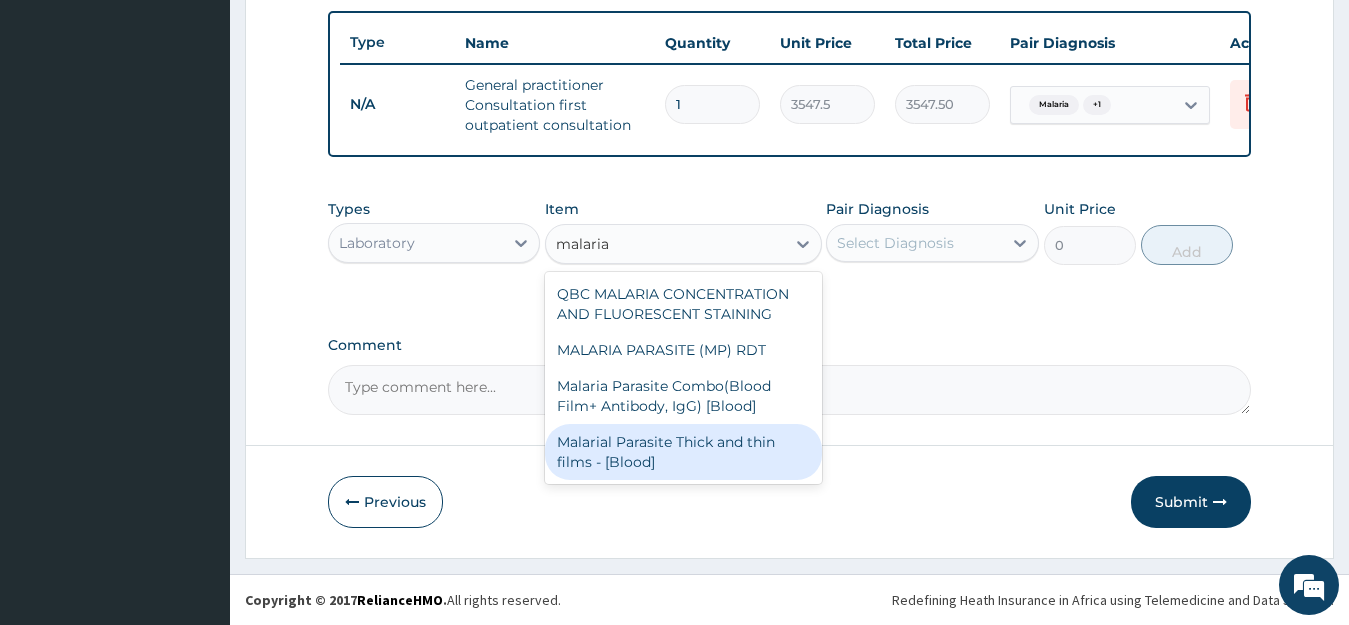 click on "Malarial Parasite Thick and thin films - [Blood]" at bounding box center (683, 452) 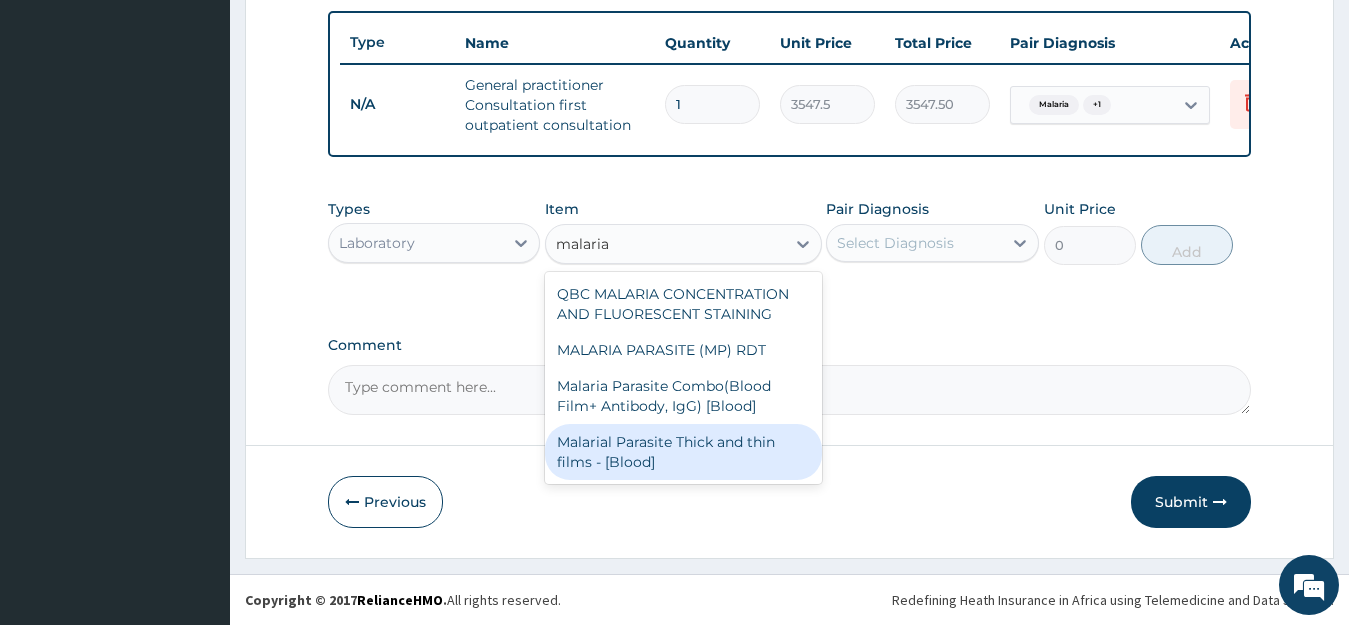 type 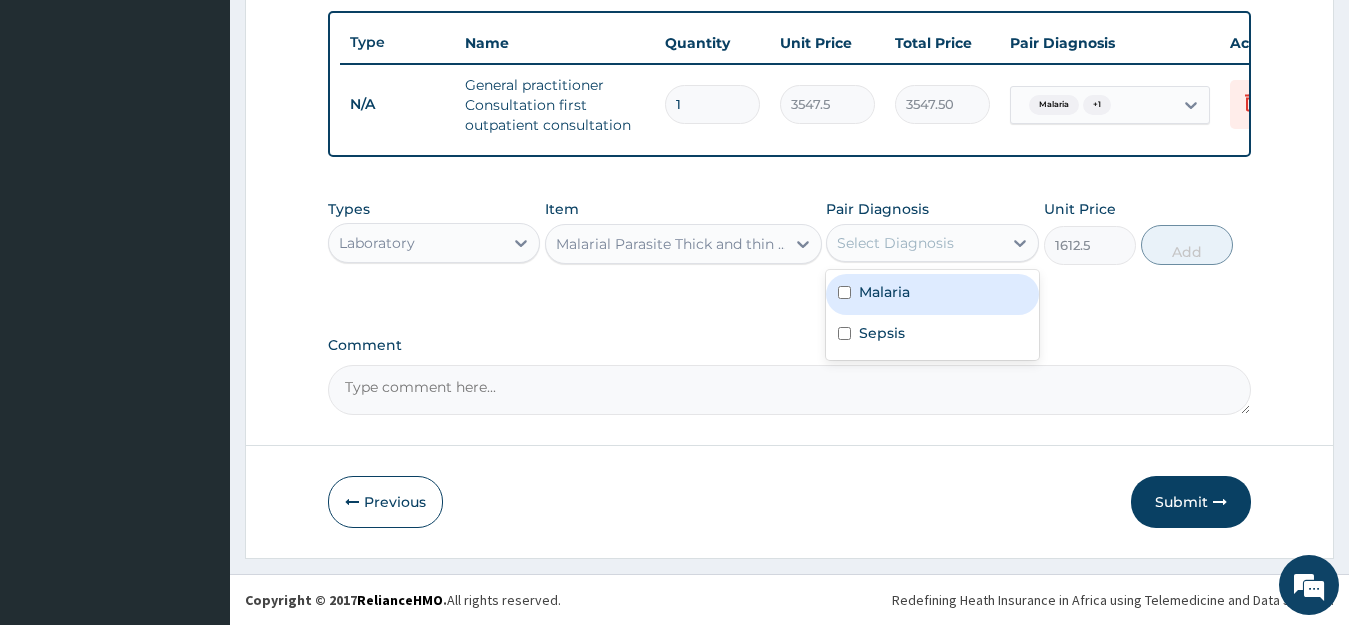 click on "Select Diagnosis" at bounding box center (914, 243) 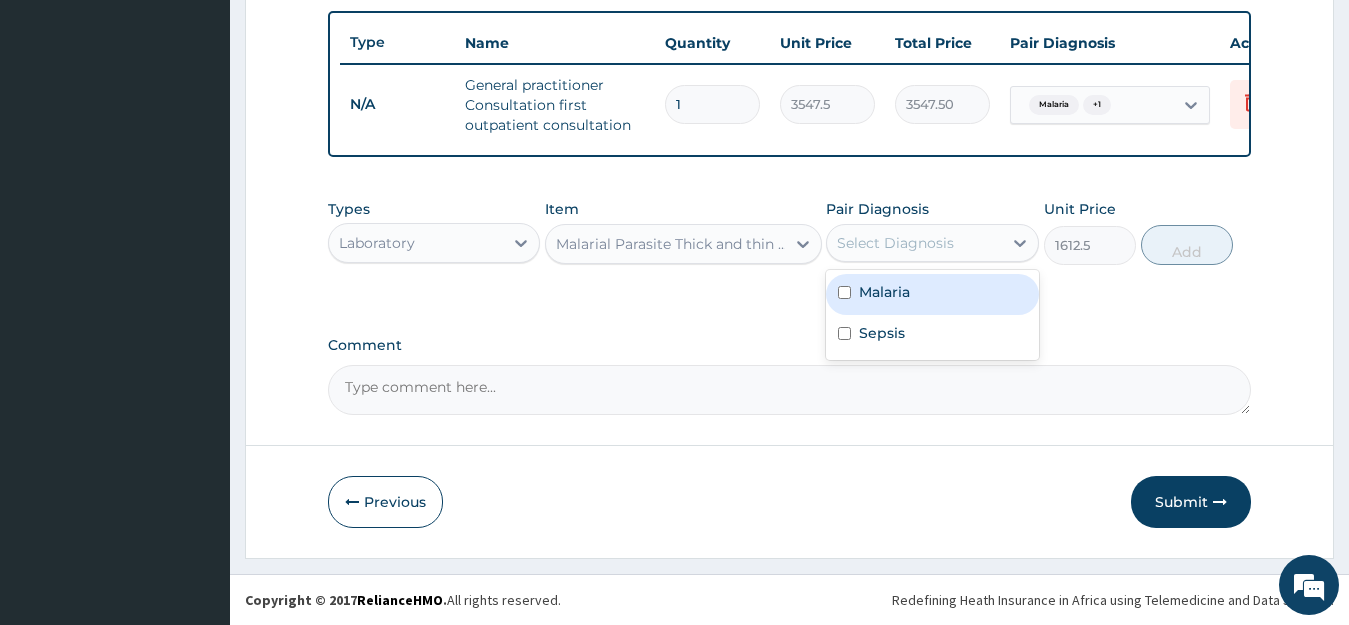 click on "Malaria" at bounding box center [932, 294] 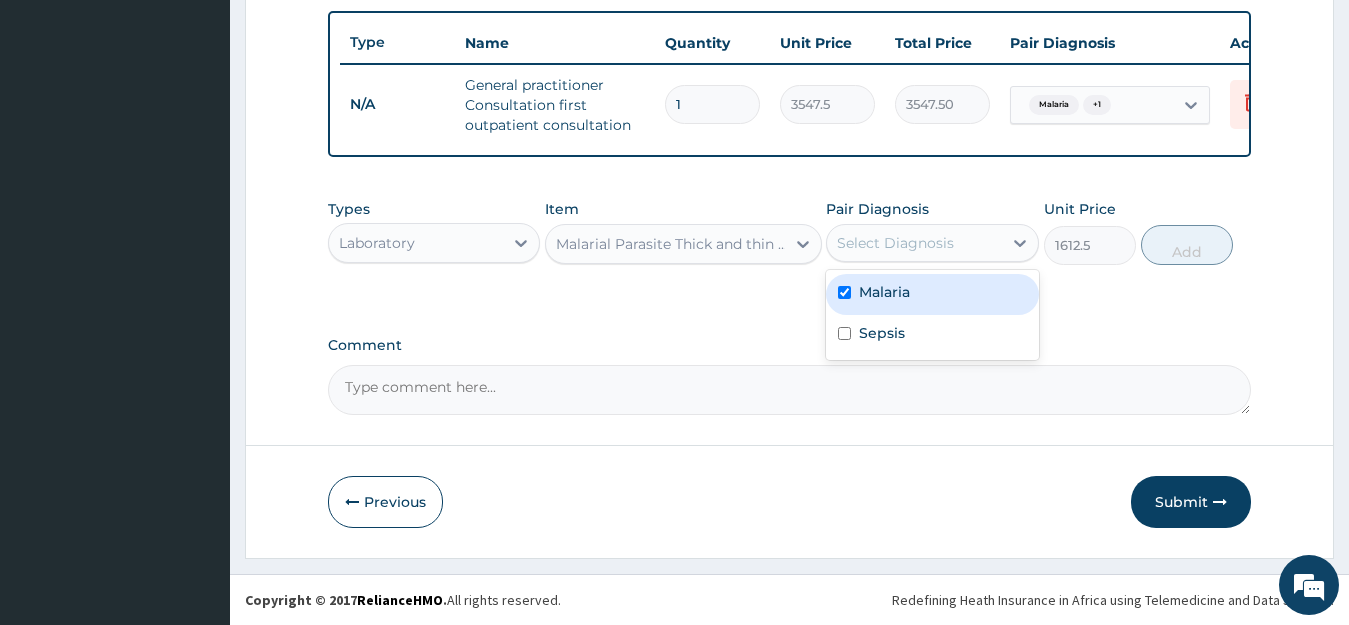 checkbox on "true" 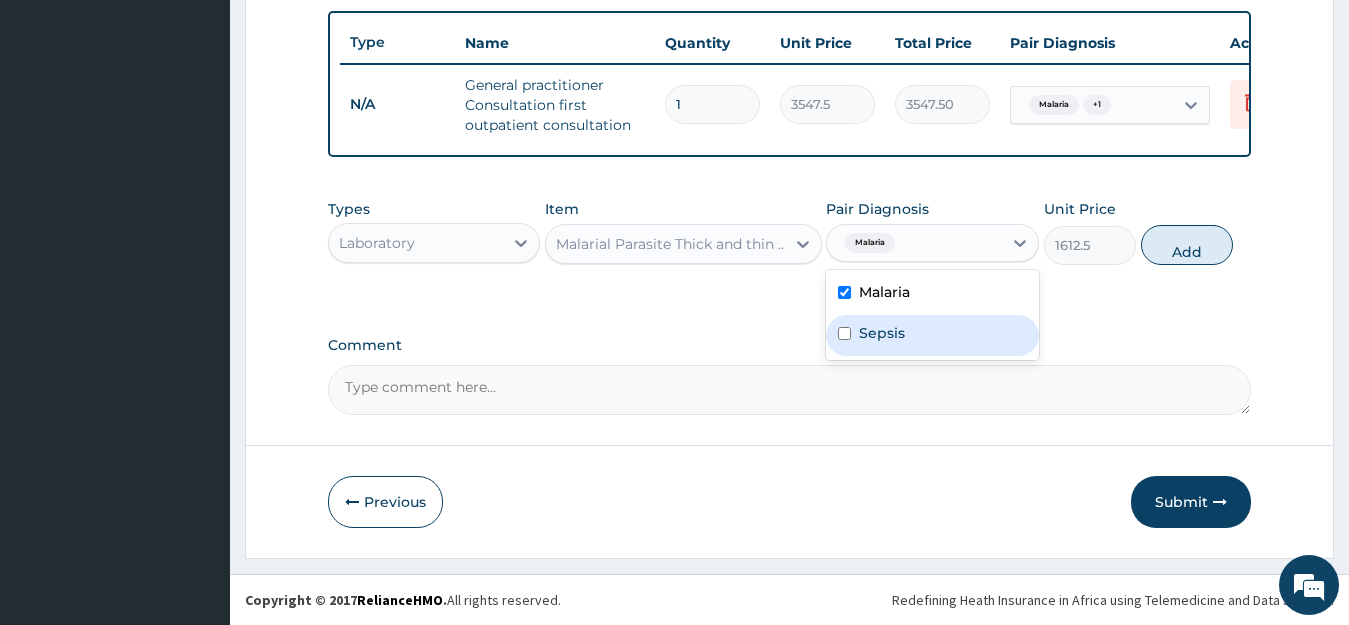 click on "Sepsis" at bounding box center [932, 335] 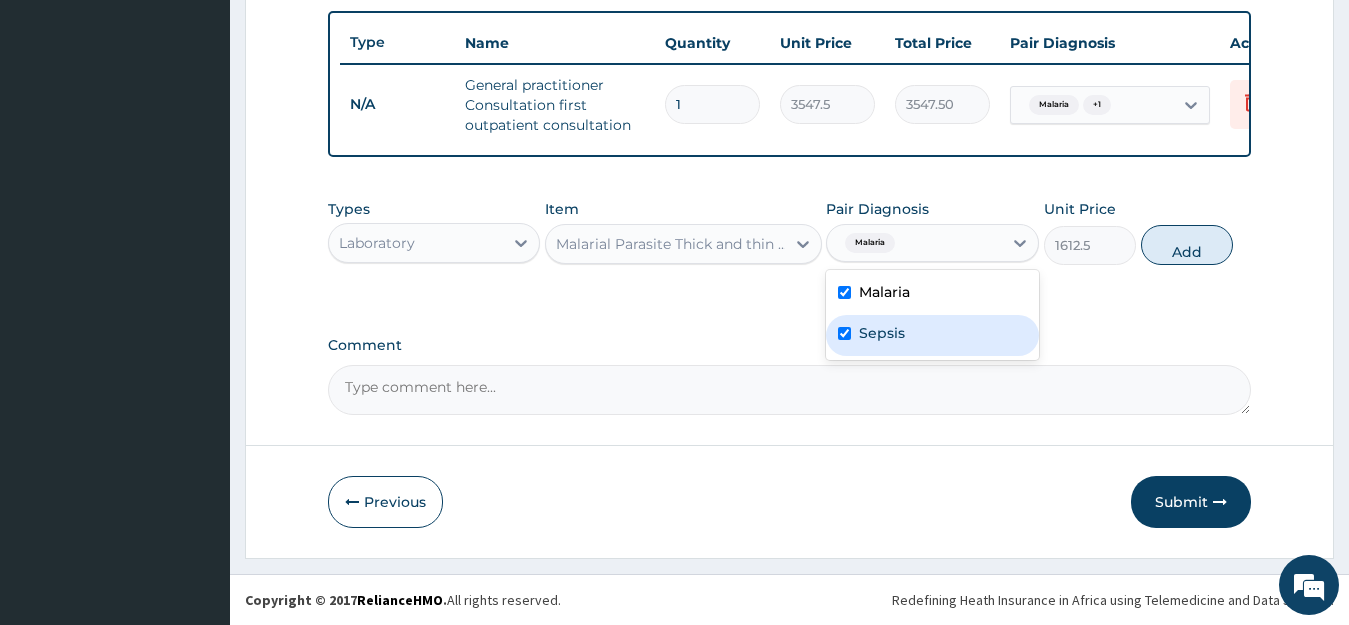 checkbox on "true" 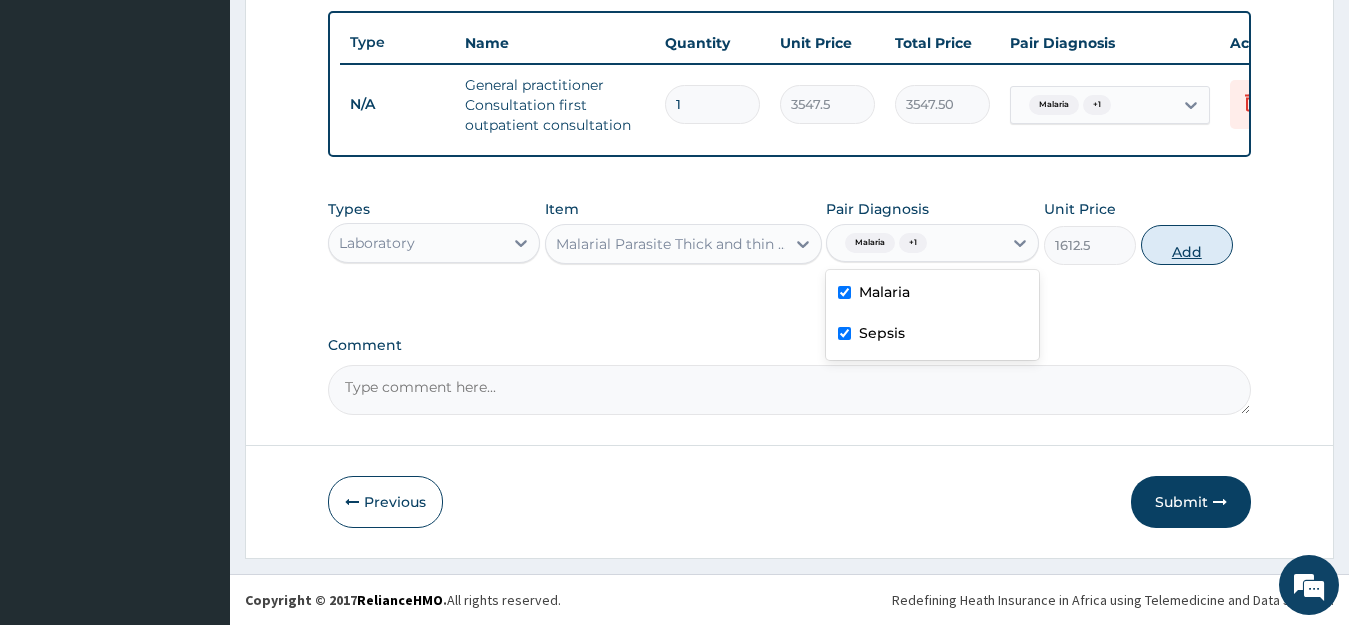 click on "Add" at bounding box center [1187, 245] 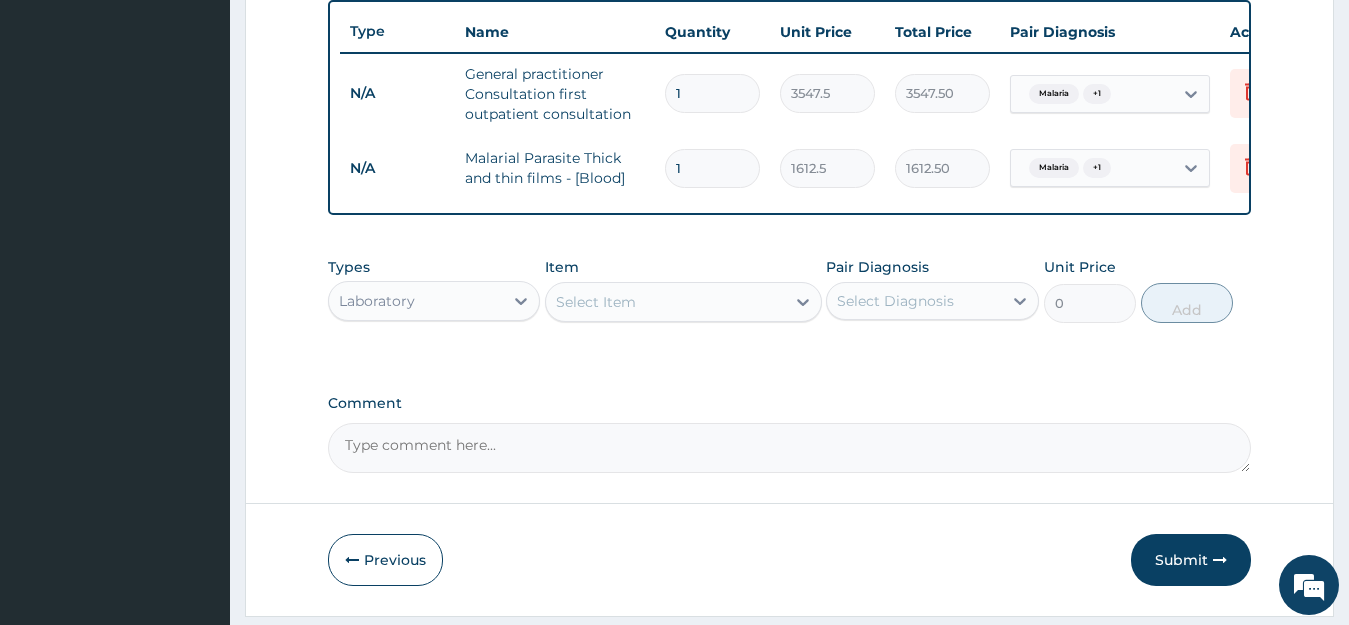 click on "Select Item" at bounding box center (665, 302) 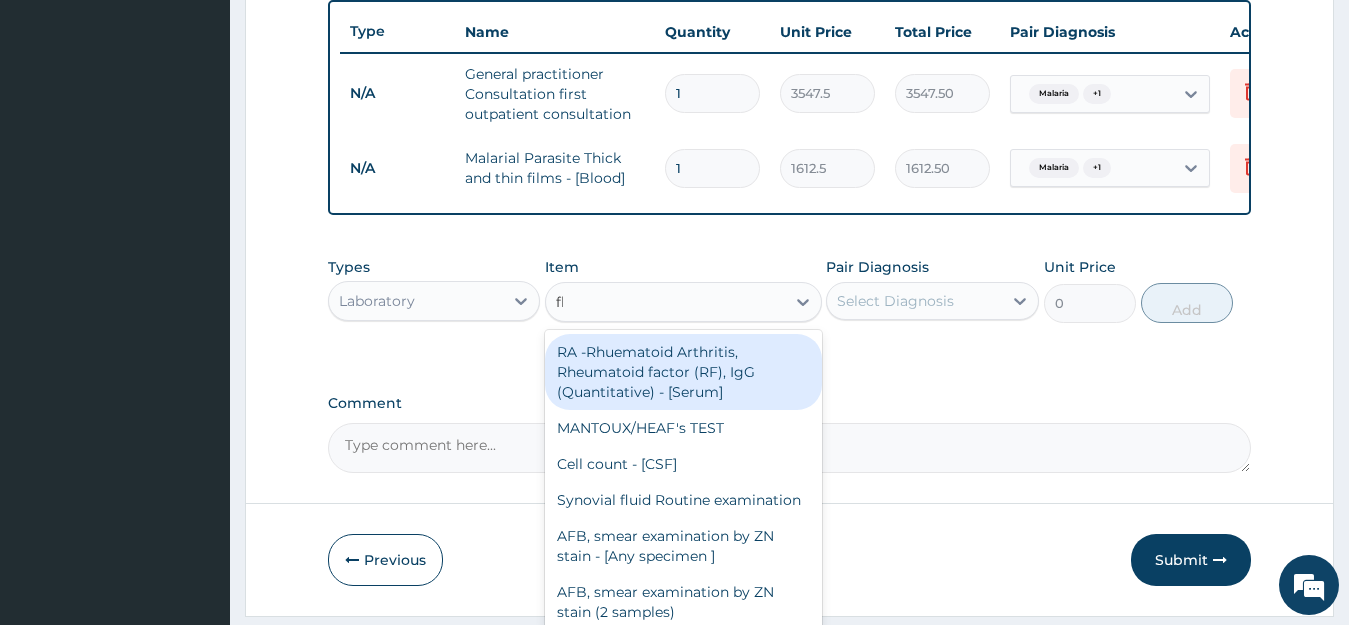 type on "fbc" 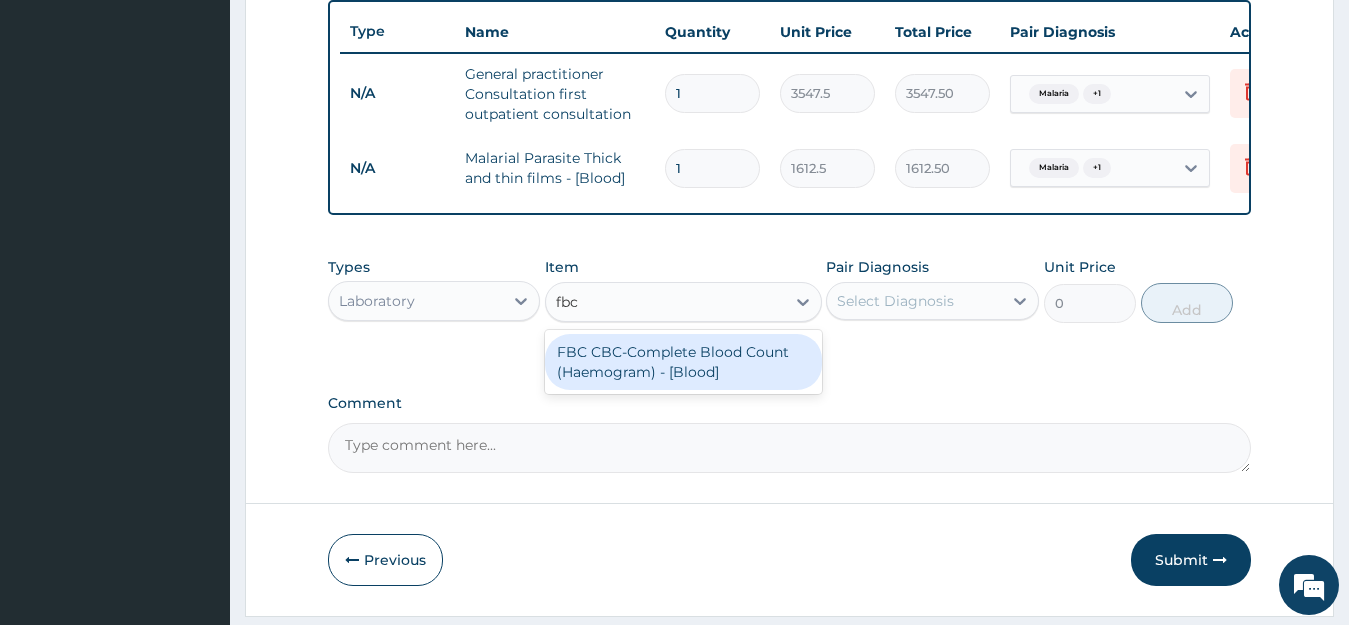 click on "FBC CBC-Complete Blood Count (Haemogram) - [Blood]" at bounding box center (683, 362) 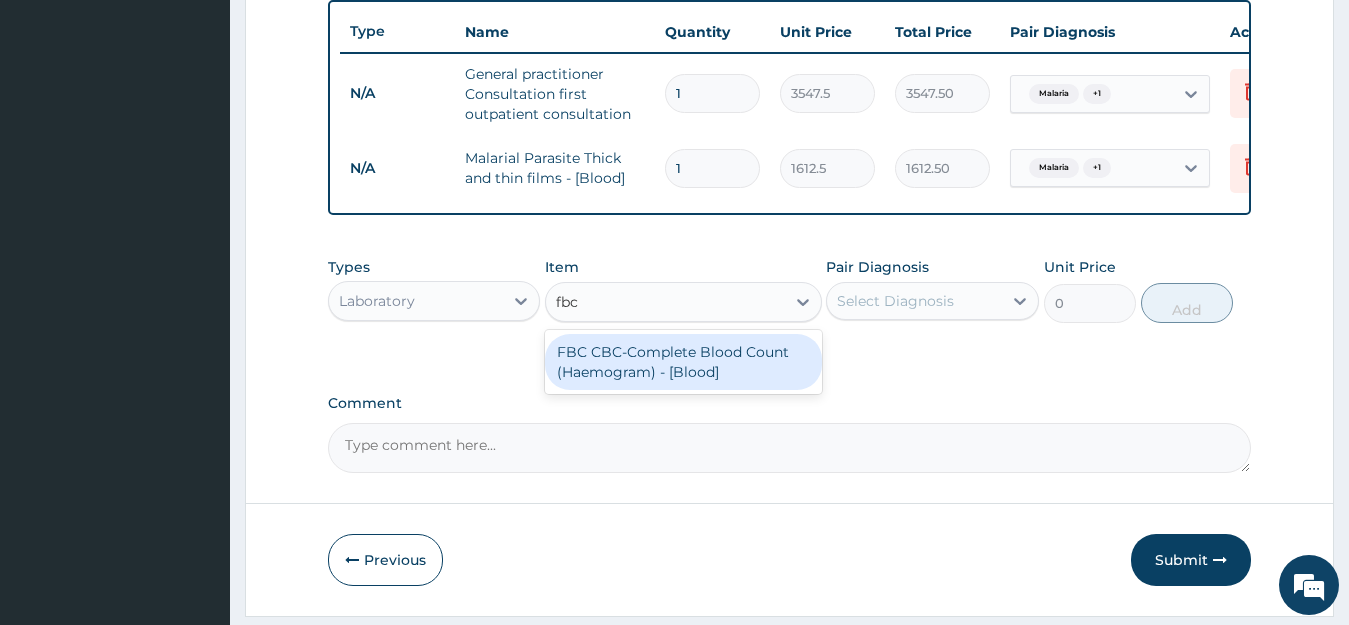 type 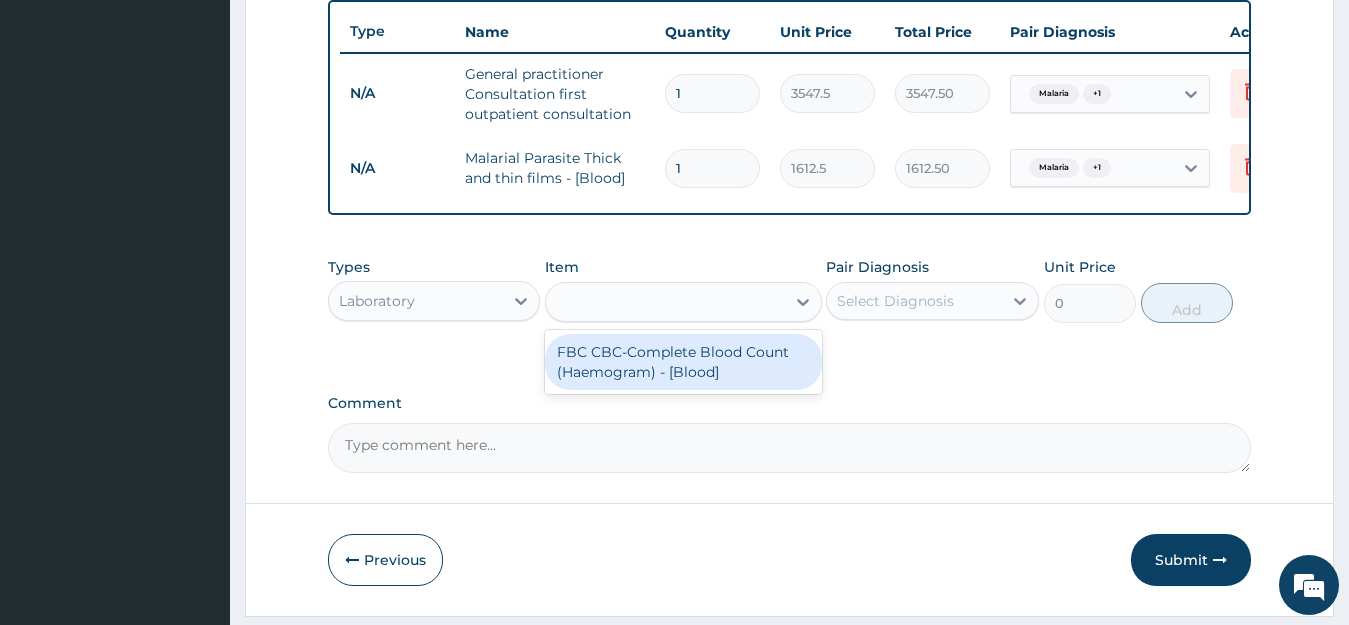 type on "4300" 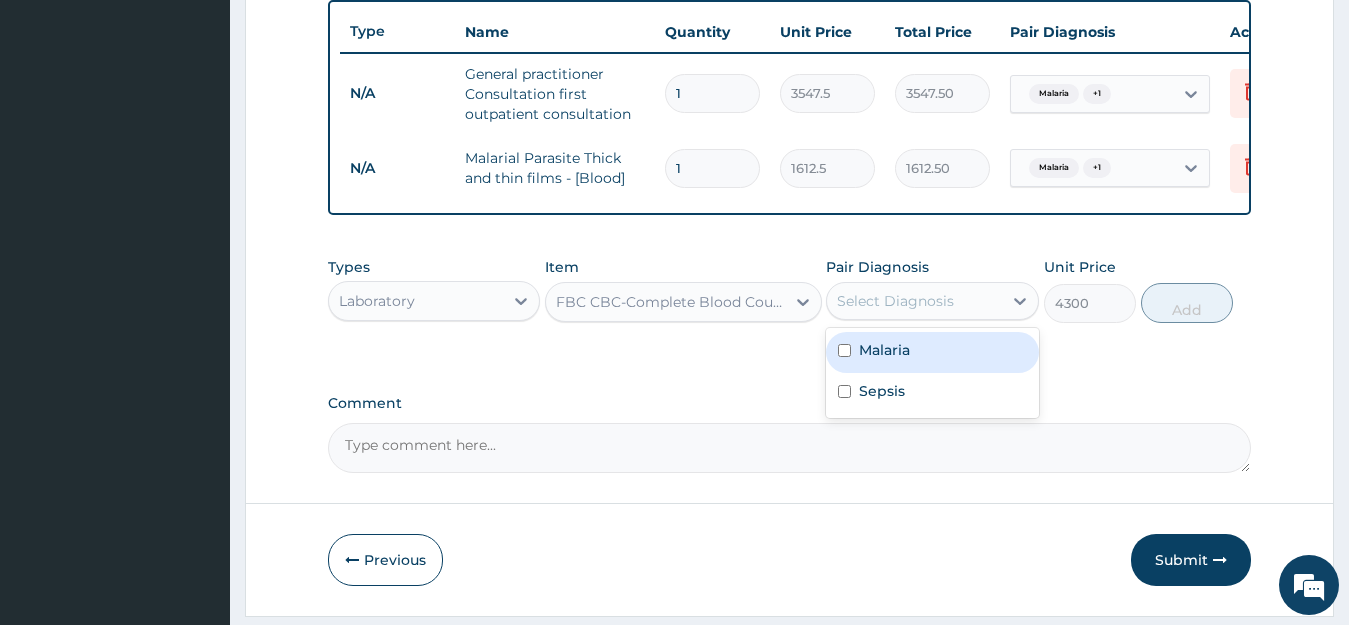 click on "Select Diagnosis" at bounding box center [895, 301] 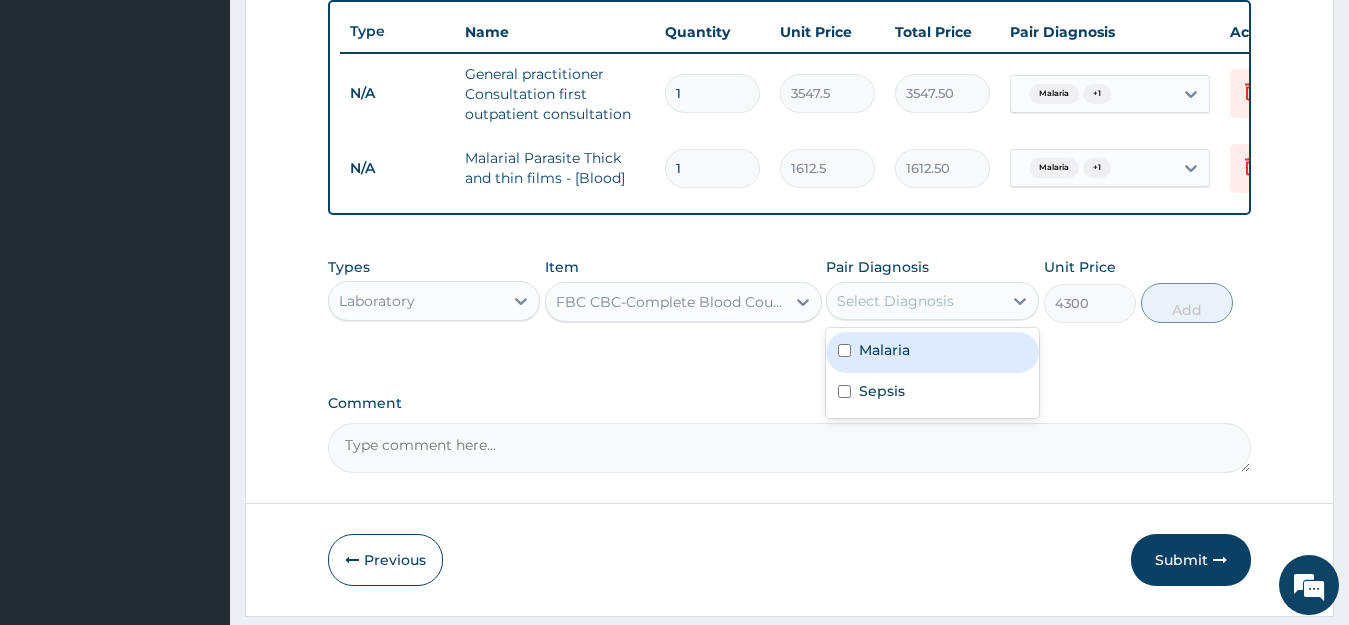 click on "Malaria" at bounding box center [932, 352] 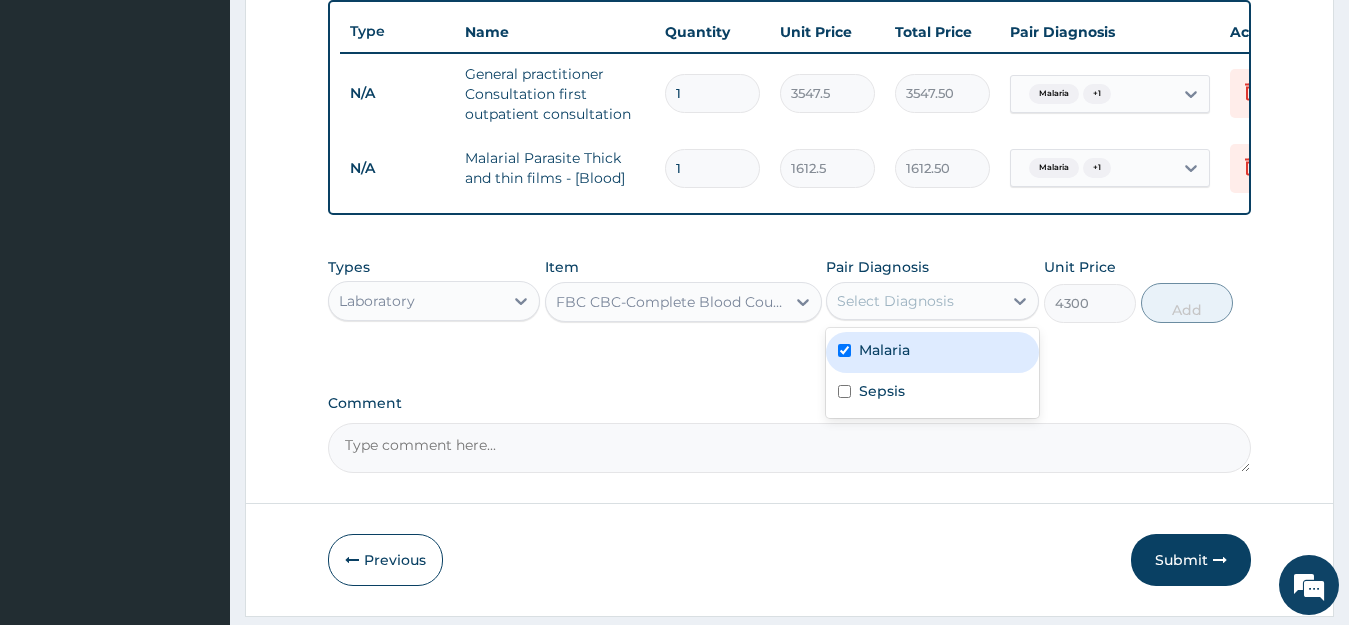 checkbox on "true" 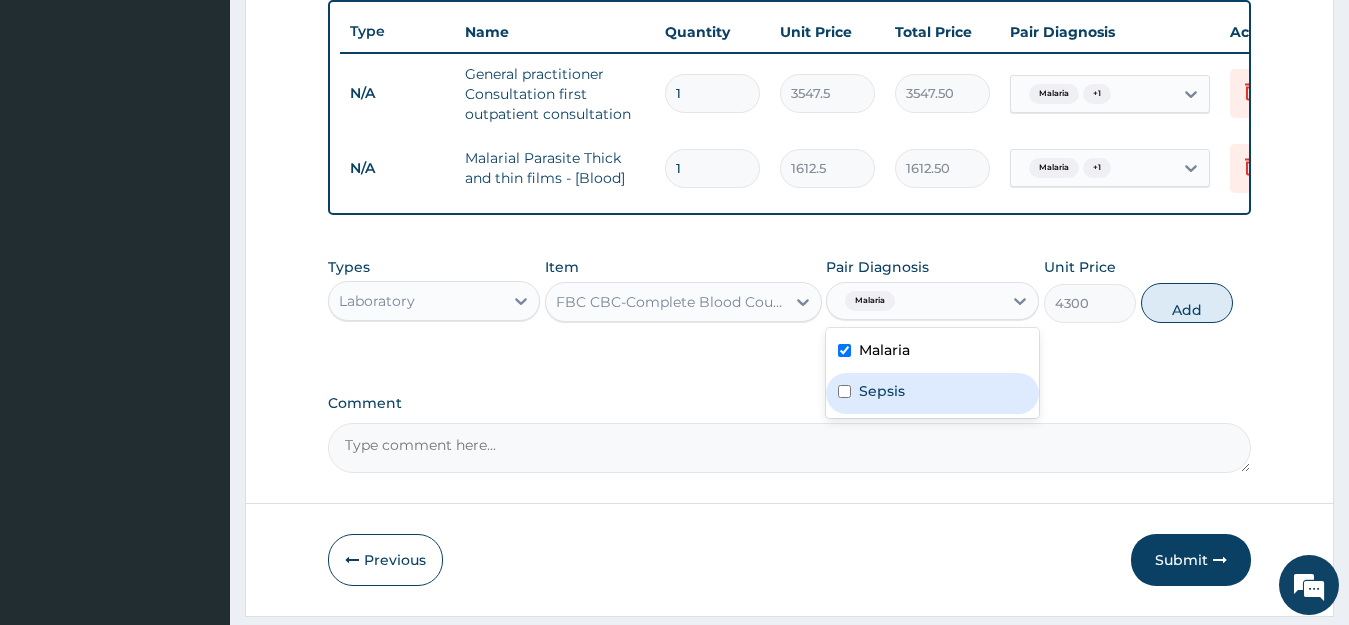 click on "Sepsis" at bounding box center (932, 393) 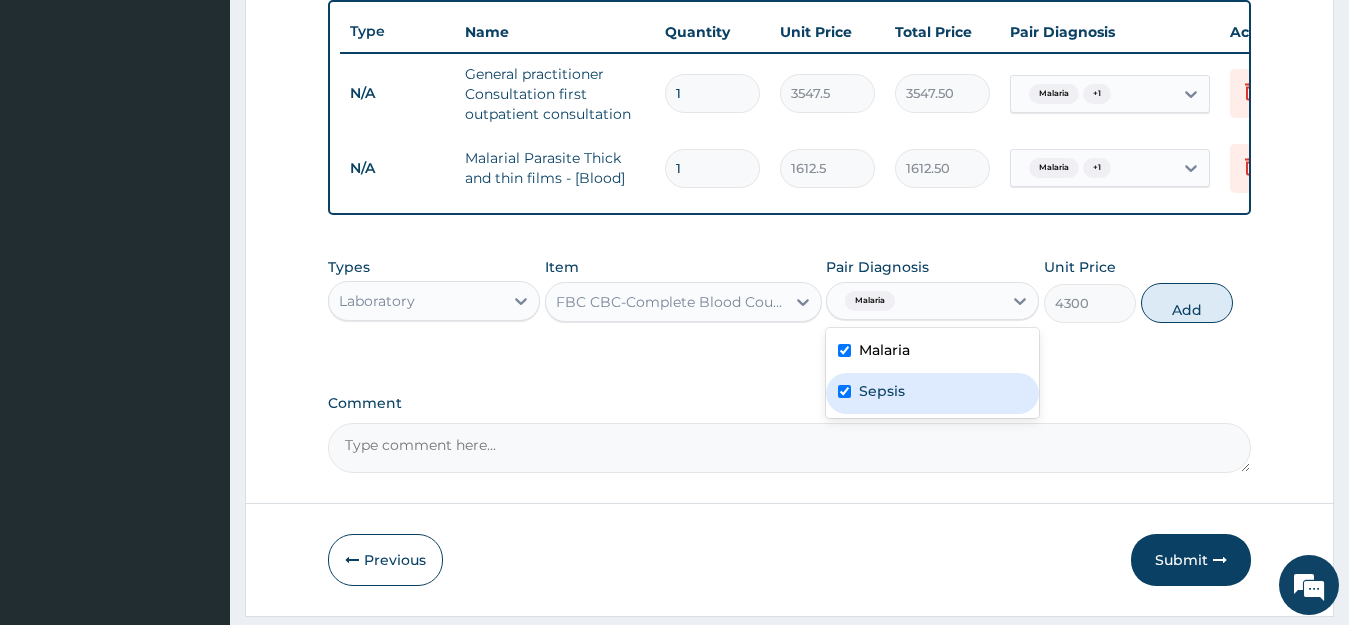 checkbox on "true" 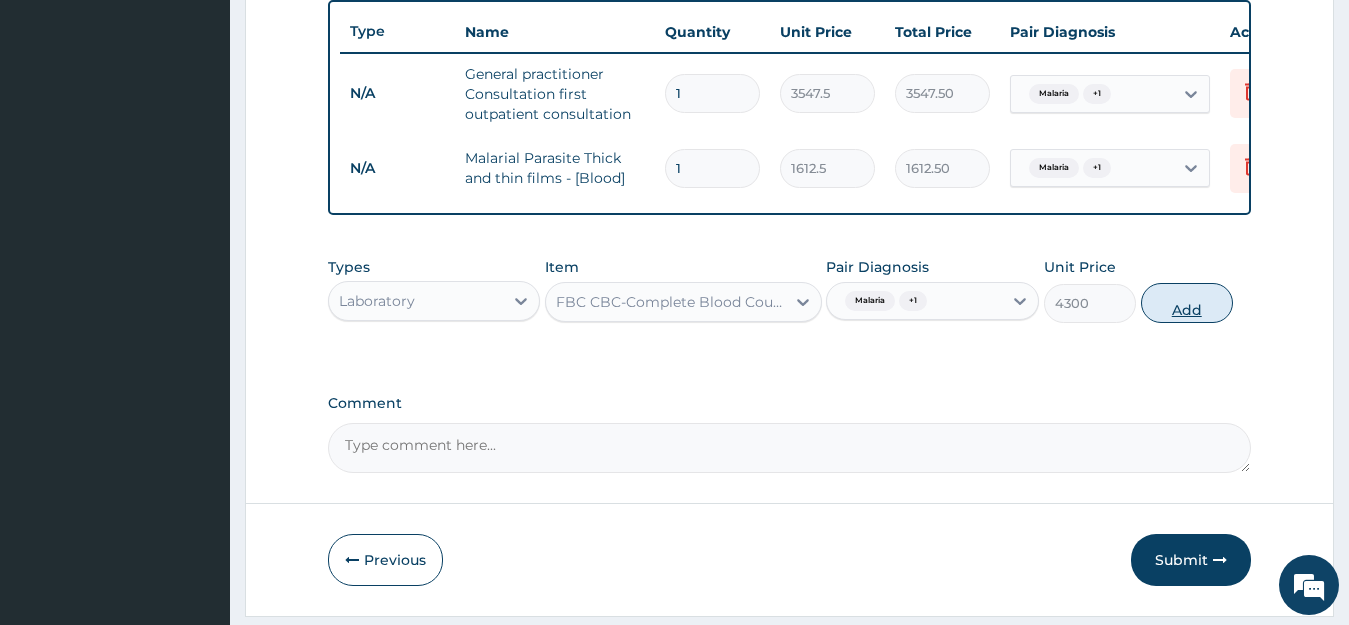 click on "Add" at bounding box center (1187, 303) 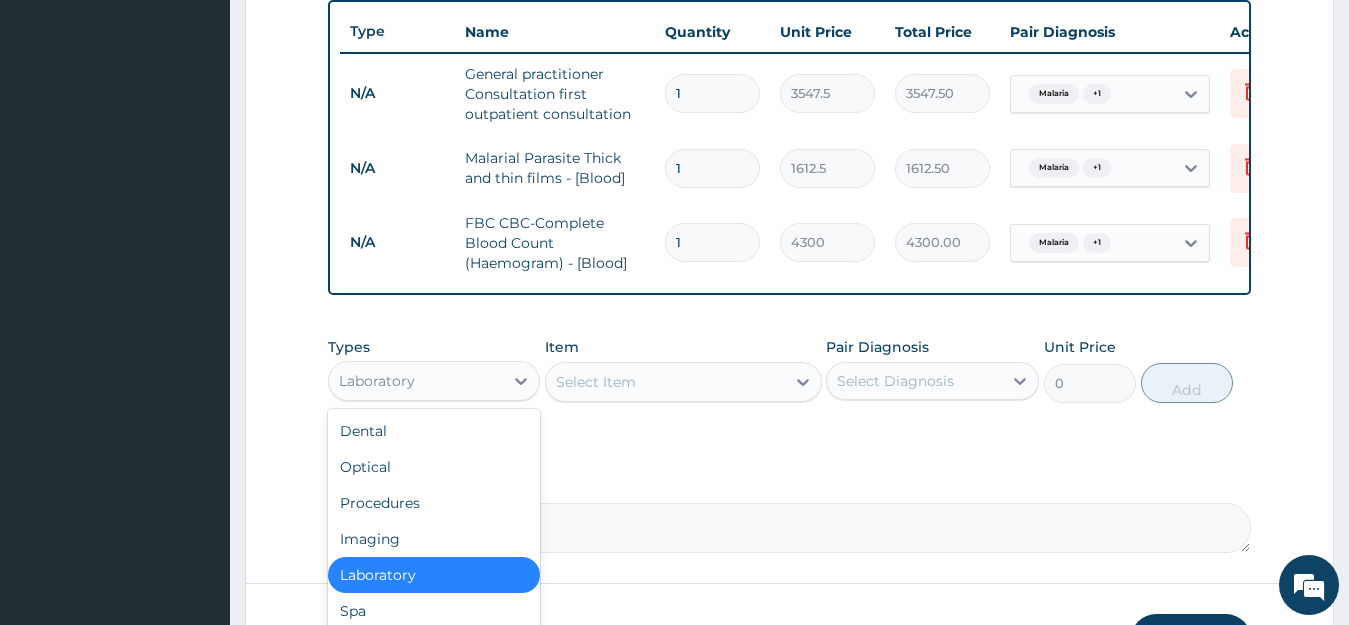 click on "Laboratory" at bounding box center [416, 381] 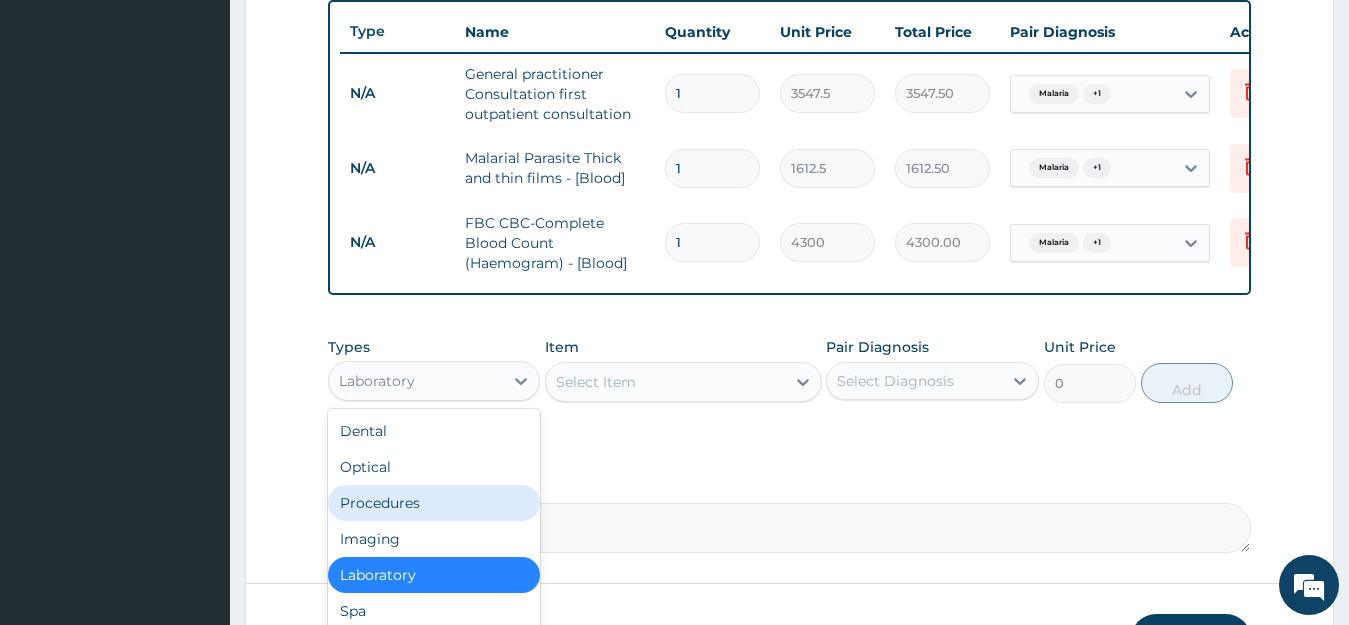 scroll, scrollTop: 899, scrollLeft: 0, axis: vertical 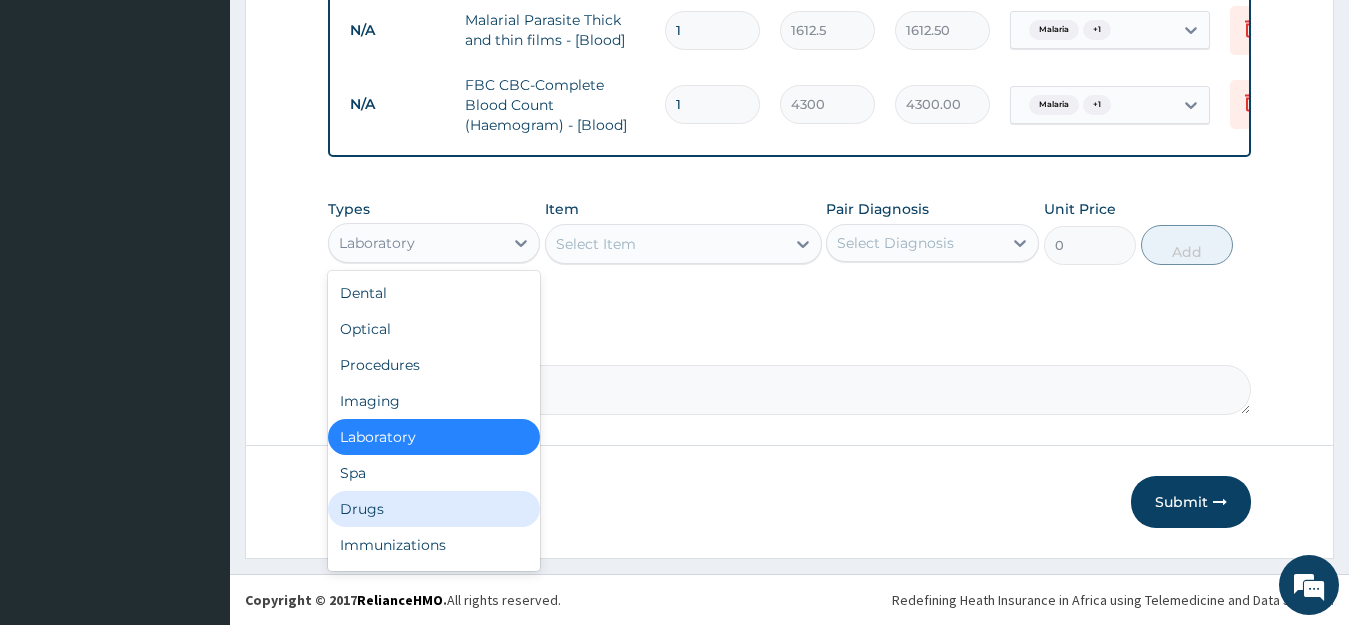 click on "Drugs" at bounding box center (434, 509) 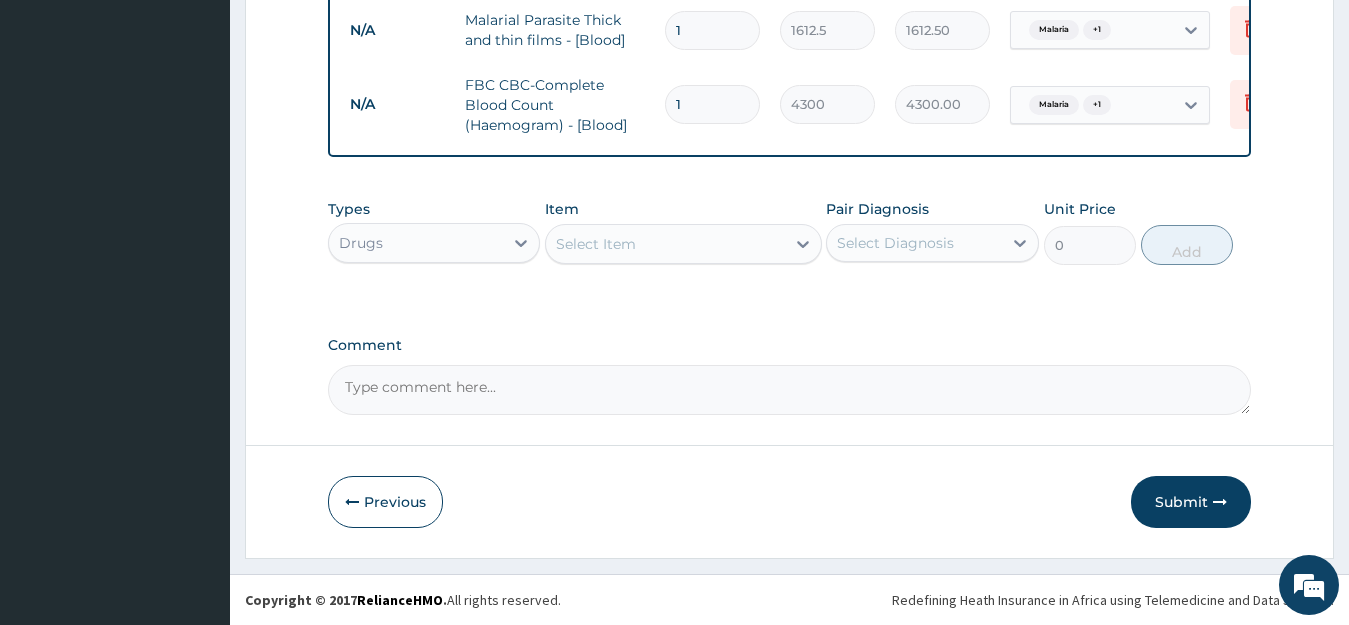 click at bounding box center [803, 244] 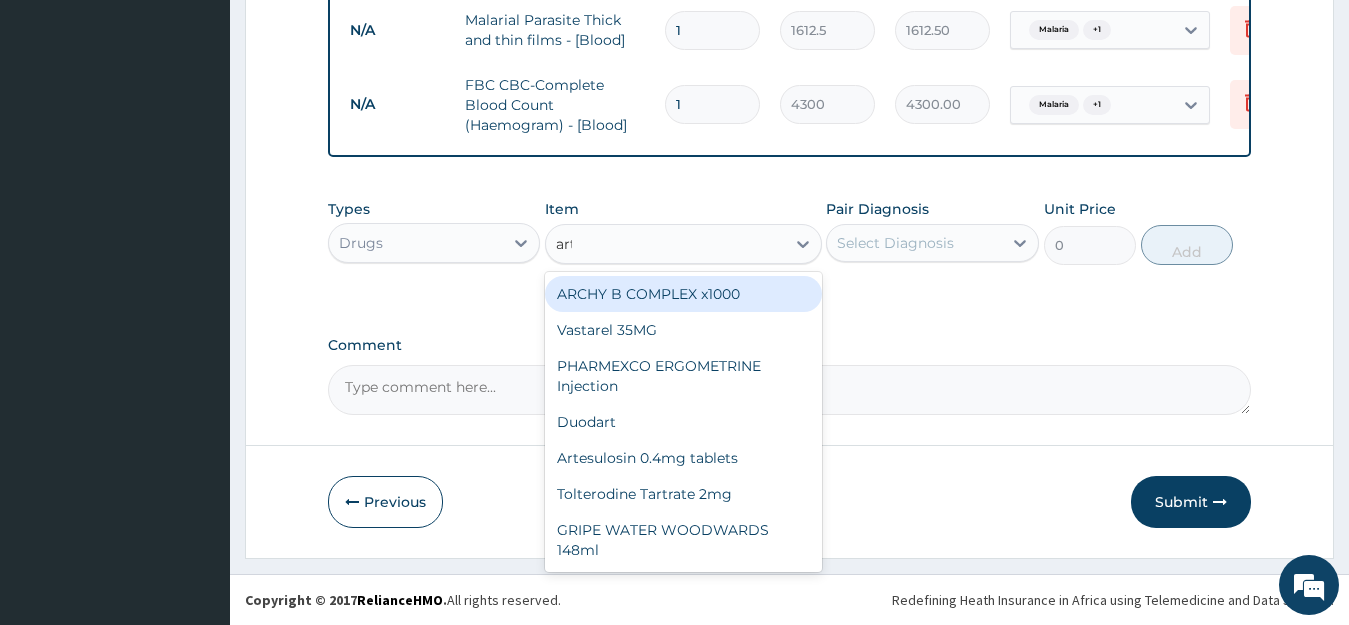 type on "arte" 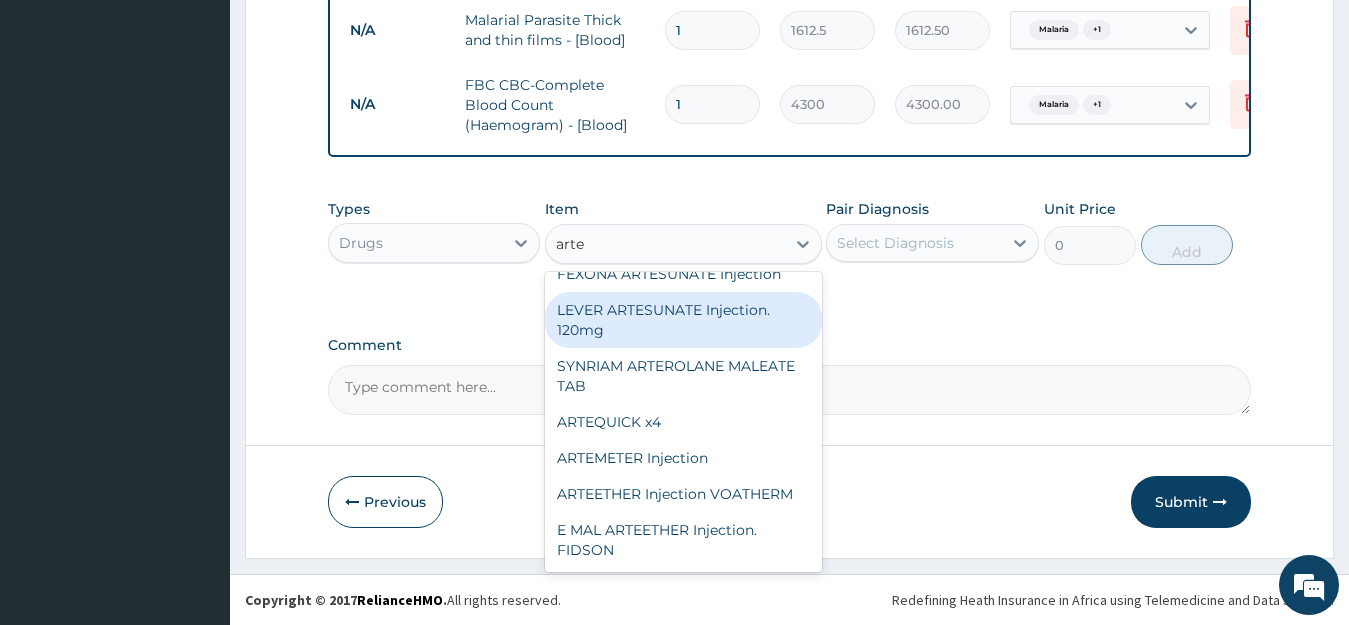 scroll, scrollTop: 220, scrollLeft: 0, axis: vertical 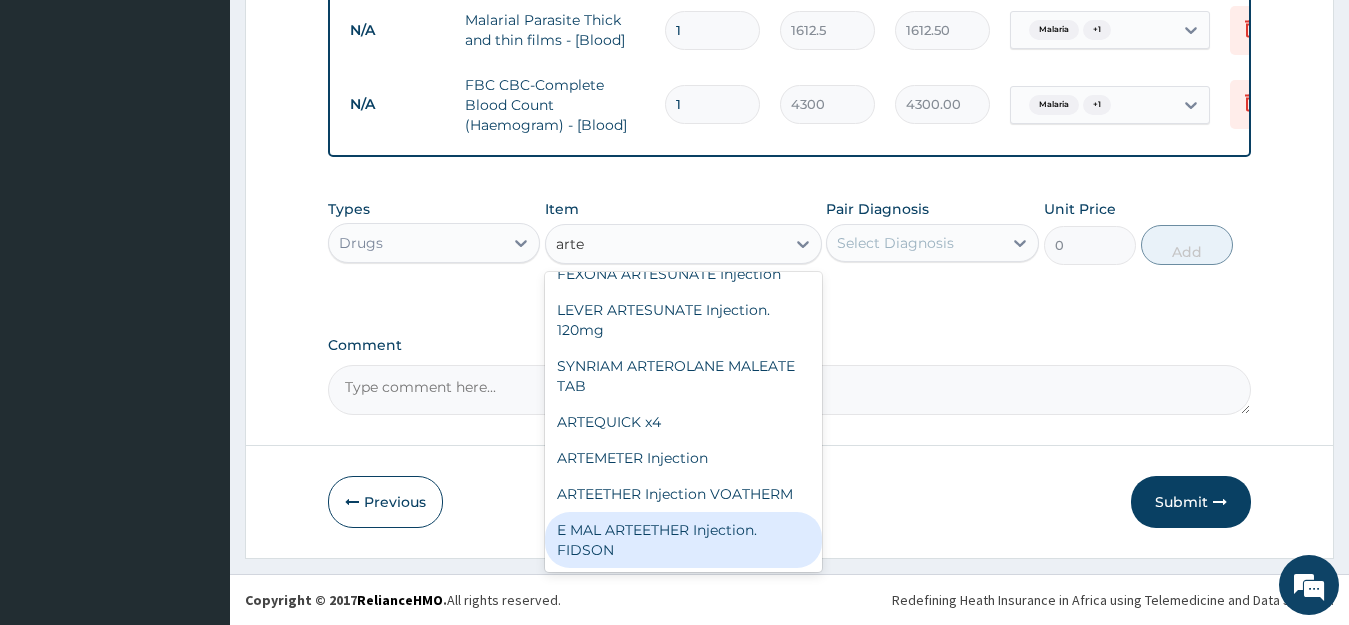 click on "E MAL ARTEETHER Injection. FIDSON" at bounding box center (683, 540) 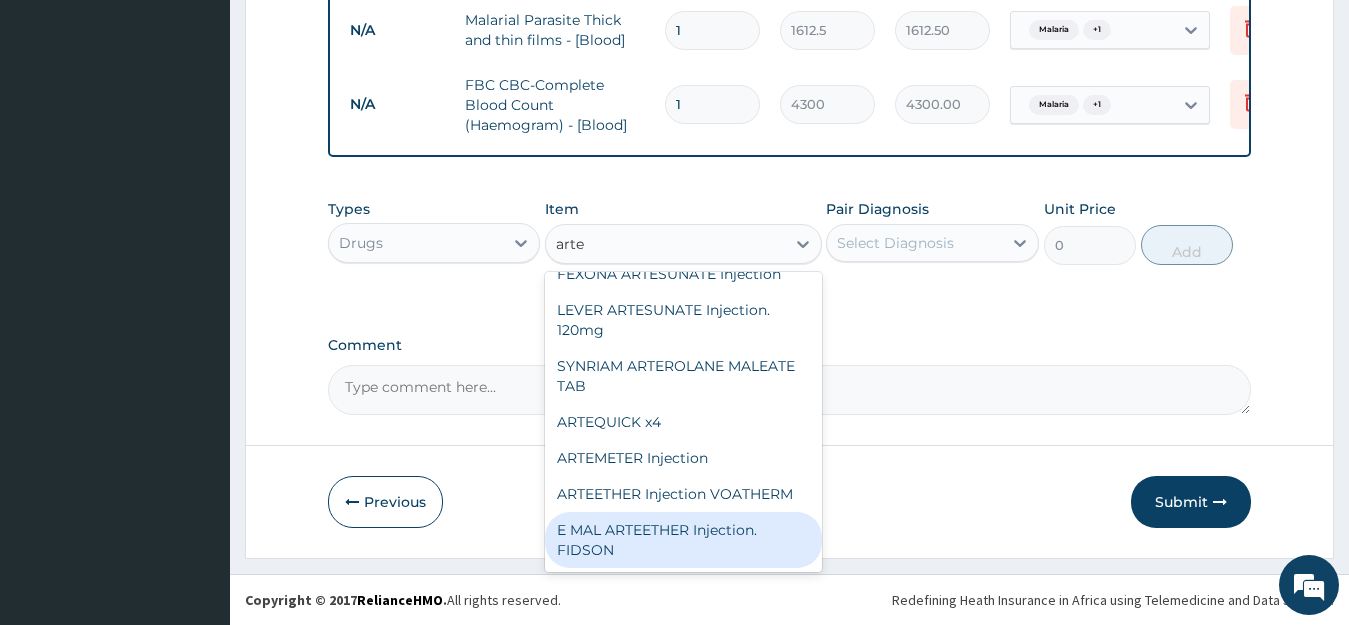 type 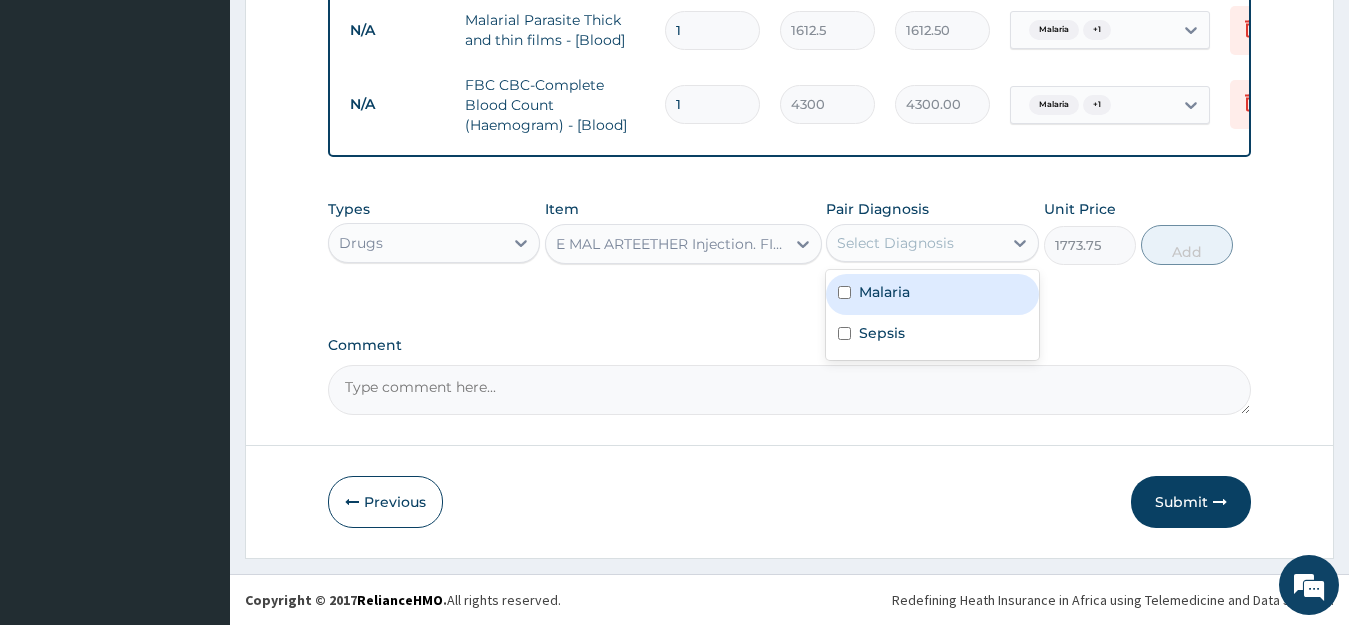 click on "Select Diagnosis" at bounding box center [914, 243] 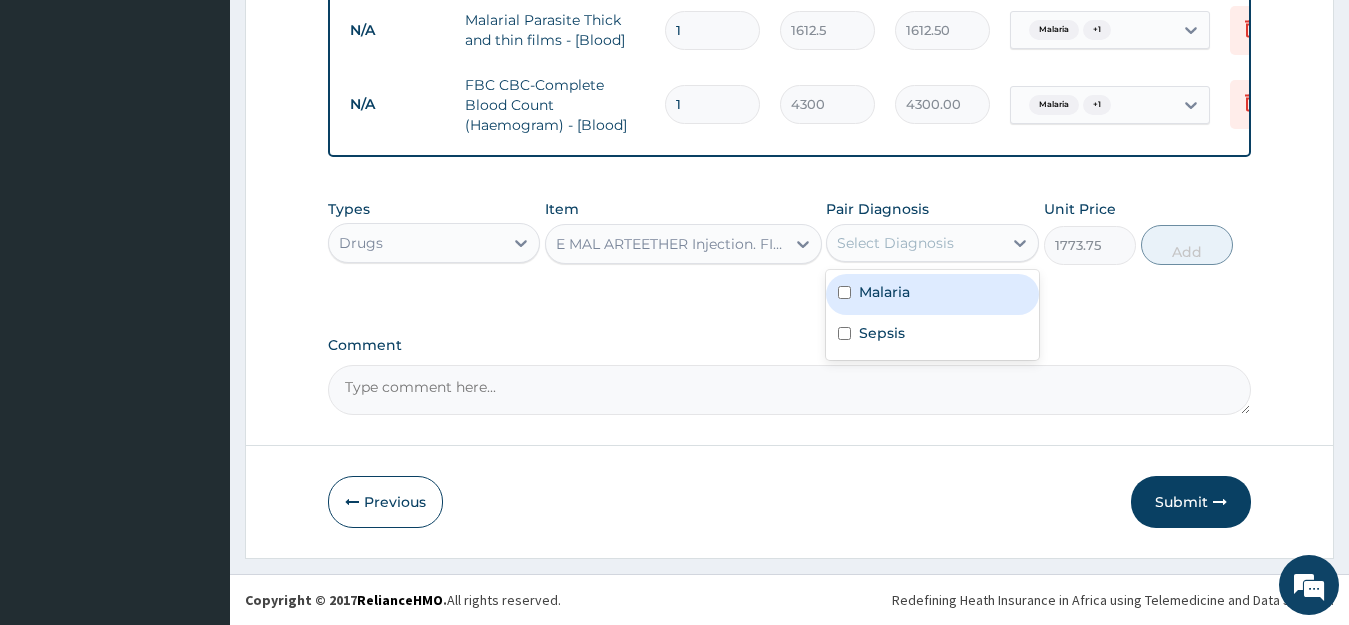 click on "Malaria" at bounding box center [932, 294] 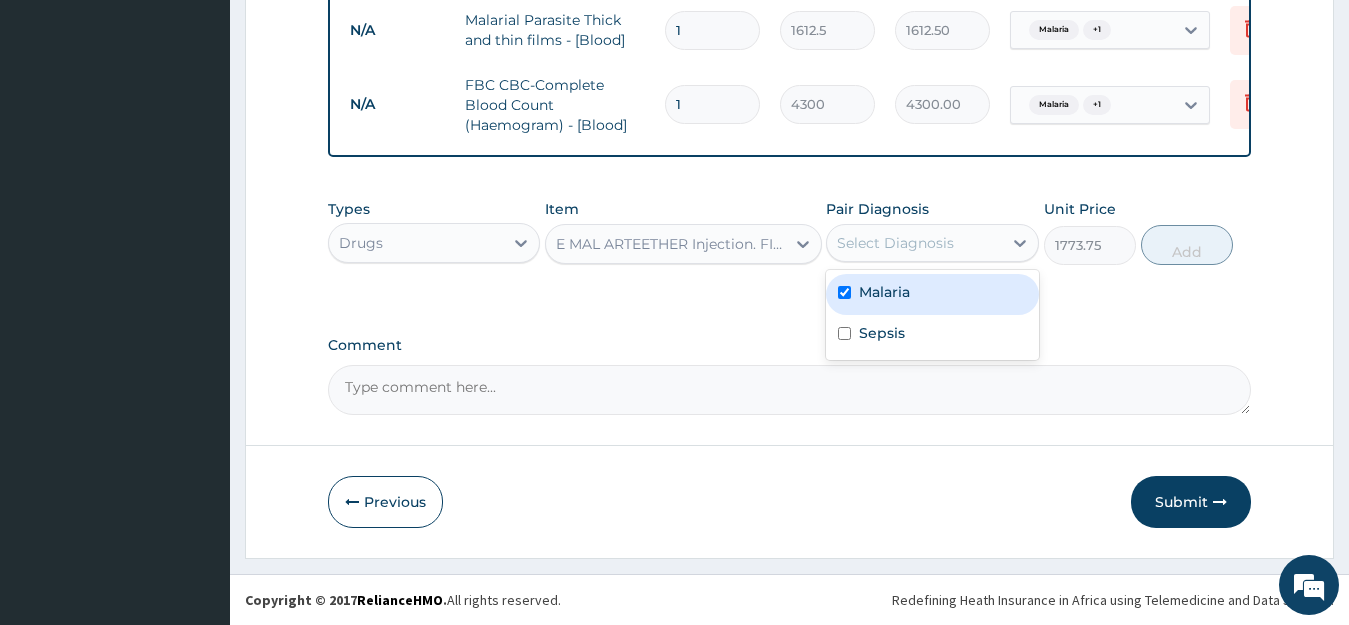 checkbox on "true" 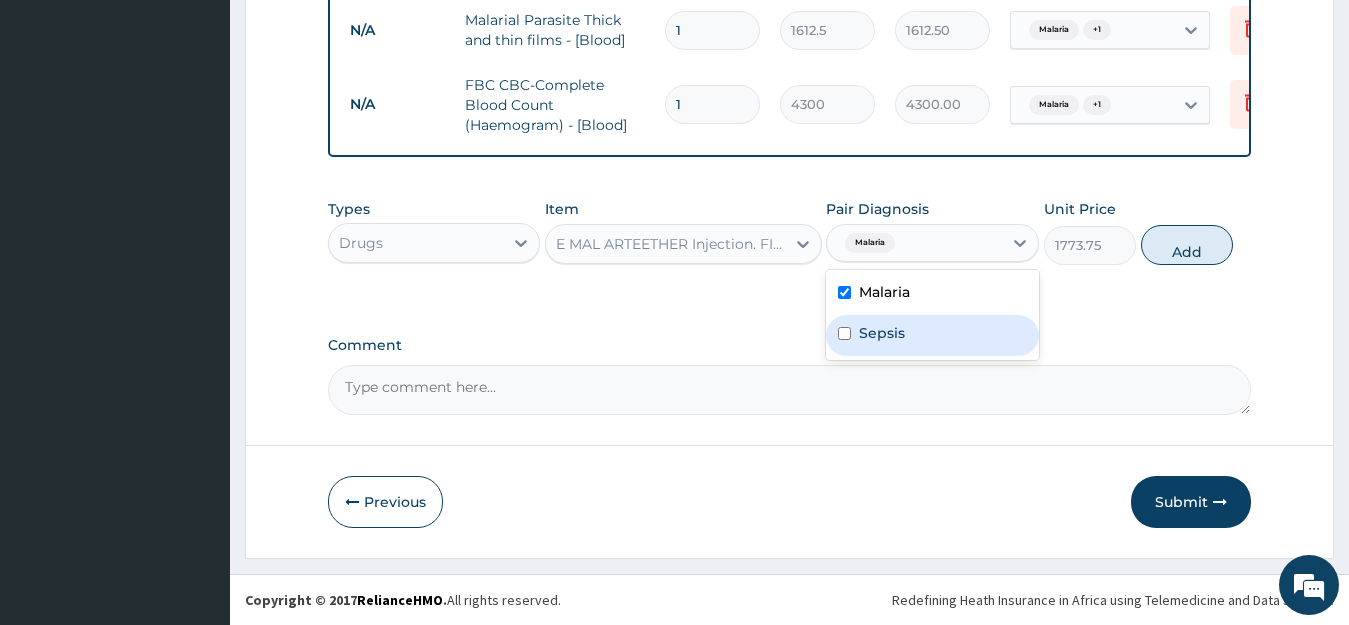 click on "Sepsis" at bounding box center [932, 335] 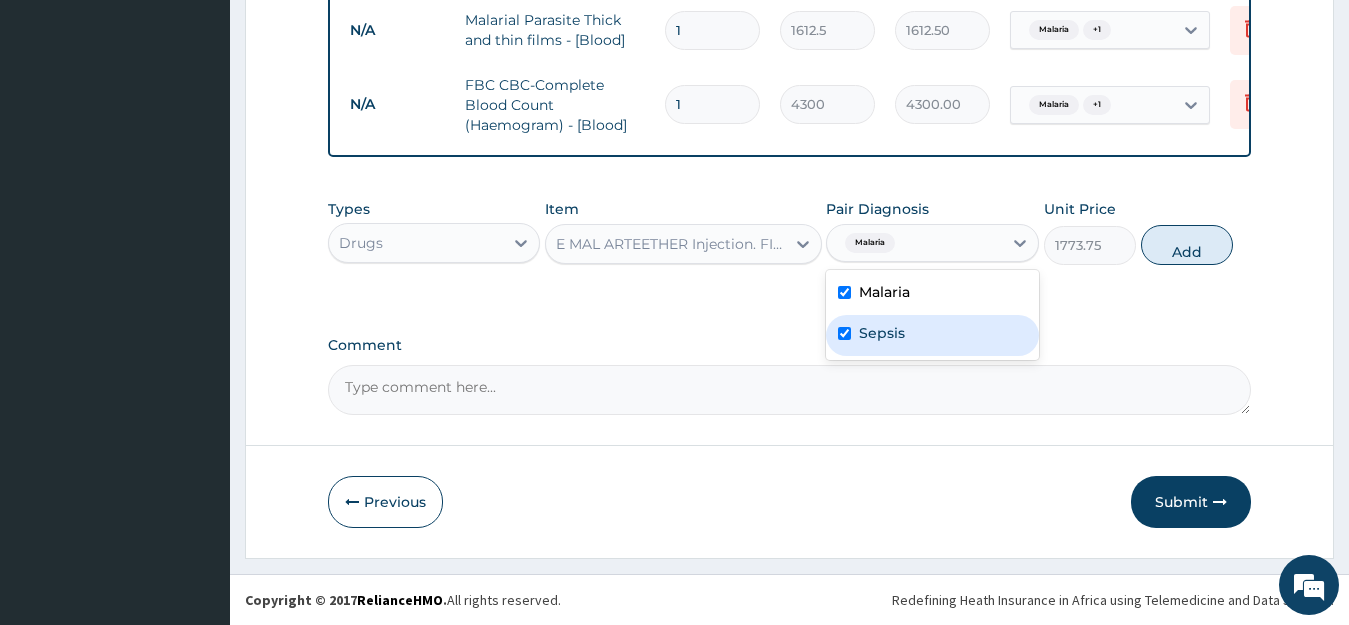 checkbox on "true" 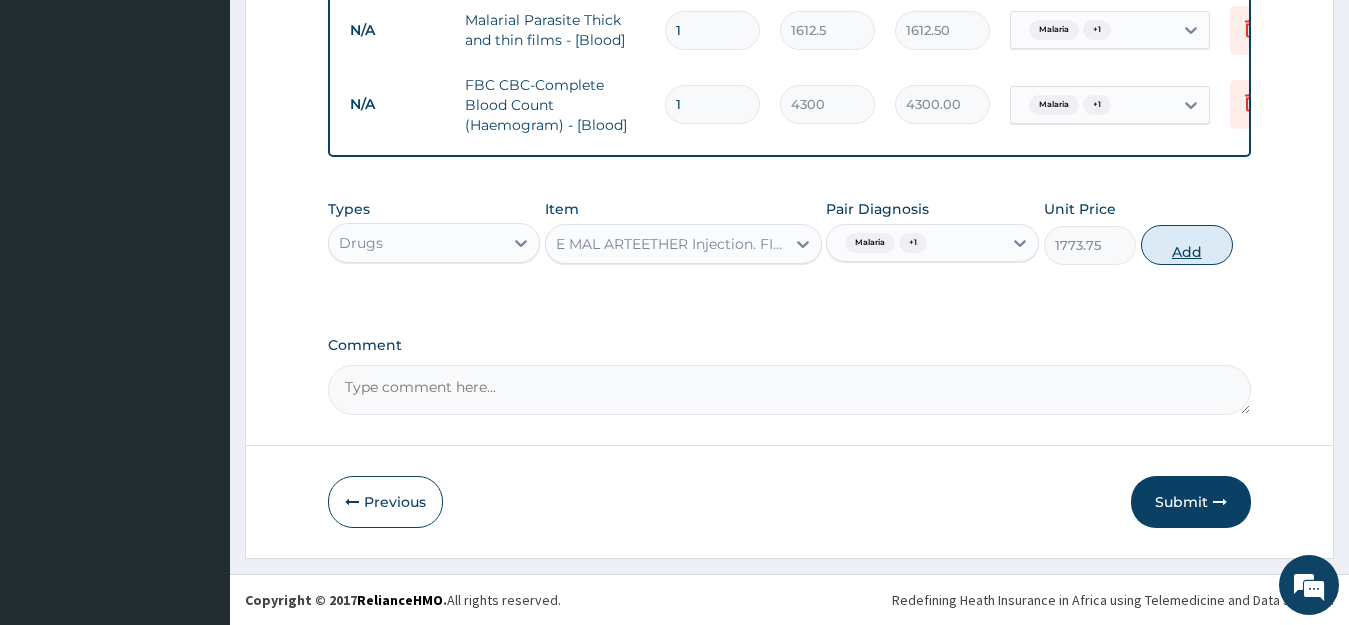 click on "Add" at bounding box center (1187, 245) 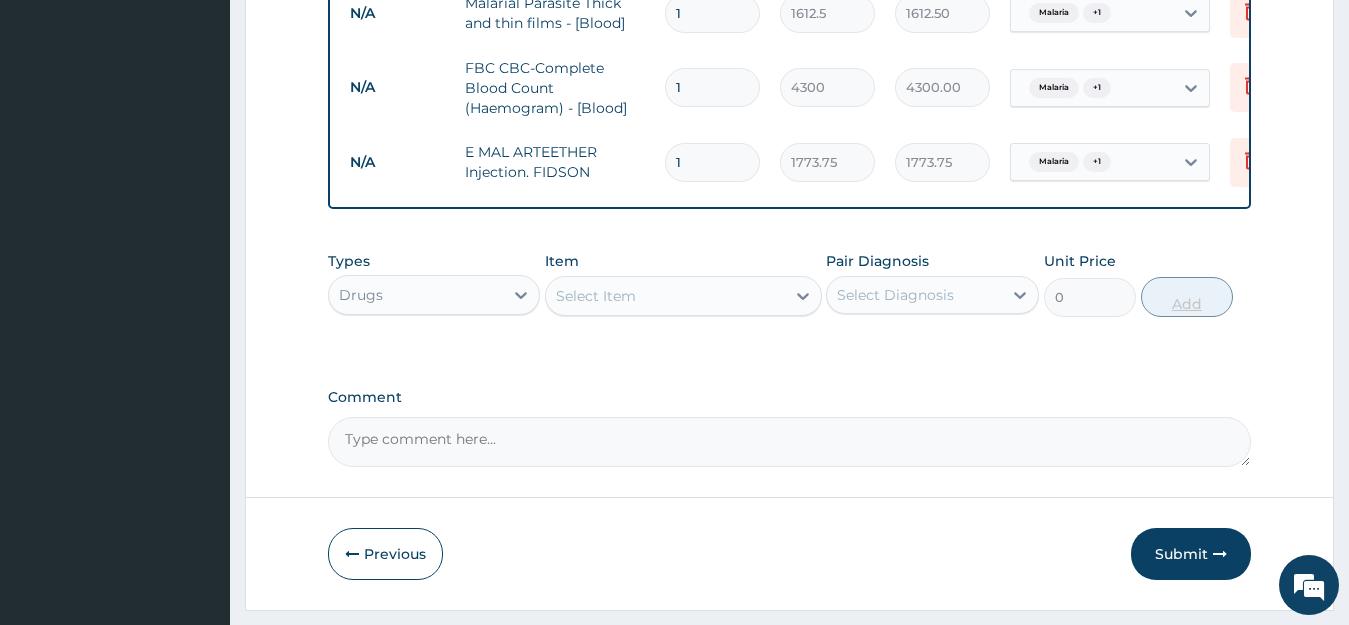 click on "PA Code / Prescription Code Enter Code(Secondary Care Only) Encounter Date 22-07-2025 Important Notice Please enter PA codes before entering items that are not attached to a PA code   All diagnoses entered must be linked to a claim item. Diagnosis & Claim Items that are visible but inactive cannot be edited because they were imported from an already approved PA code. Diagnosis Malaria Confirmed Sepsis Confirmed NB: All diagnosis must be linked to a claim item Claim Items Type Name Quantity Unit Price Total Price Pair Diagnosis Actions N/A General practitioner Consultation first outpatient consultation 1 3547.5 3547.50 Malaria  + 1 Delete N/A Malarial Parasite Thick and thin films - [Blood] 1 1612.5 1612.50 Malaria  + 1 Delete N/A FBC CBC-Complete Blood Count (Haemogram) - [Blood] 1 4300 4300.00 Malaria  + 1 Delete N/A E MAL ARTEETHER Injection. FIDSON 1 1773.75 1773.75 Malaria  + 1 Delete Types Drugs Item Select Item Pair Diagnosis Select Diagnosis Unit Price 0 Add Comment" at bounding box center [790, -121] 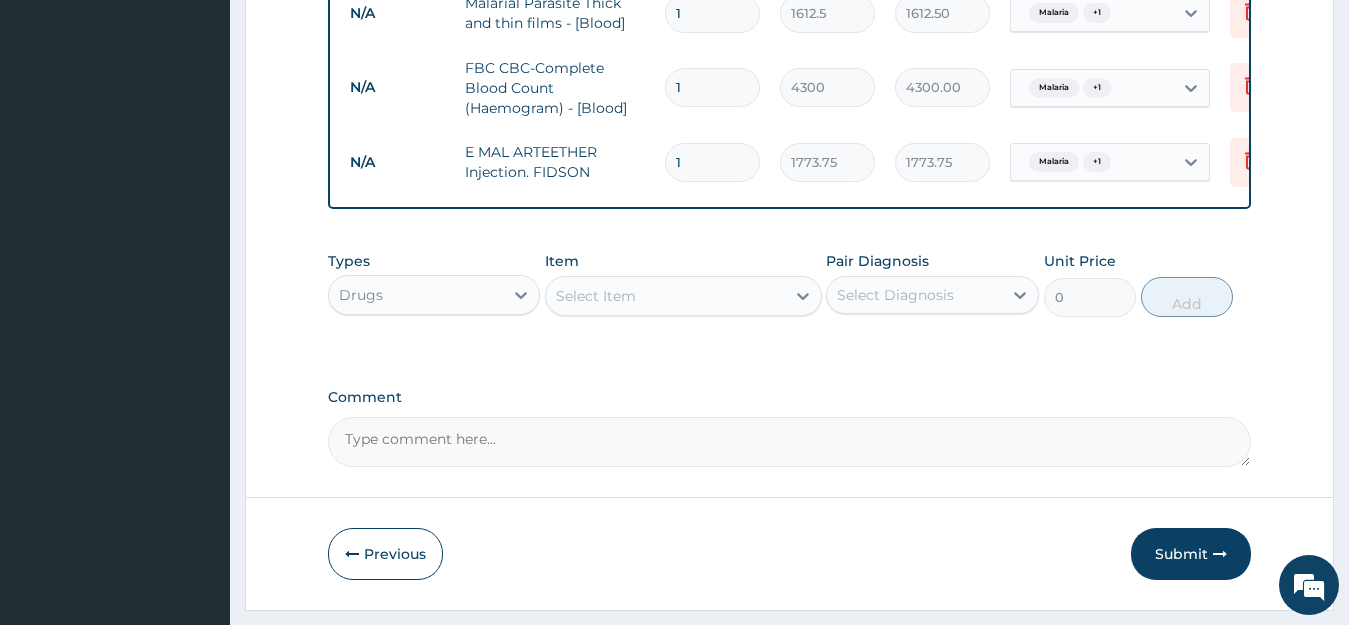 click on "1" at bounding box center [712, 162] 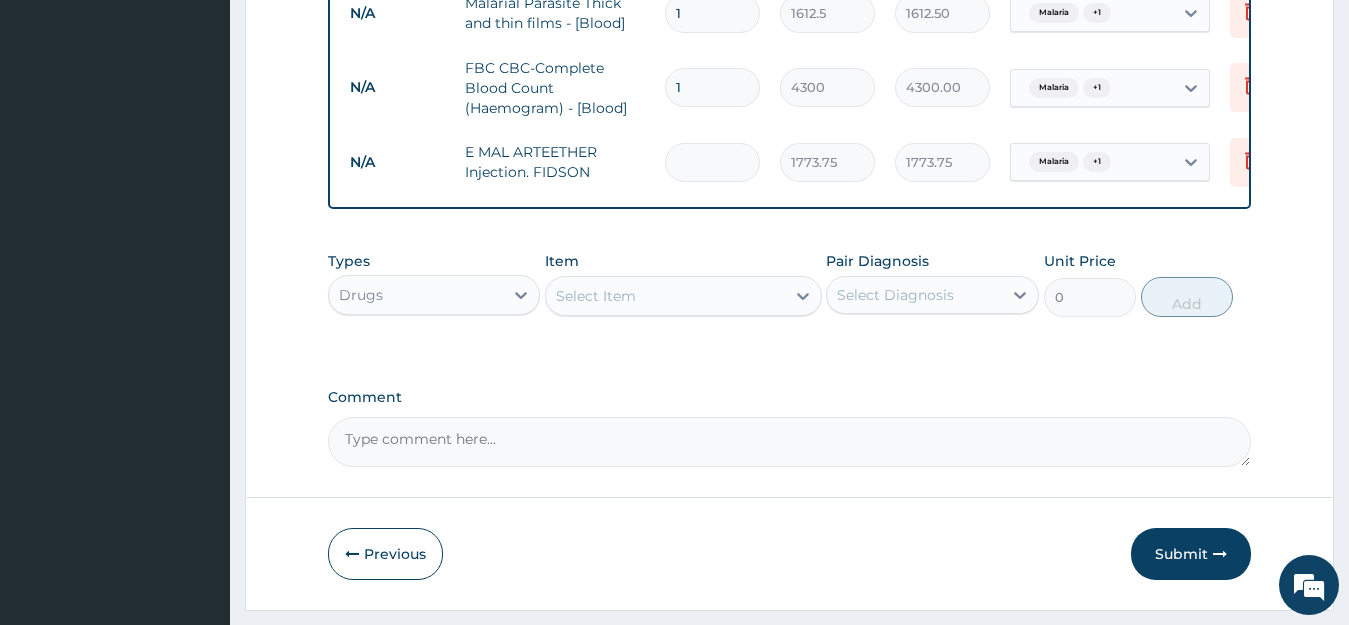 type on "0.00" 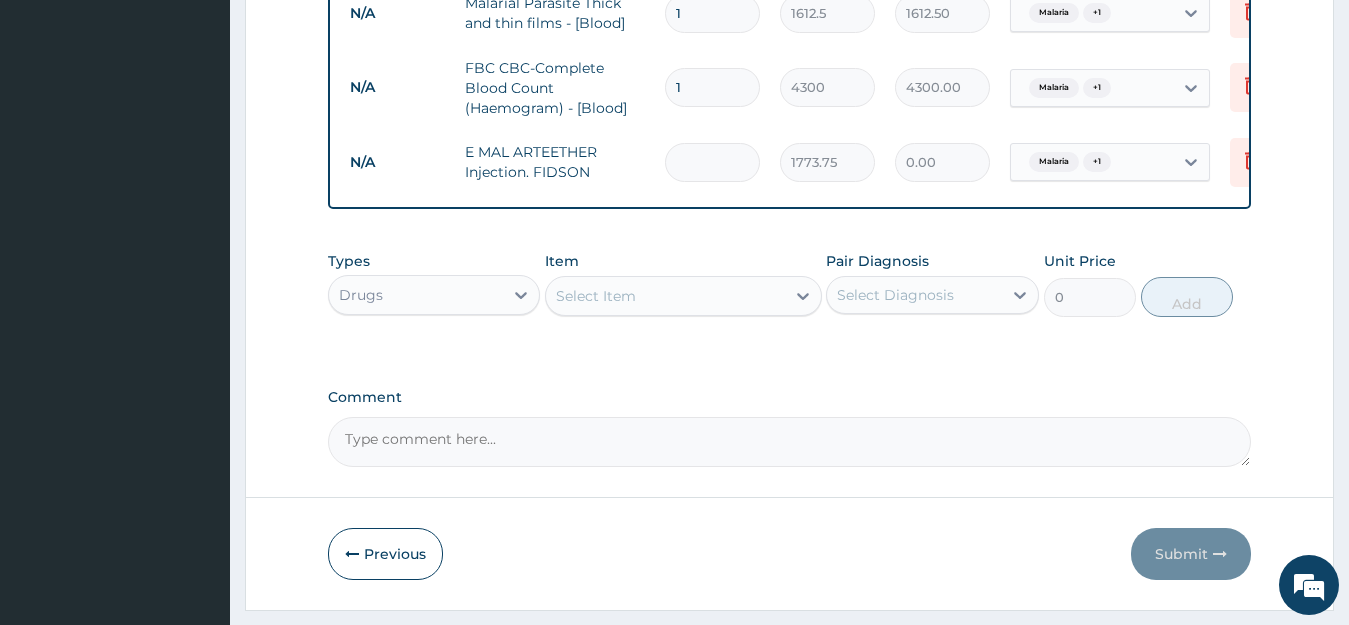 type on "3" 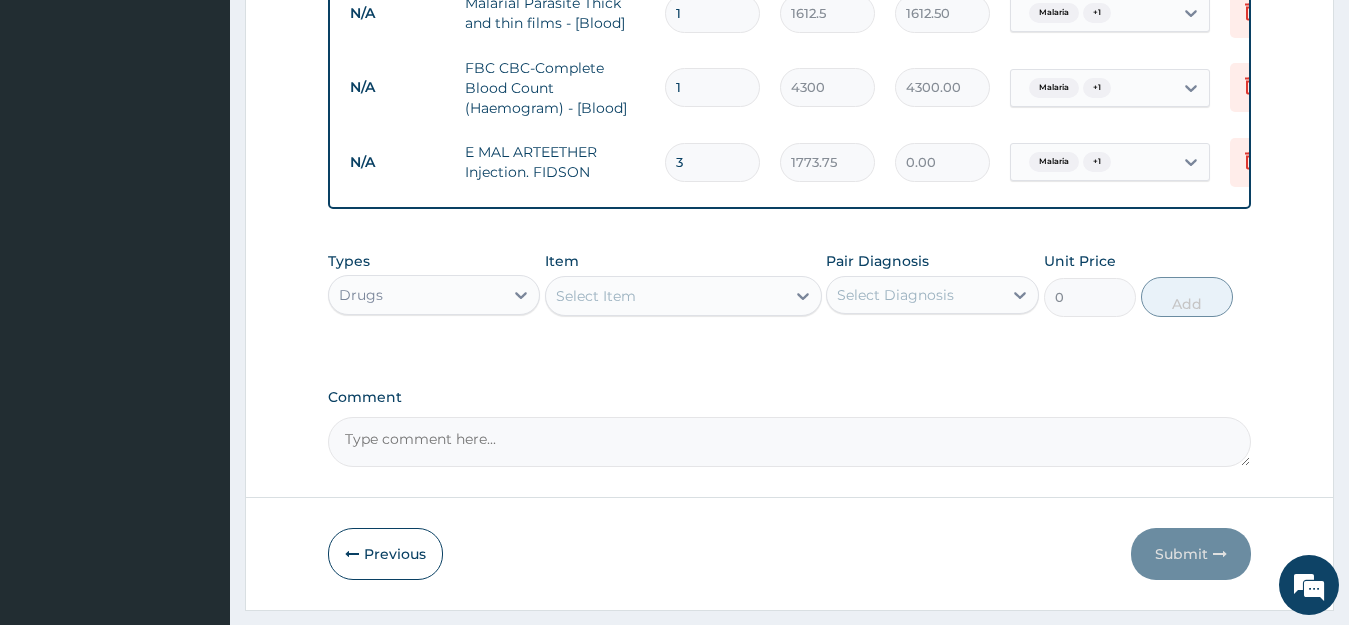 type on "5321.25" 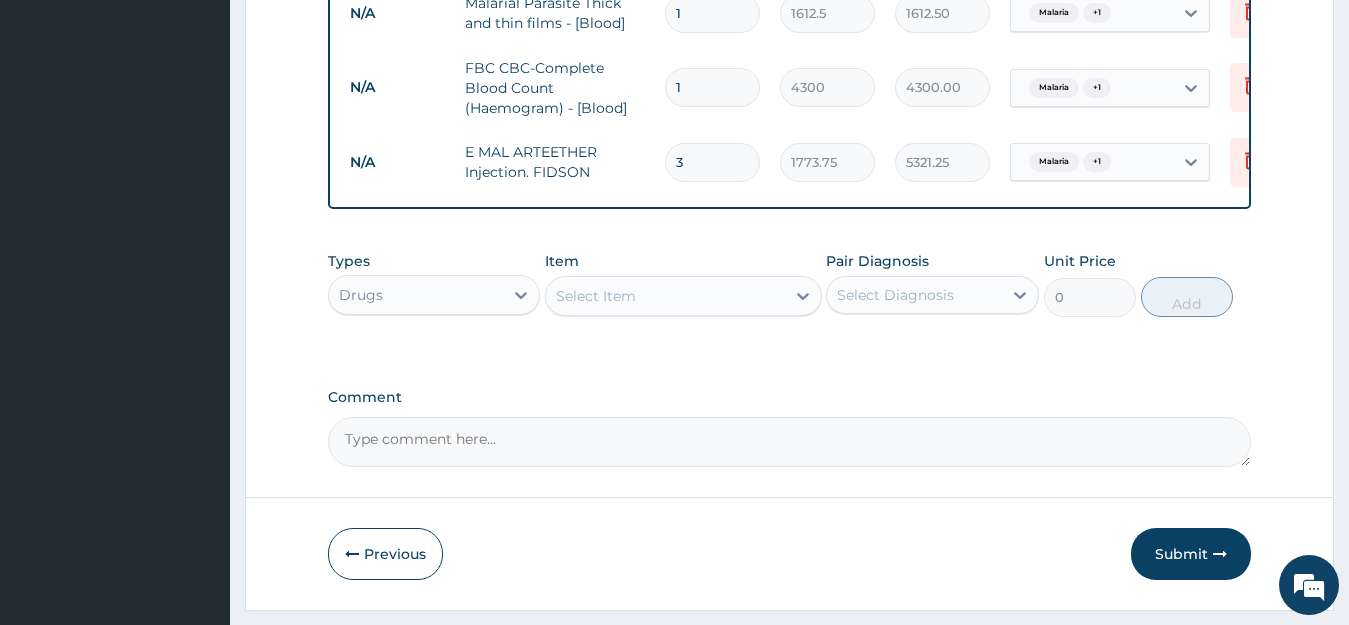 type on "3" 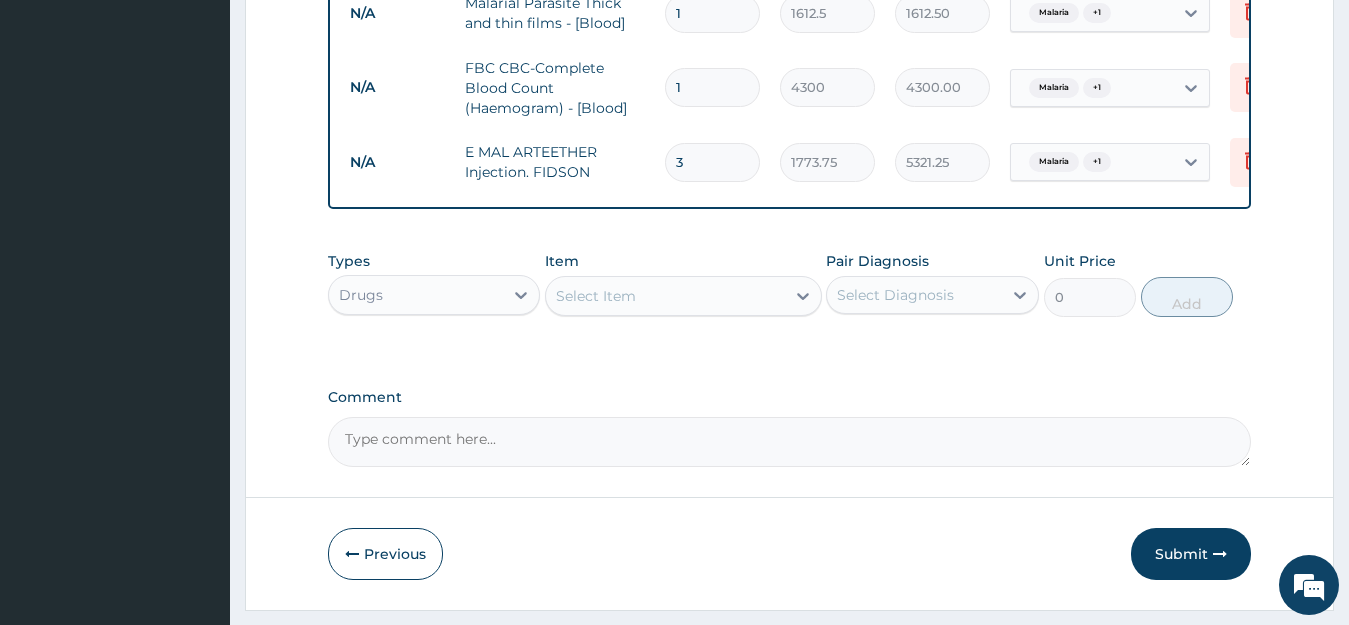 click on "Select Item" at bounding box center [665, 296] 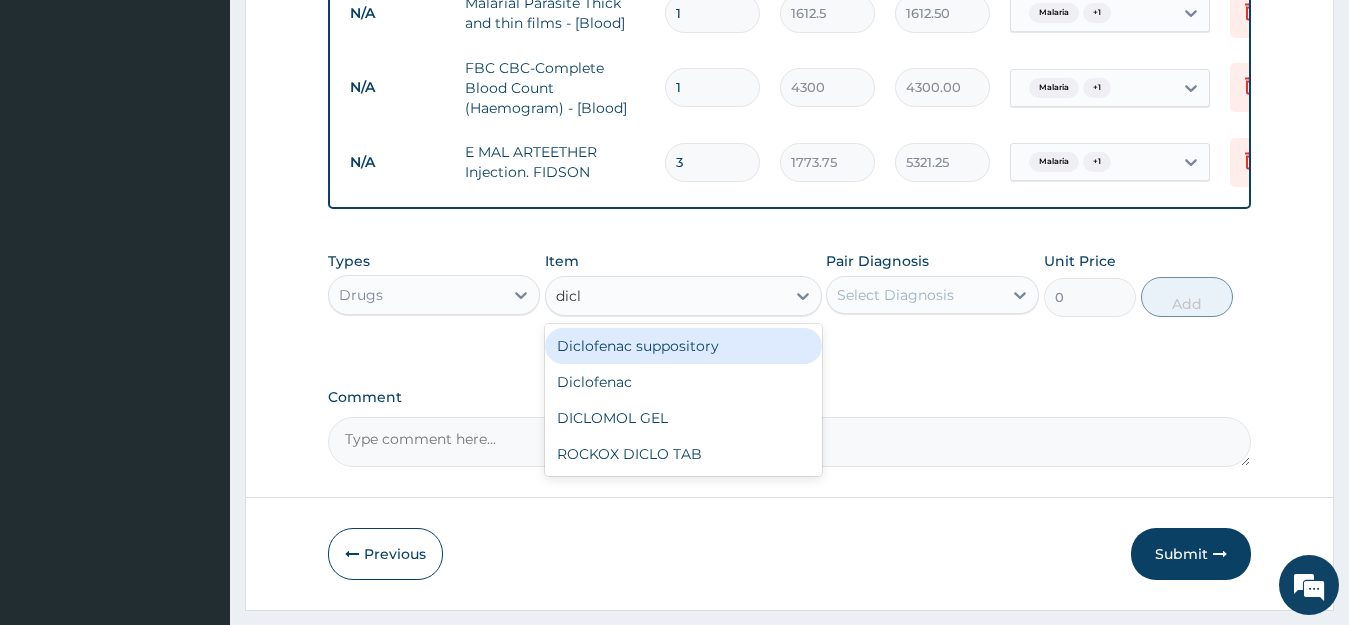 type on "diclo" 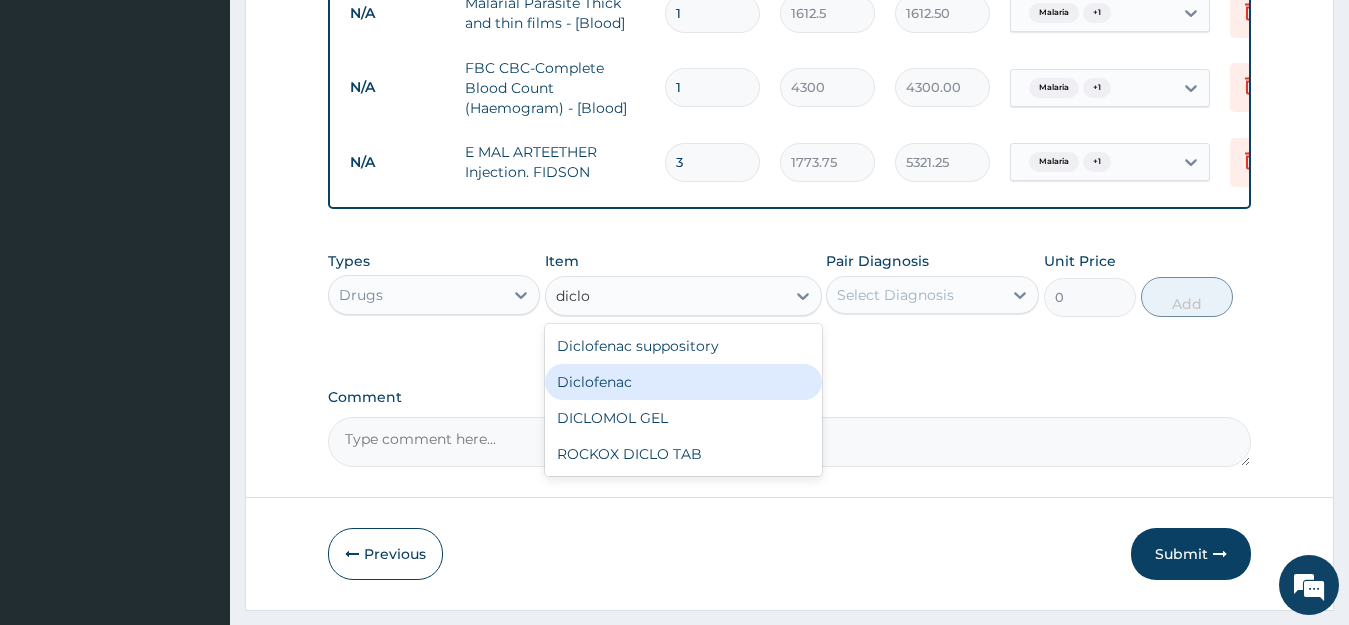 click on "Diclofenac" at bounding box center (683, 382) 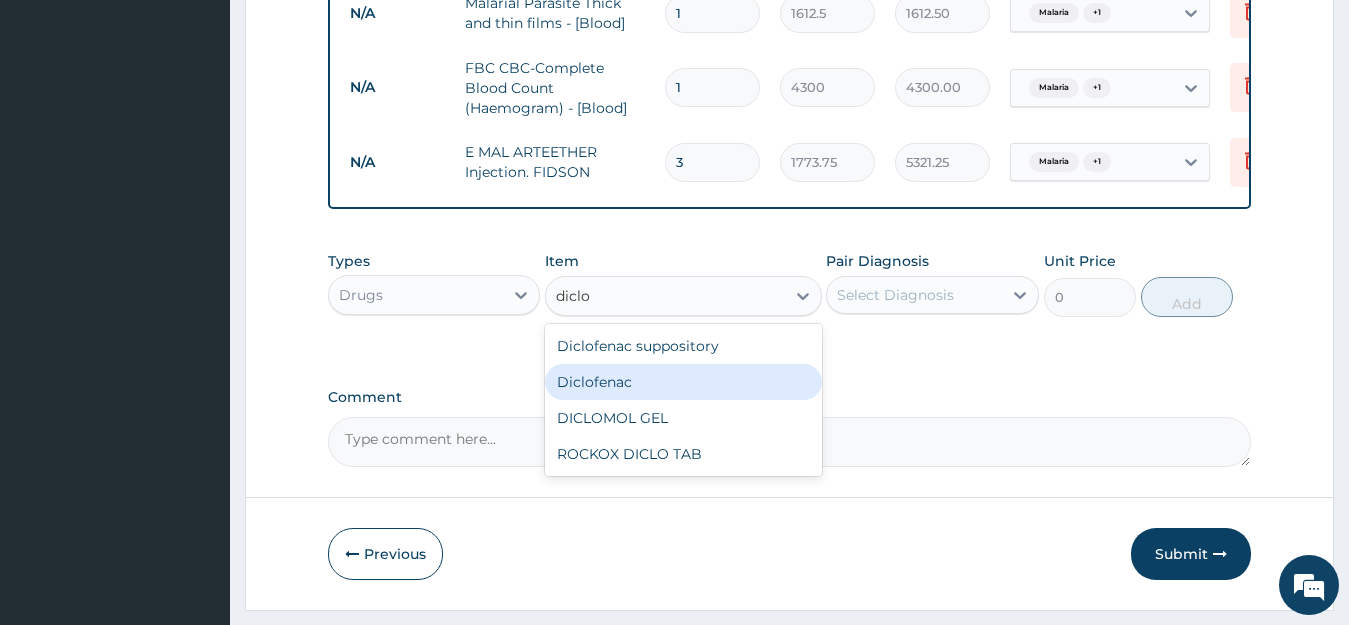 type 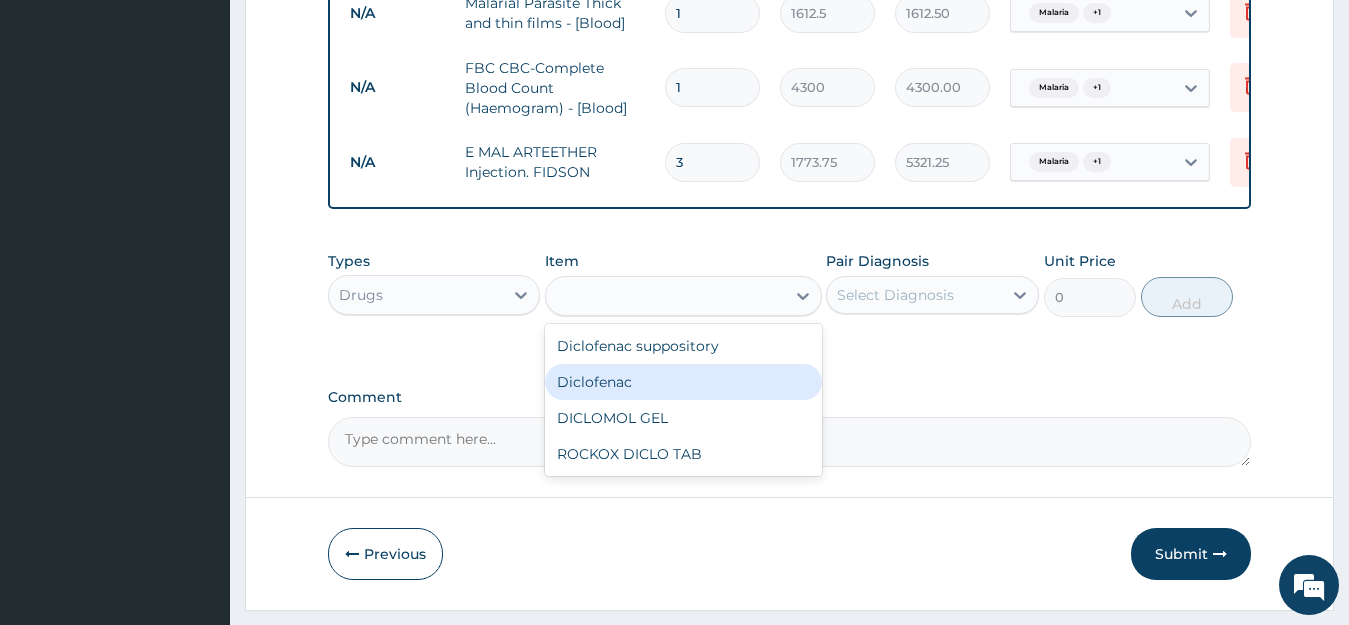 type on "591.25" 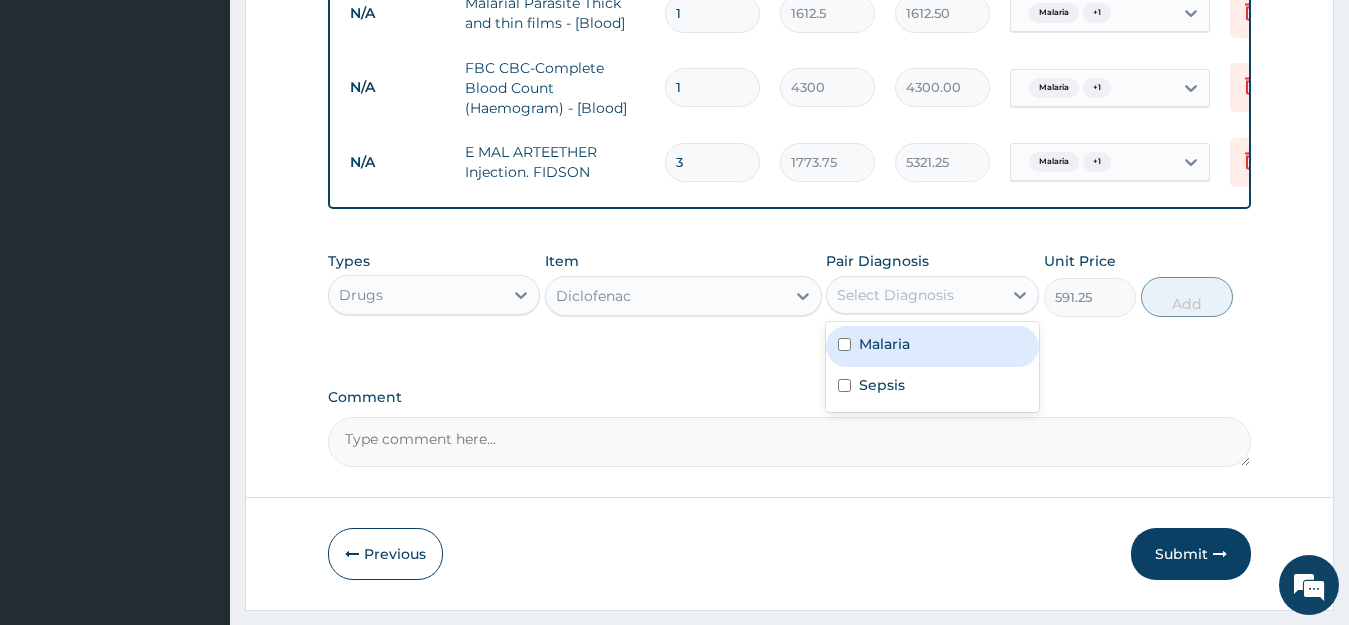 click on "Select Diagnosis" at bounding box center (895, 295) 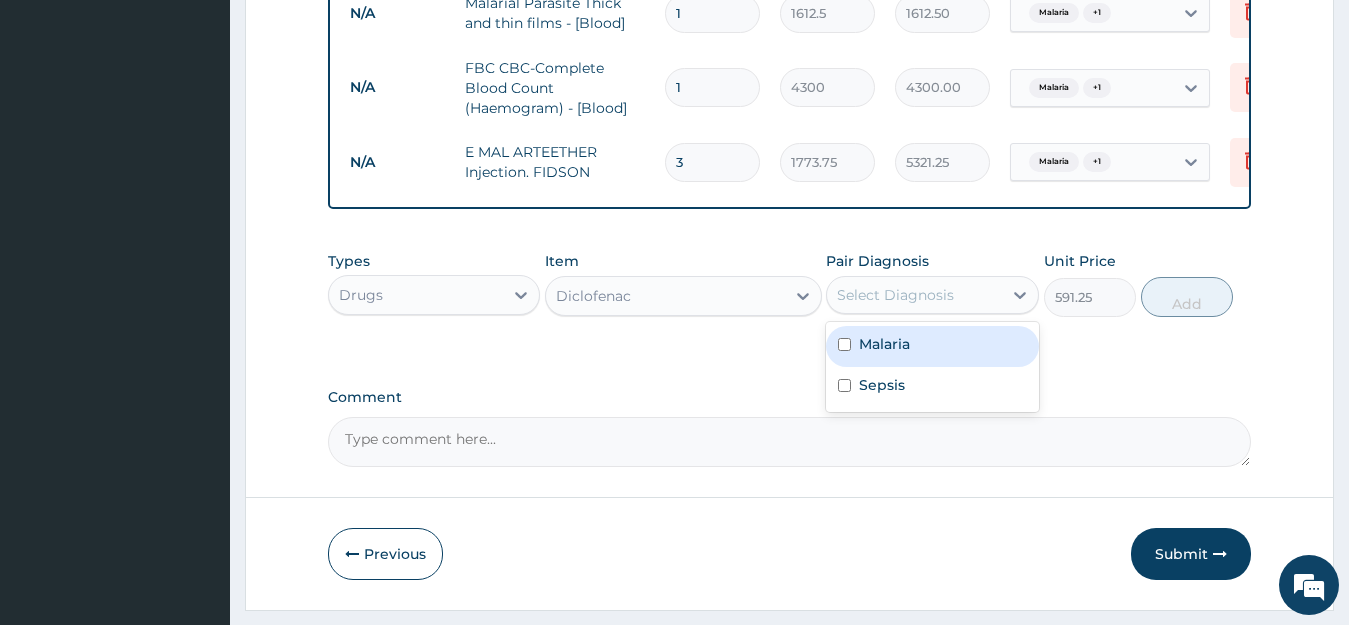 click on "Malaria" at bounding box center [932, 346] 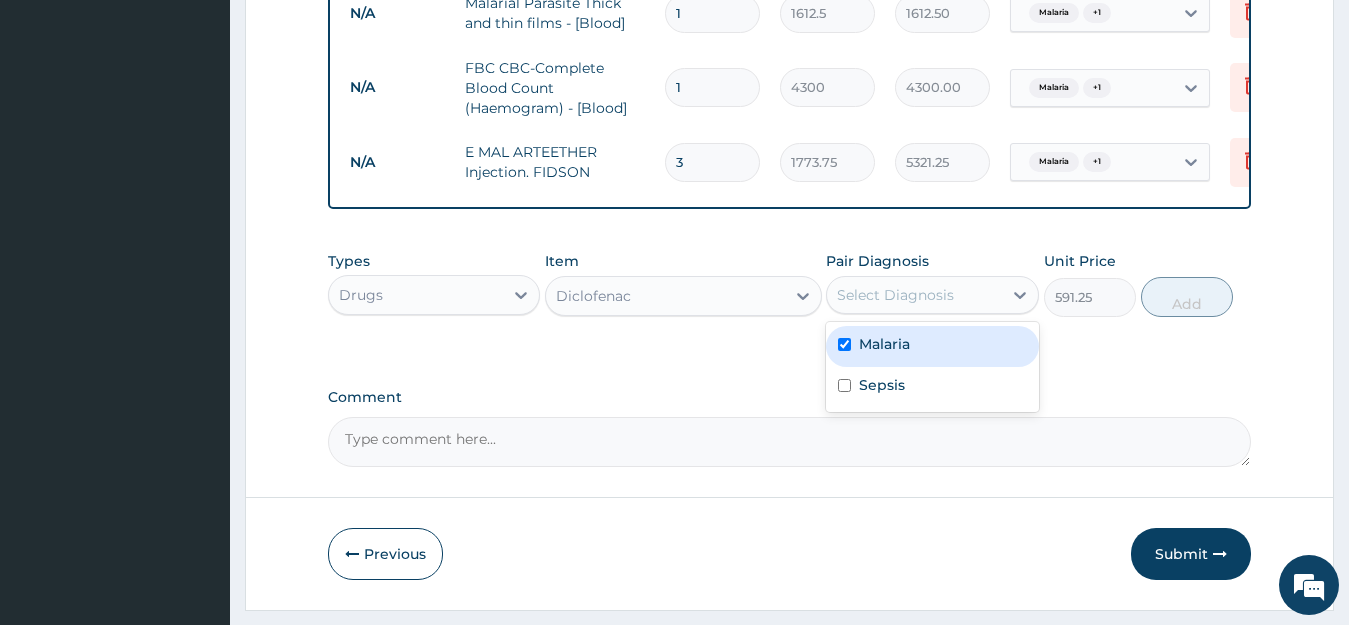 checkbox on "true" 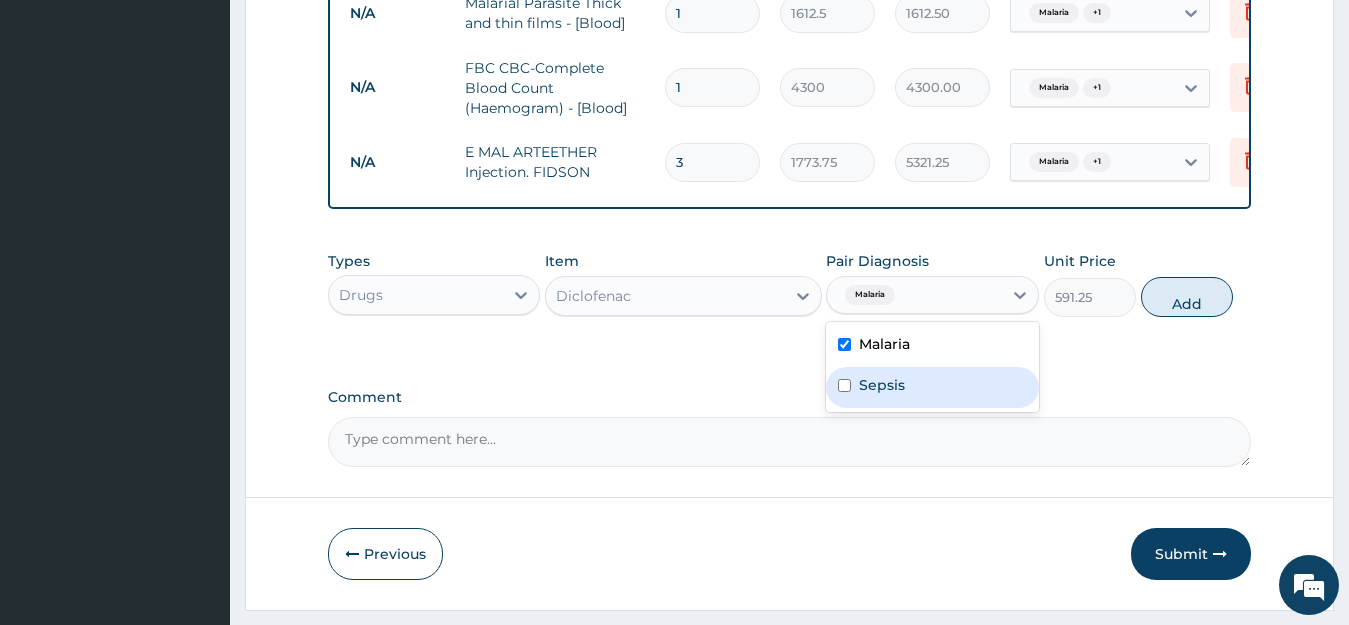 click on "Sepsis" at bounding box center [882, 385] 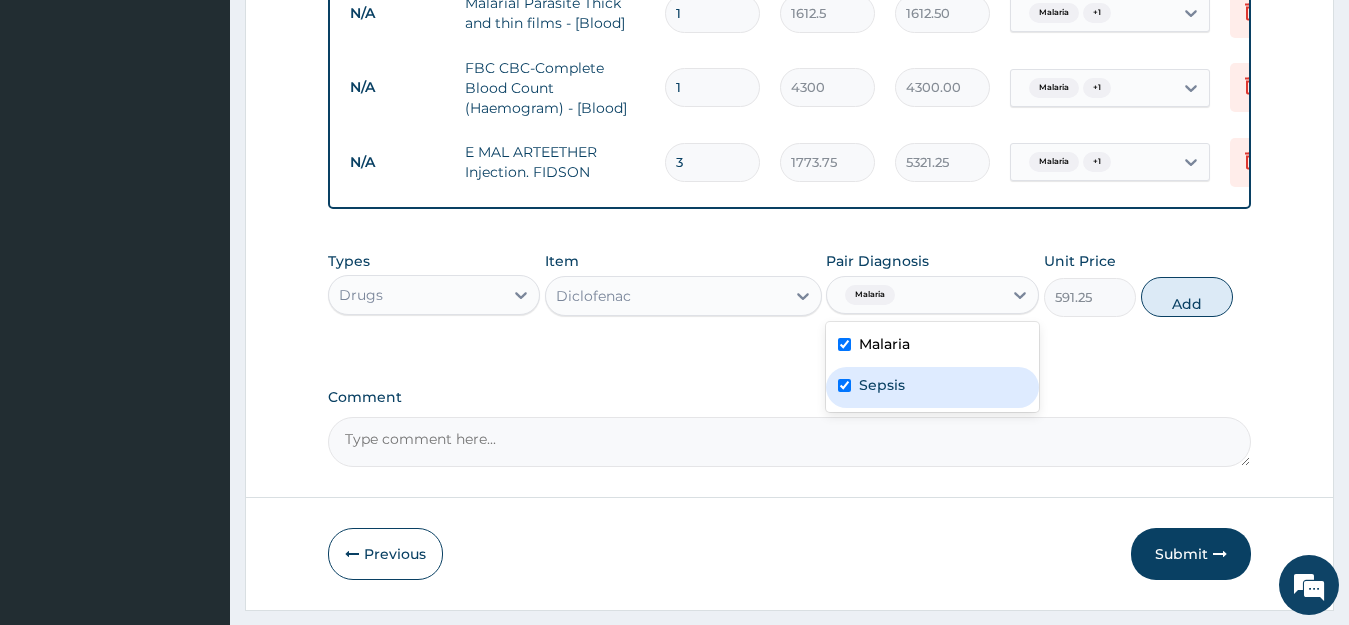 checkbox on "true" 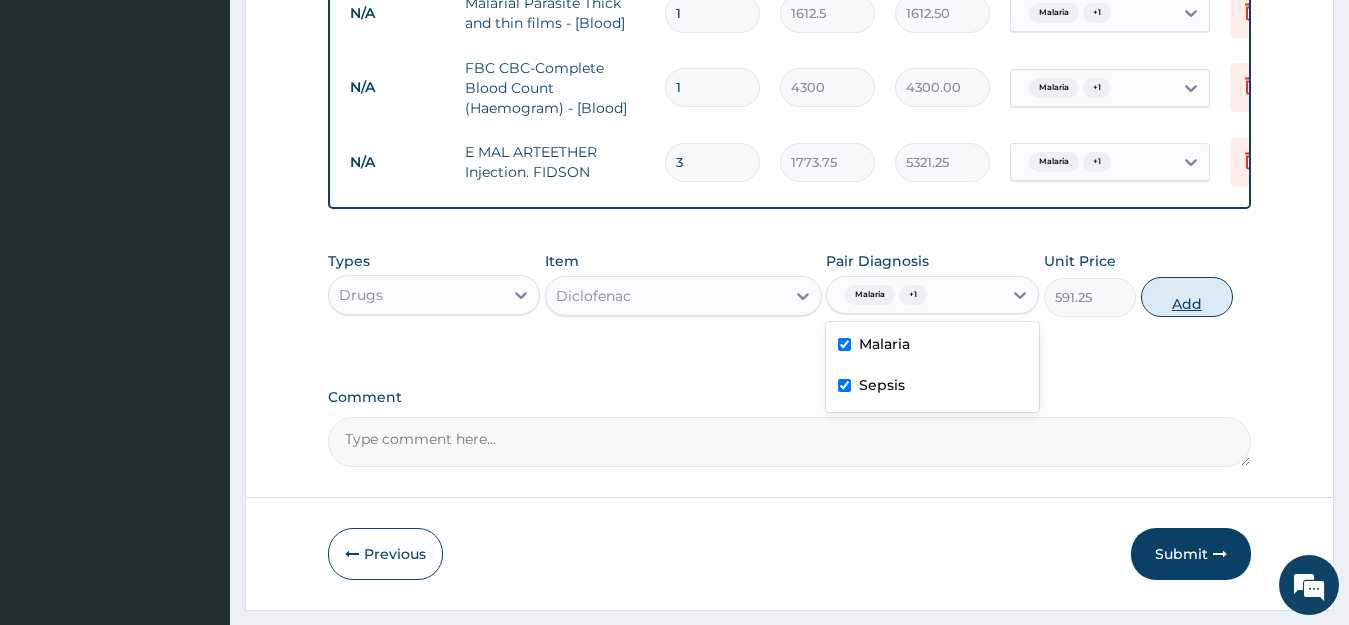 click on "Add" at bounding box center (1187, 297) 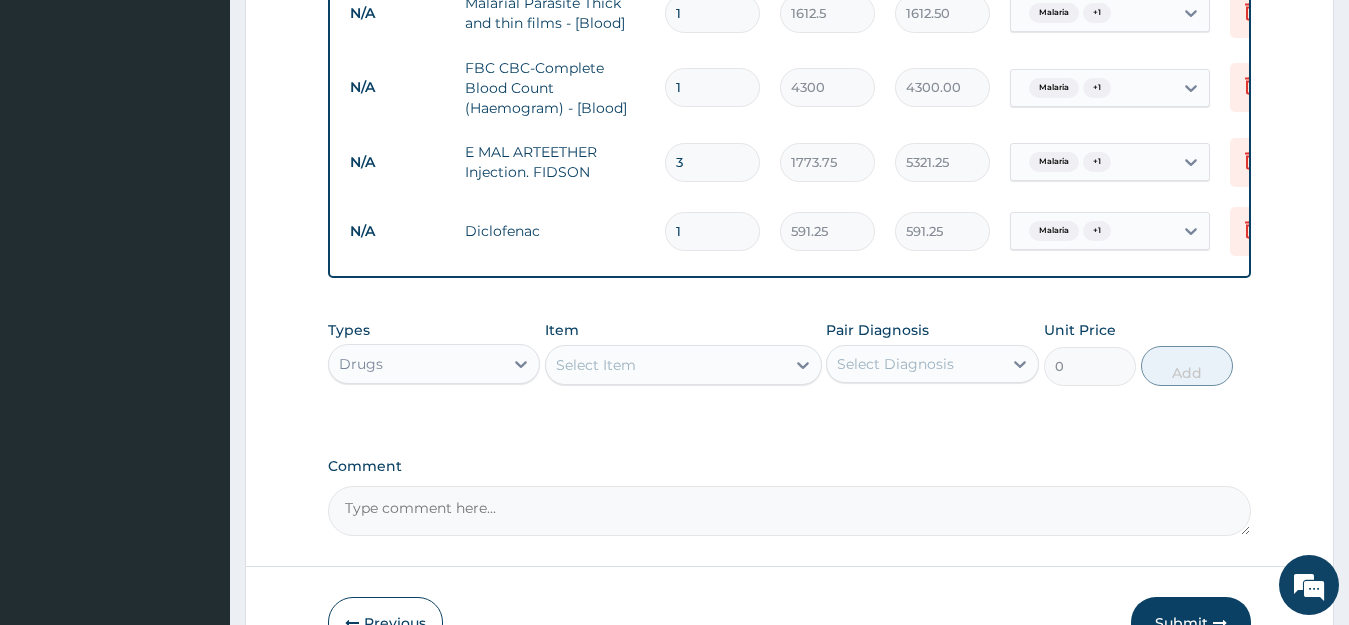 click on "Select Item" at bounding box center [665, 365] 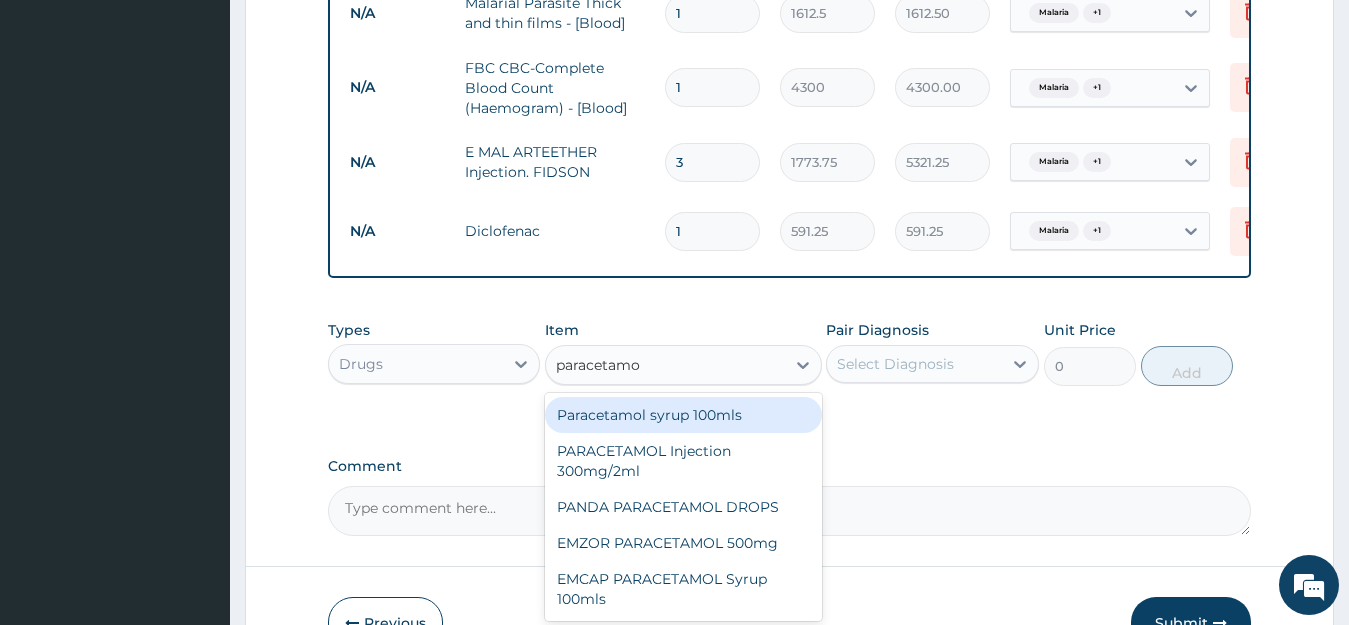 type on "paracetamol" 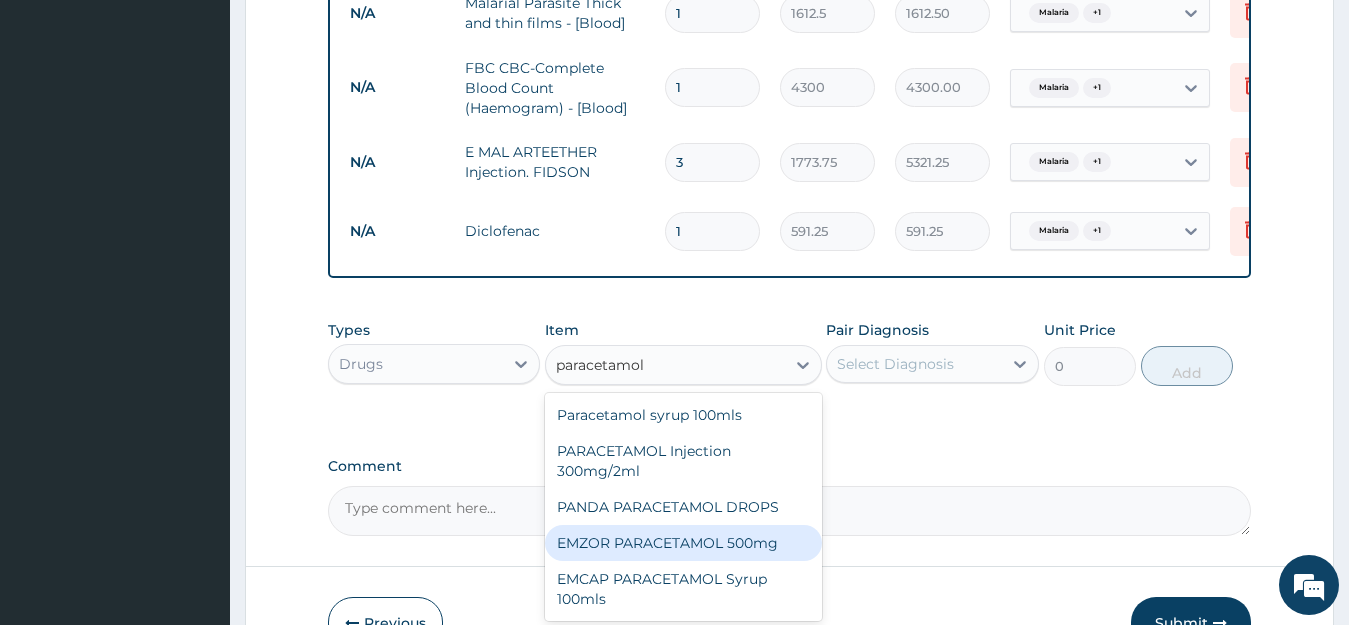 click on "EMZOR PARACETAMOL 500mg" at bounding box center [683, 543] 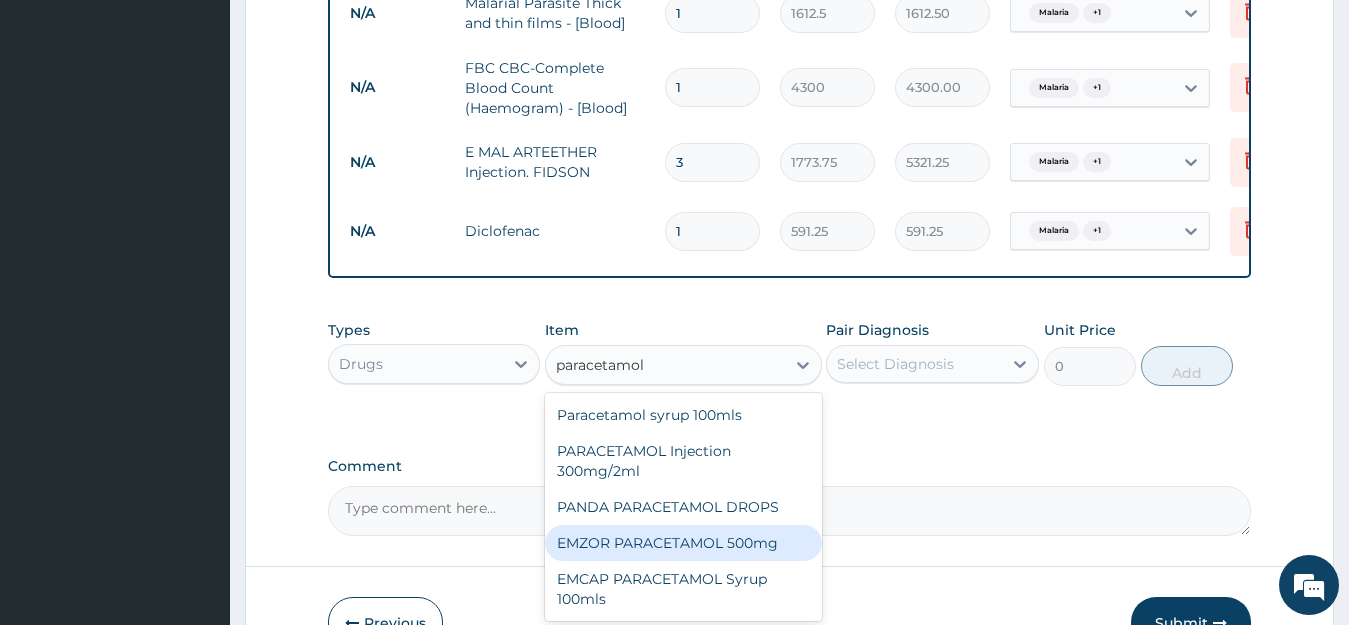 type 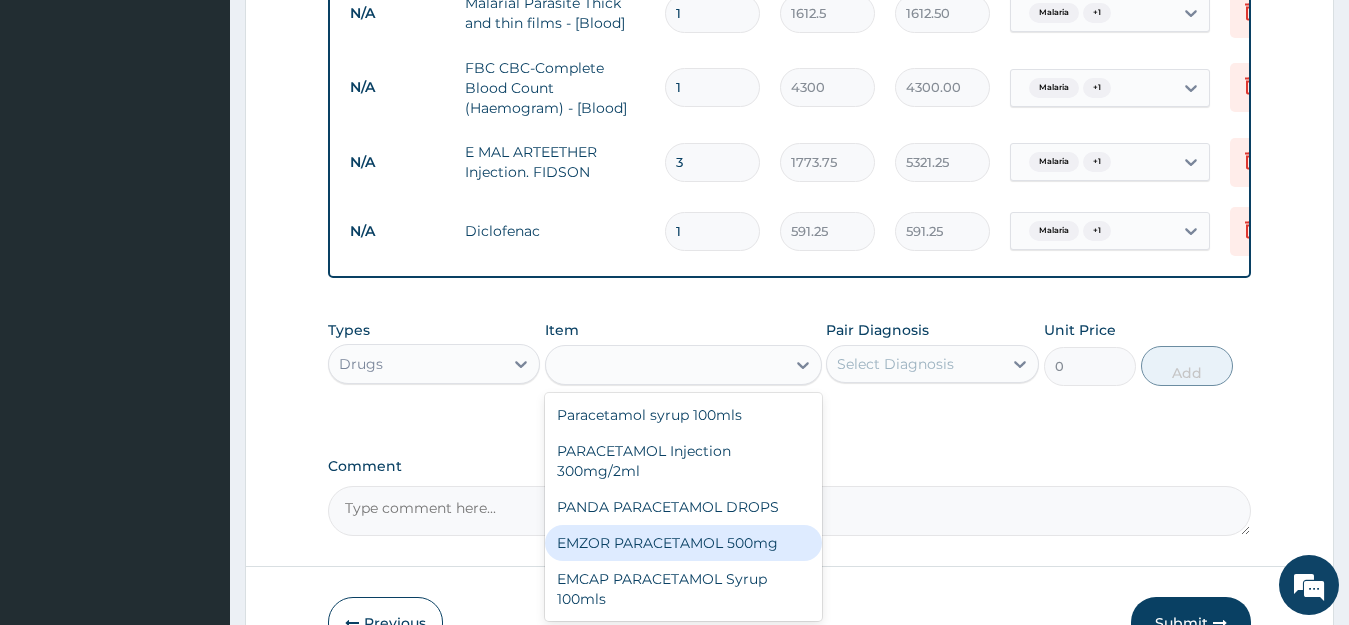 type on "23.65" 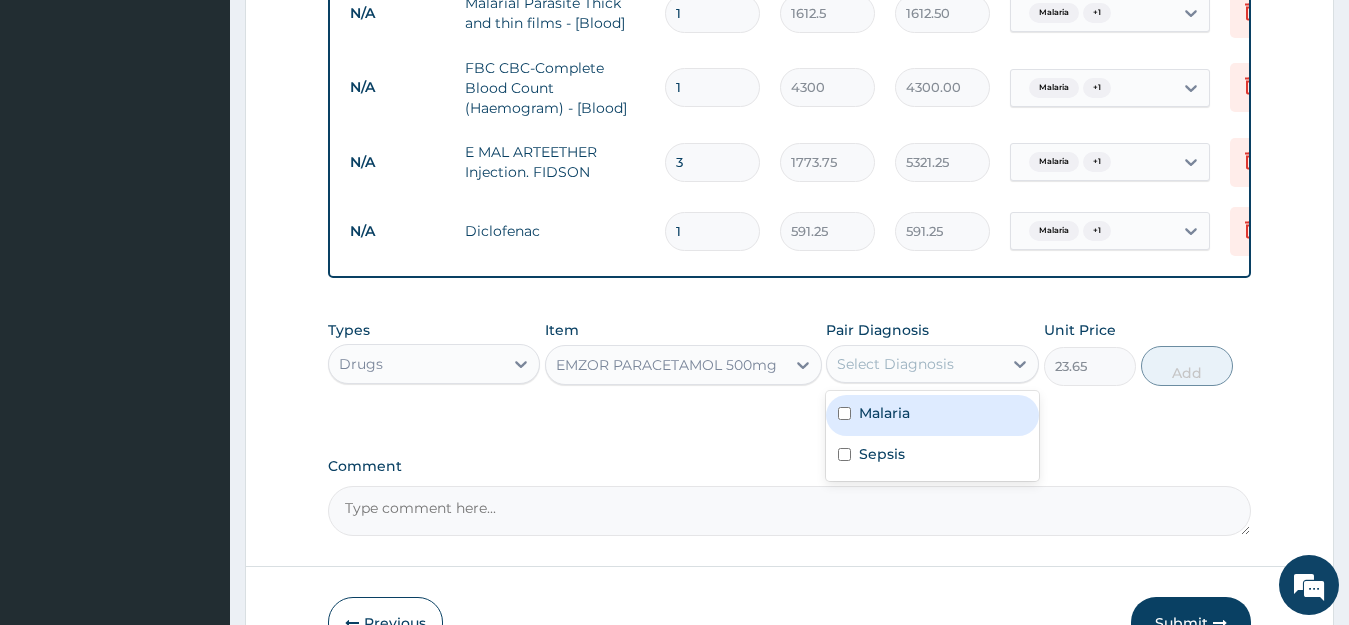 click on "Select Diagnosis" at bounding box center (914, 364) 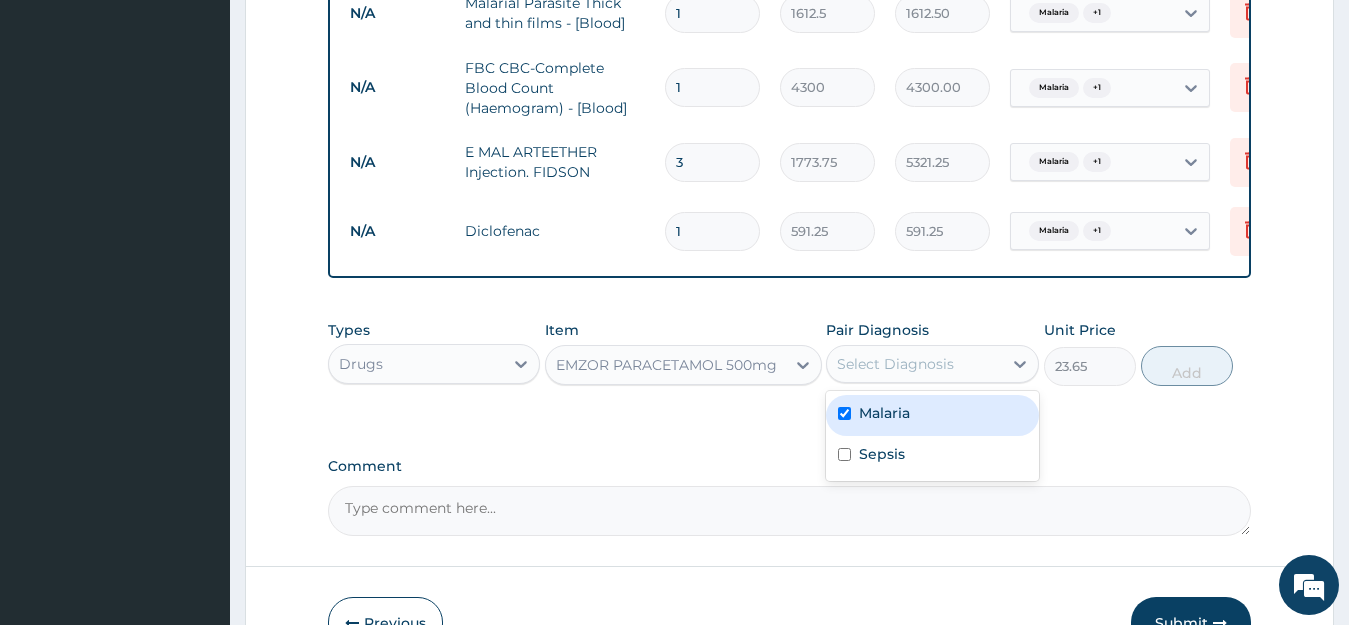 checkbox on "true" 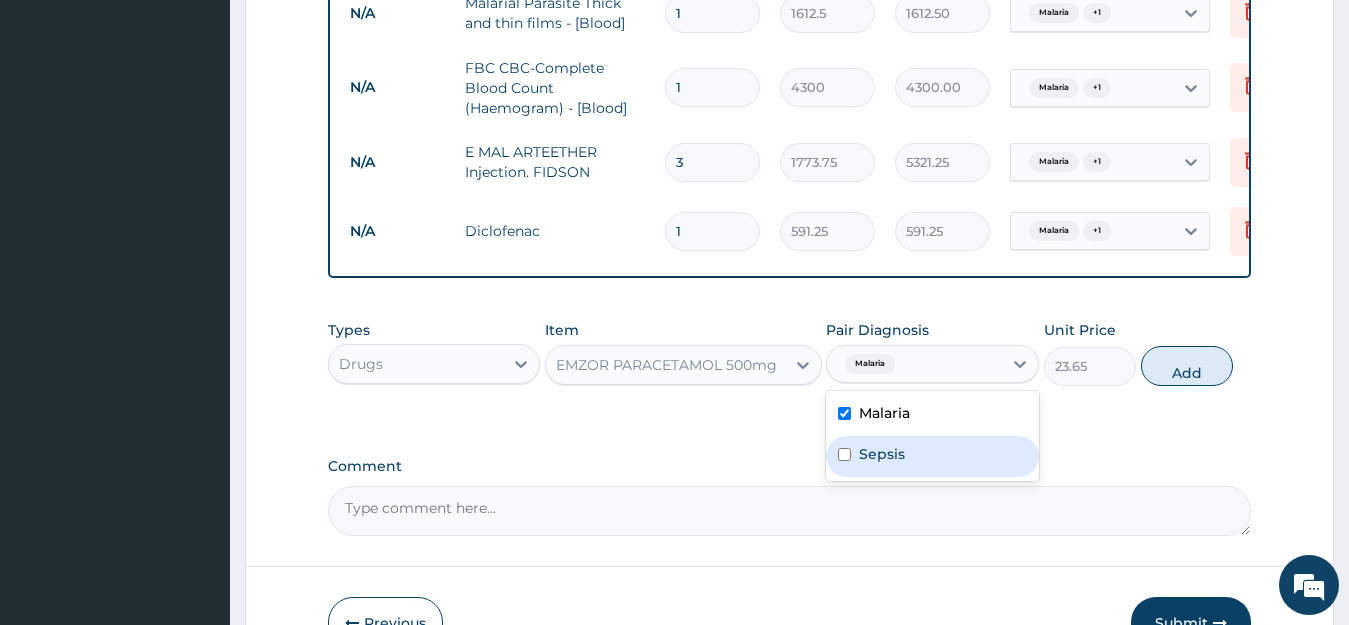 click on "Sepsis" at bounding box center [932, 456] 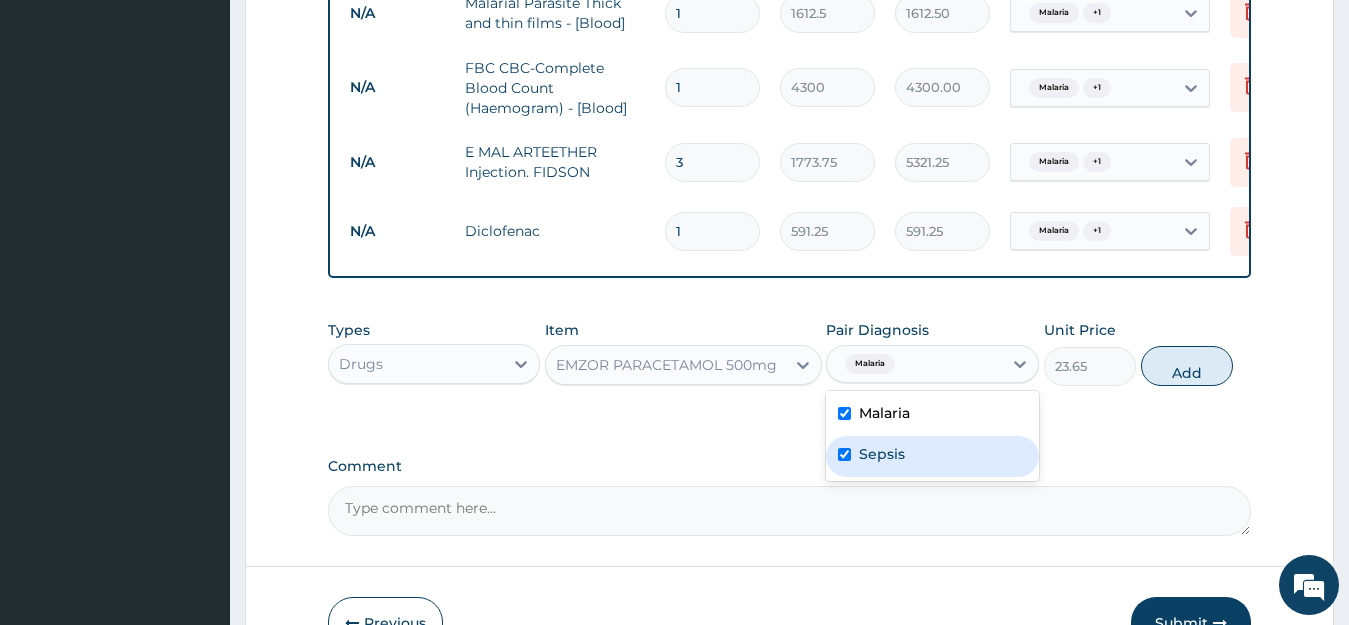checkbox on "true" 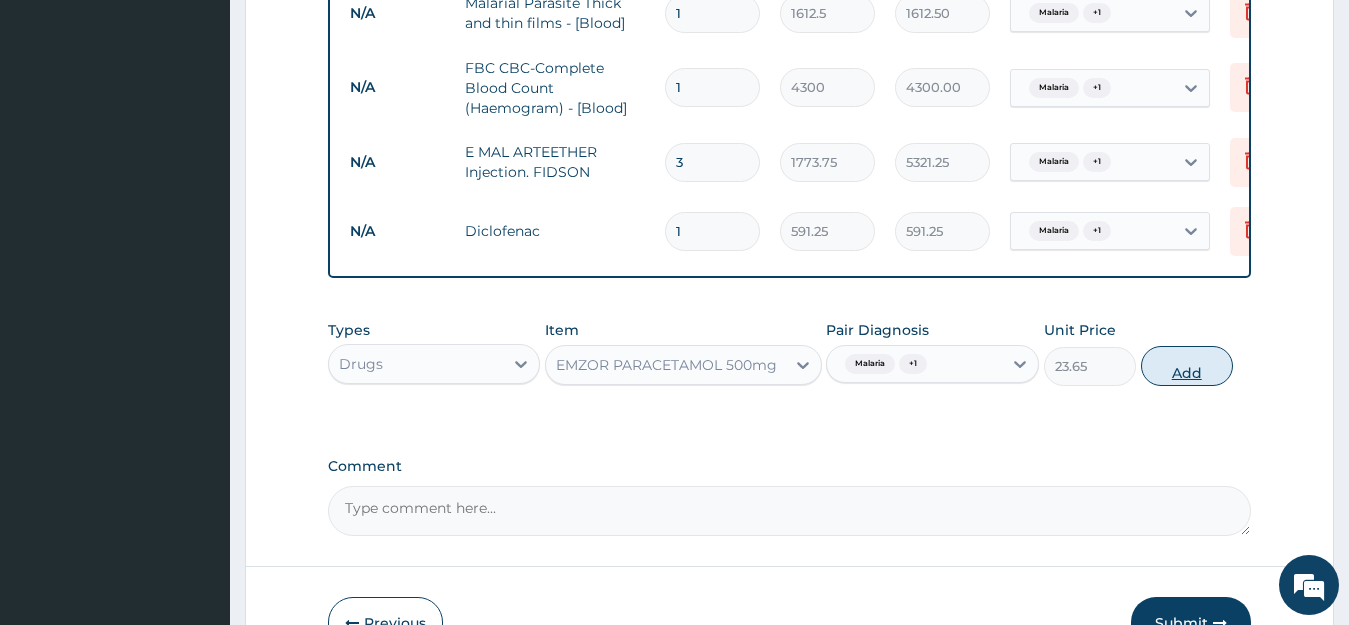 click on "Add" at bounding box center [1187, 366] 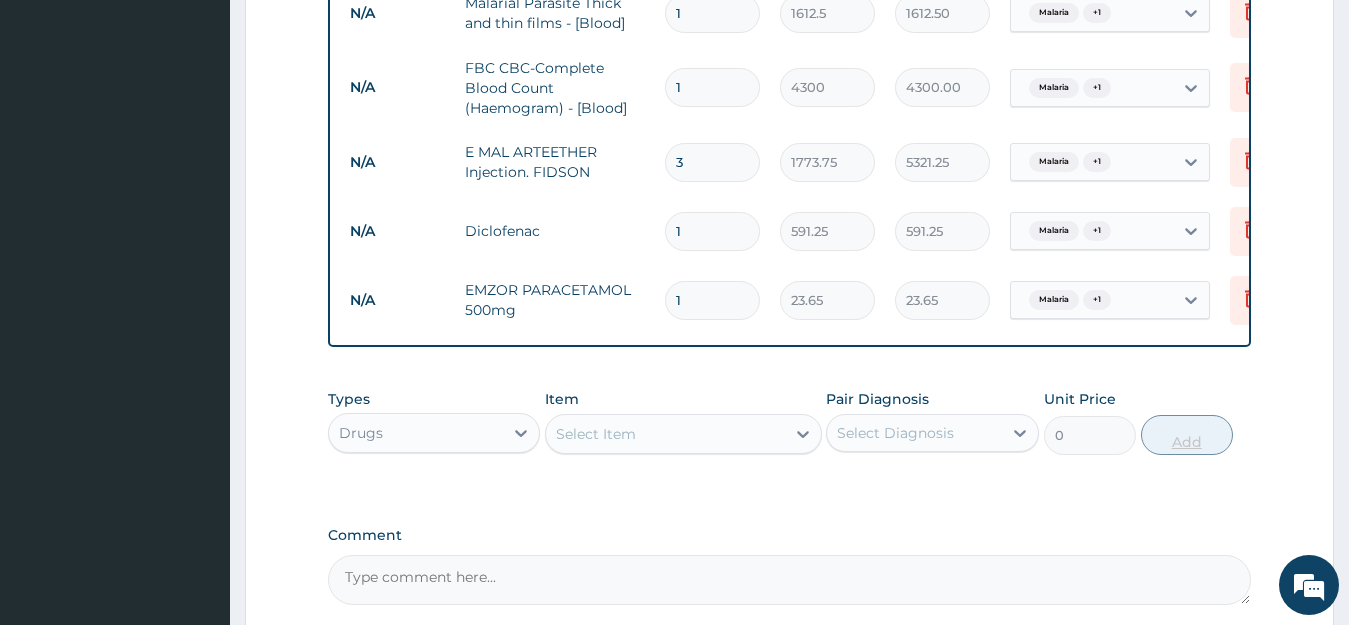 type on "18" 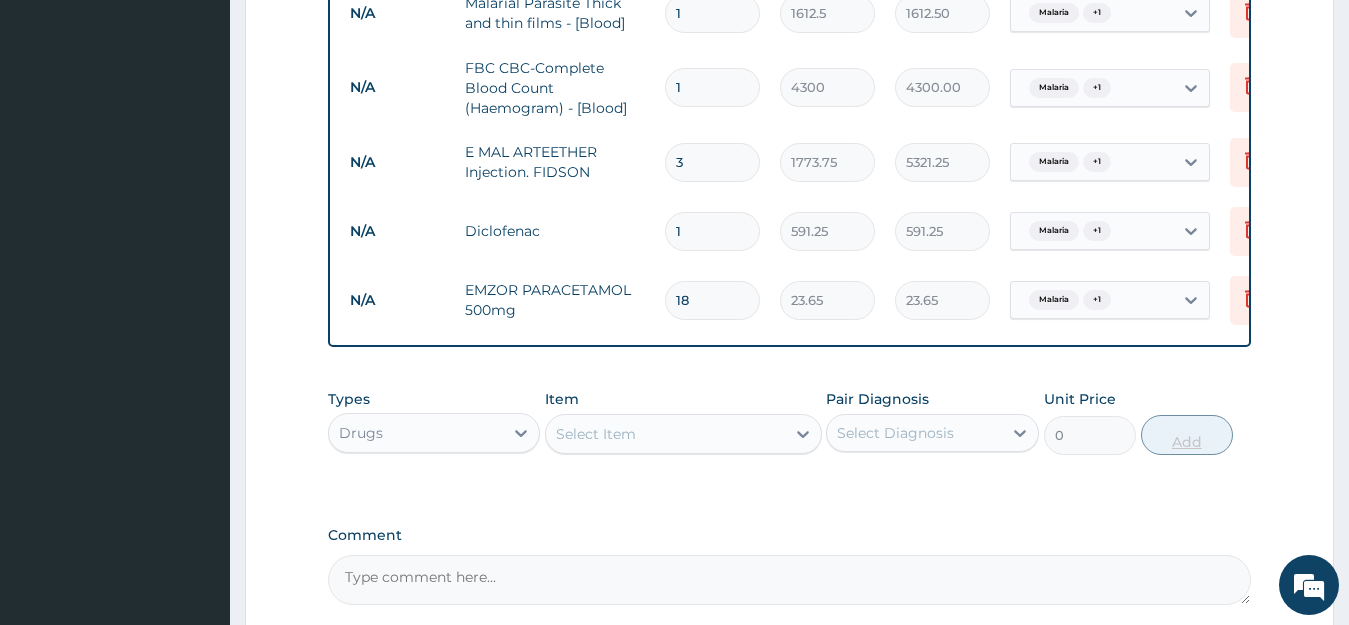 type on "425.70" 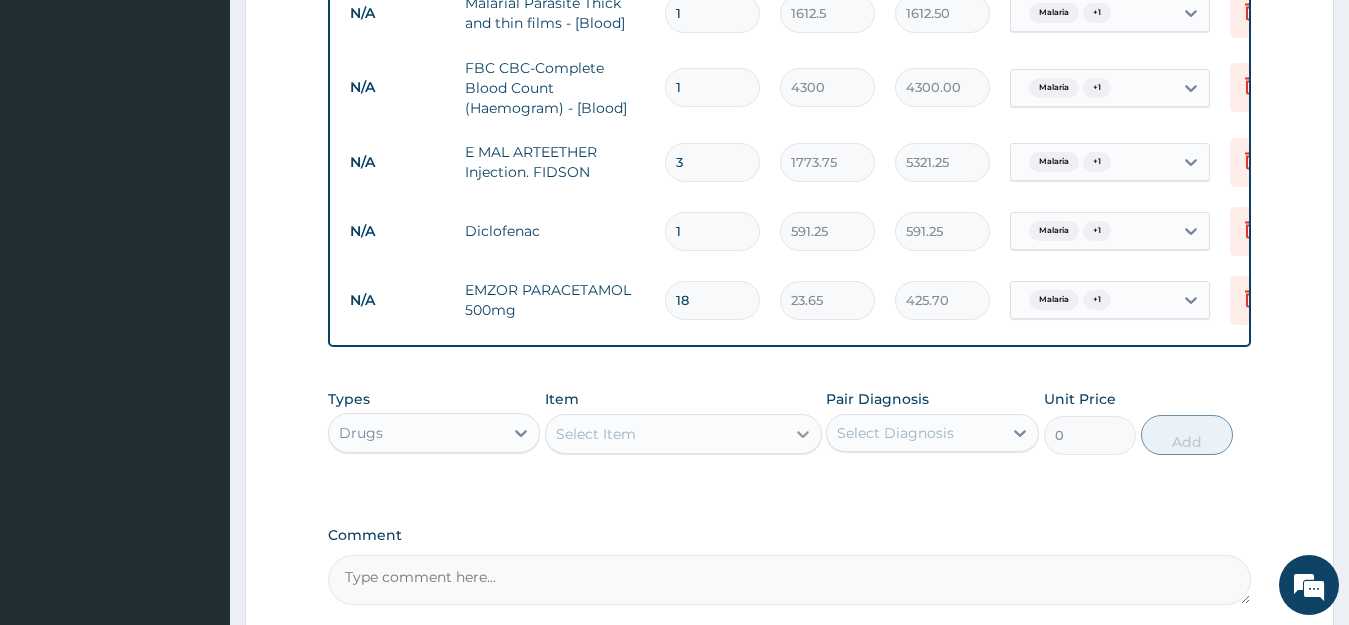 type on "18" 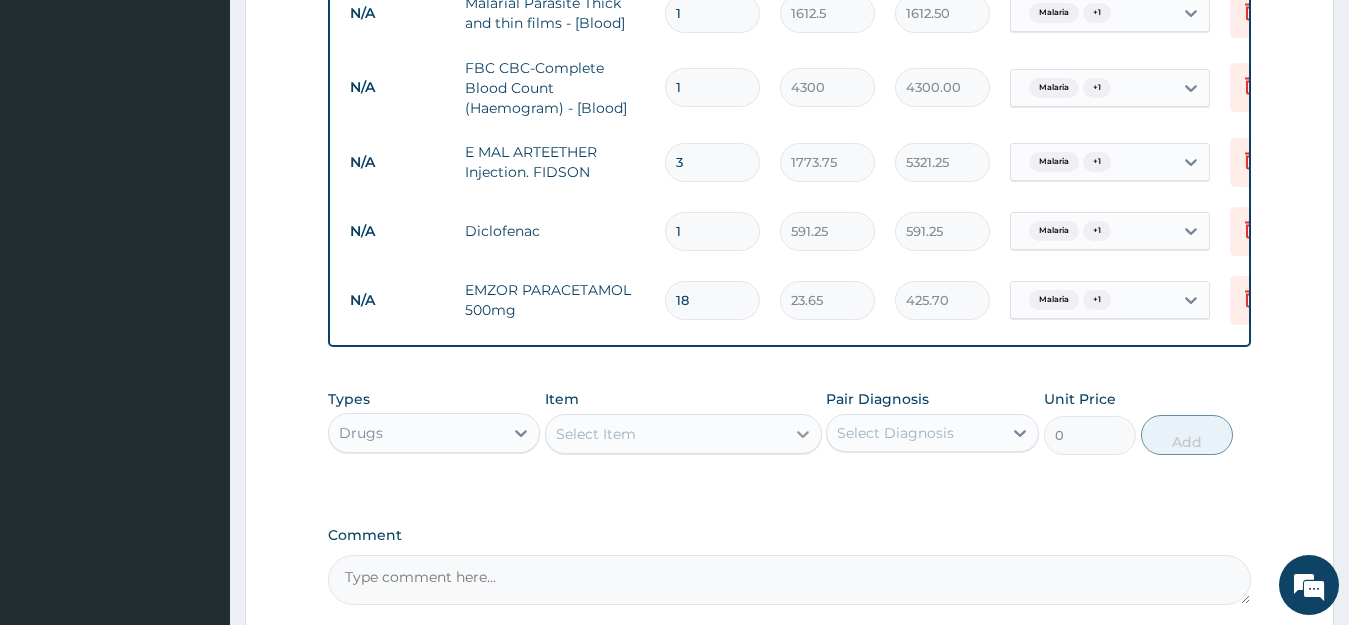 click 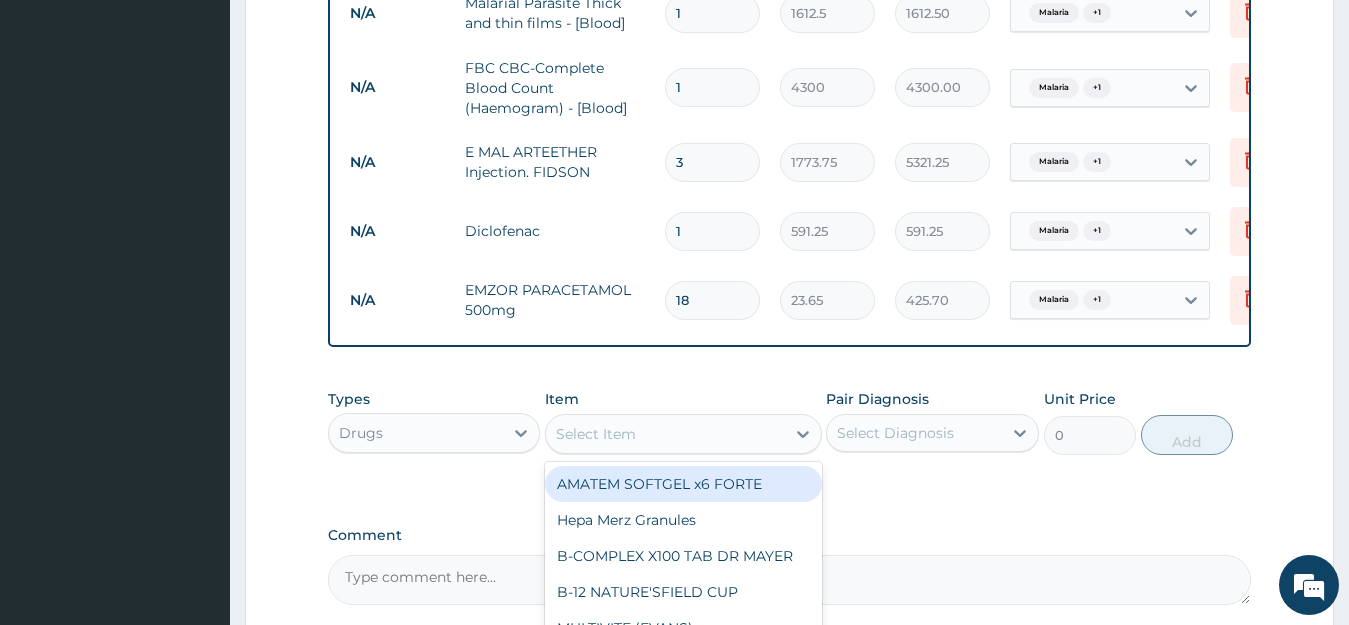scroll, scrollTop: 1106, scrollLeft: 0, axis: vertical 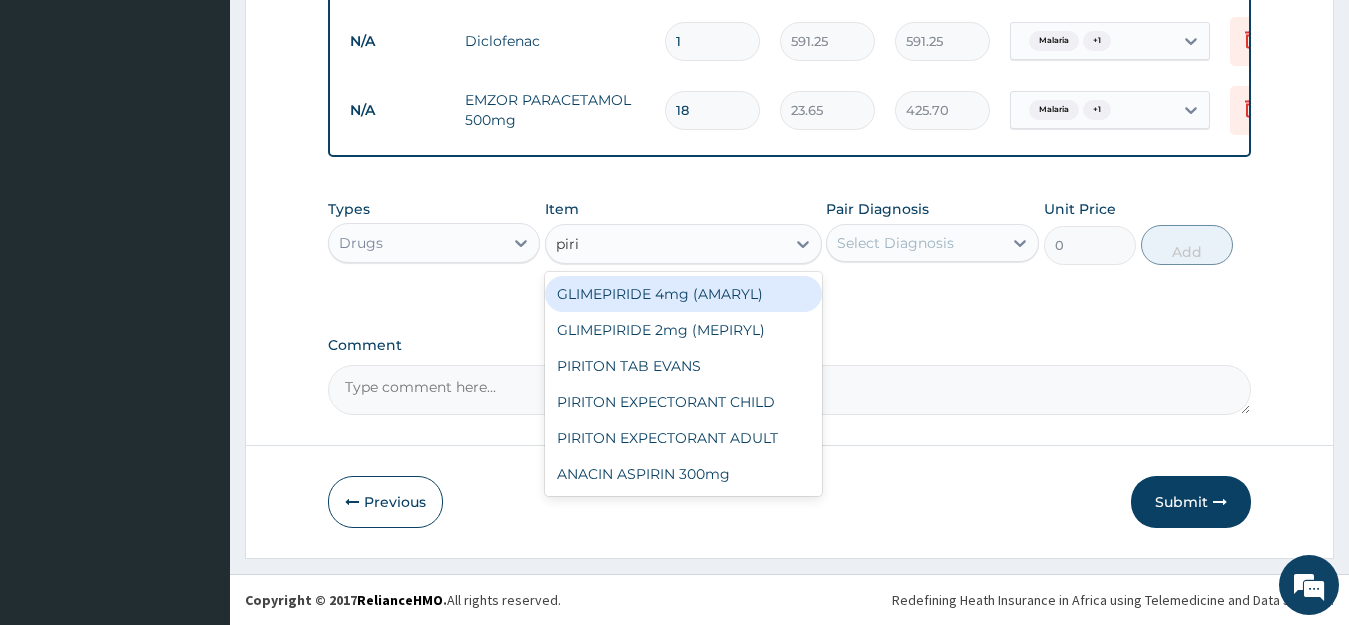 type on "pirit" 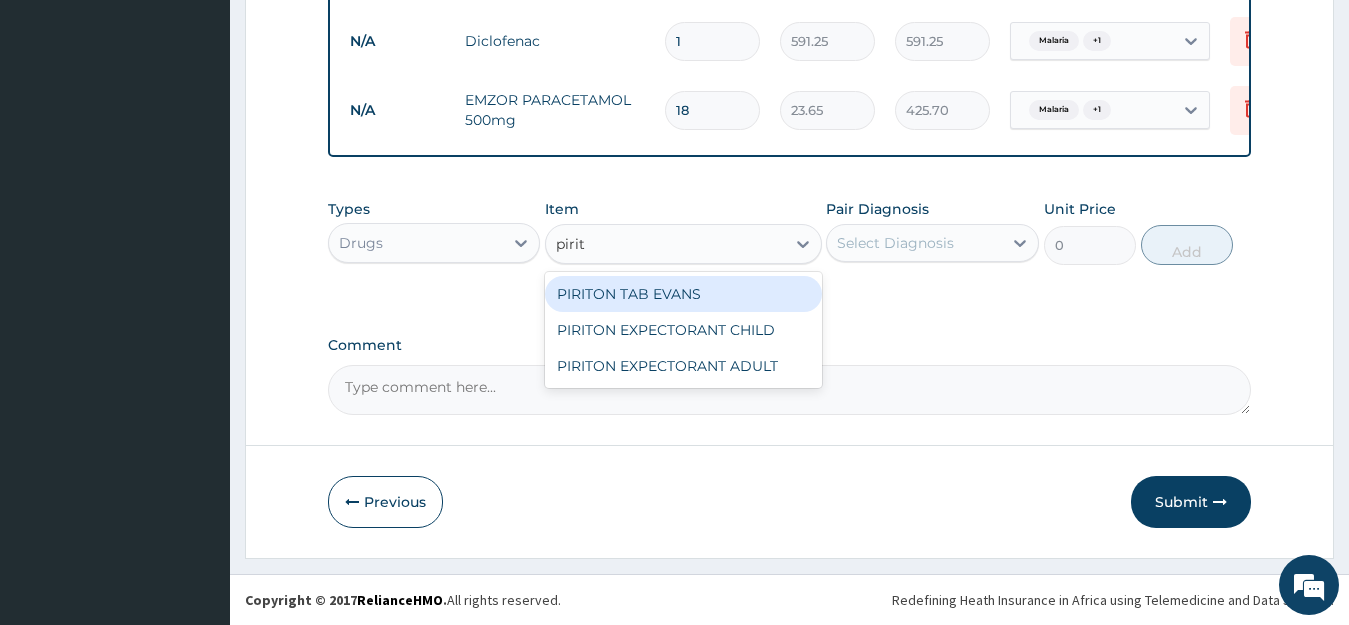 click on "PIRITON TAB EVANS" at bounding box center (683, 294) 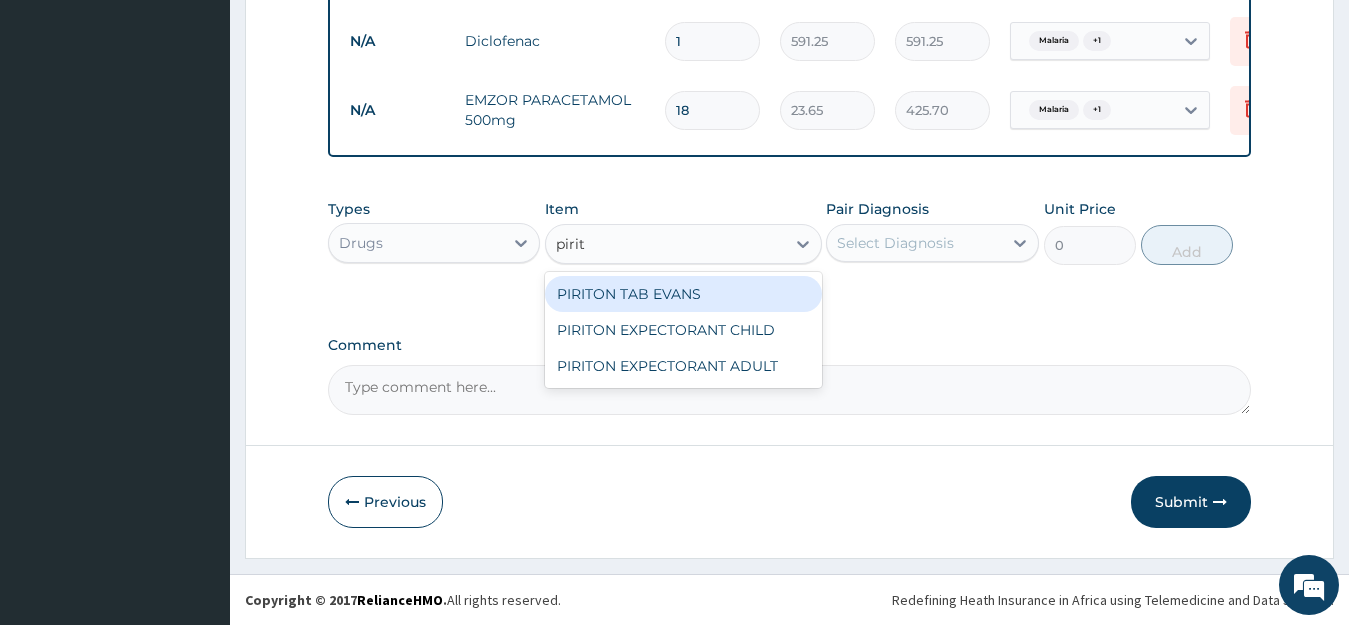 type 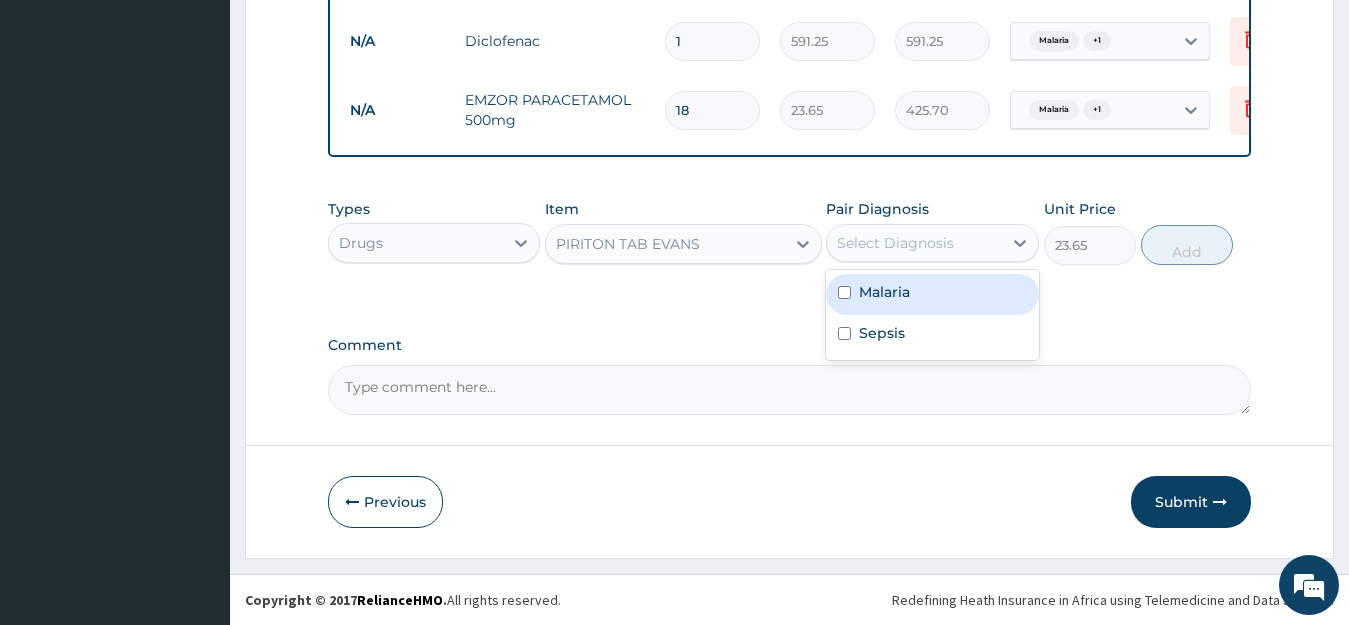 click on "Select Diagnosis" at bounding box center [914, 243] 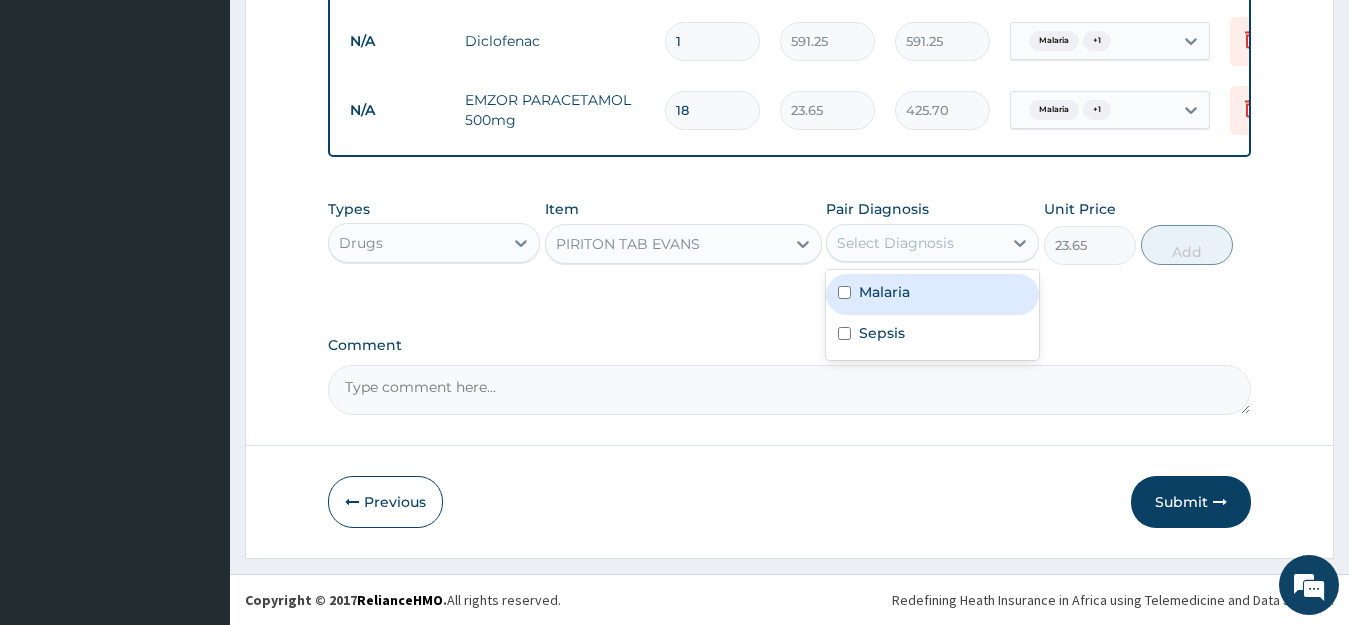 click on "Malaria" at bounding box center (932, 294) 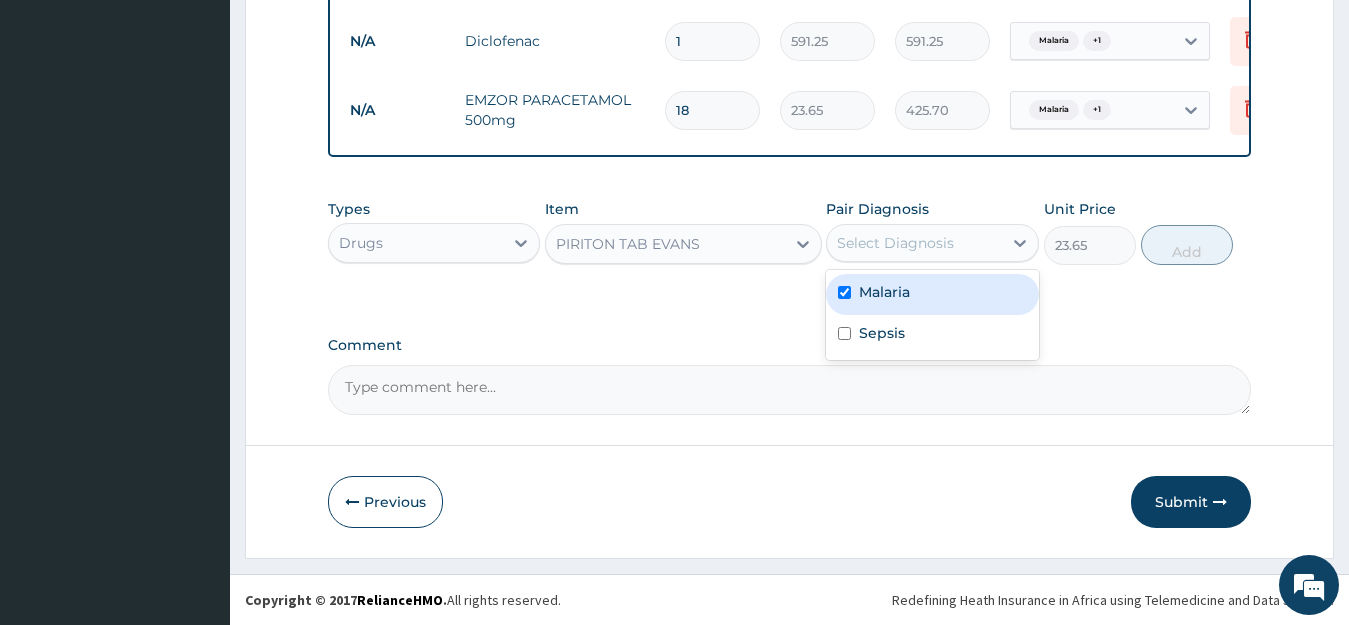 checkbox on "true" 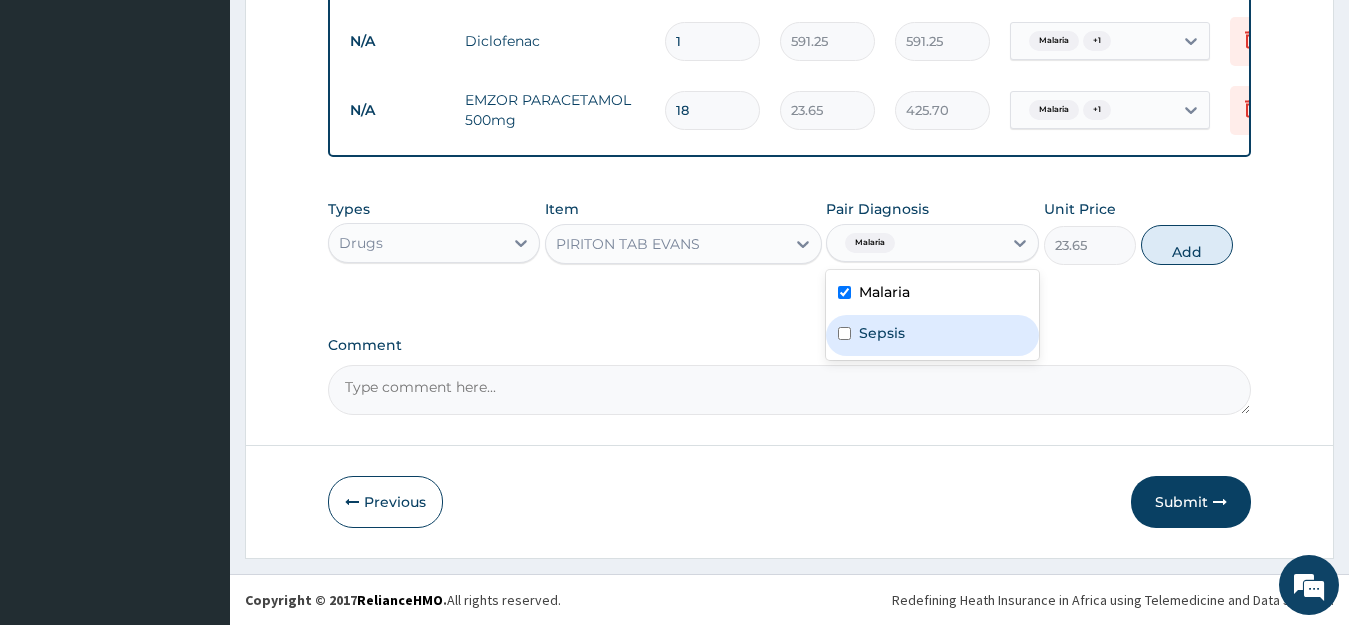 click on "Sepsis" at bounding box center (932, 335) 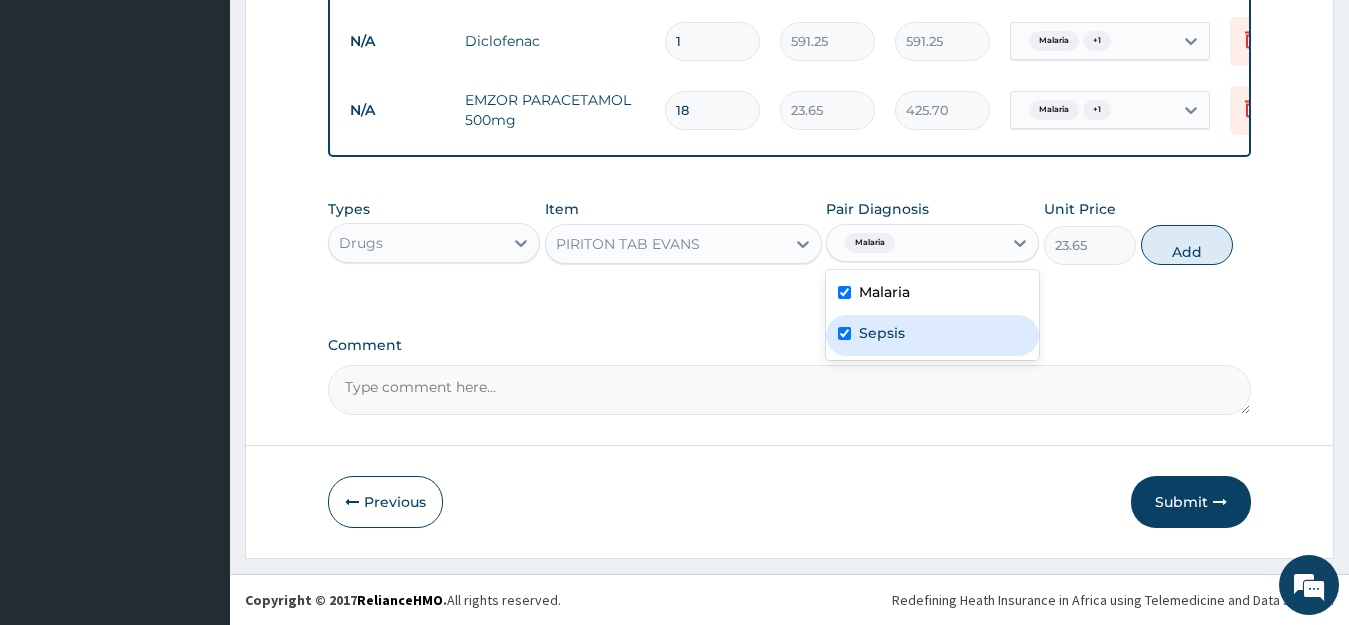 checkbox on "true" 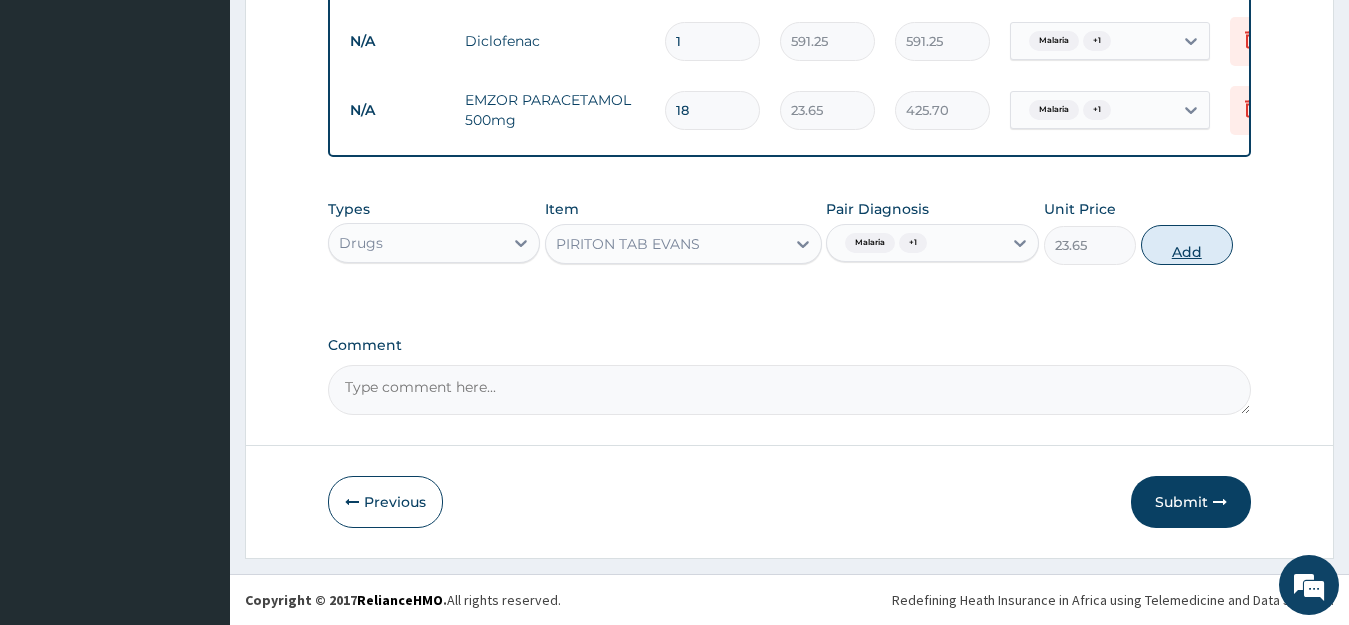 click on "Add" at bounding box center (1187, 245) 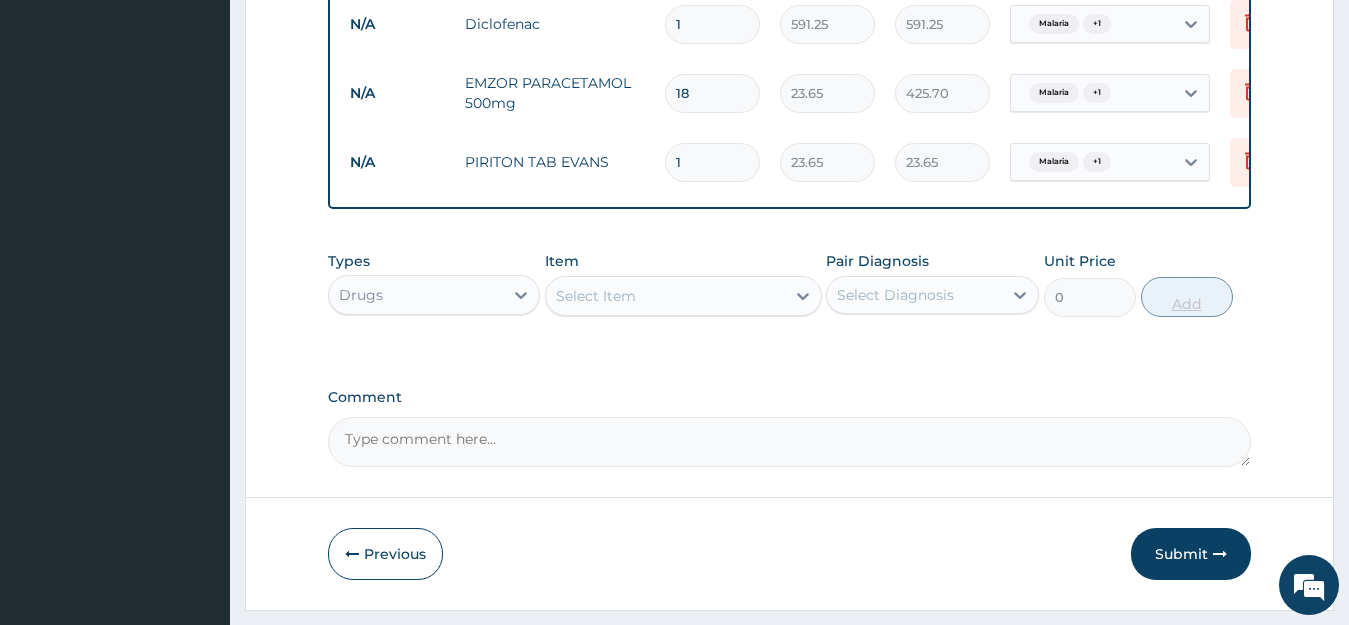 type on "10" 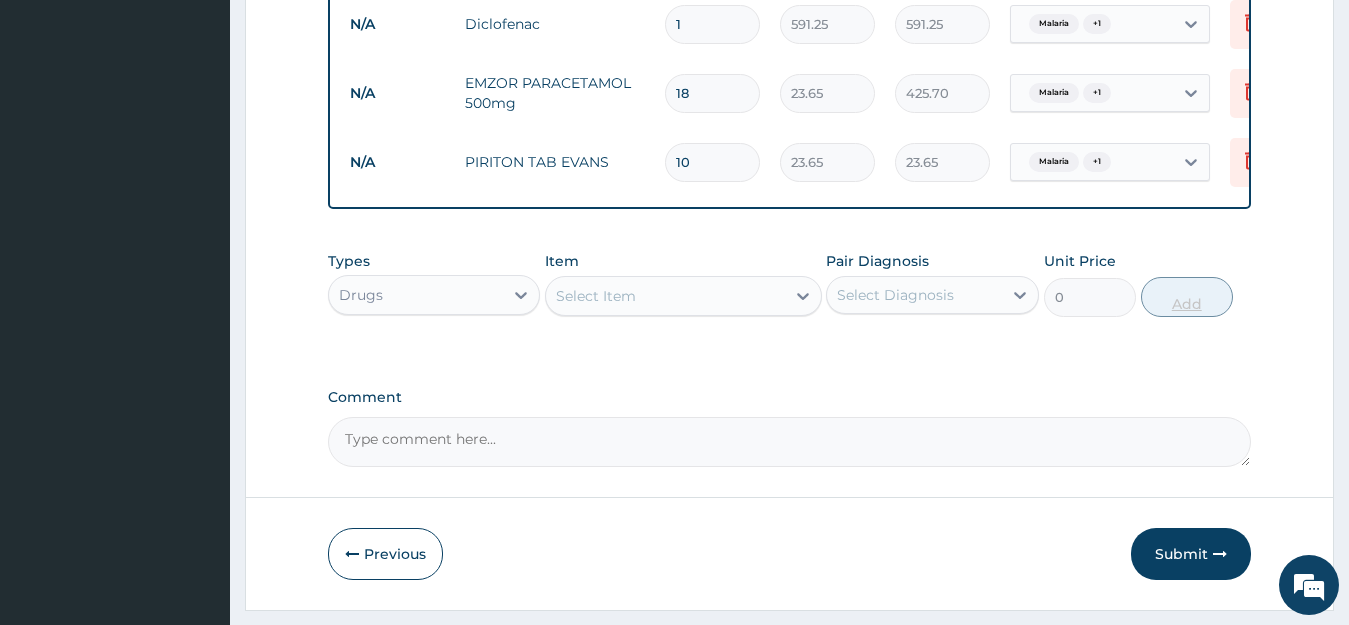 type on "236.50" 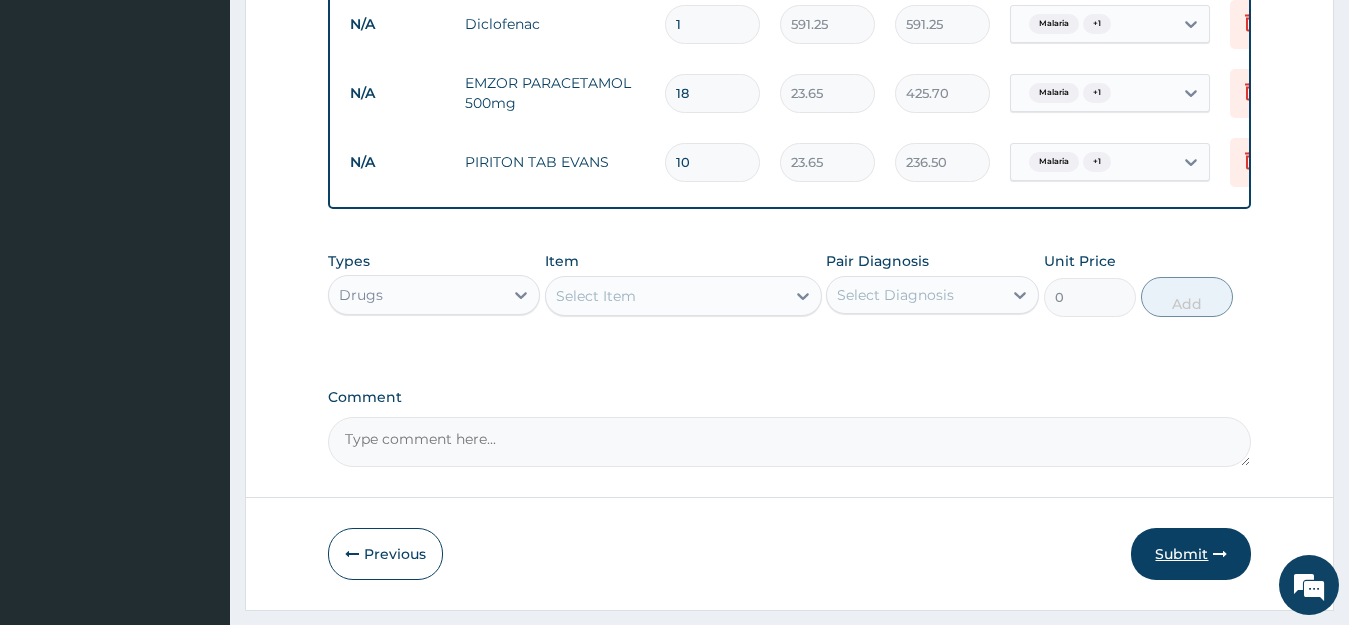 type on "10" 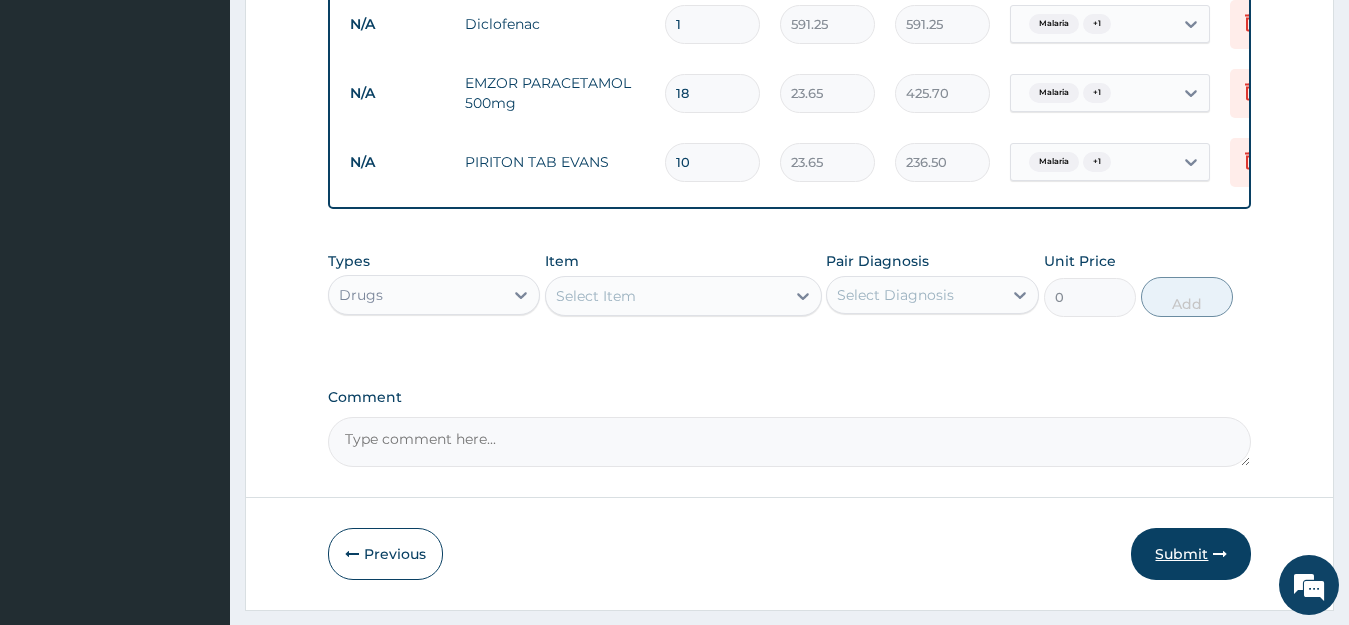 click on "Submit" at bounding box center (1191, 554) 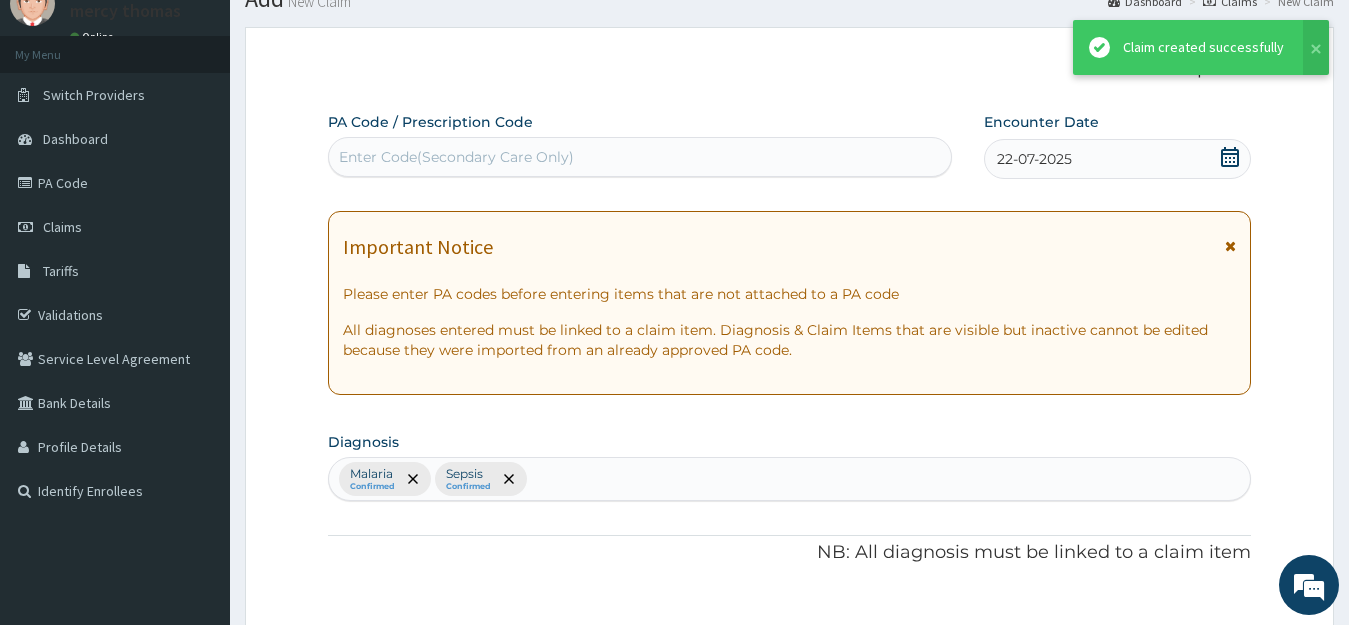 scroll, scrollTop: 1106, scrollLeft: 0, axis: vertical 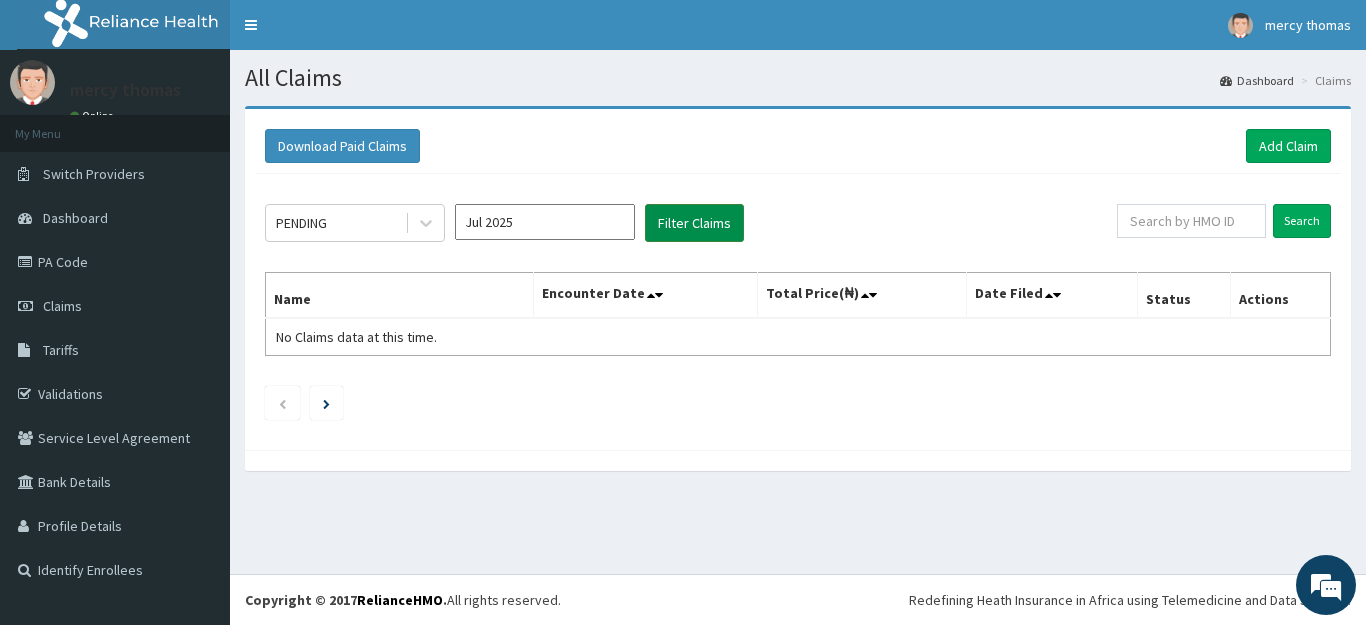 click on "Filter Claims" at bounding box center [694, 223] 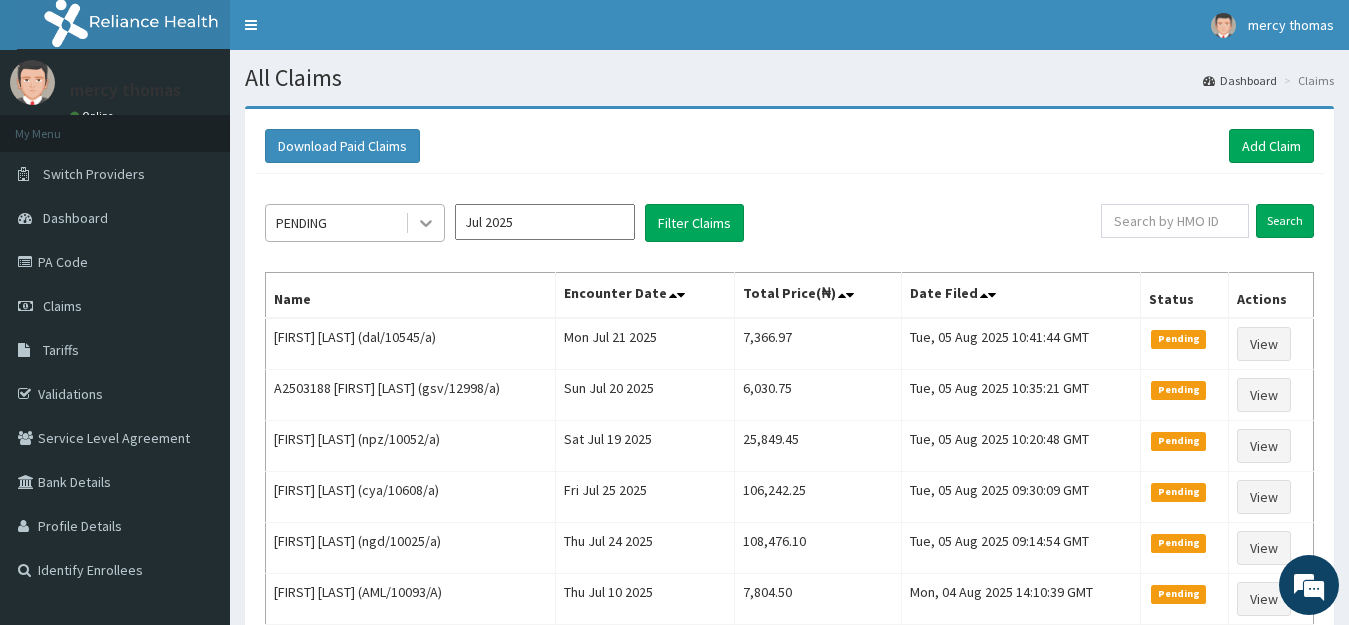 click 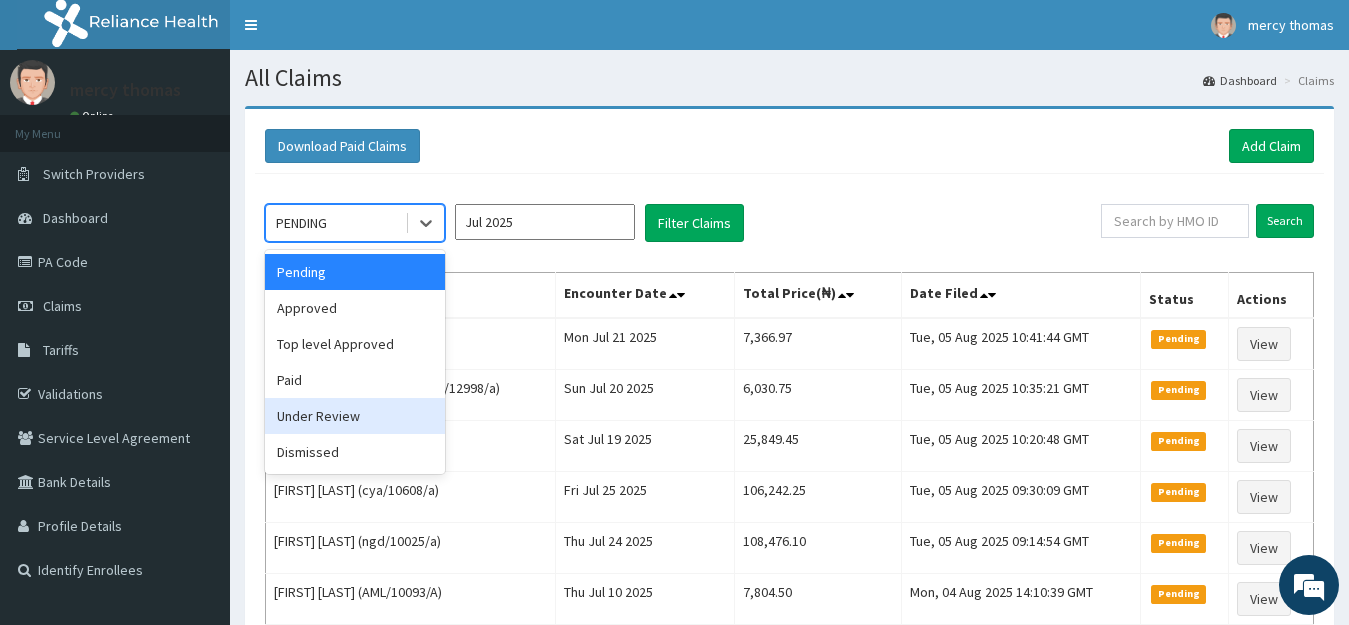 scroll, scrollTop: 0, scrollLeft: 0, axis: both 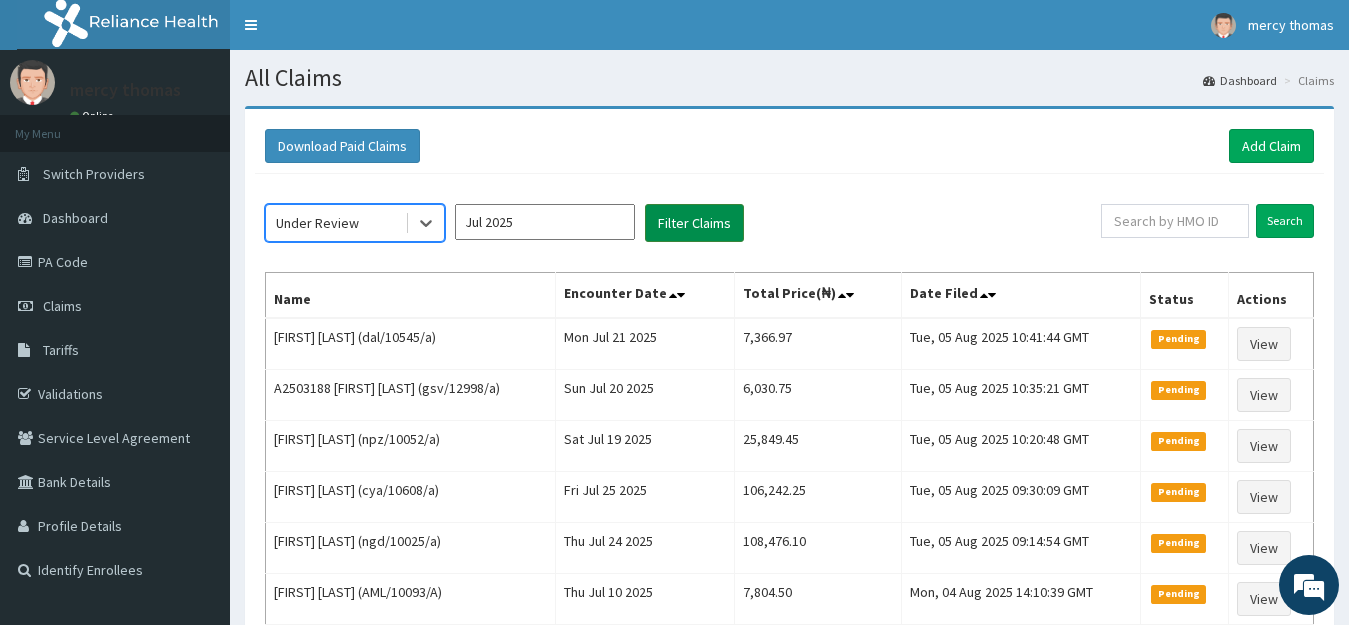 click on "Filter Claims" at bounding box center (694, 223) 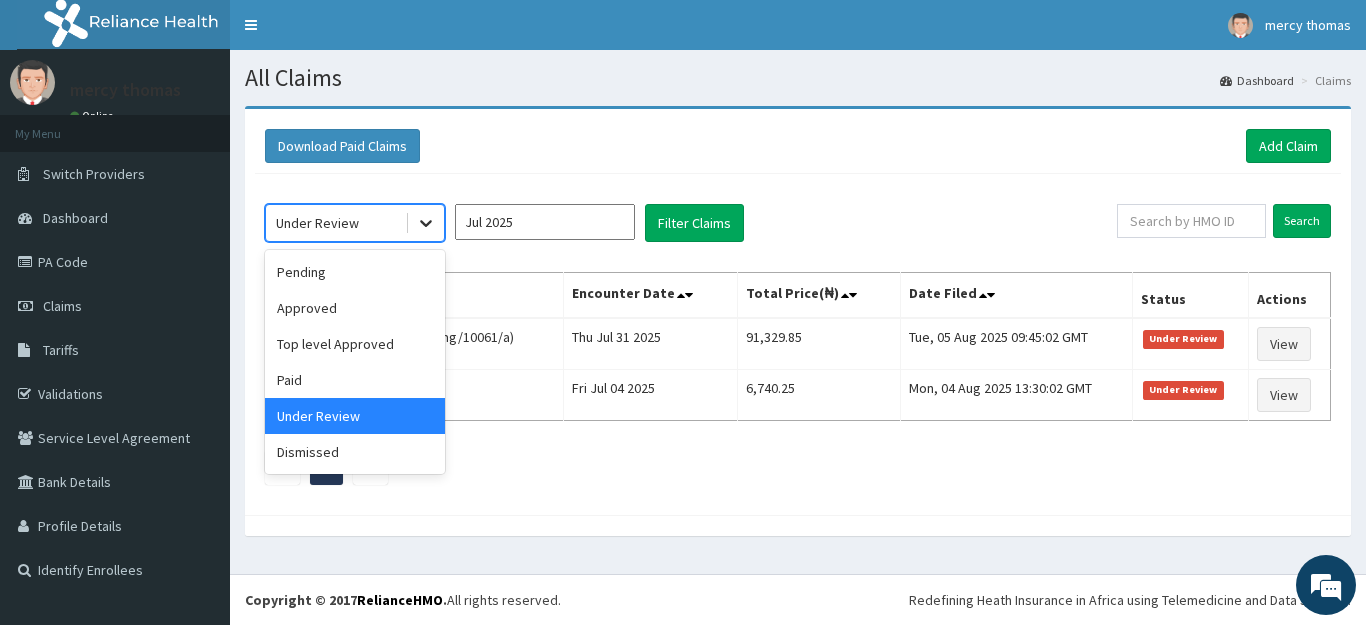 click 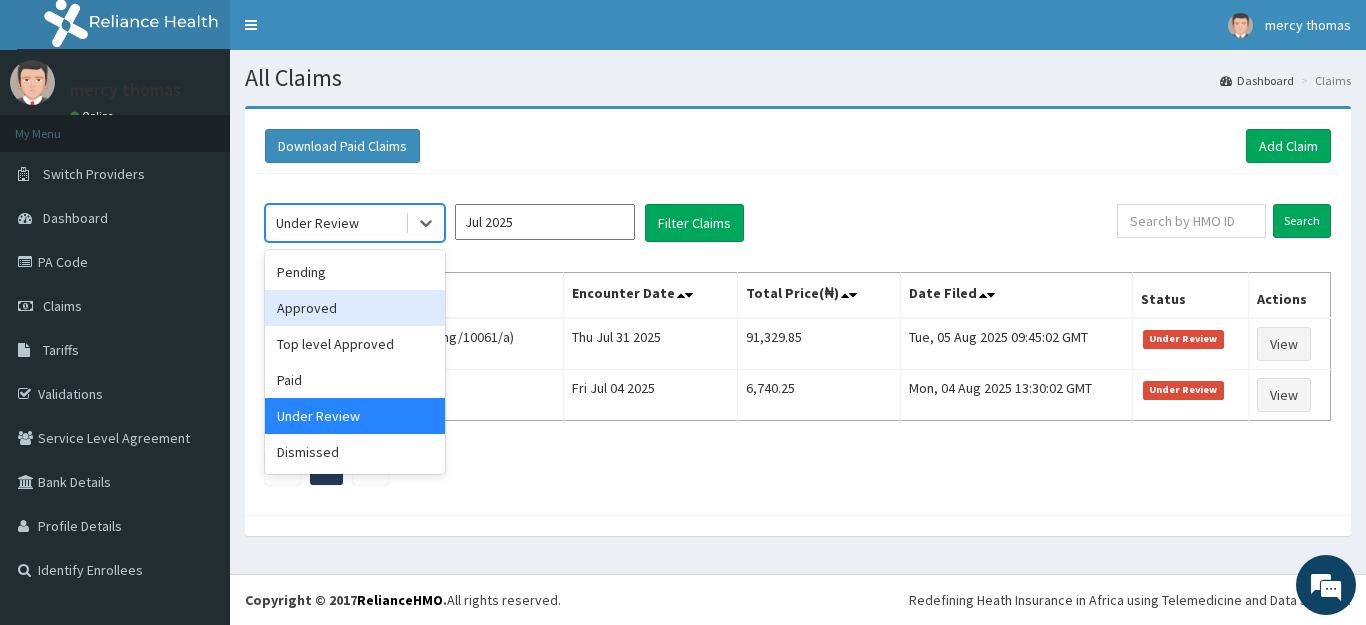click on "Approved" at bounding box center [355, 308] 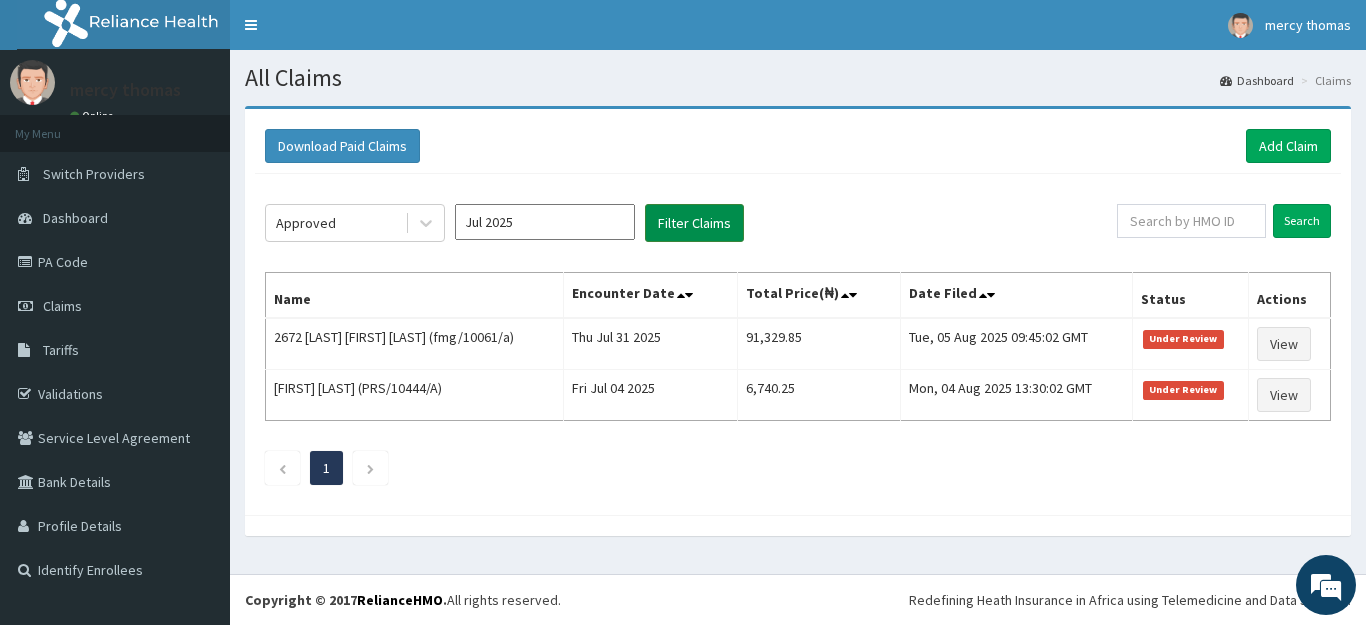 click on "Filter Claims" at bounding box center [694, 223] 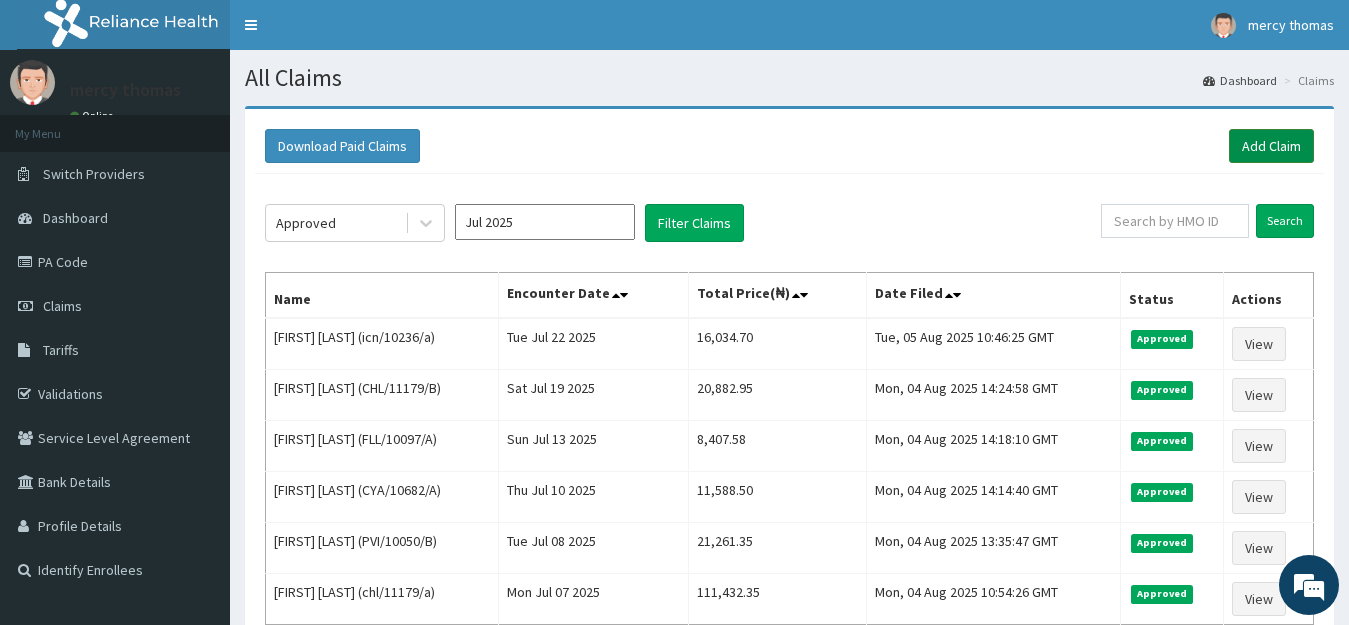 click on "Add Claim" at bounding box center (1271, 146) 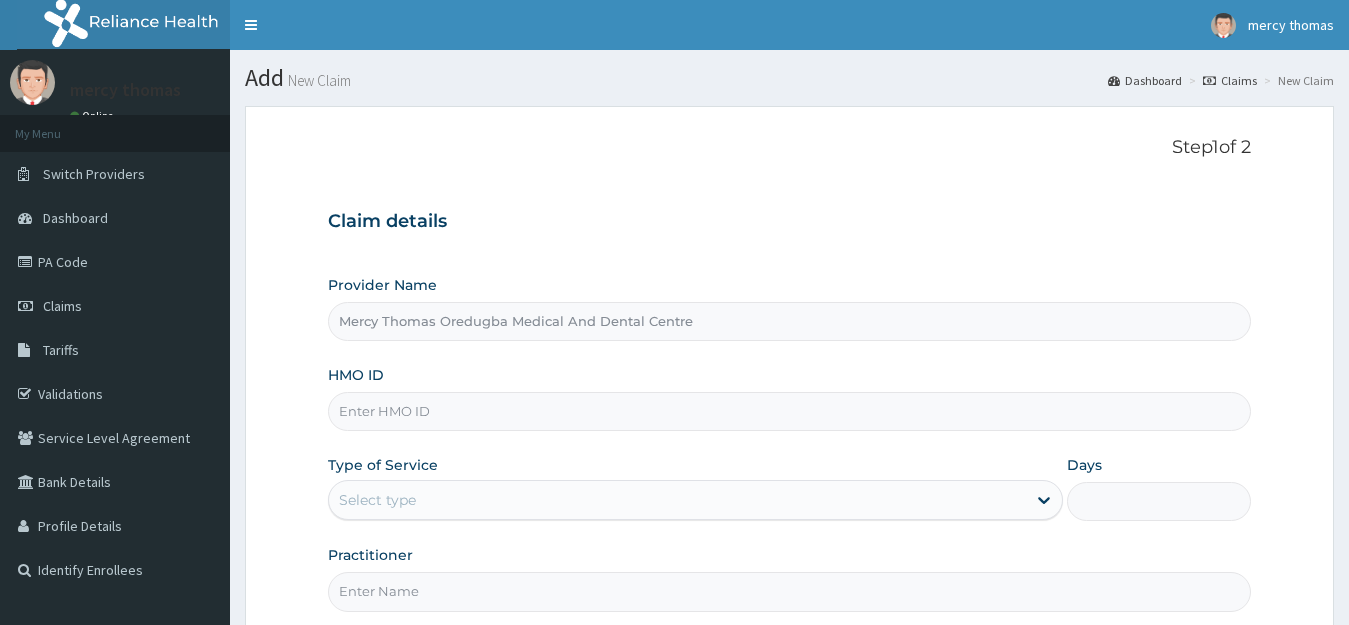 scroll, scrollTop: 0, scrollLeft: 0, axis: both 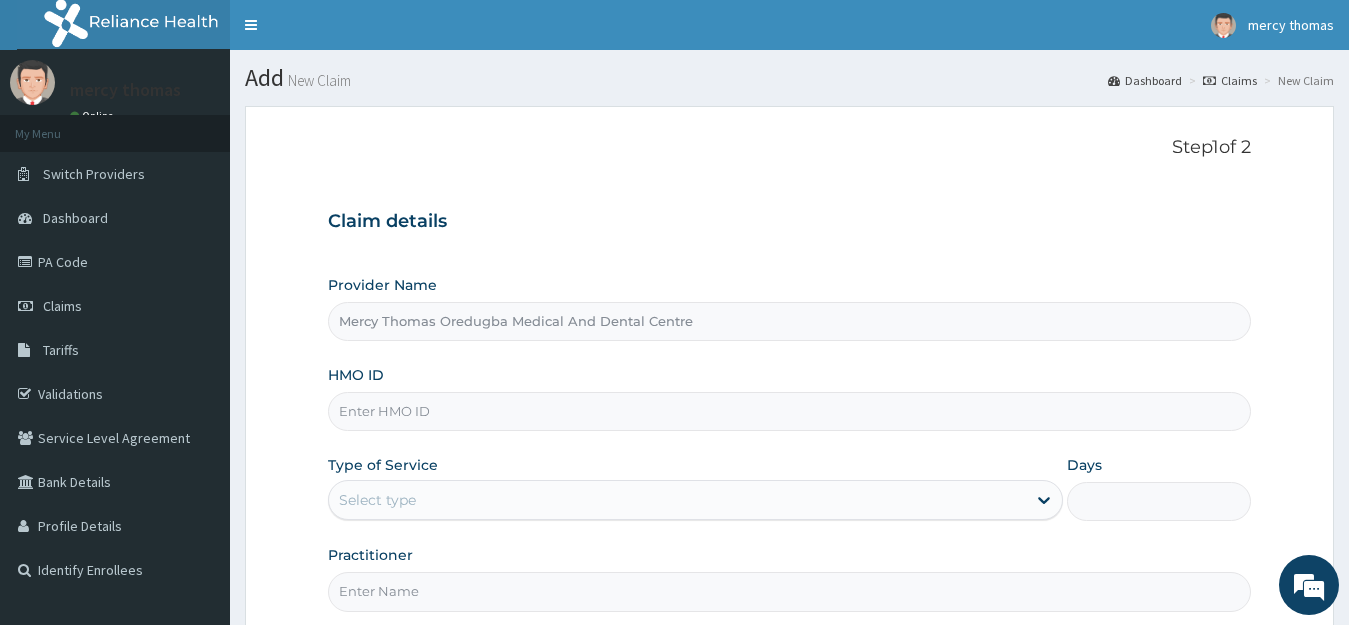 click on "HMO ID" at bounding box center [790, 411] 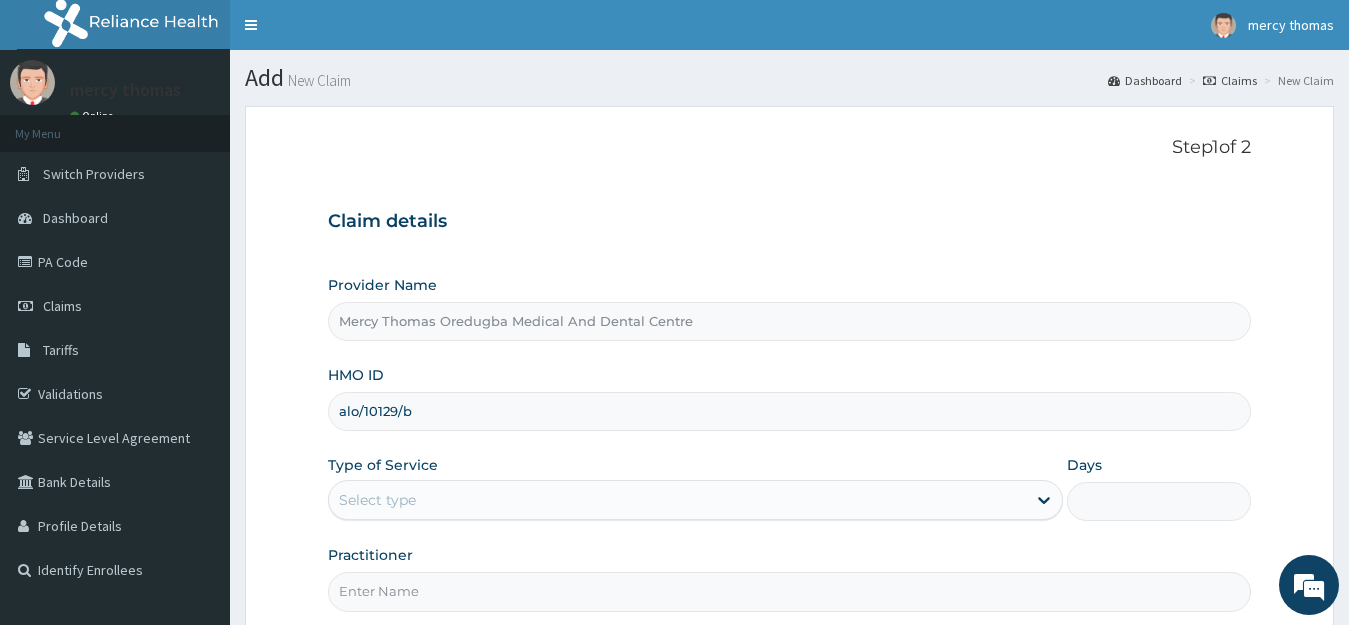 type on "alo/10129/b" 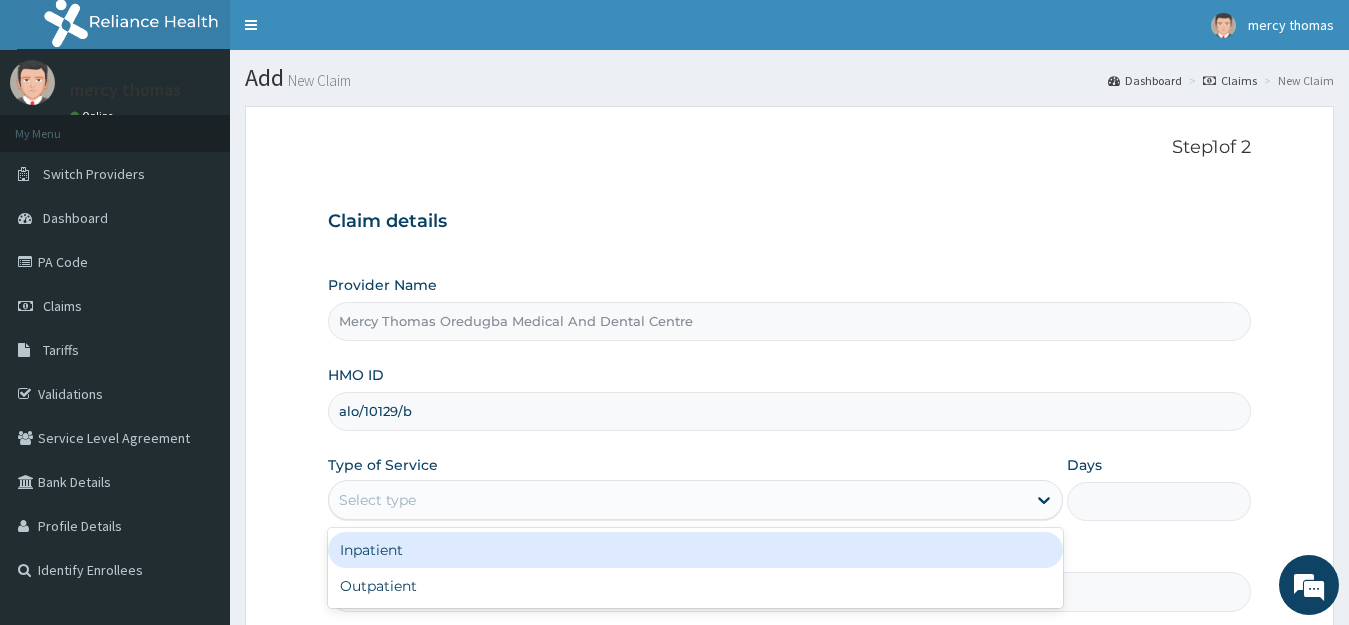 click on "Select type" at bounding box center (678, 500) 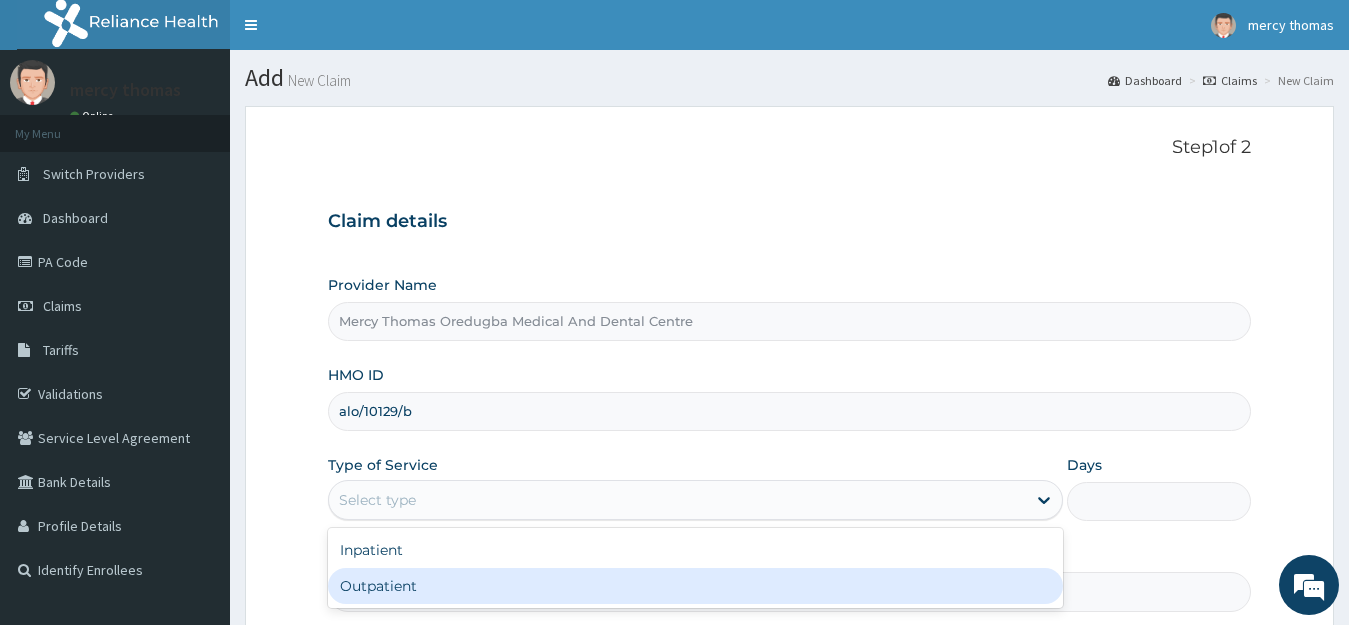 click on "Outpatient" at bounding box center [696, 586] 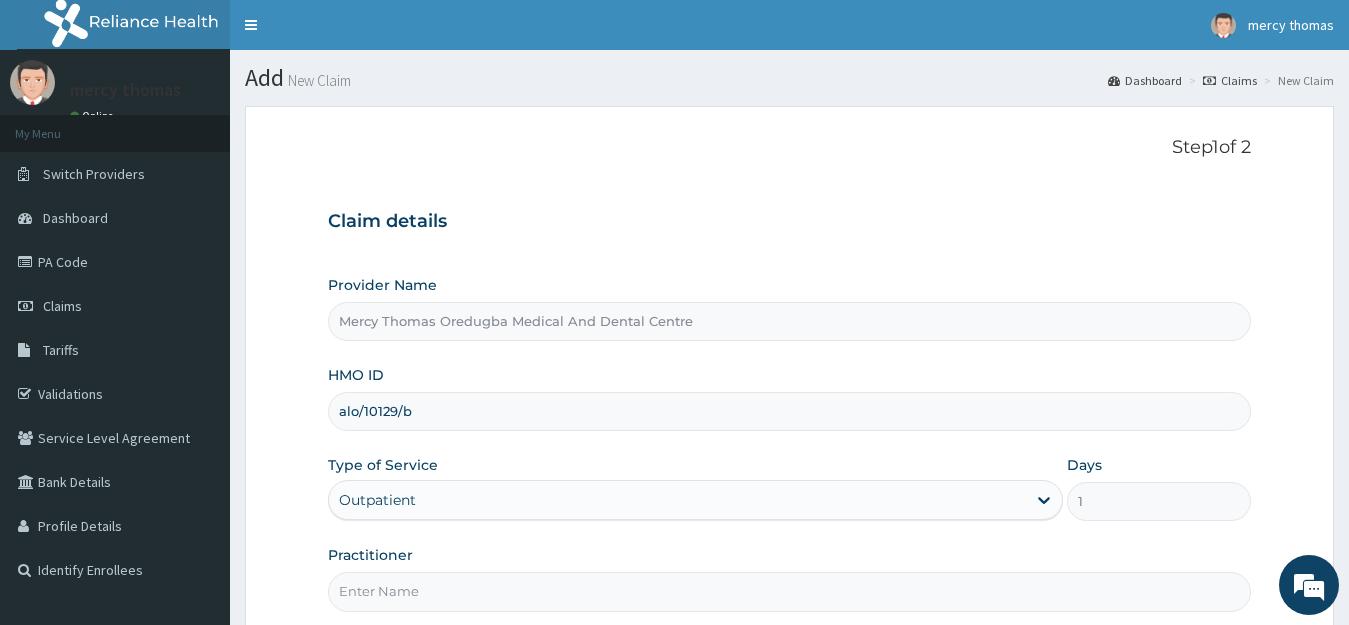 click on "Practitioner" at bounding box center [790, 591] 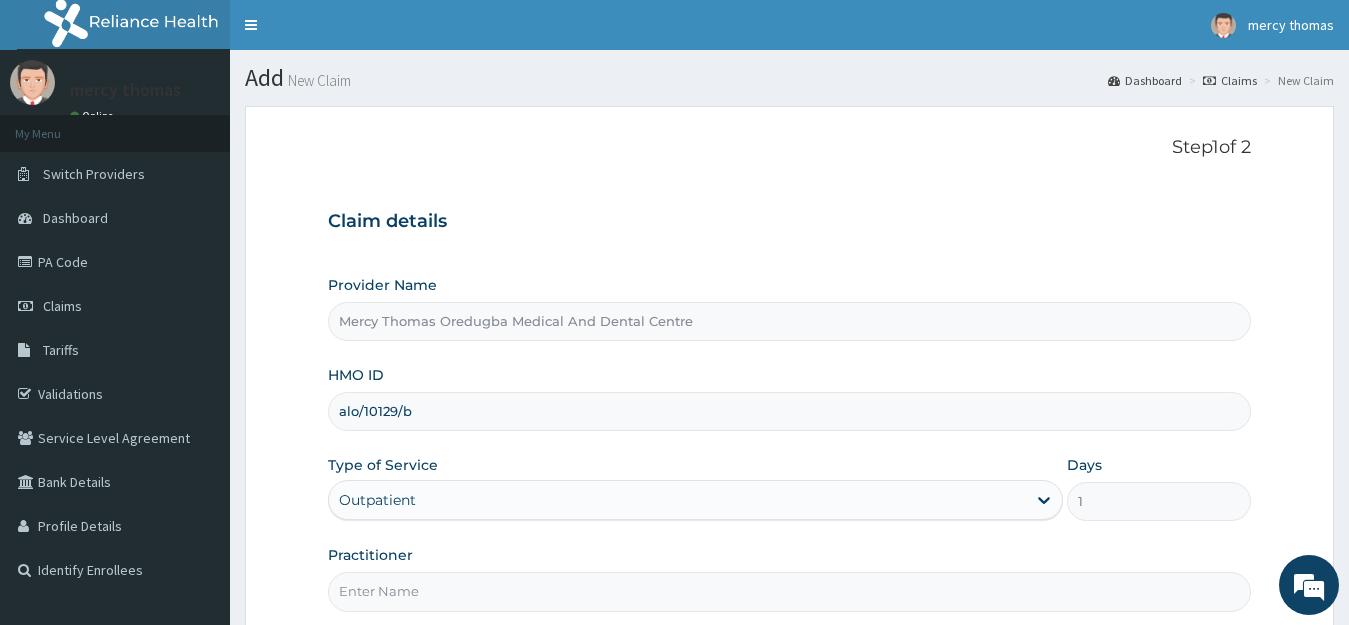 type on "Oredugba" 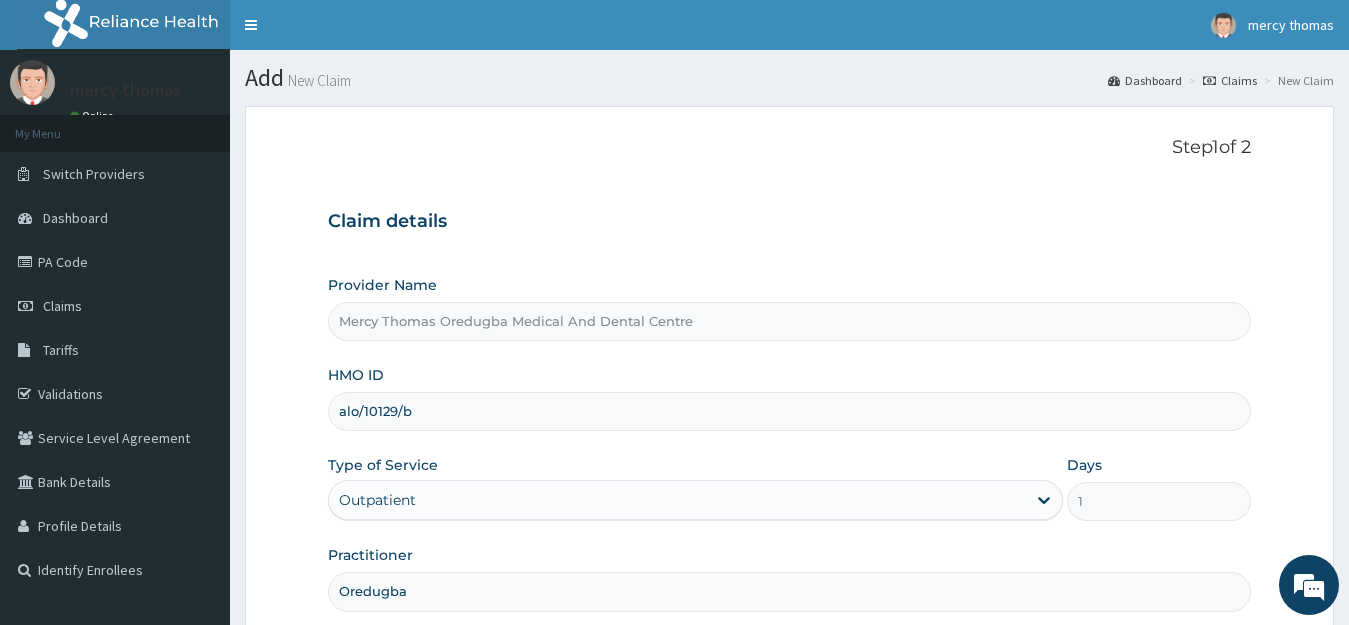 scroll, scrollTop: 197, scrollLeft: 0, axis: vertical 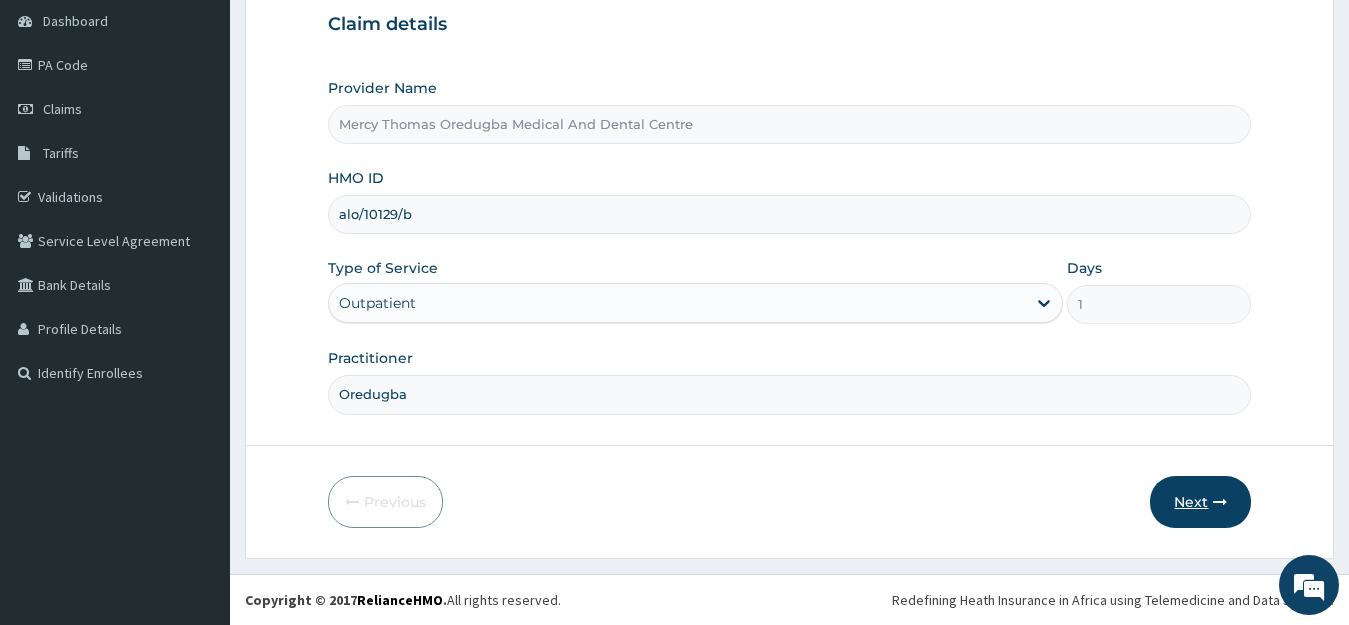 click on "Next" at bounding box center (1200, 502) 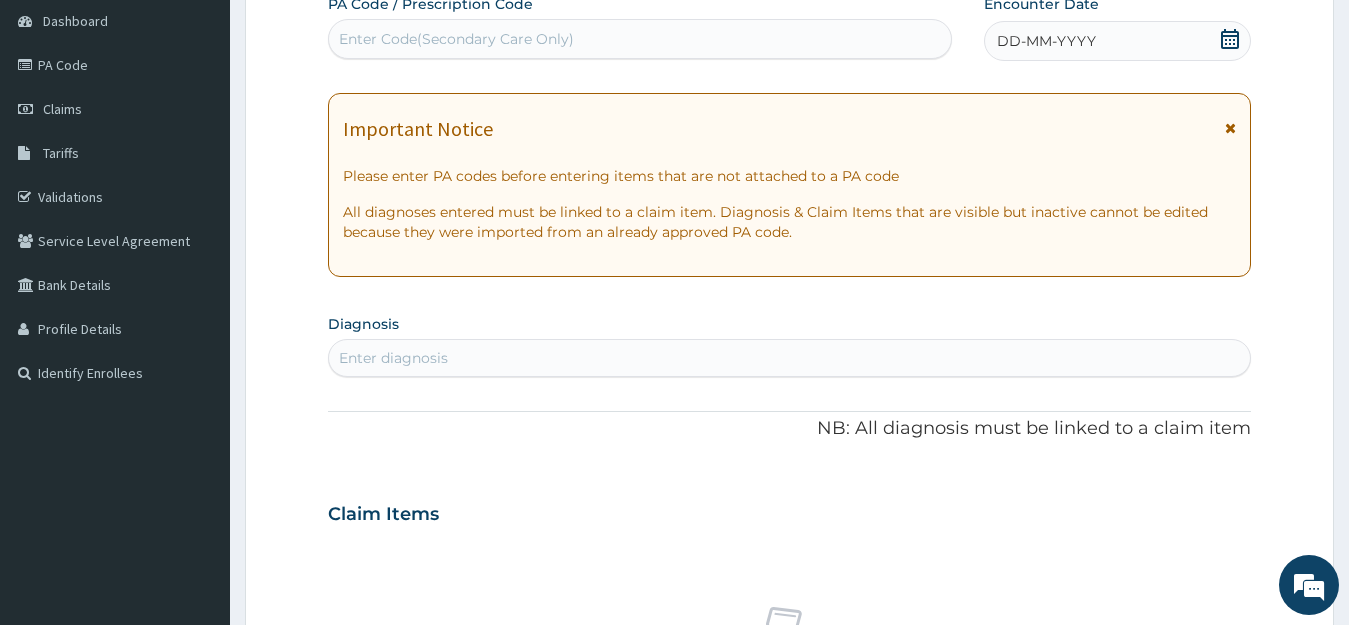 click 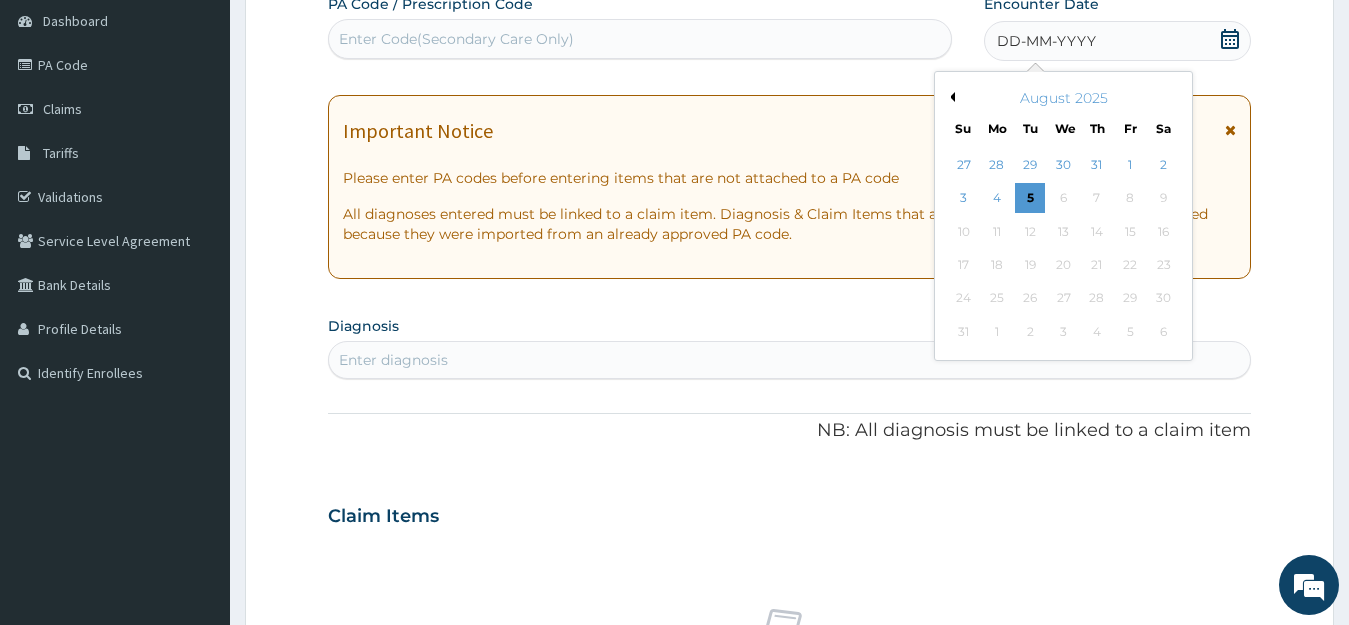 click on "August 2025" at bounding box center (1063, 98) 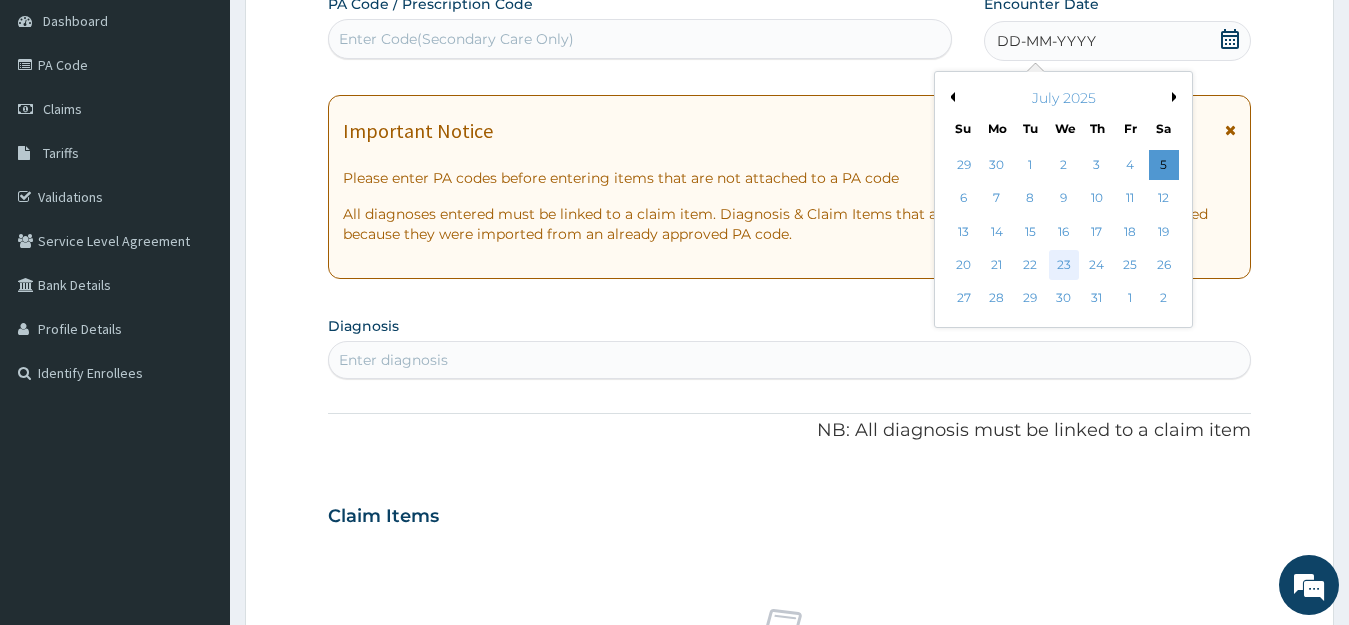 click on "23" at bounding box center (1063, 265) 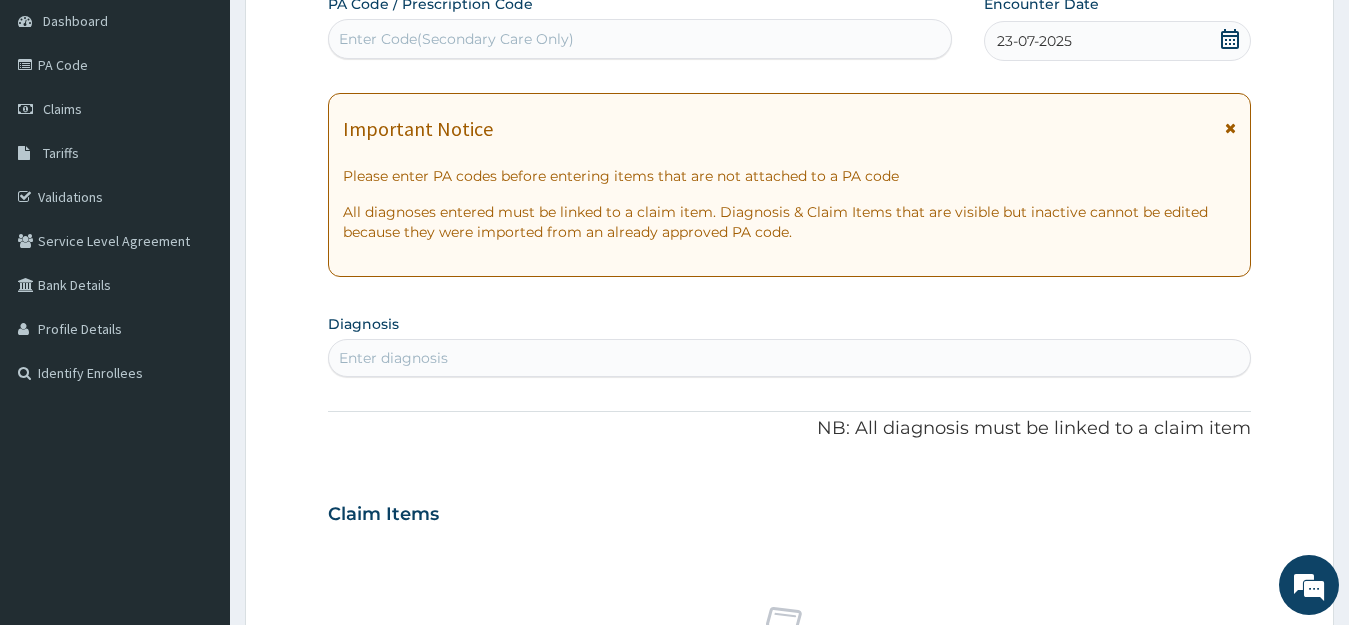 click on "Enter diagnosis" at bounding box center (790, 358) 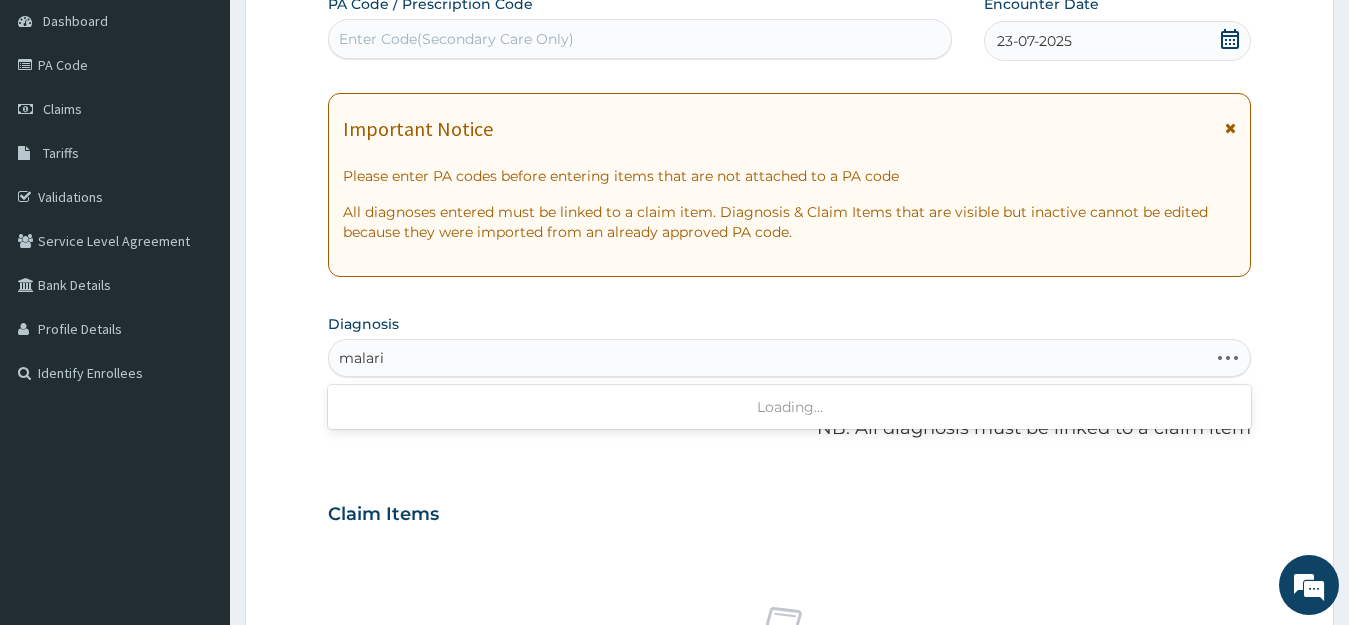 type on "malaria" 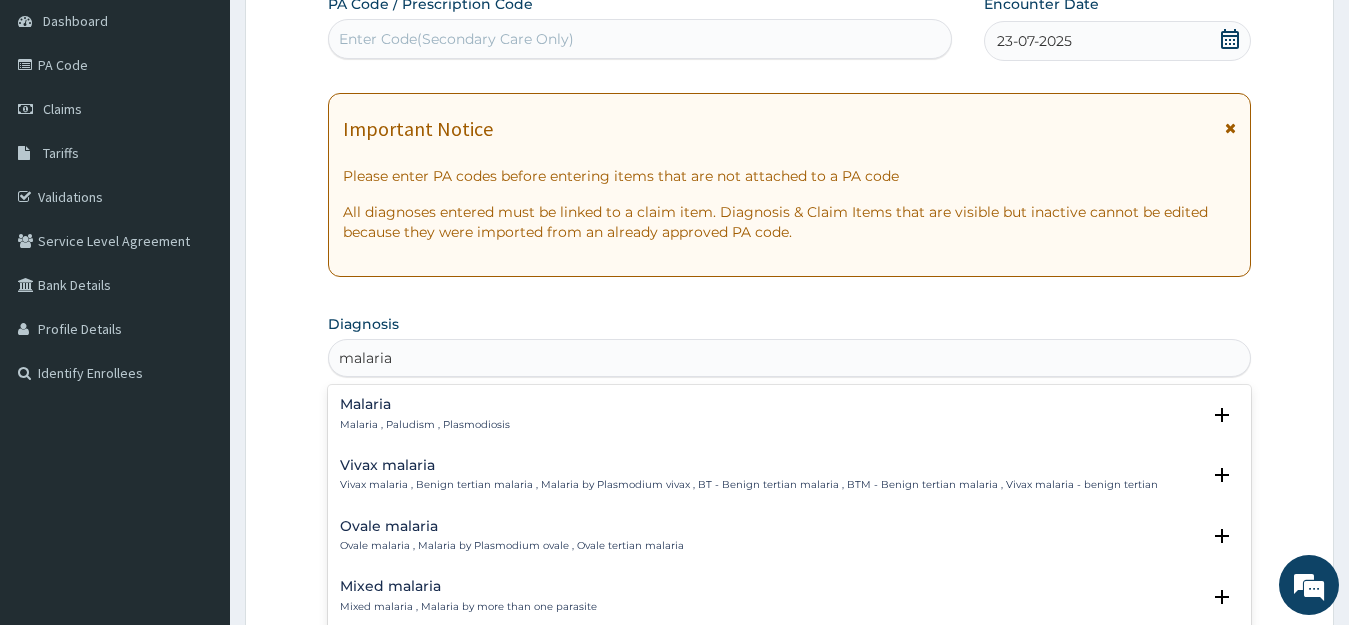 click on "Malaria" at bounding box center (425, 404) 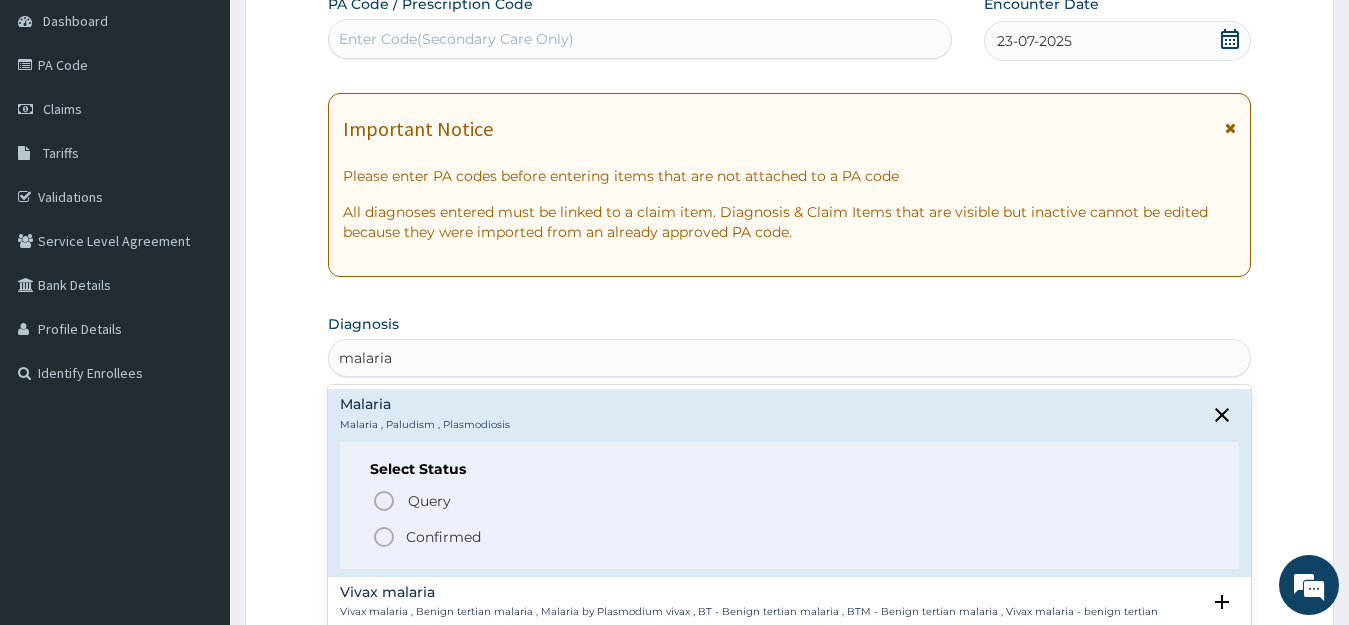 click 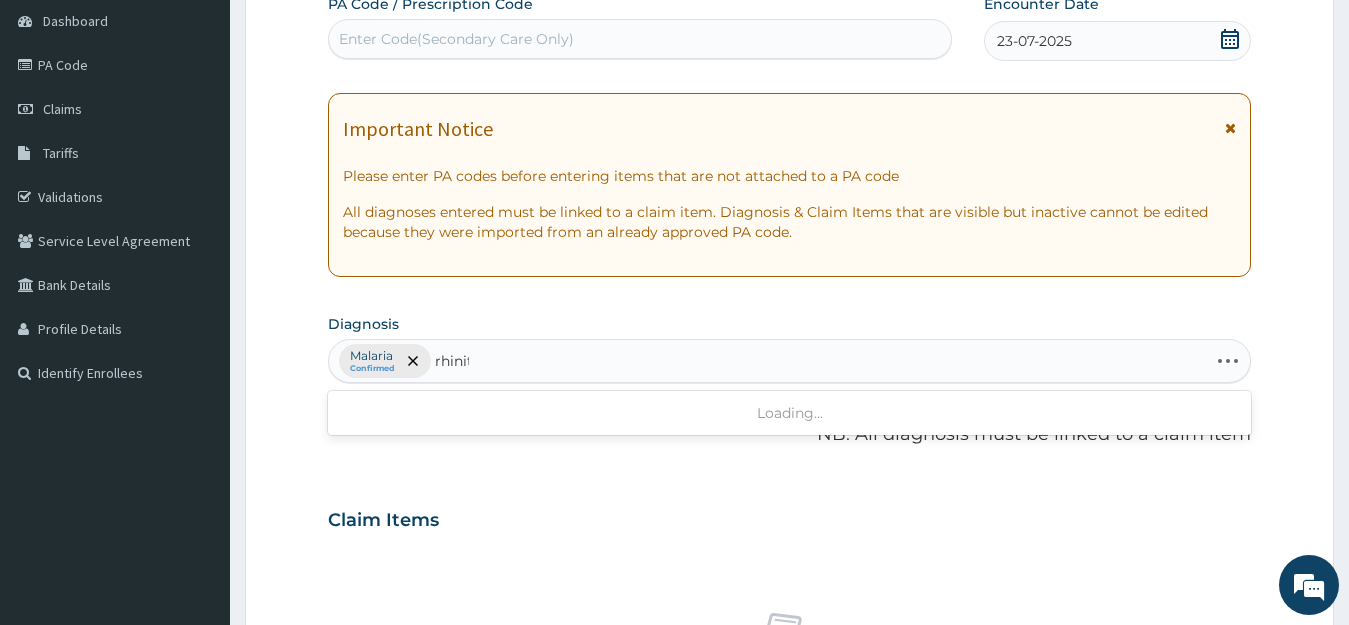type on "rhinitis" 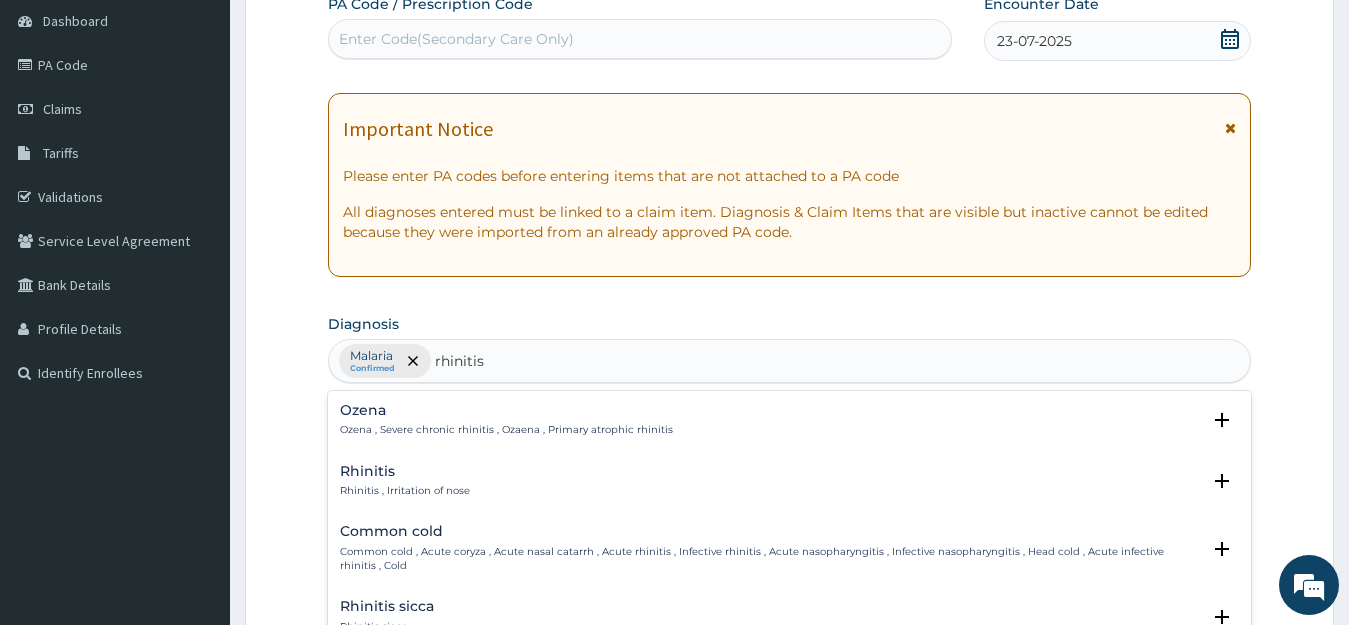click on "Rhinitis , Irritation of nose" at bounding box center (405, 491) 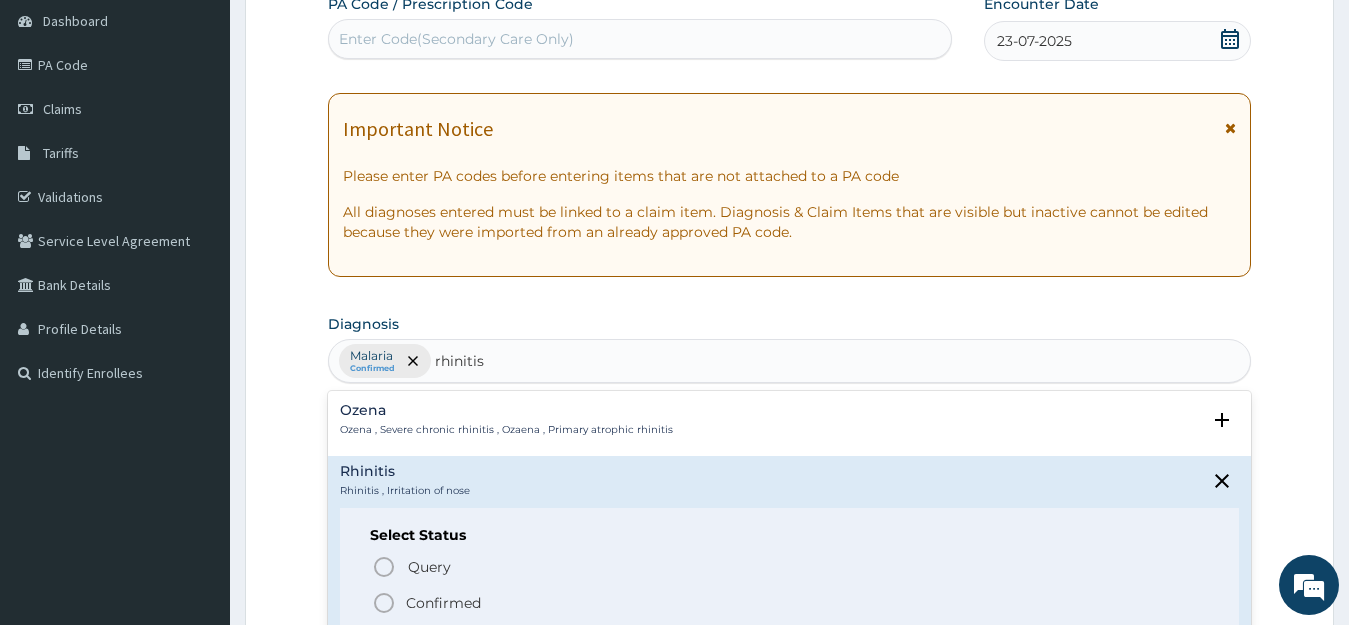 click 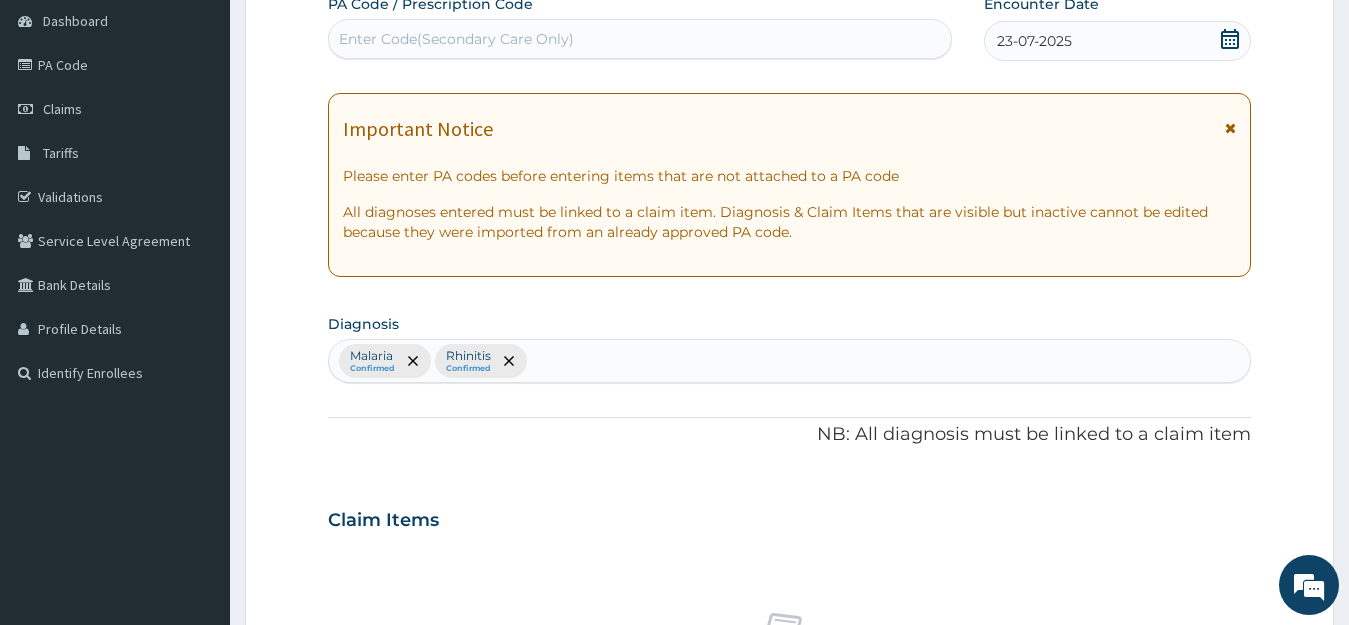 scroll, scrollTop: 744, scrollLeft: 0, axis: vertical 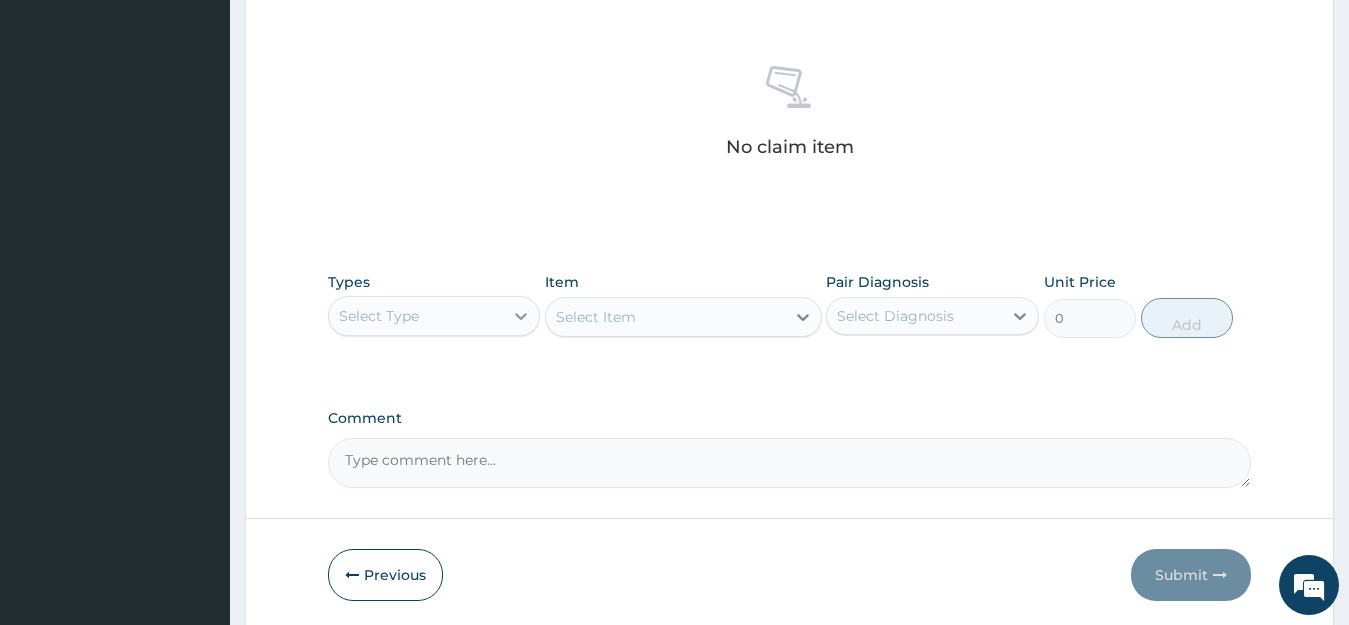 click at bounding box center (521, 316) 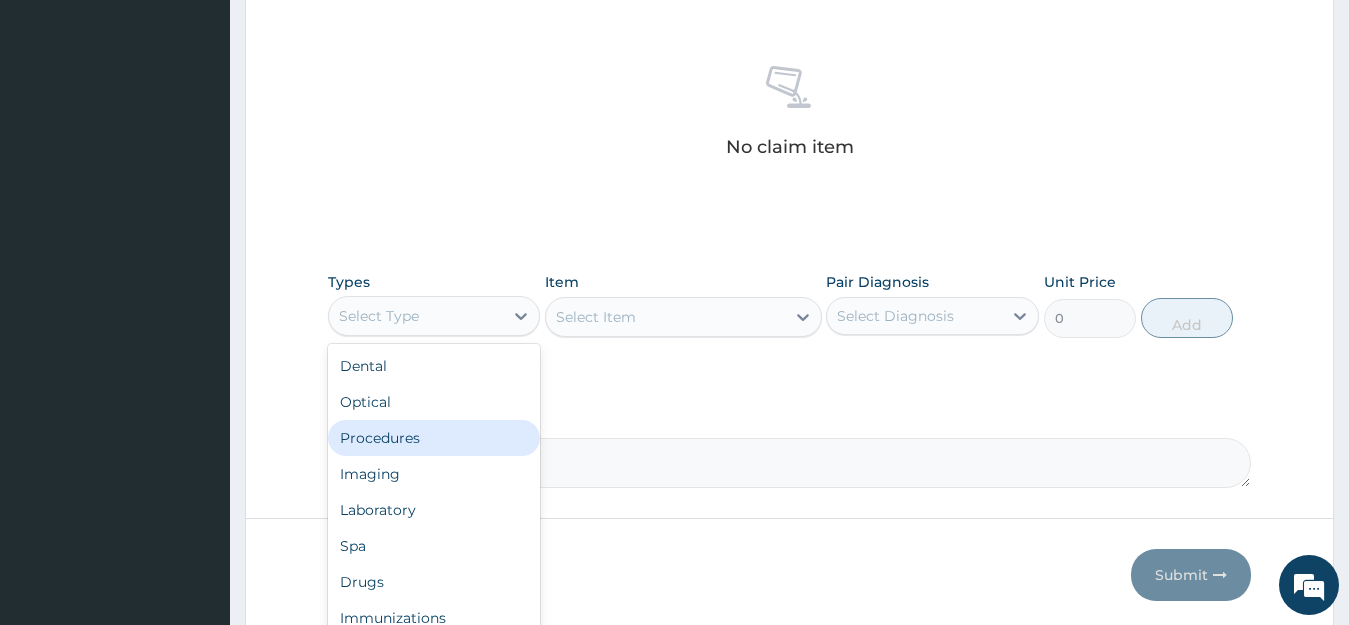 click on "Procedures" at bounding box center [434, 438] 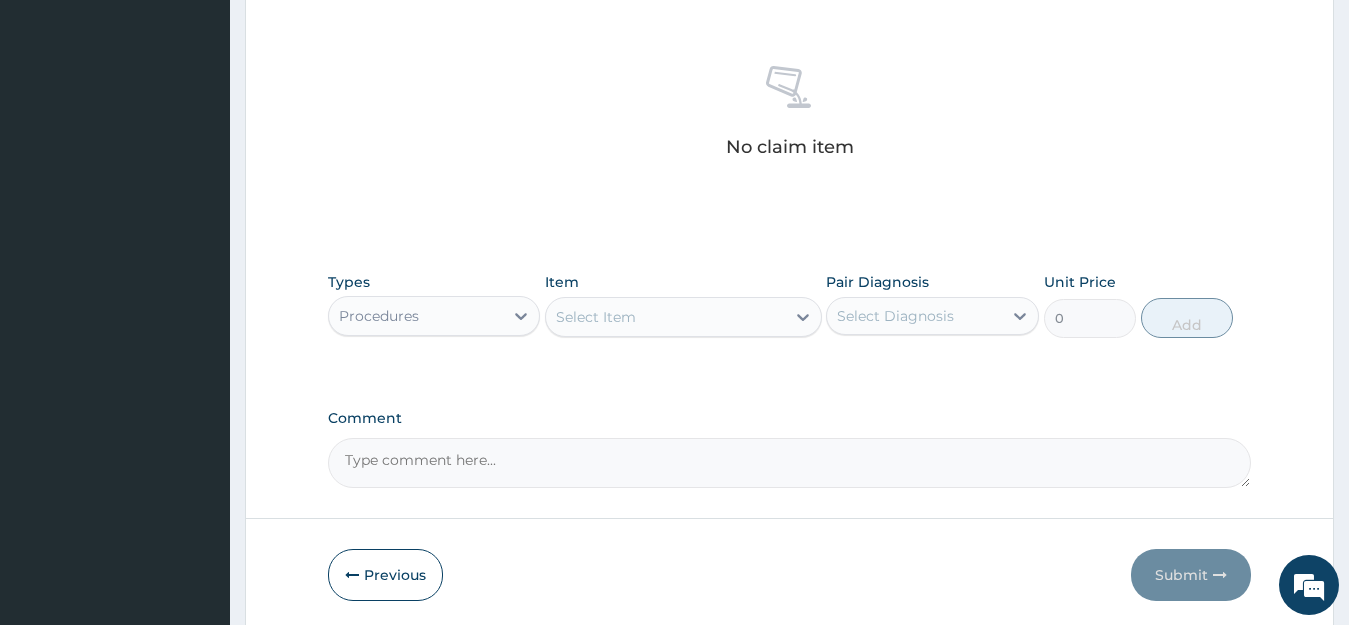click on "Select Item" at bounding box center [665, 317] 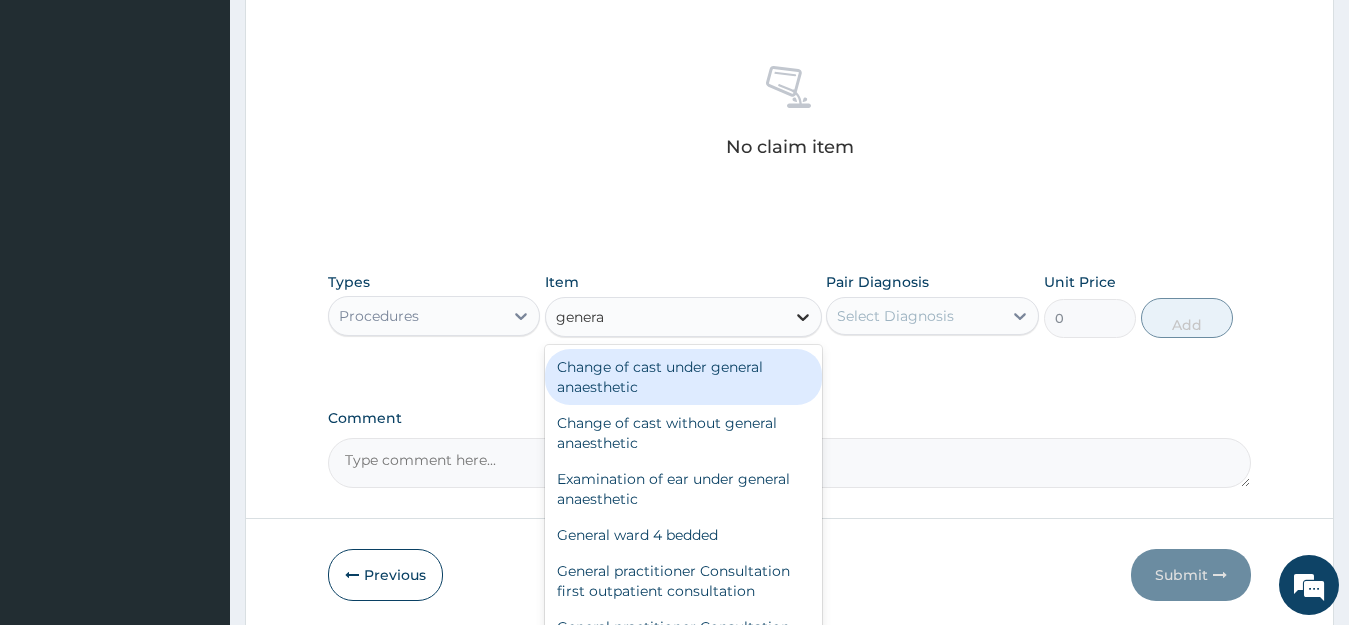 type on "general" 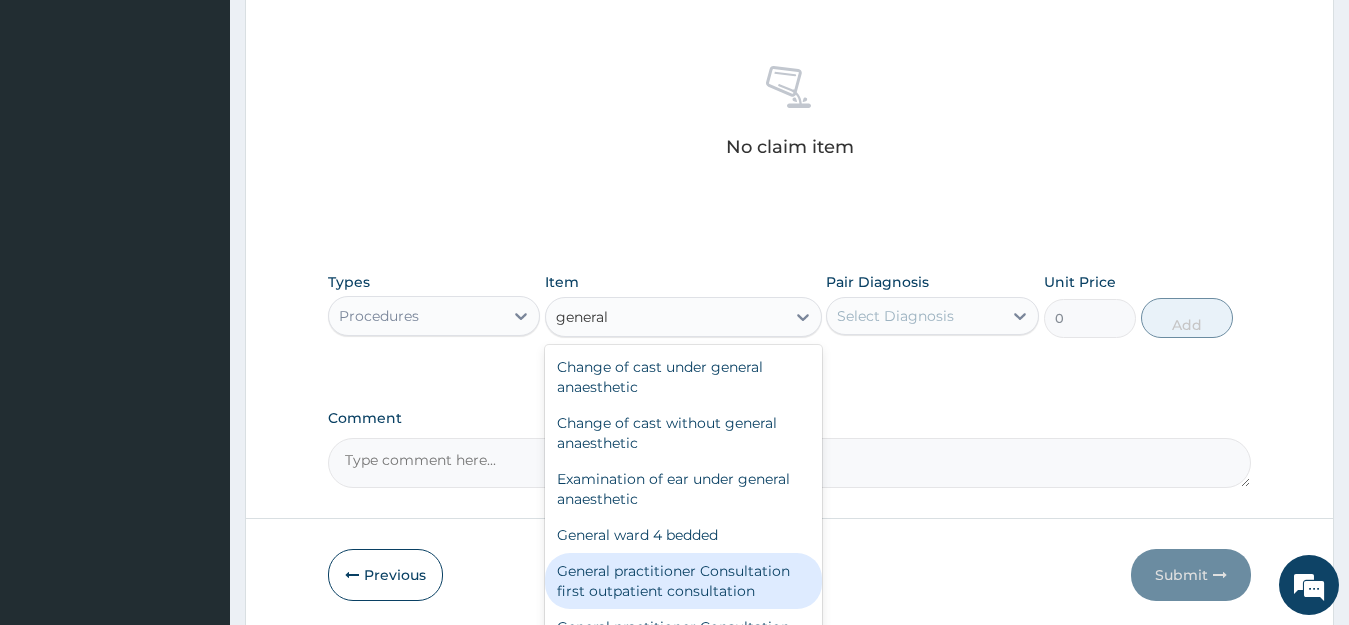 click on "General practitioner Consultation first outpatient consultation" at bounding box center (683, 581) 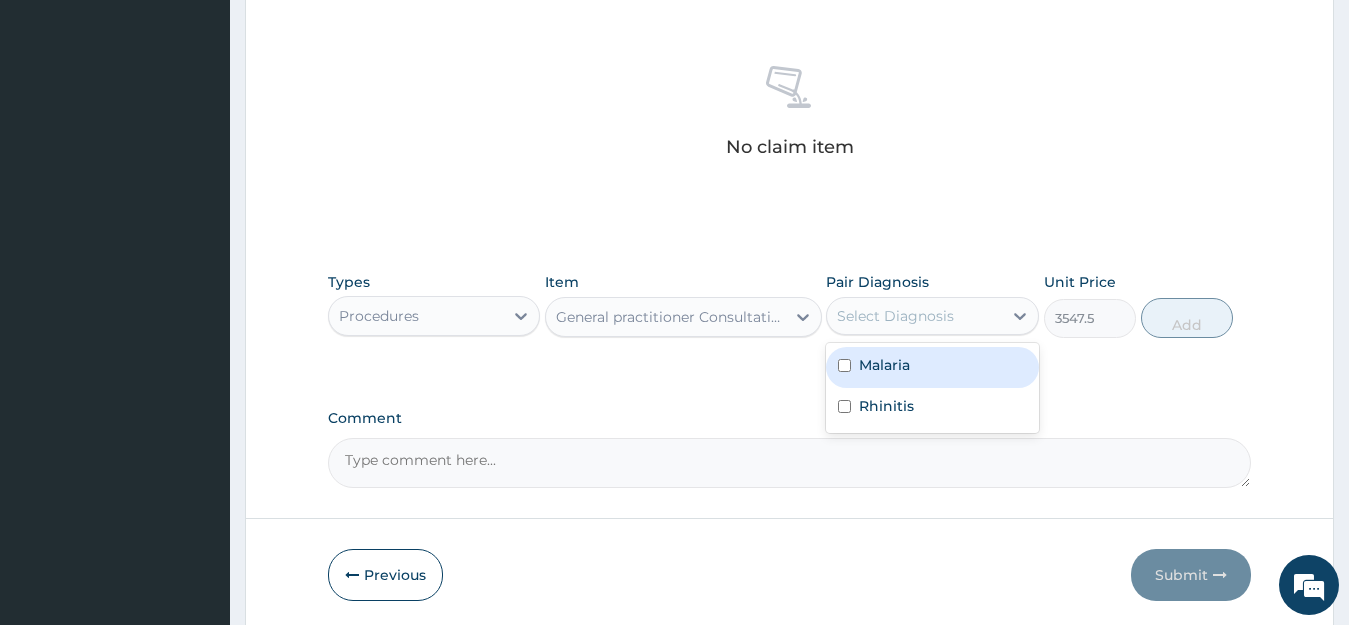 click on "Select Diagnosis" at bounding box center (914, 316) 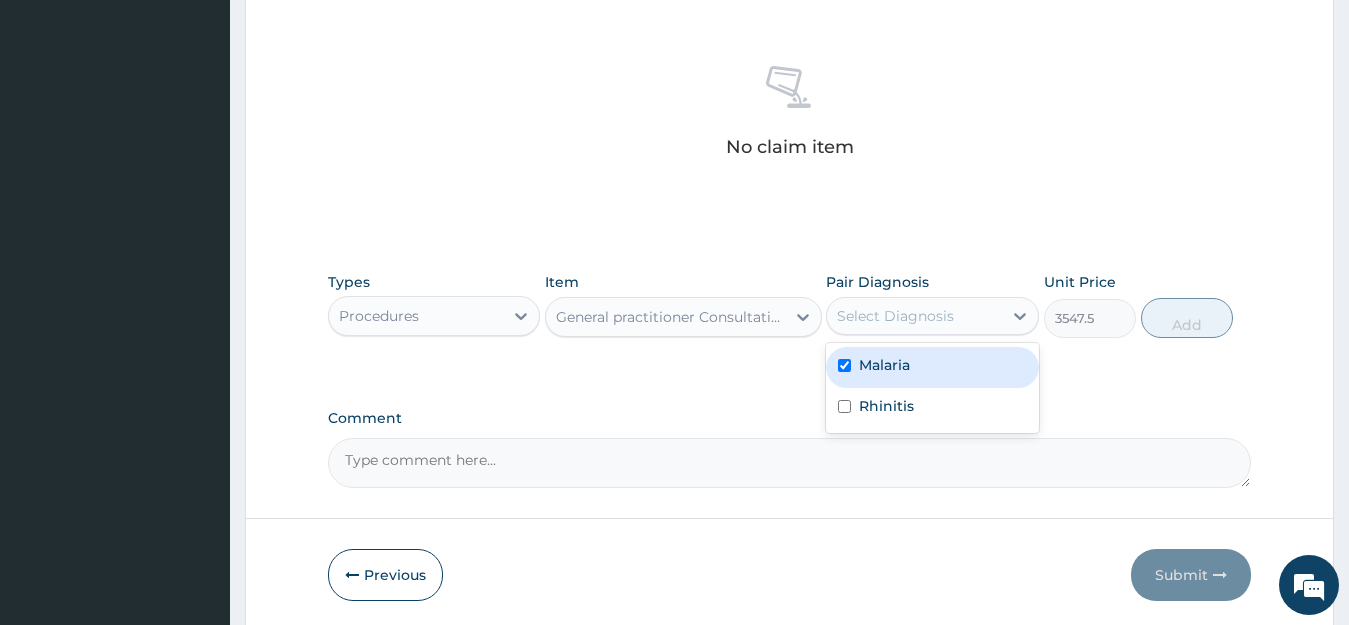 checkbox on "true" 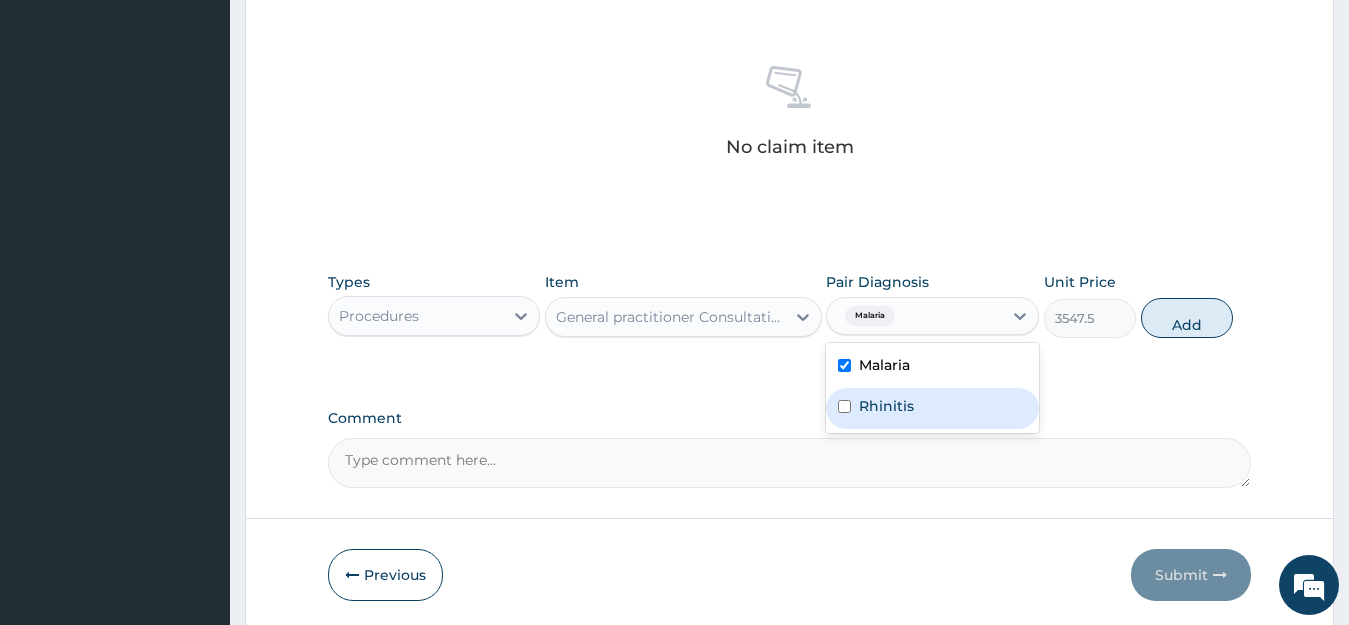 click on "Rhinitis" at bounding box center [932, 408] 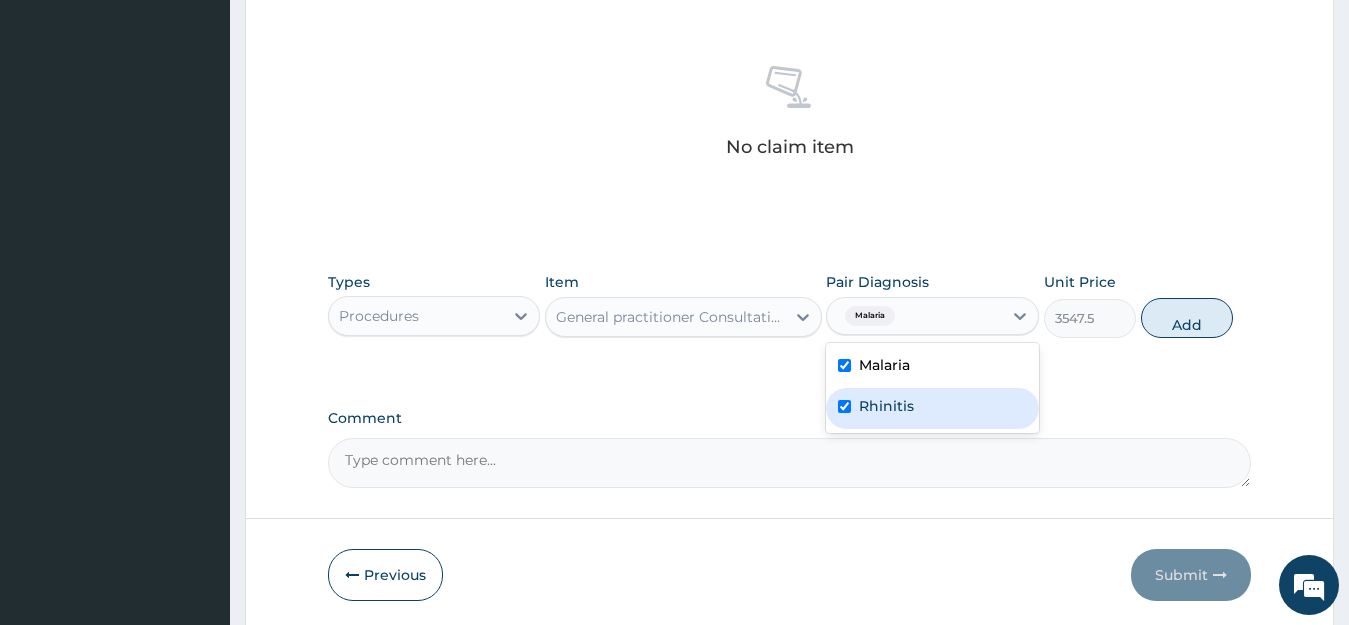 checkbox on "true" 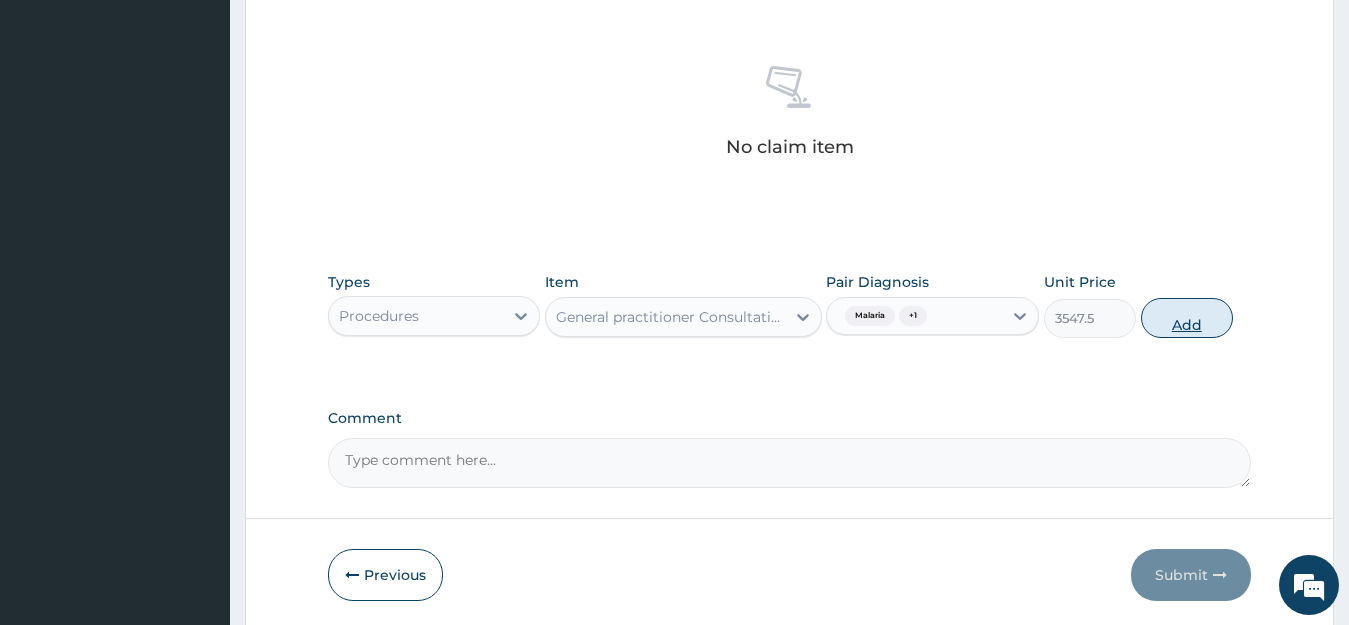 click on "Add" at bounding box center (1187, 318) 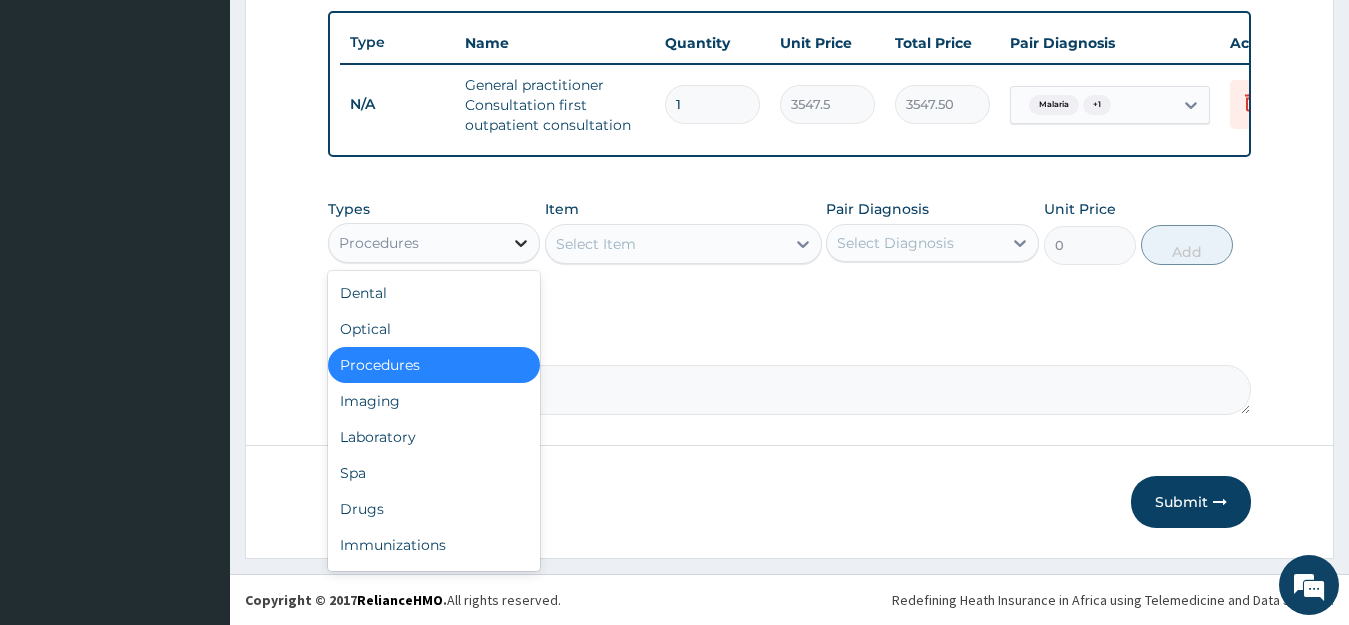 click 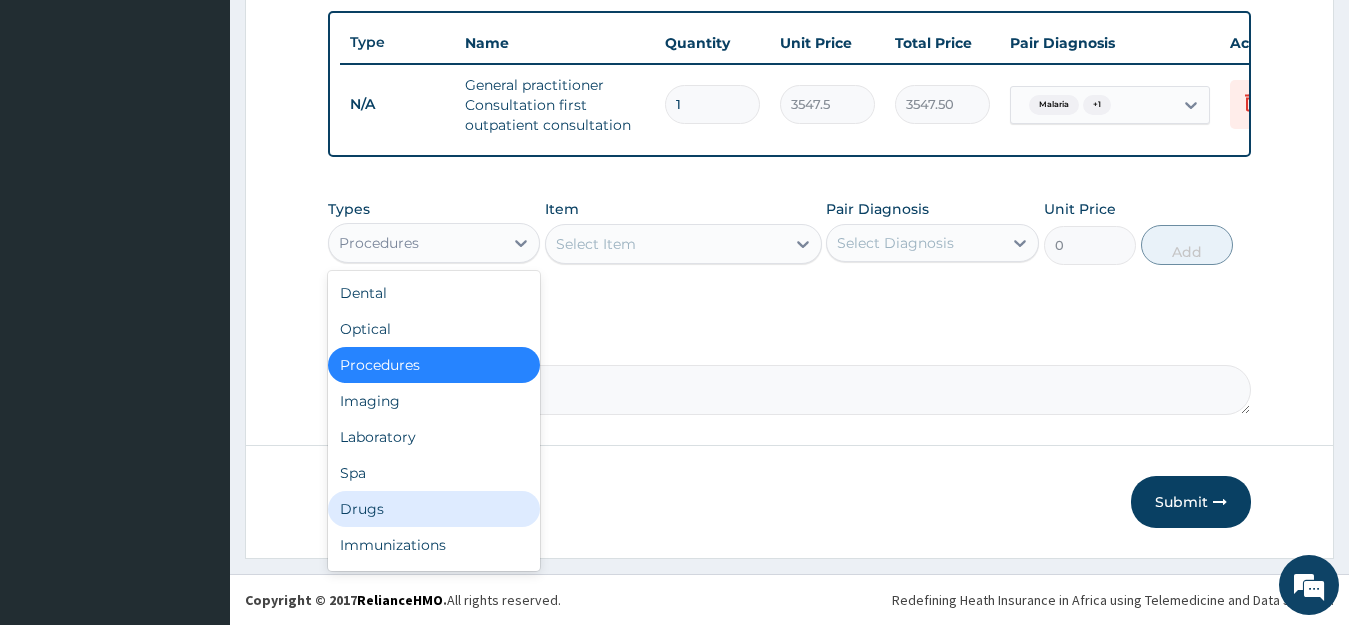 click on "Drugs" at bounding box center [434, 509] 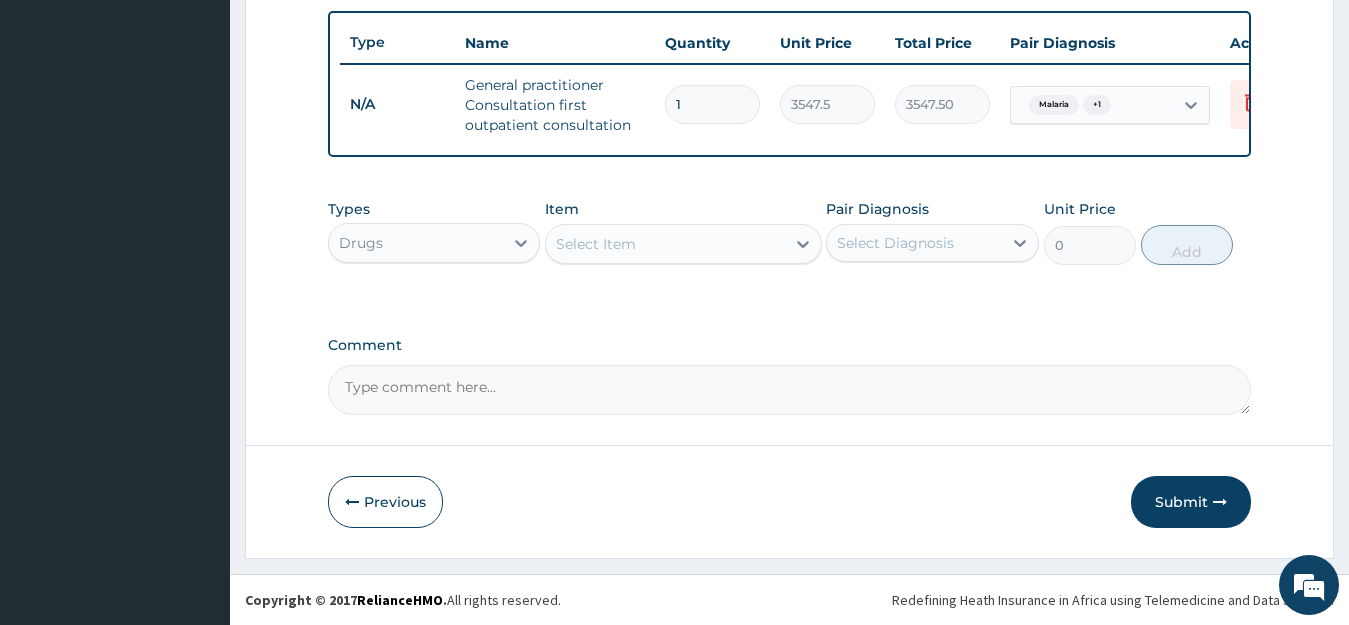 click on "Select Item" at bounding box center (665, 244) 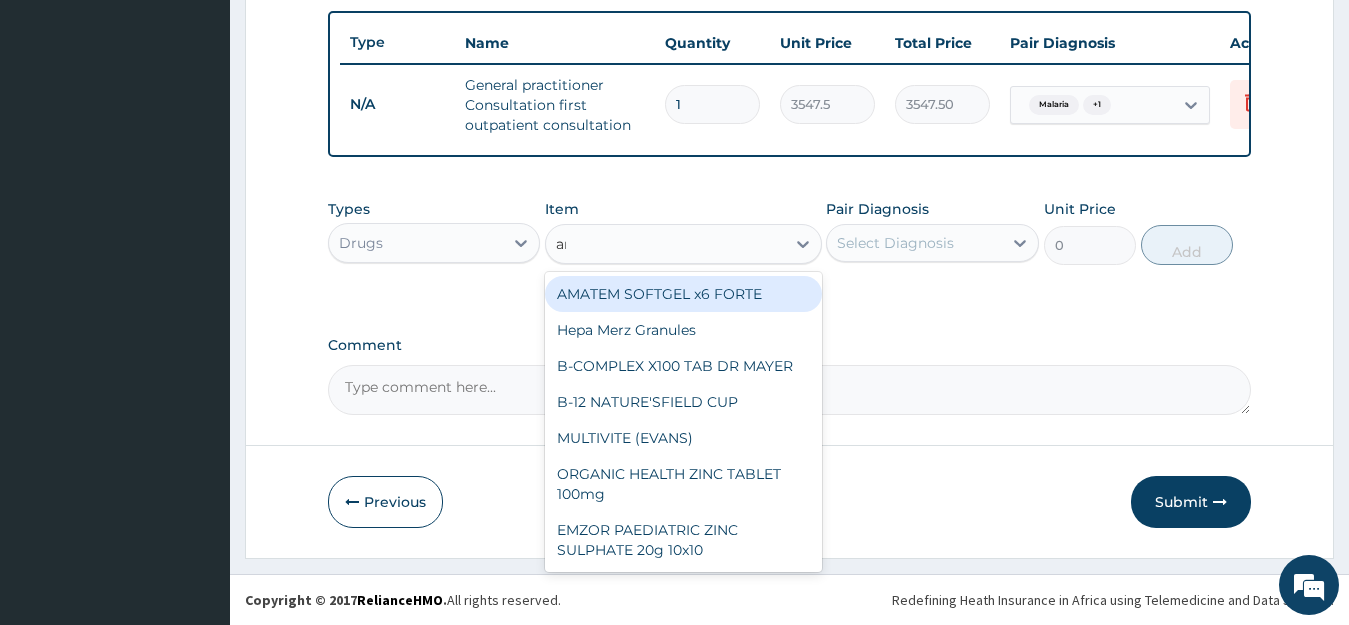 type on "arte" 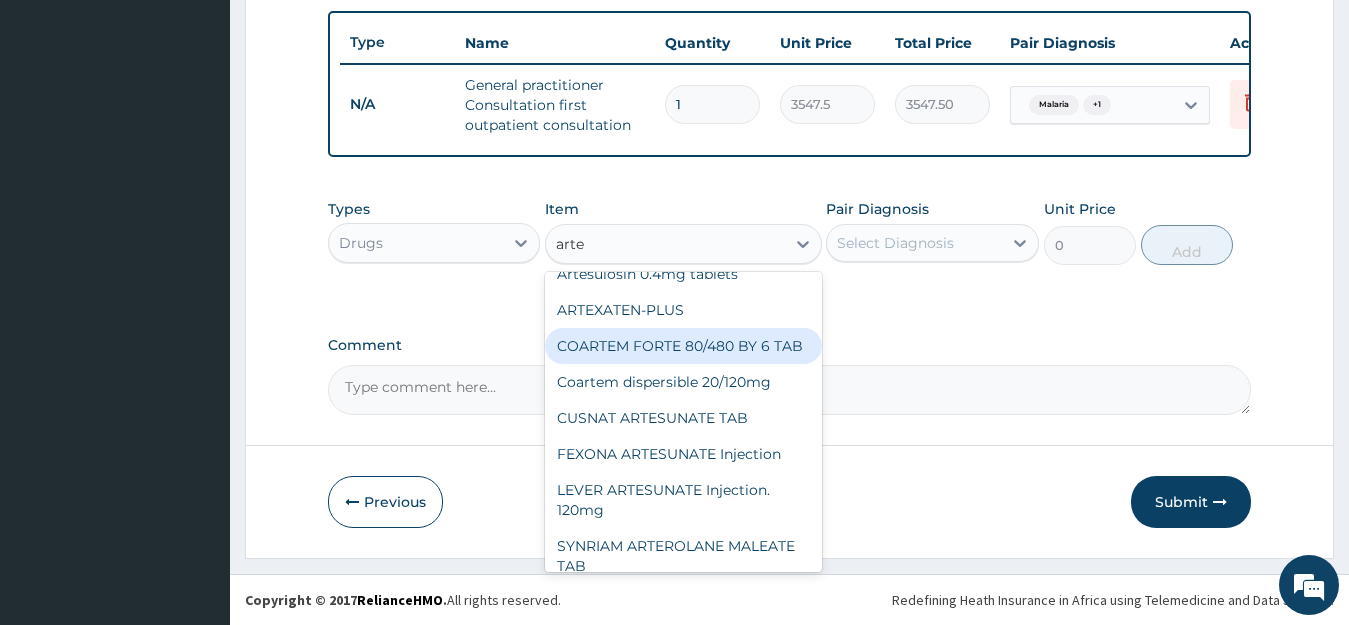 scroll, scrollTop: 0, scrollLeft: 0, axis: both 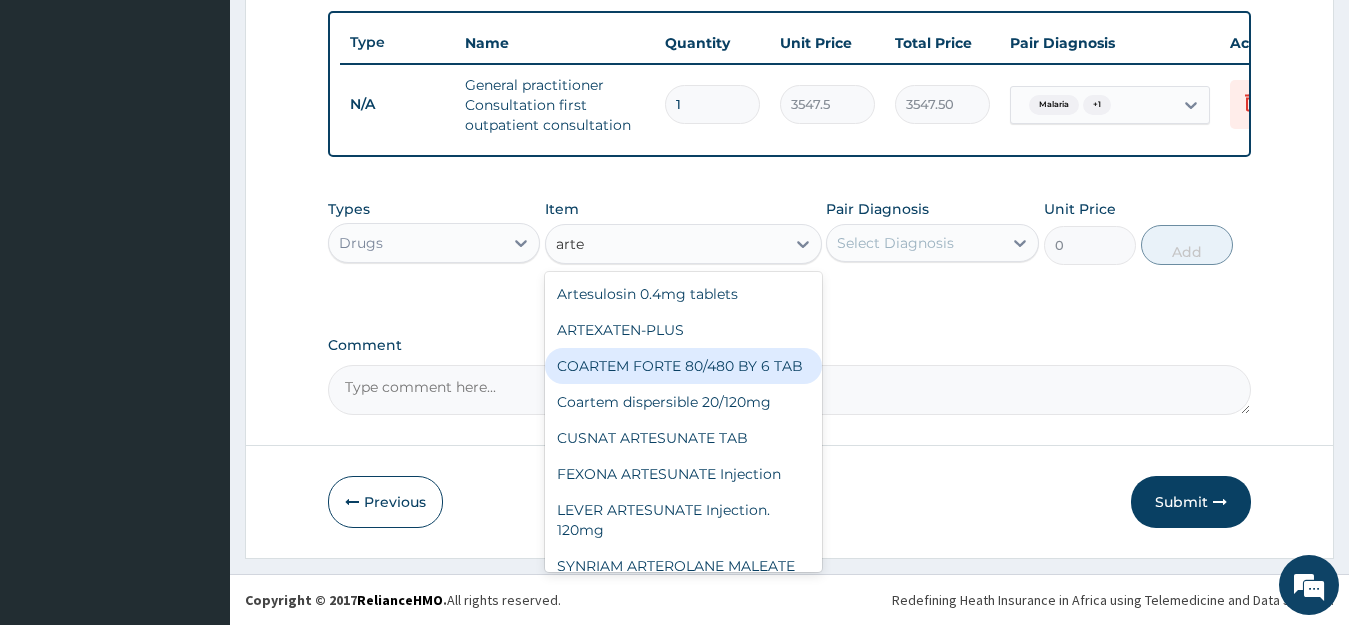 click on "COARTEM FORTE 80/480 BY 6 TAB" at bounding box center (683, 366) 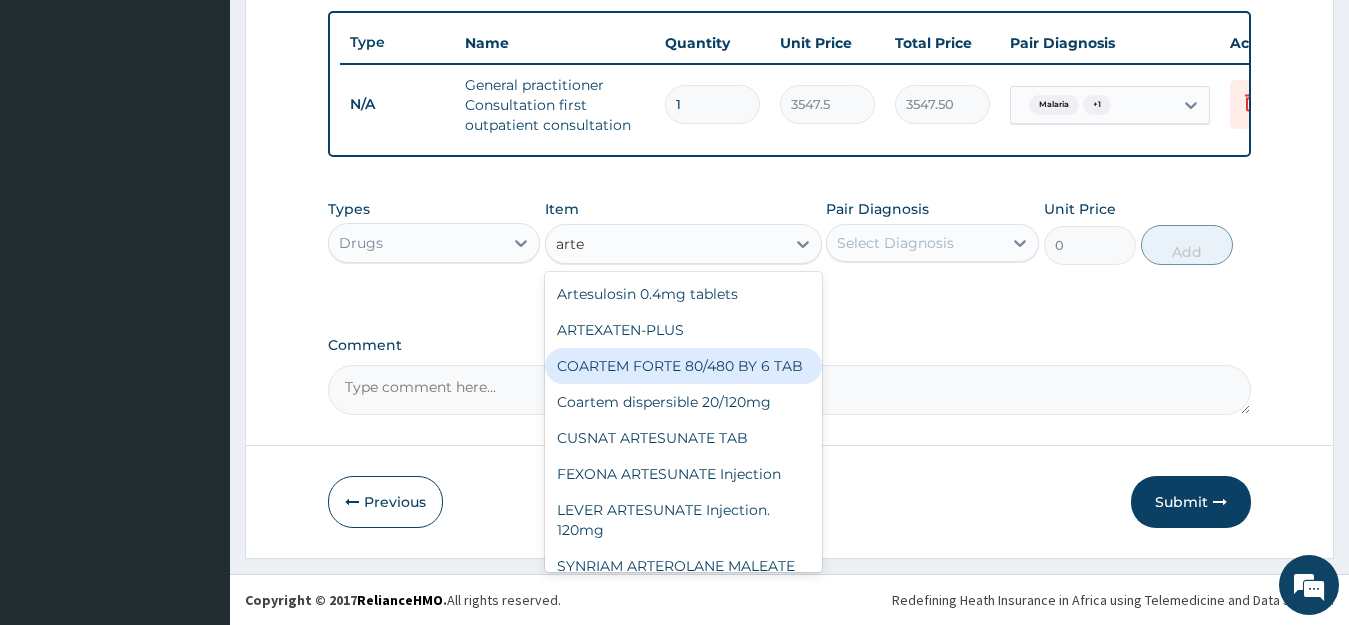 type 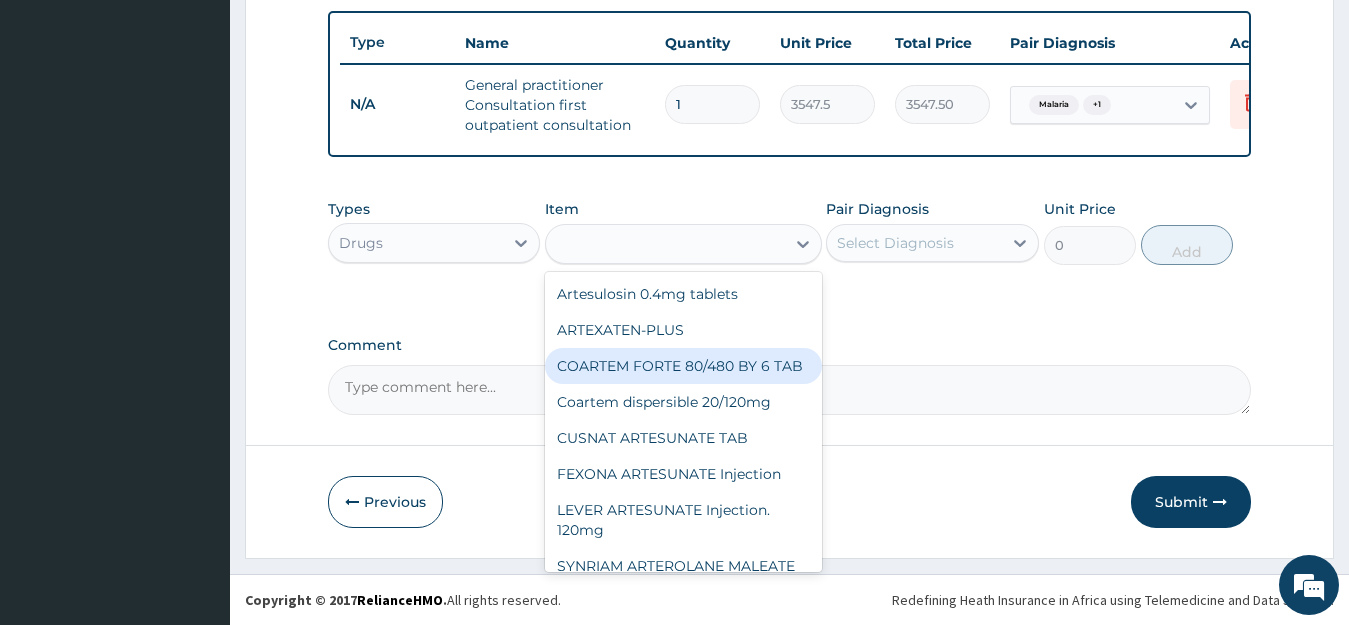 type on "449.35" 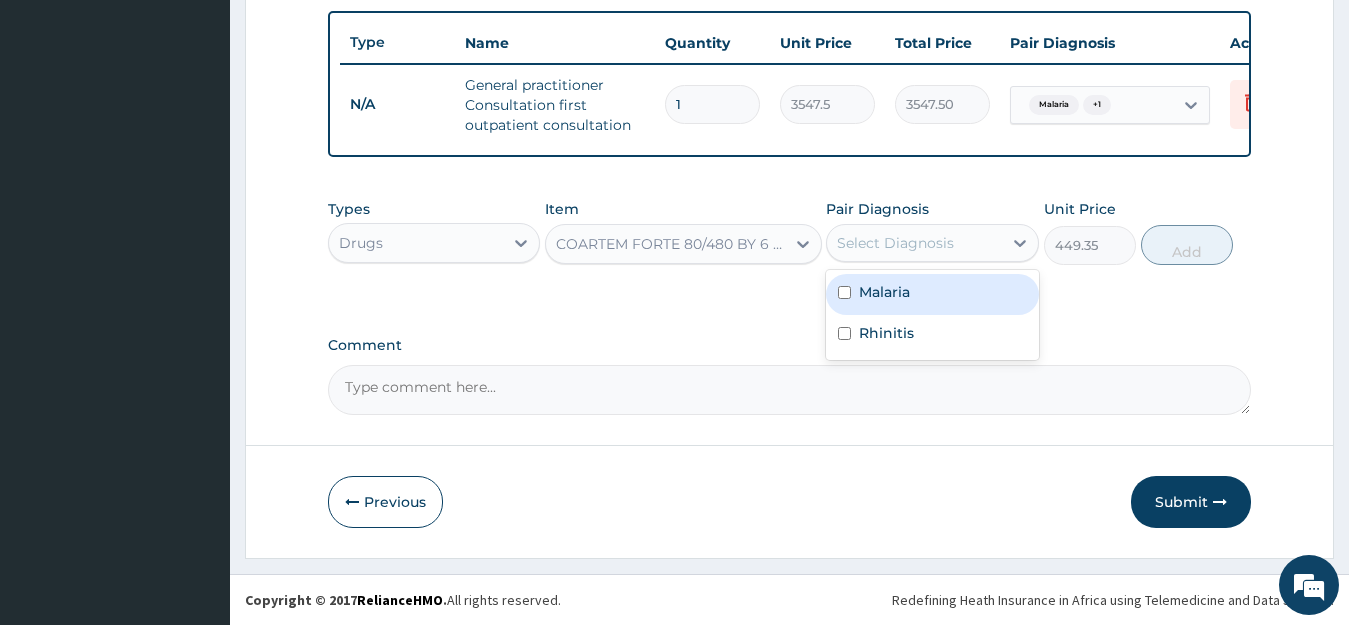 click on "Select Diagnosis" at bounding box center [895, 243] 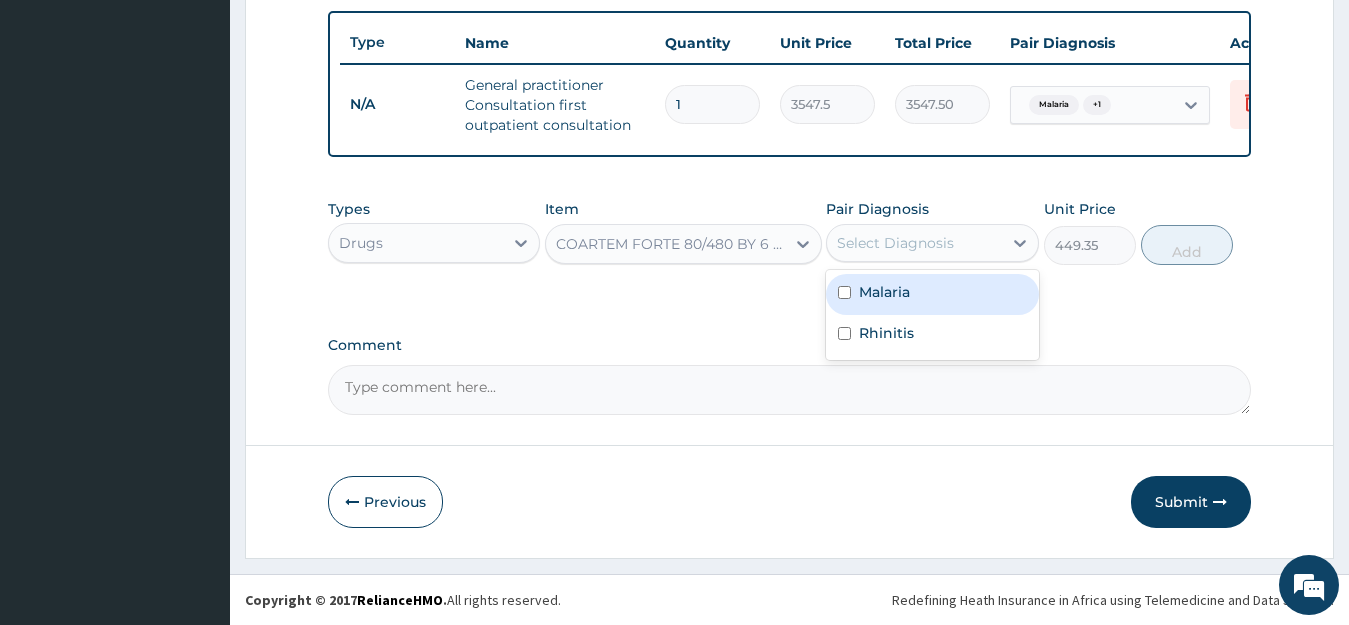 click on "Malaria" at bounding box center (932, 294) 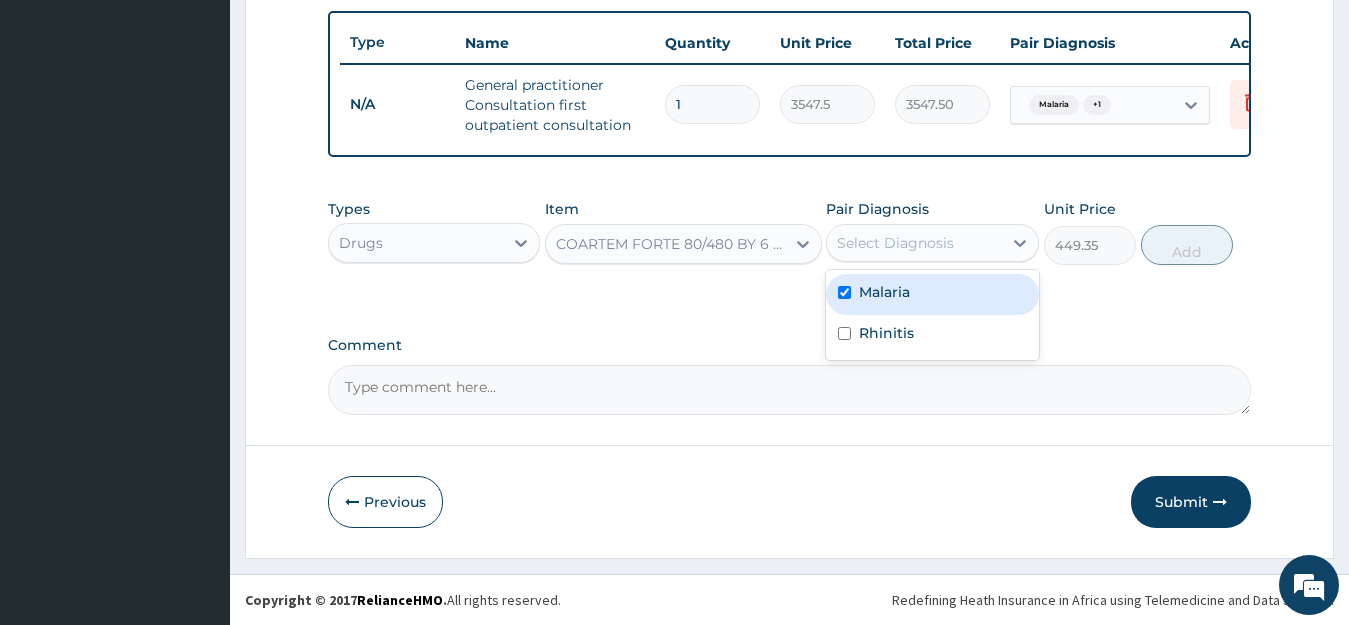 checkbox on "true" 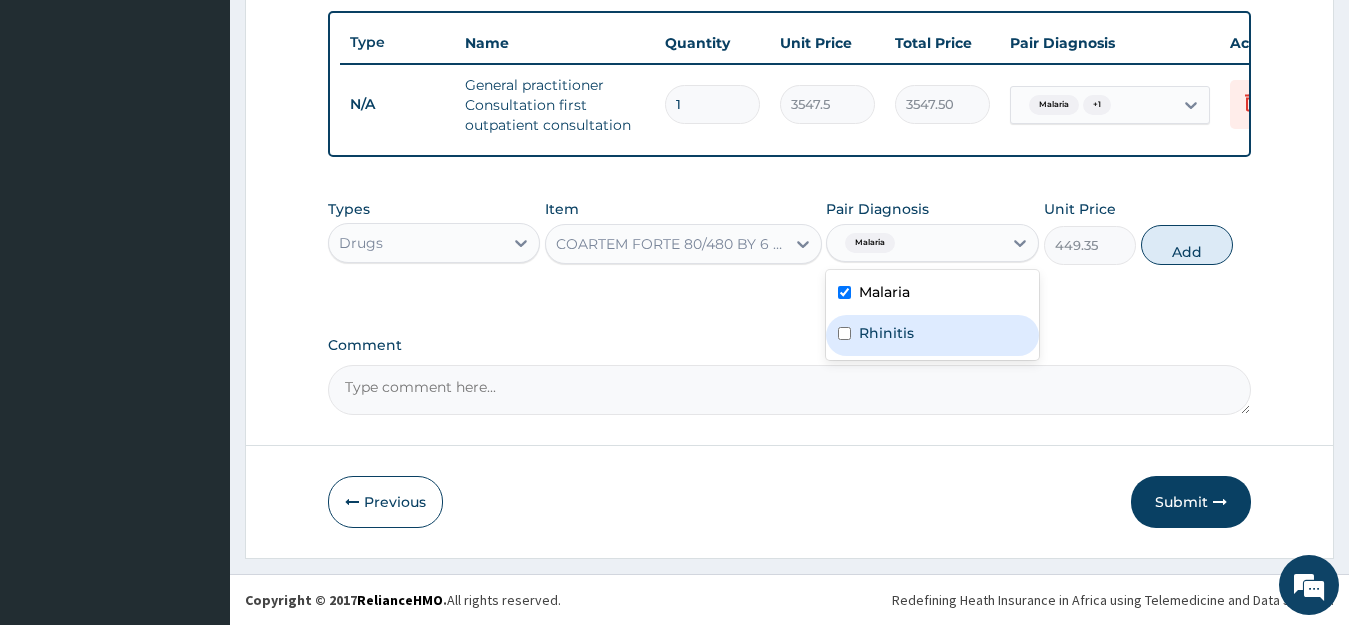 click on "Rhinitis" at bounding box center [886, 333] 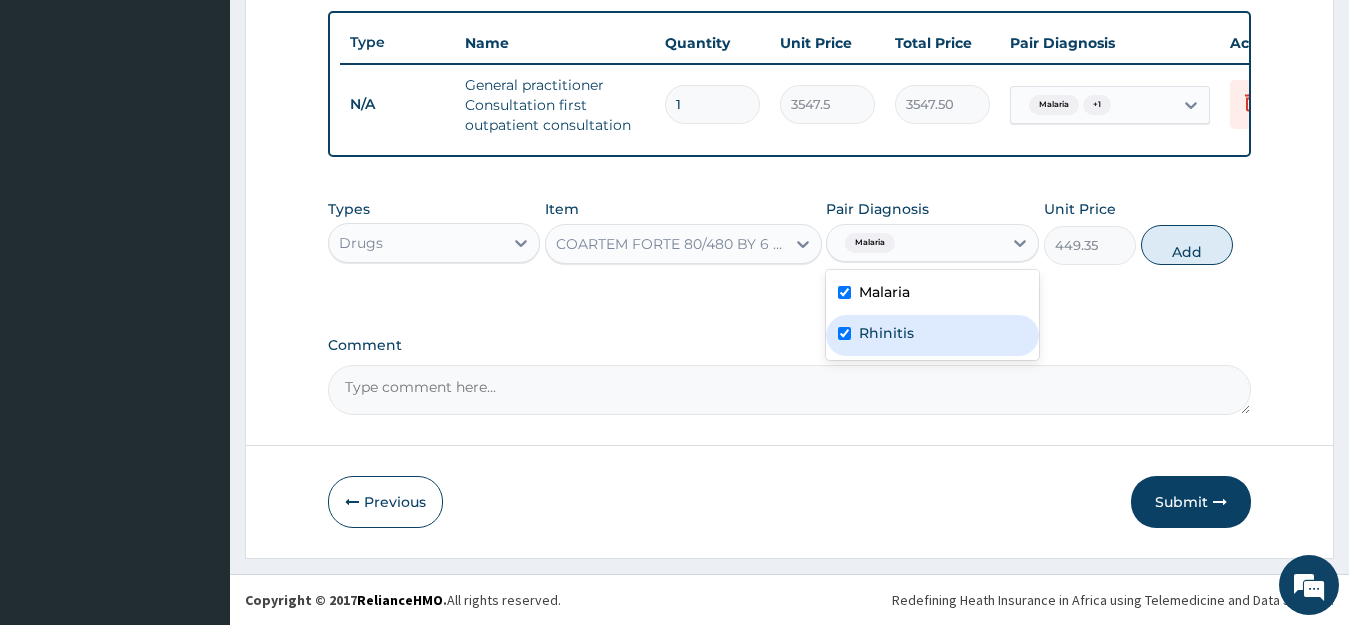 checkbox on "true" 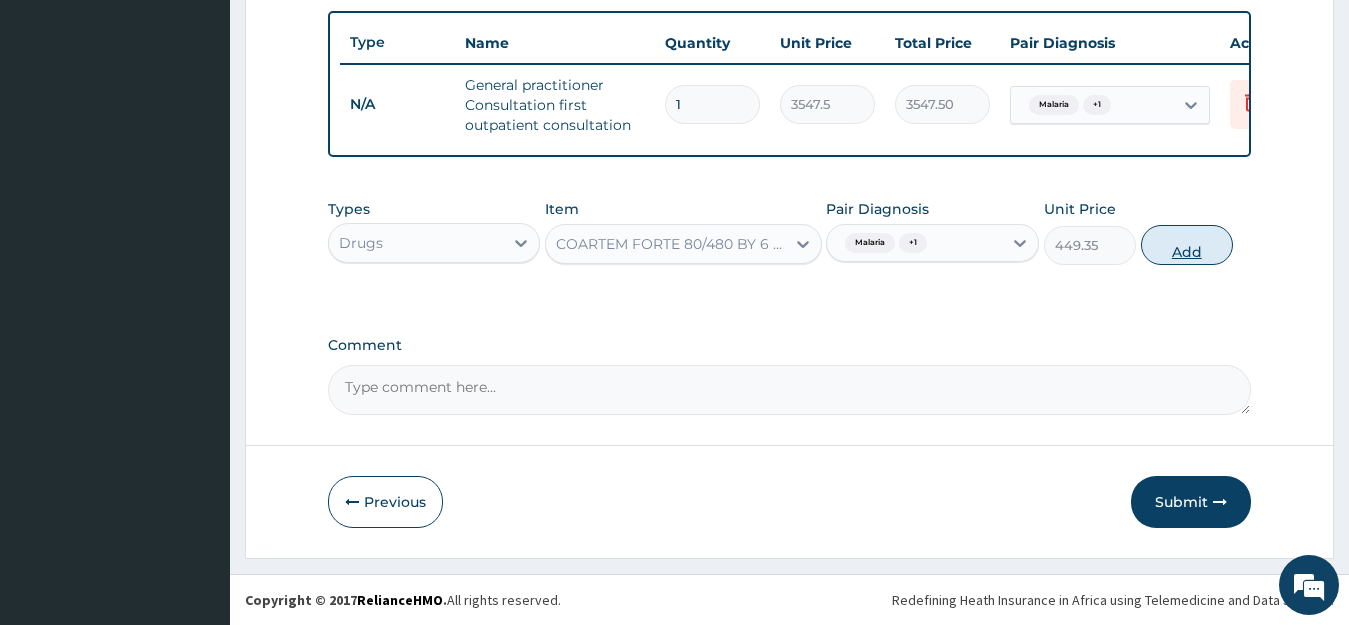 click on "Add" at bounding box center [1187, 245] 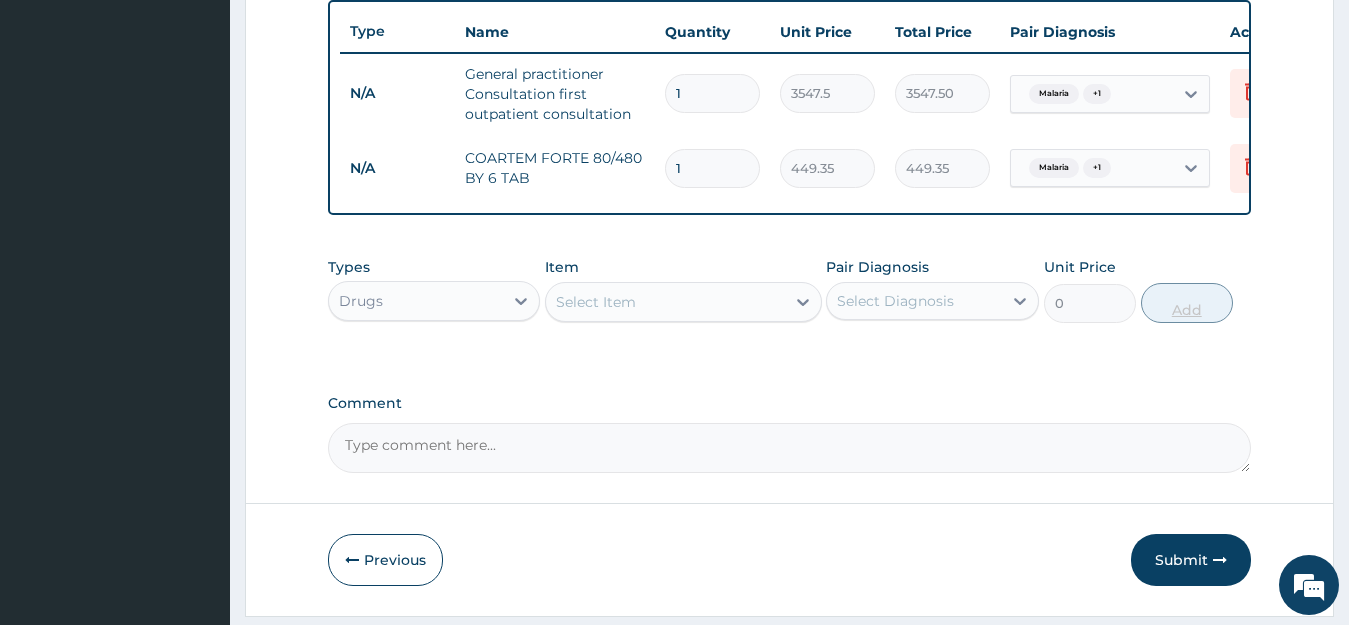 type 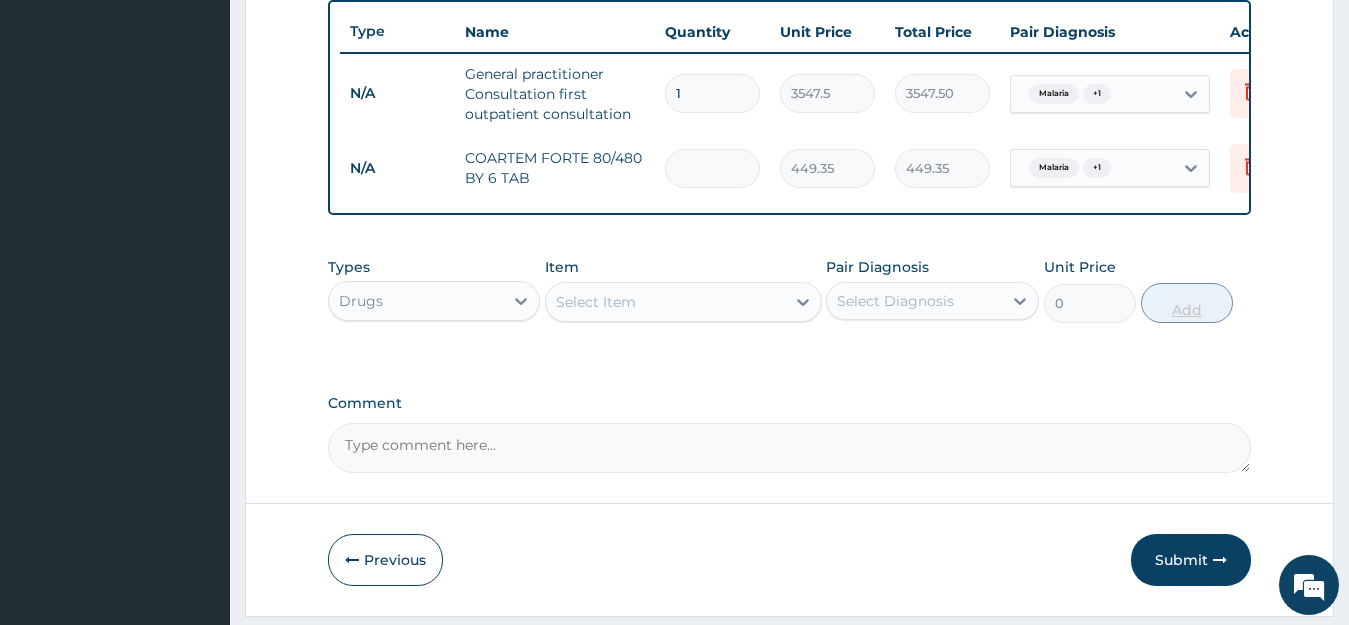 type on "0.00" 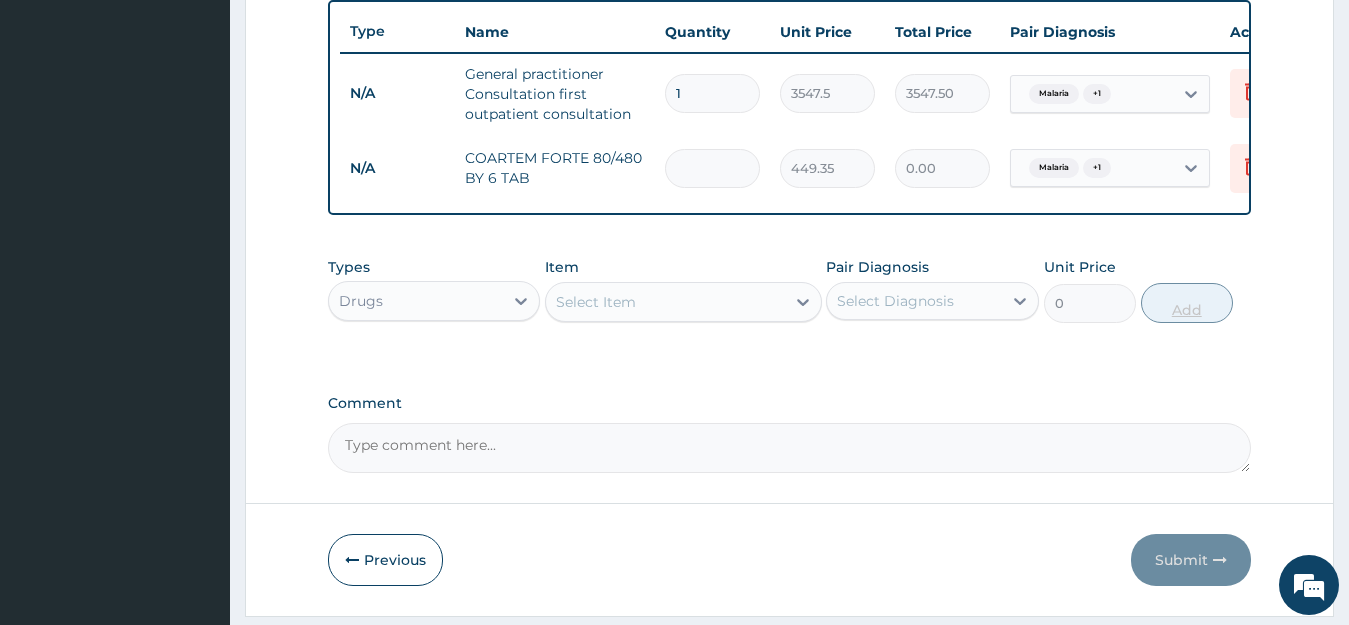 type on "6" 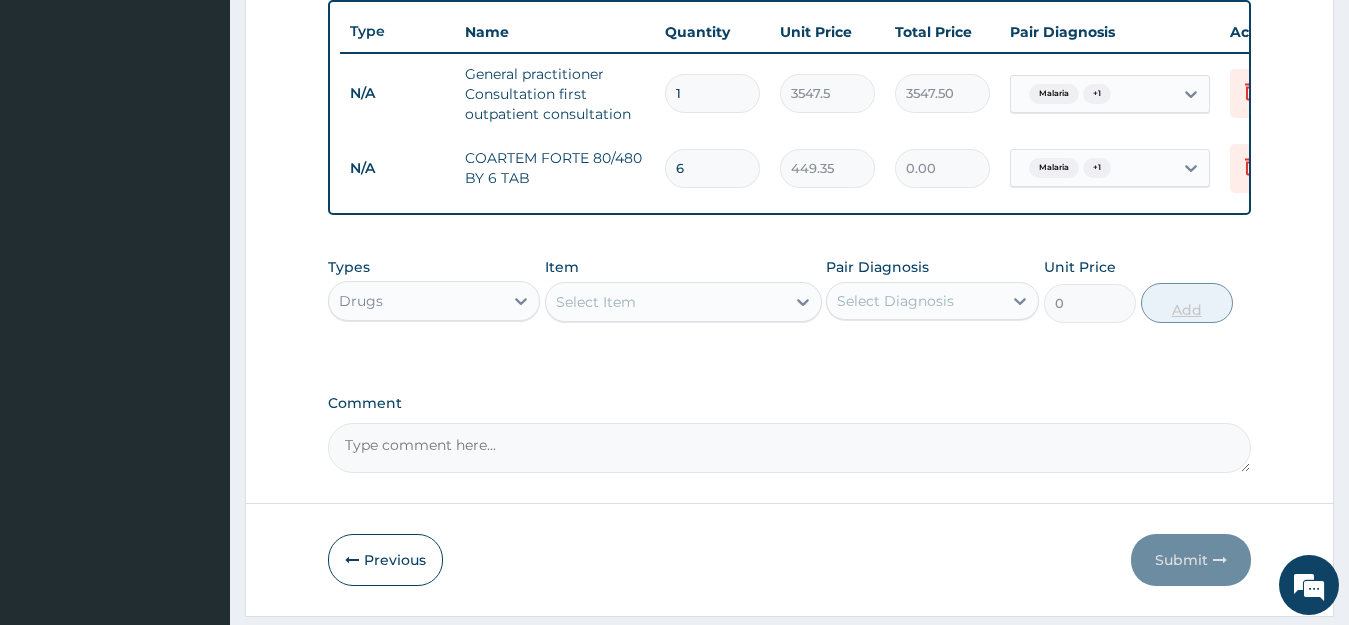 type on "2696.10" 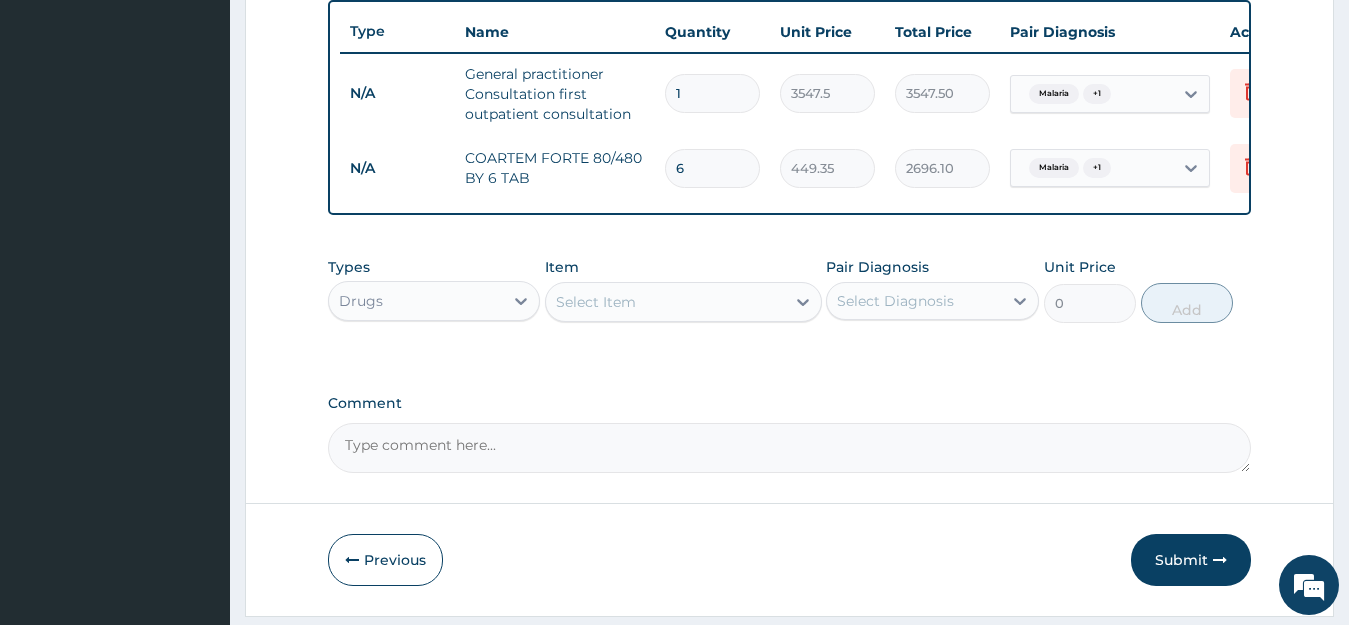 type on "6" 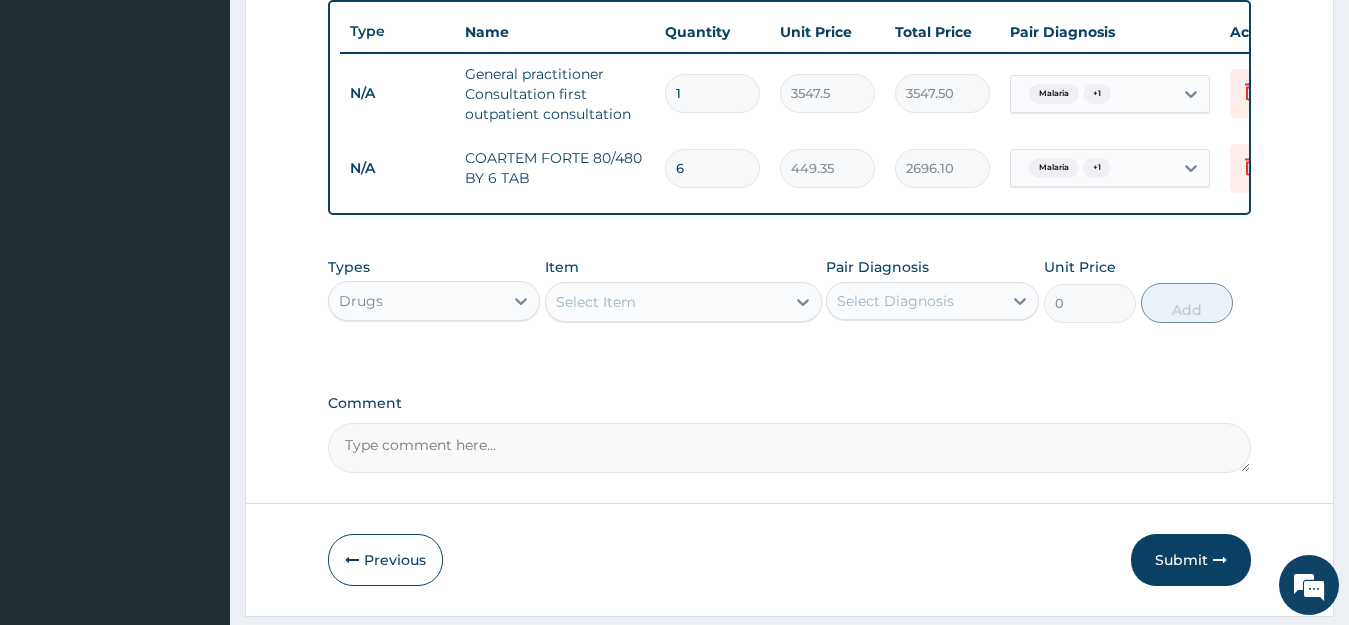 click on "Select Item" at bounding box center (665, 302) 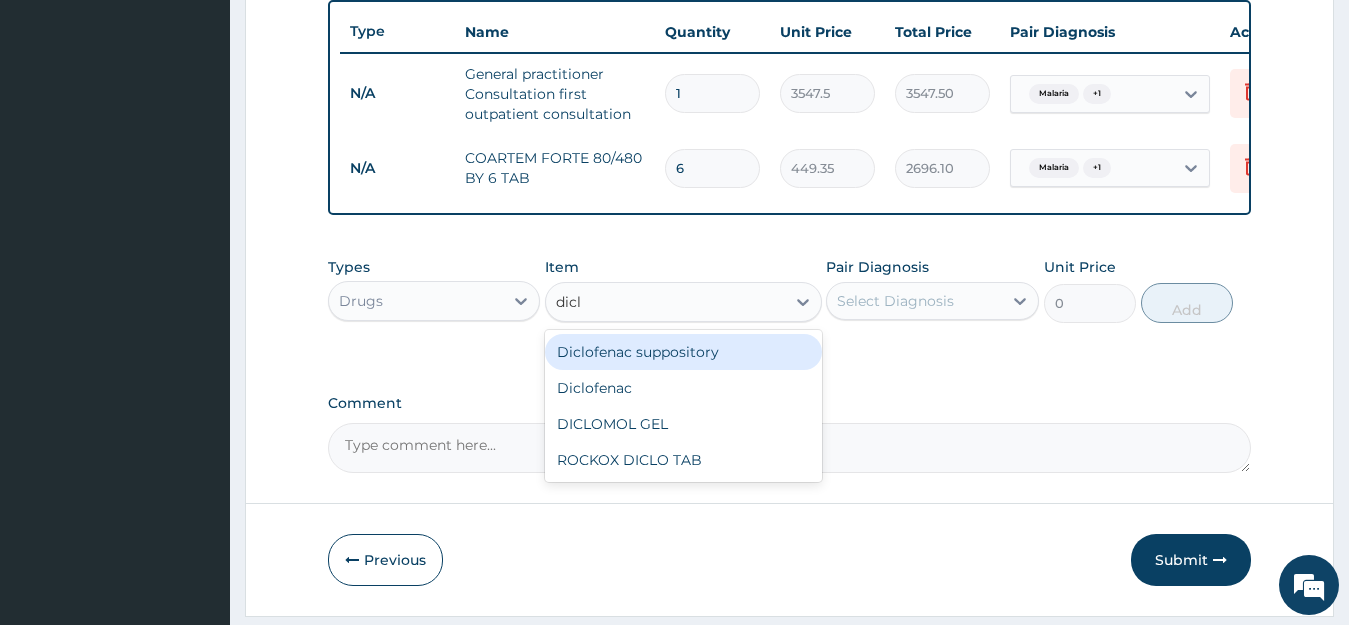 type on "diclo" 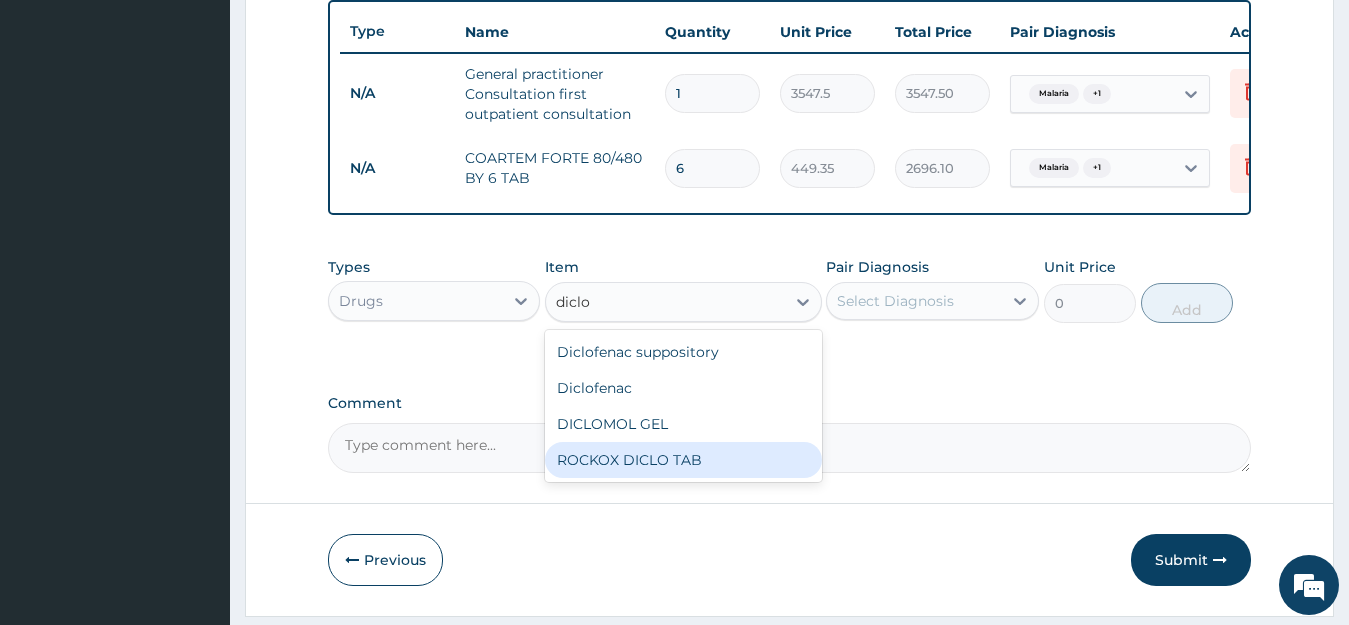 click on "ROCKOX DICLO TAB" at bounding box center (683, 460) 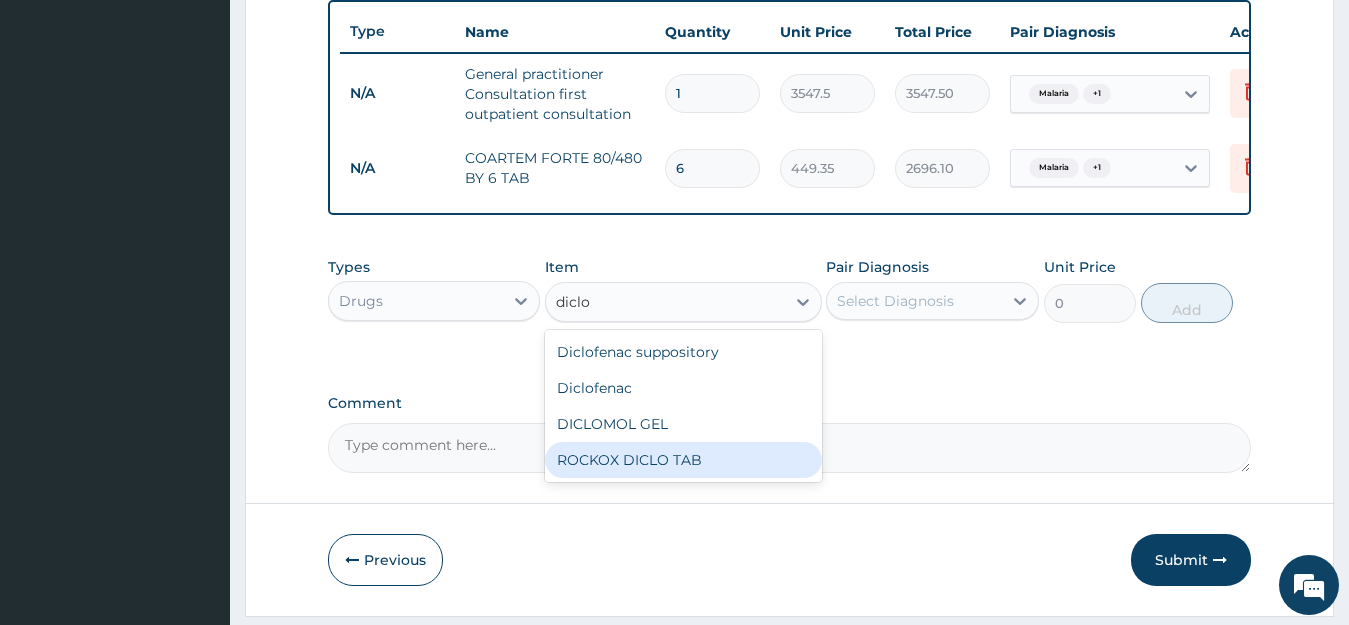 type 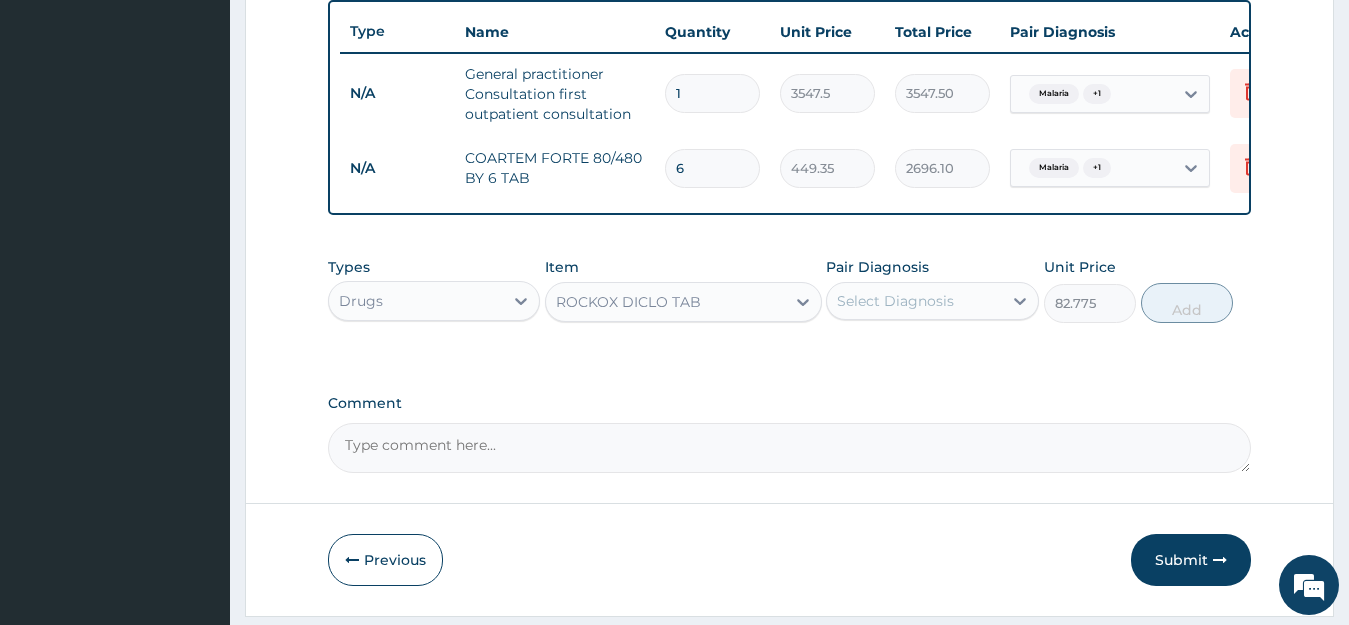 click on "Select Diagnosis" at bounding box center (895, 301) 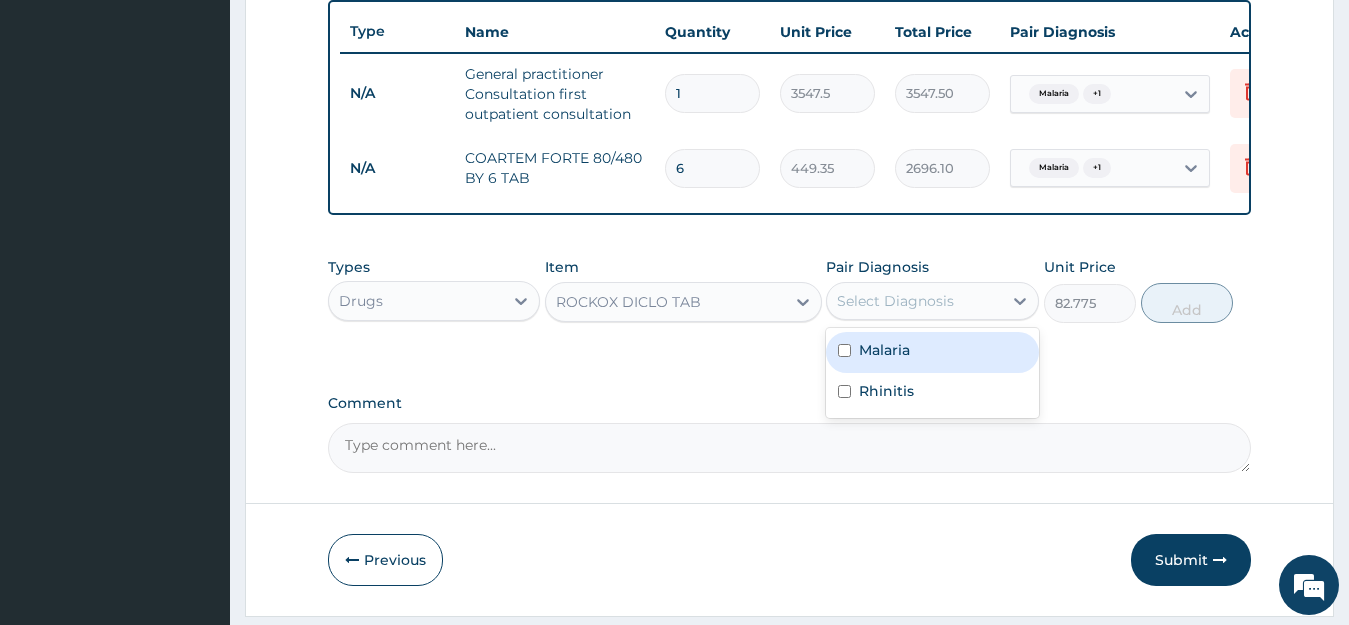 click on "Malaria" at bounding box center [884, 350] 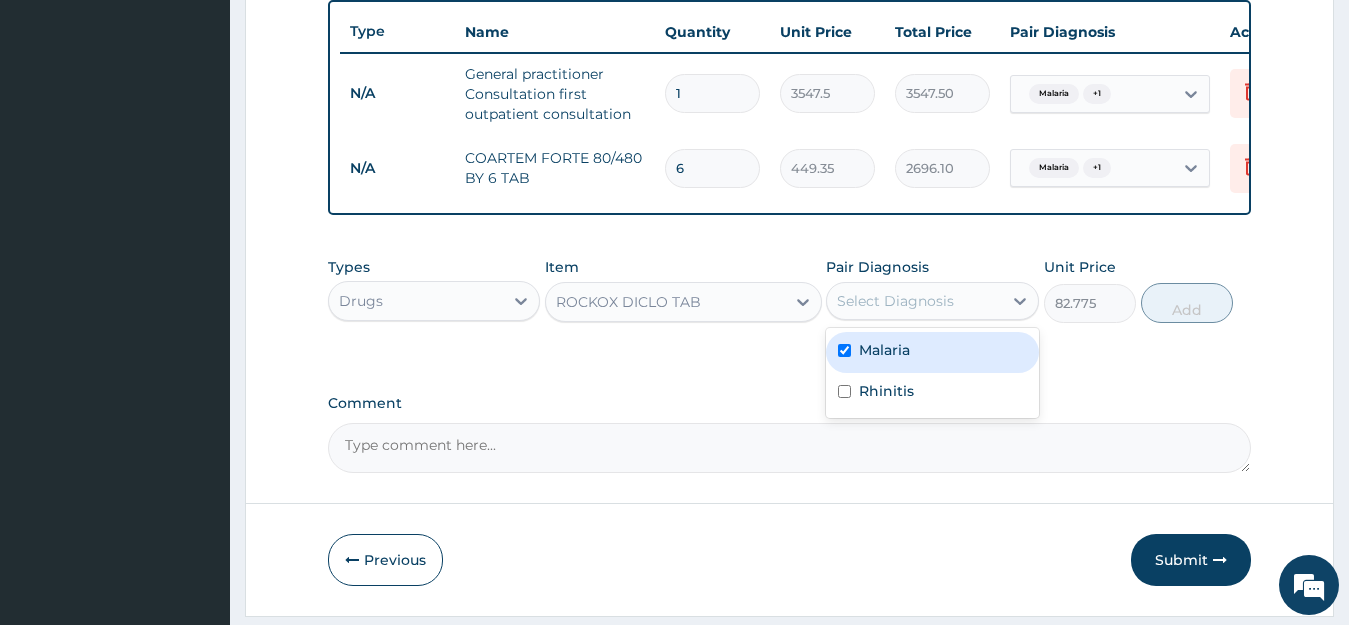 checkbox on "true" 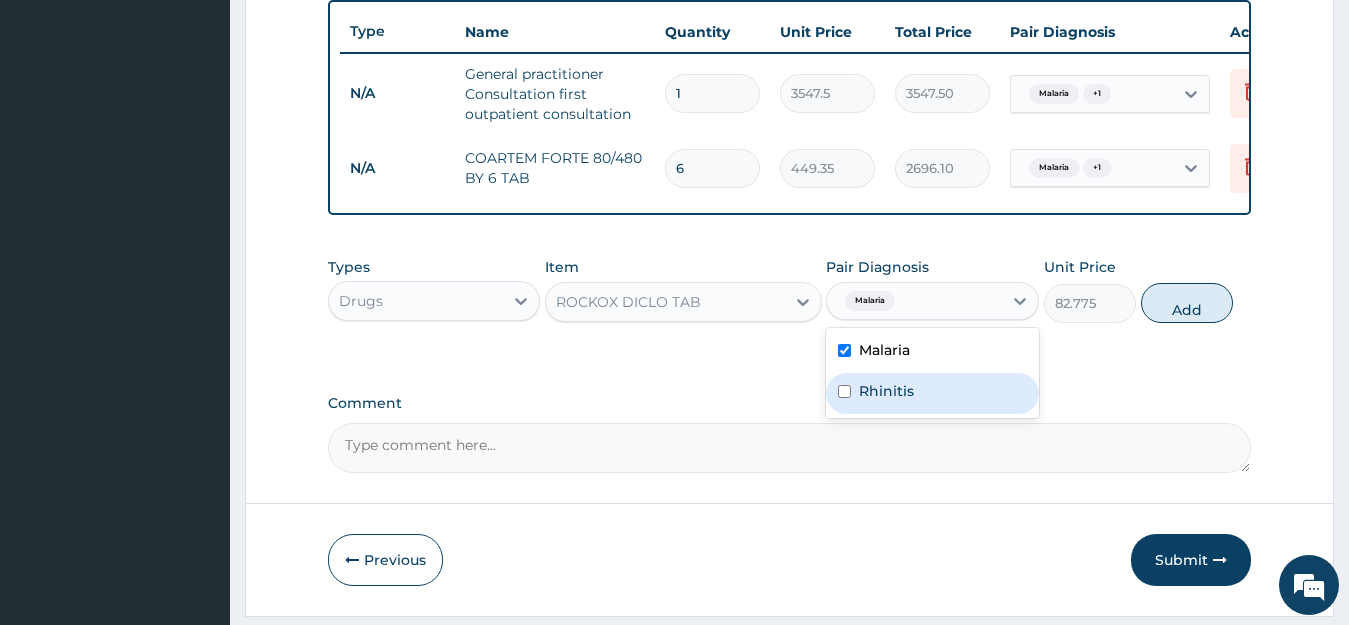 click on "Rhinitis" at bounding box center (886, 391) 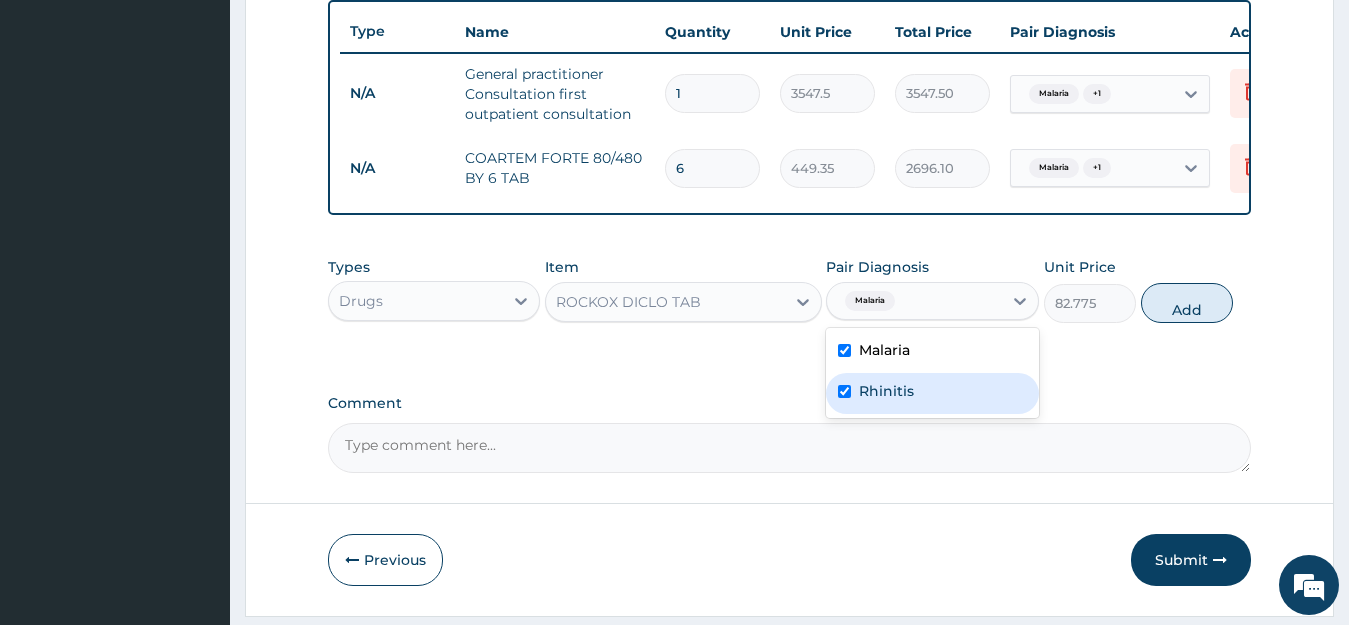 checkbox on "true" 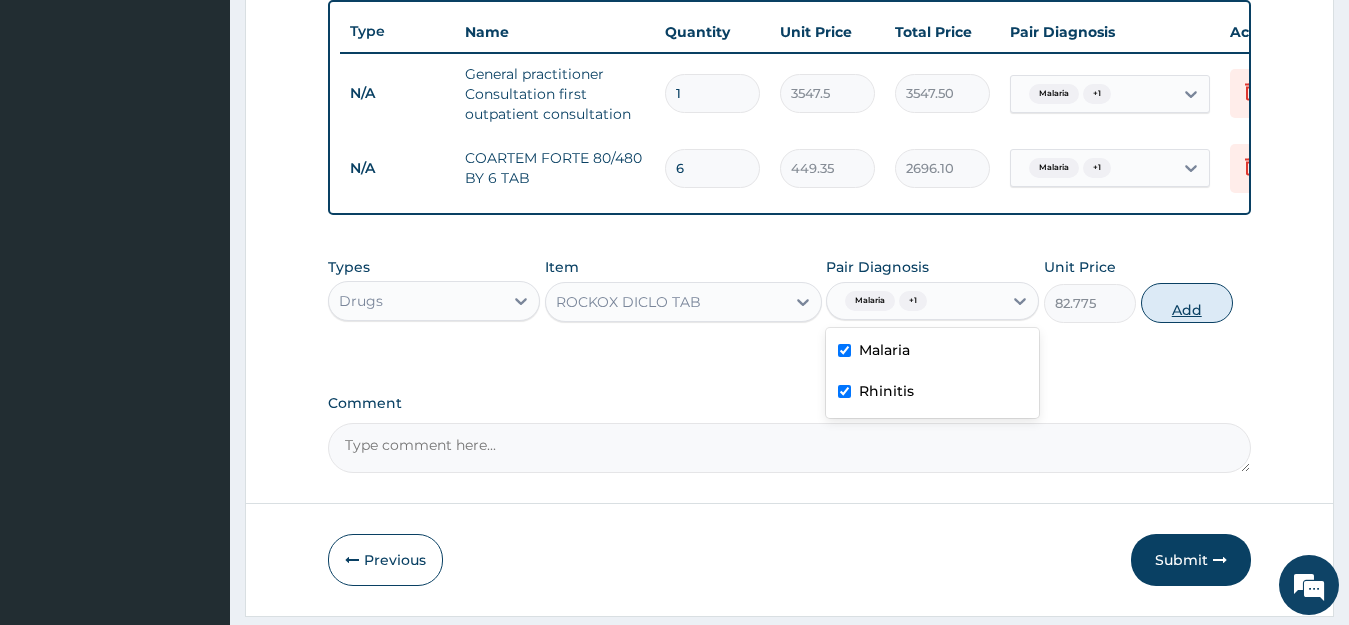 click on "Add" at bounding box center [1187, 303] 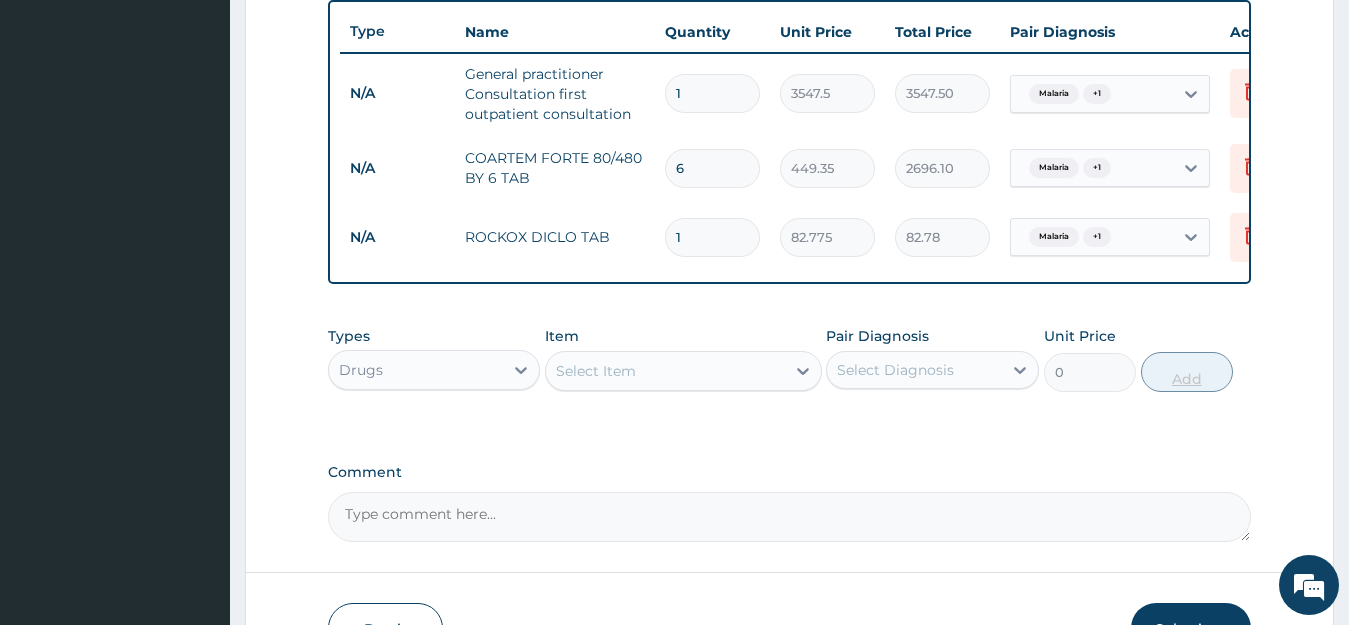 type on "10" 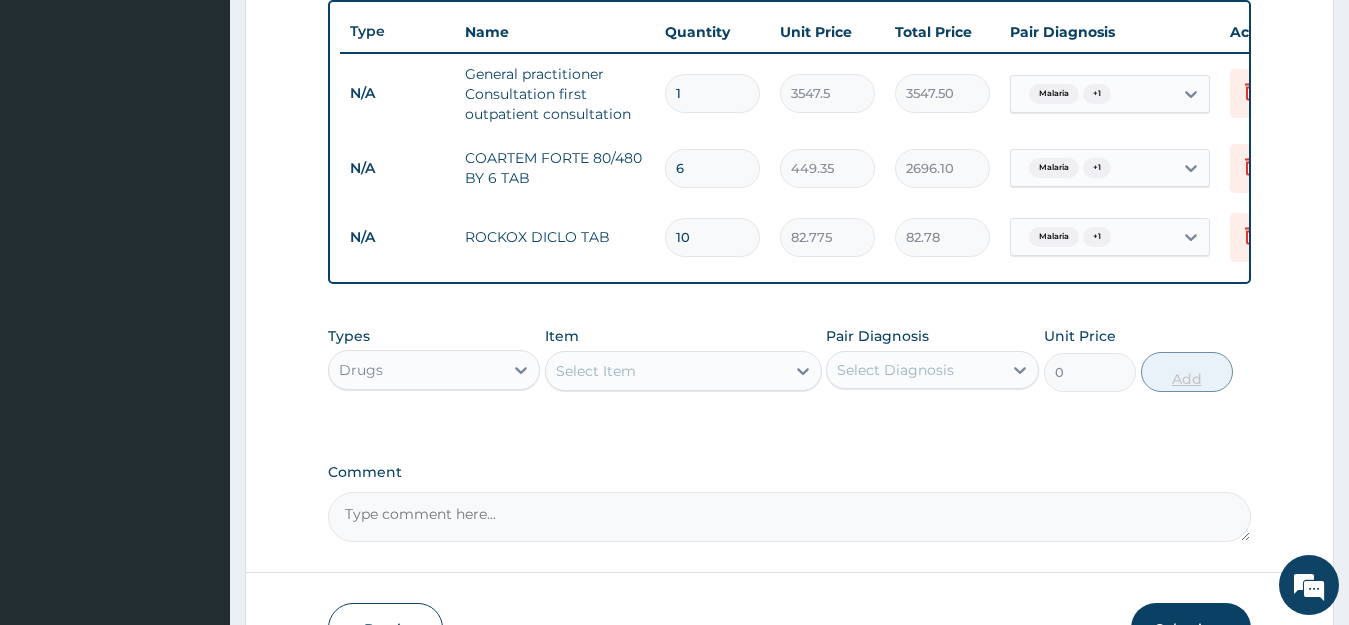 type on "827.75" 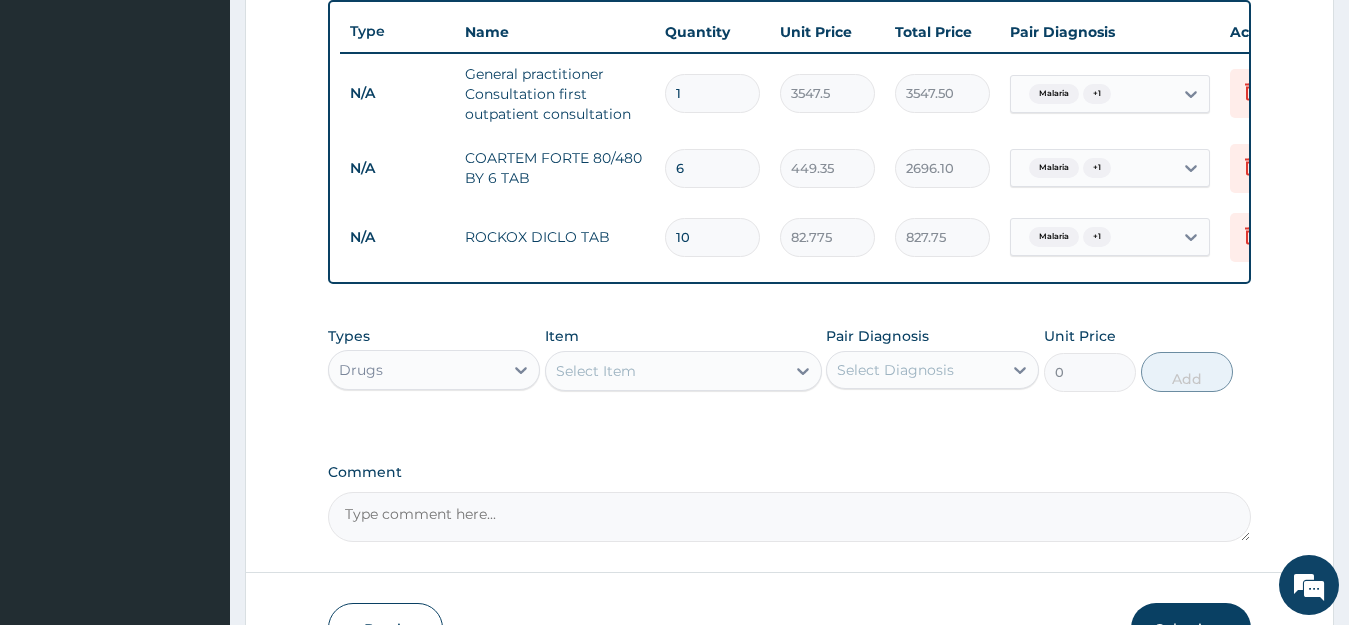 type on "10" 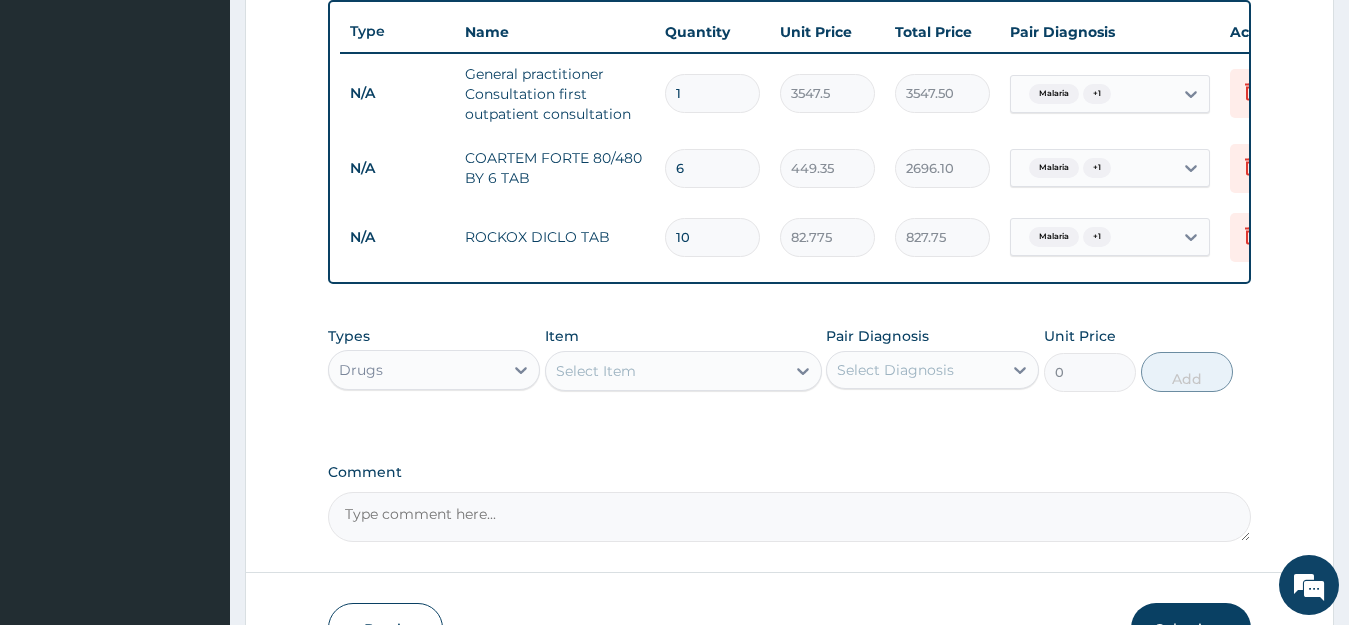 click on "Select Item" at bounding box center [665, 371] 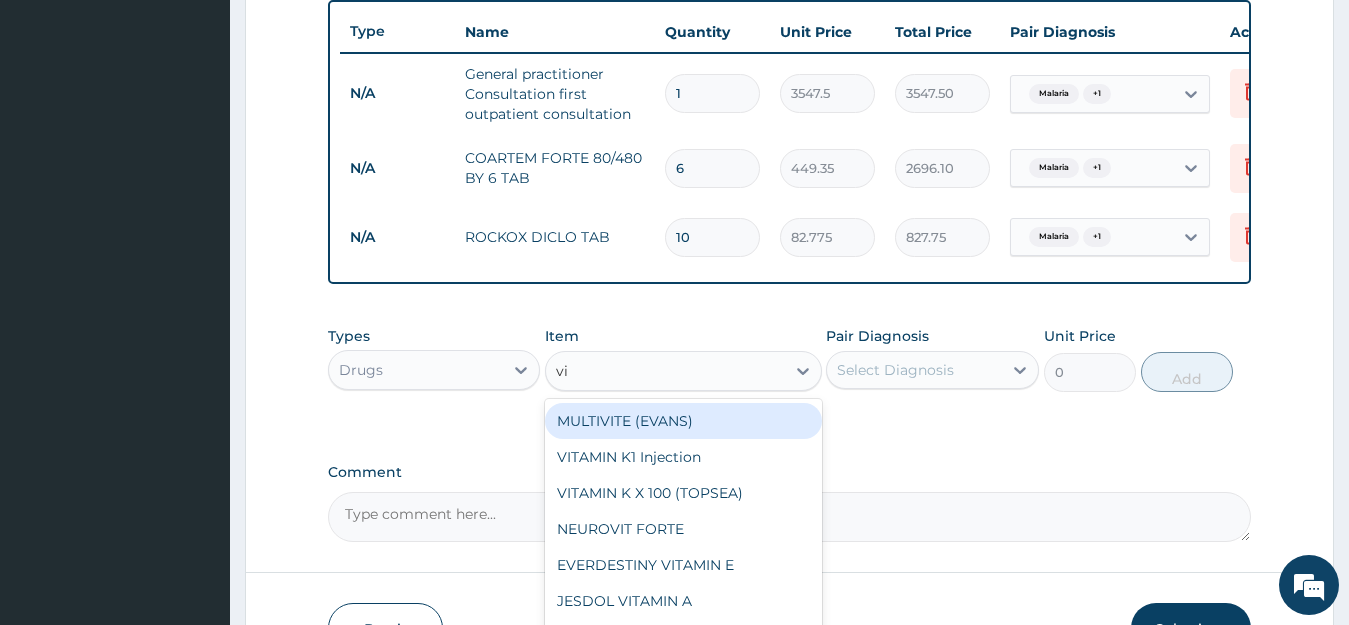 type on "v" 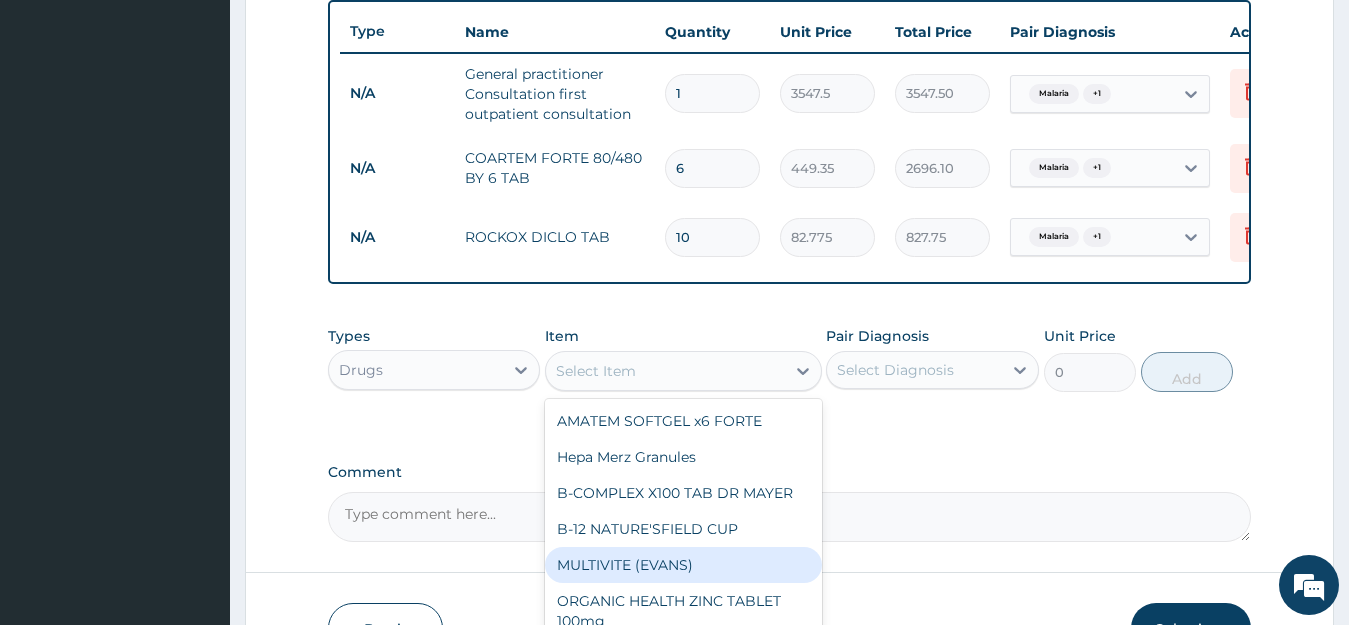 type on "b" 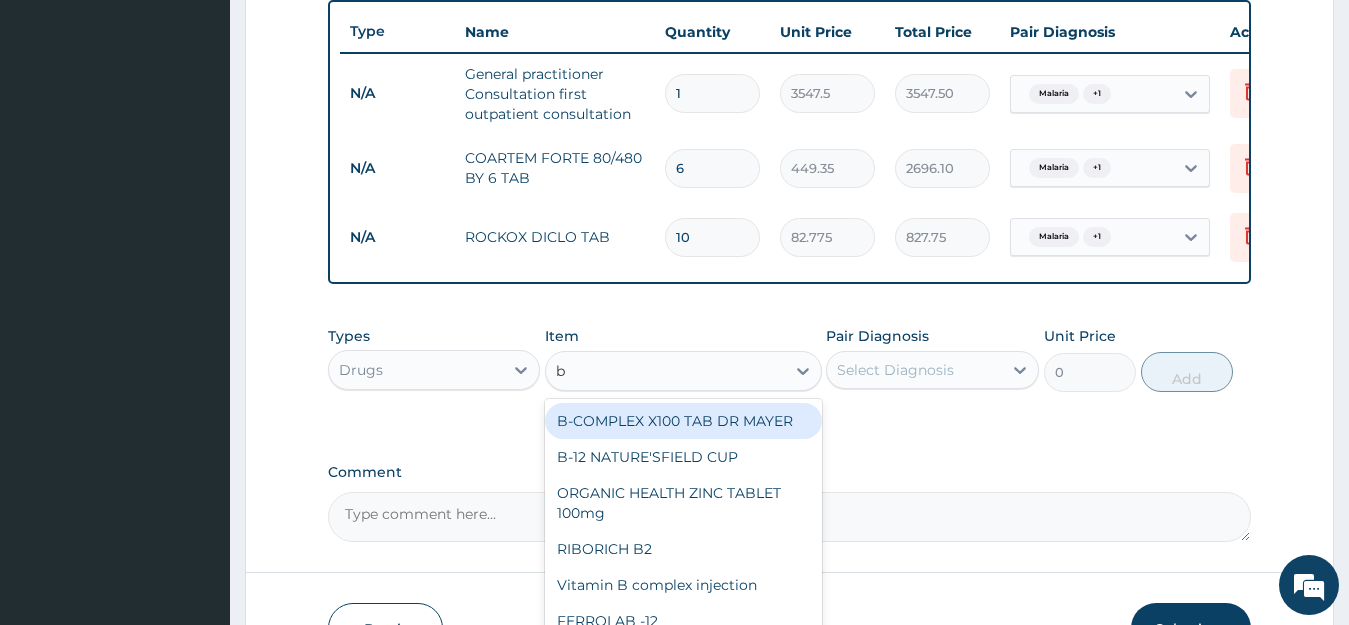 click on "B-COMPLEX X100 TAB DR MAYER" at bounding box center (683, 421) 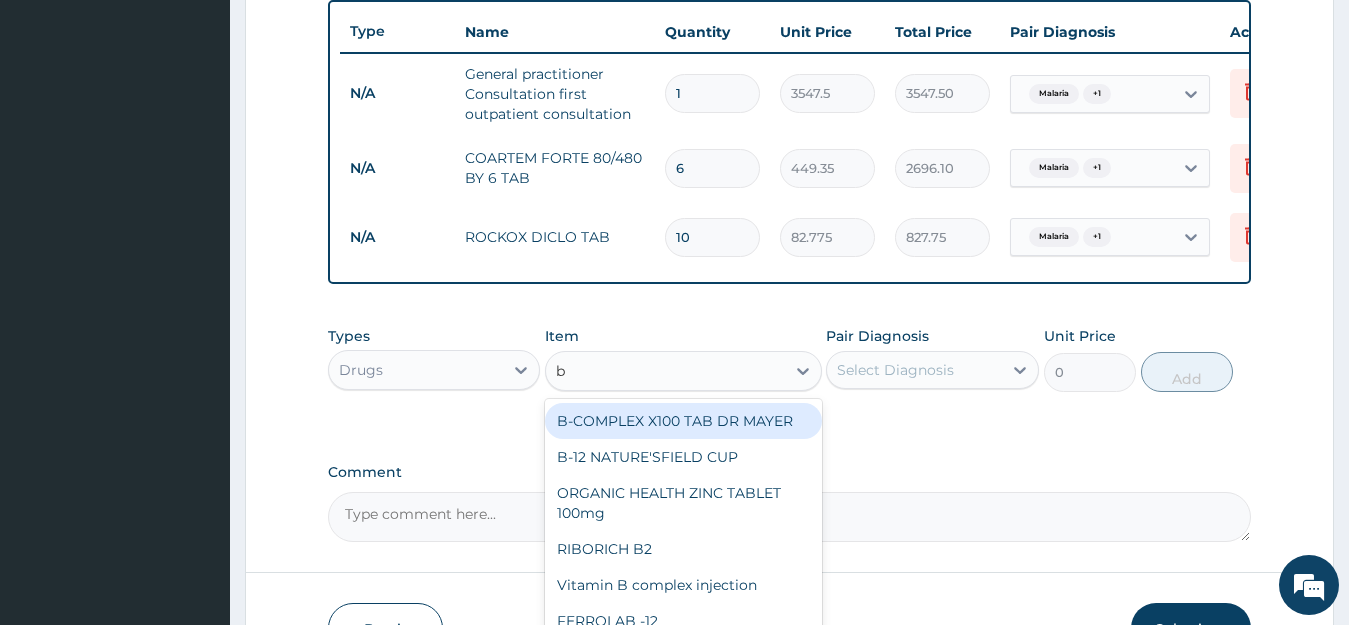 type 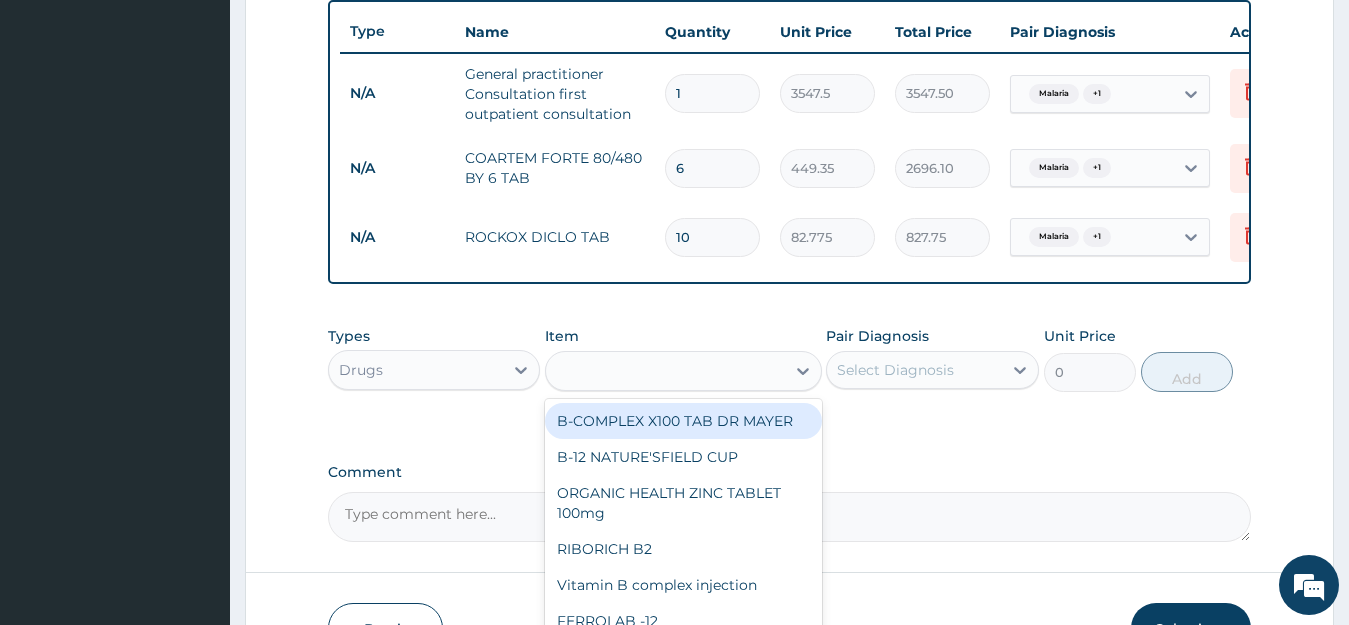 type on "23.65" 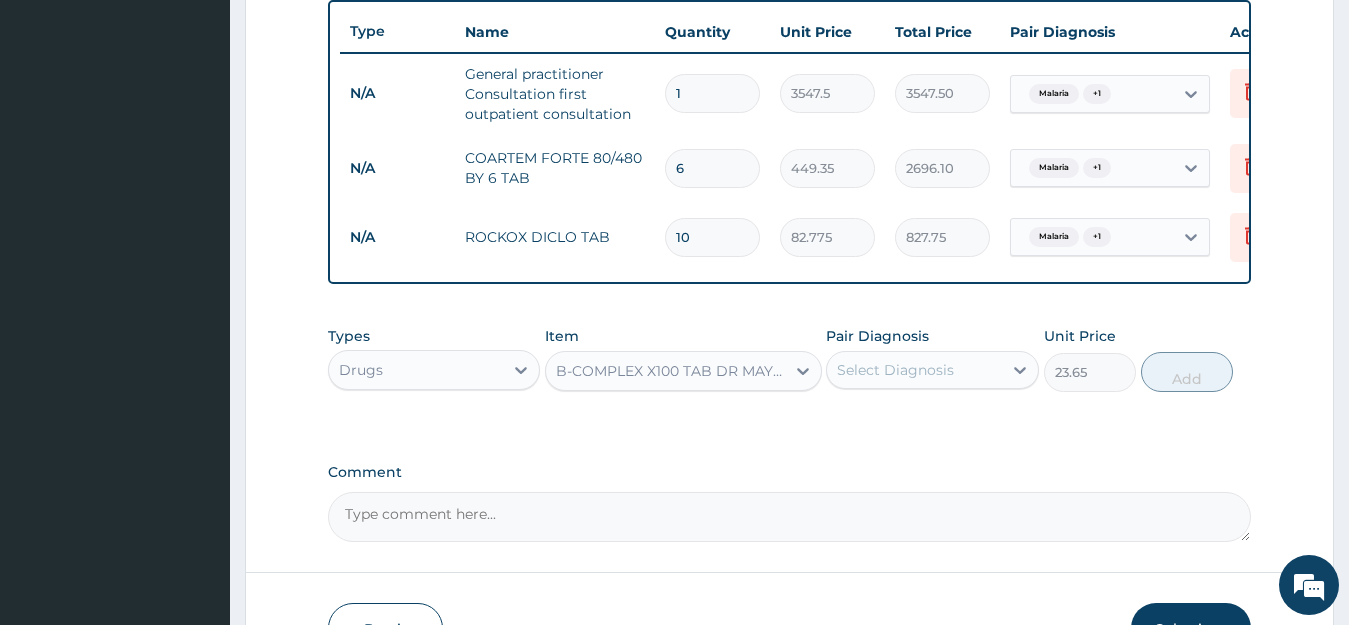 click on "Select Diagnosis" at bounding box center [895, 370] 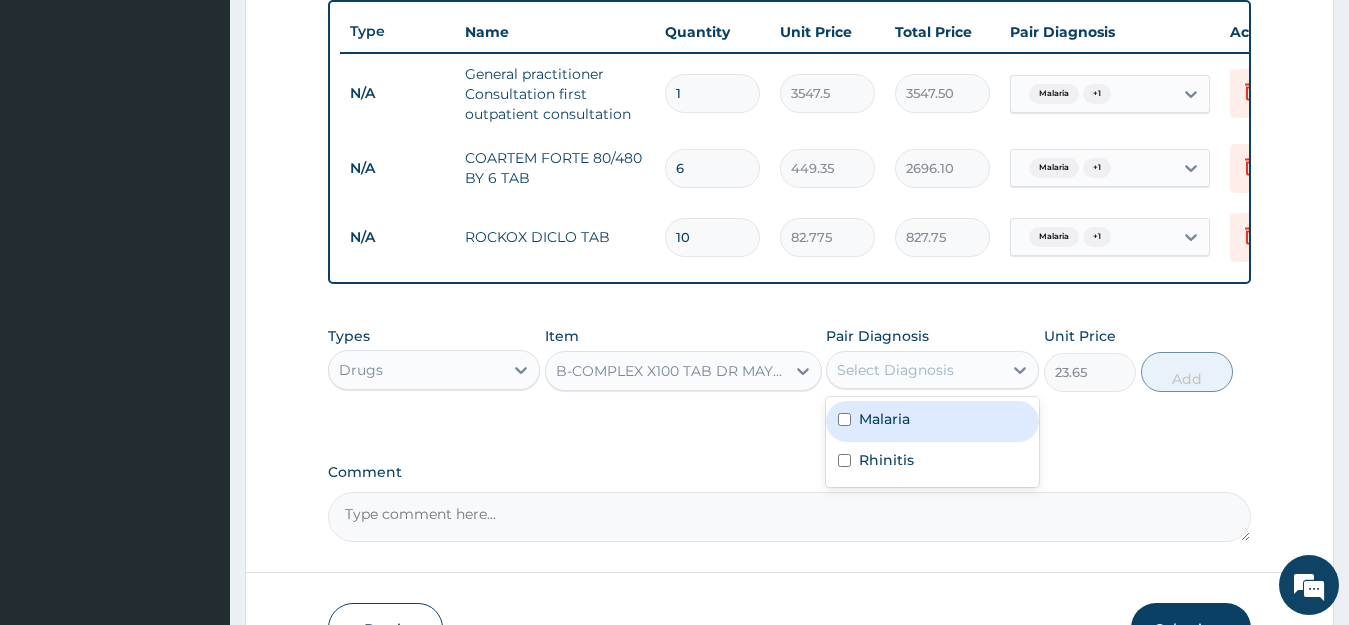 click on "Malaria" at bounding box center (932, 421) 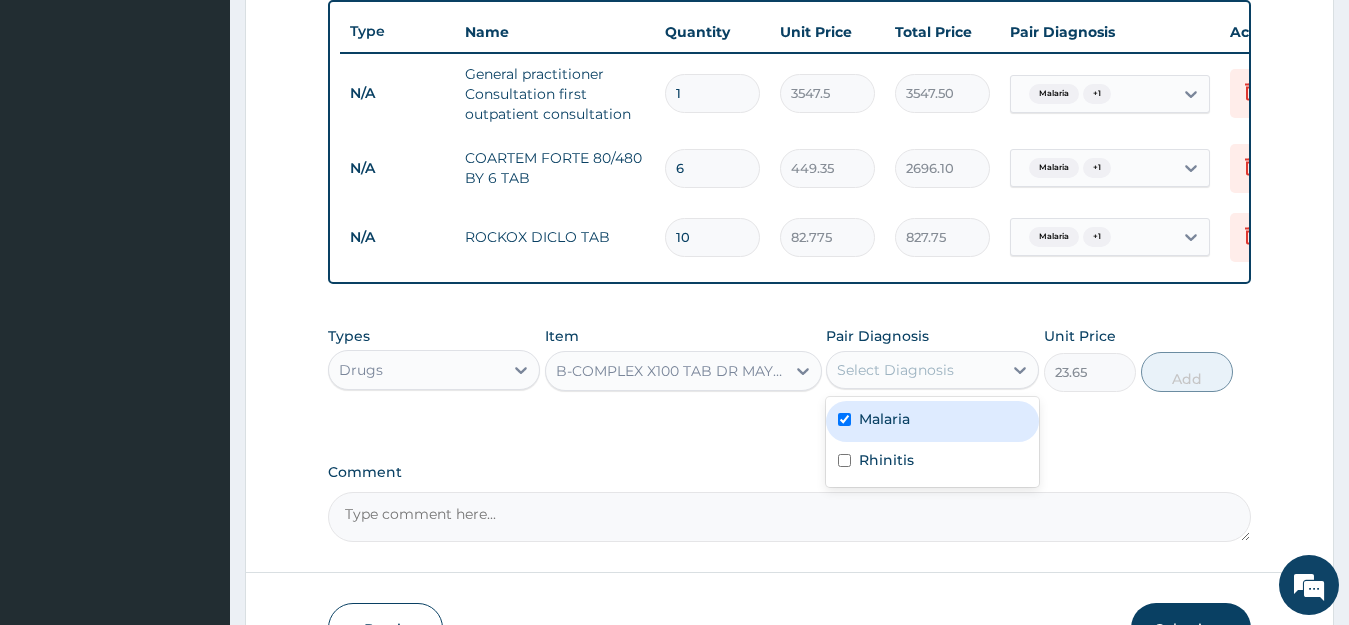 checkbox on "true" 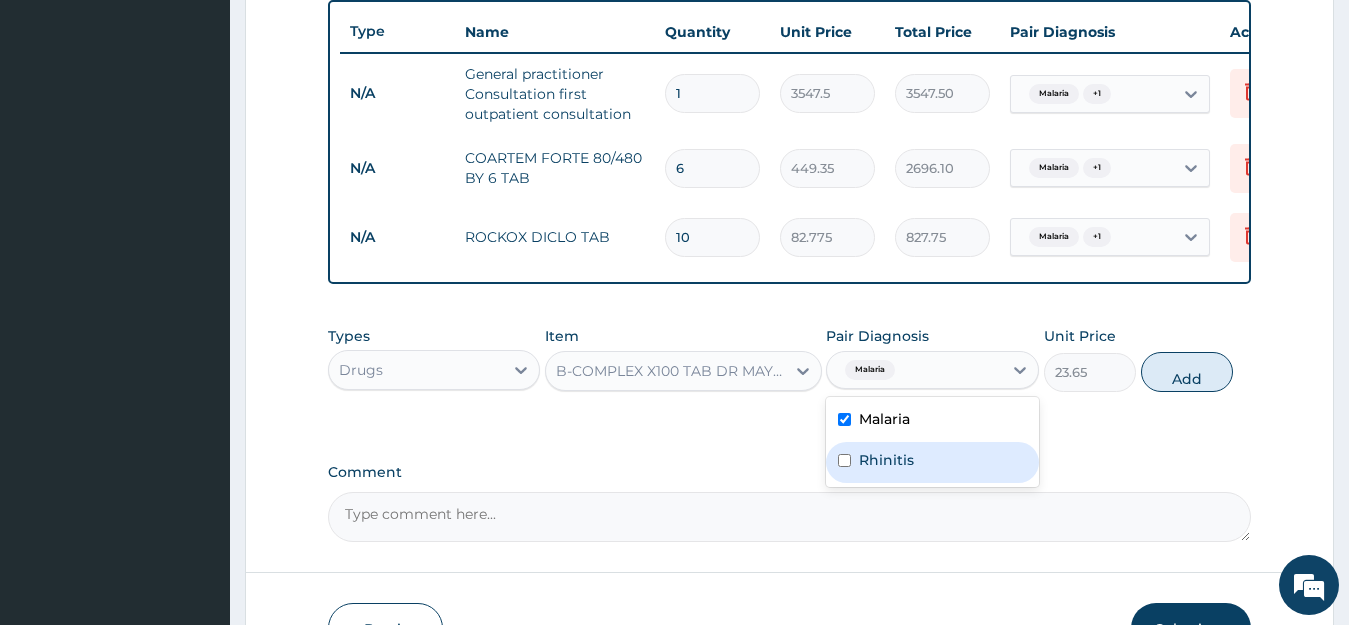 click on "Rhinitis" at bounding box center (886, 460) 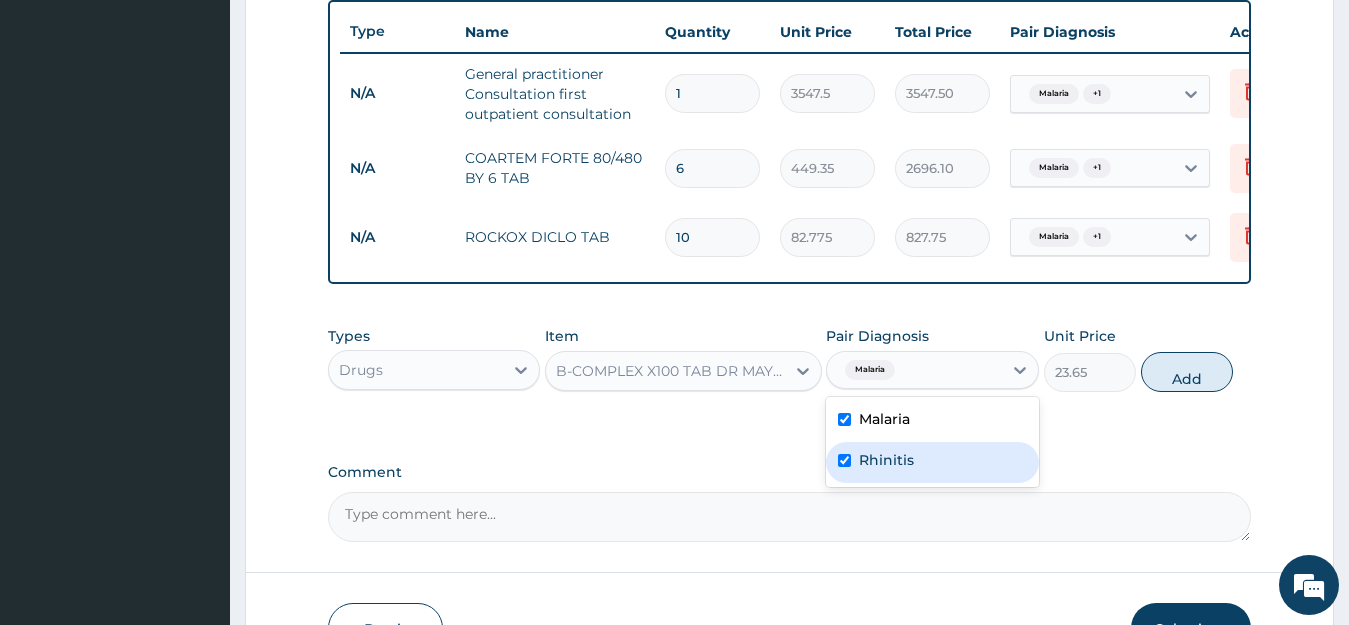 checkbox on "true" 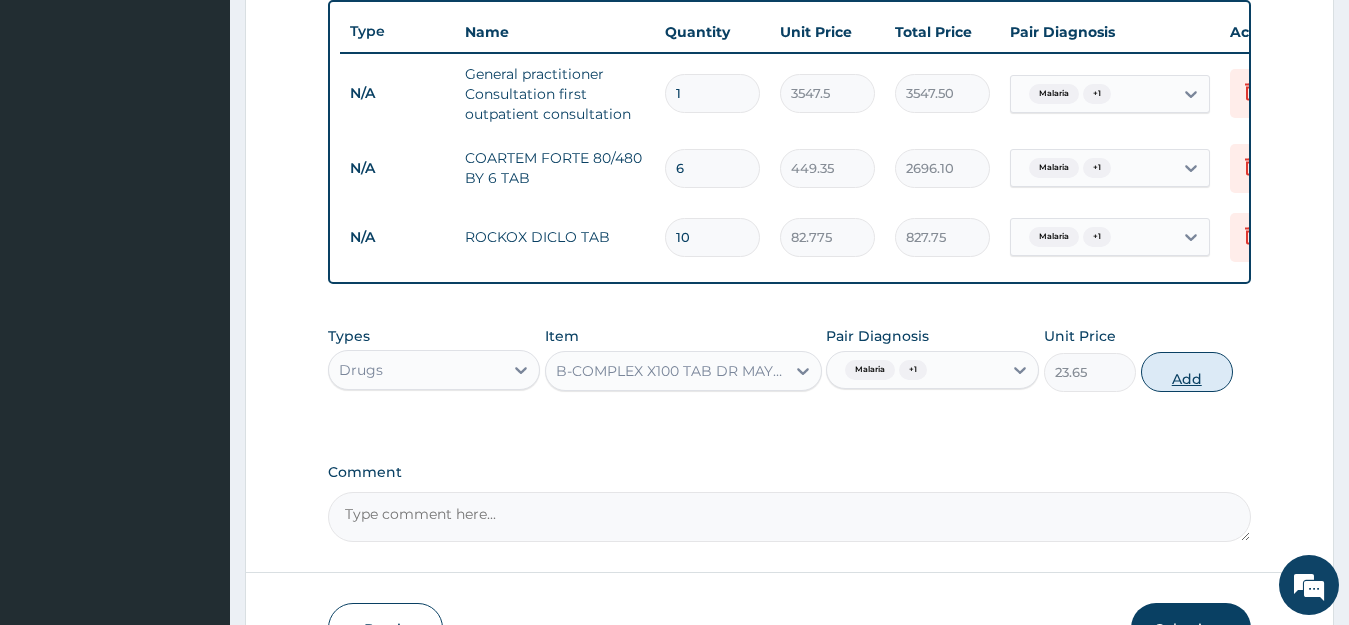 click on "Add" at bounding box center (1187, 372) 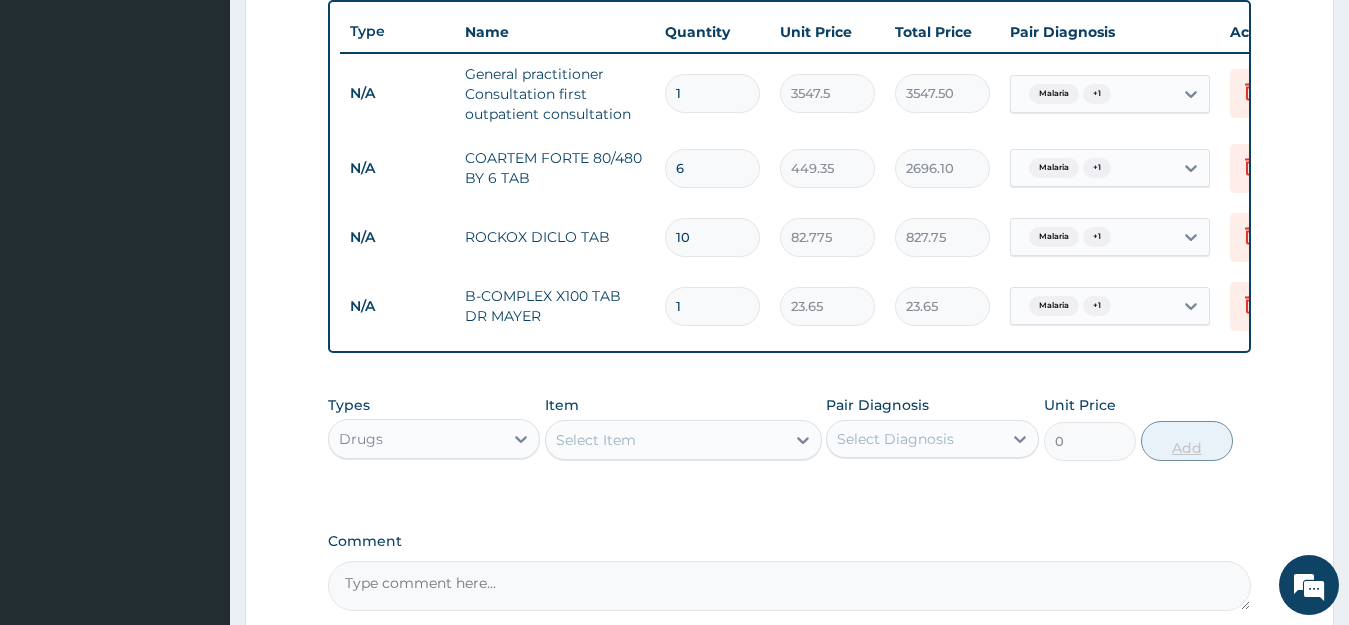 type 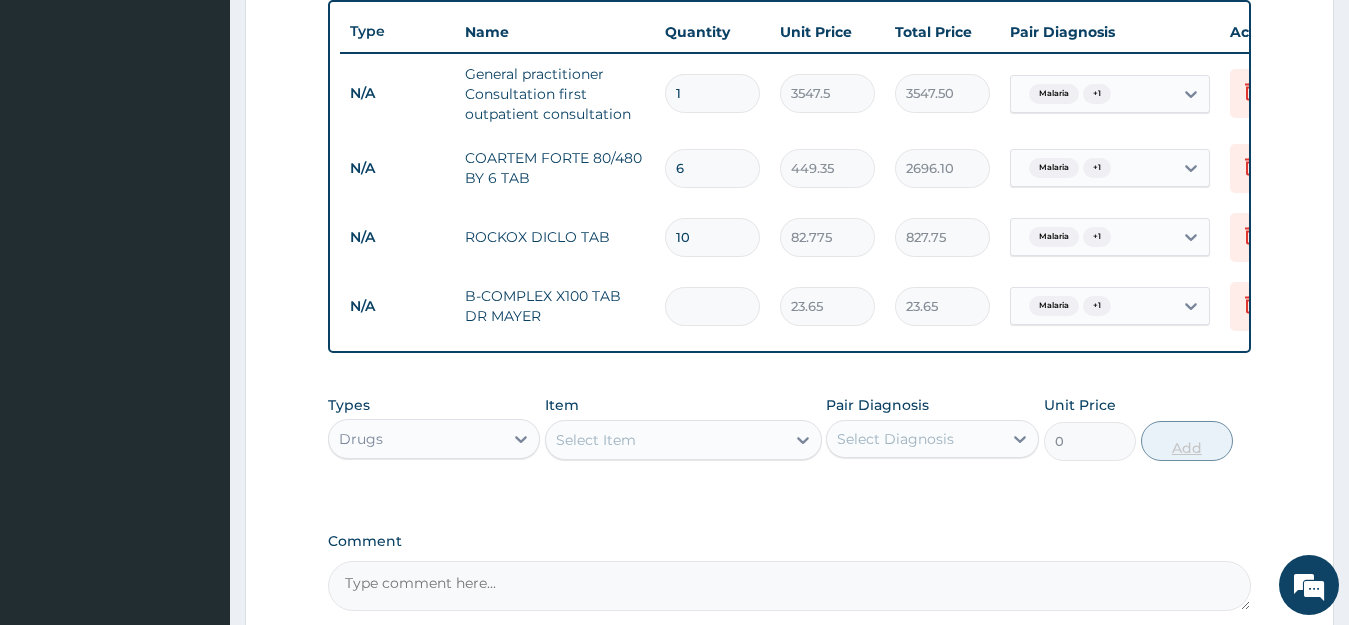 type on "0.00" 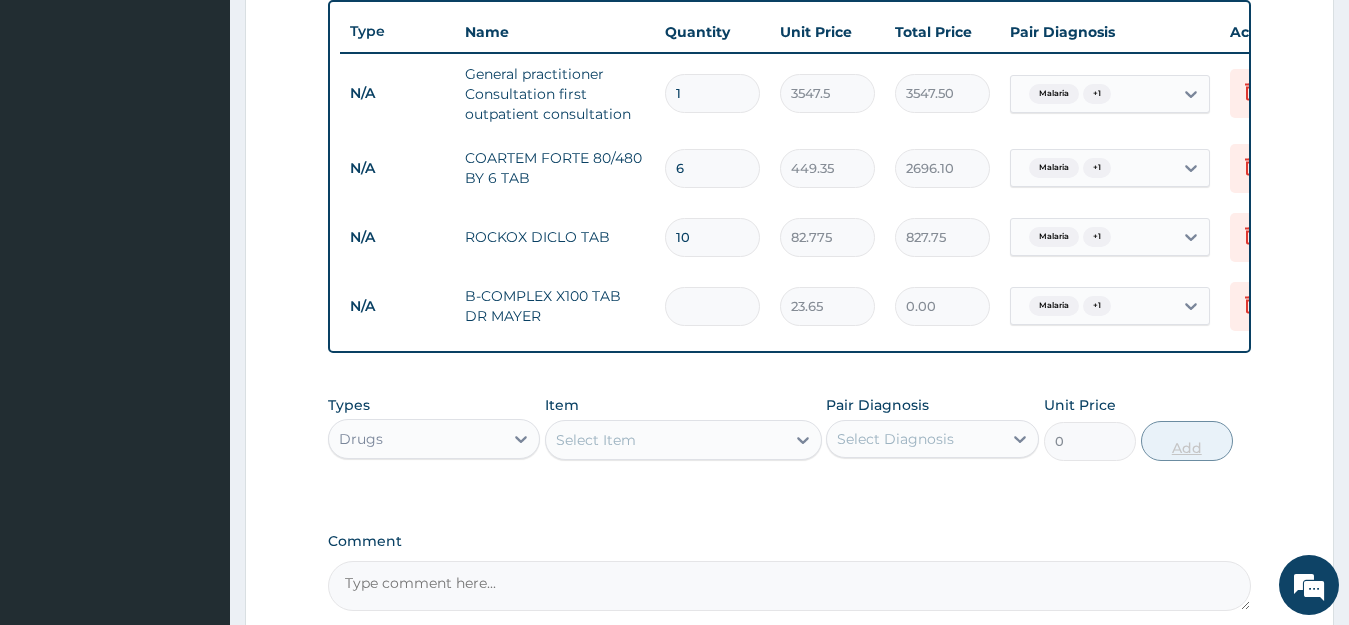 type on "3" 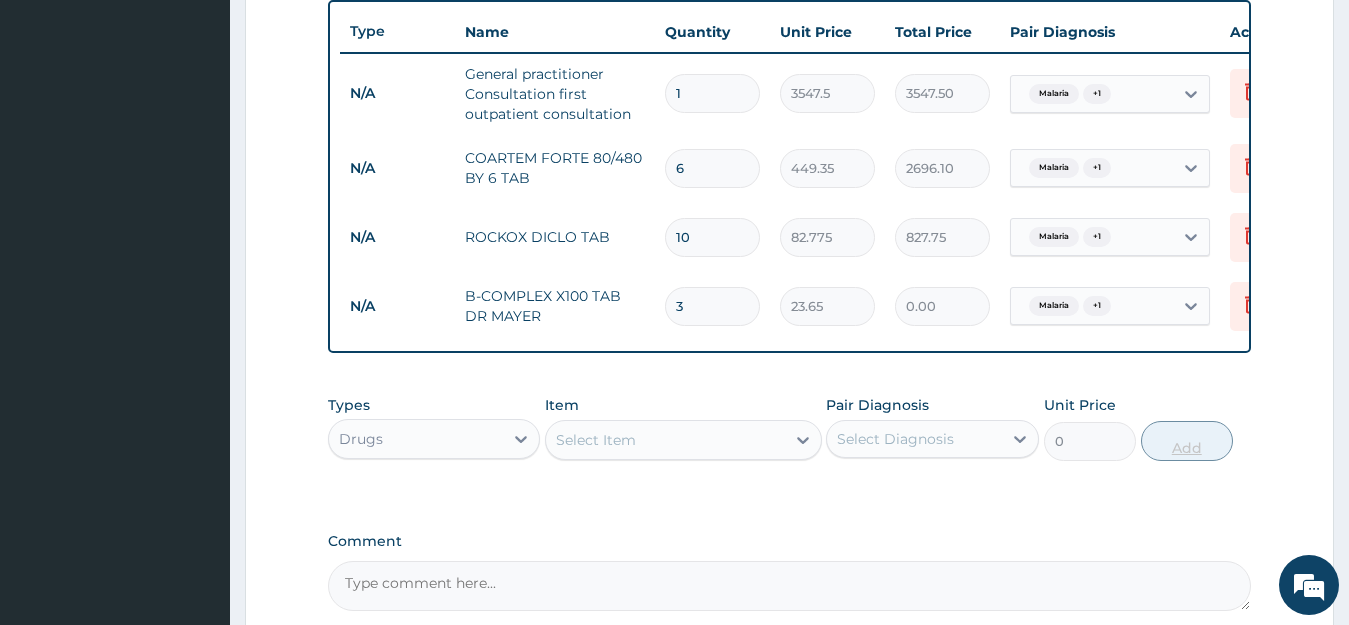 type on "70.95" 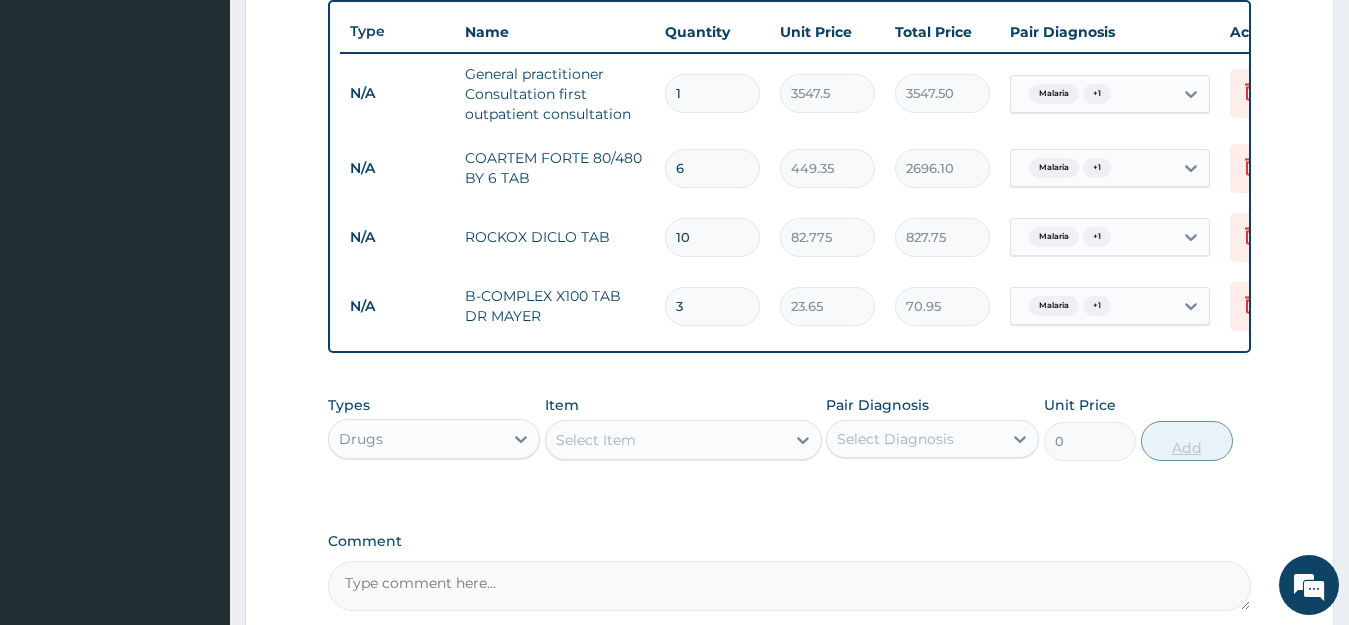 type on "30" 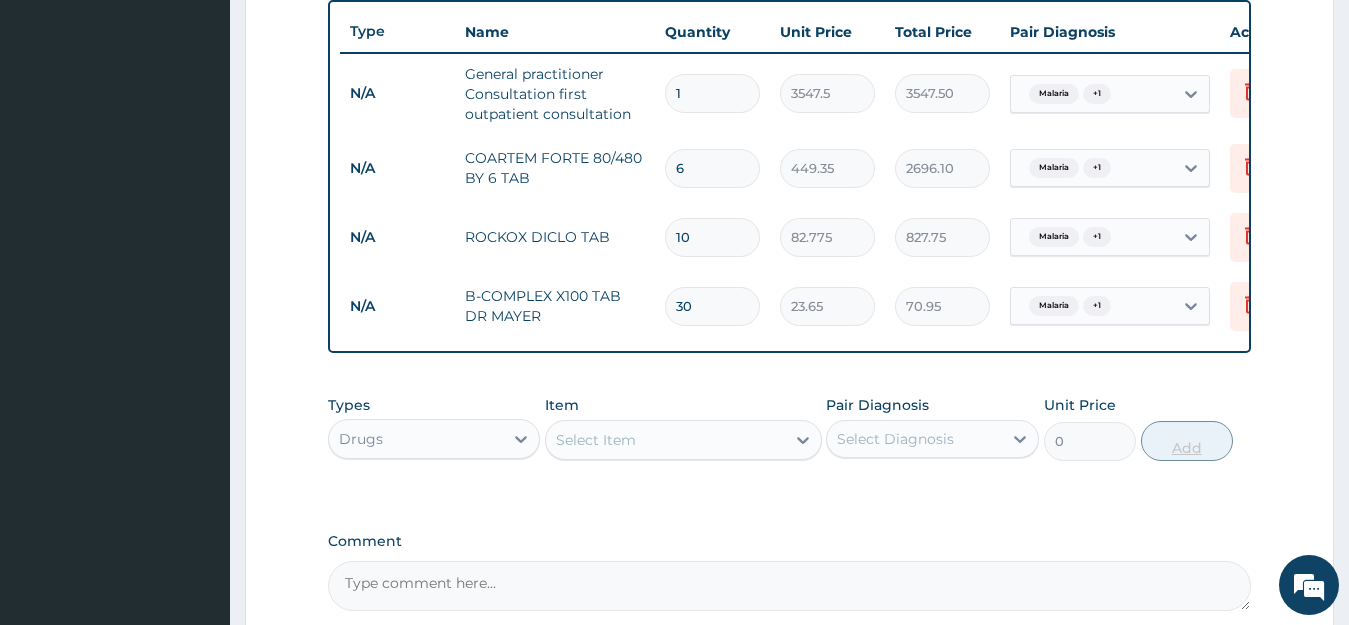 type on "709.50" 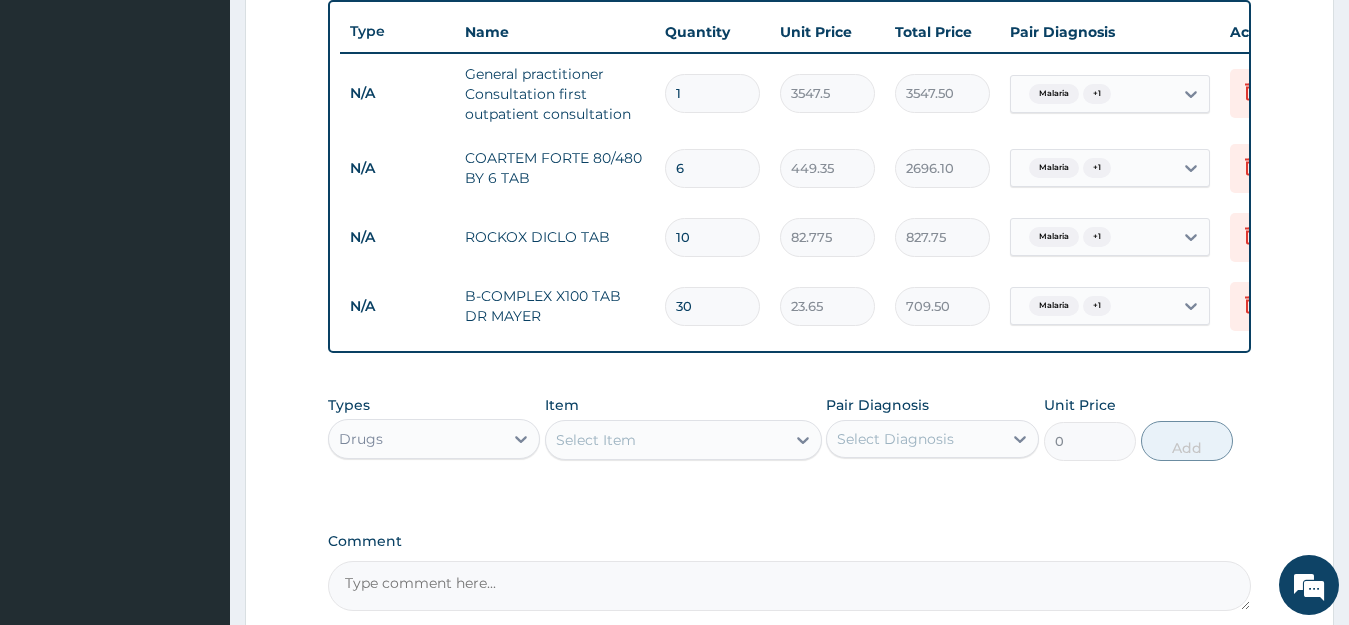 scroll, scrollTop: 957, scrollLeft: 0, axis: vertical 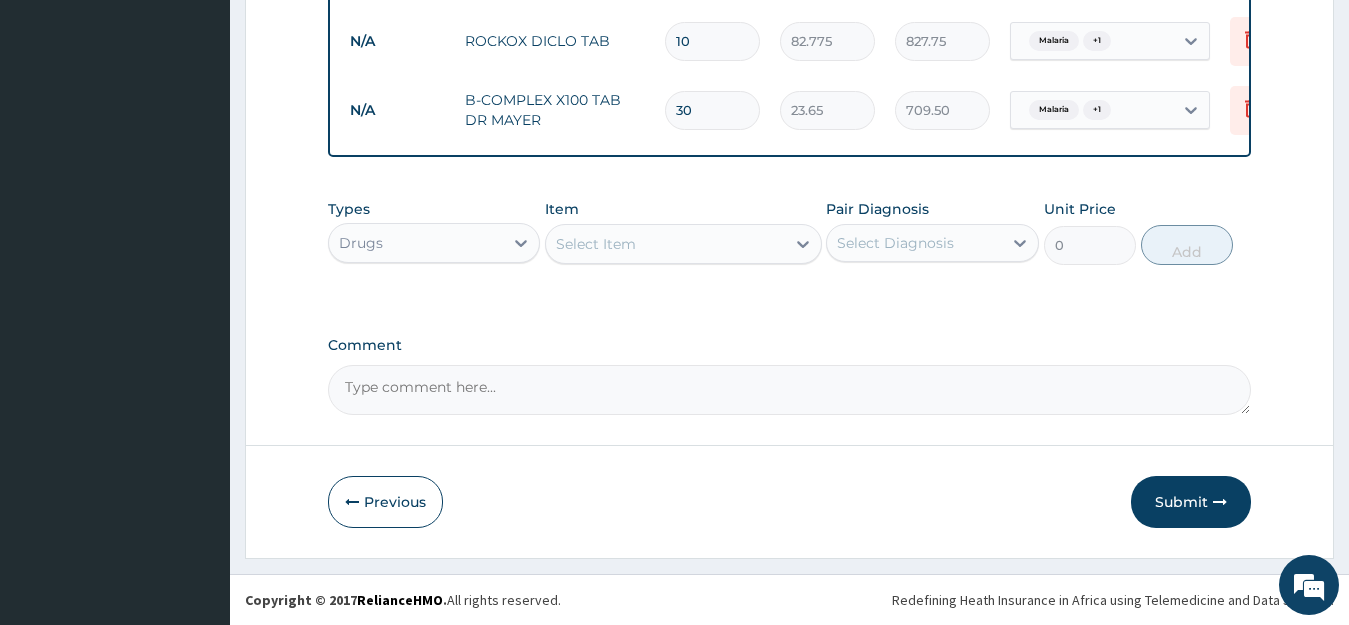 click on "Select Item" at bounding box center (665, 244) 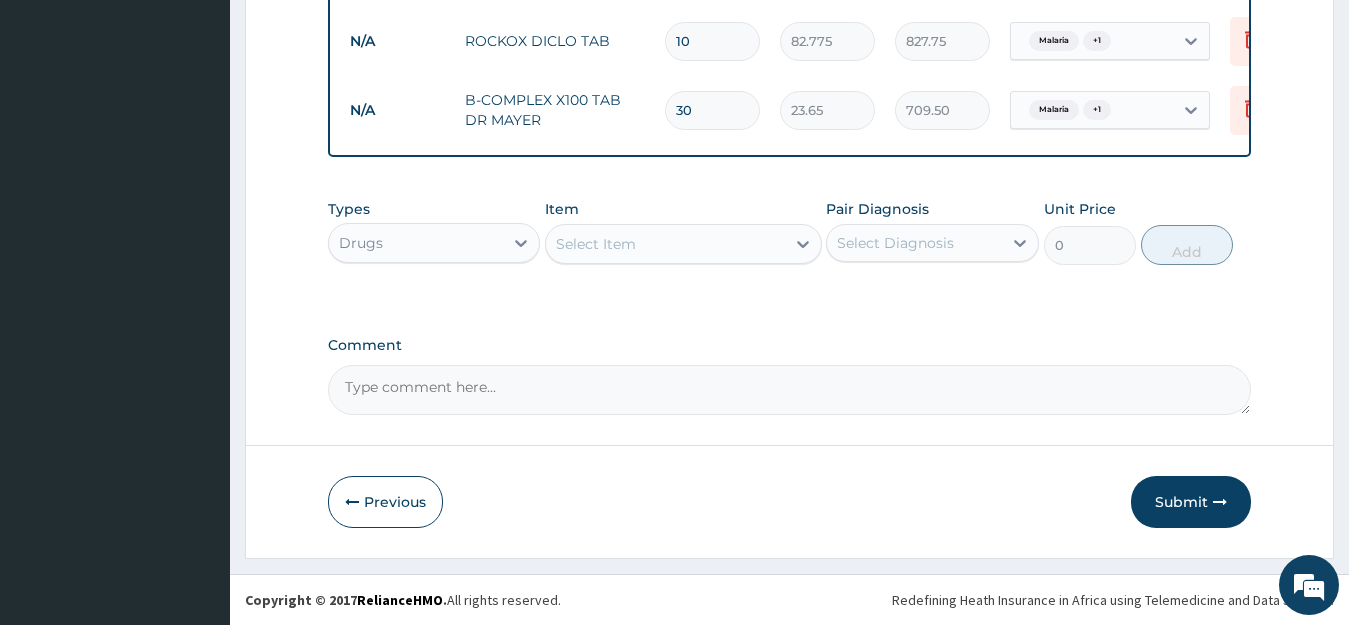 click on "30" at bounding box center [712, 110] 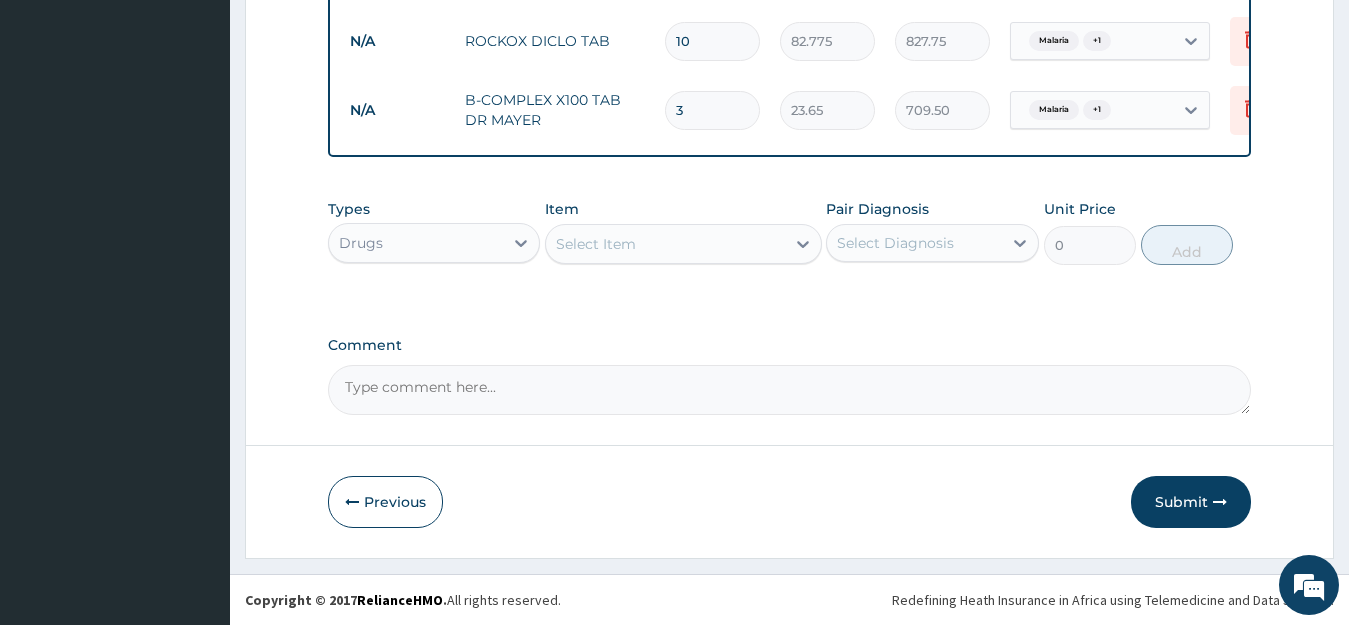 type on "70.95" 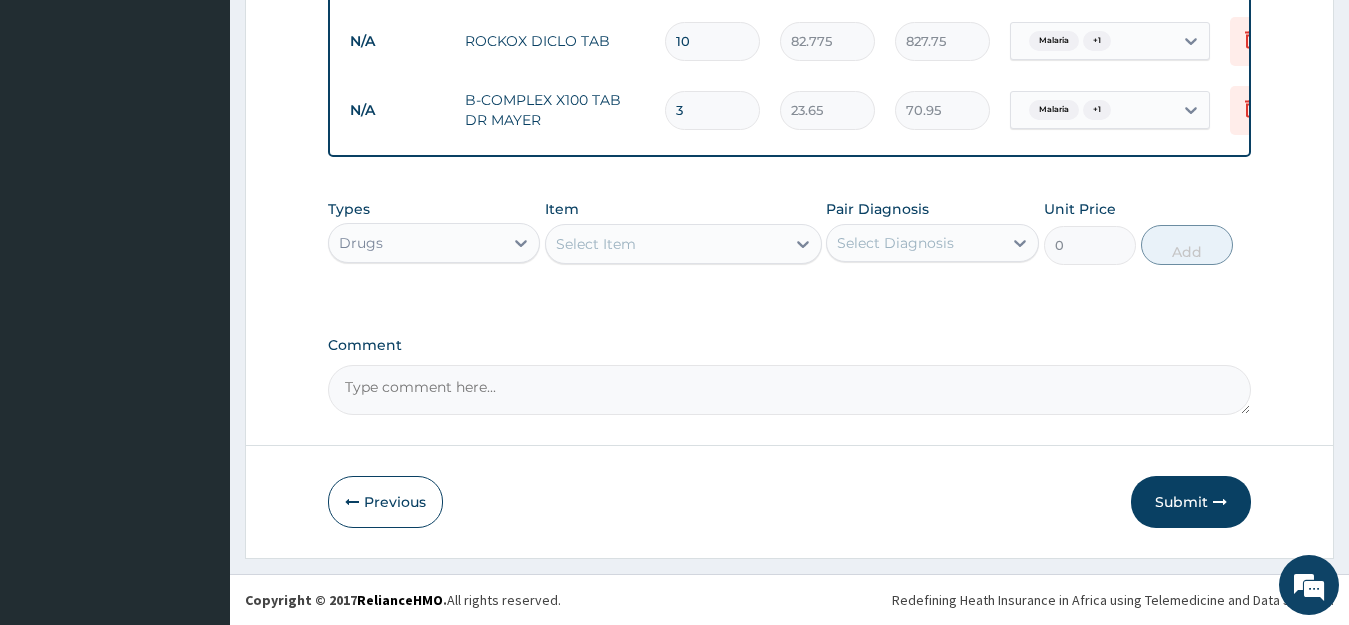 type 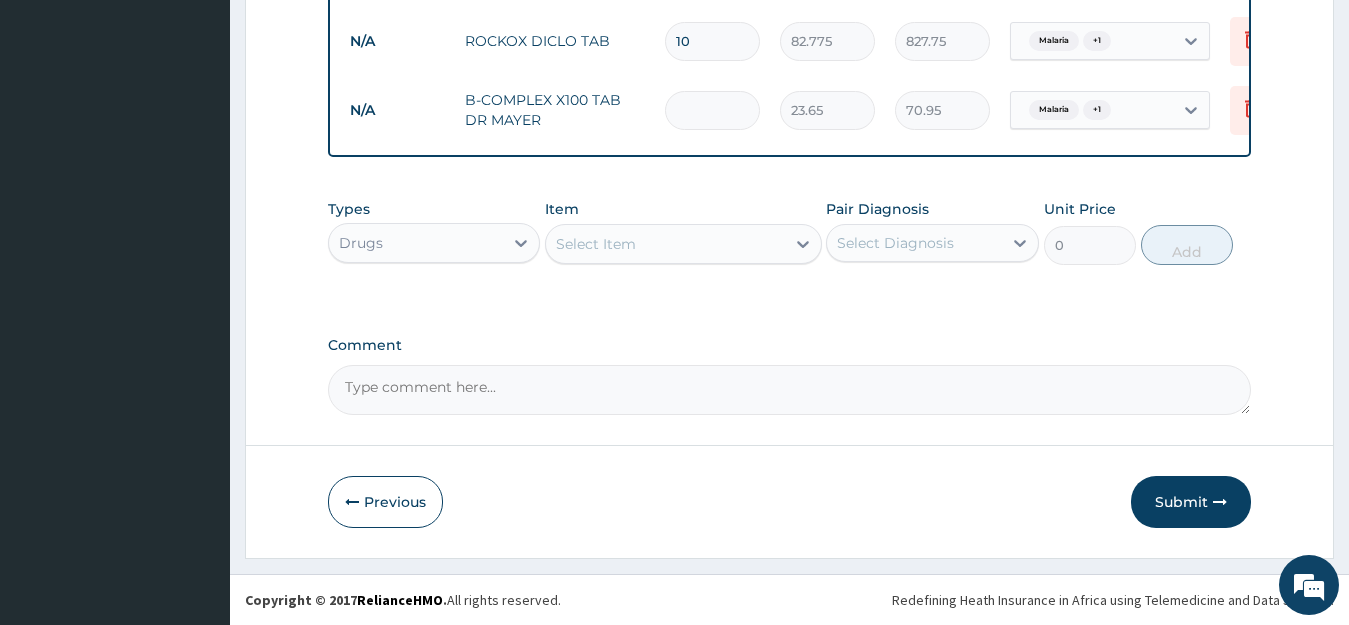 type on "0.00" 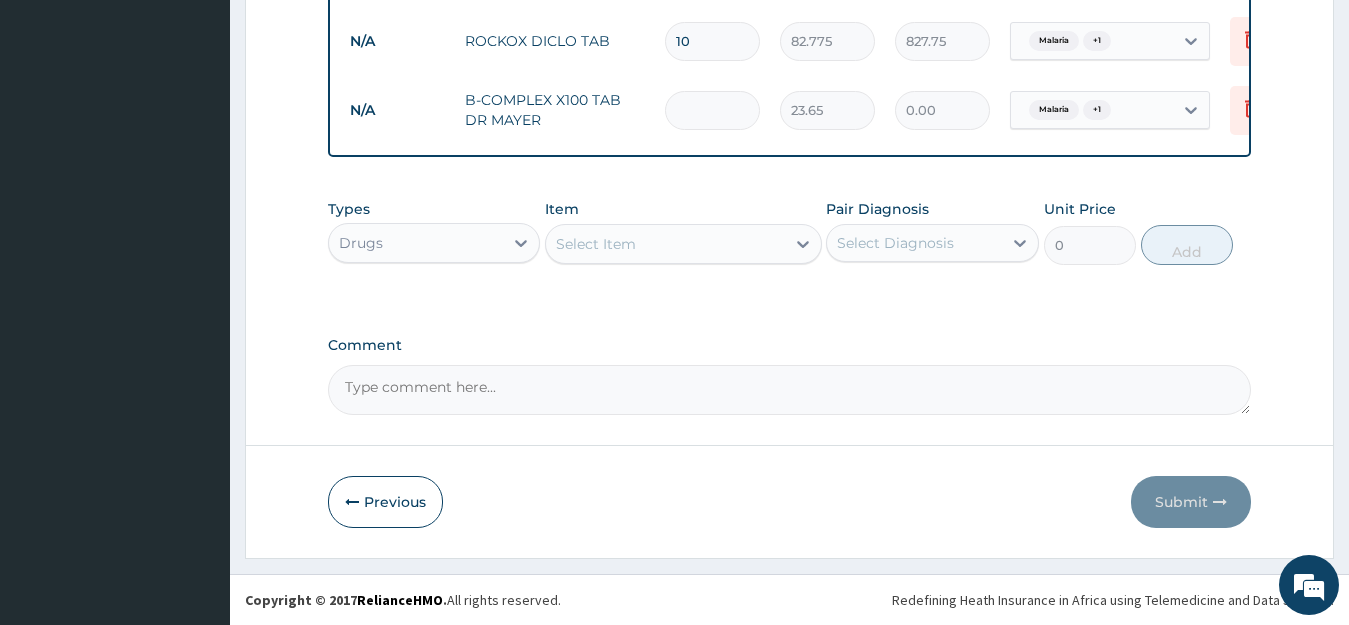 type on "1" 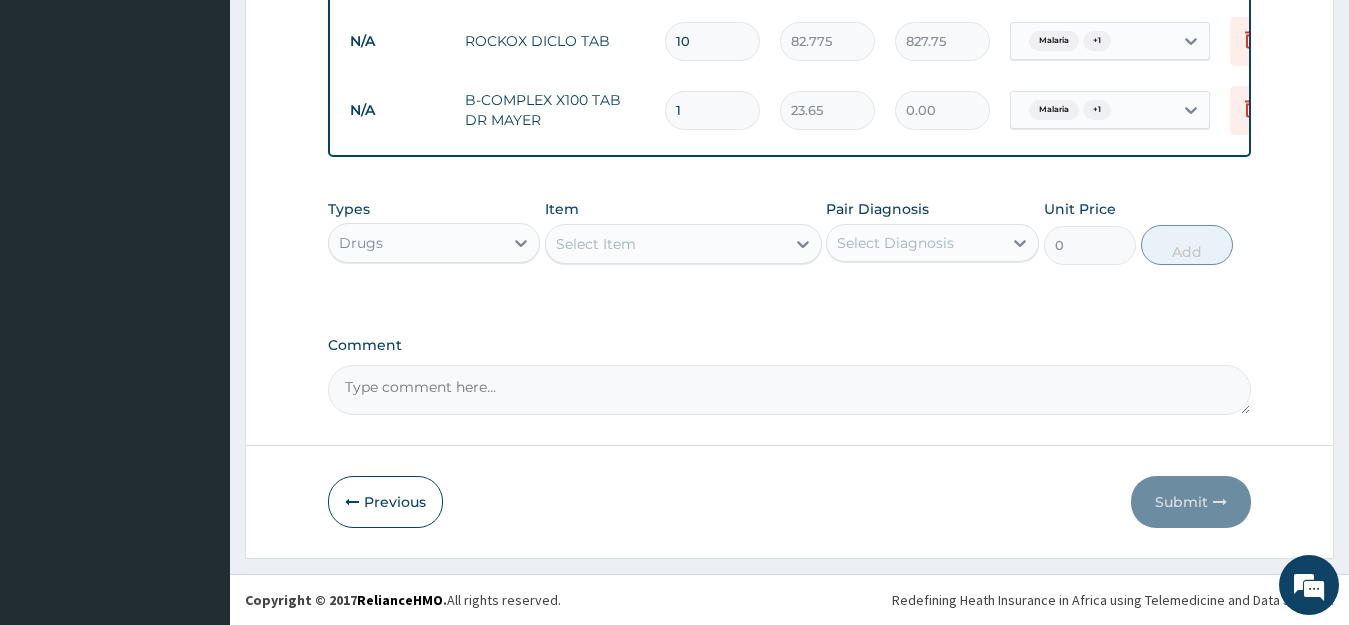 type on "23.65" 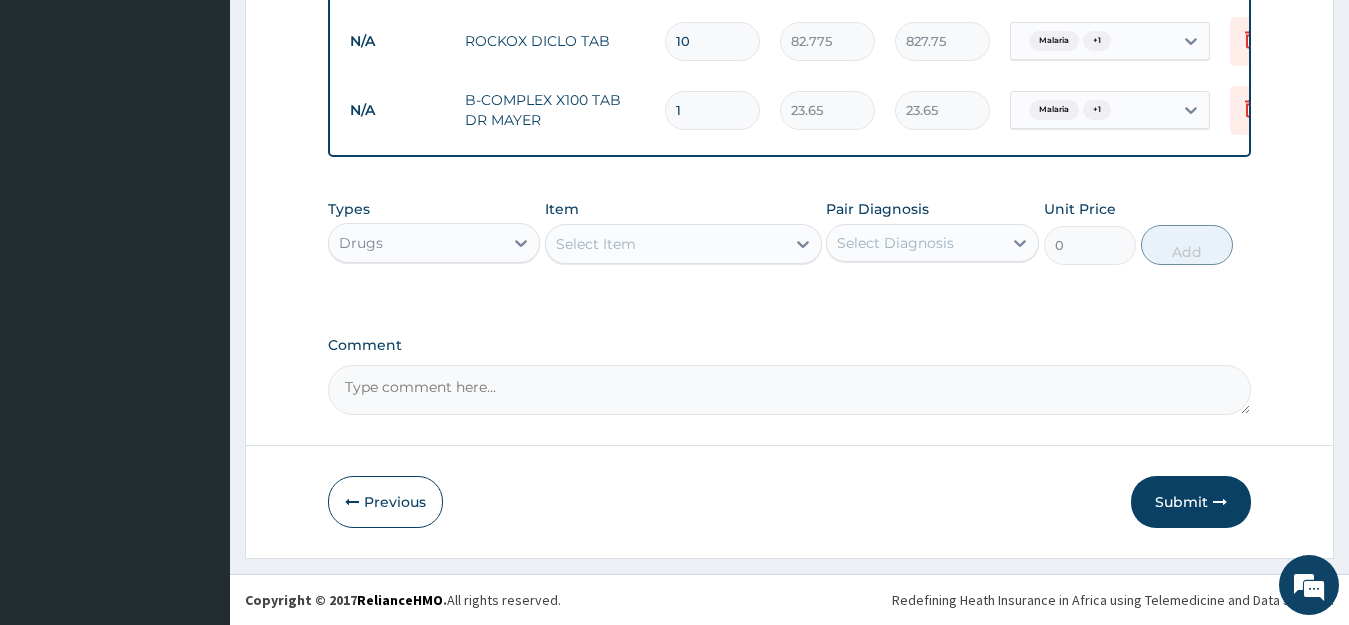 type on "15" 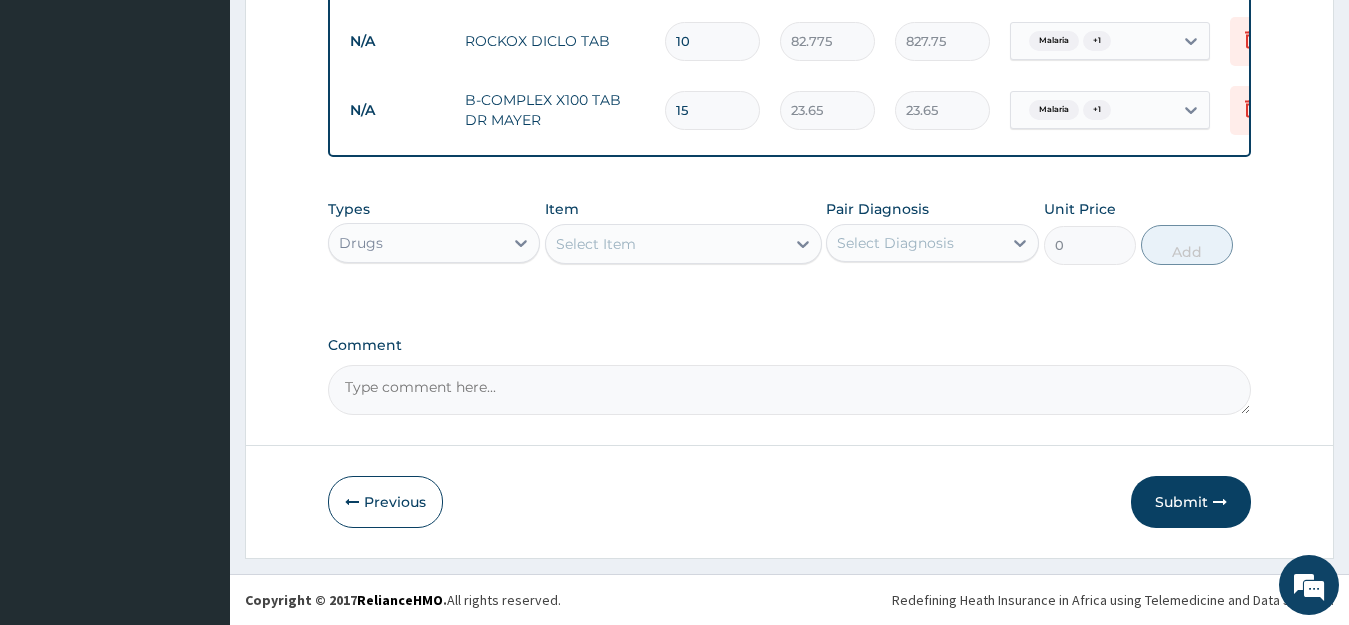 type on "354.75" 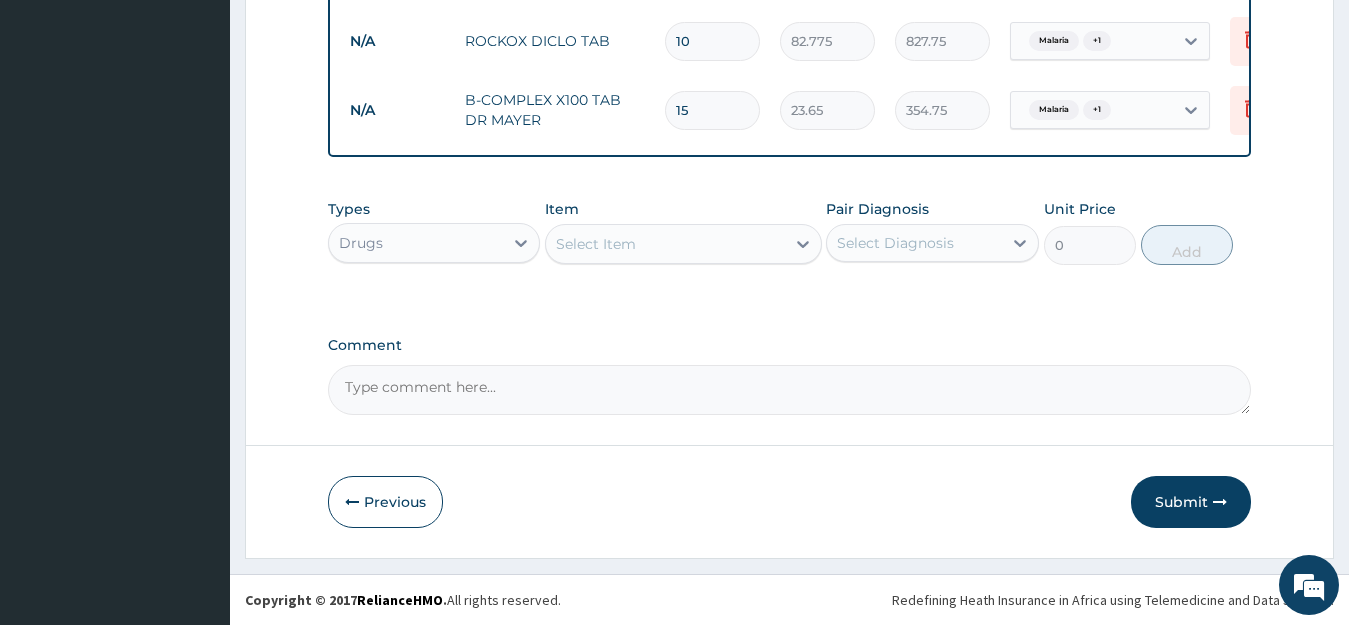 type on "15" 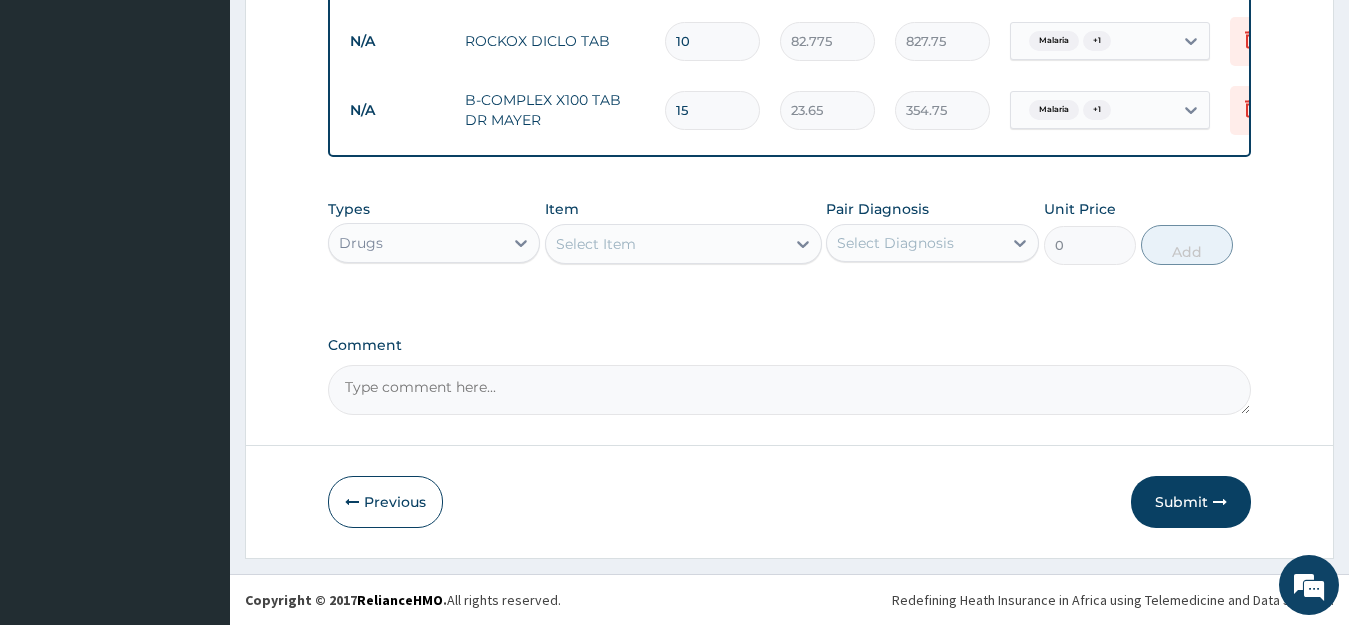 click on "Select Item" at bounding box center (665, 244) 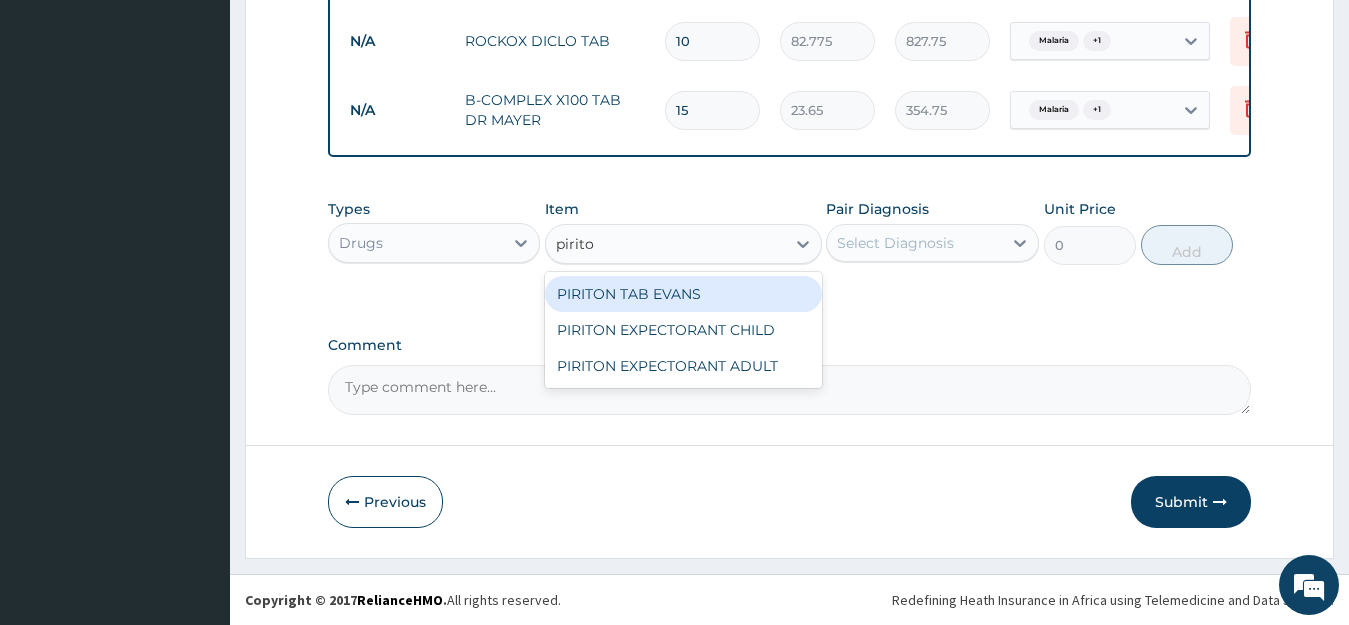 type on "piriton" 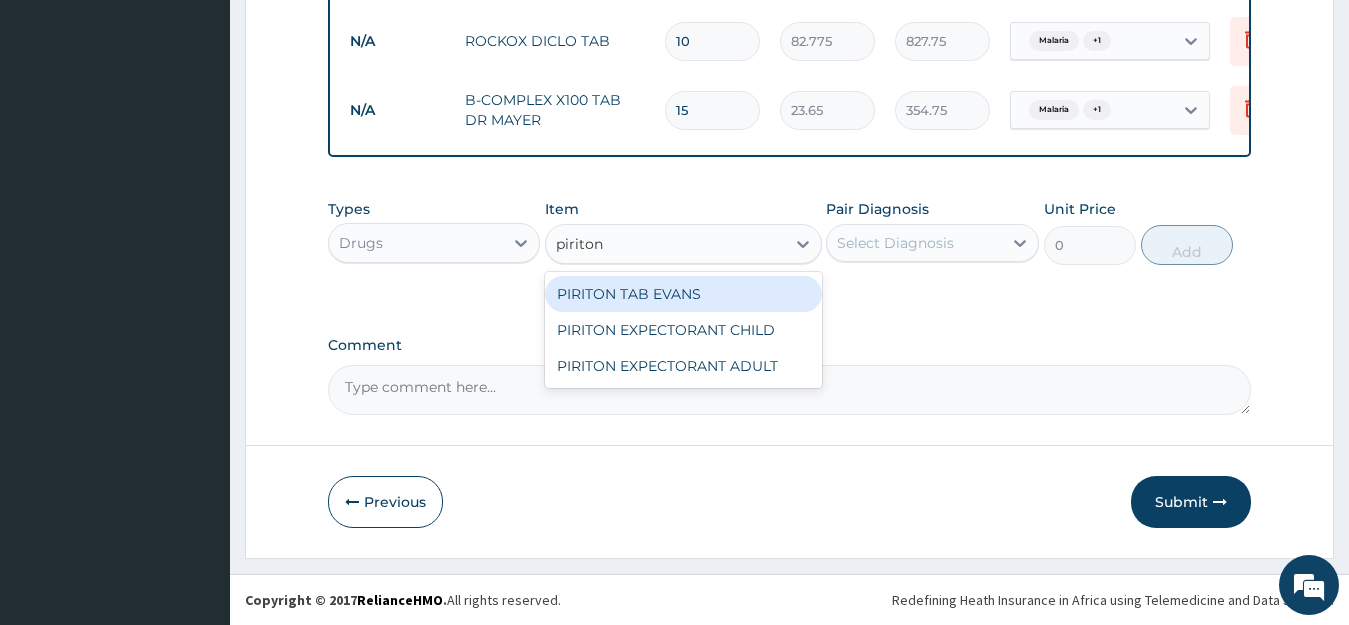 click on "PIRITON TAB EVANS" at bounding box center (683, 294) 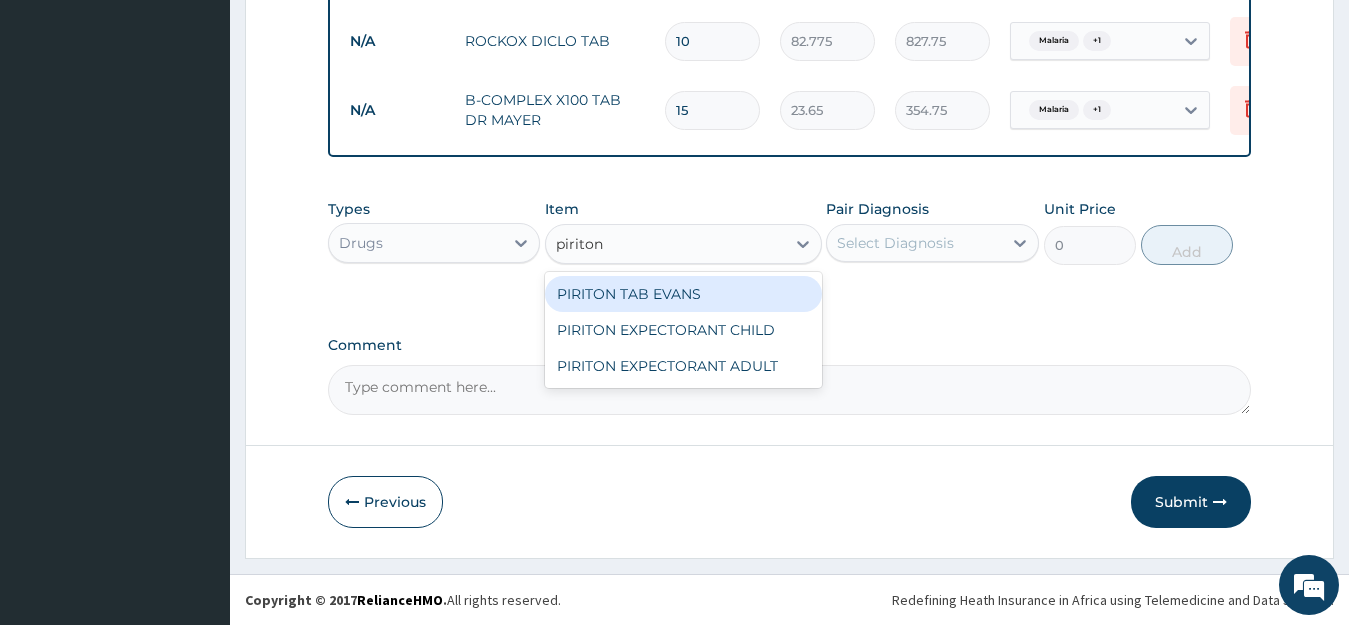 type 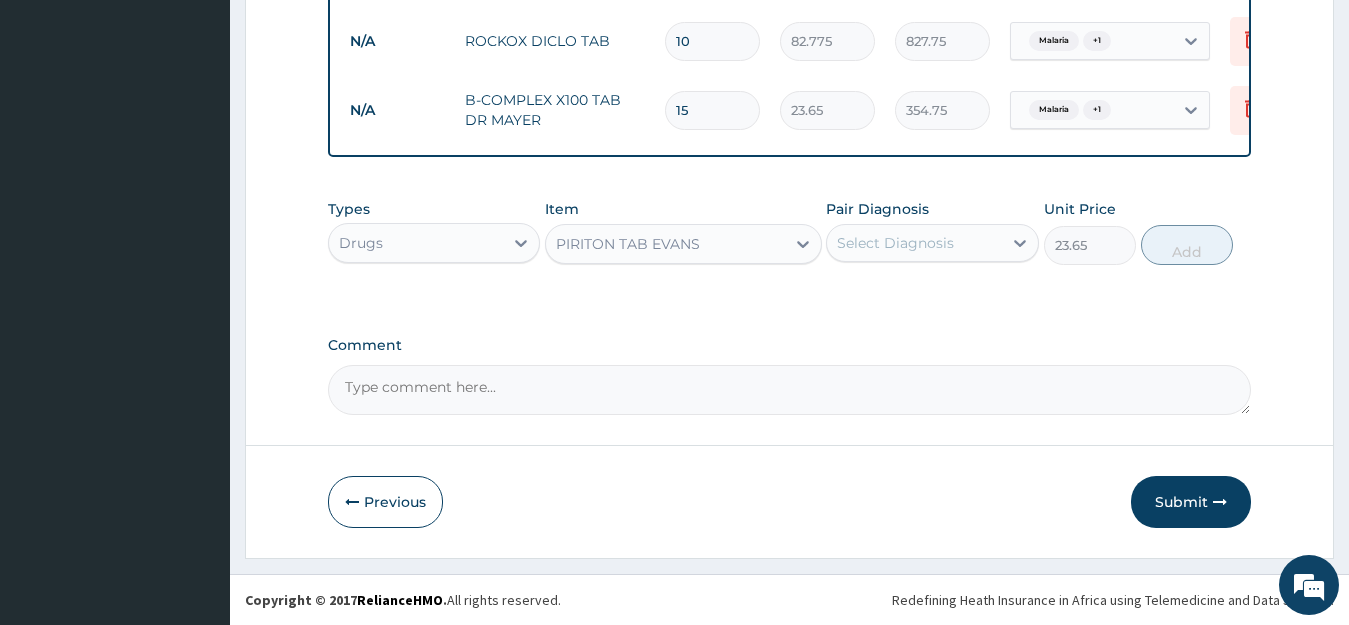 click on "Select Diagnosis" at bounding box center (895, 243) 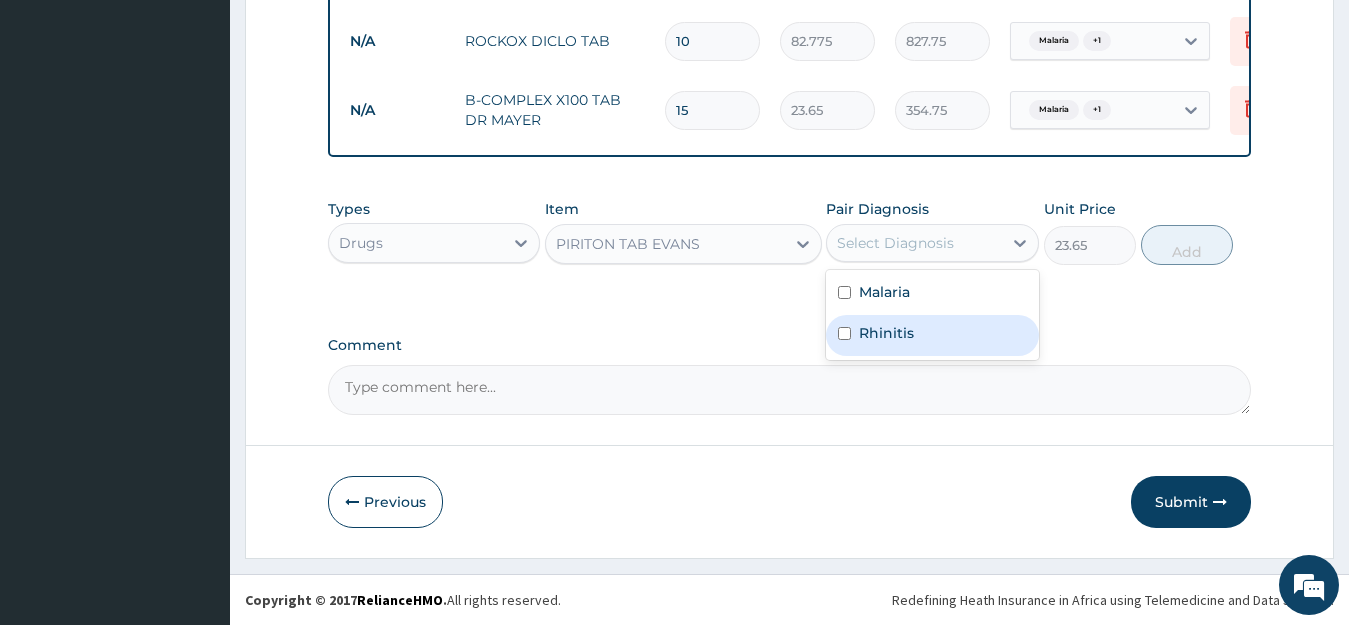 click on "Rhinitis" at bounding box center [932, 335] 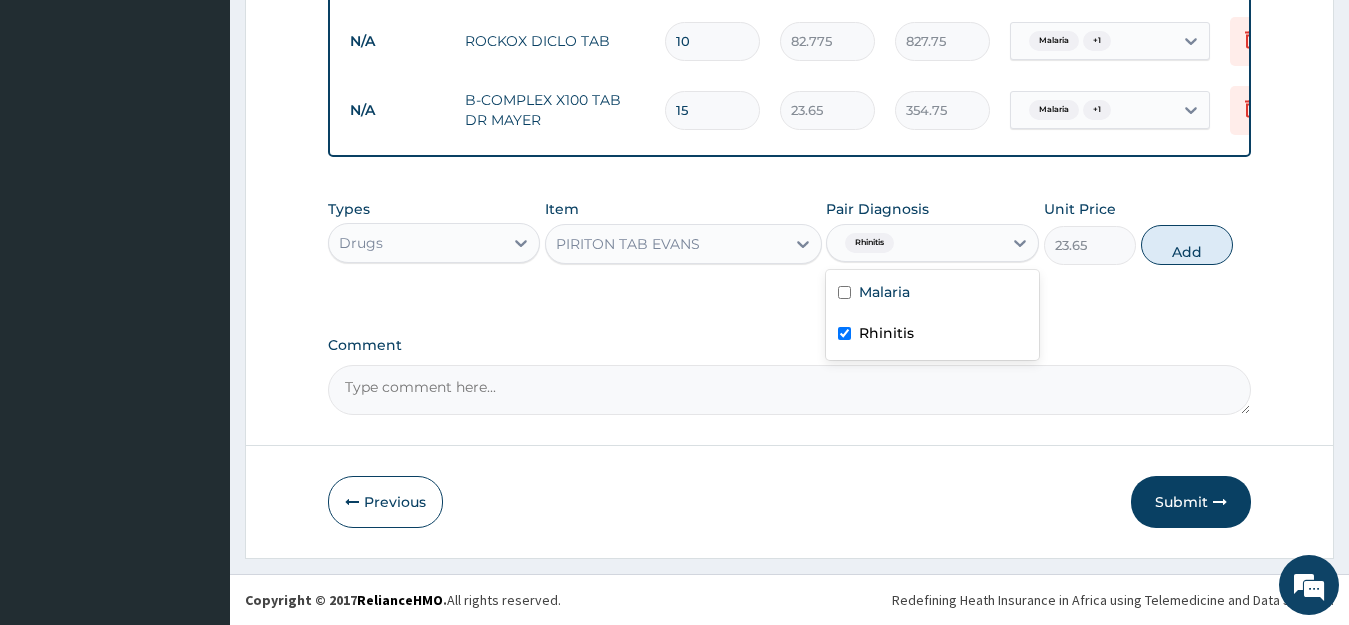 checkbox on "true" 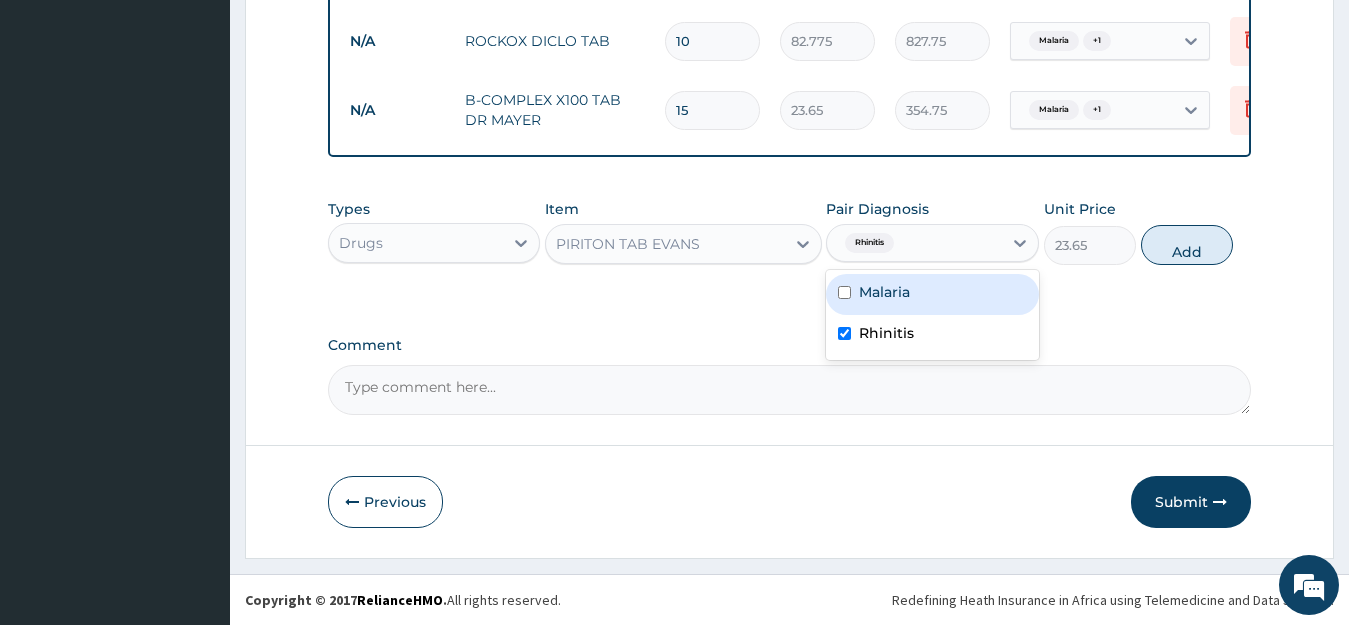 click on "Malaria" at bounding box center (884, 292) 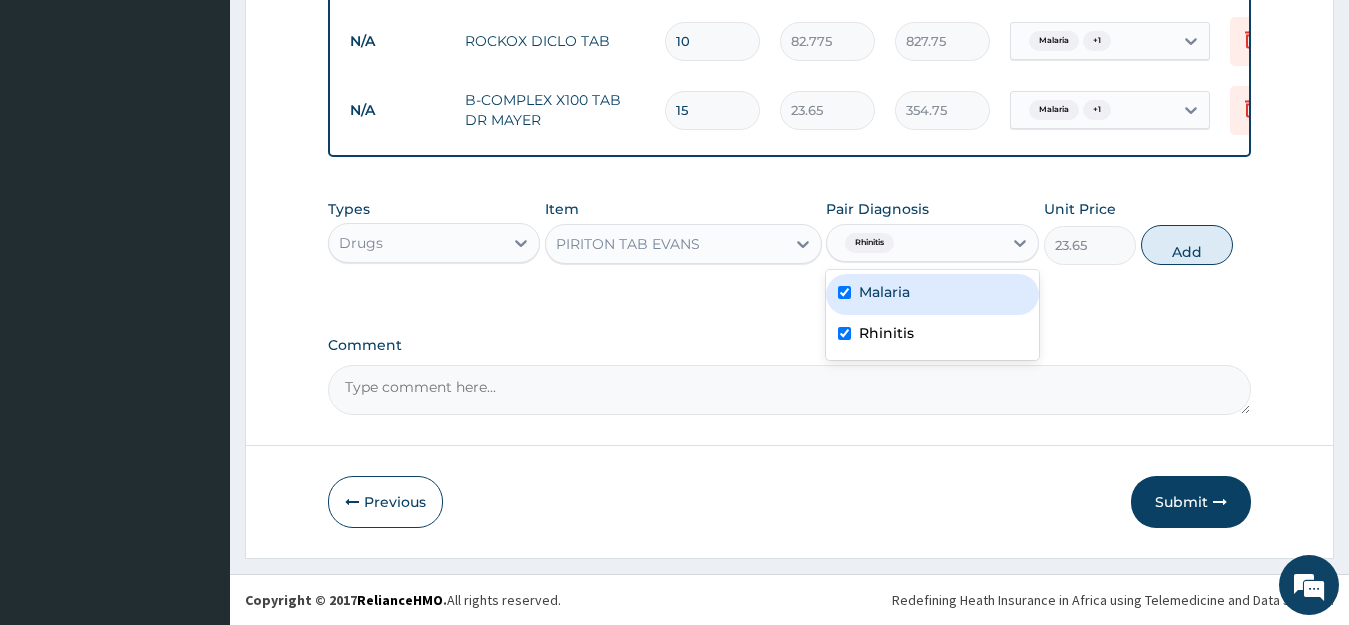 checkbox on "true" 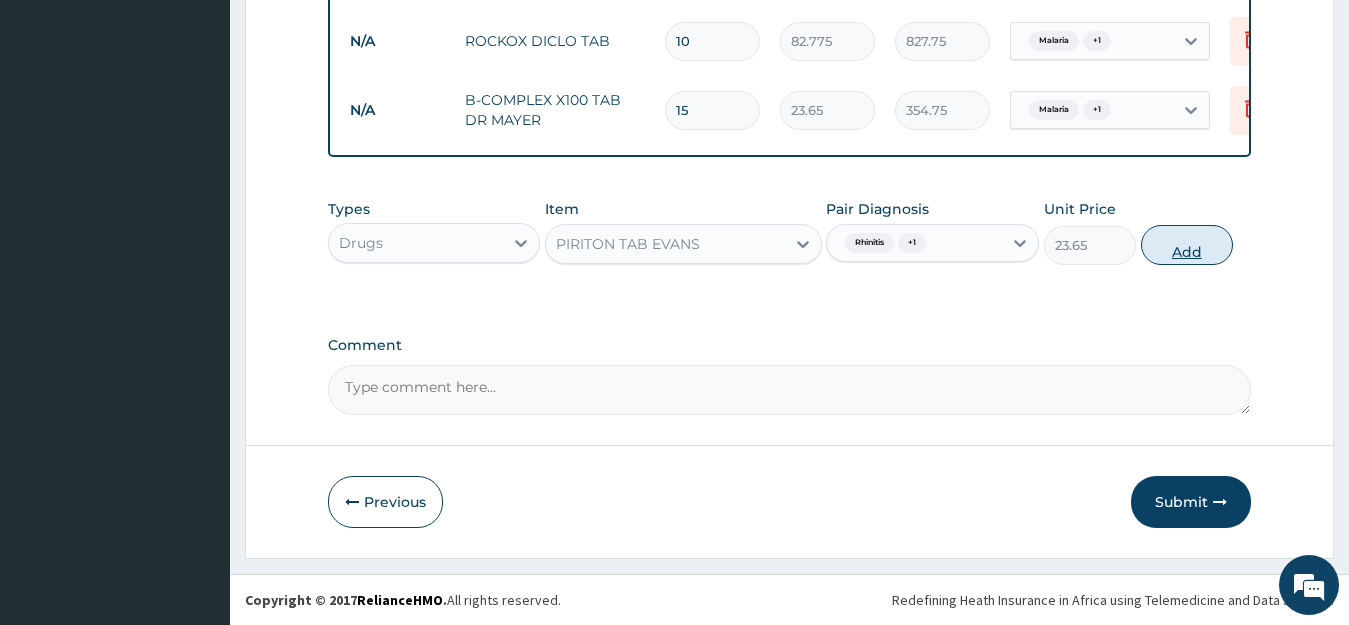 click on "Add" at bounding box center (1187, 245) 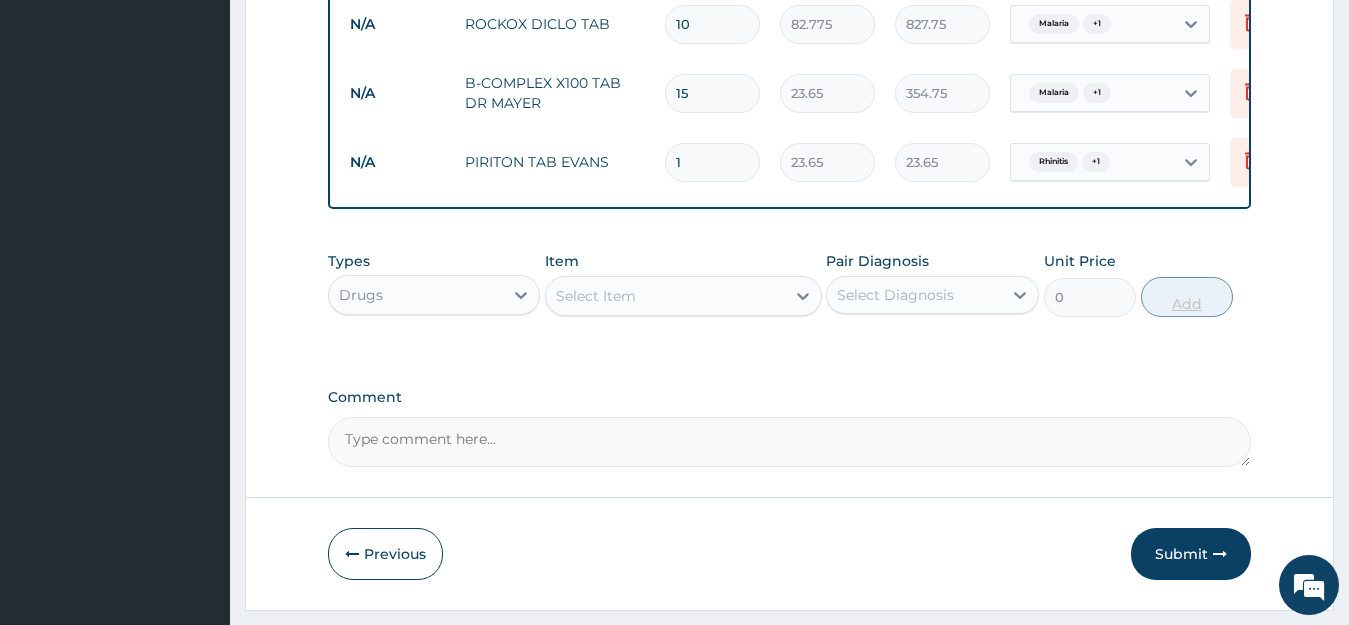 type on "10" 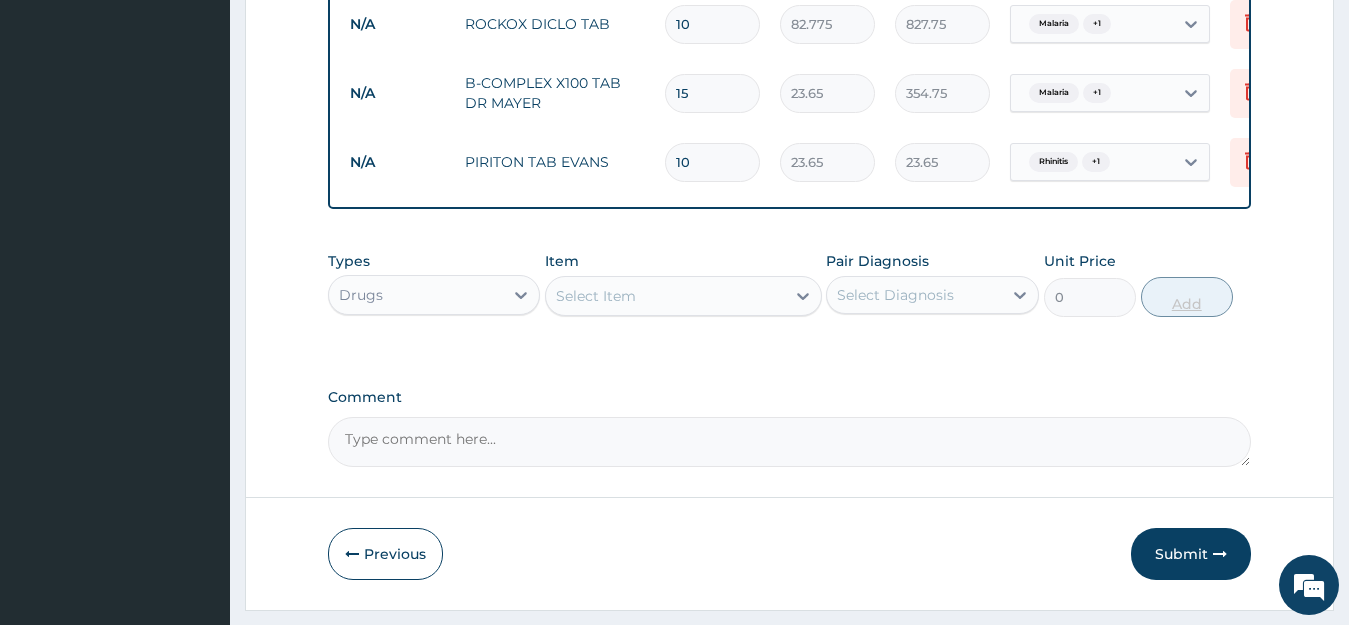 type on "236.50" 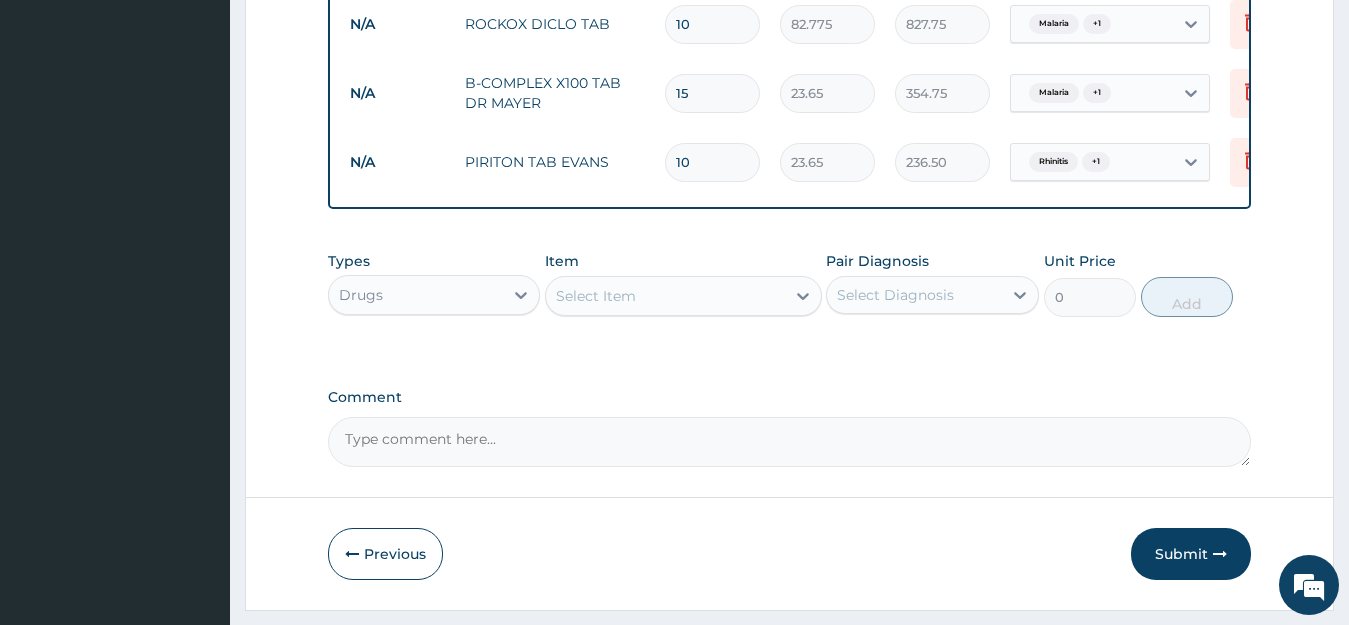 type on "10" 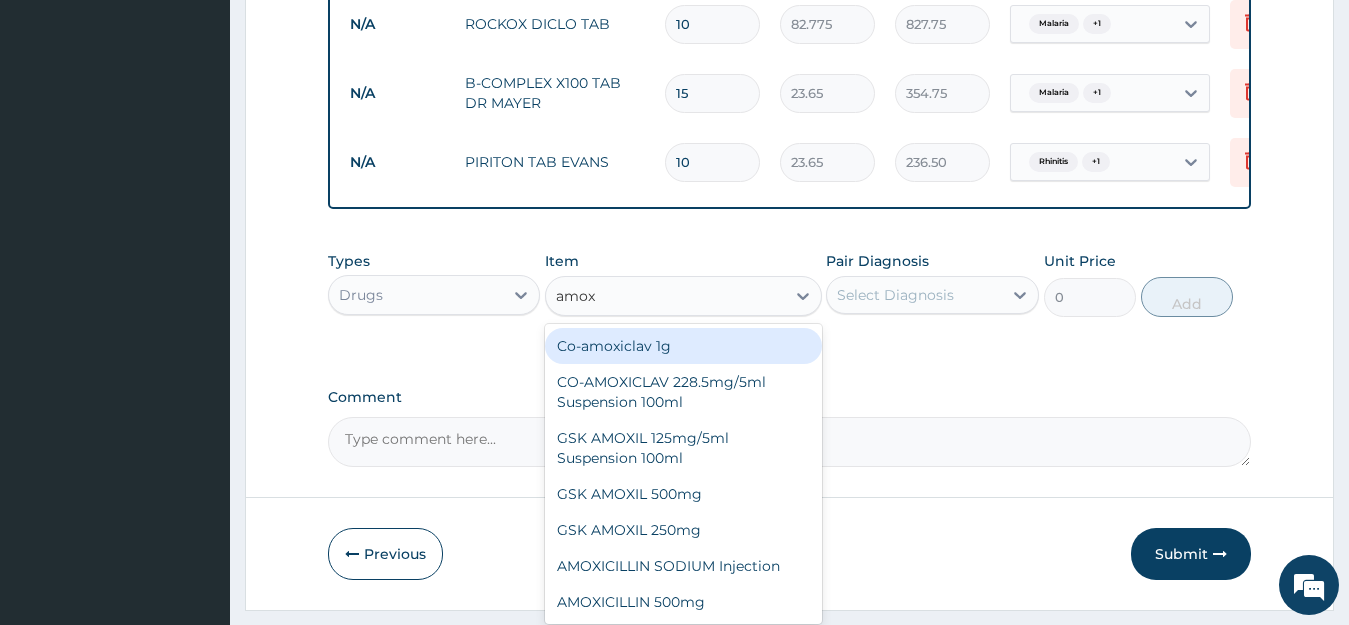 type on "amoxi" 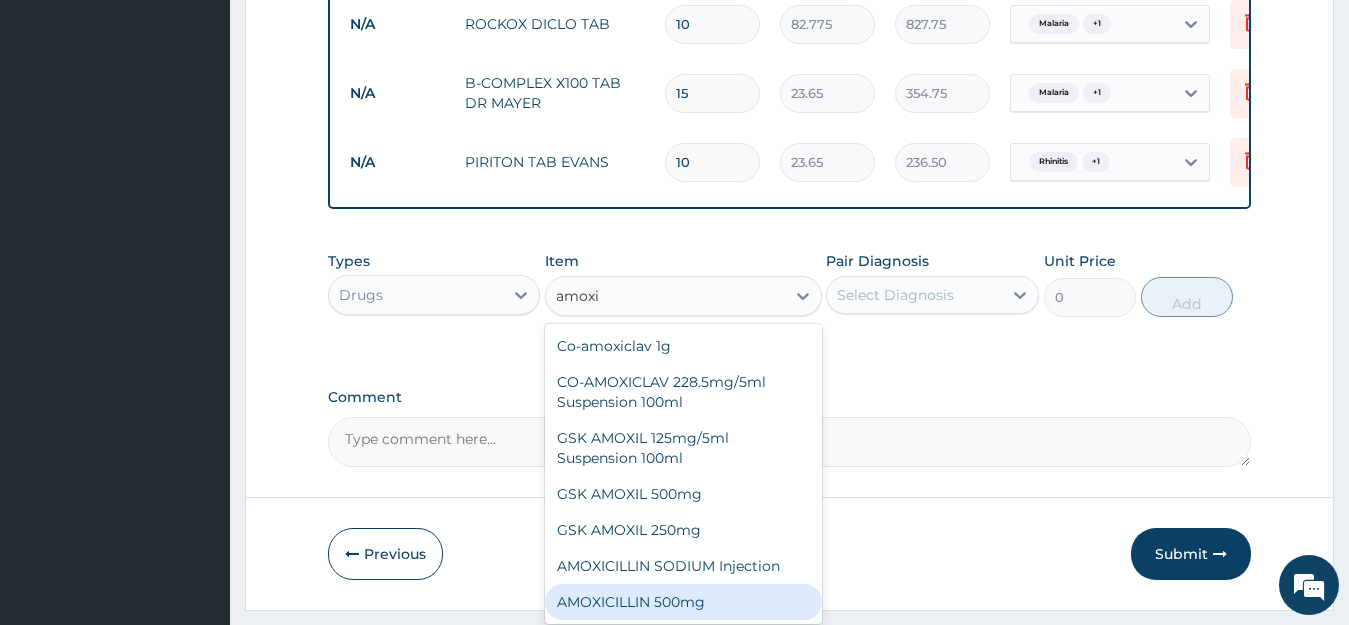 click on "AMOXICILLIN 500mg" at bounding box center (683, 602) 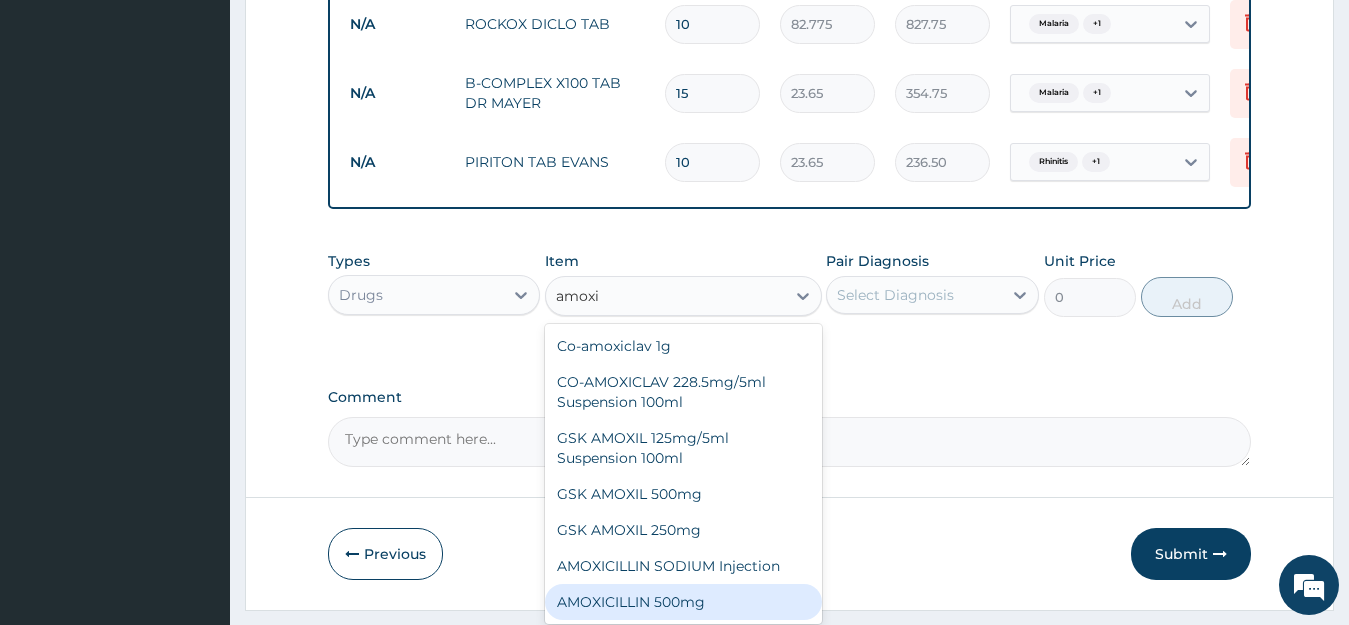 type 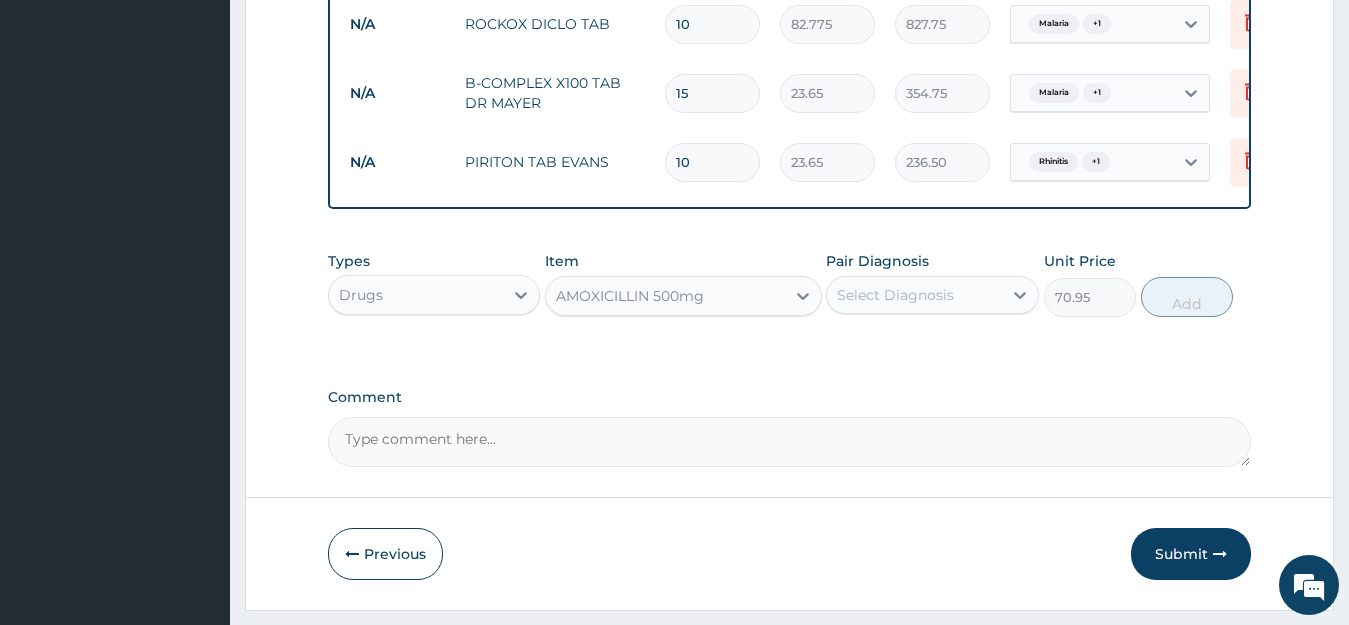 click on "Select Diagnosis" at bounding box center (914, 295) 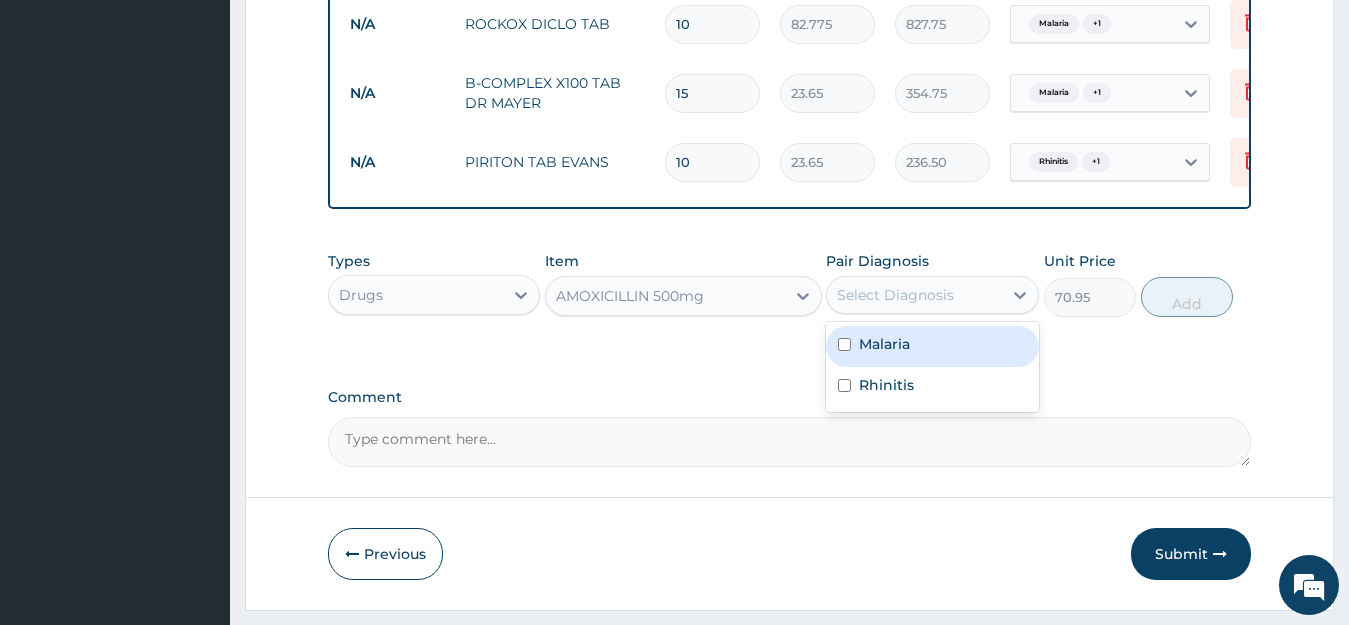 click on "Malaria" at bounding box center [932, 346] 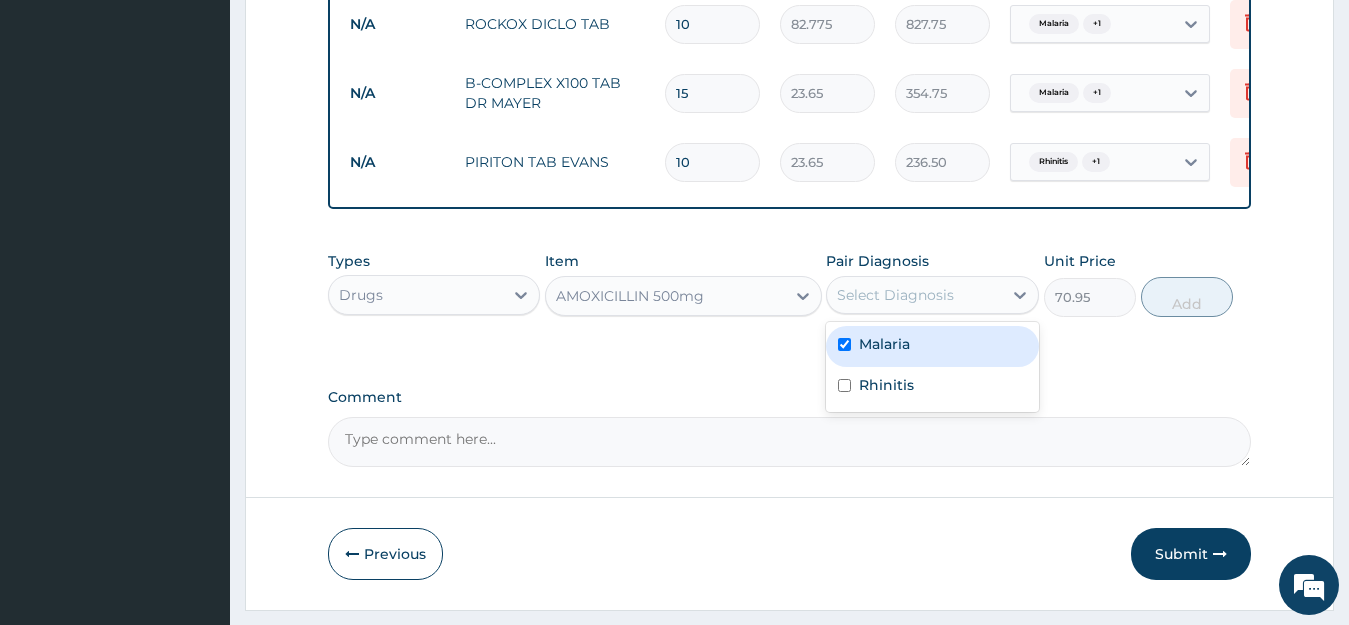 checkbox on "true" 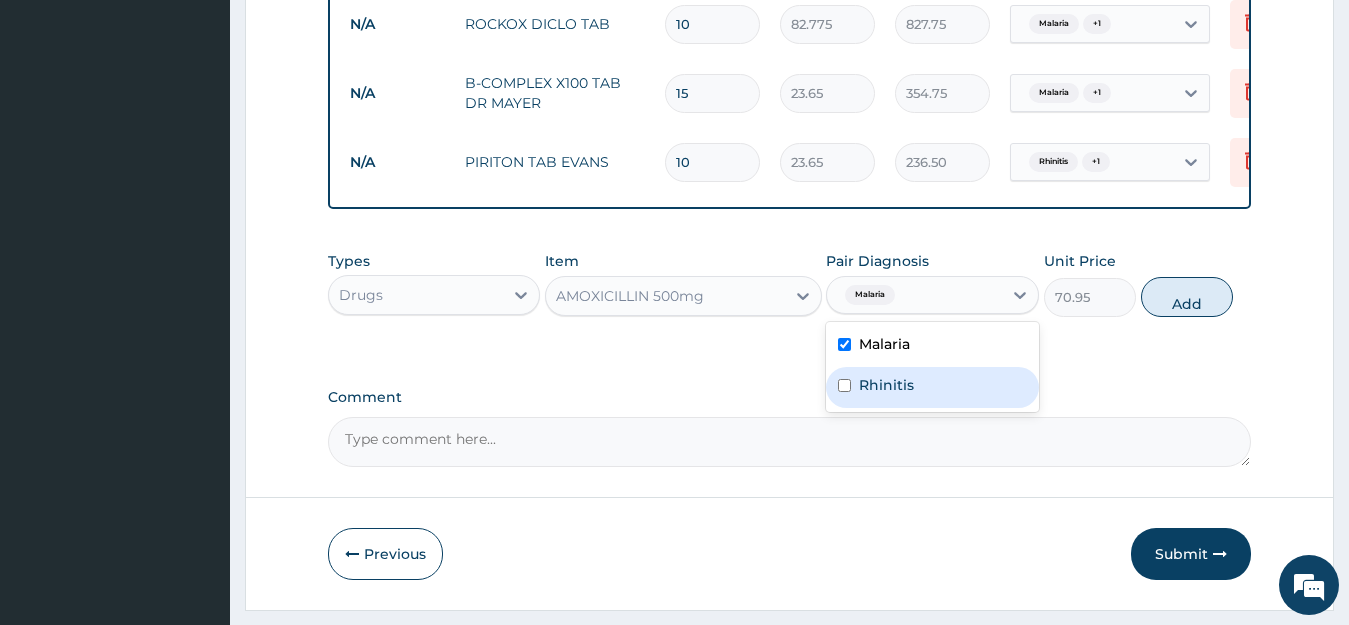 click on "Rhinitis" at bounding box center (932, 387) 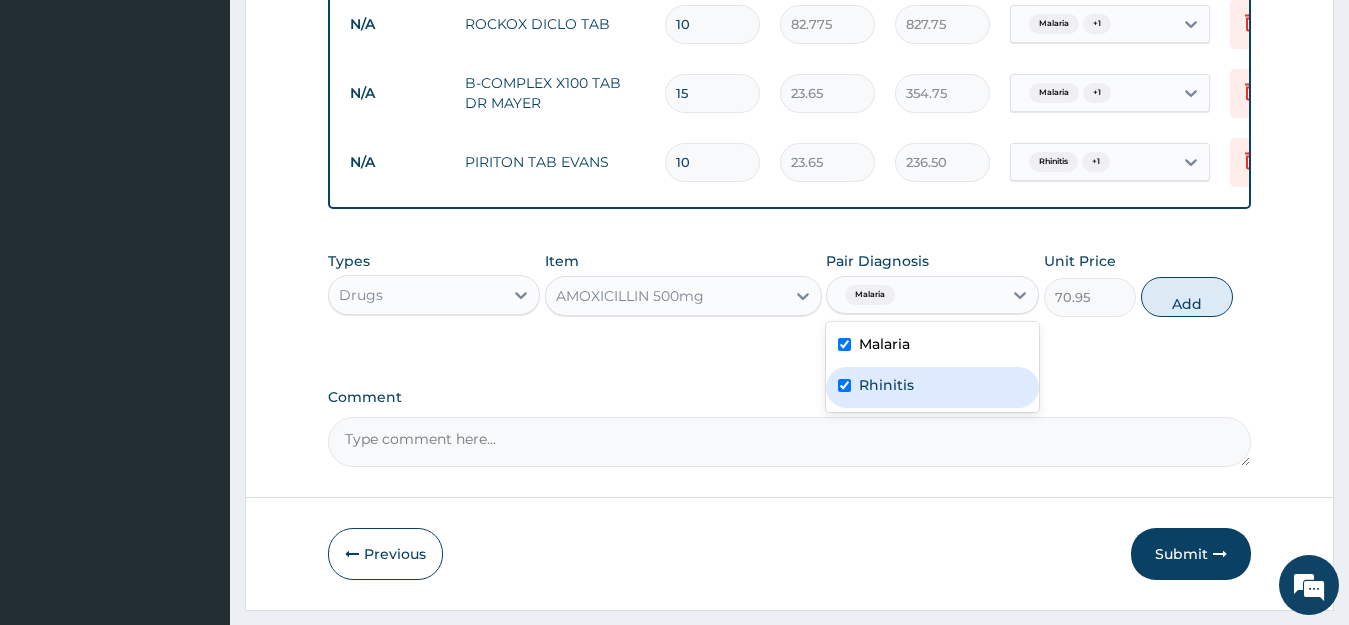 checkbox on "true" 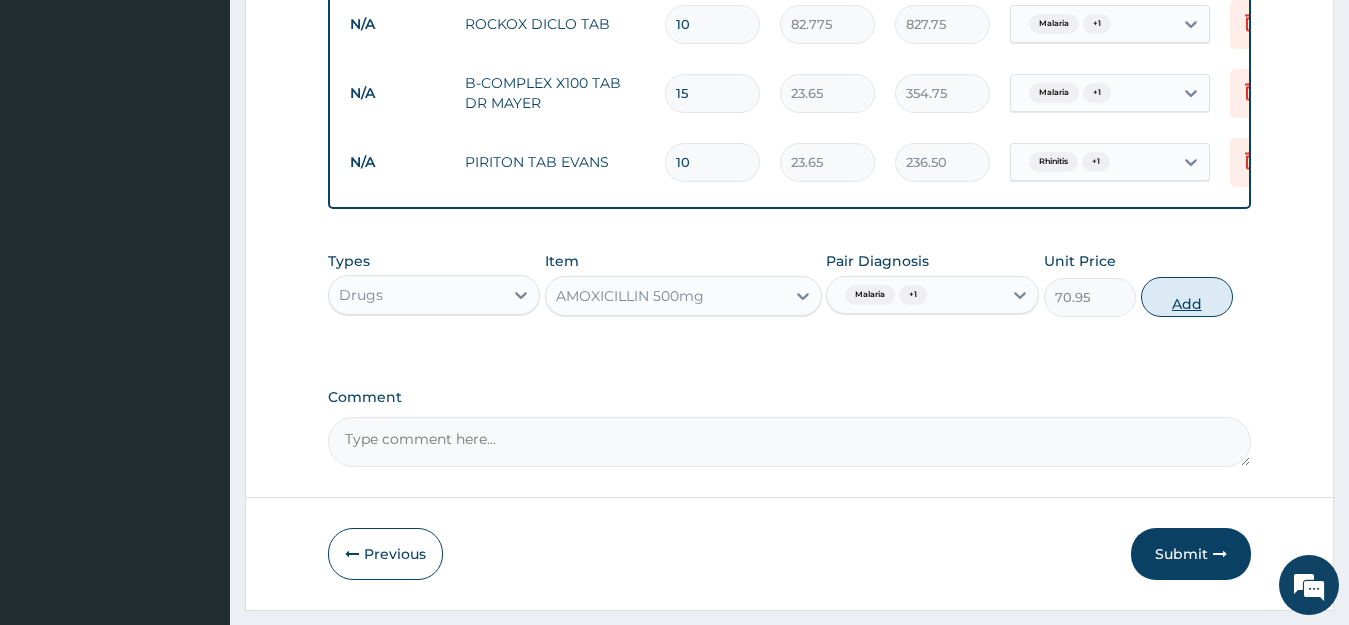 click on "Add" at bounding box center (1187, 297) 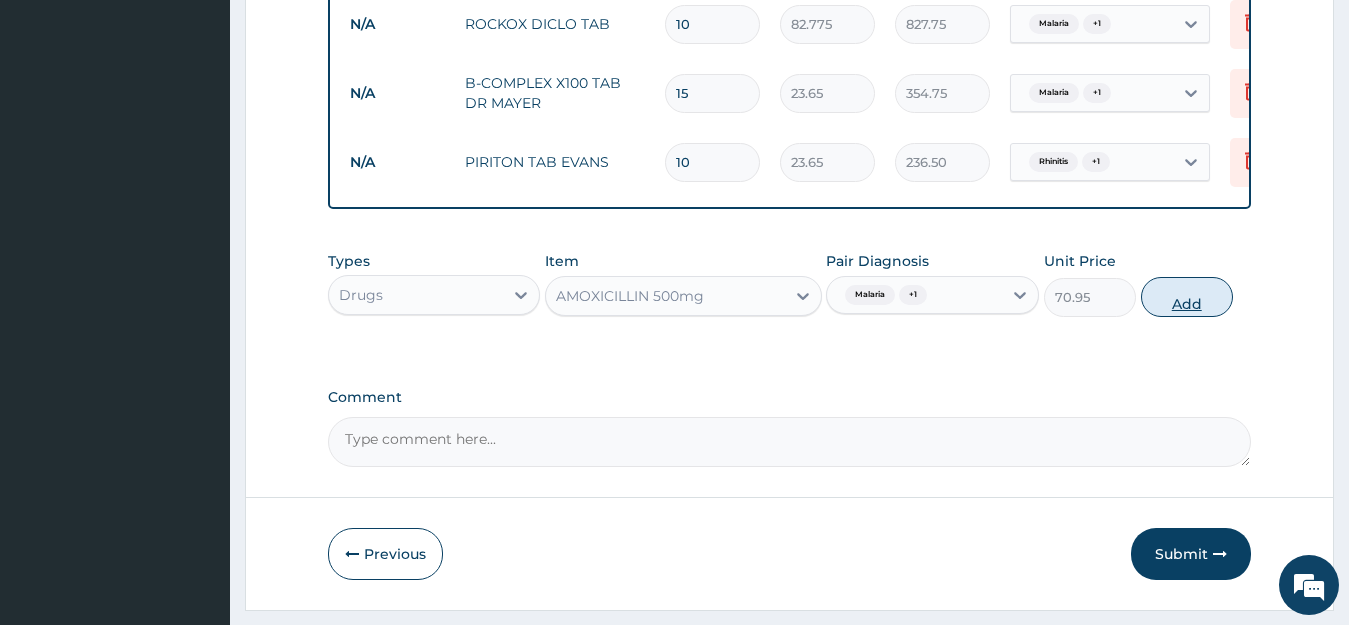 type on "0" 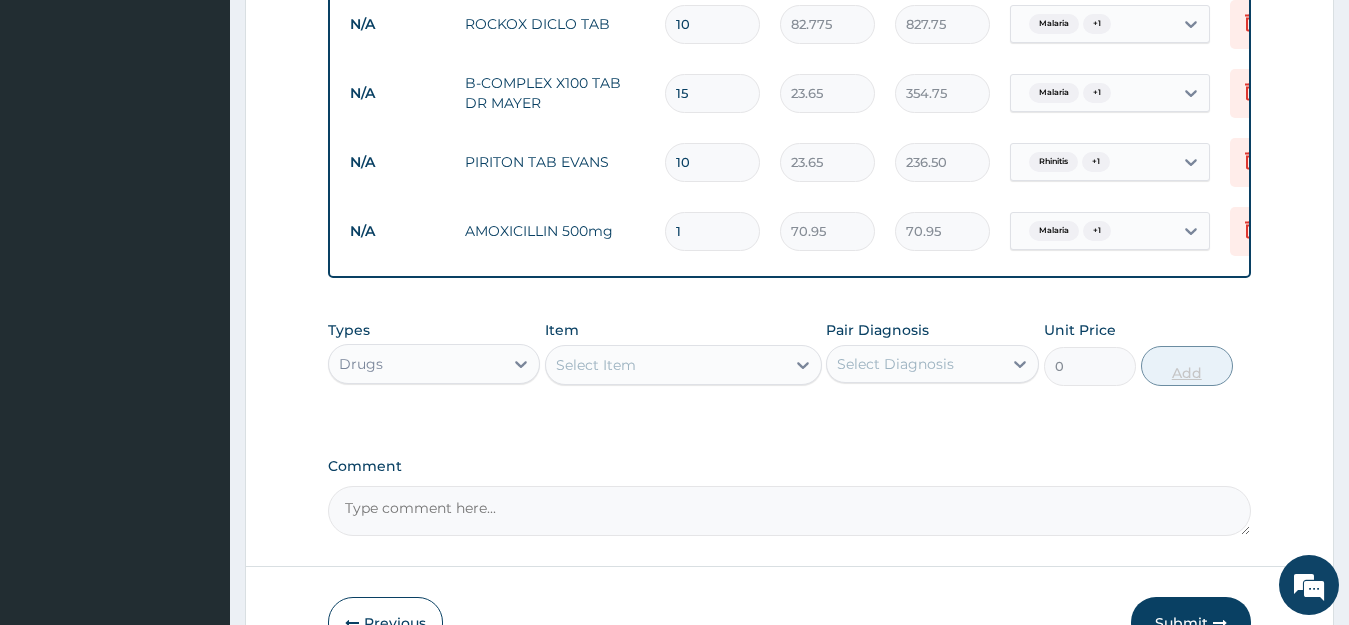 type on "14" 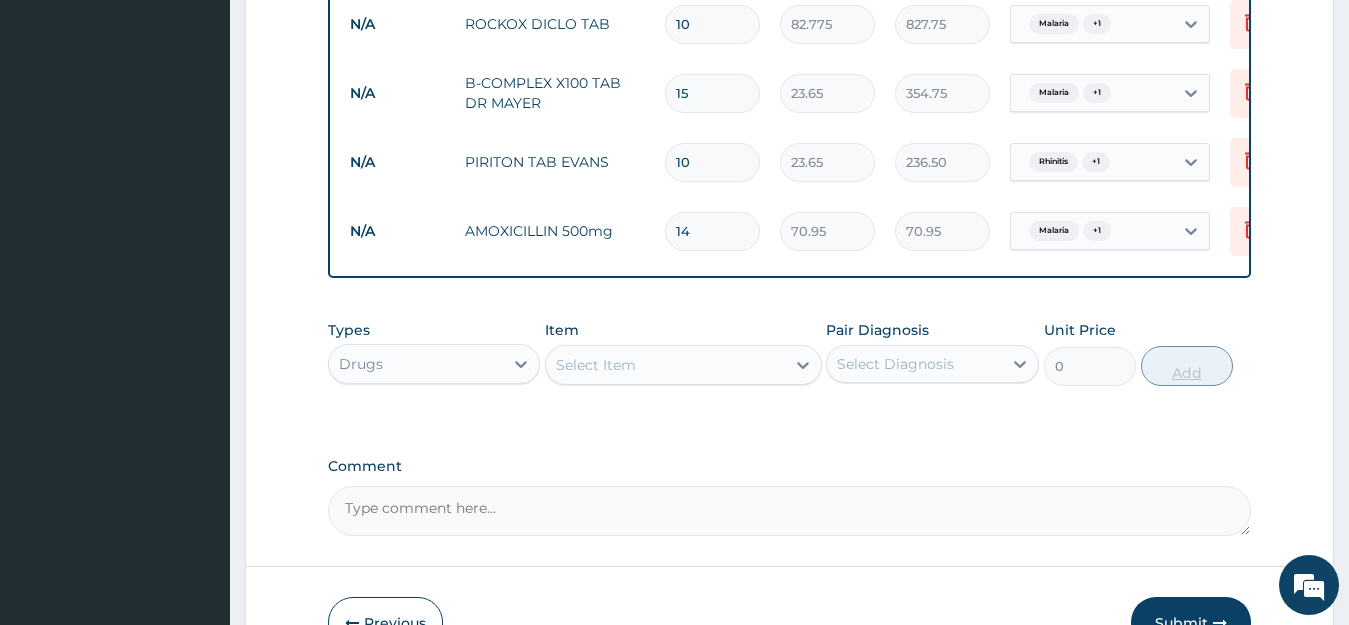 type on "993.30" 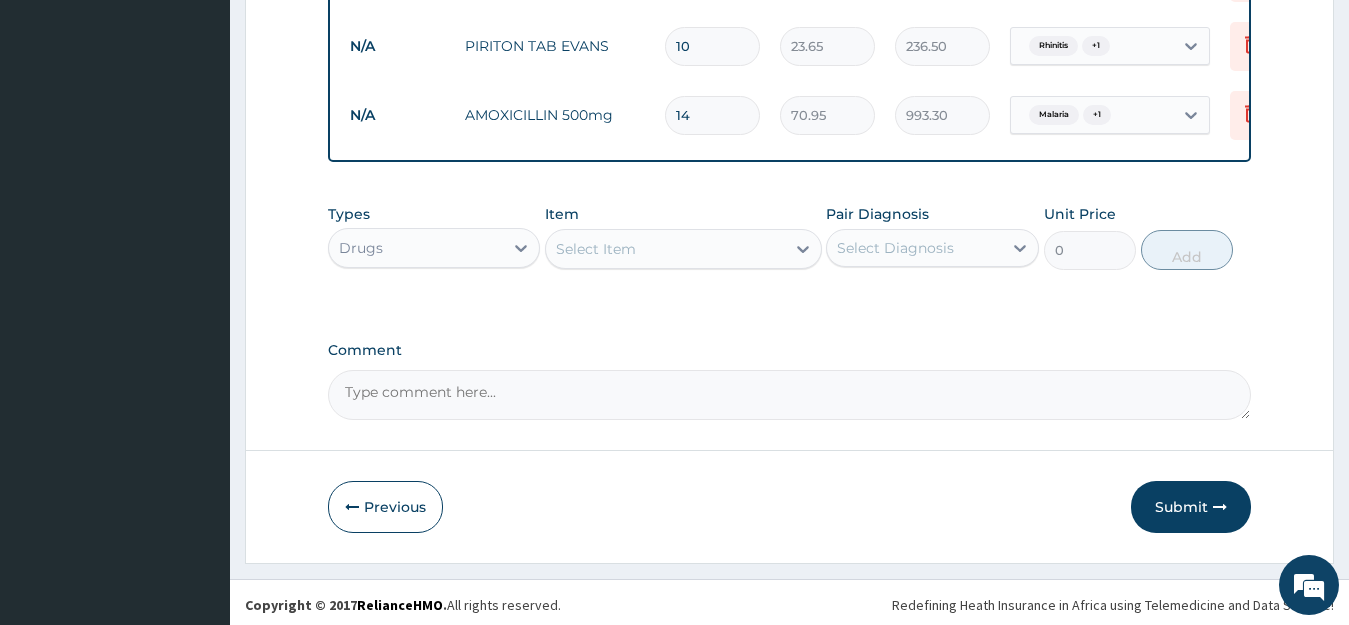 scroll, scrollTop: 1095, scrollLeft: 0, axis: vertical 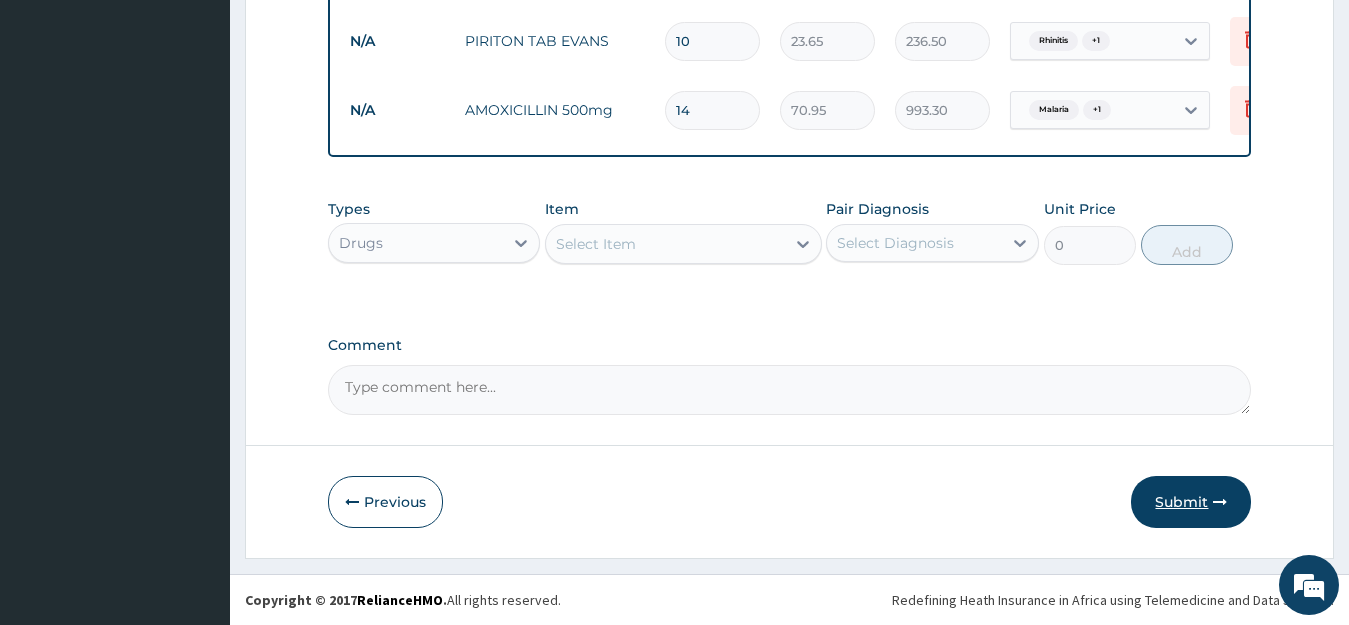 type on "14" 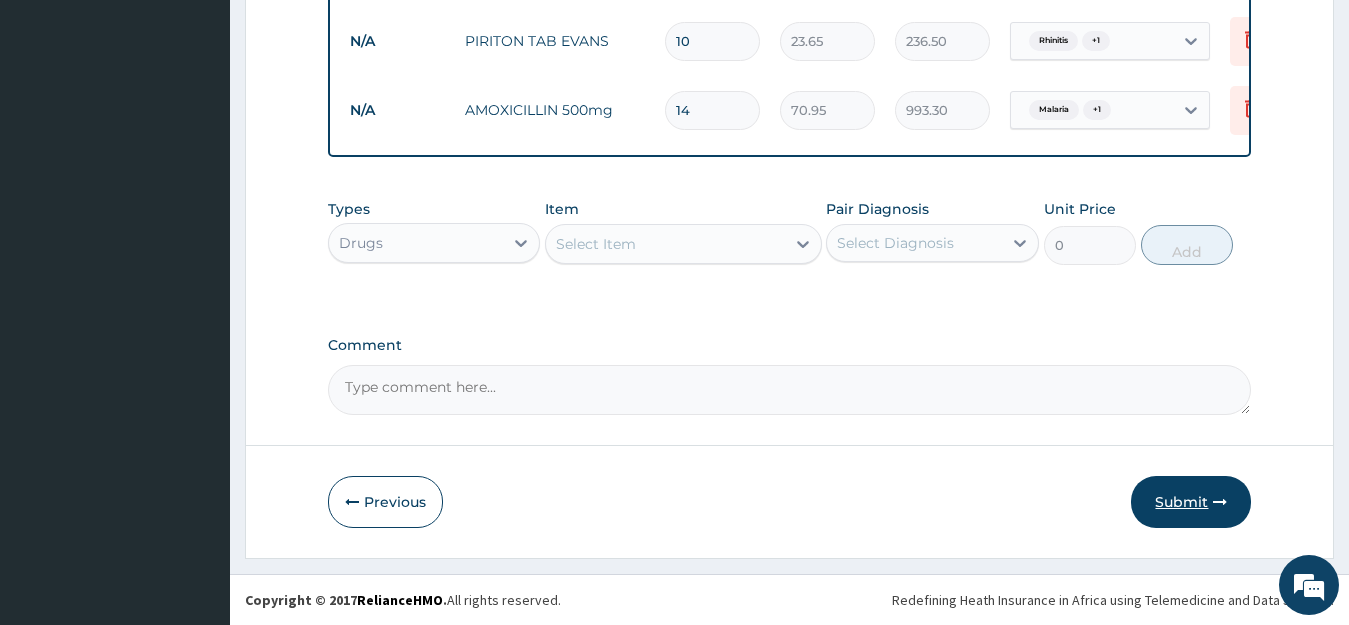 click on "Submit" at bounding box center [1191, 502] 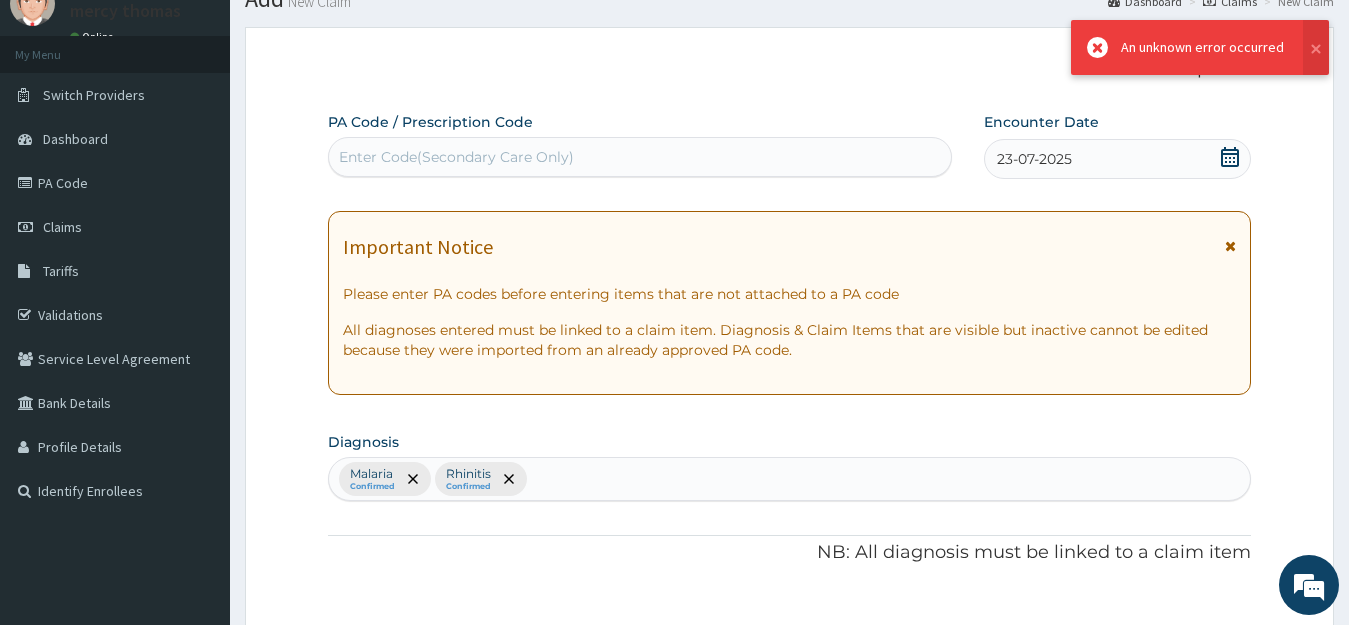 scroll, scrollTop: 1095, scrollLeft: 0, axis: vertical 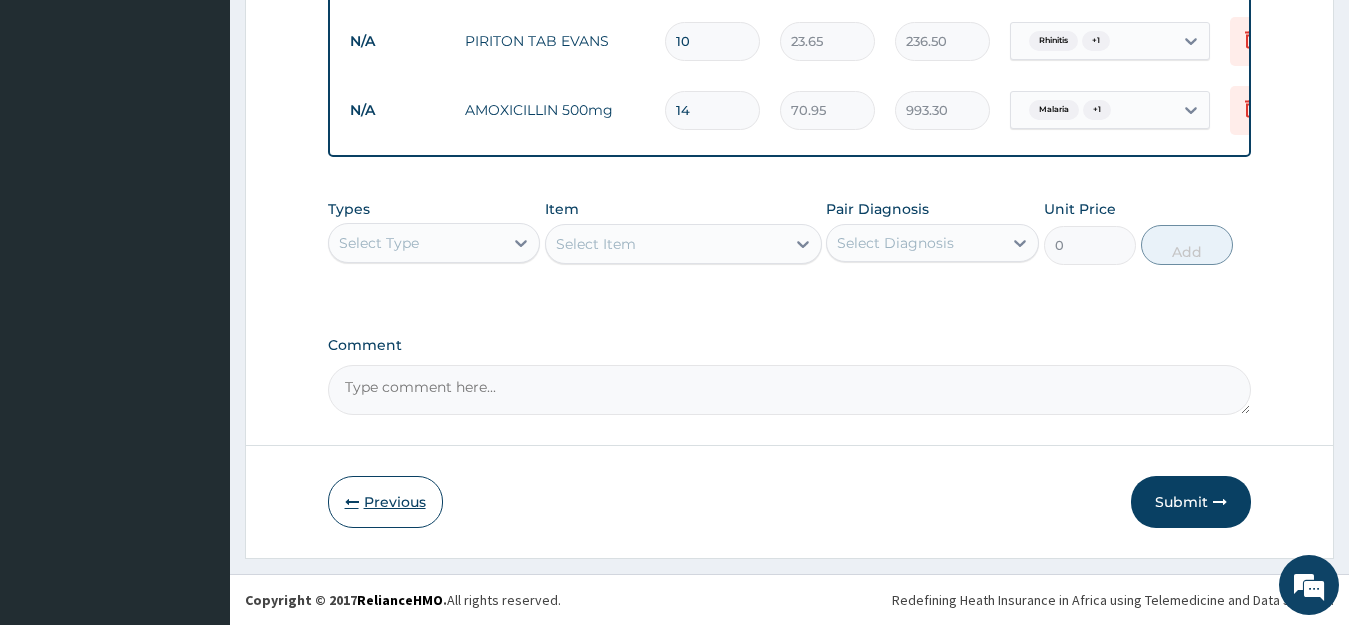 click on "Previous" at bounding box center [385, 502] 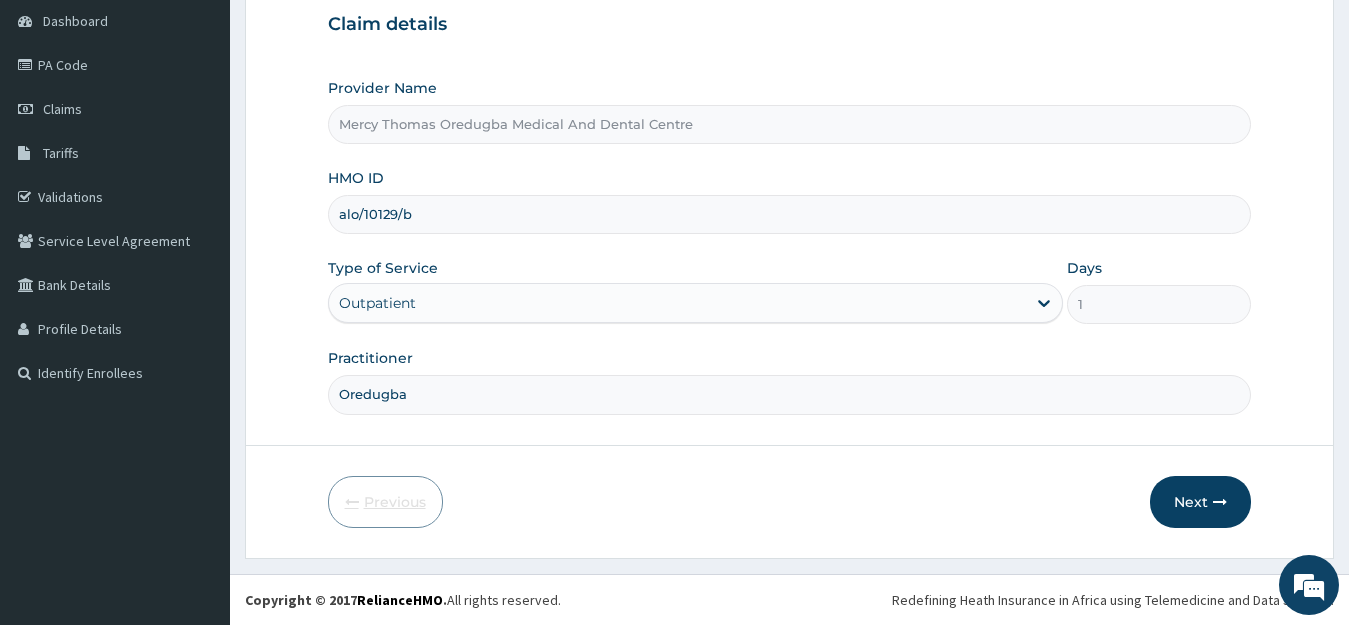 scroll, scrollTop: 197, scrollLeft: 0, axis: vertical 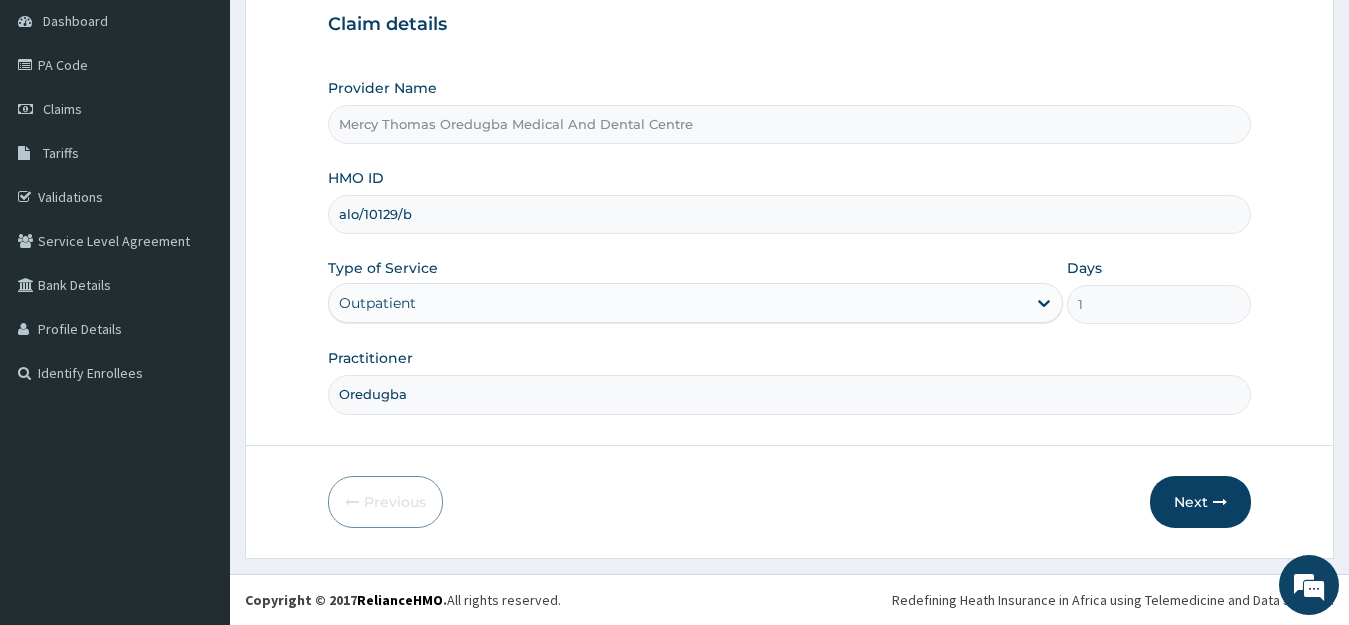 click on "alo/10129/b" at bounding box center (790, 214) 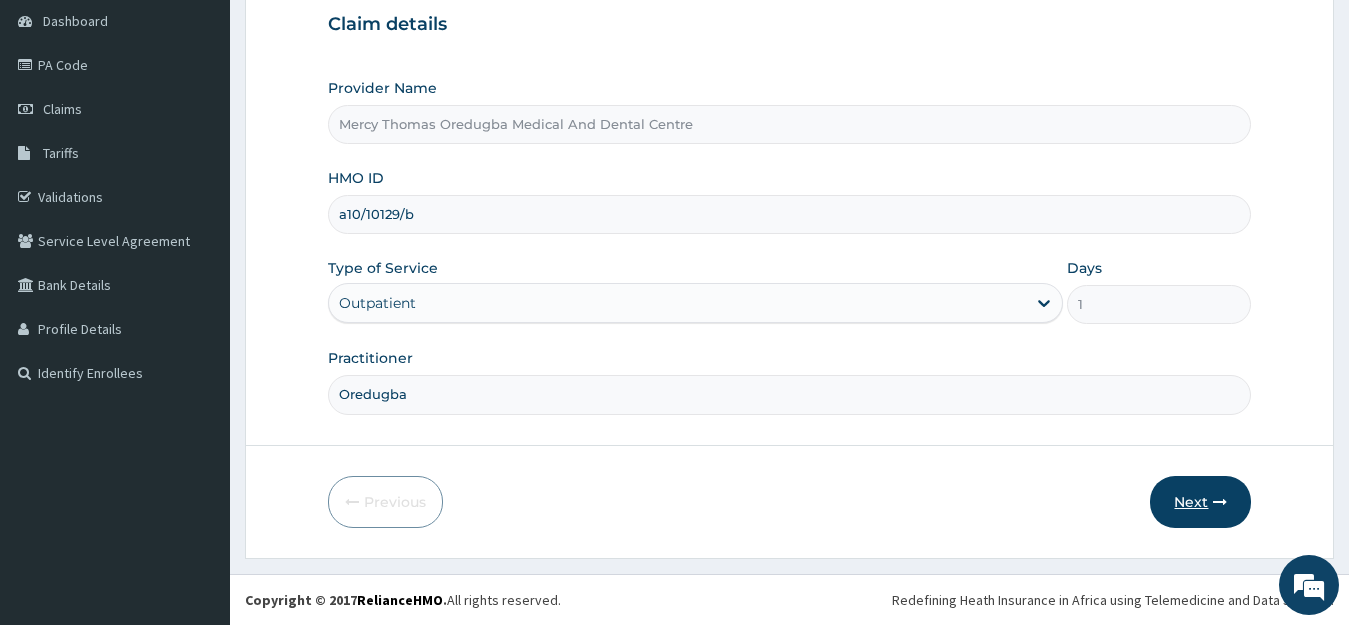 type on "a10/10129/b" 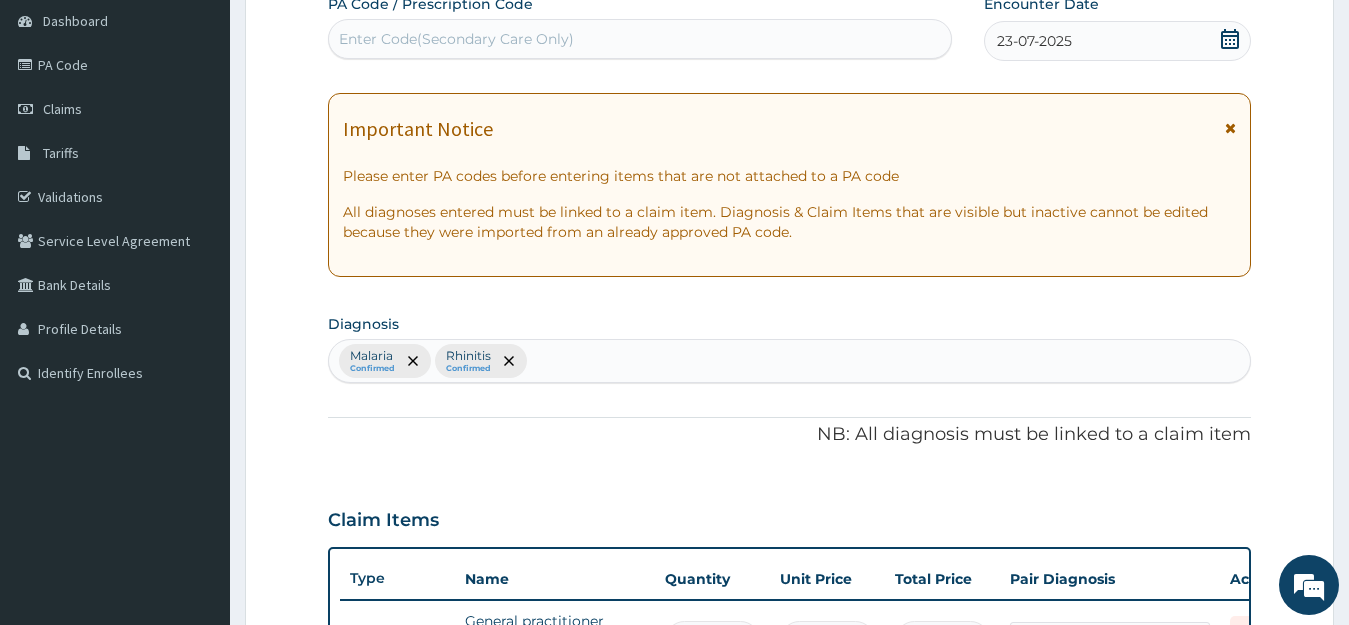 scroll, scrollTop: 744, scrollLeft: 0, axis: vertical 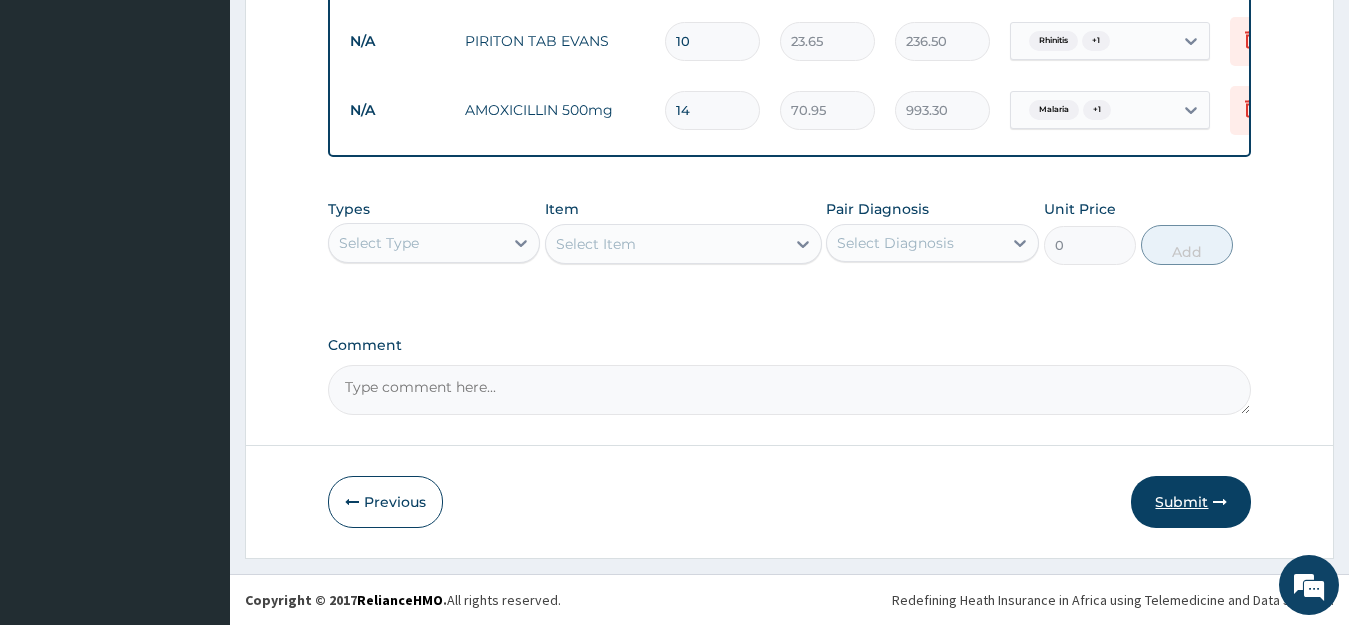 click on "Submit" at bounding box center [1191, 502] 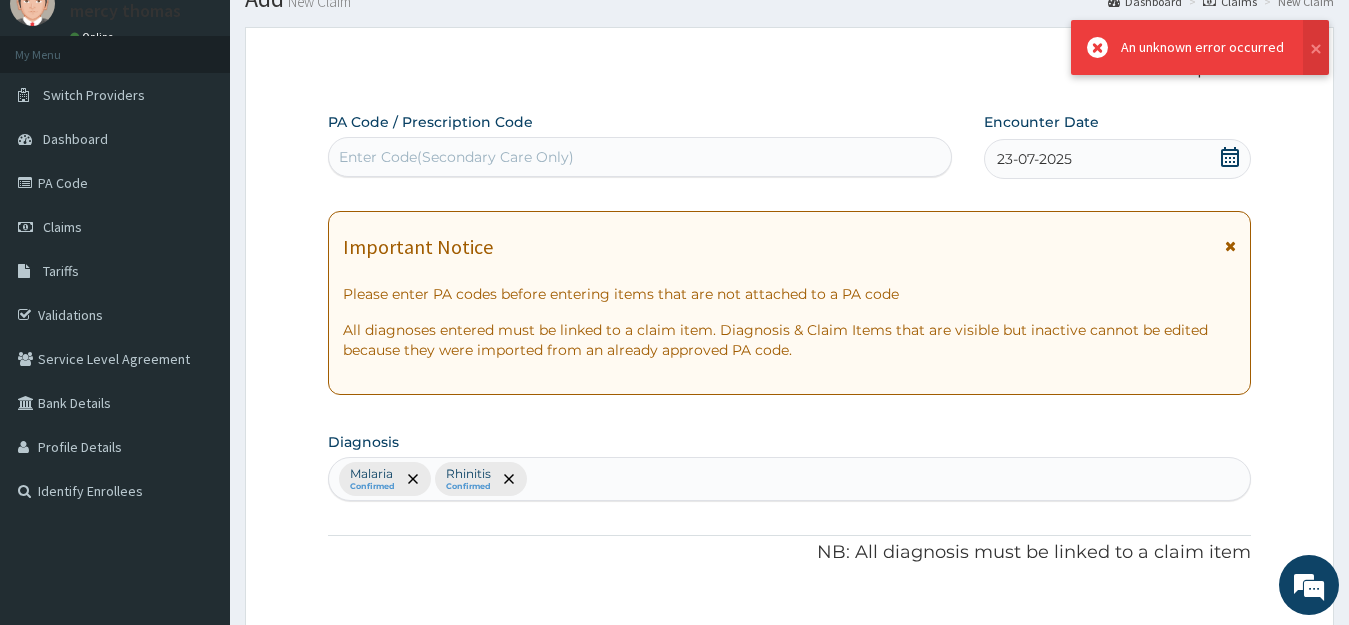 scroll, scrollTop: 1095, scrollLeft: 0, axis: vertical 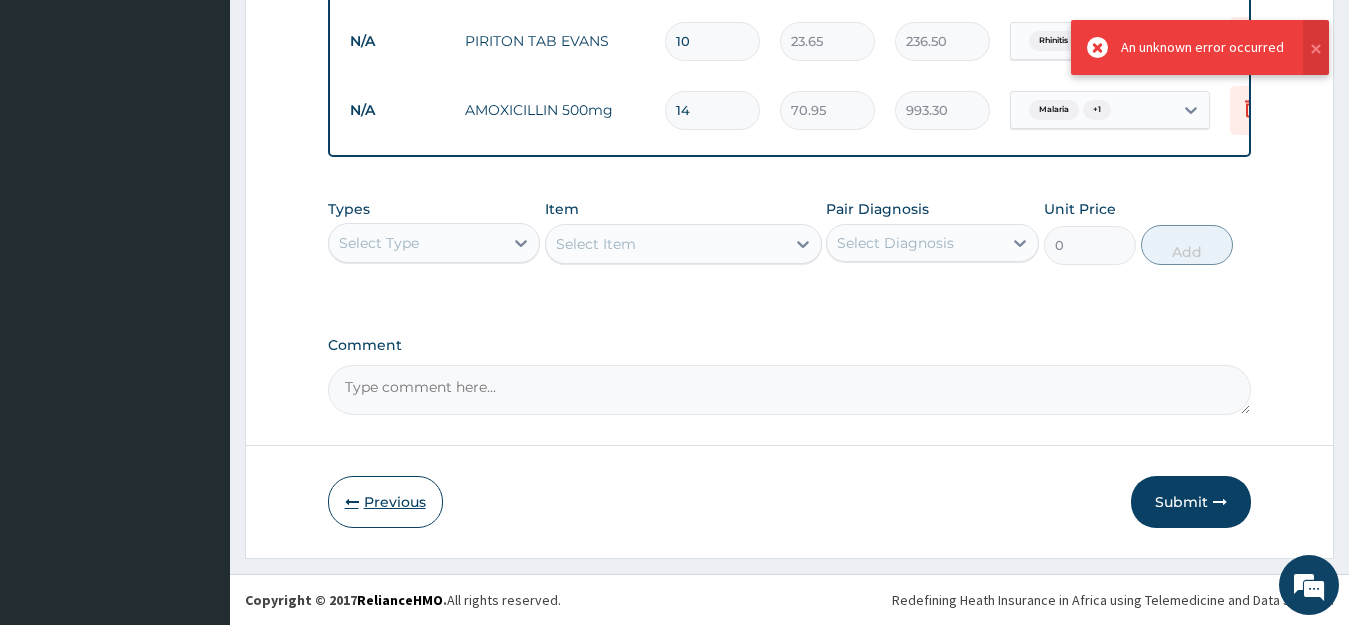 click on "Previous" at bounding box center (385, 502) 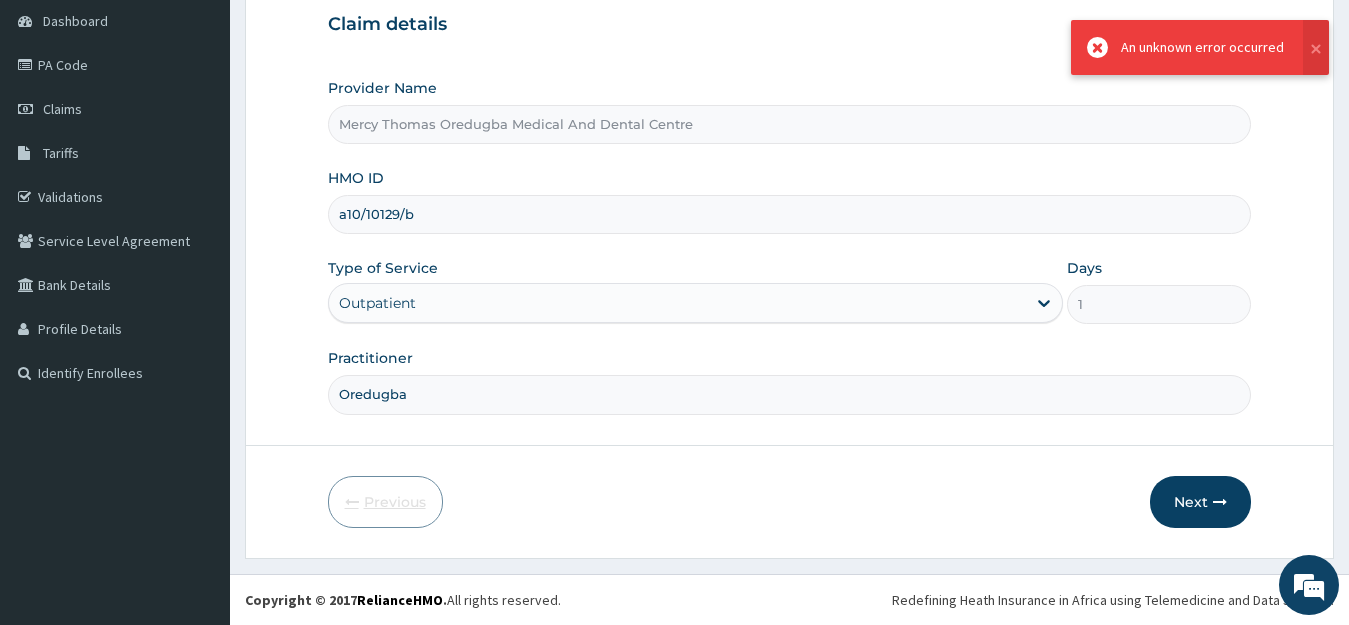 scroll, scrollTop: 197, scrollLeft: 0, axis: vertical 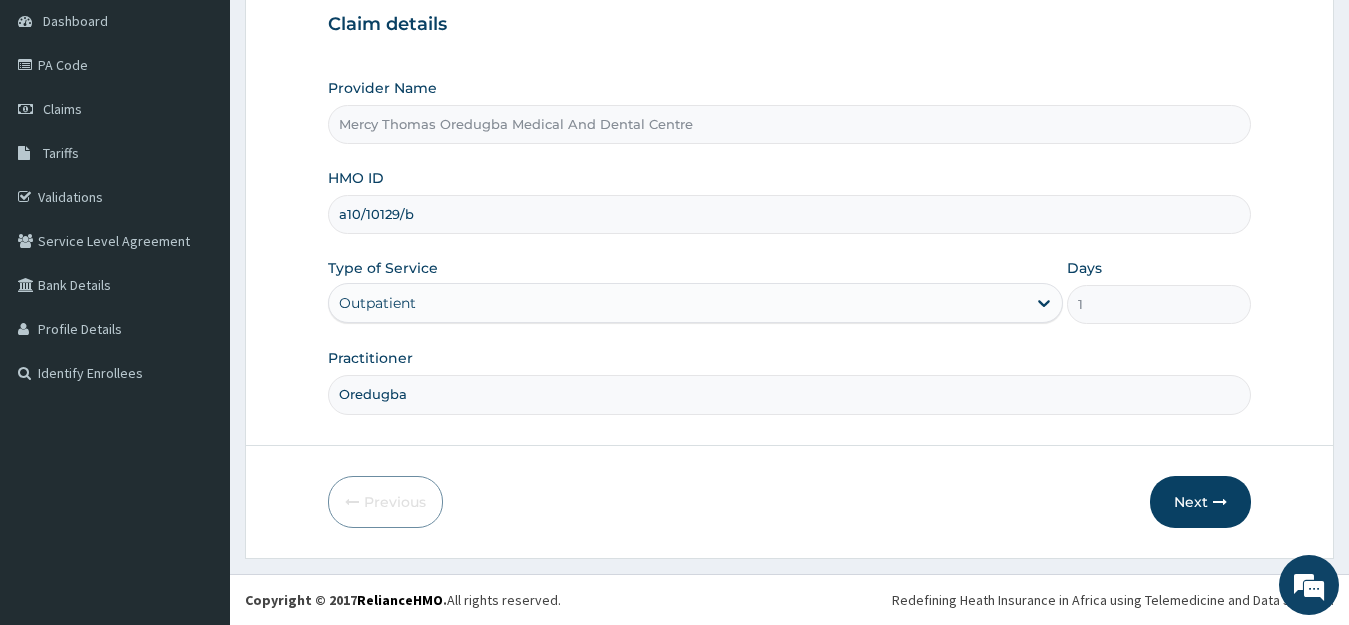 click on "a10/10129/b" at bounding box center (790, 214) 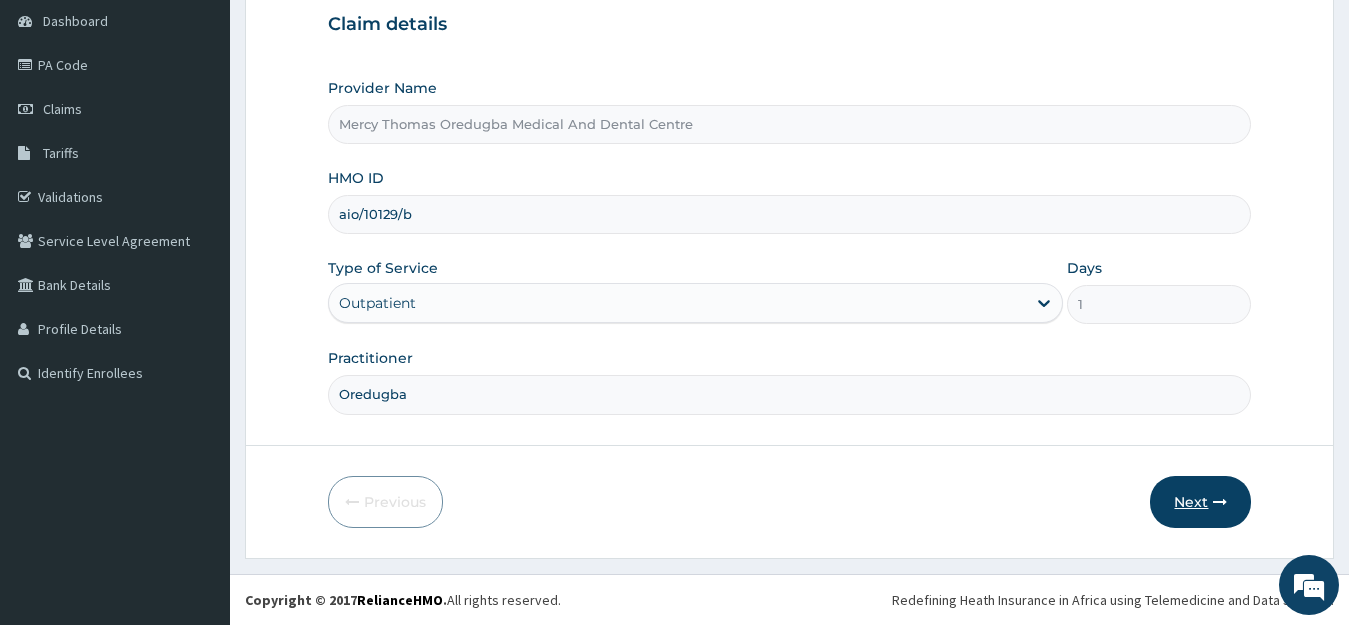 type on "aio/10129/b" 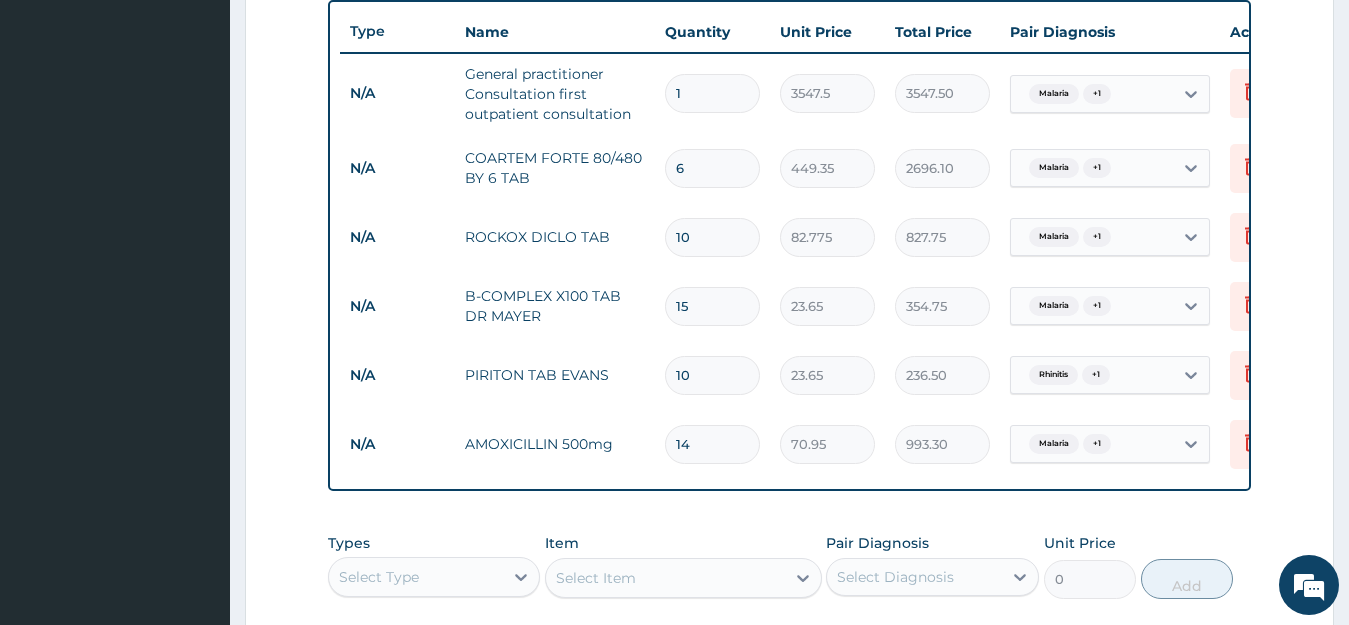 scroll, scrollTop: 1095, scrollLeft: 0, axis: vertical 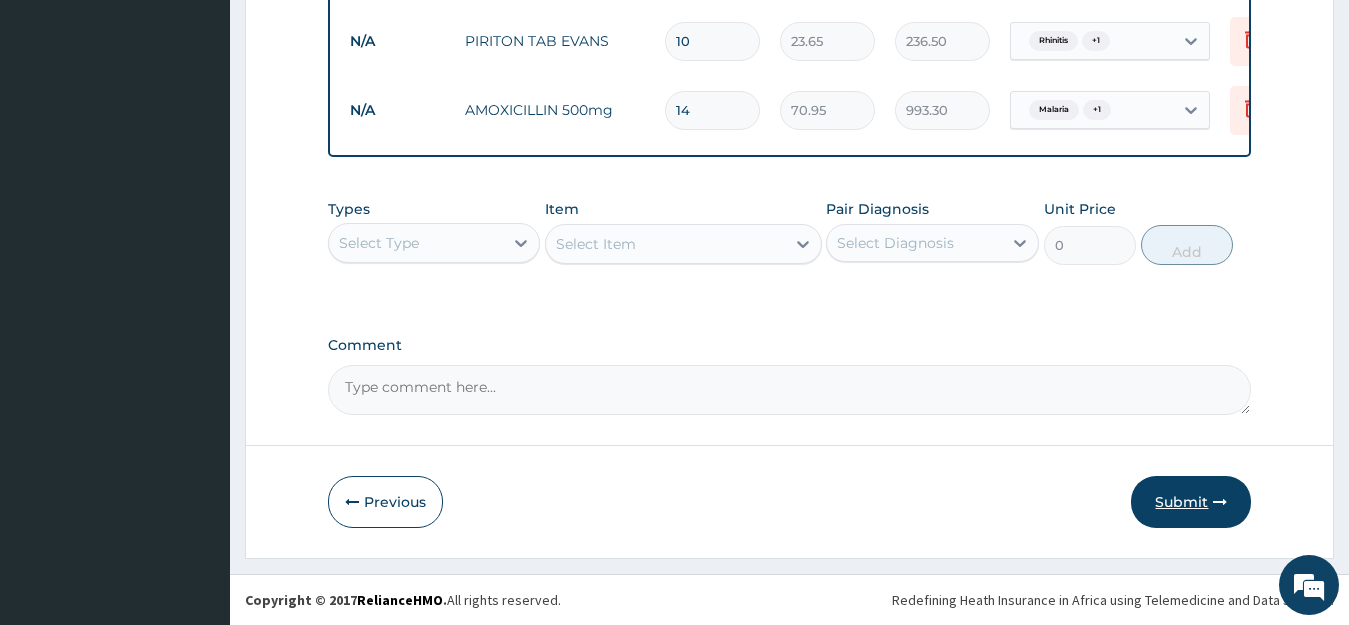 click on "Submit" at bounding box center (1191, 502) 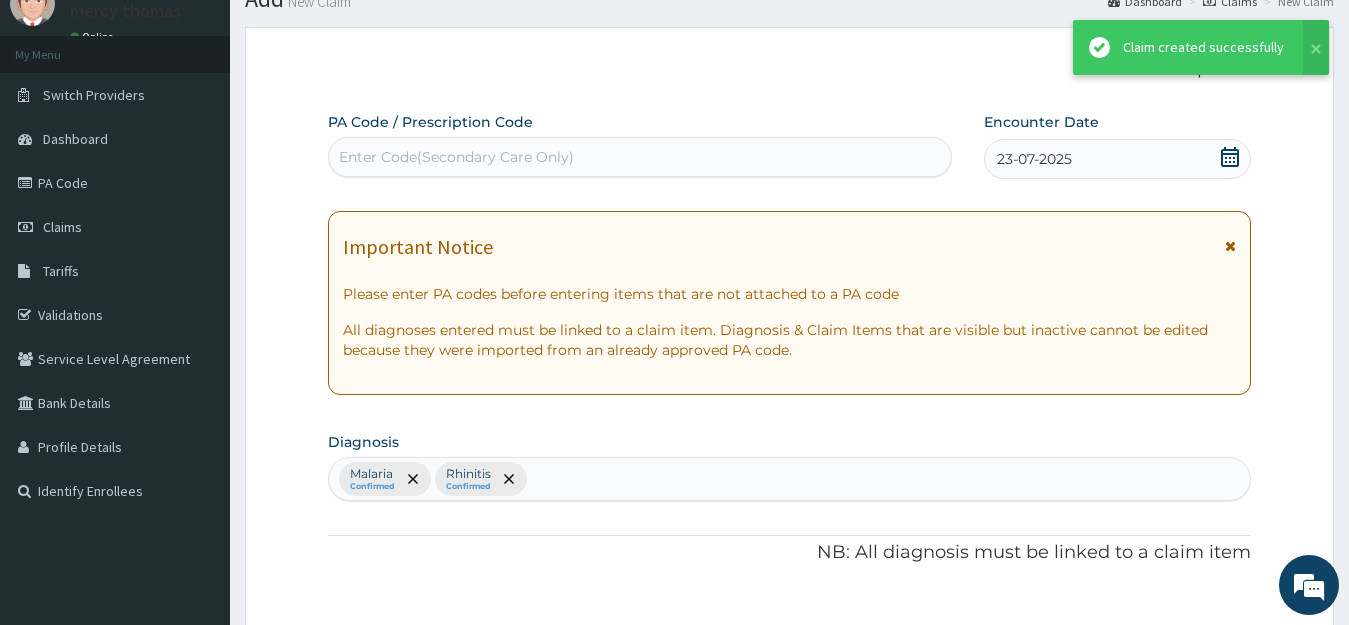 scroll, scrollTop: 1095, scrollLeft: 0, axis: vertical 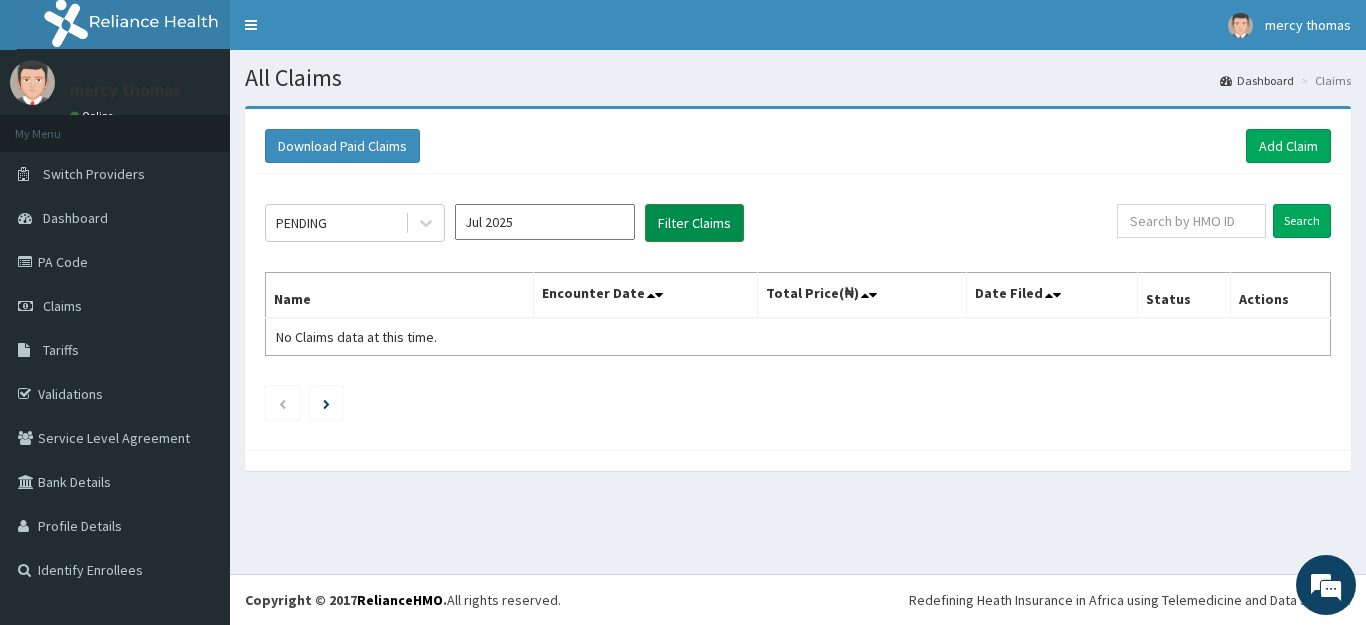 click on "Filter Claims" at bounding box center [694, 223] 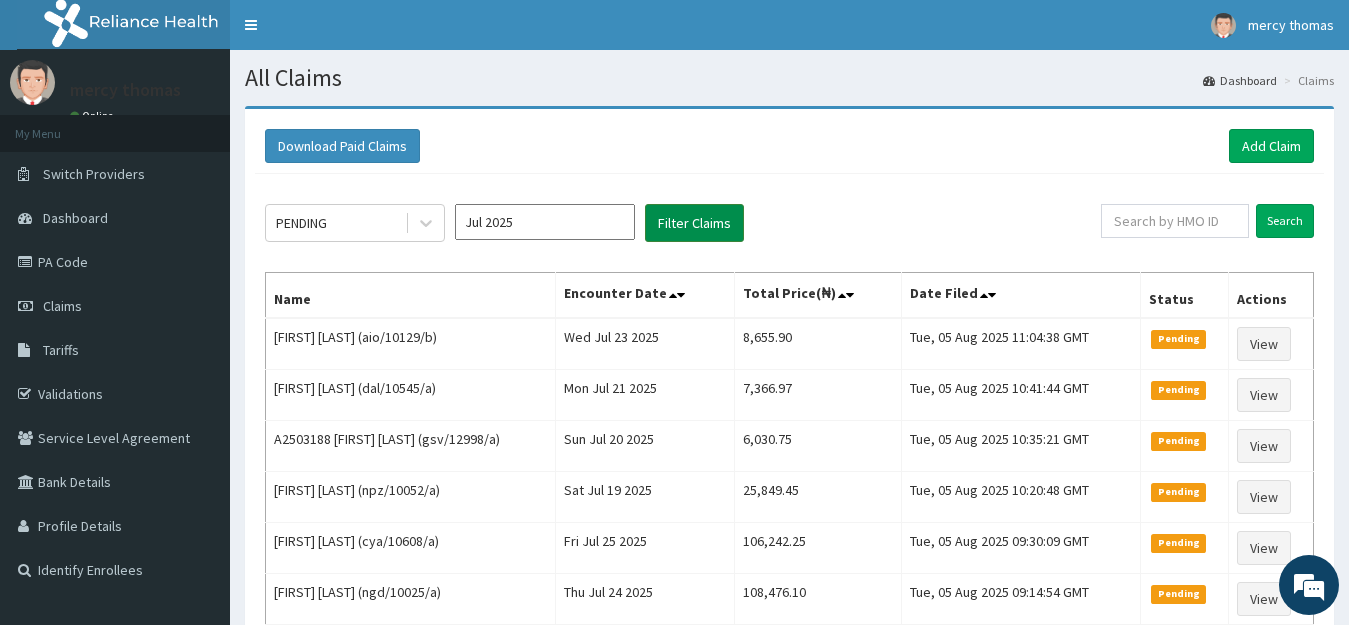 scroll, scrollTop: 0, scrollLeft: 0, axis: both 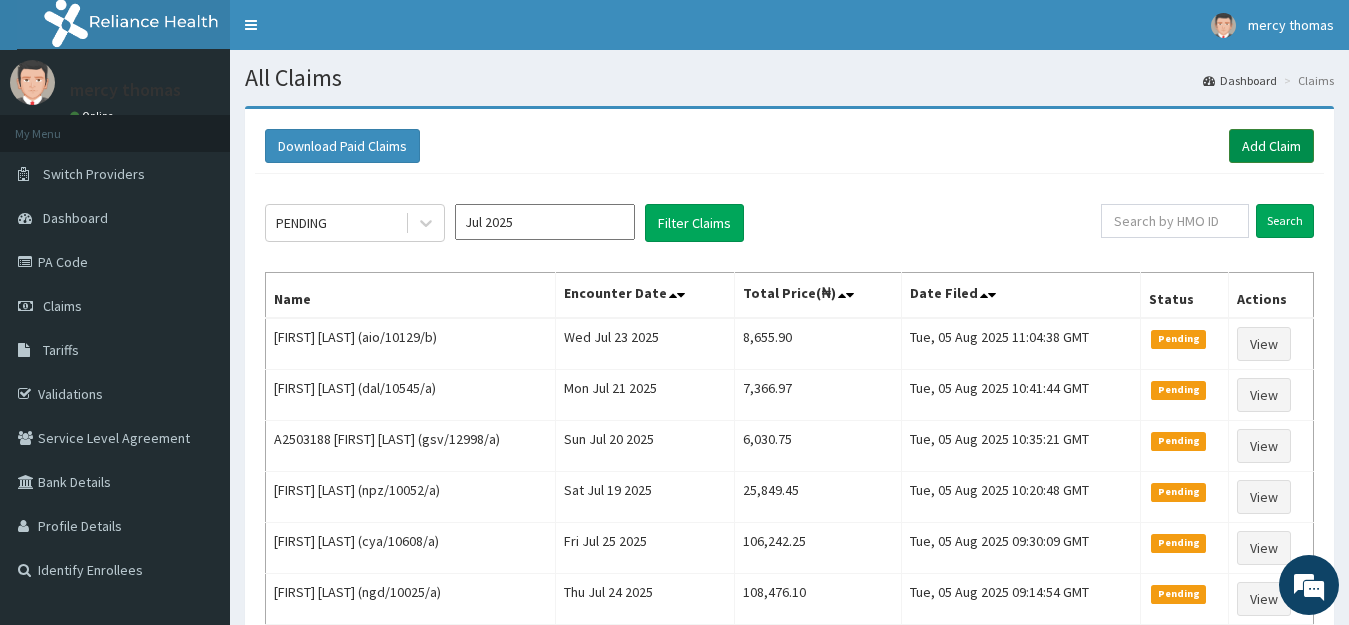 click on "Add Claim" at bounding box center (1271, 146) 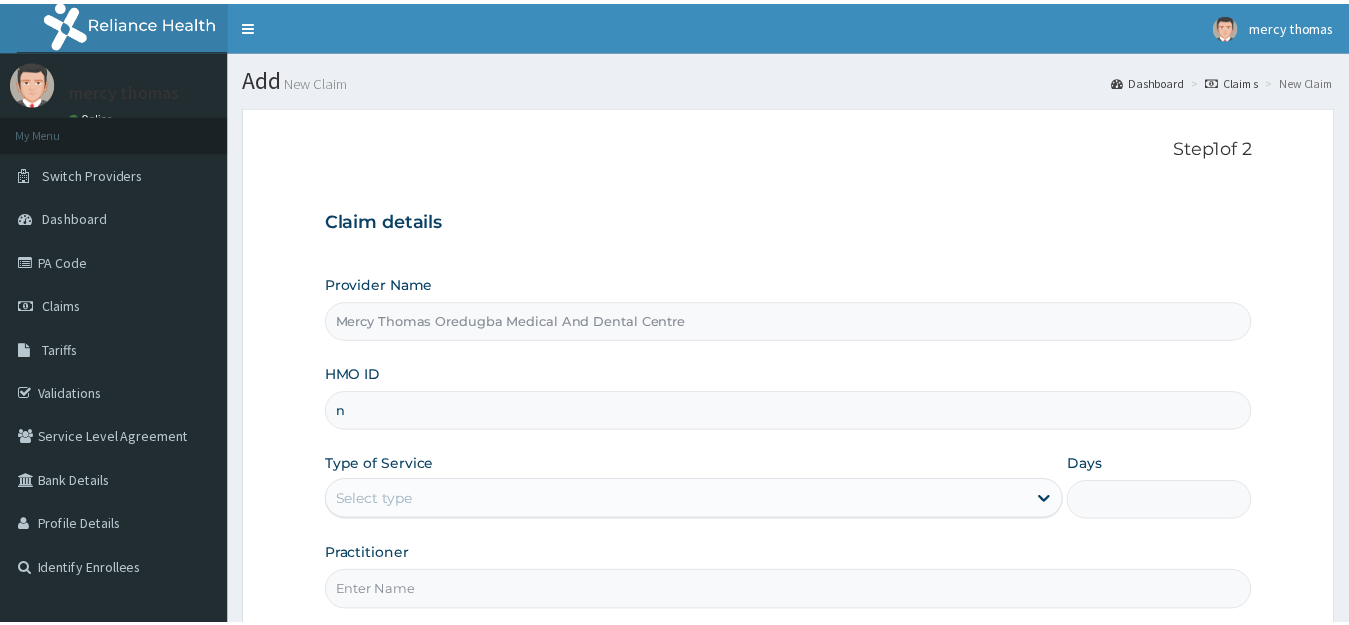 scroll, scrollTop: 0, scrollLeft: 0, axis: both 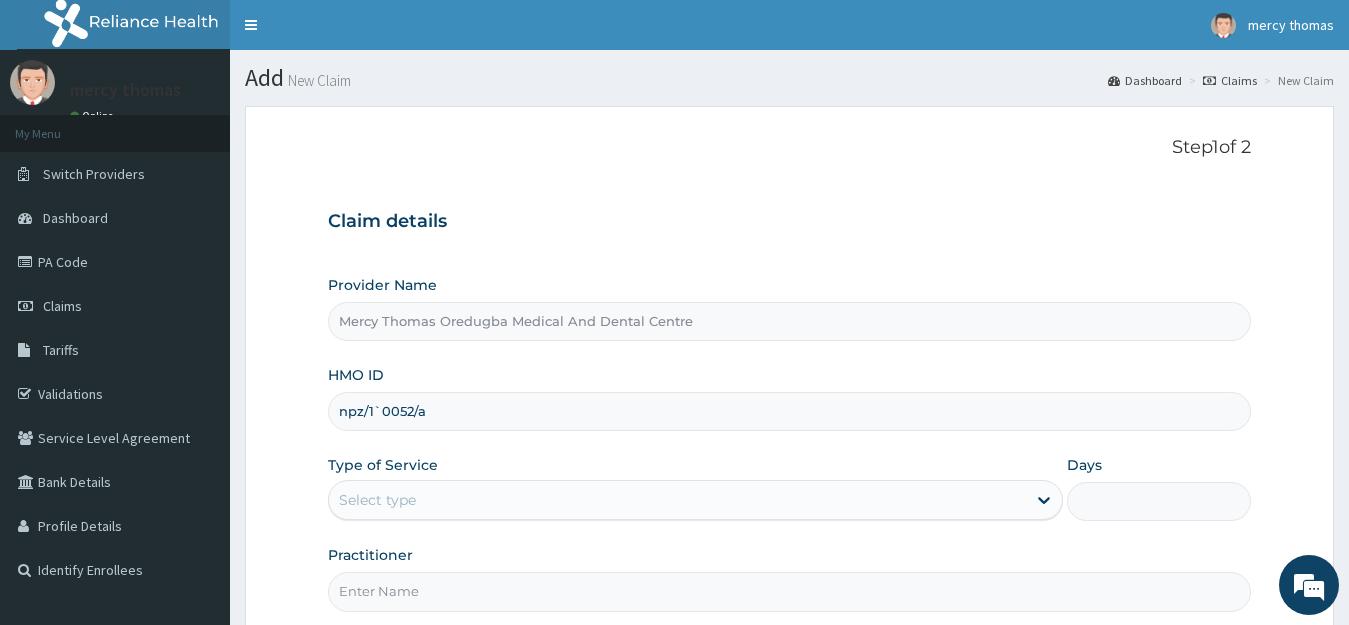 click on "npz/1`0052/a" at bounding box center (790, 411) 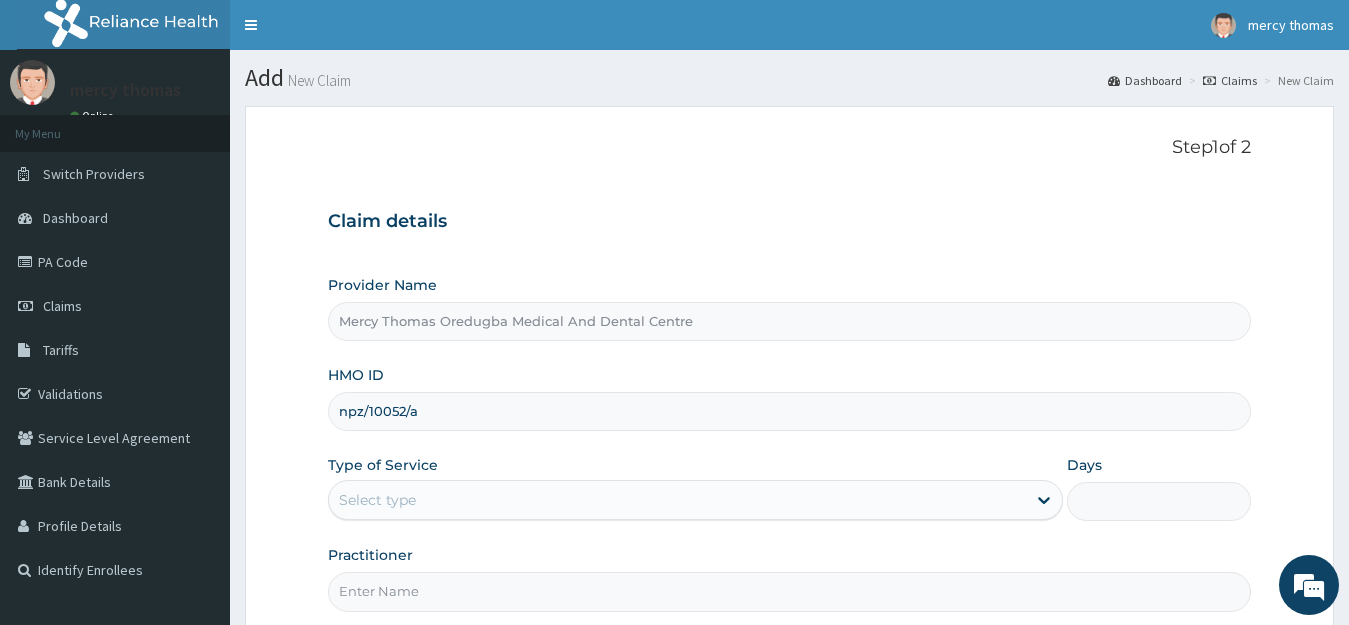 type on "npz/10052/a" 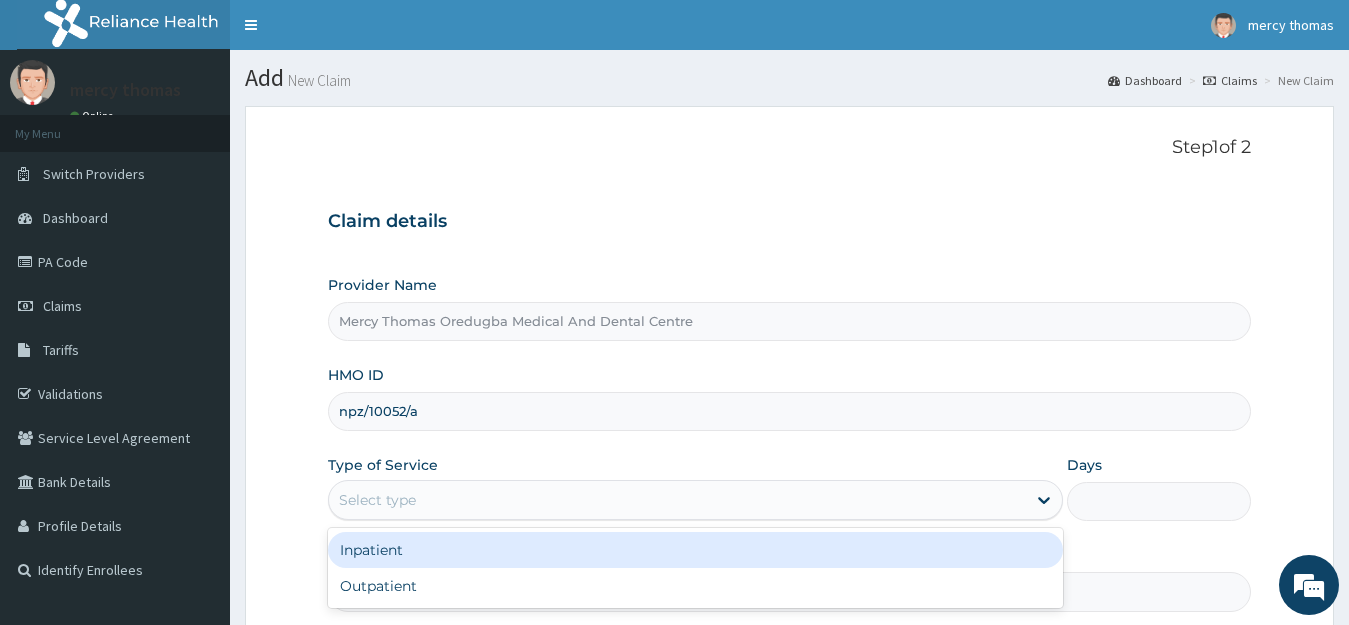 click on "Select type" at bounding box center (678, 500) 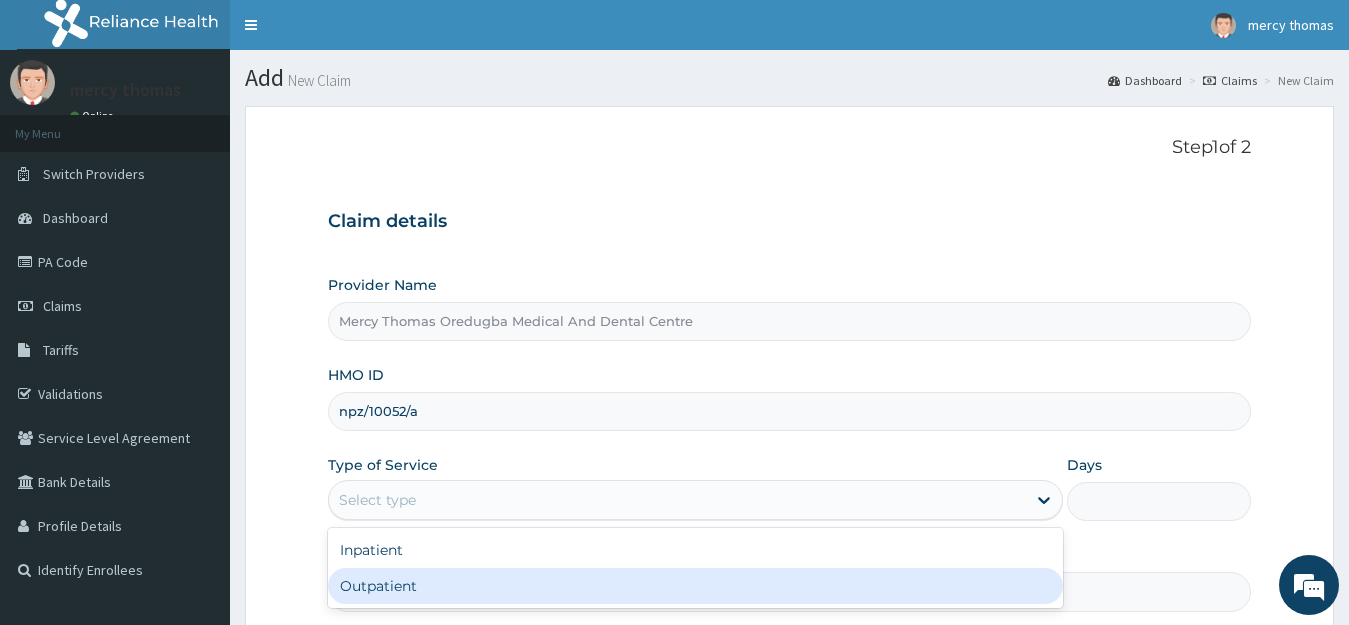 click on "Outpatient" at bounding box center [696, 586] 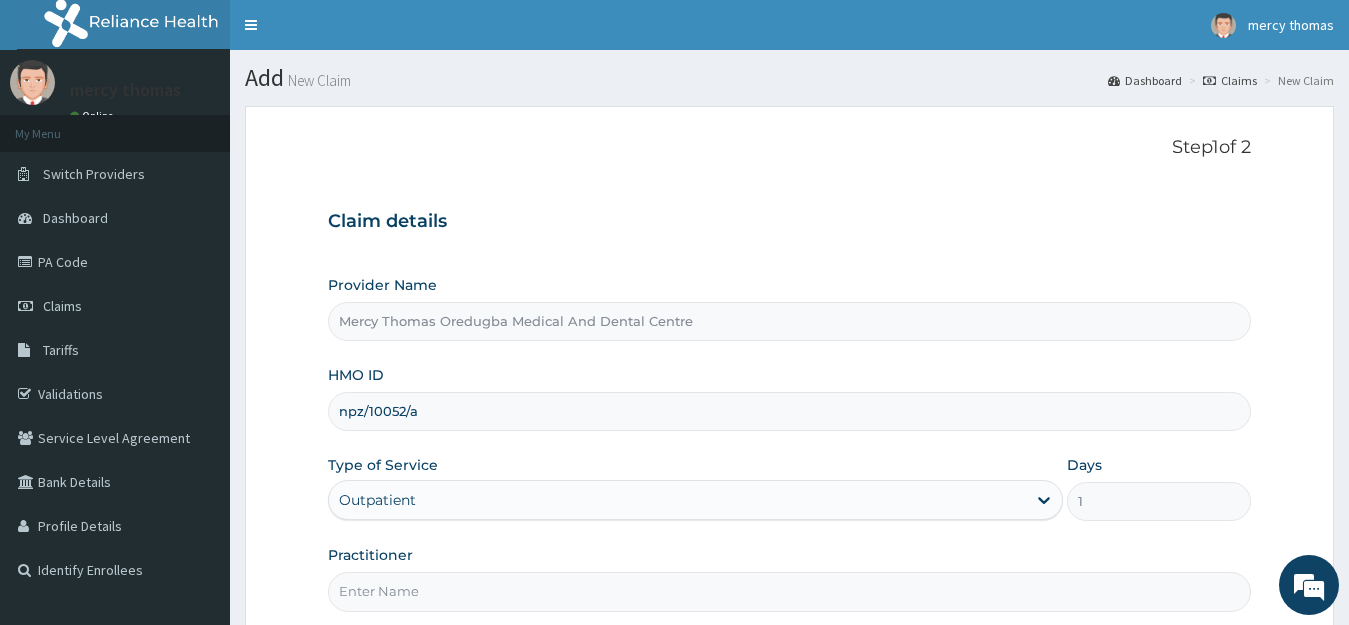 click on "Practitioner" at bounding box center (790, 591) 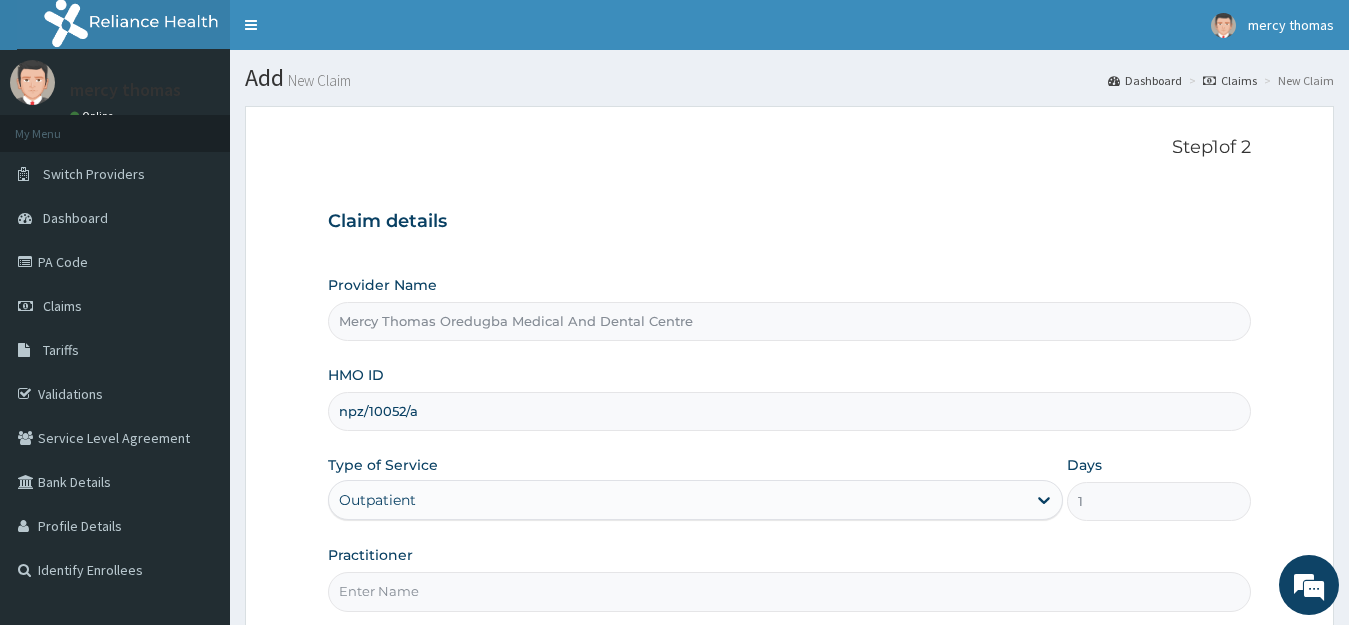 type on "Oredugba" 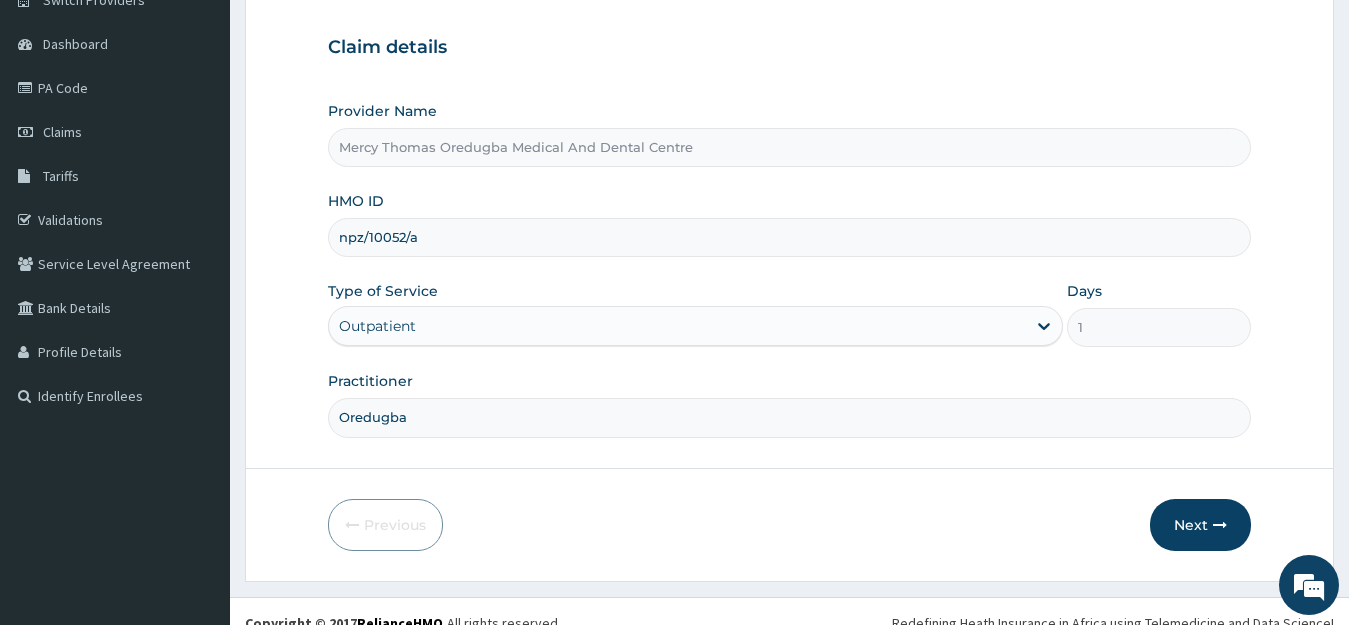 scroll, scrollTop: 197, scrollLeft: 0, axis: vertical 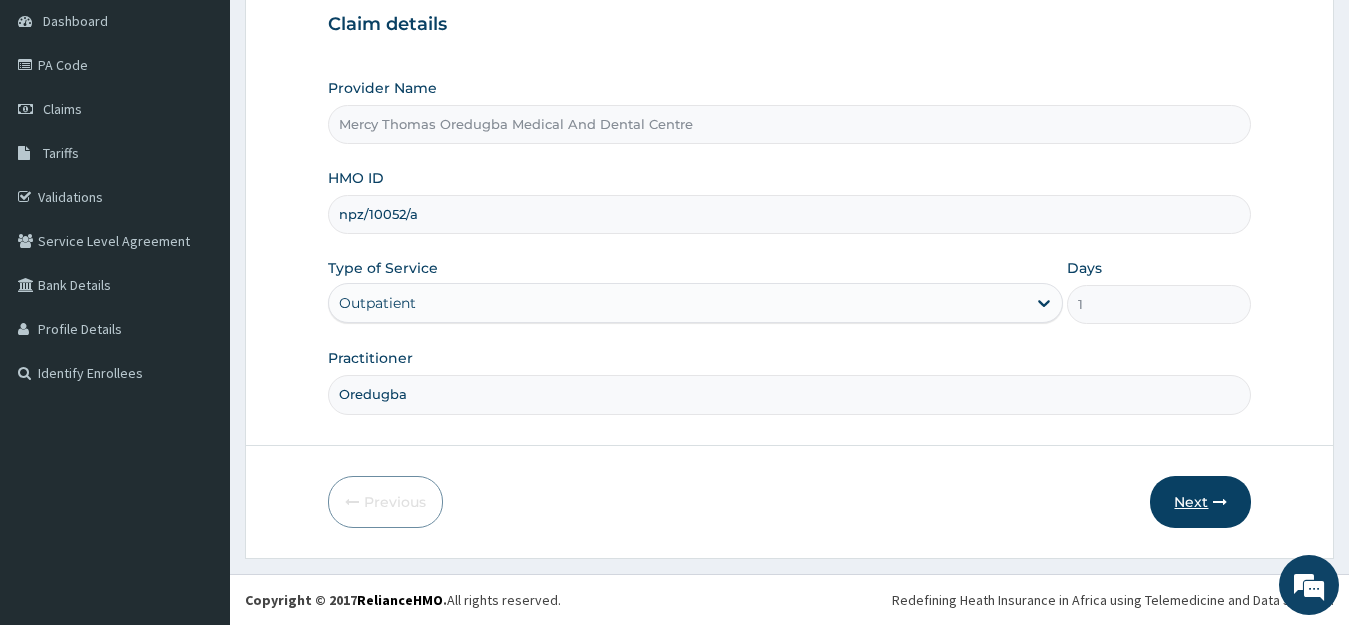 click on "Next" at bounding box center [1200, 502] 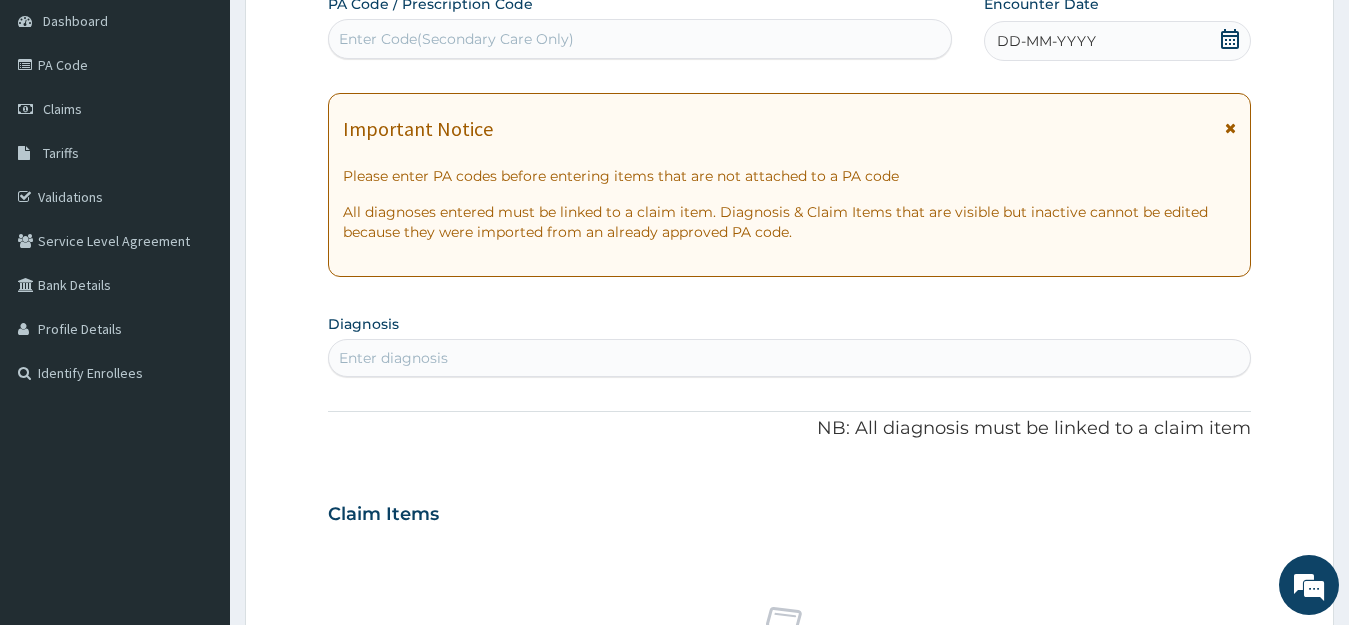 click 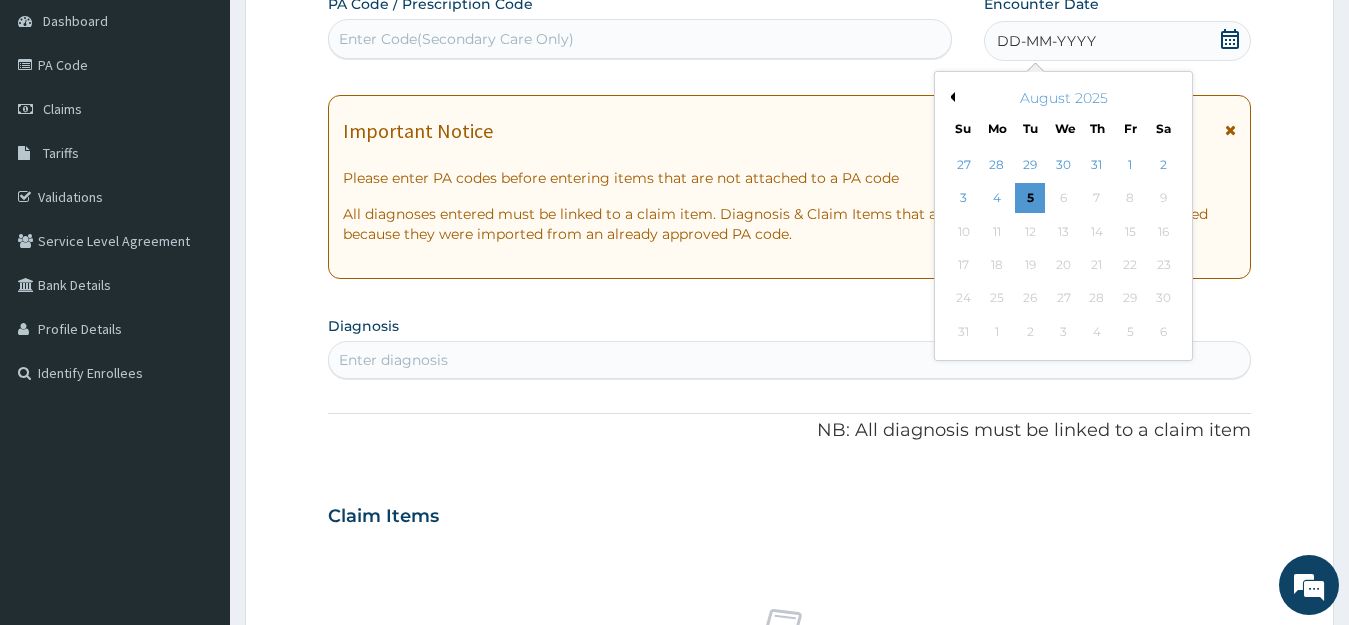click on "Previous Month" at bounding box center [950, 97] 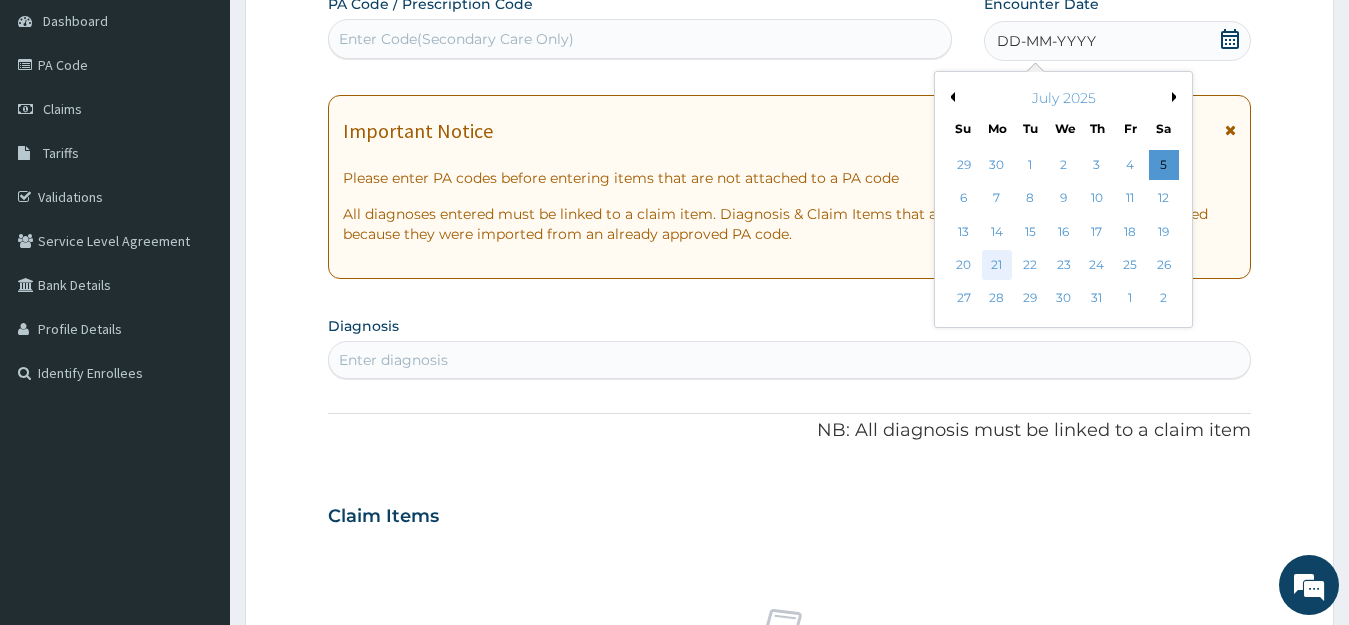 click on "21" at bounding box center (997, 265) 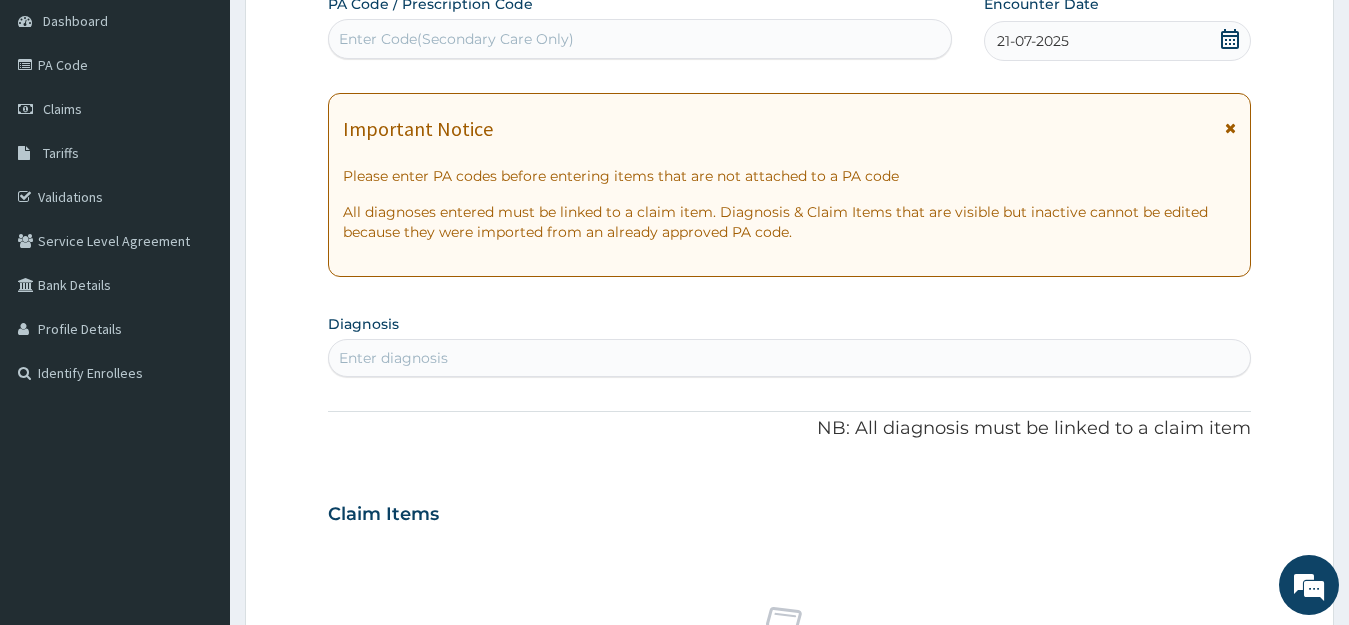 click on "Enter diagnosis" at bounding box center (790, 358) 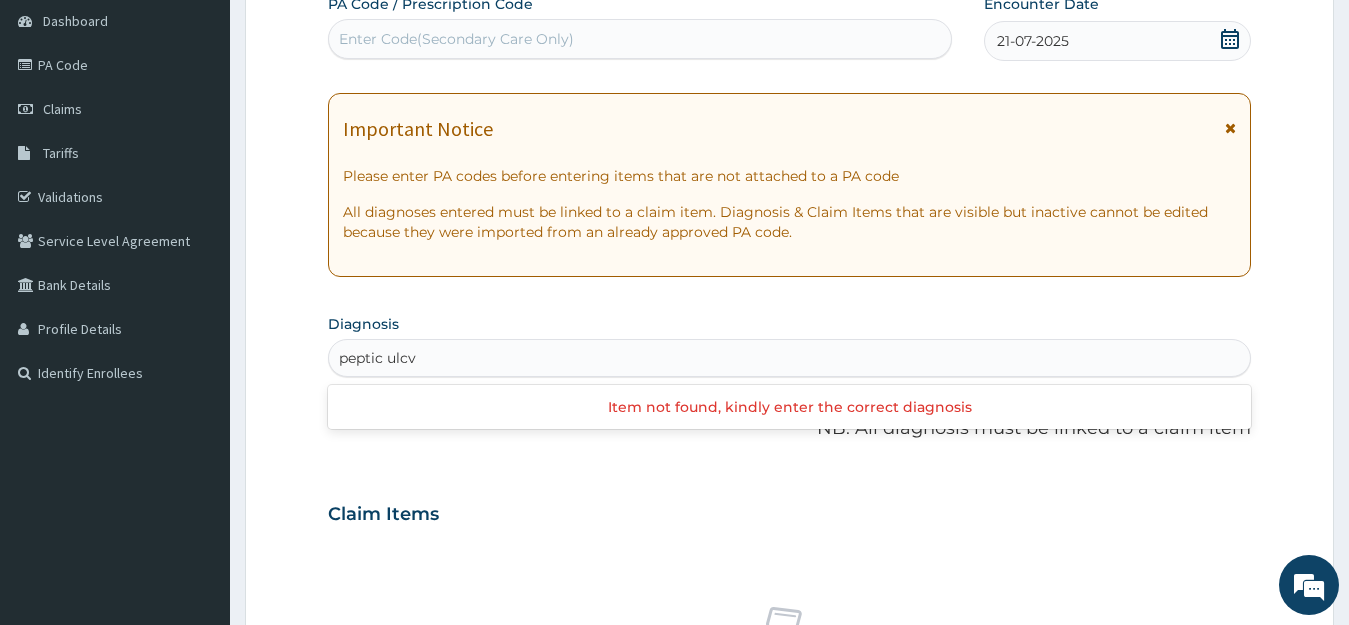 type on "peptic ulc" 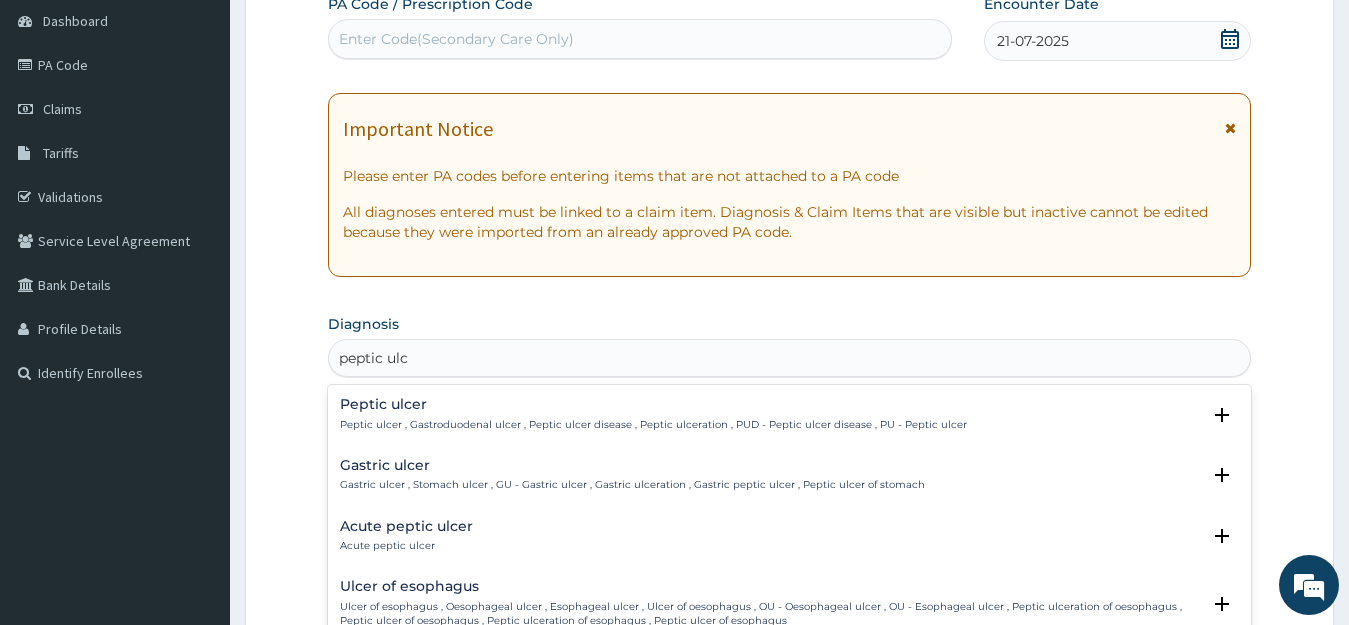 click on "Peptic ulcer" at bounding box center [653, 404] 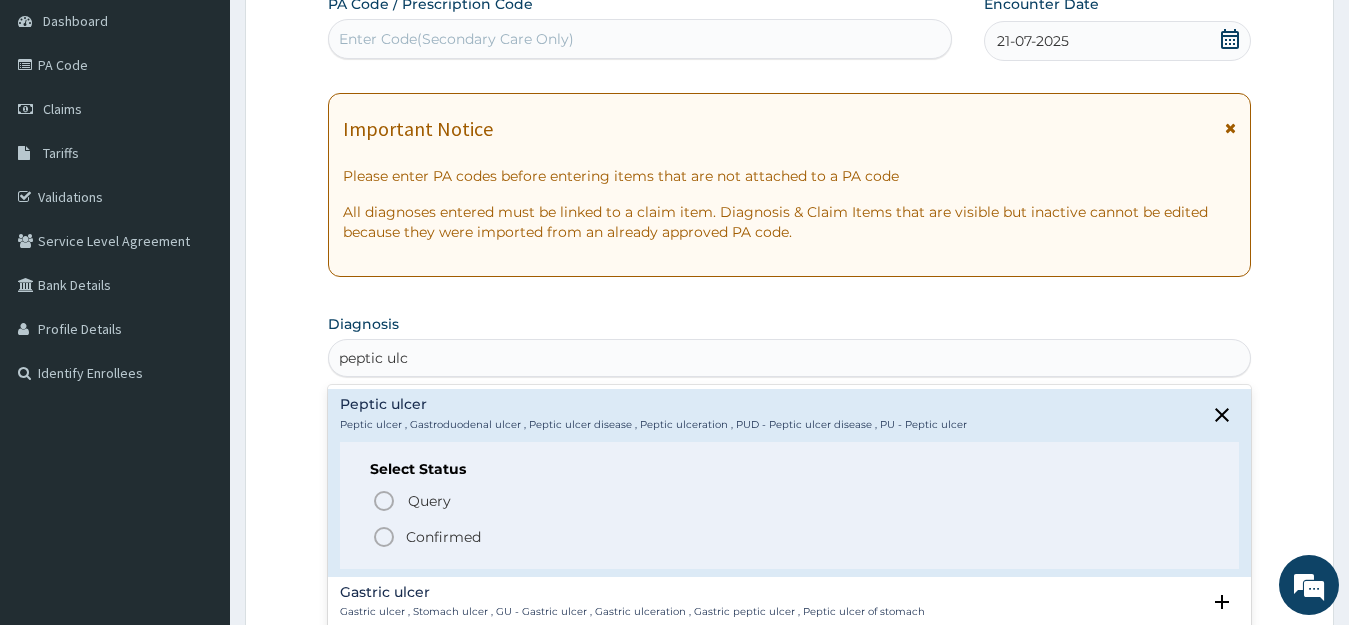 click 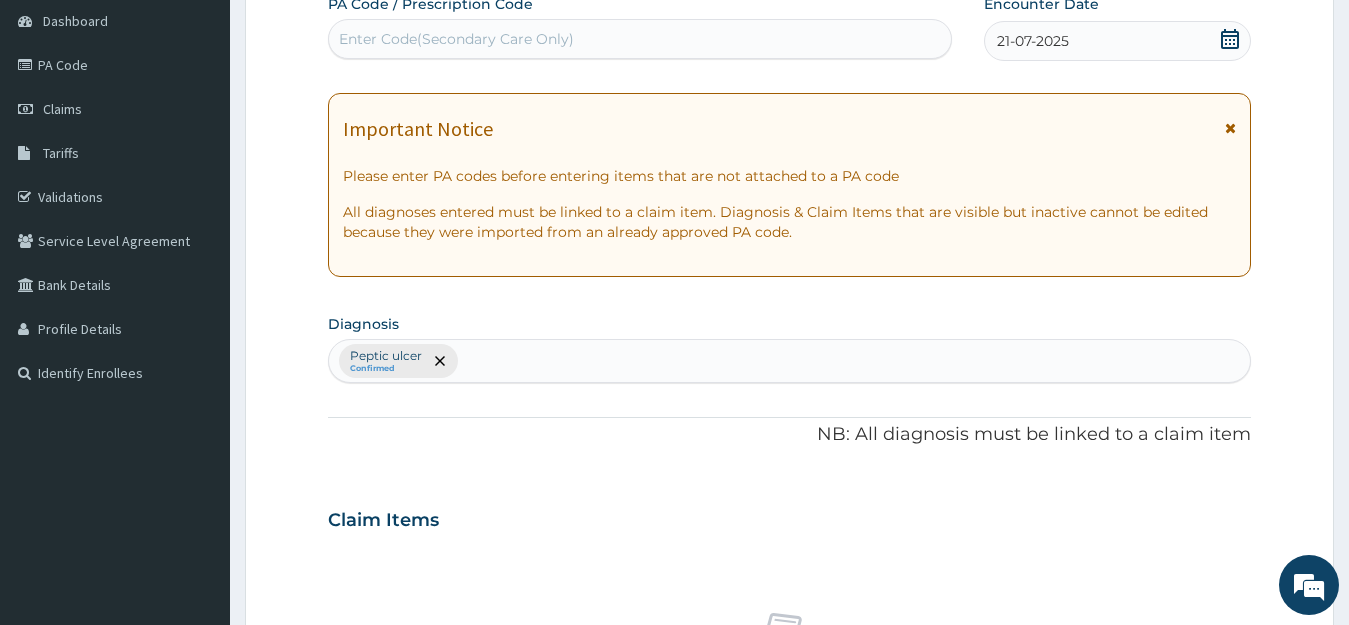 scroll, scrollTop: 744, scrollLeft: 0, axis: vertical 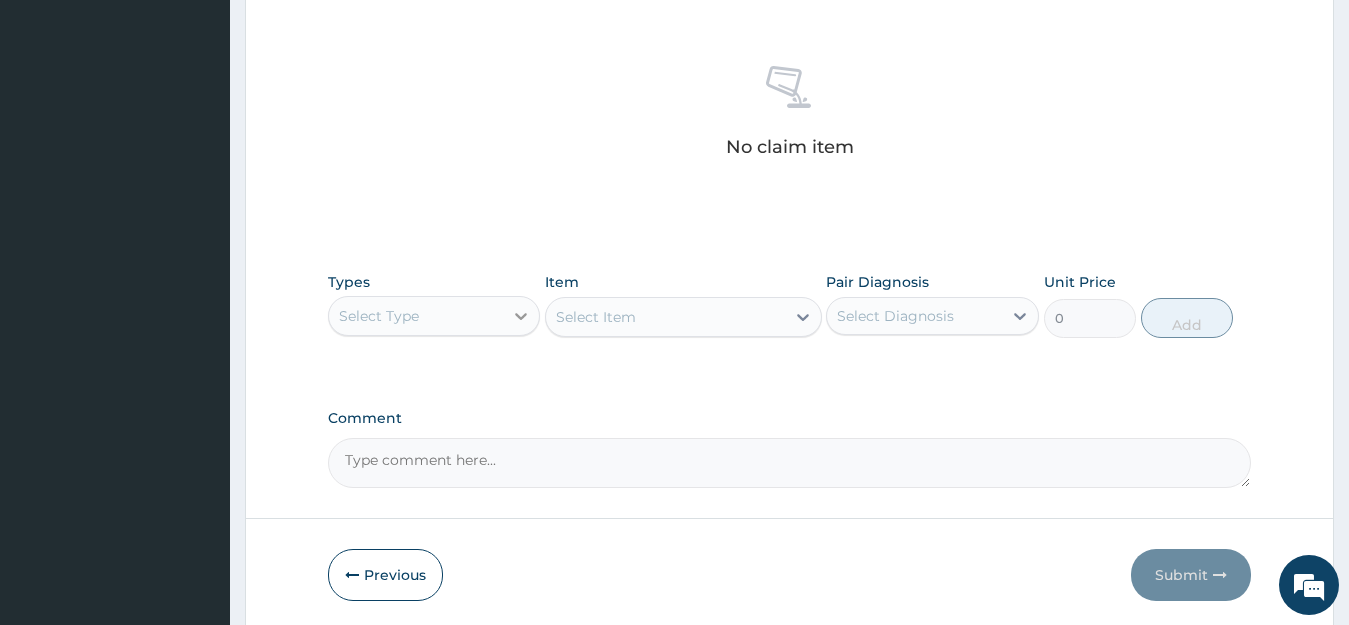 click 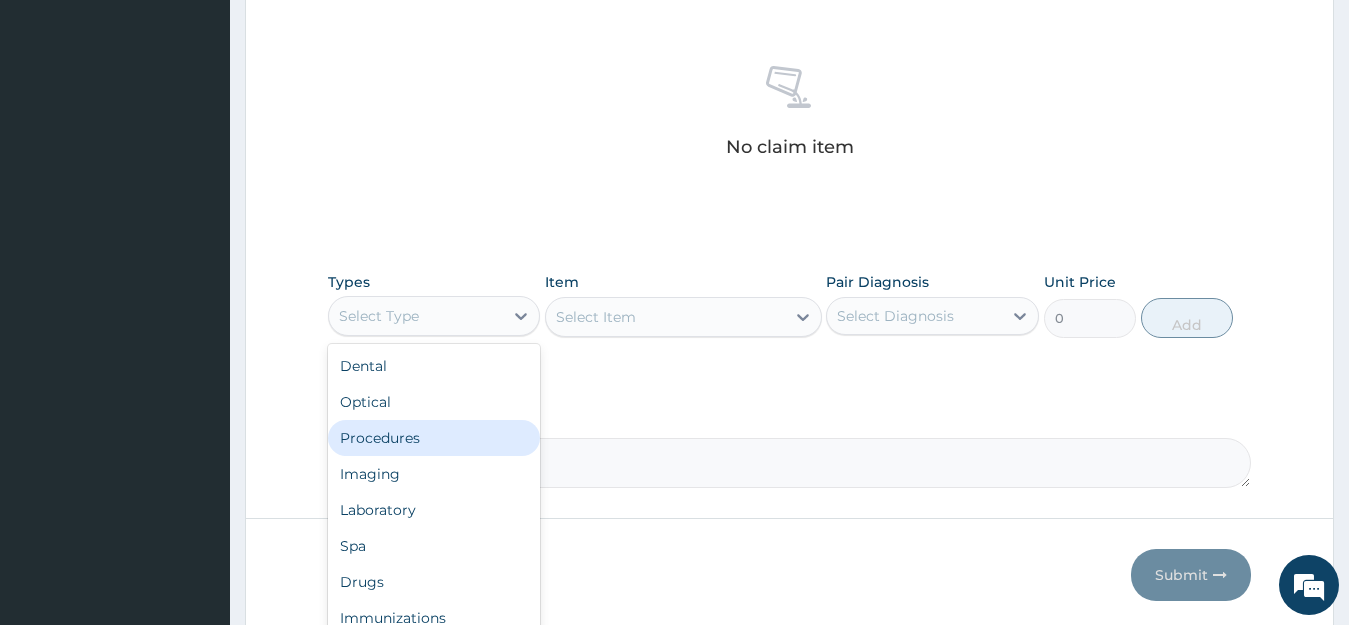 click on "Procedures" at bounding box center [434, 438] 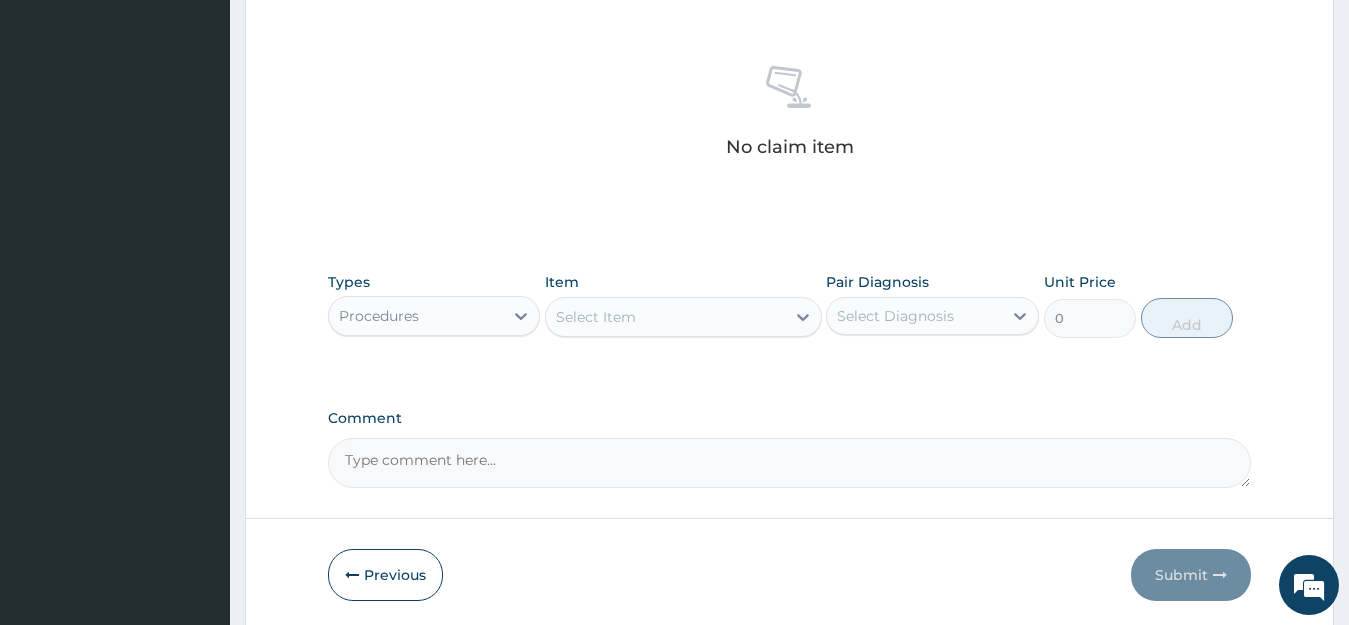 click on "Select Item" at bounding box center [665, 317] 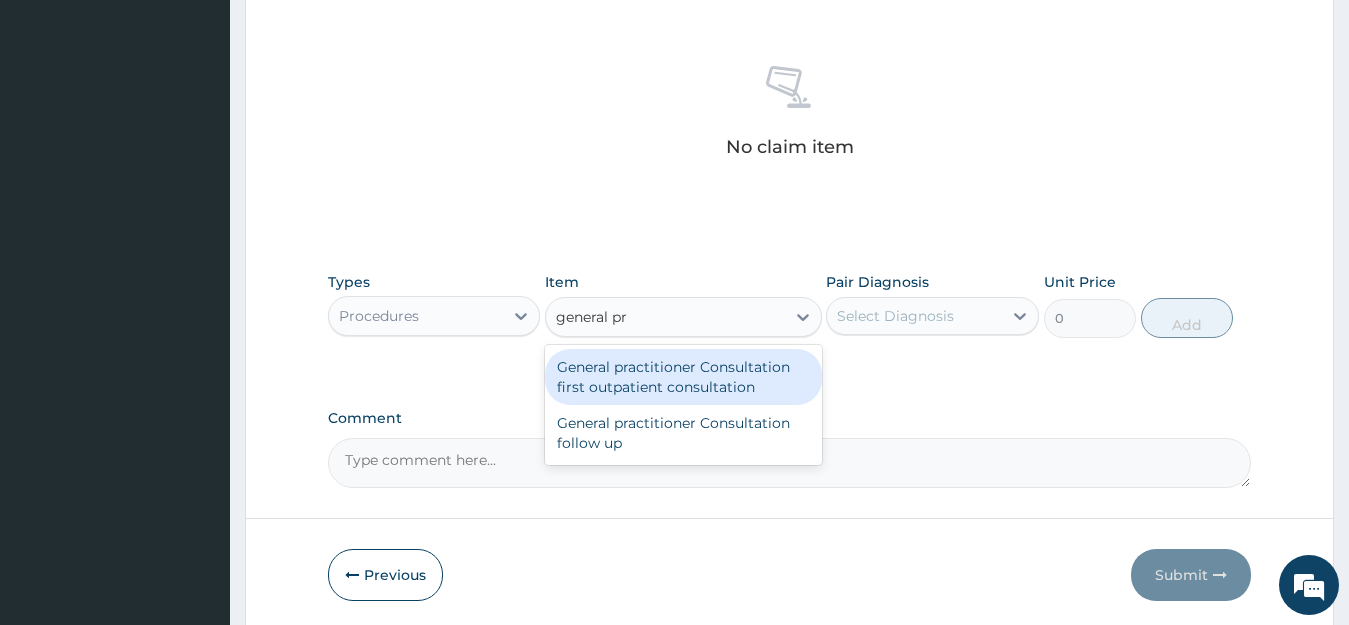 type on "general pra" 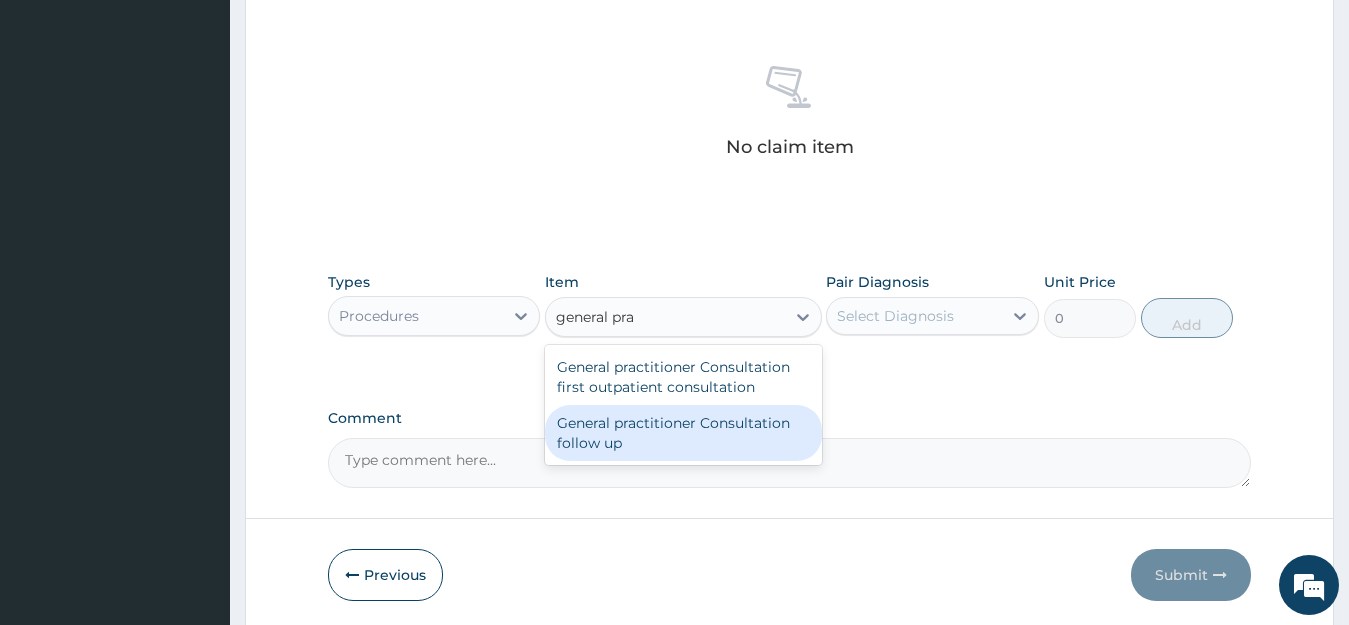 click on "General practitioner Consultation follow up" at bounding box center [683, 433] 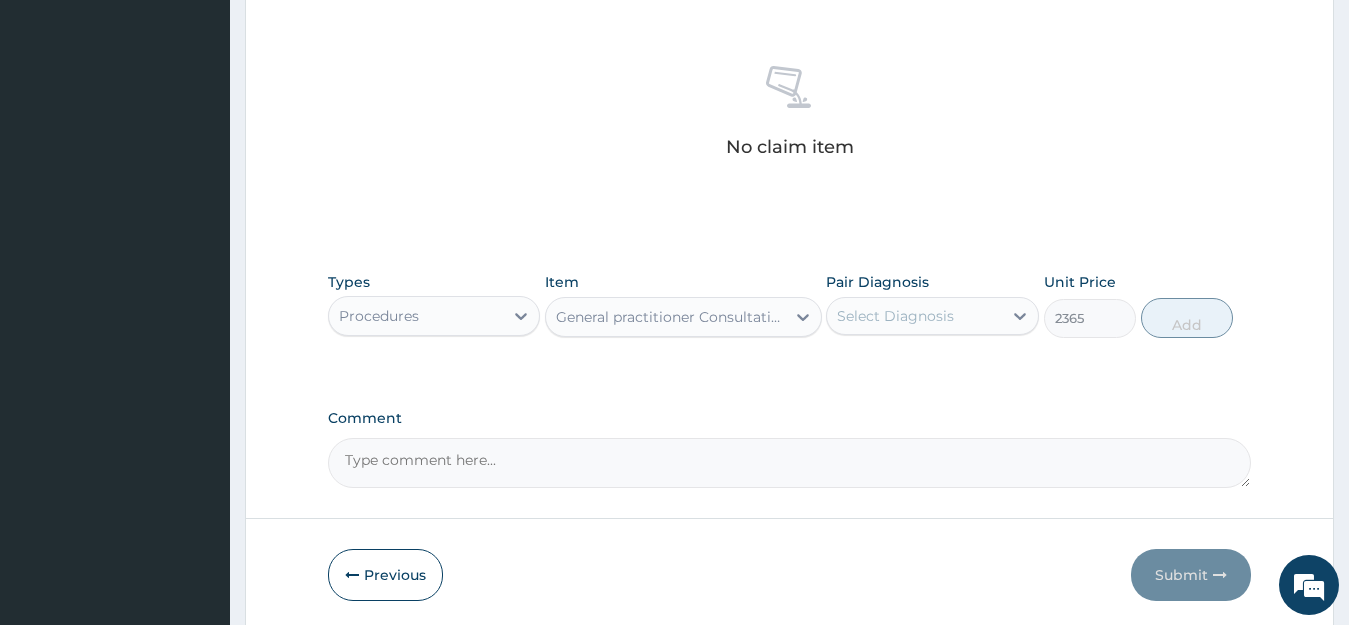 click on "Select Diagnosis" at bounding box center (895, 316) 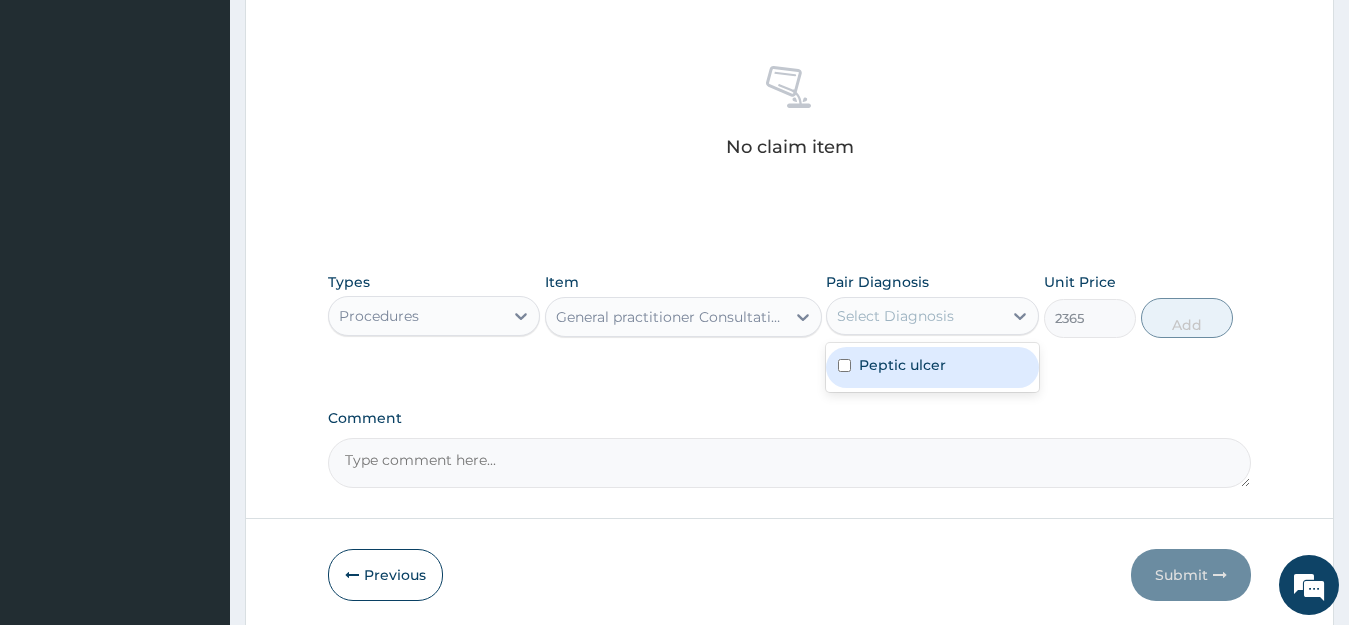 click on "Peptic ulcer" at bounding box center (902, 365) 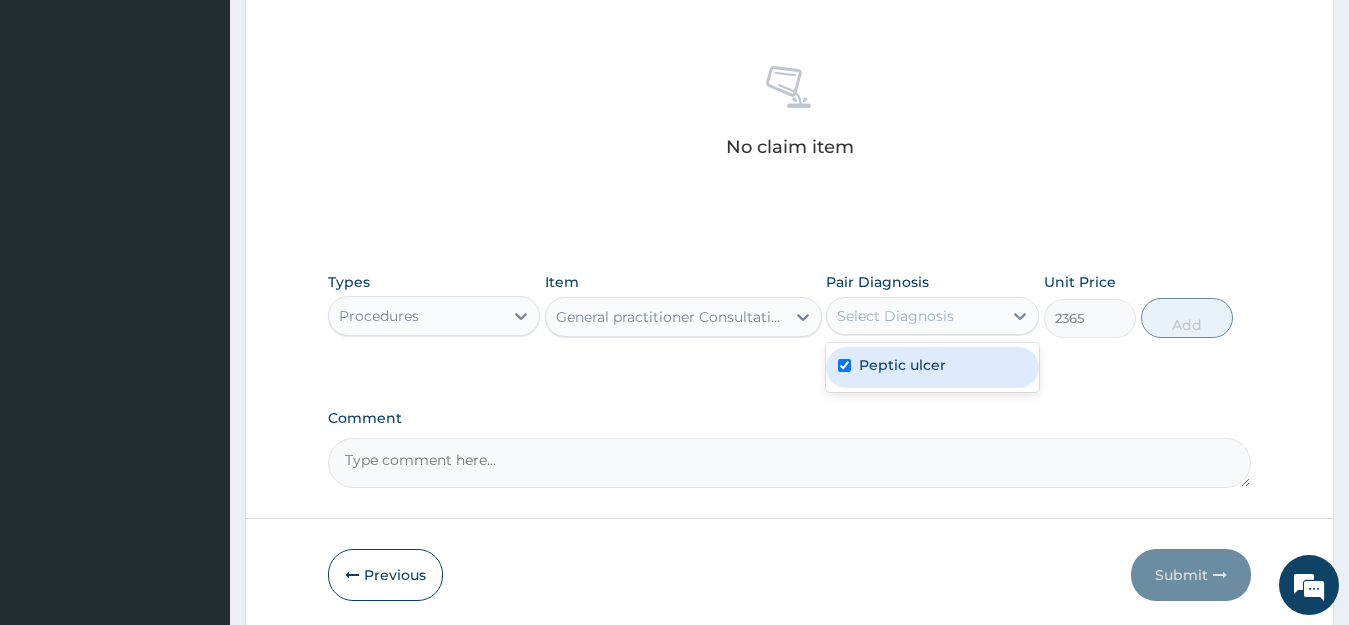 checkbox on "true" 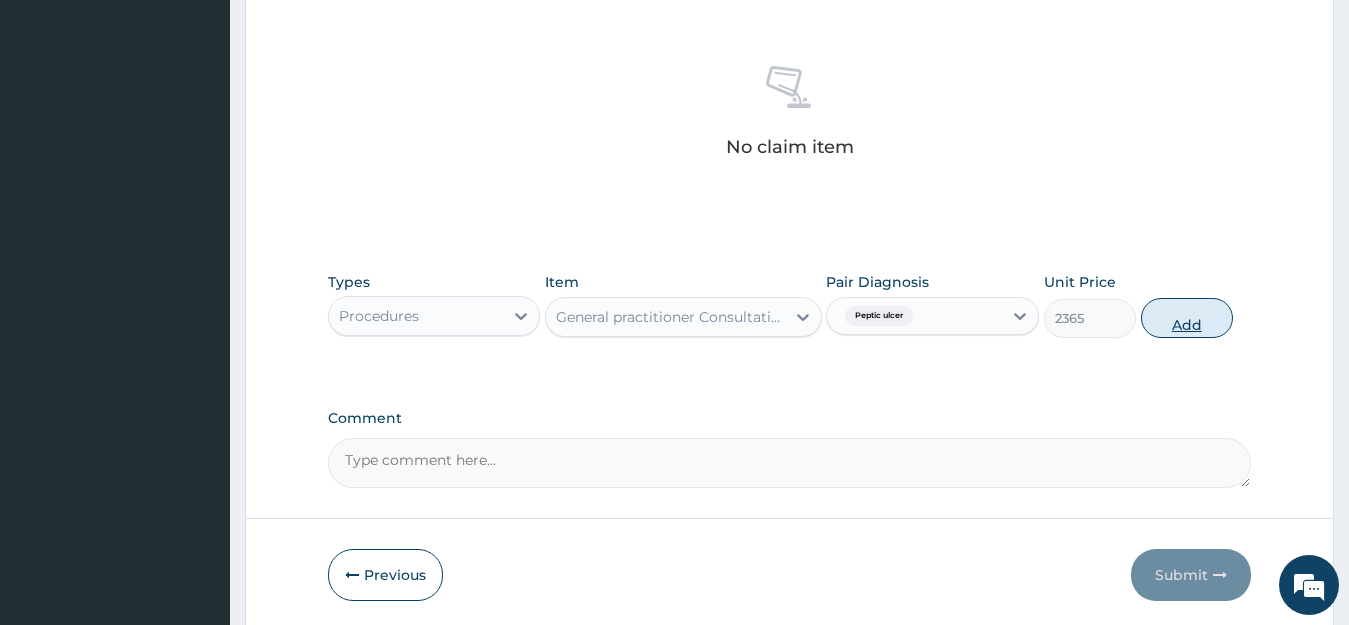 click on "Add" at bounding box center [1187, 318] 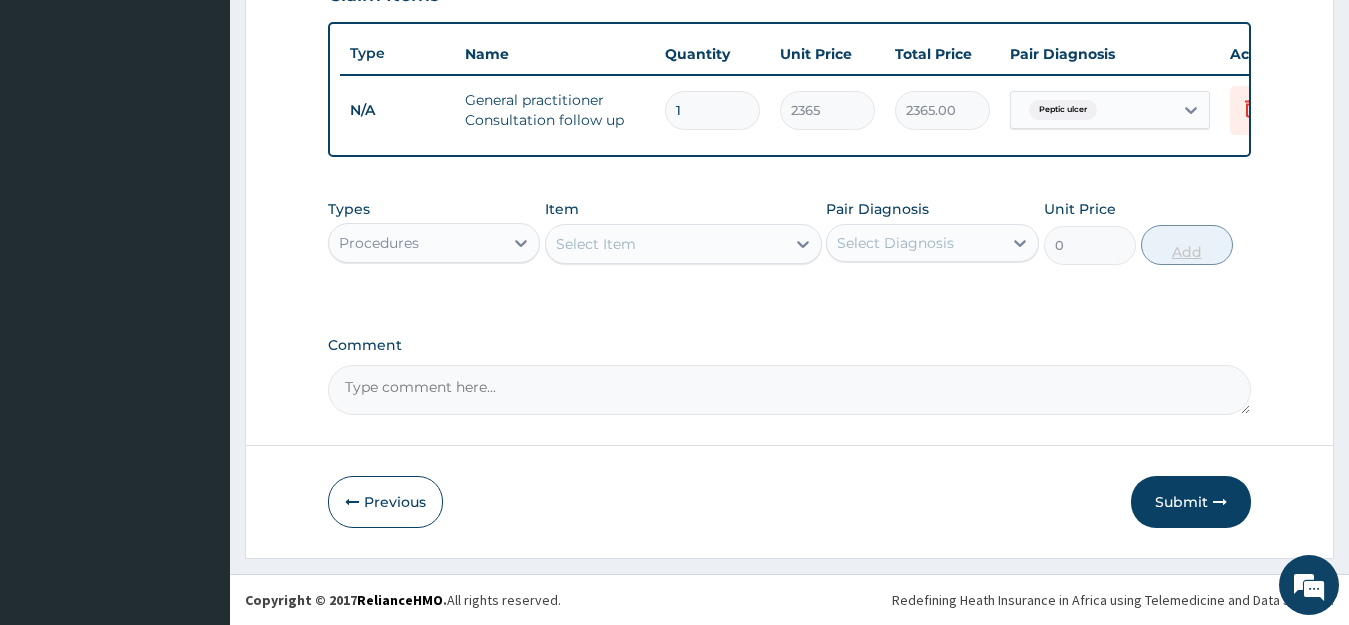 scroll, scrollTop: 739, scrollLeft: 0, axis: vertical 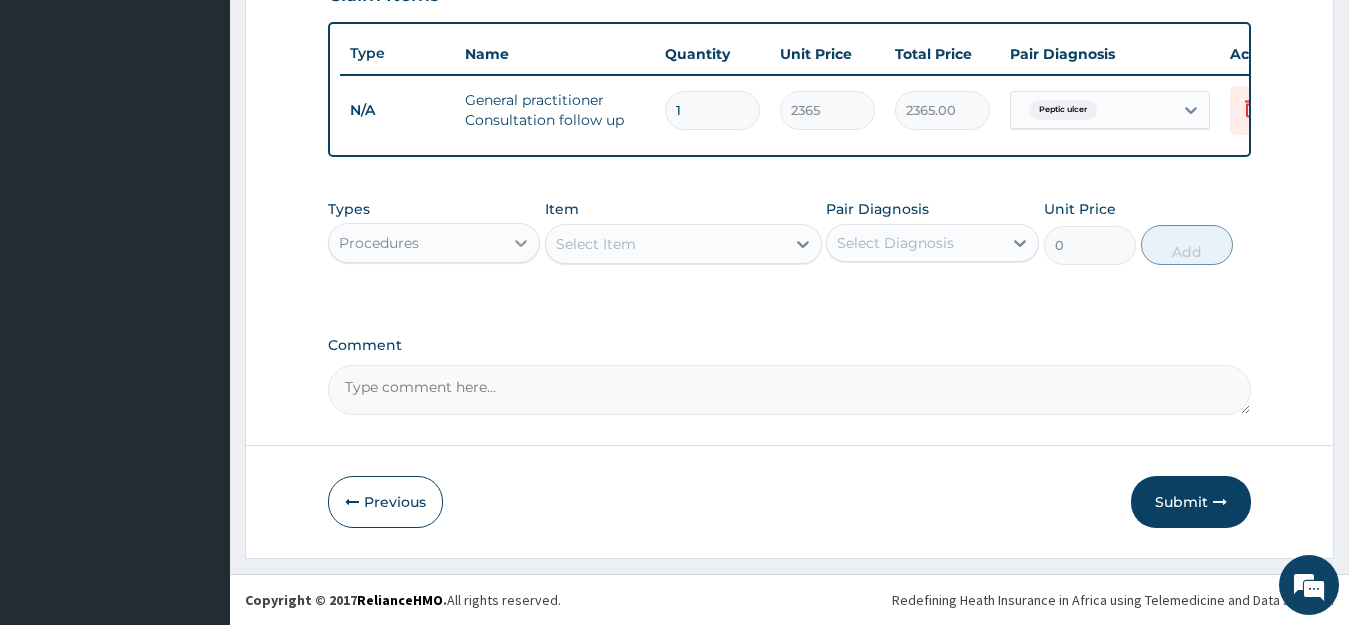 click at bounding box center [521, 243] 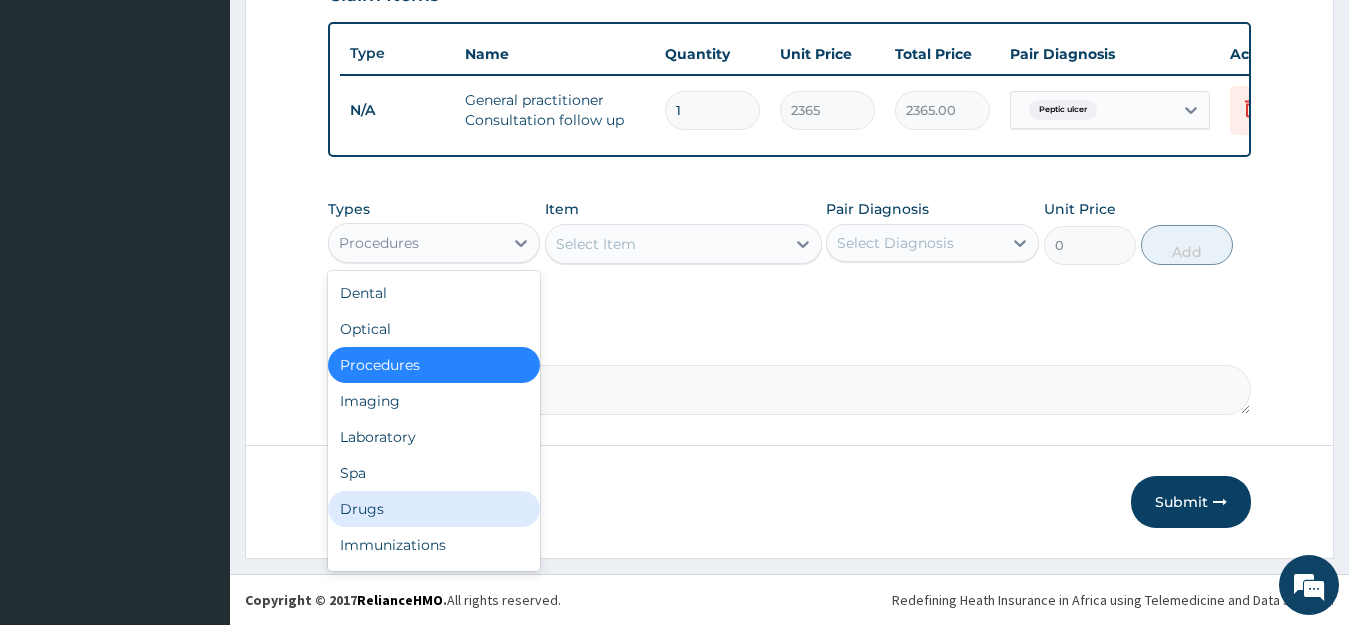 click on "Drugs" at bounding box center (434, 509) 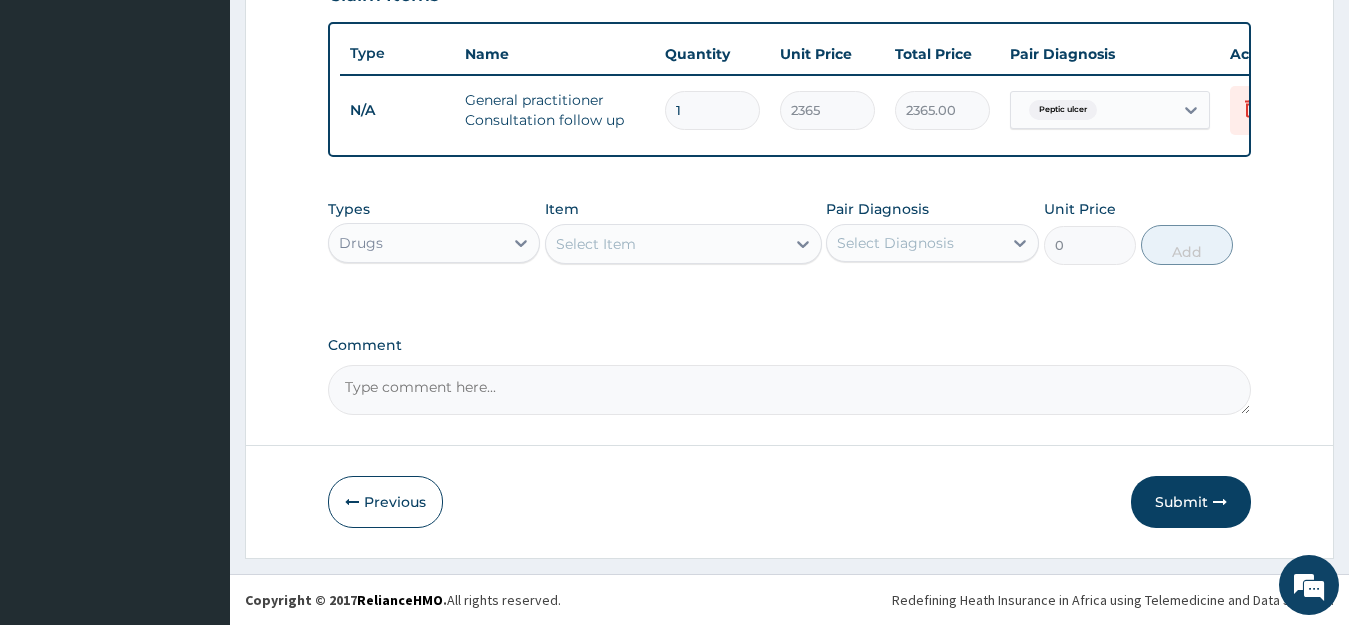 click on "Select Item" at bounding box center (665, 244) 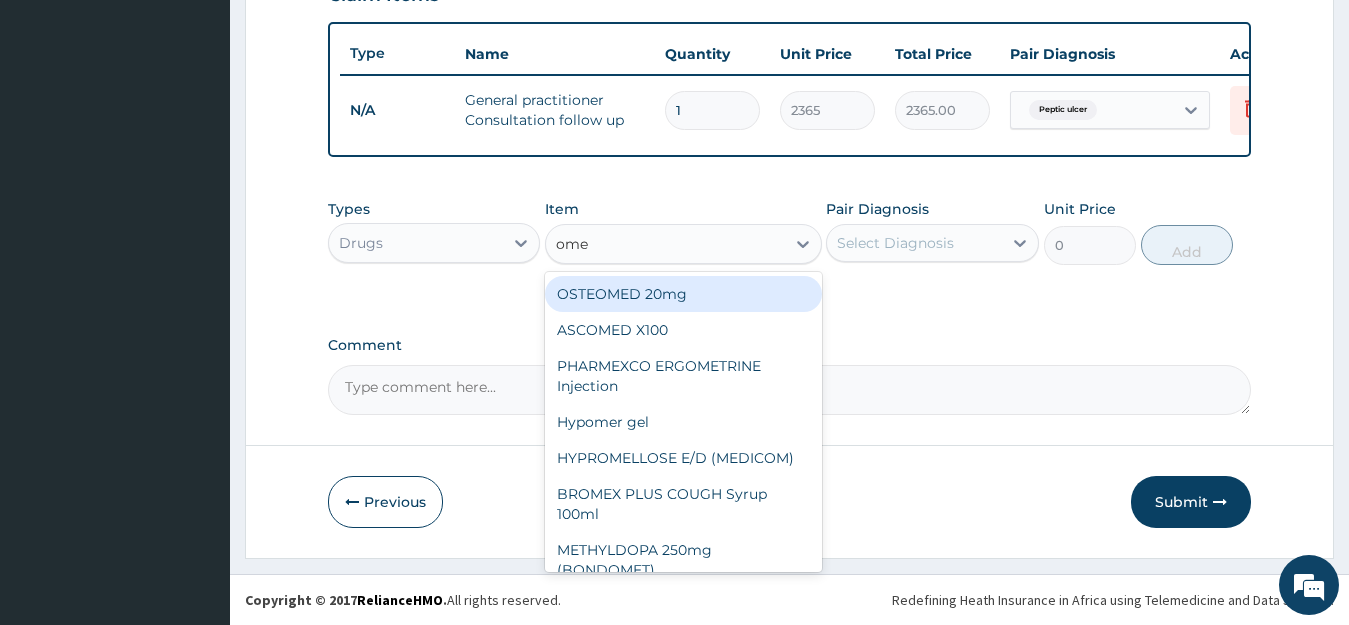 type on "omep" 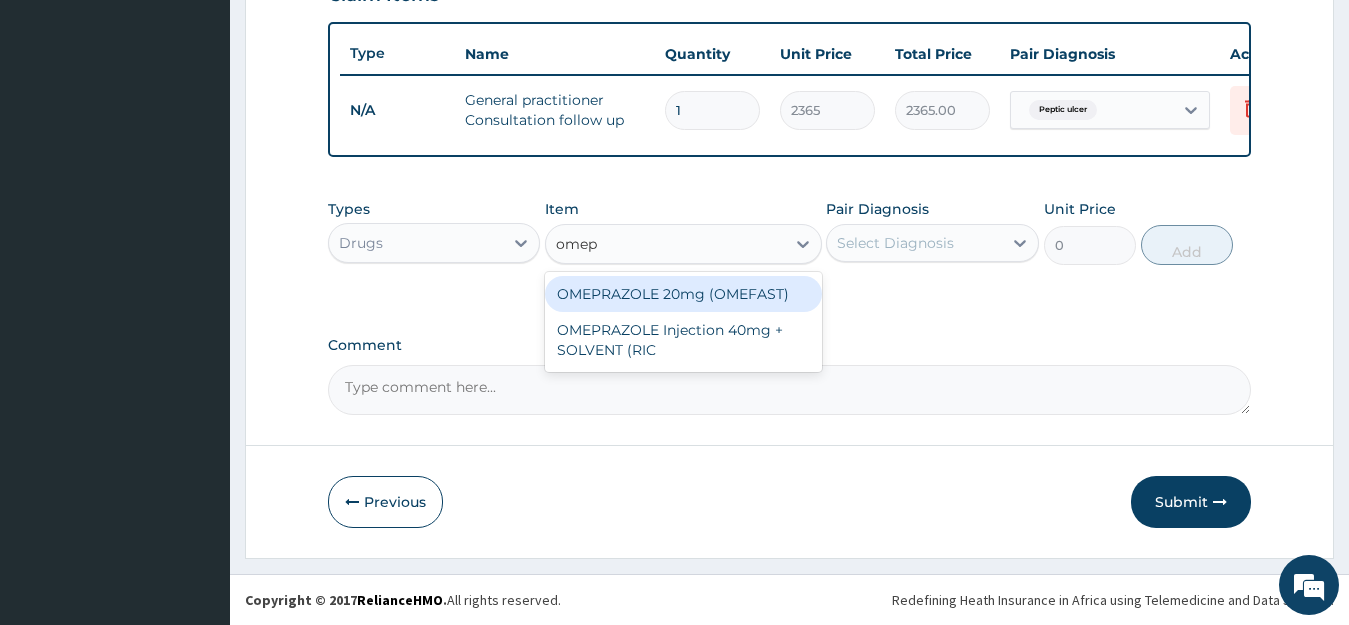 click on "OMEPRAZOLE 20mg (OMEFAST)" at bounding box center (683, 294) 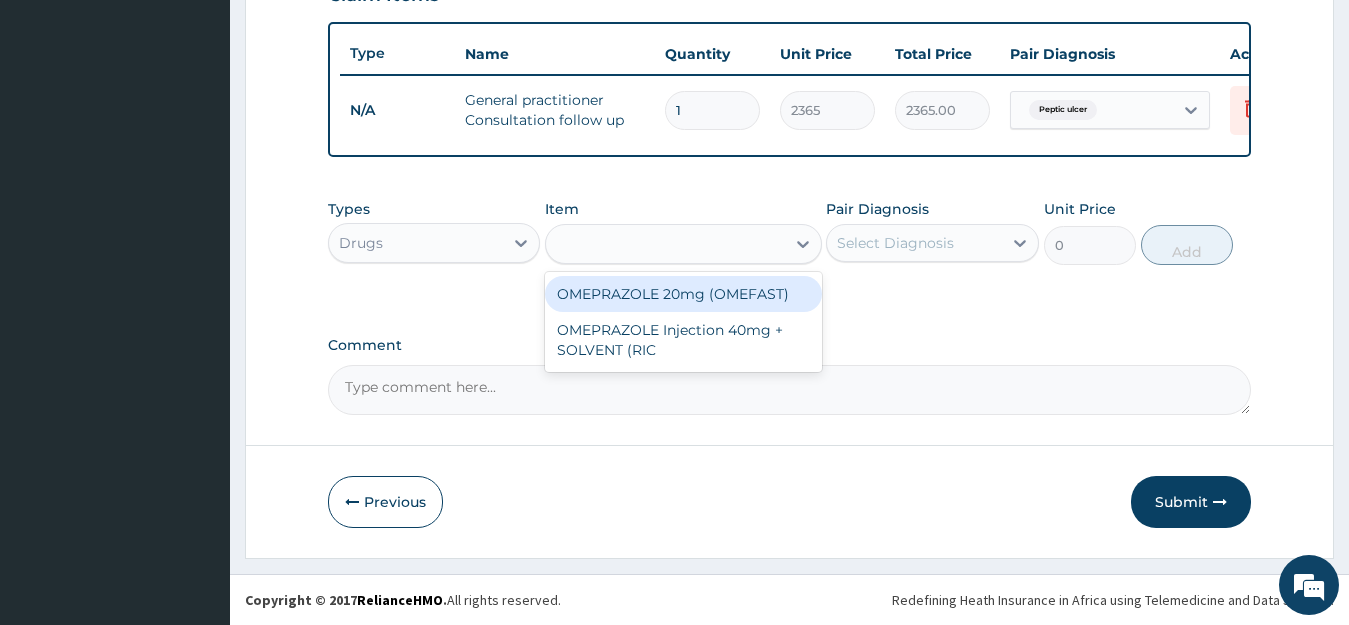 type on "82.775" 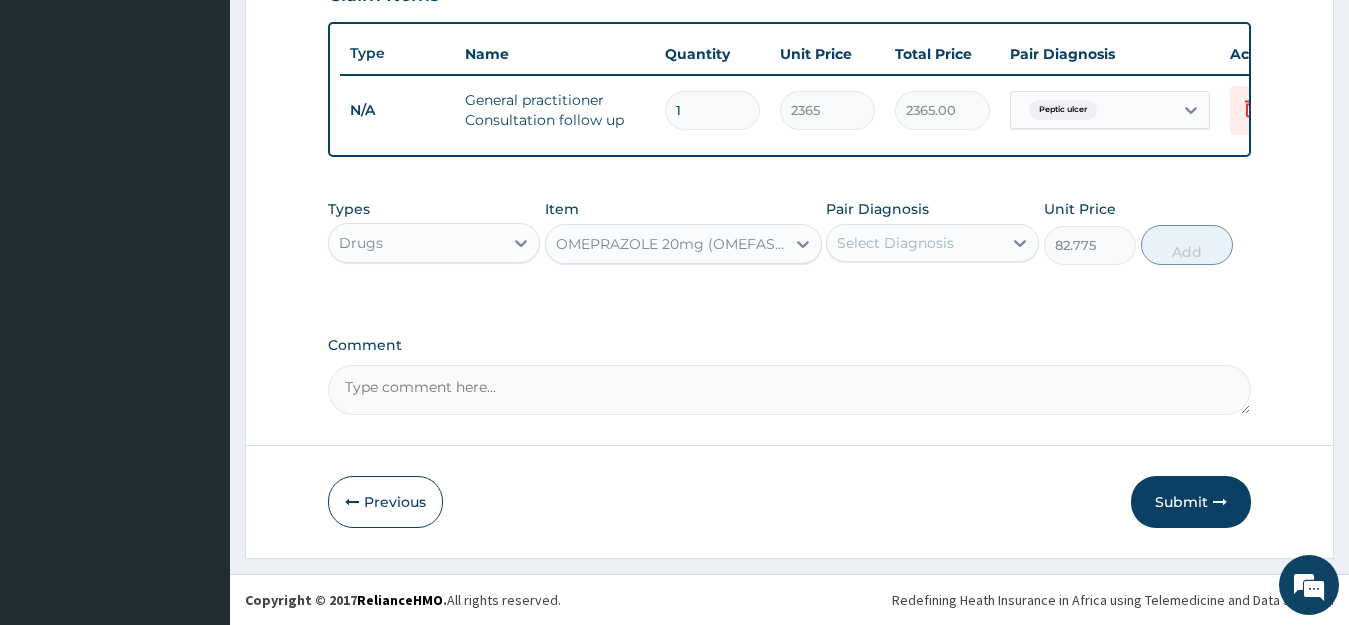 click on "Select Diagnosis" at bounding box center [895, 243] 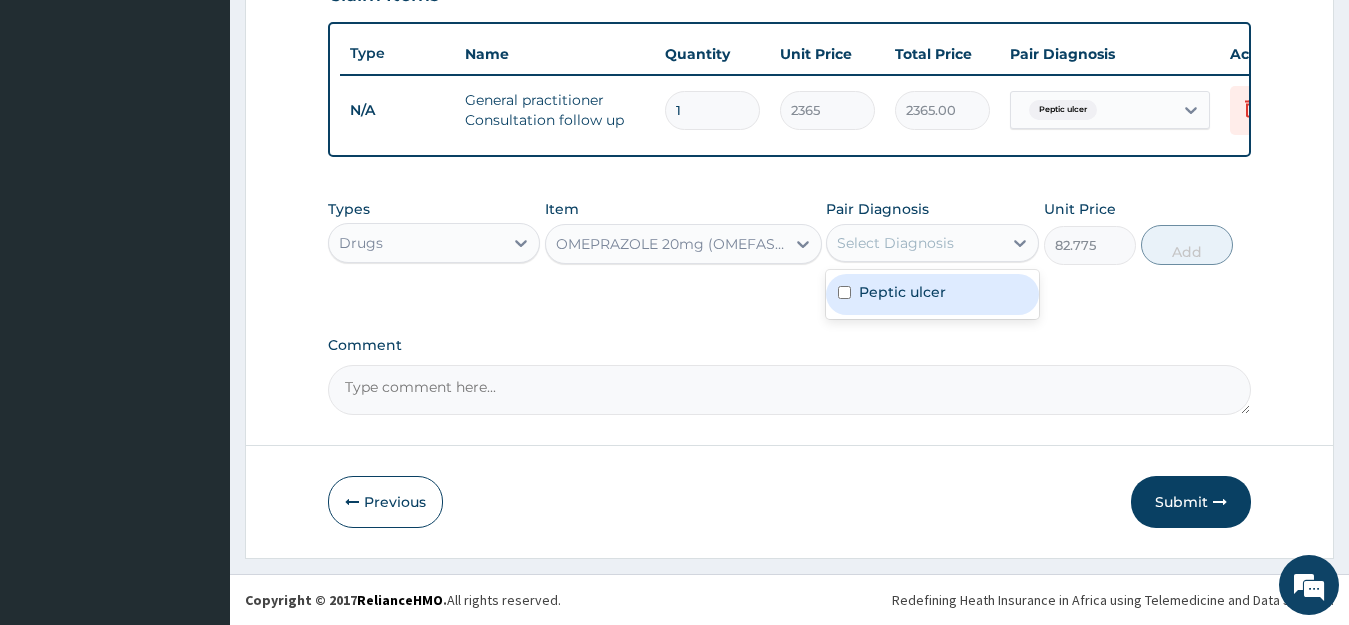 click on "Peptic ulcer" at bounding box center (902, 292) 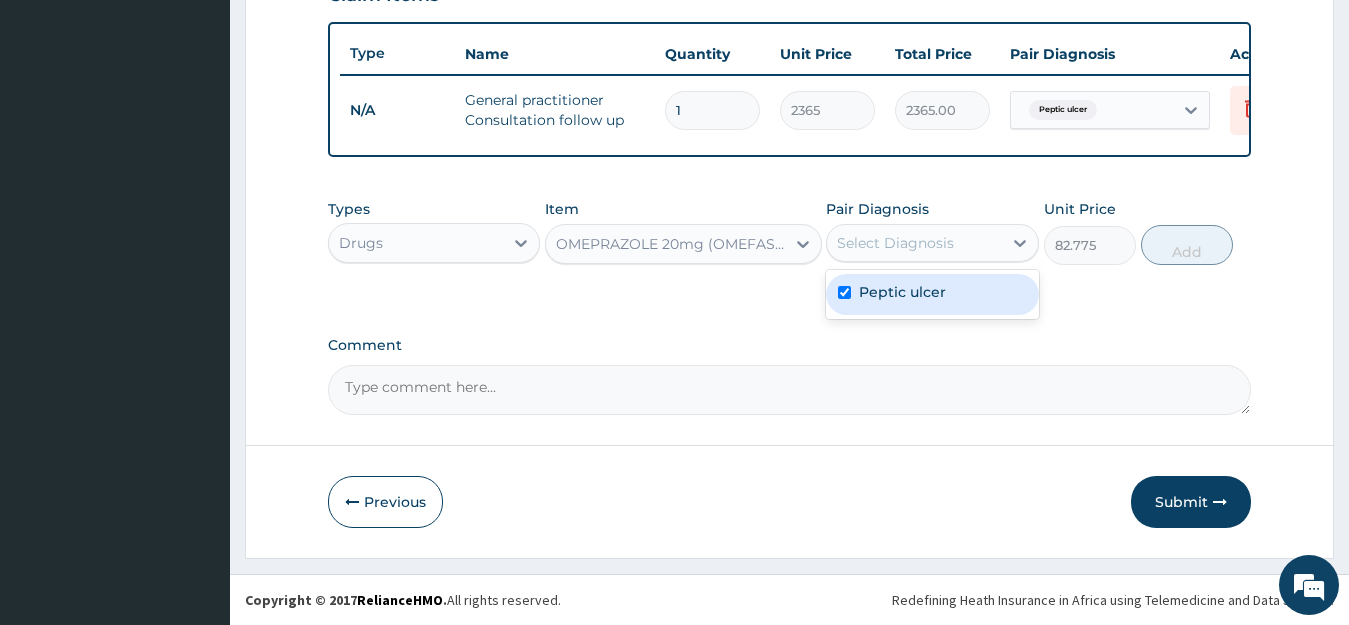 checkbox on "true" 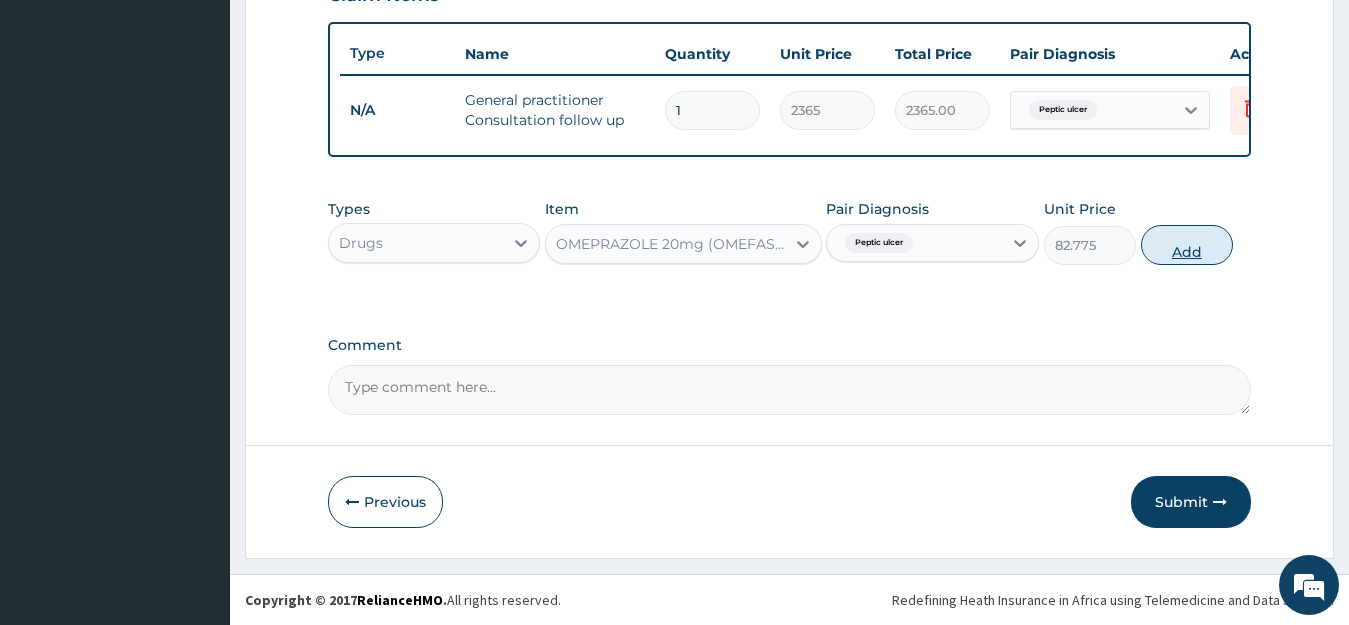 click on "Add" at bounding box center [1187, 245] 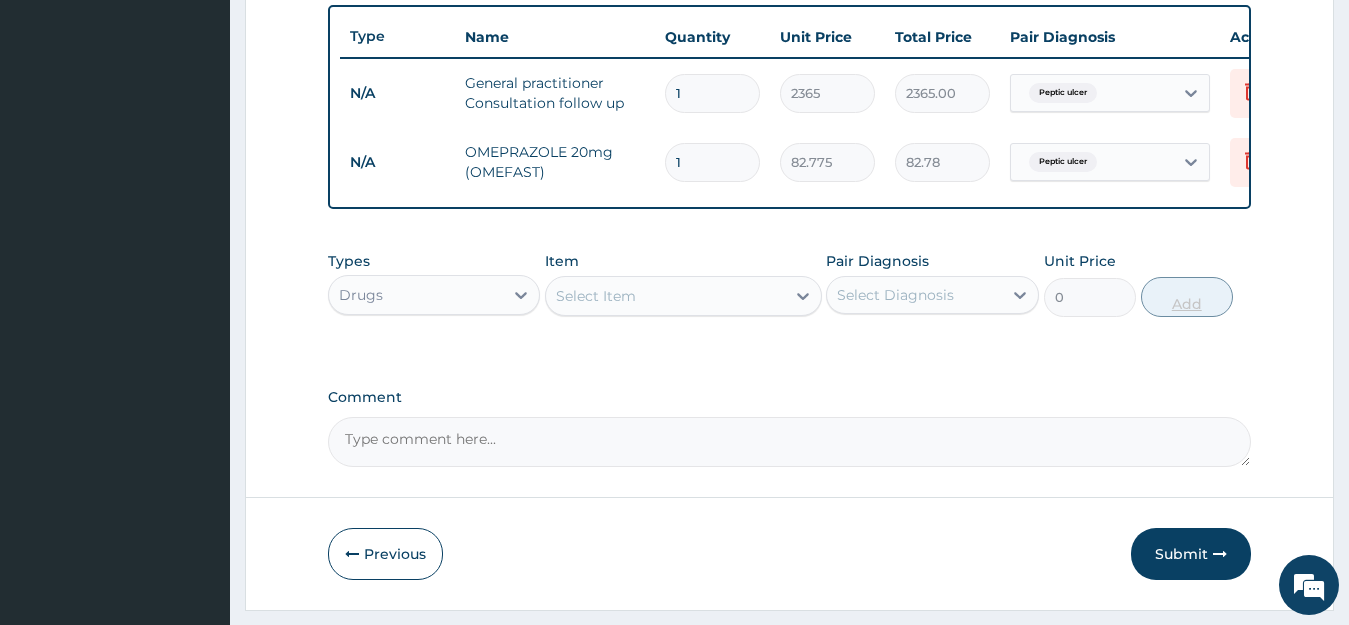 type 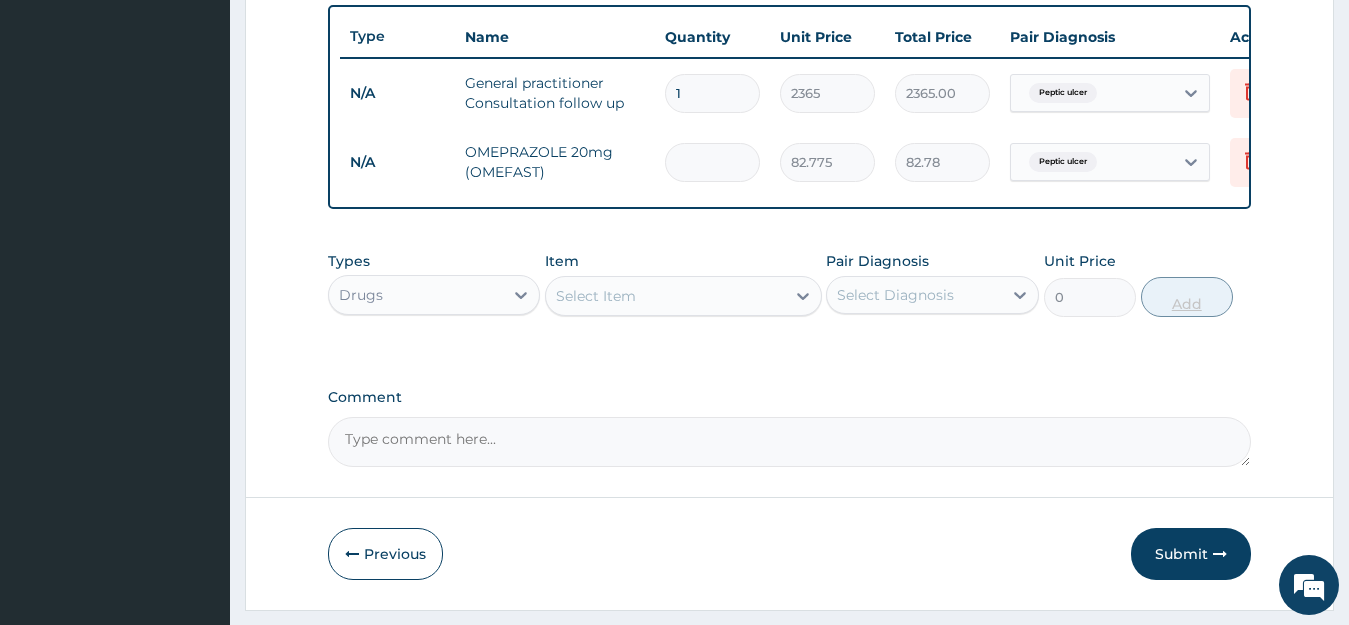 type on "0.00" 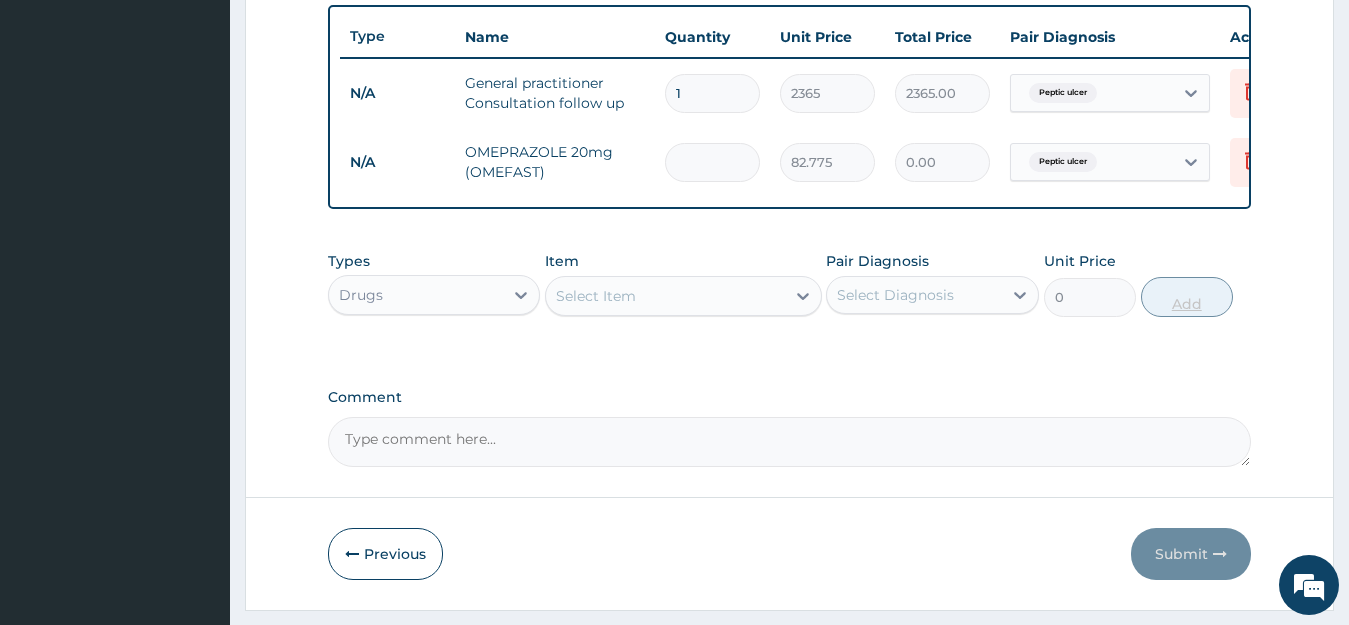 type on "2" 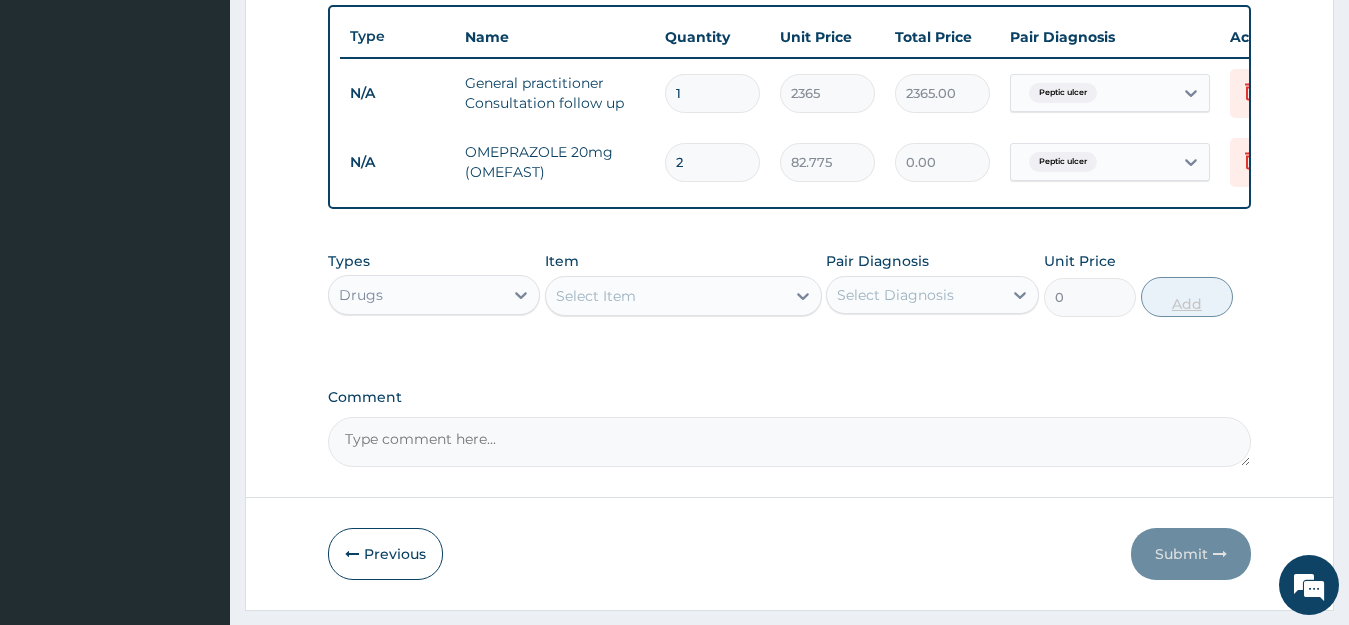 type on "165.55" 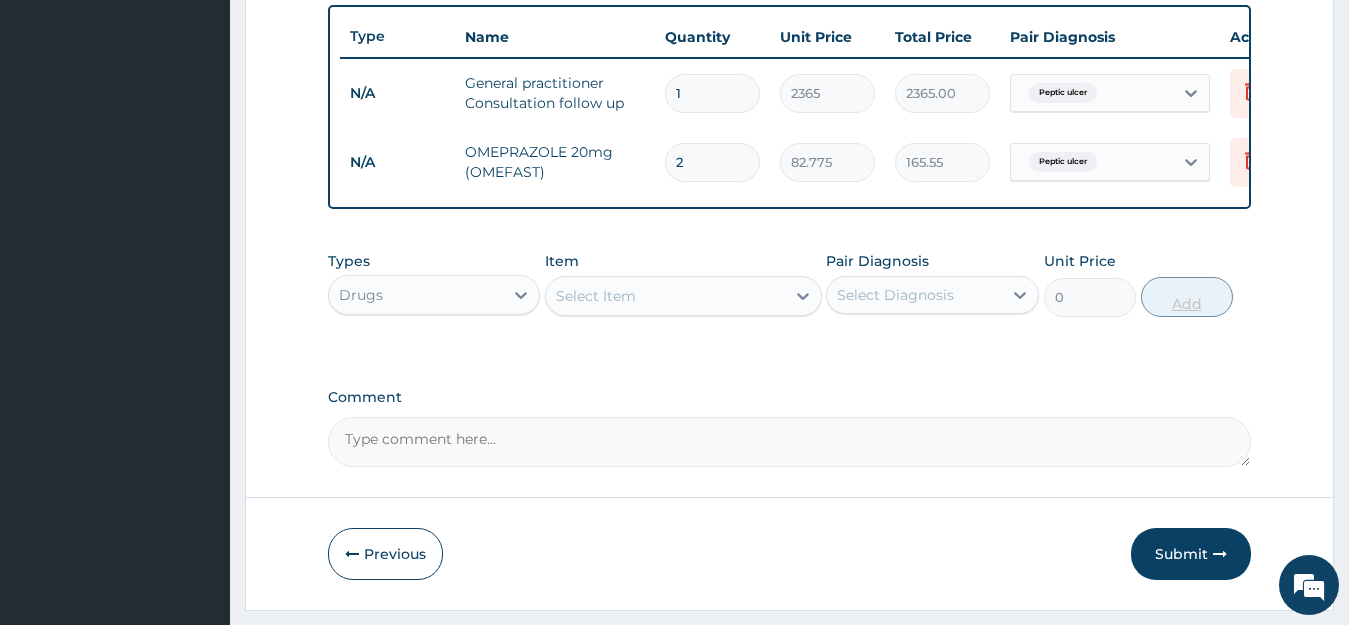 type on "20" 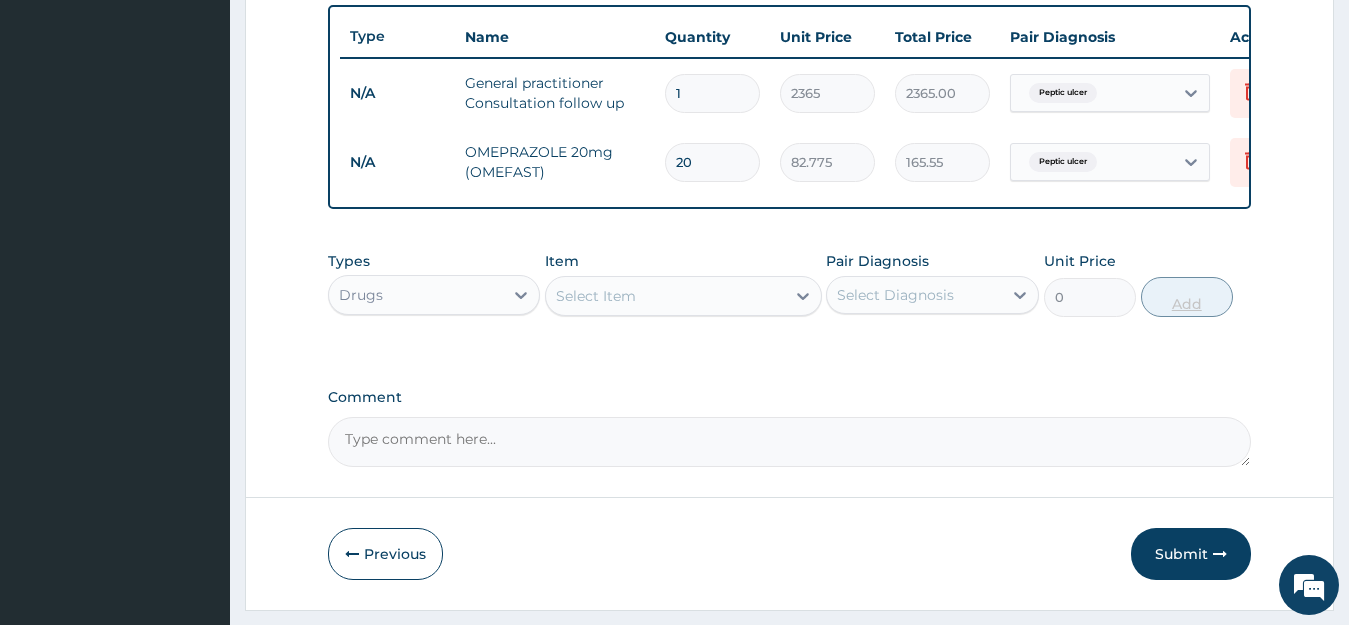 type on "1655.50" 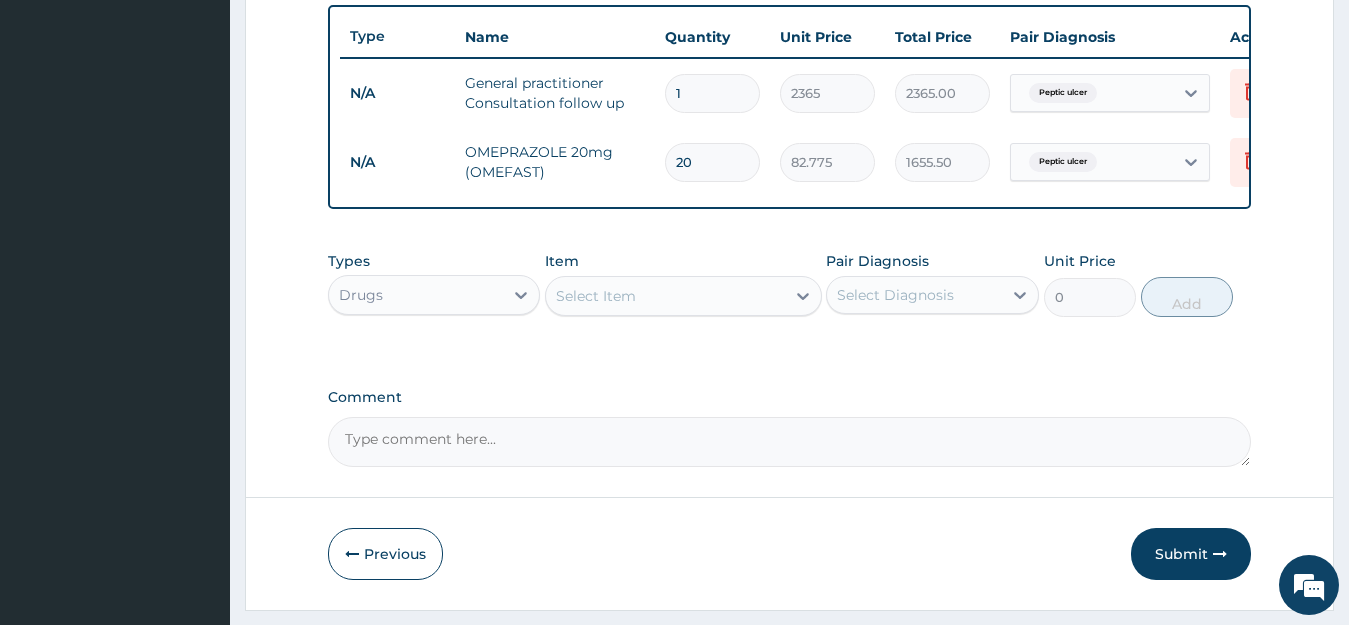 type on "20" 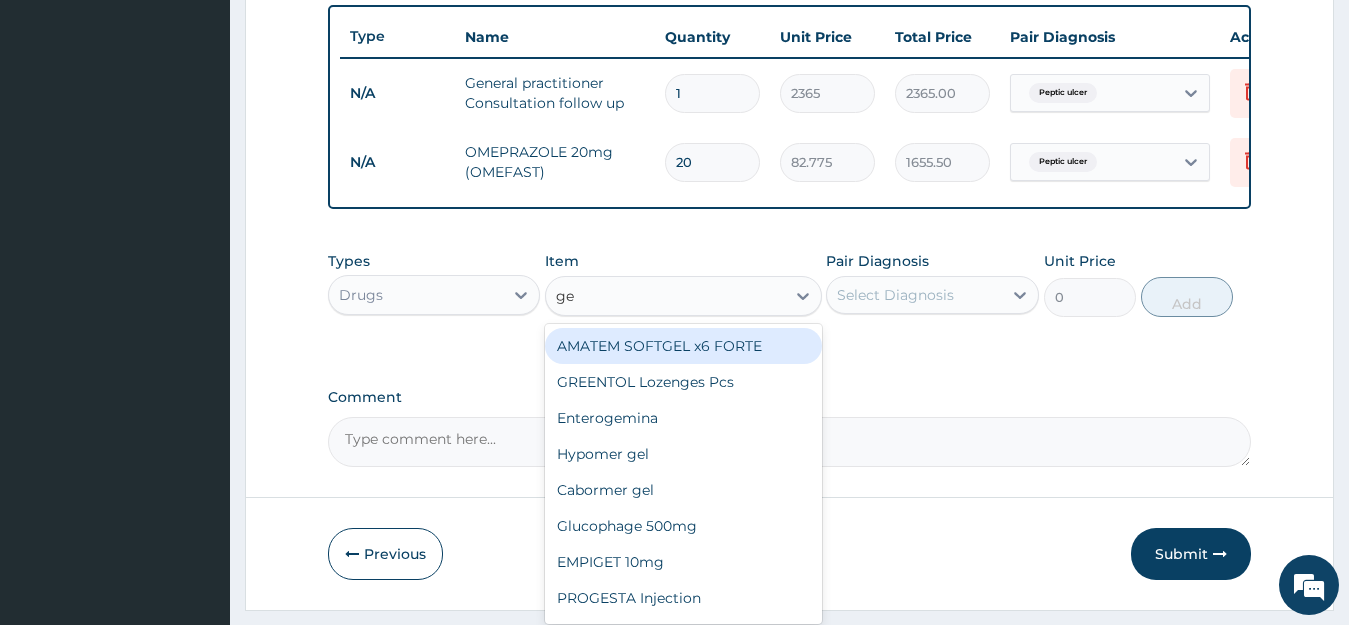 type on "g" 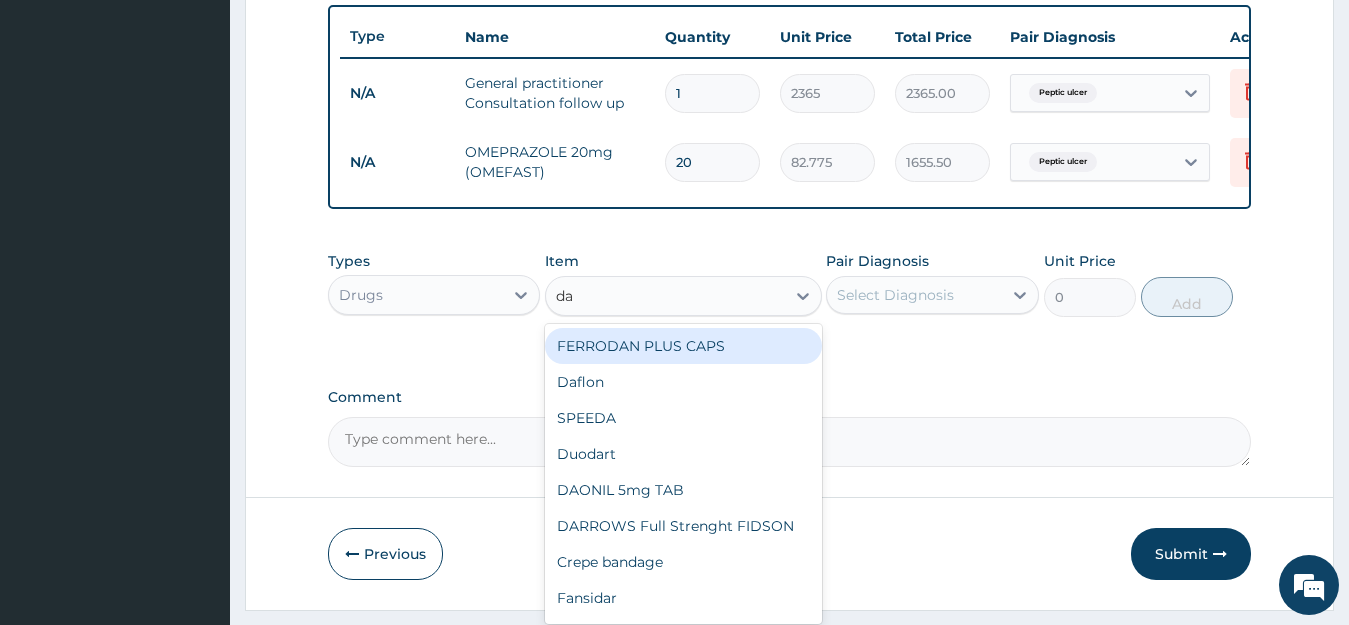 type on "dan" 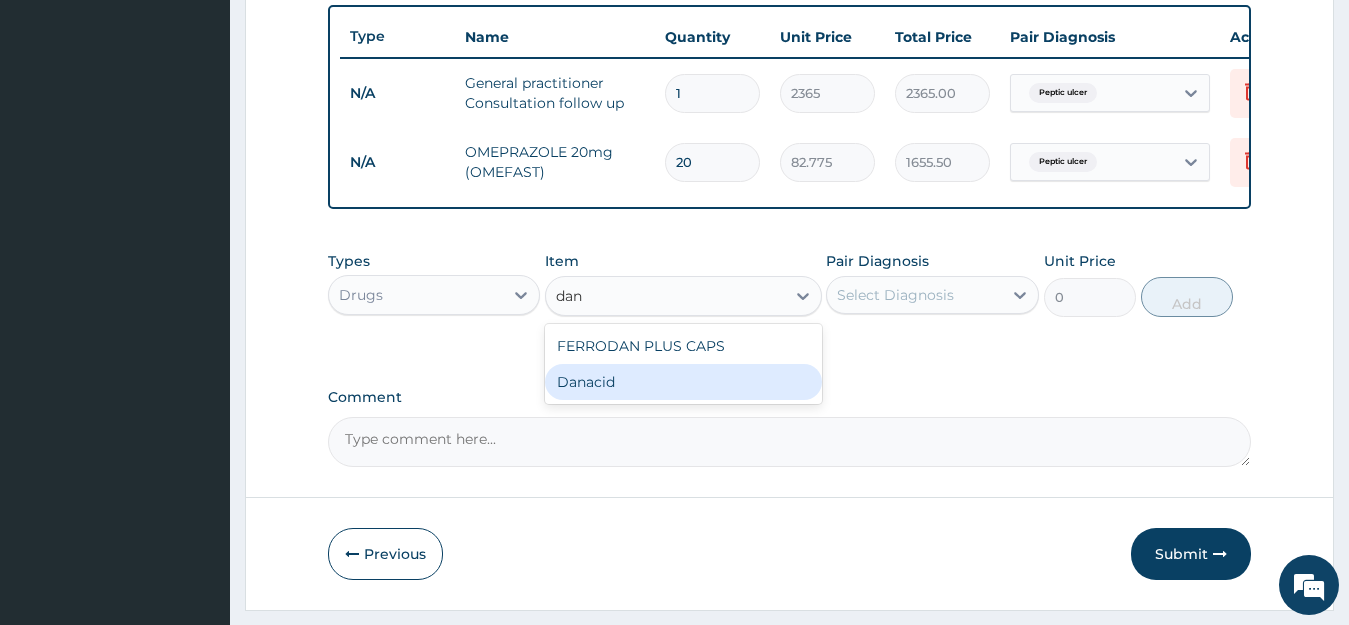 click on "Danacid" at bounding box center (683, 382) 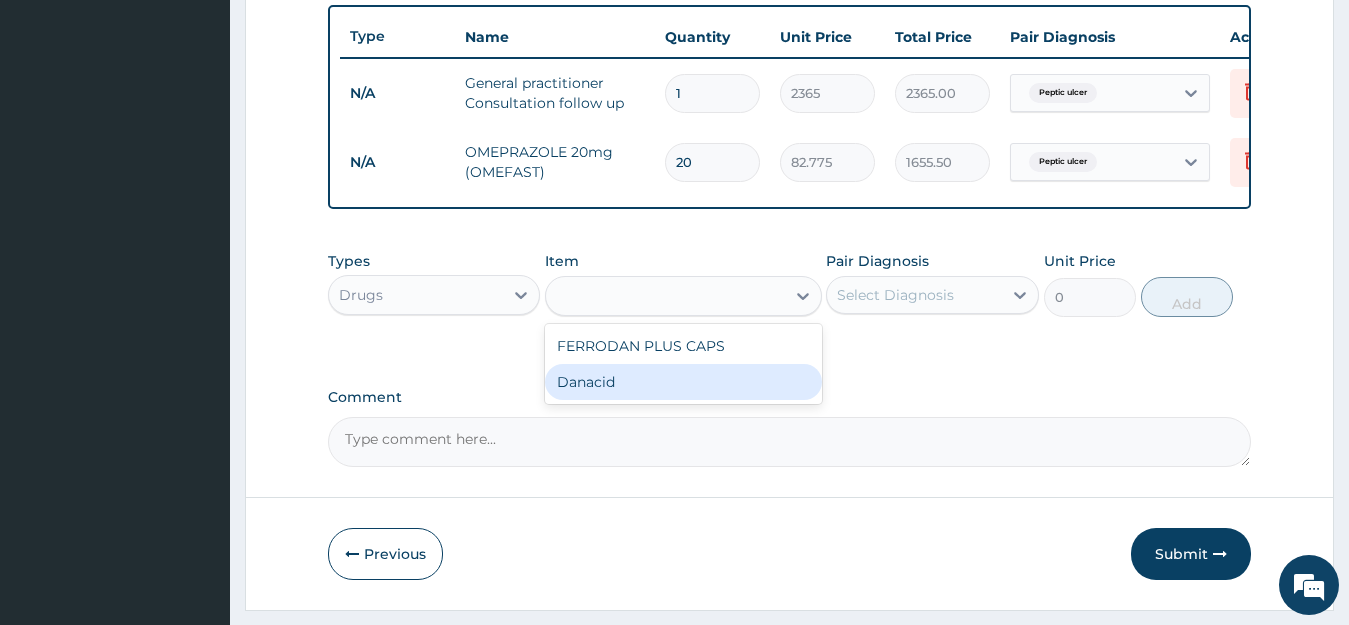 type on "23.65" 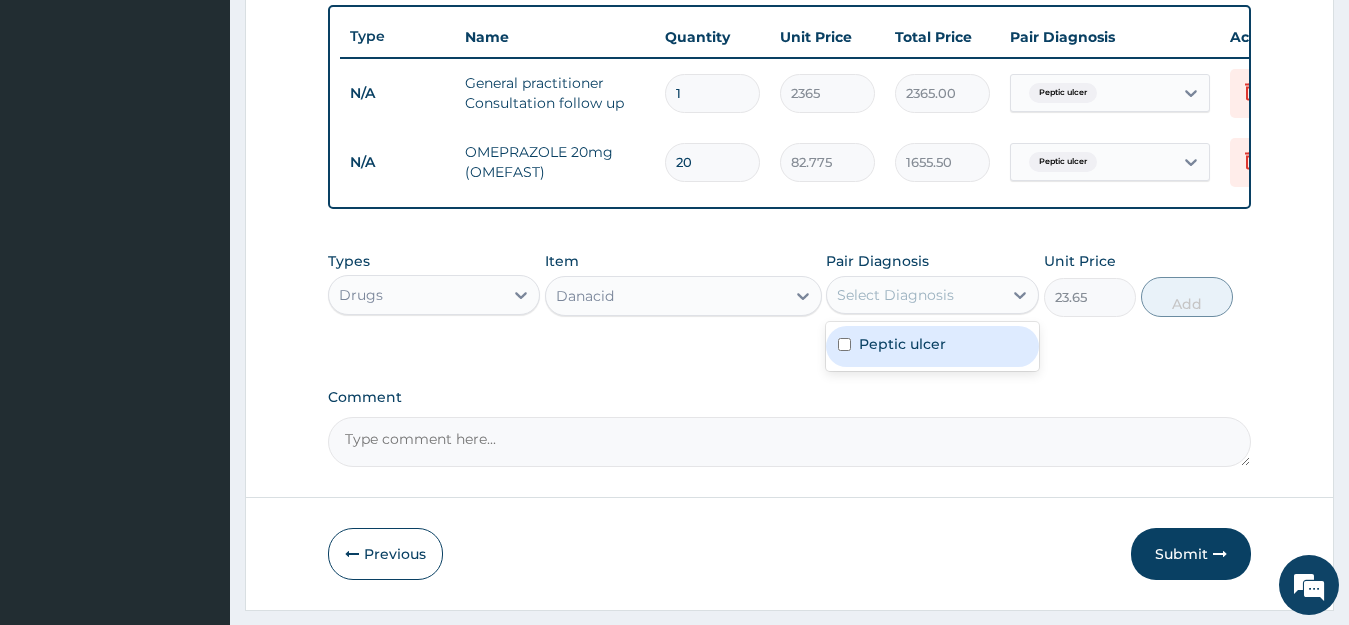 click on "Select Diagnosis" at bounding box center [895, 295] 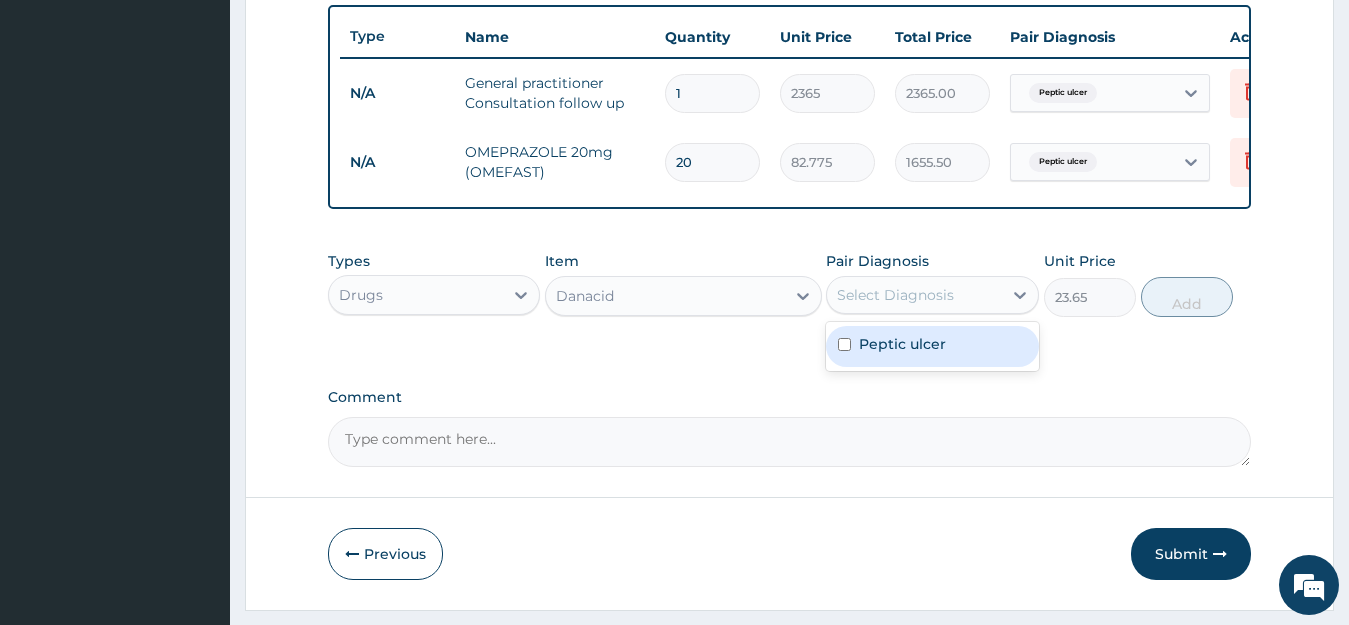 click on "Peptic ulcer" at bounding box center [902, 344] 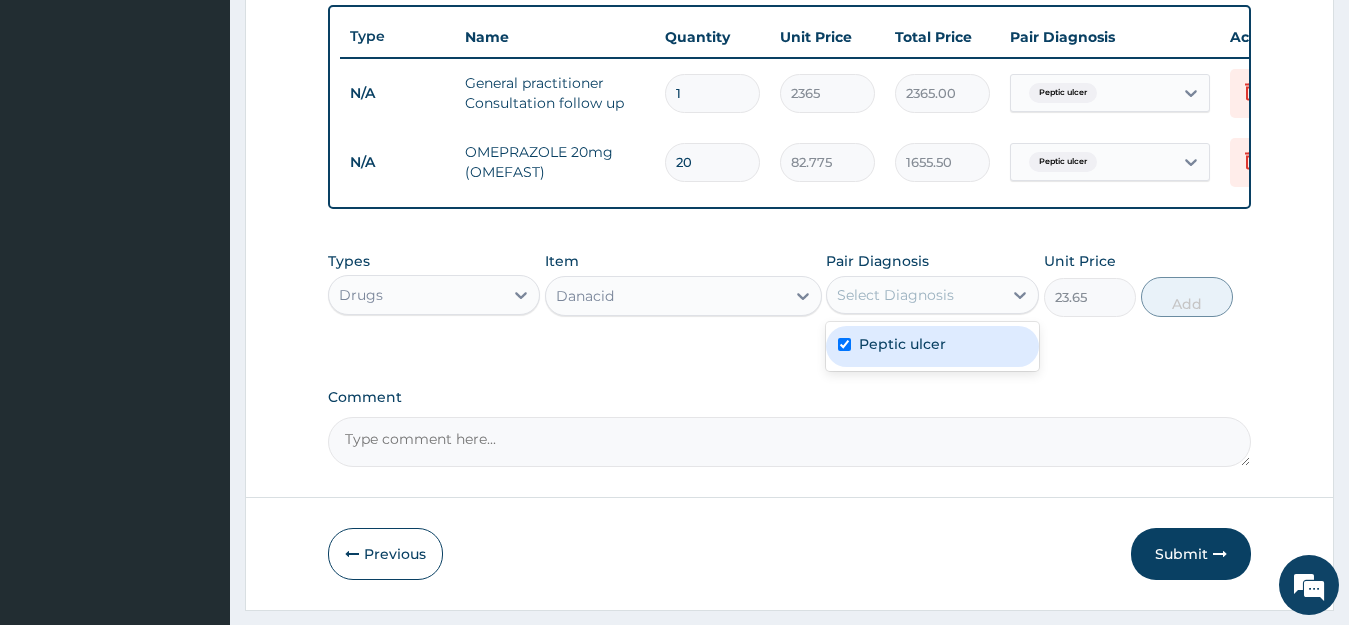 checkbox on "true" 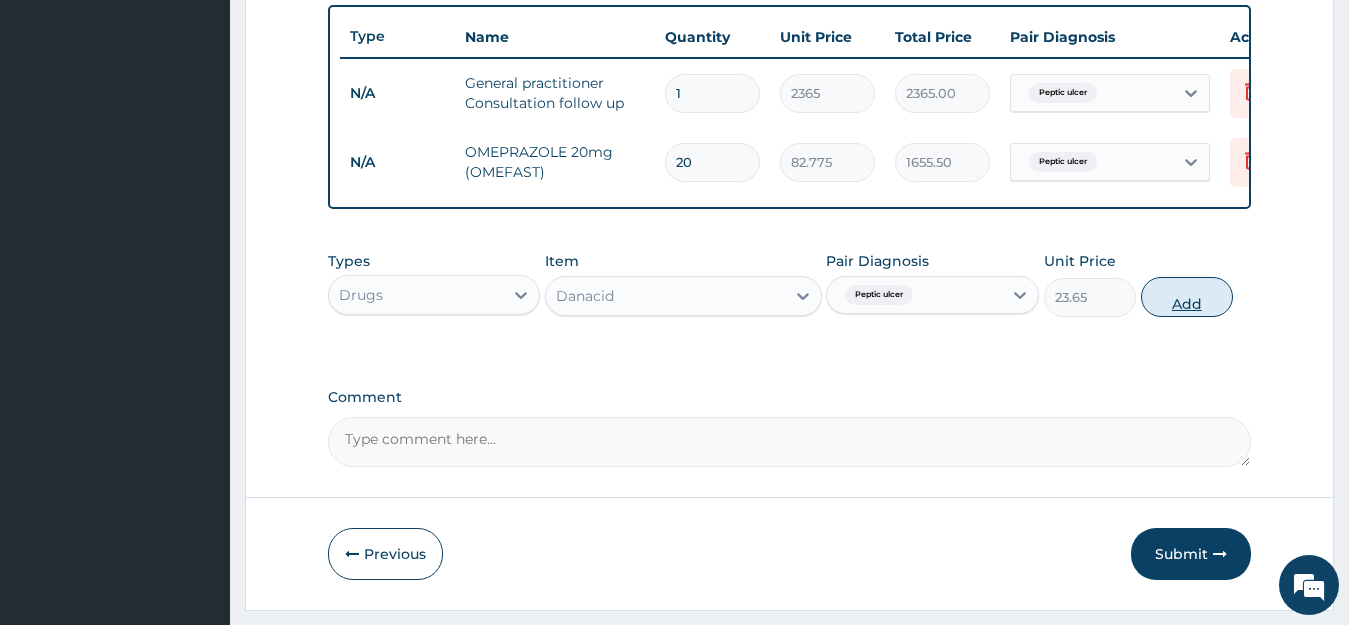 click on "Add" at bounding box center [1187, 297] 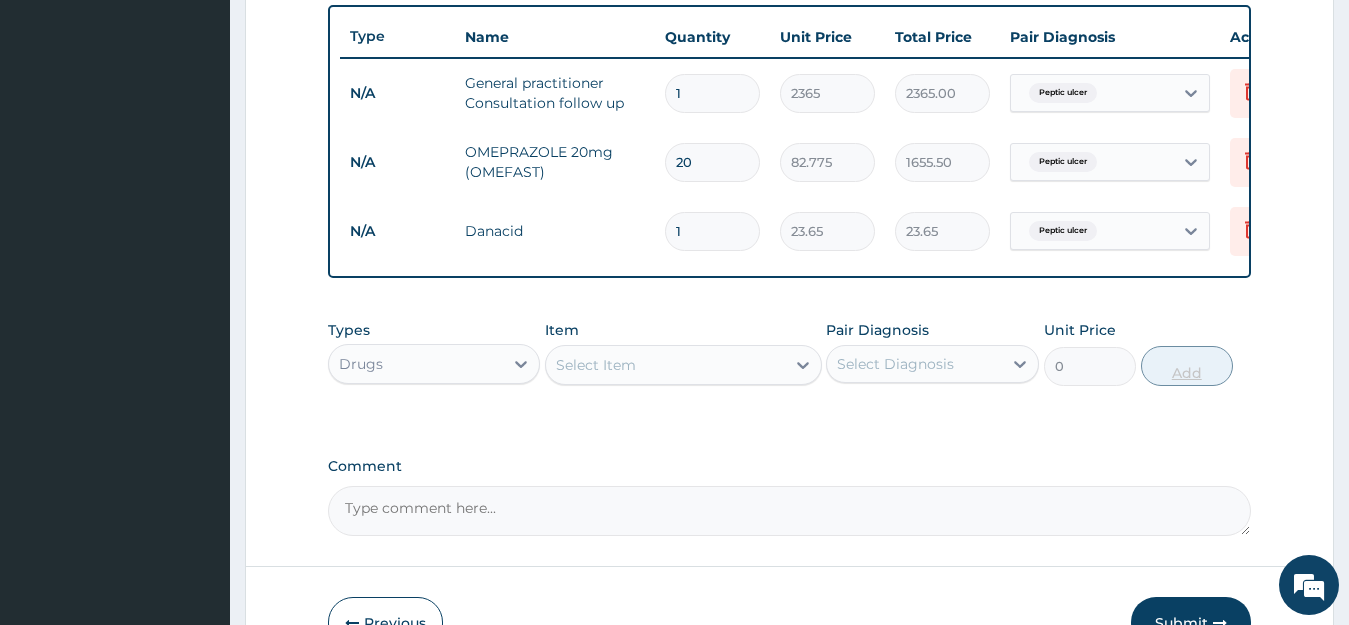 type on "15" 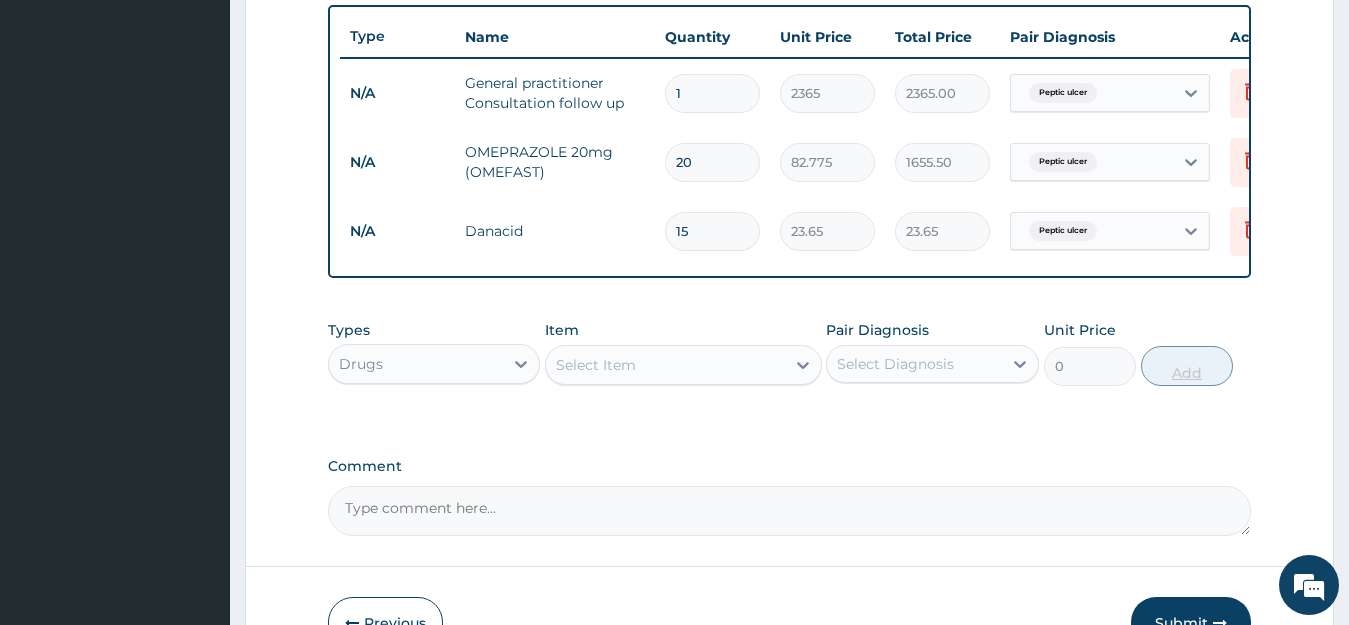 type on "354.75" 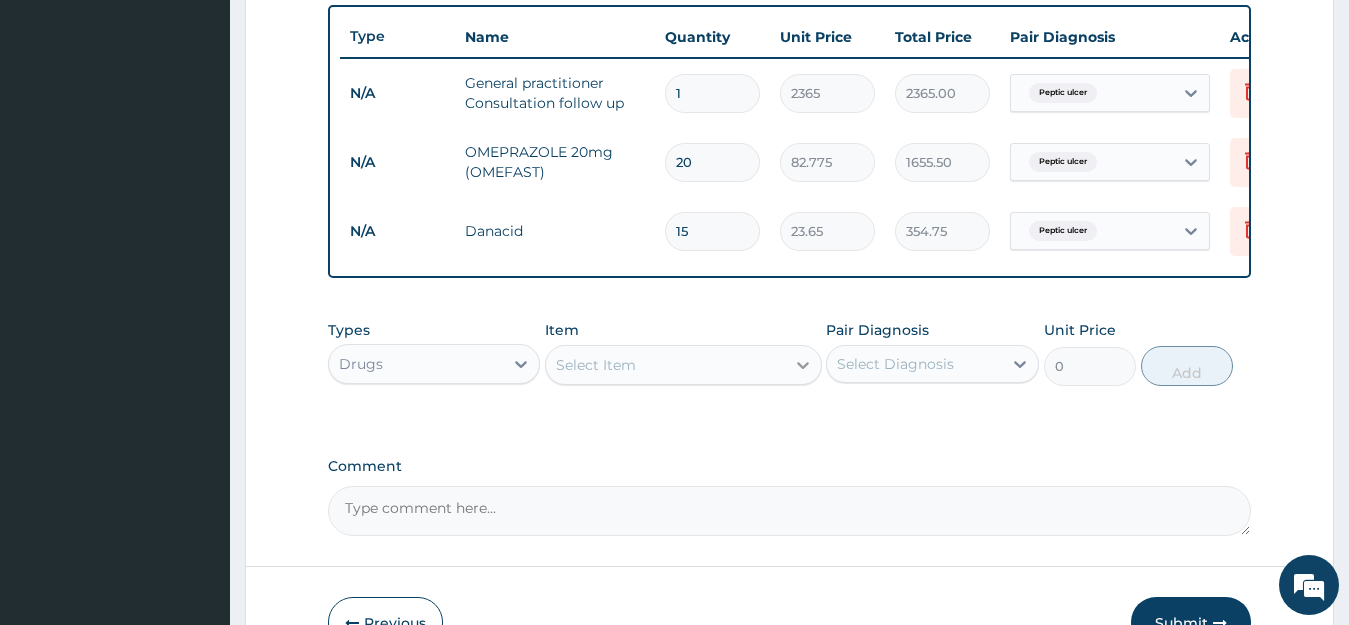 type on "15" 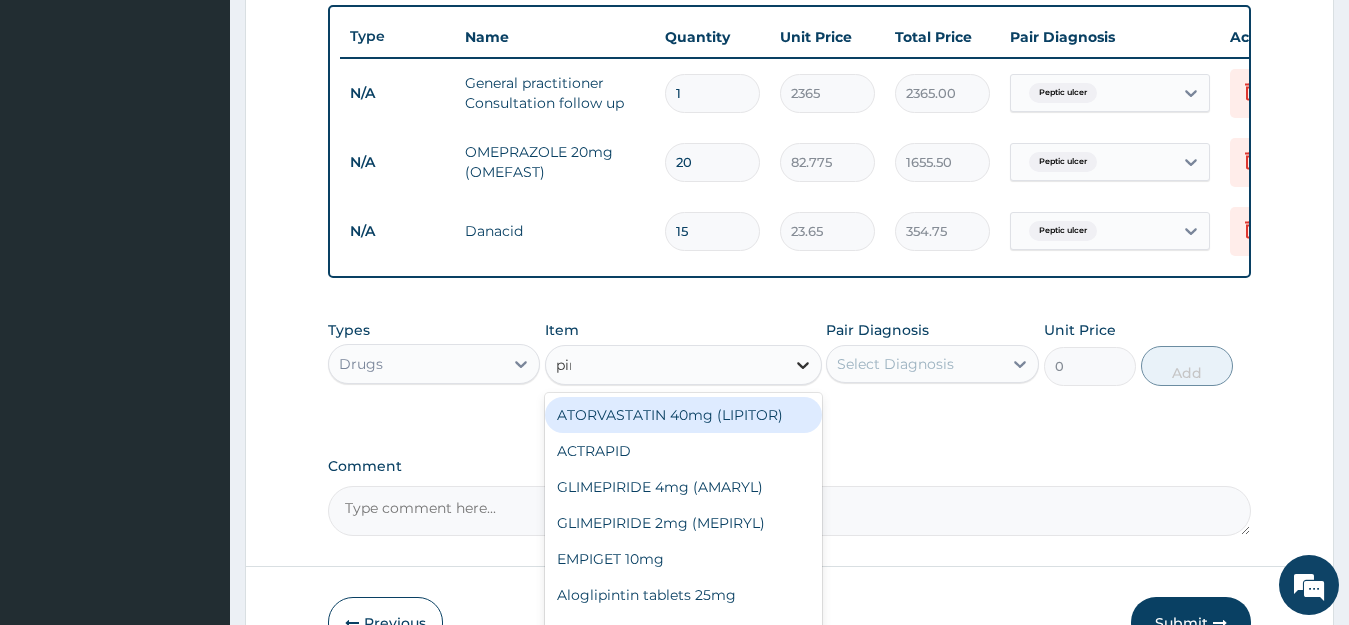 type on "pirit" 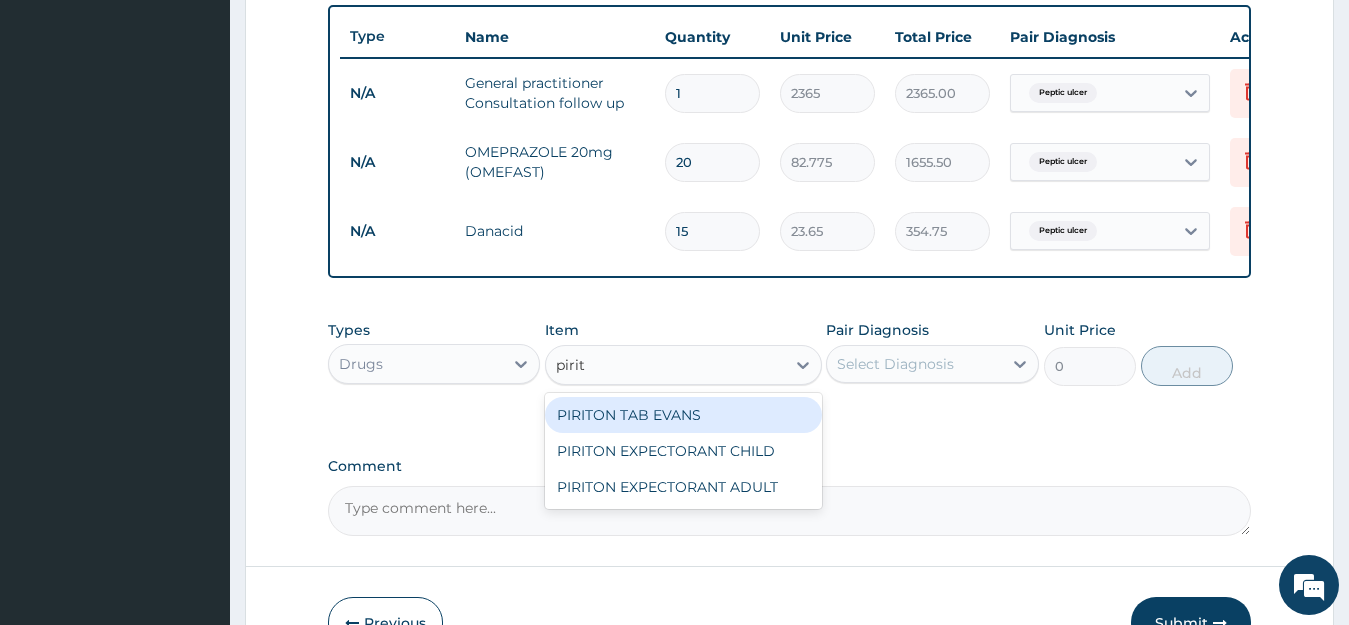 click on "PIRITON TAB EVANS" at bounding box center (683, 415) 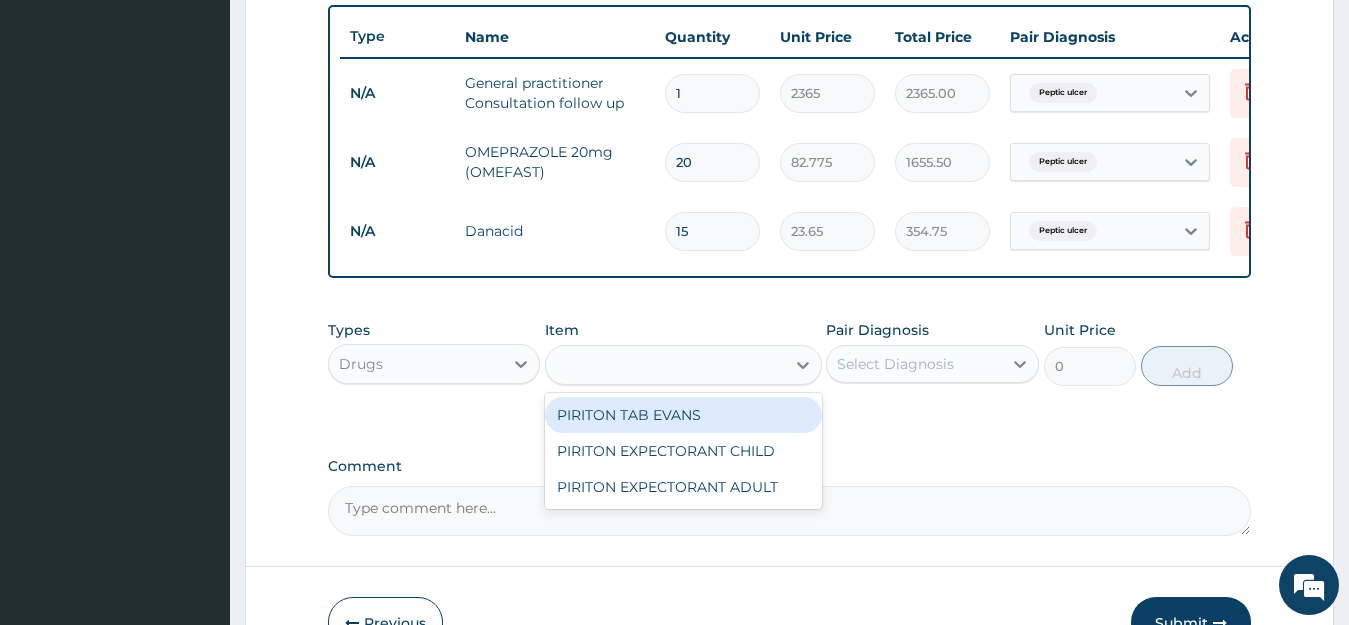 type on "23.65" 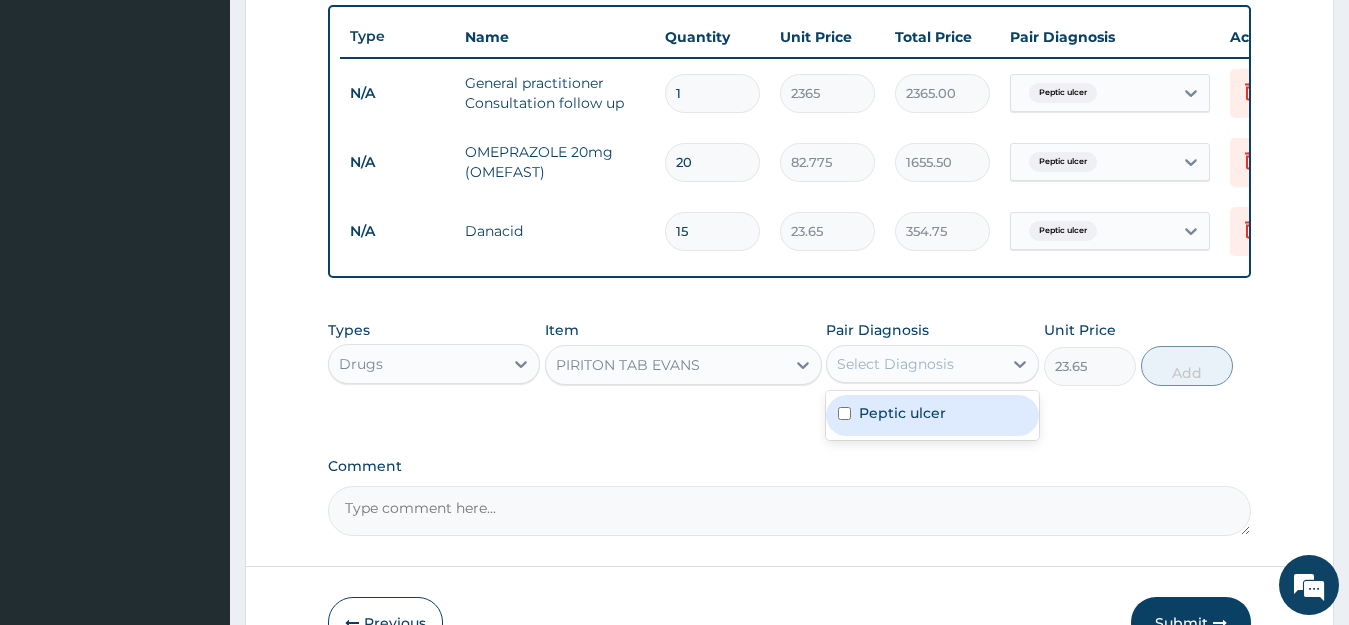 click on "Select Diagnosis" at bounding box center [895, 364] 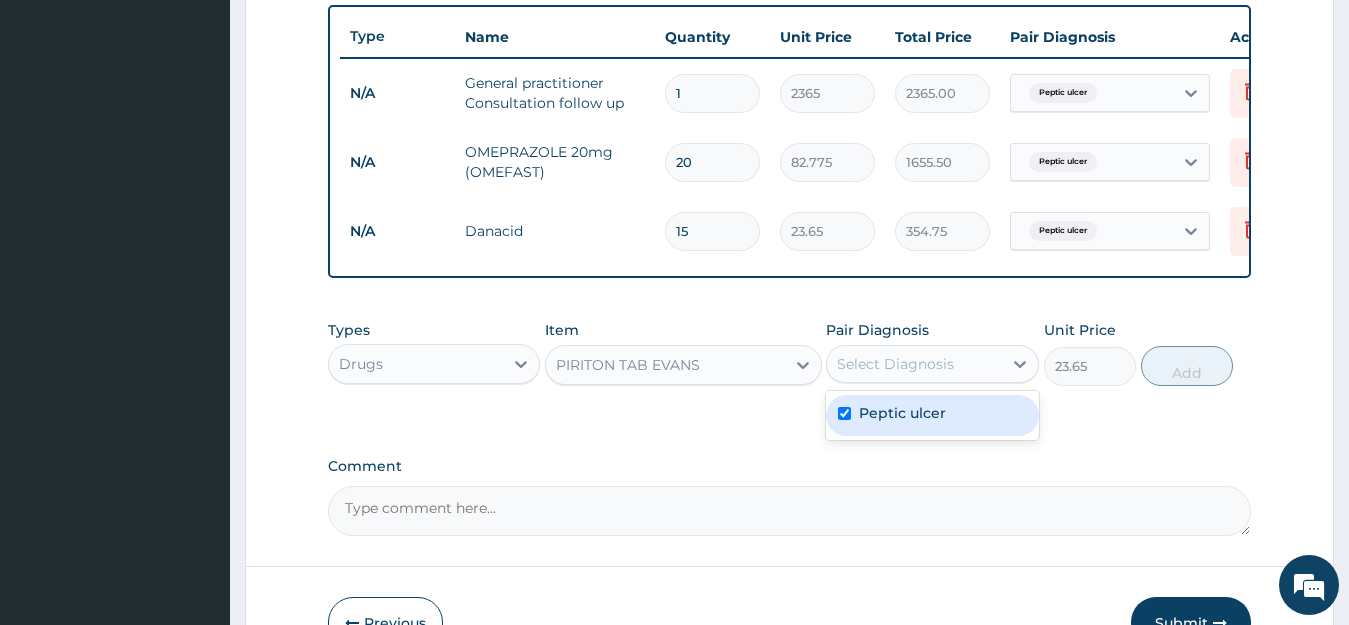checkbox on "true" 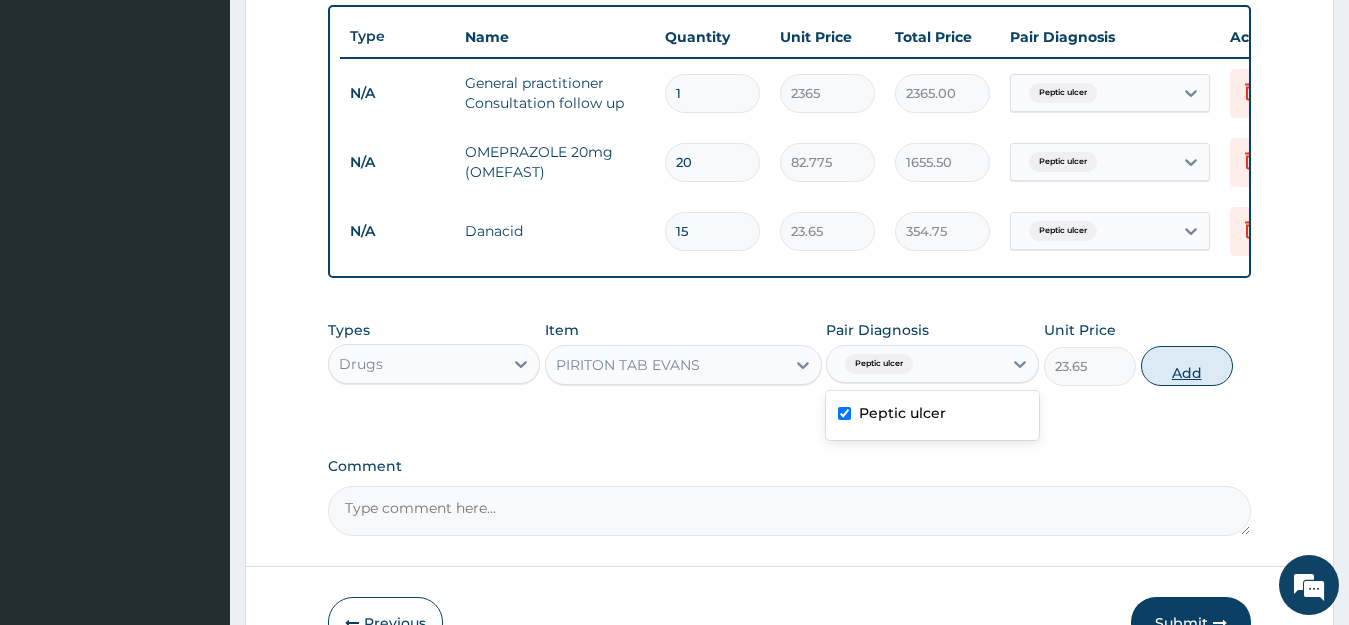 click on "Add" at bounding box center (1187, 366) 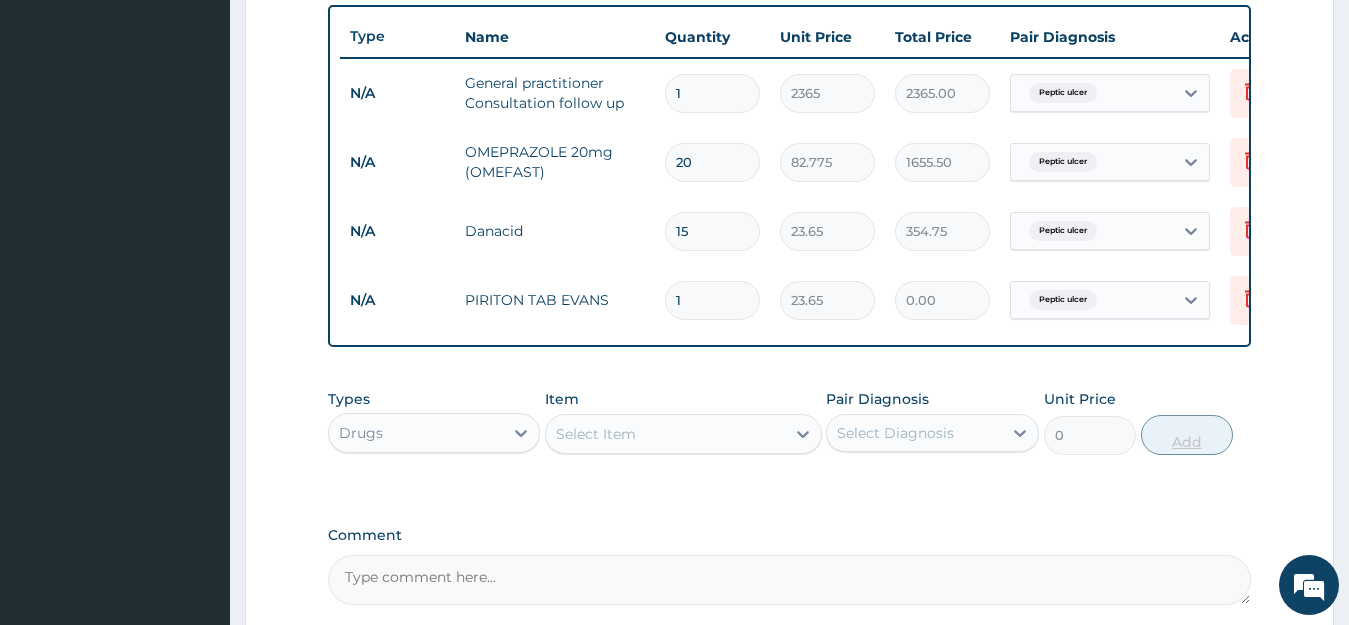 type 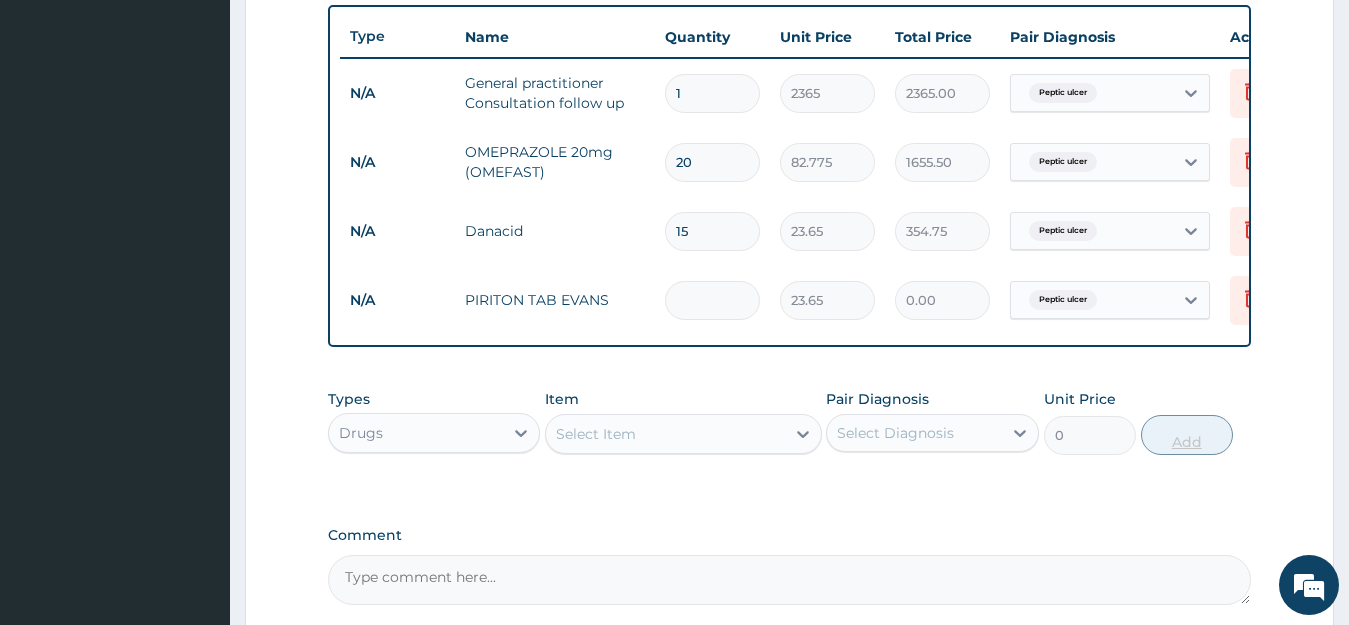 type on "0.00" 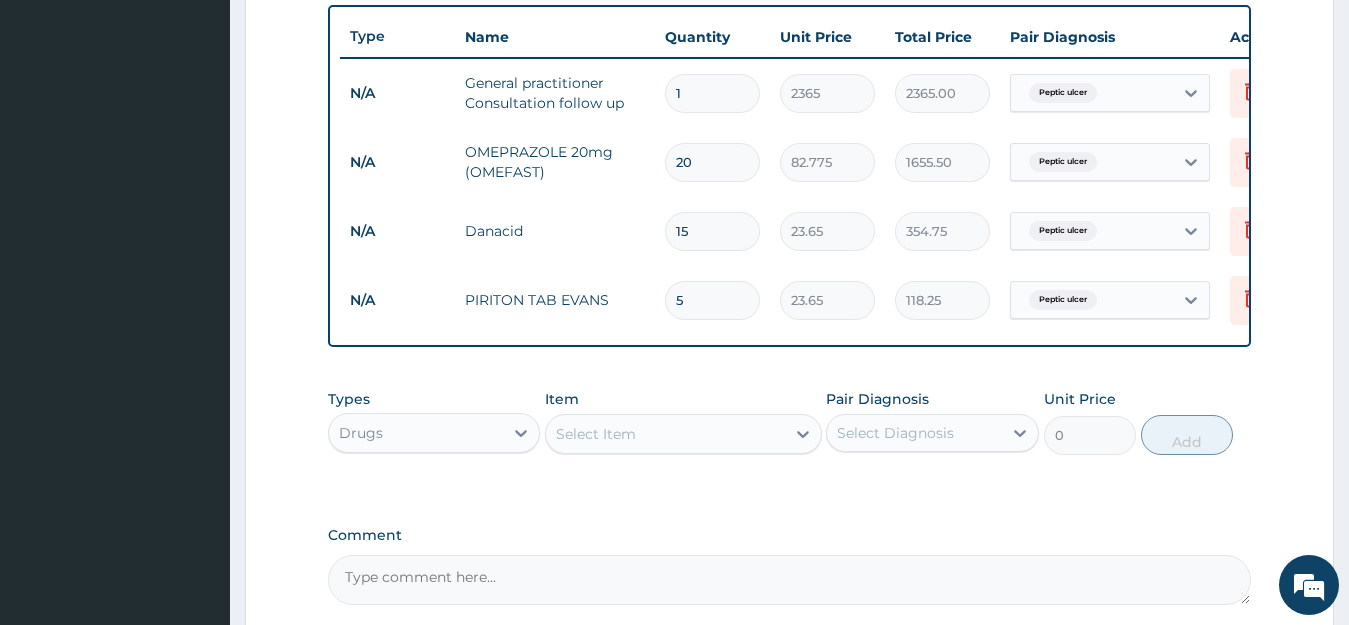 type on "5" 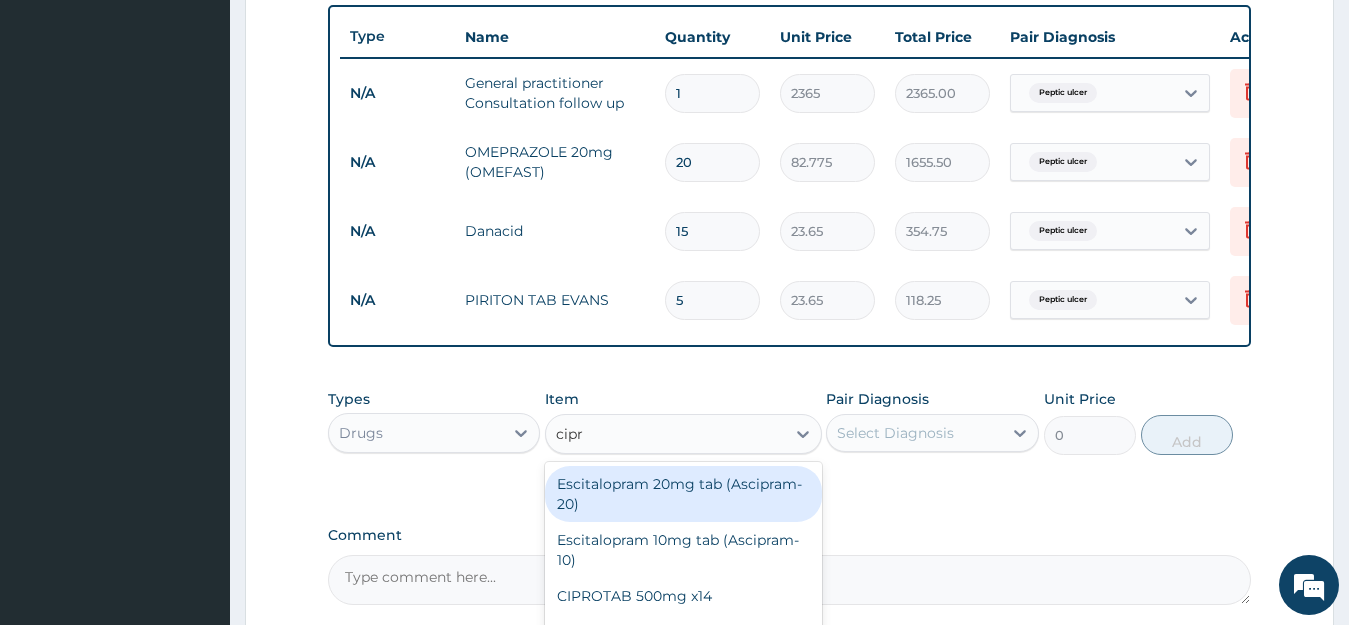 type on "cipro" 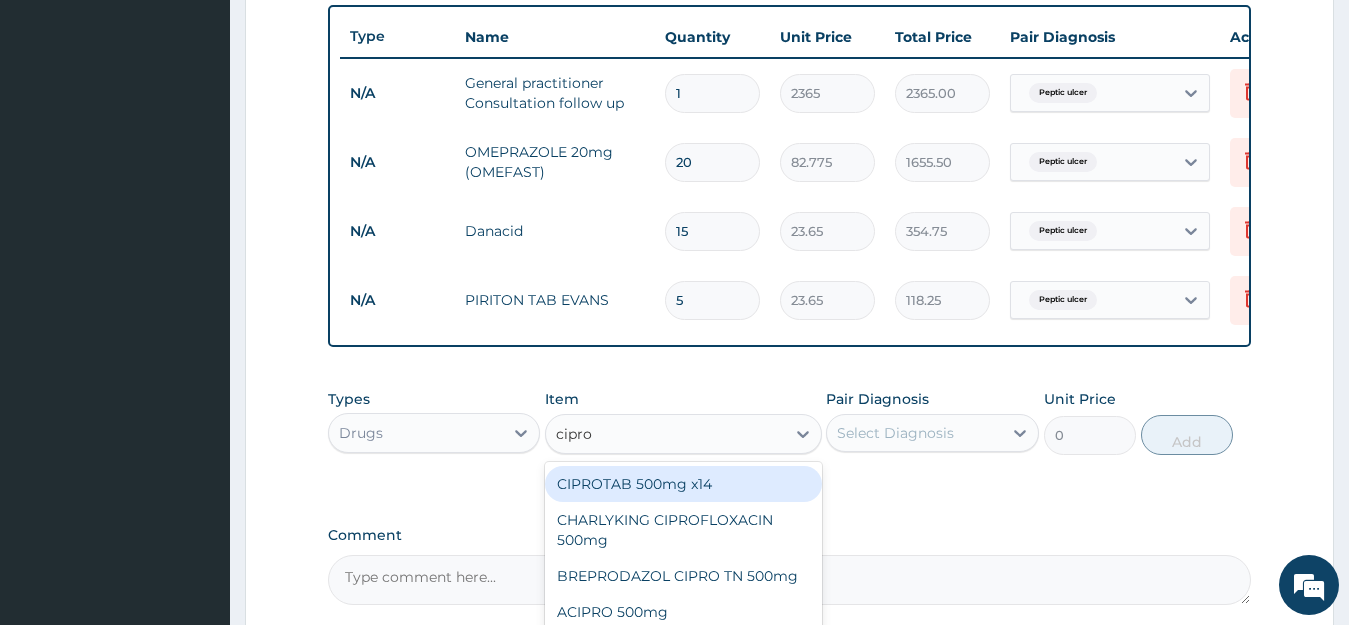 click on "CIPROTAB 500mg x14" at bounding box center (683, 484) 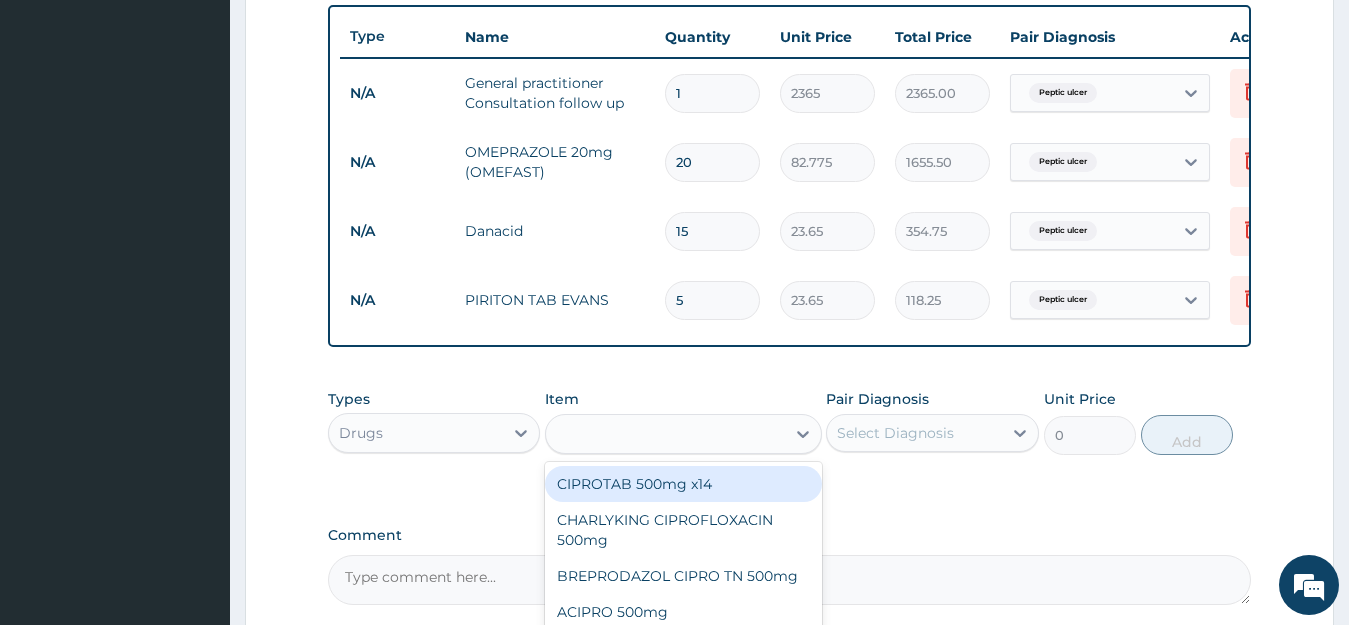 type on "319.275" 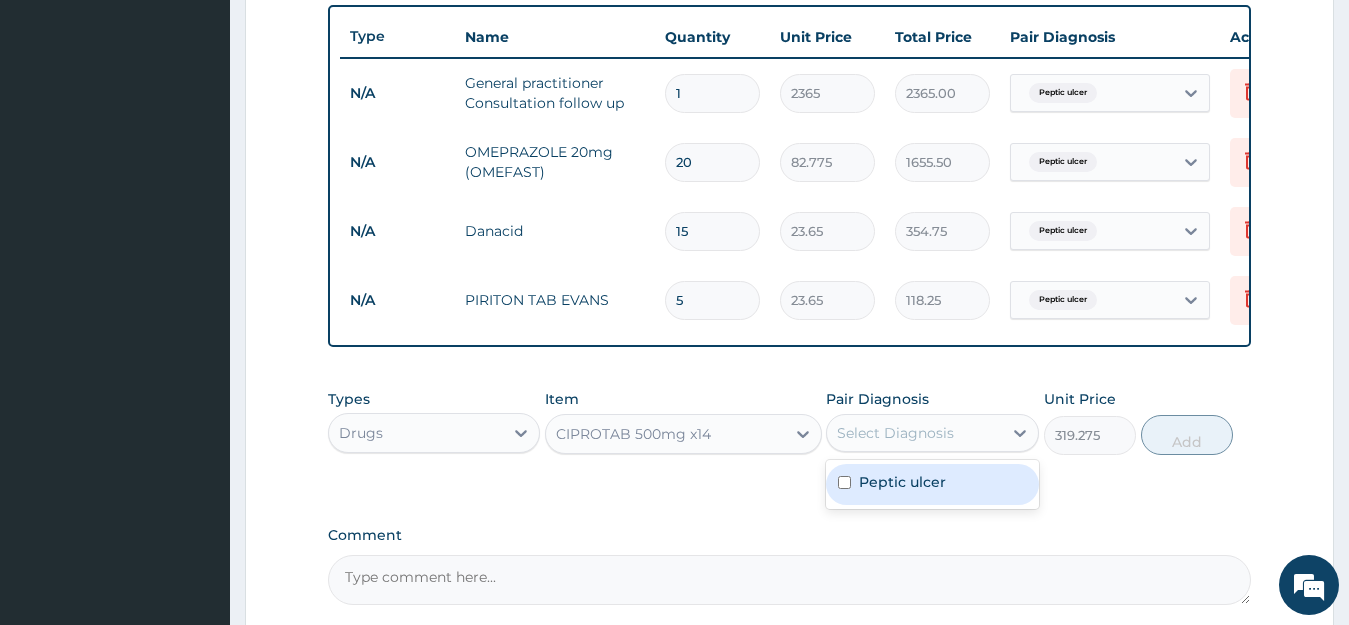 click on "Select Diagnosis" at bounding box center (895, 433) 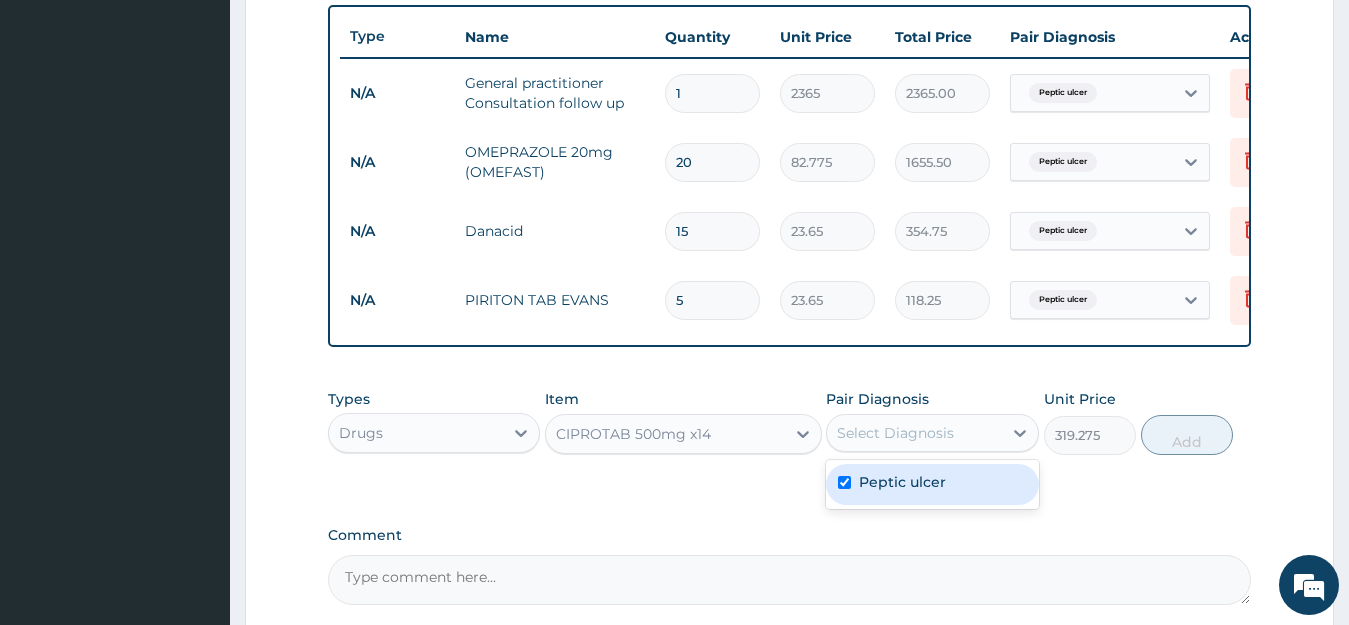 checkbox on "true" 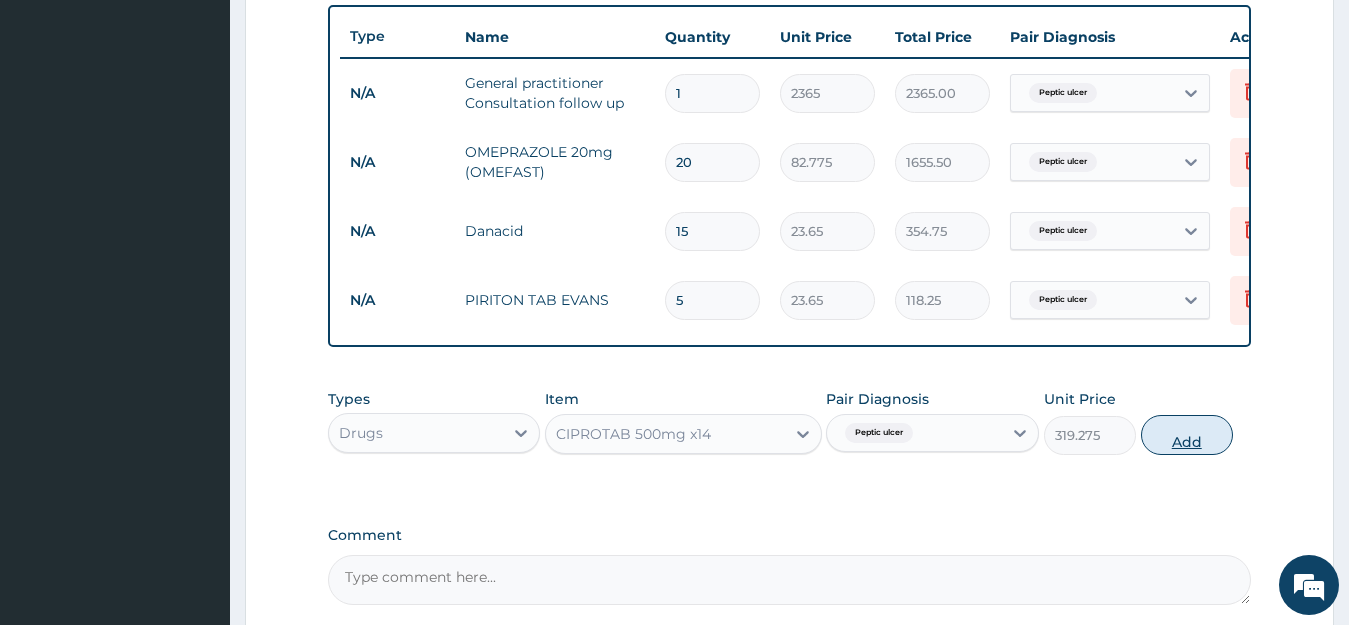 click on "Add" at bounding box center [1187, 435] 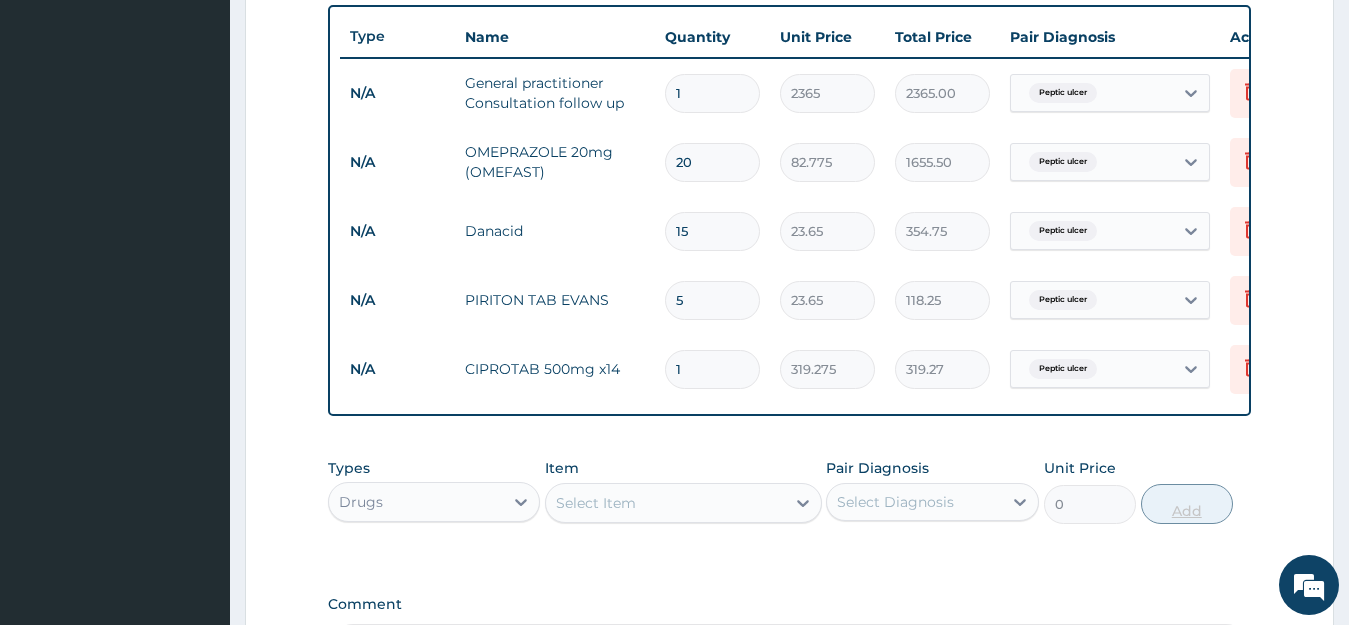 type on "10" 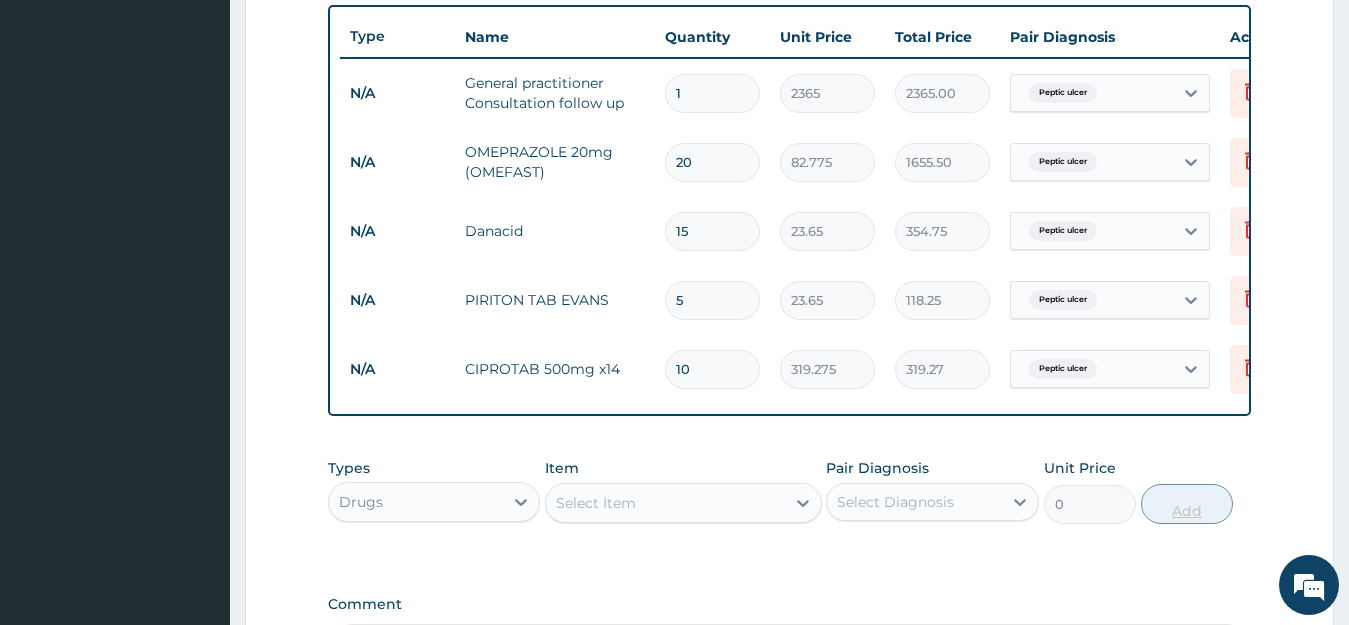 type on "3192.75" 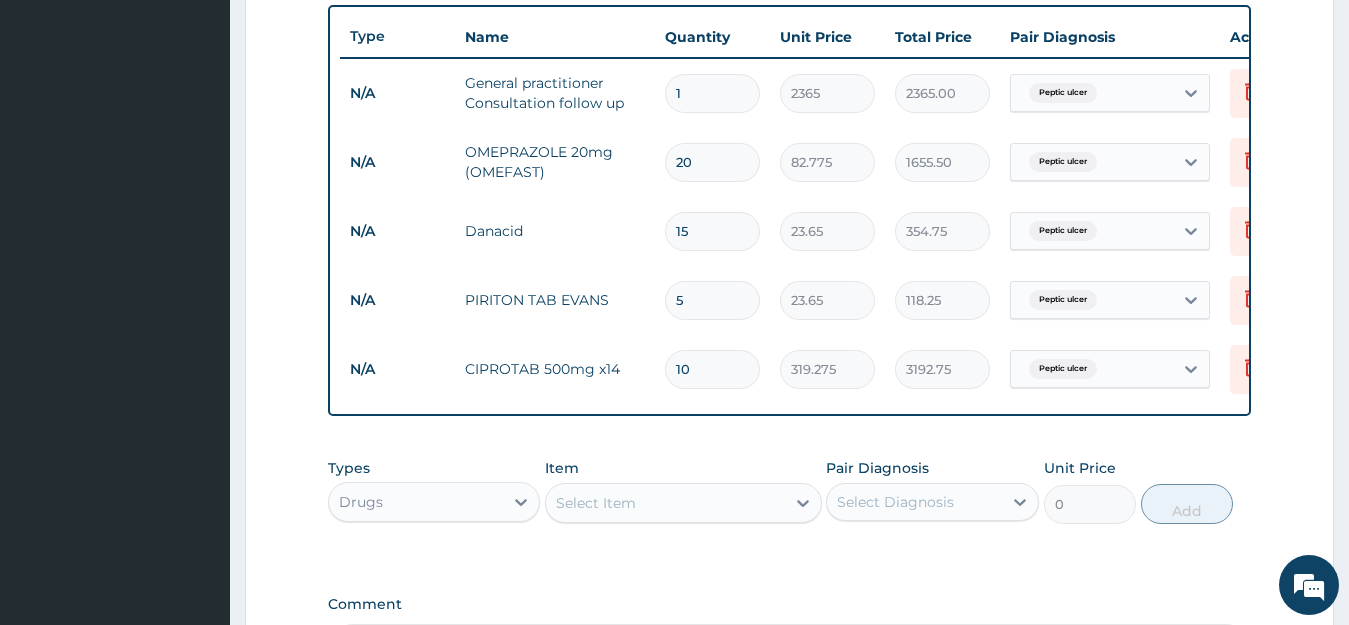 scroll, scrollTop: 1015, scrollLeft: 0, axis: vertical 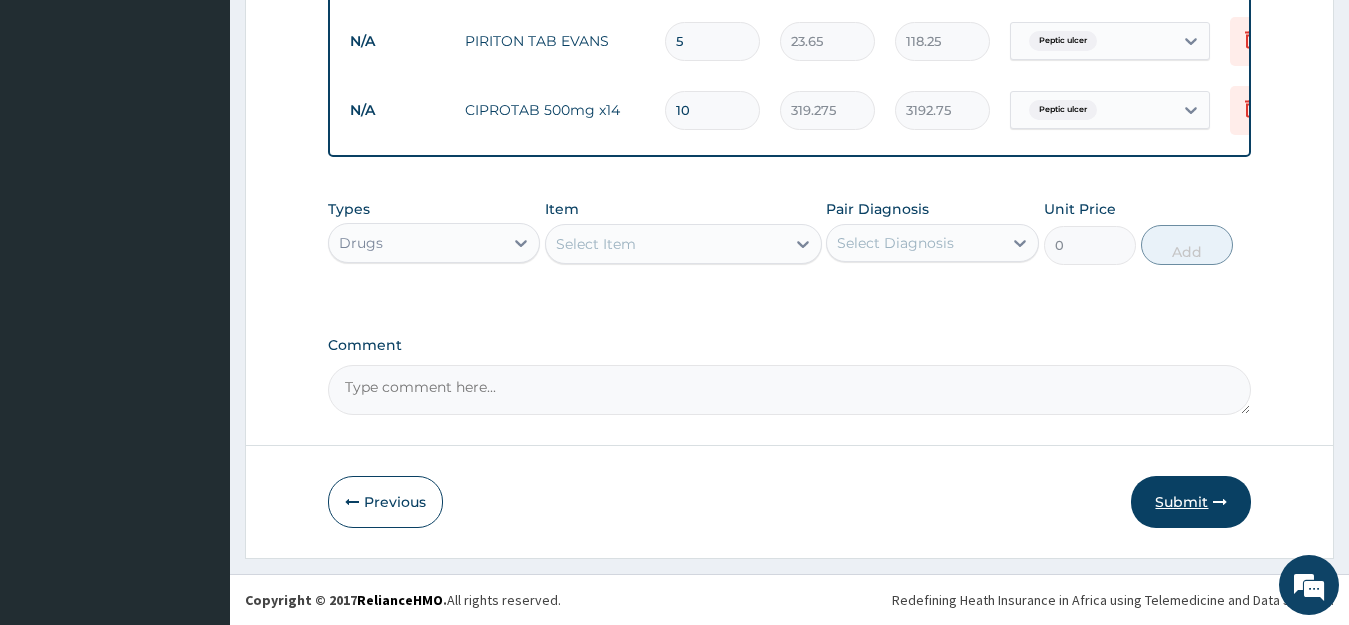 type on "10" 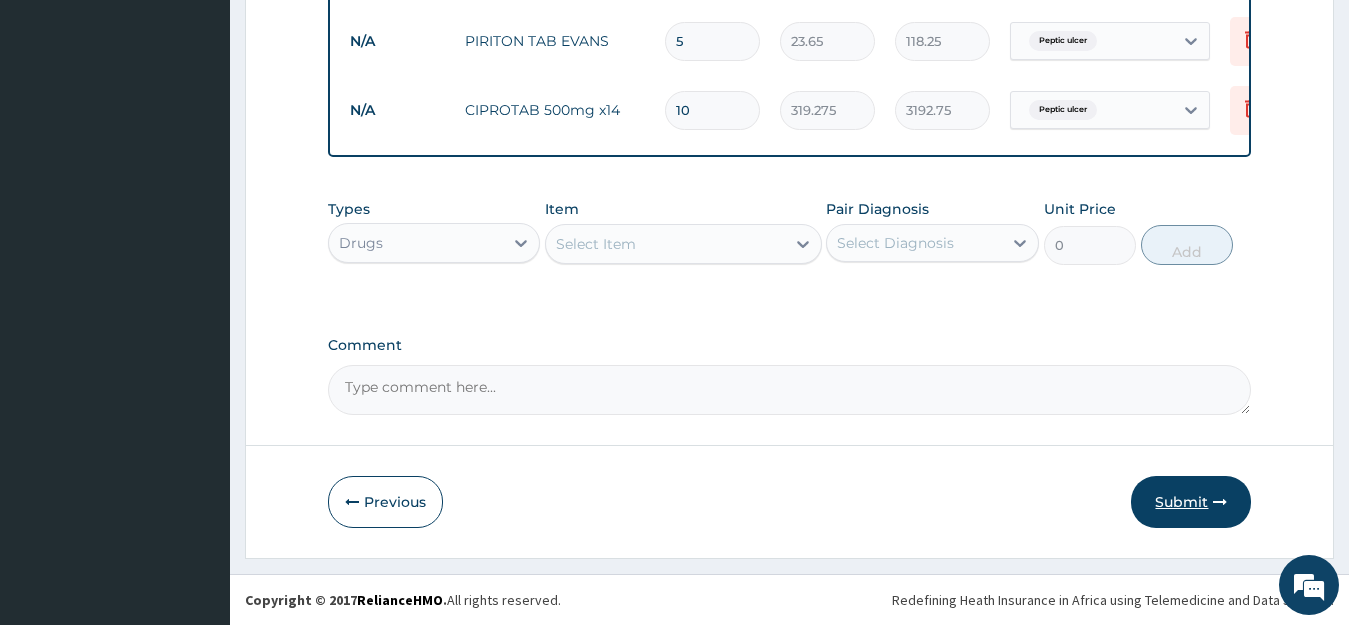 click on "Submit" at bounding box center (1191, 502) 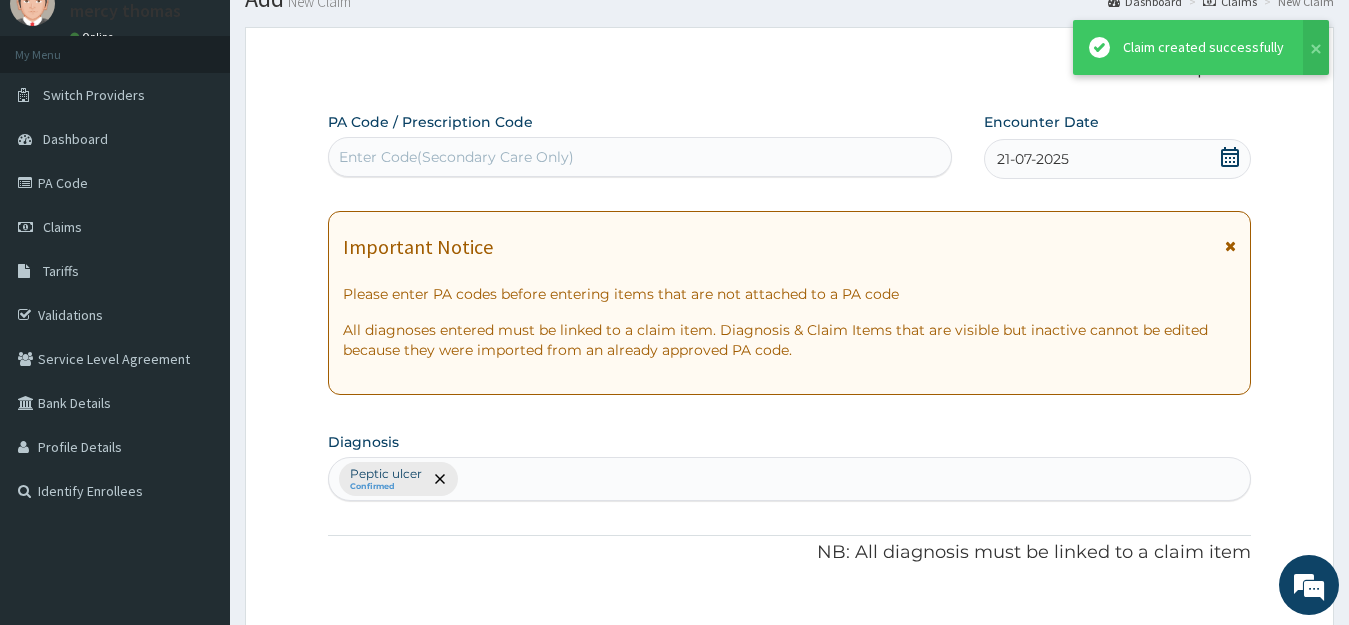 scroll, scrollTop: 1015, scrollLeft: 0, axis: vertical 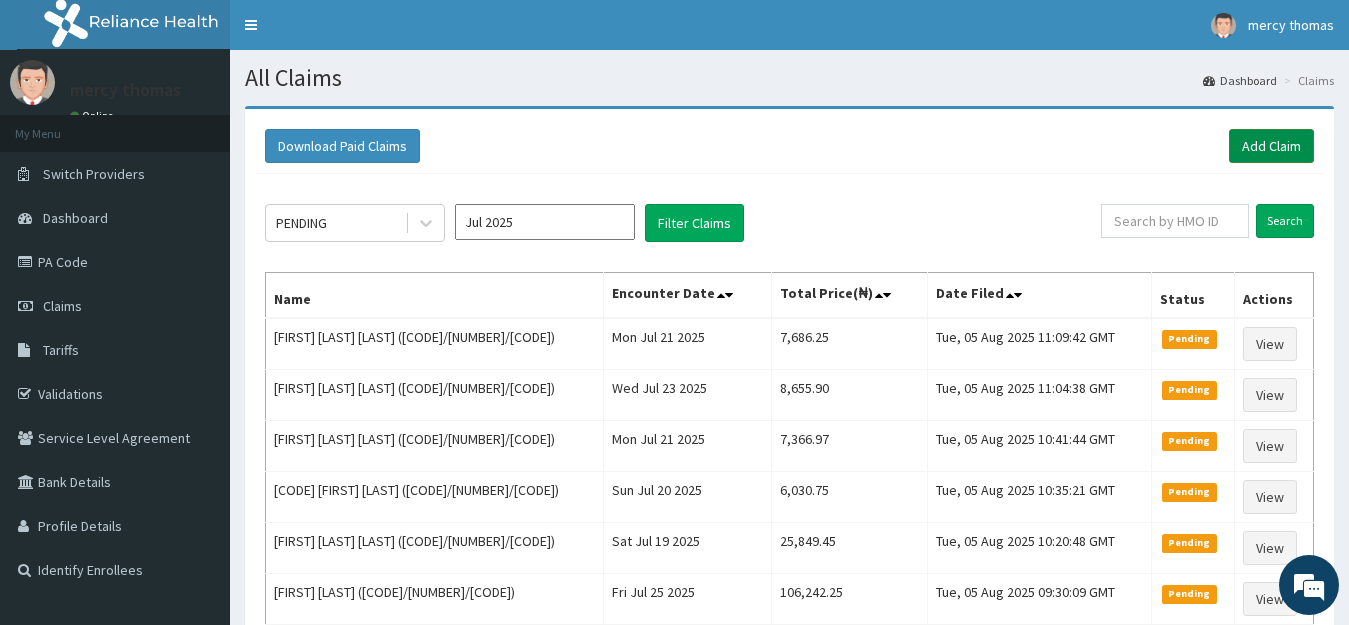 click on "Add Claim" at bounding box center [1271, 146] 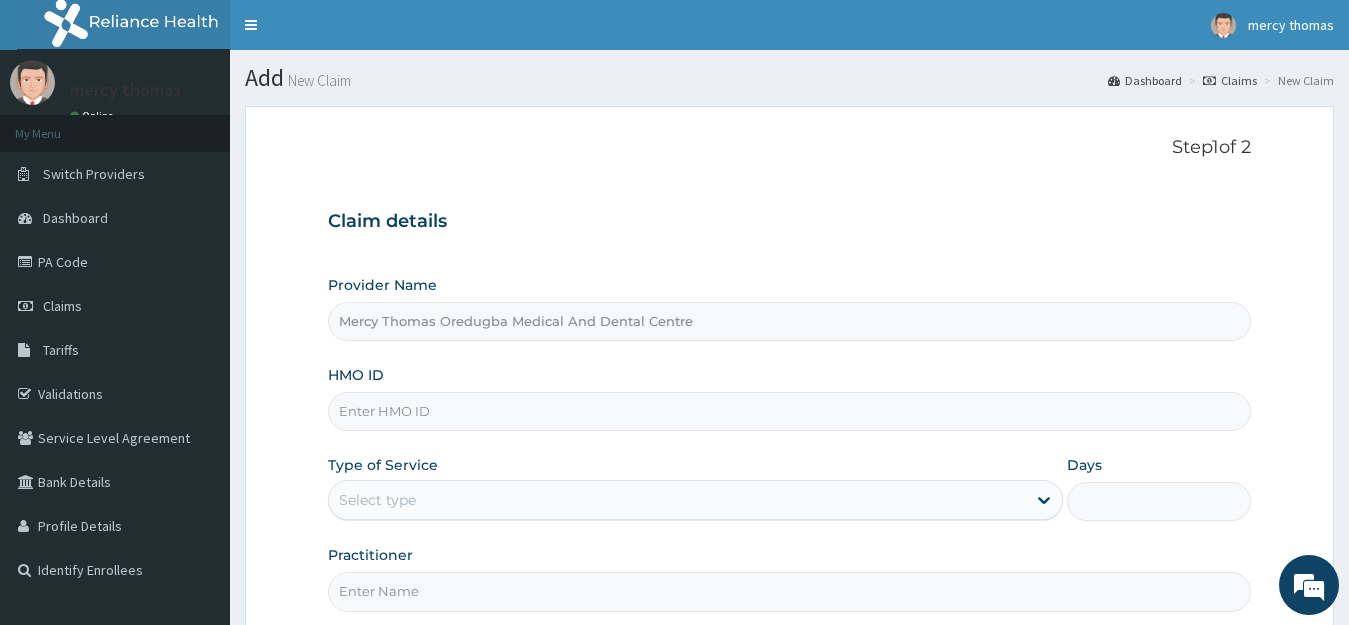 scroll, scrollTop: 0, scrollLeft: 0, axis: both 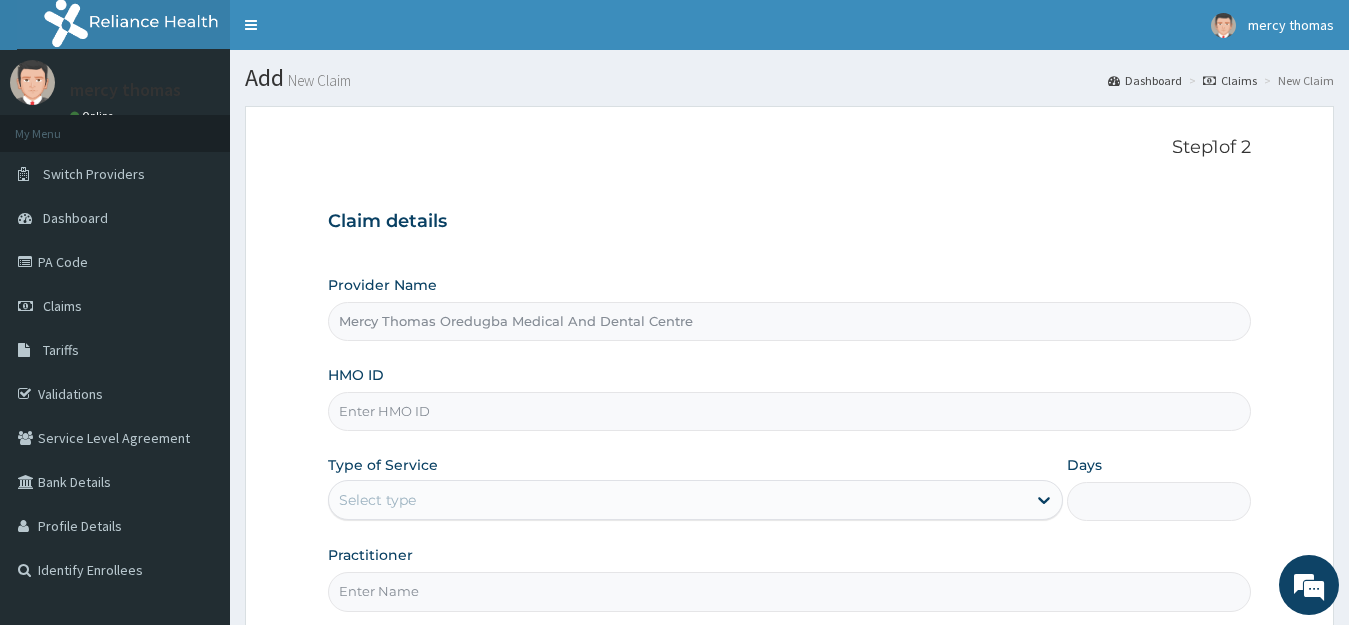click on "HMO ID" at bounding box center [790, 411] 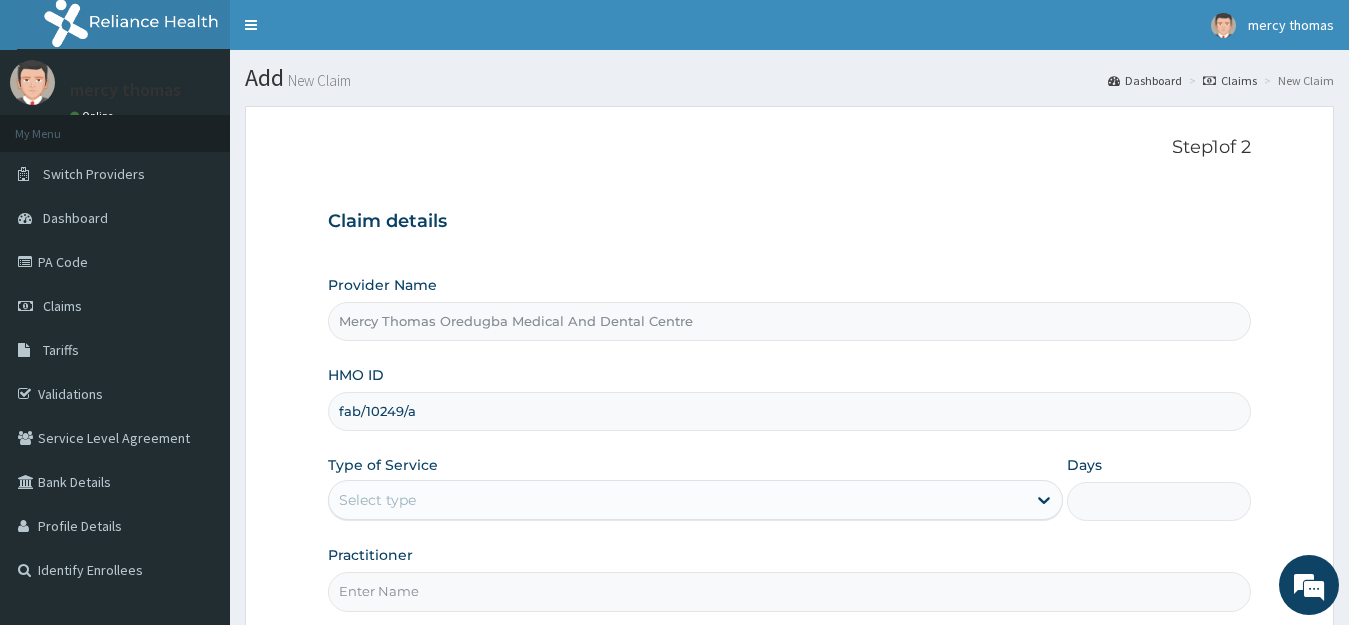 type on "fab/10249/a" 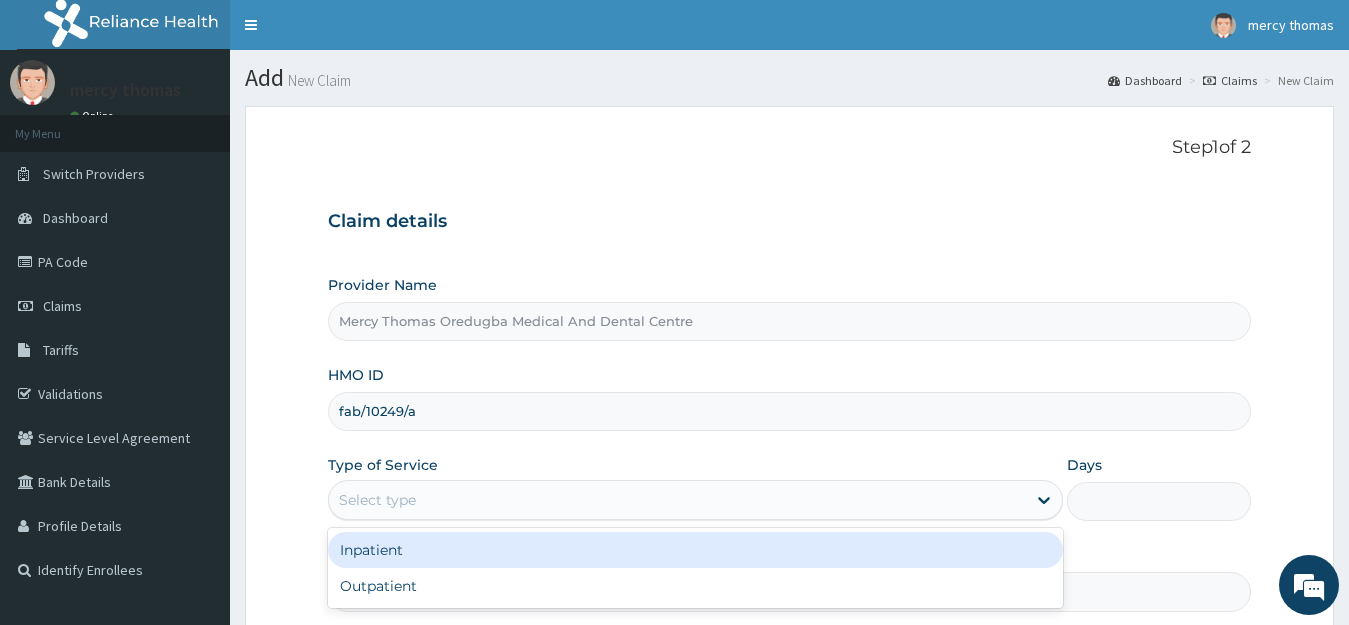 click on "Select type" at bounding box center (678, 500) 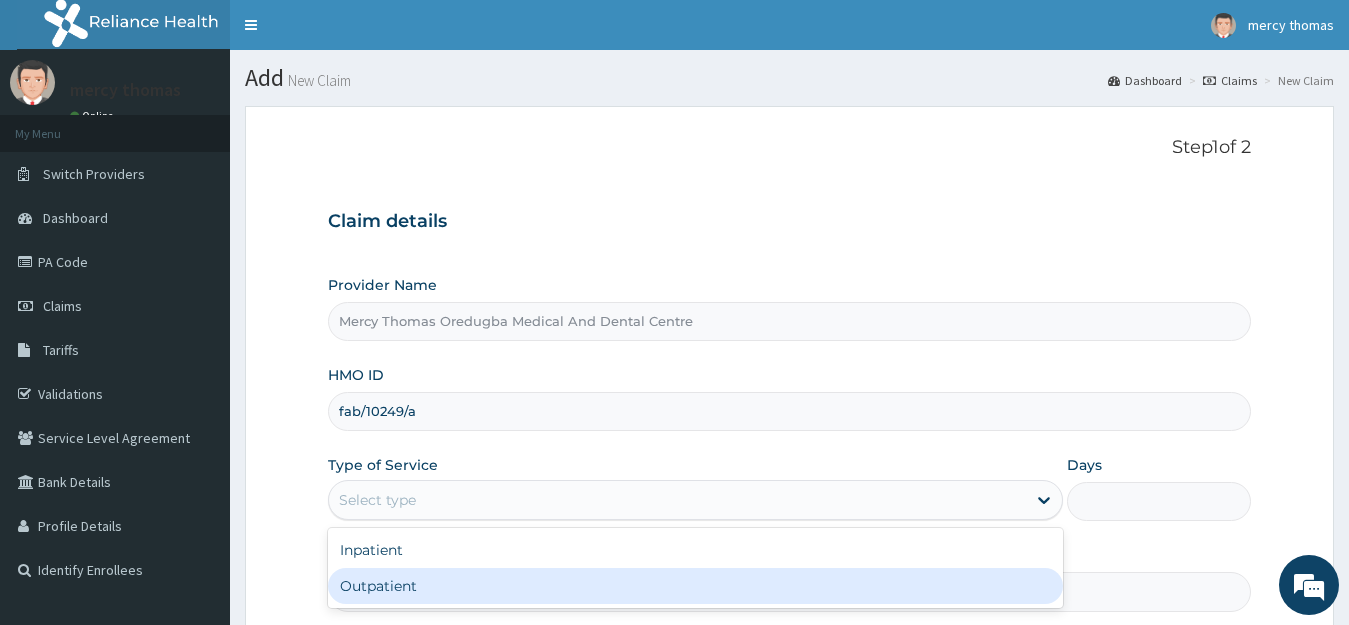 click on "Outpatient" at bounding box center [696, 586] 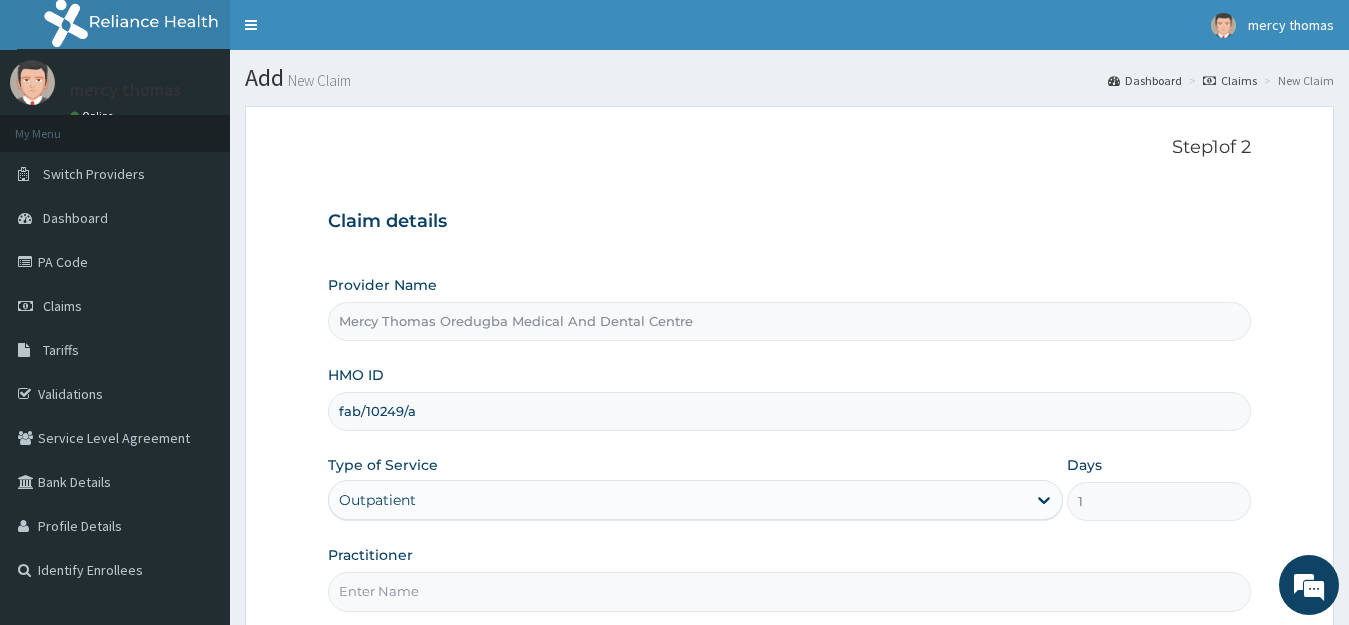 click on "Practitioner" at bounding box center [790, 591] 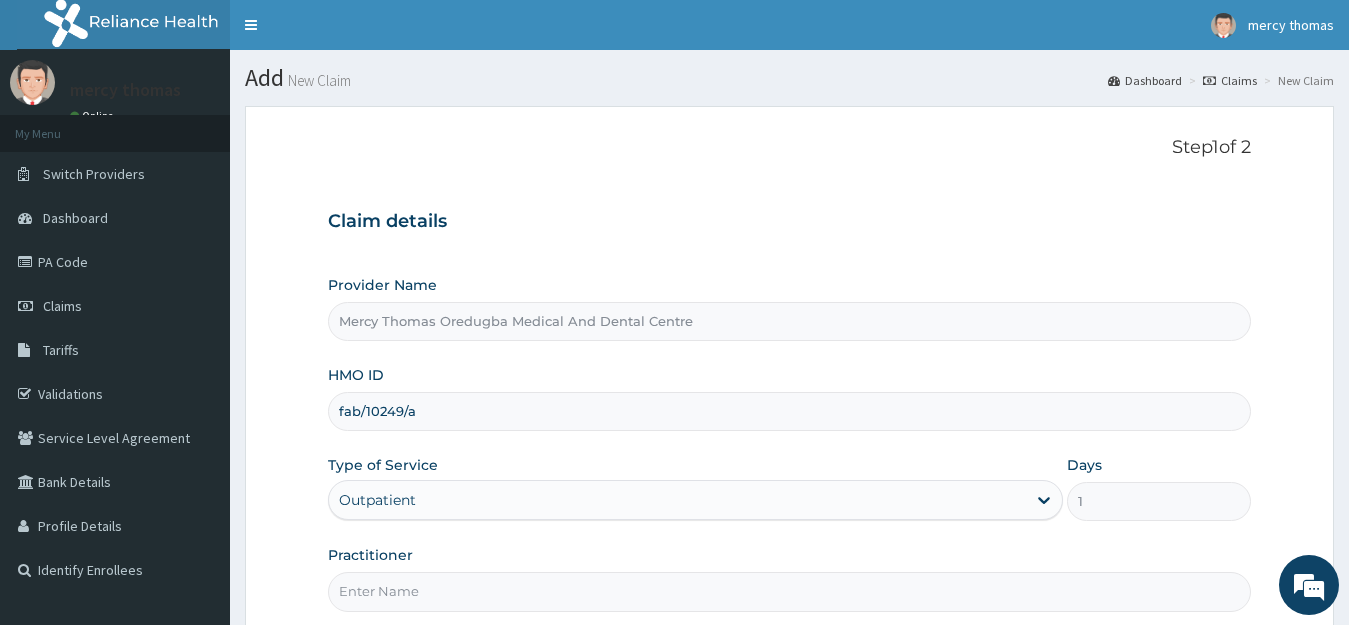 type on "Oredugba" 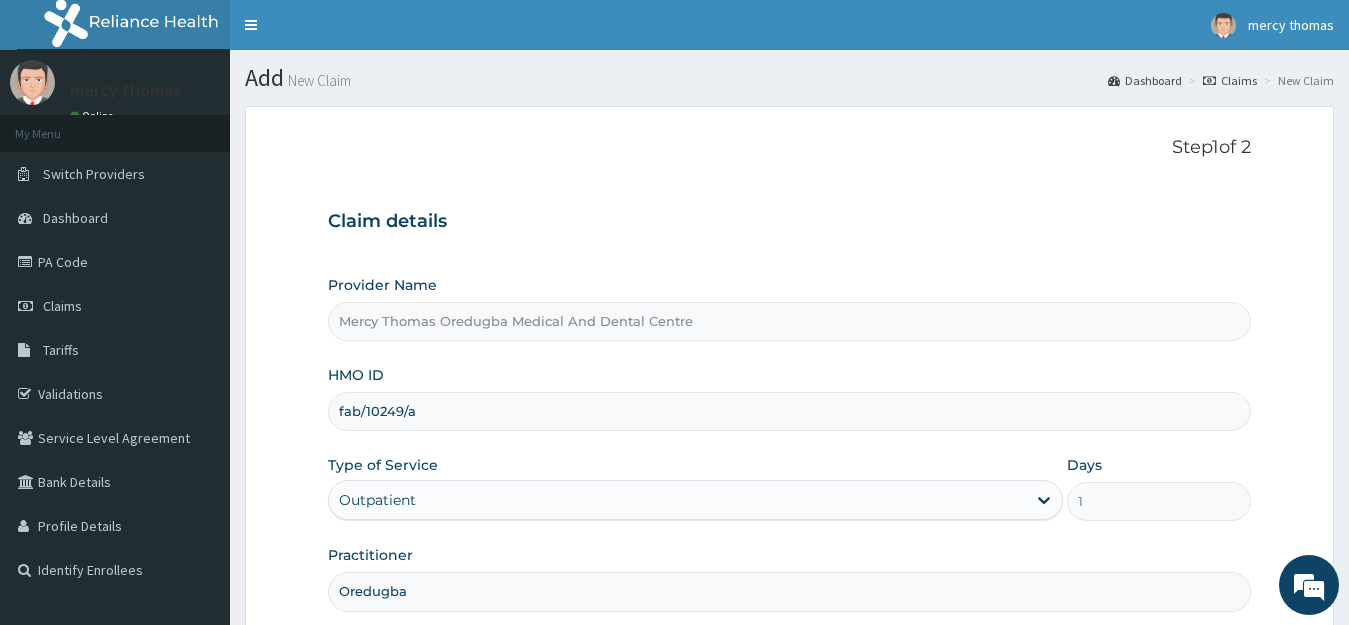 scroll, scrollTop: 197, scrollLeft: 0, axis: vertical 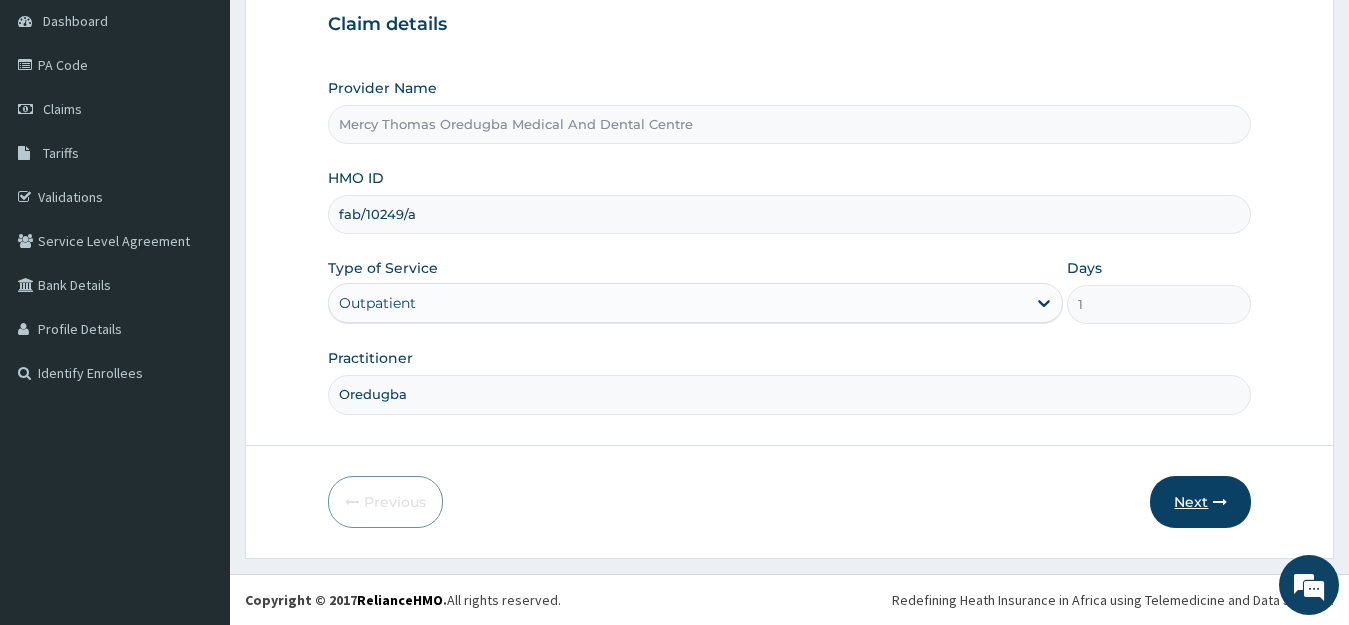click on "Next" at bounding box center (1200, 502) 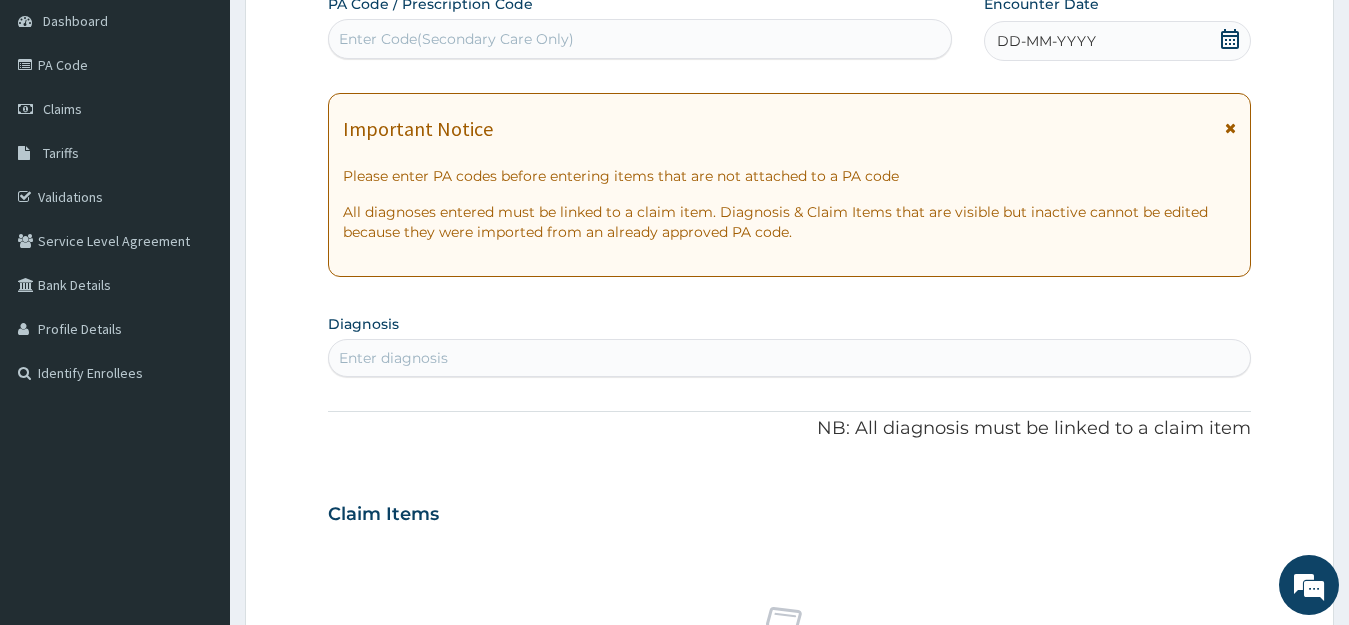 click 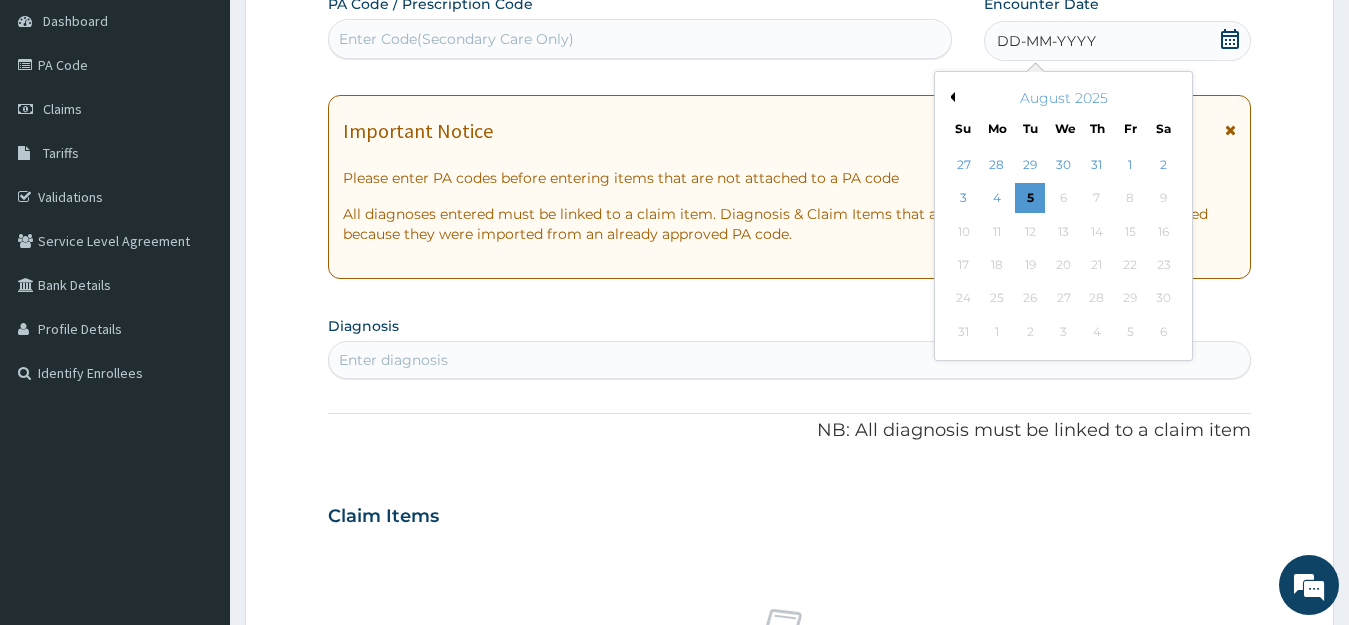 click on "Previous Month" at bounding box center [950, 97] 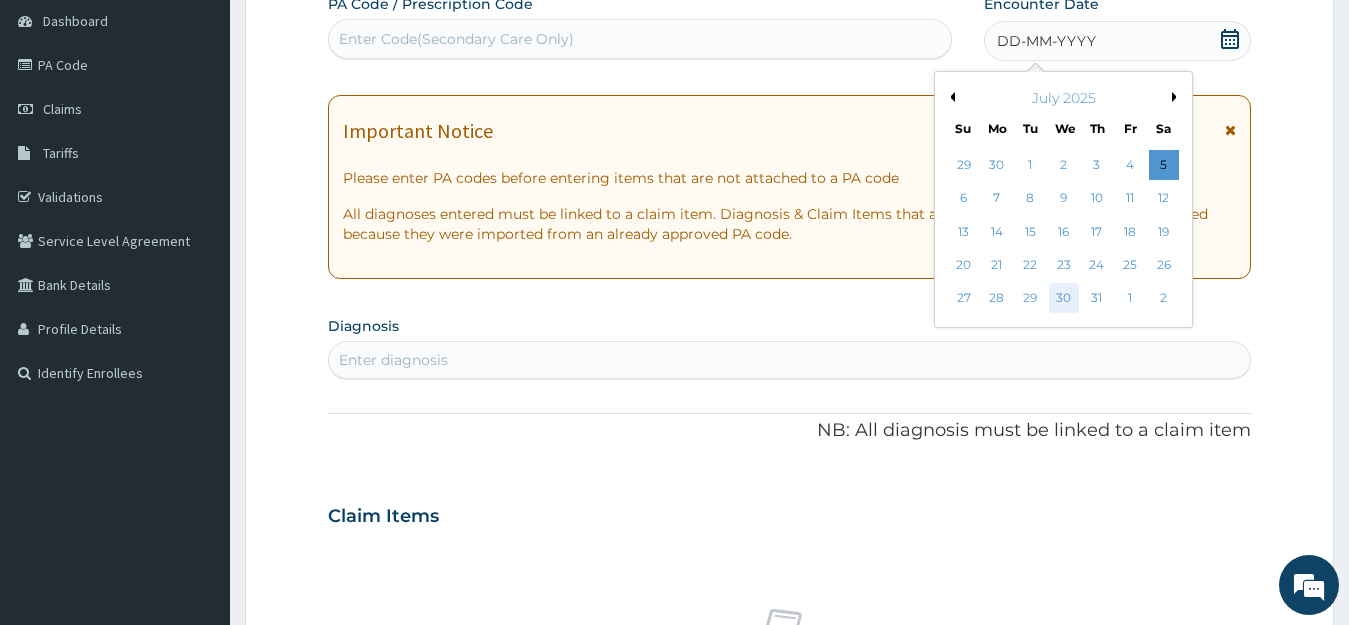 click on "30" at bounding box center [1063, 299] 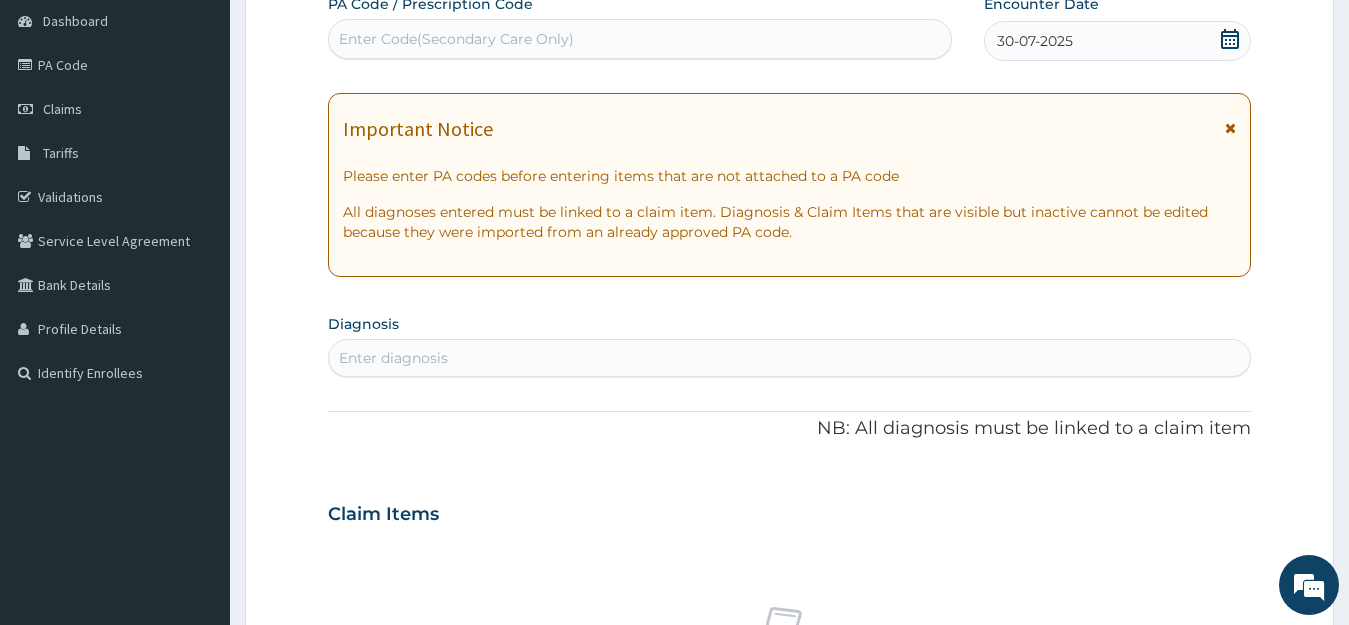 click on "Enter diagnosis" at bounding box center (790, 358) 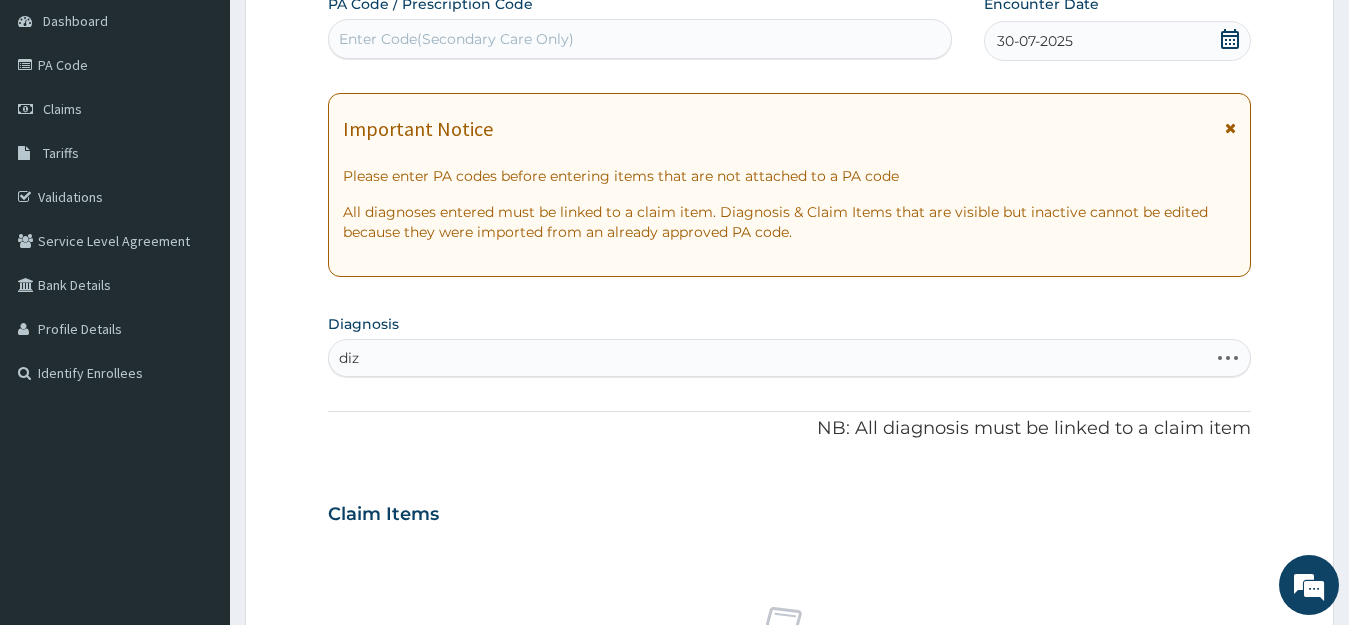 type on "dizz" 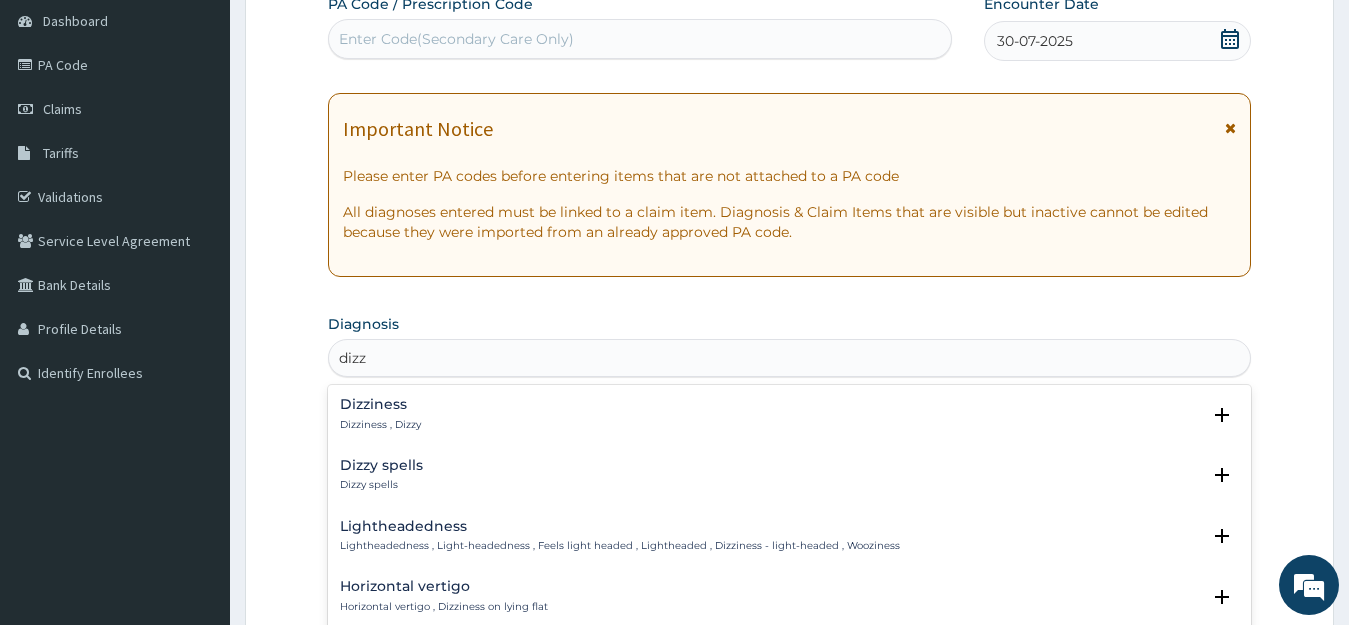 click on "Dizziness Dizziness , Dizzy" at bounding box center (790, 414) 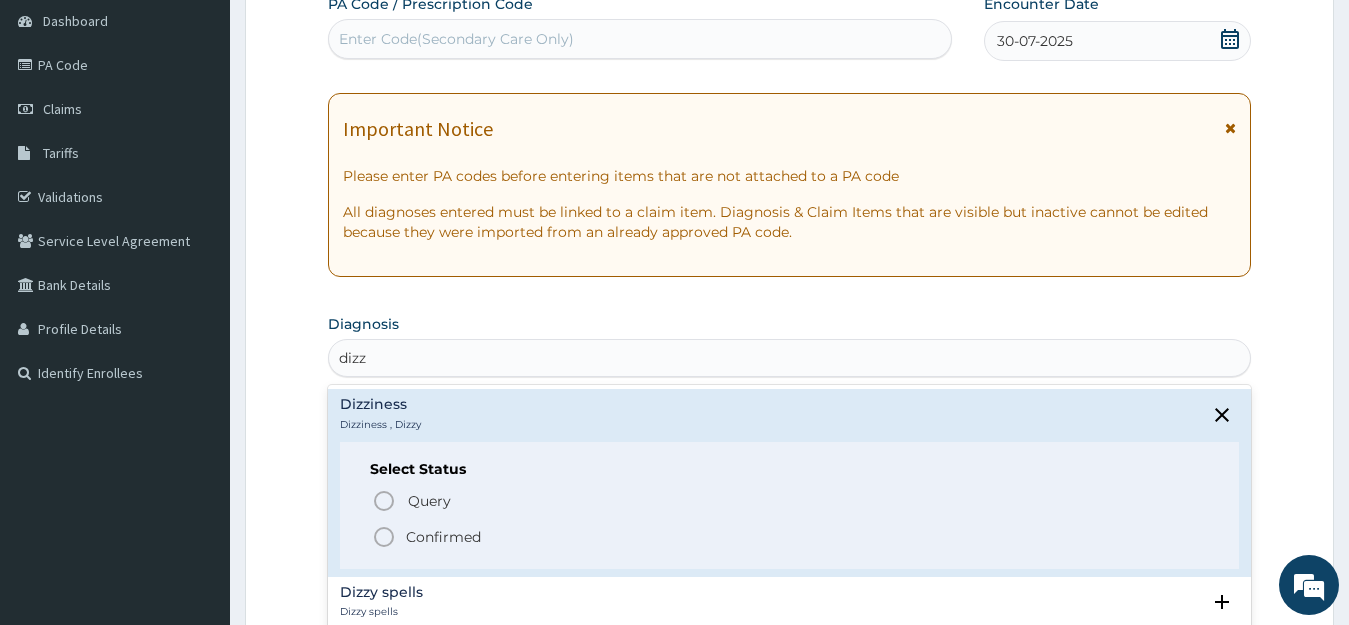 click 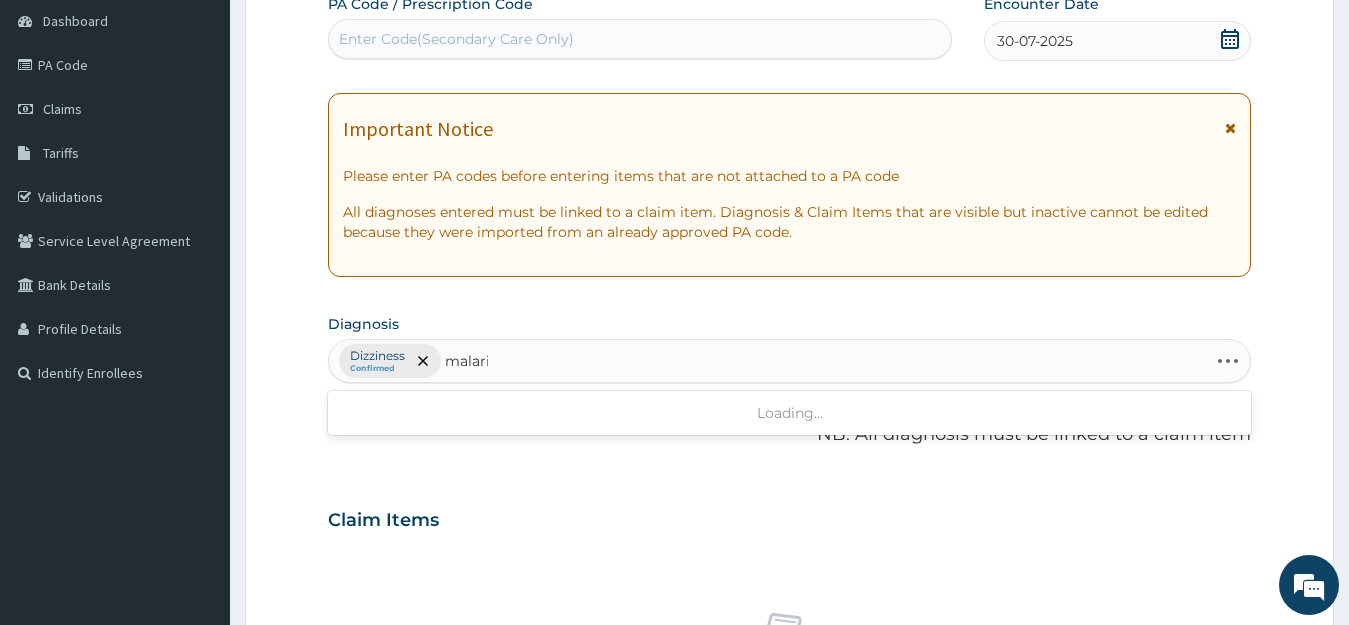 type on "malaria" 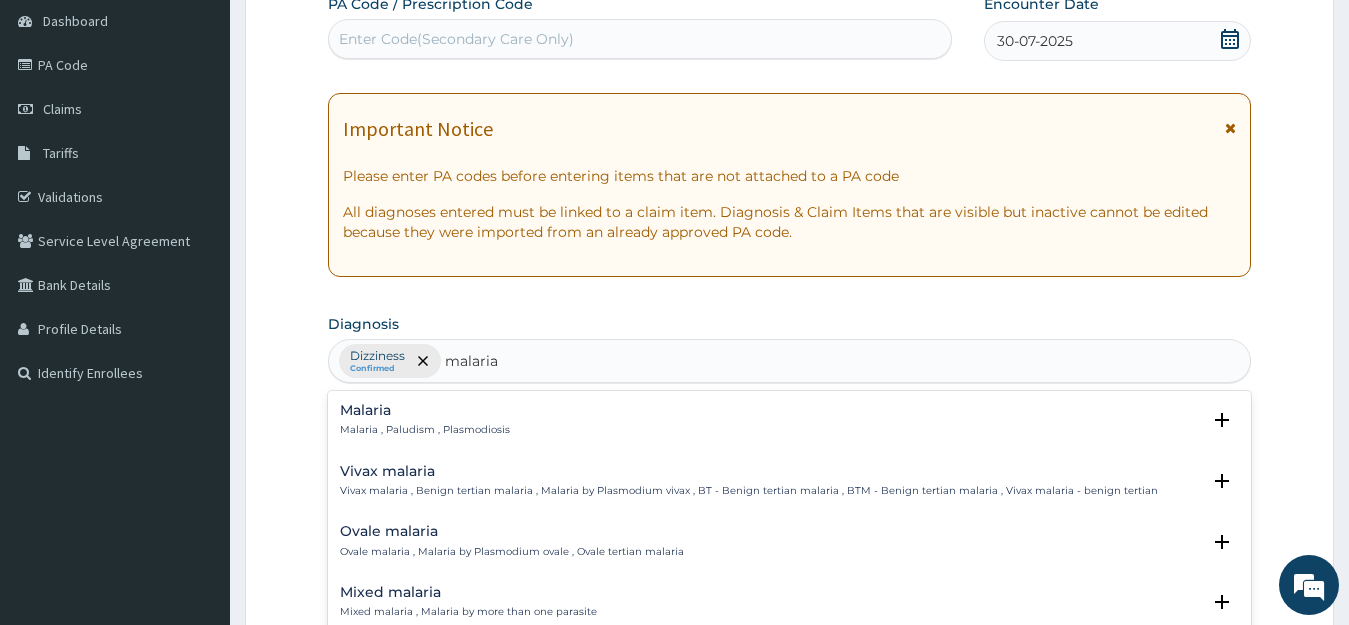 click on "Malaria" at bounding box center [425, 410] 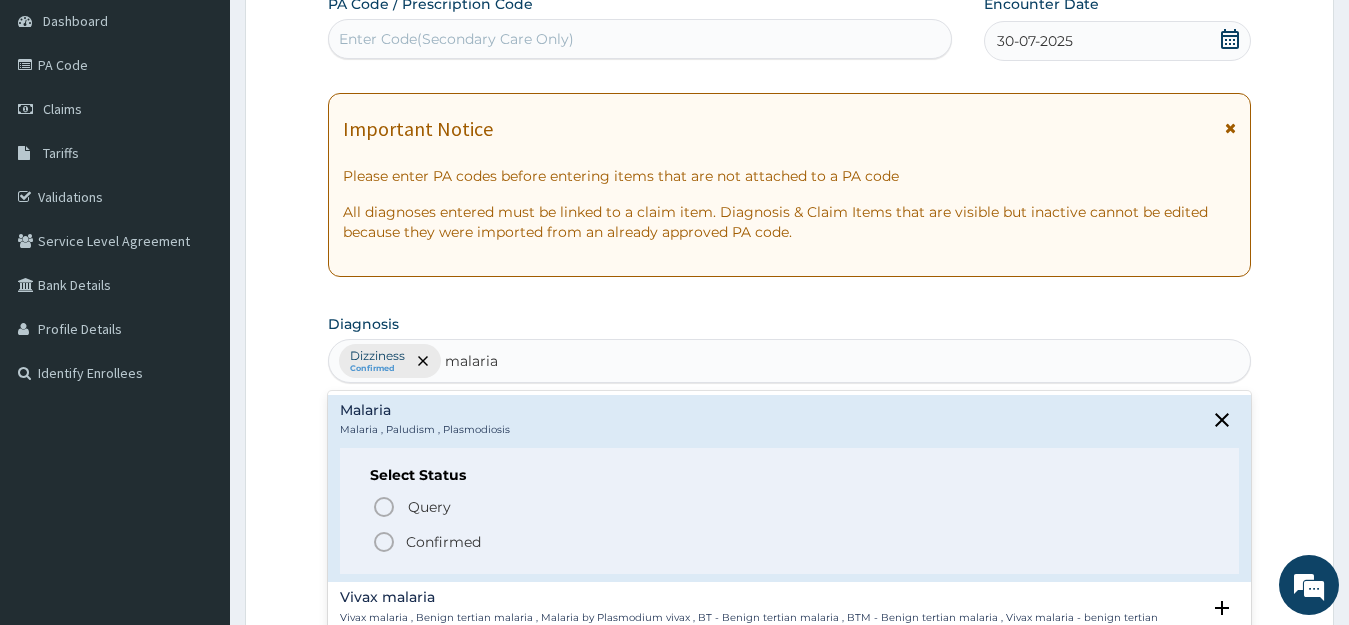 click 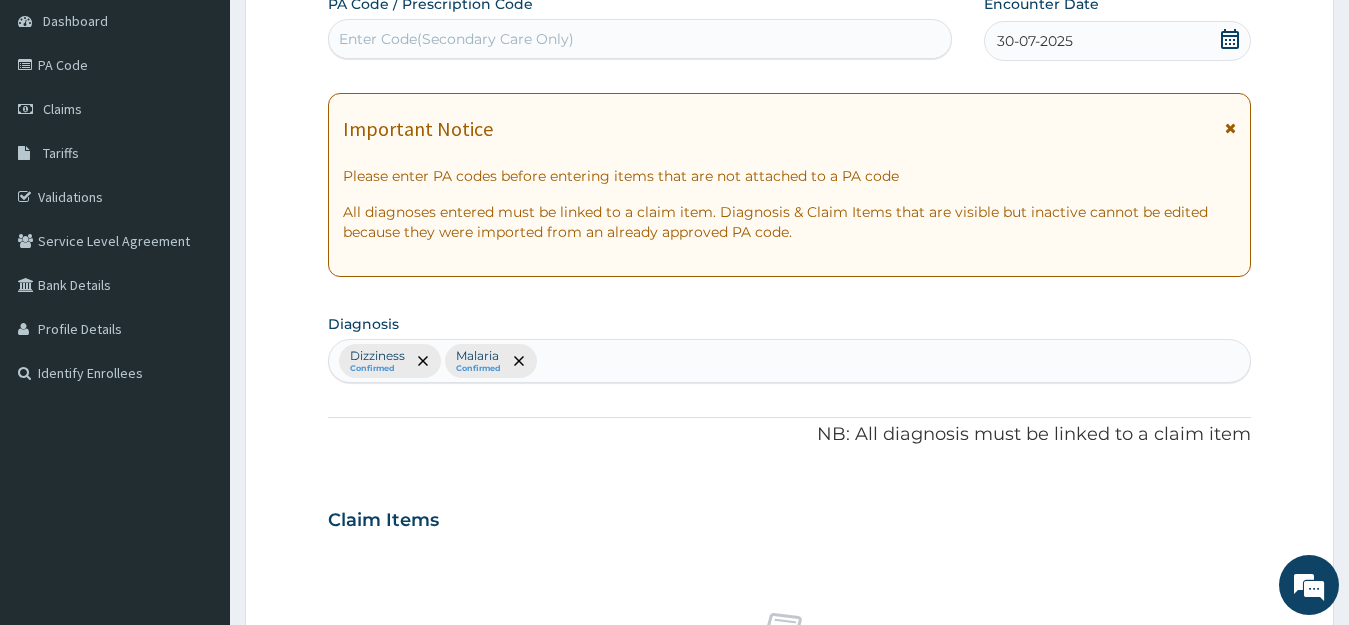 scroll, scrollTop: 744, scrollLeft: 0, axis: vertical 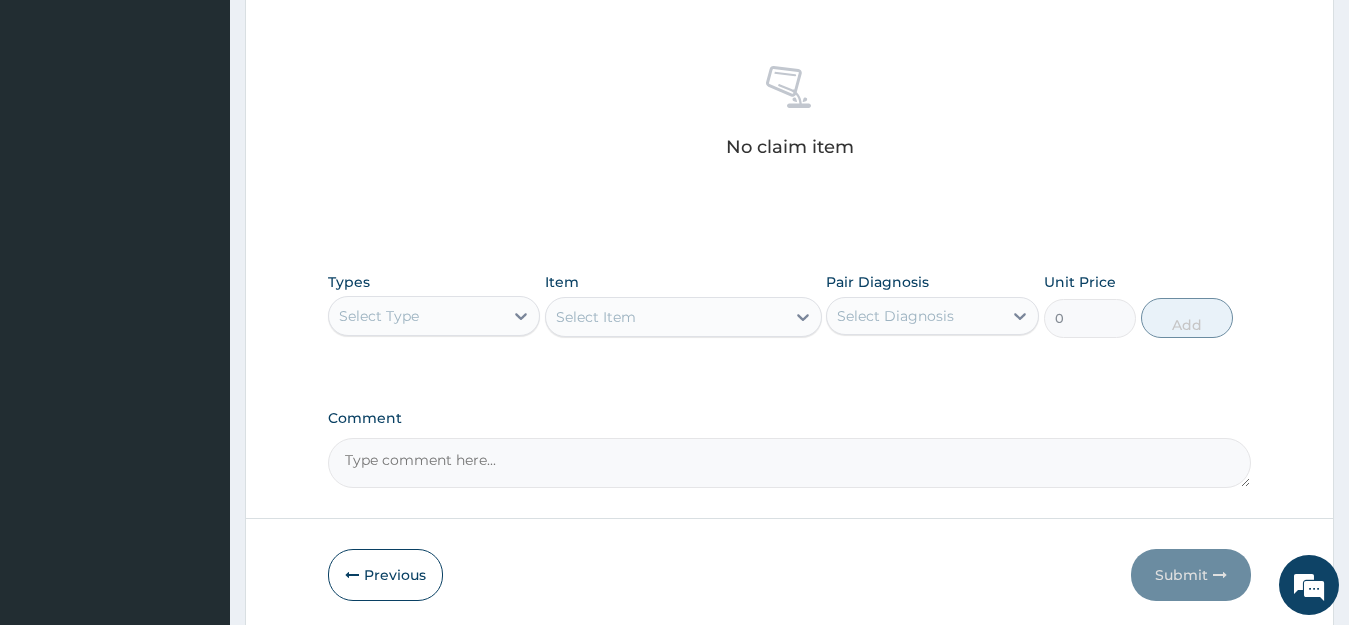 click on "Select Type" at bounding box center [416, 316] 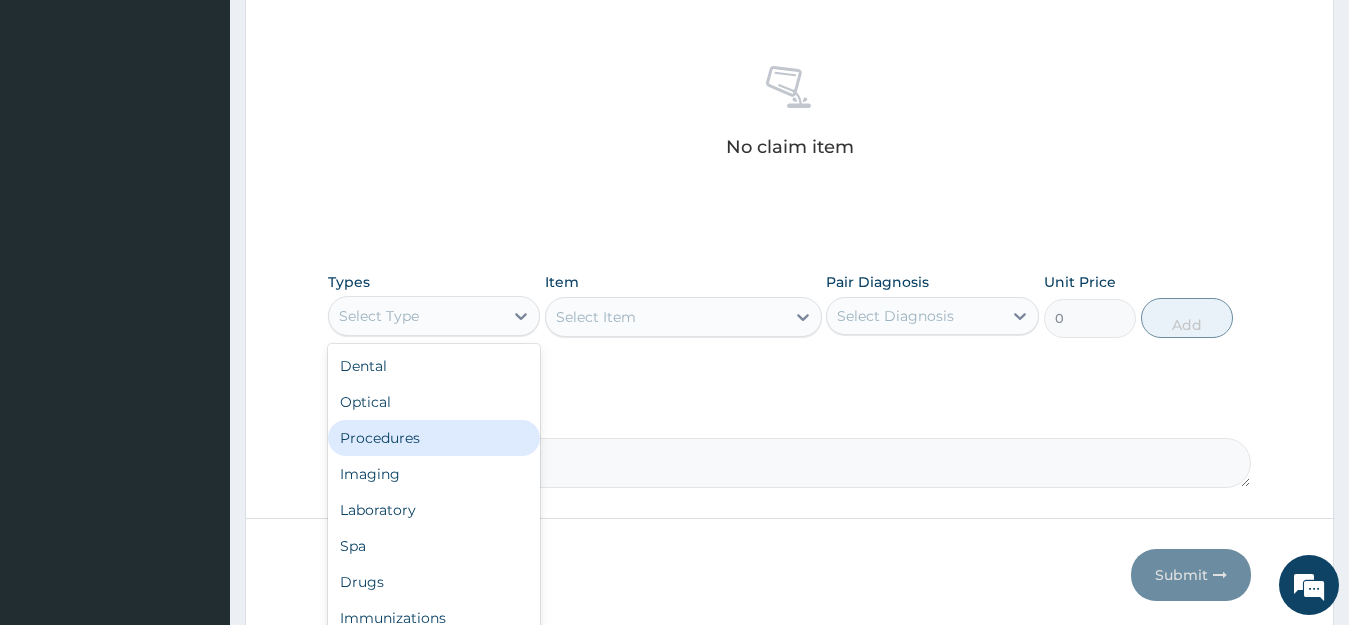 click on "Procedures" at bounding box center [434, 438] 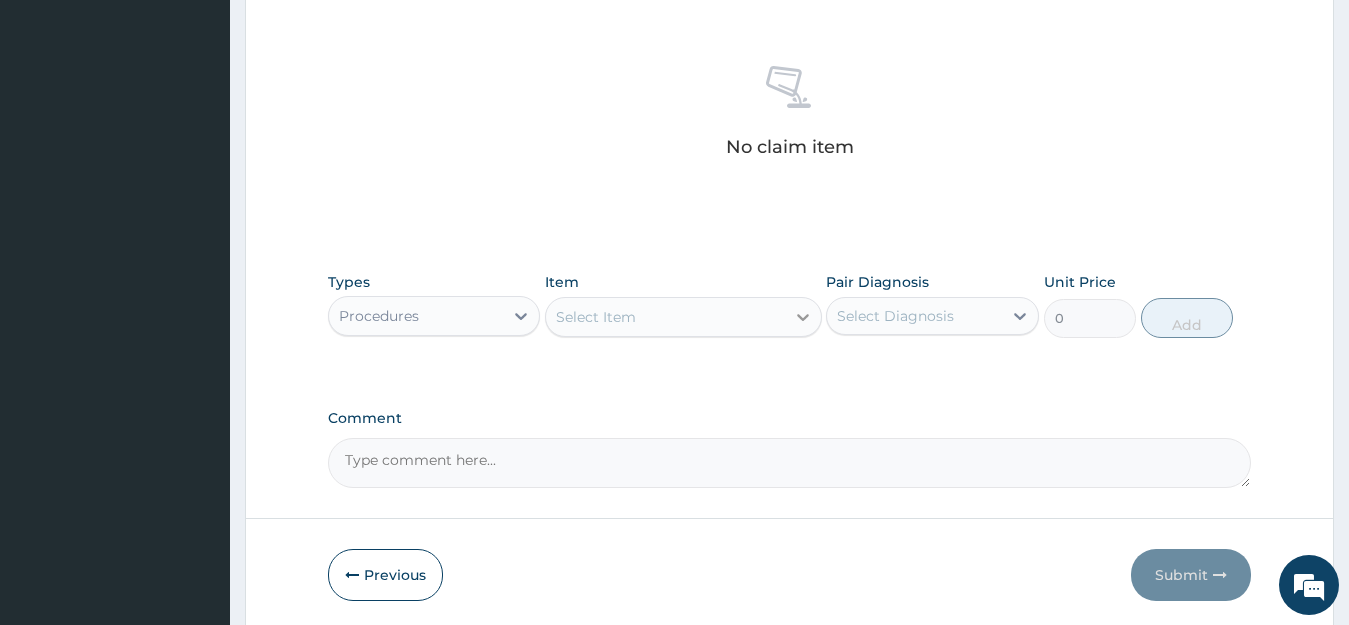 click 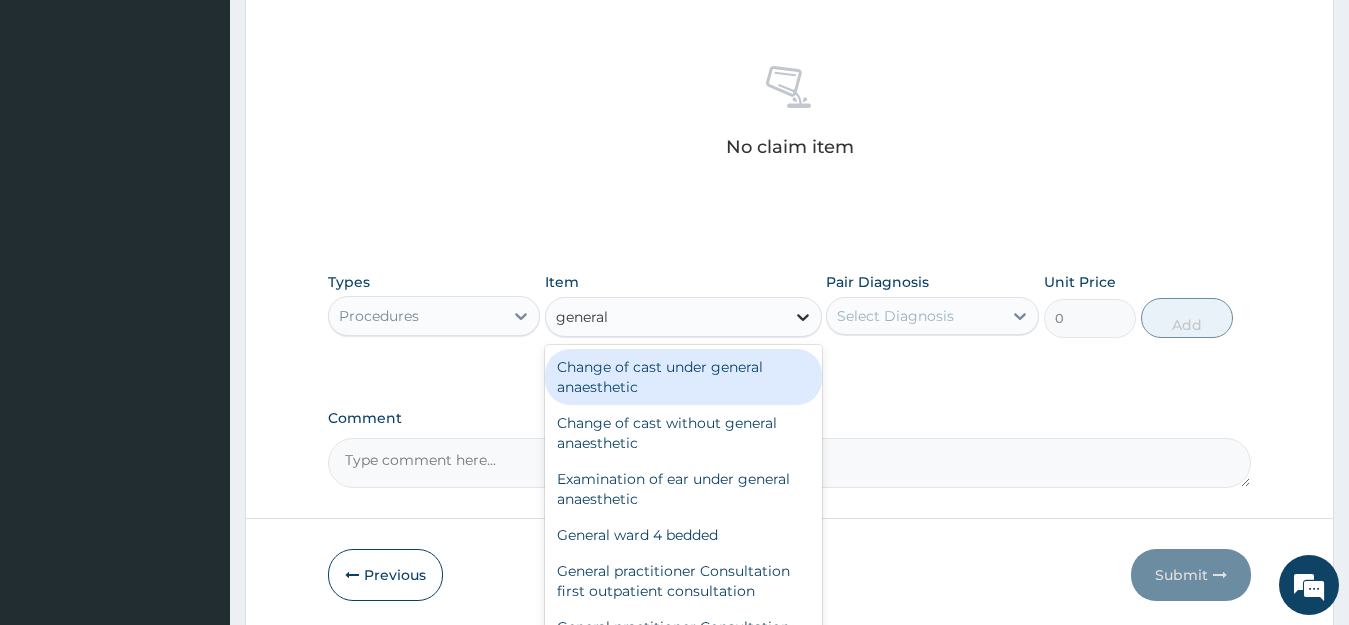 type on "general p" 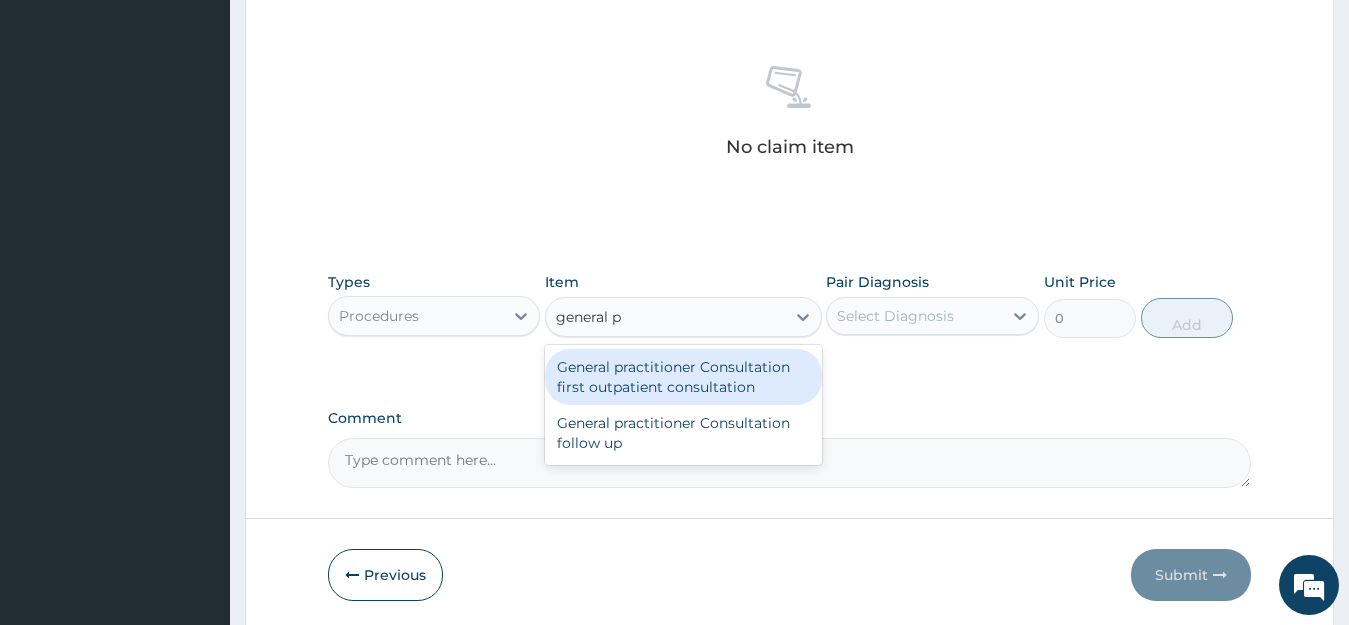 click on "General practitioner Consultation first outpatient consultation" at bounding box center (683, 377) 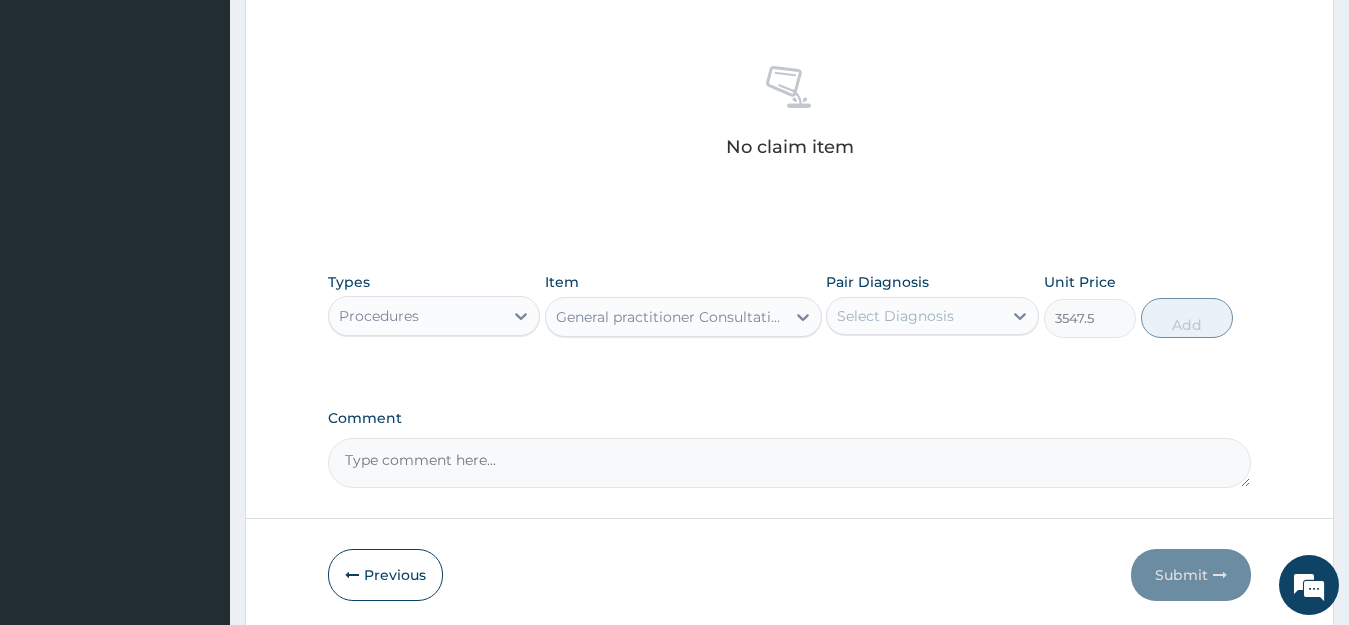 type 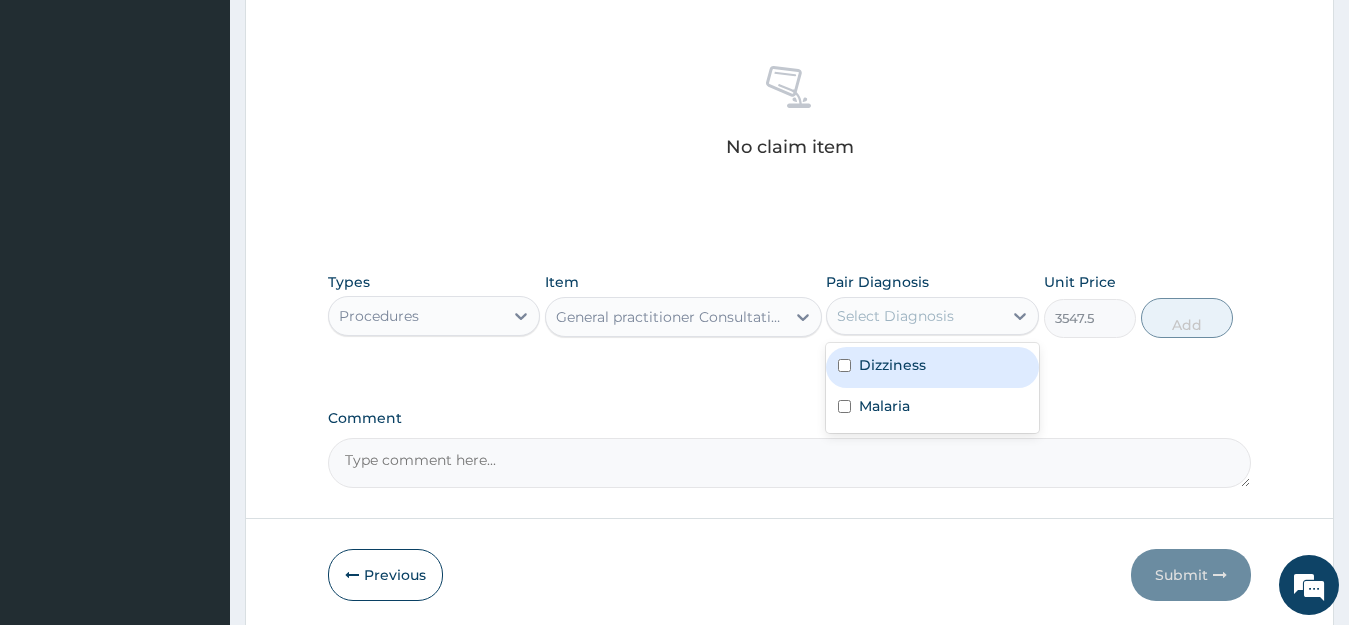 click on "Dizziness" at bounding box center [892, 365] 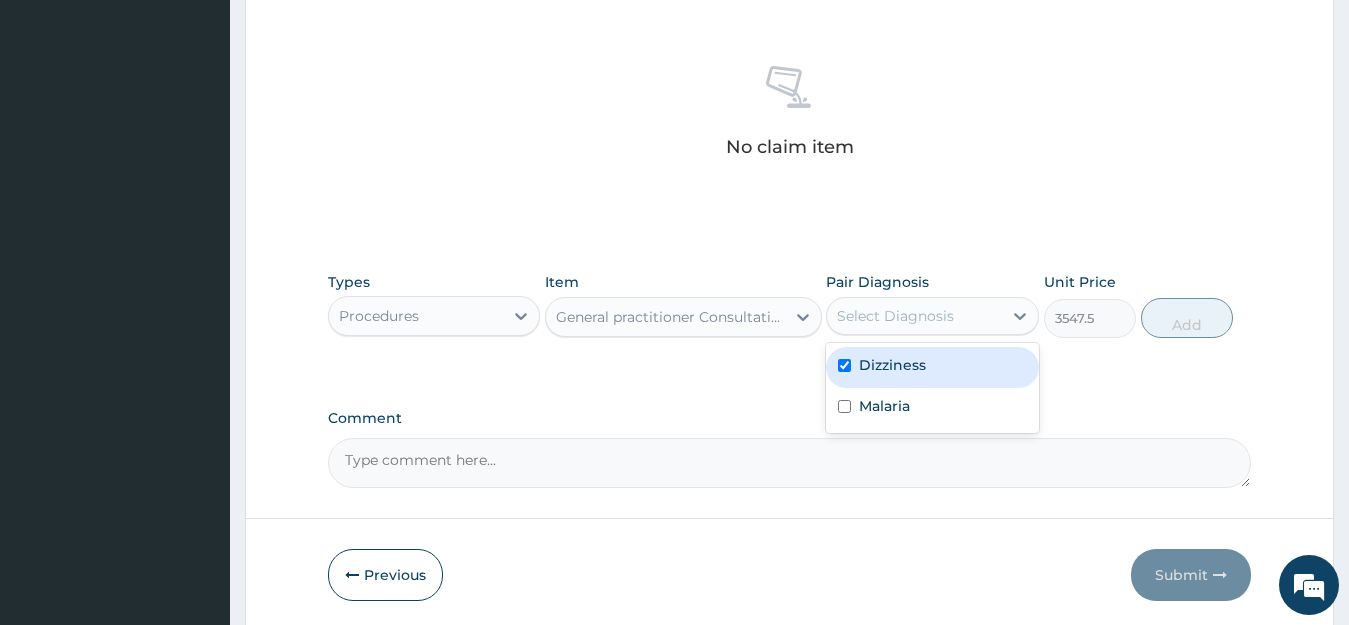 checkbox on "true" 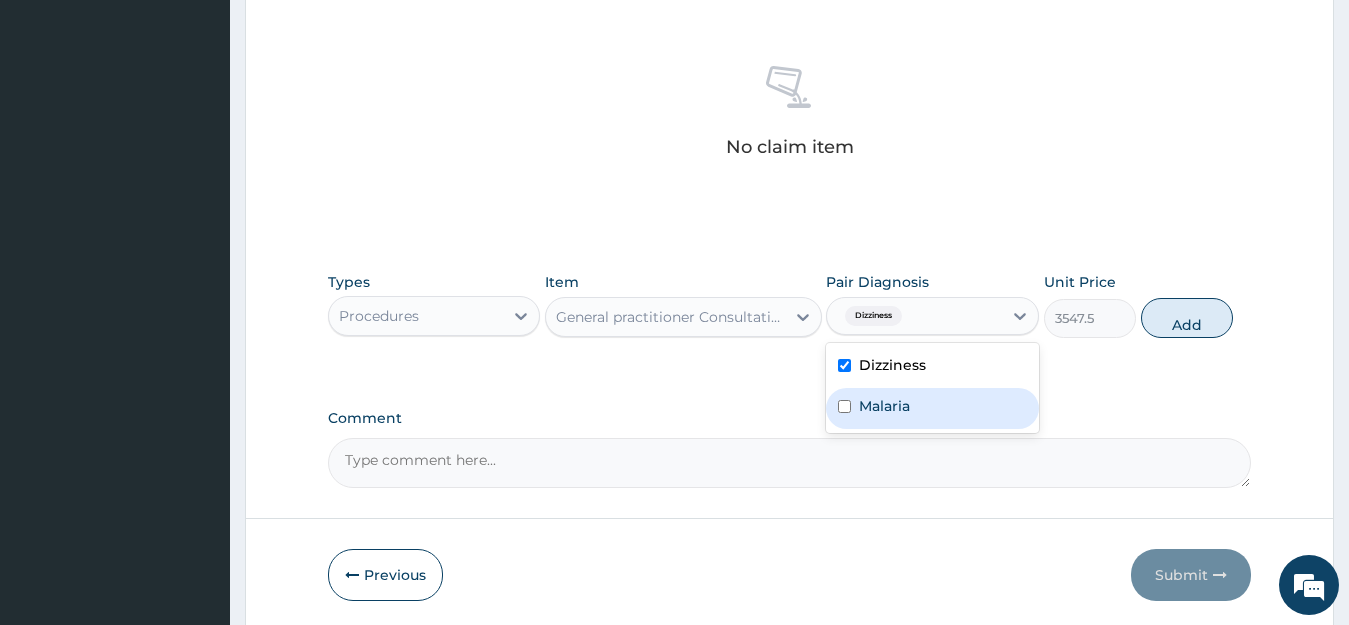 click on "Malaria" at bounding box center [884, 406] 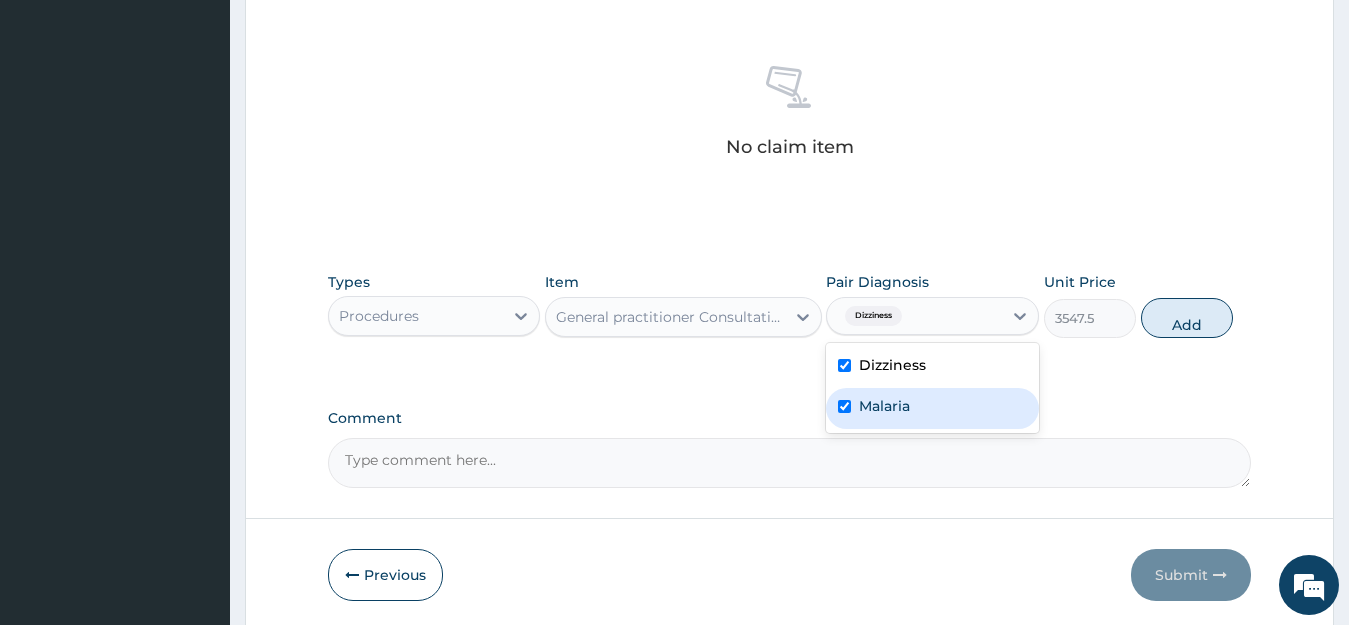 checkbox on "true" 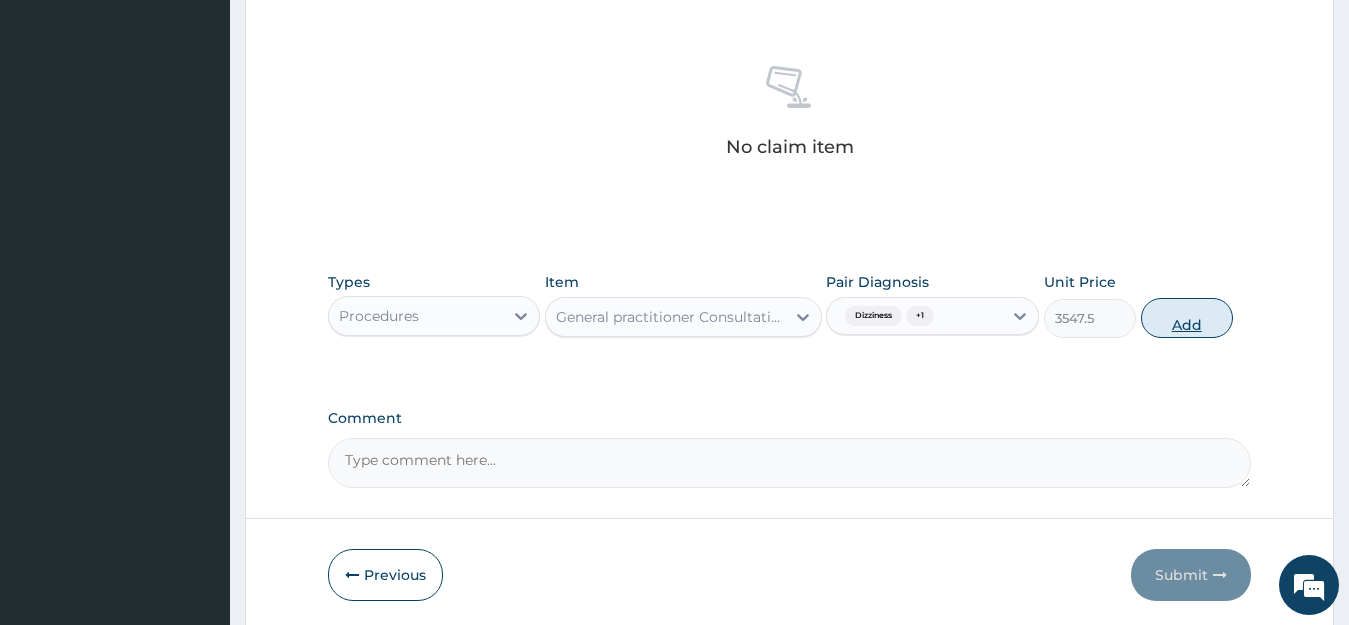 click on "Add" at bounding box center (1187, 318) 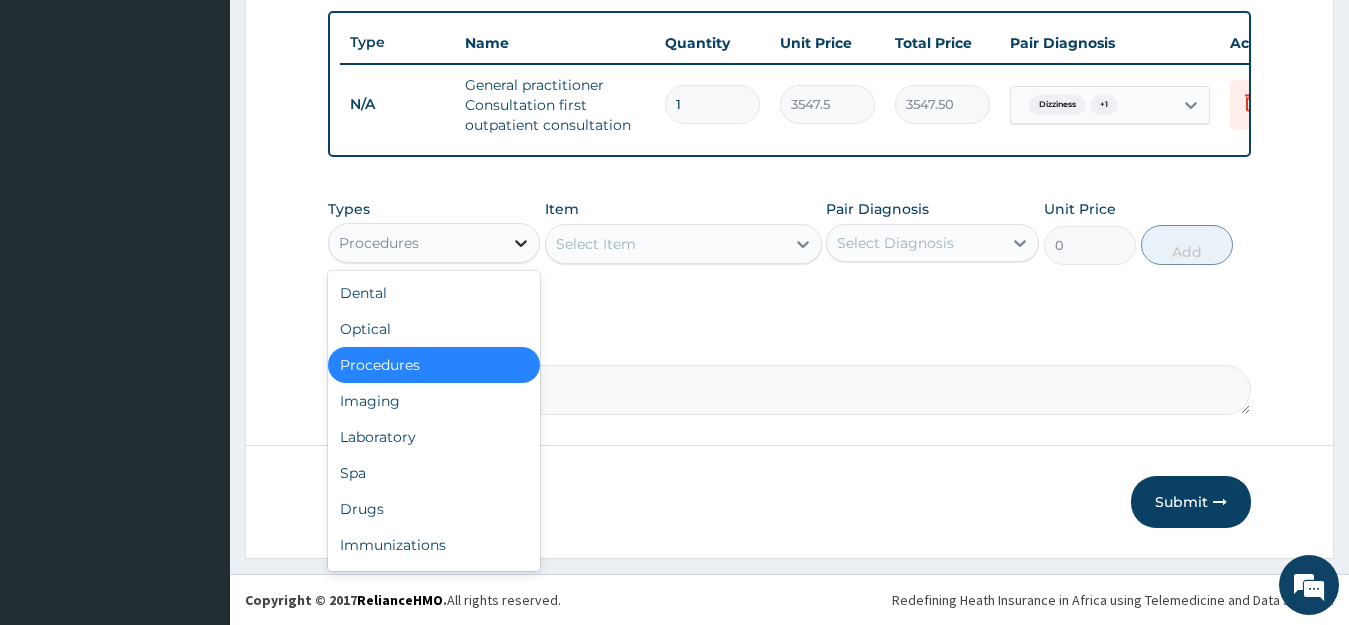 click 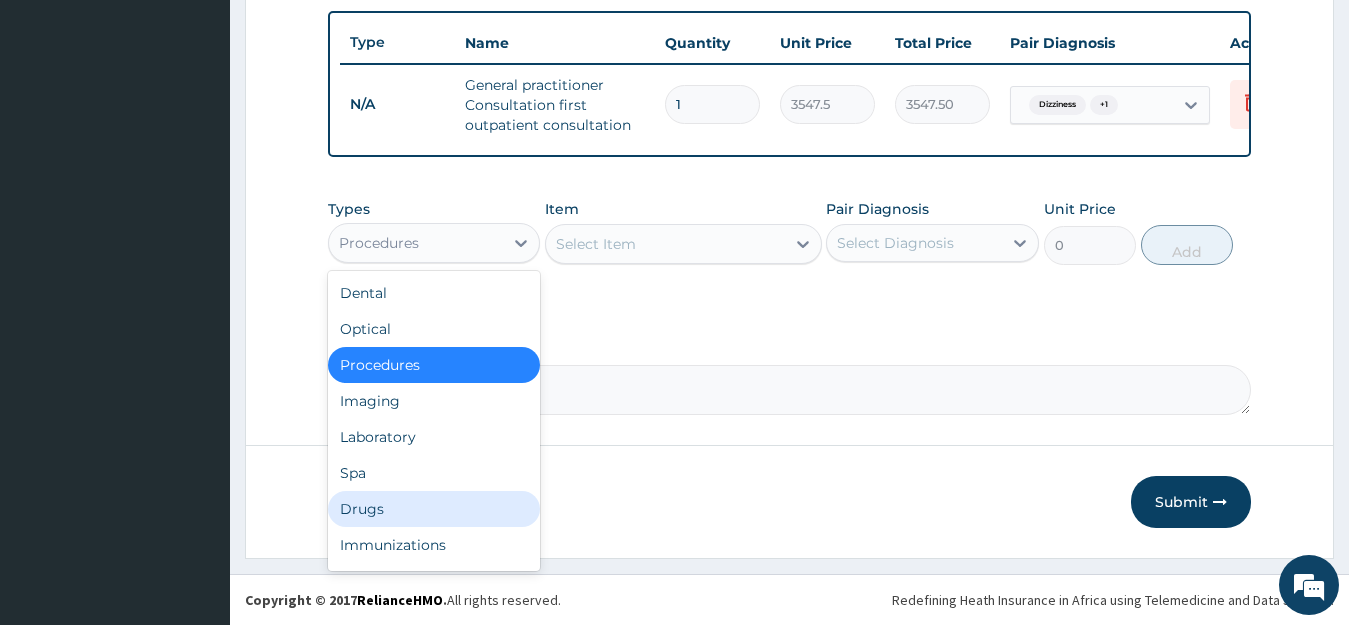 click on "Drugs" at bounding box center (434, 509) 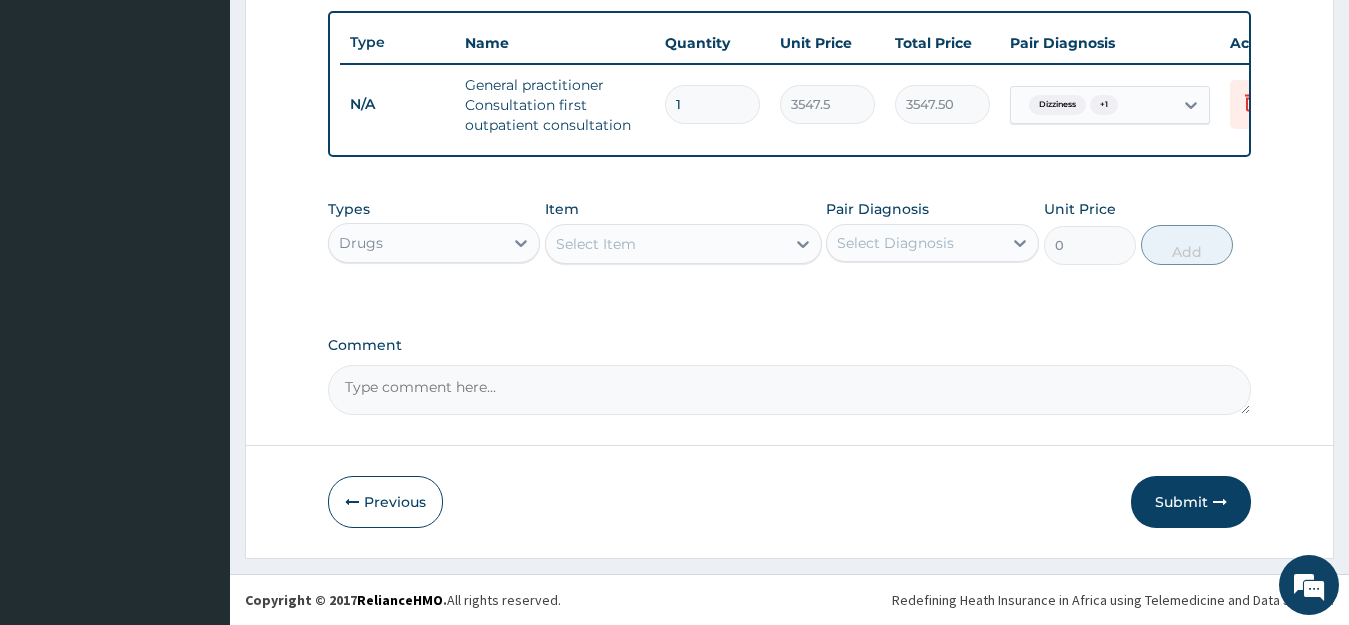 click on "Select Item" at bounding box center (665, 244) 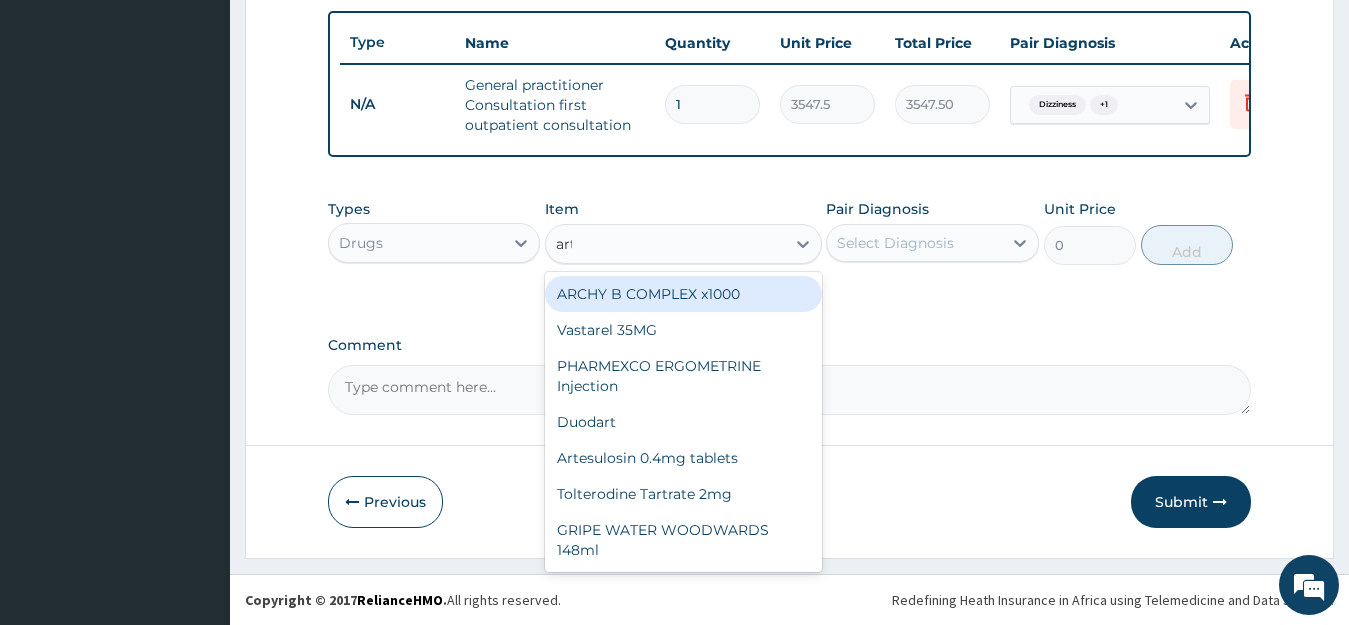 type on "arte" 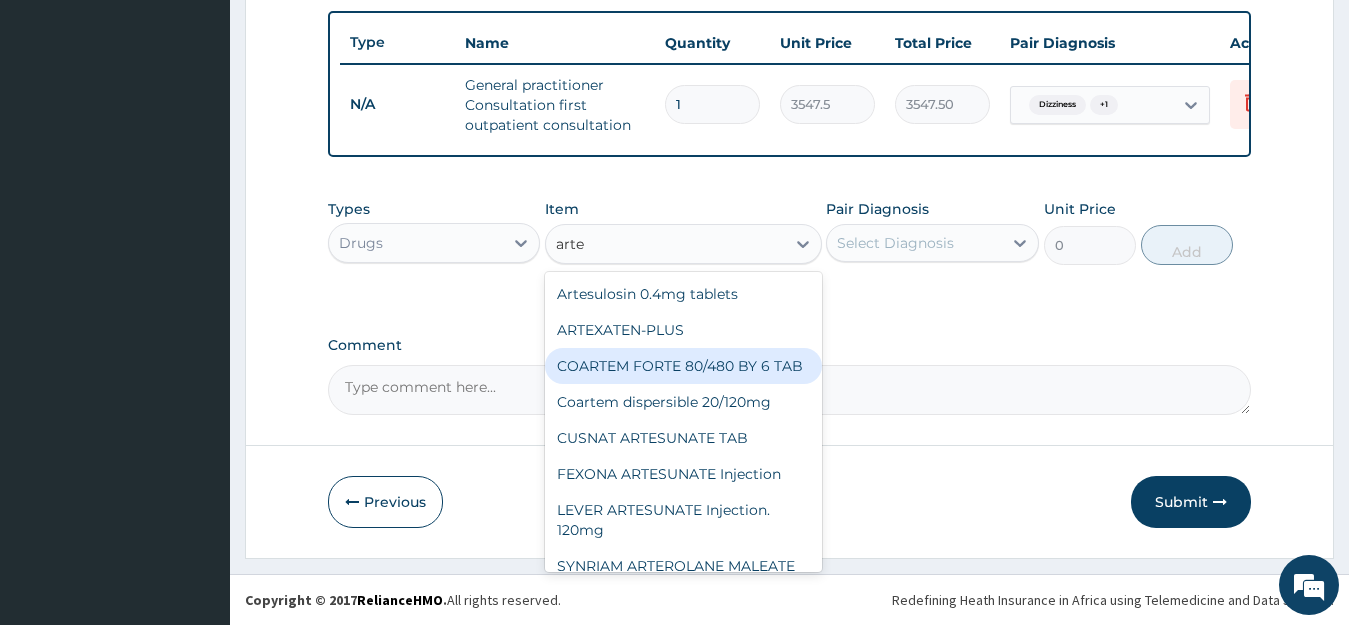 click on "COARTEM FORTE 80/480 BY 6 TAB" at bounding box center (683, 366) 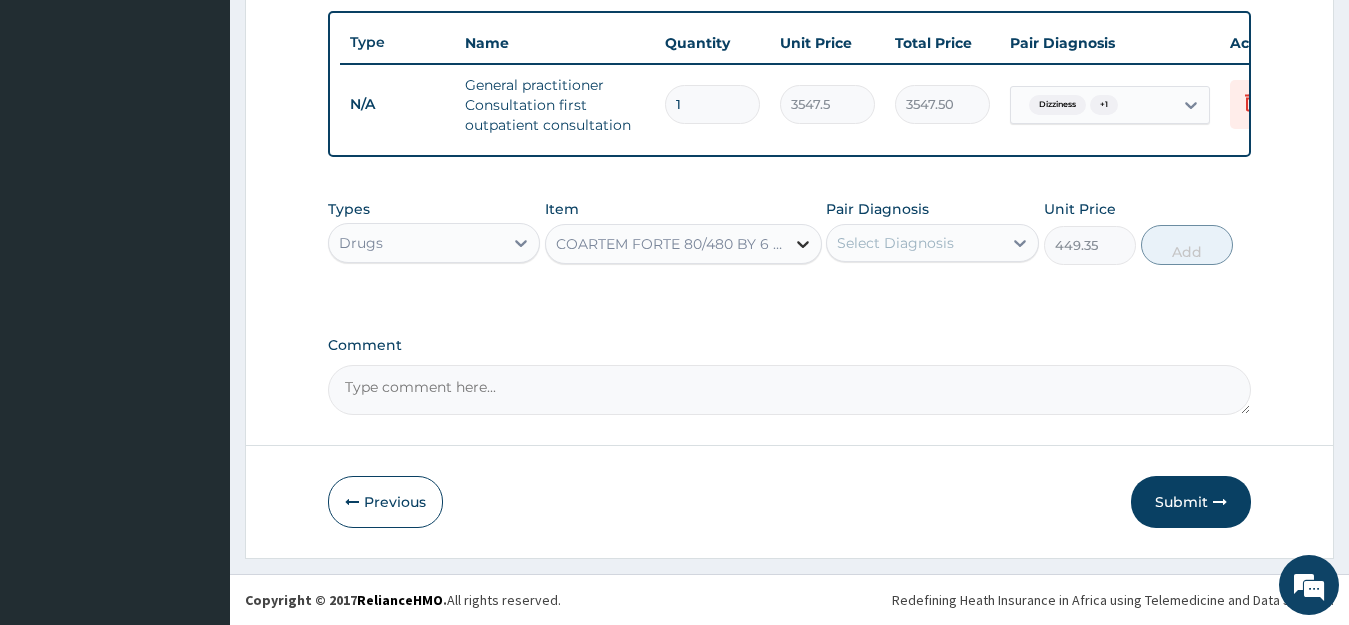 click at bounding box center (803, 244) 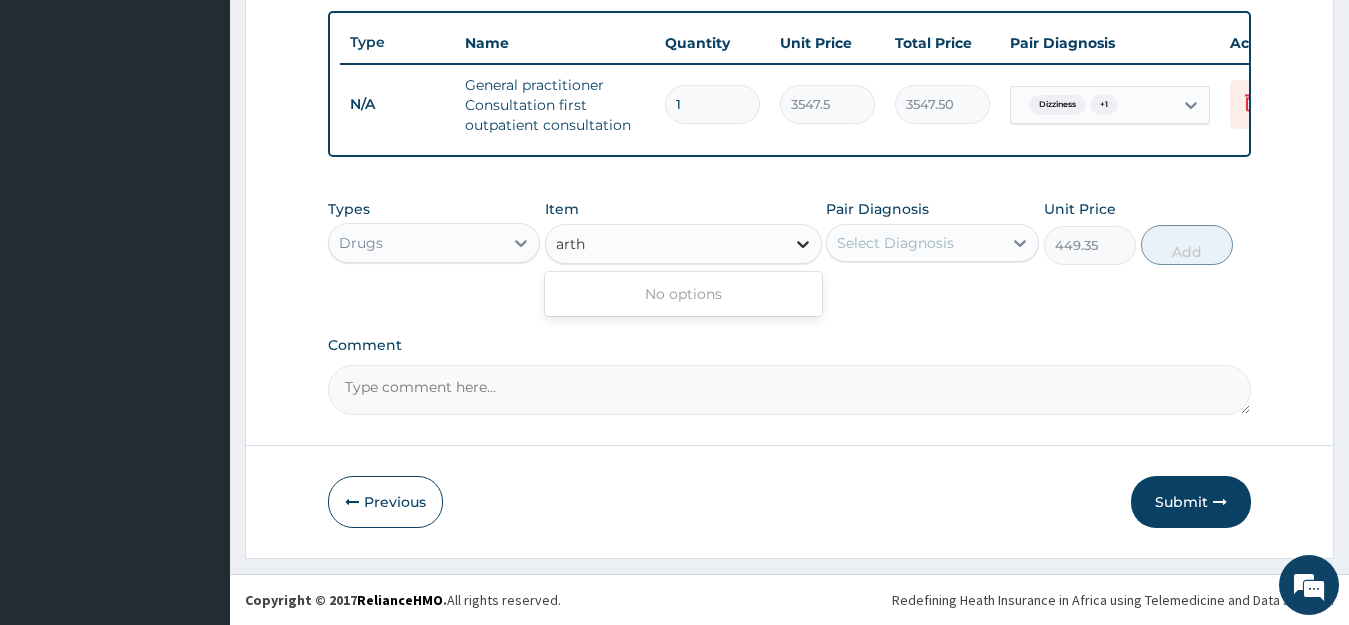 scroll, scrollTop: 0, scrollLeft: 0, axis: both 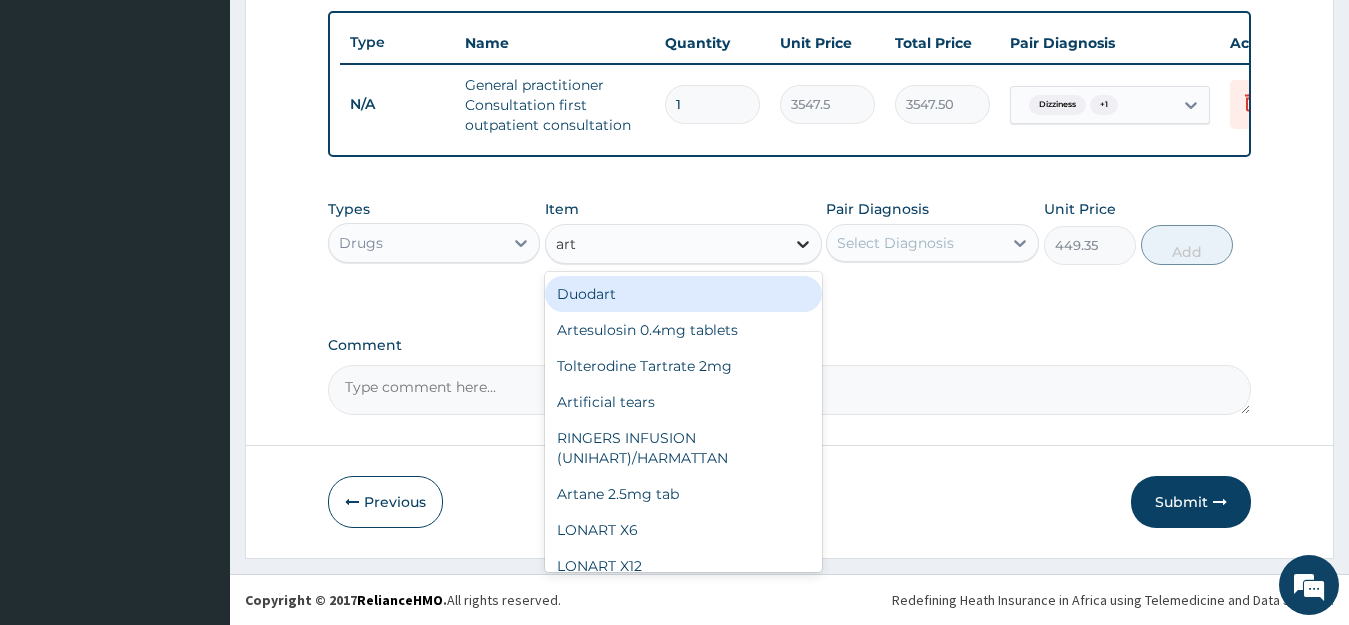 type on "arte" 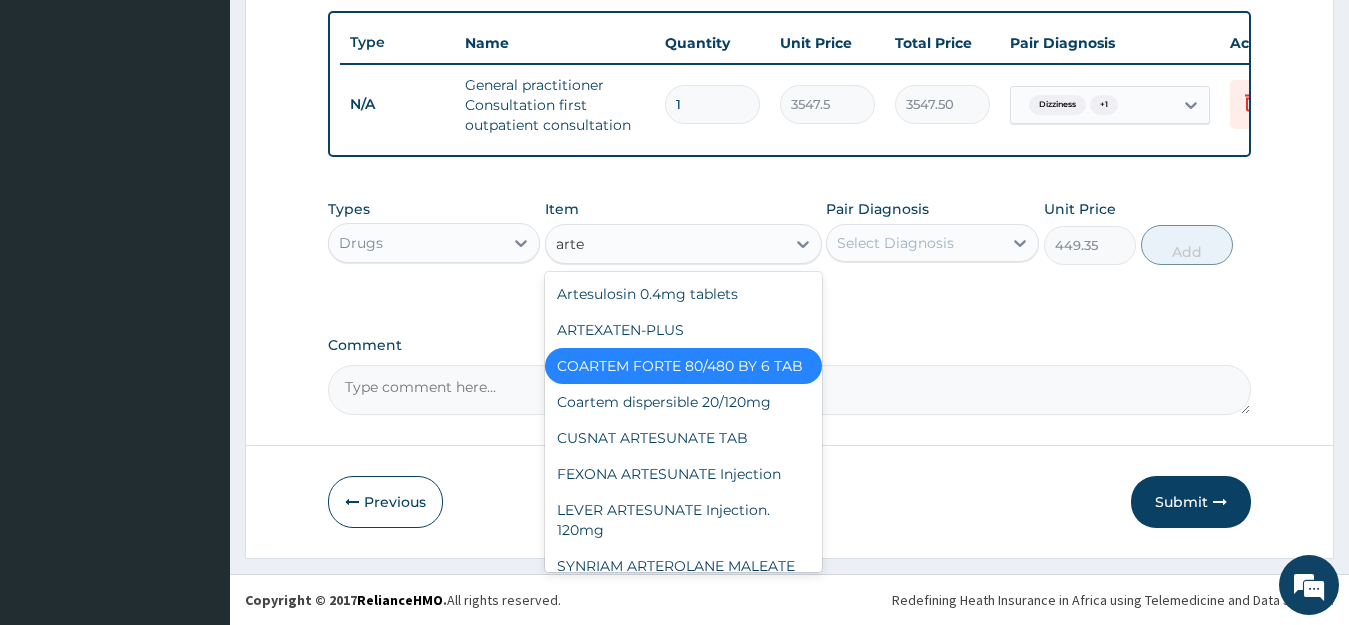 click on "COARTEM FORTE 80/480 BY 6 TAB" at bounding box center (683, 366) 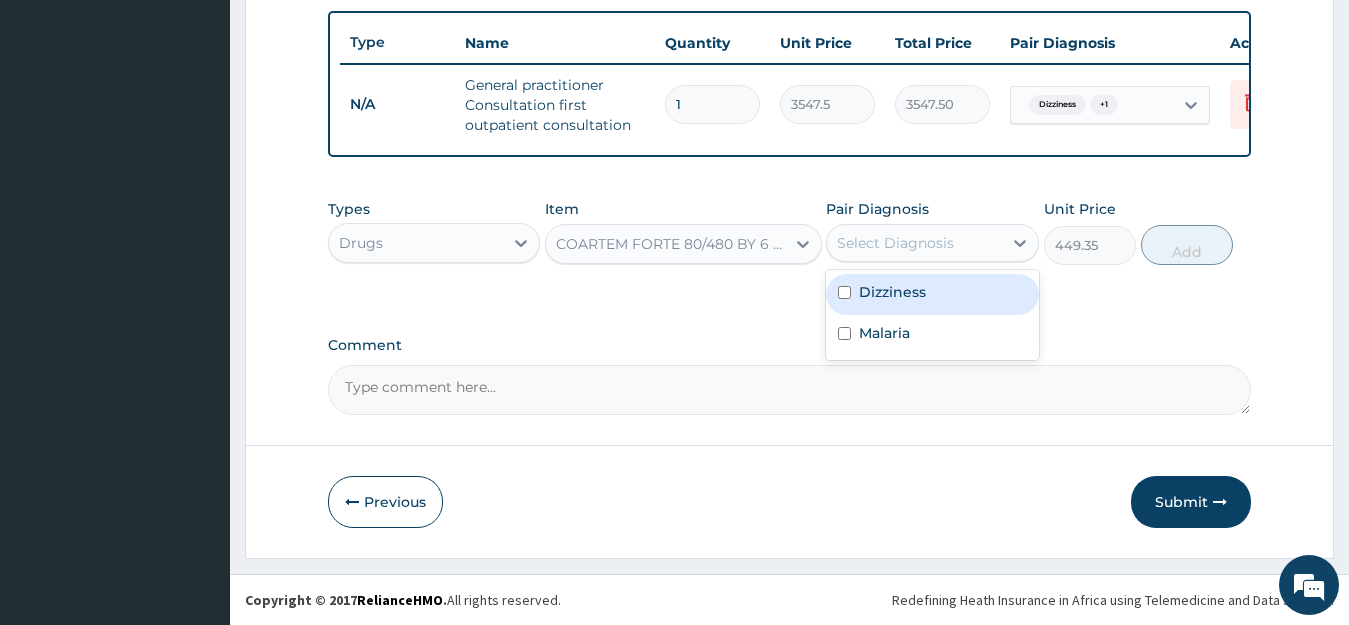 click on "Select Diagnosis" at bounding box center [895, 243] 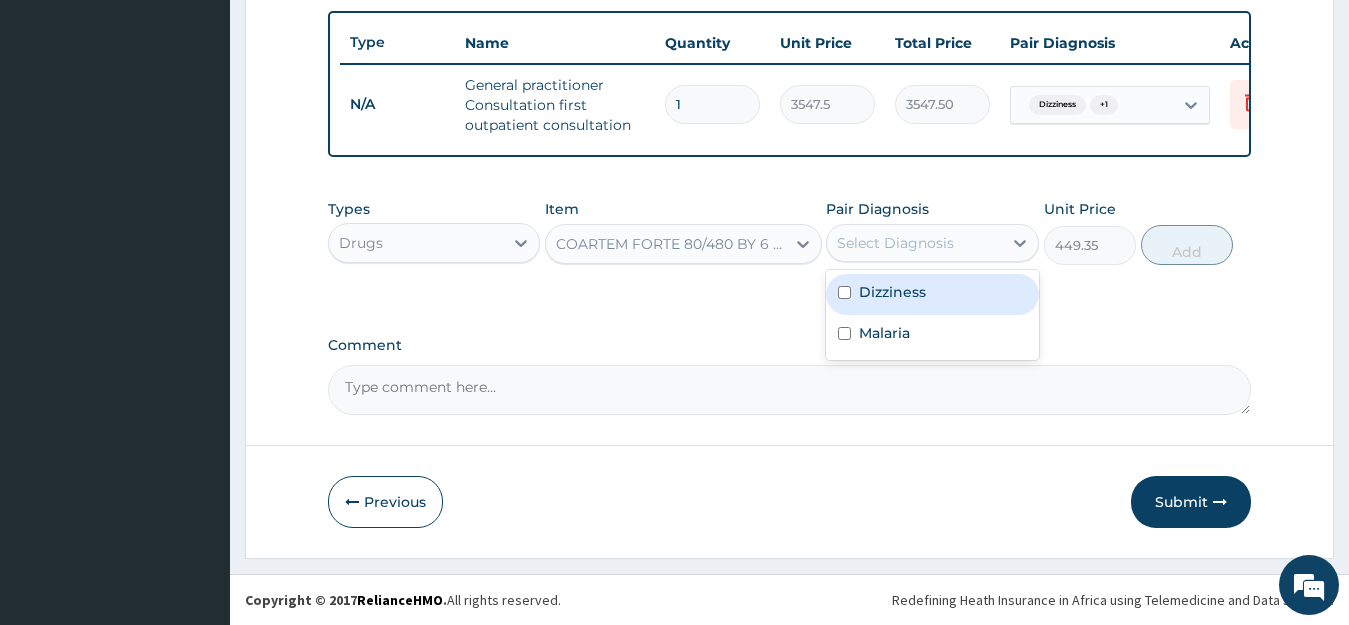 click on "Dizziness" at bounding box center (932, 294) 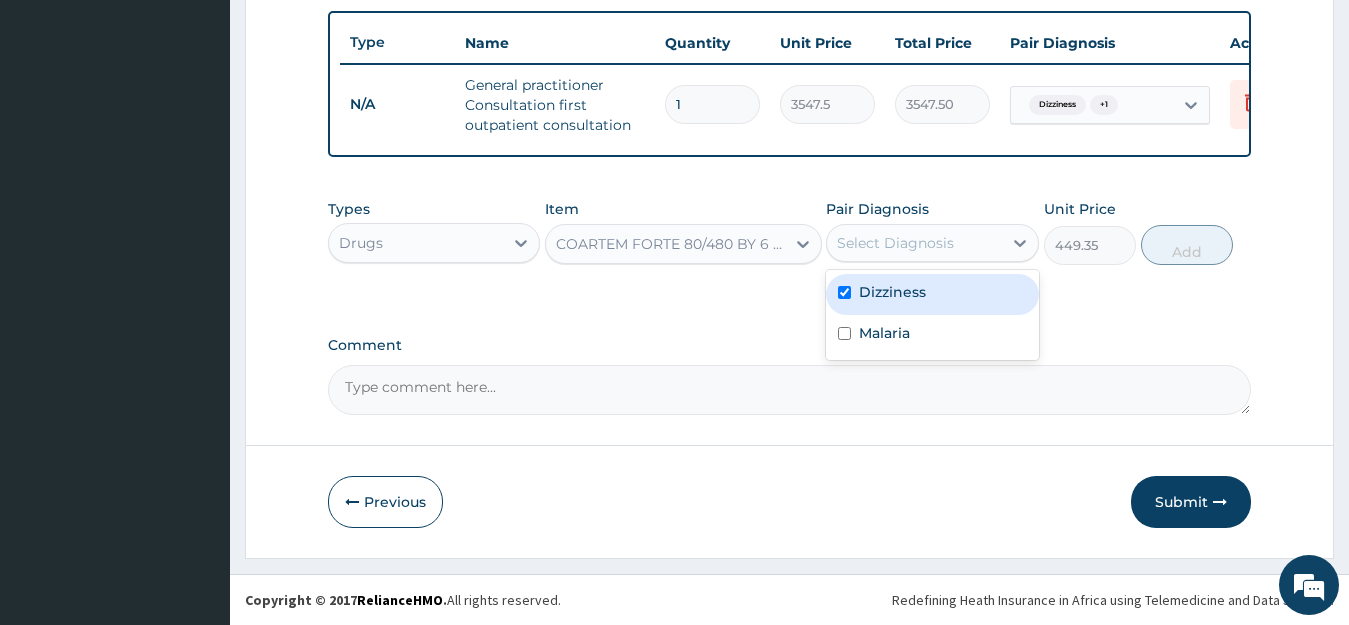 checkbox on "true" 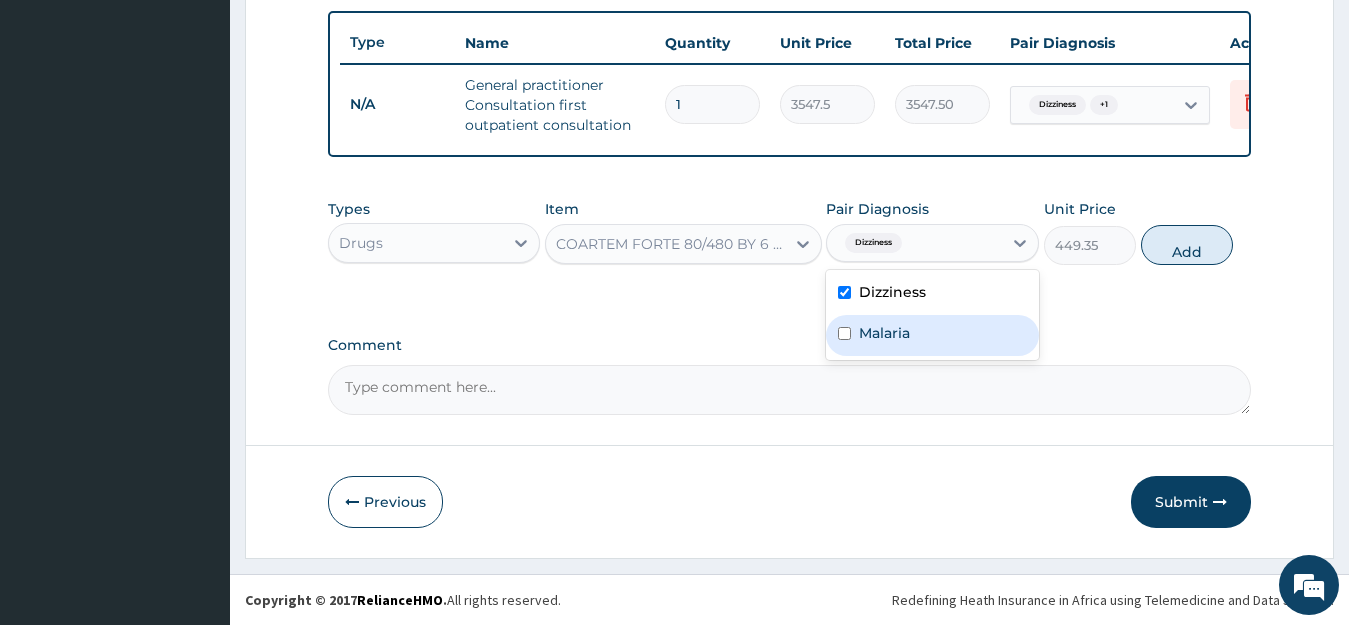 click on "Malaria" at bounding box center [884, 333] 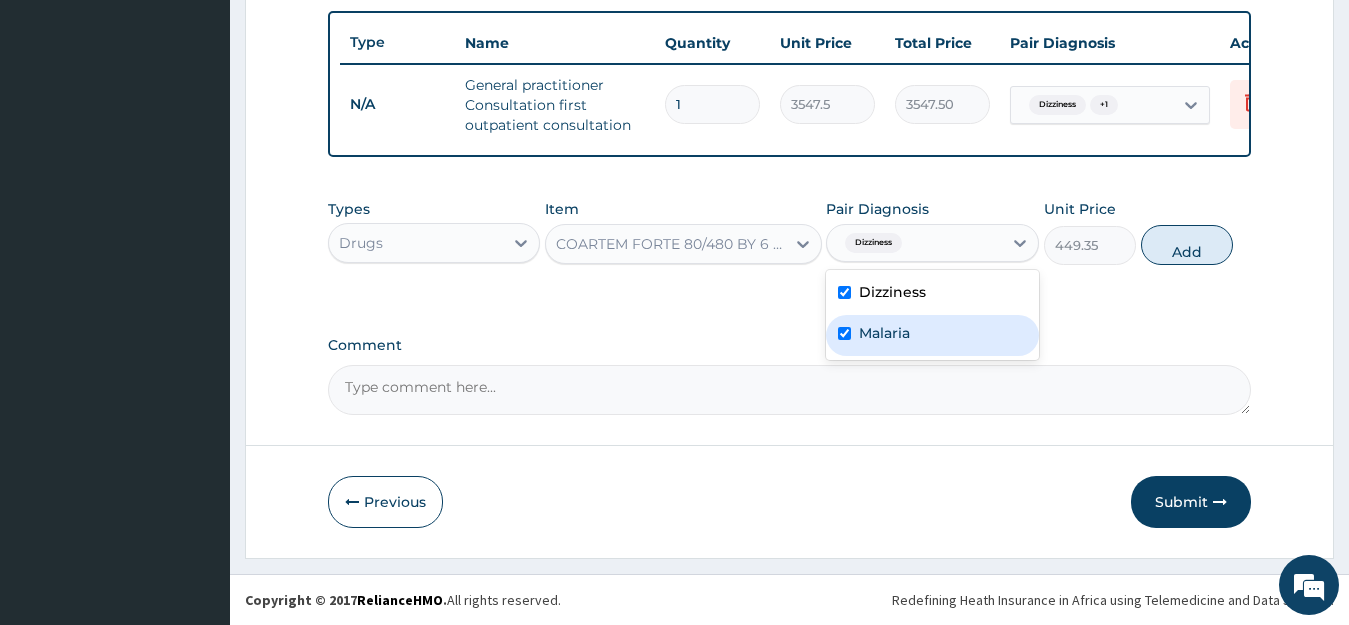 checkbox on "true" 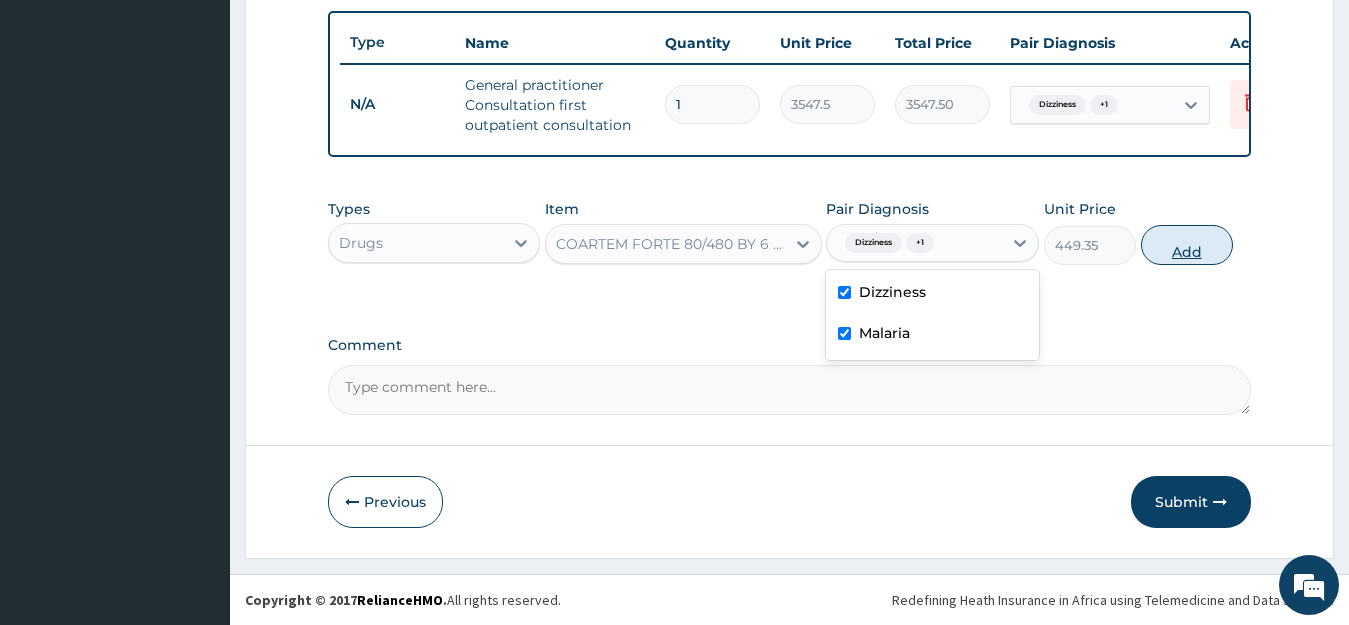 click on "Add" at bounding box center [1187, 245] 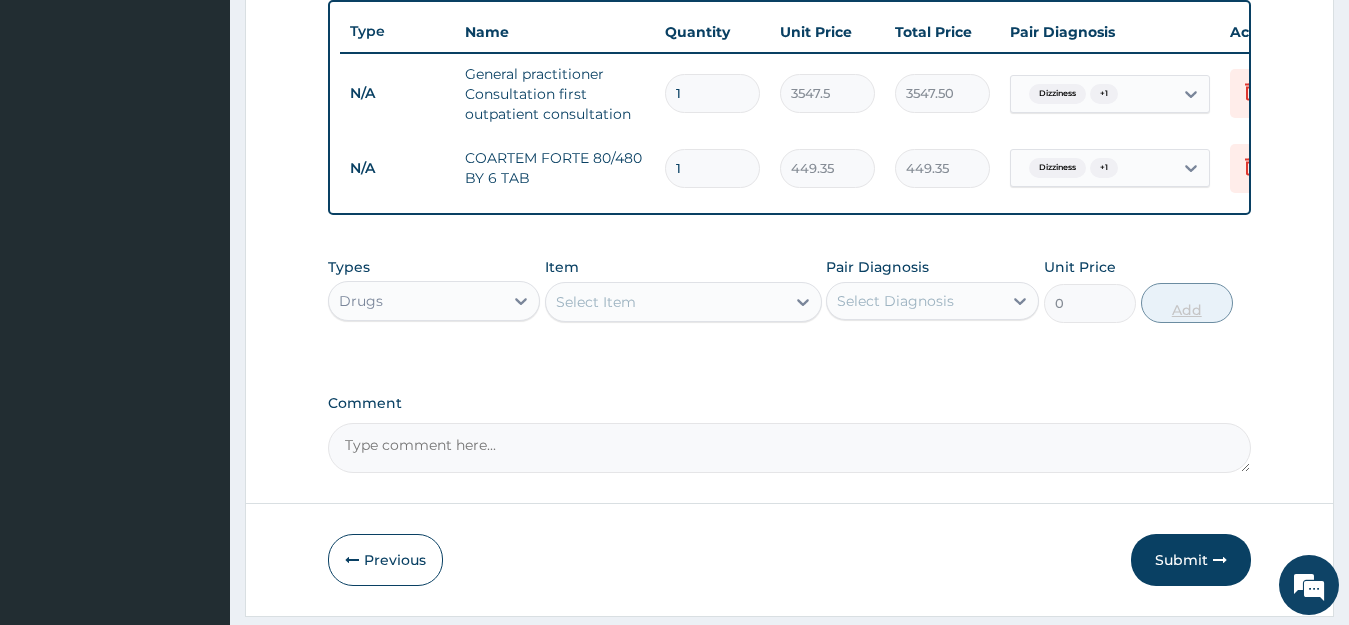 type 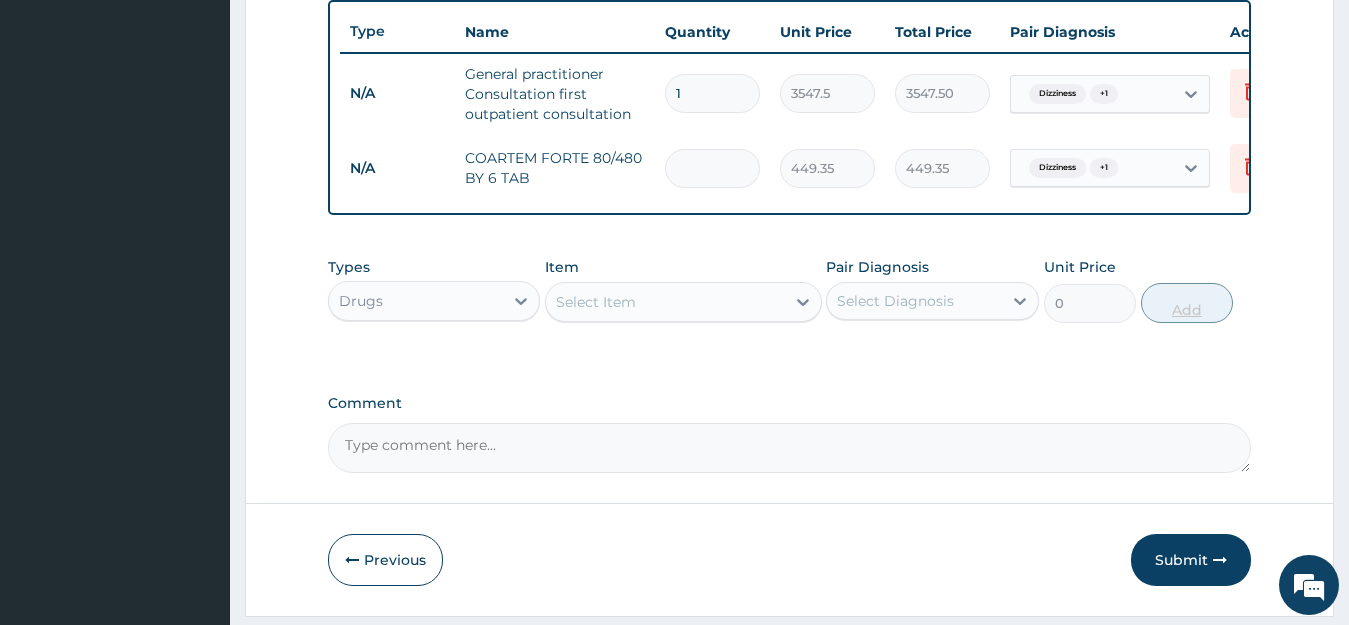 type on "0.00" 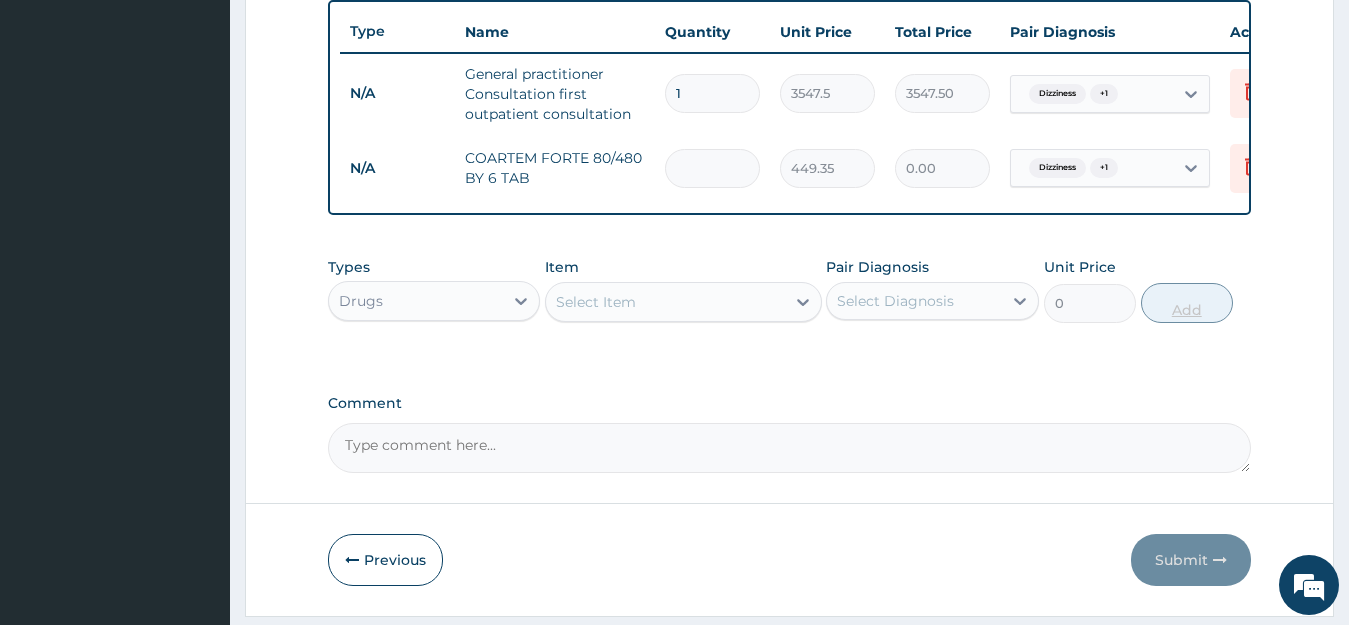type on "6" 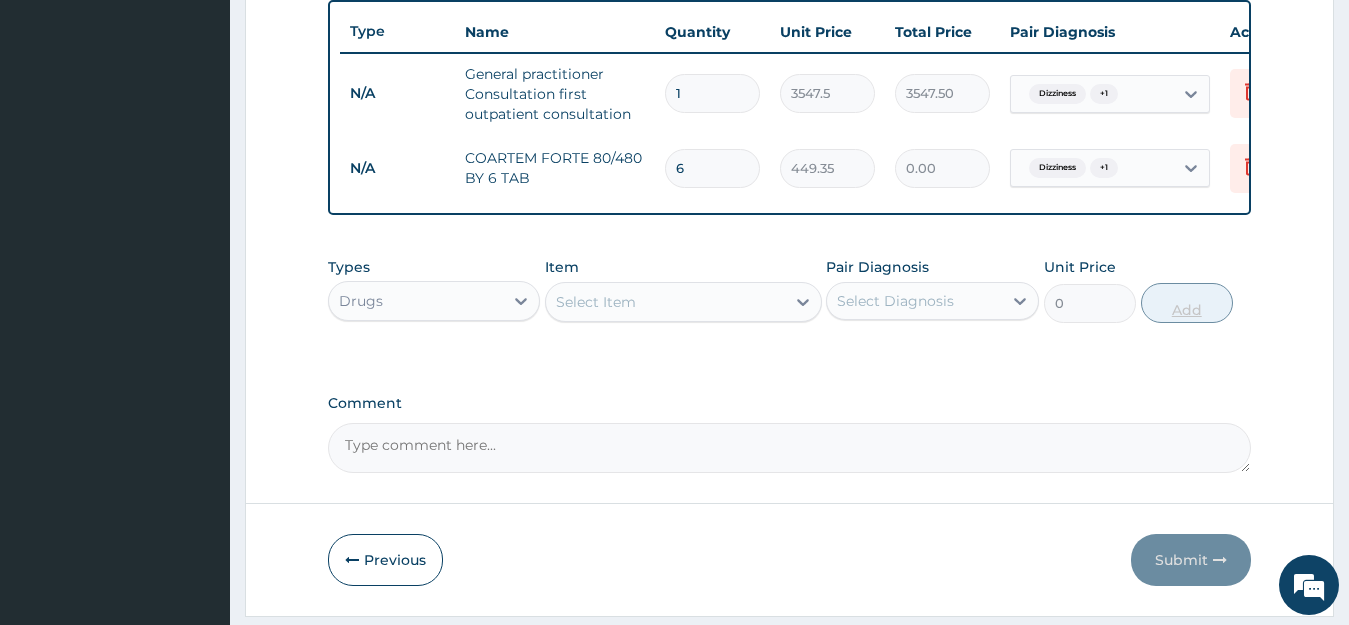 type on "2696.10" 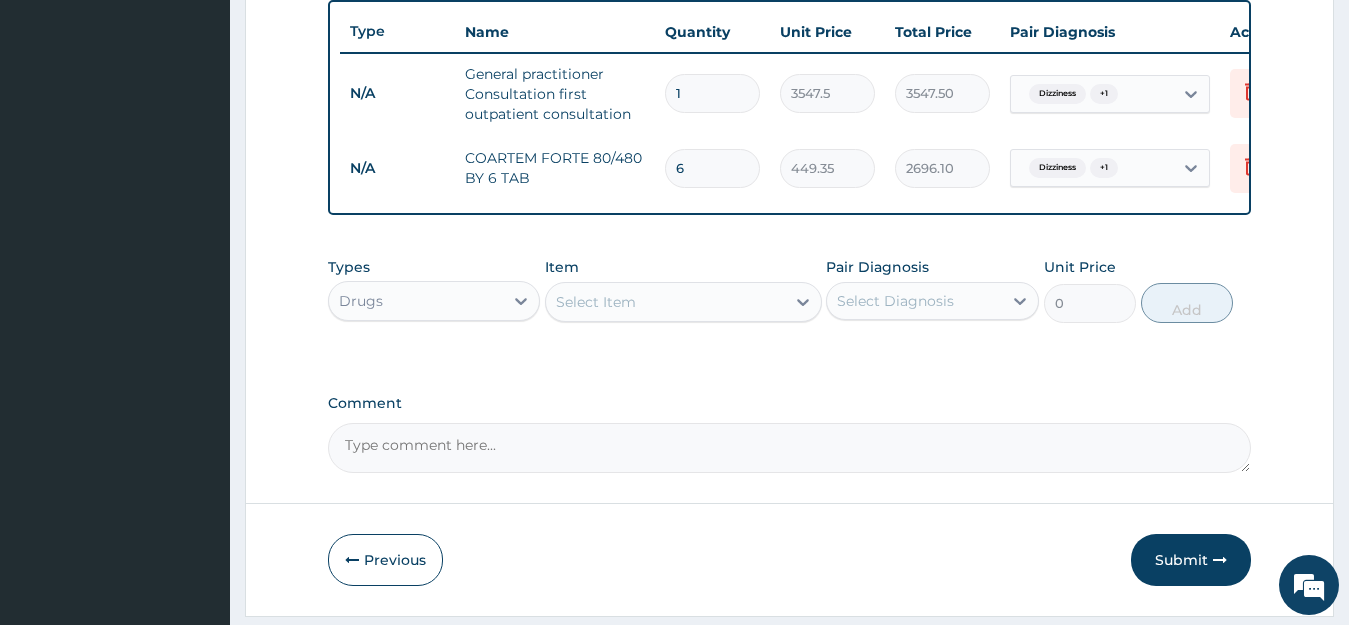 type on "6" 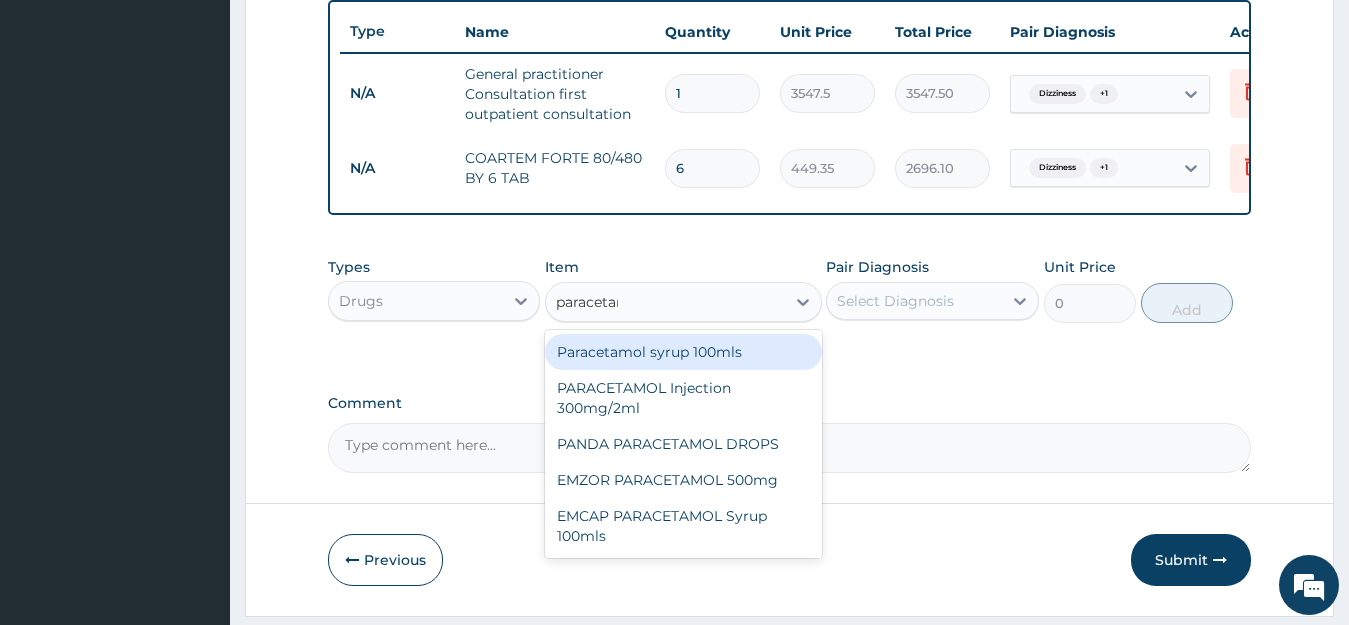 type on "paracetamol" 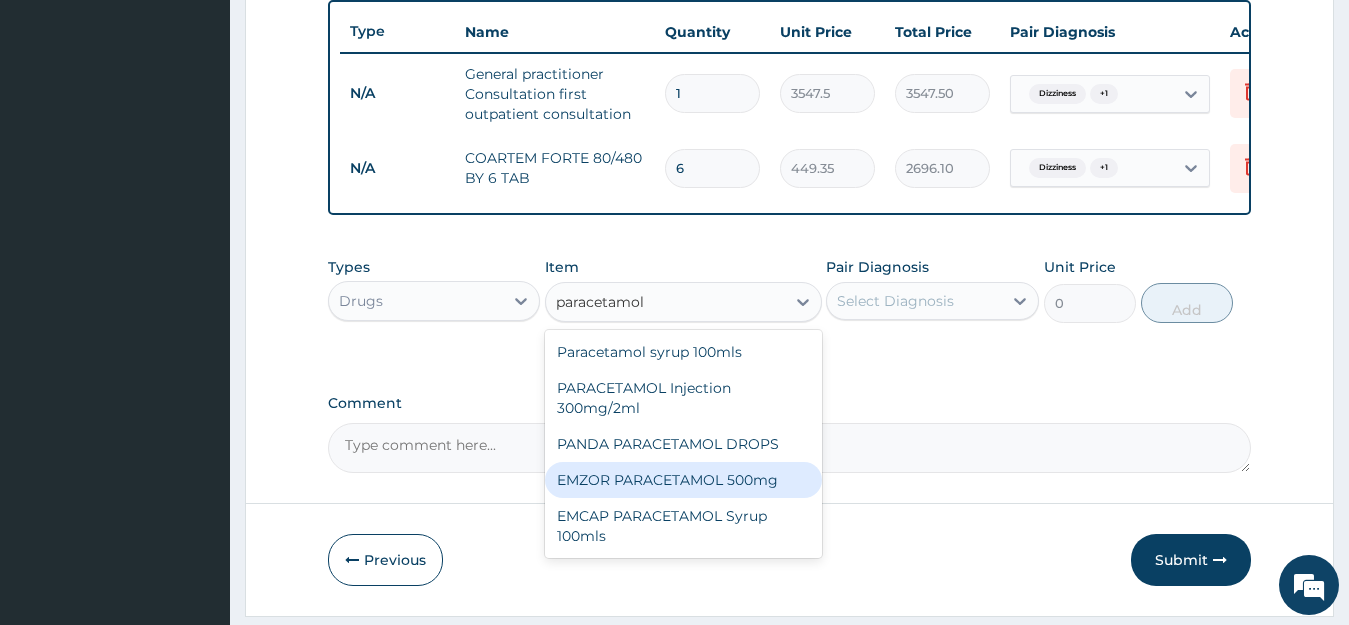click on "EMZOR PARACETAMOL 500mg" at bounding box center [683, 480] 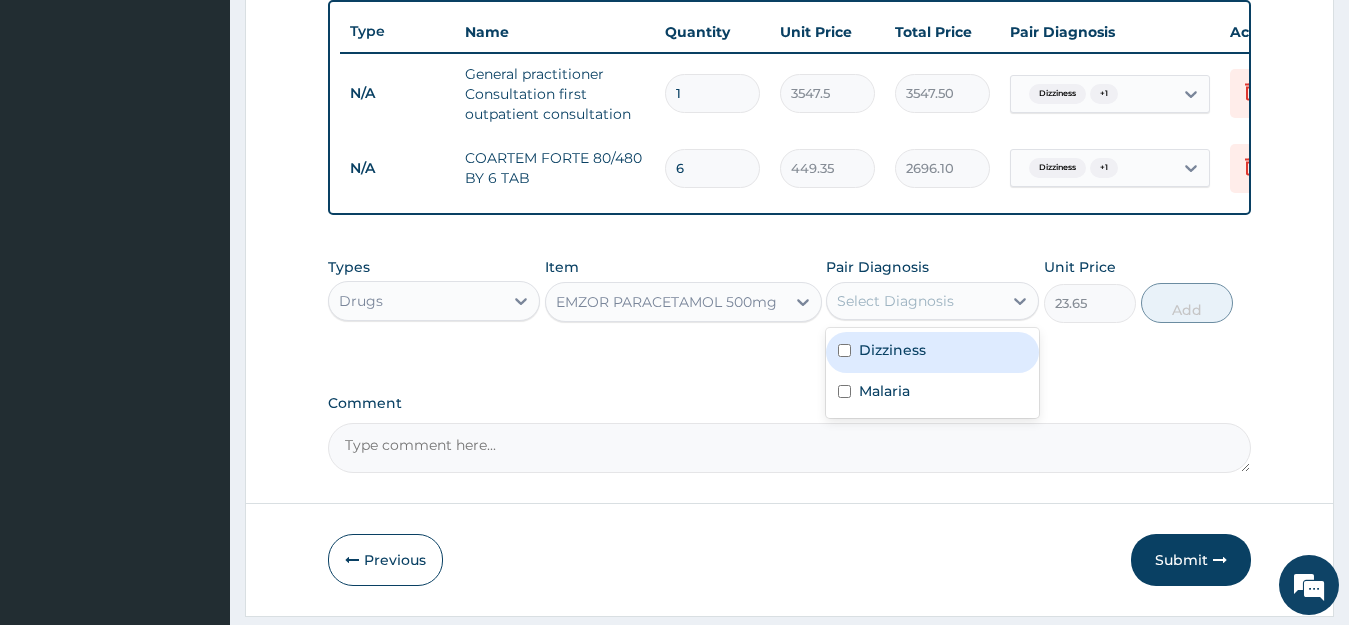 click on "Select Diagnosis" at bounding box center (895, 301) 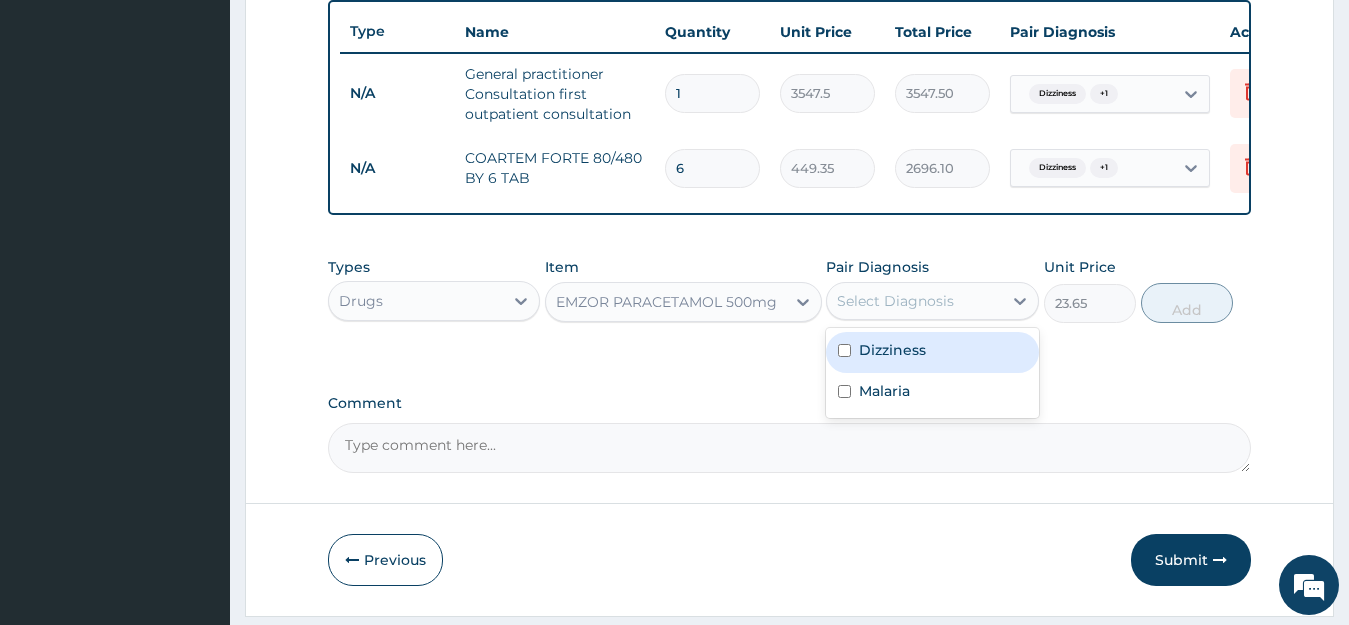 click on "Dizziness" at bounding box center (932, 352) 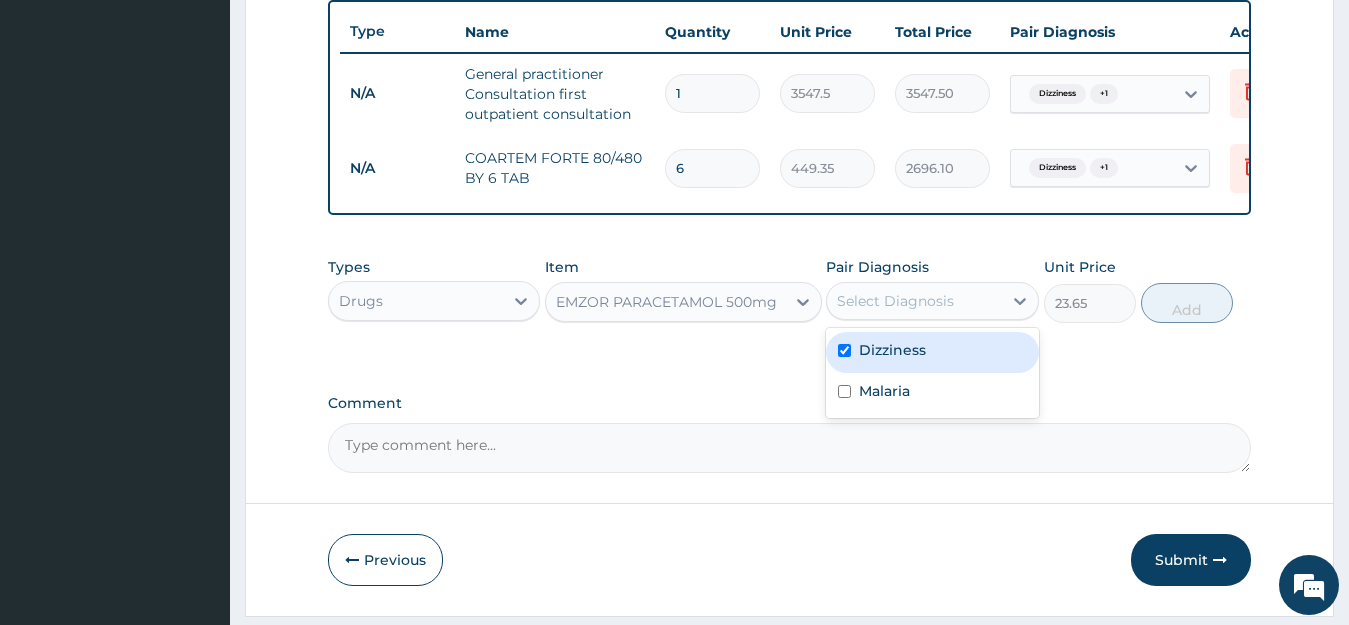 checkbox on "true" 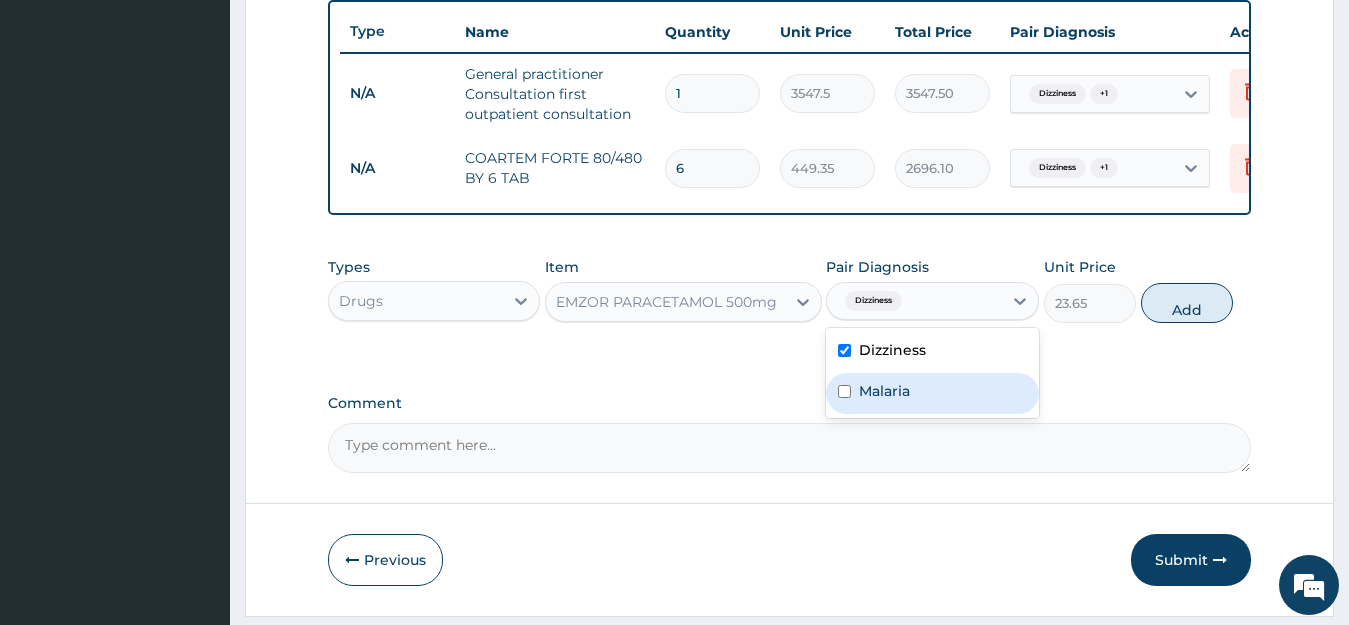 click on "Malaria" at bounding box center (932, 393) 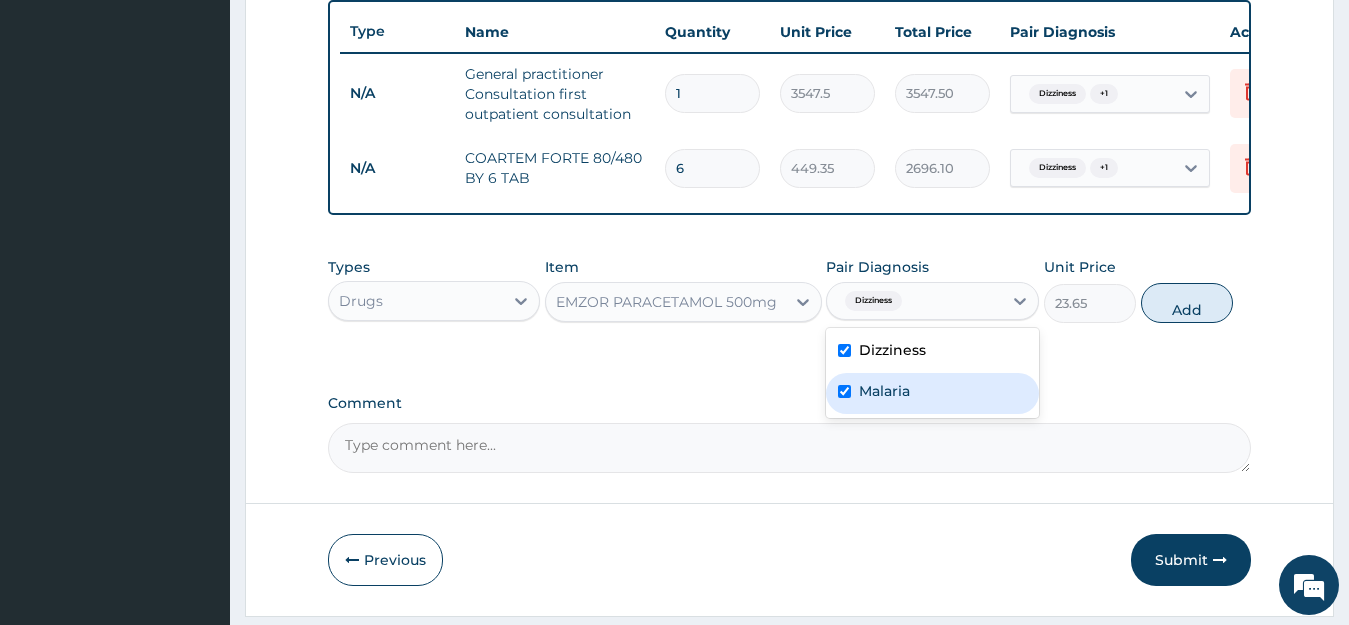 checkbox on "true" 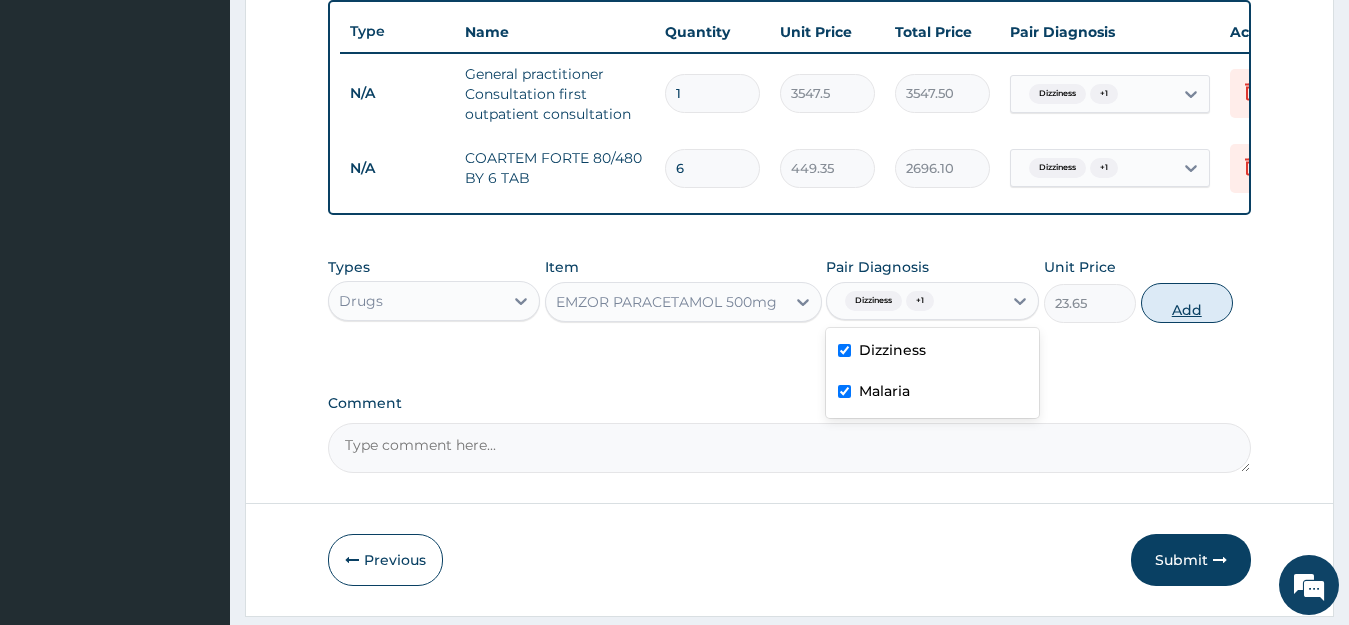 click on "Add" at bounding box center (1187, 303) 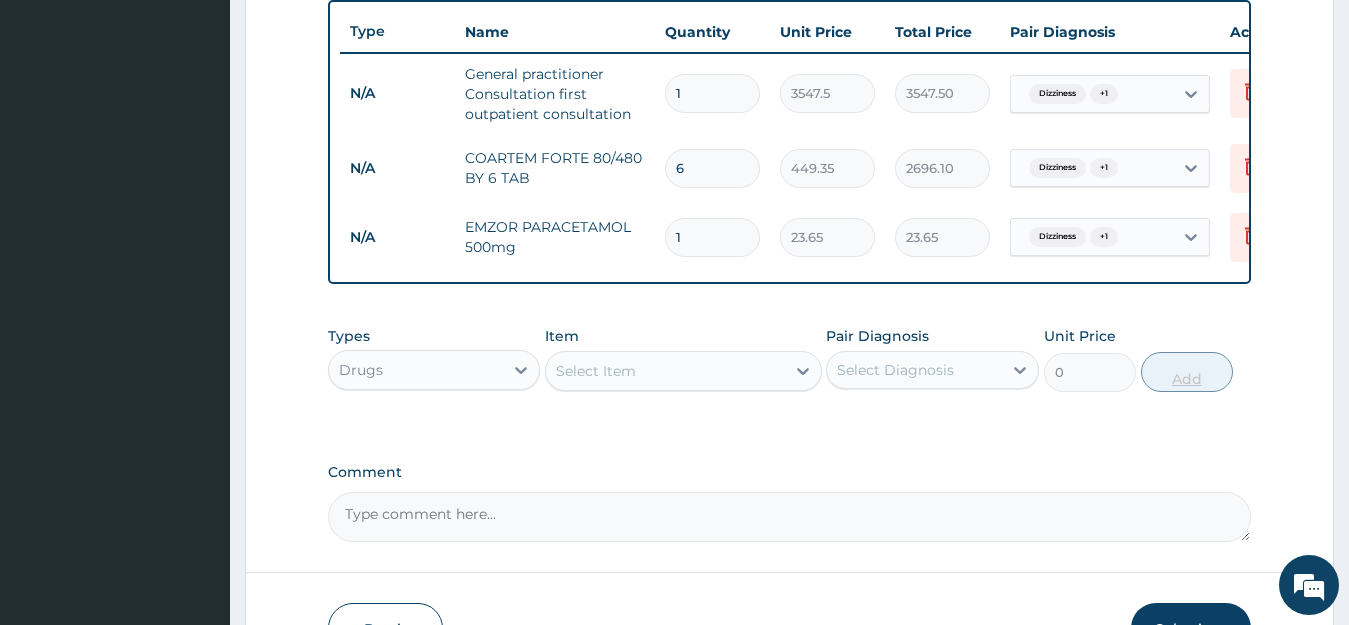 type on "16" 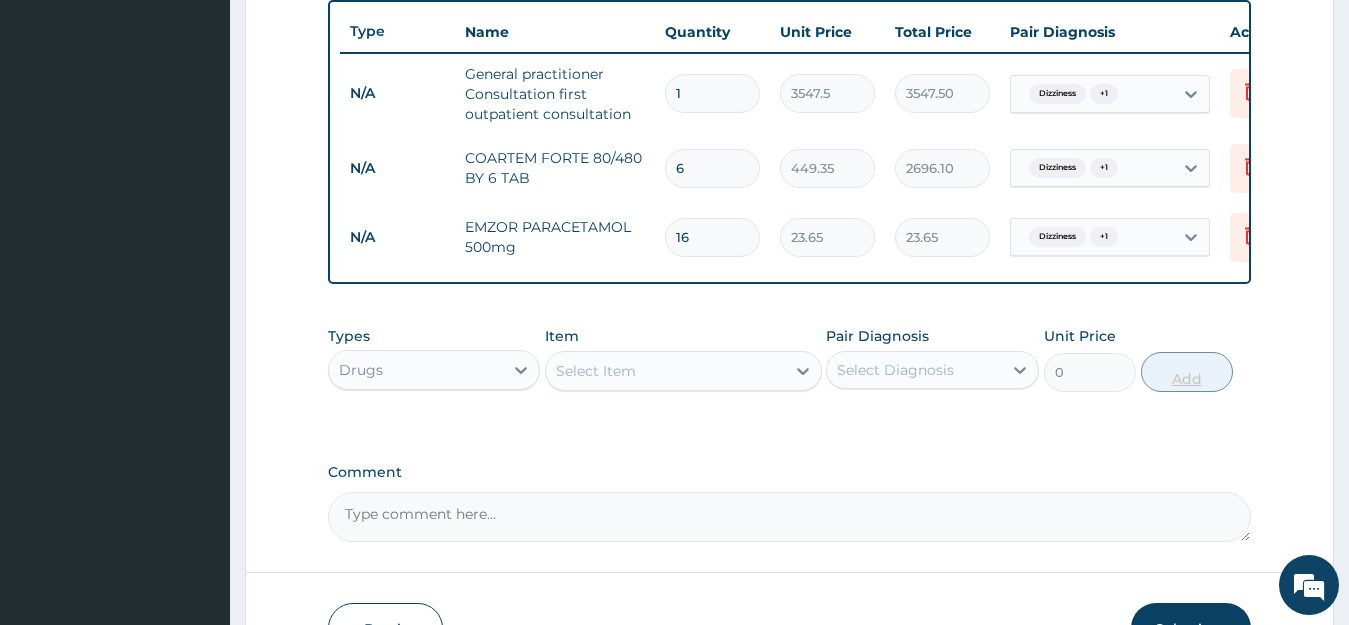type on "378.40" 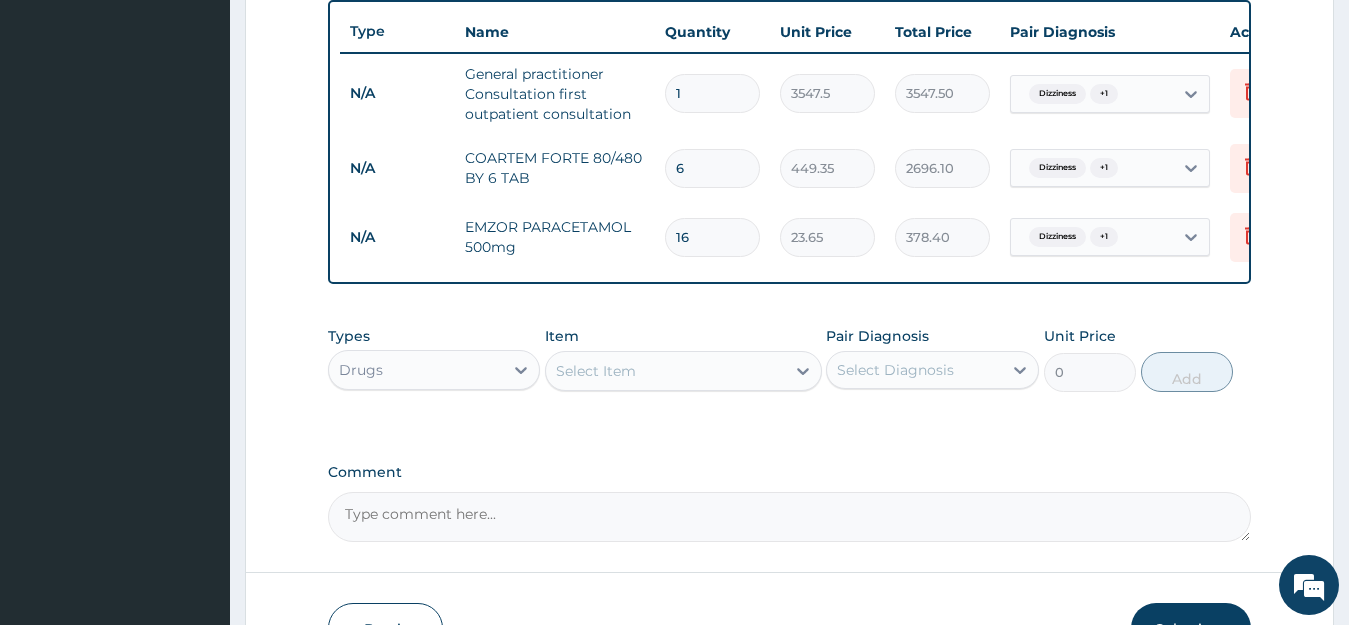 type on "16" 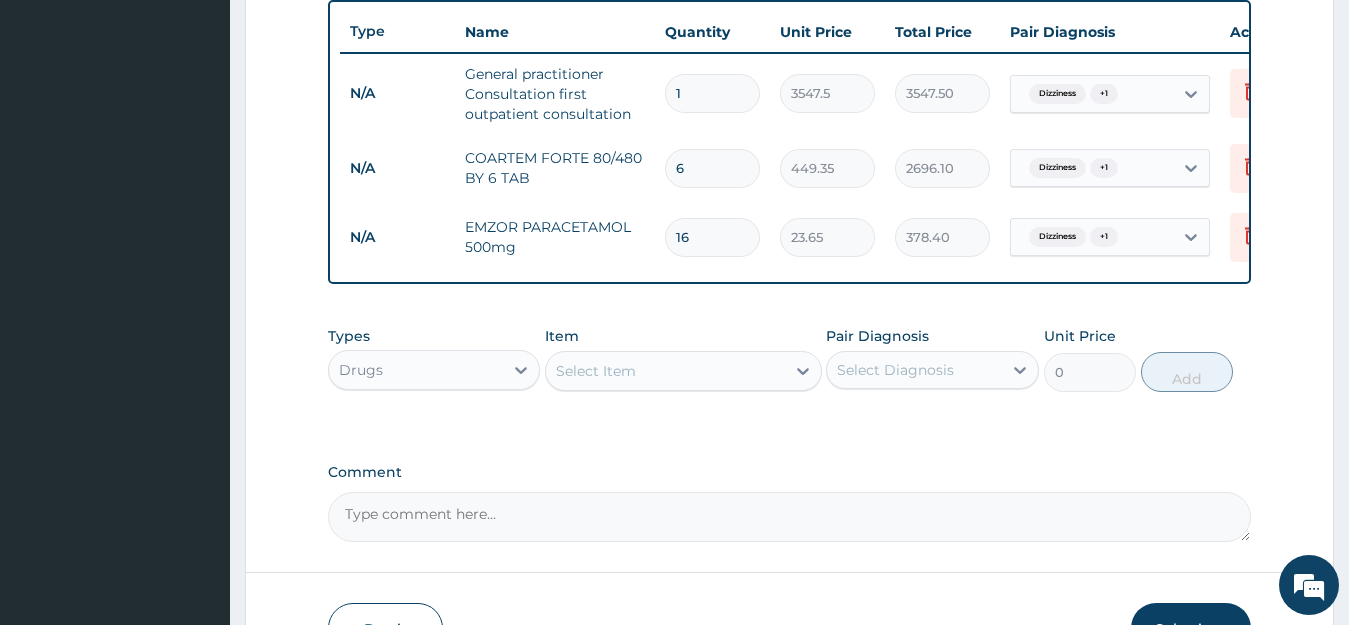 click on "Select Item" at bounding box center (665, 371) 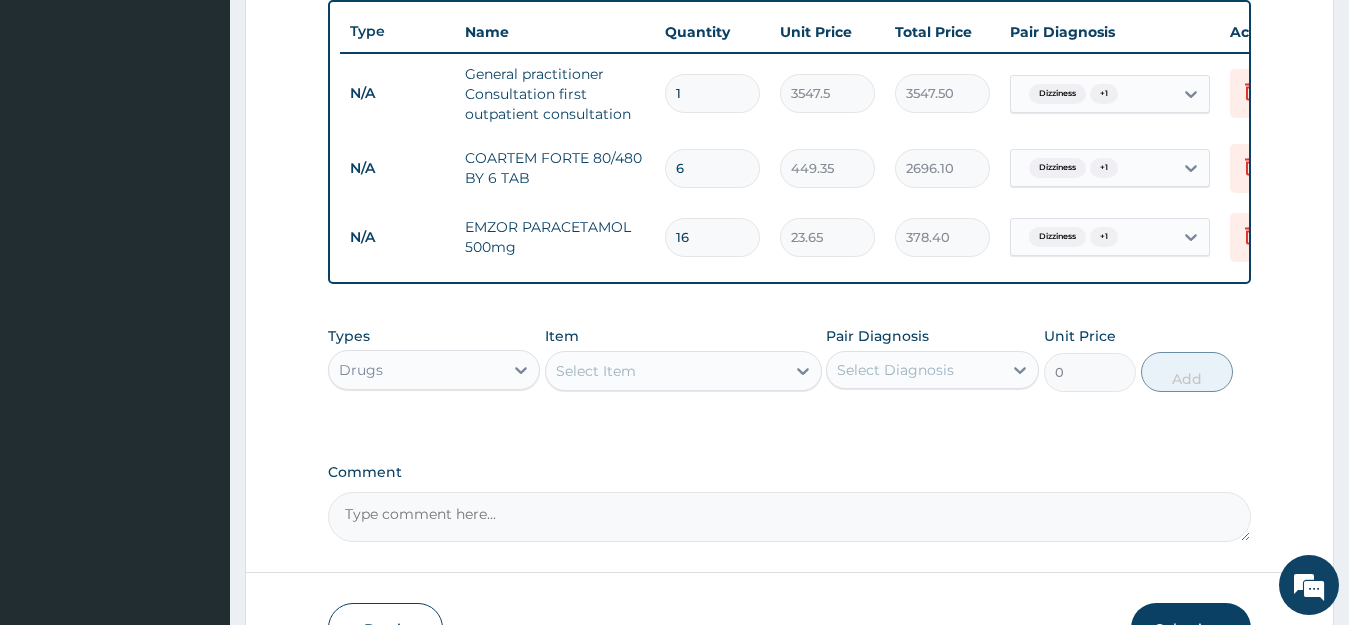 click on "Select Item" at bounding box center (665, 371) 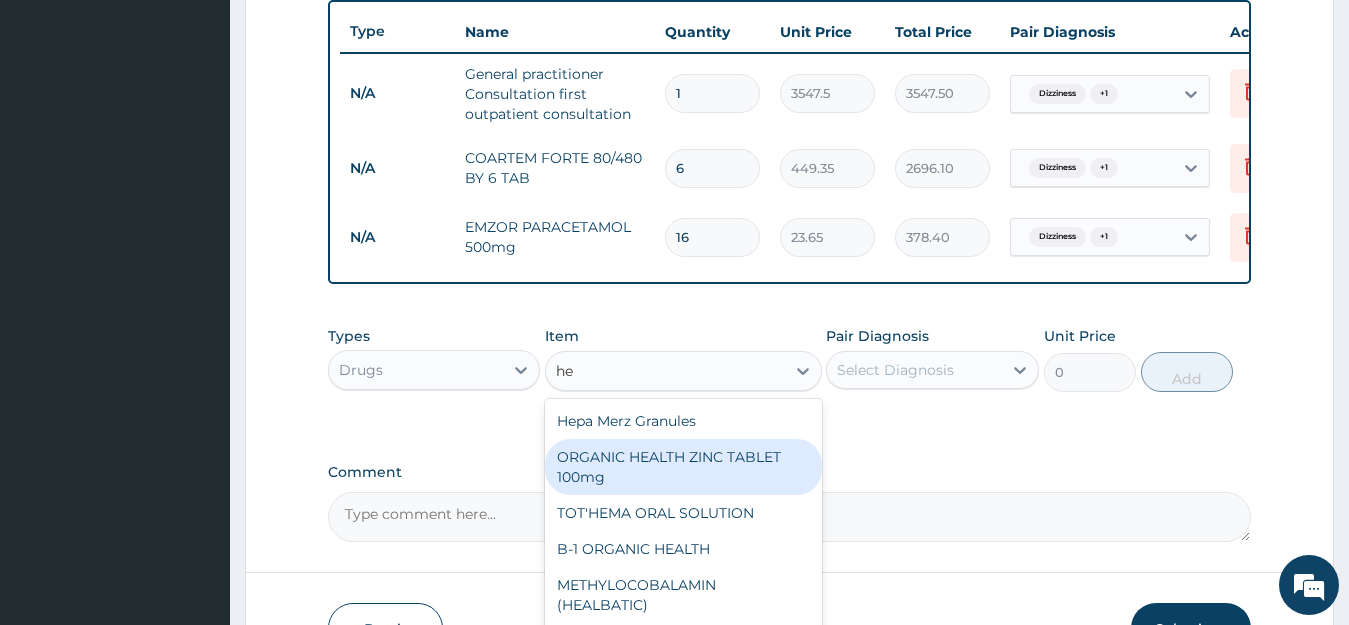 type on "h" 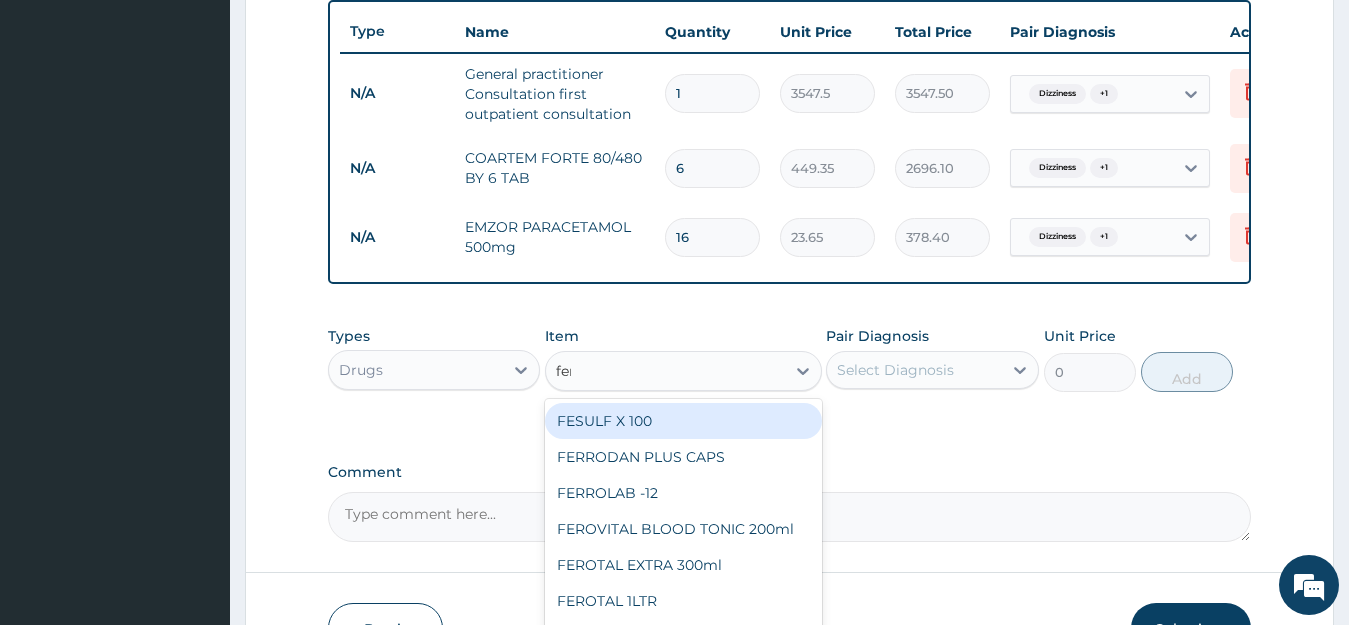 type on "ferr" 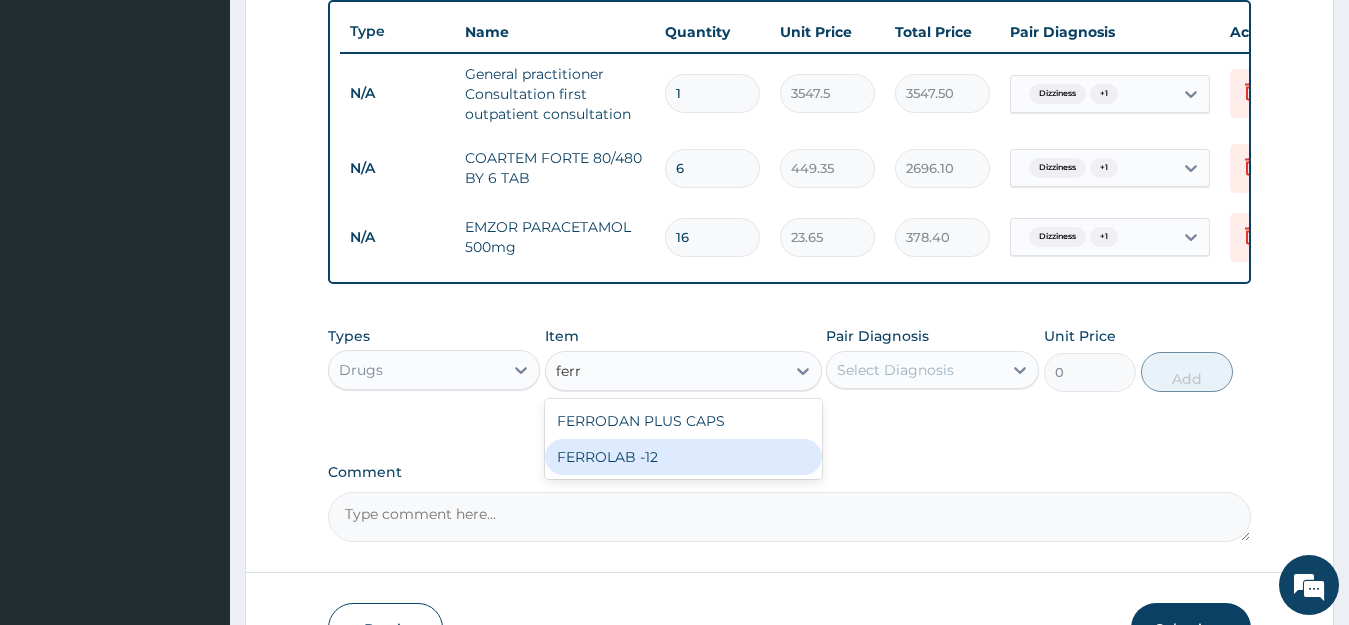 click on "FERROLAB -12" at bounding box center (683, 457) 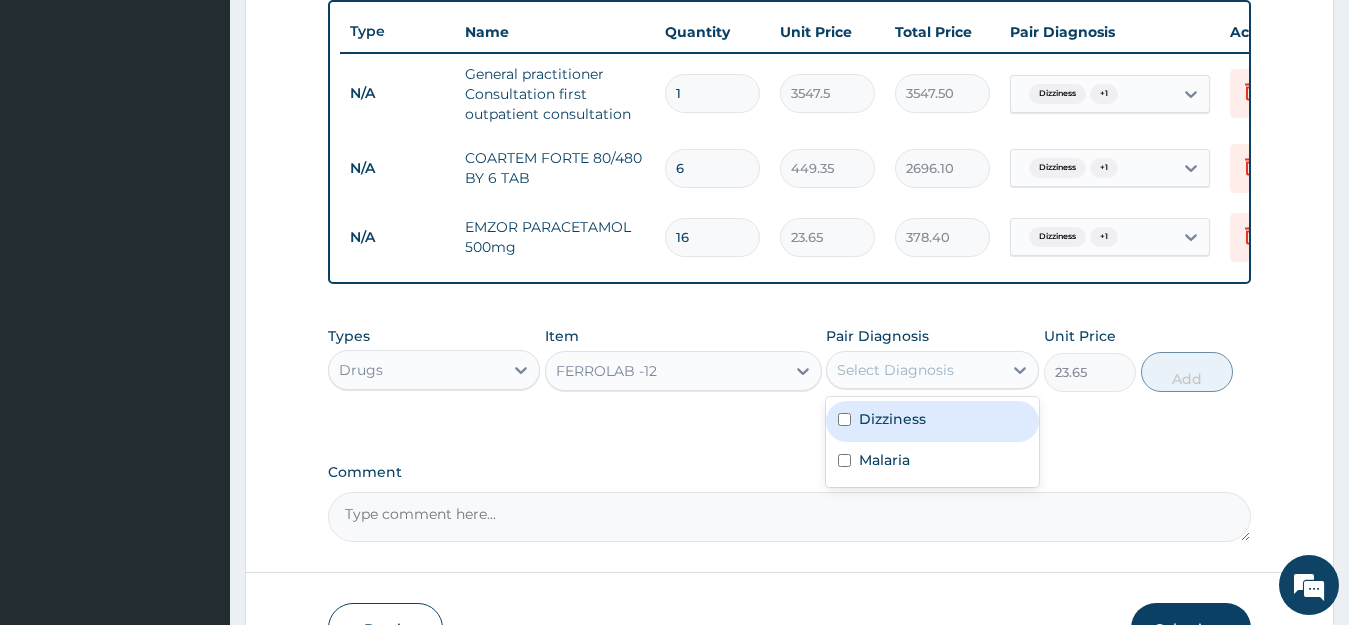 click on "Select Diagnosis" at bounding box center [895, 370] 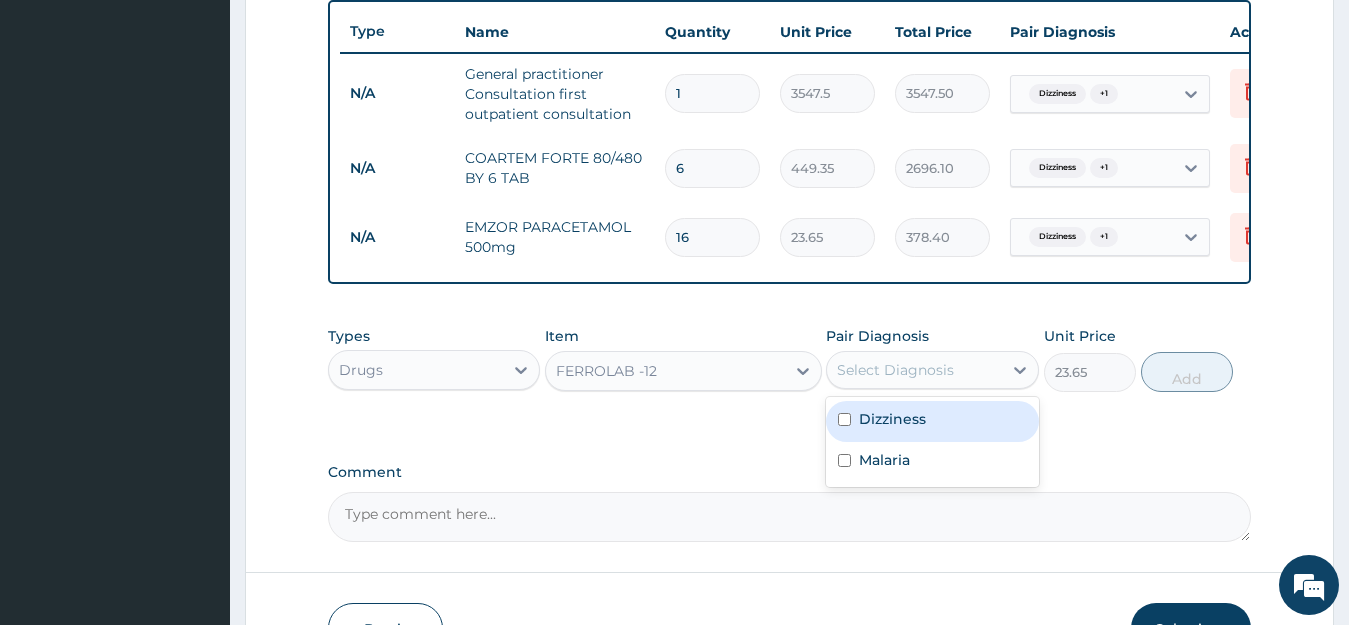 click on "Dizziness" at bounding box center [892, 419] 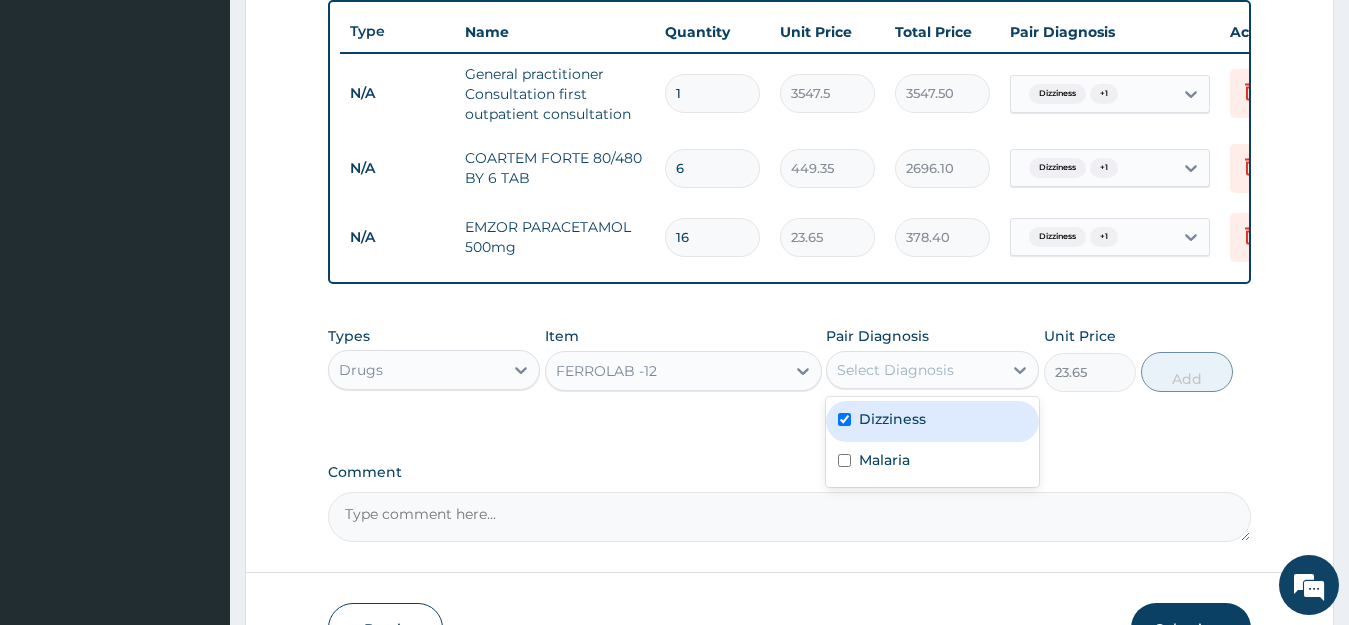 checkbox on "true" 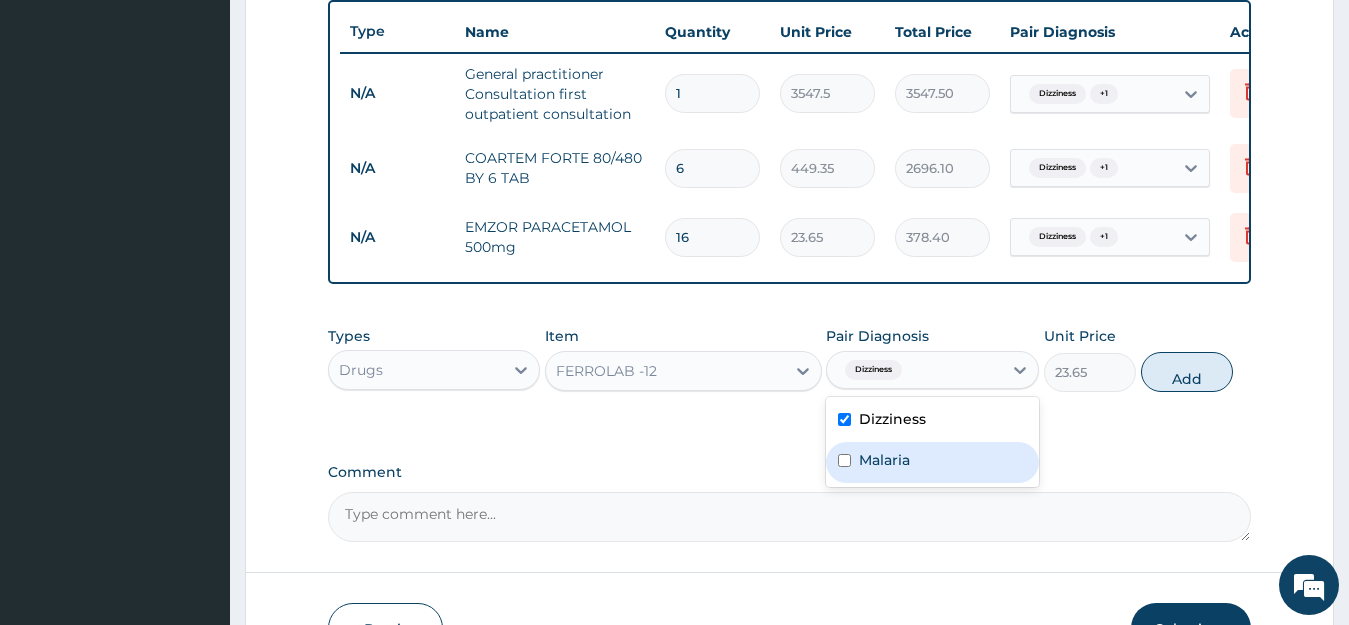 click on "Malaria" at bounding box center [932, 462] 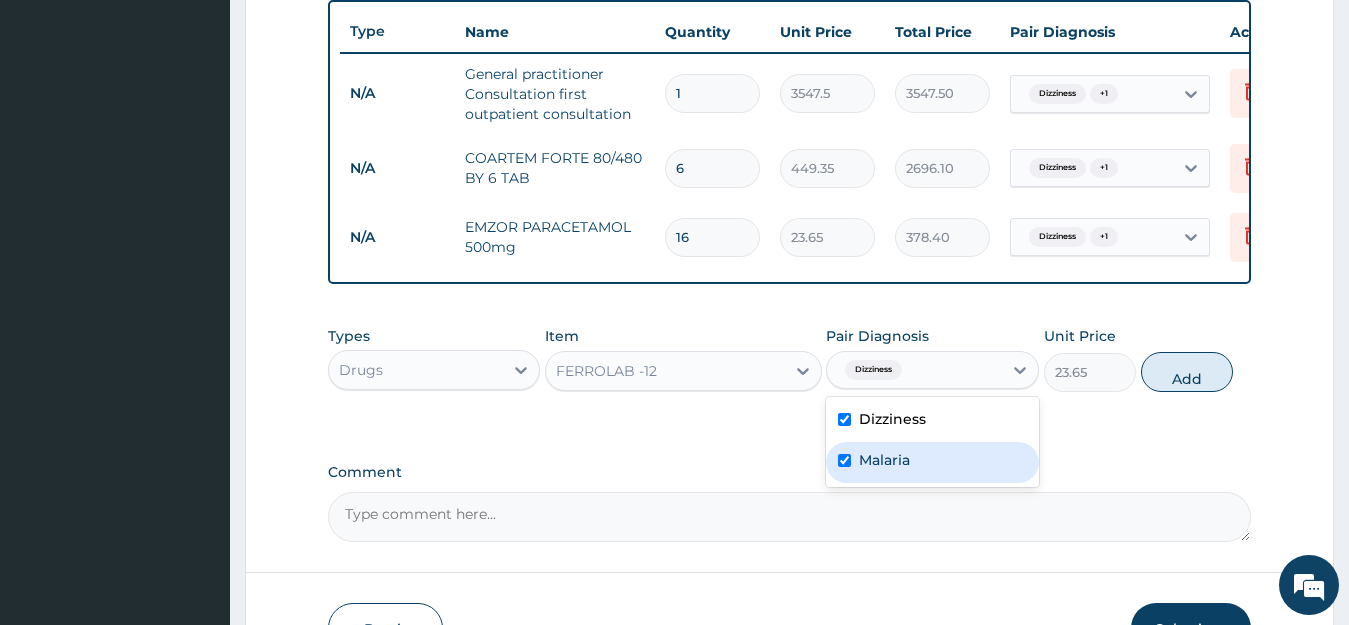 checkbox on "true" 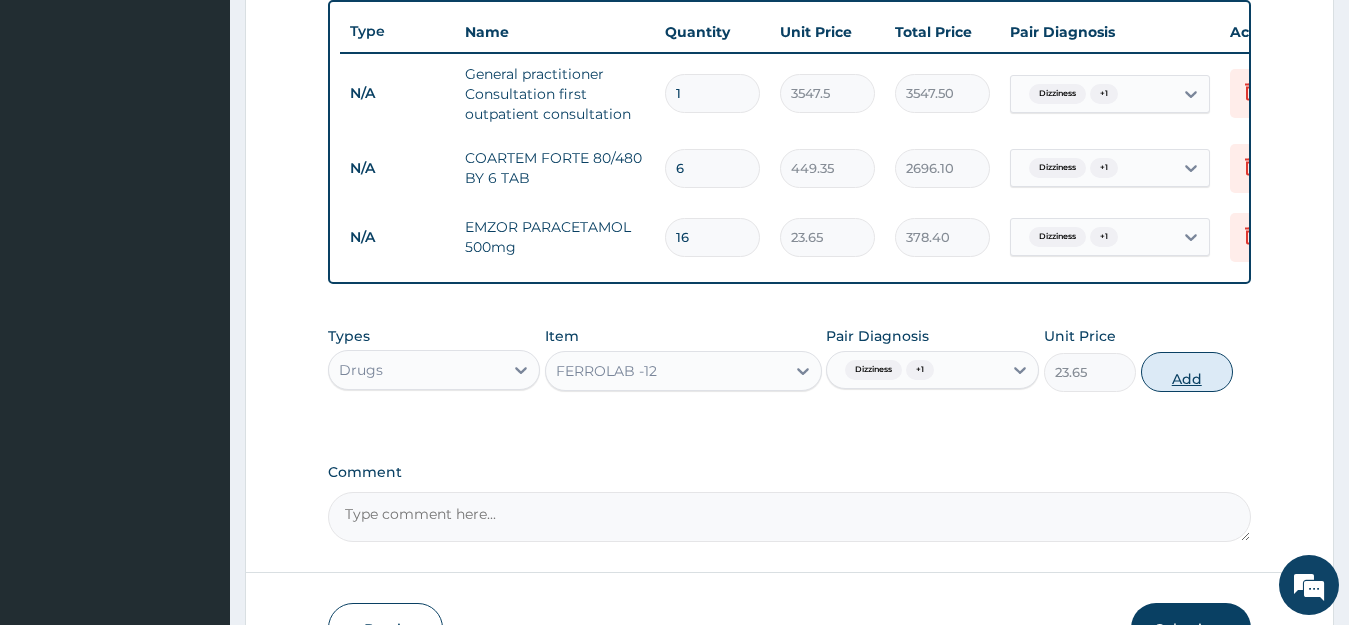 click on "Add" at bounding box center (1187, 372) 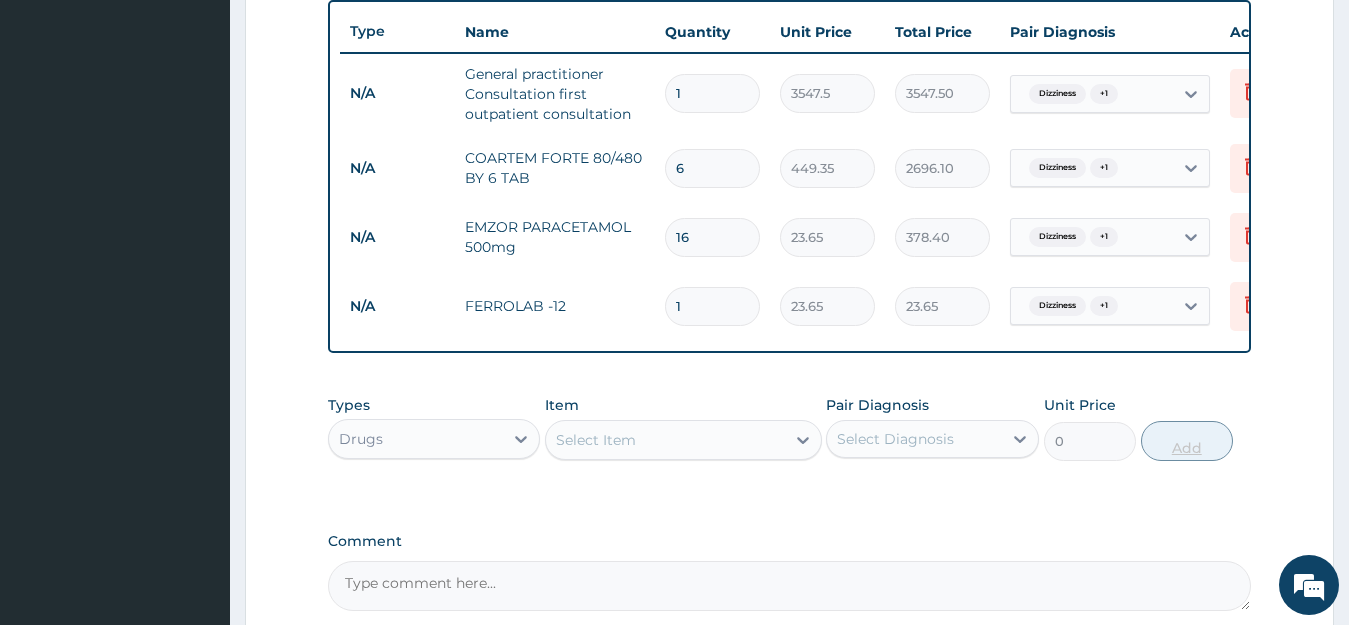 type on "11" 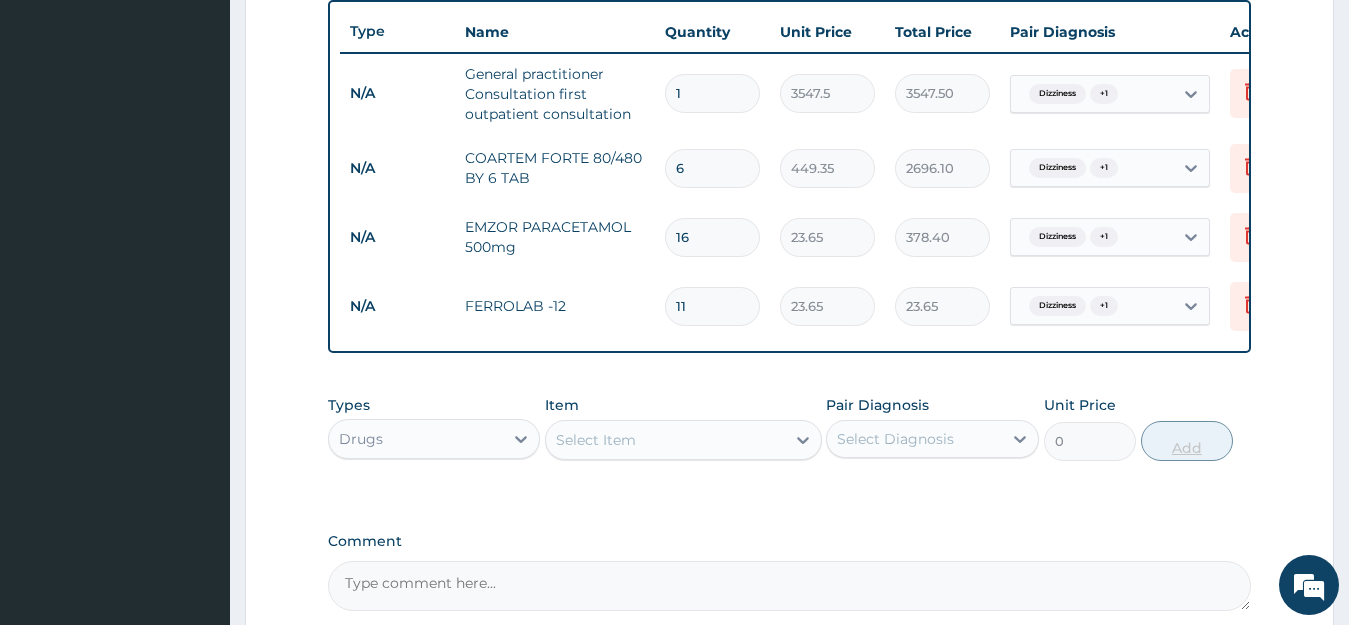 type on "260.15" 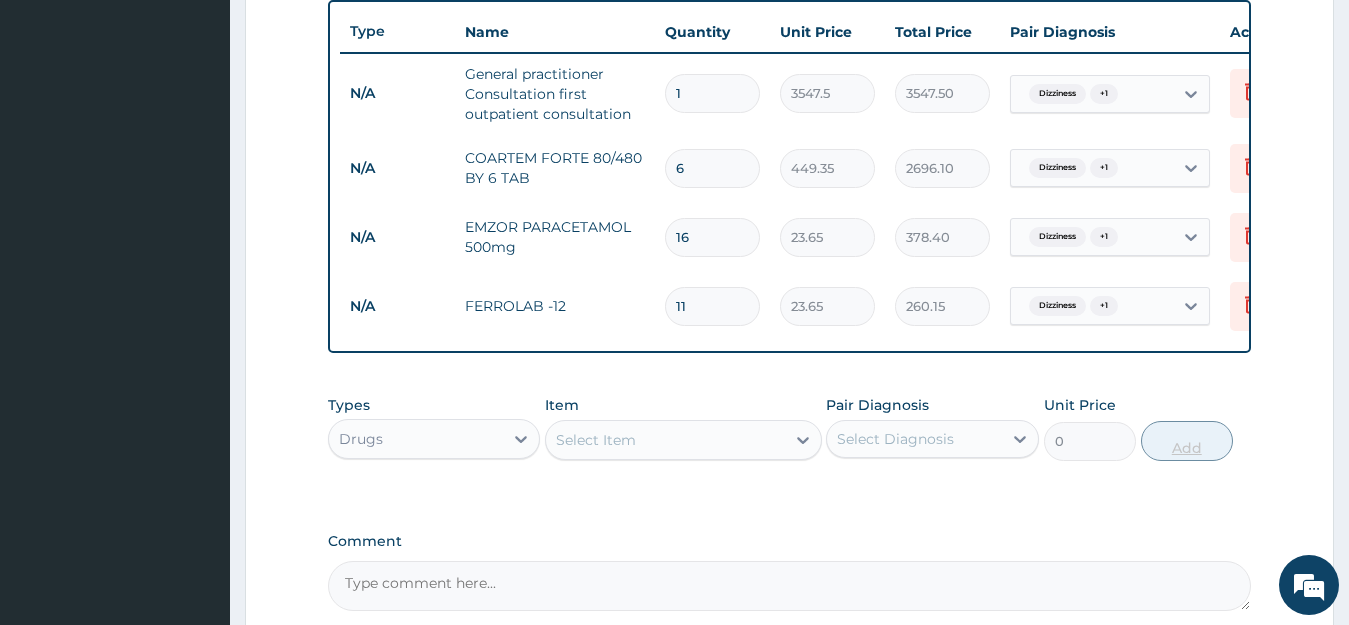 type on "115" 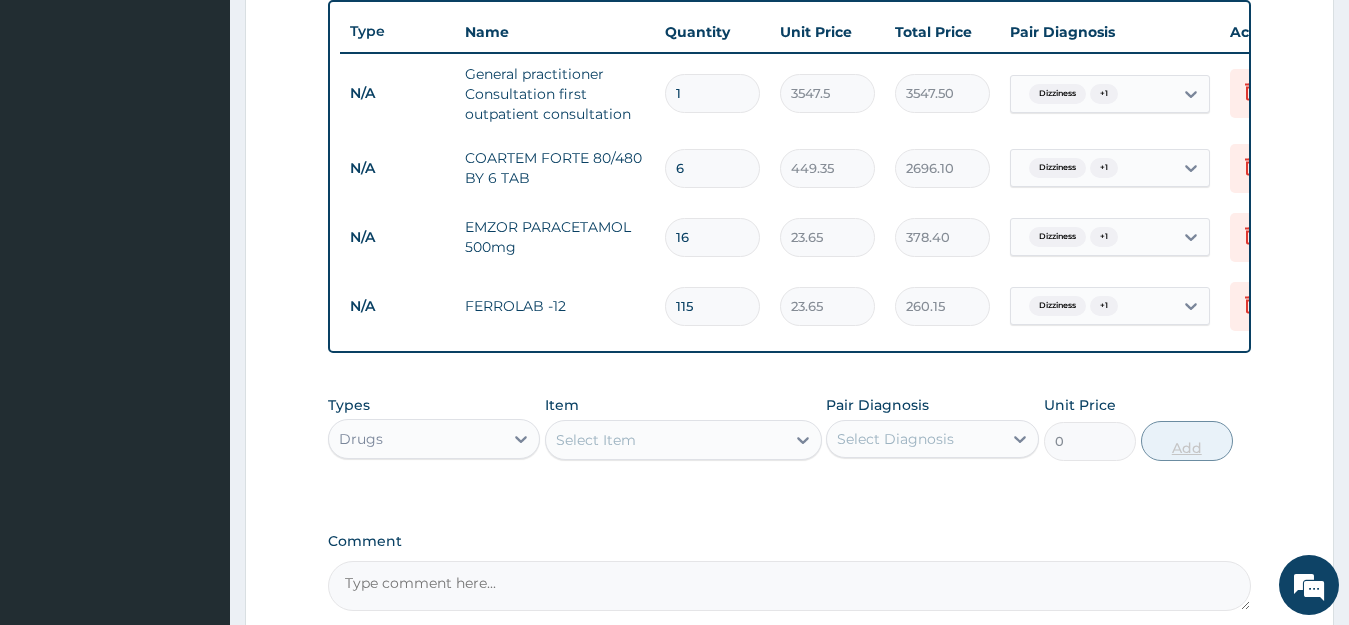 type on "2719.75" 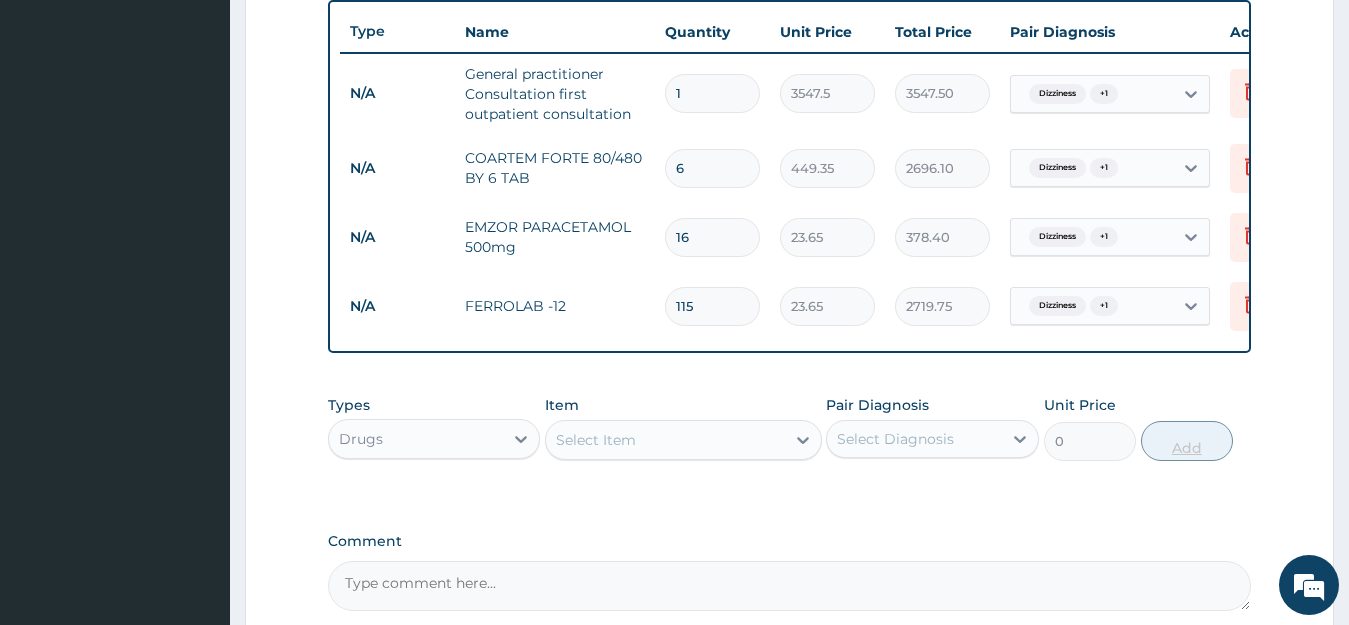 type on "11" 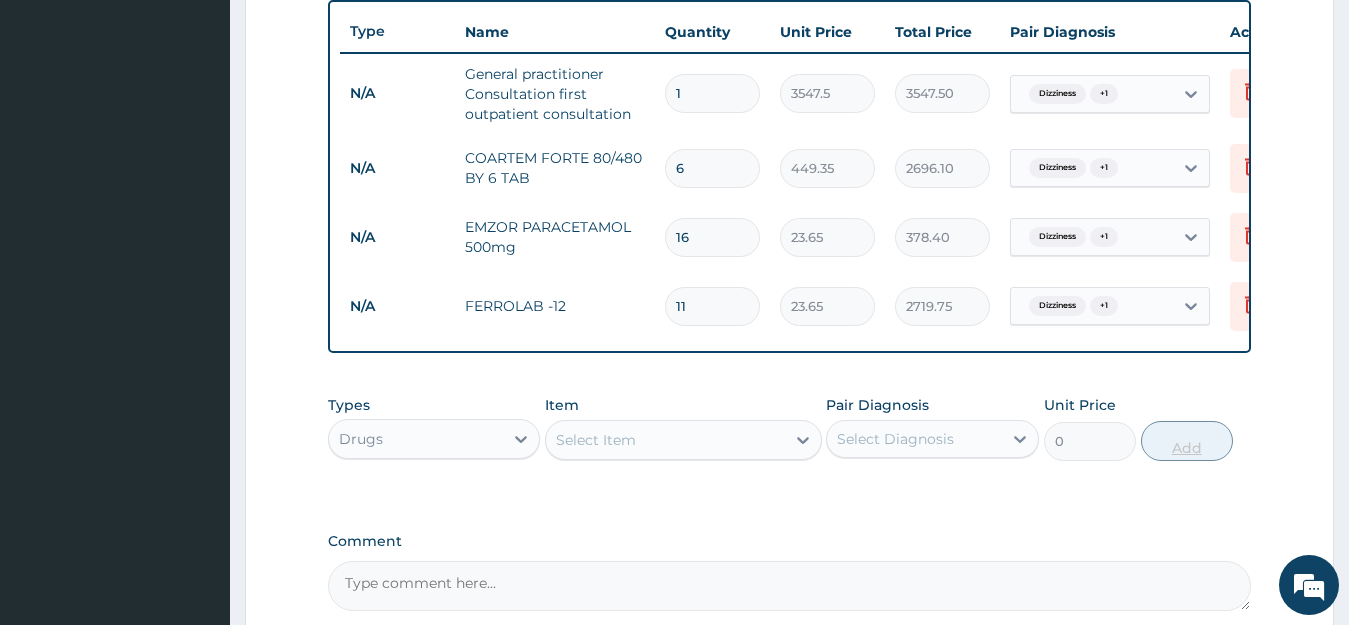 type on "260.15" 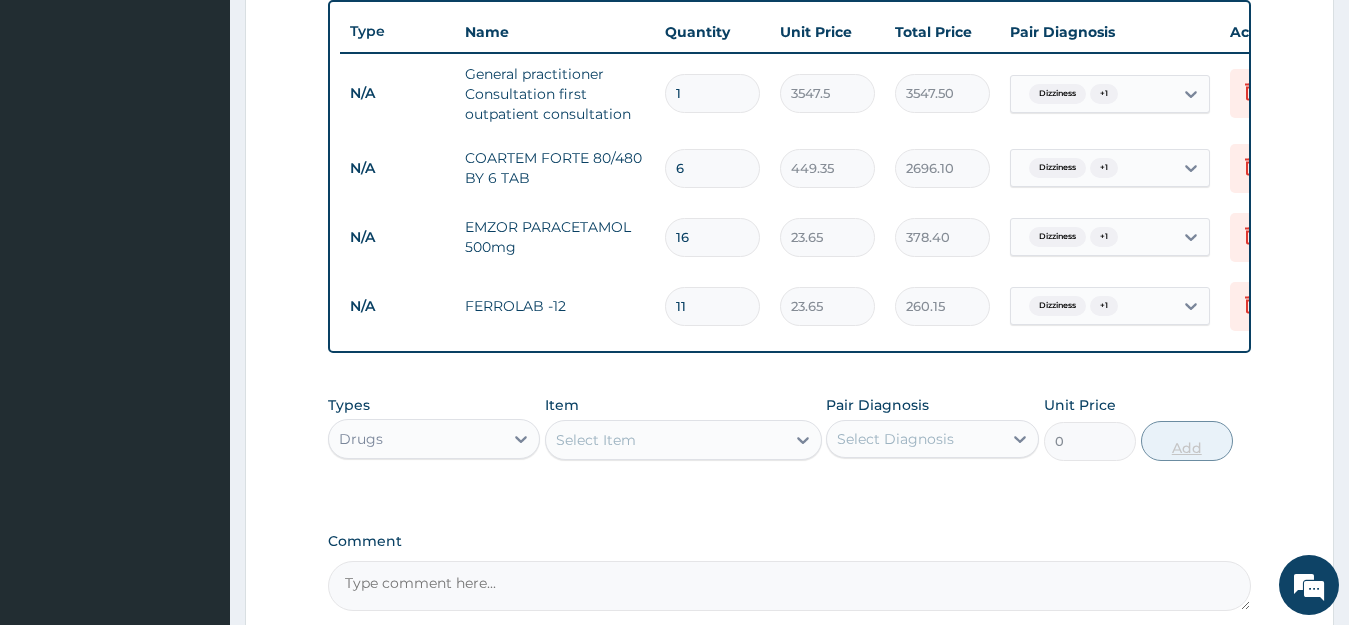 type on "1" 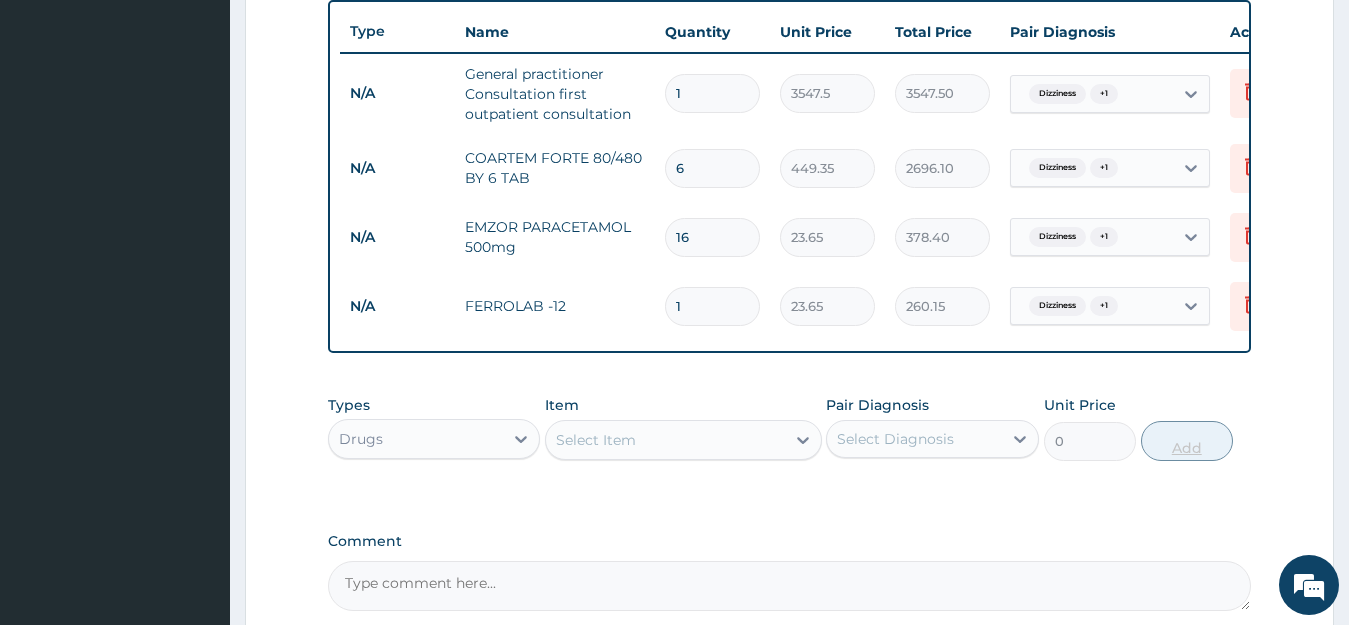 type on "23.65" 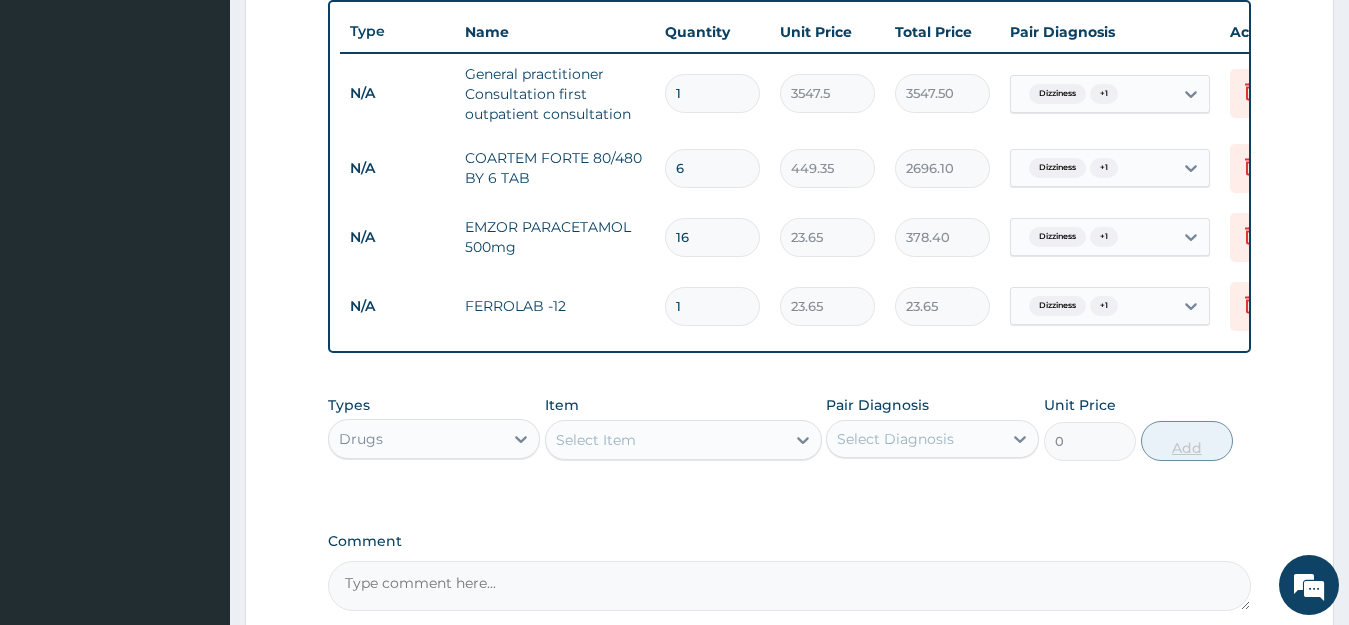type on "15" 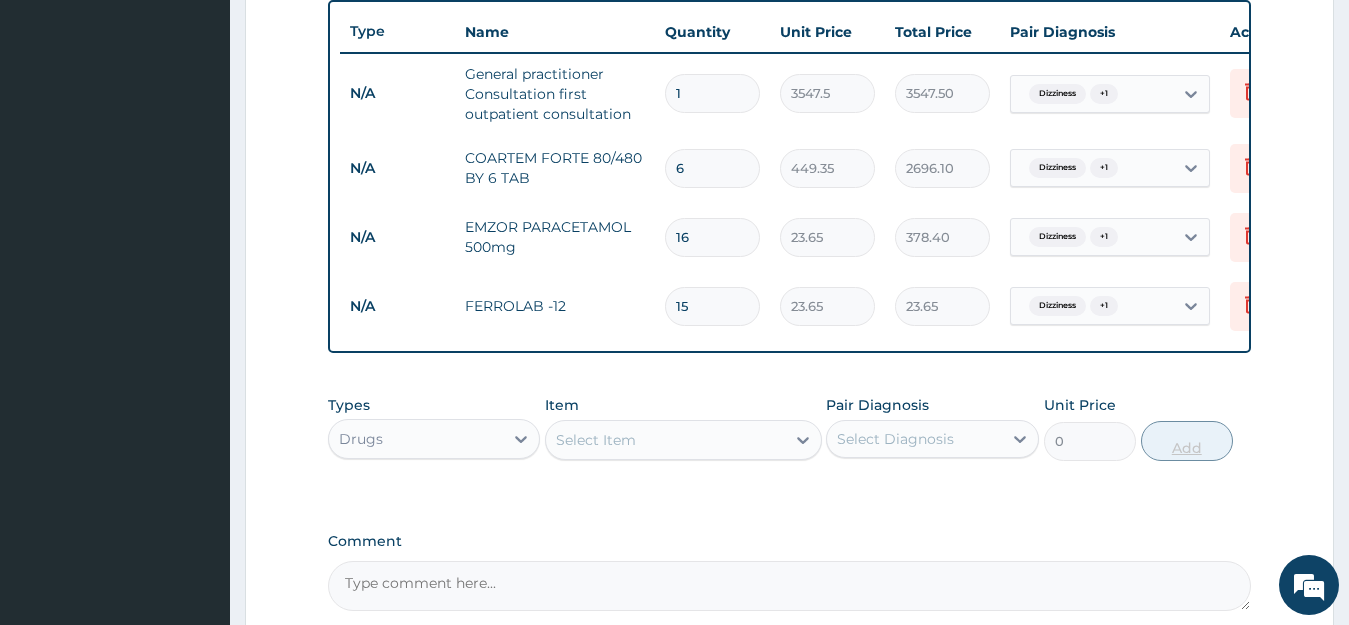 type on "354.75" 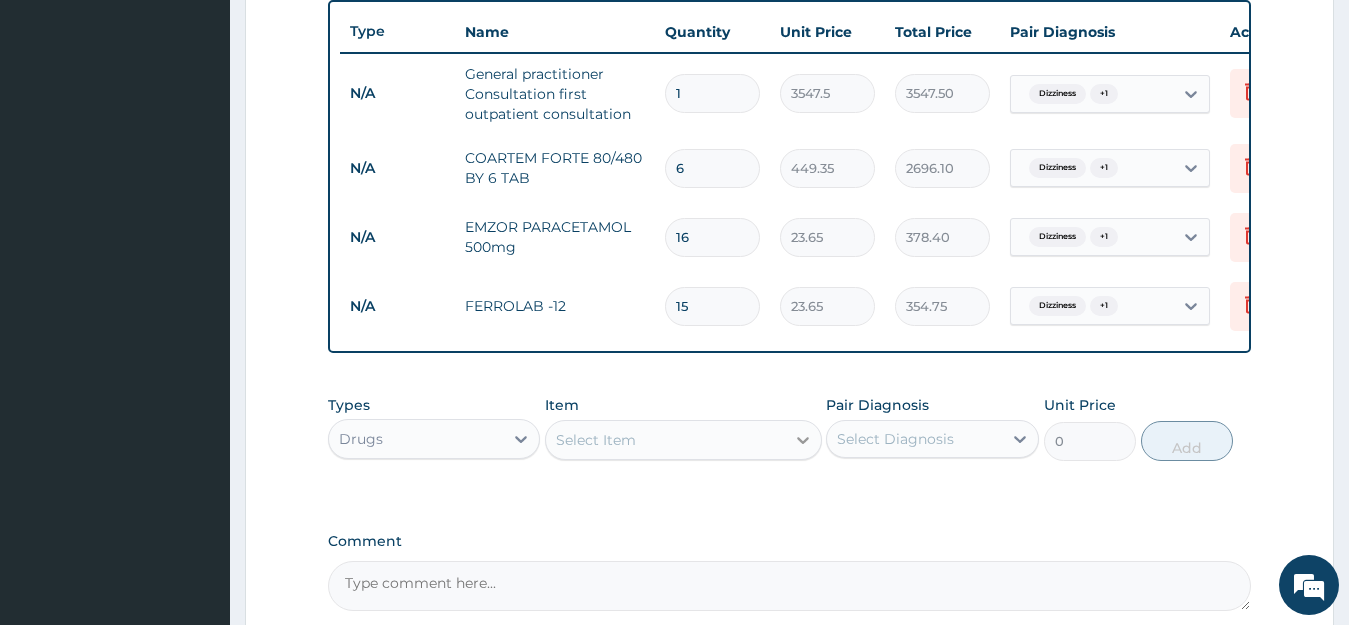 type on "15" 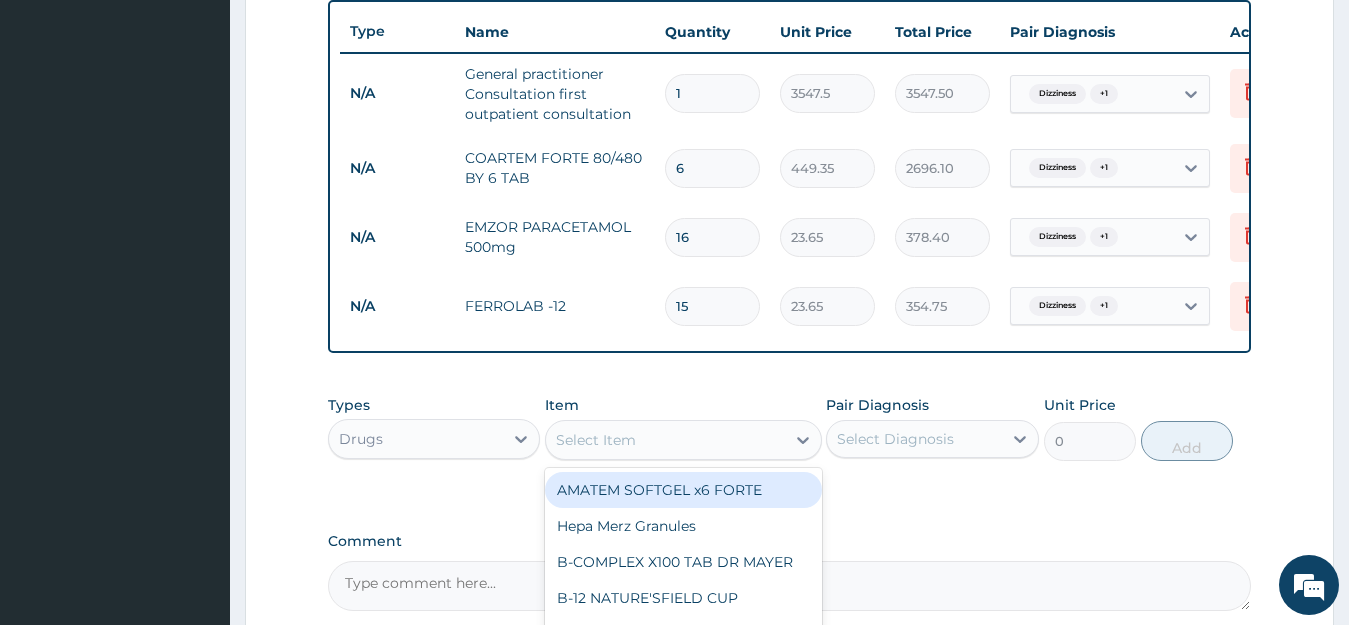 scroll, scrollTop: 957, scrollLeft: 0, axis: vertical 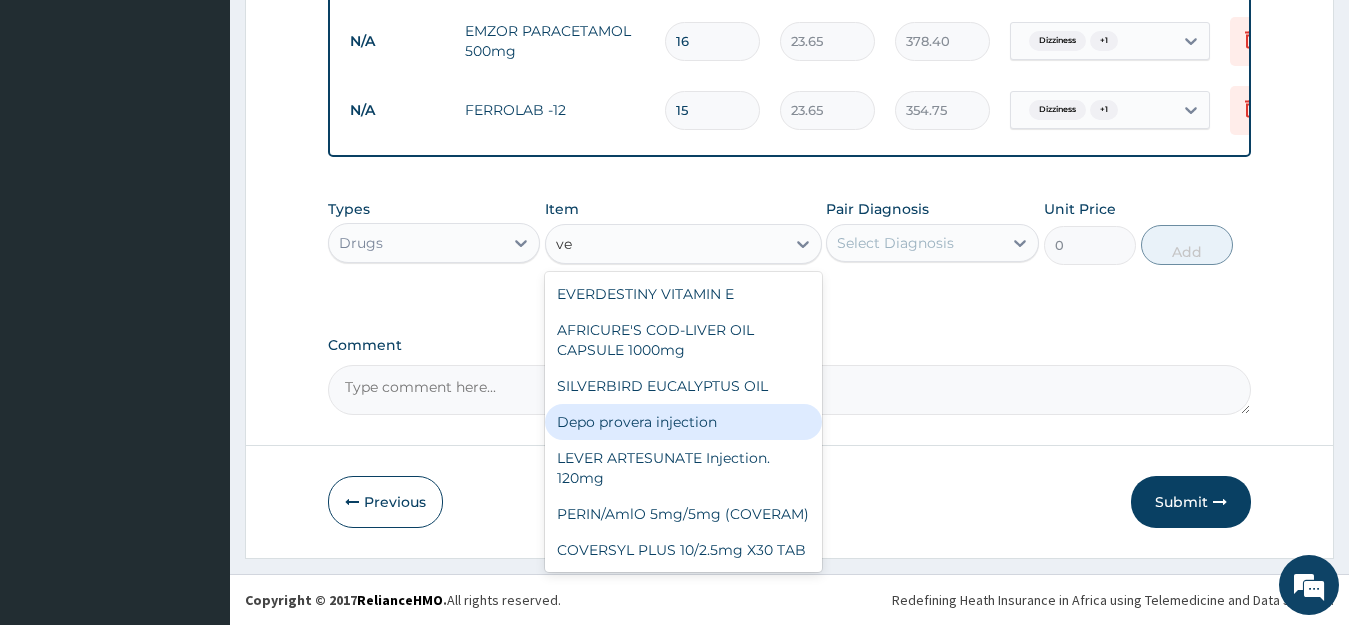 type on "v" 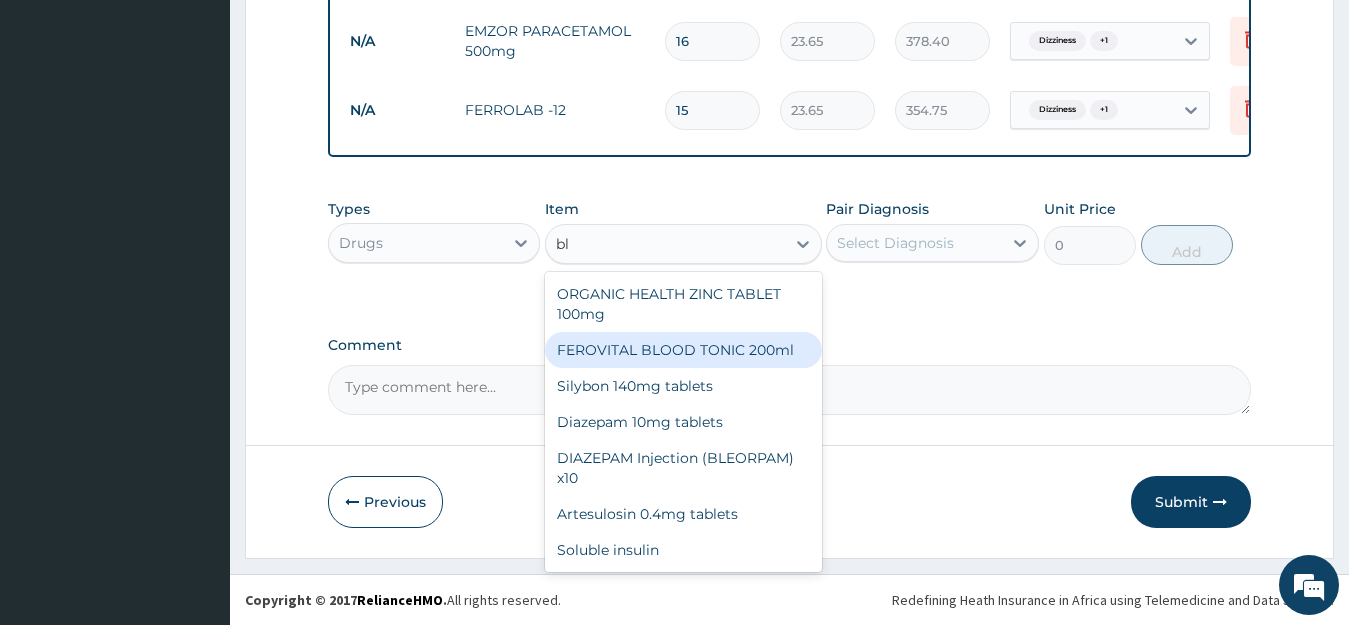 type on "b" 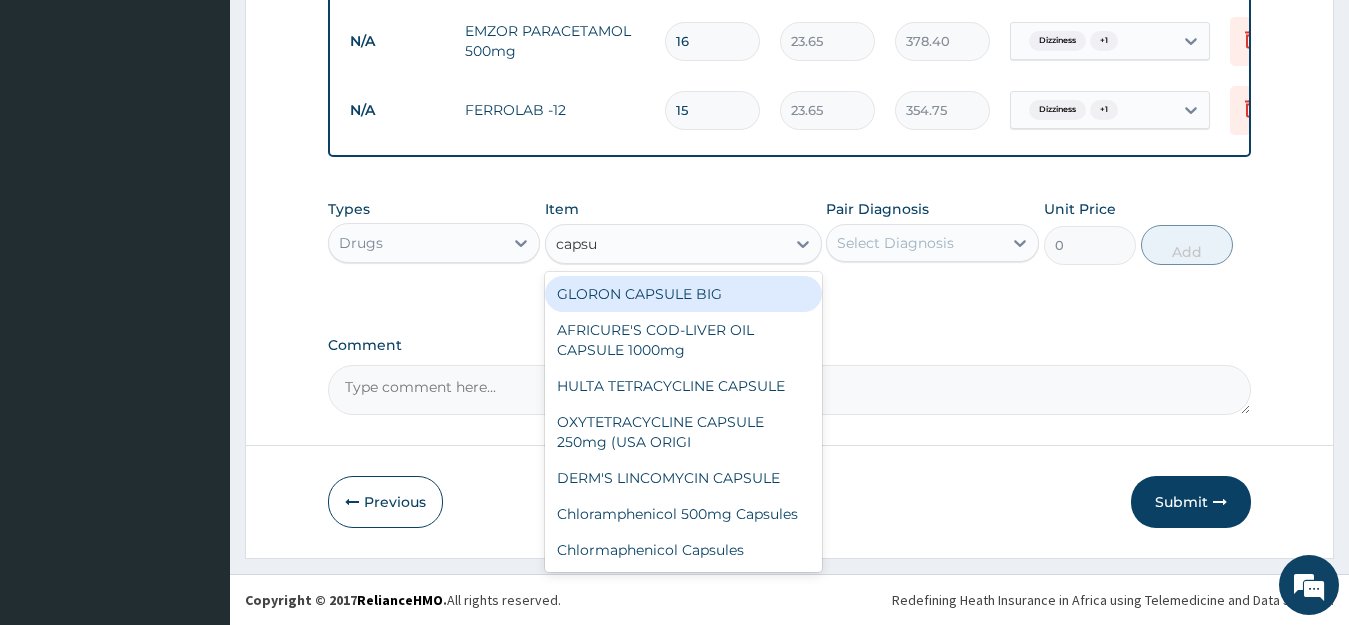 type on "caps" 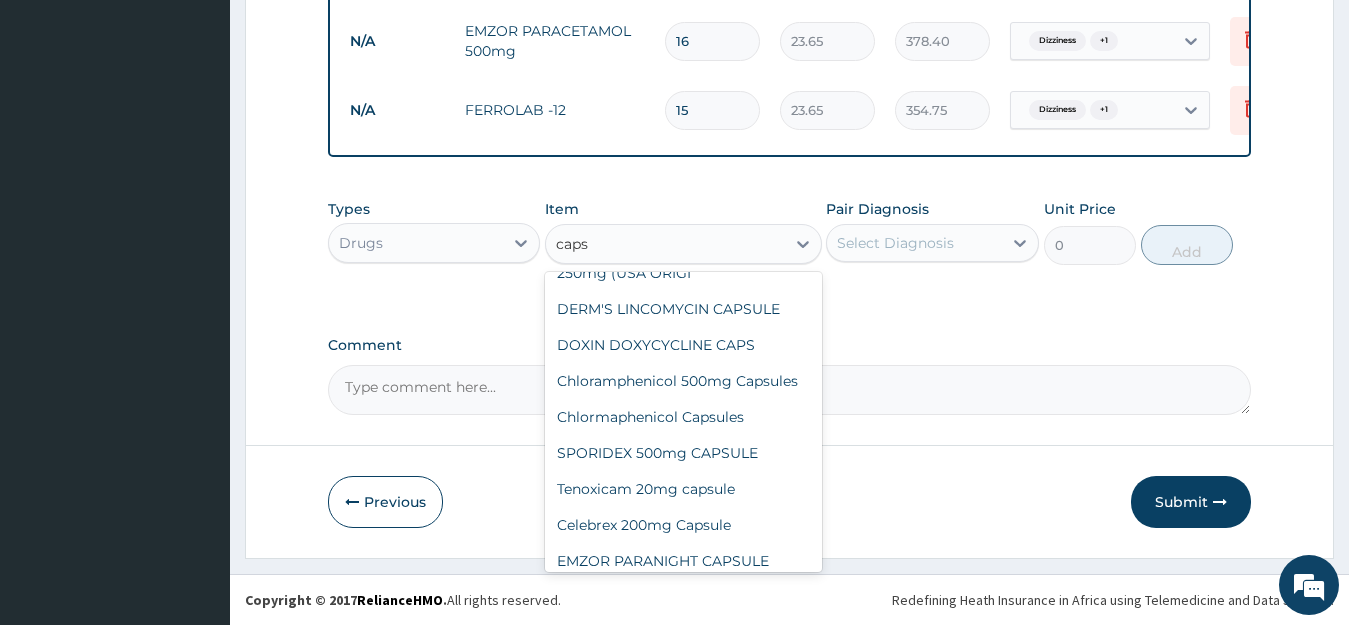 scroll, scrollTop: 308, scrollLeft: 0, axis: vertical 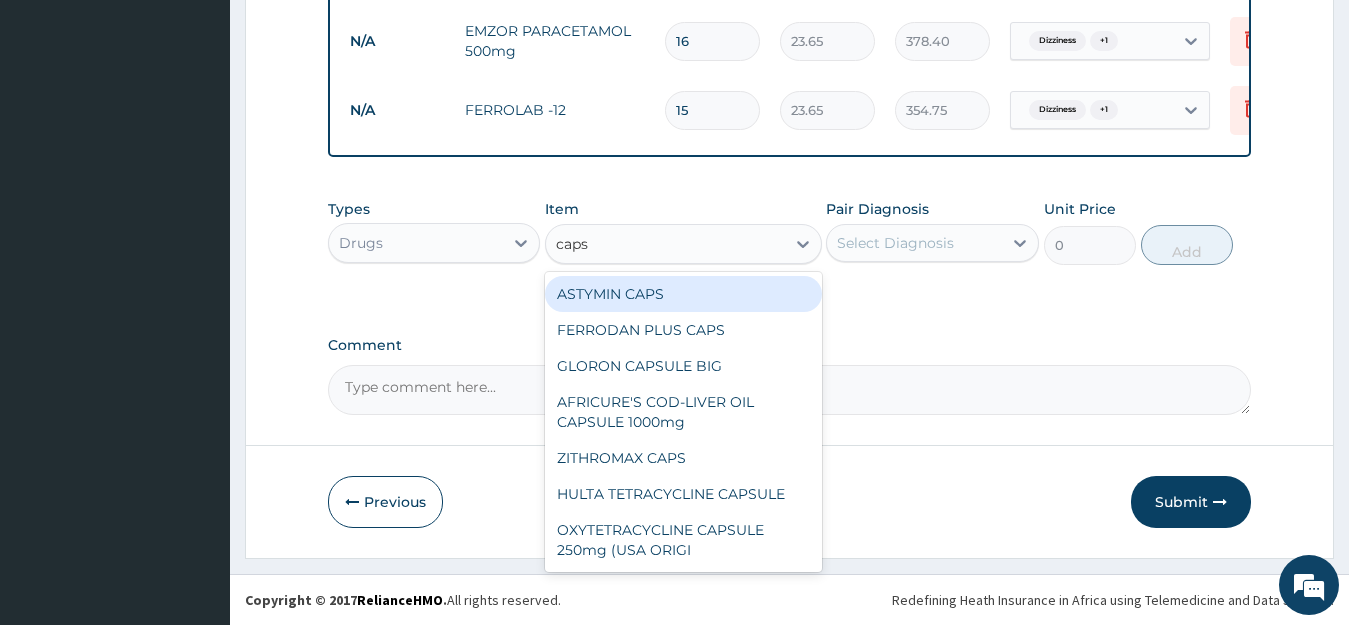 click on "ASTYMIN CAPS" at bounding box center [683, 294] 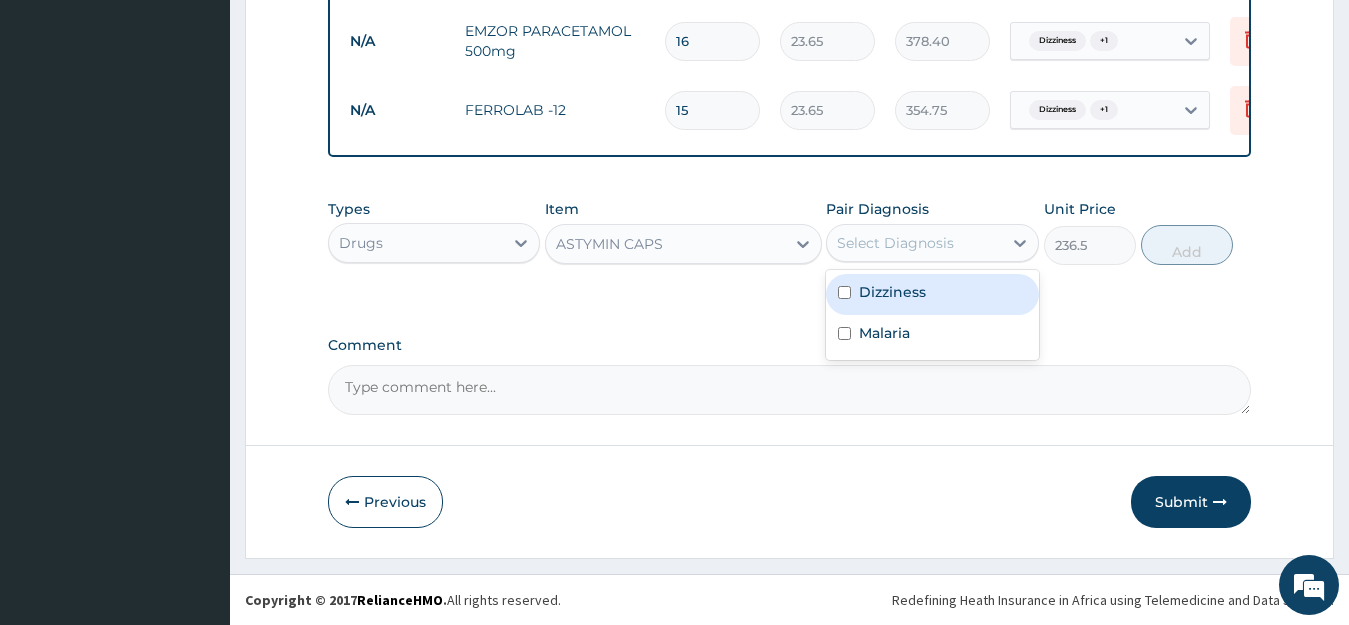 click on "Select Diagnosis" at bounding box center [895, 243] 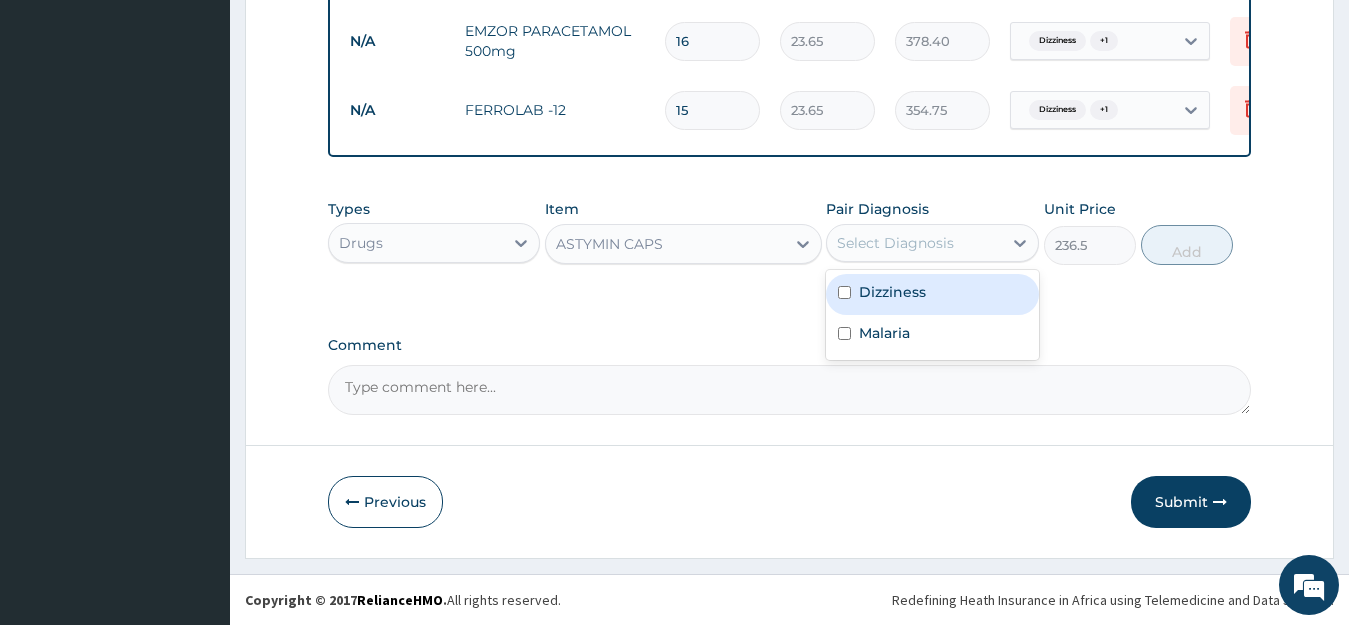 click on "Dizziness" at bounding box center [892, 292] 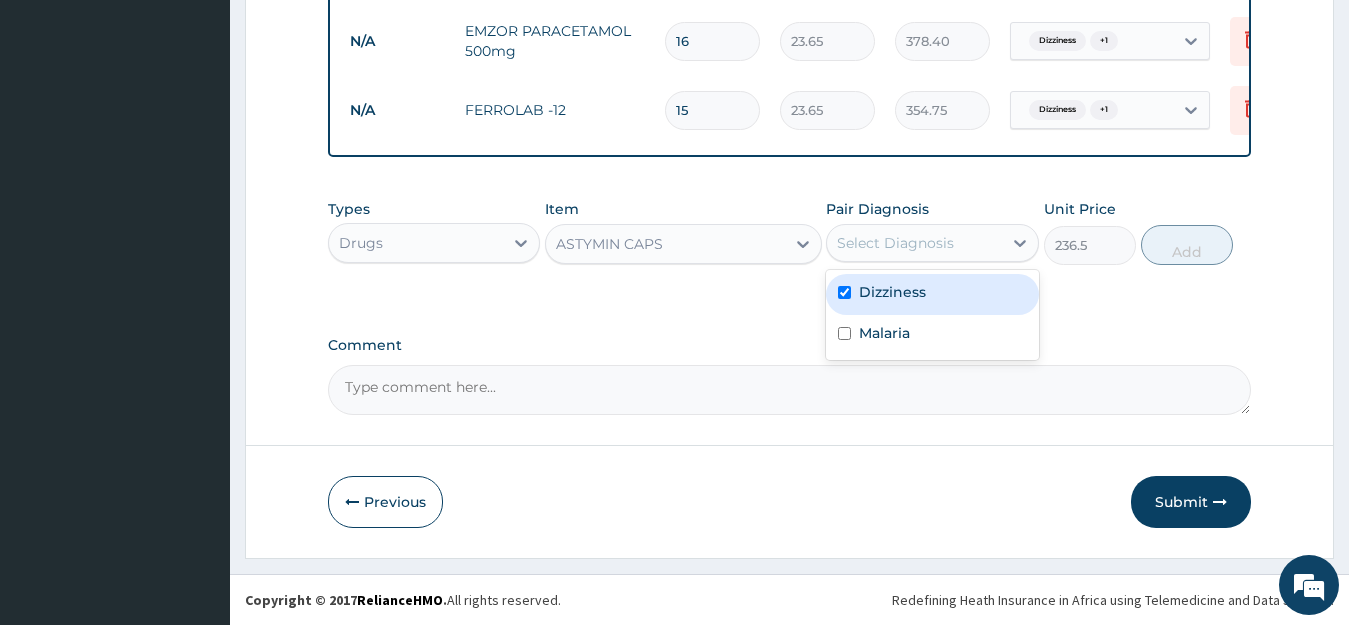 checkbox on "true" 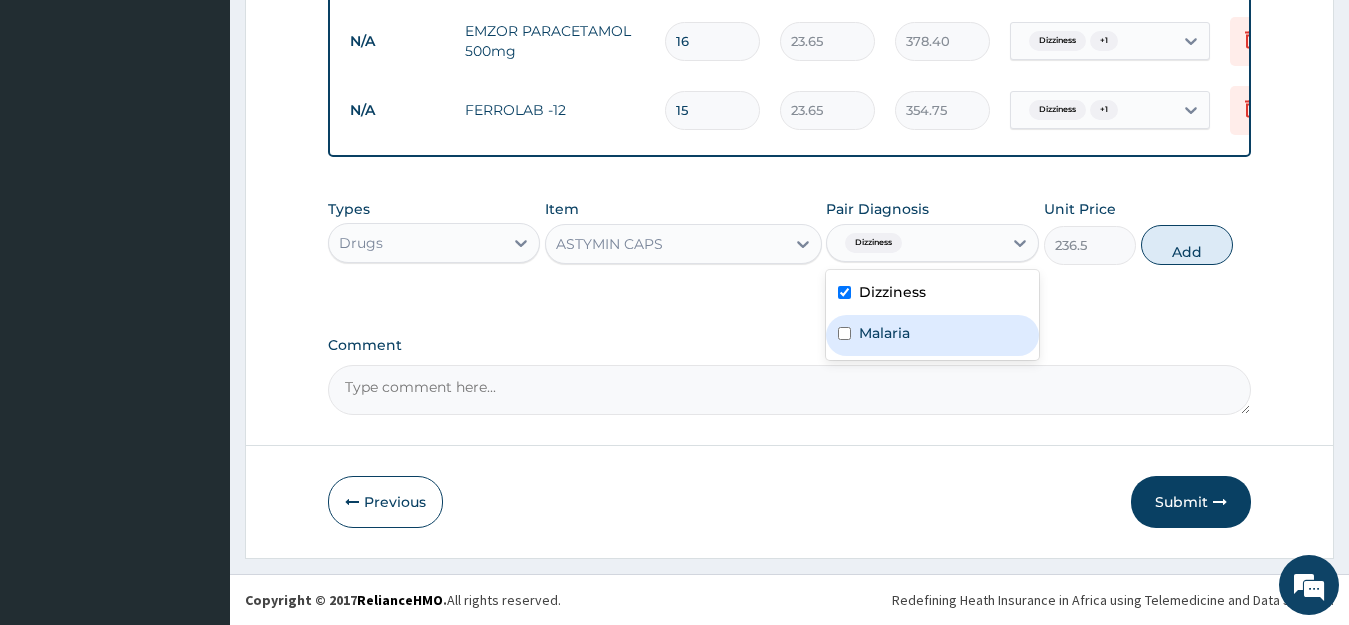 click on "Malaria" at bounding box center [932, 335] 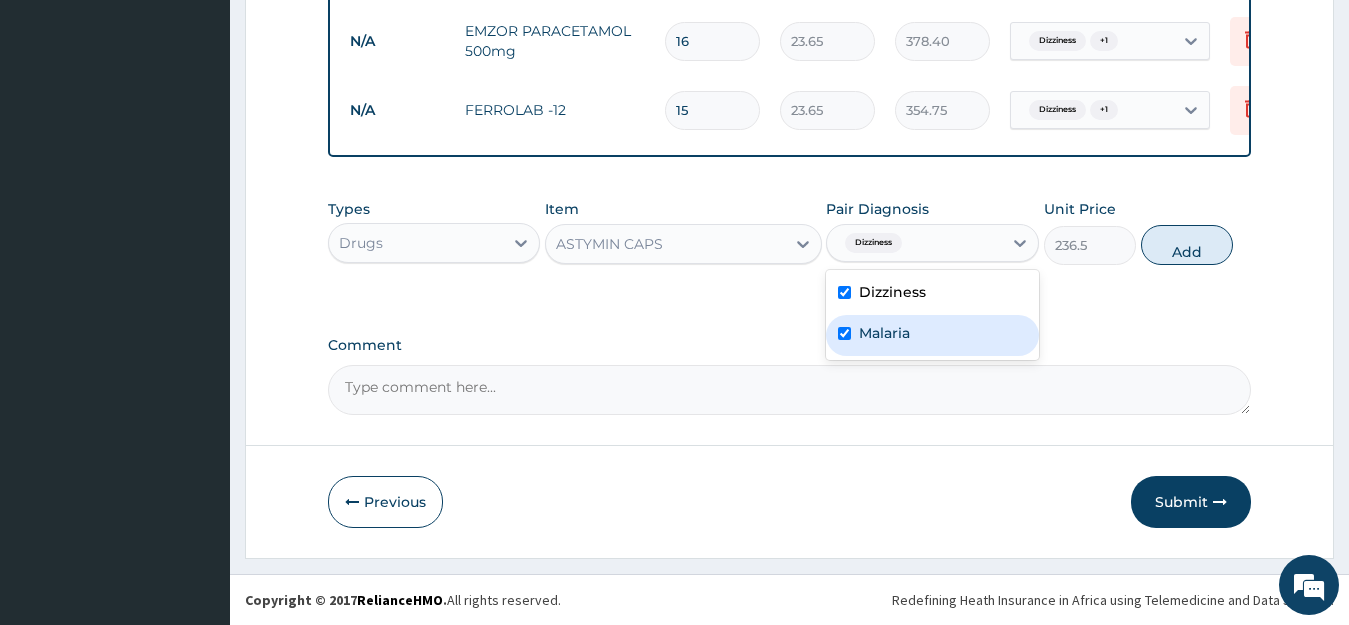 checkbox on "true" 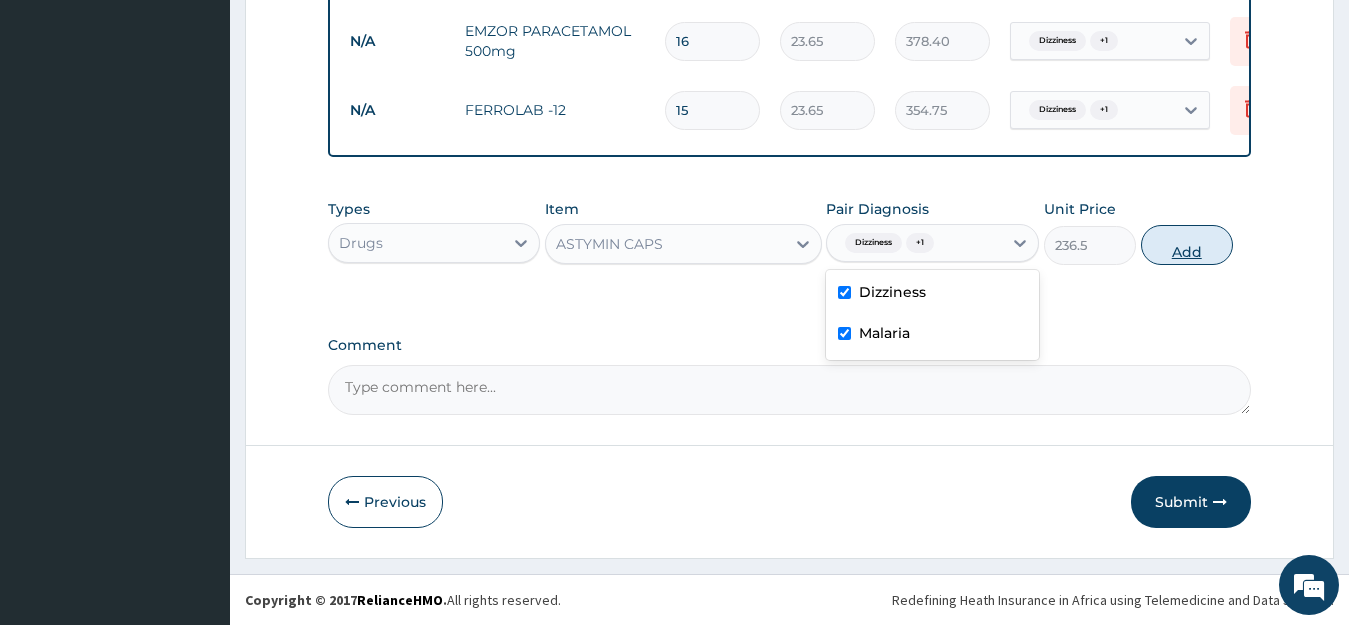 click on "Add" at bounding box center (1187, 245) 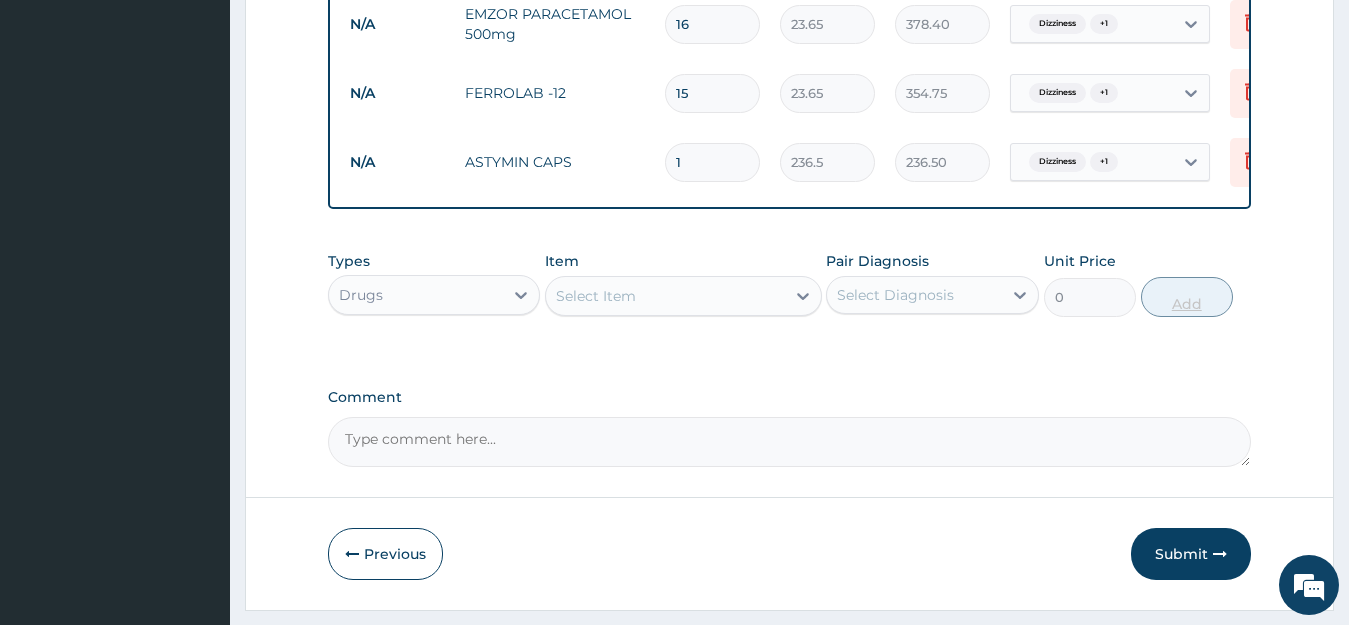 type on "15" 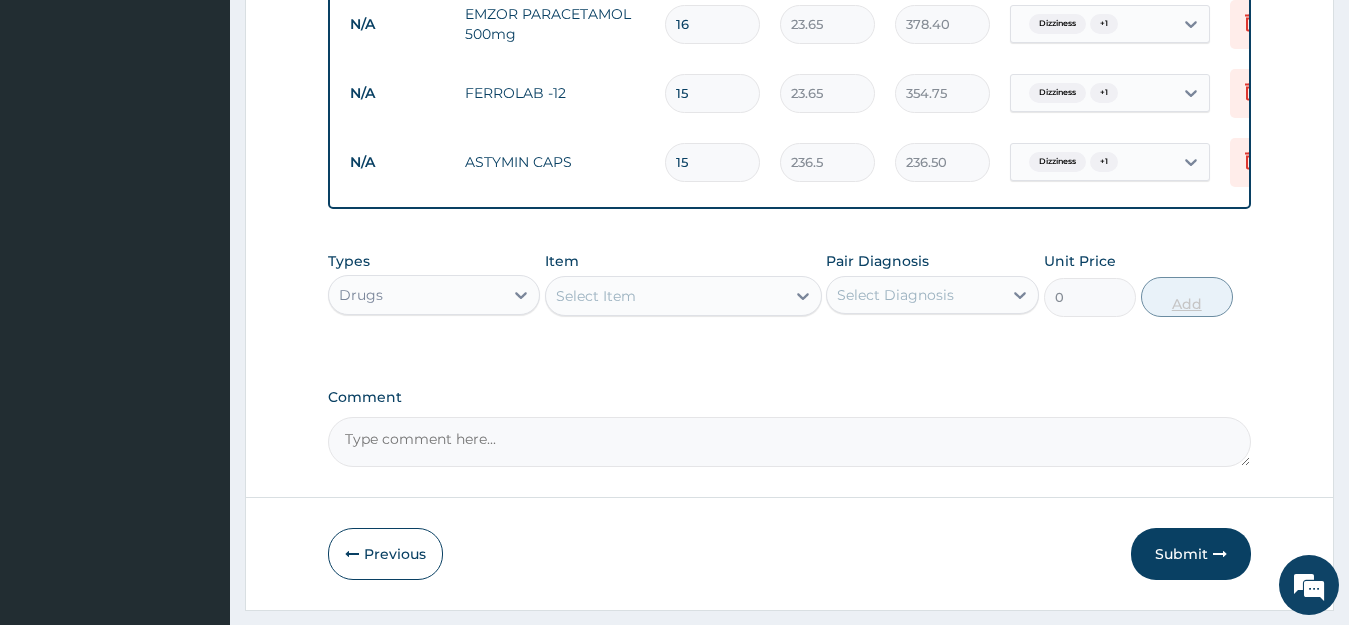 type on "3547.50" 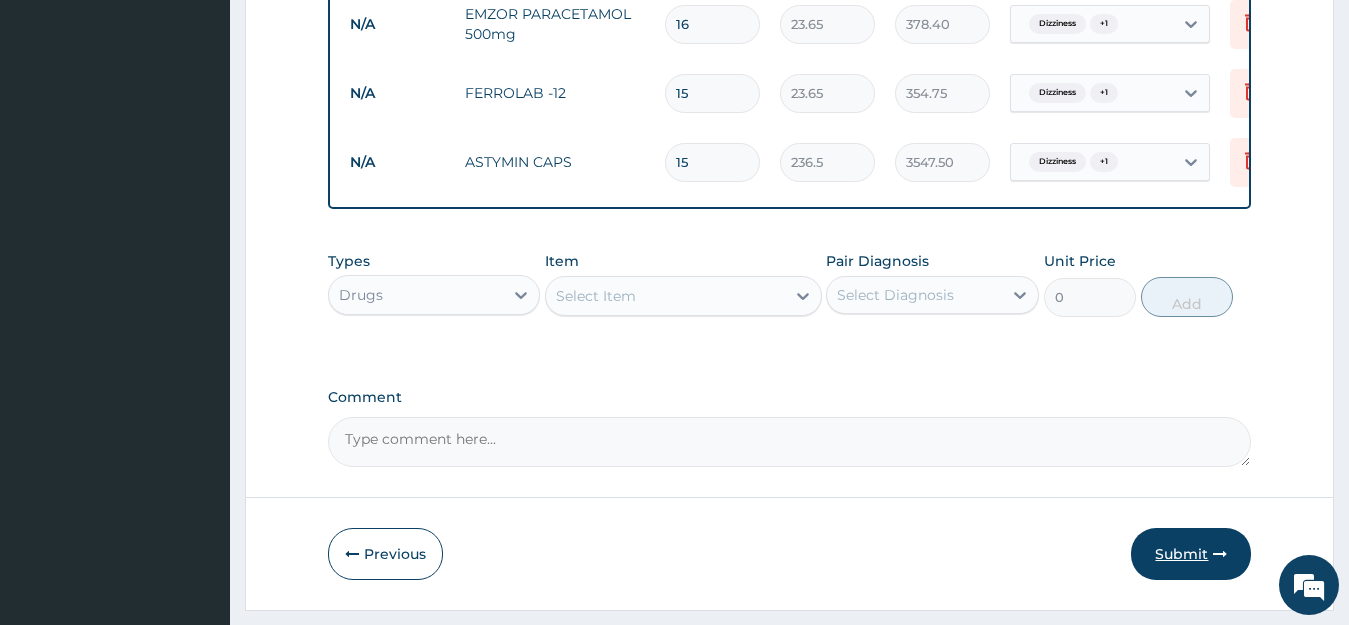 type on "15" 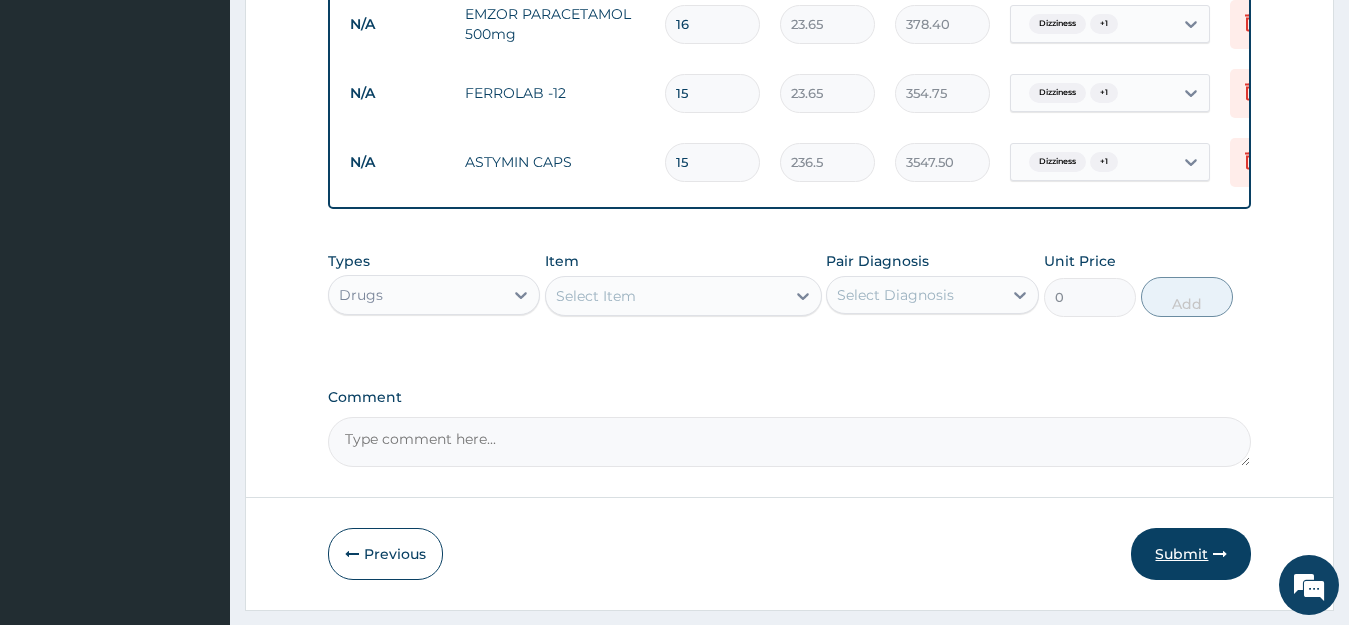 click on "Submit" at bounding box center [1191, 554] 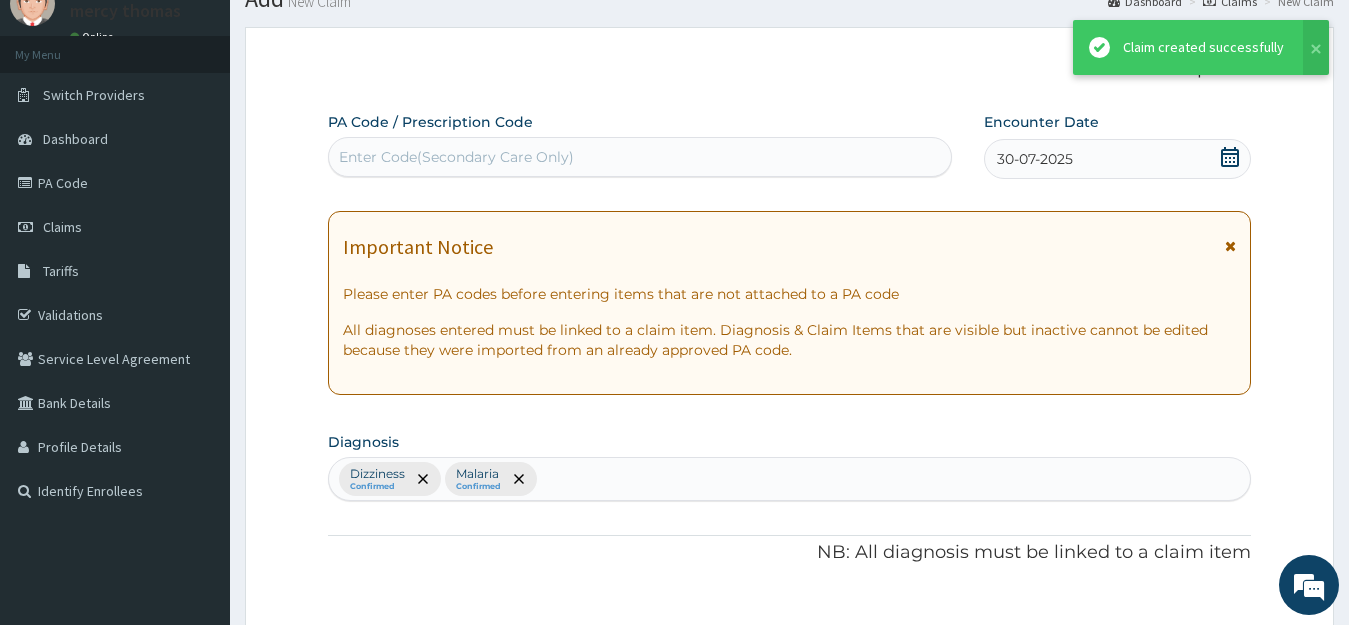 scroll, scrollTop: 957, scrollLeft: 0, axis: vertical 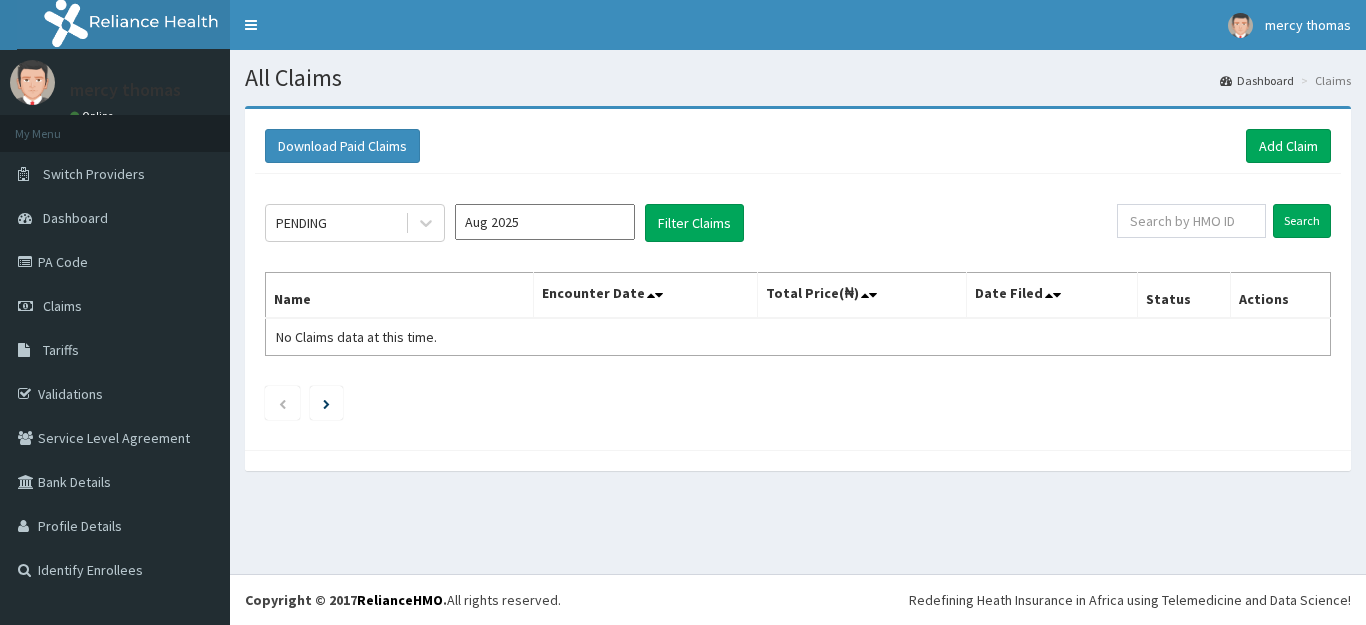 click on "Aug 2025" at bounding box center [545, 222] 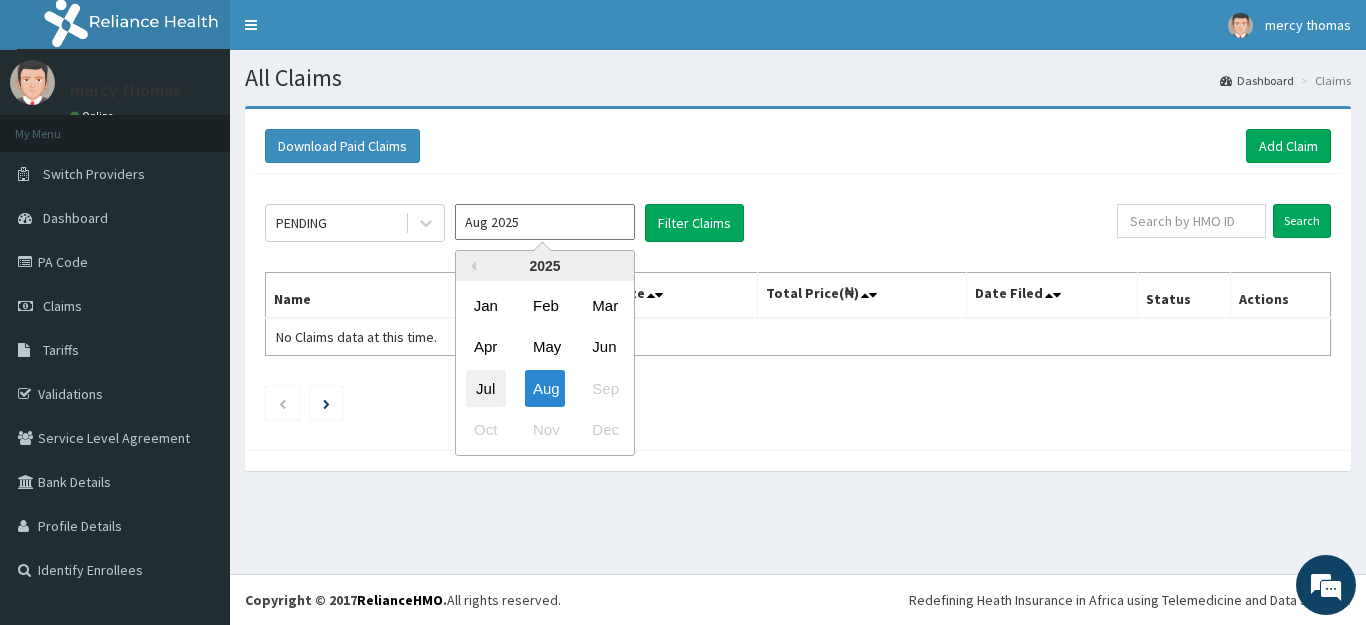 click on "Jul" at bounding box center (486, 388) 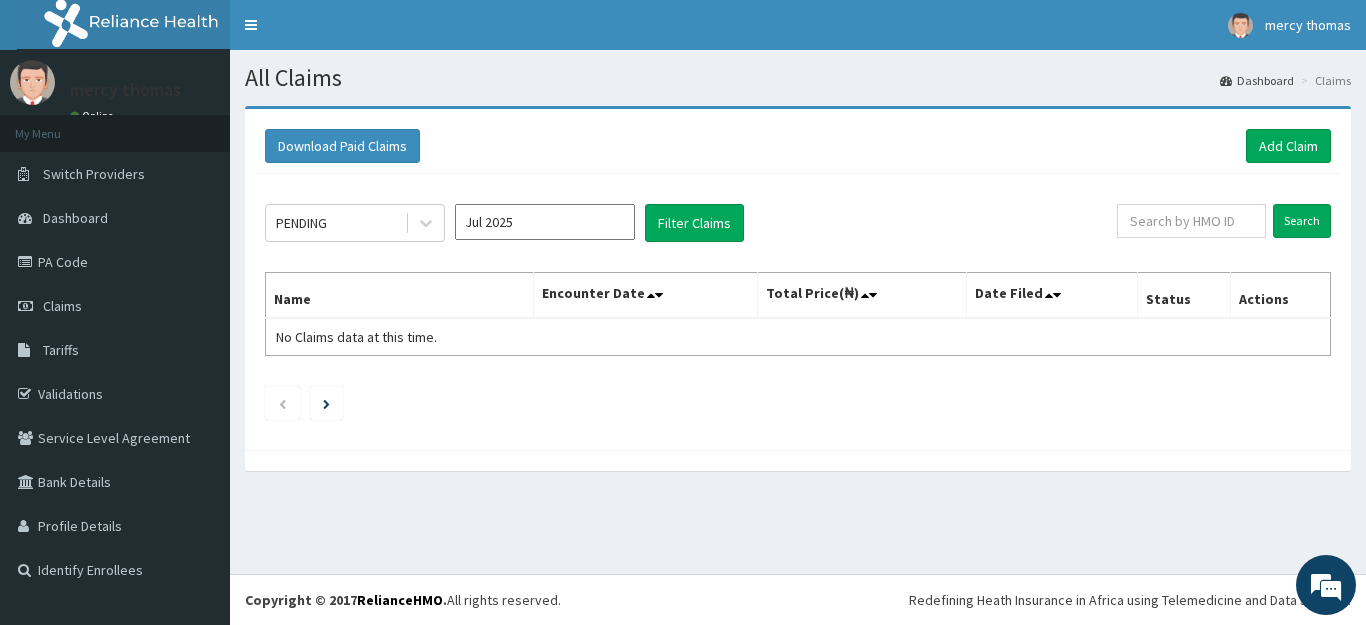 type on "Jul 2025" 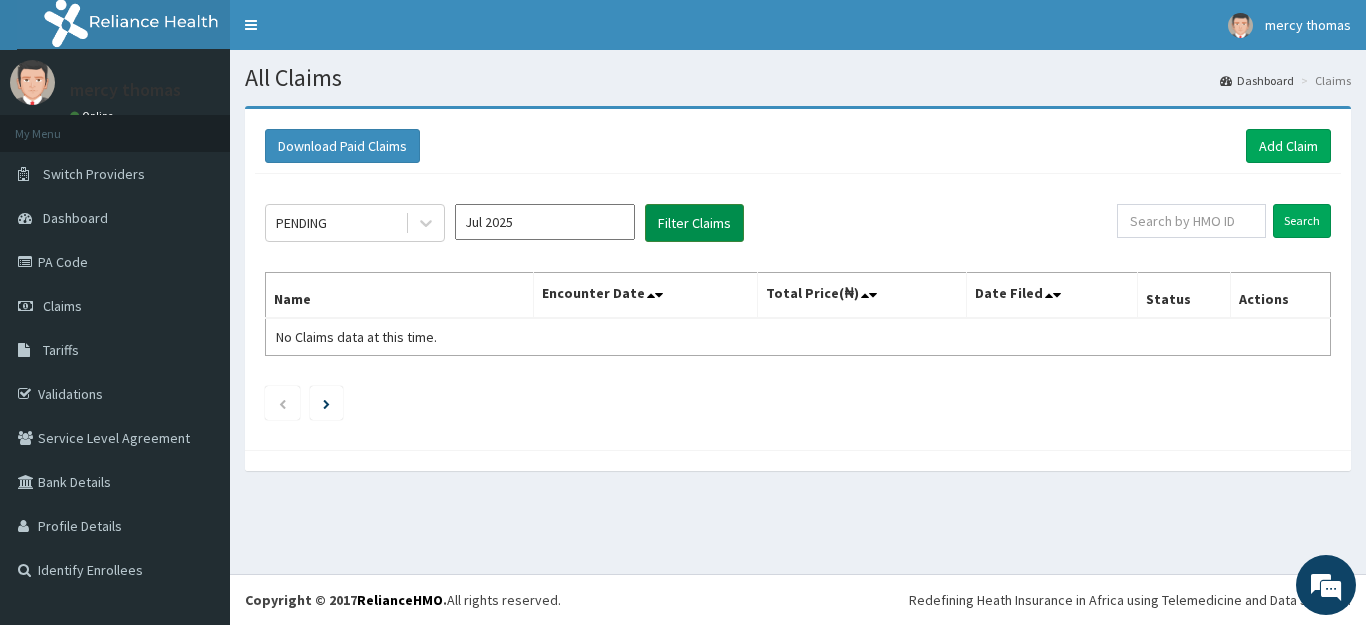 click on "Filter Claims" at bounding box center [694, 223] 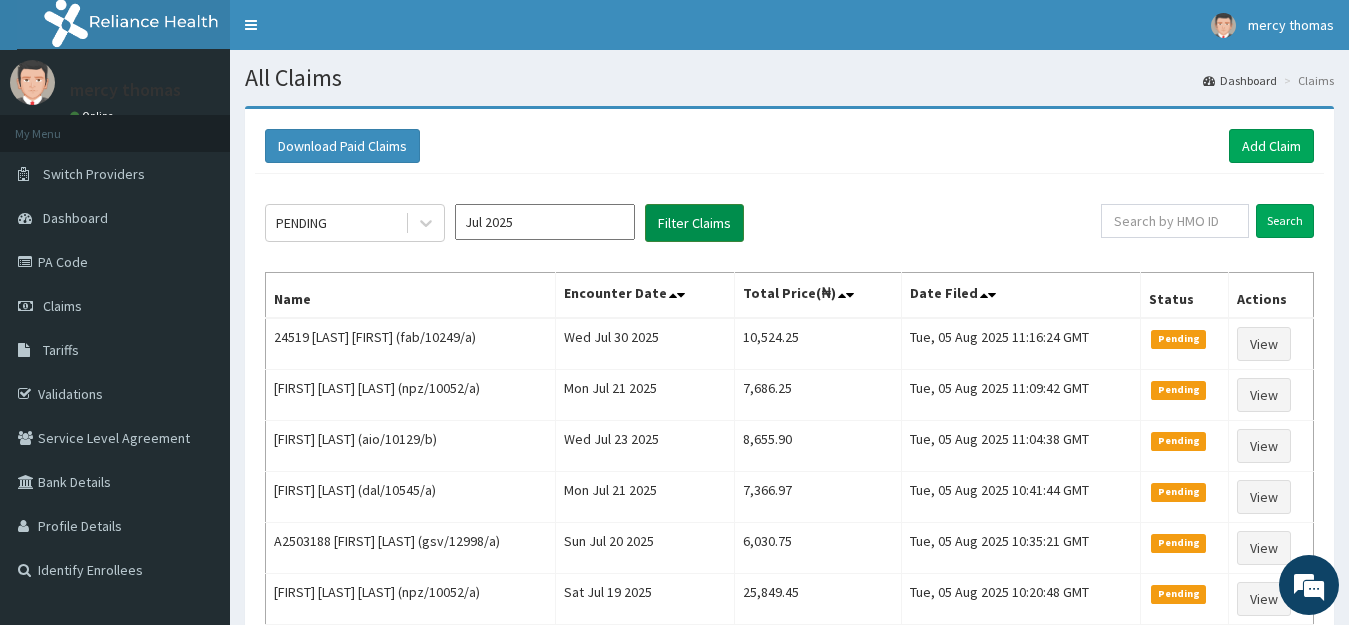 scroll, scrollTop: 0, scrollLeft: 0, axis: both 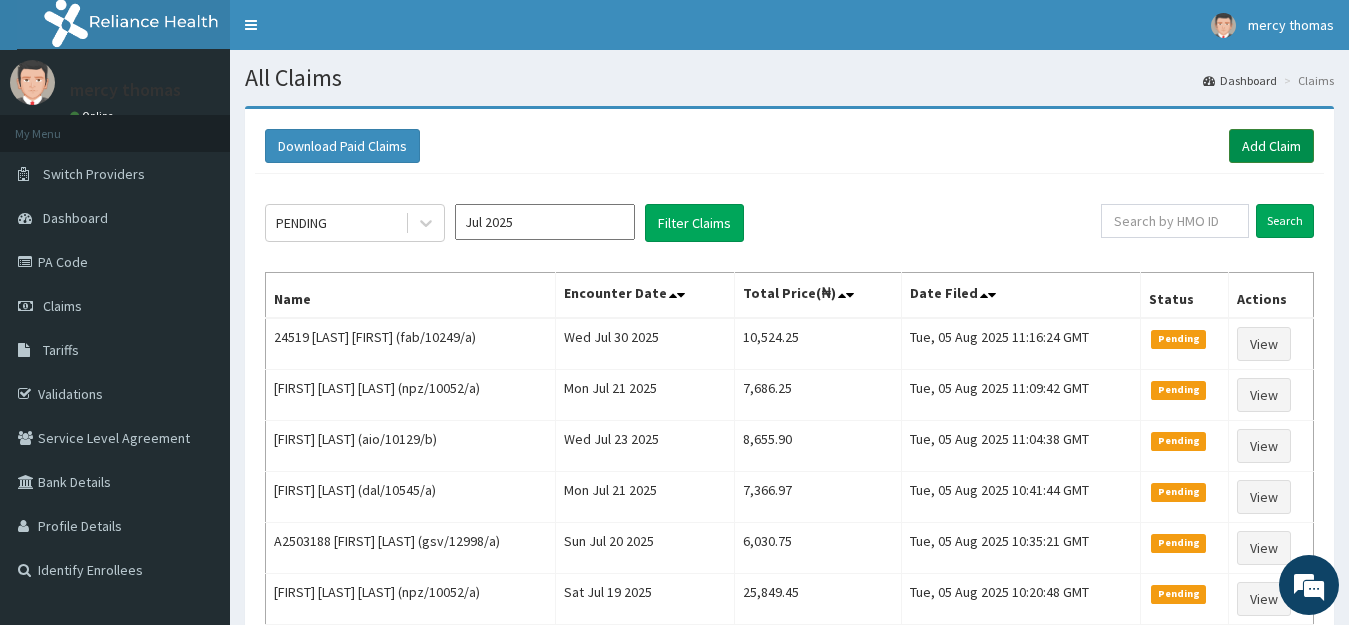 click on "Add Claim" at bounding box center [1271, 146] 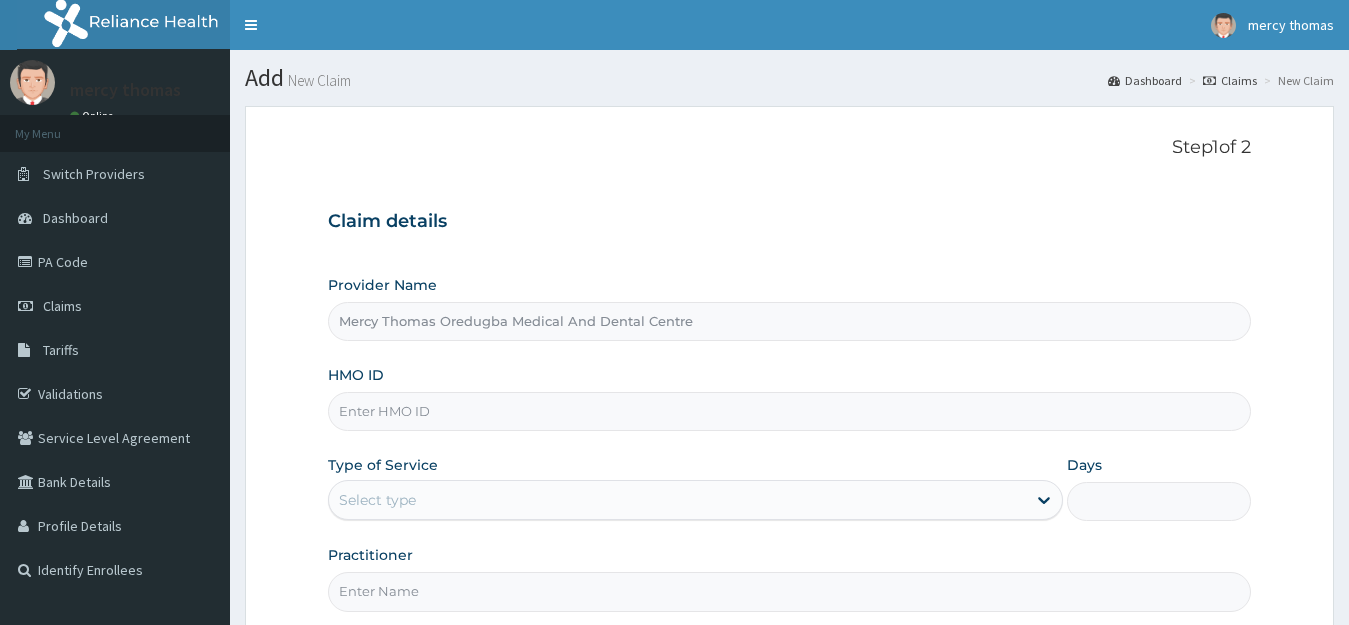 click on "HMO ID" at bounding box center (790, 411) 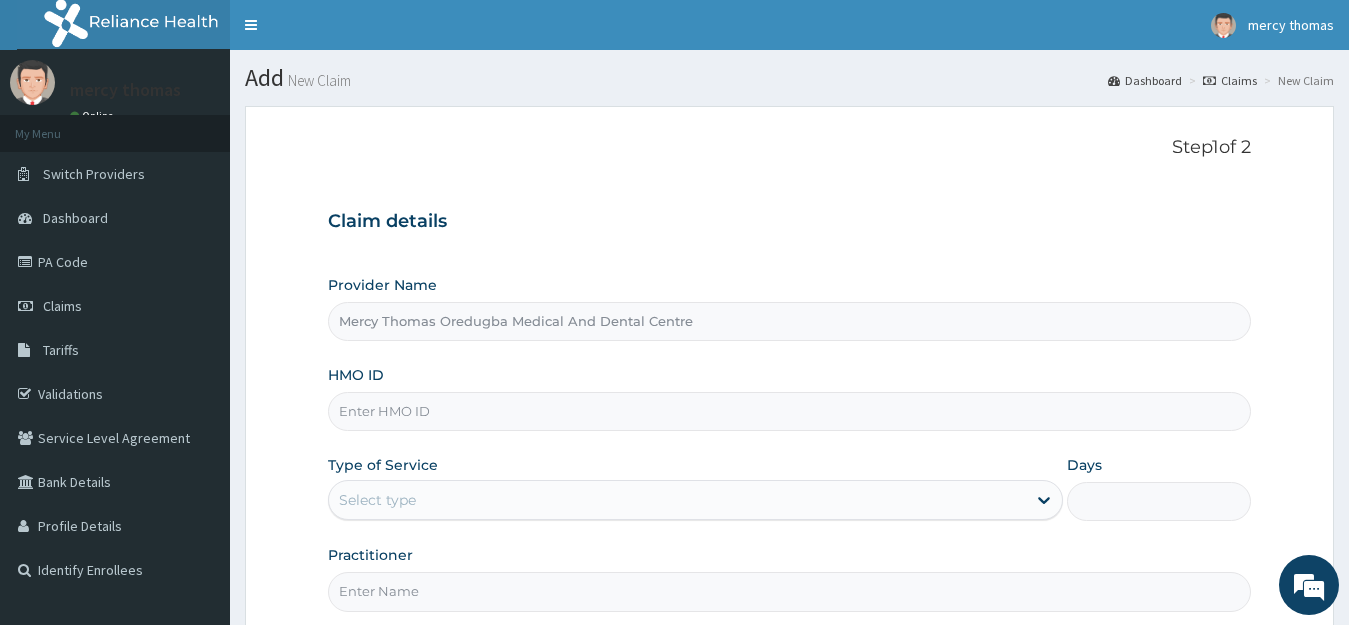 scroll, scrollTop: 0, scrollLeft: 0, axis: both 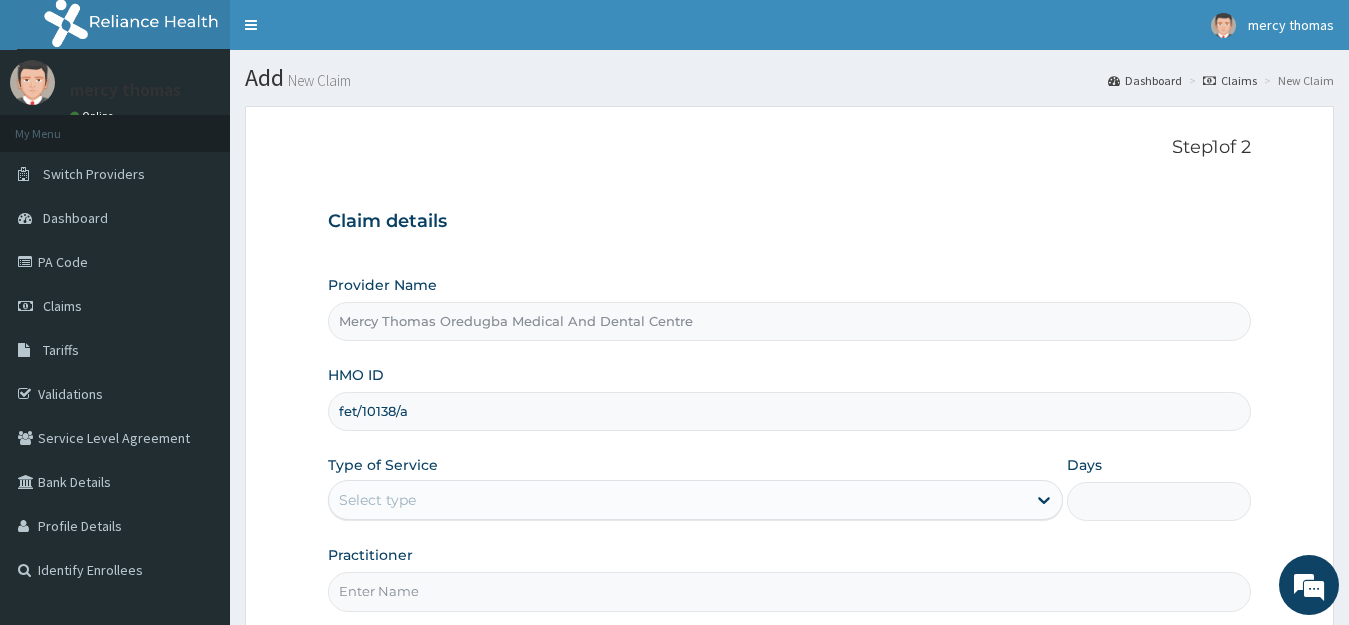 type on "fet/10138/a" 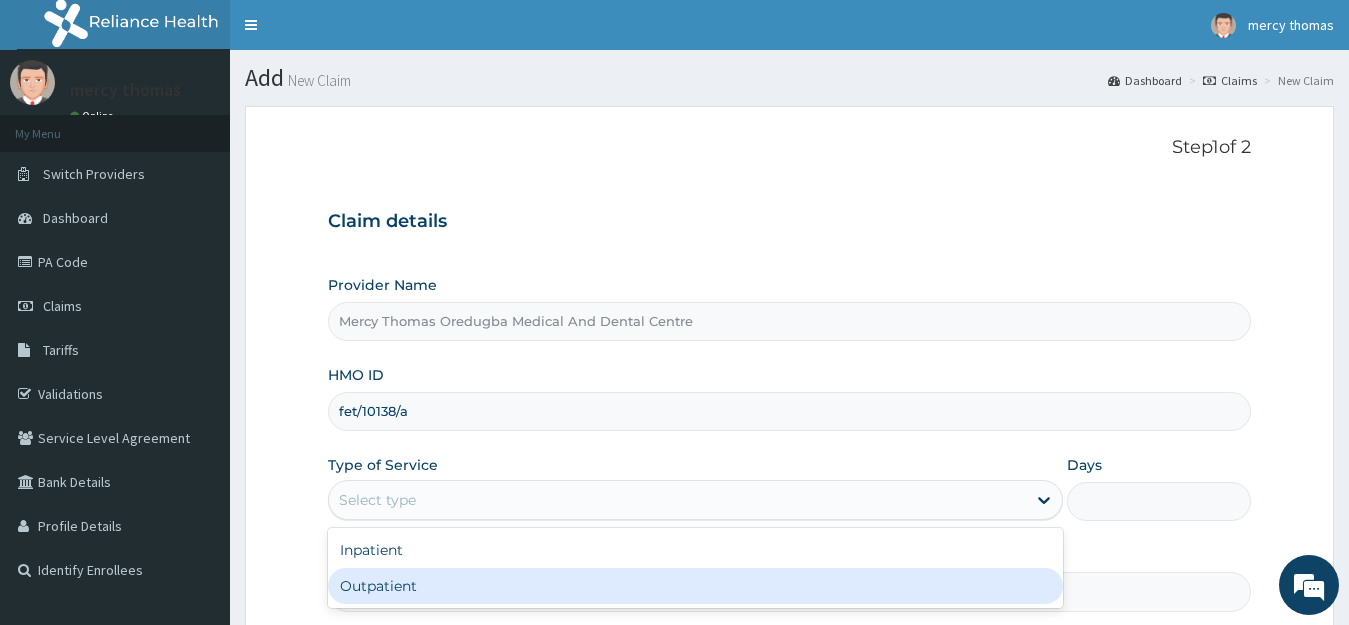 click on "Outpatient" at bounding box center [696, 586] 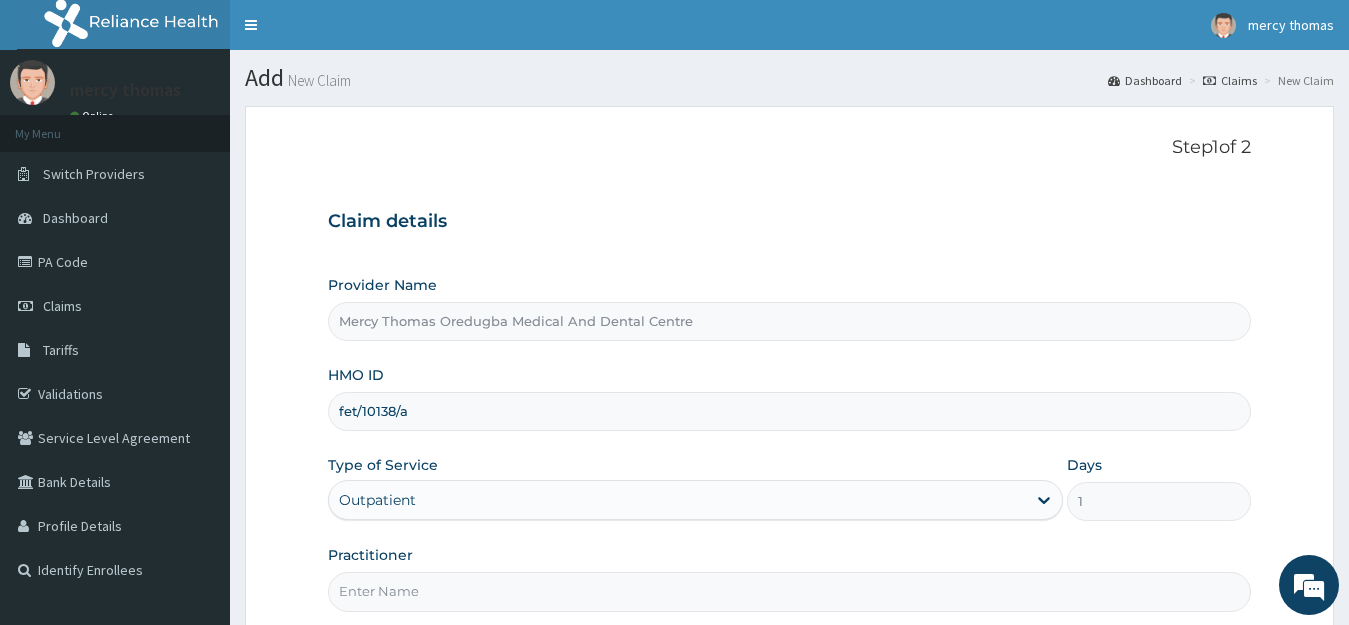click on "Practitioner" at bounding box center [790, 591] 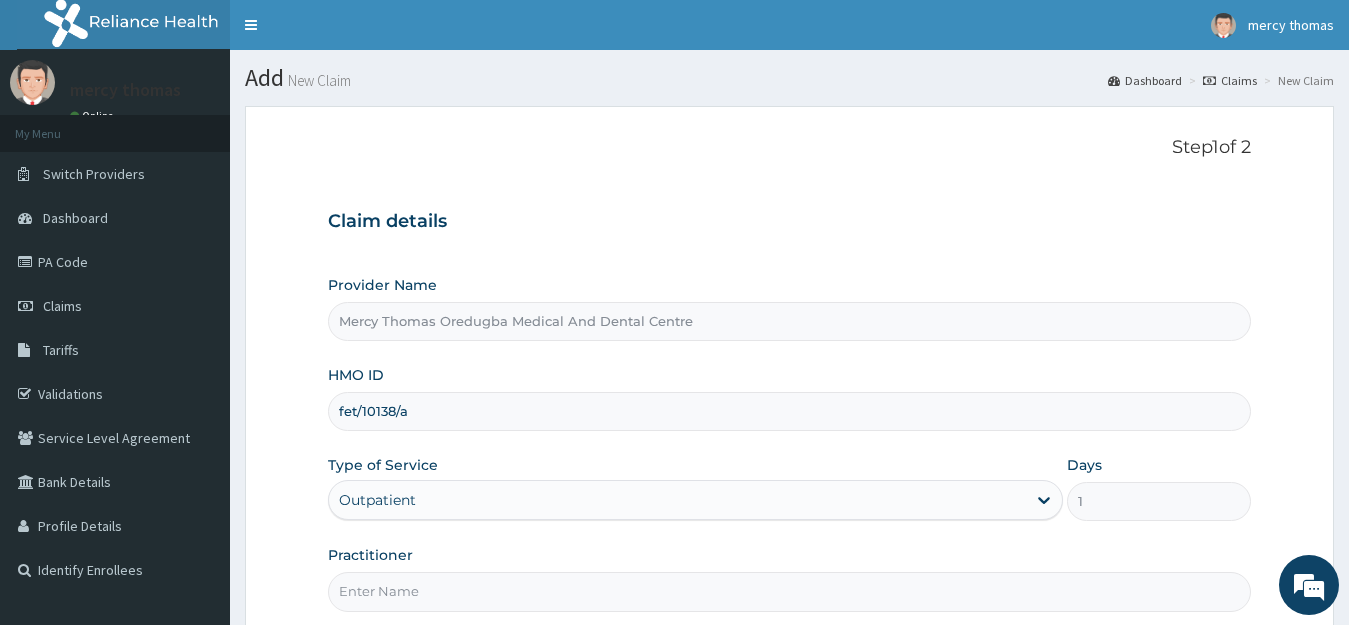 type on "Oredugba" 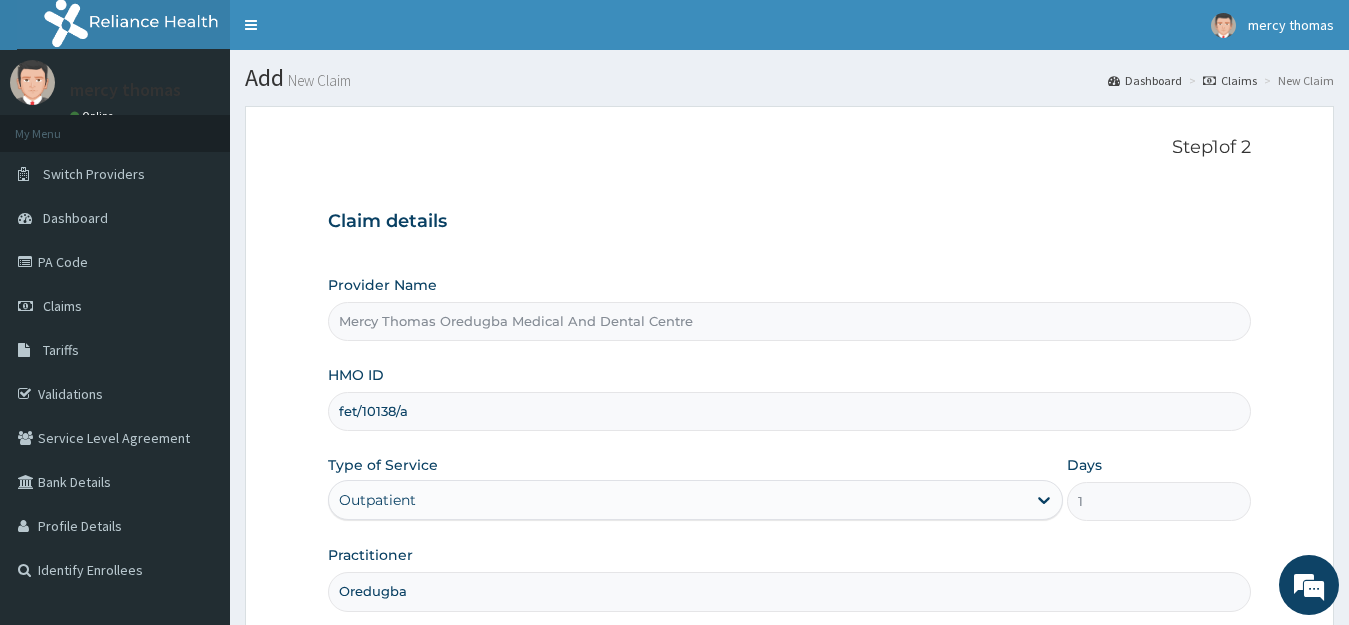 scroll, scrollTop: 197, scrollLeft: 0, axis: vertical 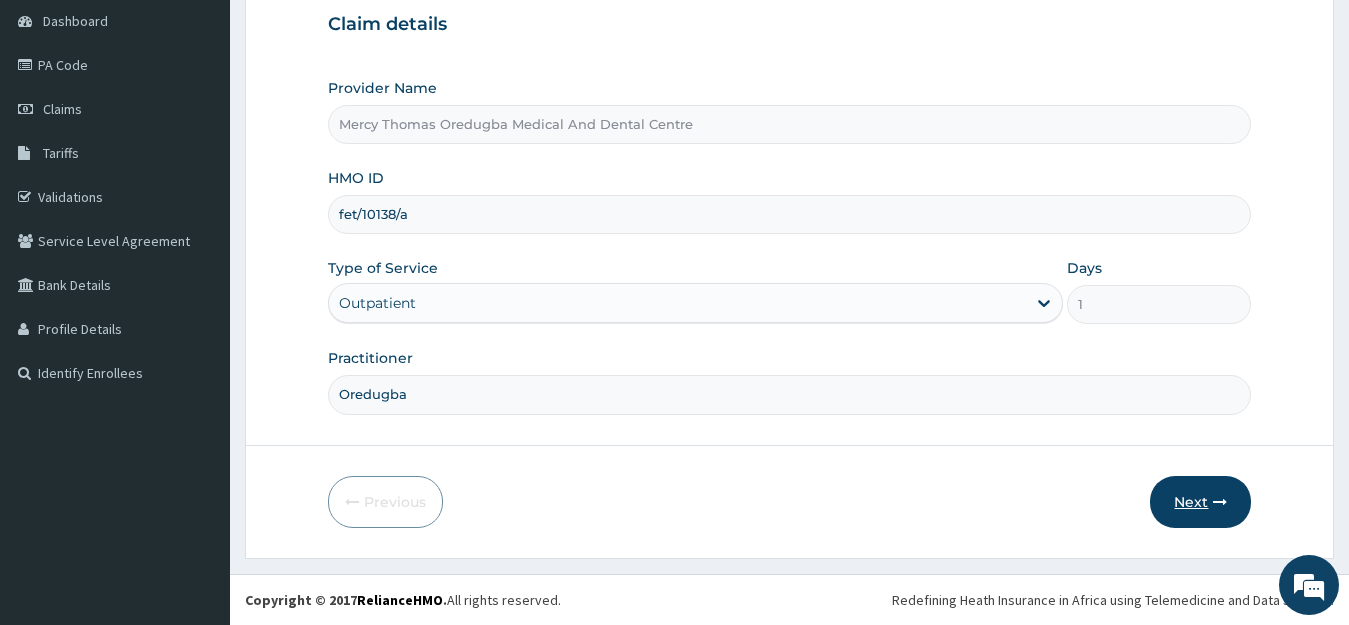 click on "Next" at bounding box center [1200, 502] 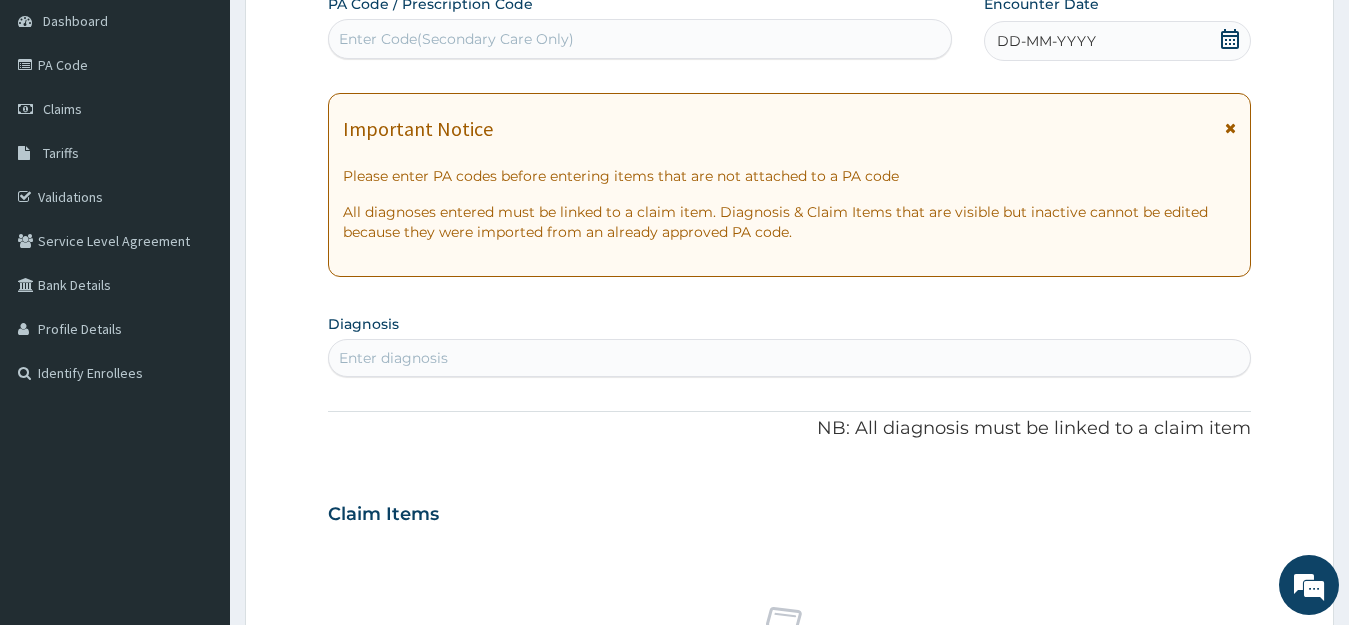 click 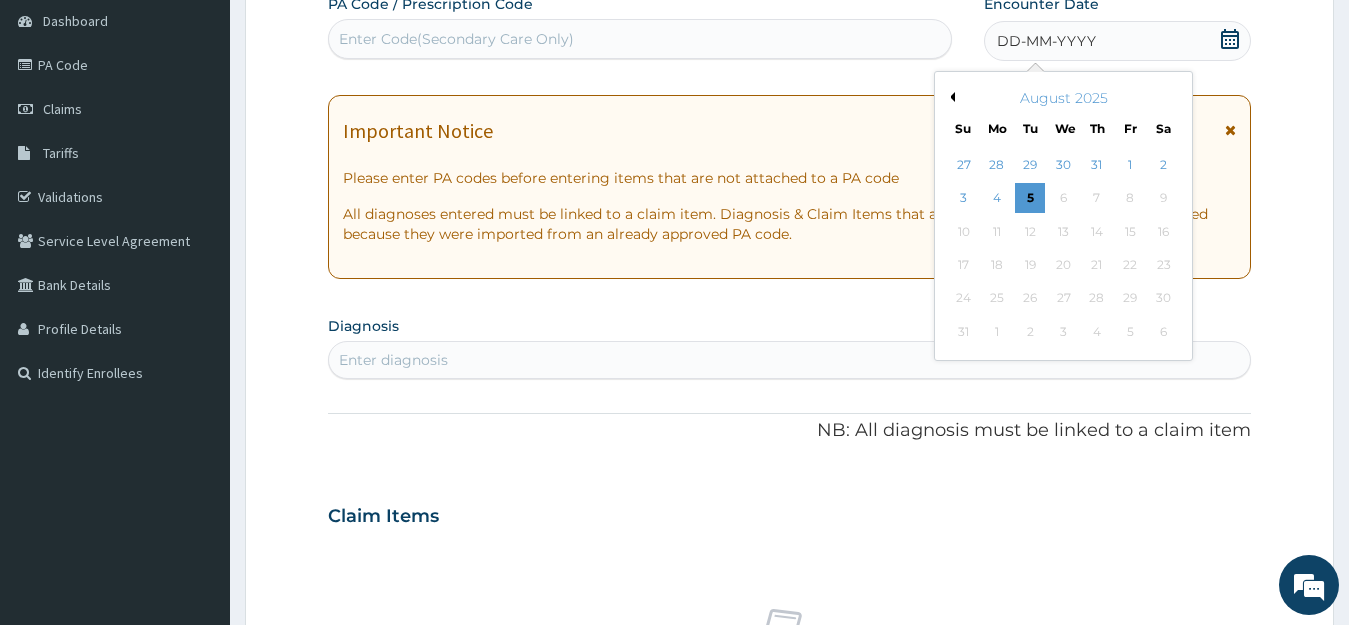 click on "Previous Month" at bounding box center (950, 97) 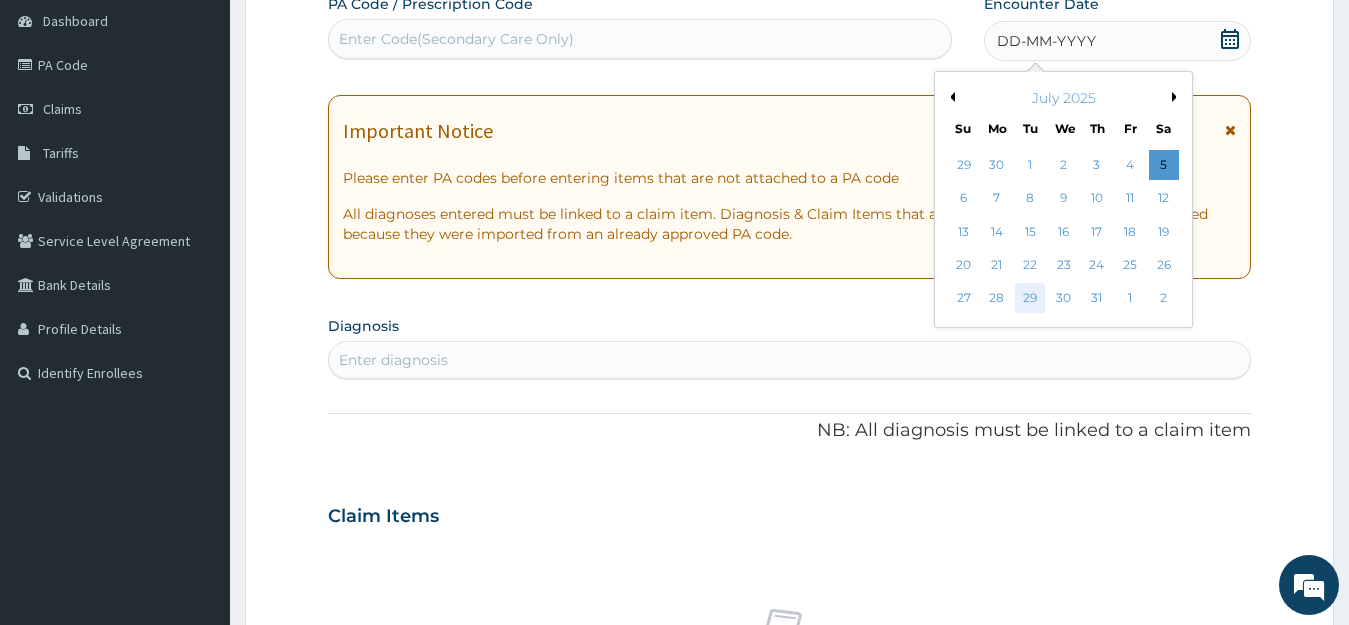 click on "29" at bounding box center [1030, 299] 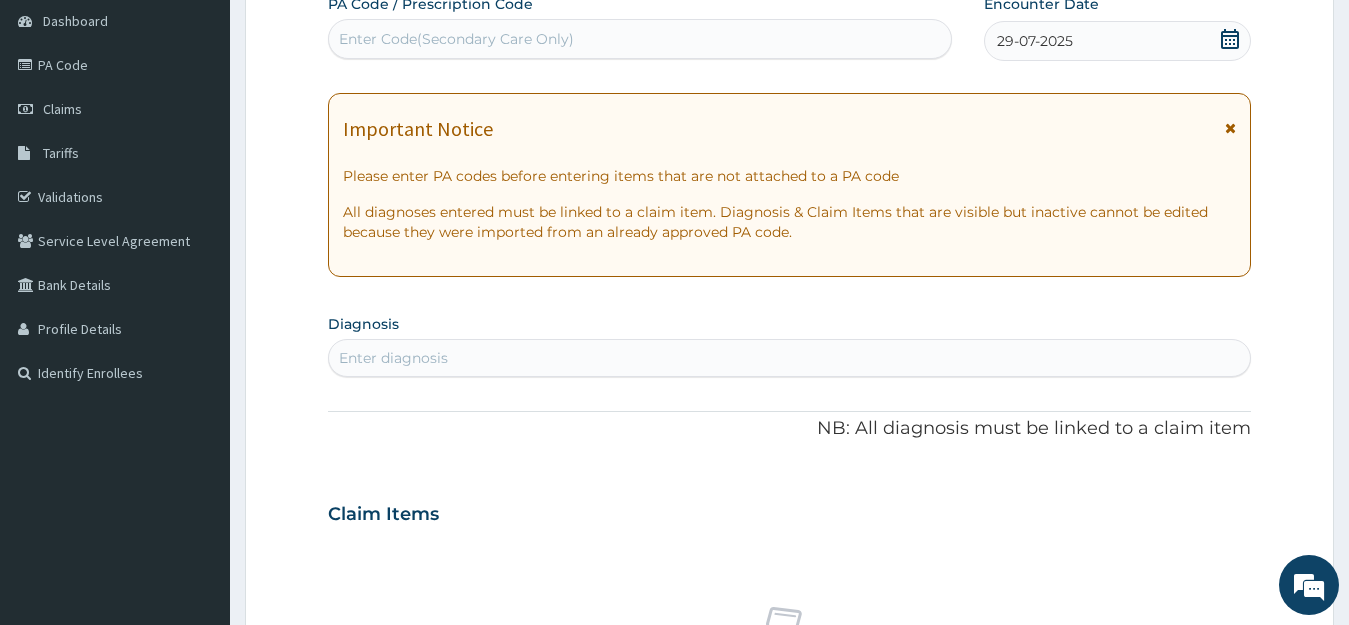 click on "Enter diagnosis" at bounding box center [790, 358] 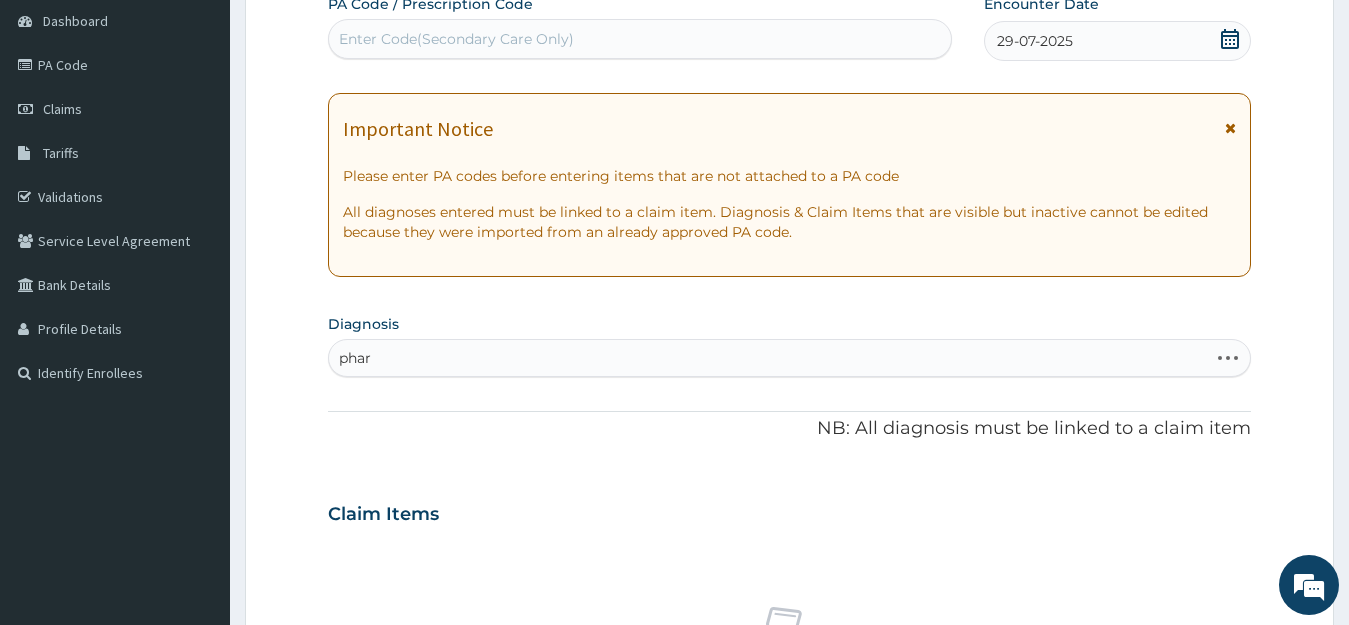 type on "phary" 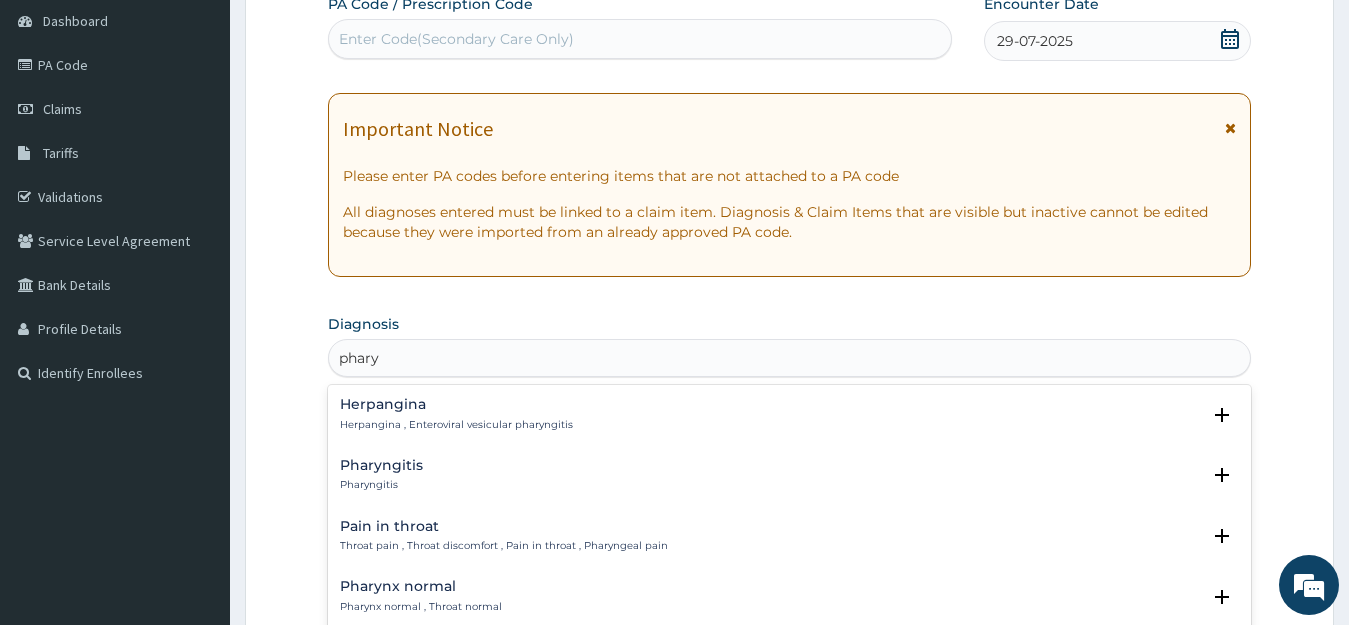 click on "Pharyngitis" at bounding box center (381, 465) 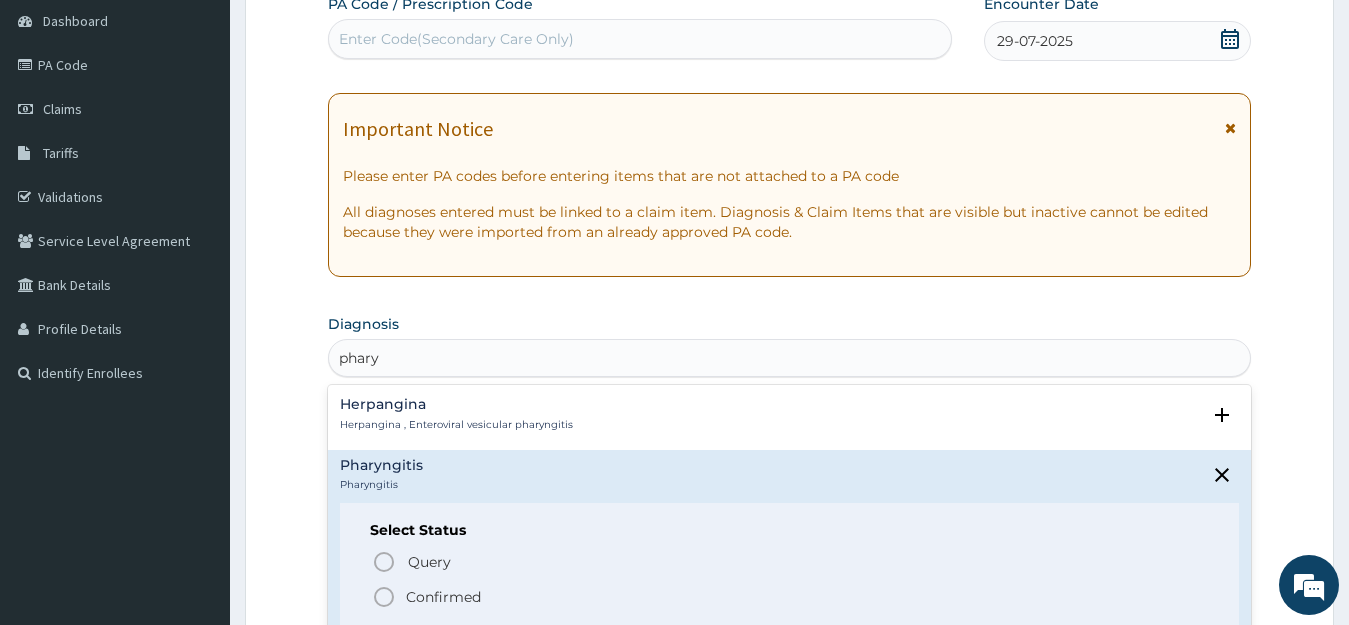 click 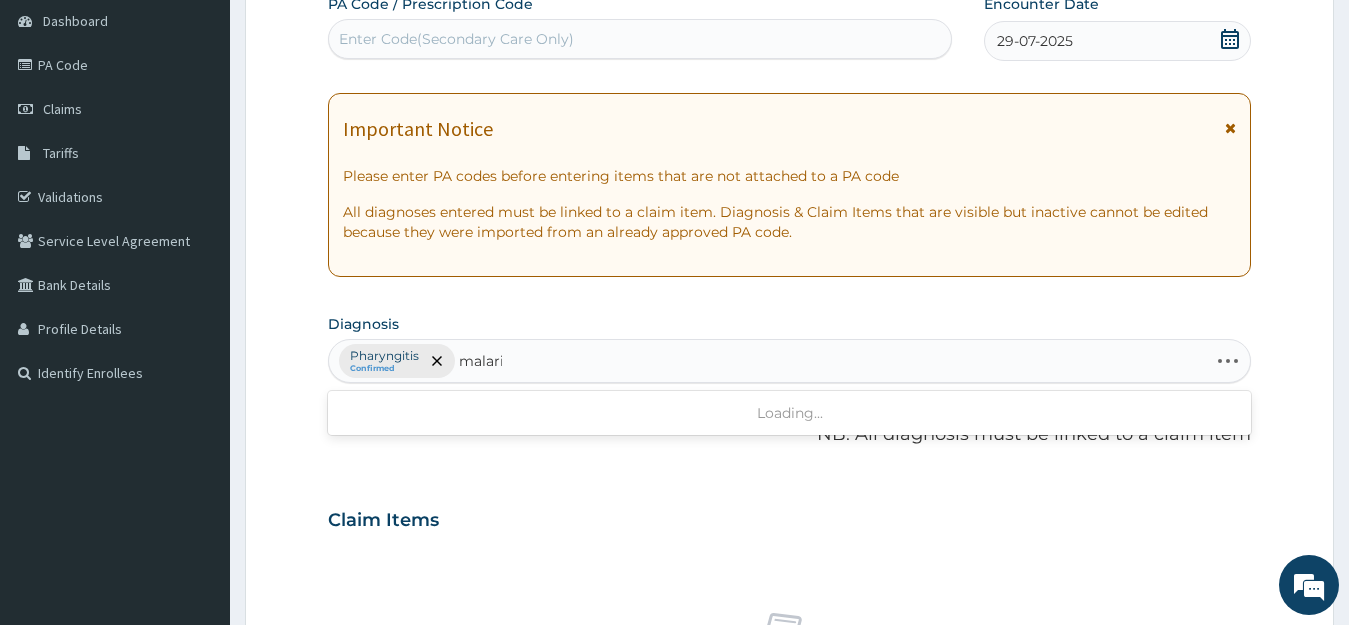 type on "malaria" 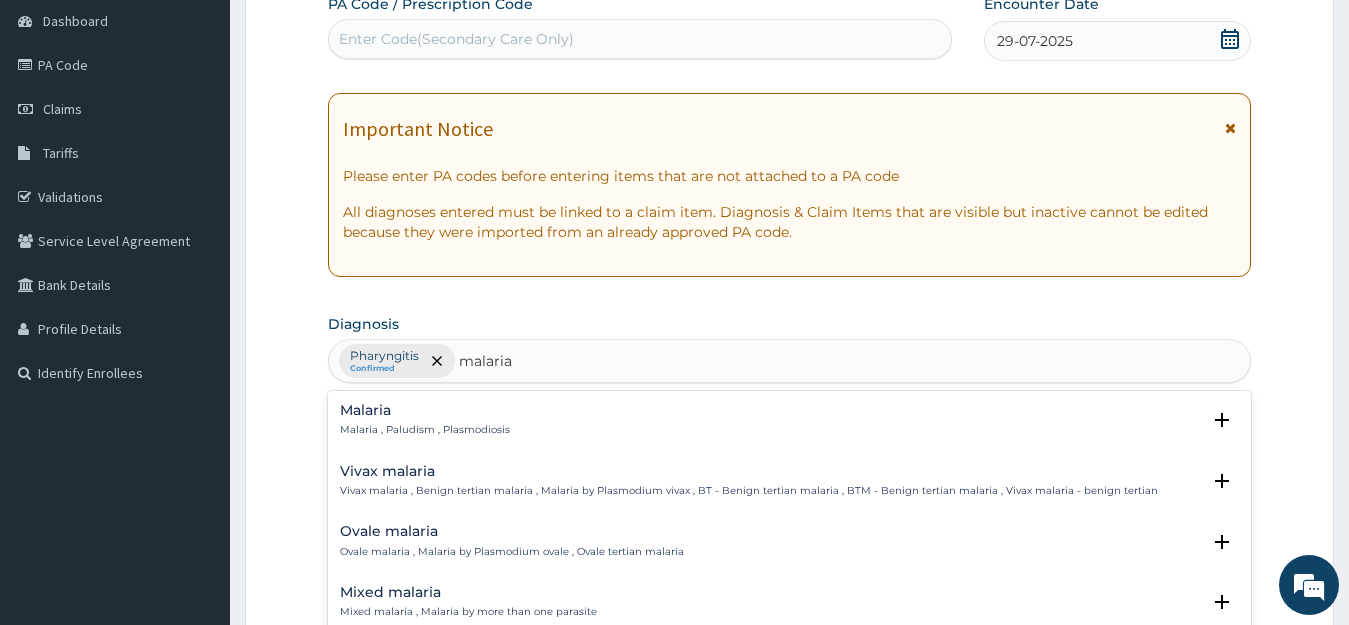 click on "Malaria , Paludism , Plasmodiosis" at bounding box center (425, 430) 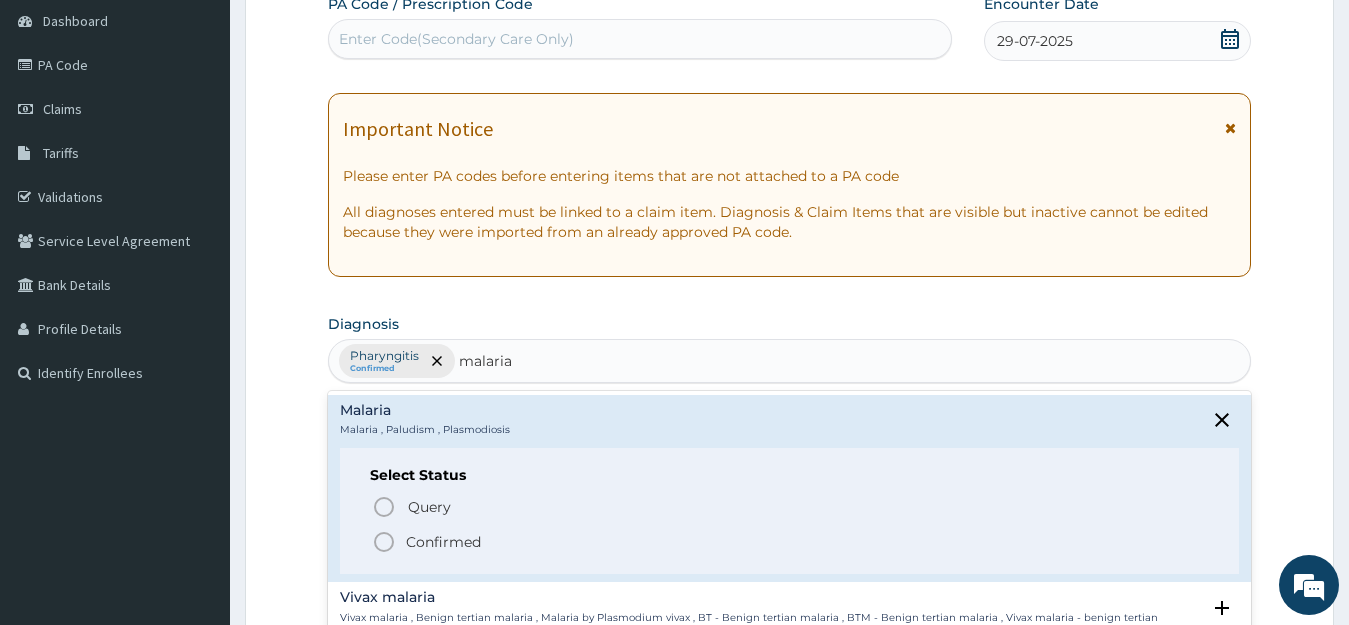 click 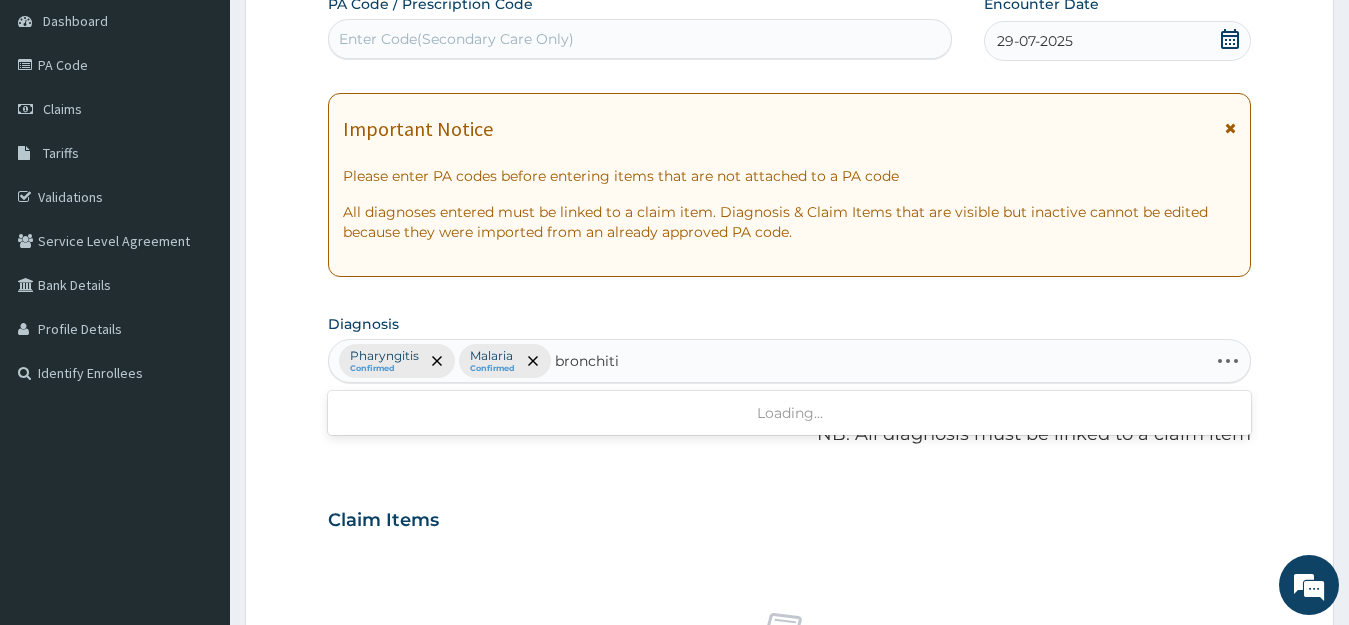 type on "bronchitis" 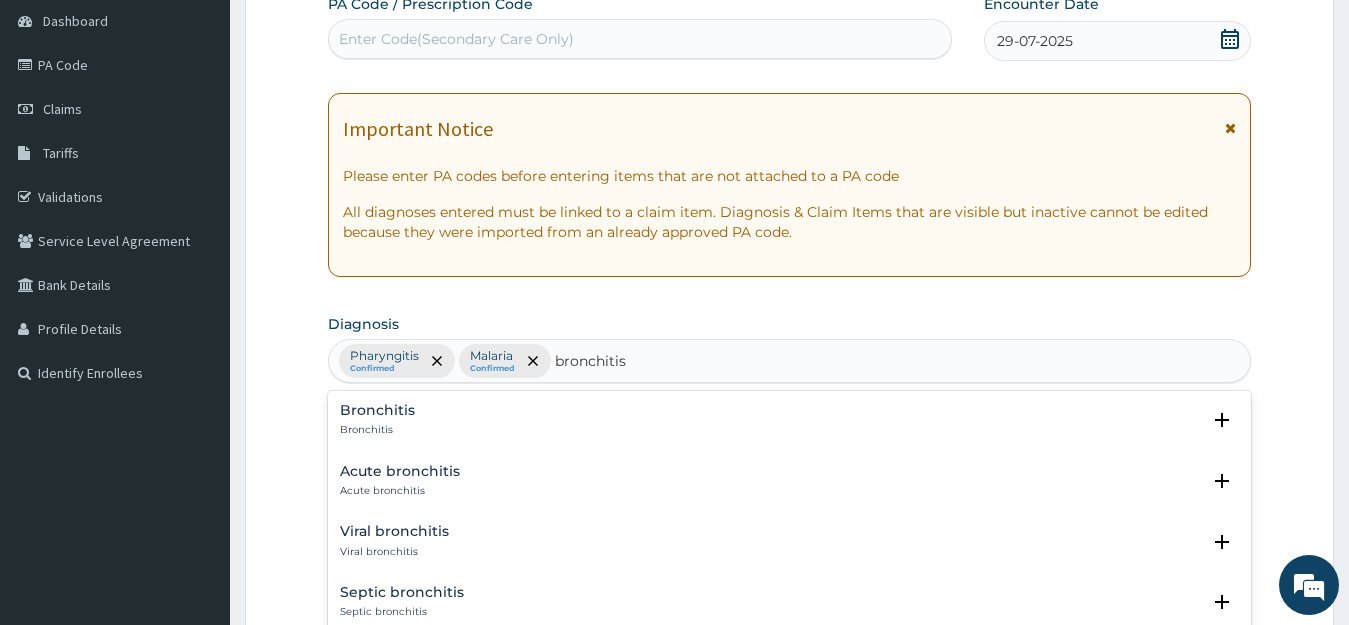 click on "Bronchitis" at bounding box center (377, 430) 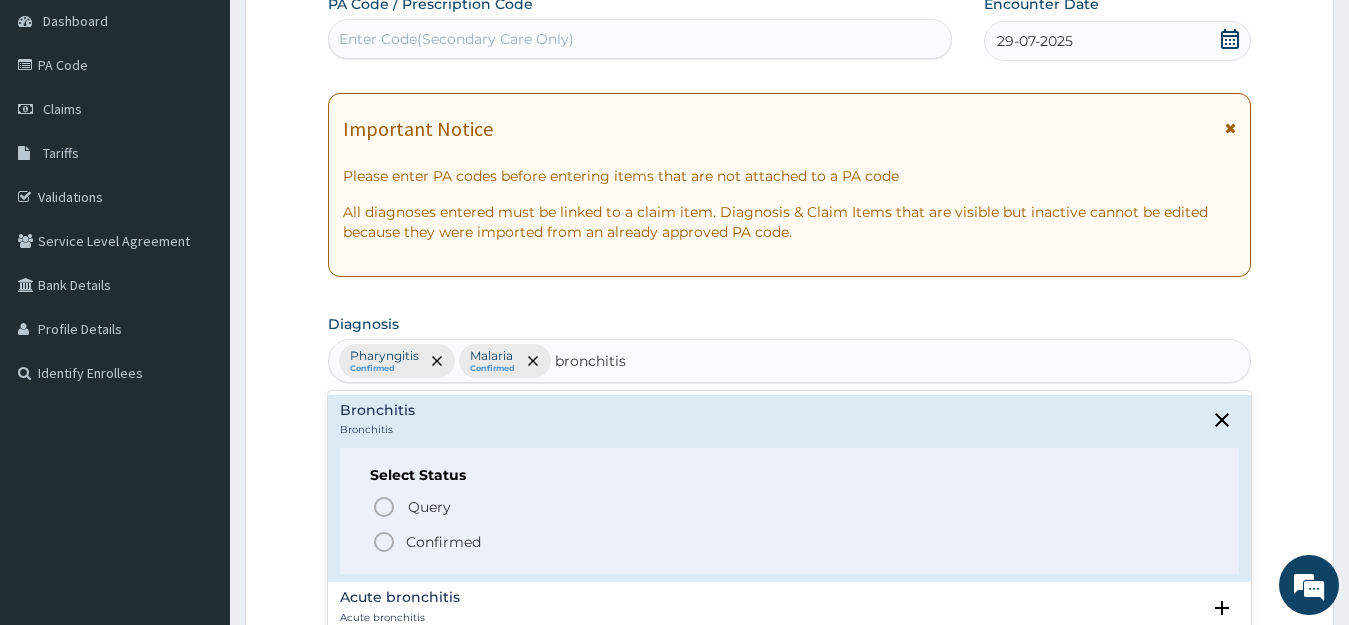 click 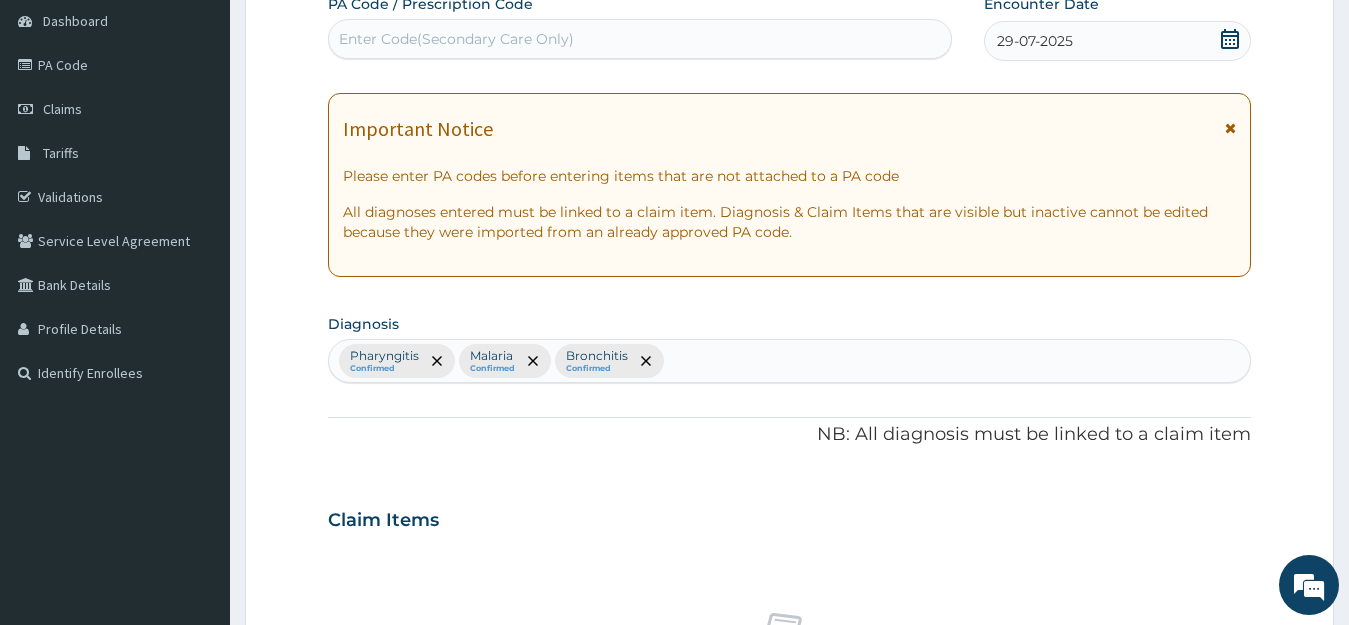 scroll, scrollTop: 744, scrollLeft: 0, axis: vertical 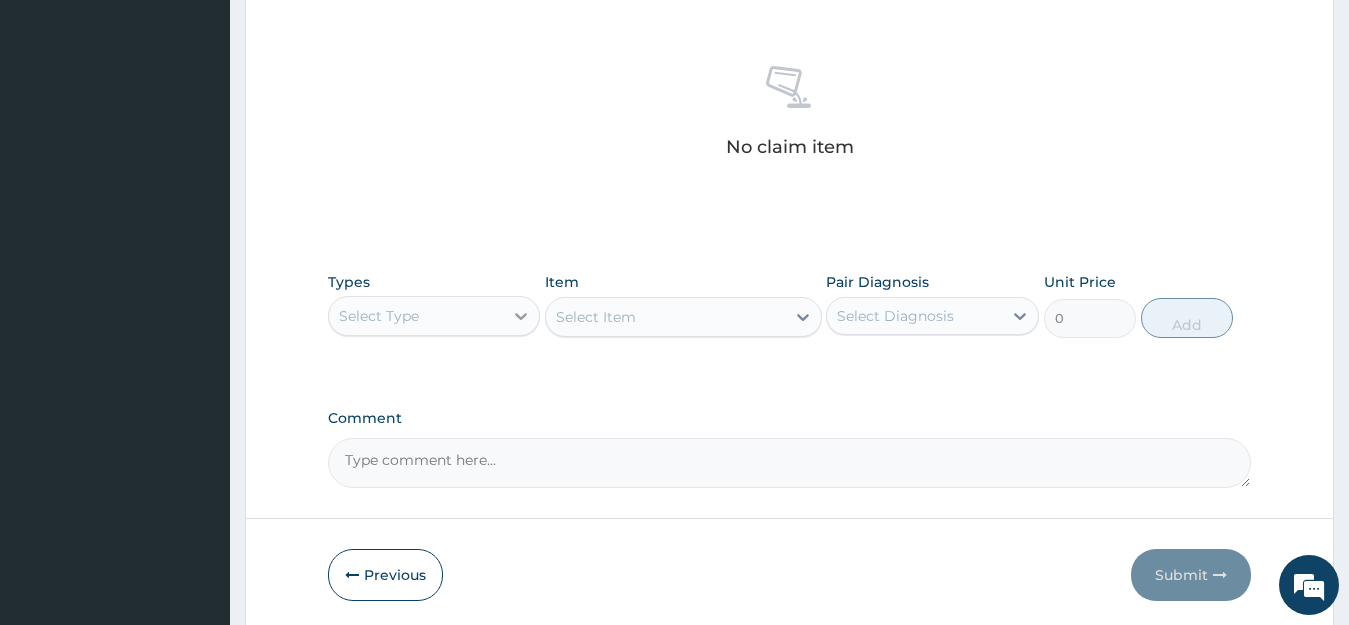 click 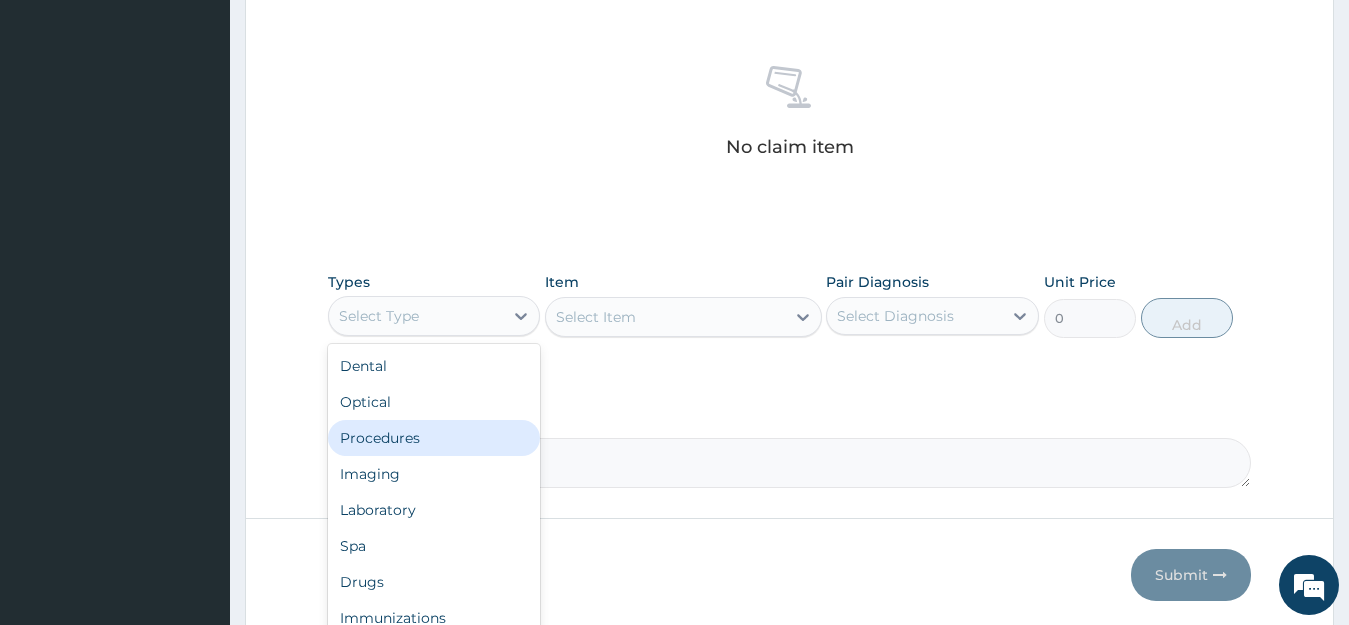 click on "Procedures" at bounding box center [434, 438] 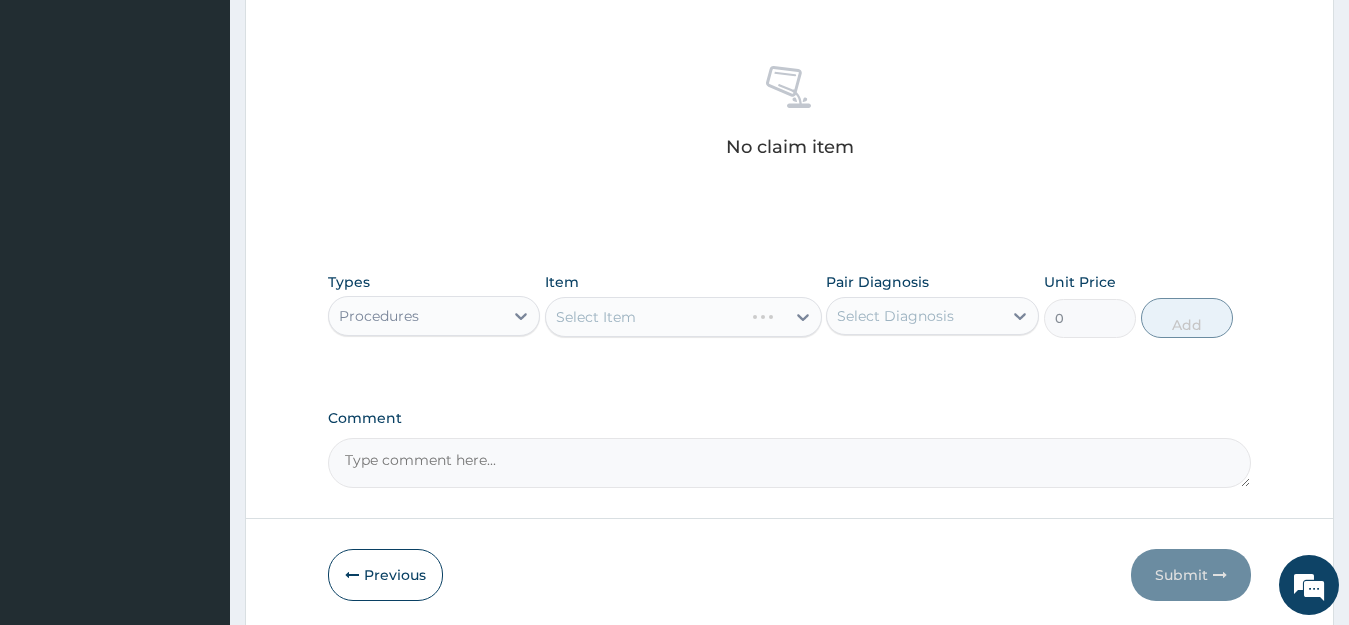 click on "Select Item" at bounding box center [683, 317] 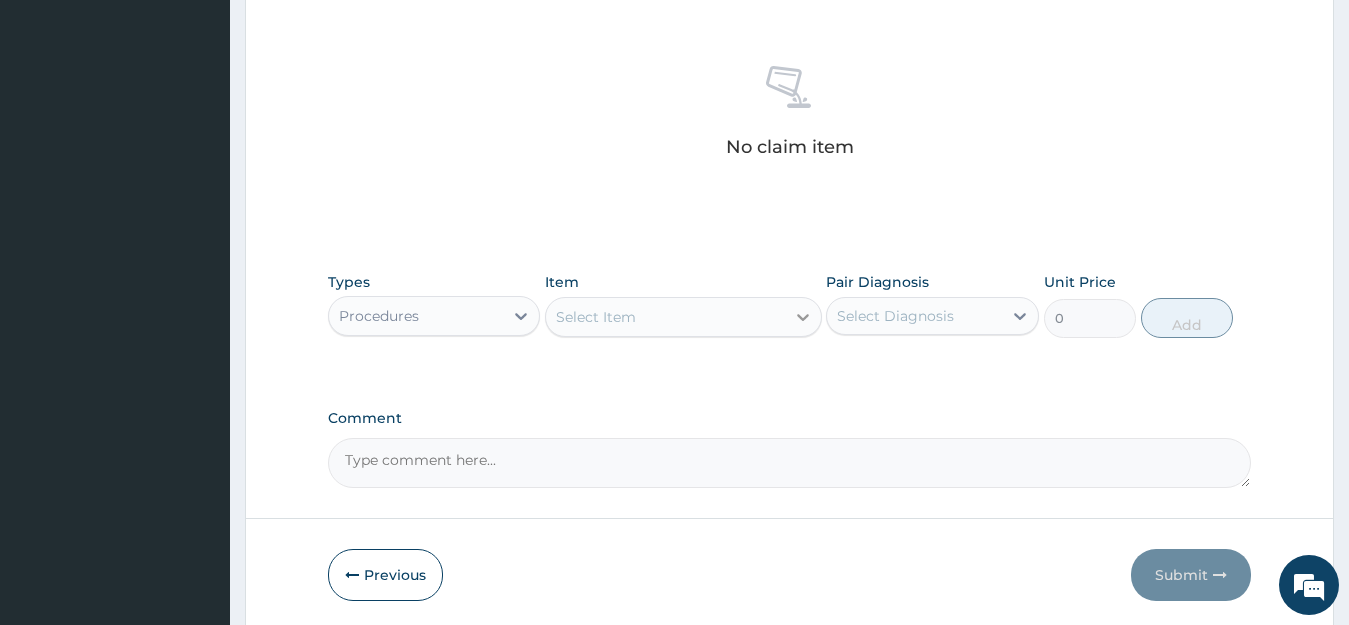 click 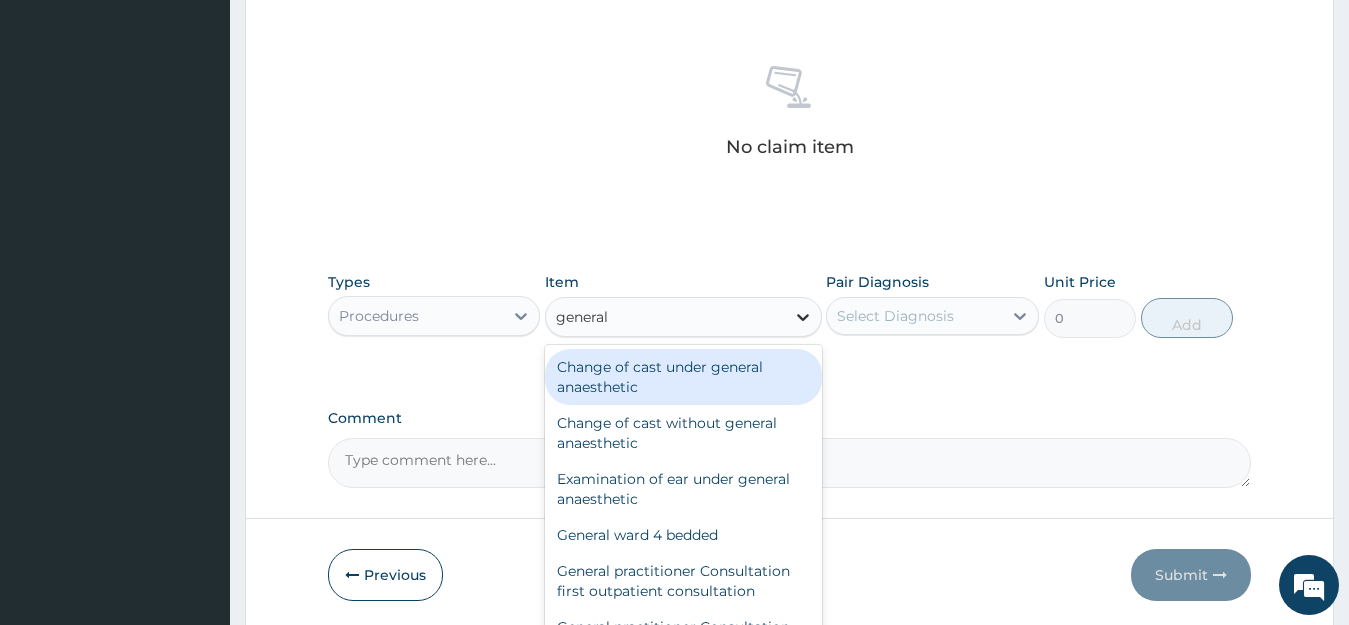 type on "general p" 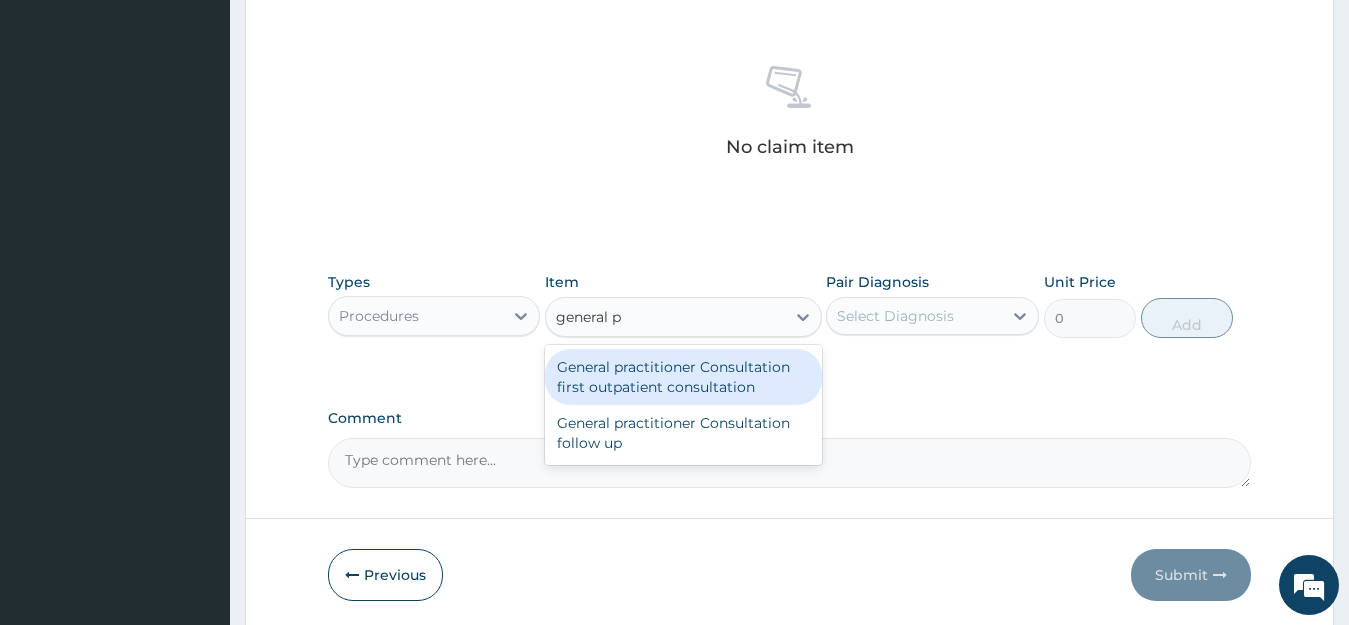 click on "General practitioner Consultation first outpatient consultation" at bounding box center [683, 377] 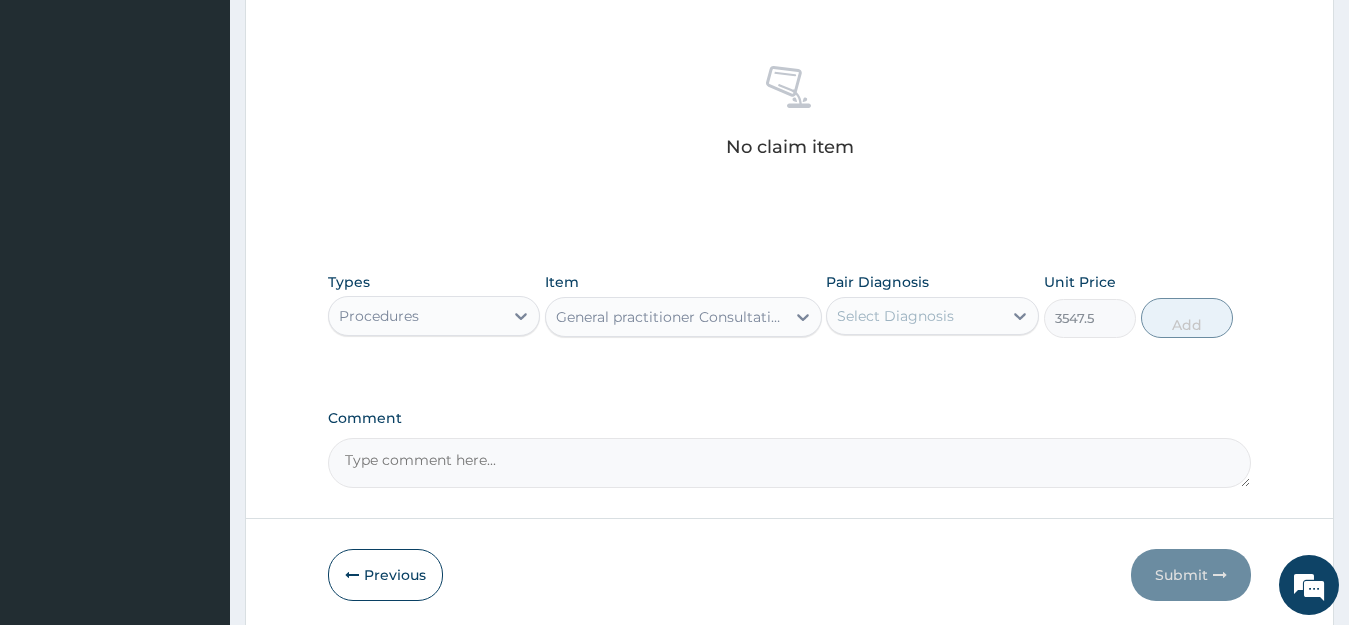click on "Select Diagnosis" at bounding box center (895, 316) 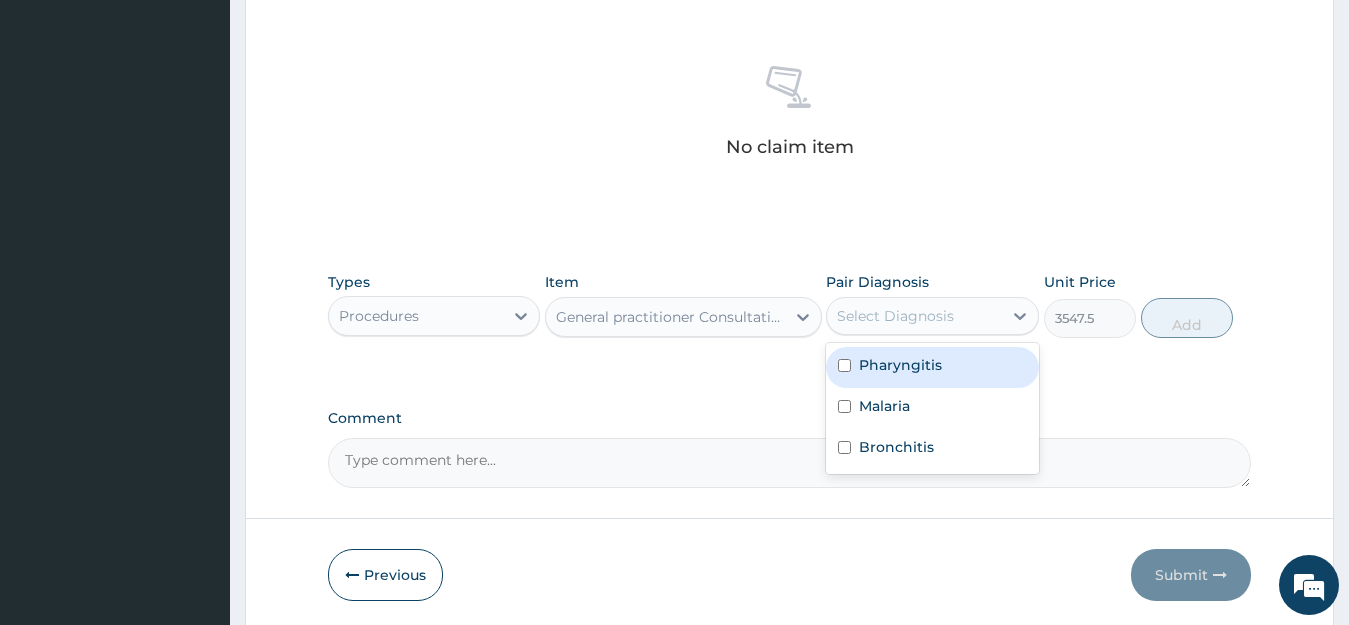 click on "Pharyngitis" at bounding box center (900, 365) 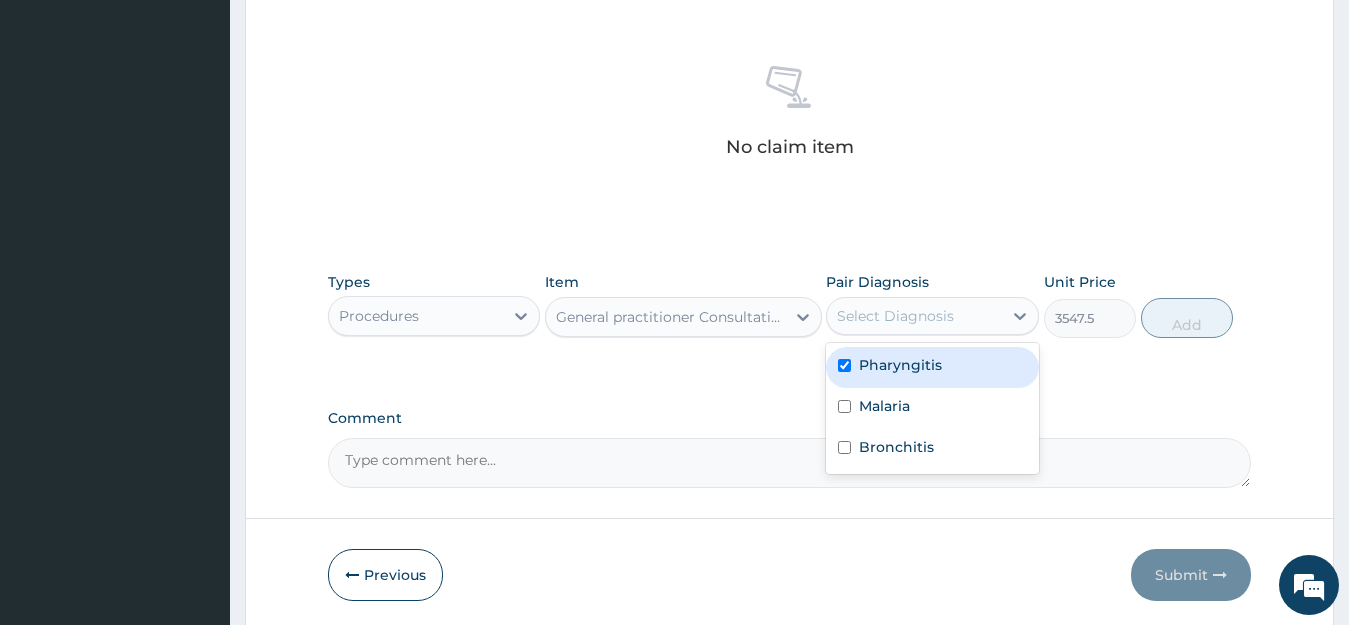 checkbox on "true" 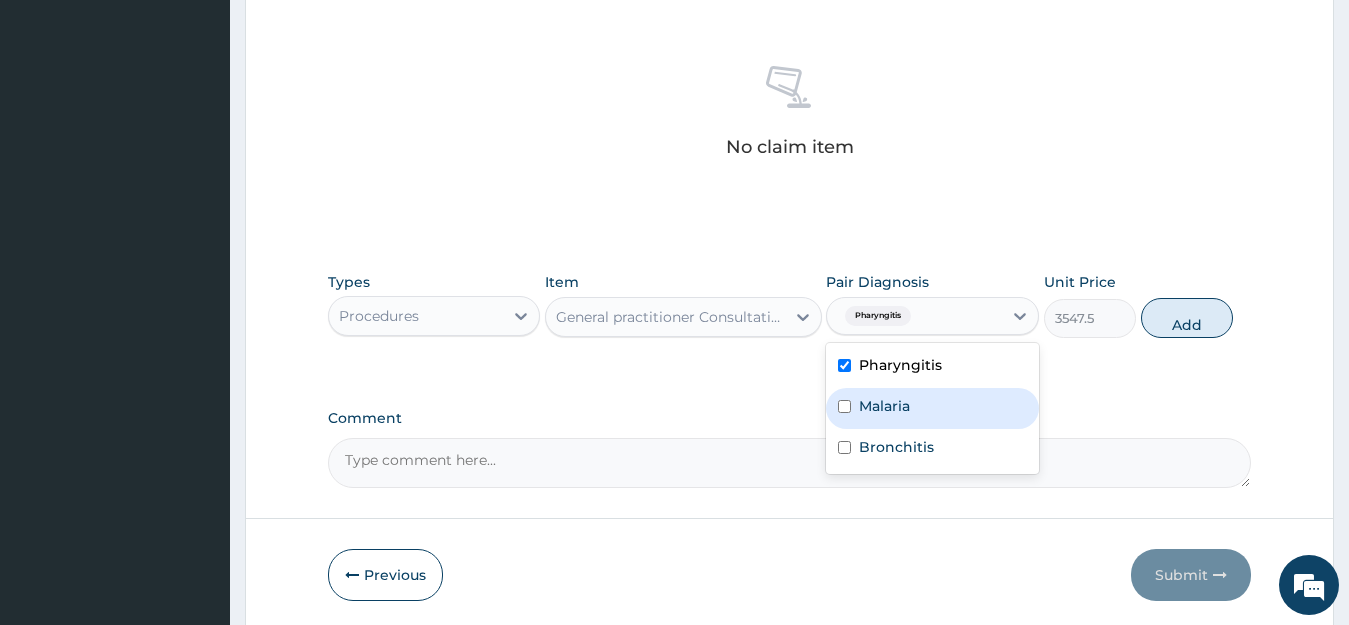 click on "Malaria" at bounding box center (884, 406) 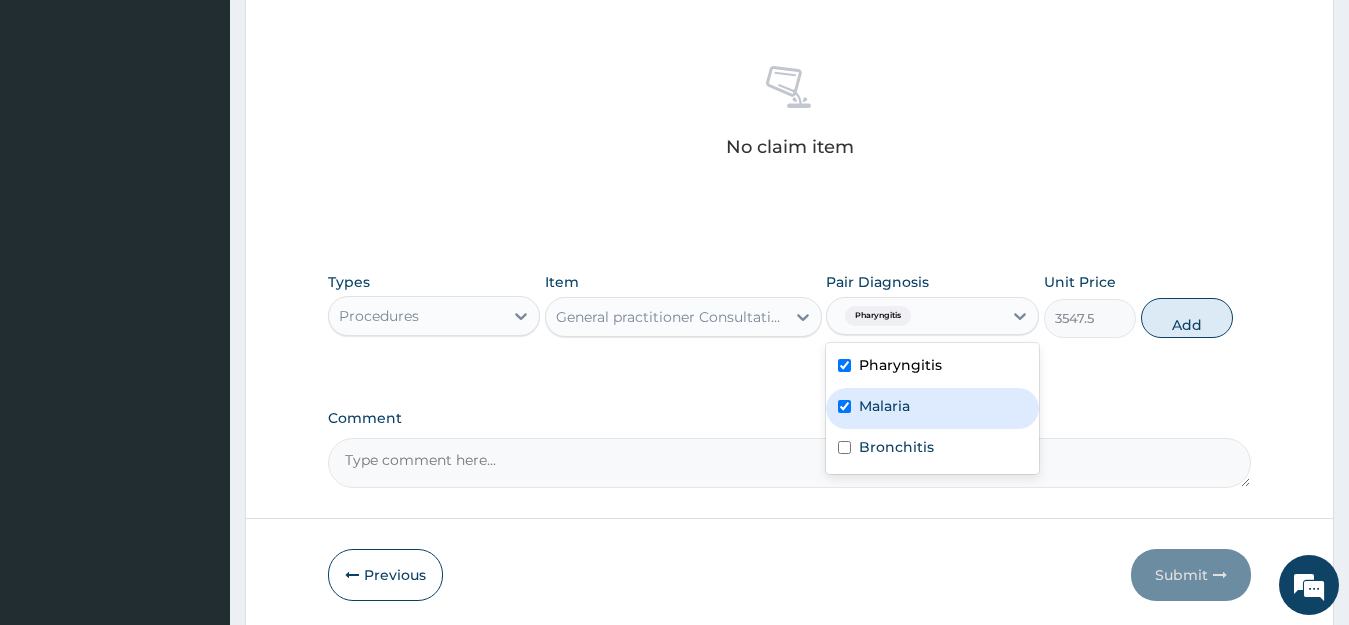 checkbox on "true" 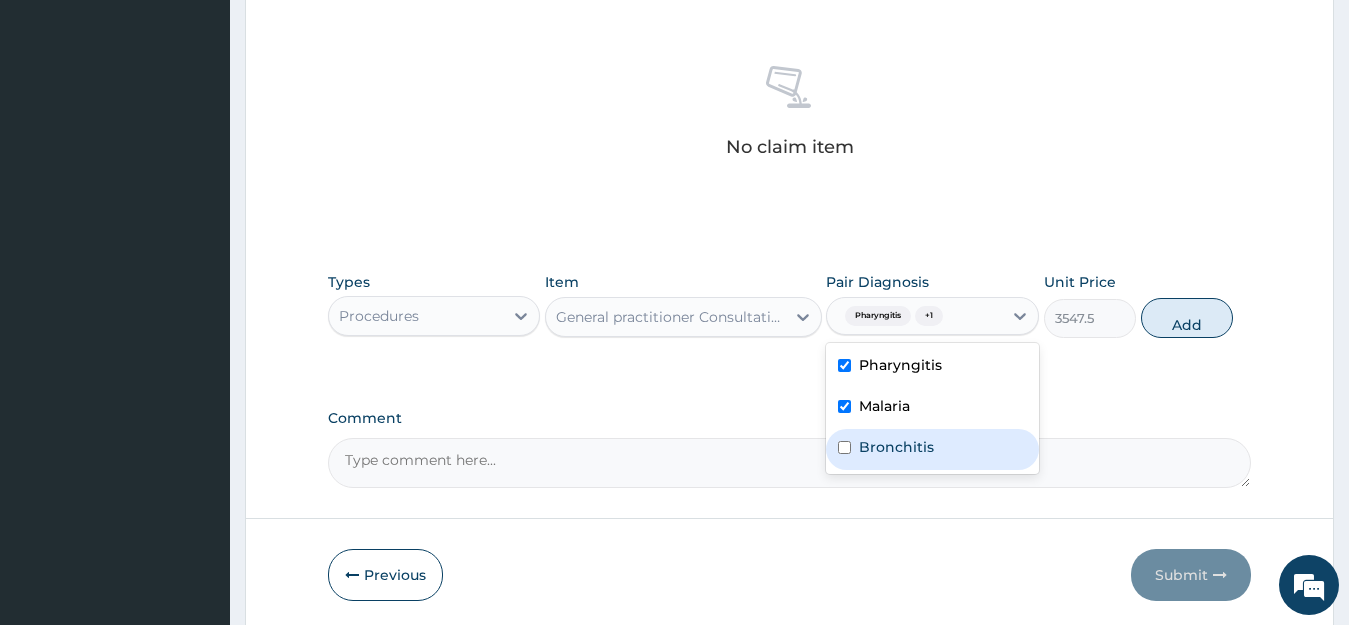 click on "Bronchitis" at bounding box center (932, 449) 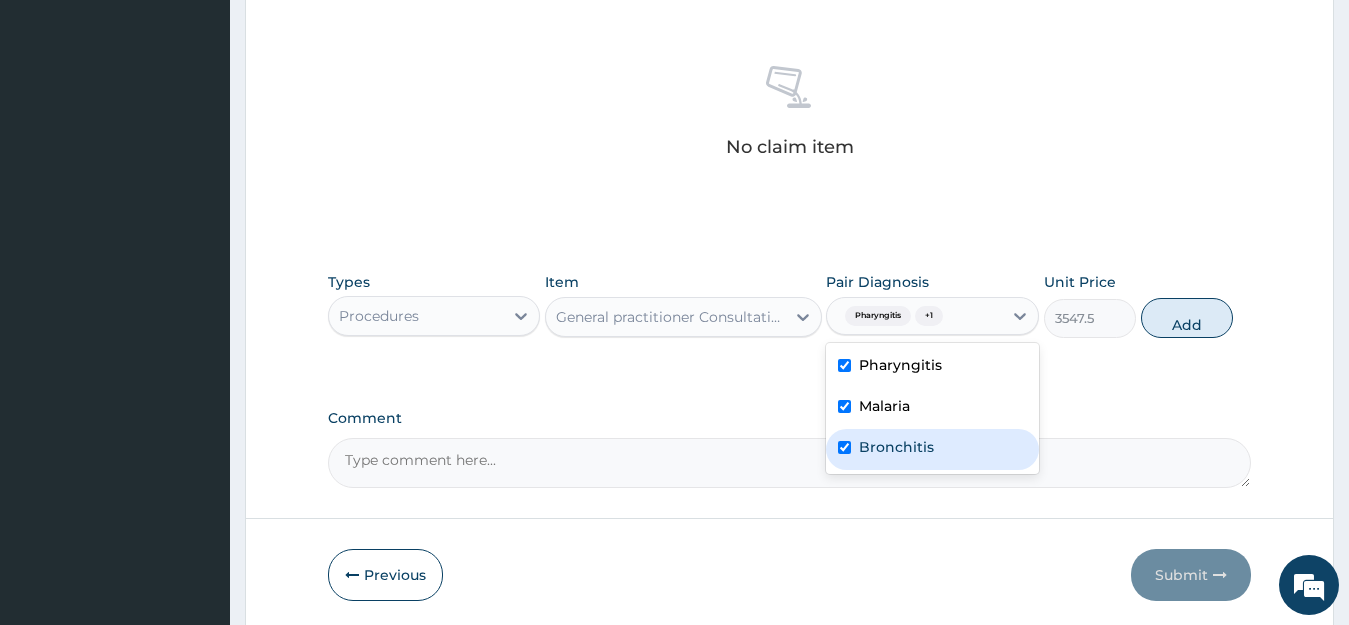checkbox on "true" 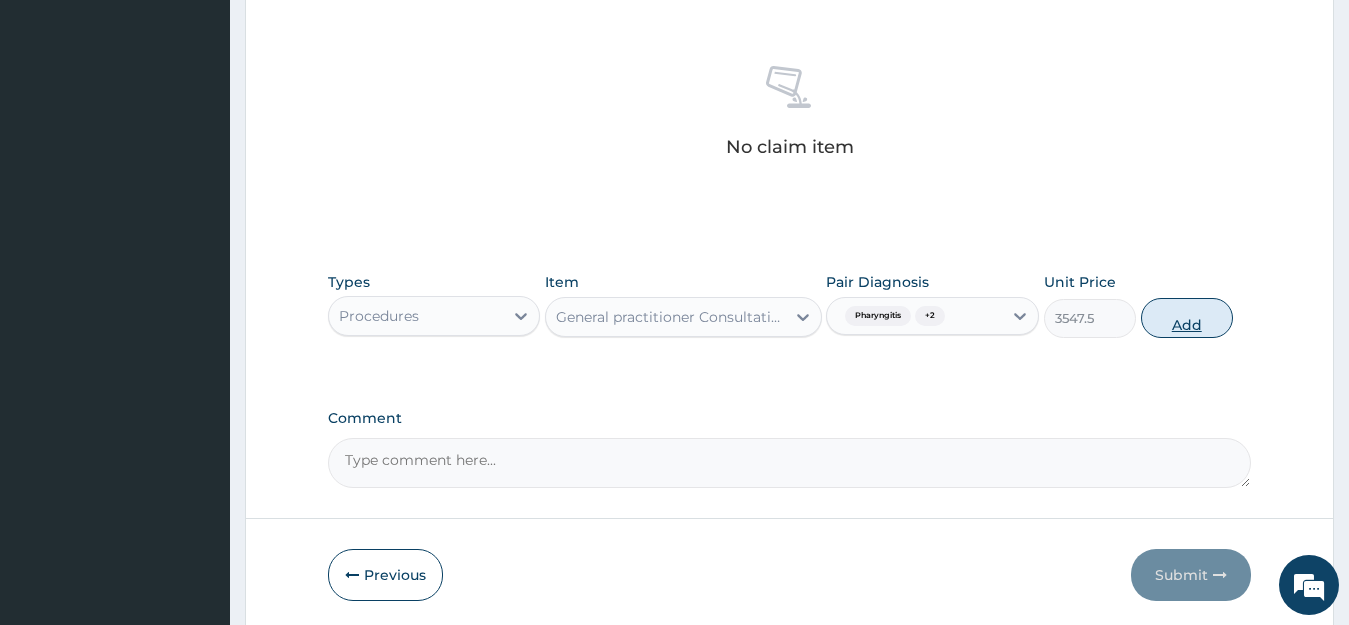 click on "Add" at bounding box center [1187, 318] 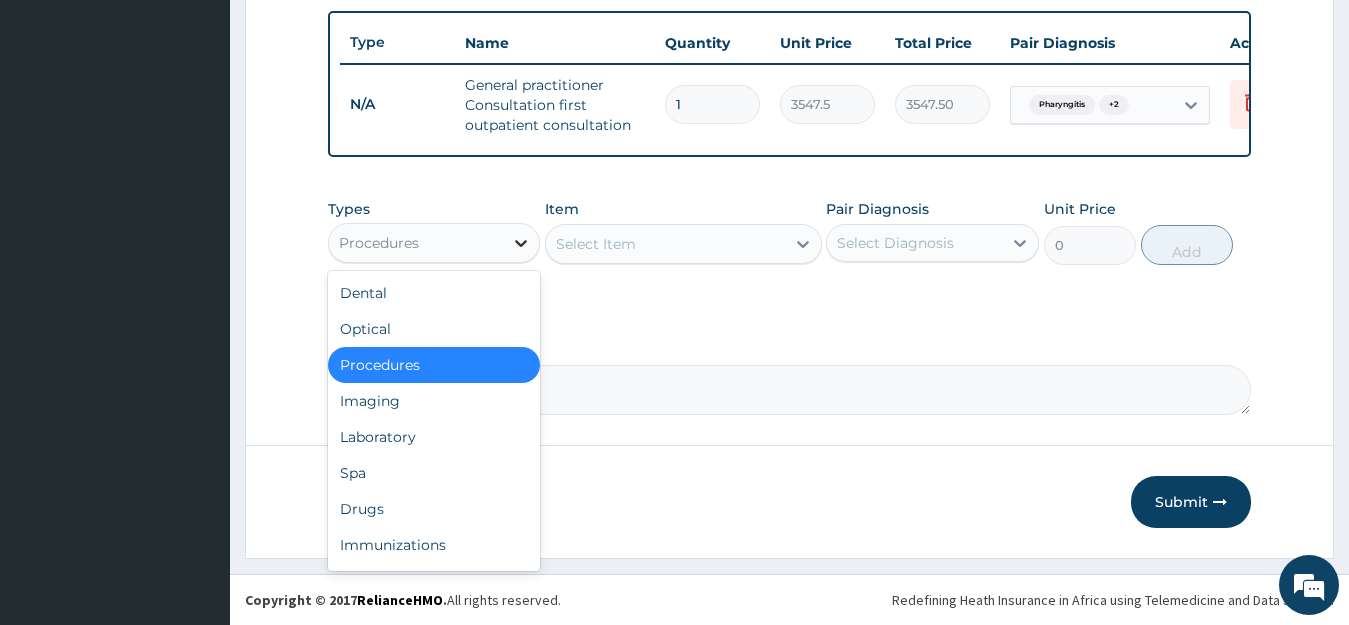 click 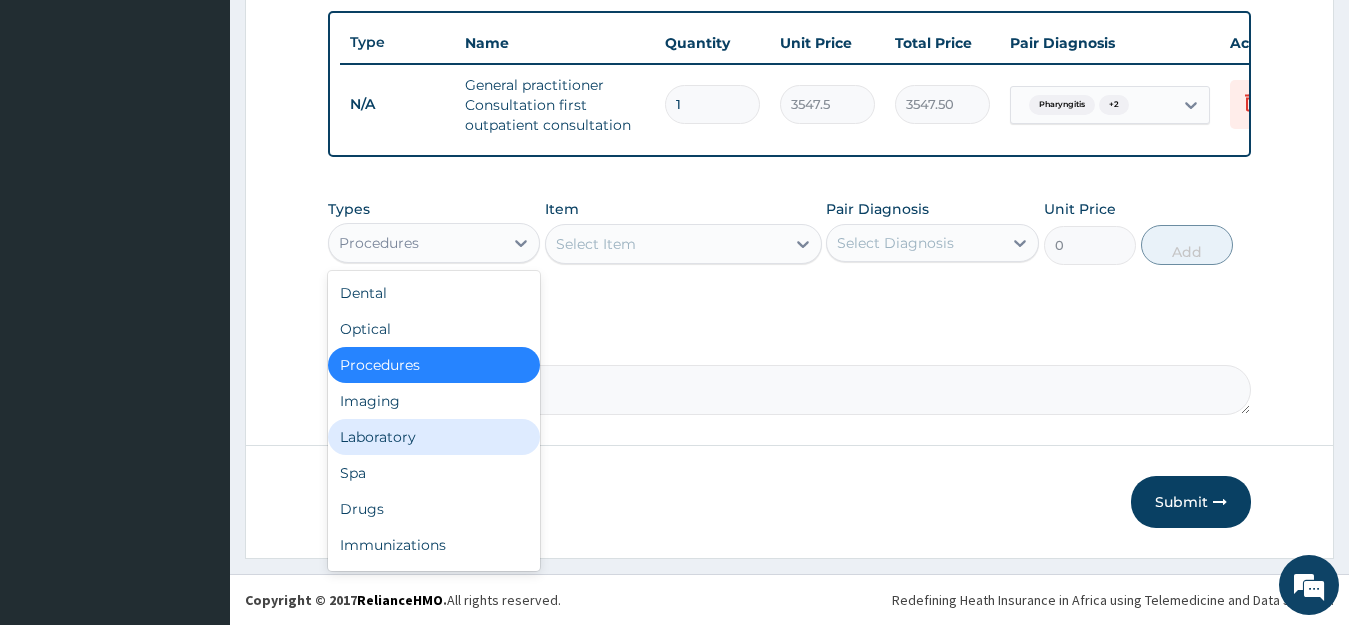 click on "Laboratory" at bounding box center (434, 437) 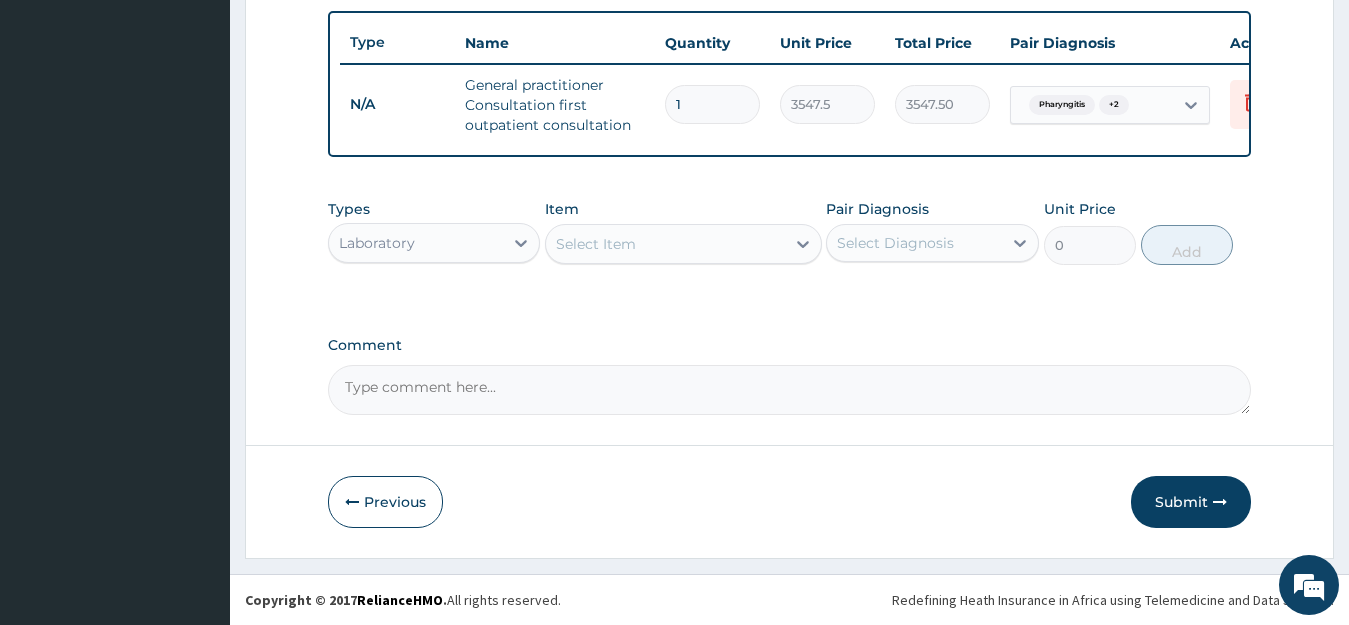 click on "Select Item" at bounding box center [665, 244] 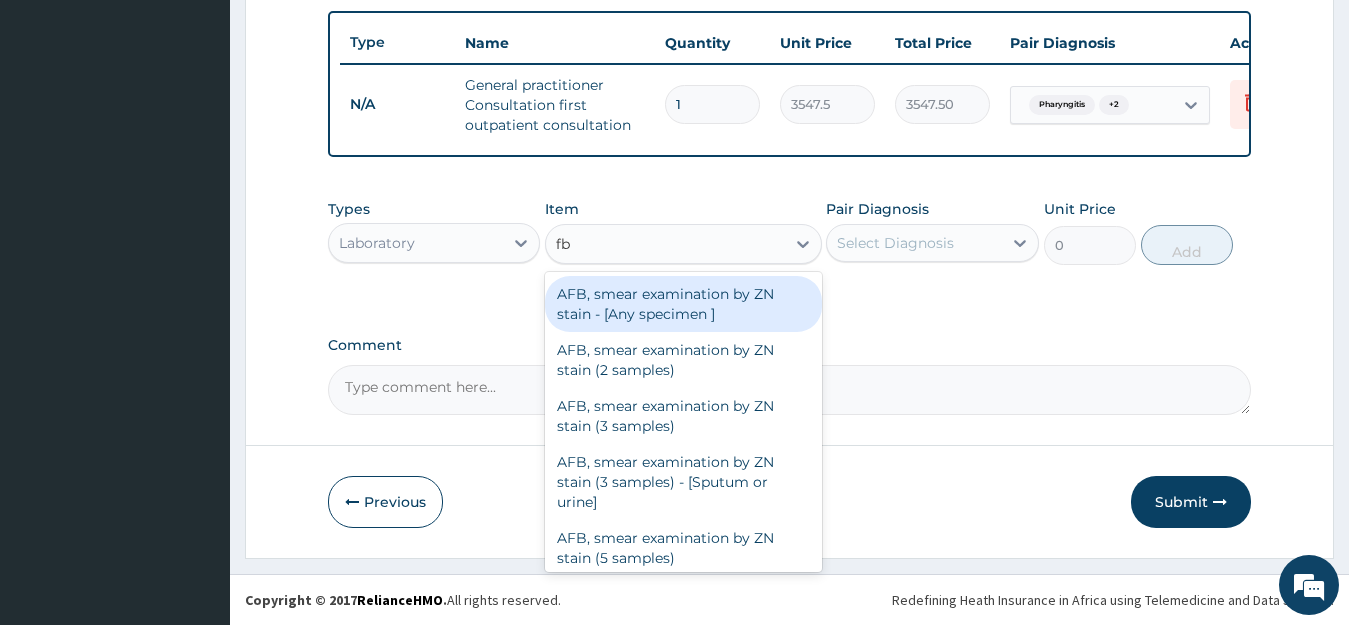 type on "fbc" 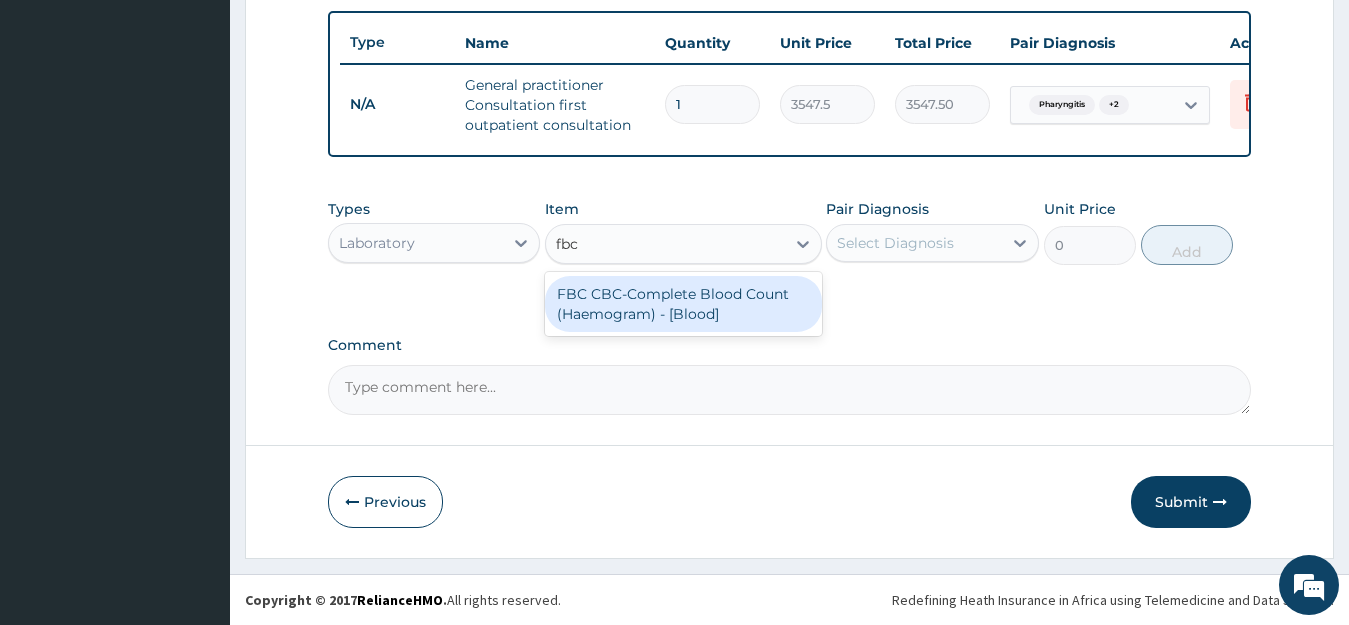 click on "FBC CBC-Complete Blood Count (Haemogram) - [Blood]" at bounding box center (683, 304) 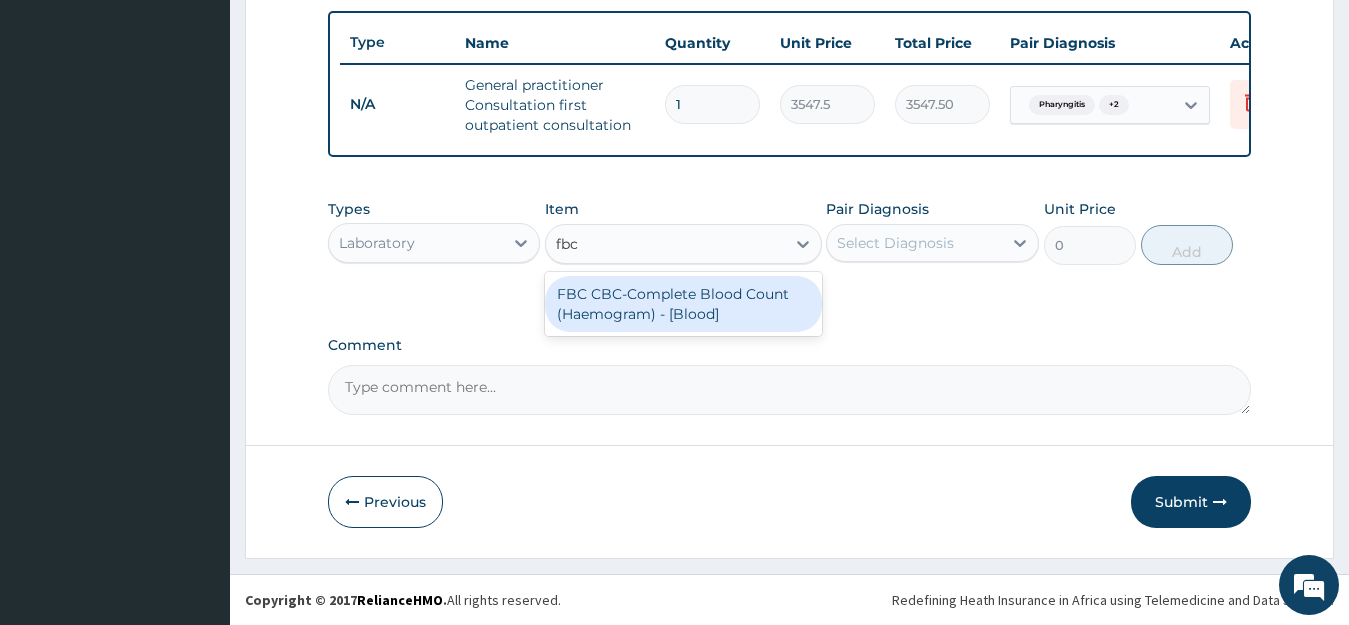 type 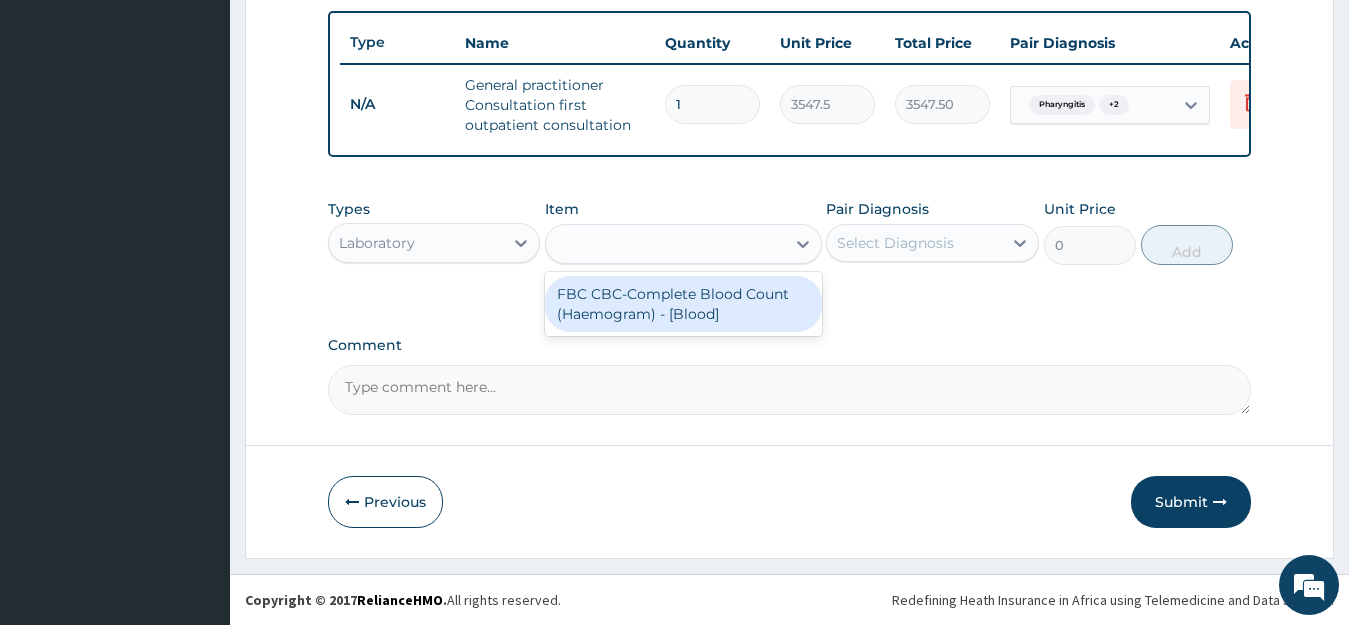 type on "4300" 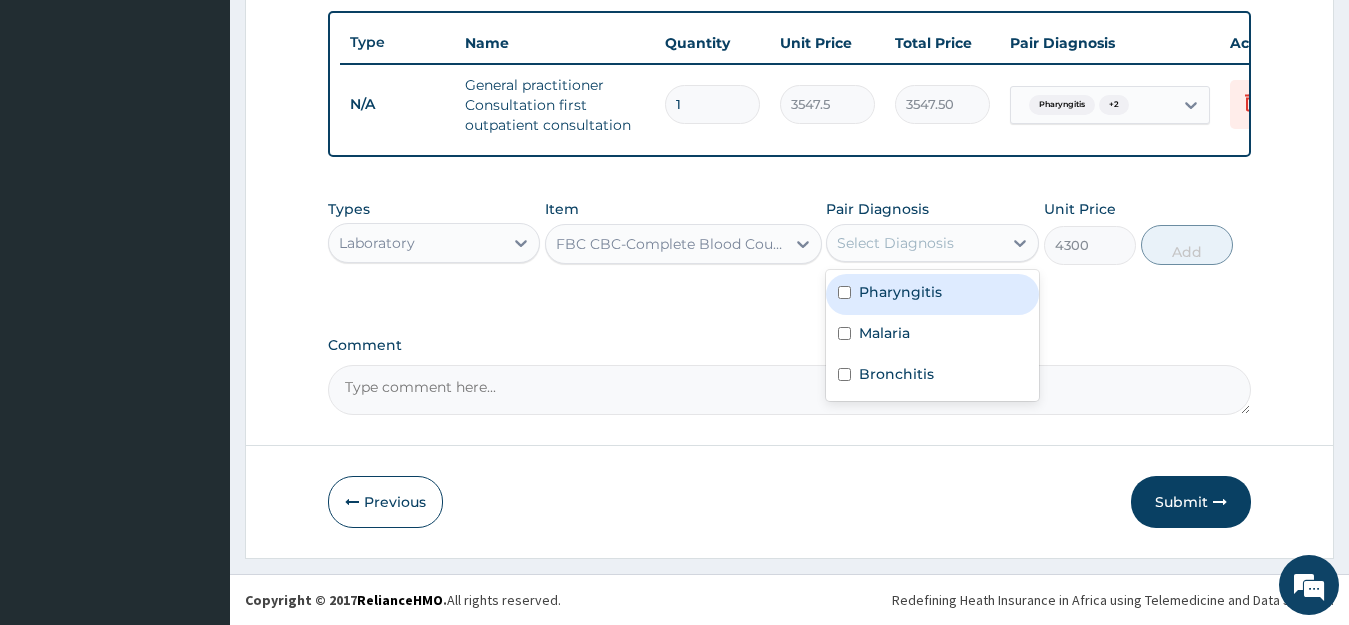 click on "Select Diagnosis" at bounding box center (895, 243) 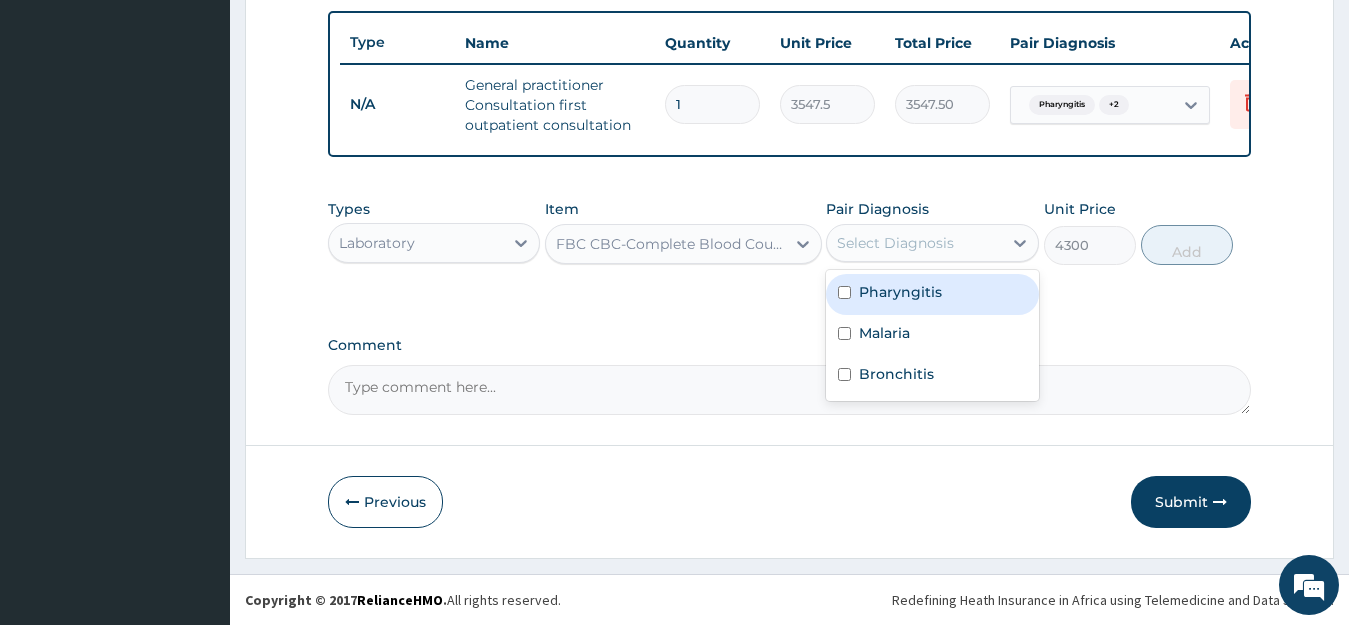 click on "Pharyngitis" at bounding box center [900, 292] 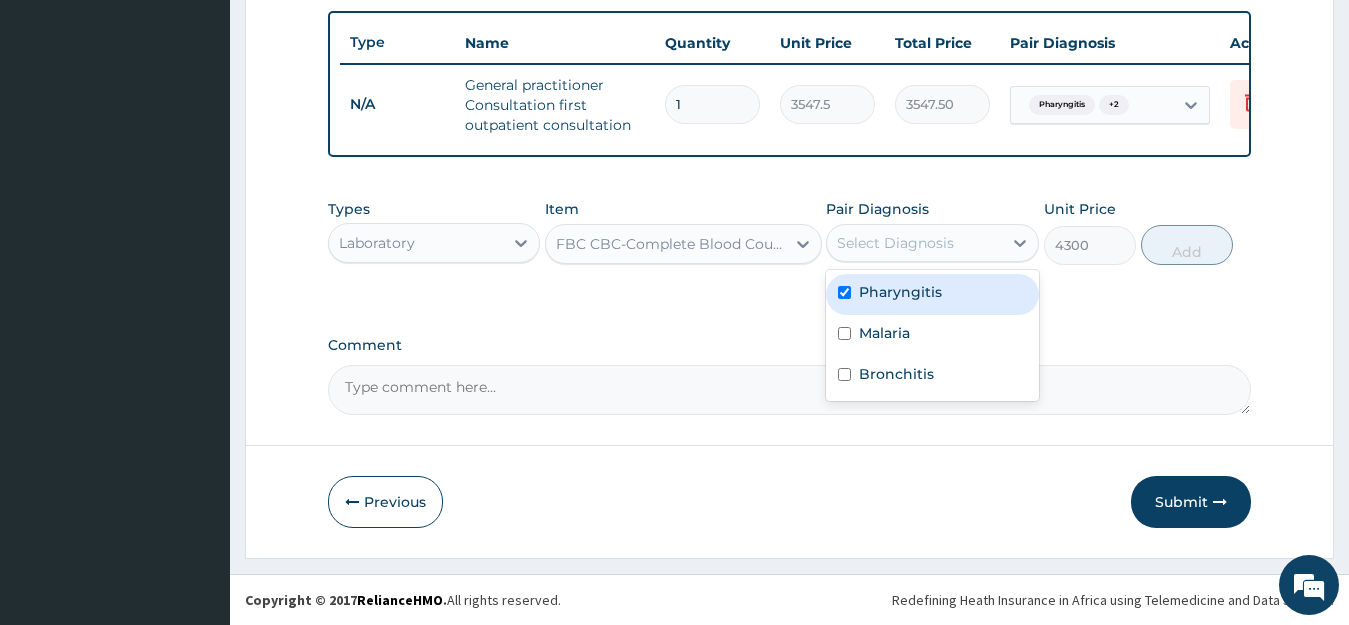 checkbox on "true" 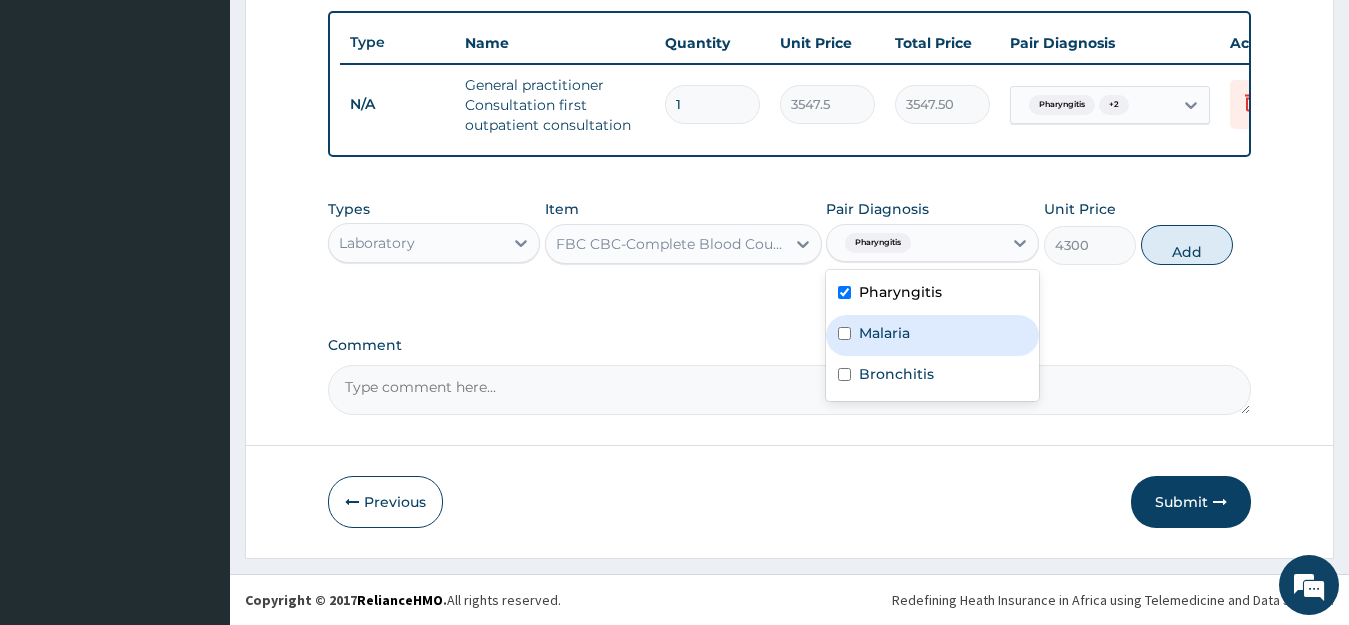 click on "Malaria" at bounding box center (932, 335) 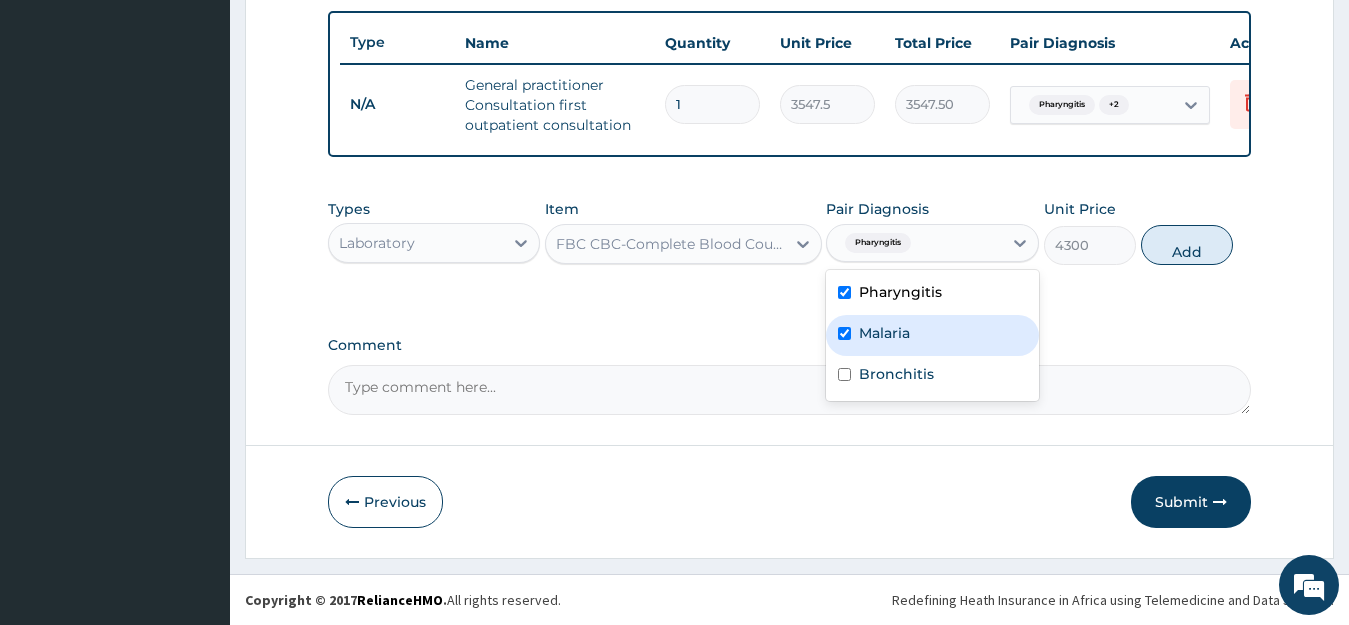checkbox on "true" 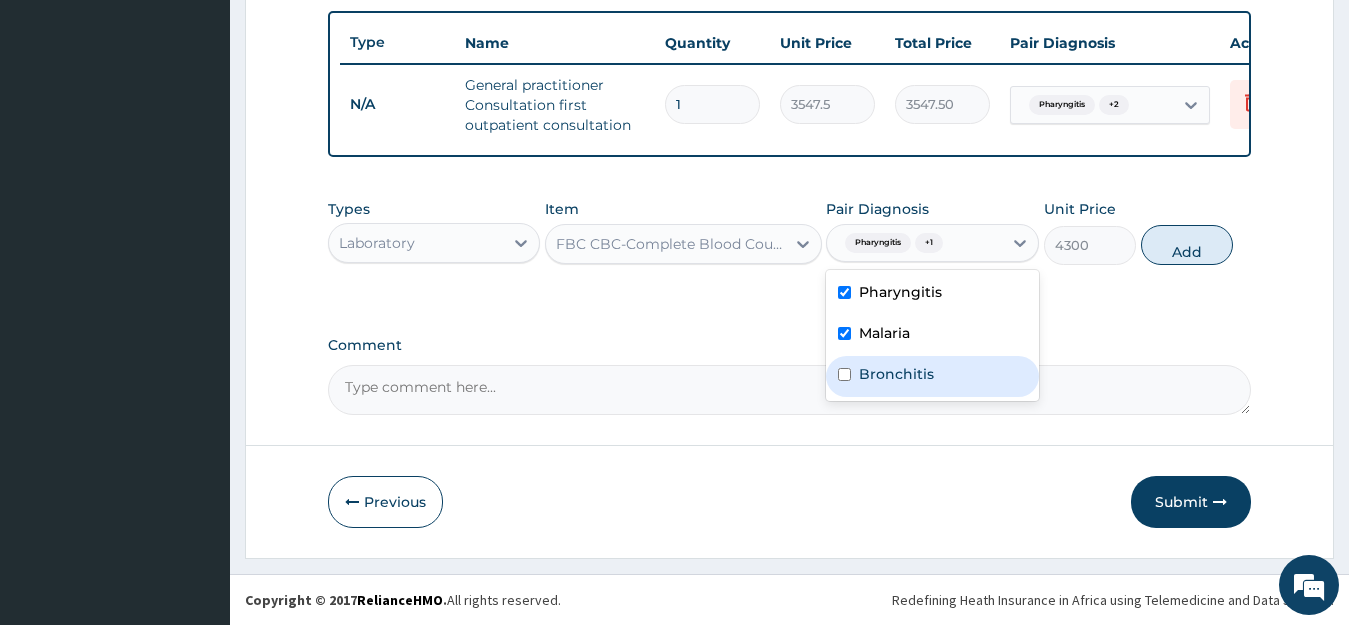 click on "Bronchitis" at bounding box center [896, 374] 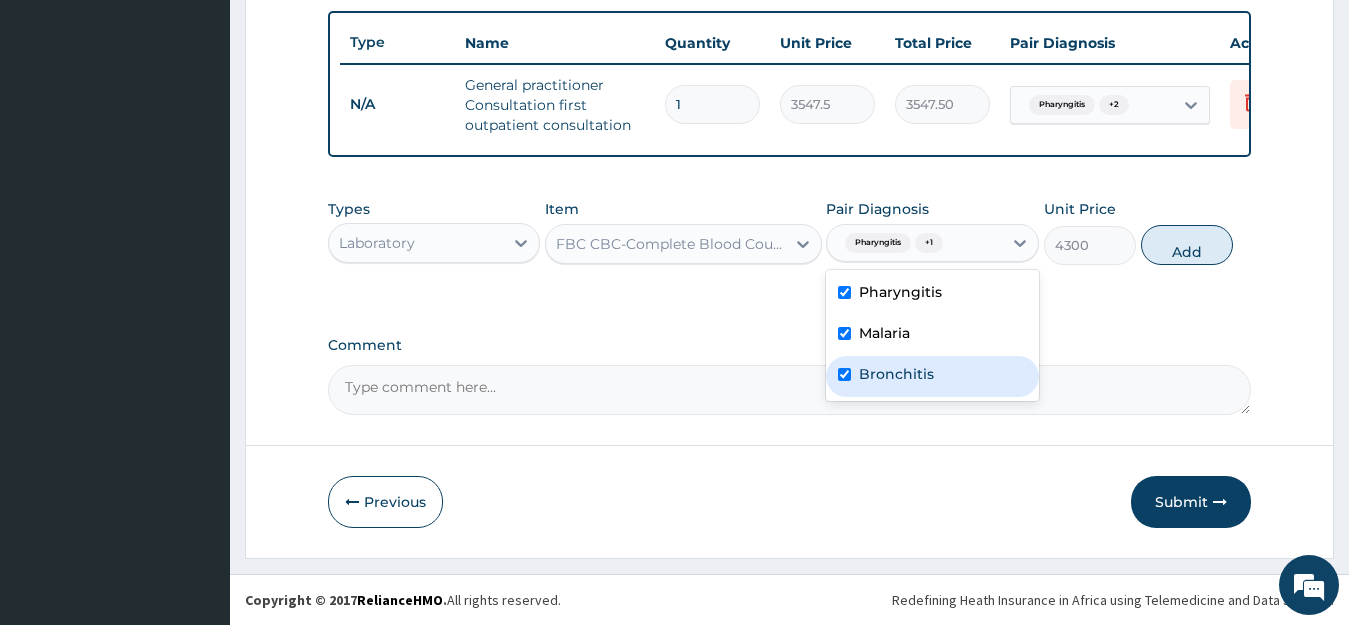 checkbox on "true" 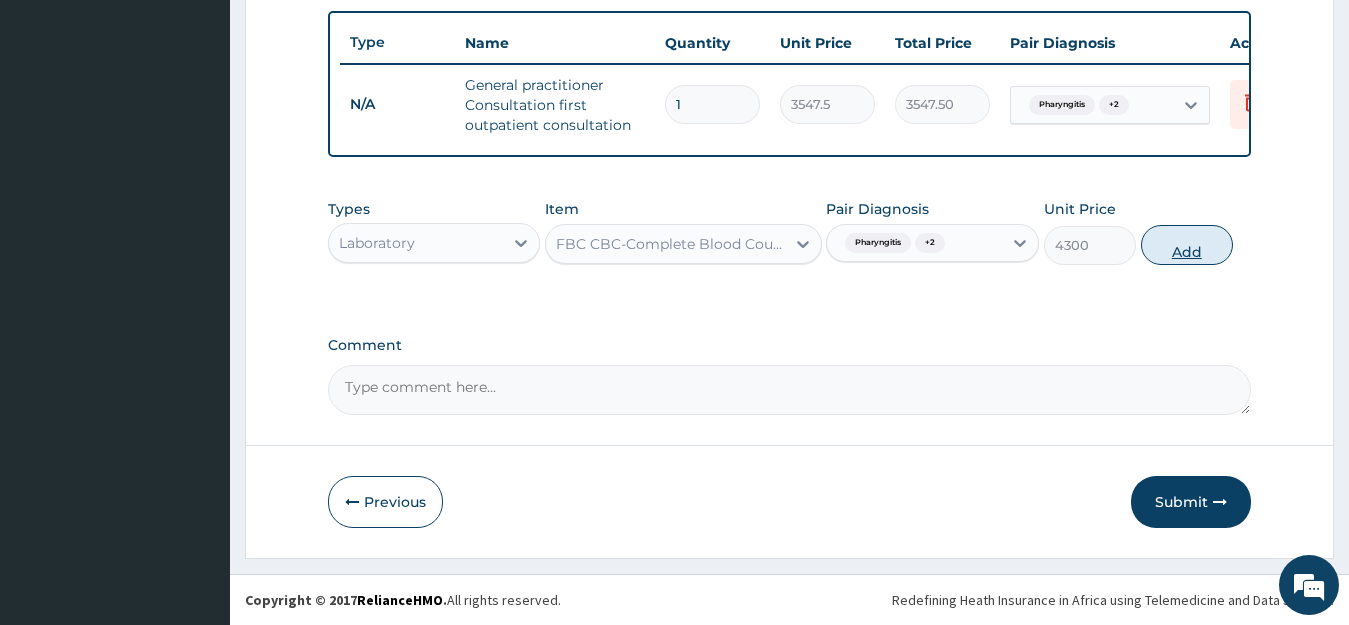 click on "Add" at bounding box center [1187, 245] 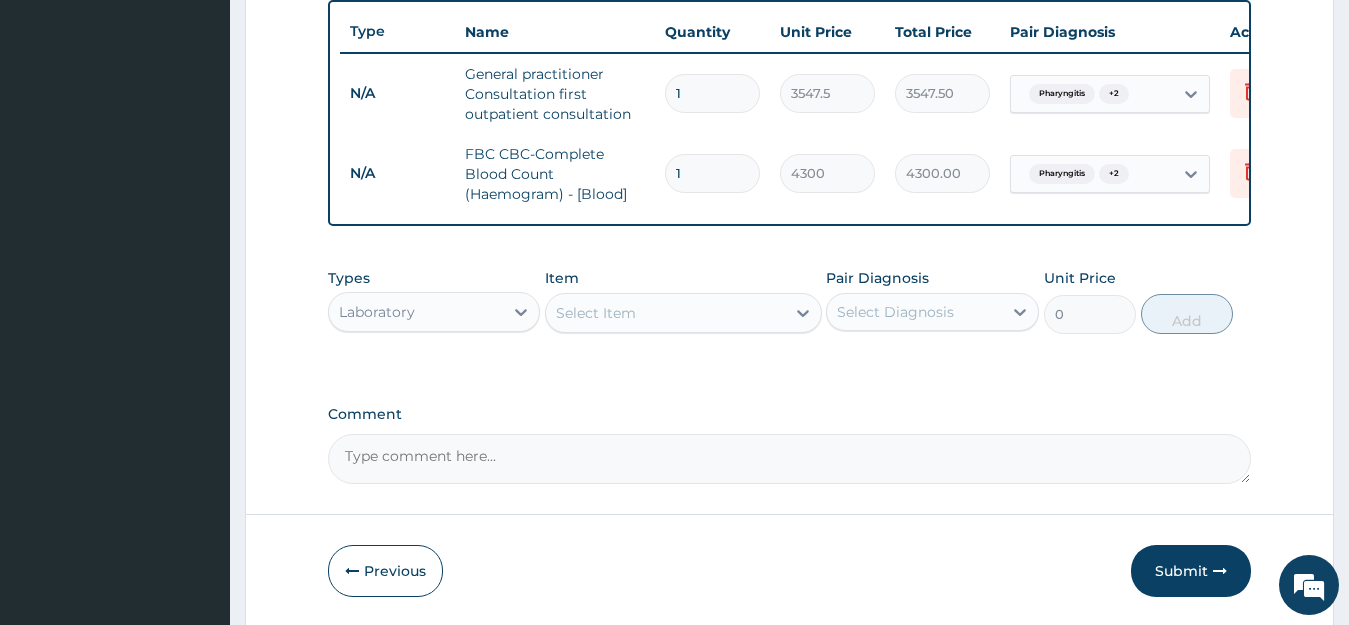 click on "Select Item" at bounding box center [665, 313] 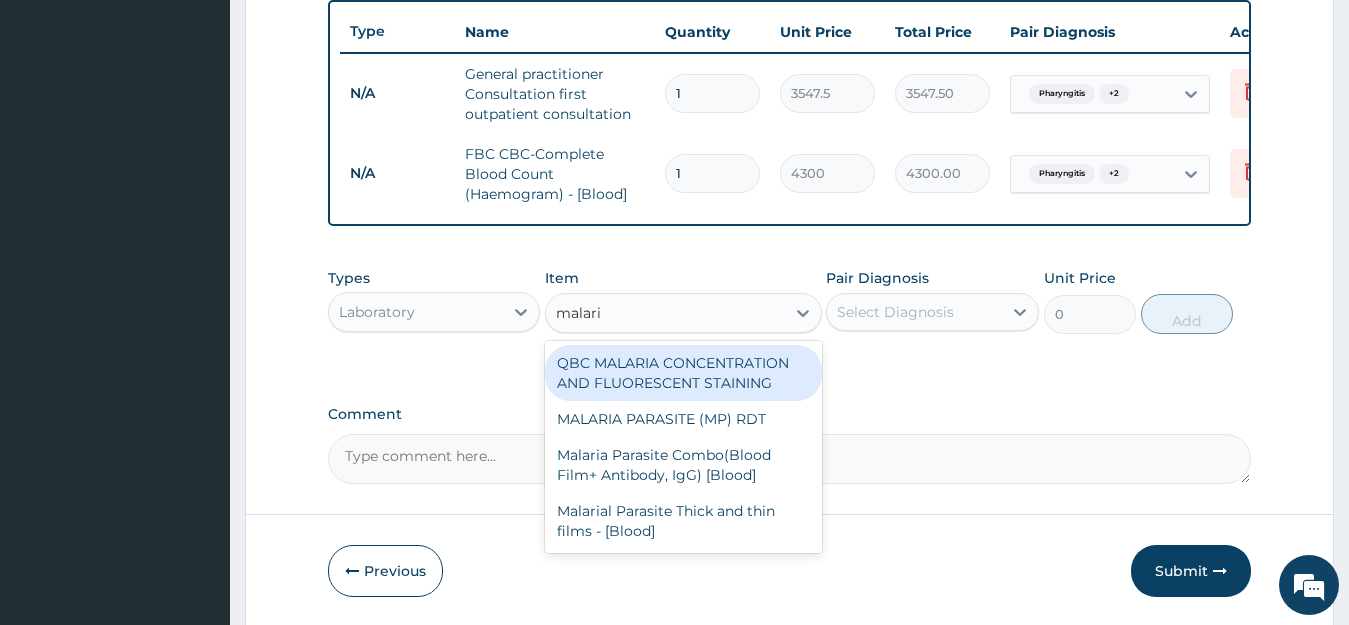 type on "malaria" 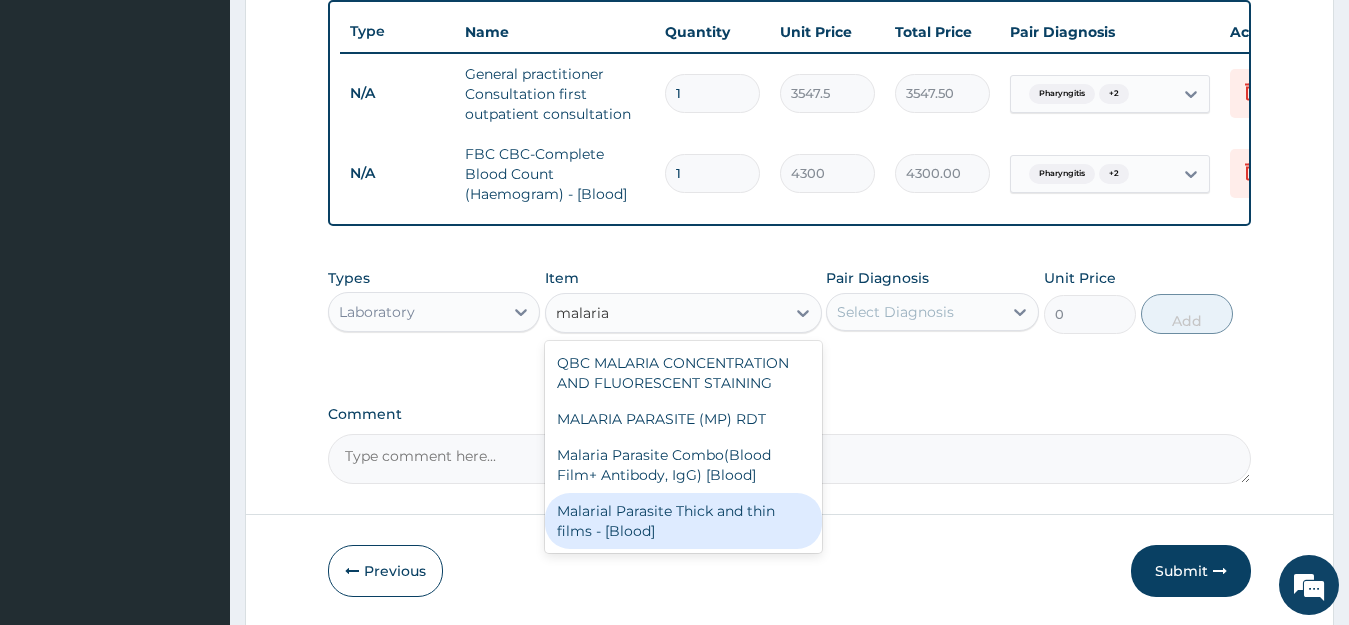 click on "Malarial Parasite Thick and thin films - [Blood]" at bounding box center [683, 521] 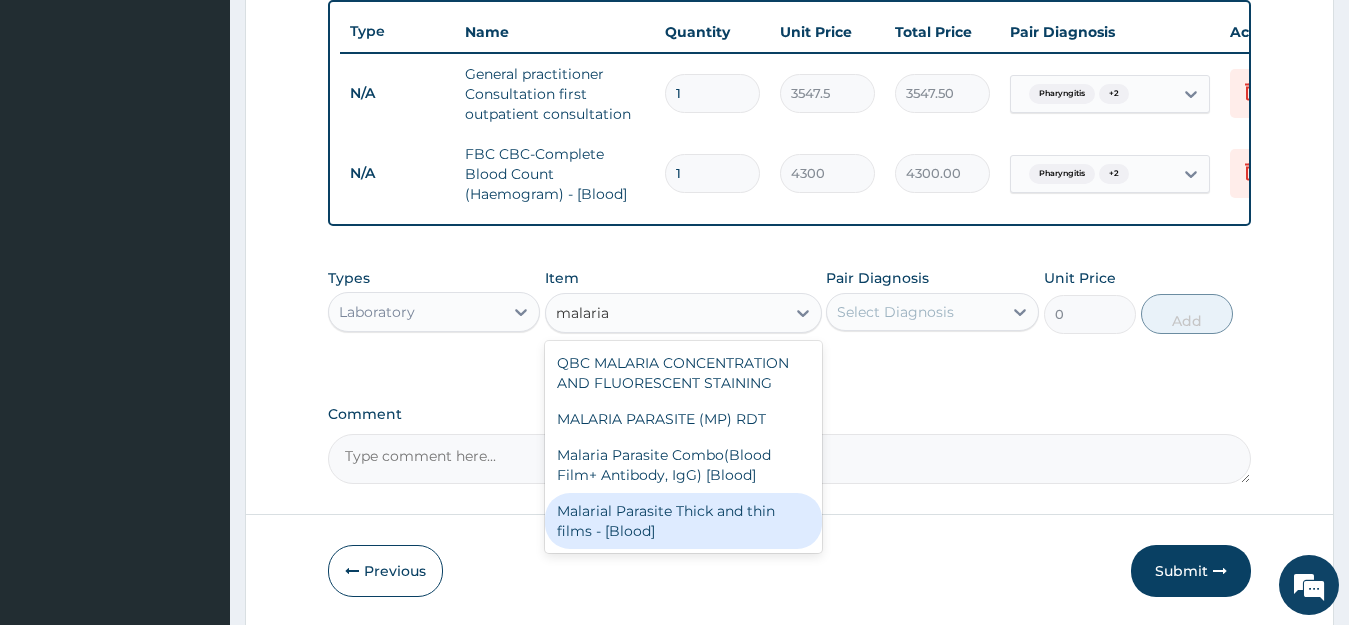 type 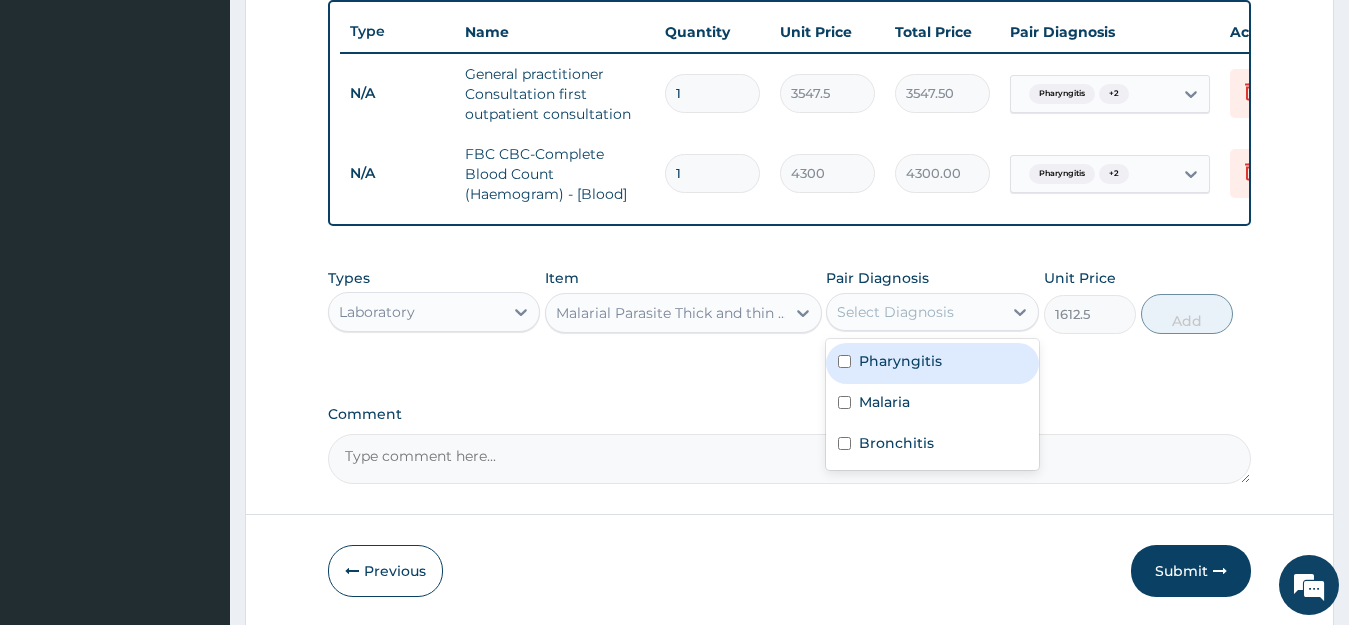 click on "Select Diagnosis" at bounding box center (895, 312) 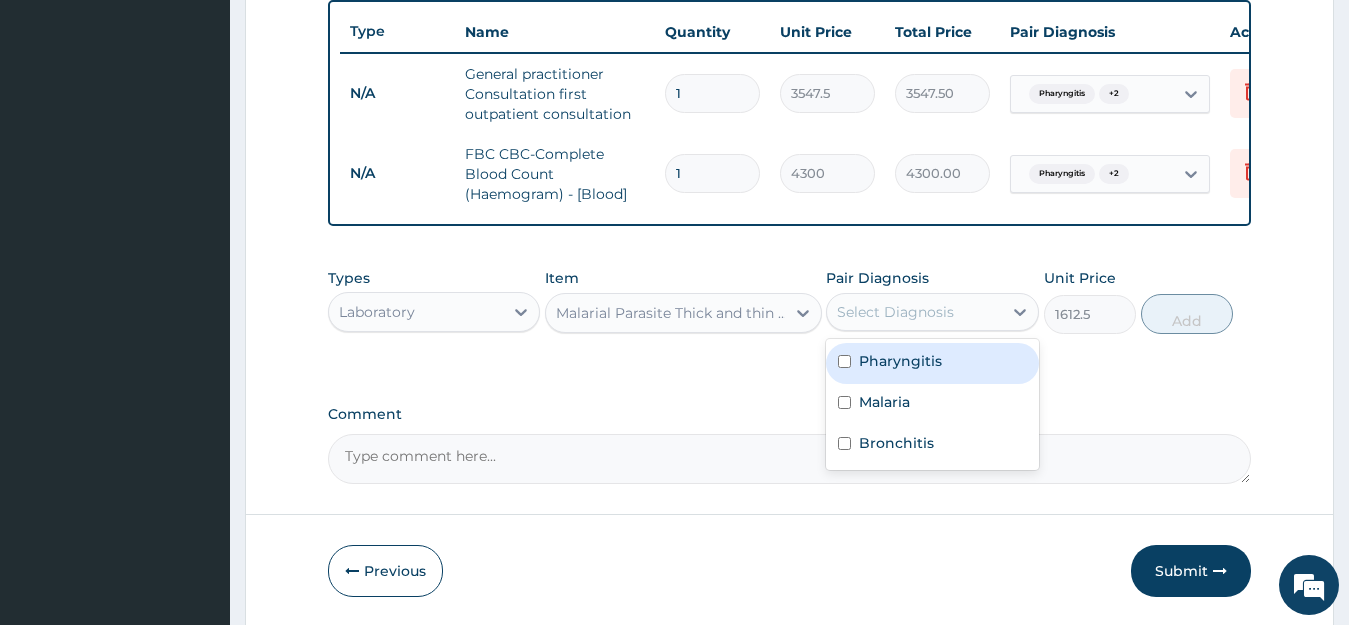 click on "Pharyngitis" at bounding box center [900, 361] 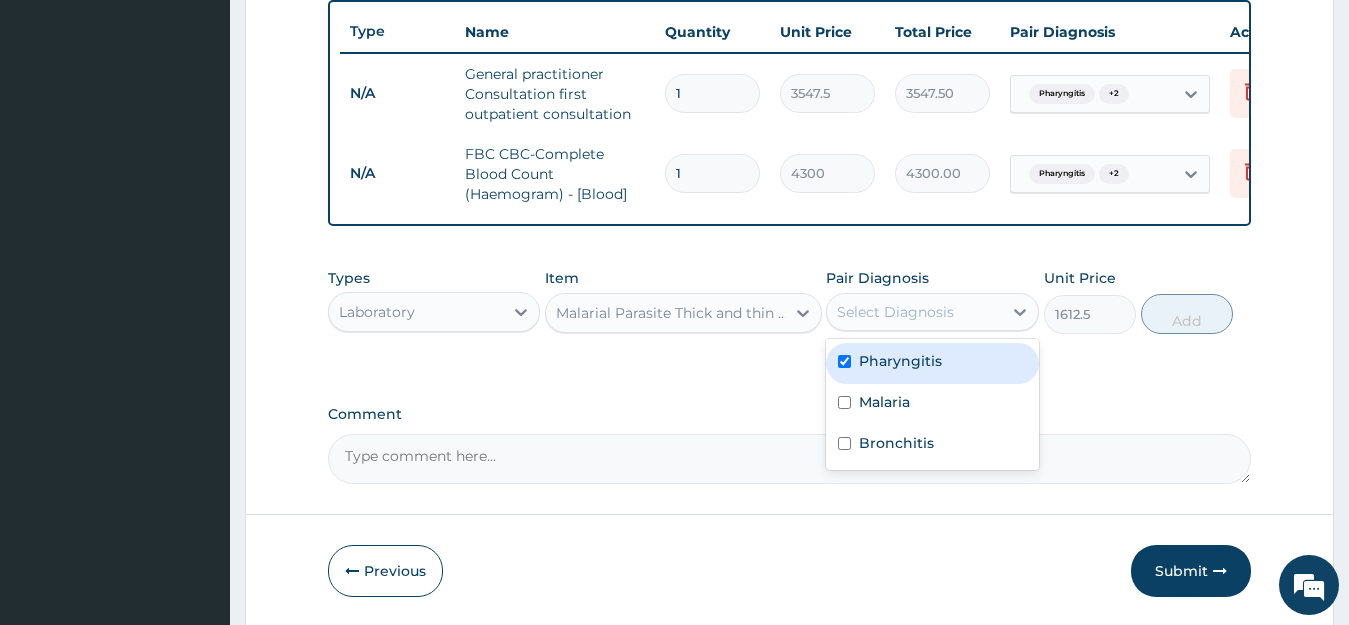 checkbox on "true" 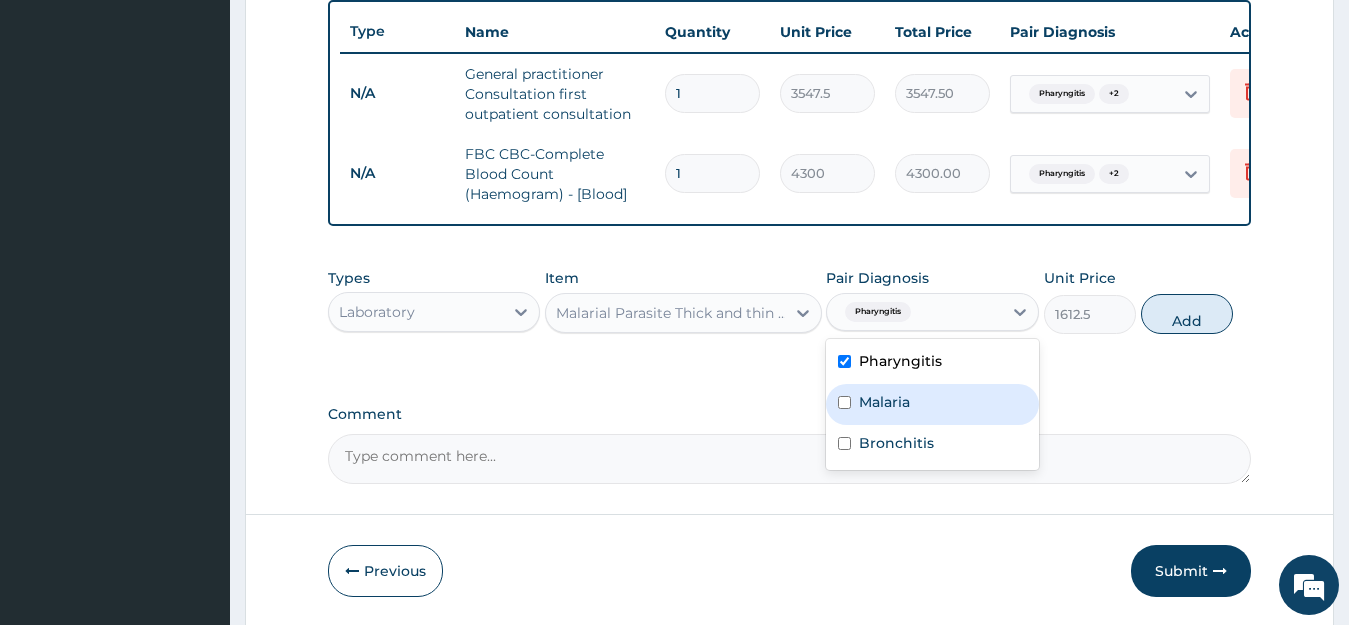 click on "Malaria" at bounding box center [932, 404] 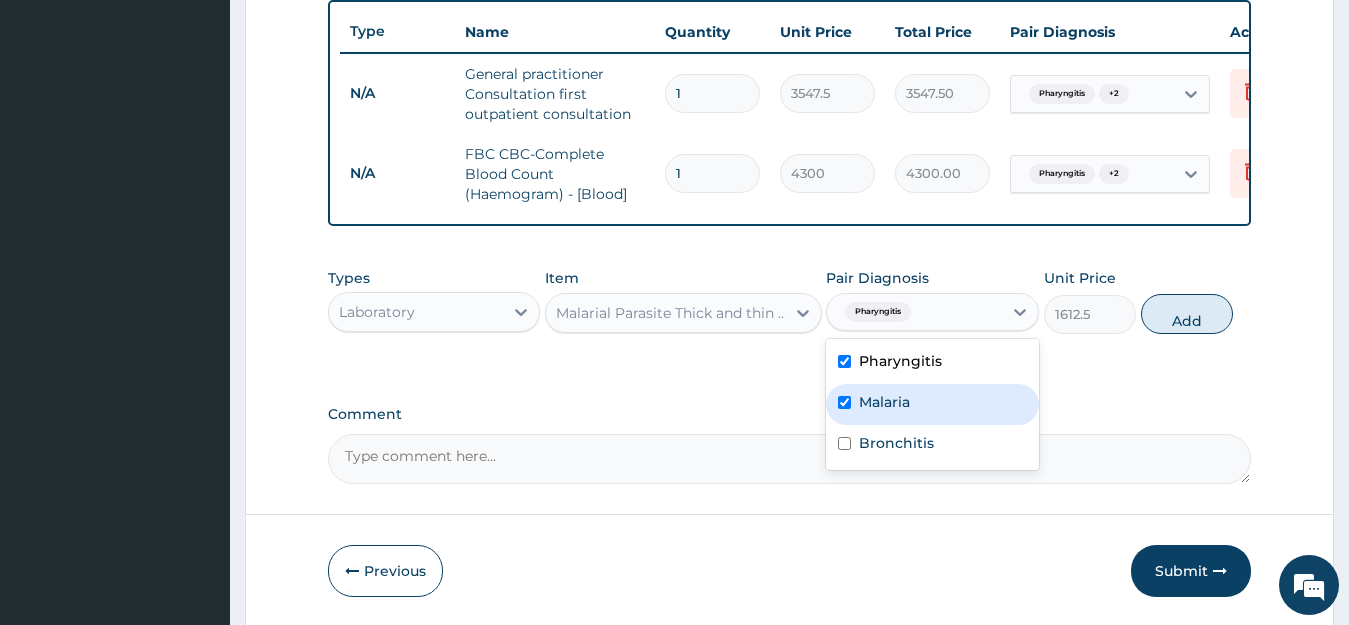 checkbox on "true" 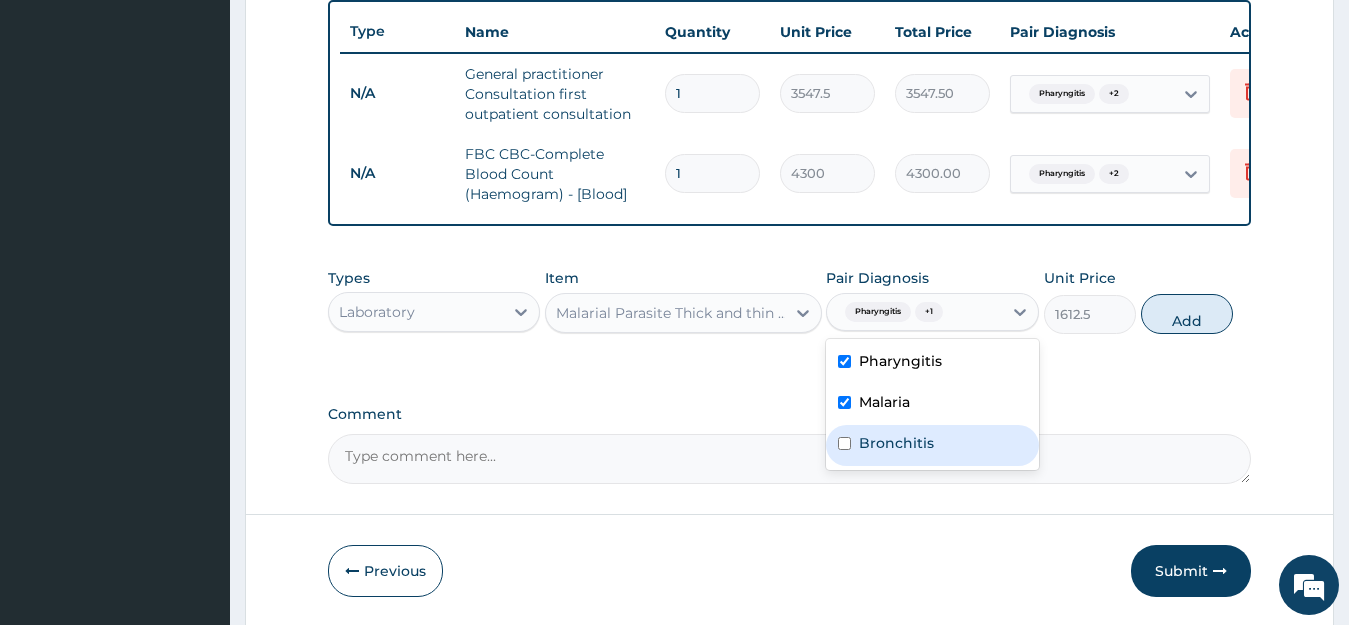 click on "Bronchitis" at bounding box center [896, 443] 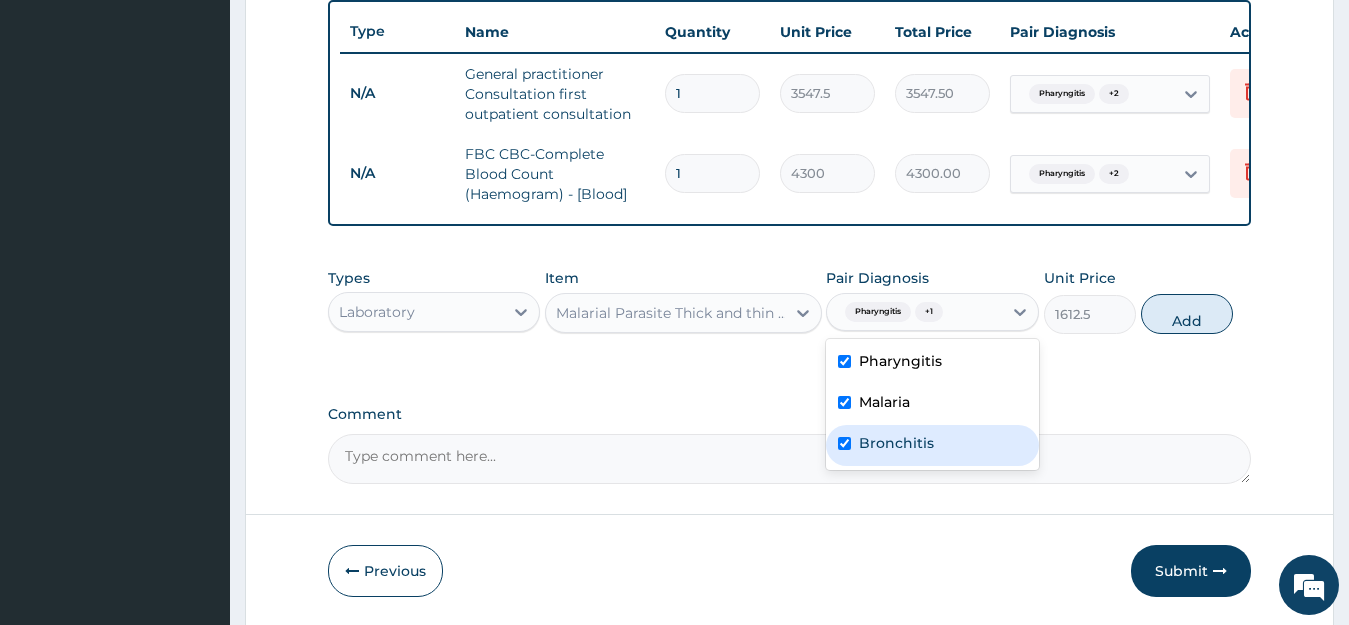 checkbox on "true" 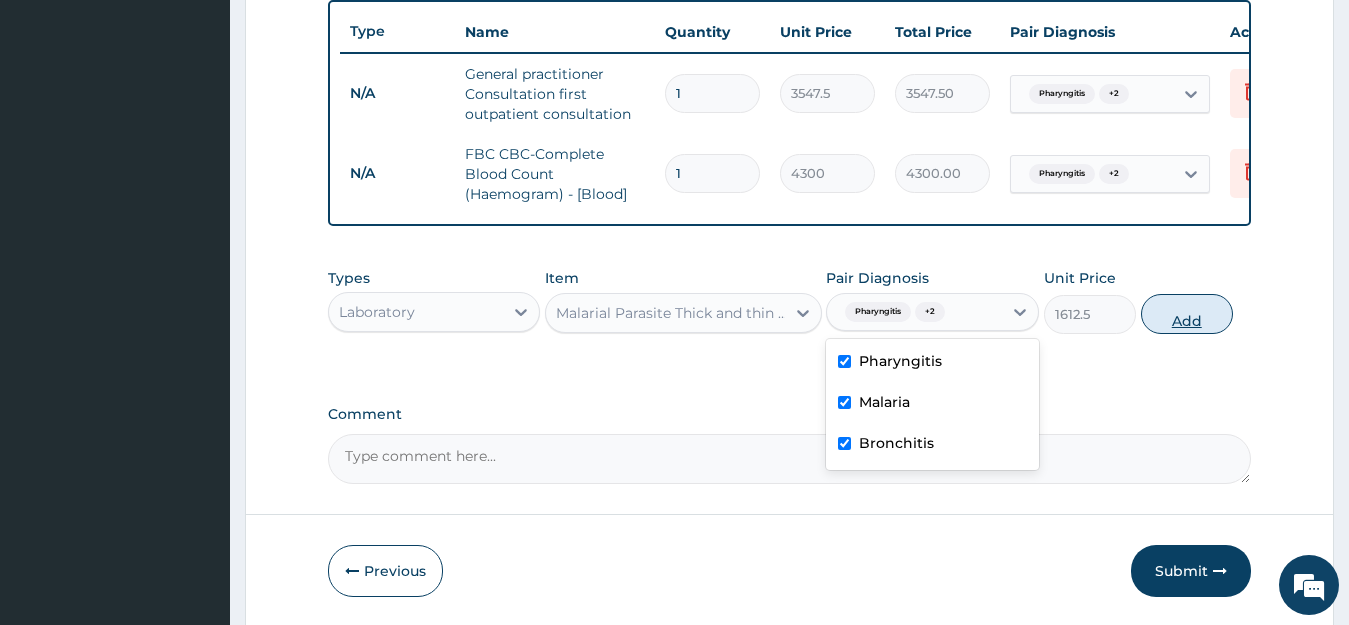 click on "Add" at bounding box center [1187, 314] 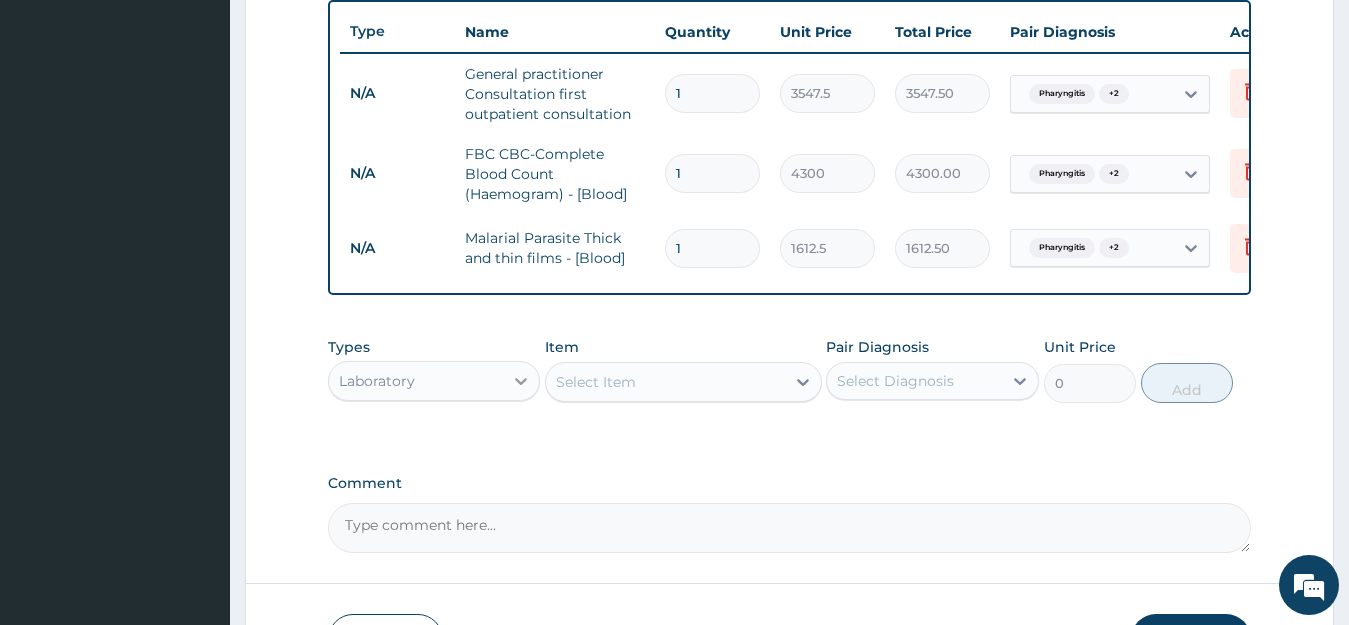 click 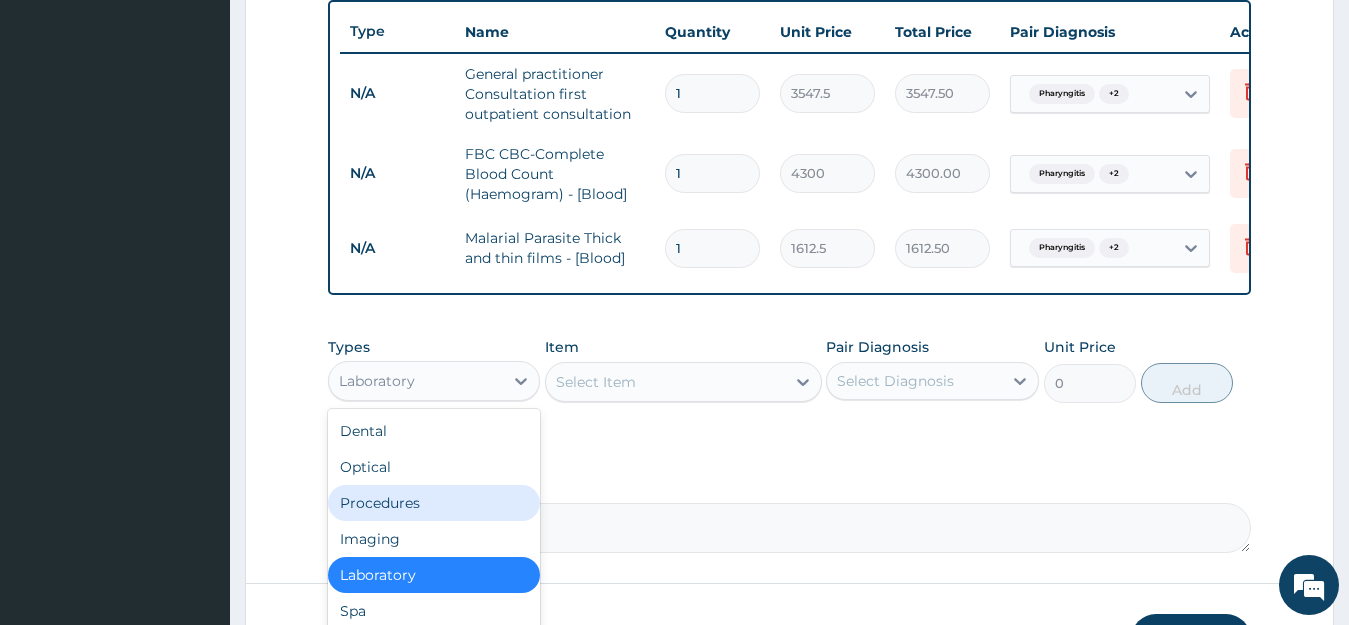 scroll, scrollTop: 899, scrollLeft: 0, axis: vertical 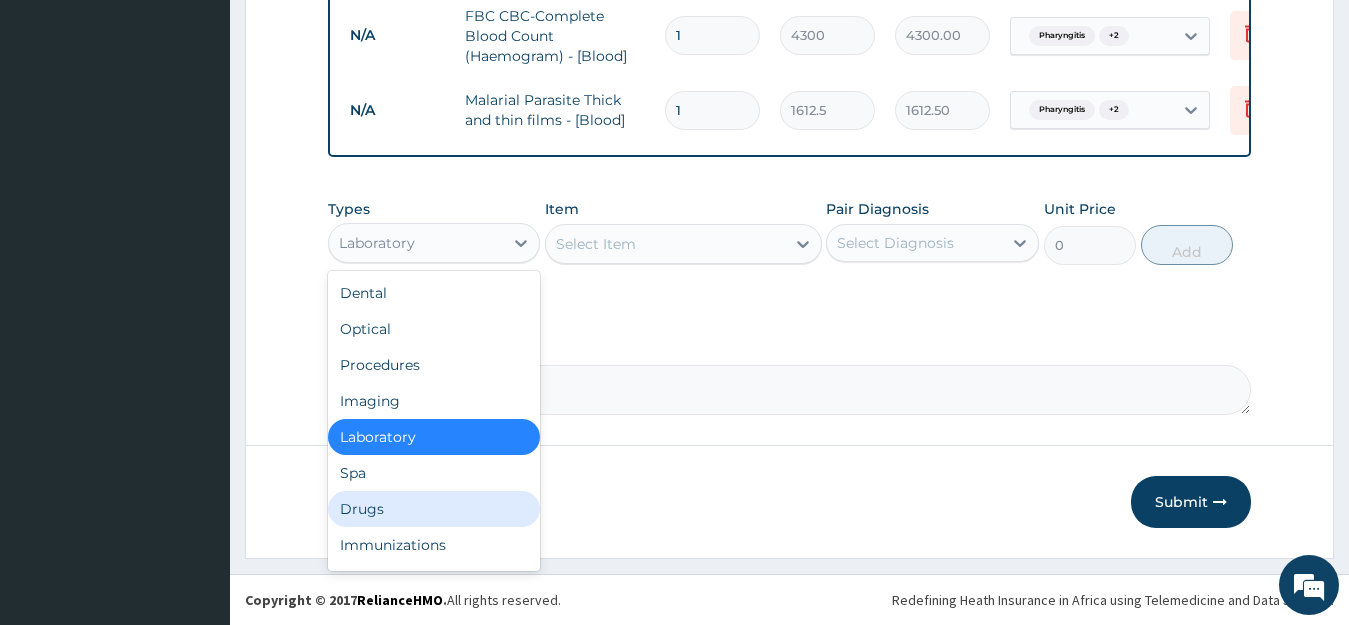 click on "Drugs" at bounding box center (434, 509) 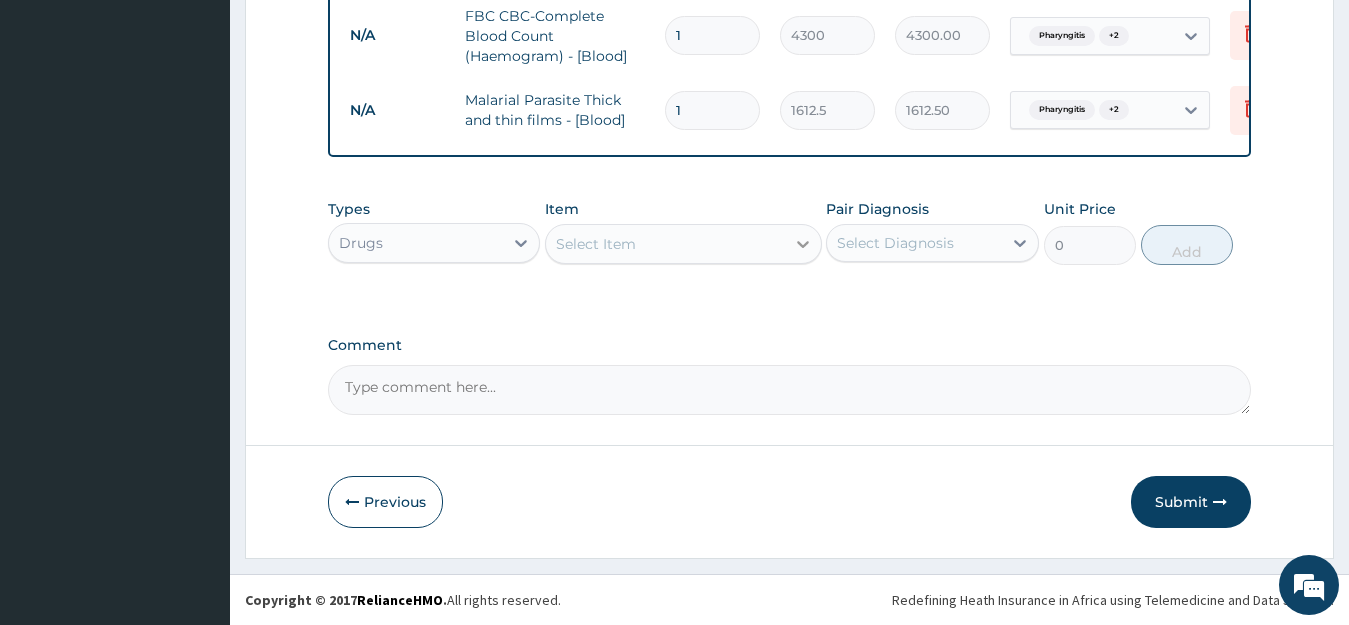 click 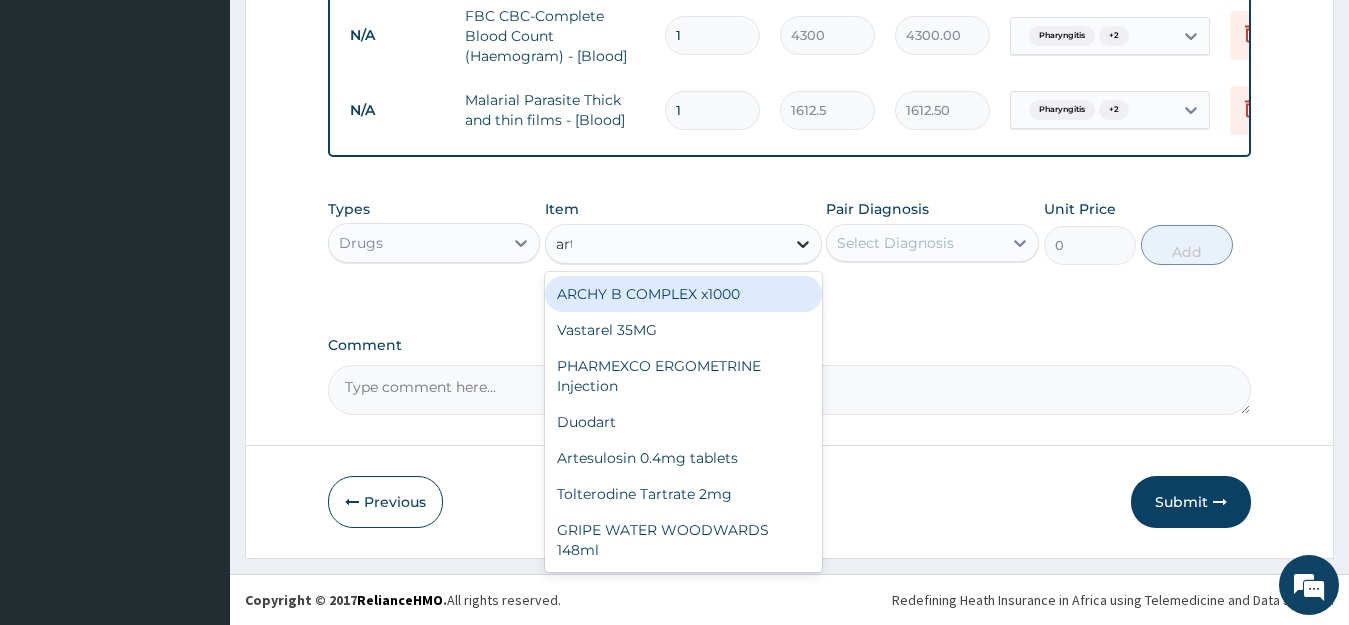 type on "arte" 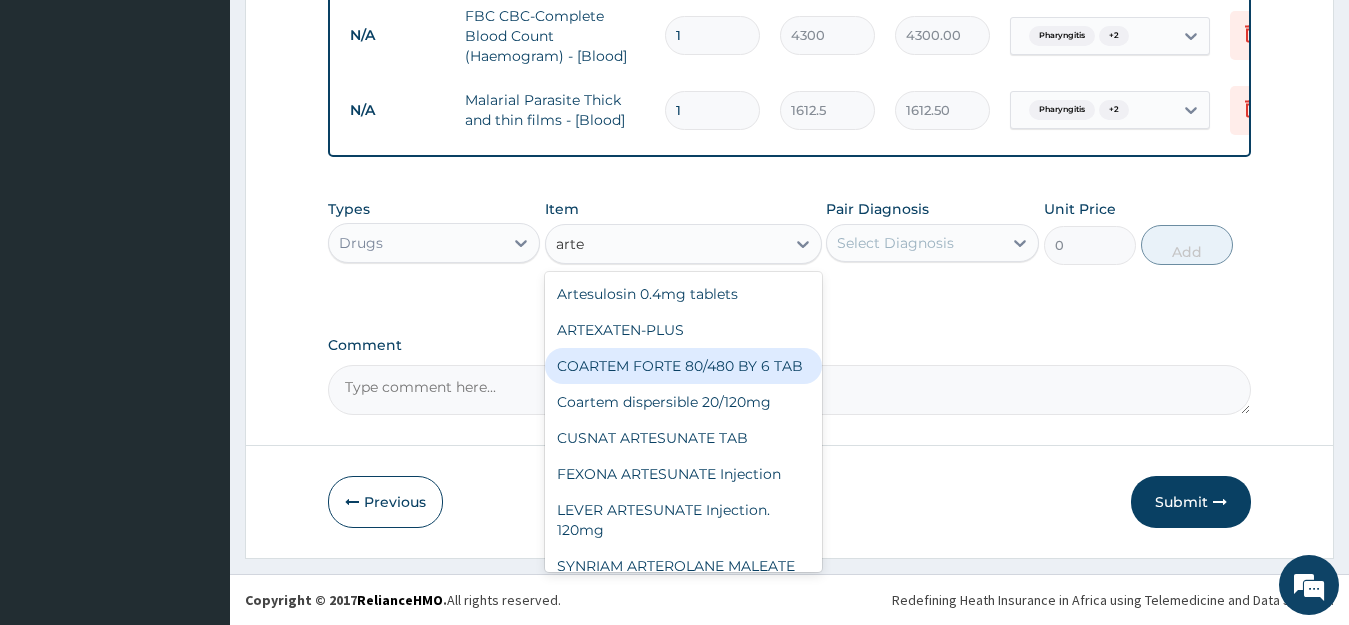 click on "COARTEM FORTE 80/480 BY 6 TAB" at bounding box center [683, 366] 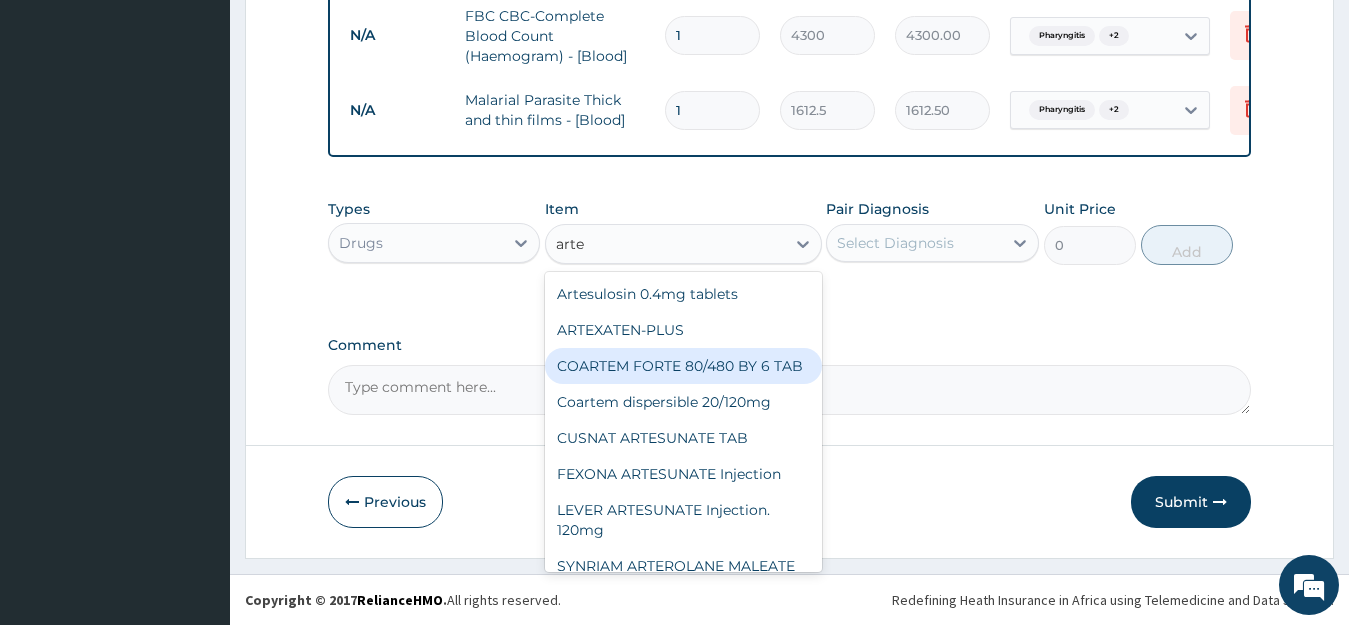 type 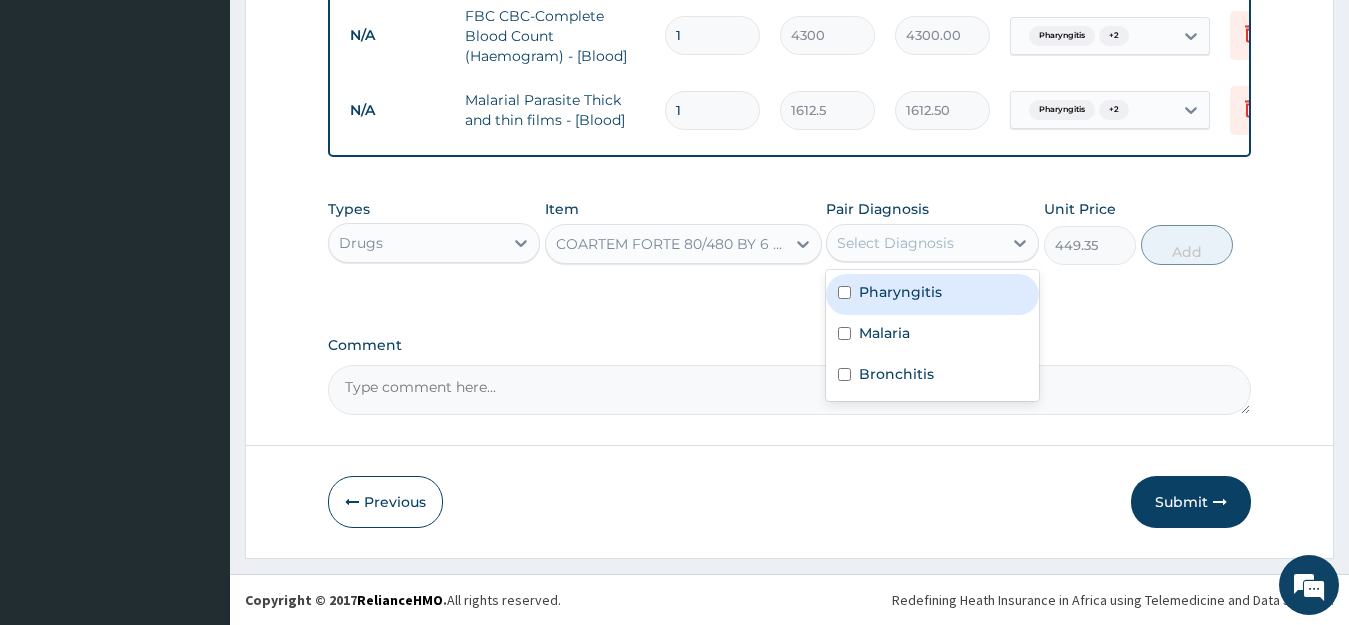 click on "Select Diagnosis" at bounding box center (914, 243) 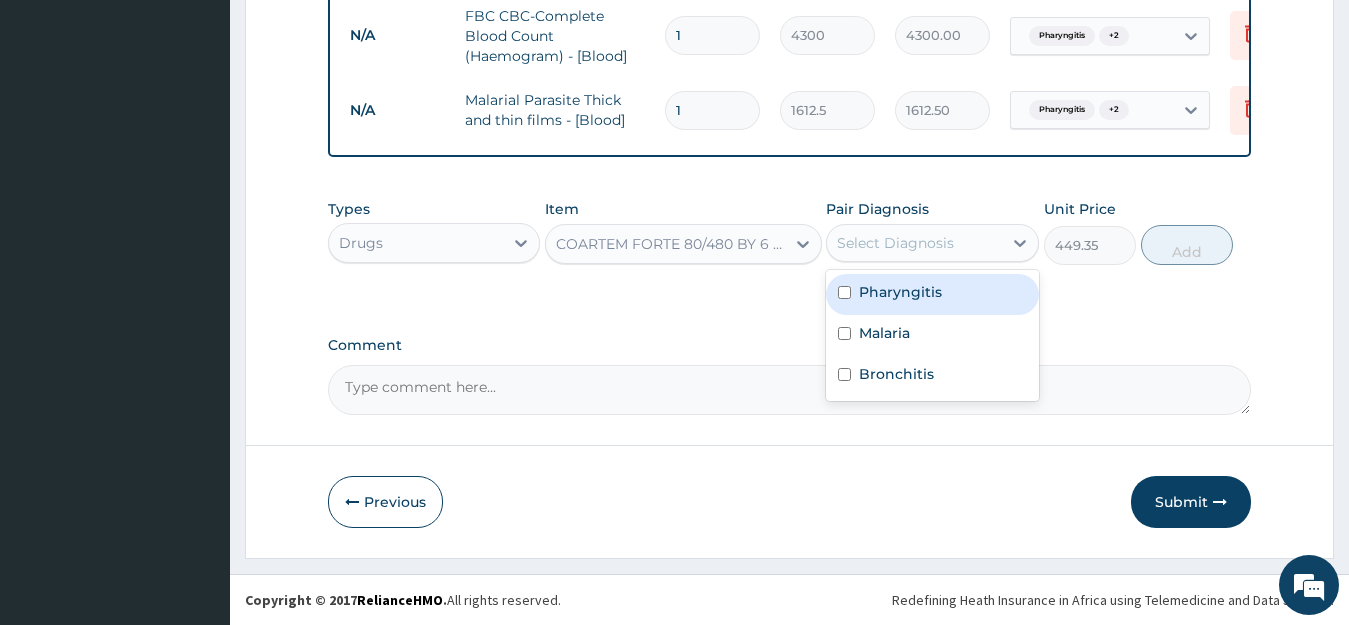 click on "COARTEM FORTE 80/480 BY 6 TAB" at bounding box center (665, 244) 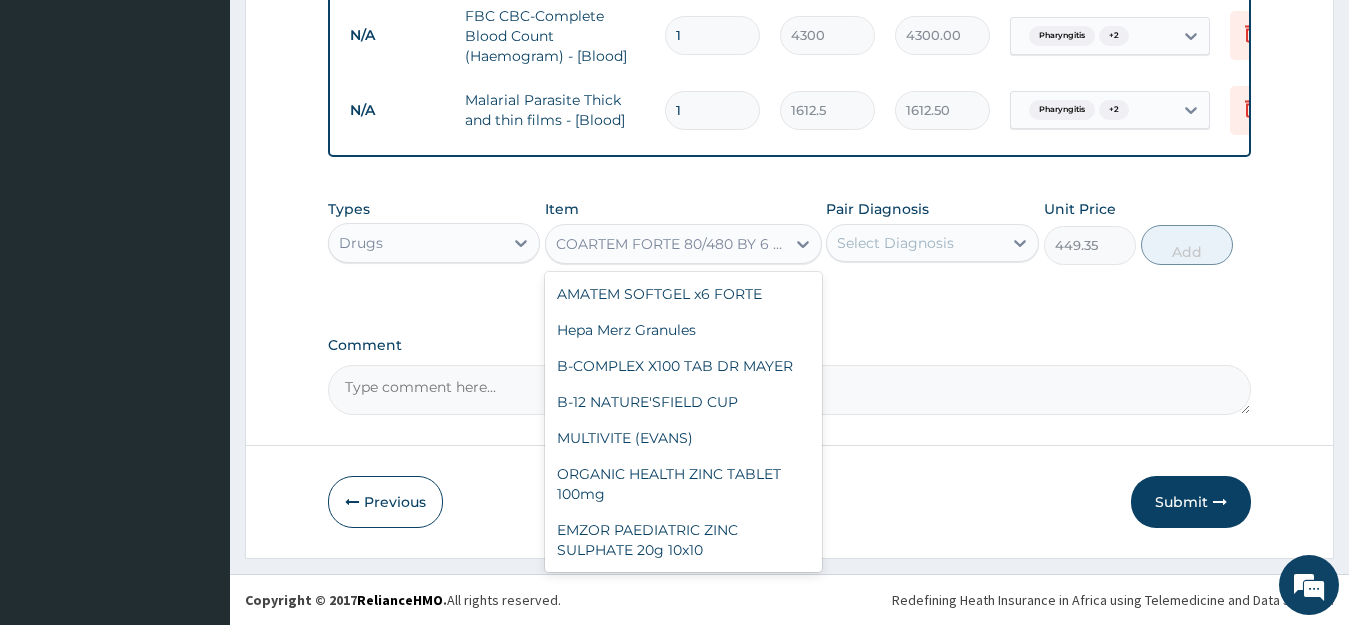 click on "COARTEM FORTE 80/480 BY 6 TAB" at bounding box center (671, 244) 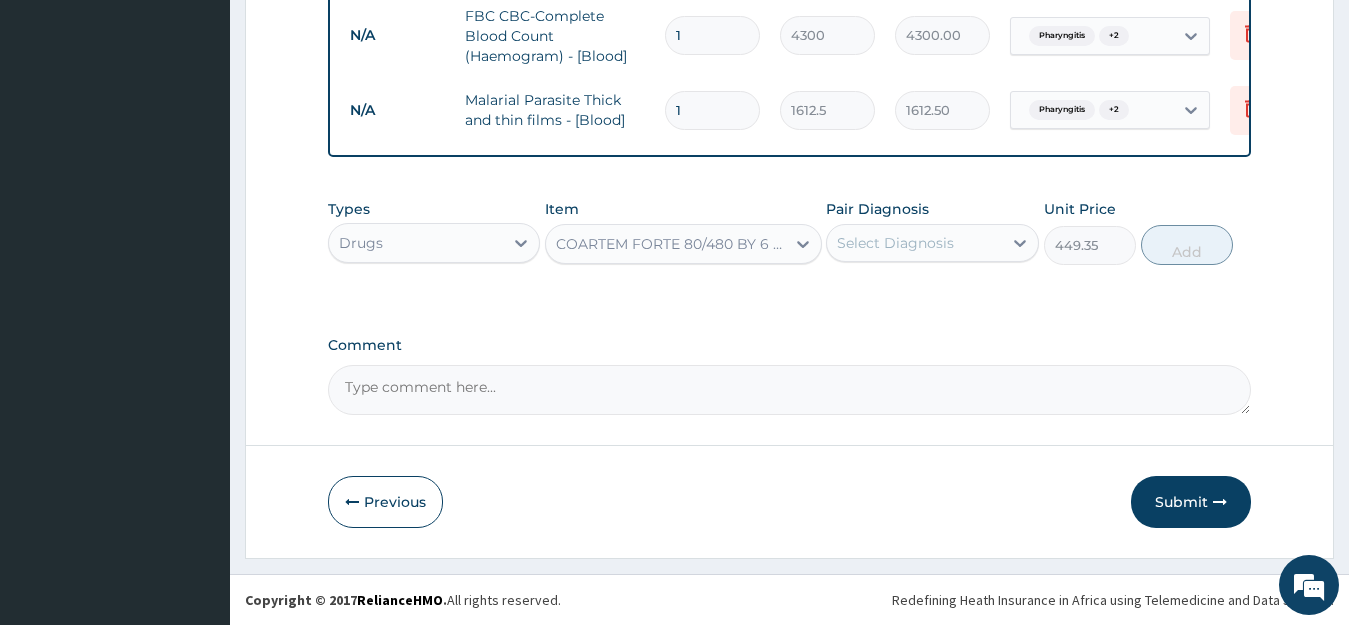 click on "COARTEM FORTE 80/480 BY 6 TAB" at bounding box center (671, 244) 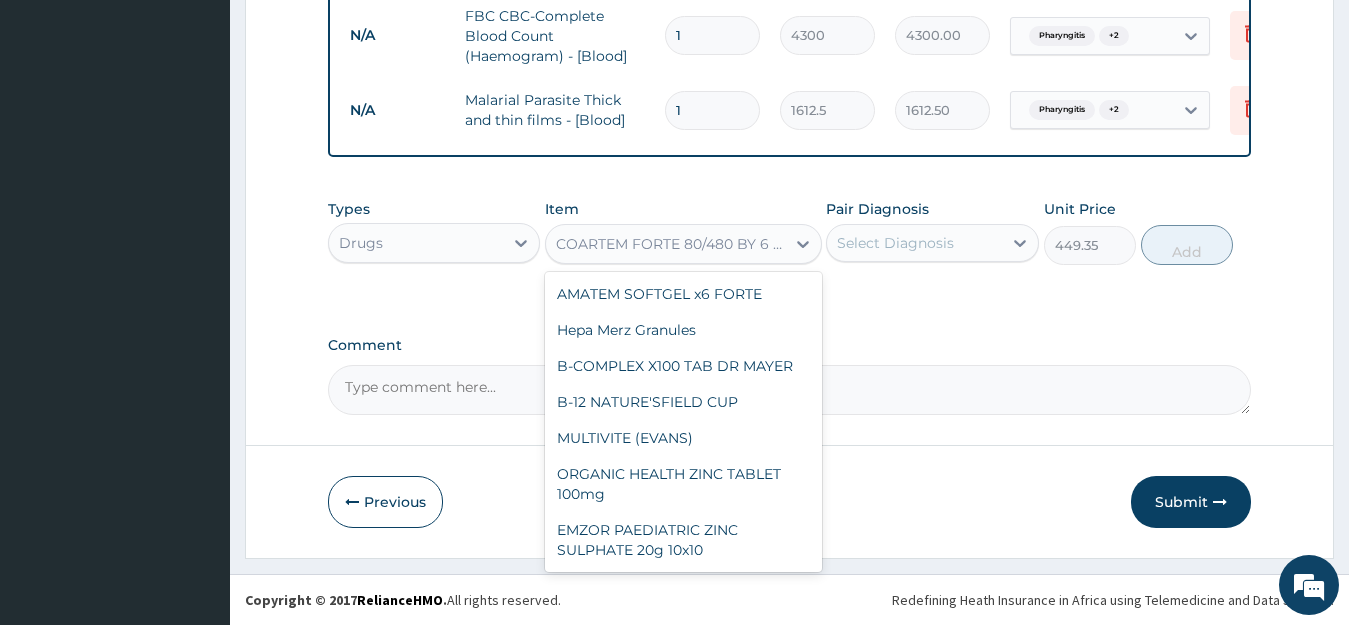scroll, scrollTop: 11246, scrollLeft: 0, axis: vertical 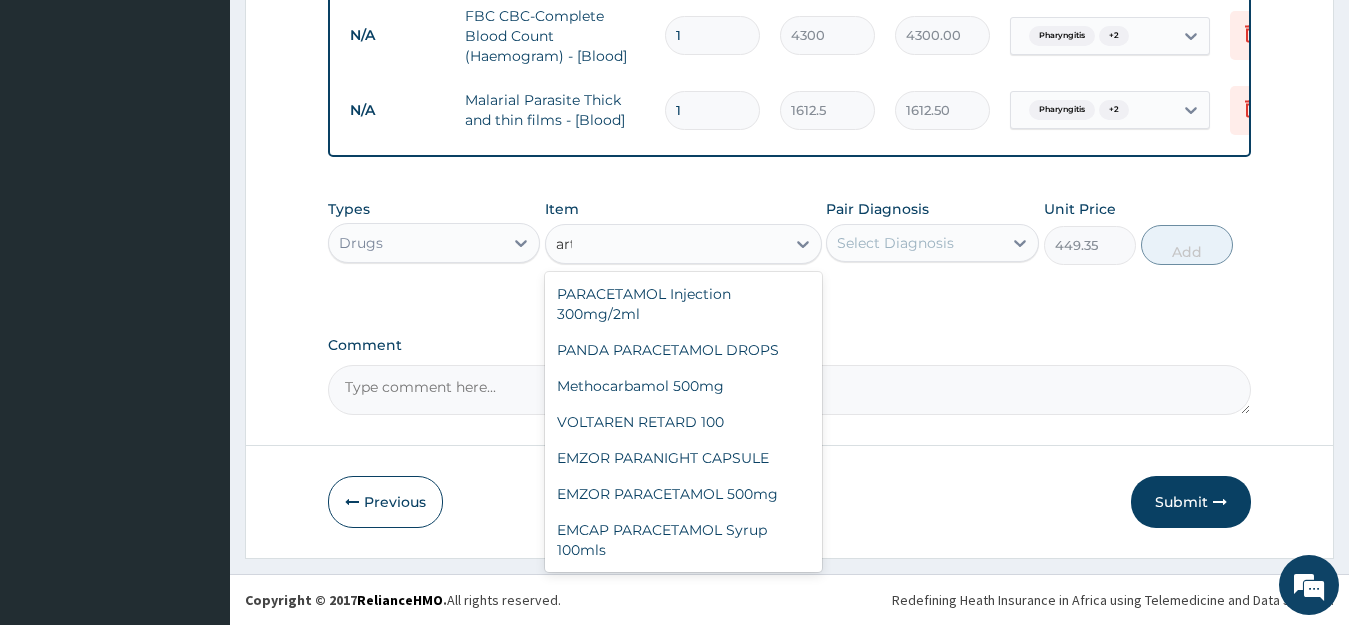 type on "arte" 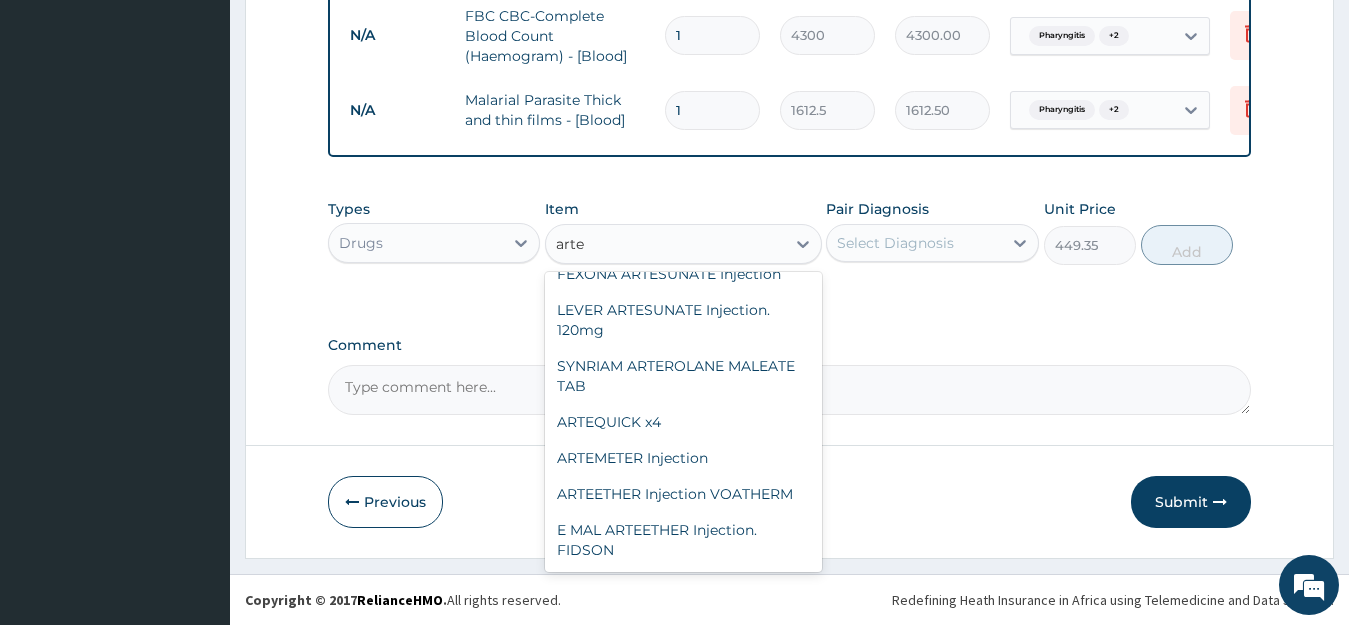 scroll, scrollTop: 220, scrollLeft: 0, axis: vertical 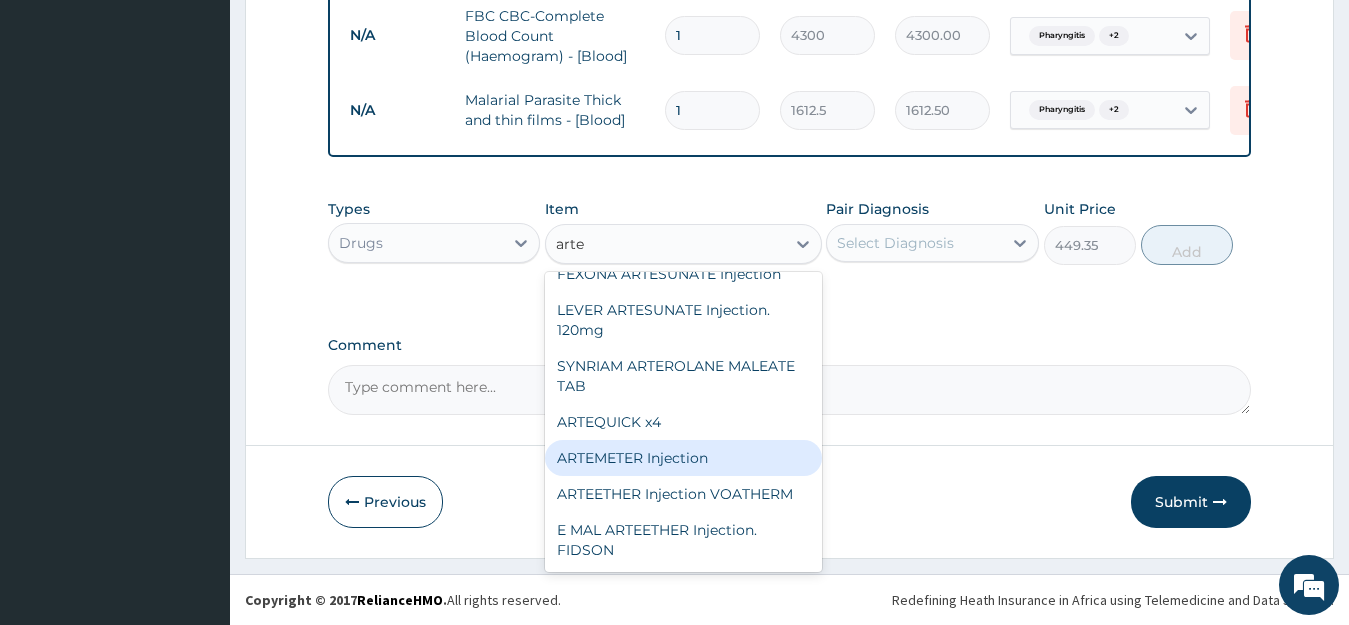 click on "ARTEMETER Injection" at bounding box center (683, 458) 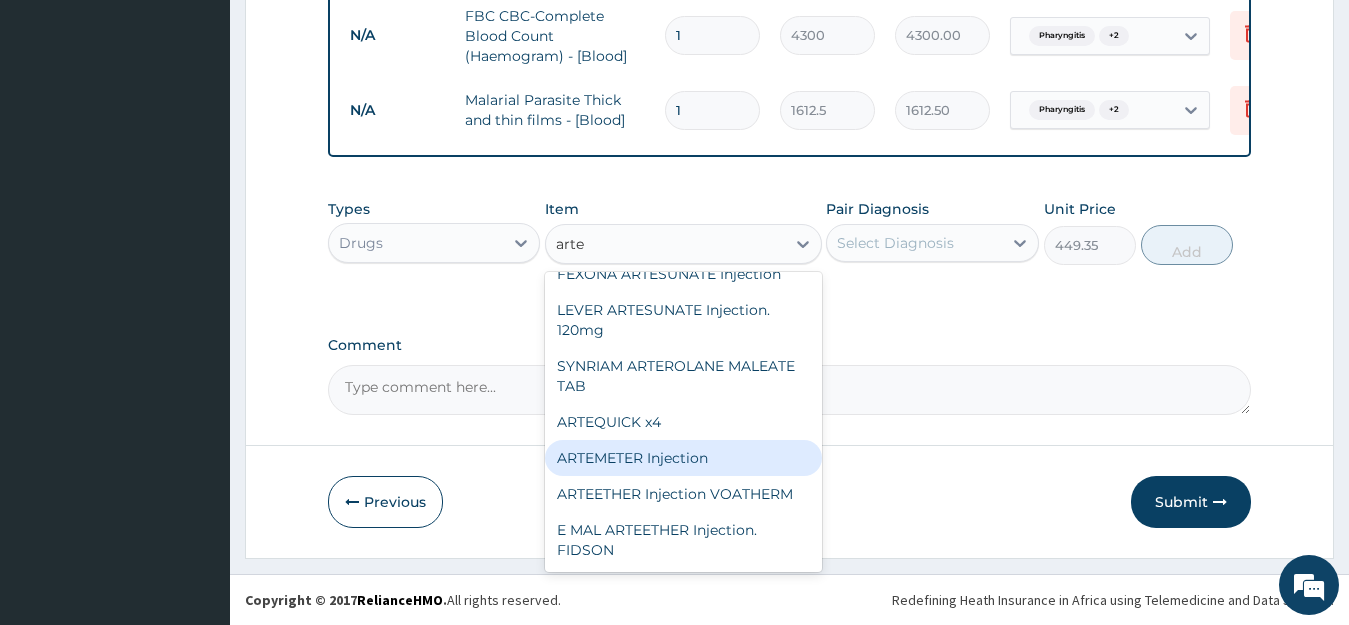 type 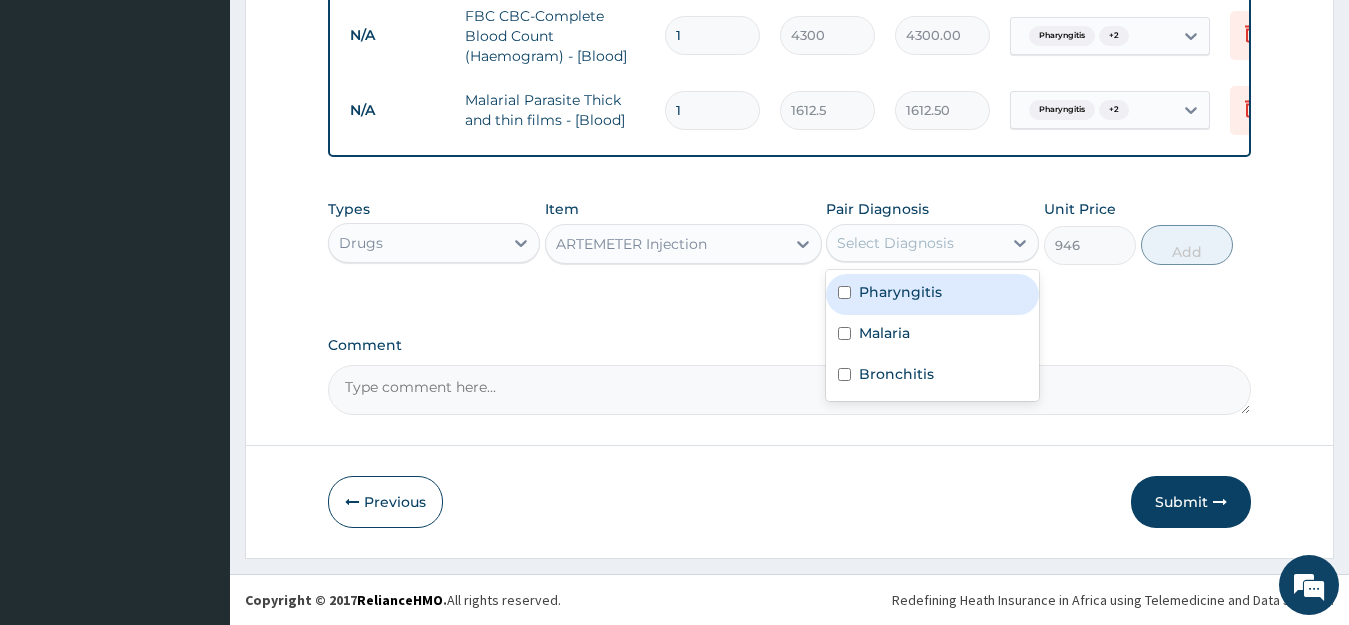 click on "Select Diagnosis" at bounding box center [895, 243] 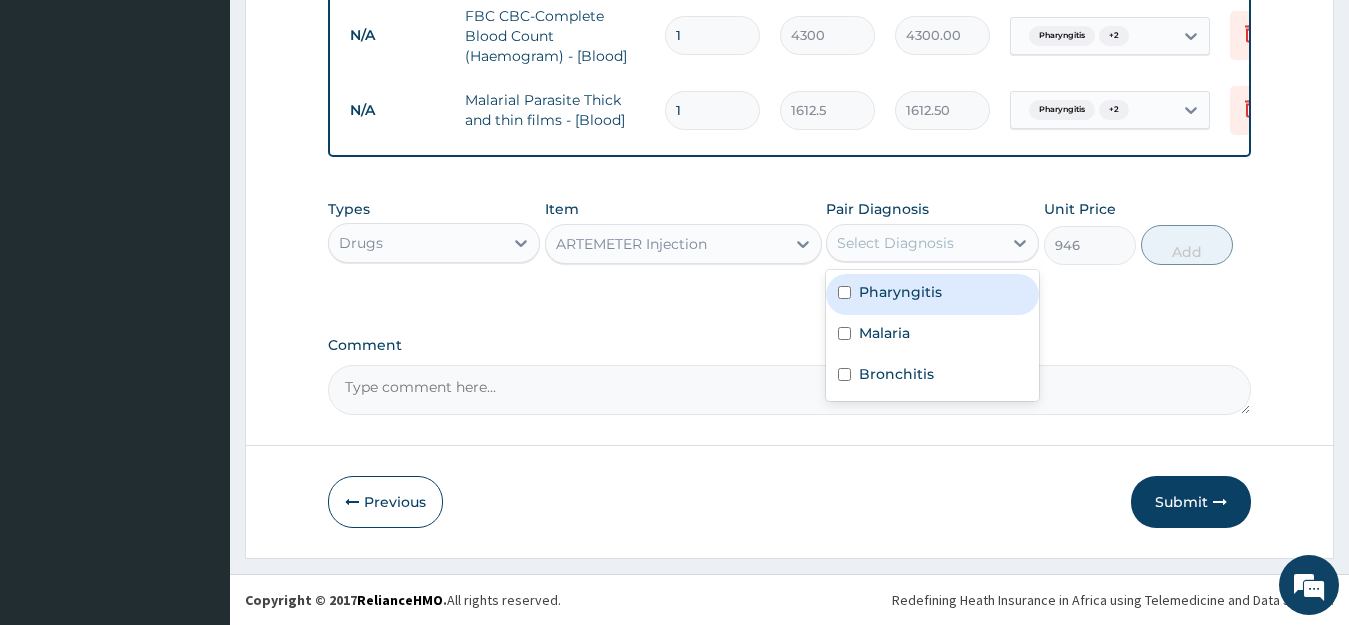click on "Pharyngitis" at bounding box center (900, 292) 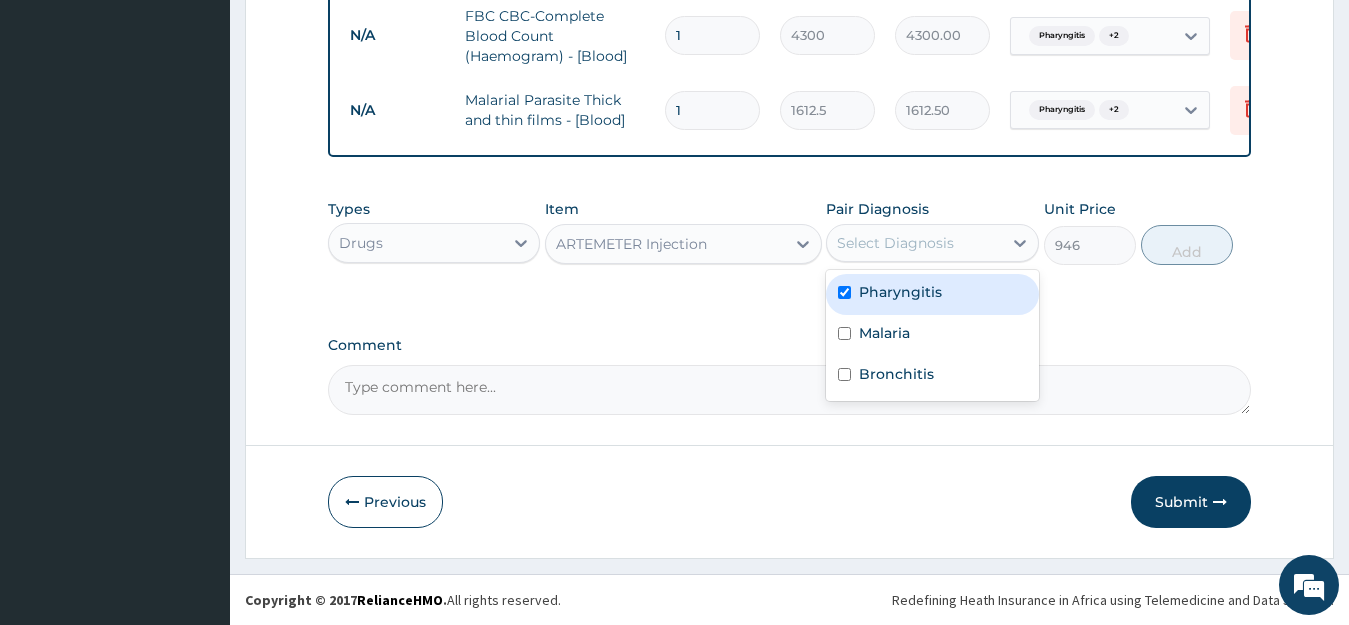 checkbox on "true" 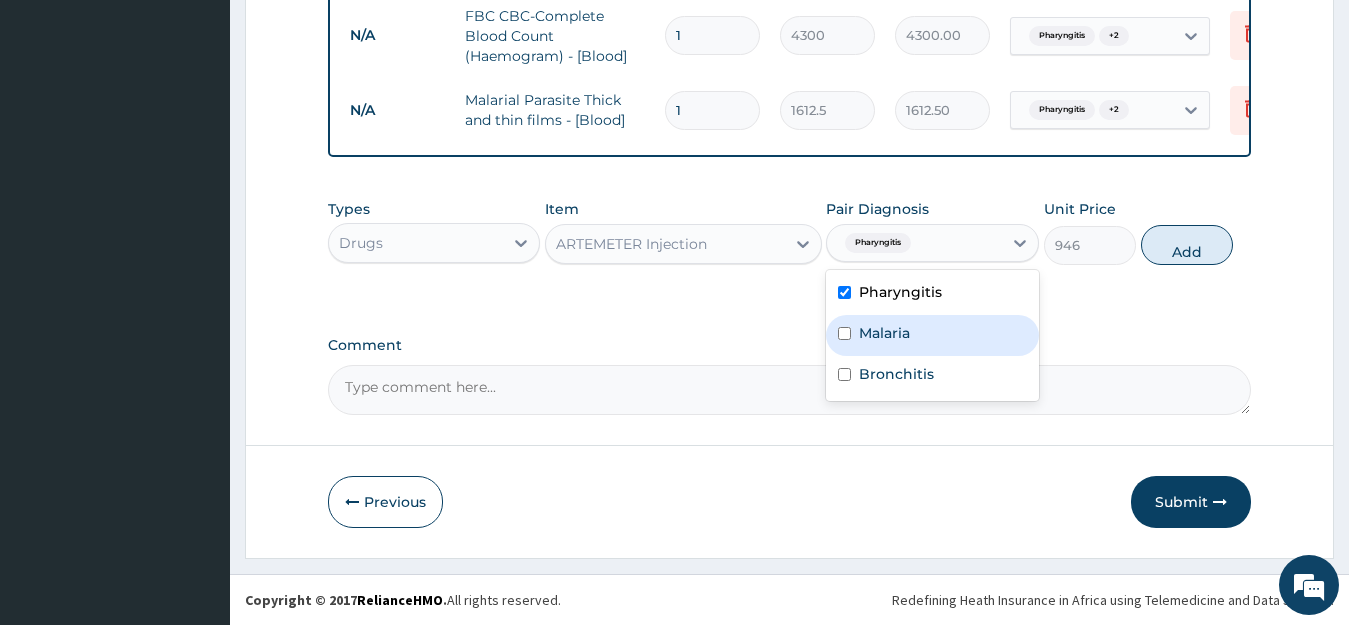 click on "Malaria" at bounding box center (884, 333) 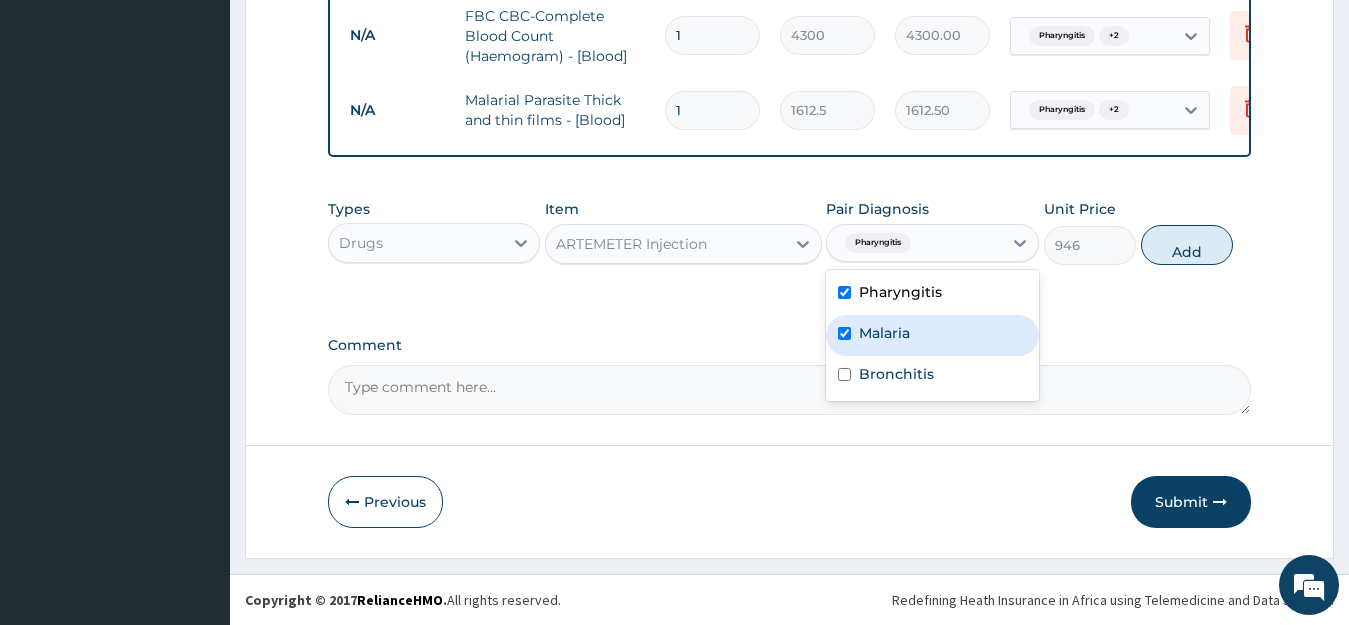 checkbox on "true" 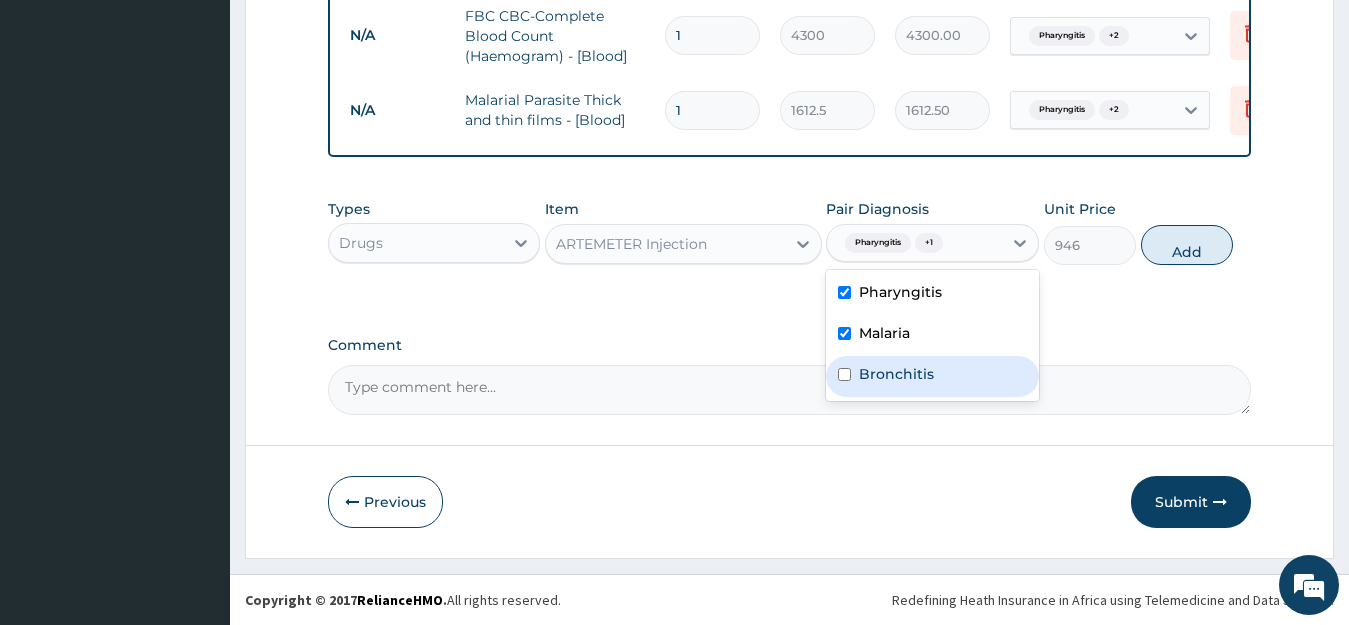 click on "Bronchitis" at bounding box center [896, 374] 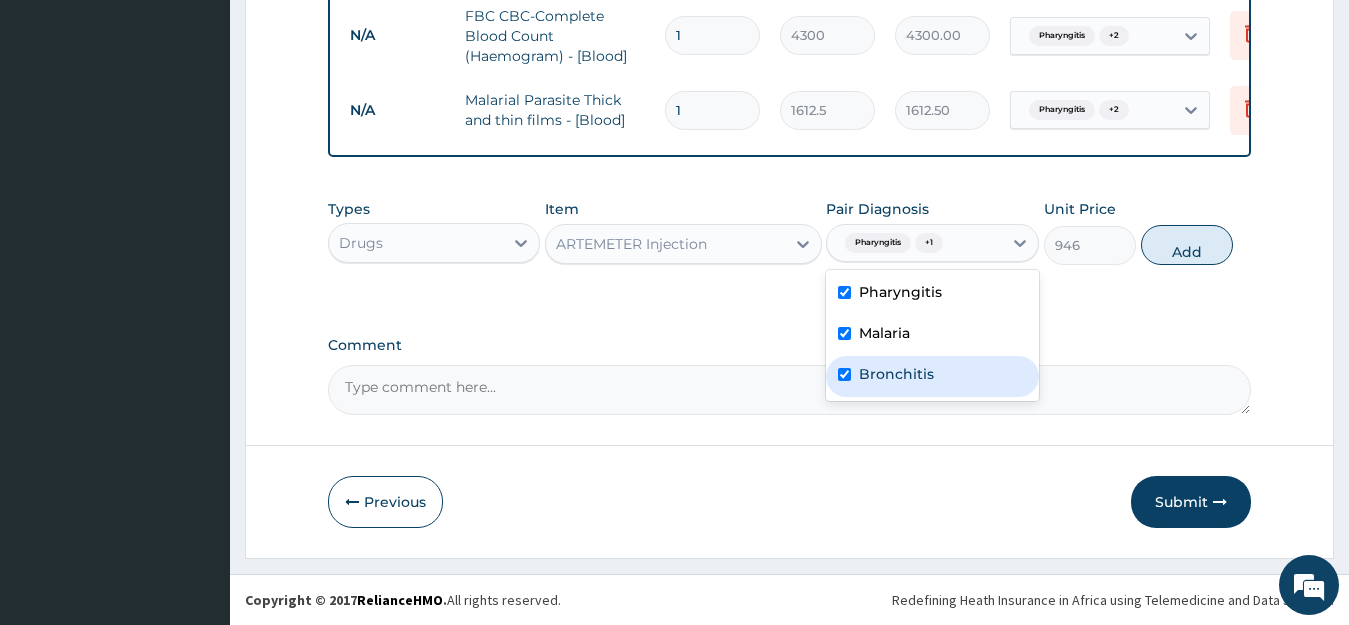 checkbox on "true" 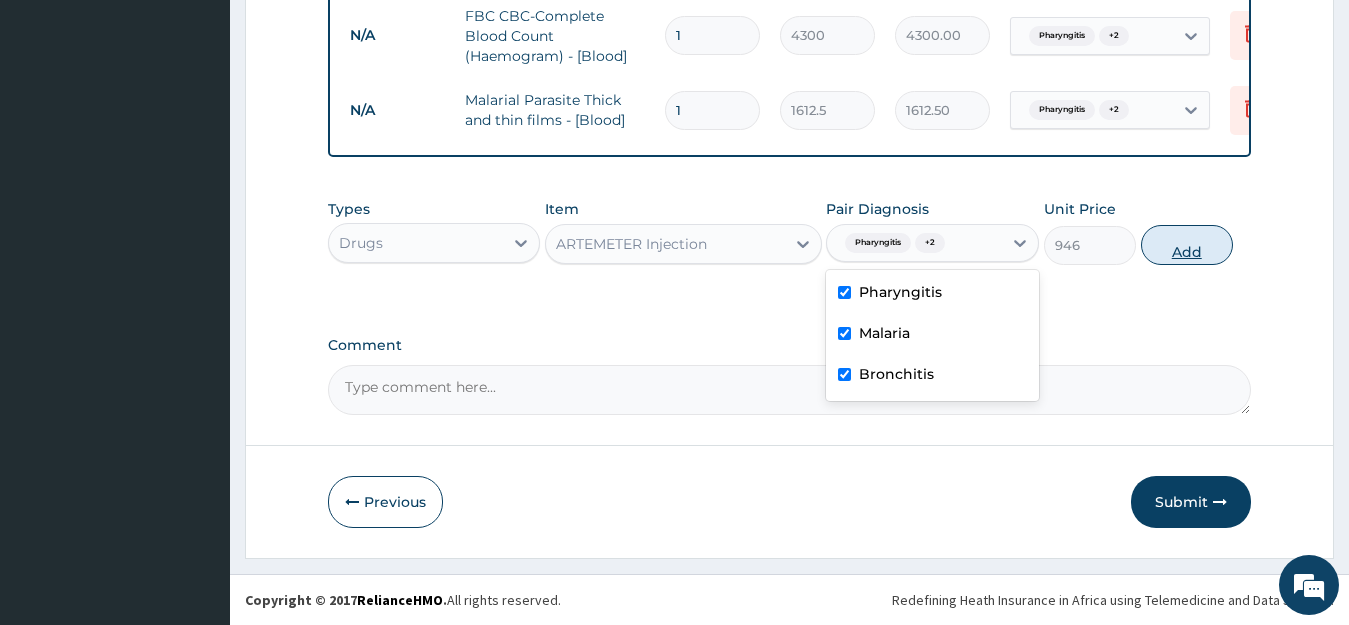 click on "Add" at bounding box center (1187, 245) 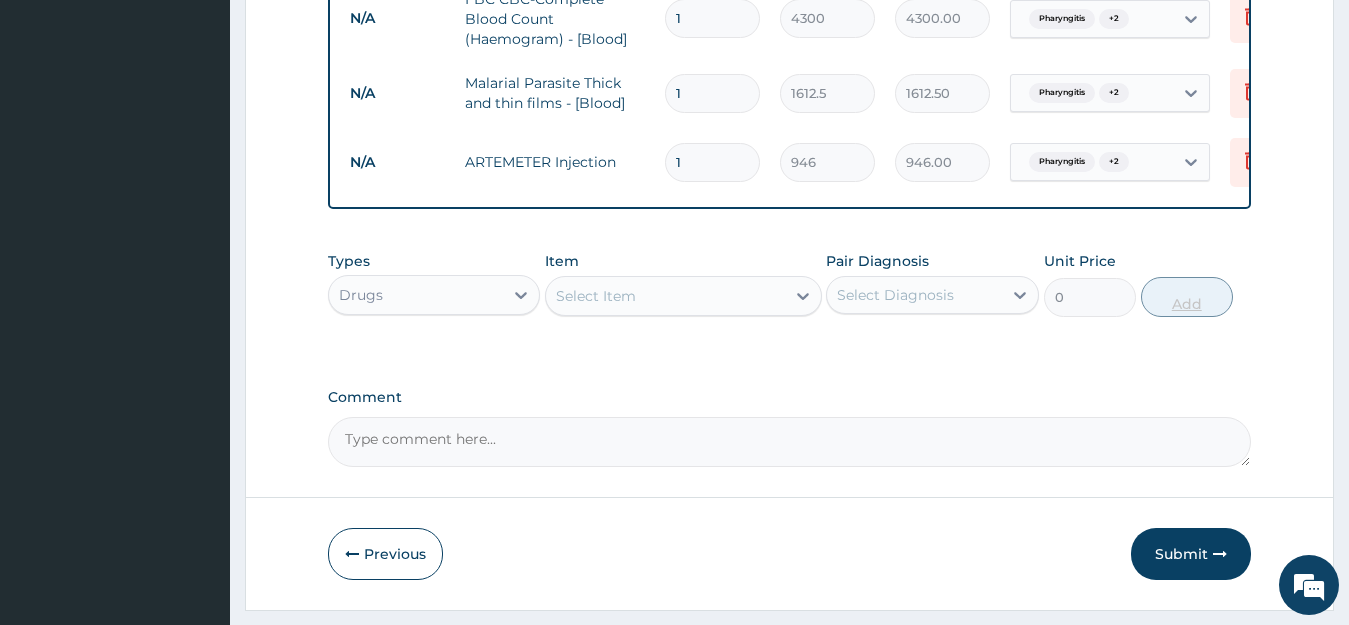 type 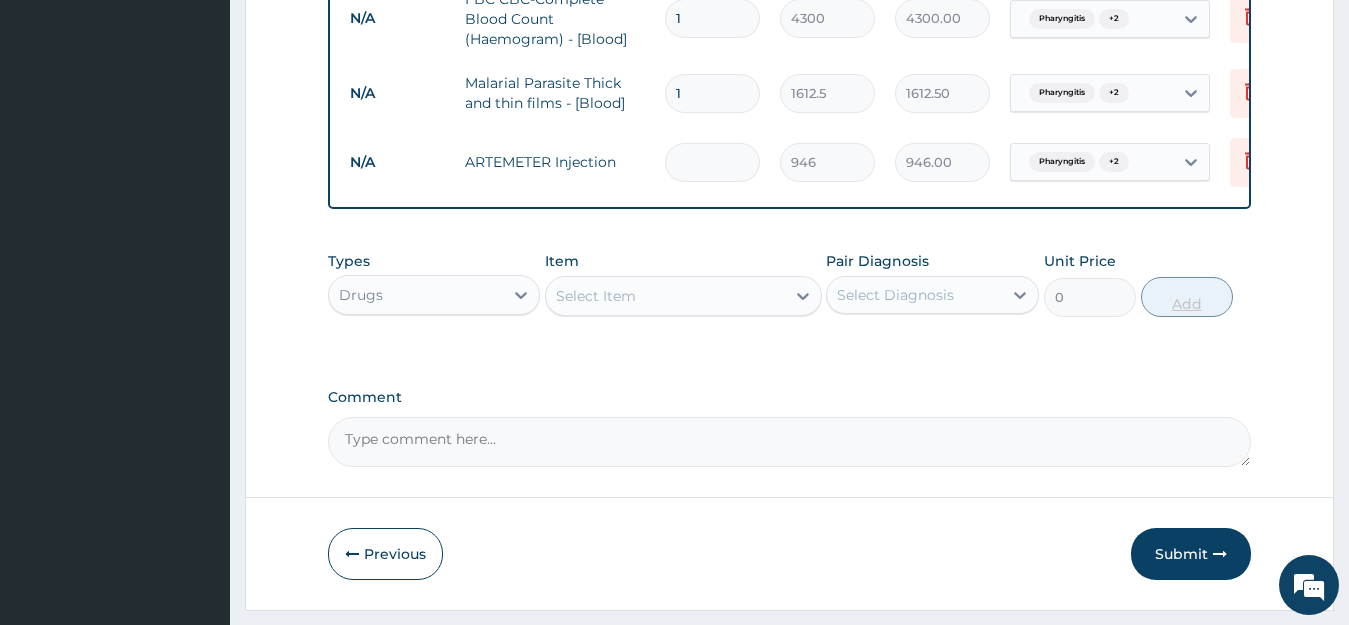 type on "0.00" 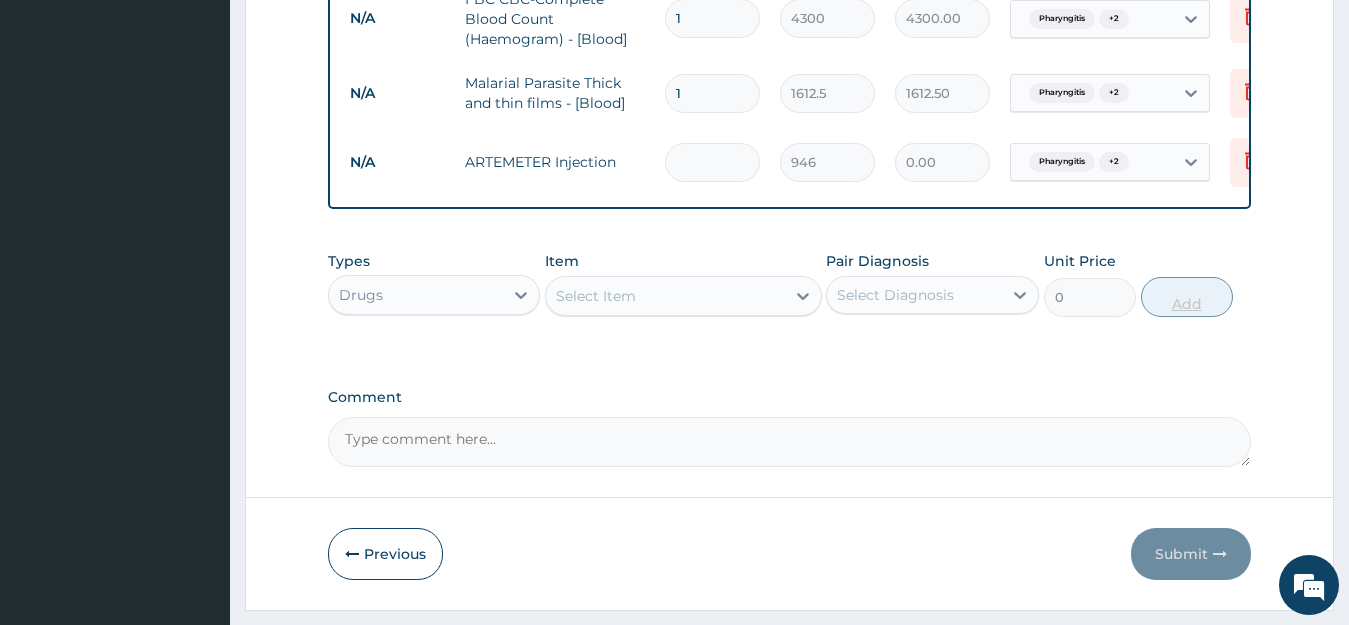 type on "3" 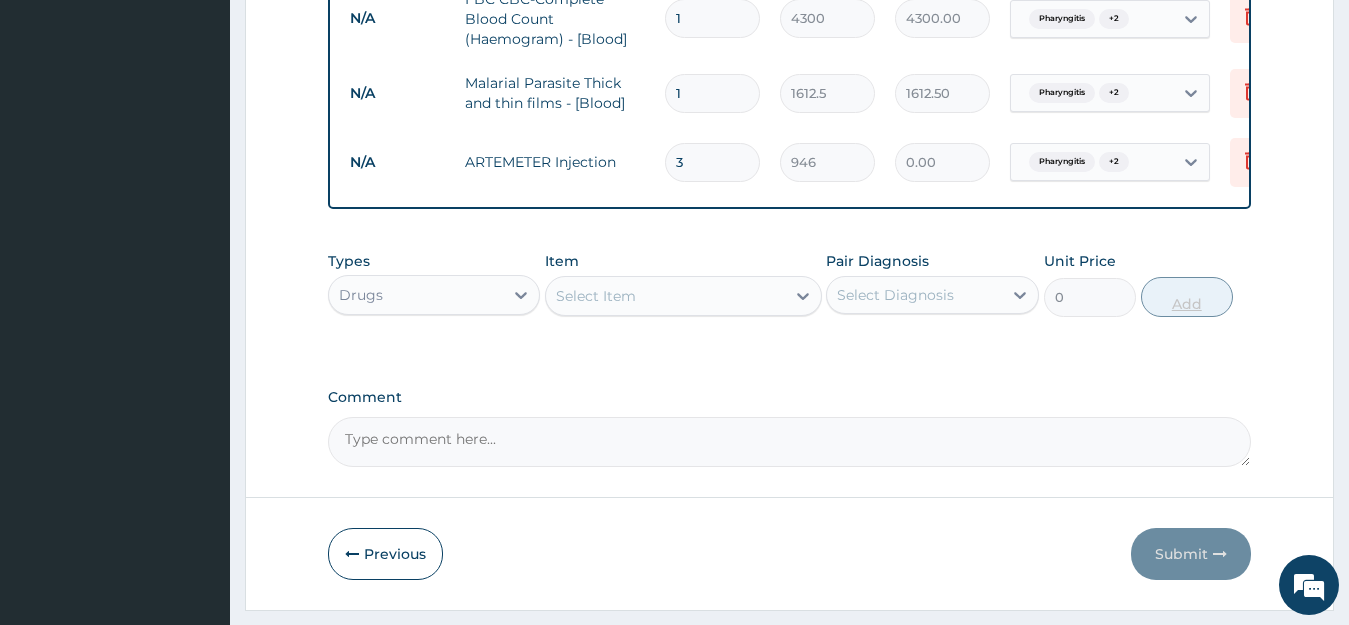 type on "2838.00" 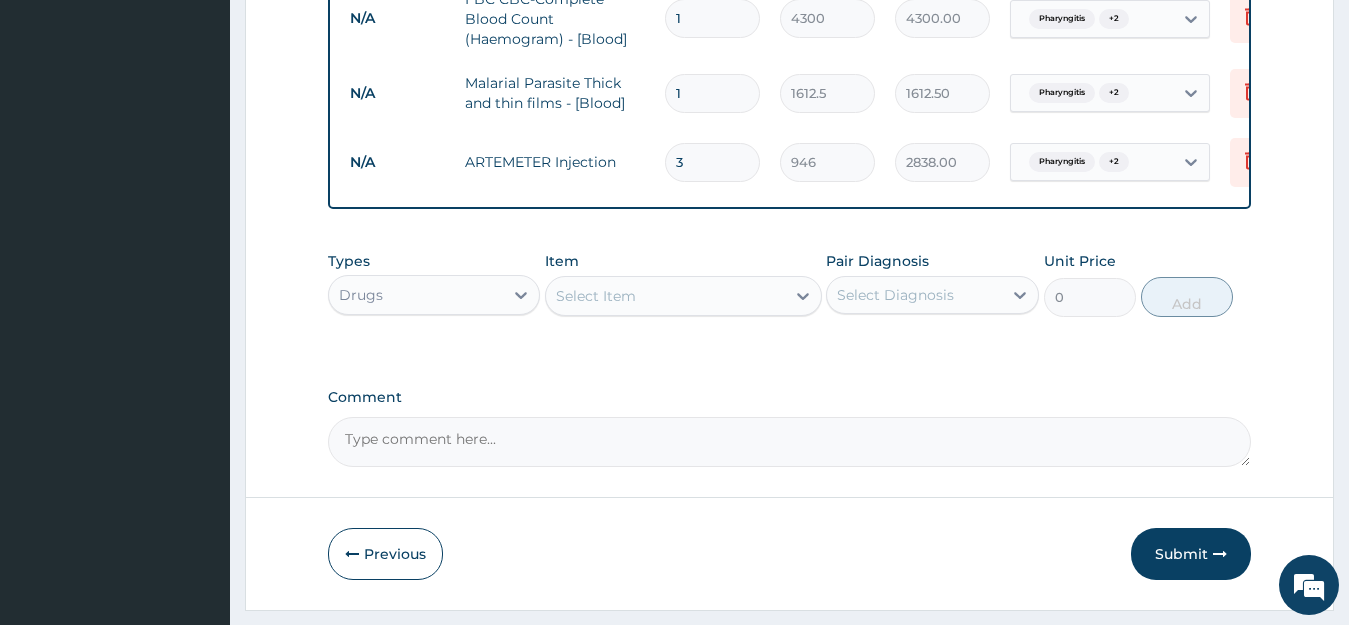 type on "3" 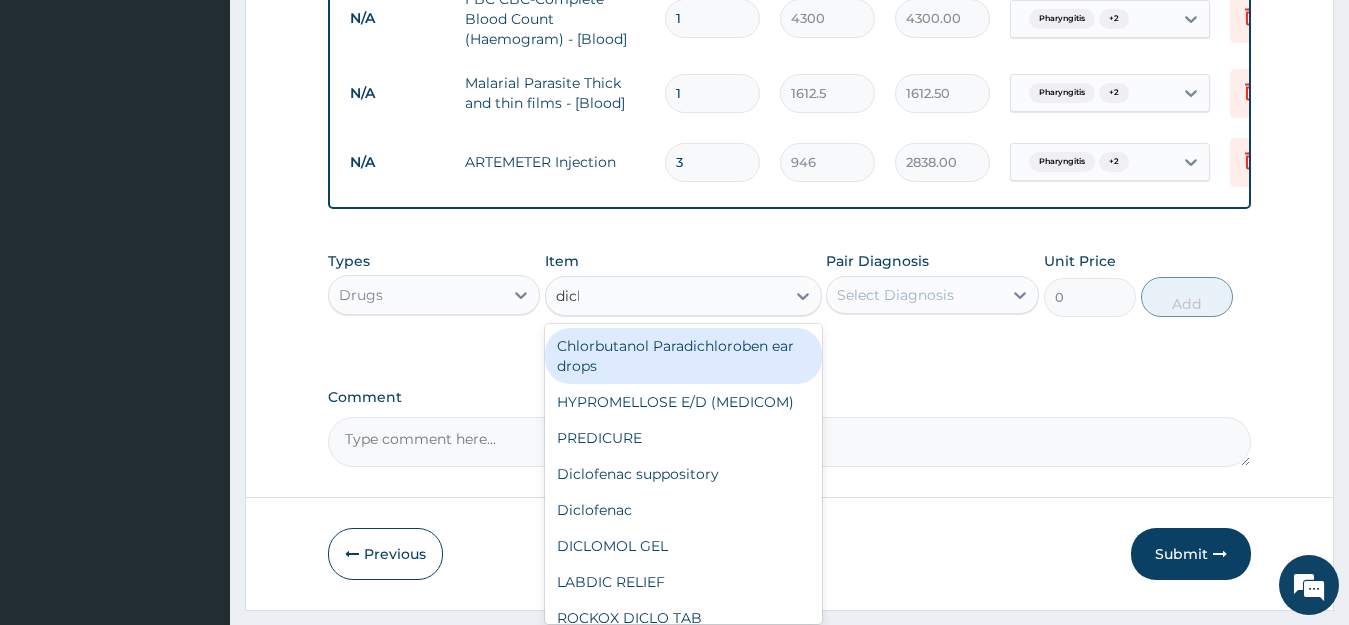 type on "diclo" 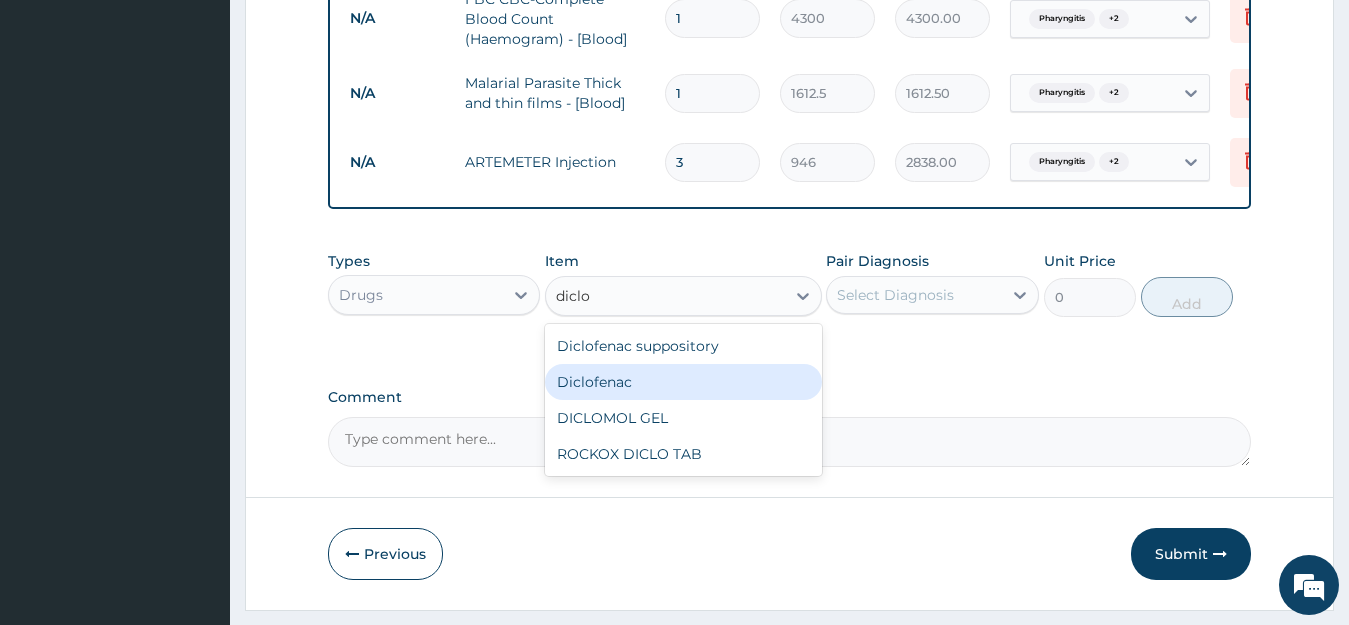 click on "Diclofenac" at bounding box center (683, 382) 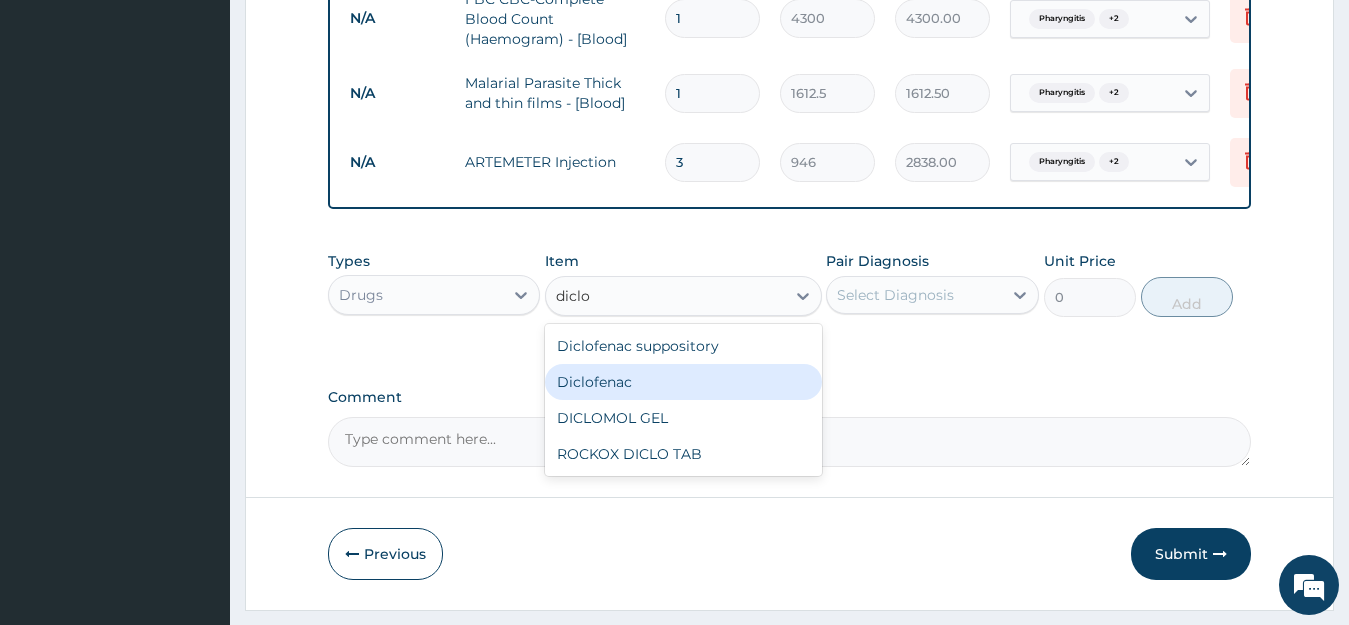 type 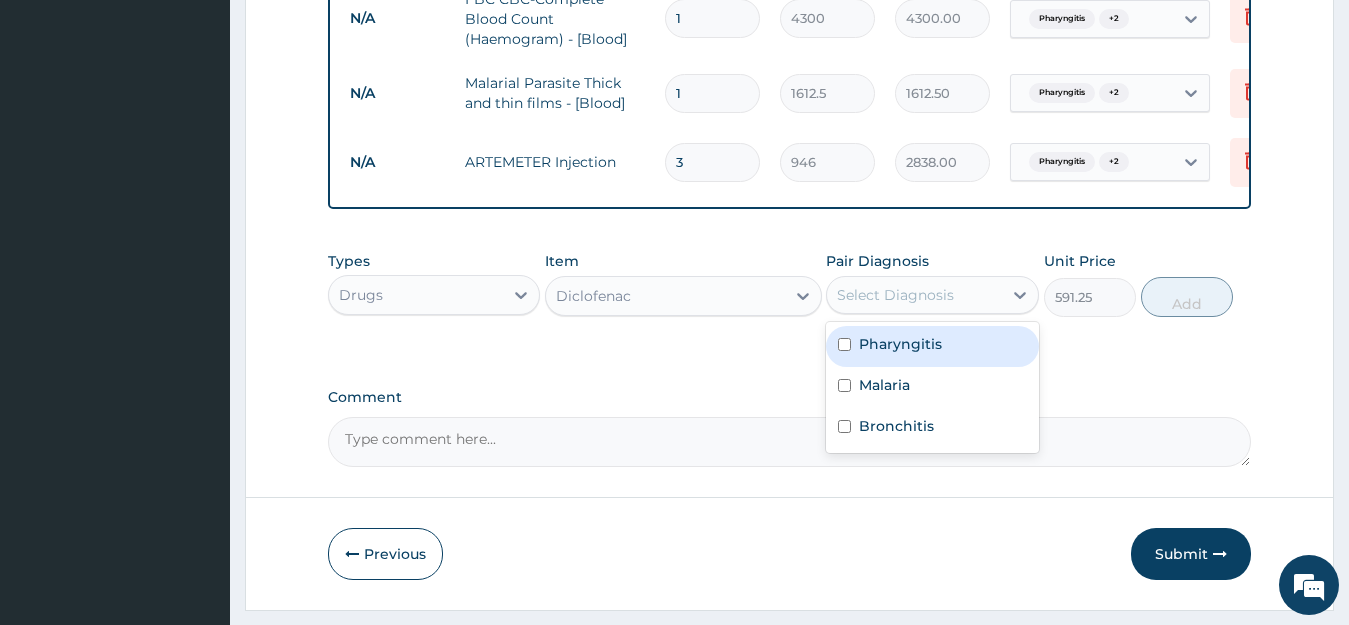 click on "Select Diagnosis" at bounding box center (914, 295) 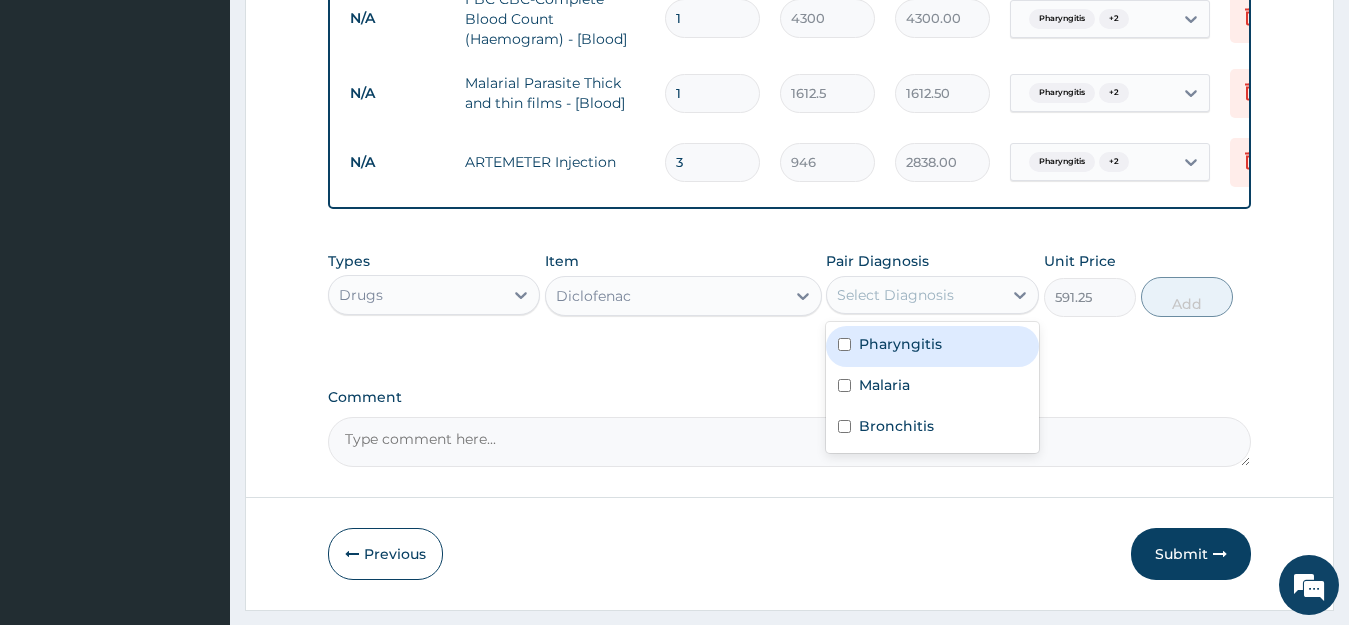 click on "Pharyngitis" at bounding box center [900, 344] 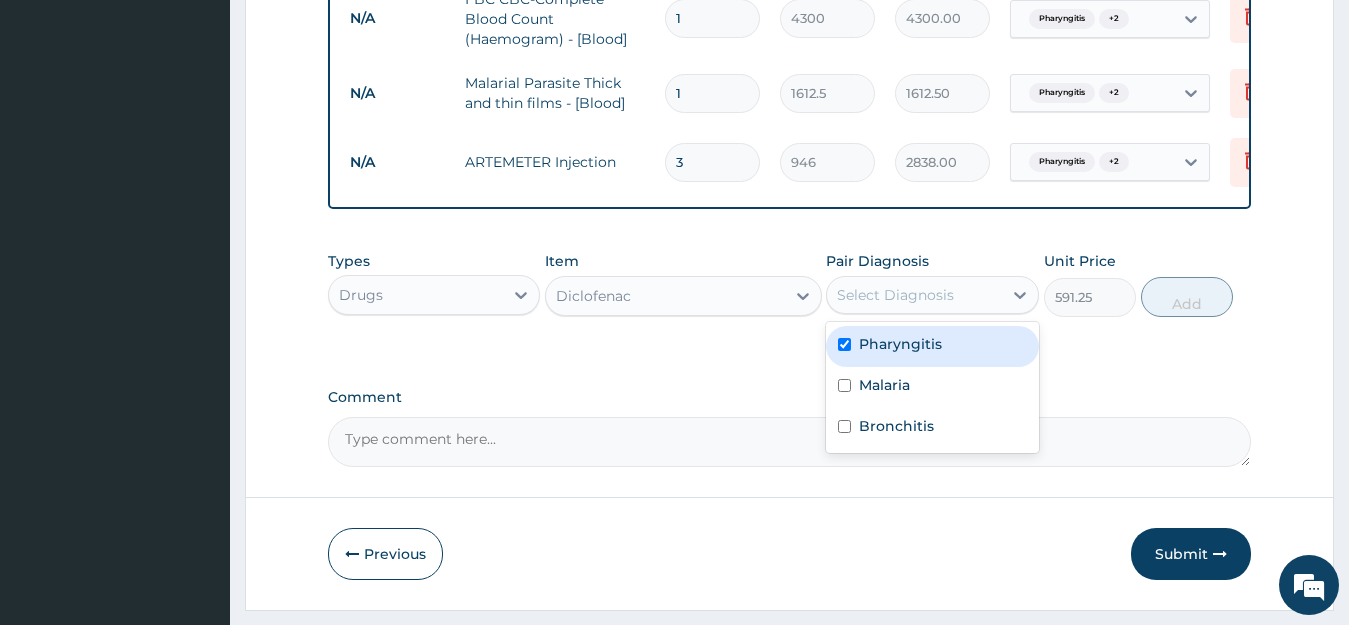 checkbox on "true" 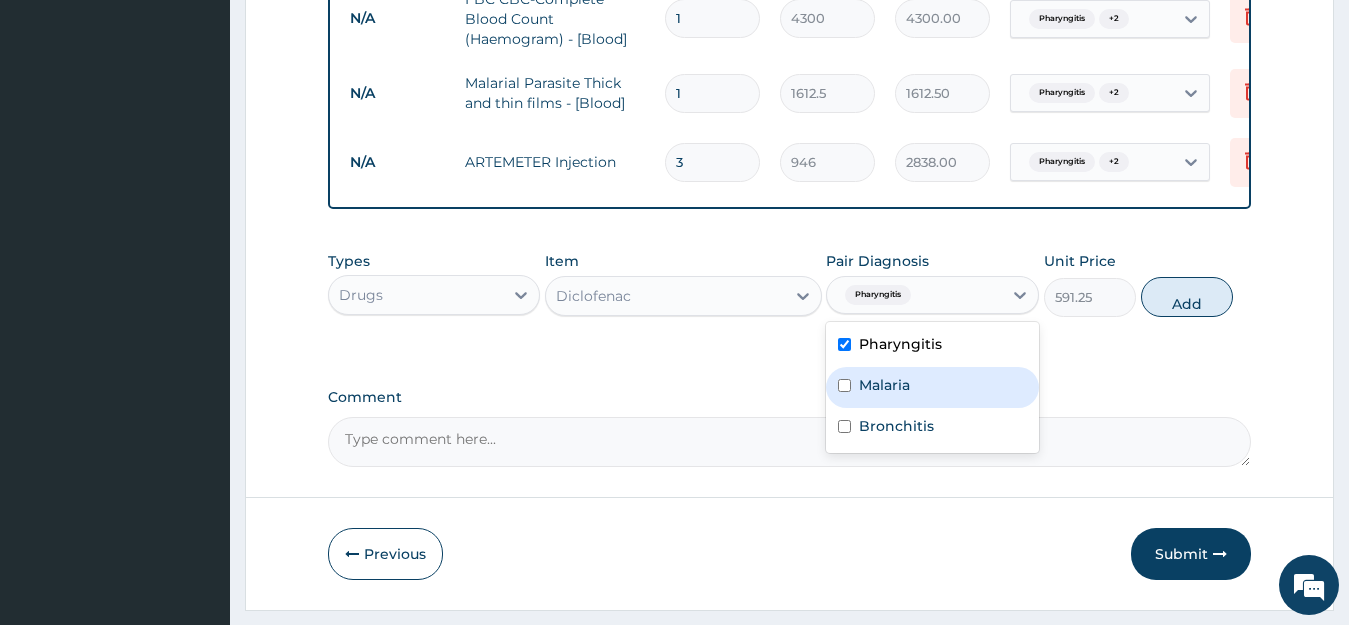 click on "Malaria" at bounding box center [884, 385] 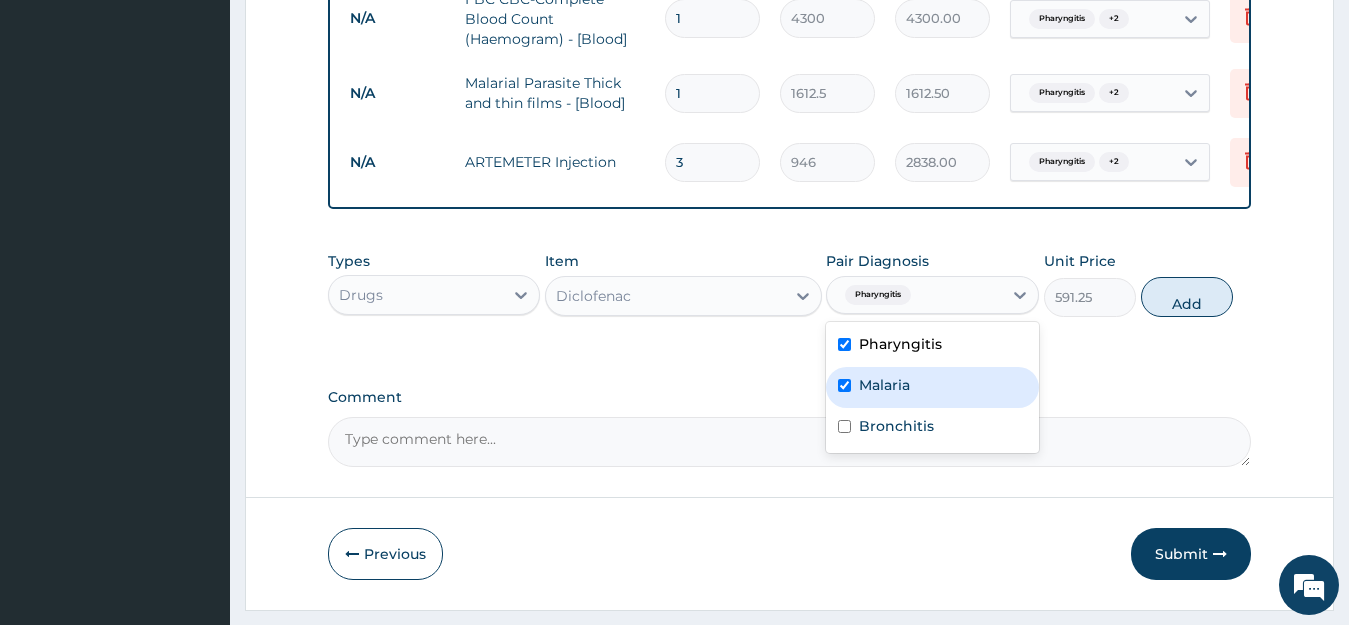 checkbox on "true" 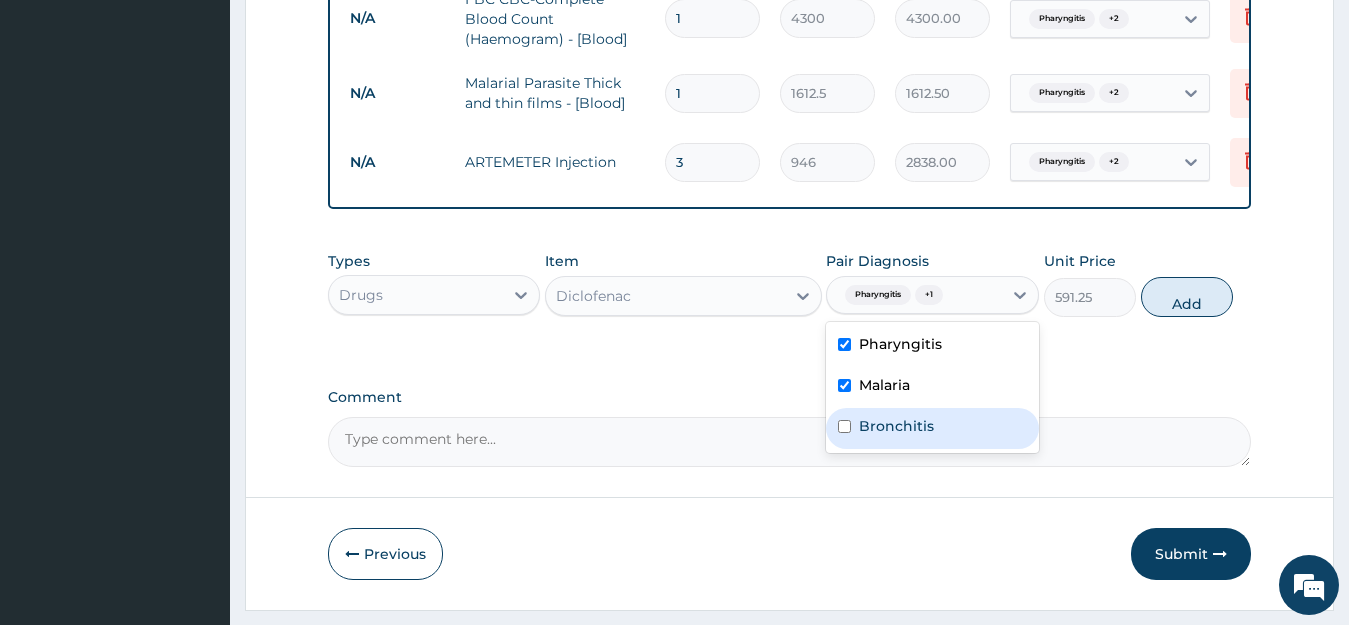 click on "Bronchitis" at bounding box center (932, 428) 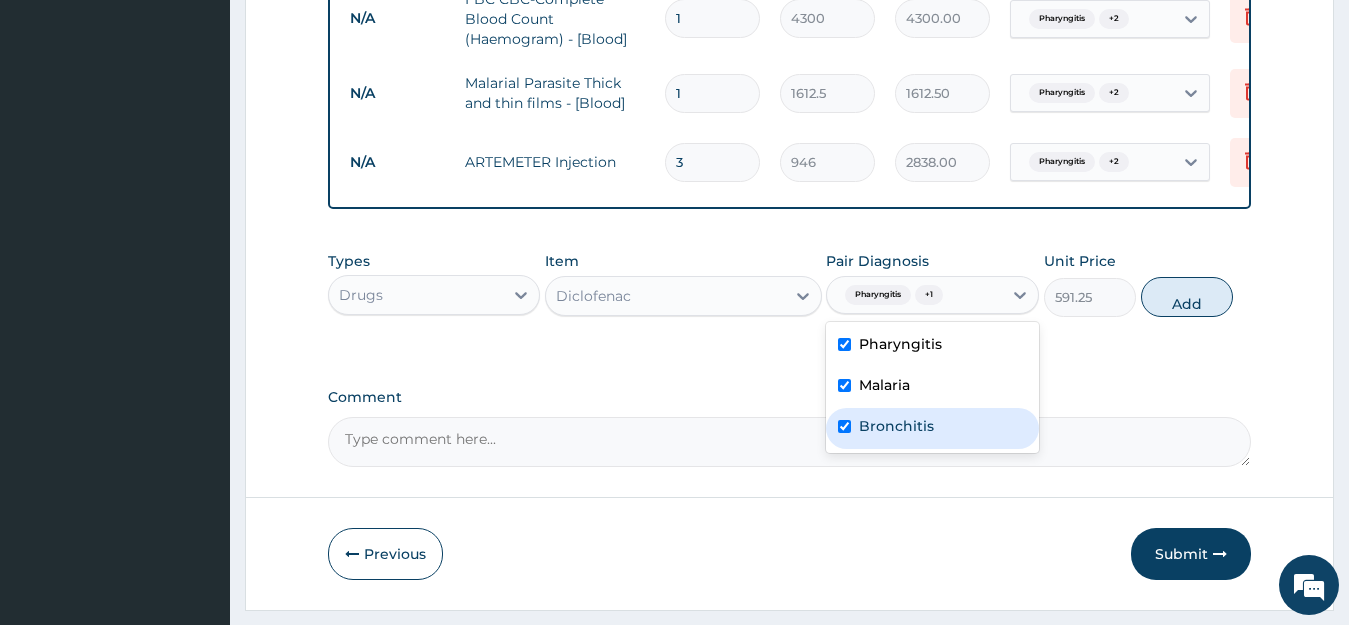 checkbox on "true" 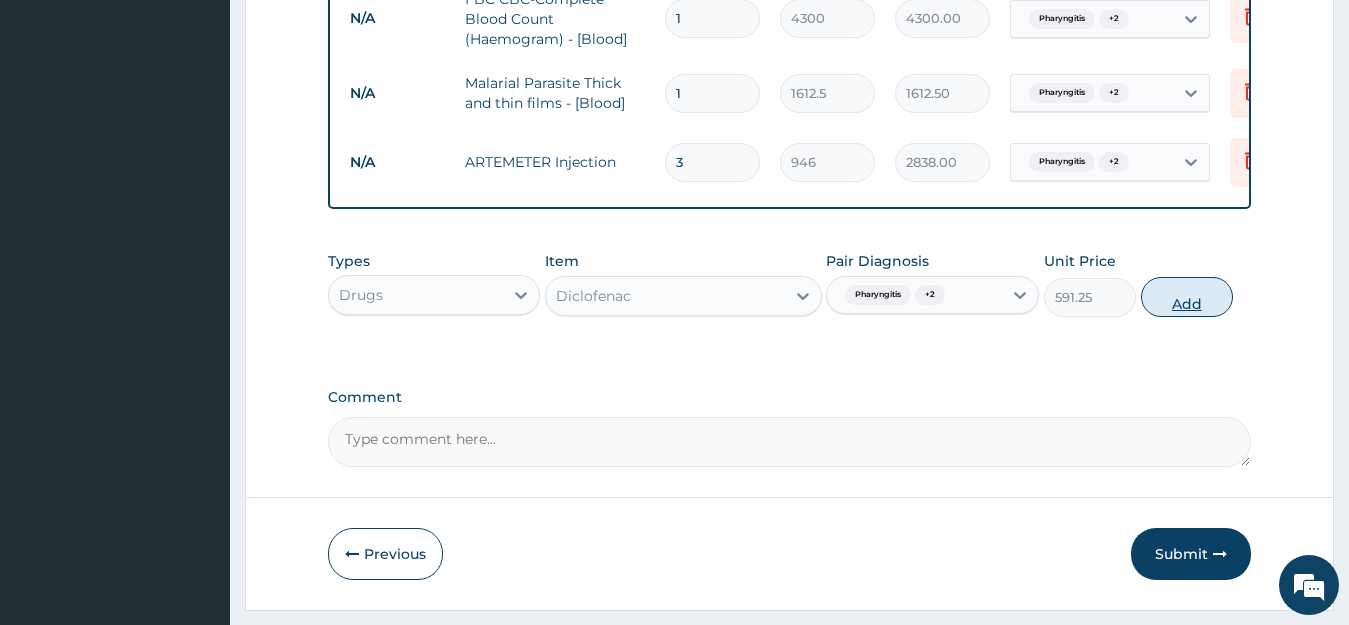 click on "Add" at bounding box center (1187, 297) 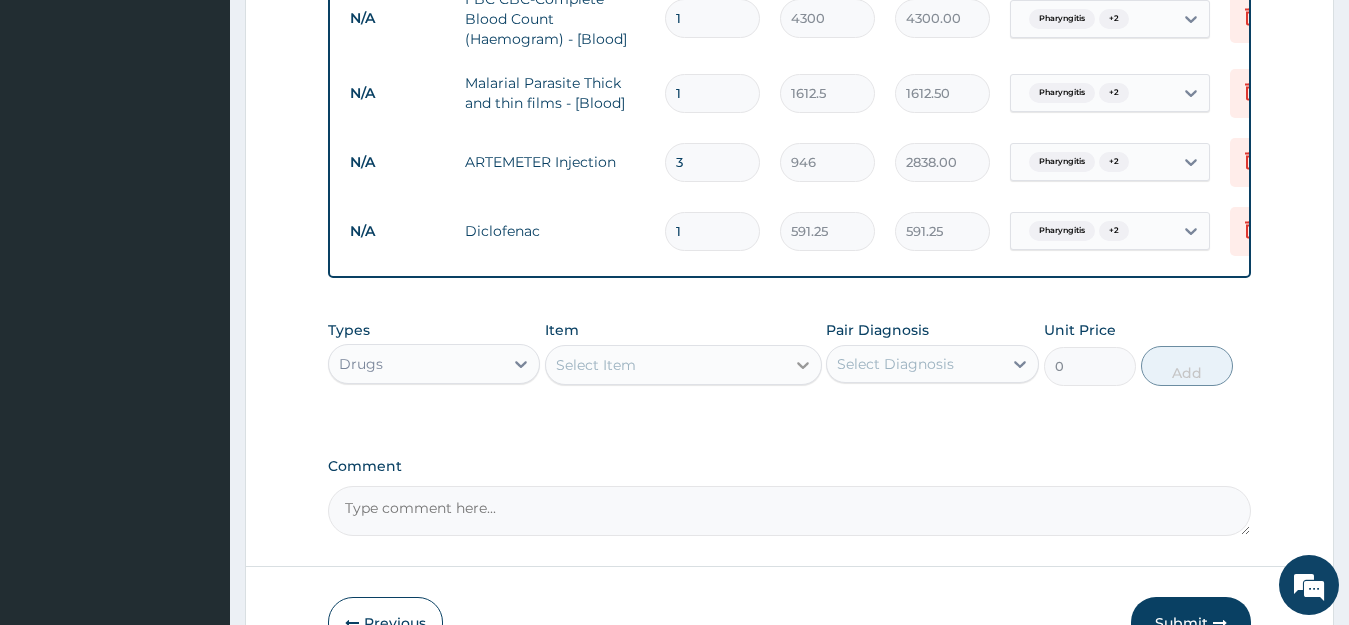 click 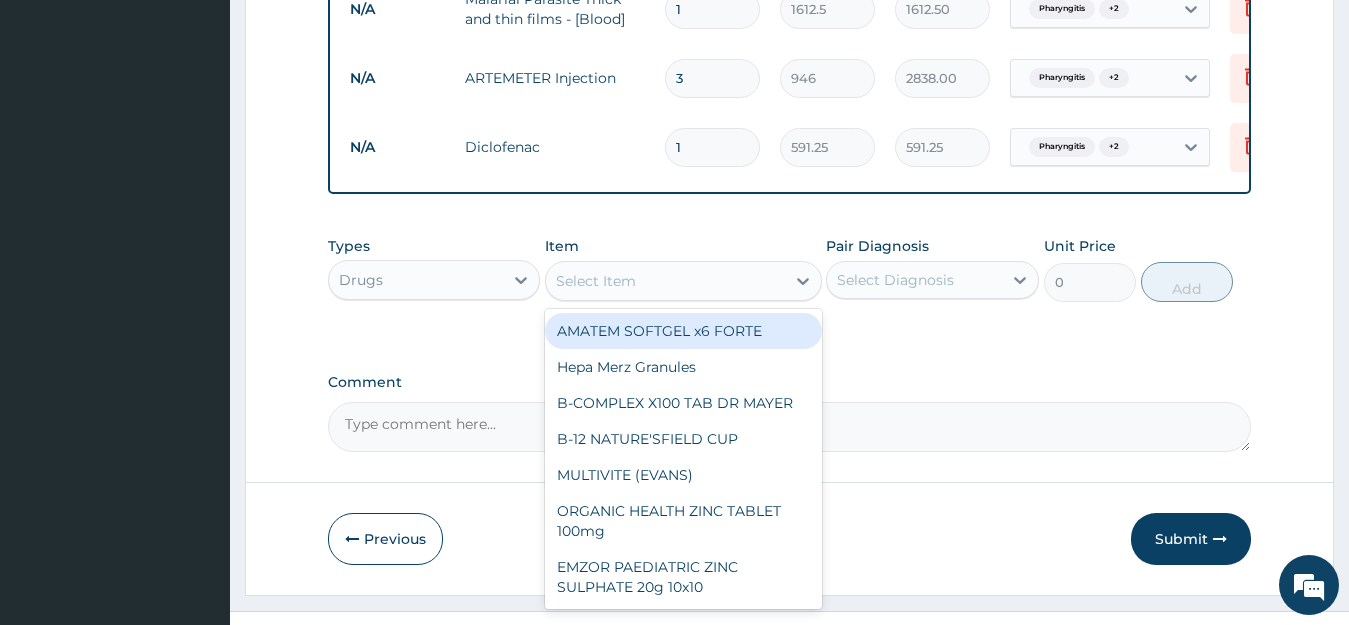 scroll, scrollTop: 1037, scrollLeft: 0, axis: vertical 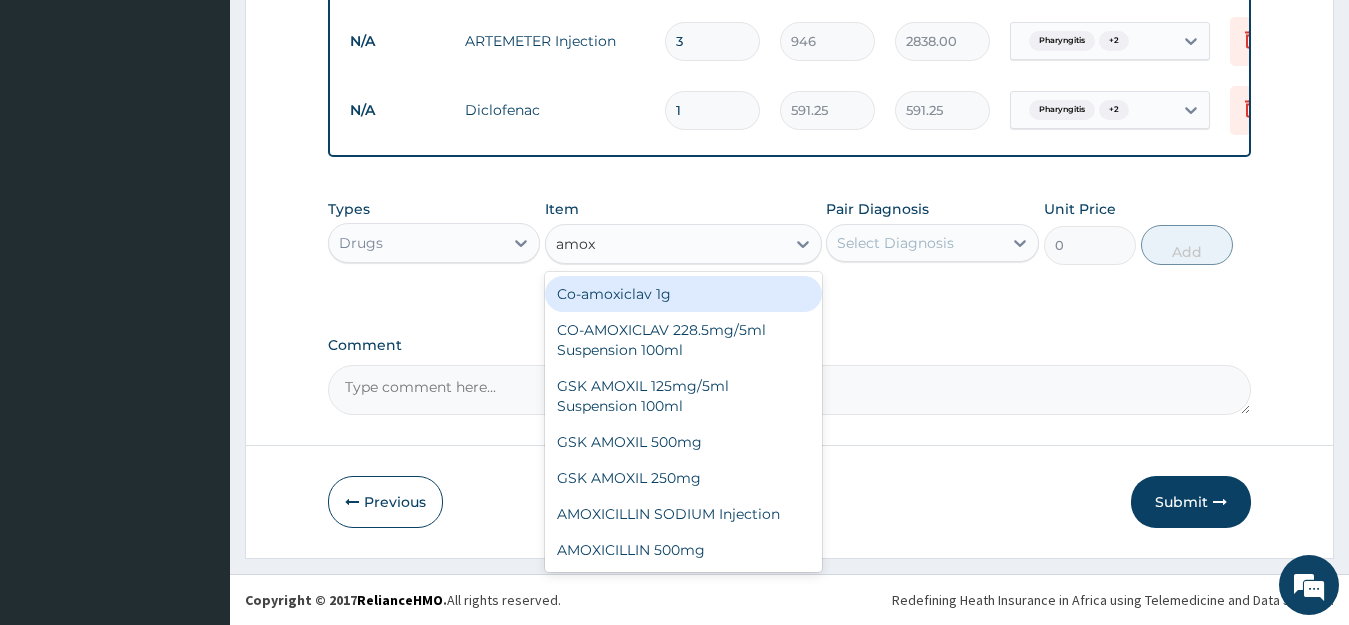 type on "amoxi" 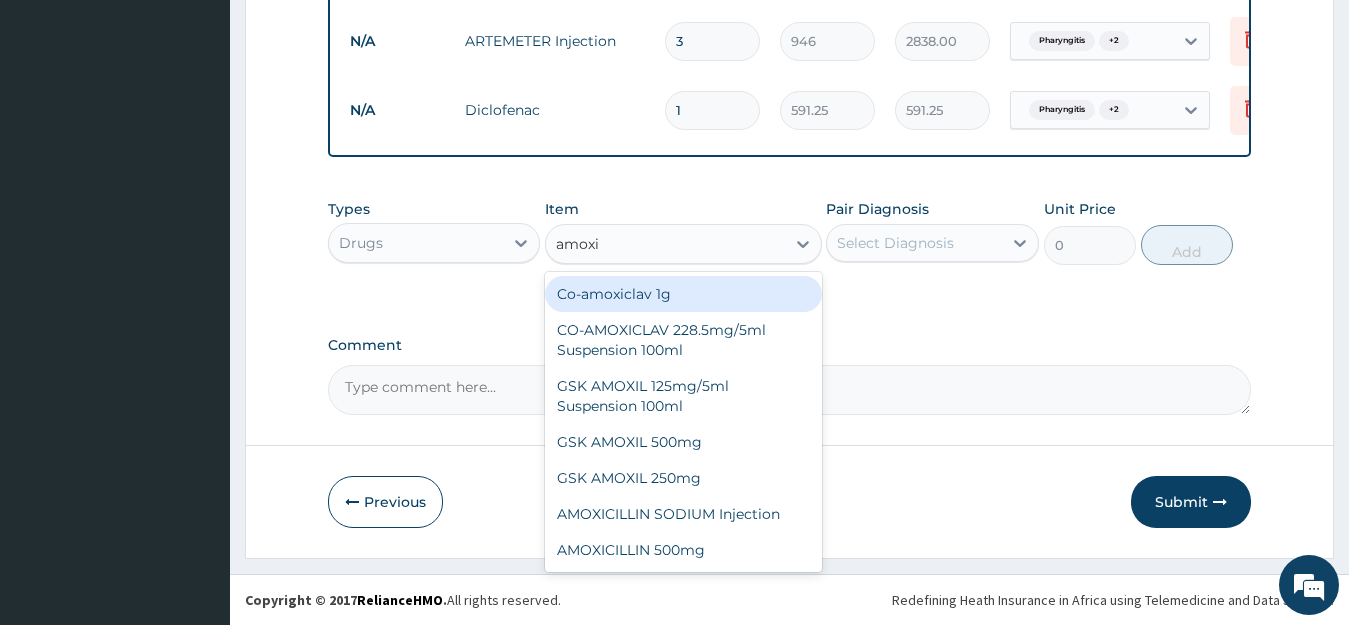 click on "Co-amoxiclav 1g" at bounding box center (683, 294) 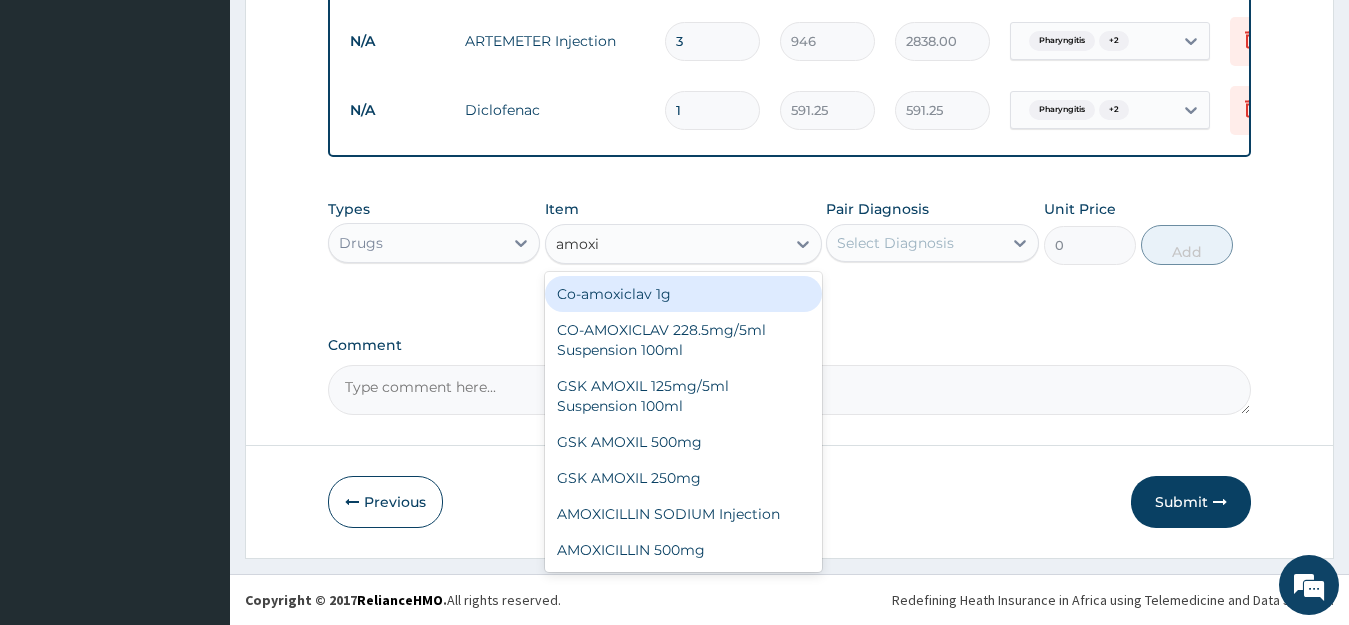type 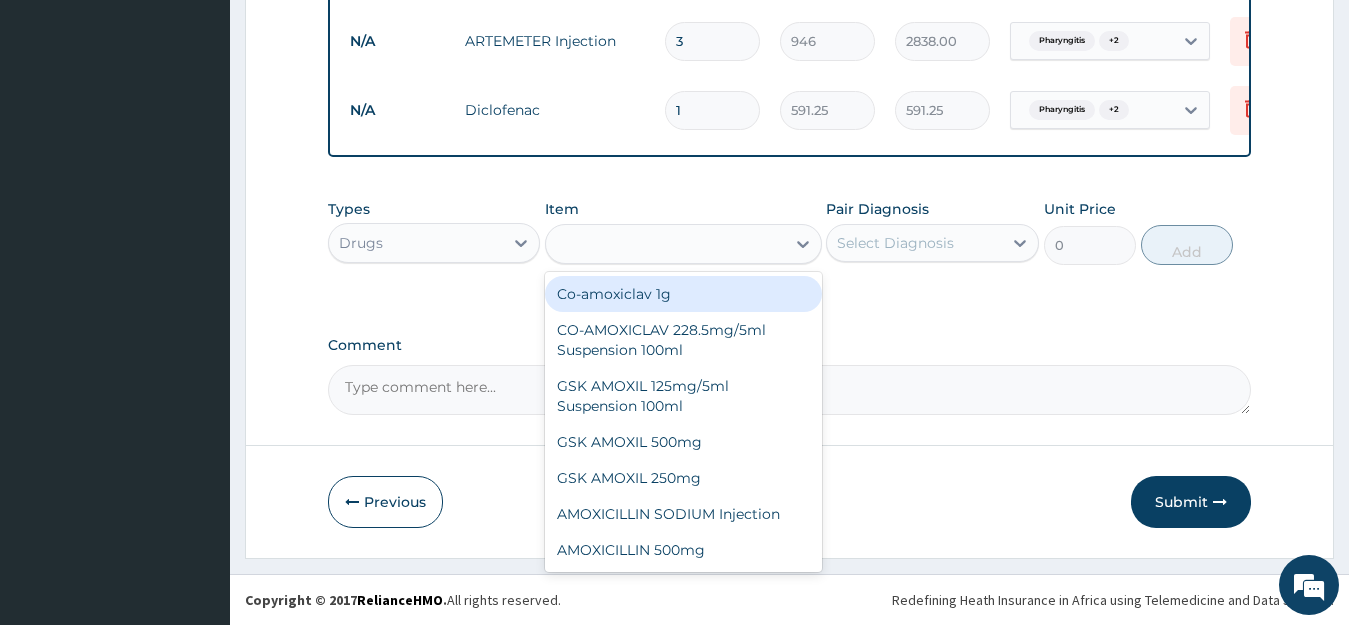 type on "709.5" 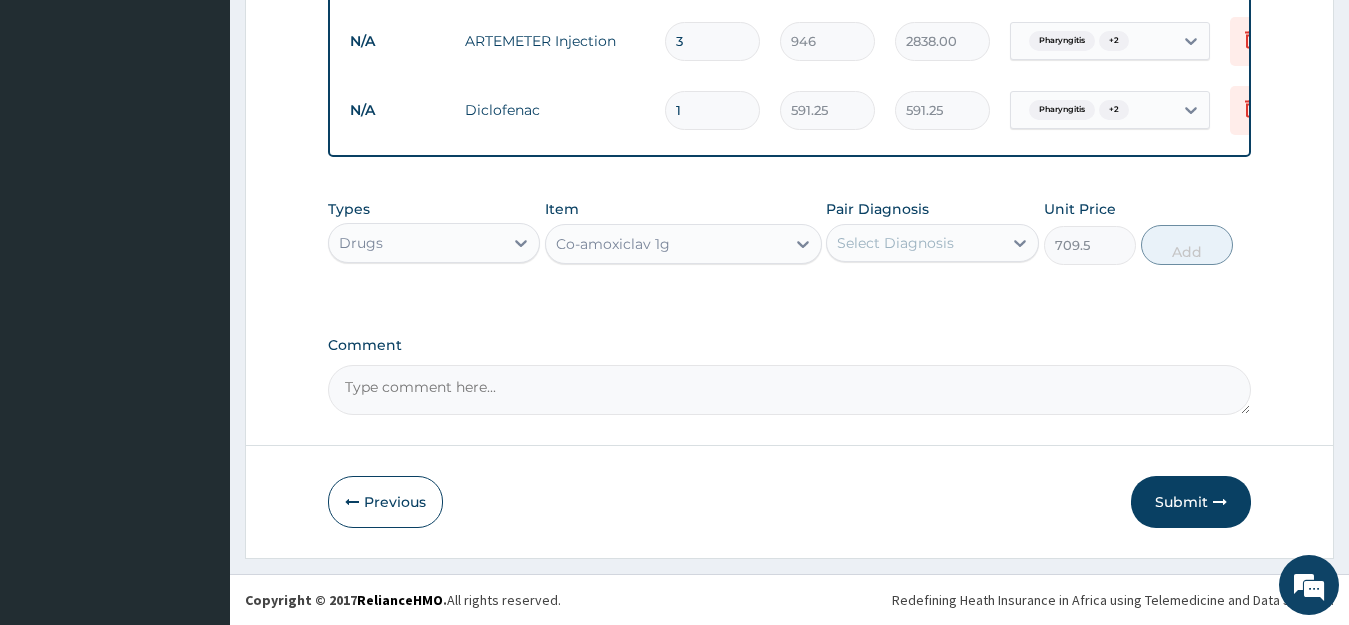 click on "Select Diagnosis" at bounding box center (895, 243) 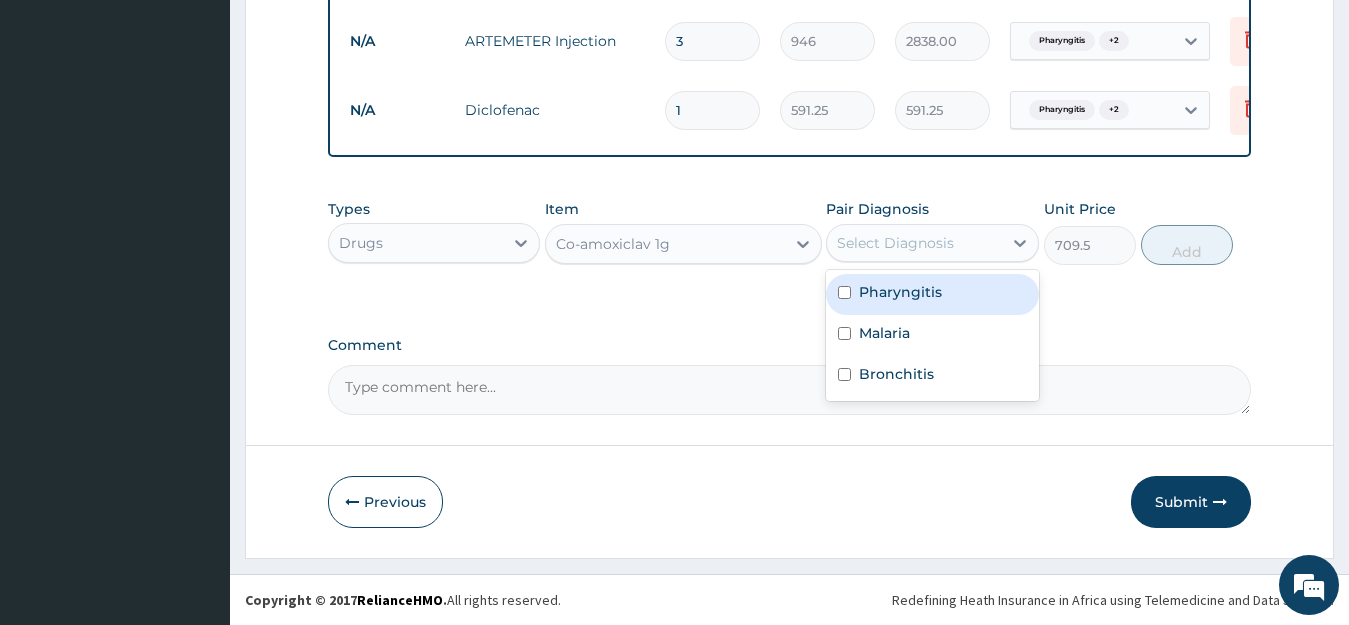 click on "Pharyngitis" at bounding box center (900, 292) 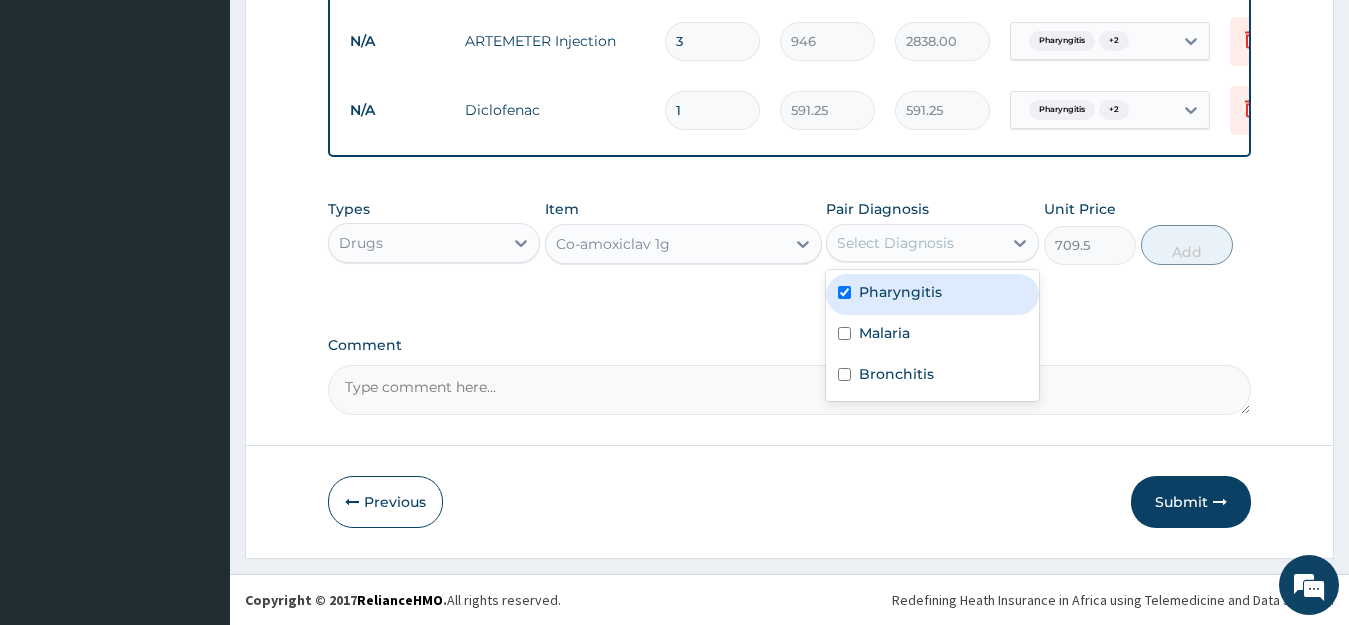checkbox on "true" 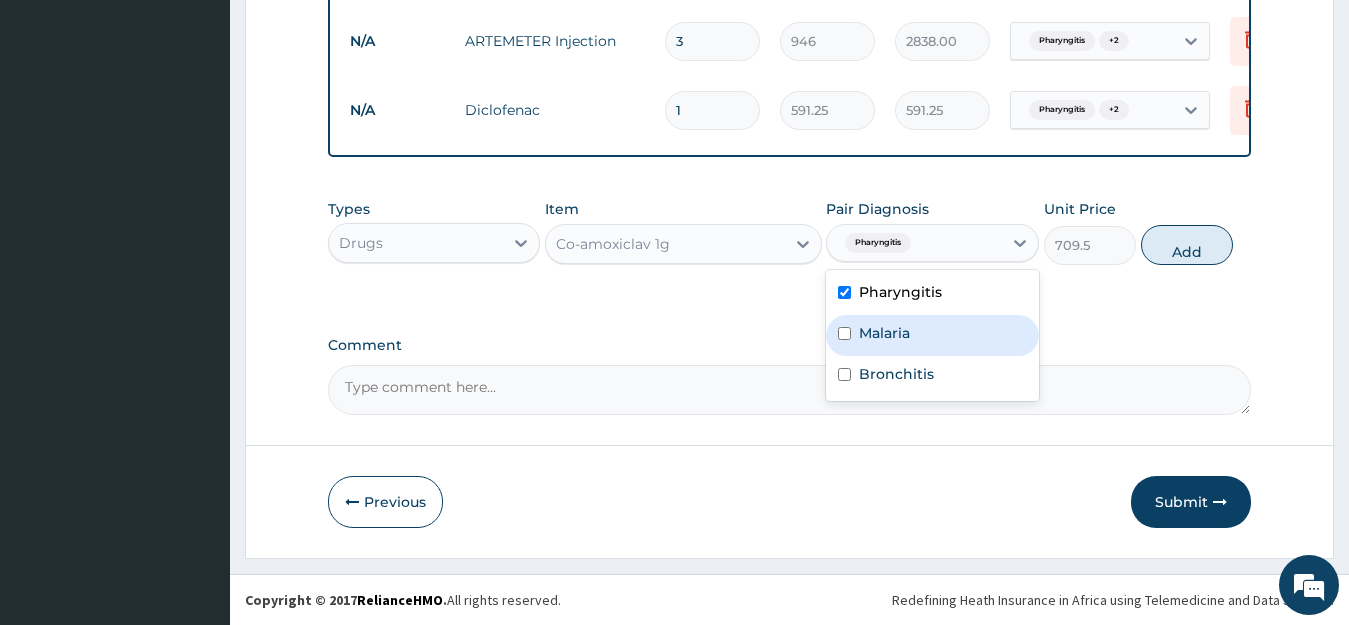click on "Malaria" at bounding box center (932, 335) 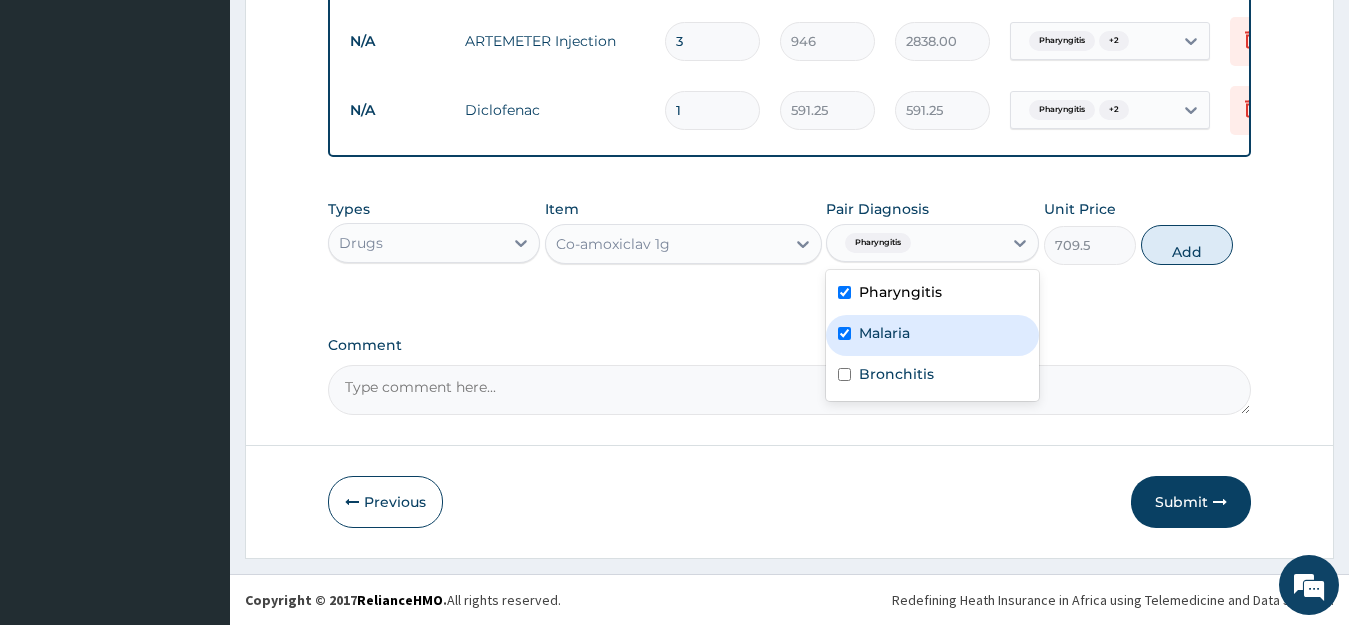 checkbox on "true" 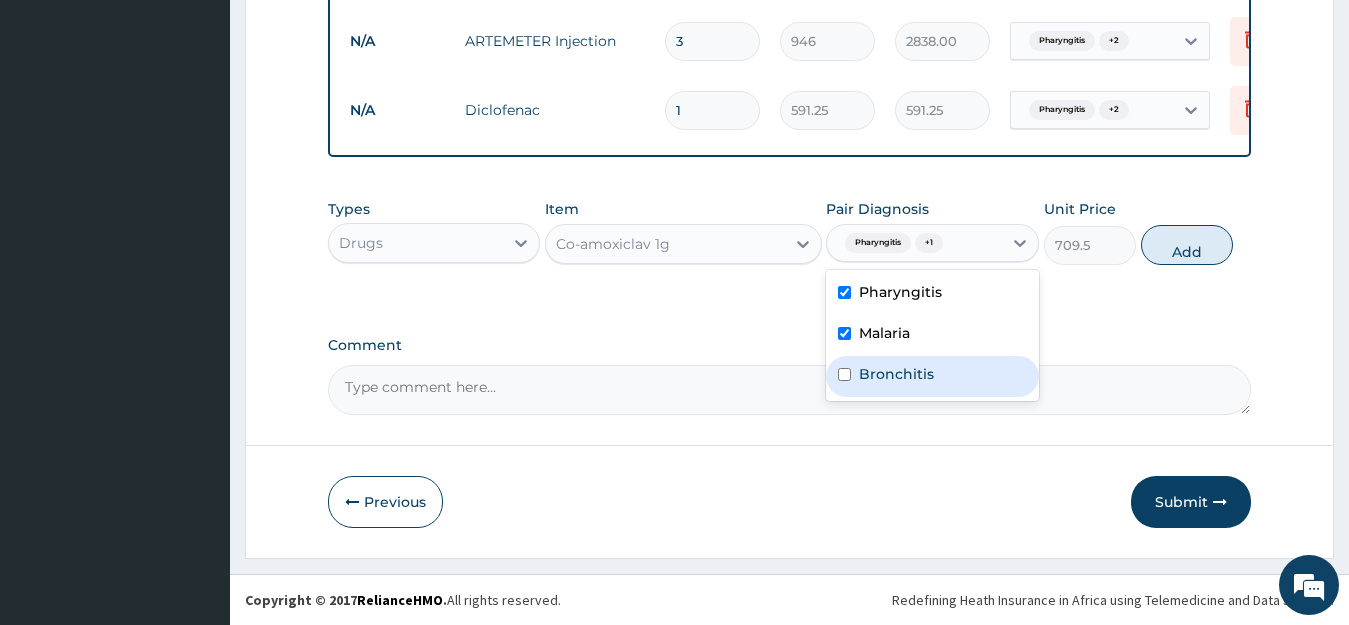 click on "Bronchitis" at bounding box center (896, 374) 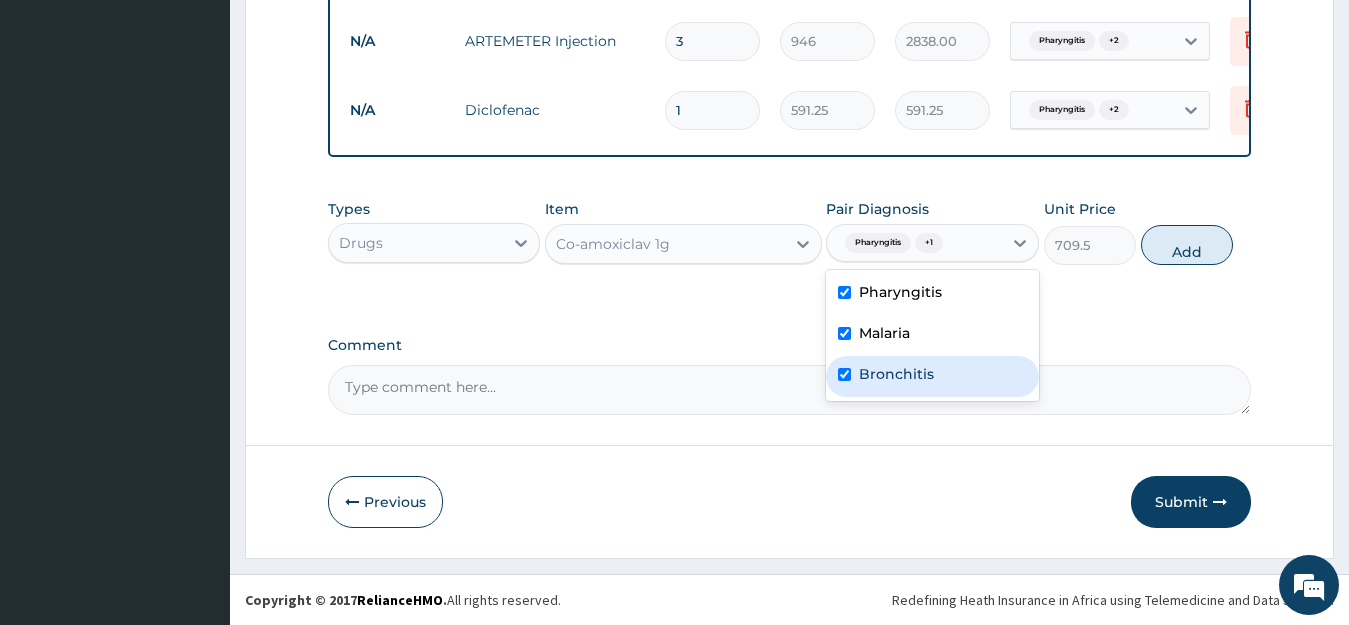 checkbox on "true" 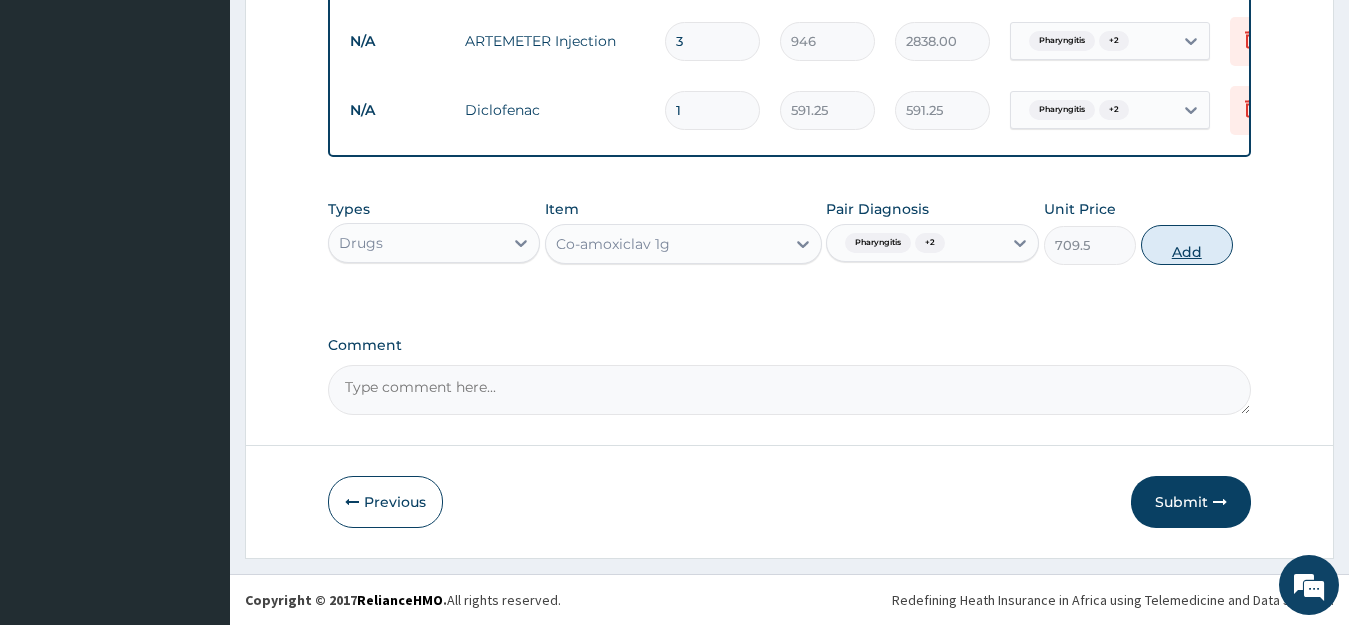 click on "Add" at bounding box center [1187, 245] 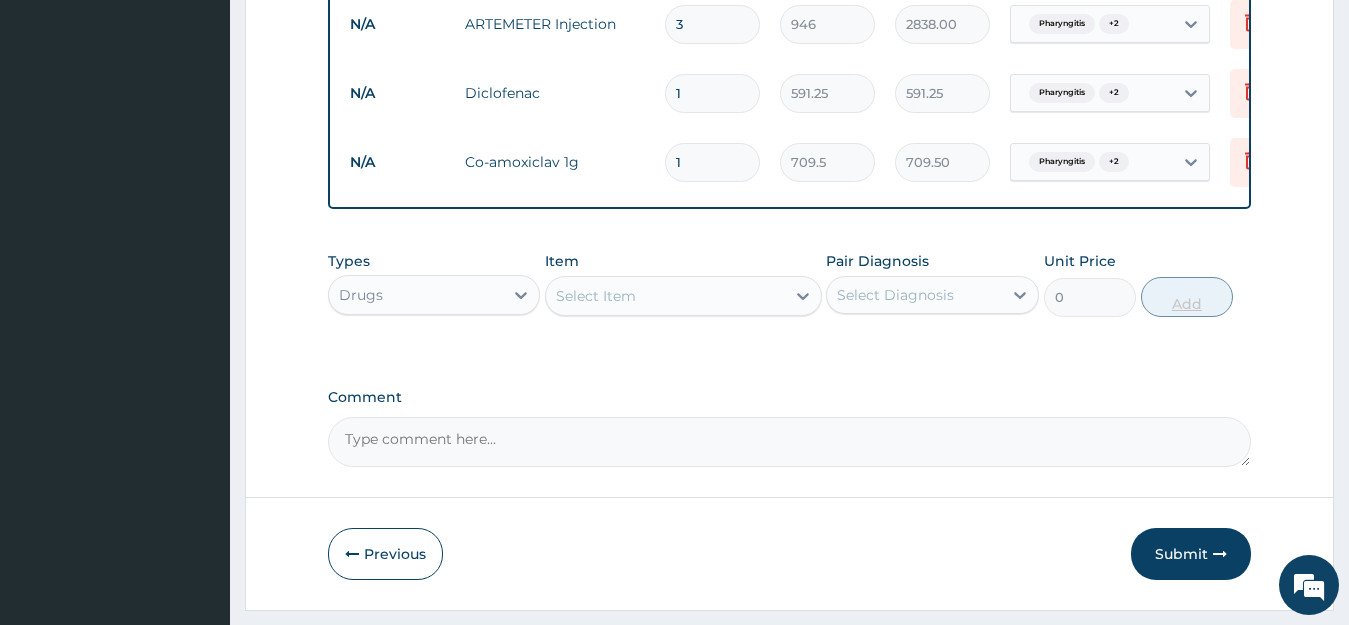 type on "14" 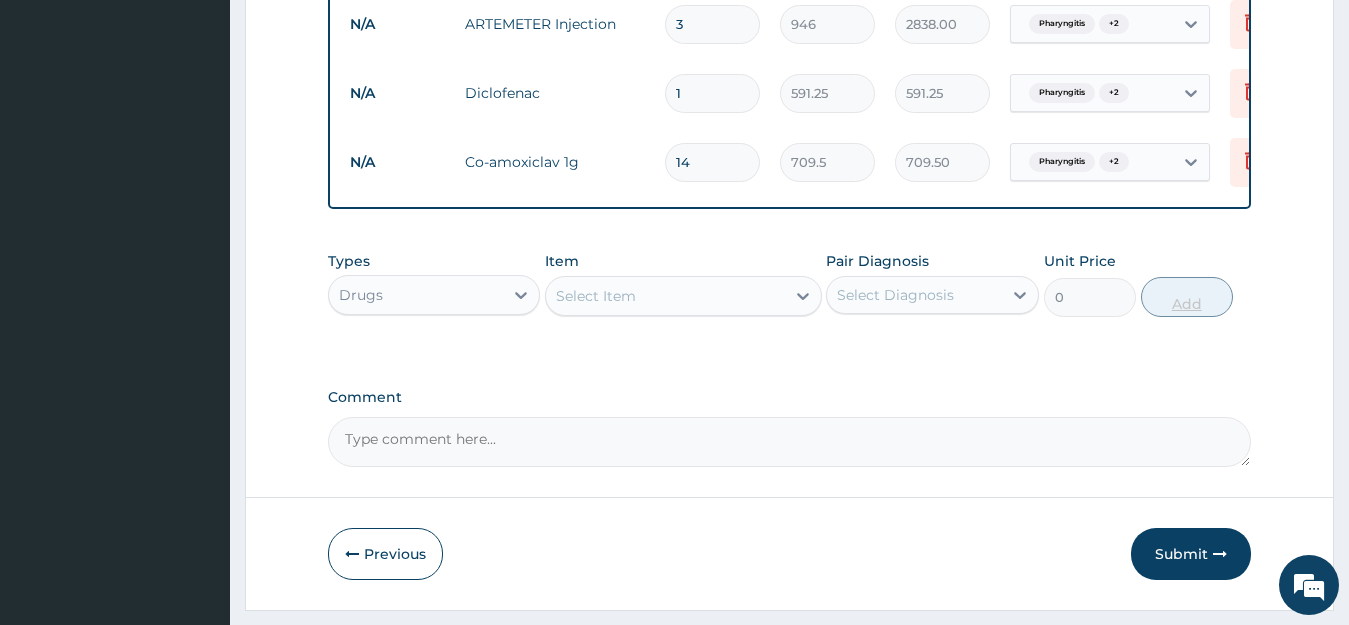 type on "9933.00" 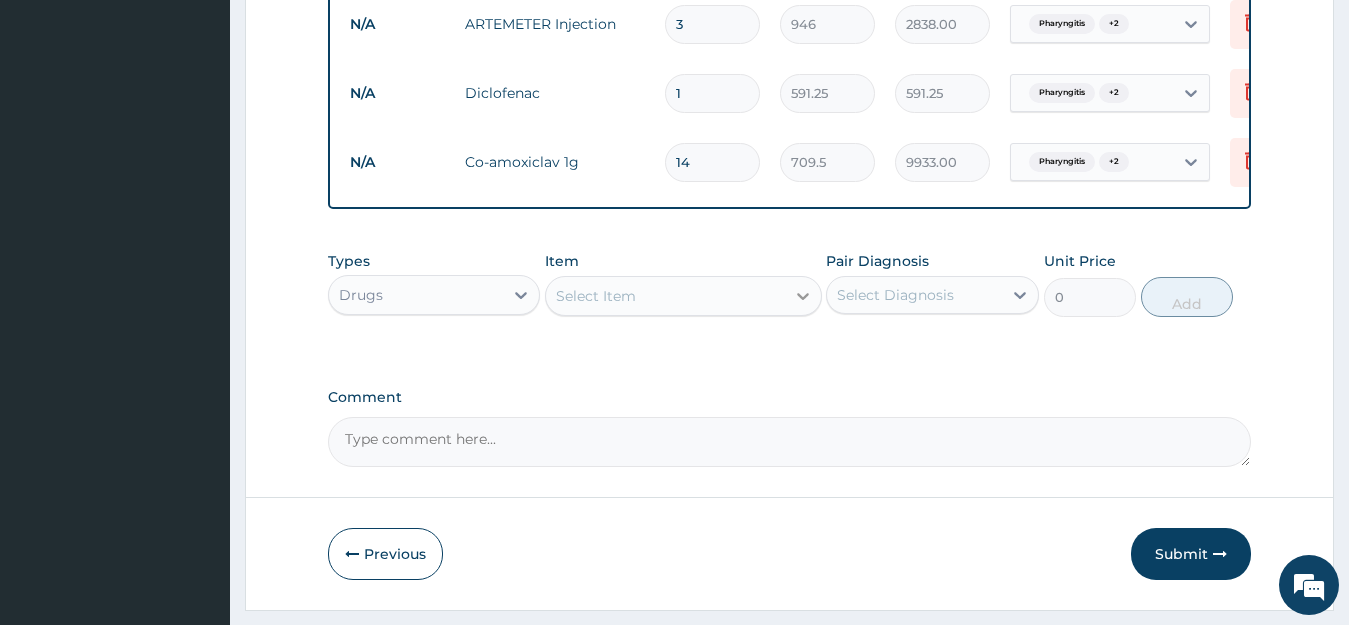 type on "14" 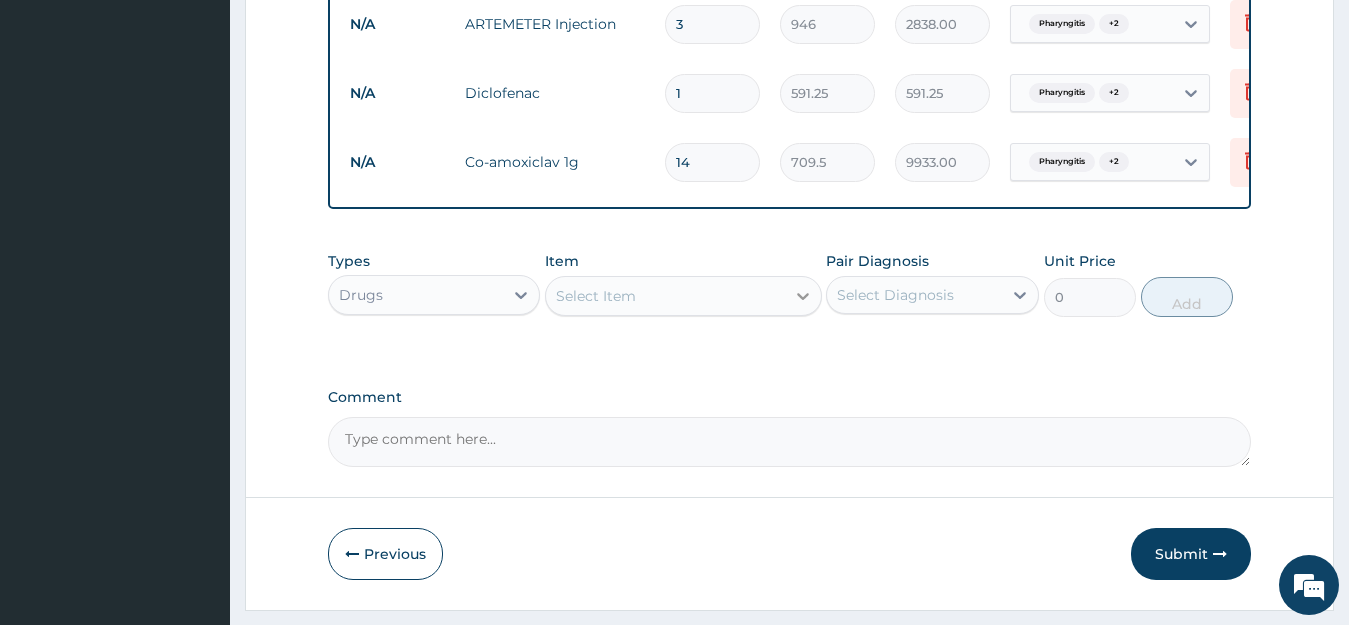 click 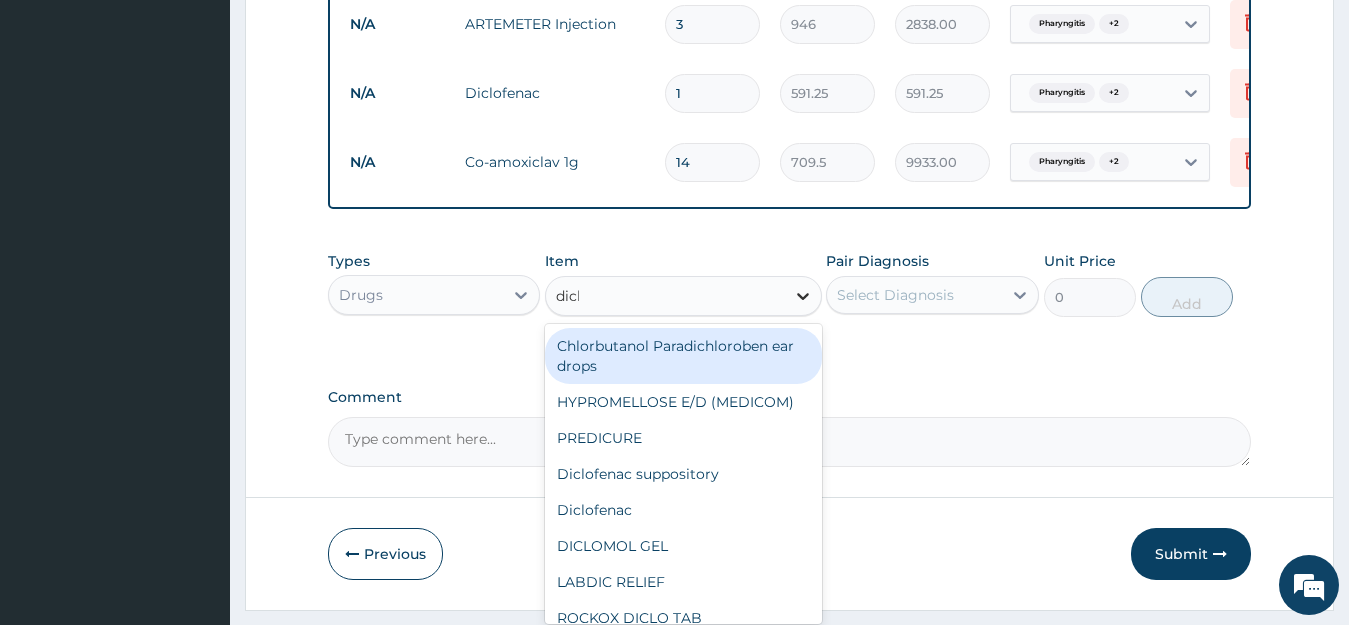 type on "diclo" 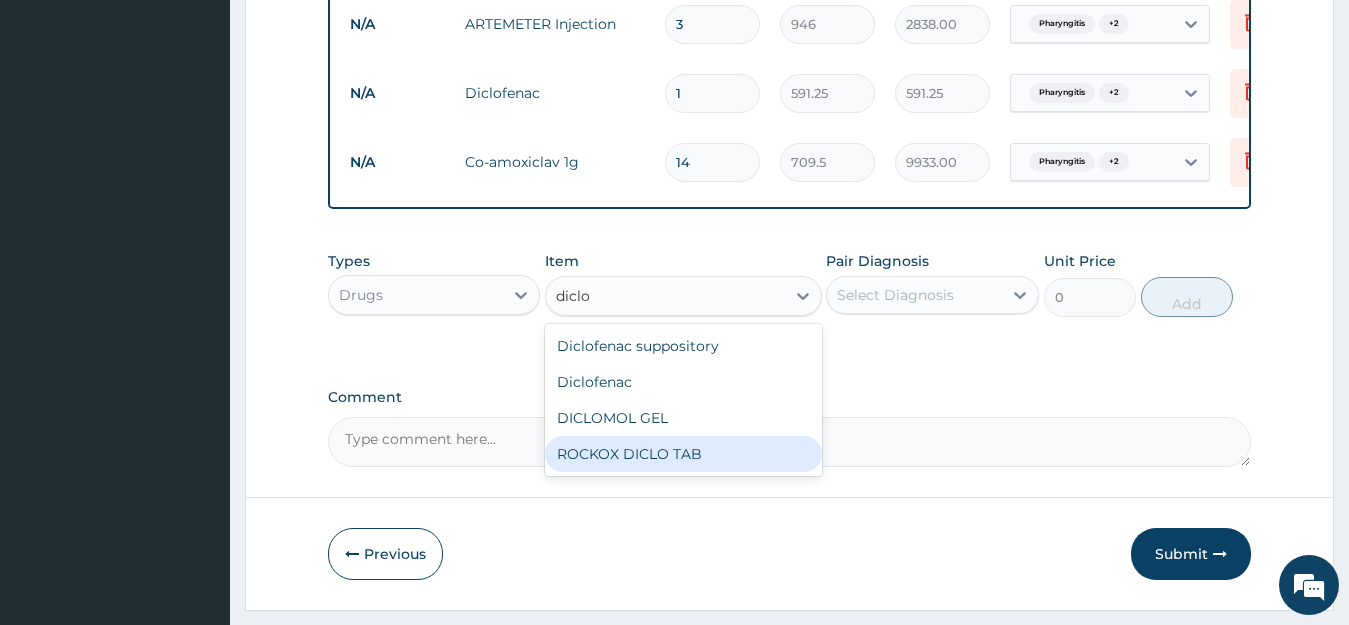 click on "ROCKOX DICLO TAB" at bounding box center [683, 454] 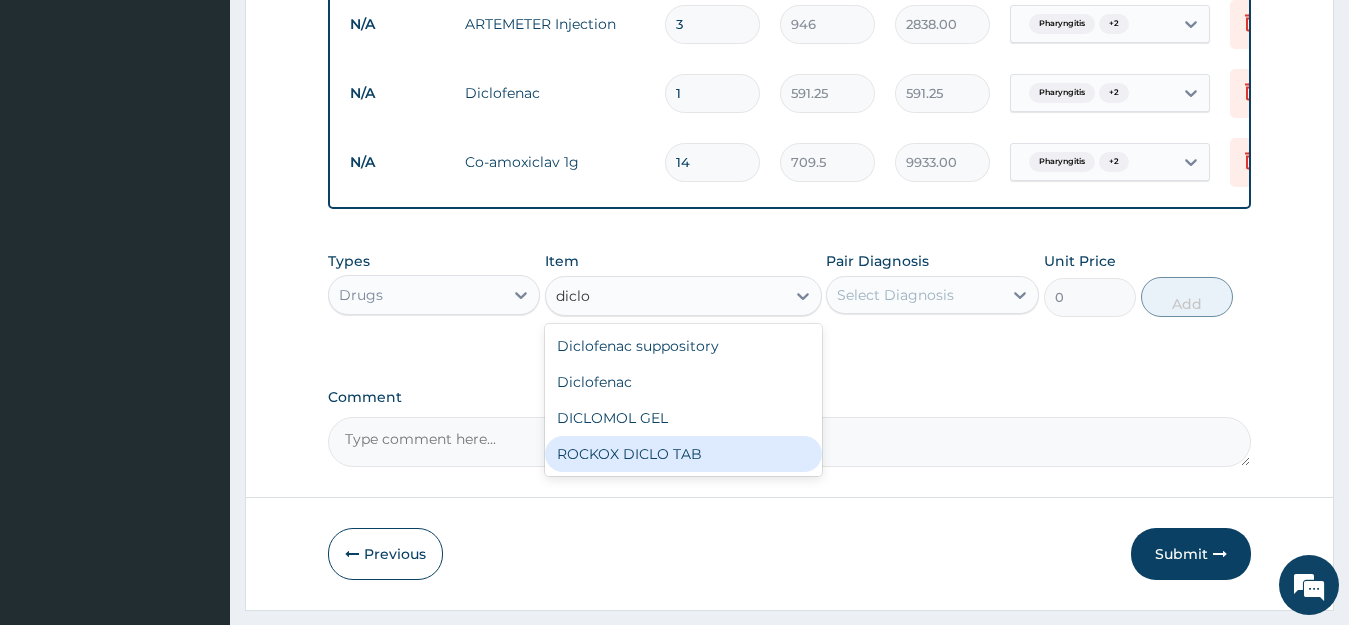 type 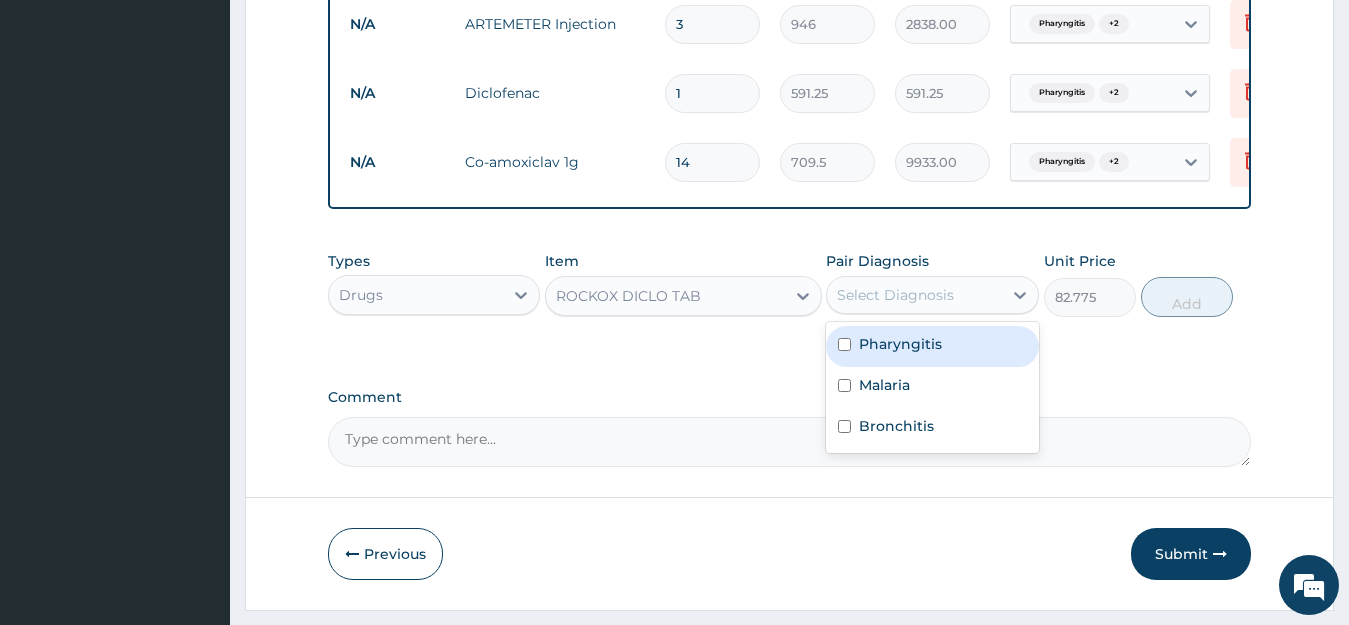 click on "Select Diagnosis" at bounding box center [914, 295] 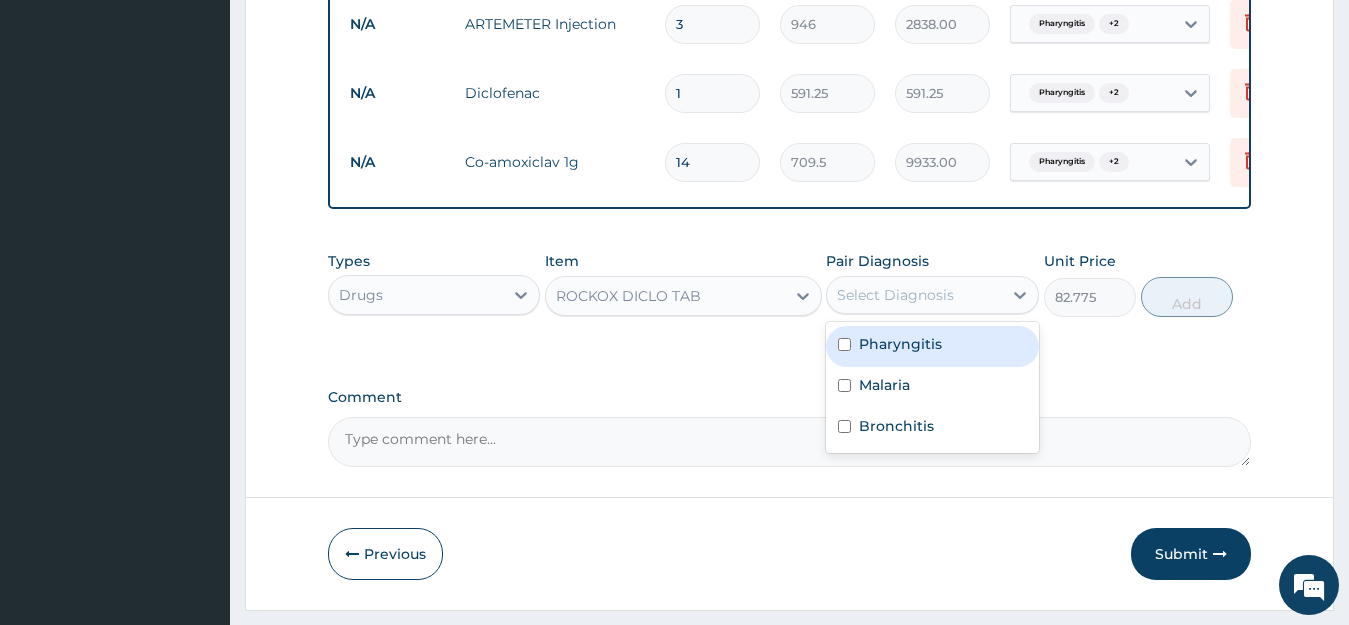 click on "Pharyngitis" at bounding box center (900, 344) 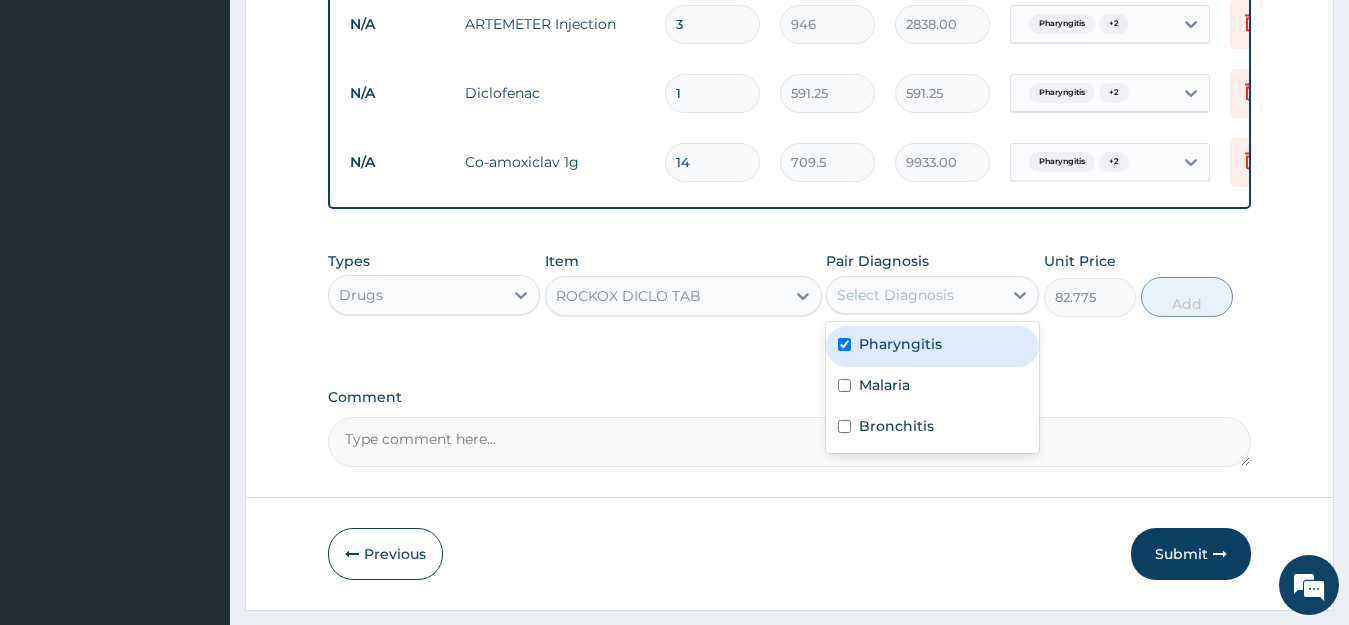 checkbox on "true" 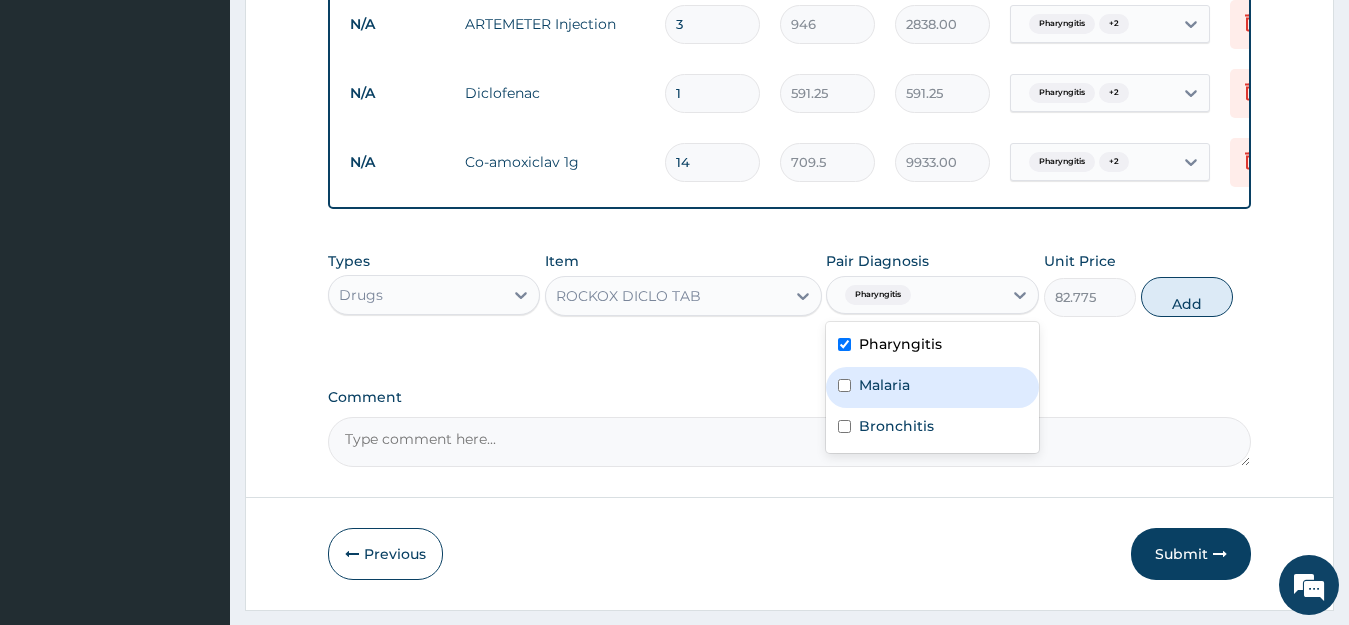 click on "Malaria" at bounding box center [932, 387] 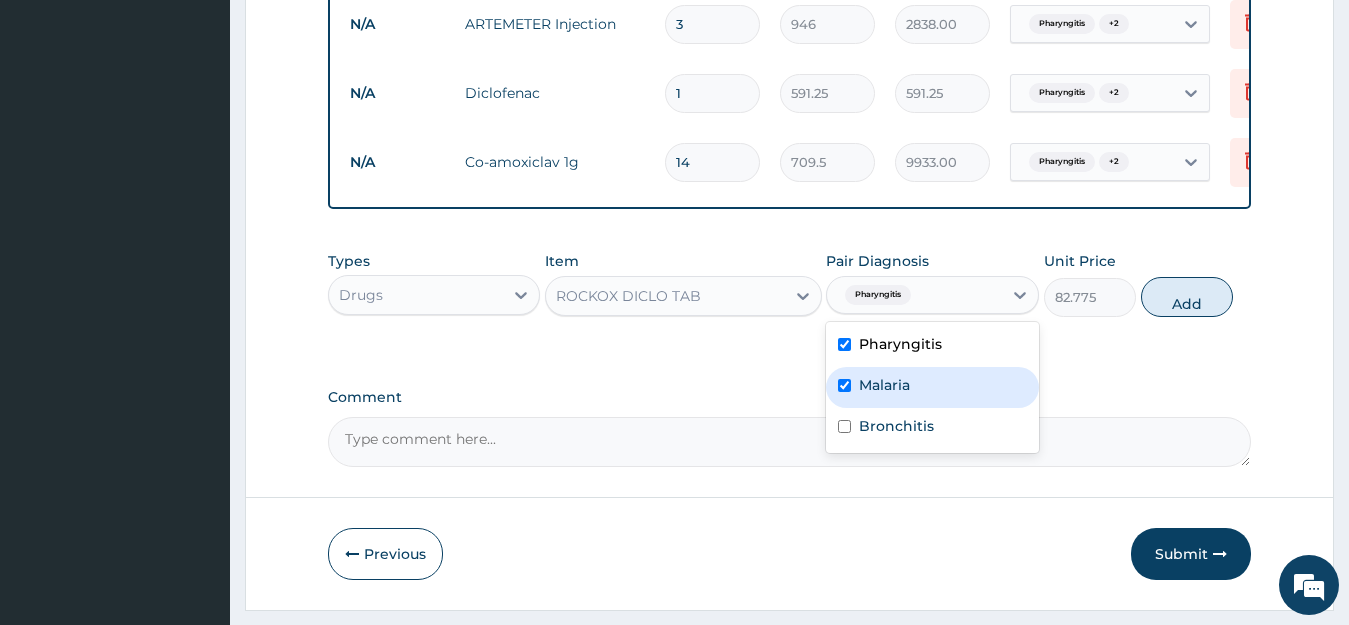 checkbox on "true" 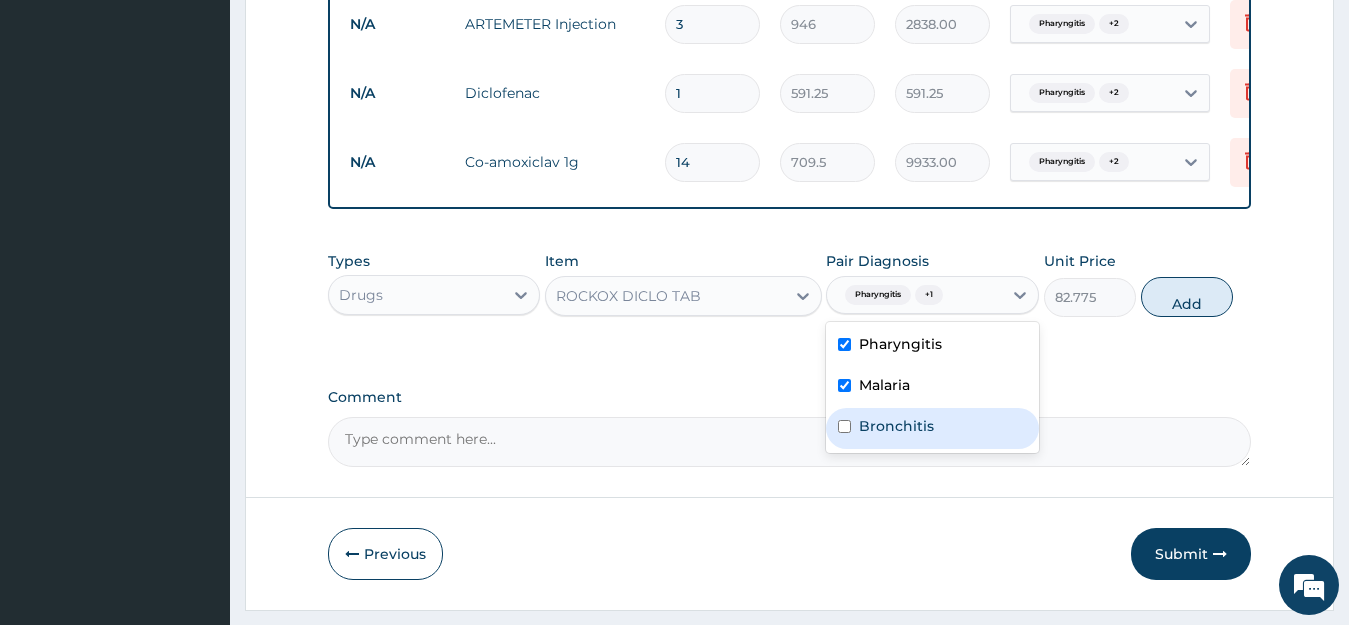 click on "Bronchitis" at bounding box center [932, 428] 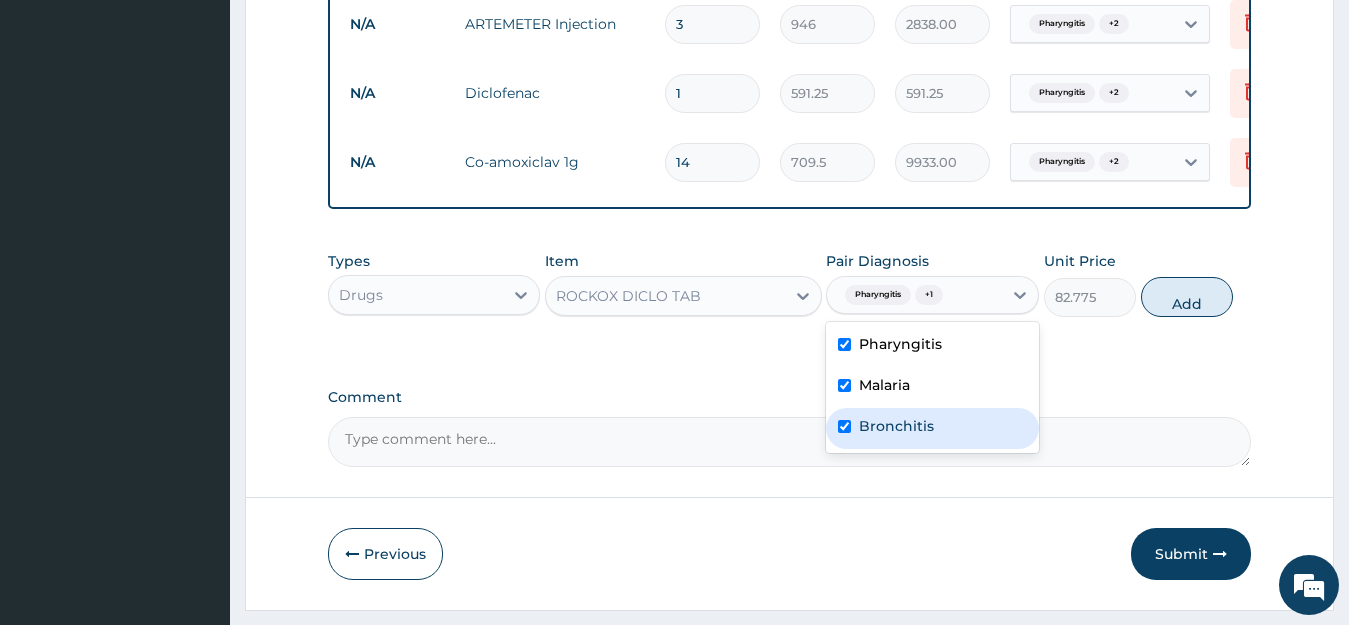 checkbox on "true" 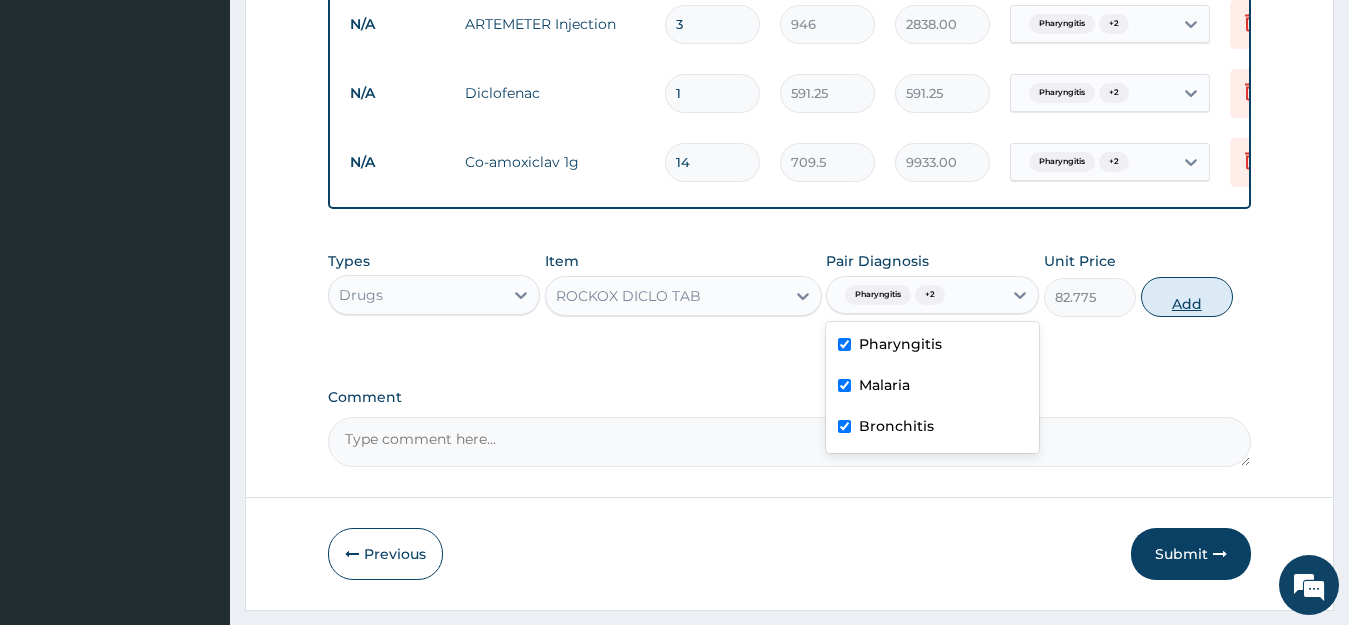 type on "0" 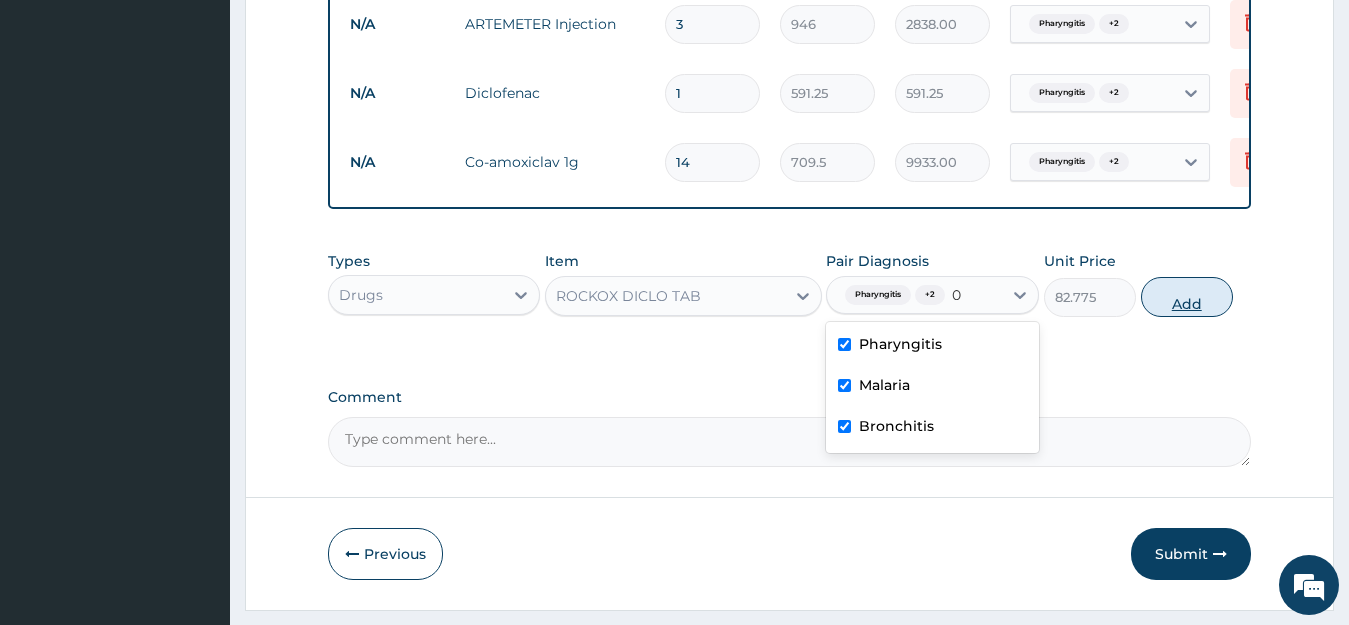 type 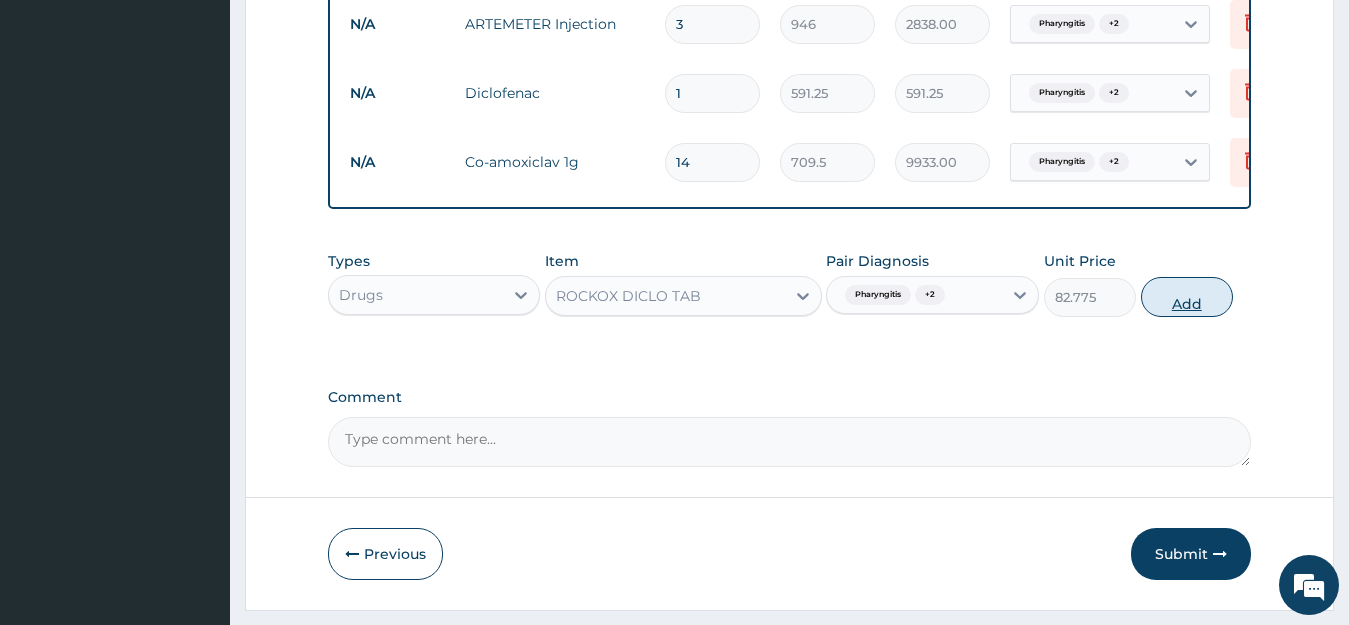 click on "Add" at bounding box center (1187, 297) 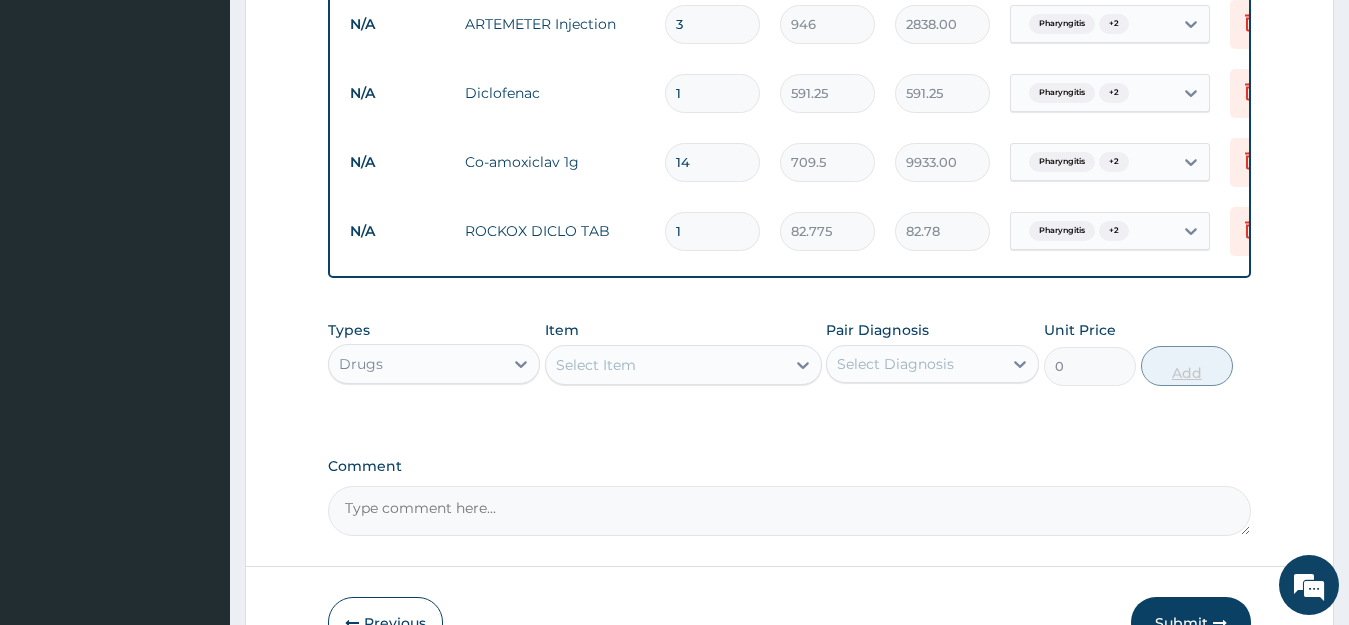 type on "10" 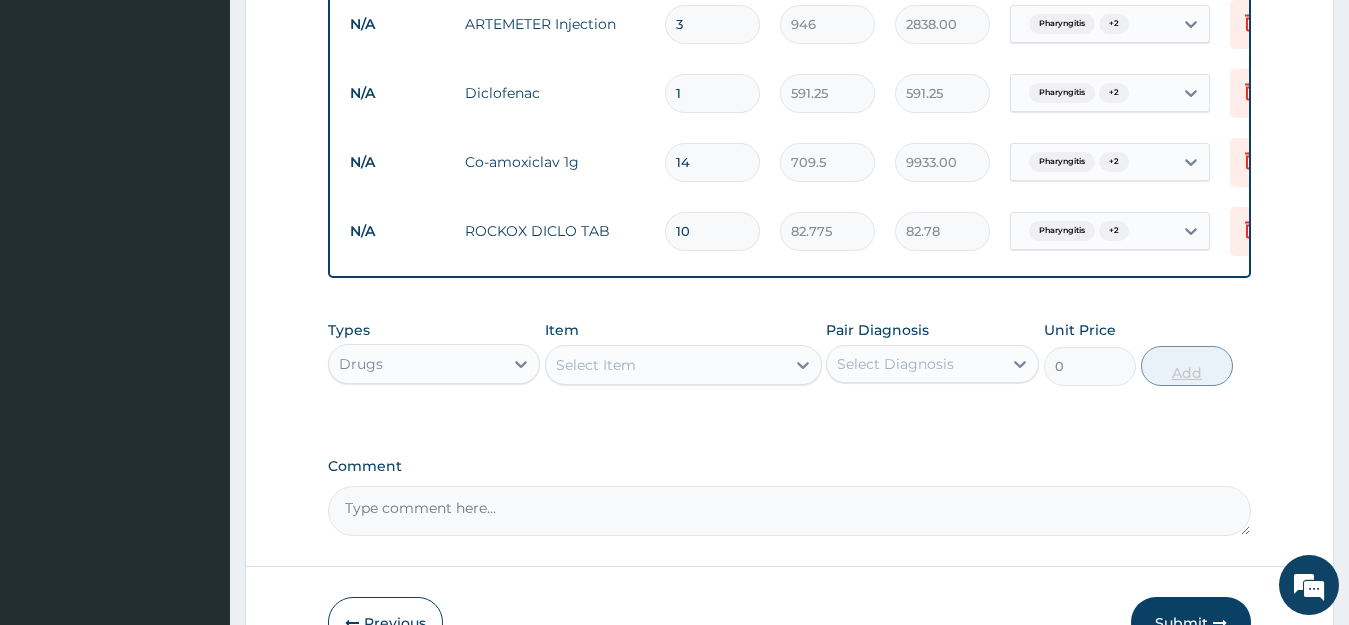 type on "827.75" 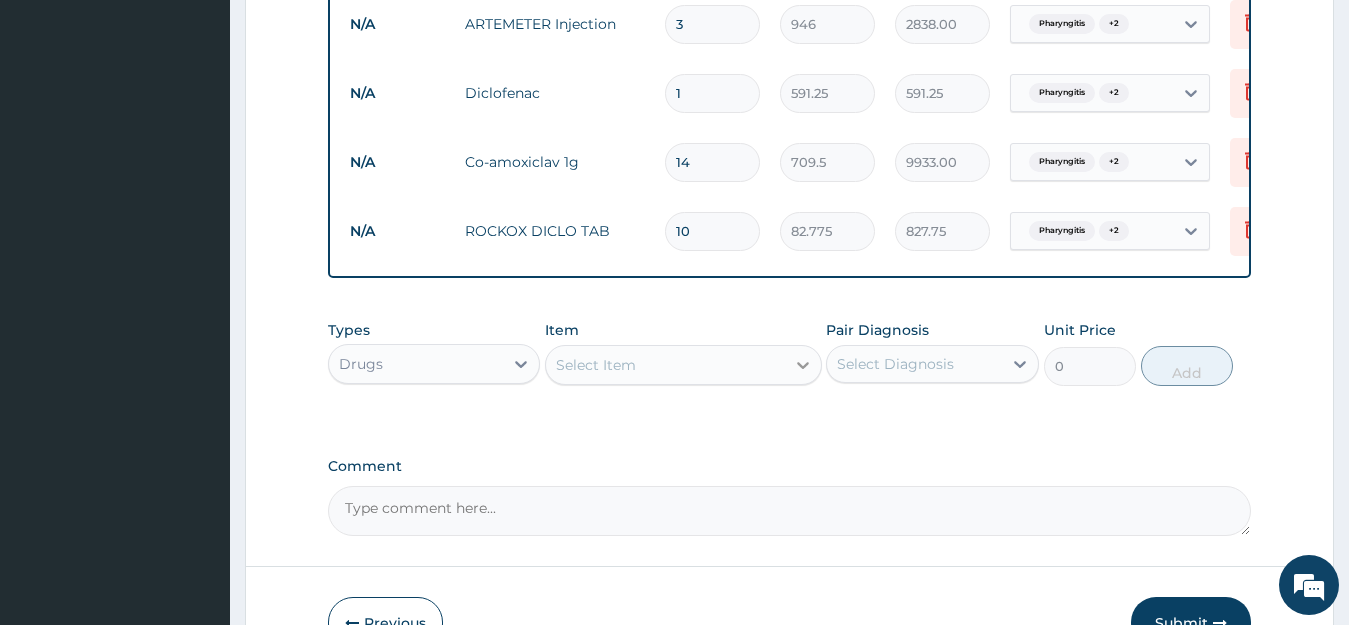type on "10" 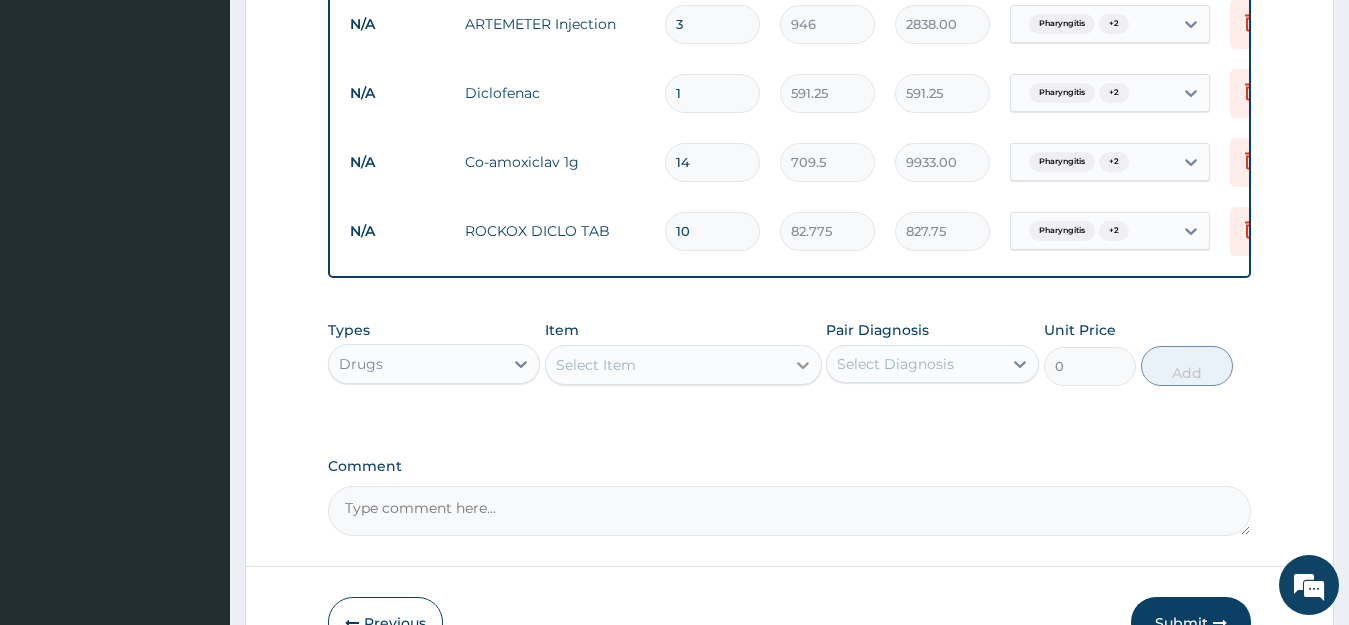 click at bounding box center (803, 365) 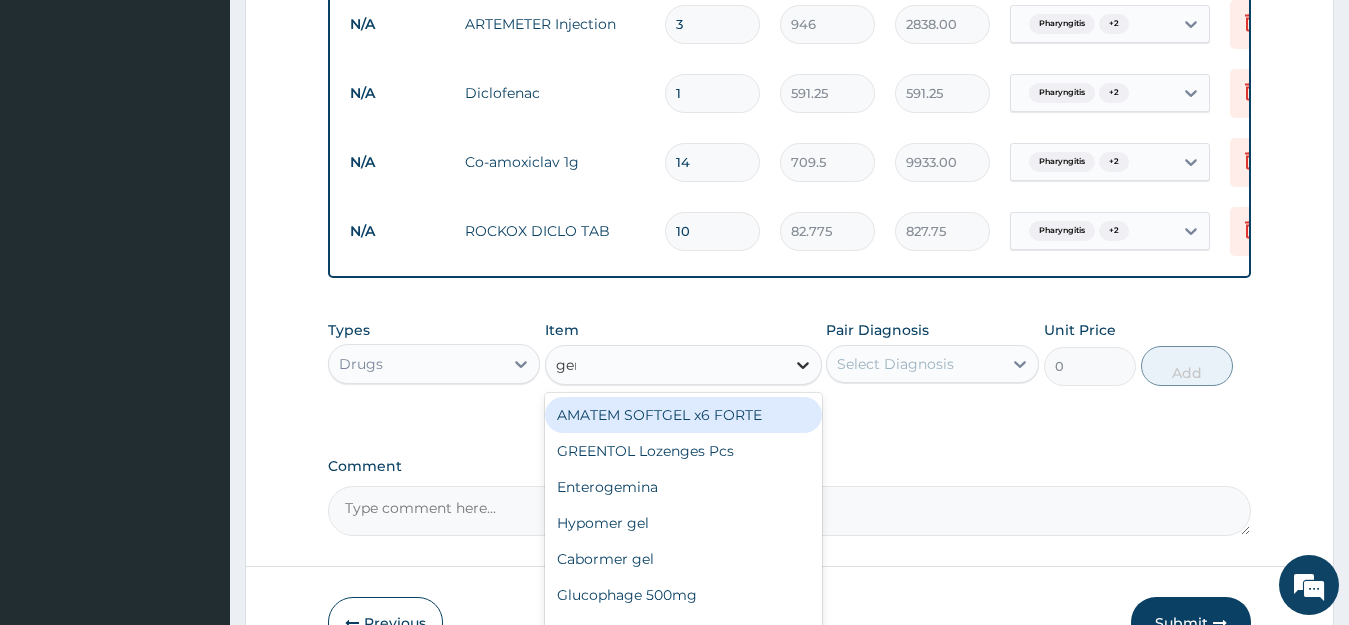type on "gent" 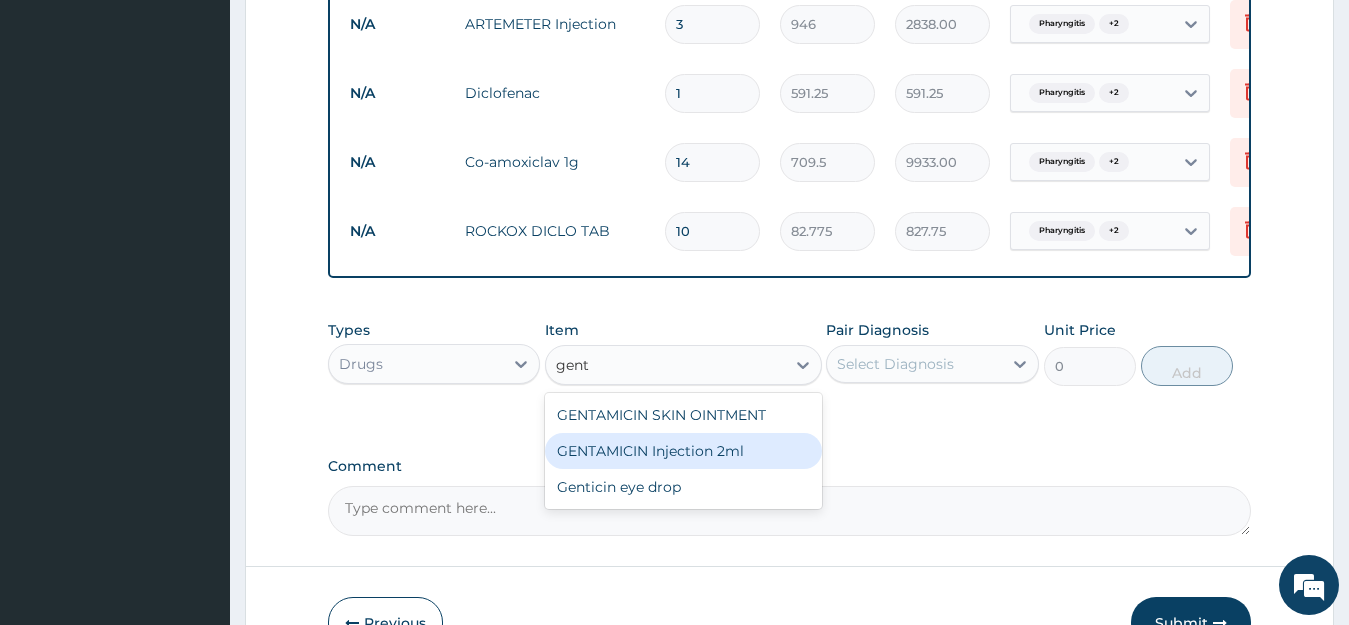 click on "GENTAMICIN Injection 2ml" at bounding box center [683, 451] 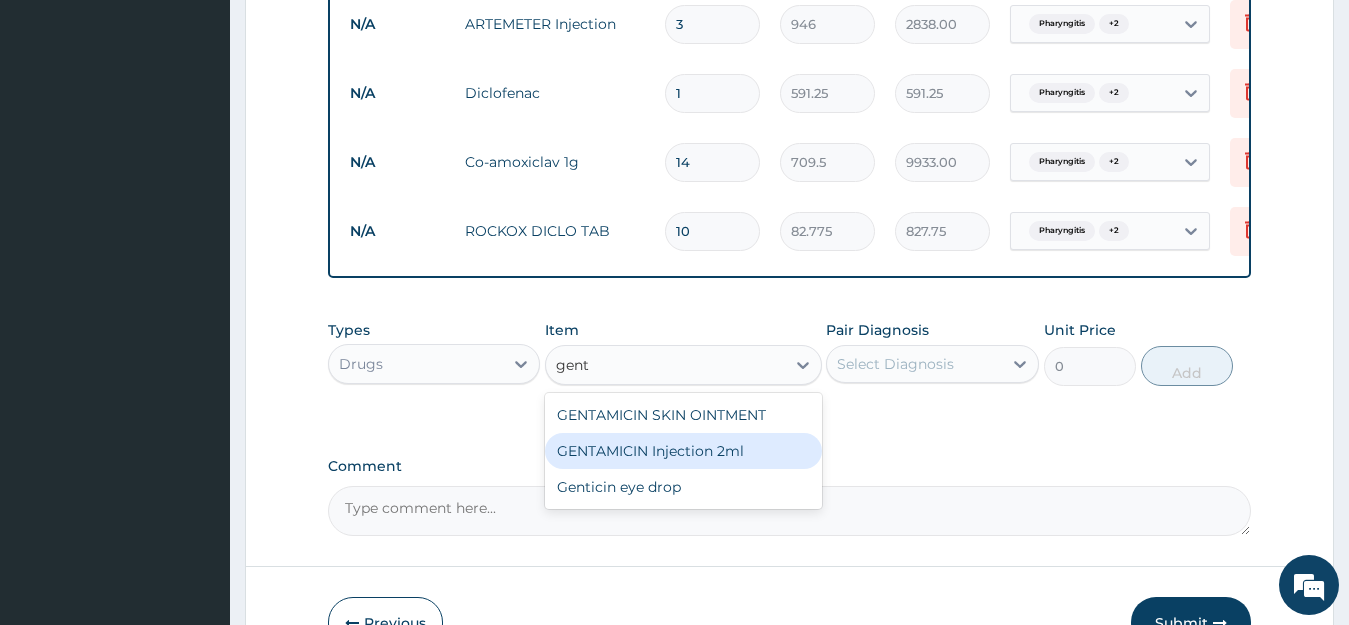 type 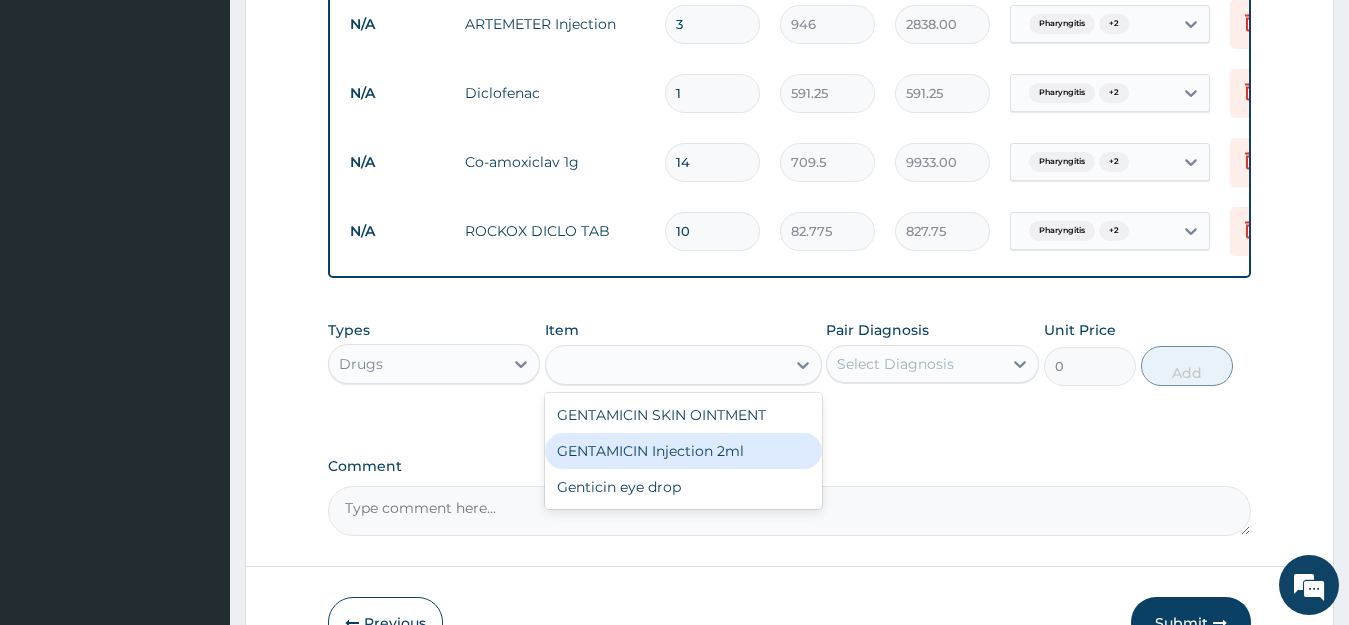 type on "331.1" 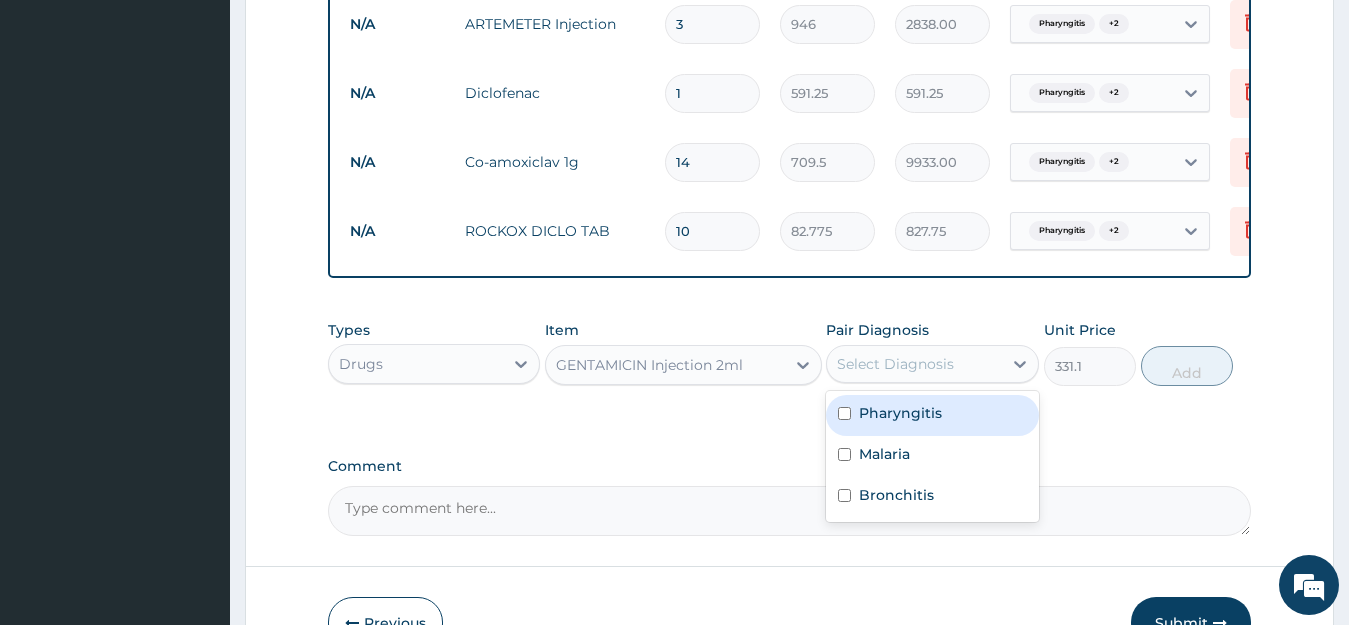 click on "Select Diagnosis" at bounding box center [895, 364] 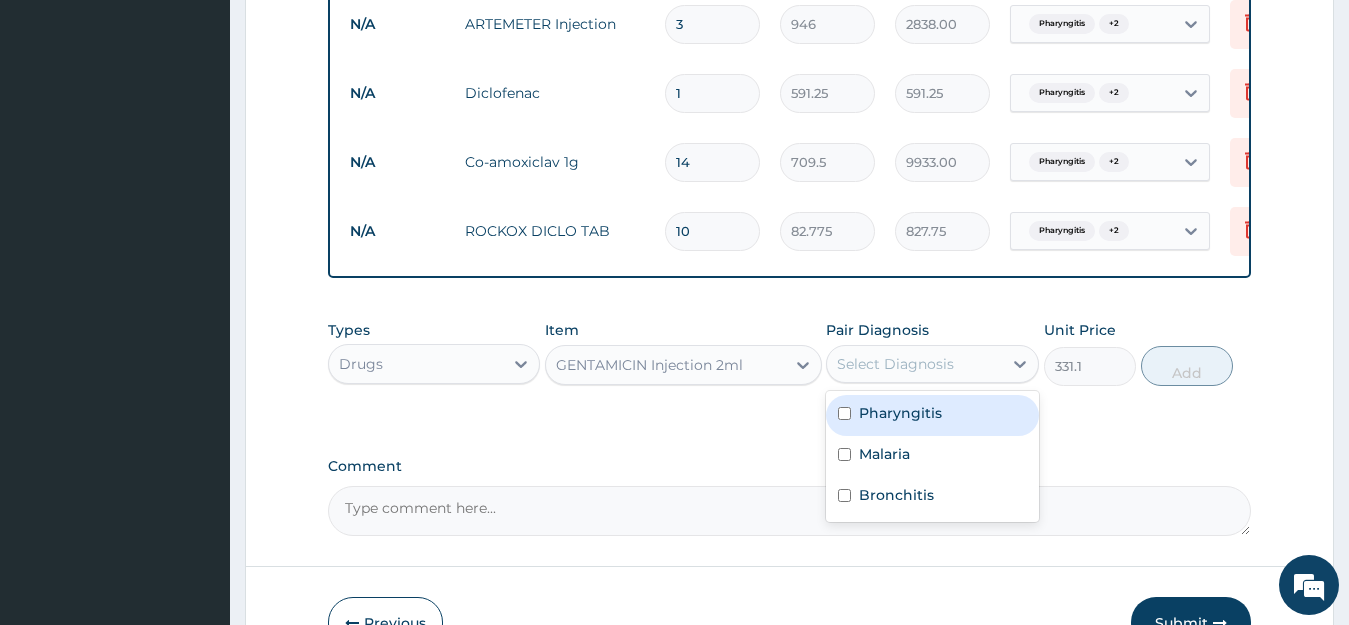 click on "Pharyngitis" at bounding box center [900, 413] 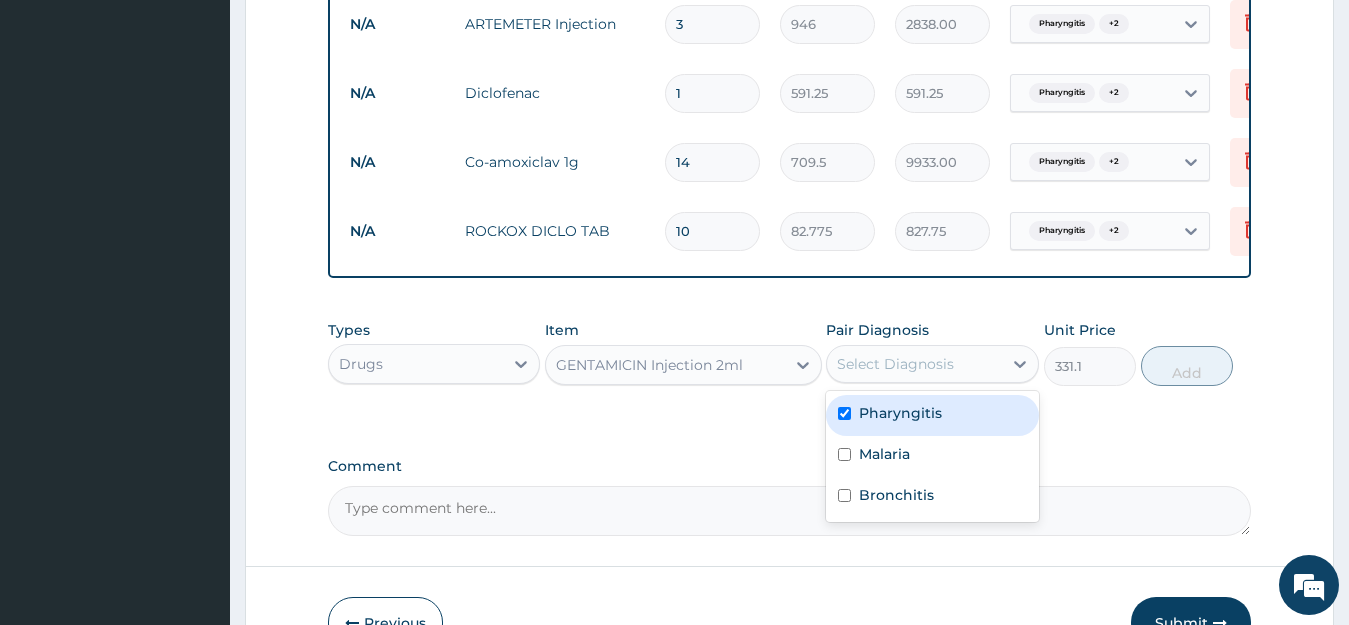 checkbox on "true" 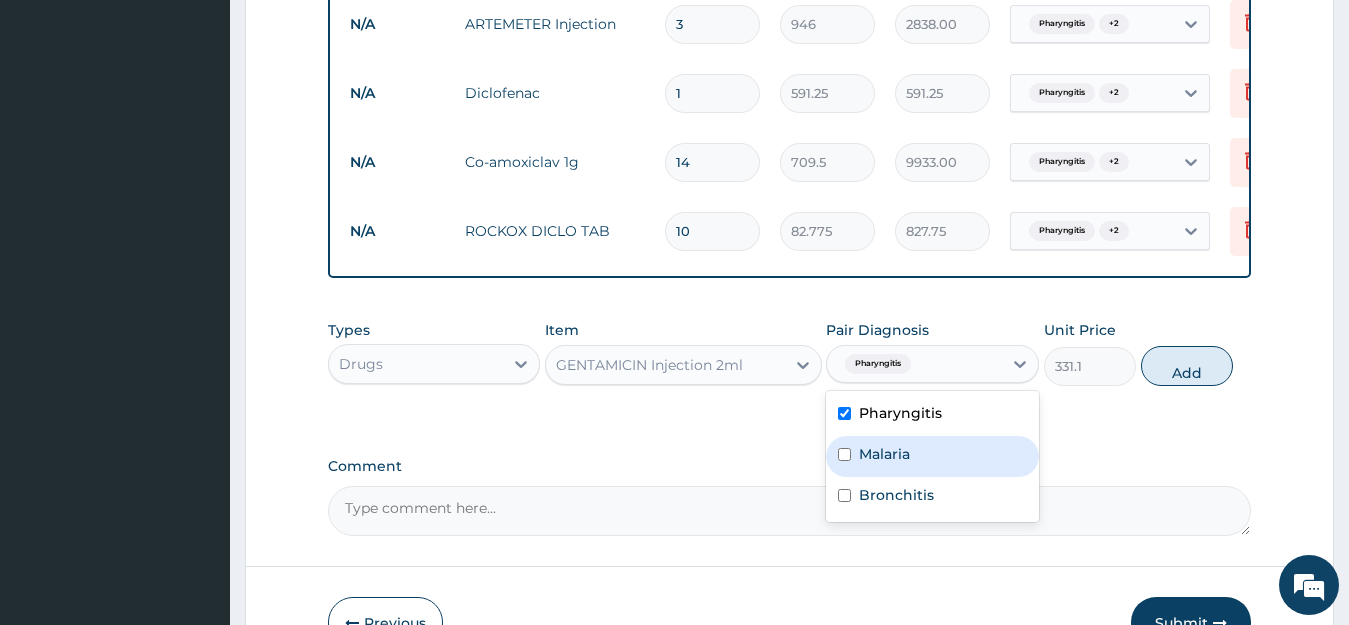 click on "Malaria" at bounding box center [884, 454] 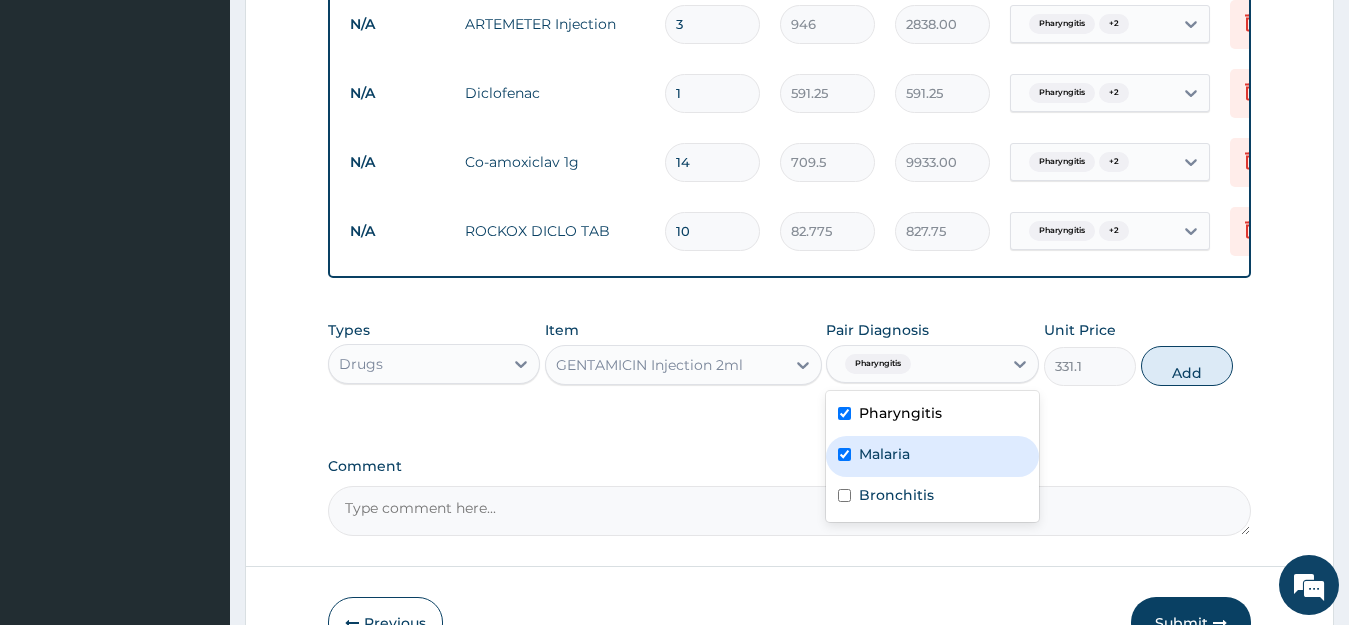 checkbox on "true" 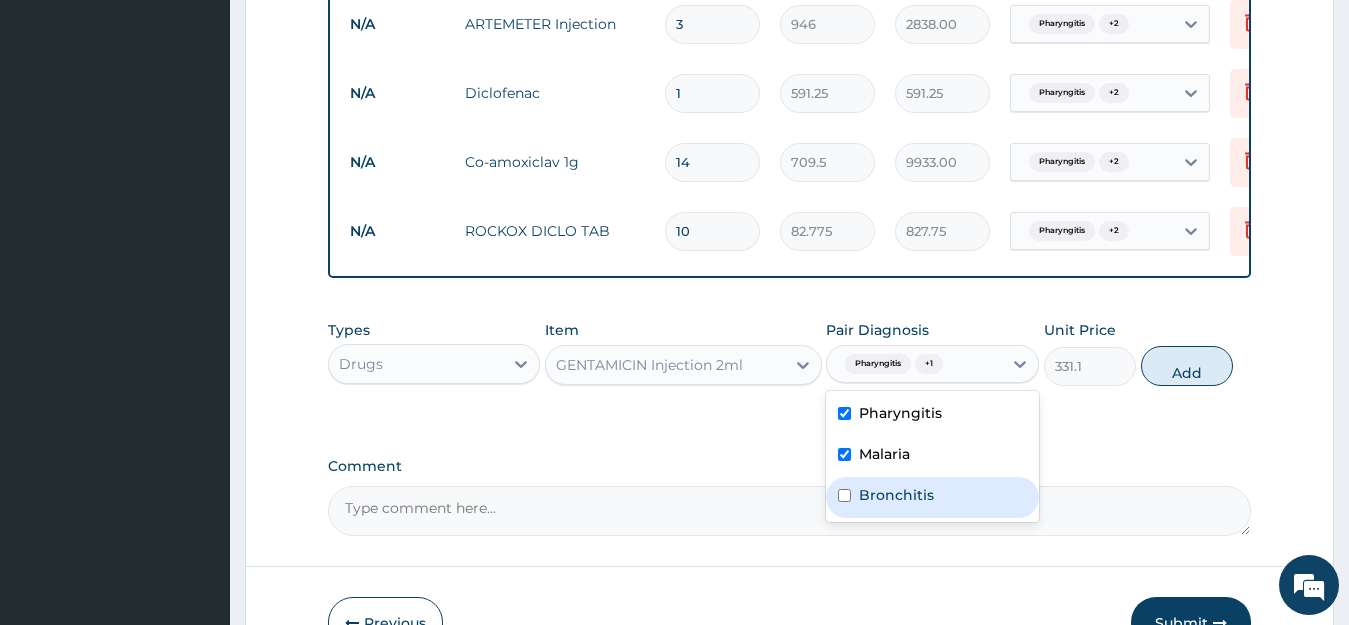 click on "Bronchitis" at bounding box center (896, 495) 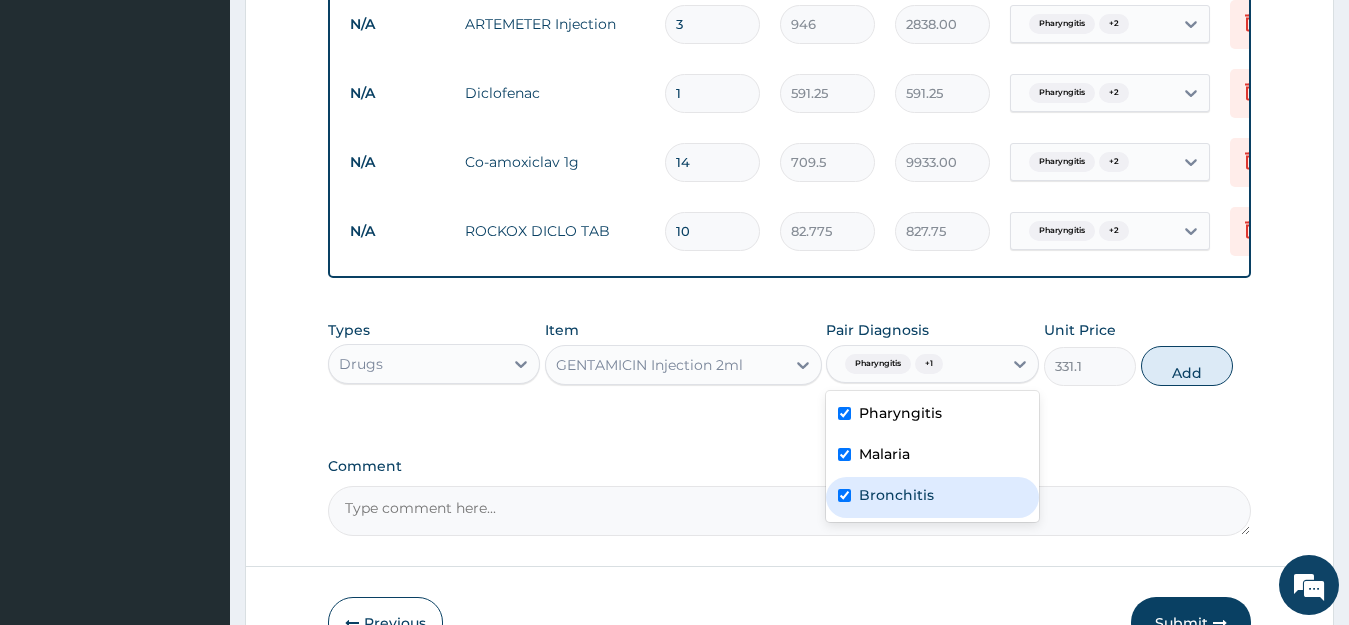 checkbox on "true" 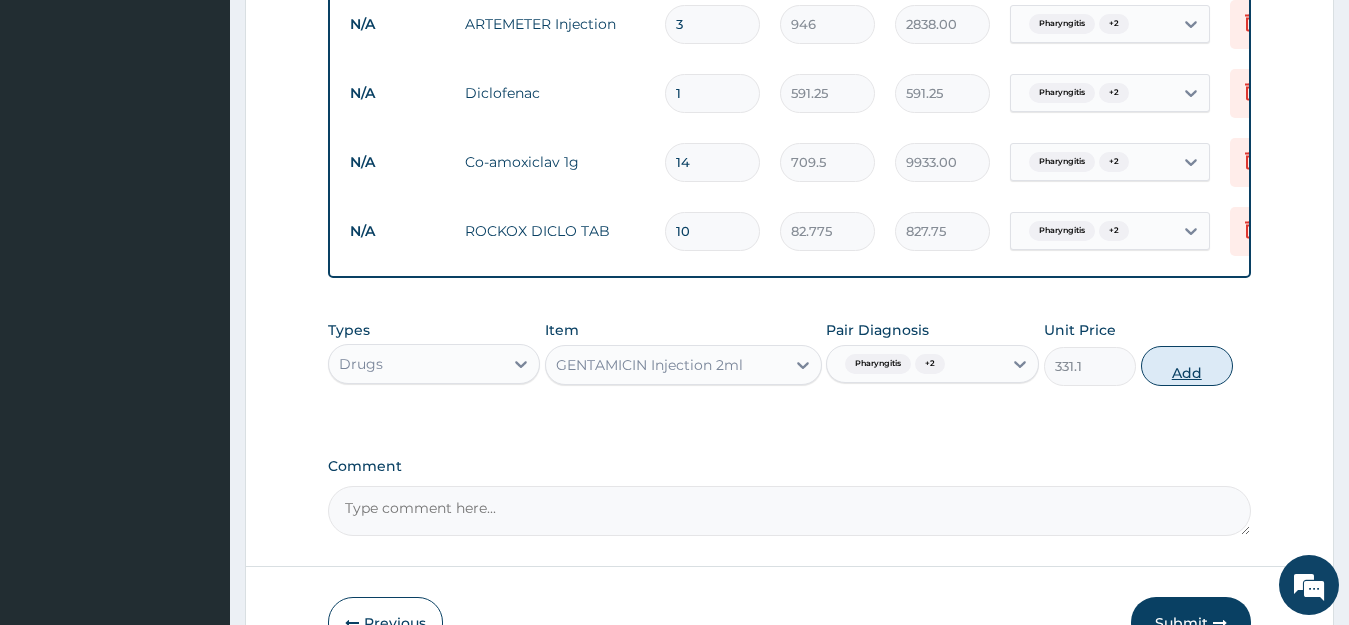 click on "Add" at bounding box center (1187, 366) 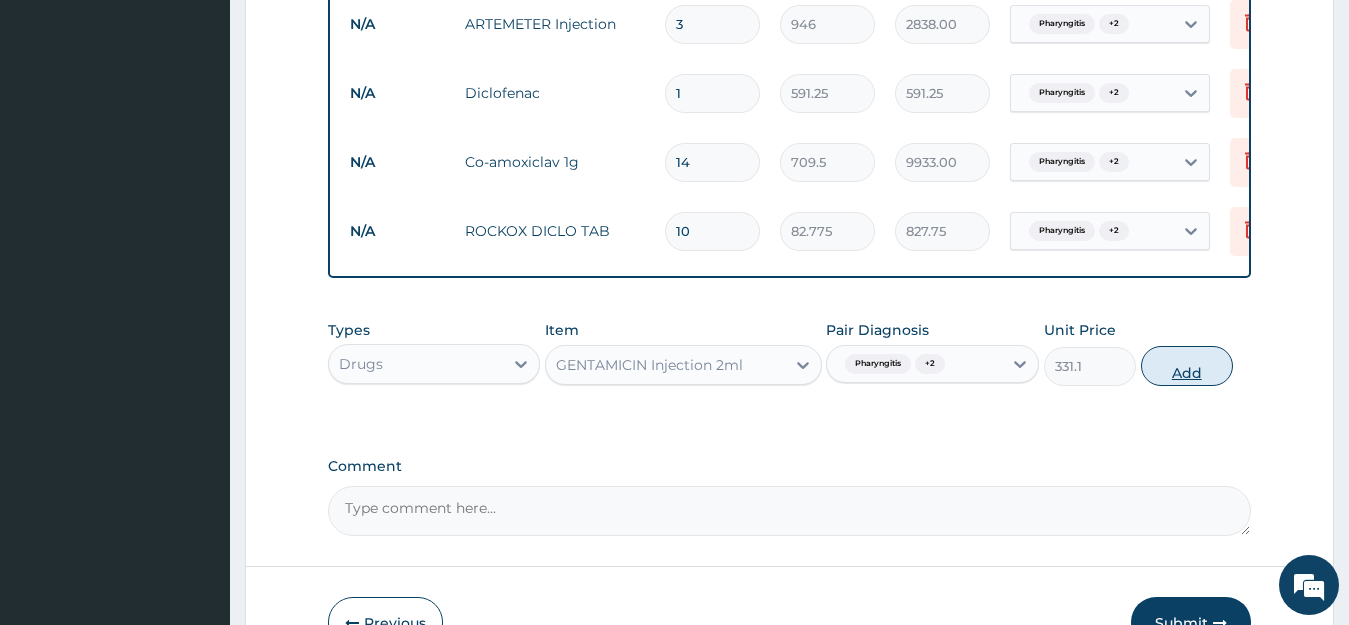 type on "0" 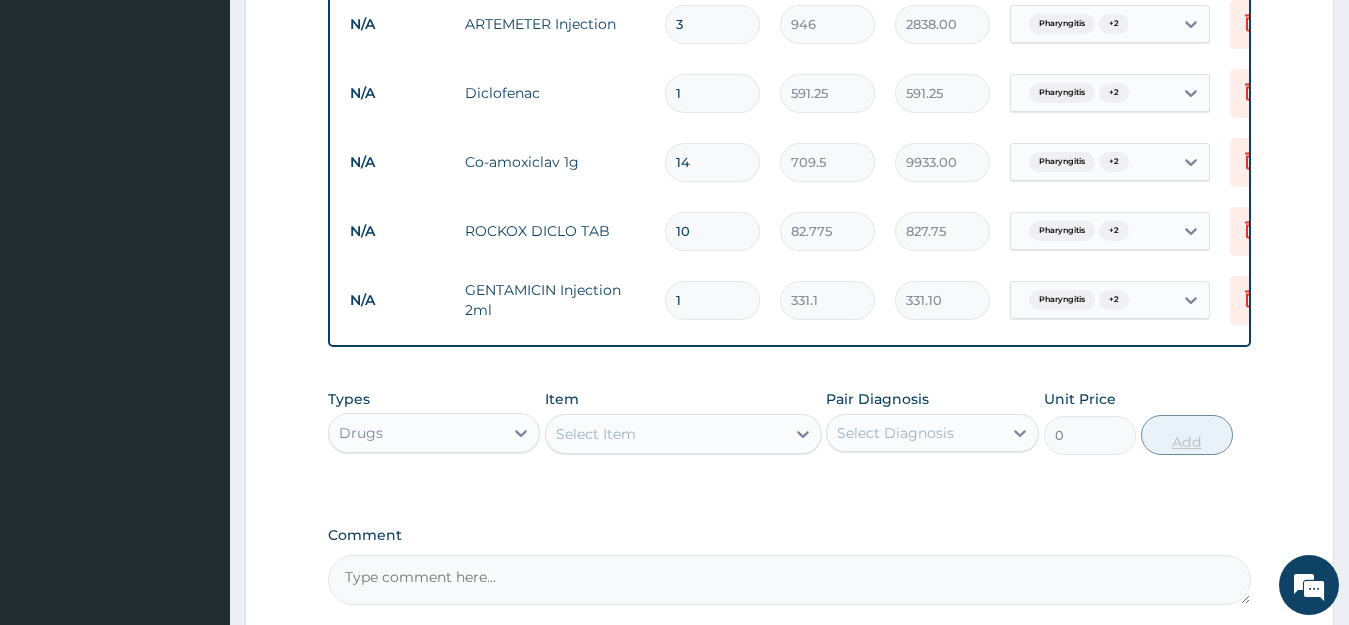 type 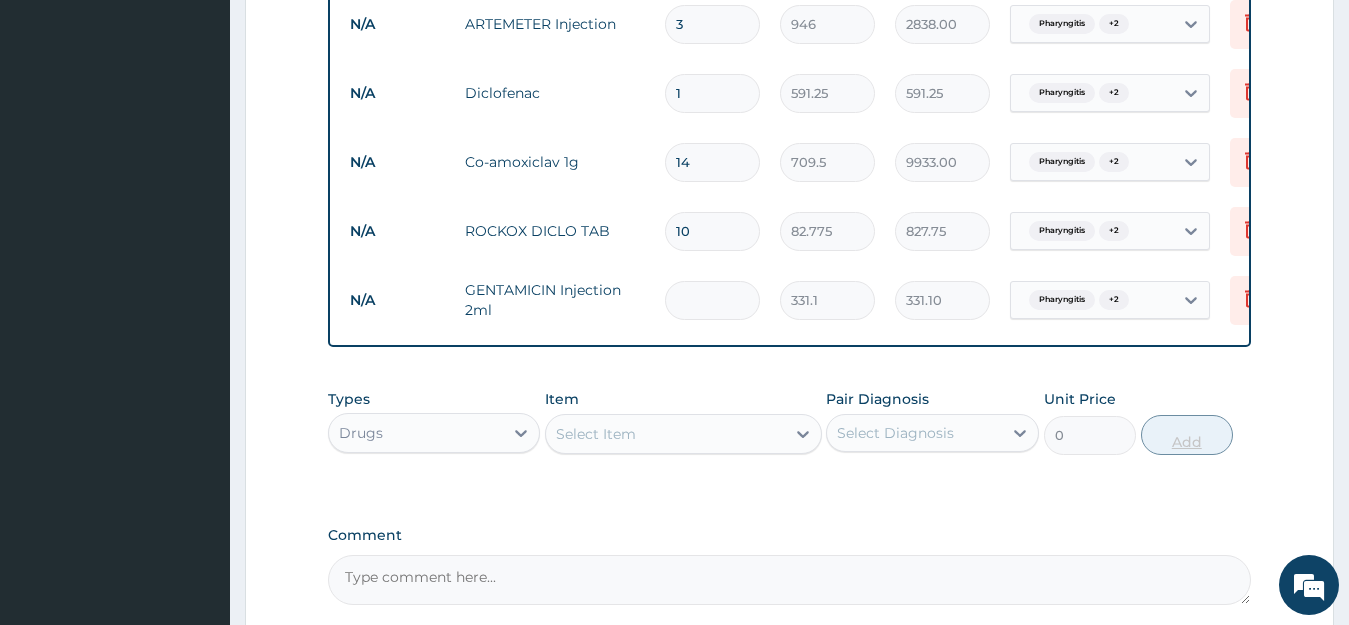 type on "0.00" 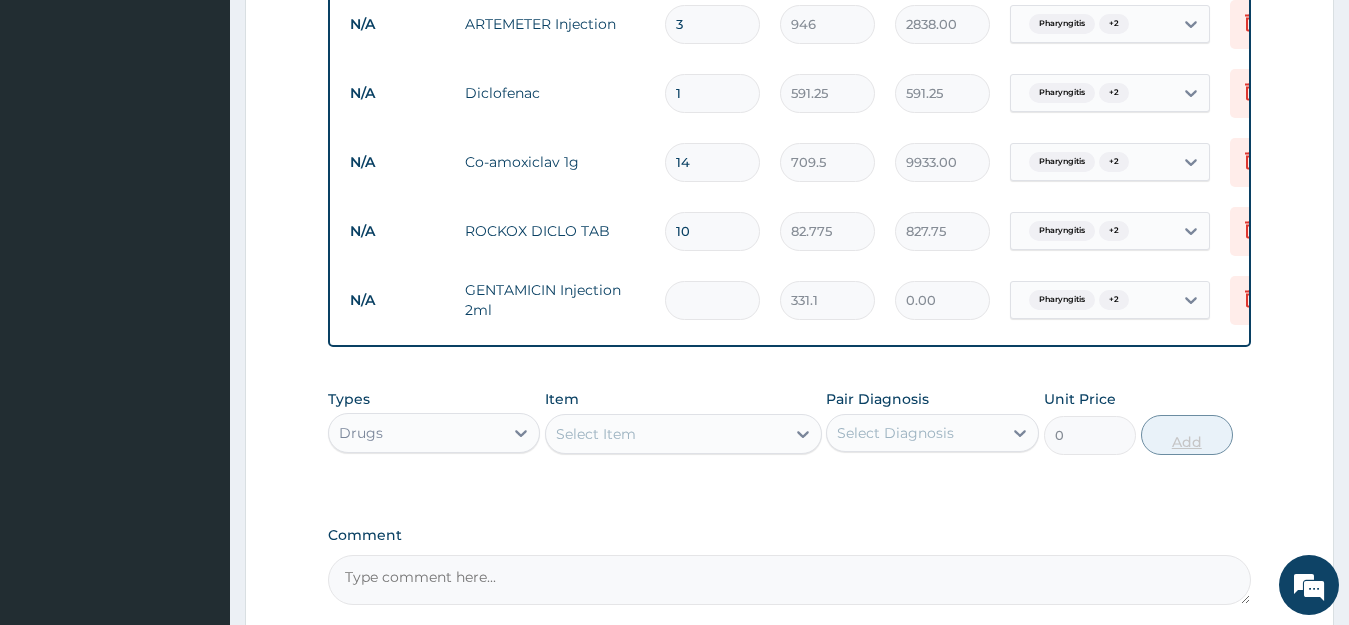 type on "3" 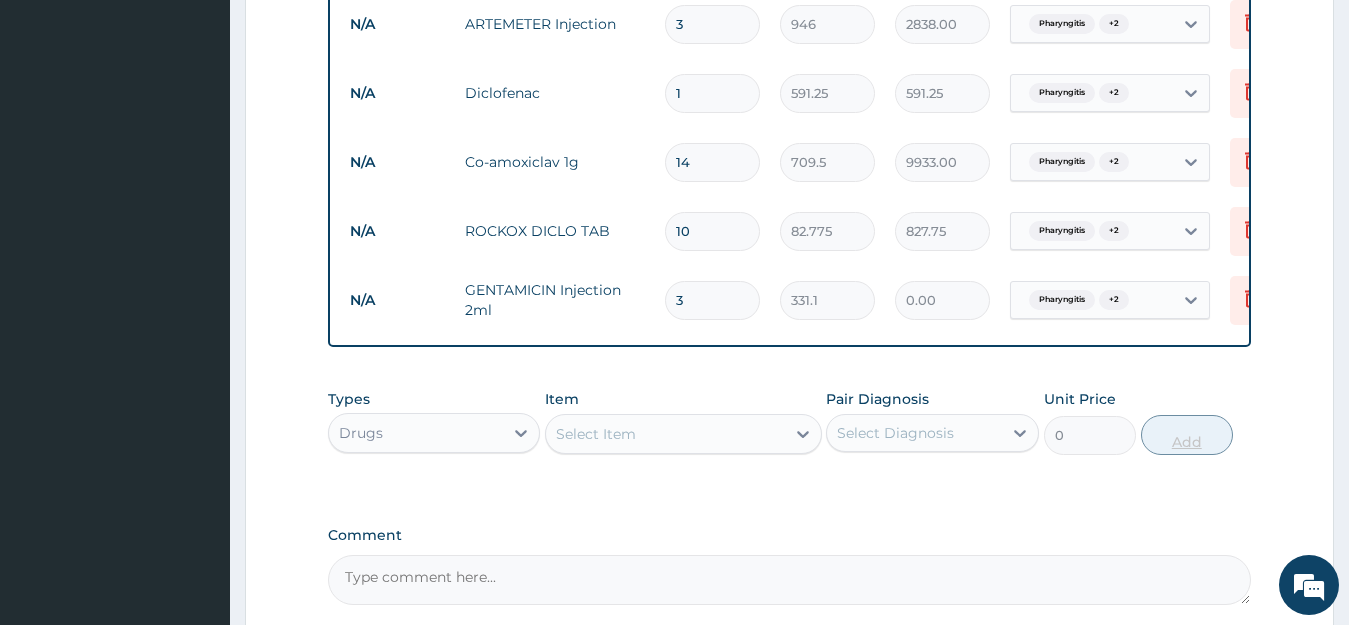 type on "993.30" 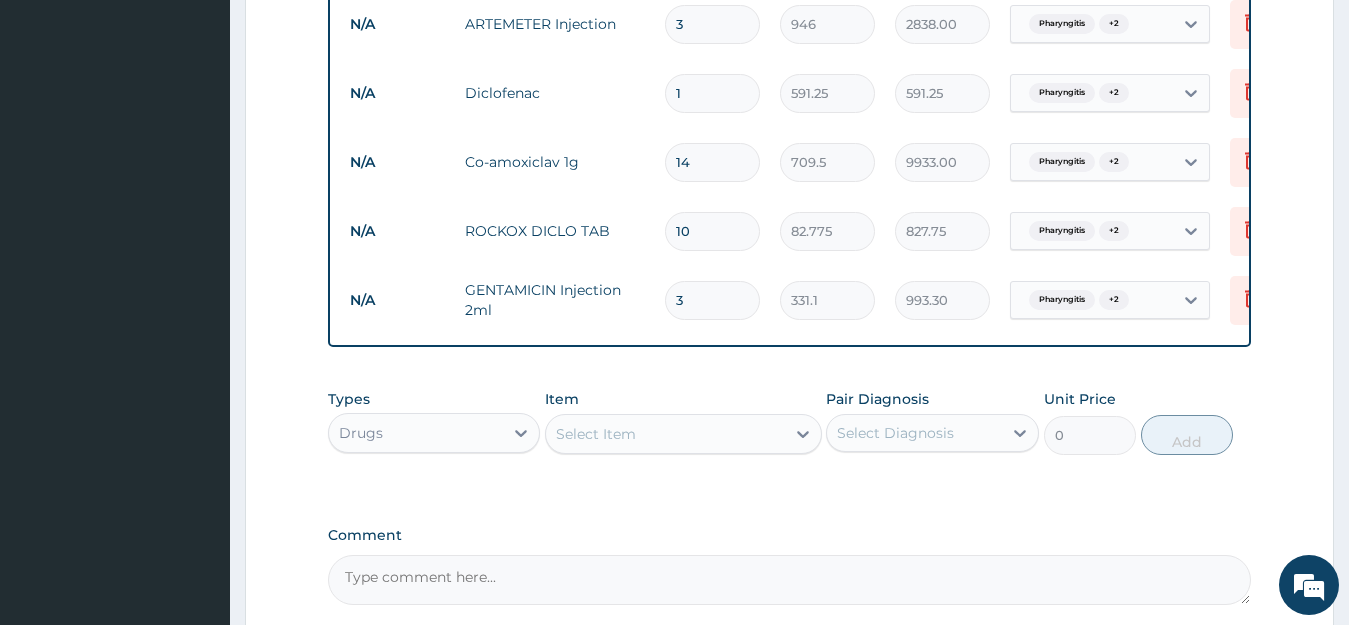 type 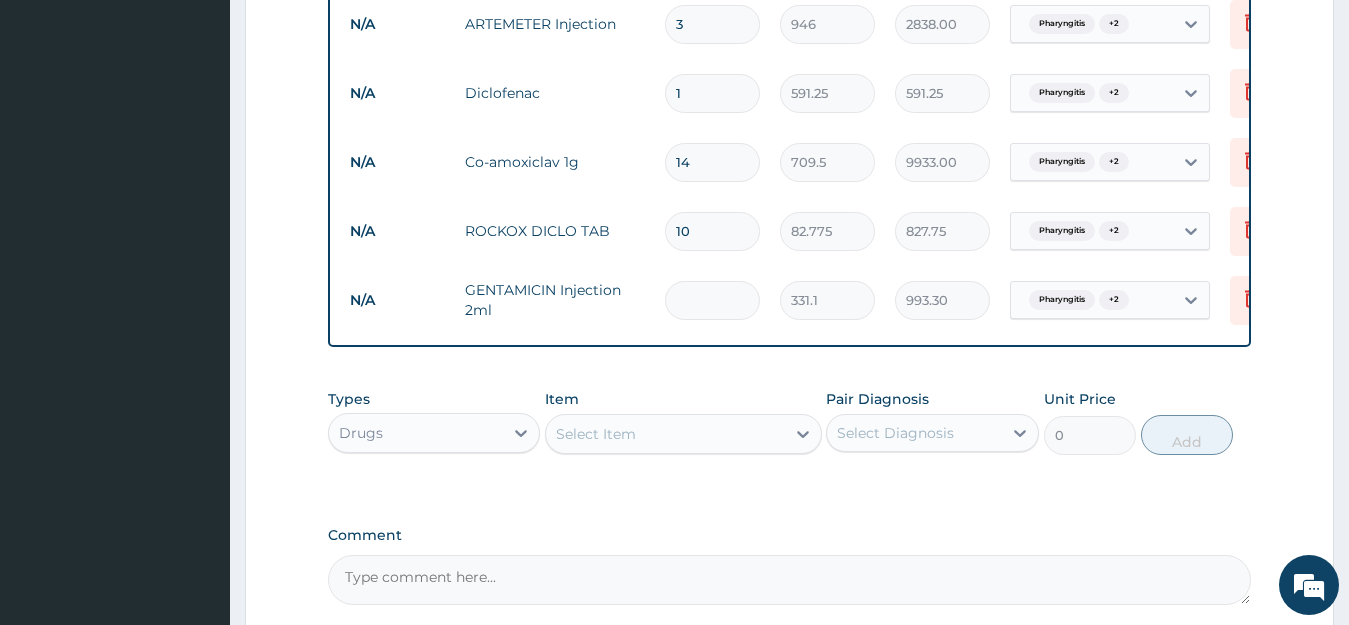type on "0.00" 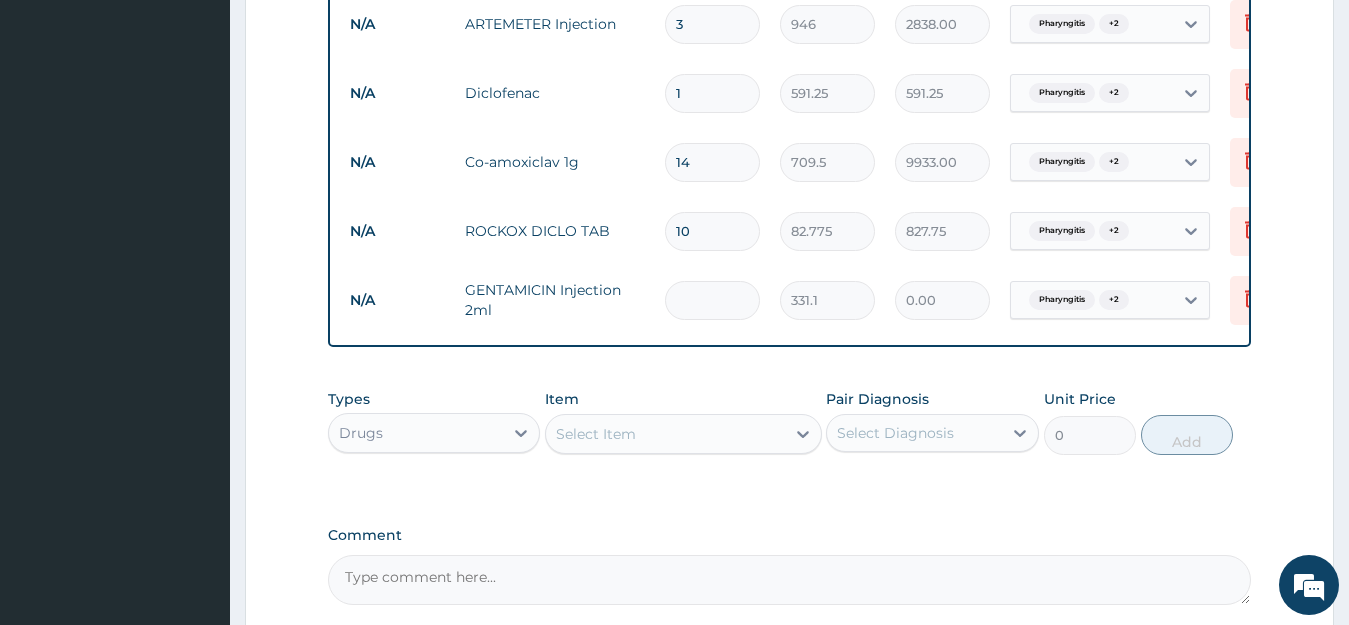 type on "6" 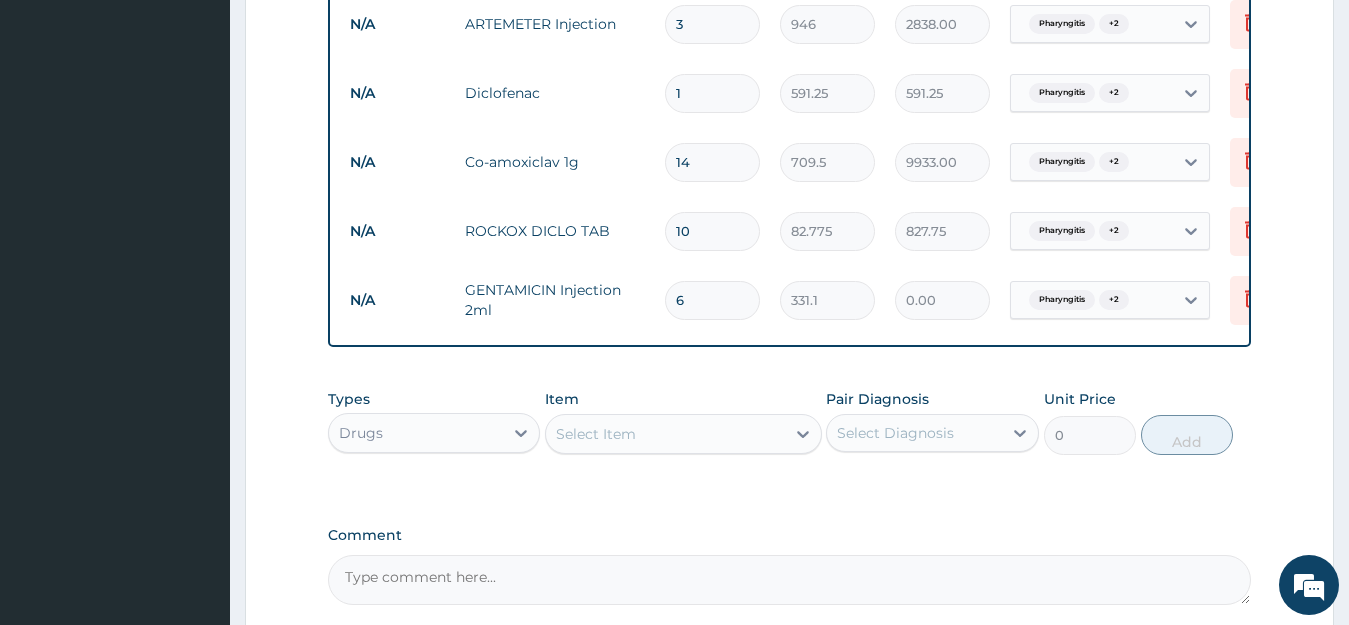 type on "1986.60" 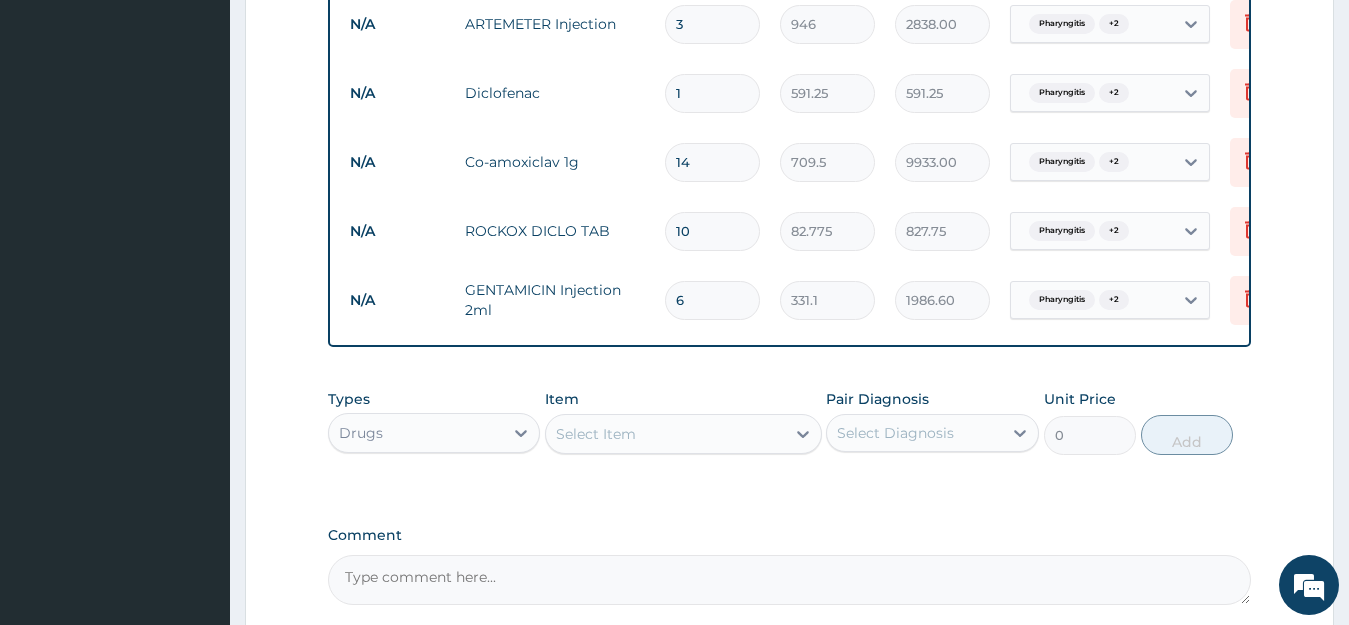 type on "6" 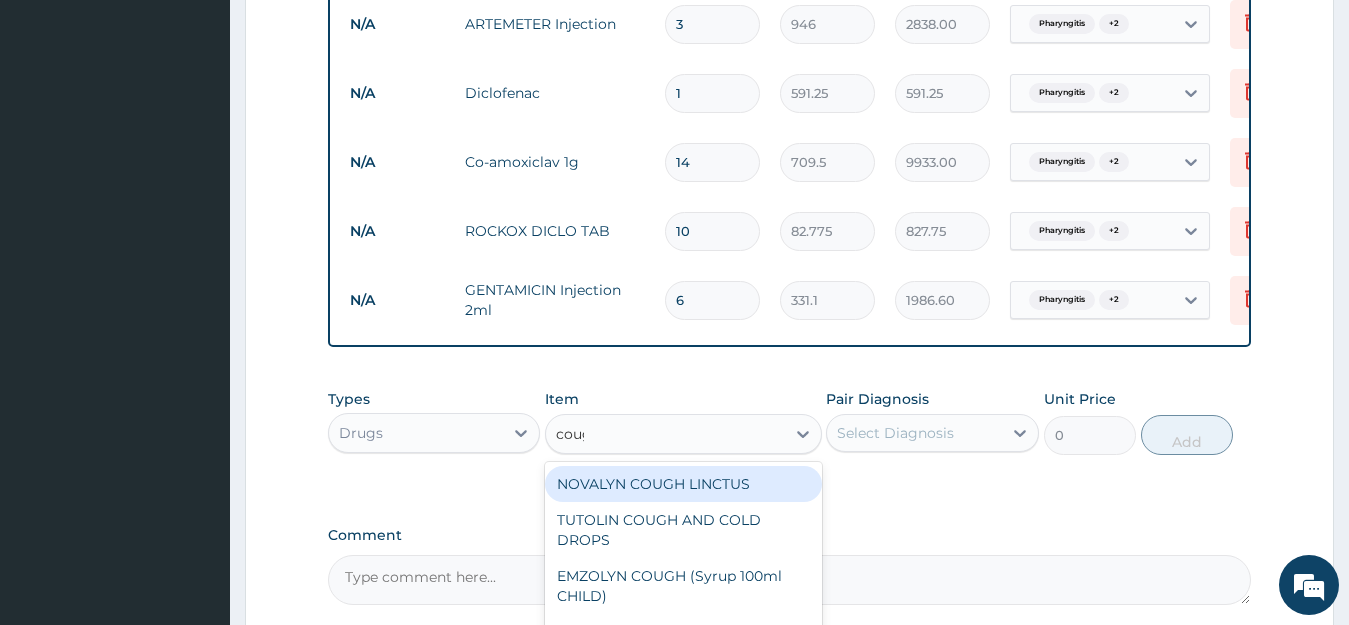 type on "cough" 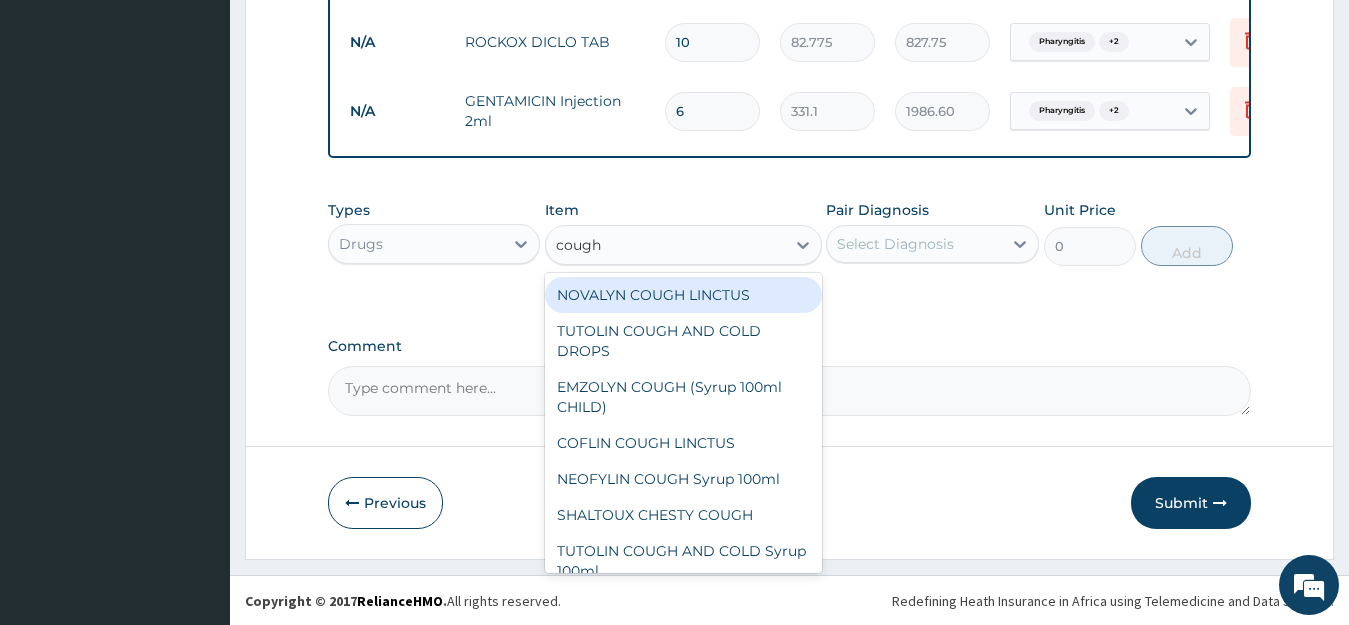 scroll, scrollTop: 1244, scrollLeft: 0, axis: vertical 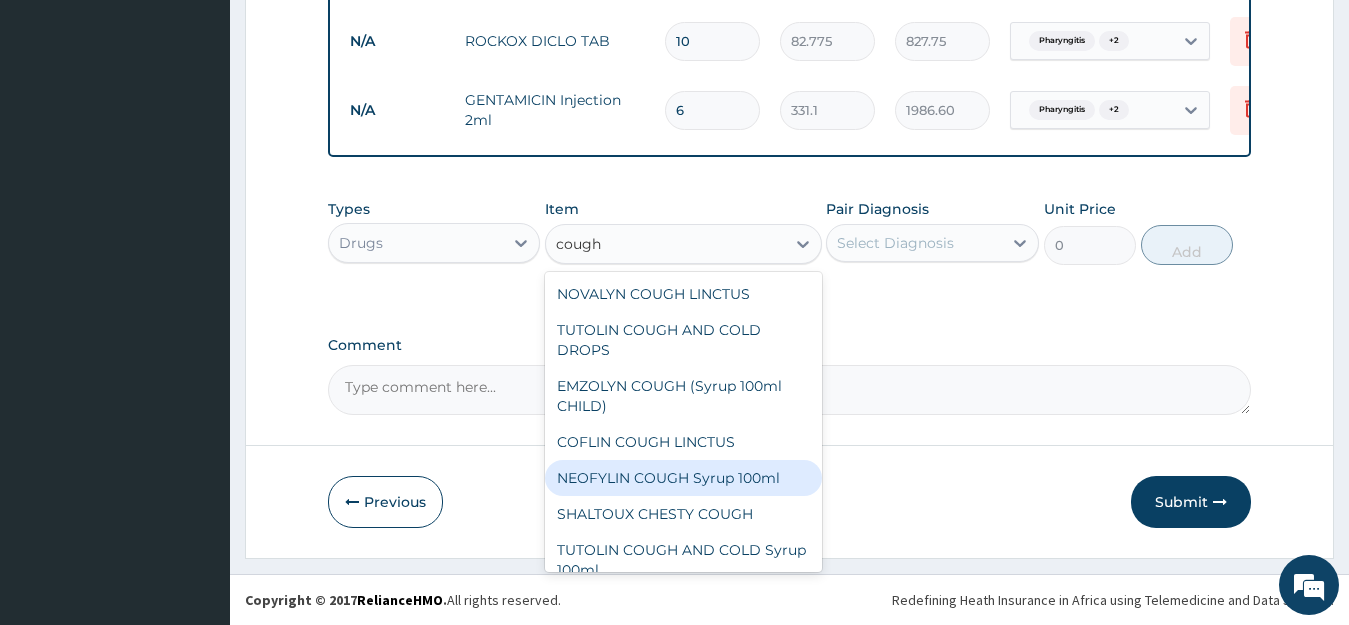 click on "NEOFYLIN COUGH Syrup 100ml" at bounding box center [683, 478] 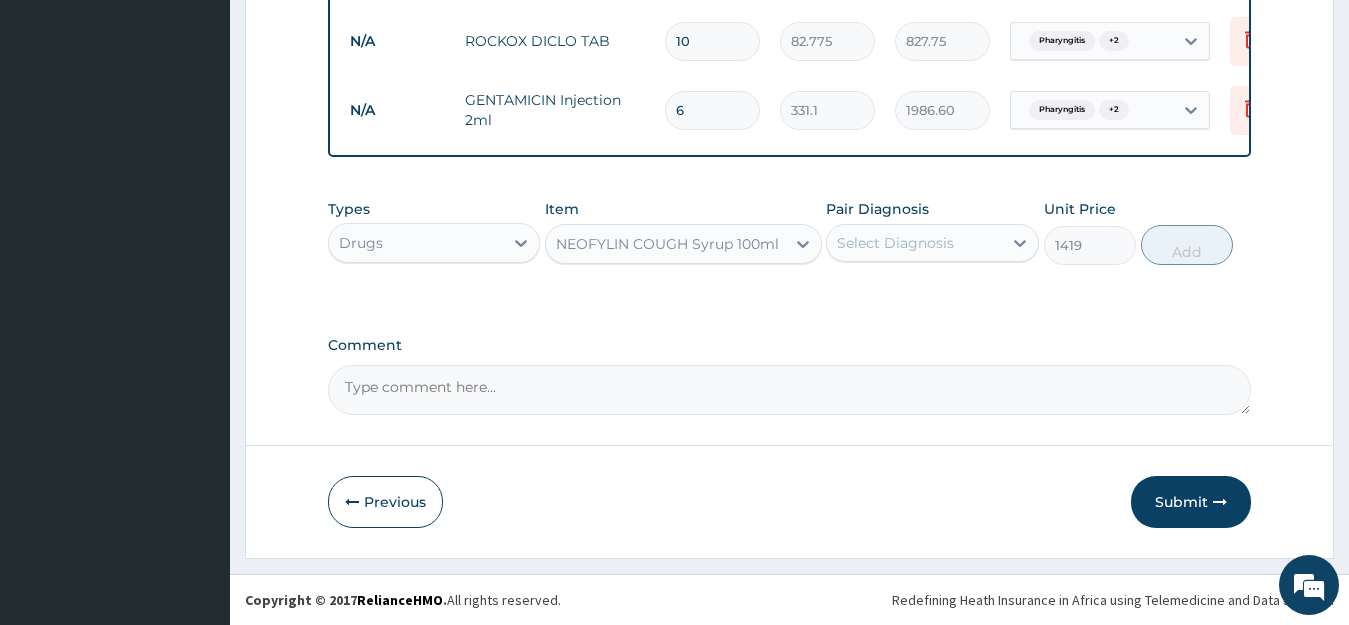 click on "Select Diagnosis" at bounding box center (914, 243) 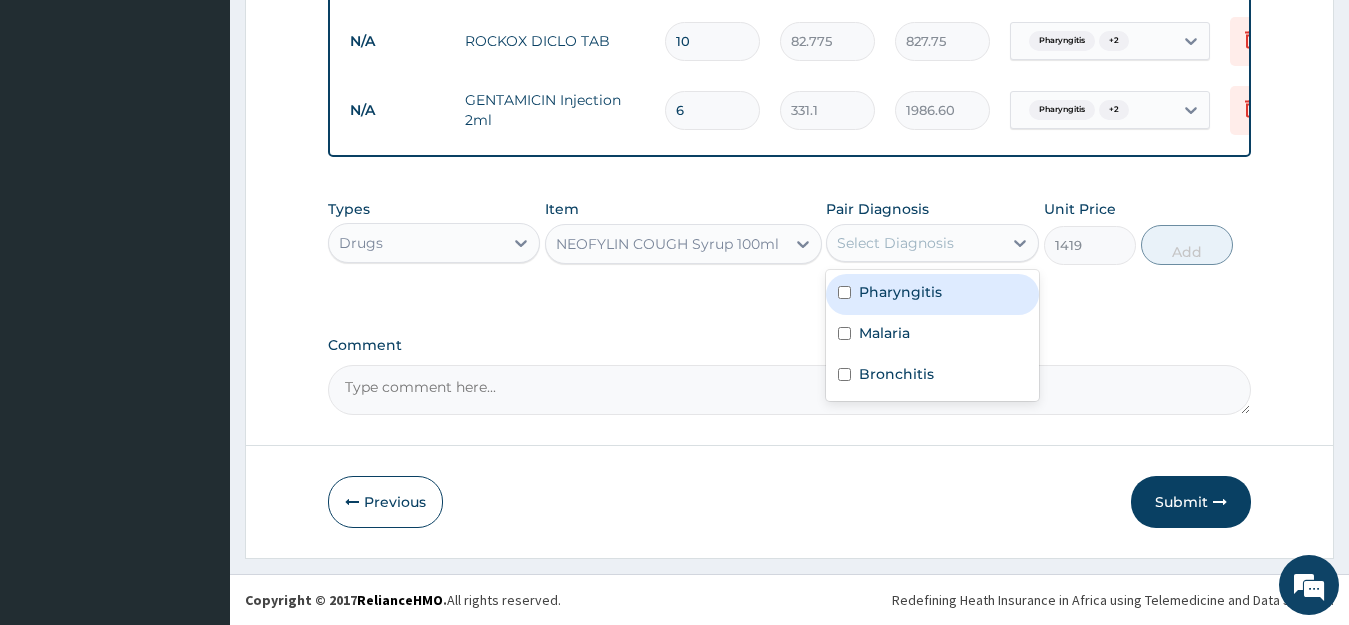 click on "Pharyngitis" at bounding box center (900, 292) 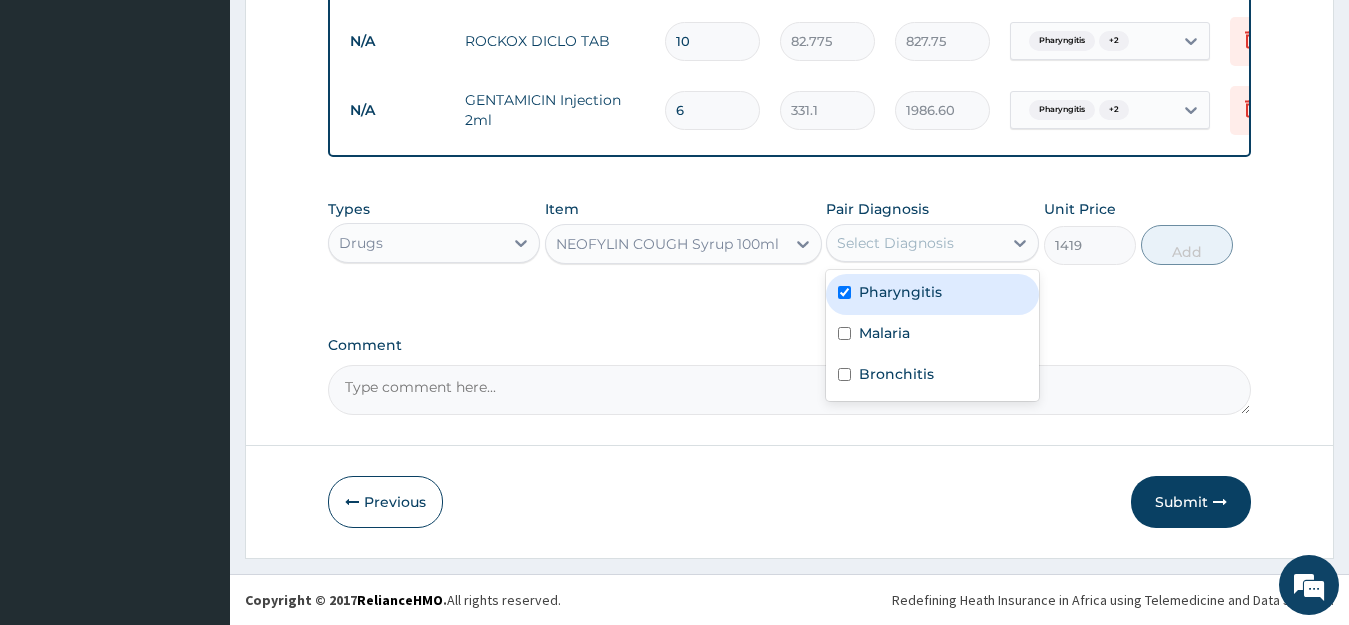 checkbox on "true" 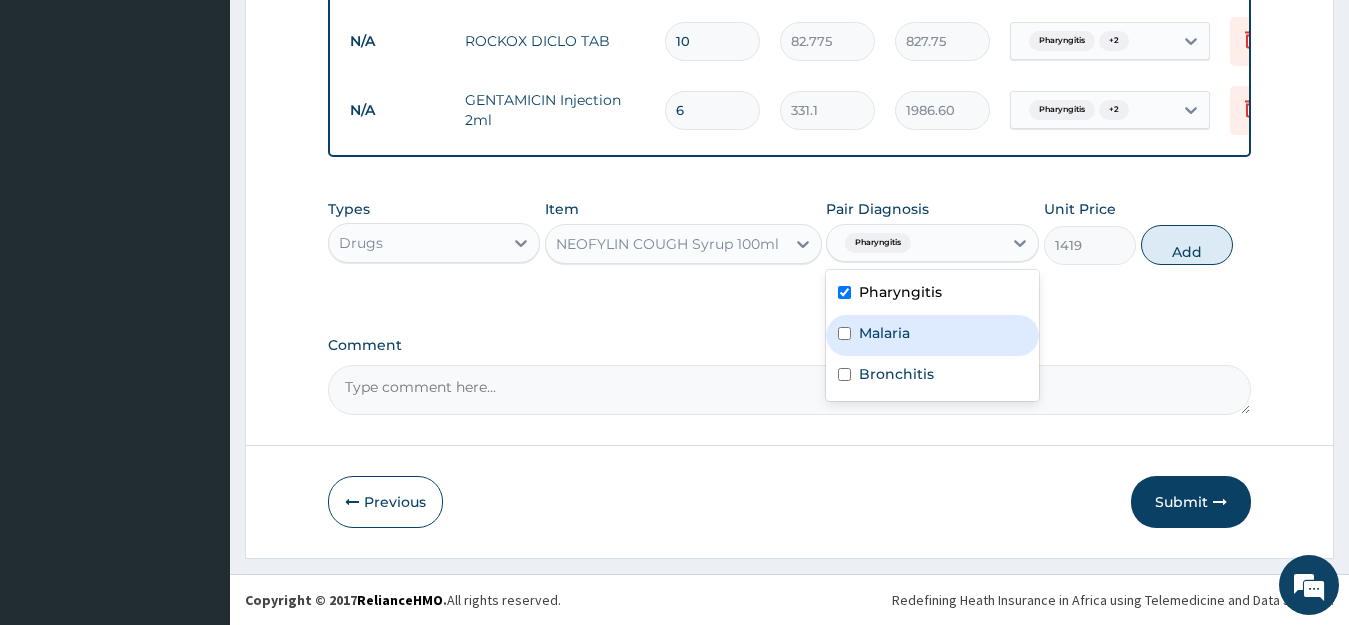 click on "Malaria" at bounding box center [932, 335] 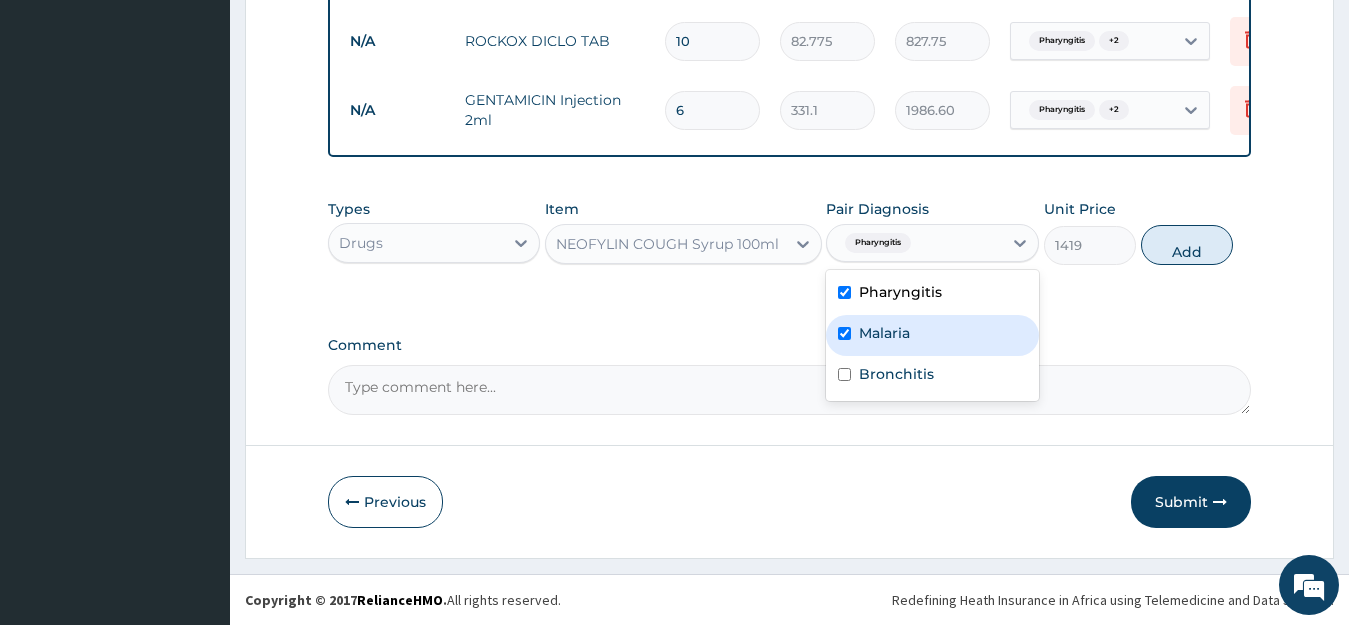 checkbox on "true" 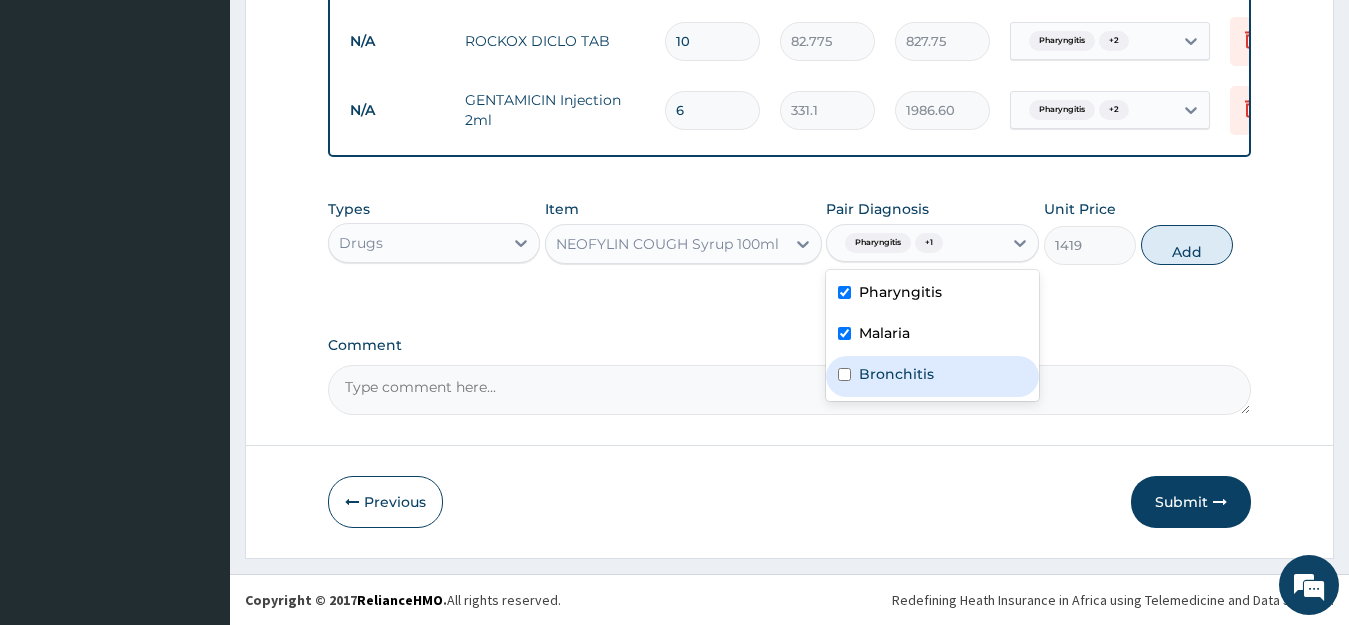 click on "Bronchitis" at bounding box center [932, 376] 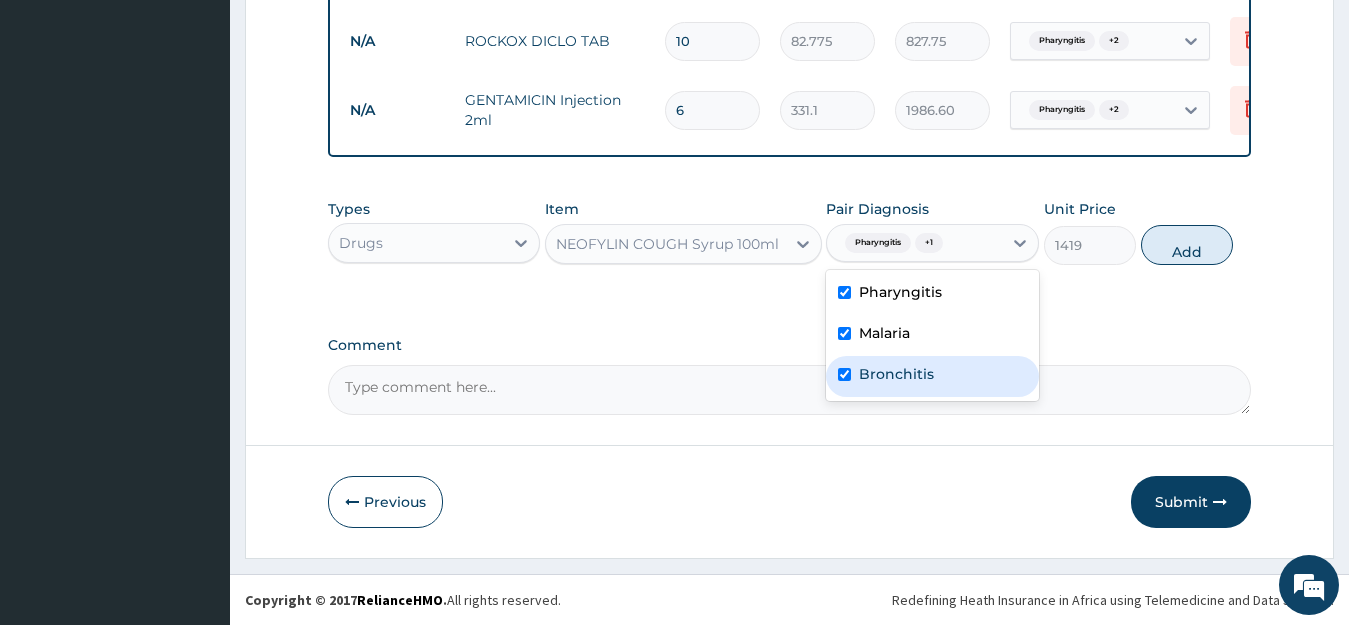 checkbox on "true" 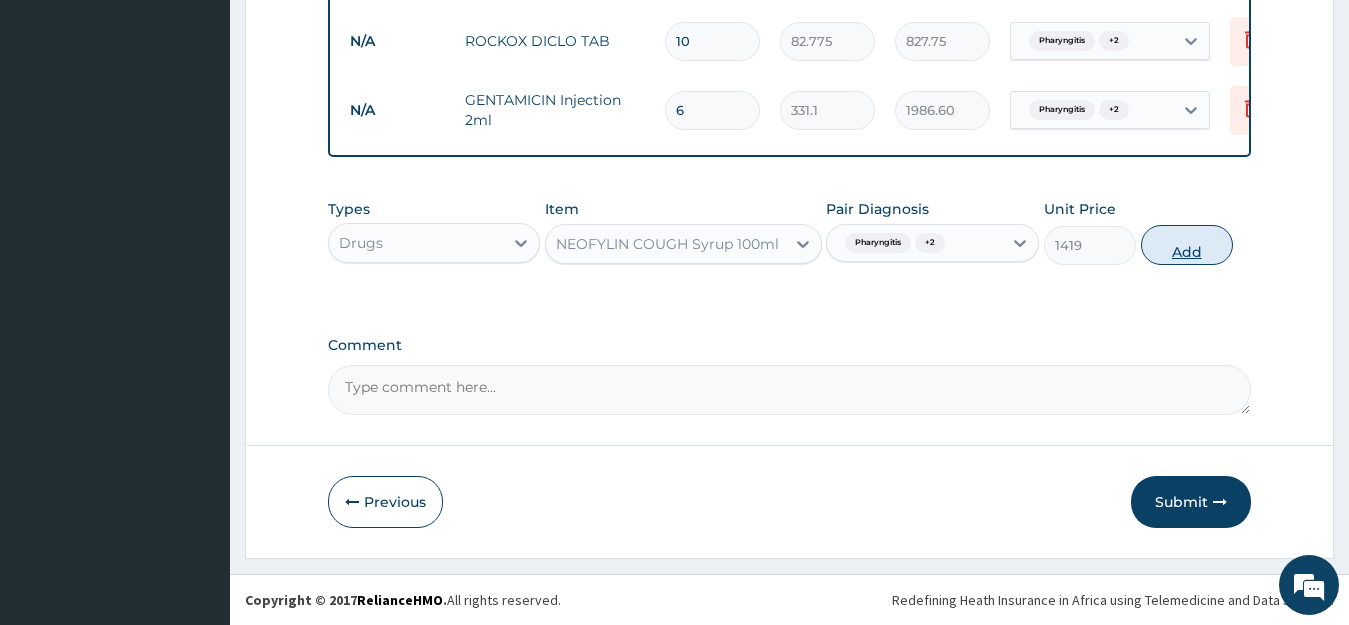 click on "Add" at bounding box center (1187, 245) 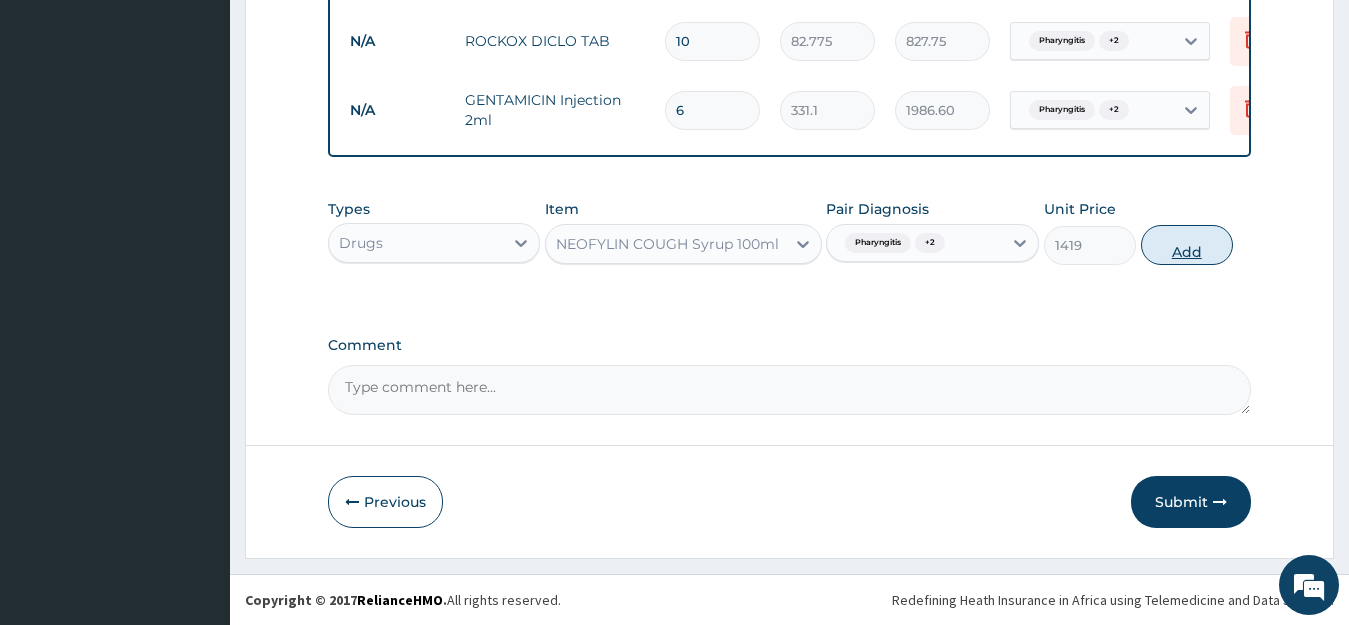 type on "0" 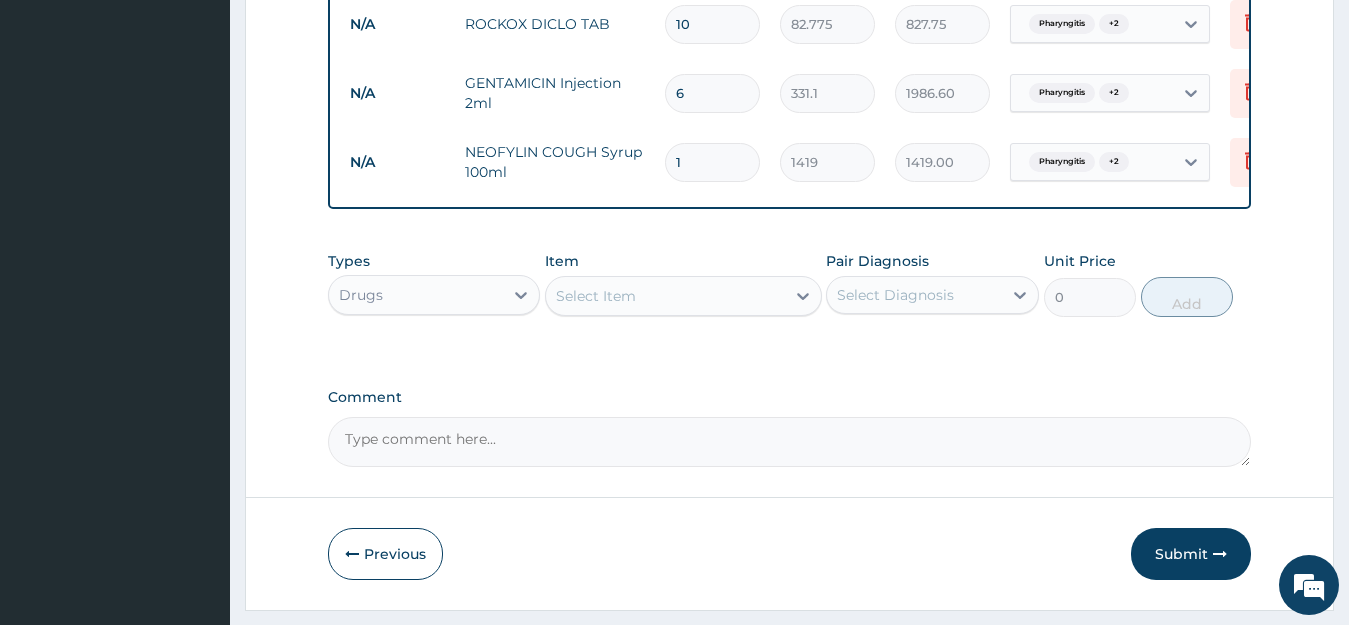 scroll, scrollTop: 1313, scrollLeft: 0, axis: vertical 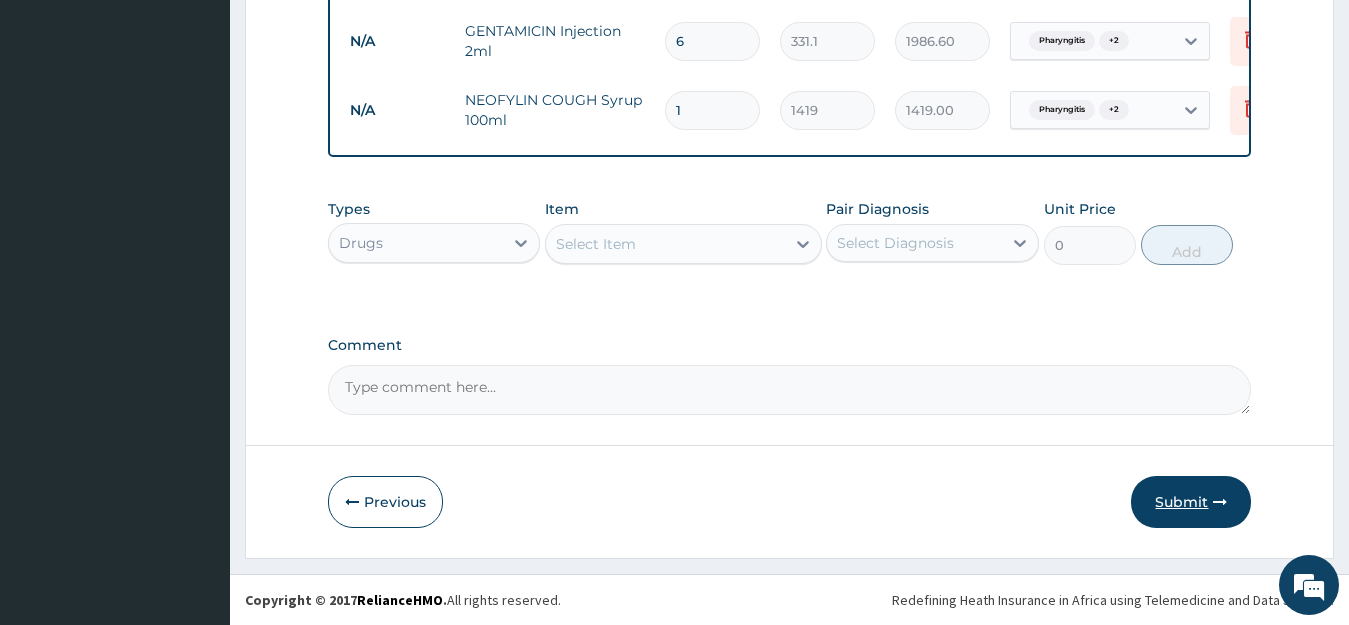 click on "Submit" at bounding box center [1191, 502] 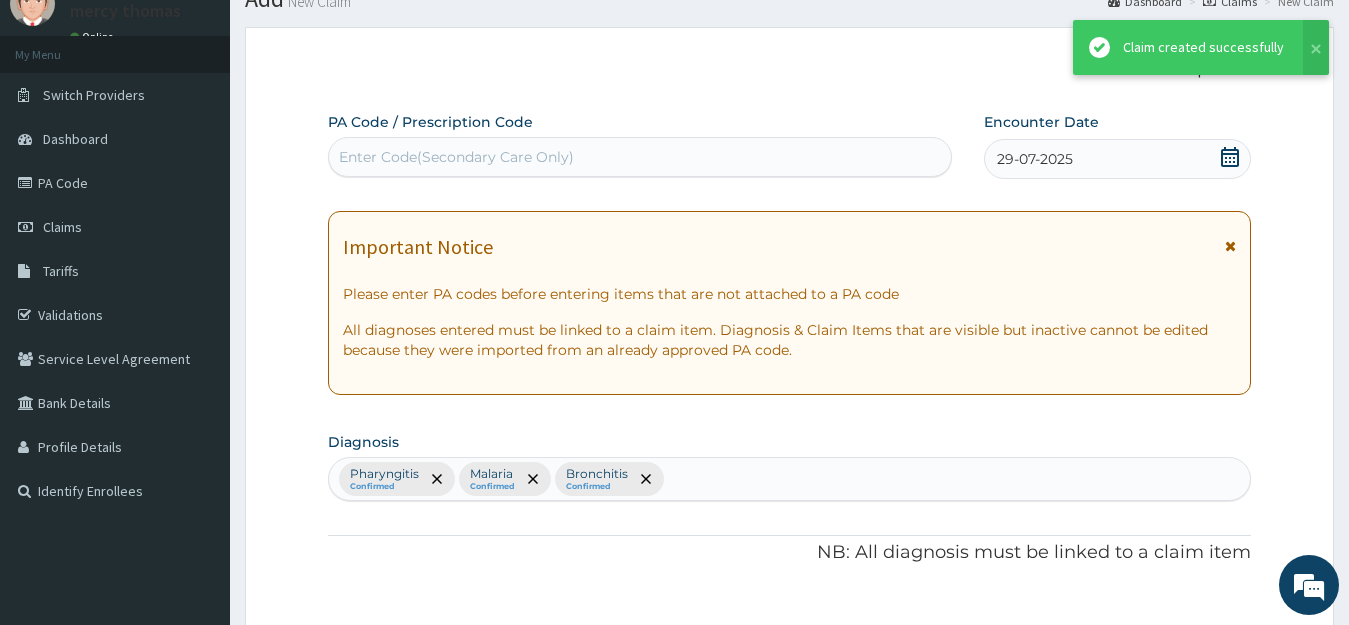 scroll, scrollTop: 1313, scrollLeft: 0, axis: vertical 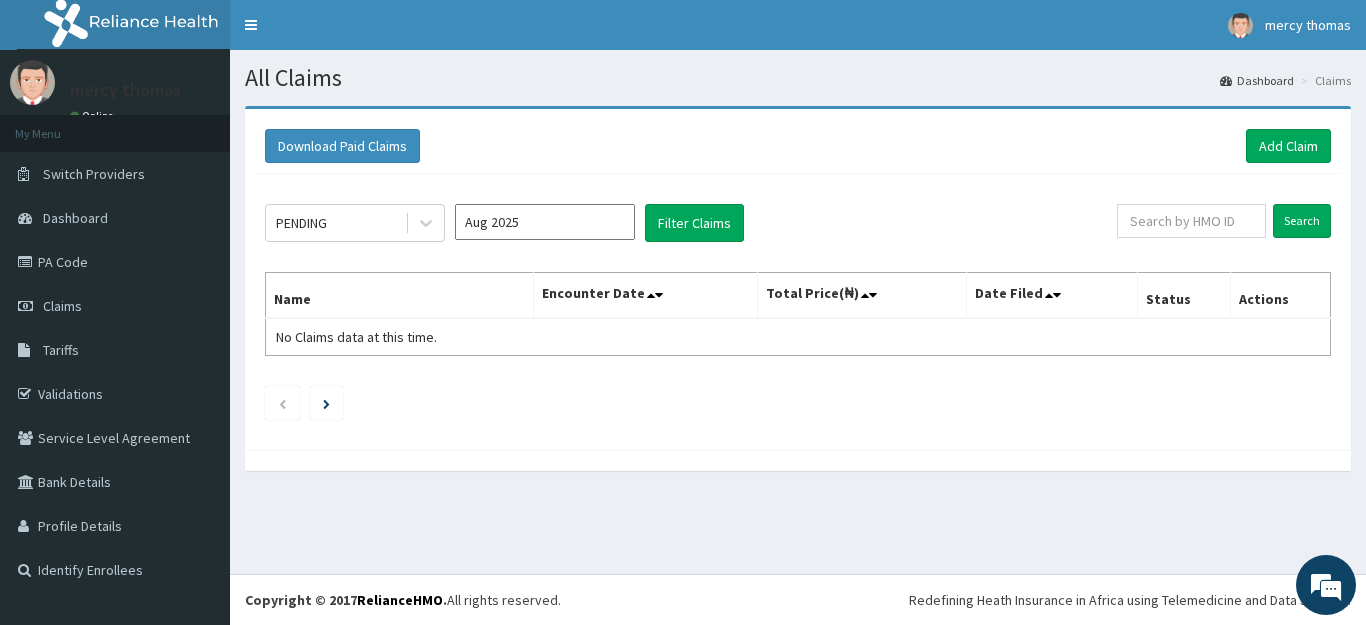 click on "Aug 2025" at bounding box center (545, 222) 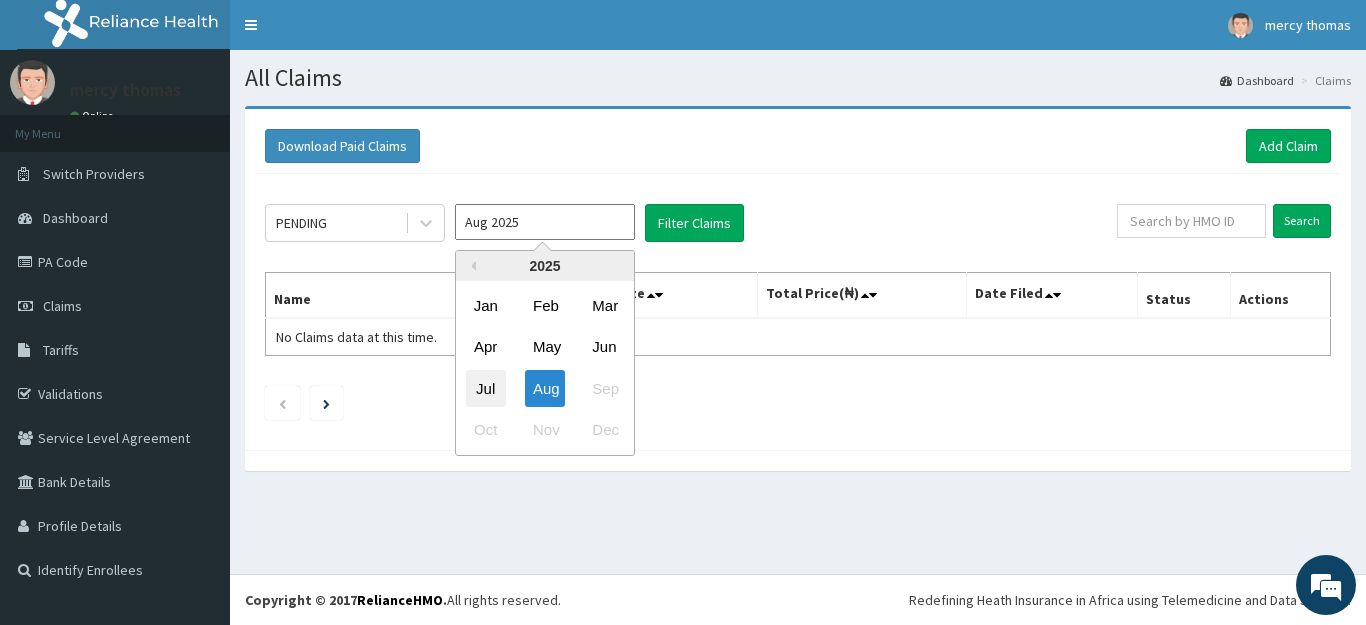 click on "Jul" at bounding box center (486, 388) 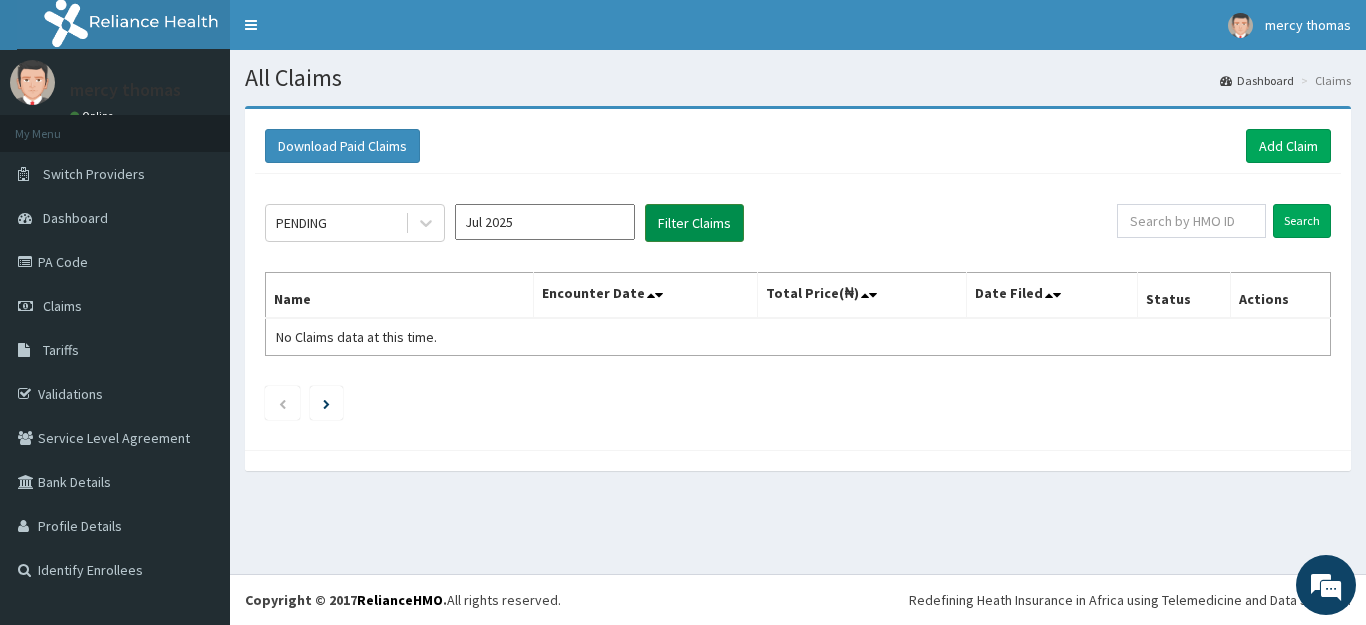 click on "Filter Claims" at bounding box center (694, 223) 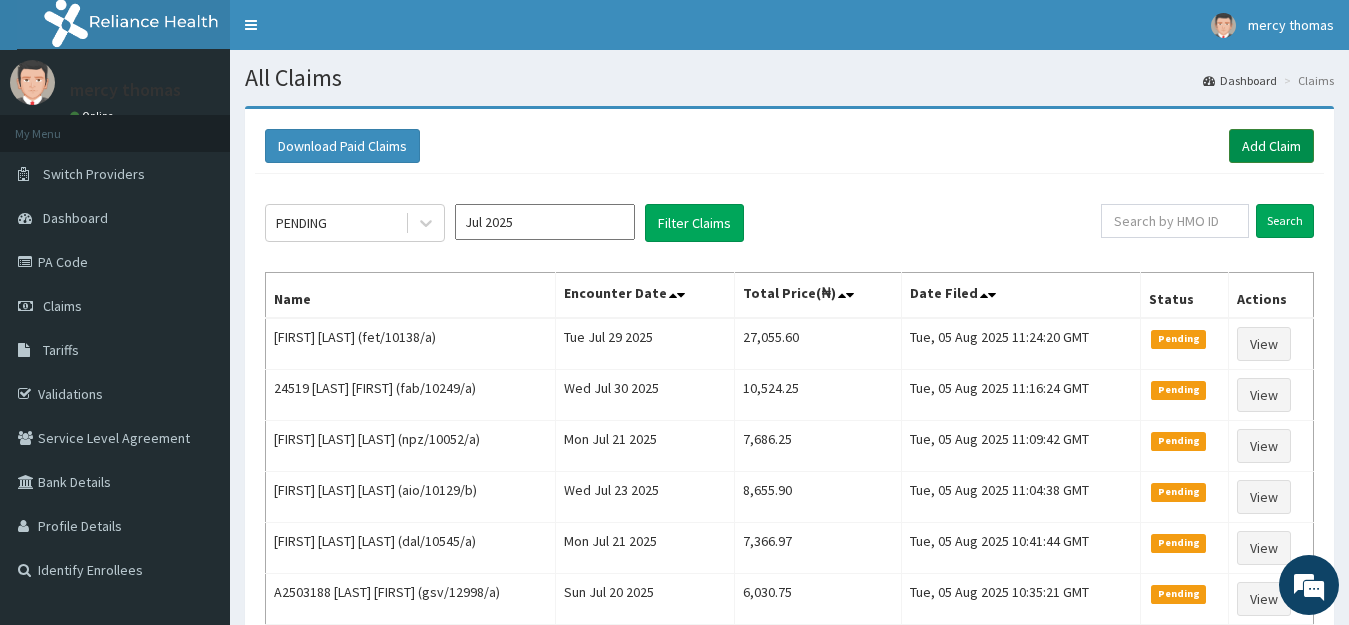 click on "Add Claim" at bounding box center (1271, 146) 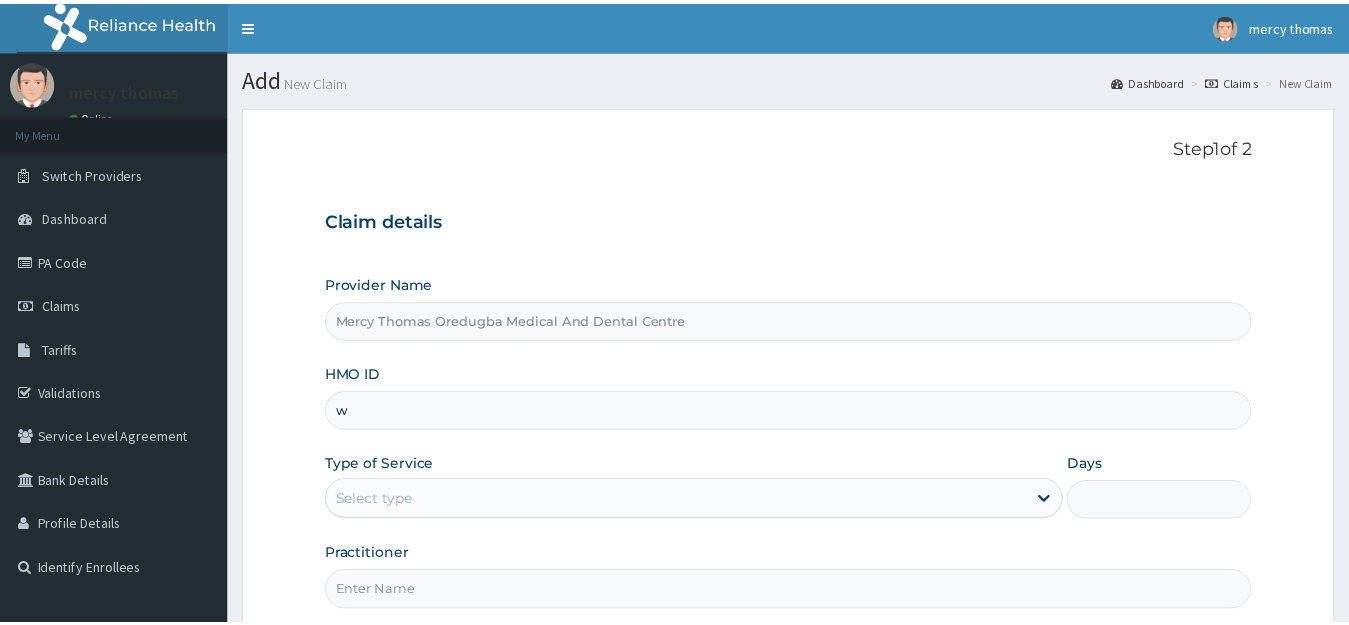 scroll, scrollTop: 0, scrollLeft: 0, axis: both 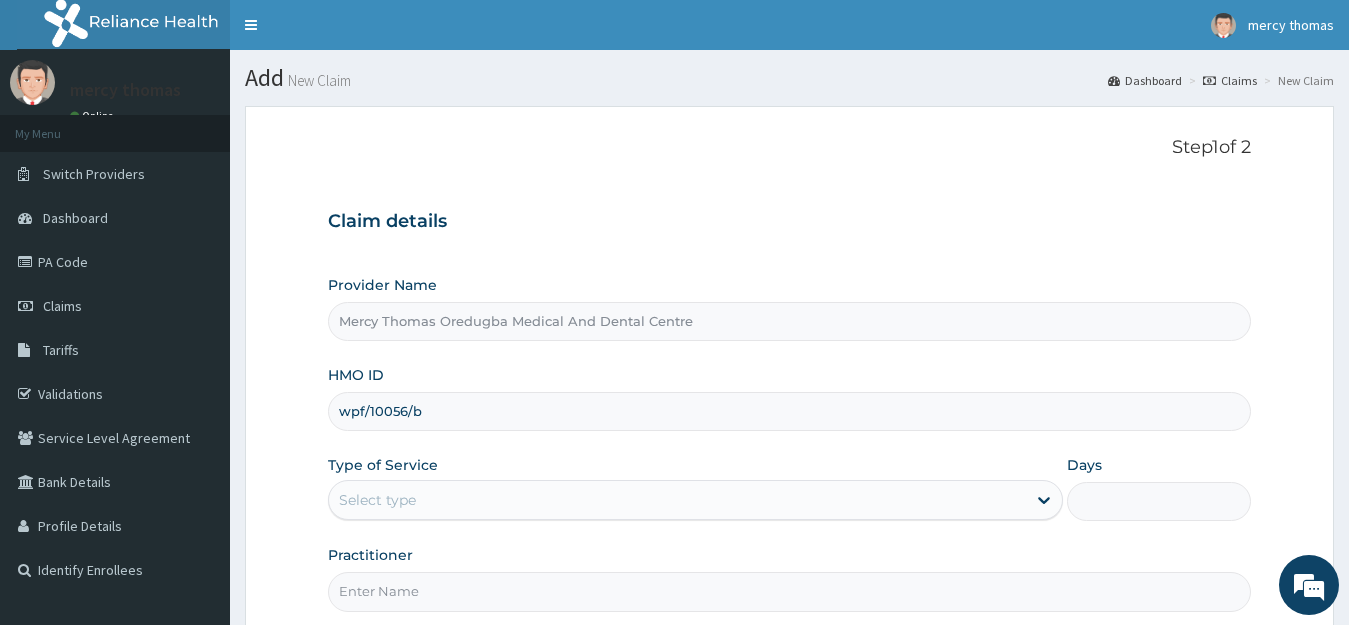 type on "wpf/10056/b" 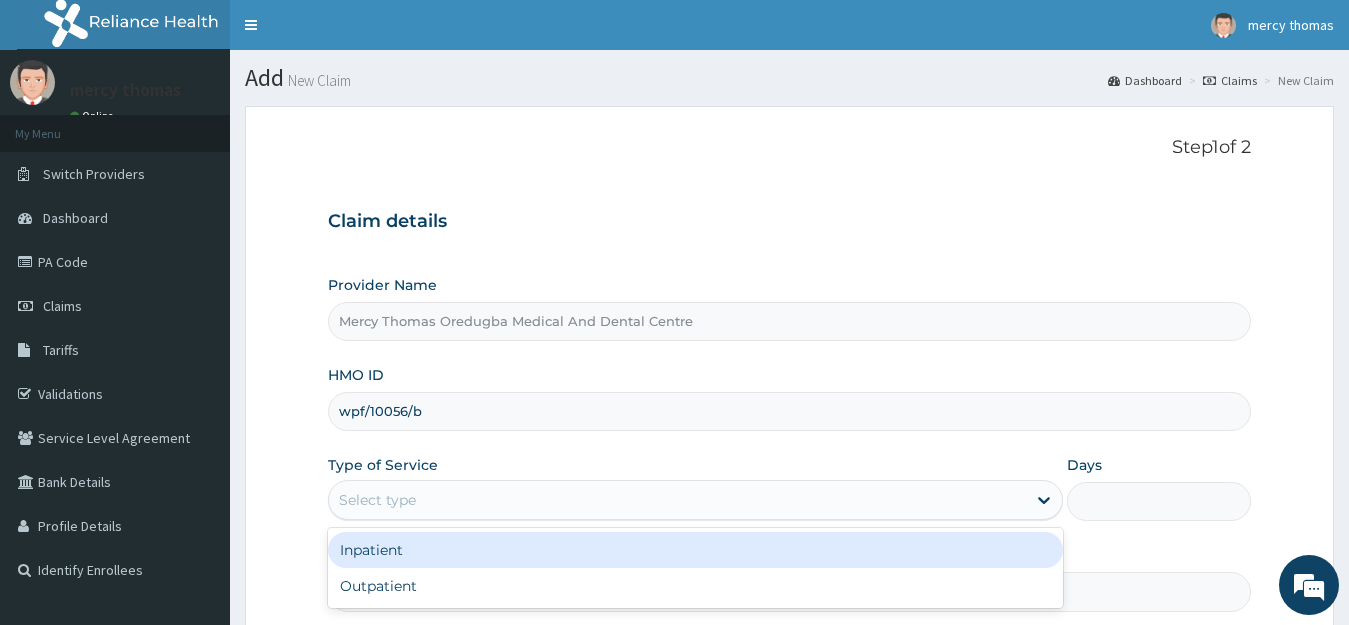 click on "Select type" at bounding box center (678, 500) 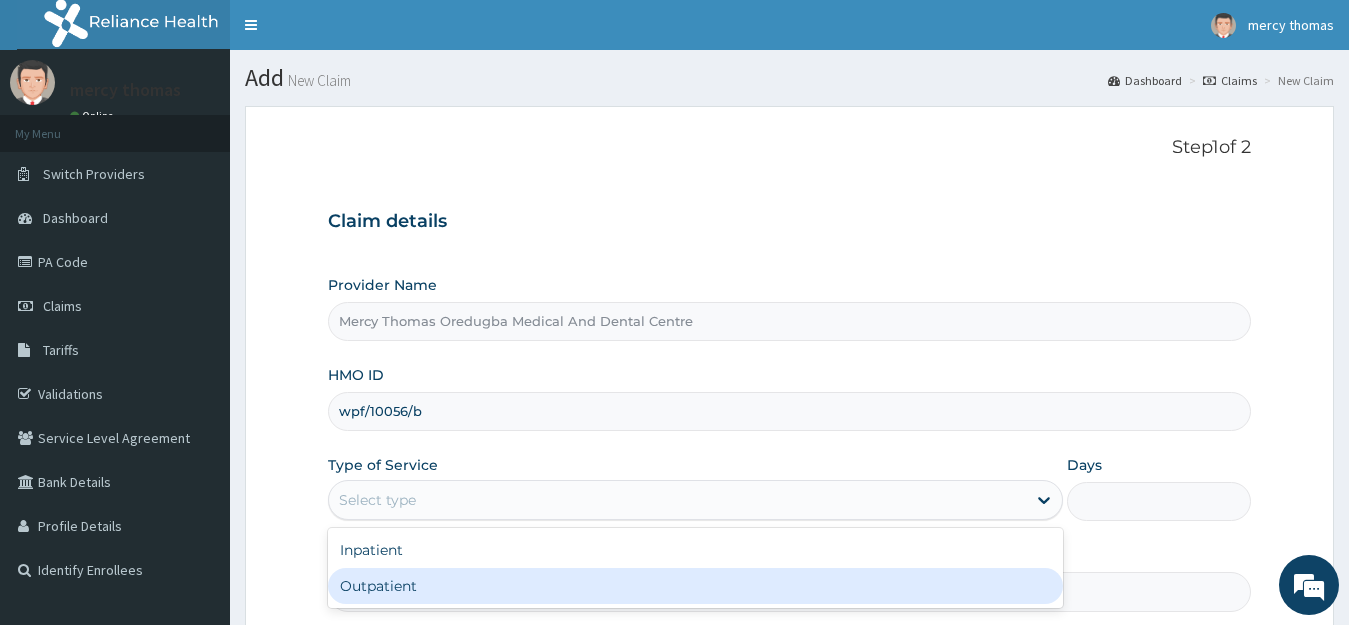 scroll, scrollTop: 0, scrollLeft: 0, axis: both 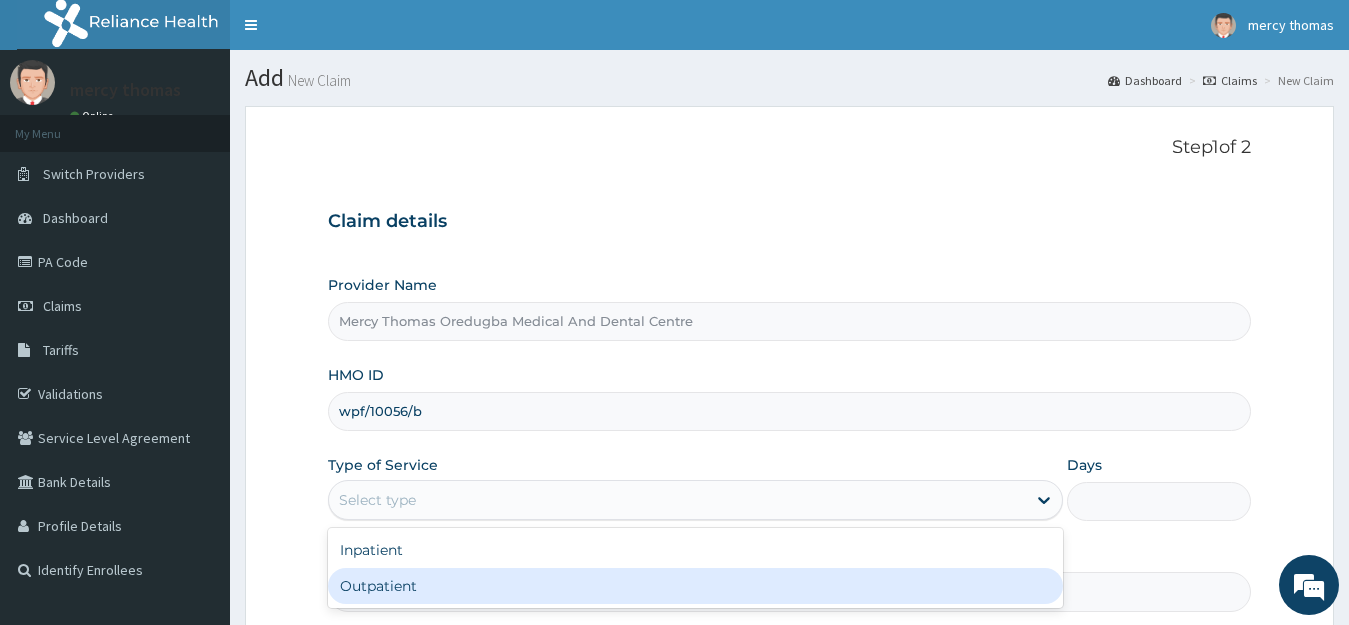 click on "Outpatient" at bounding box center (696, 586) 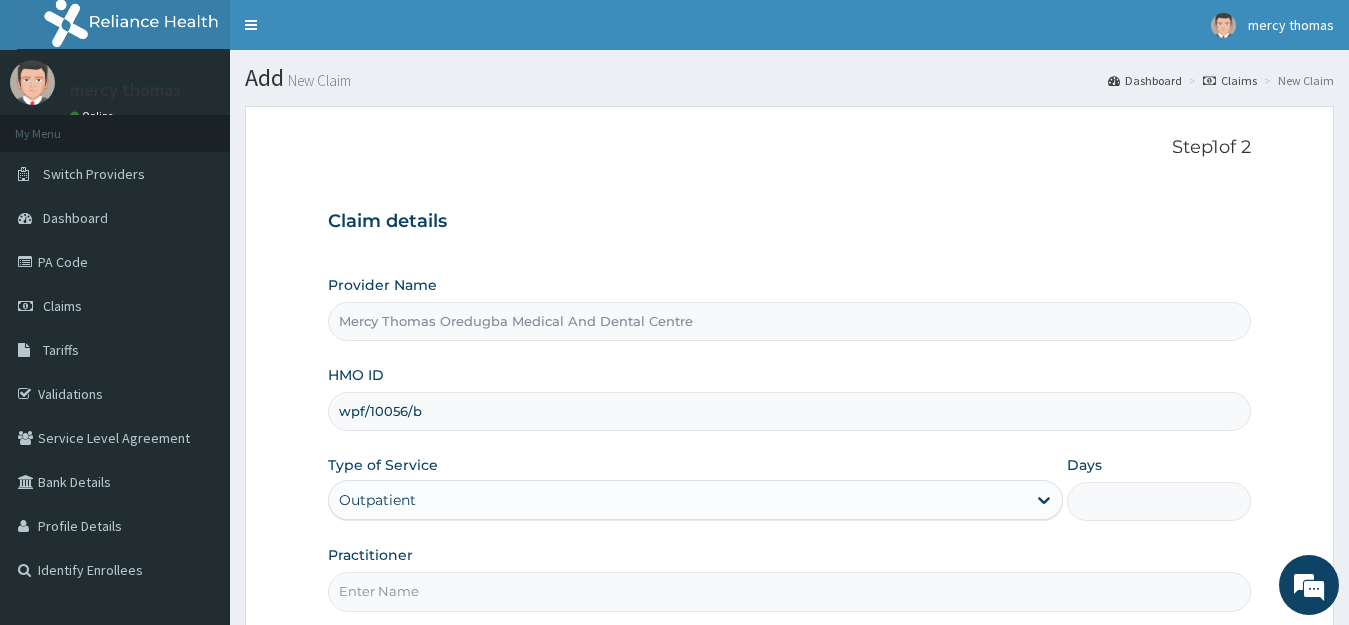 type on "1" 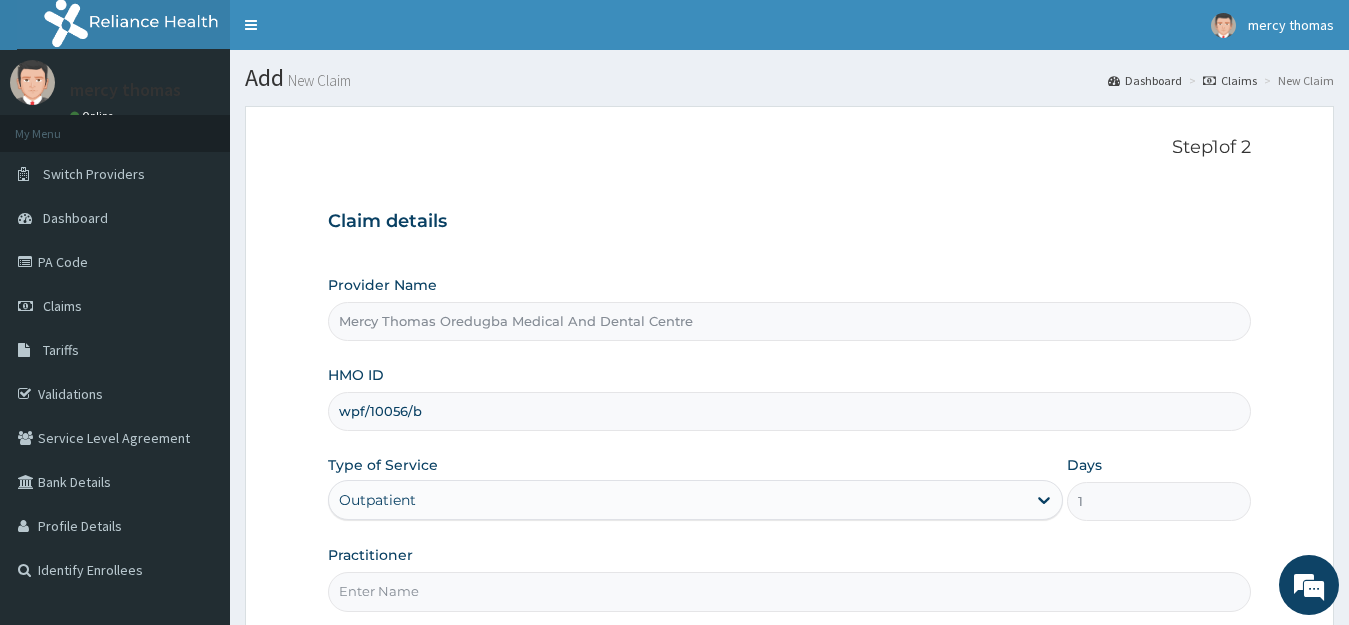 click on "Practitioner" at bounding box center (790, 591) 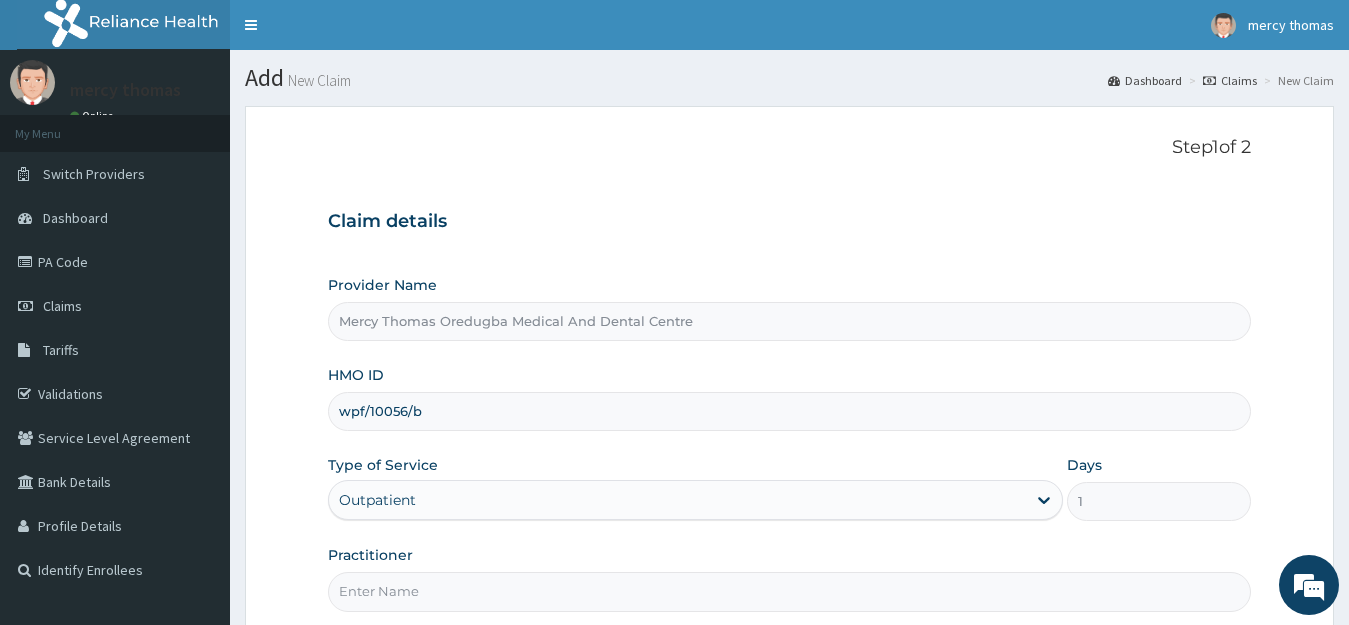 type on "Oredugba" 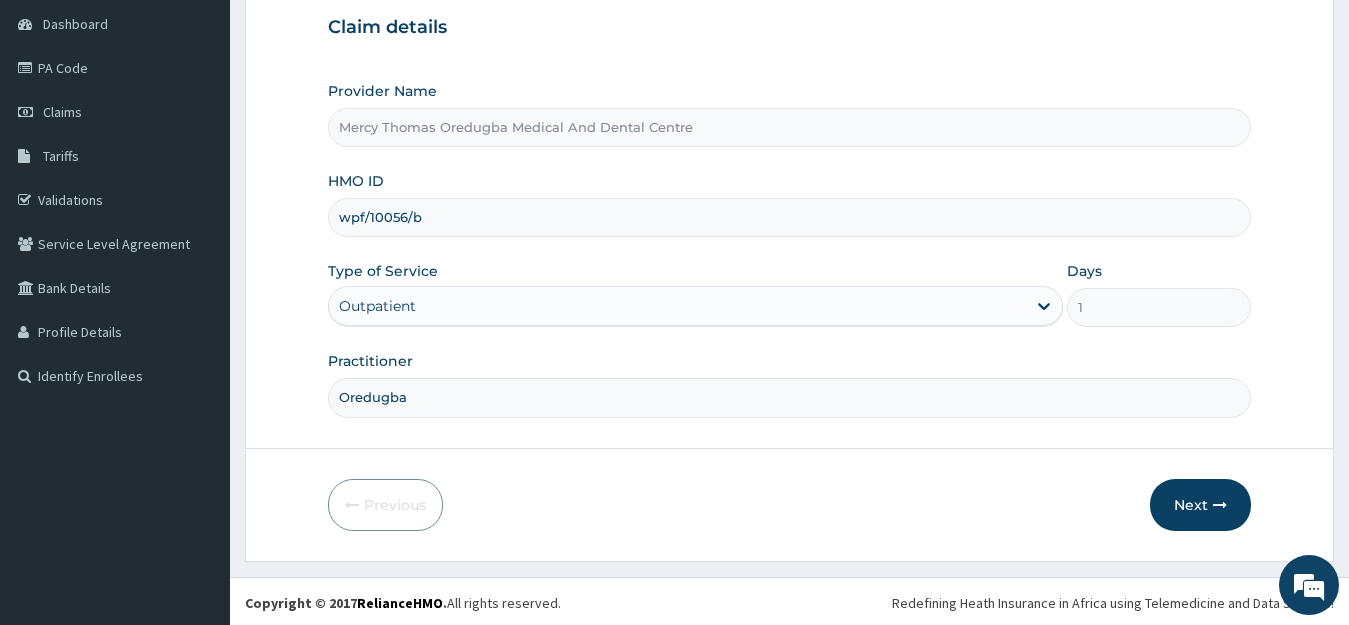 scroll, scrollTop: 197, scrollLeft: 0, axis: vertical 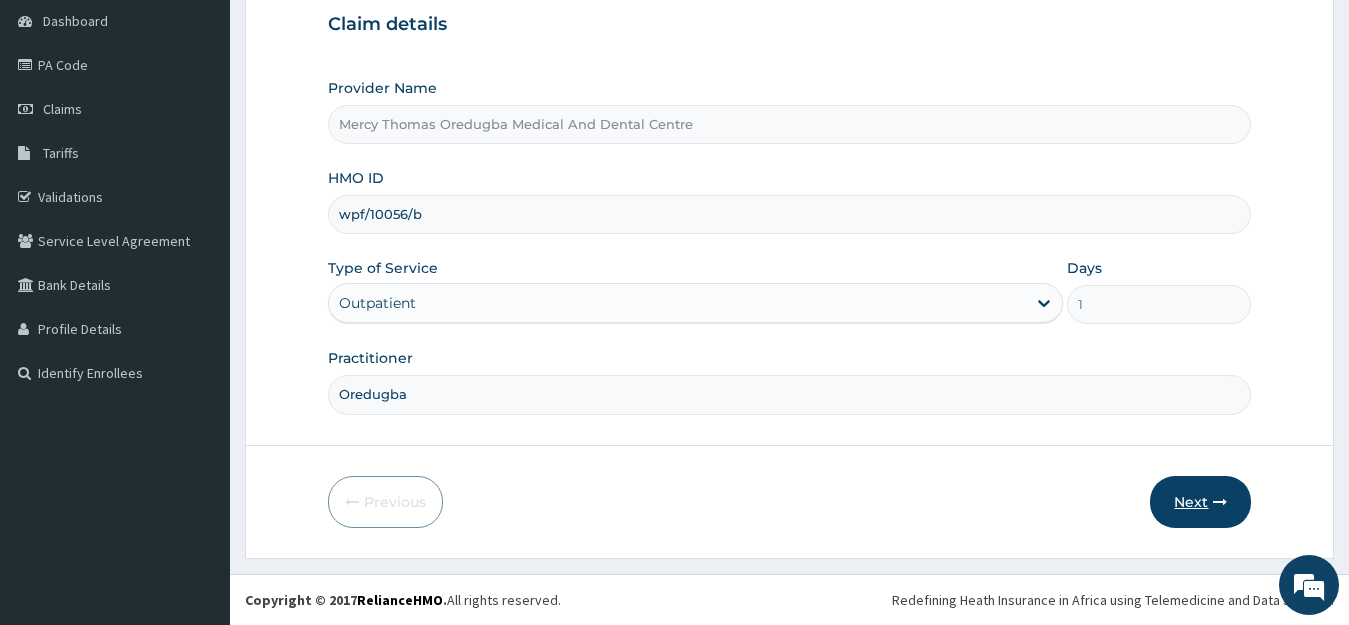 click on "Next" at bounding box center [1200, 502] 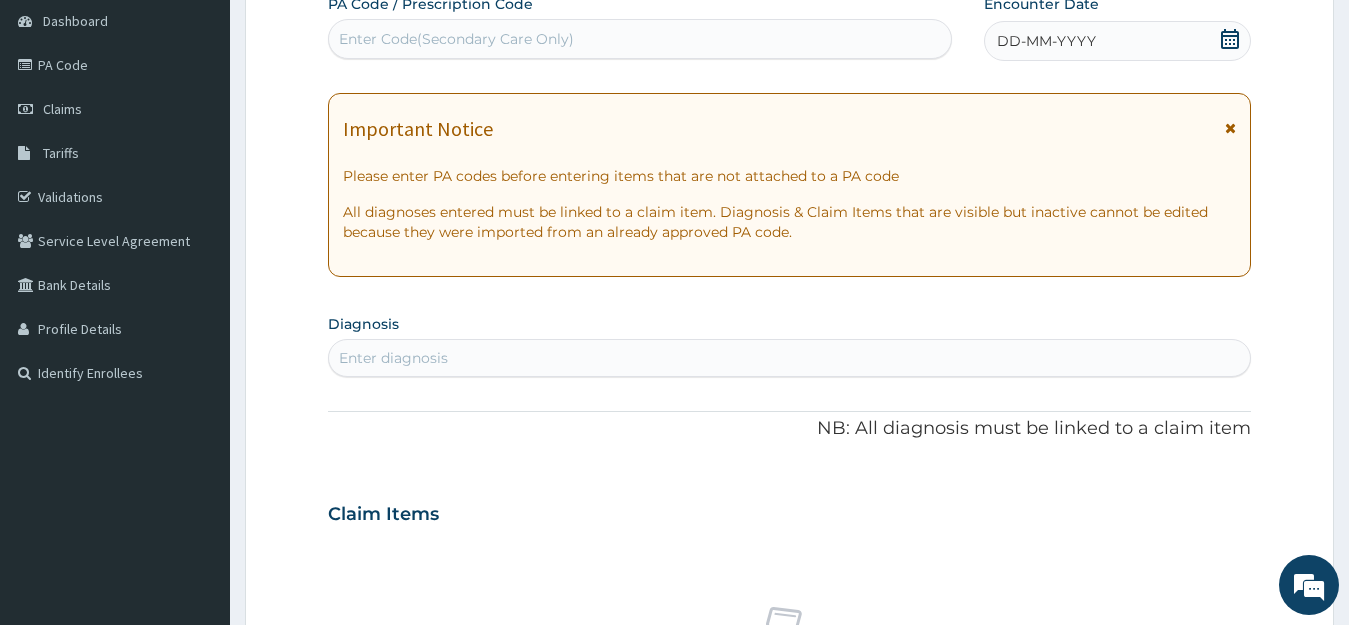 click 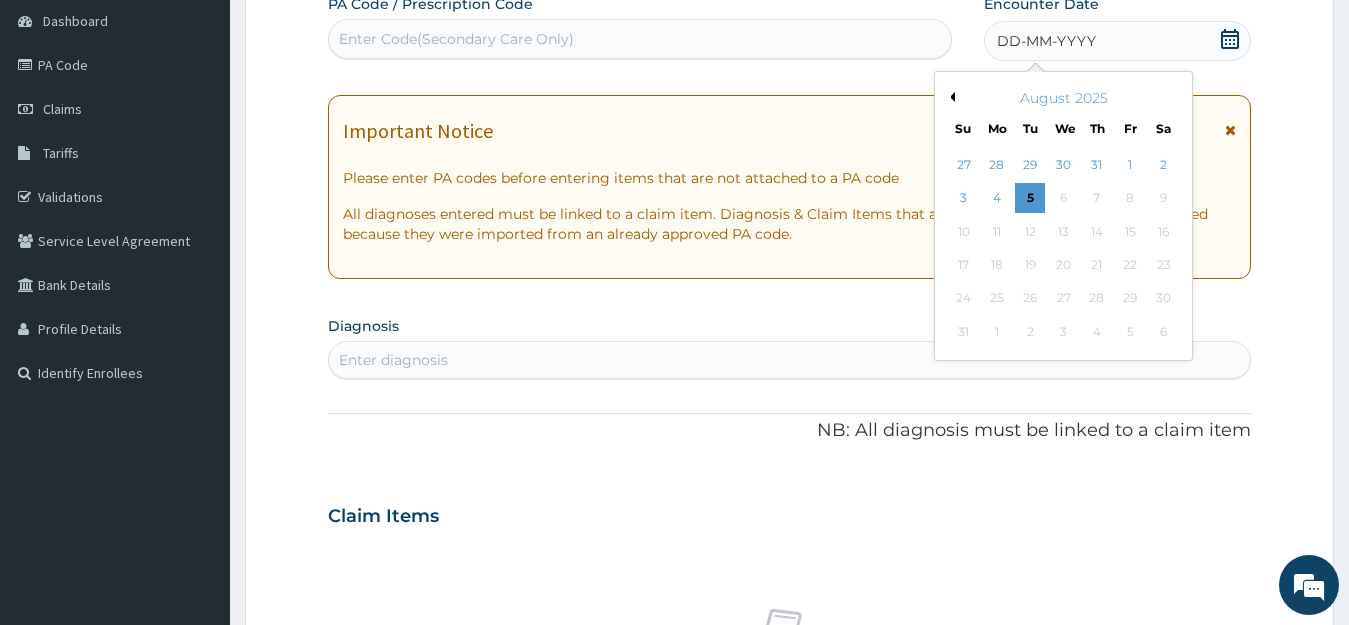 click on "Previous Month" at bounding box center (950, 97) 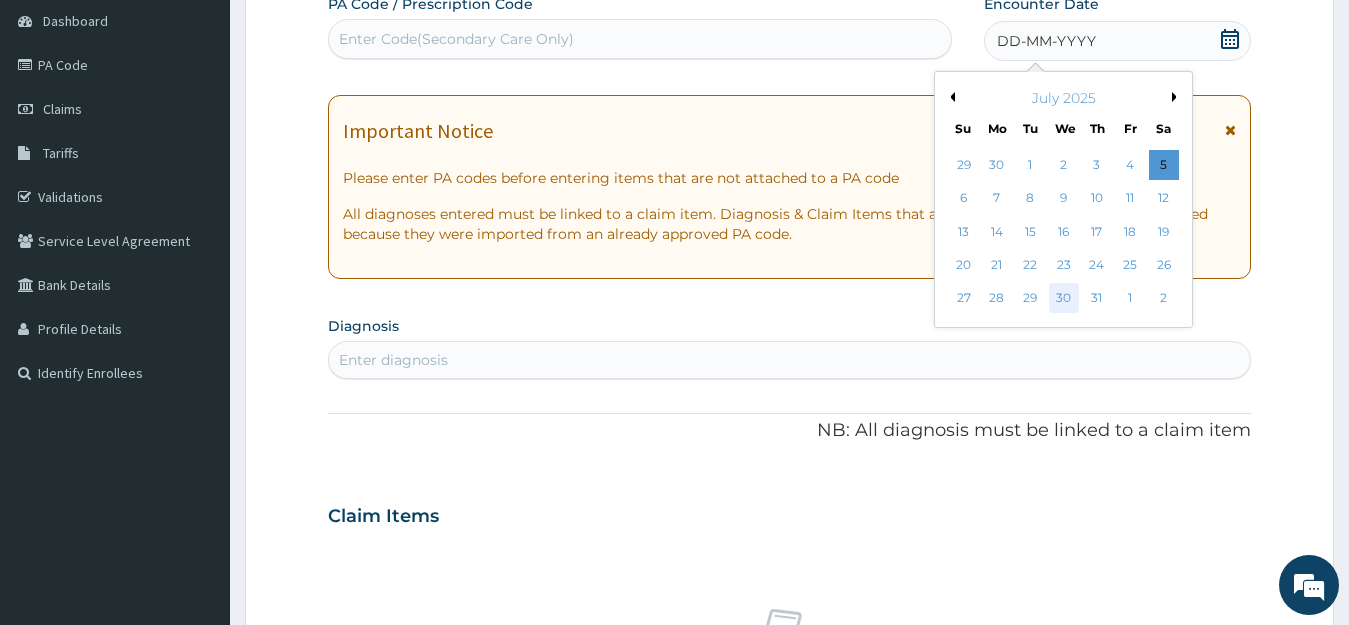 click on "30" at bounding box center [1063, 299] 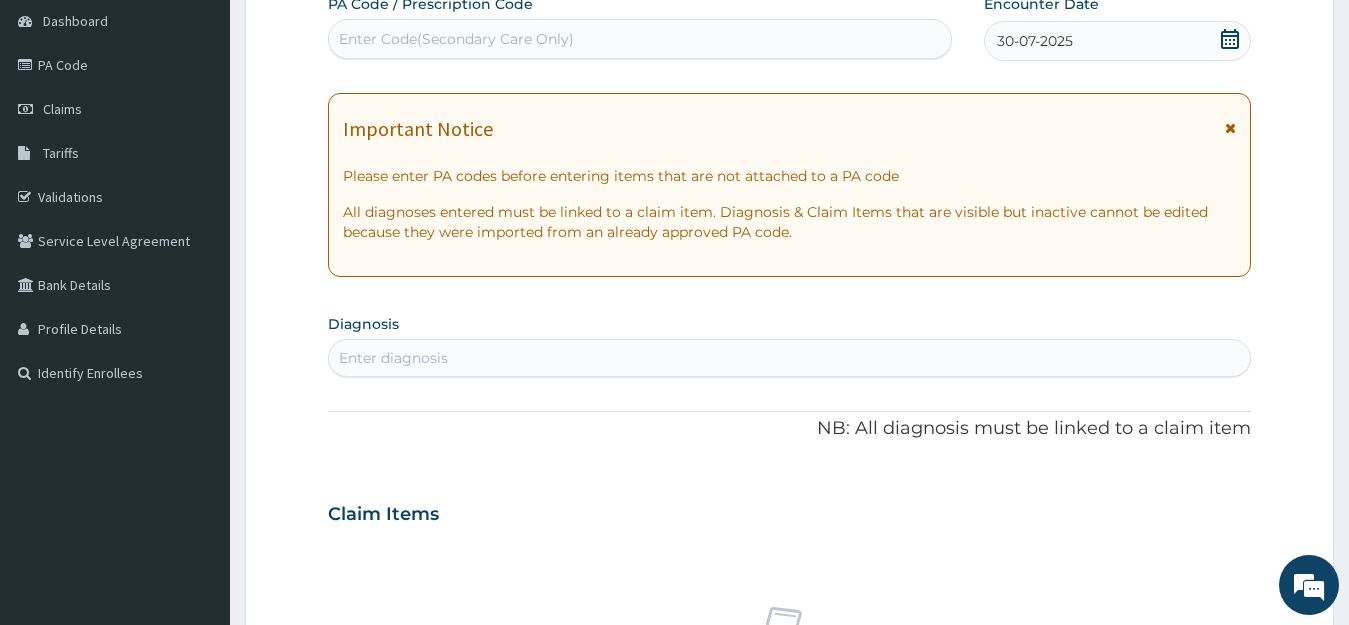 click on "Enter diagnosis" at bounding box center (790, 358) 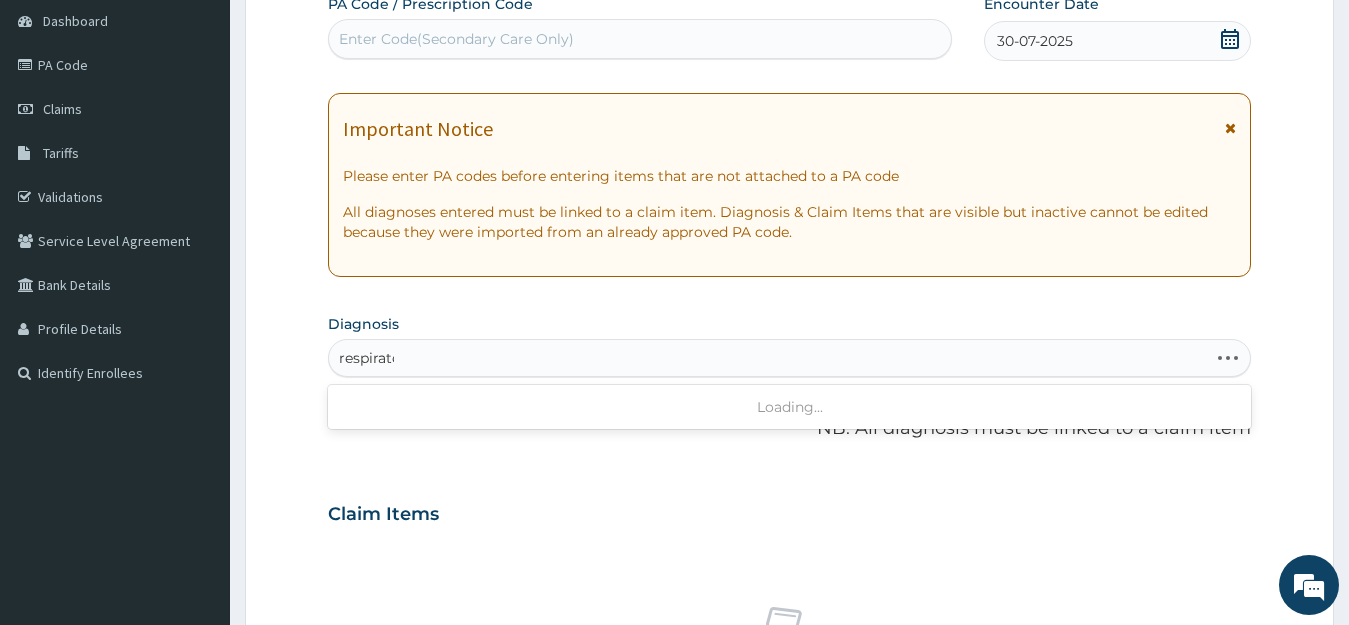 type on "respiratory tract" 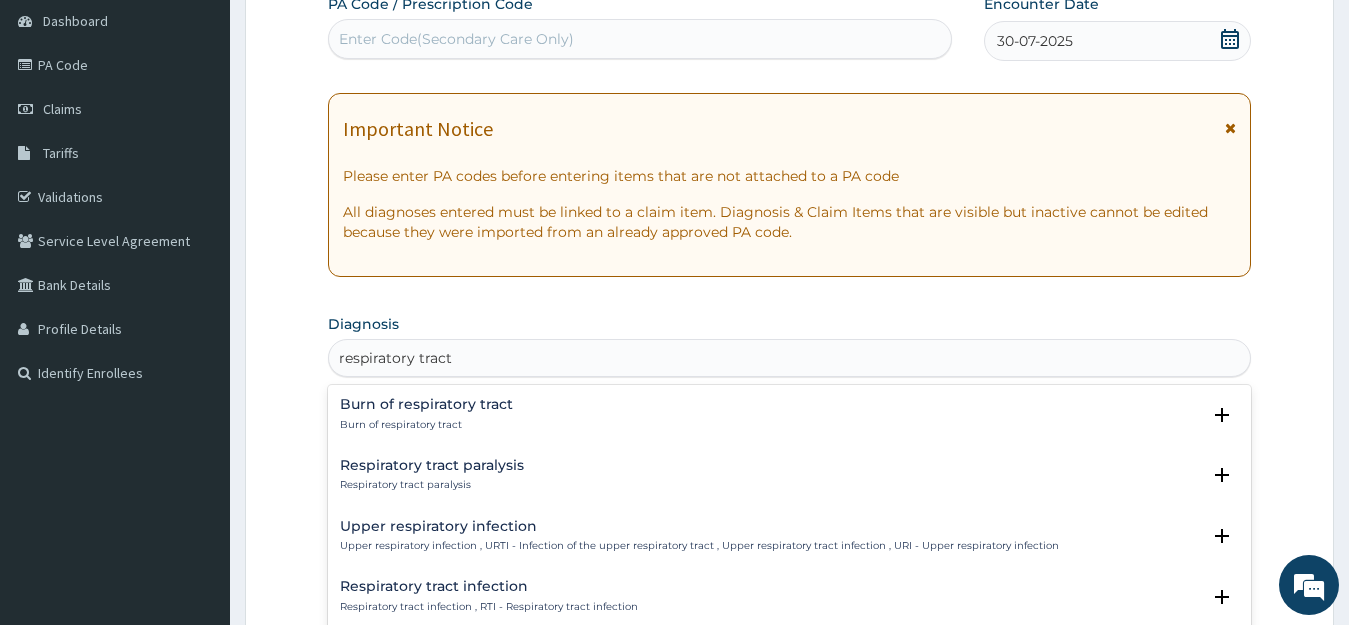 click on "Respiratory tract infection" at bounding box center (489, 586) 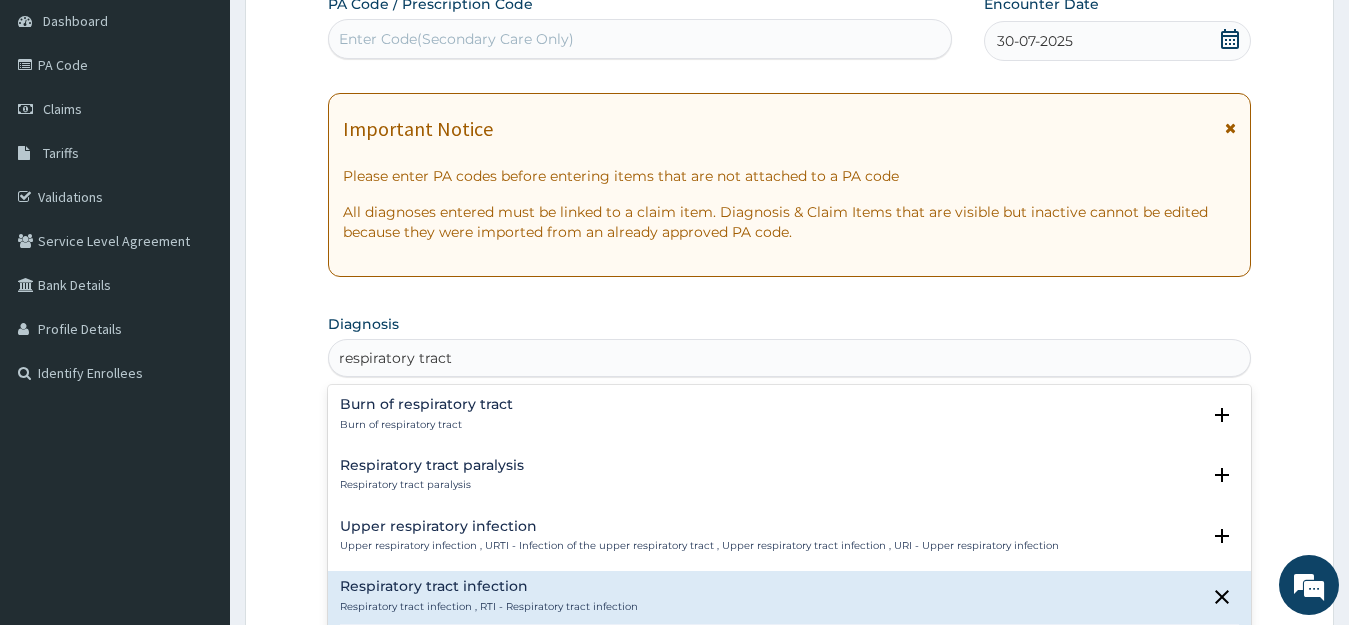scroll, scrollTop: 744, scrollLeft: 0, axis: vertical 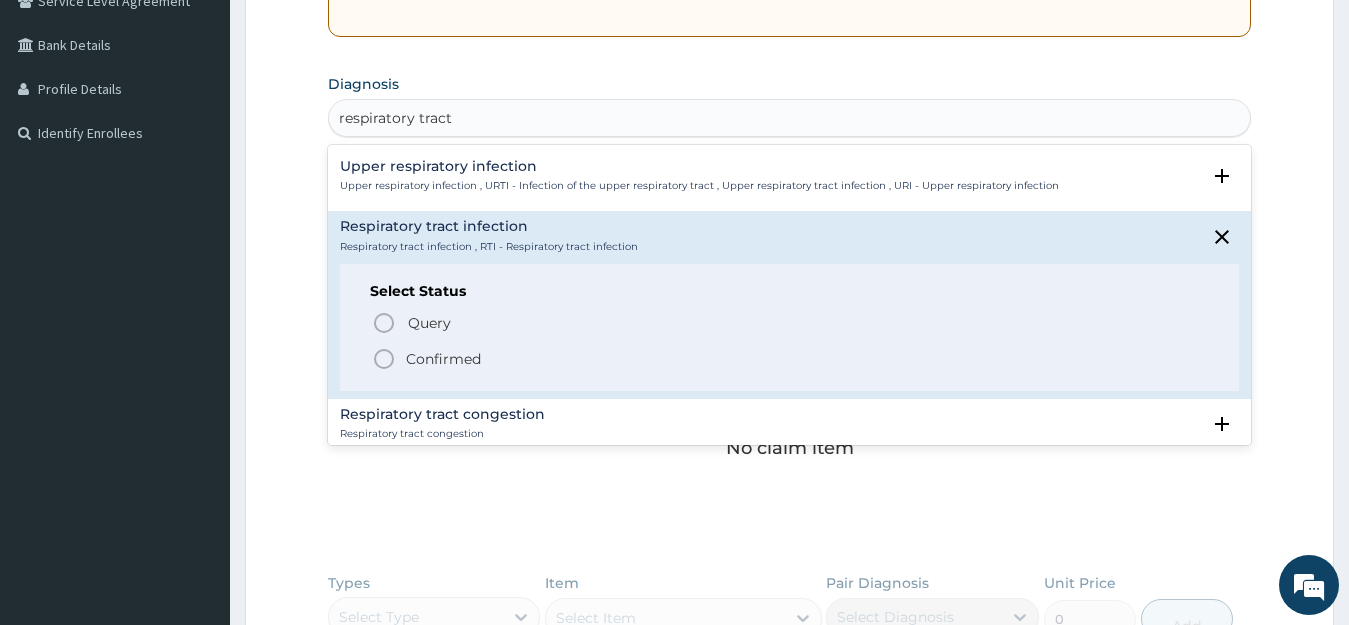 click 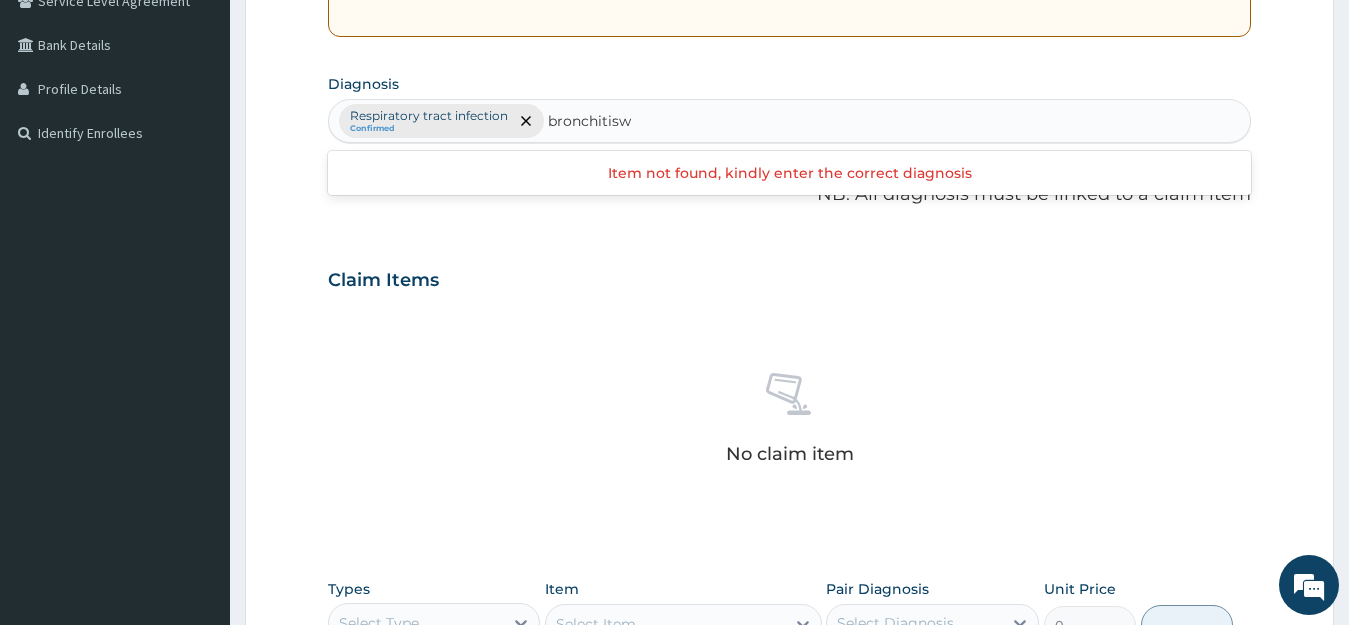 type on "bronchitis" 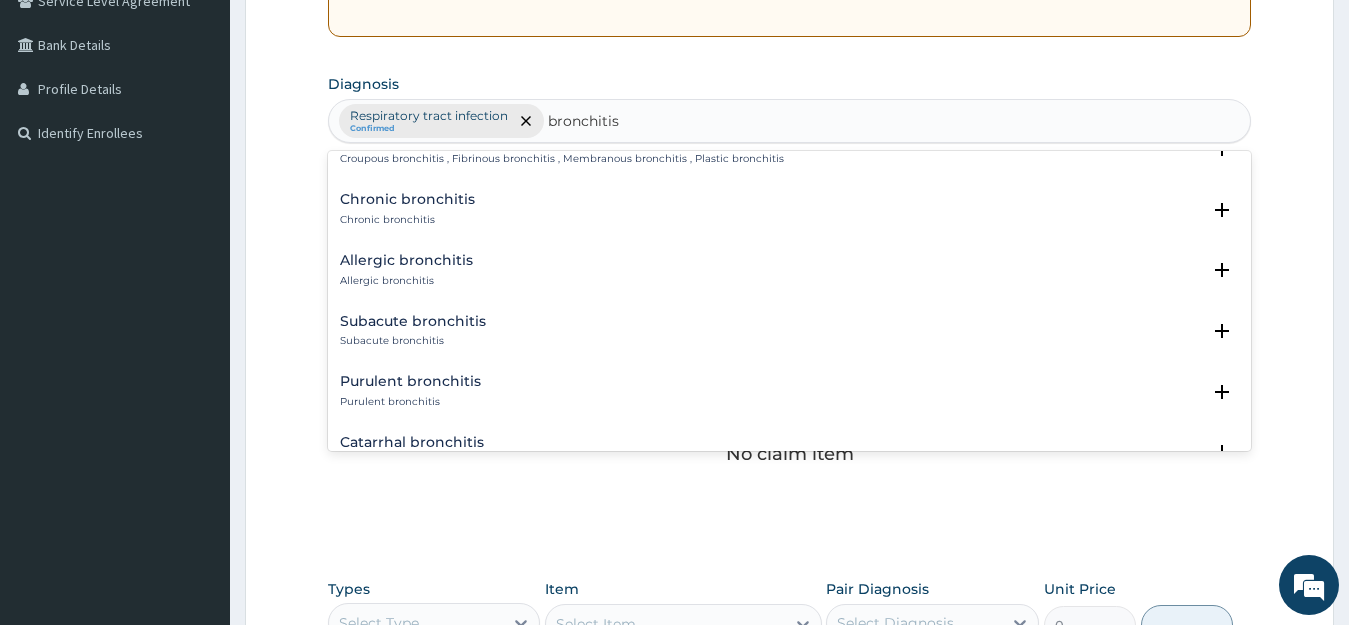 scroll, scrollTop: 200, scrollLeft: 0, axis: vertical 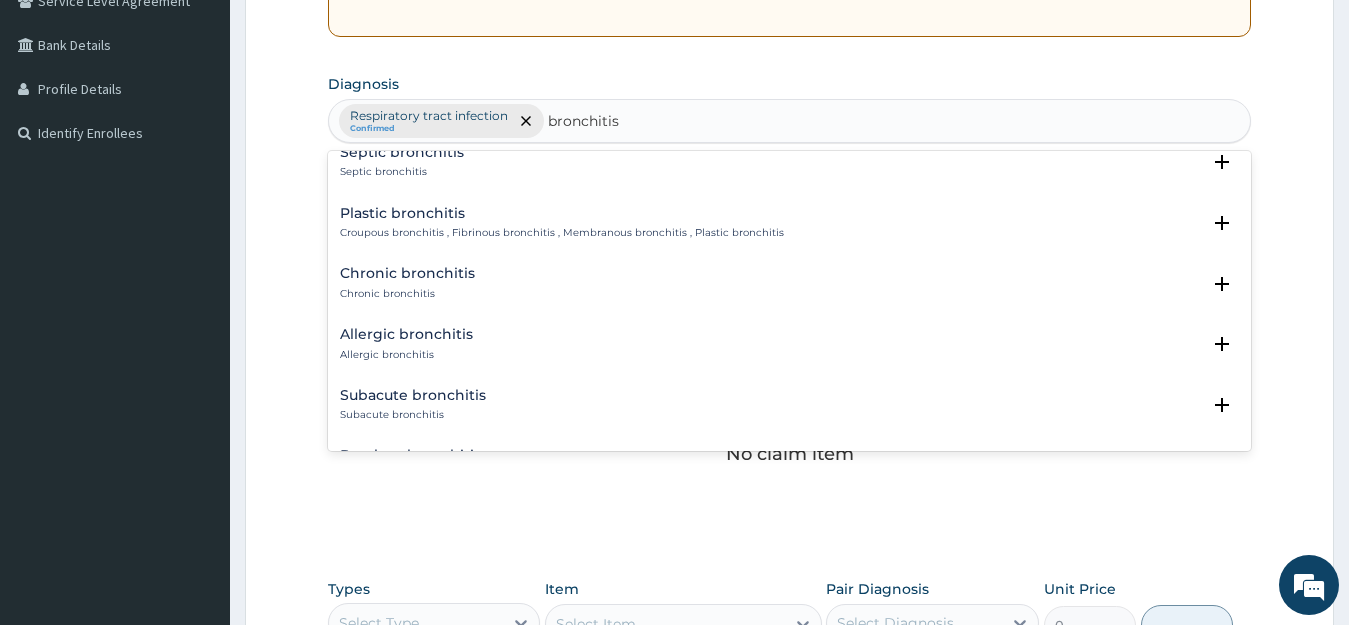 click on "Chronic bronchitis Chronic bronchitis" at bounding box center (790, 283) 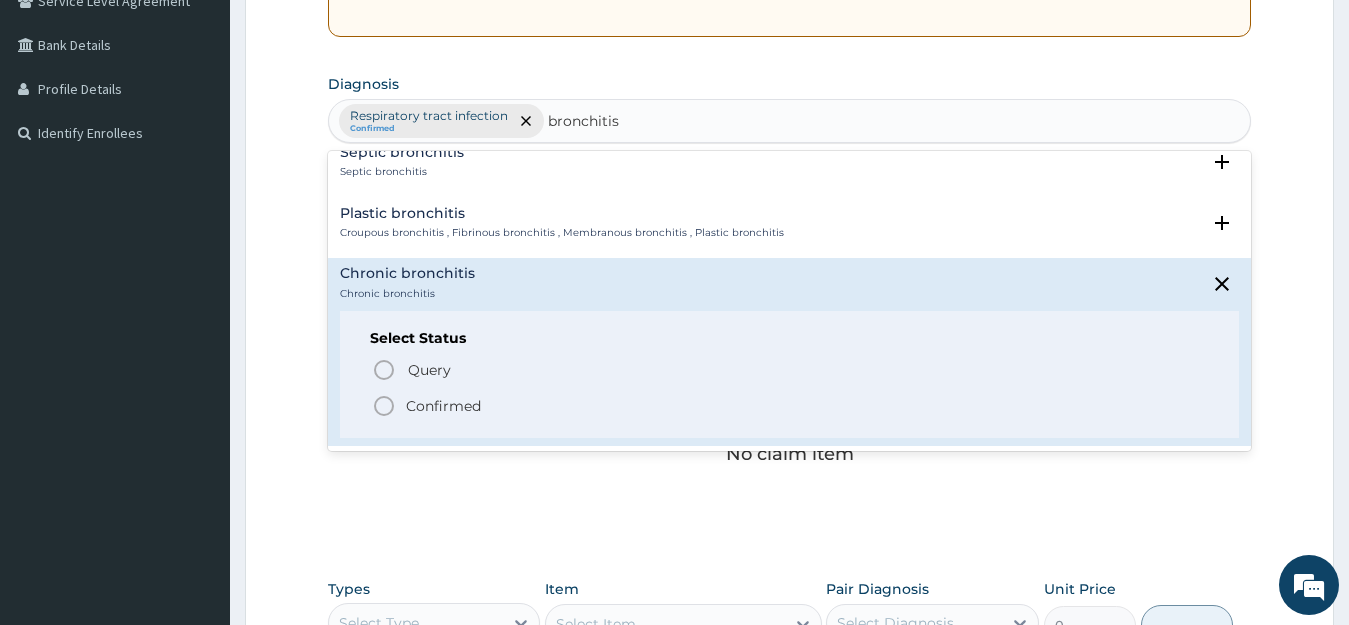 click 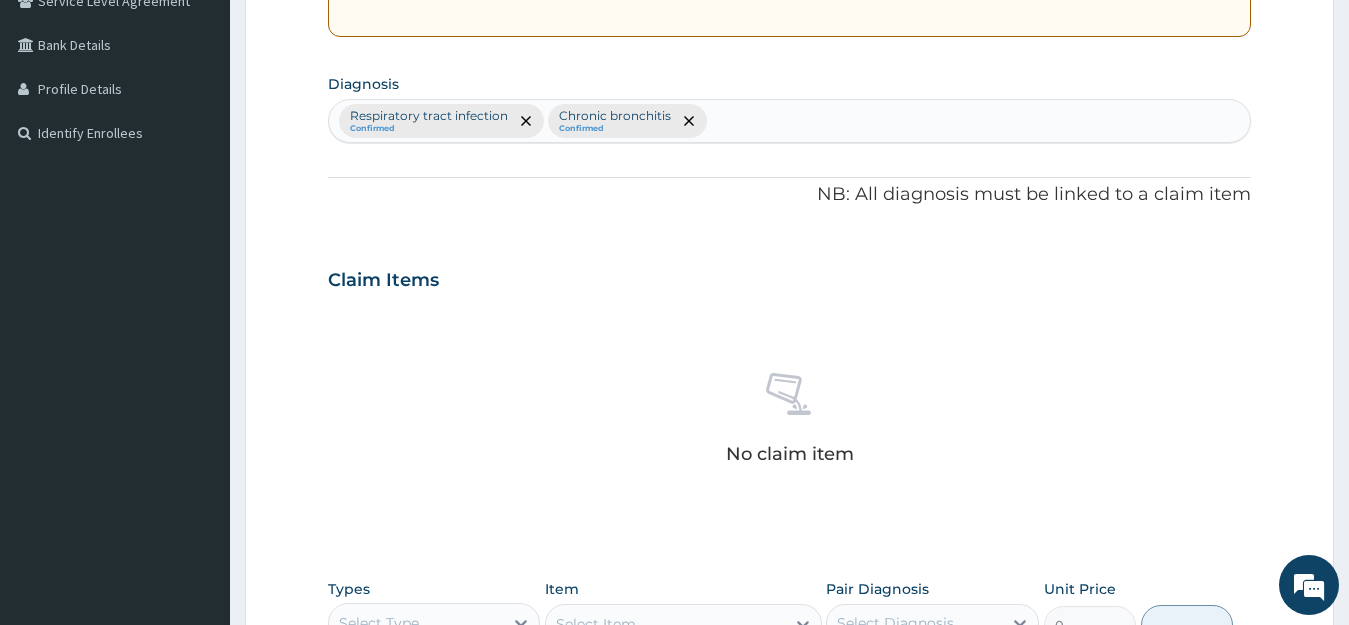 scroll, scrollTop: 817, scrollLeft: 0, axis: vertical 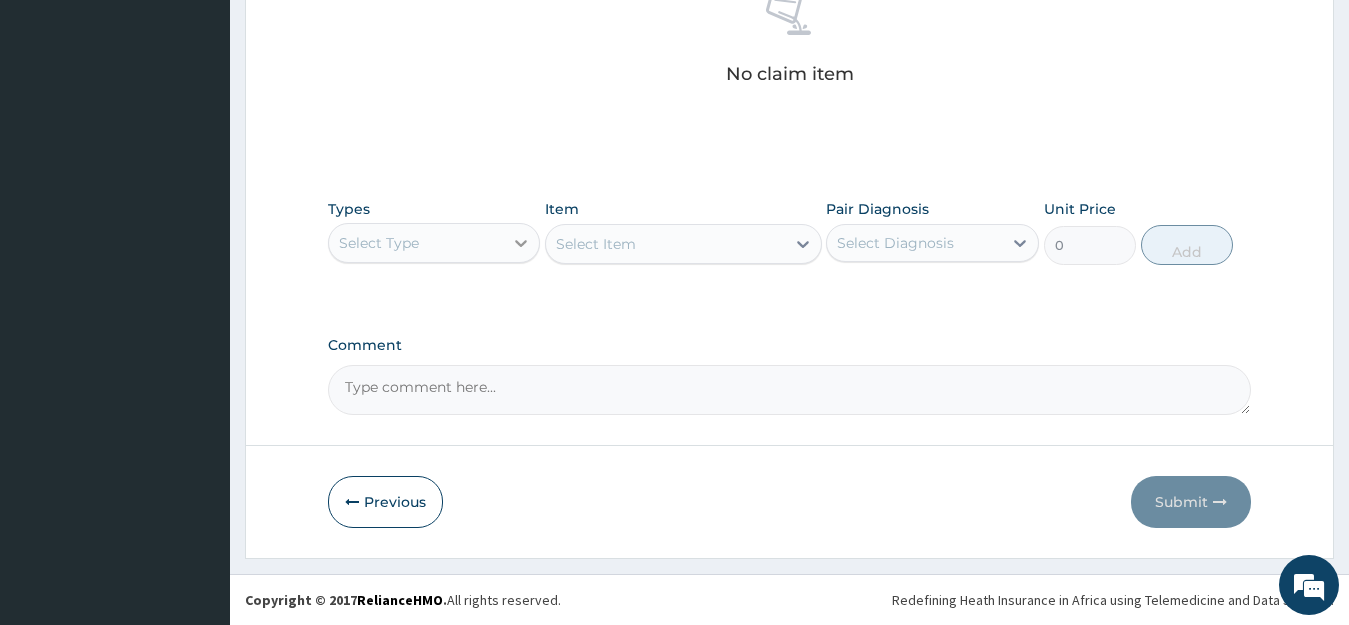 click at bounding box center (521, 243) 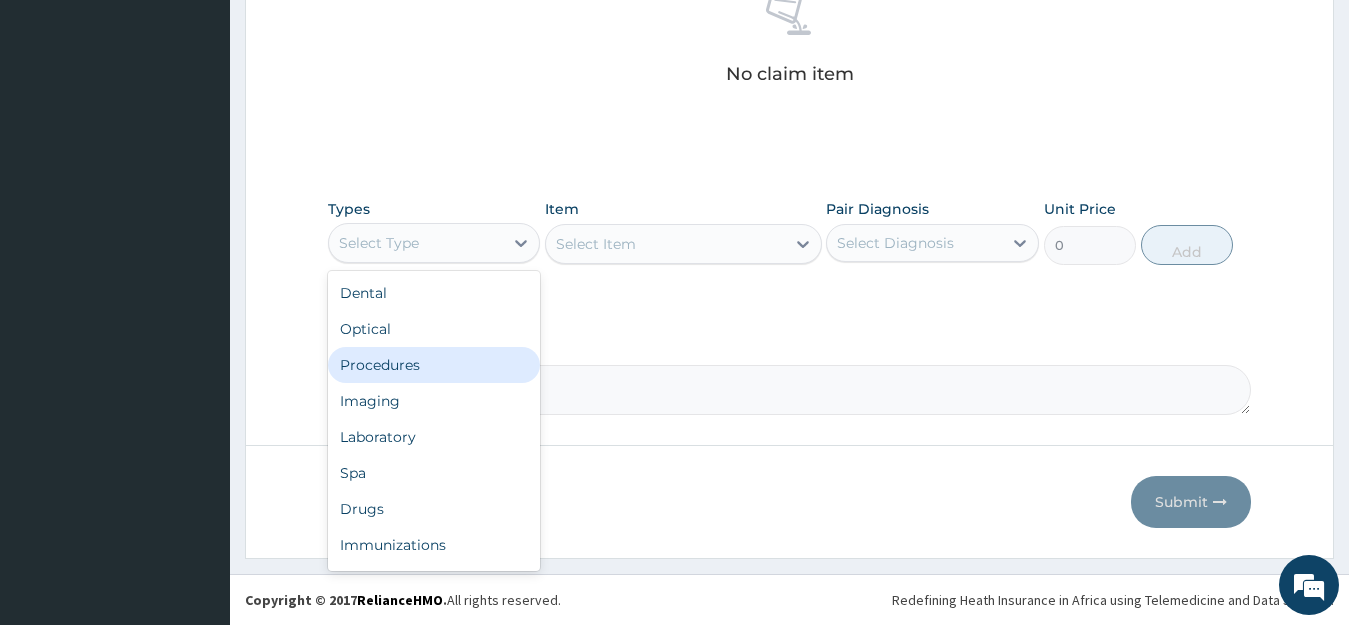 click on "Procedures" at bounding box center [434, 365] 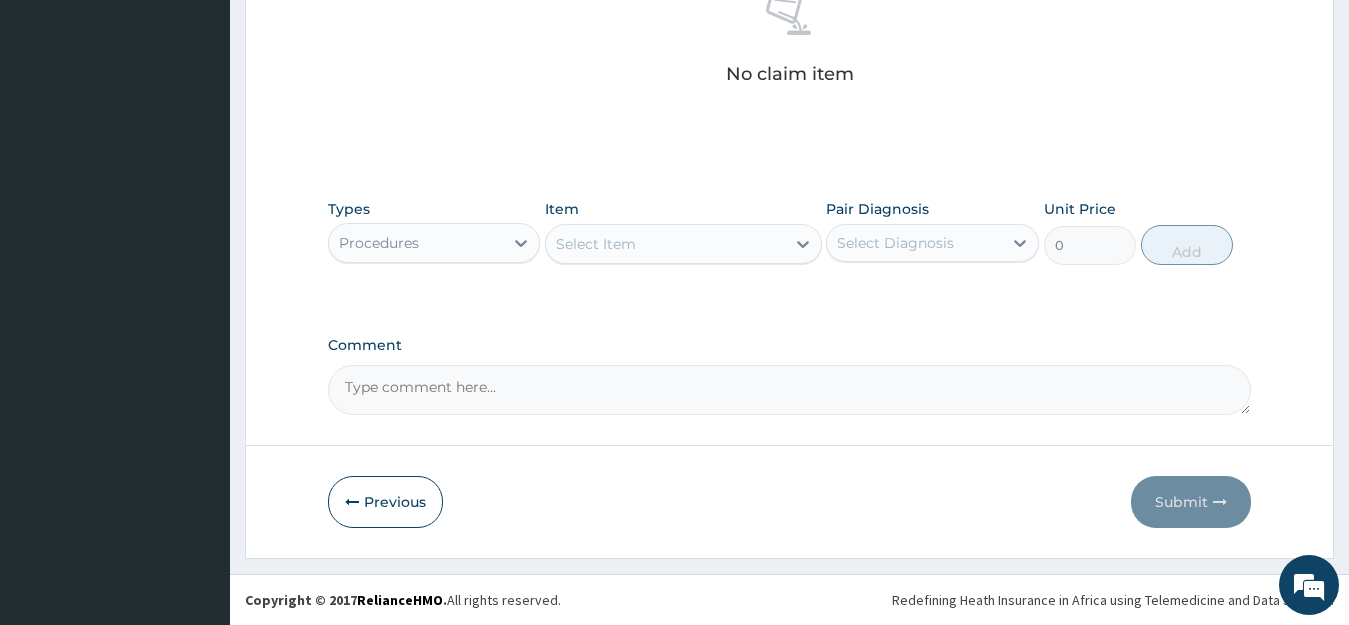click on "Select Item" at bounding box center (665, 244) 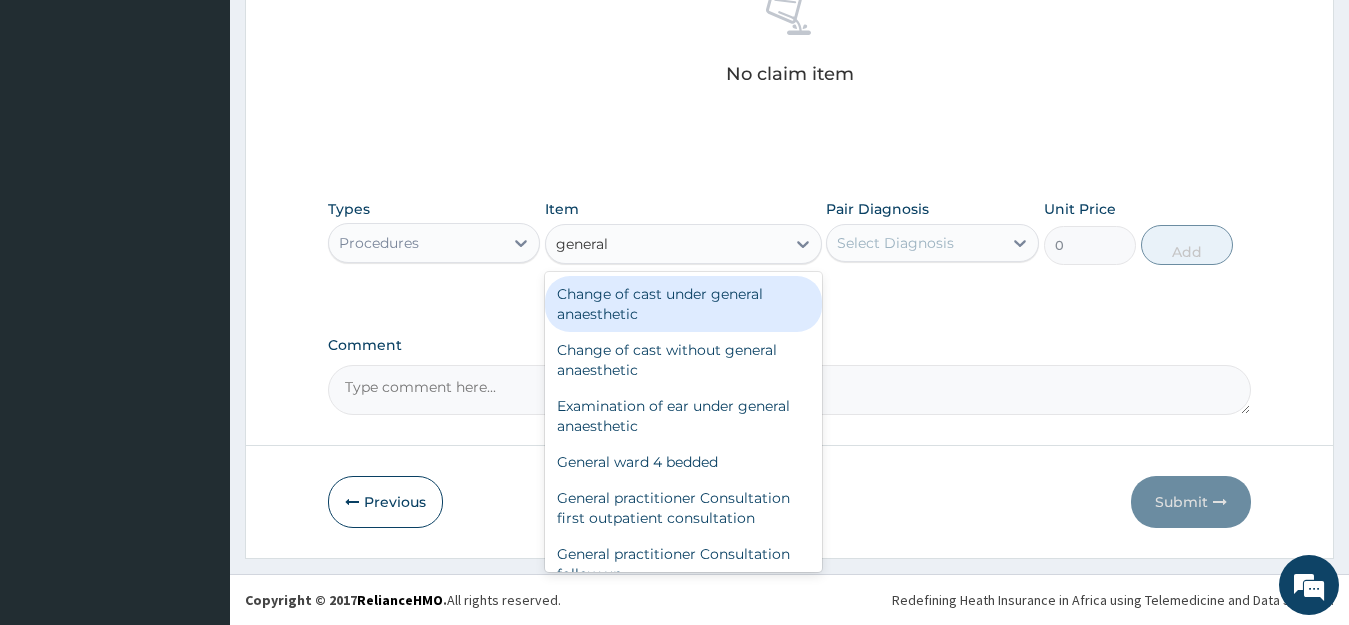 type on "general p" 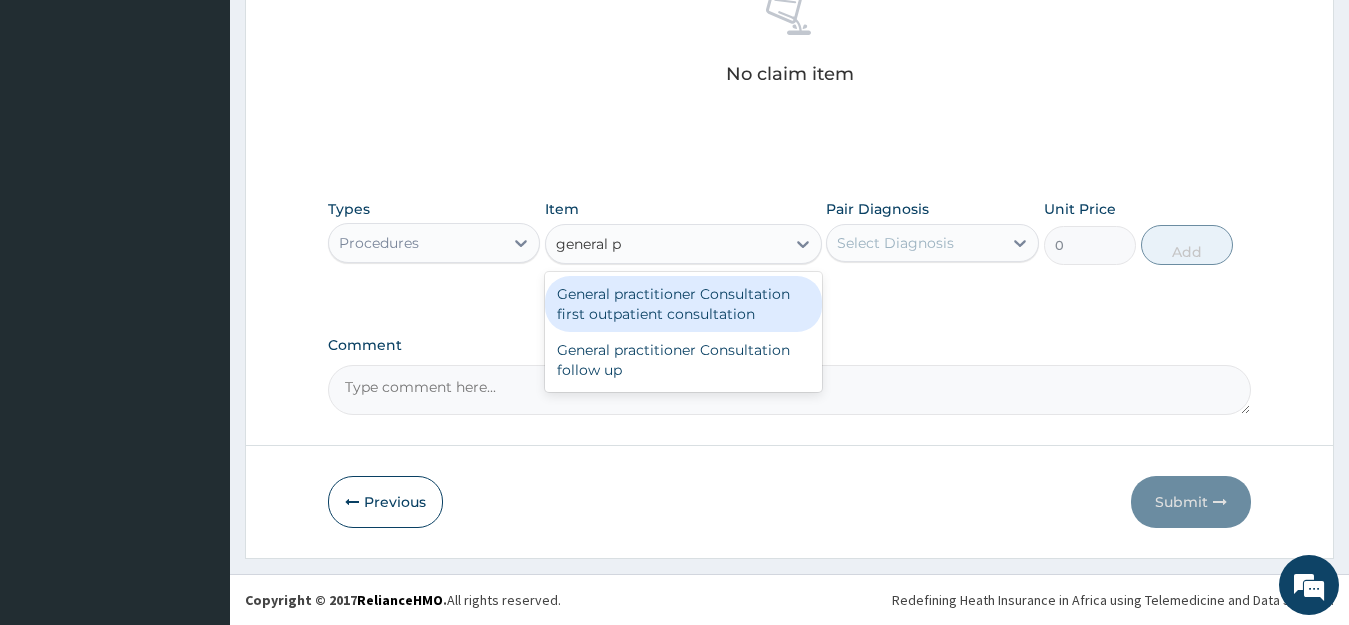click on "General practitioner Consultation first outpatient consultation" at bounding box center (683, 304) 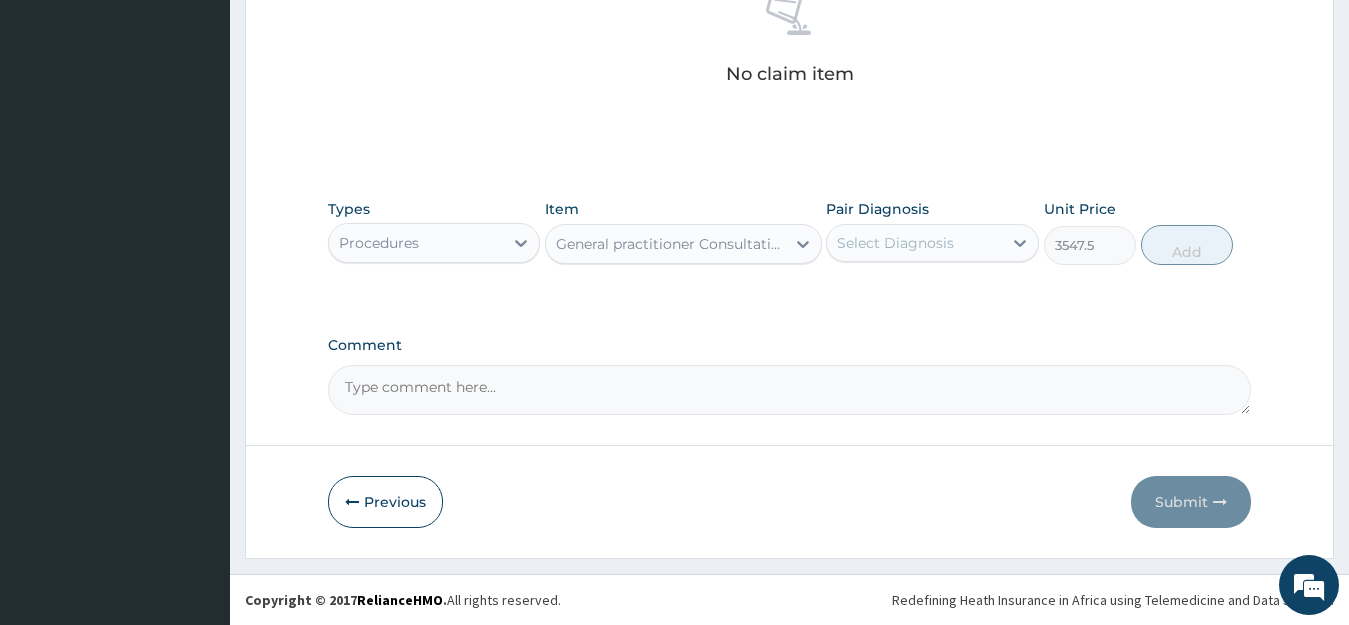 click on "Select Diagnosis" at bounding box center (914, 243) 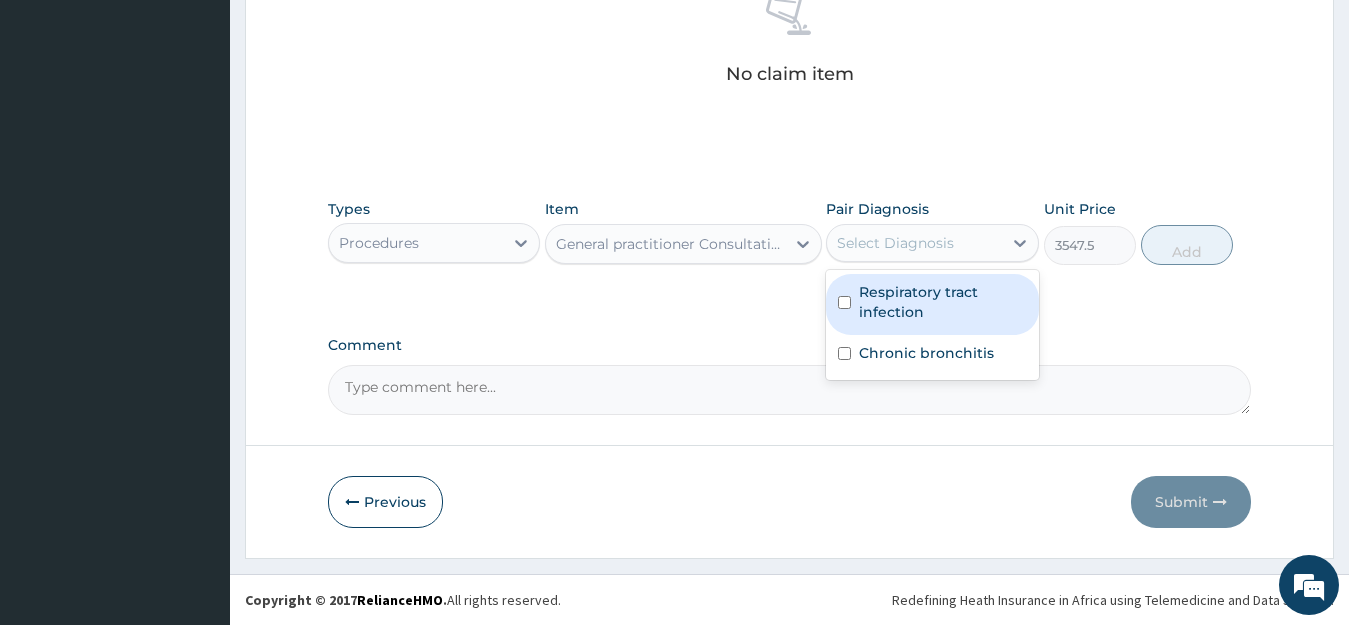 click on "Respiratory tract infection" at bounding box center [943, 302] 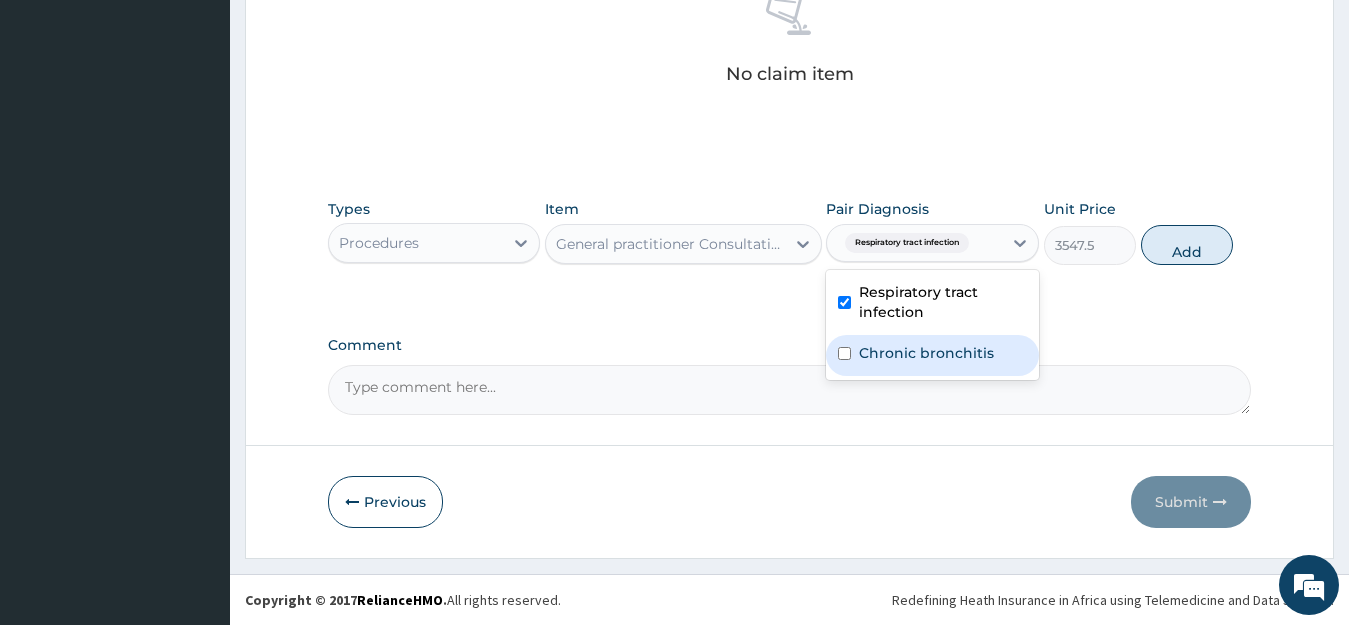 checkbox on "true" 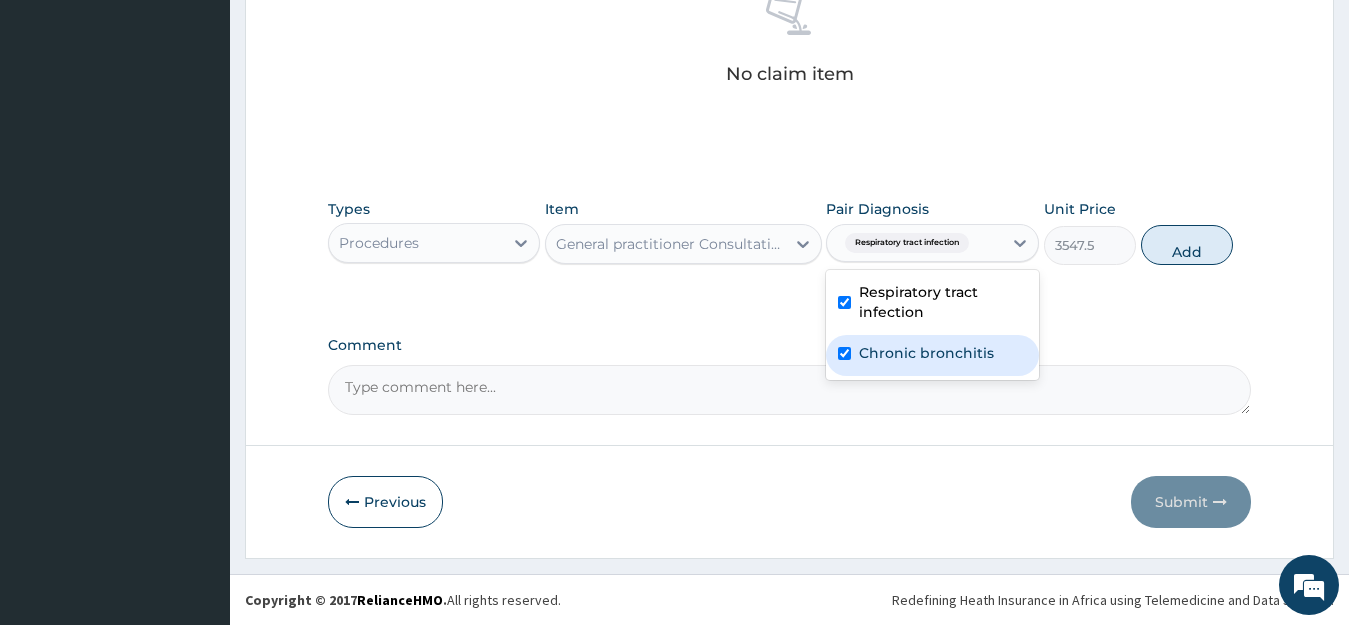 checkbox on "true" 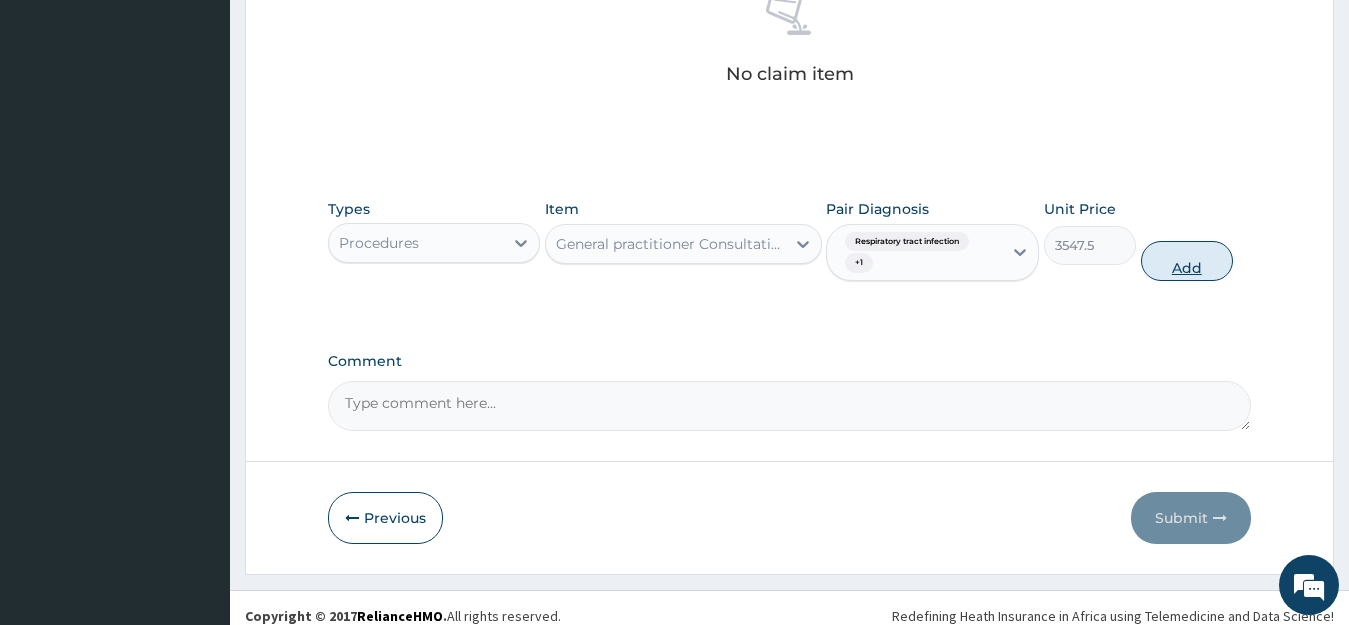 click on "Add" at bounding box center [1187, 261] 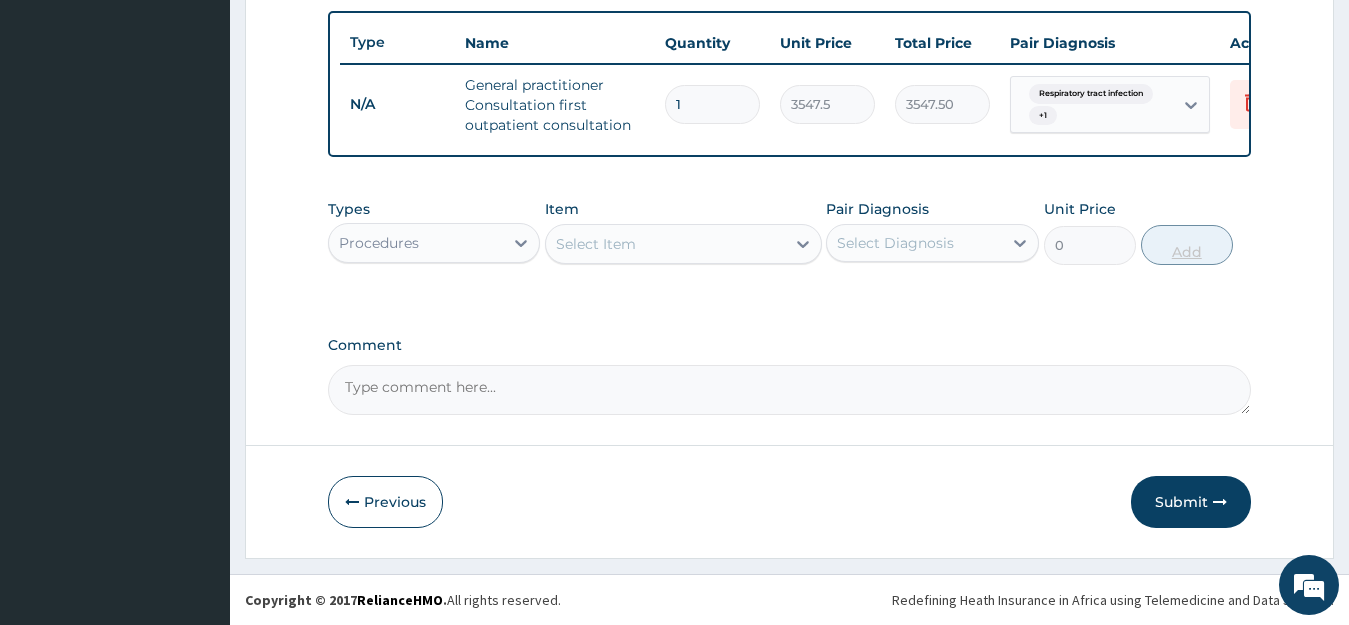 scroll, scrollTop: 750, scrollLeft: 0, axis: vertical 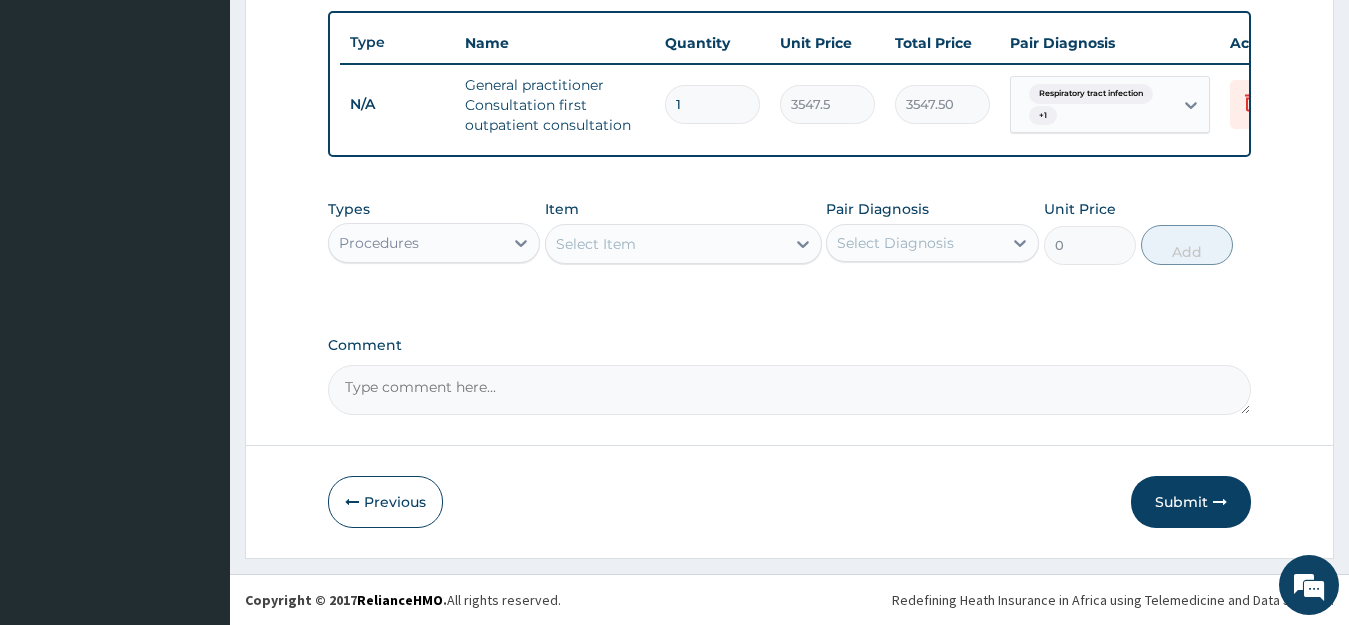 click on "Procedures" at bounding box center (416, 243) 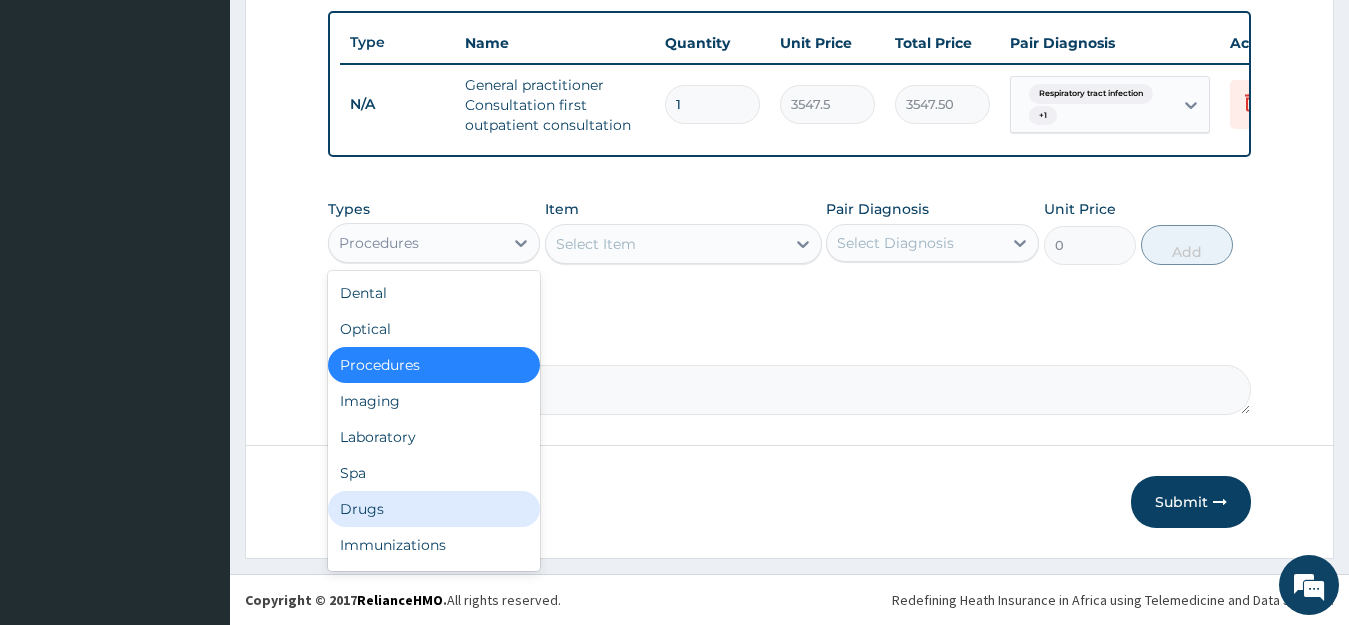 click on "Drugs" at bounding box center (434, 509) 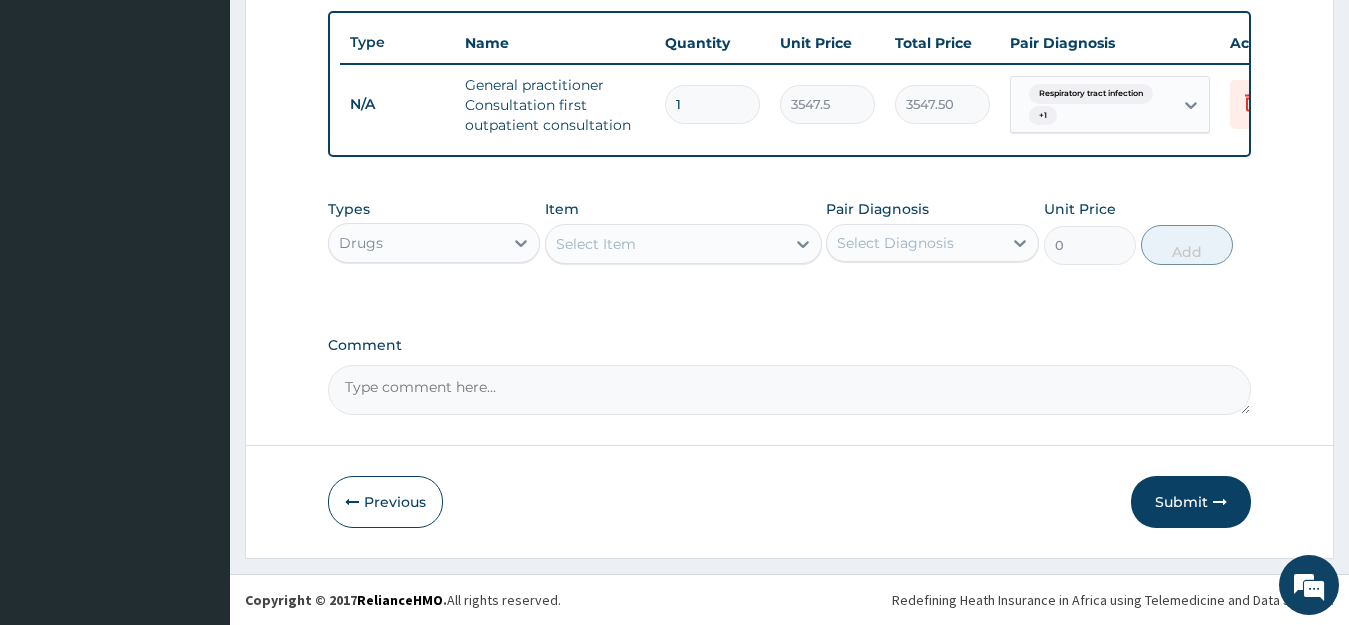 click on "Select Item" at bounding box center [665, 244] 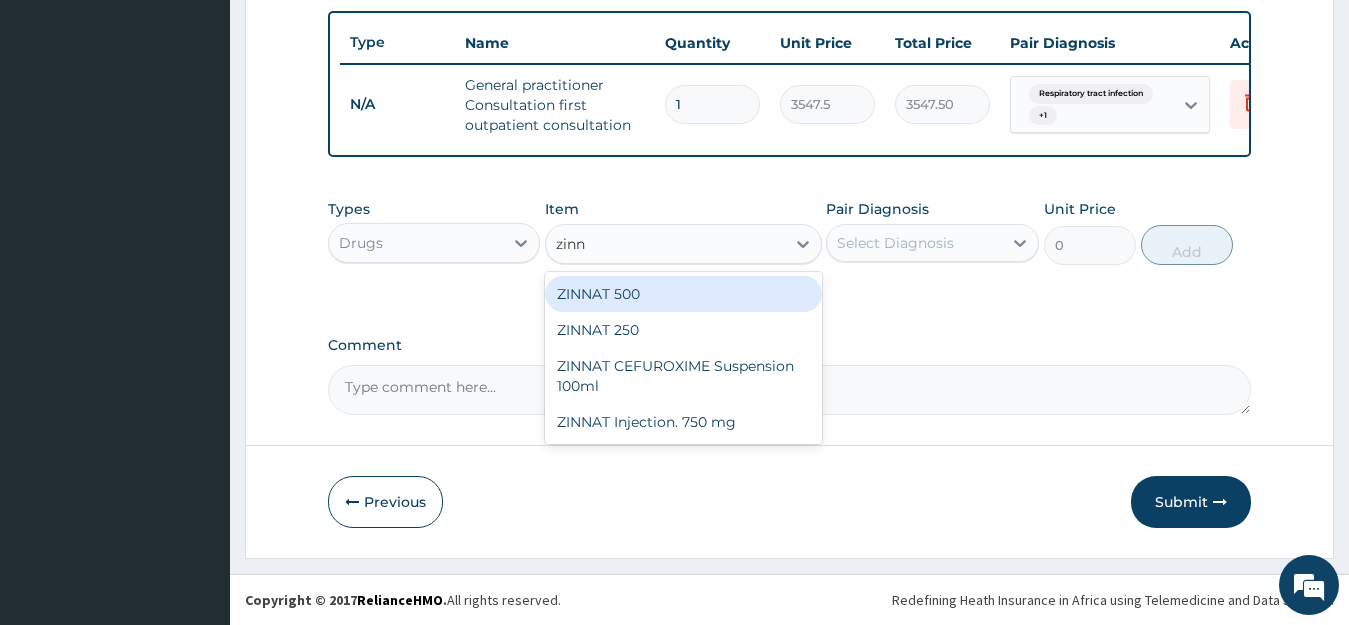 type on "zinna" 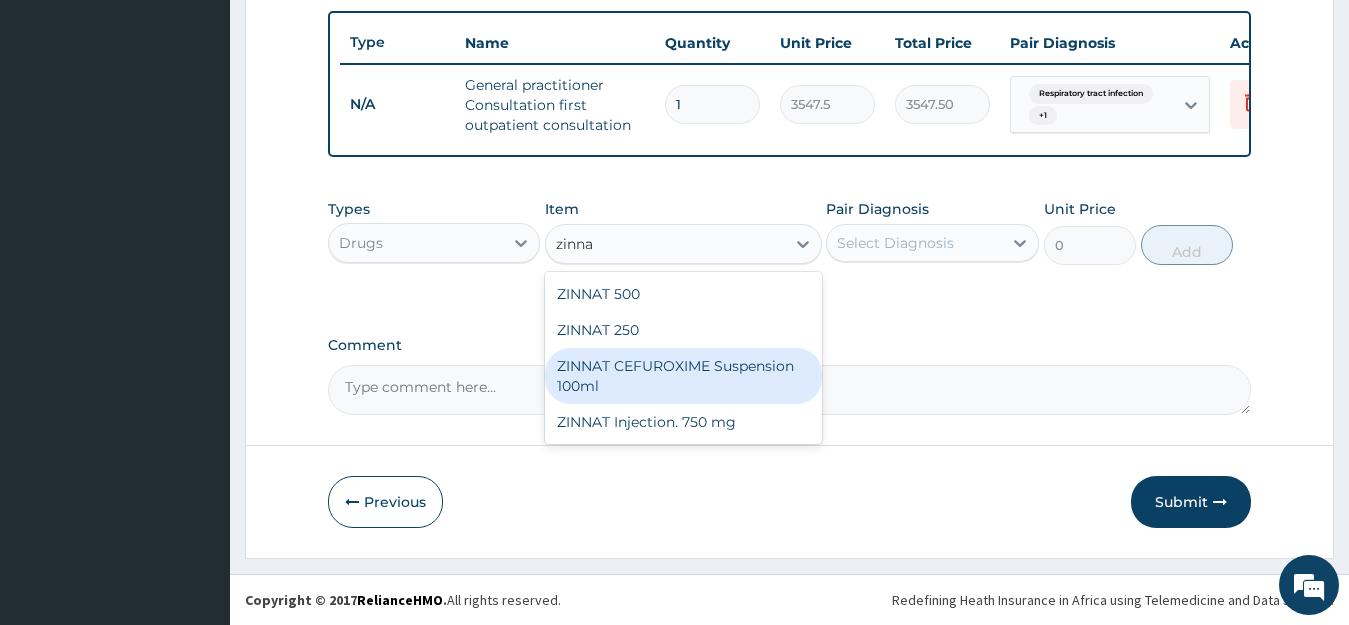 click on "ZINNAT CEFUROXIME Suspension 100ml" at bounding box center [683, 376] 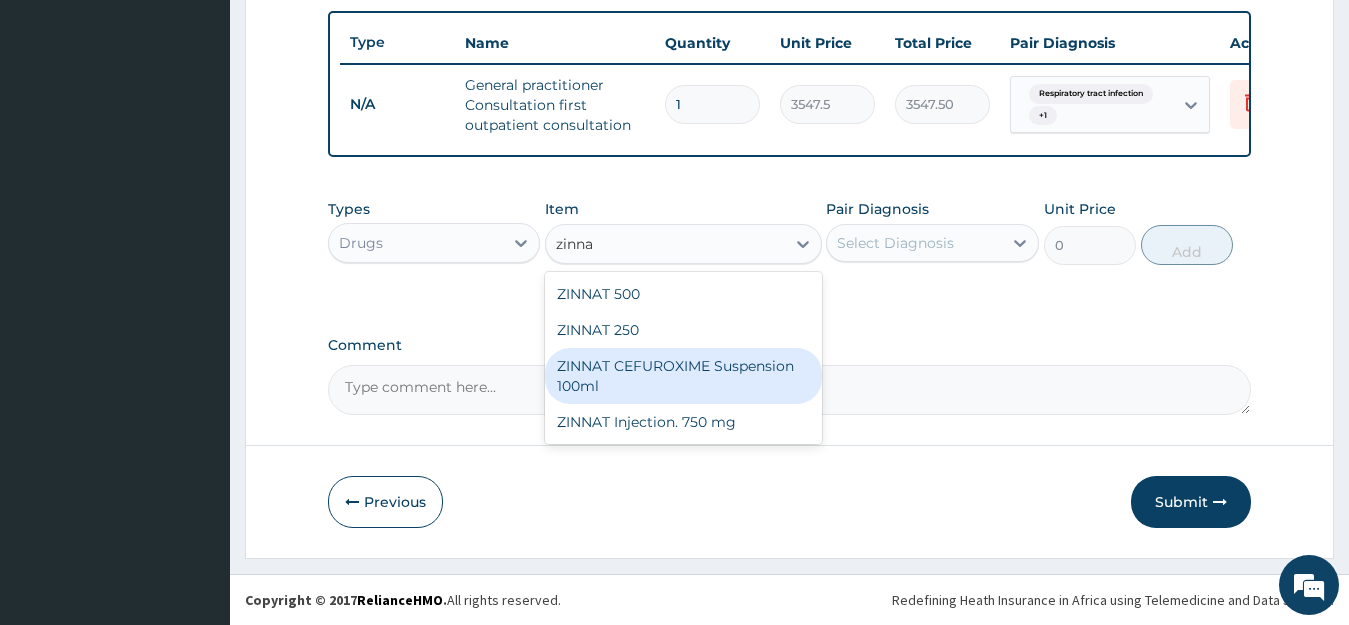 type 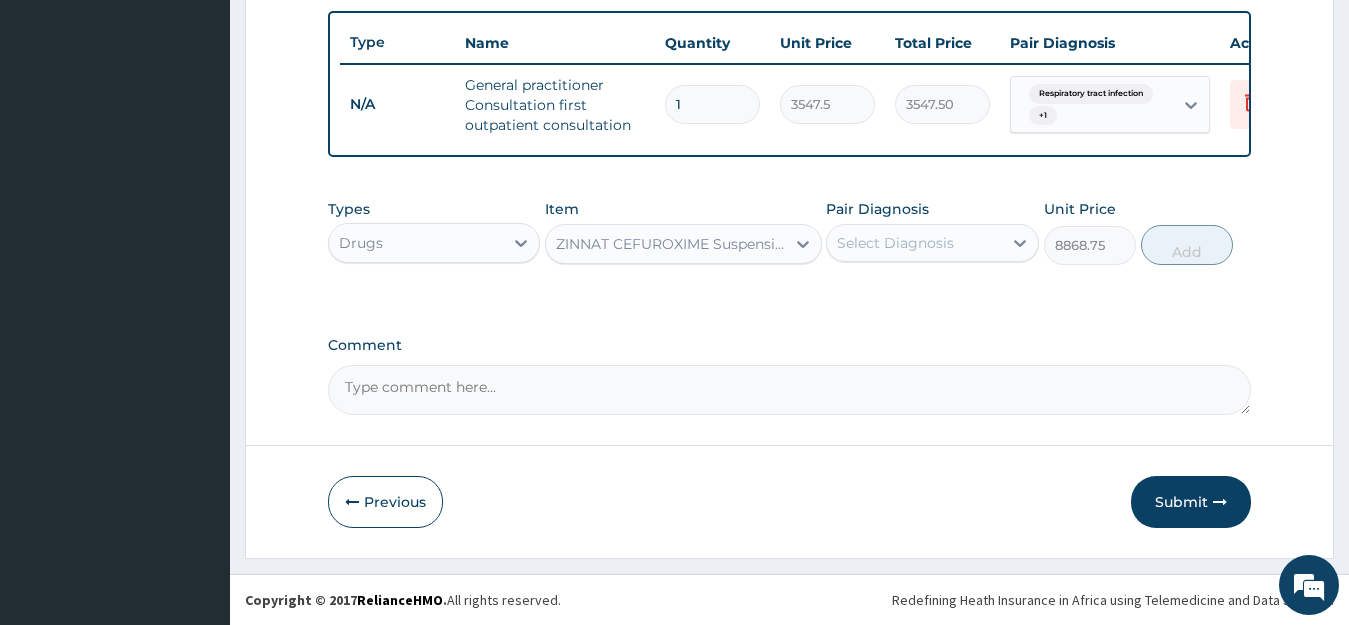 click on "Select Diagnosis" at bounding box center [895, 243] 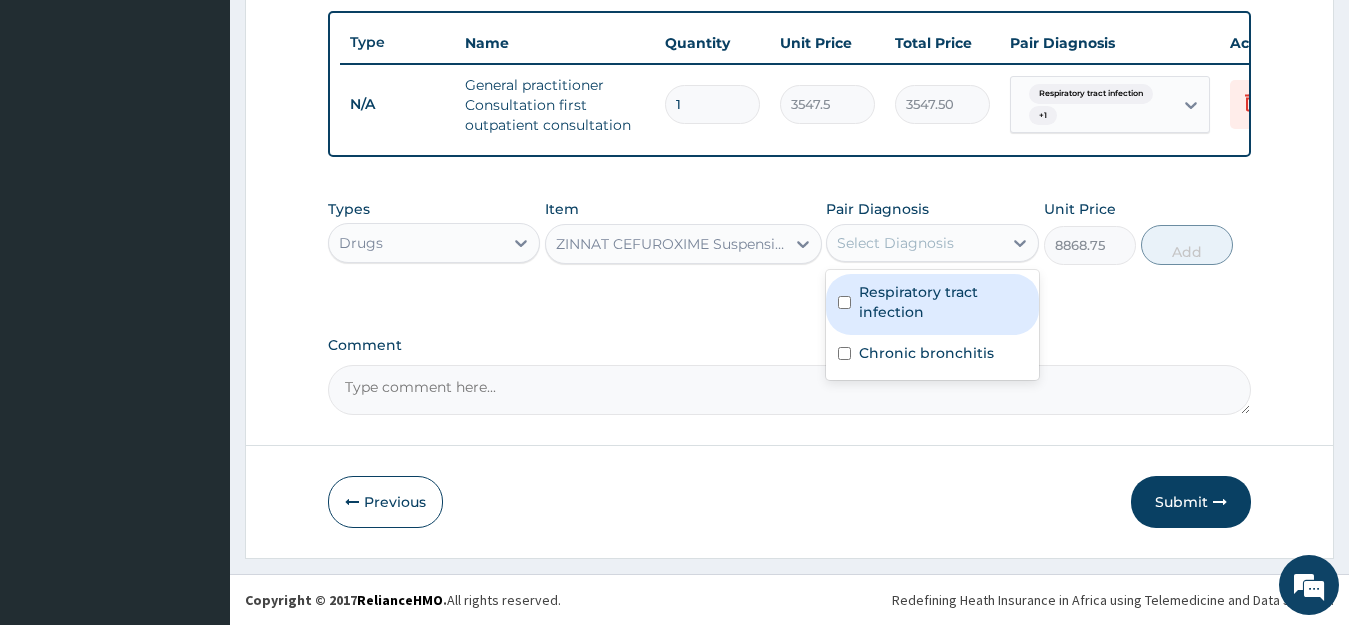 click on "Respiratory tract infection" at bounding box center (943, 302) 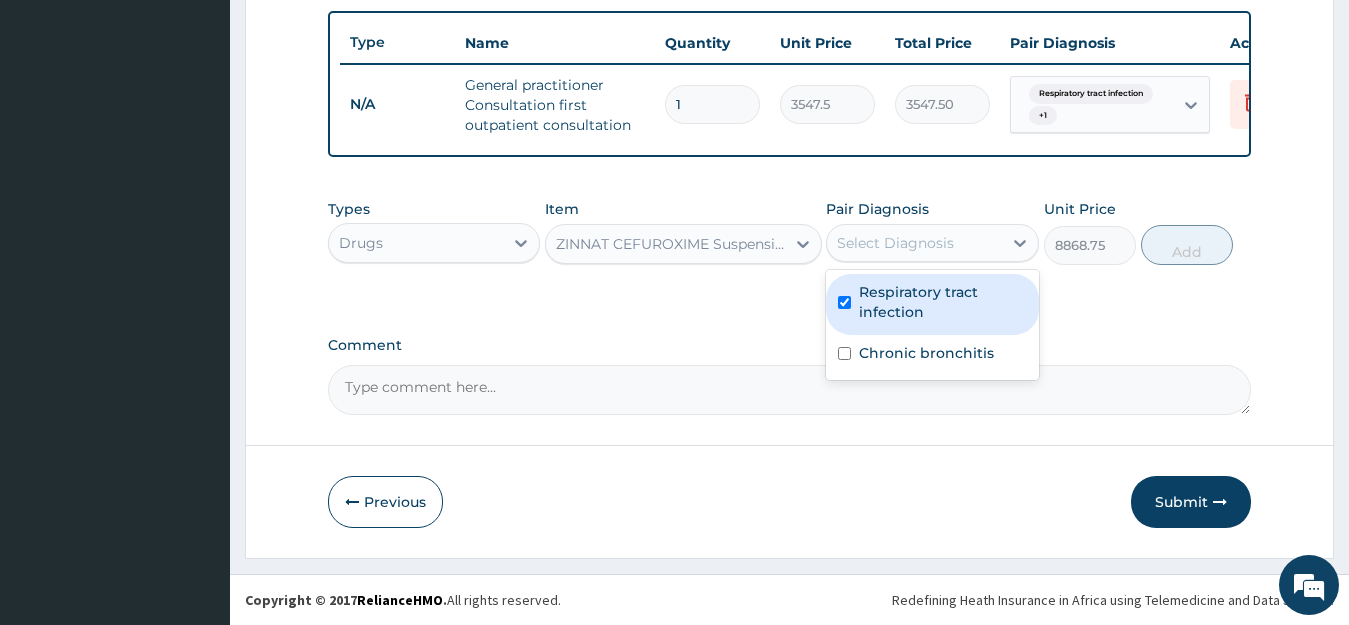checkbox on "true" 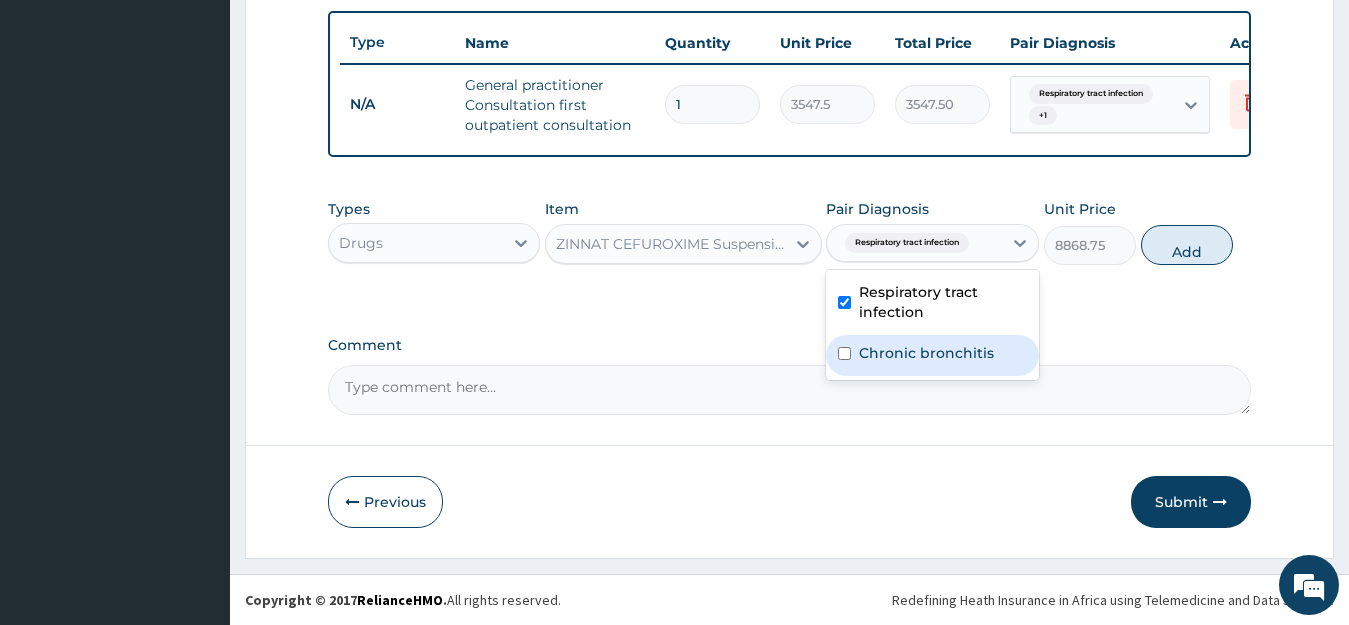click on "Chronic bronchitis" at bounding box center (926, 353) 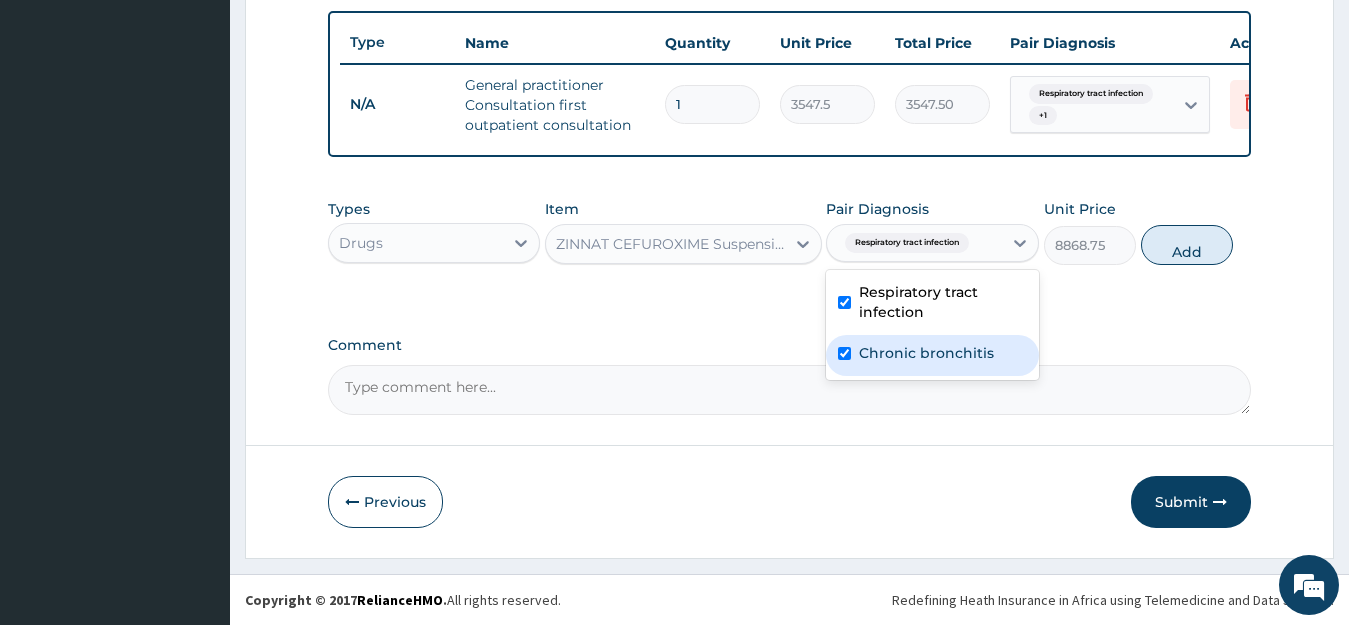 checkbox on "true" 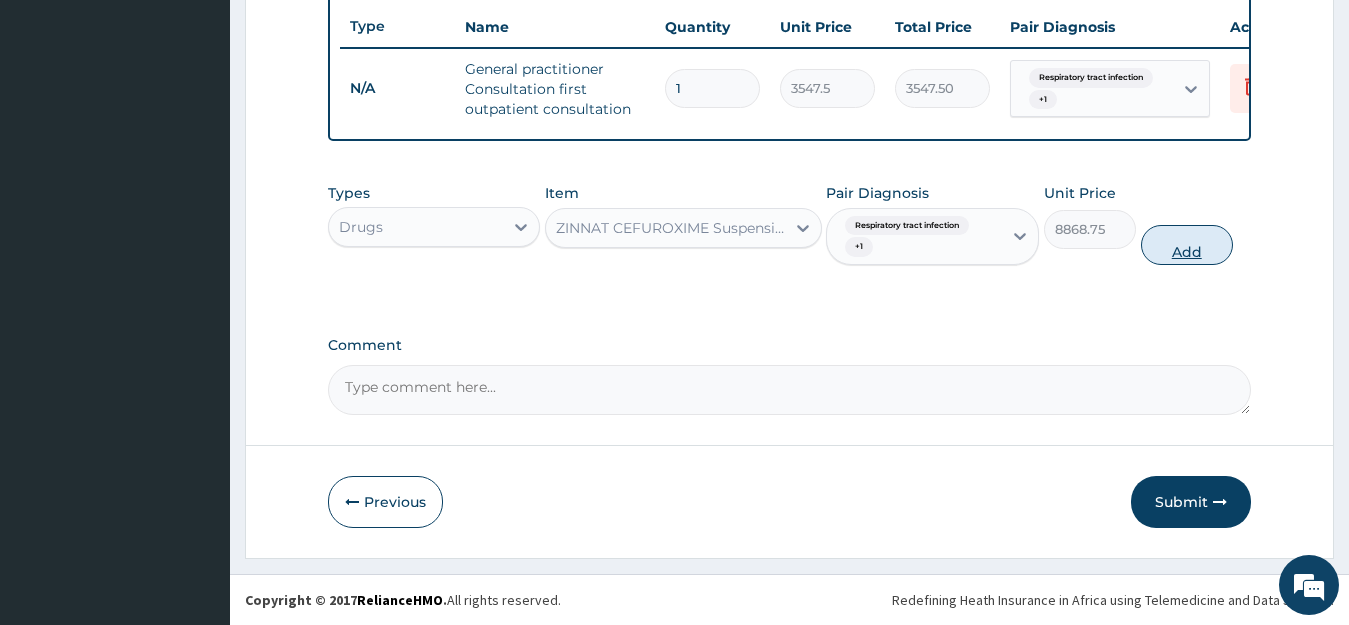 click on "Add" at bounding box center (1187, 245) 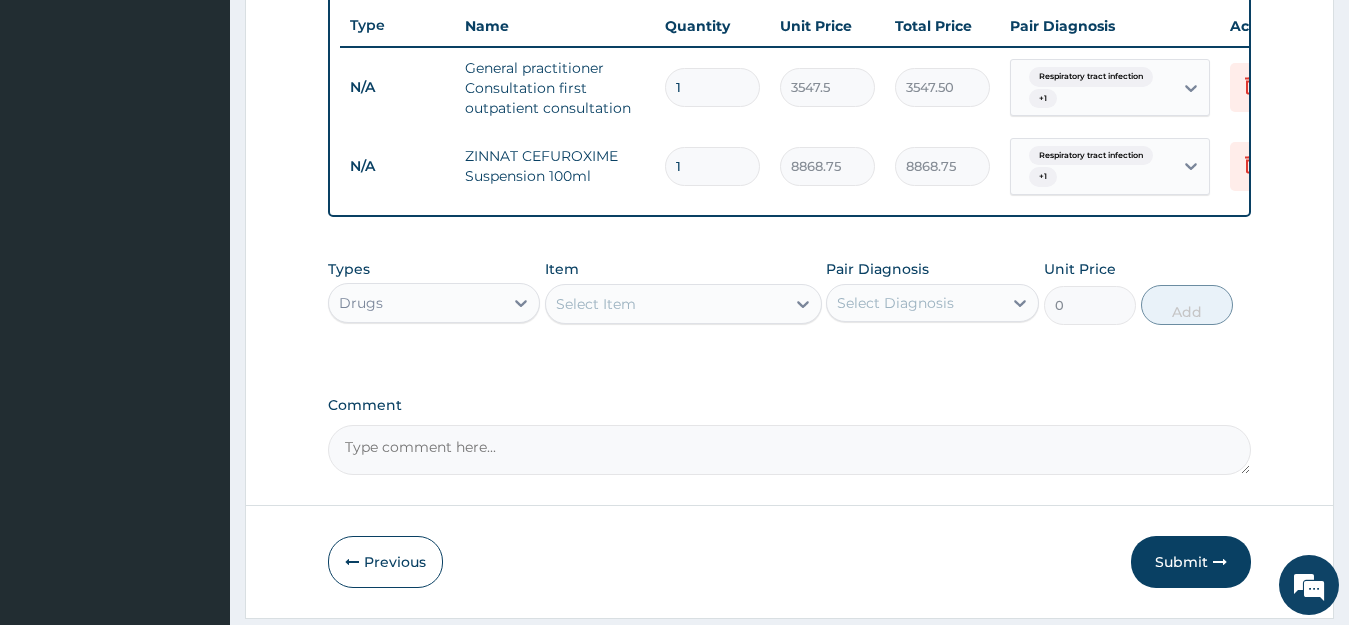 click on "Select Item" at bounding box center [665, 304] 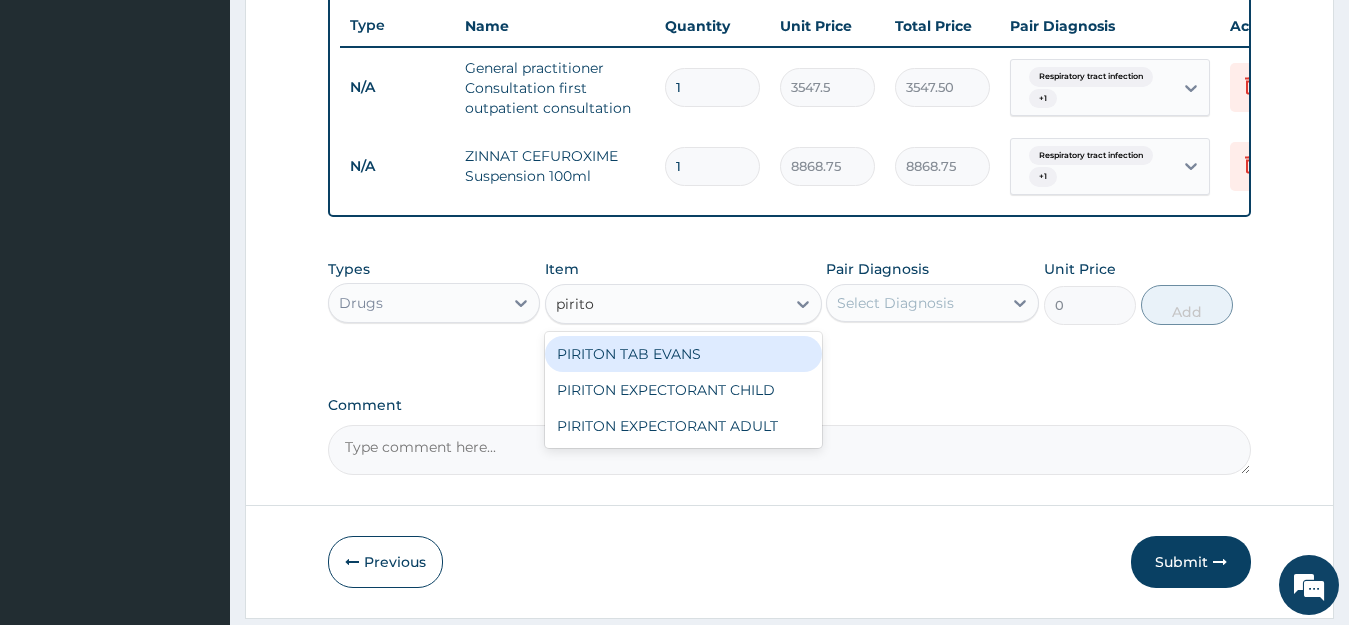 type on "piriton" 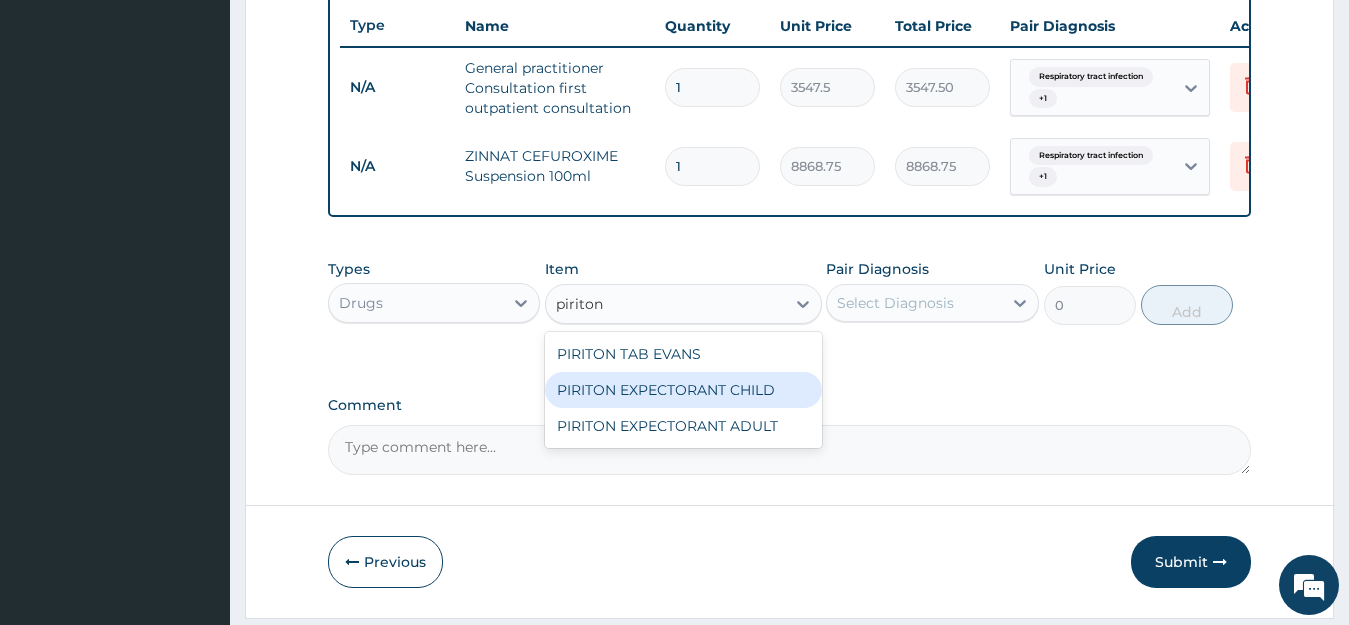 click on "PIRITON EXPECTORANT CHILD" at bounding box center (683, 390) 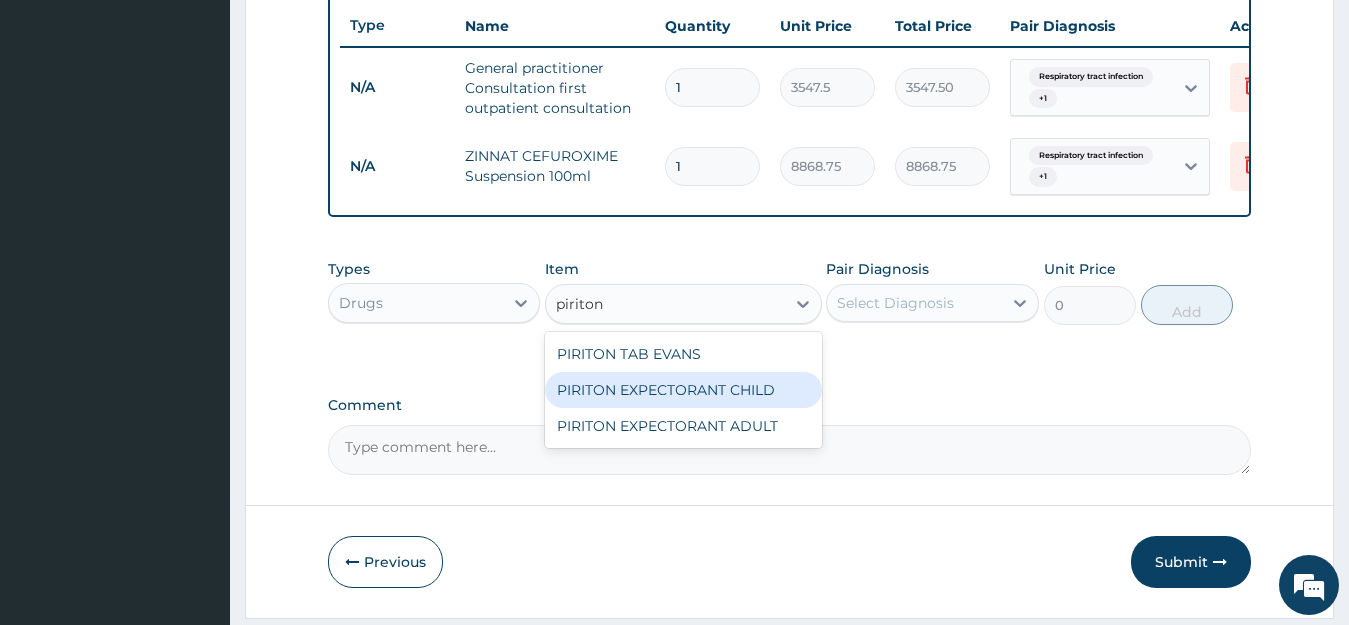 type 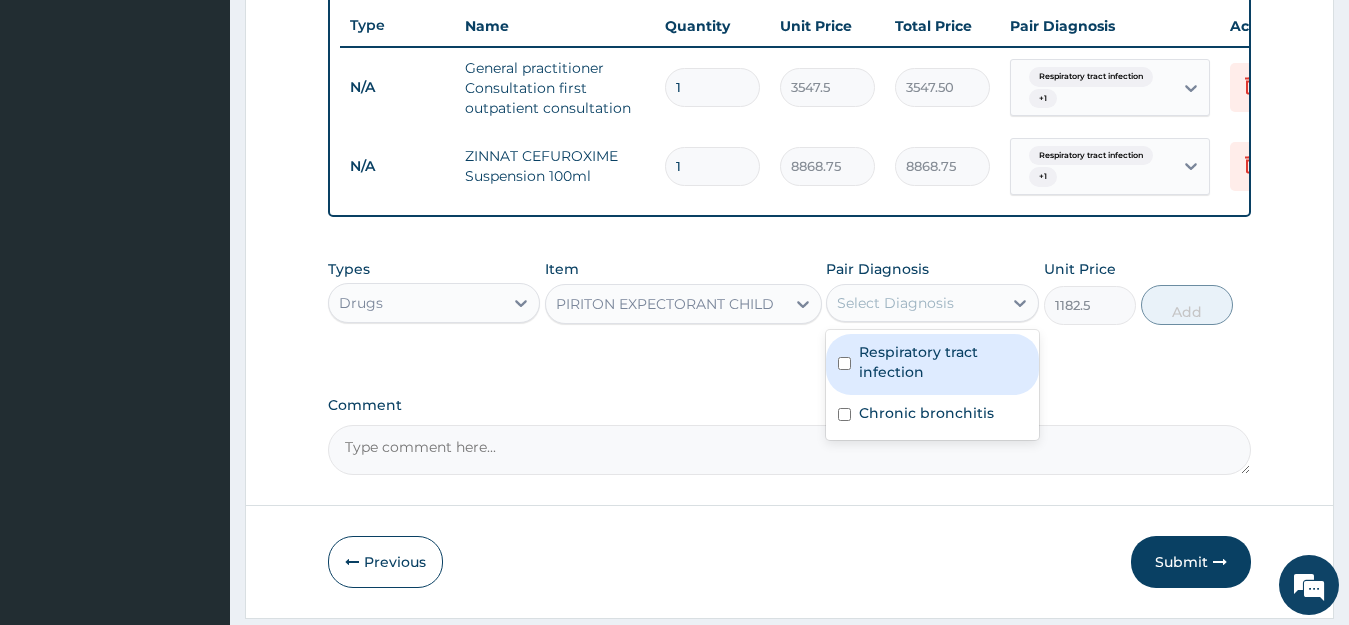 click on "Select Diagnosis" at bounding box center (895, 303) 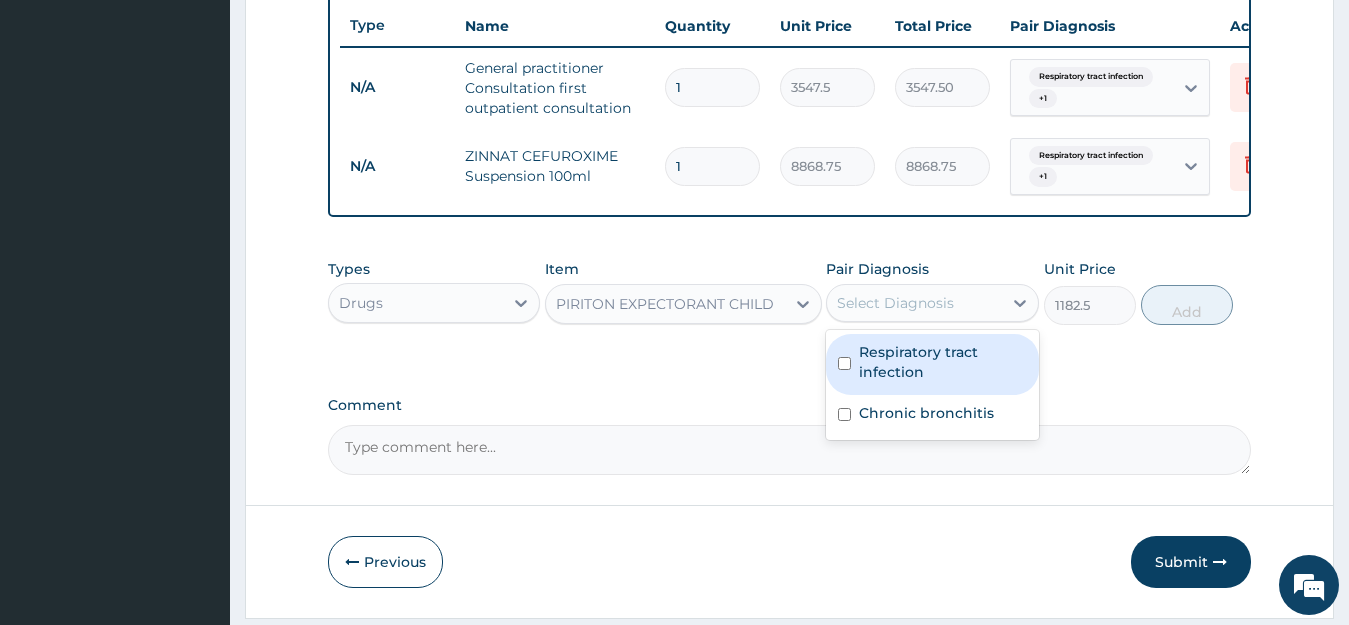 click on "Respiratory tract infection" at bounding box center (943, 362) 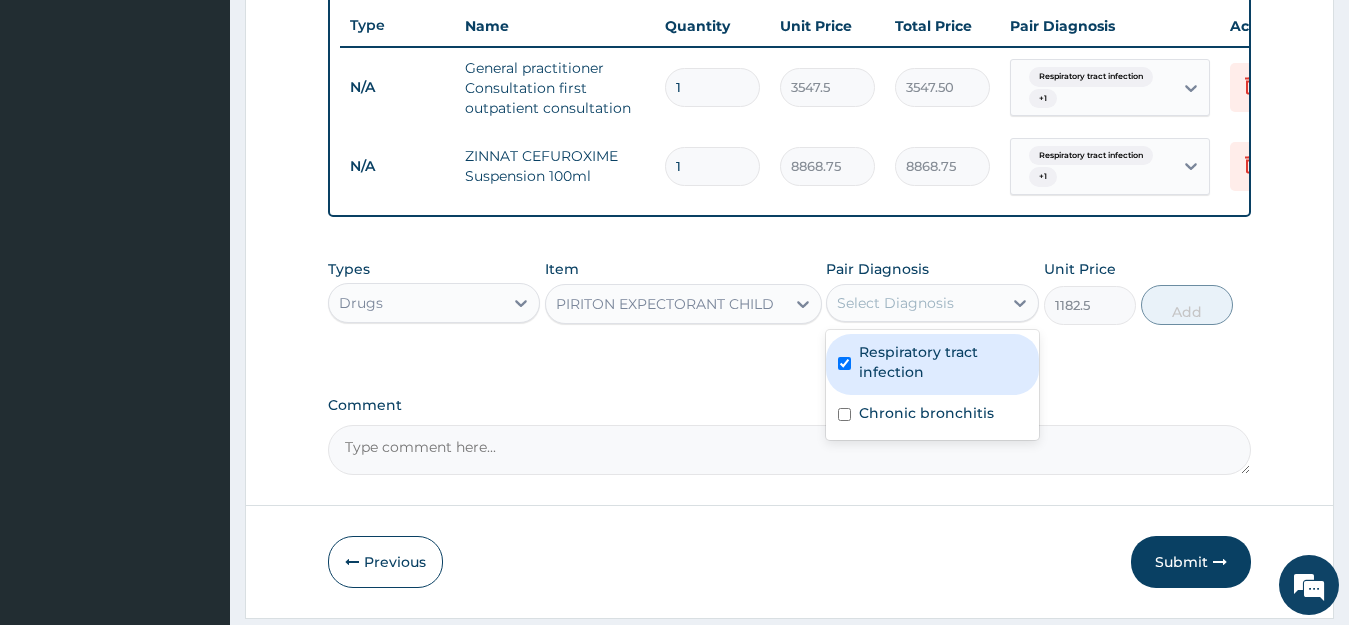 checkbox on "true" 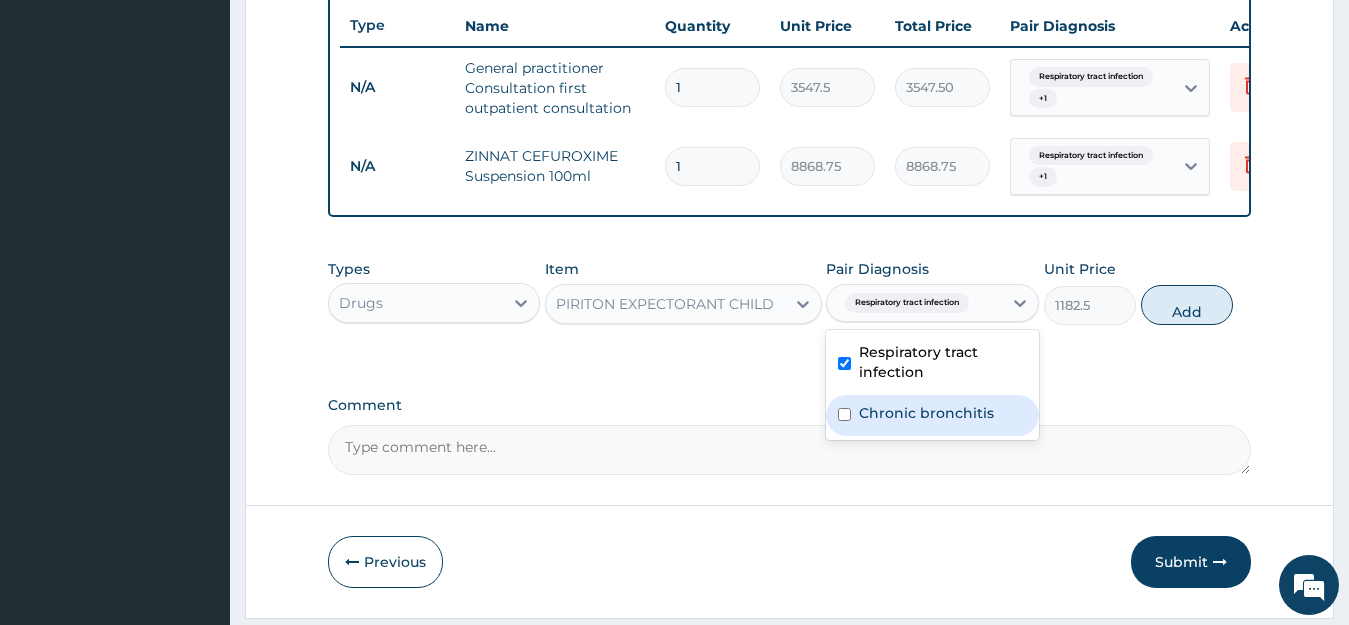 click on "Chronic bronchitis" at bounding box center [926, 413] 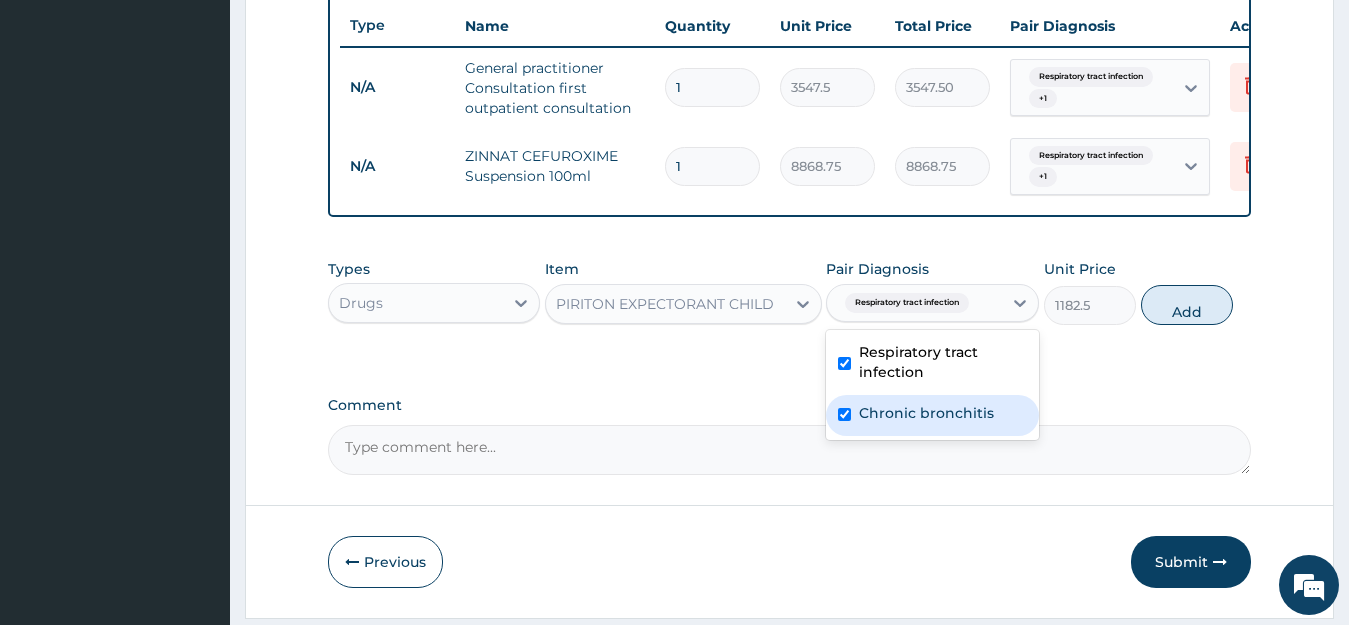 checkbox on "true" 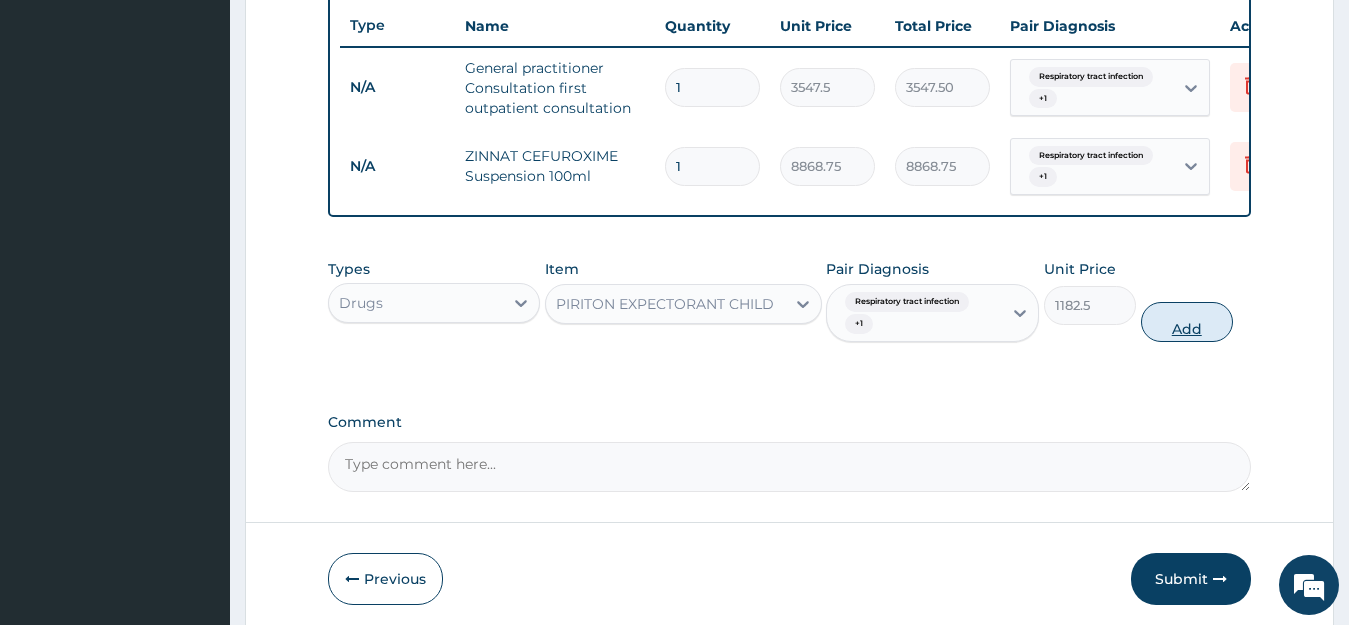 click on "Add" at bounding box center (1187, 322) 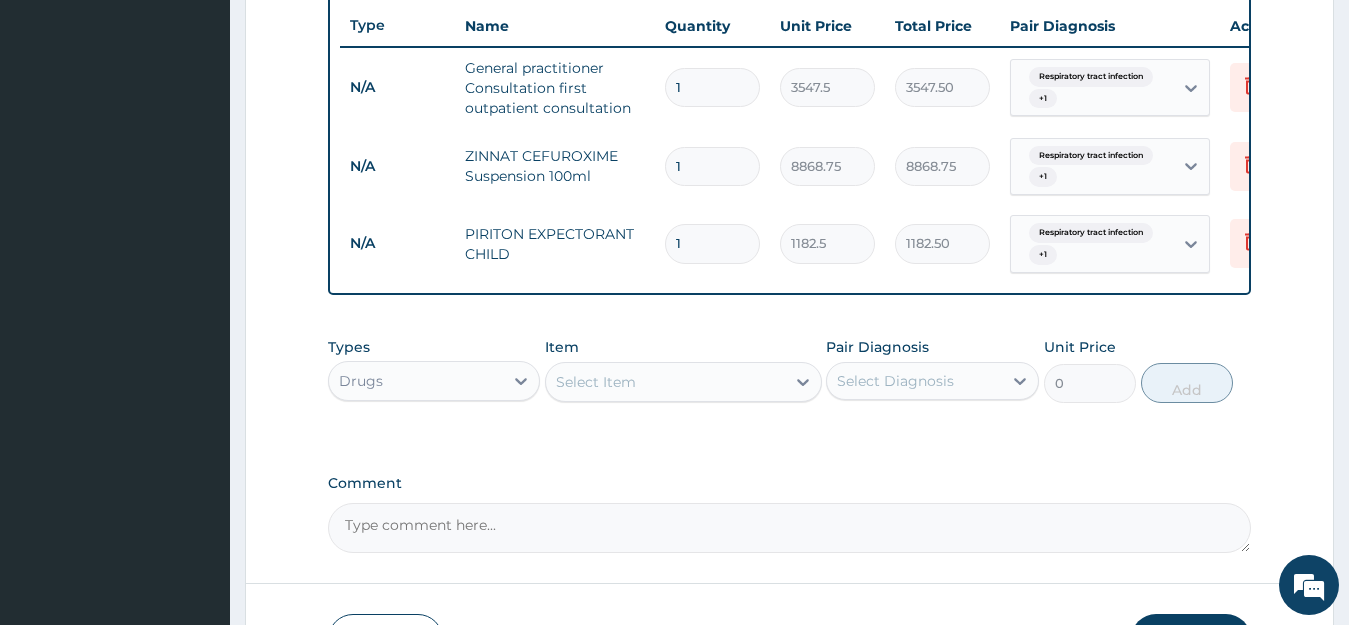 click on "Select Item" at bounding box center [665, 382] 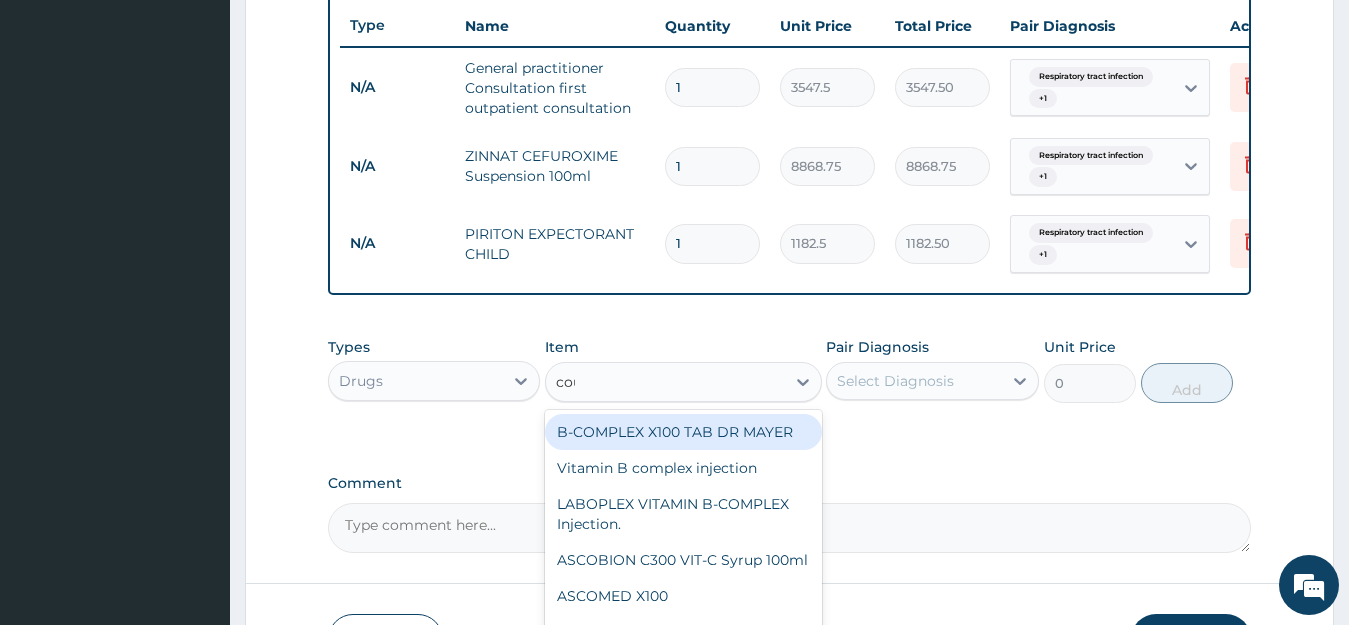 type on "cough" 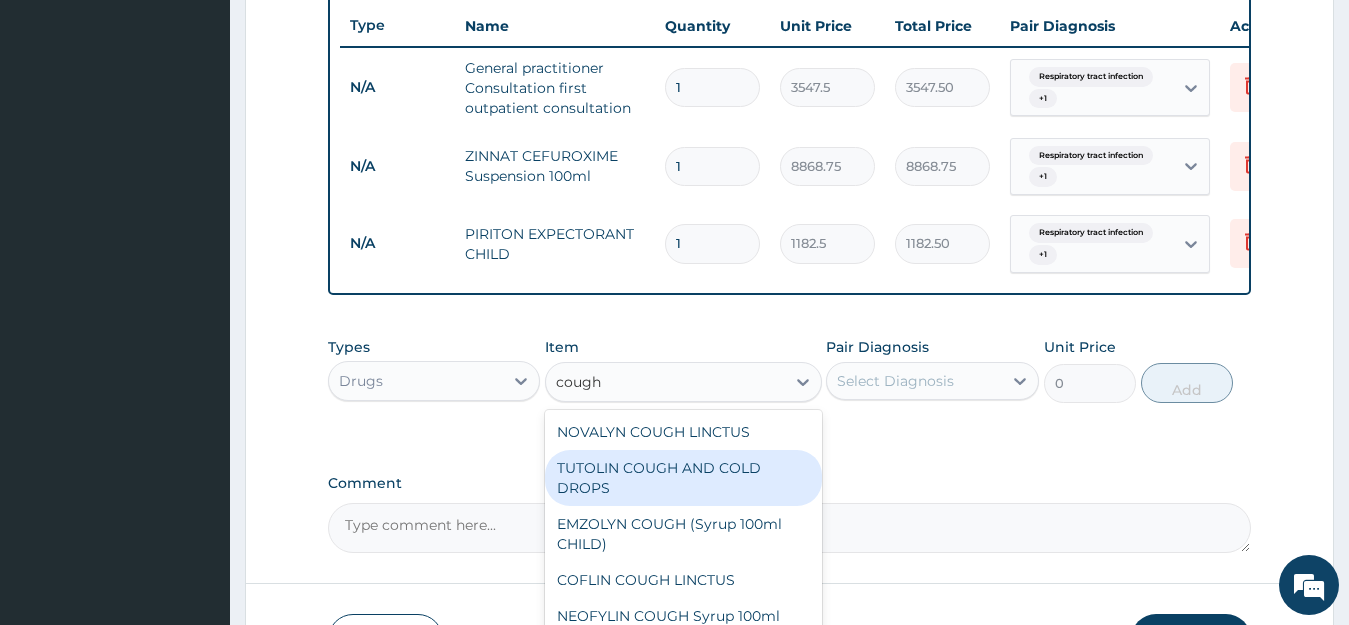 scroll, scrollTop: 905, scrollLeft: 0, axis: vertical 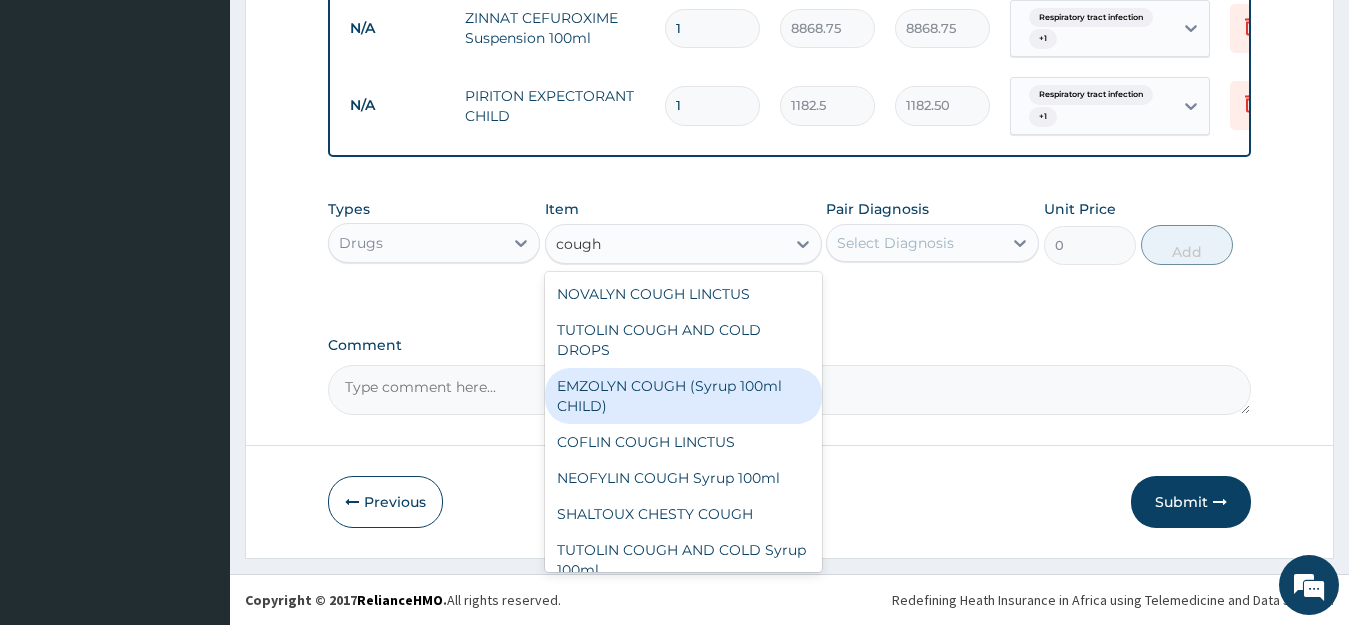 click on "EMZOLYN COUGH (Syrup 100ml CHILD)" at bounding box center [683, 396] 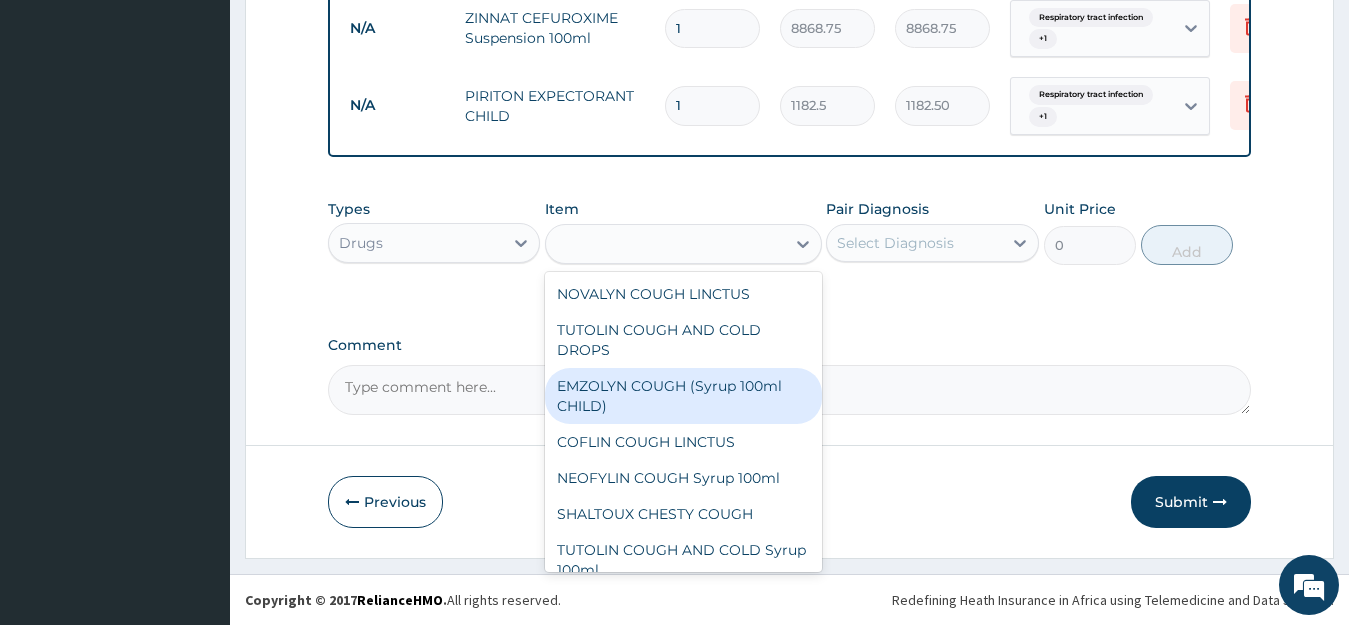 type on "1478.125" 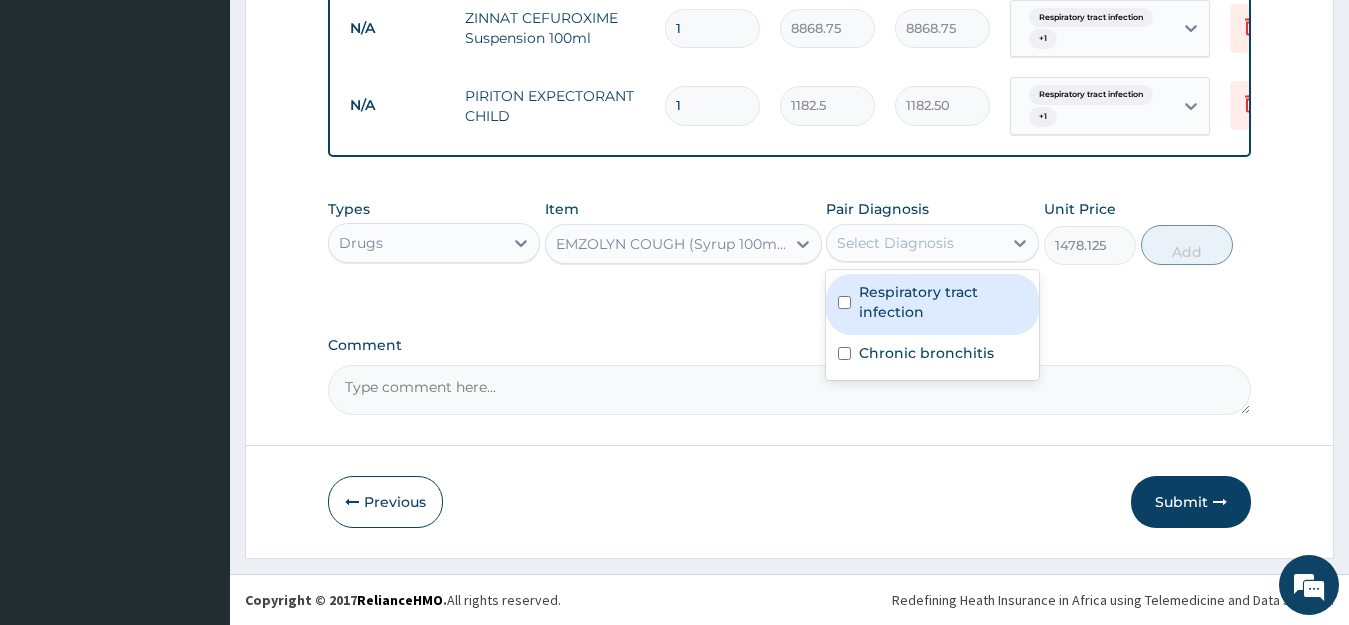 click on "Select Diagnosis" at bounding box center [895, 243] 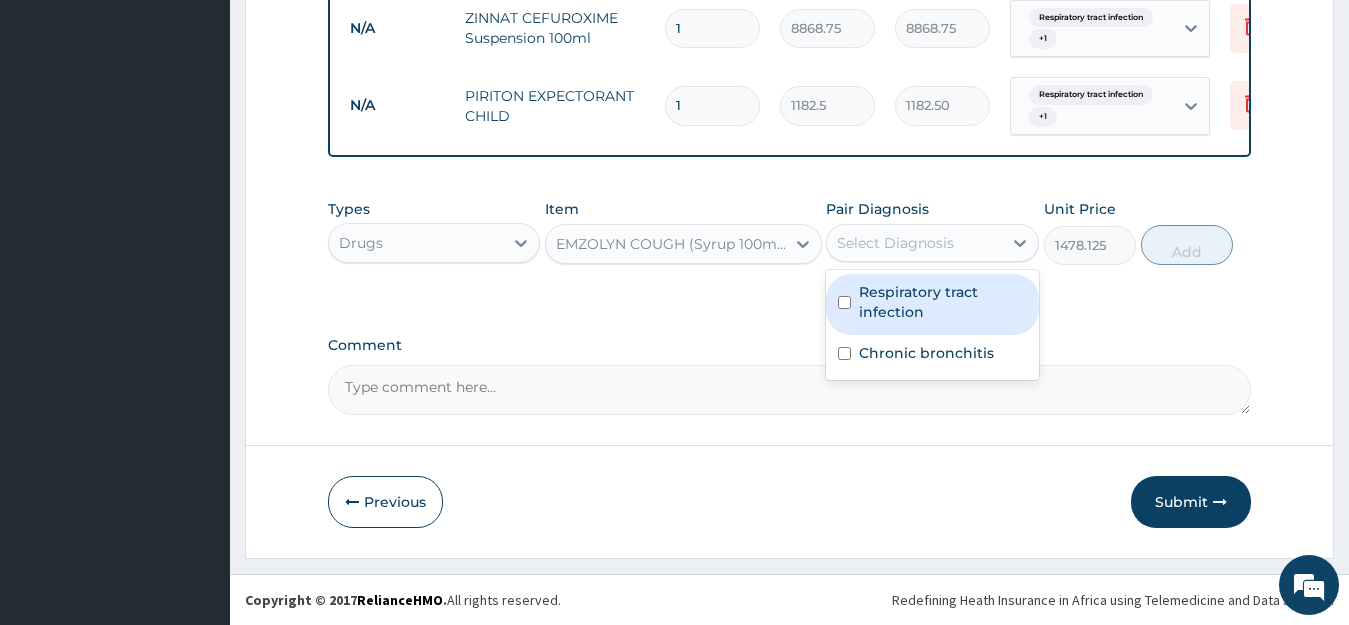 click on "Respiratory tract infection" at bounding box center [943, 302] 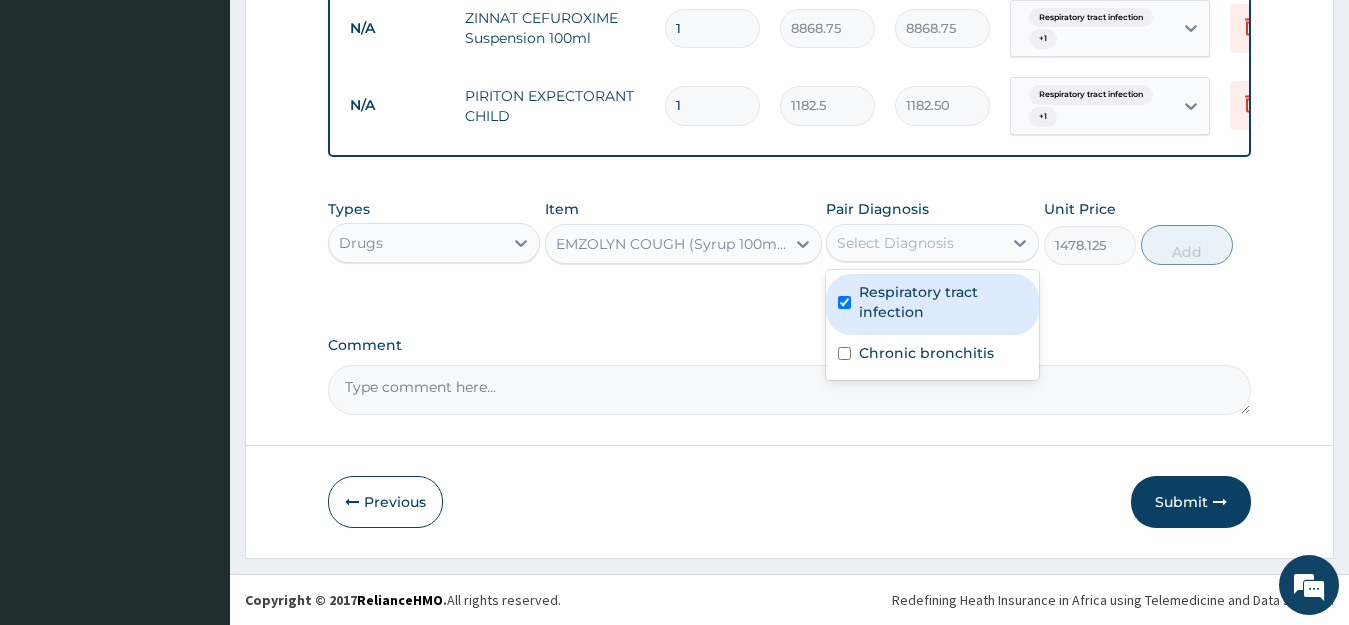 checkbox on "true" 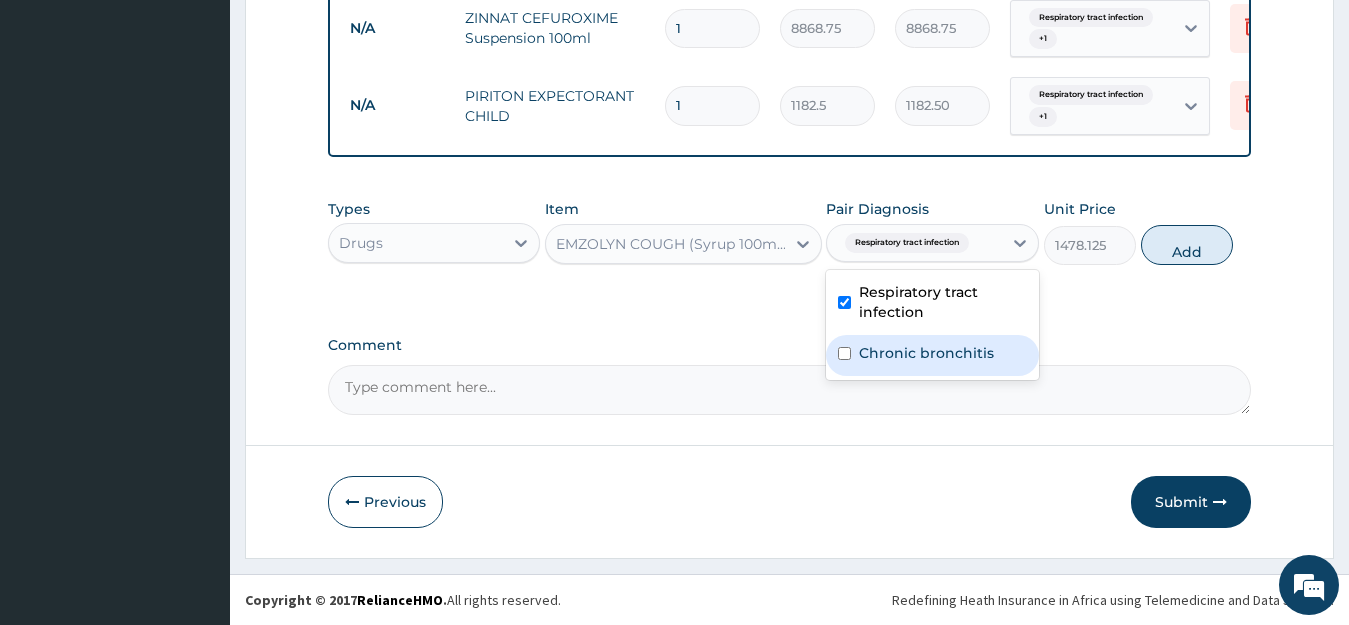 click on "Chronic bronchitis" at bounding box center [926, 353] 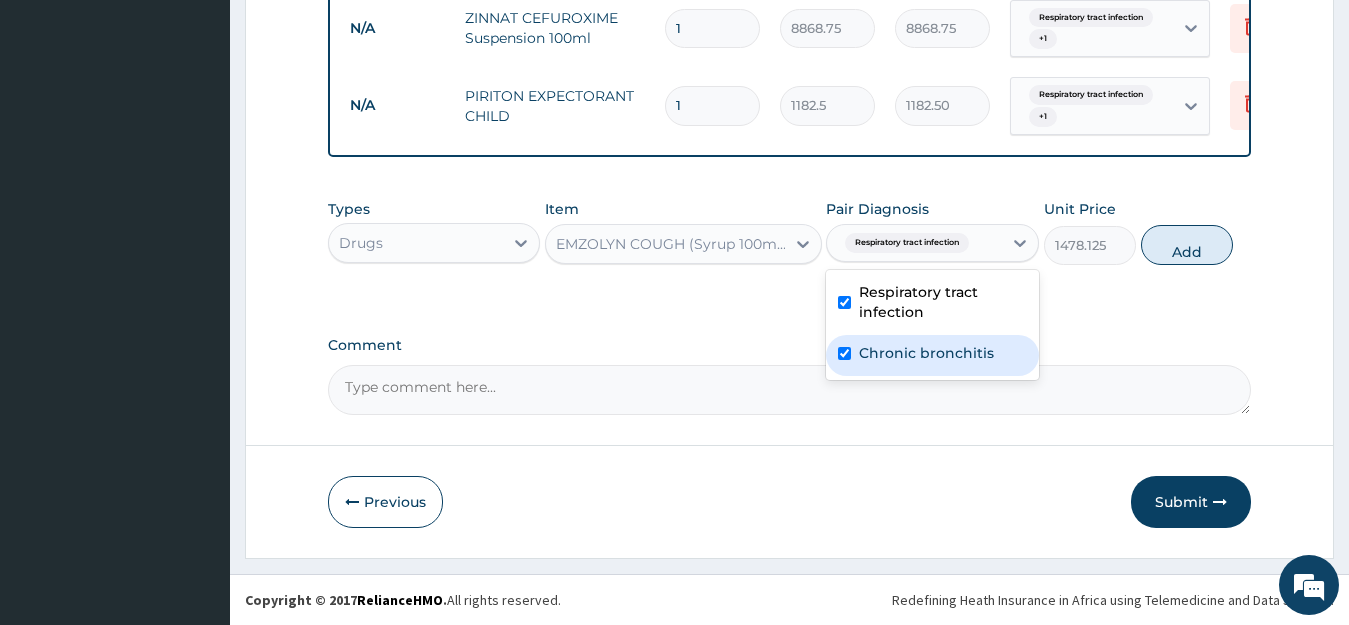 checkbox on "true" 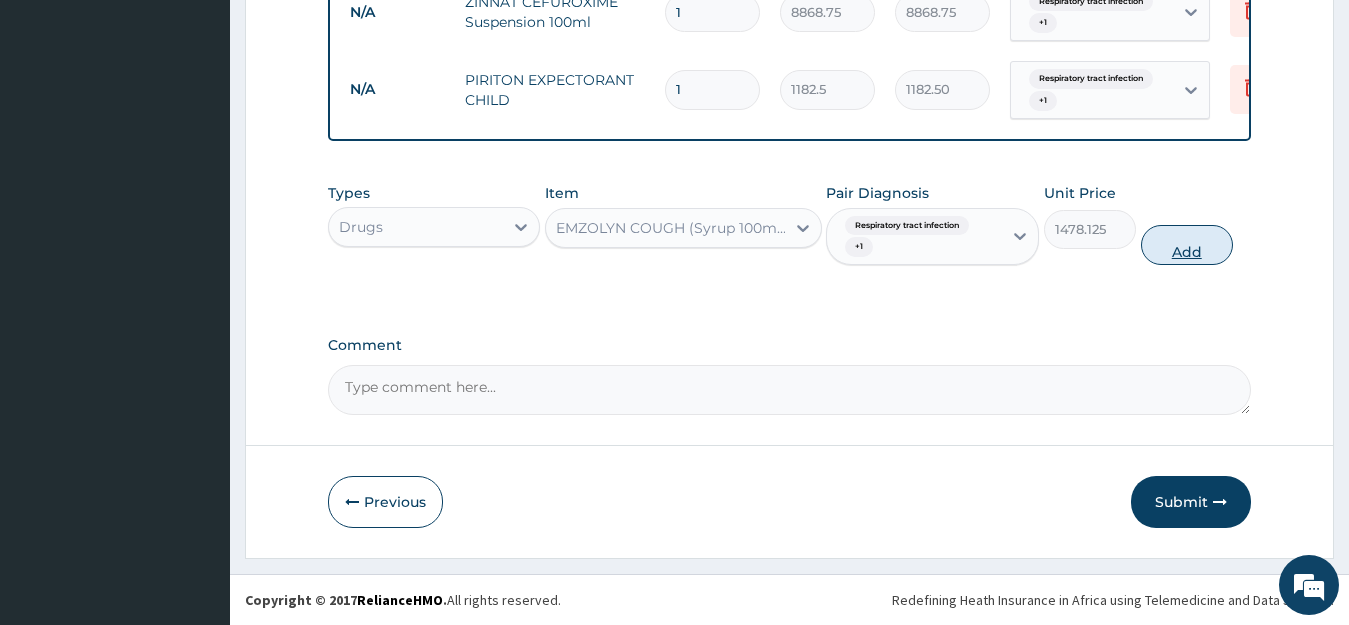 click on "Add" at bounding box center (1187, 245) 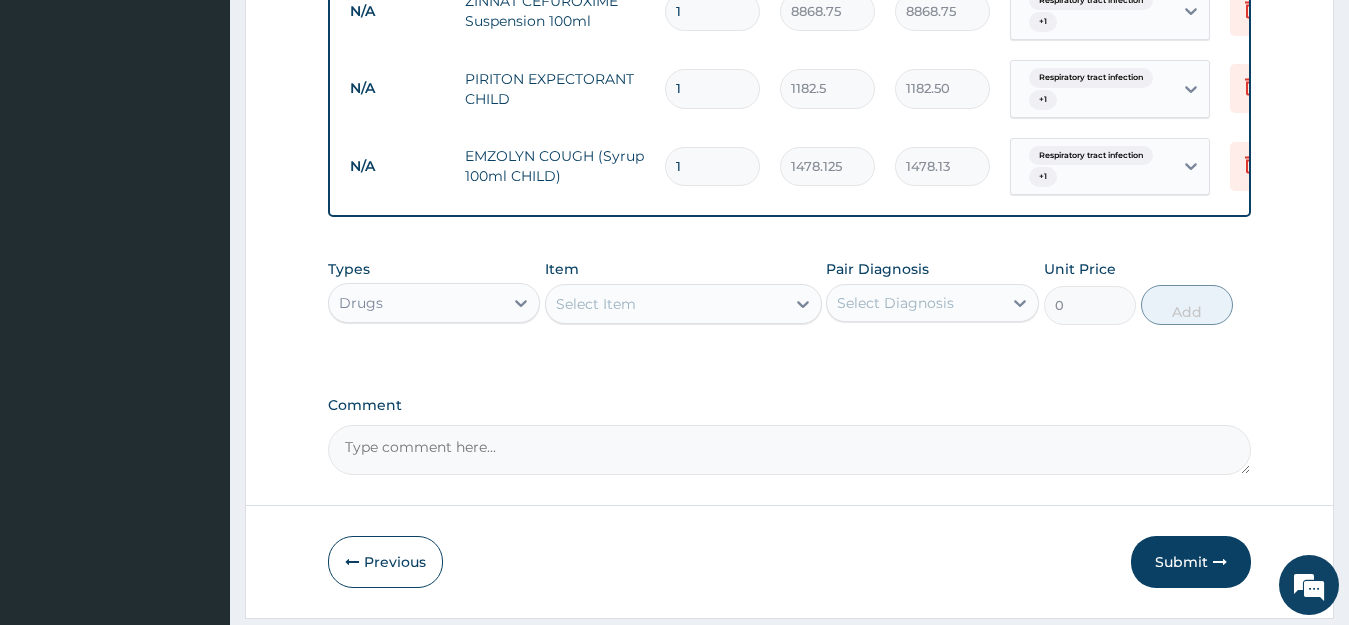 click on "Select Item" at bounding box center (665, 304) 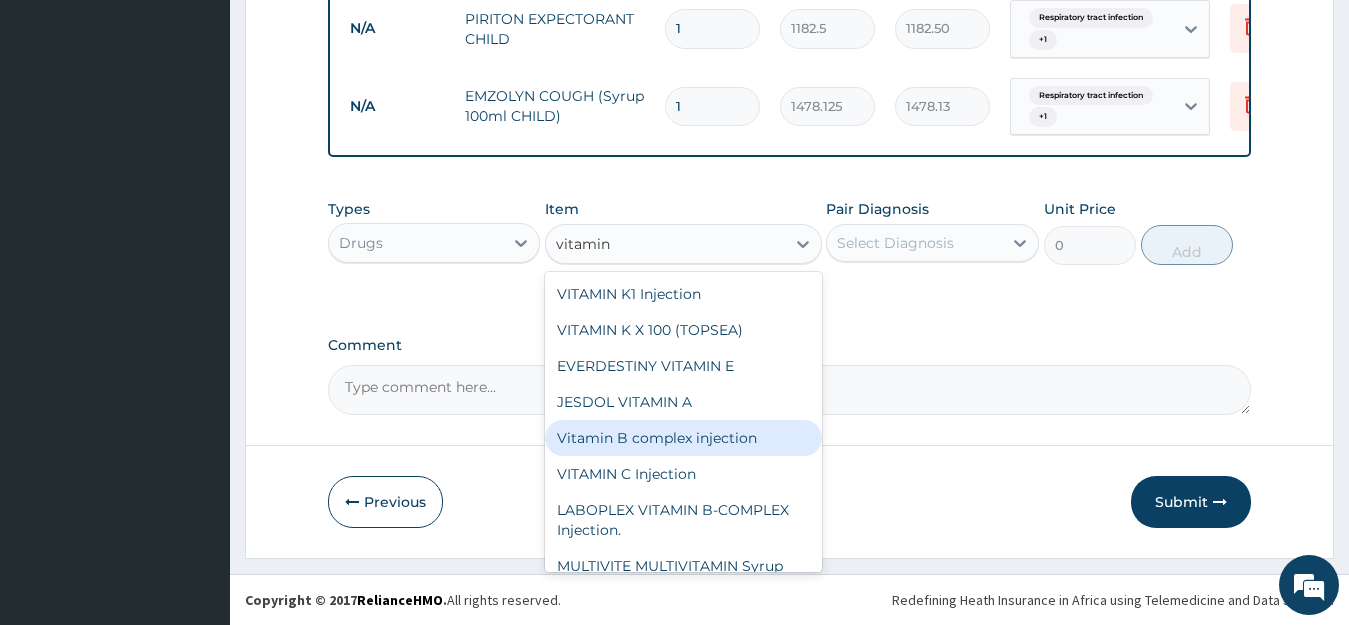 scroll, scrollTop: 982, scrollLeft: 0, axis: vertical 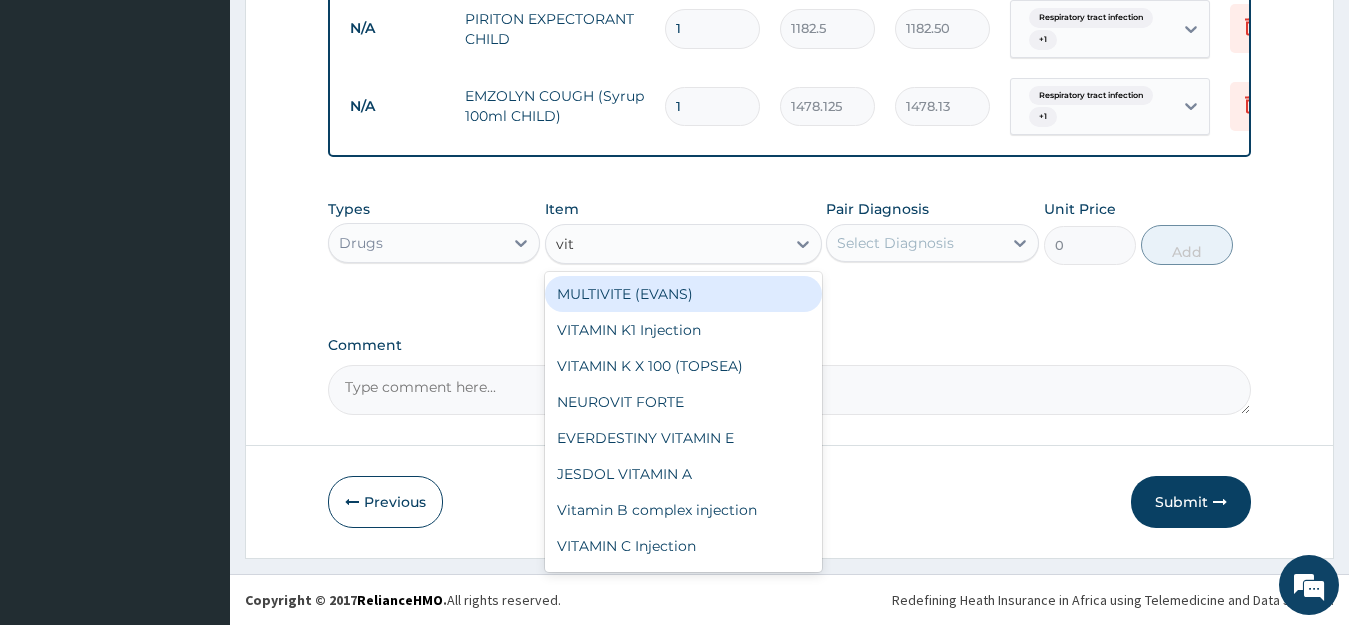 type on "vit" 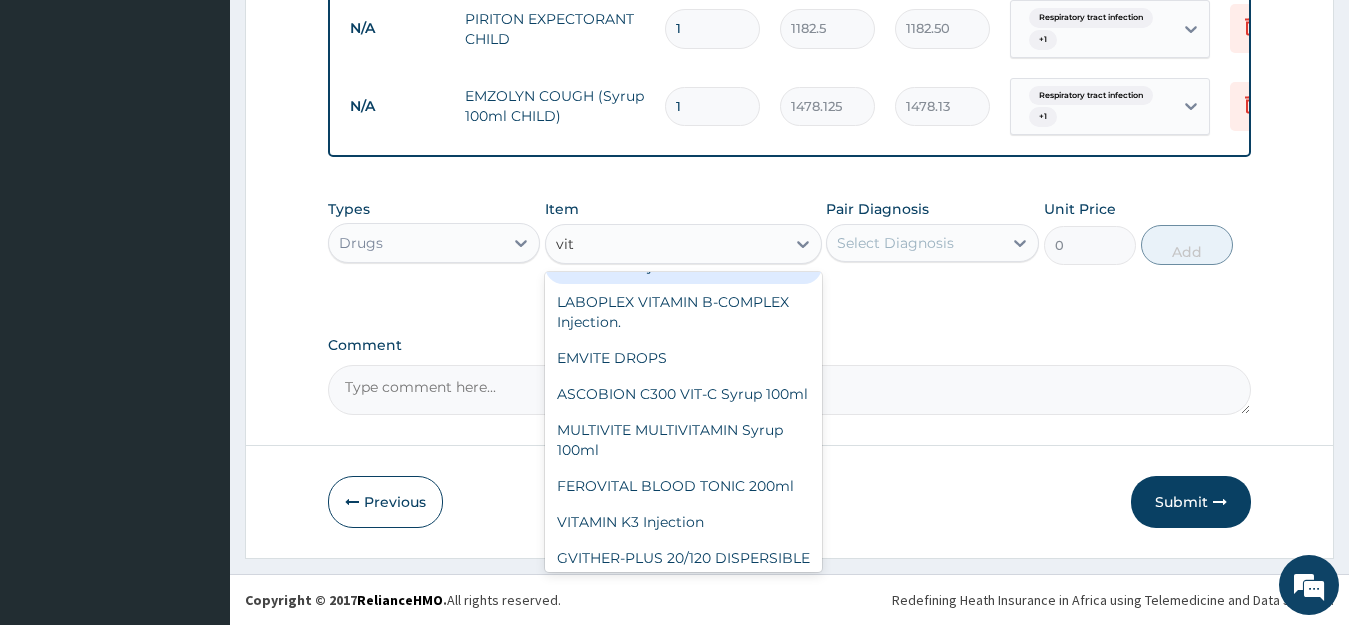 scroll, scrollTop: 320, scrollLeft: 0, axis: vertical 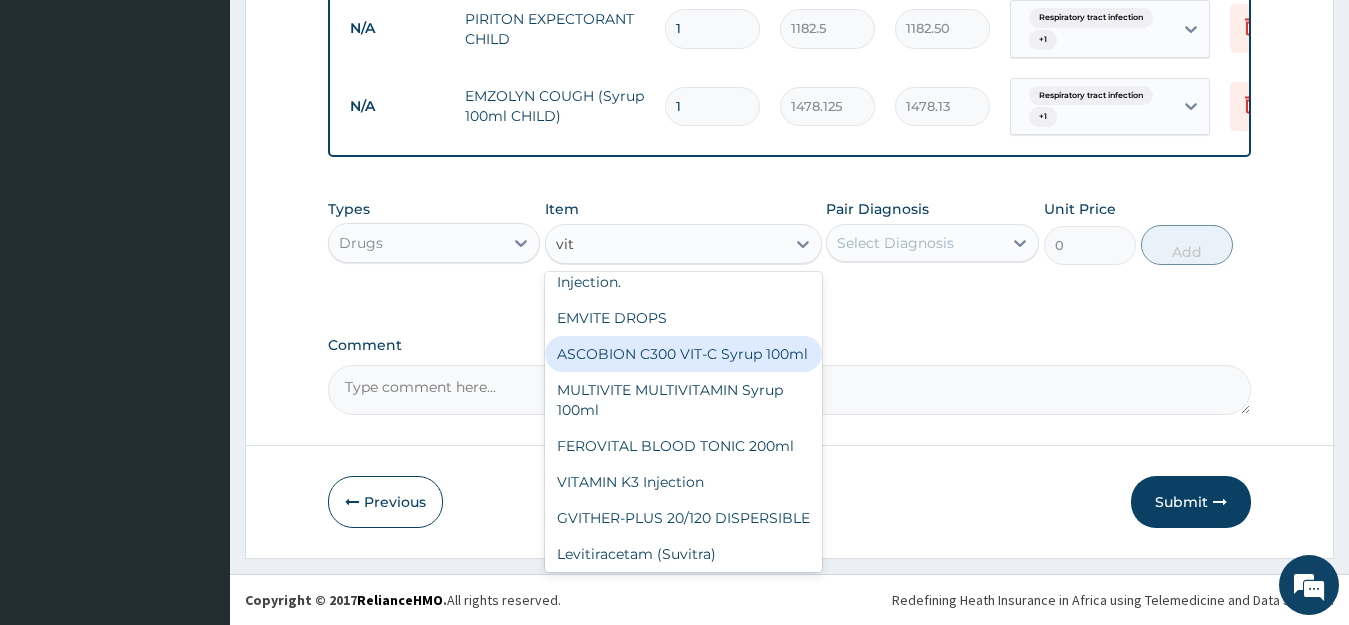 click on "ASCOBION C300 VIT-C Syrup 100ml" at bounding box center [683, 354] 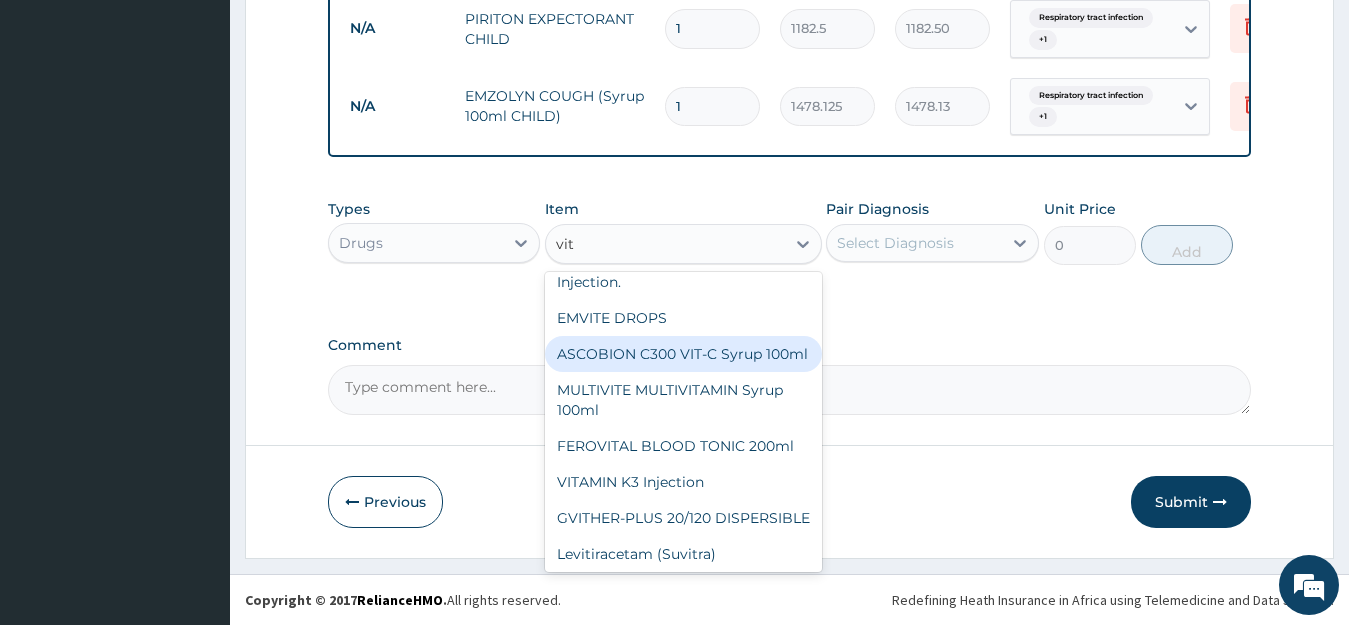 type 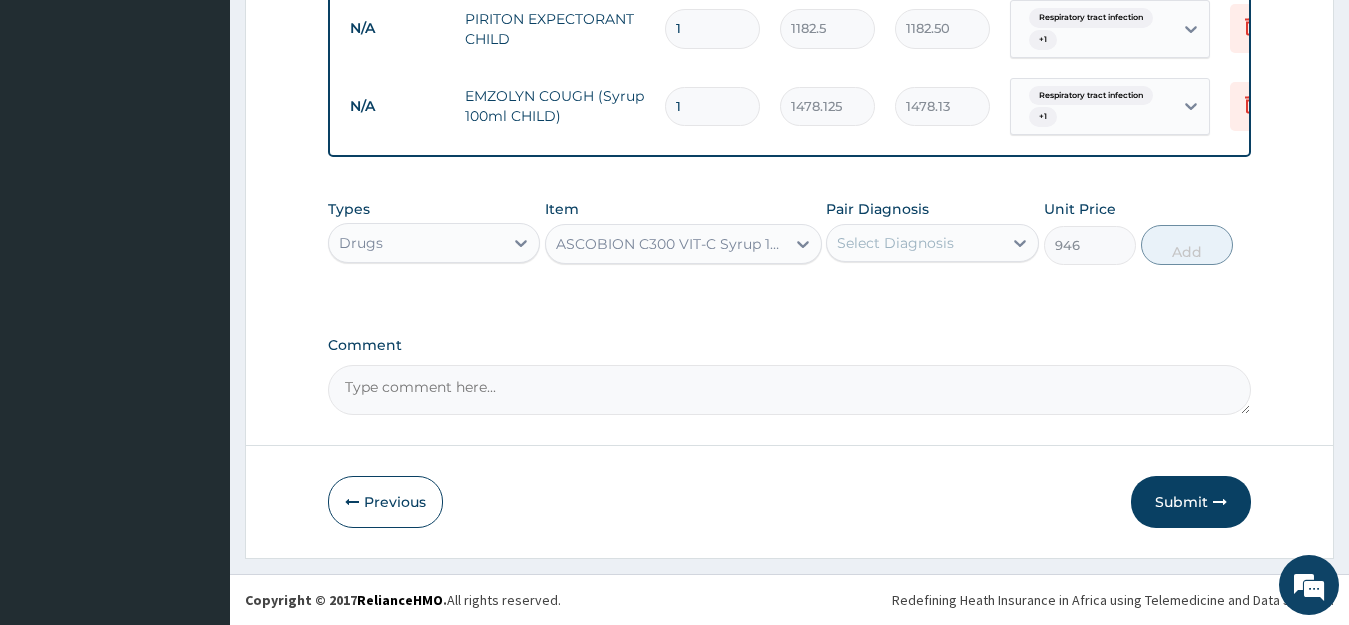 click on "Select Diagnosis" at bounding box center (895, 243) 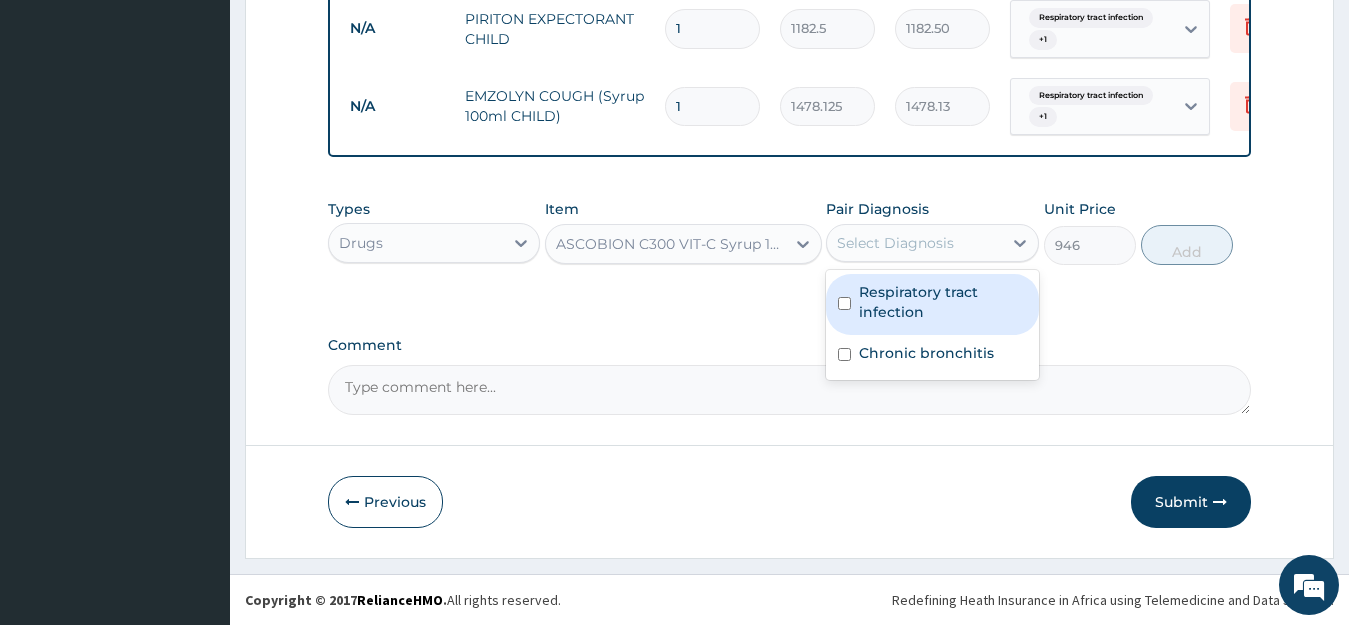 click on "Respiratory tract infection" at bounding box center (943, 302) 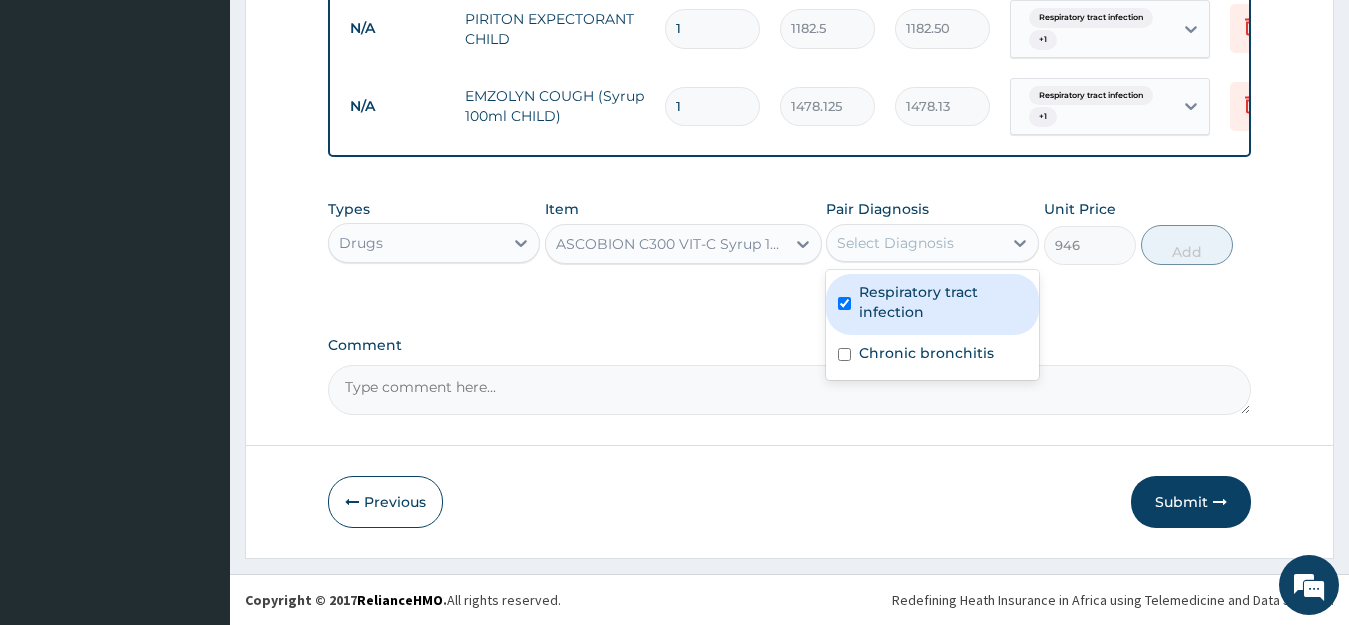 checkbox on "true" 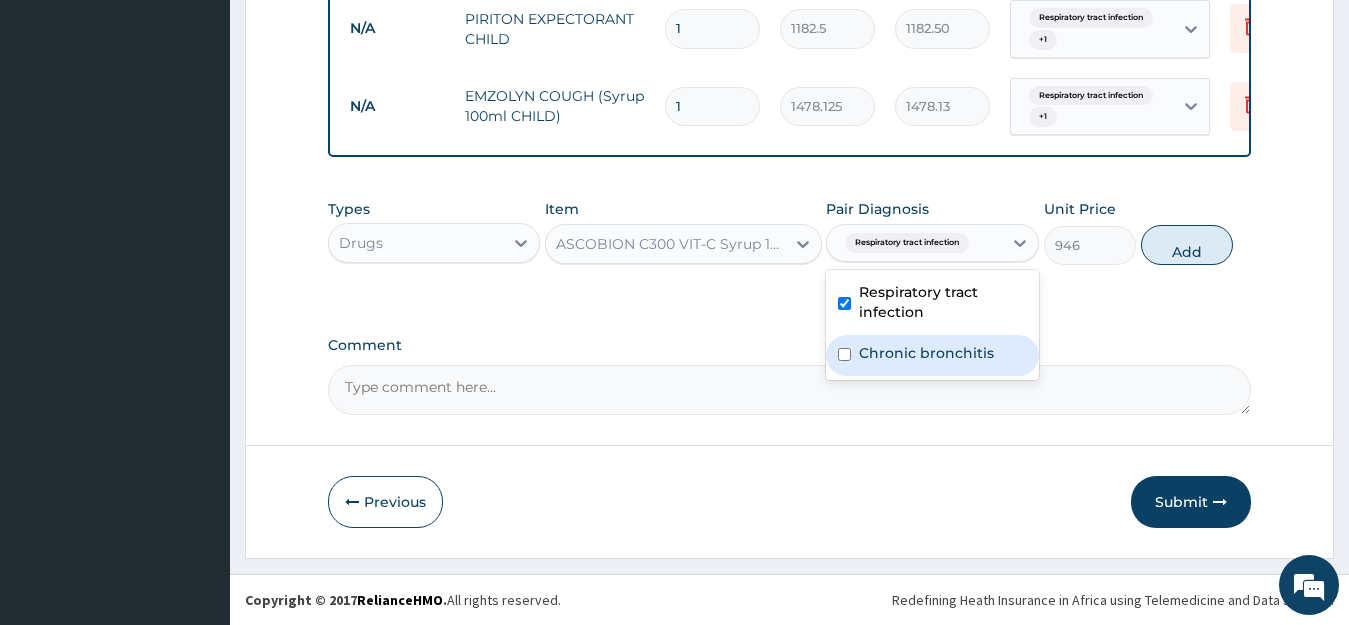 click on "Chronic bronchitis" at bounding box center (926, 353) 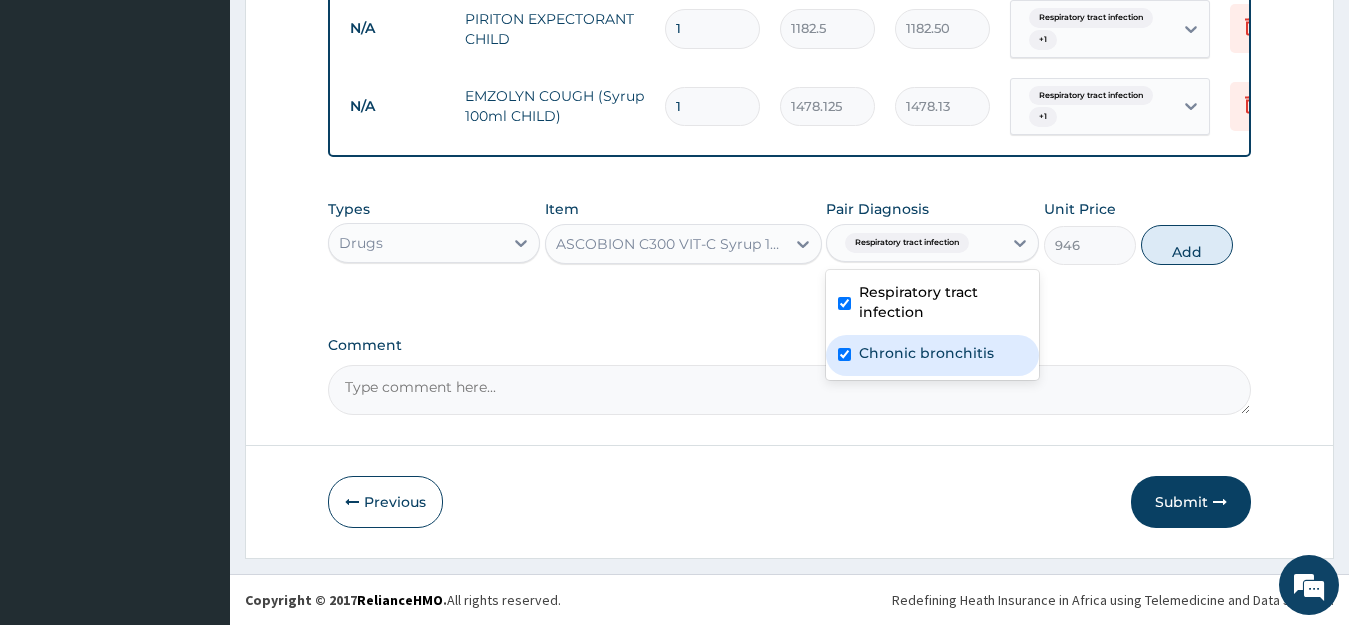checkbox on "true" 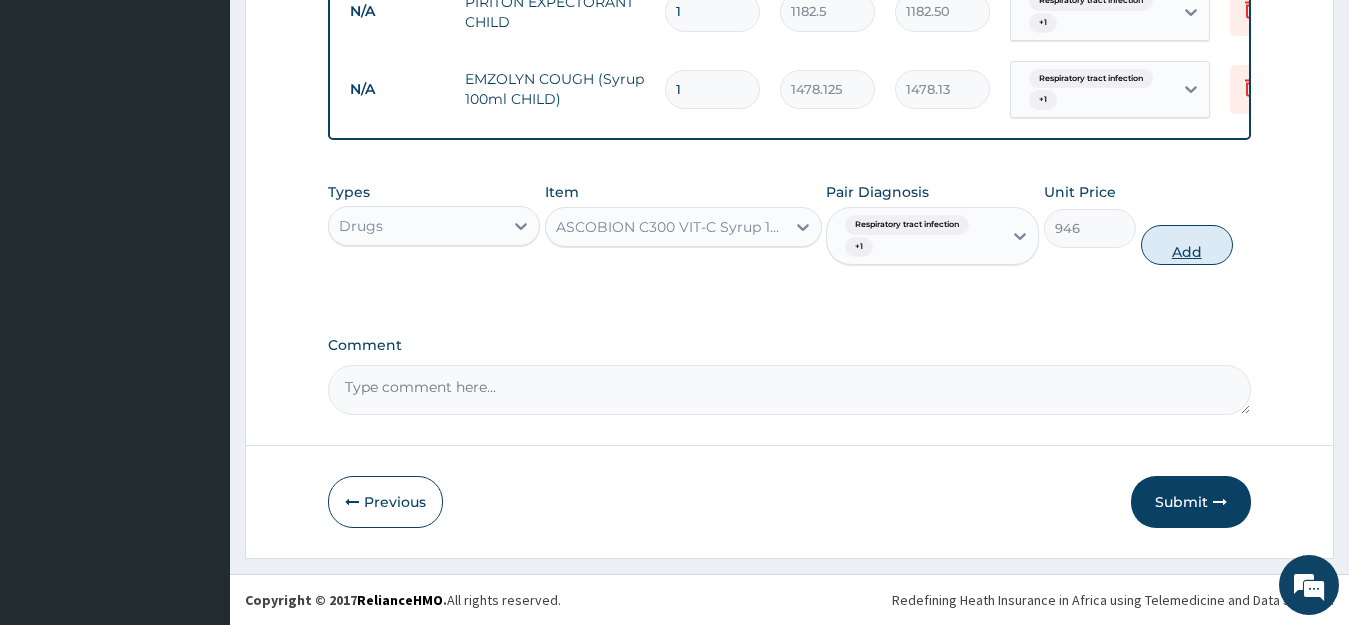 click on "Add" at bounding box center (1187, 245) 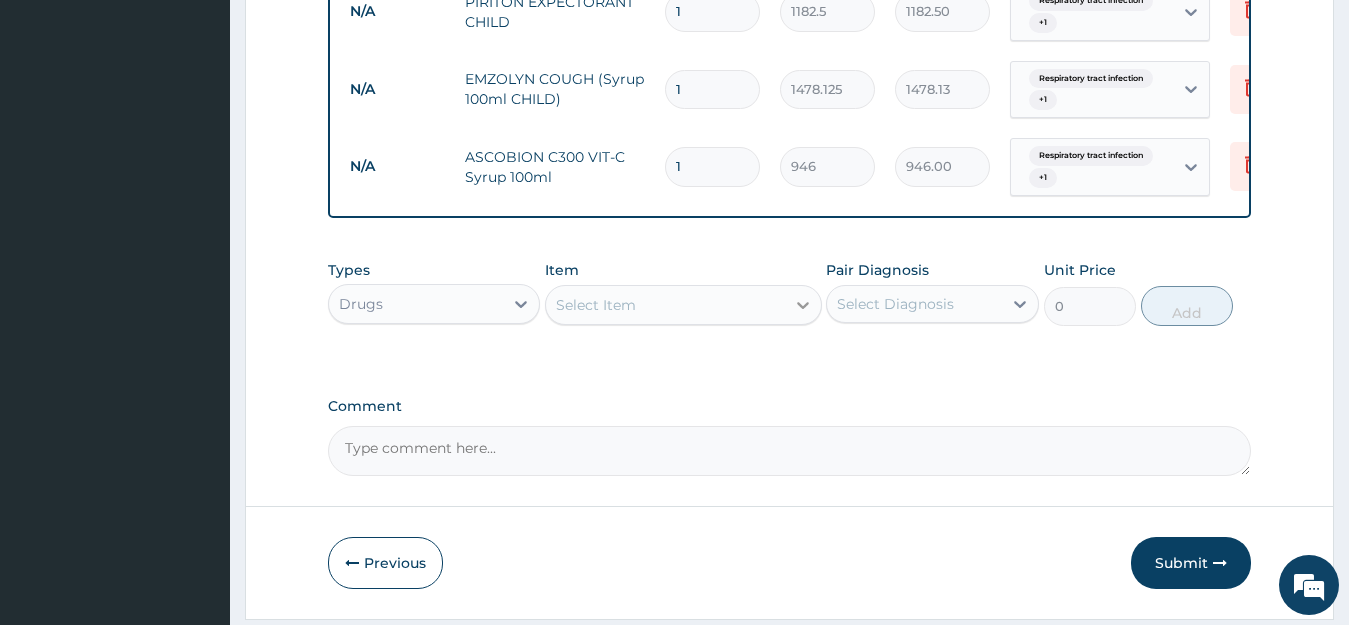 click at bounding box center [803, 305] 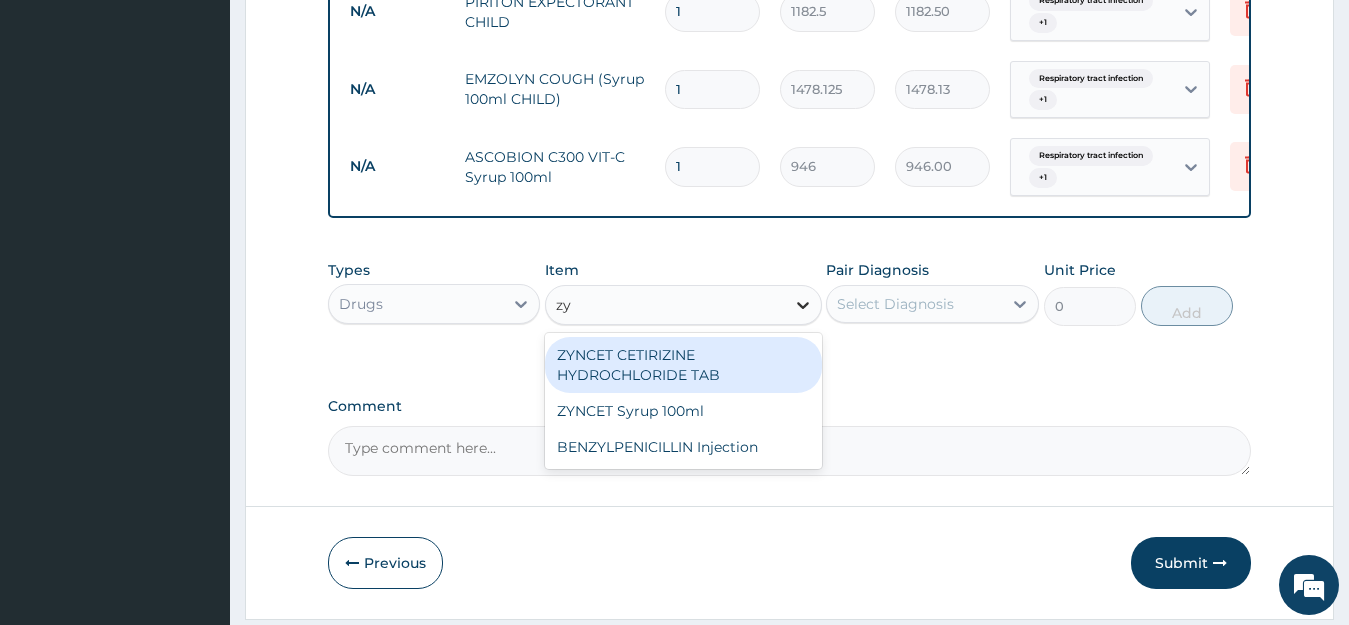 type on "z" 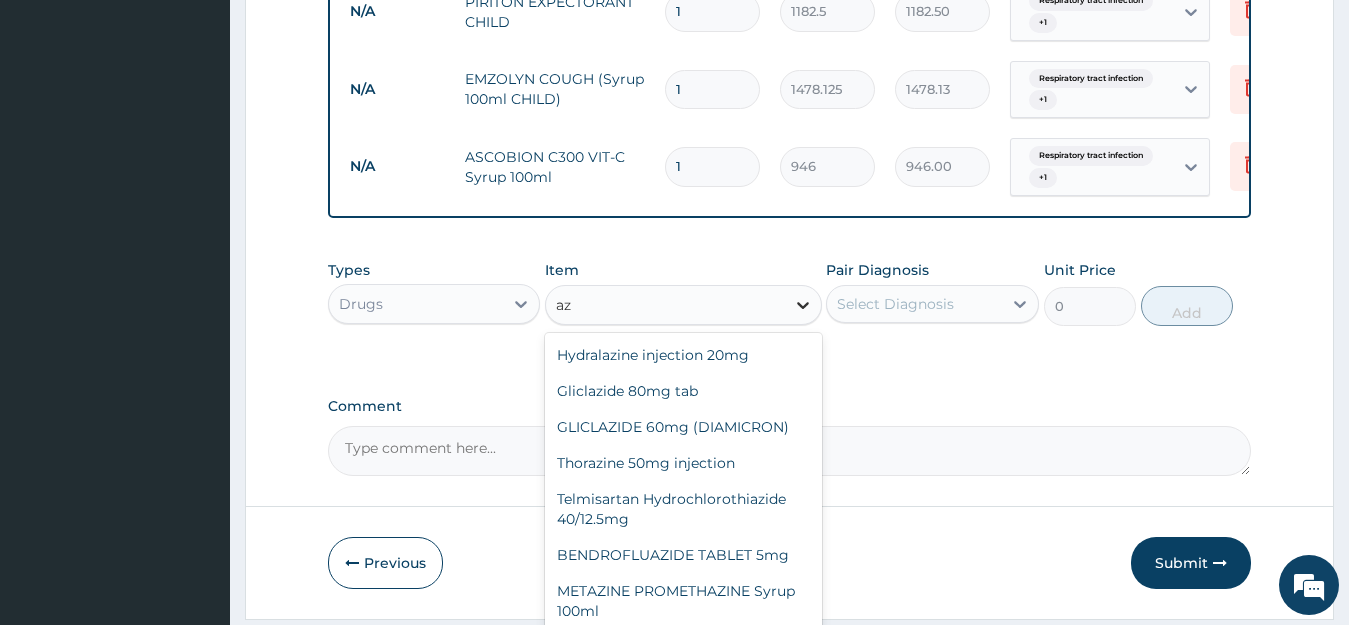type on "a" 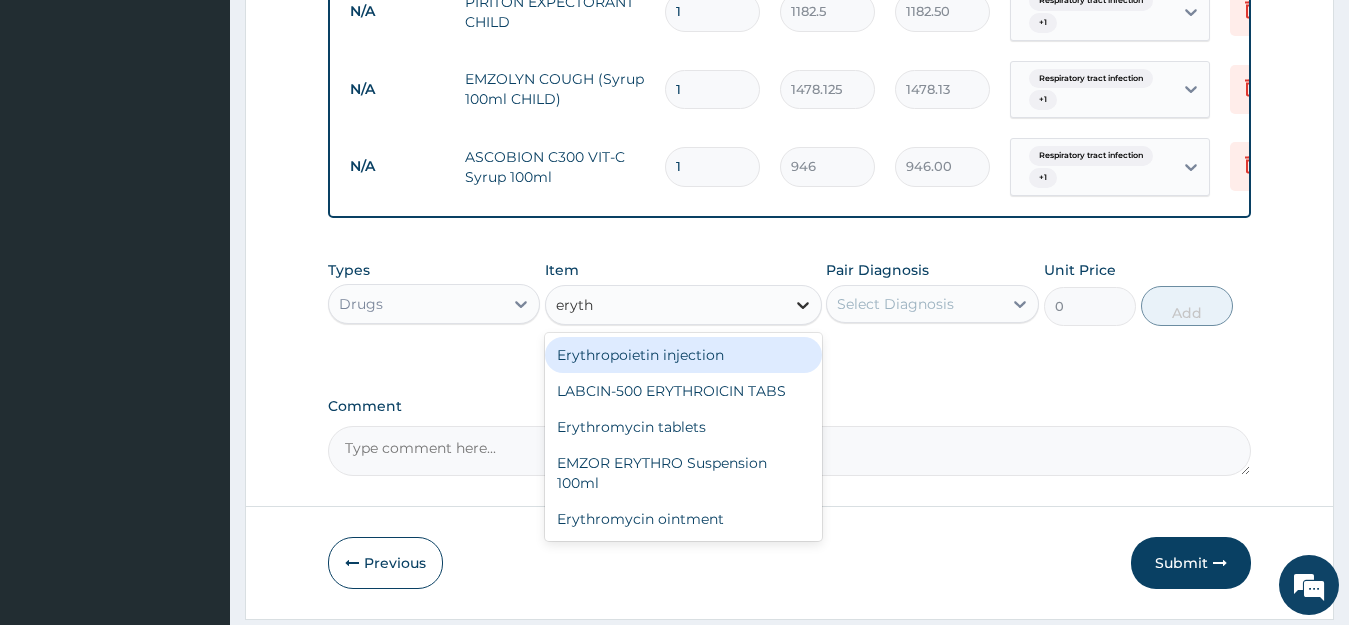 type on "erythr" 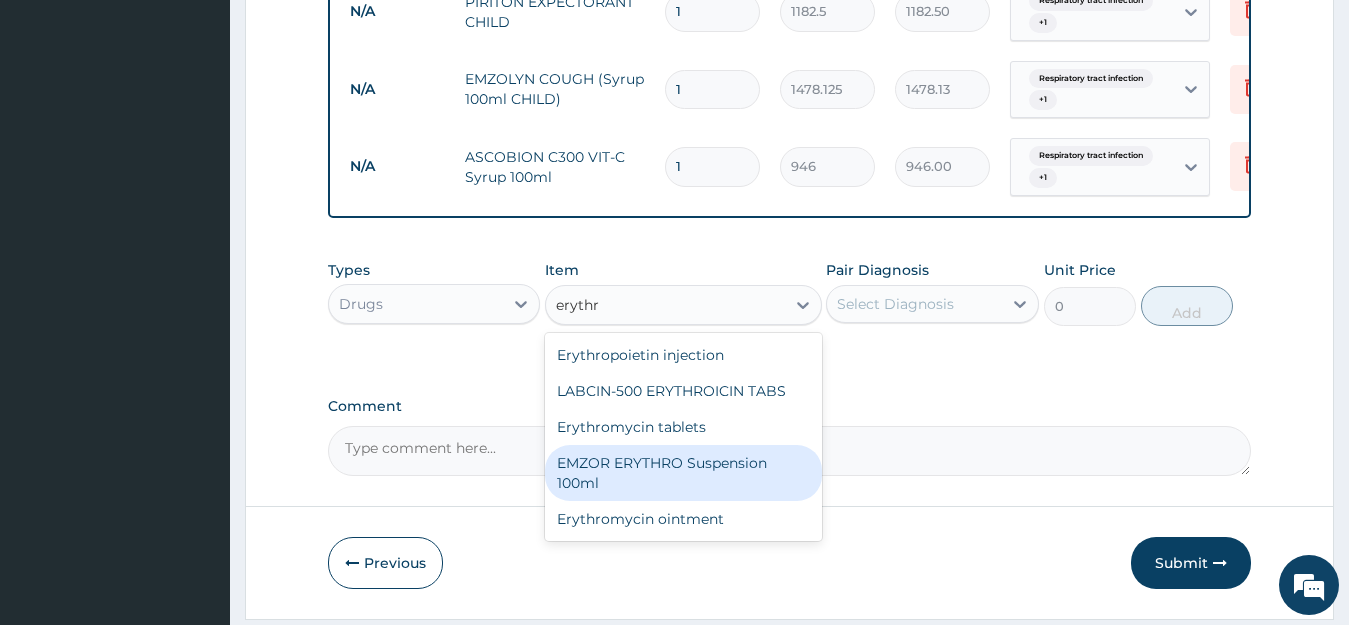 click on "EMZOR ERYTHRO Suspension 100ml" at bounding box center [683, 473] 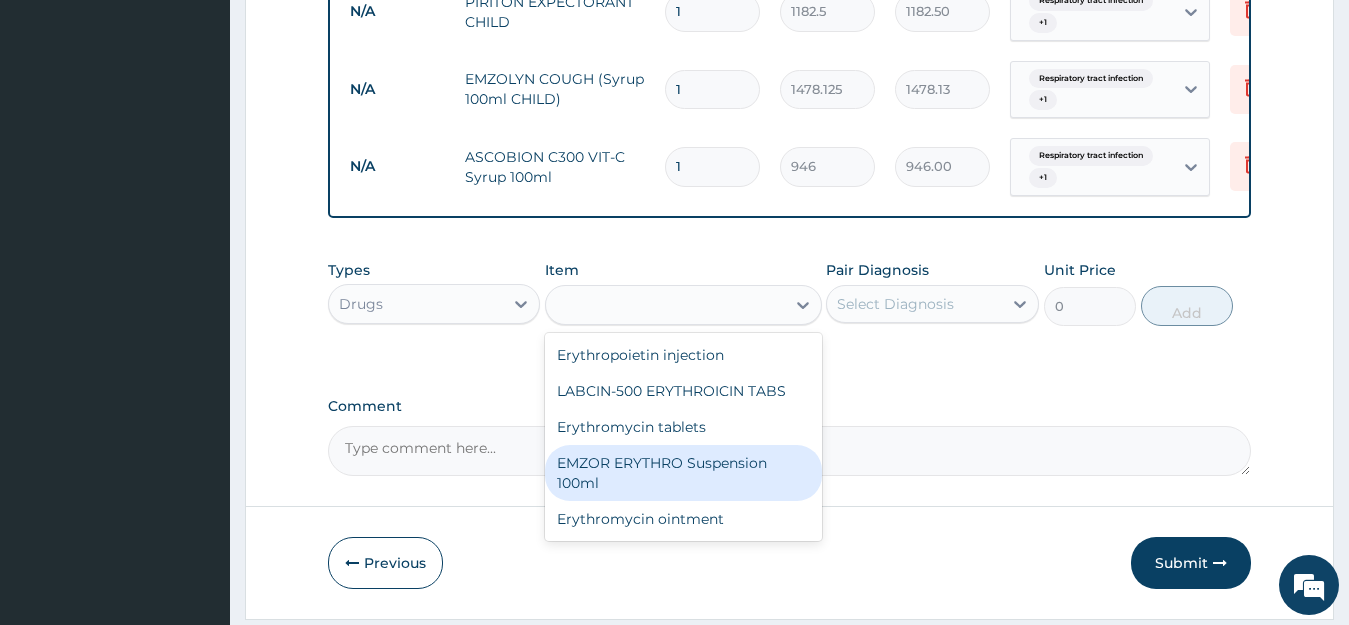 type on "2601.5" 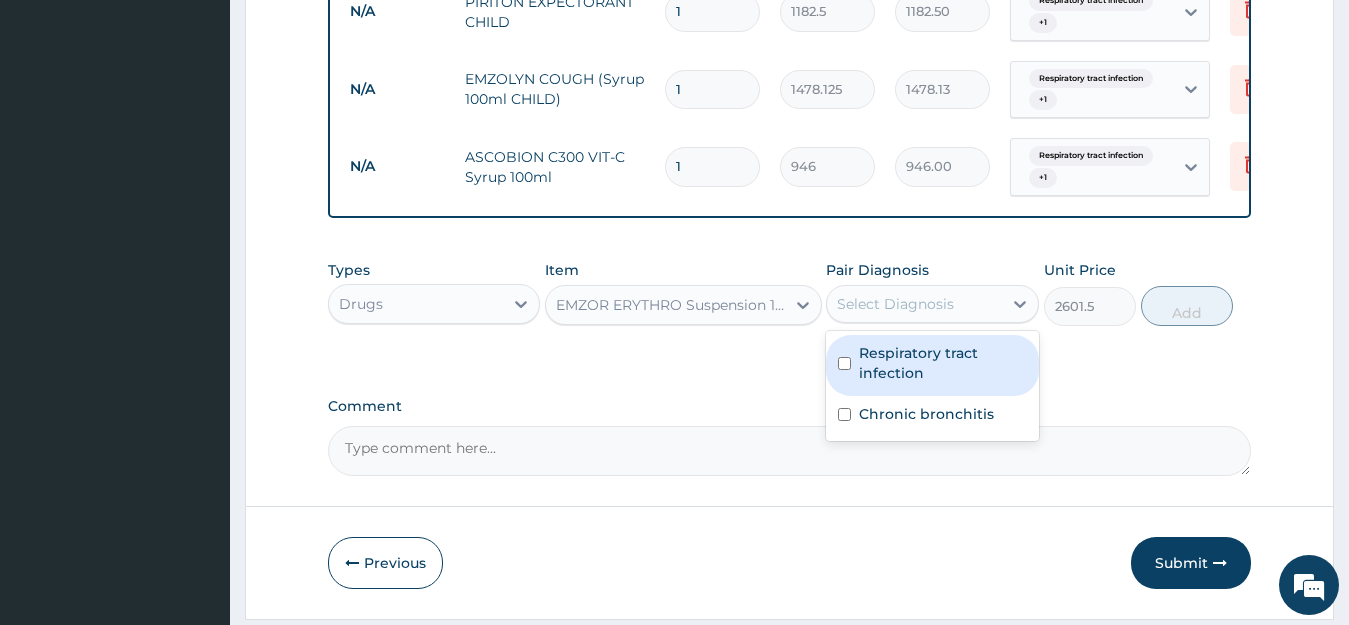 click on "Select Diagnosis" at bounding box center [895, 304] 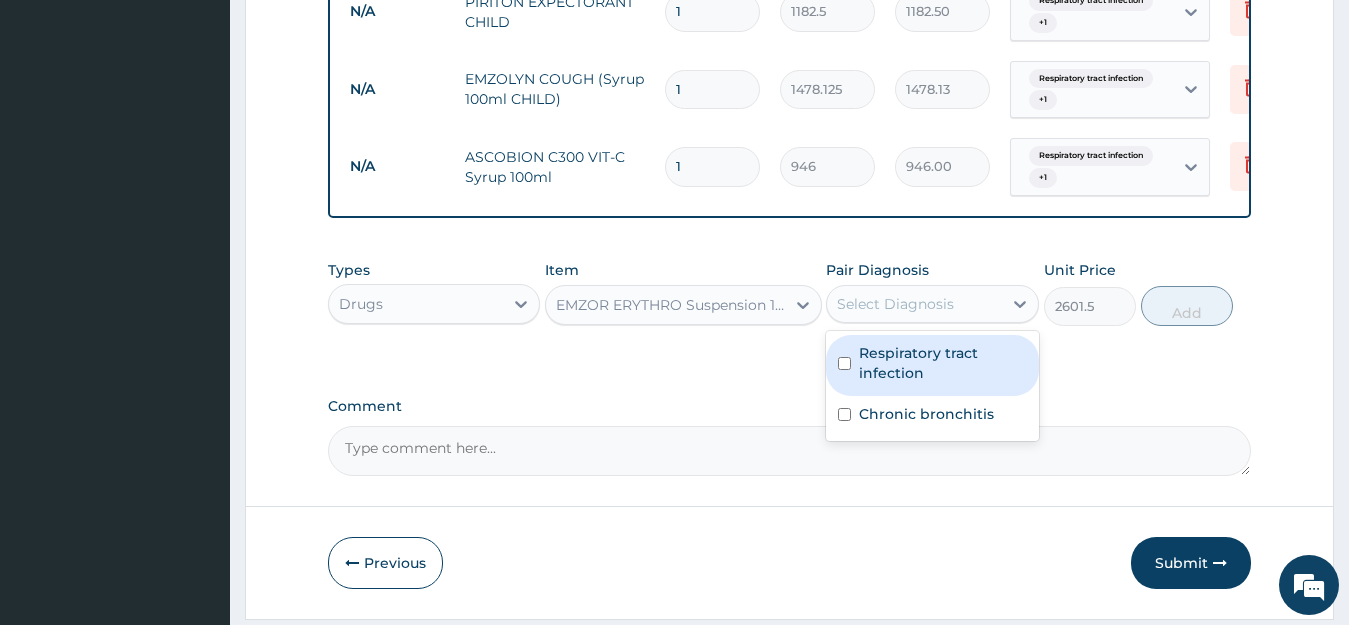 click on "Respiratory tract infection" at bounding box center [943, 363] 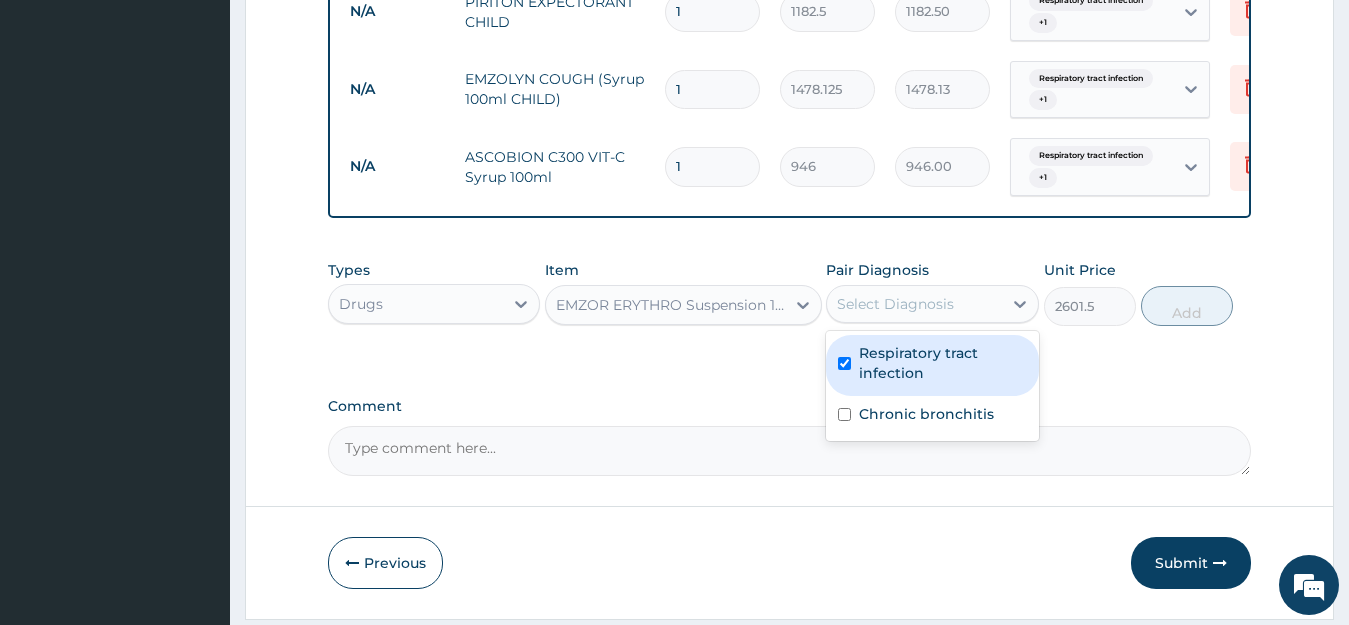 checkbox on "true" 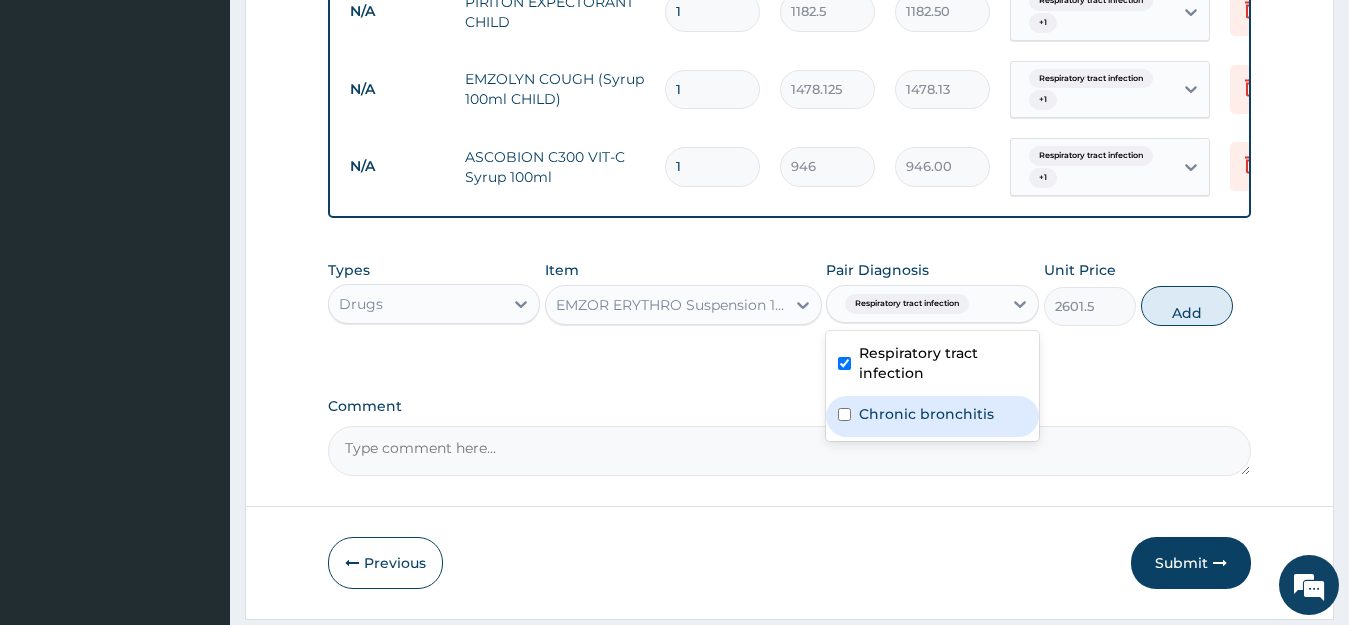click on "Chronic bronchitis" at bounding box center [926, 414] 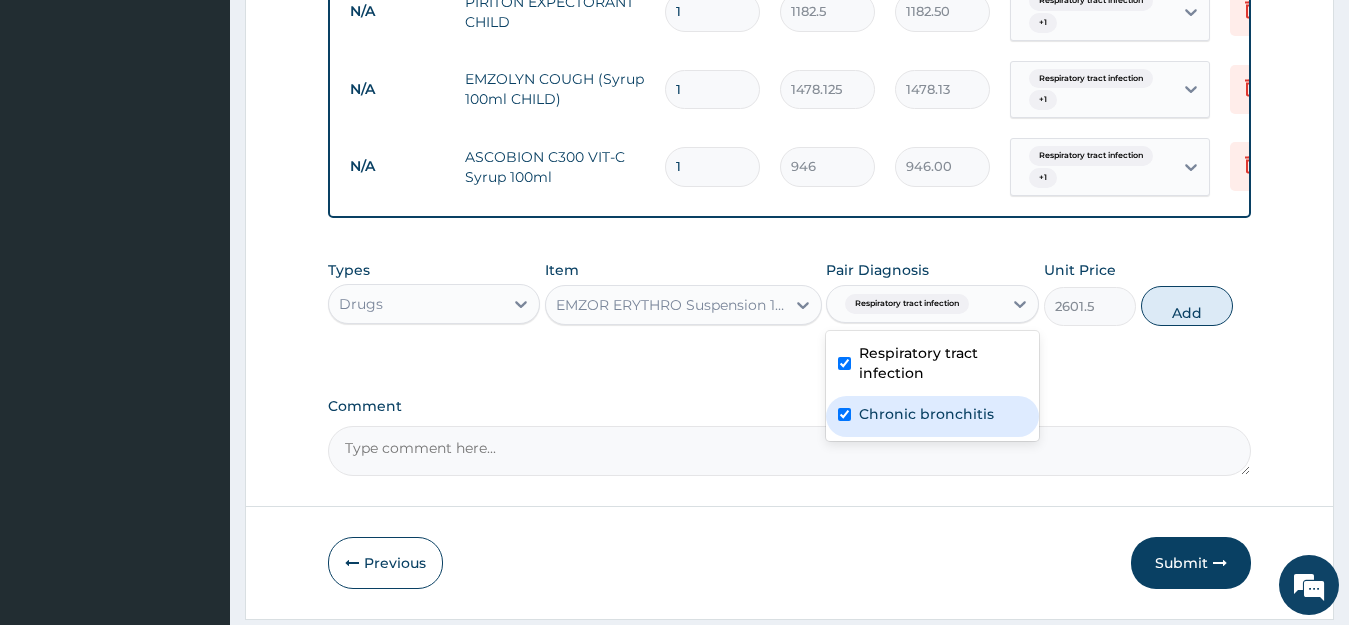 checkbox on "true" 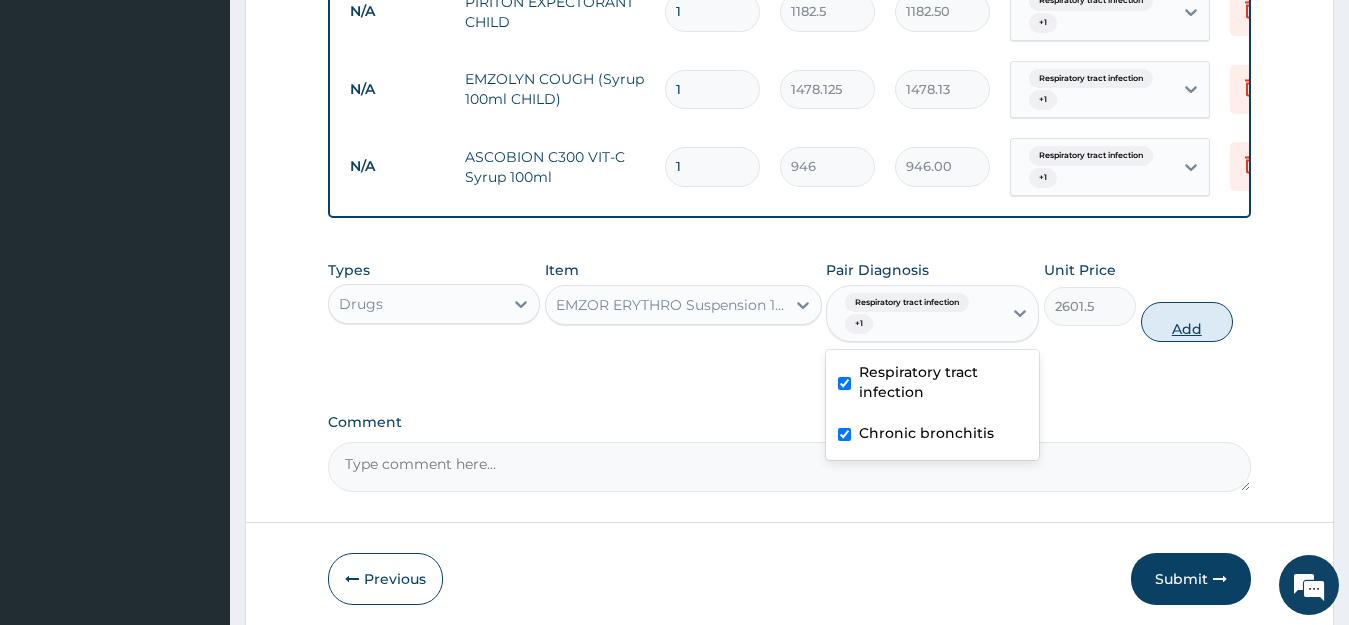 click on "Add" at bounding box center (1187, 322) 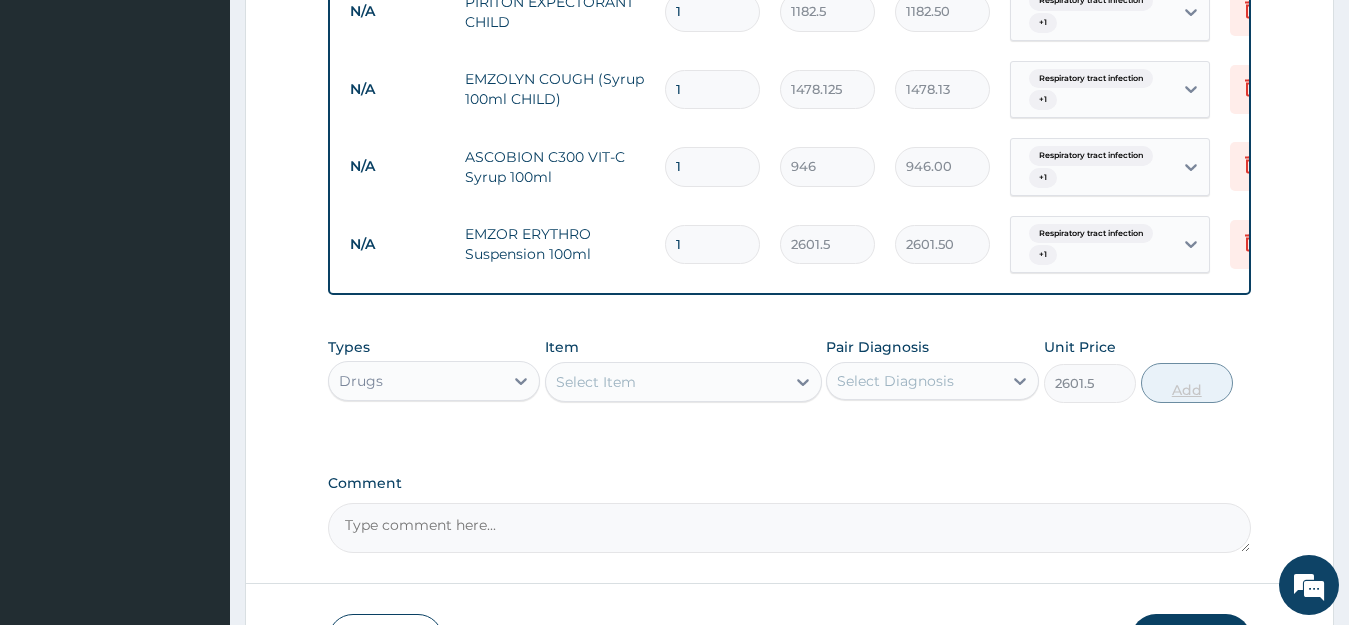 type on "0" 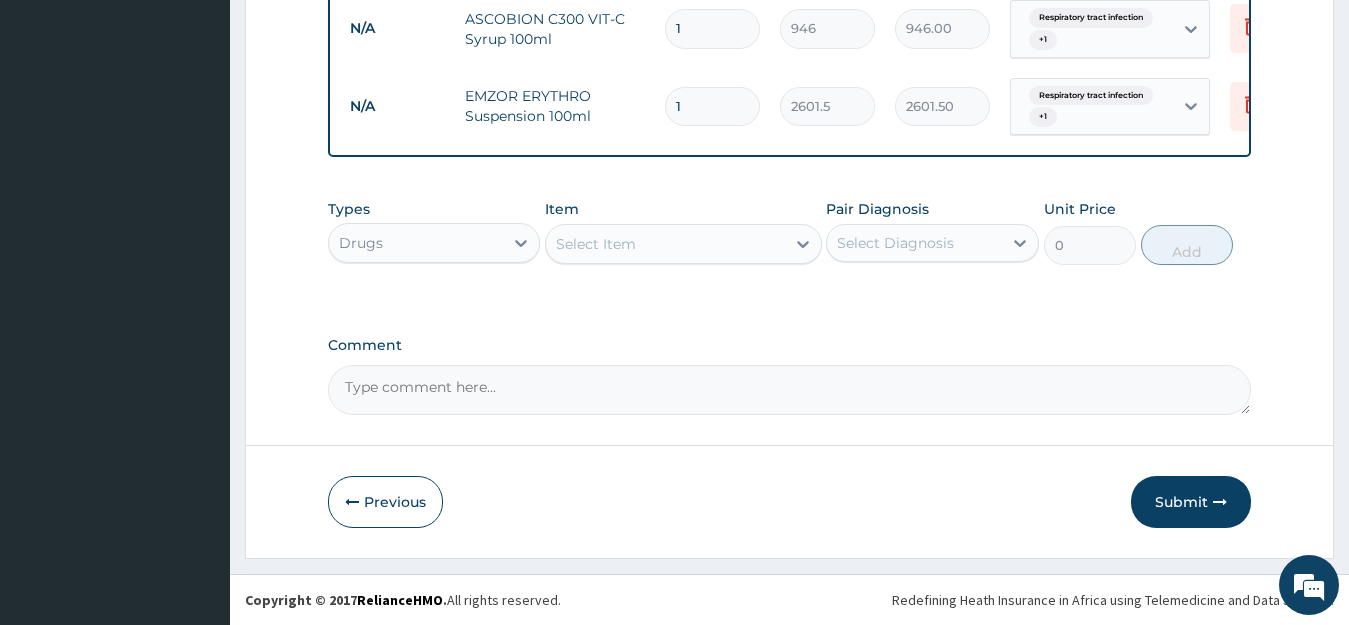 scroll, scrollTop: 1137, scrollLeft: 0, axis: vertical 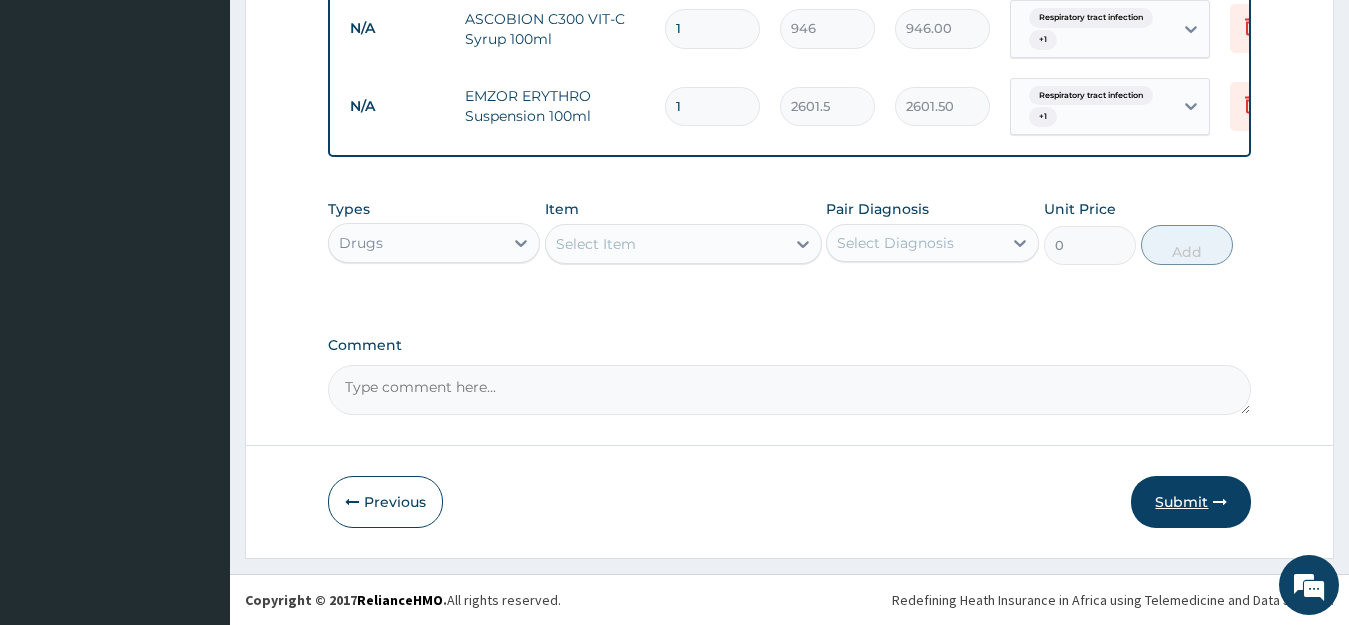 click on "Submit" at bounding box center [1191, 502] 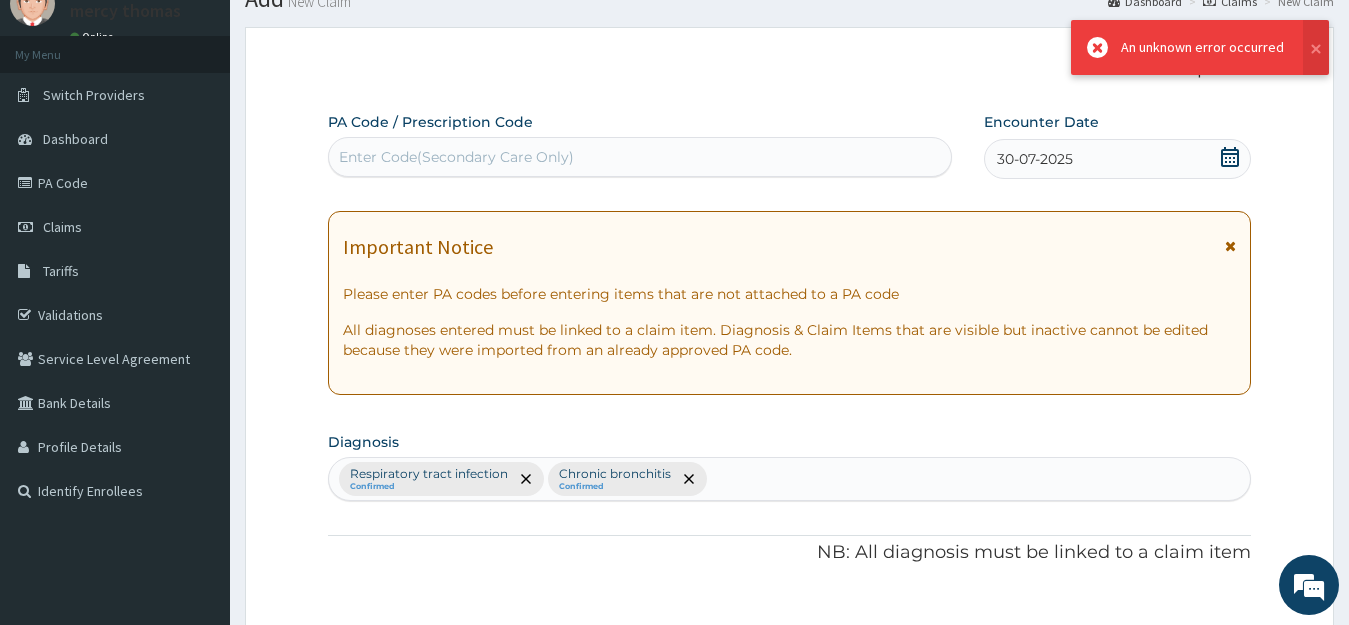 scroll, scrollTop: 1137, scrollLeft: 0, axis: vertical 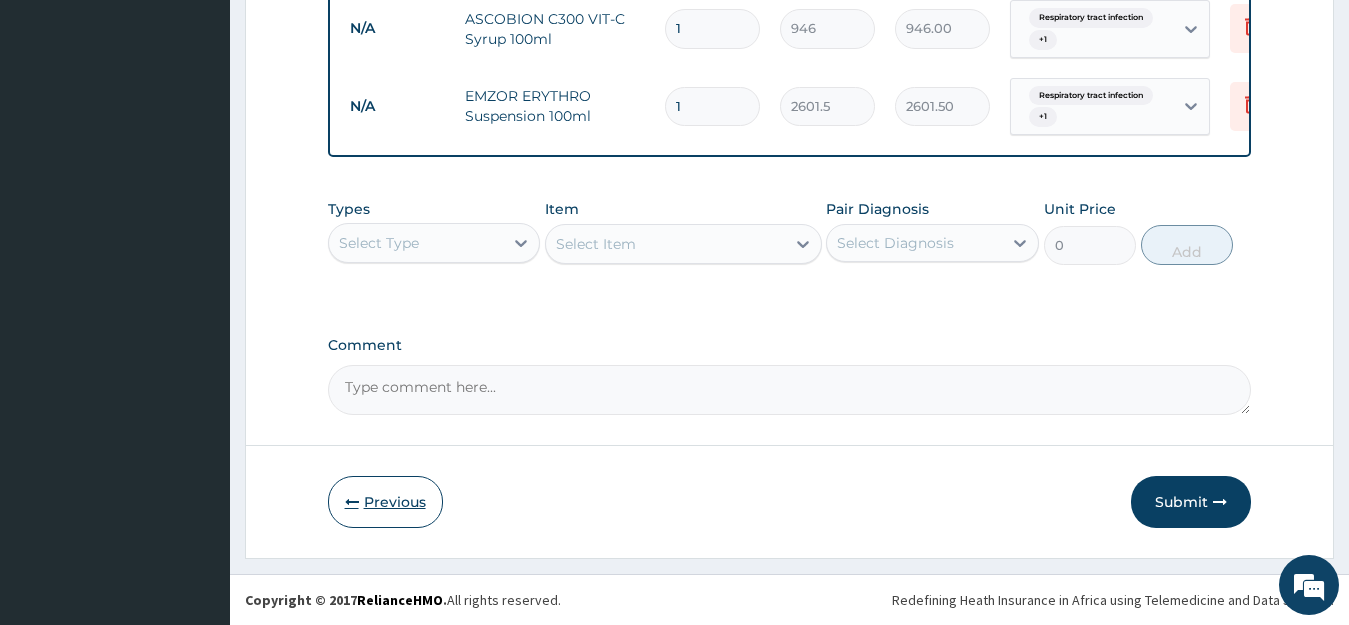 click on "Previous" at bounding box center [385, 502] 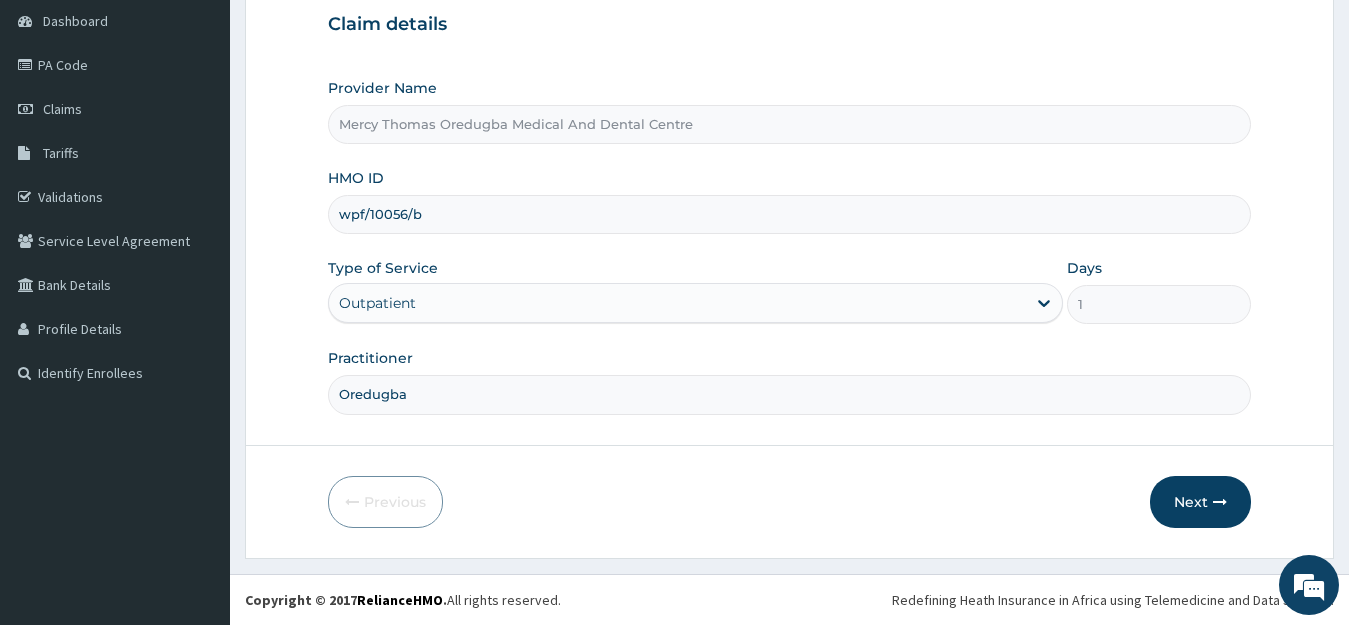 click on "wpf/10056/b" at bounding box center [790, 214] 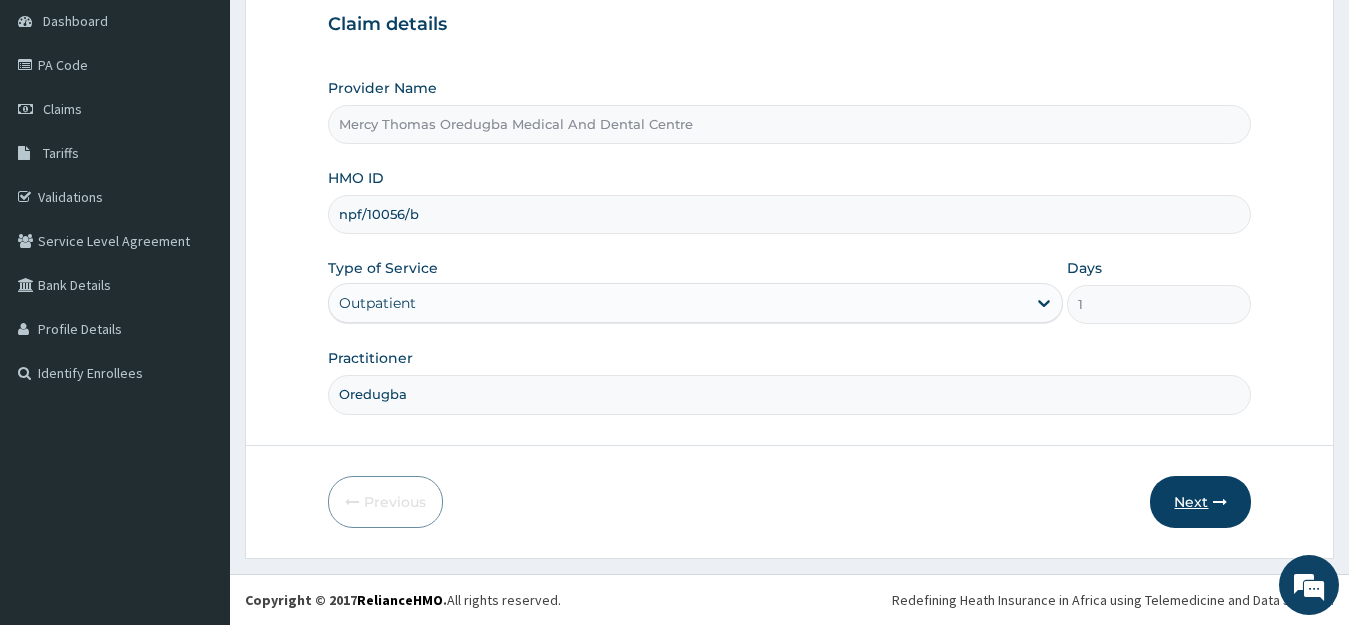 type on "npf/10056/b" 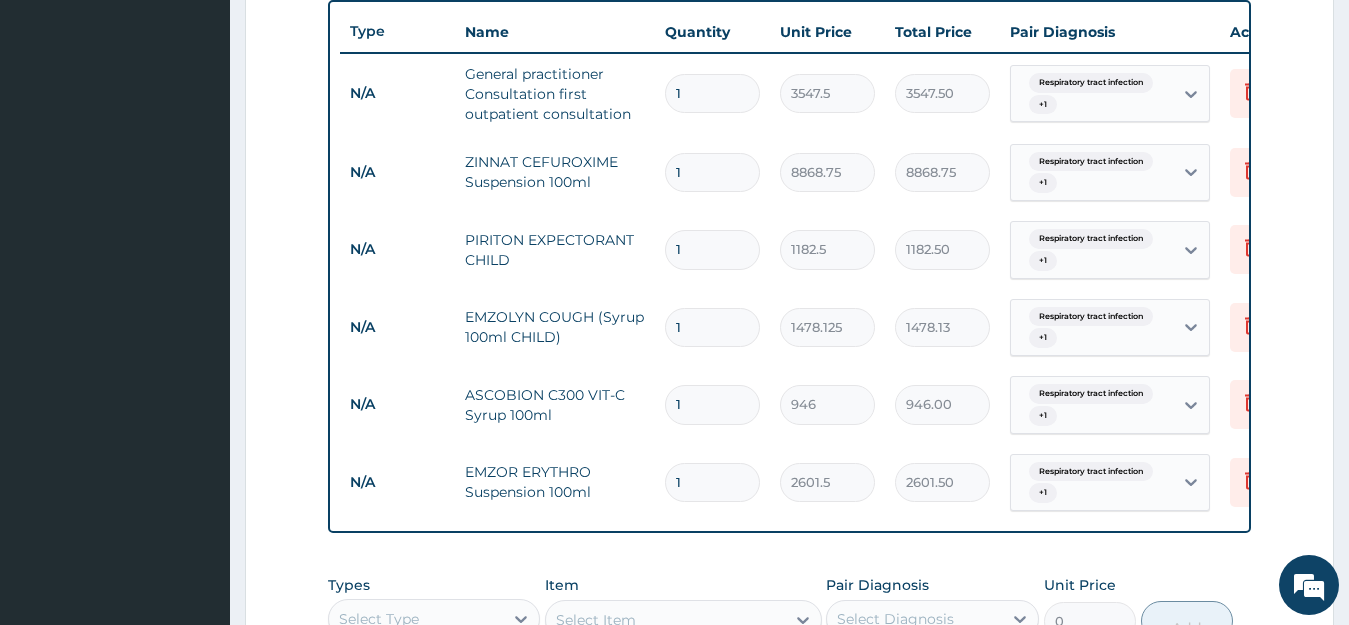 scroll, scrollTop: 1137, scrollLeft: 0, axis: vertical 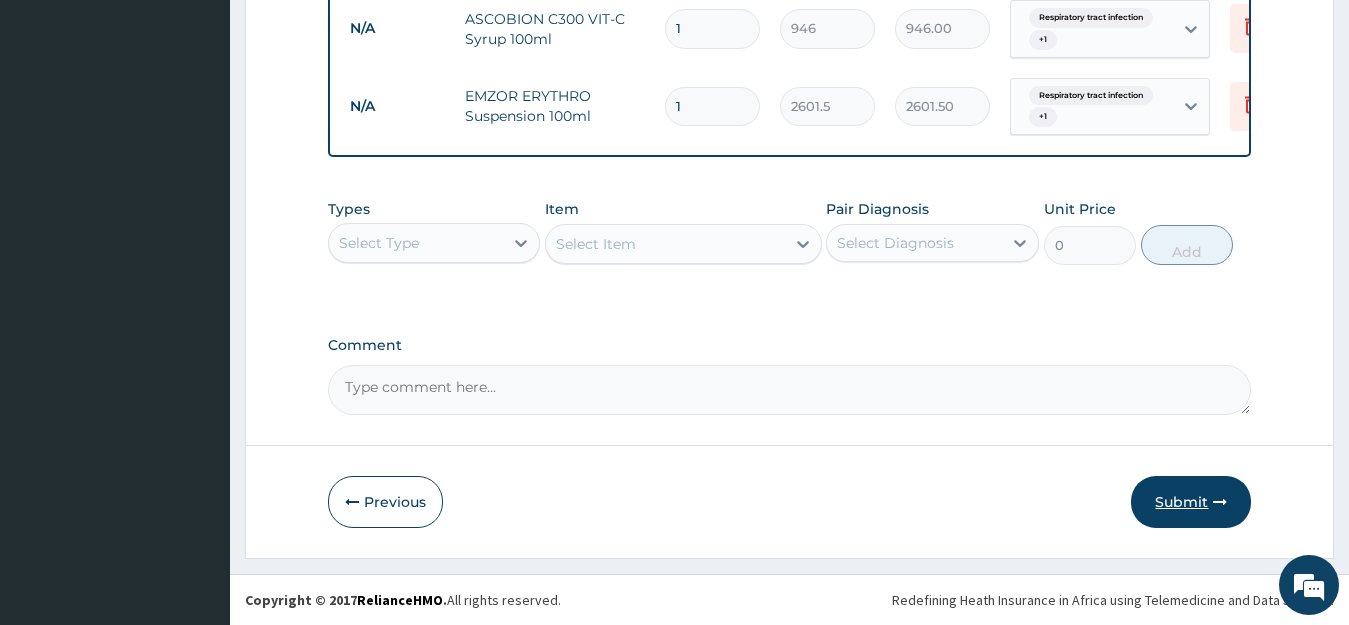 click on "Submit" at bounding box center [1191, 502] 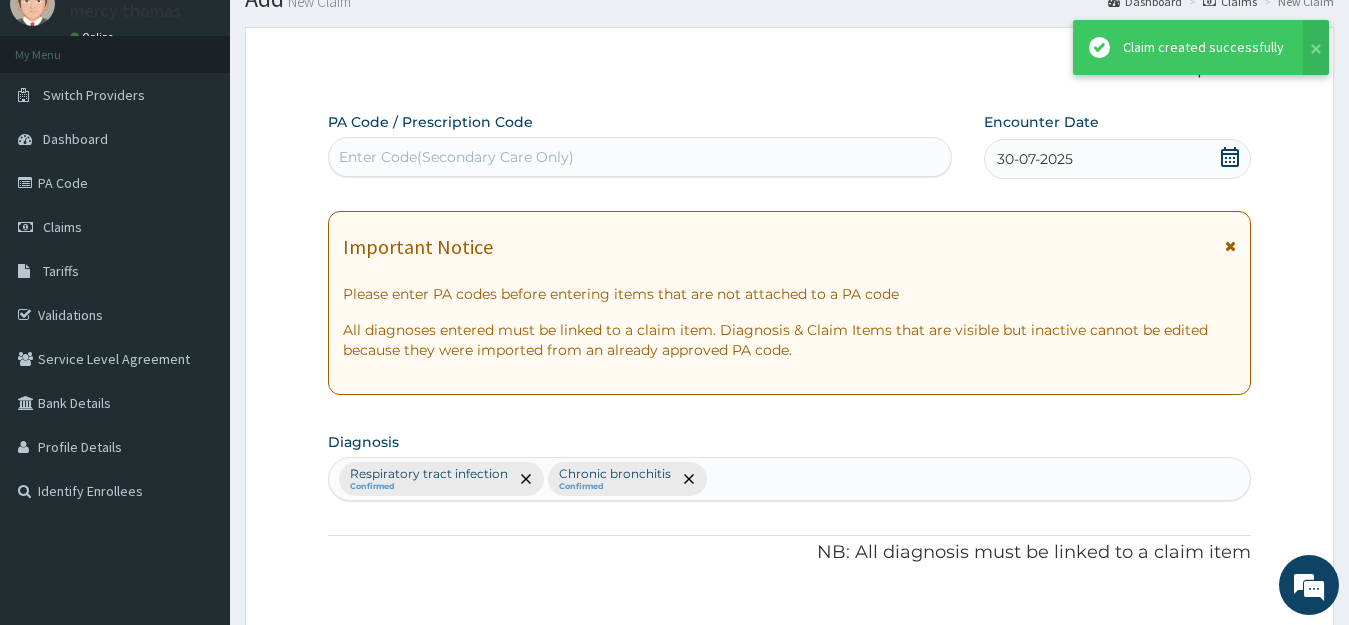 scroll, scrollTop: 1137, scrollLeft: 0, axis: vertical 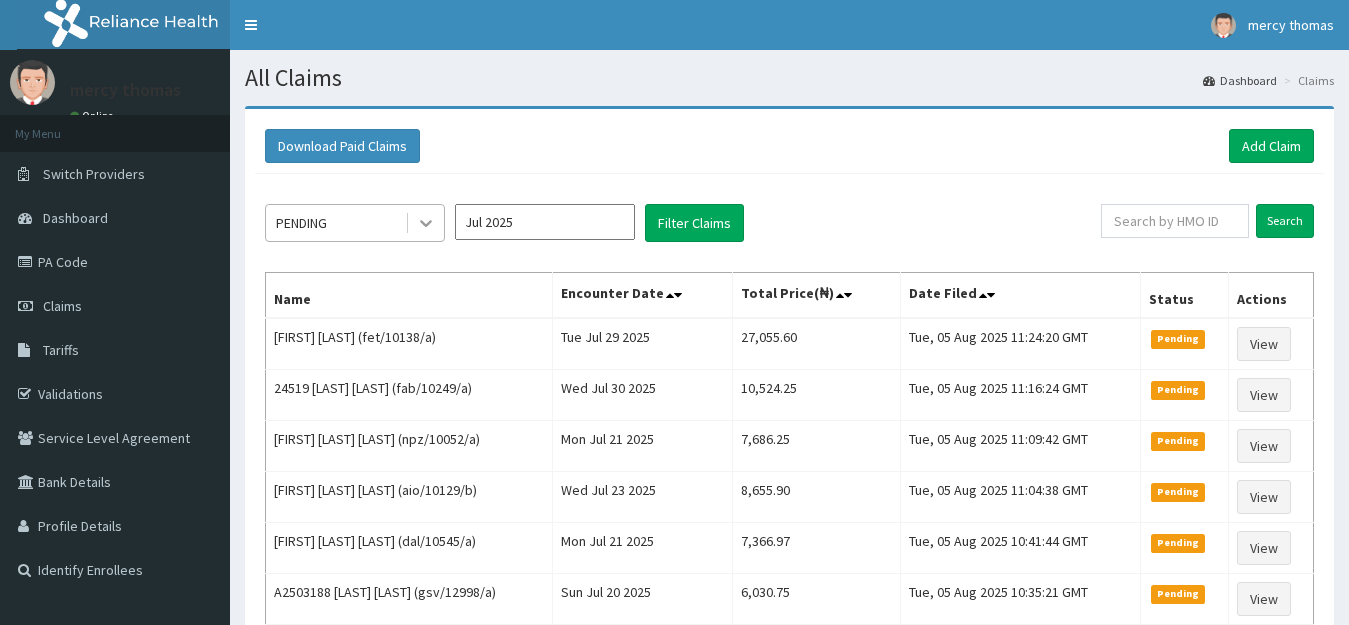 click 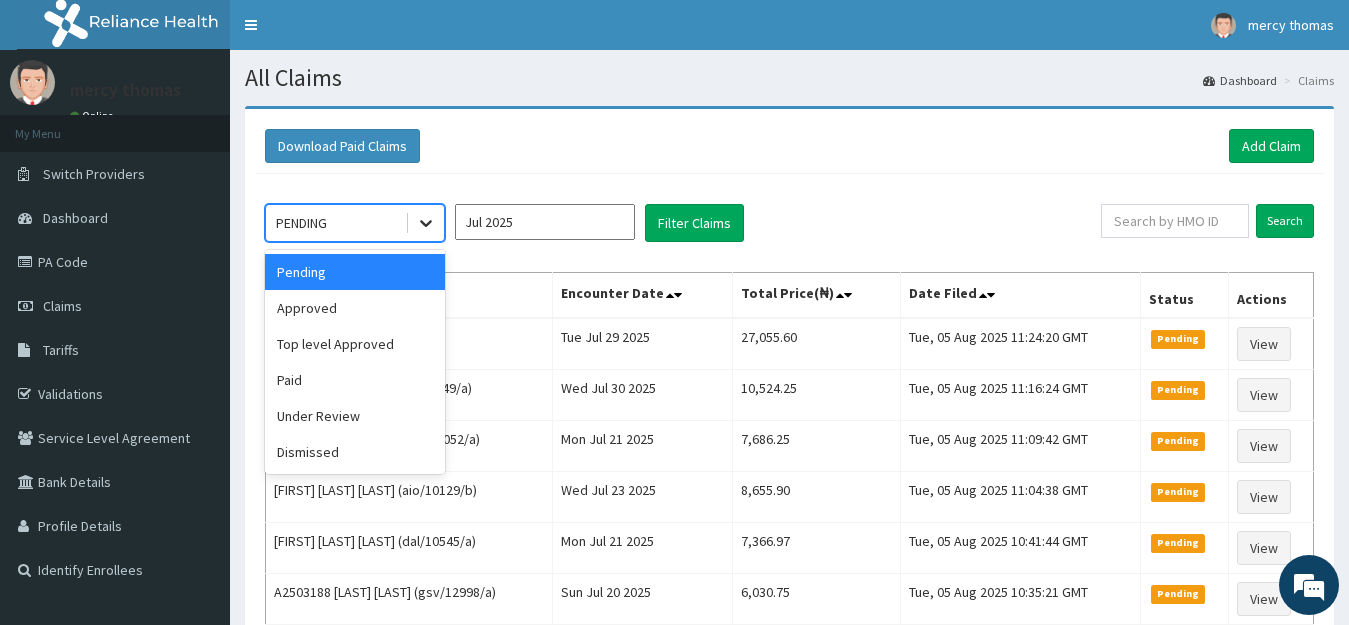 scroll, scrollTop: 0, scrollLeft: 0, axis: both 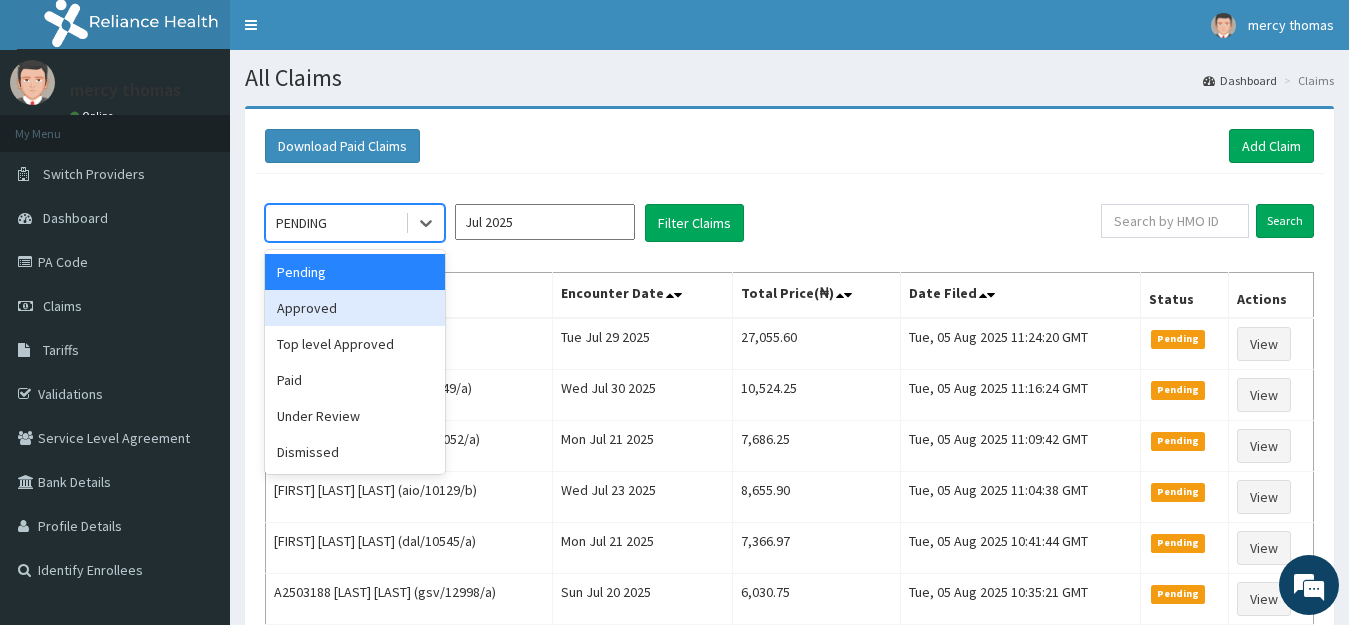 click on "Approved" at bounding box center (355, 308) 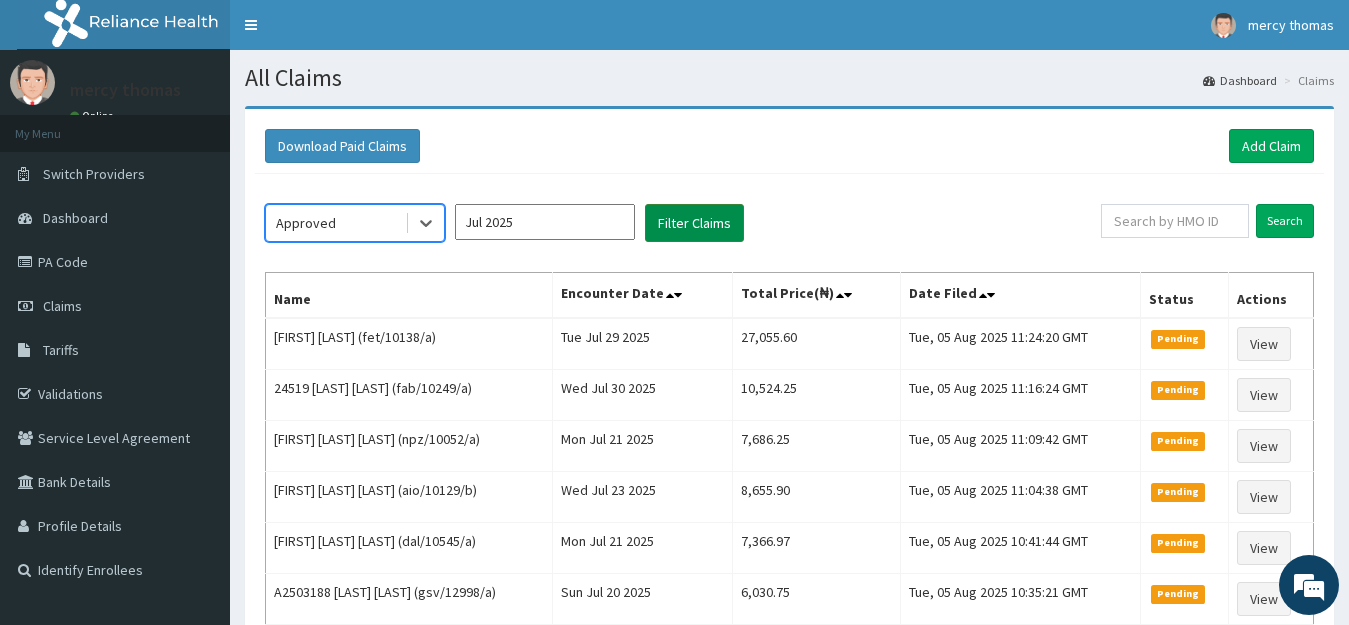 click on "Filter Claims" at bounding box center (694, 223) 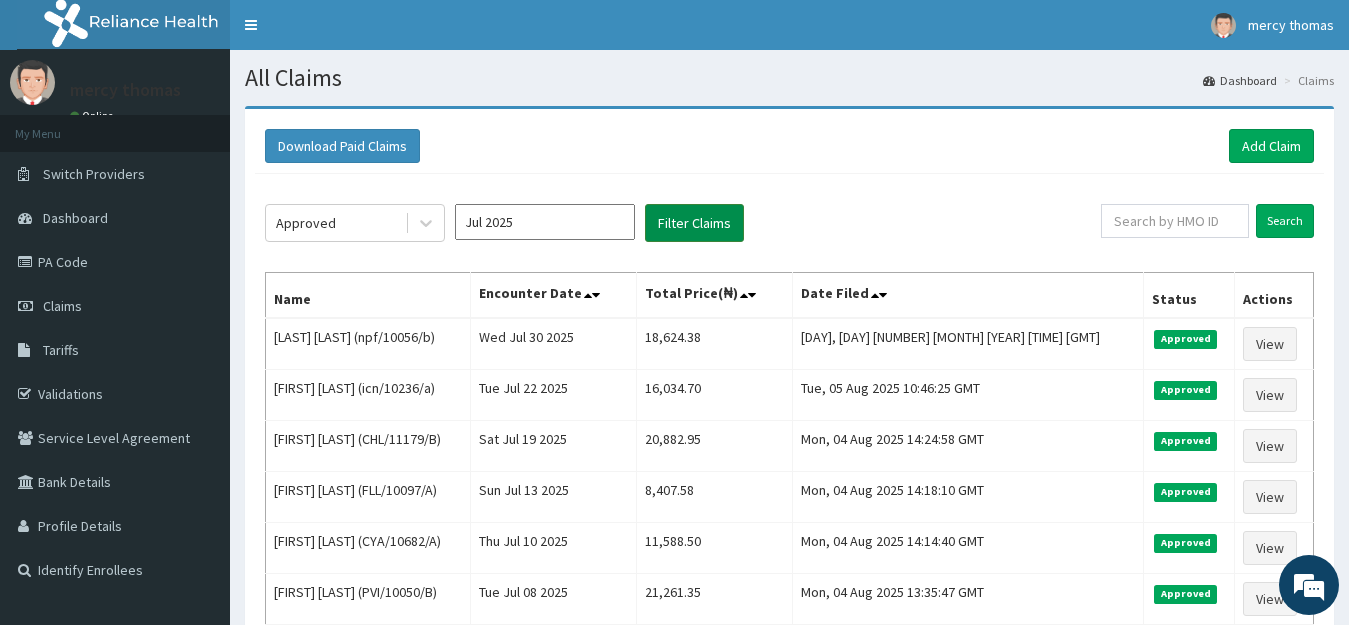 scroll, scrollTop: 0, scrollLeft: 0, axis: both 